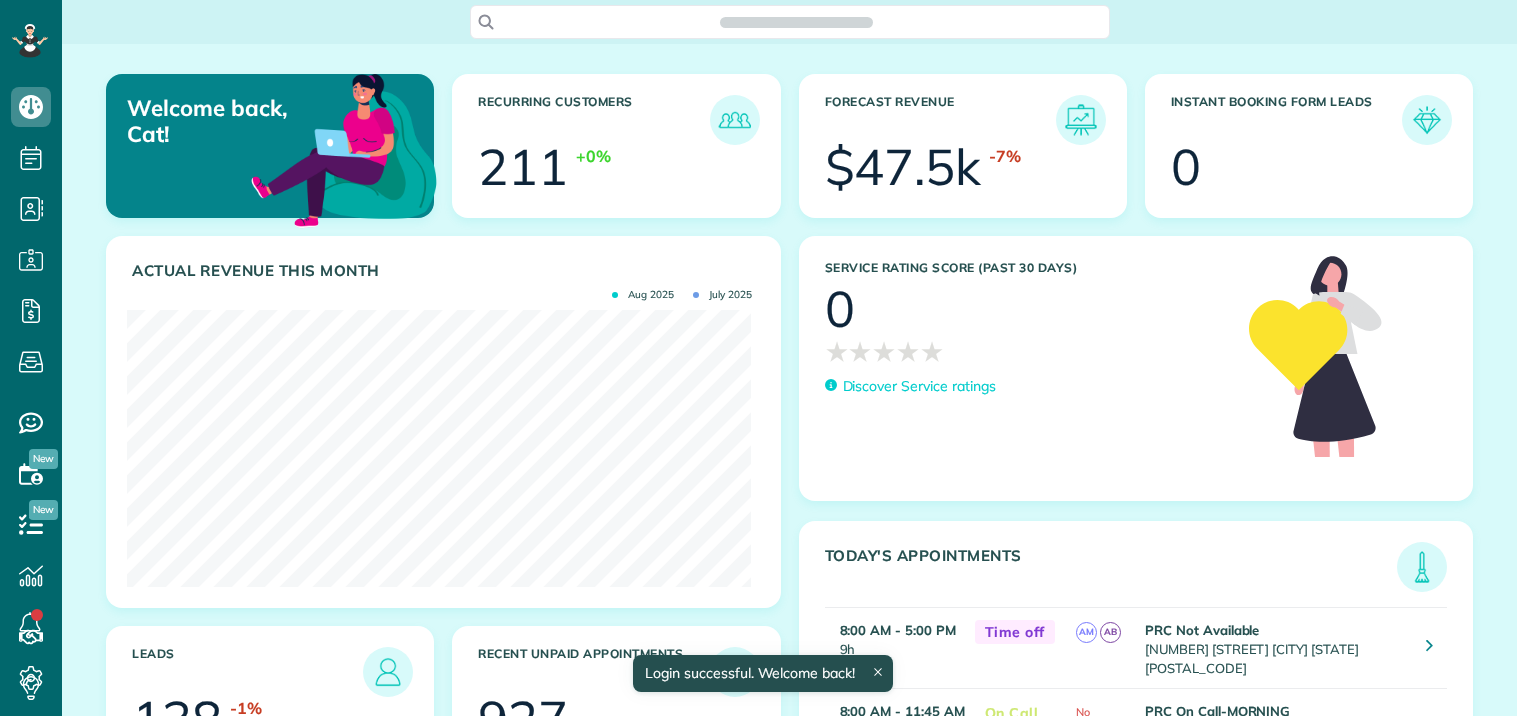 scroll, scrollTop: 0, scrollLeft: 0, axis: both 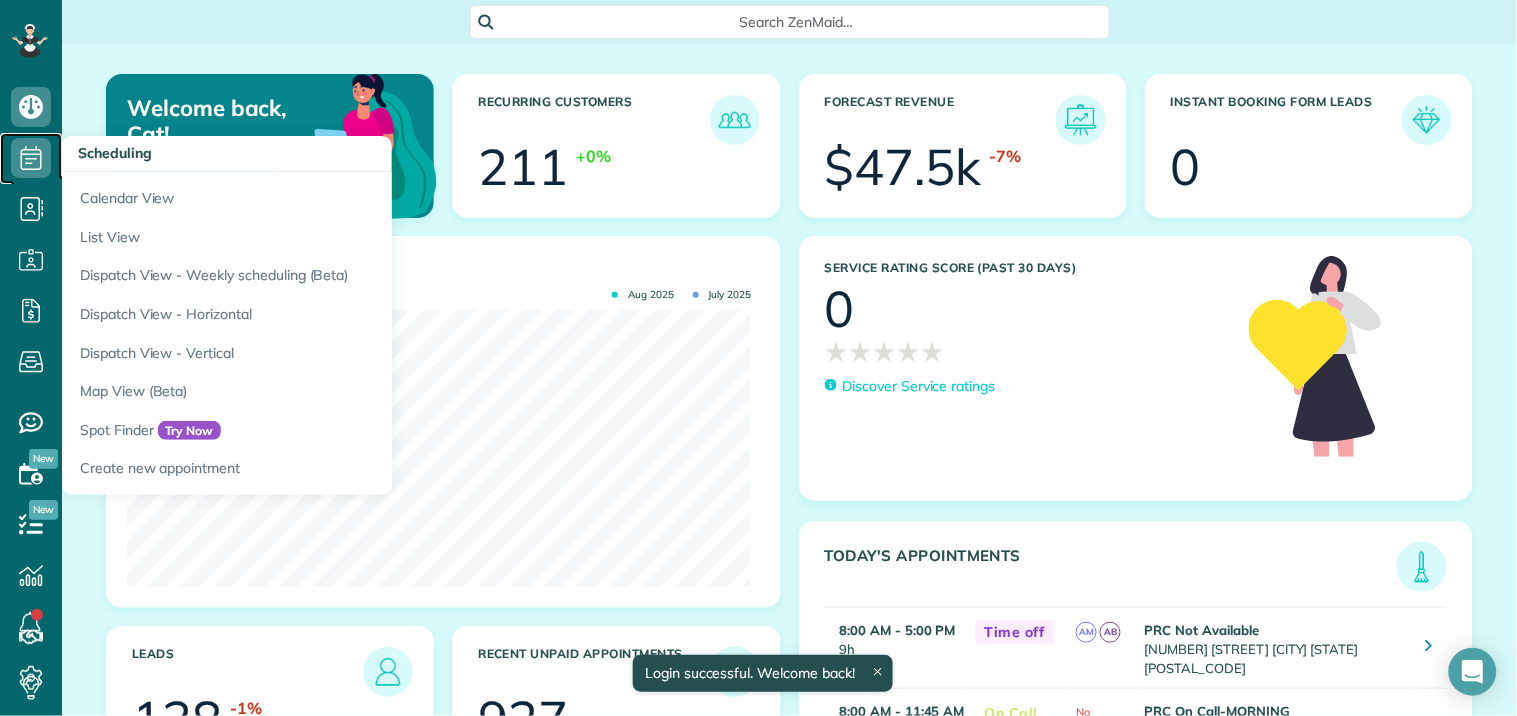 click 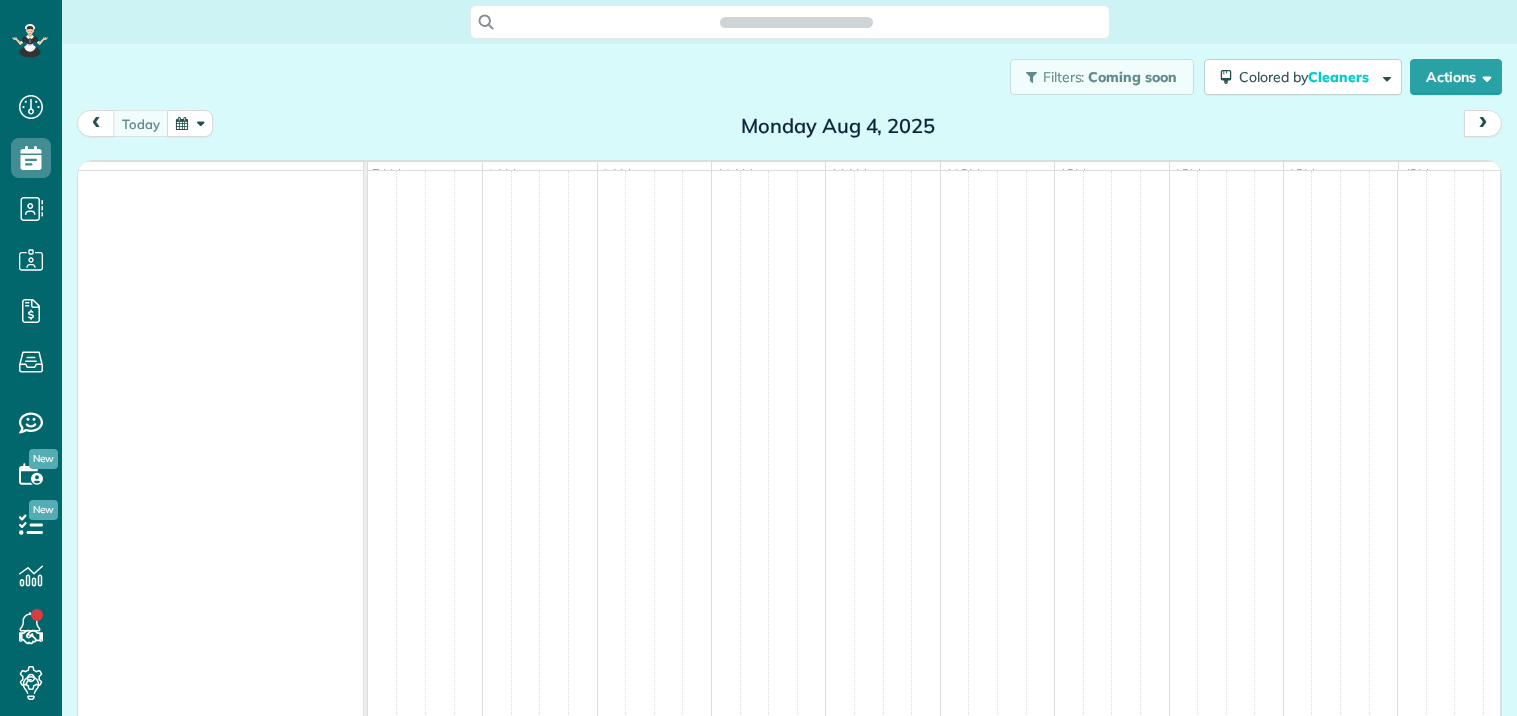 scroll, scrollTop: 0, scrollLeft: 0, axis: both 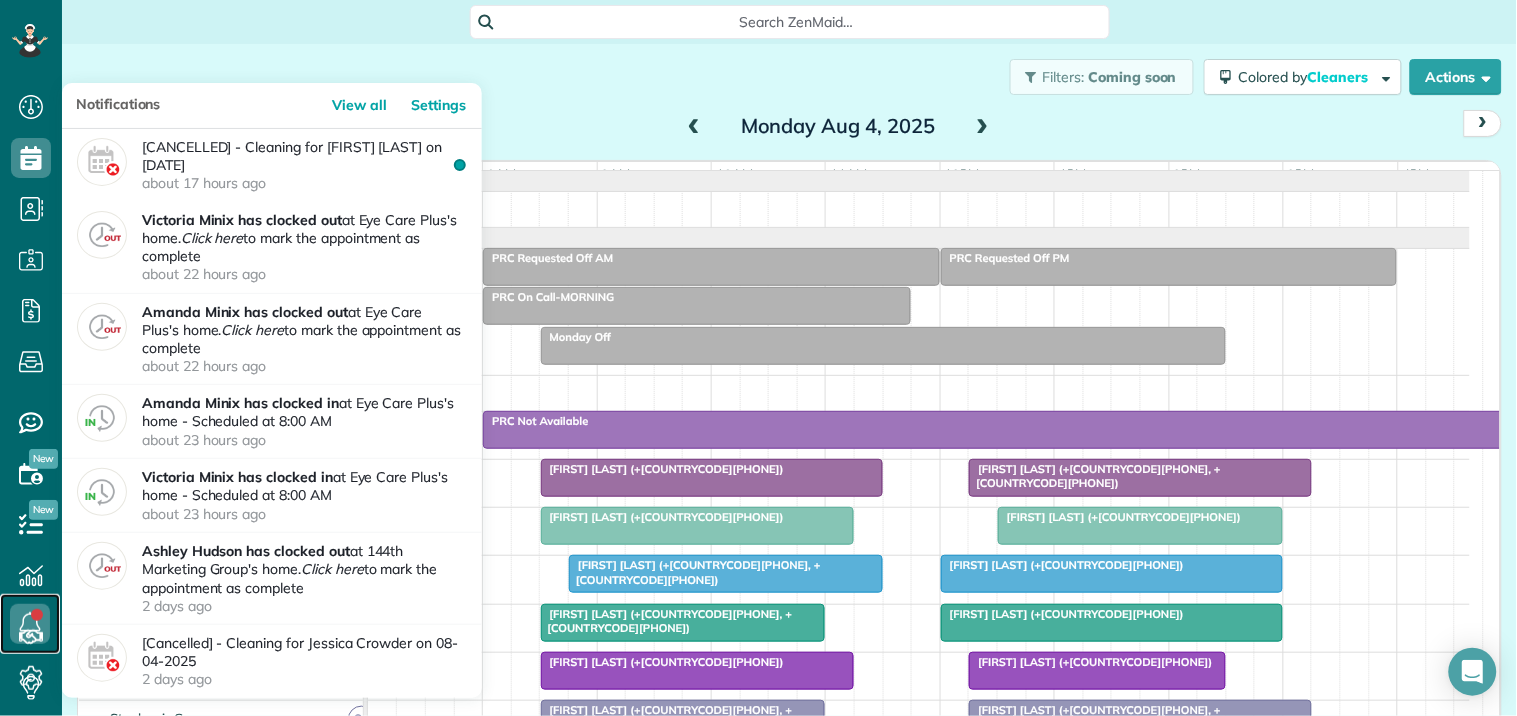 click 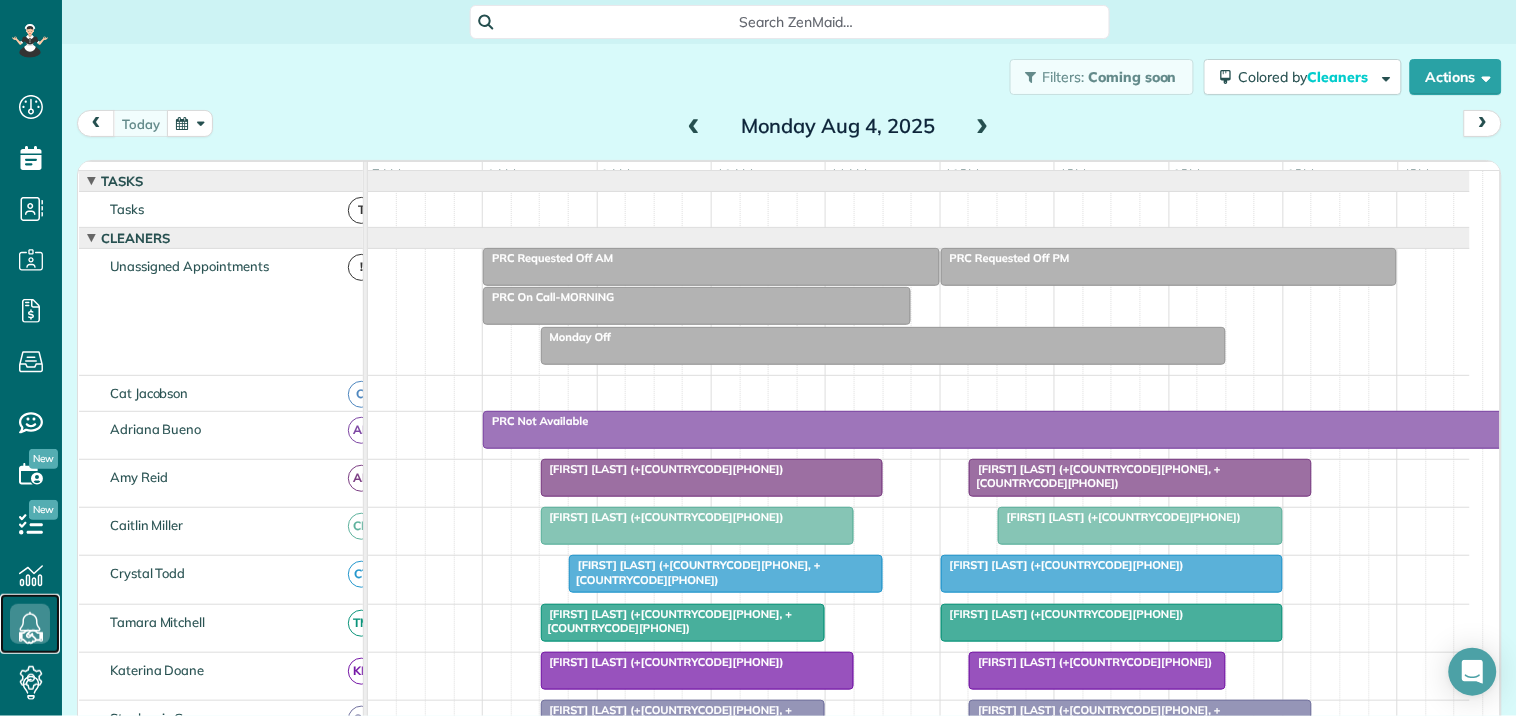 scroll, scrollTop: 107, scrollLeft: 0, axis: vertical 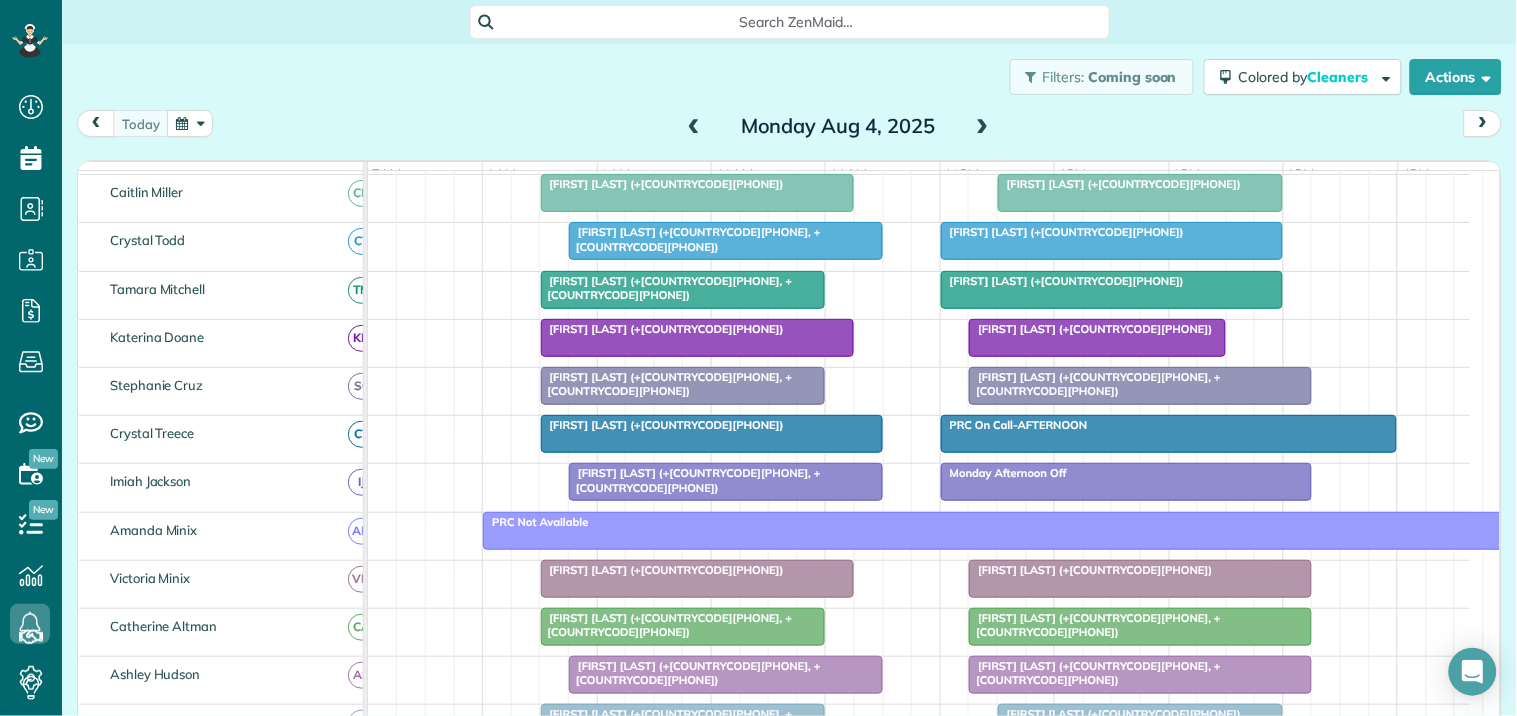 click at bounding box center (983, 127) 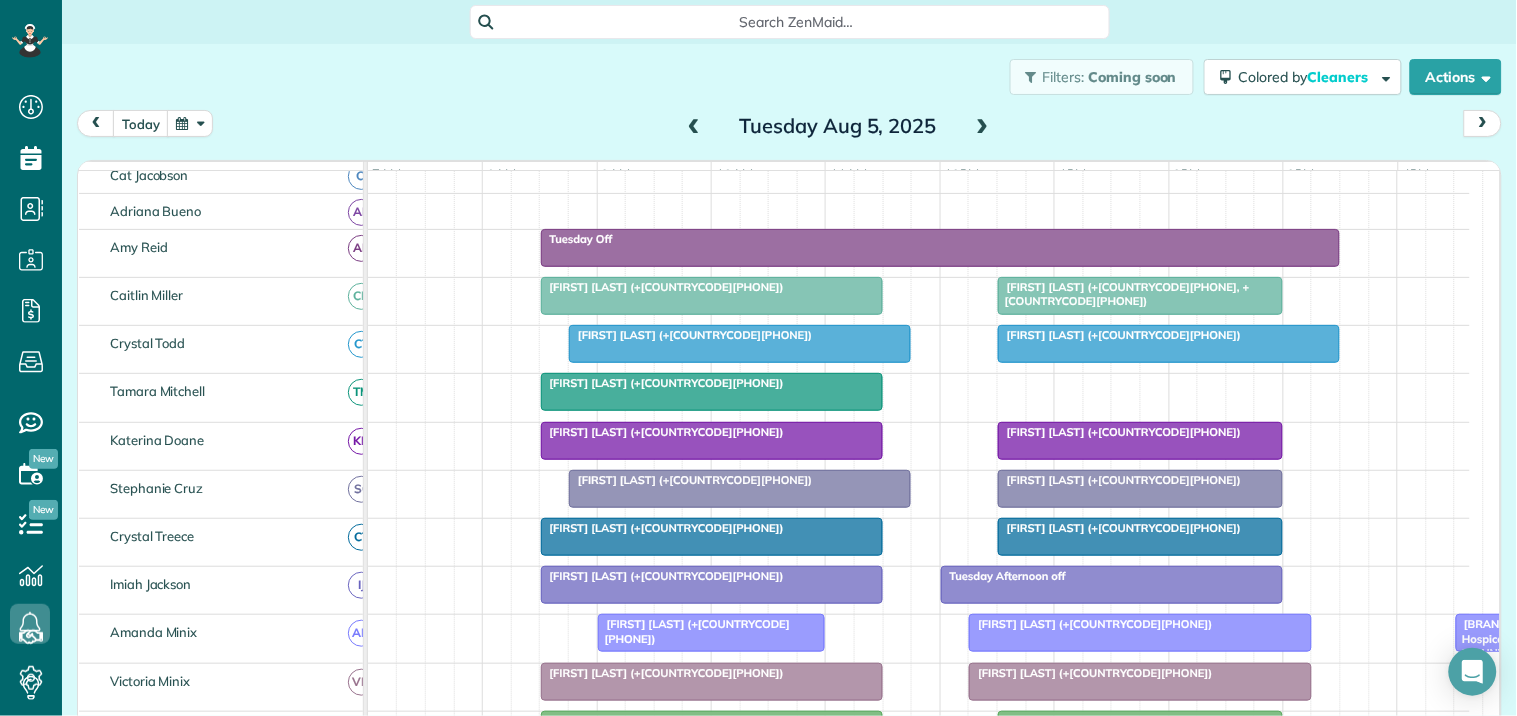 scroll, scrollTop: 321, scrollLeft: 0, axis: vertical 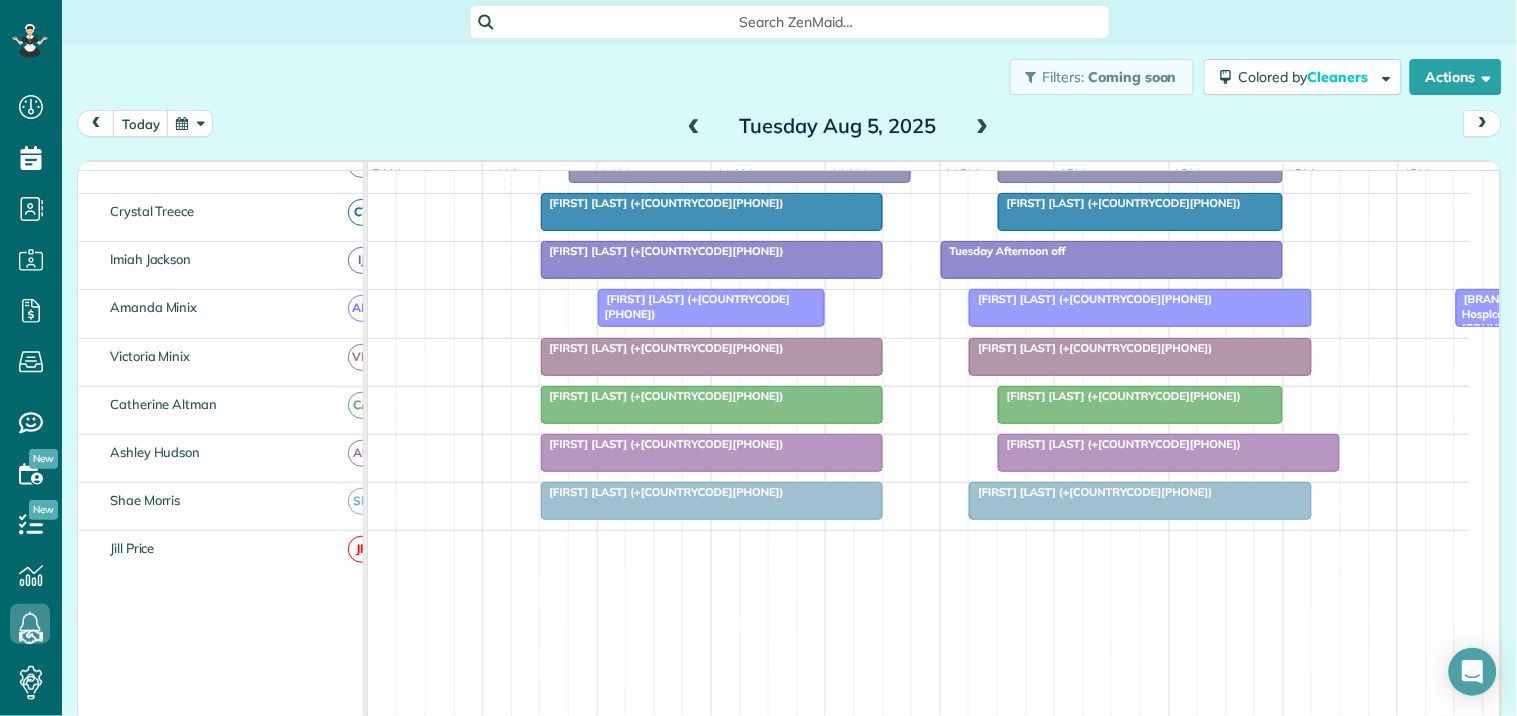click at bounding box center (694, 127) 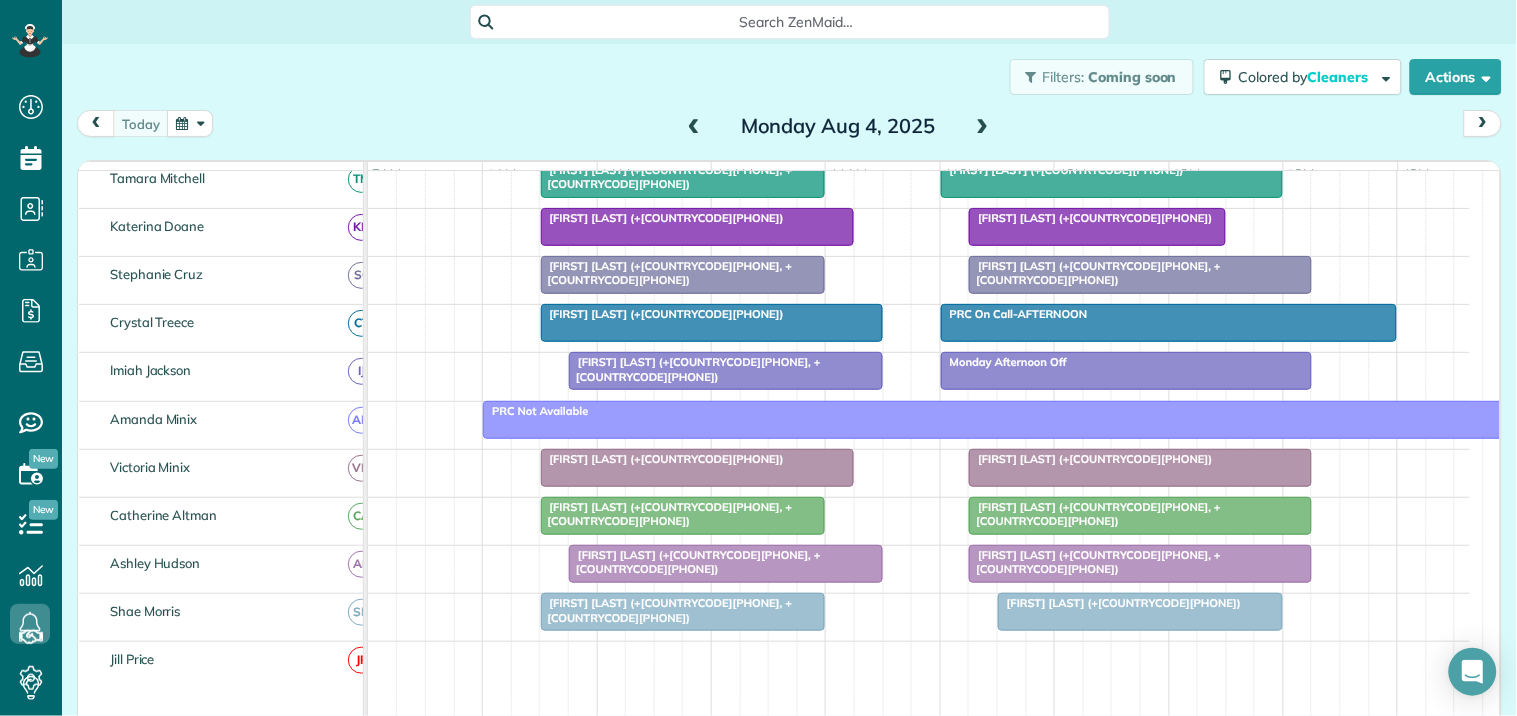 click at bounding box center [983, 127] 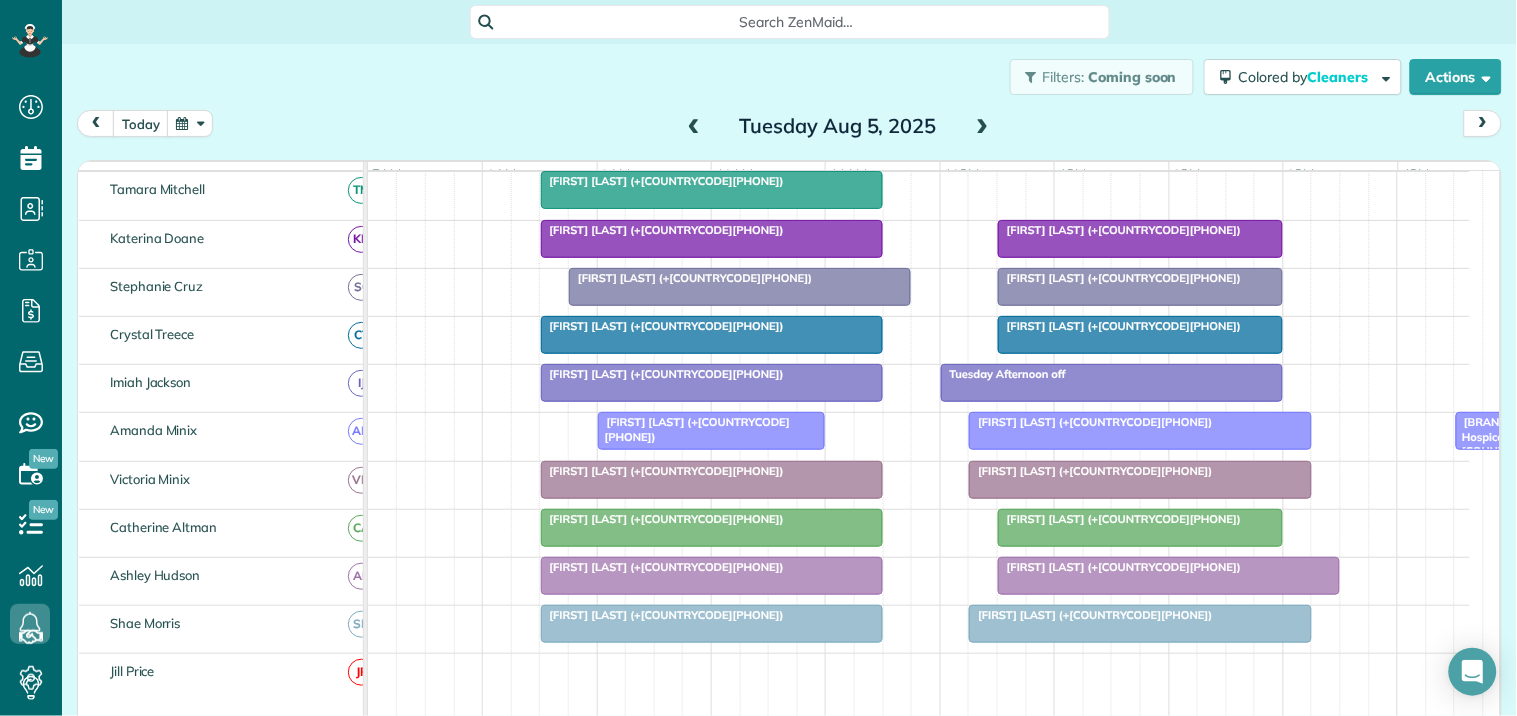 scroll, scrollTop: 308, scrollLeft: 0, axis: vertical 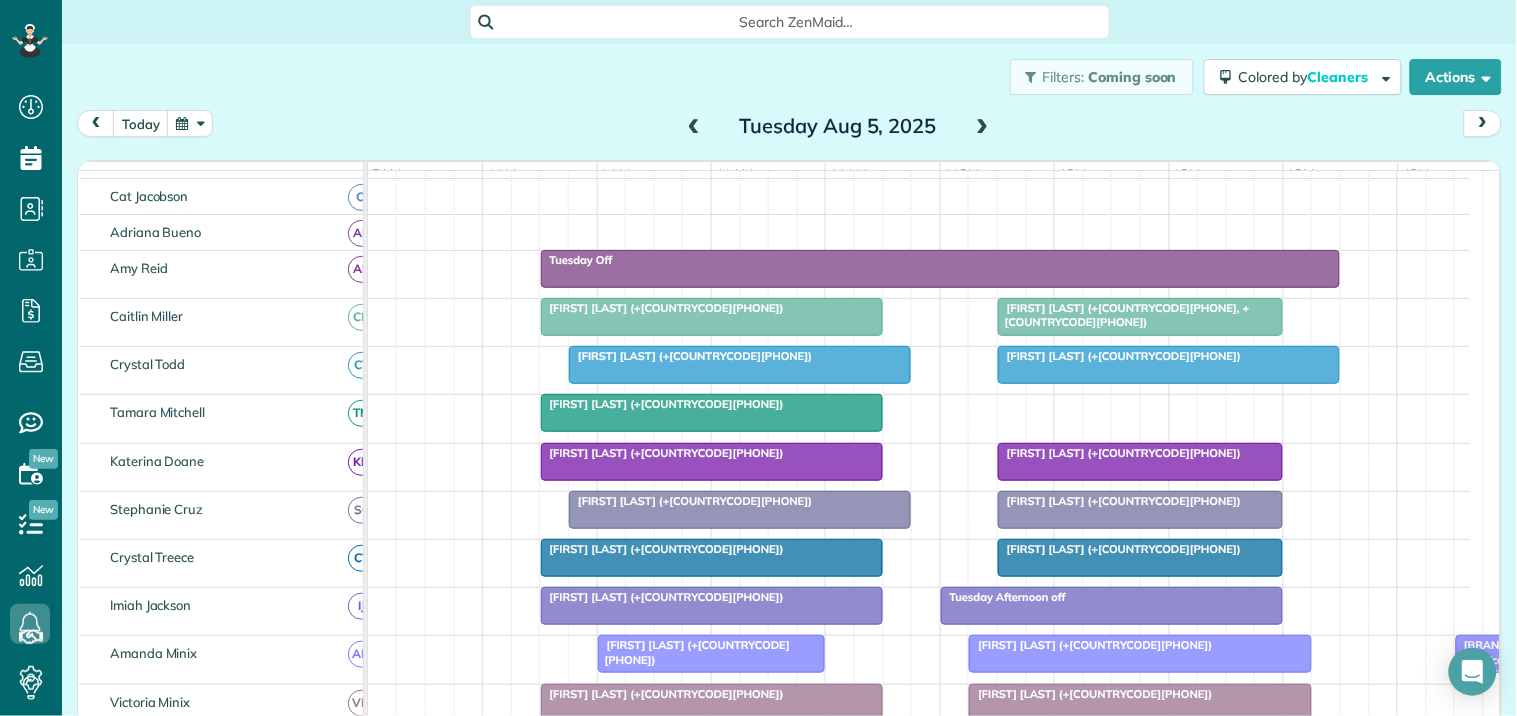 click at bounding box center (983, 127) 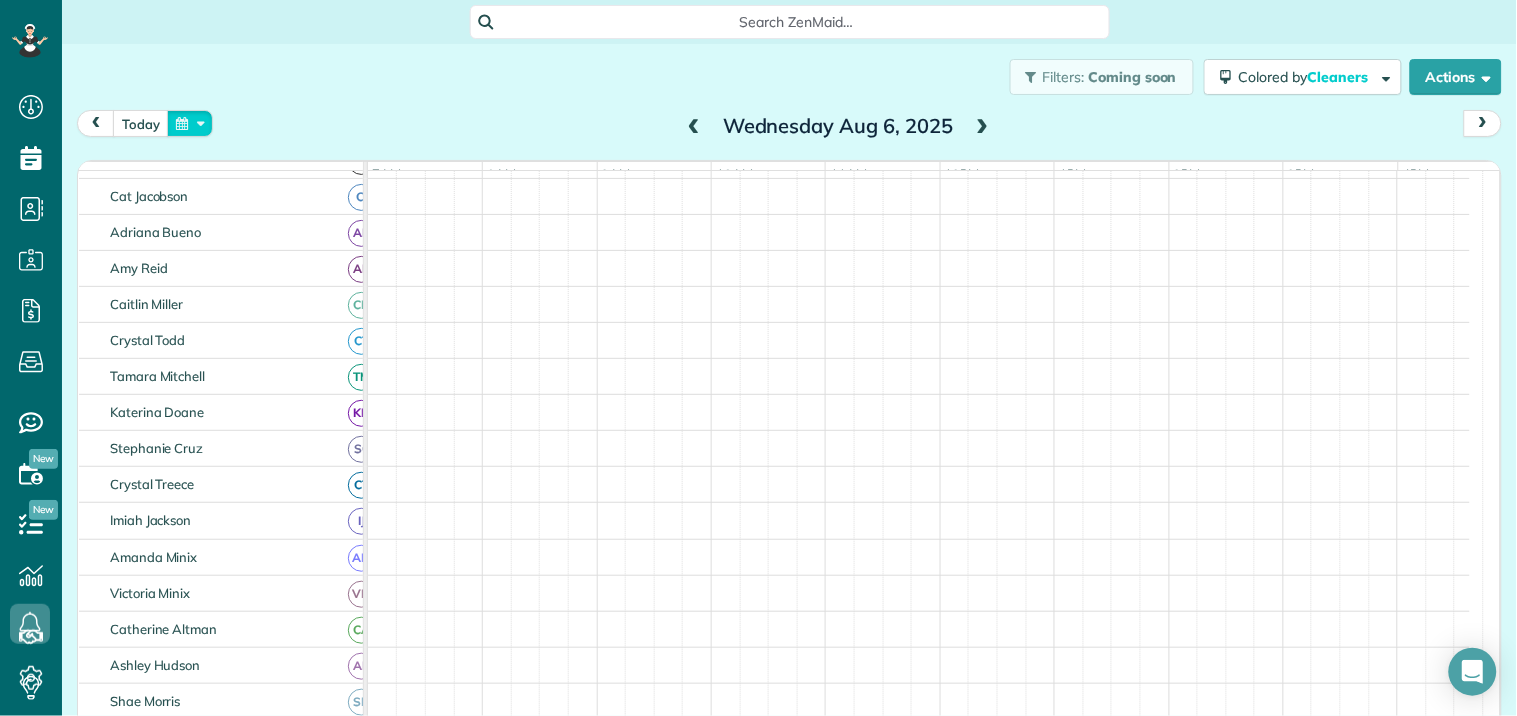 click at bounding box center [190, 123] 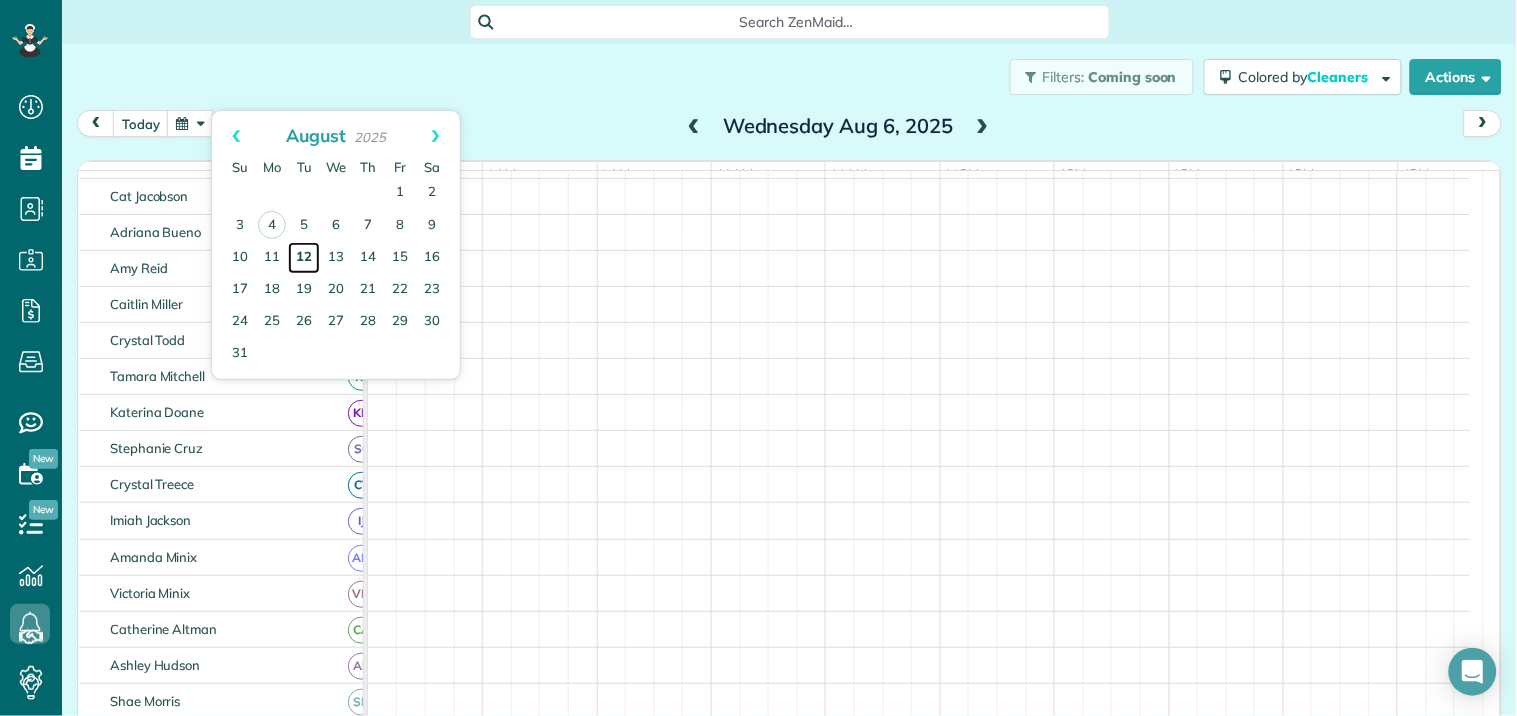 click on "12" at bounding box center [304, 258] 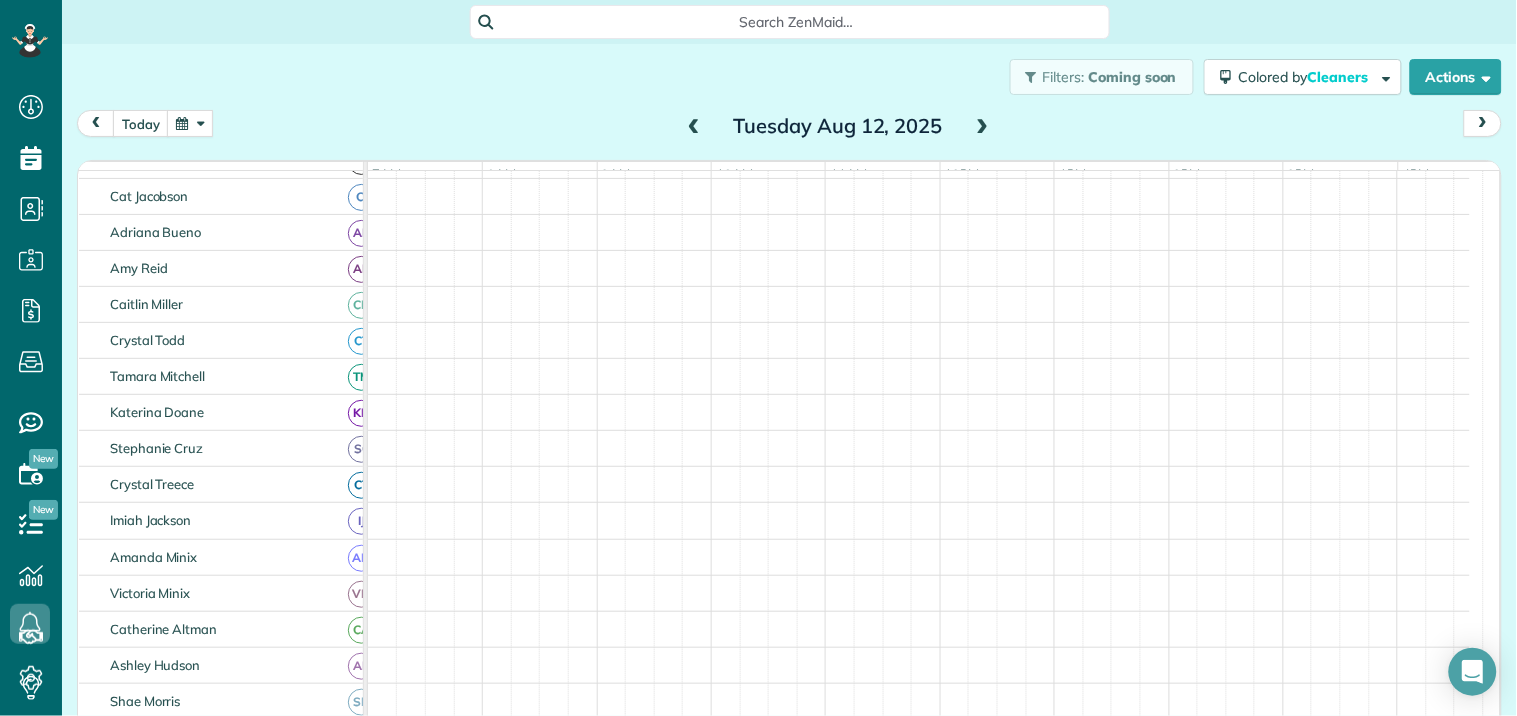 scroll, scrollTop: 197, scrollLeft: 0, axis: vertical 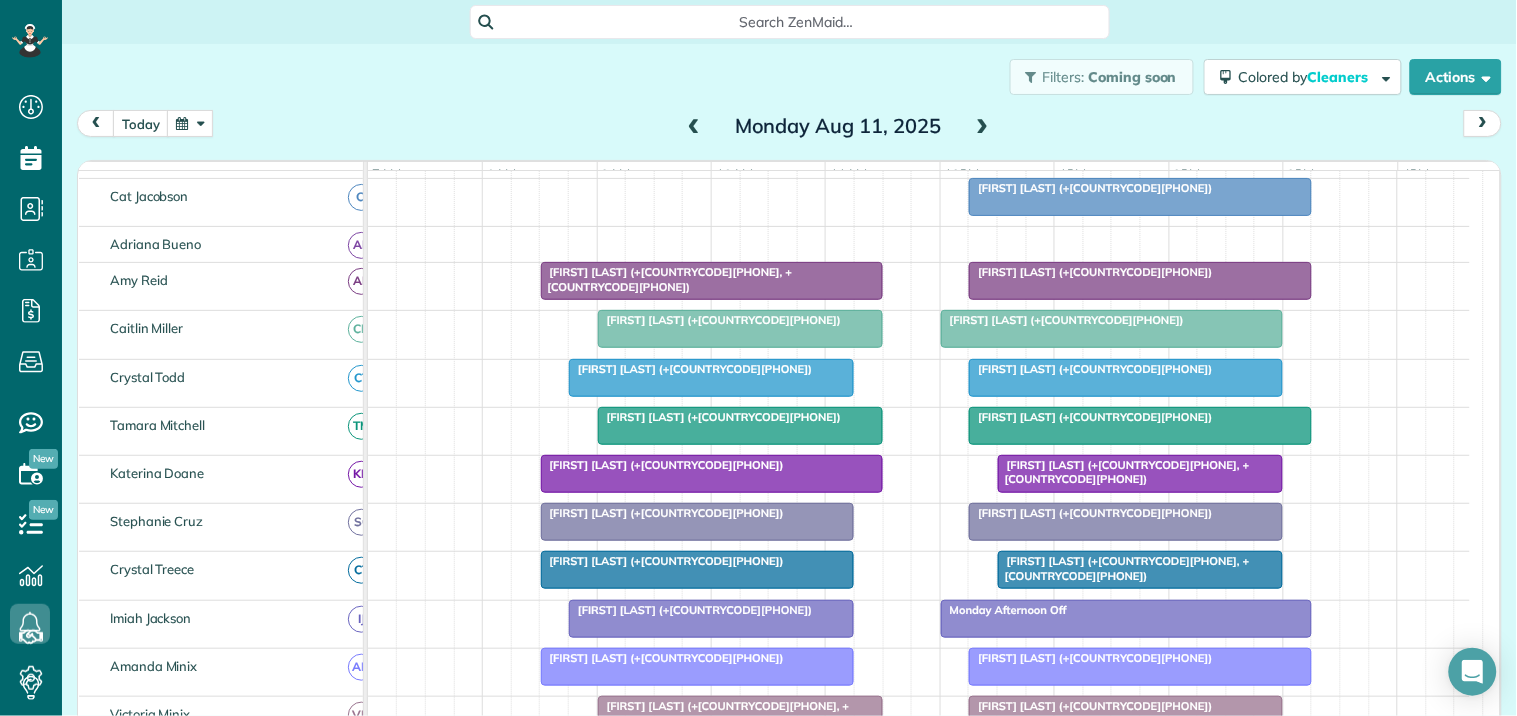 click at bounding box center (983, 127) 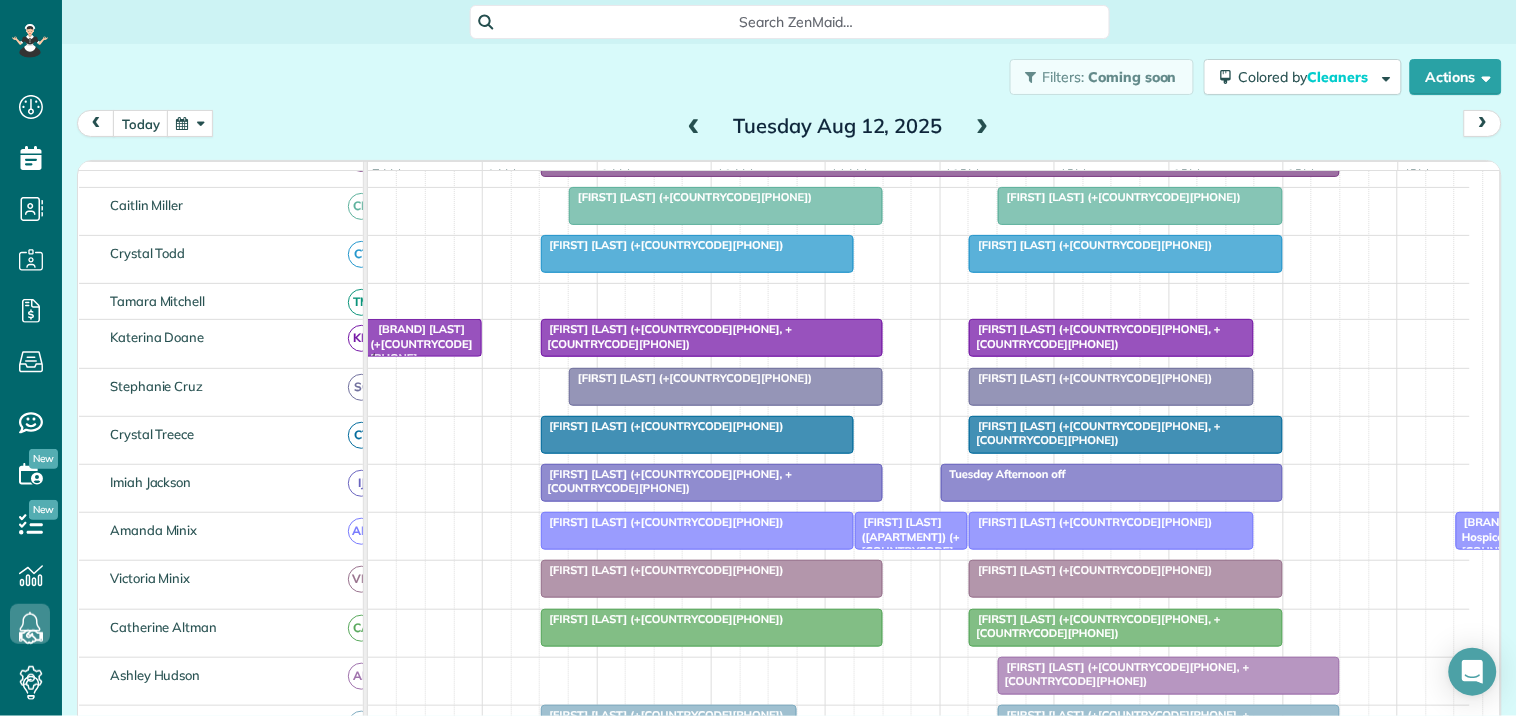 click at bounding box center [190, 123] 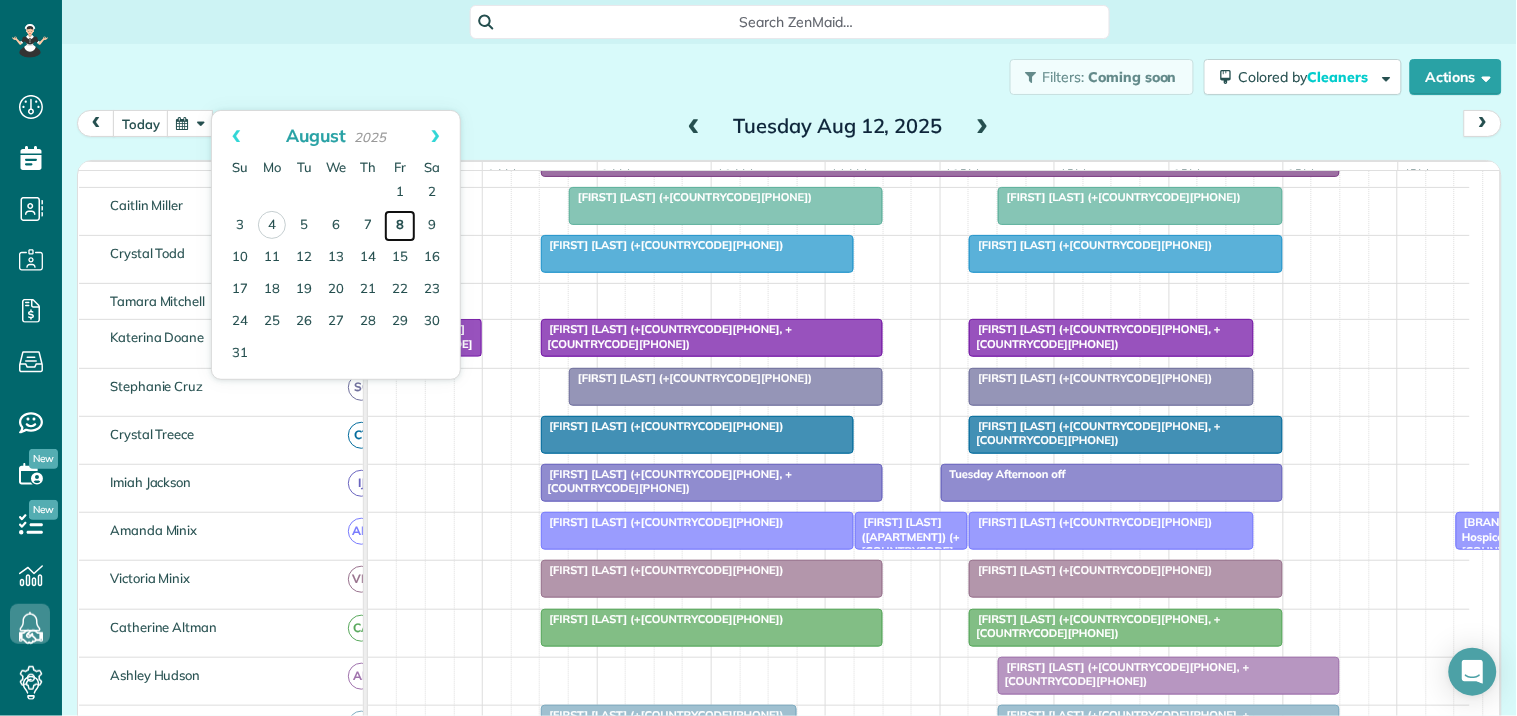 click on "8" at bounding box center [400, 226] 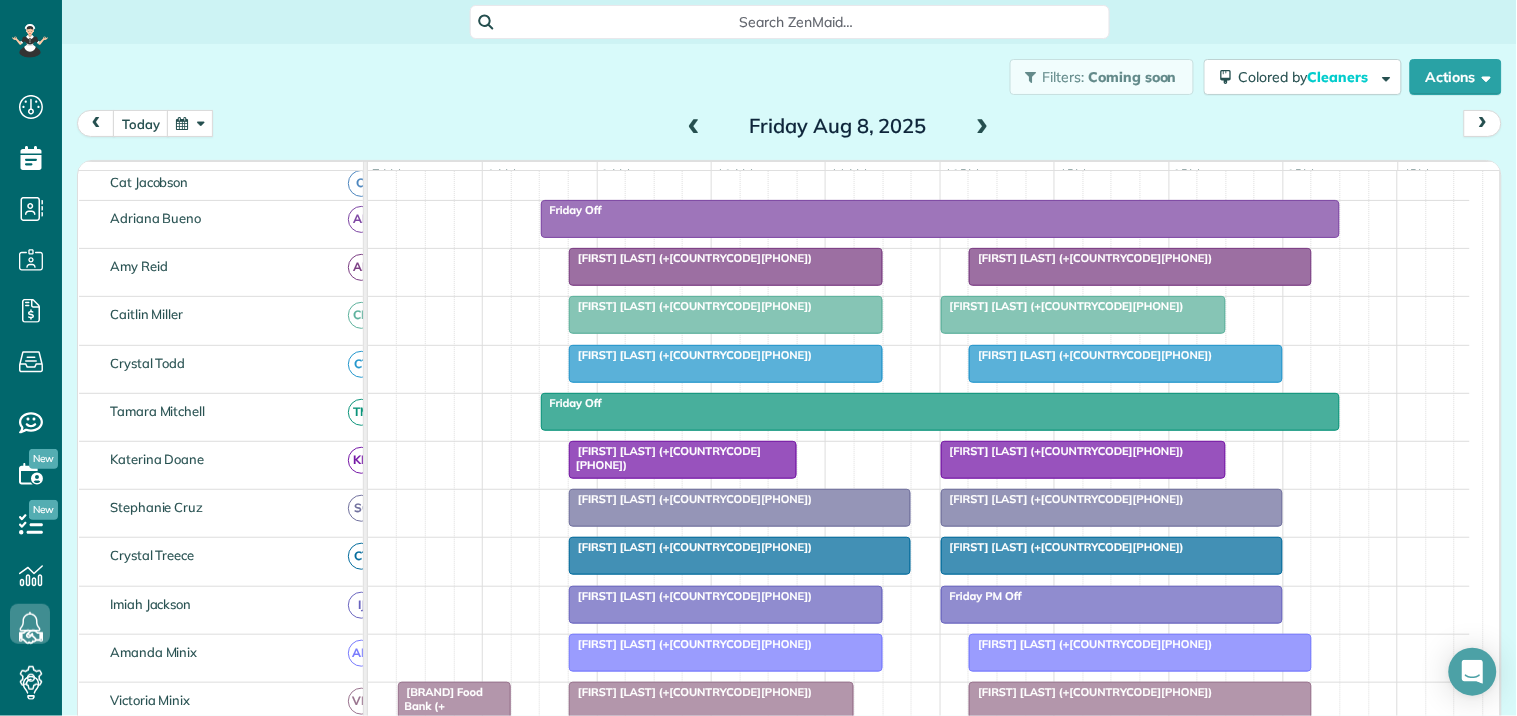 click at bounding box center [694, 127] 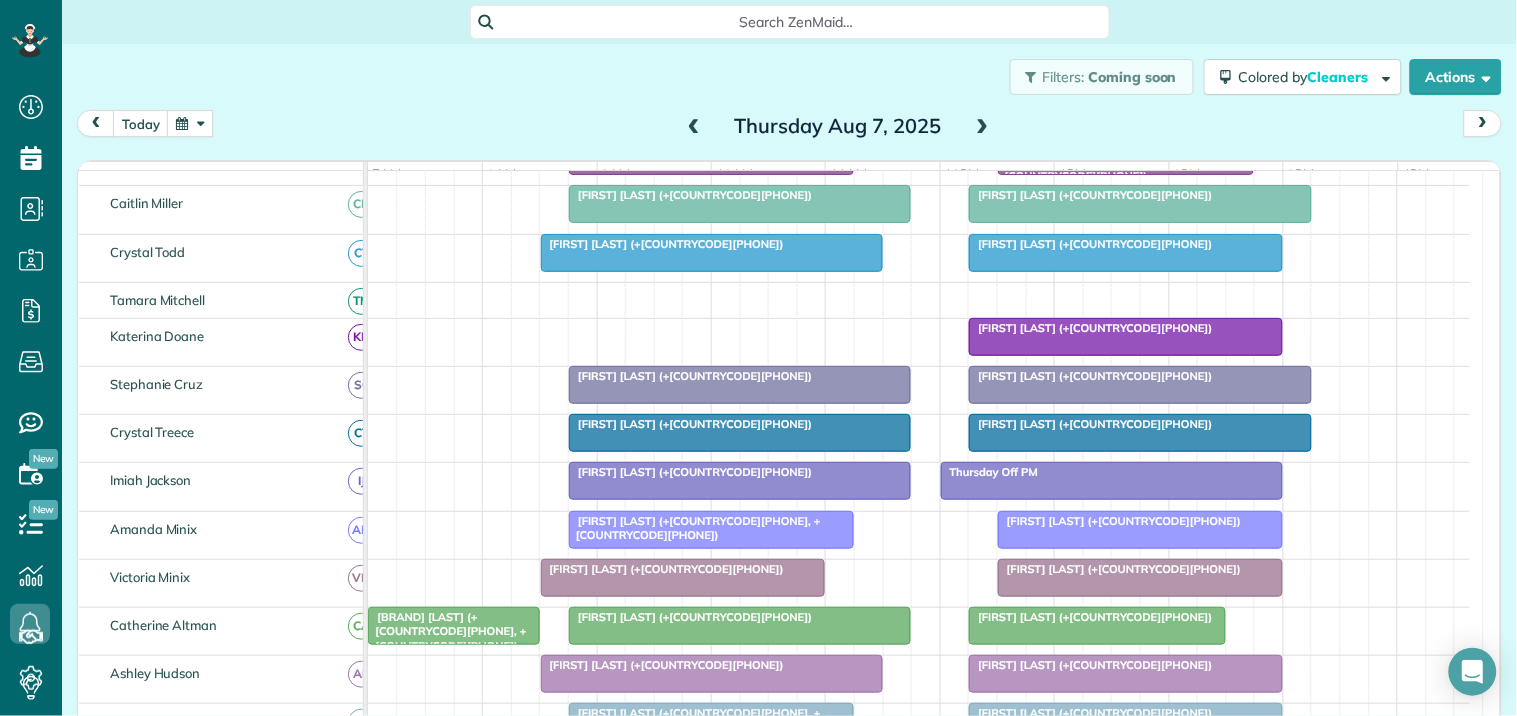 click at bounding box center [694, 127] 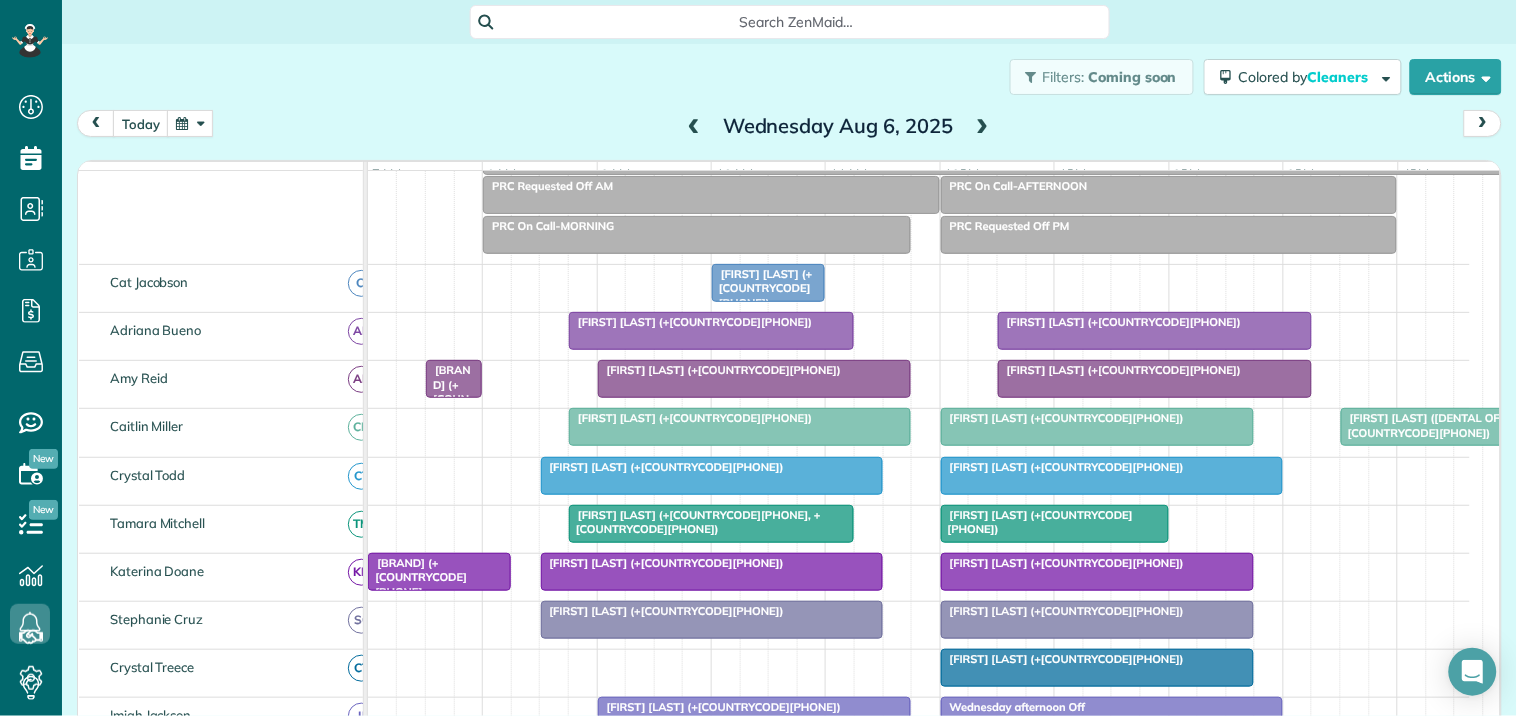 click at bounding box center [694, 127] 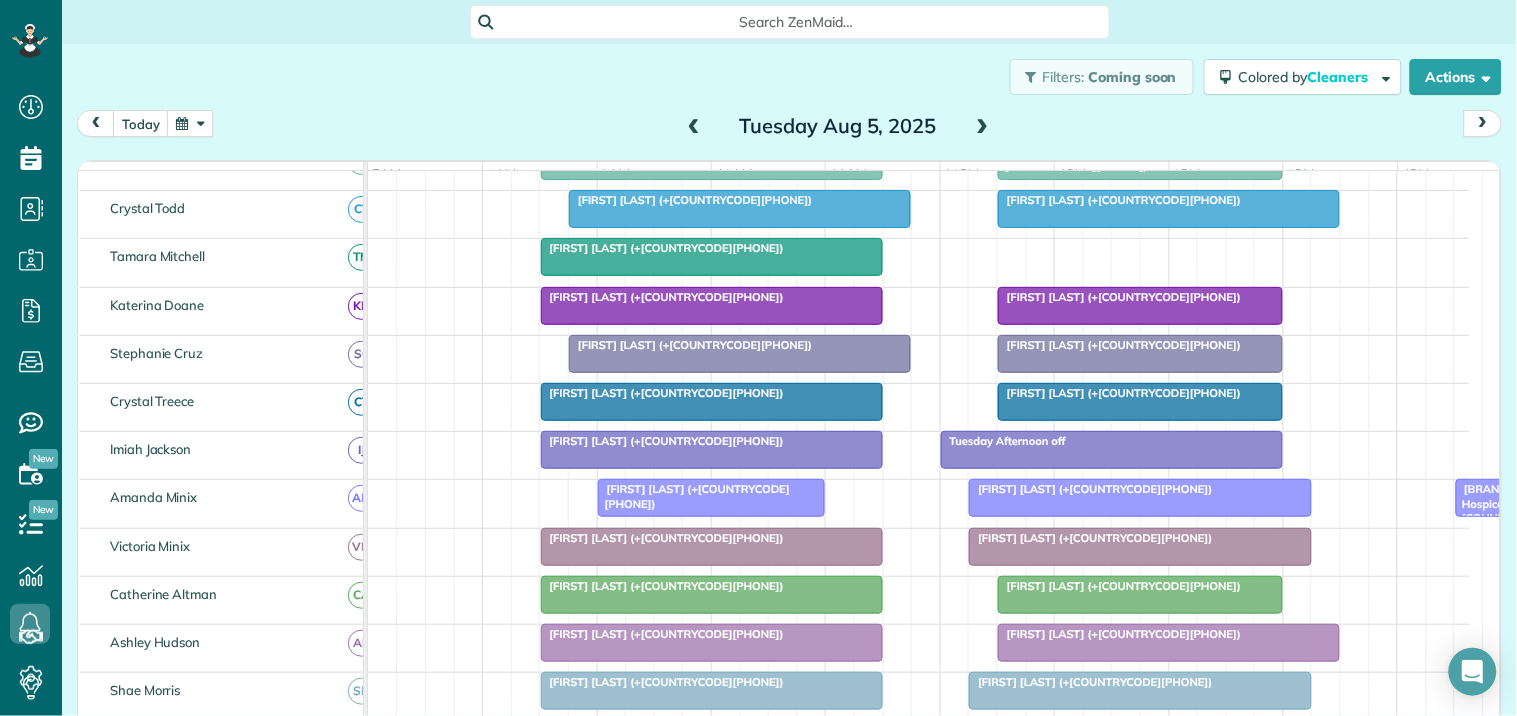 click at bounding box center (983, 127) 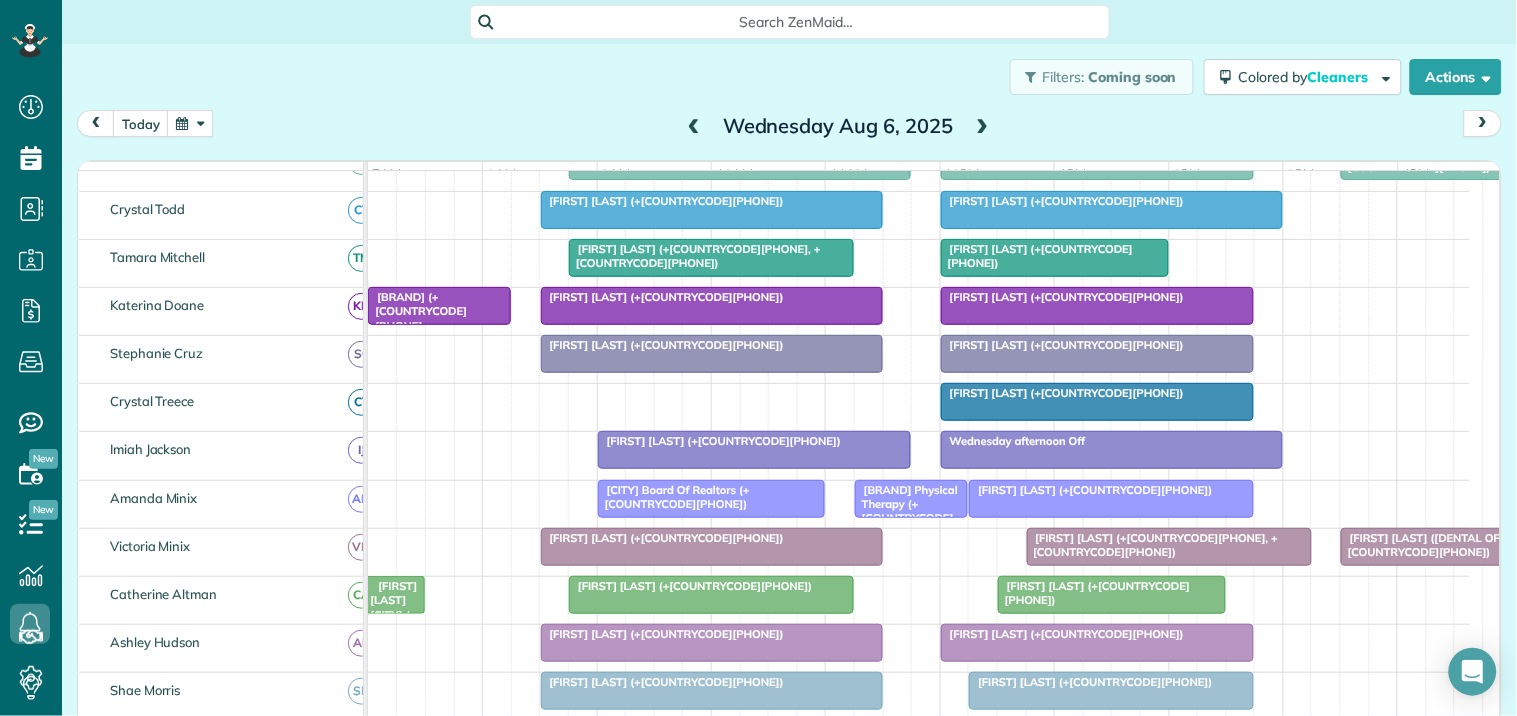 click at bounding box center [983, 127] 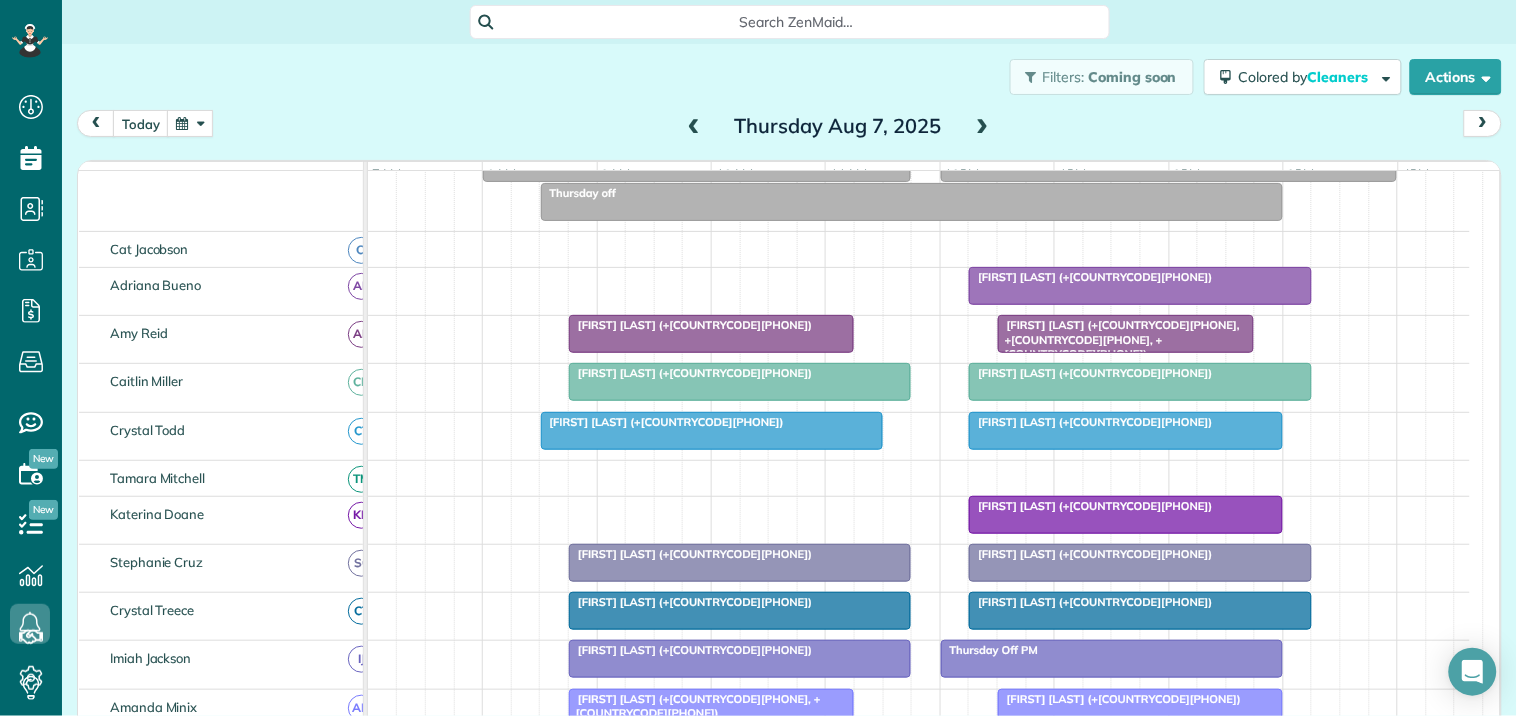 click at bounding box center (983, 127) 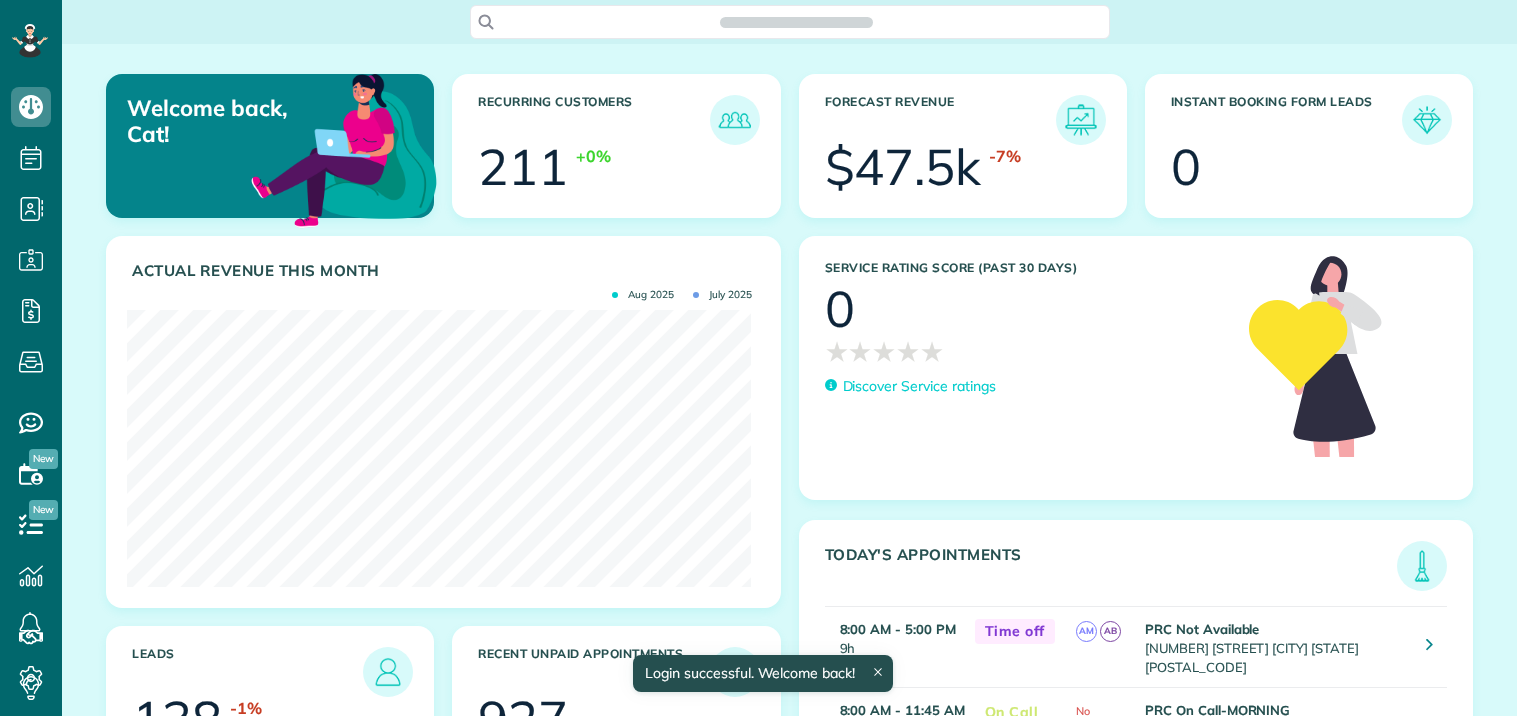scroll, scrollTop: 0, scrollLeft: 0, axis: both 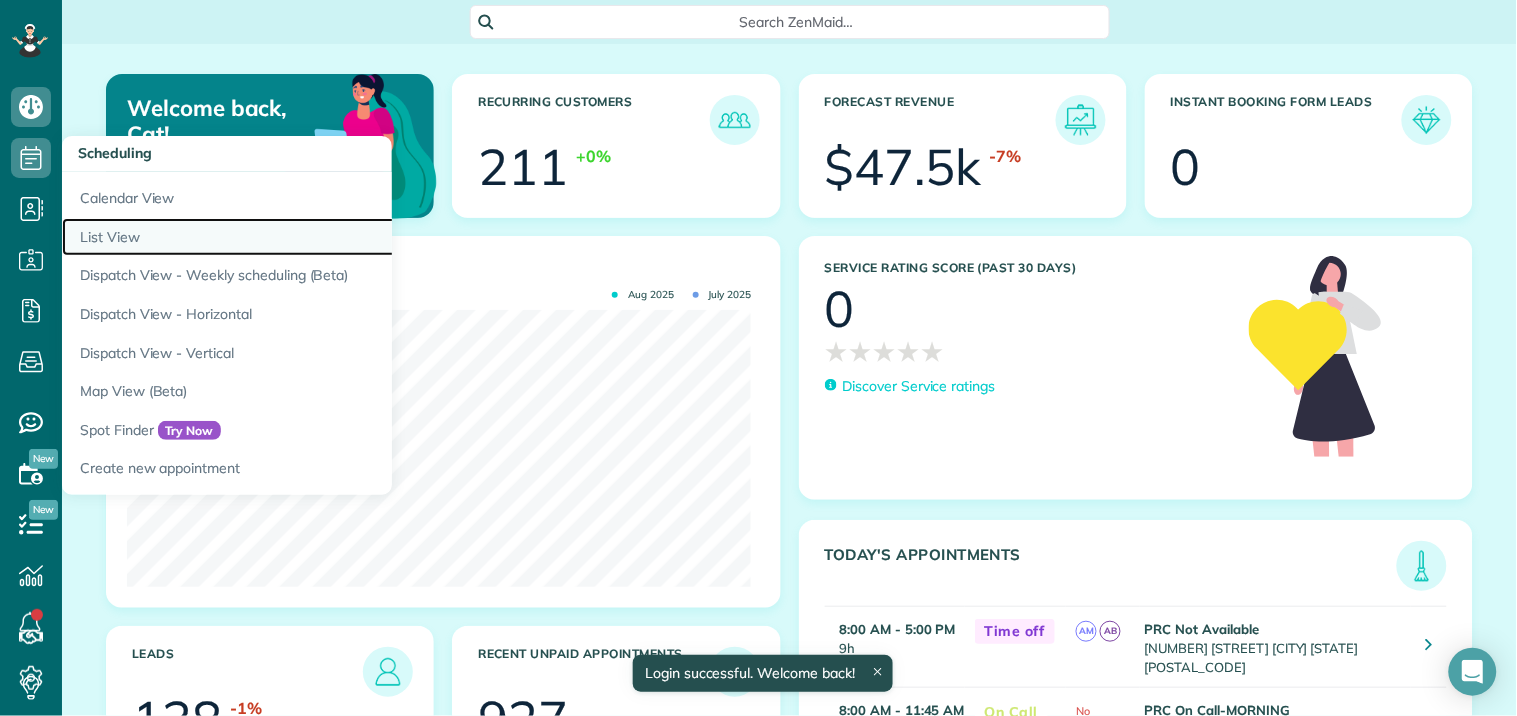 click on "List View" at bounding box center (312, 237) 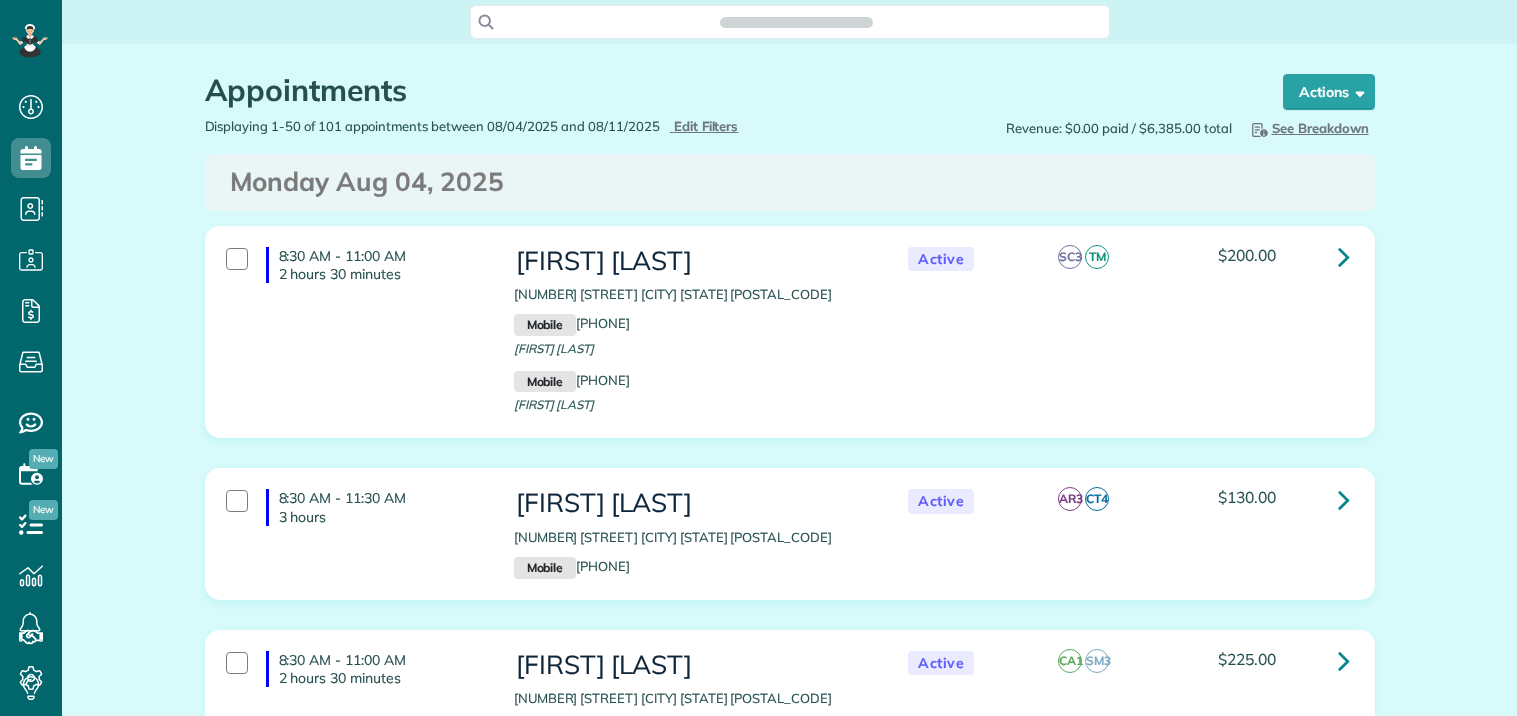 scroll, scrollTop: 0, scrollLeft: 0, axis: both 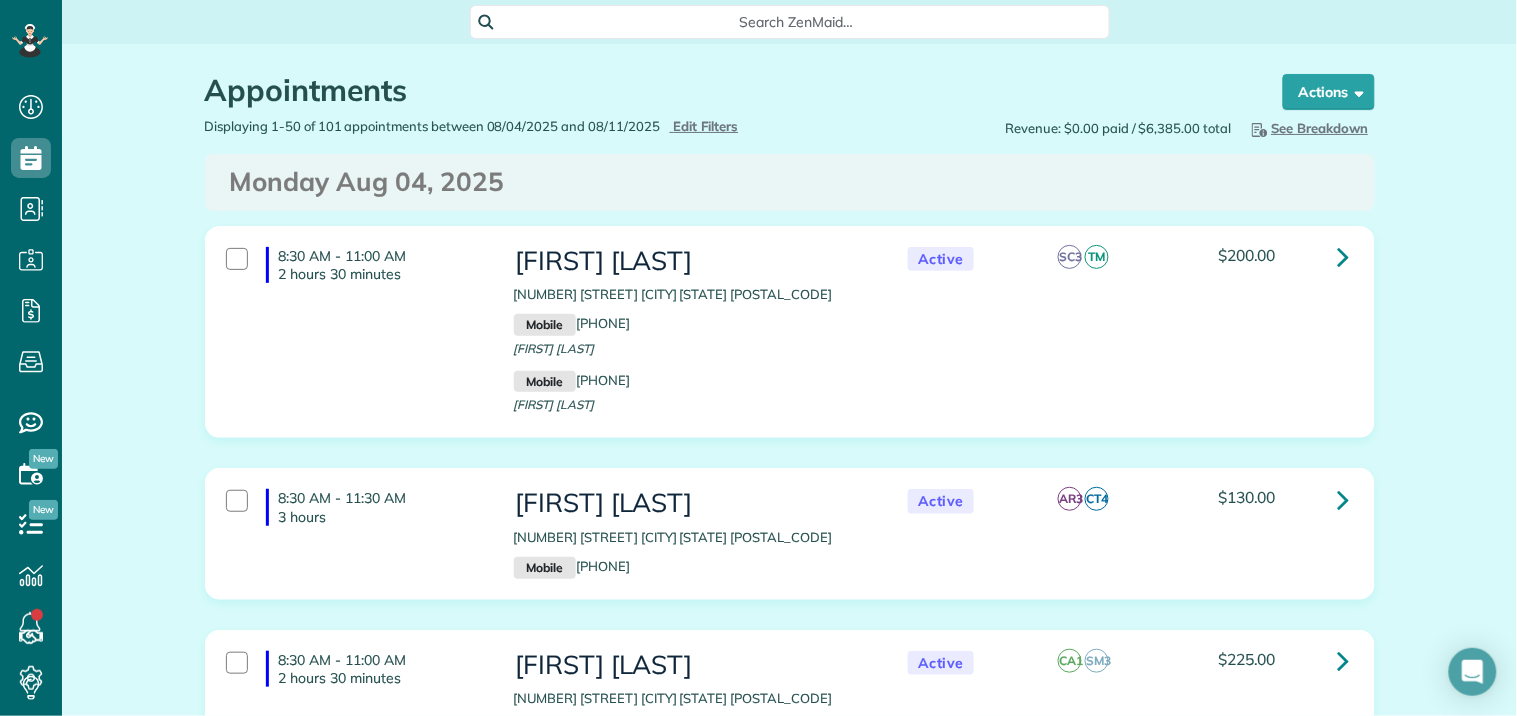 type on "**********" 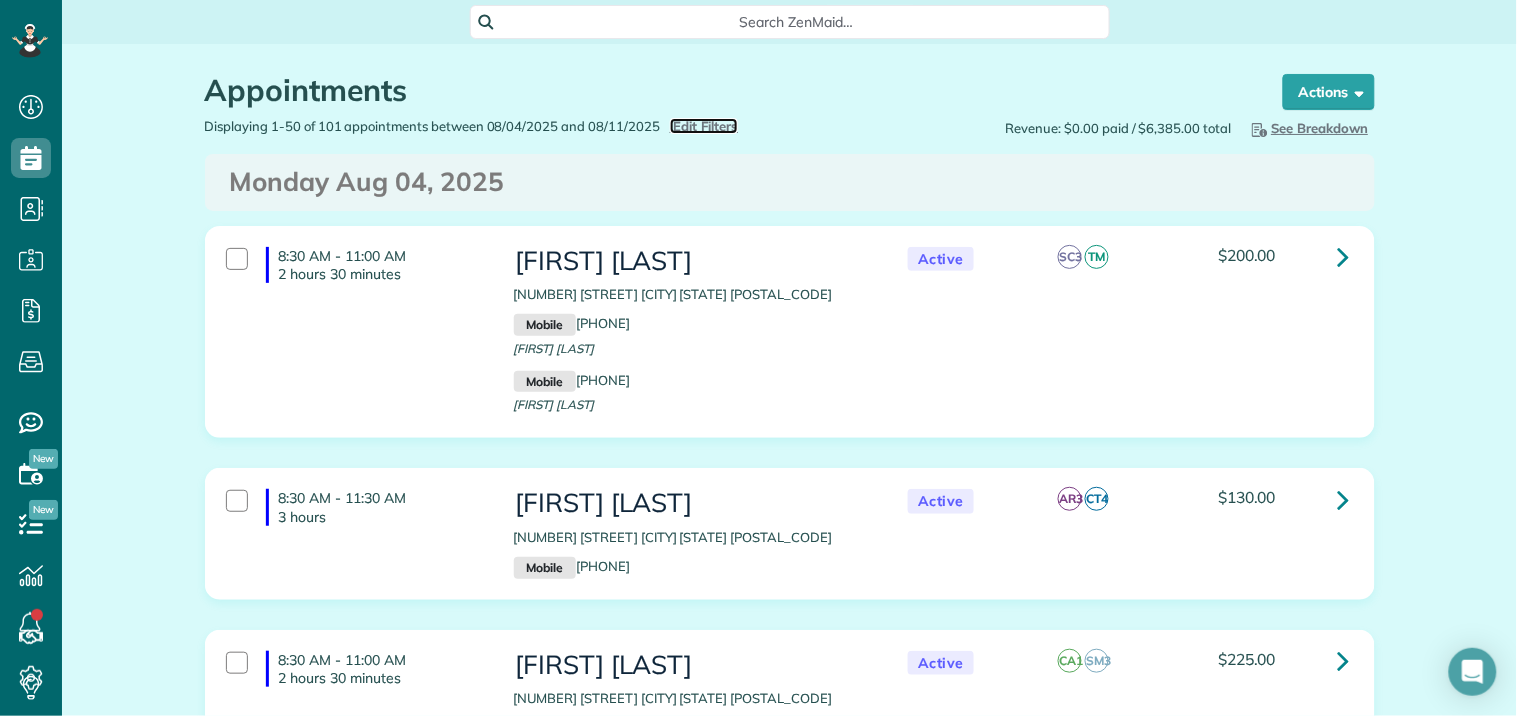 click on "Edit Filters" at bounding box center [706, 126] 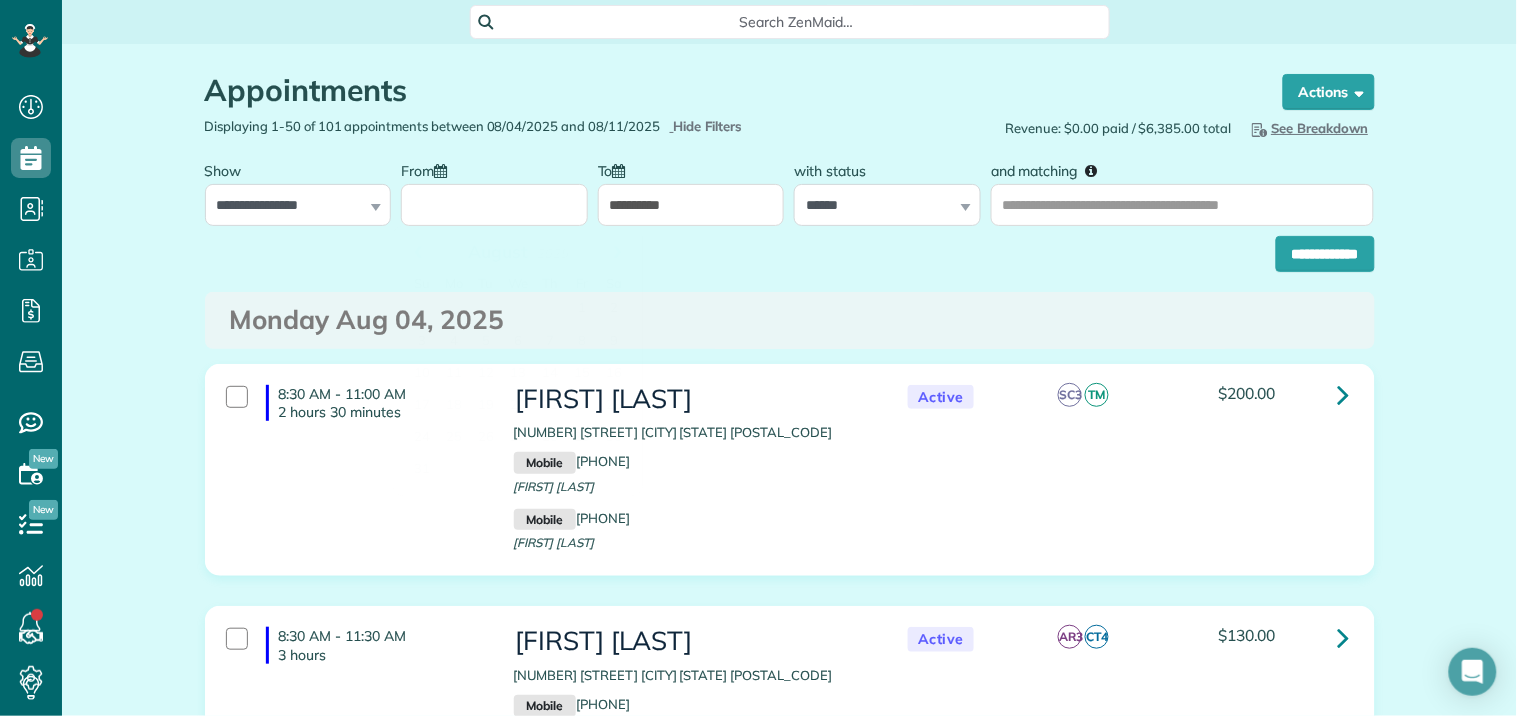 click on "From" at bounding box center (494, 205) 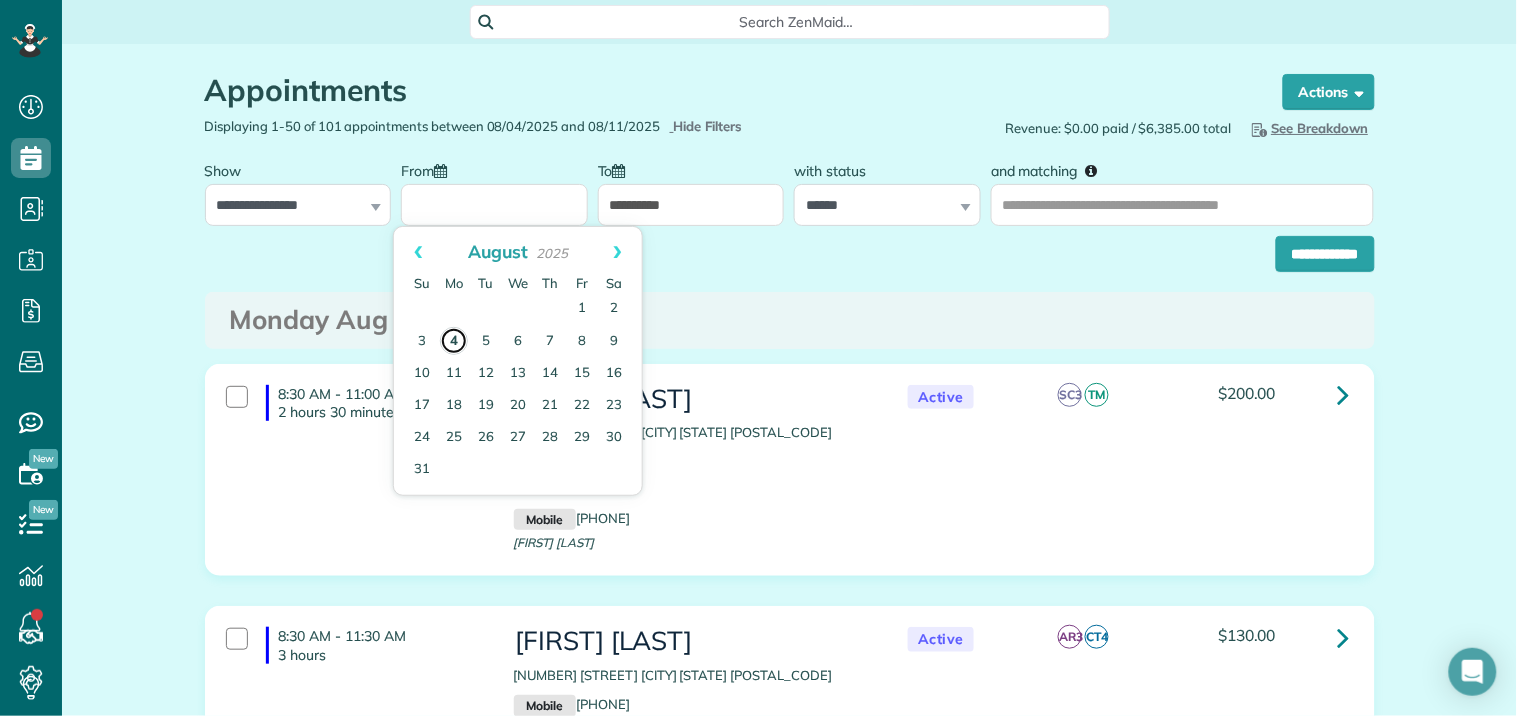 click on "4" at bounding box center (454, 341) 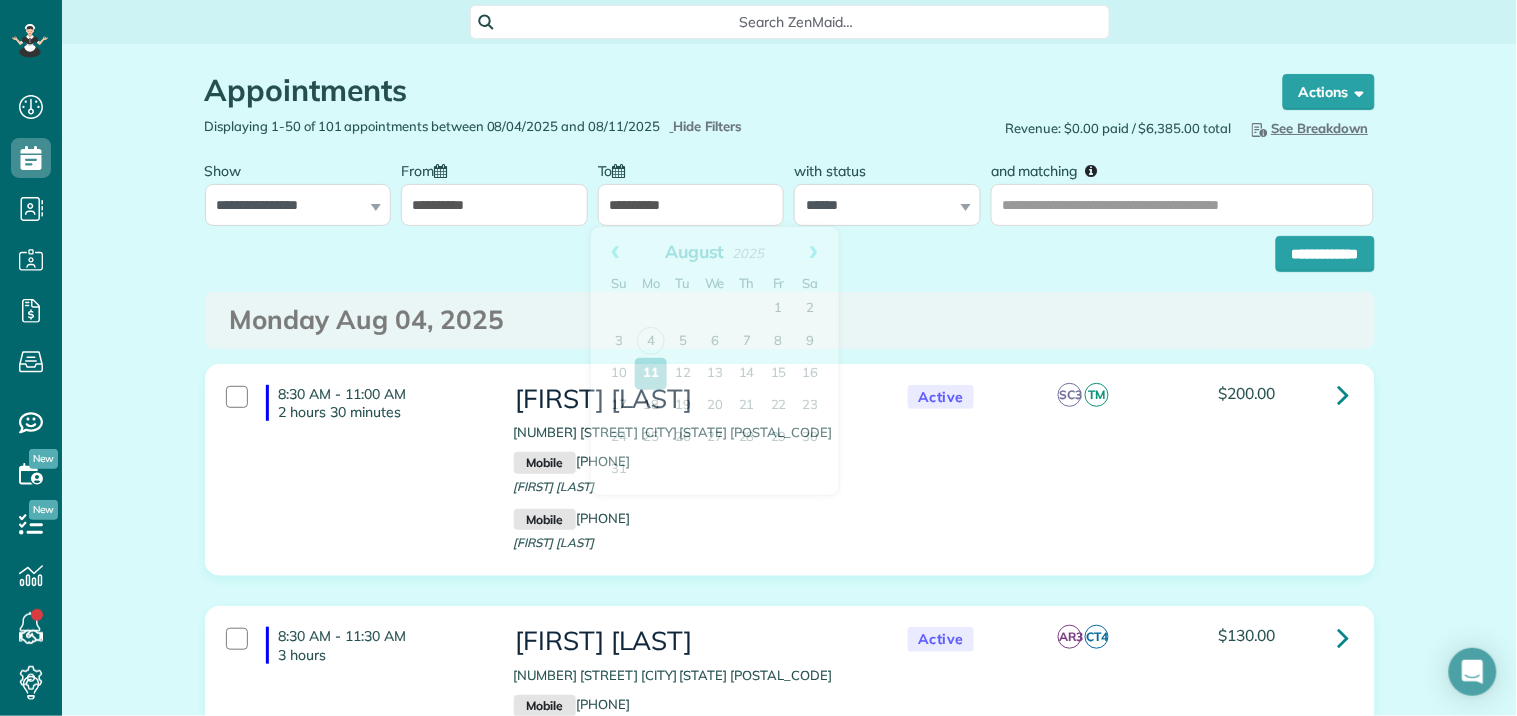 click on "**********" at bounding box center [691, 205] 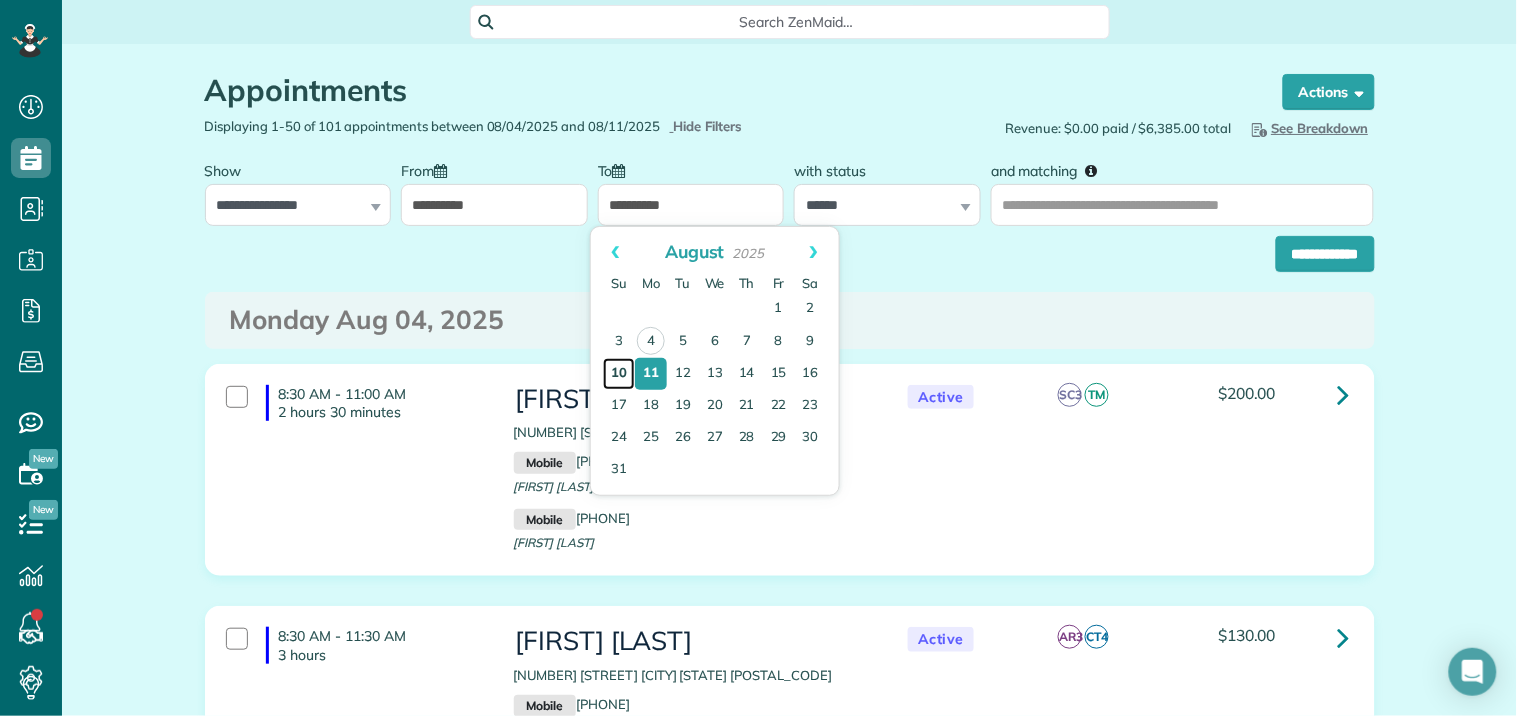 click on "10" at bounding box center (619, 374) 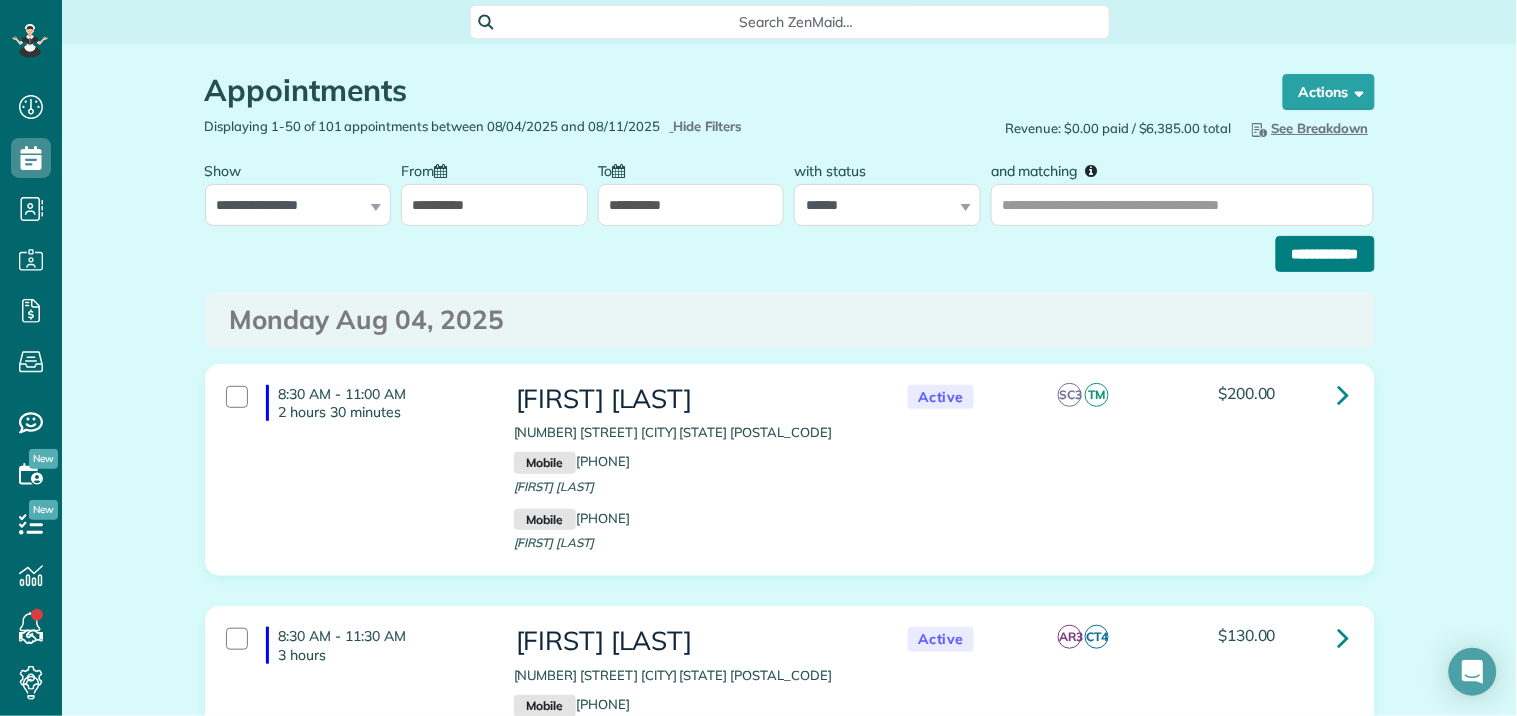 click on "**********" at bounding box center (1325, 254) 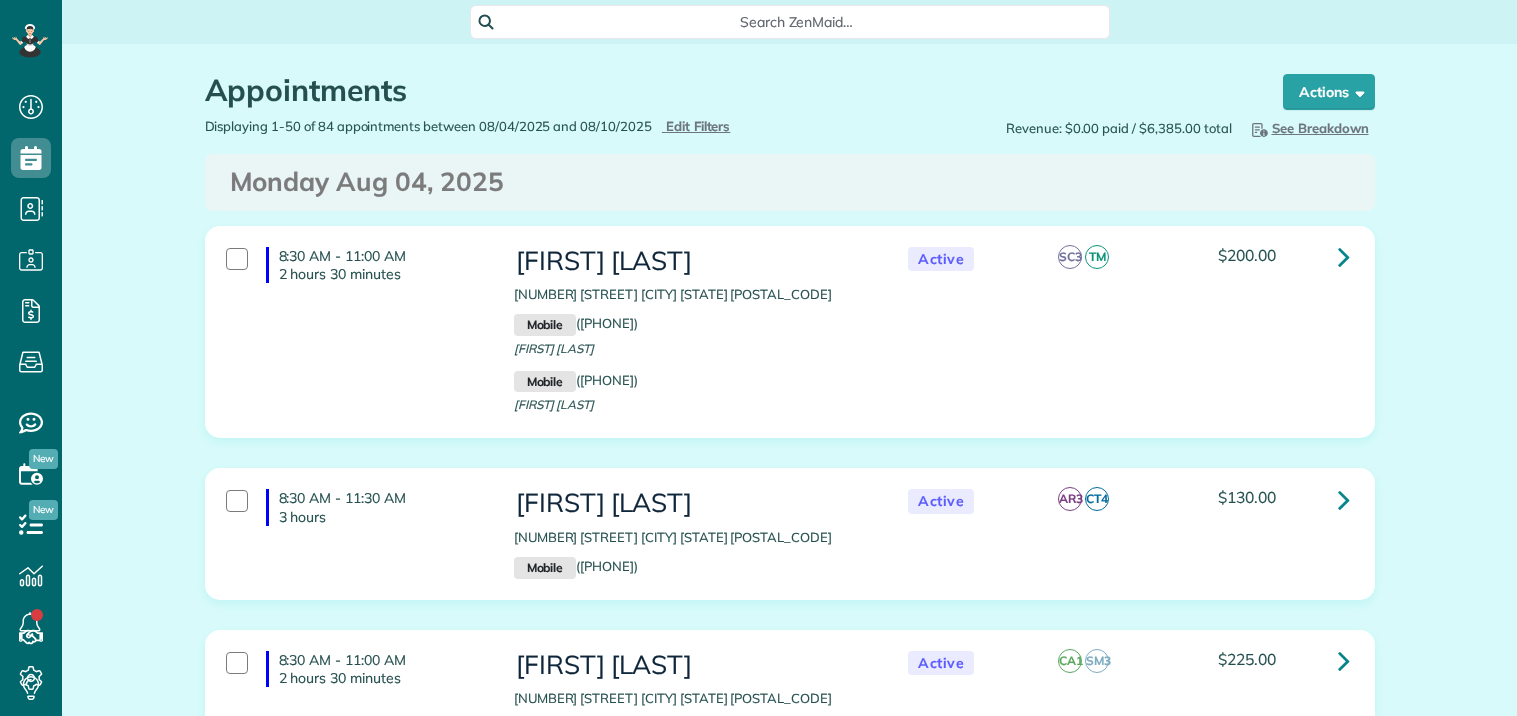 scroll, scrollTop: 0, scrollLeft: 0, axis: both 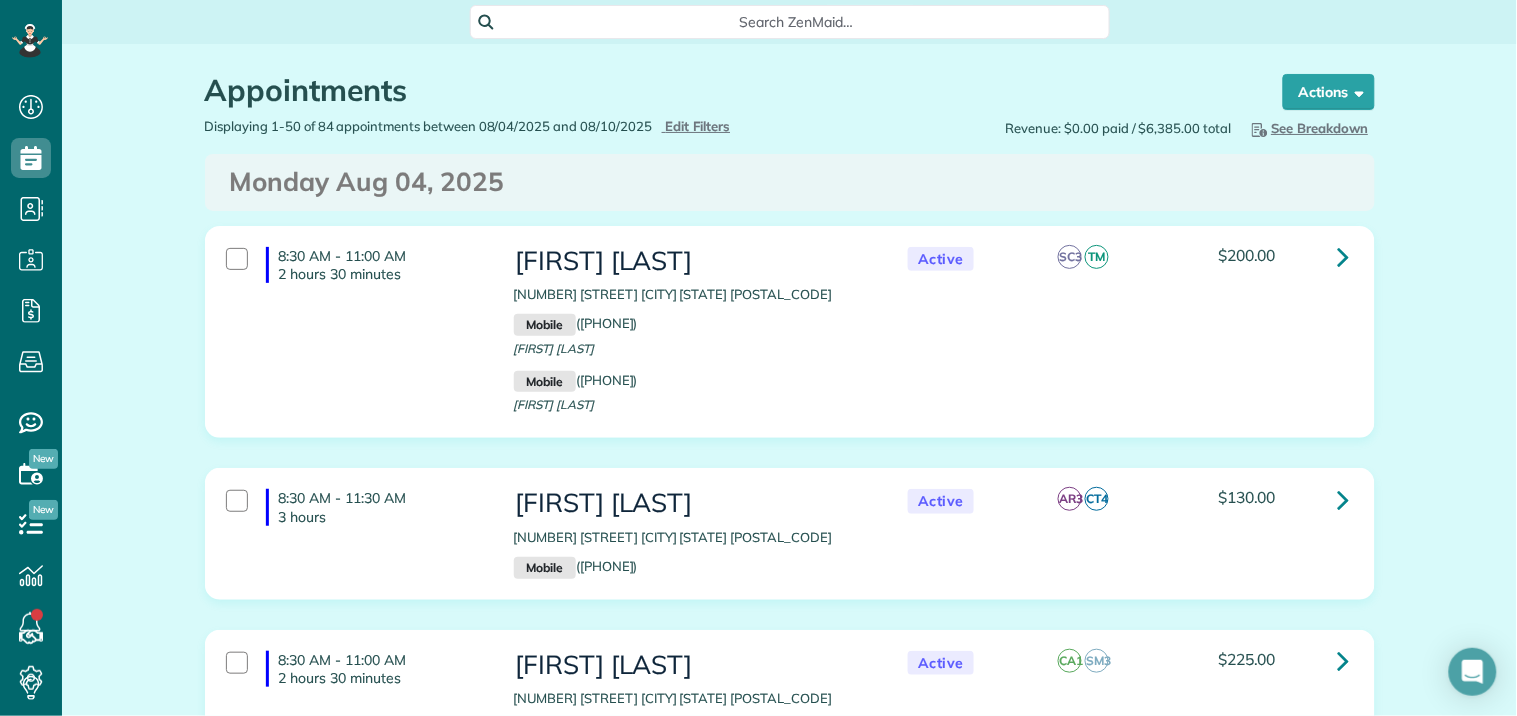 click on "See Breakdown" at bounding box center [1308, 128] 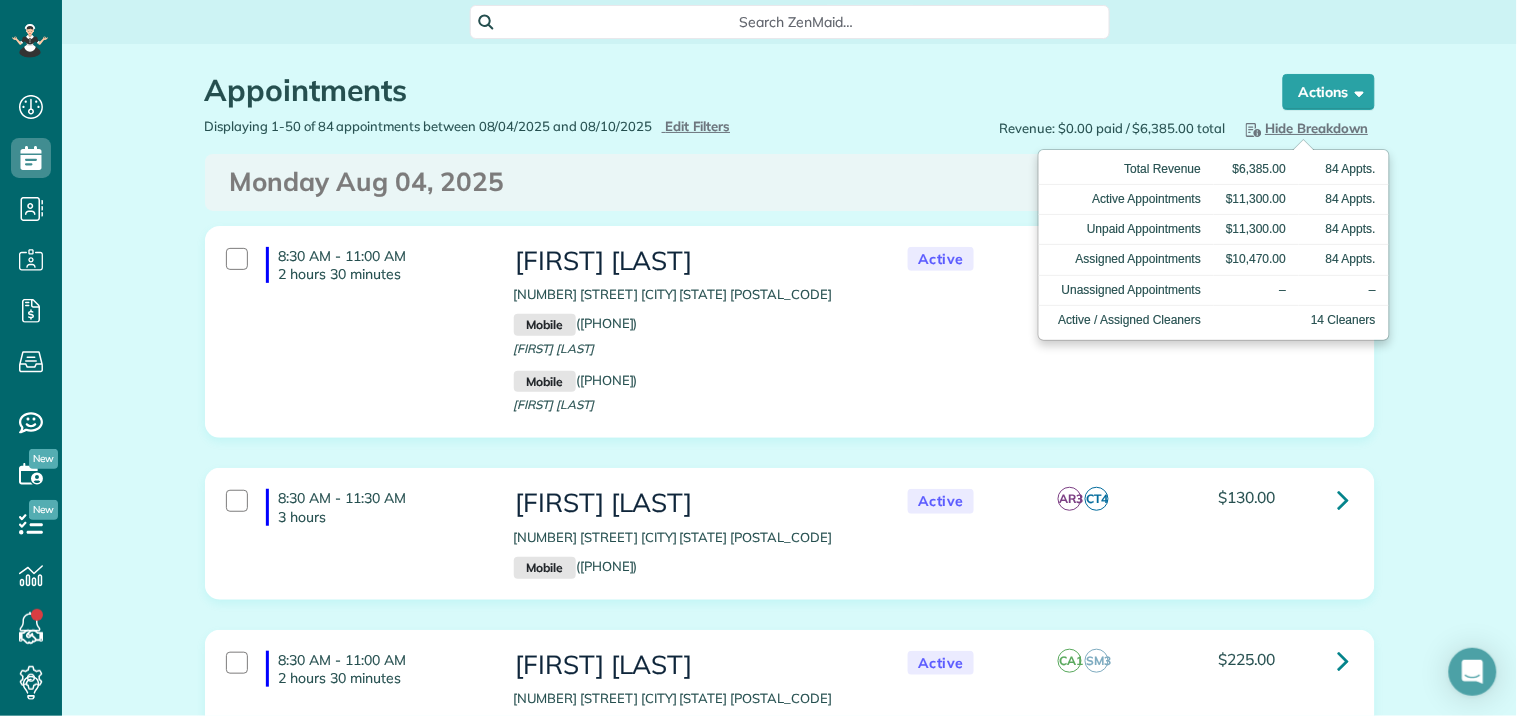 click on "Hide Breakdown" at bounding box center [1305, 128] 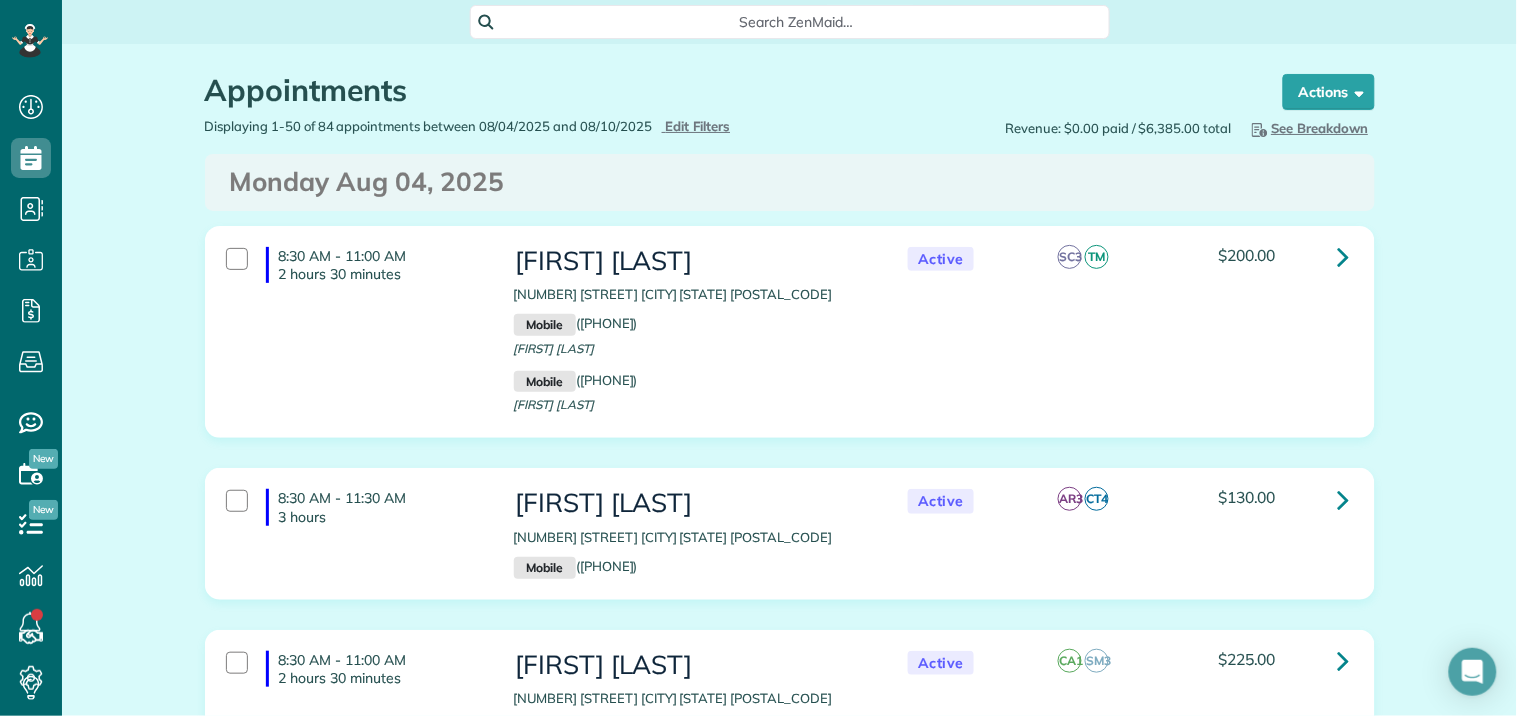 click on "See Breakdown" at bounding box center [1308, 128] 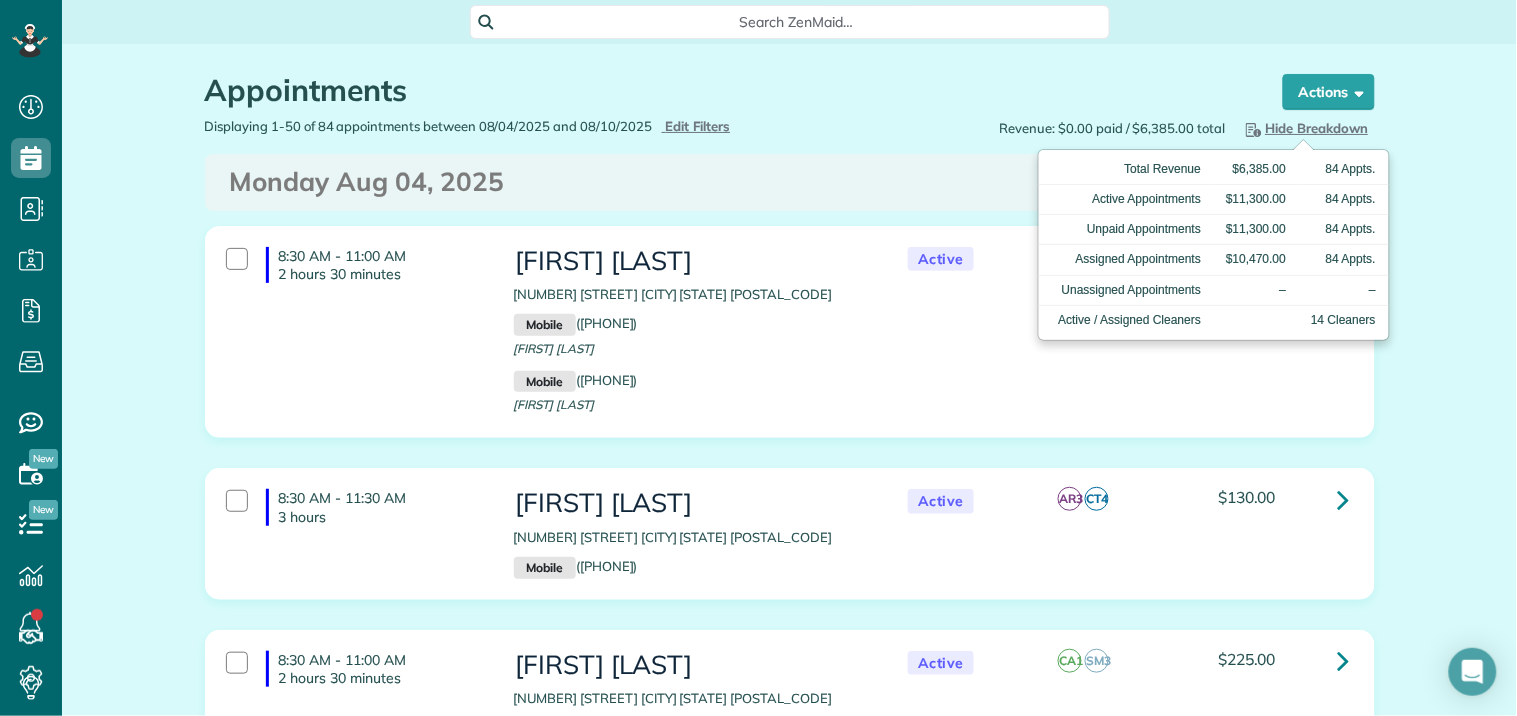 click on "Hide Breakdown" at bounding box center (1305, 128) 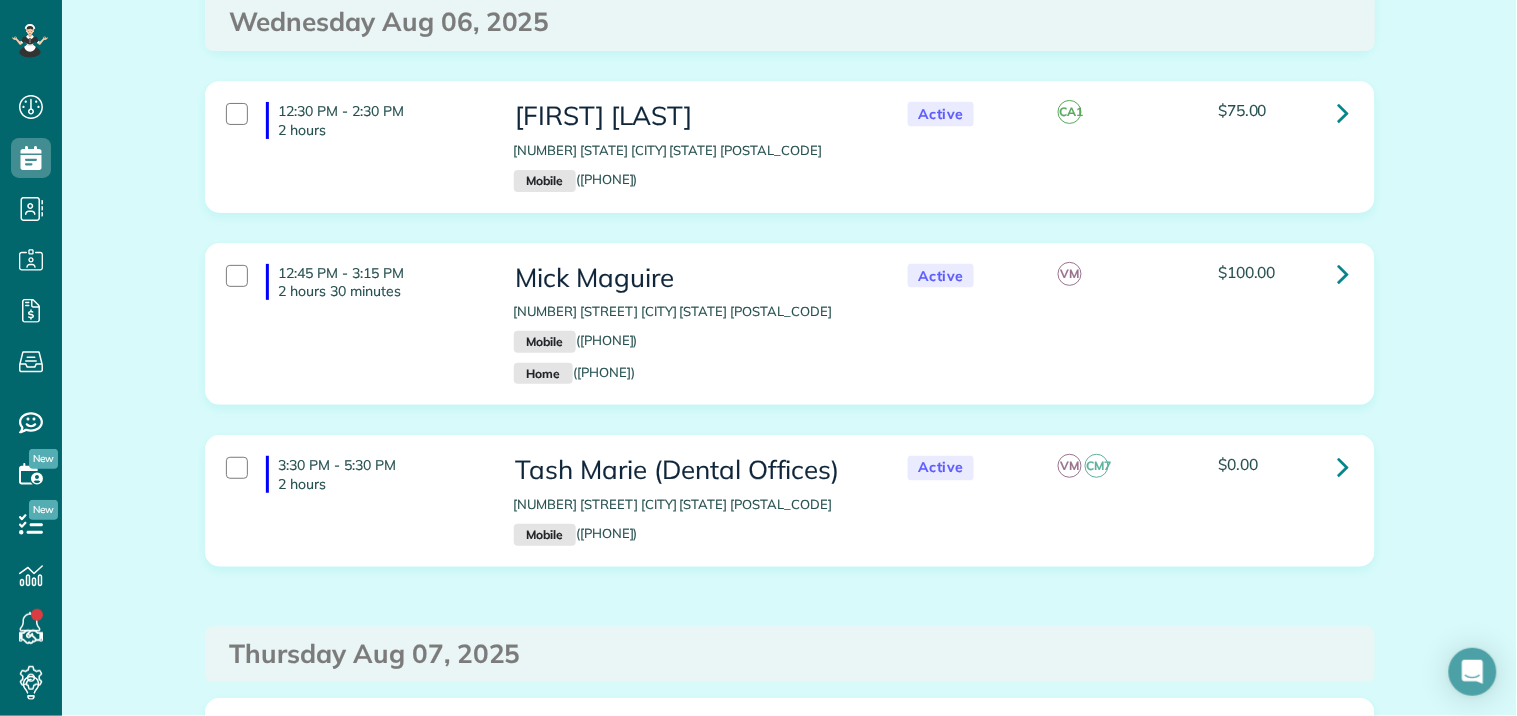 scroll, scrollTop: 8784, scrollLeft: 0, axis: vertical 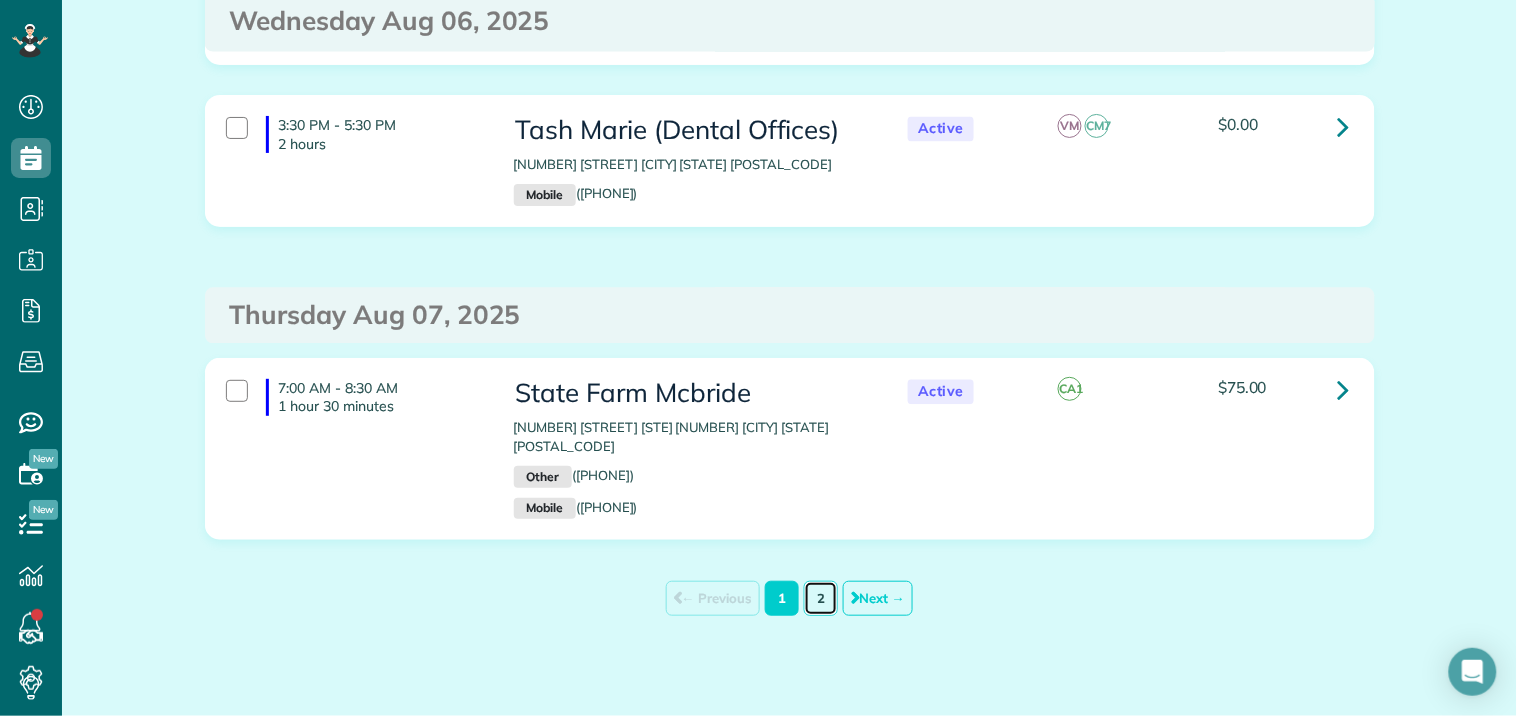 click on "2" at bounding box center (821, 598) 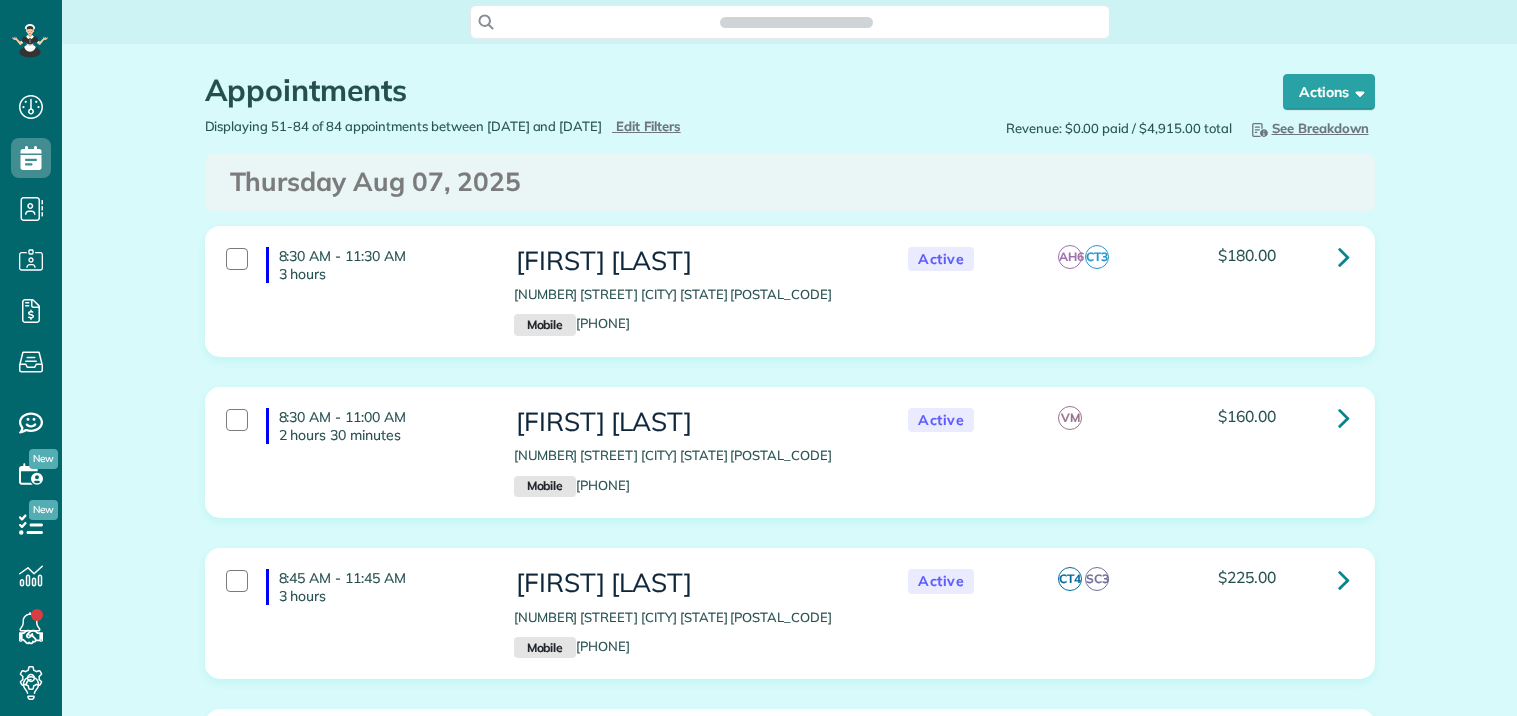 scroll, scrollTop: 0, scrollLeft: 0, axis: both 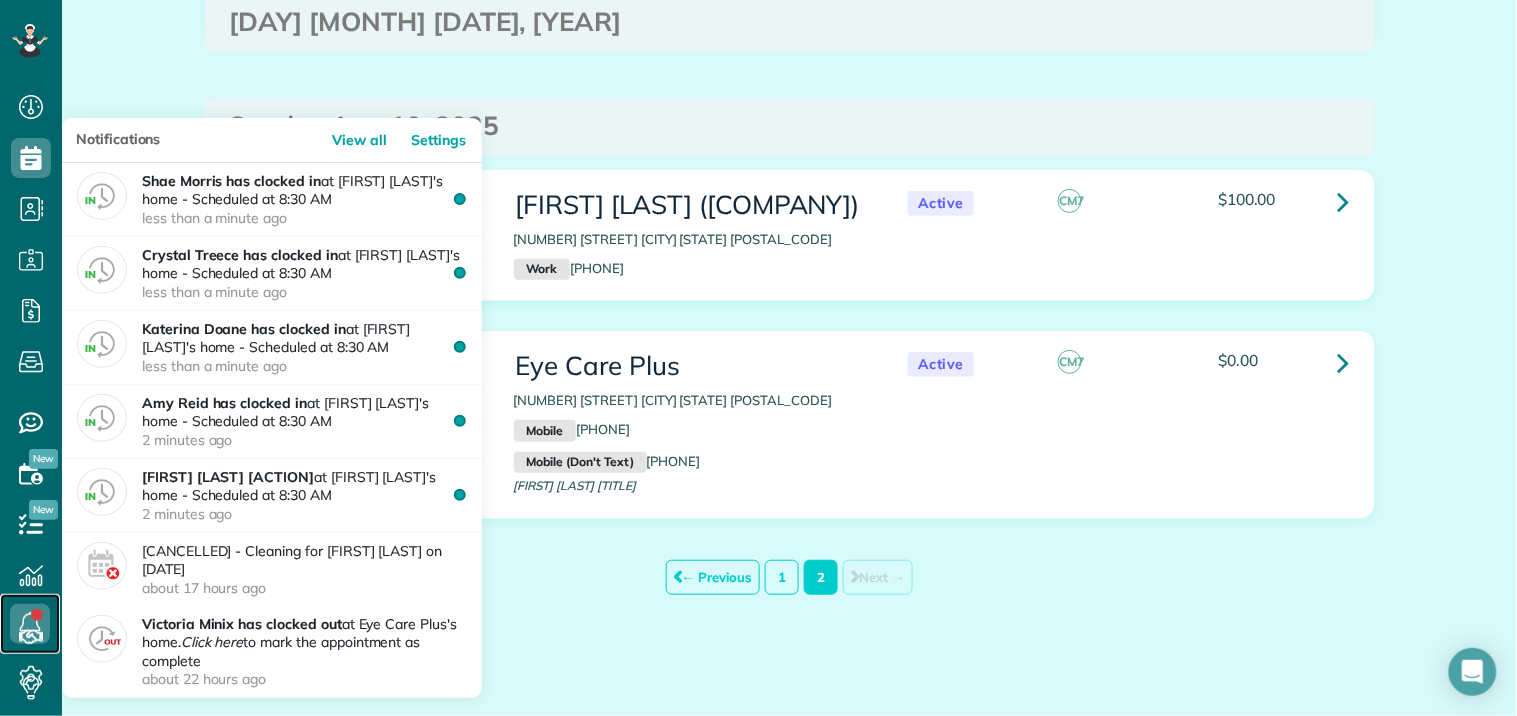 click 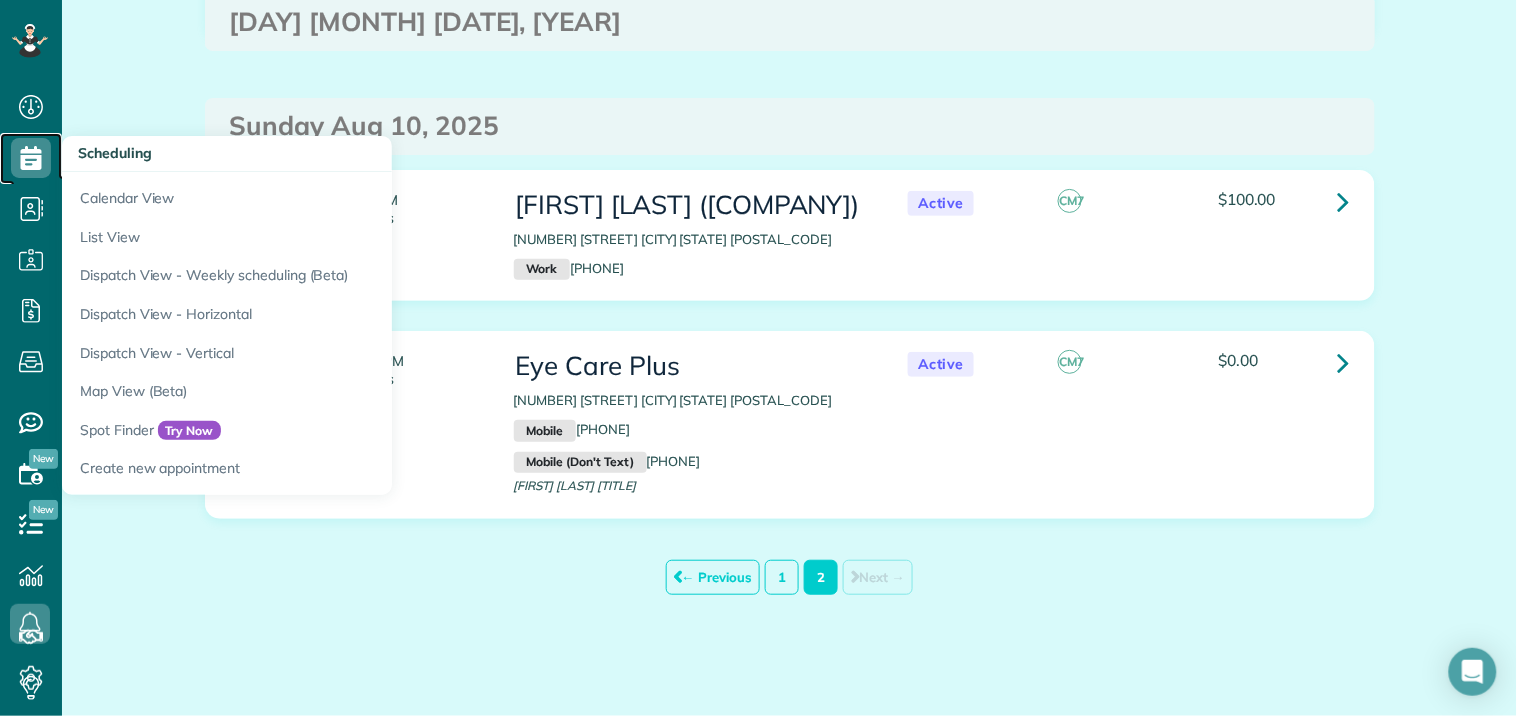 click 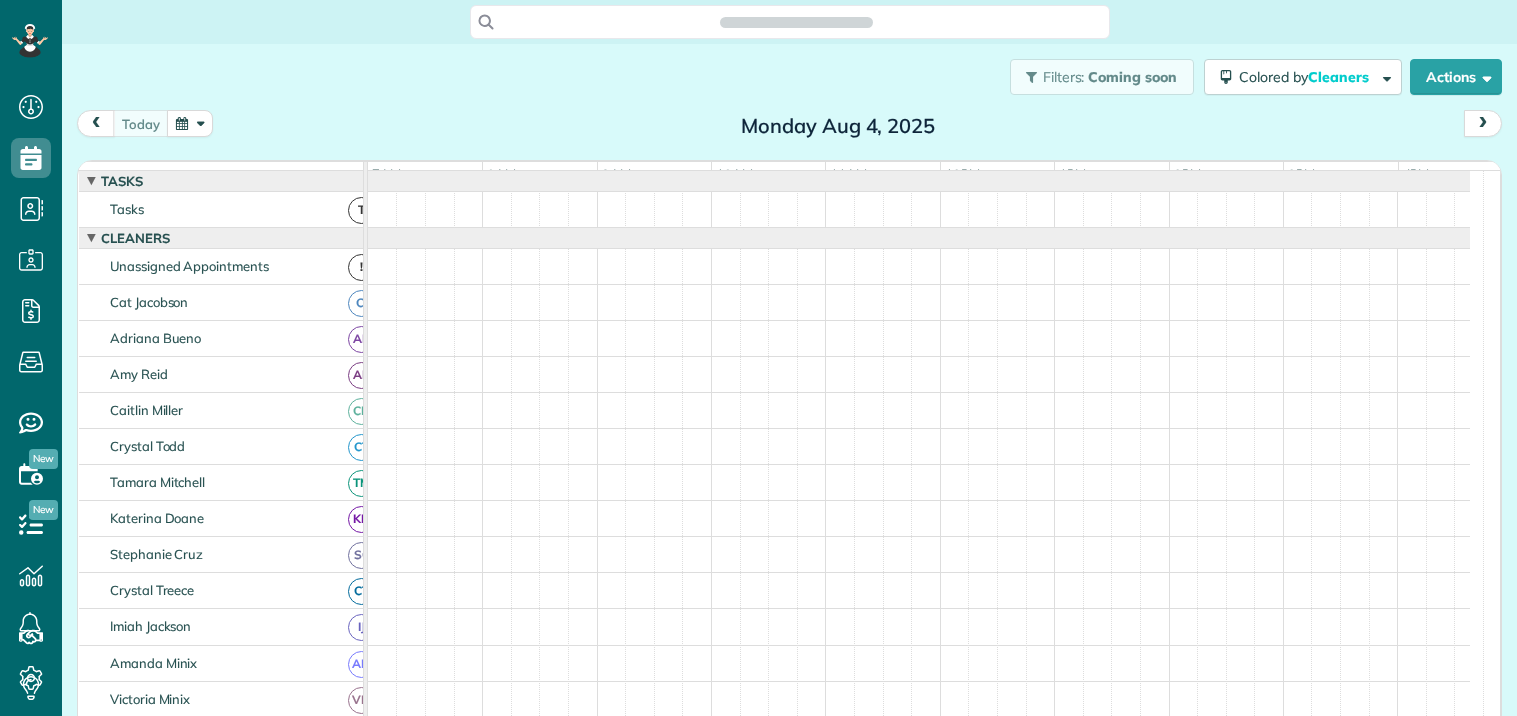 scroll, scrollTop: 0, scrollLeft: 0, axis: both 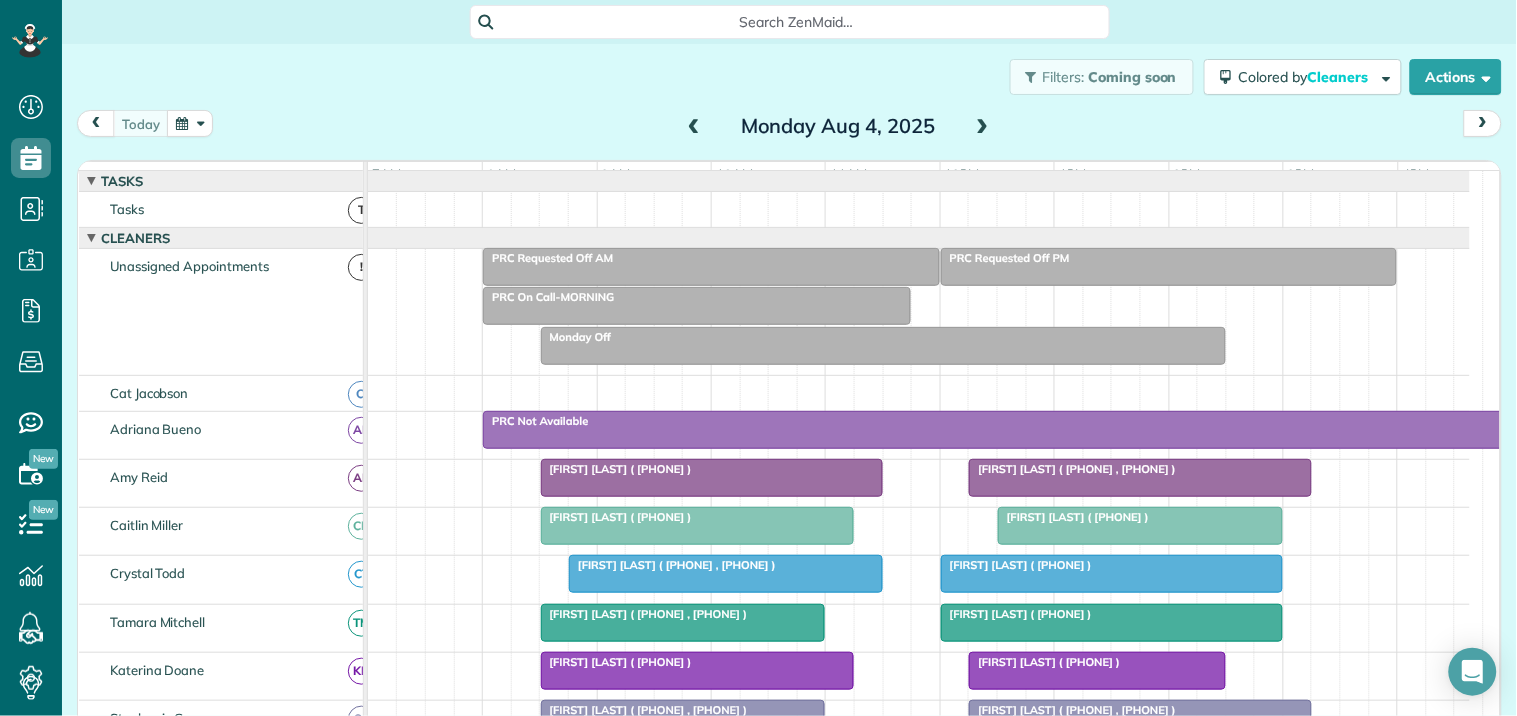 click at bounding box center (190, 123) 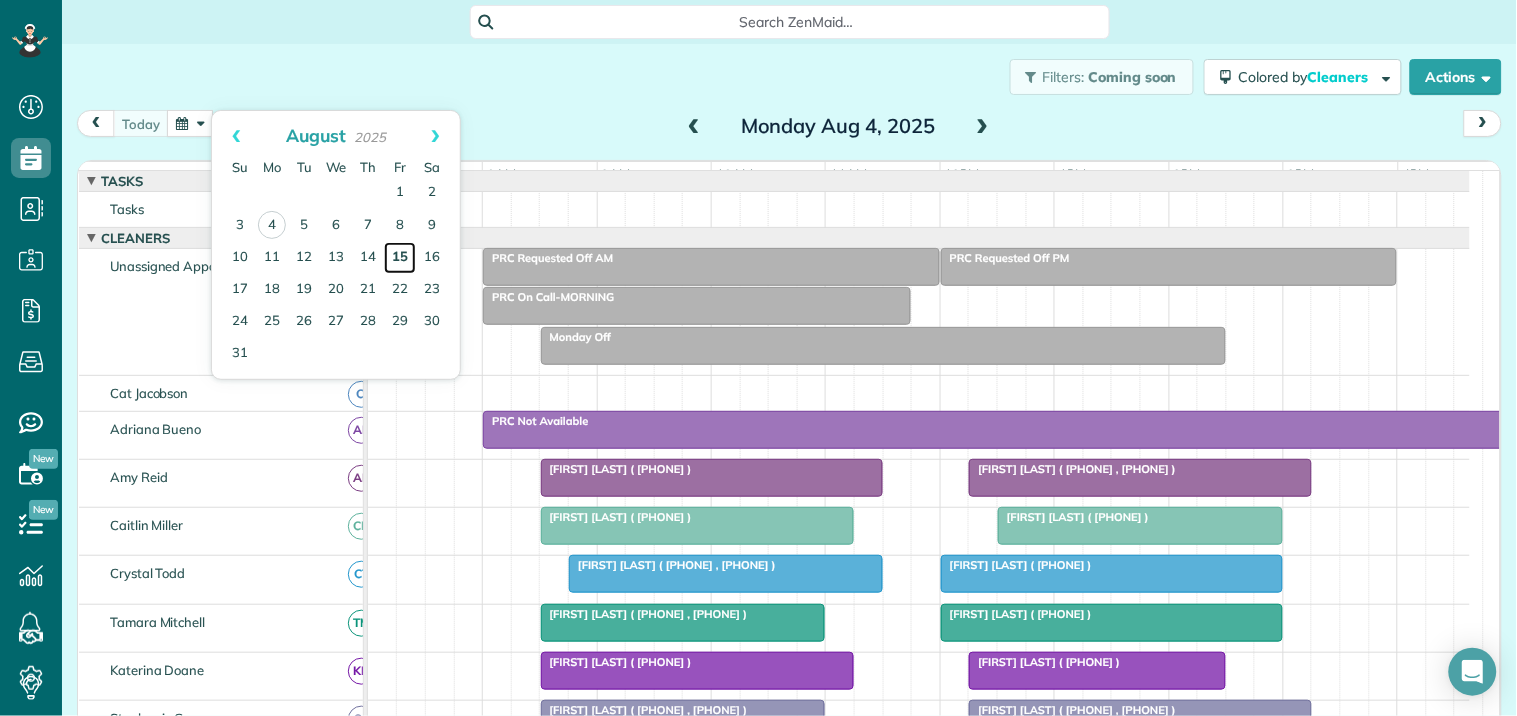click on "15" at bounding box center (400, 258) 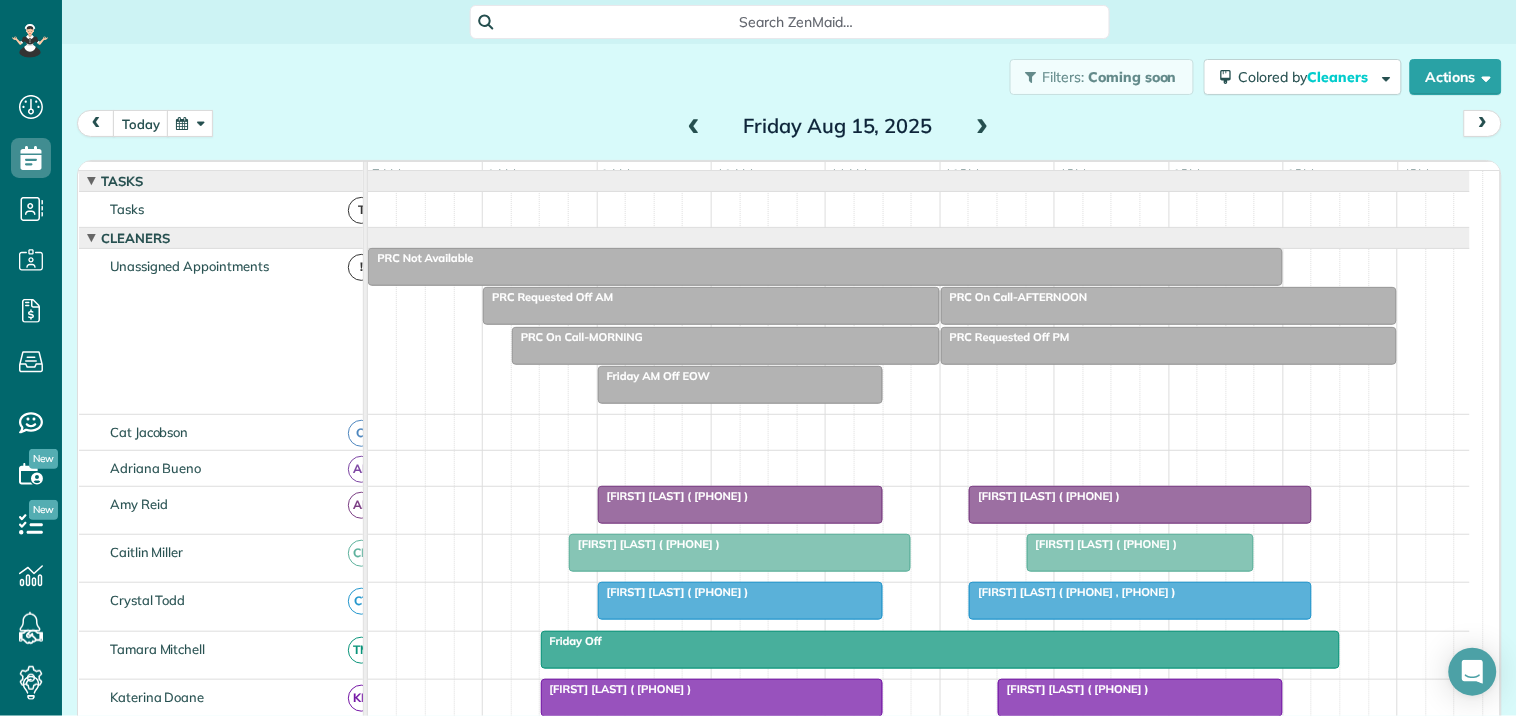 scroll, scrollTop: 100, scrollLeft: 0, axis: vertical 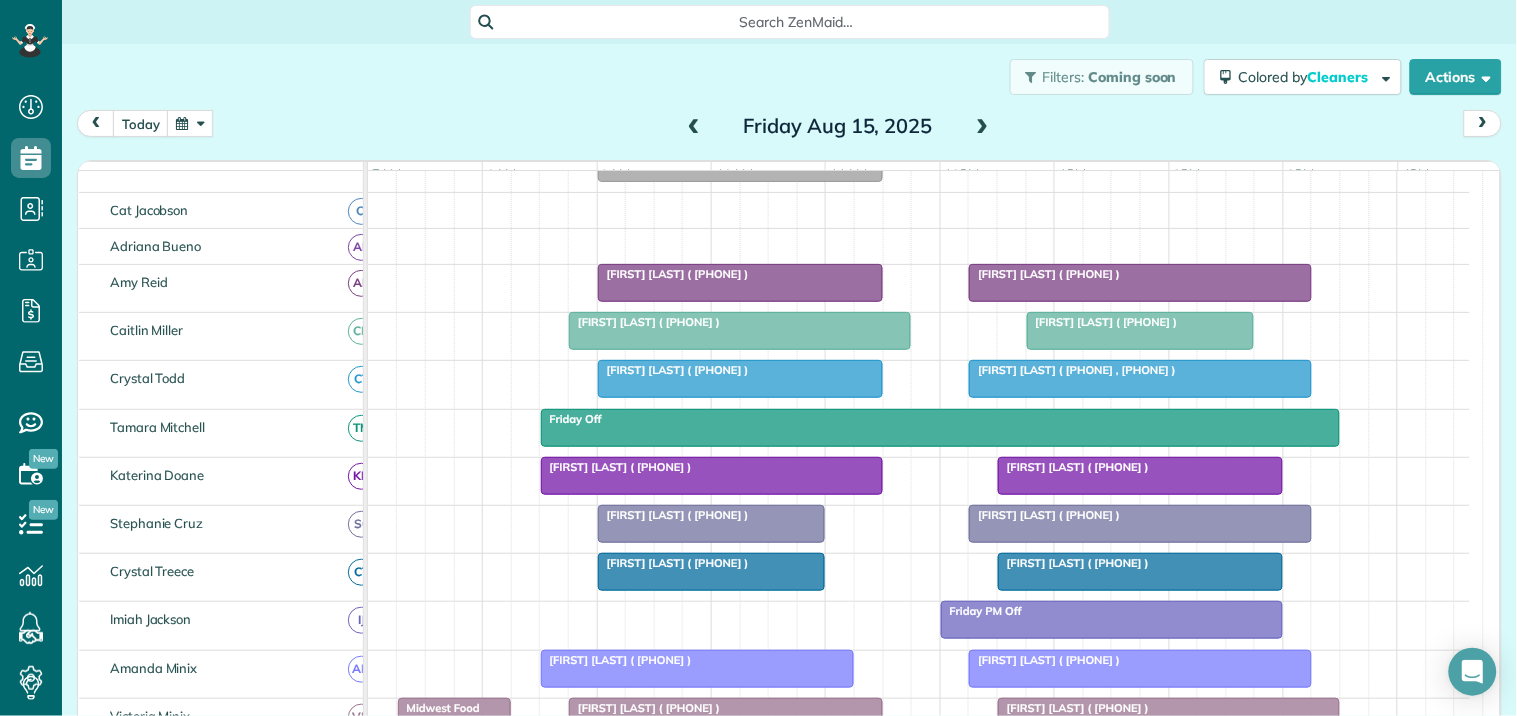 click at bounding box center [740, 331] 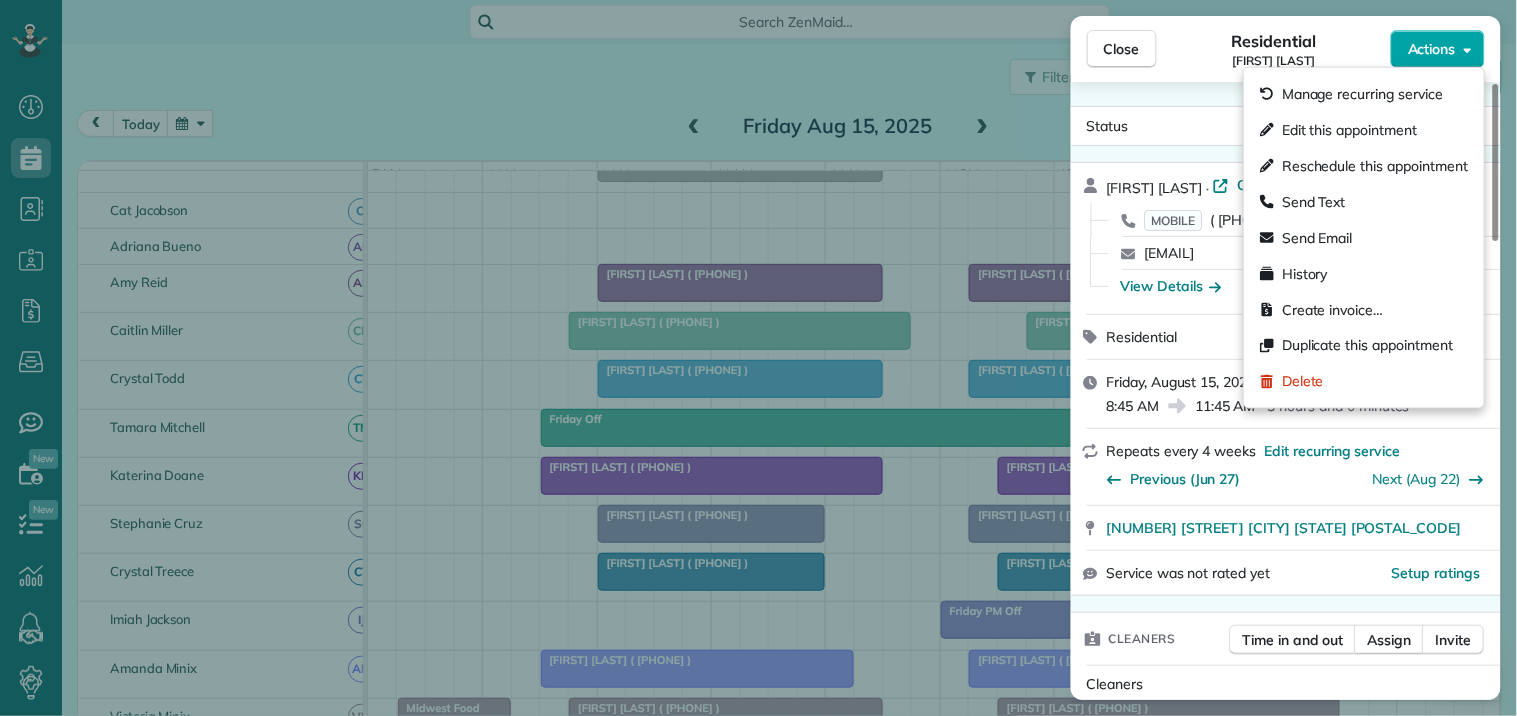 click on "Actions" at bounding box center [1432, 49] 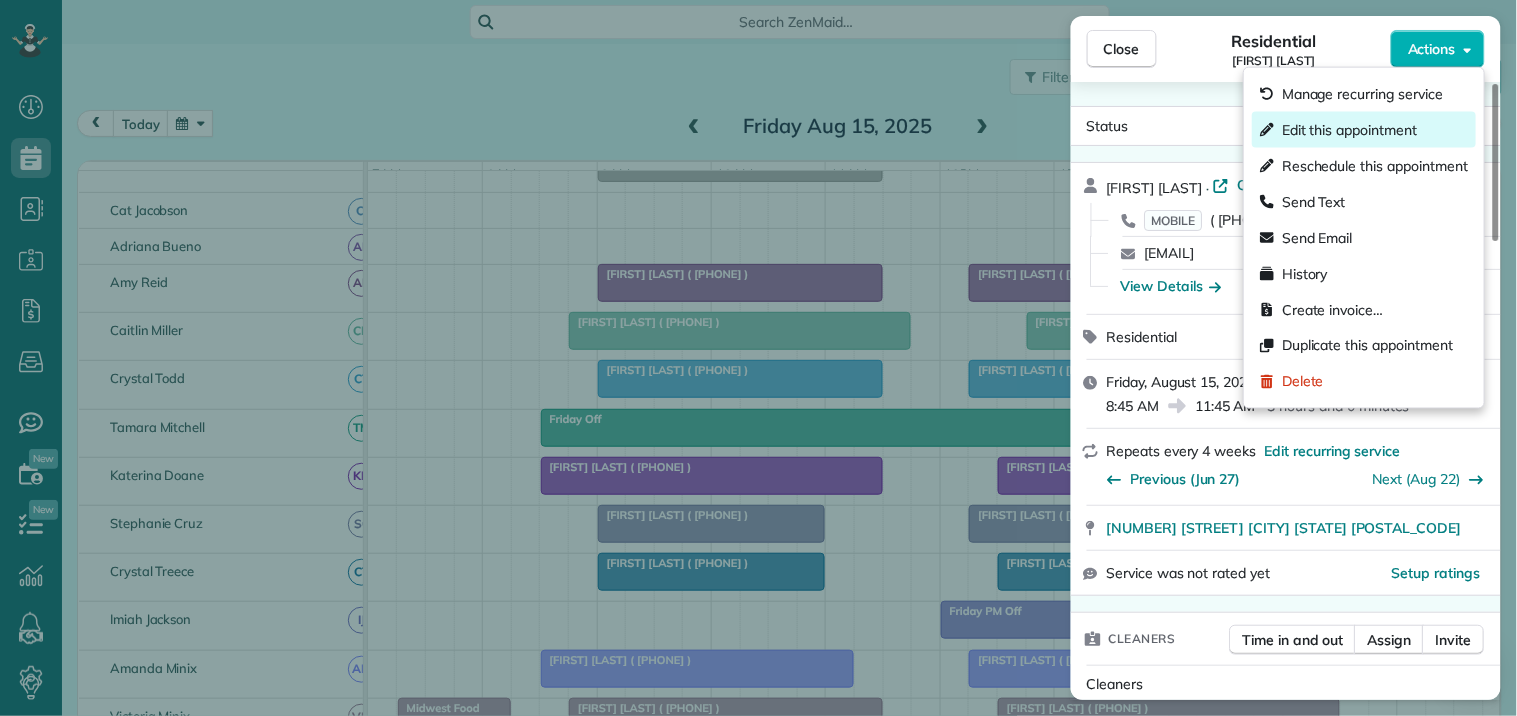 click on "Edit this appointment" at bounding box center [1349, 130] 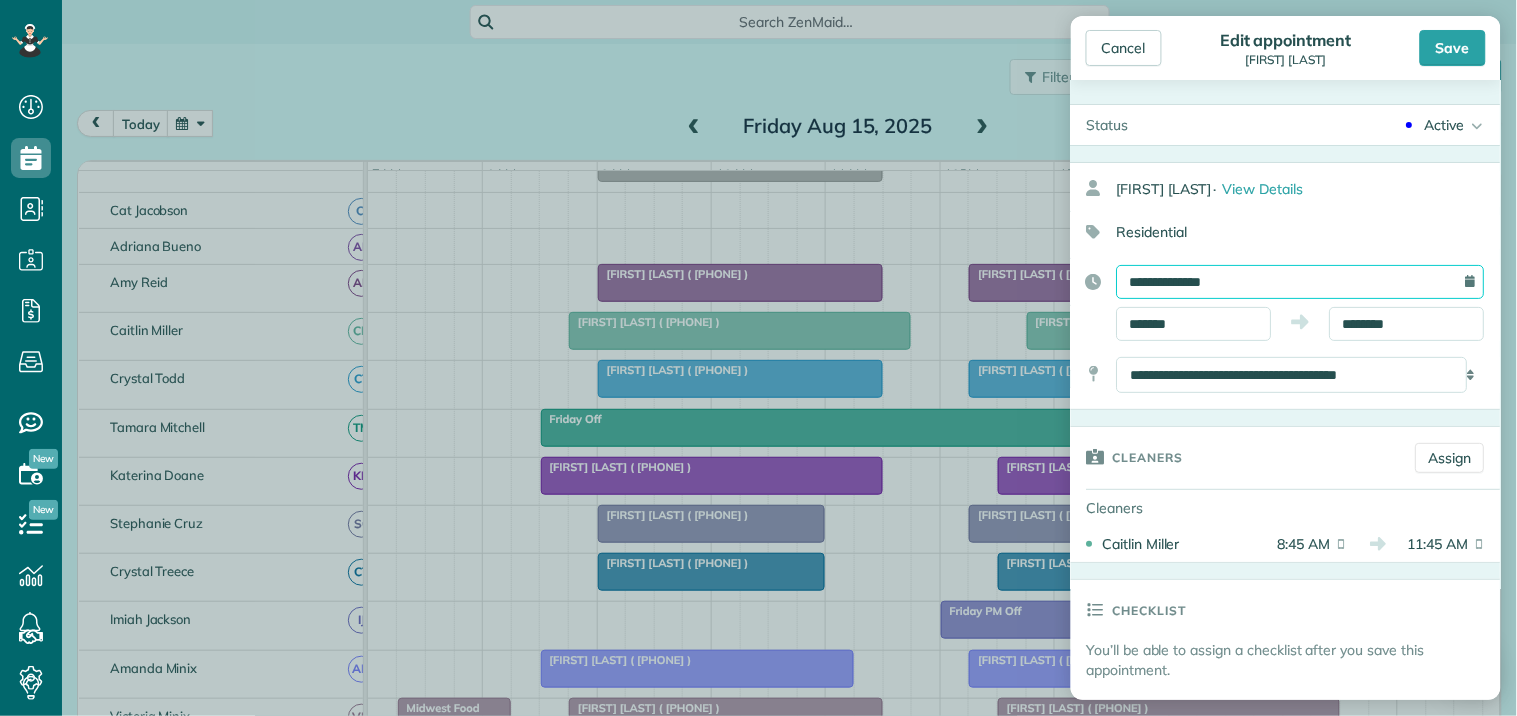 click on "**********" at bounding box center [1301, 282] 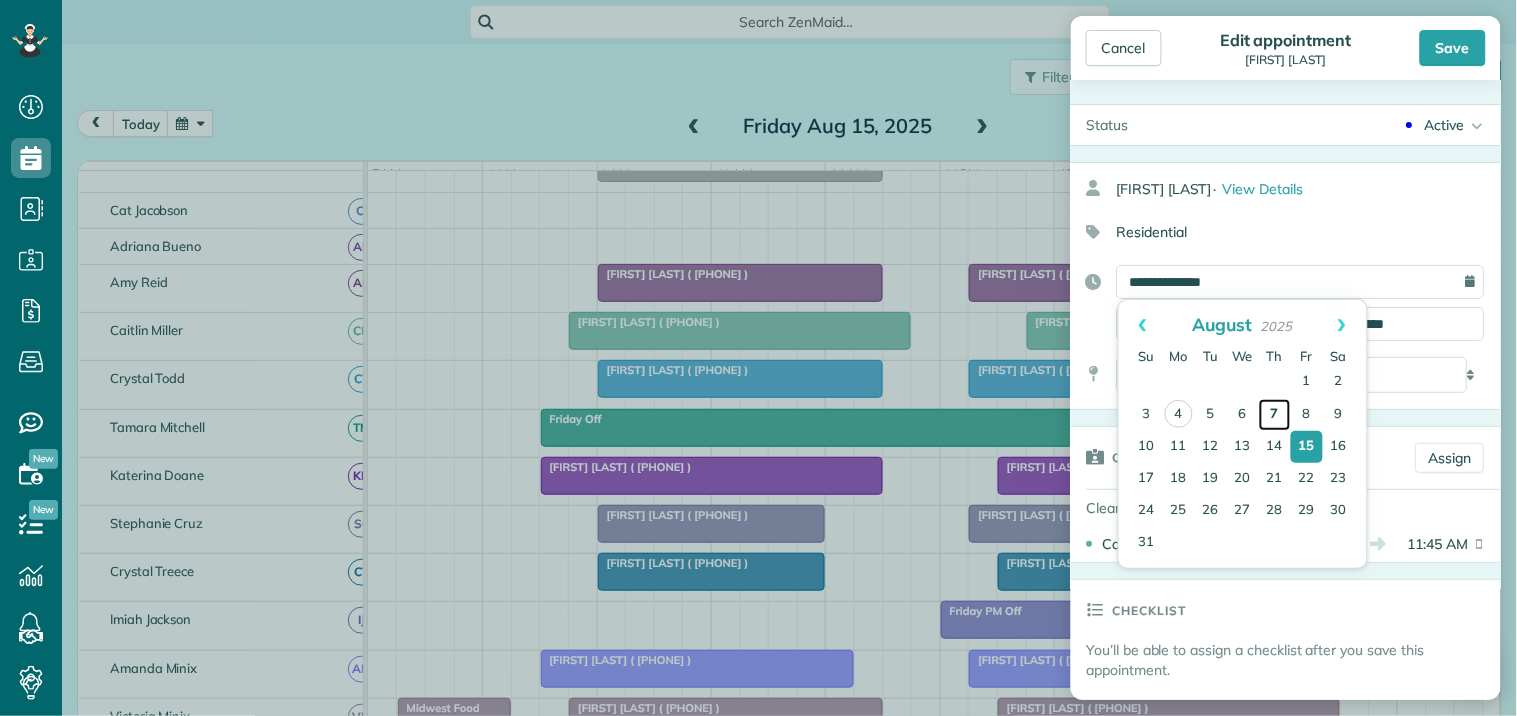 click on "7" at bounding box center (1275, 415) 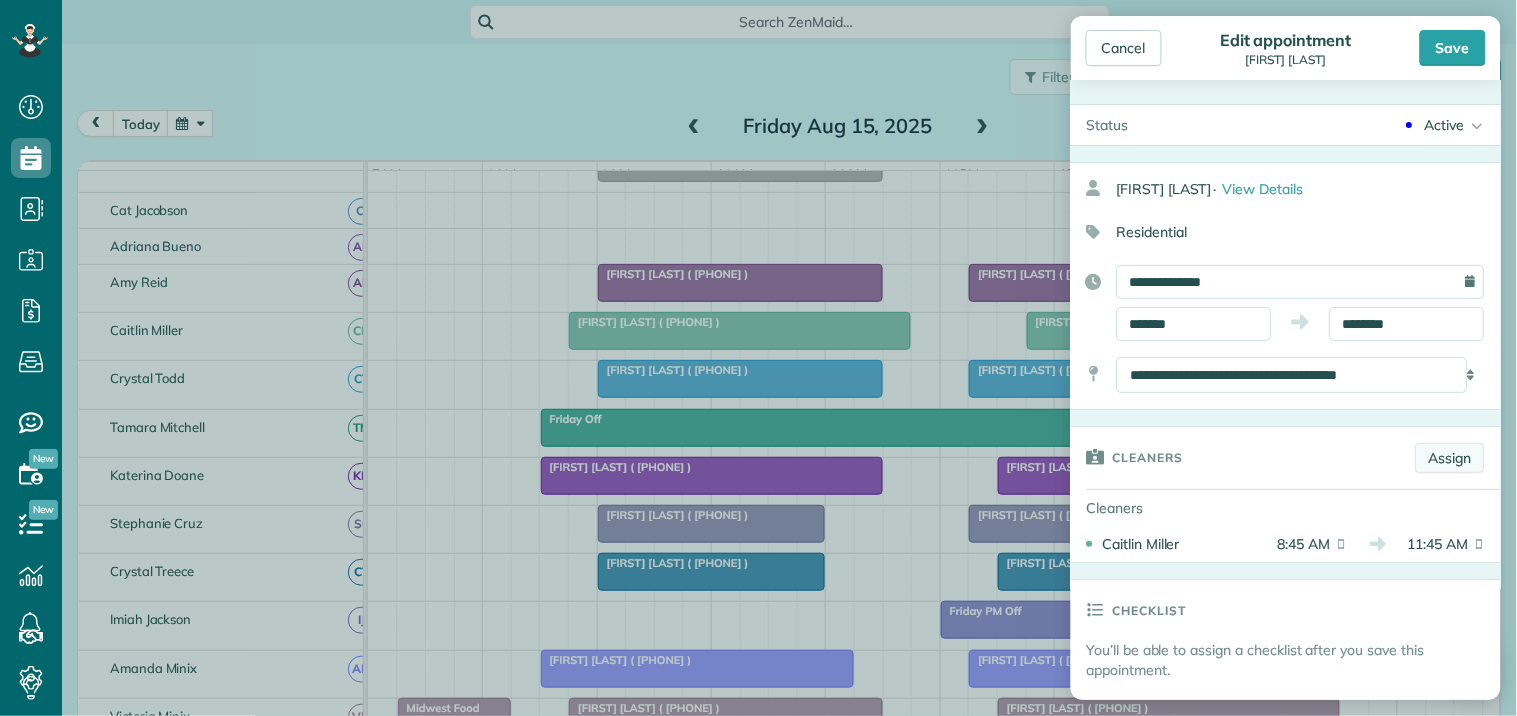 click on "Assign" at bounding box center [1450, 458] 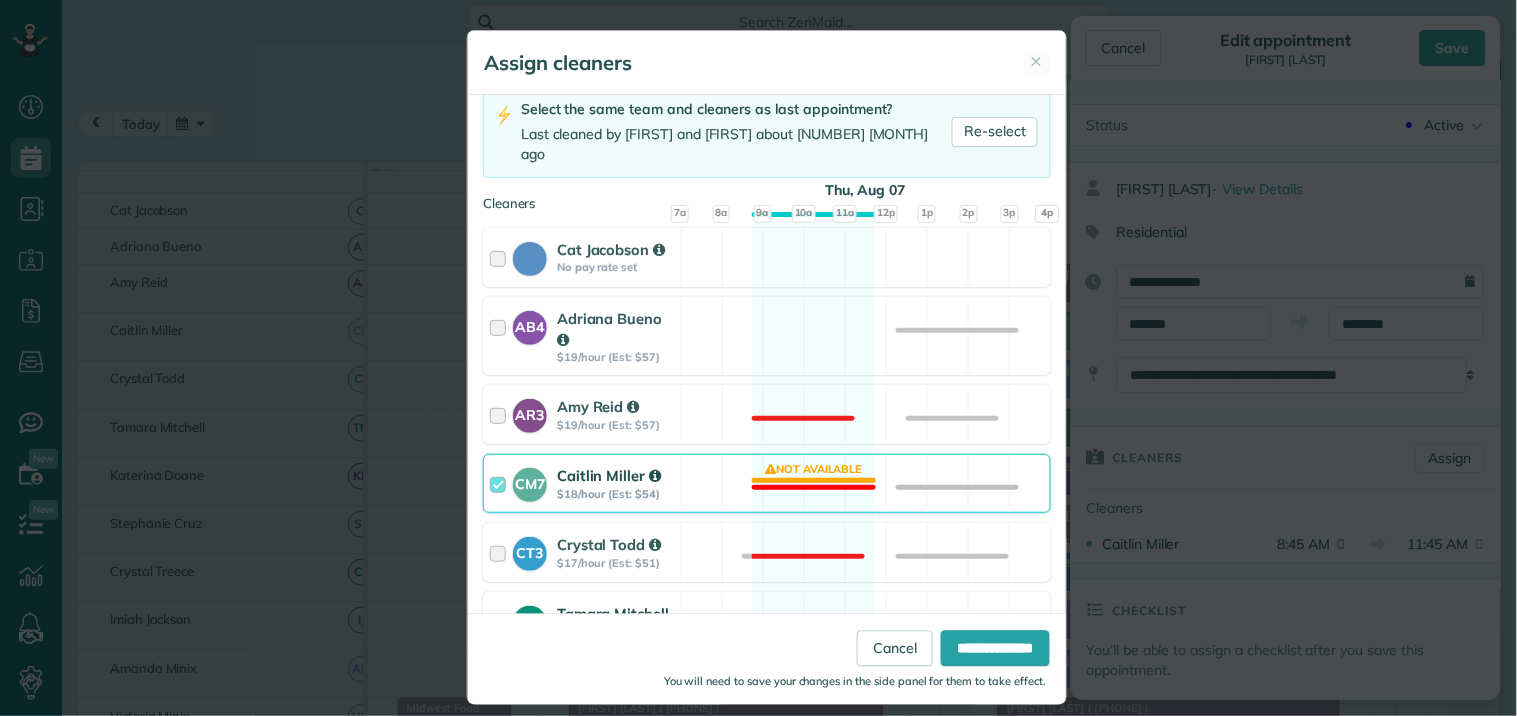 scroll, scrollTop: 333, scrollLeft: 0, axis: vertical 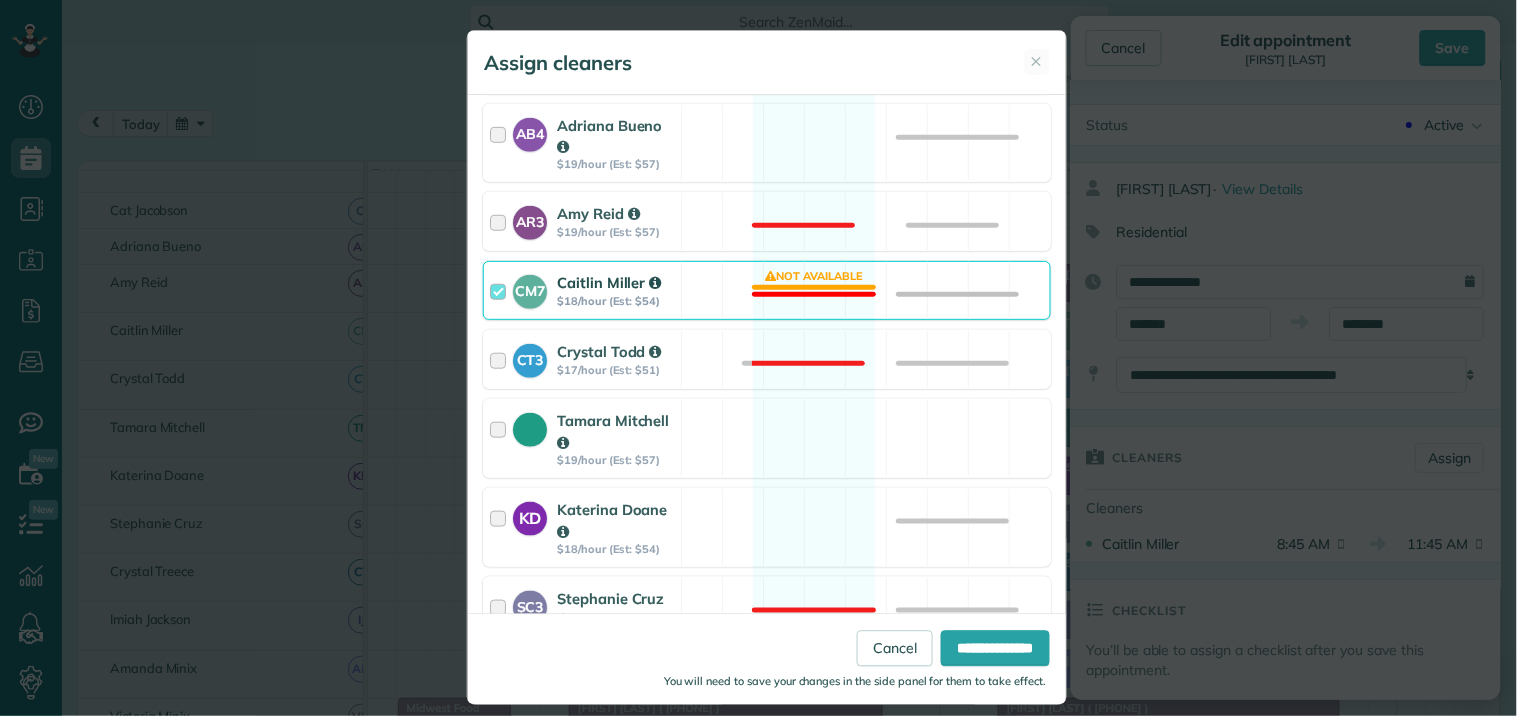 click on "CM7
Caitlin Miller
$18/hour (Est: $54)
Not available" at bounding box center (767, 290) 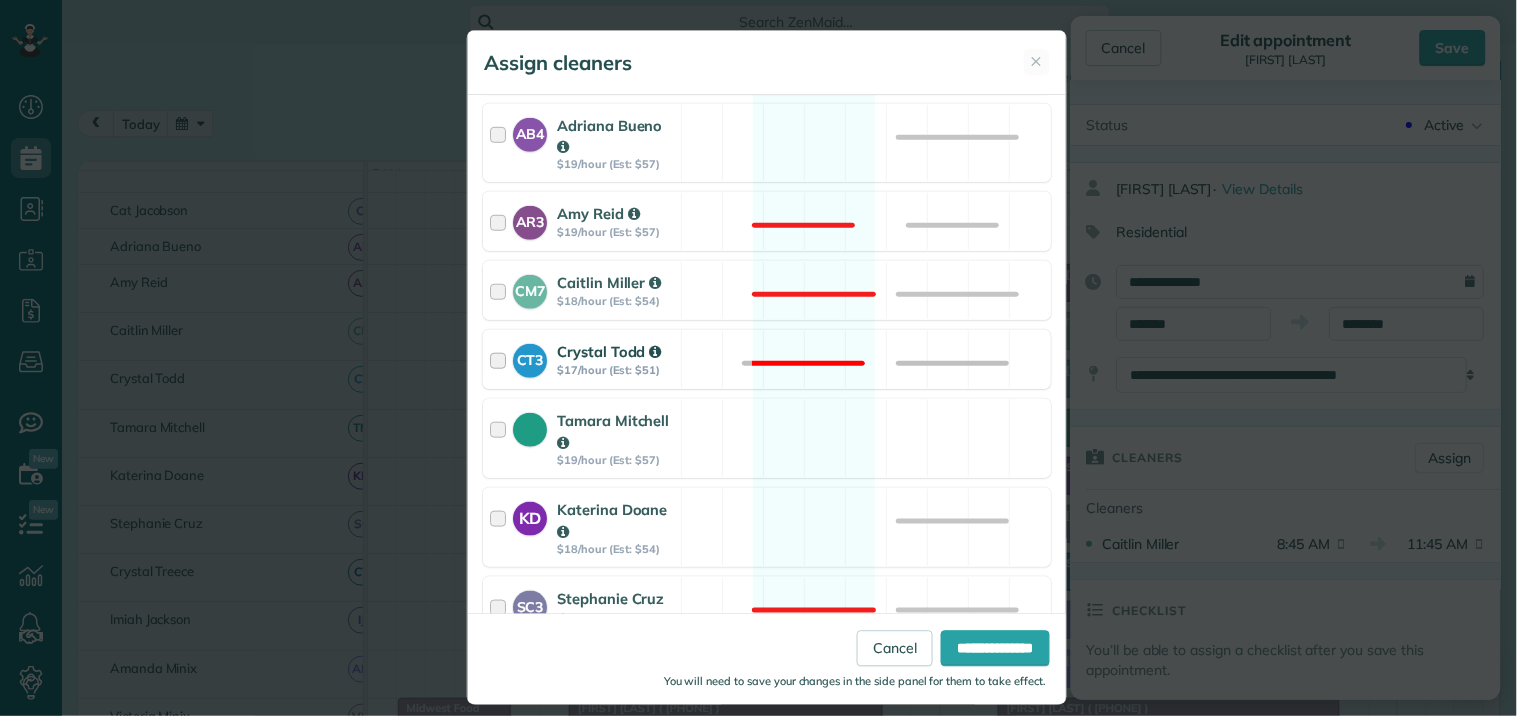 click on "CT3
Crystal Todd
$17/hour (Est: $51)
Not available" at bounding box center (767, 359) 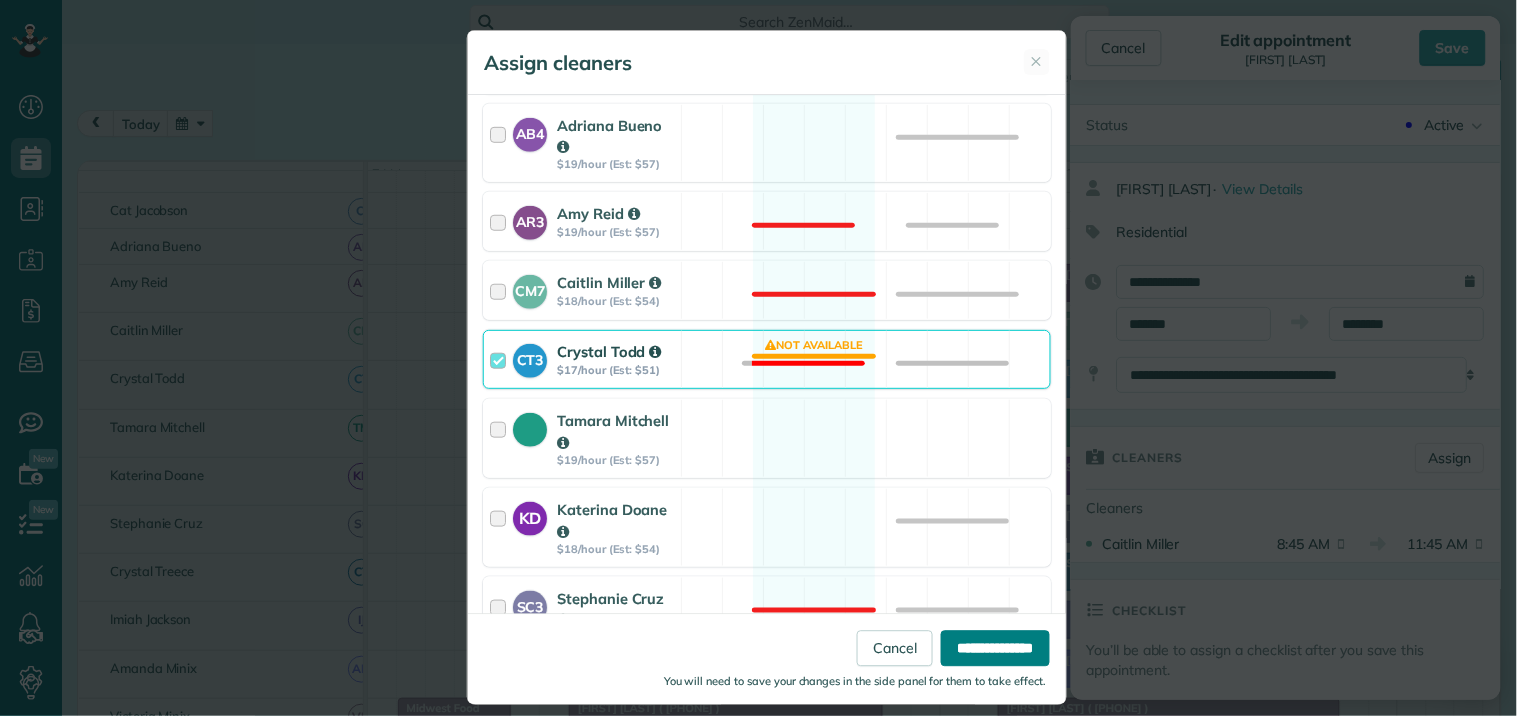 click on "**********" at bounding box center (995, 649) 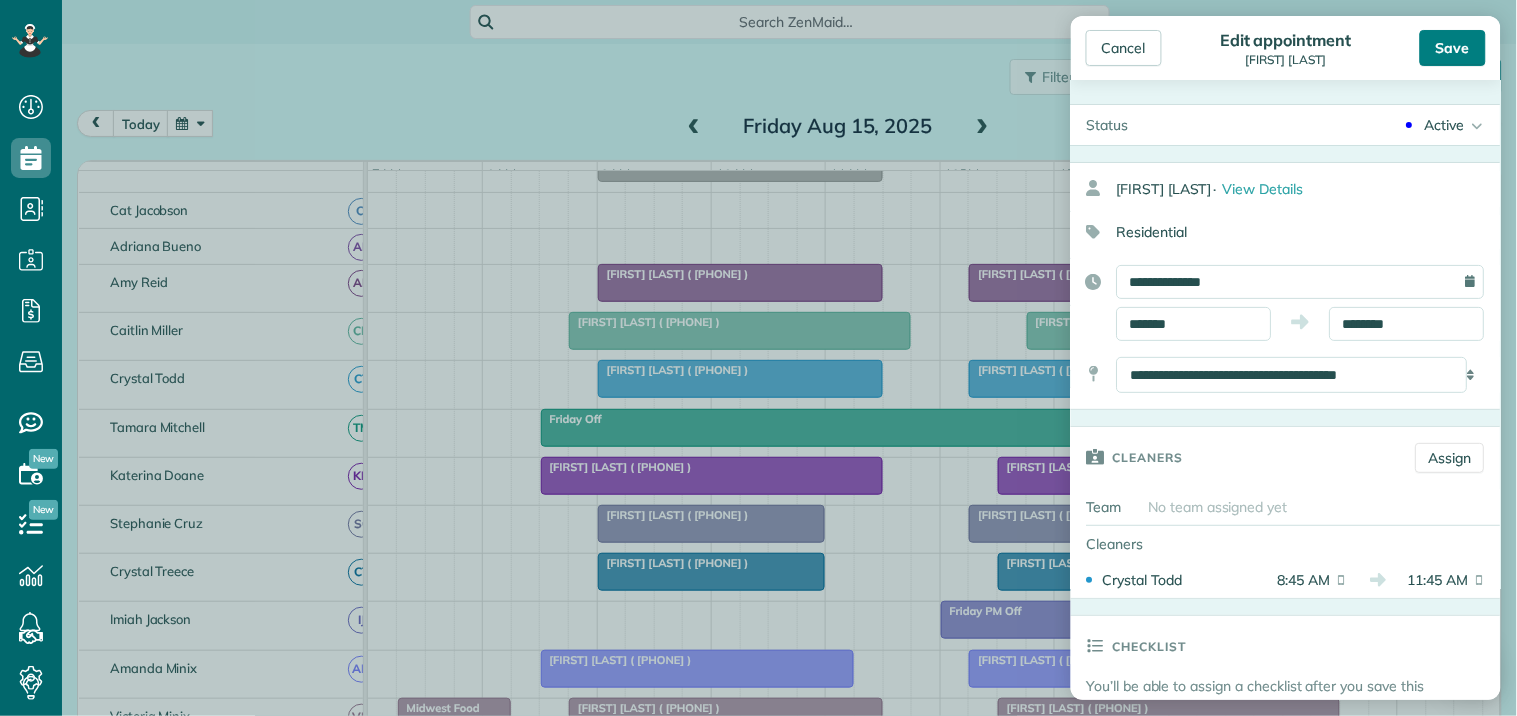 click on "Save" at bounding box center [1453, 48] 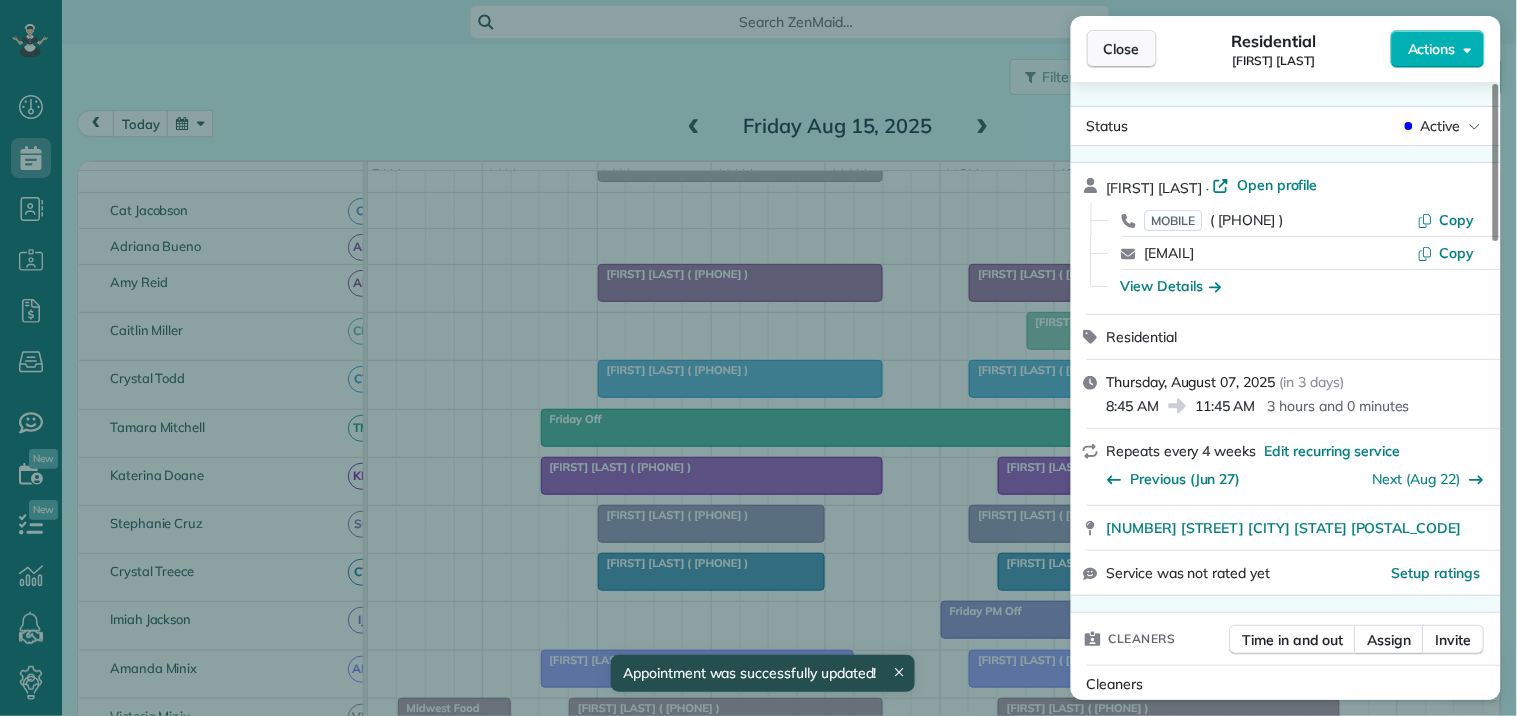 click on "Close" at bounding box center [1122, 49] 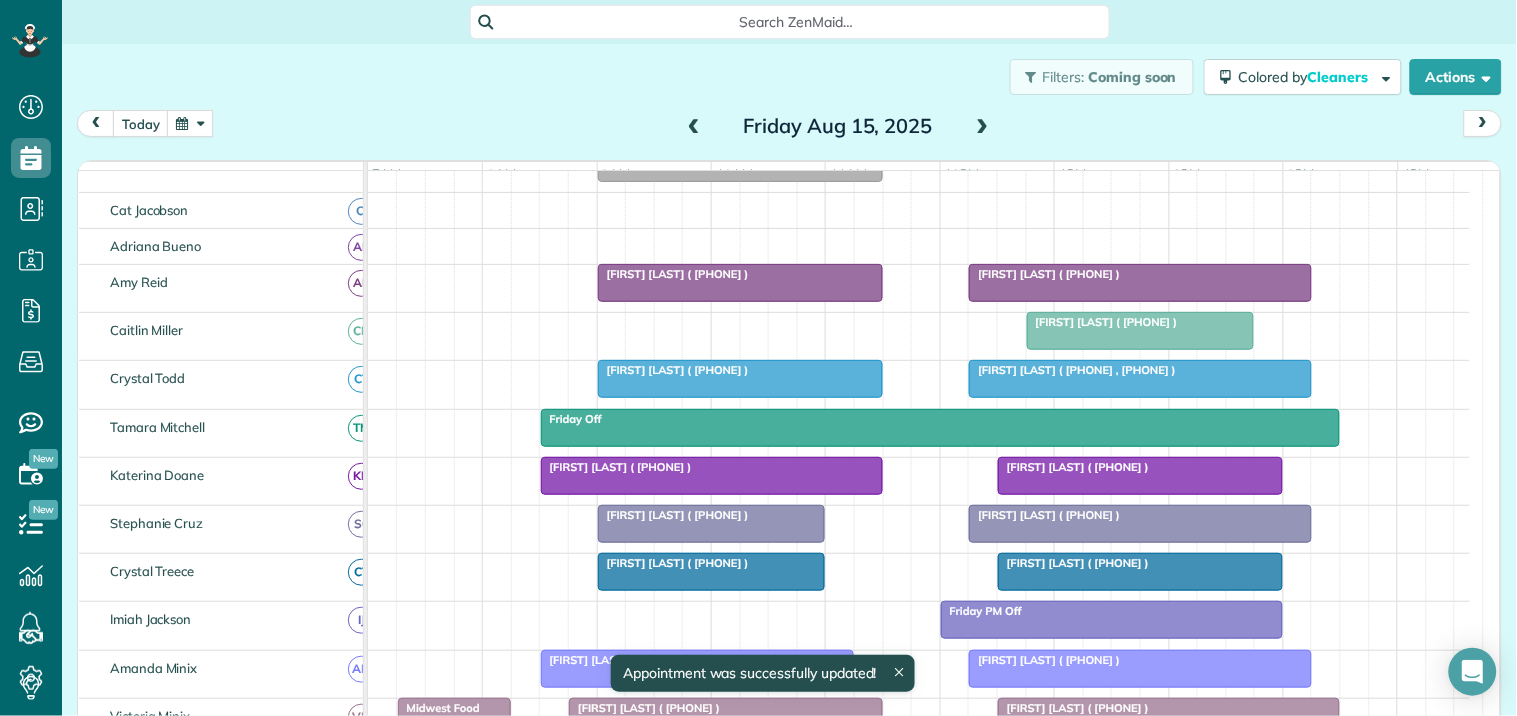 click at bounding box center [190, 123] 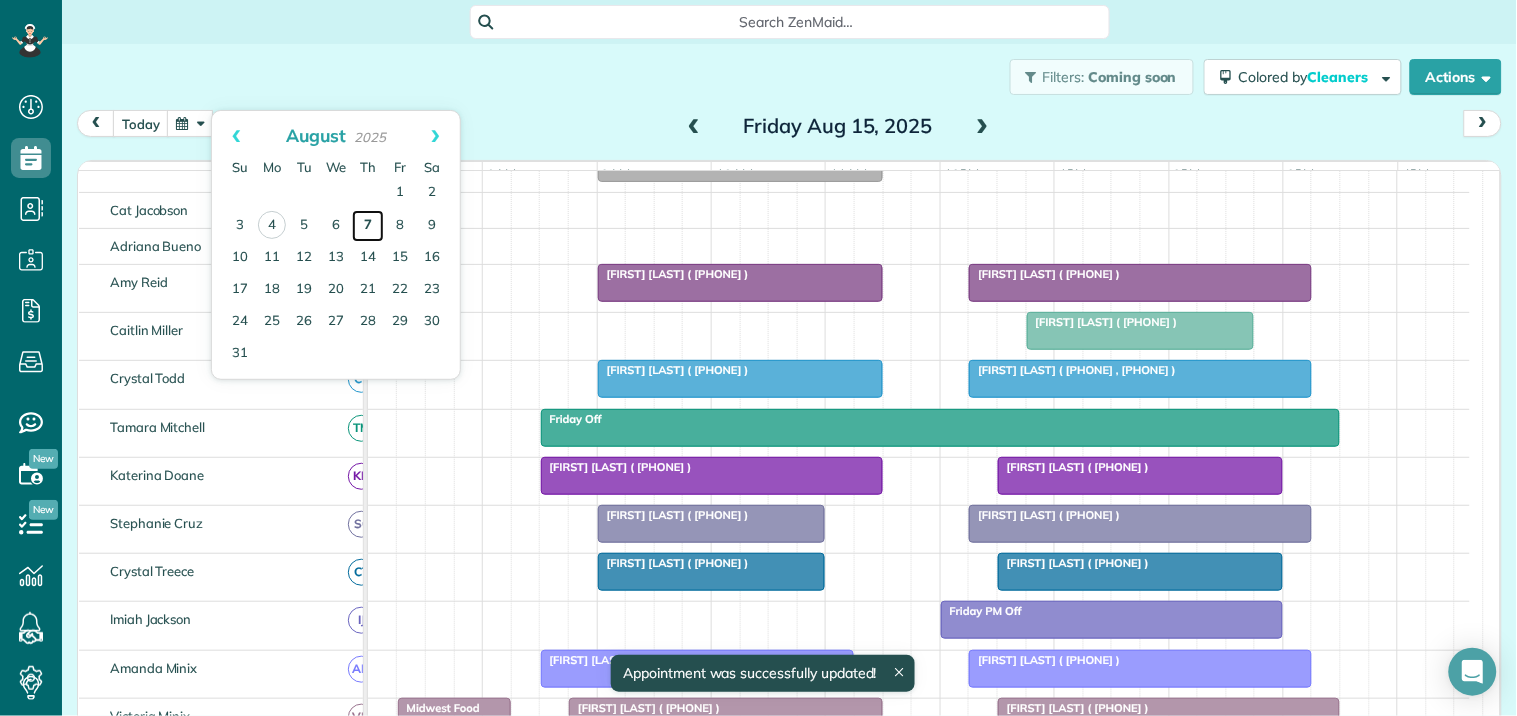 click on "7" at bounding box center (368, 226) 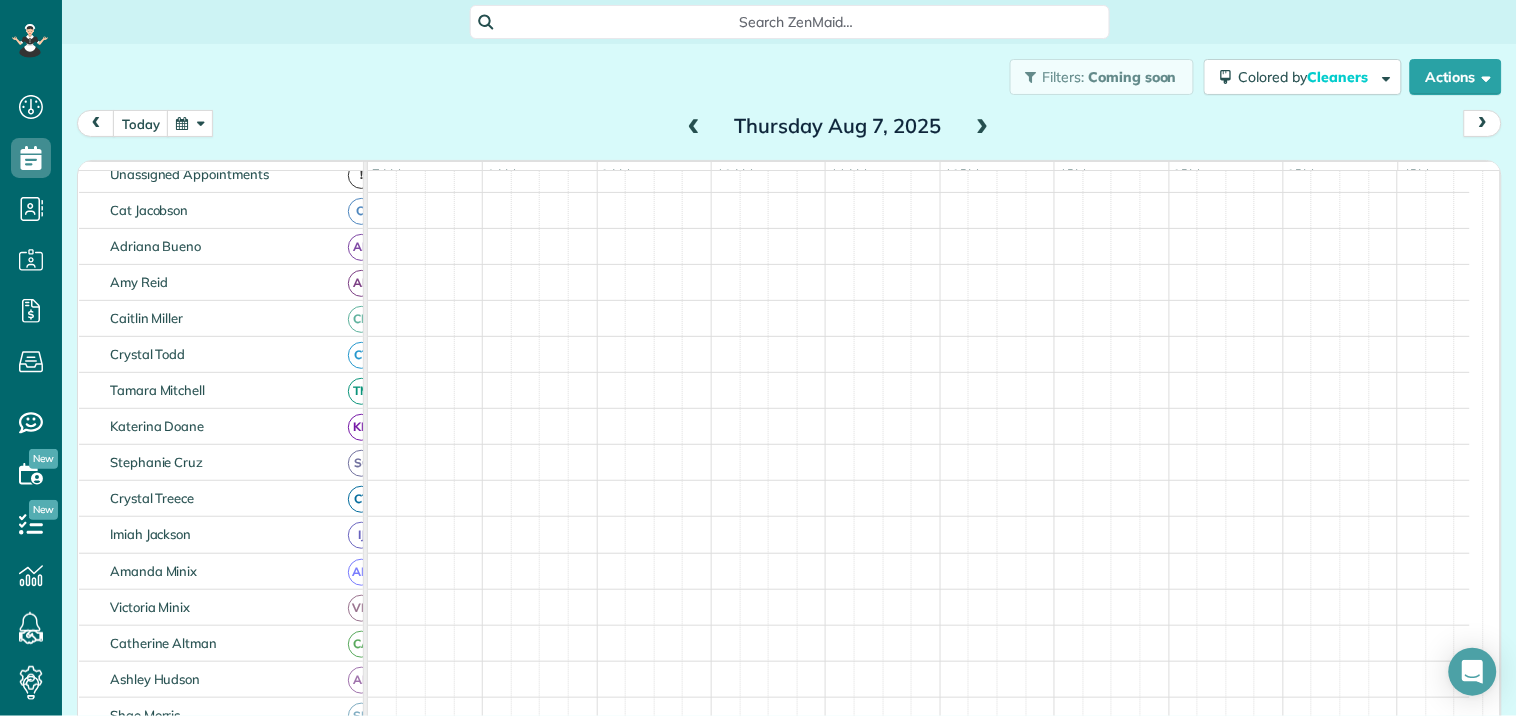 scroll, scrollTop: 222, scrollLeft: 0, axis: vertical 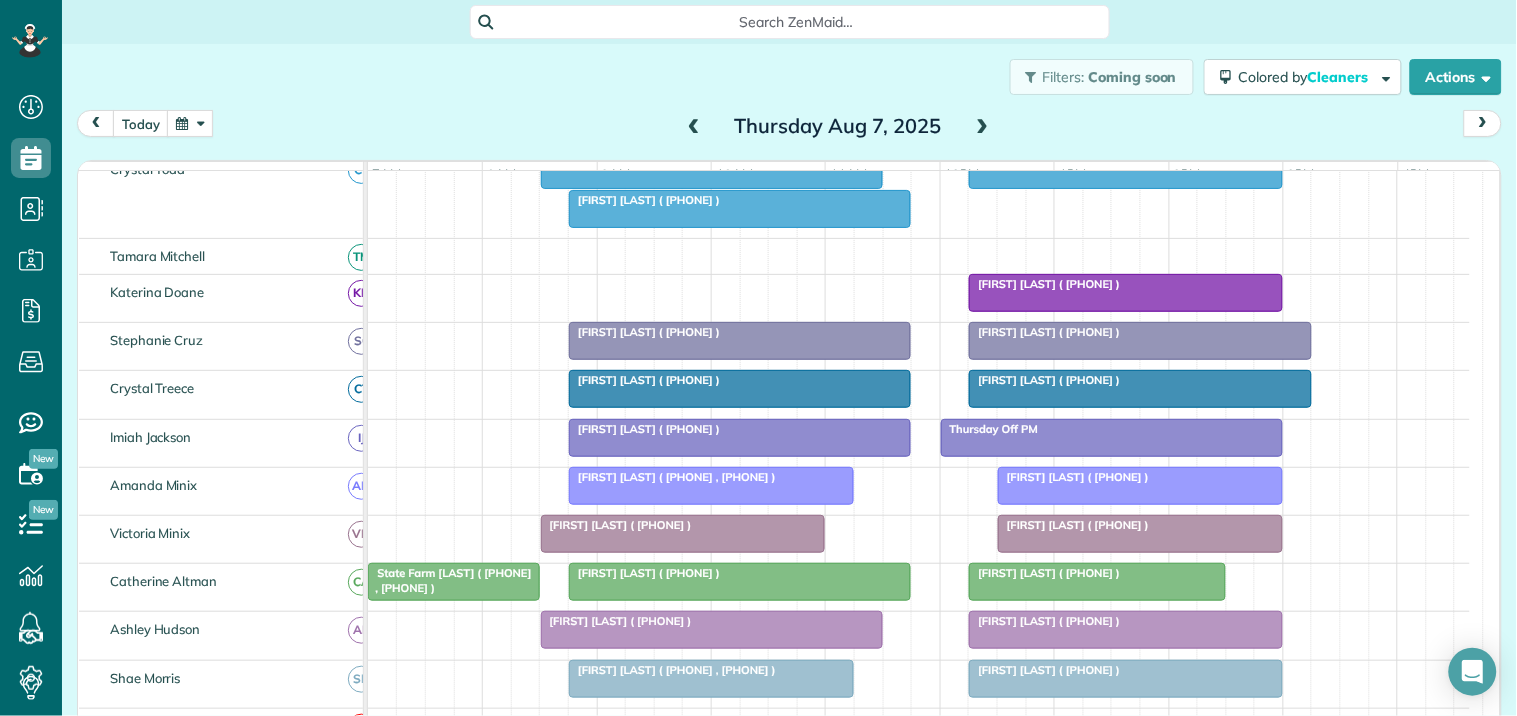 click on "Julia Peacock (+14257867080)" at bounding box center [616, 621] 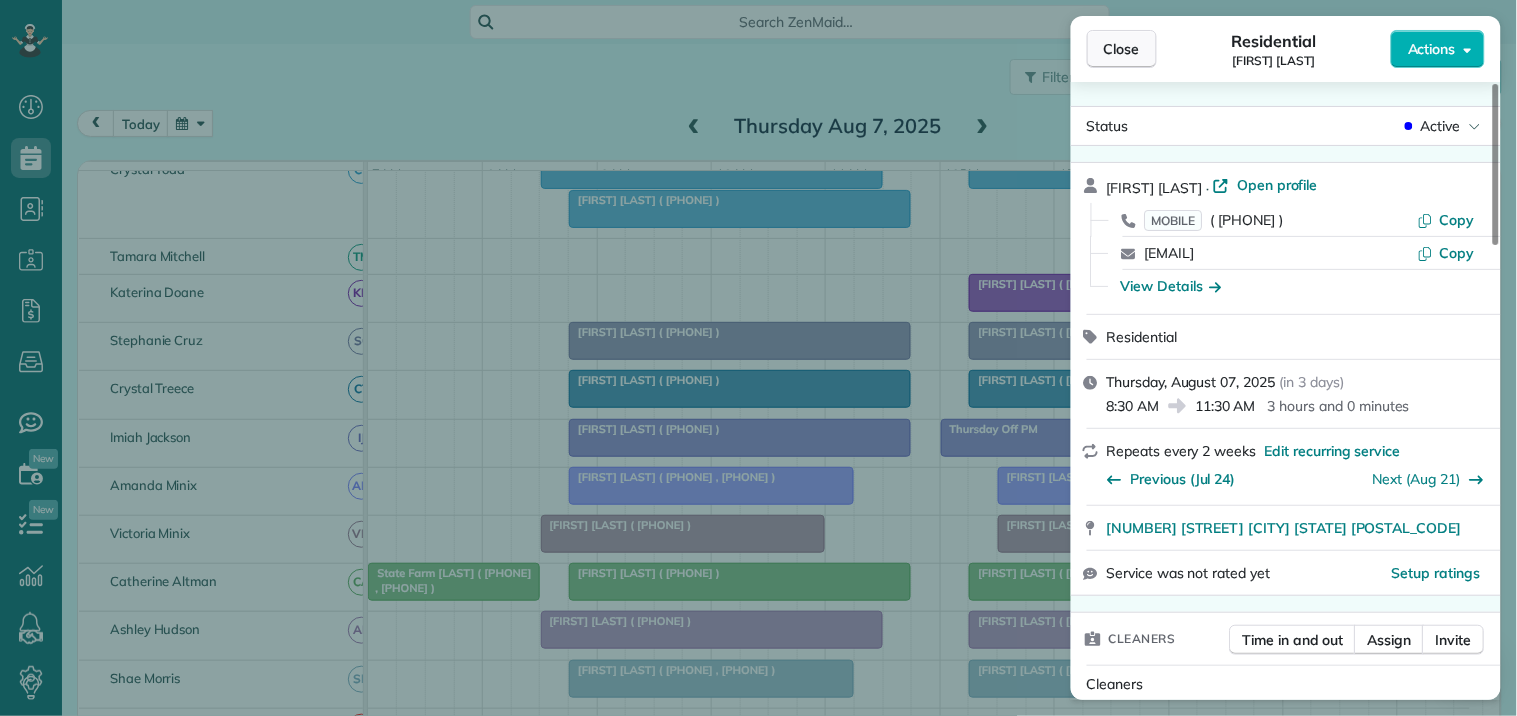 click on "Close" at bounding box center [1122, 49] 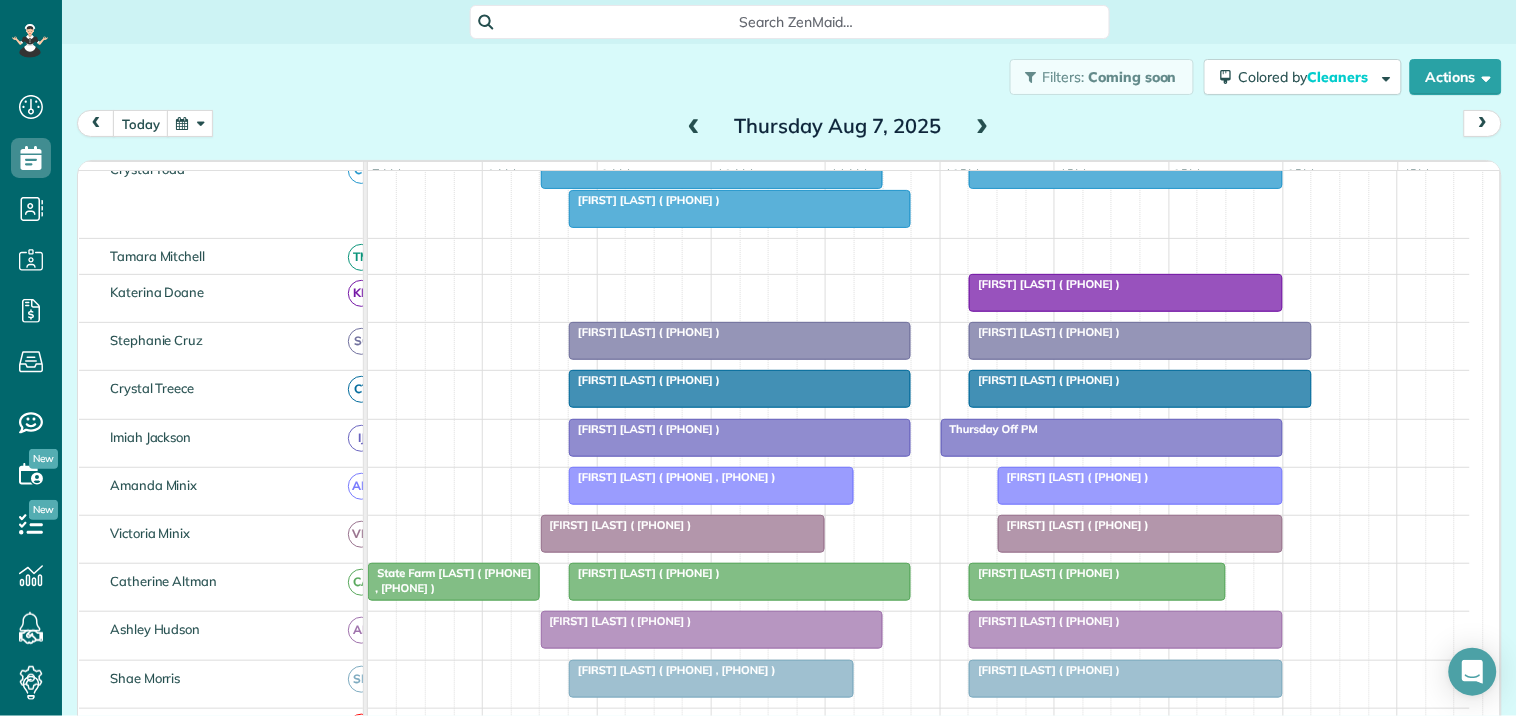 click on "Amber Alford (+17062241981)" at bounding box center [644, 573] 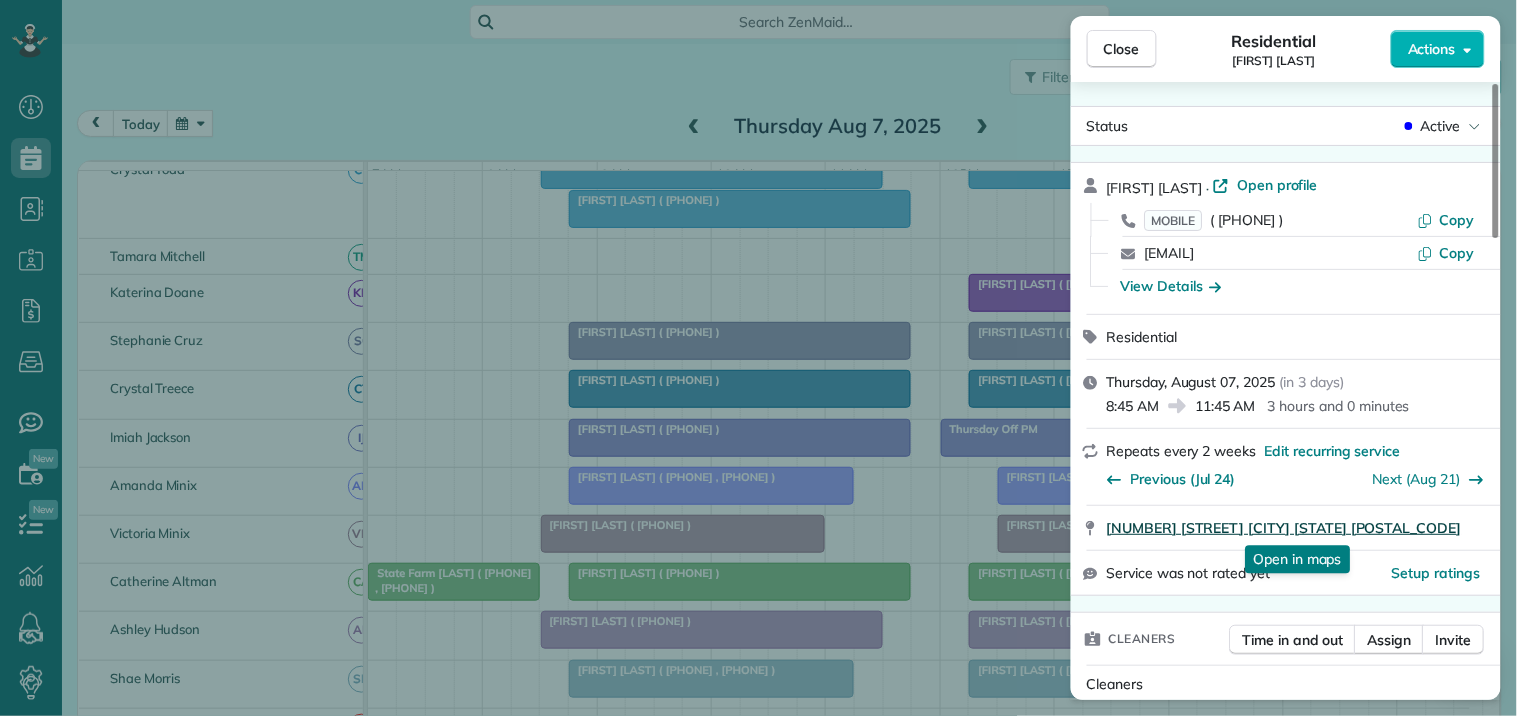 click on "175 Alford Drive Fayetteville GA 30215" at bounding box center (1284, 528) 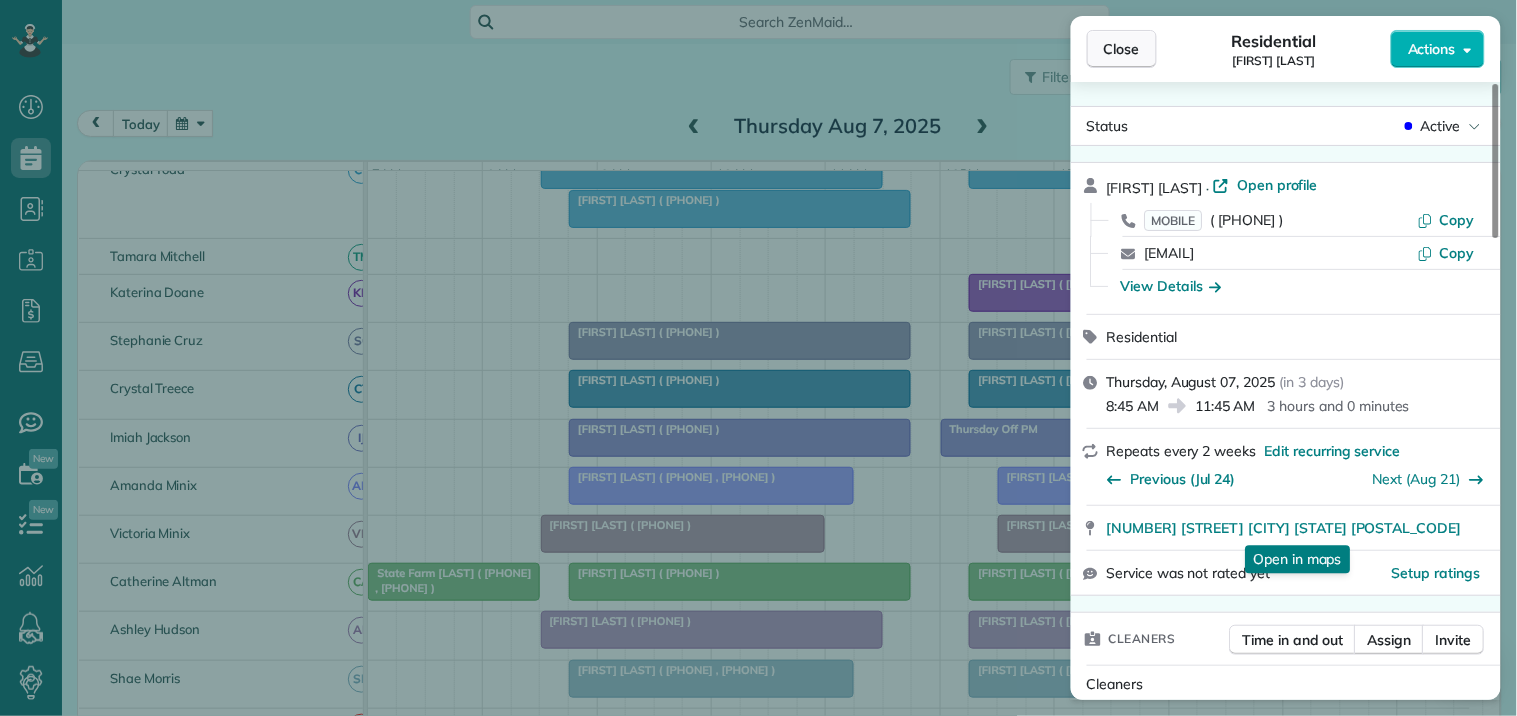 click on "Close" at bounding box center (1122, 49) 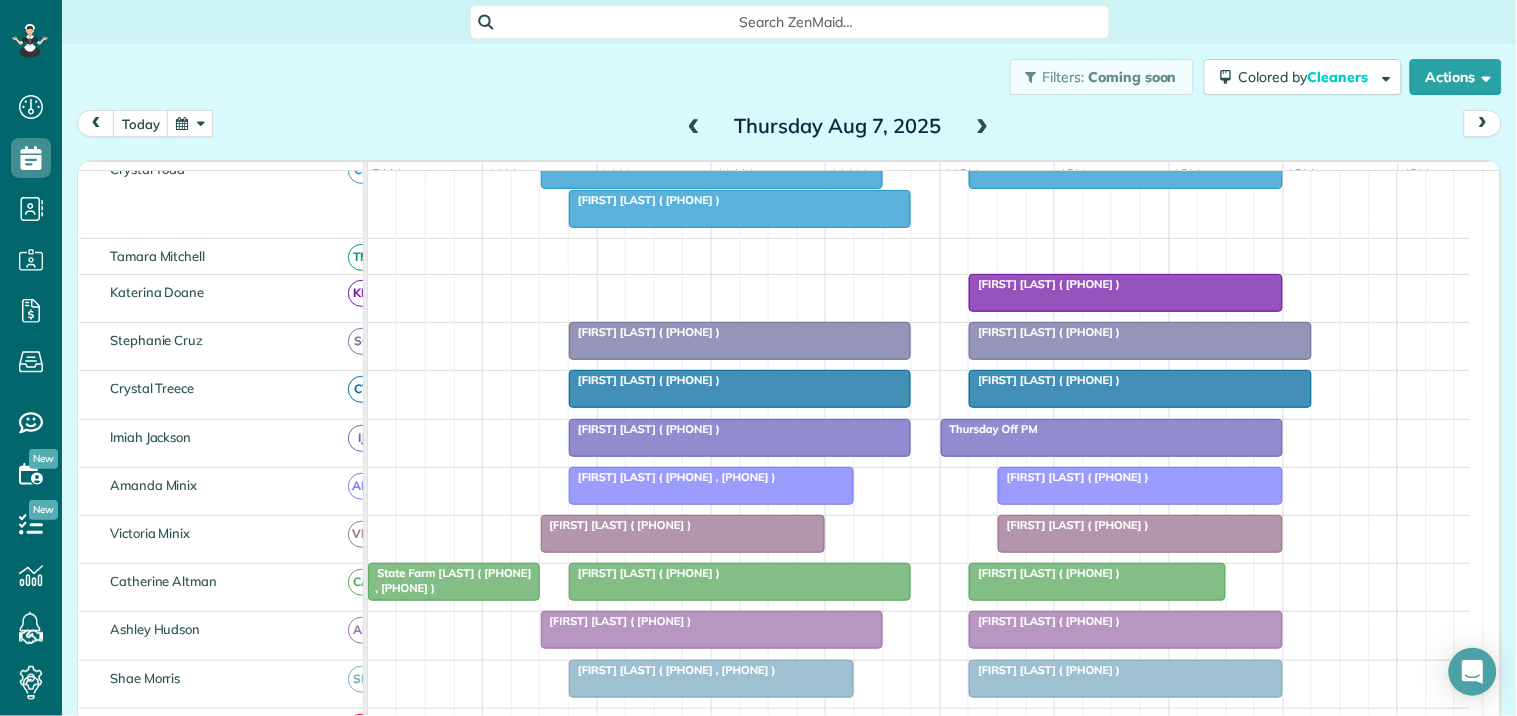 click on "State Farm Mcbride (+17704600836, +14042178398)" at bounding box center (449, 580) 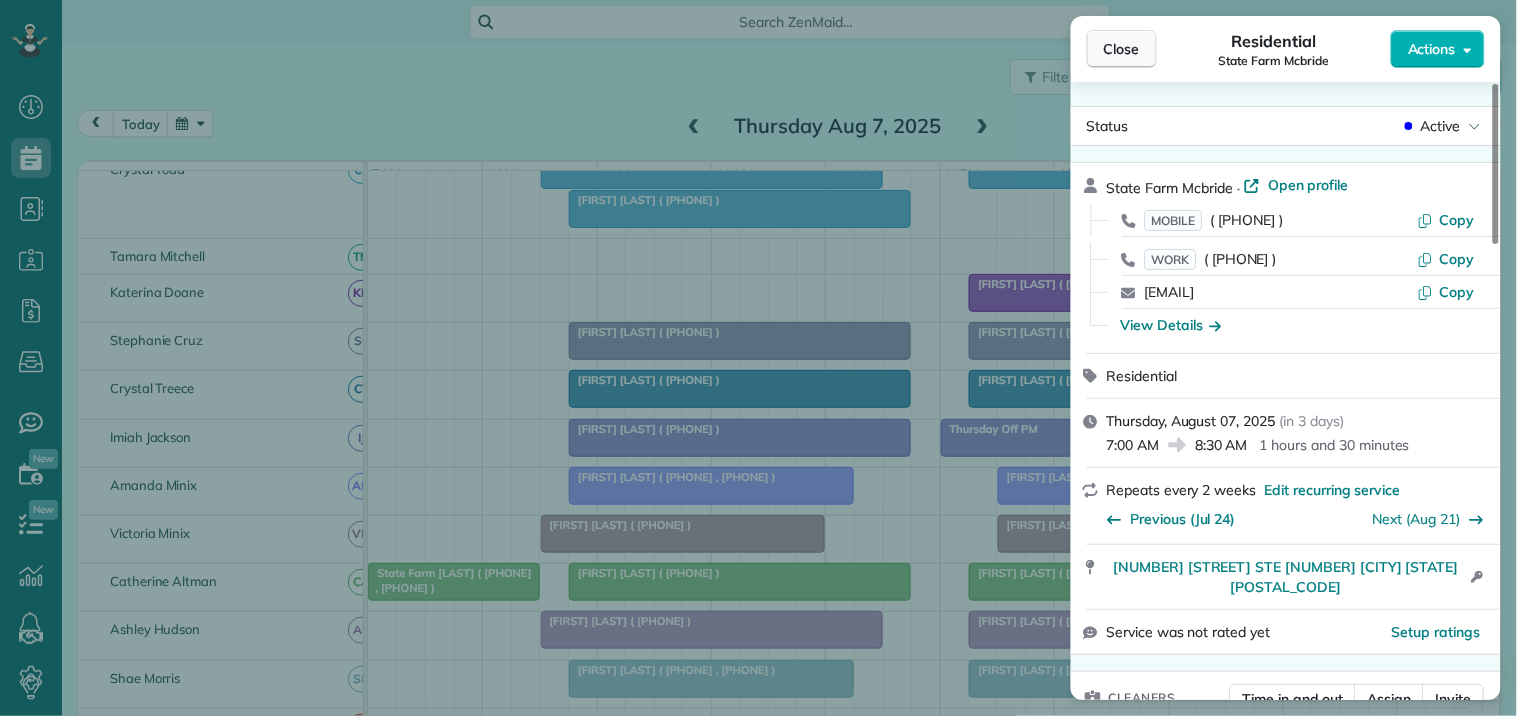 click on "Close" at bounding box center (1122, 49) 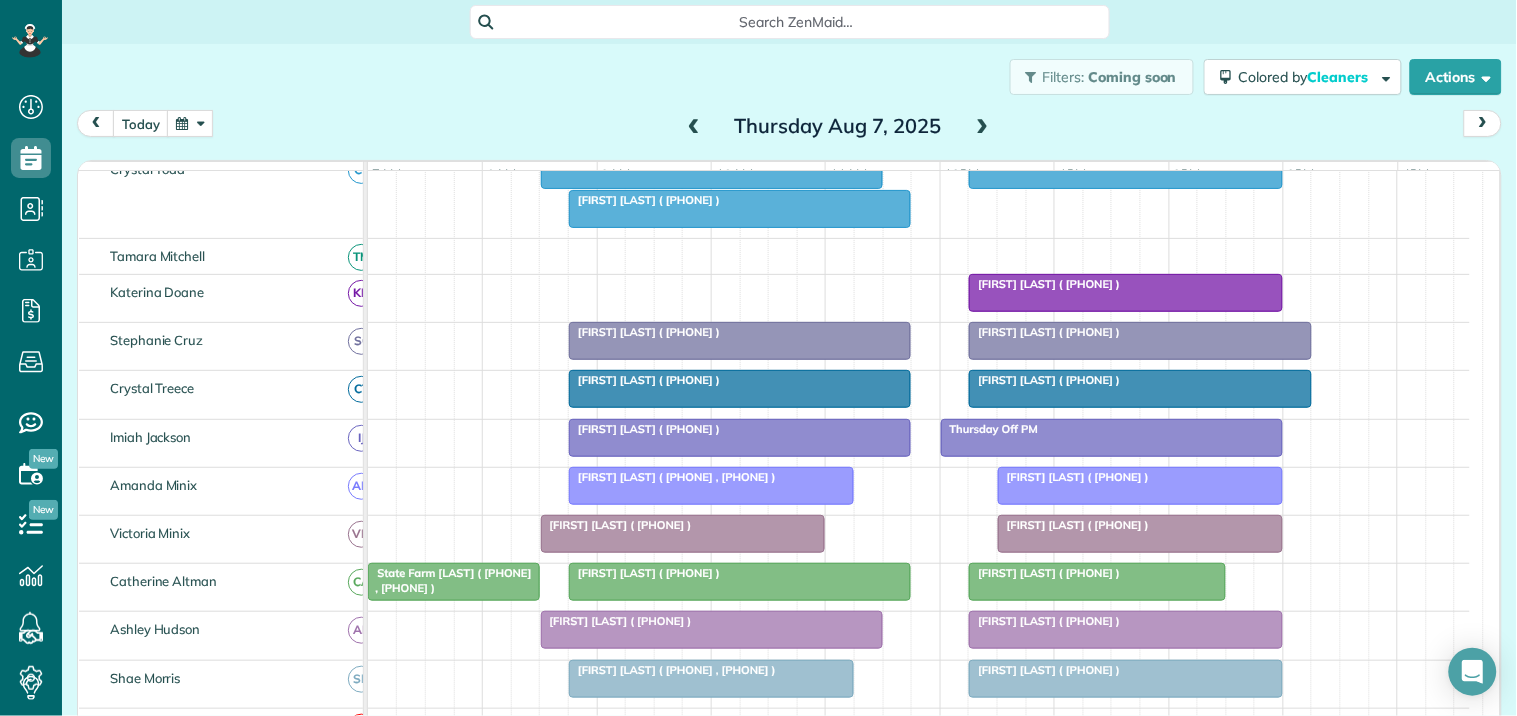 scroll, scrollTop: 222, scrollLeft: 0, axis: vertical 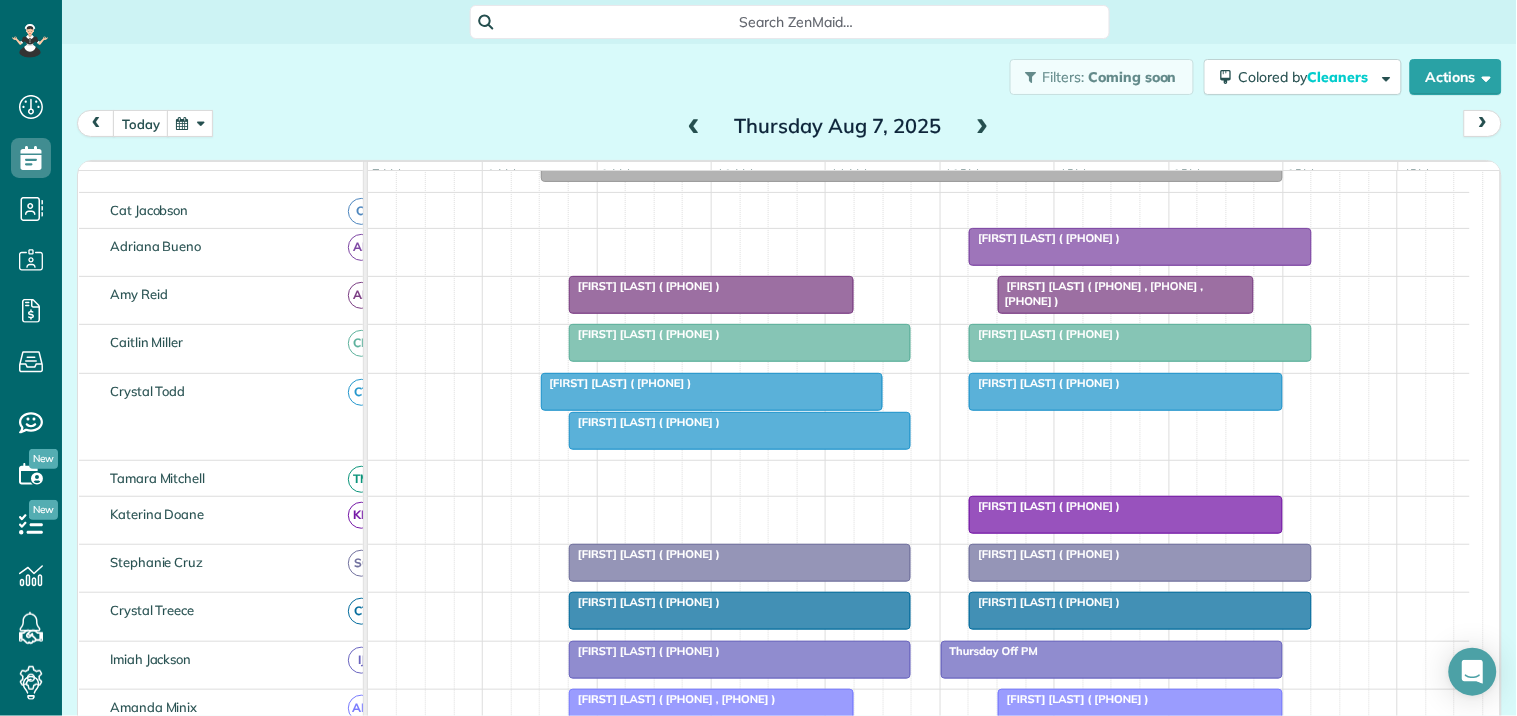 click on "Julia Peacock (+14257867080)" at bounding box center (712, 383) 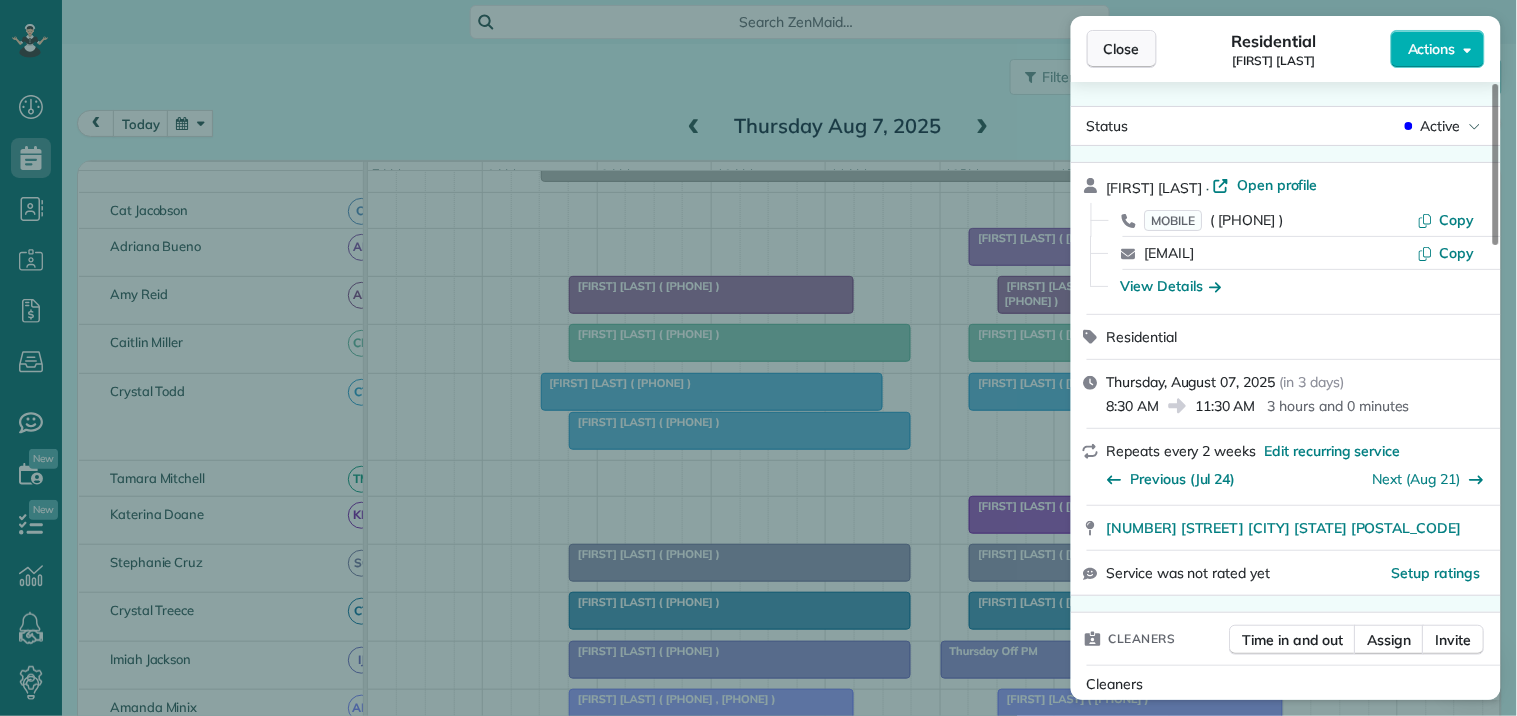 click on "Close" at bounding box center [1122, 49] 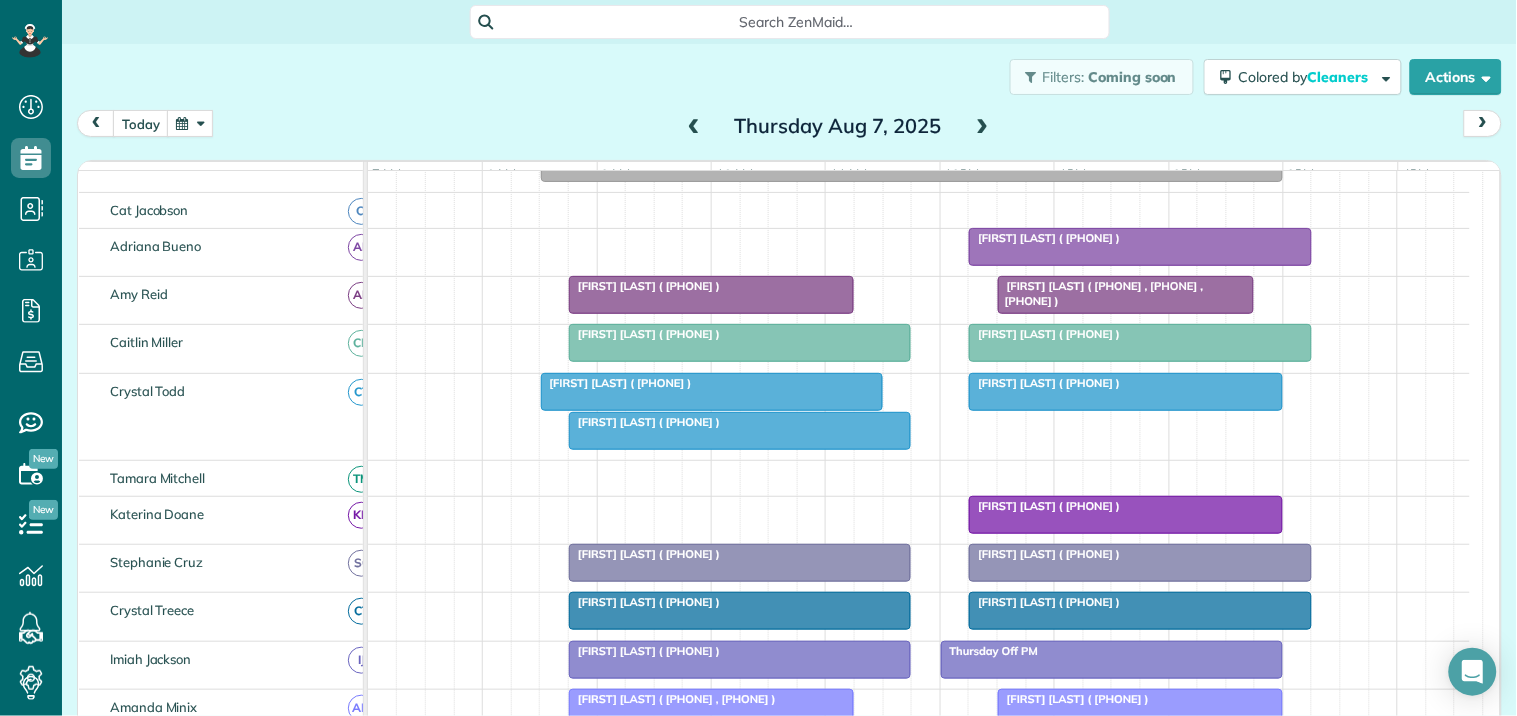 scroll, scrollTop: 331, scrollLeft: 0, axis: vertical 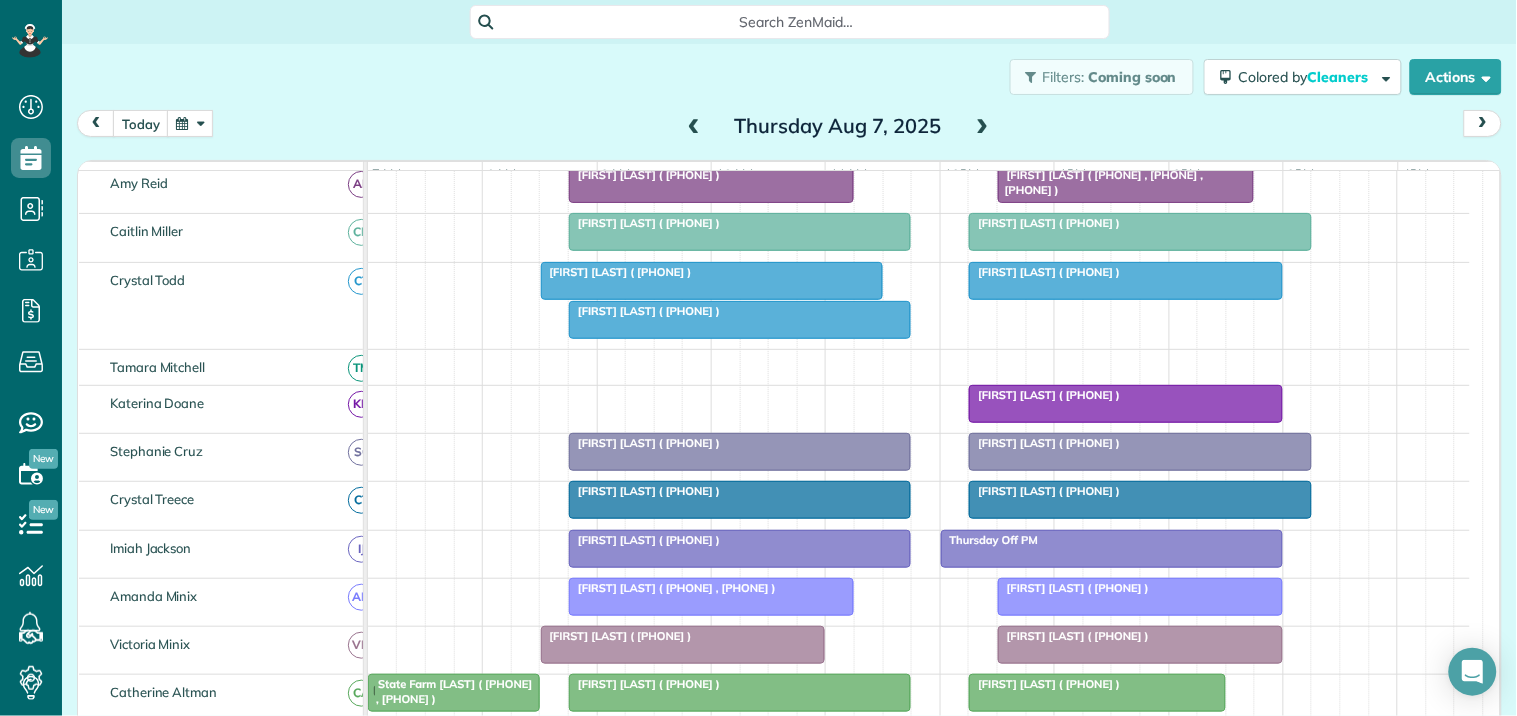 click on "[FIRST] [LAST] (+[PHONE])" at bounding box center (712, 272) 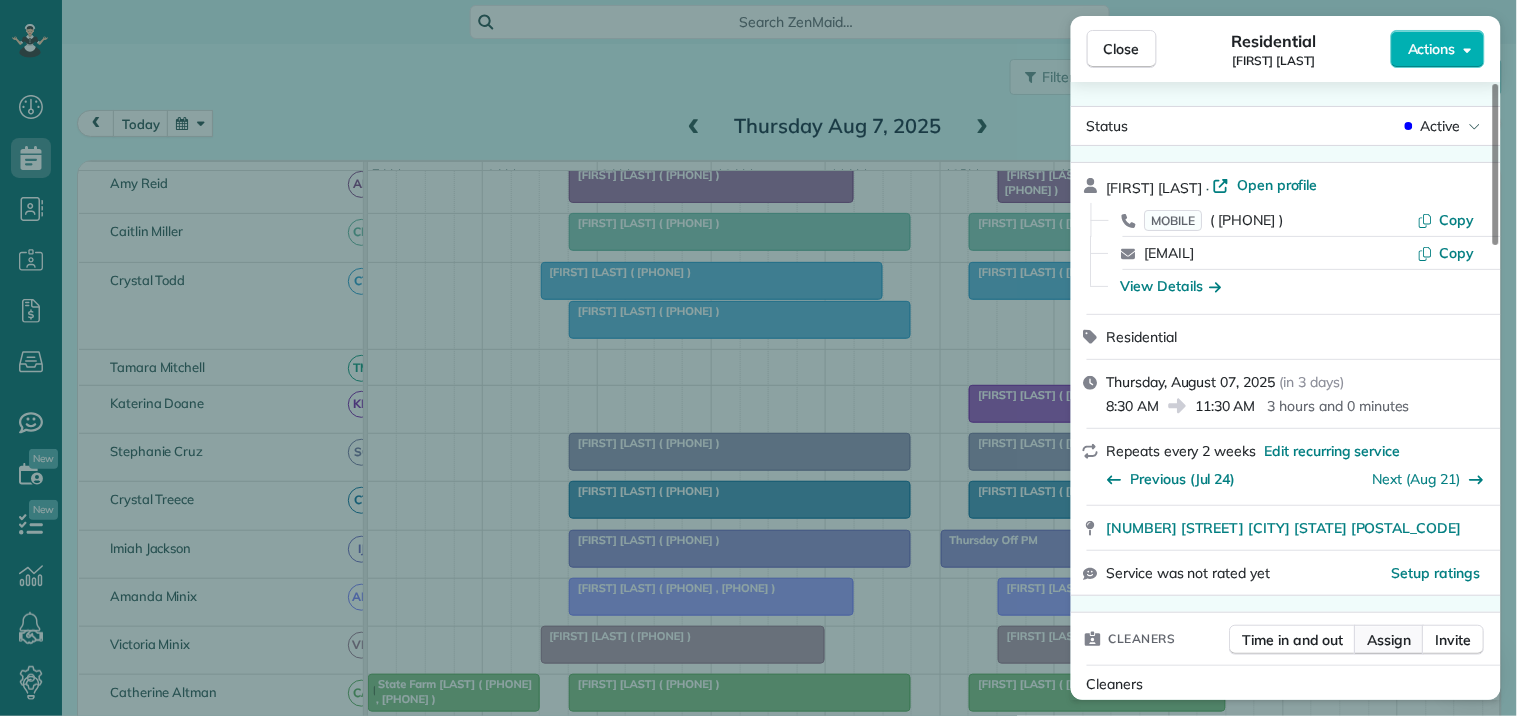 click on "Assign" at bounding box center (1390, 640) 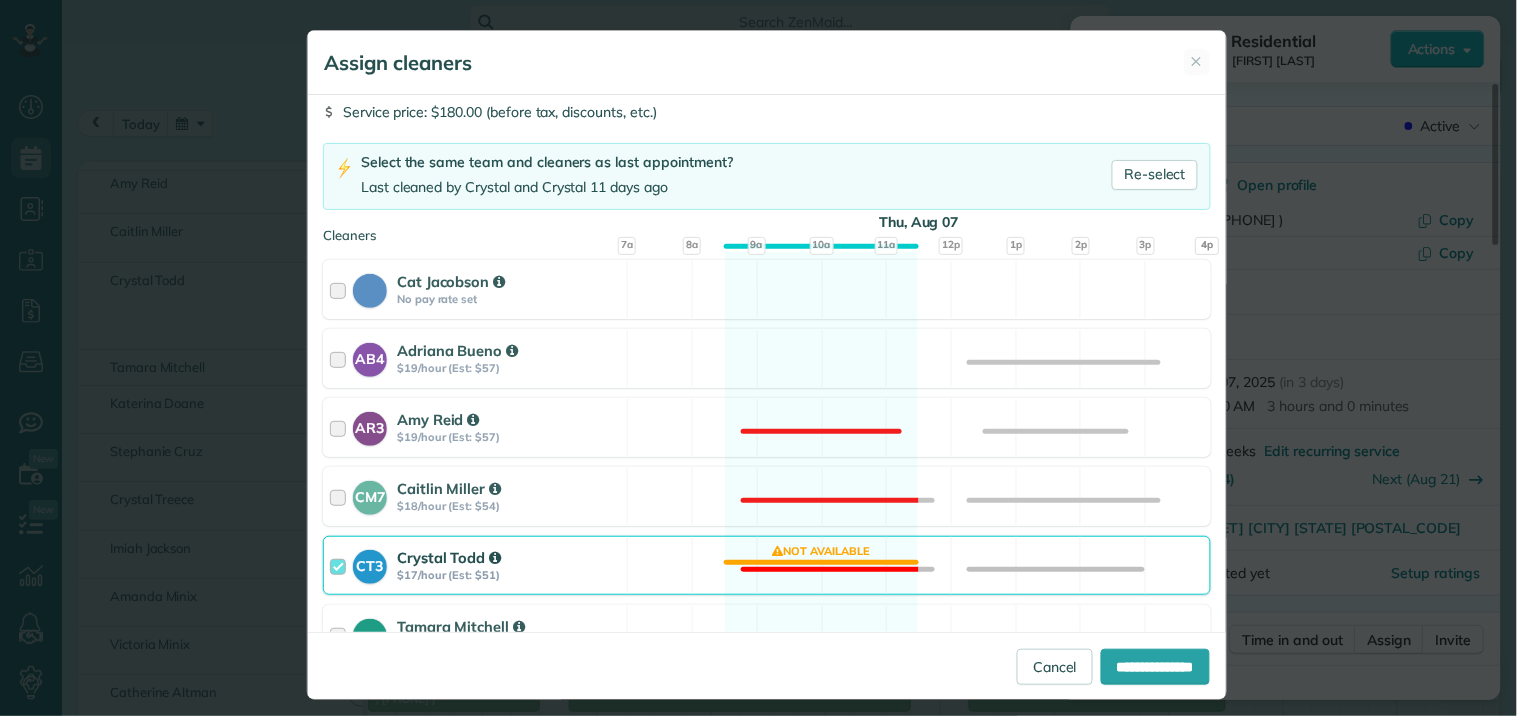 scroll, scrollTop: 222, scrollLeft: 0, axis: vertical 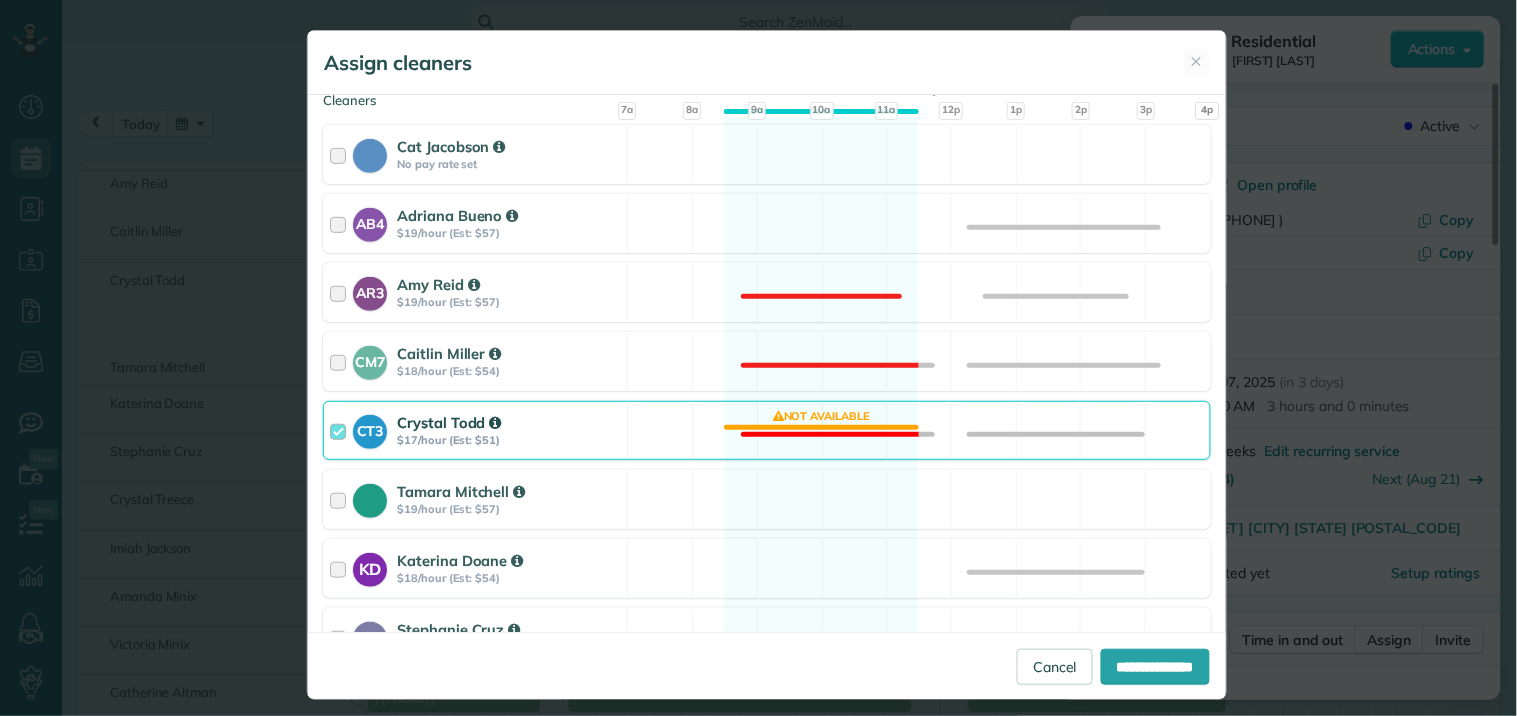 click on "CT3
Crystal Todd
$17/hour (Est: $51)
Not available" at bounding box center [767, 430] 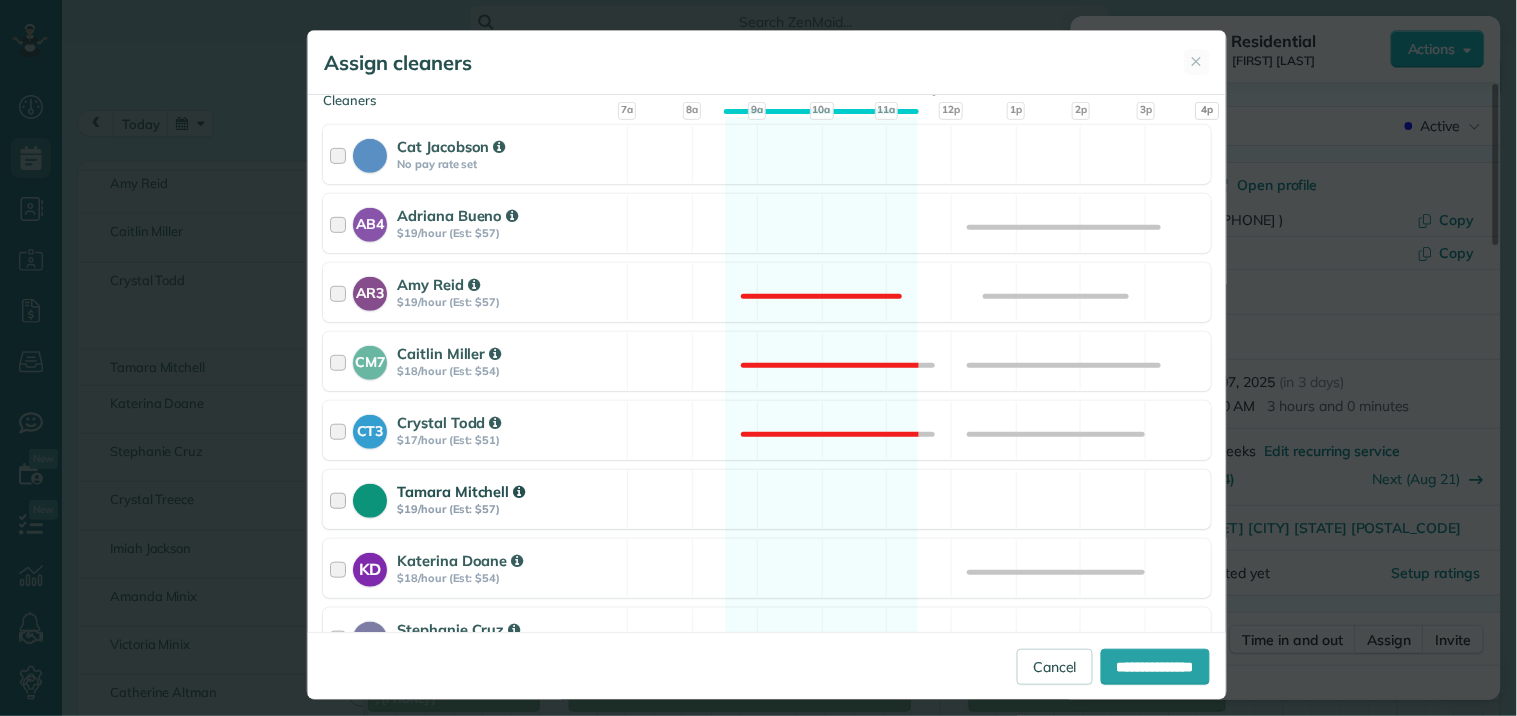 click on "Tamara Mitchell
$19/hour (Est: $57)
Available" at bounding box center (767, 499) 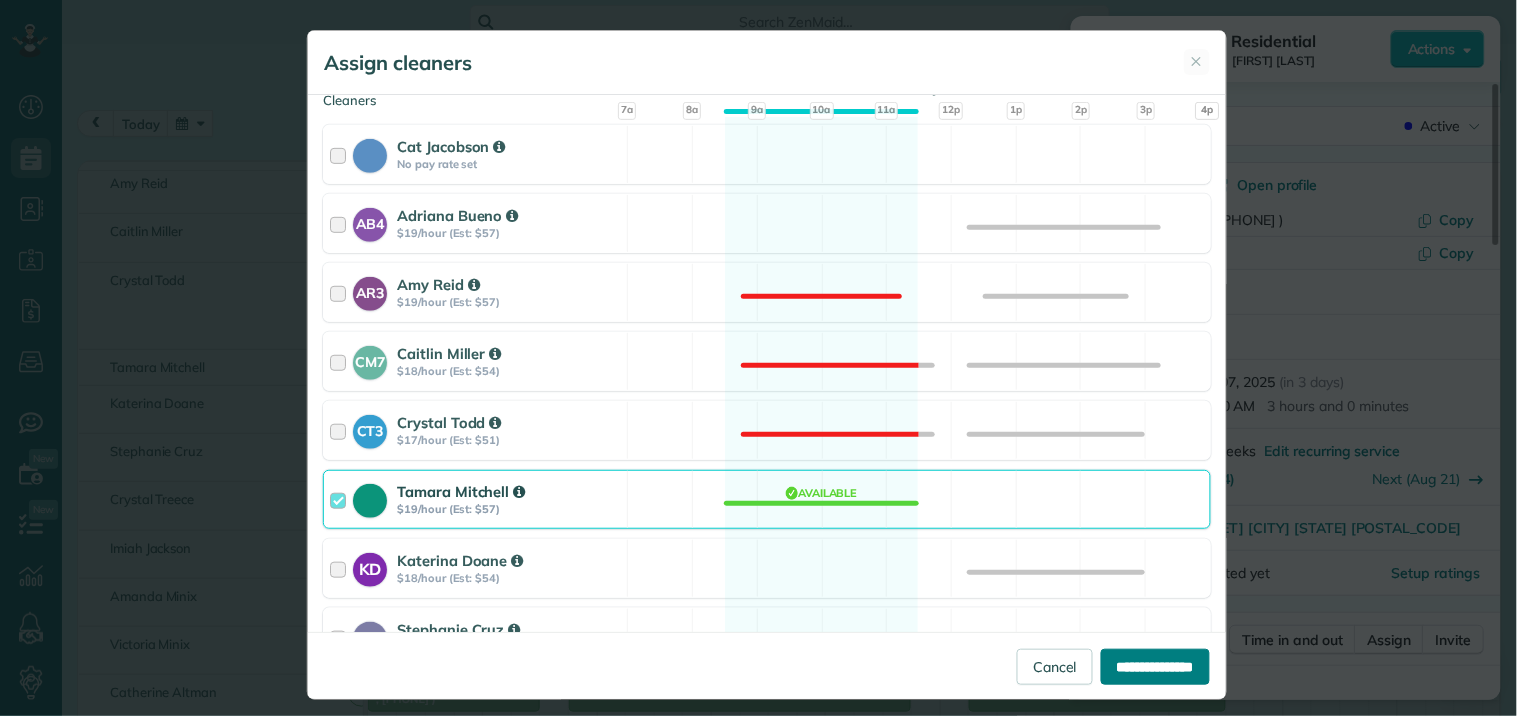 click on "**********" at bounding box center [1155, 667] 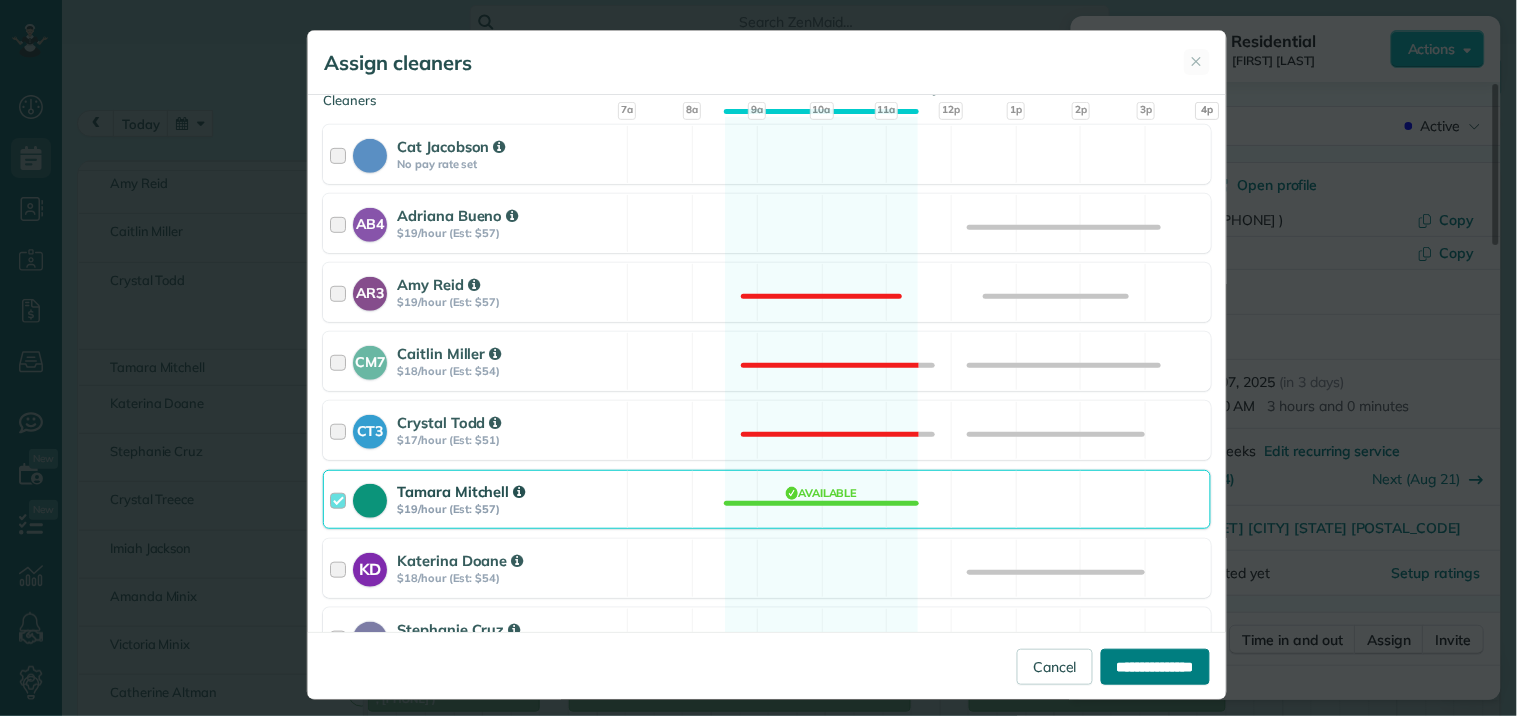 type on "**********" 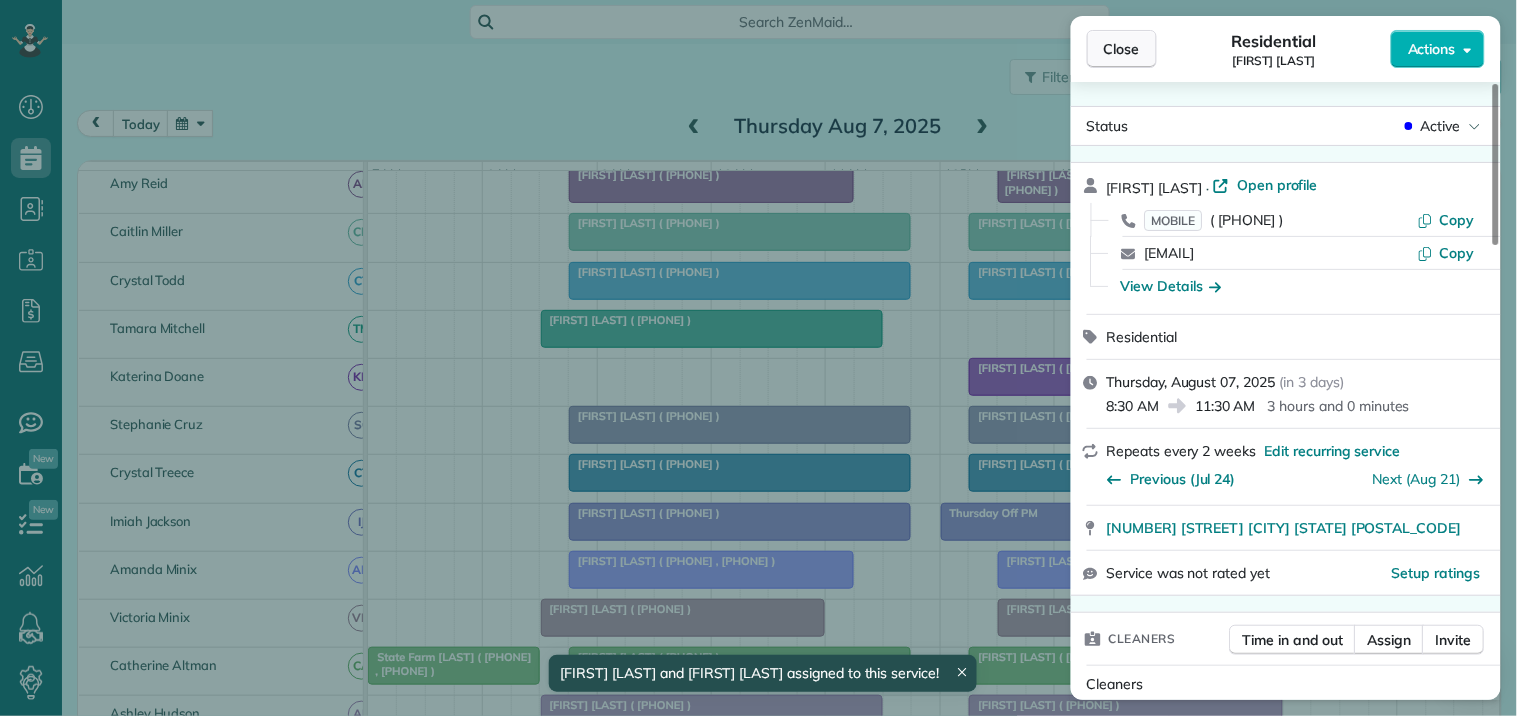 click on "Close" at bounding box center (1122, 49) 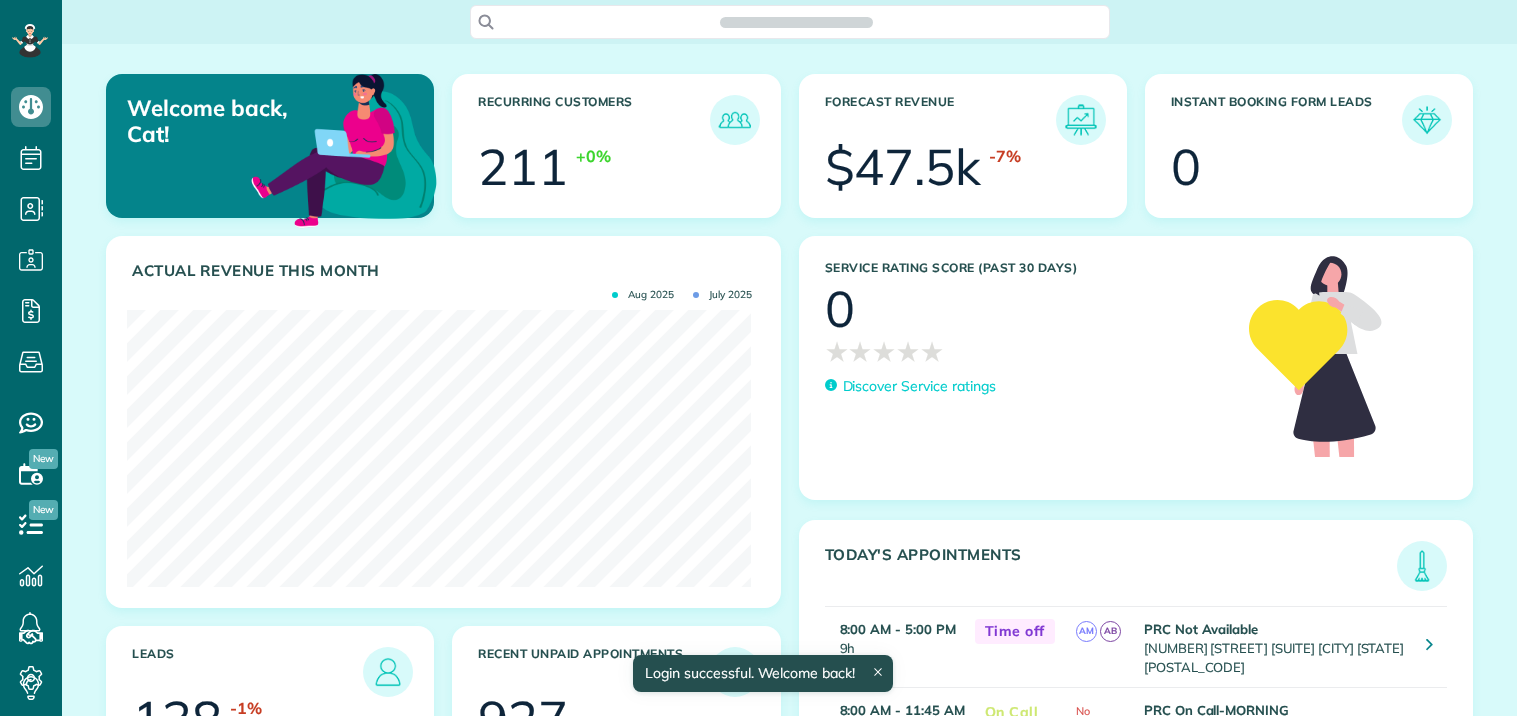 scroll, scrollTop: 0, scrollLeft: 0, axis: both 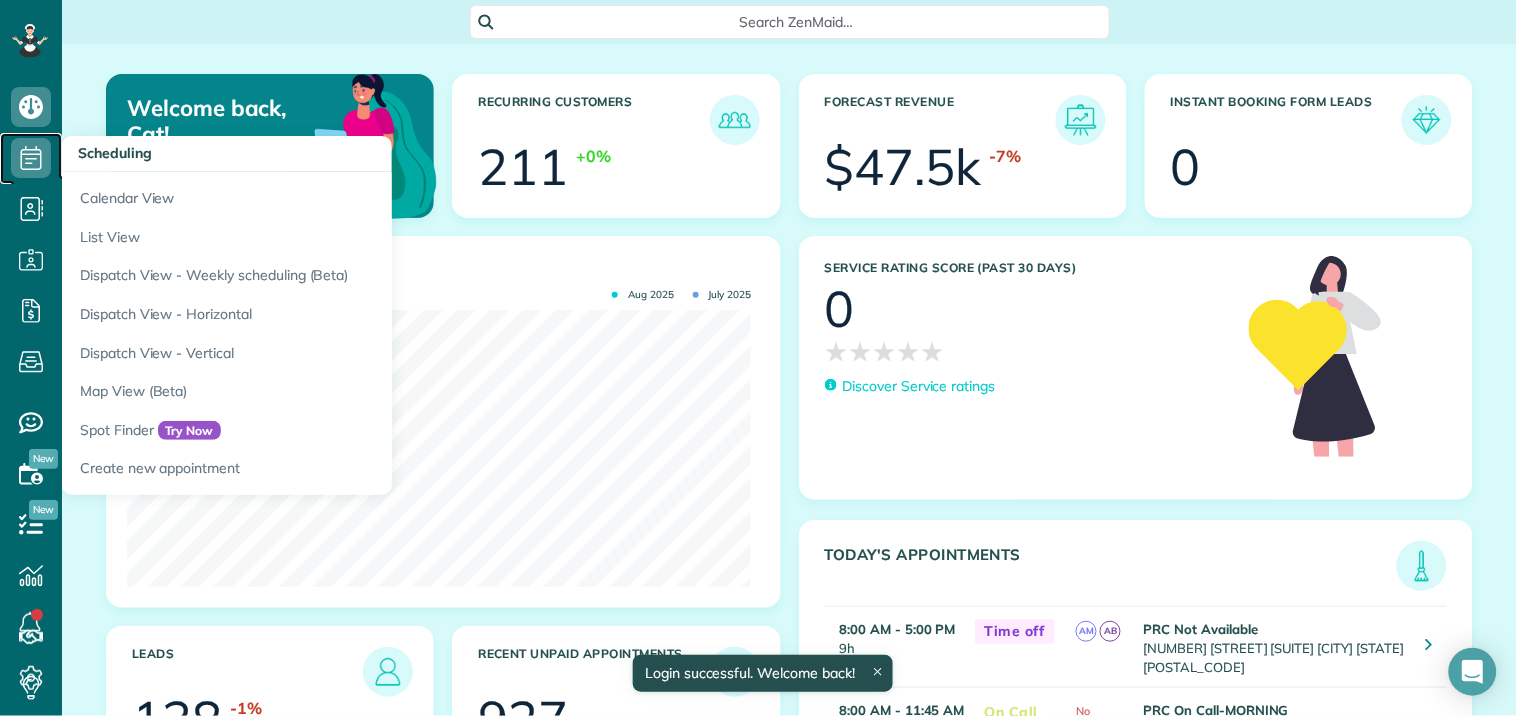 click 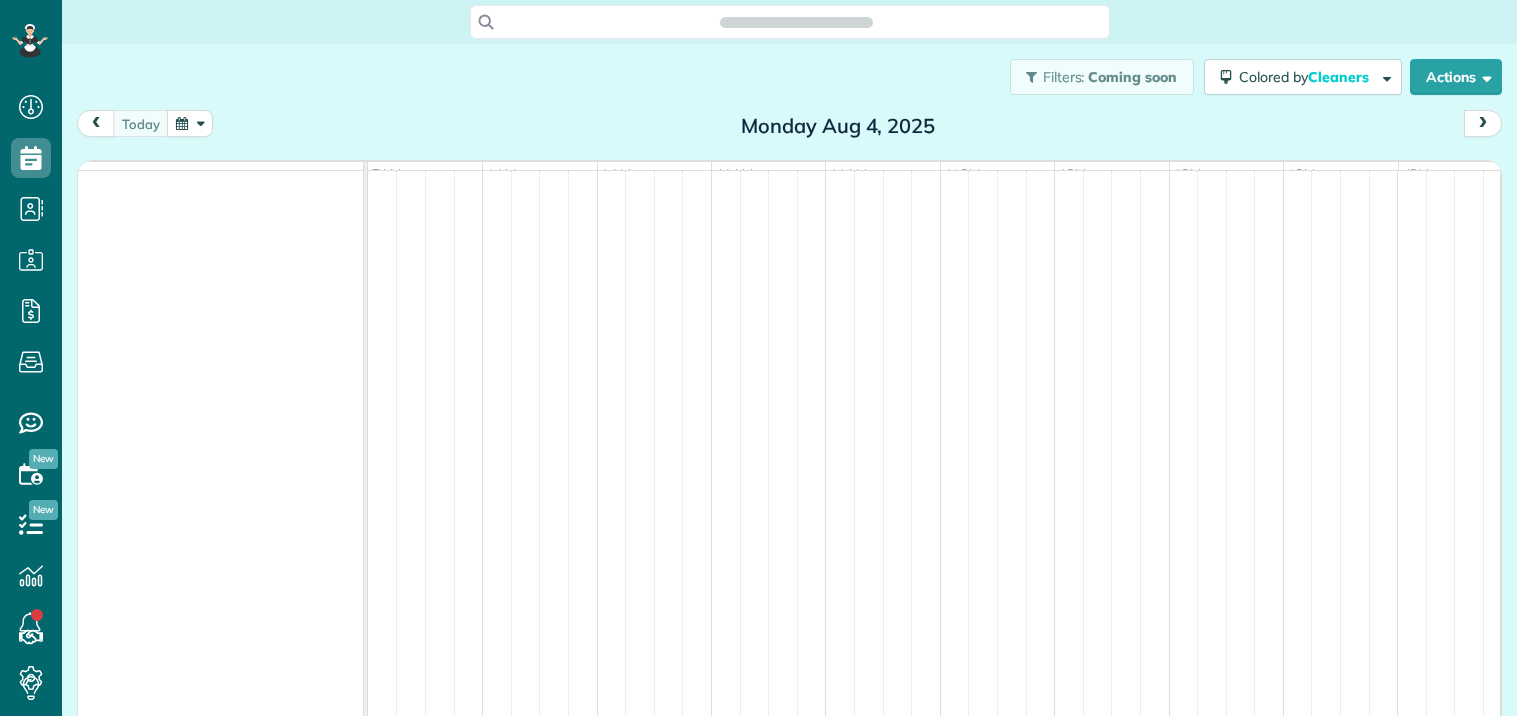 scroll, scrollTop: 0, scrollLeft: 0, axis: both 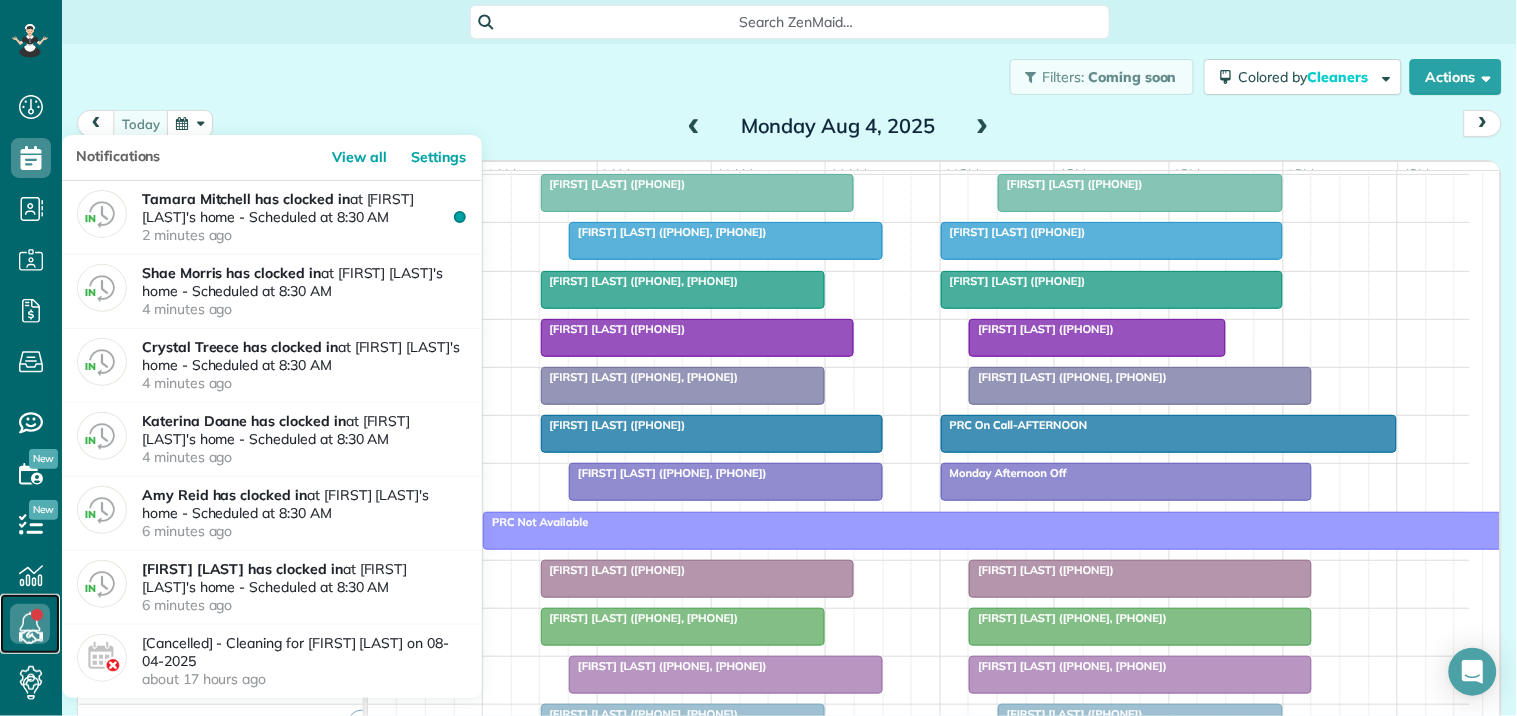 click at bounding box center [30, 624] 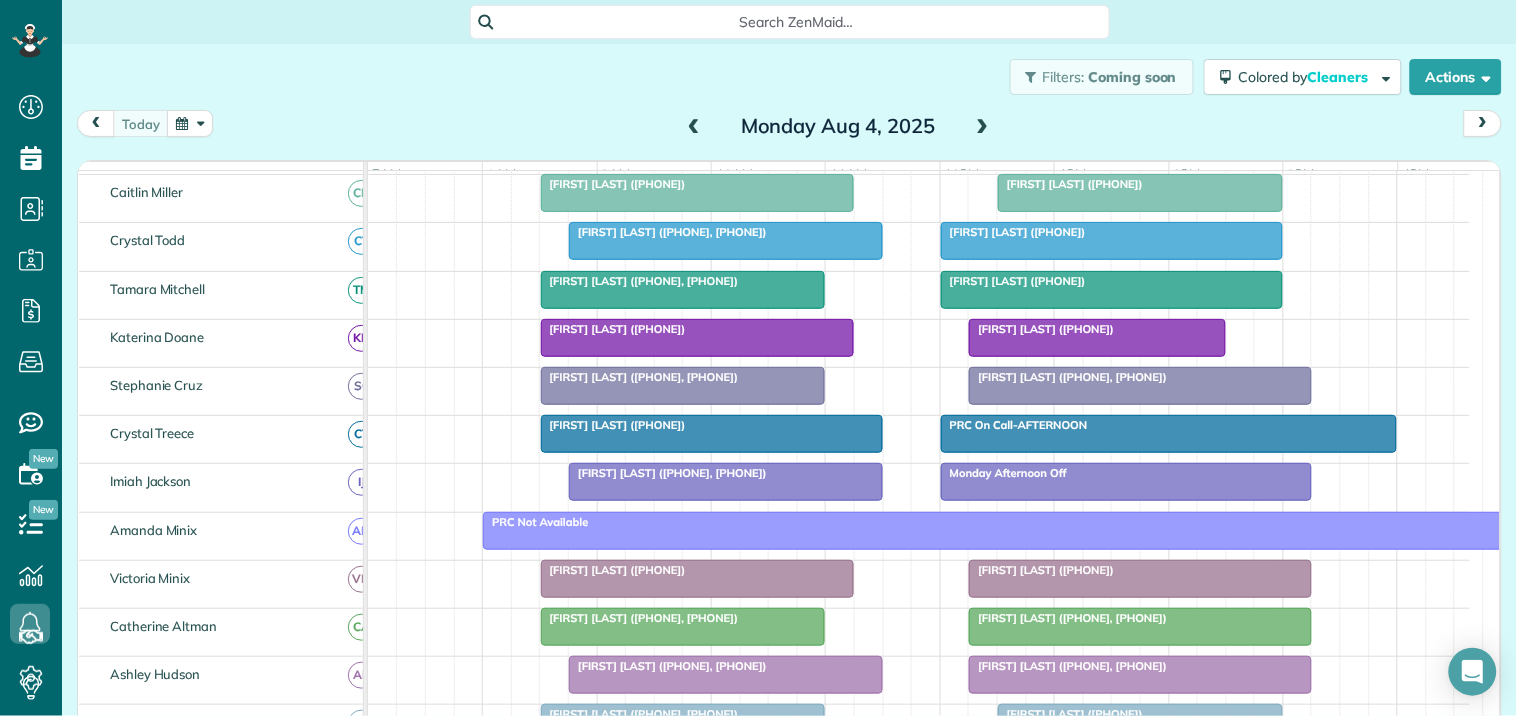 click at bounding box center [190, 123] 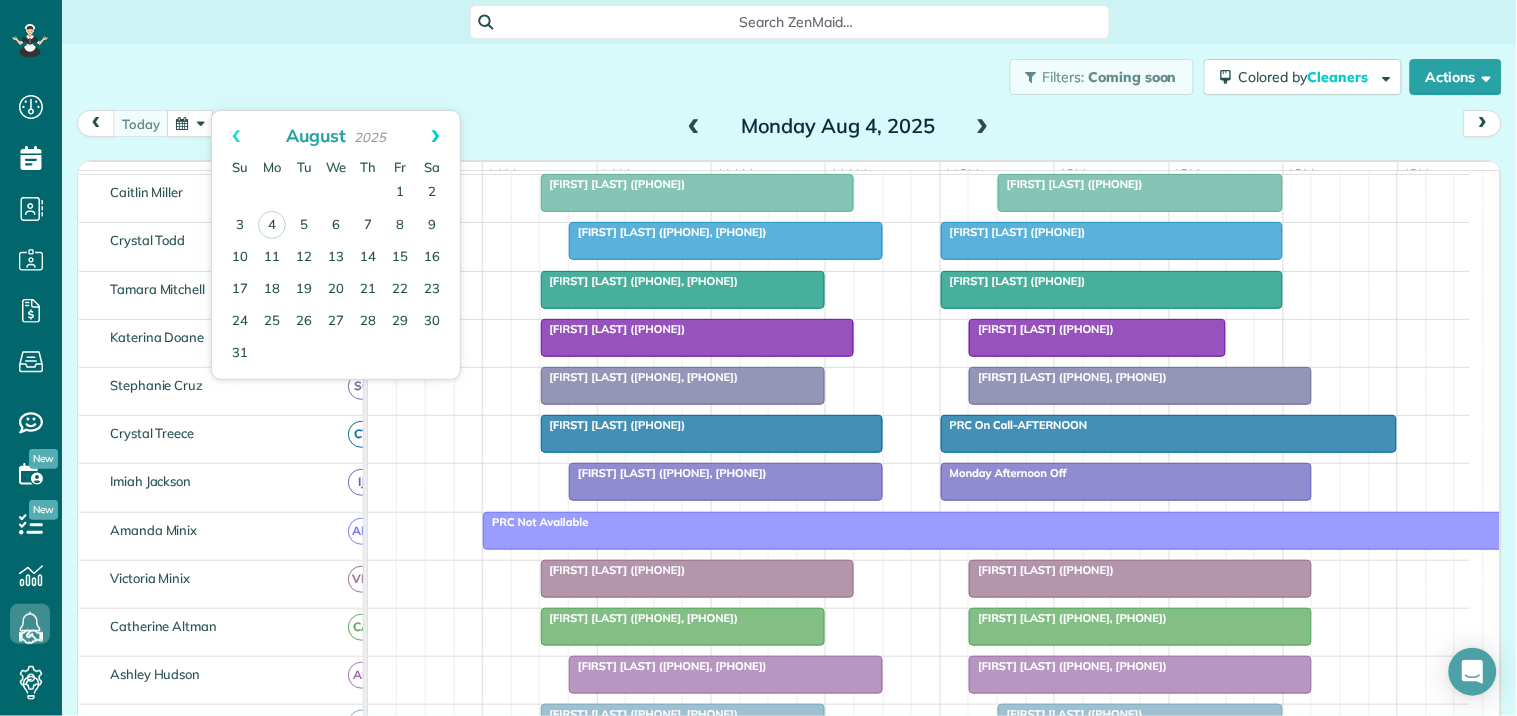 click on "Next" at bounding box center [435, 136] 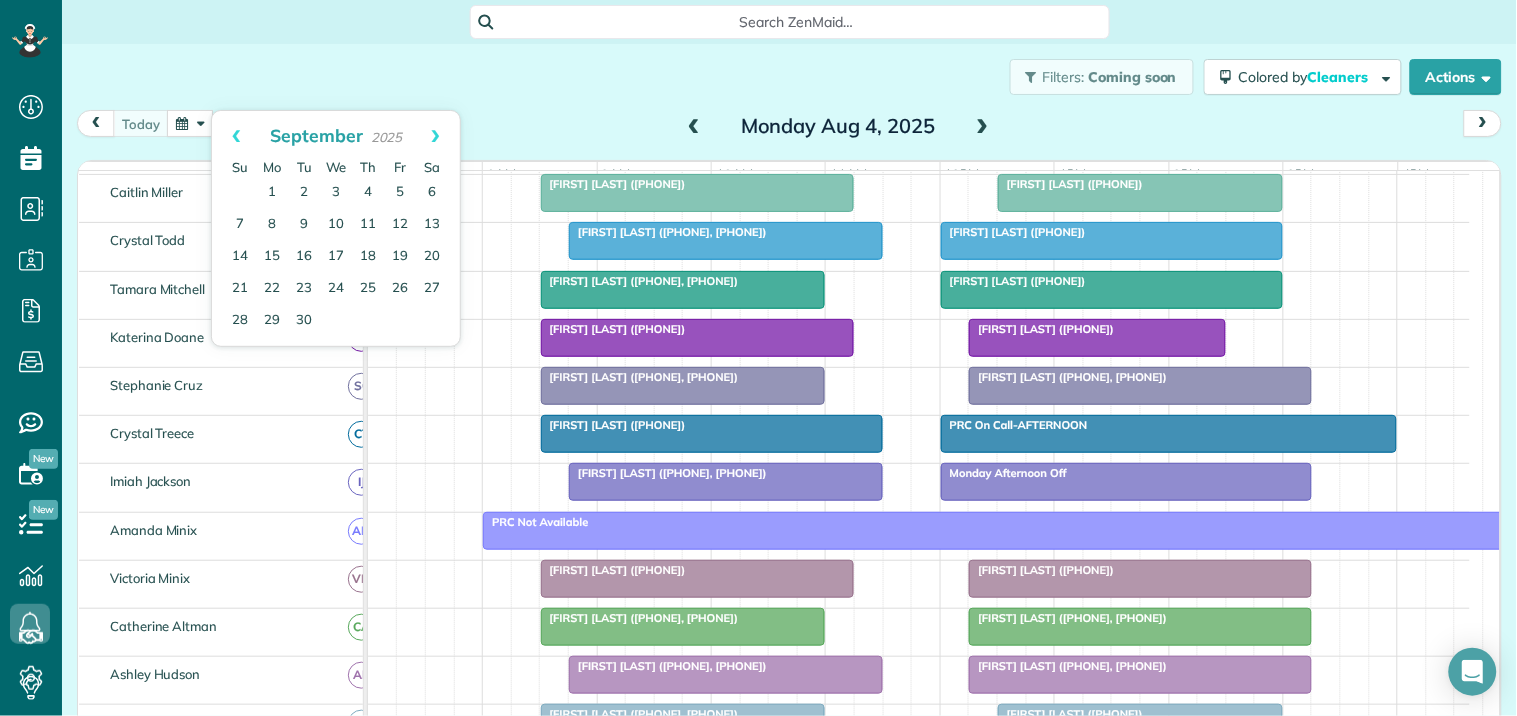 click on "Next" at bounding box center (435, 136) 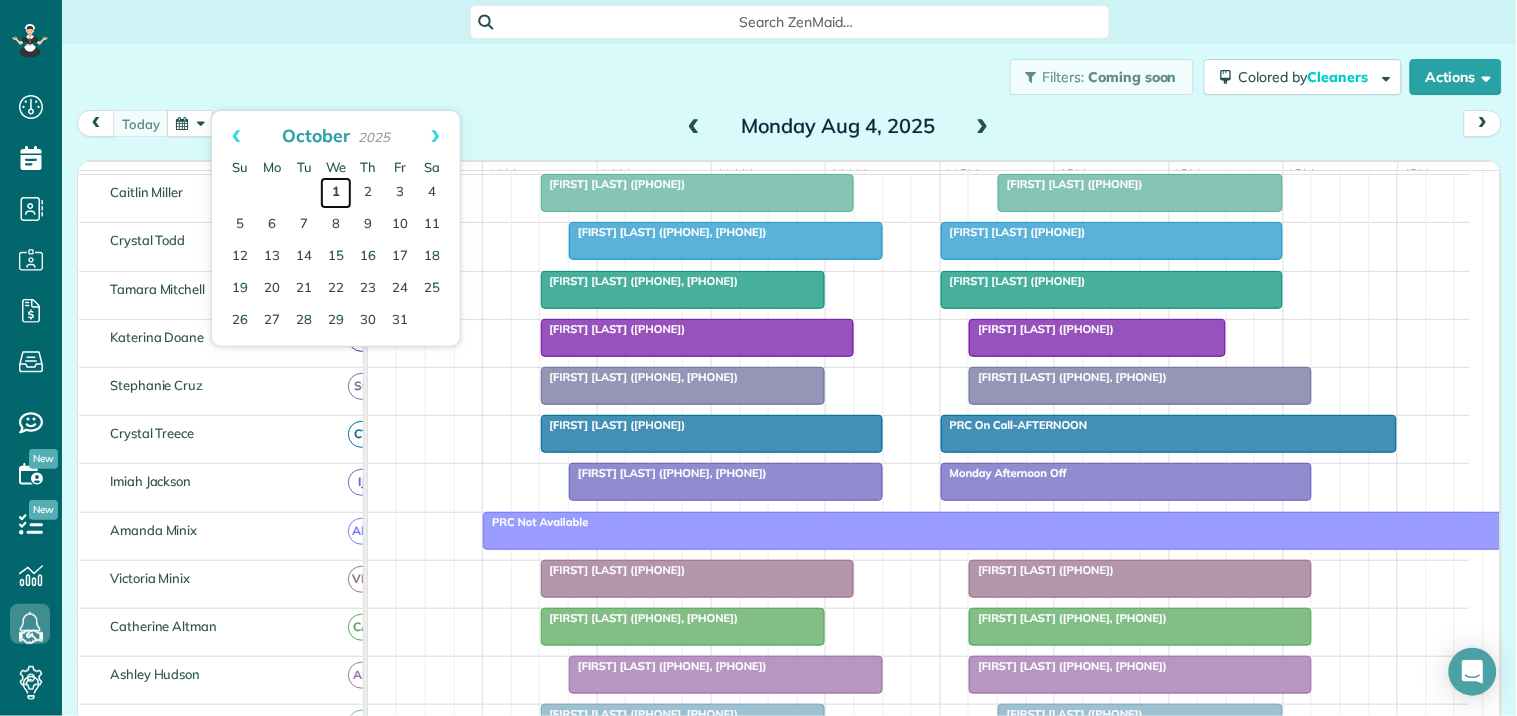 click on "1" at bounding box center (336, 193) 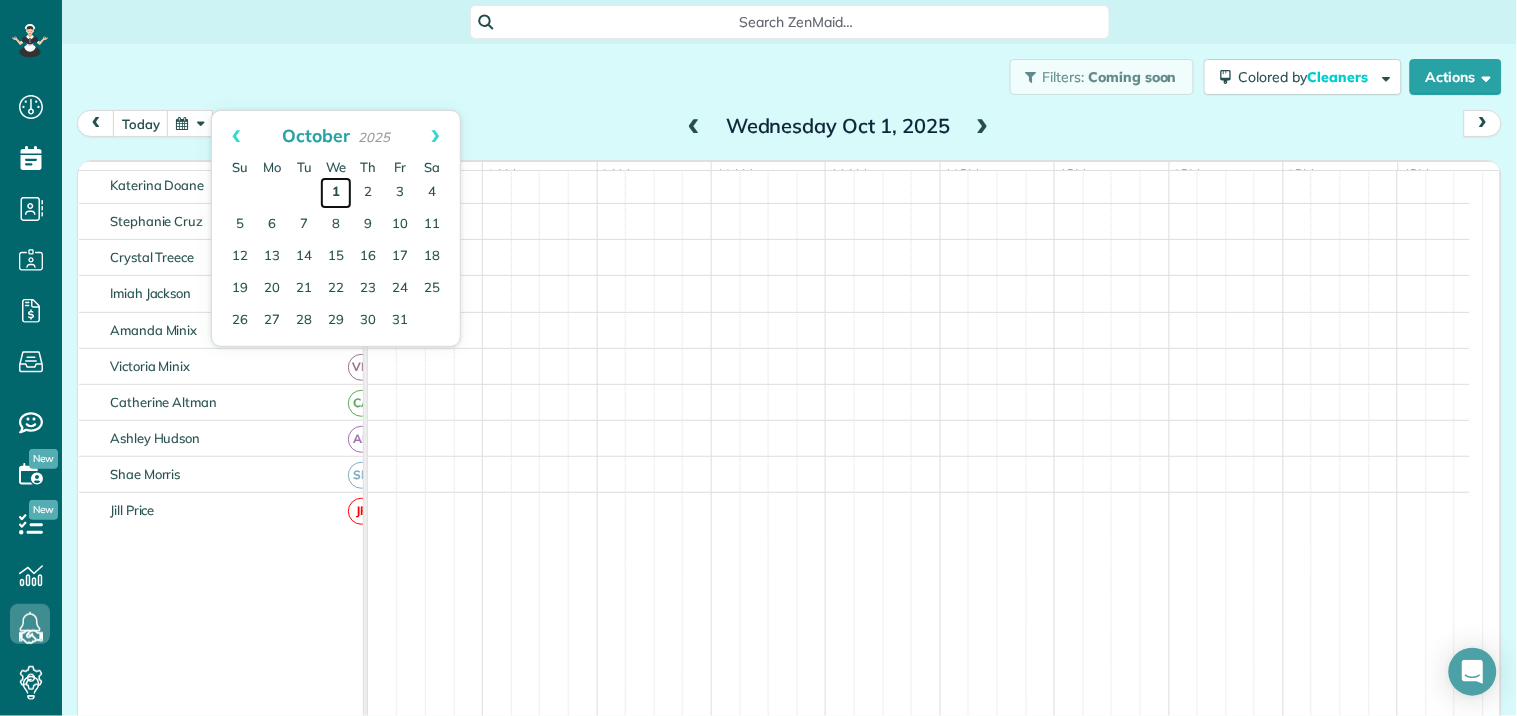 scroll, scrollTop: 218, scrollLeft: 0, axis: vertical 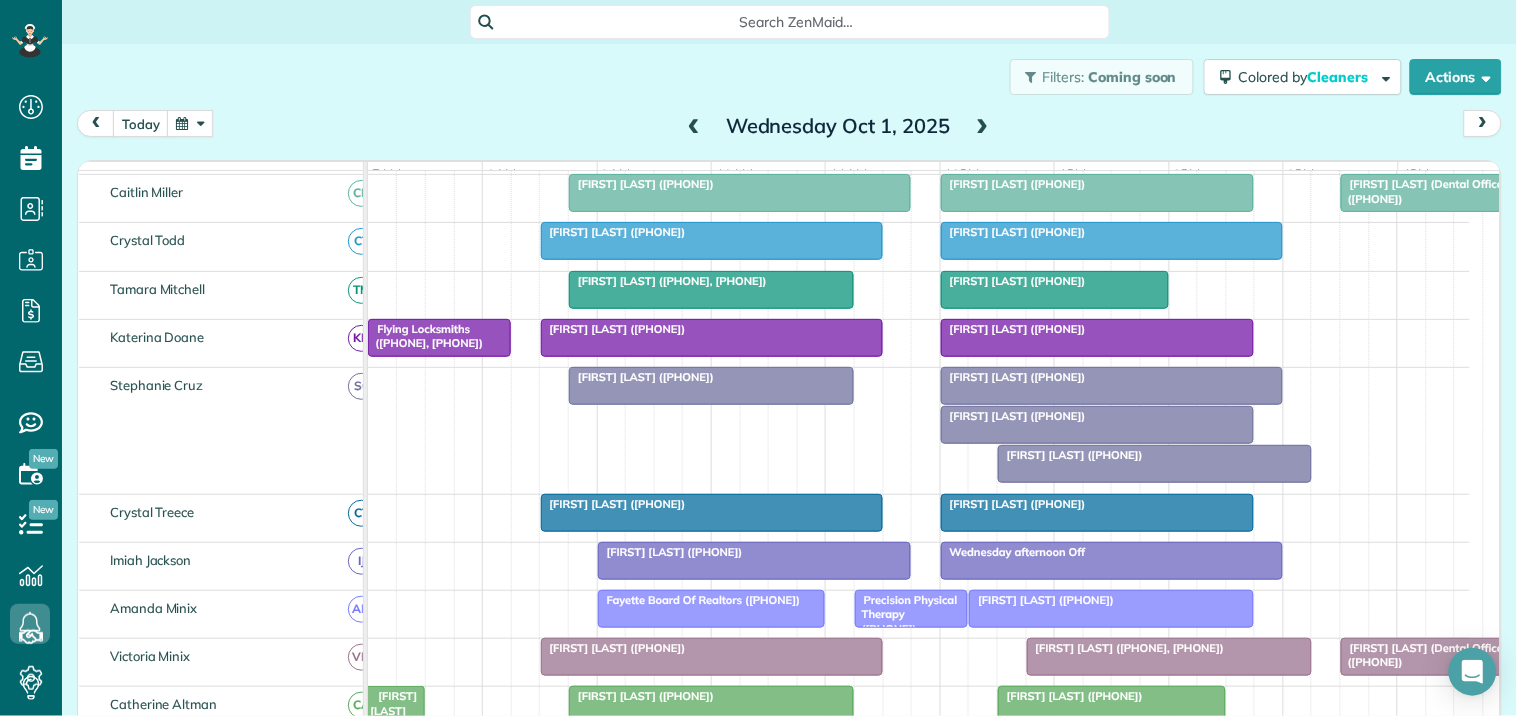 click on "Howard Warren (+17708539970)" at bounding box center (1013, 377) 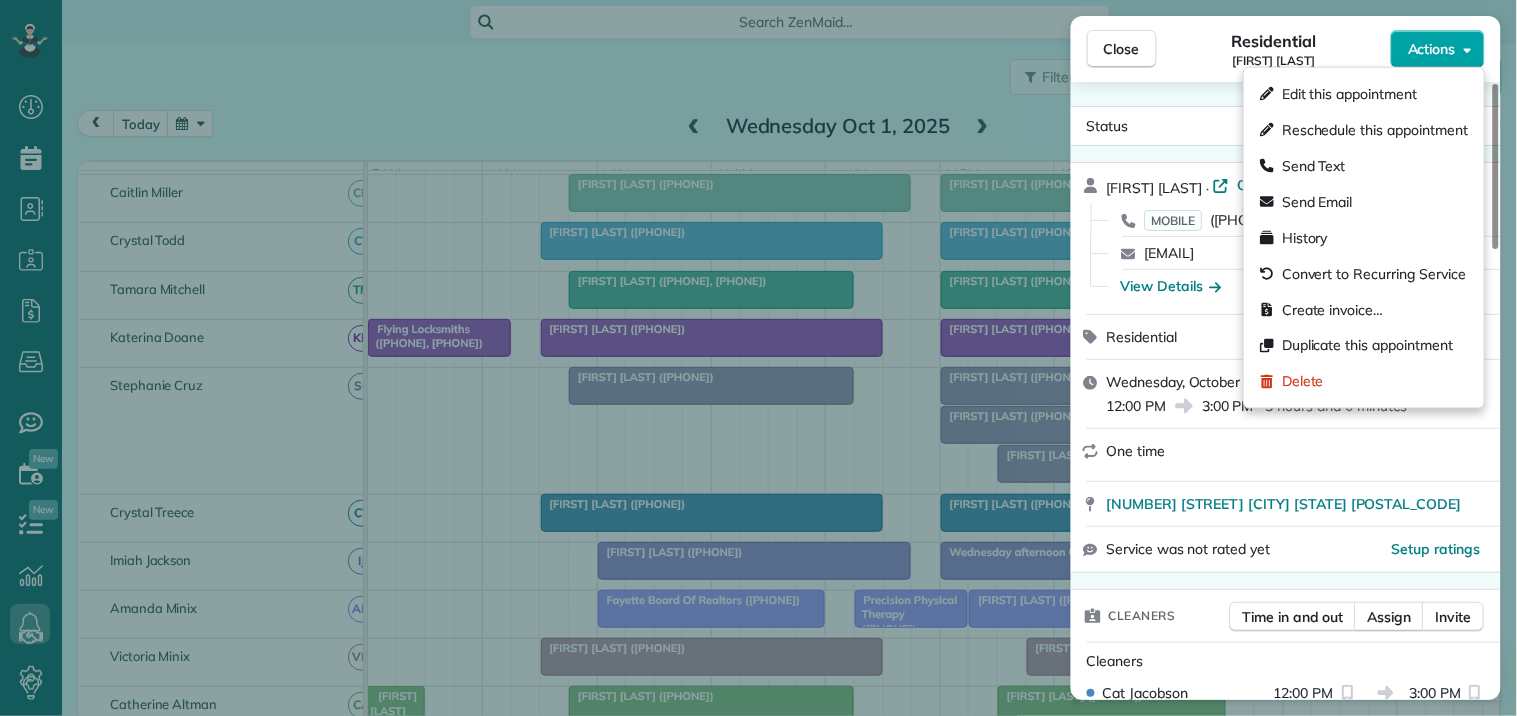 click on "Actions" at bounding box center (1432, 49) 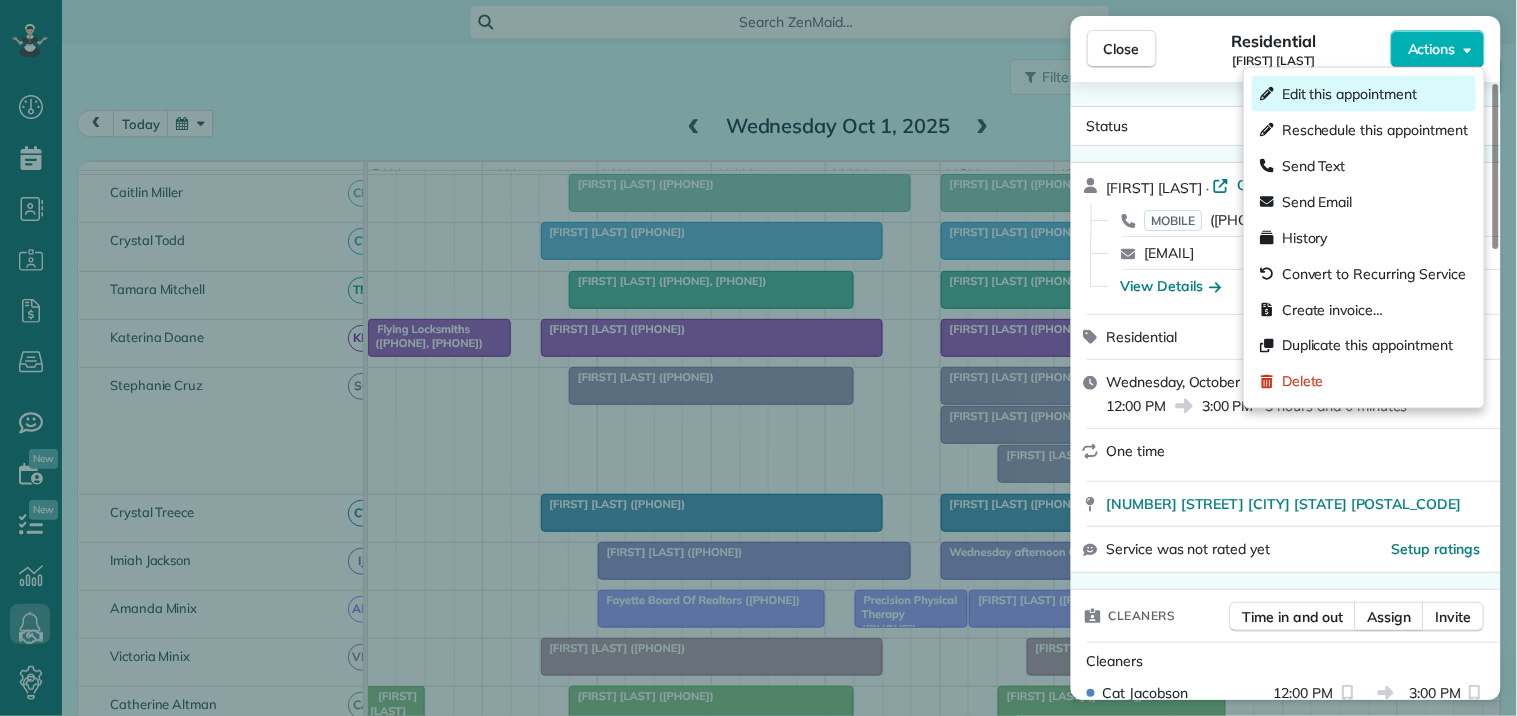 click on "Edit this appointment" at bounding box center (1349, 94) 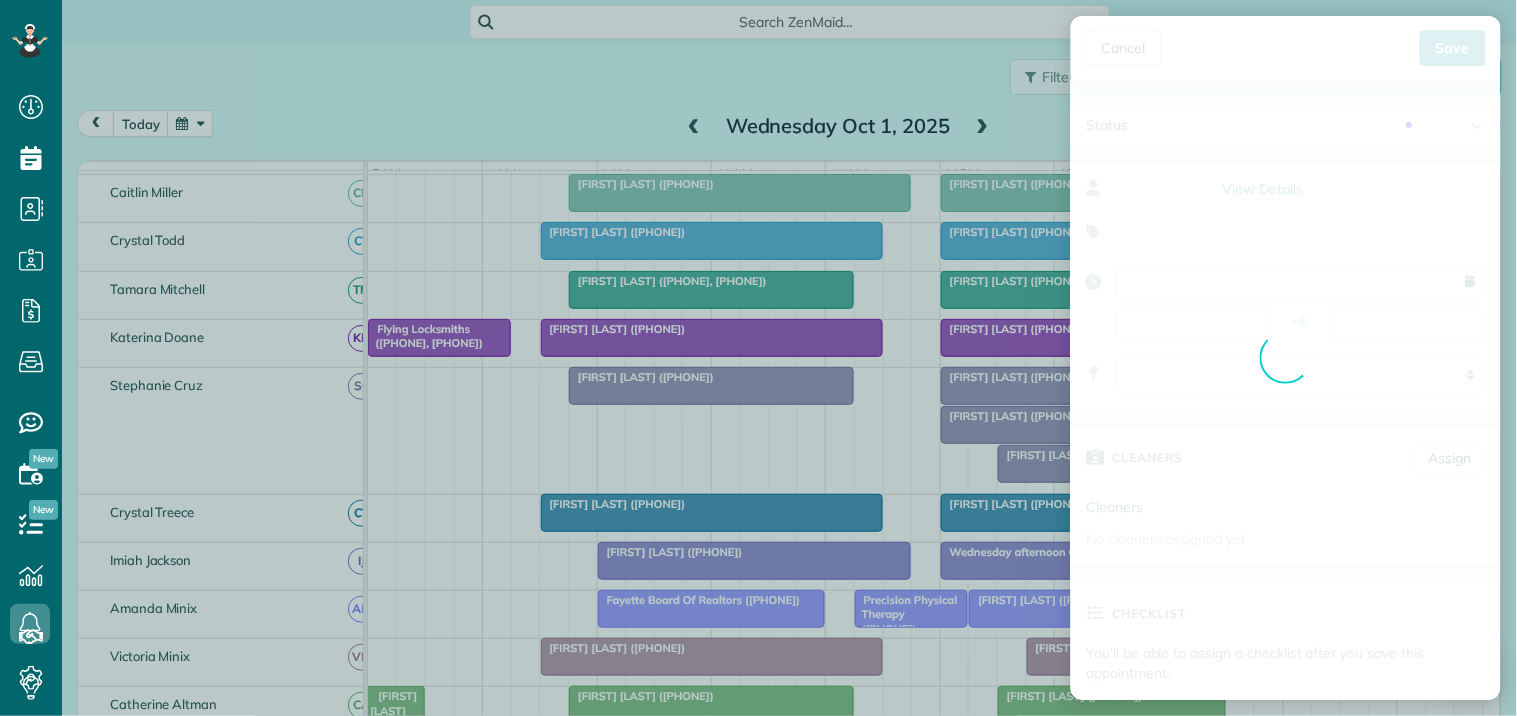 type on "**********" 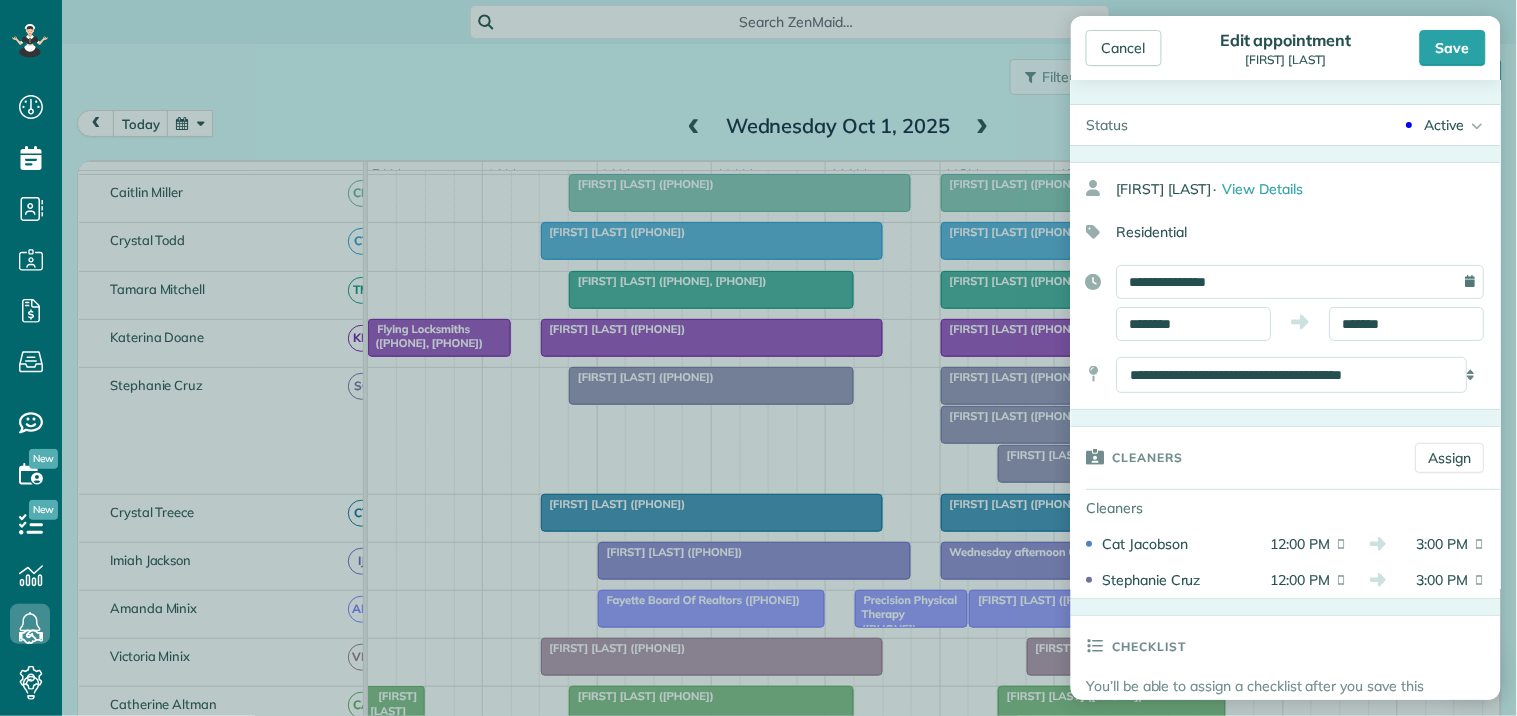 click 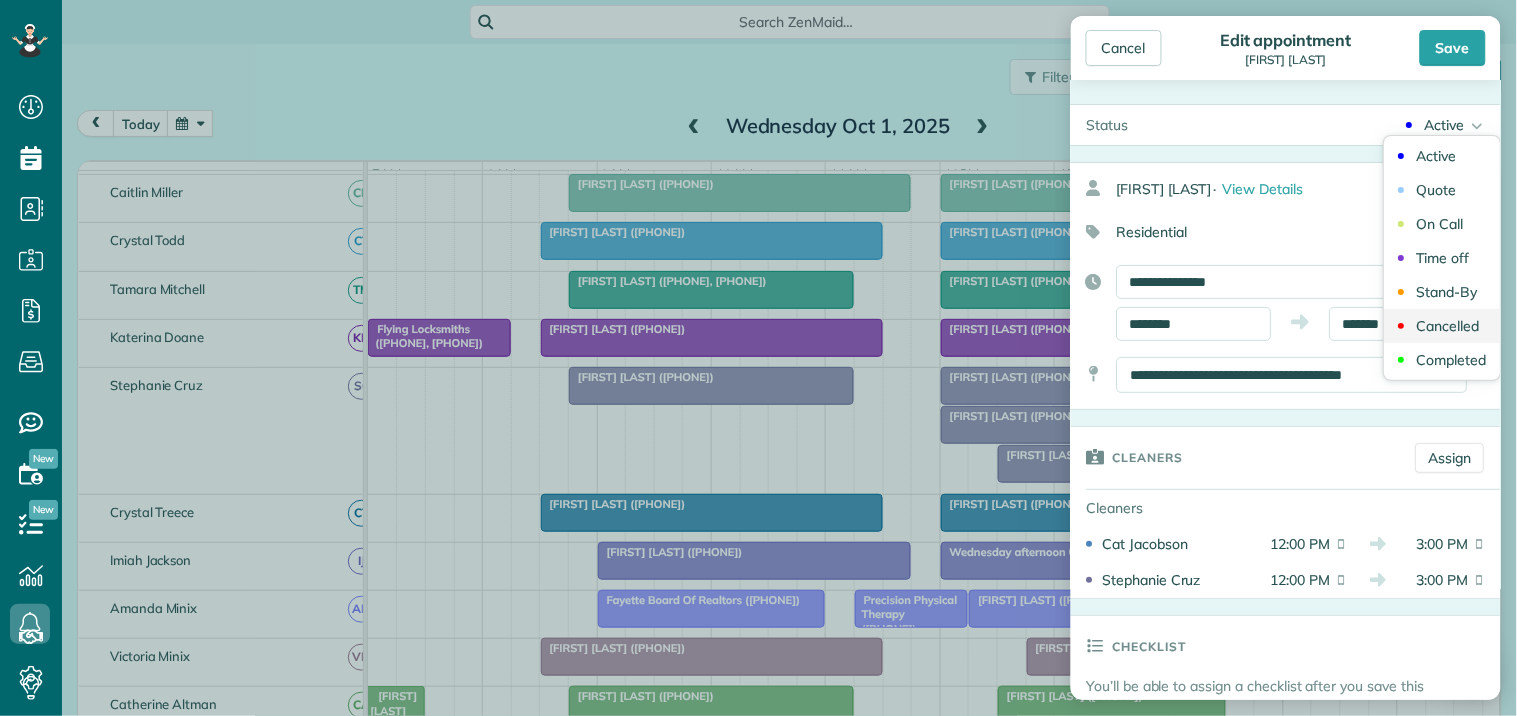 click on "Cancelled" at bounding box center (1448, 326) 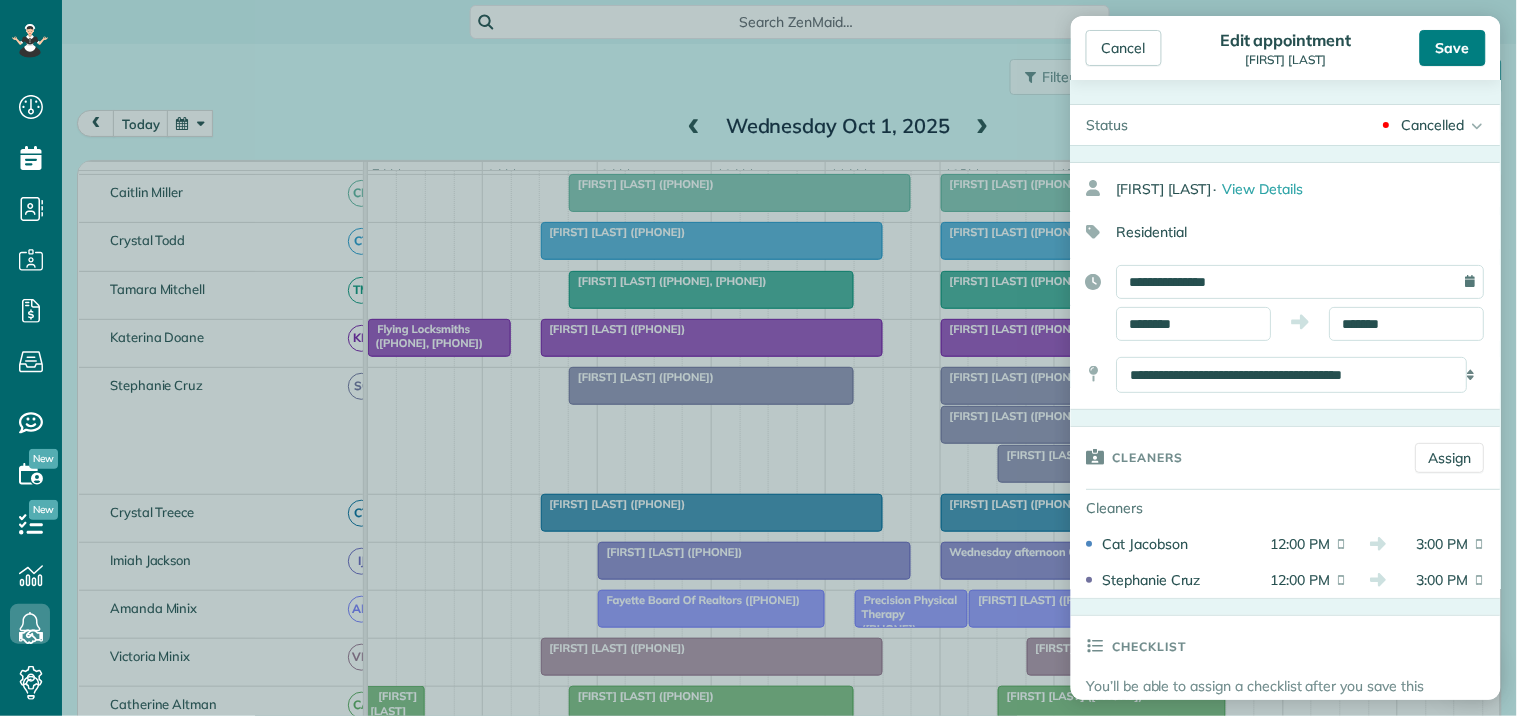 click on "Save" at bounding box center (1453, 48) 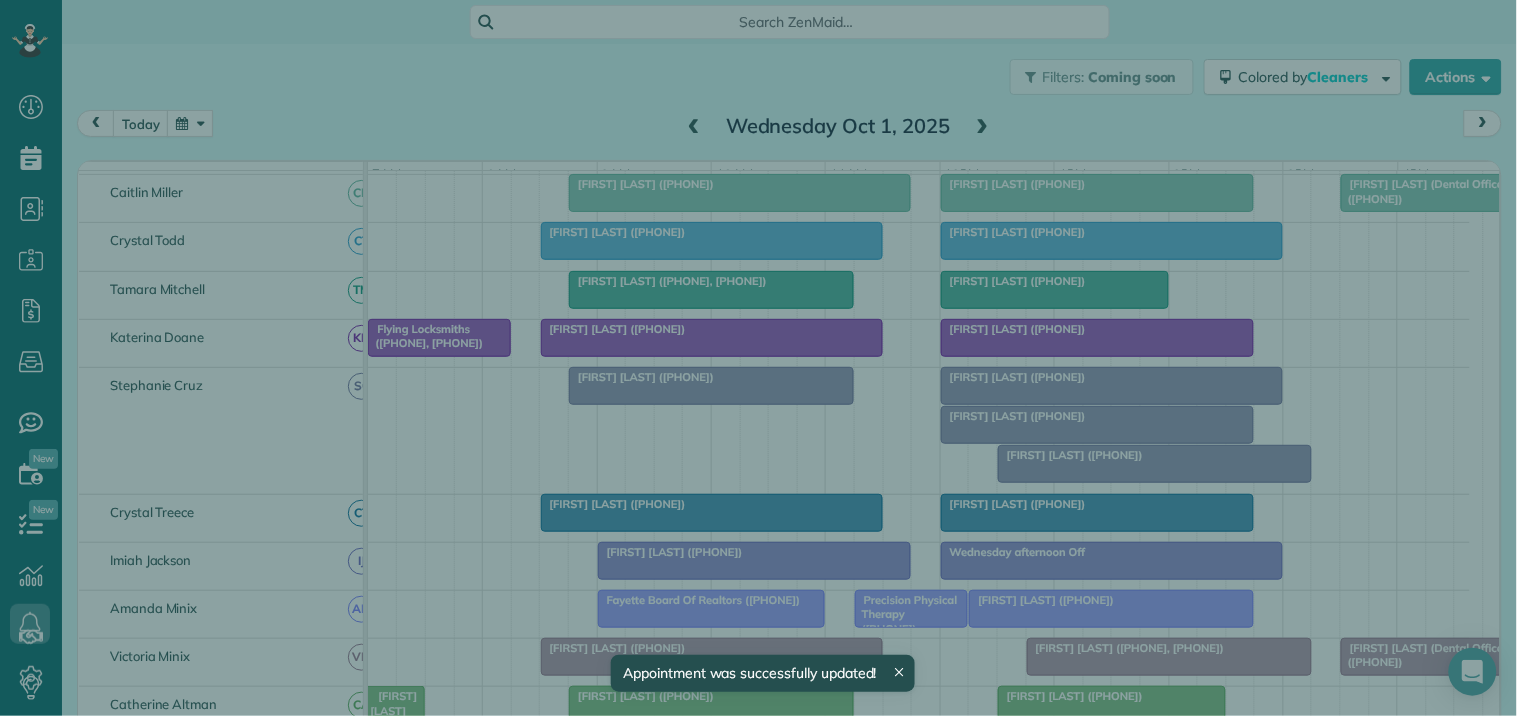 scroll, scrollTop: 321, scrollLeft: 0, axis: vertical 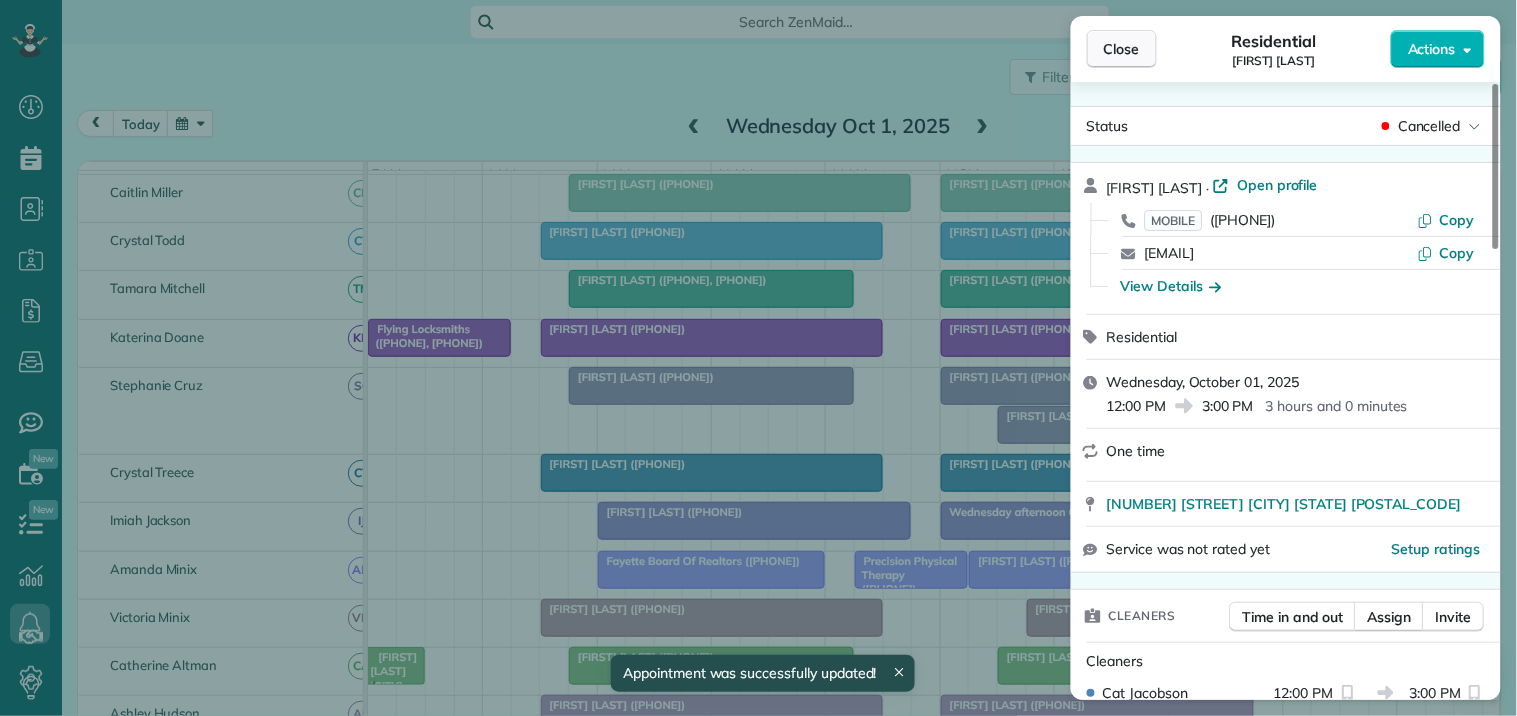 click on "Close" at bounding box center (1122, 49) 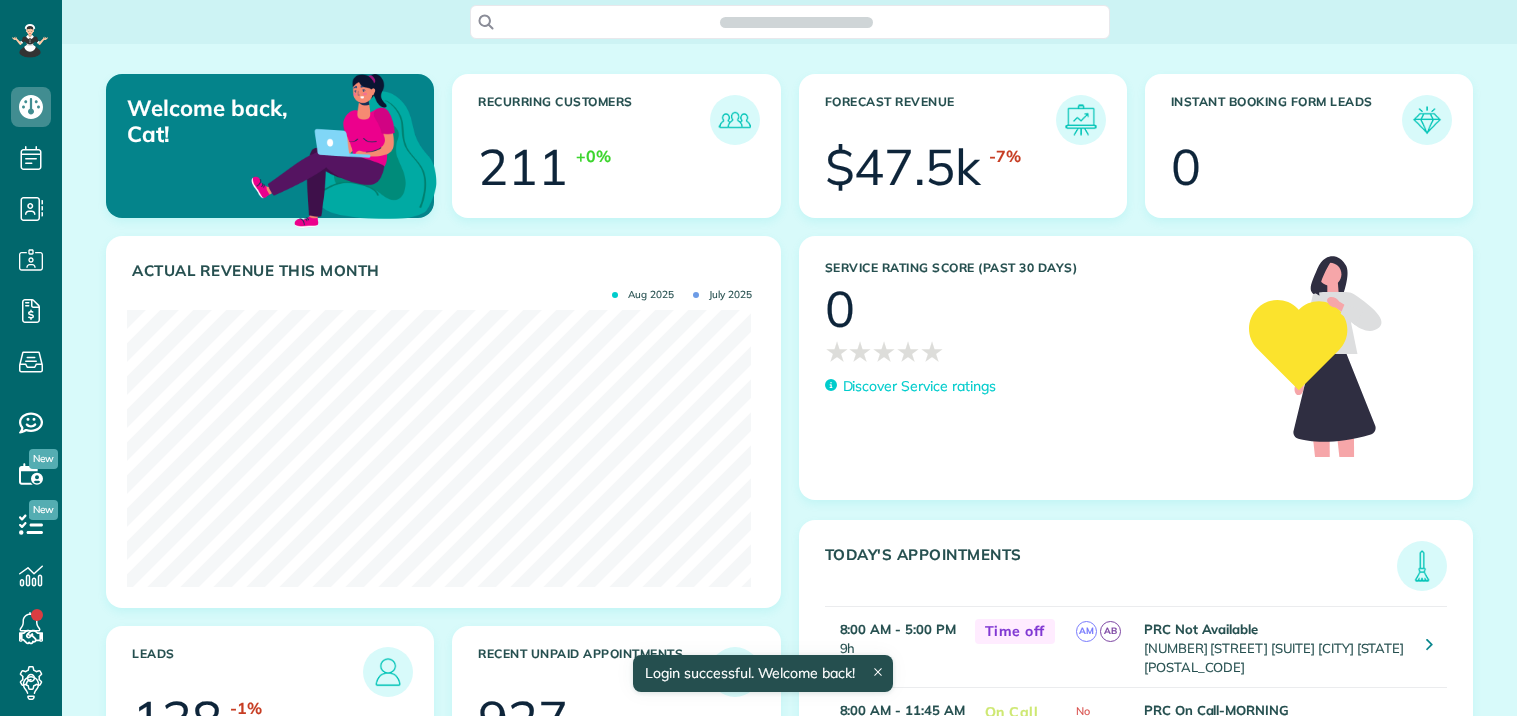 scroll, scrollTop: 0, scrollLeft: 0, axis: both 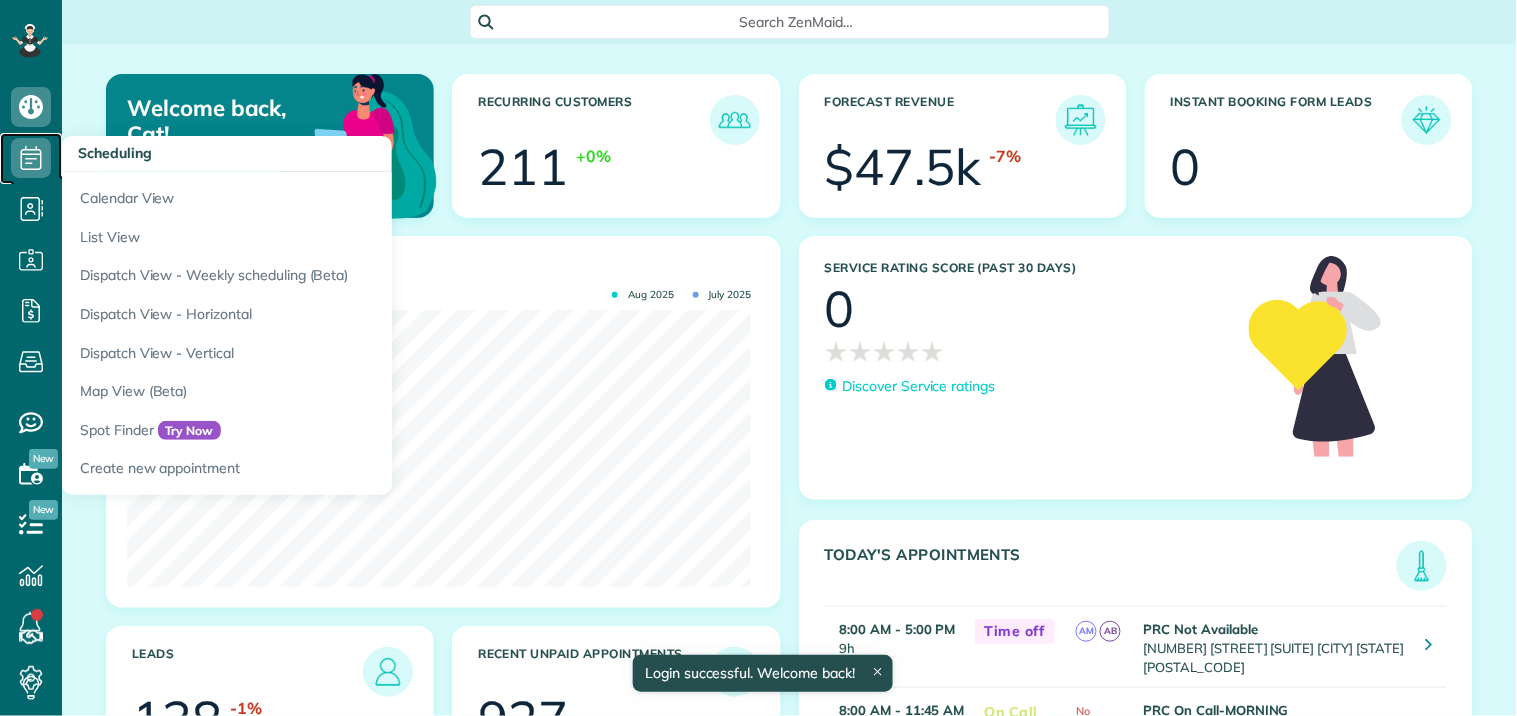 click 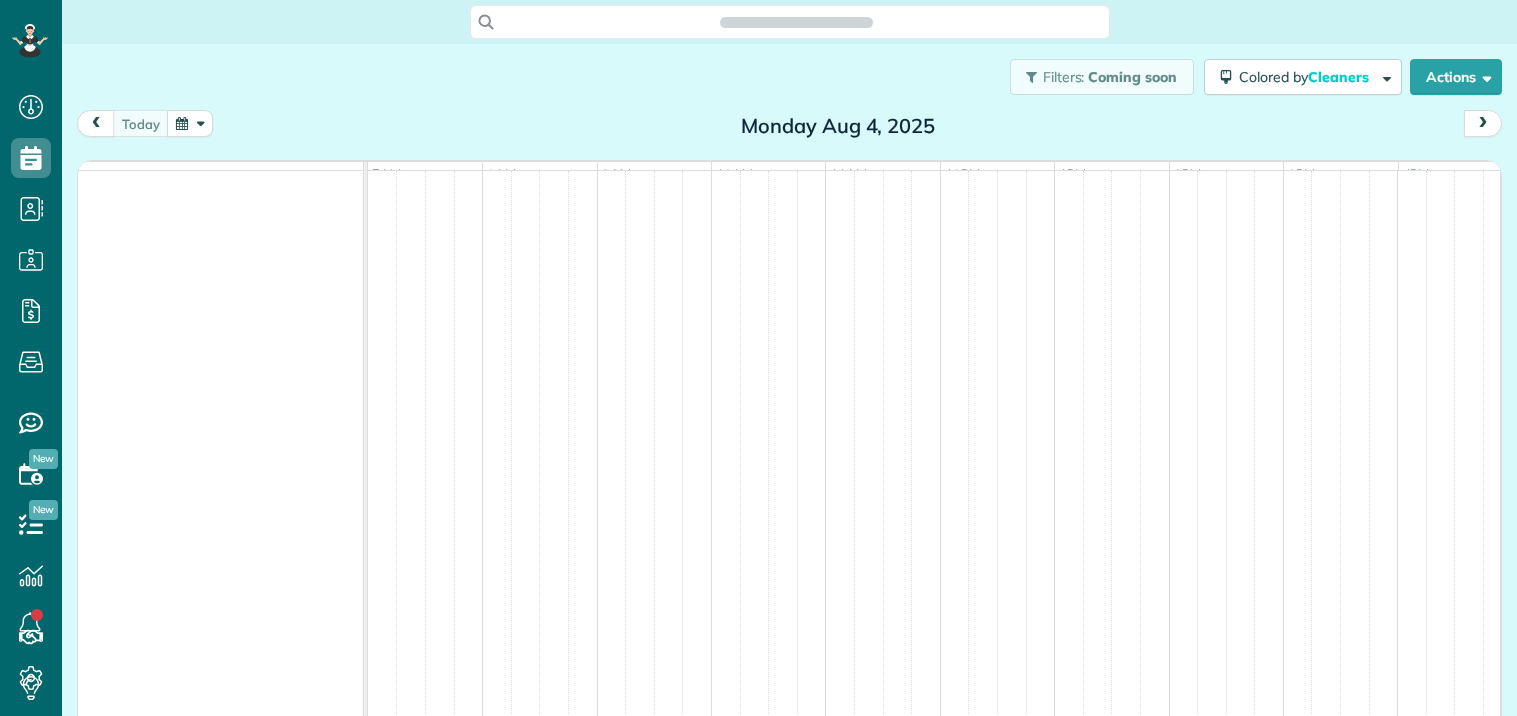 scroll, scrollTop: 0, scrollLeft: 0, axis: both 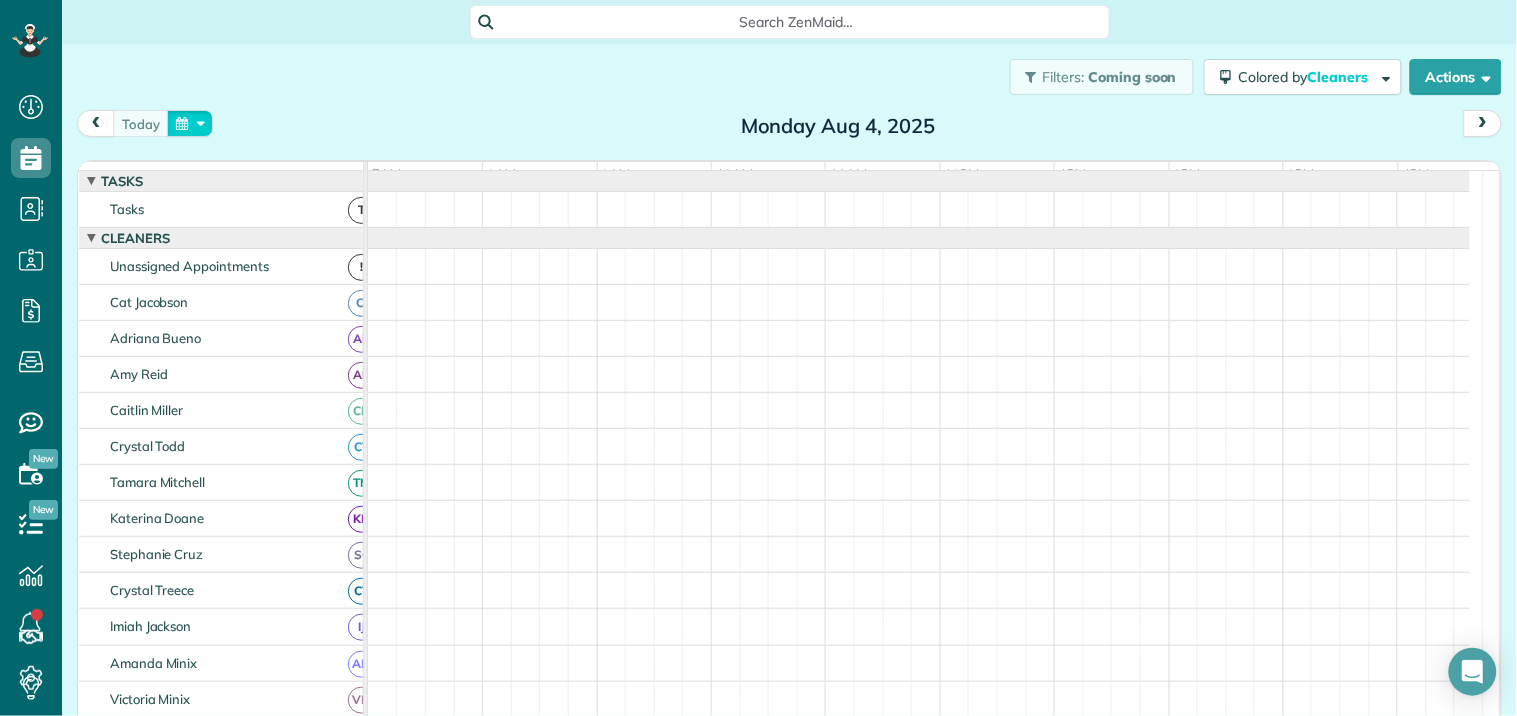 click at bounding box center [190, 123] 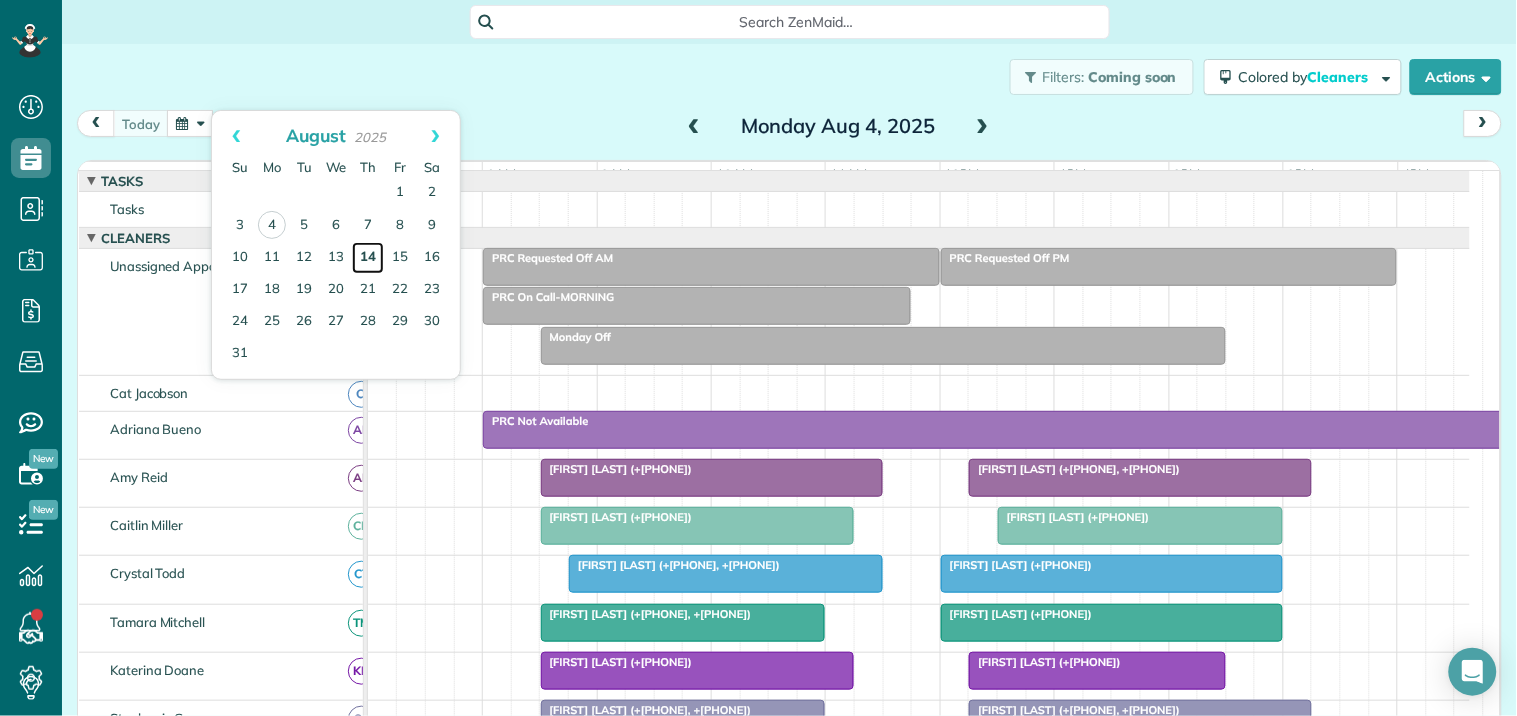 click on "14" at bounding box center [368, 258] 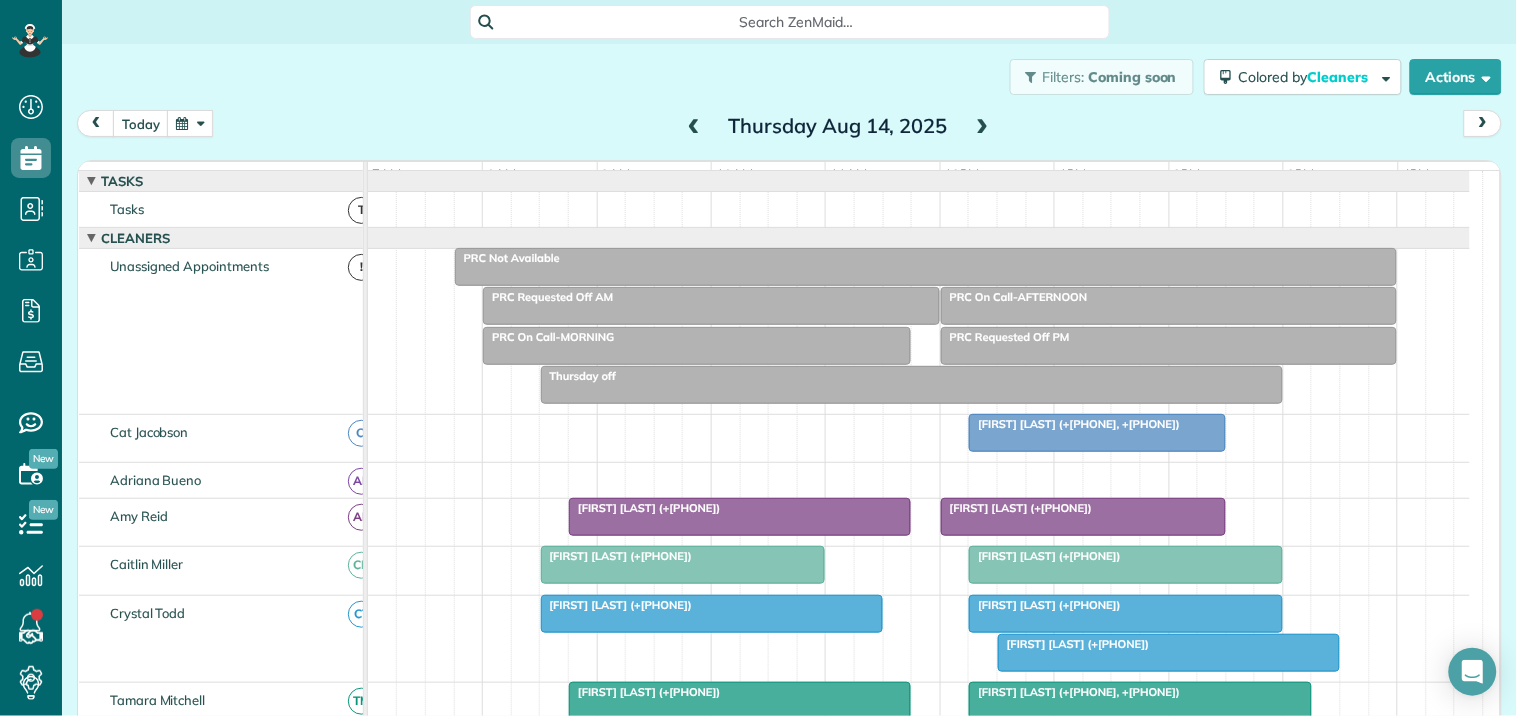 scroll, scrollTop: 336, scrollLeft: 0, axis: vertical 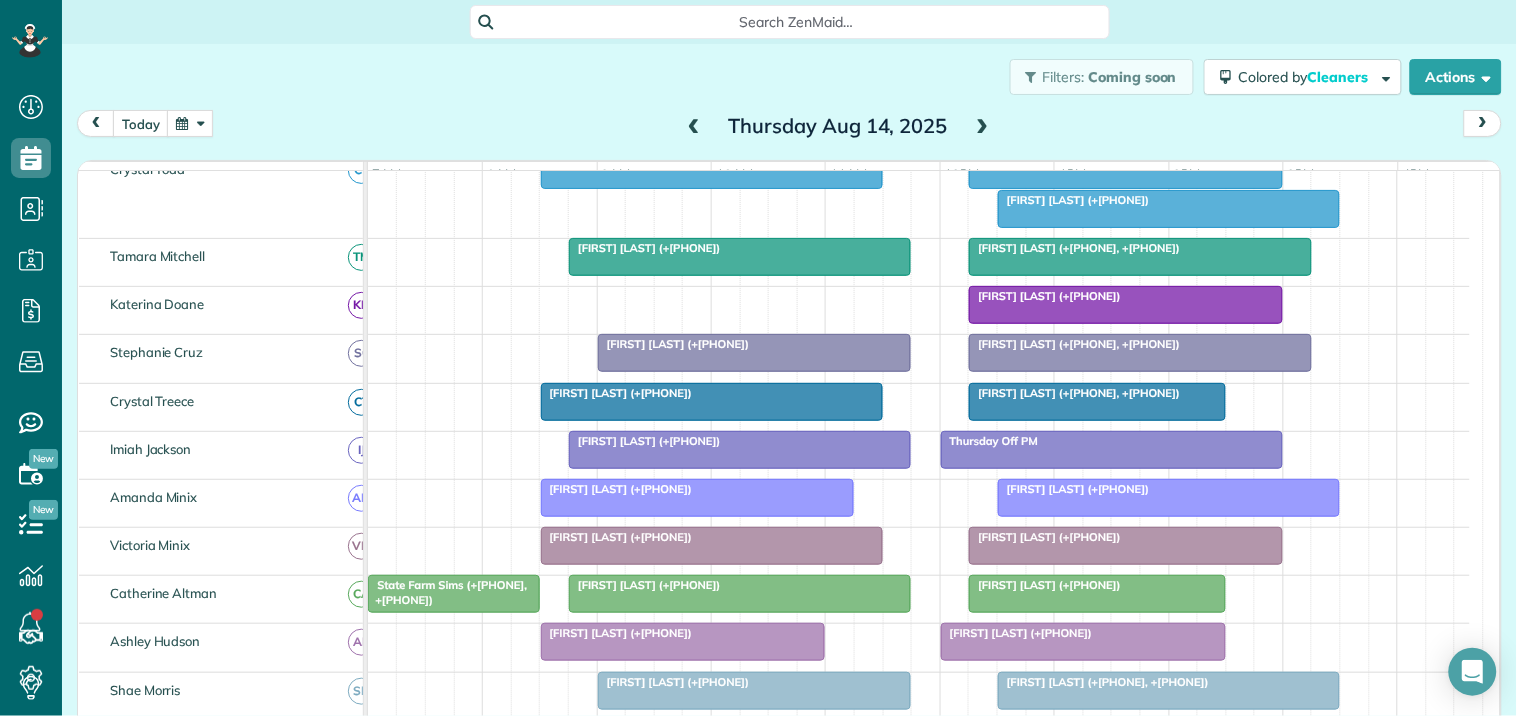 click on "Julie Porter (+17575030146)" at bounding box center (740, 585) 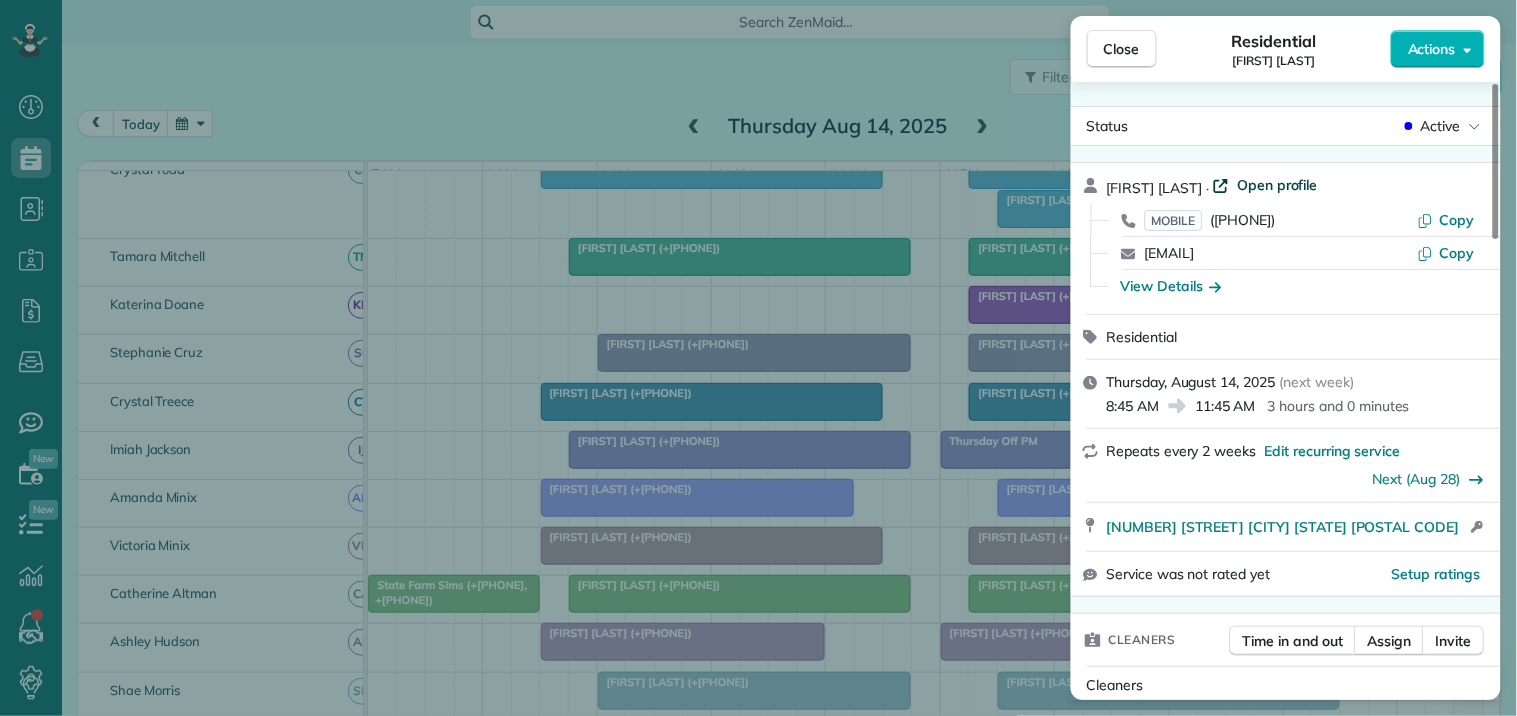 click on "Open profile" at bounding box center (1277, 185) 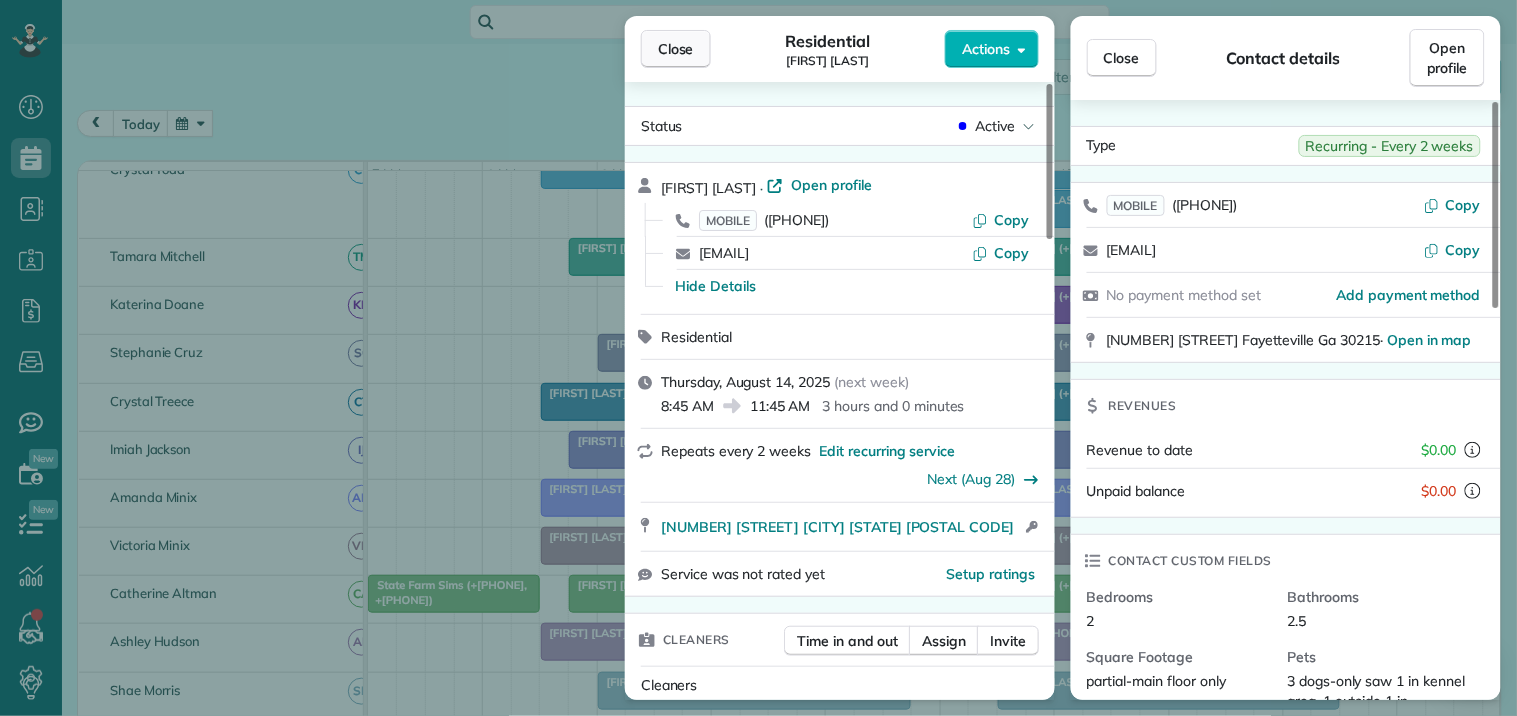 click on "Close" at bounding box center [676, 49] 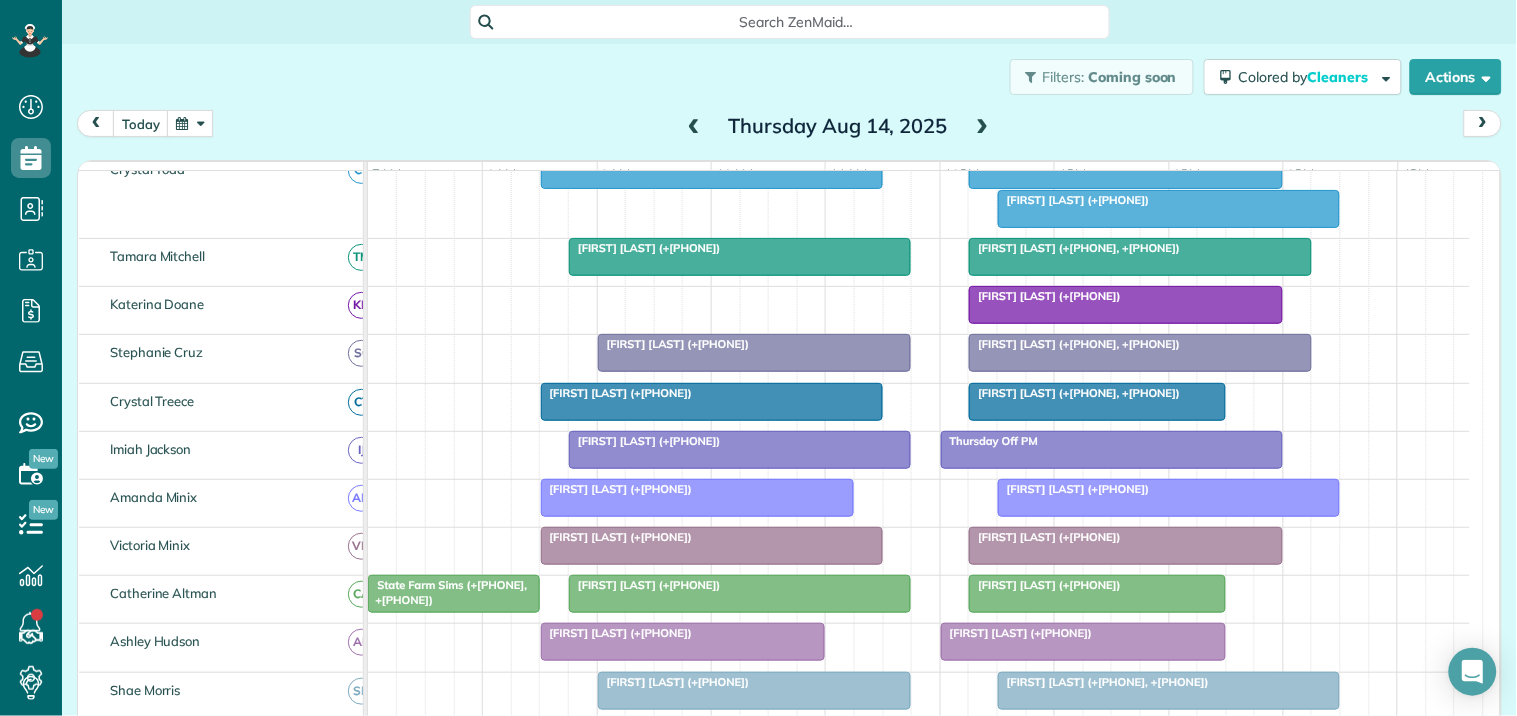 scroll, scrollTop: 352, scrollLeft: 0, axis: vertical 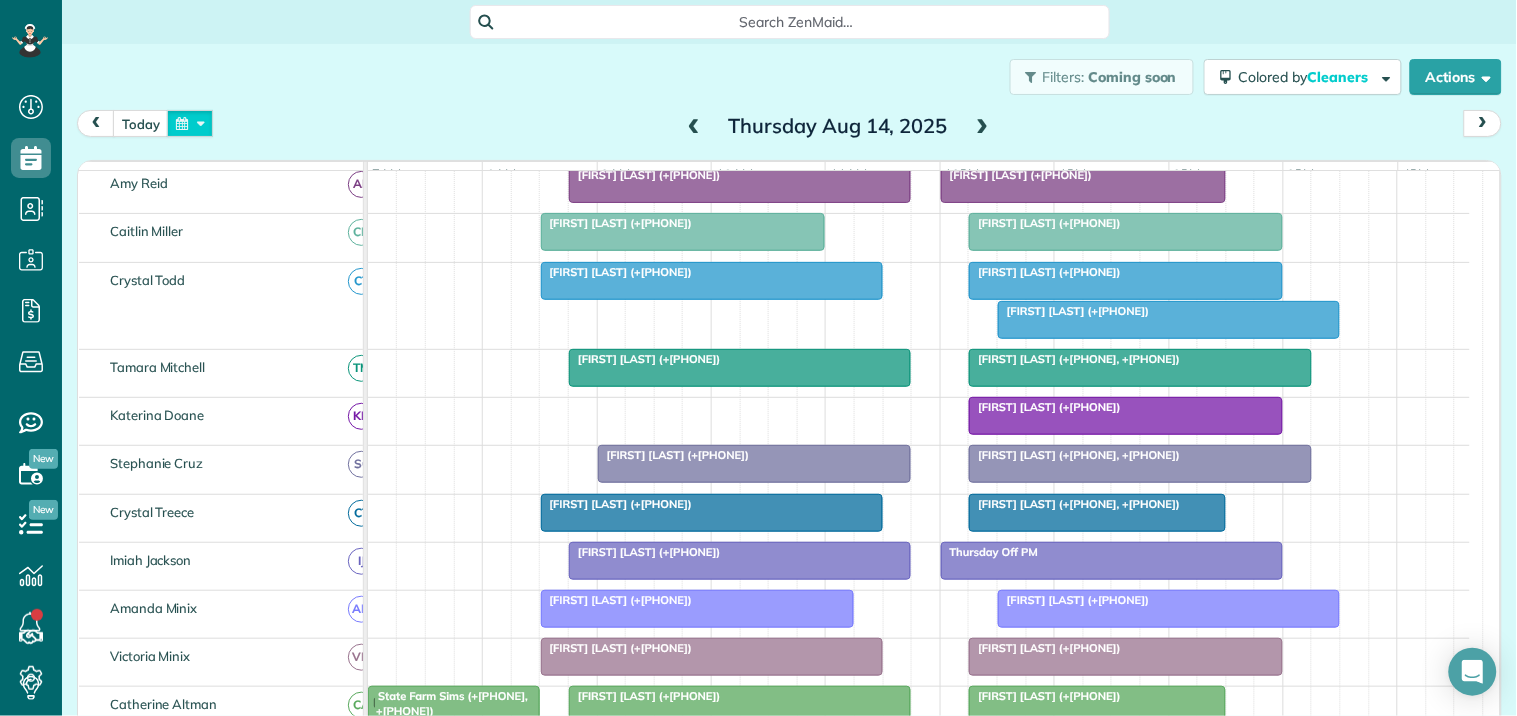 click at bounding box center [190, 123] 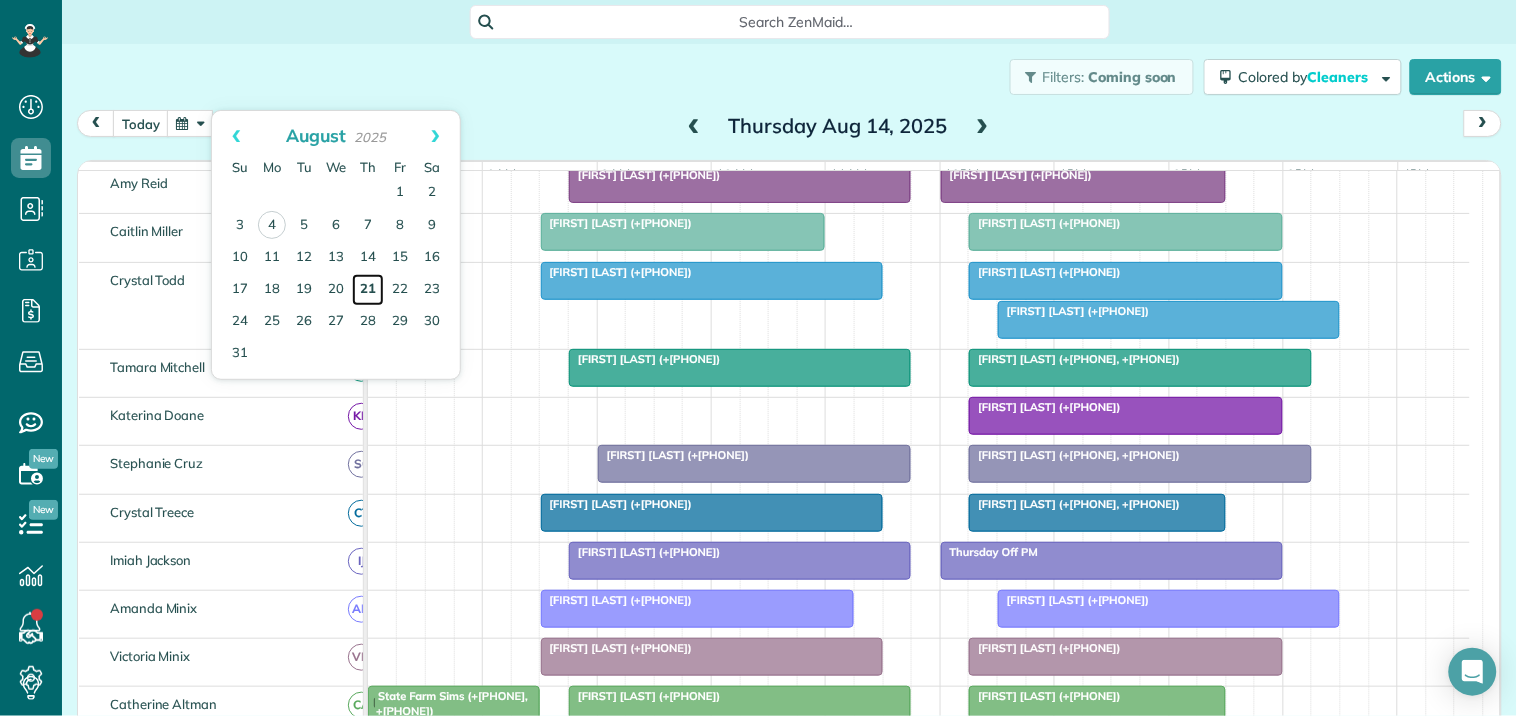 click on "21" at bounding box center (368, 290) 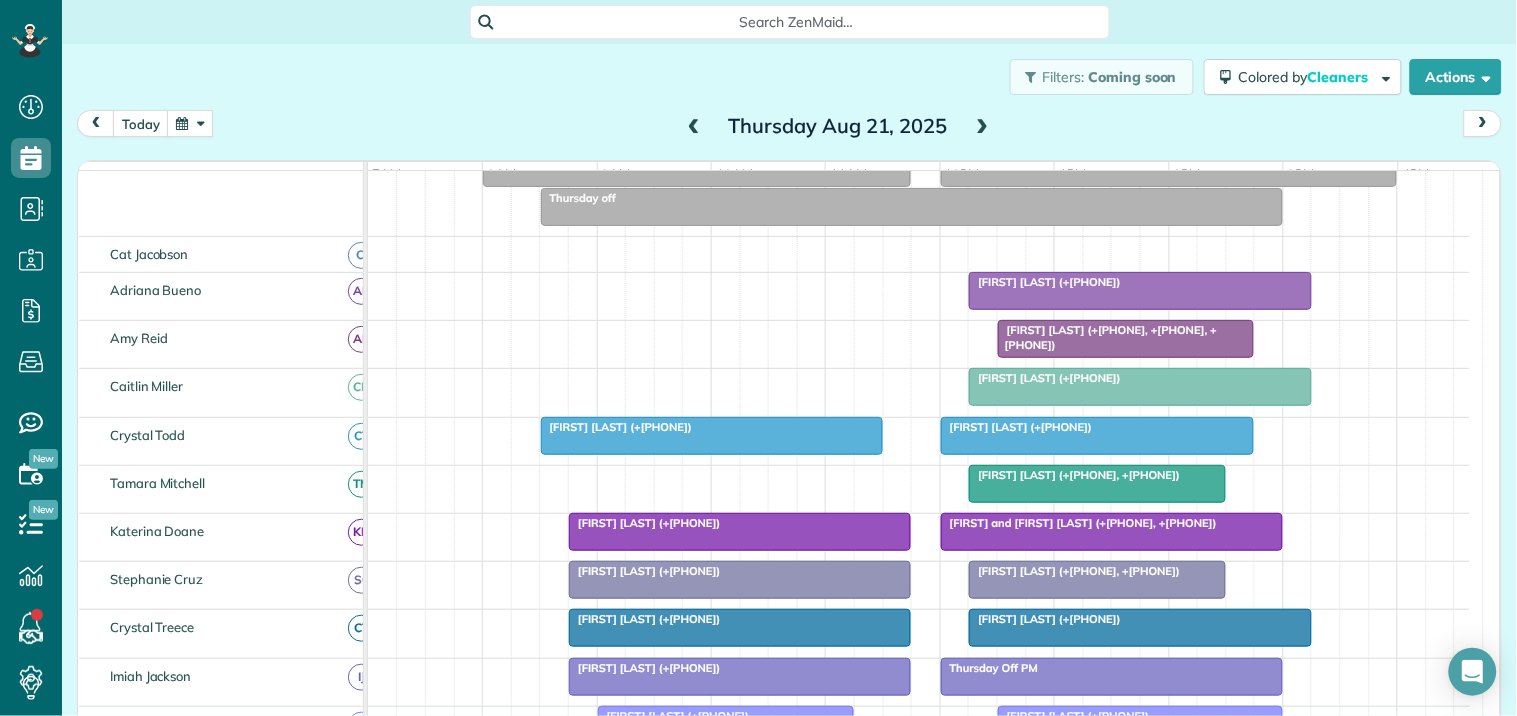 scroll, scrollTop: 321, scrollLeft: 0, axis: vertical 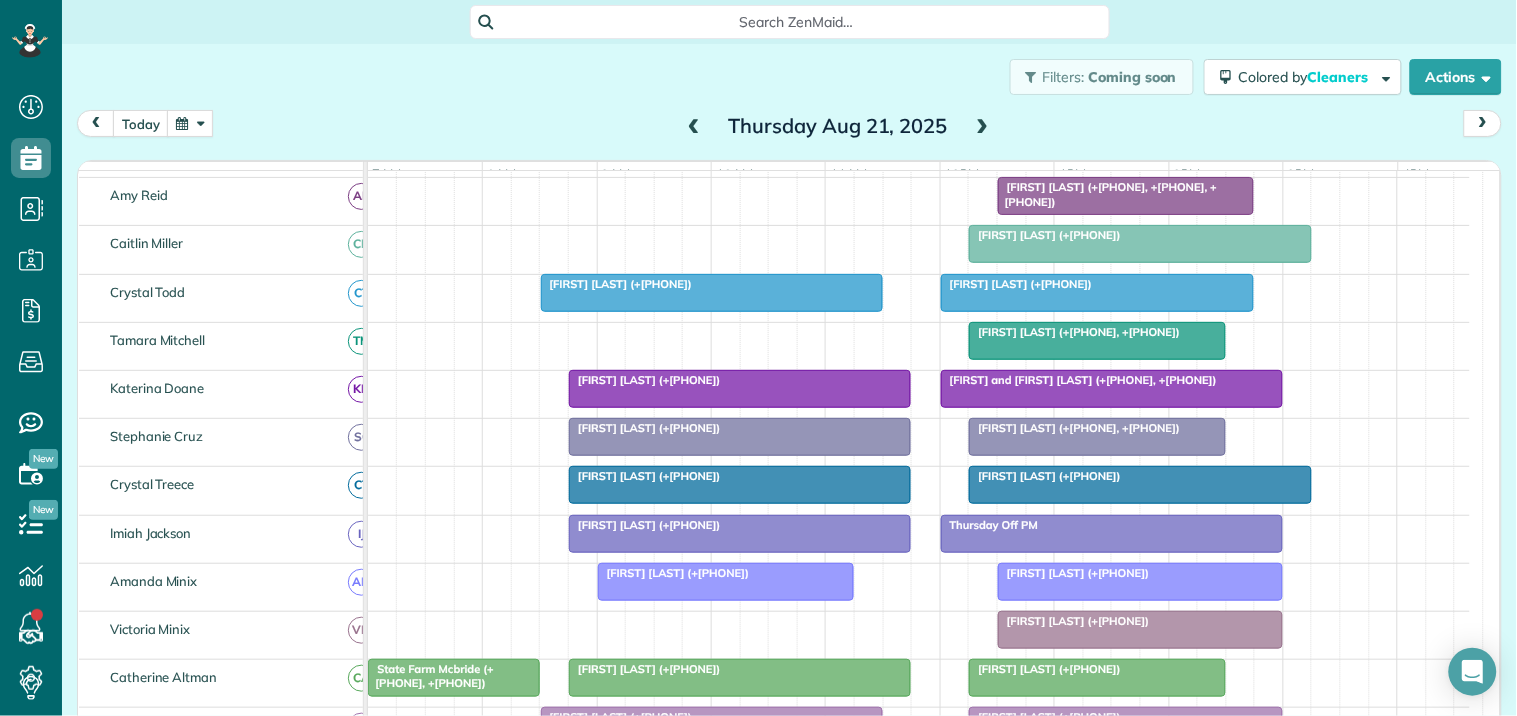 click at bounding box center (190, 123) 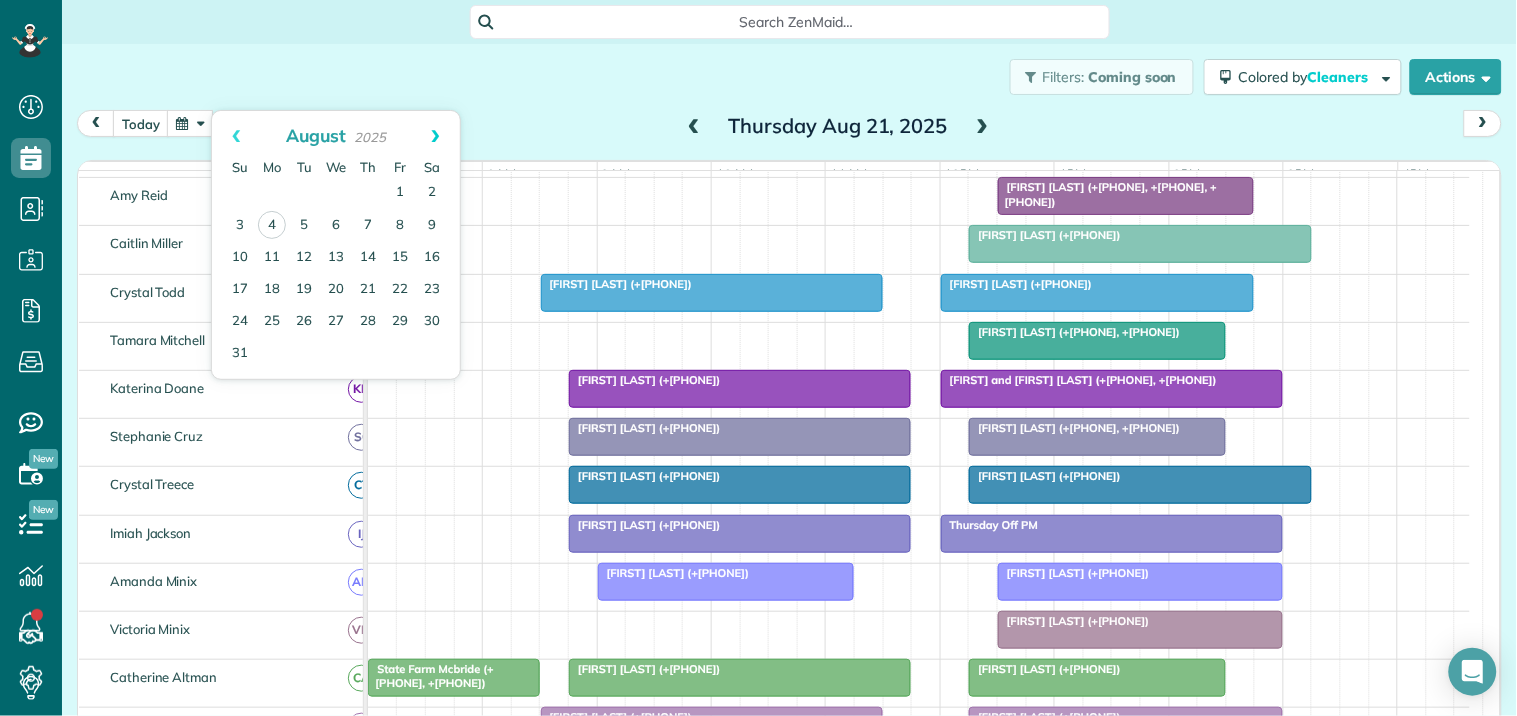 click on "Next" at bounding box center [435, 136] 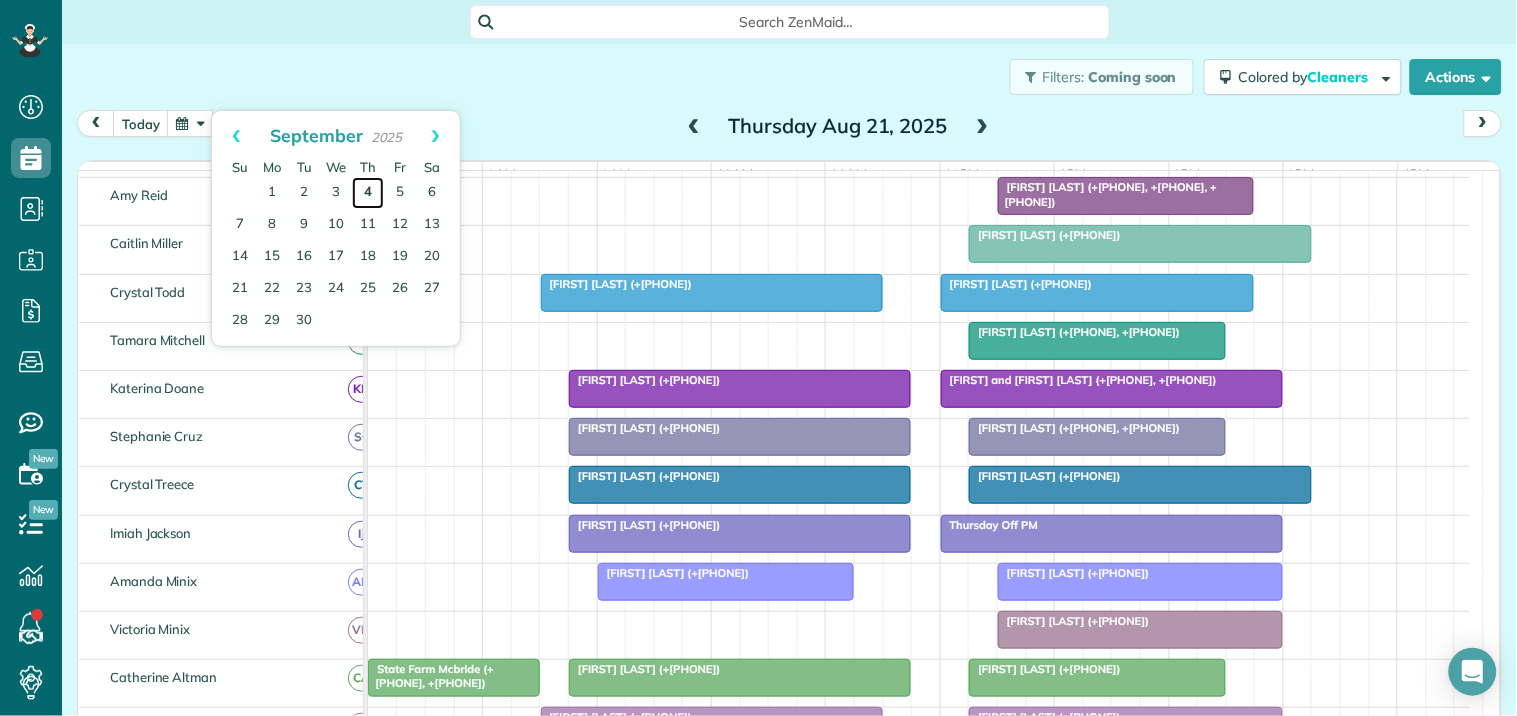 click on "4" at bounding box center [368, 193] 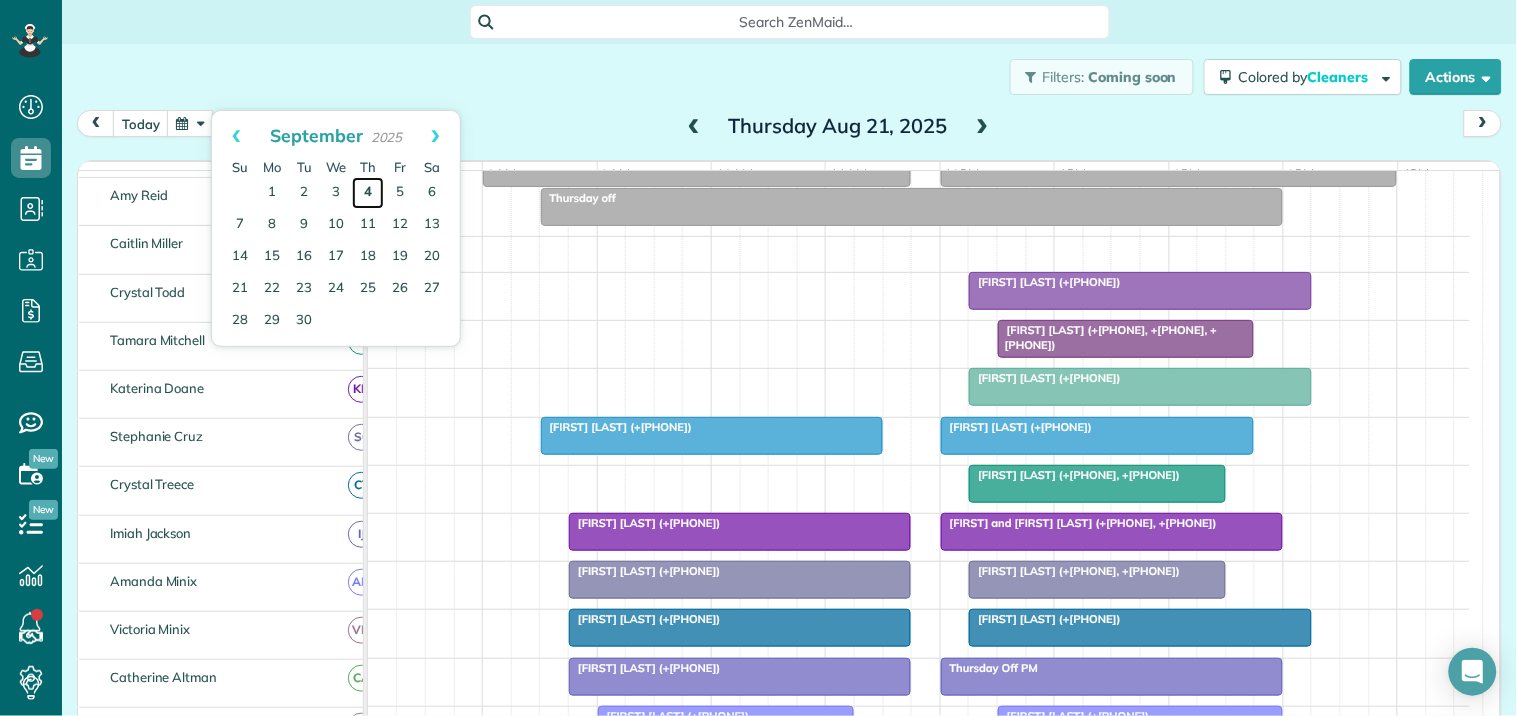 scroll, scrollTop: 178, scrollLeft: 0, axis: vertical 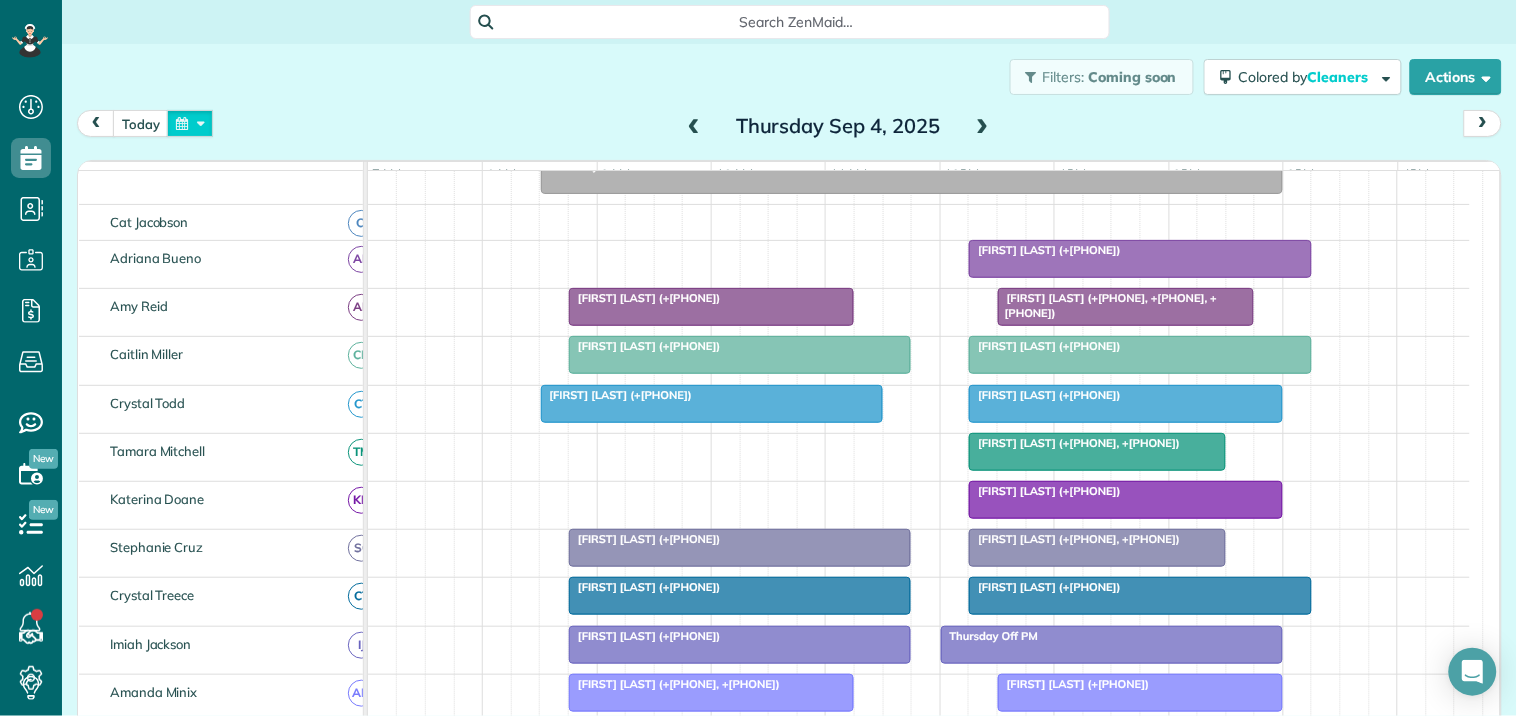 click at bounding box center (190, 123) 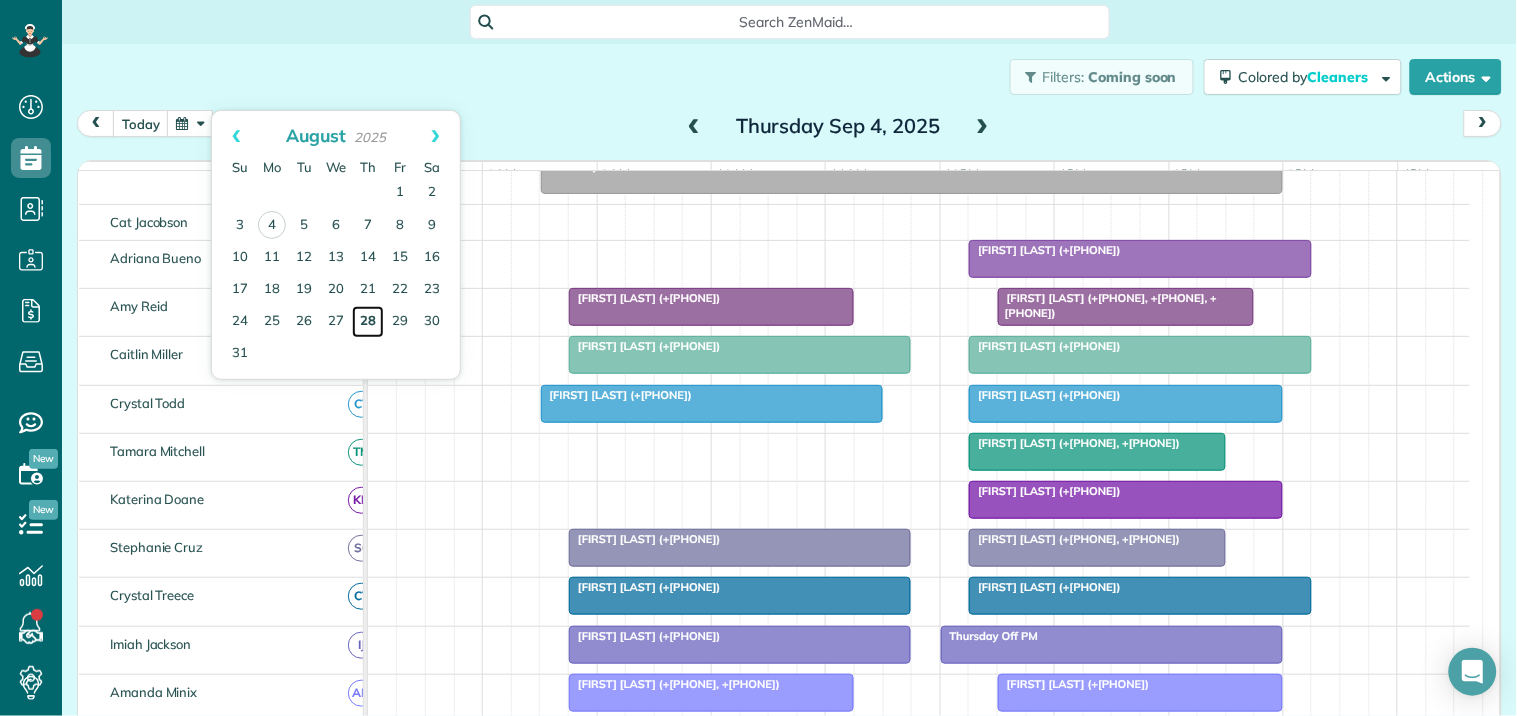 click on "28" at bounding box center (368, 322) 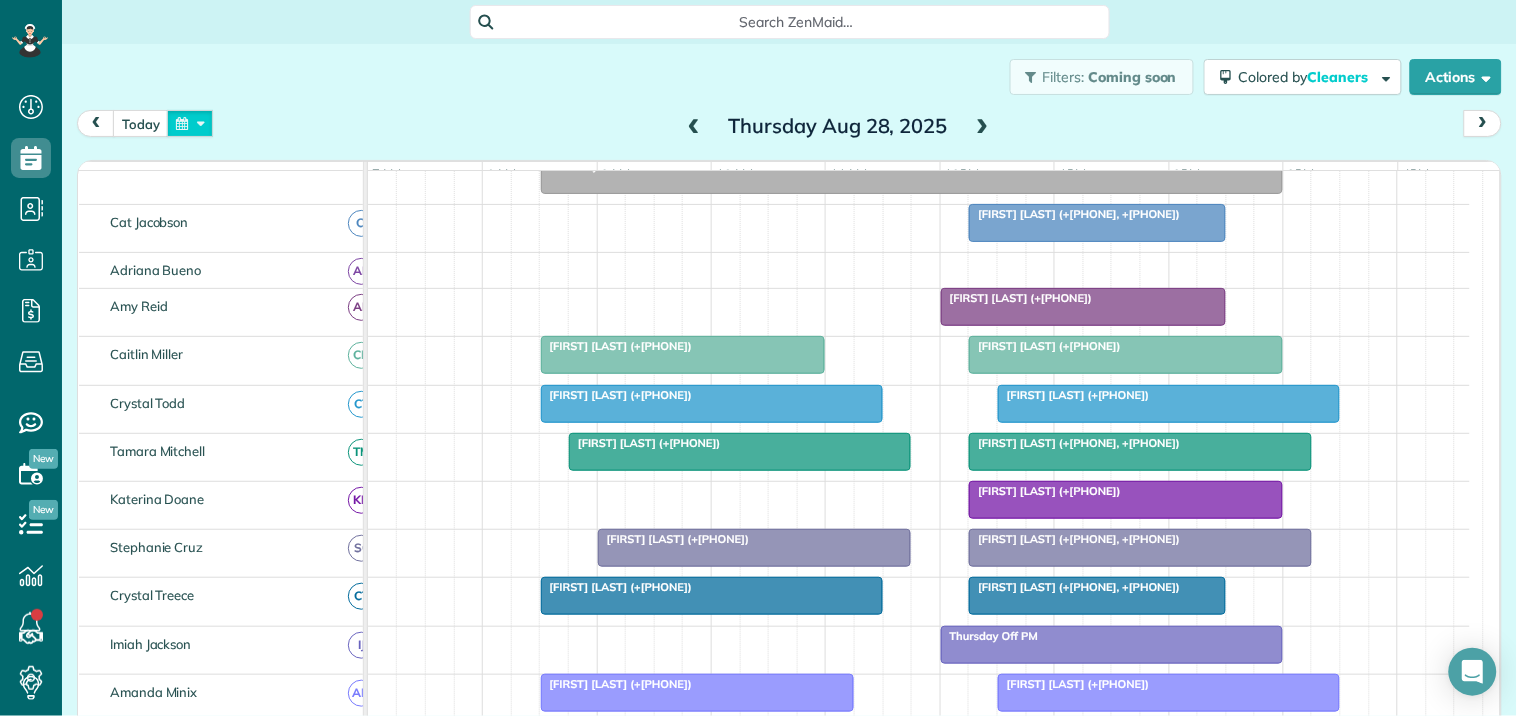 click at bounding box center [190, 123] 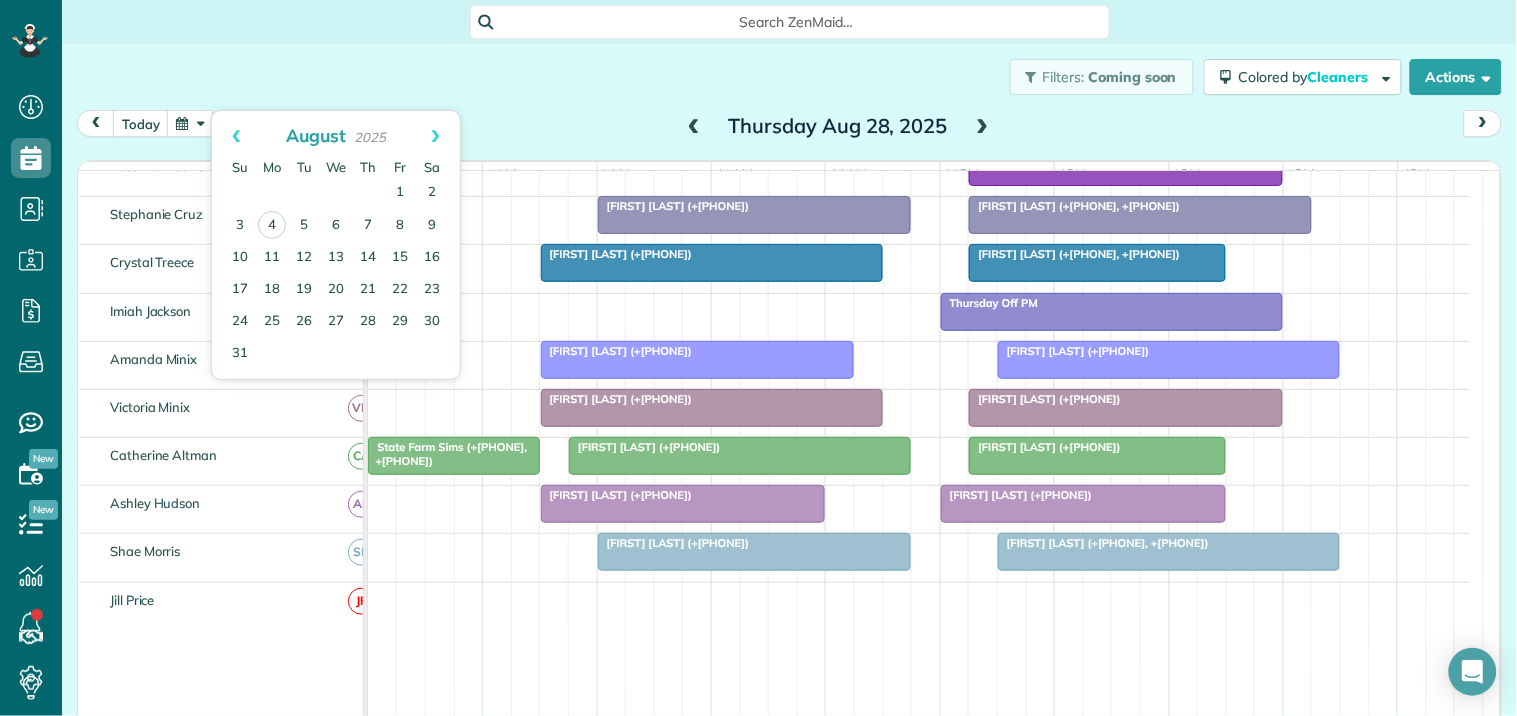 click on "Filters:   Coming soon
Colored by  Cleaners
Color by Cleaner
Color by Team
Color by Status
Color by Recurrence
Color by Paid/Unpaid
Filters  Default
Schedule Changes
Actions
Create Appointment
Create Task
Clock In/Out
Send Work Orders
Print Route Sheets
Today's Emails/Texts
Export data.." at bounding box center [789, 77] 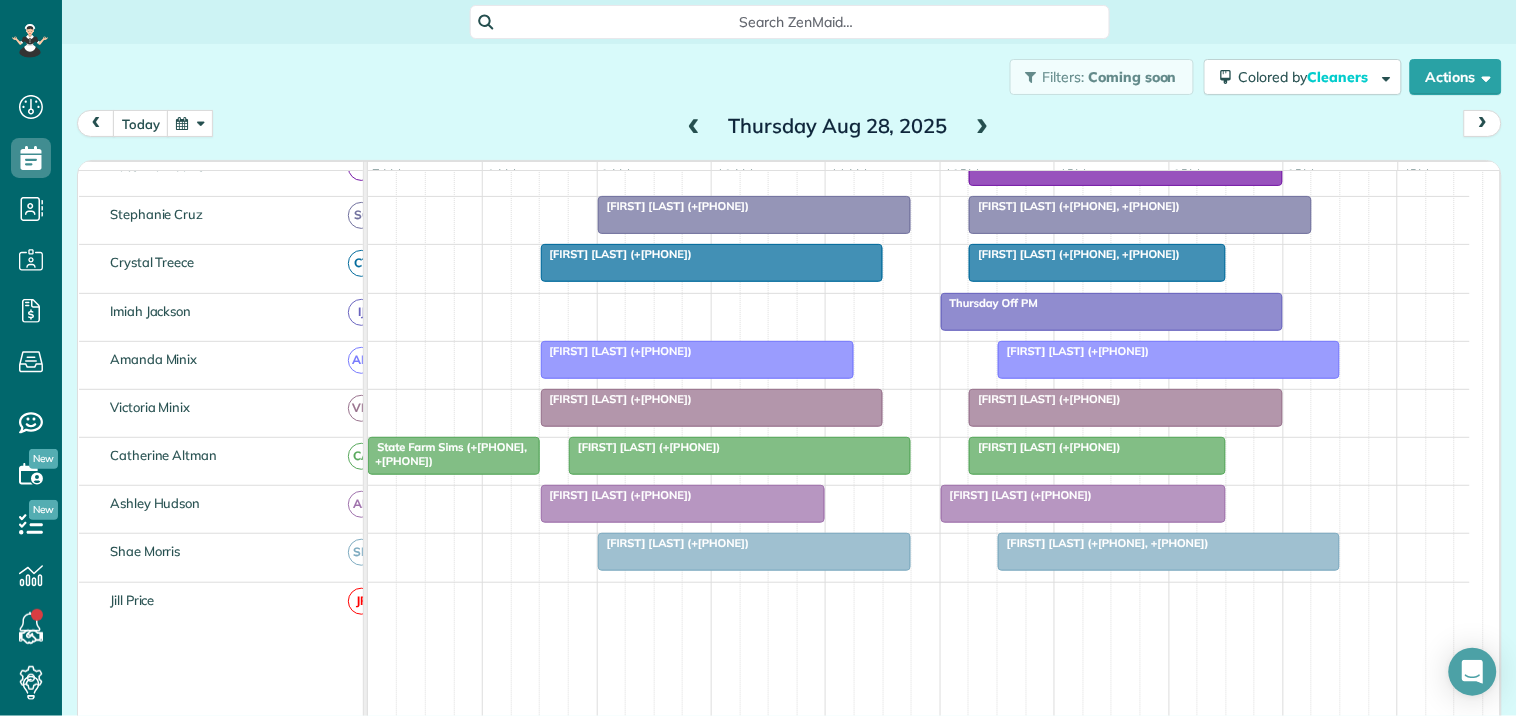 click at bounding box center [190, 123] 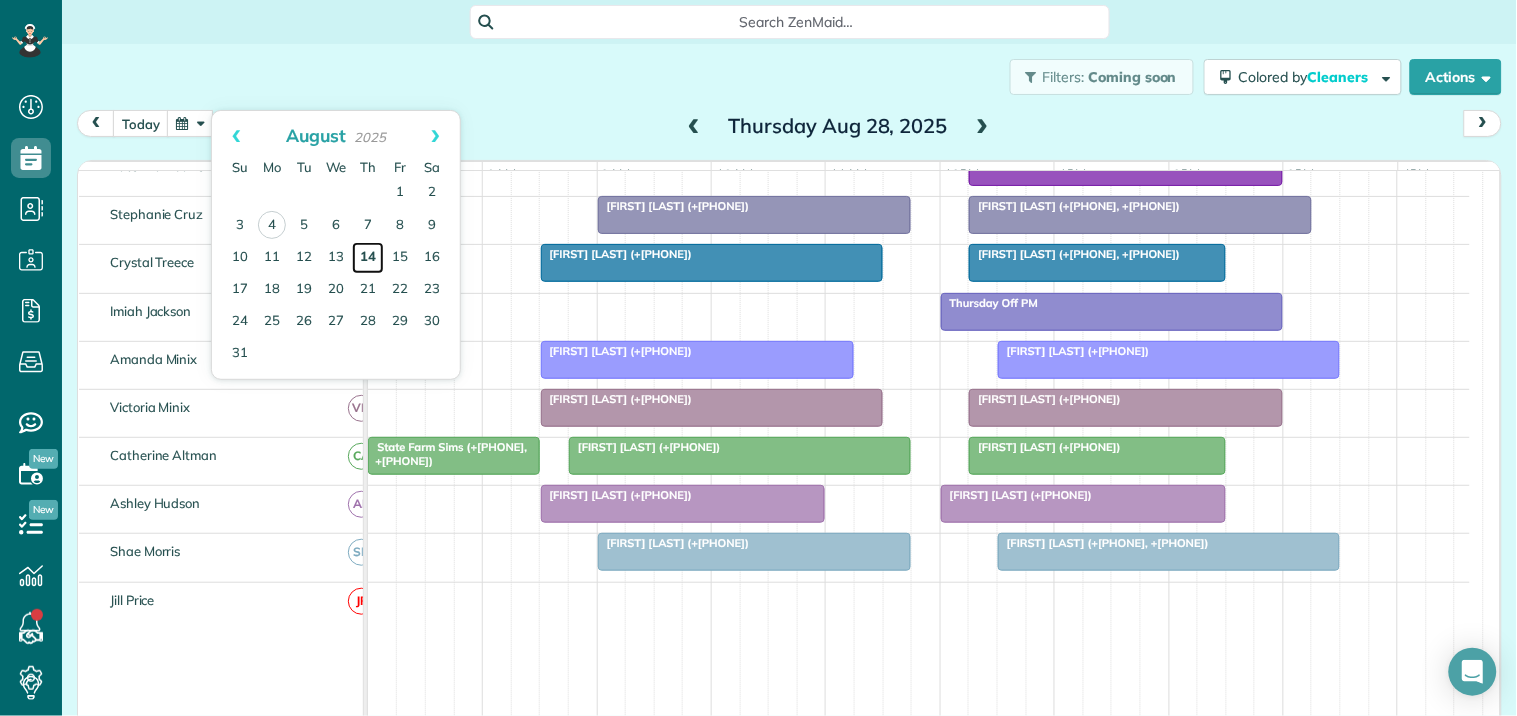 click on "14" at bounding box center (368, 258) 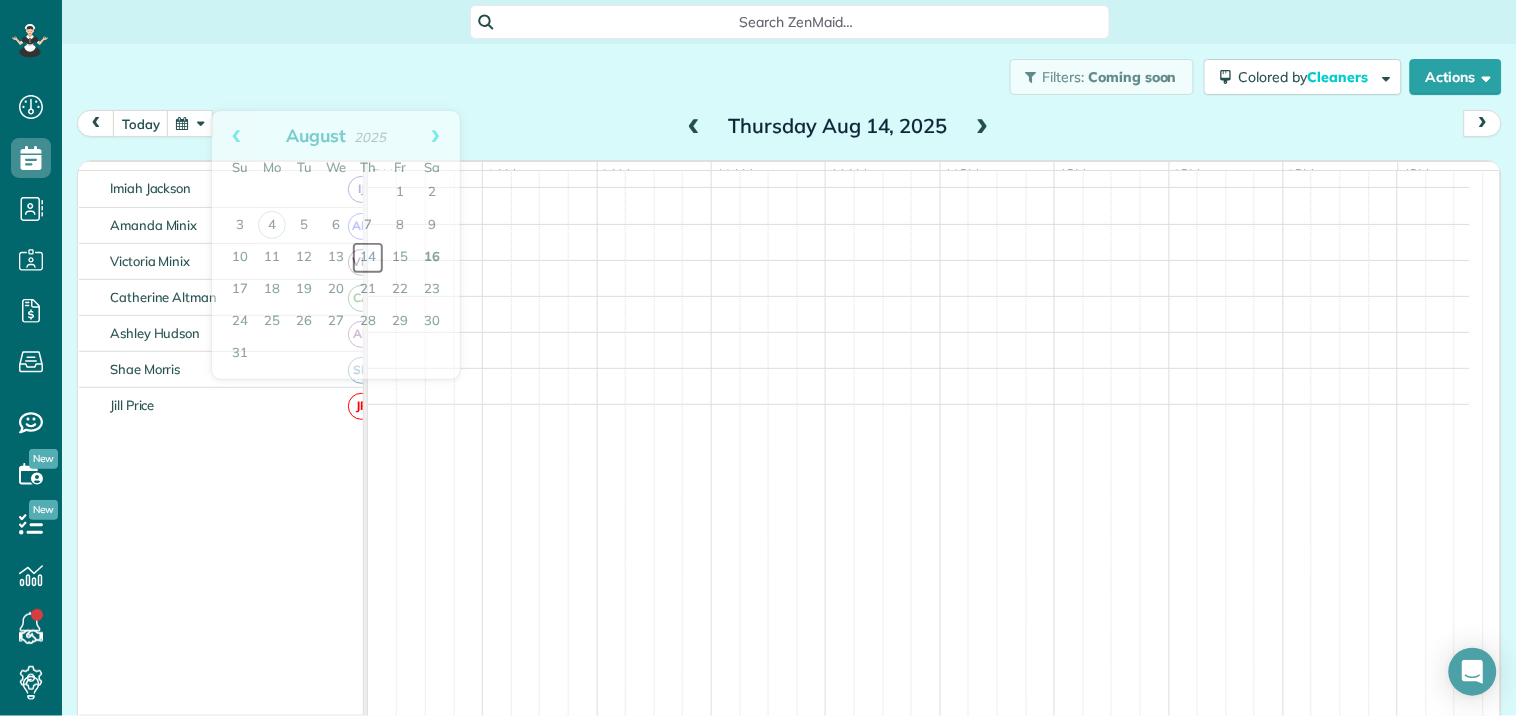 scroll, scrollTop: 341, scrollLeft: 0, axis: vertical 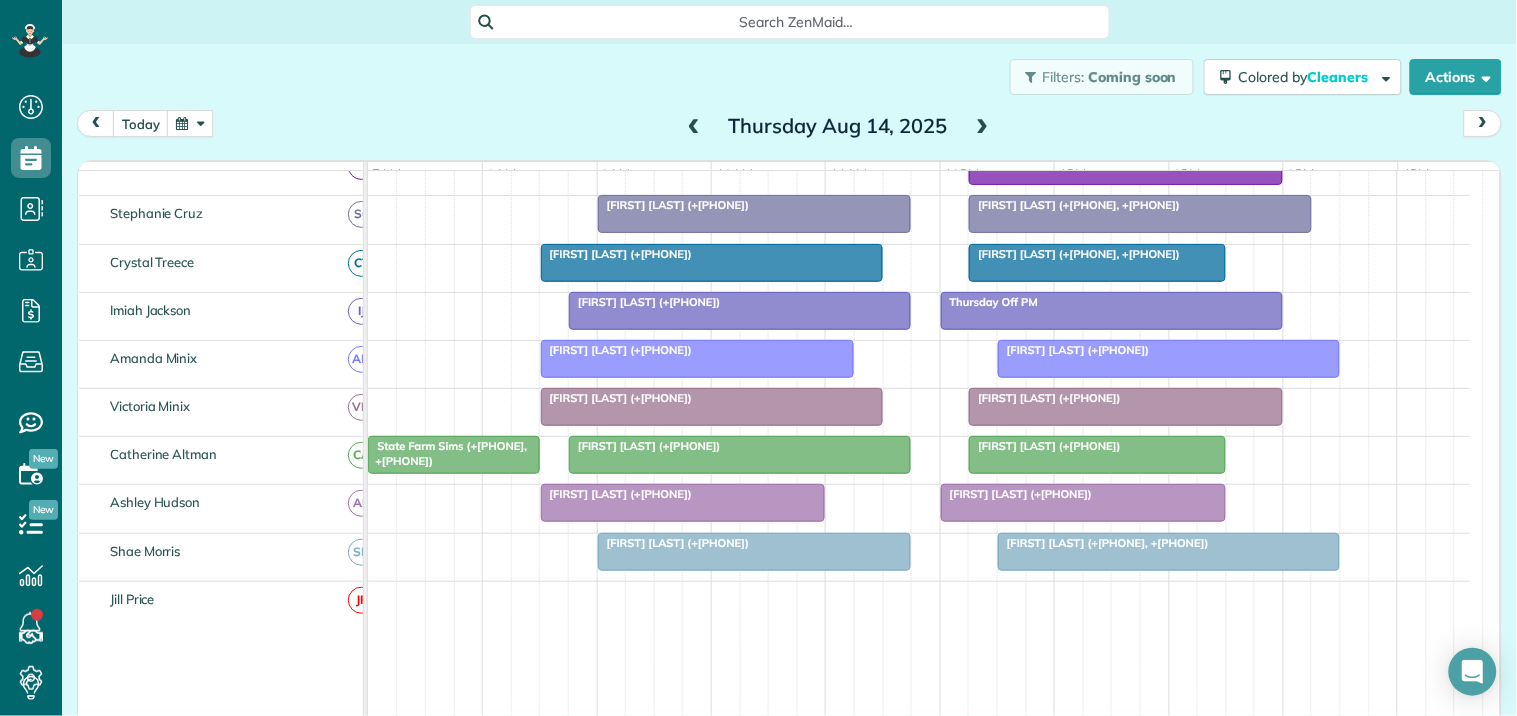 click at bounding box center [740, 455] 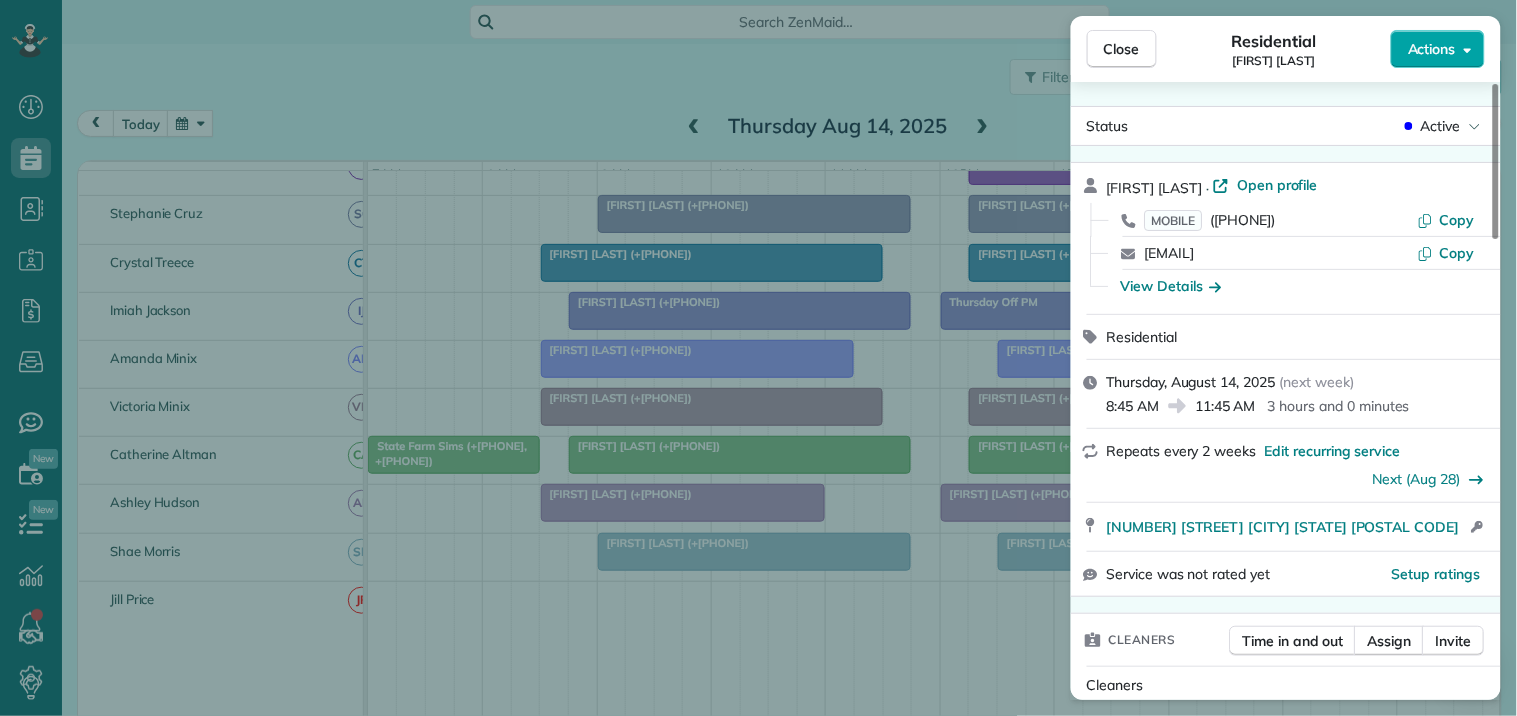 click on "Actions" at bounding box center (1432, 49) 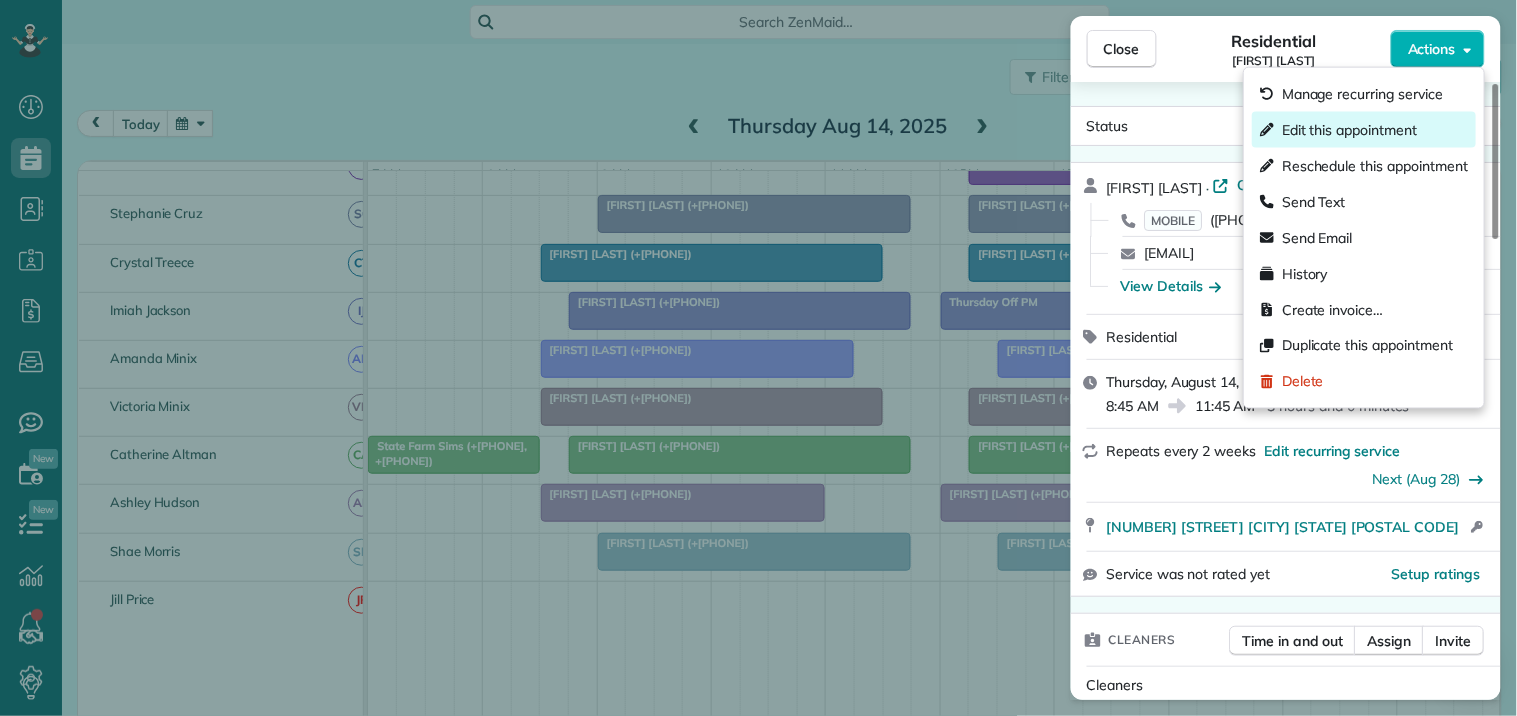 click on "Edit this appointment" at bounding box center [1349, 130] 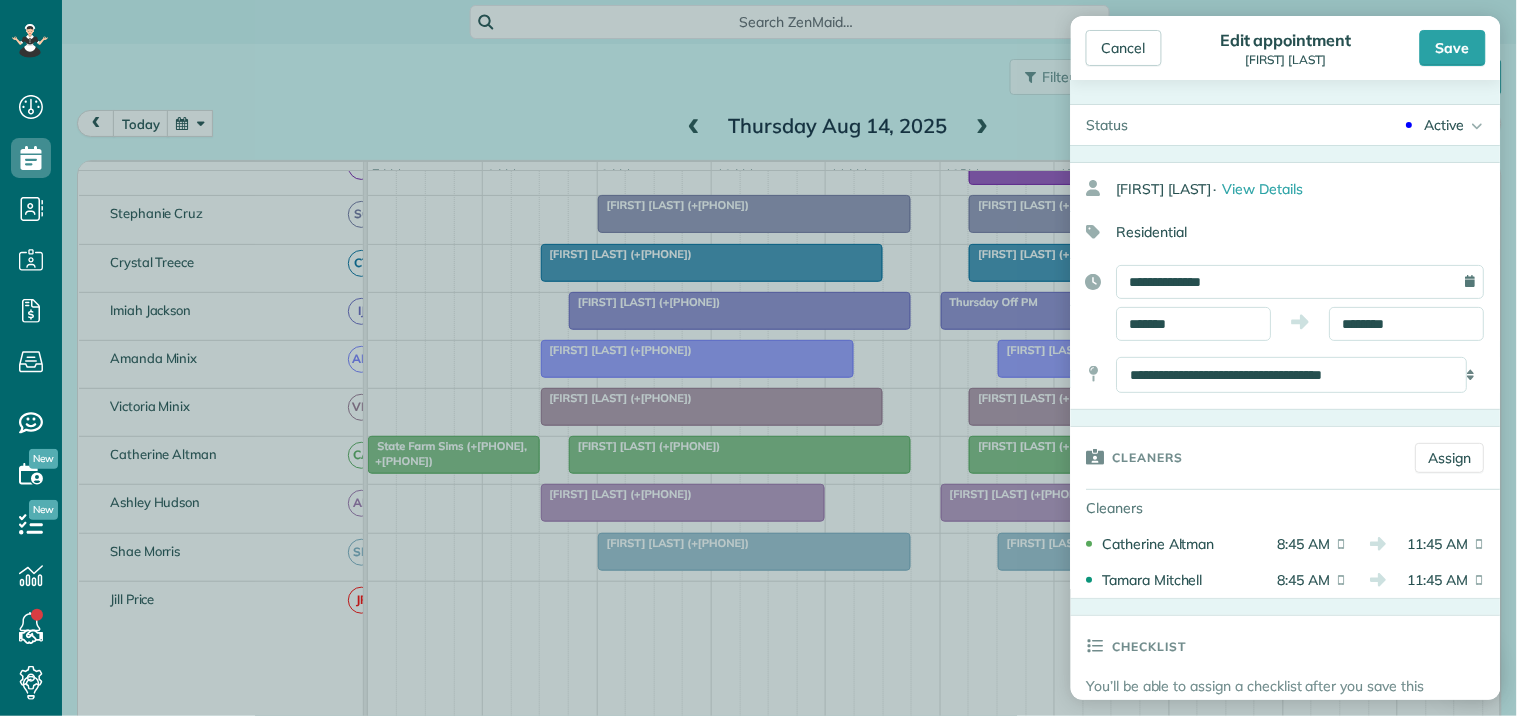 click on "Active" at bounding box center (1445, 125) 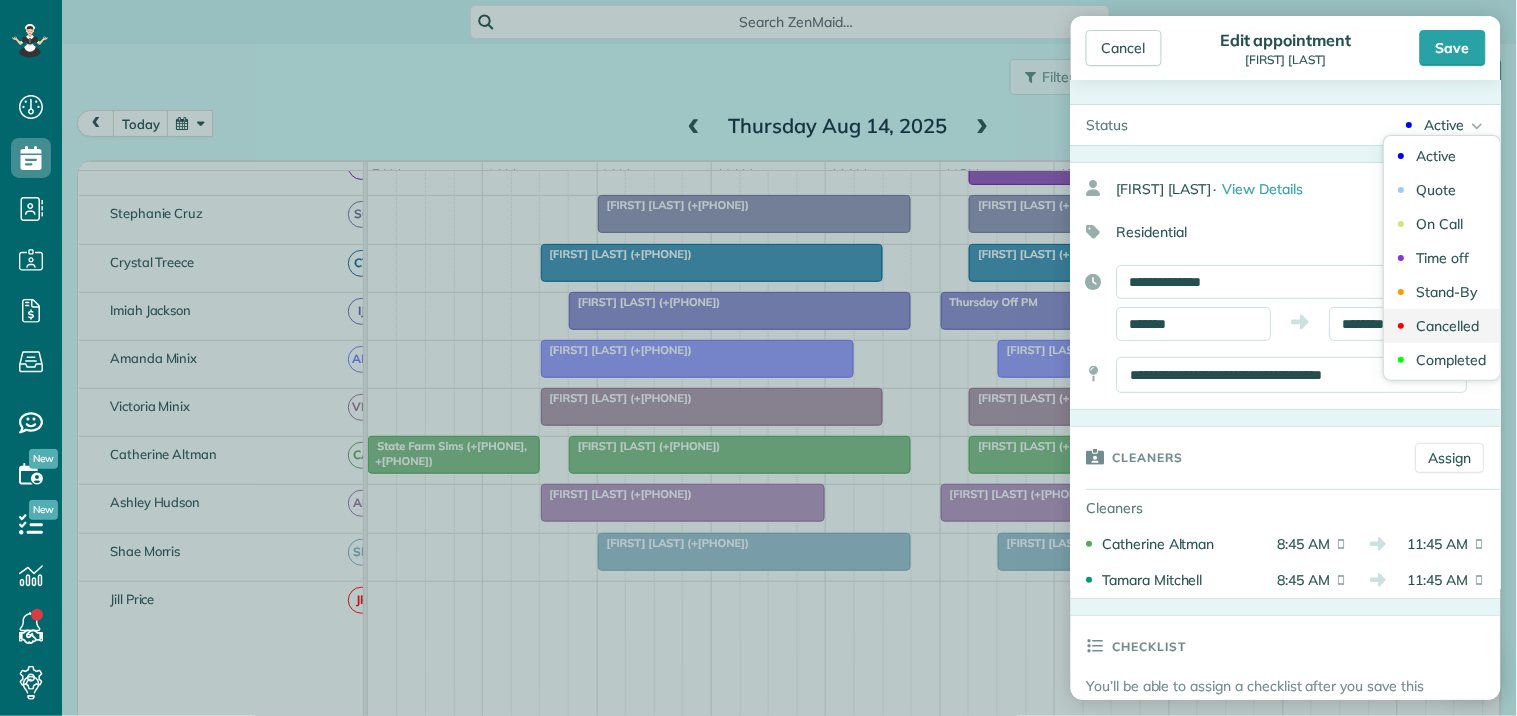 click on "Cancelled" at bounding box center [1443, 326] 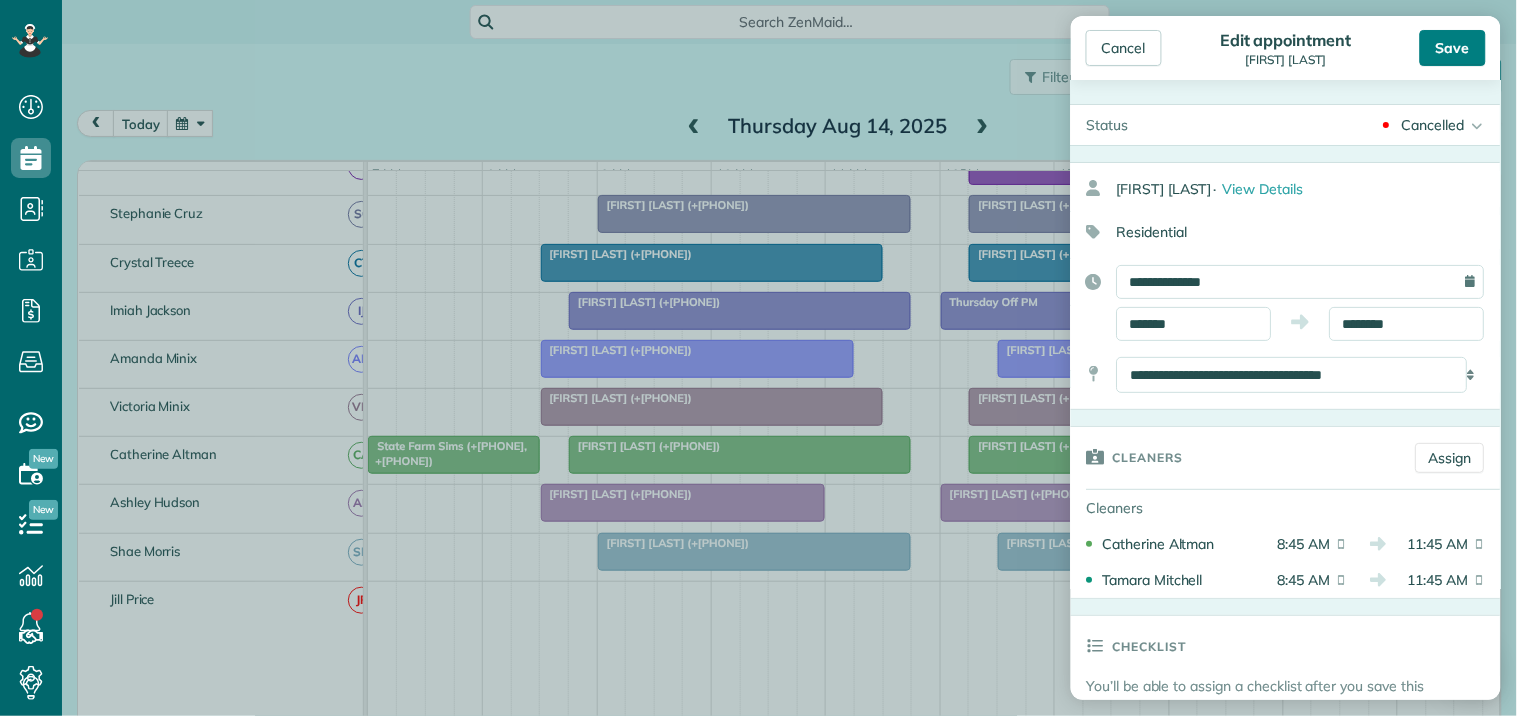 click on "Save" at bounding box center [1453, 48] 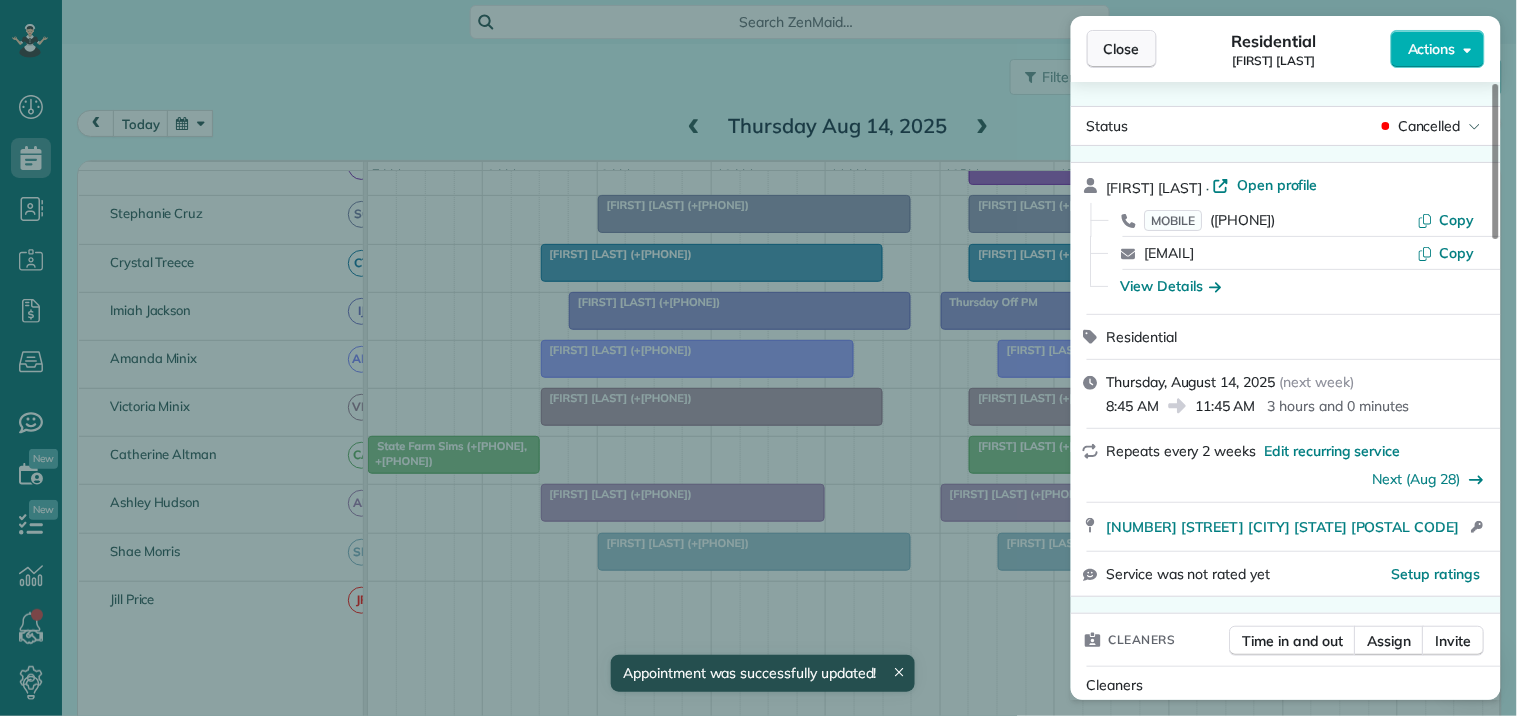 click on "Close" at bounding box center [1122, 49] 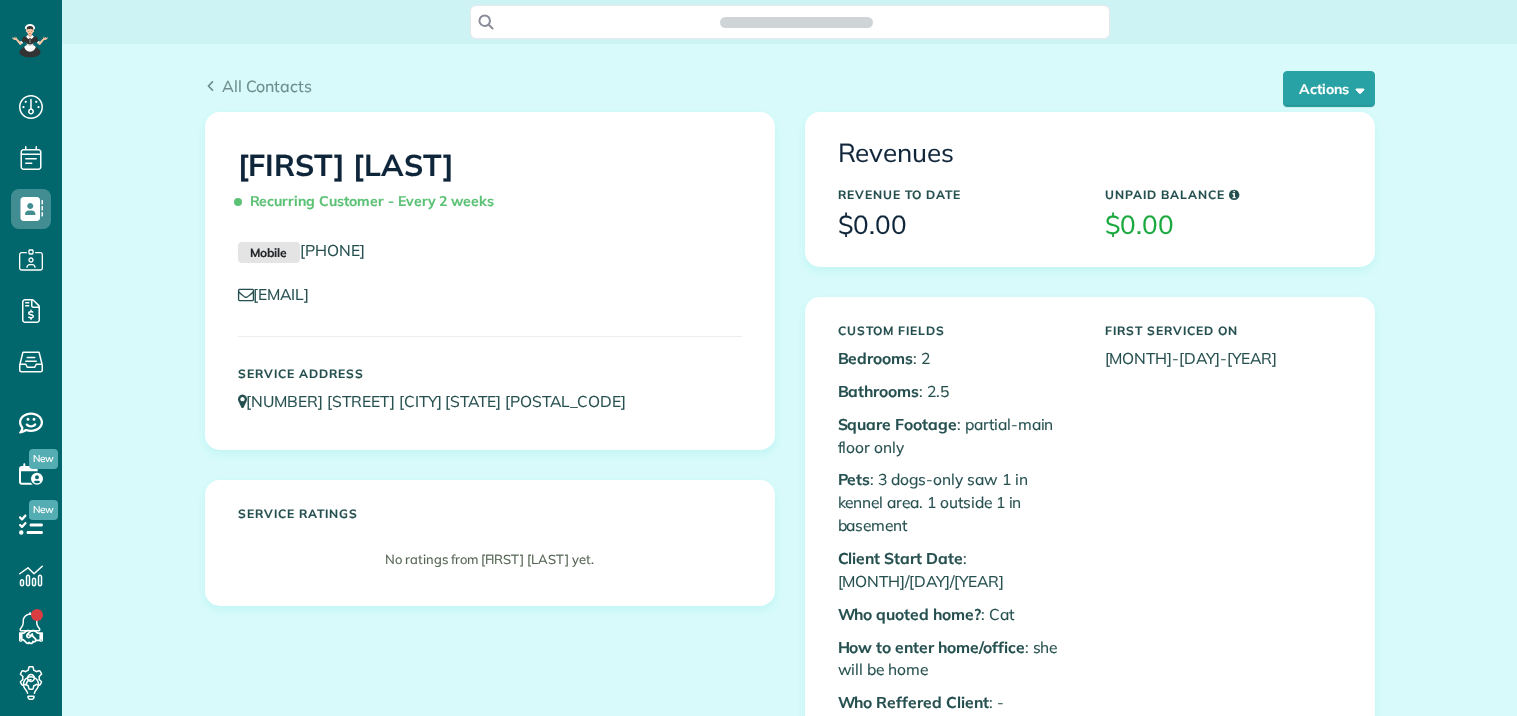 scroll, scrollTop: 0, scrollLeft: 0, axis: both 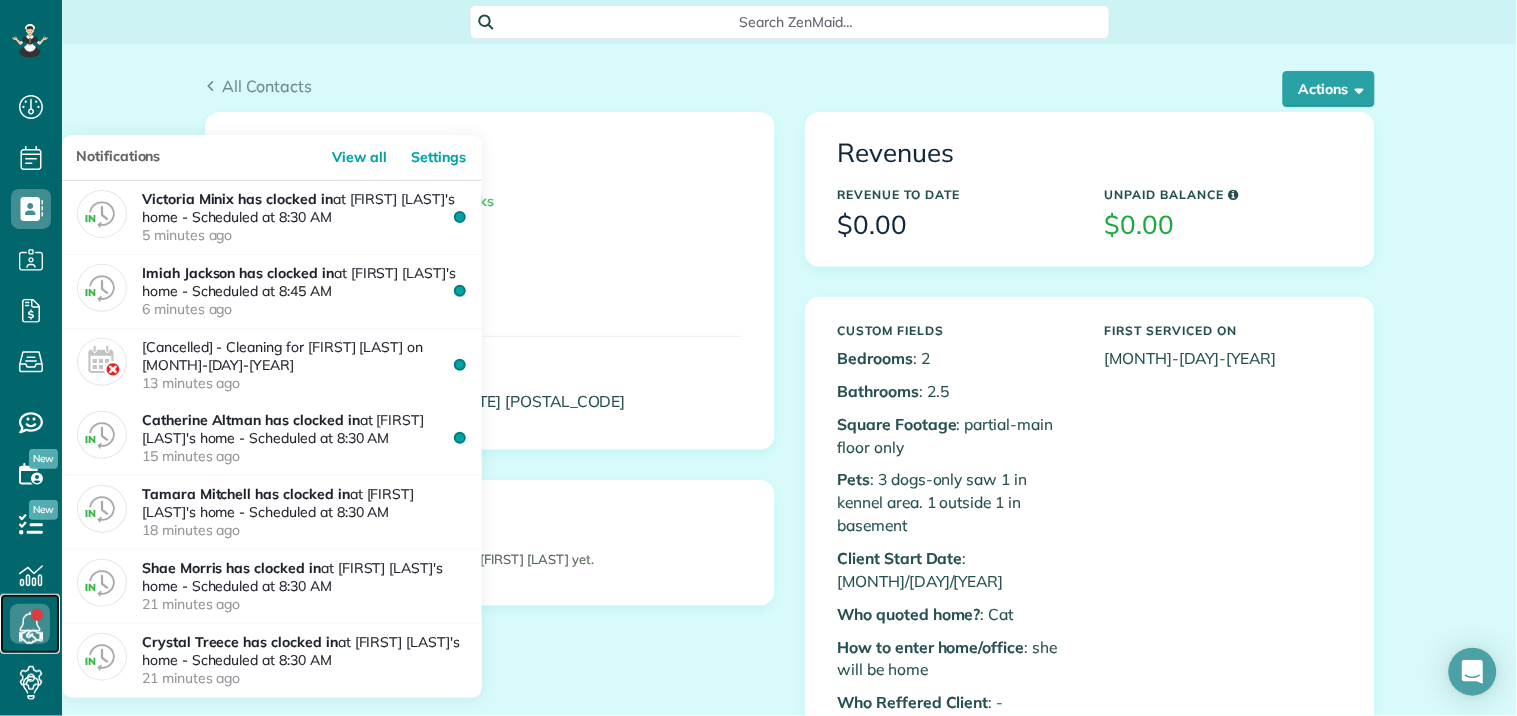 click at bounding box center (30, 624) 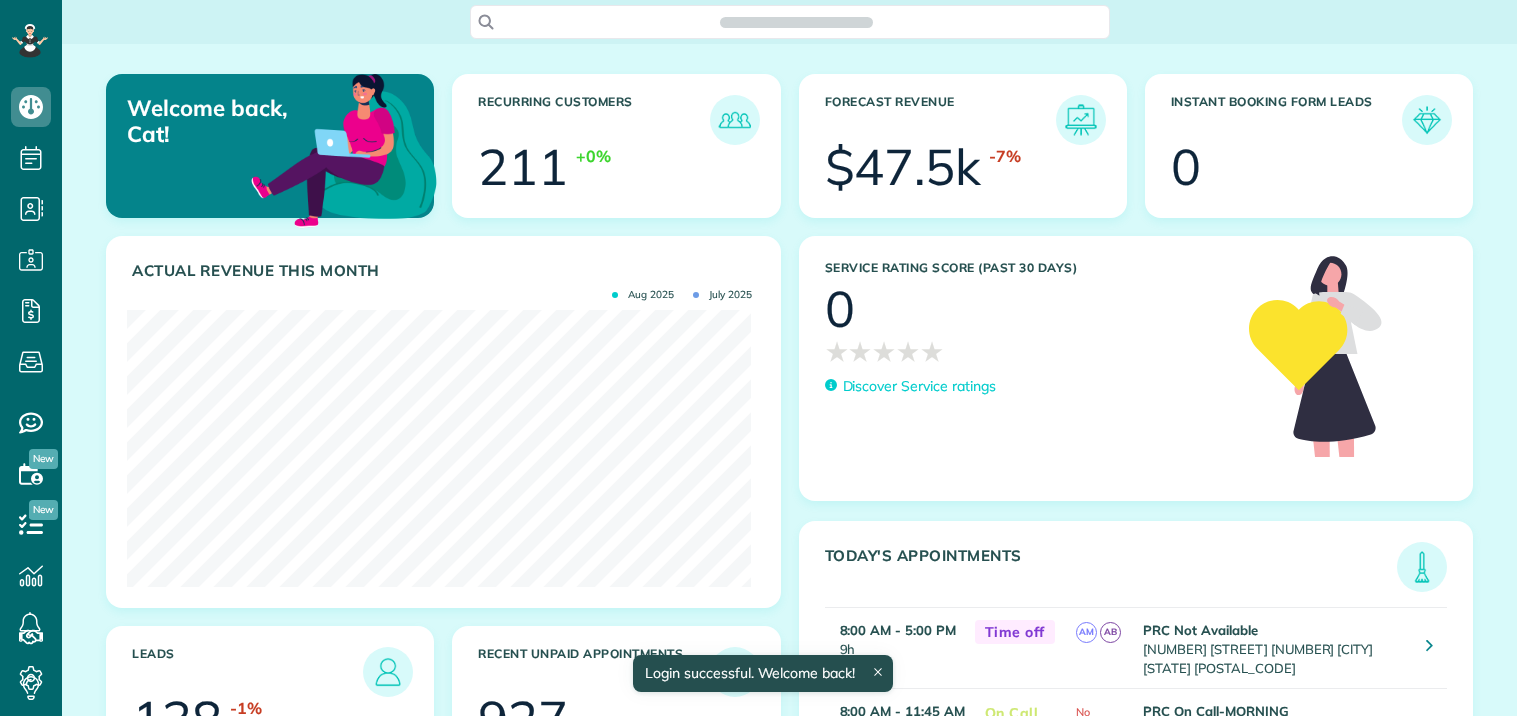 scroll, scrollTop: 0, scrollLeft: 0, axis: both 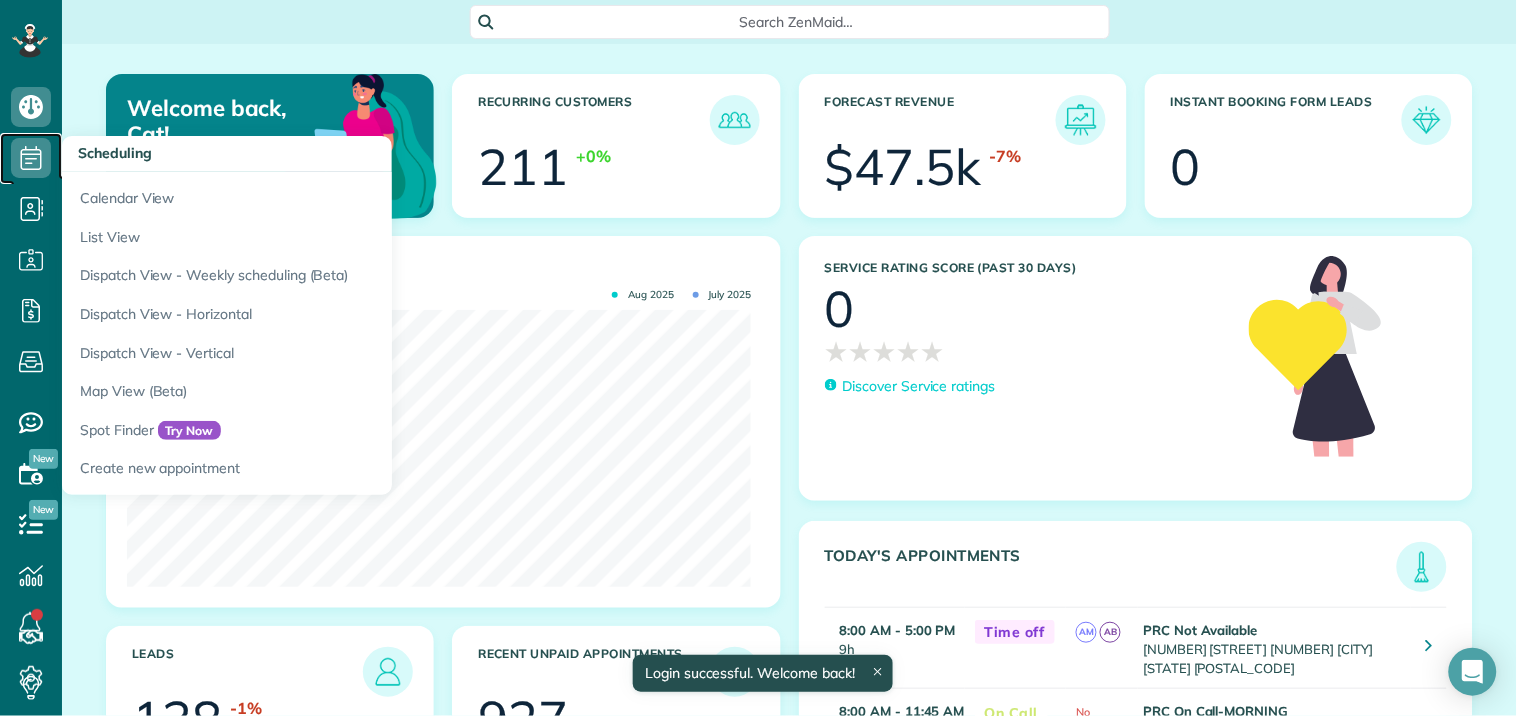 click 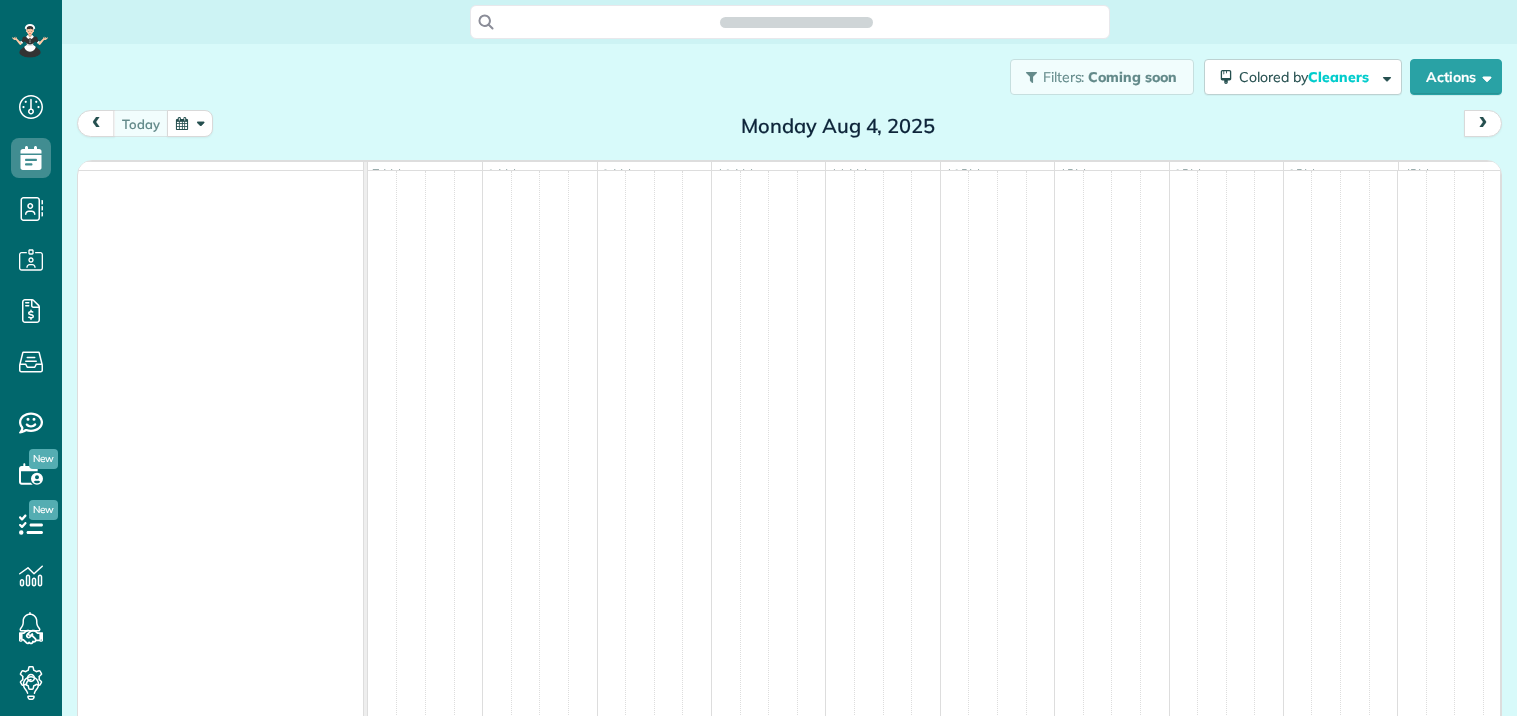 scroll, scrollTop: 0, scrollLeft: 0, axis: both 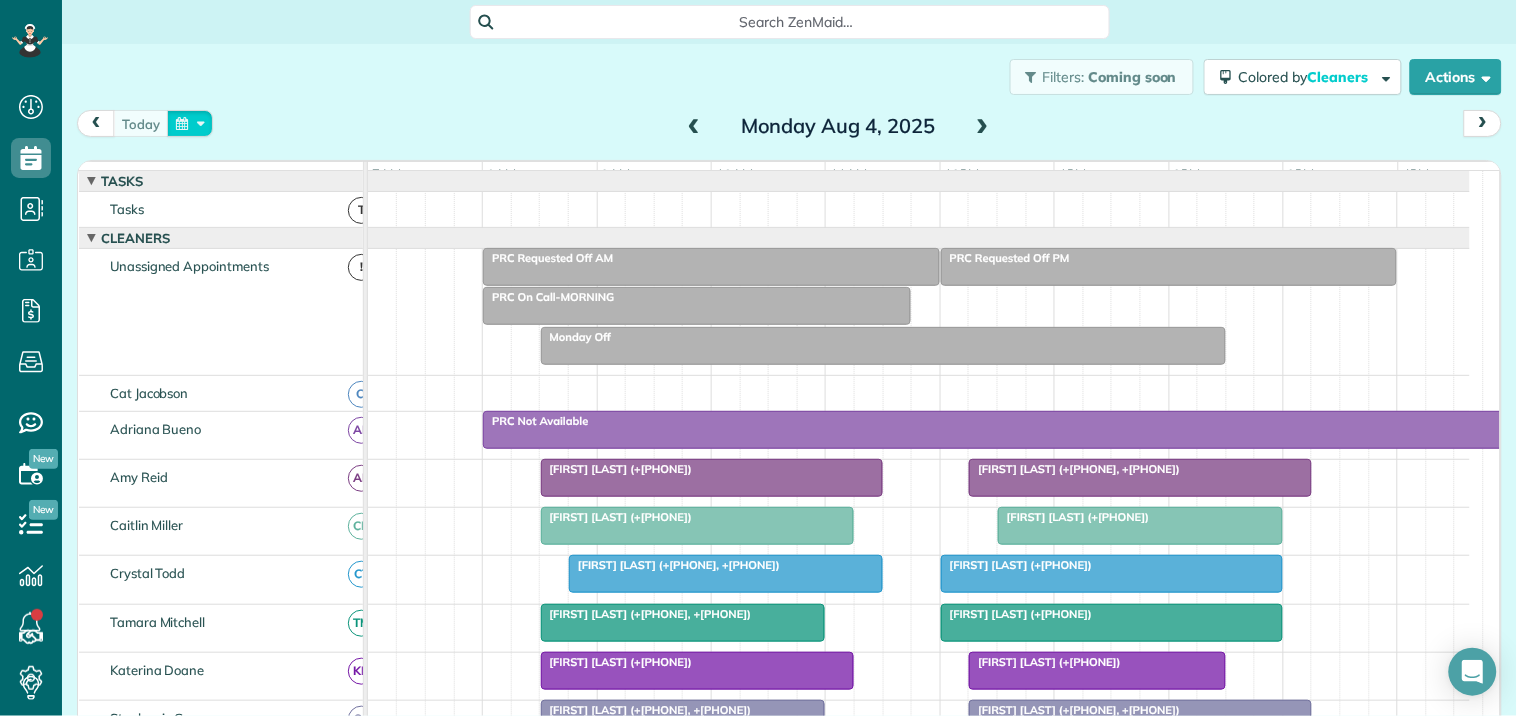 click at bounding box center (190, 123) 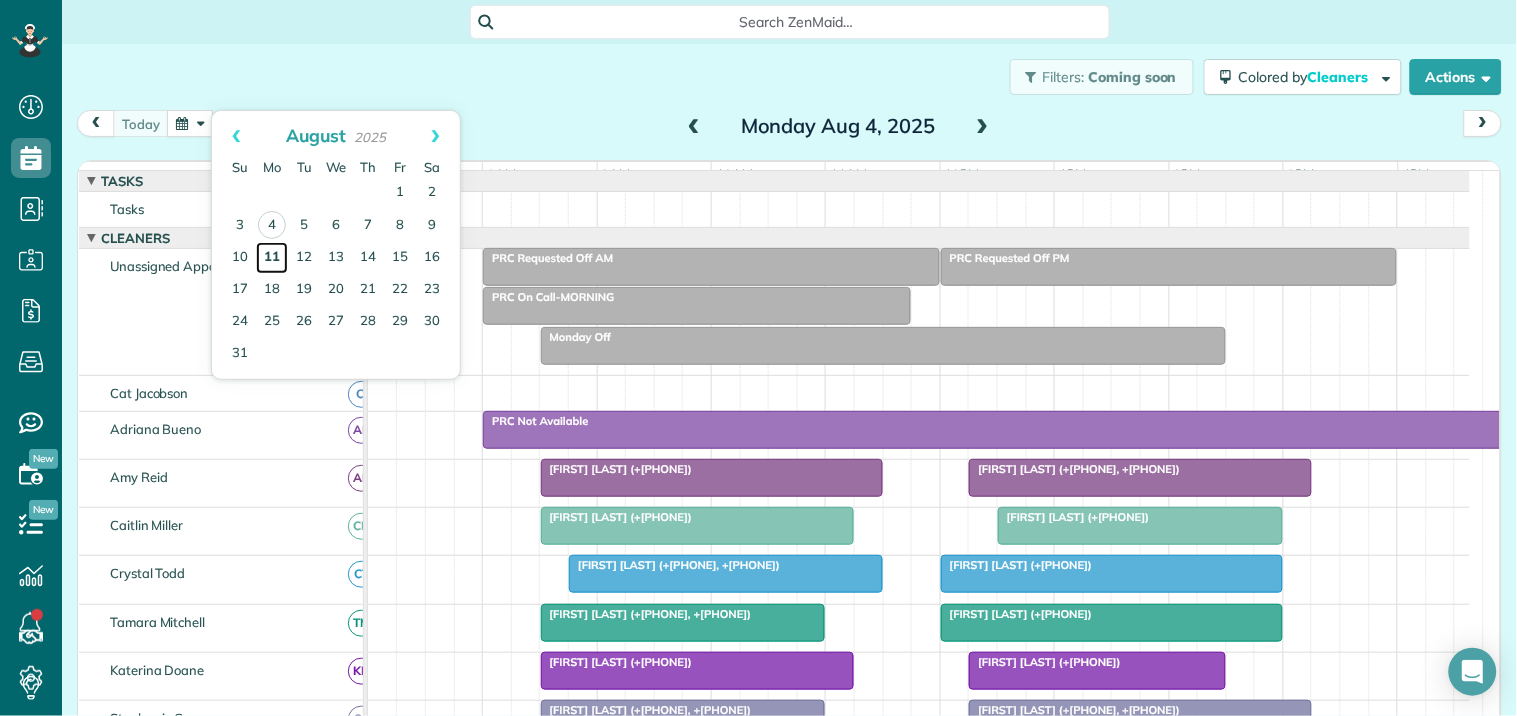 click on "11" at bounding box center (272, 258) 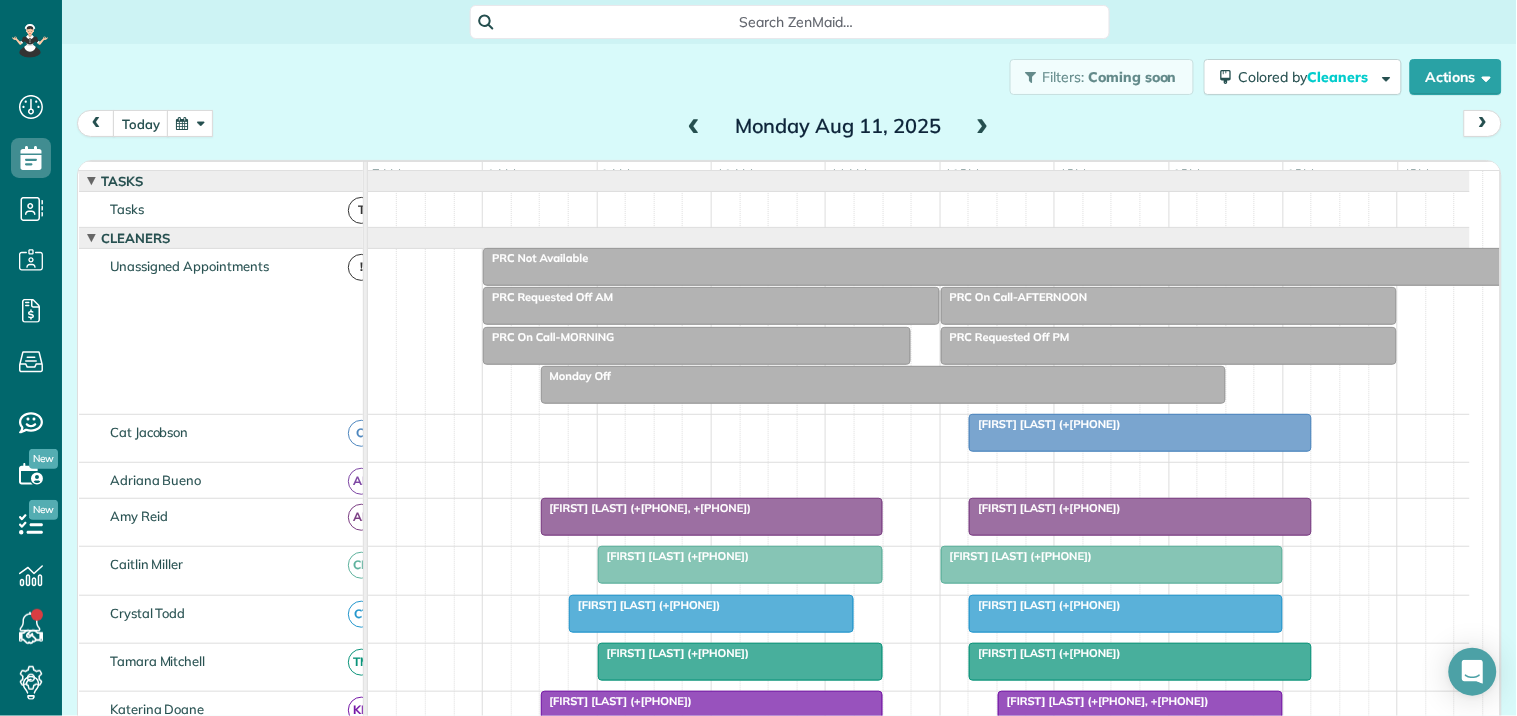 scroll, scrollTop: 205, scrollLeft: 0, axis: vertical 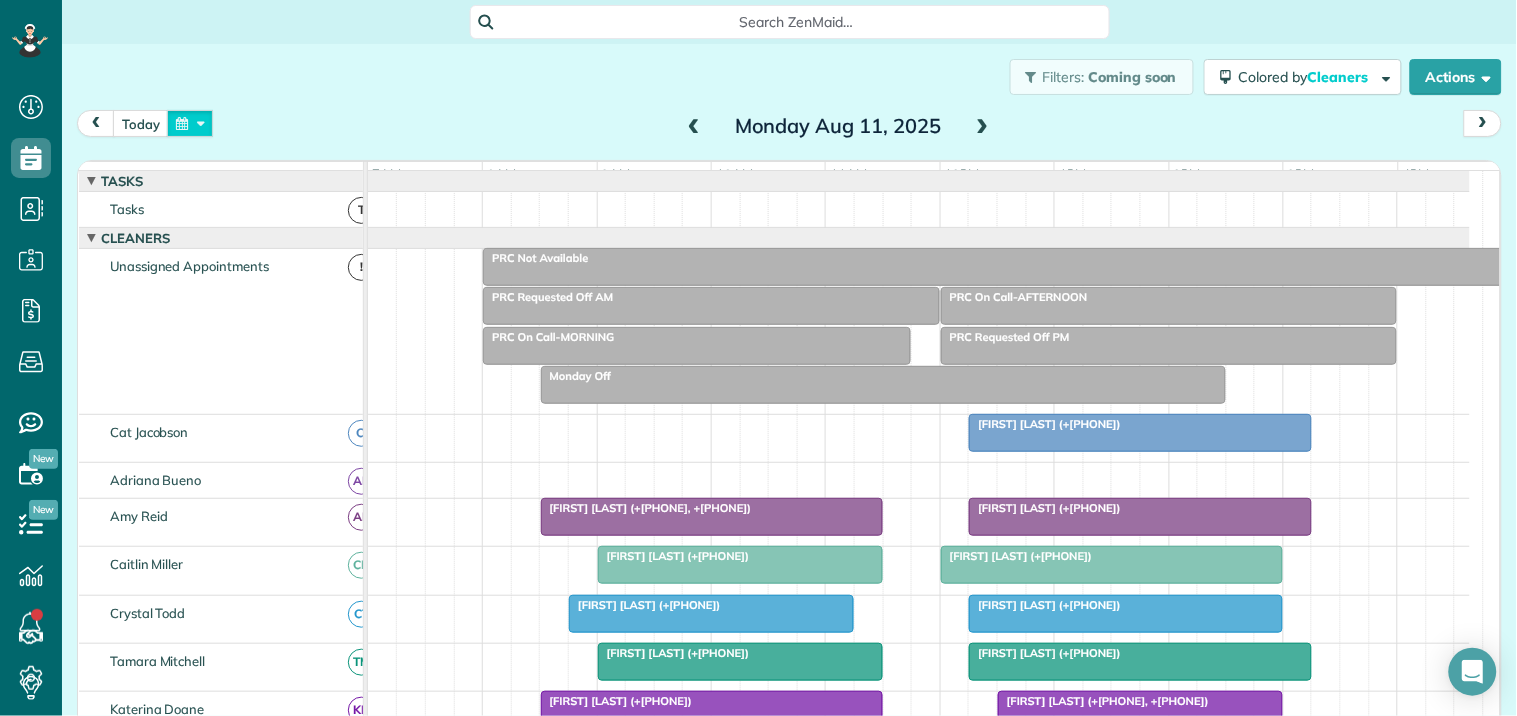 click at bounding box center (190, 123) 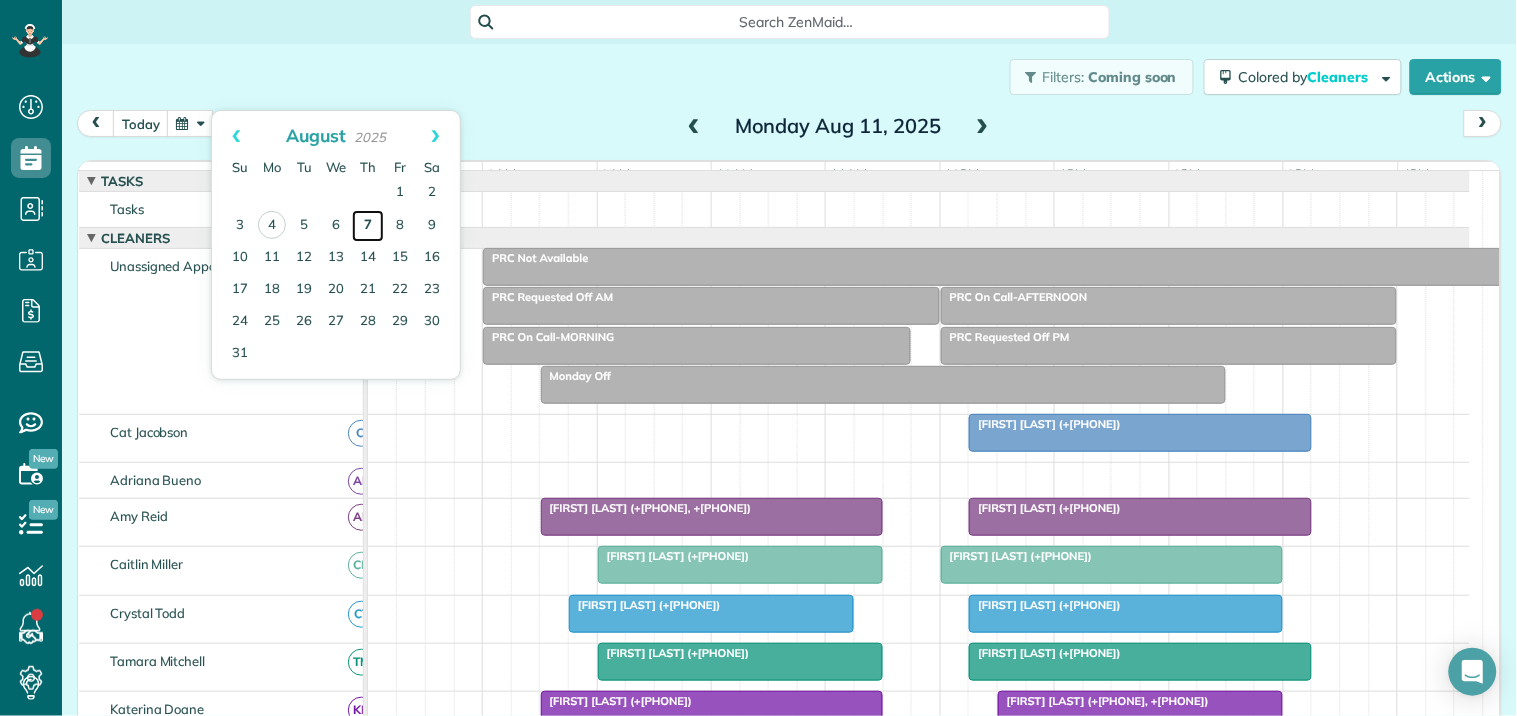 click on "7" at bounding box center (368, 226) 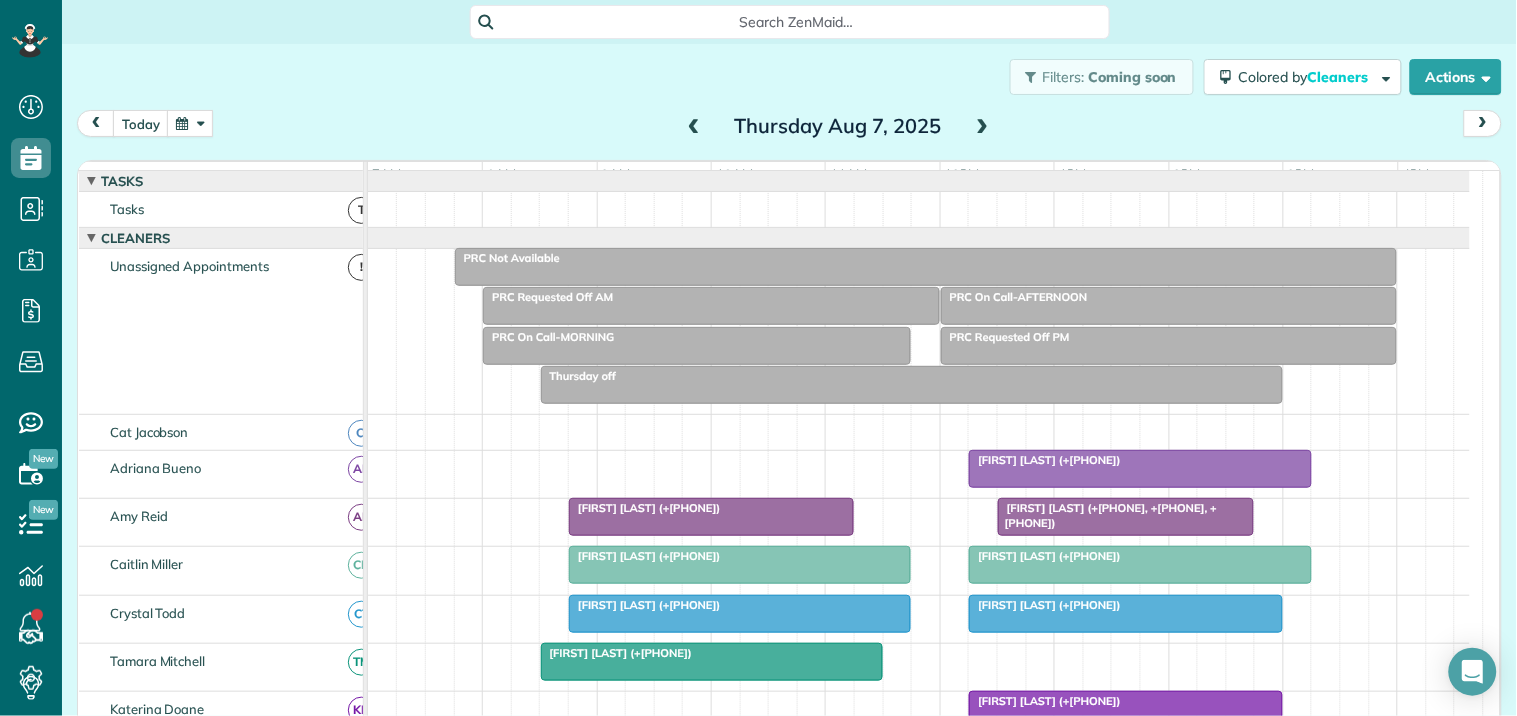 scroll, scrollTop: 96, scrollLeft: 0, axis: vertical 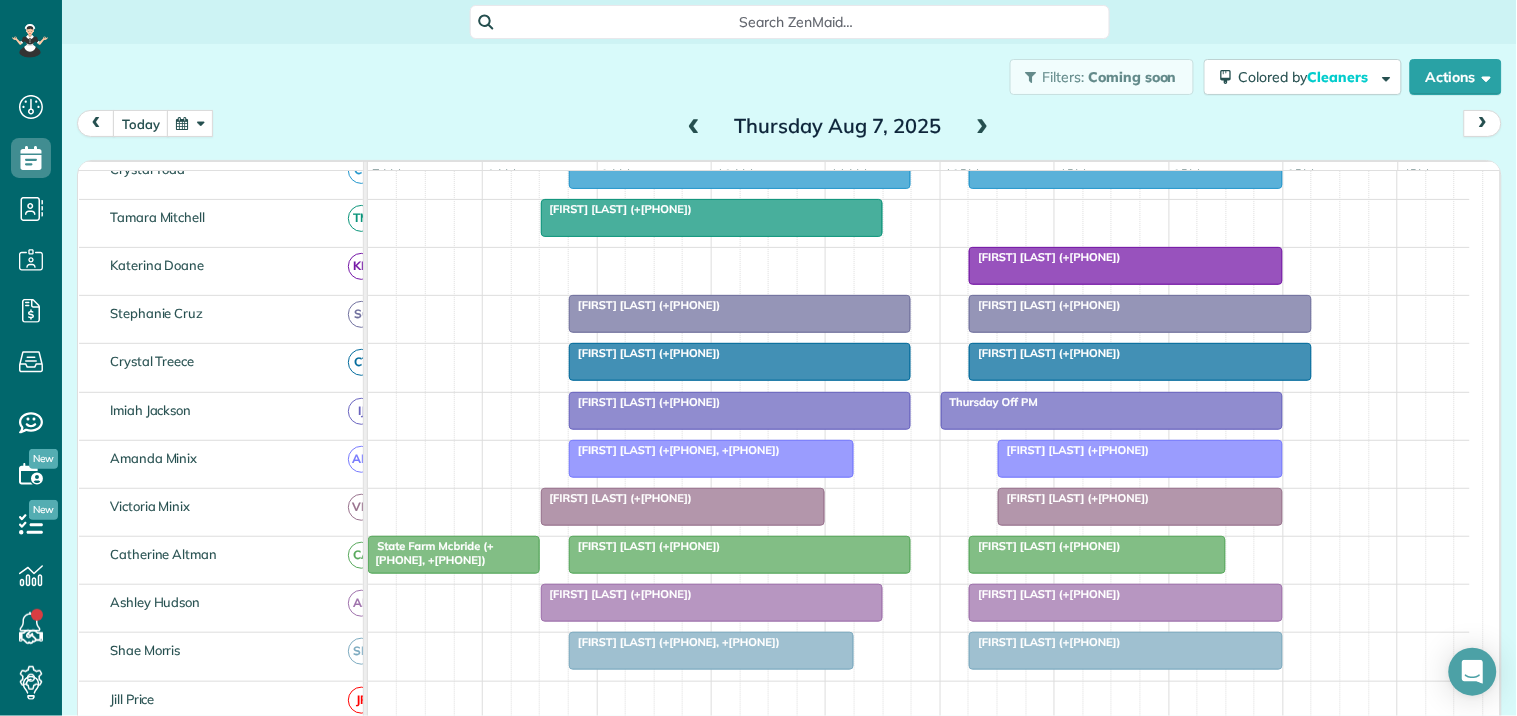 click on "Amber Alford (+17062241981)" at bounding box center (740, 402) 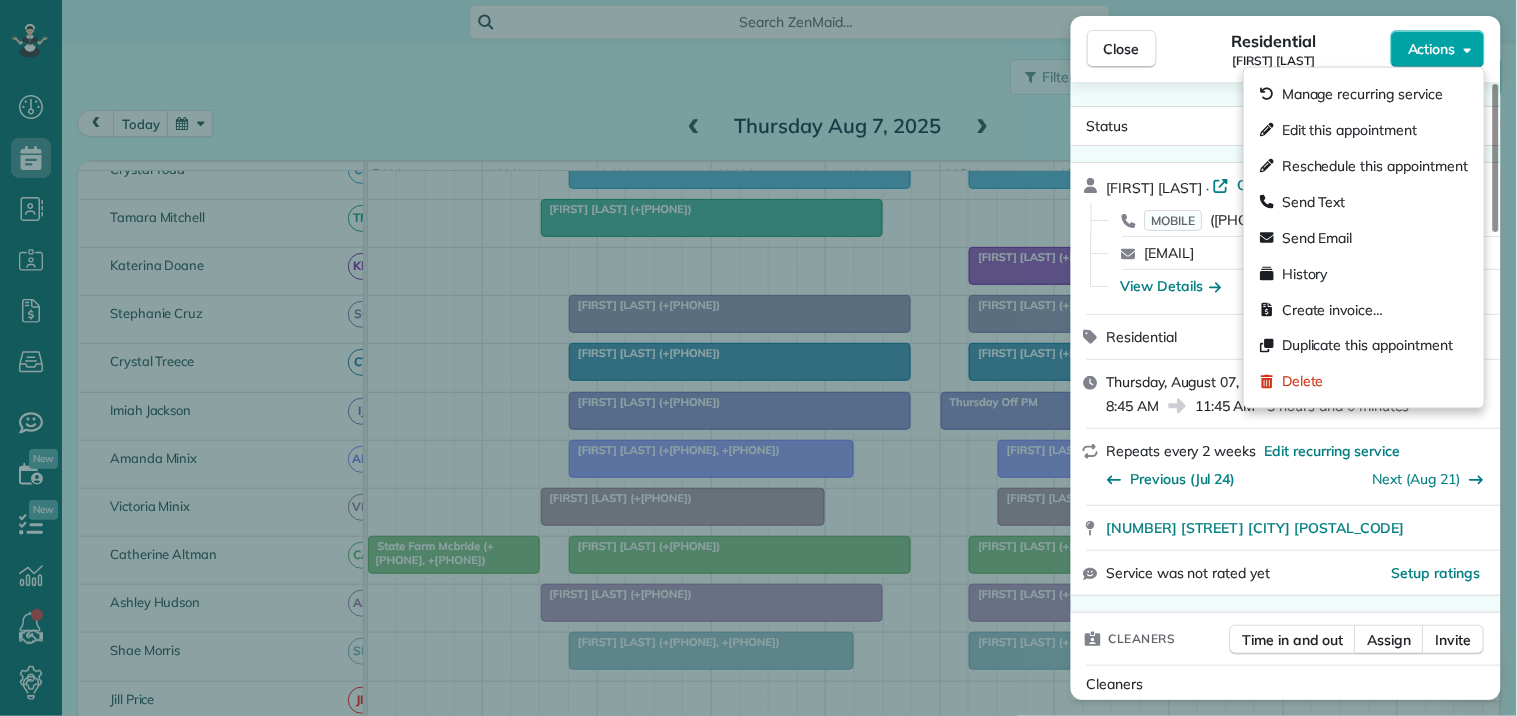 click on "Actions" at bounding box center (1432, 49) 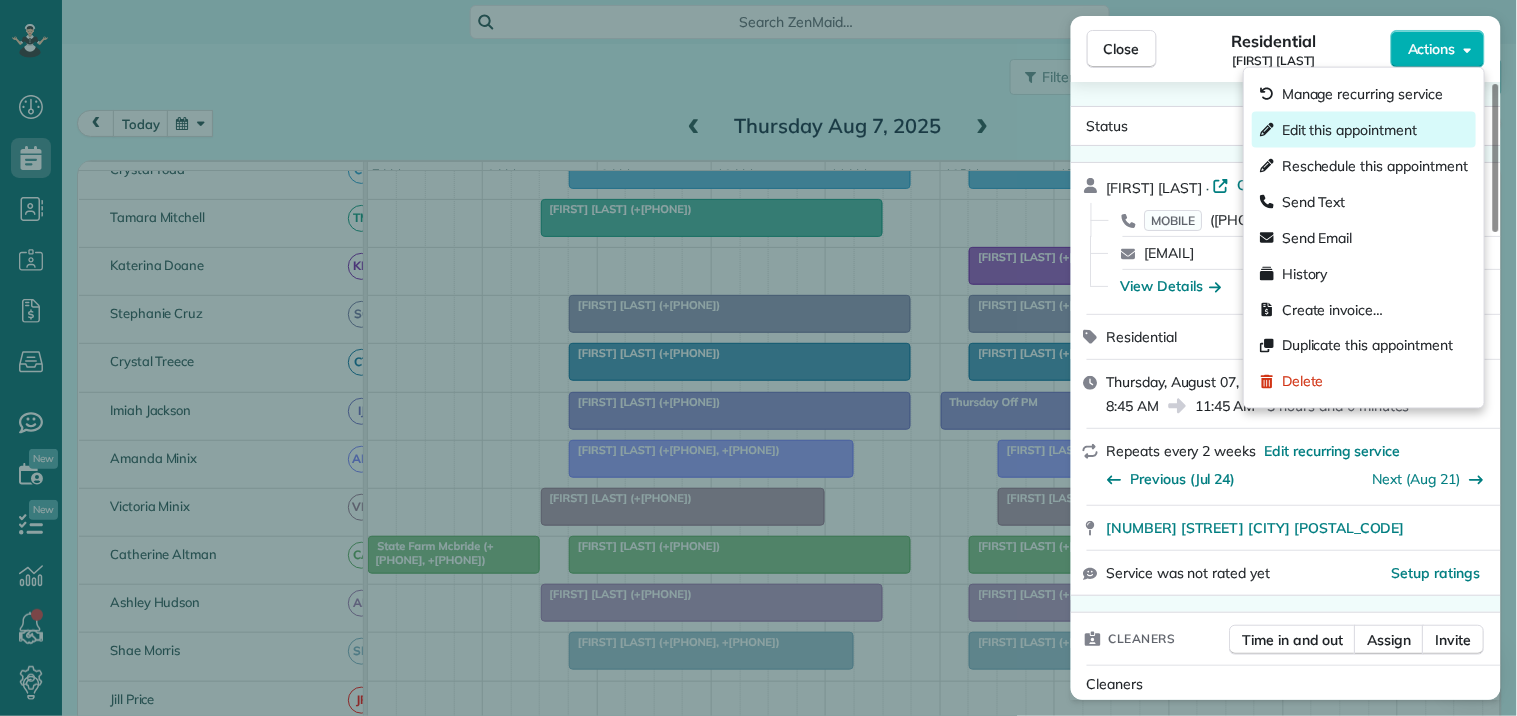 click on "Edit this appointment" at bounding box center [1349, 130] 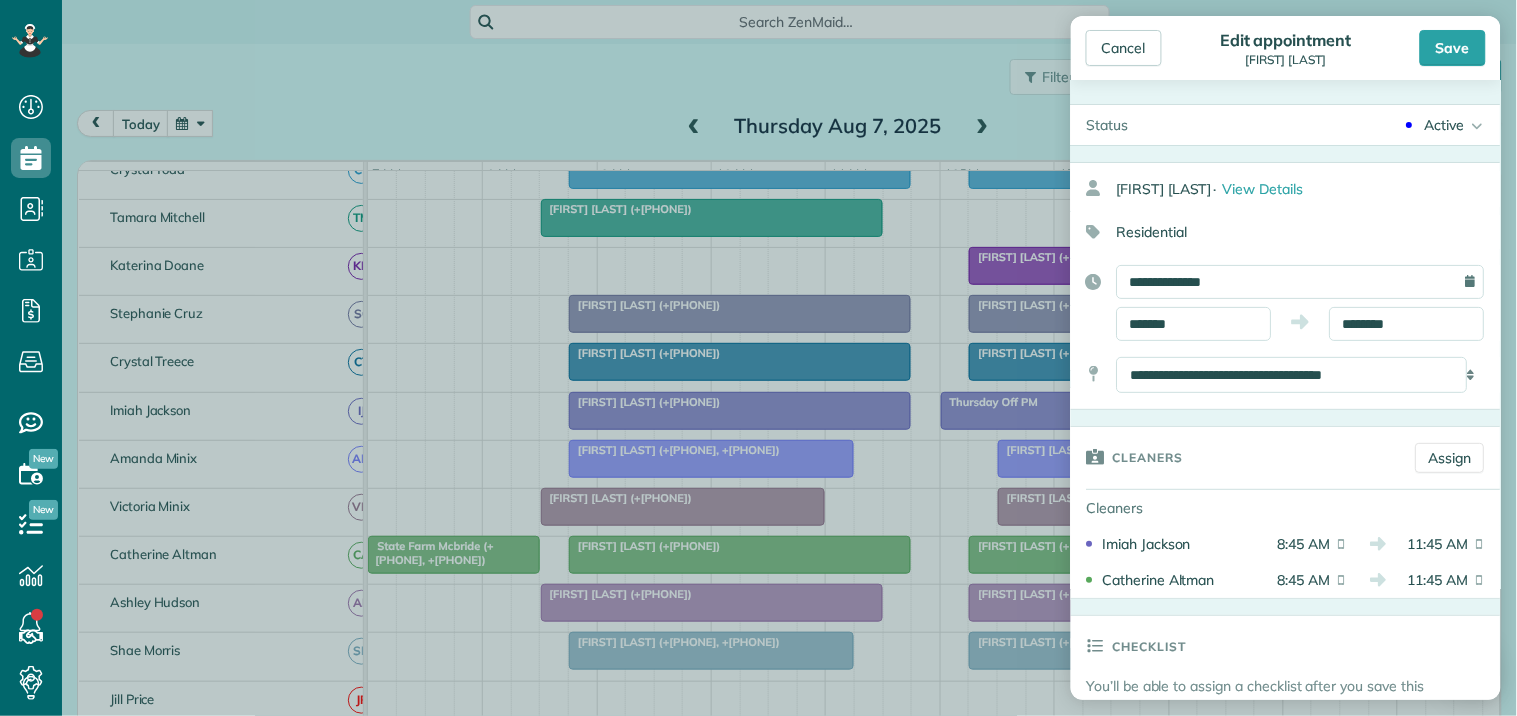 click on "Active" at bounding box center [1445, 125] 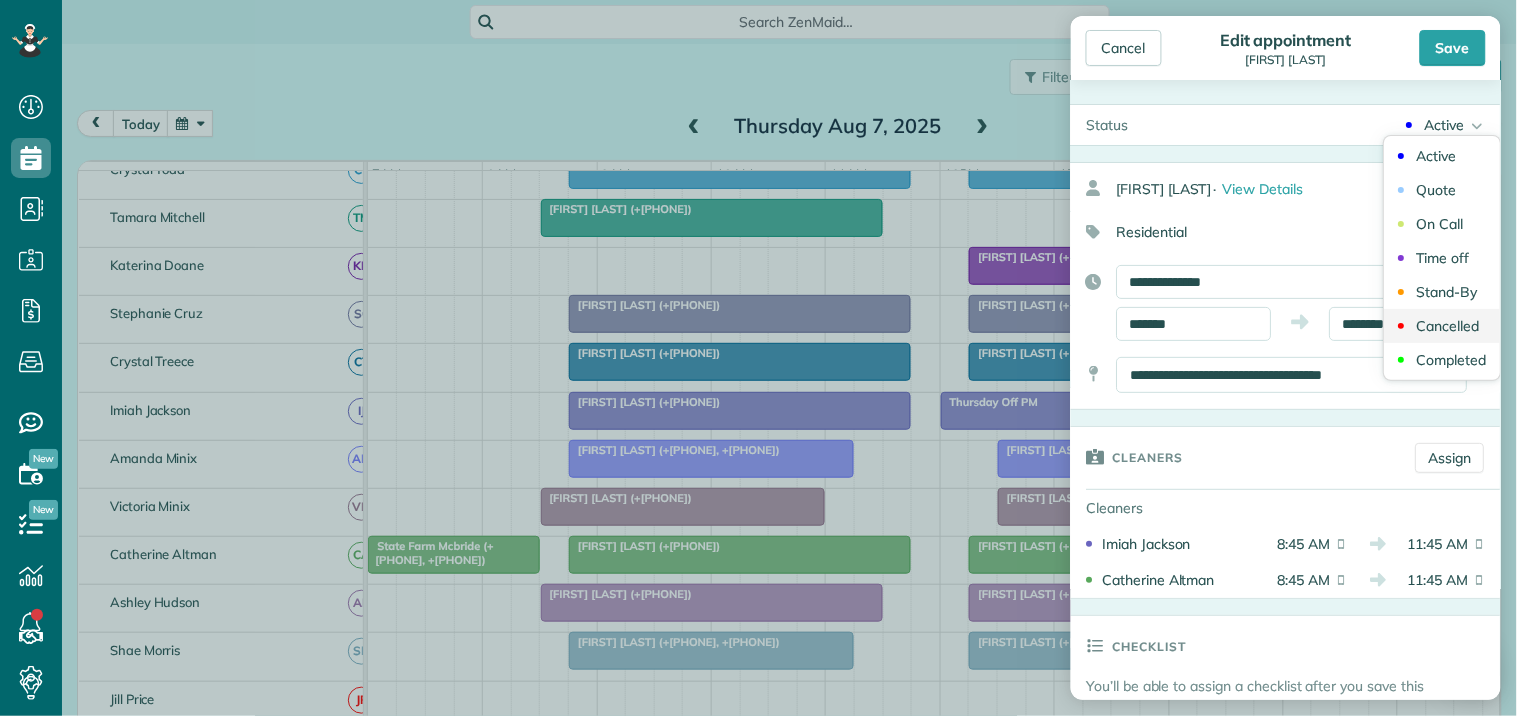 click on "Cancelled" at bounding box center [1448, 326] 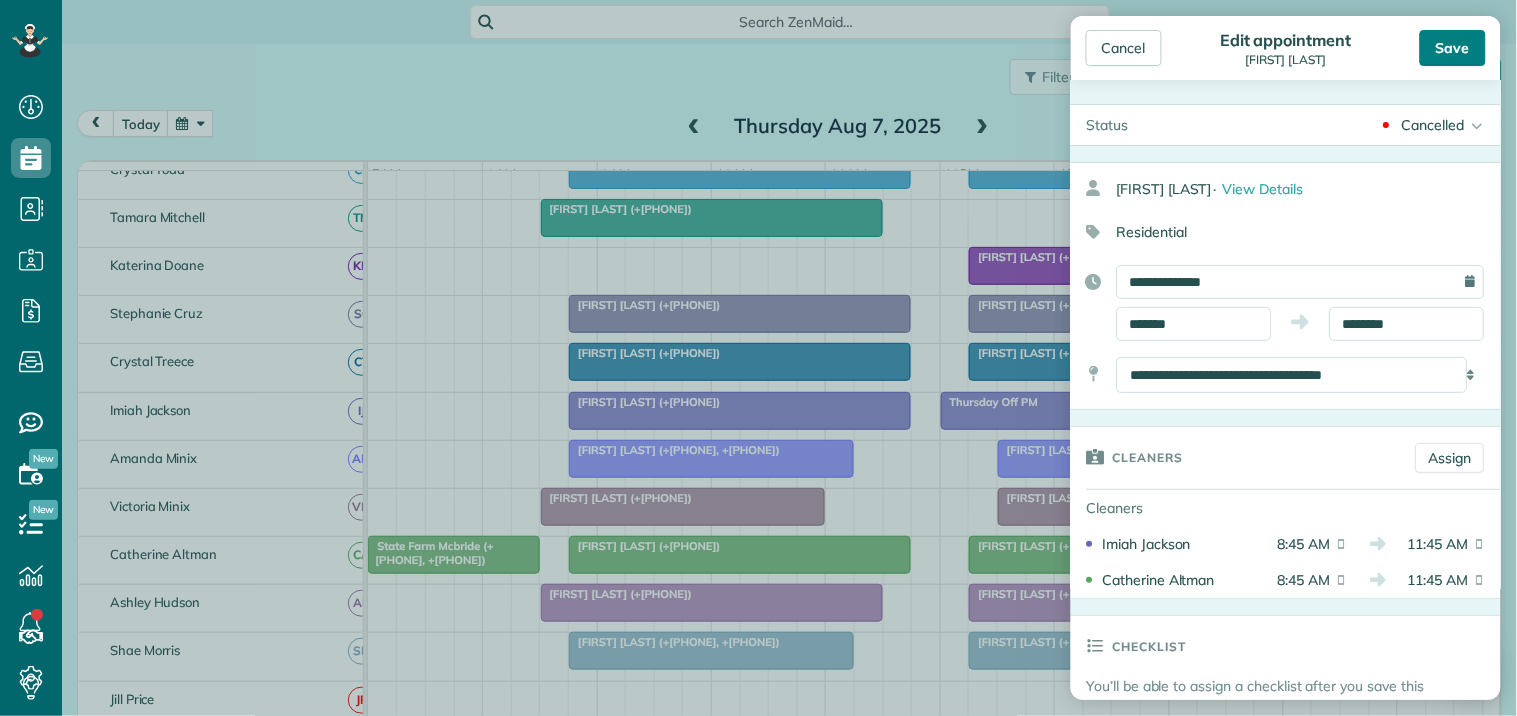 click on "Save" at bounding box center (1453, 48) 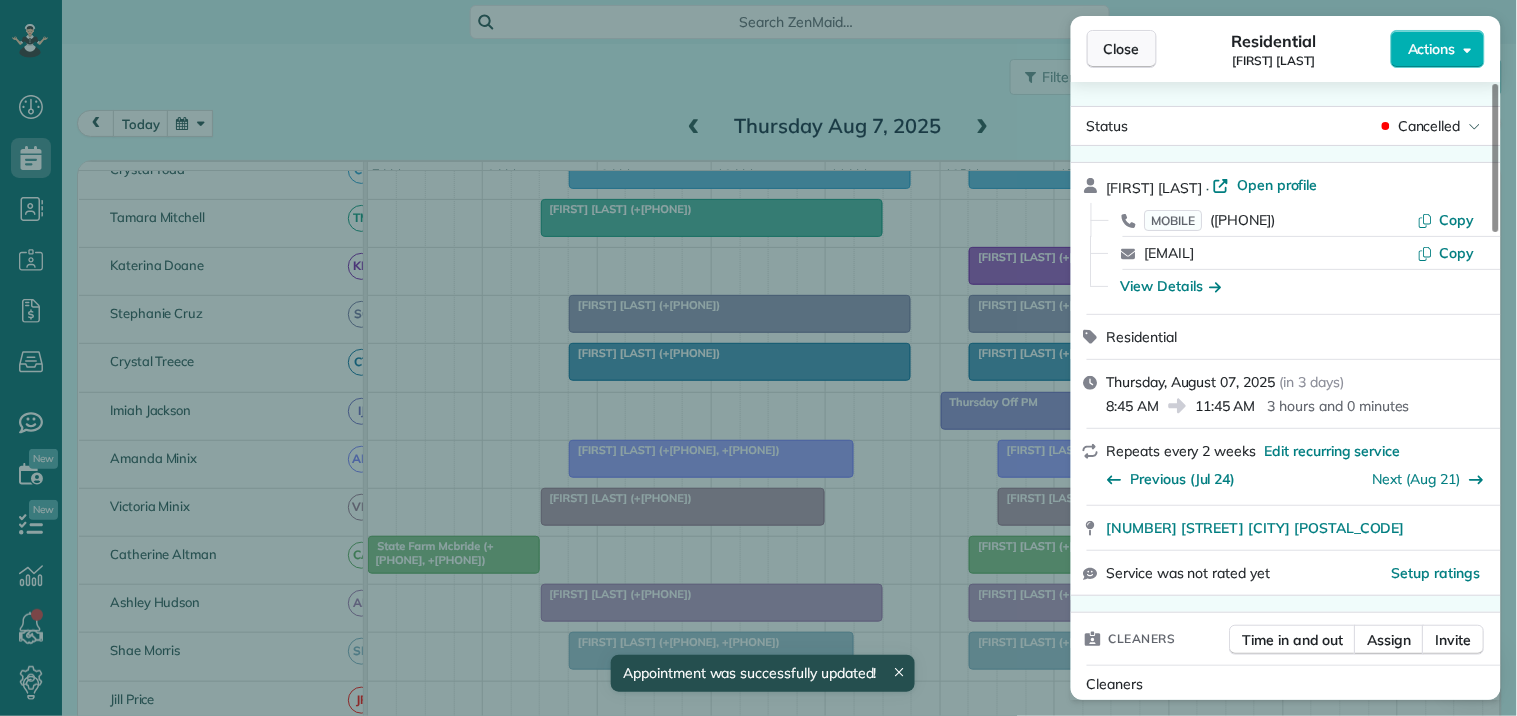 click on "Close" at bounding box center (1122, 49) 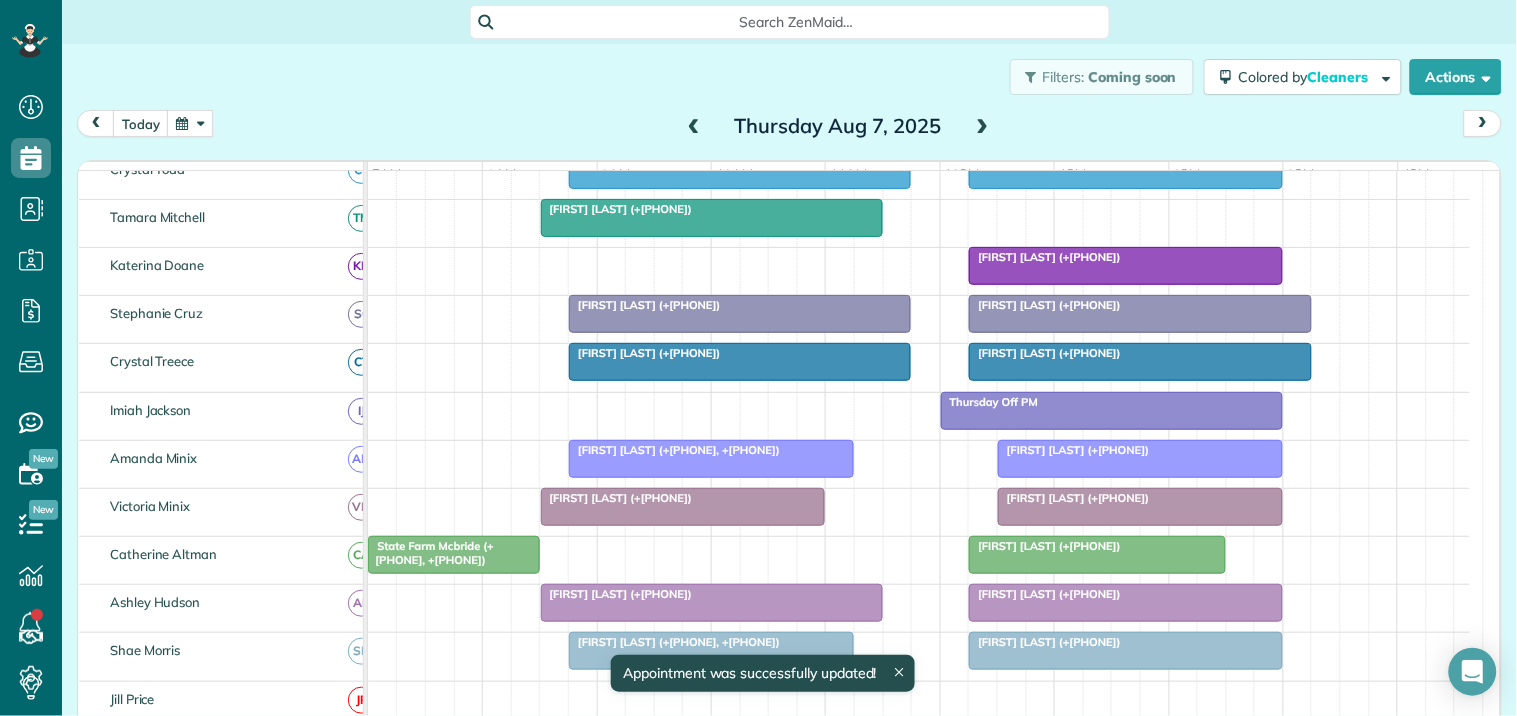 click on "Filters:   Coming soon
Colored by  Cleaners
Color by Cleaner
Color by Team
Color by Status
Color by Recurrence
Color by Paid/Unpaid
Filters  Default
Schedule Changes
Actions
Create Appointment
Create Task
Clock In/Out
Send Work Orders
Print Route Sheets
Today's Emails/Texts
Export data.." at bounding box center [789, 77] 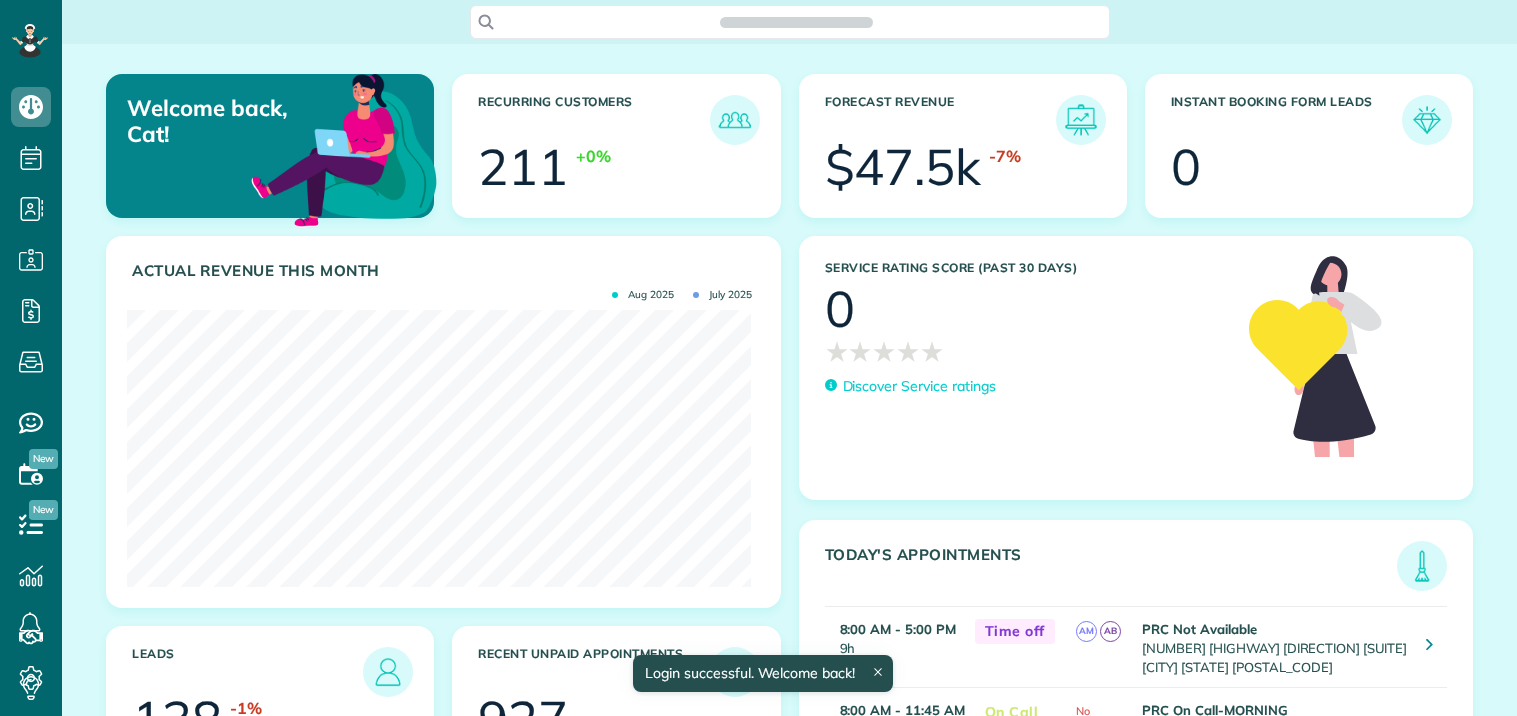 scroll, scrollTop: 0, scrollLeft: 0, axis: both 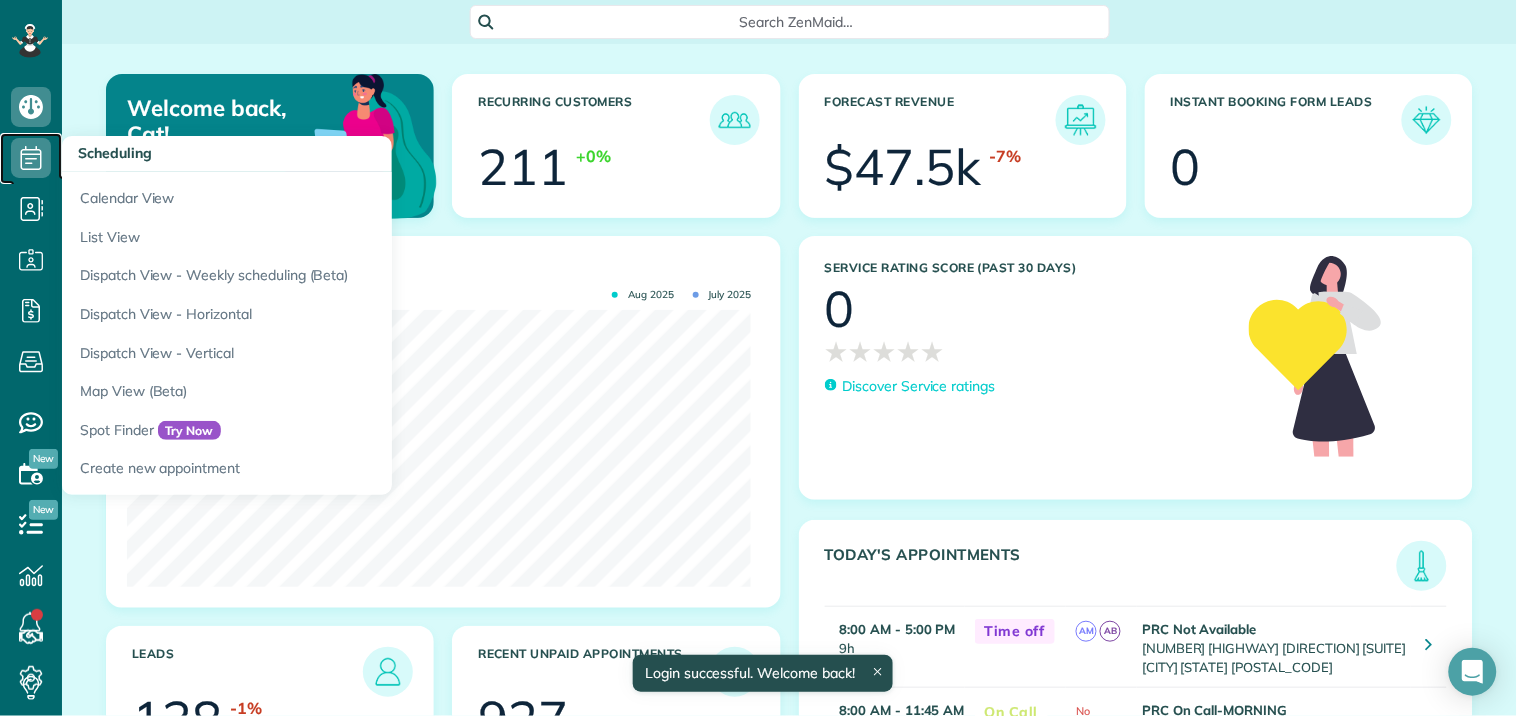 click 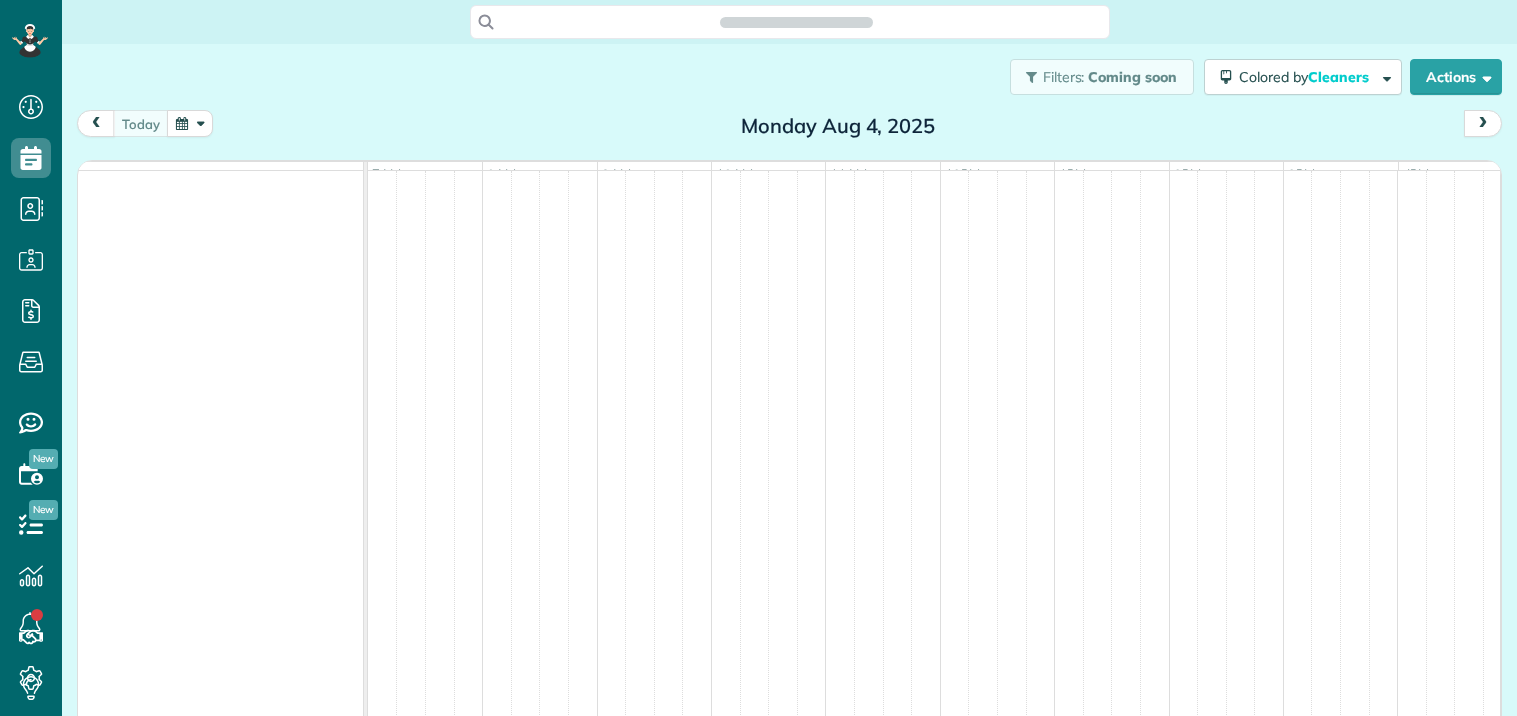 scroll, scrollTop: 0, scrollLeft: 0, axis: both 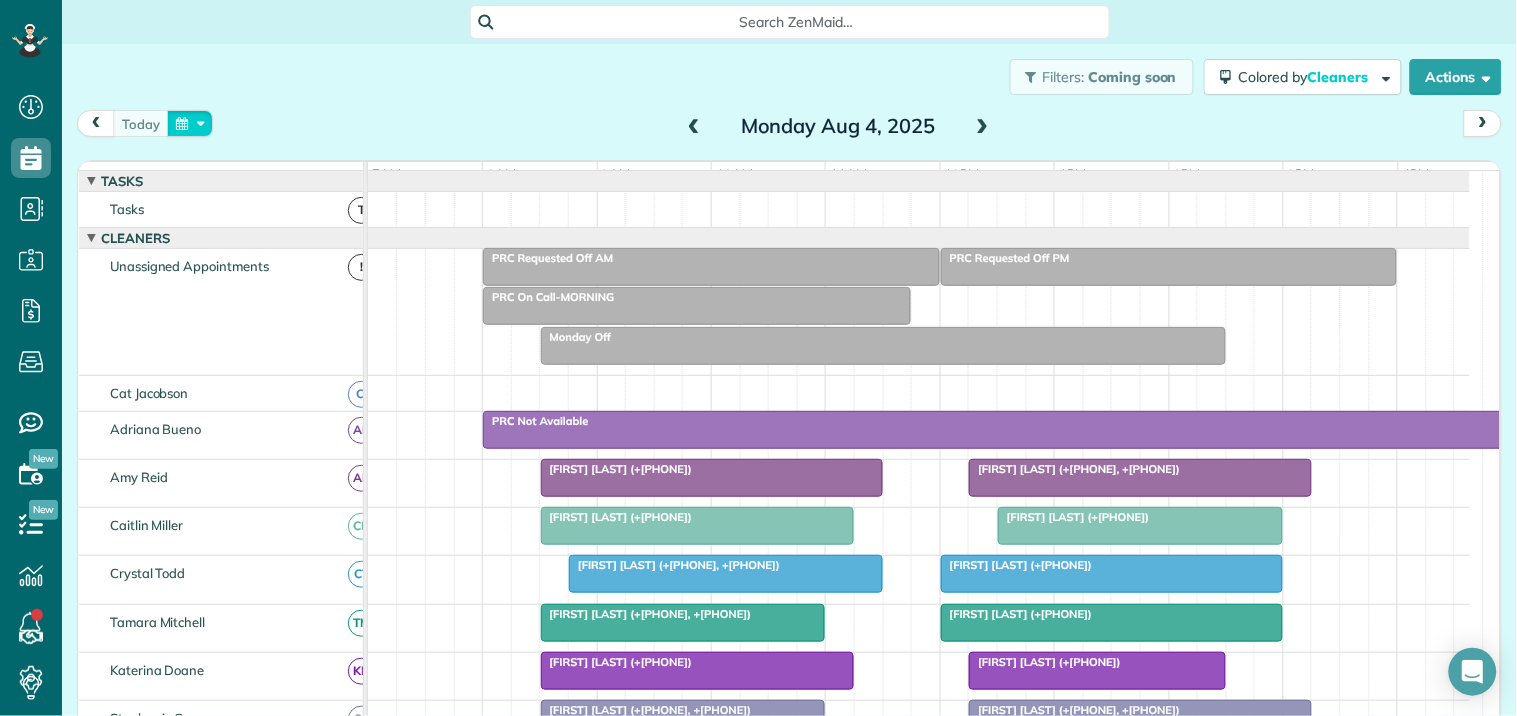 click at bounding box center [190, 123] 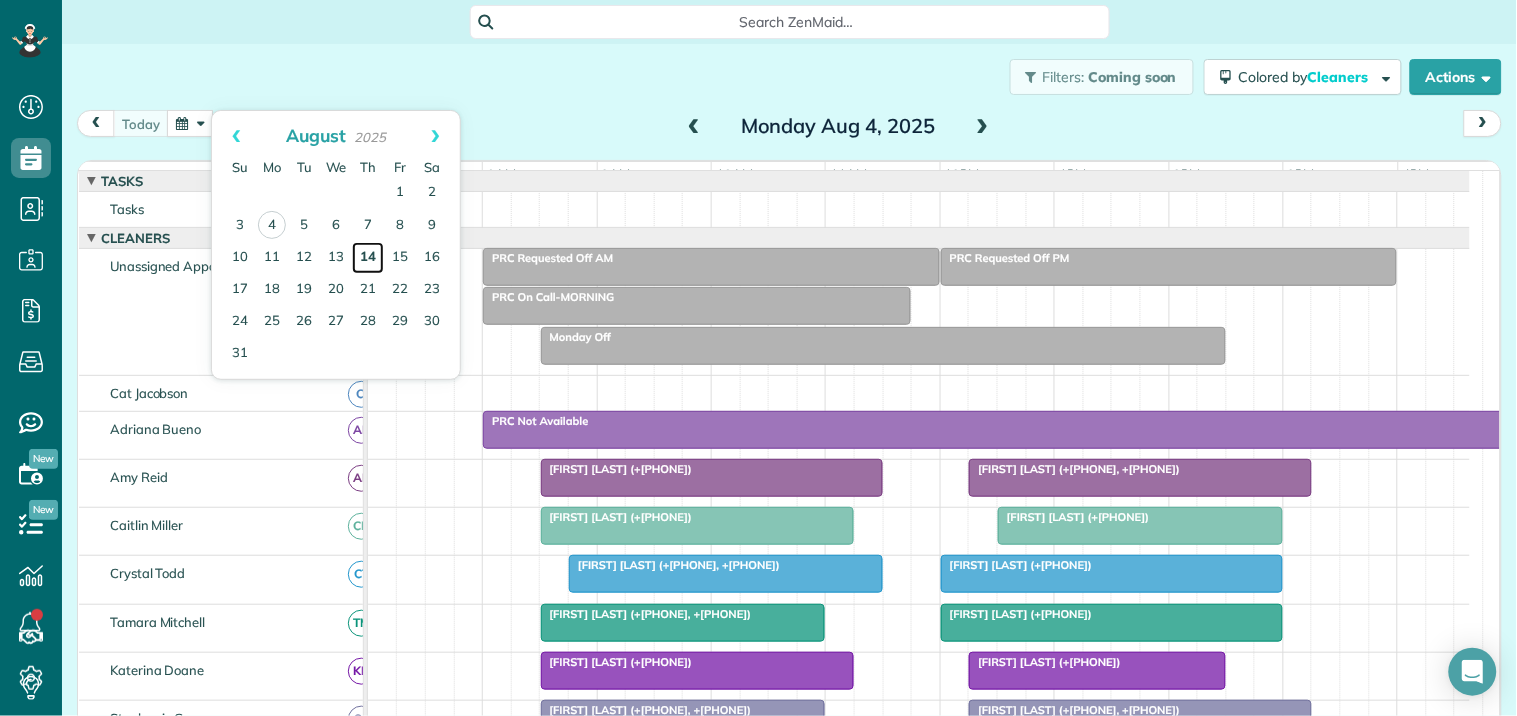 click on "14" at bounding box center (368, 258) 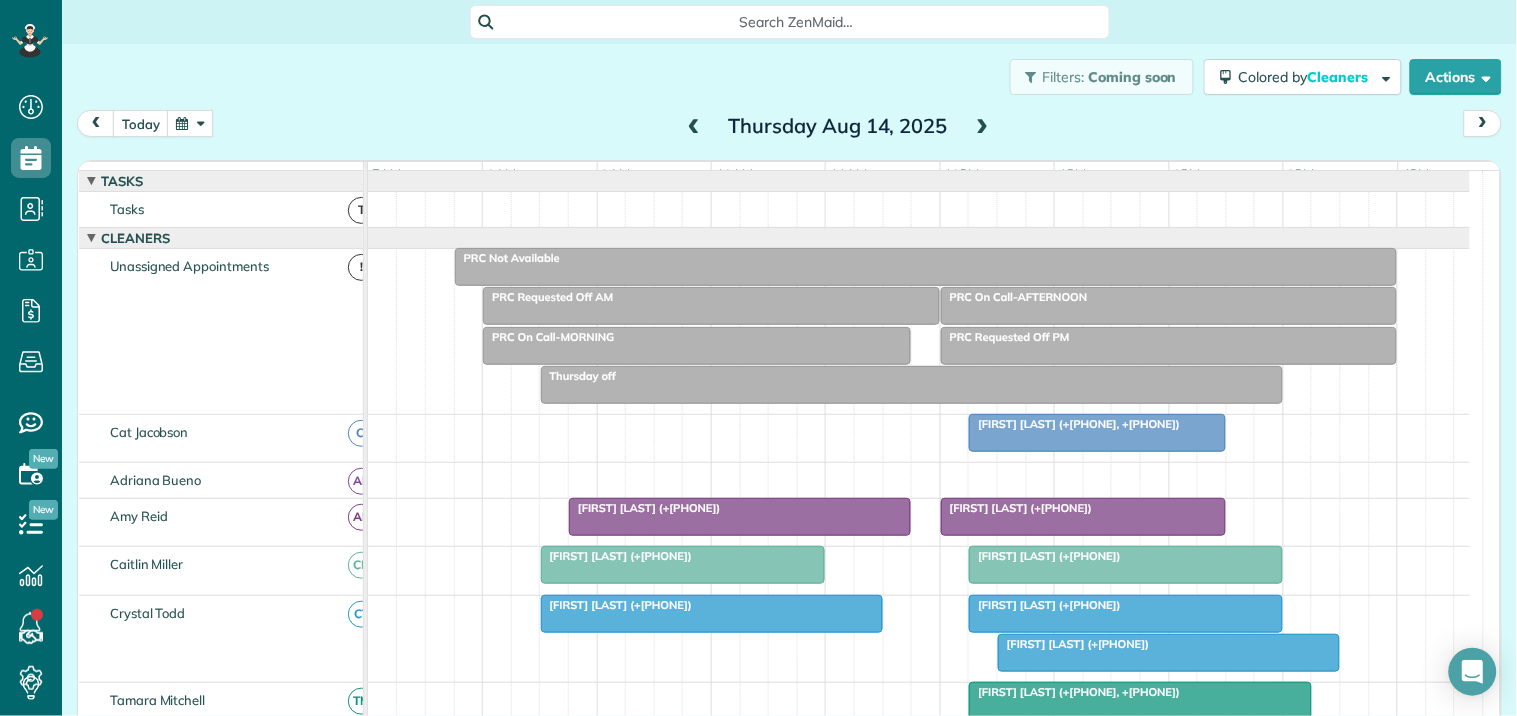 scroll, scrollTop: 333, scrollLeft: 0, axis: vertical 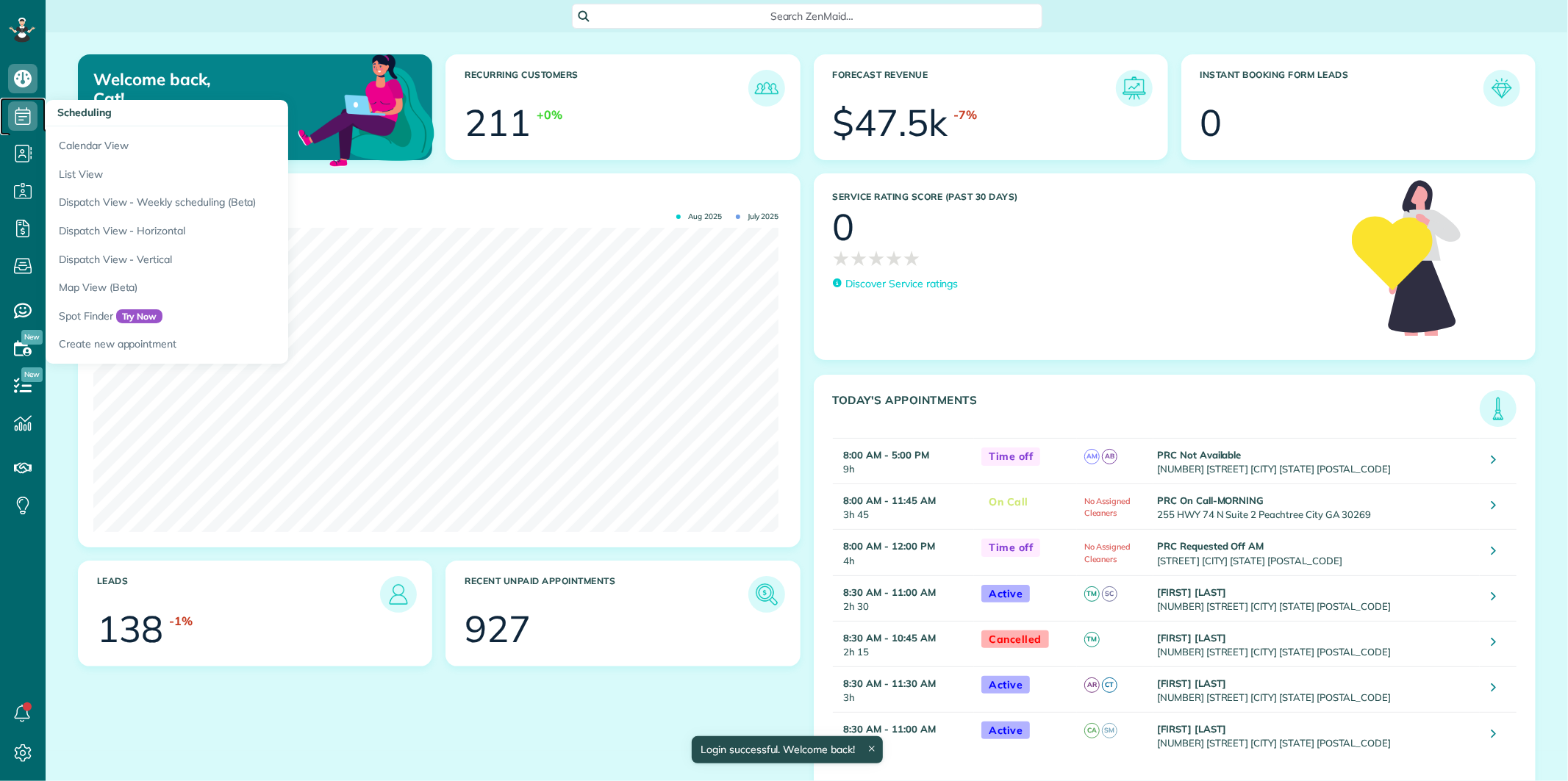 click 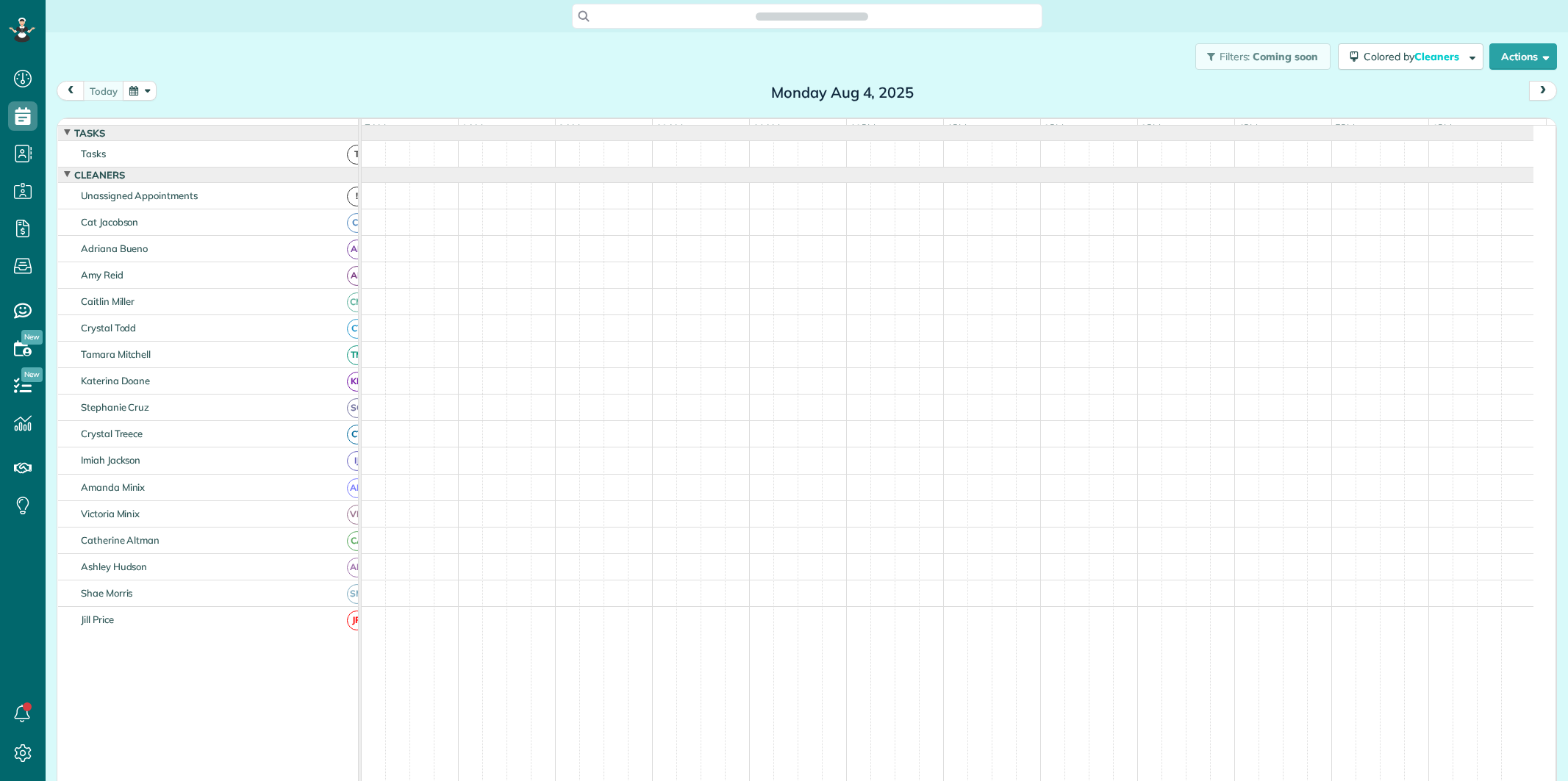 scroll, scrollTop: 0, scrollLeft: 0, axis: both 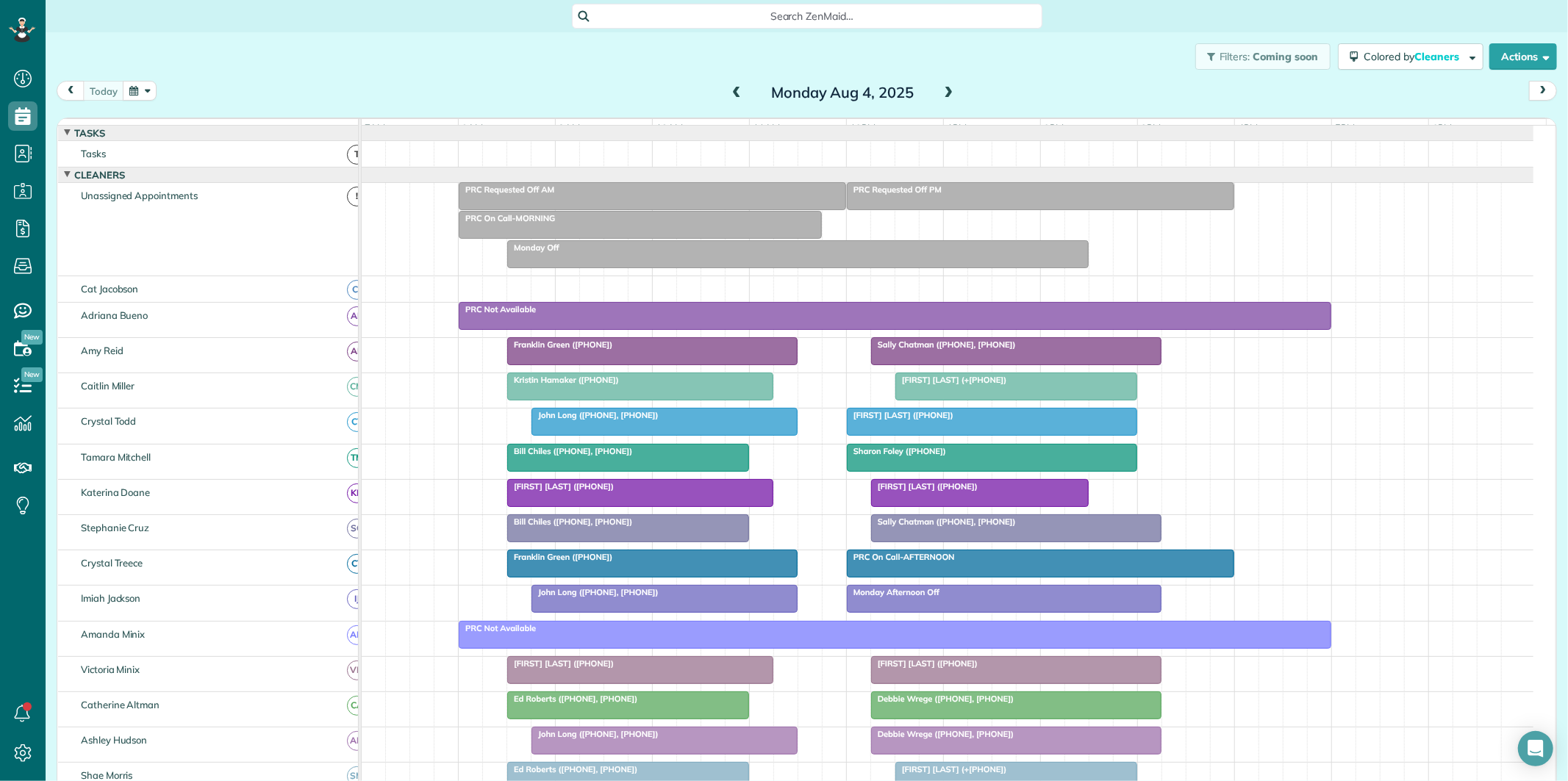 click at bounding box center (140, 90) 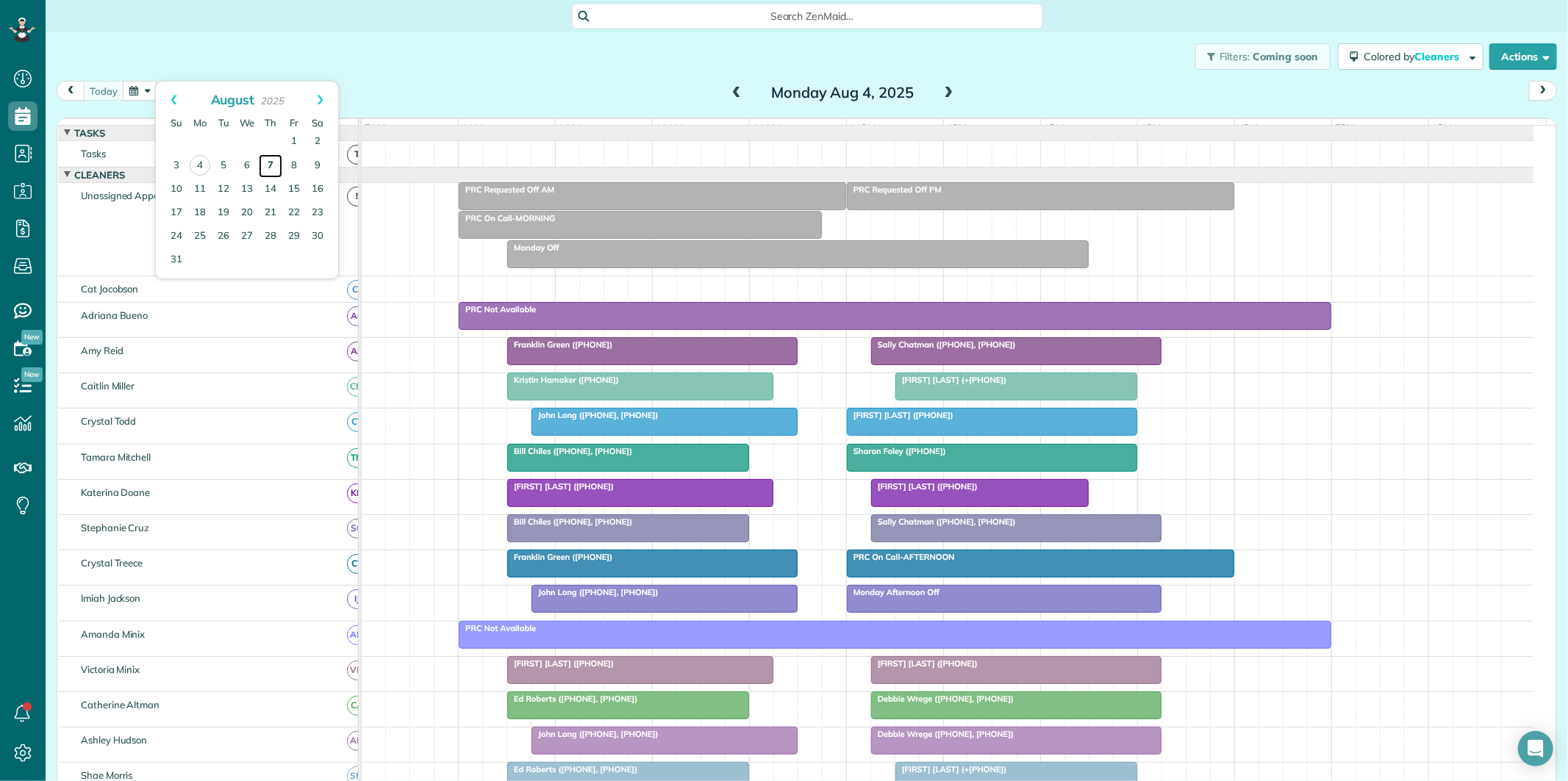 click on "7" at bounding box center [271, 166] 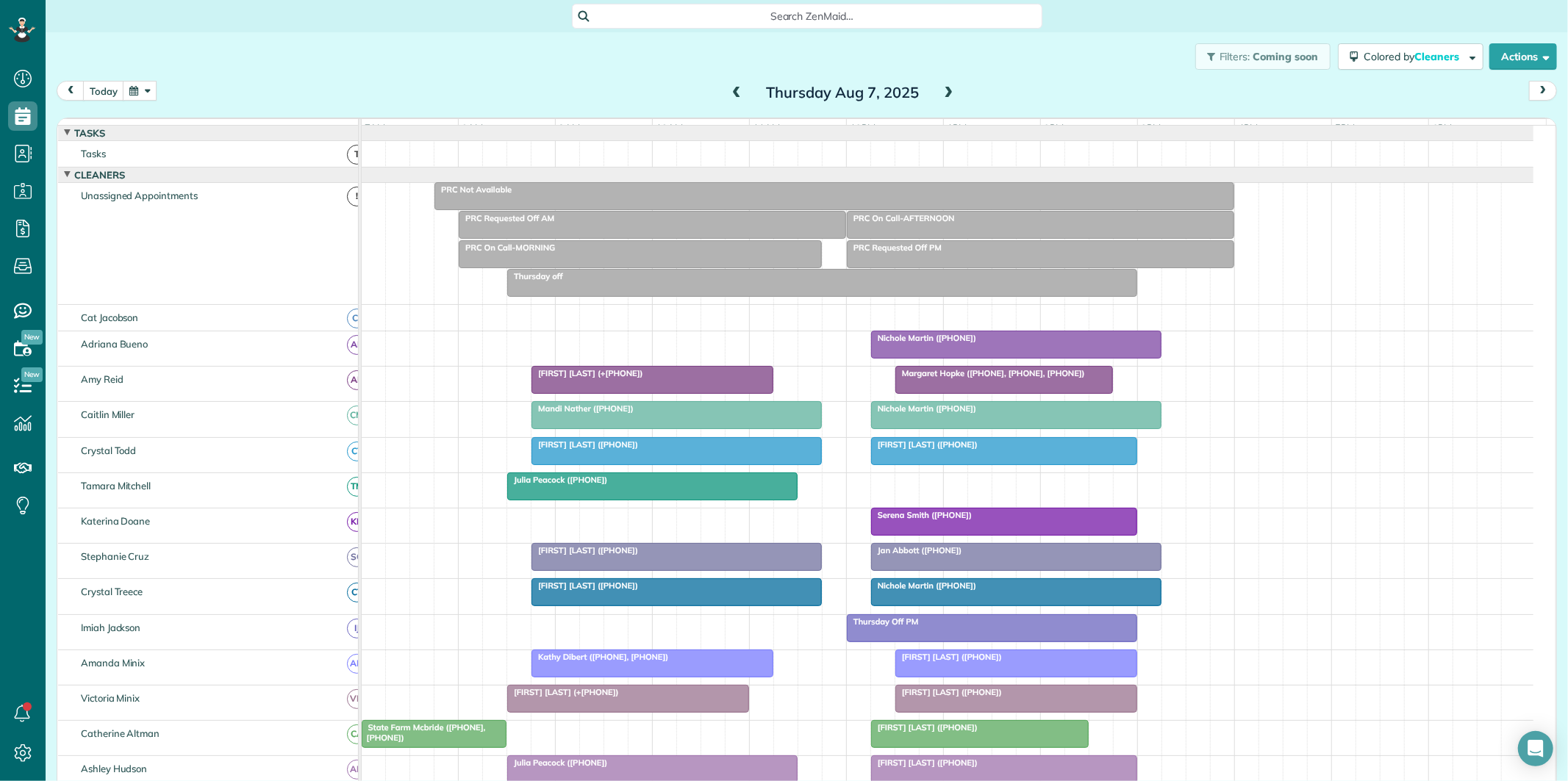 scroll, scrollTop: 115, scrollLeft: 0, axis: vertical 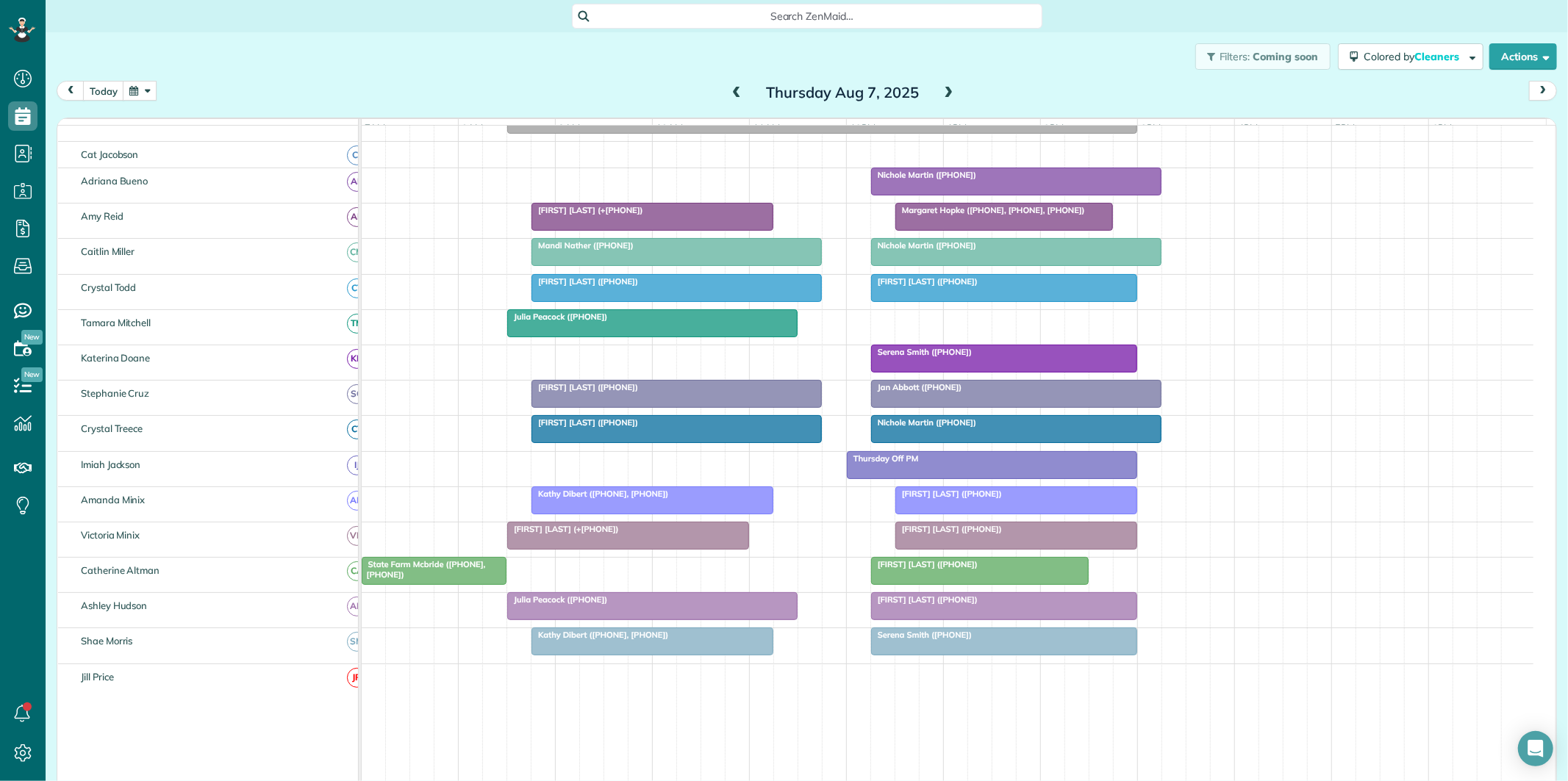 click at bounding box center (1004, 606) 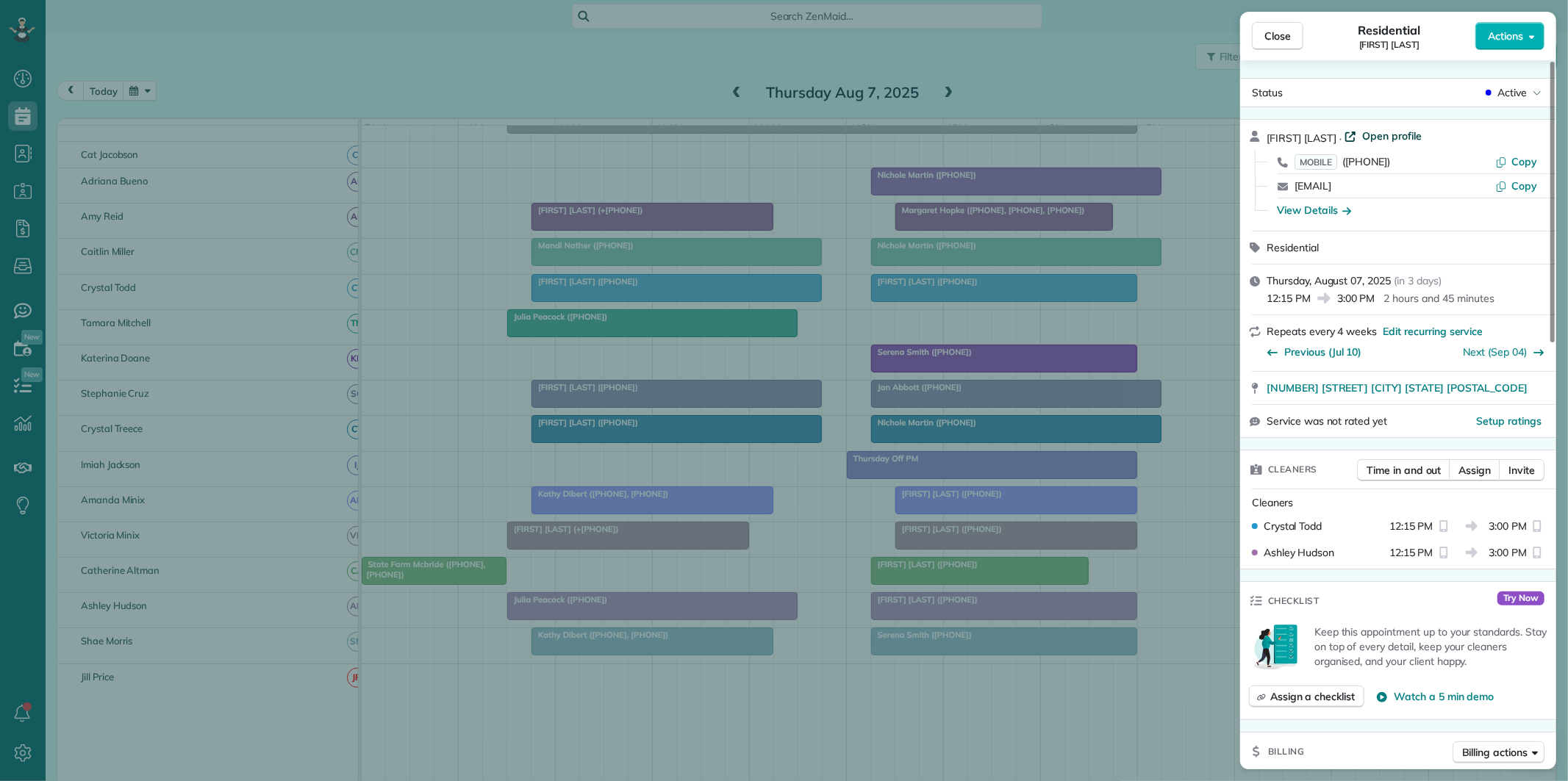 click on "Open profile" at bounding box center (1392, 136) 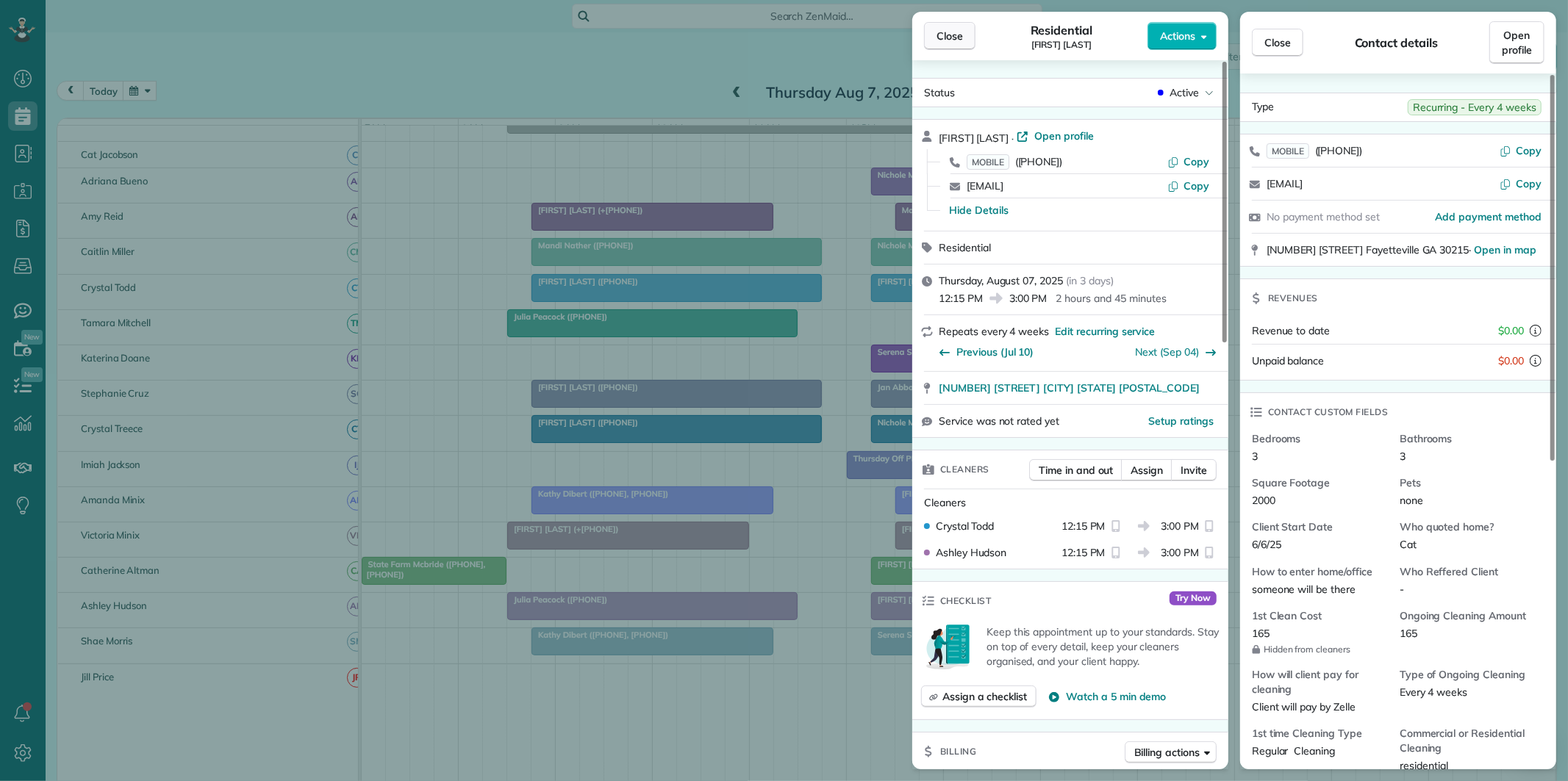 click on "Close" at bounding box center (950, 36) 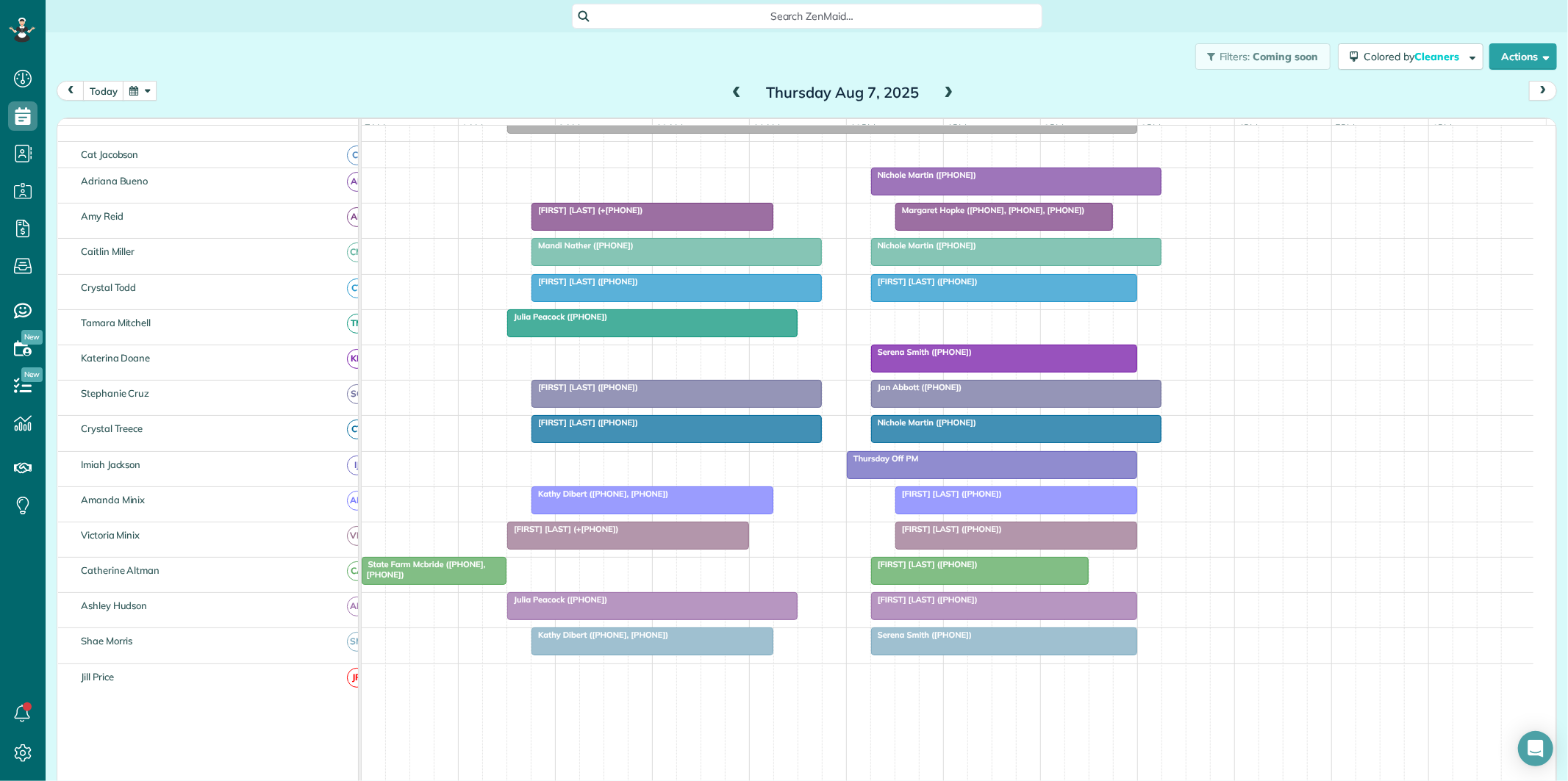 click on "Search ZenMaid…" at bounding box center (806, 16) 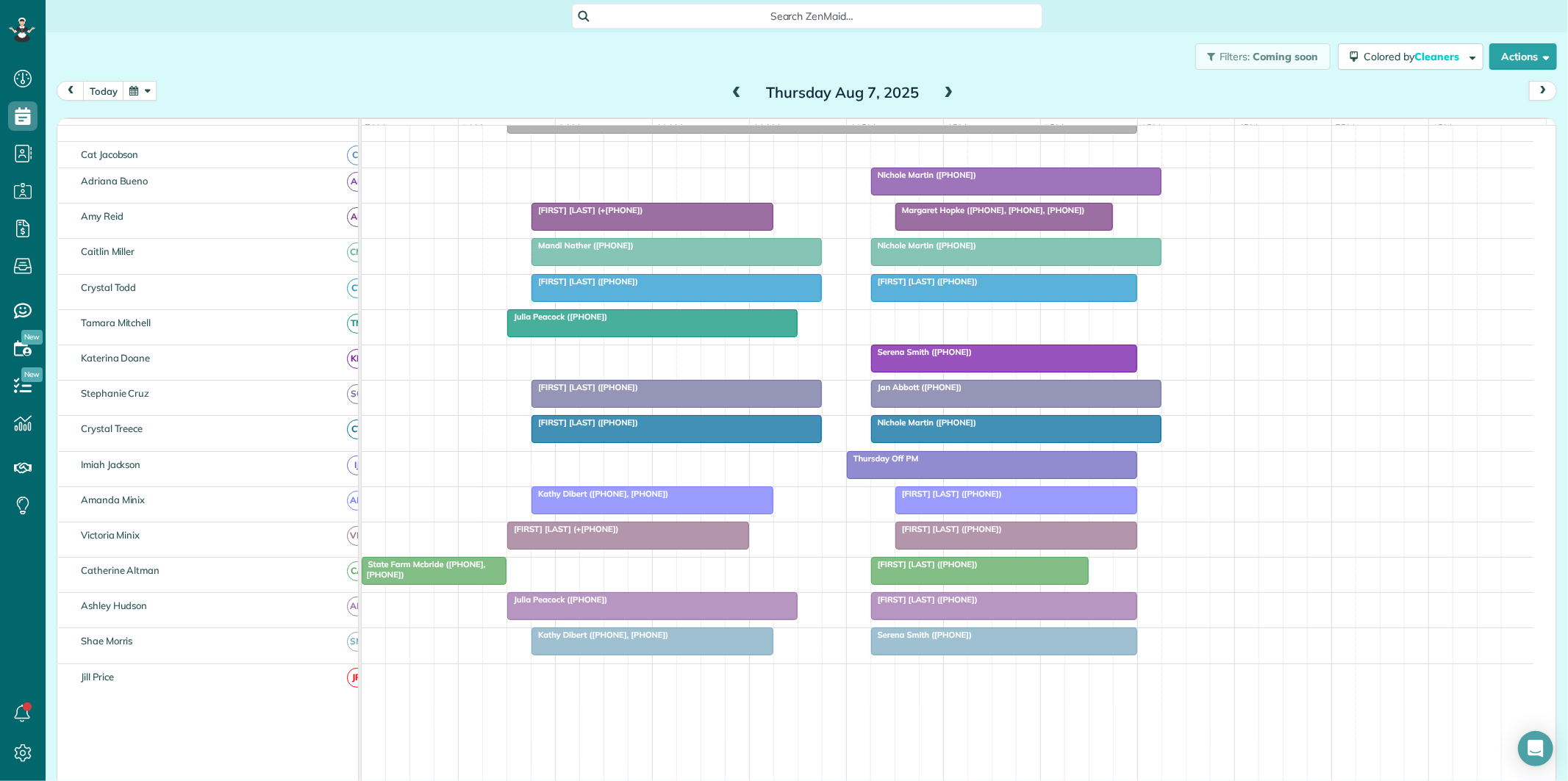 click at bounding box center [1004, 606] 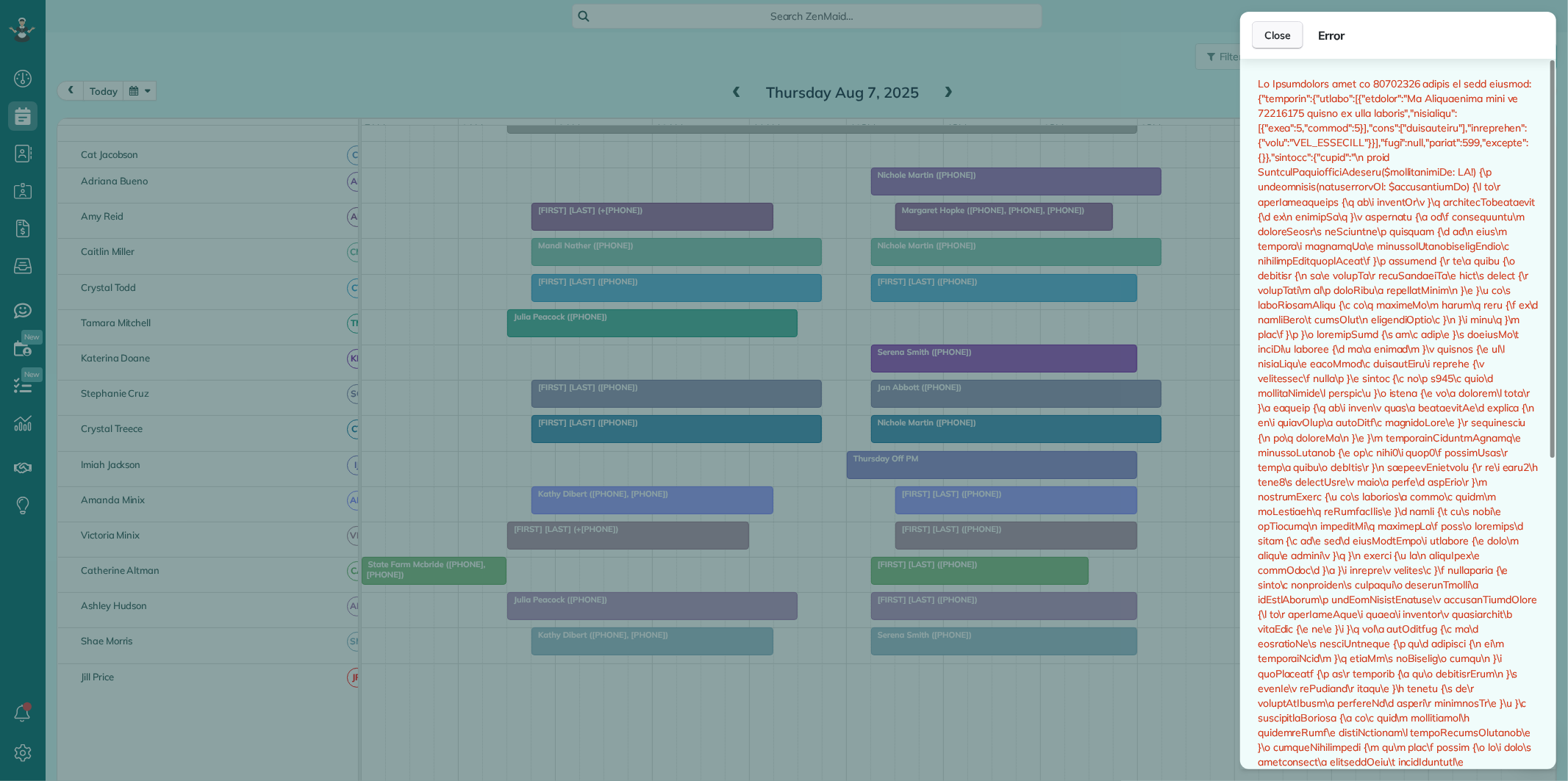click on "Close" at bounding box center [1278, 35] 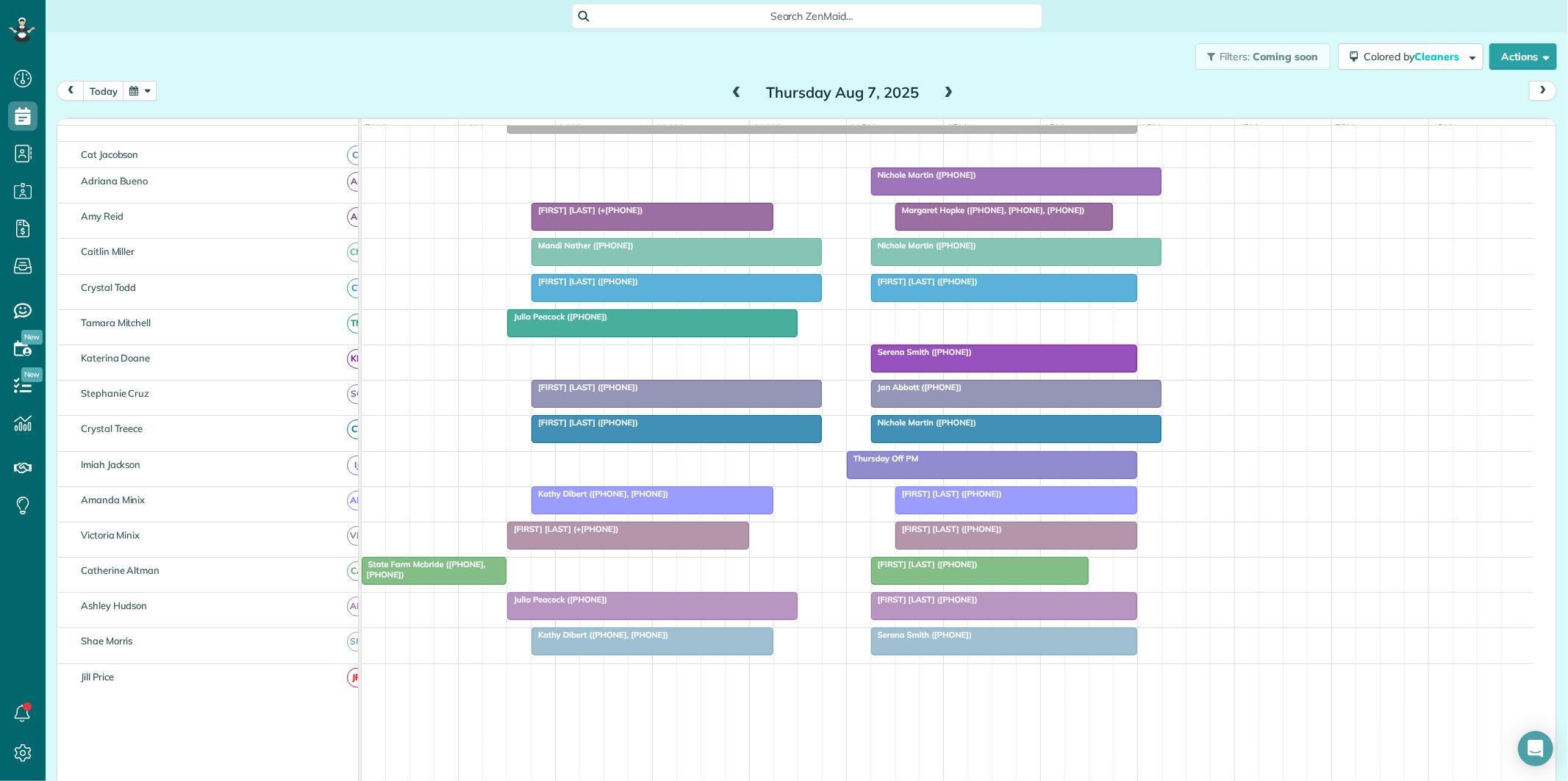 click at bounding box center (737, 93) 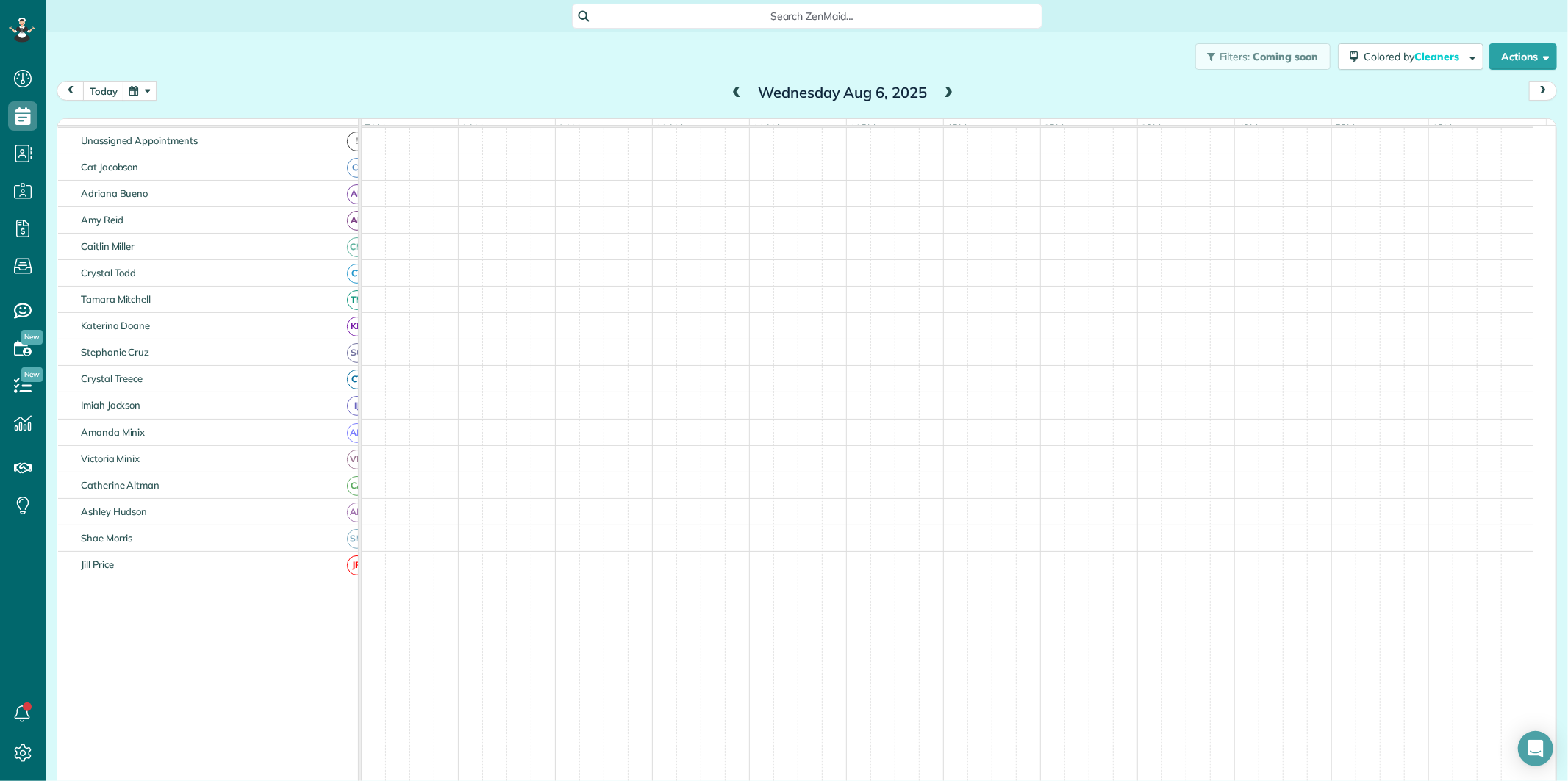 click at bounding box center (949, 93) 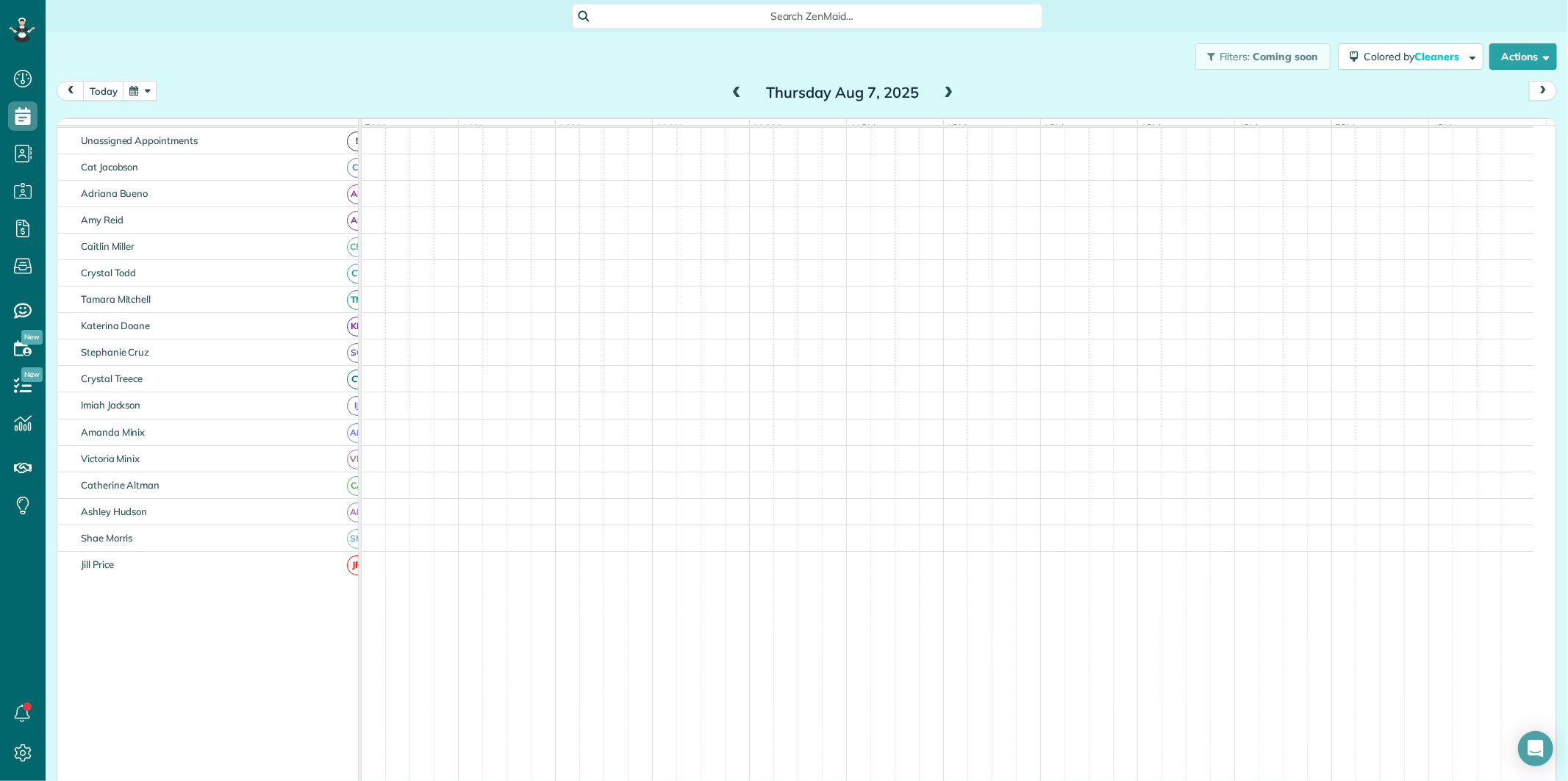 scroll, scrollTop: 151, scrollLeft: 0, axis: vertical 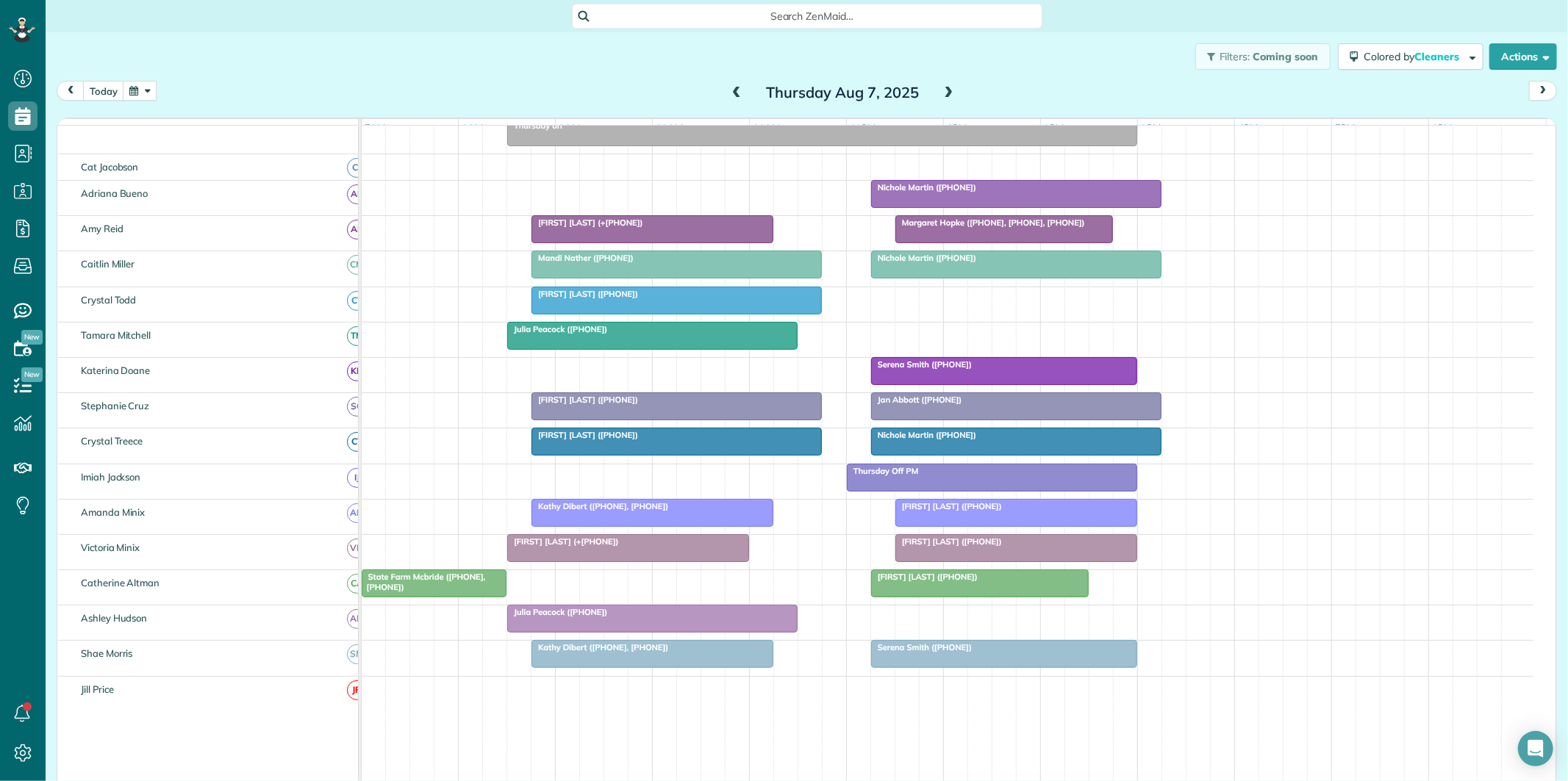 click at bounding box center [140, 90] 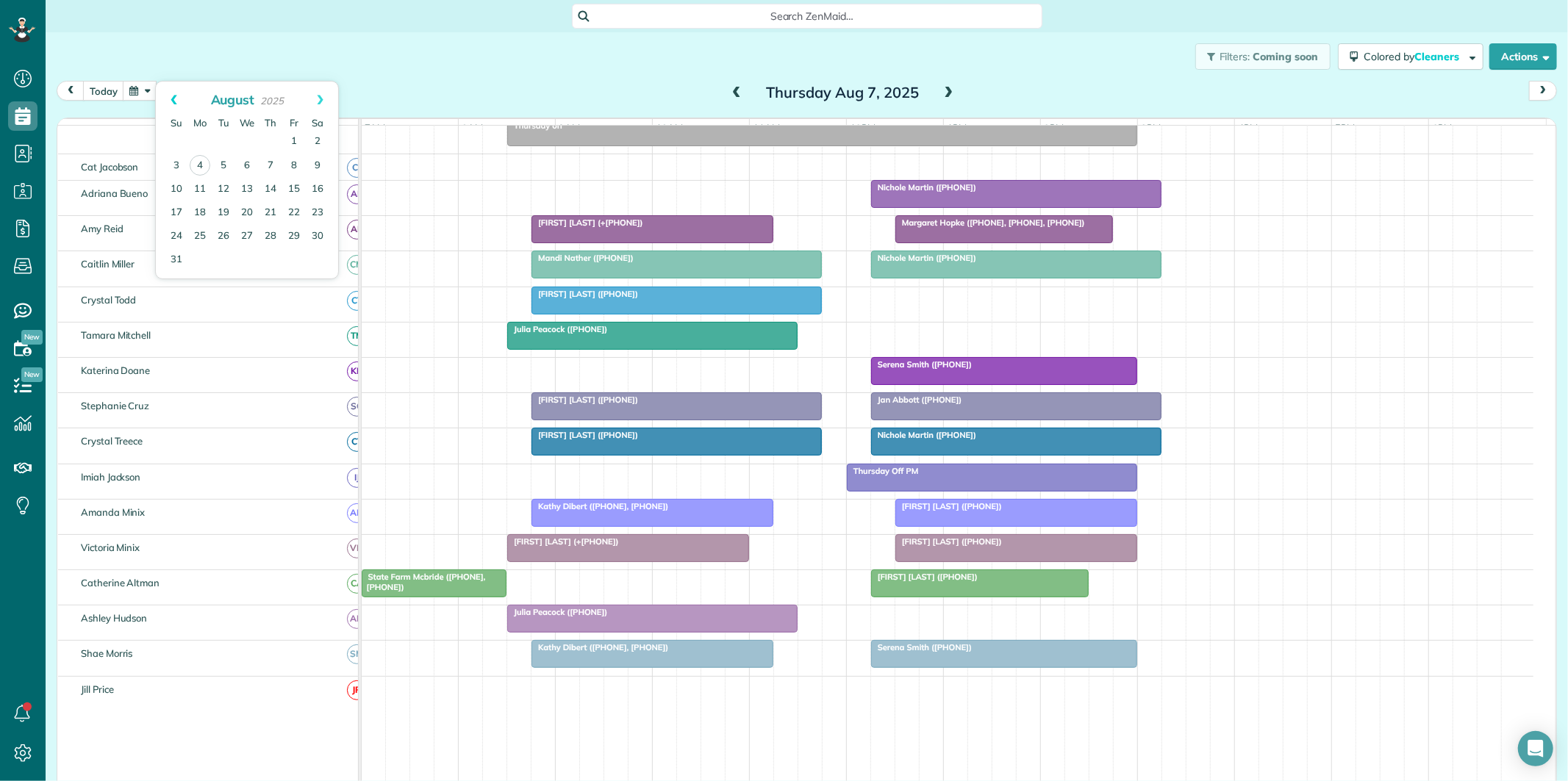 click on "Prev" at bounding box center [173, 100] 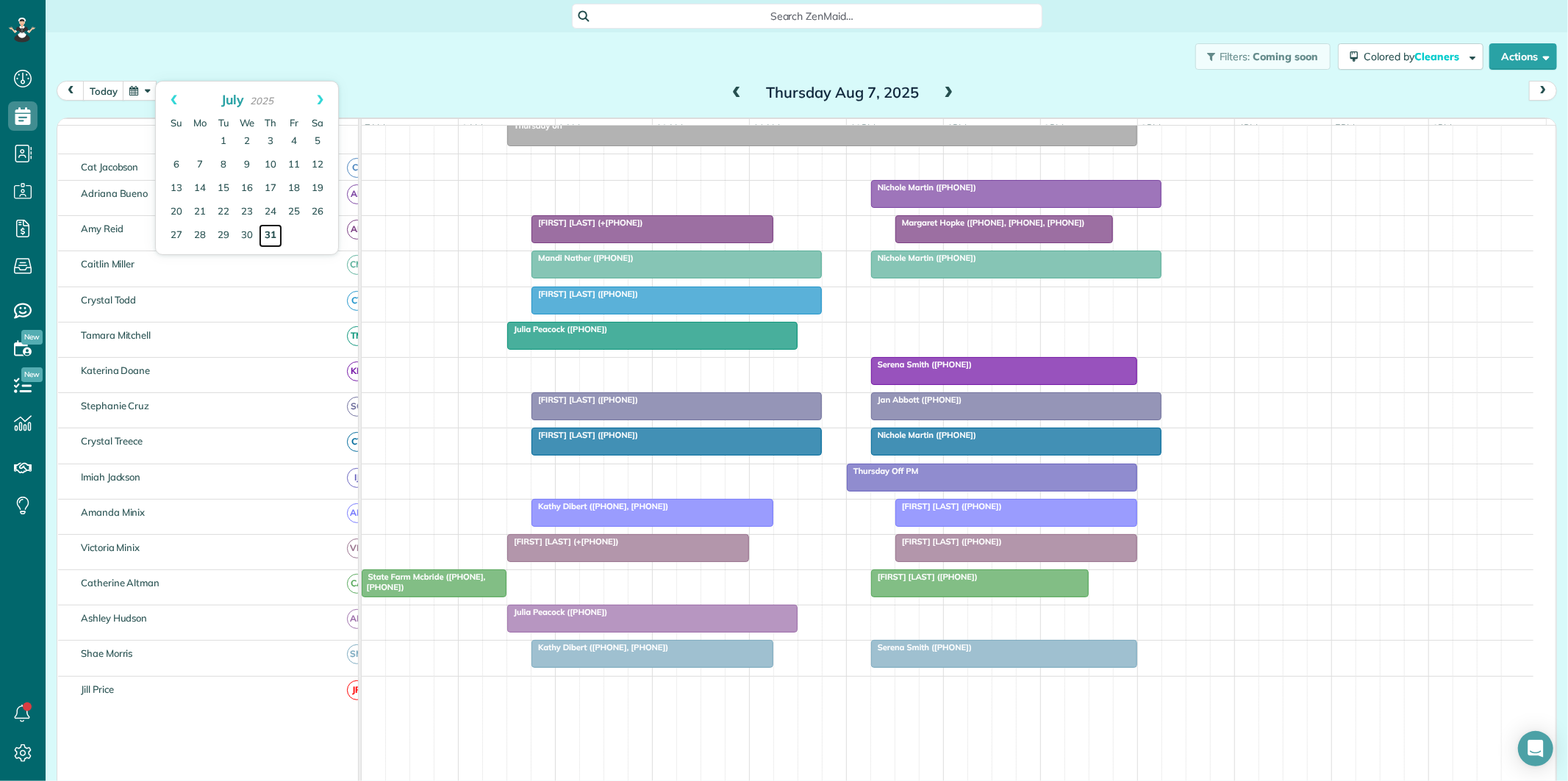 click on "31" at bounding box center [271, 236] 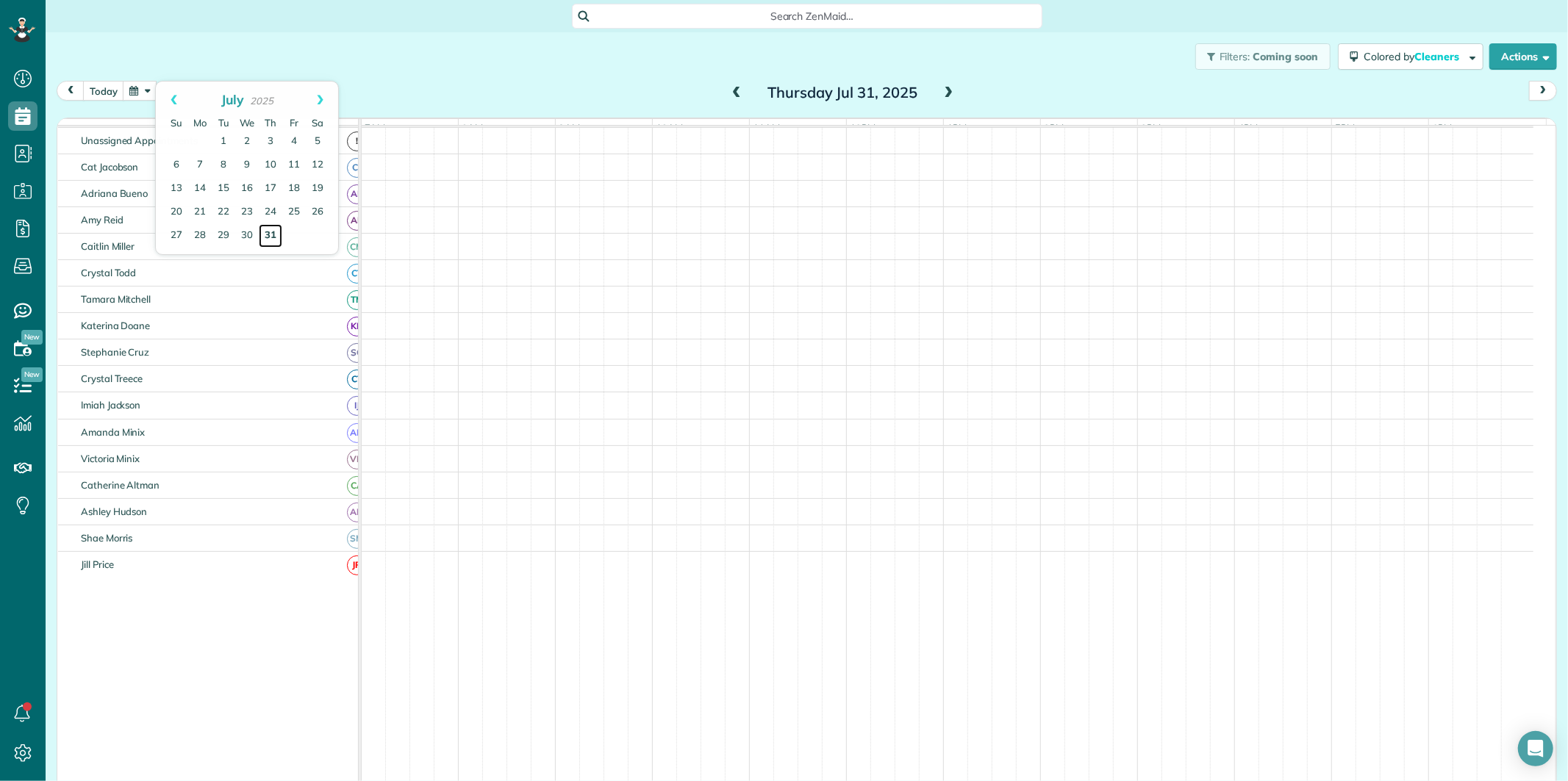 scroll, scrollTop: 55, scrollLeft: 0, axis: vertical 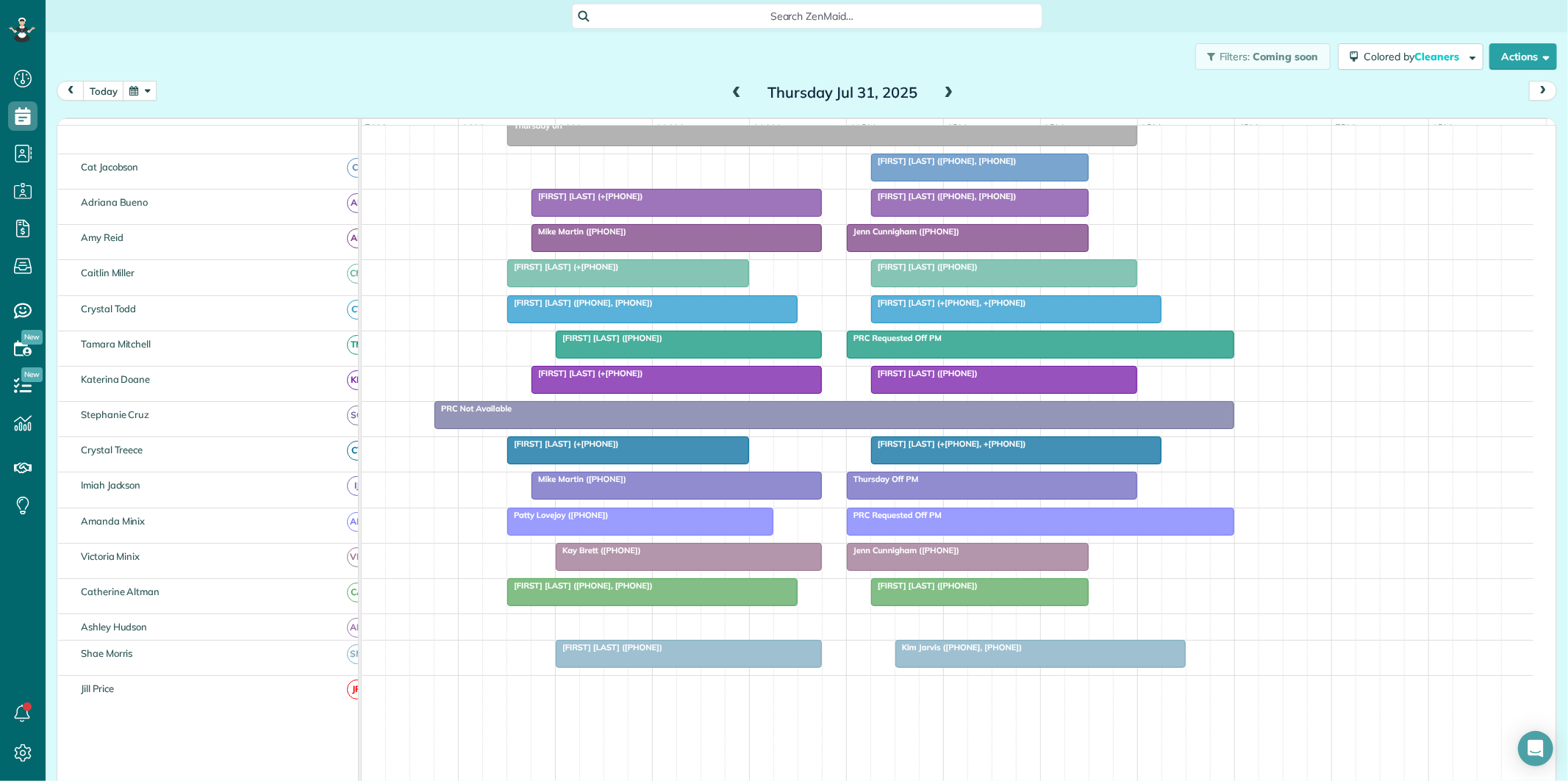 click at bounding box center [737, 93] 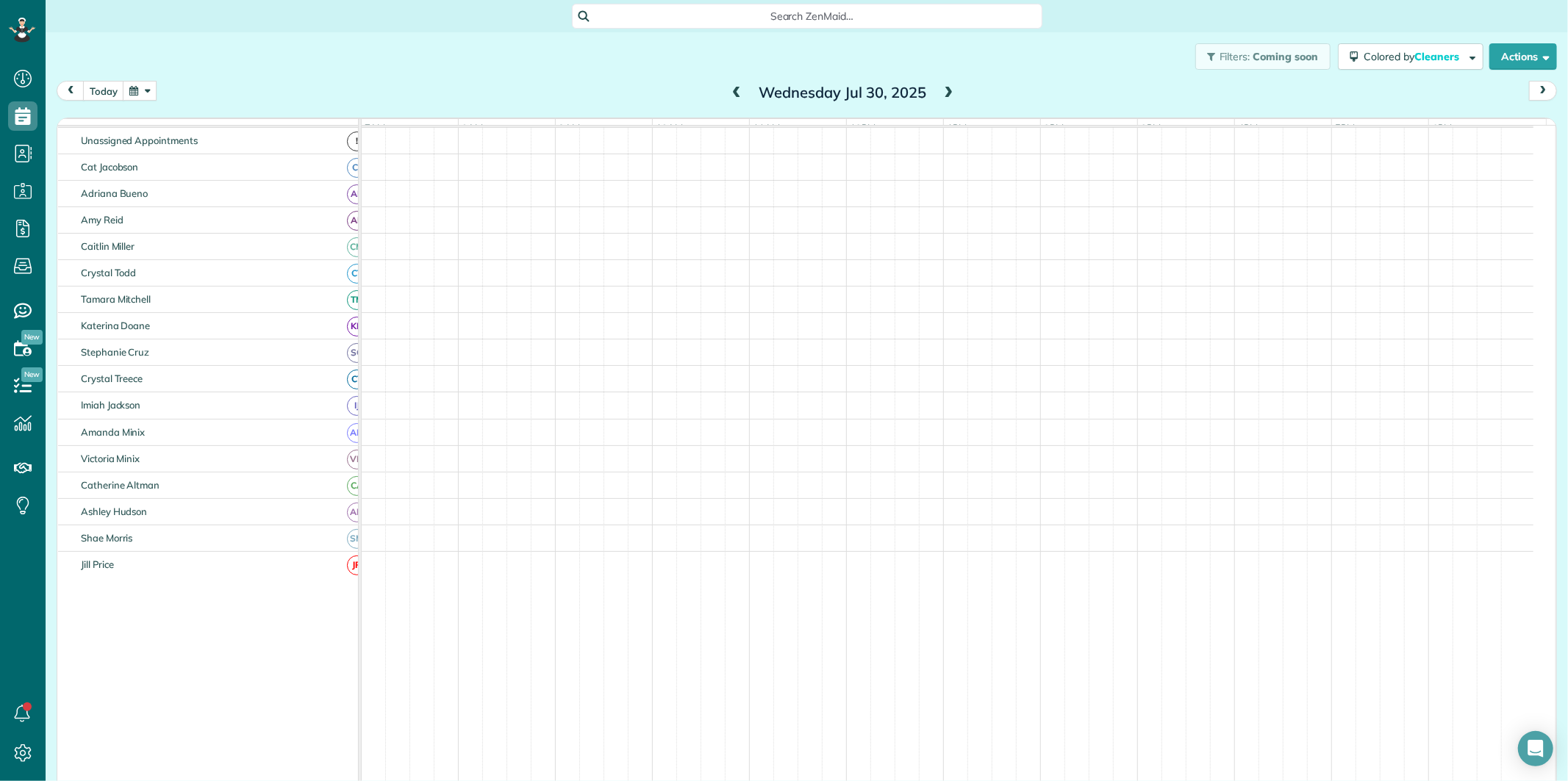 scroll, scrollTop: 55, scrollLeft: 0, axis: vertical 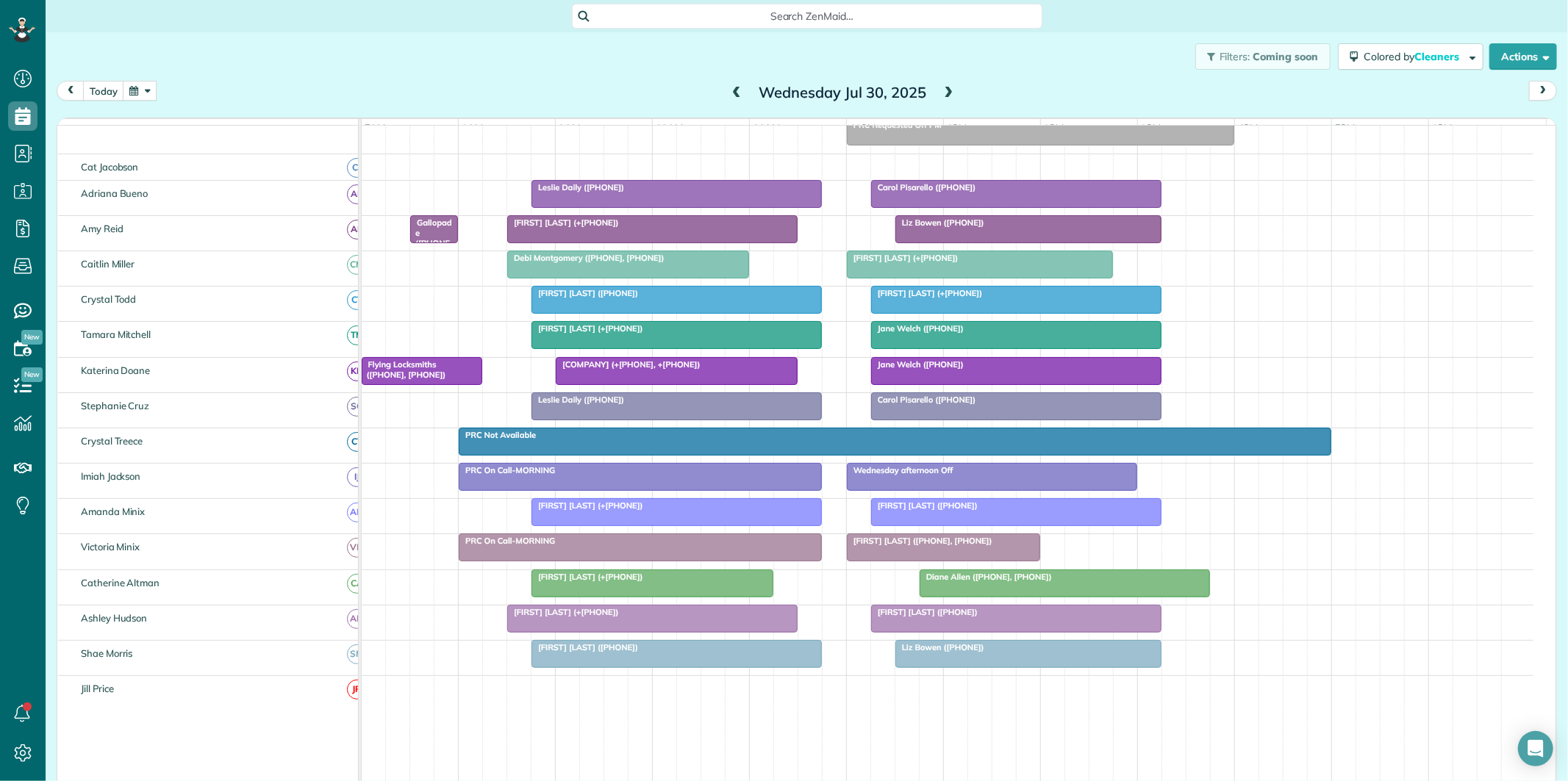 click at bounding box center (737, 93) 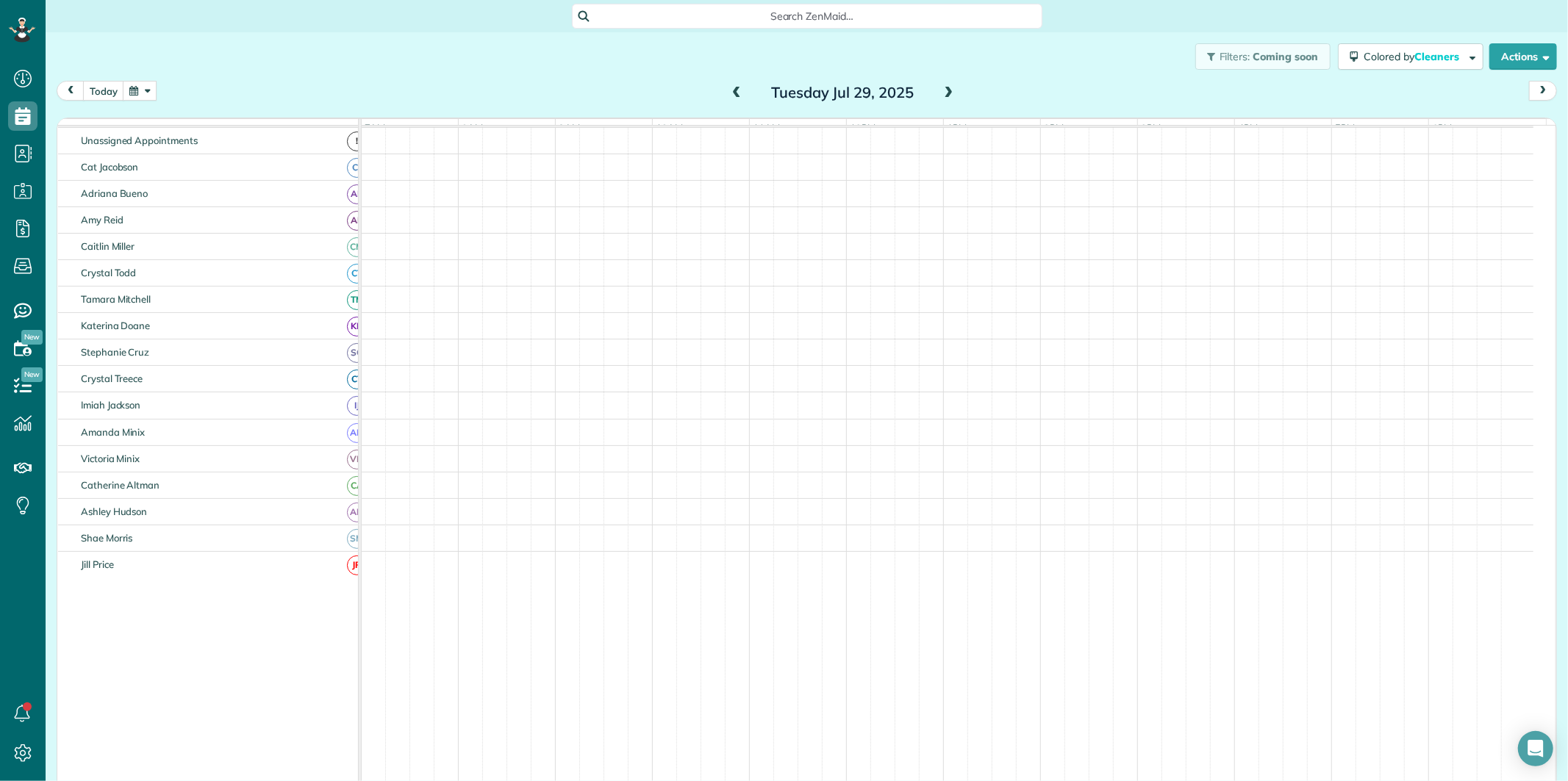scroll, scrollTop: 55, scrollLeft: 0, axis: vertical 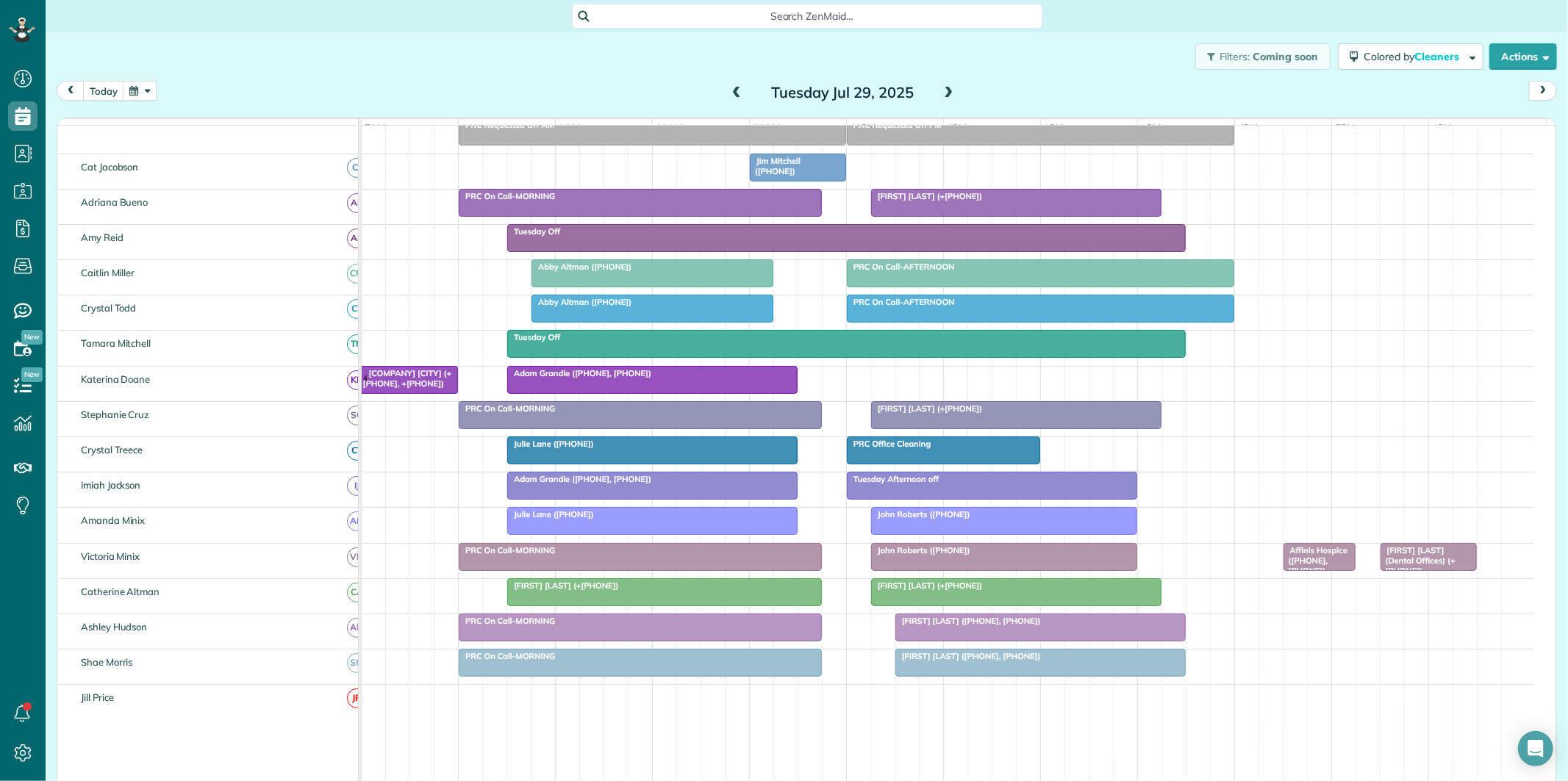 click at bounding box center (737, 93) 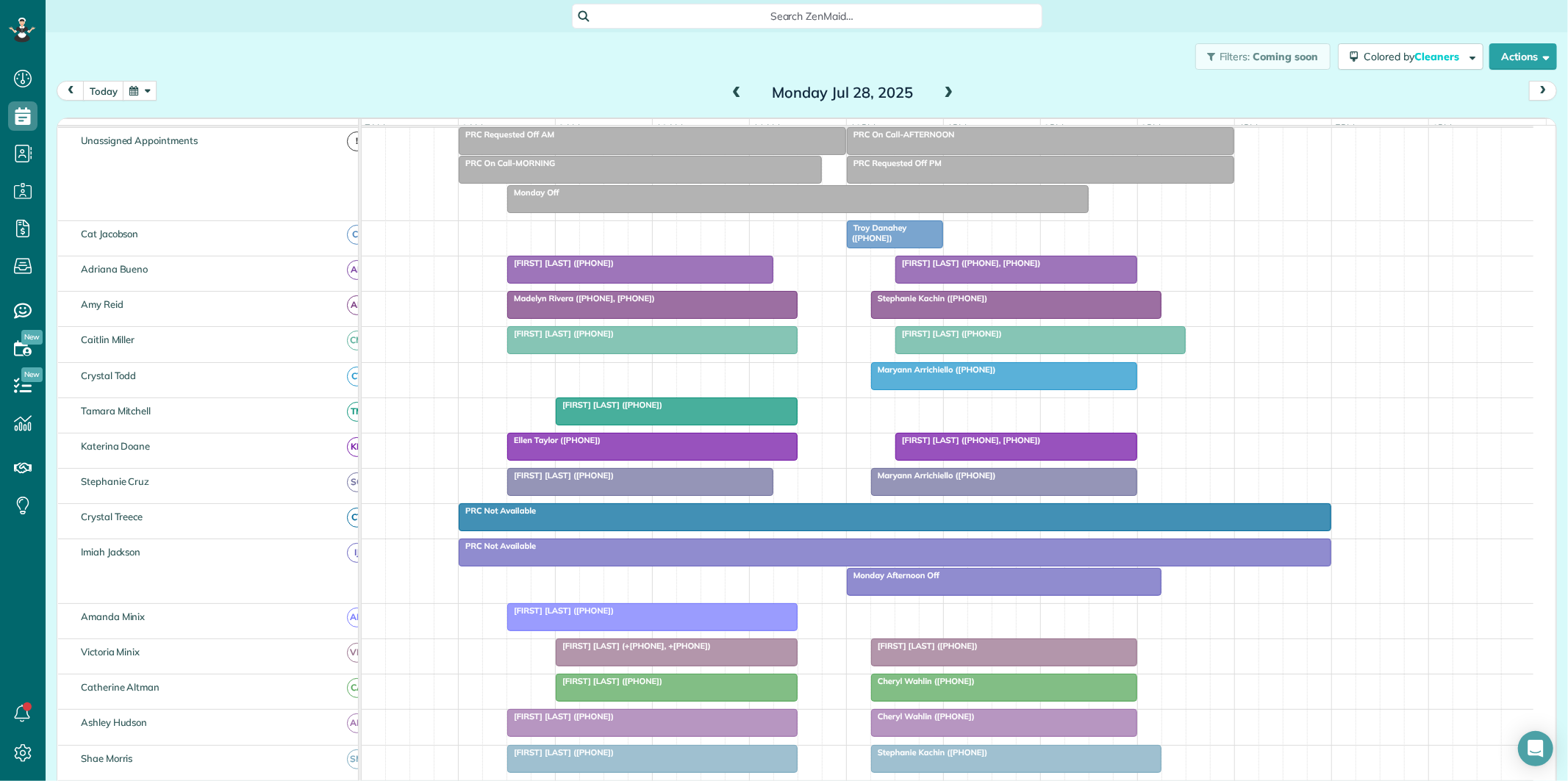 scroll, scrollTop: 122, scrollLeft: 0, axis: vertical 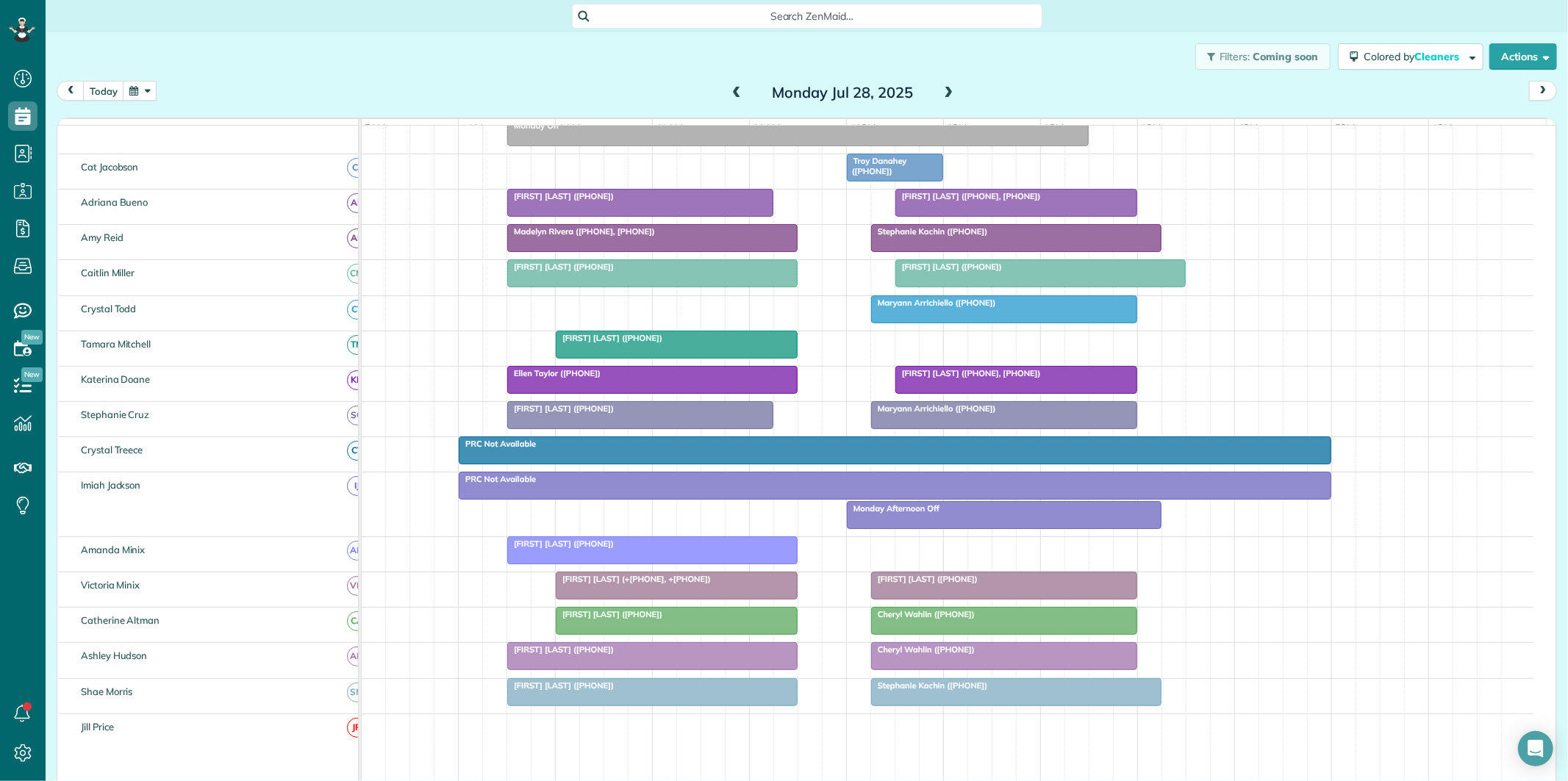 click on "Search ZenMaid…" at bounding box center [812, 16] 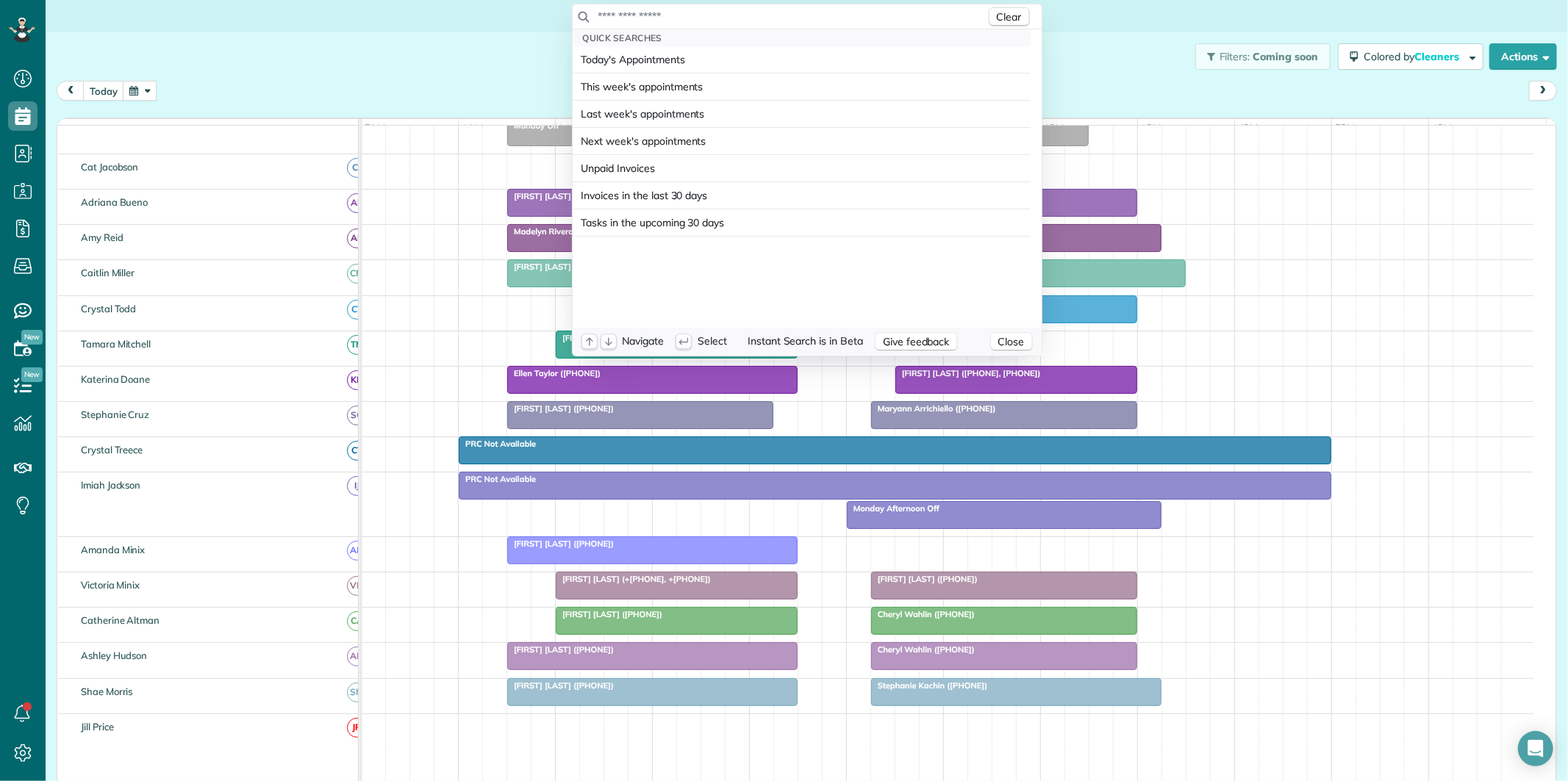 click at bounding box center [792, 16] 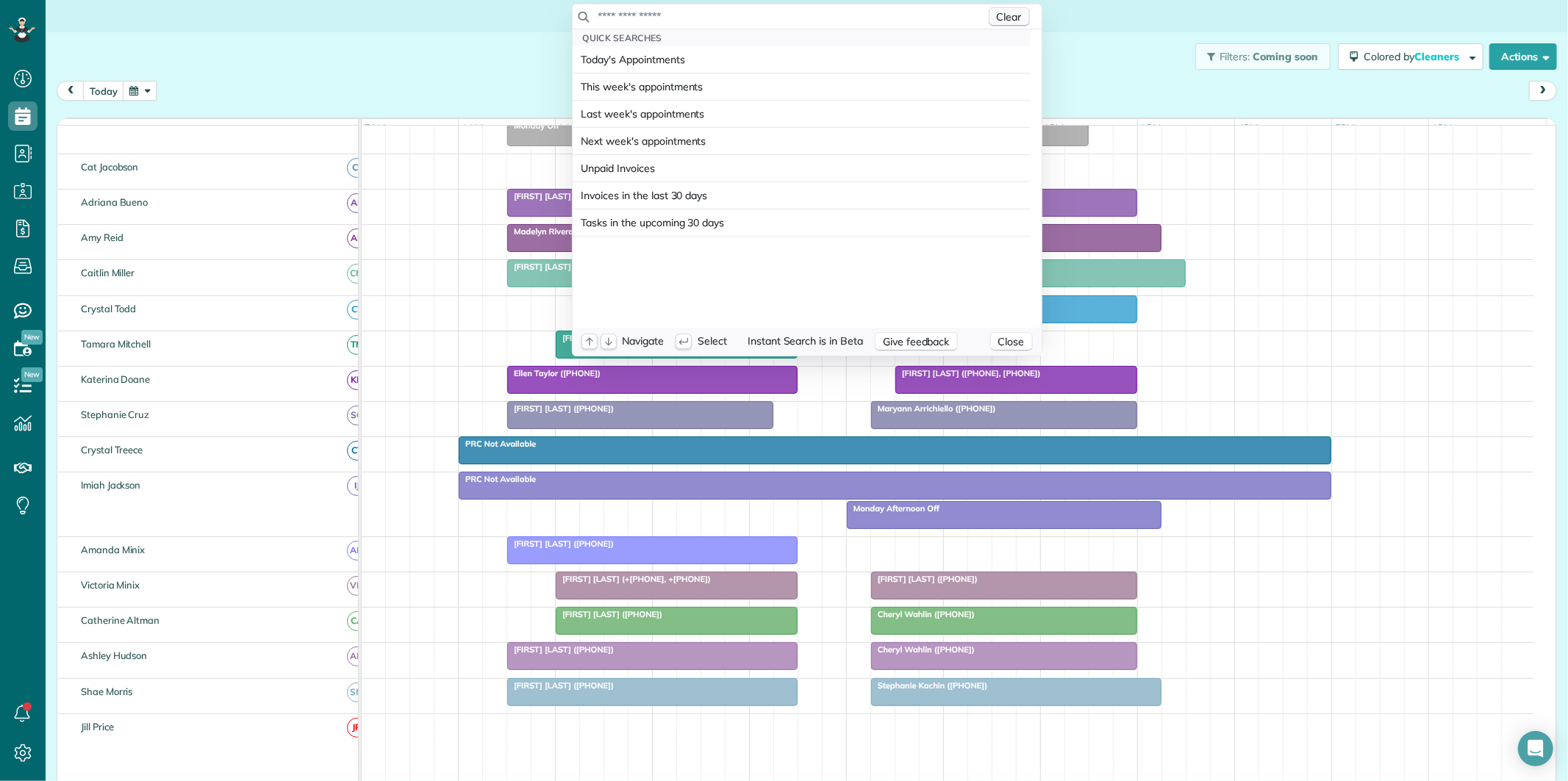 click on "Clear" at bounding box center (1009, 17) 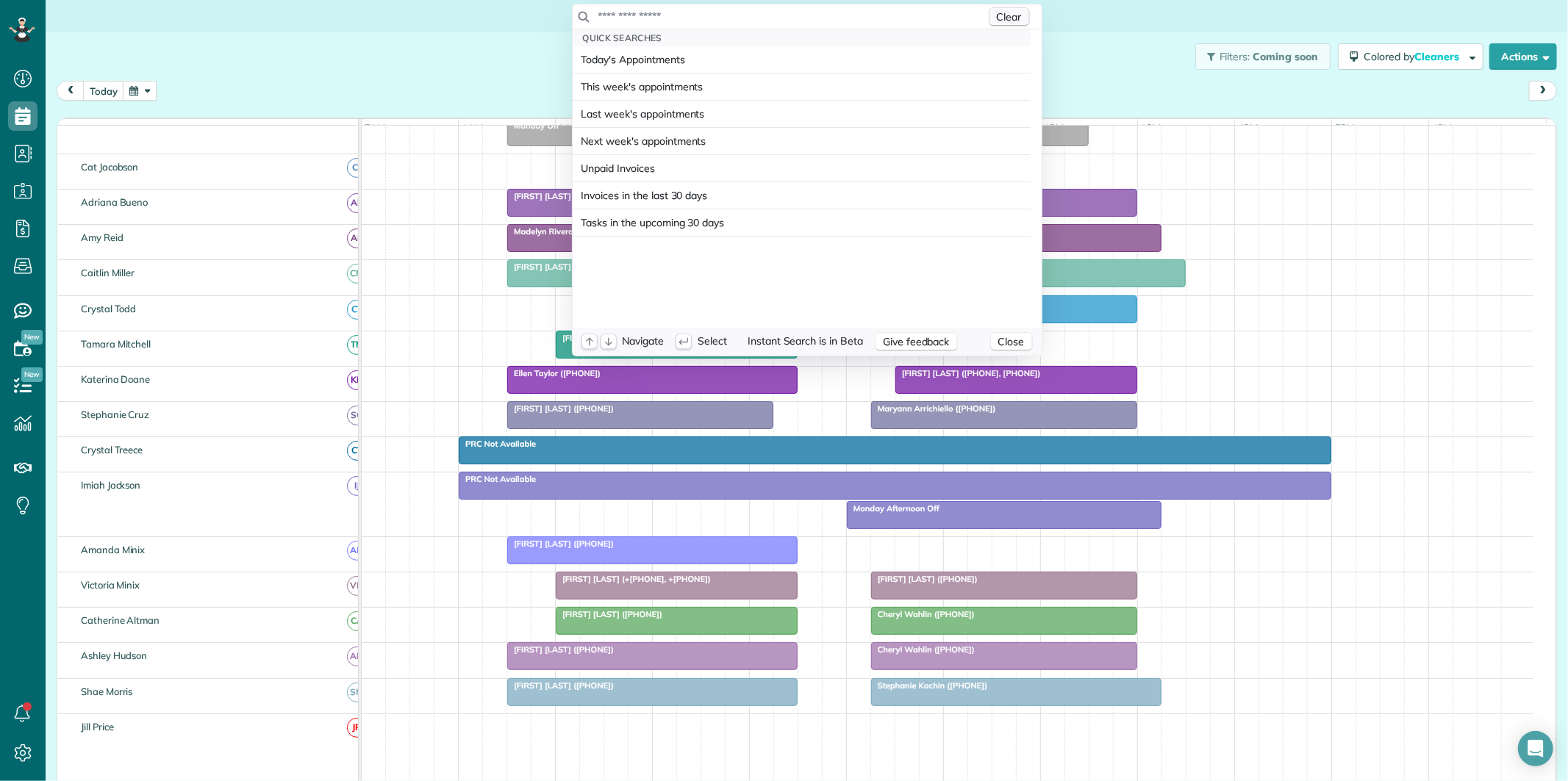 click on "Clear" at bounding box center [1009, 17] 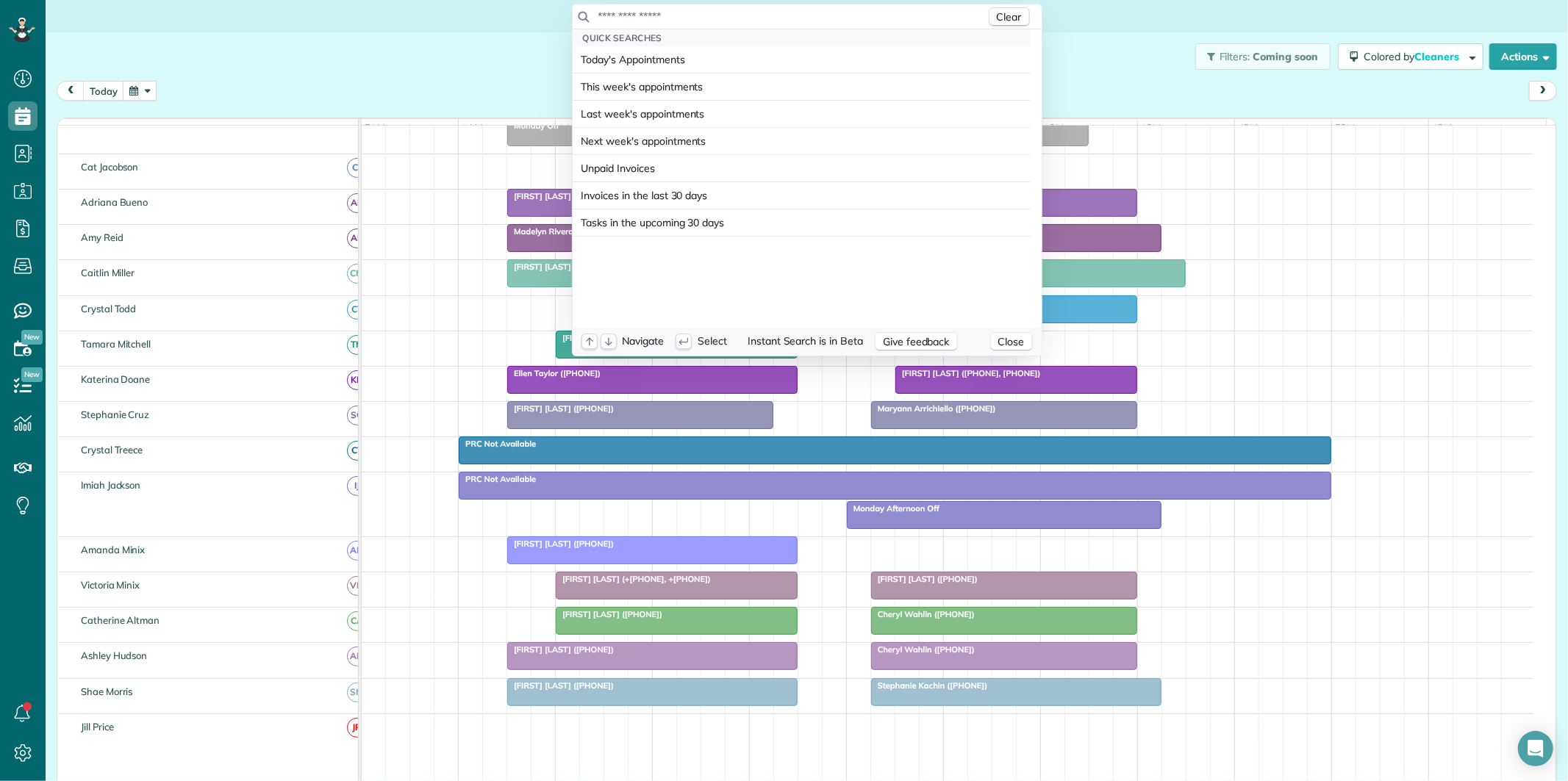 click on "Dashboard
Scheduling
Calendar View
List View
Dispatch View - Weekly scheduling (Beta)" at bounding box center [784, 390] 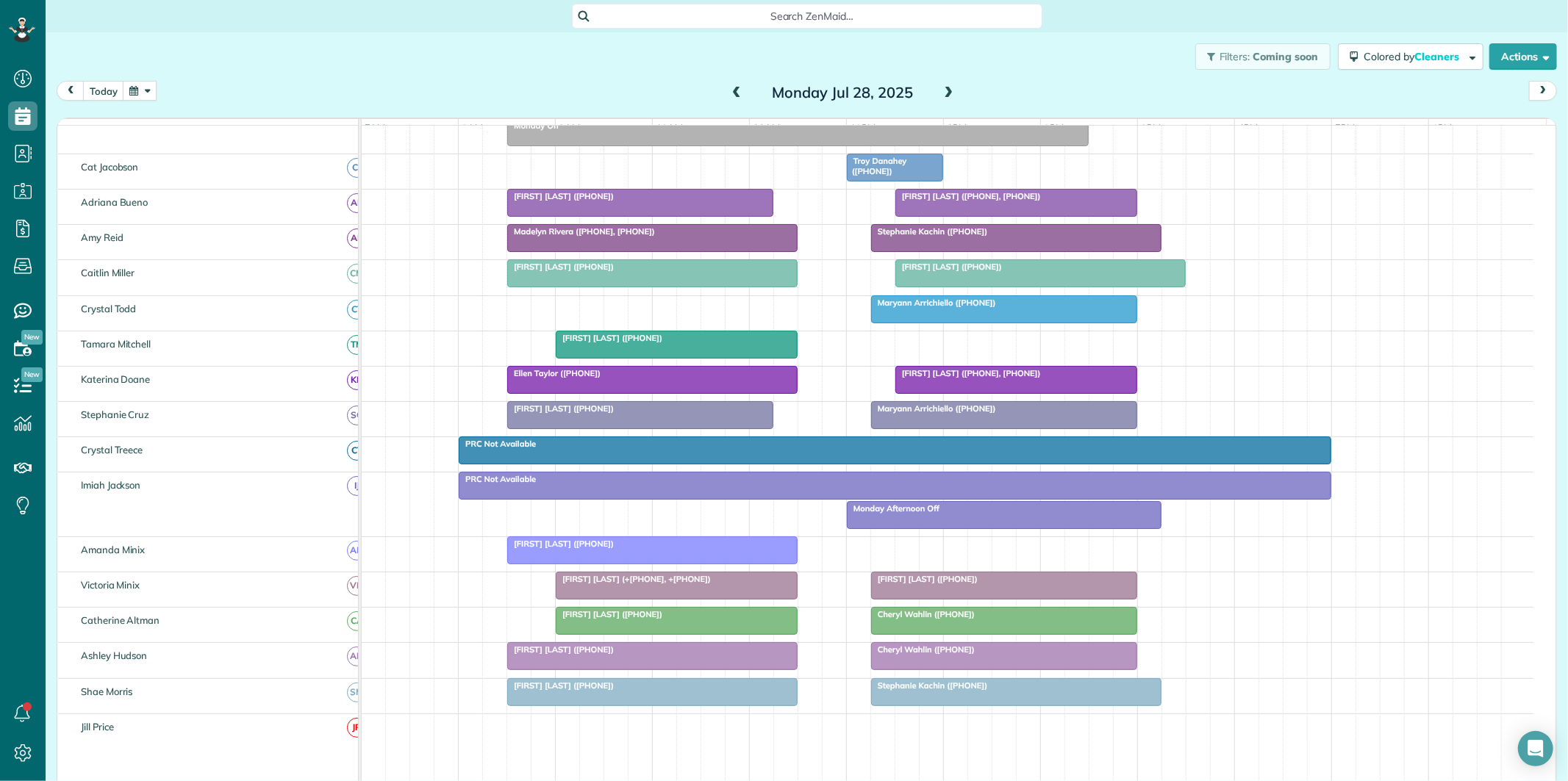 click at bounding box center (140, 90) 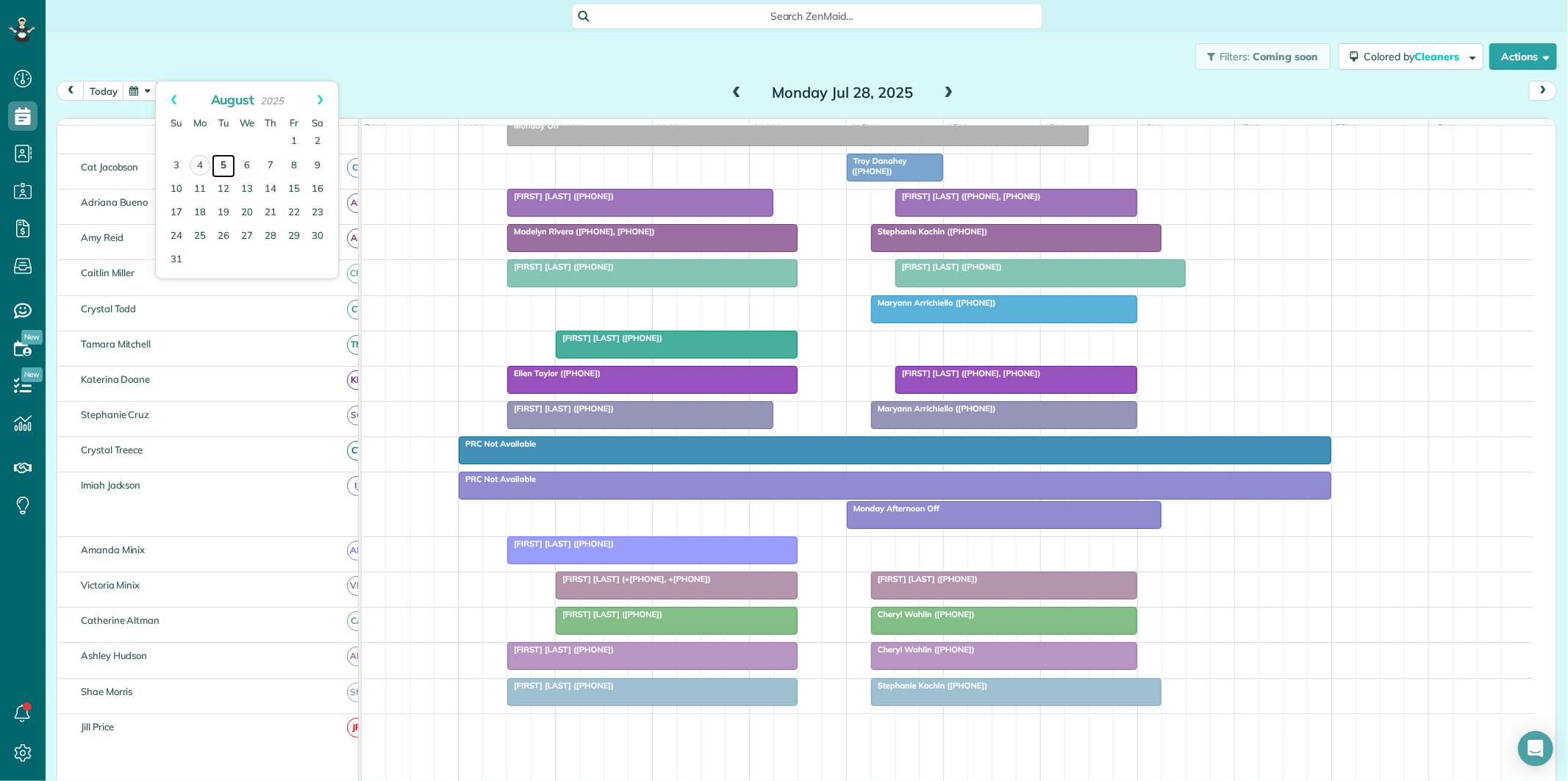 click on "5" at bounding box center [223, 166] 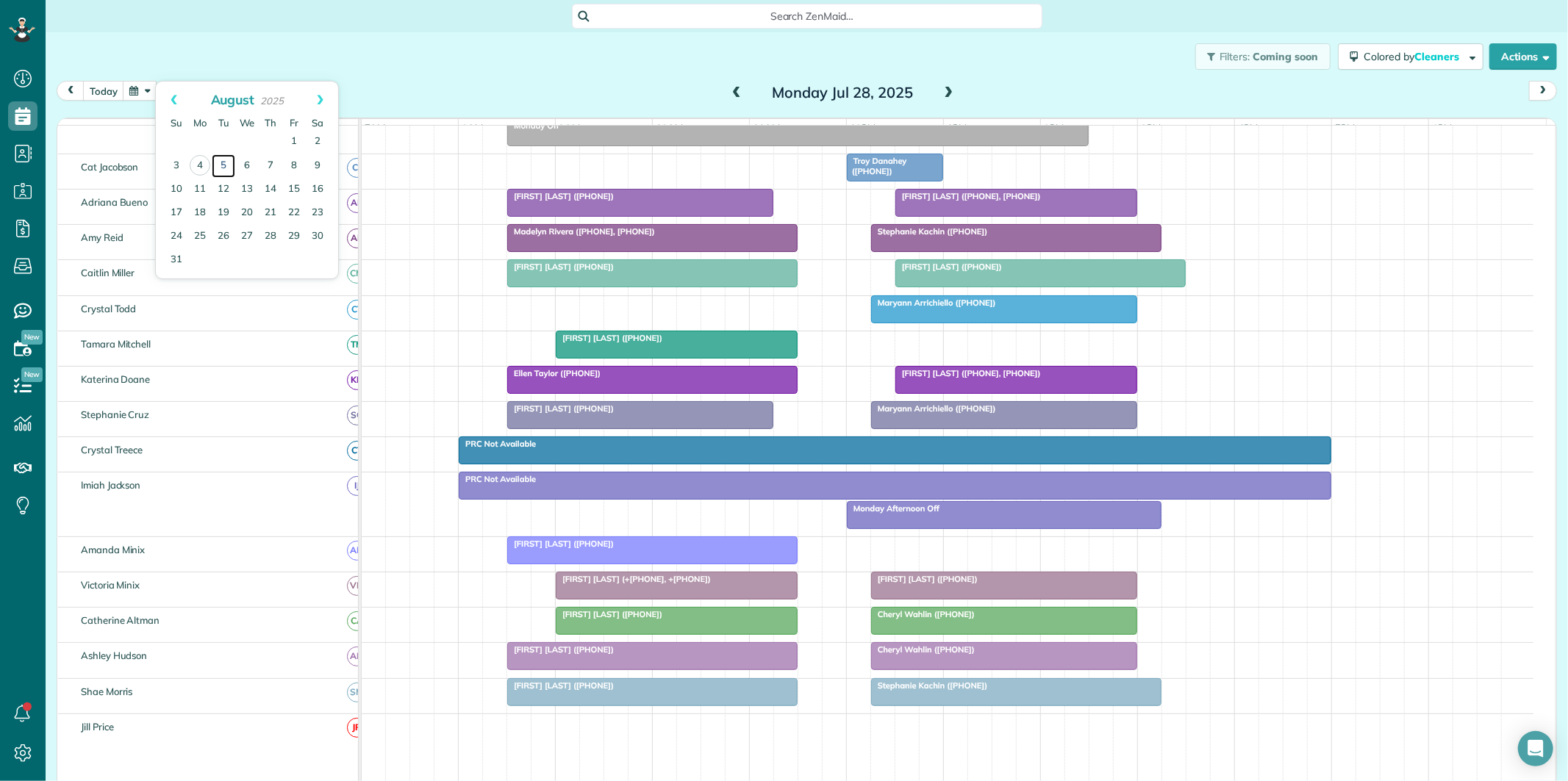 scroll, scrollTop: 55, scrollLeft: 0, axis: vertical 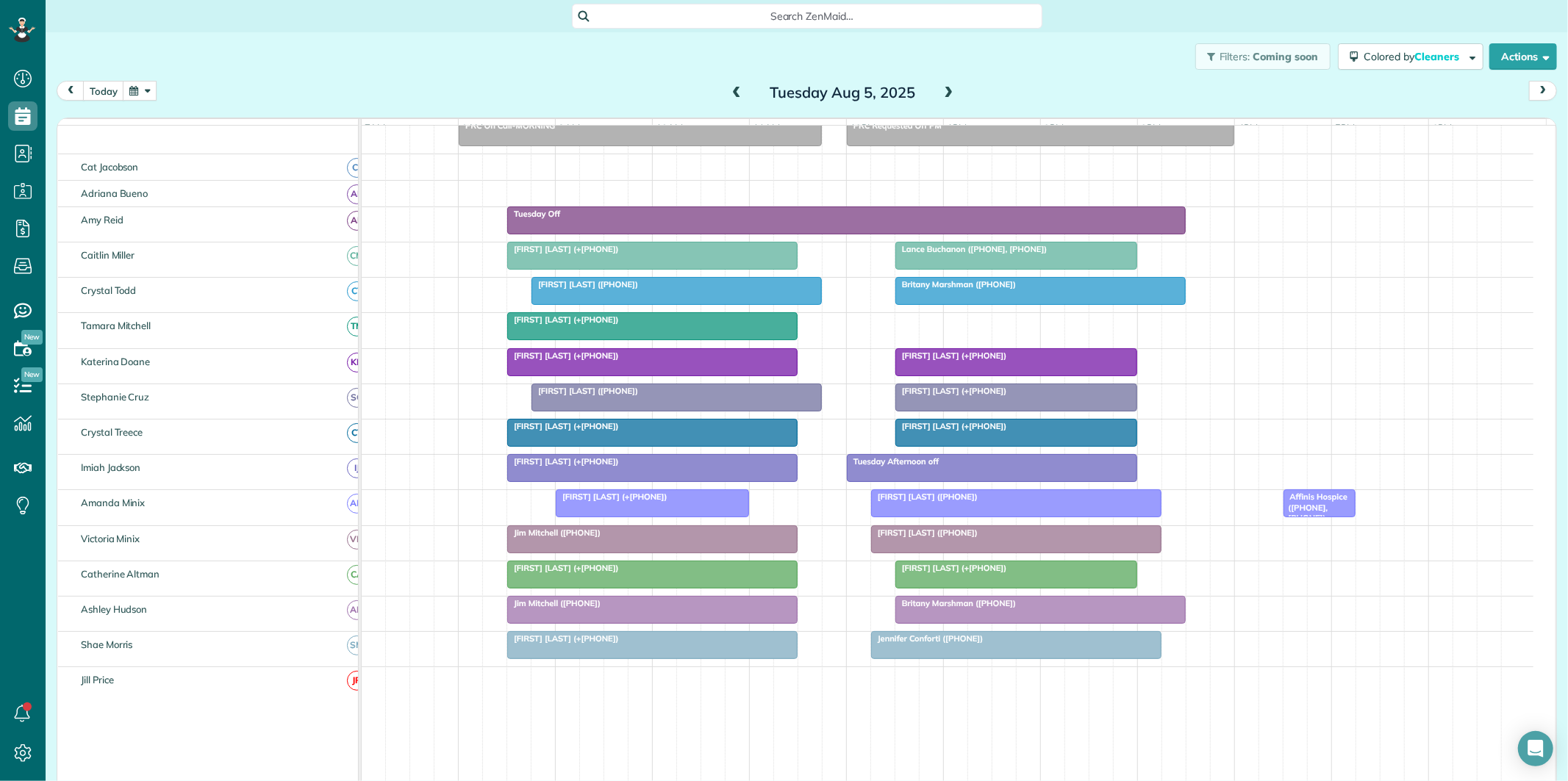 click at bounding box center [949, 93] 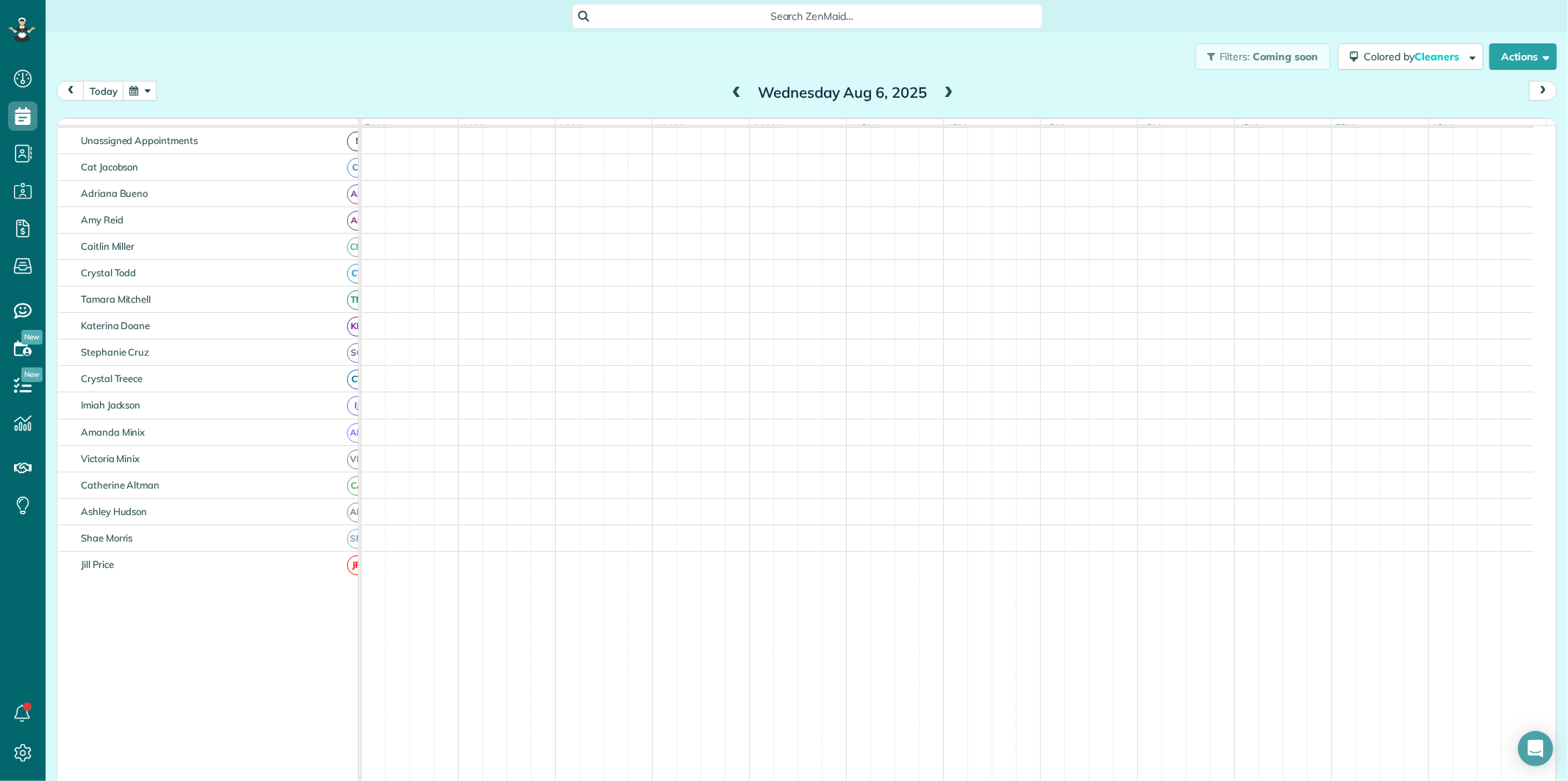 scroll, scrollTop: 55, scrollLeft: 0, axis: vertical 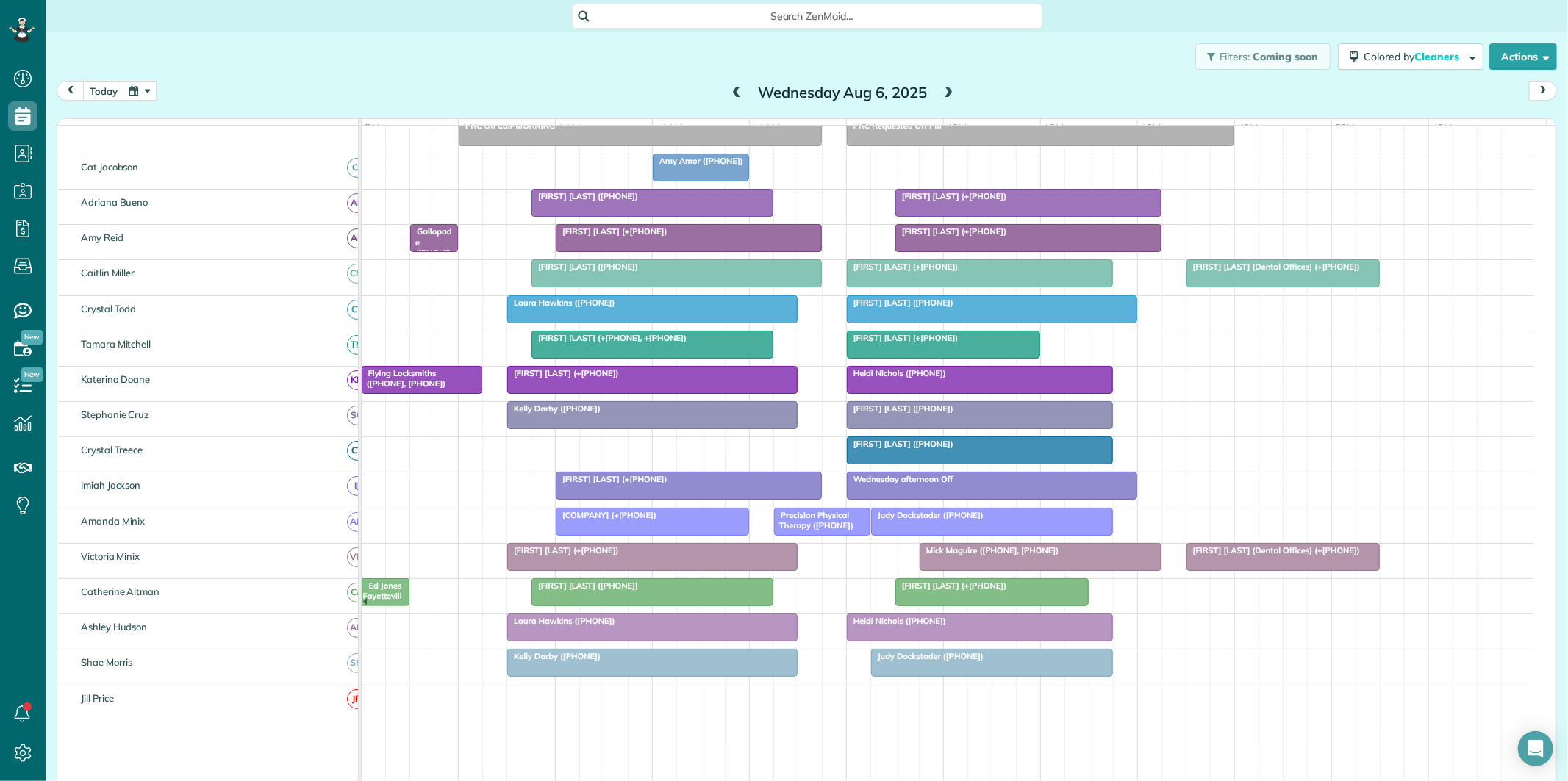 click at bounding box center (949, 93) 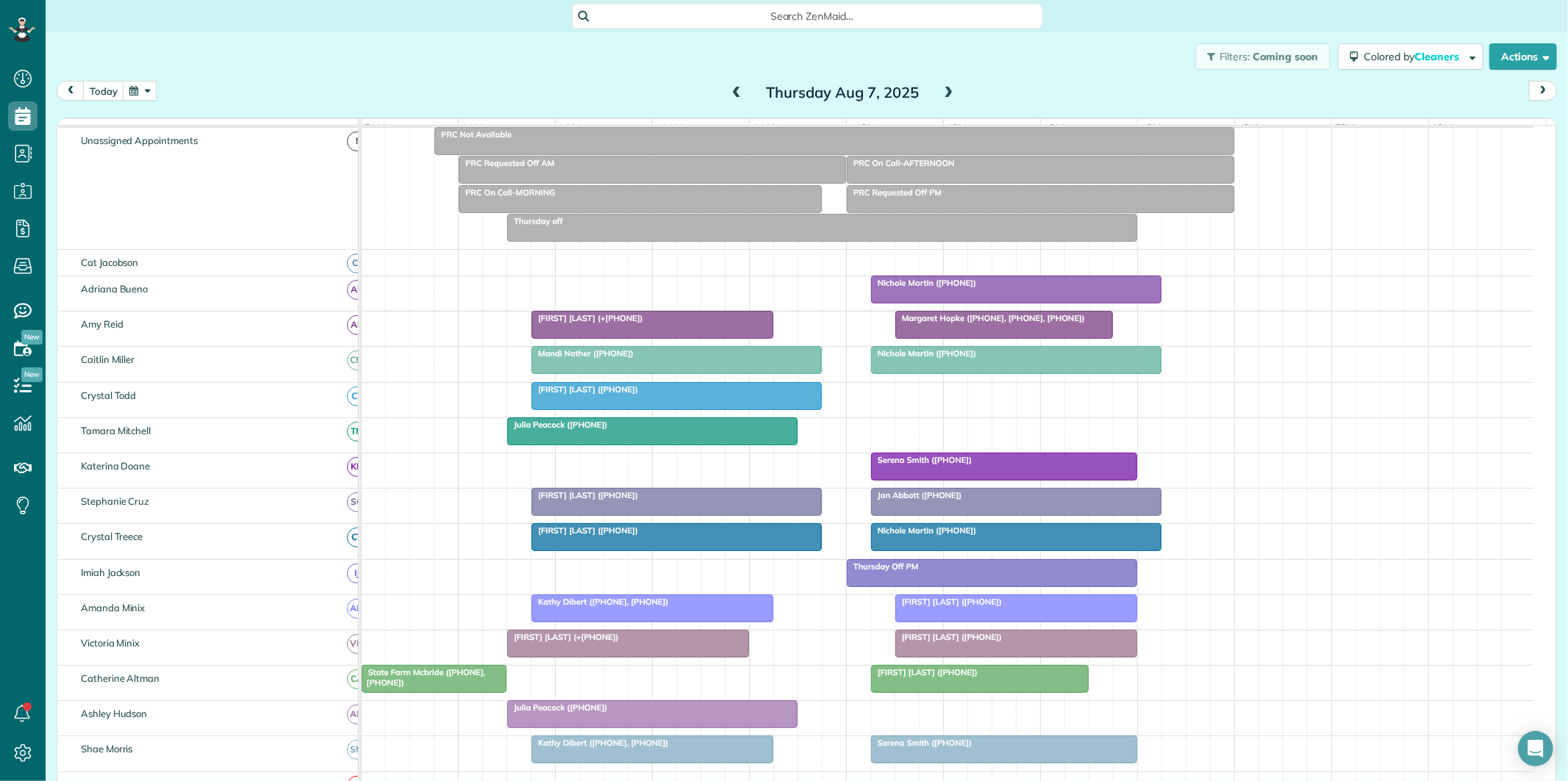 scroll, scrollTop: 151, scrollLeft: 0, axis: vertical 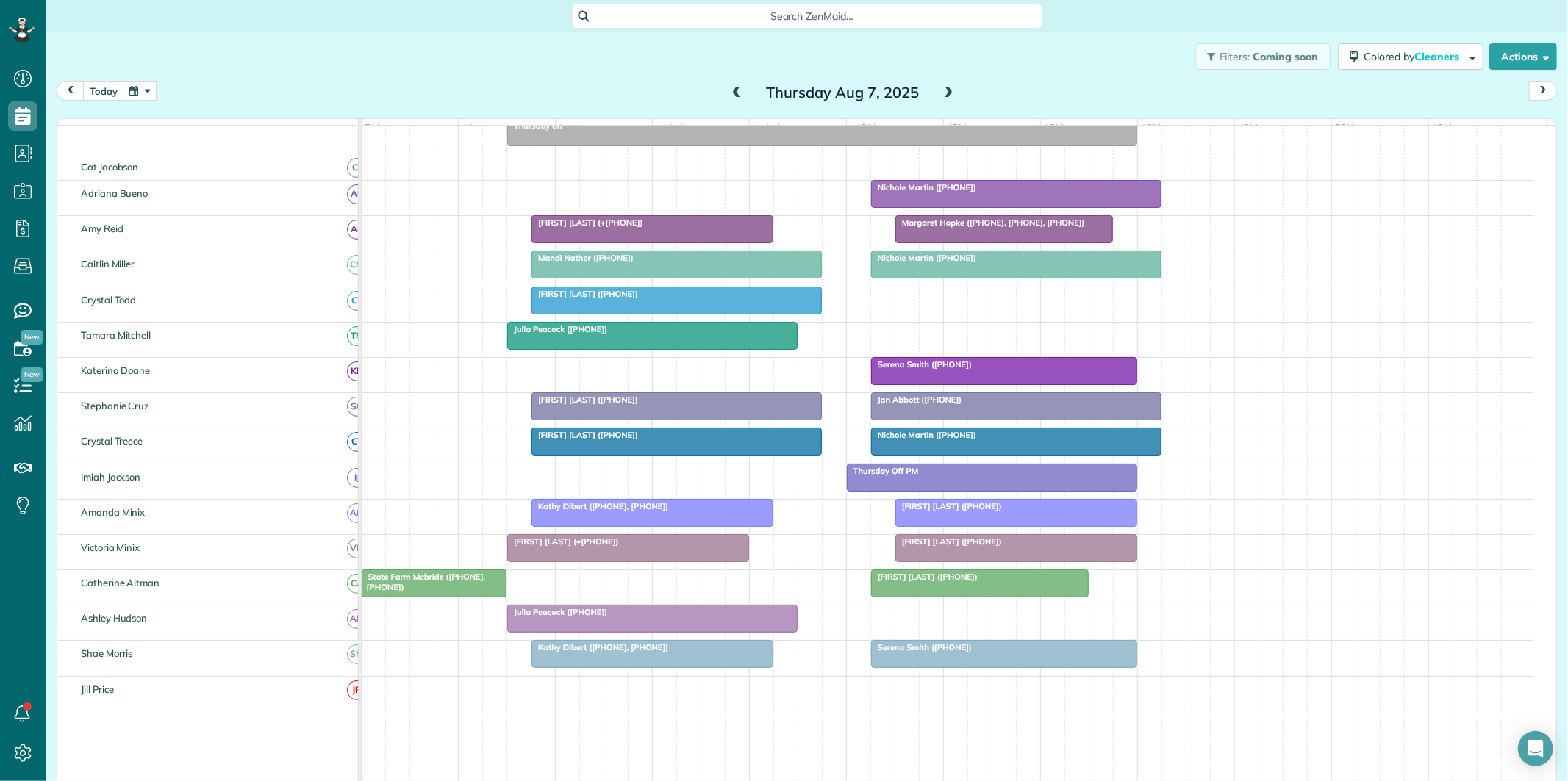 click at bounding box center (949, 93) 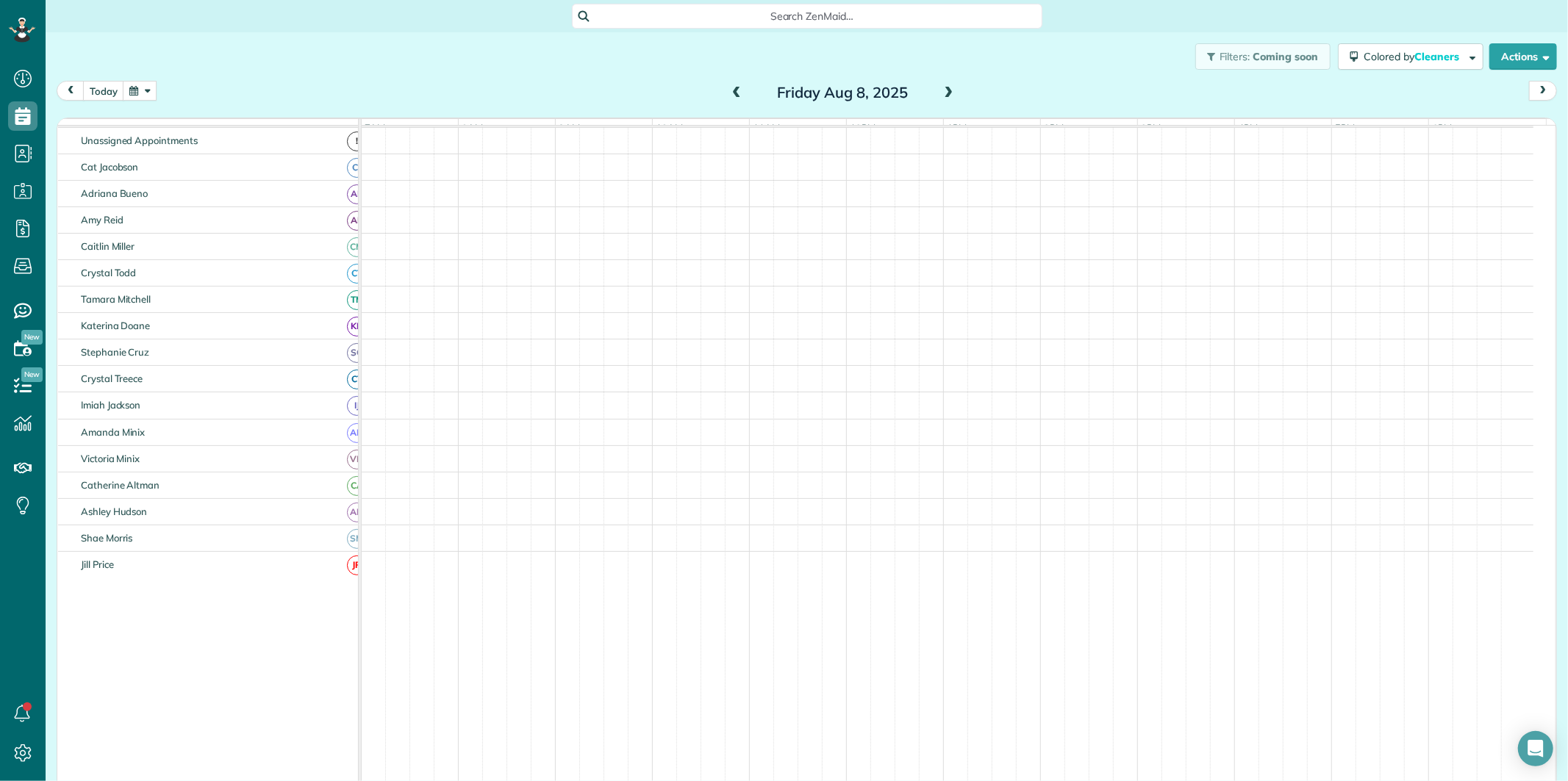 scroll, scrollTop: 55, scrollLeft: 0, axis: vertical 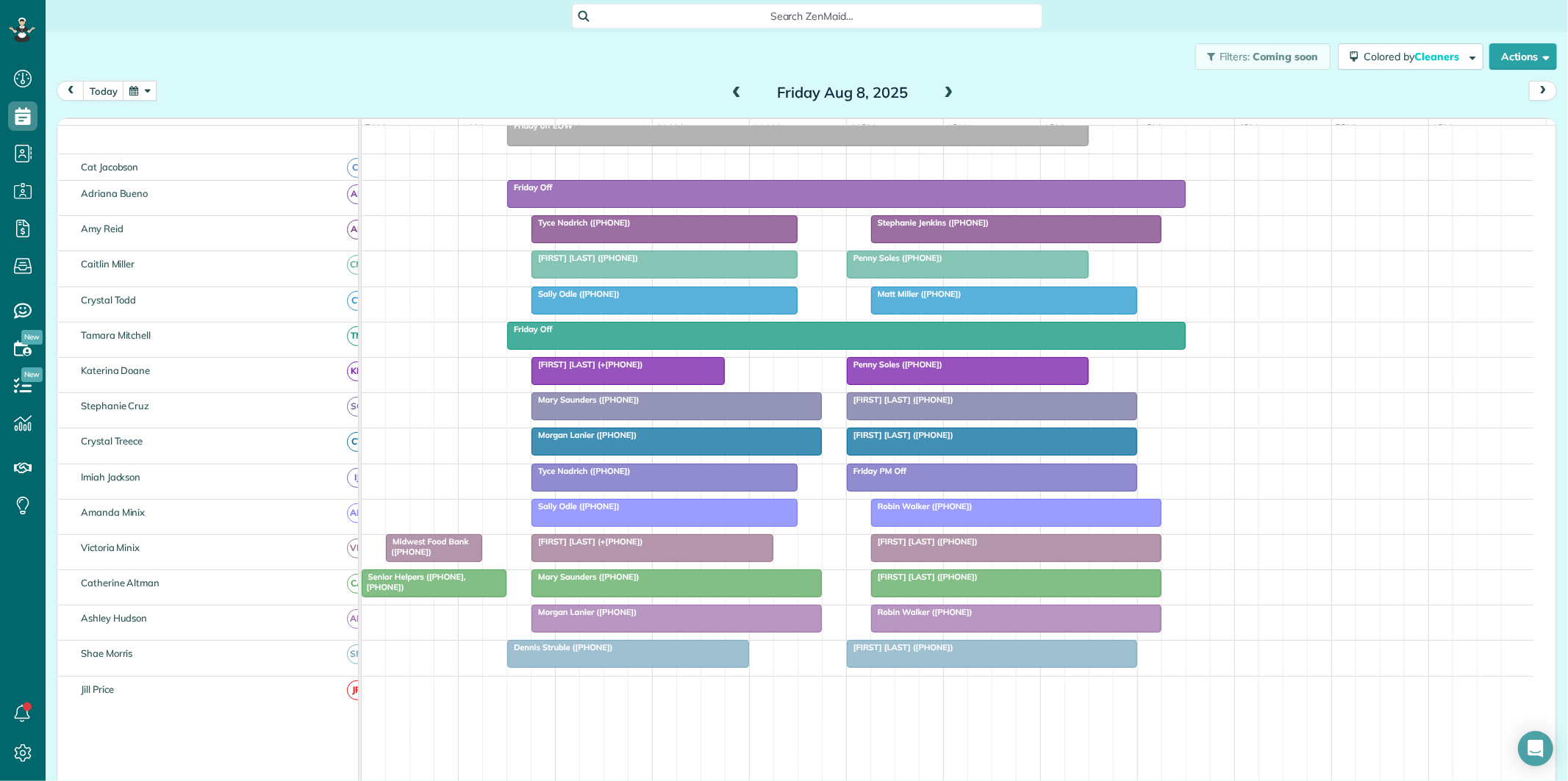 click at bounding box center (737, 93) 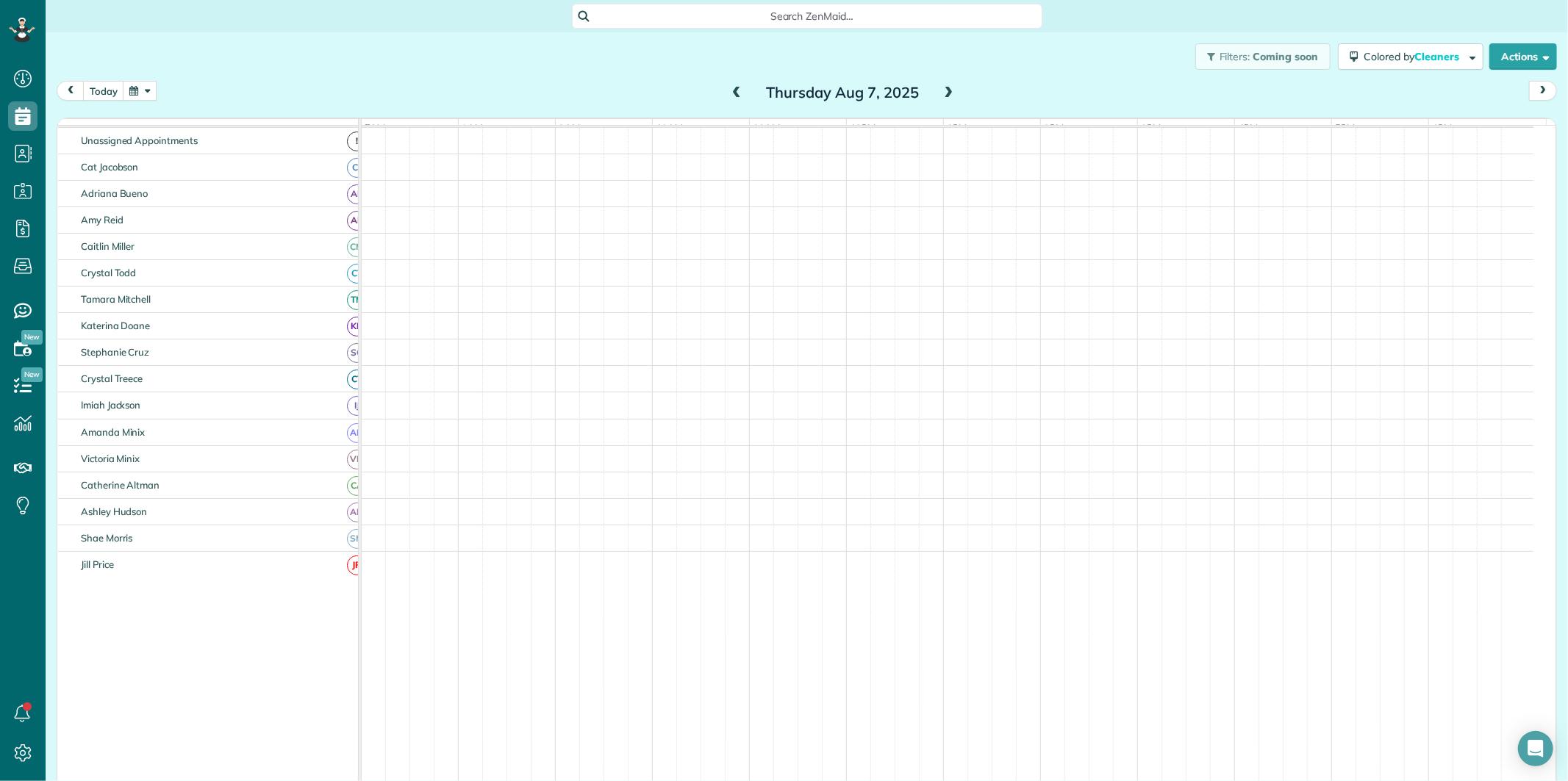 scroll, scrollTop: 55, scrollLeft: 0, axis: vertical 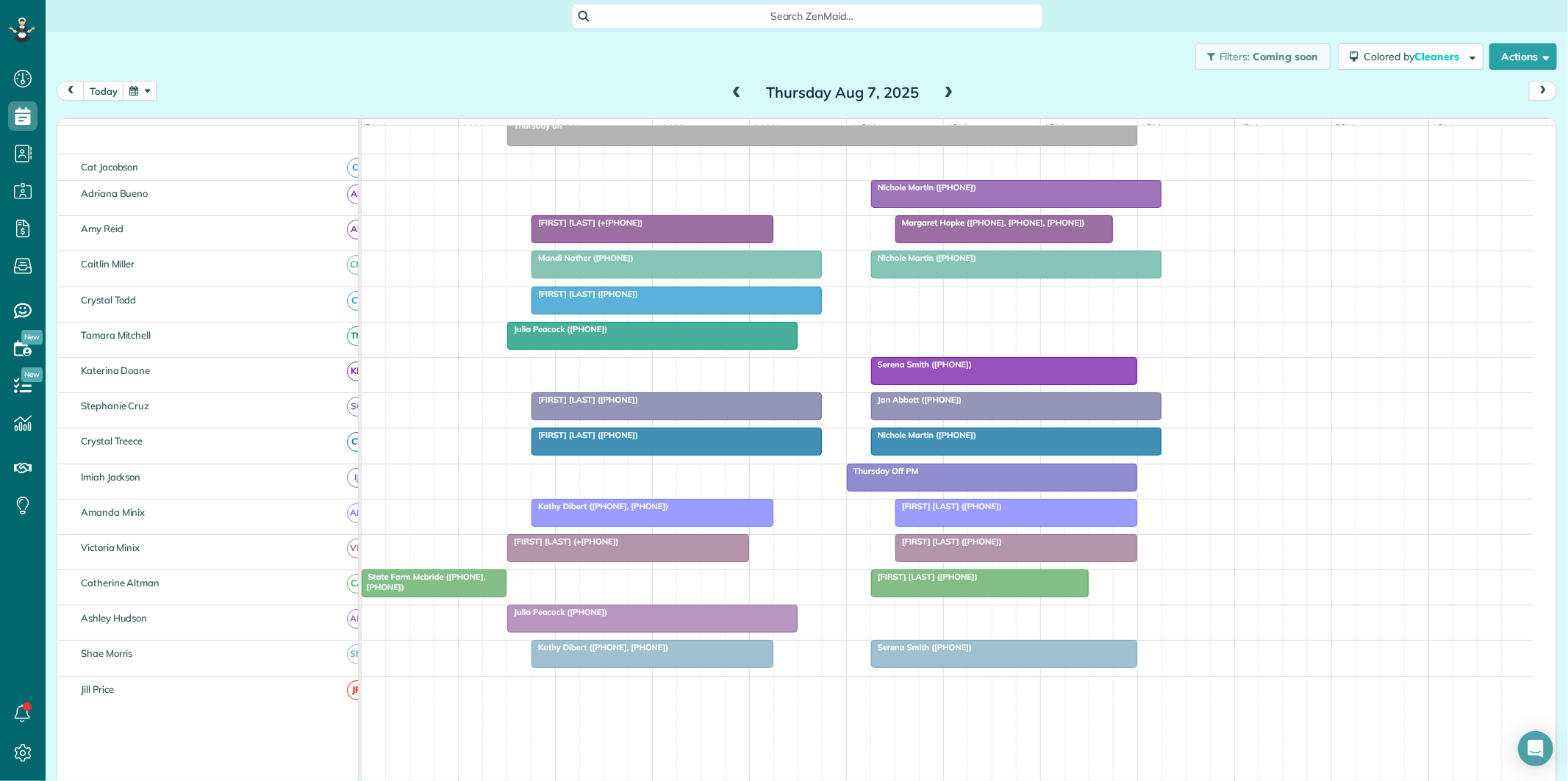 click at bounding box center (949, 93) 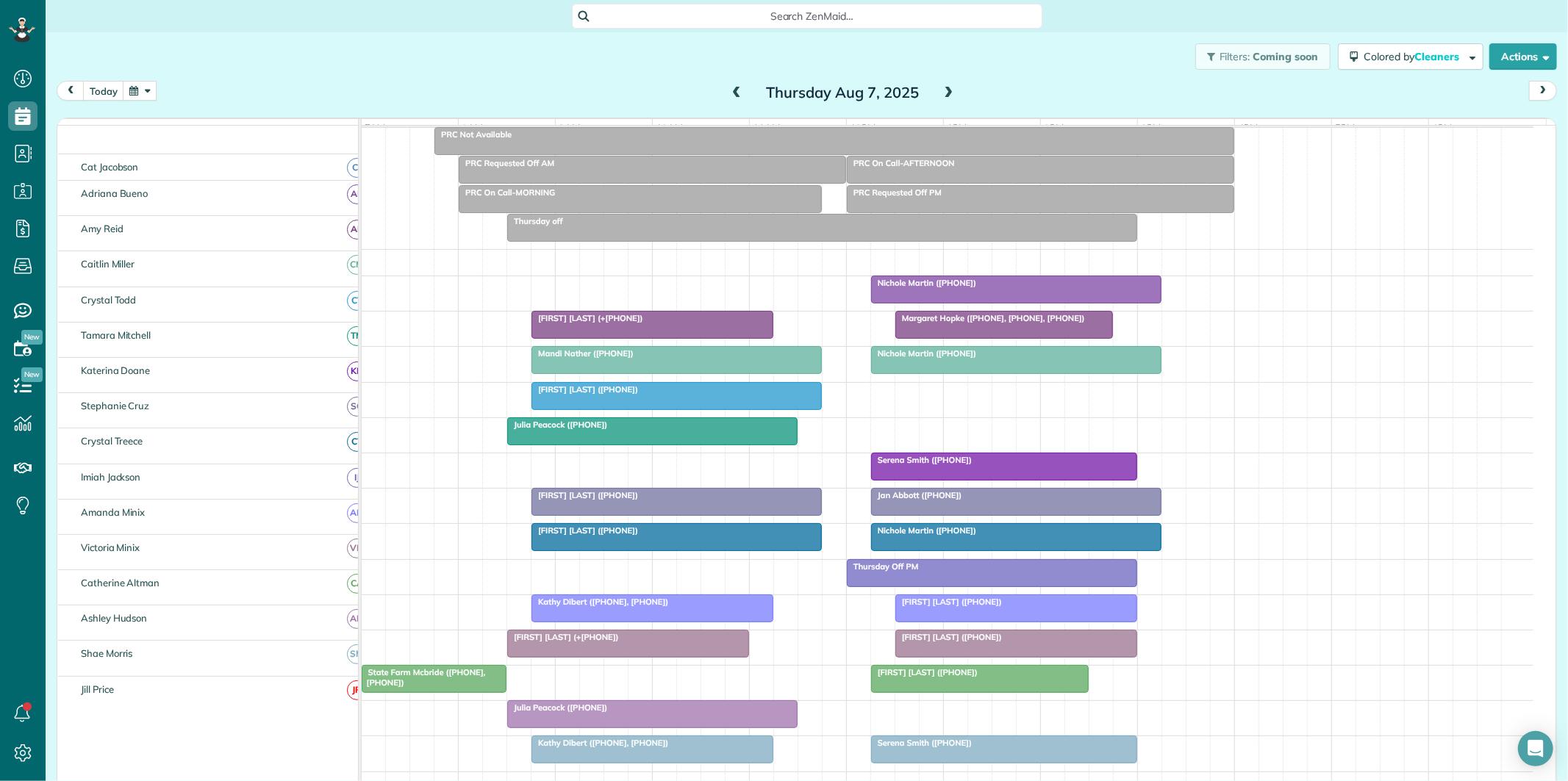 scroll, scrollTop: 55, scrollLeft: 0, axis: vertical 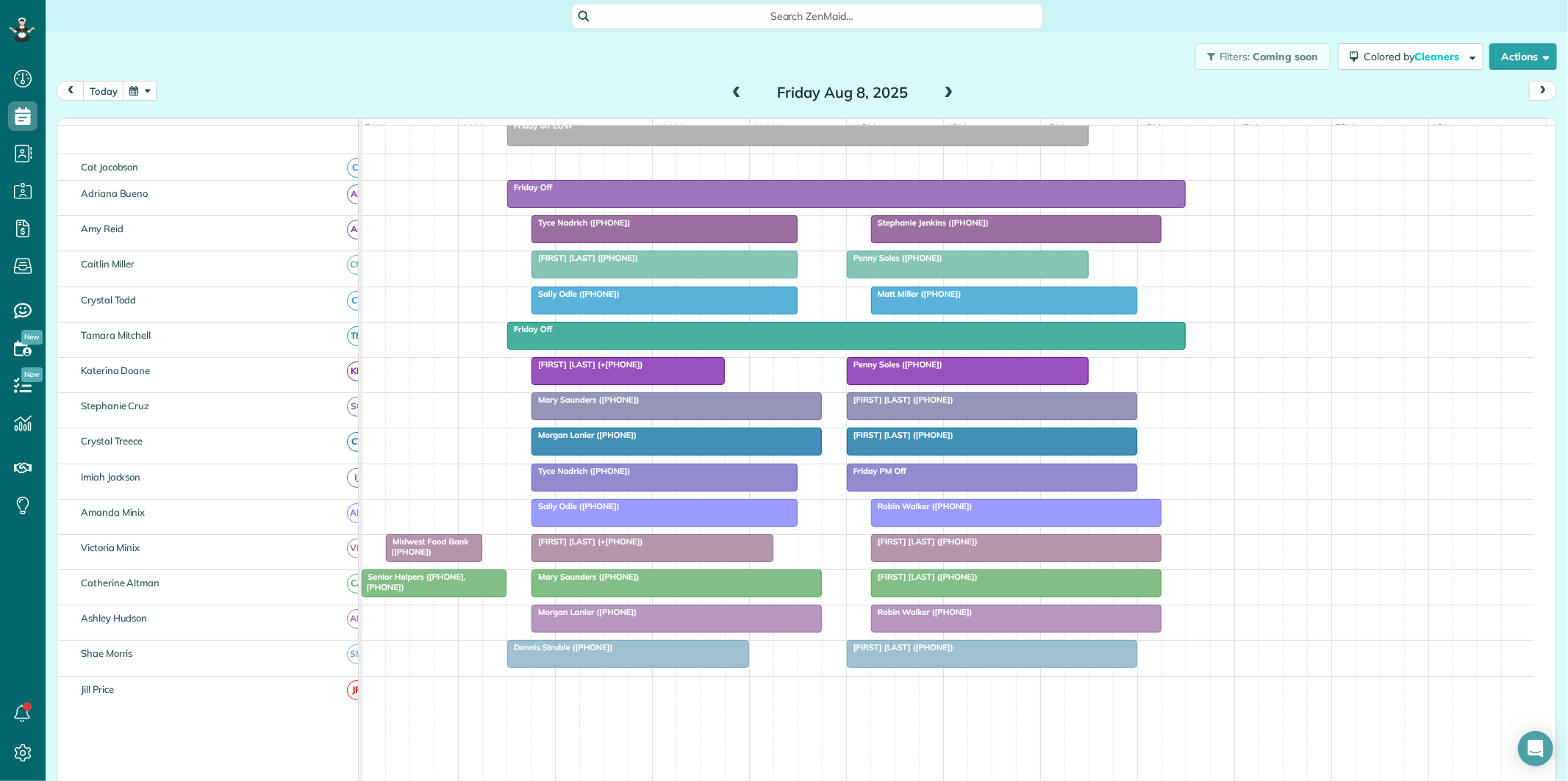 click at bounding box center [737, 93] 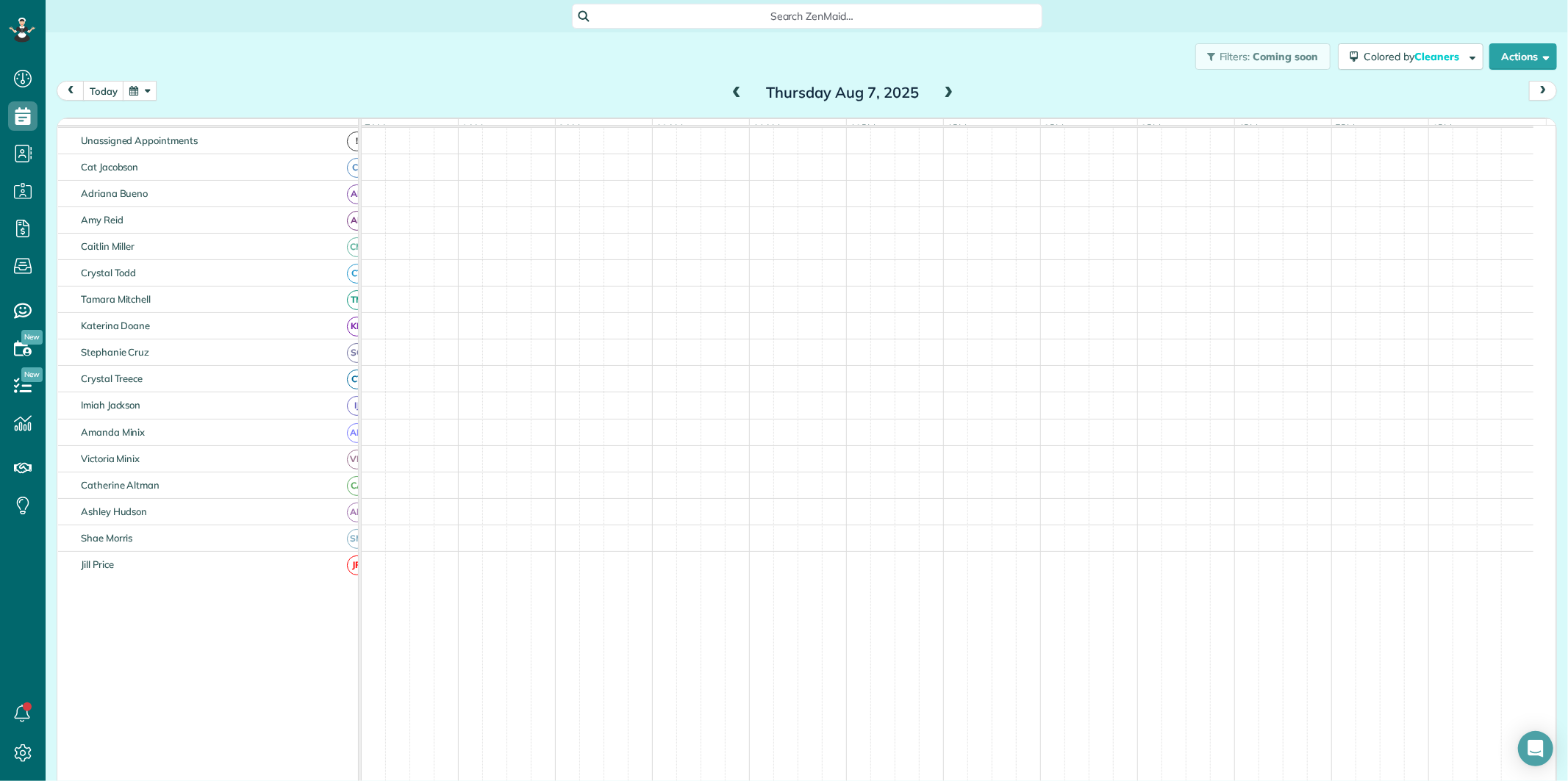 scroll, scrollTop: 55, scrollLeft: 0, axis: vertical 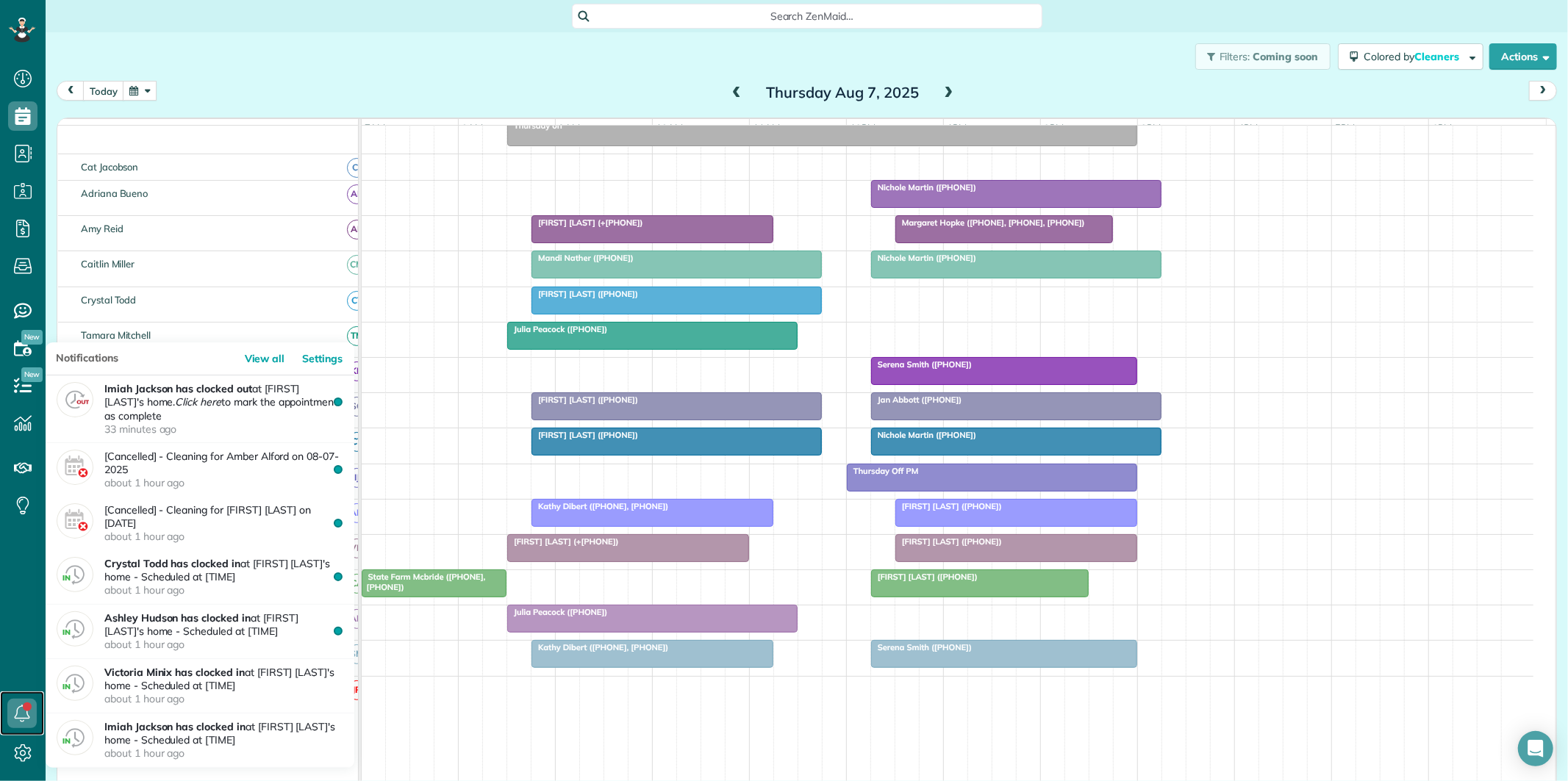 click at bounding box center [22, 713] 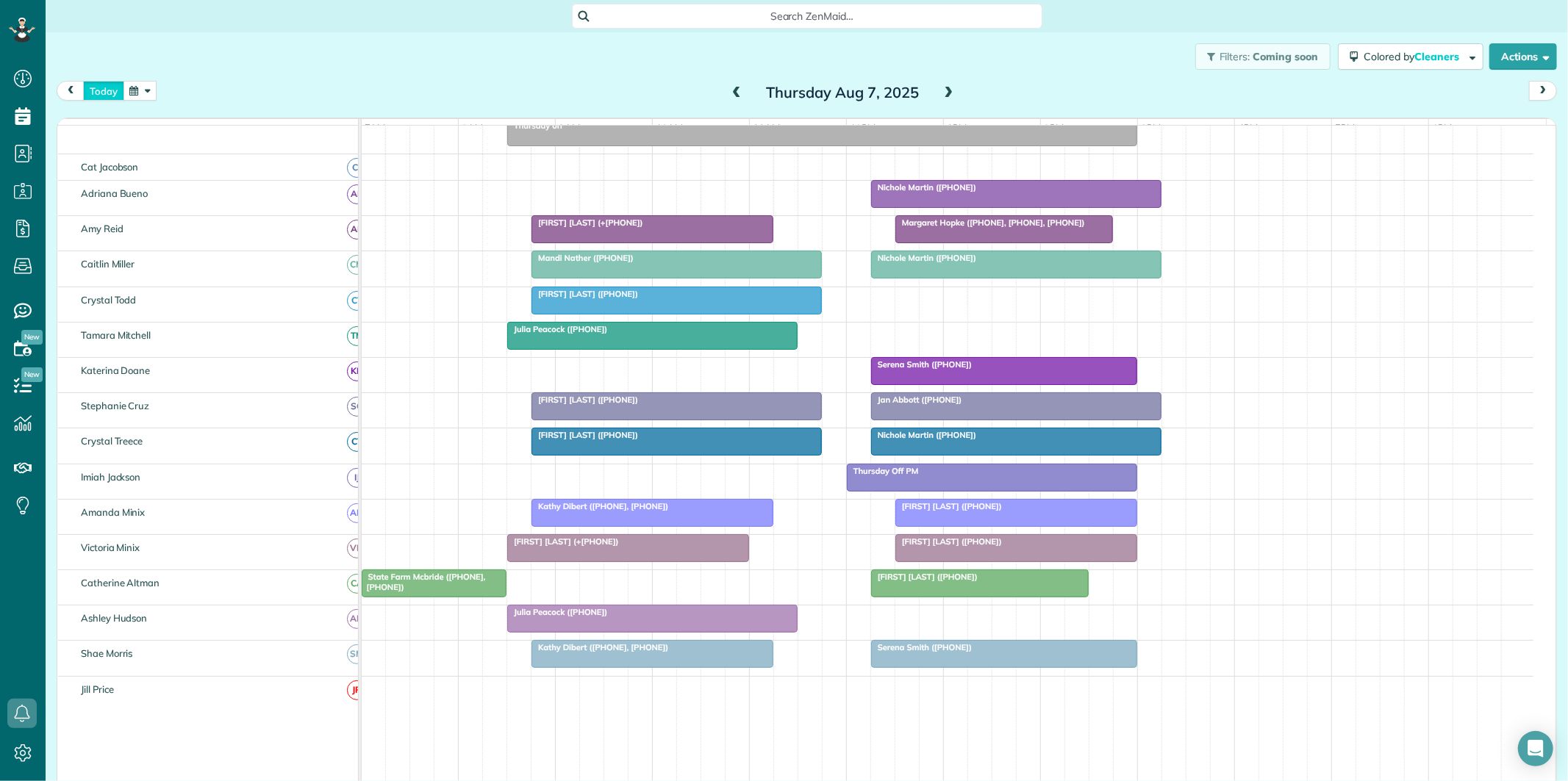 click on "today" at bounding box center (104, 90) 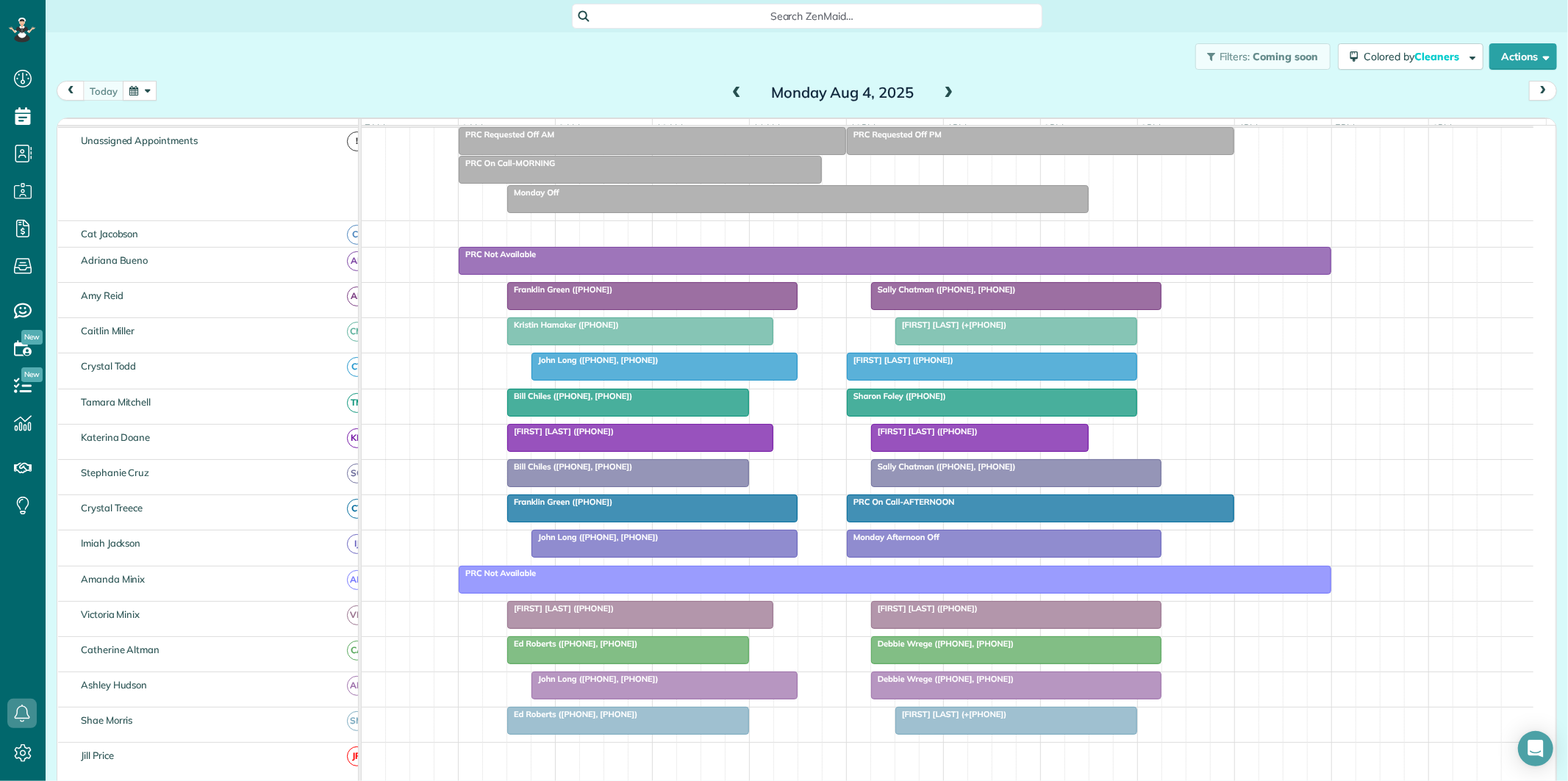 scroll, scrollTop: 122, scrollLeft: 0, axis: vertical 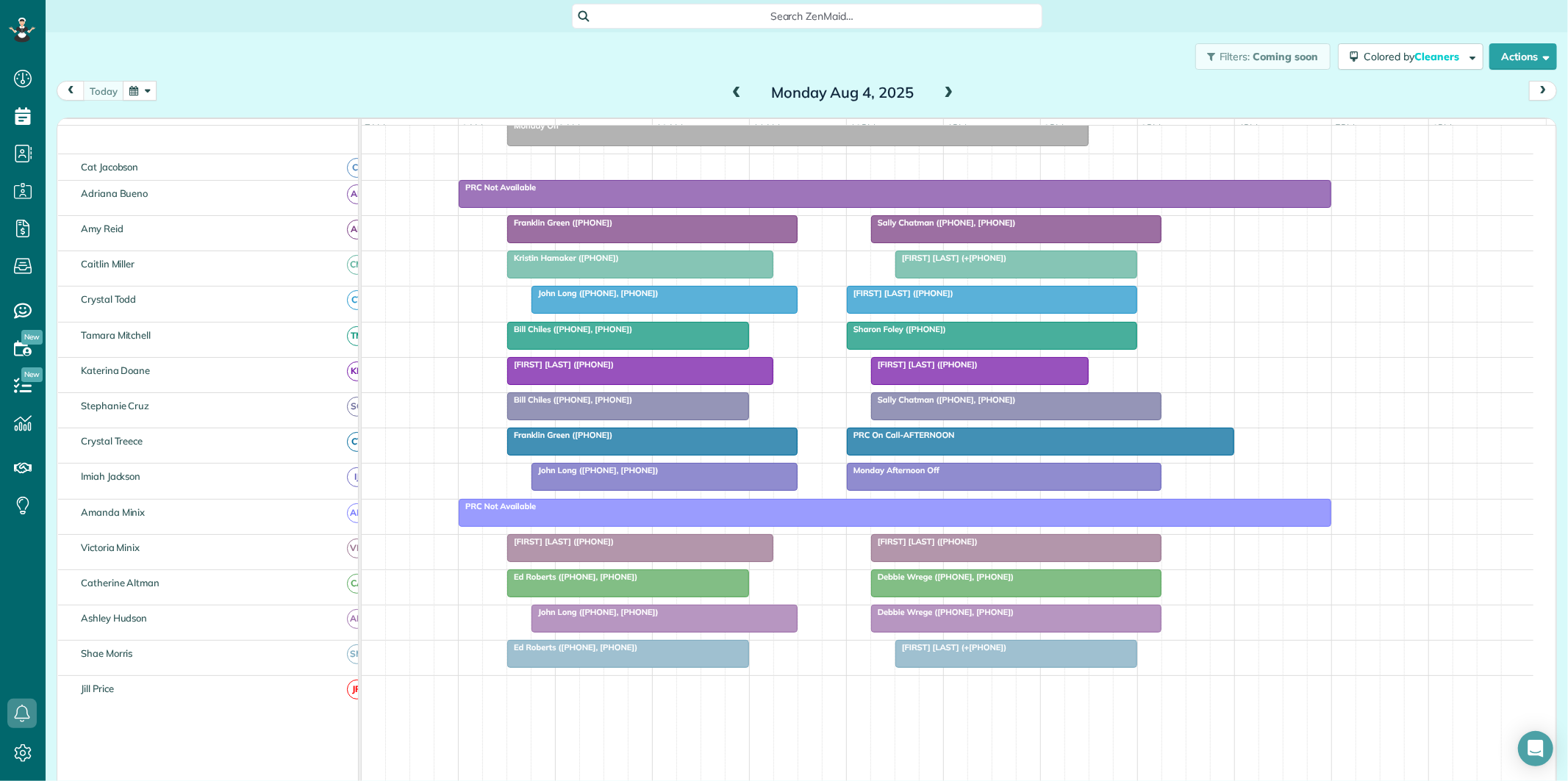 click at bounding box center [949, 93] 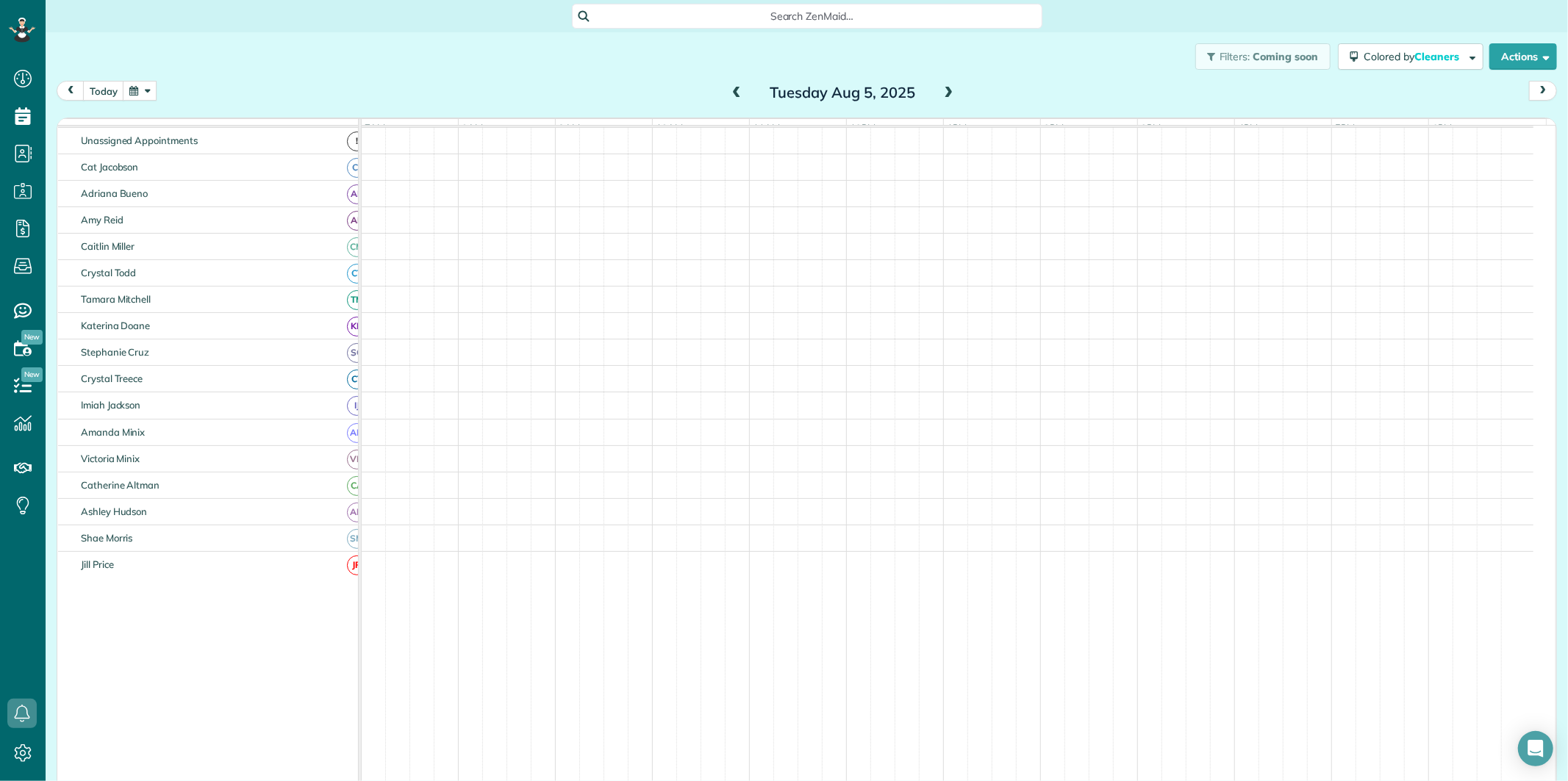 scroll, scrollTop: 55, scrollLeft: 0, axis: vertical 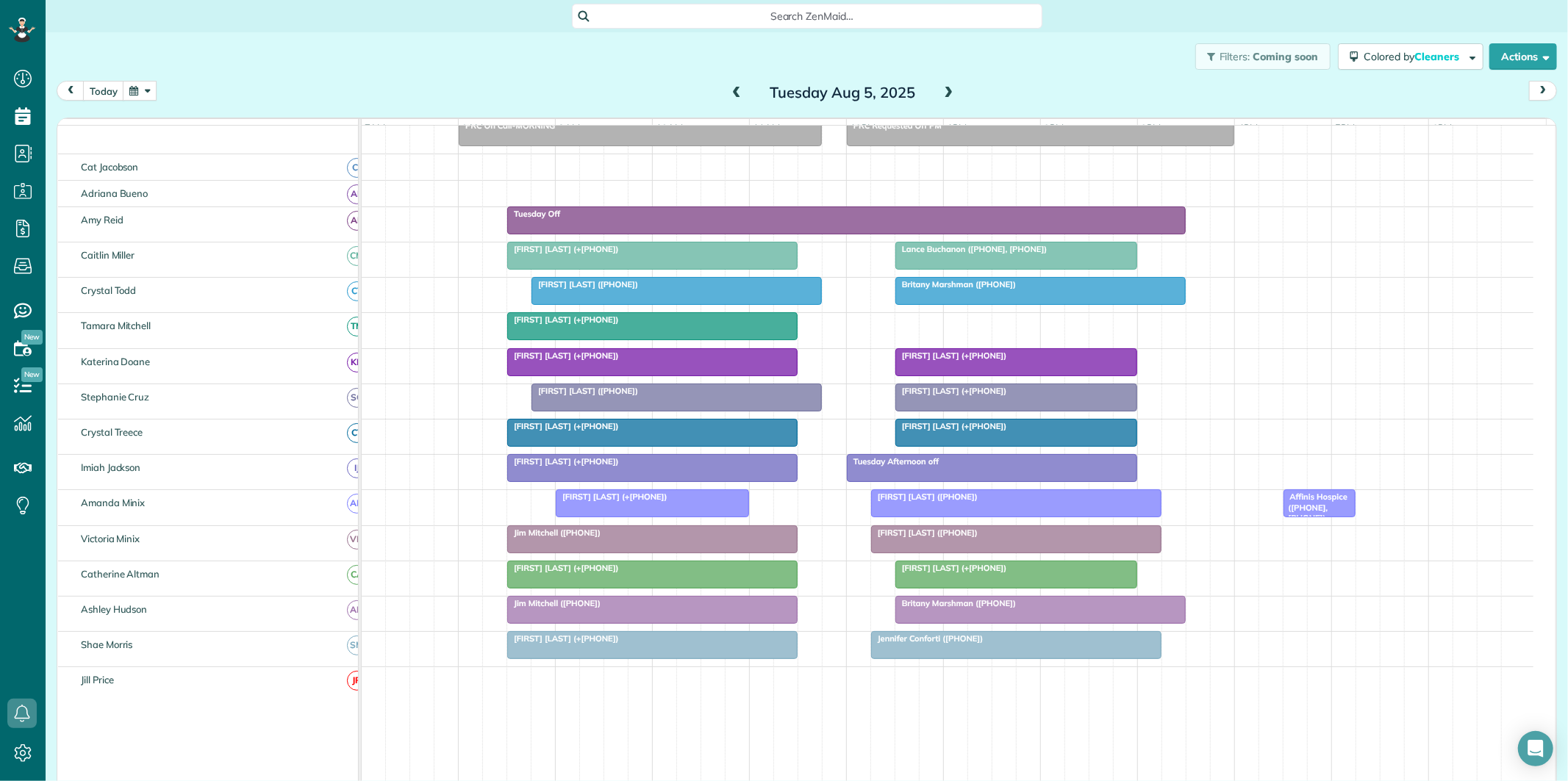 click on "Carla McMillan (+[PHONE])" at bounding box center [652, 461] 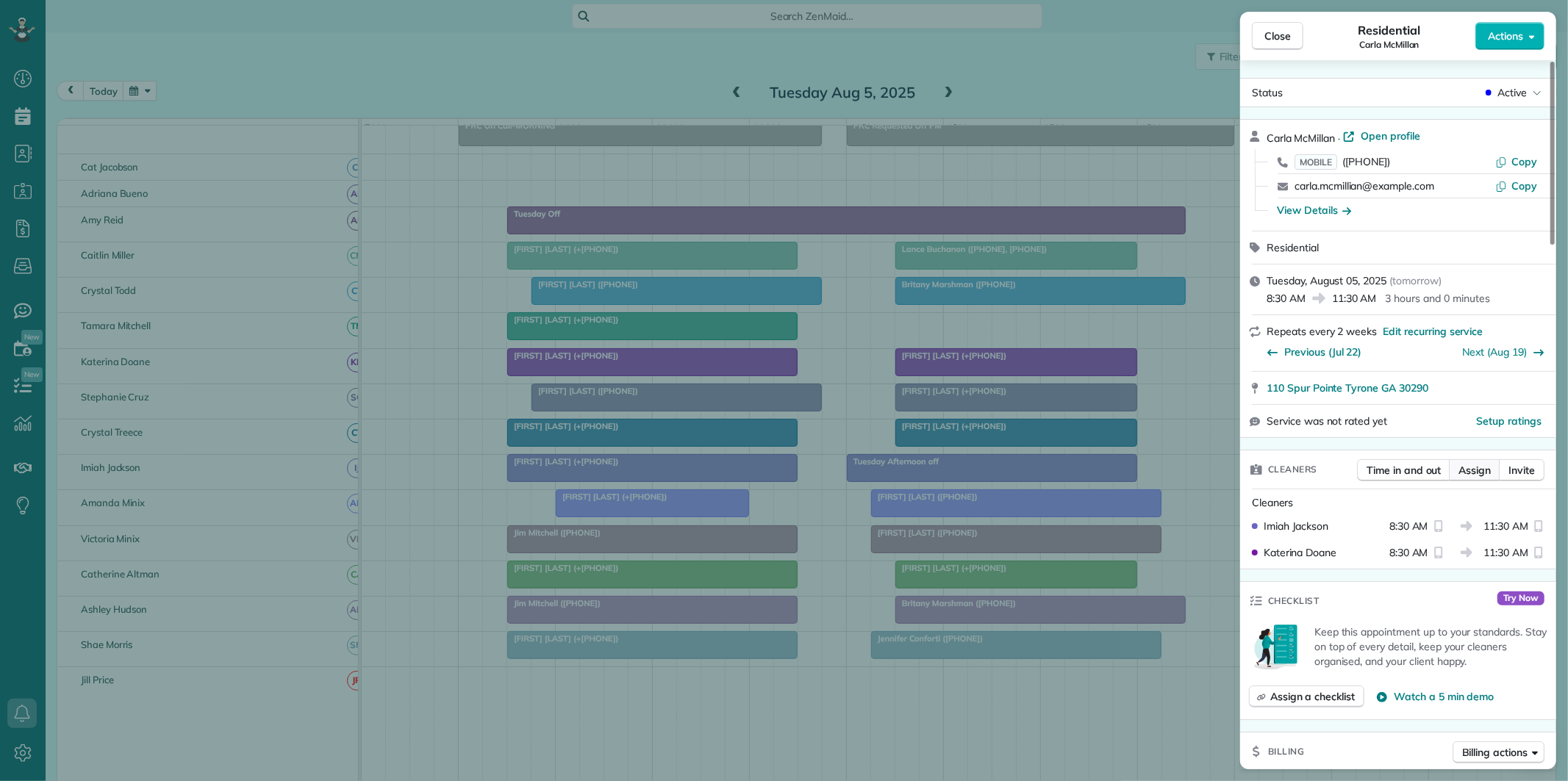 click on "Assign" at bounding box center [1475, 470] 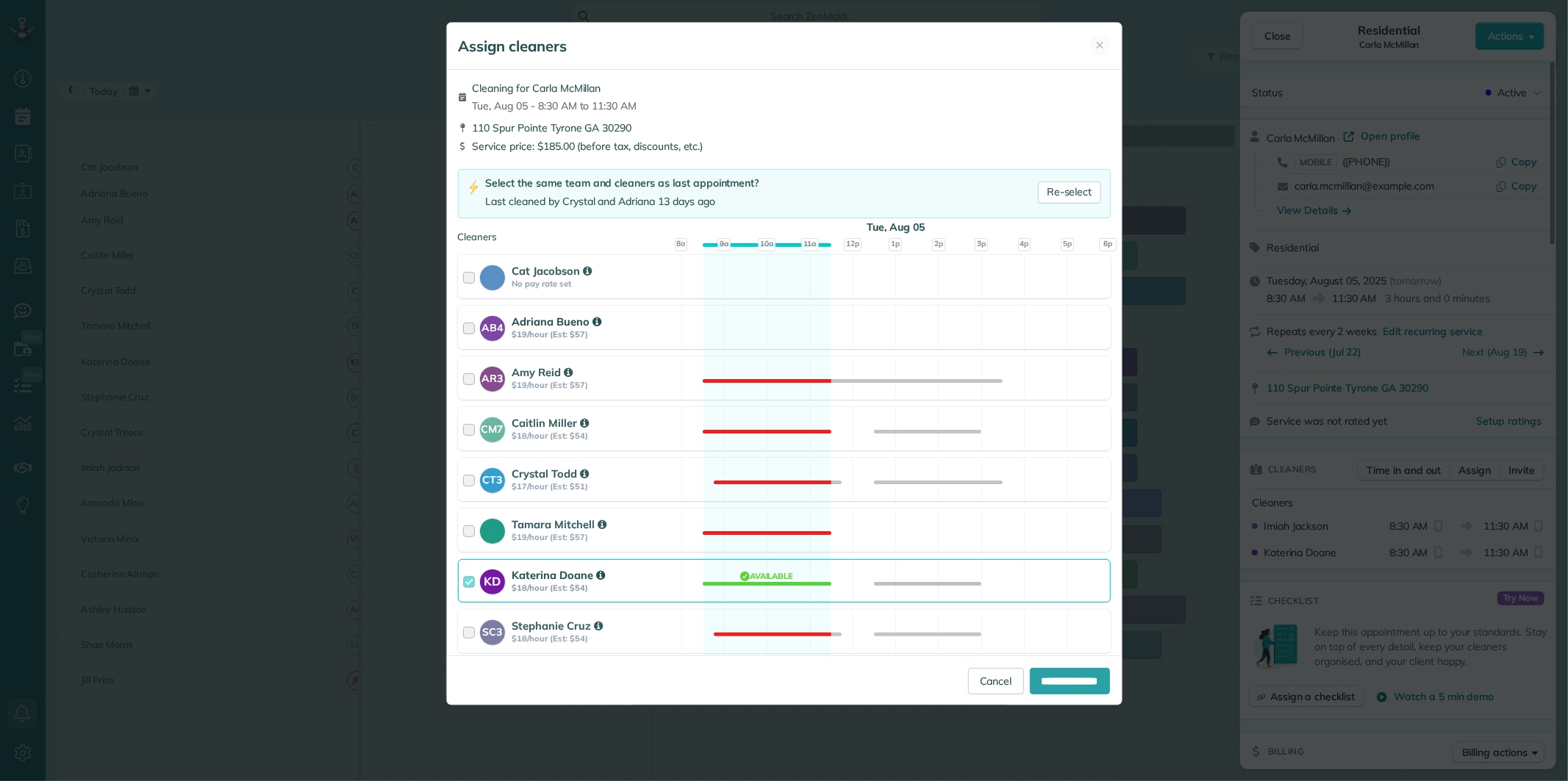 click on "AB4
Adriana Bueno
$19/hour (Est: $57)
Available" at bounding box center [784, 327] 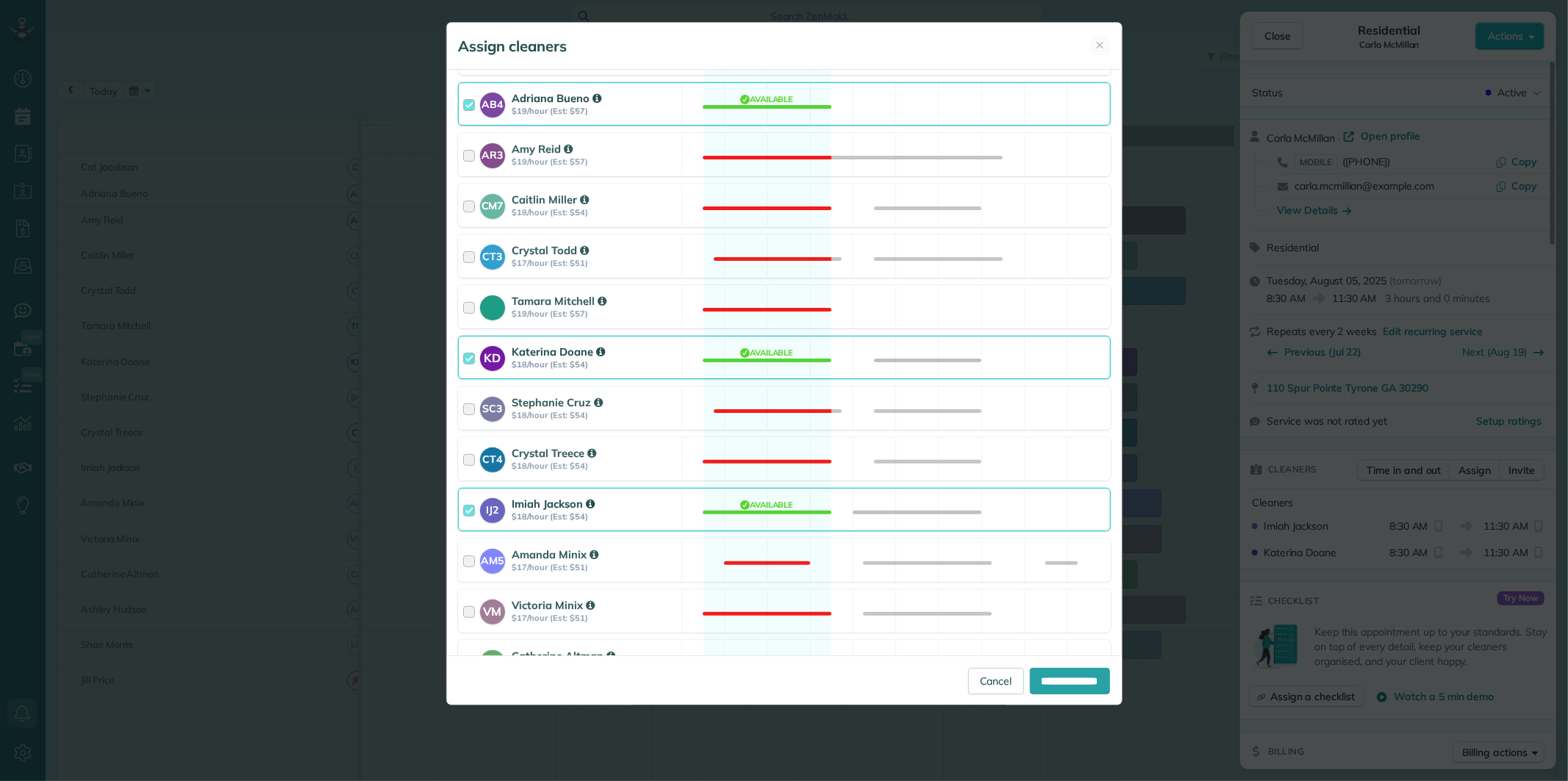 scroll, scrollTop: 326, scrollLeft: 0, axis: vertical 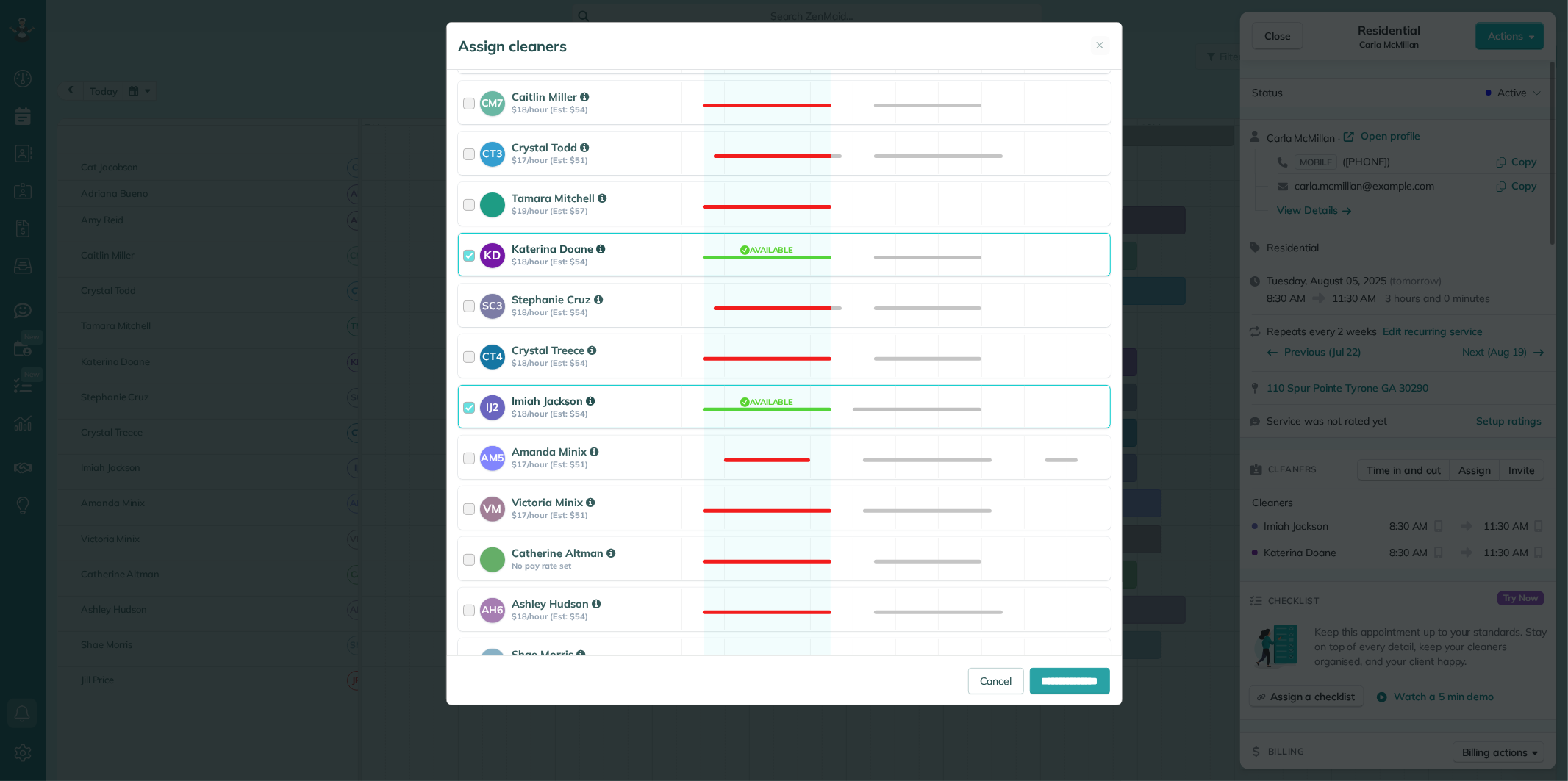 click on "IJ2
Imiah Jackson
$18/hour (Est: $54)
Available" at bounding box center [784, 406] 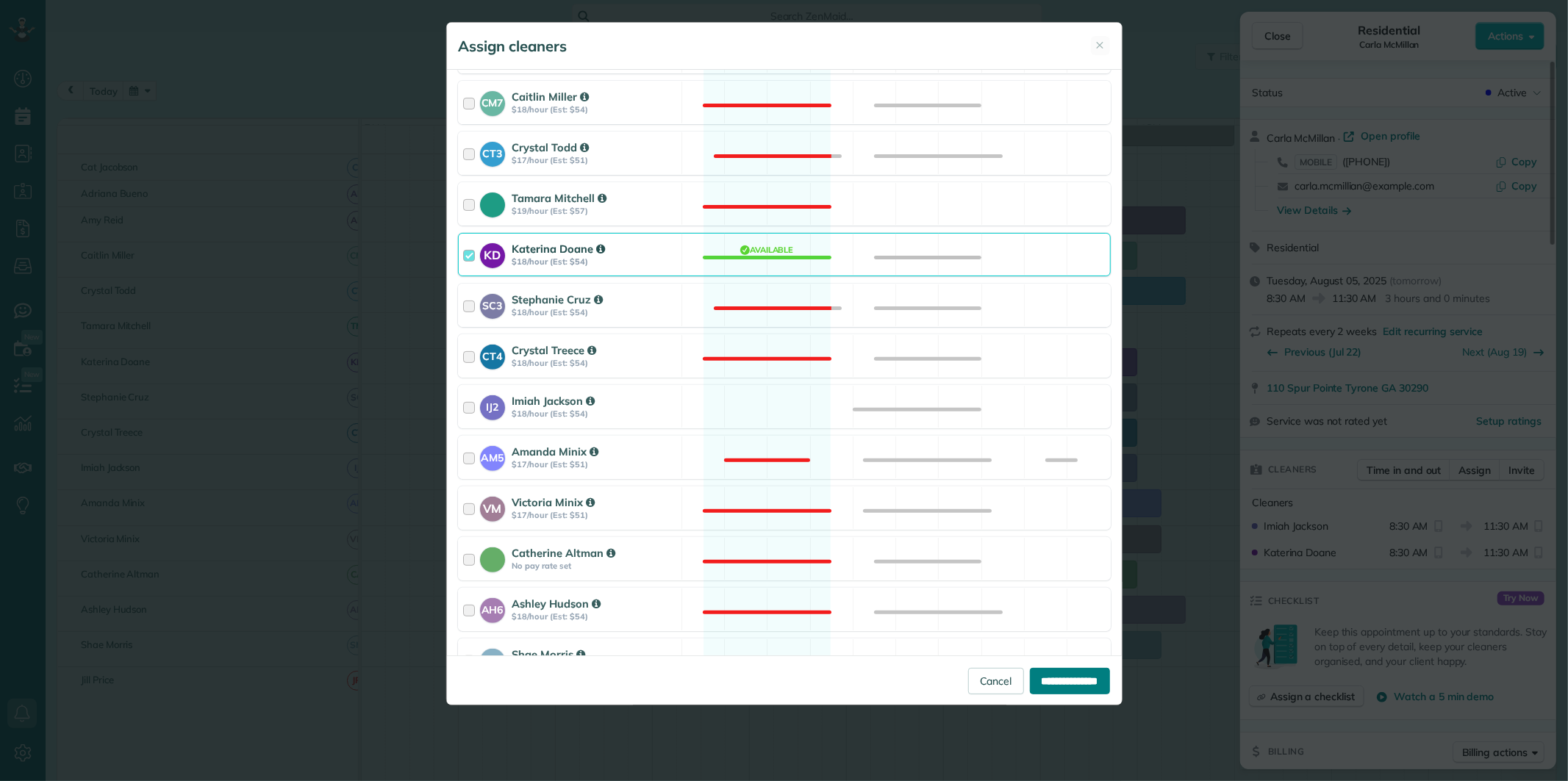 click on "**********" at bounding box center (1070, 681) 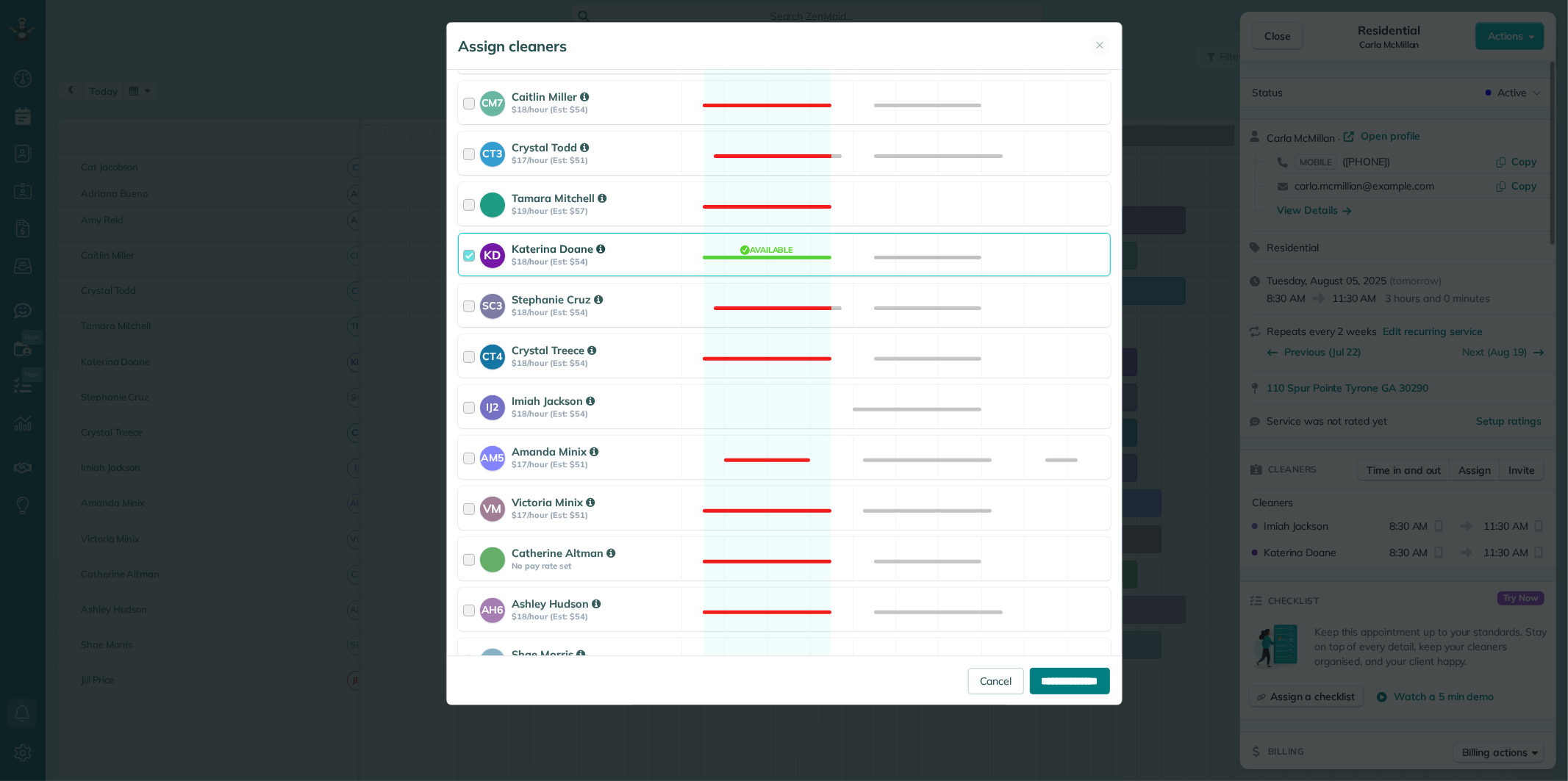 type on "**********" 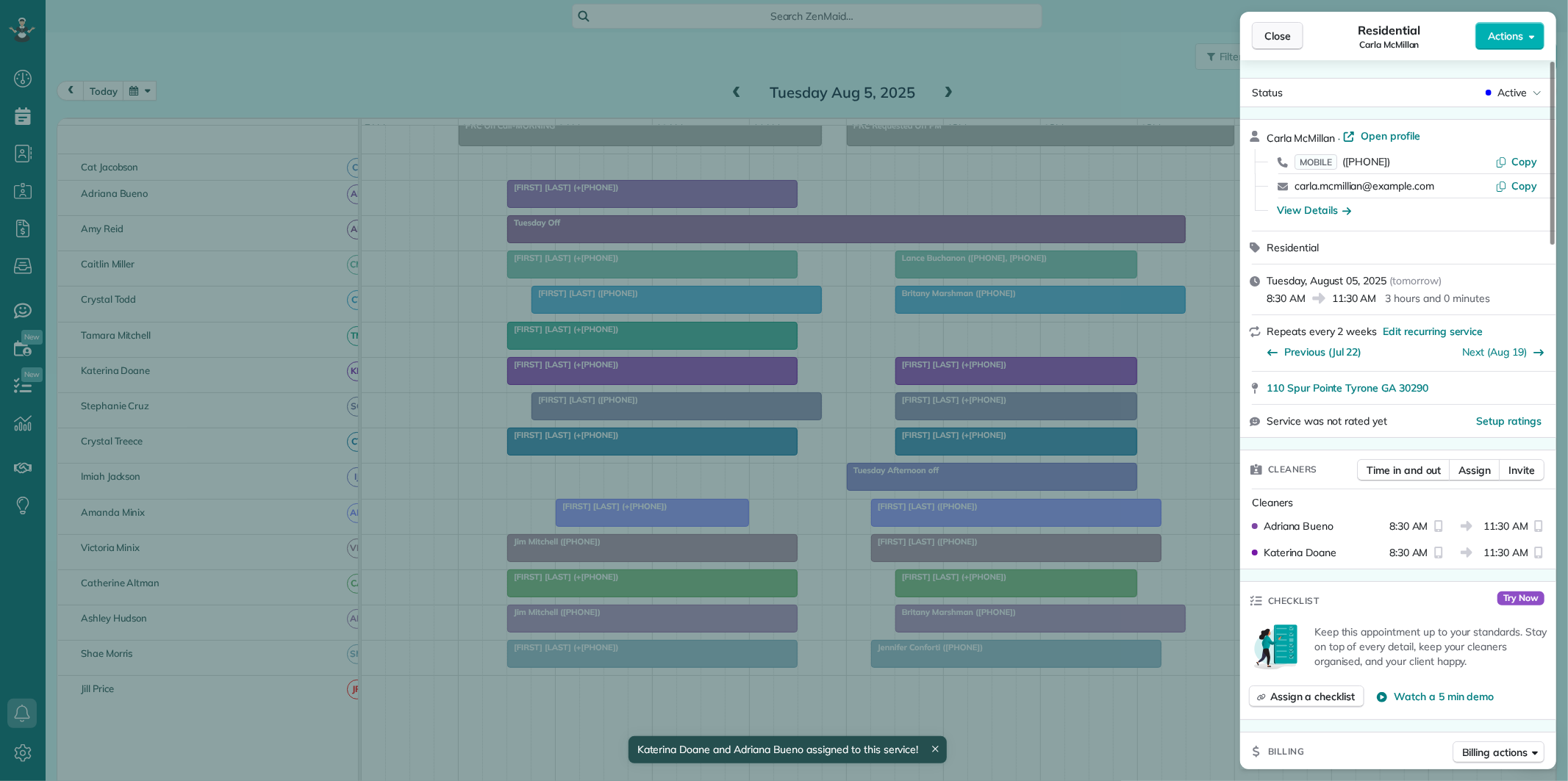 click on "Close" at bounding box center (1278, 36) 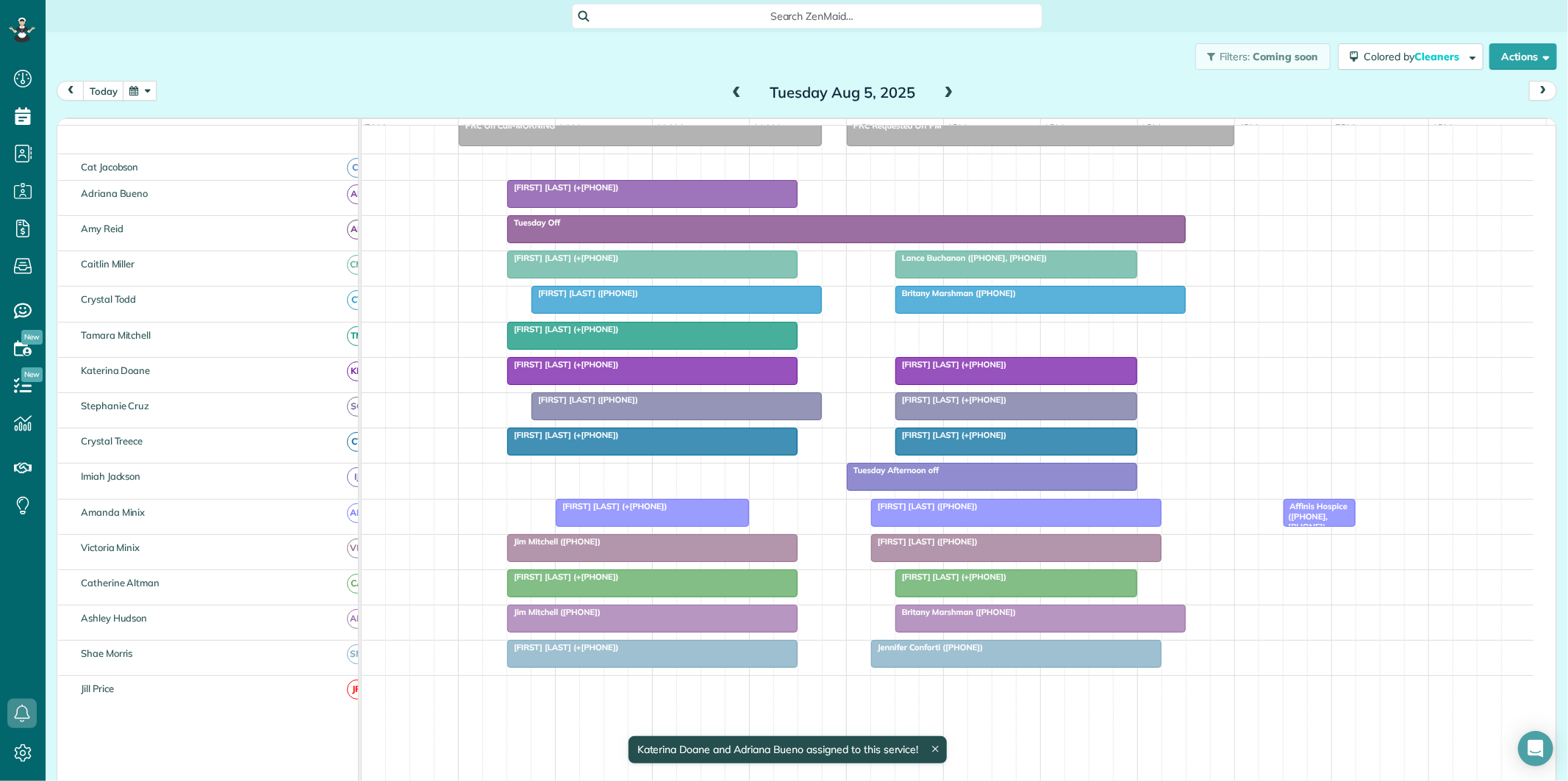 click at bounding box center (992, 477) 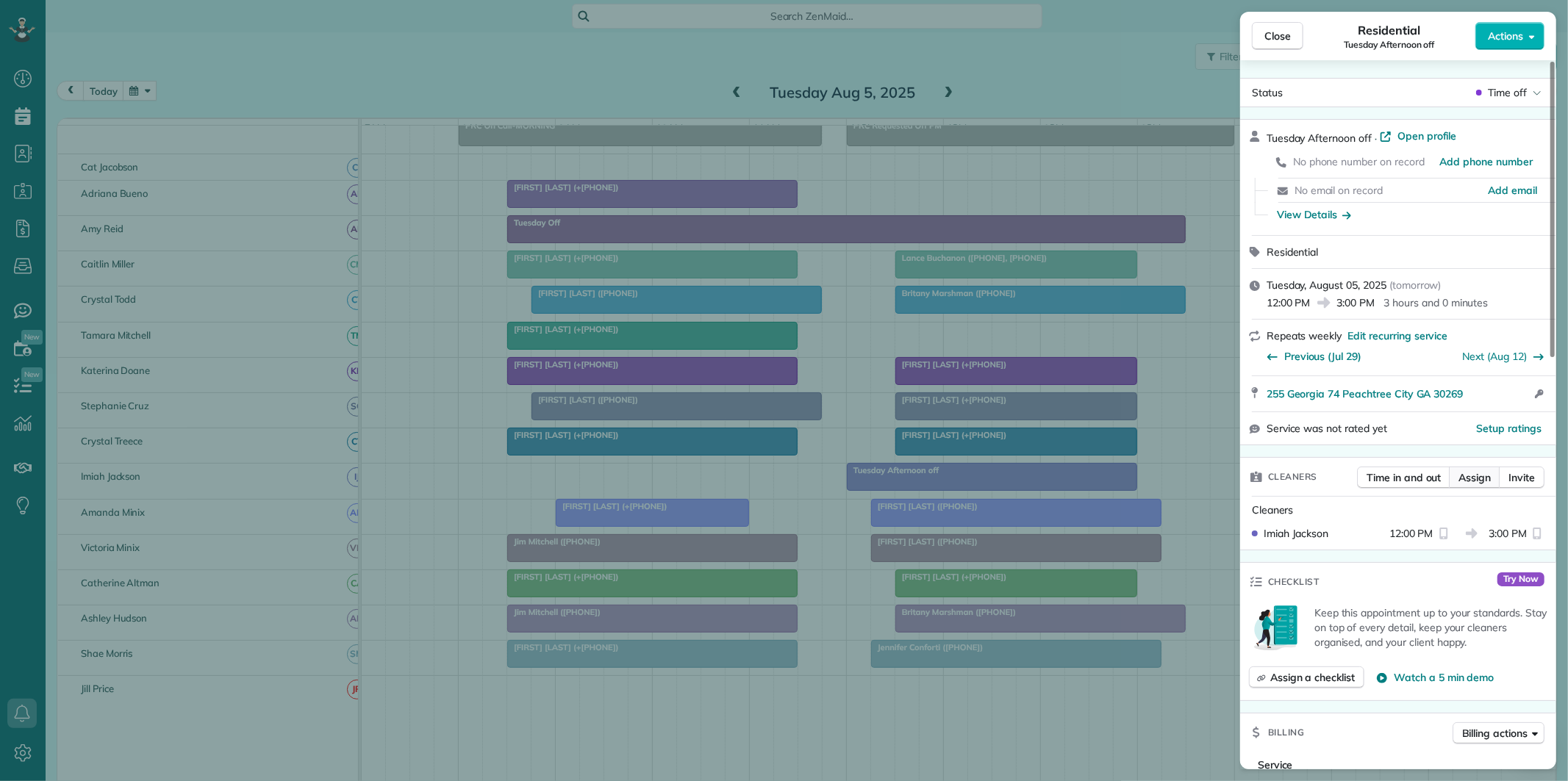 click on "Assign" at bounding box center [1475, 478] 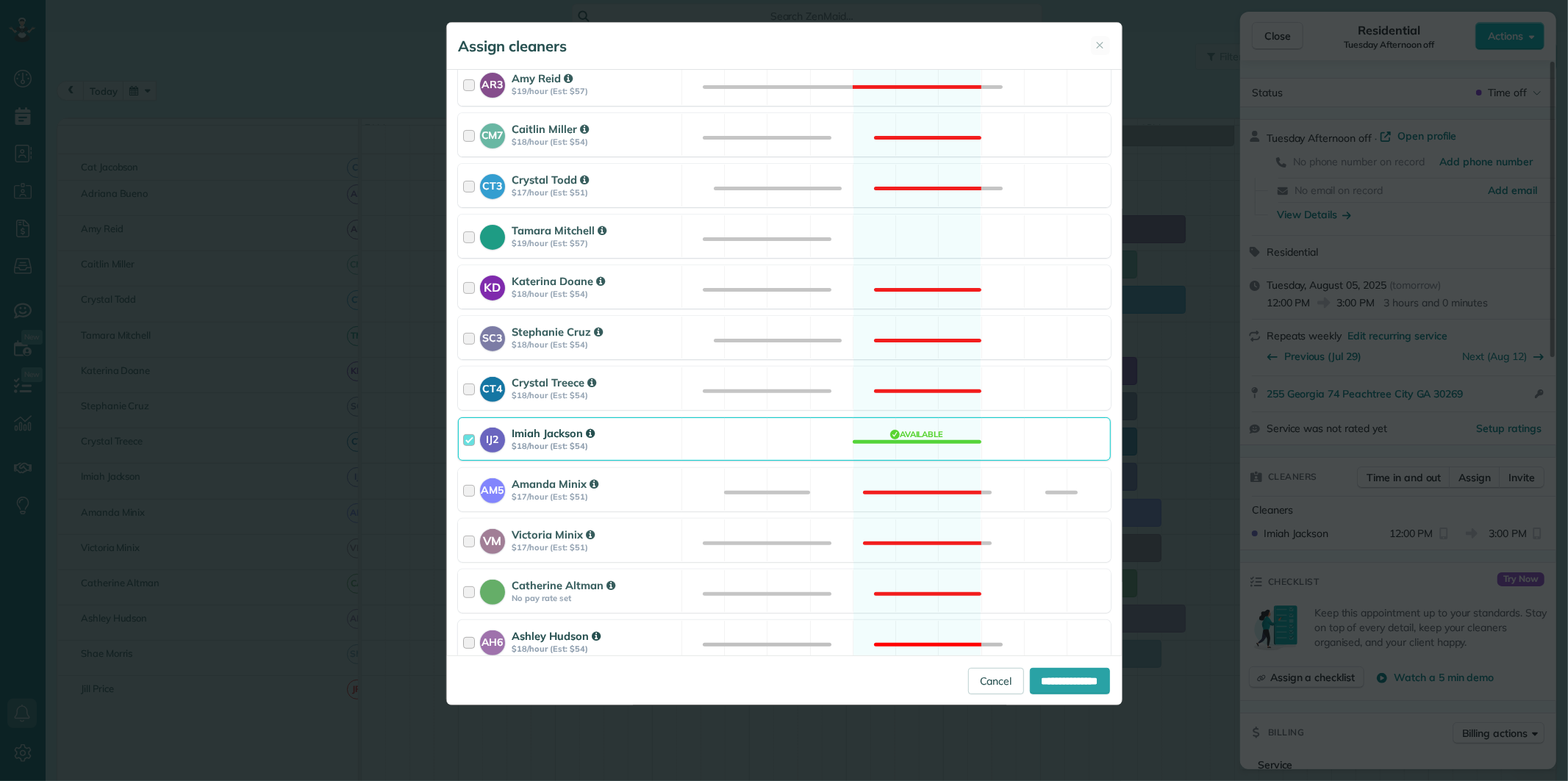 scroll, scrollTop: 458, scrollLeft: 0, axis: vertical 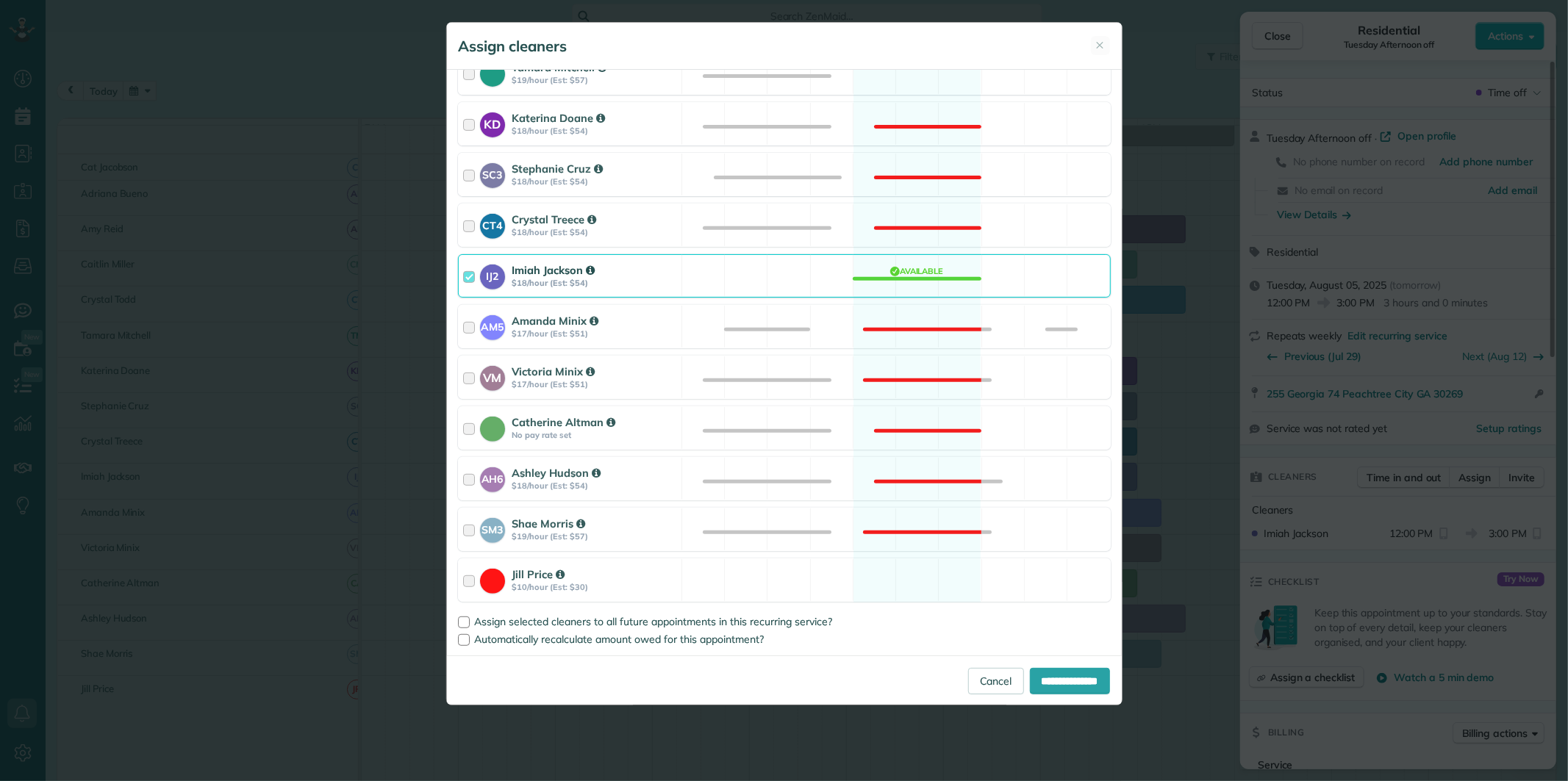 click on "IJ2
Imiah Jackson
$18/hour (Est: $54)
Available" at bounding box center (784, 276) 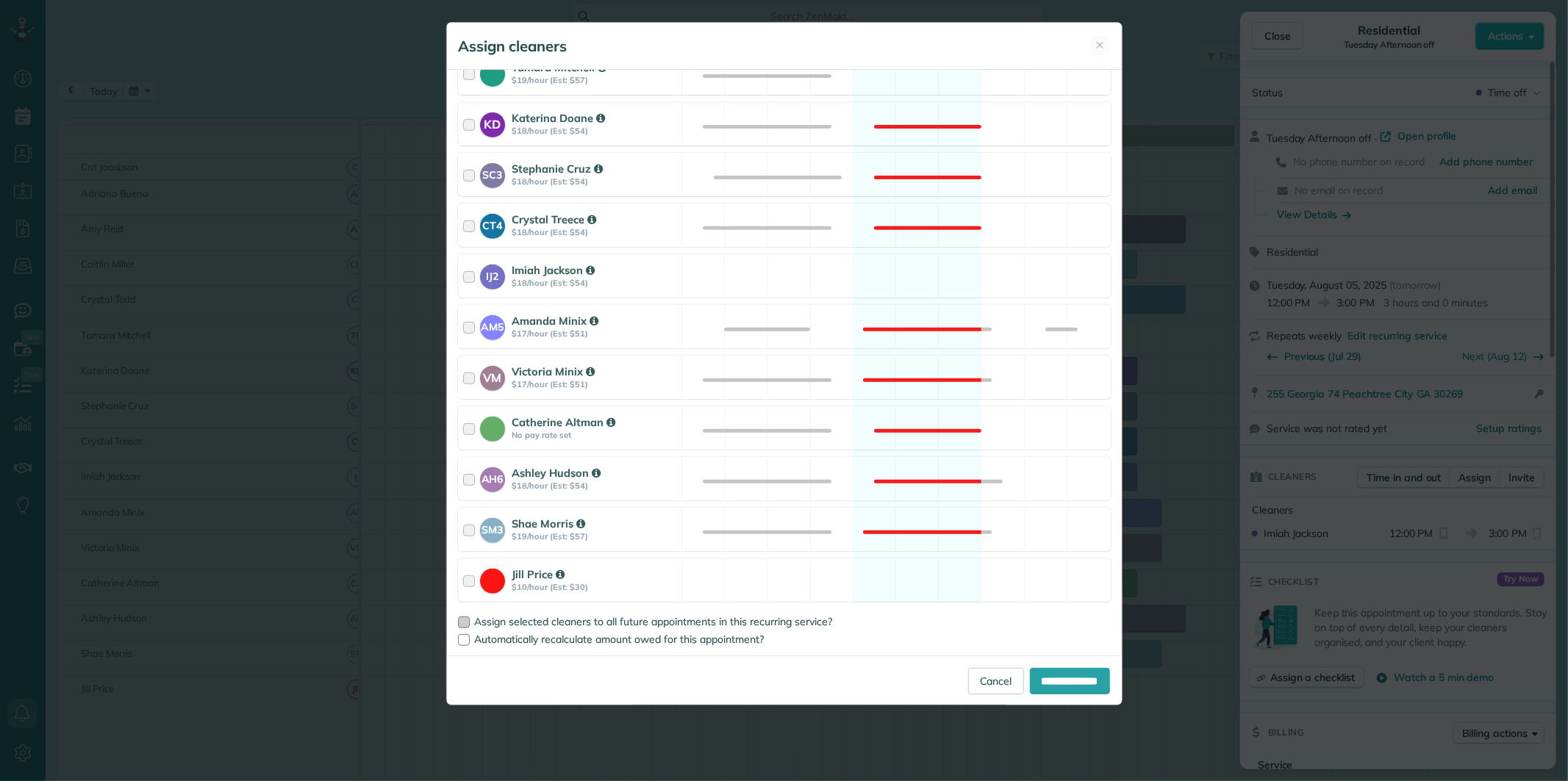 click at bounding box center (464, 622) 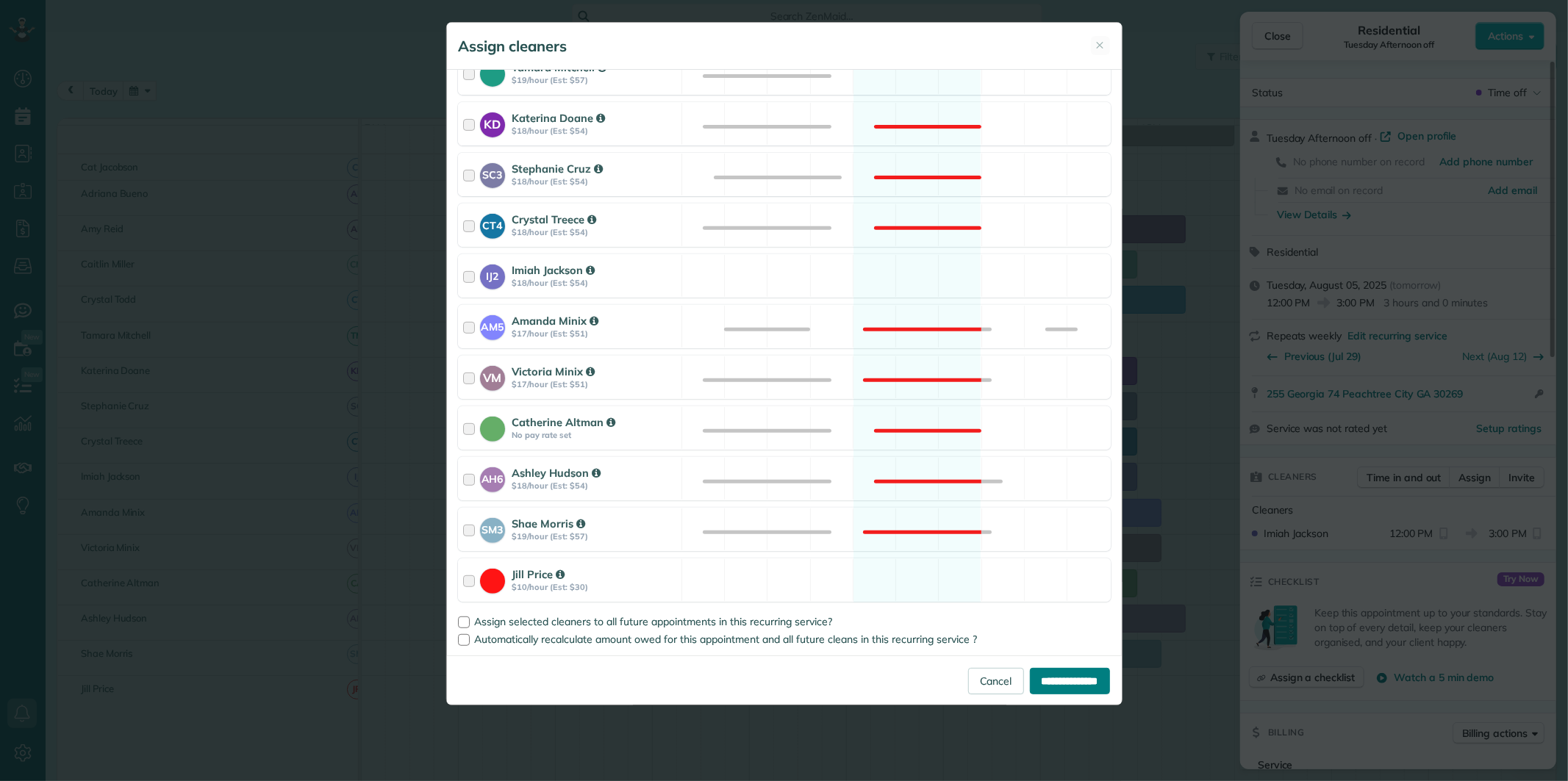 click on "**********" at bounding box center (1070, 681) 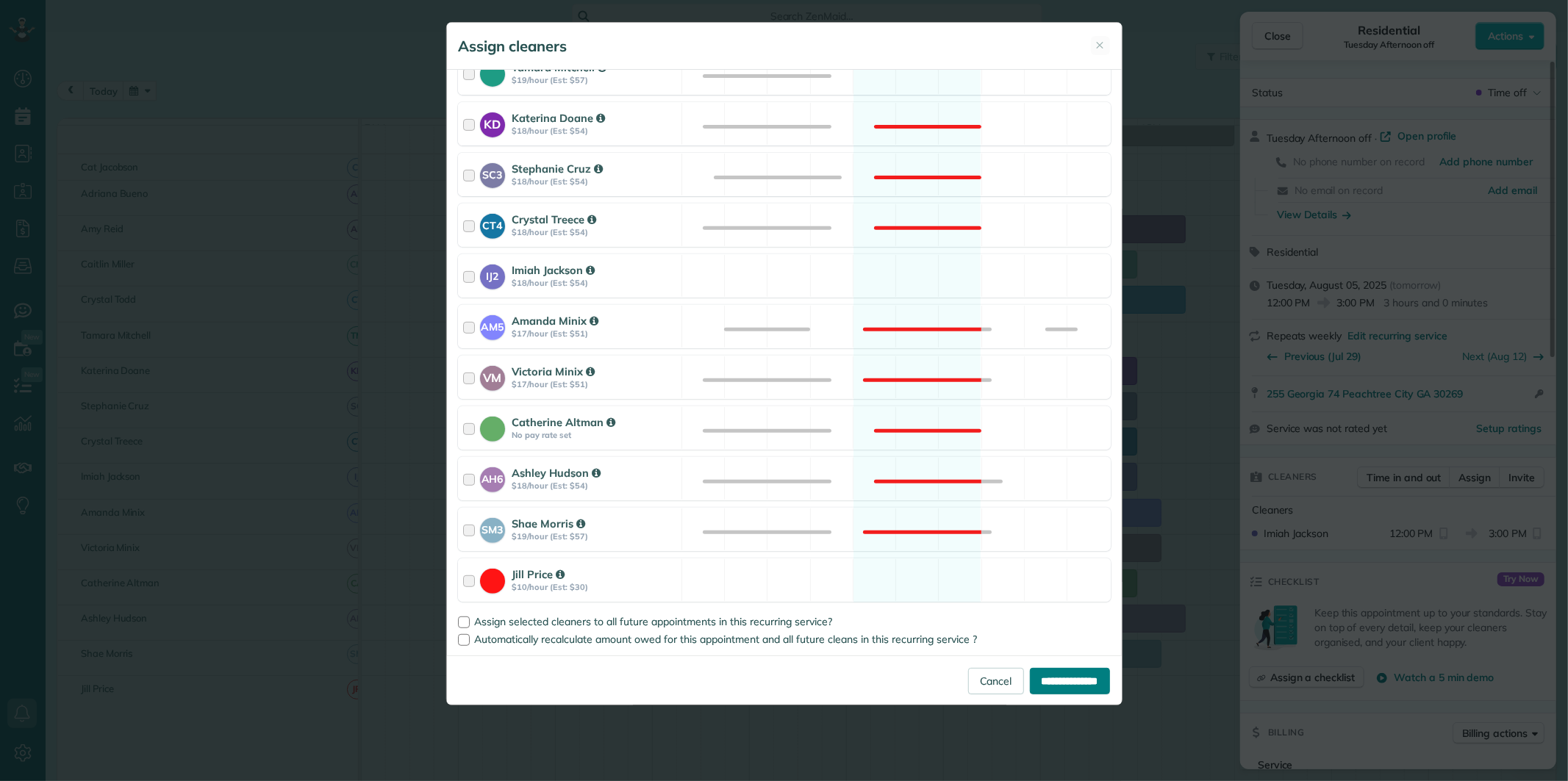 type on "**********" 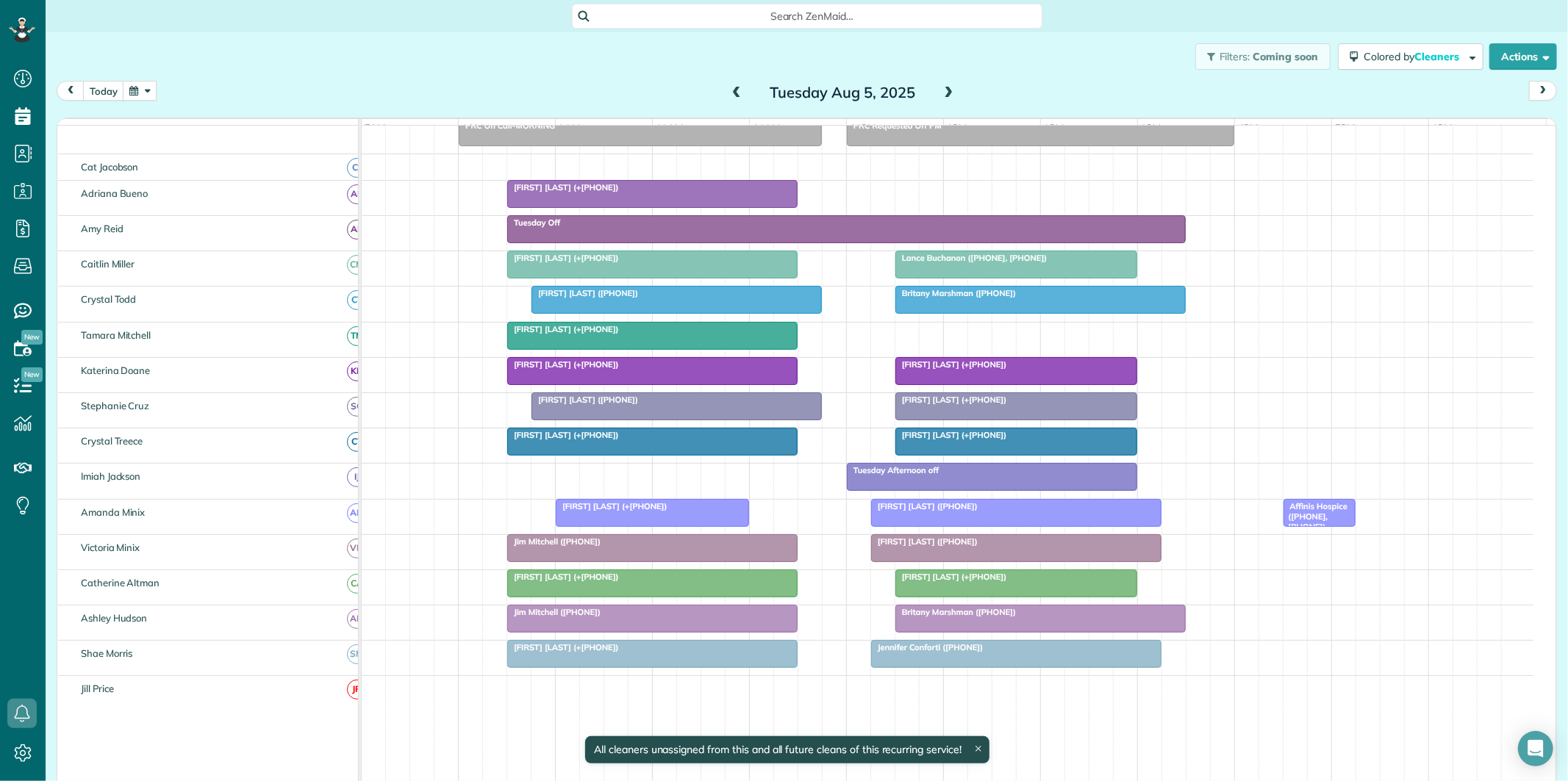 scroll, scrollTop: 151, scrollLeft: 0, axis: vertical 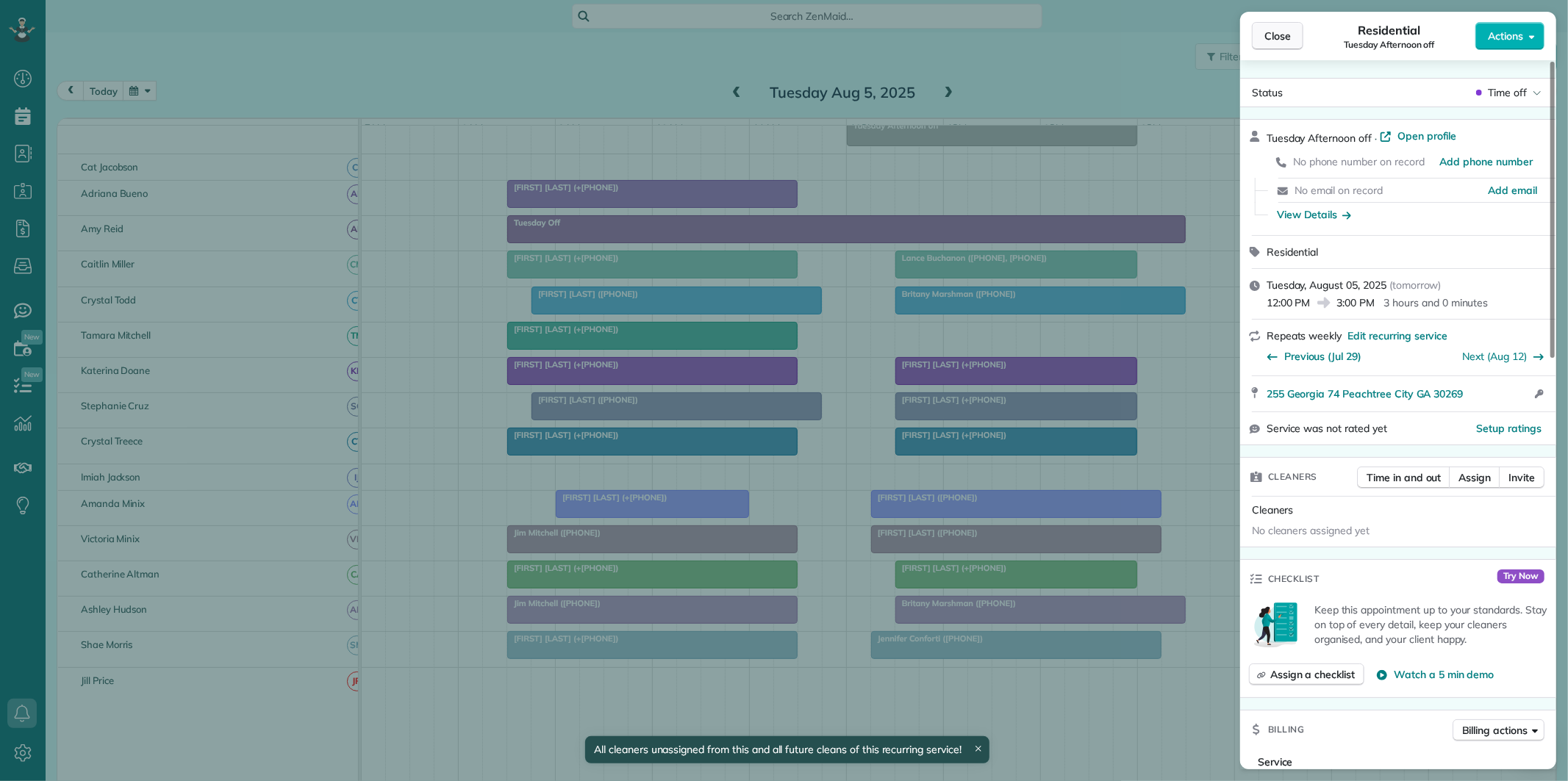click on "Close" at bounding box center (1278, 36) 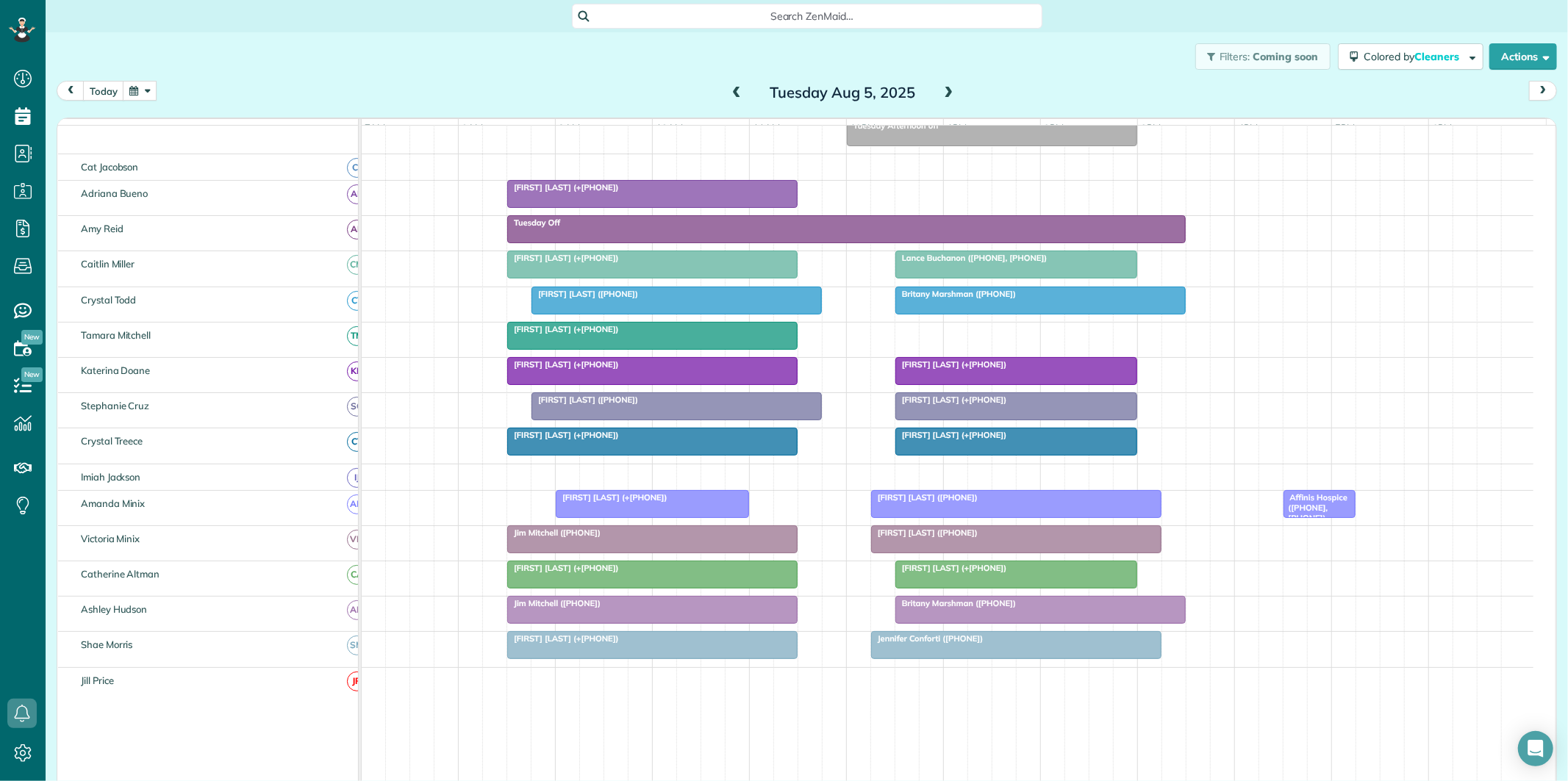 click at bounding box center (949, 93) 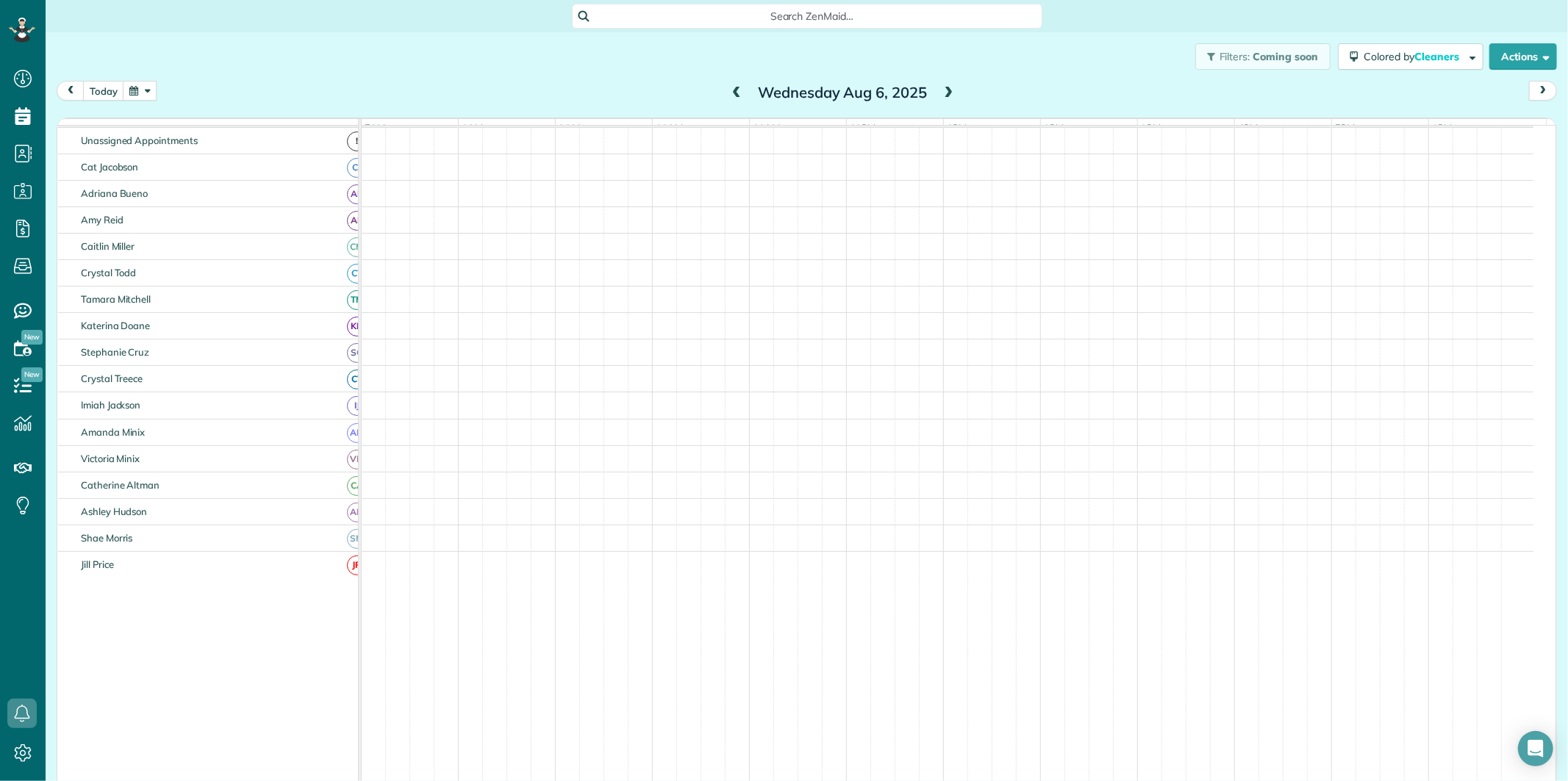 scroll, scrollTop: 55, scrollLeft: 0, axis: vertical 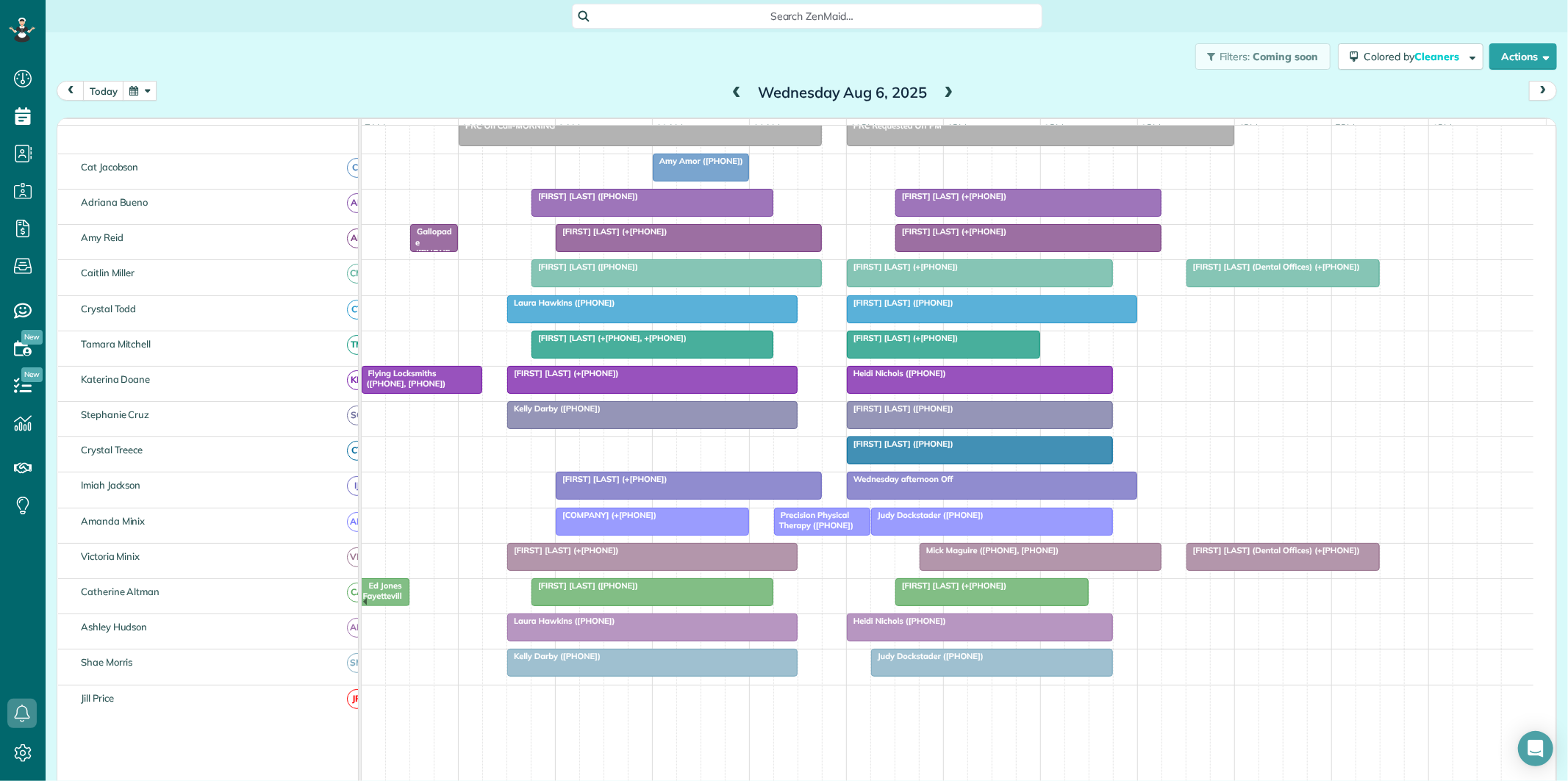 click on "Ken Weaver (+17707316097)" at bounding box center [612, 231] 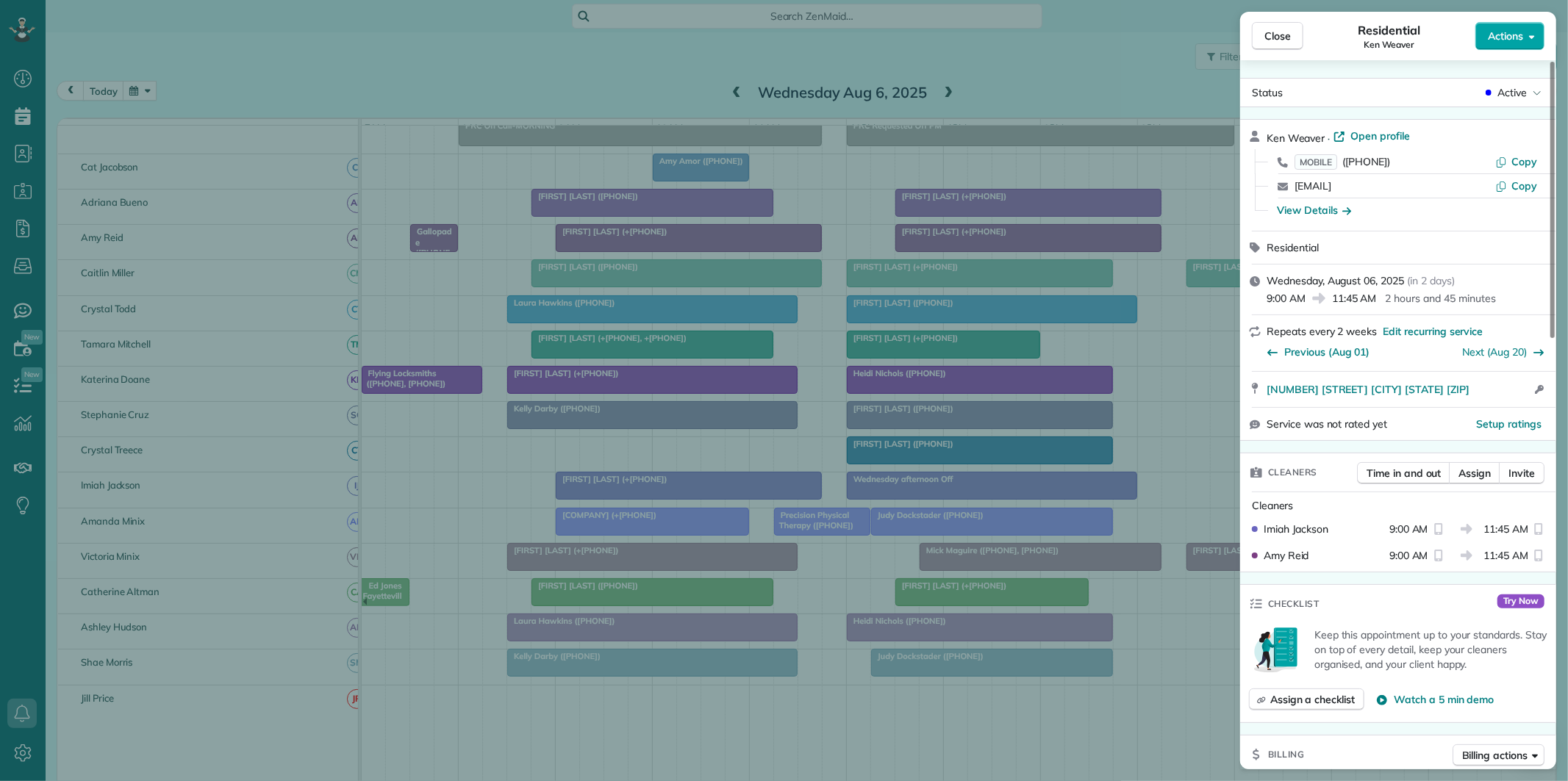 click on "Actions" at bounding box center (1506, 36) 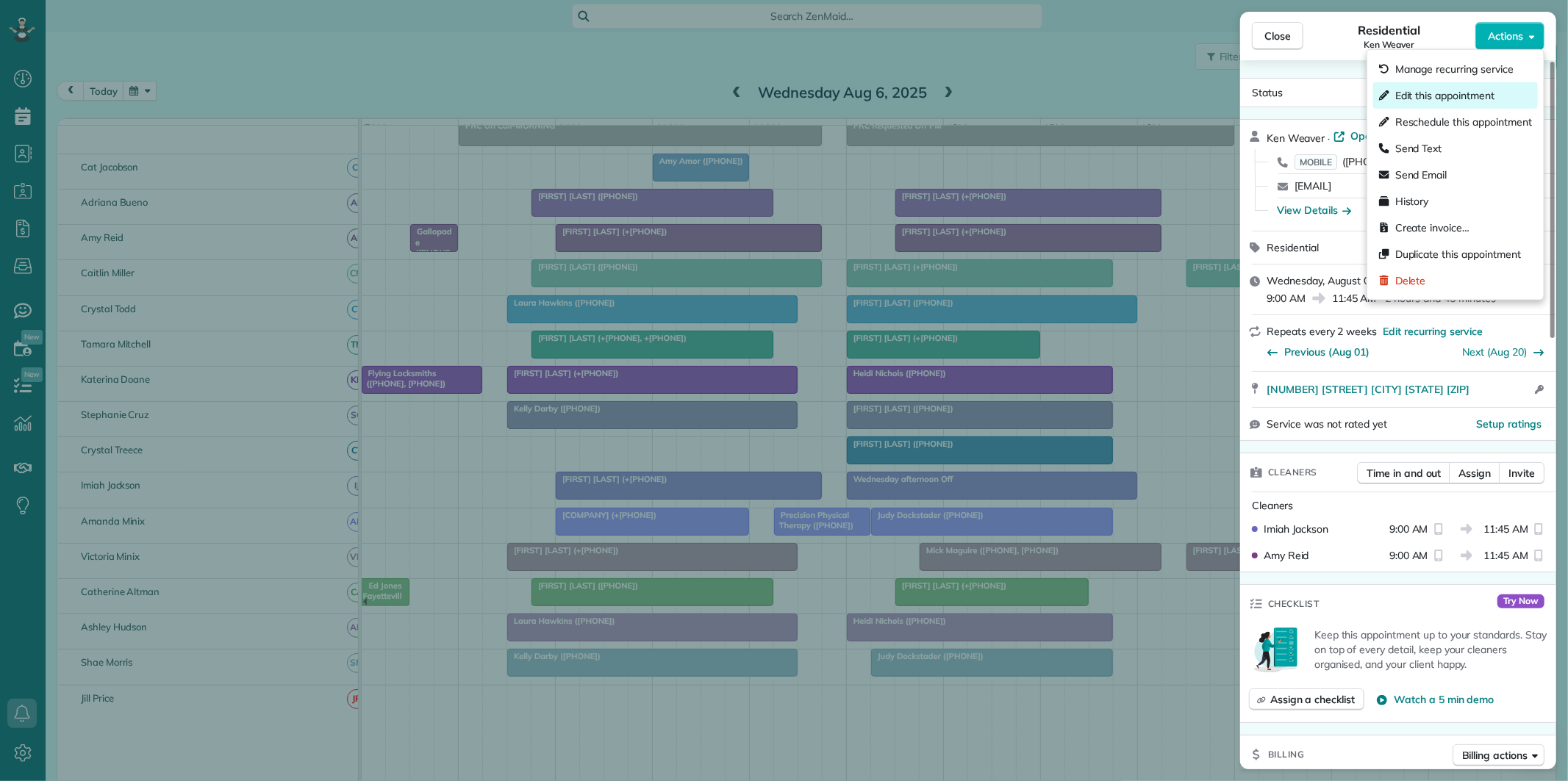 click on "Edit this appointment" at bounding box center [1445, 96] 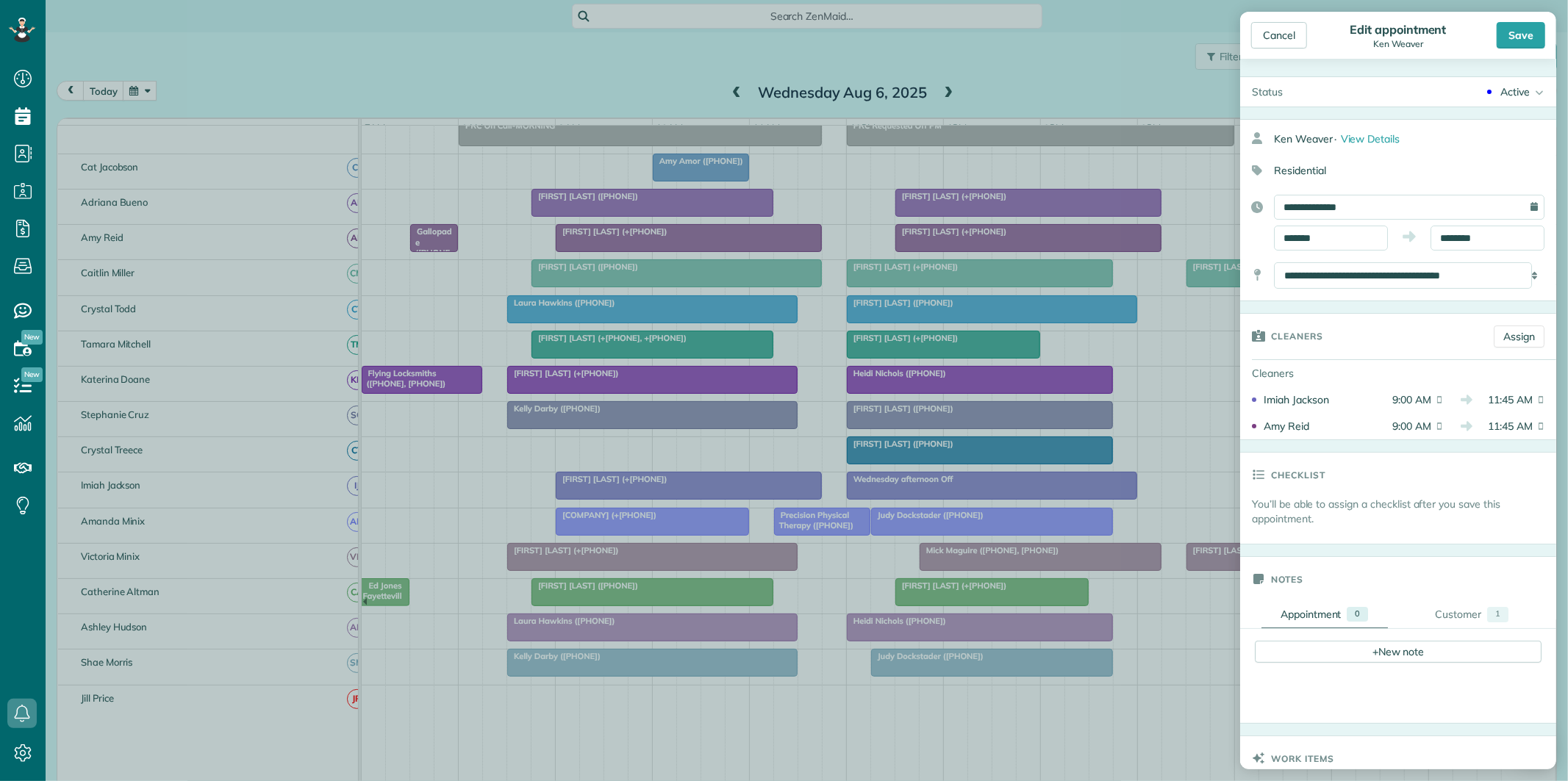 click on "Active" at bounding box center [1515, 92] 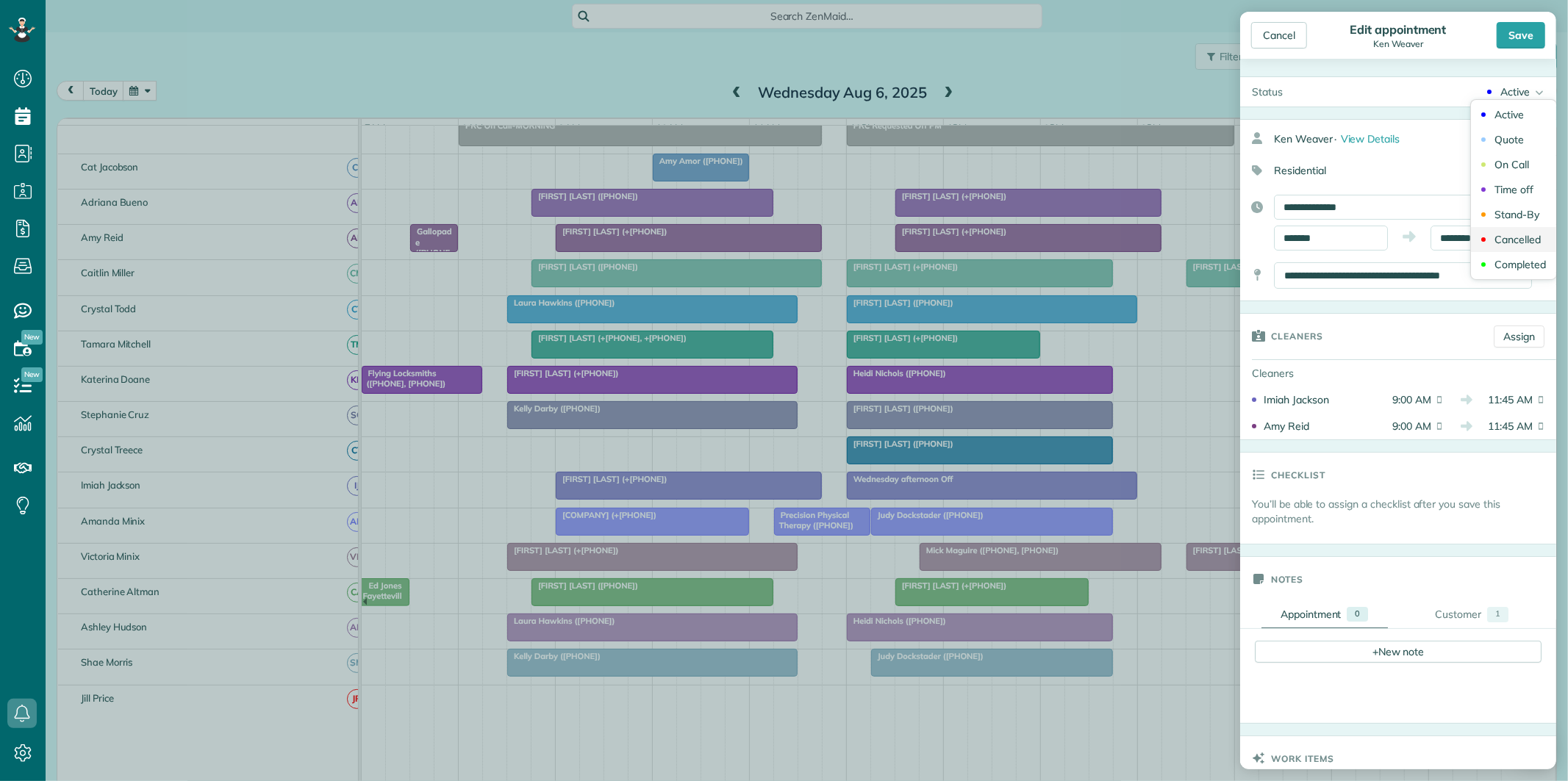 click on "Cancelled" at bounding box center [1517, 240] 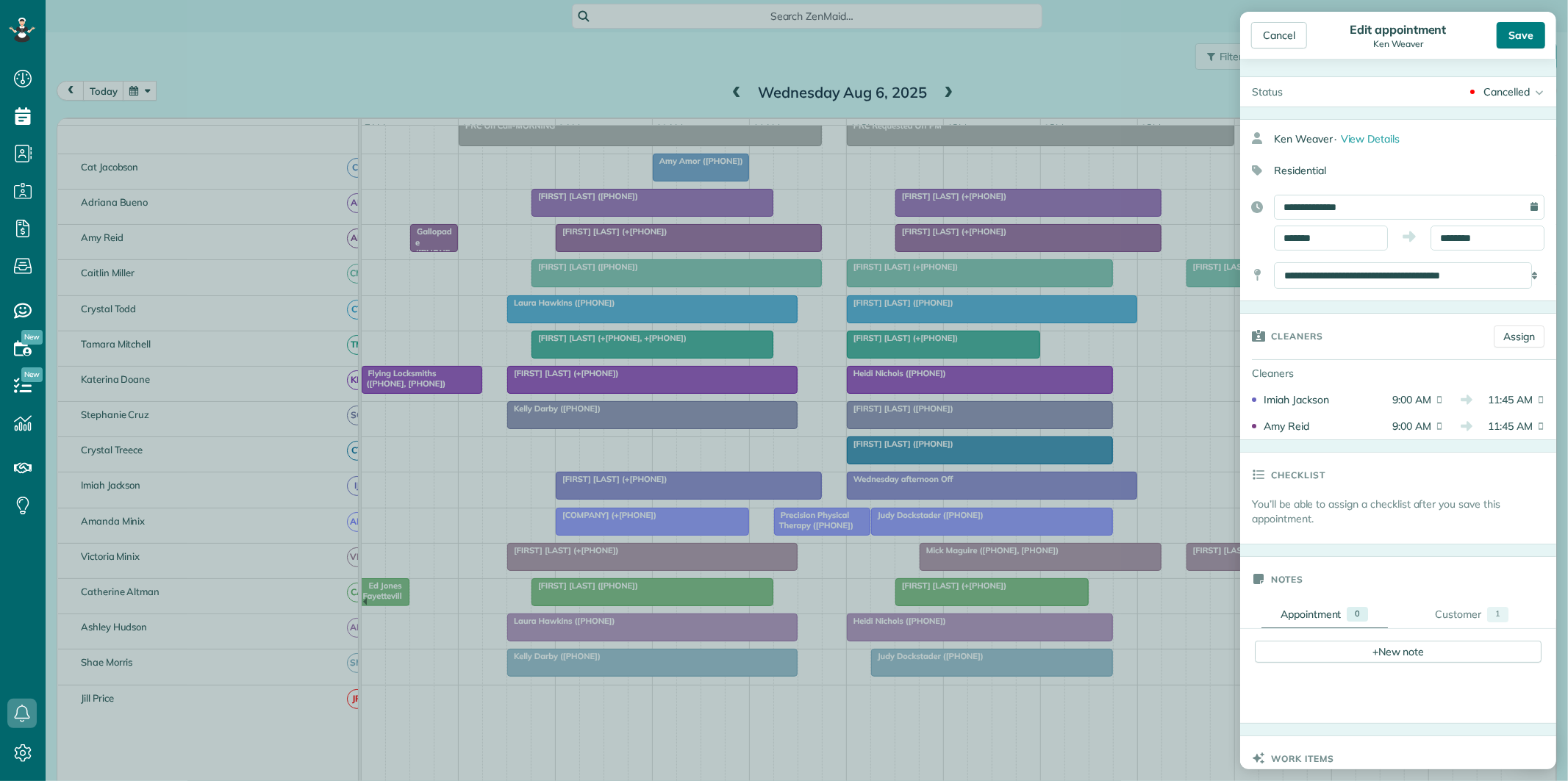 click on "Save" at bounding box center (1521, 35) 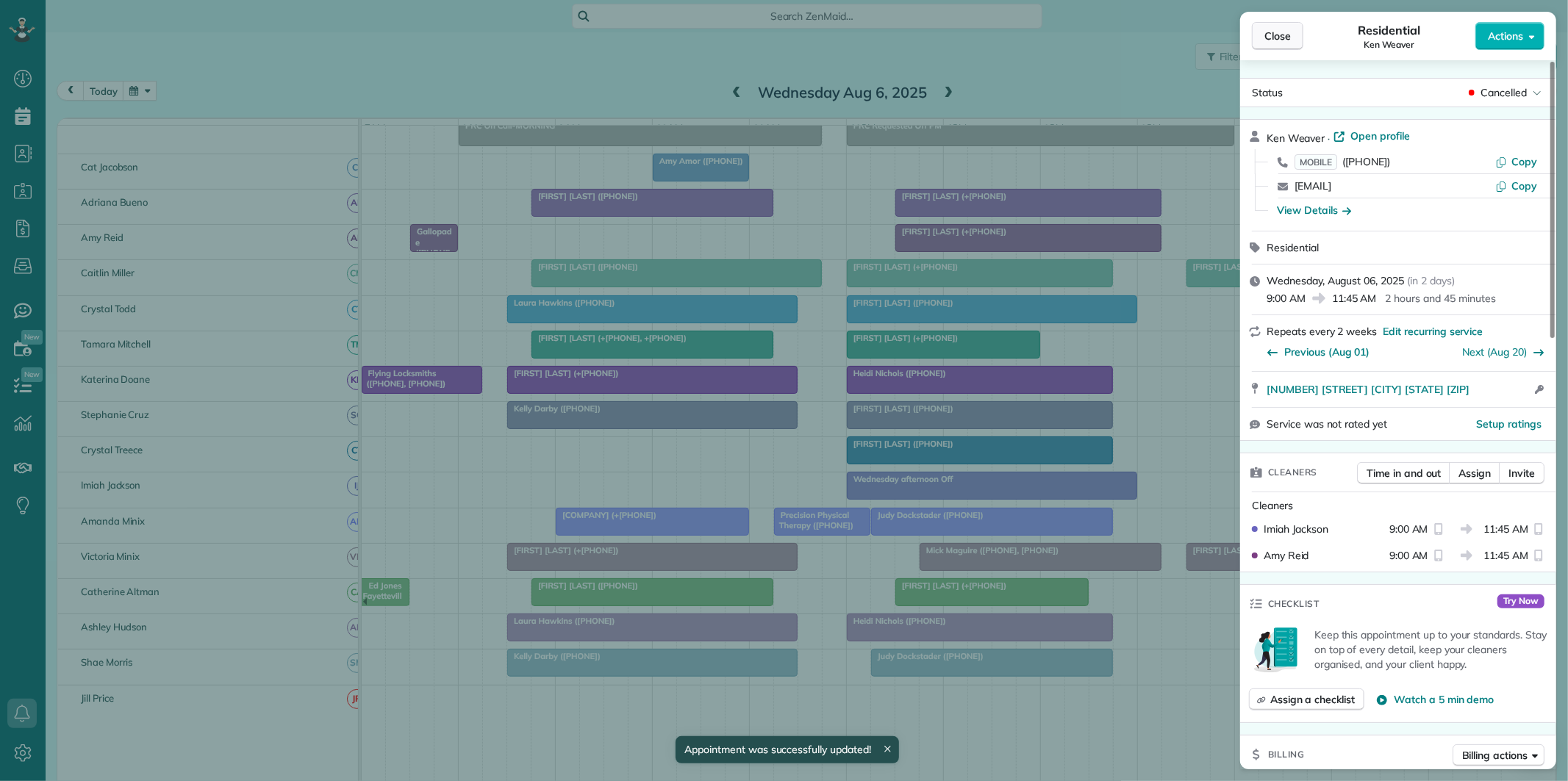 click on "Close" at bounding box center [1278, 36] 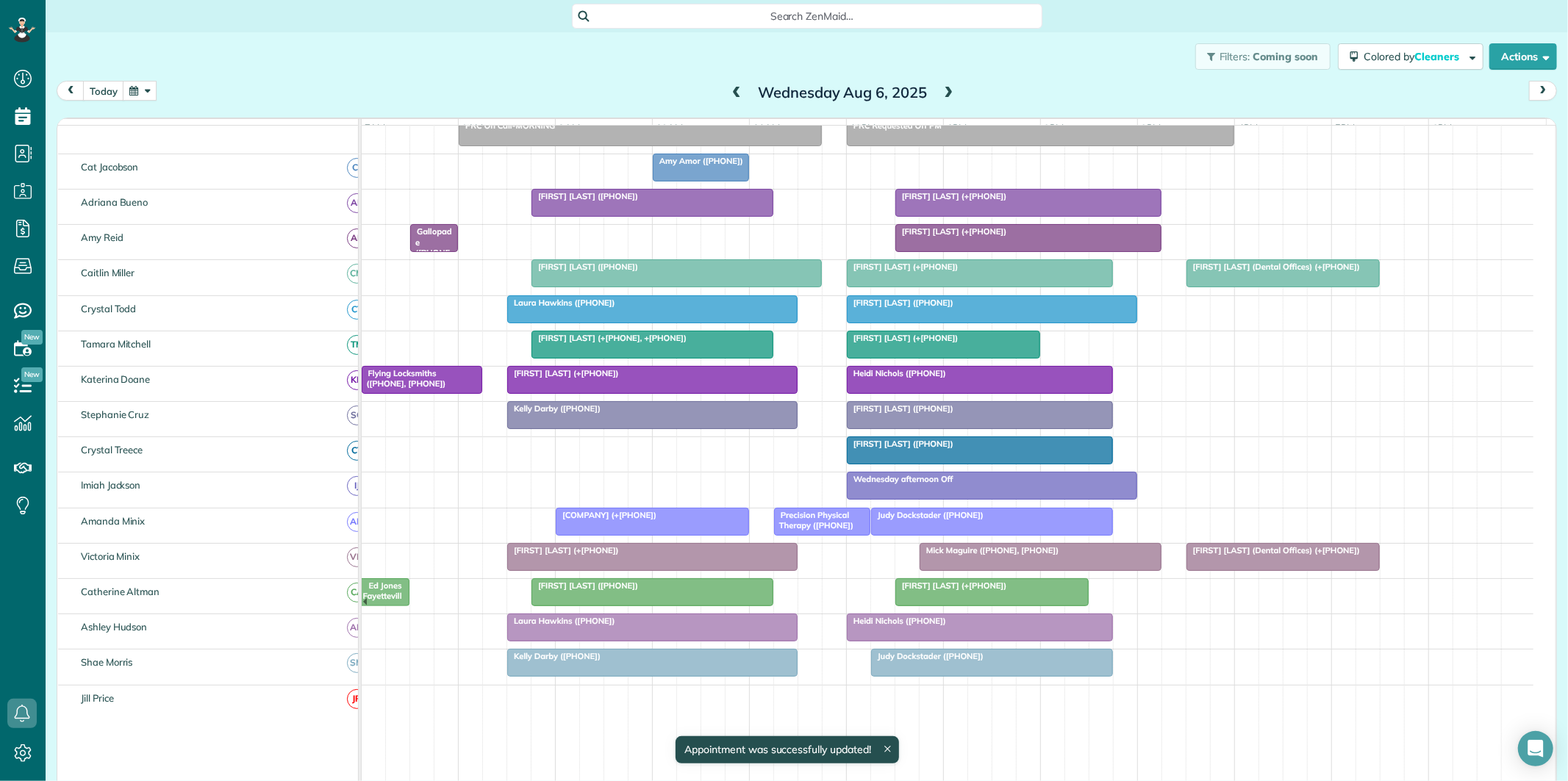 click at bounding box center (652, 203) 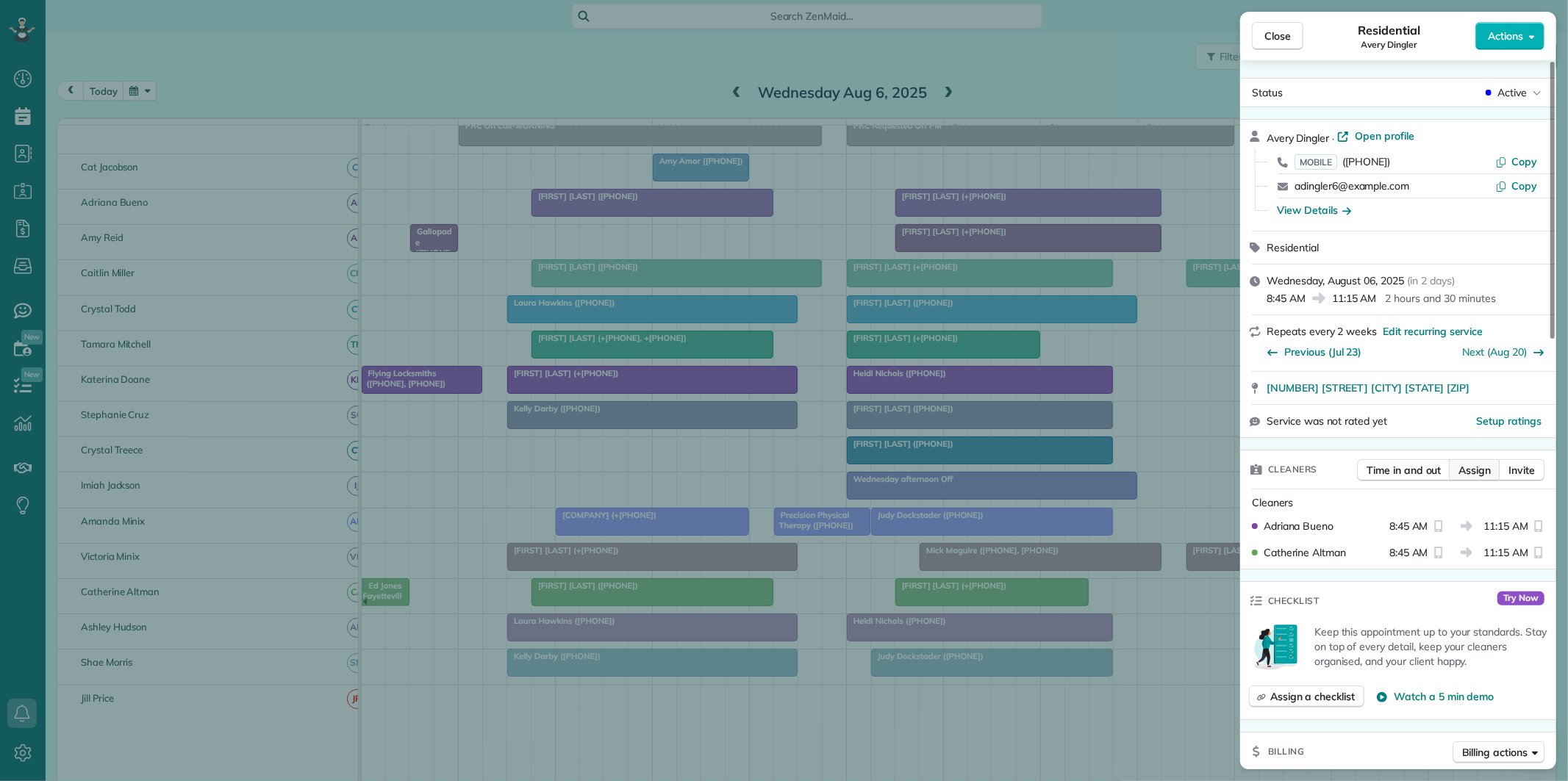 click on "Assign" at bounding box center [1475, 470] 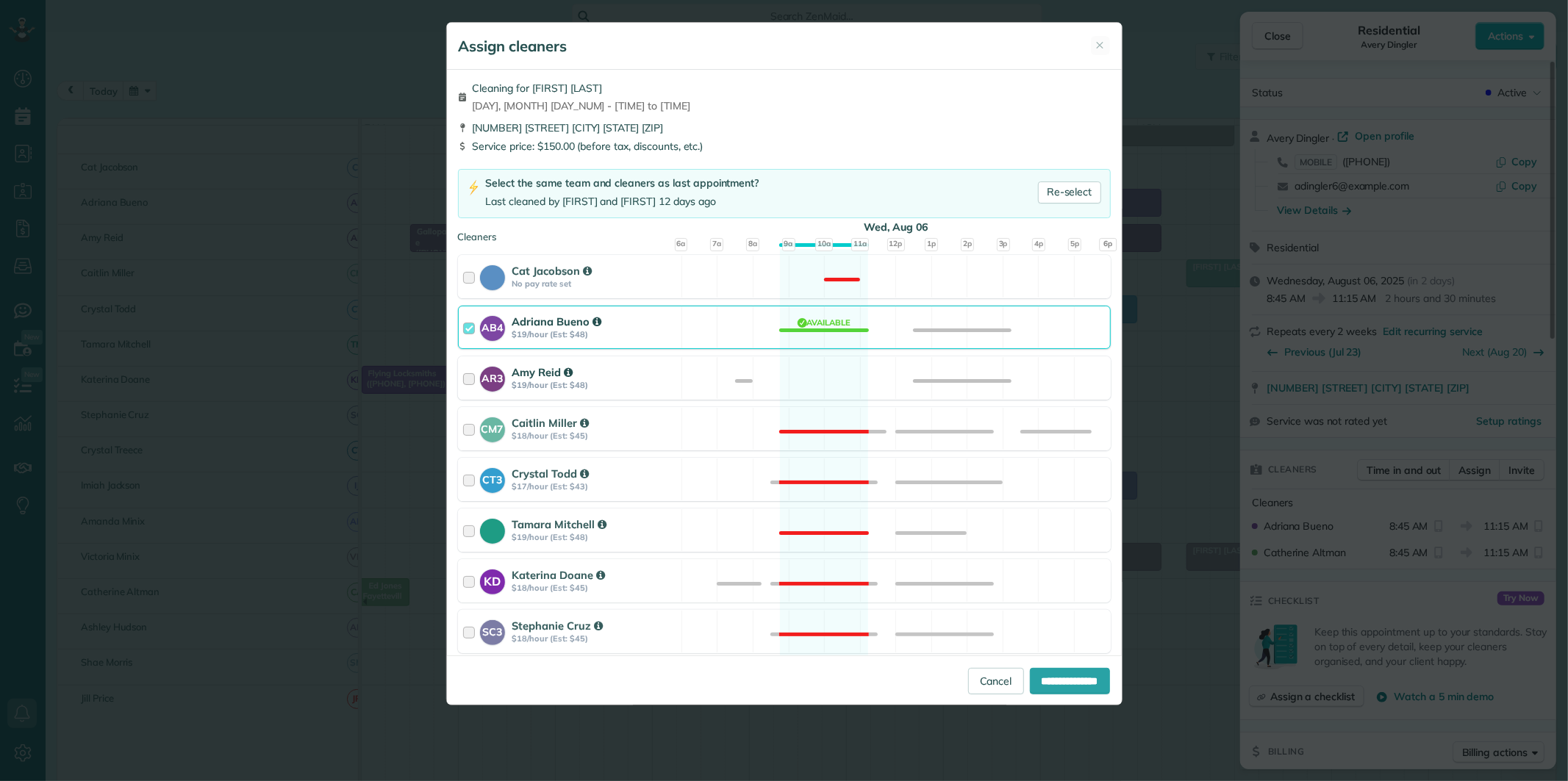 drag, startPoint x: 826, startPoint y: 369, endPoint x: 828, endPoint y: 358, distance: 11.18034 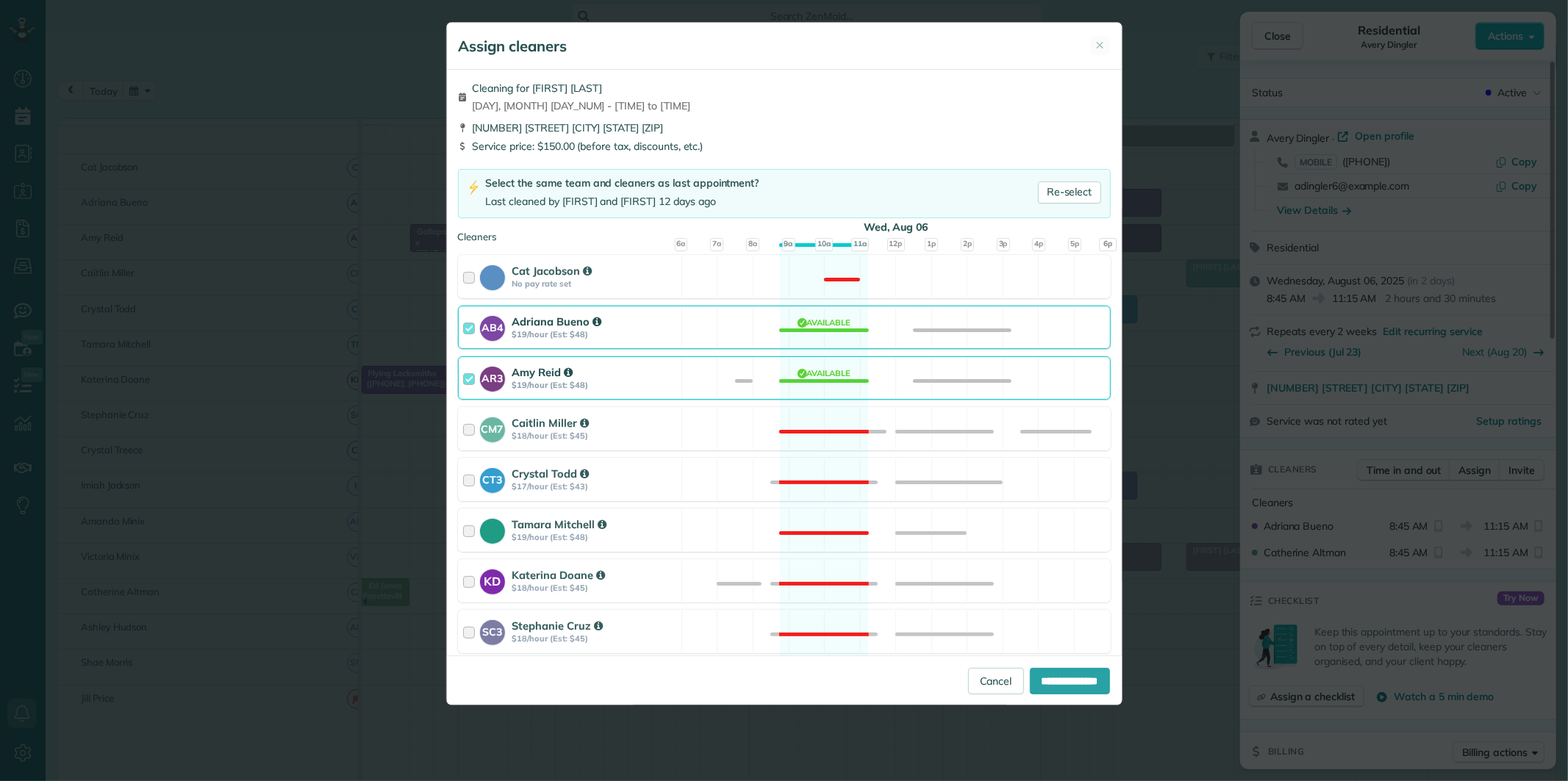 click on "AB4
Adriana Bueno
$19/hour (Est: $48)
Available" at bounding box center (784, 327) 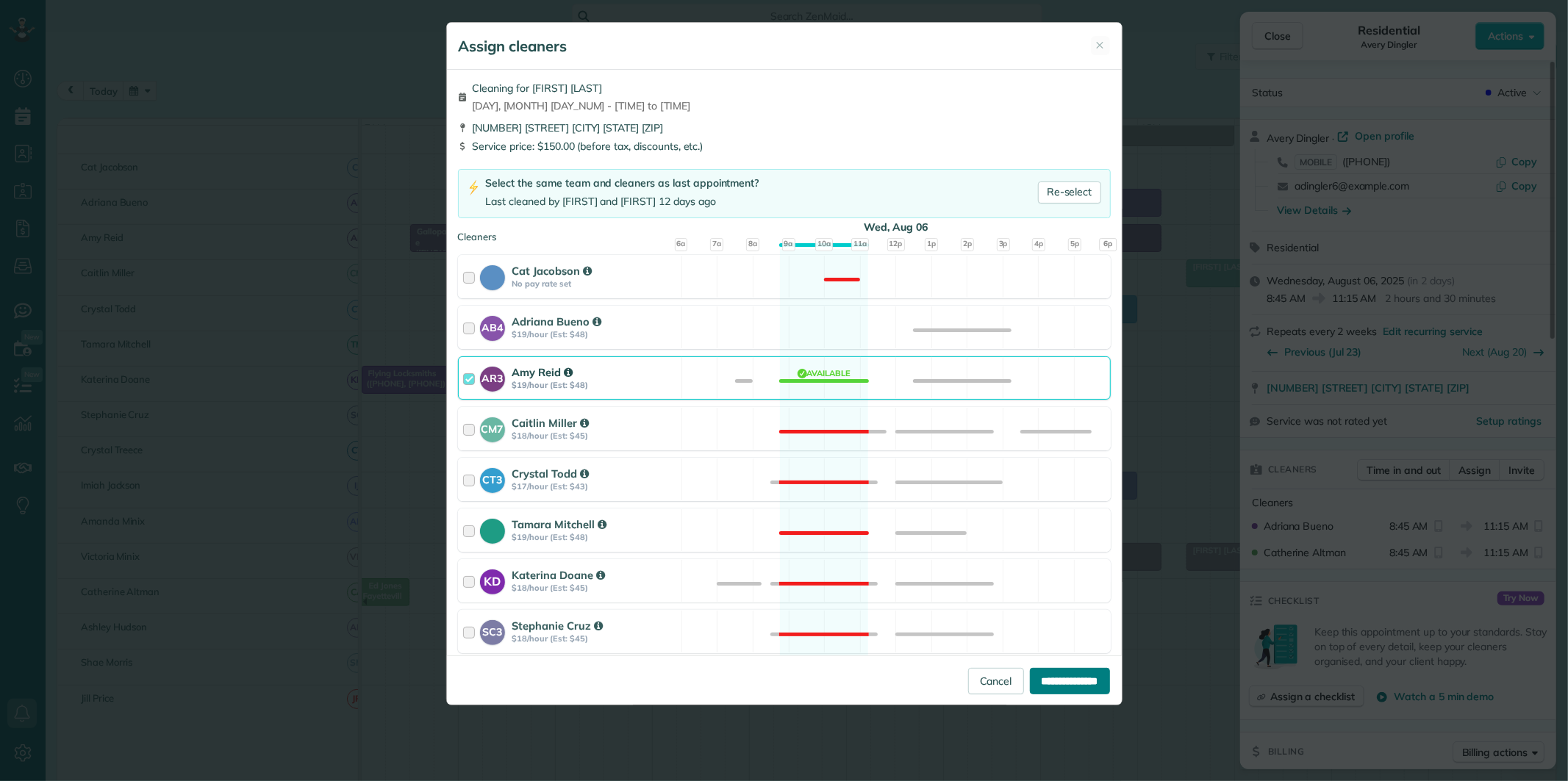 click on "**********" at bounding box center (1070, 681) 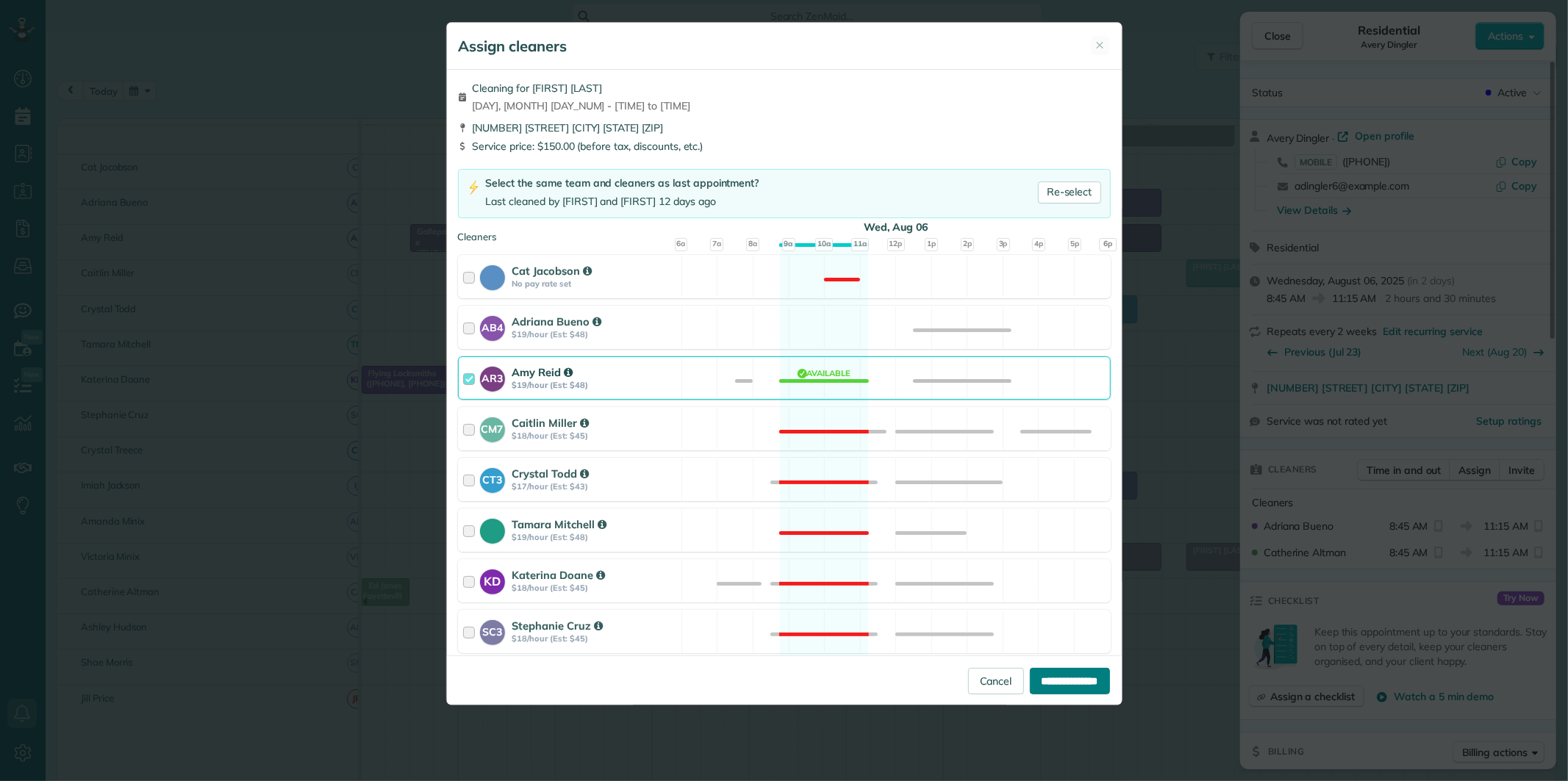type on "**********" 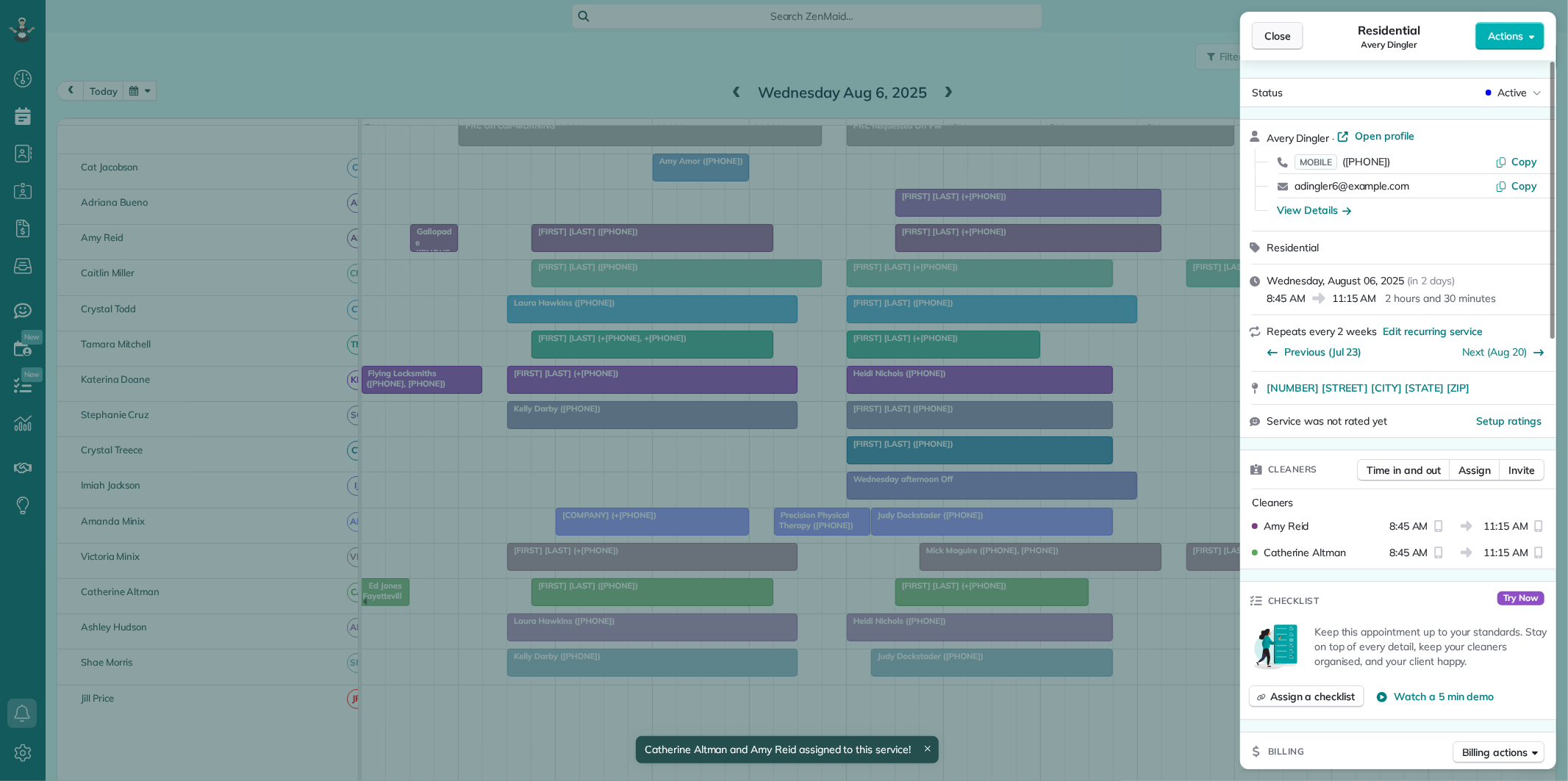 click on "Close" at bounding box center (1278, 36) 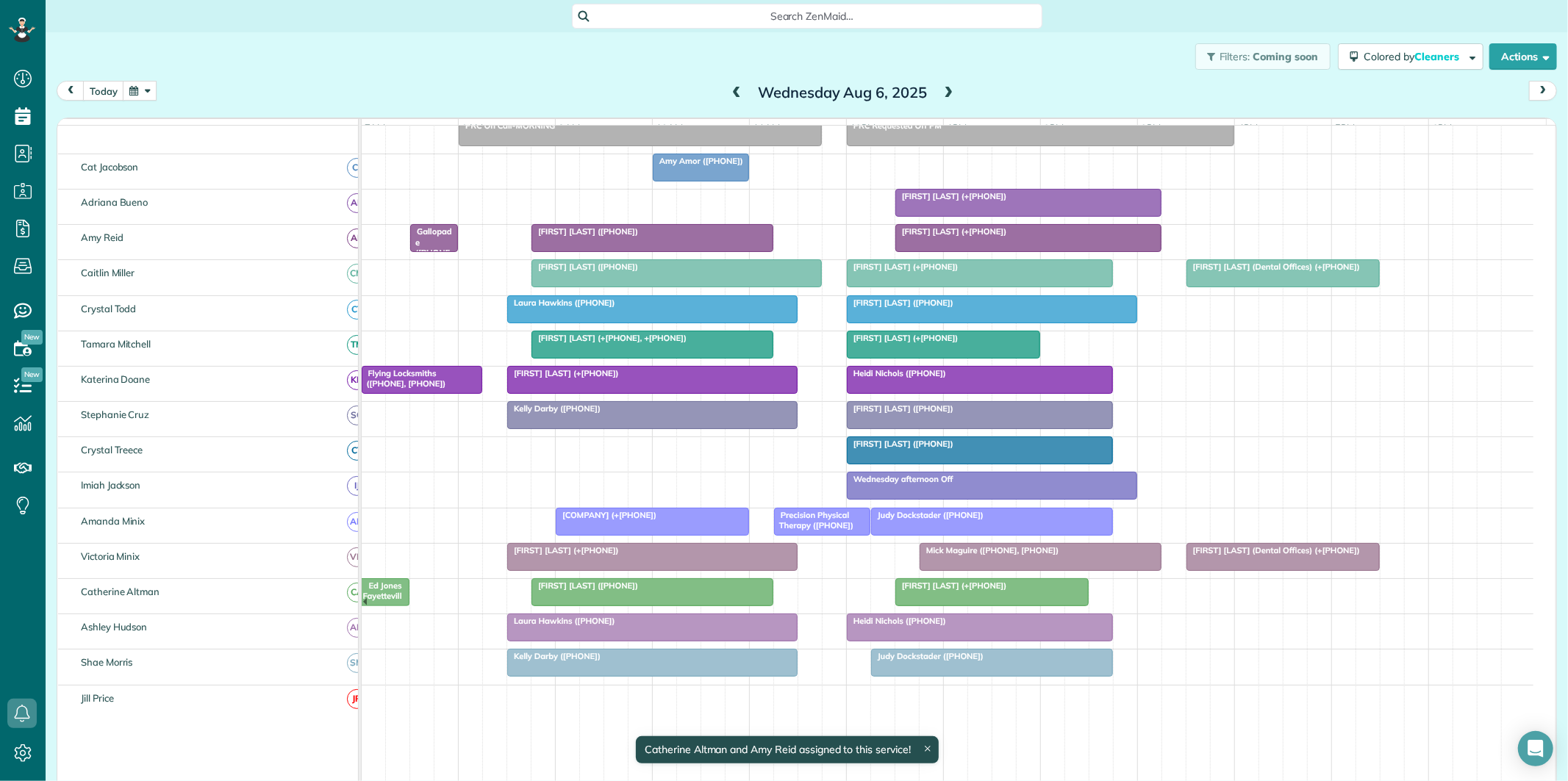 click at bounding box center [992, 486] 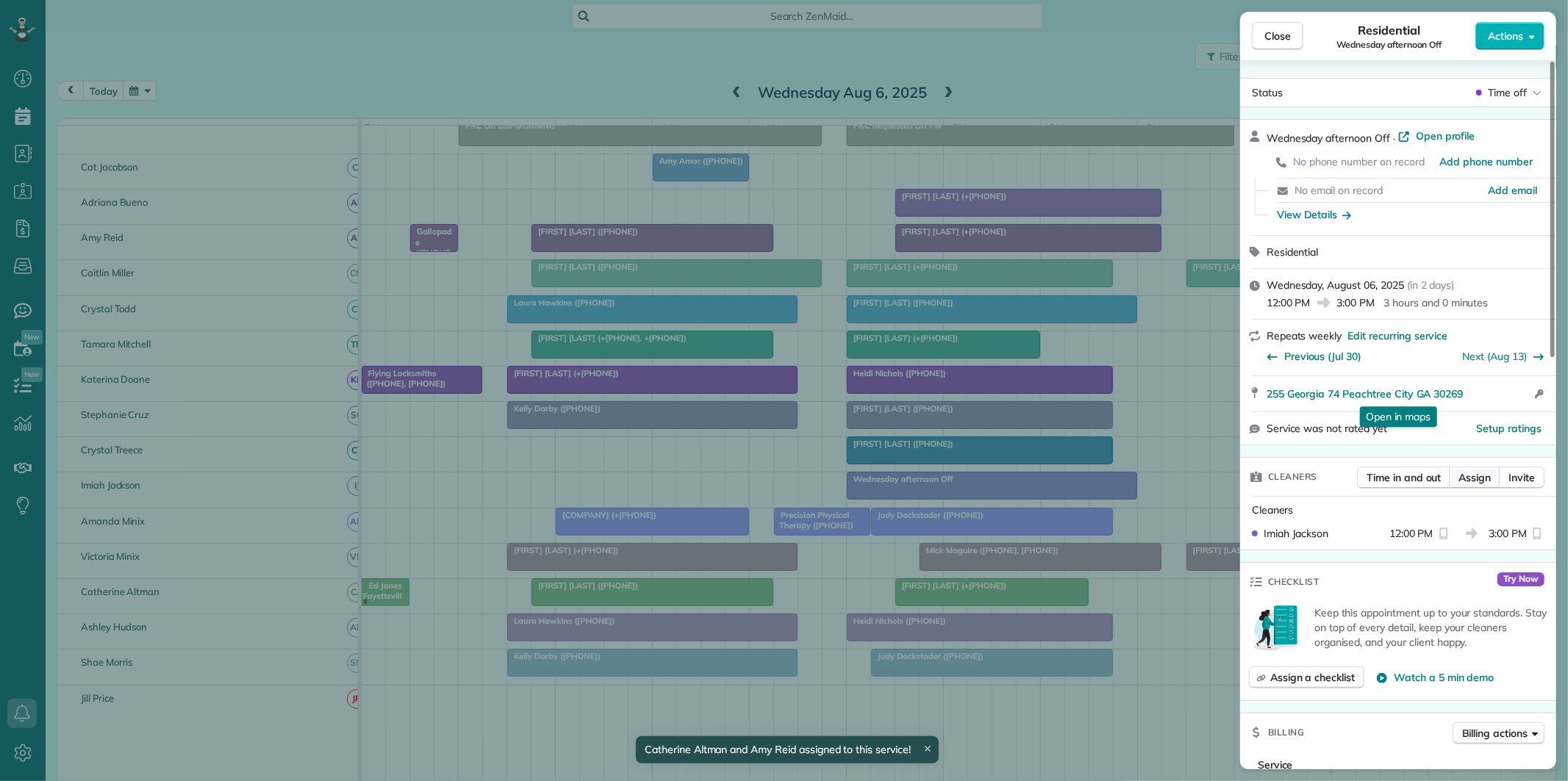 click on "Assign" at bounding box center [1475, 478] 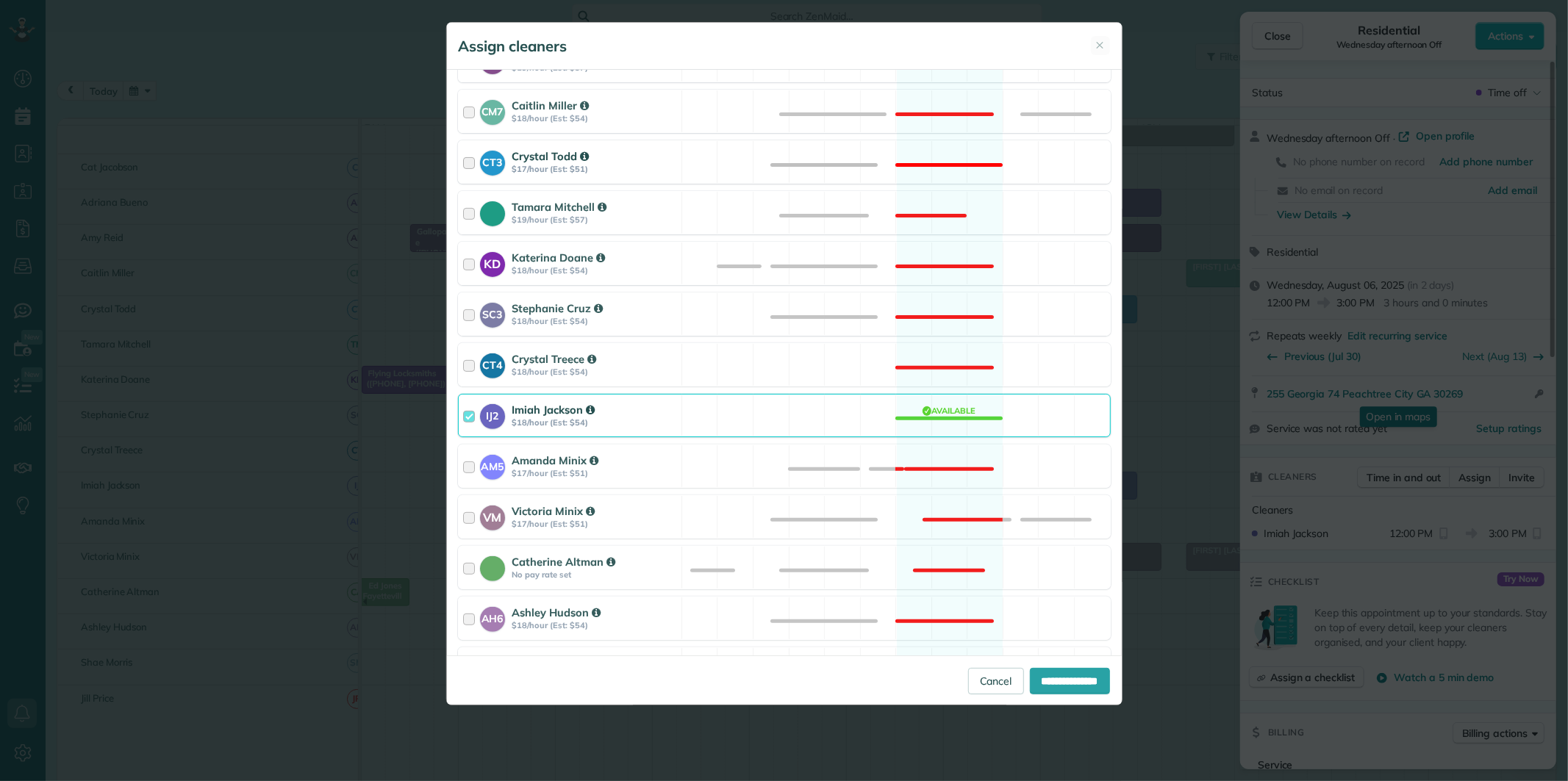 scroll, scrollTop: 458, scrollLeft: 0, axis: vertical 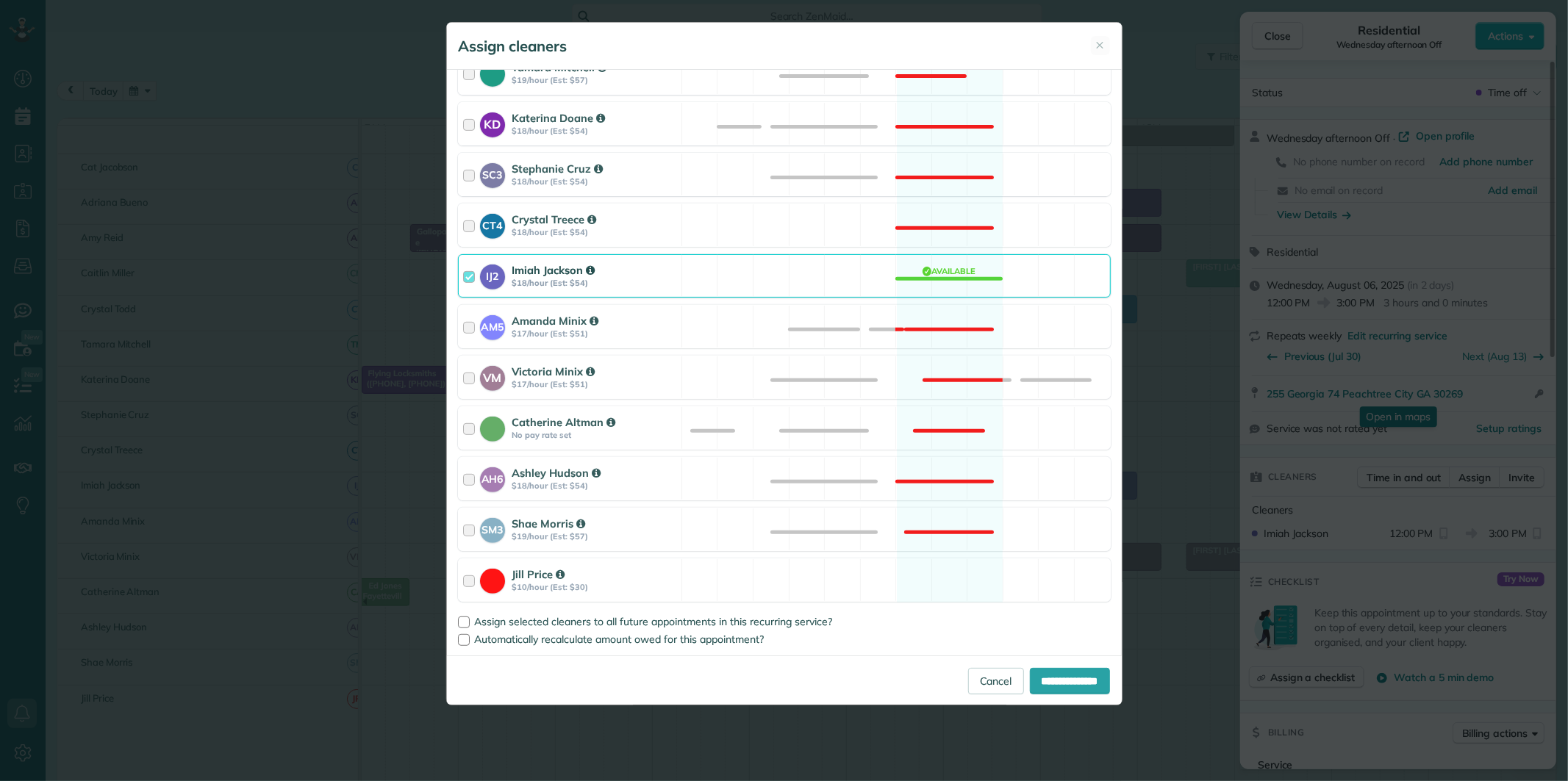 click on "IJ2
Imiah Jackson
$18/hour (Est: $54)
Available" at bounding box center (784, 276) 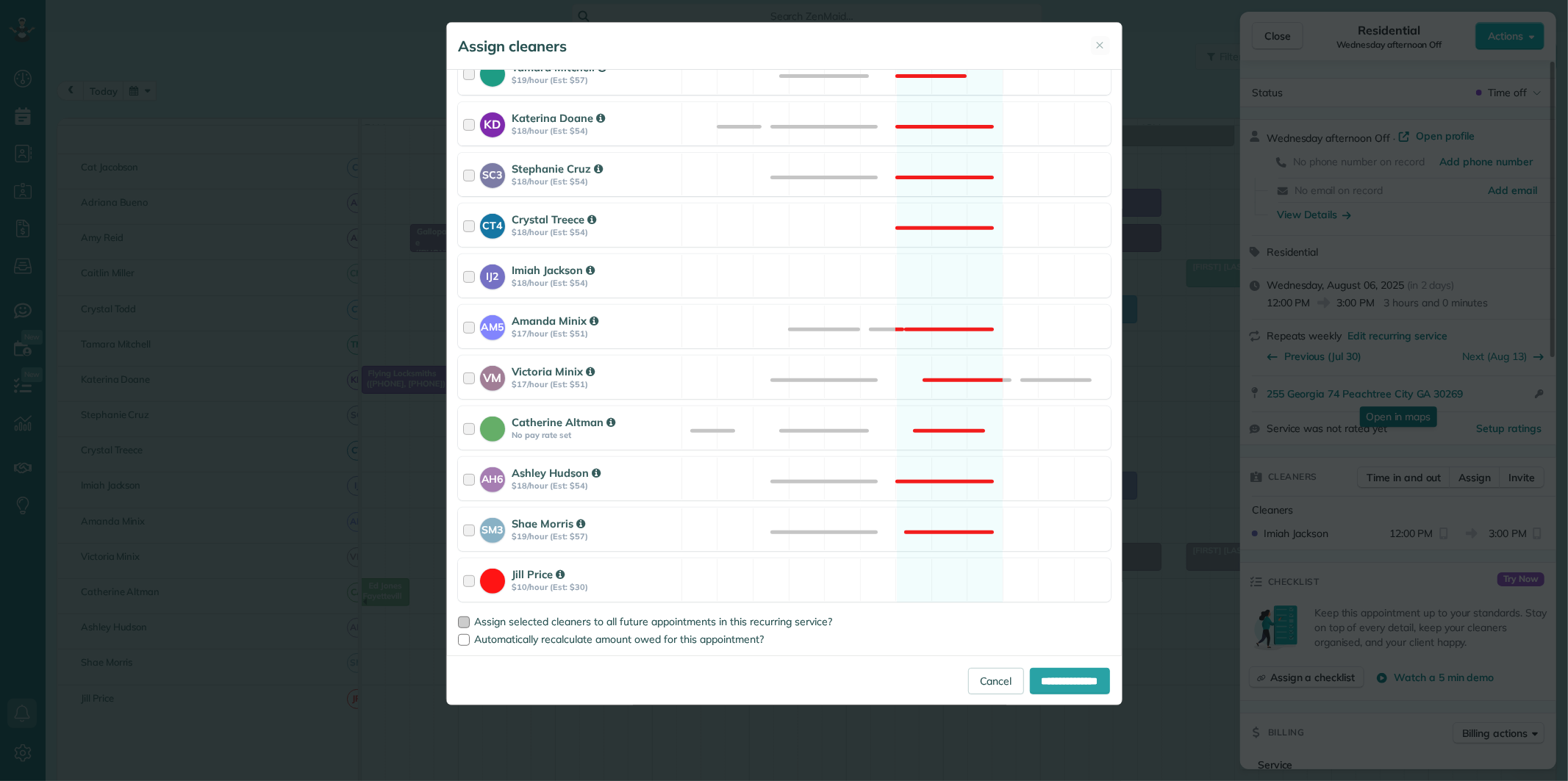click at bounding box center (464, 622) 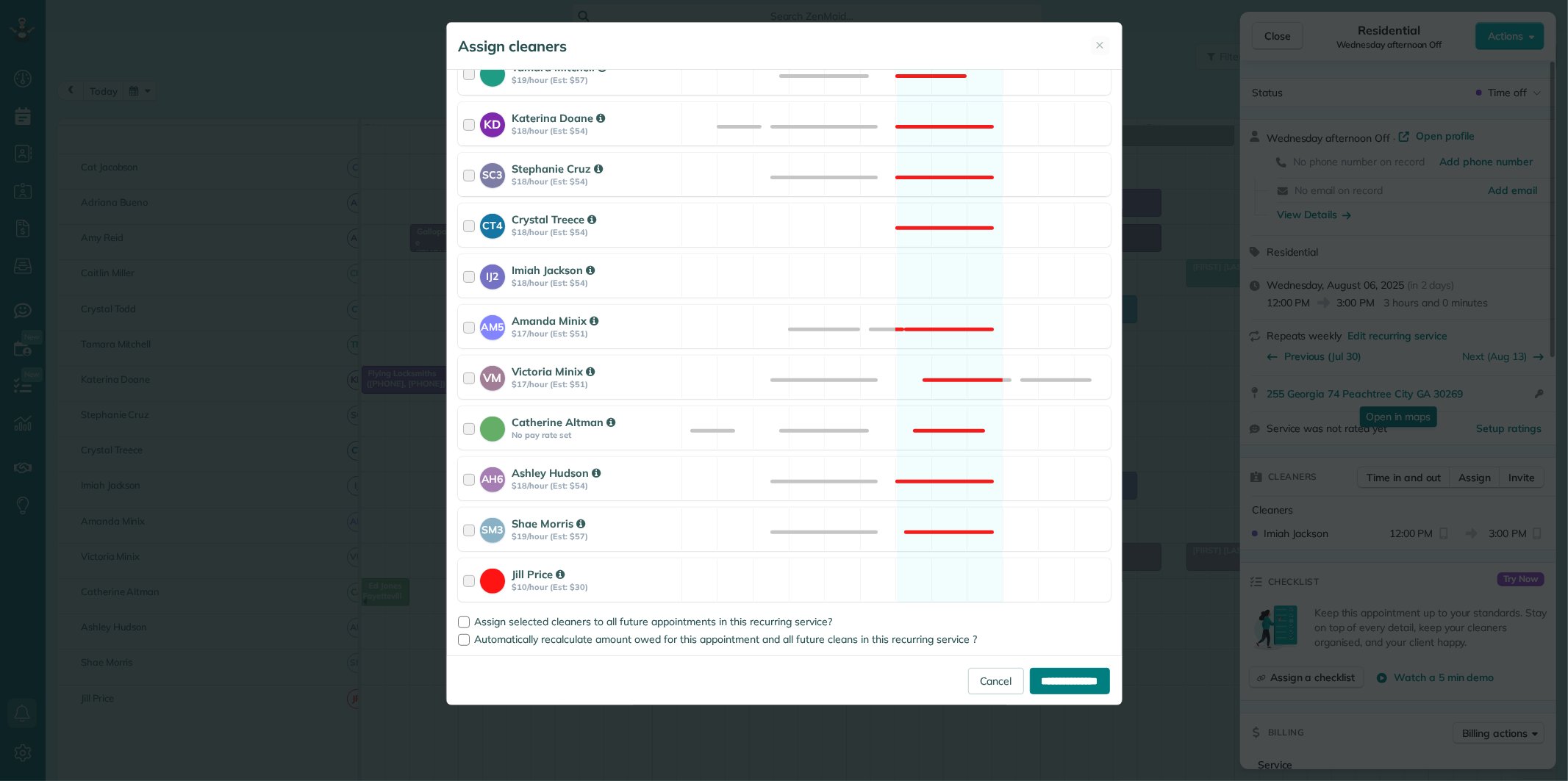 click on "**********" at bounding box center [1070, 681] 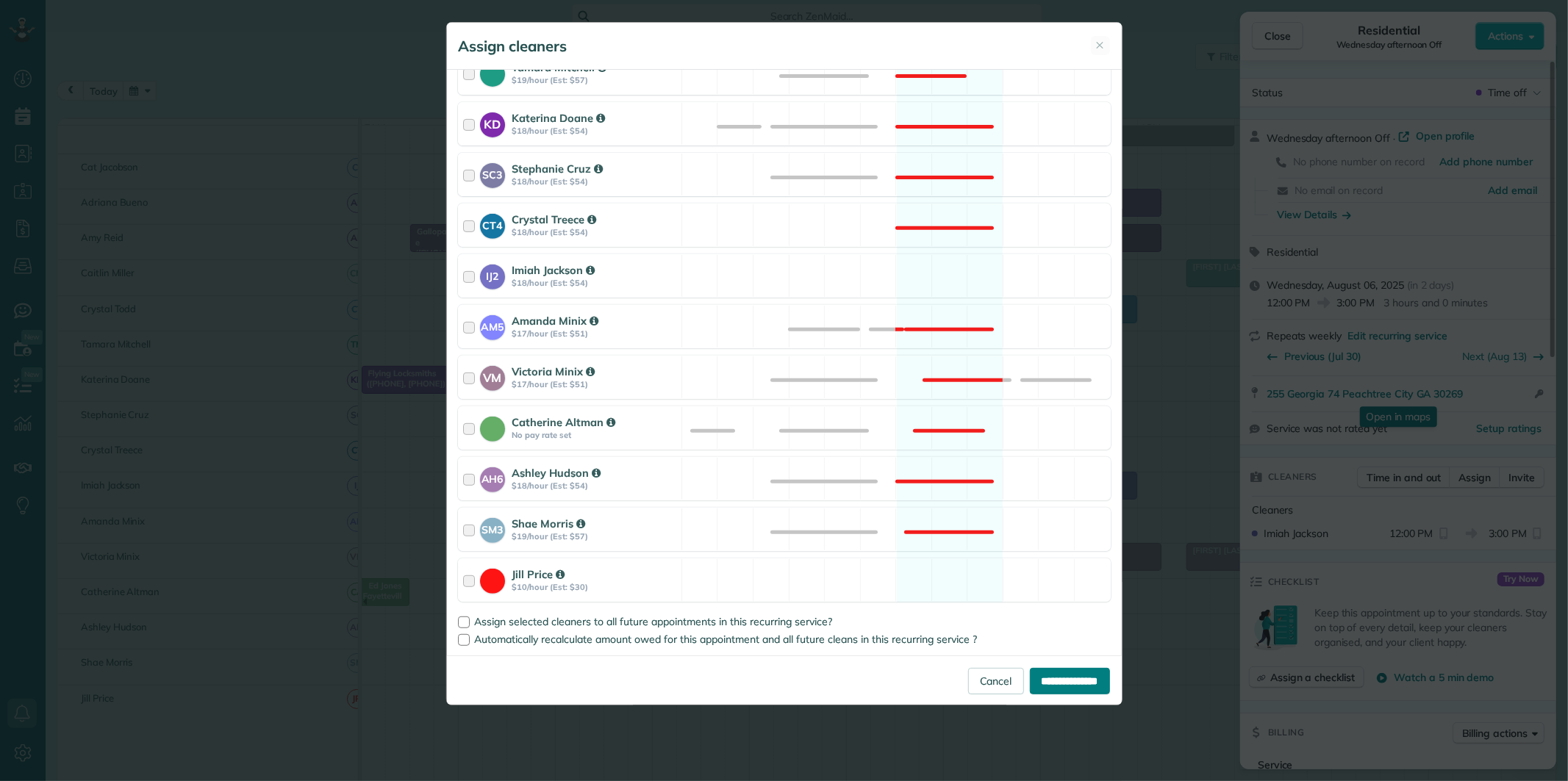 type on "**********" 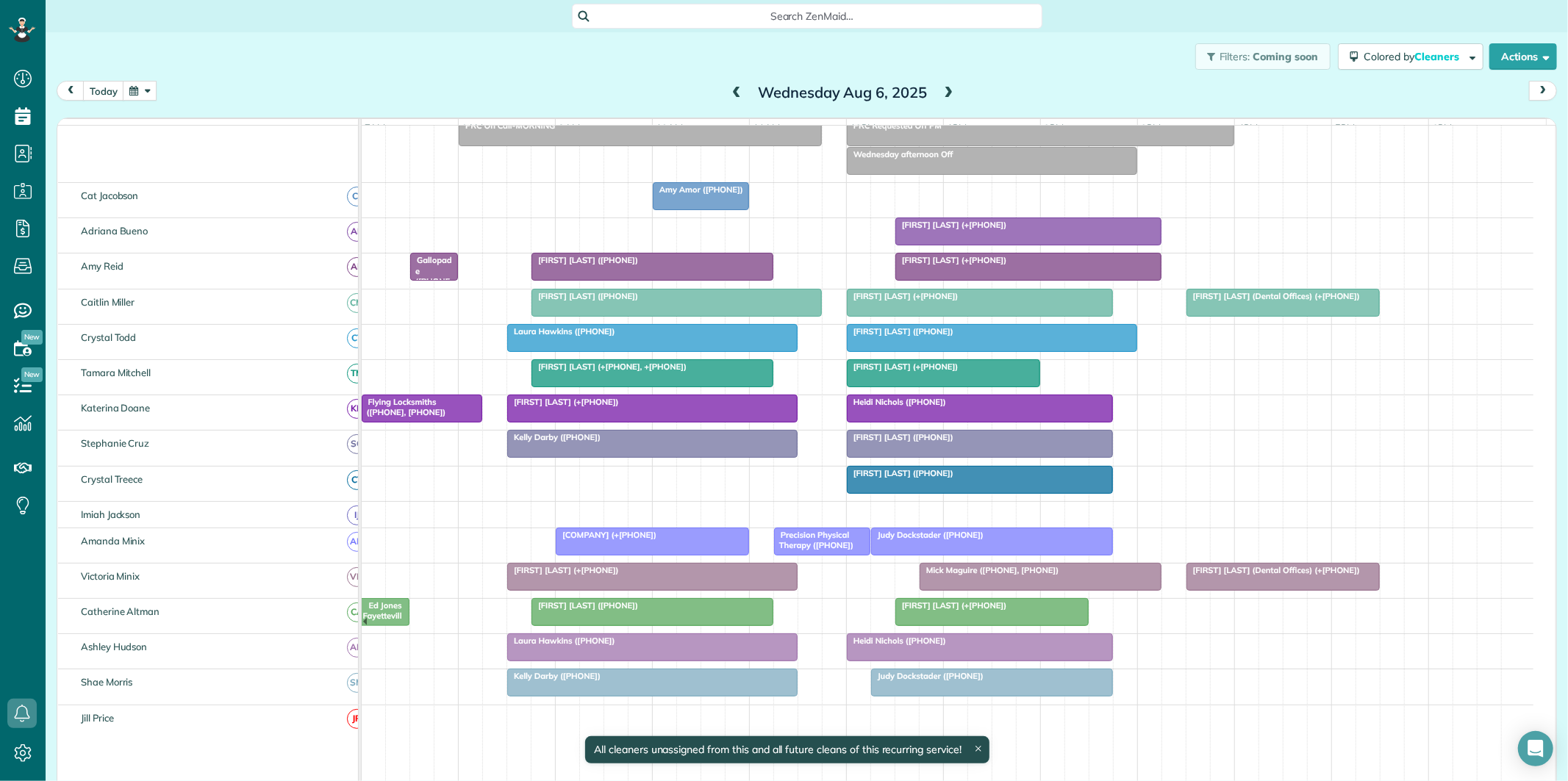 scroll, scrollTop: 151, scrollLeft: 0, axis: vertical 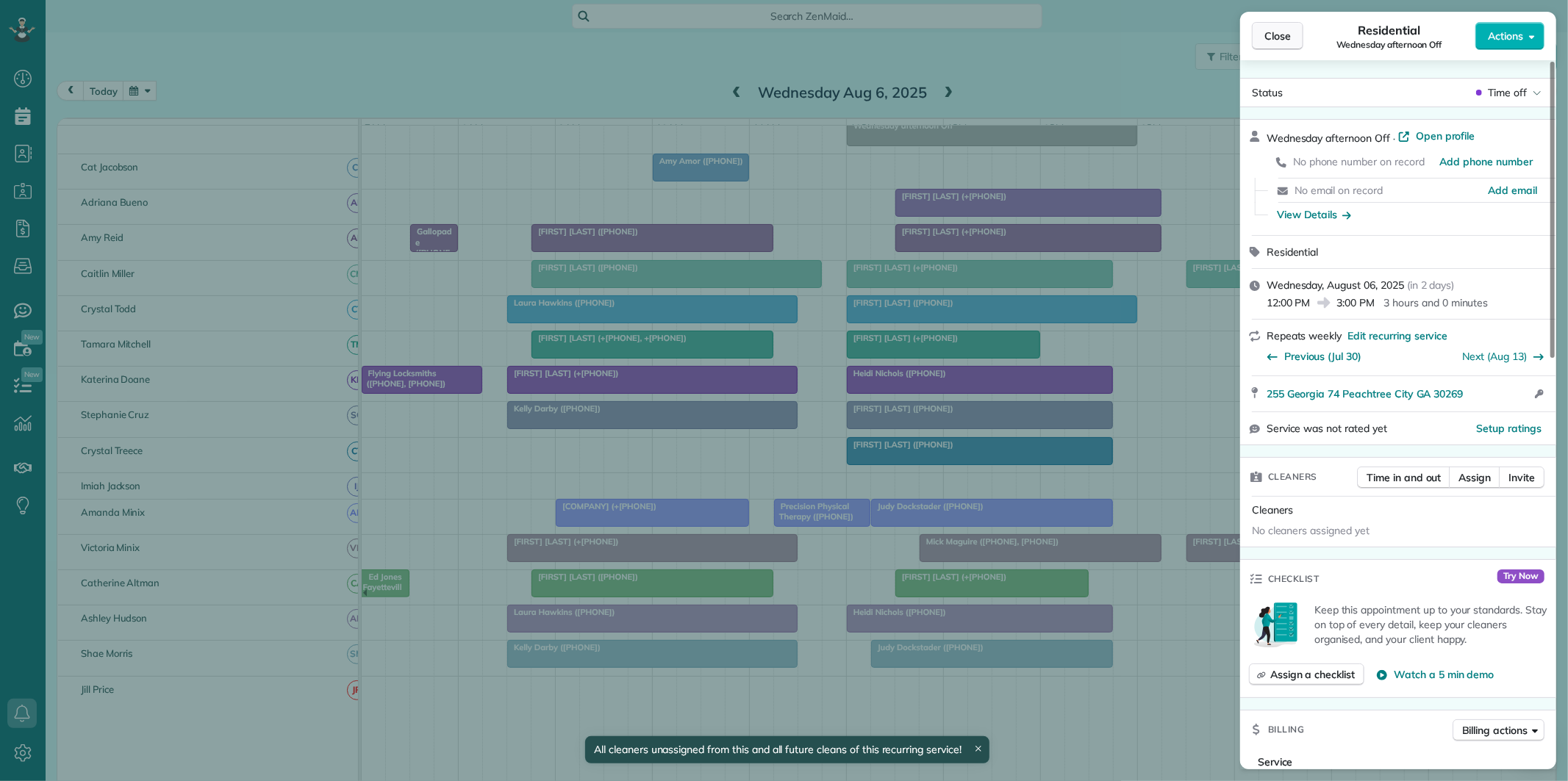 click on "Close" at bounding box center [1278, 36] 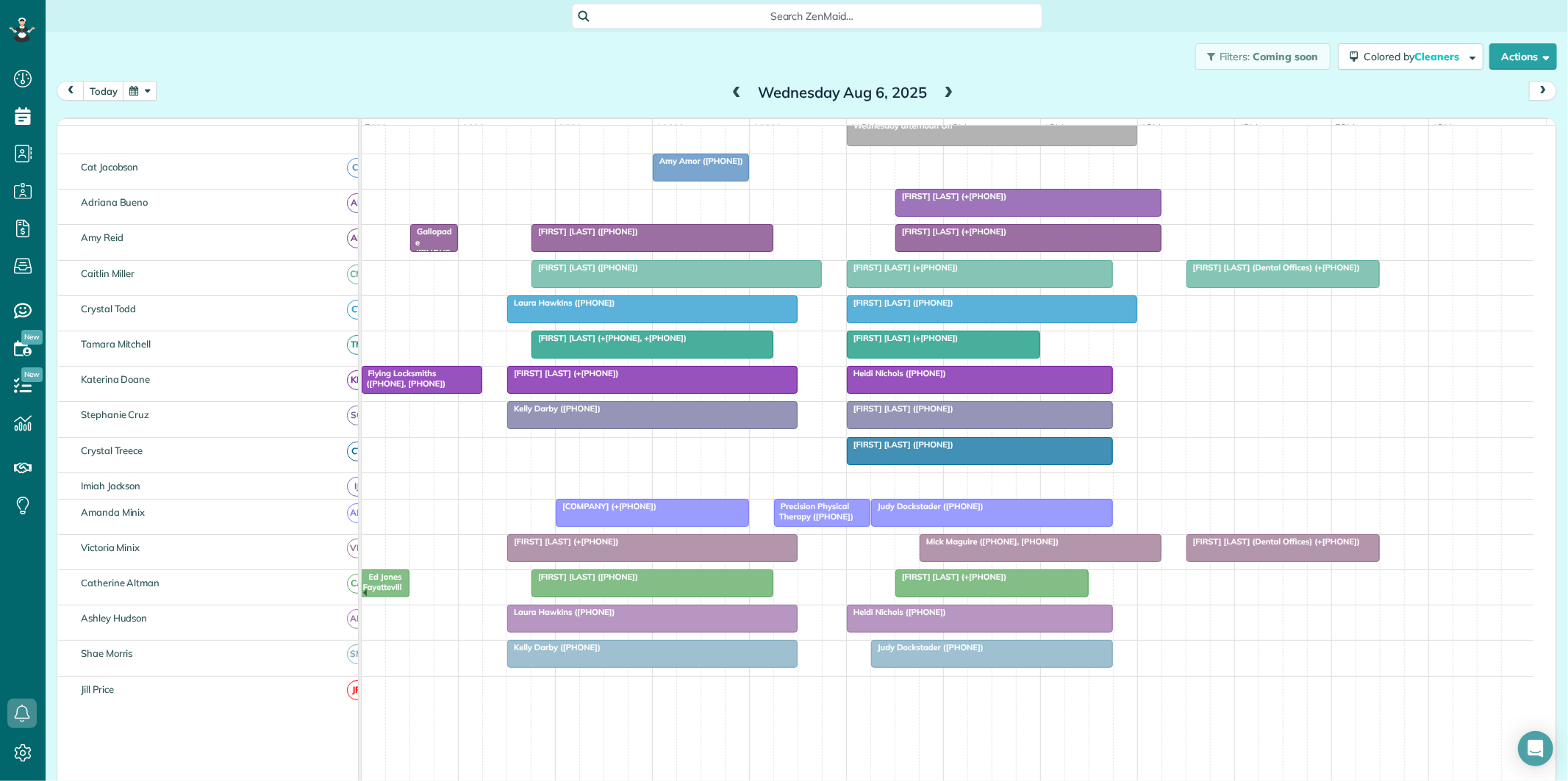 click at bounding box center (949, 93) 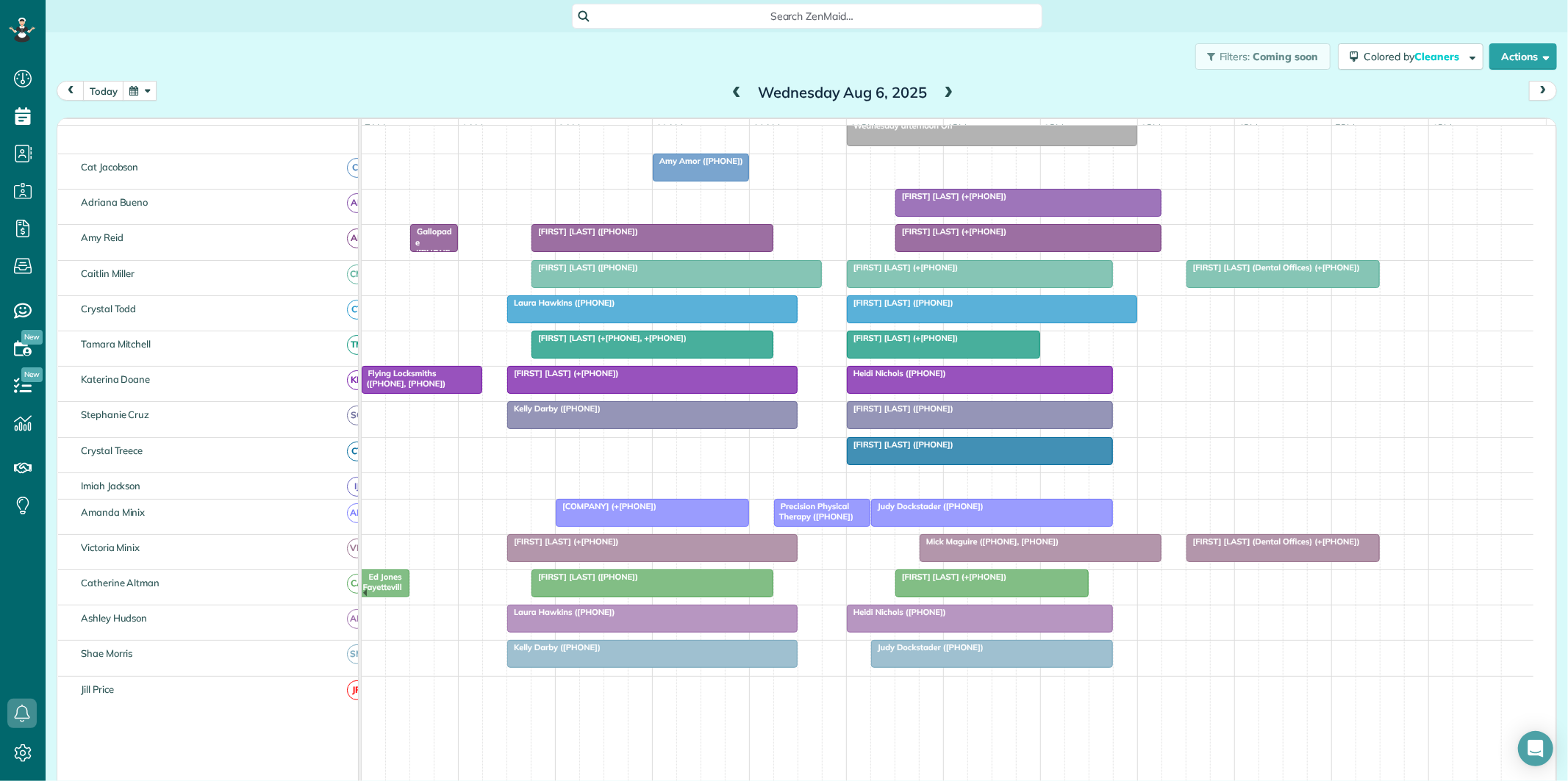 scroll, scrollTop: 55, scrollLeft: 0, axis: vertical 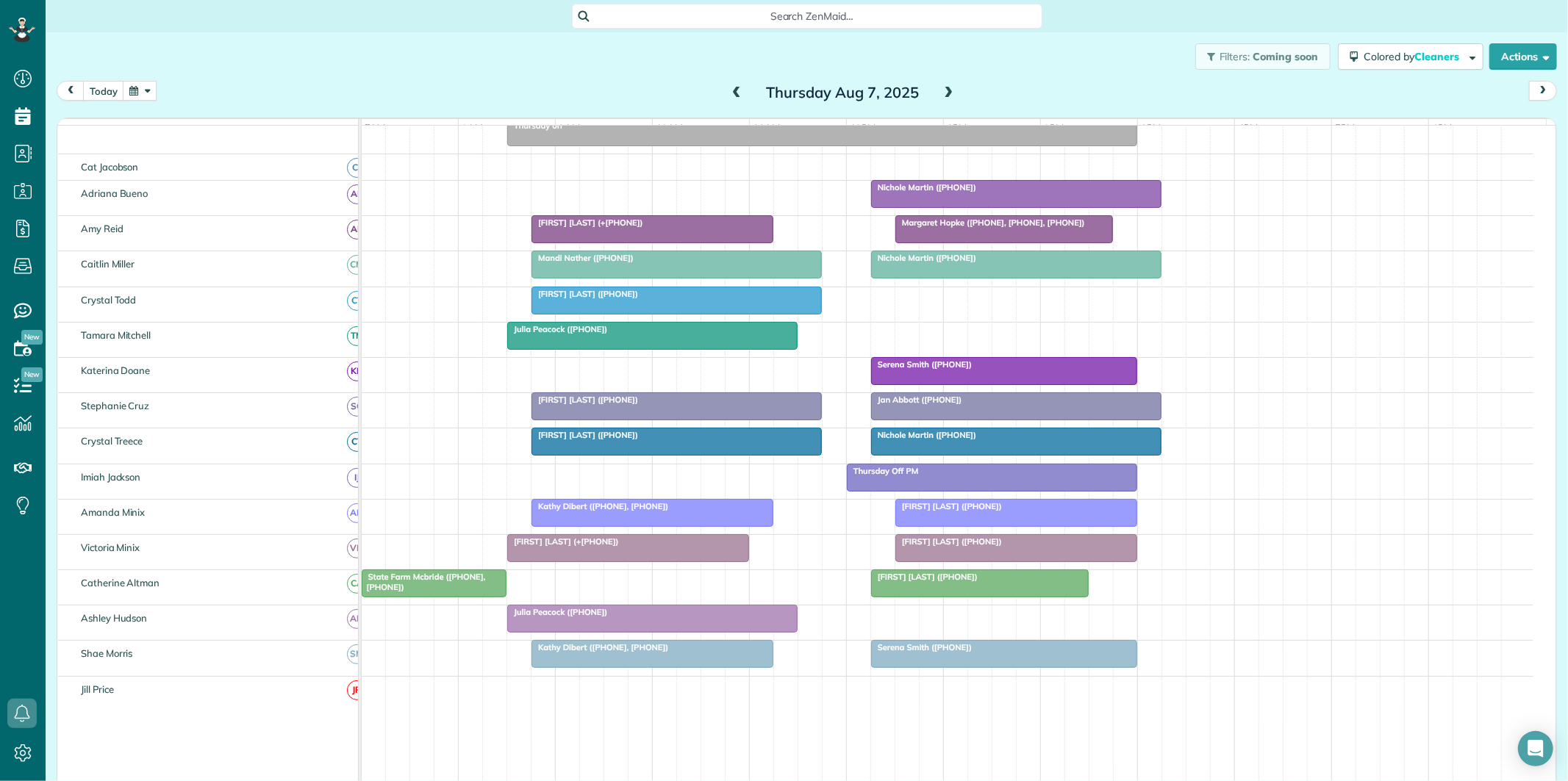 click at bounding box center (992, 478) 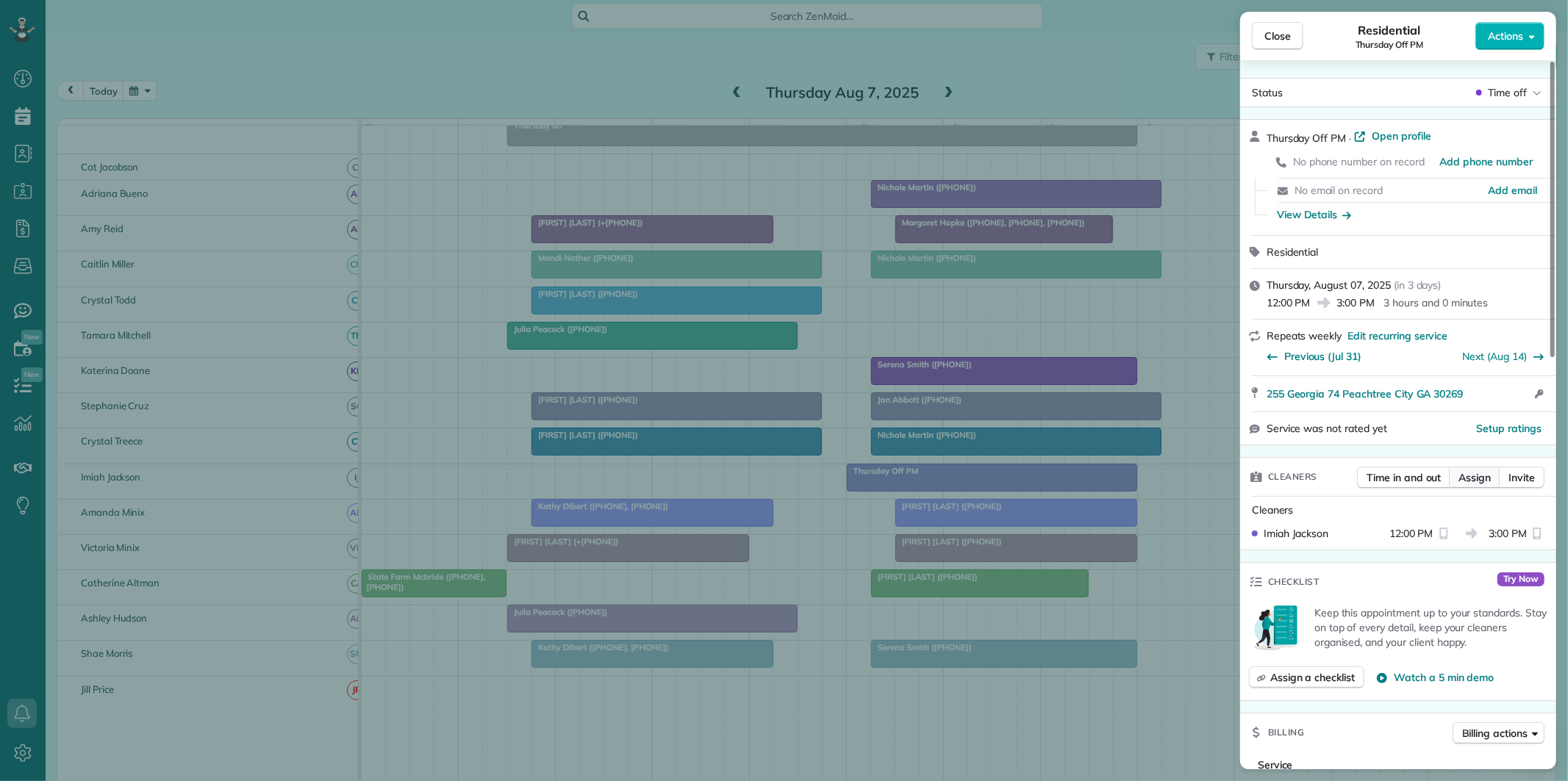 click on "Assign" at bounding box center [1475, 478] 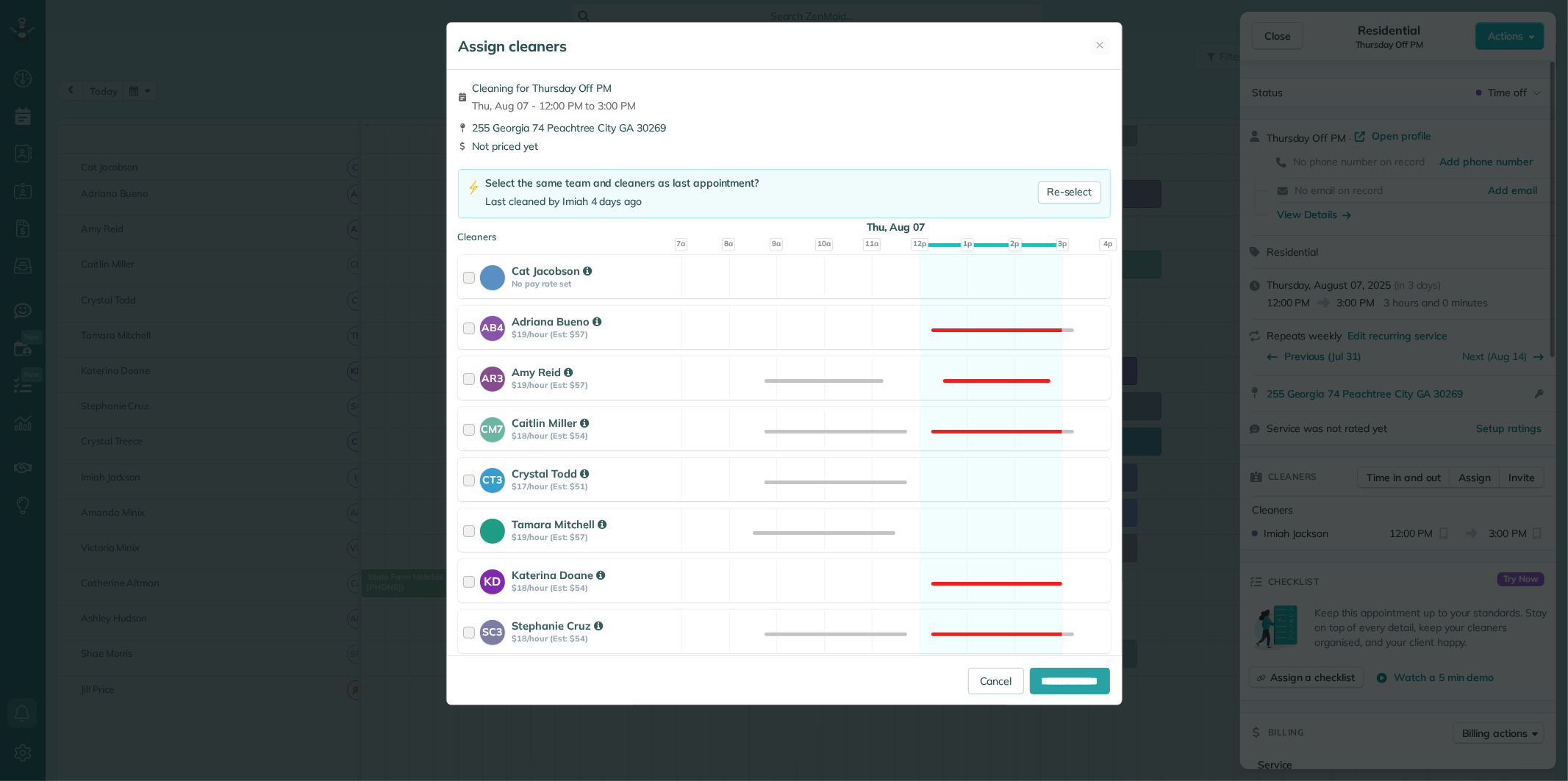 scroll, scrollTop: 458, scrollLeft: 0, axis: vertical 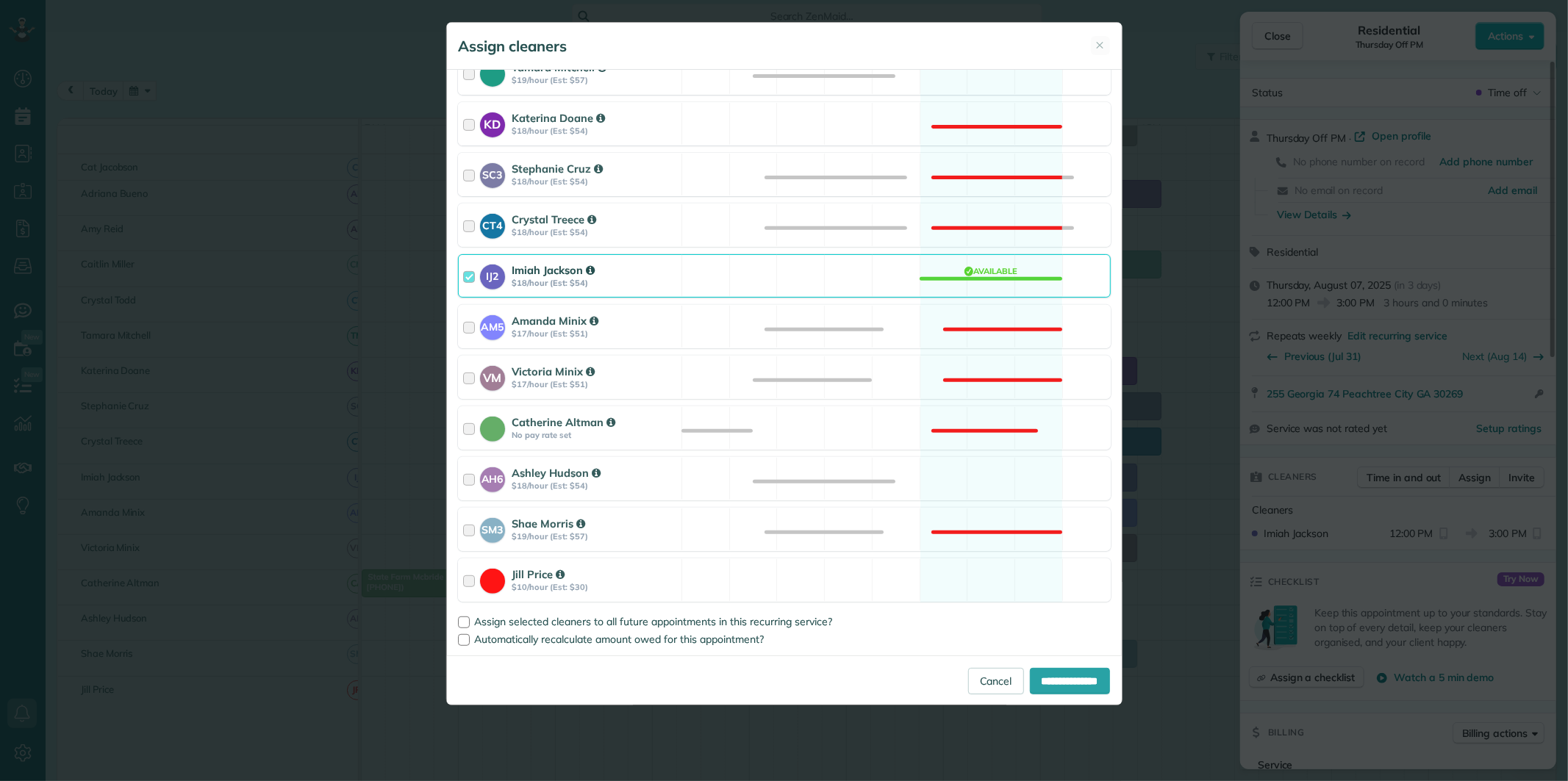 click on "IJ2
Imiah Jackson
$18/hour (Est: $54)
Available" at bounding box center (784, 276) 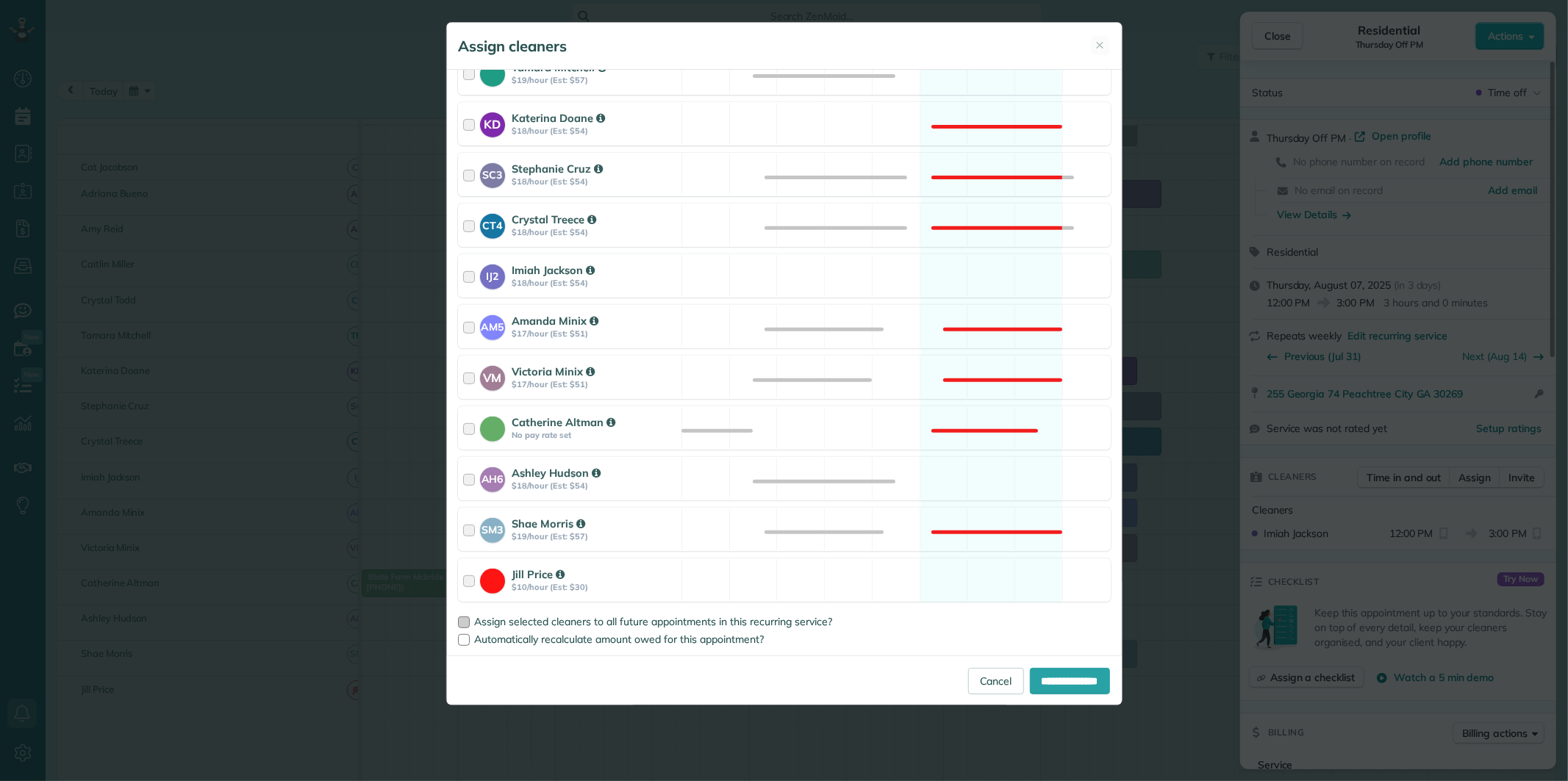 click at bounding box center [464, 622] 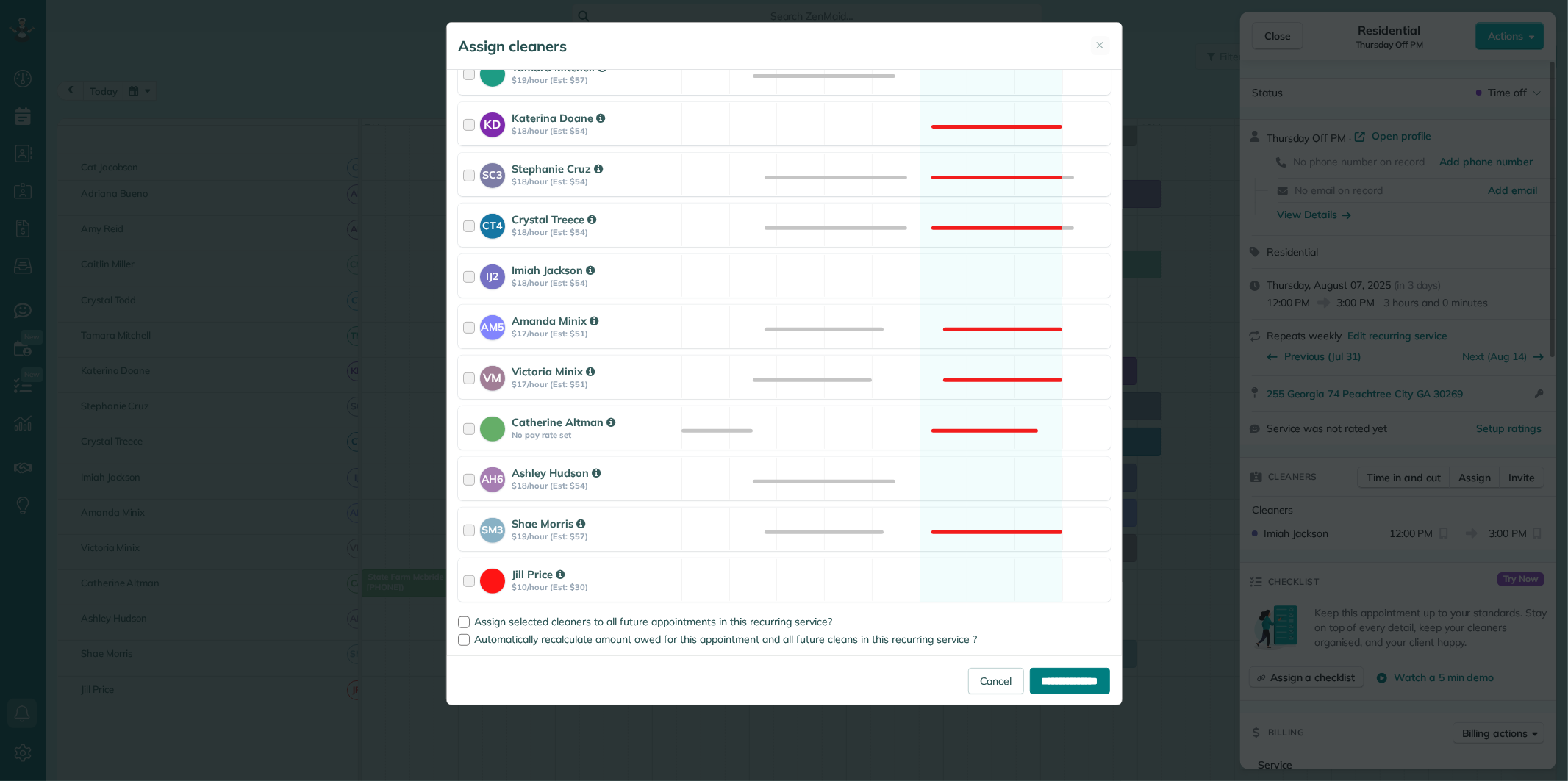 click on "**********" at bounding box center [1070, 681] 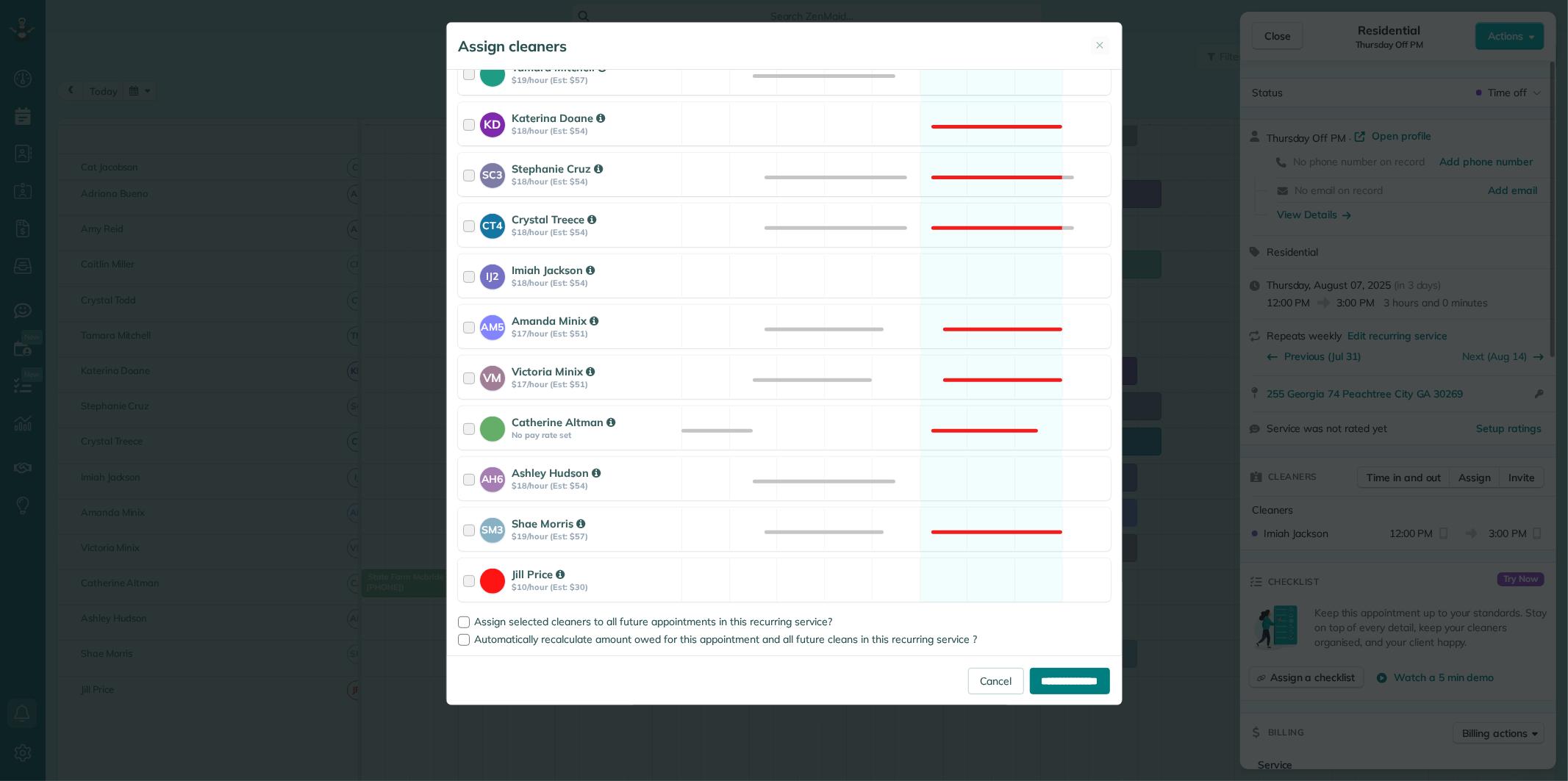type on "**********" 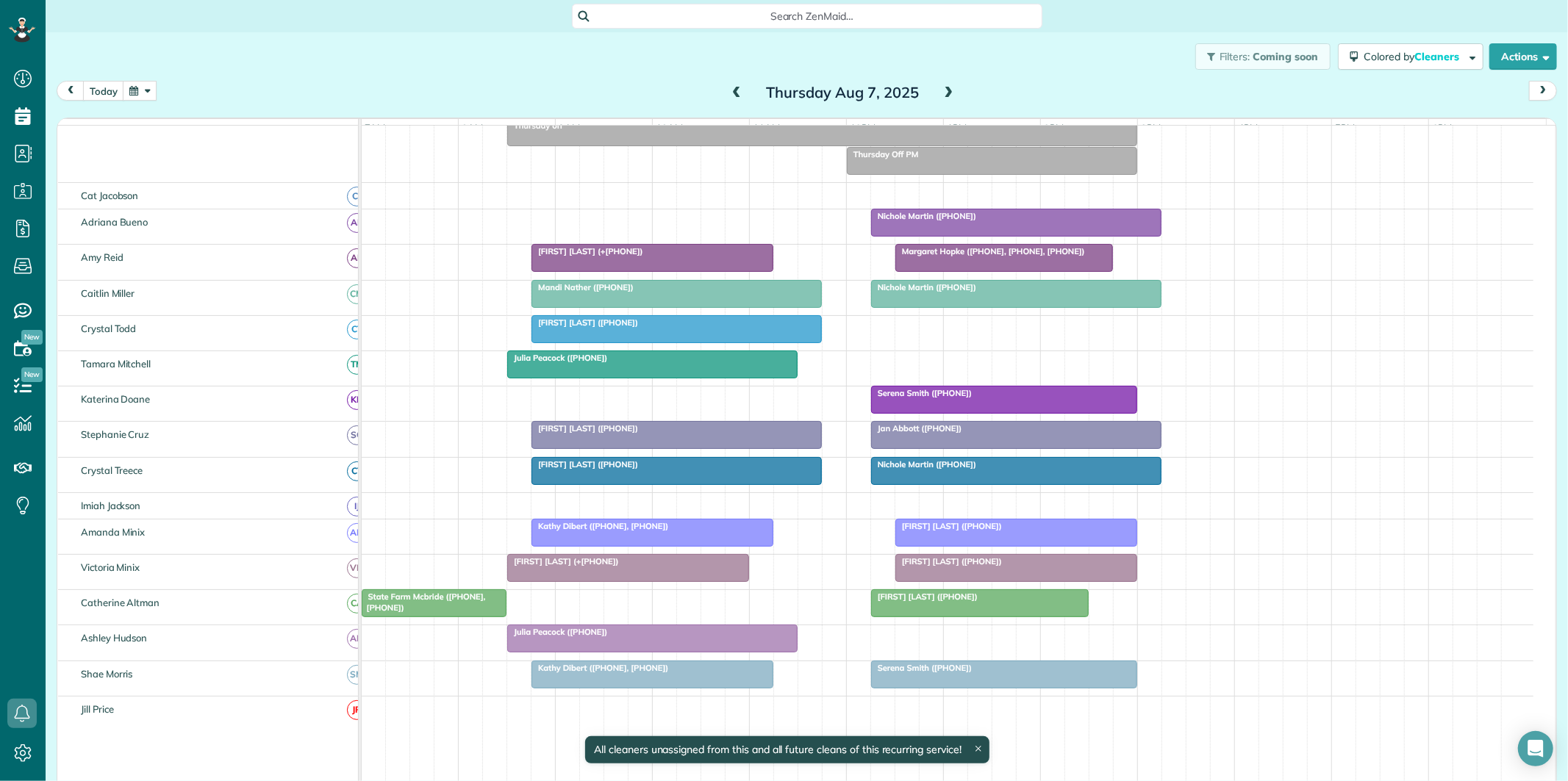 scroll, scrollTop: 179, scrollLeft: 0, axis: vertical 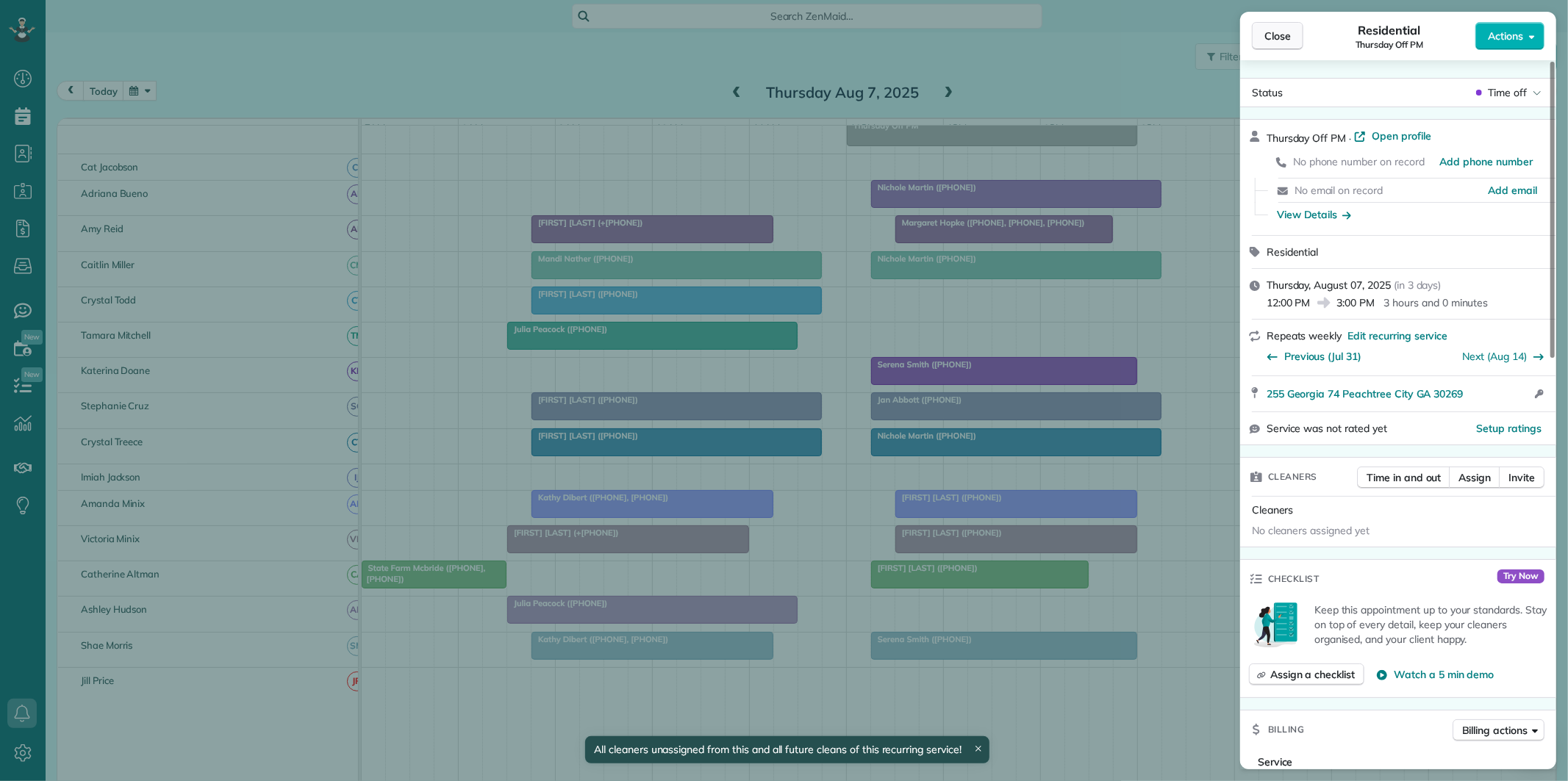 click on "Close" at bounding box center [1278, 36] 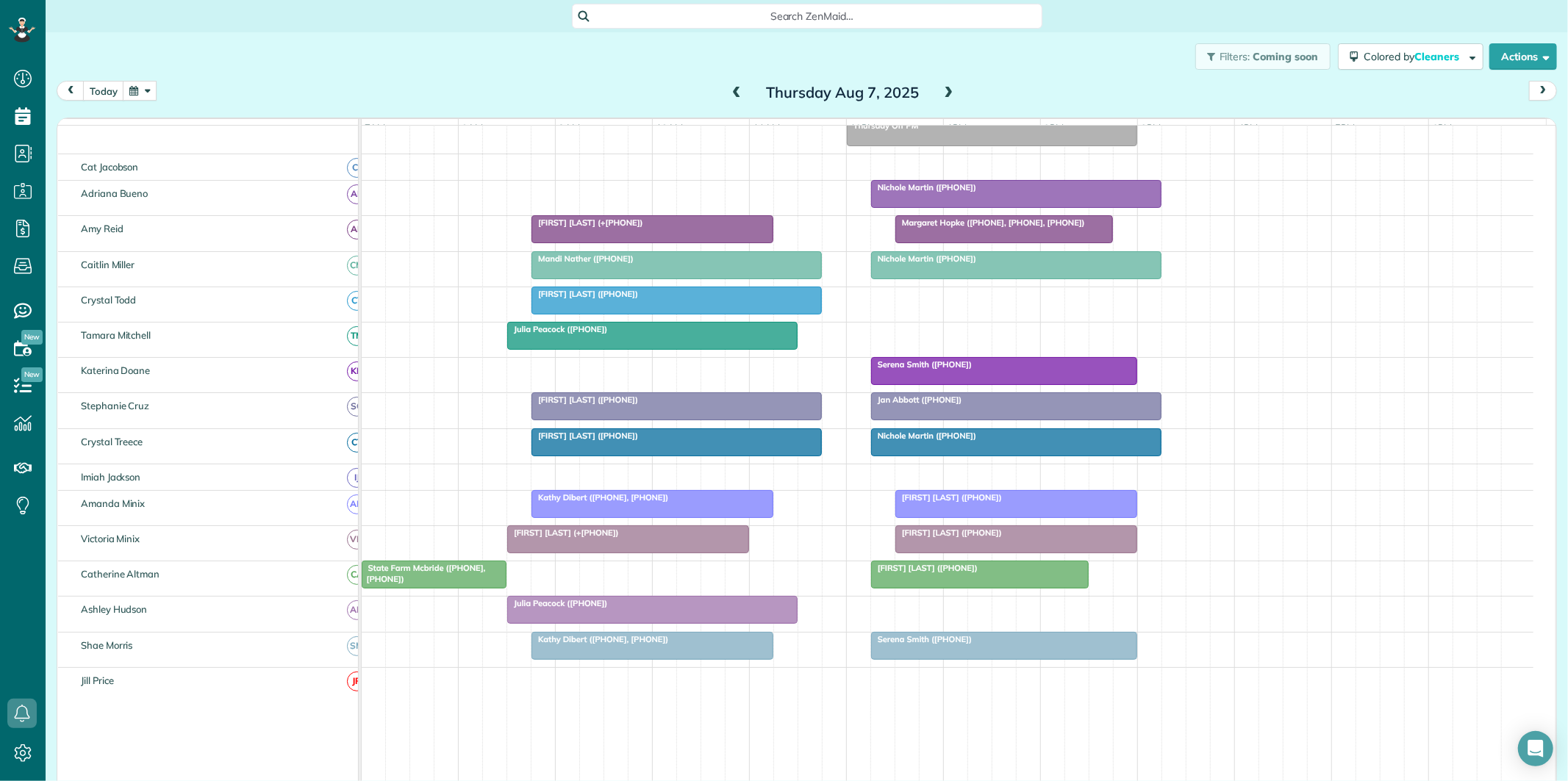 click at bounding box center (949, 93) 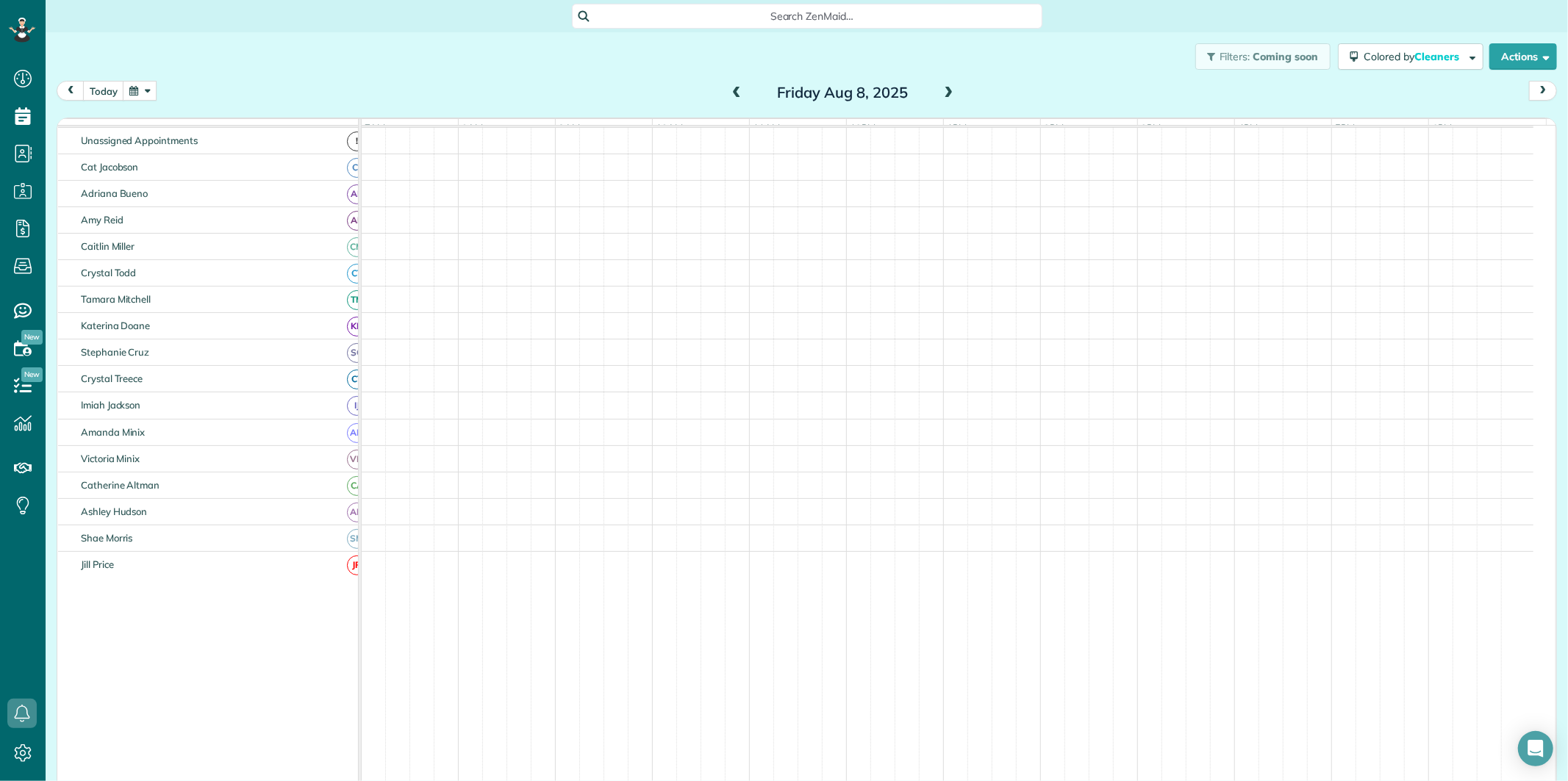 scroll, scrollTop: 55, scrollLeft: 0, axis: vertical 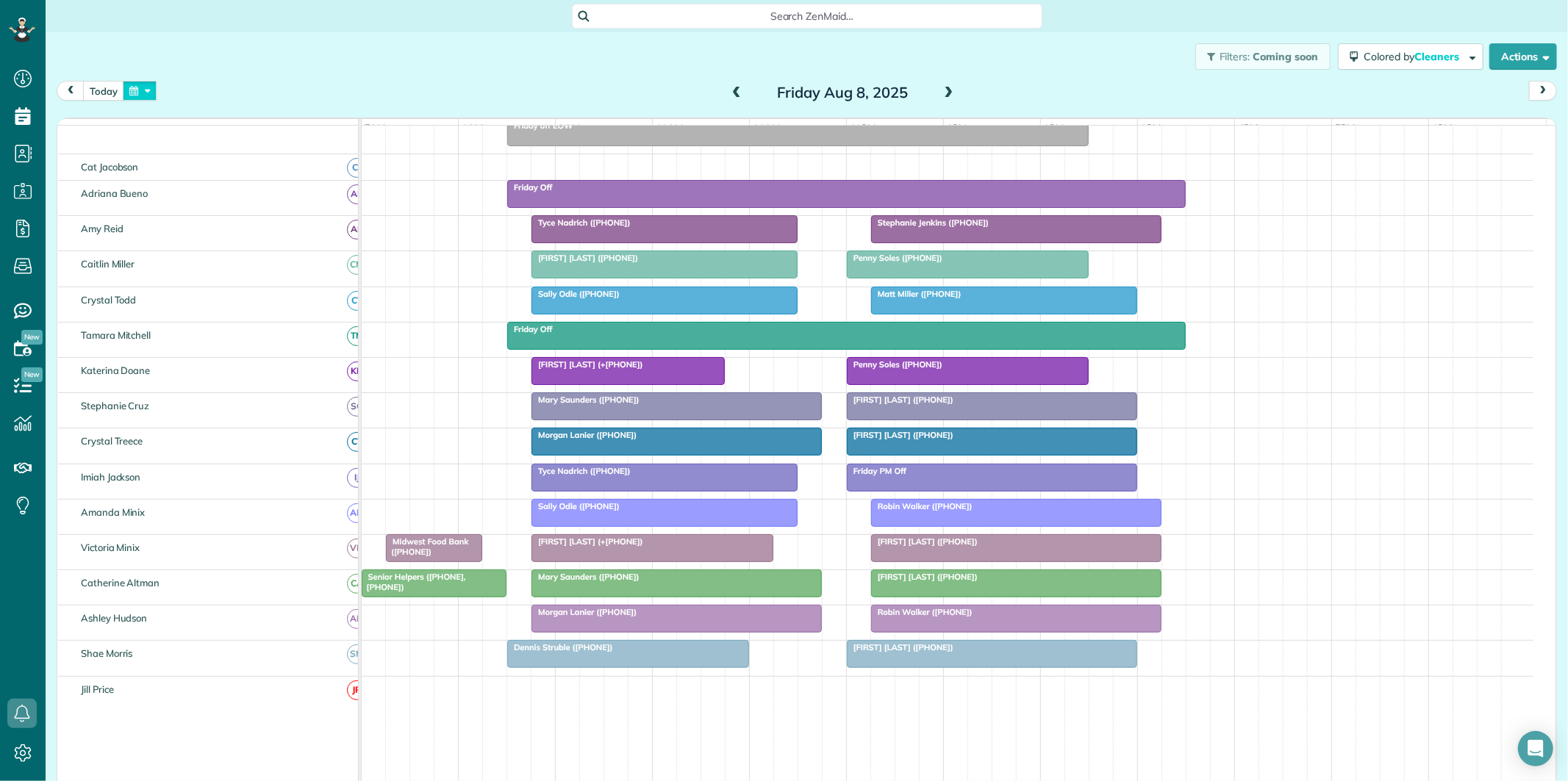 click at bounding box center [140, 90] 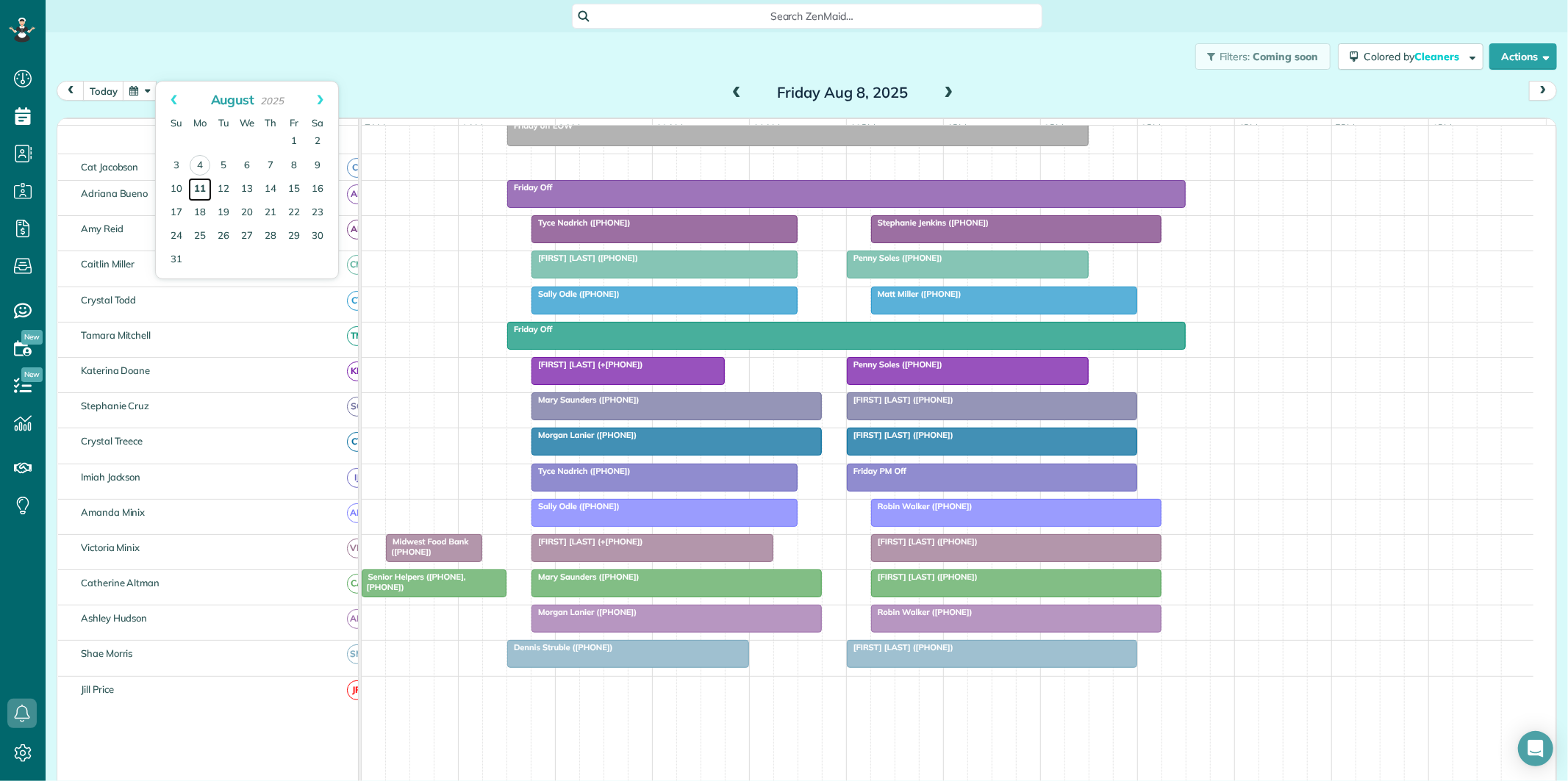 click on "11" at bounding box center (200, 190) 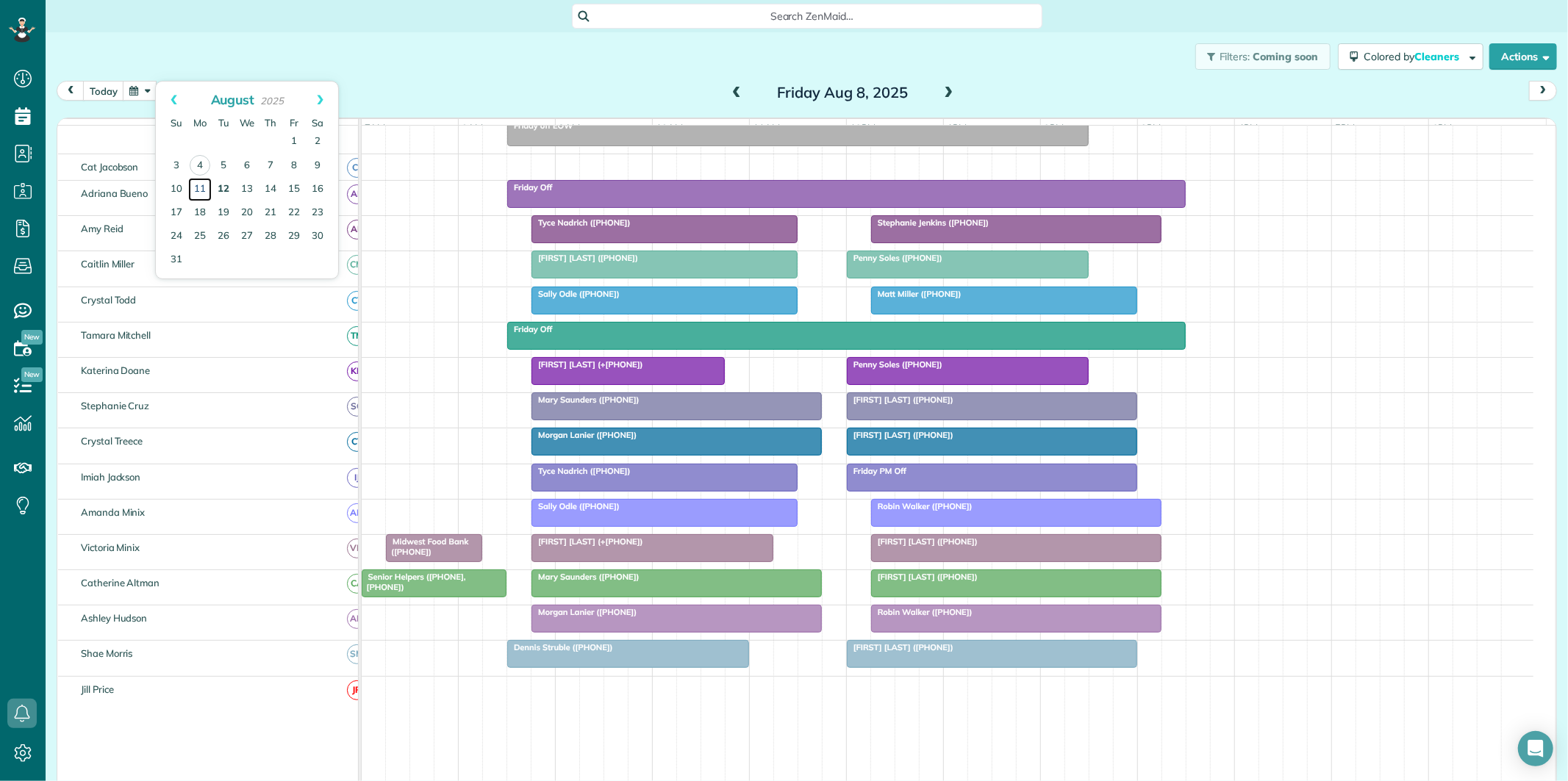 scroll, scrollTop: 55, scrollLeft: 0, axis: vertical 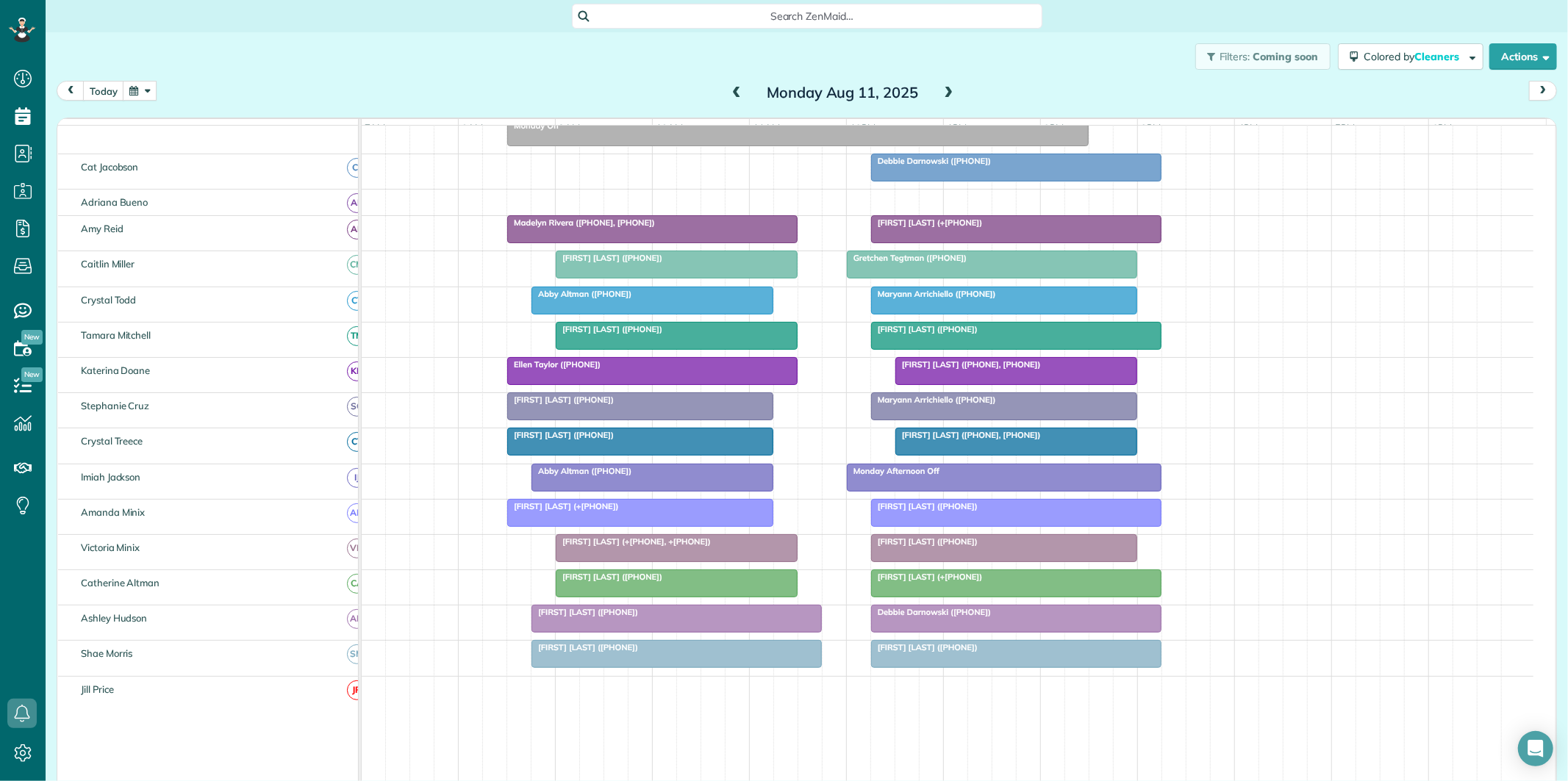 click on "Monday Afternoon Off" at bounding box center [1004, 471] 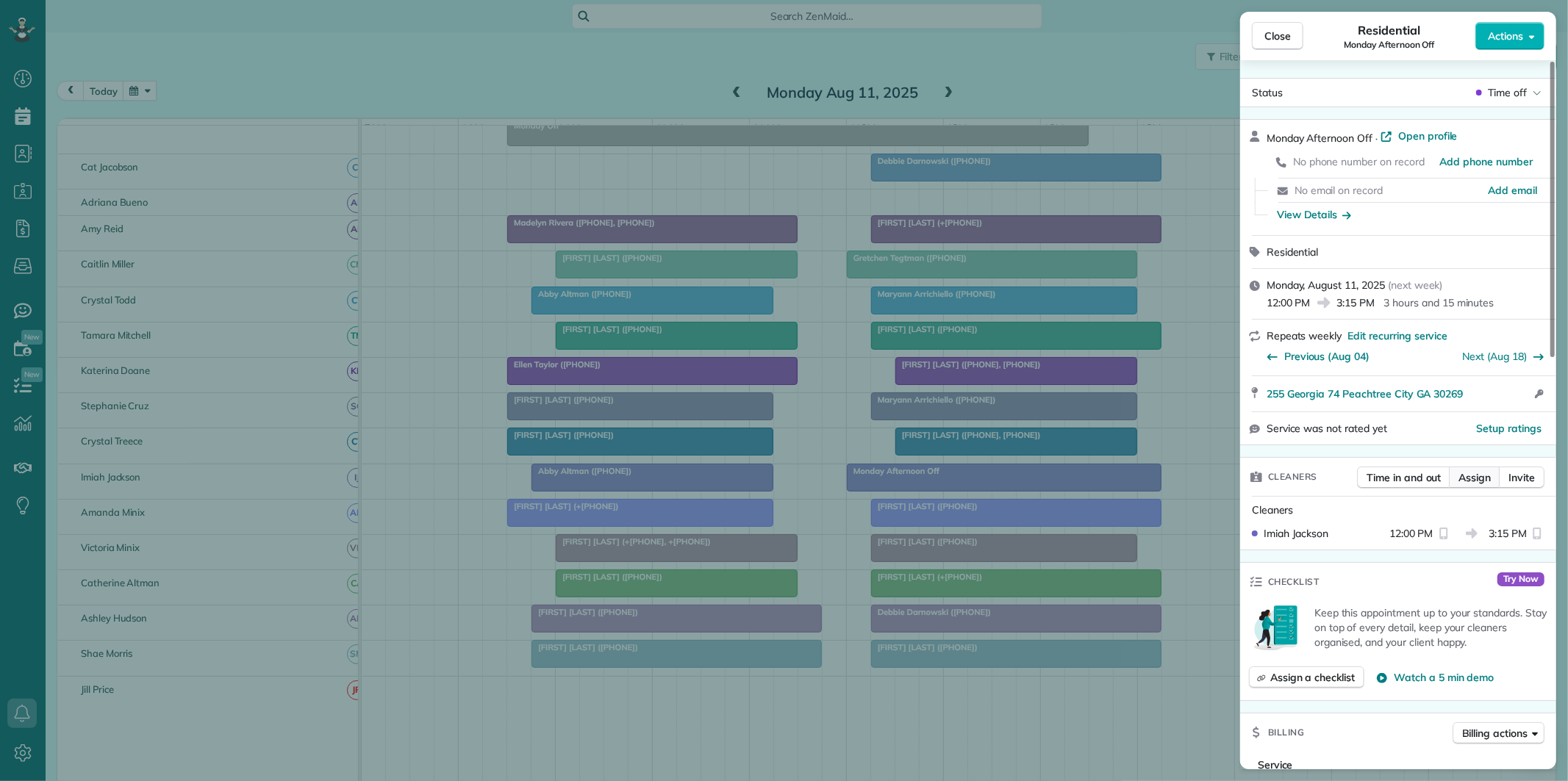 click on "Assign" at bounding box center [1475, 478] 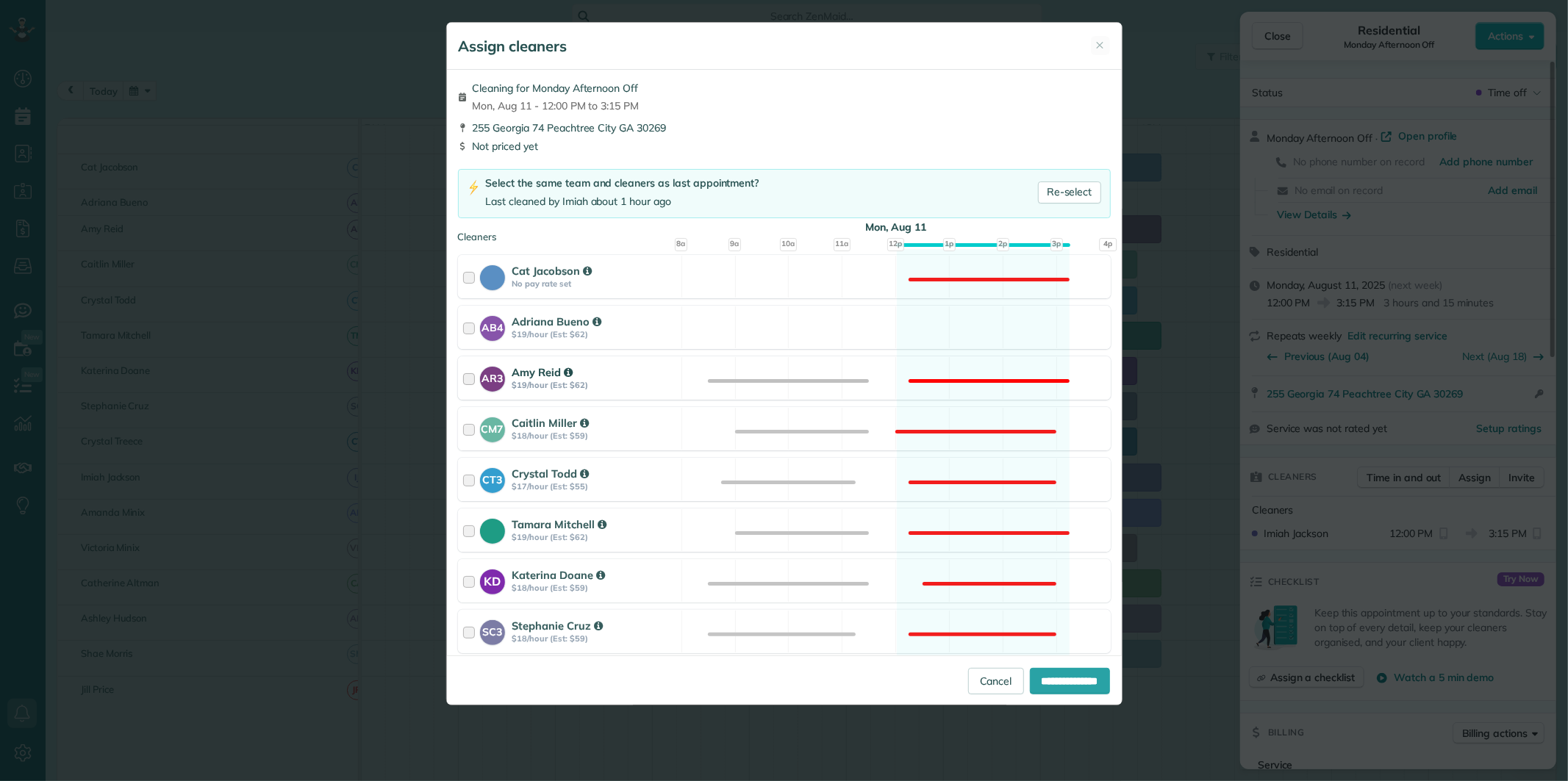 scroll, scrollTop: 458, scrollLeft: 0, axis: vertical 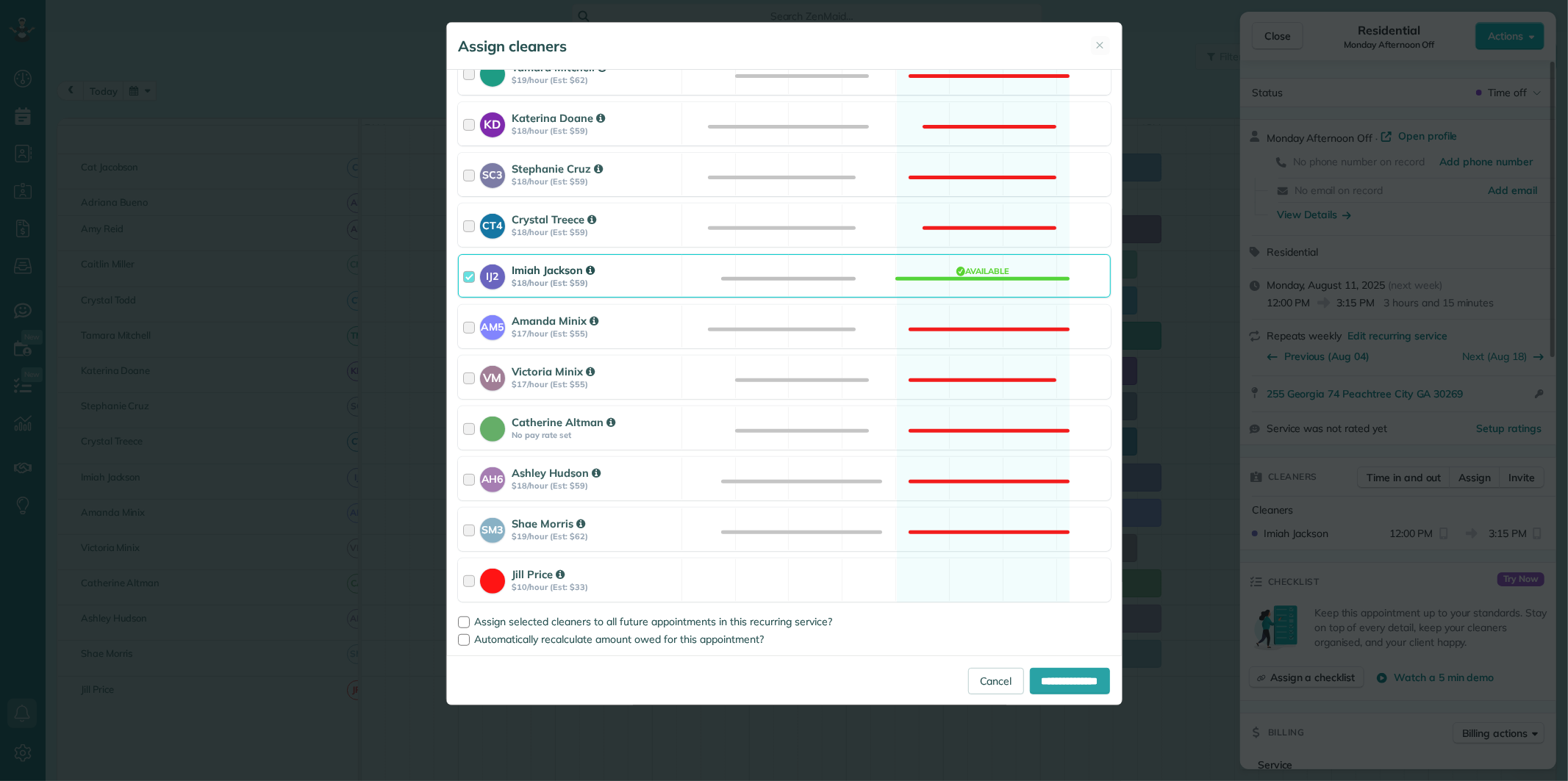 click on "IJ2
Imiah Jackson
$18/hour (Est: $59)
Available" at bounding box center [784, 276] 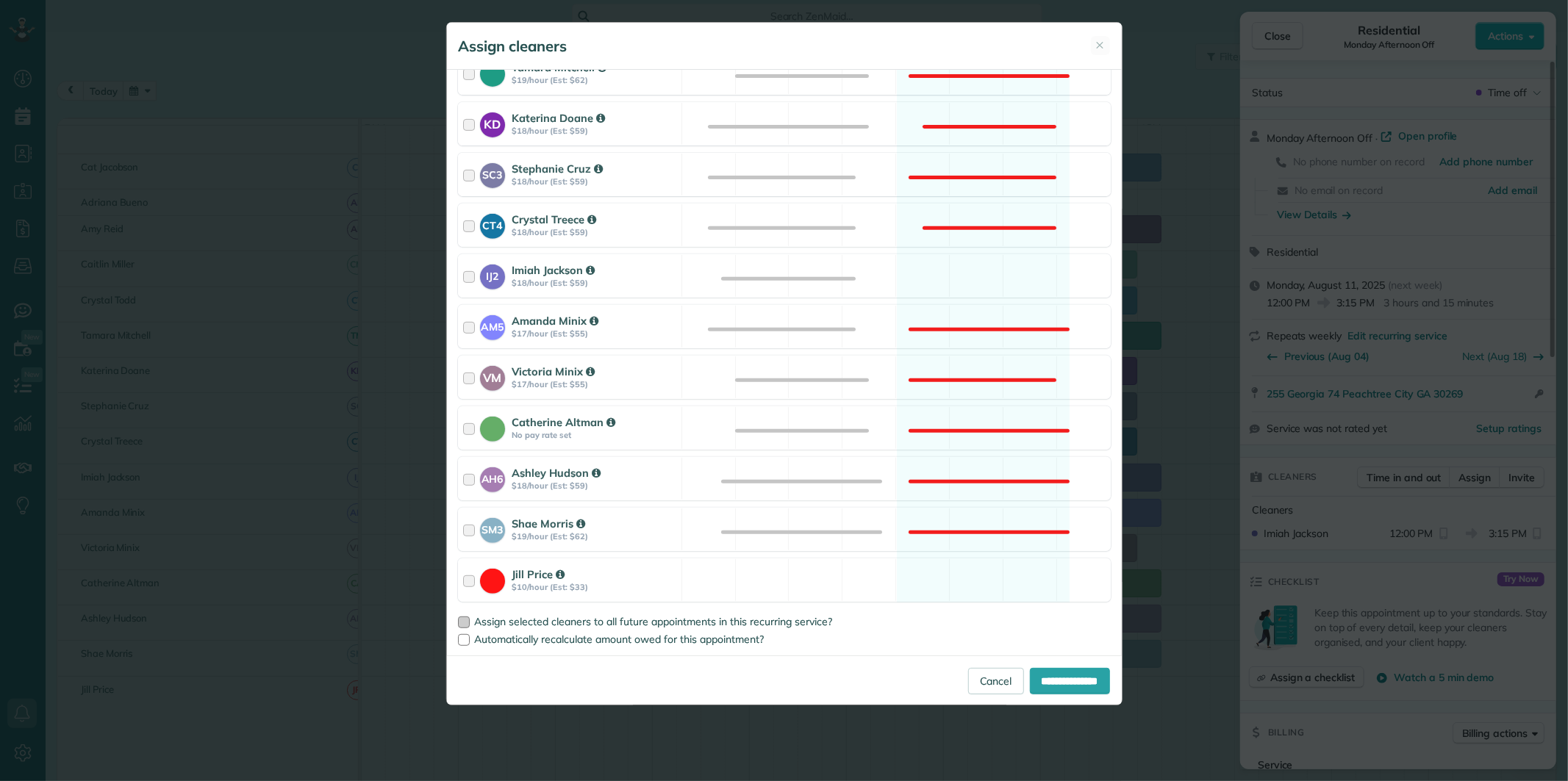 click at bounding box center (464, 622) 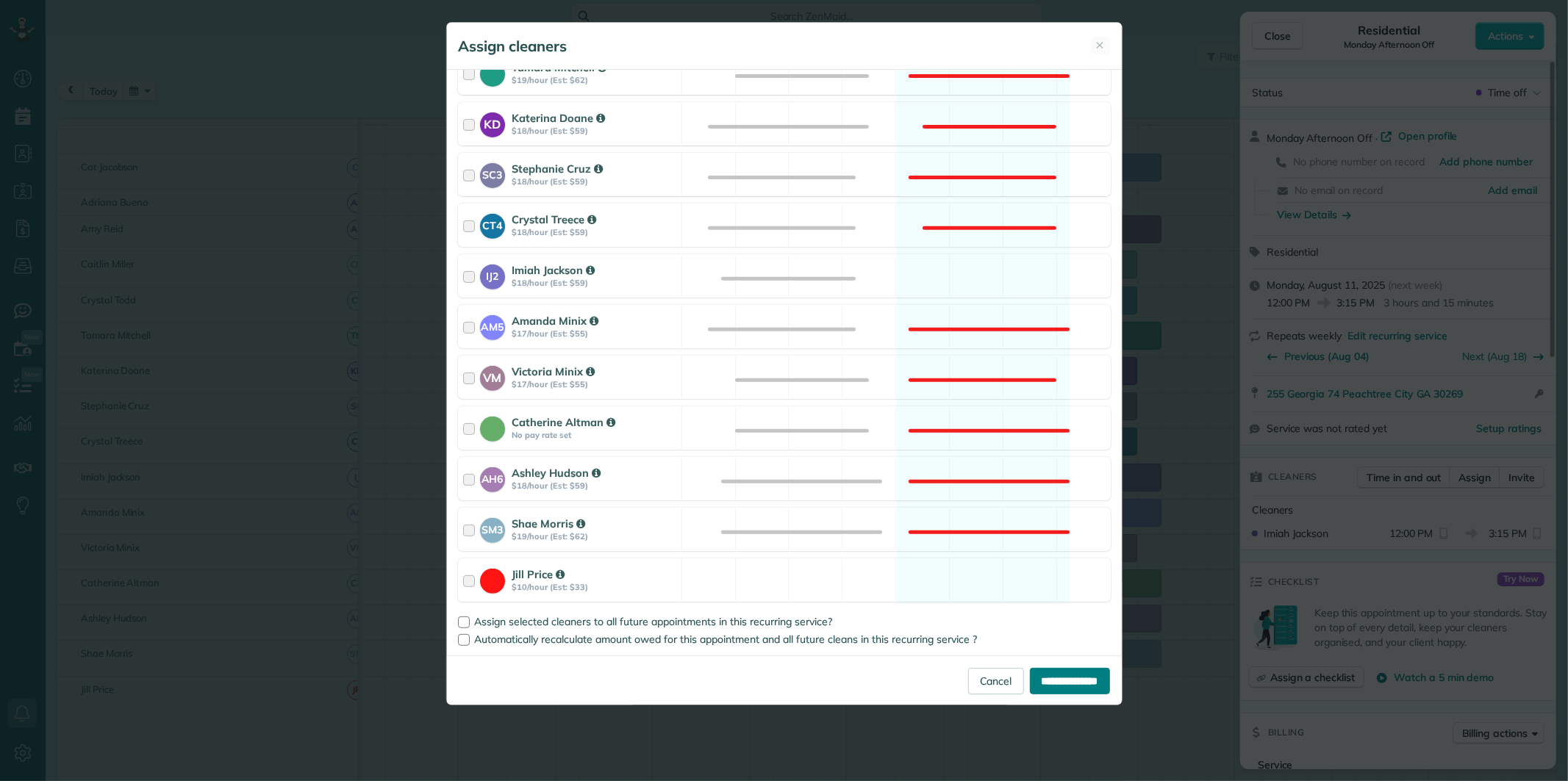 click on "**********" at bounding box center [1070, 681] 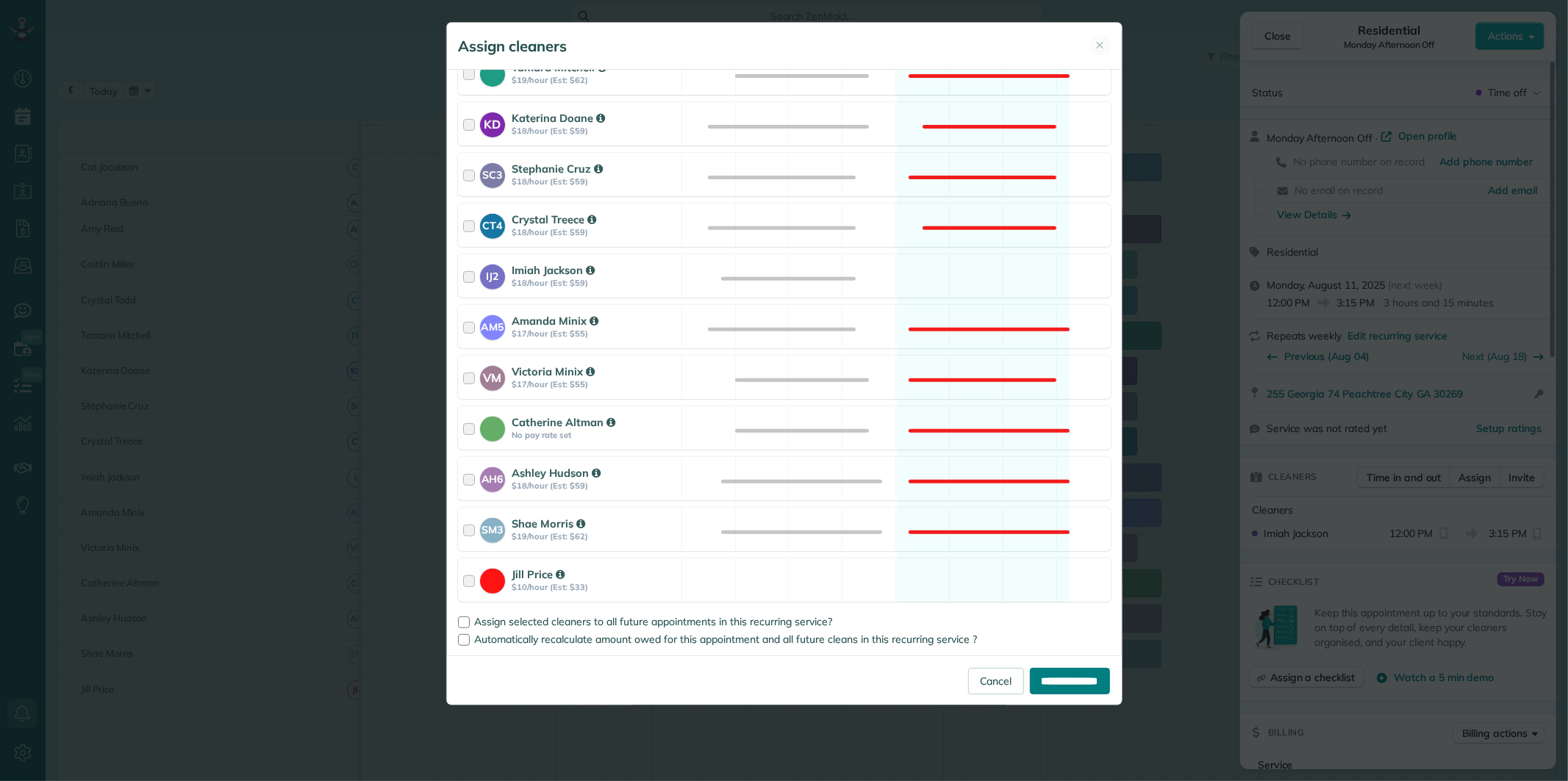 type on "**********" 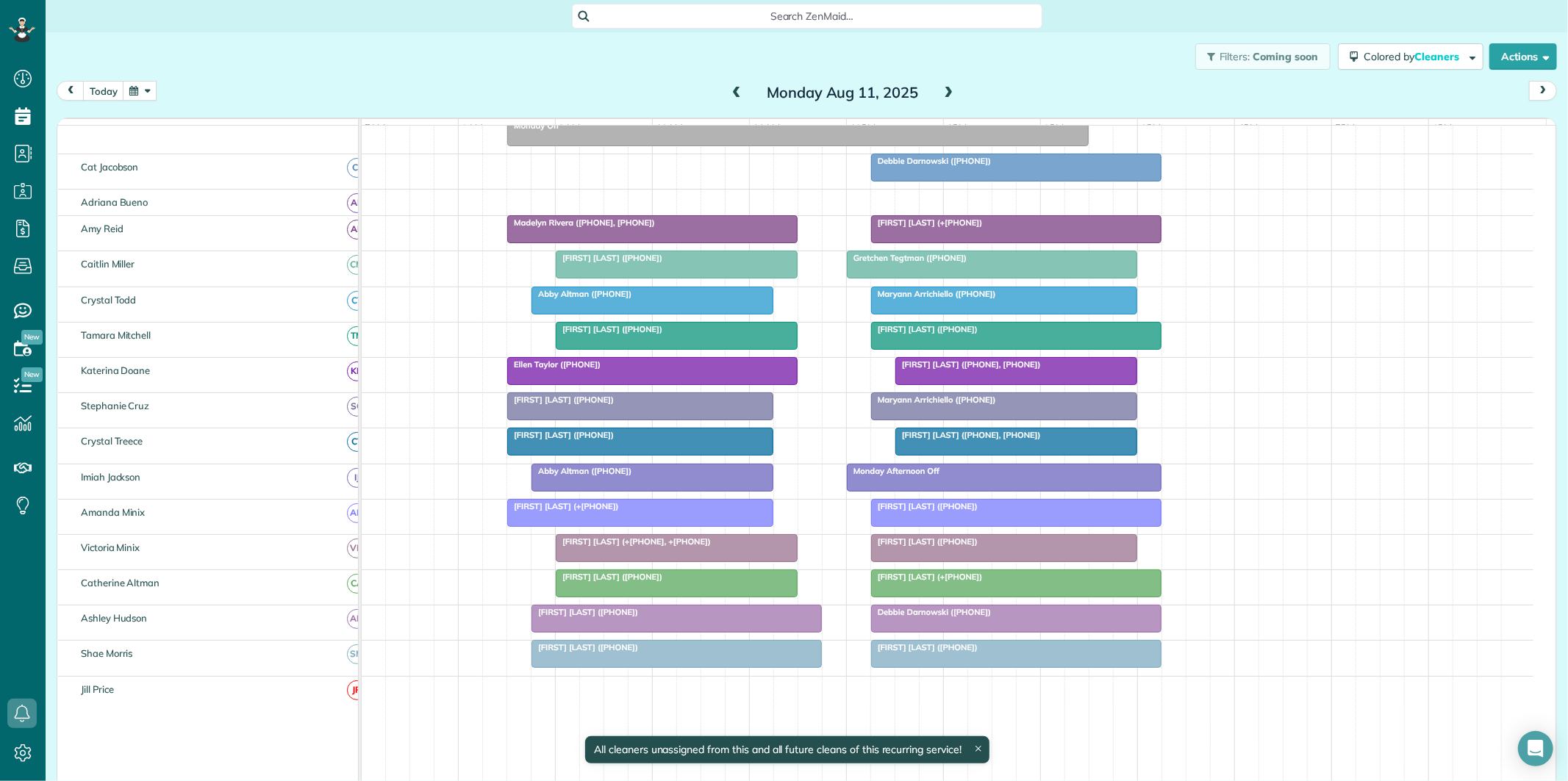 scroll, scrollTop: 179, scrollLeft: 0, axis: vertical 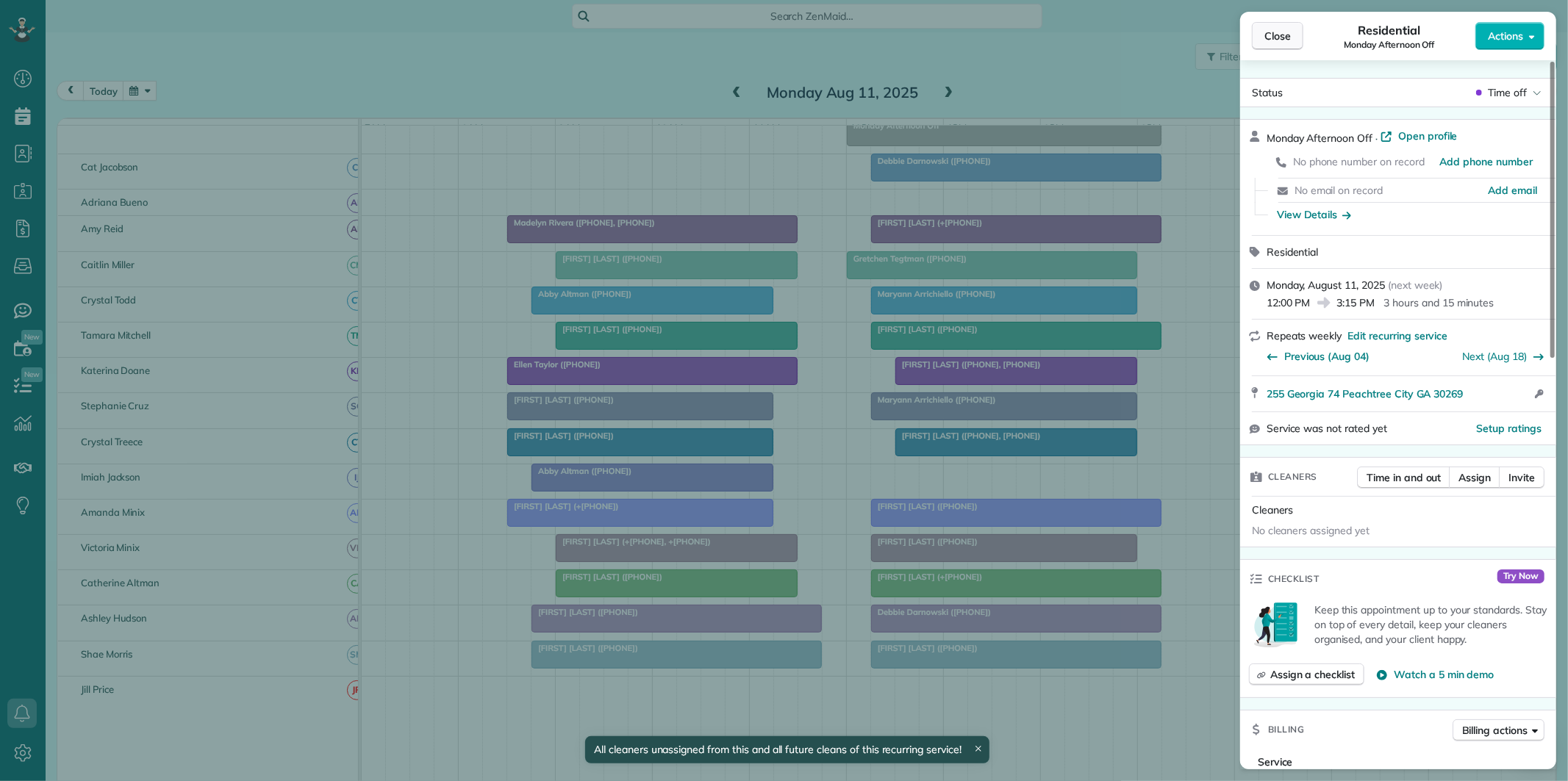 click on "Close" at bounding box center (1278, 36) 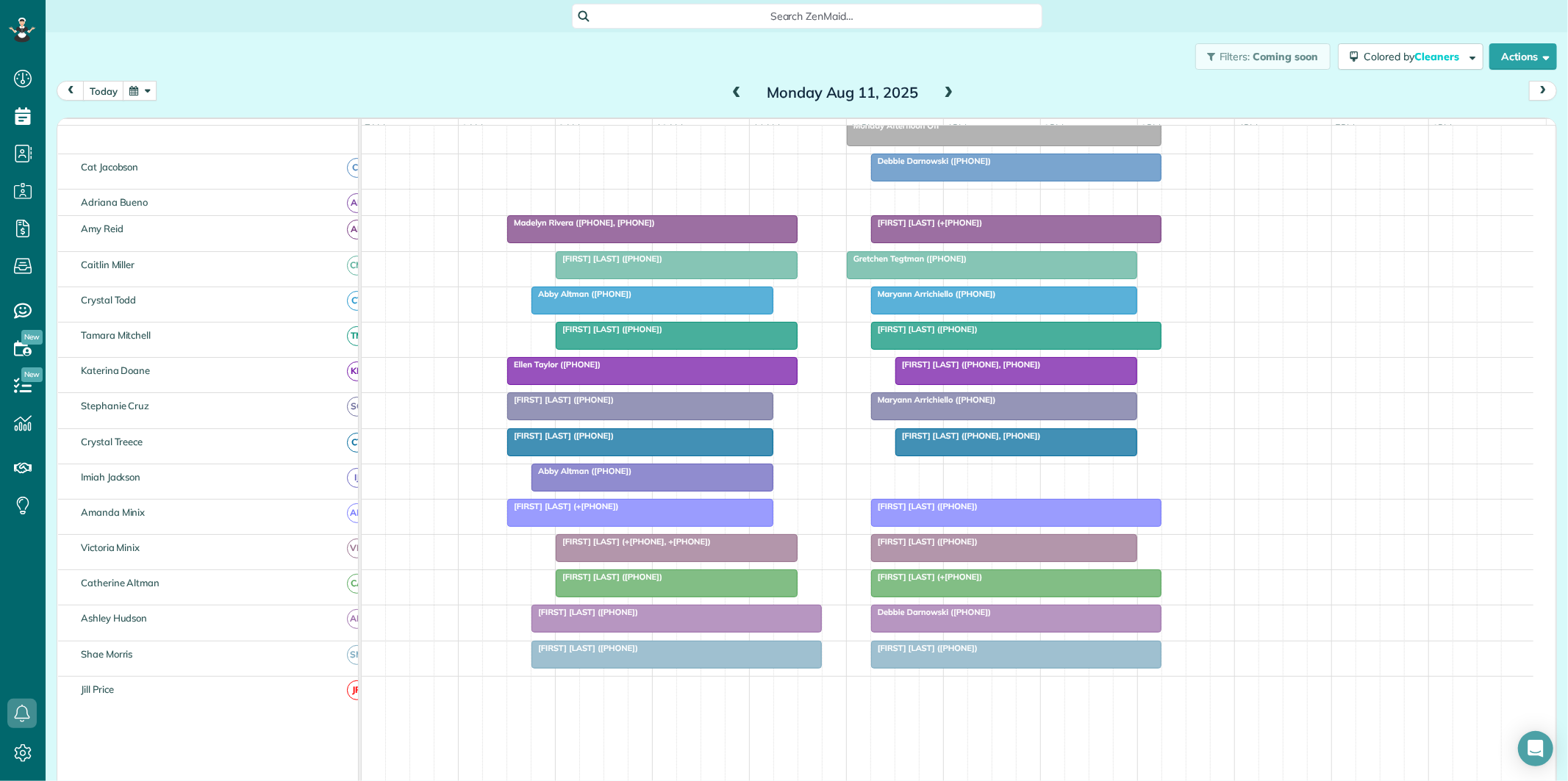 click on "Abby Altman (+16123851922)" at bounding box center [581, 471] 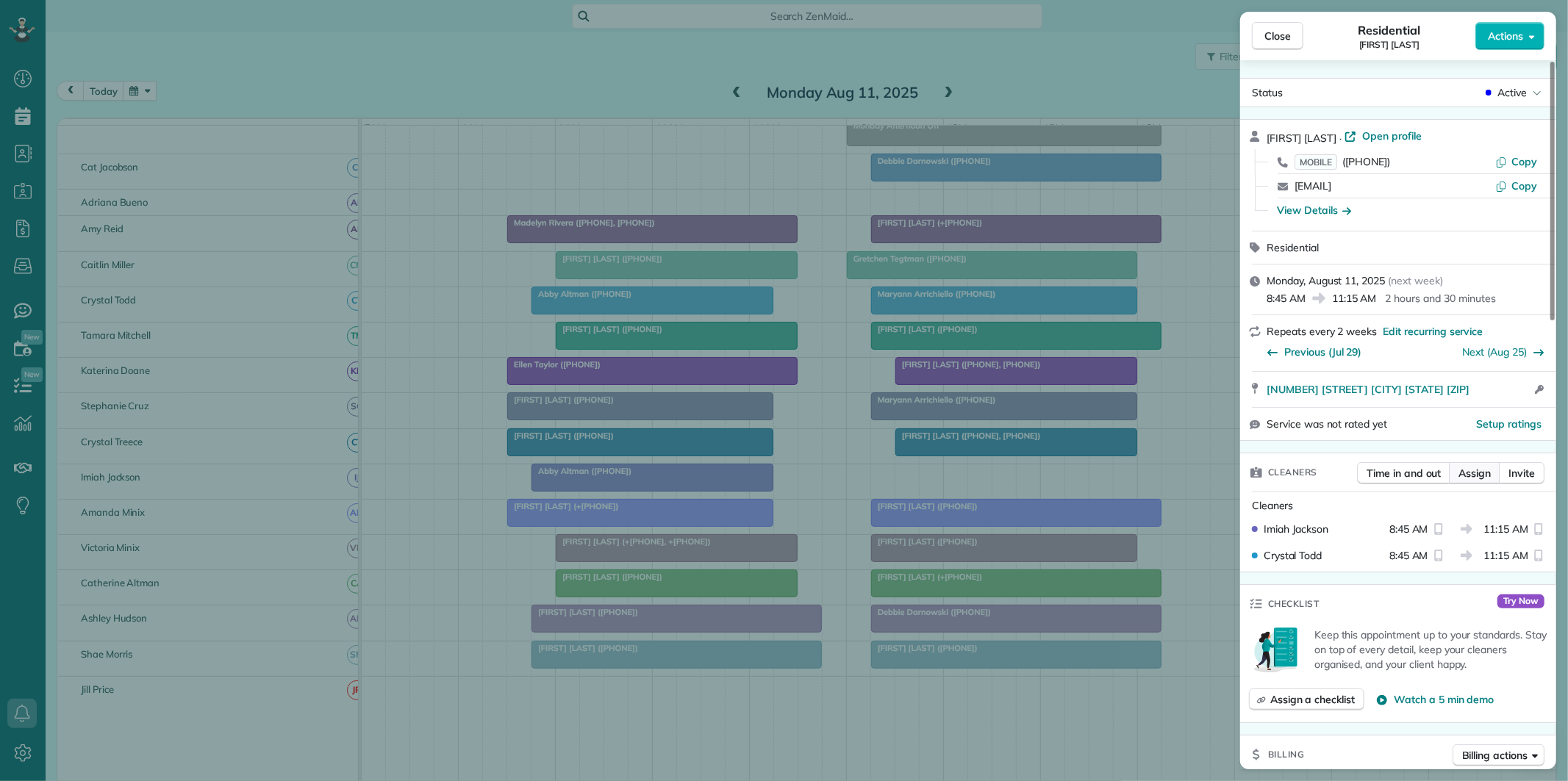 click on "Assign" at bounding box center (1475, 473) 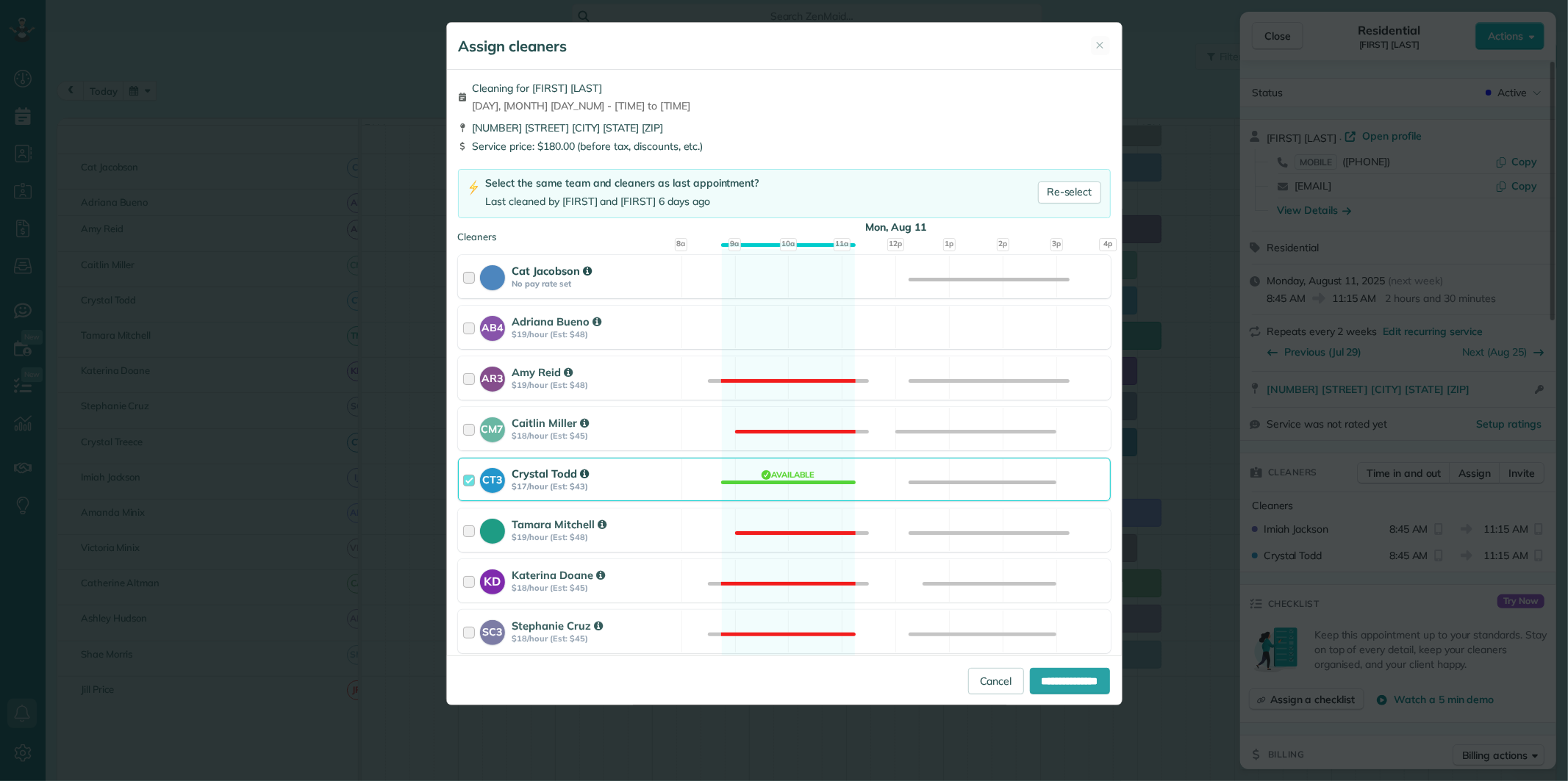 click on "Cat Jacobson
No pay rate set
Available" at bounding box center (784, 276) 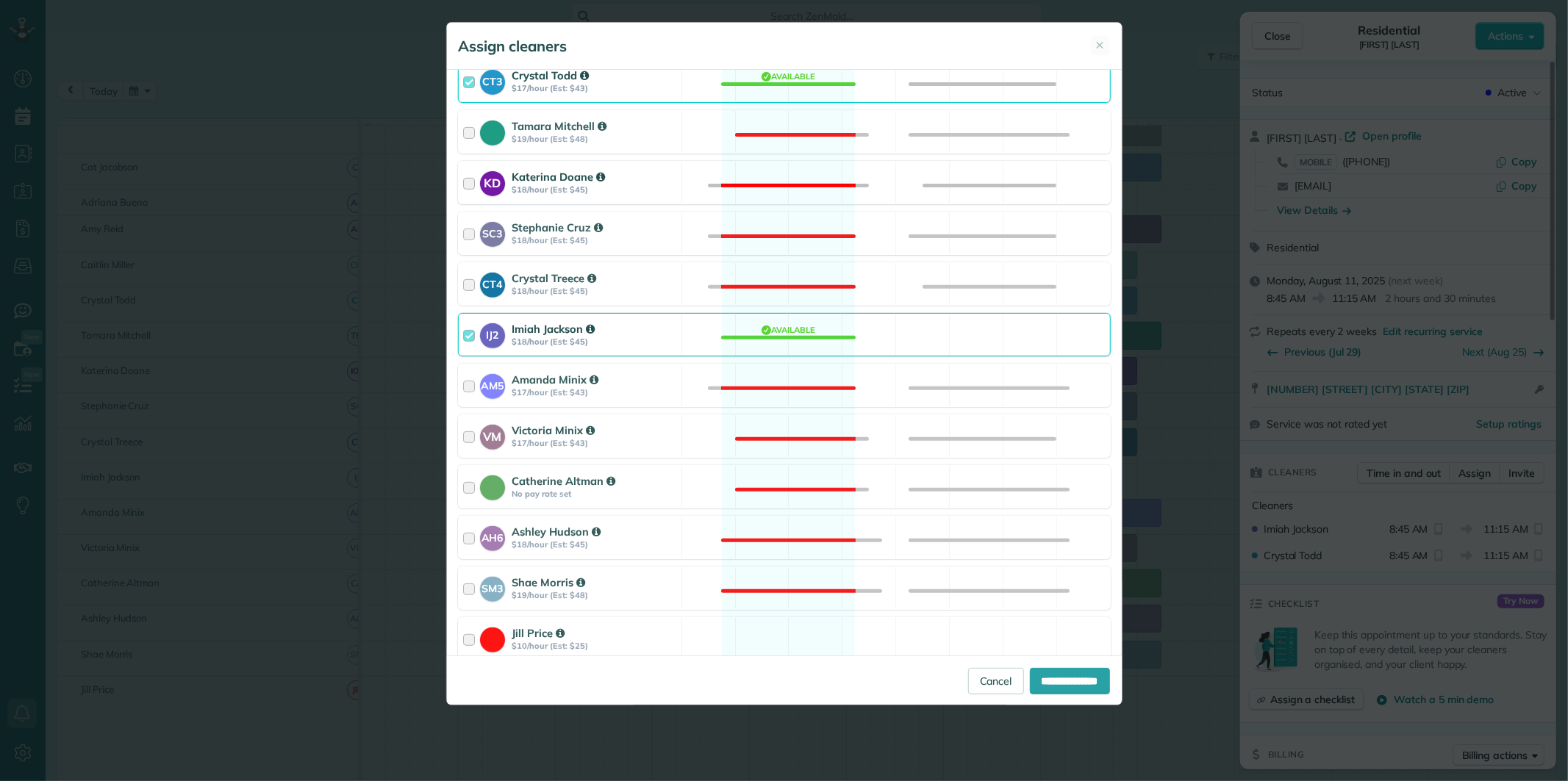 scroll, scrollTop: 408, scrollLeft: 0, axis: vertical 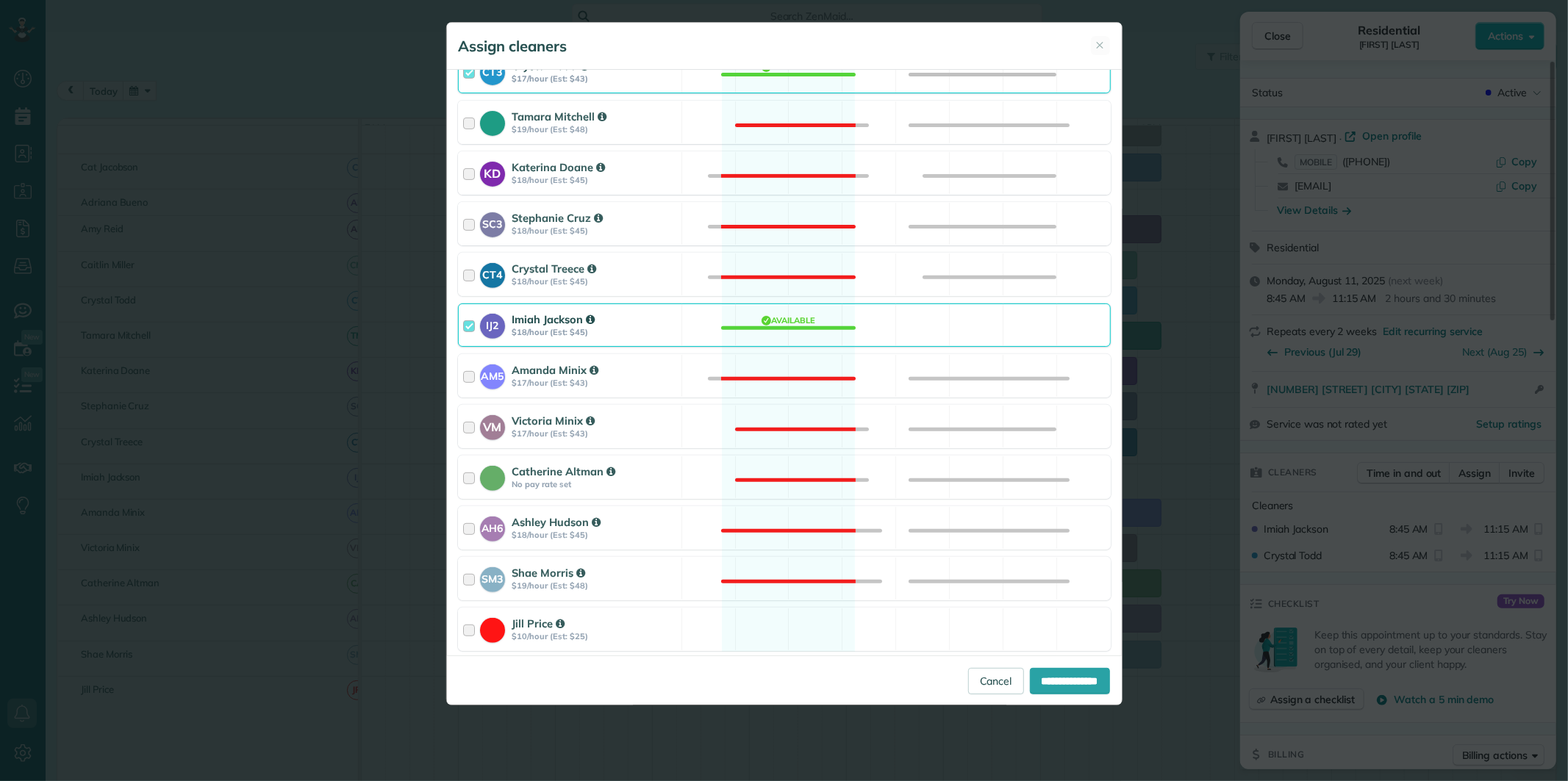 click on "IJ2
Imiah Jackson
$18/hour (Est: $45)
Available" at bounding box center [784, 325] 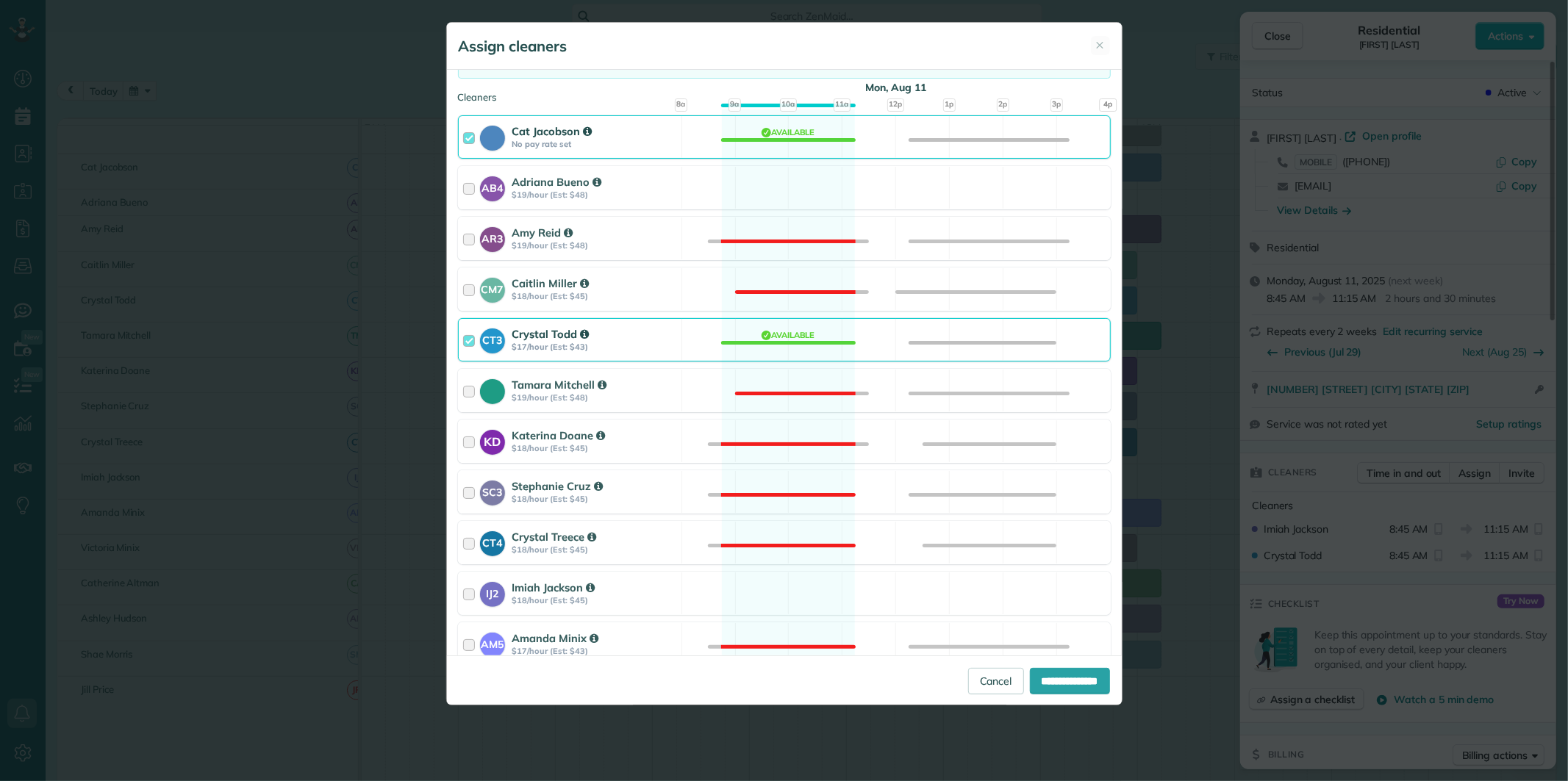 scroll, scrollTop: 458, scrollLeft: 0, axis: vertical 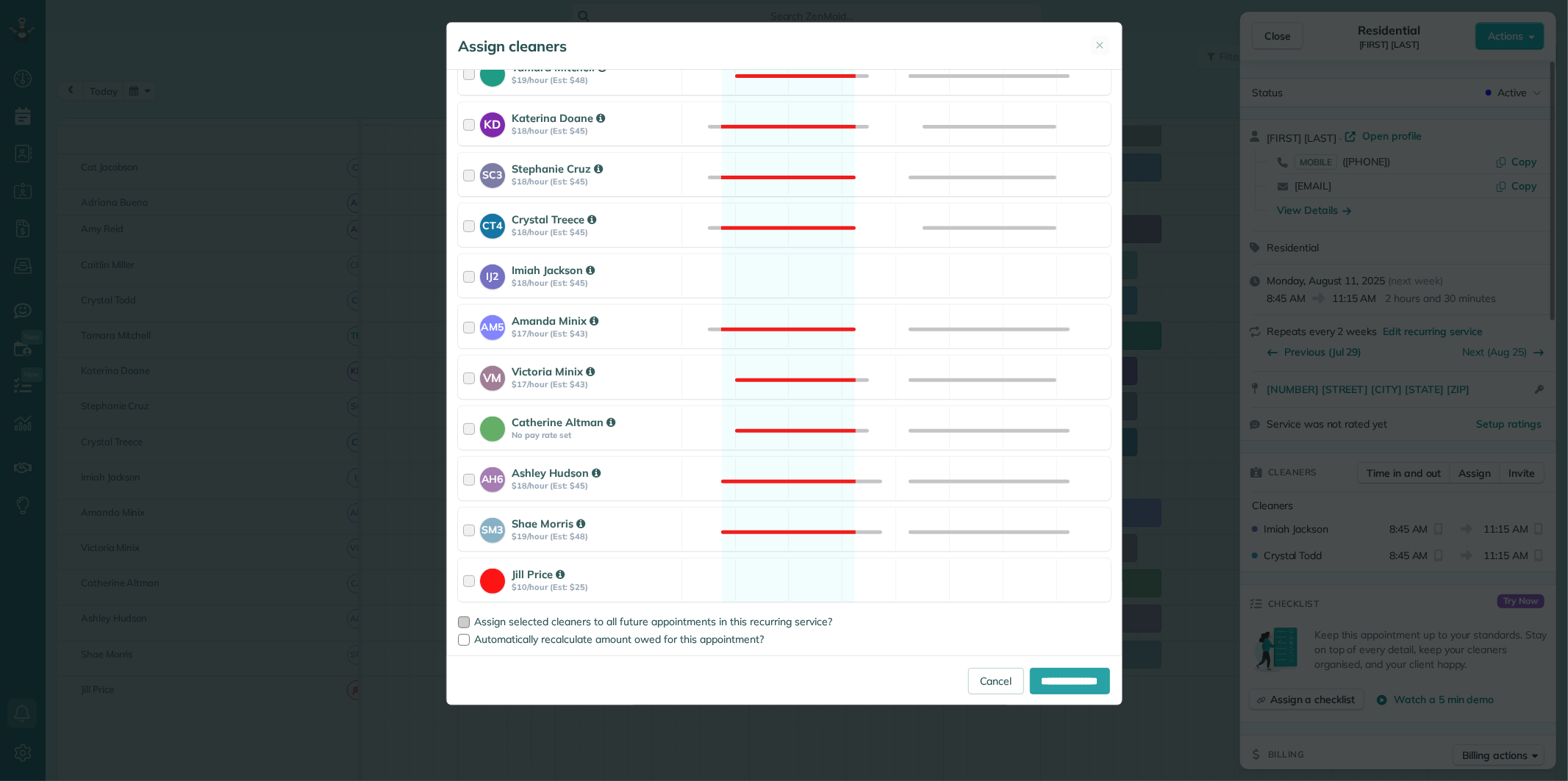 drag, startPoint x: 465, startPoint y: 622, endPoint x: 614, endPoint y: 627, distance: 149.08387 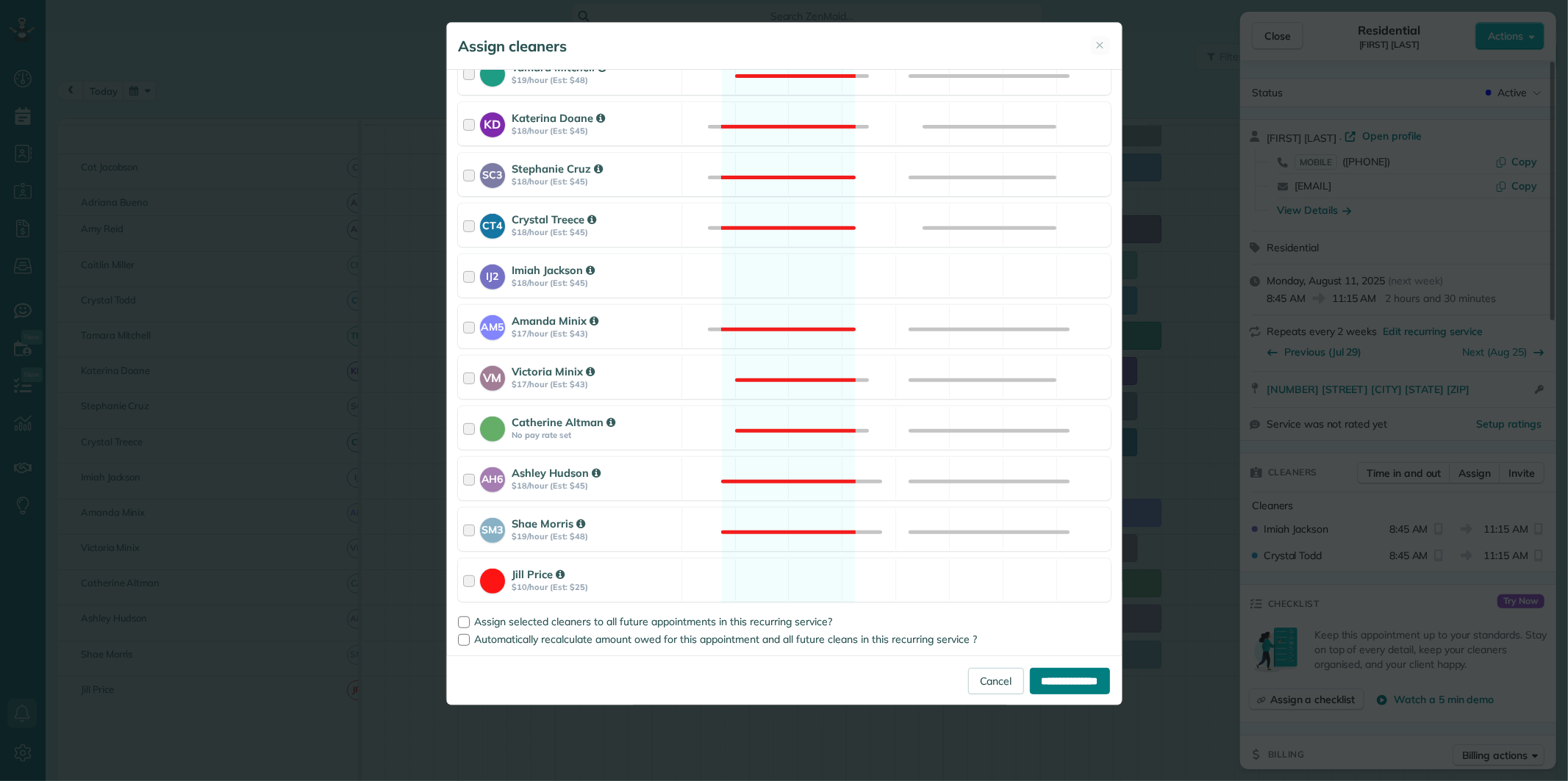 click on "**********" at bounding box center [1070, 681] 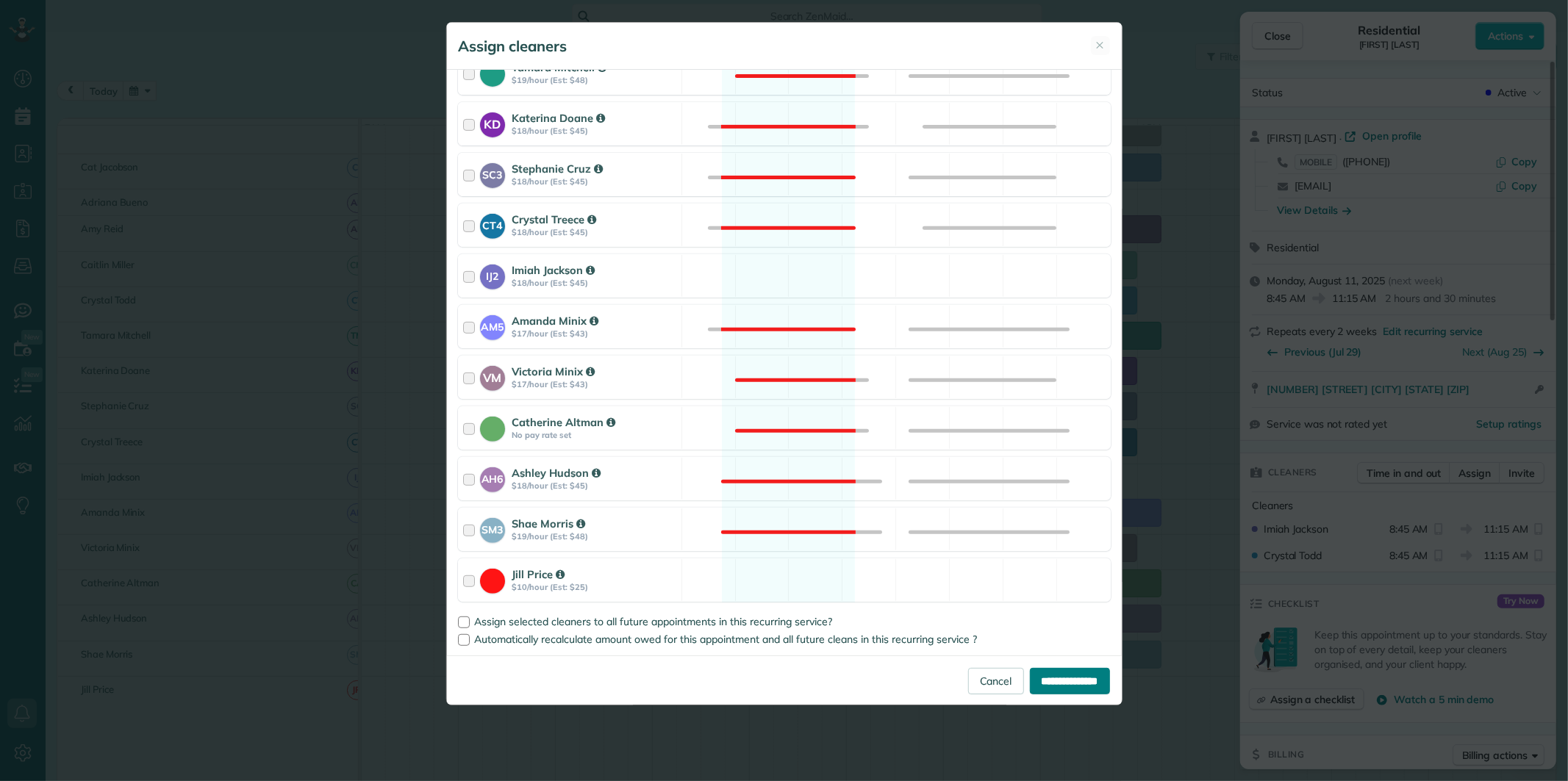 type on "**********" 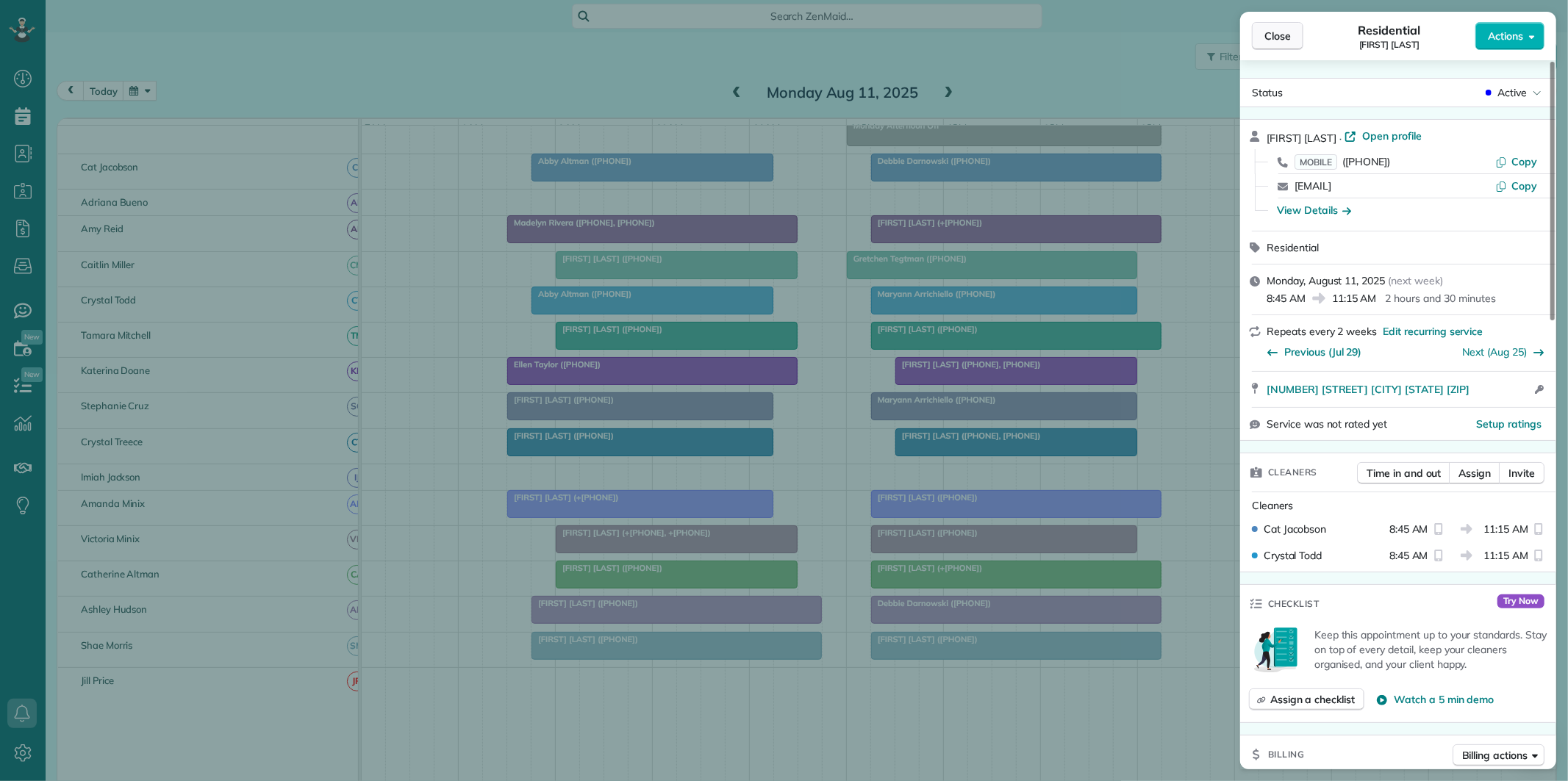 click on "Close" at bounding box center [1278, 36] 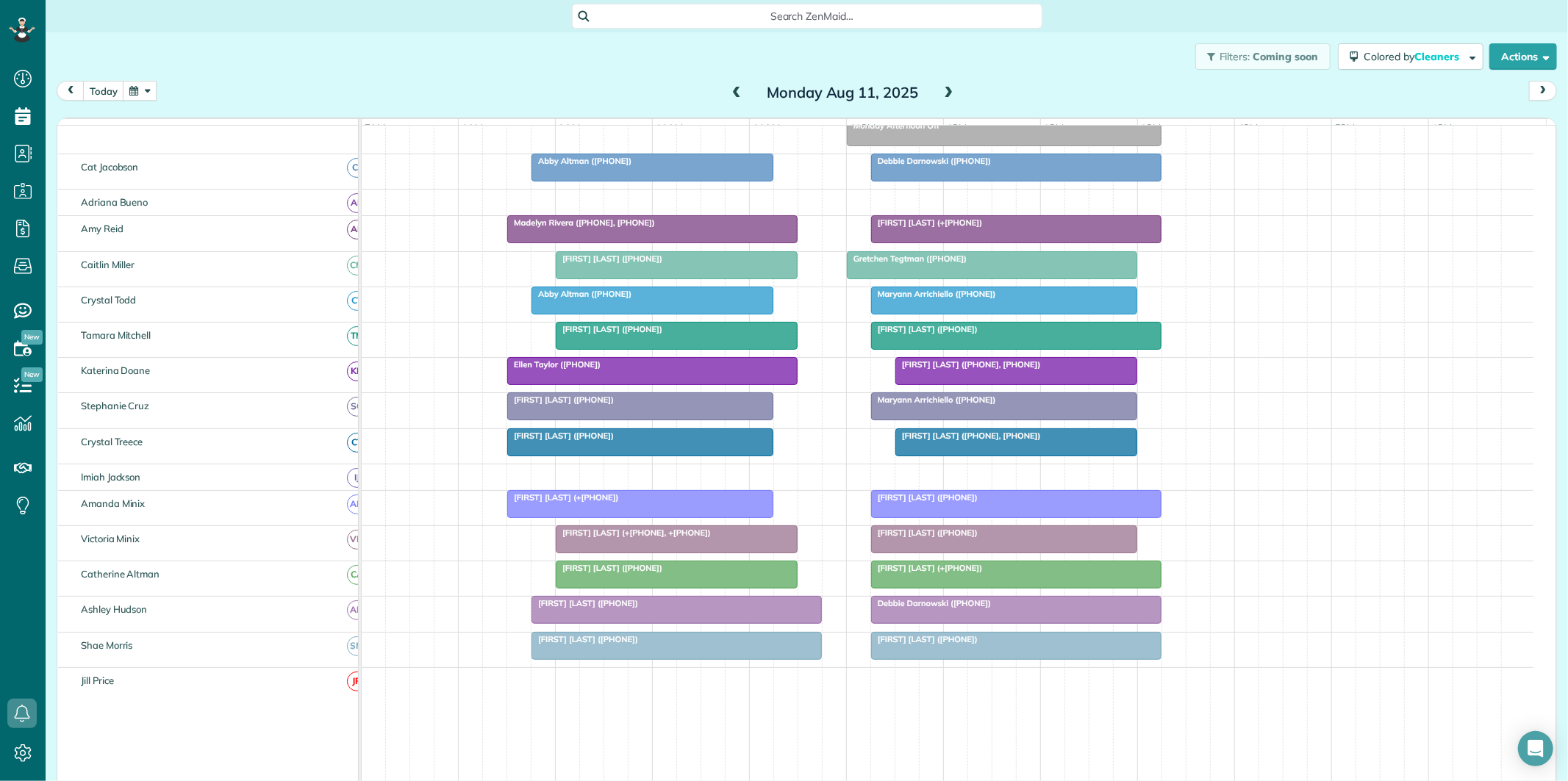 click at bounding box center (140, 90) 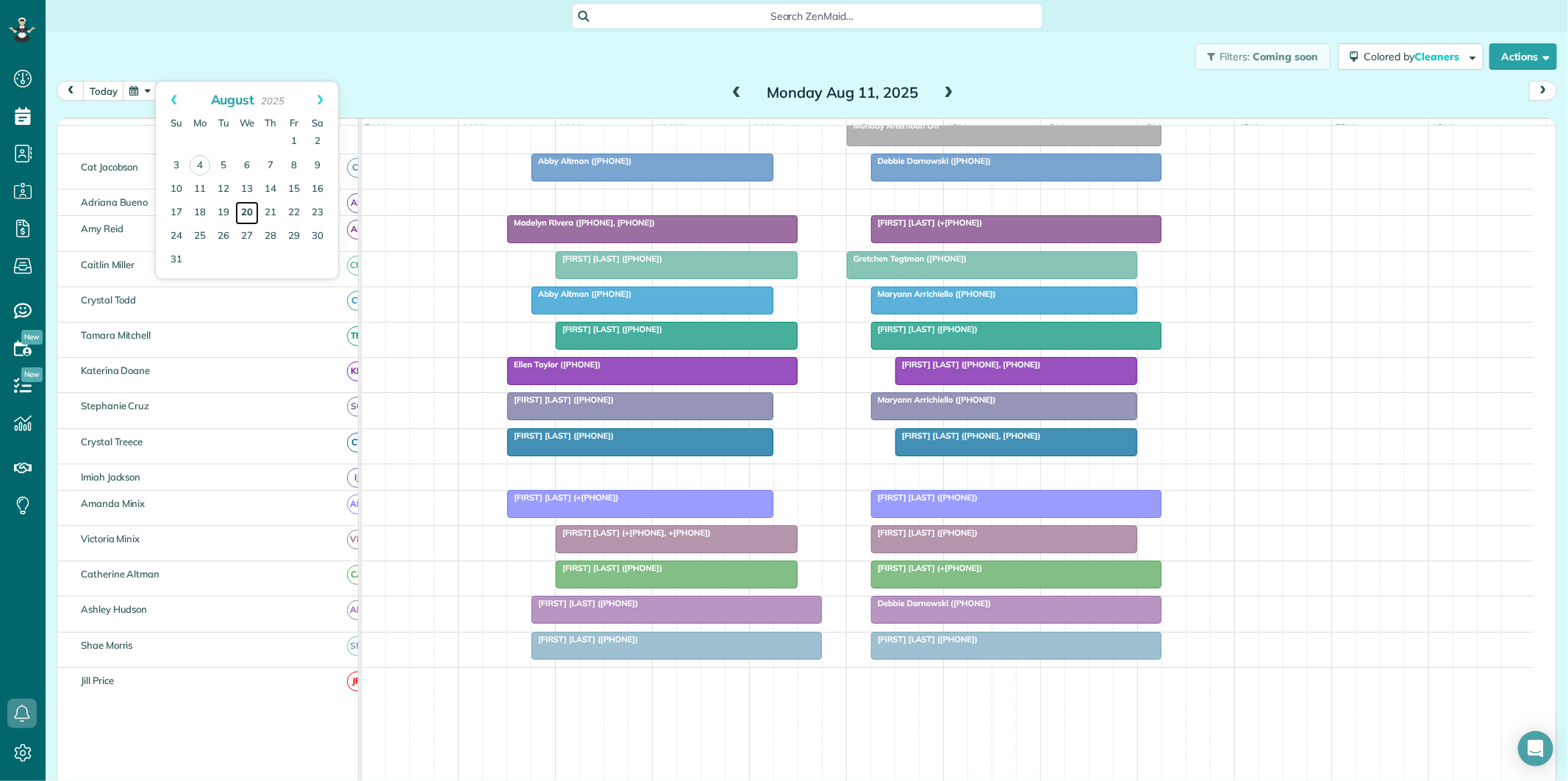 click on "20" at bounding box center [247, 213] 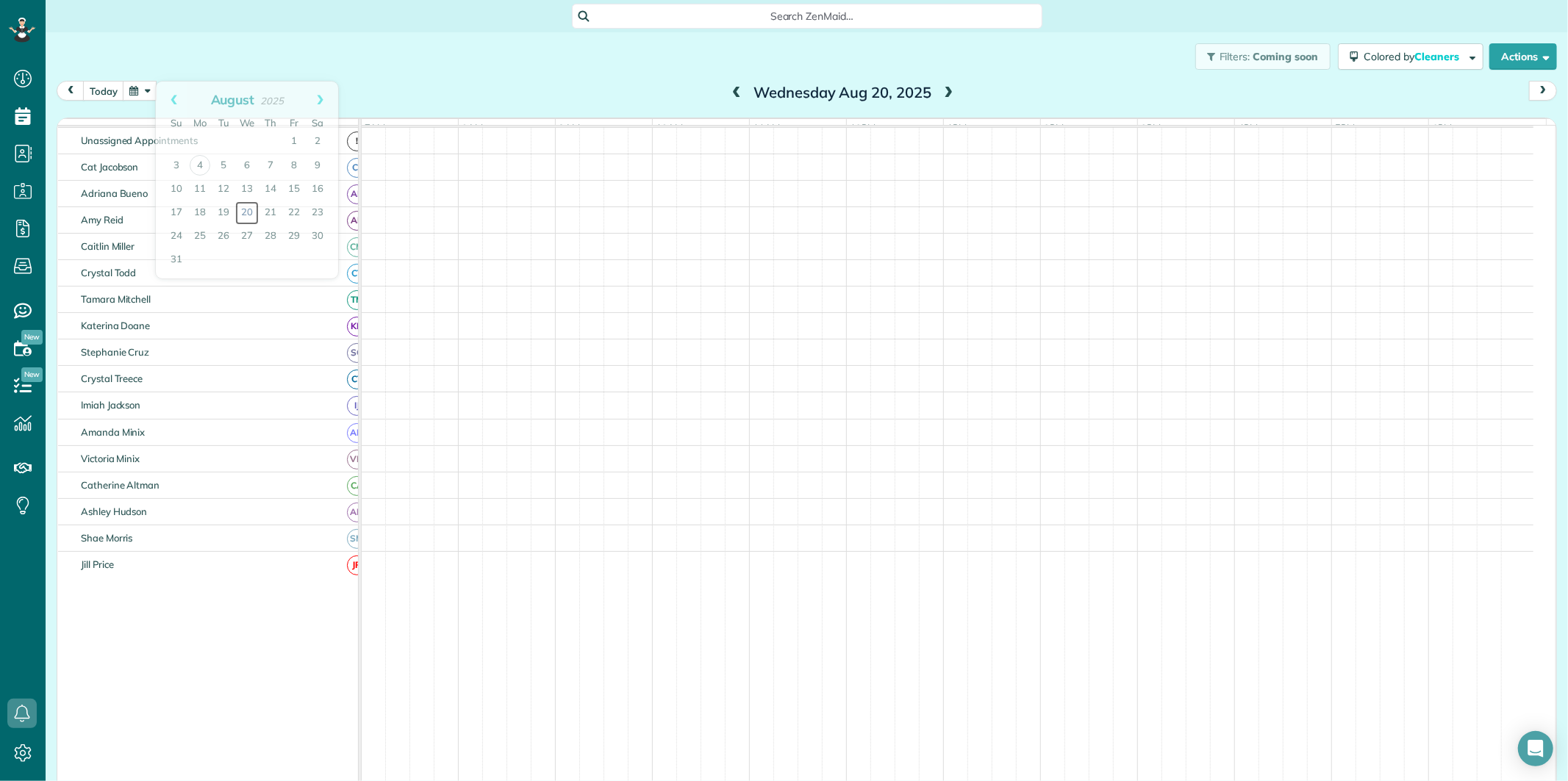scroll, scrollTop: 55, scrollLeft: 0, axis: vertical 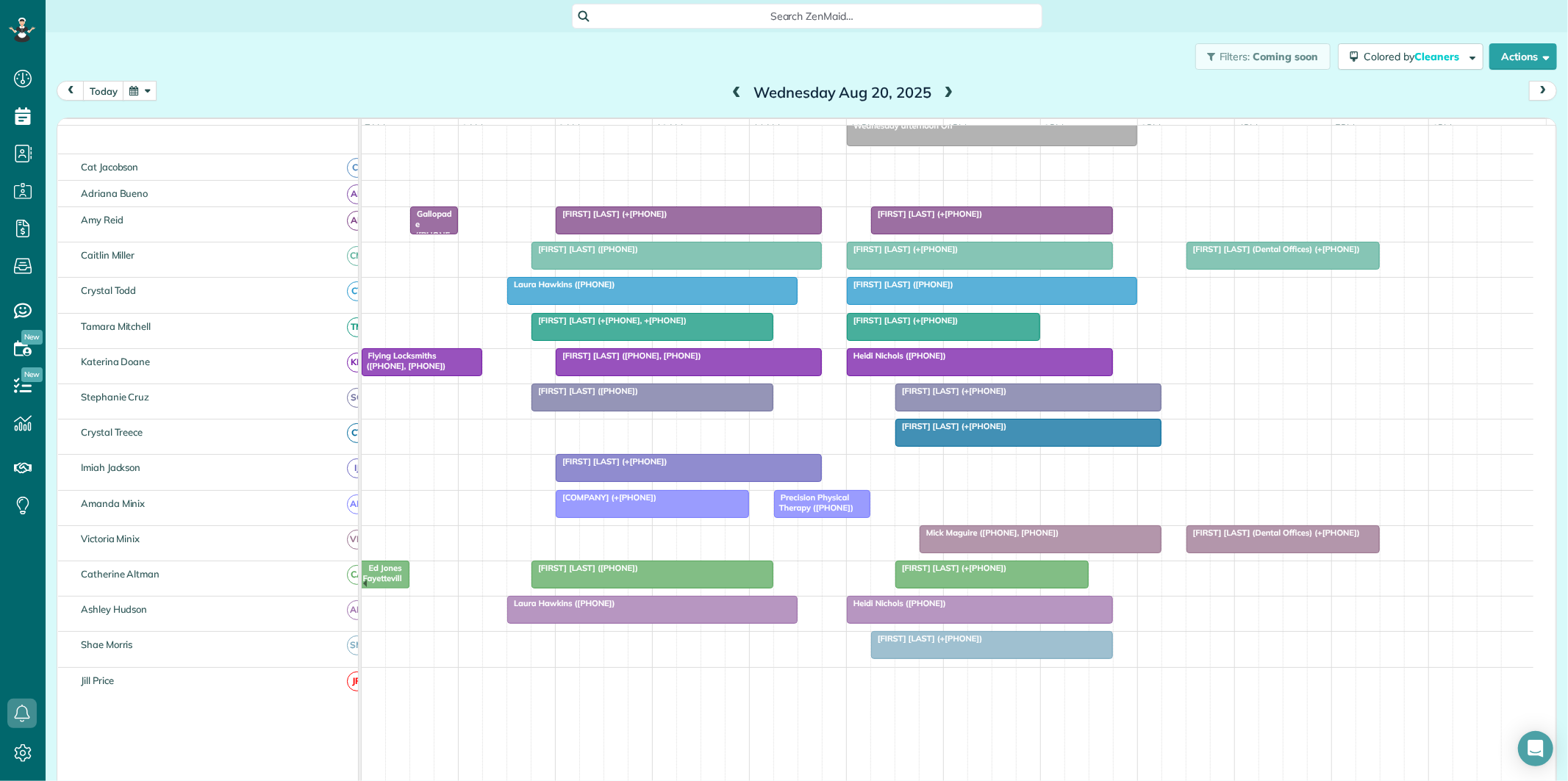 click on "[FIRST] [LAST] (+[PHONE])" at bounding box center (992, 214) 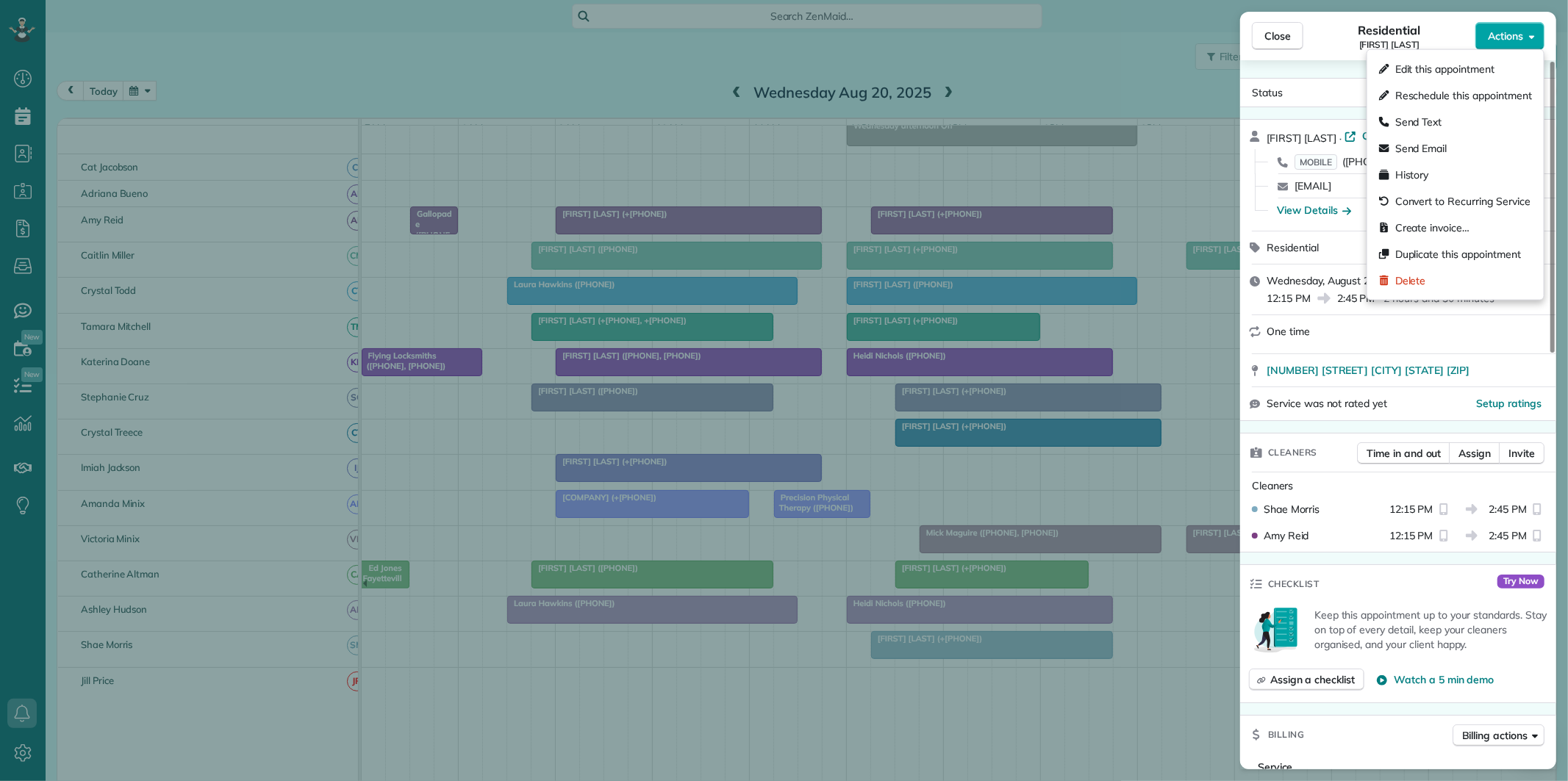 click on "Actions" at bounding box center [1506, 36] 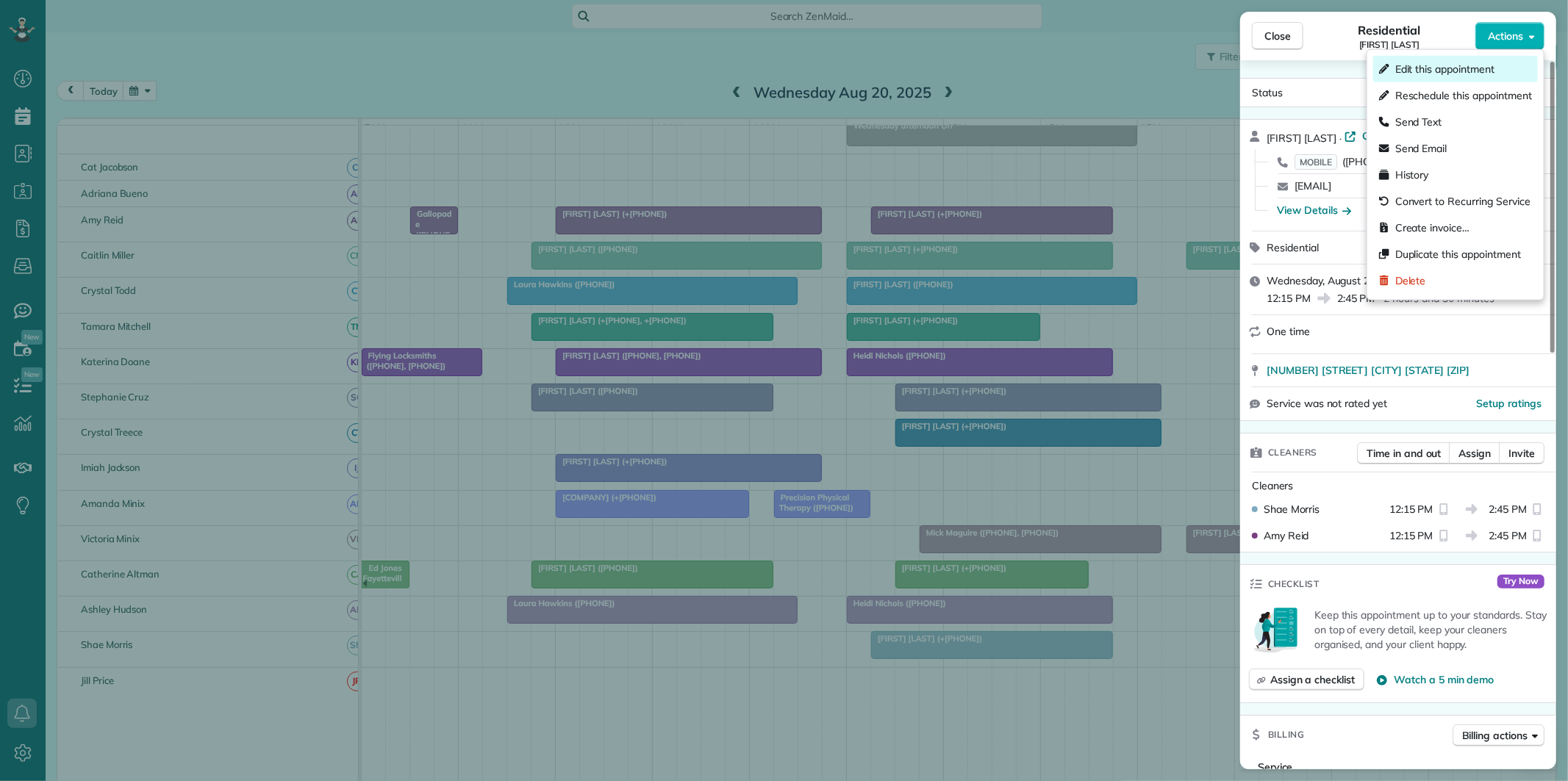 click on "Edit this appointment" at bounding box center [1445, 69] 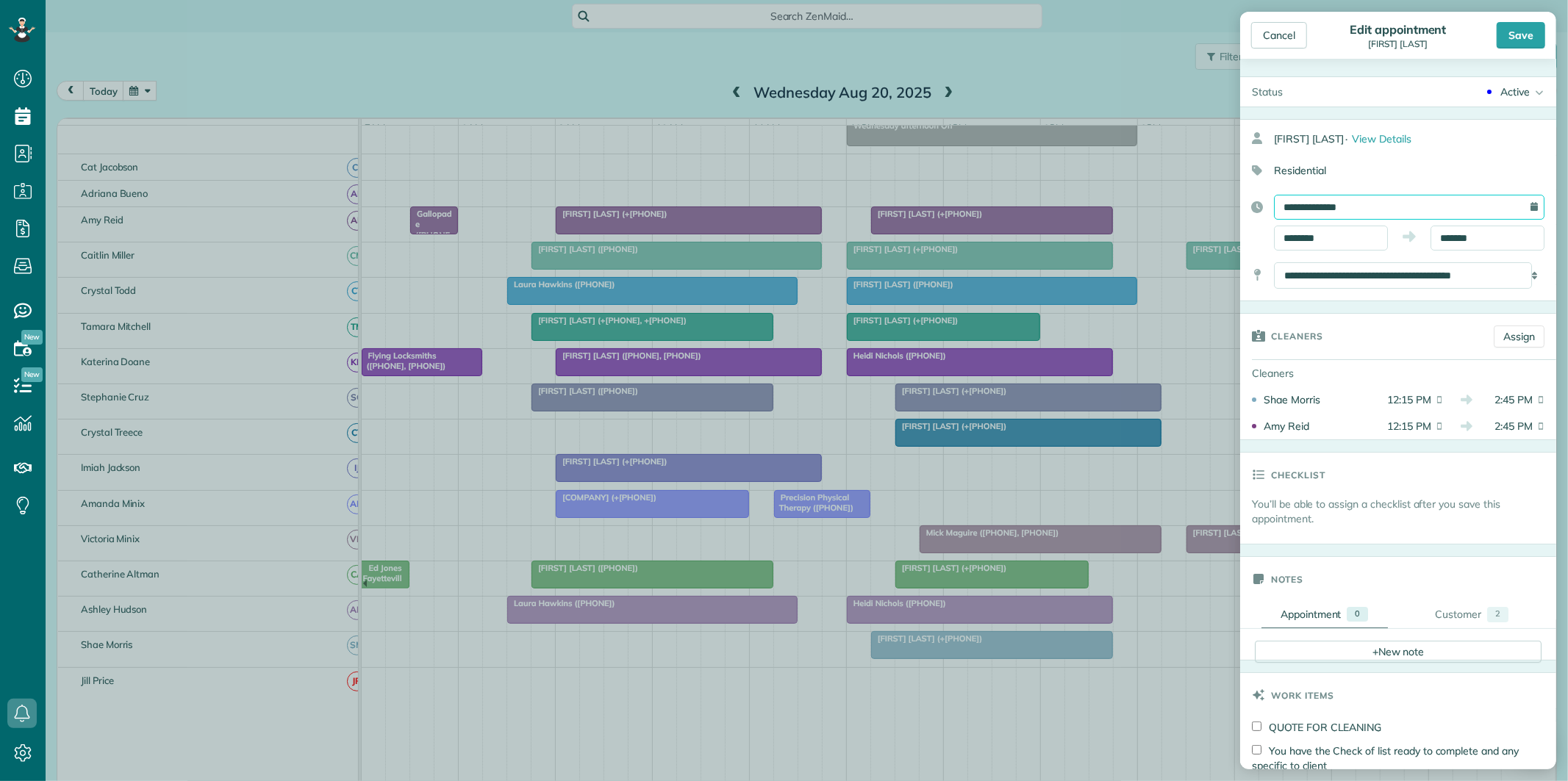 click on "**********" at bounding box center (1409, 207) 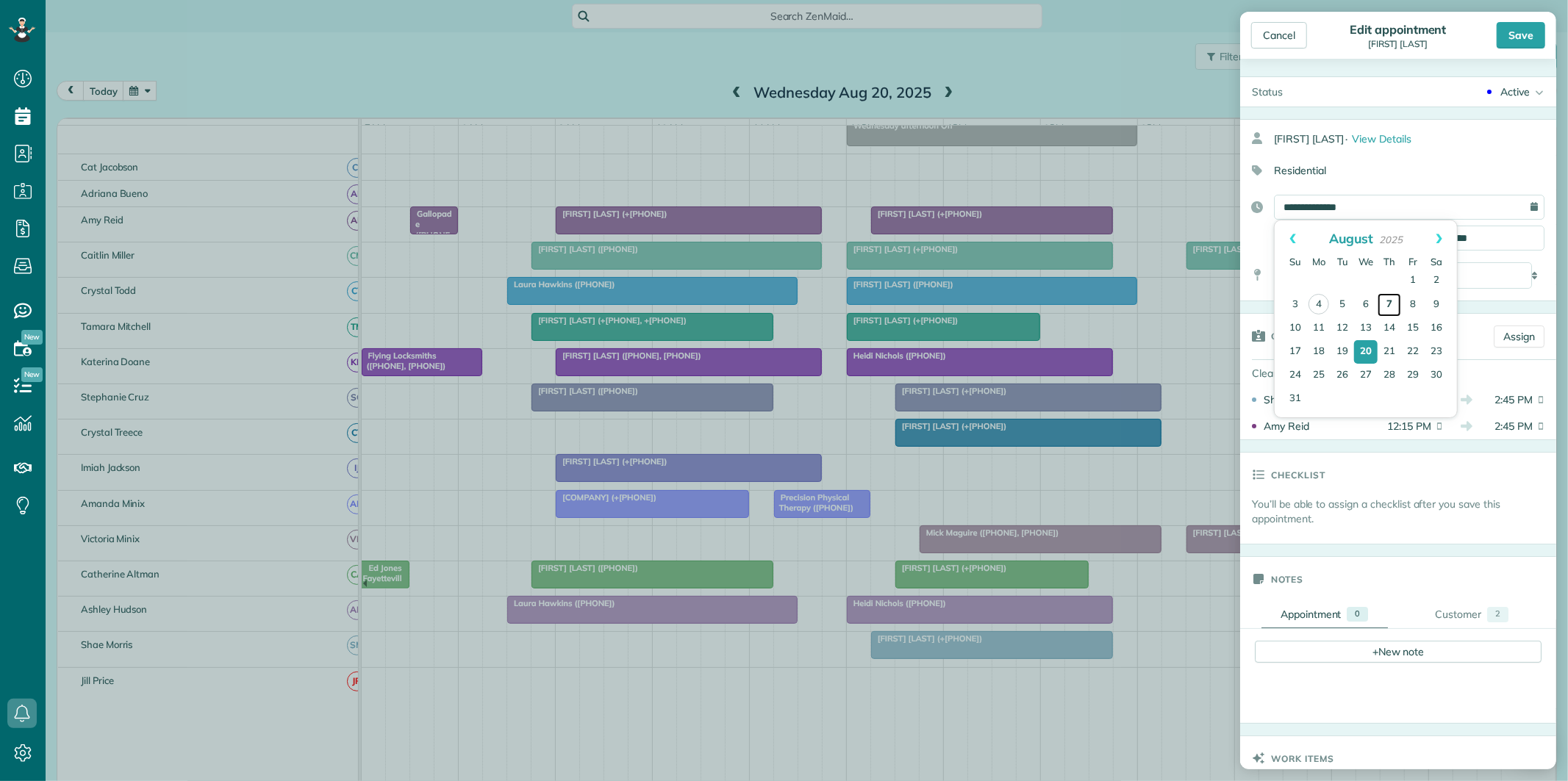 click on "7" at bounding box center (1389, 305) 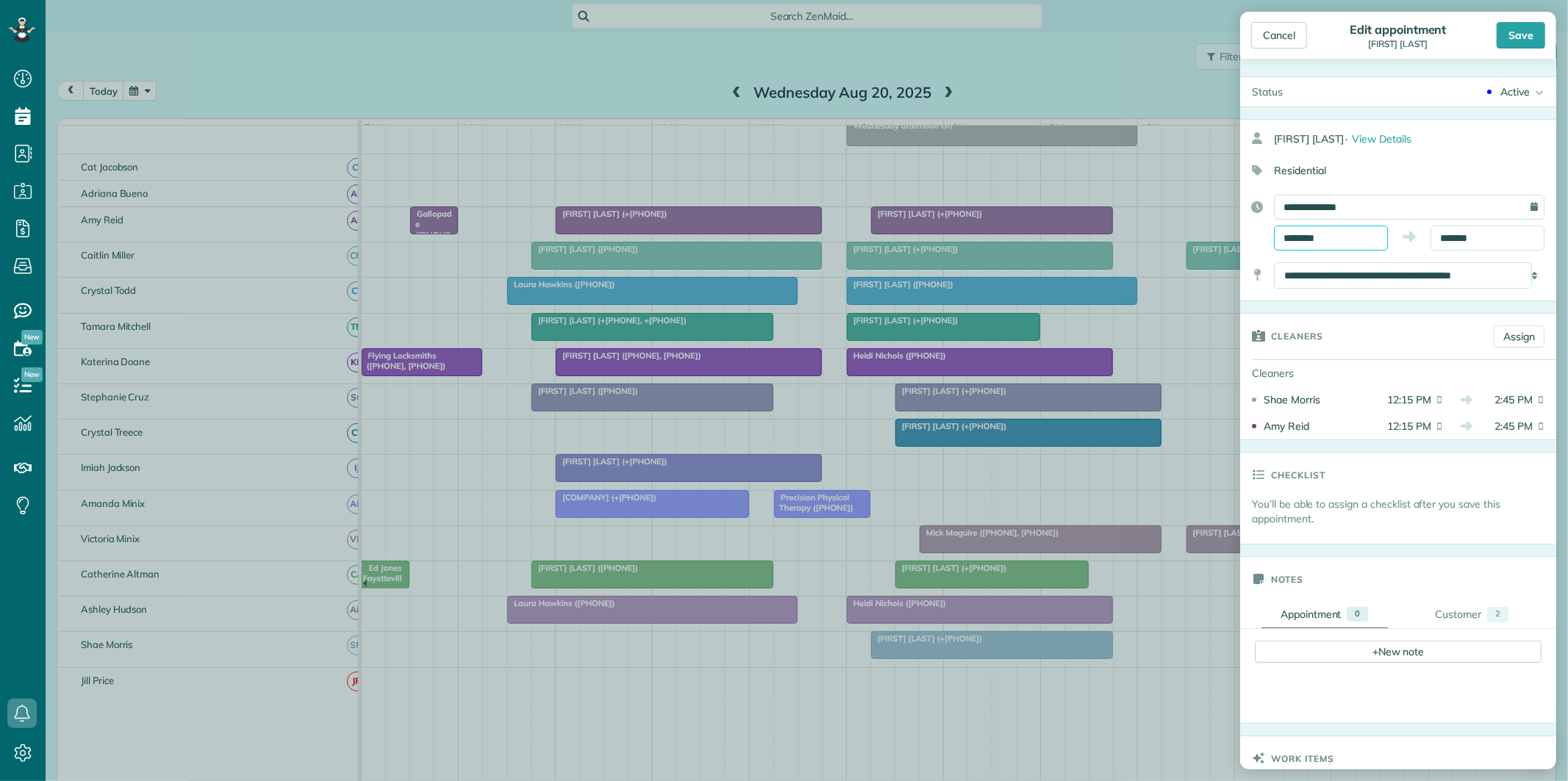 click on "********" at bounding box center (1331, 238) 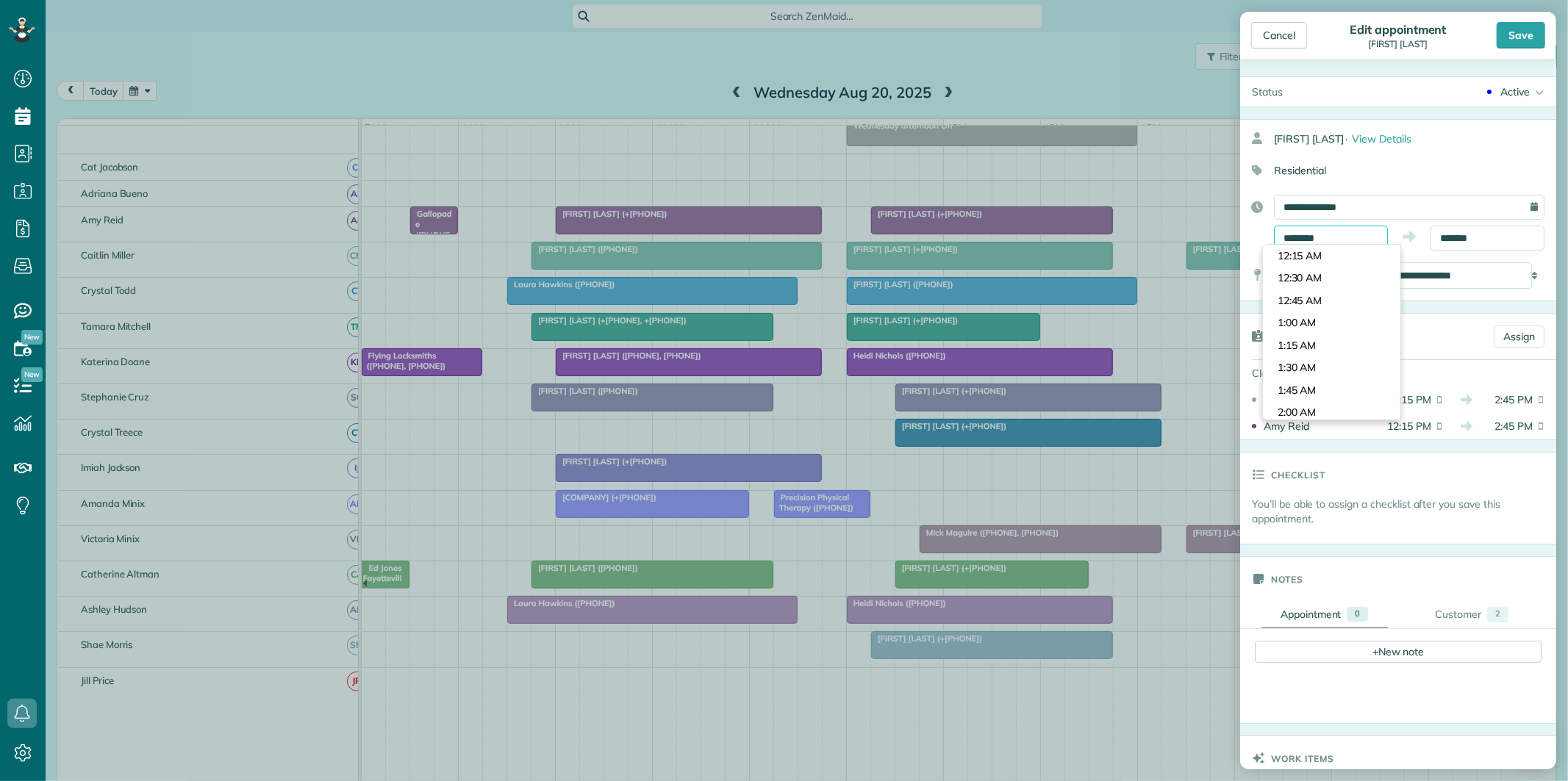 scroll, scrollTop: 1054, scrollLeft: 0, axis: vertical 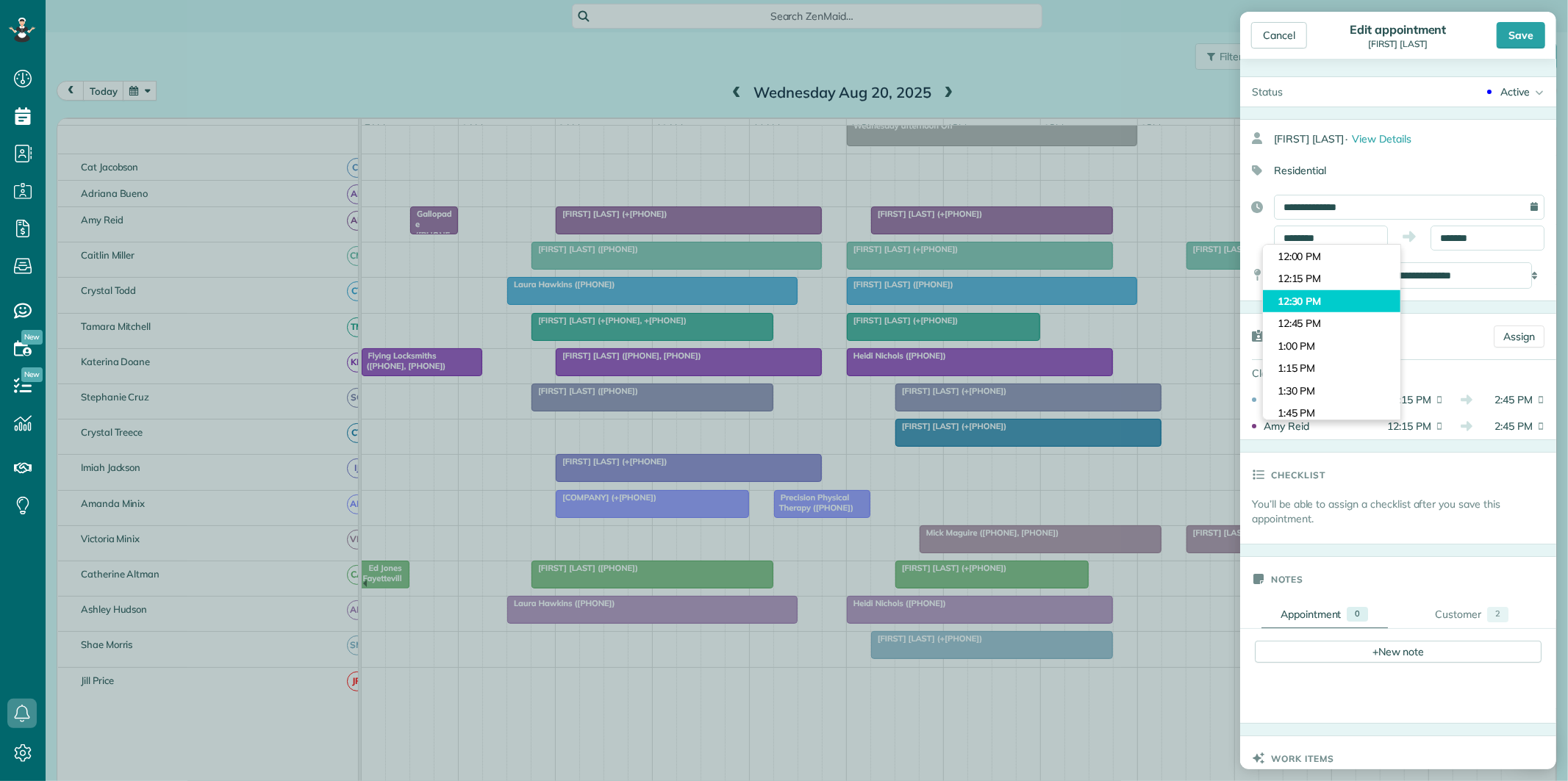 type on "********" 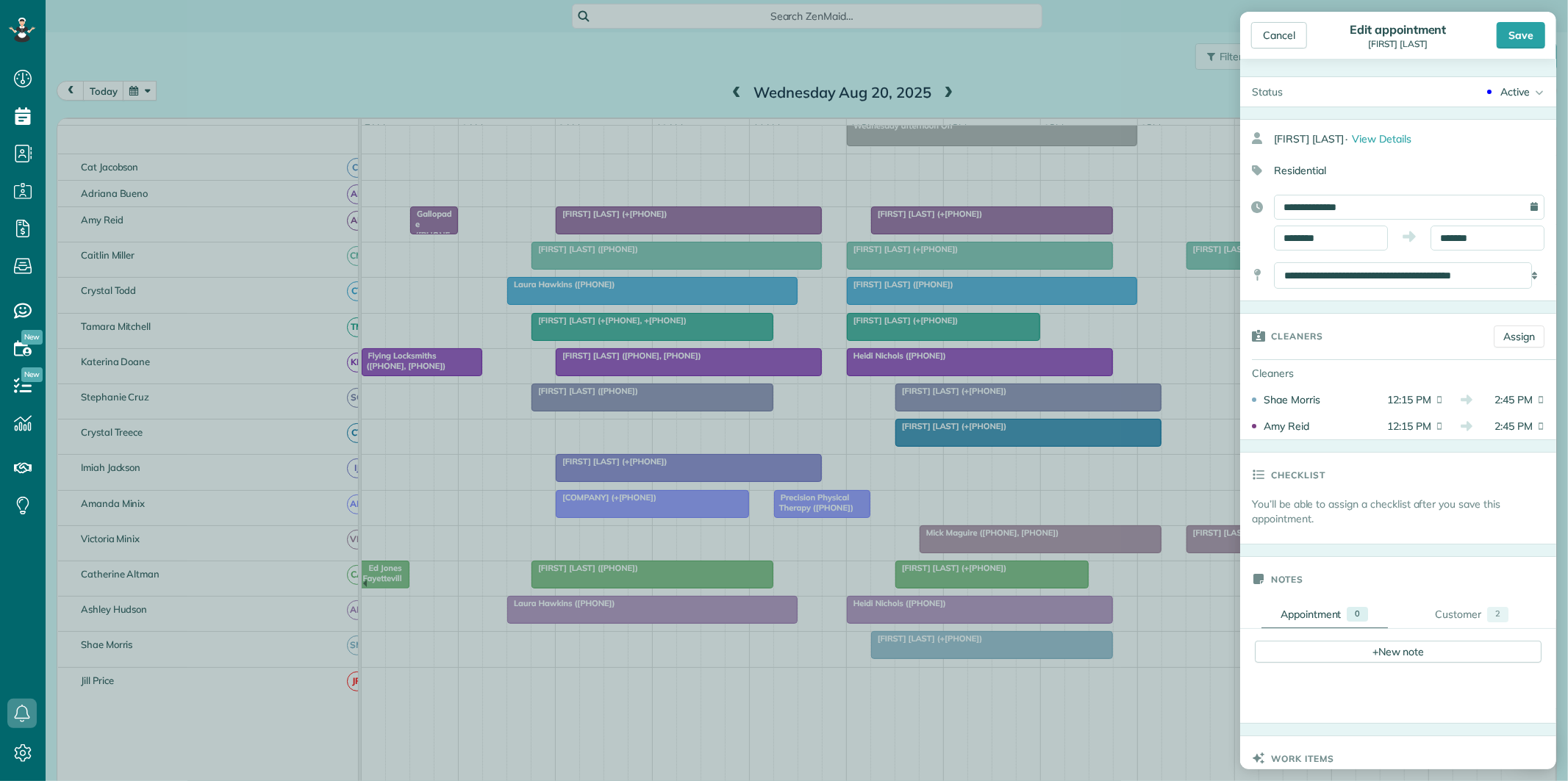 click on "Dashboard
Scheduling
Calendar View
List View
Dispatch View - Weekly scheduling (Beta)" at bounding box center (784, 390) 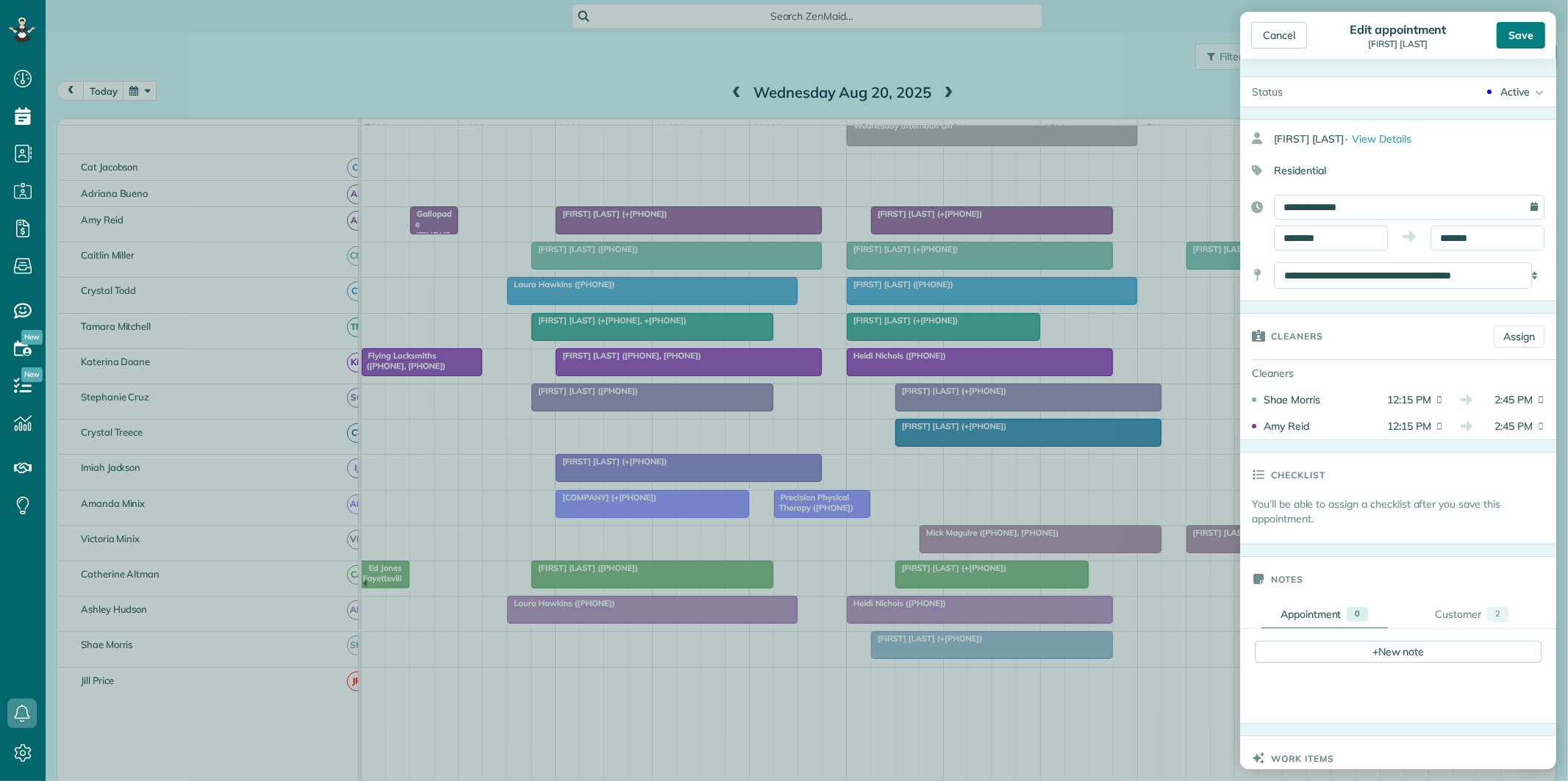 click on "Save" at bounding box center (1521, 35) 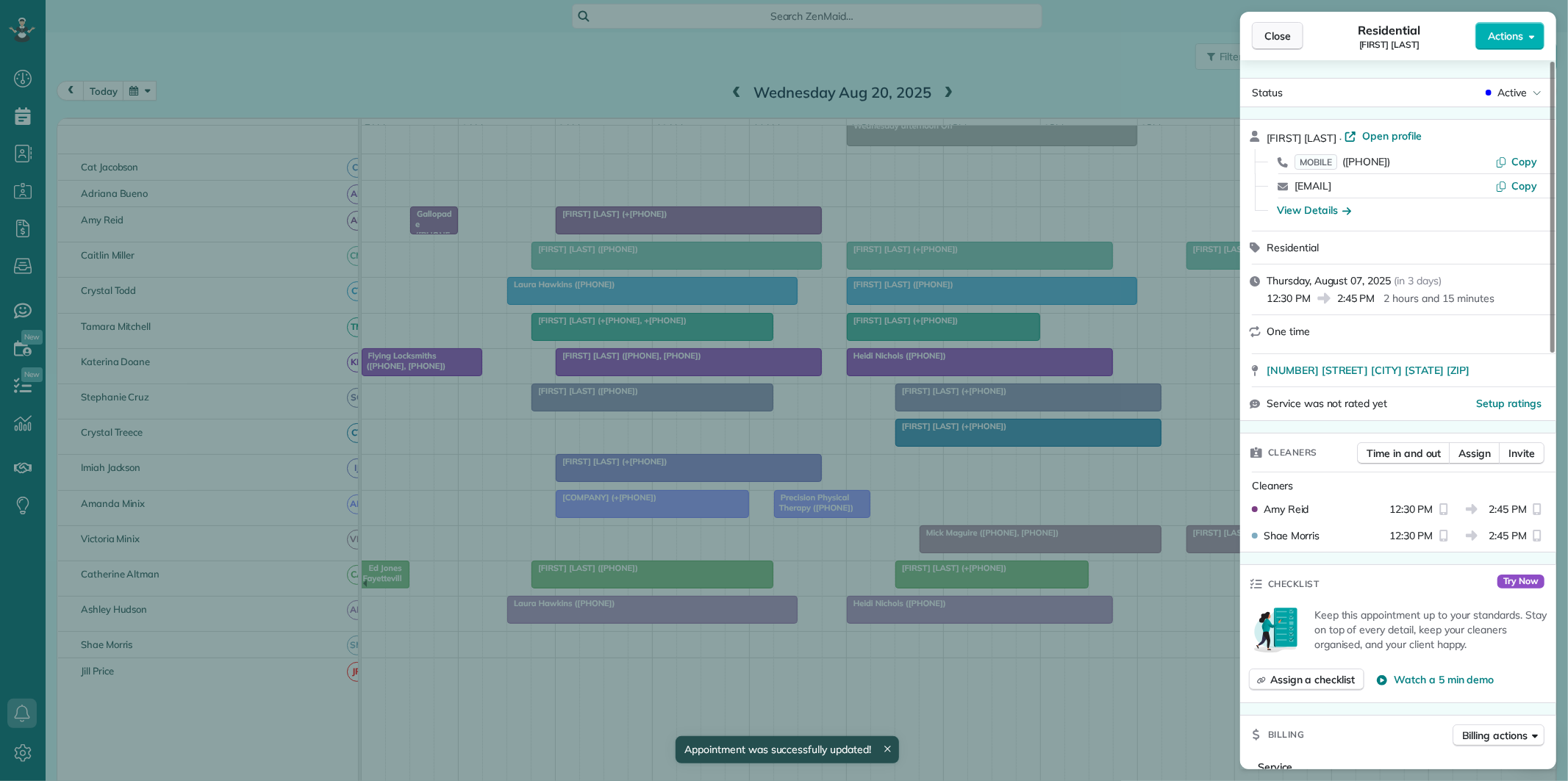click on "Close" at bounding box center (1278, 36) 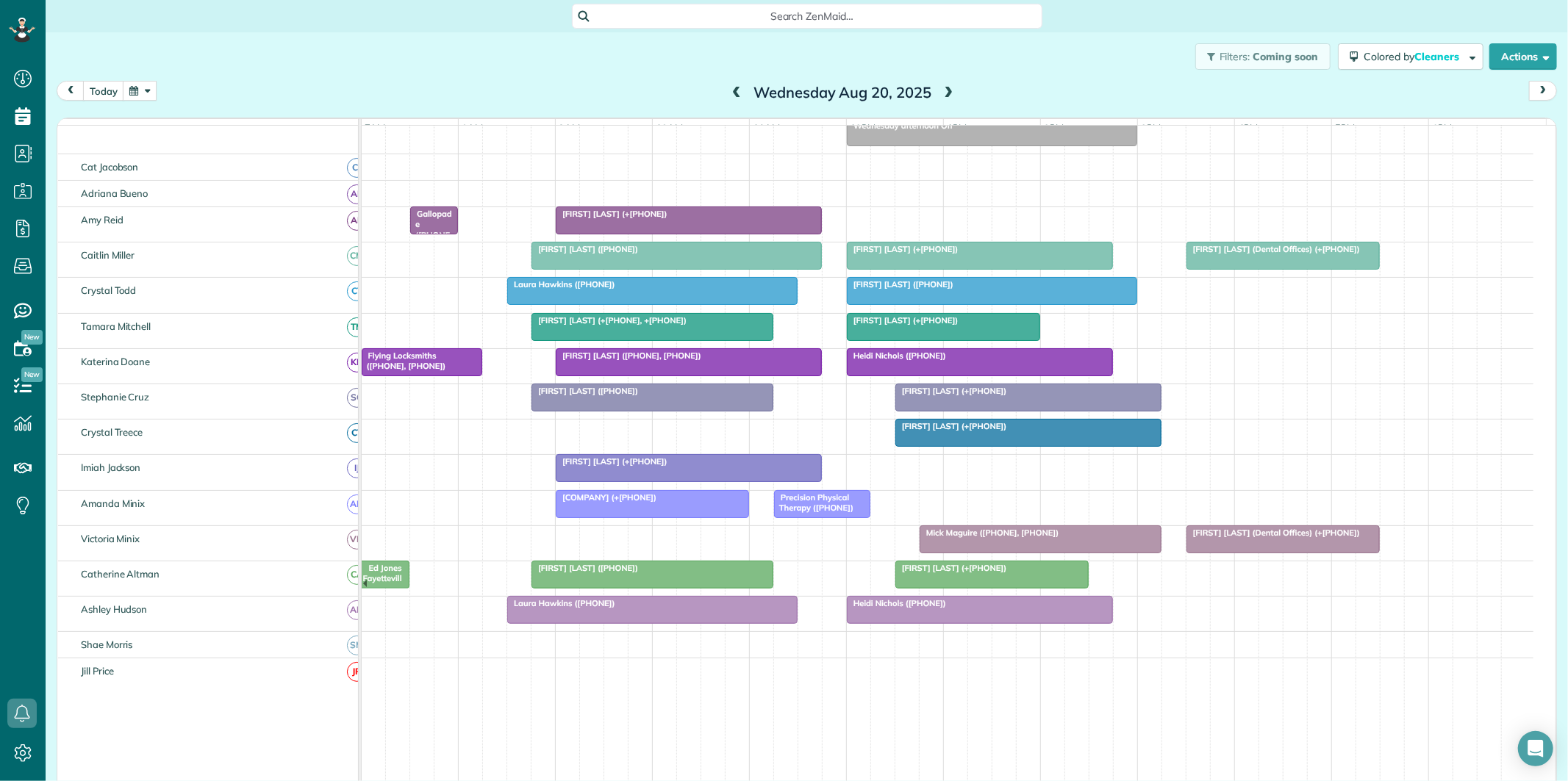 click at bounding box center (140, 90) 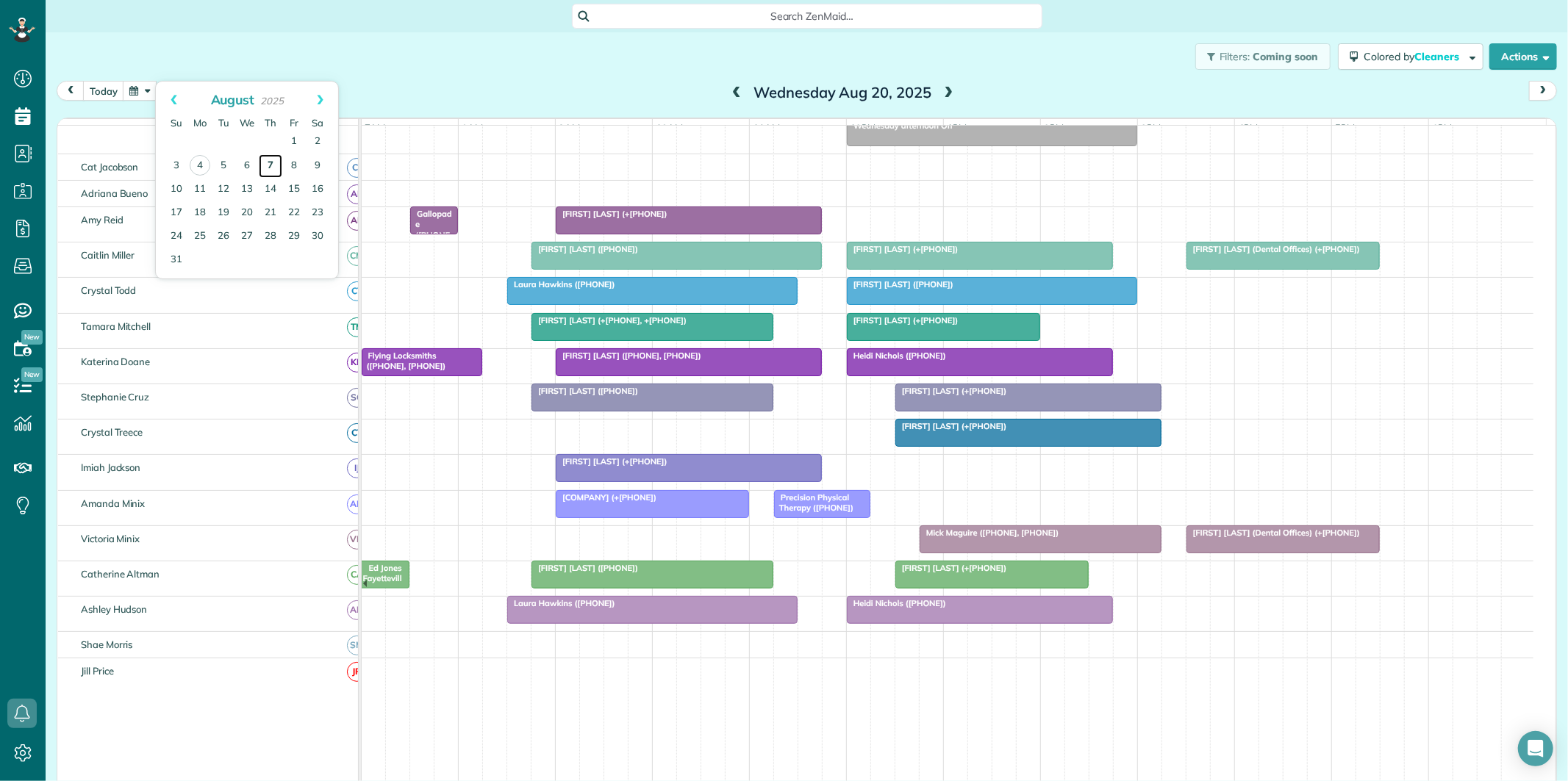 click on "7" at bounding box center [271, 166] 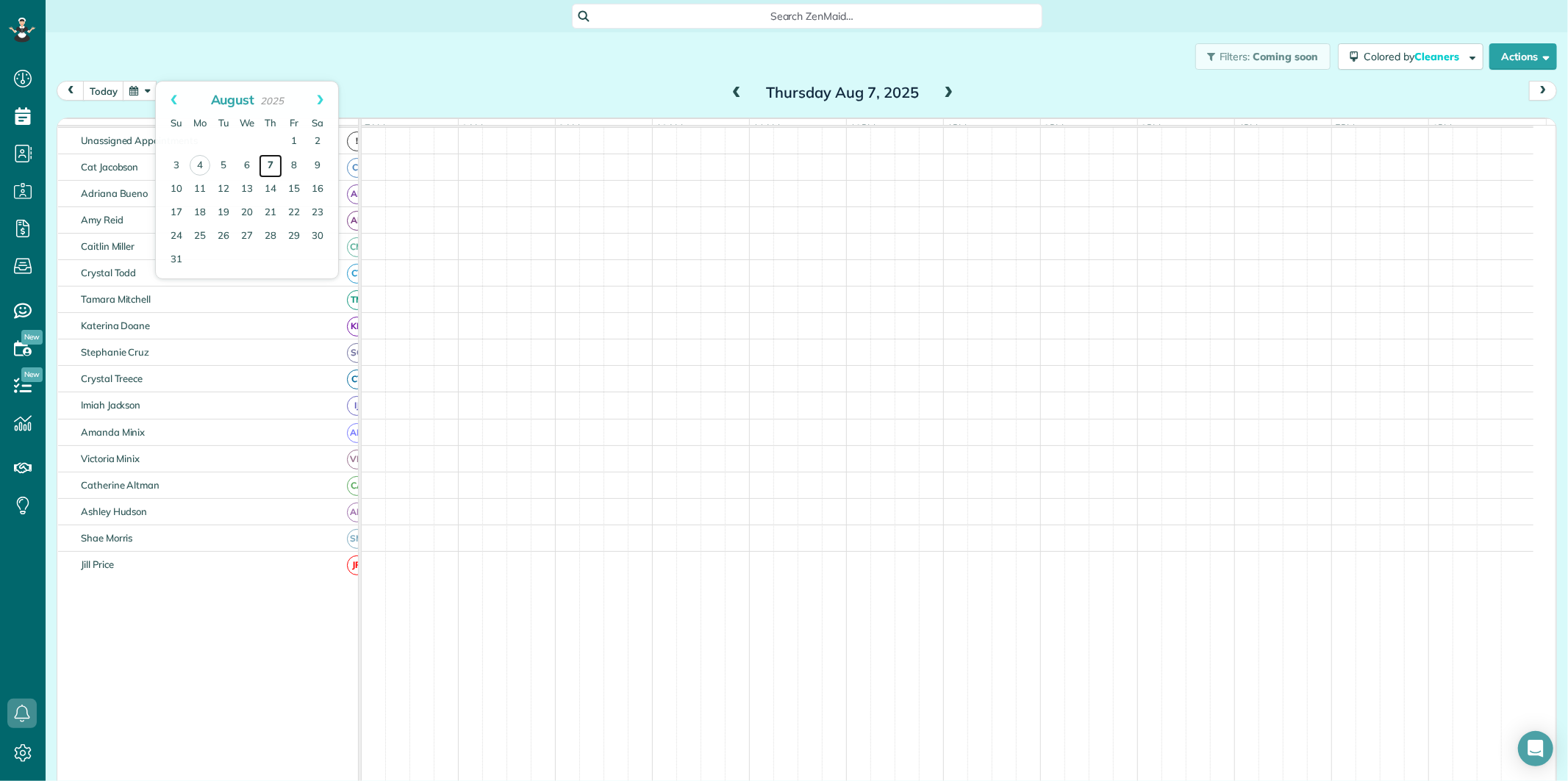 scroll, scrollTop: 55, scrollLeft: 0, axis: vertical 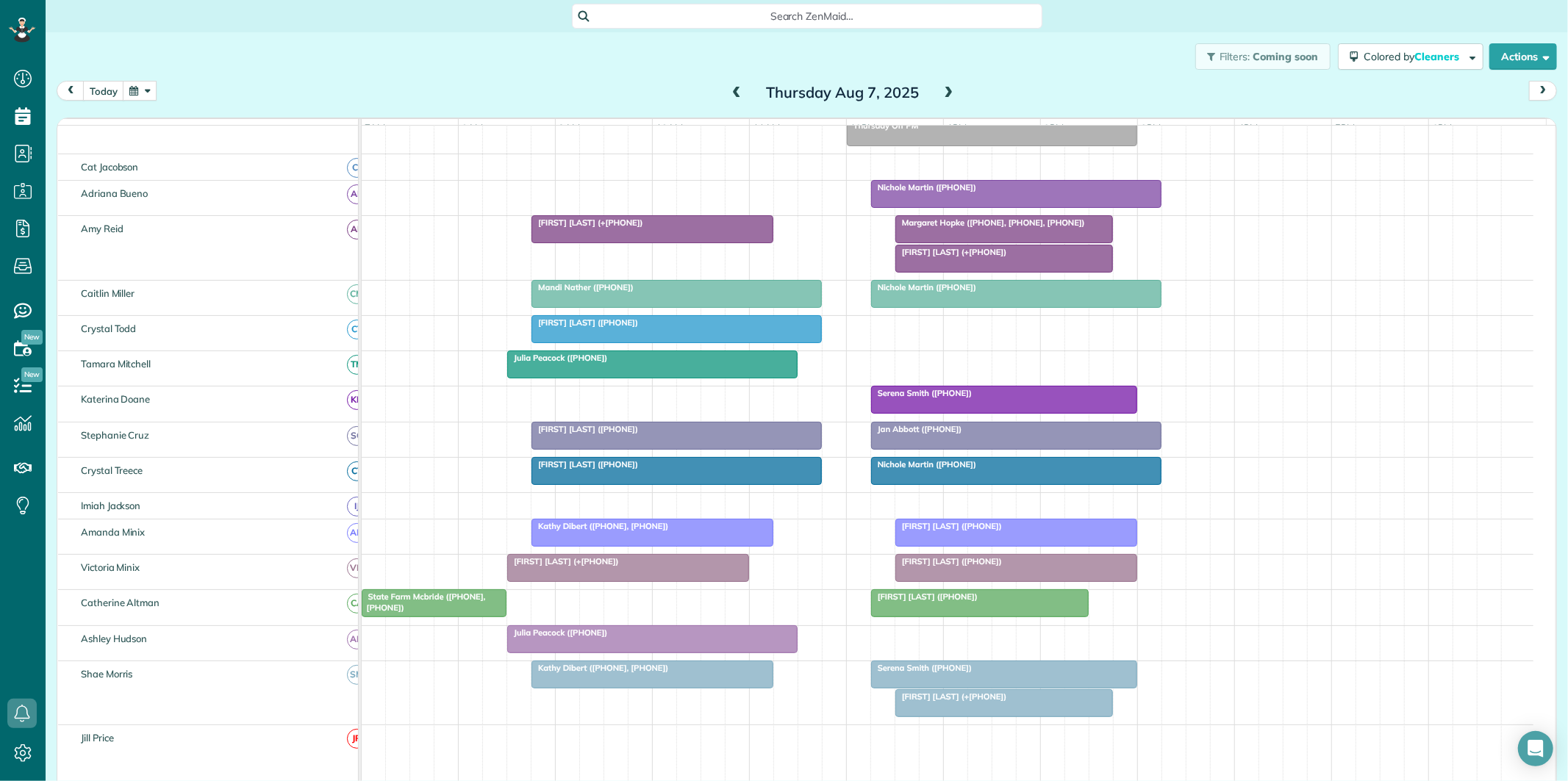 click on "[FIRST] [LAST] (+[PHONE])" at bounding box center [1004, 252] 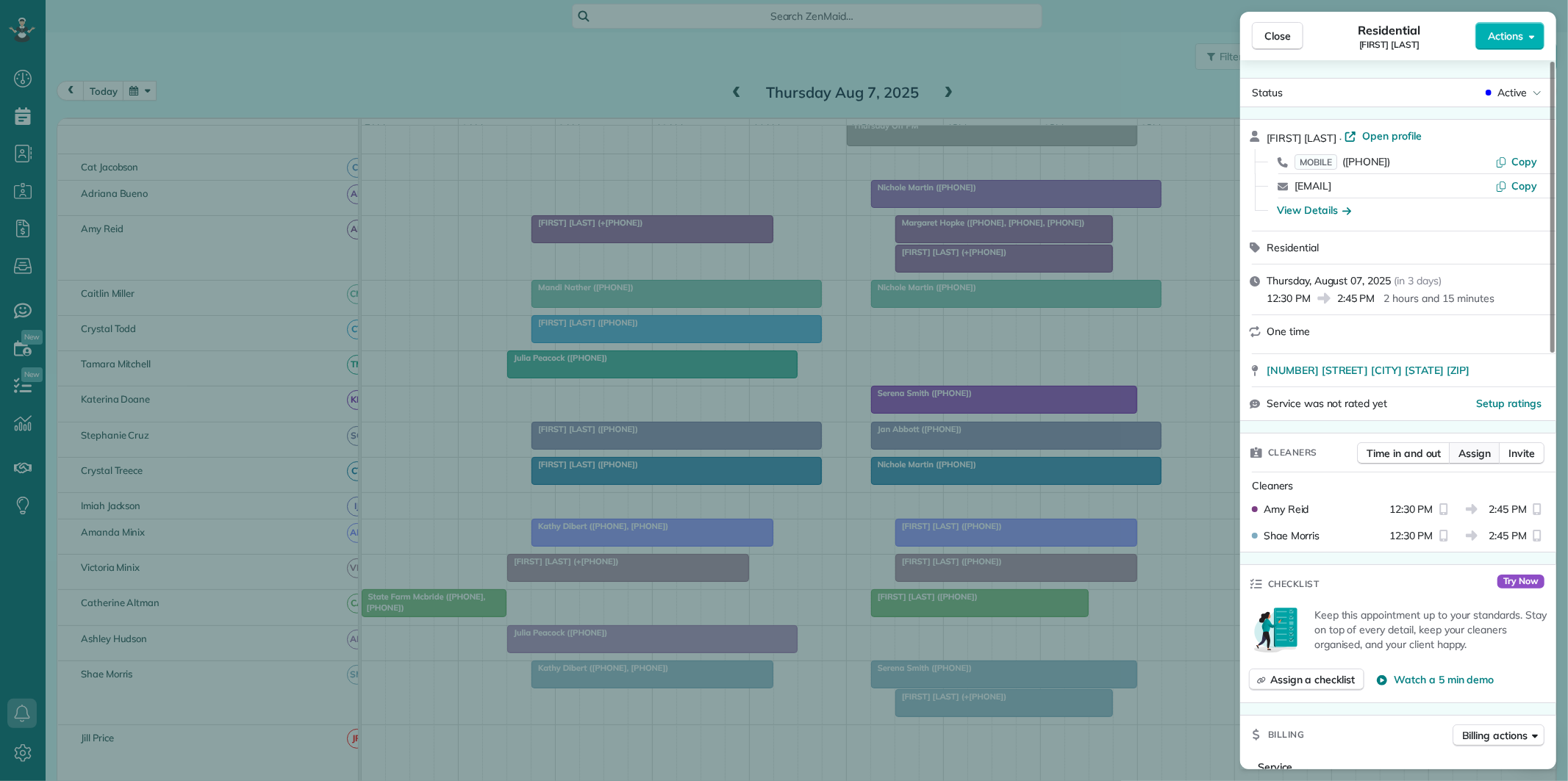 click on "Assign" at bounding box center (1475, 453) 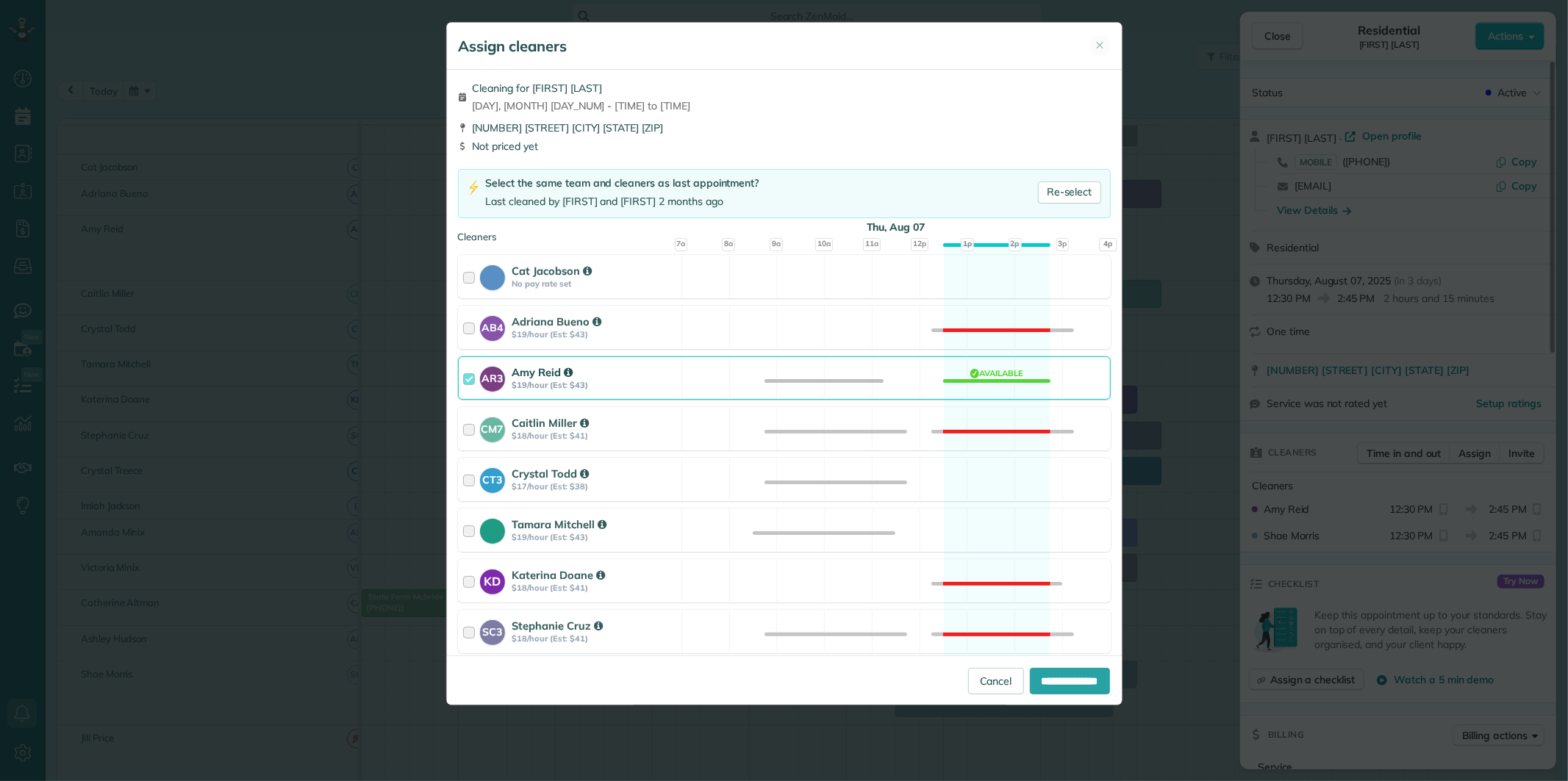 click on "AR3
Amy Reid
$19/hour (Est: $43)
Available" at bounding box center [784, 378] 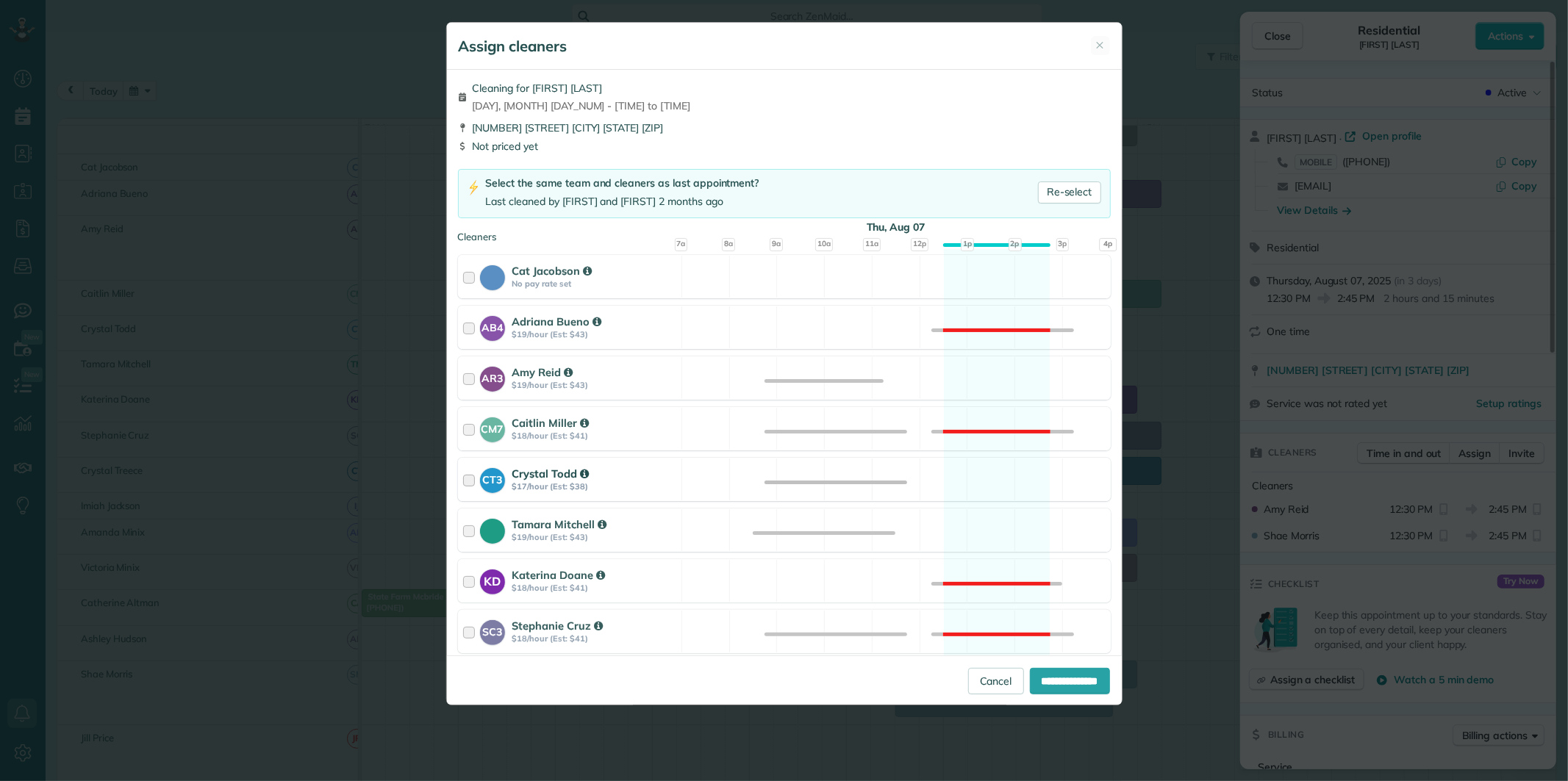 click on "CT3
Crystal Todd
$17/hour (Est: $38)
Available" at bounding box center [784, 479] 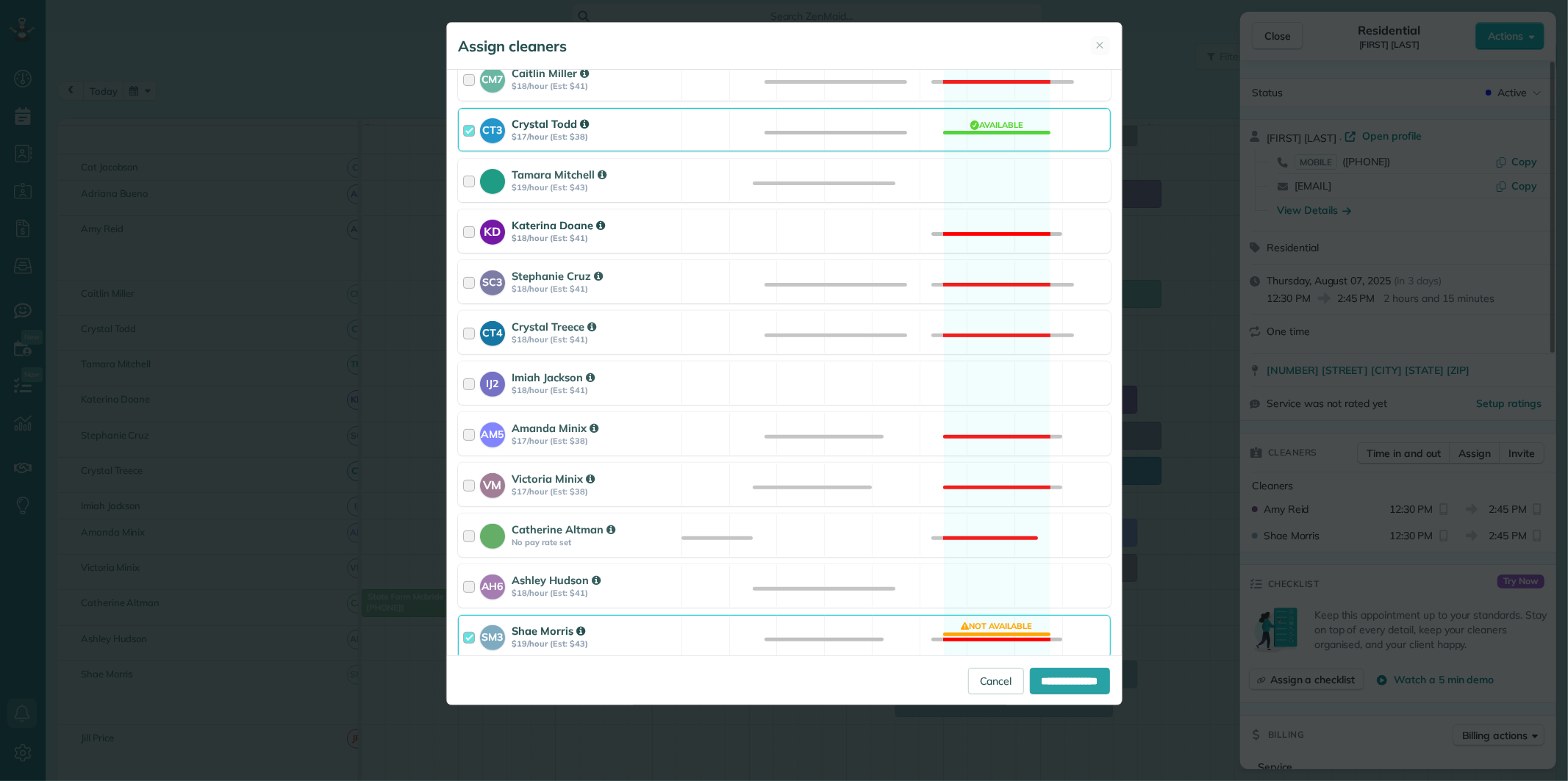 scroll, scrollTop: 408, scrollLeft: 0, axis: vertical 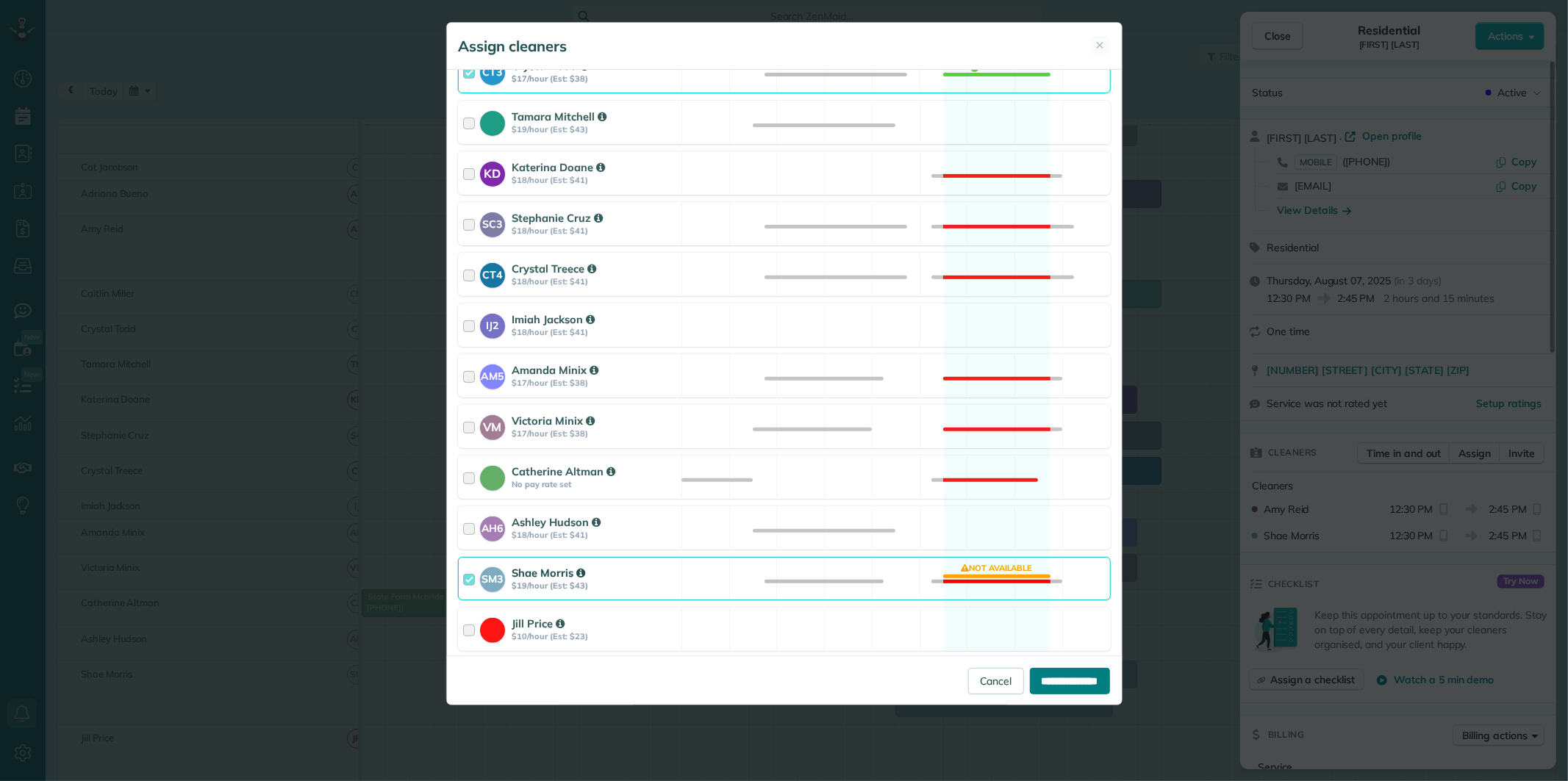 click on "**********" at bounding box center [1070, 681] 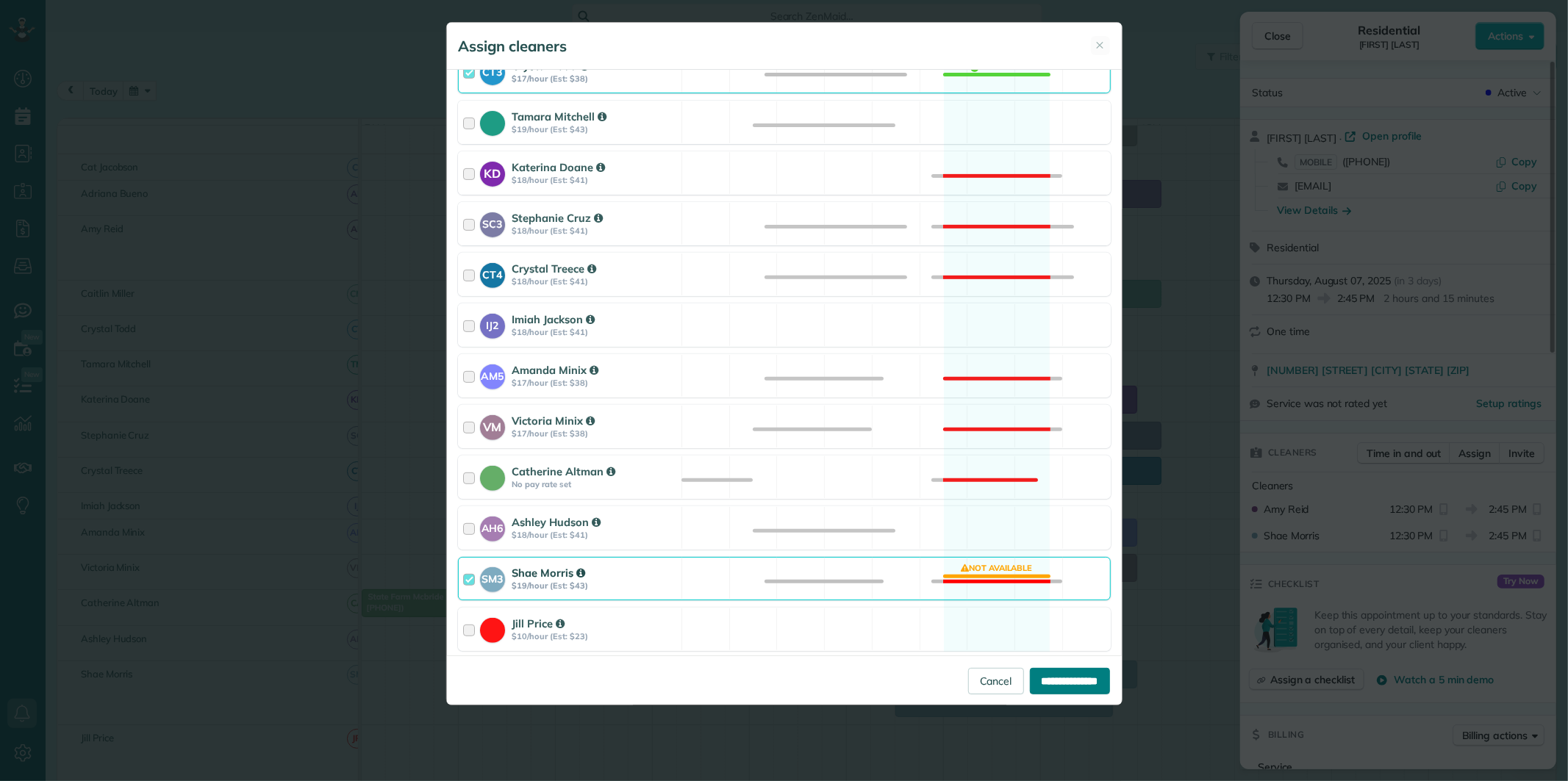 type on "**********" 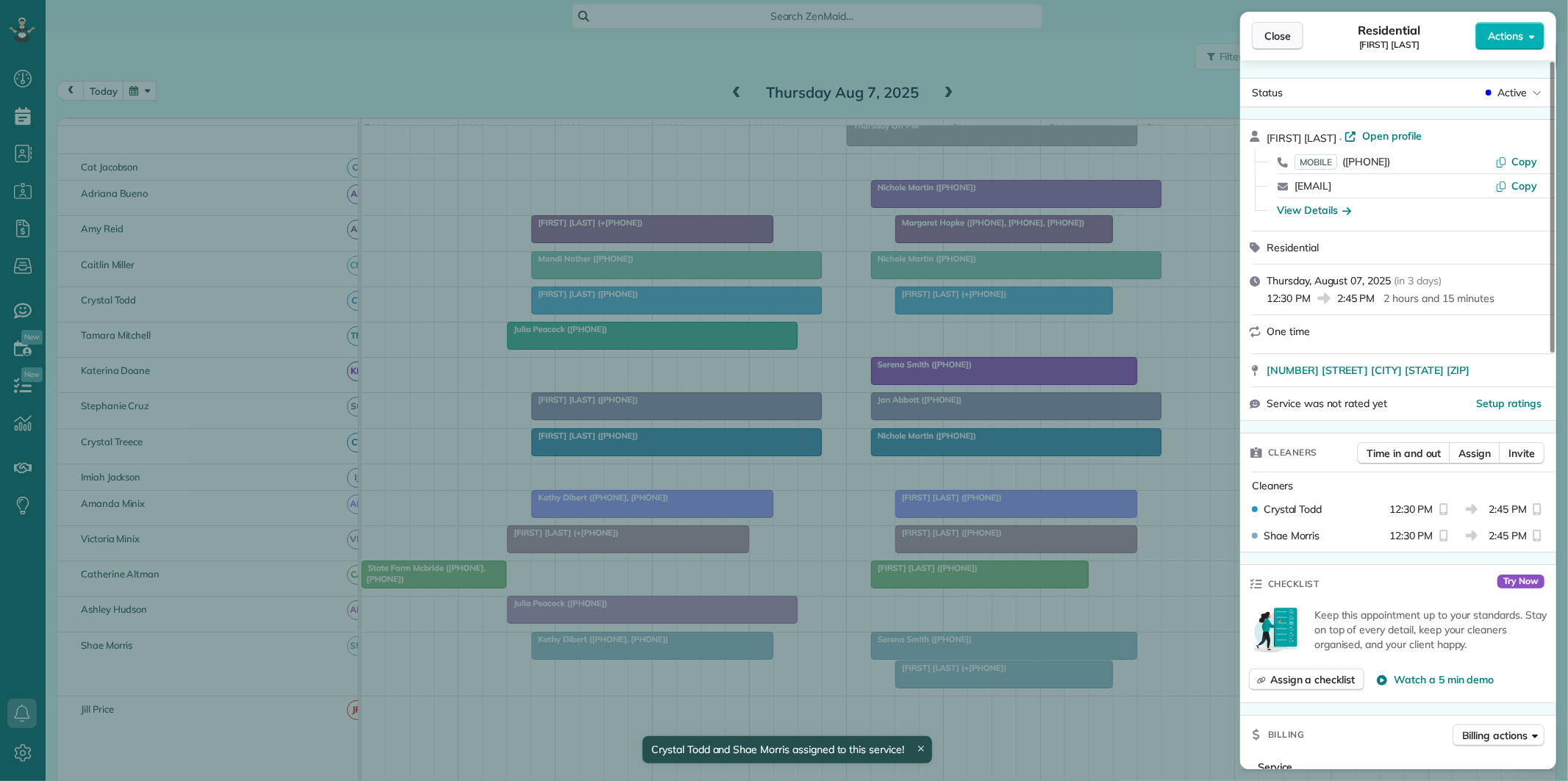 click on "Close" at bounding box center (1278, 36) 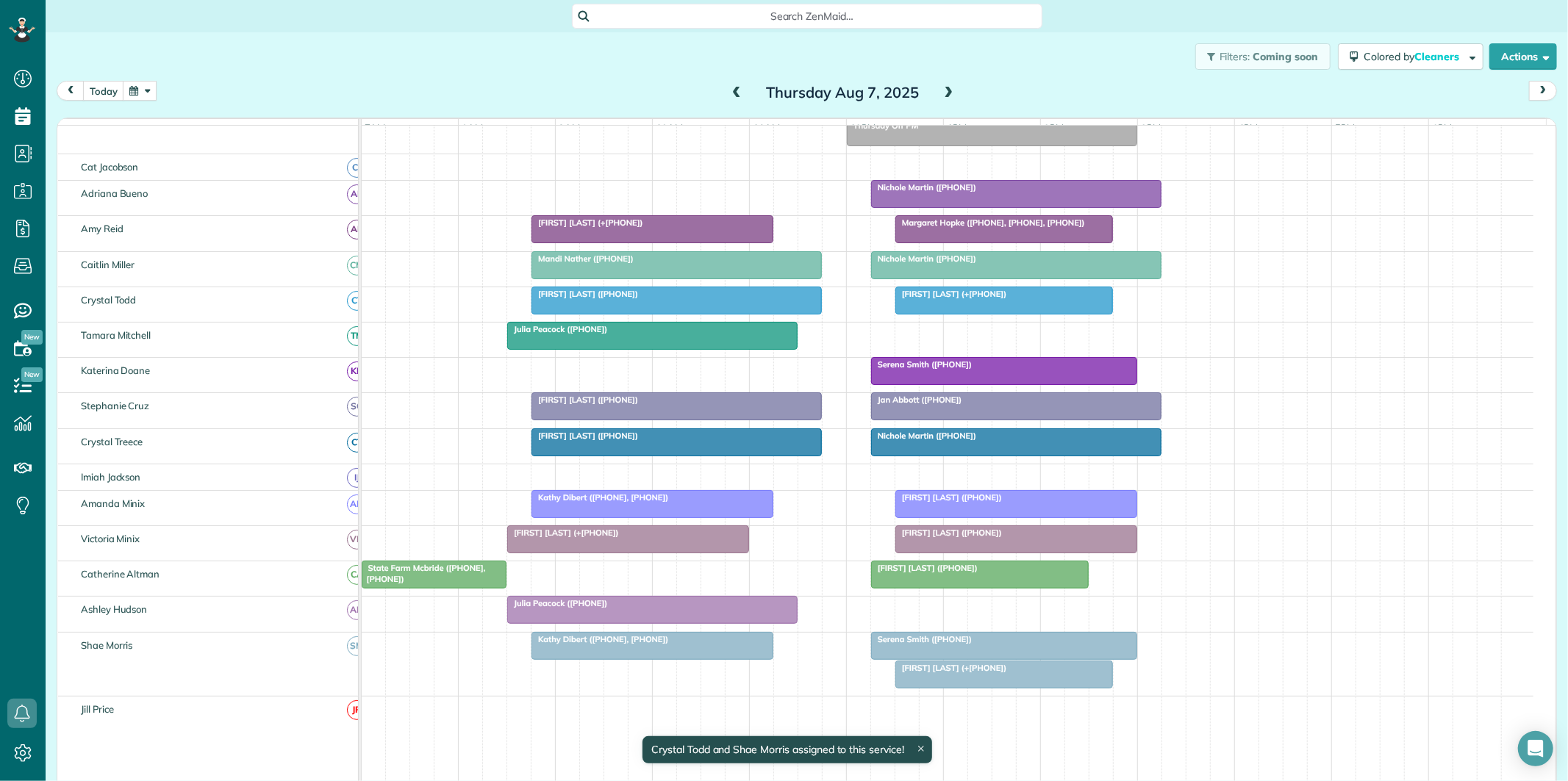 click at bounding box center (1004, 646) 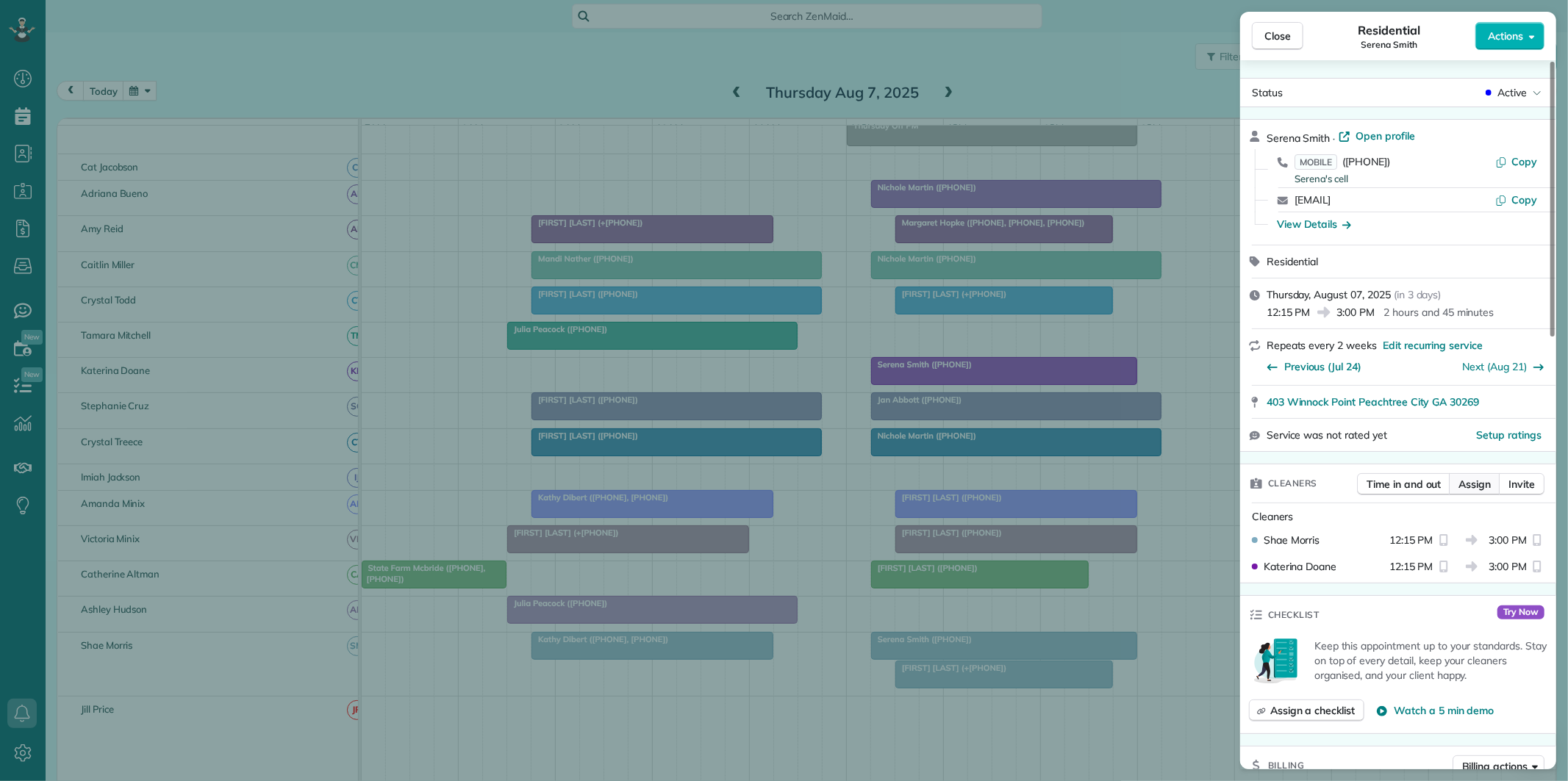 click on "Assign" at bounding box center [1475, 484] 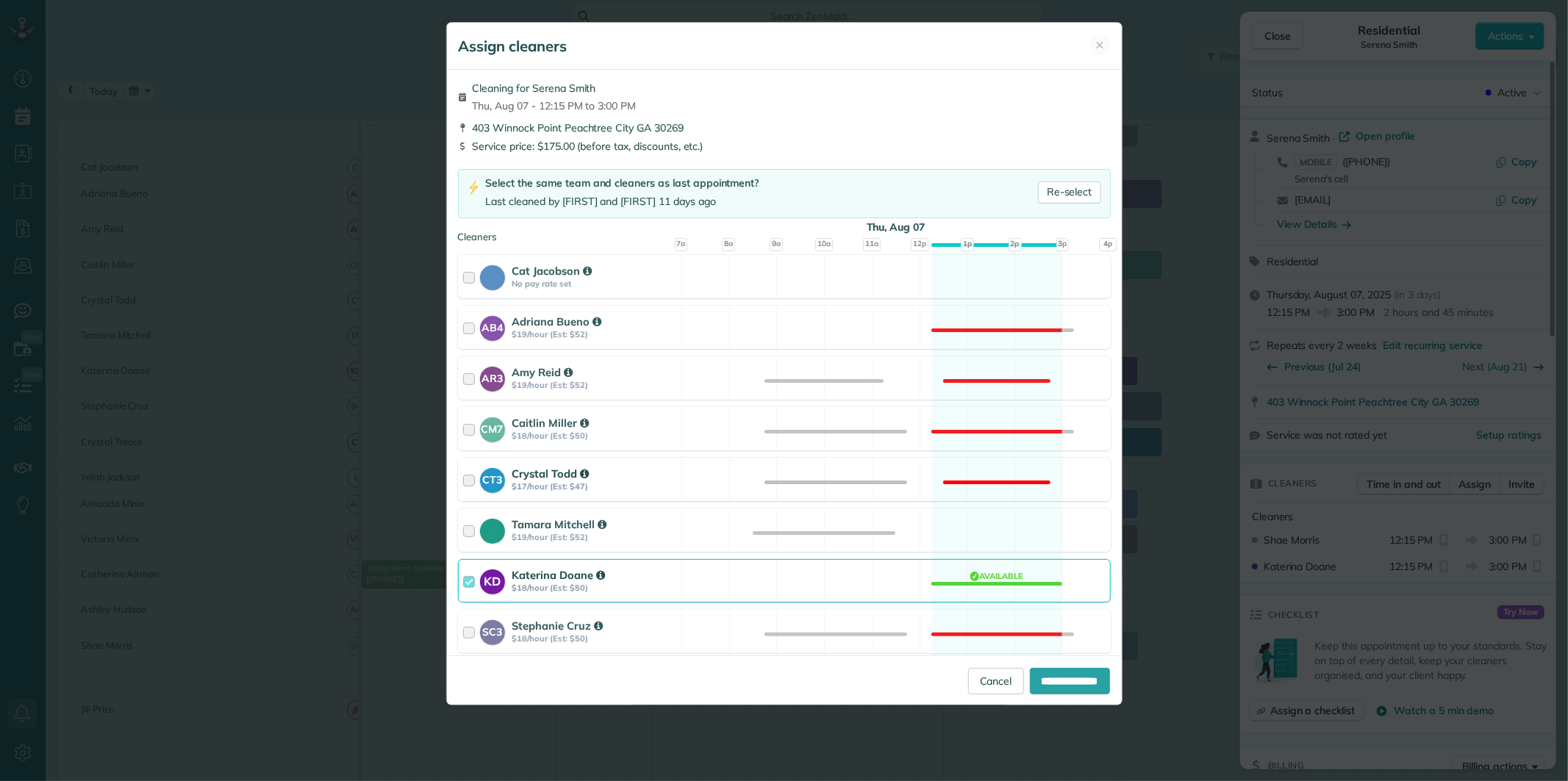 scroll, scrollTop: 408, scrollLeft: 0, axis: vertical 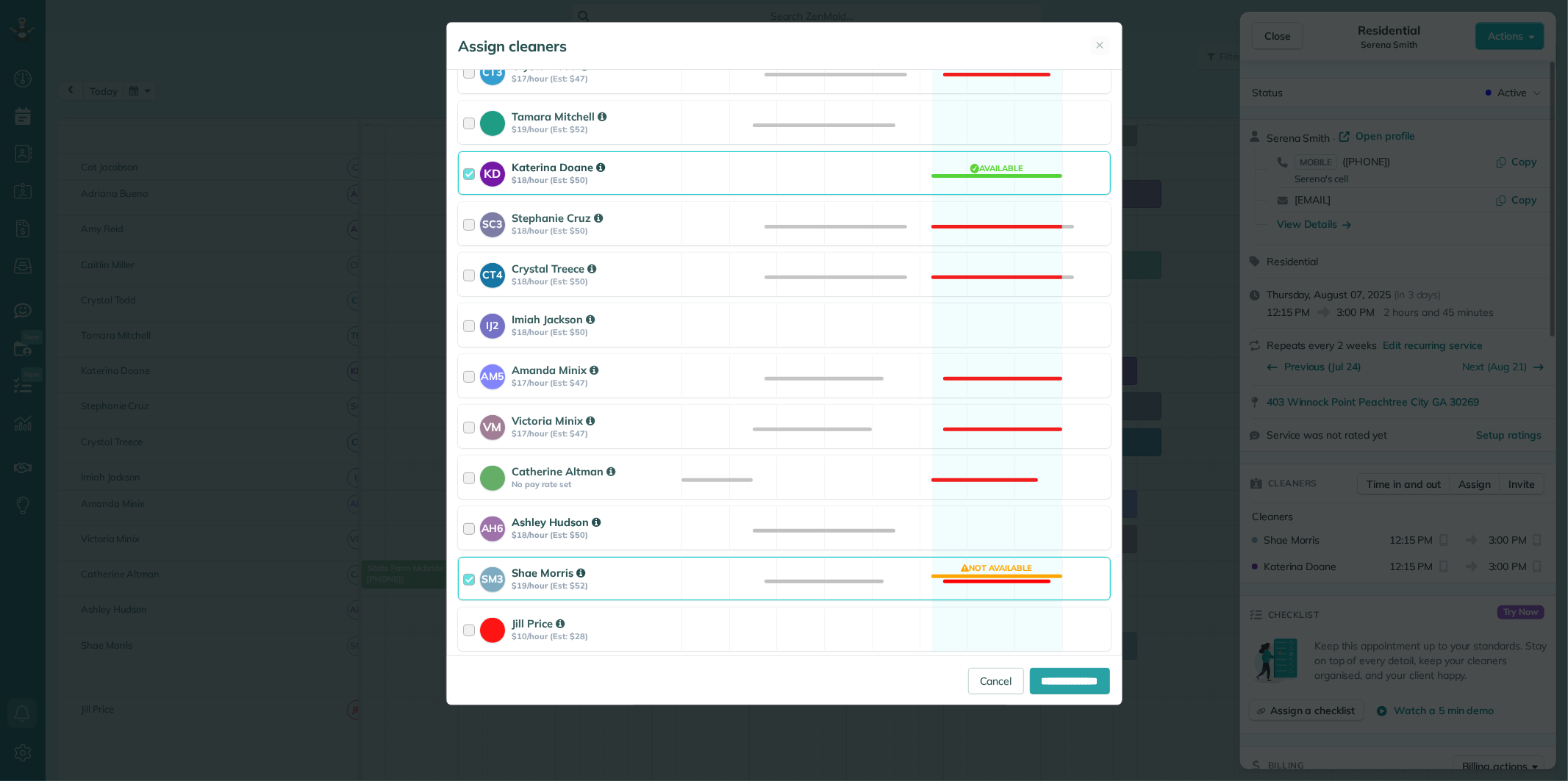 click on "AH6
Ashley Hudson
$18/hour (Est: $50)
Available" at bounding box center (784, 528) 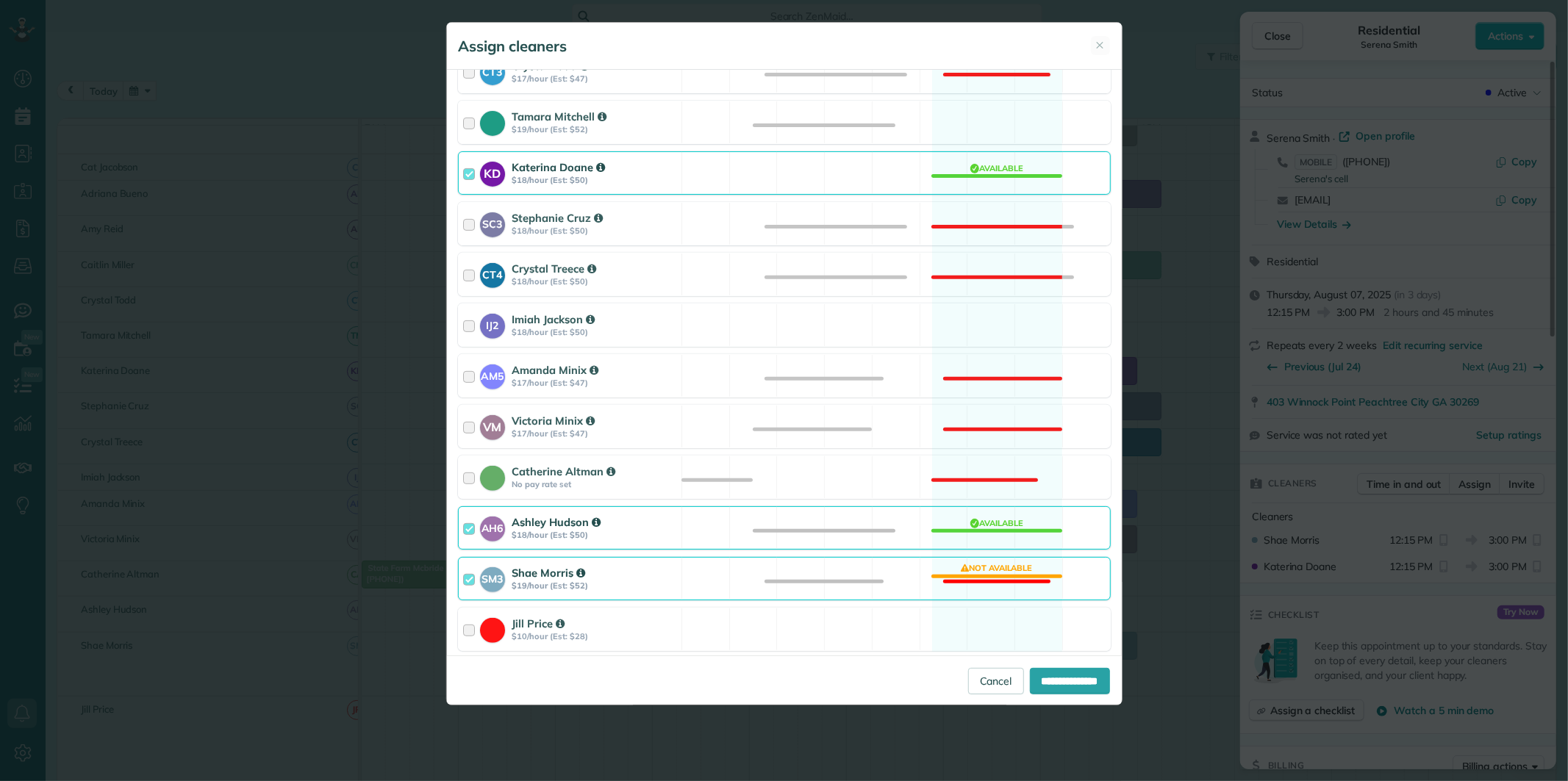 click on "SM3
Shae Morris
$19/hour (Est: $52)
Not available" at bounding box center [784, 578] 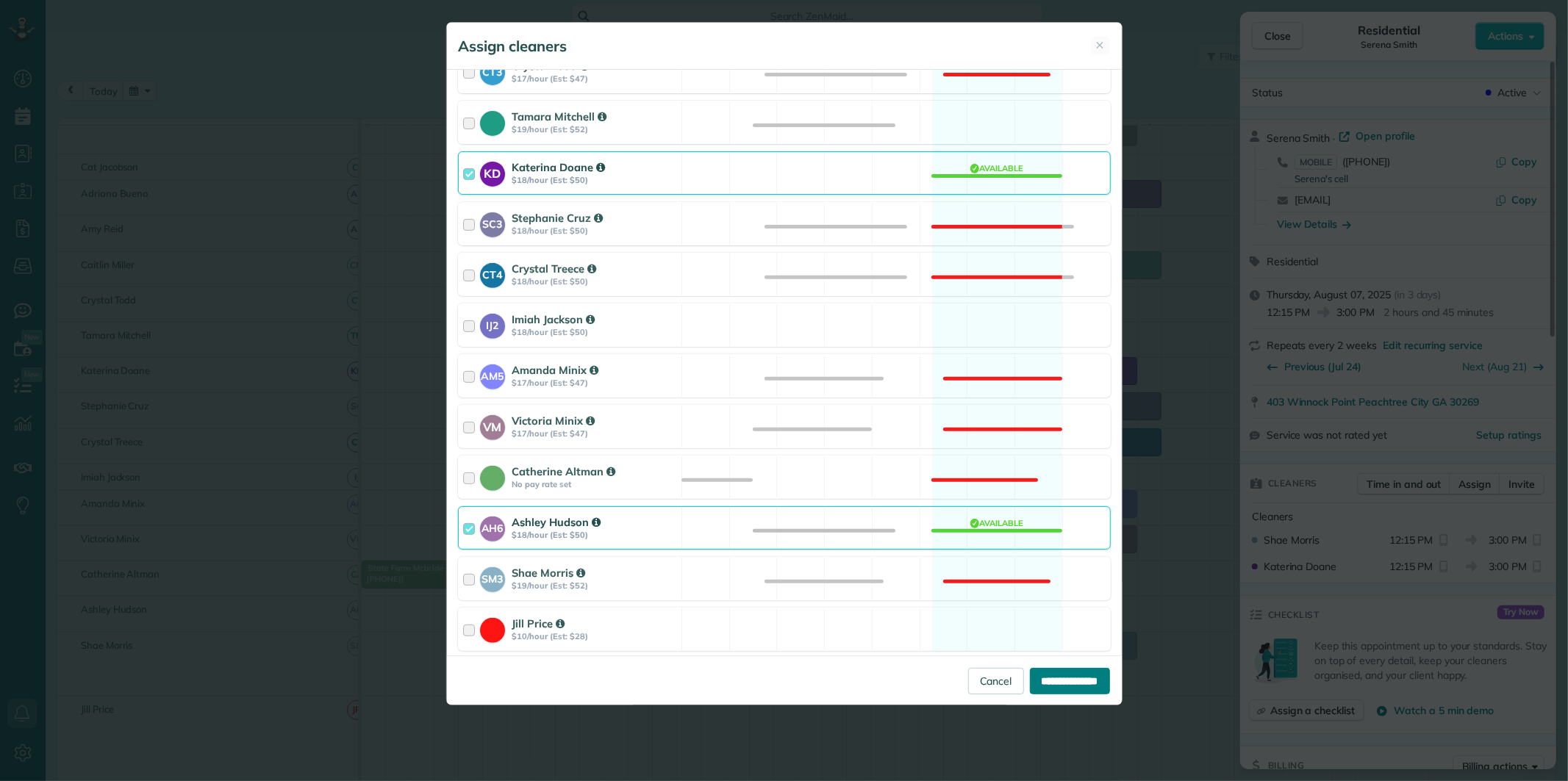 click on "**********" at bounding box center (1070, 681) 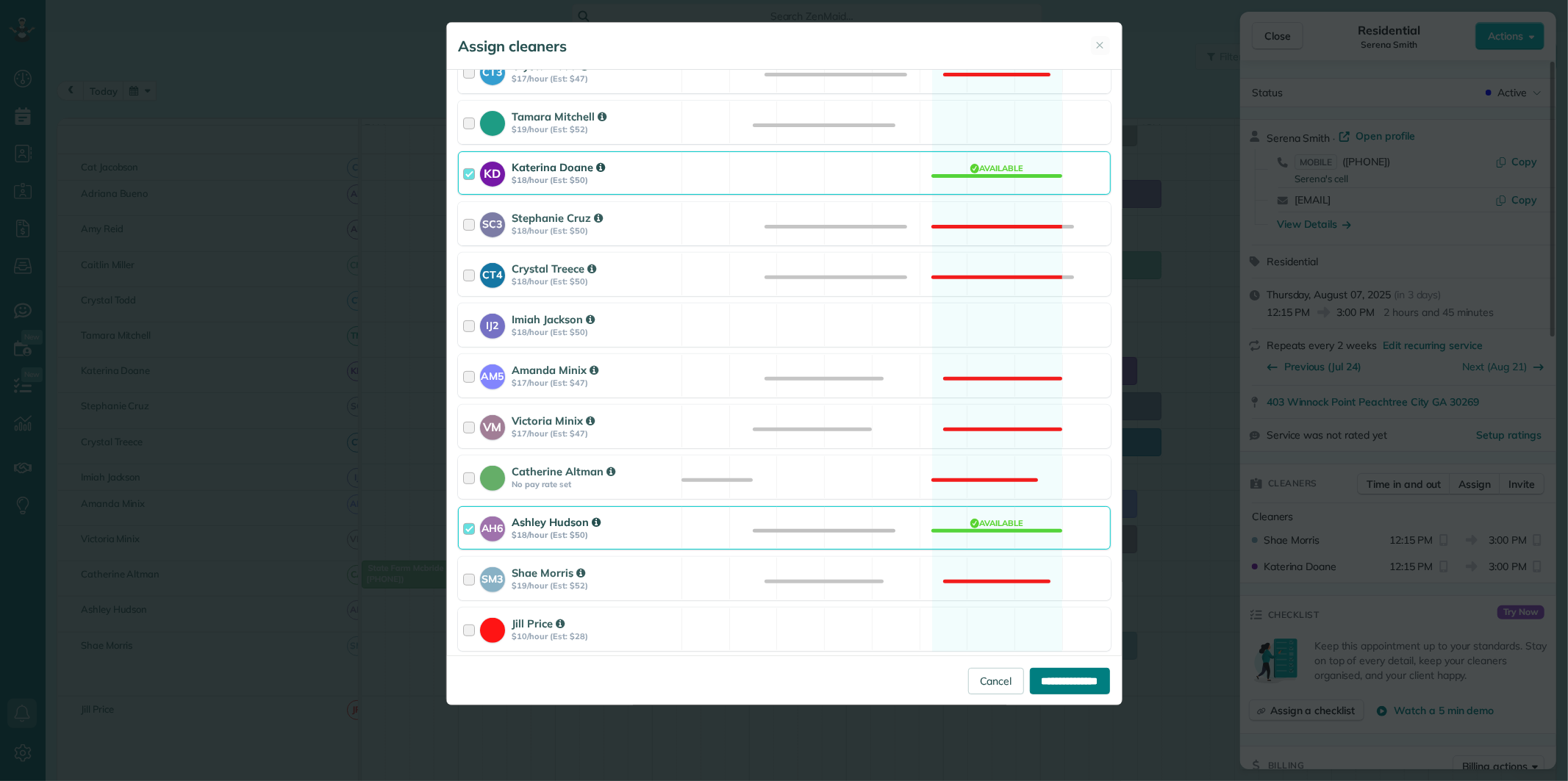 type on "**********" 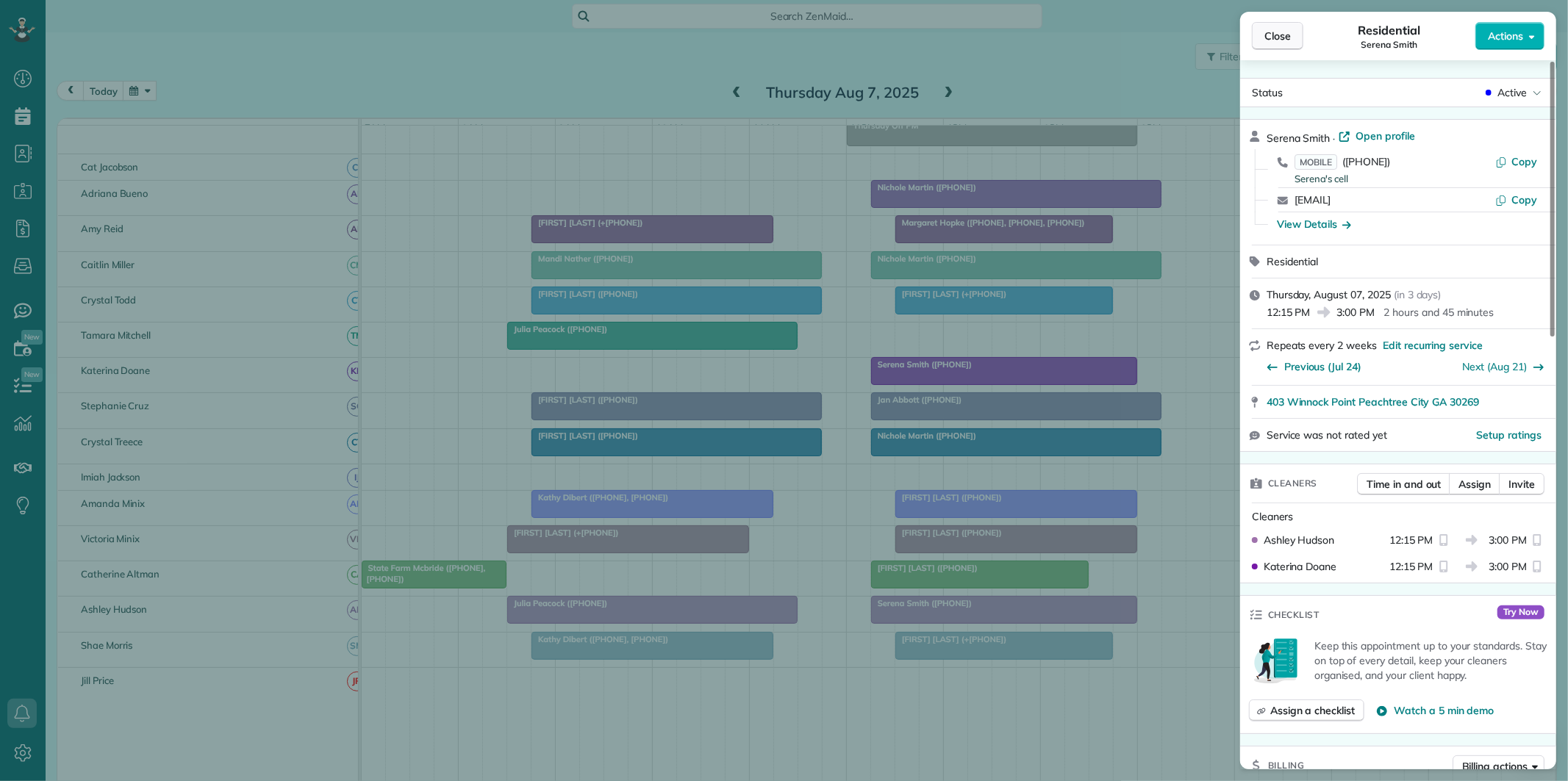 click on "Close" at bounding box center (1278, 36) 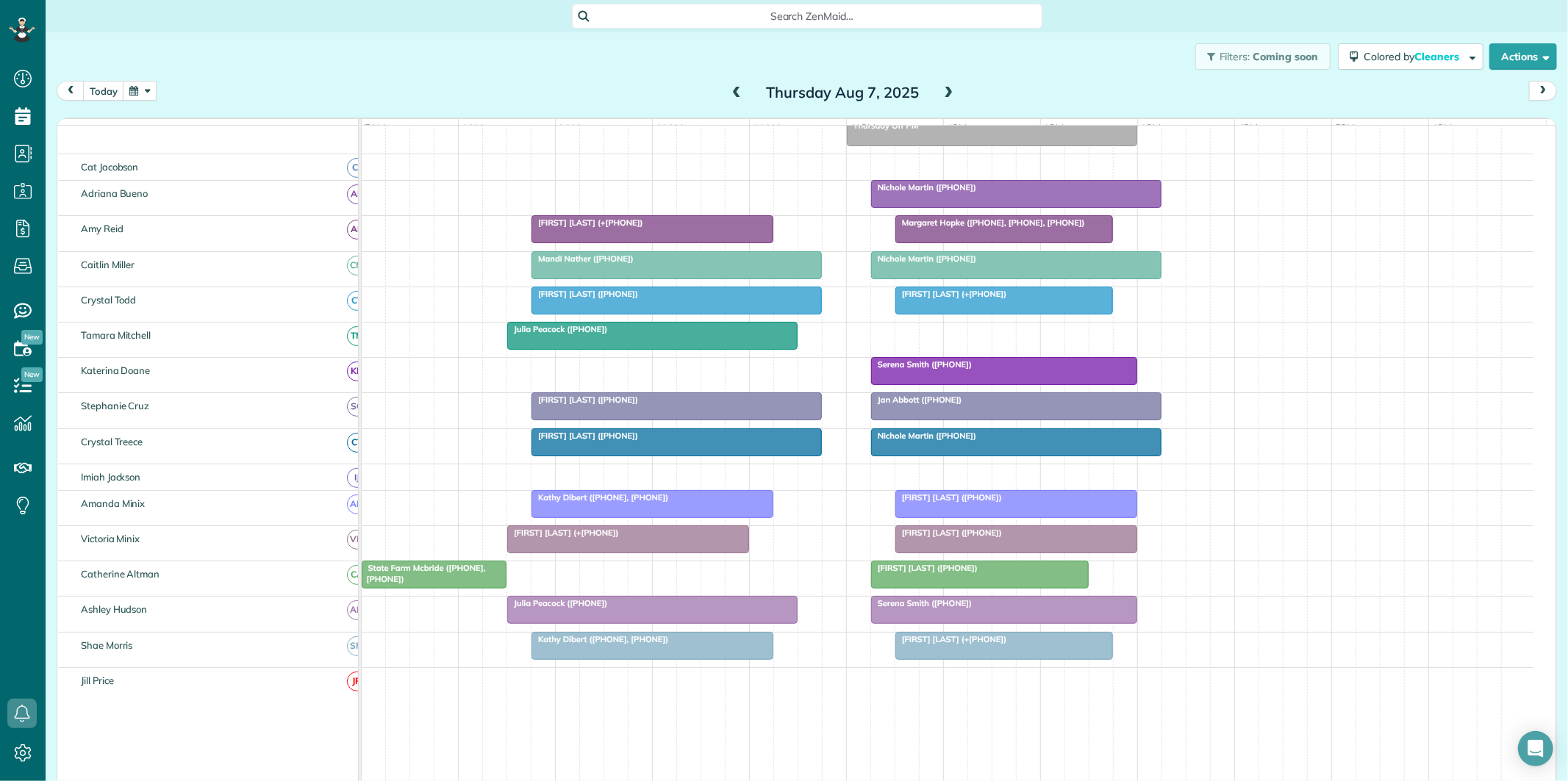 click at bounding box center [949, 93] 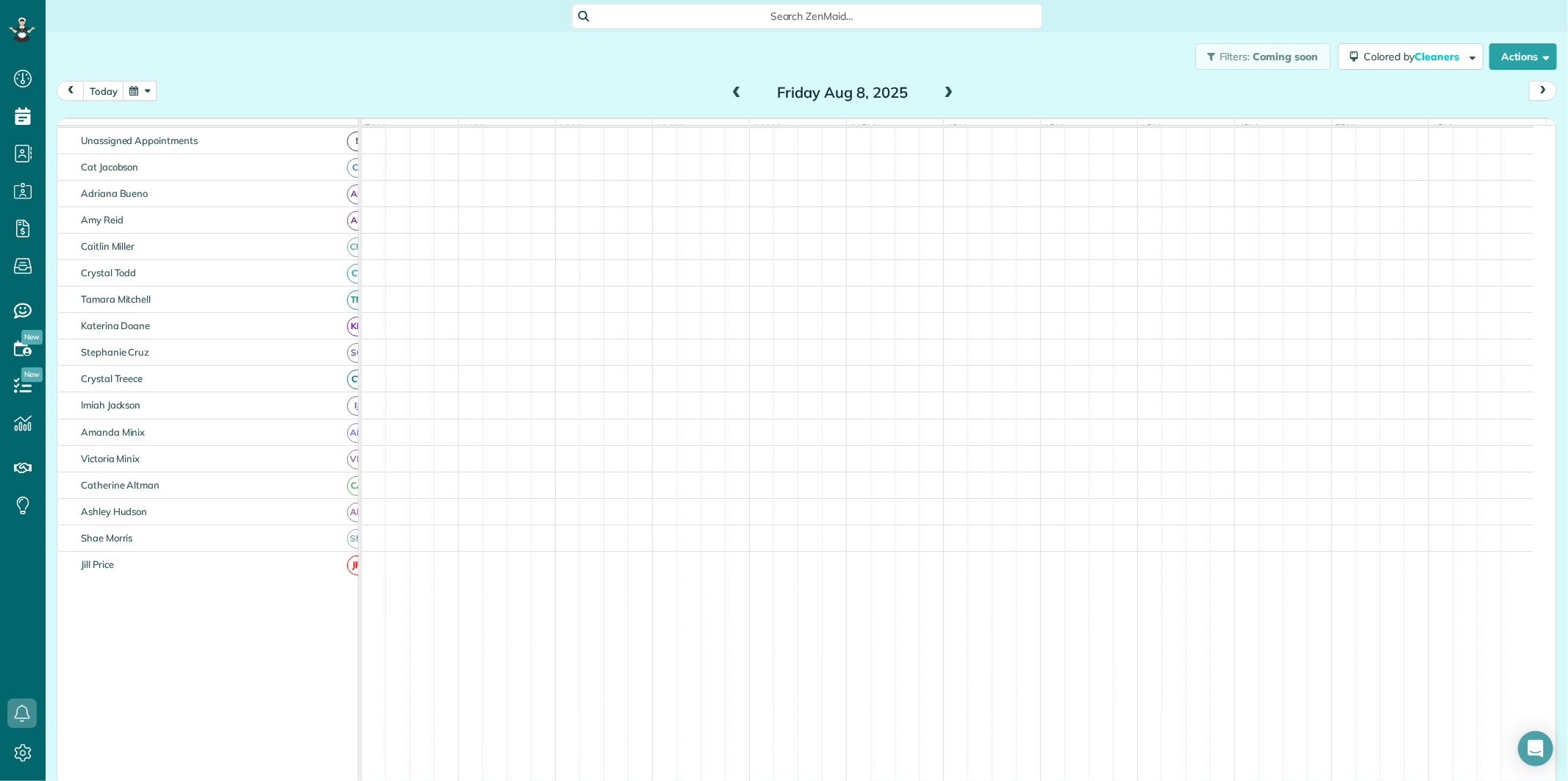 scroll, scrollTop: 151, scrollLeft: 0, axis: vertical 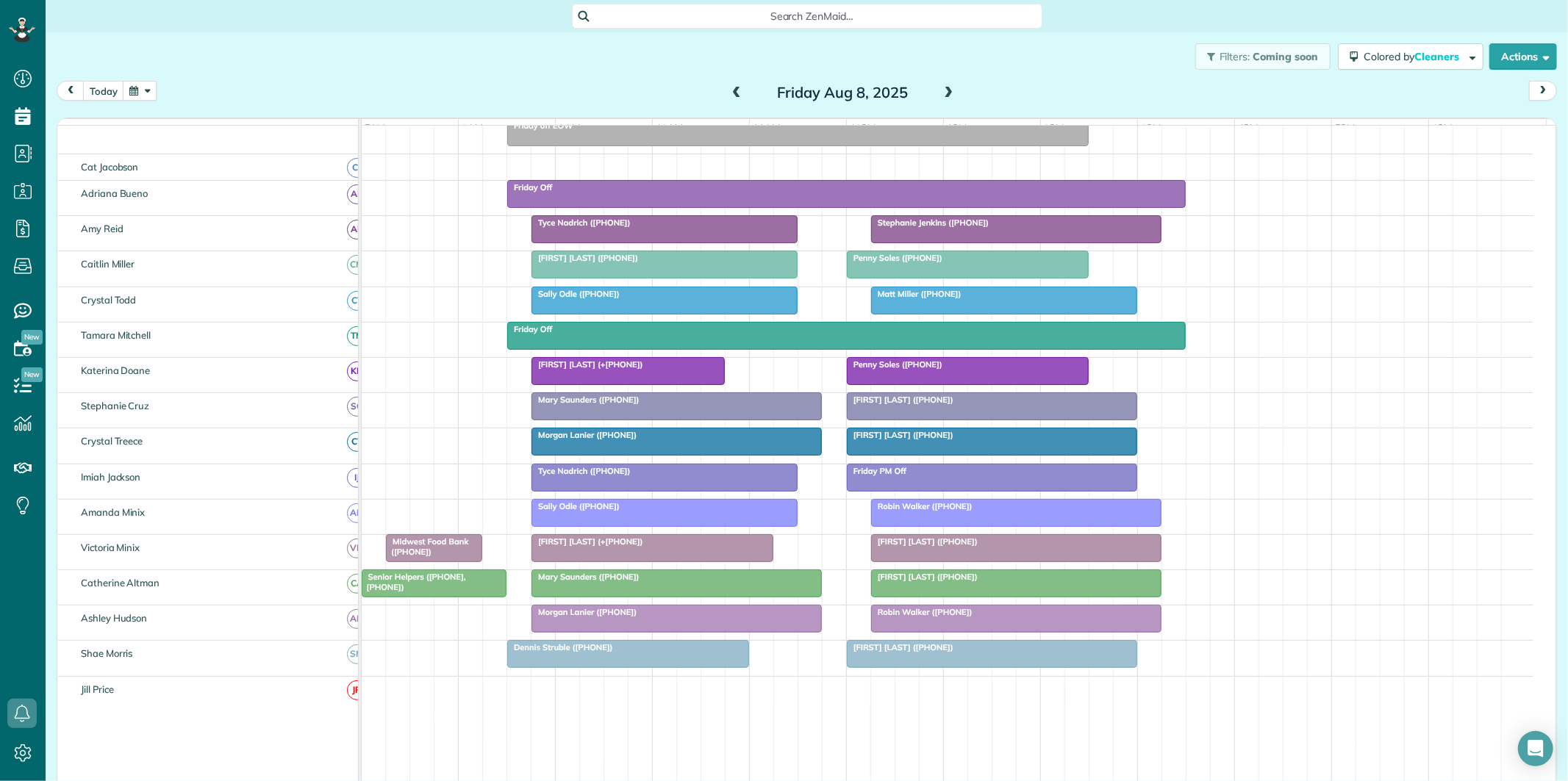click at bounding box center [992, 478] 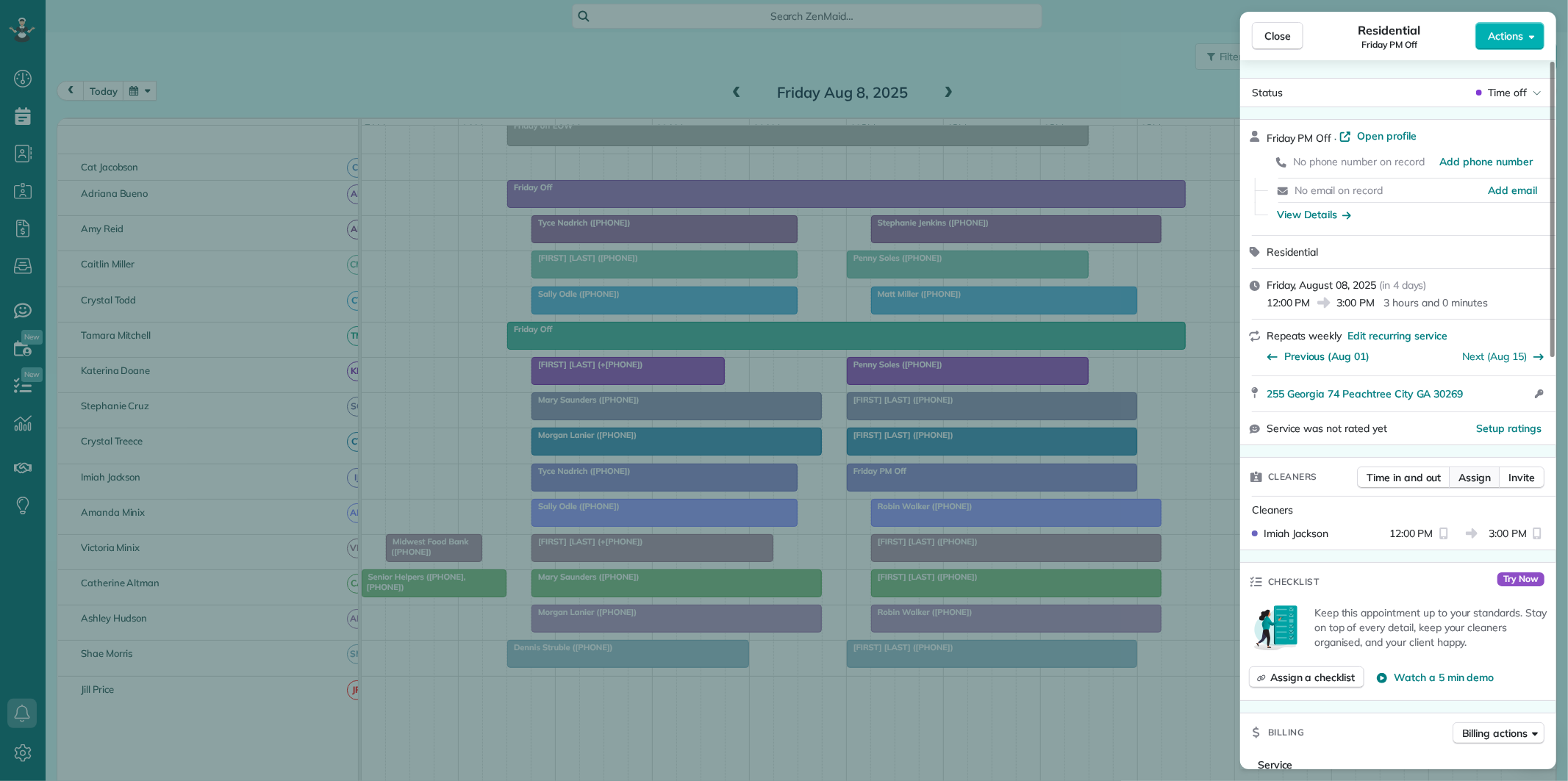 click on "Assign" at bounding box center [1475, 478] 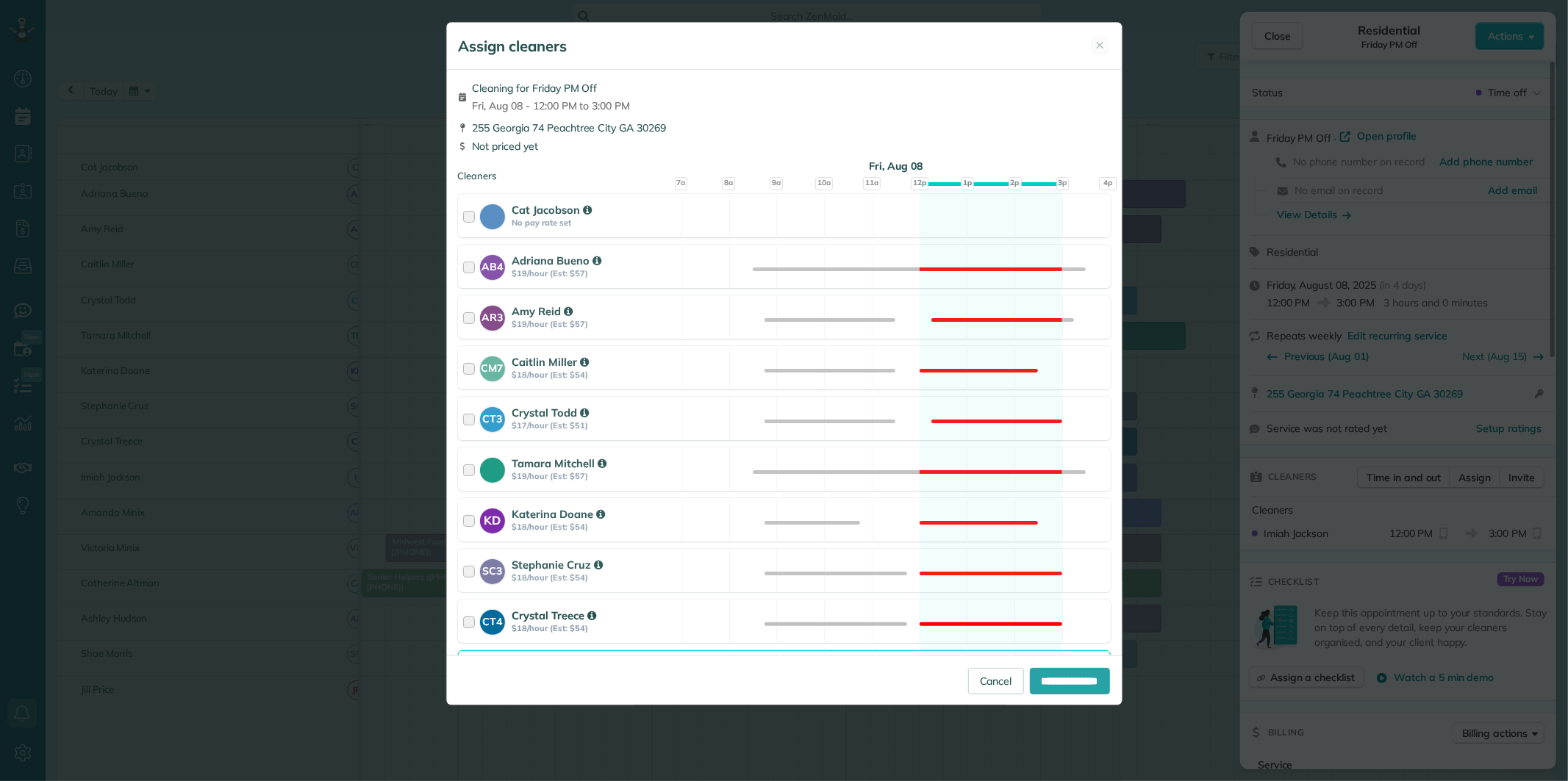 scroll, scrollTop: 397, scrollLeft: 0, axis: vertical 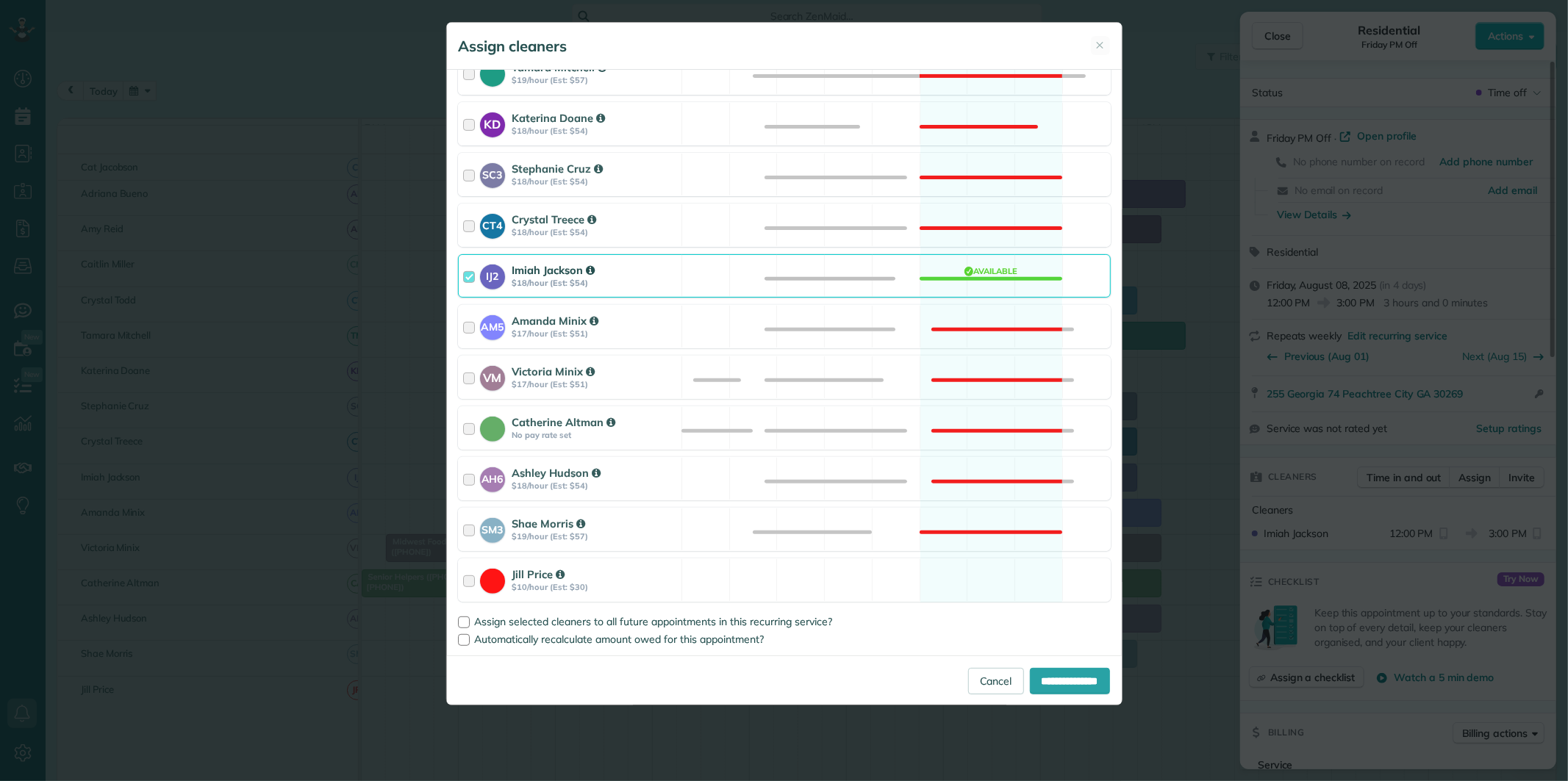 drag, startPoint x: 985, startPoint y: 280, endPoint x: 975, endPoint y: 287, distance: 12.206556 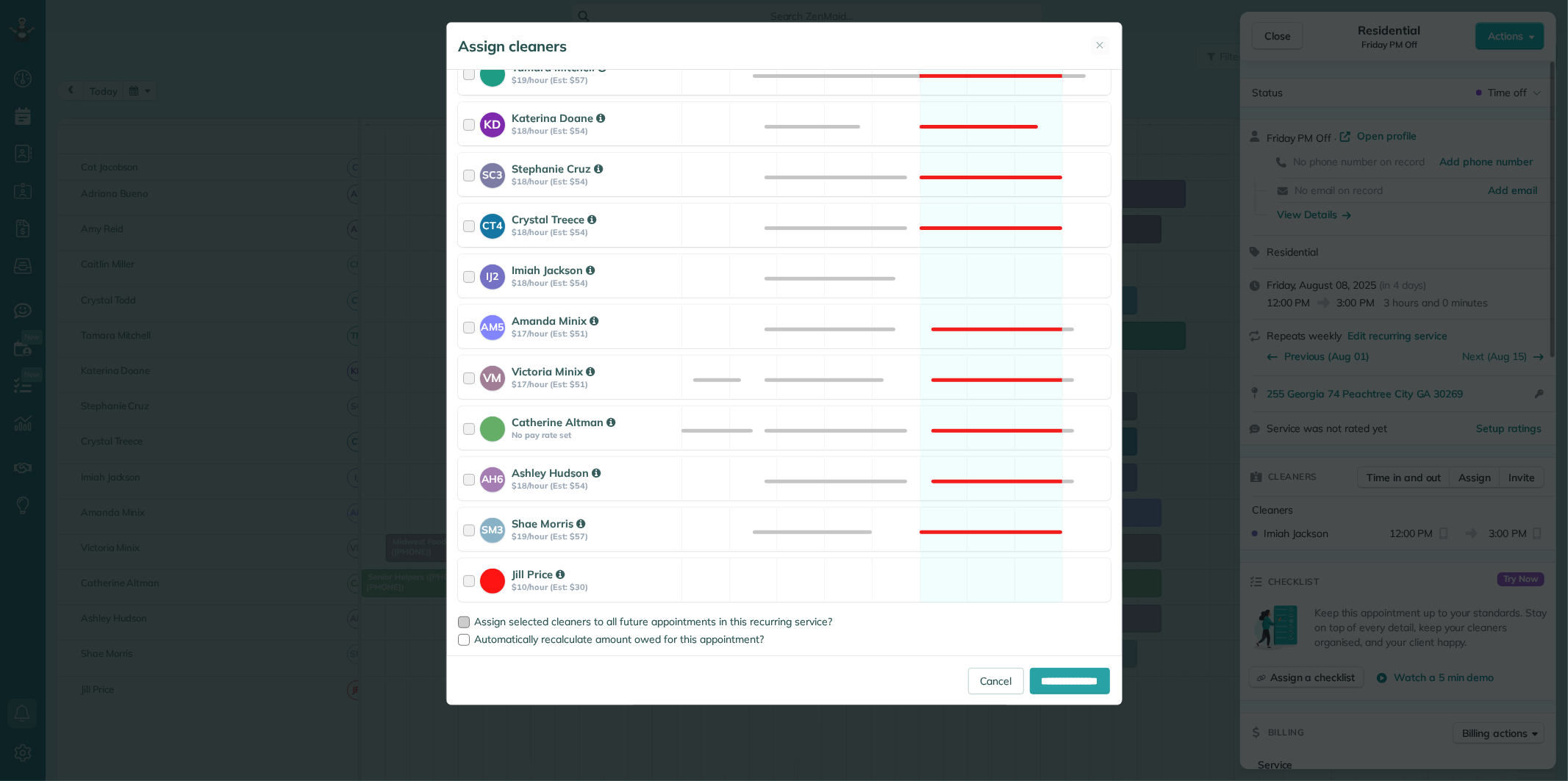 click at bounding box center [464, 622] 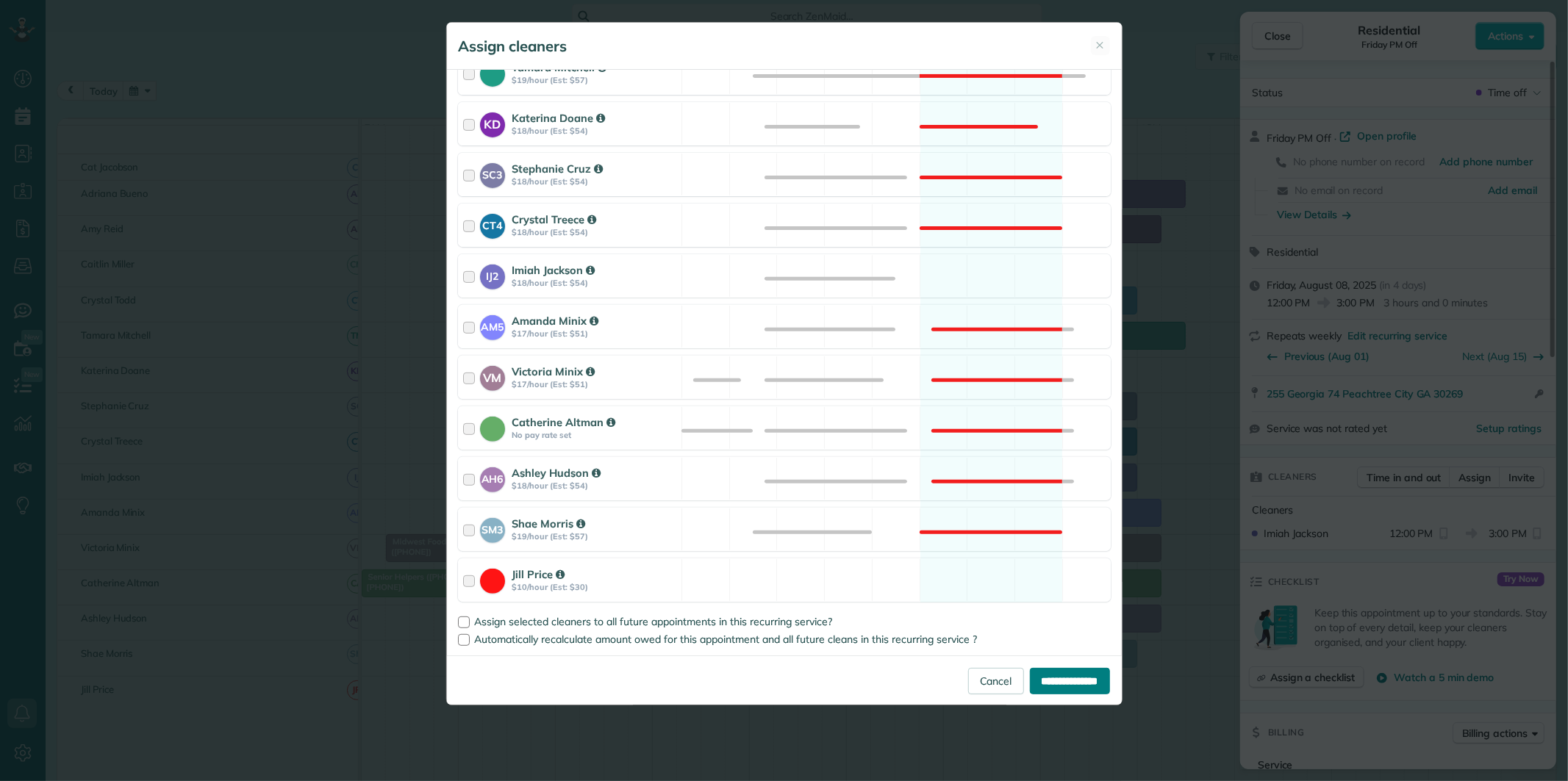 click on "**********" at bounding box center [1070, 681] 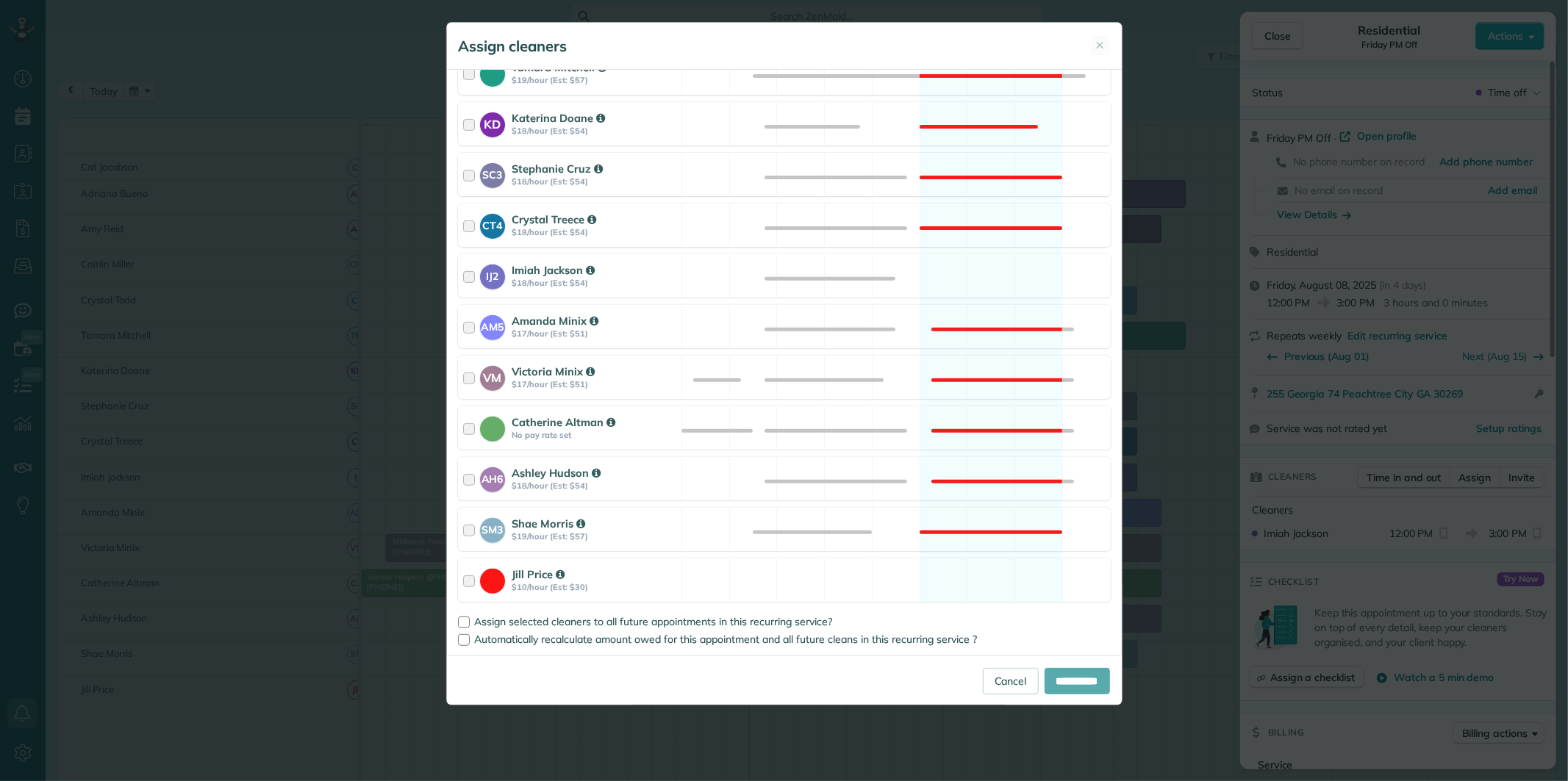 type on "**********" 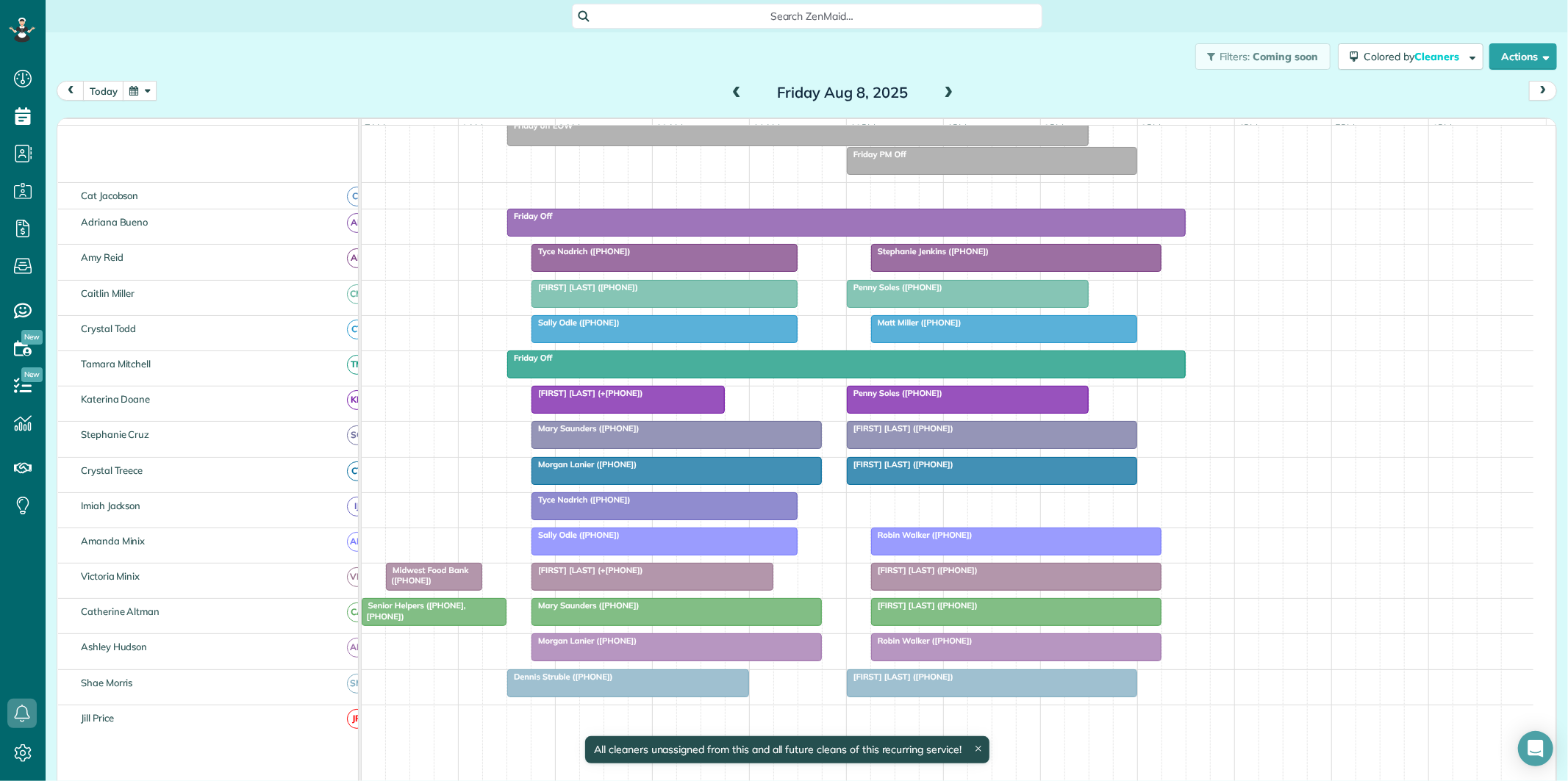 scroll, scrollTop: 179, scrollLeft: 0, axis: vertical 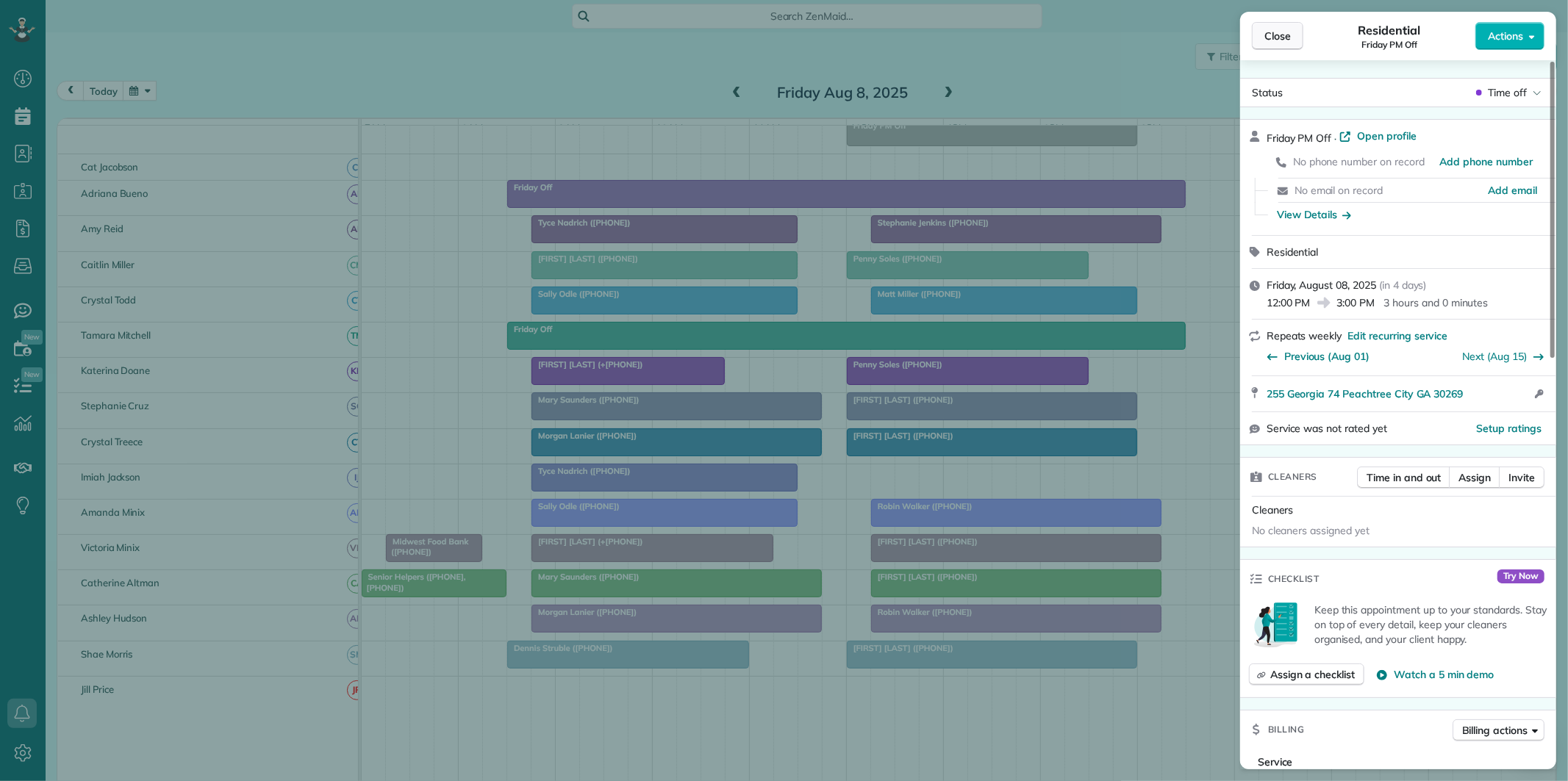 click on "Close" at bounding box center (1278, 36) 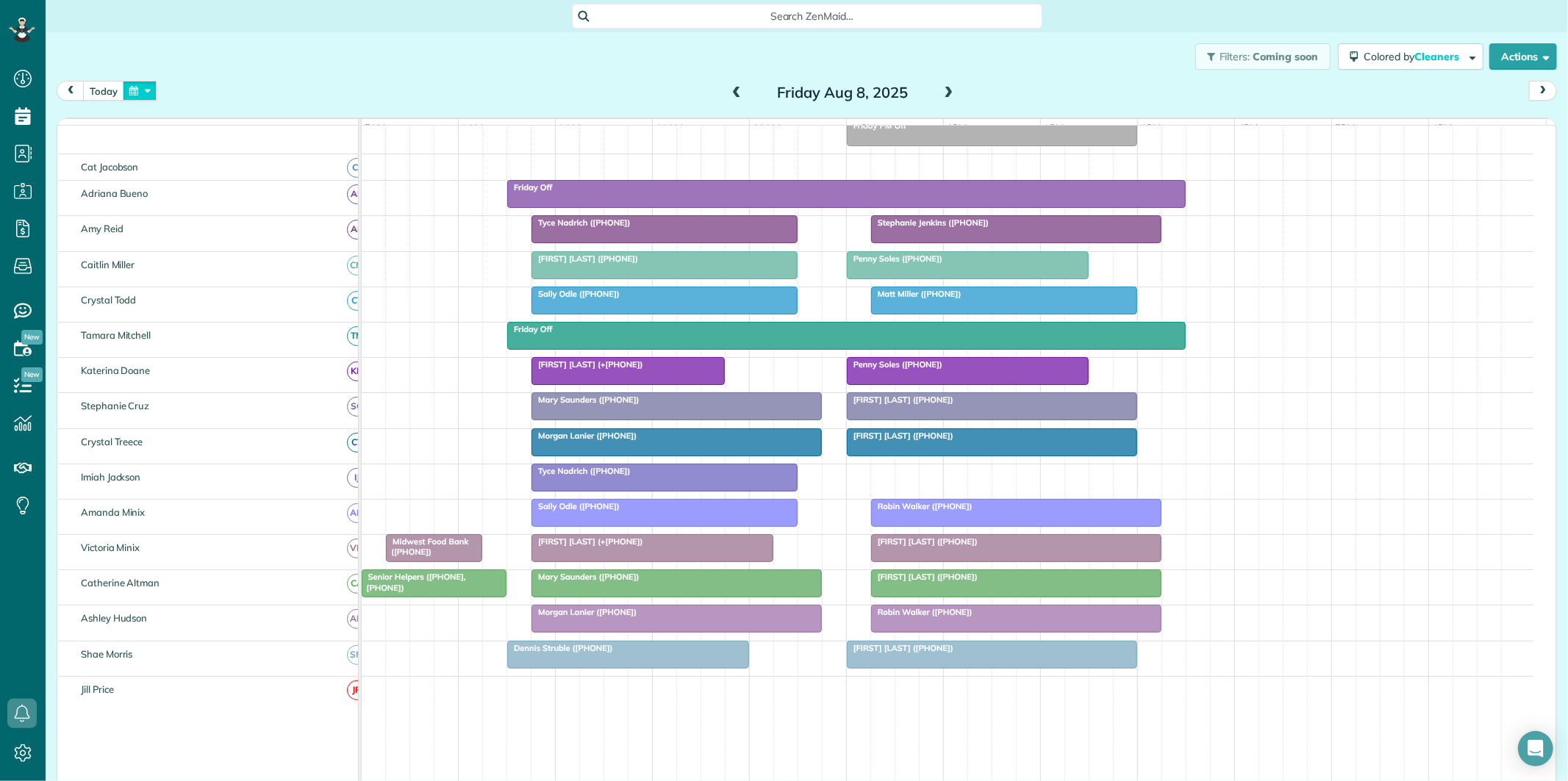 drag, startPoint x: 141, startPoint y: 92, endPoint x: 151, endPoint y: 92, distance: 10 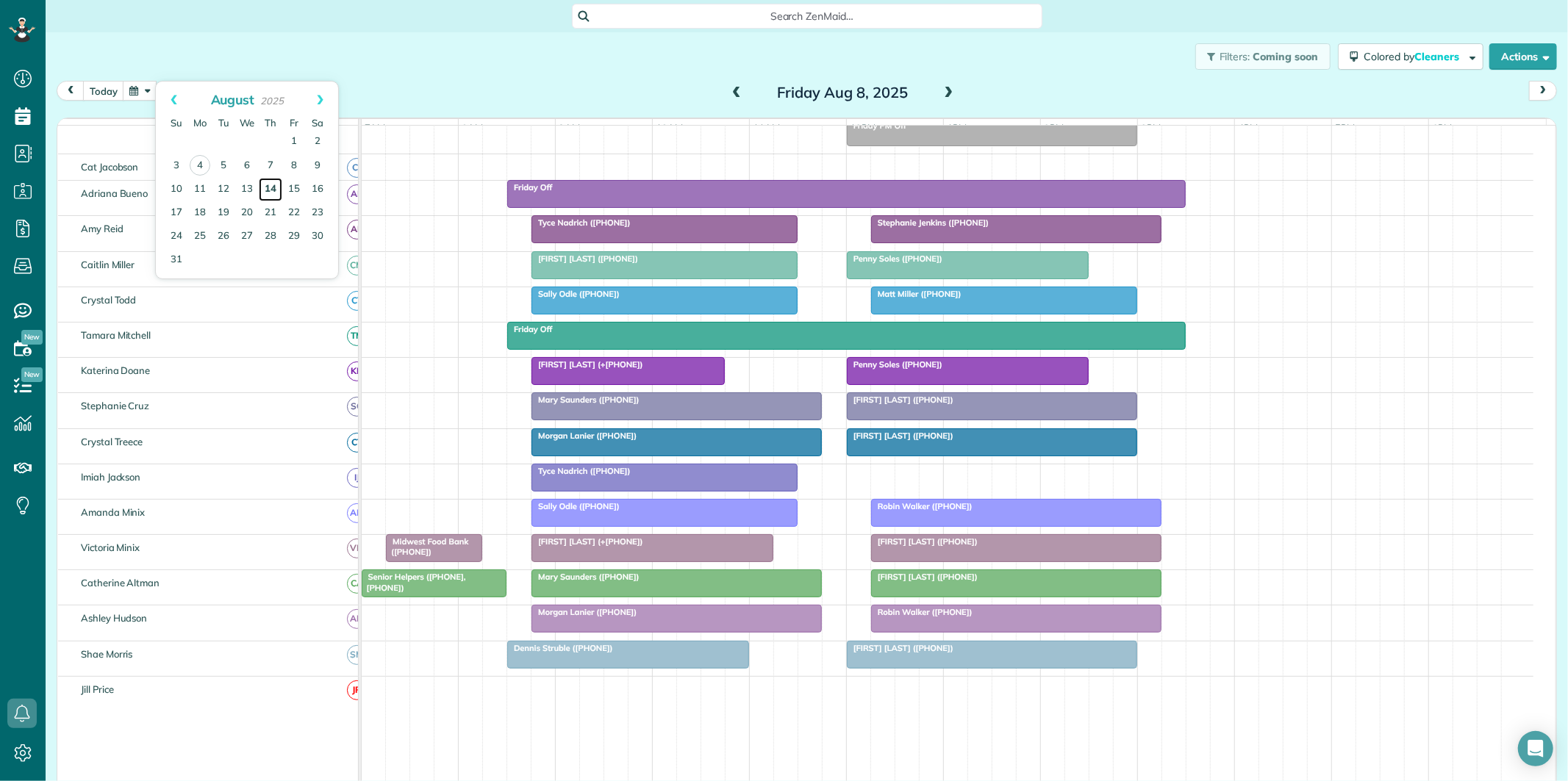 click on "14" at bounding box center (271, 190) 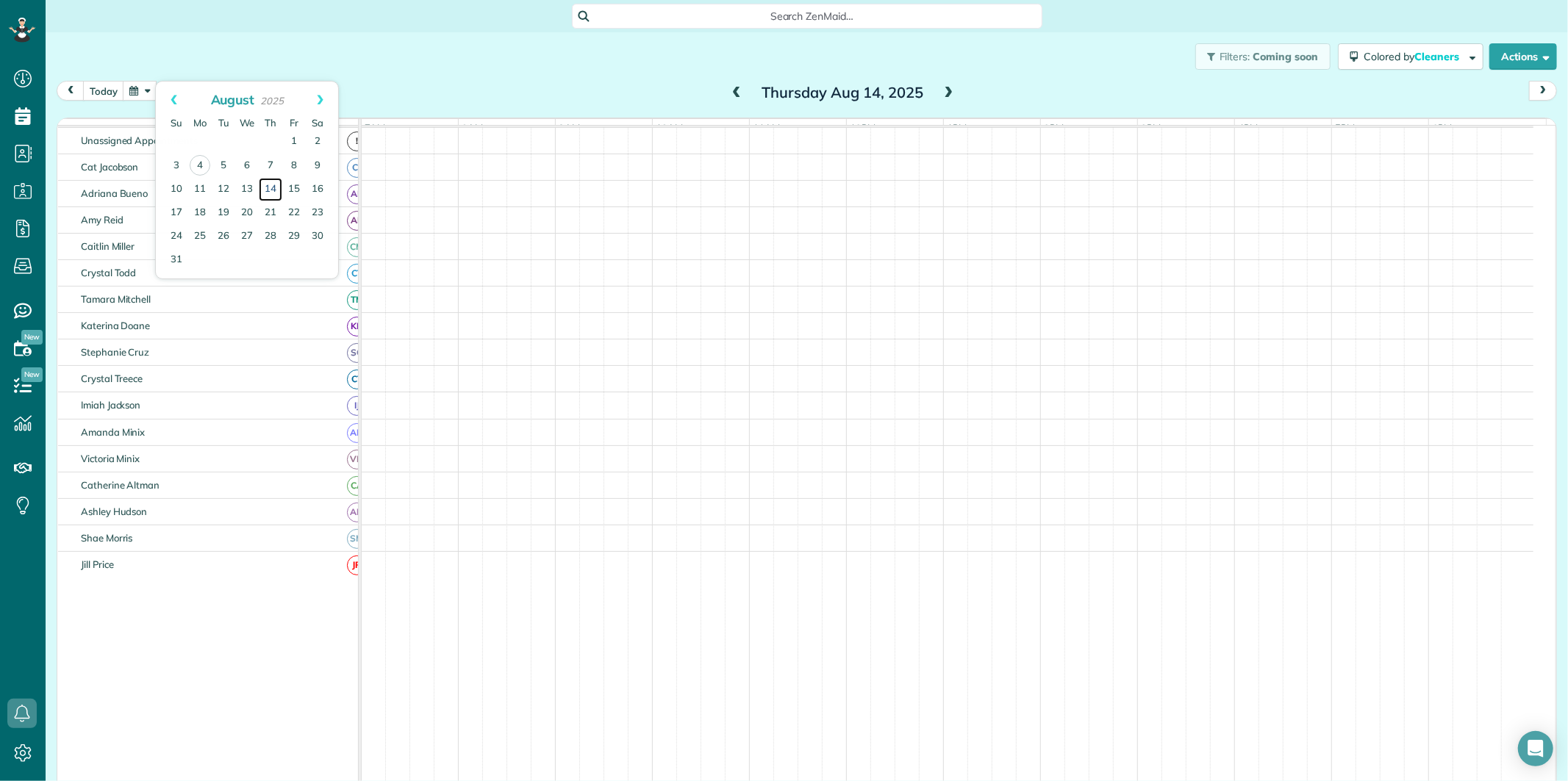 scroll, scrollTop: 55, scrollLeft: 0, axis: vertical 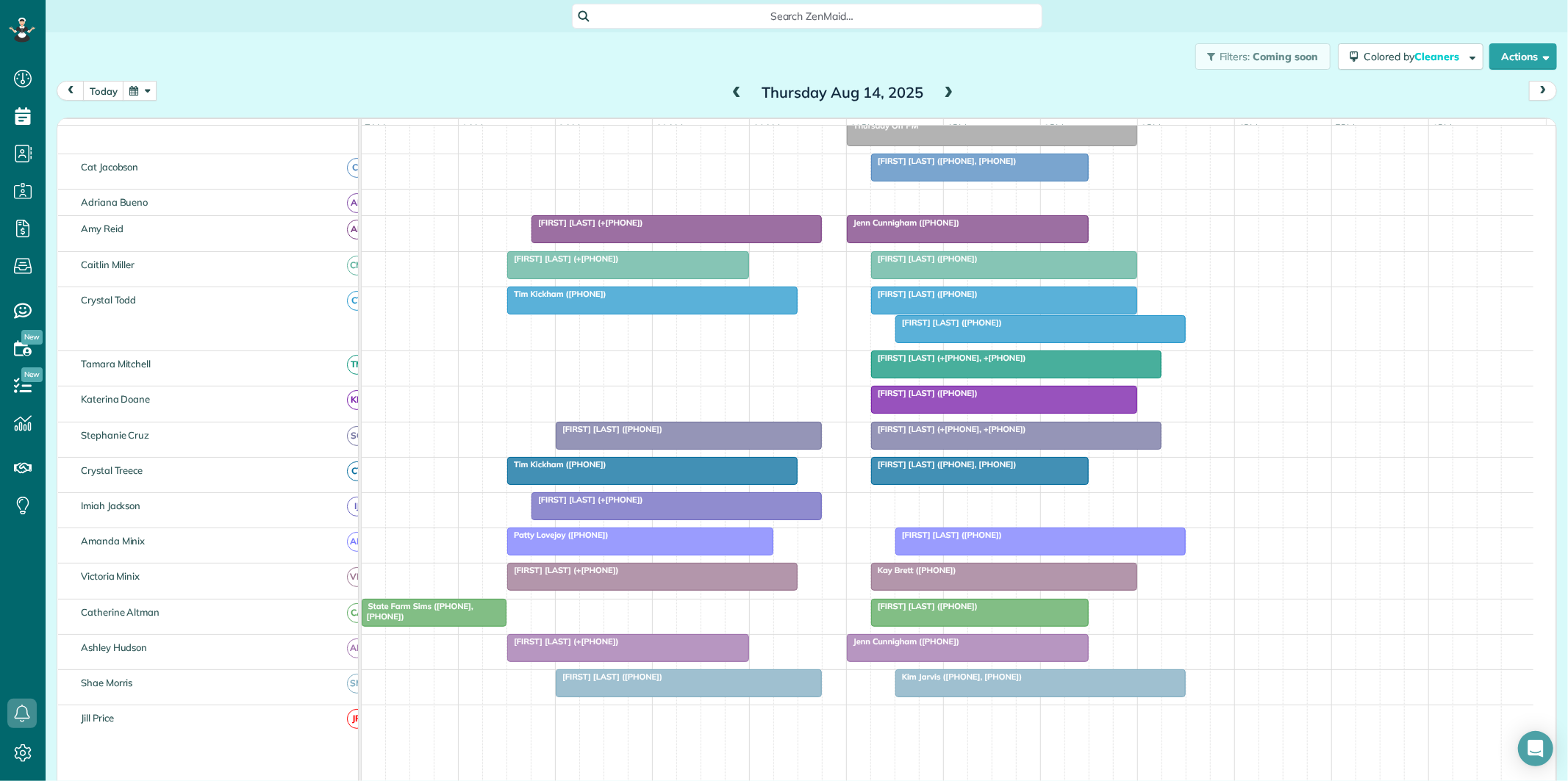 click at bounding box center (949, 93) 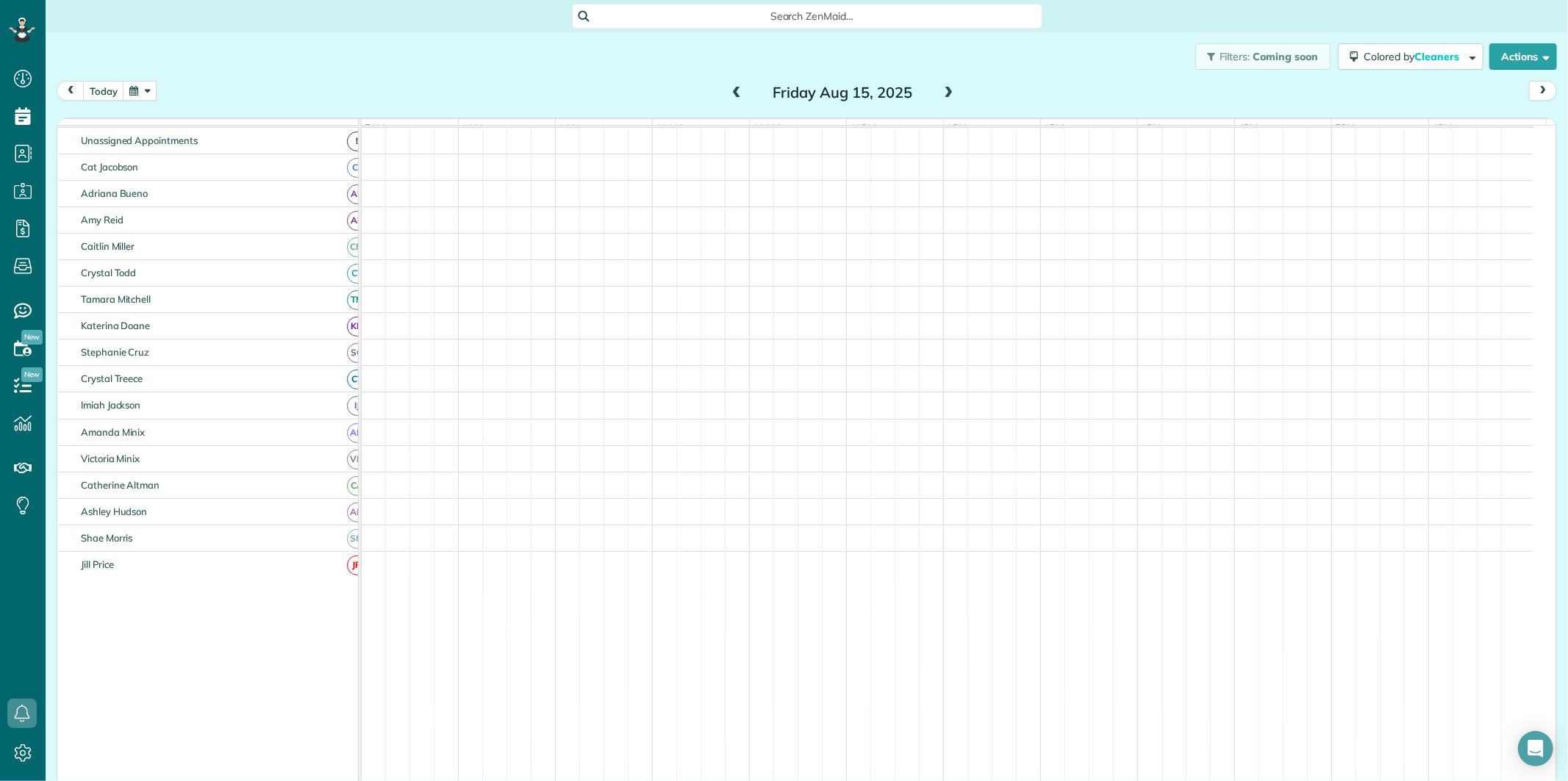 scroll, scrollTop: 55, scrollLeft: 0, axis: vertical 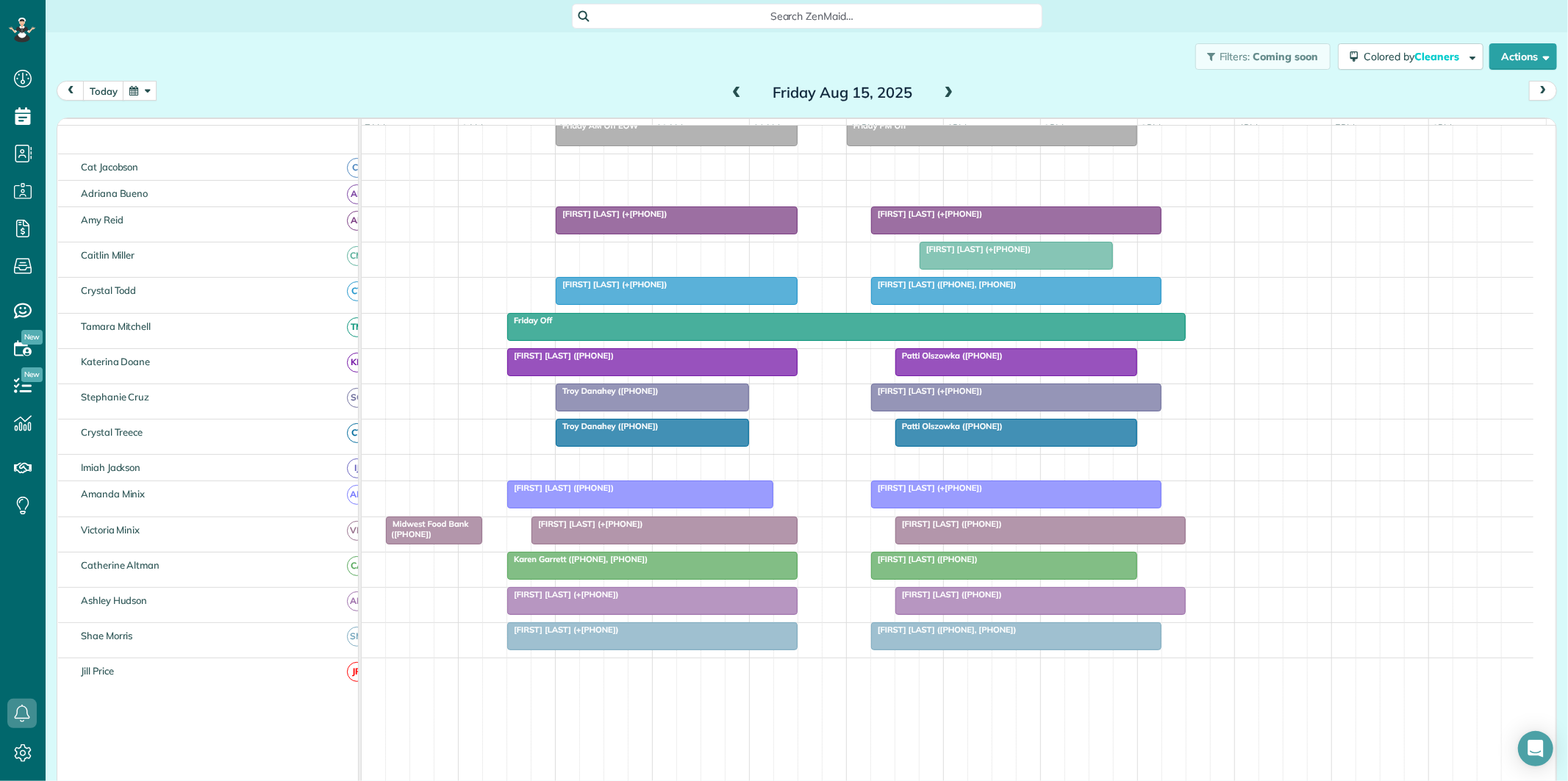 click at bounding box center (737, 93) 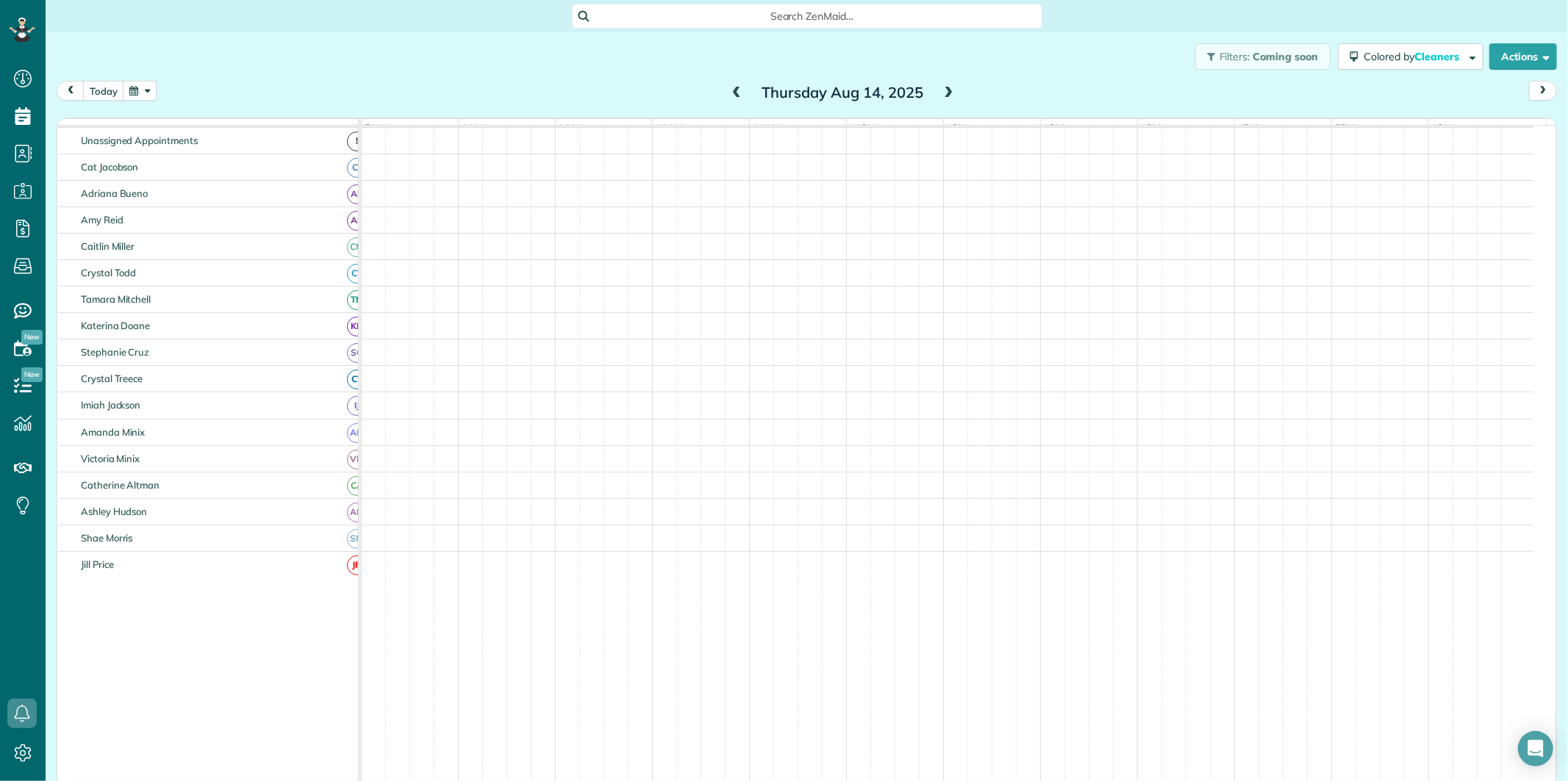 scroll, scrollTop: 55, scrollLeft: 0, axis: vertical 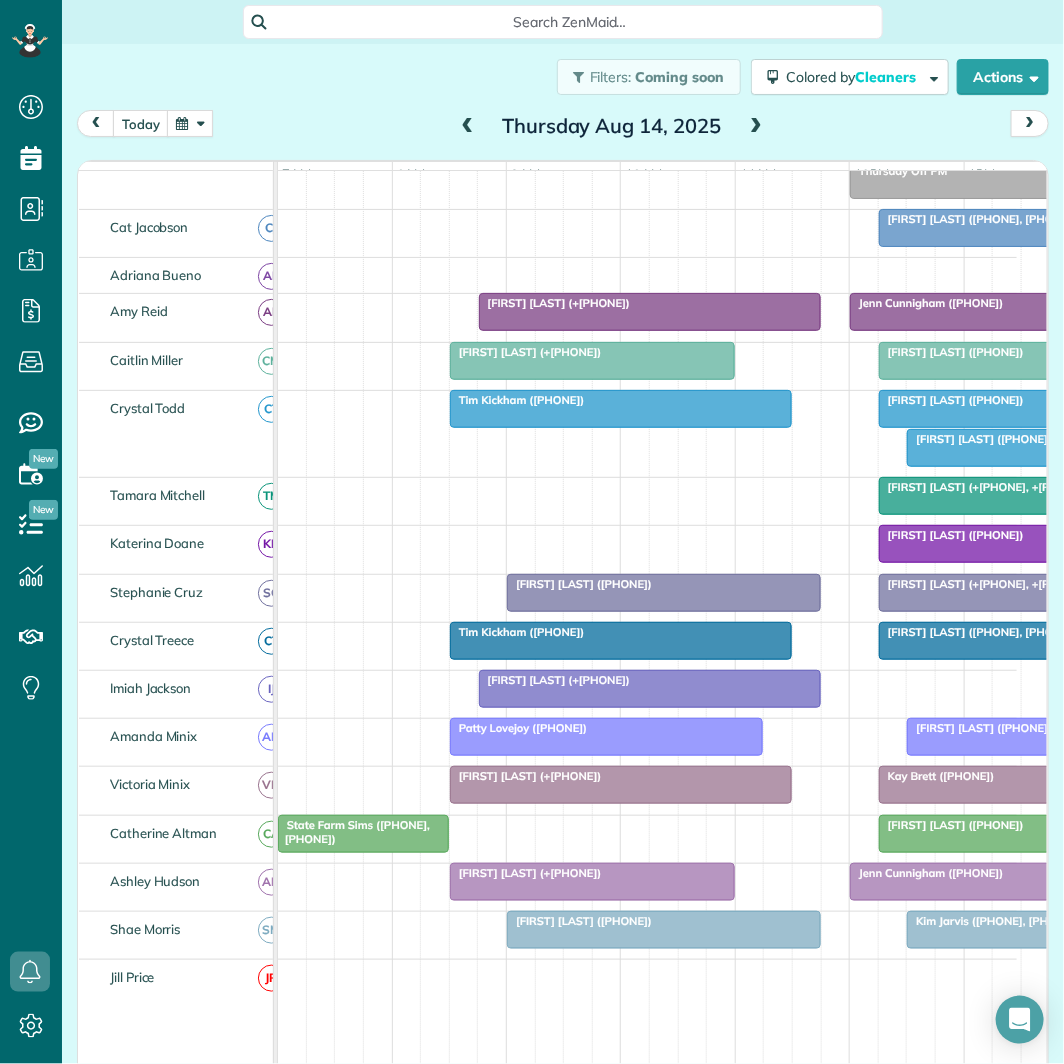 click at bounding box center (621, 641) 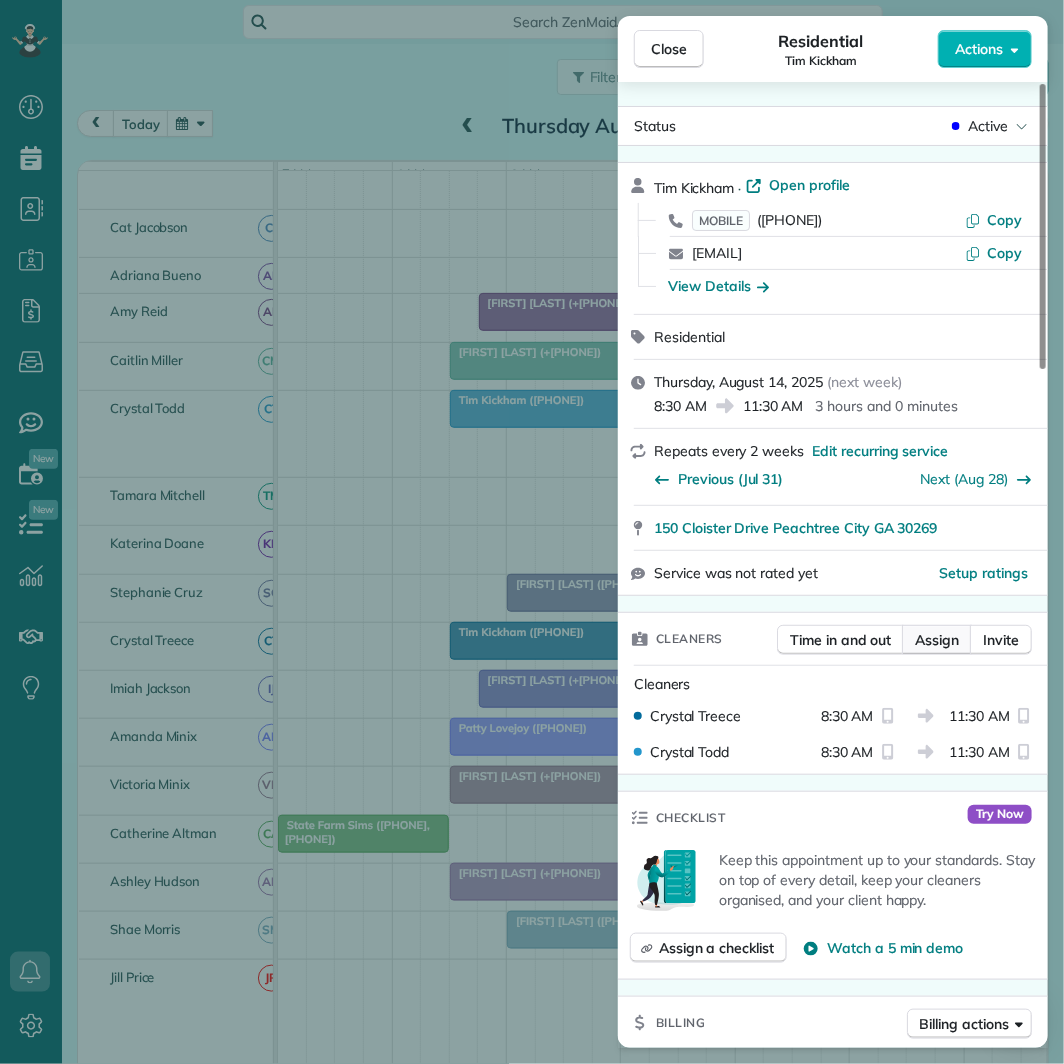 click on "Assign" at bounding box center (937, 640) 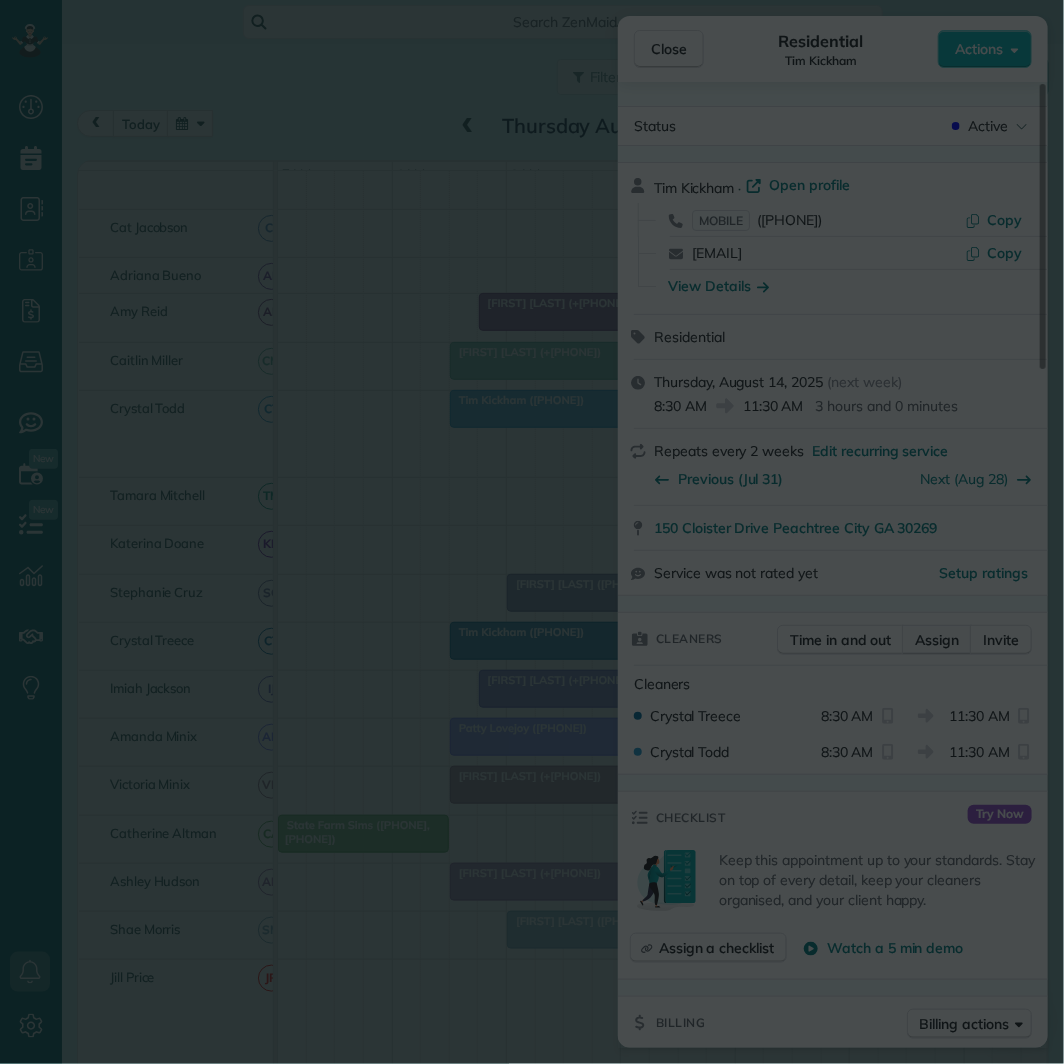 scroll, scrollTop: 540, scrollLeft: 0, axis: vertical 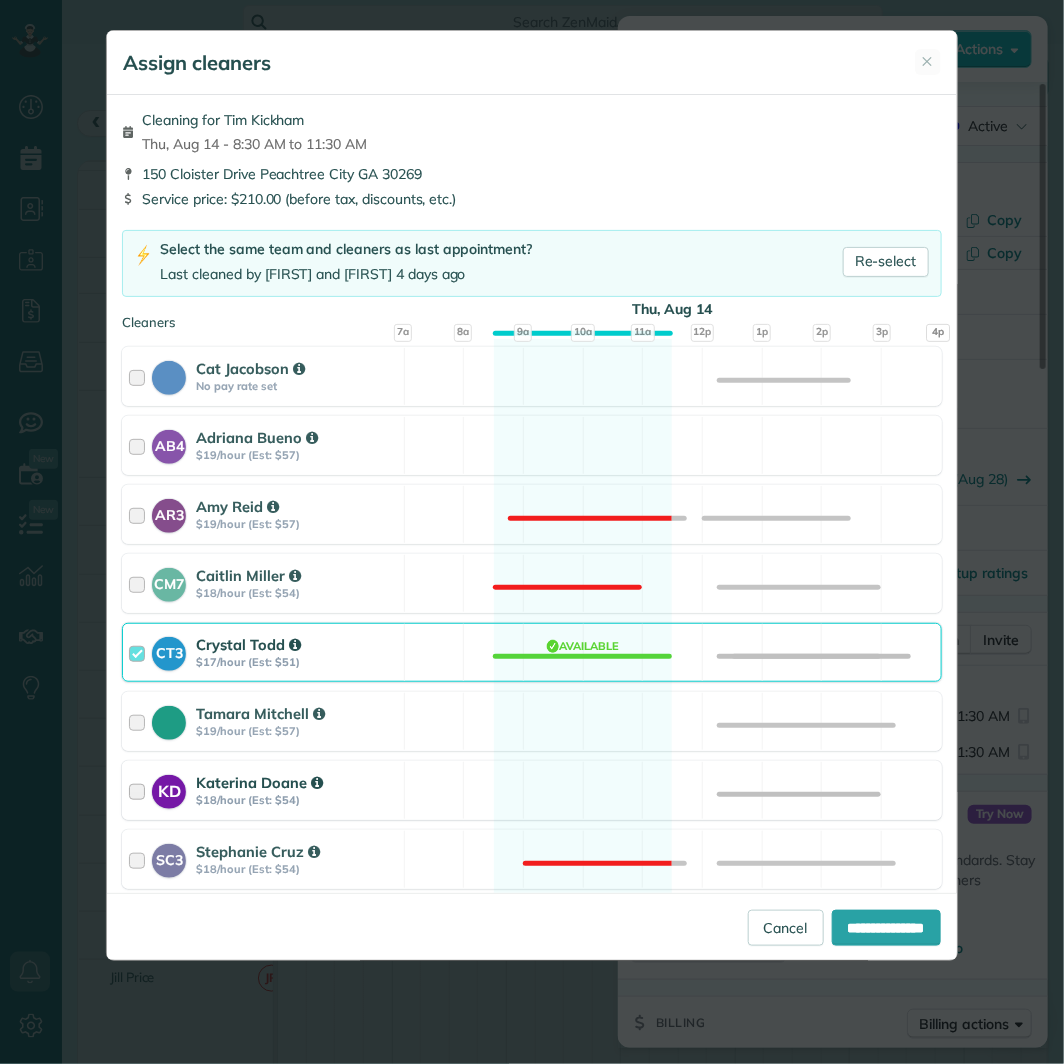 click on "KD
Katerina Doane
$18/hour (Est: $54)
Available" at bounding box center (531, 790) 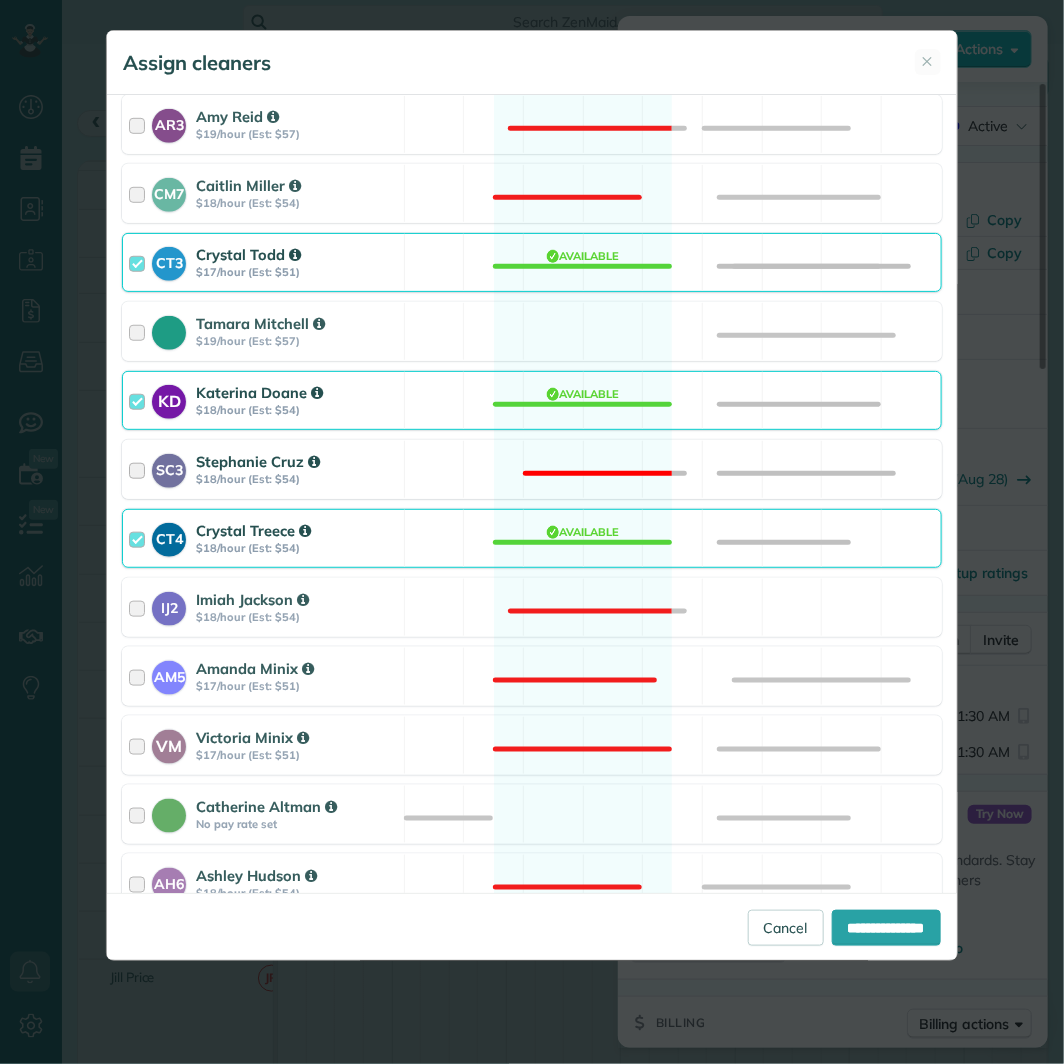 scroll, scrollTop: 623, scrollLeft: 0, axis: vertical 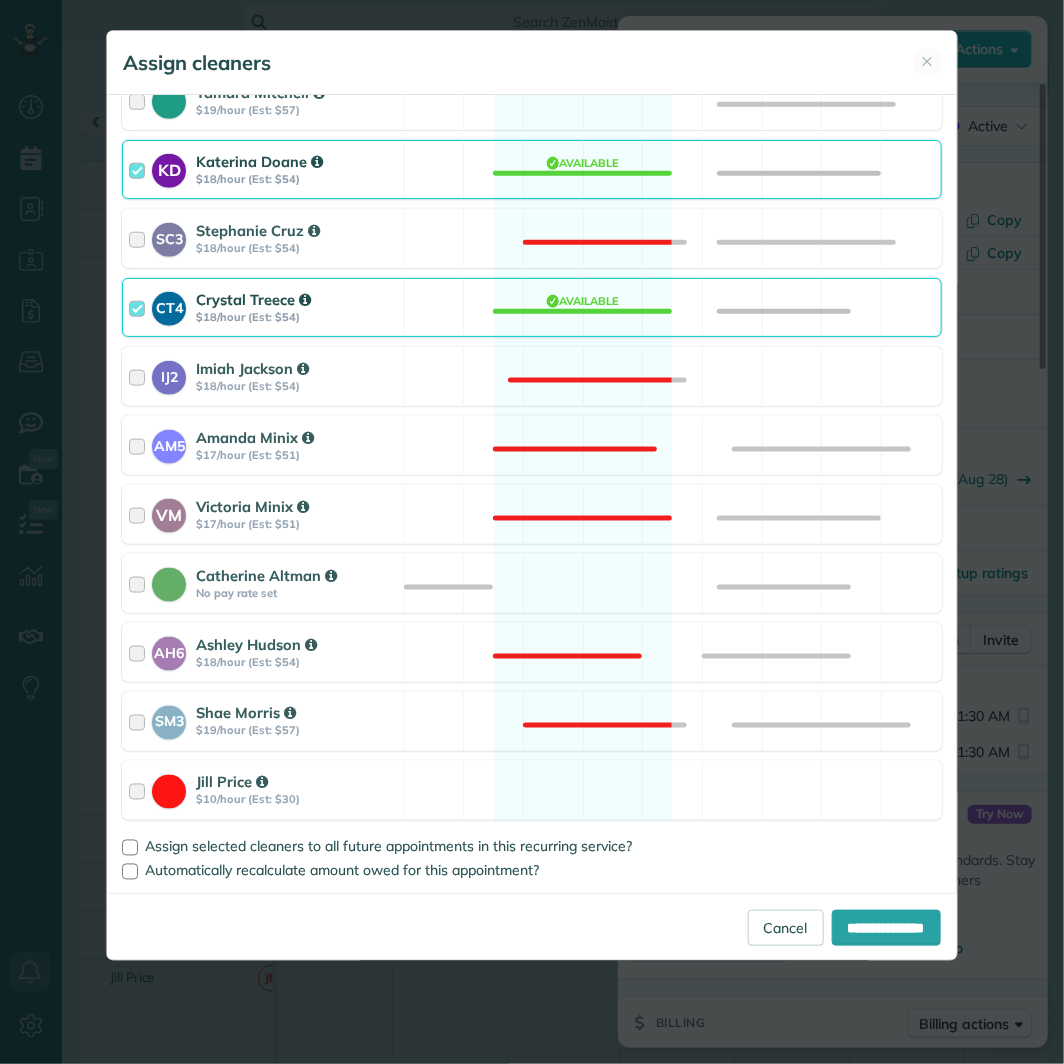 click on "CT4
Crystal Treece
$18/hour (Est: $54)
Available" at bounding box center [531, 307] 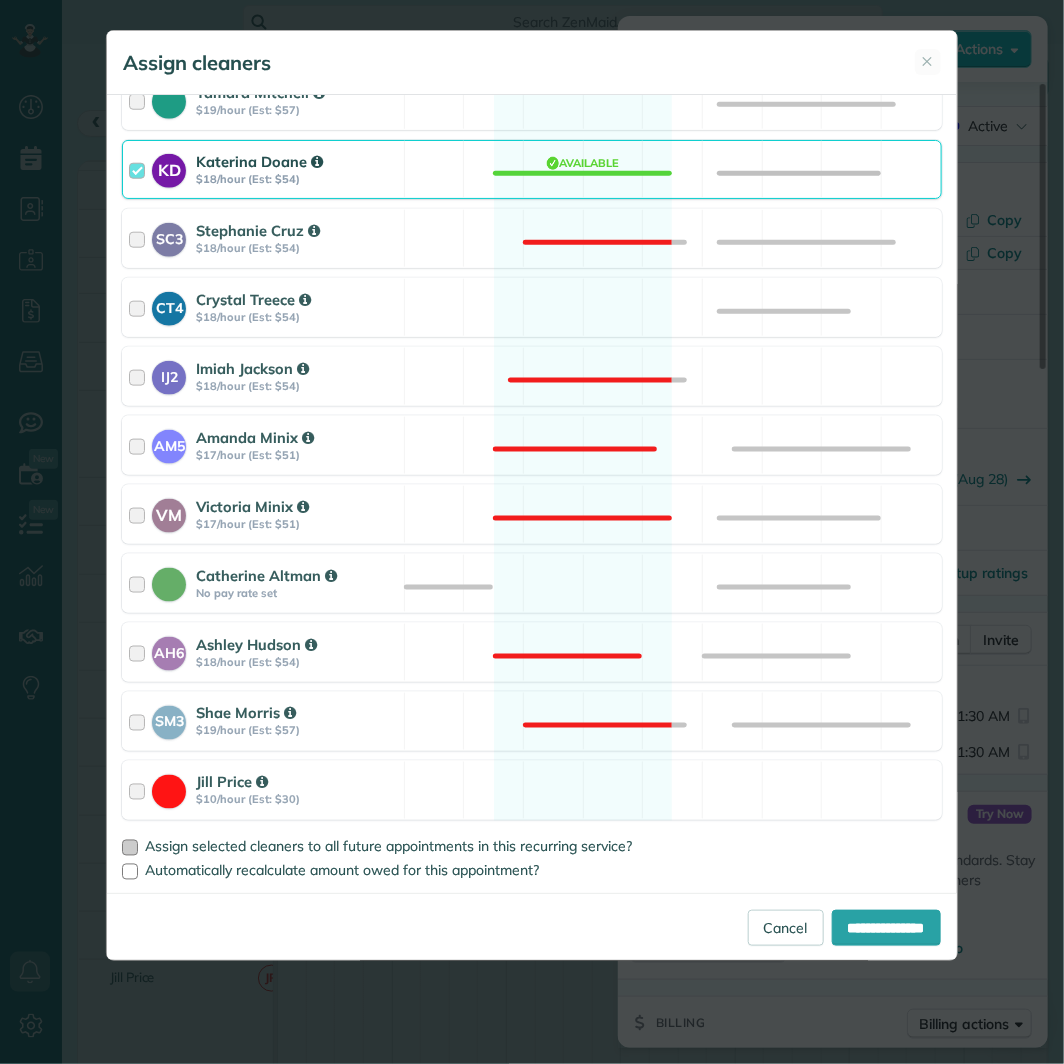 click at bounding box center [130, 848] 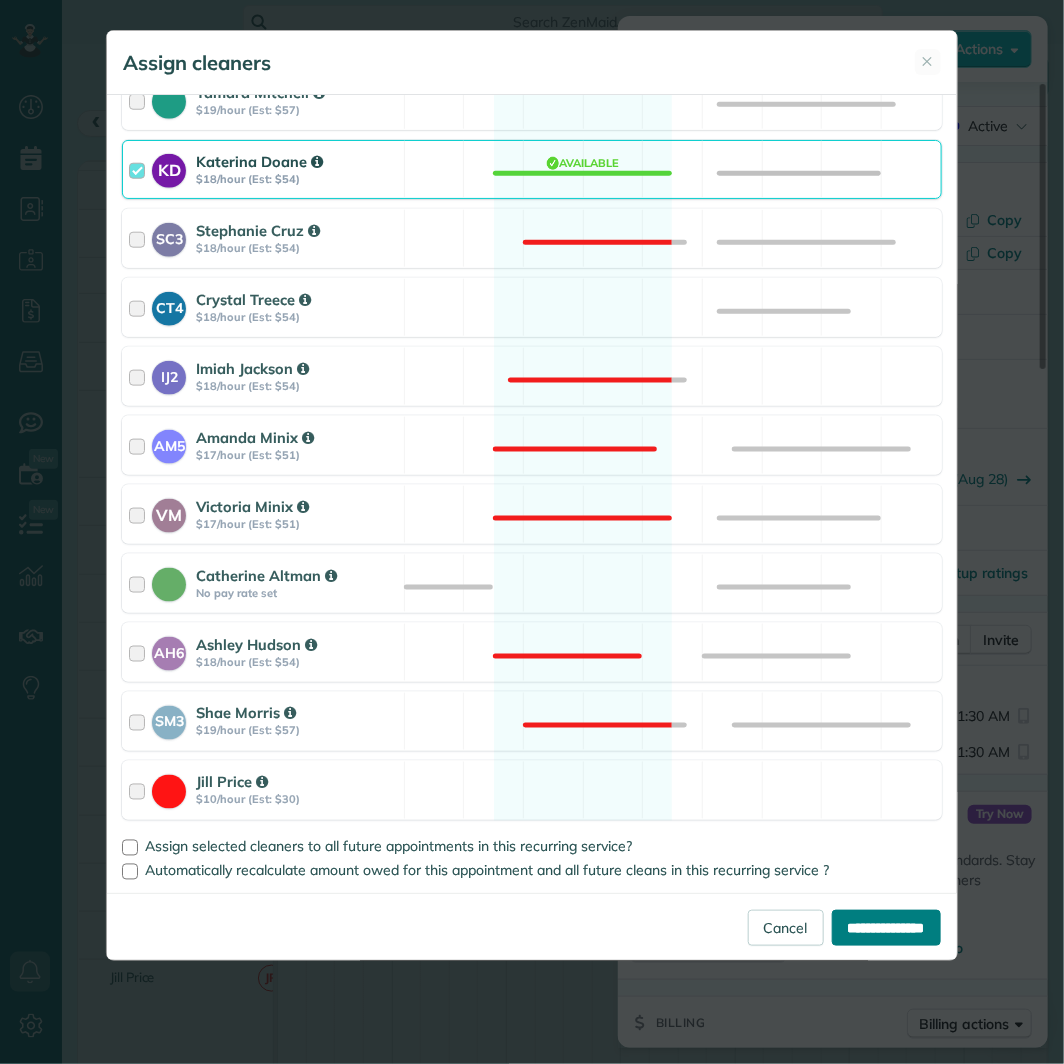 click on "**********" at bounding box center (886, 928) 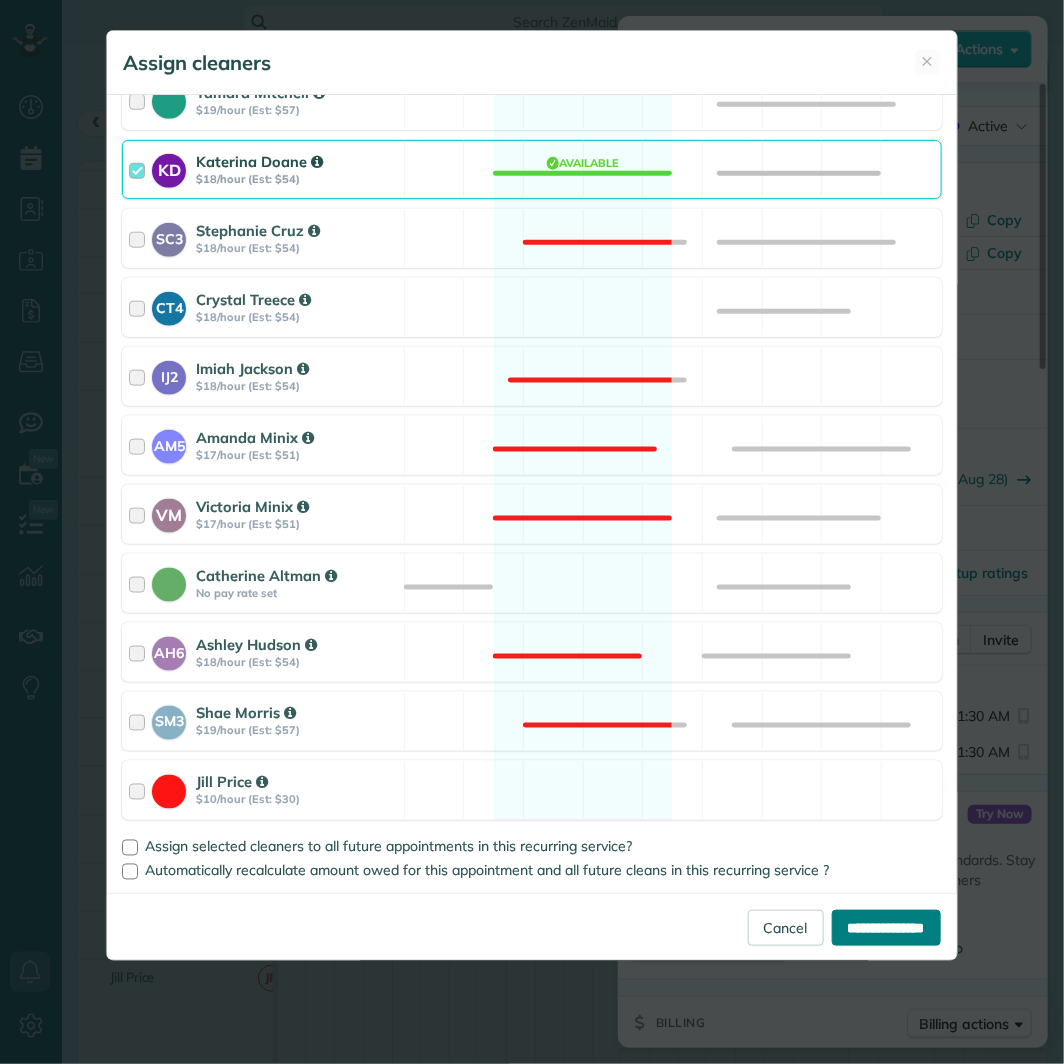 type on "**********" 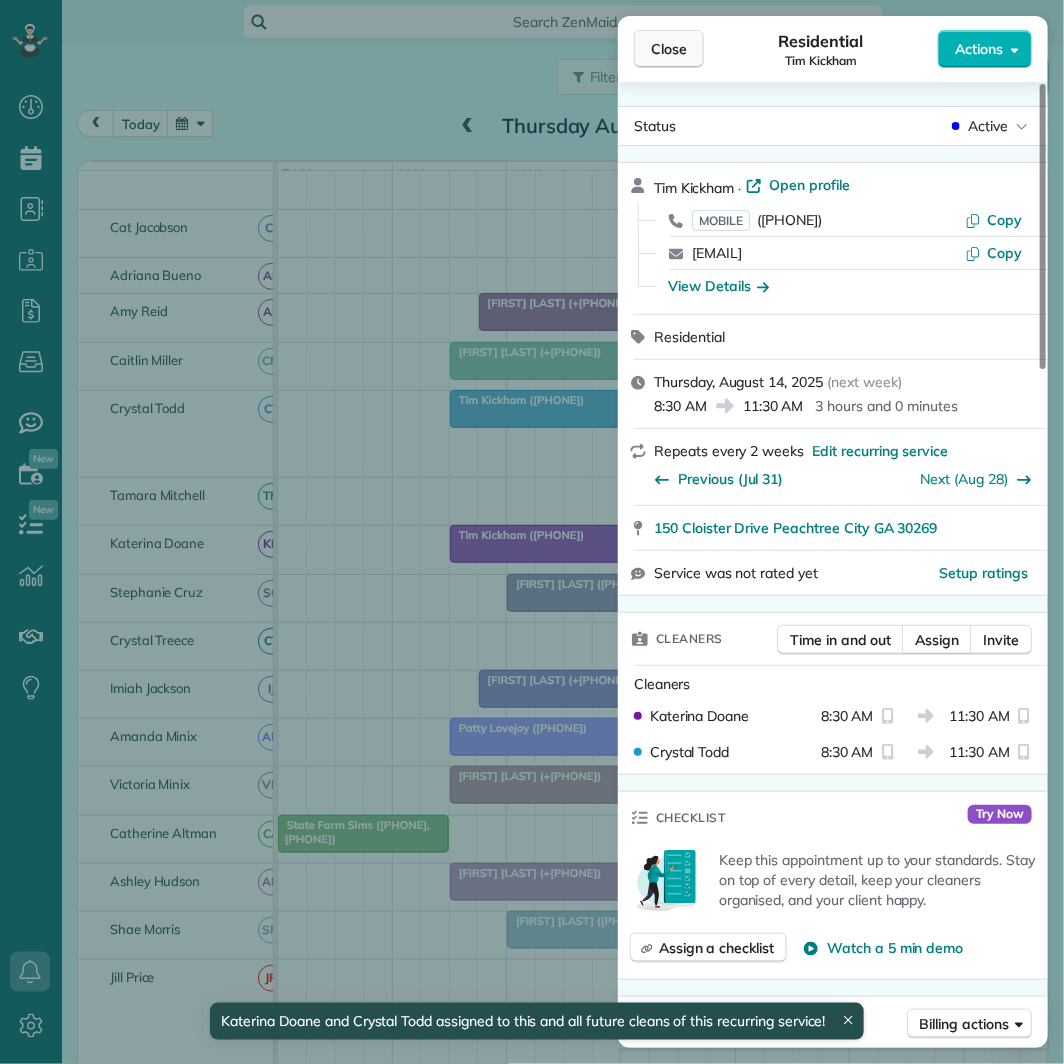 click on "Close" at bounding box center [669, 49] 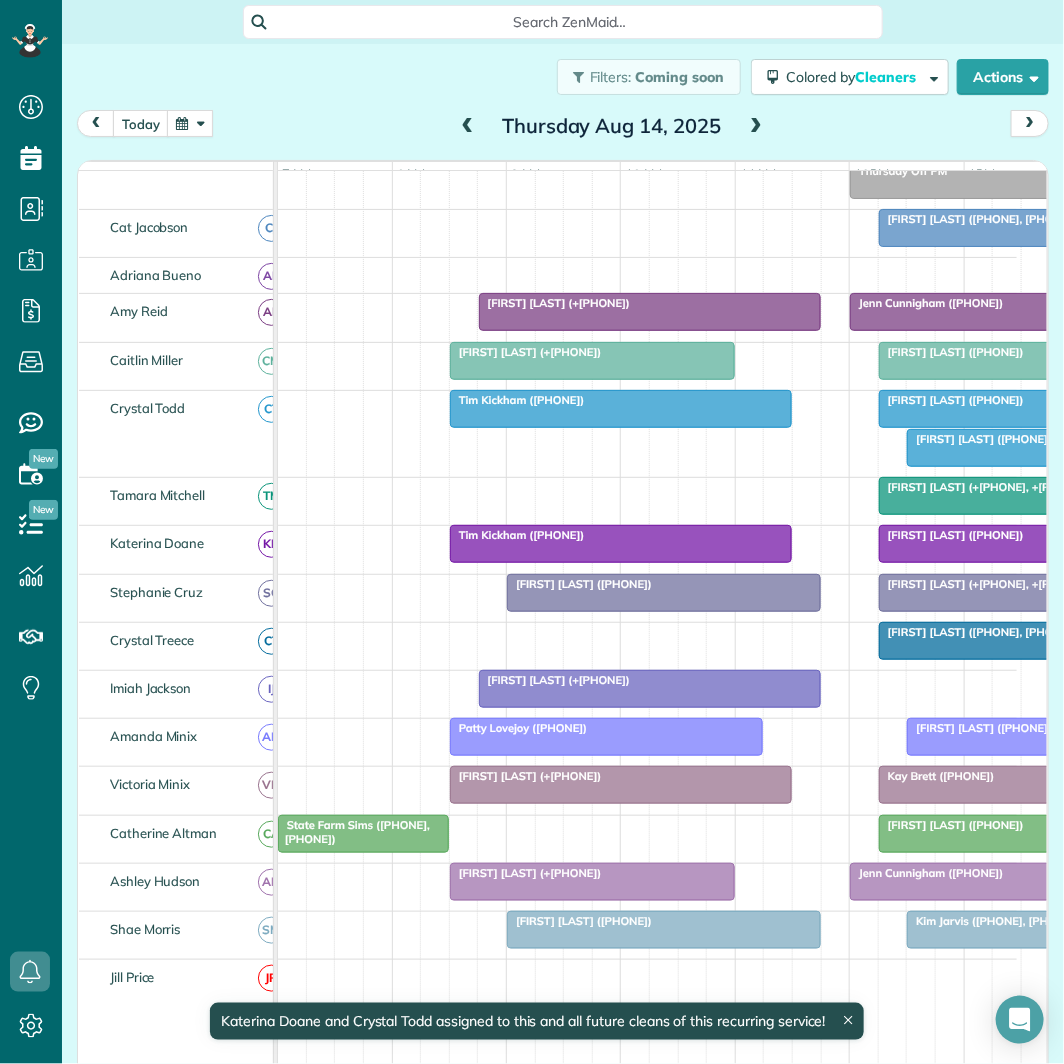 click at bounding box center [650, 312] 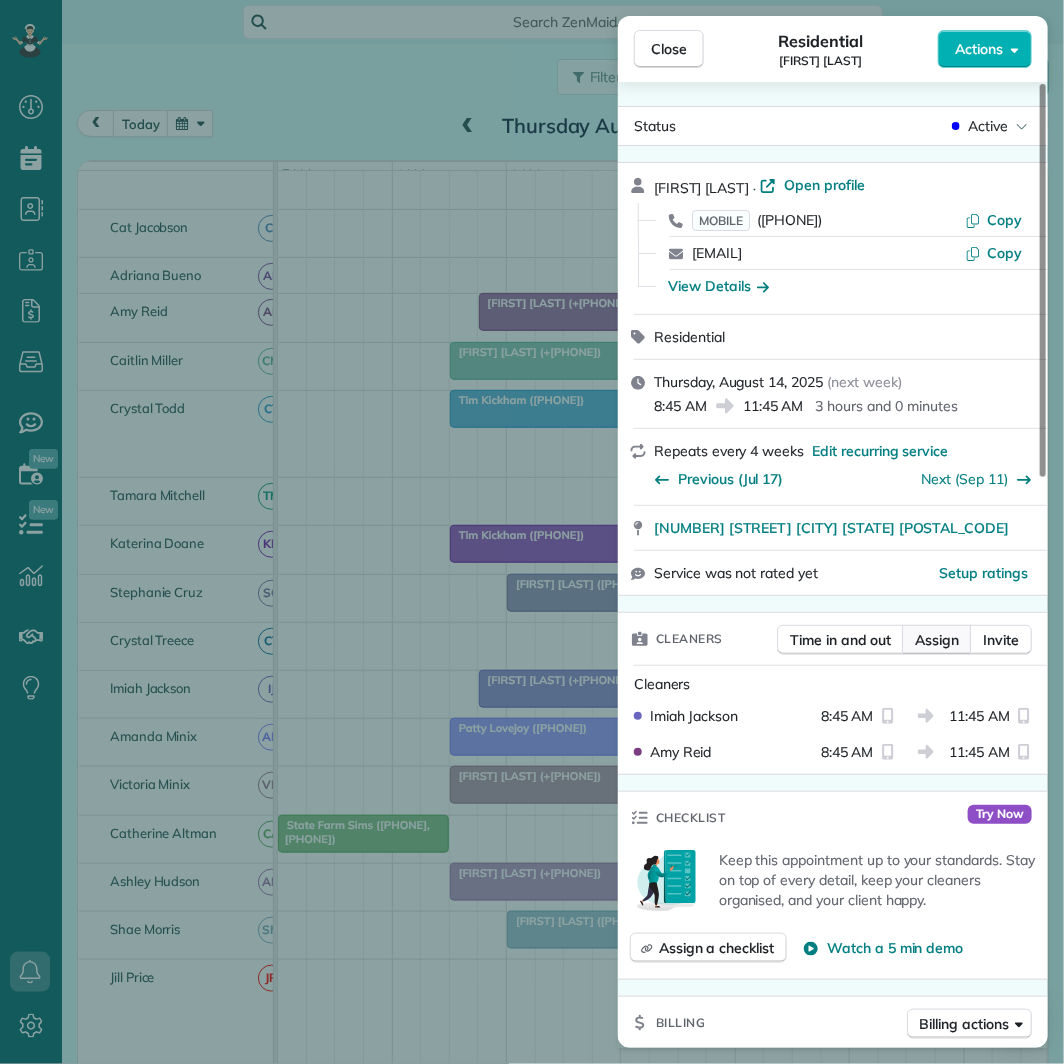 click on "Assign" at bounding box center (937, 640) 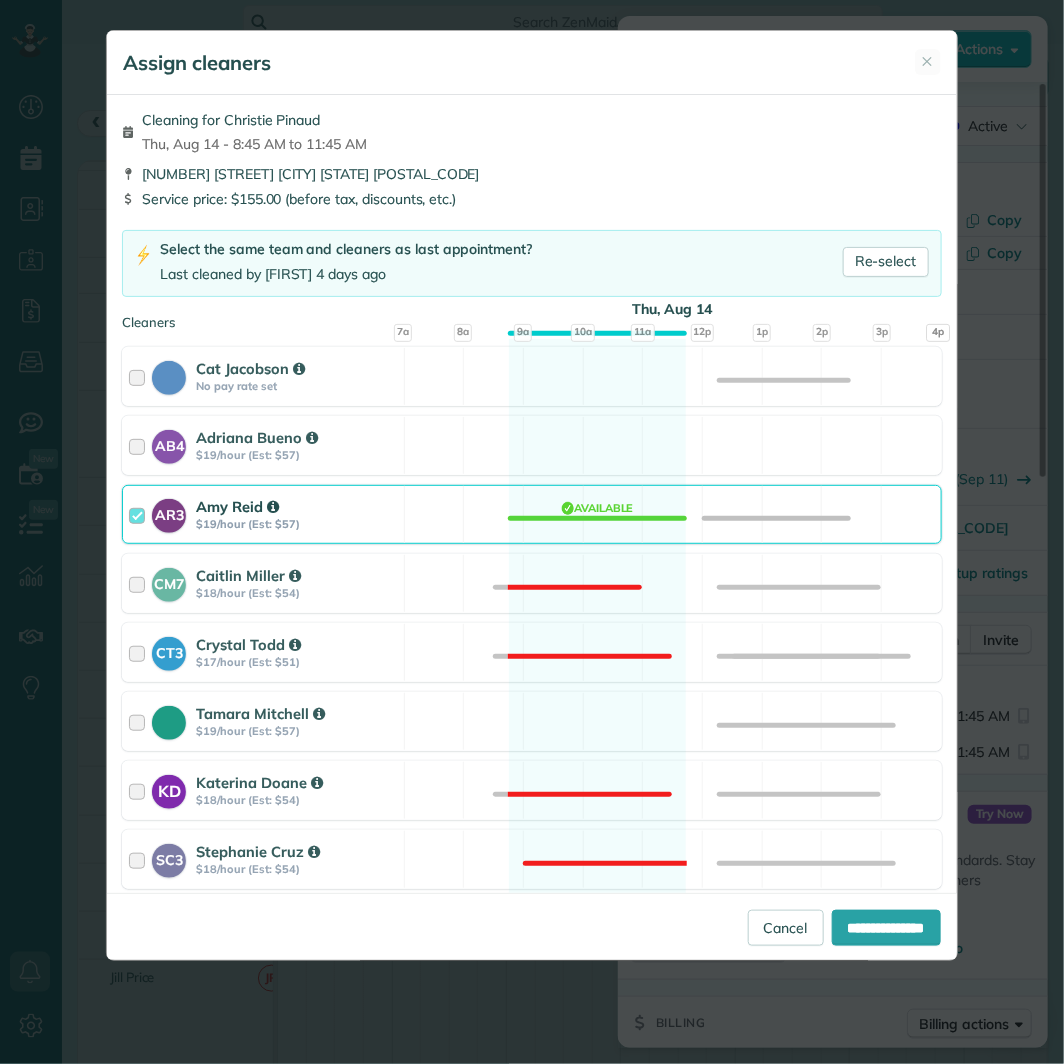 scroll, scrollTop: 333, scrollLeft: 0, axis: vertical 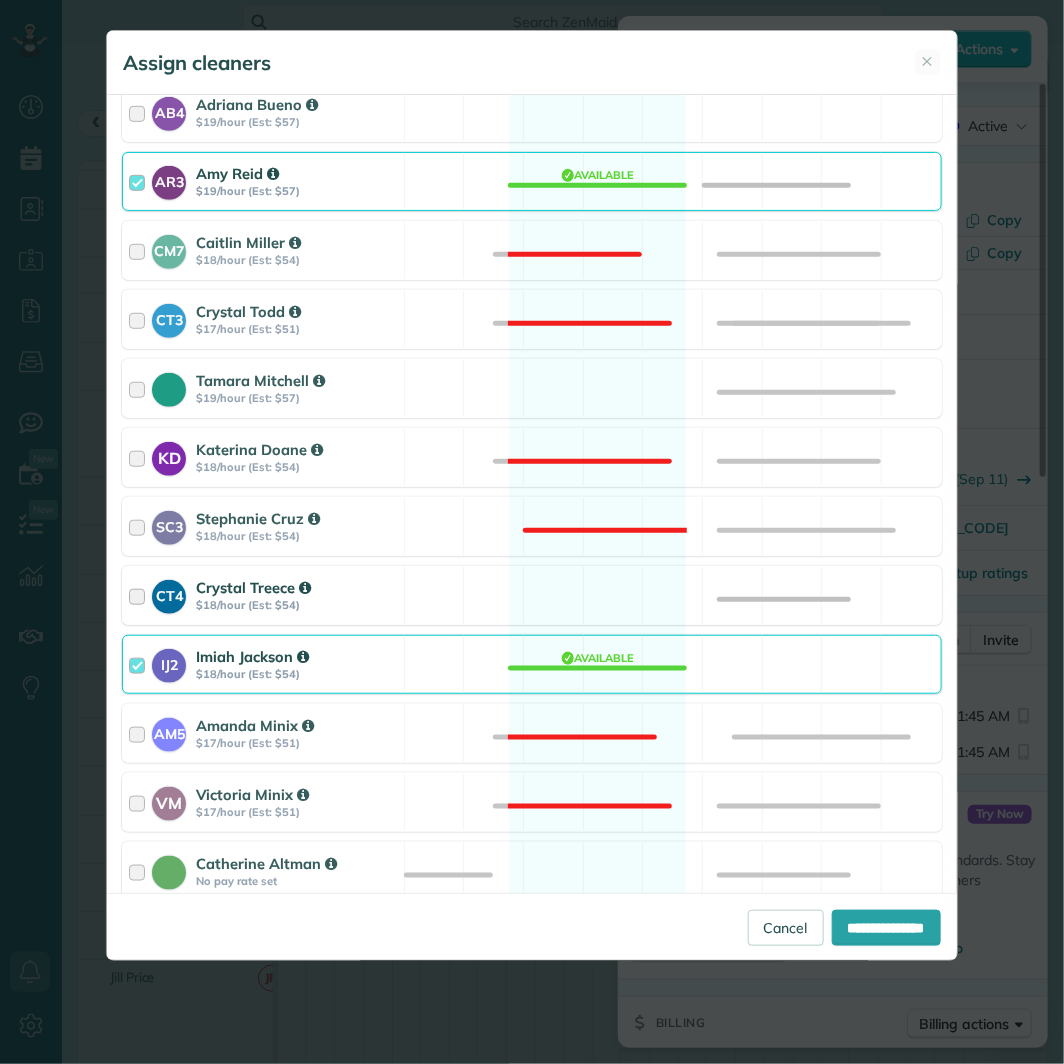 click on "CT4
Crystal Treece
$18/hour (Est: $54)
Available" at bounding box center [531, 595] 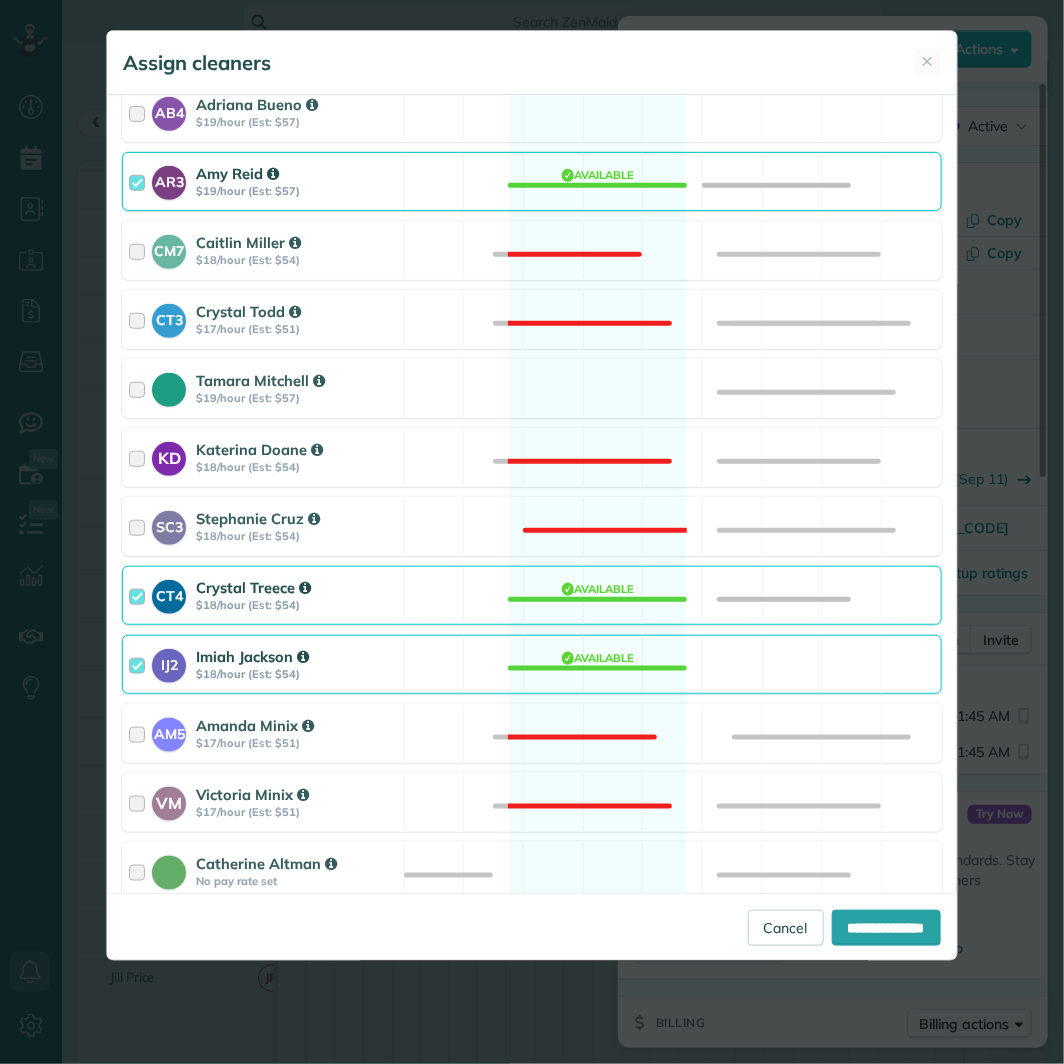 click on "IJ2
Imiah Jackson
$18/hour (Est: $54)
Available" at bounding box center [531, 664] 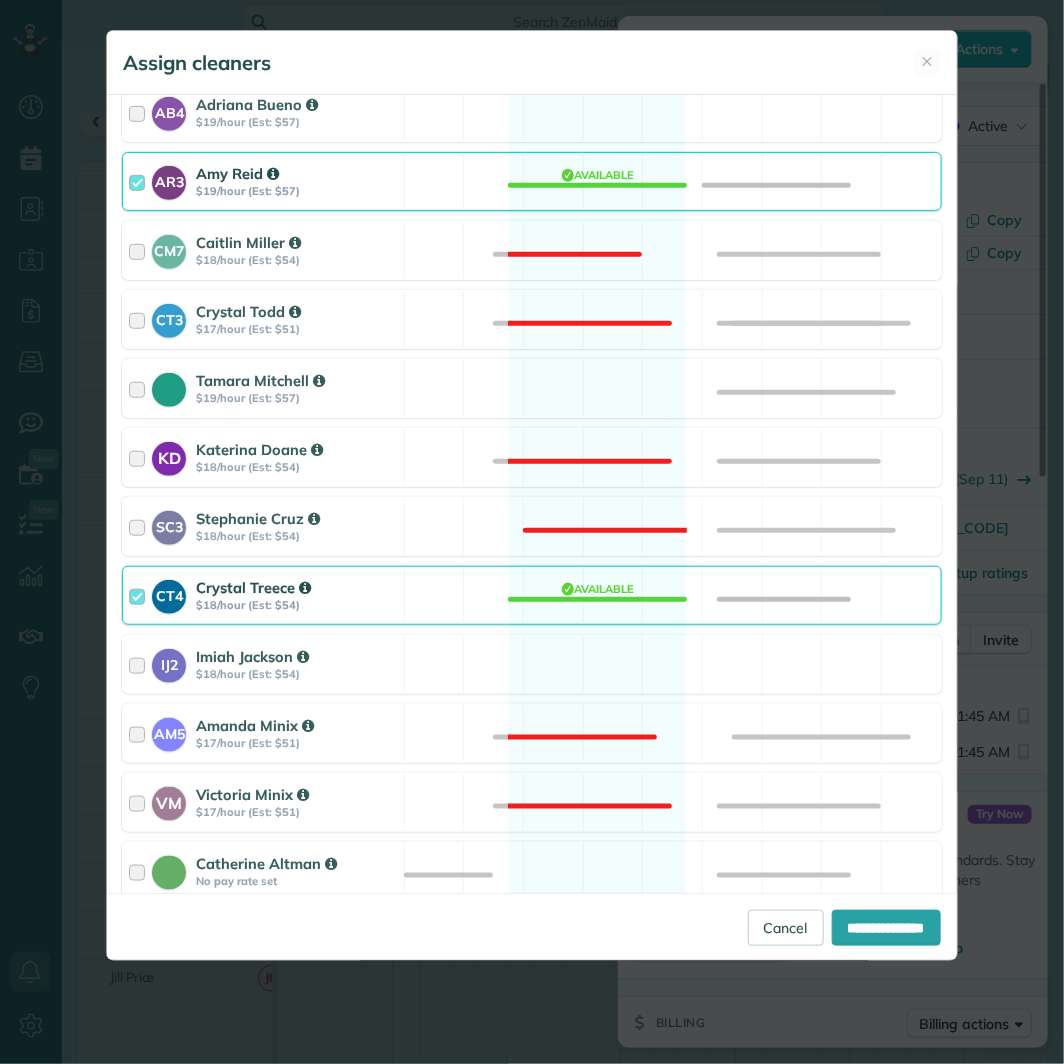 scroll, scrollTop: 623, scrollLeft: 0, axis: vertical 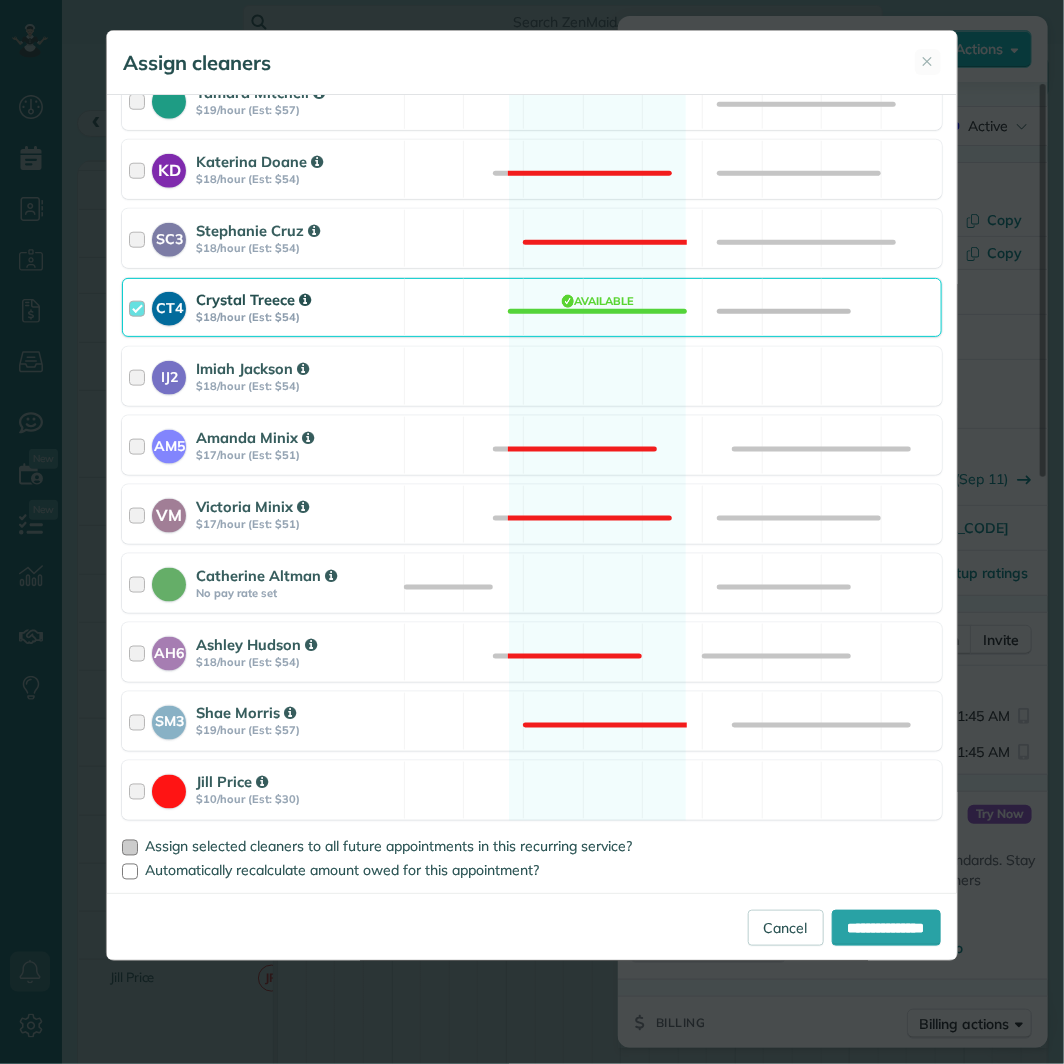 click at bounding box center [130, 848] 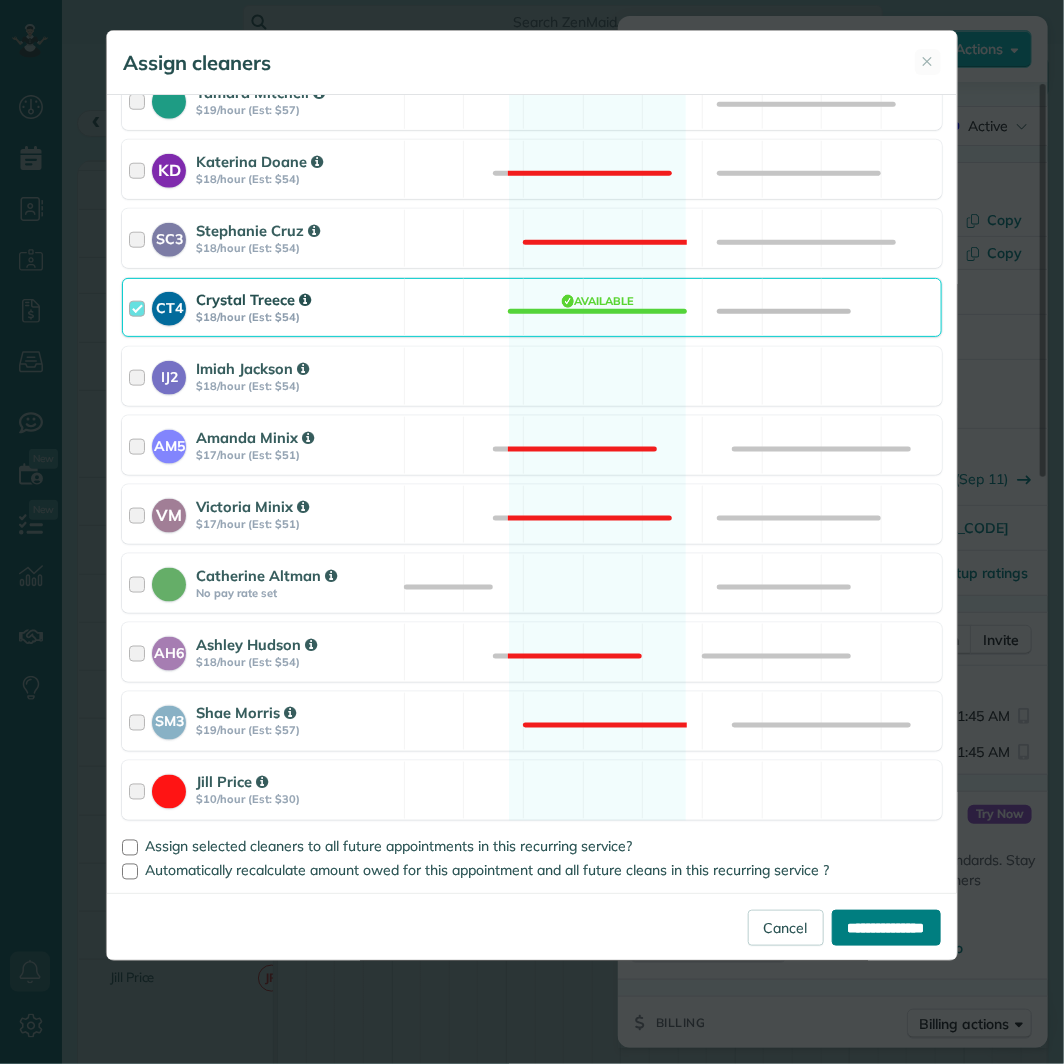 click on "**********" at bounding box center [886, 928] 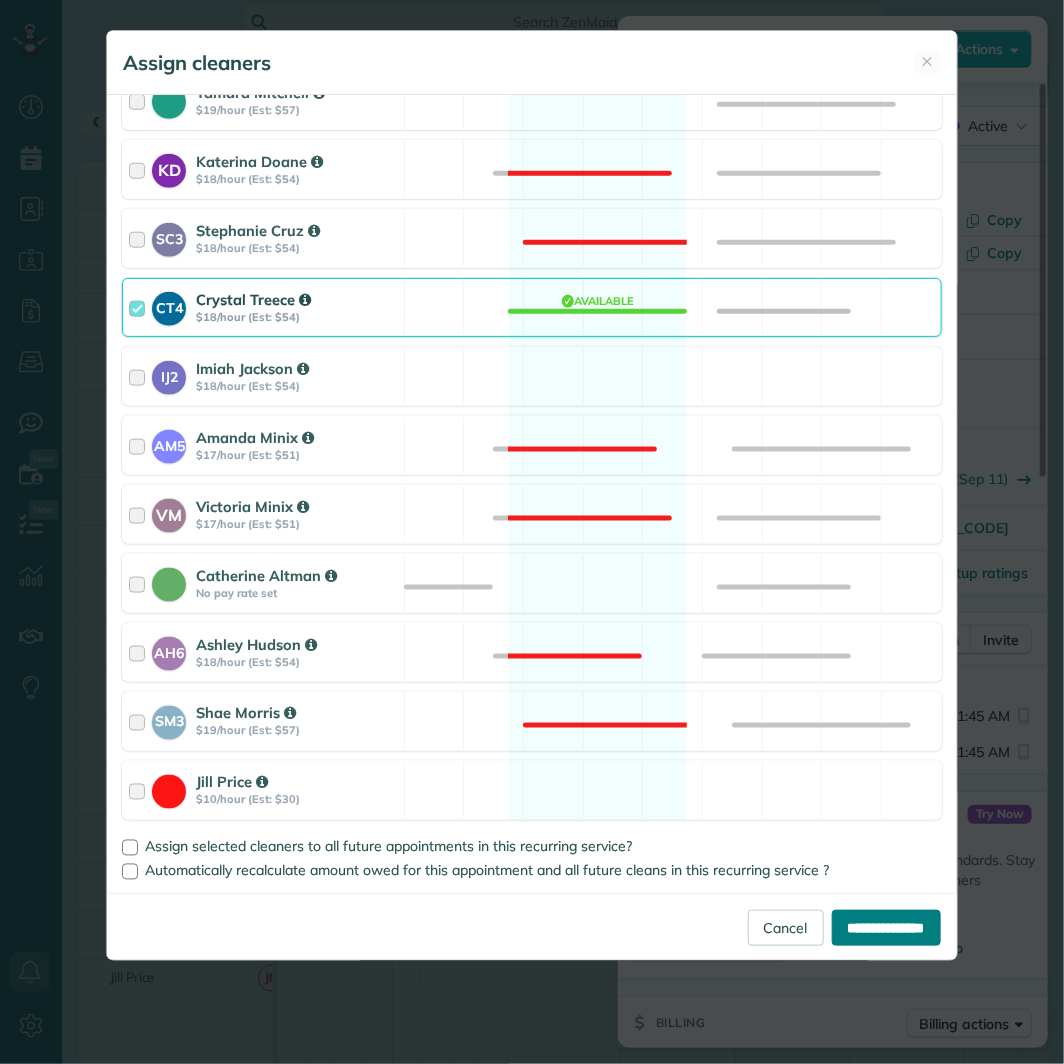 type on "**********" 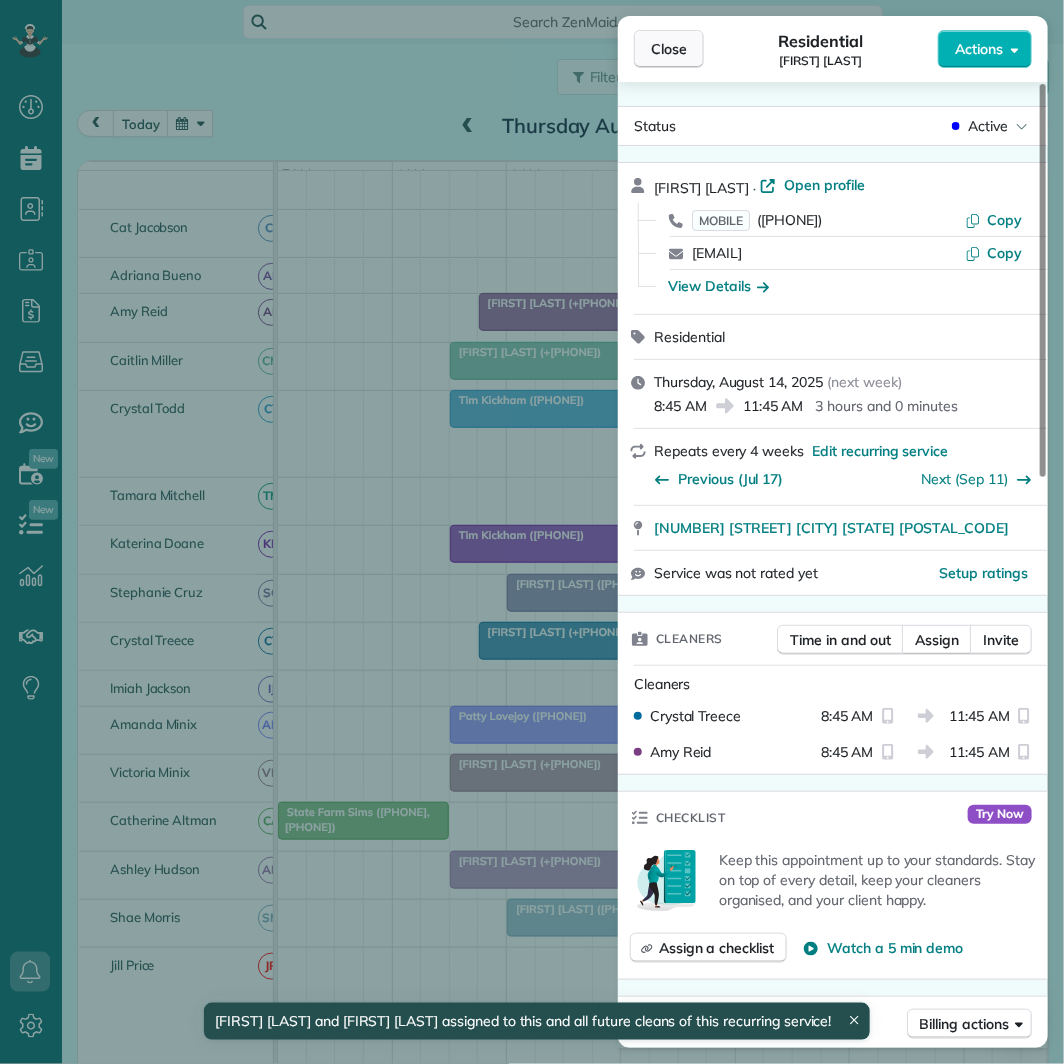 click on "Close" at bounding box center (669, 49) 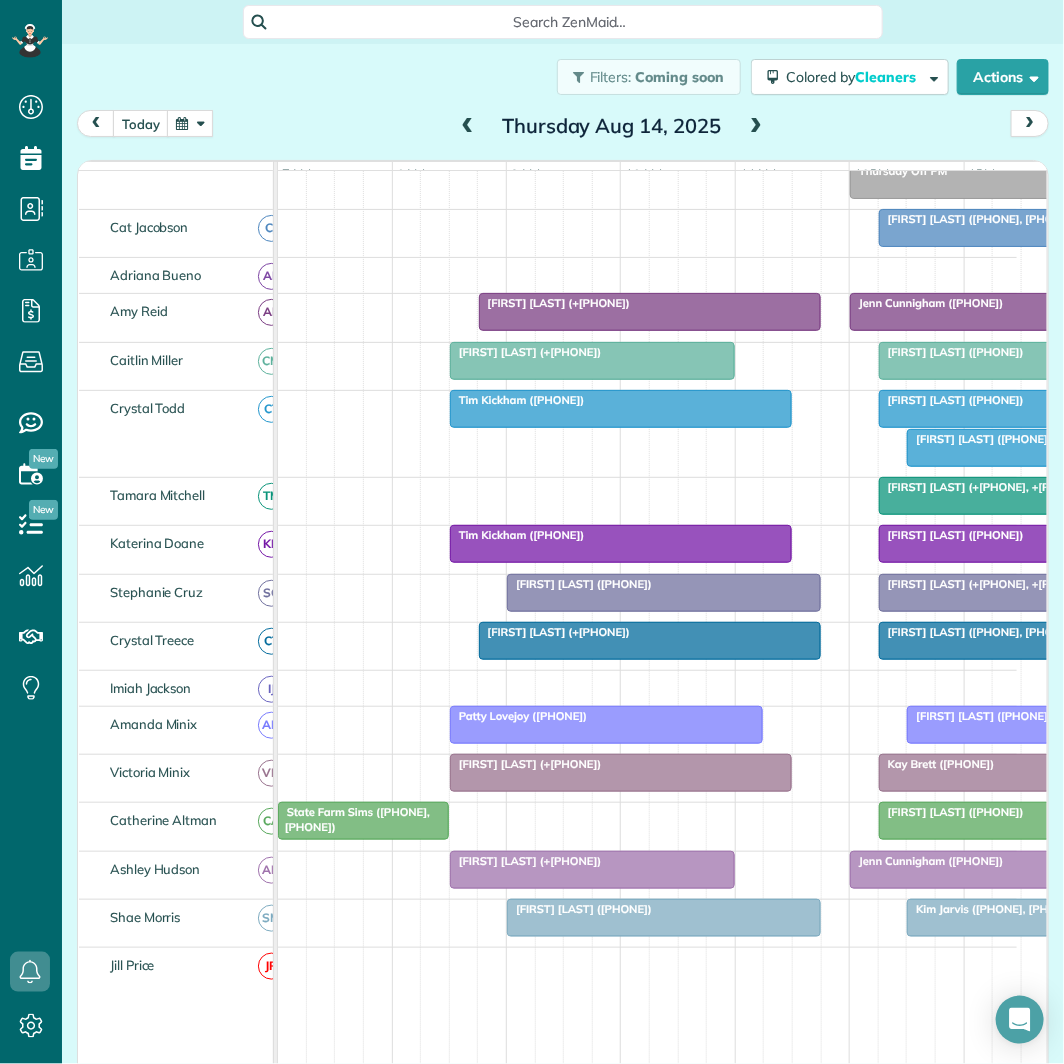 click at bounding box center (468, 127) 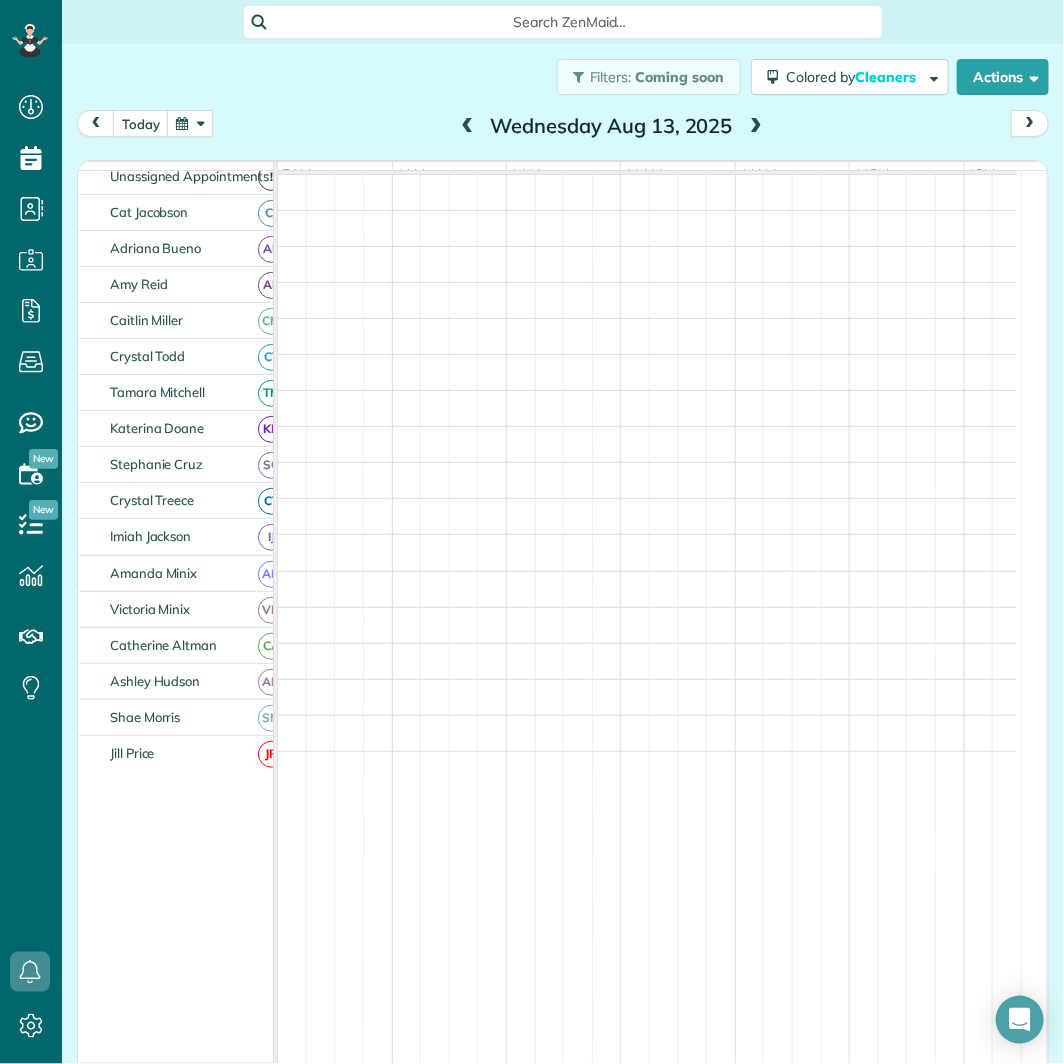 scroll, scrollTop: 75, scrollLeft: 0, axis: vertical 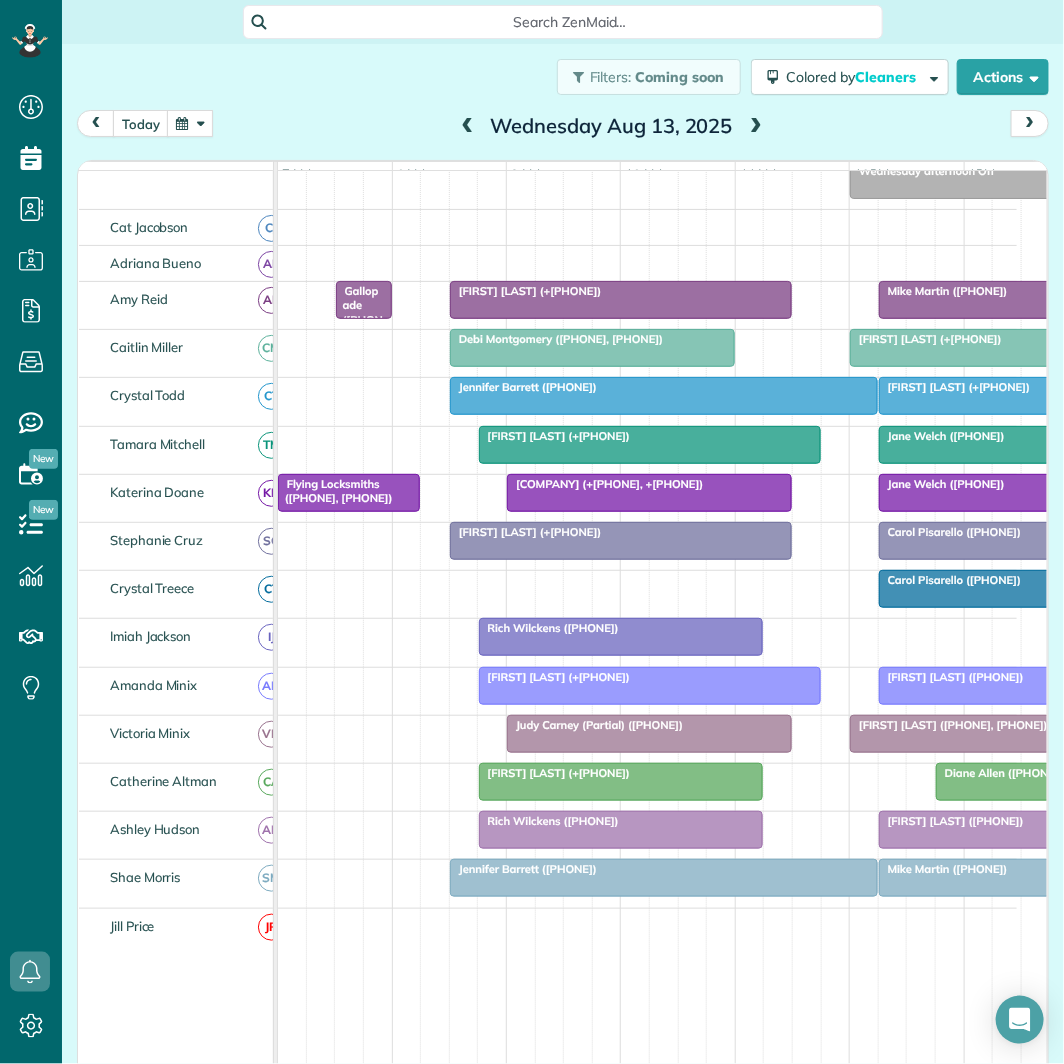 click at bounding box center [756, 127] 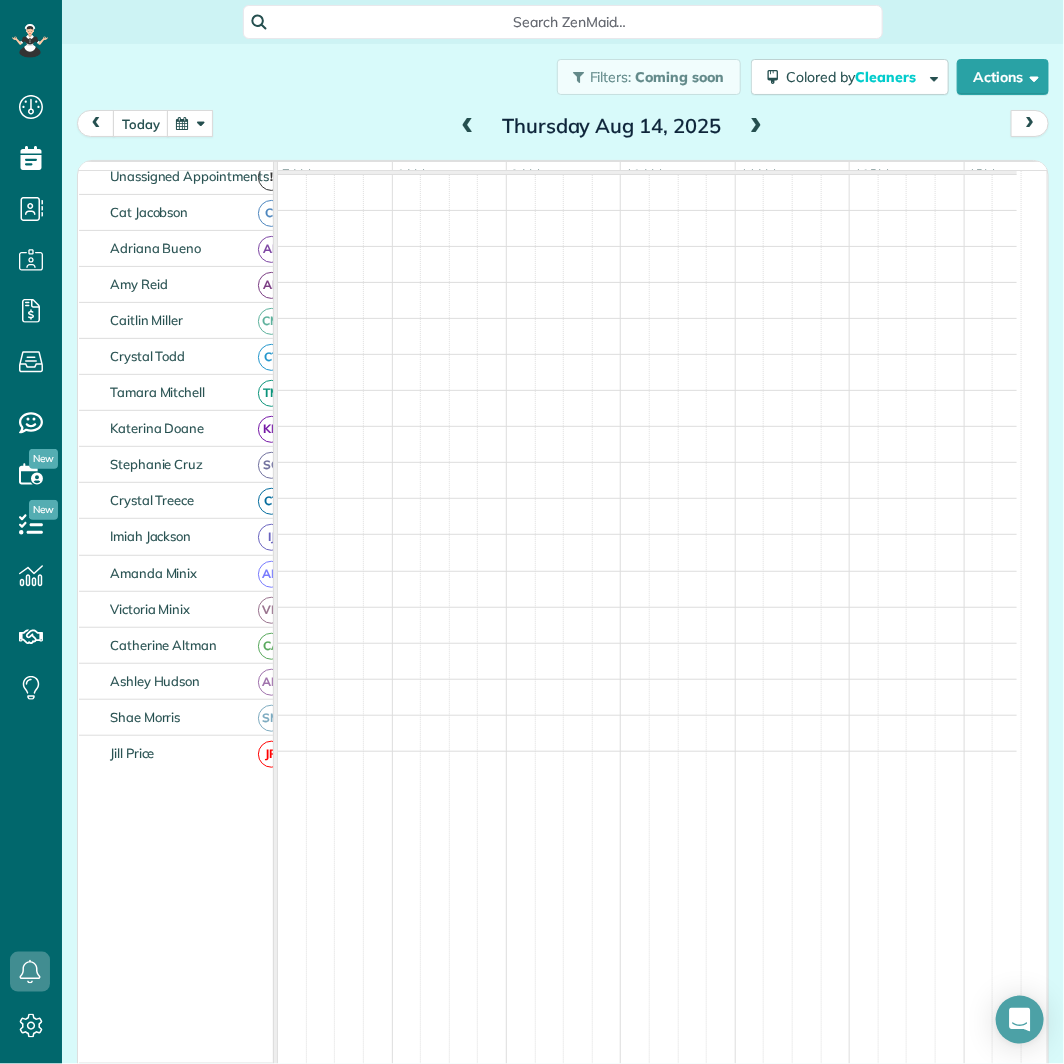 scroll, scrollTop: 75, scrollLeft: 0, axis: vertical 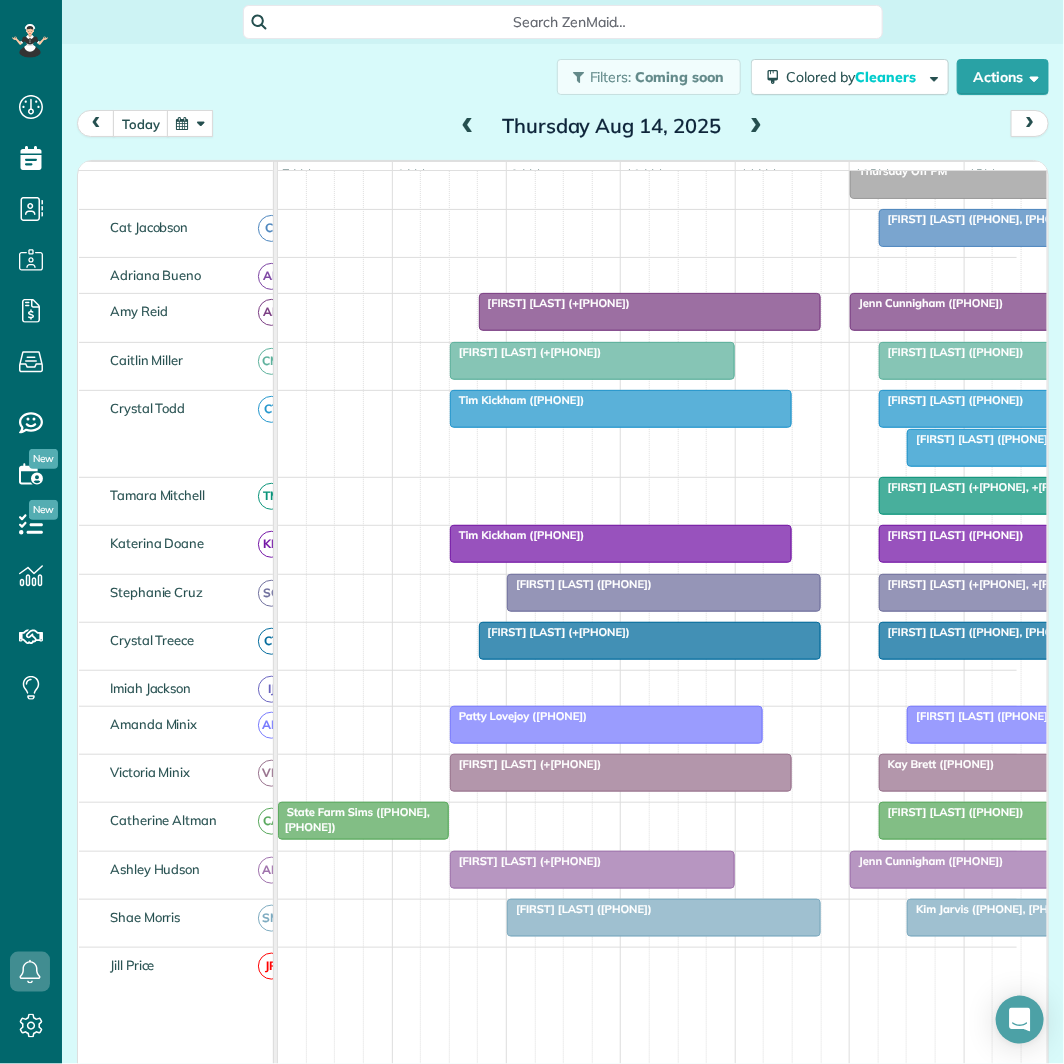 click at bounding box center (190, 123) 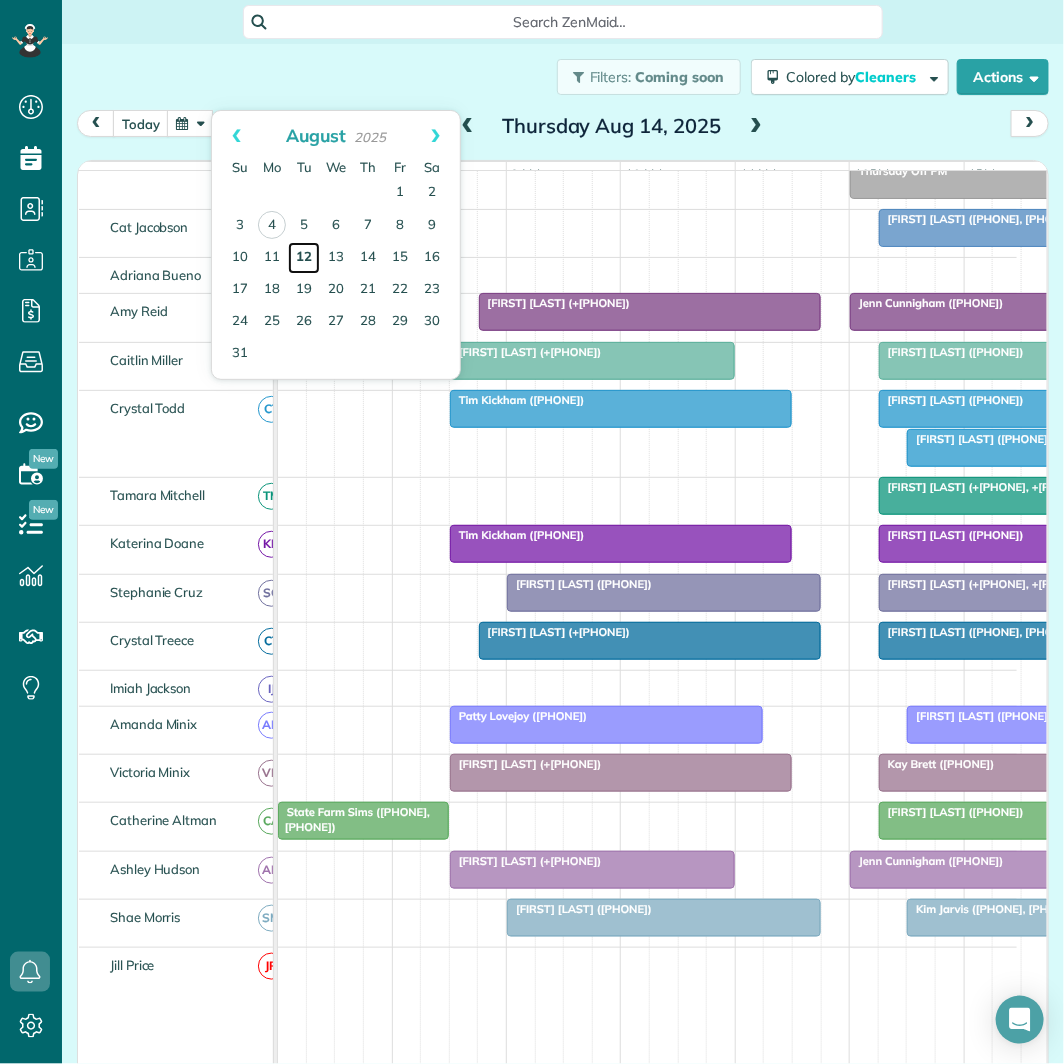 click on "12" at bounding box center [304, 258] 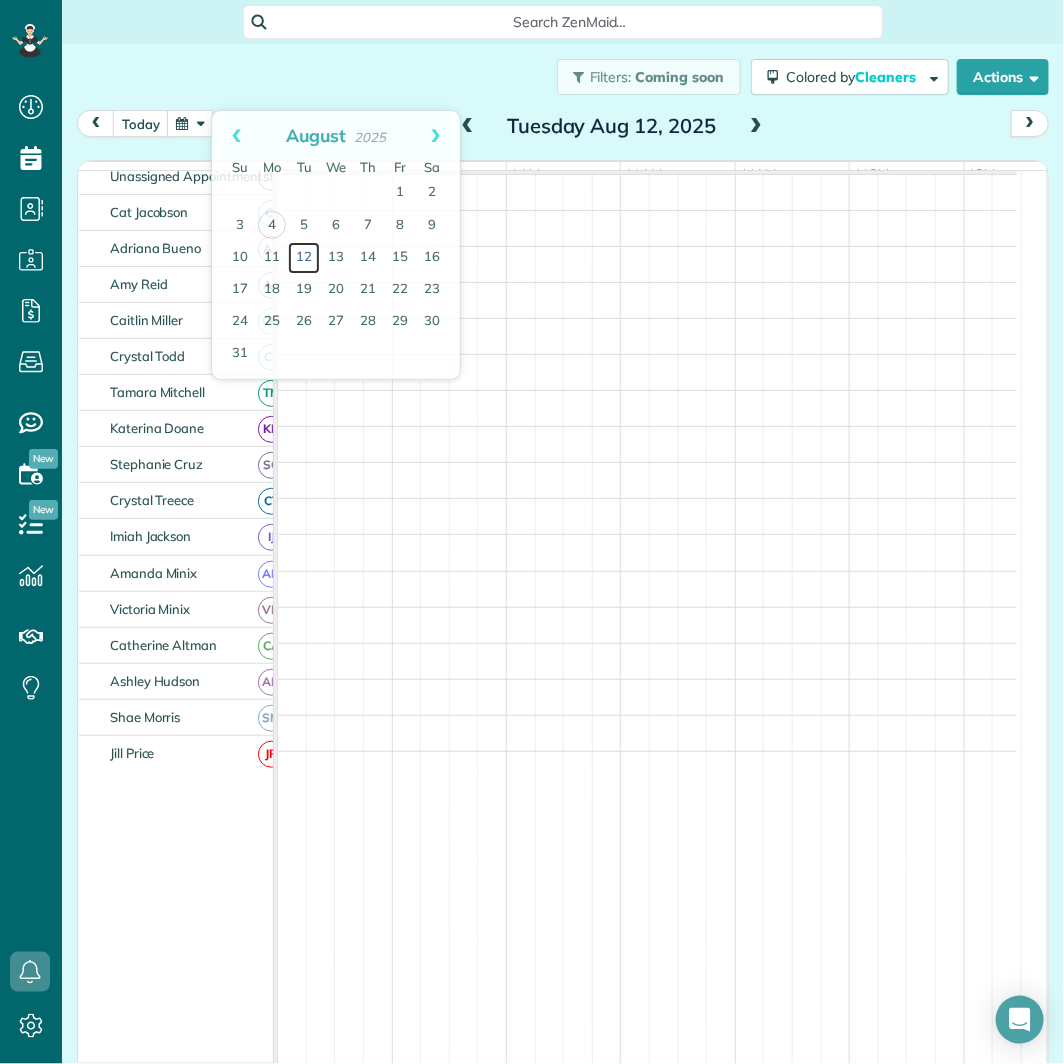 scroll, scrollTop: 75, scrollLeft: 0, axis: vertical 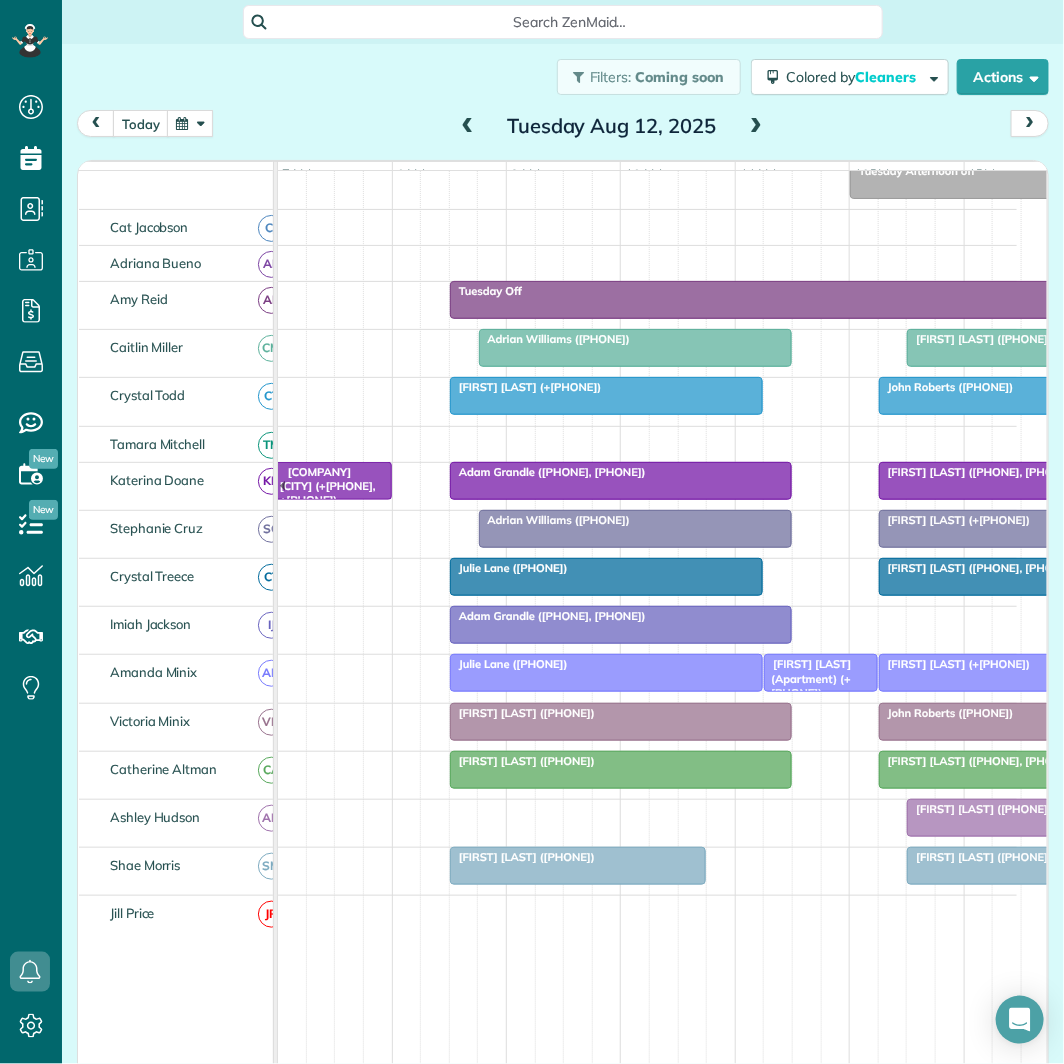 click at bounding box center (621, 625) 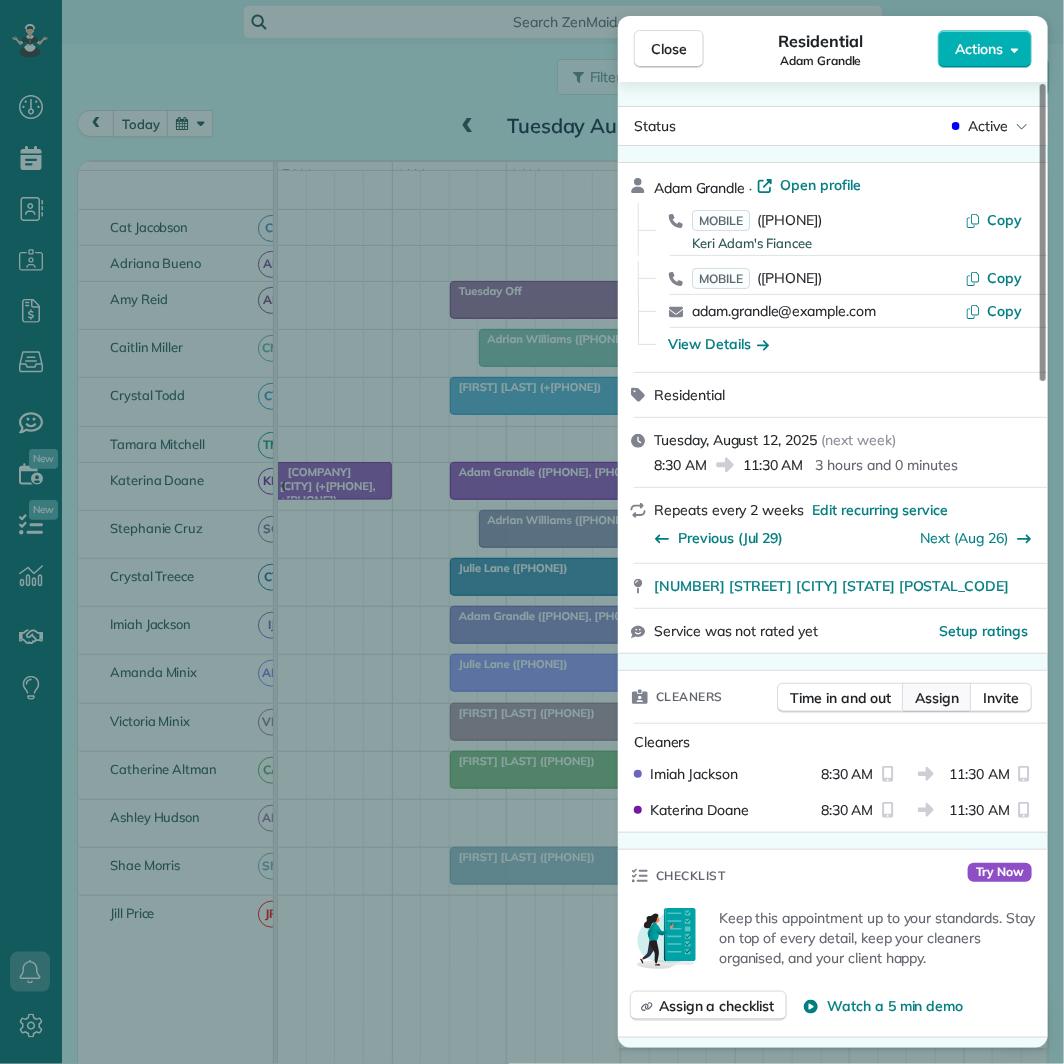 click on "Assign" at bounding box center (937, 698) 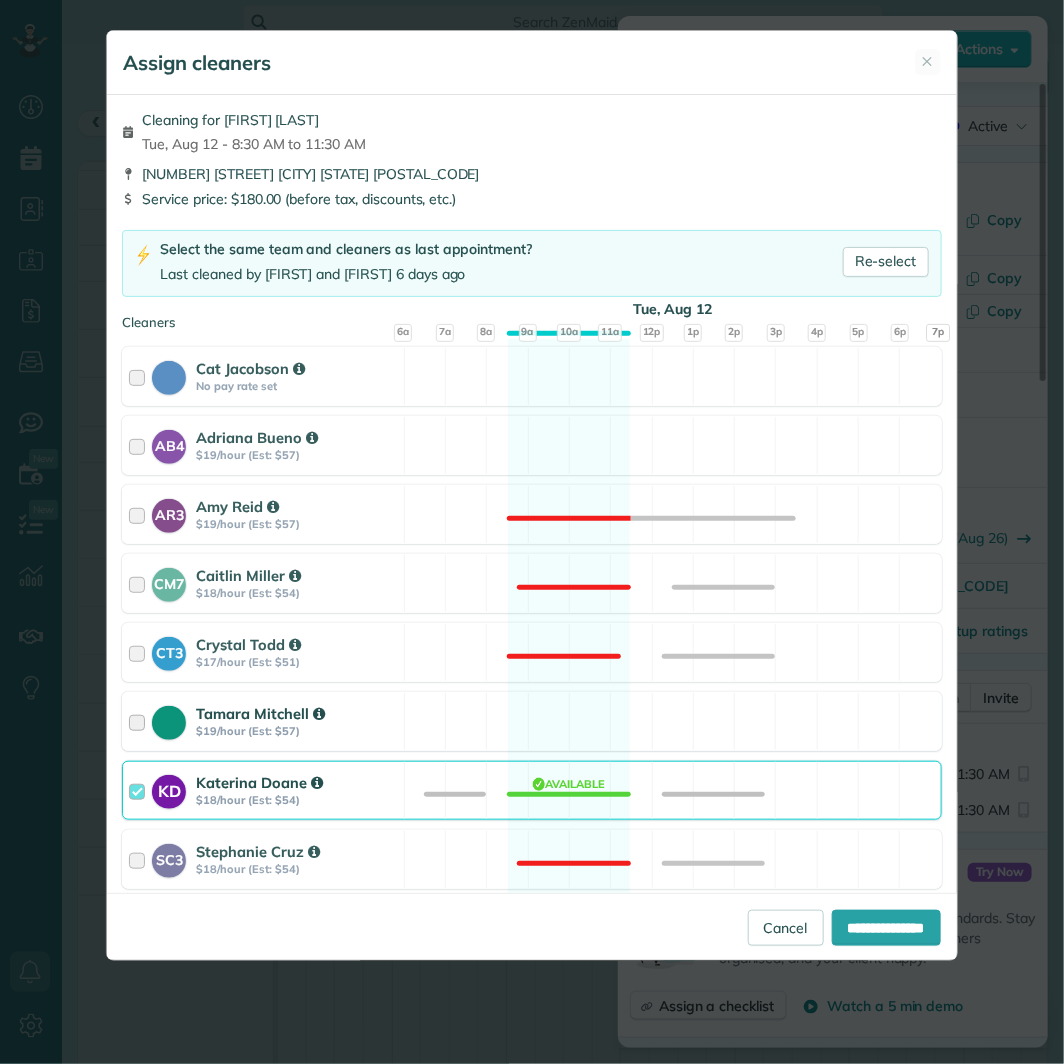 click on "Tamara Mitchell
$19/hour (Est: $57)
Available" at bounding box center (531, 721) 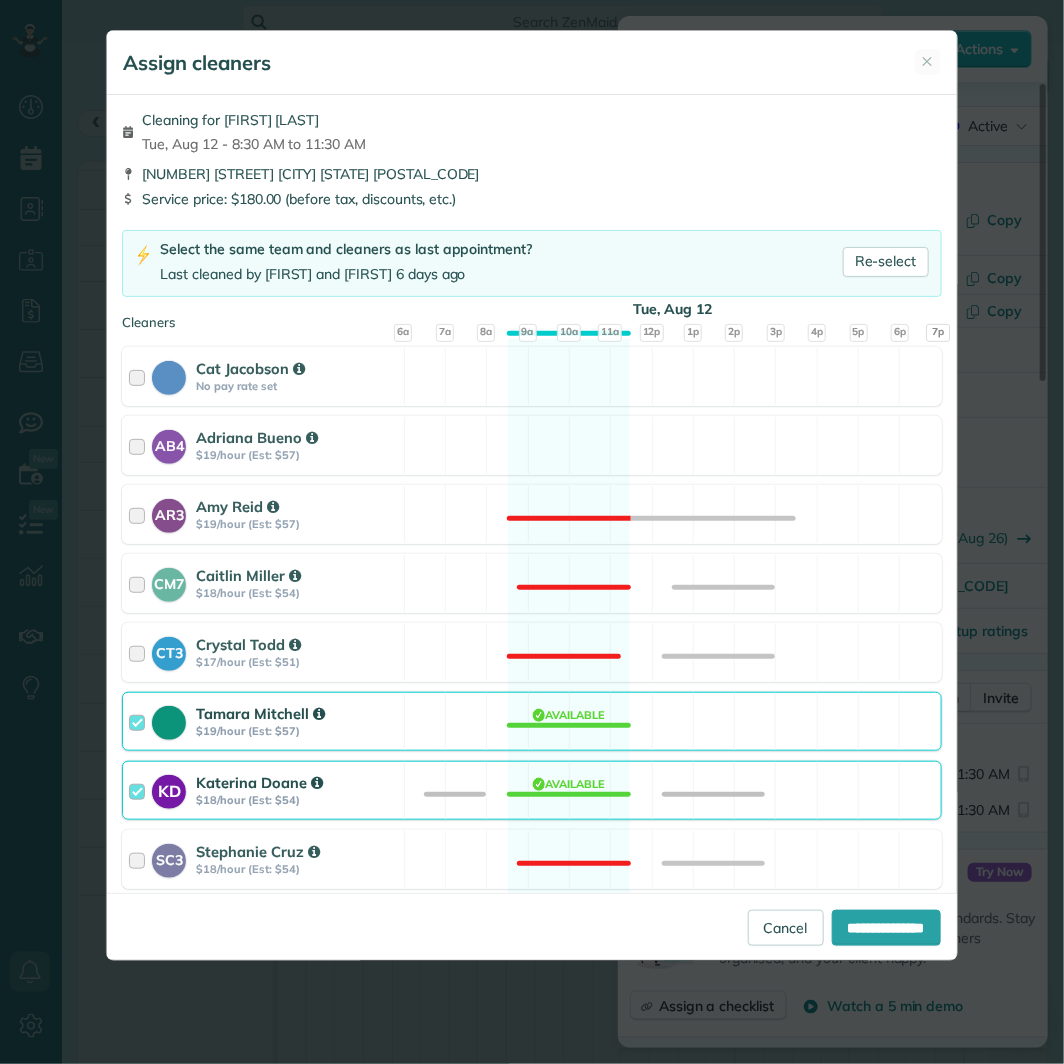 scroll, scrollTop: 444, scrollLeft: 0, axis: vertical 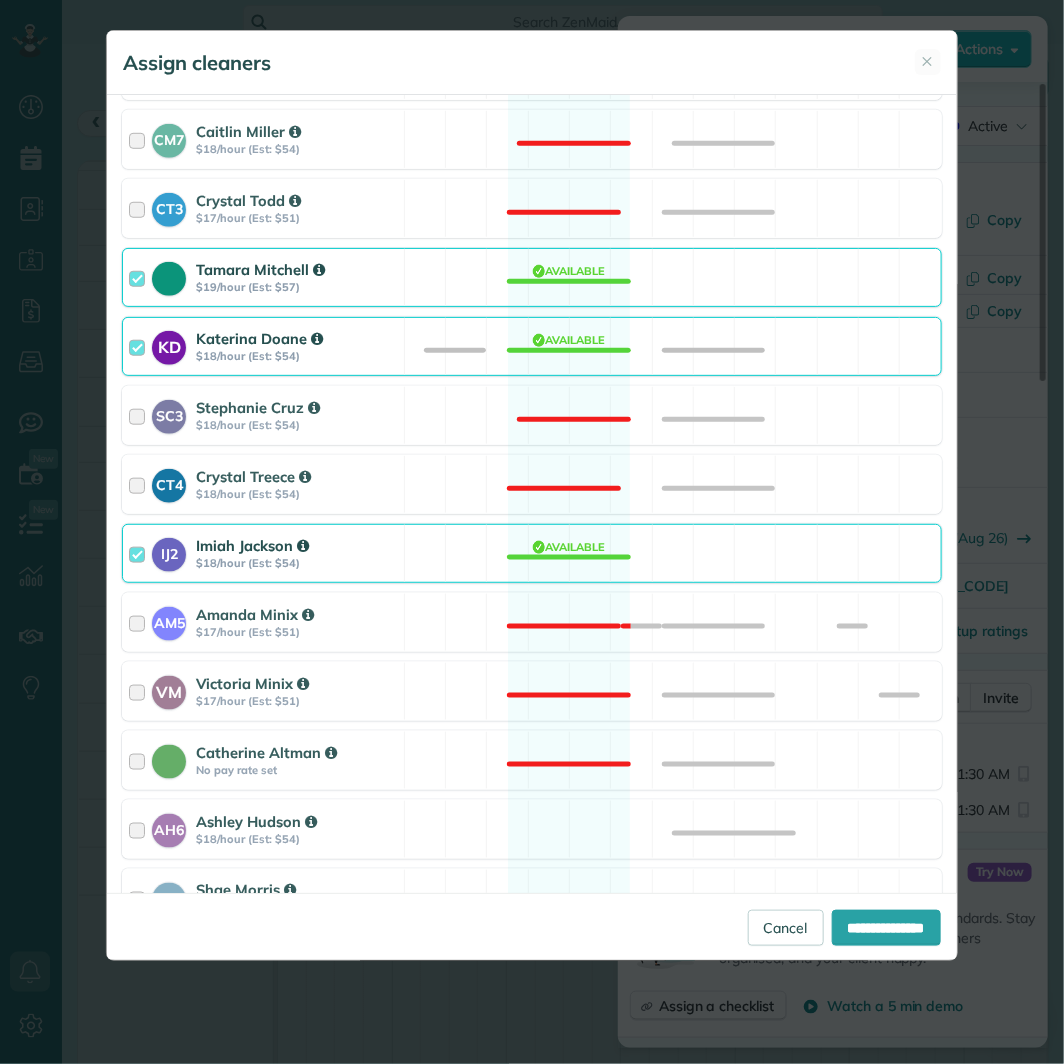 click on "IJ2
Imiah Jackson
$18/hour (Est: $54)
Available" at bounding box center [531, 553] 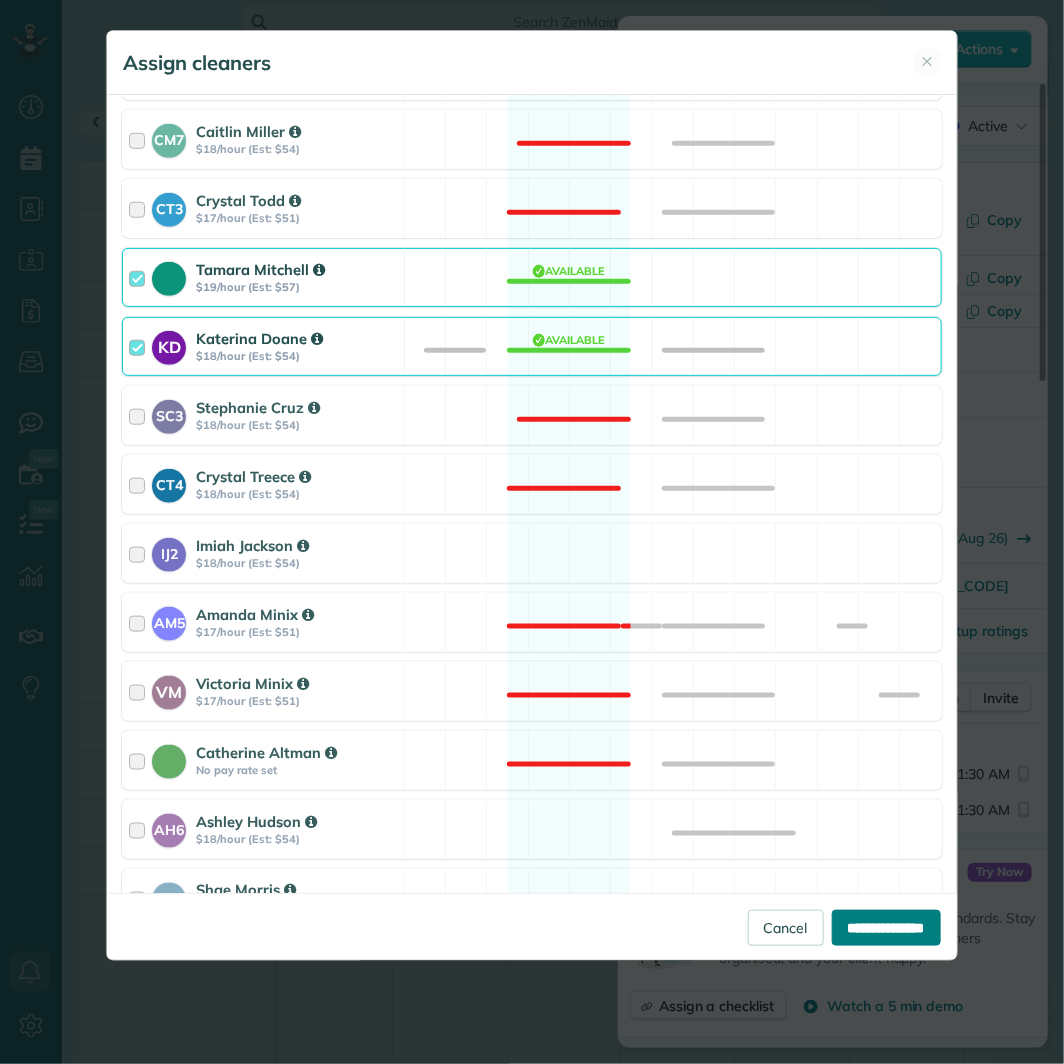 click on "**********" at bounding box center (886, 928) 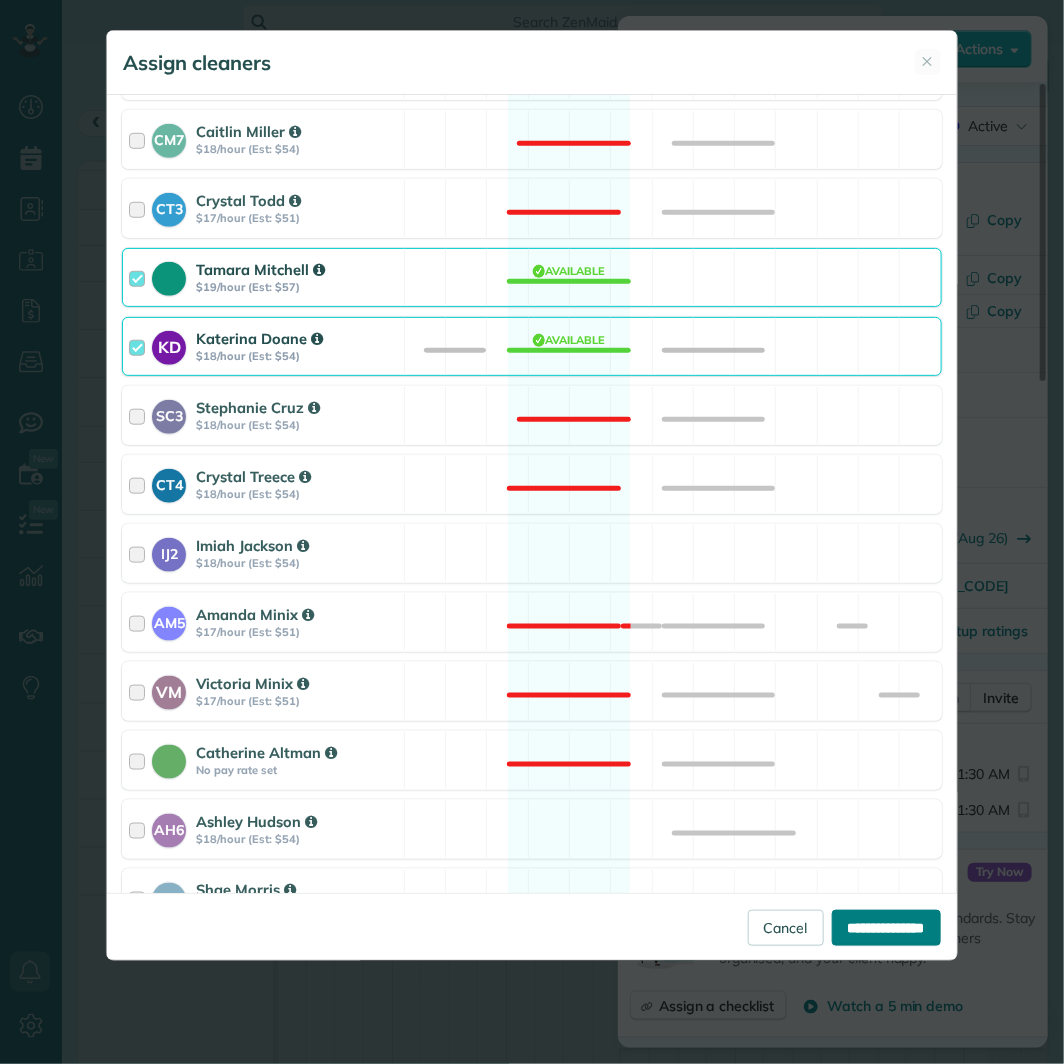 type on "**********" 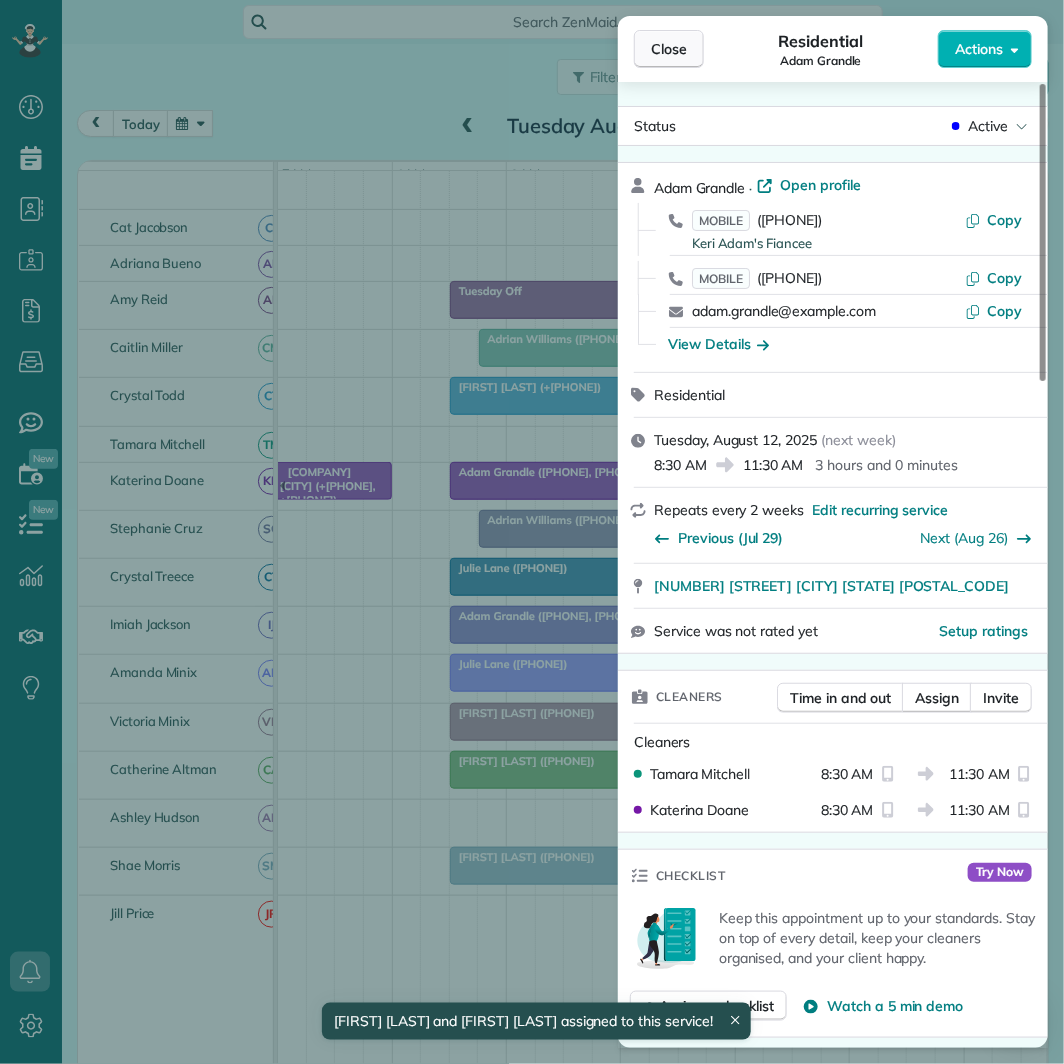 click on "Close" at bounding box center [669, 49] 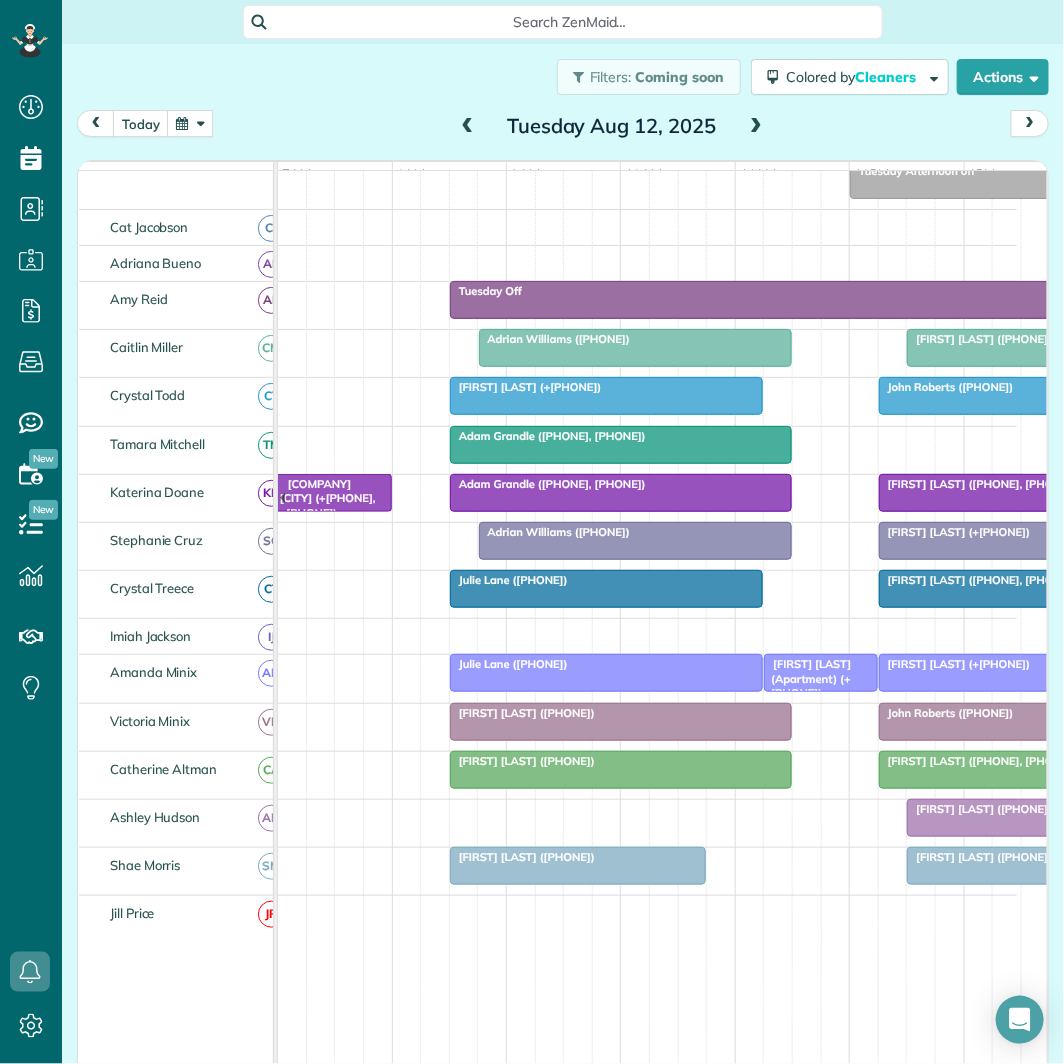 click at bounding box center (756, 127) 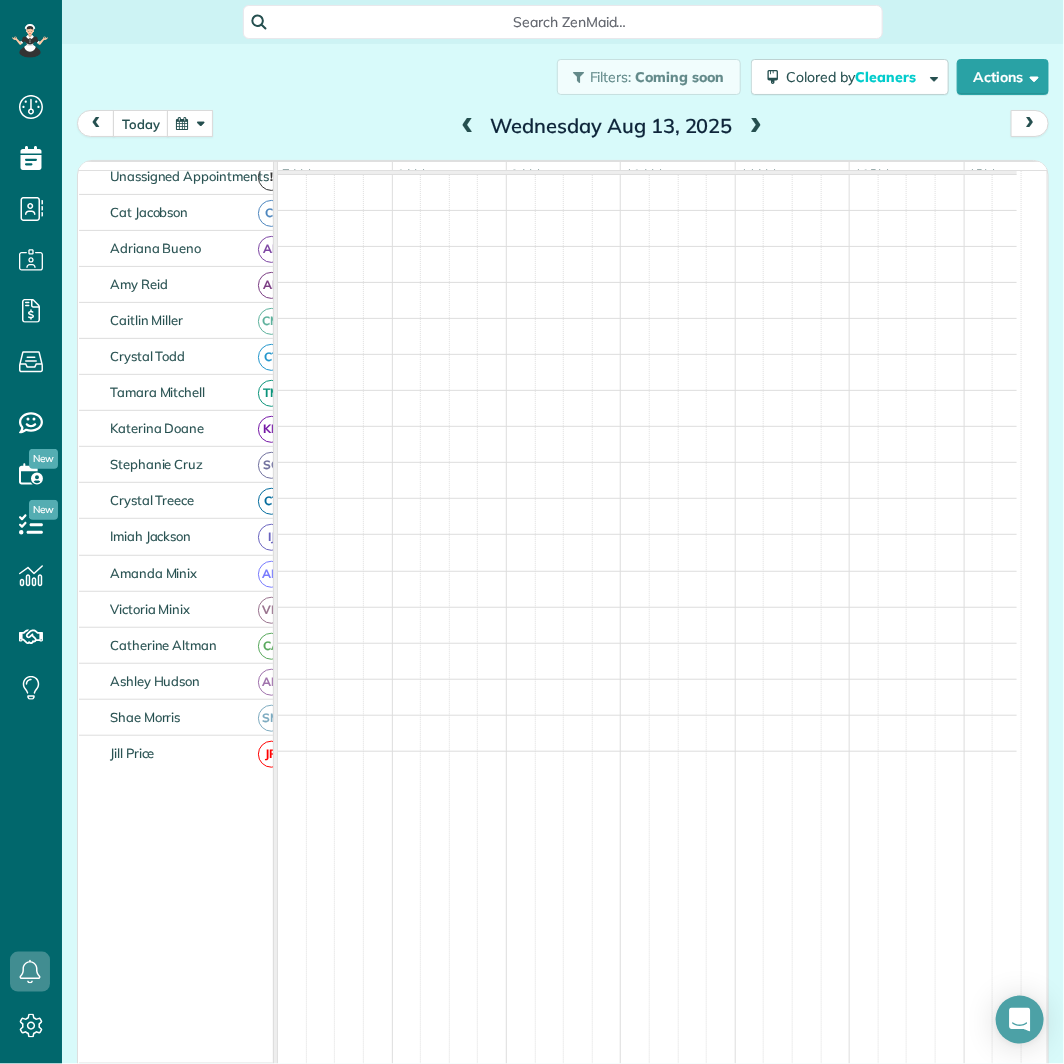 scroll, scrollTop: 75, scrollLeft: 0, axis: vertical 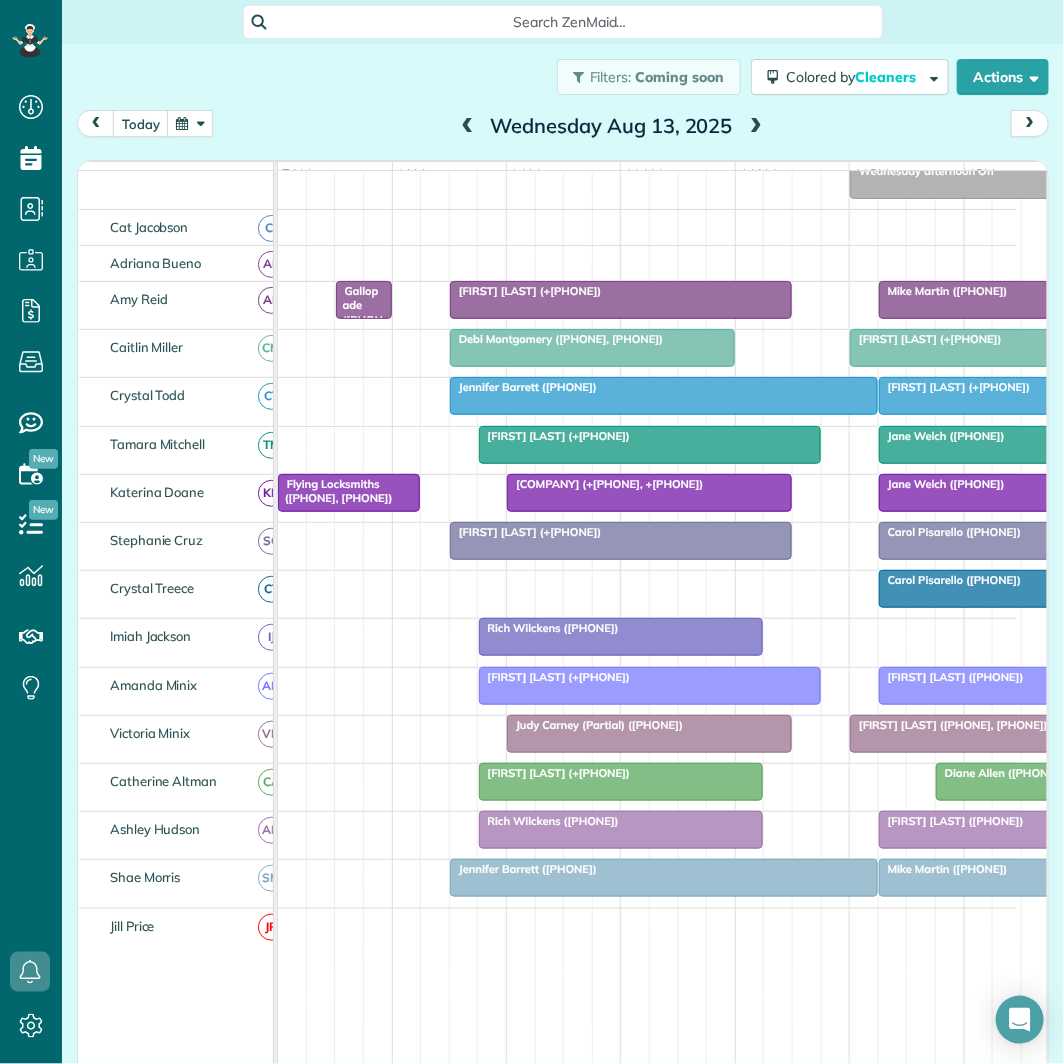 click at bounding box center [621, 637] 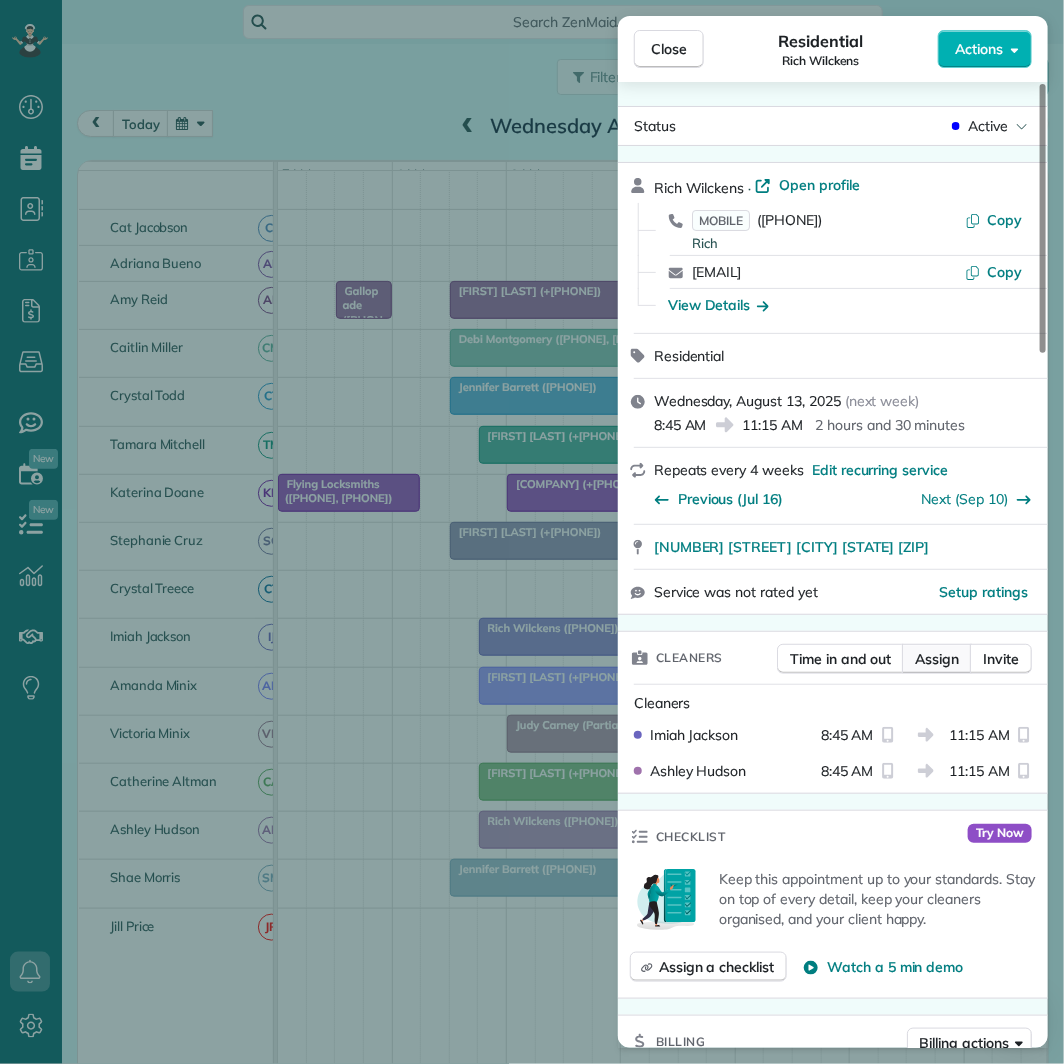 click on "Assign" at bounding box center (937, 659) 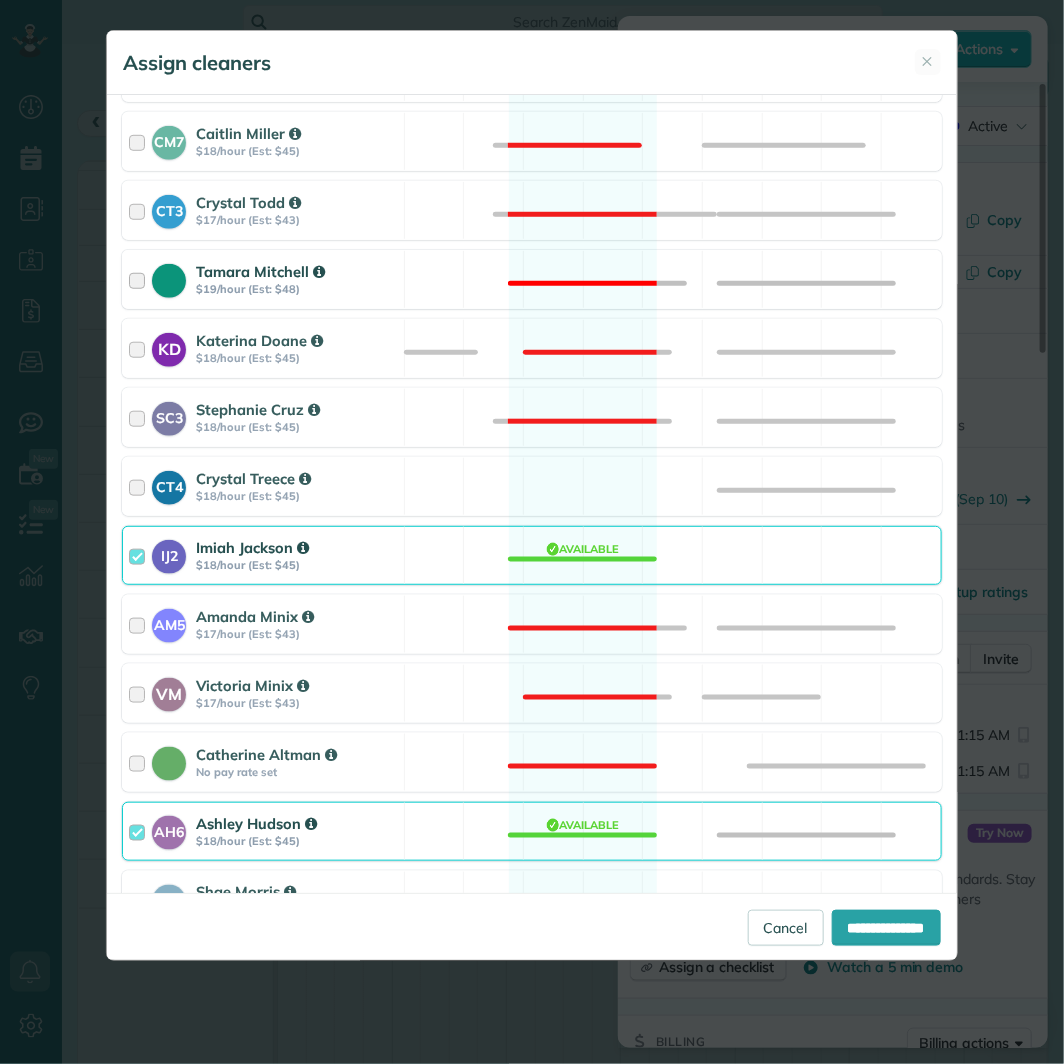 scroll, scrollTop: 444, scrollLeft: 0, axis: vertical 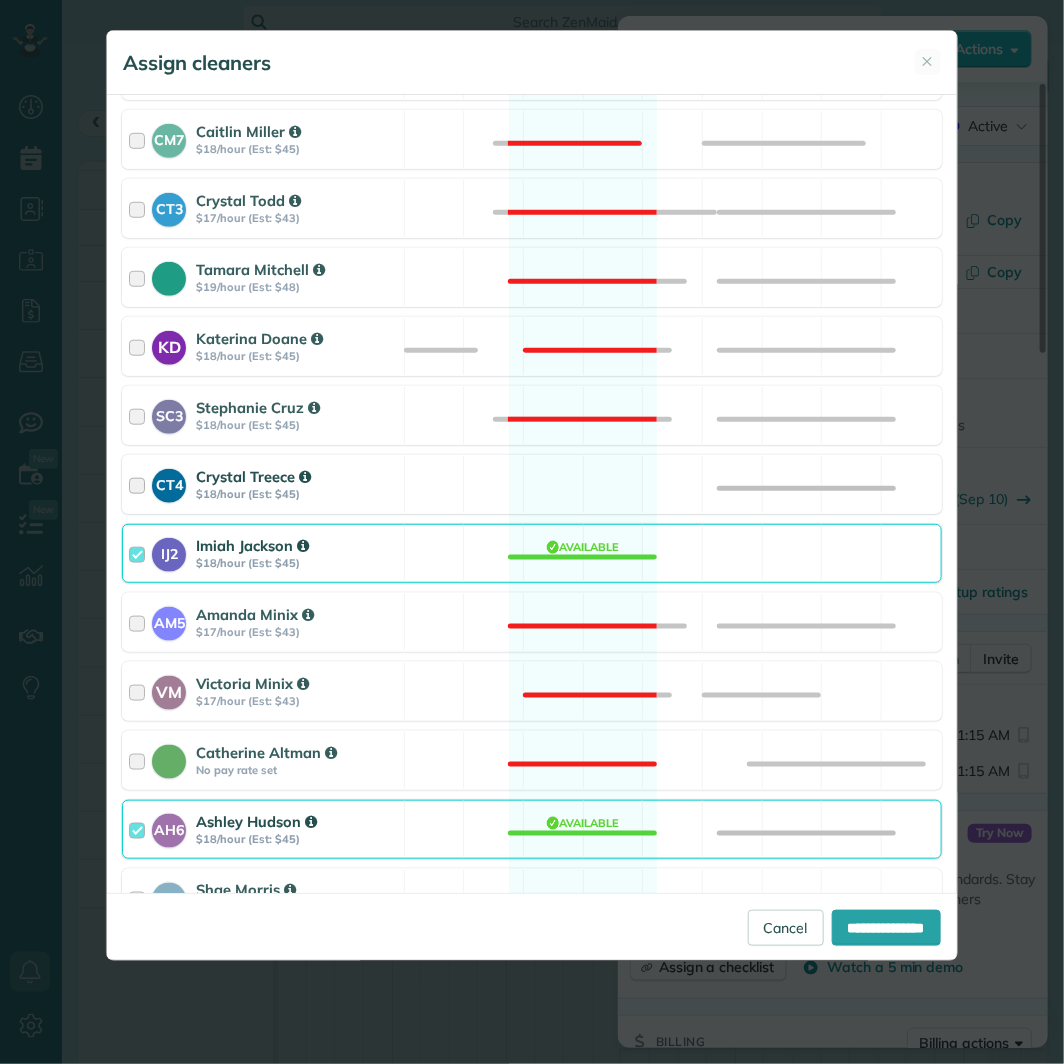 click on "CT4
Crystal Treece
$18/hour (Est: $45)
Available" at bounding box center [531, 484] 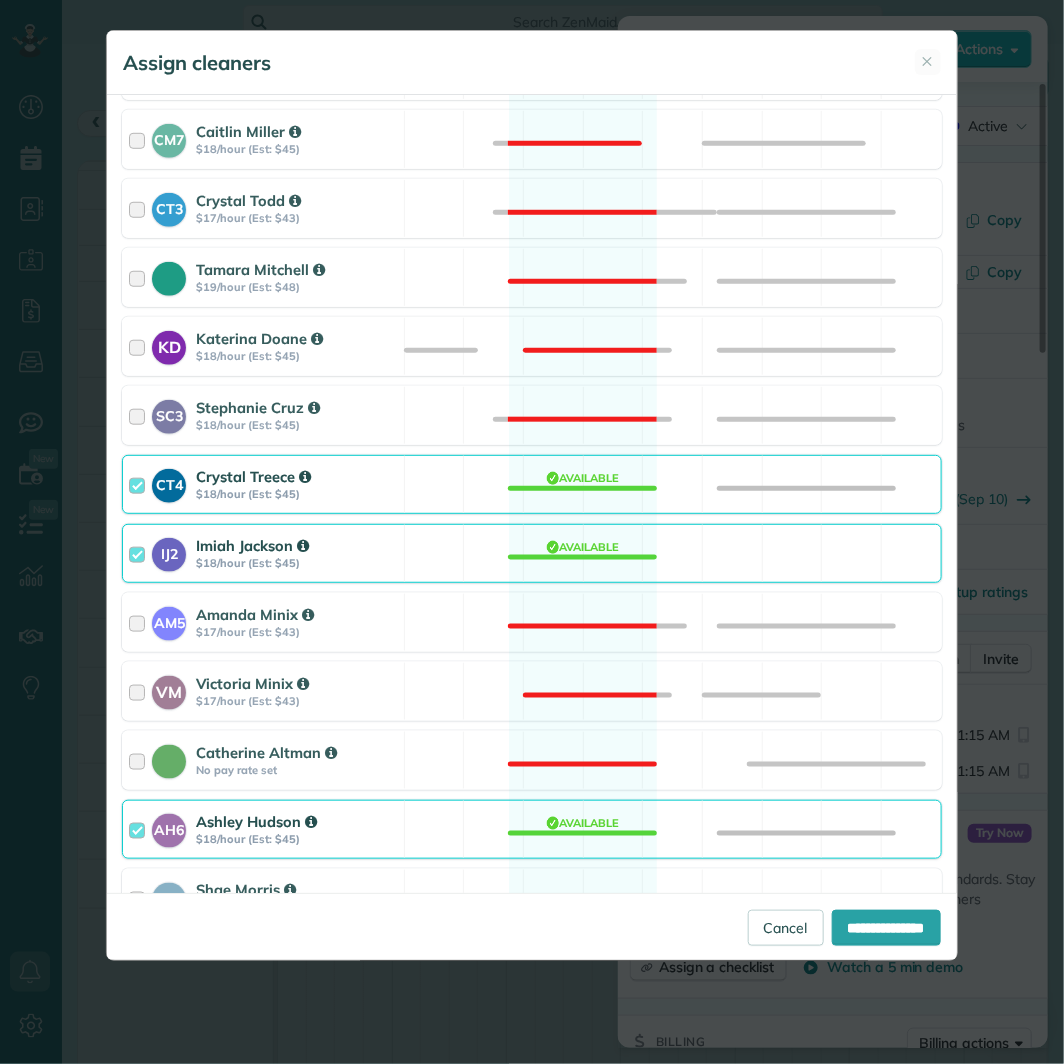 click on "IJ2
Imiah Jackson
$18/hour (Est: $45)
Available" at bounding box center [531, 553] 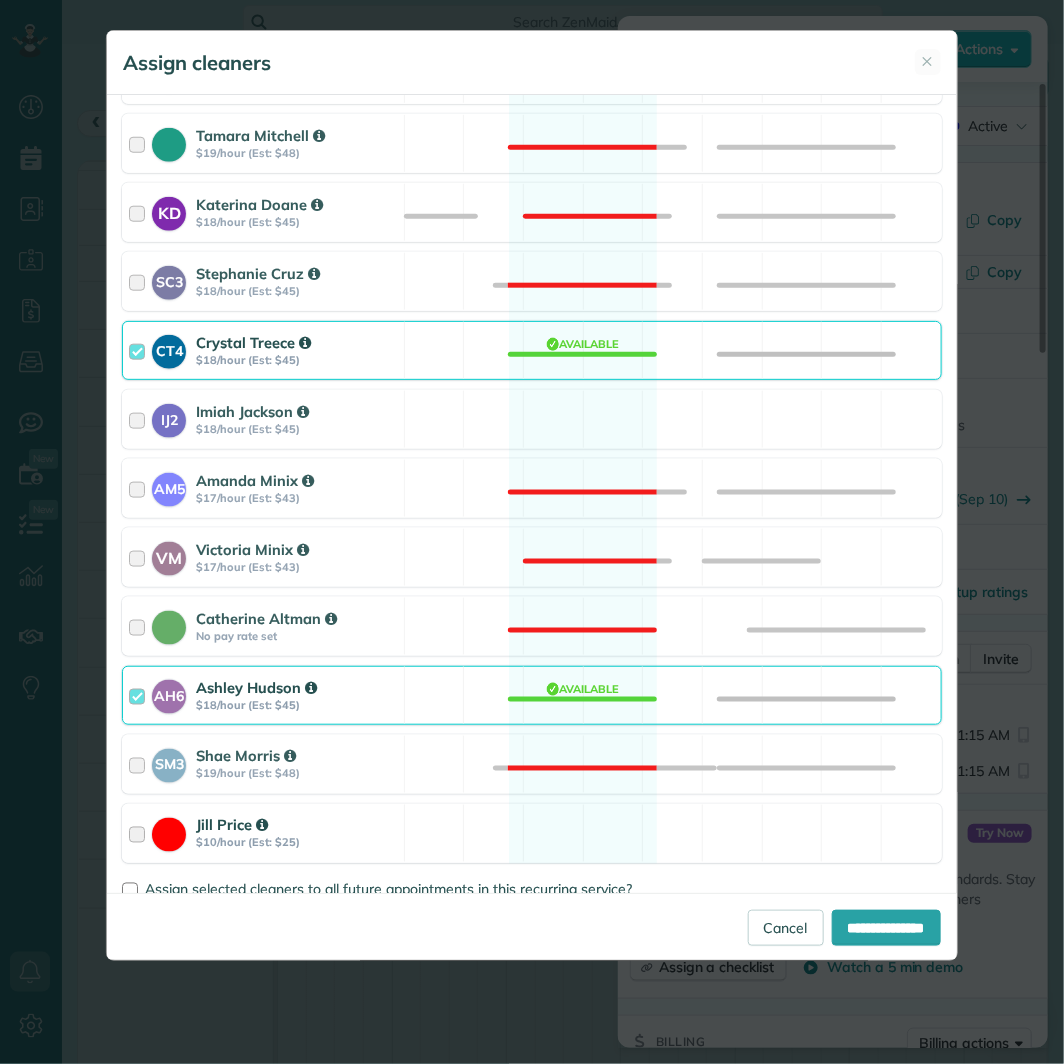 scroll, scrollTop: 623, scrollLeft: 0, axis: vertical 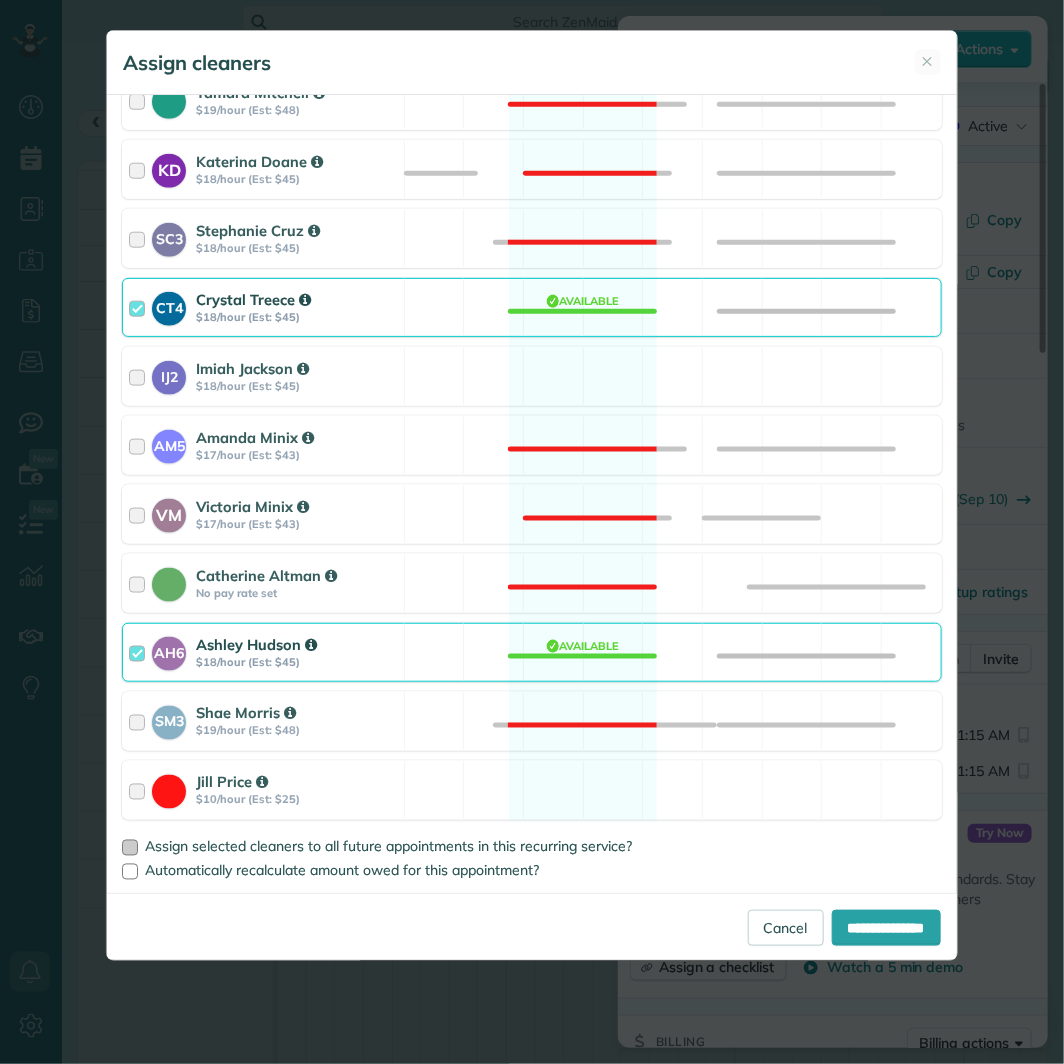 click at bounding box center (130, 848) 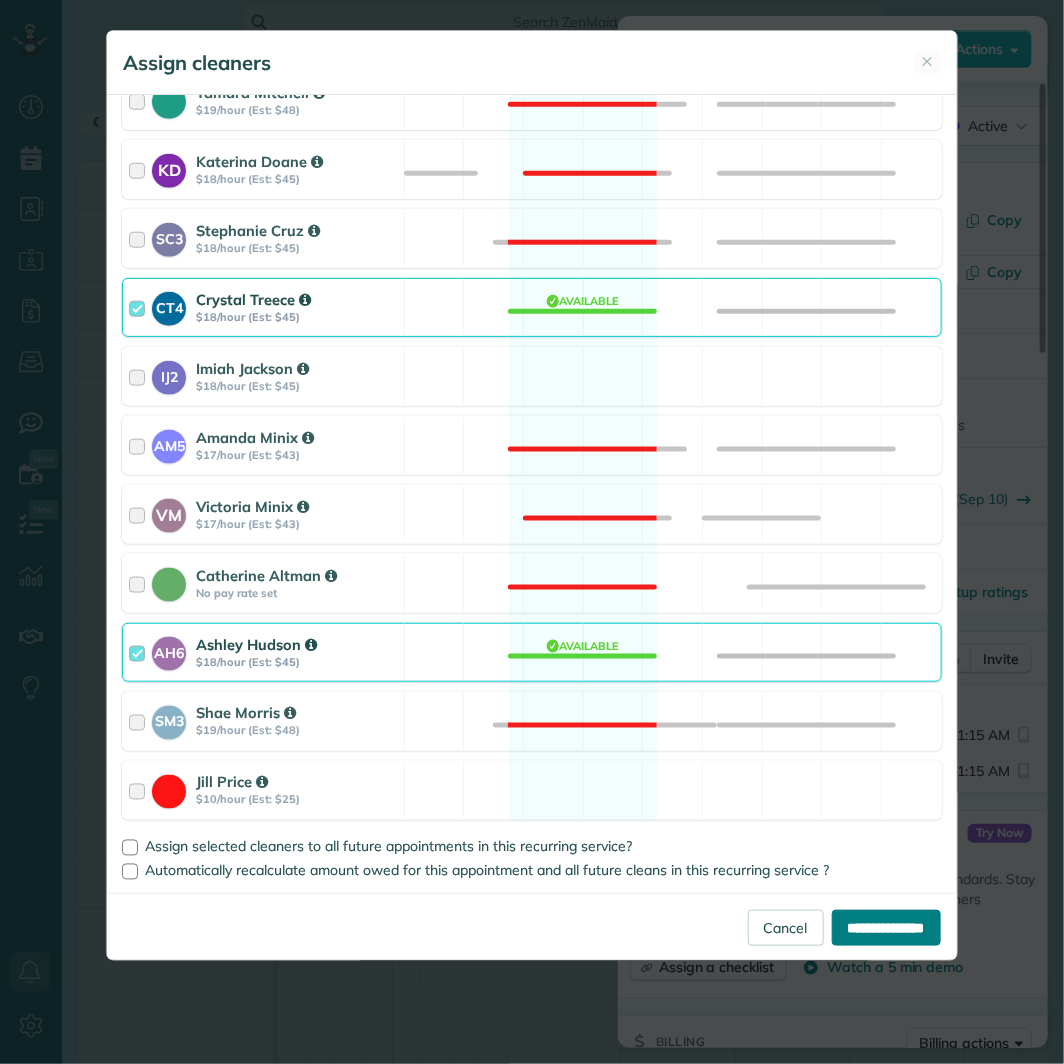 click on "**********" at bounding box center [886, 928] 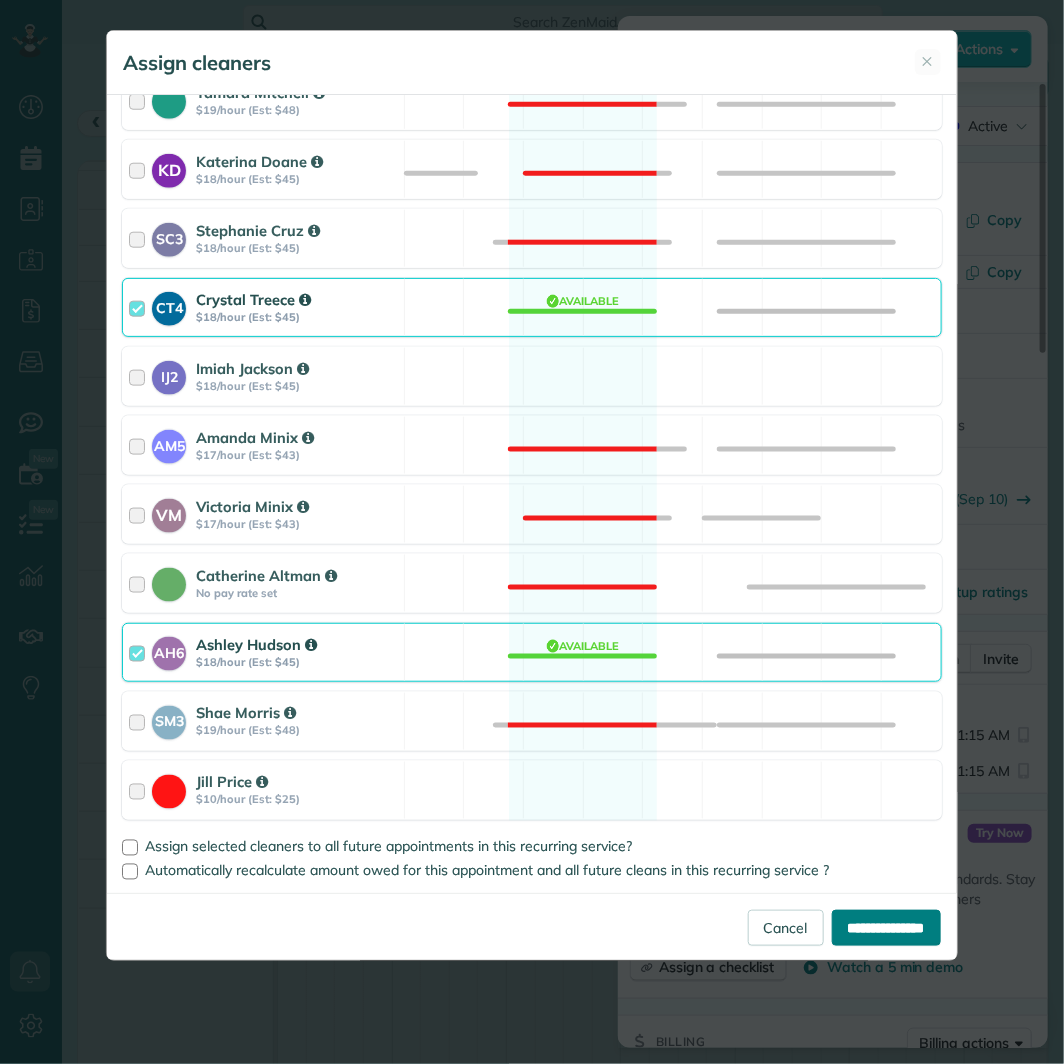 type on "**********" 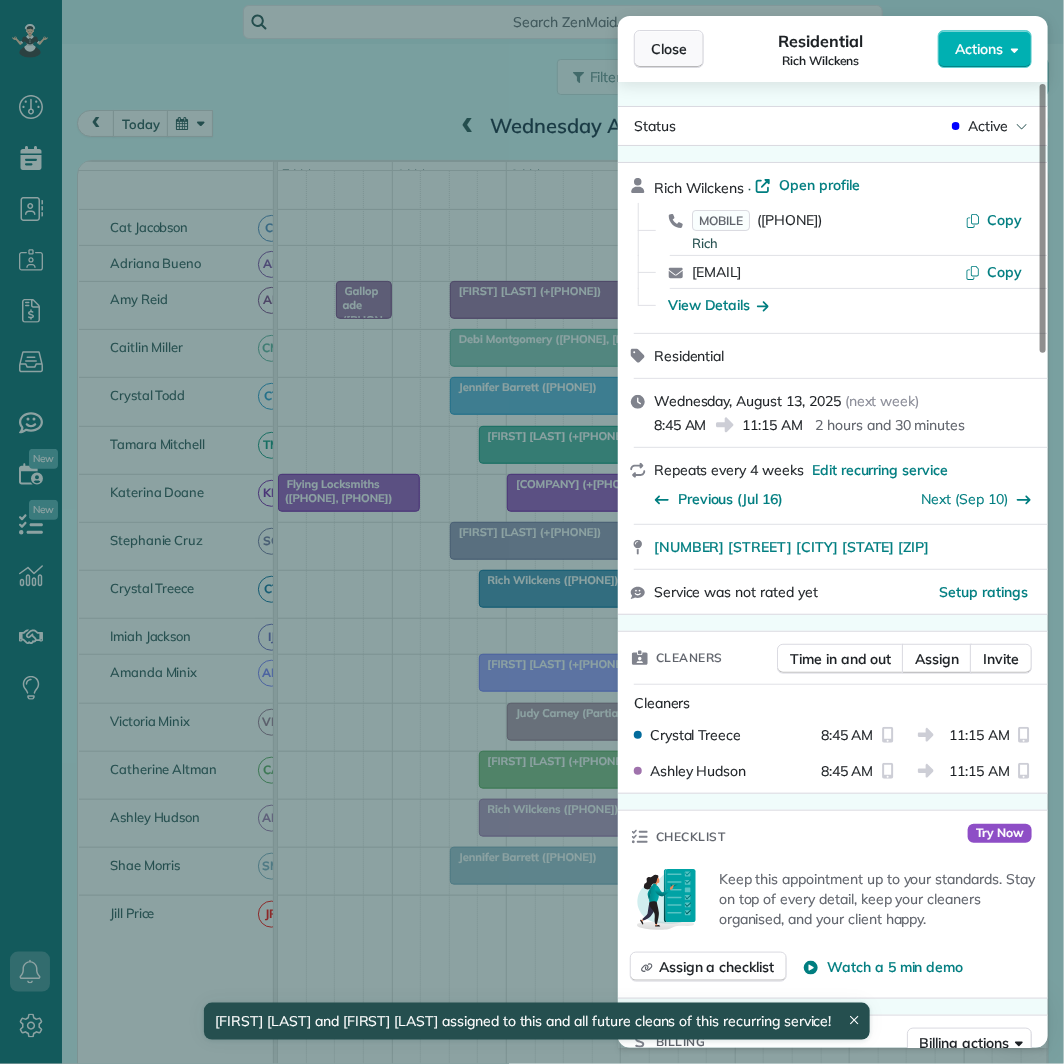 click on "Close" at bounding box center [669, 49] 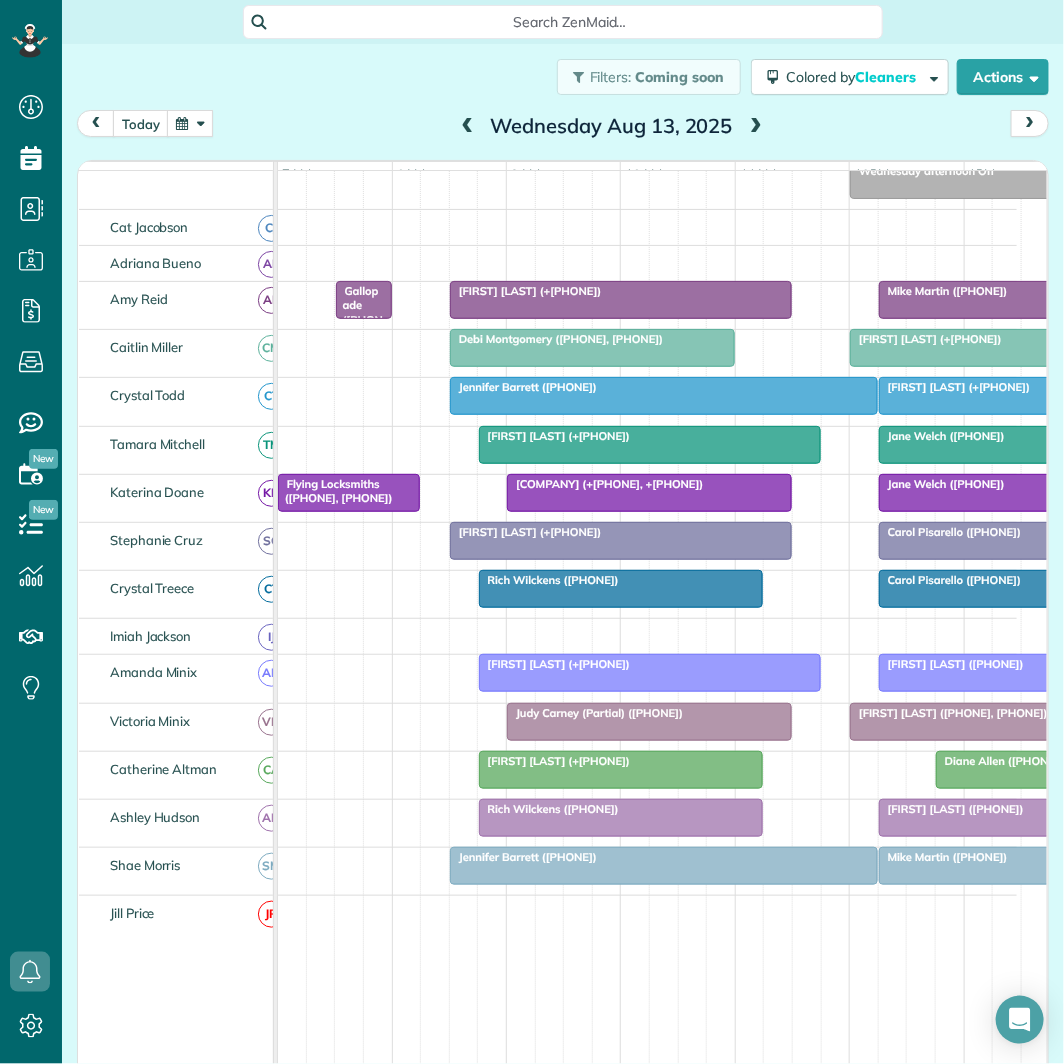 click at bounding box center [190, 123] 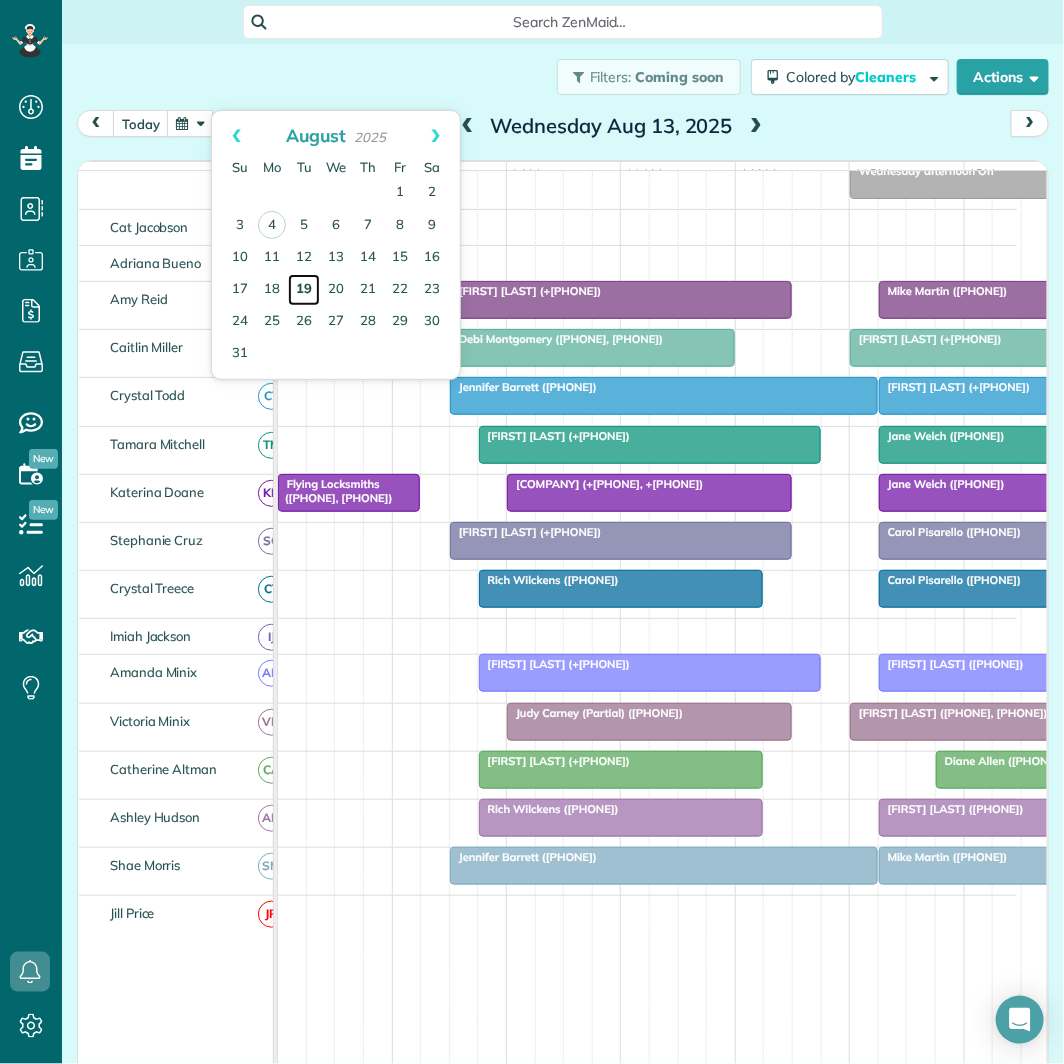 click on "19" at bounding box center [304, 290] 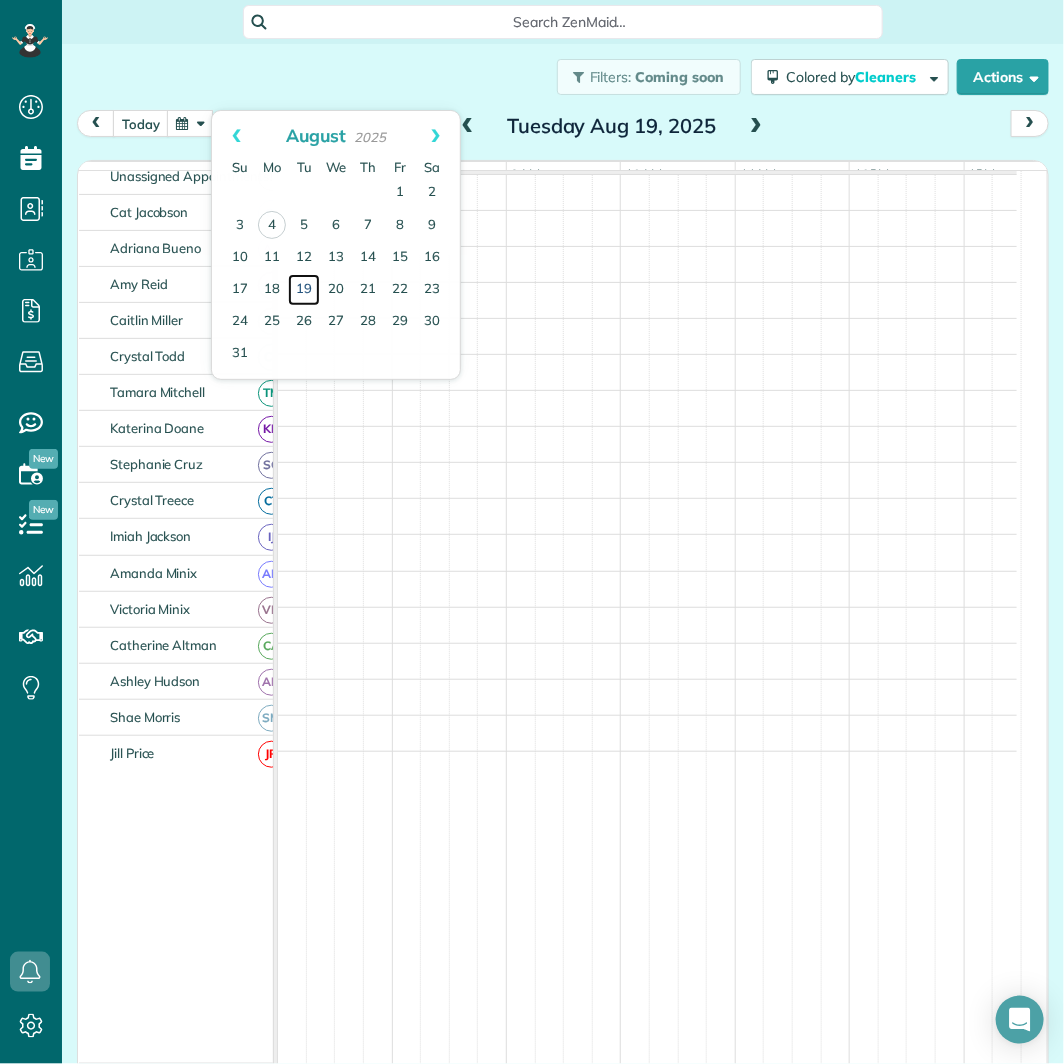 scroll, scrollTop: 75, scrollLeft: 0, axis: vertical 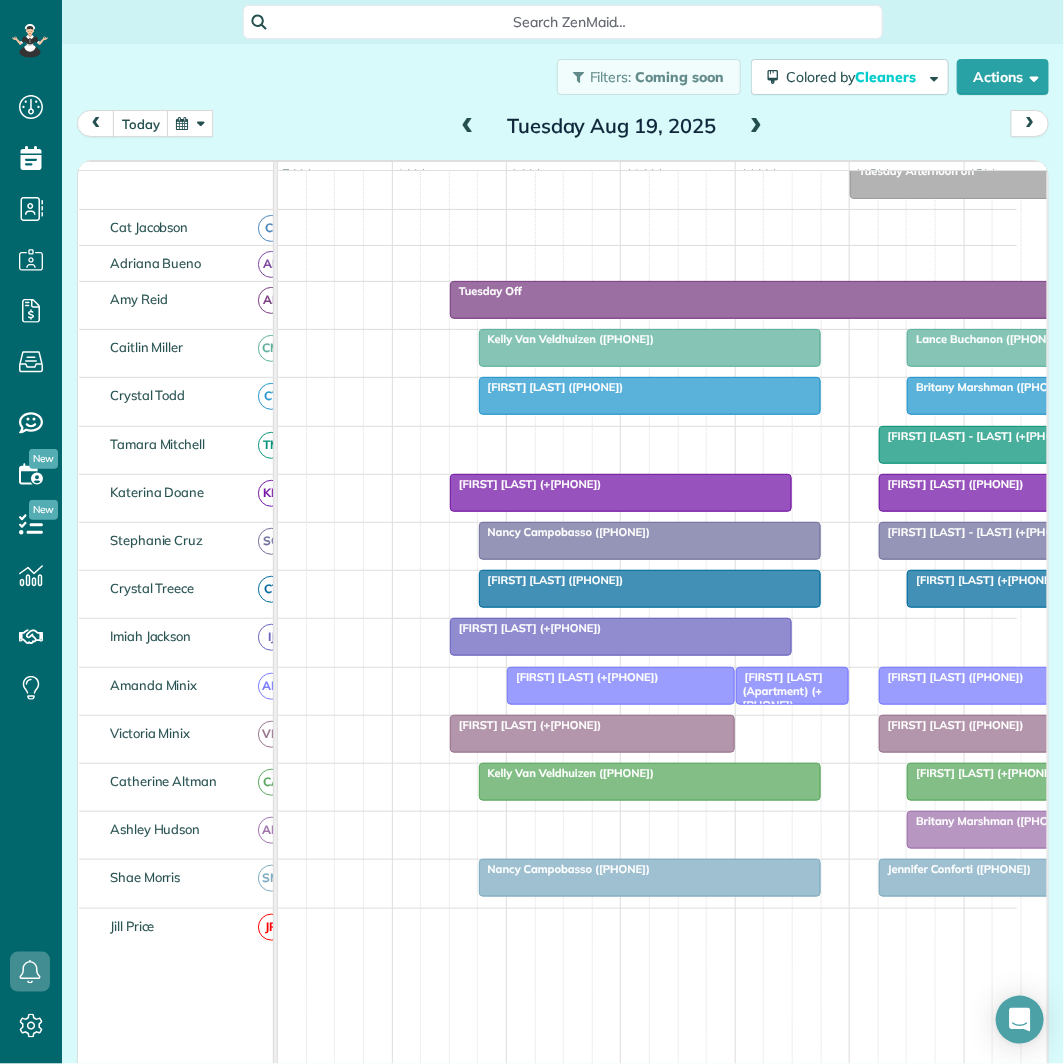 click on "Beverly Head (+16782076727)" at bounding box center (650, 387) 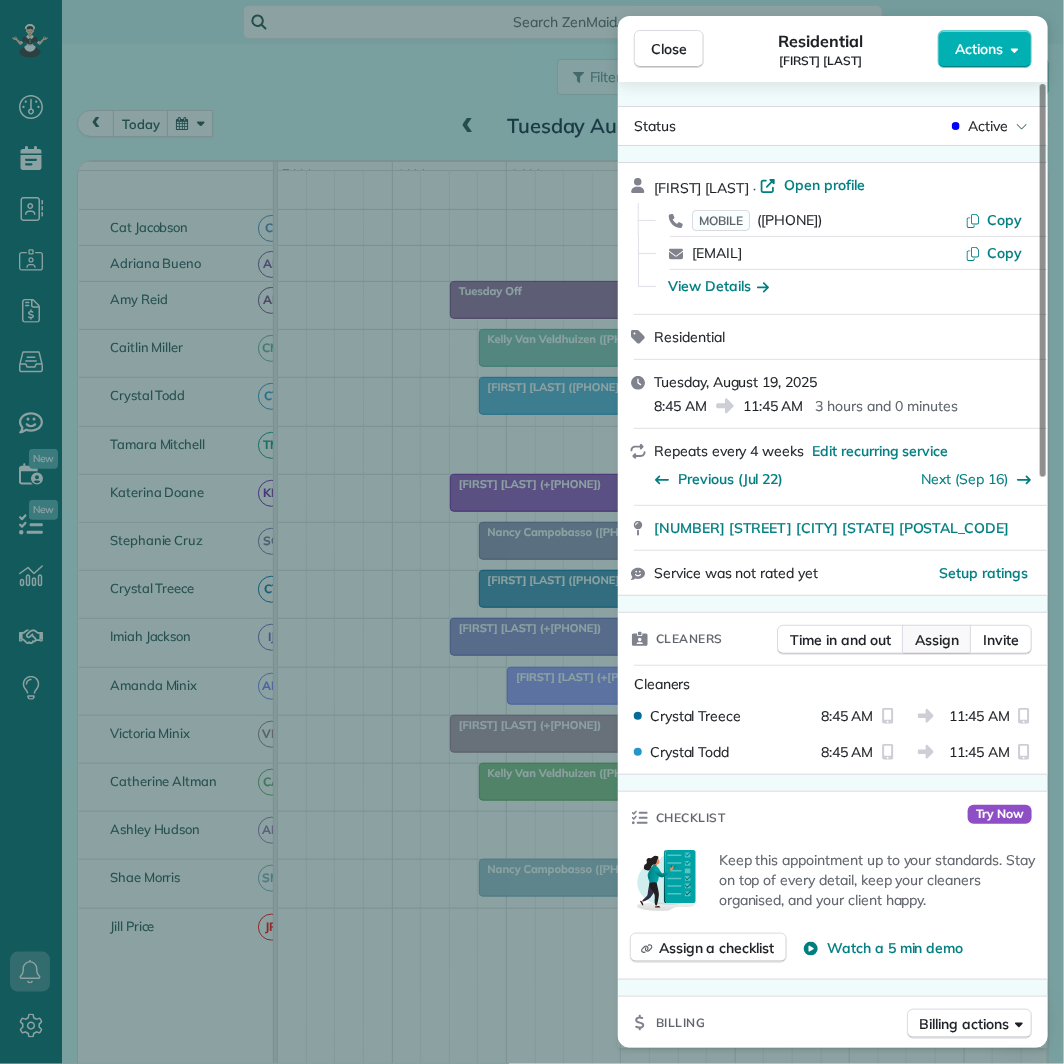 click on "Assign" at bounding box center (937, 640) 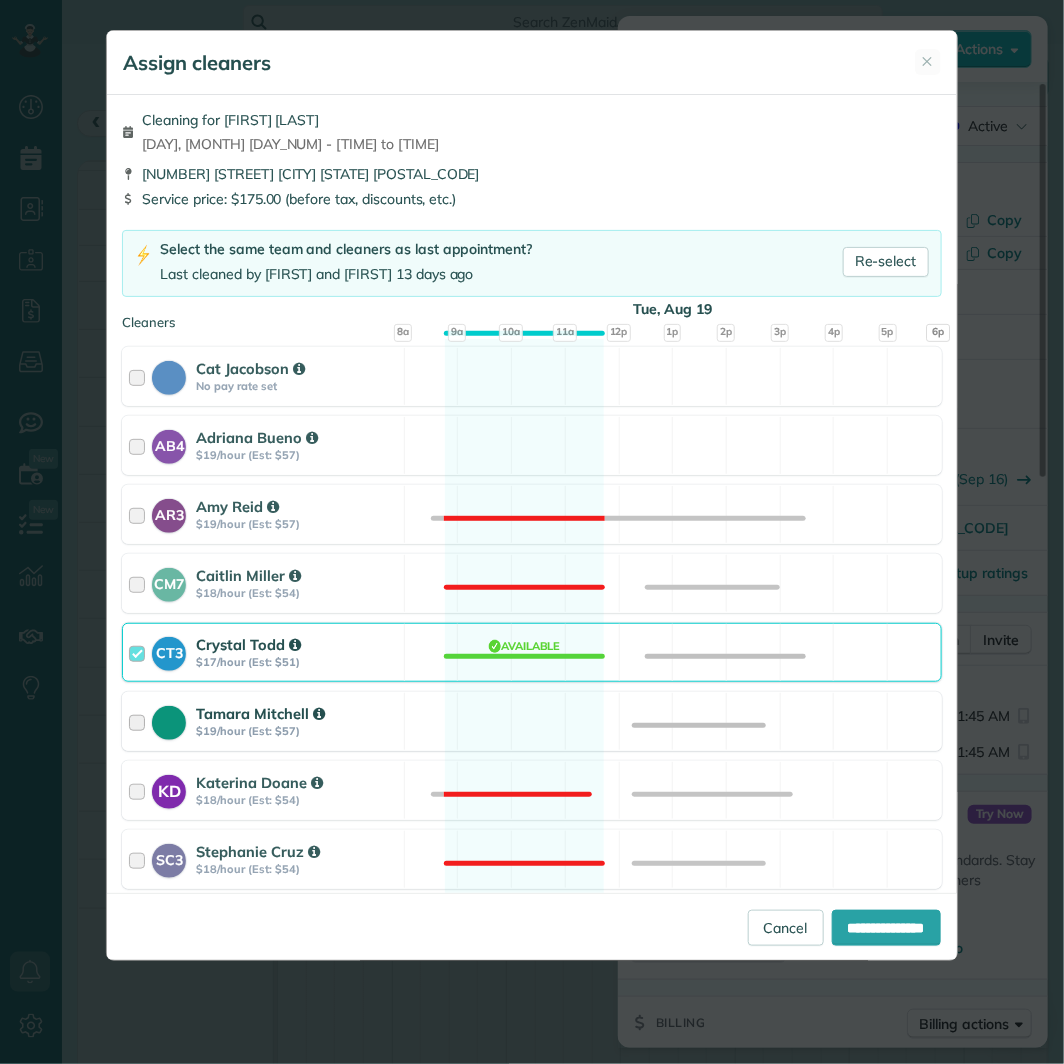 click on "Tamara Mitchell
$19/hour (Est: $57)
Available" at bounding box center [531, 721] 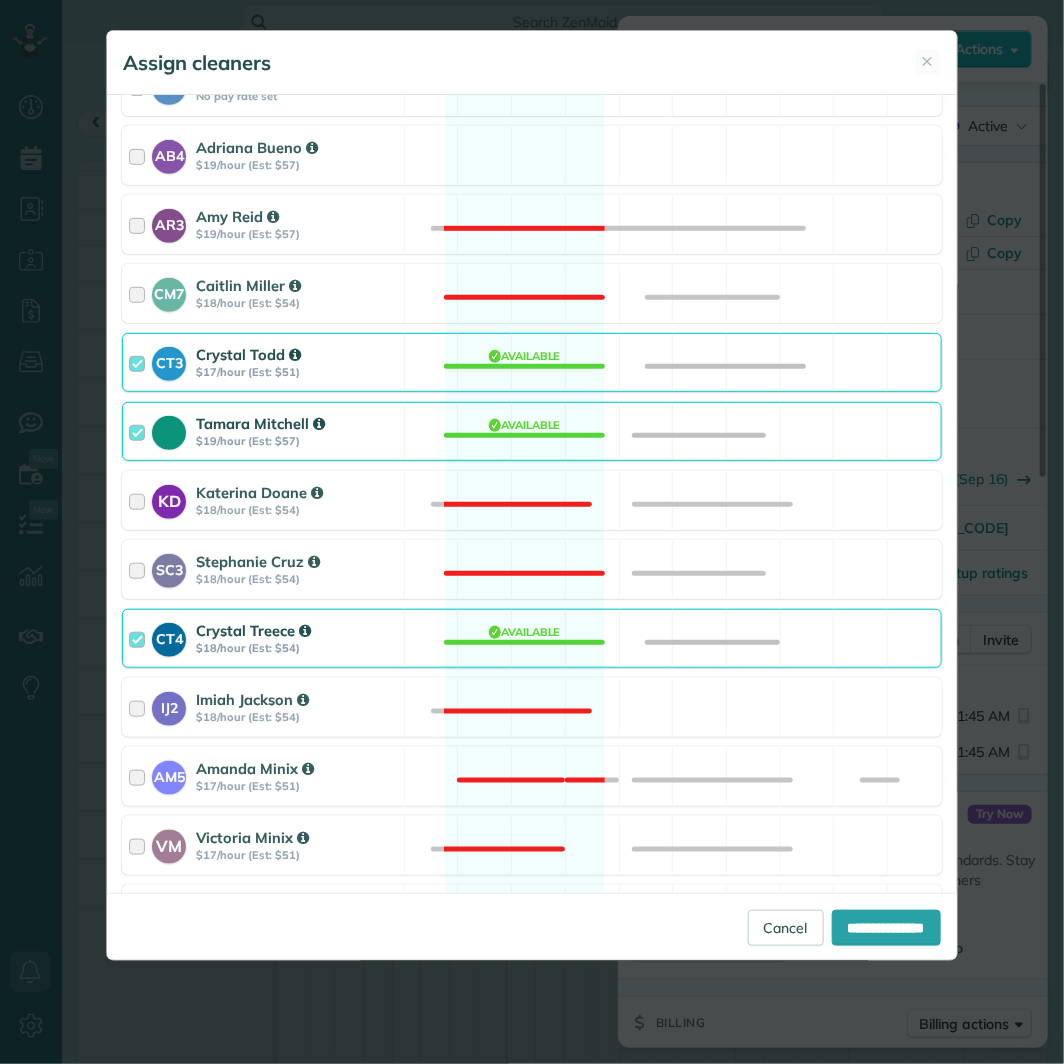 scroll, scrollTop: 555, scrollLeft: 0, axis: vertical 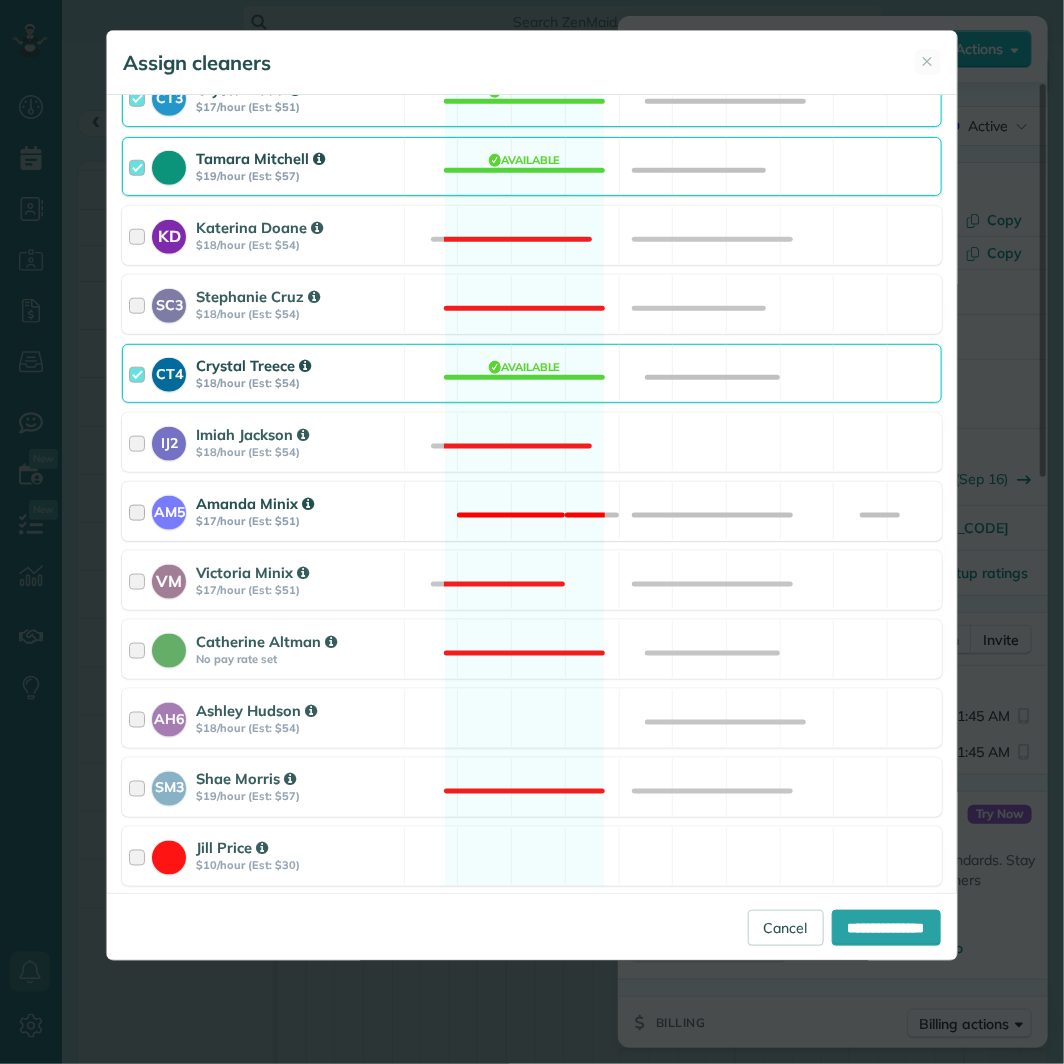 drag, startPoint x: 511, startPoint y: 381, endPoint x: 616, endPoint y: 500, distance: 158.70097 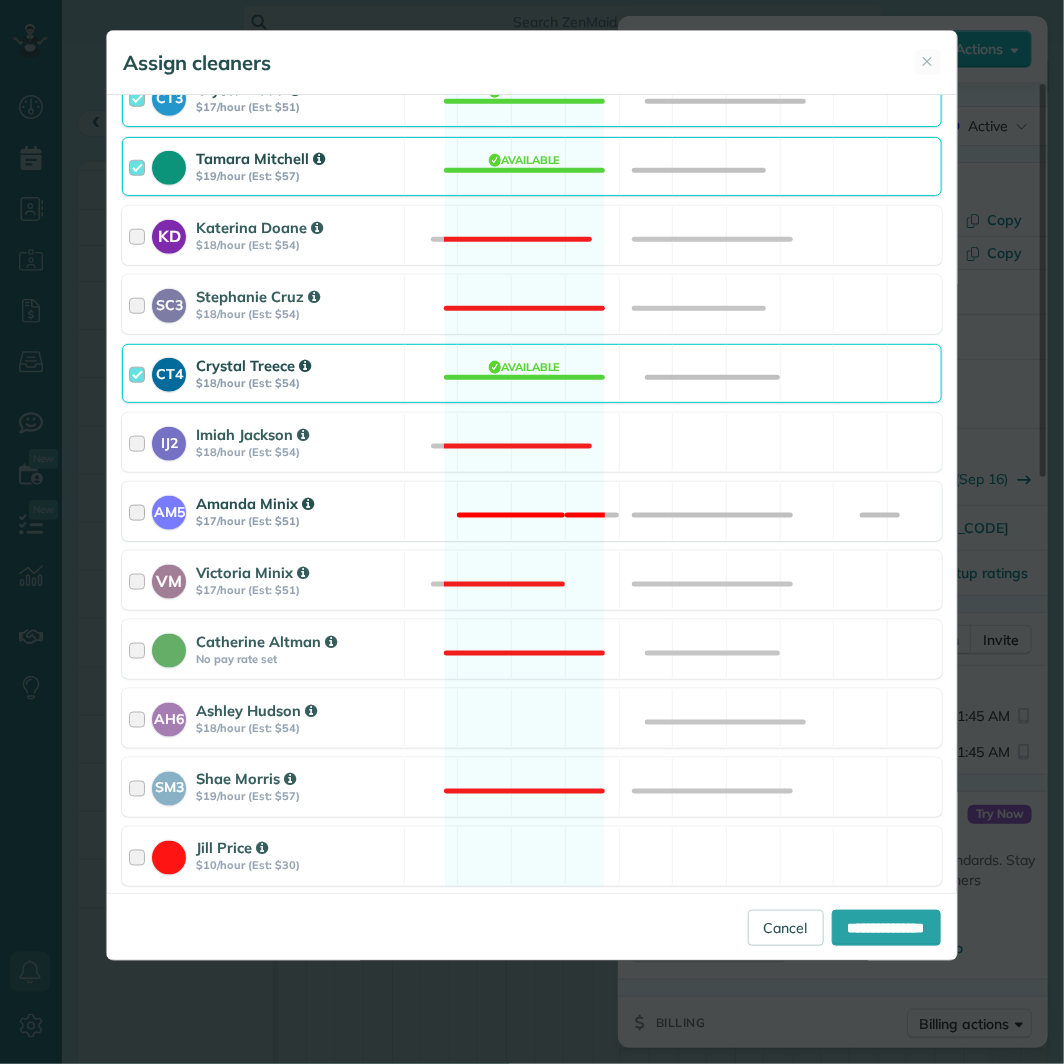click on "CT4
Crystal Treece
$18/hour (Est: $54)
Available" at bounding box center (531, 373) 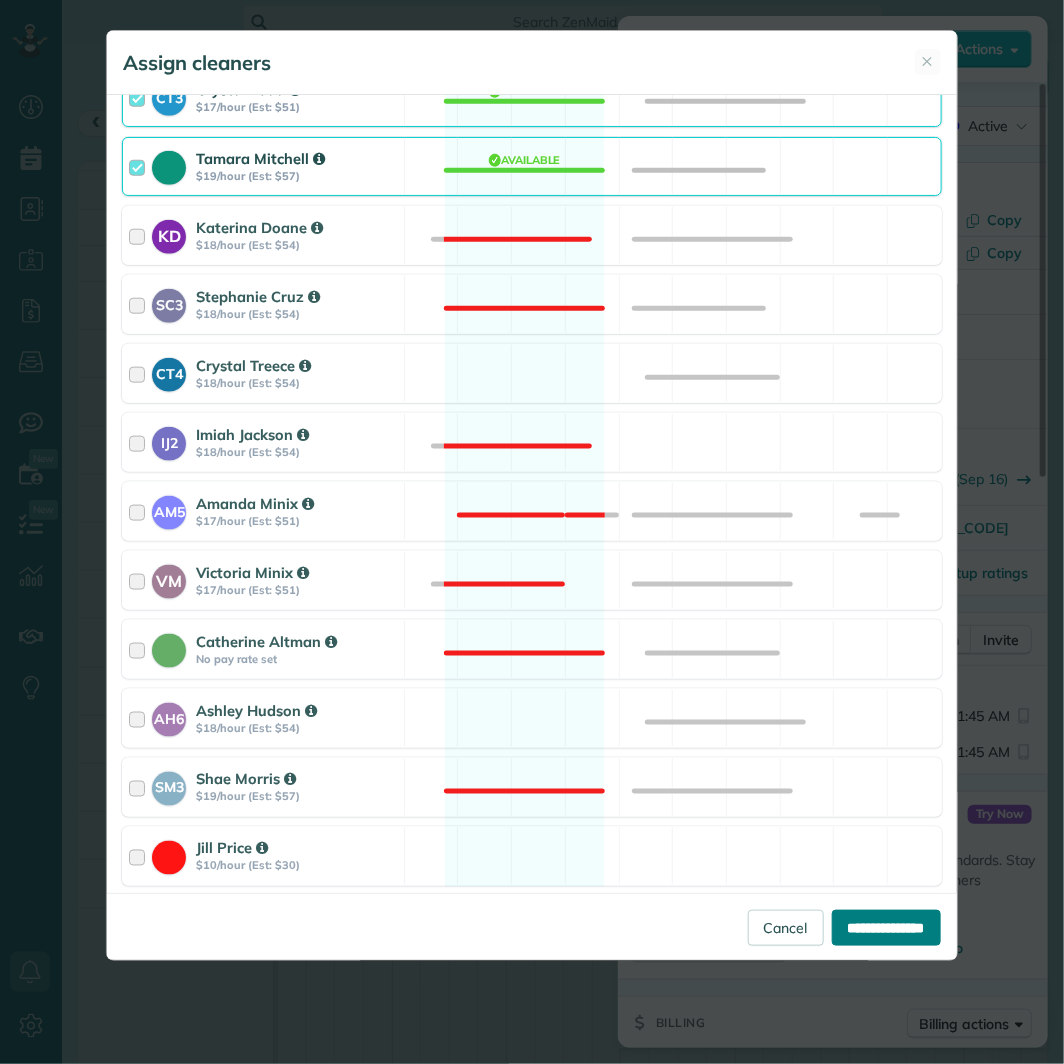 click on "**********" at bounding box center (886, 928) 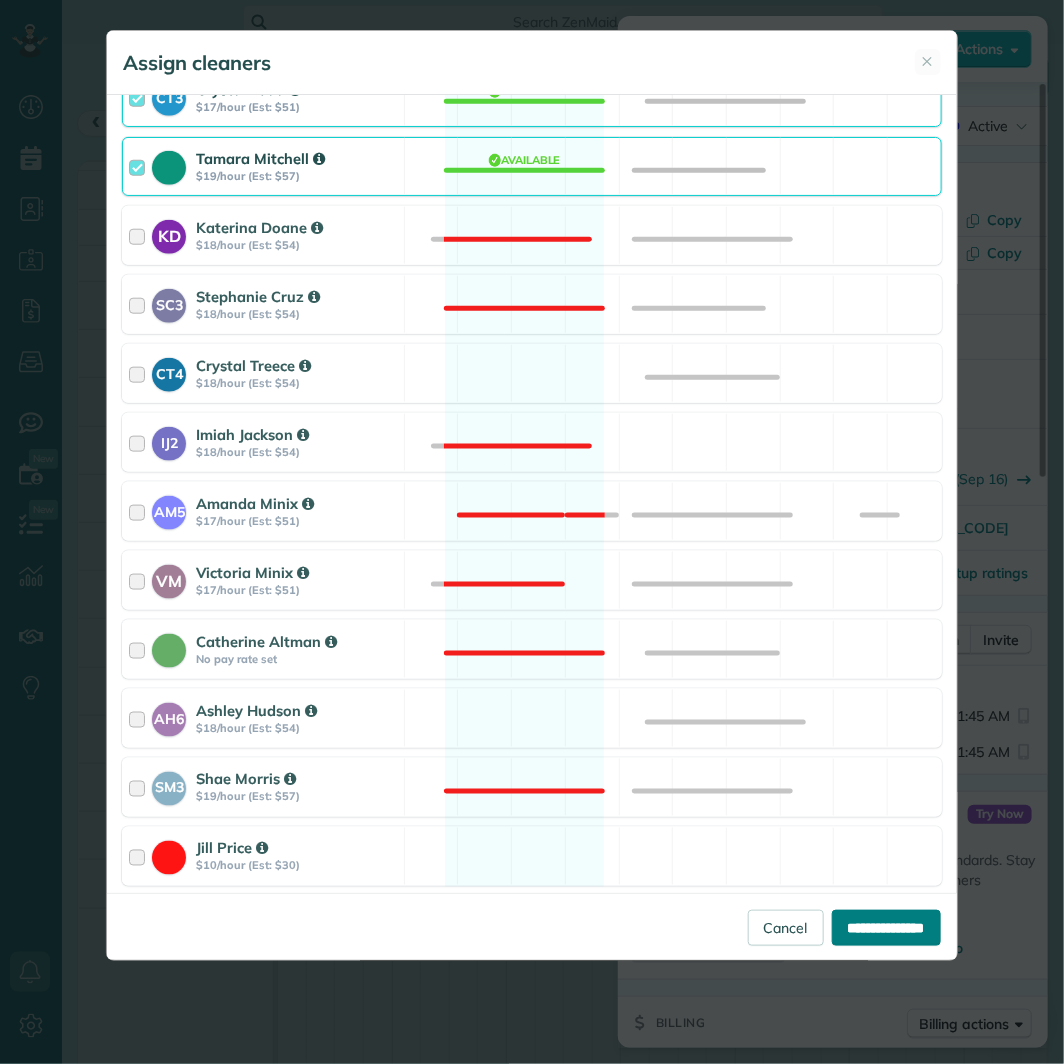 type on "**********" 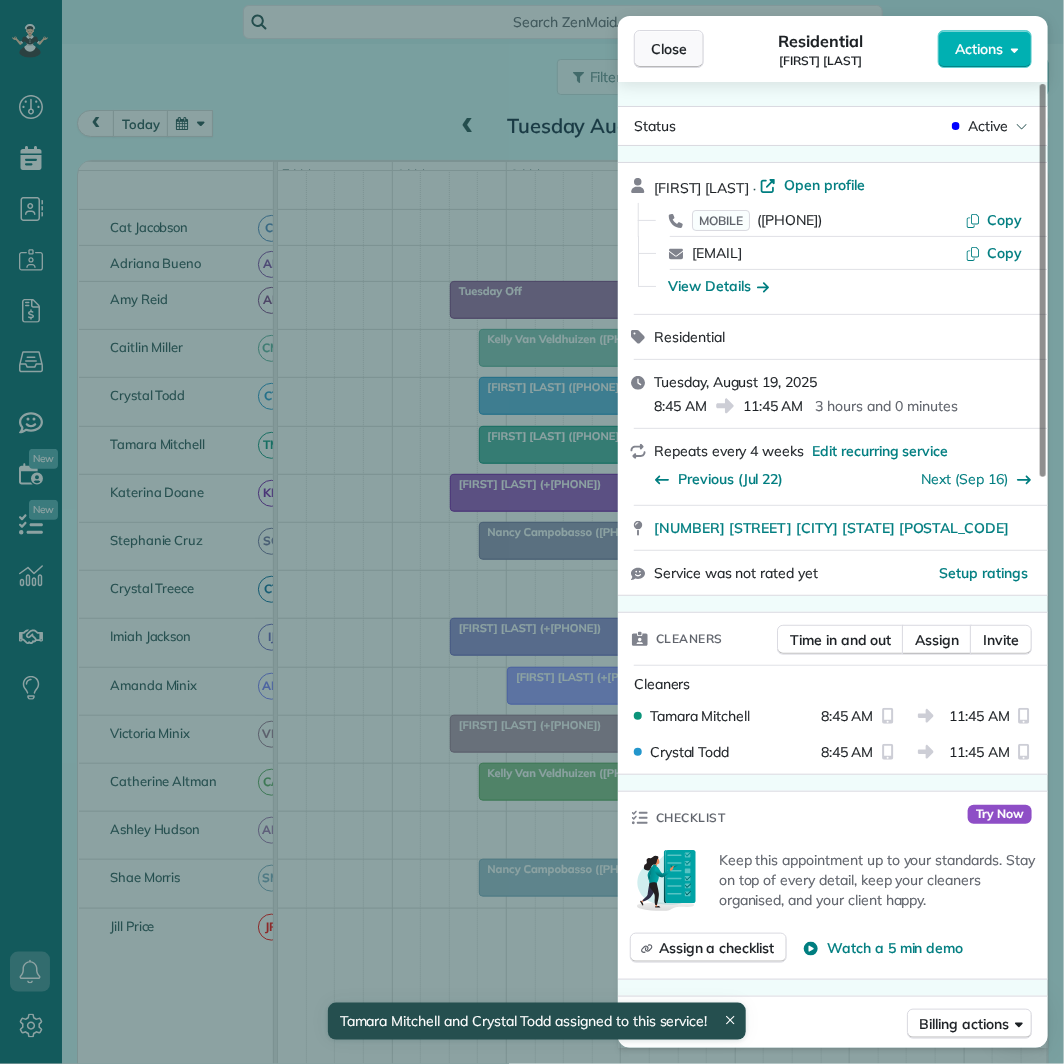 click on "Close" at bounding box center (669, 49) 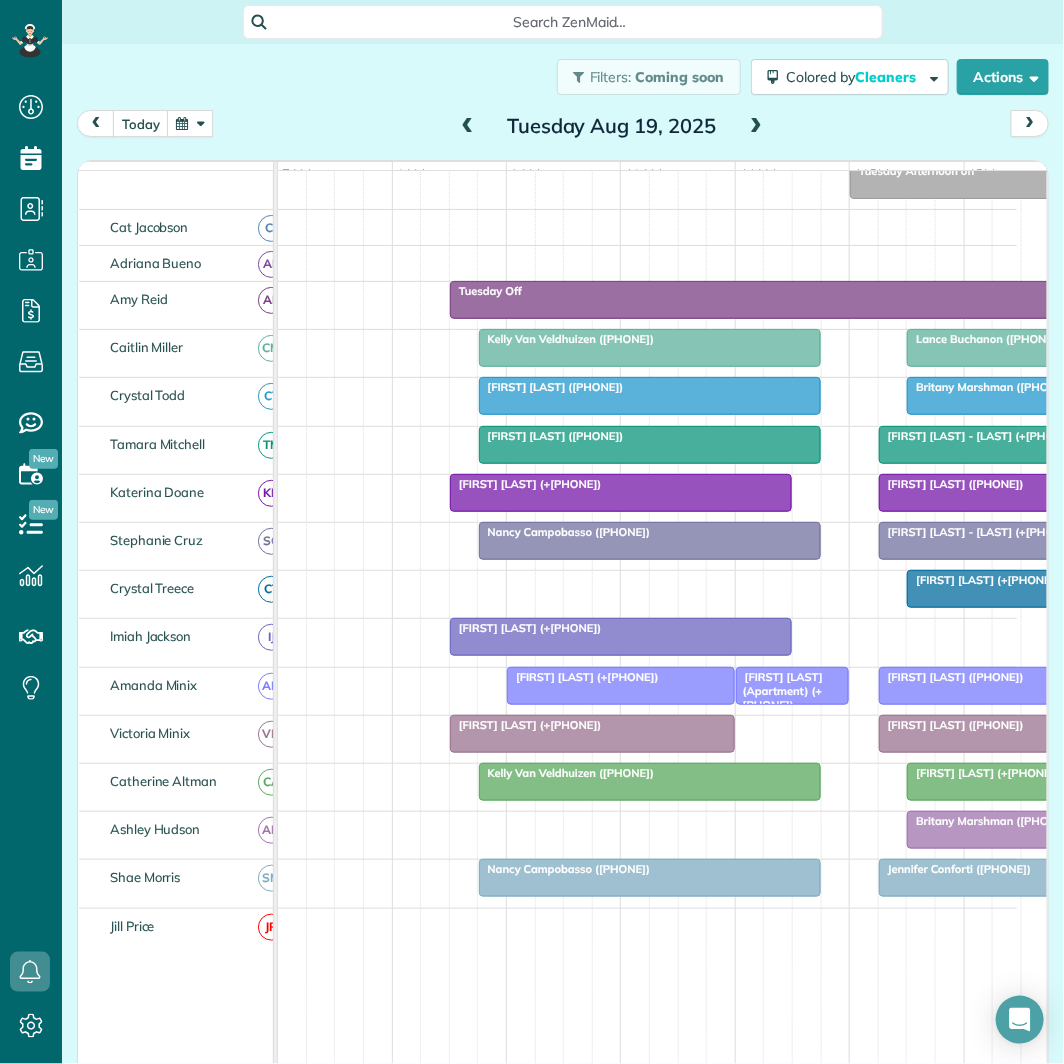 click on "[FIRST] [LAST] (+[PHONE])" at bounding box center [621, 628] 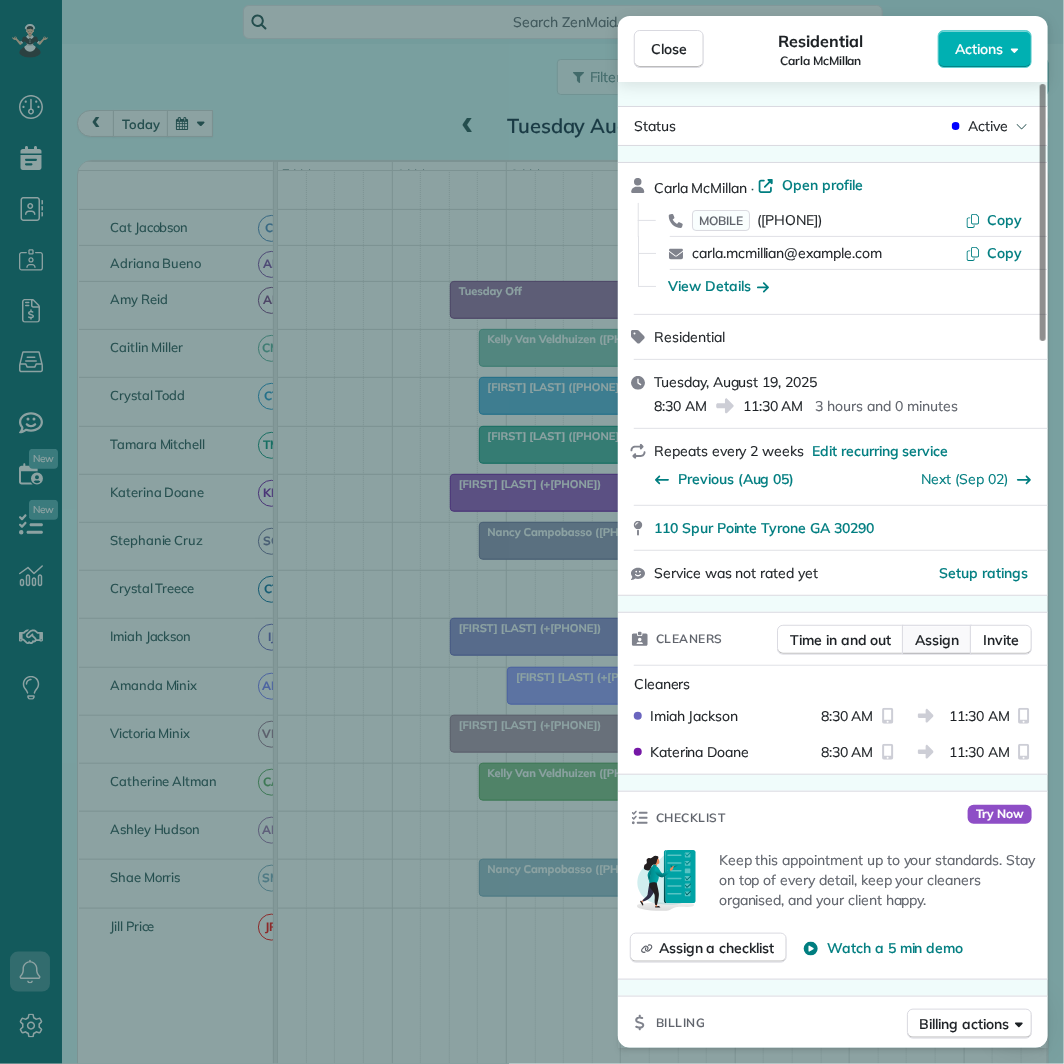 click on "Assign" at bounding box center [937, 640] 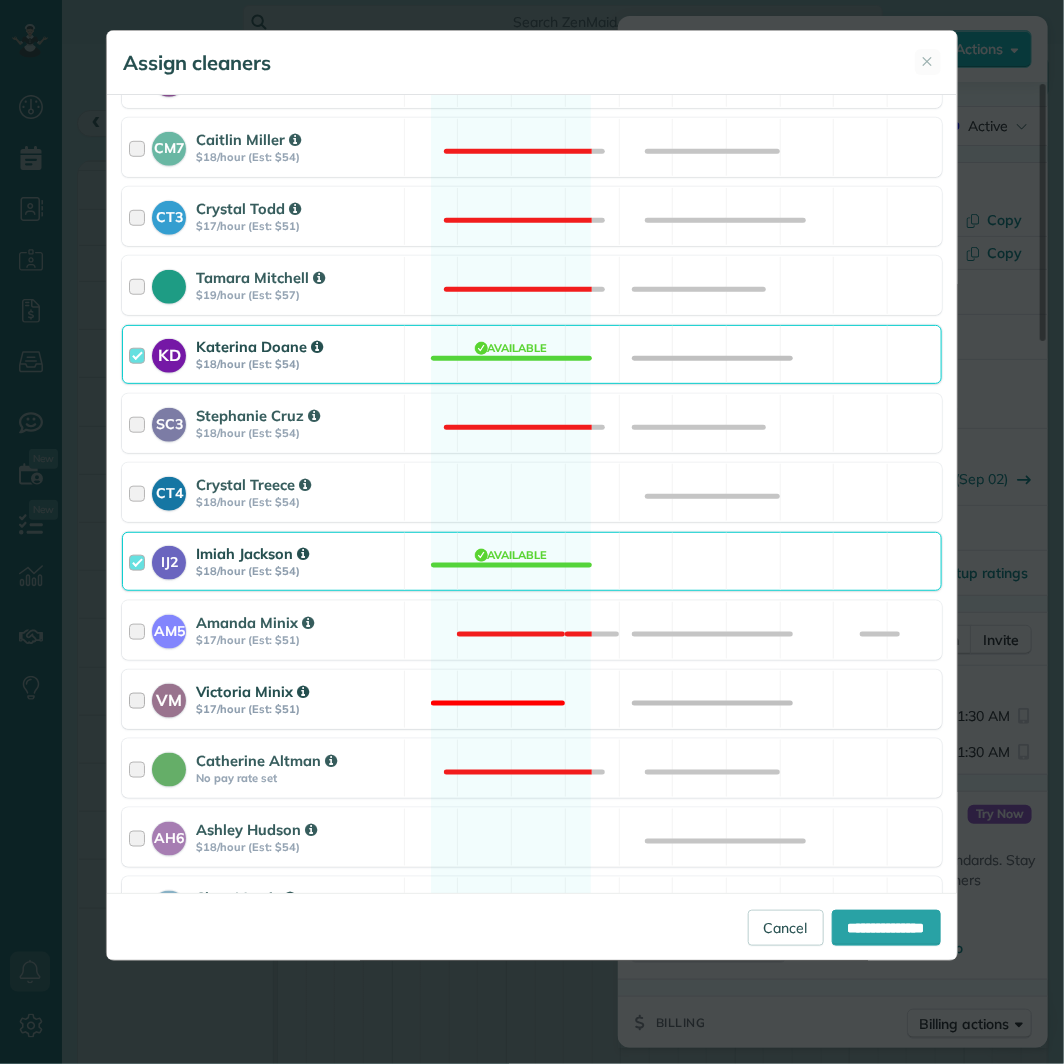 scroll, scrollTop: 444, scrollLeft: 0, axis: vertical 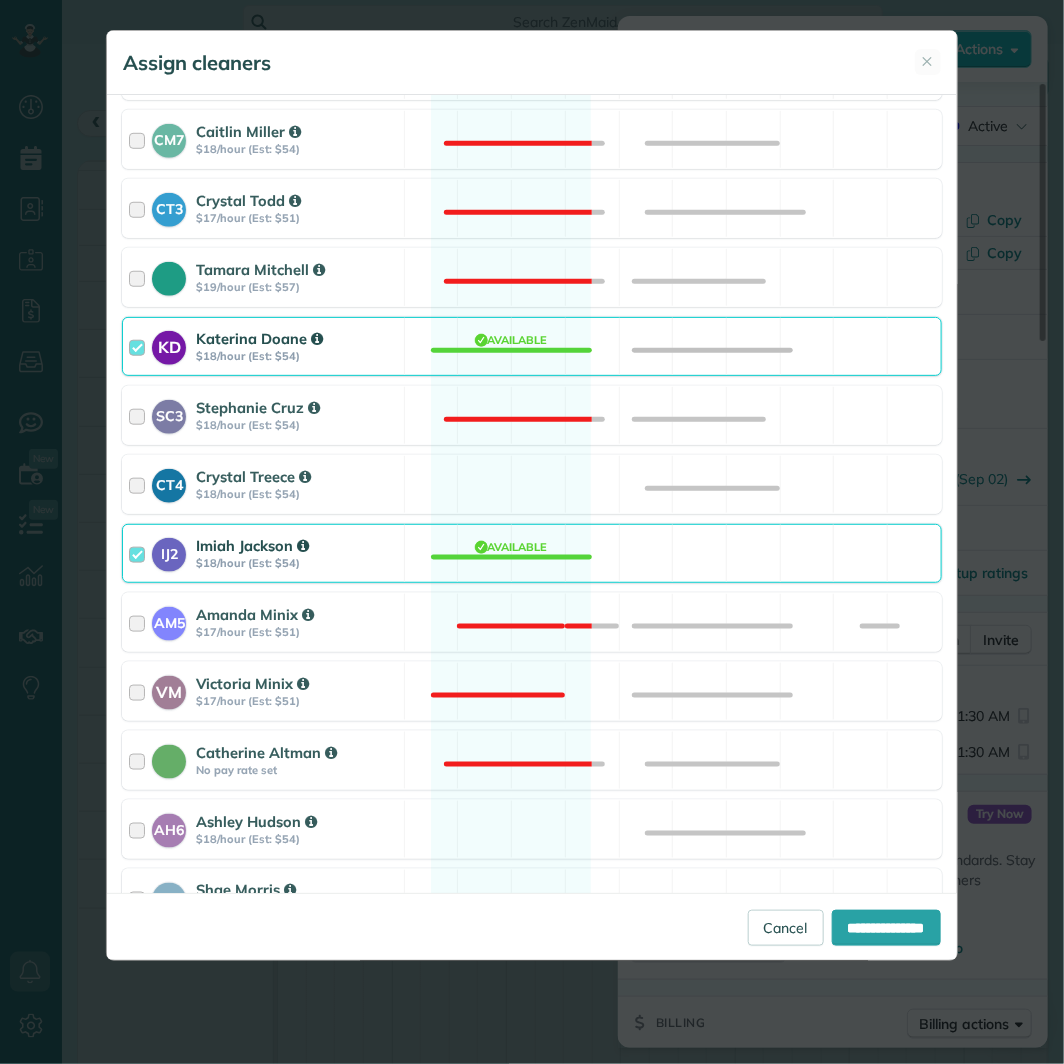 drag, startPoint x: 541, startPoint y: 478, endPoint x: 525, endPoint y: 557, distance: 80.60397 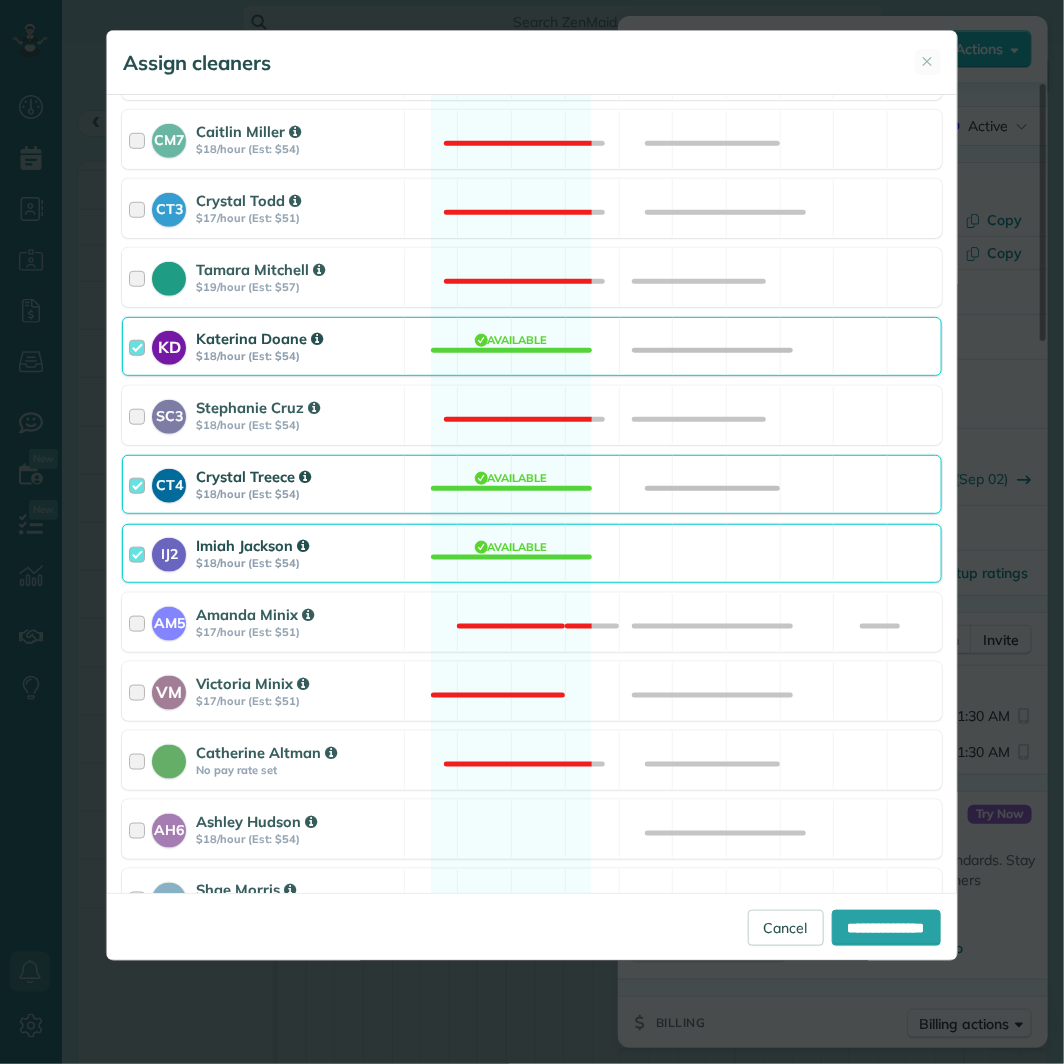 click on "IJ2
Imiah Jackson
$18/hour (Est: $54)
Available" at bounding box center [531, 553] 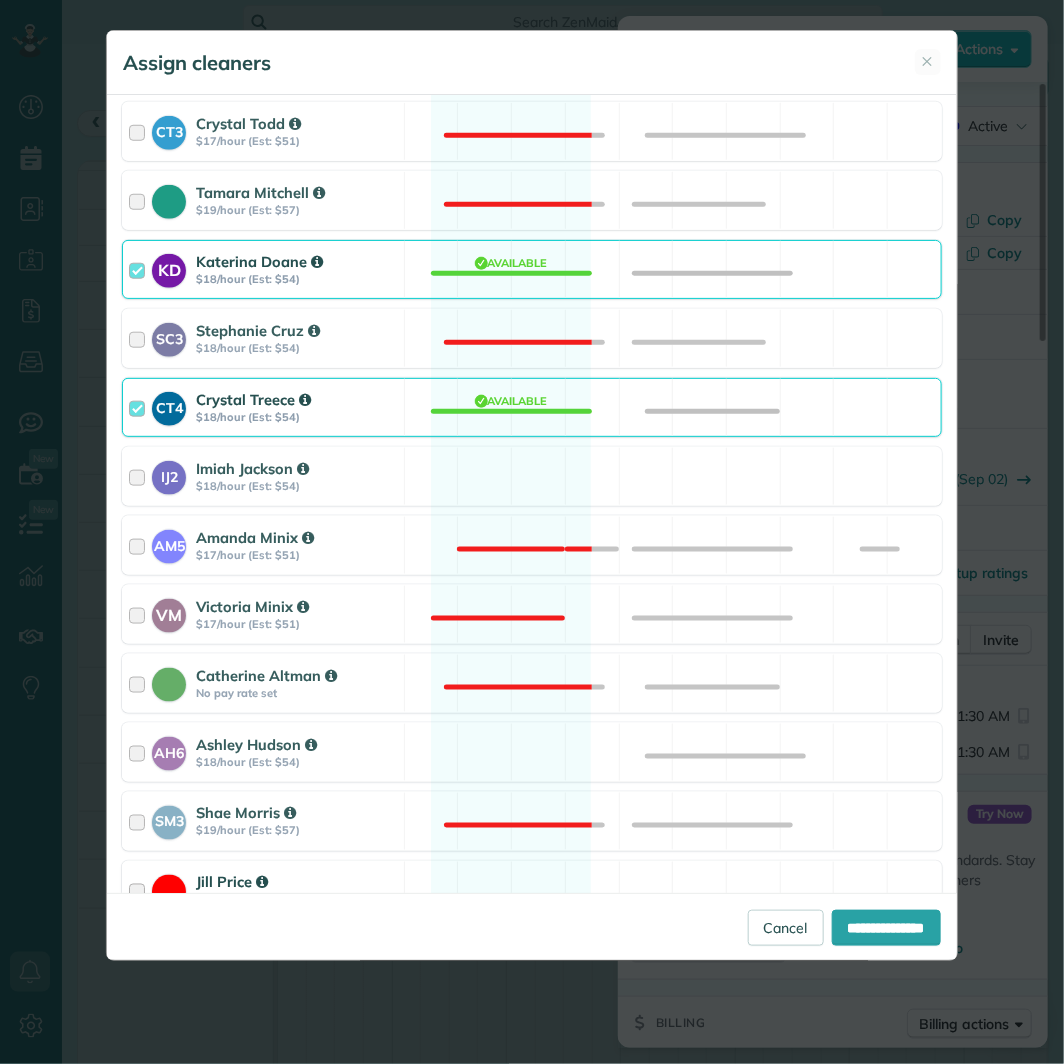 scroll, scrollTop: 623, scrollLeft: 0, axis: vertical 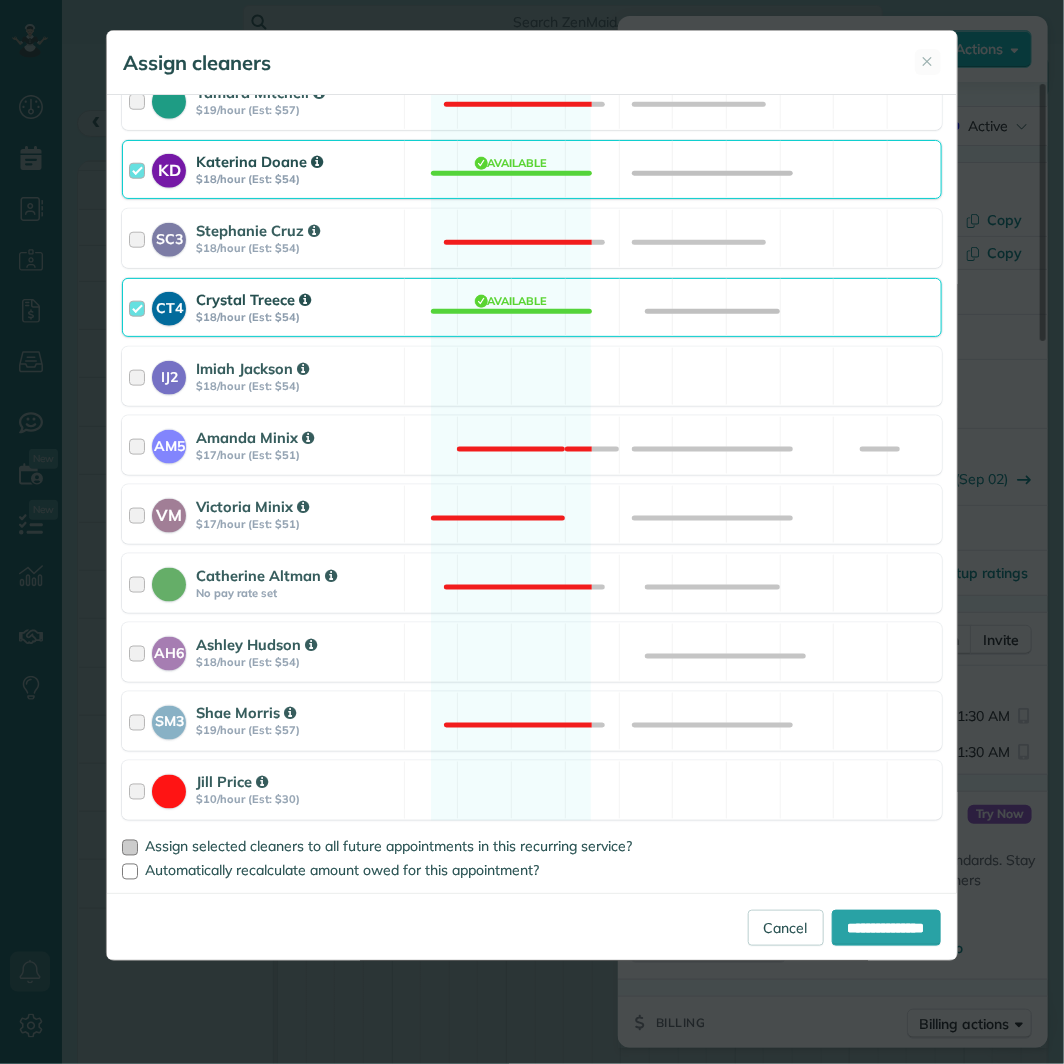 click on "Assign selected cleaners to all future appointments in this recurring service?" at bounding box center (531, 847) 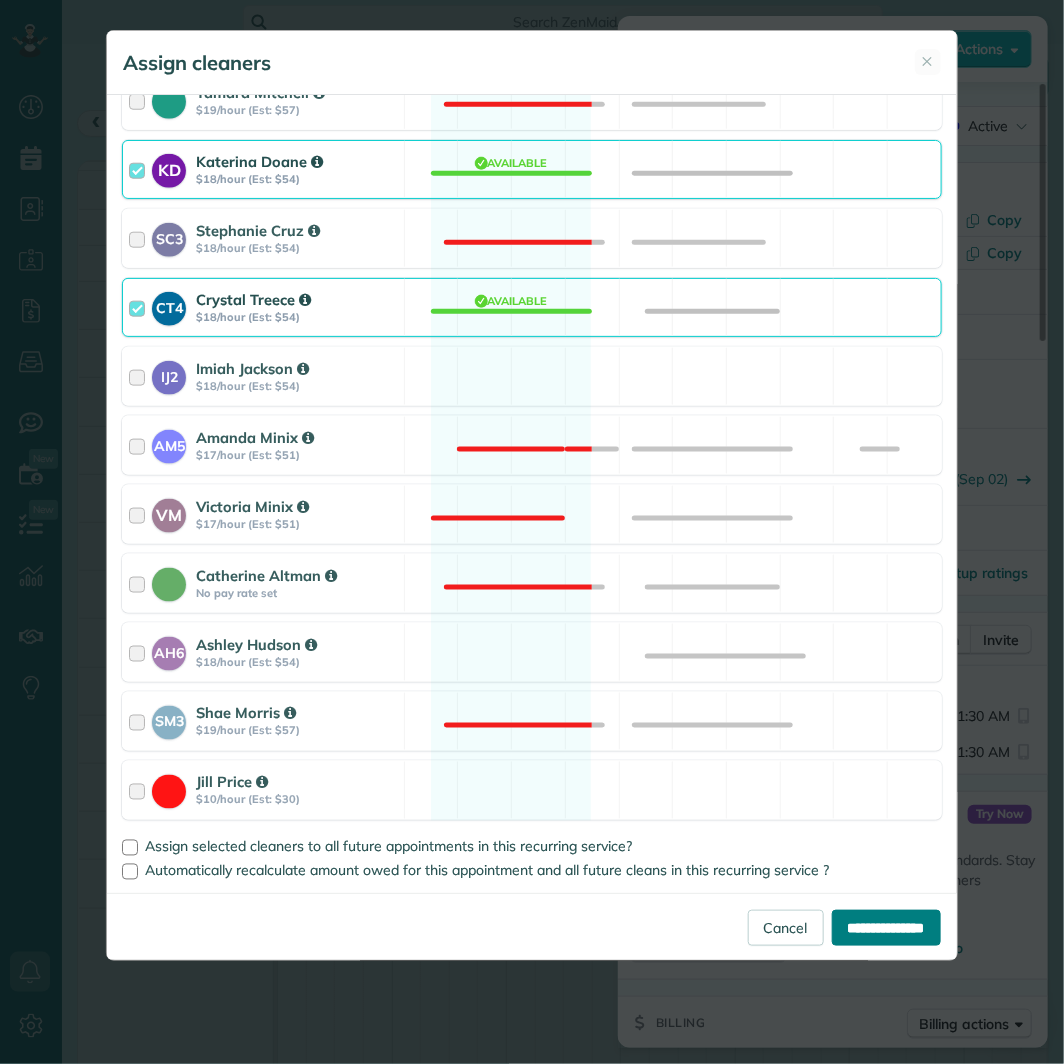 click on "**********" at bounding box center (886, 928) 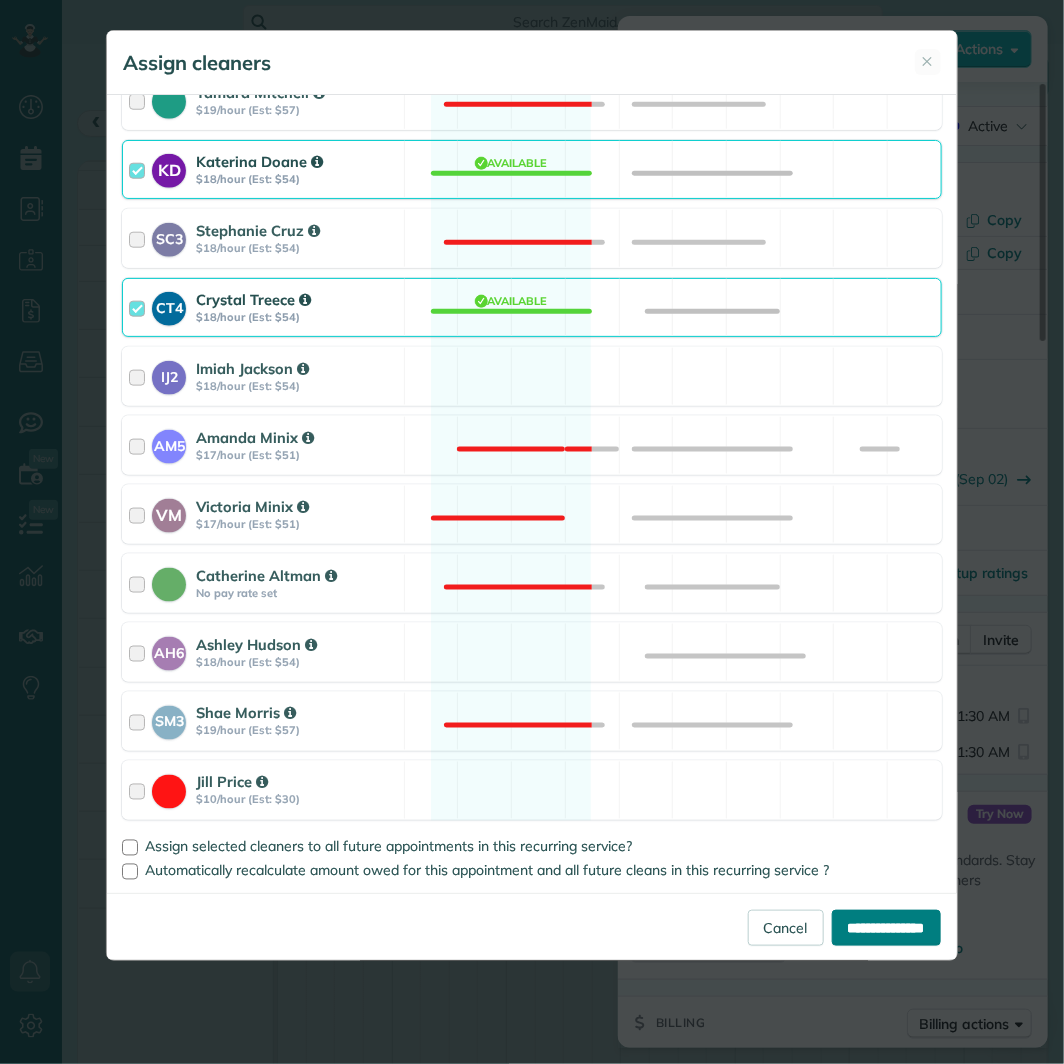 type on "**********" 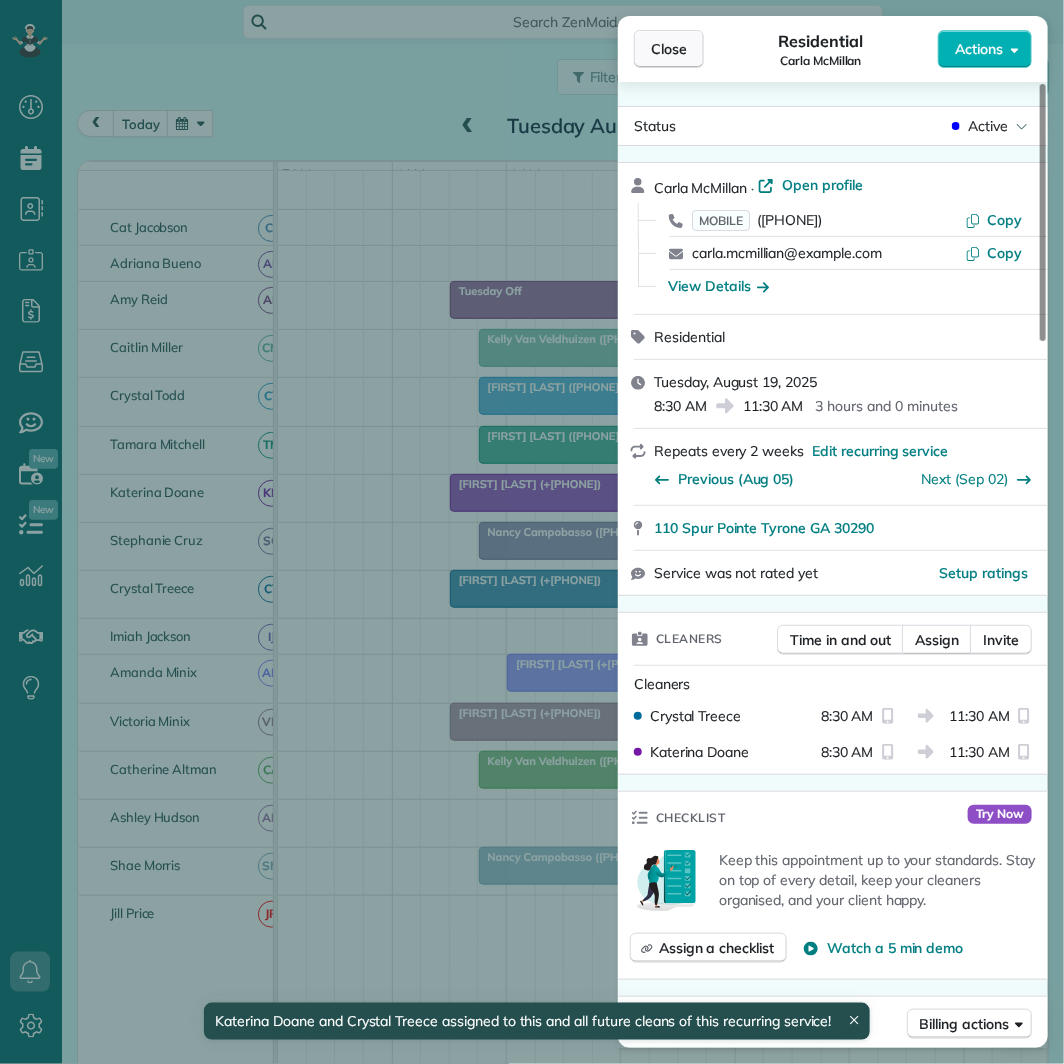 click on "Close" at bounding box center [669, 49] 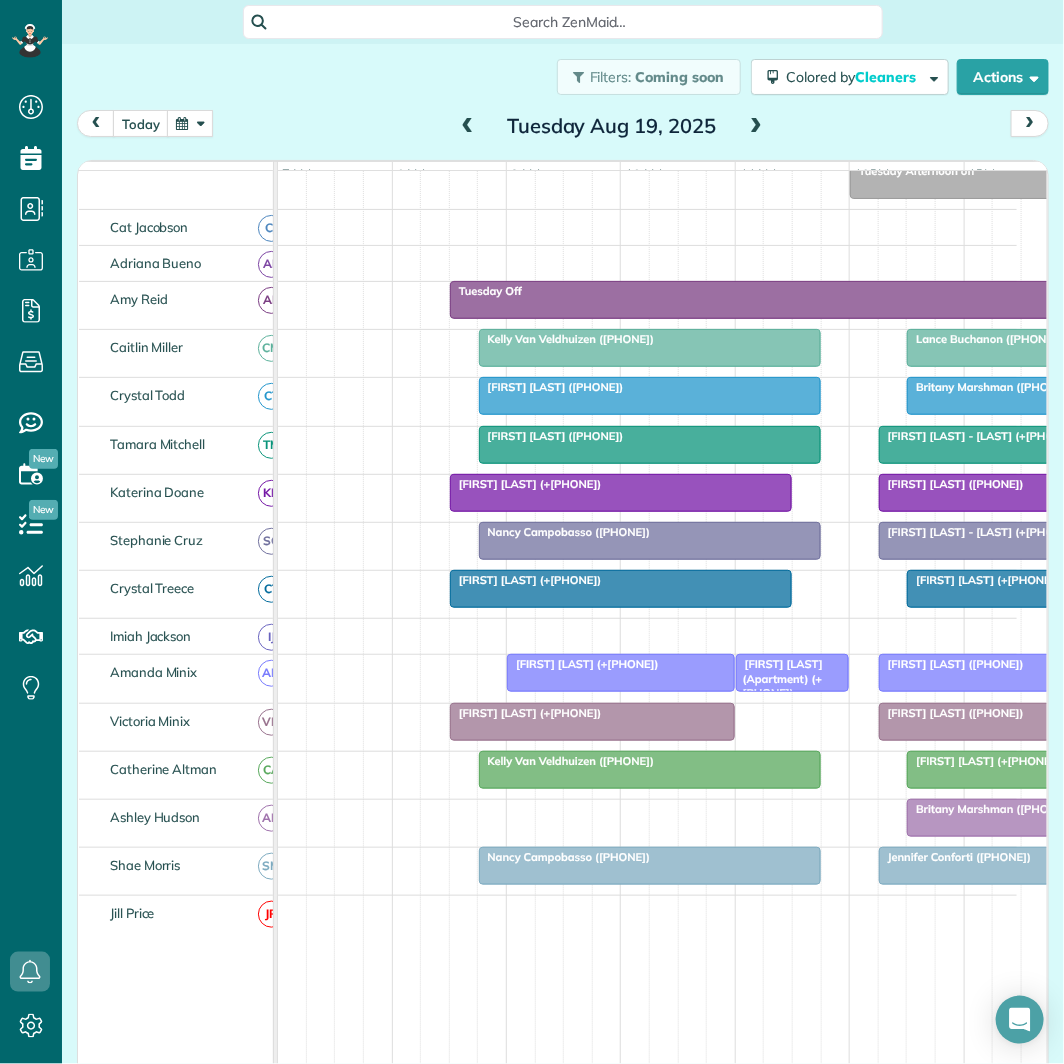 click at bounding box center (756, 127) 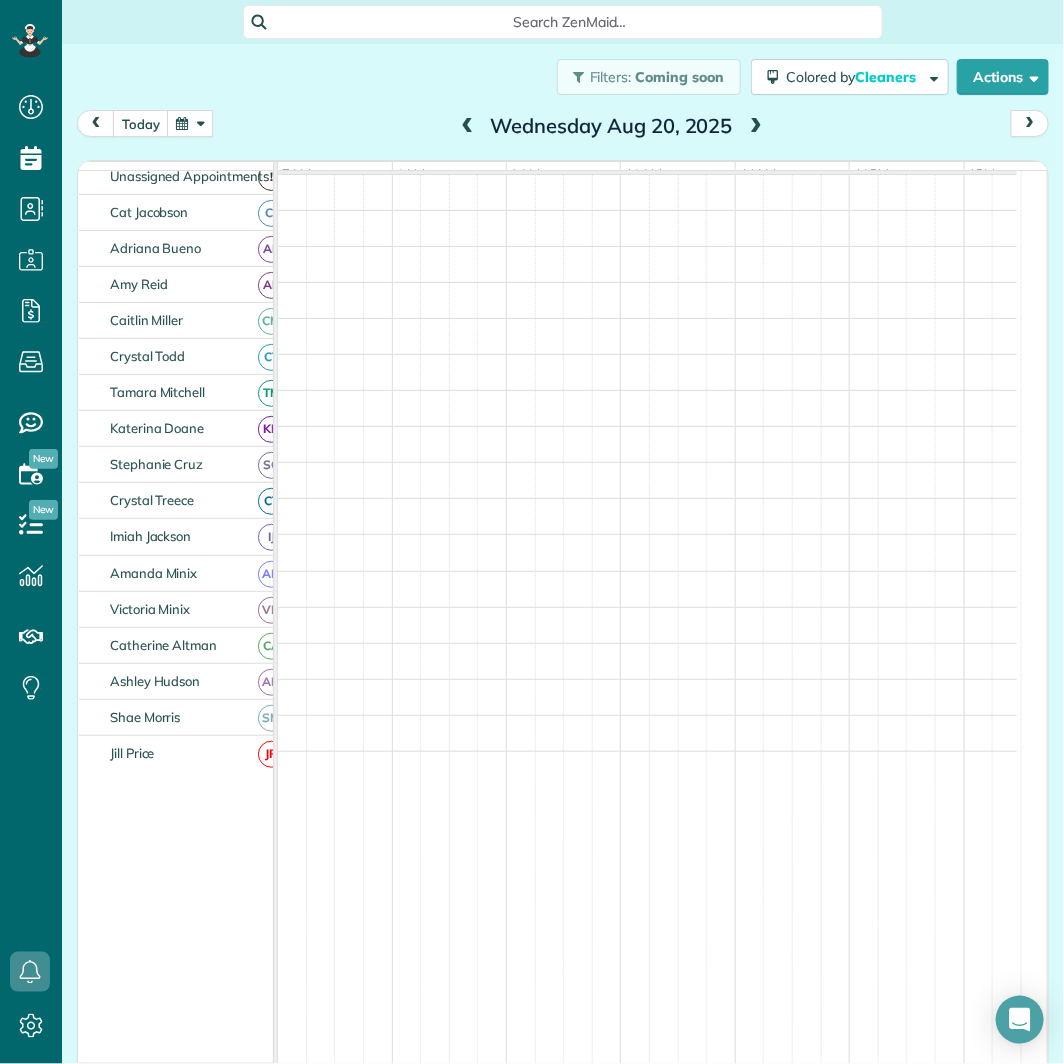 scroll, scrollTop: 75, scrollLeft: 0, axis: vertical 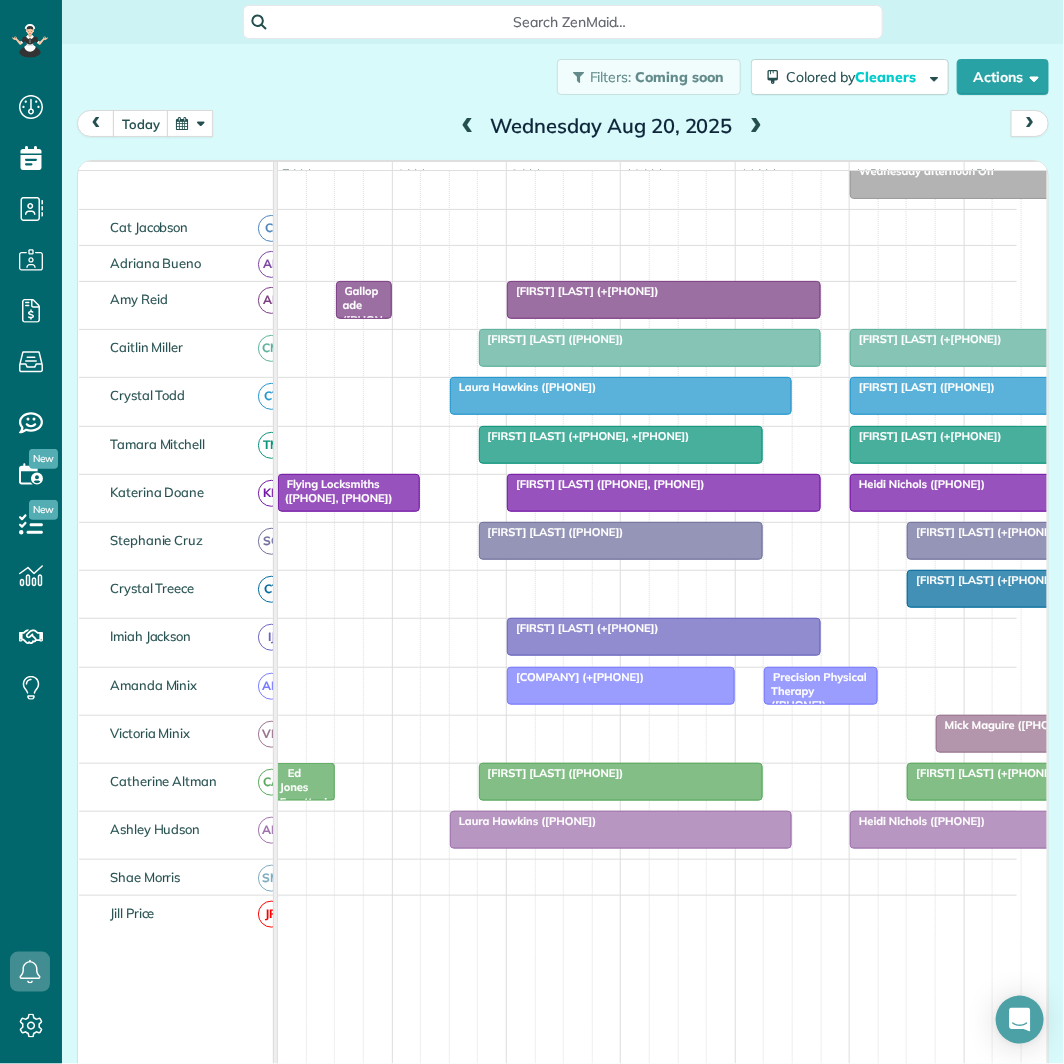 click on "Ken Weaver (+17707316097)" at bounding box center (664, 291) 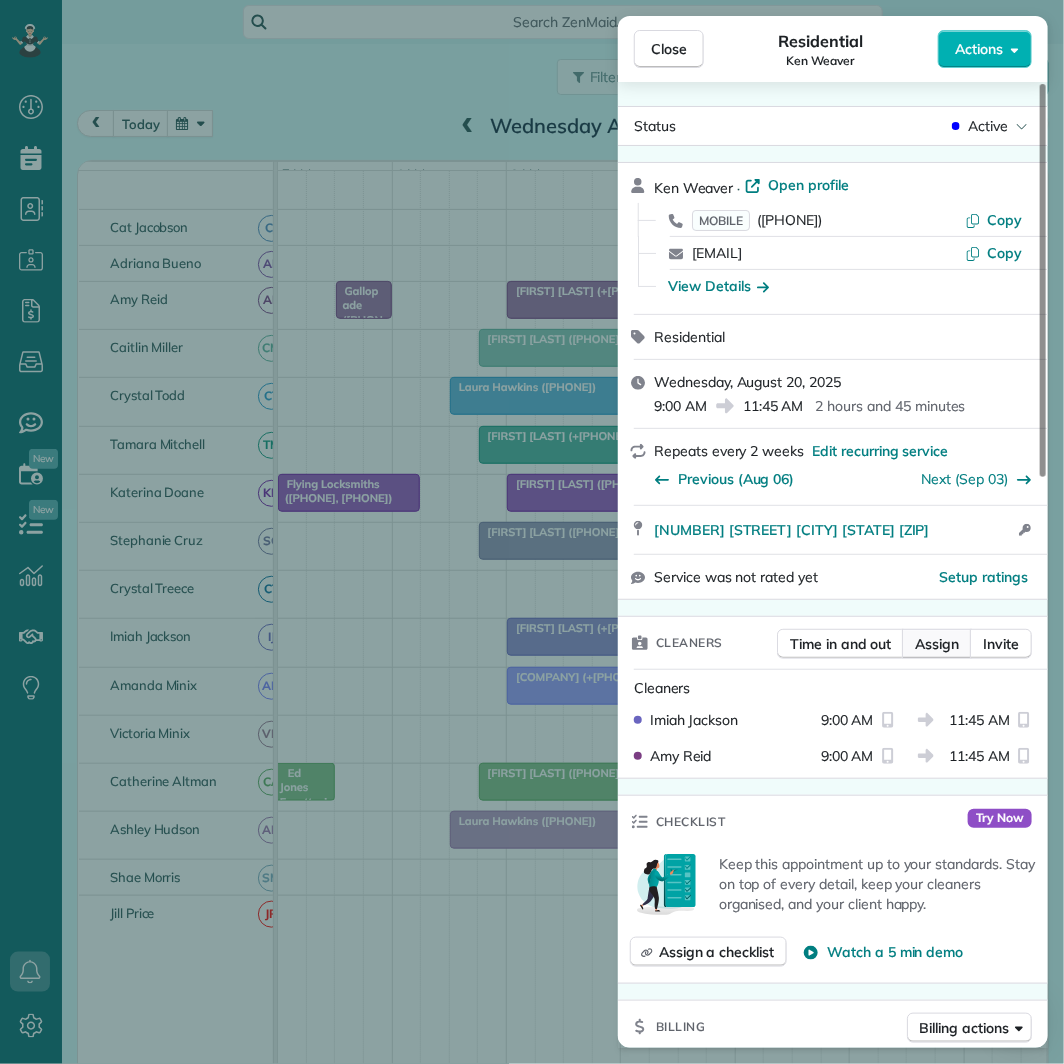 click on "Assign" at bounding box center (937, 644) 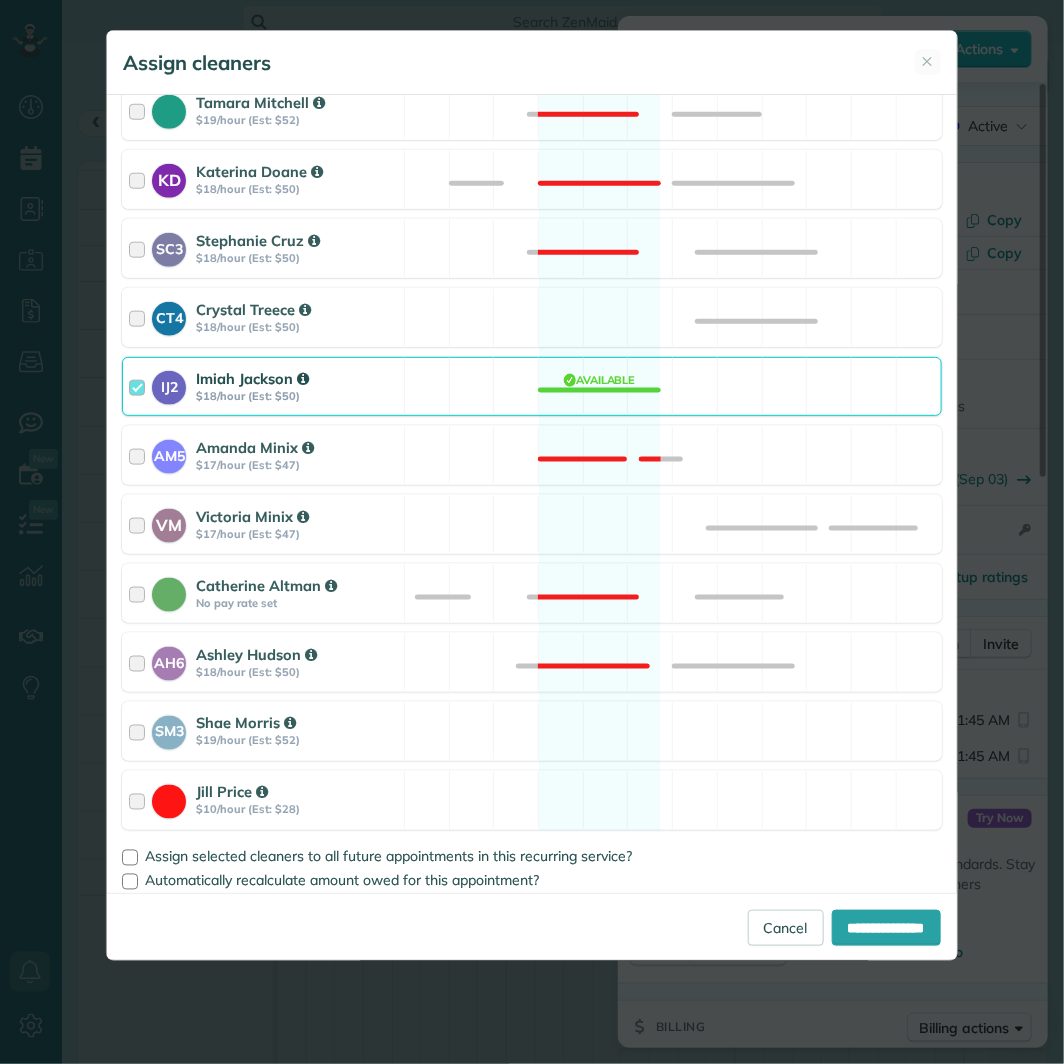 scroll, scrollTop: 623, scrollLeft: 0, axis: vertical 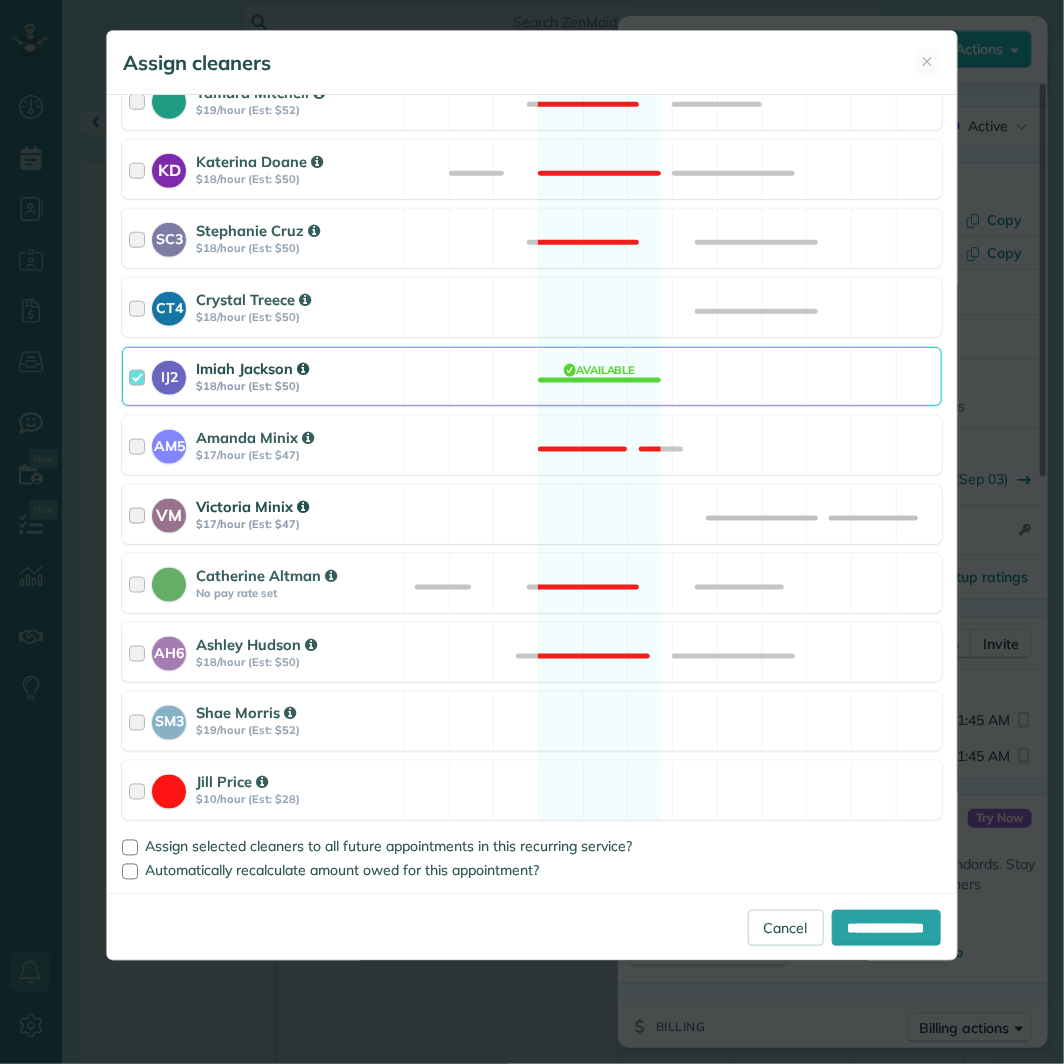 drag, startPoint x: 588, startPoint y: 511, endPoint x: 602, endPoint y: 392, distance: 119.8207 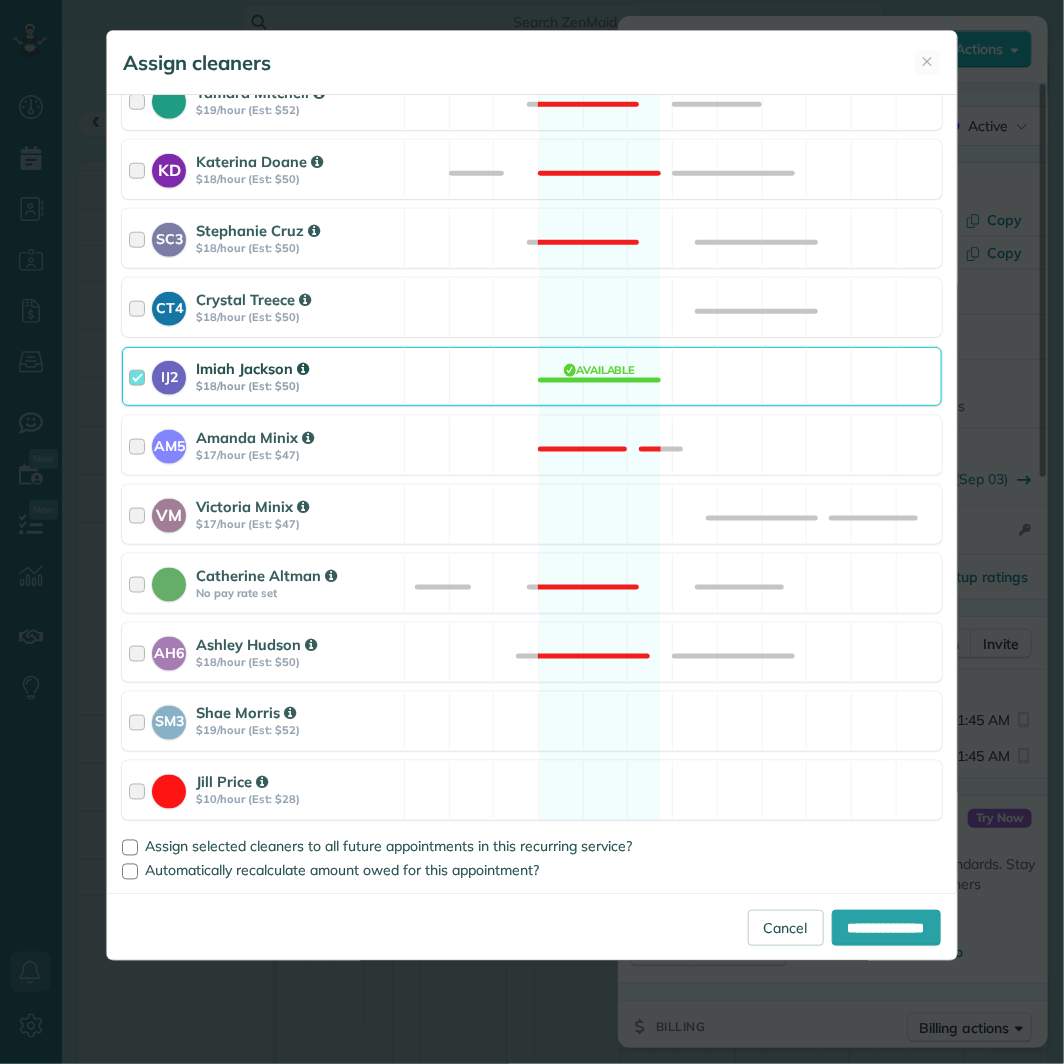 click on "VM
Victoria Minix
$17/hour (Est: $47)
Available" at bounding box center [531, 514] 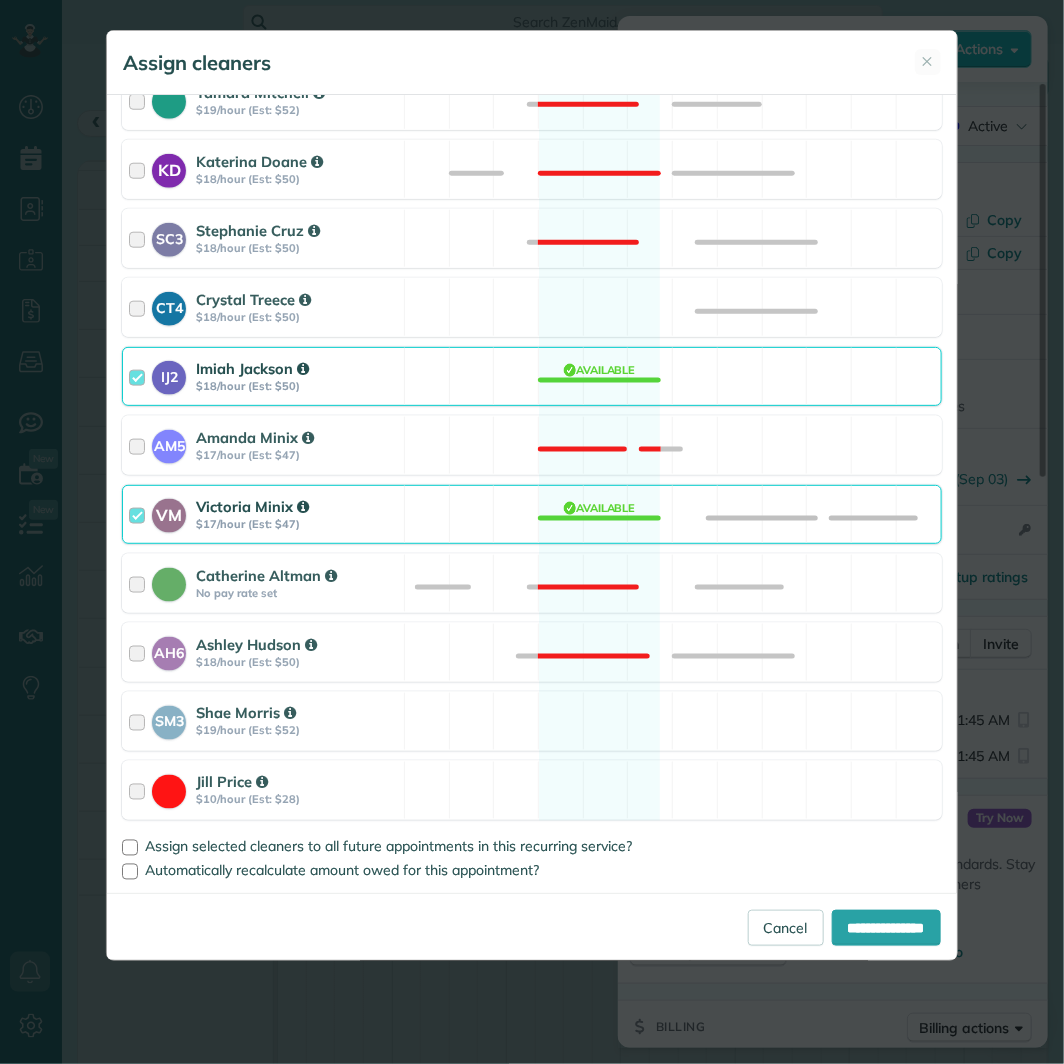 click on "IJ2
Imiah Jackson
$18/hour (Est: $50)
Available" at bounding box center [531, 376] 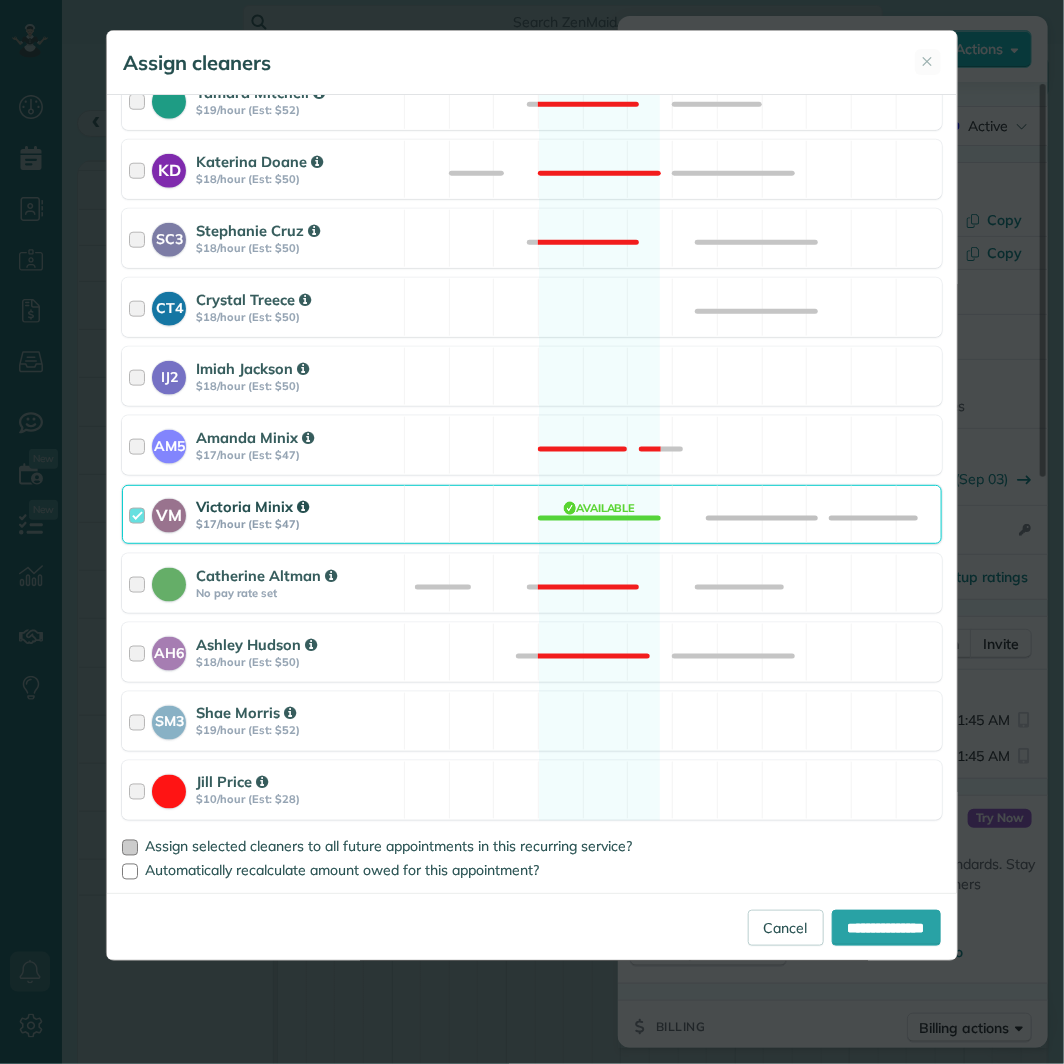 click at bounding box center (130, 848) 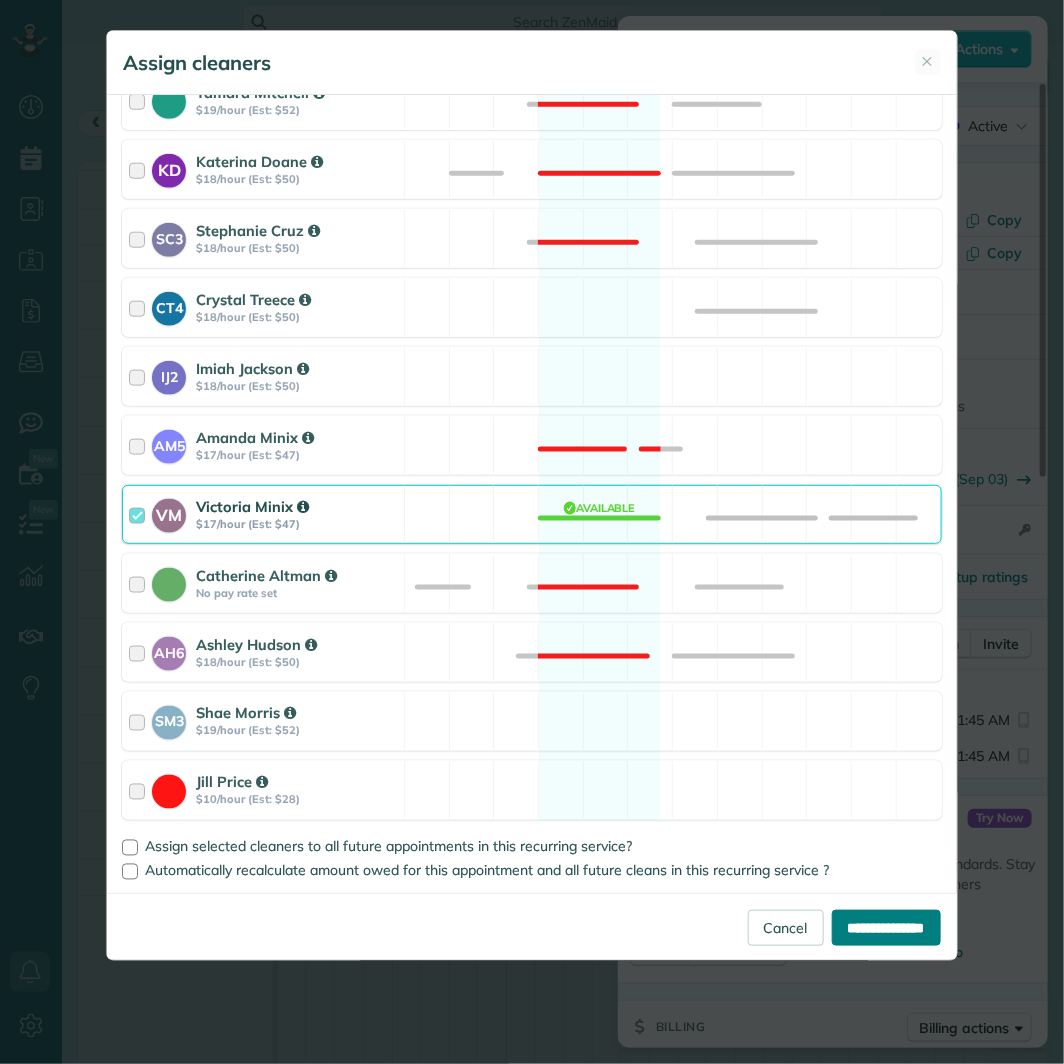click on "**********" at bounding box center (886, 928) 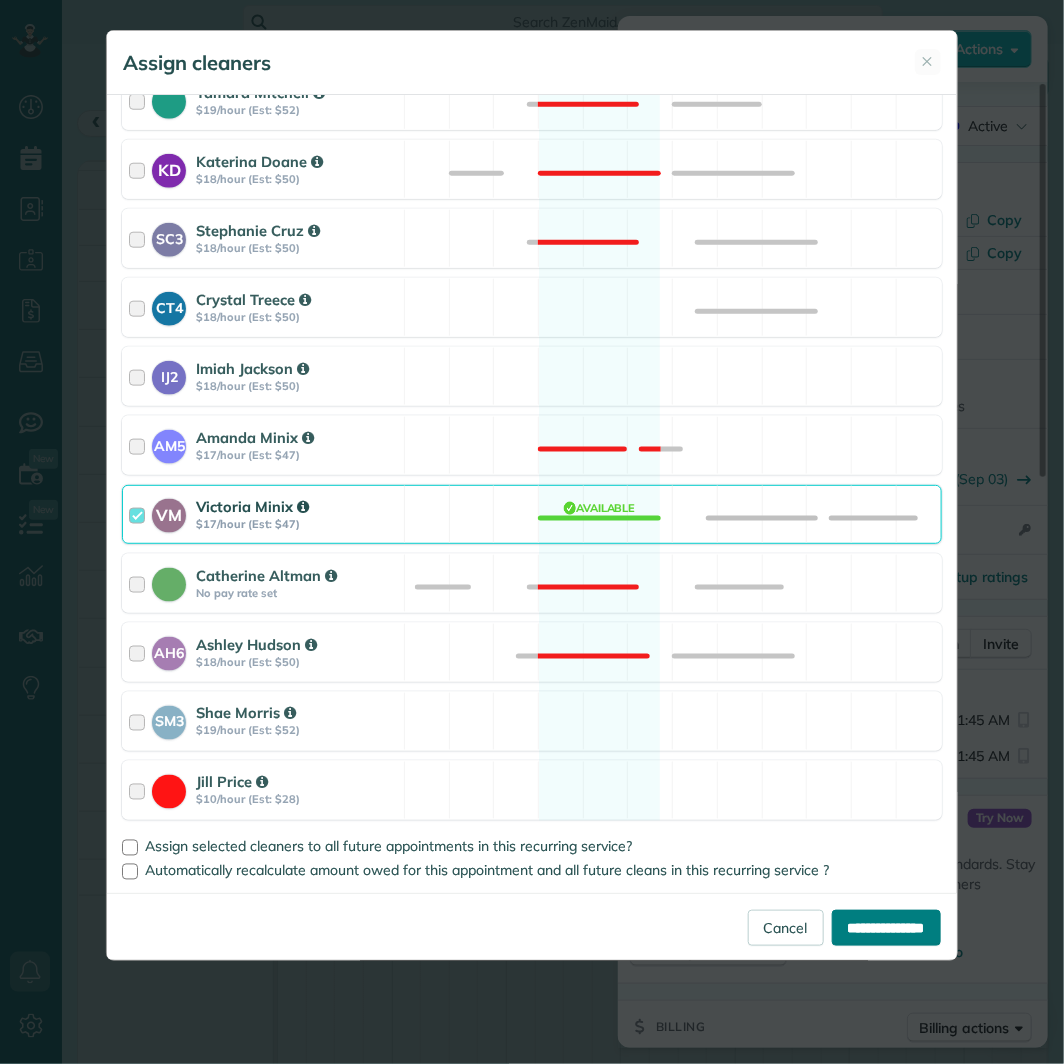 type on "**********" 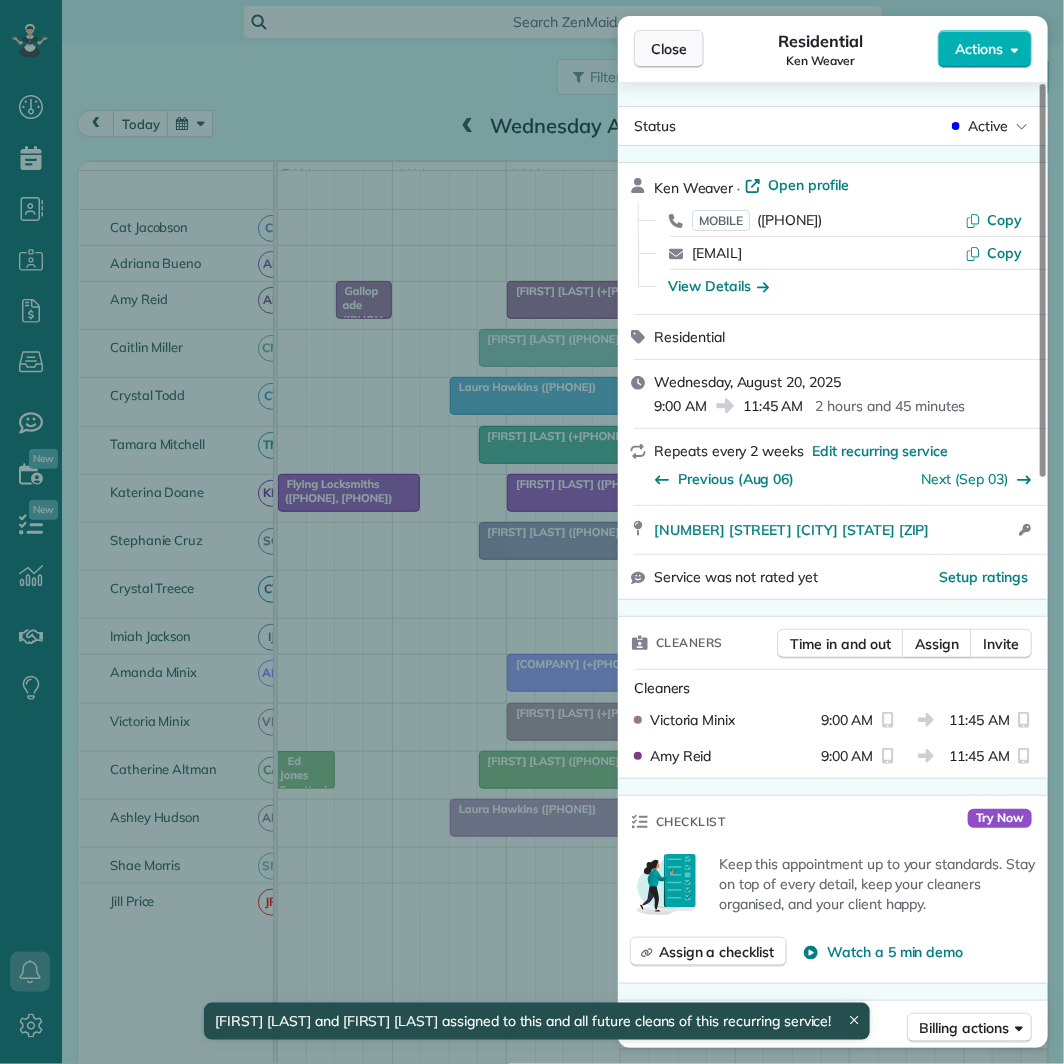 click on "Close" at bounding box center [669, 49] 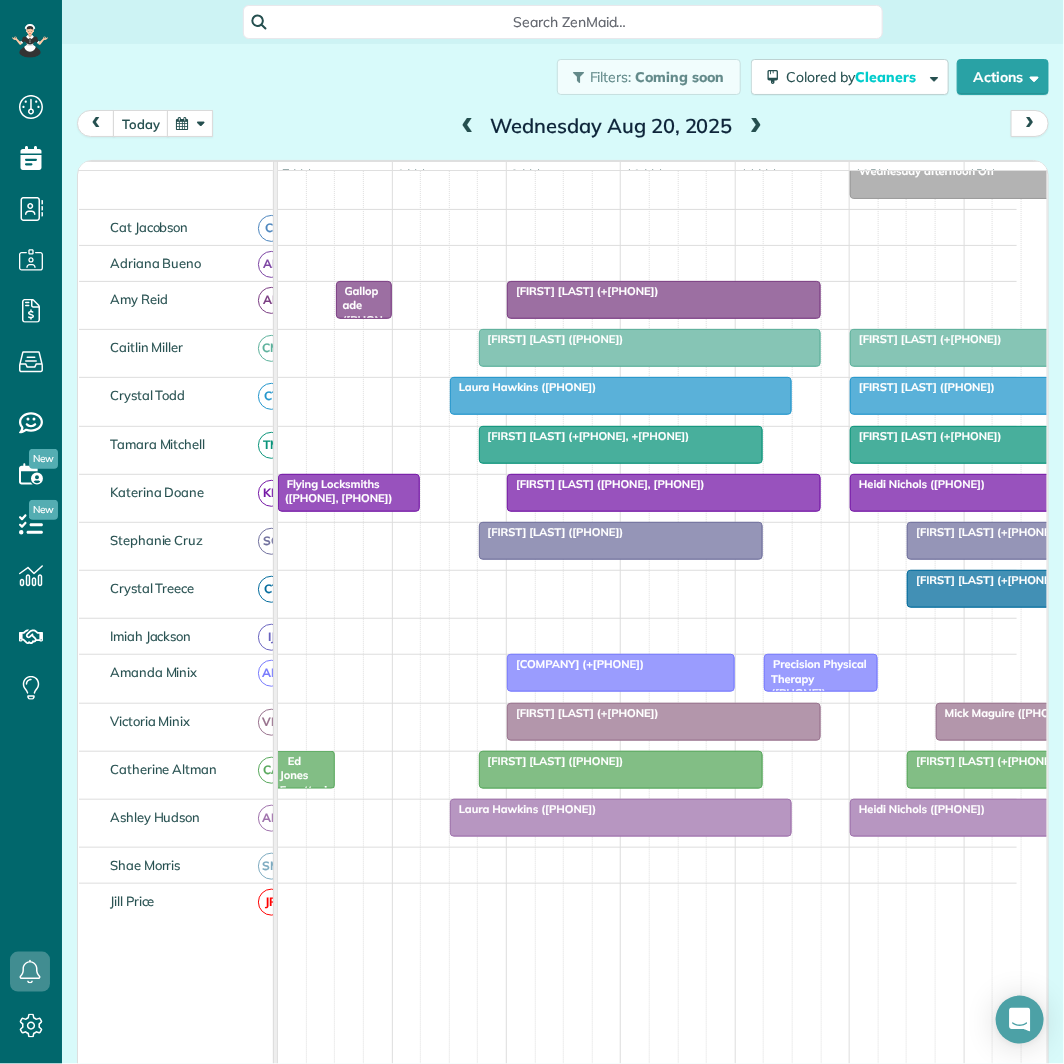 click at bounding box center (756, 127) 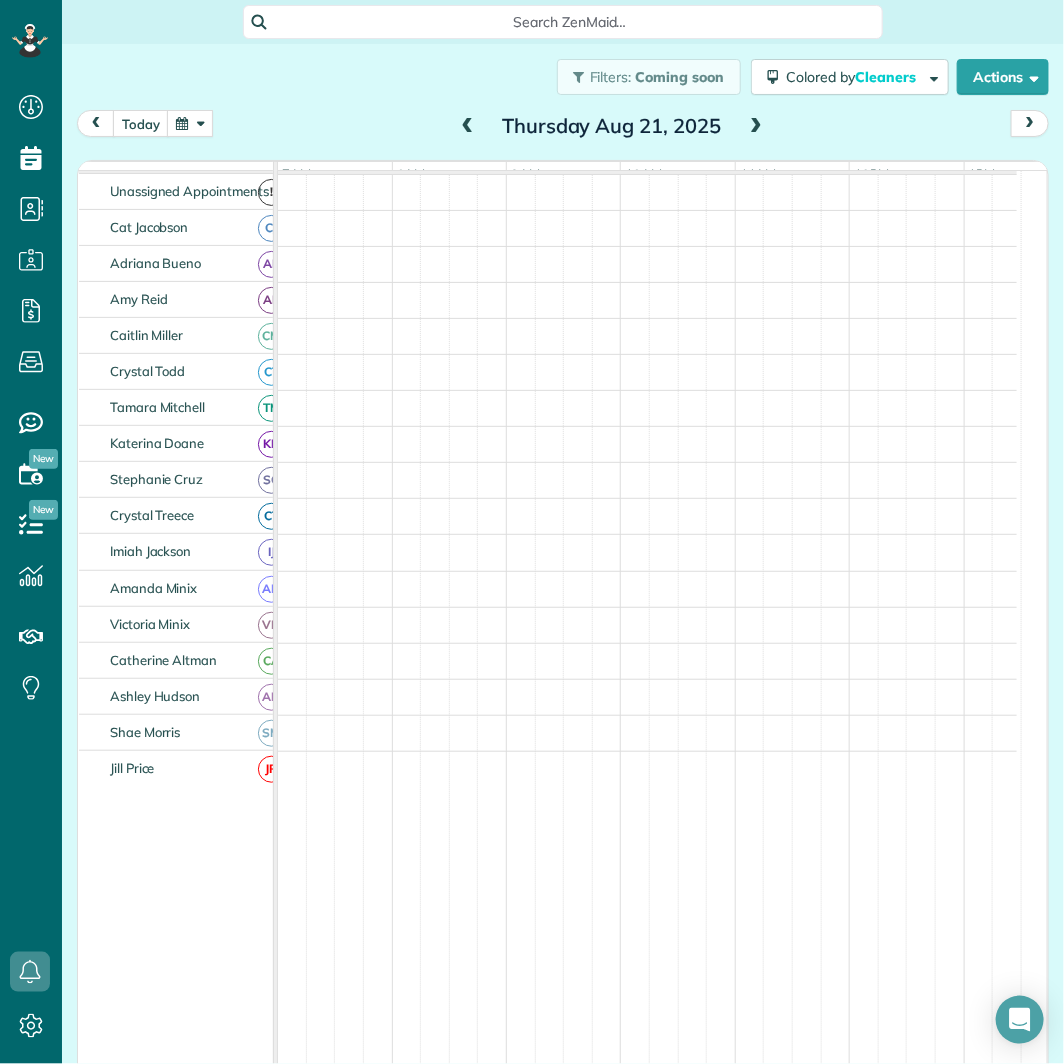 scroll, scrollTop: 244, scrollLeft: 0, axis: vertical 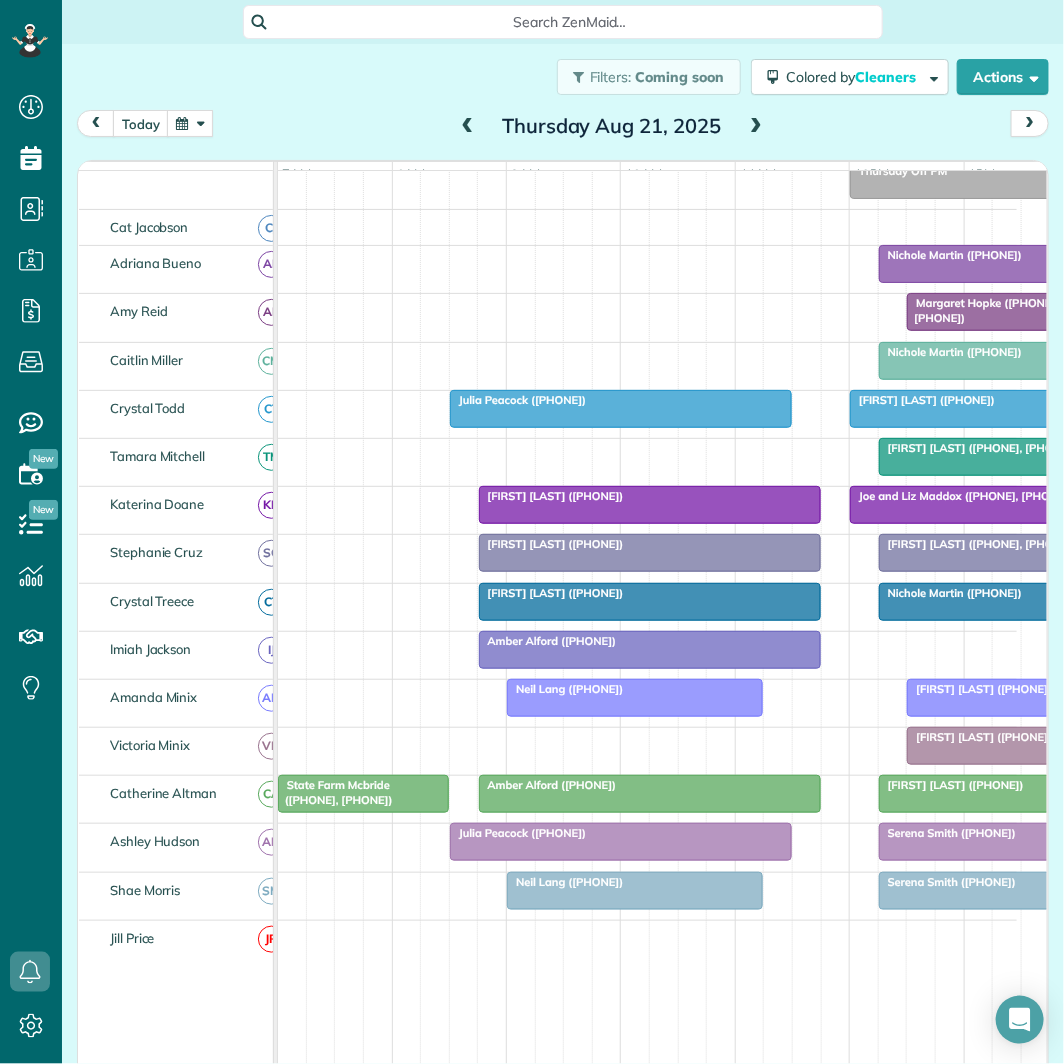 click at bounding box center [650, 794] 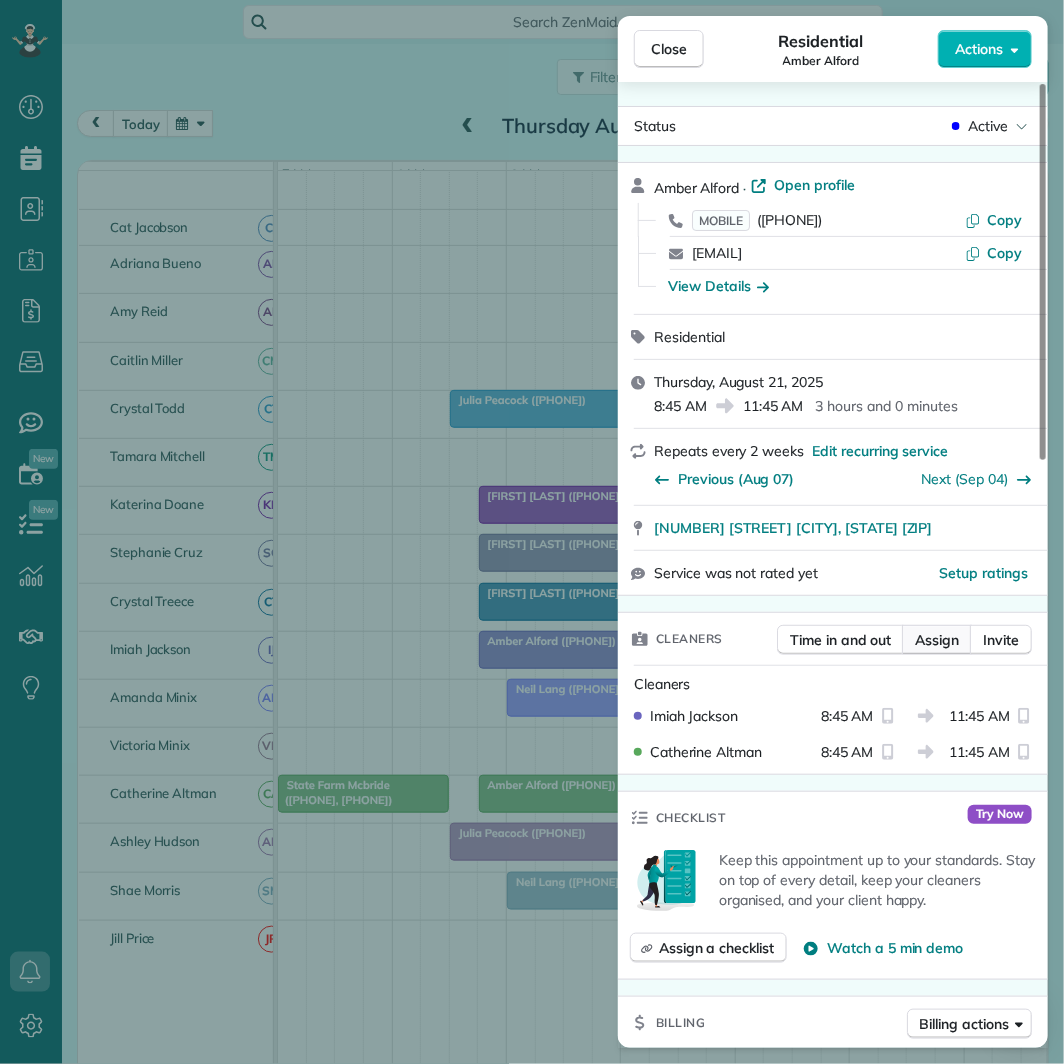 click on "Assign" at bounding box center (937, 640) 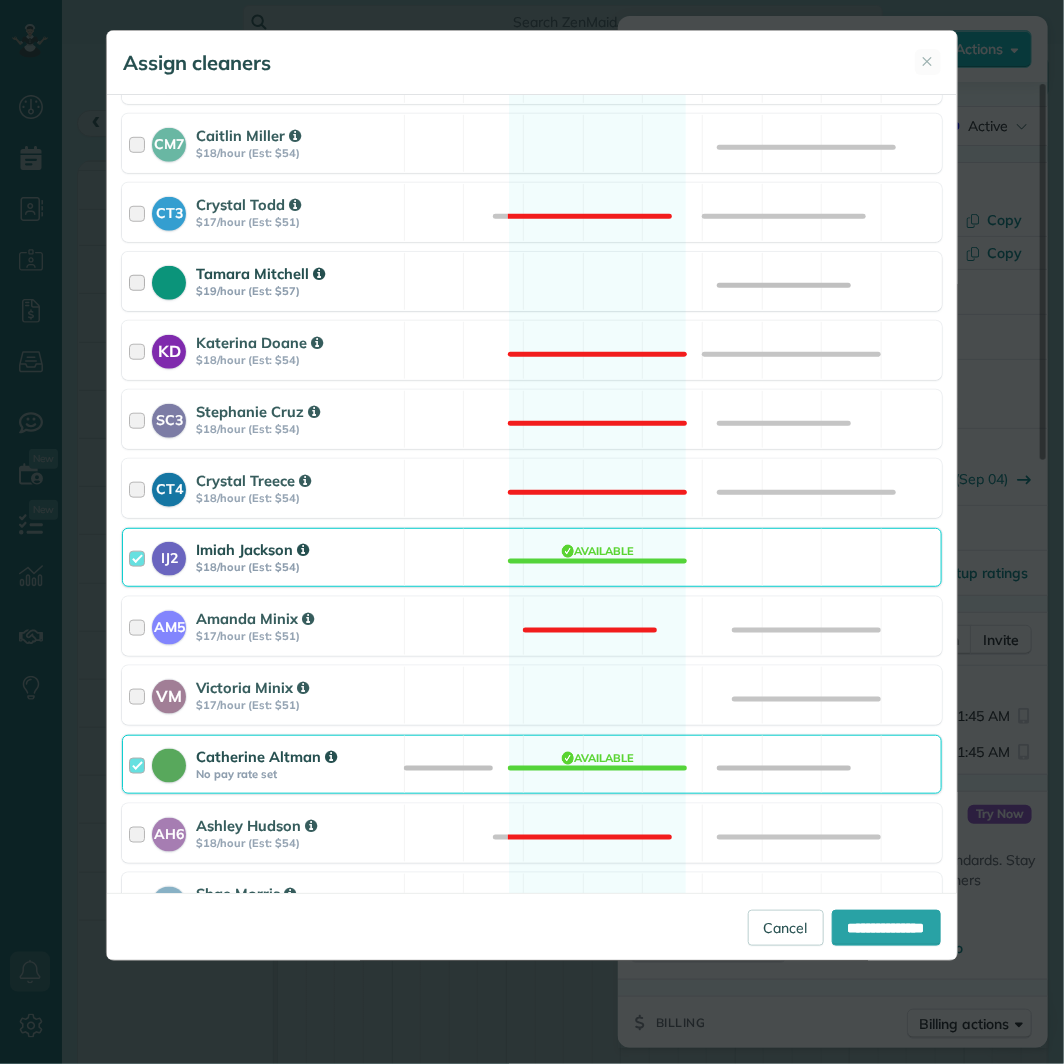 scroll, scrollTop: 444, scrollLeft: 0, axis: vertical 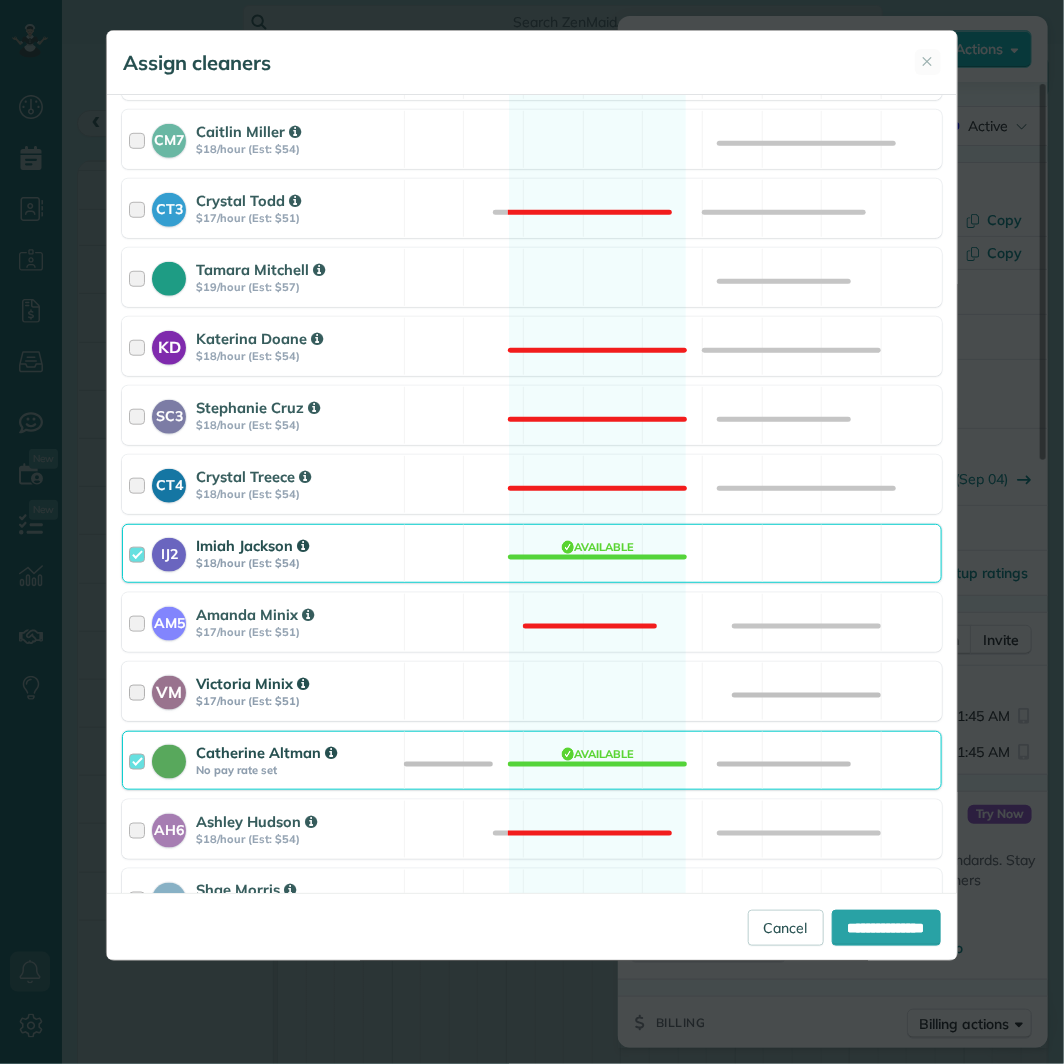 click on "VM
Victoria Minix
$17/hour (Est: $51)
Available" at bounding box center [531, 691] 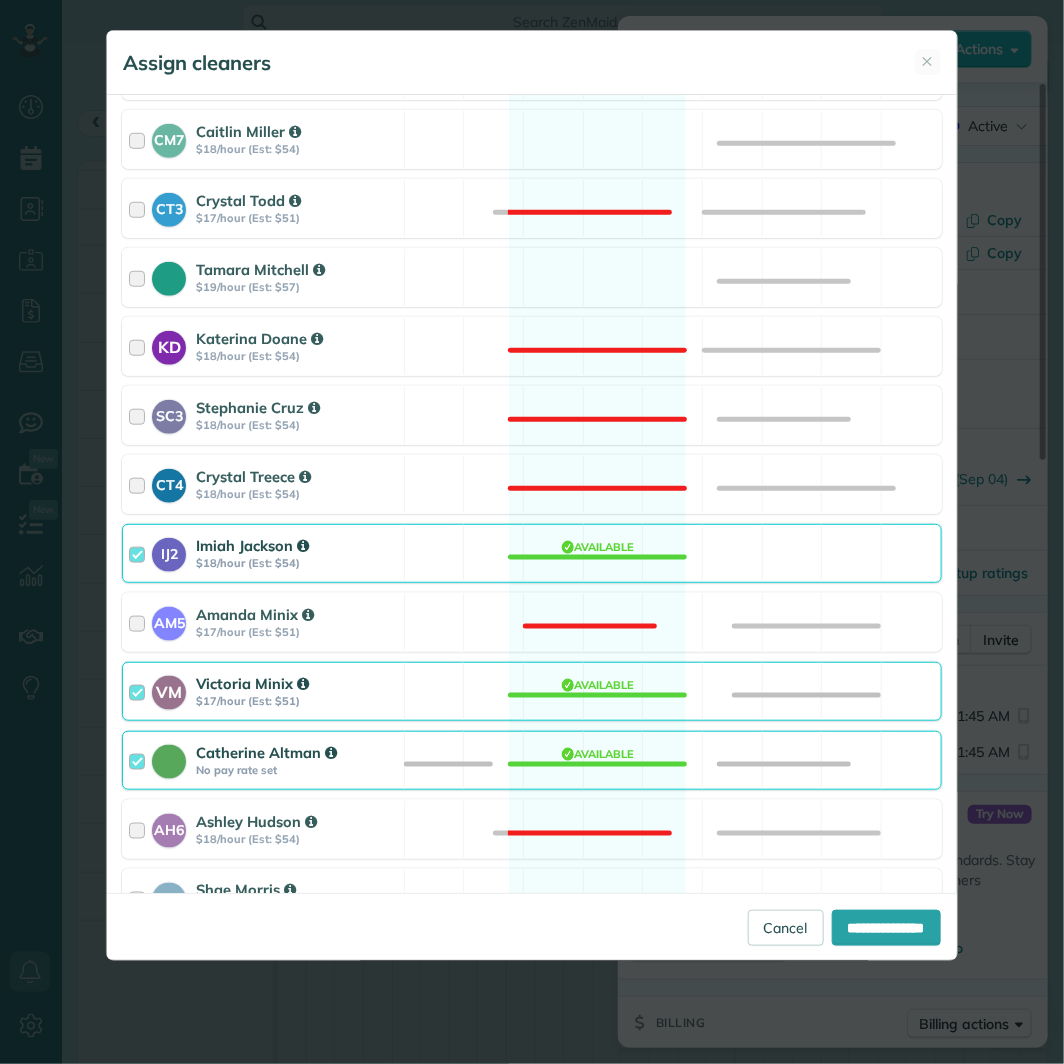 click on "IJ2
Imiah Jackson
$18/hour (Est: $54)
Available" at bounding box center [531, 553] 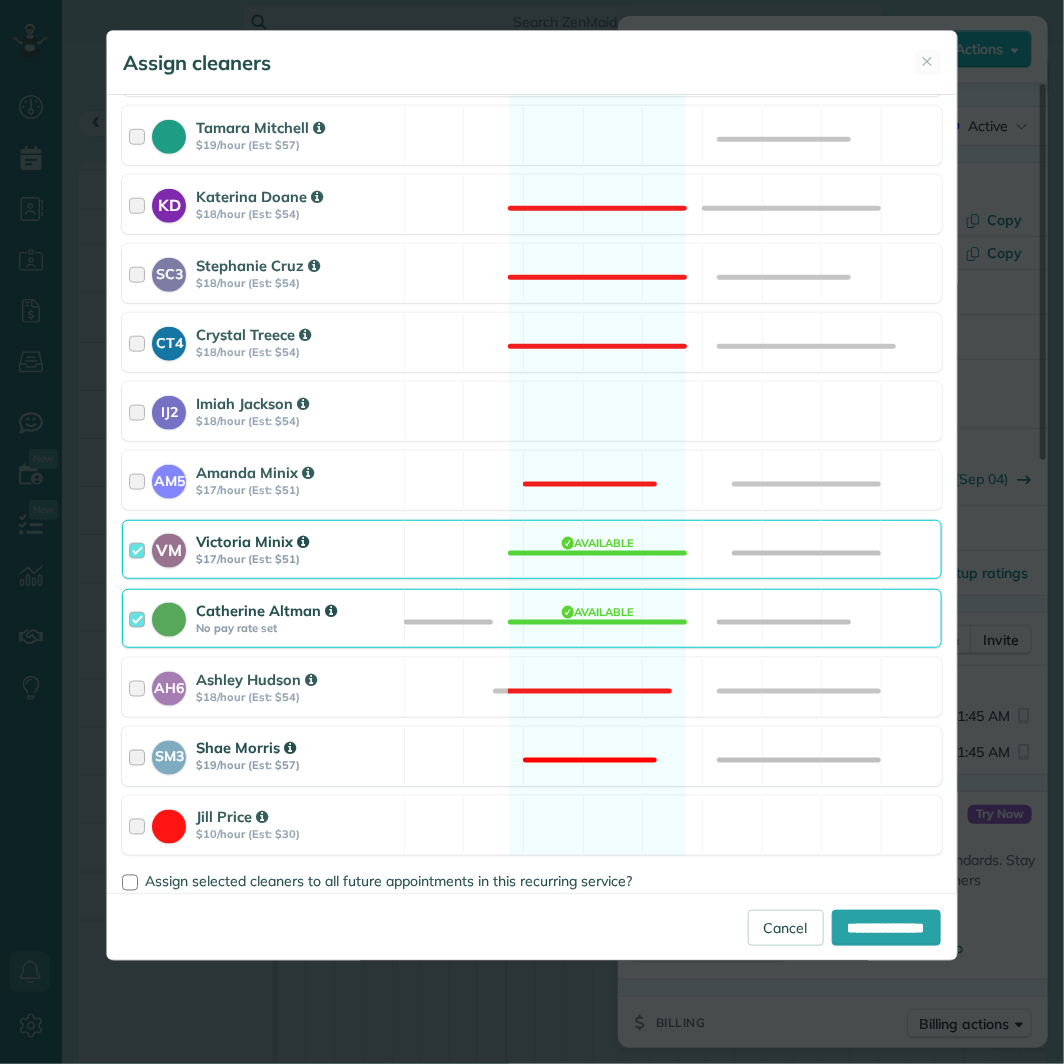 scroll, scrollTop: 623, scrollLeft: 0, axis: vertical 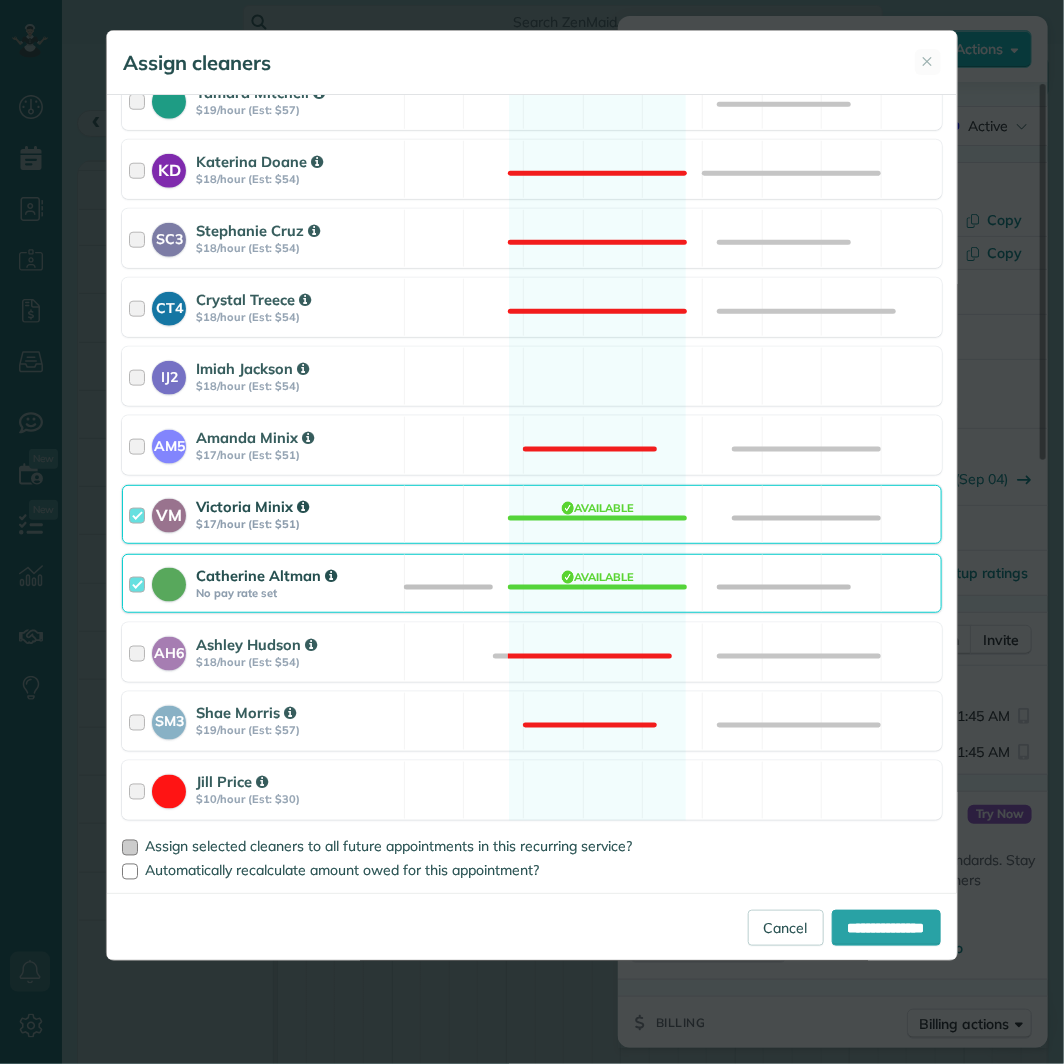 click at bounding box center [130, 848] 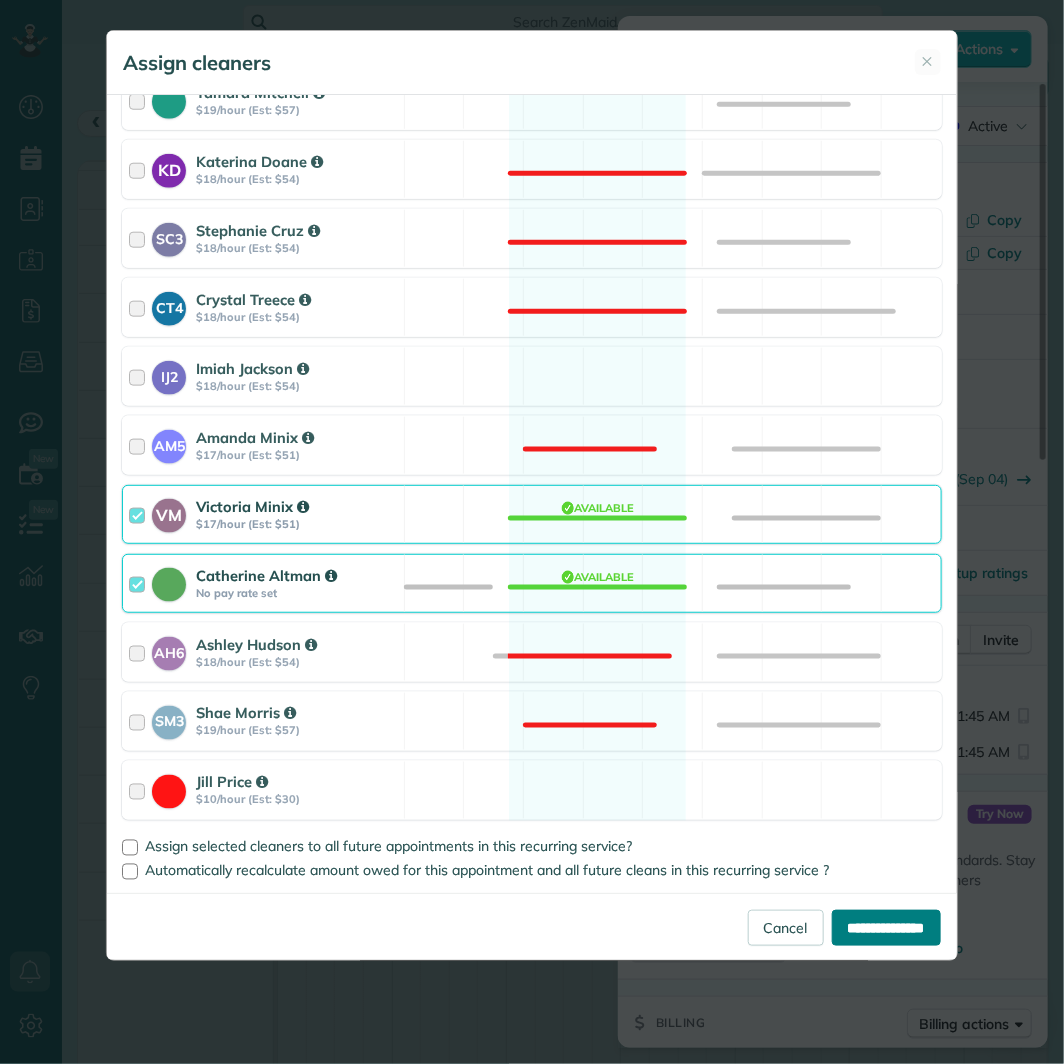 click on "**********" at bounding box center [886, 928] 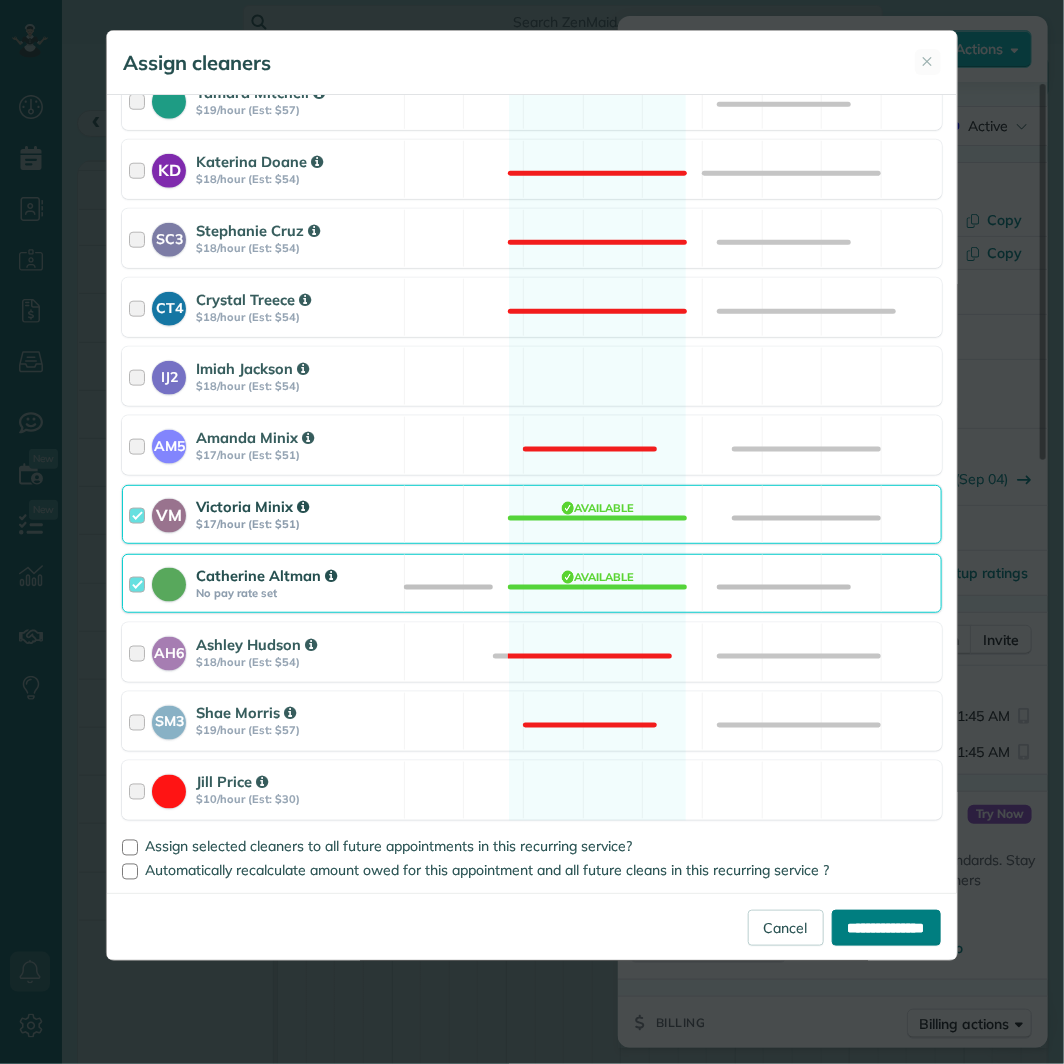 type on "**********" 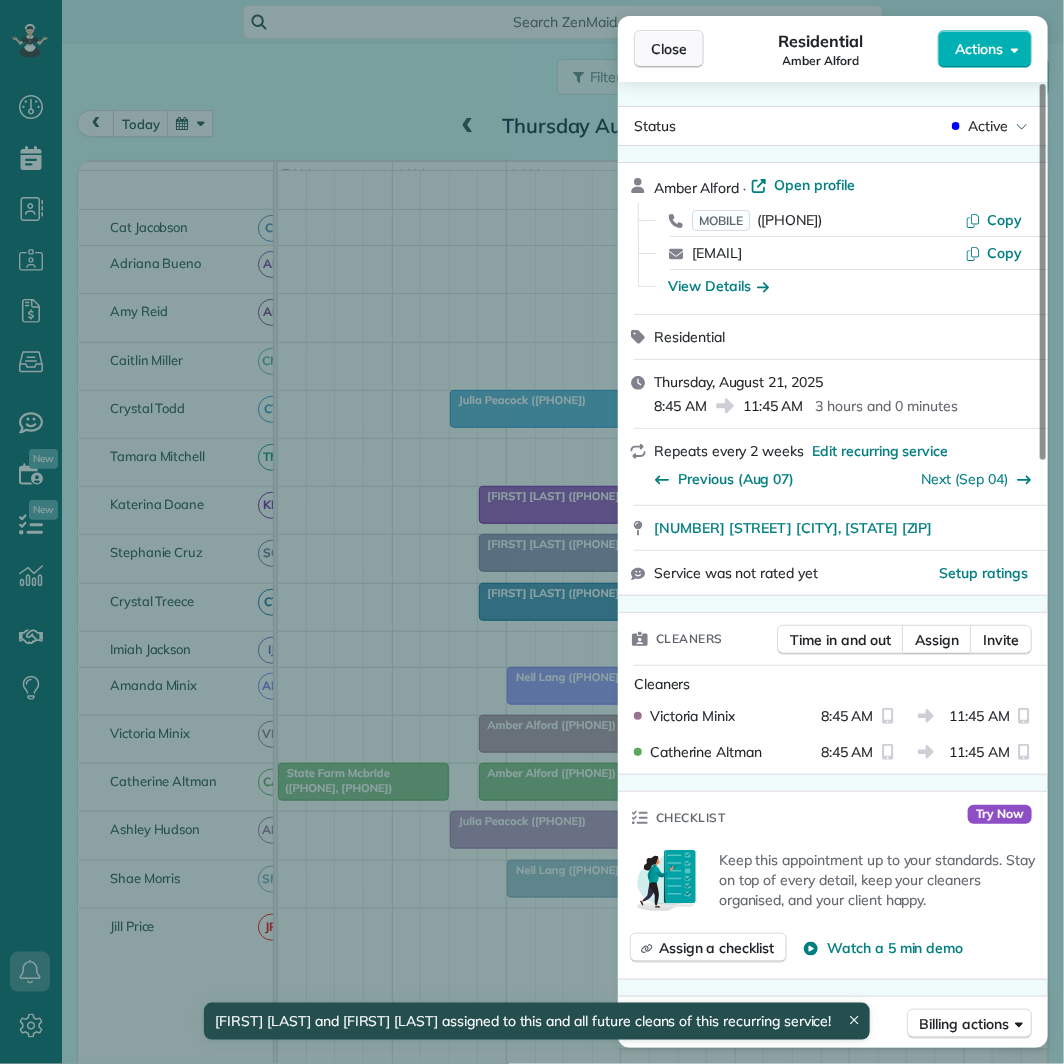 click on "Close" at bounding box center (669, 49) 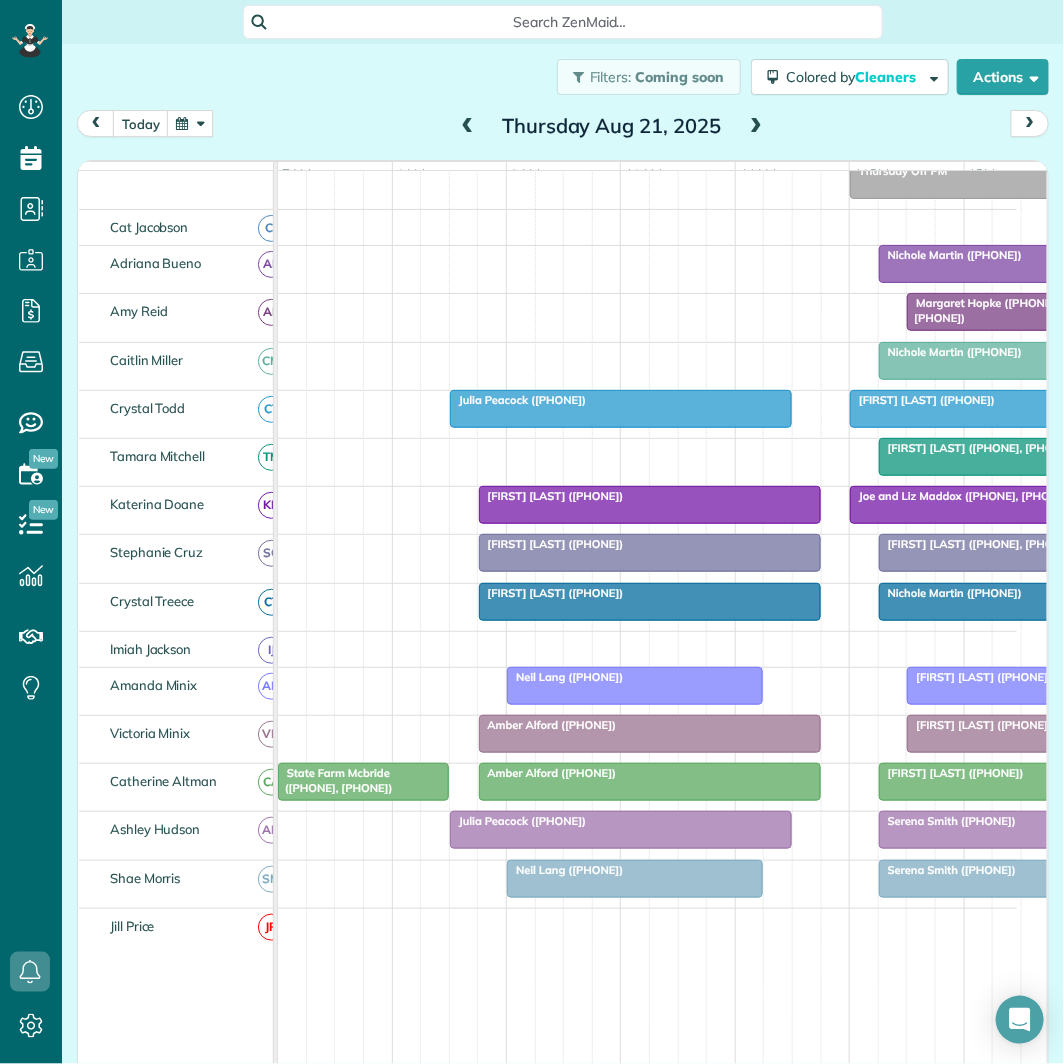 click at bounding box center [190, 123] 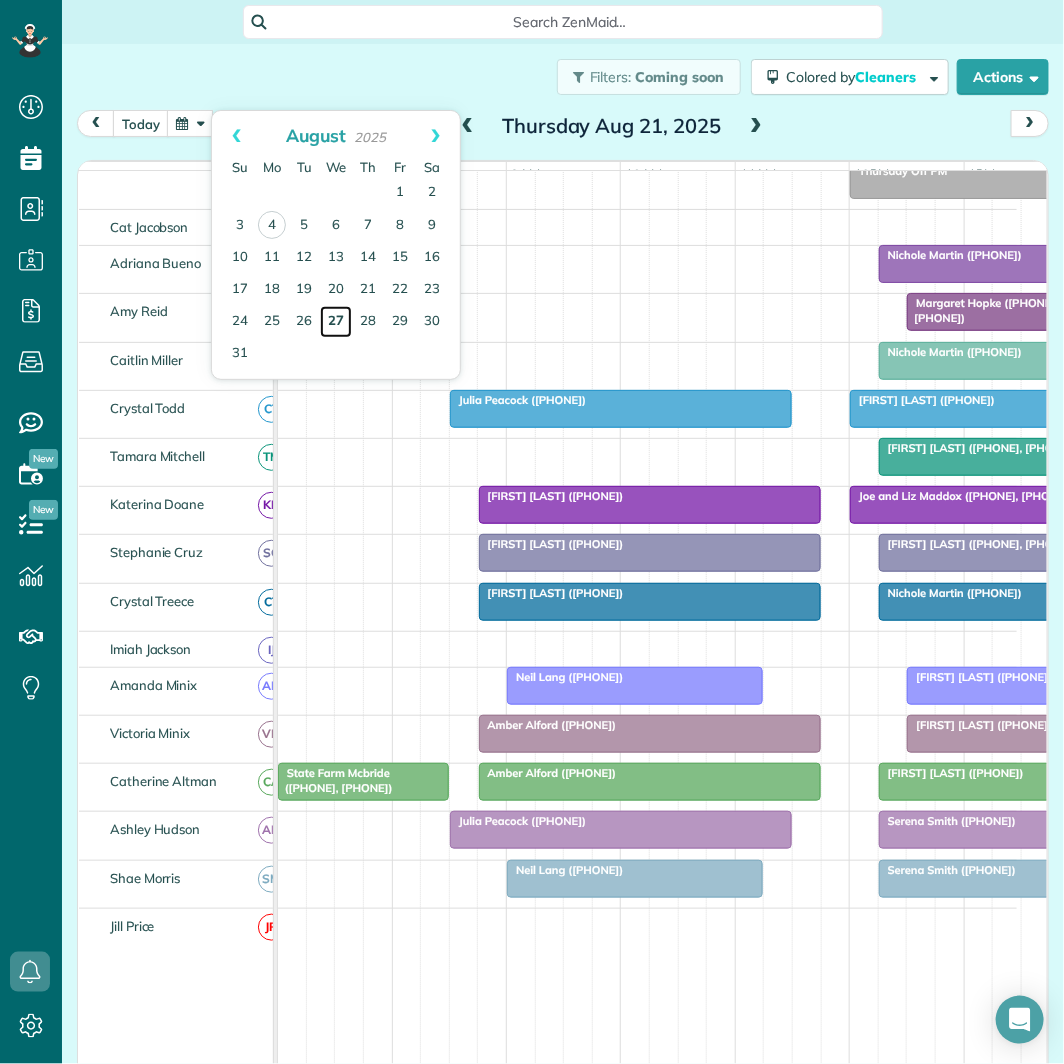 click on "27" at bounding box center [336, 322] 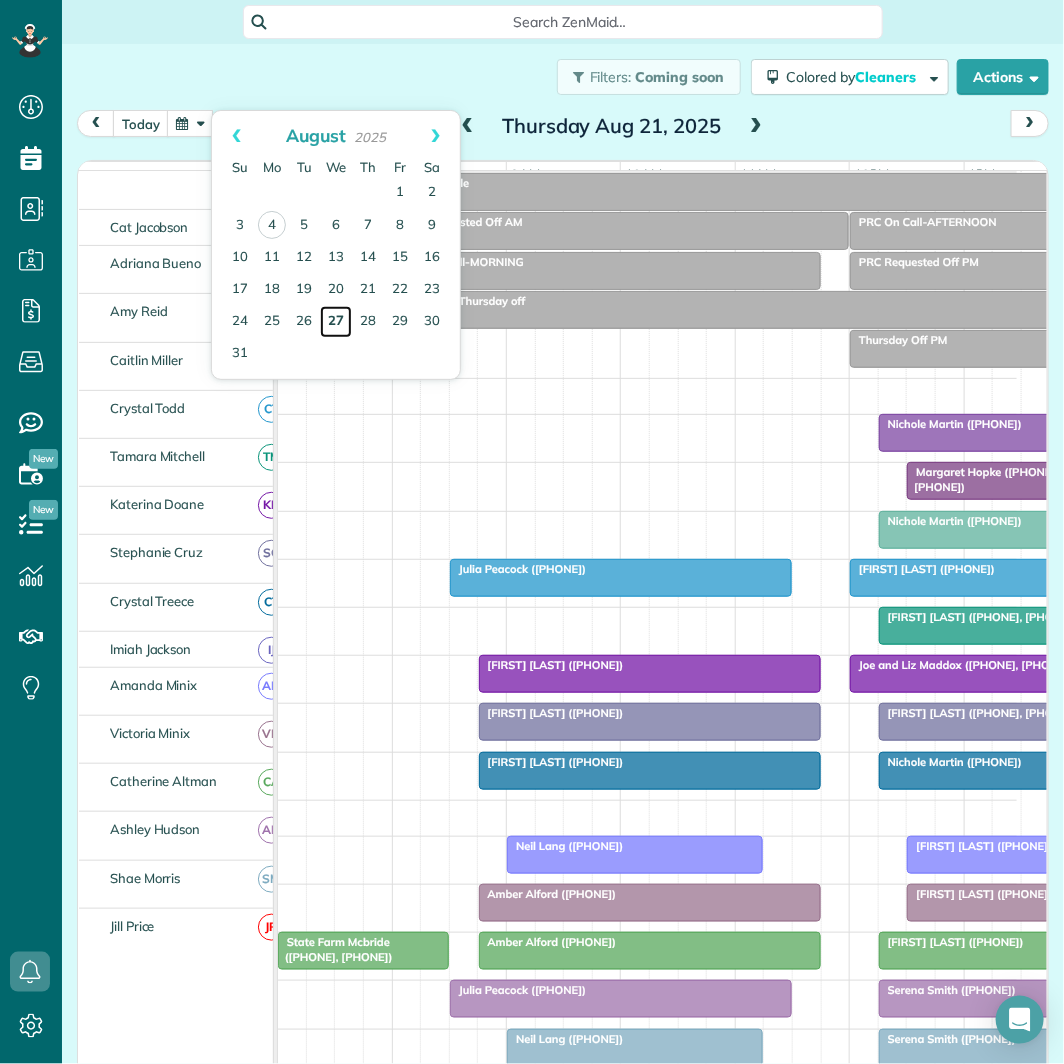scroll, scrollTop: 75, scrollLeft: 0, axis: vertical 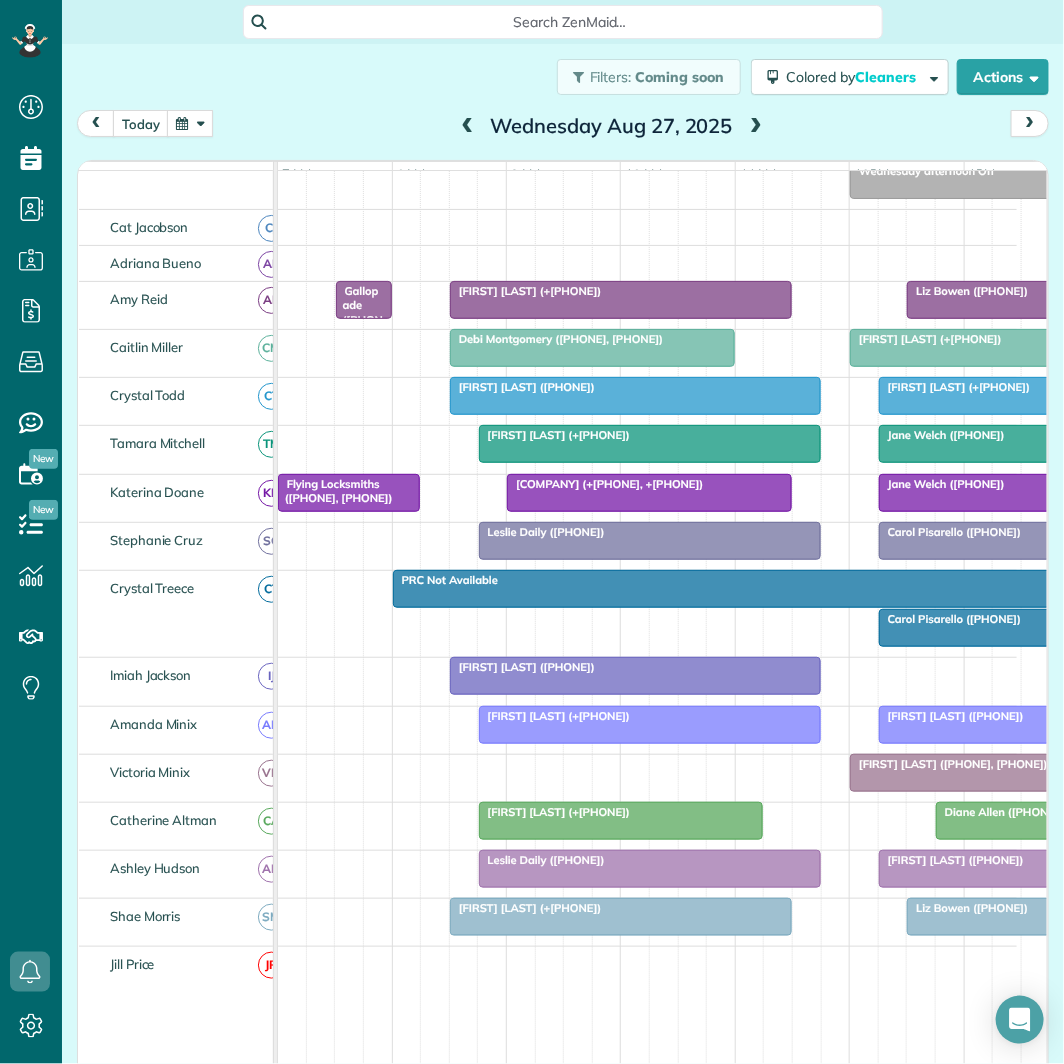 click at bounding box center (635, 676) 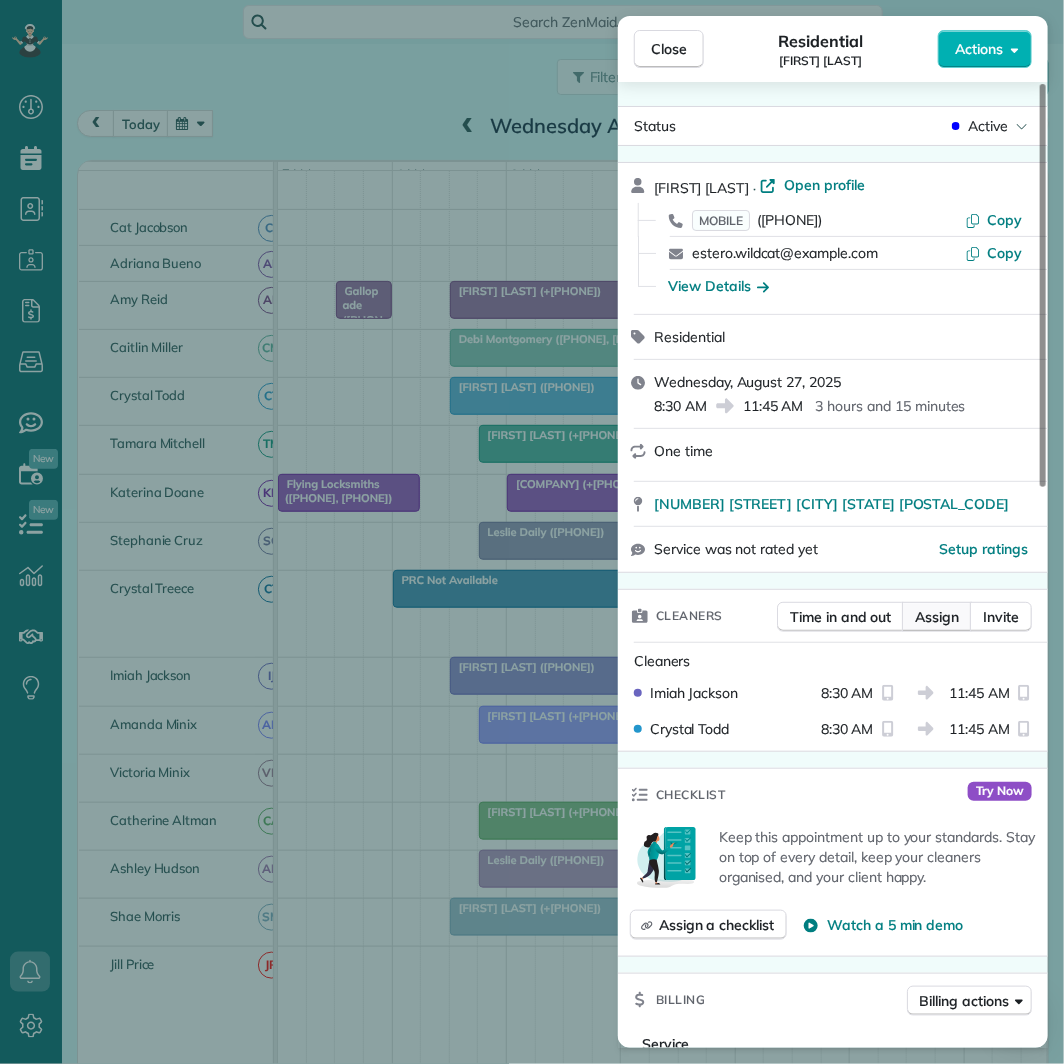 click on "Assign" at bounding box center [937, 617] 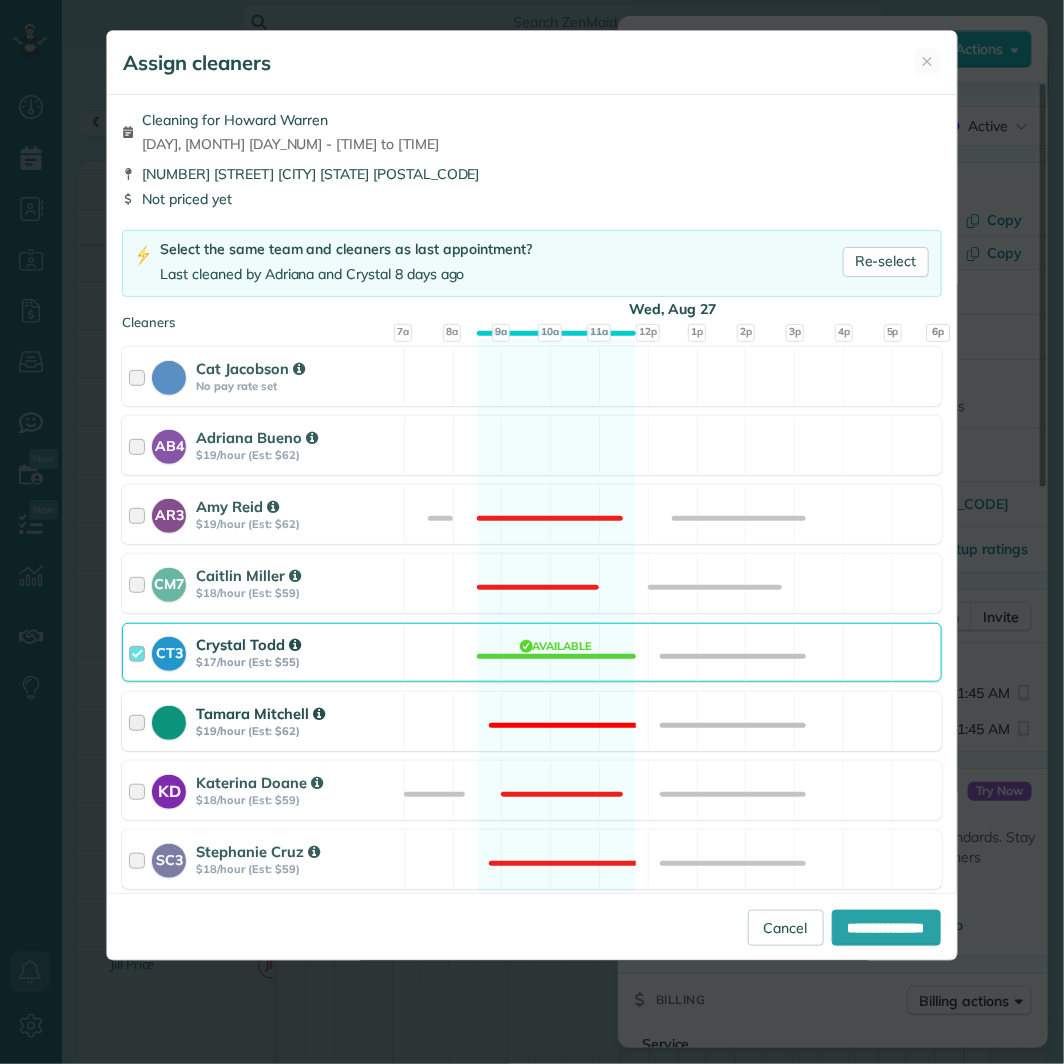 scroll, scrollTop: 444, scrollLeft: 0, axis: vertical 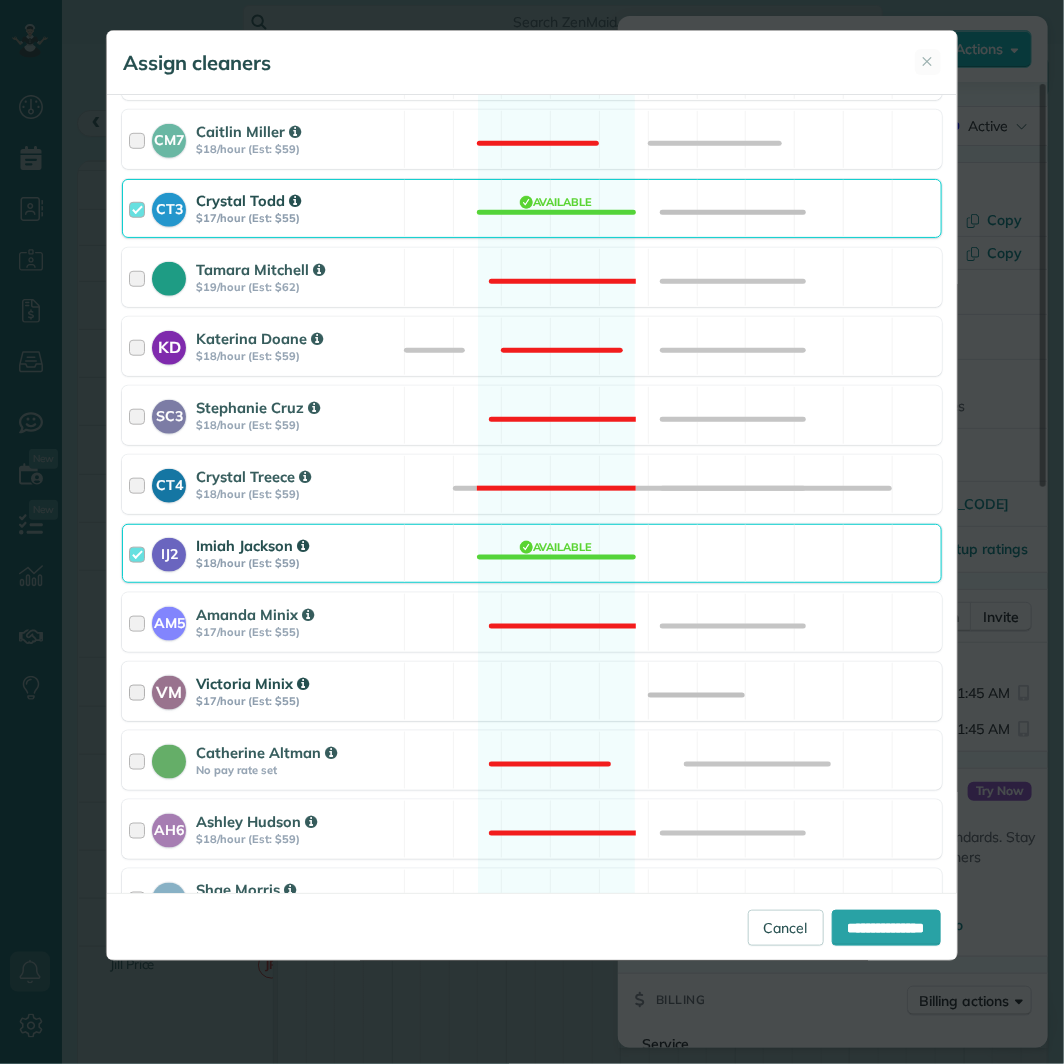 click on "VM
Victoria Minix
$17/hour (Est: $55)
Available" at bounding box center [531, 691] 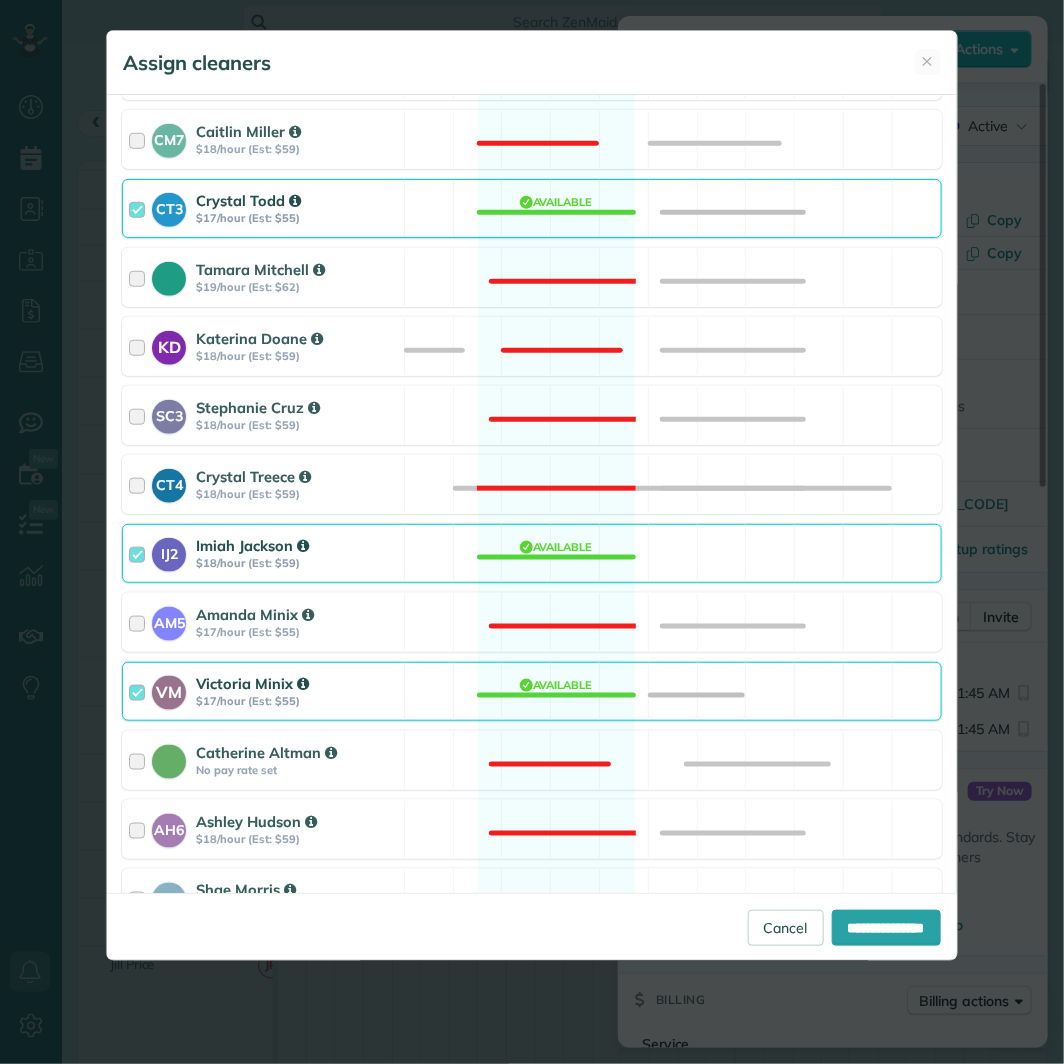 click on "IJ2
Imiah Jackson
$18/hour (Est: $59)
Available" at bounding box center (531, 553) 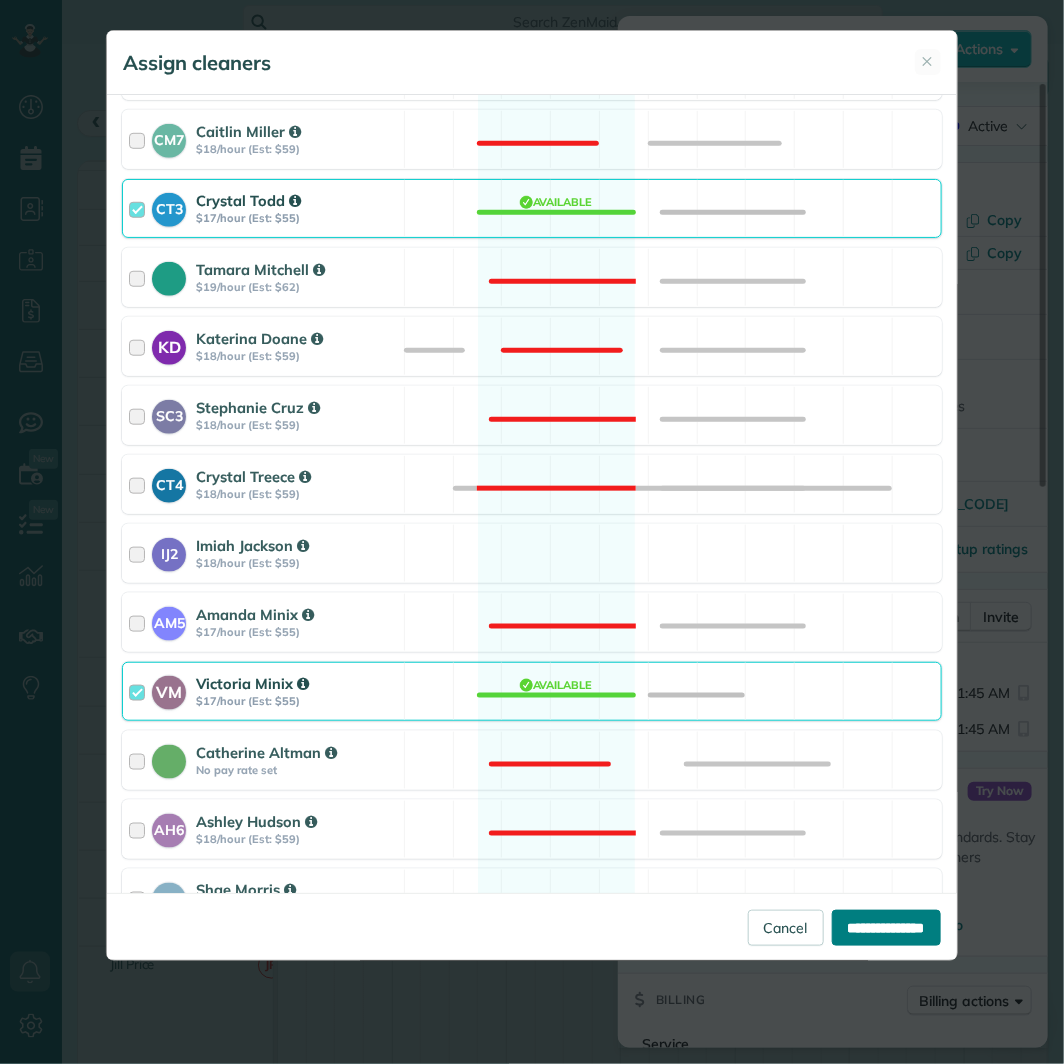 click on "**********" at bounding box center (886, 928) 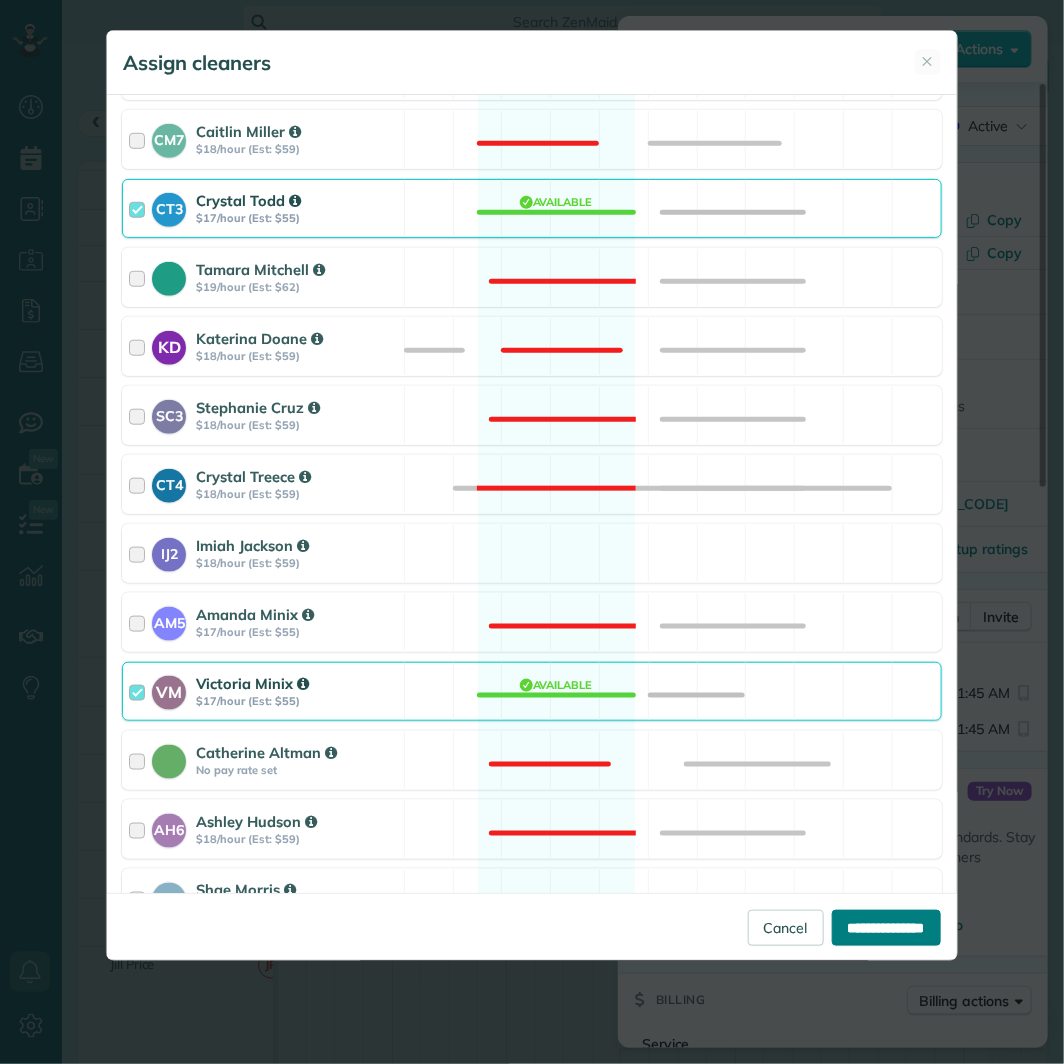 type on "**********" 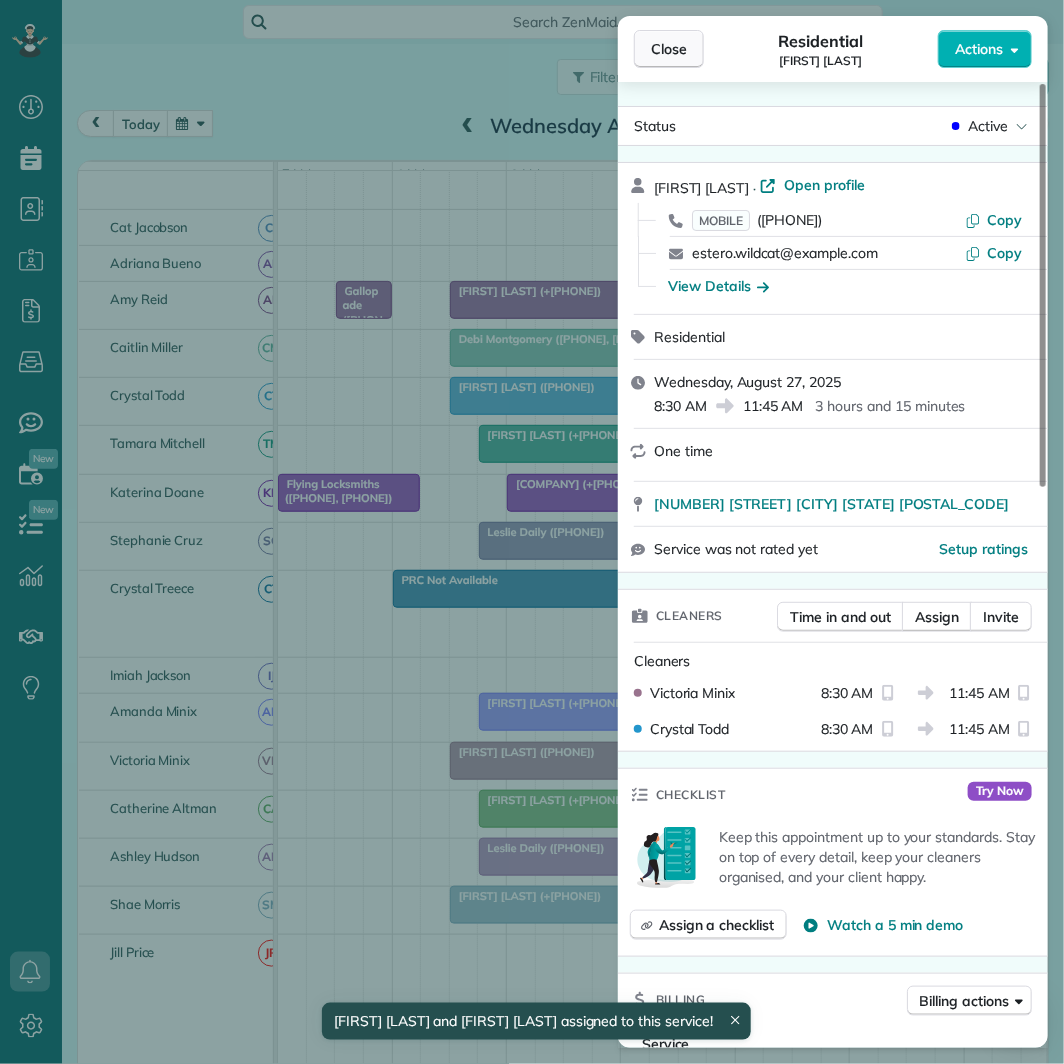 click on "Close" at bounding box center [669, 49] 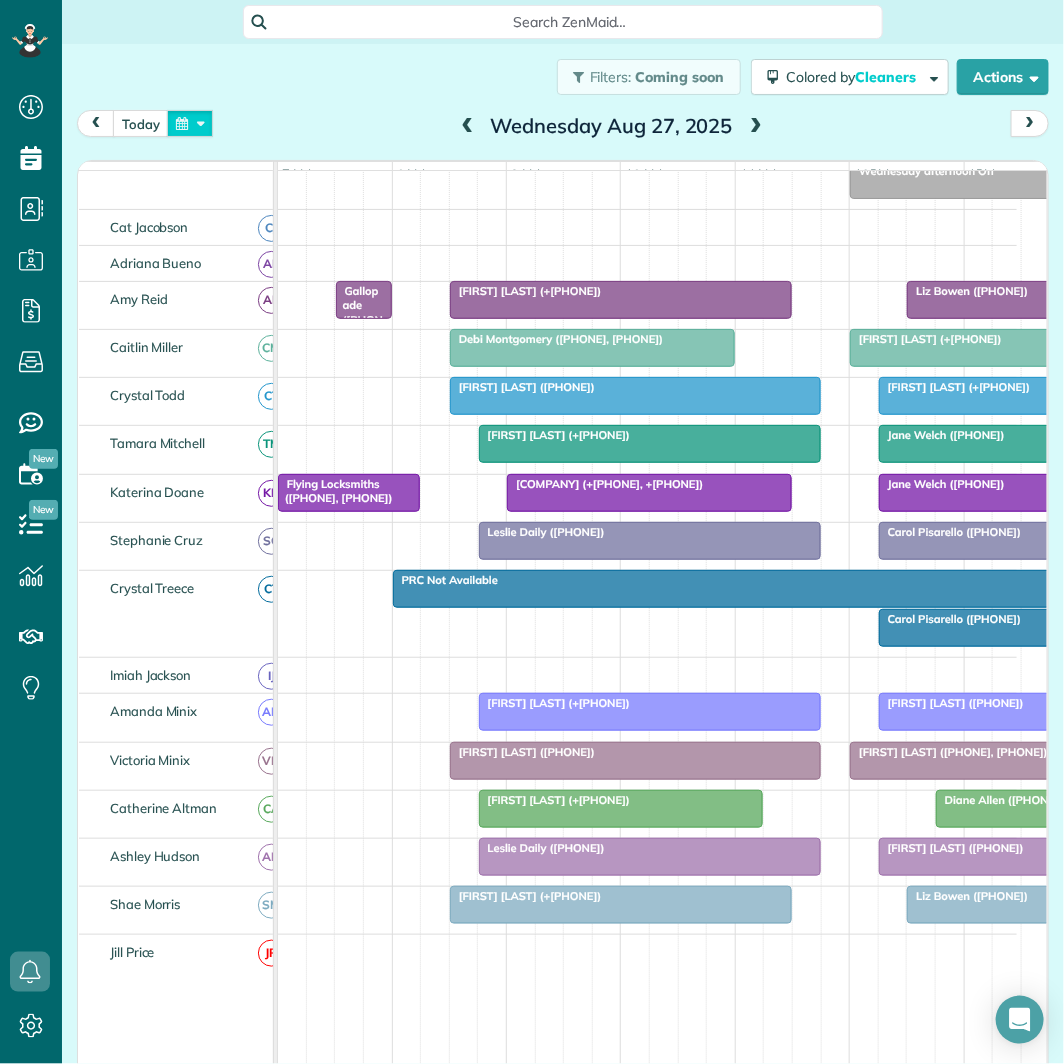 click at bounding box center [190, 123] 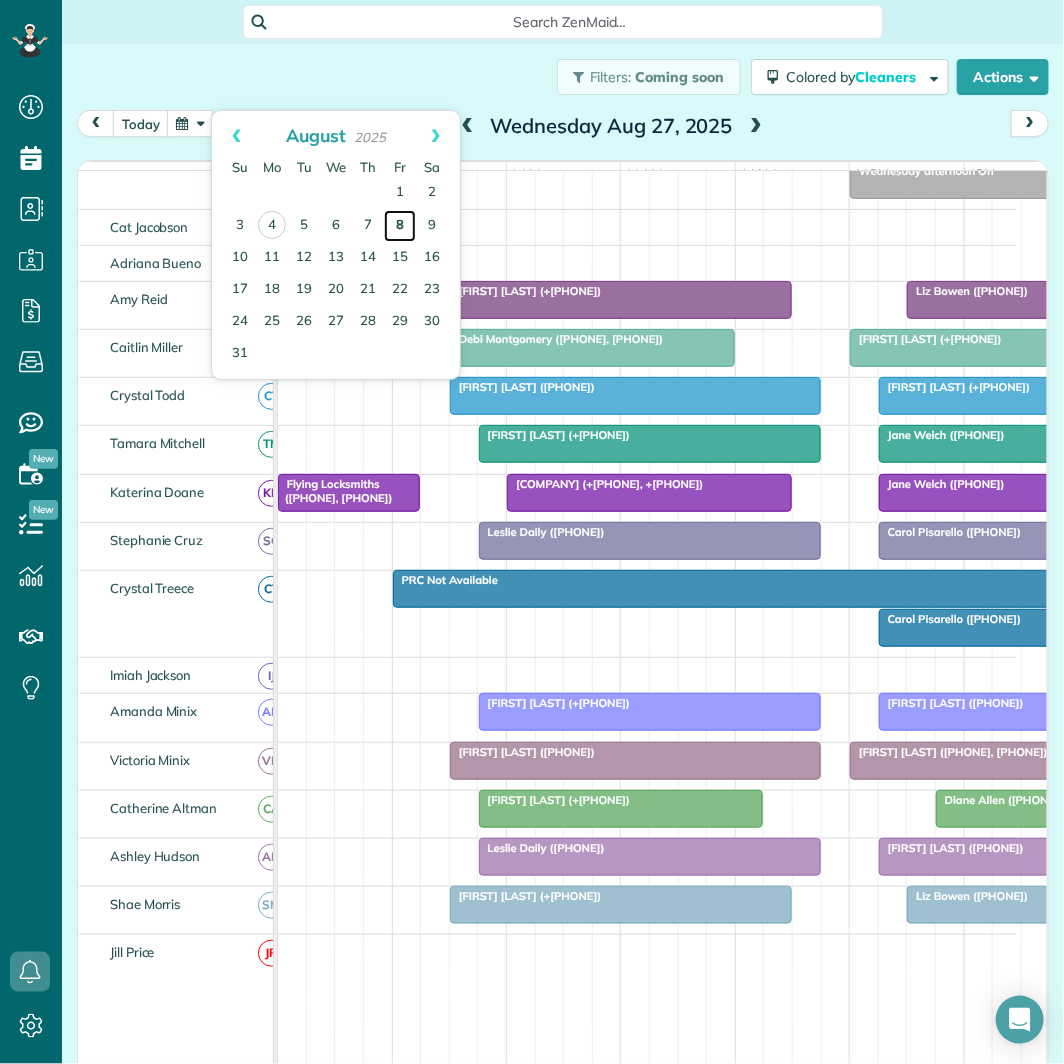 click on "8" at bounding box center [400, 226] 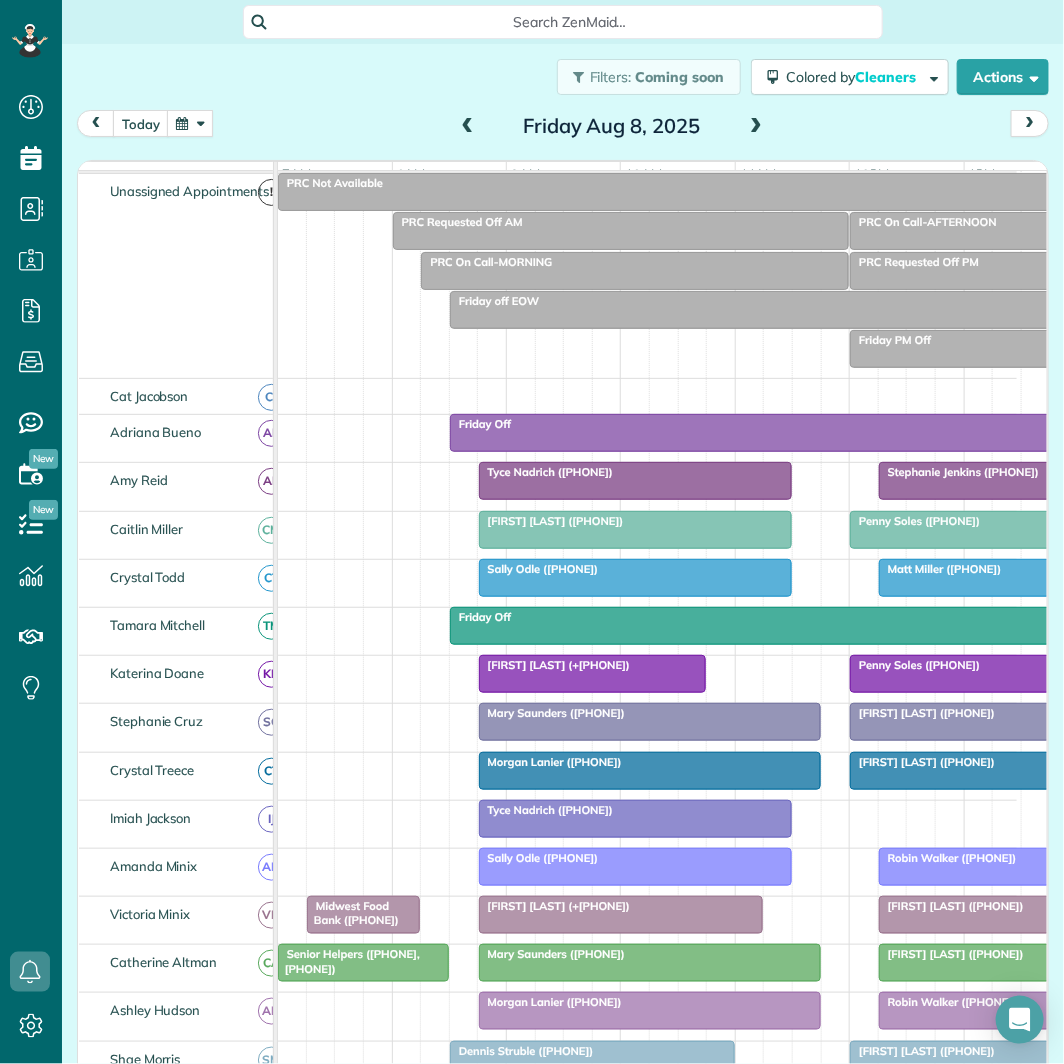 scroll, scrollTop: 244, scrollLeft: 0, axis: vertical 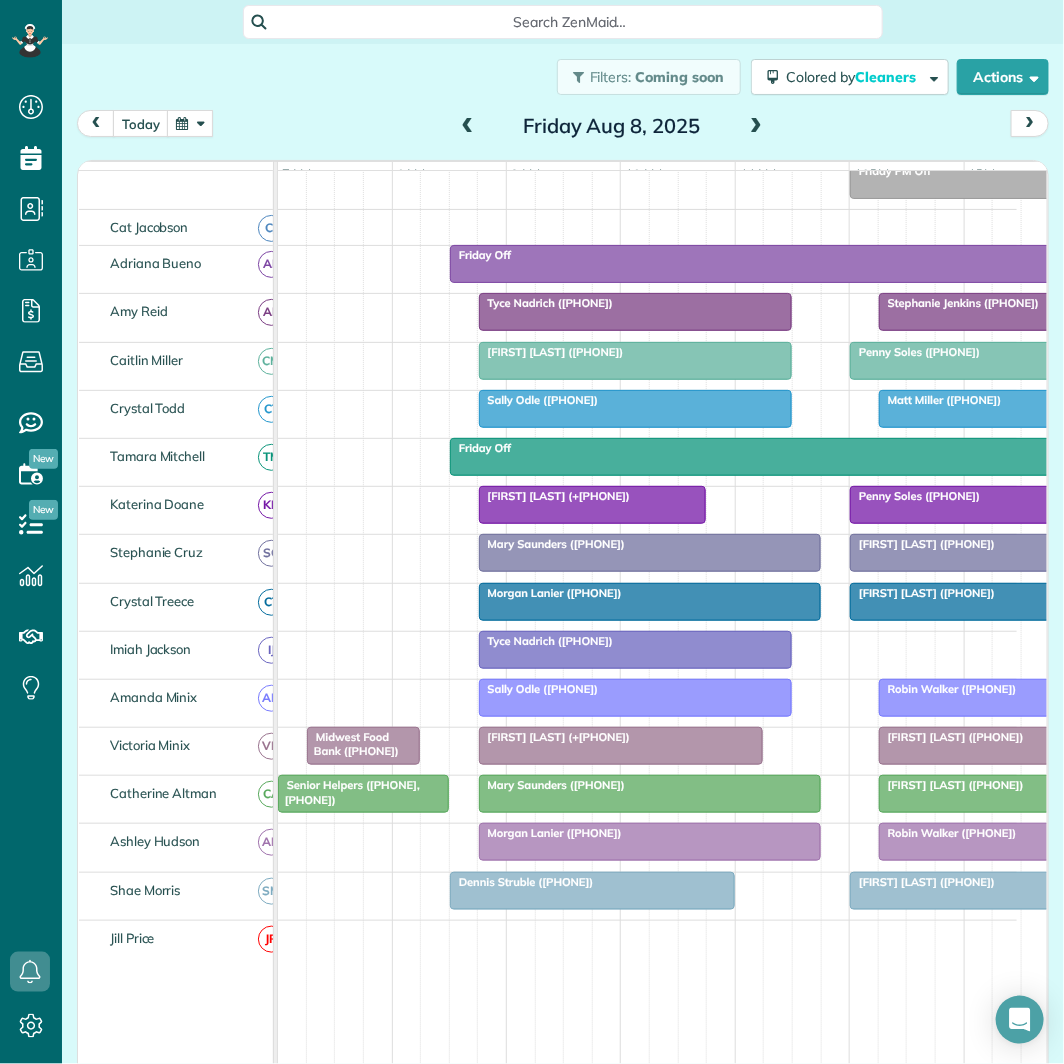 click at bounding box center [636, 650] 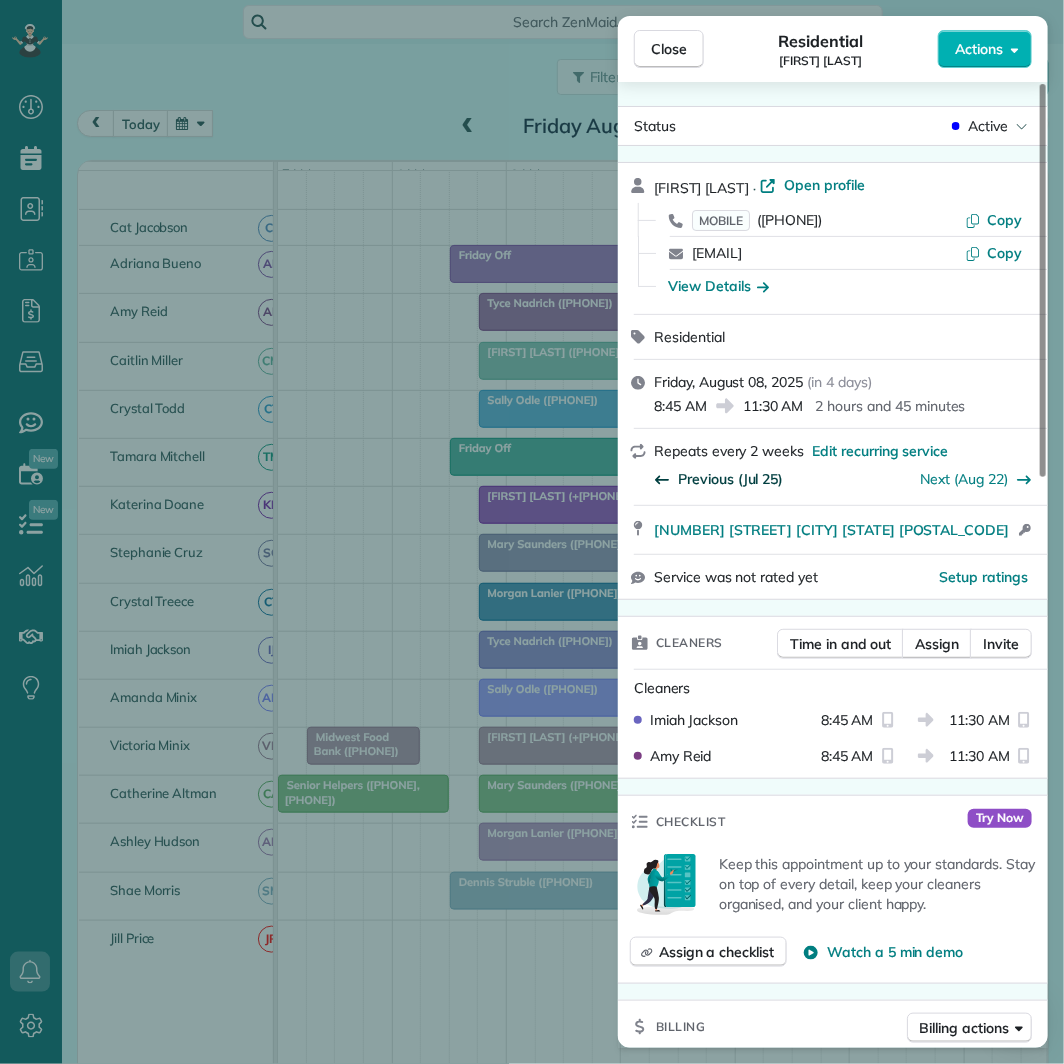 click on "Previous (Jul 25)" at bounding box center [730, 479] 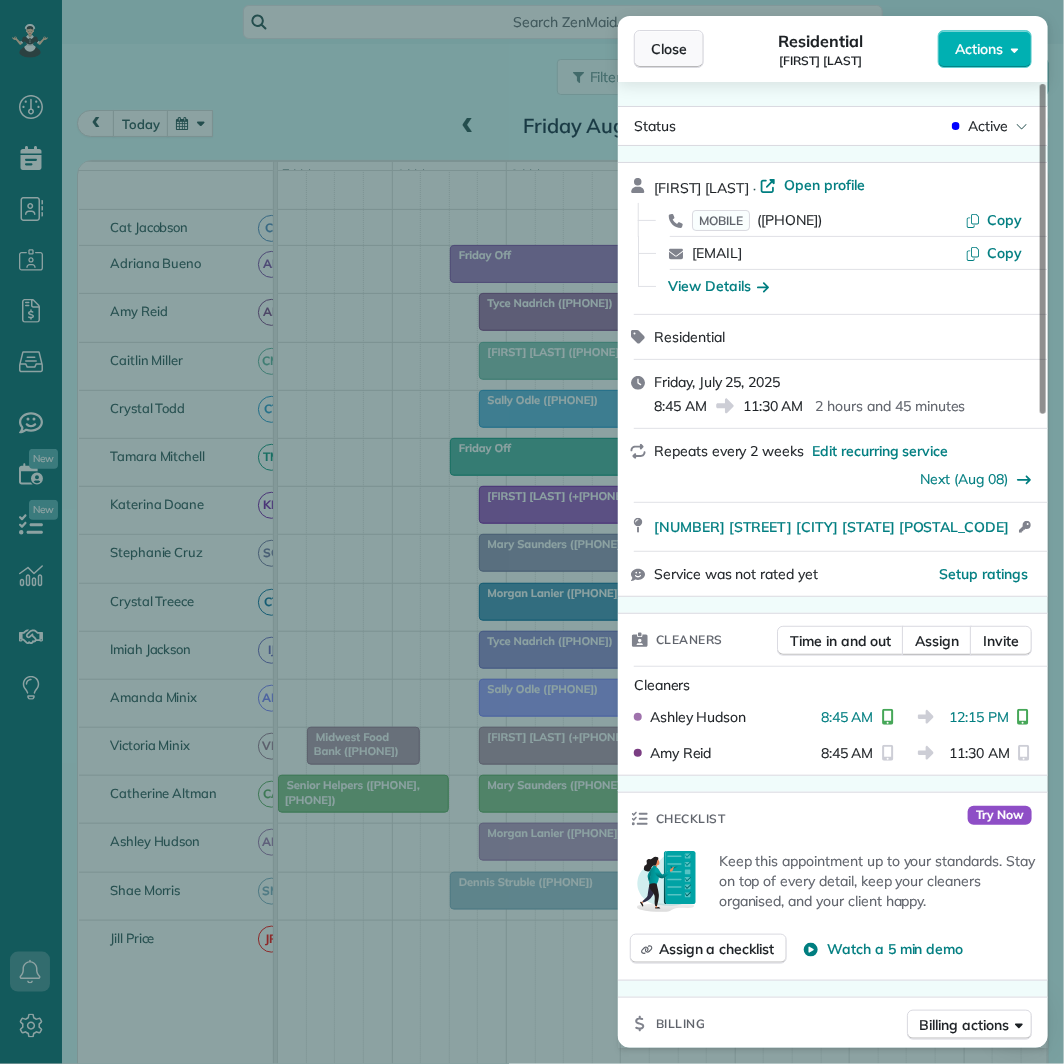 click on "Close" at bounding box center (669, 49) 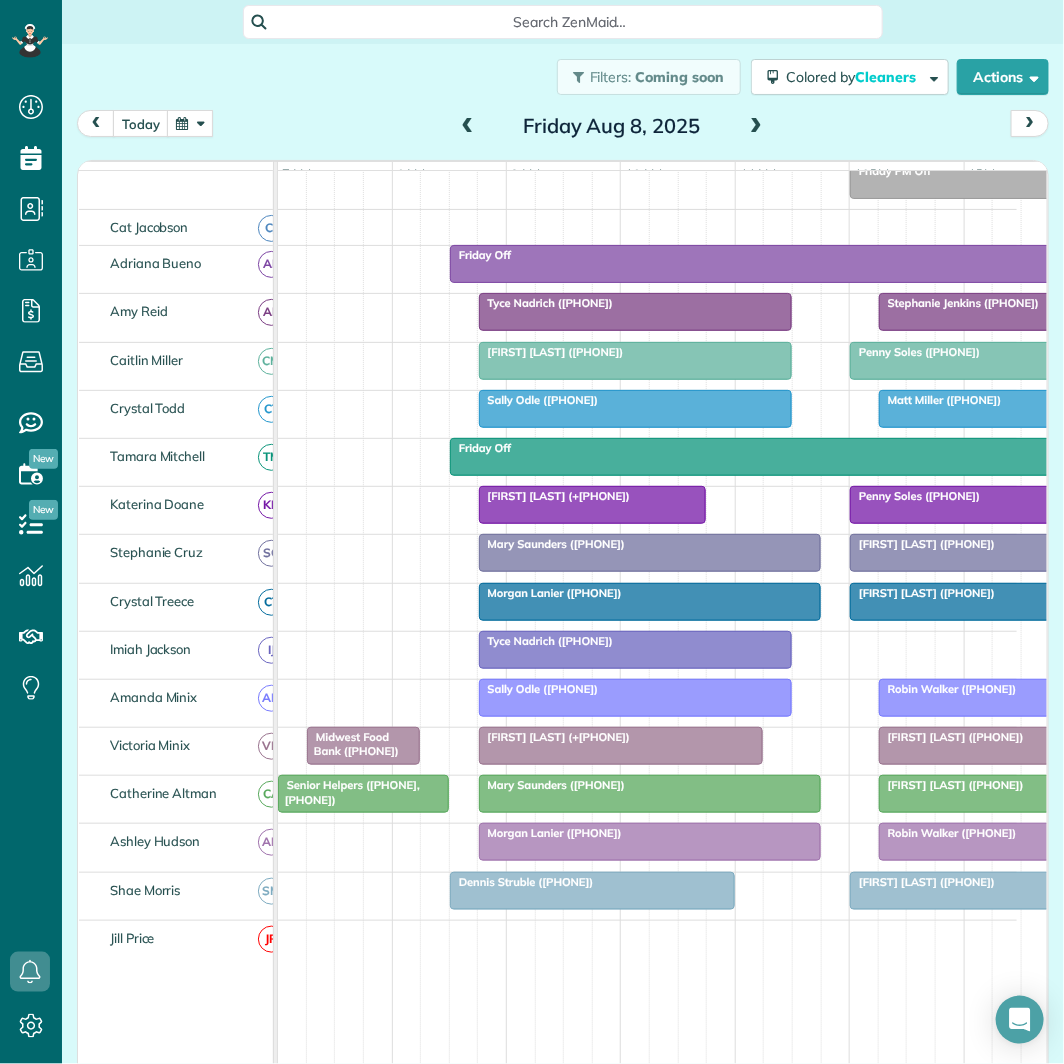 click on "Tyce Nadrich (+16462423937)" at bounding box center (546, 641) 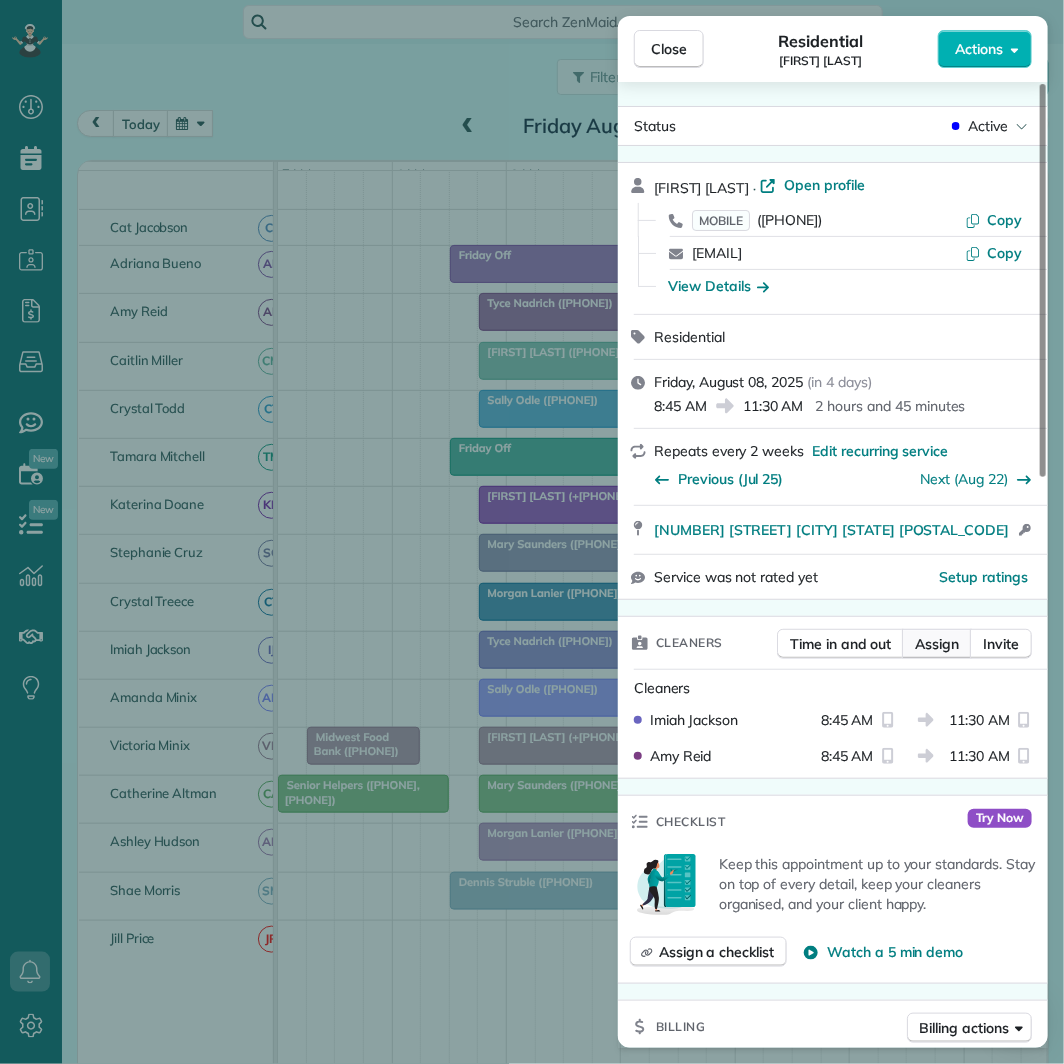 click on "Assign" at bounding box center [937, 644] 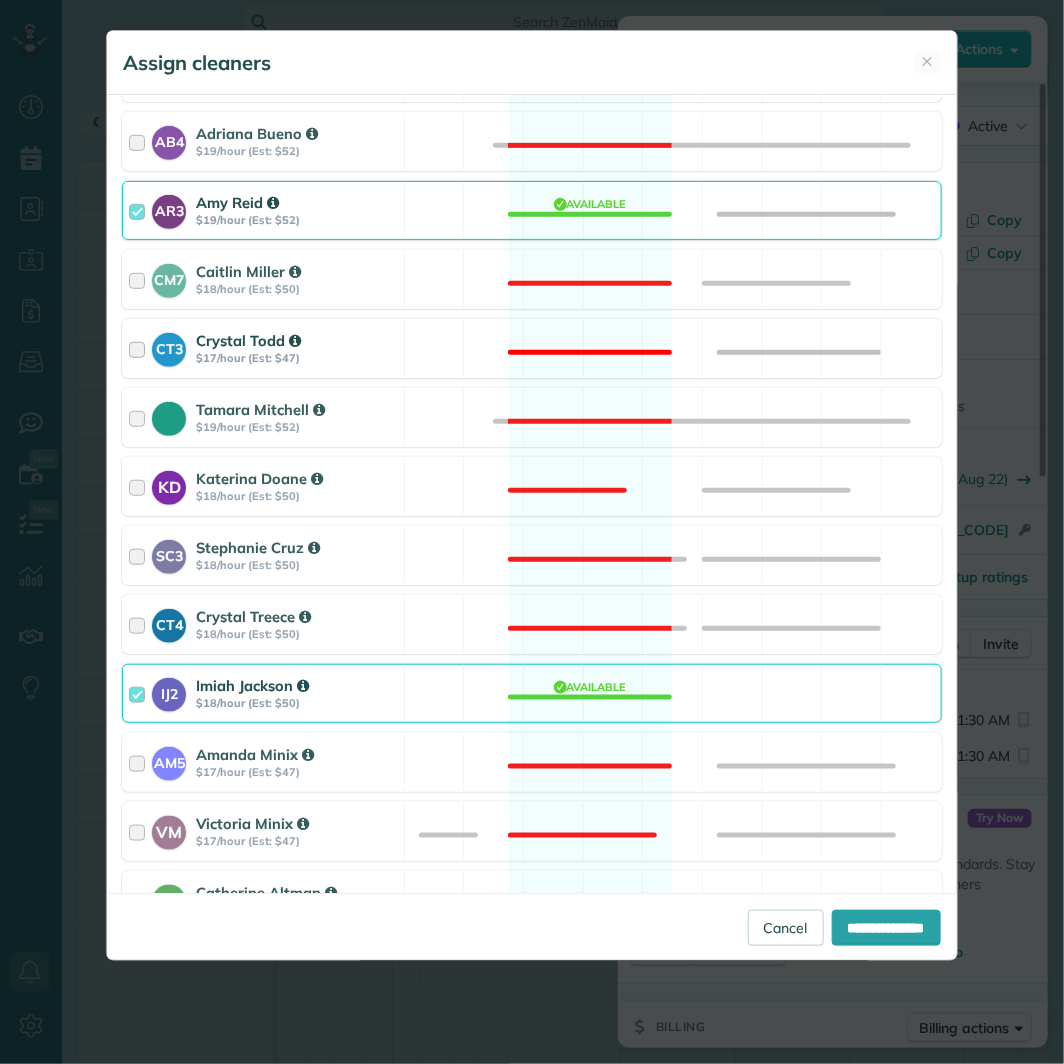 scroll, scrollTop: 555, scrollLeft: 0, axis: vertical 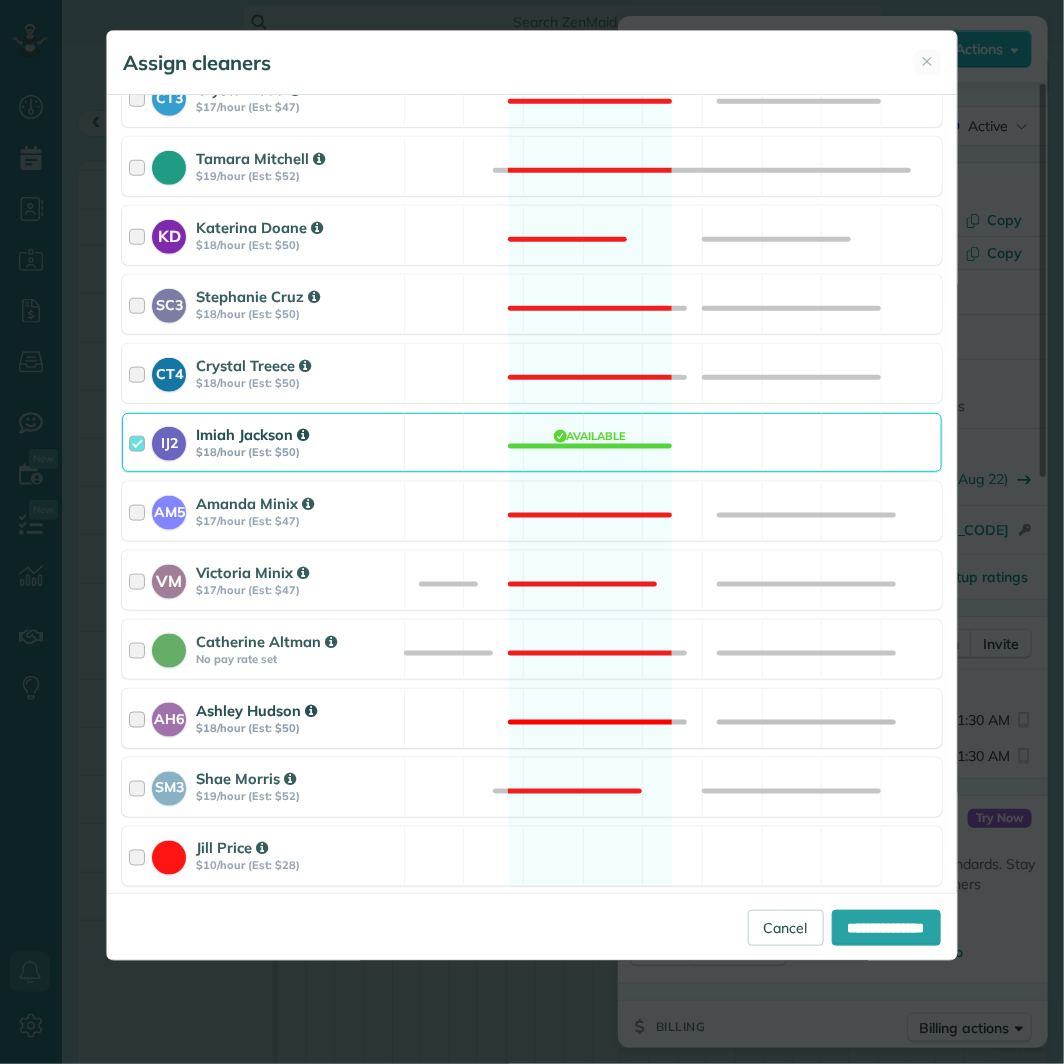 click on "AH6
Ashley Hudson
$18/hour (Est: $50)
Not available" at bounding box center [531, 718] 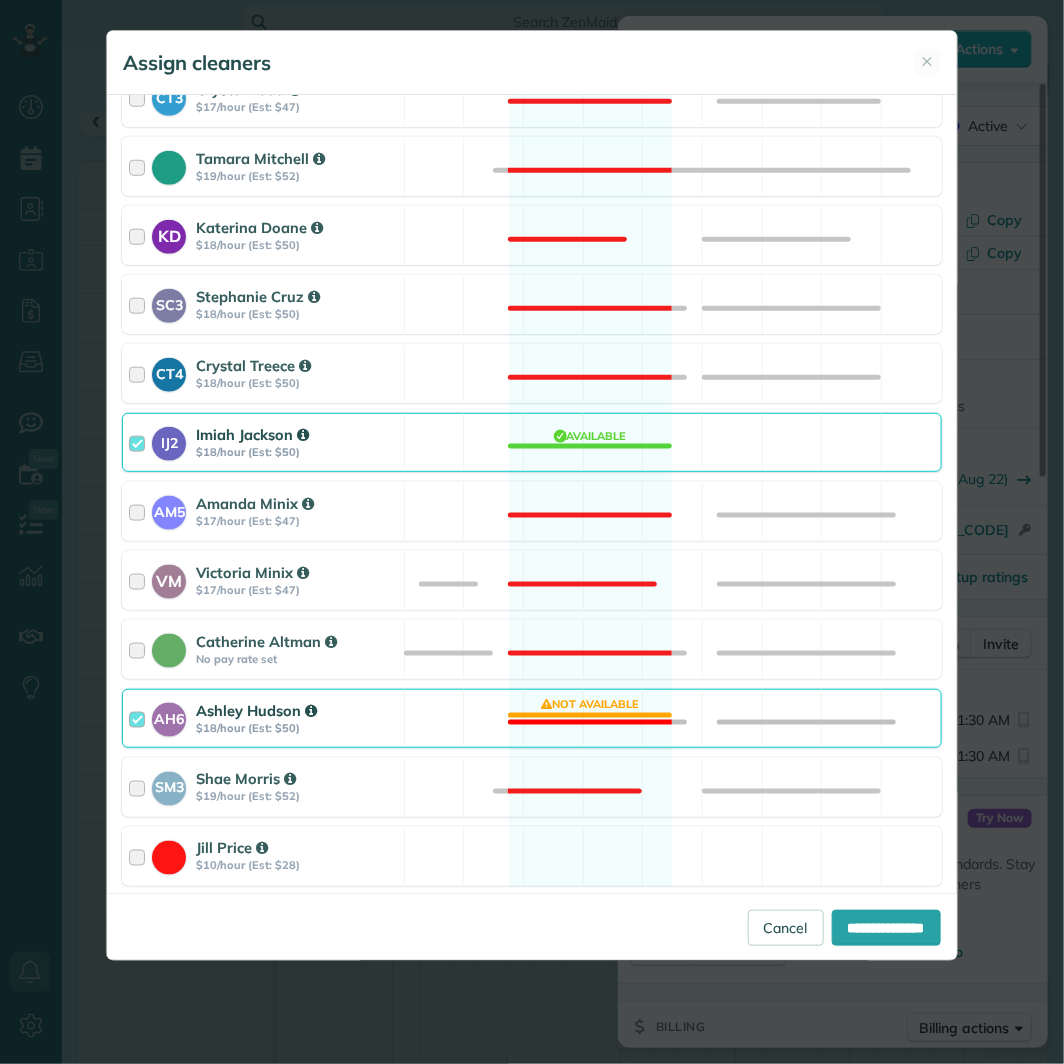 click on "IJ2
Imiah Jackson
$18/hour (Est: $50)
Available" at bounding box center [531, 442] 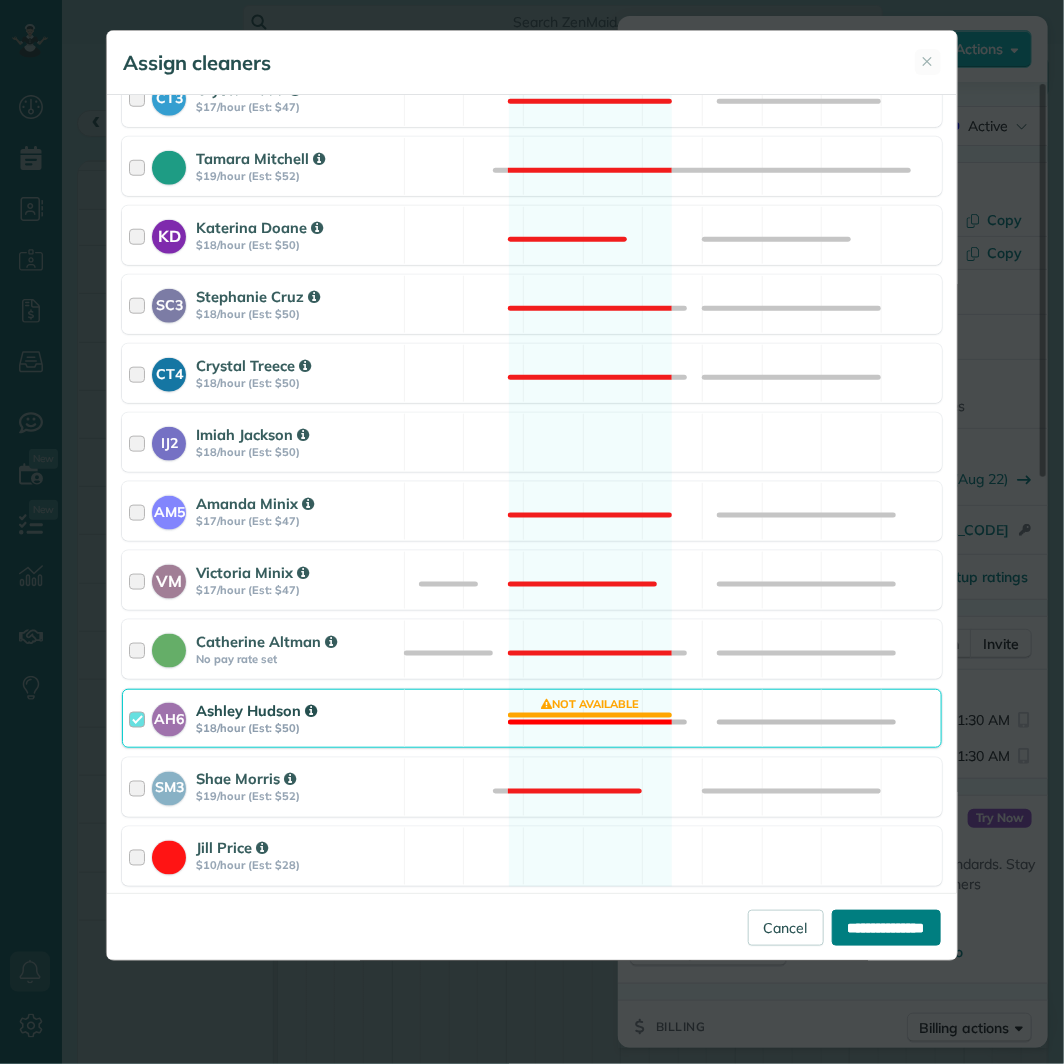 click on "**********" at bounding box center [886, 928] 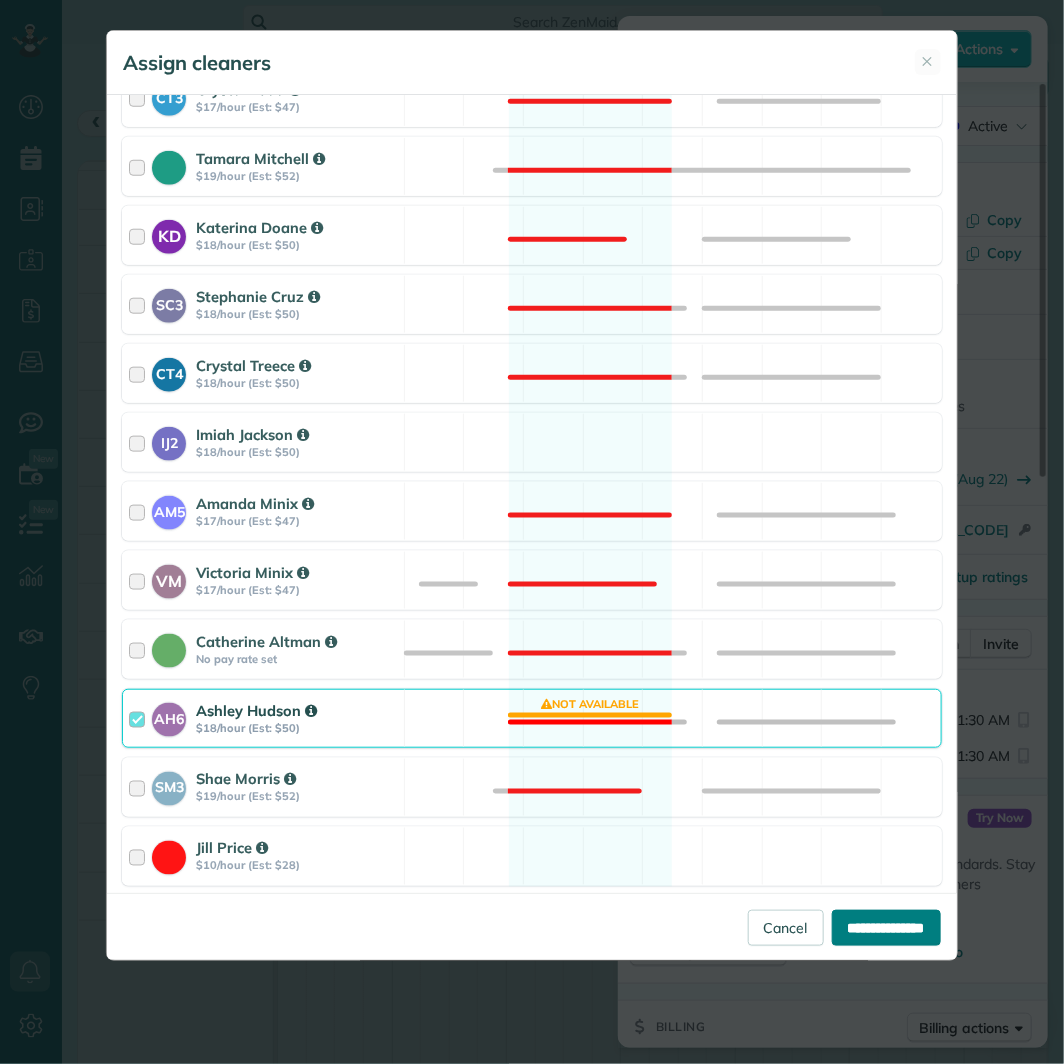 type on "**********" 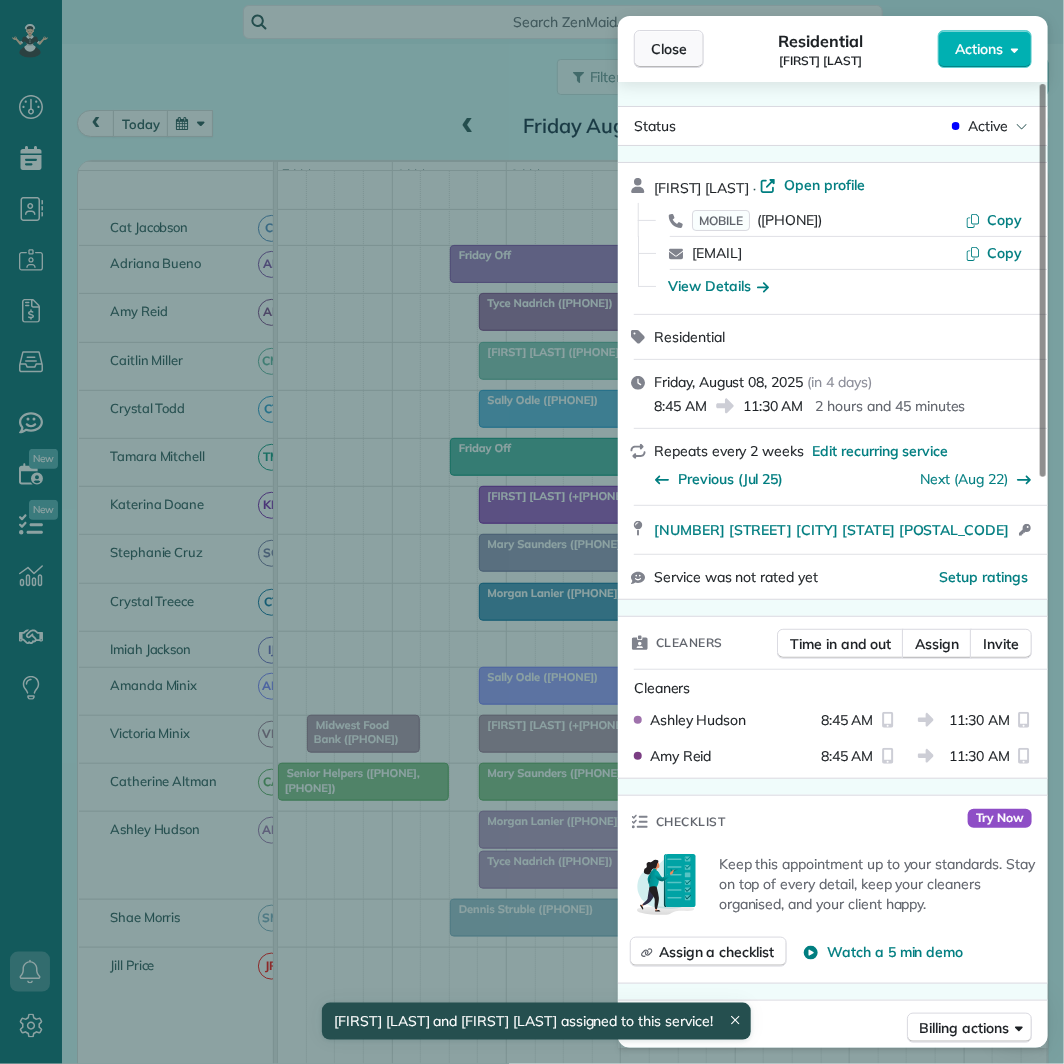 click on "Close" at bounding box center [669, 49] 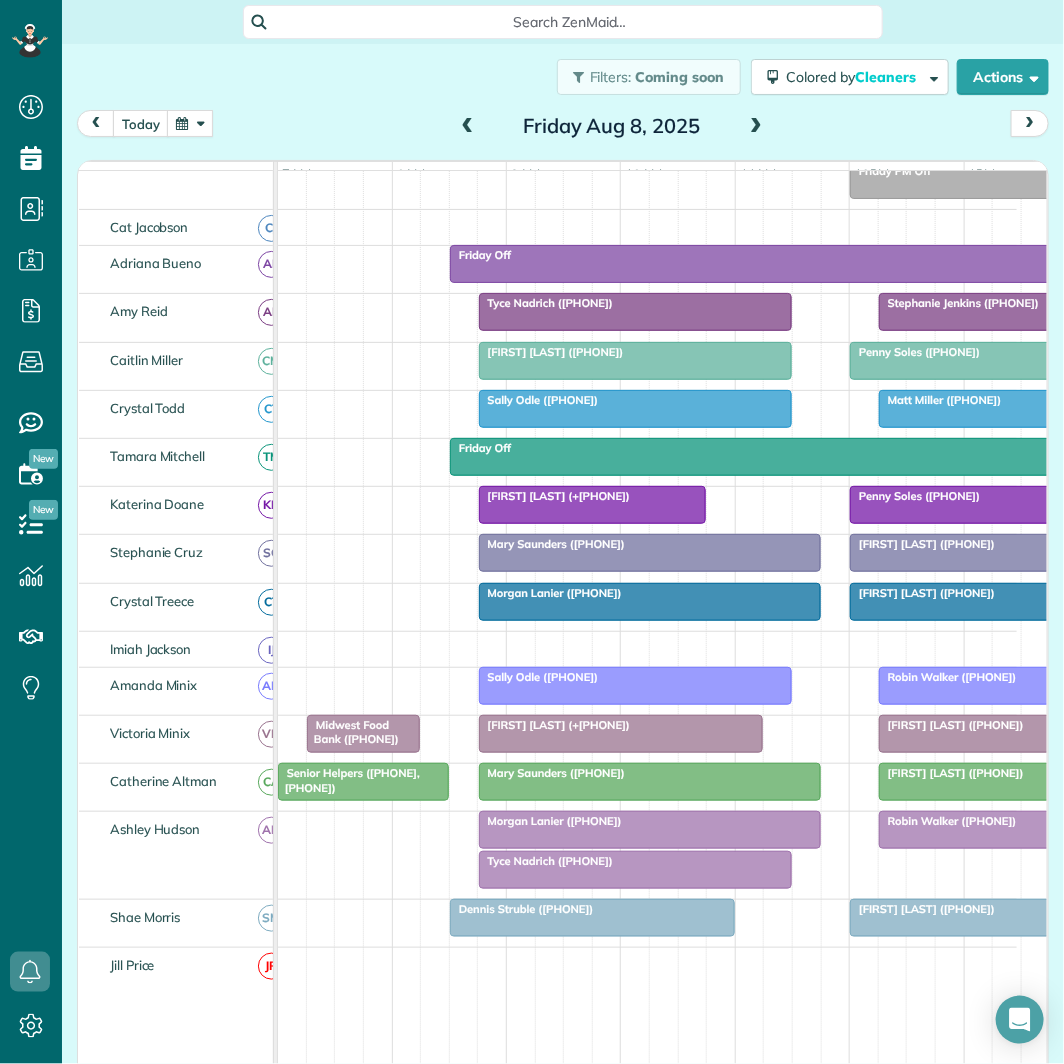 click at bounding box center (650, 830) 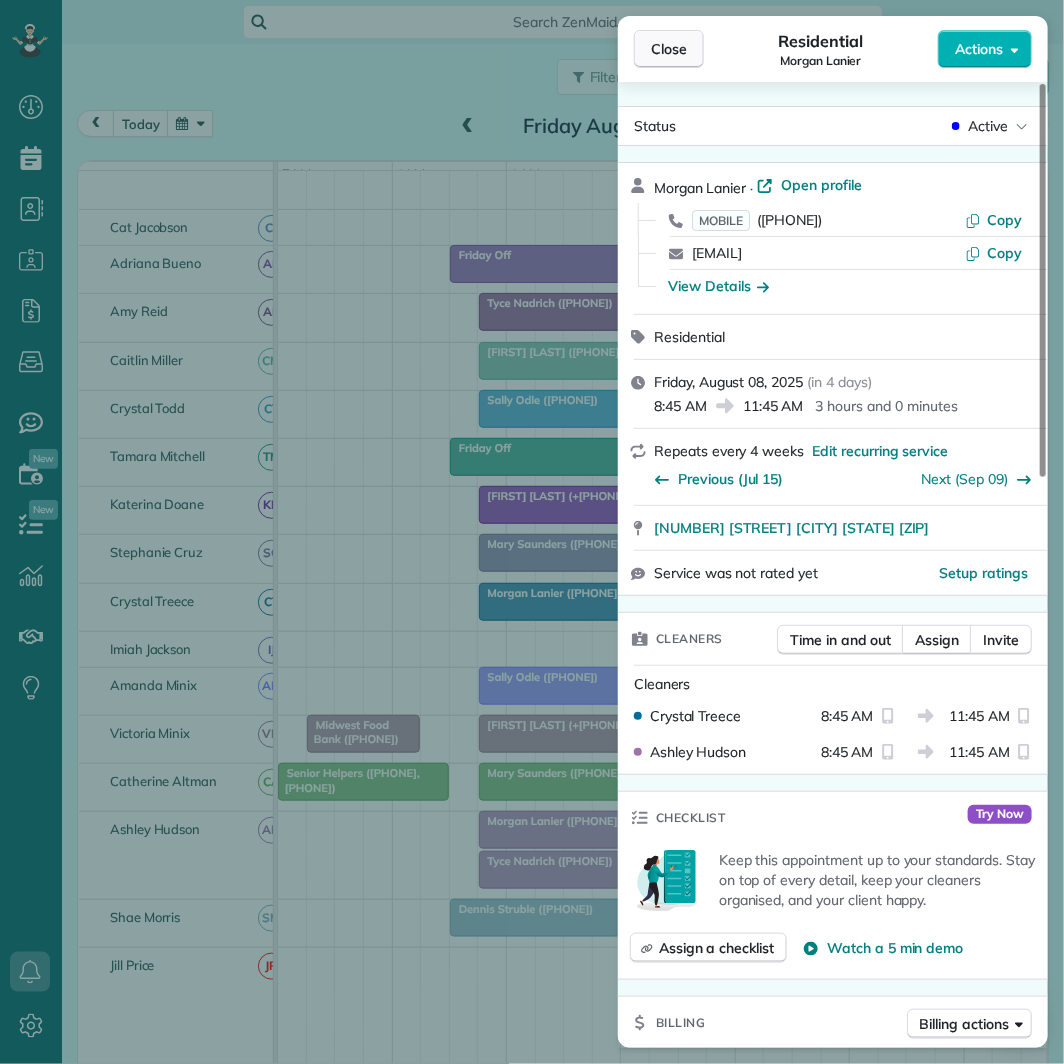 click on "Close" at bounding box center (669, 49) 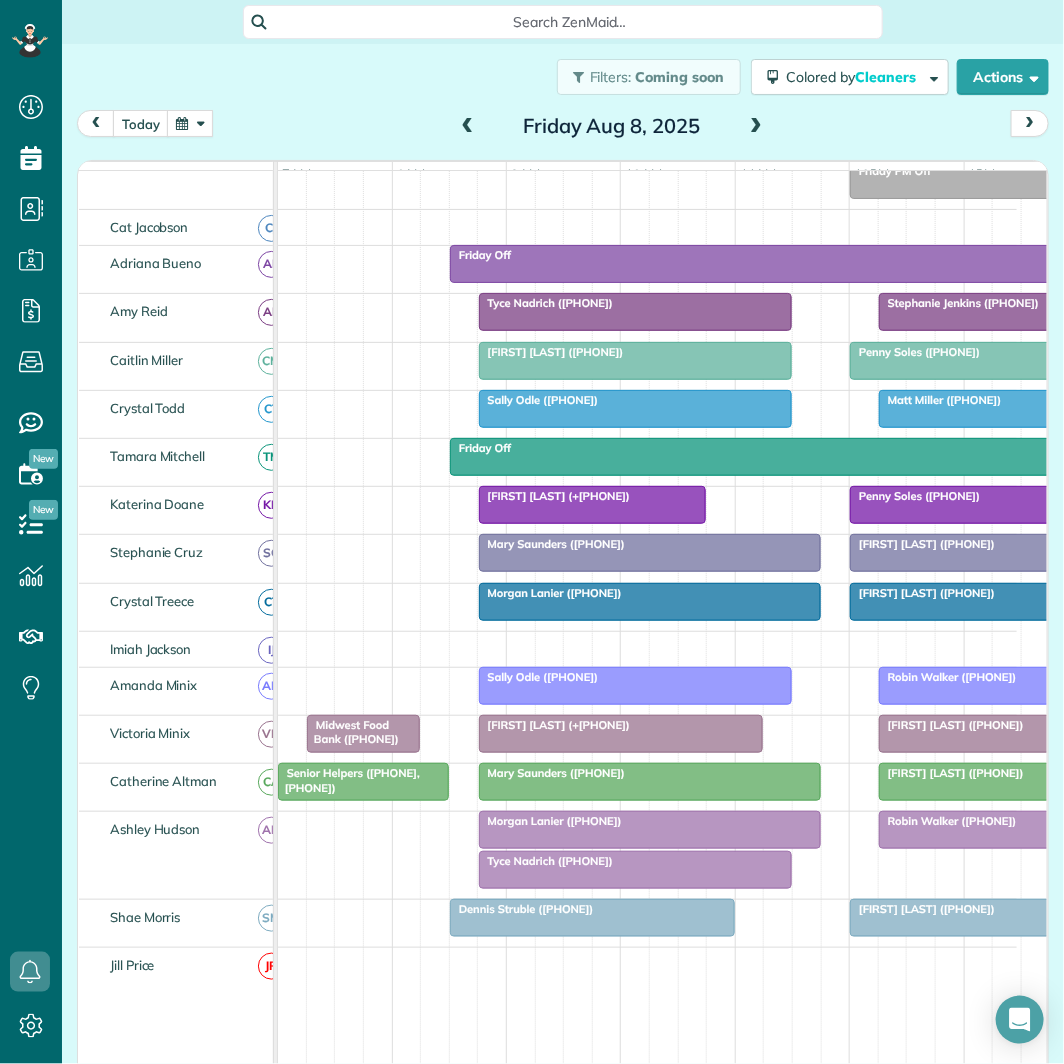 click on "[FIRST] [LAST] (+[PHONE])" at bounding box center [650, 821] 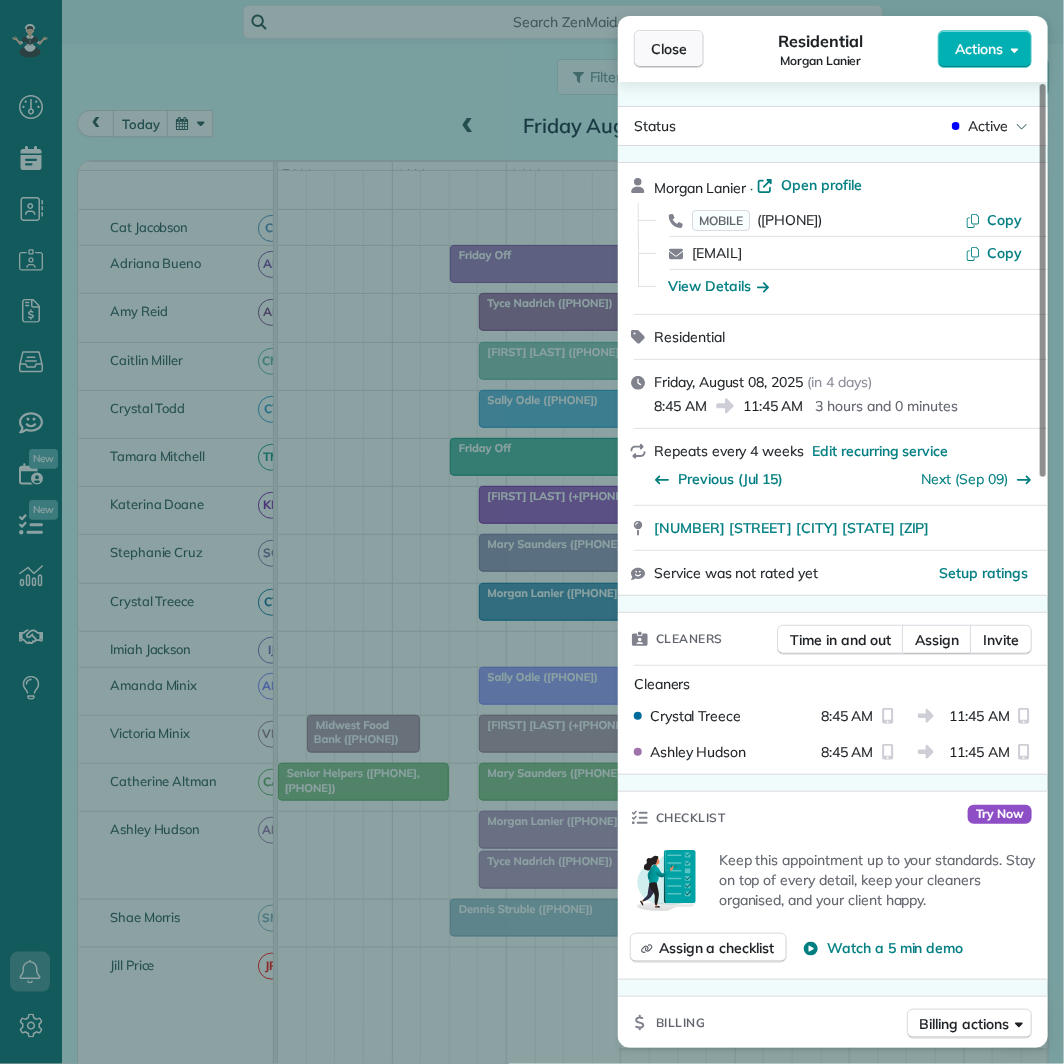 click on "Close" at bounding box center [669, 49] 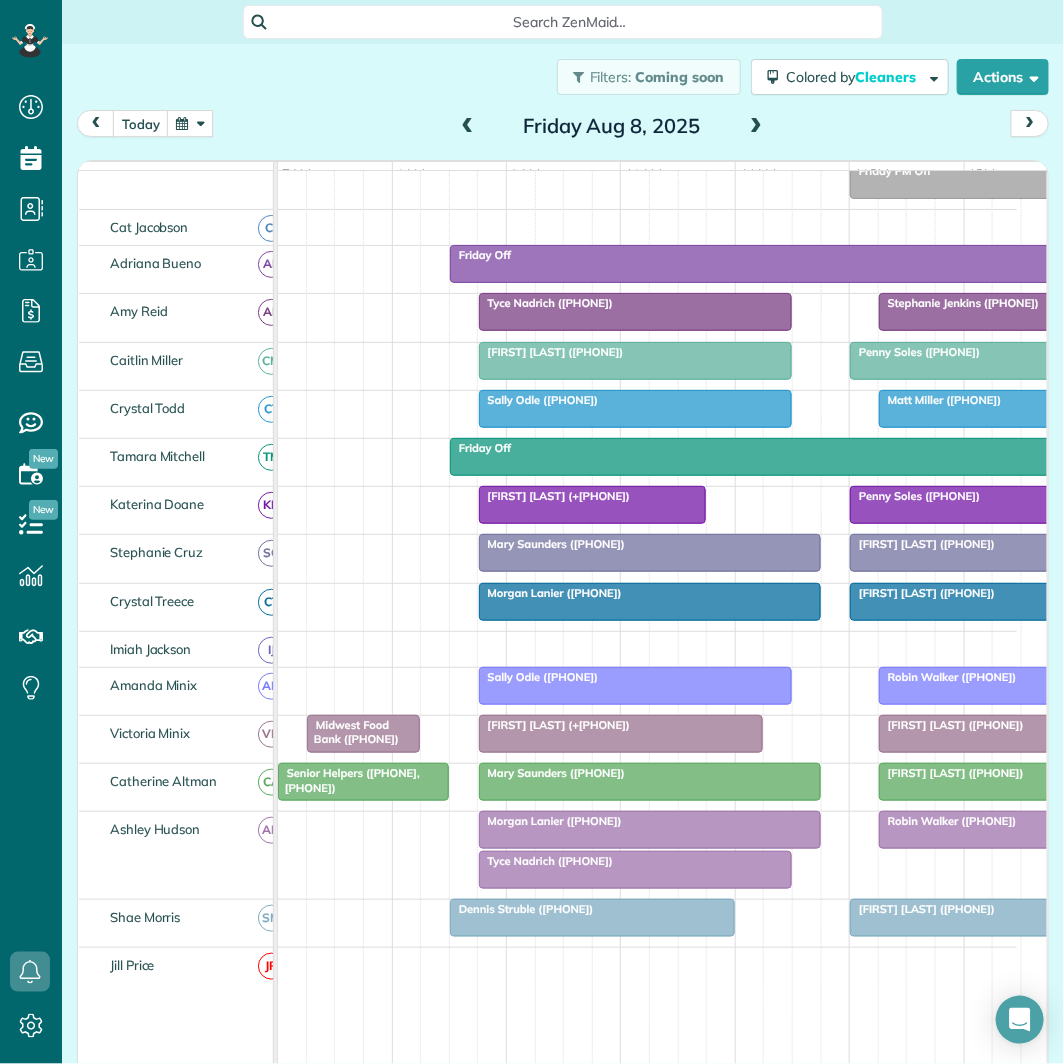 click on "Morgan Lanier (+17703172784)" at bounding box center (550, 821) 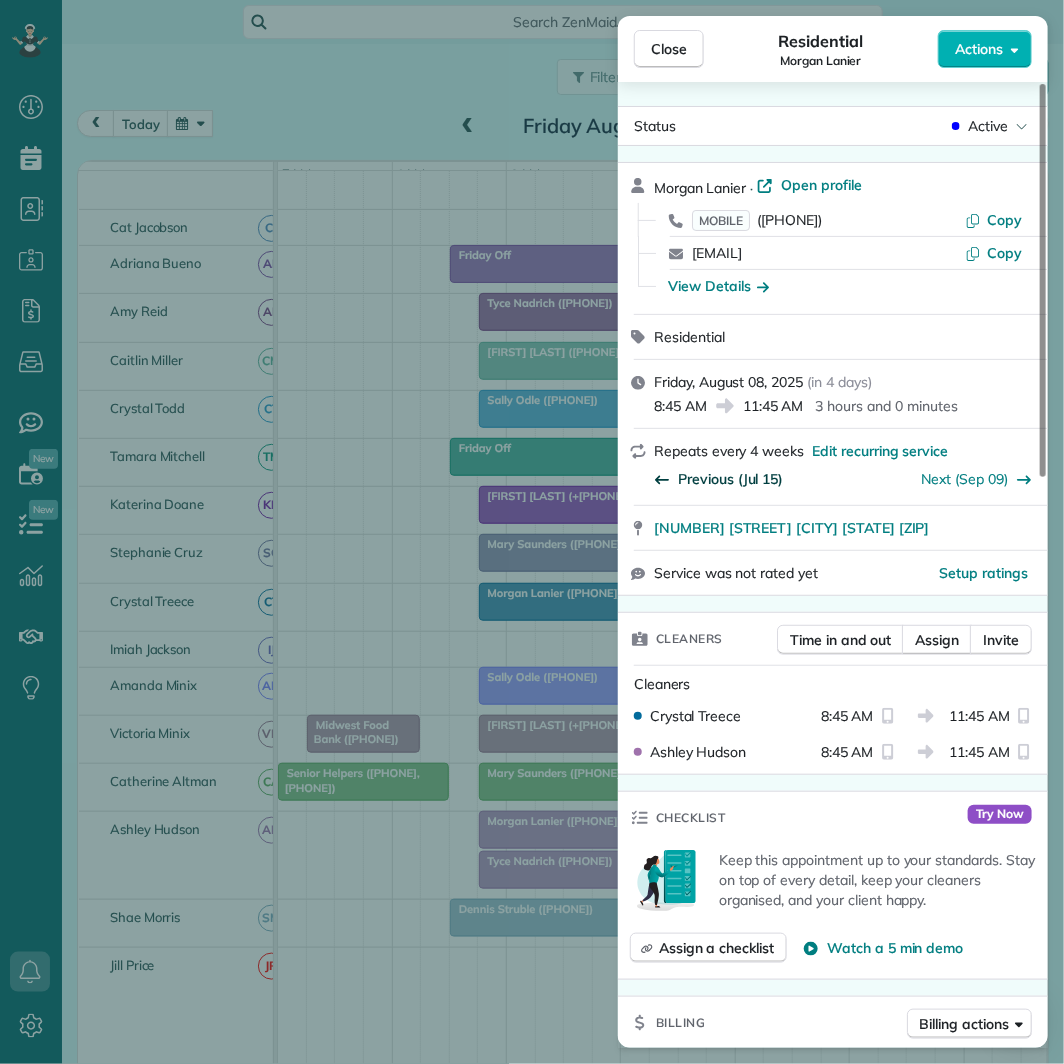 click on "Previous (Jul 15)" at bounding box center (730, 479) 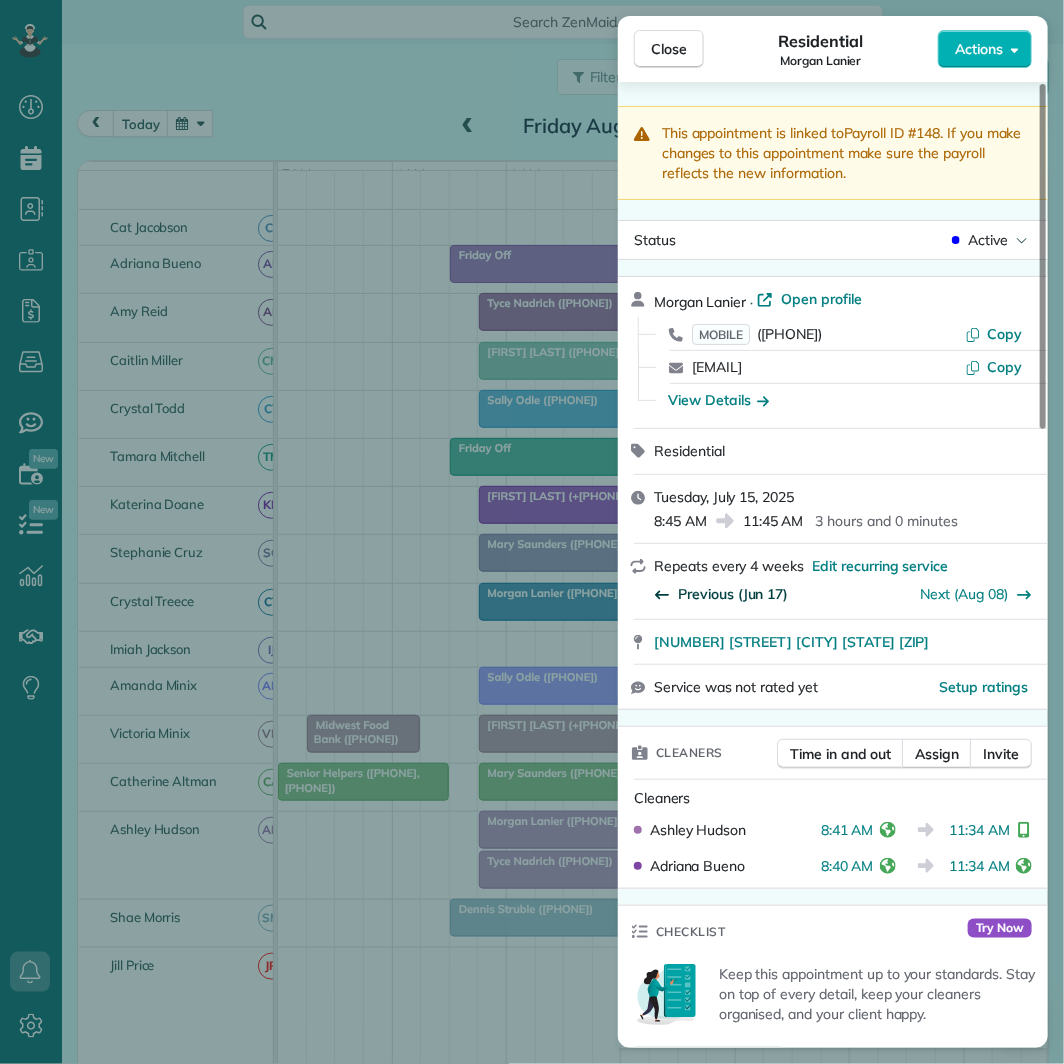 click on "Previous (Jun 17)" at bounding box center (733, 594) 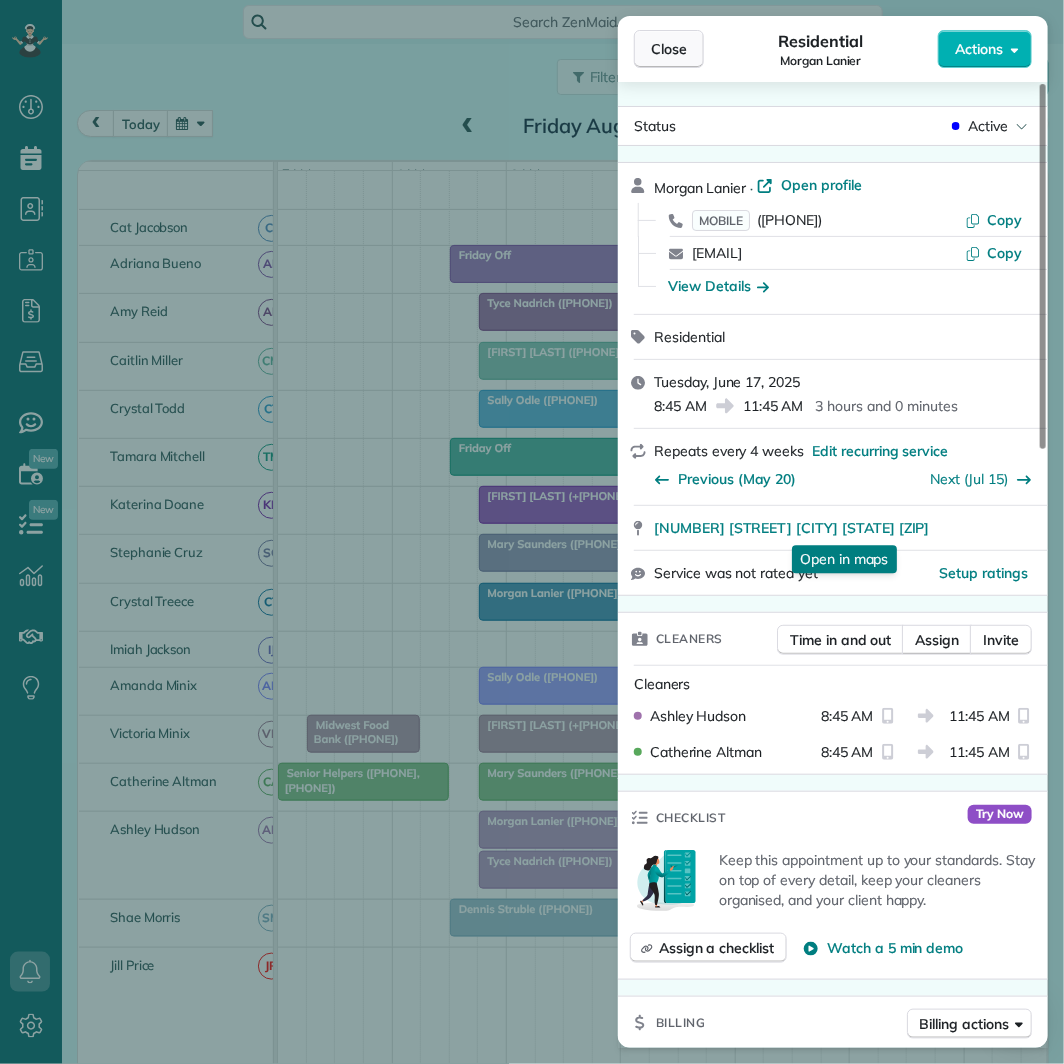 click on "Close" at bounding box center [669, 49] 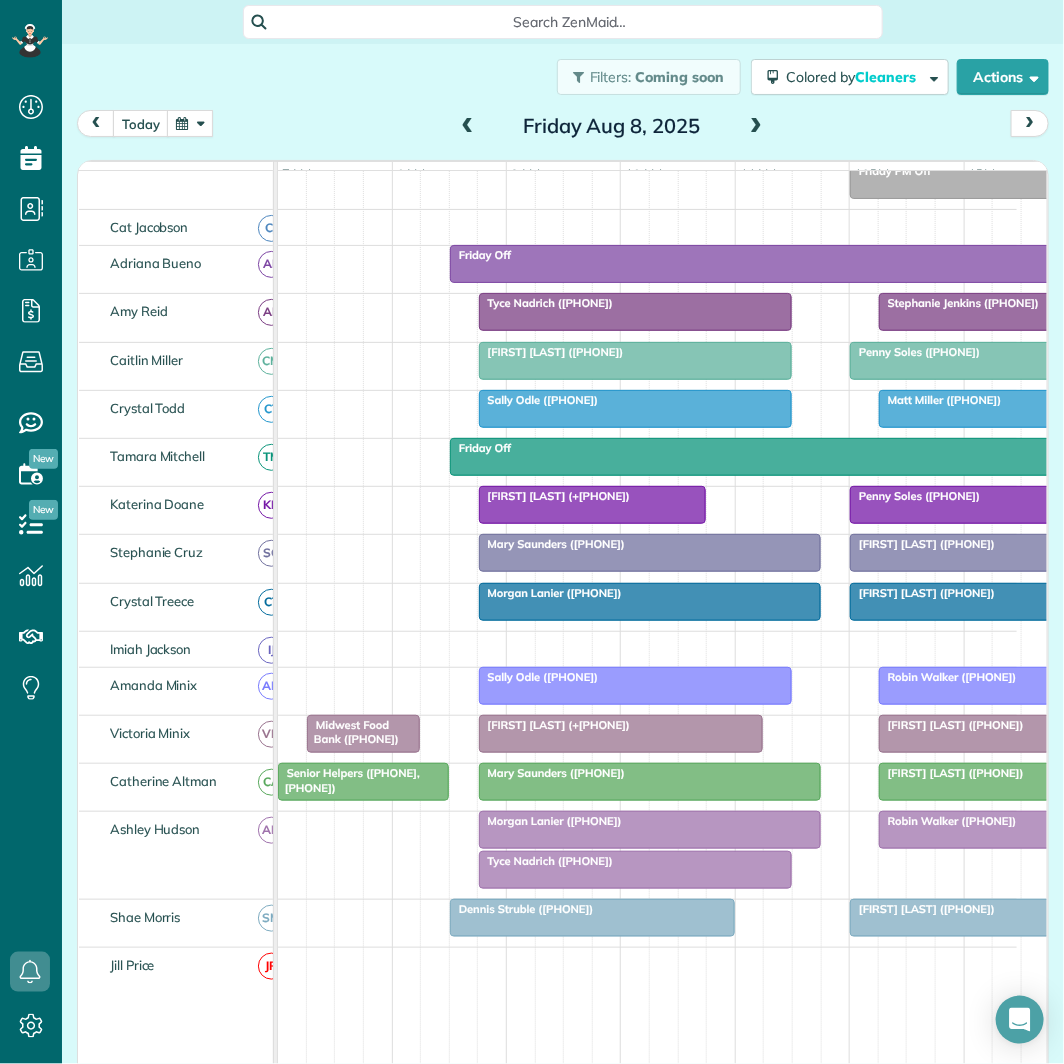 click at bounding box center [650, 830] 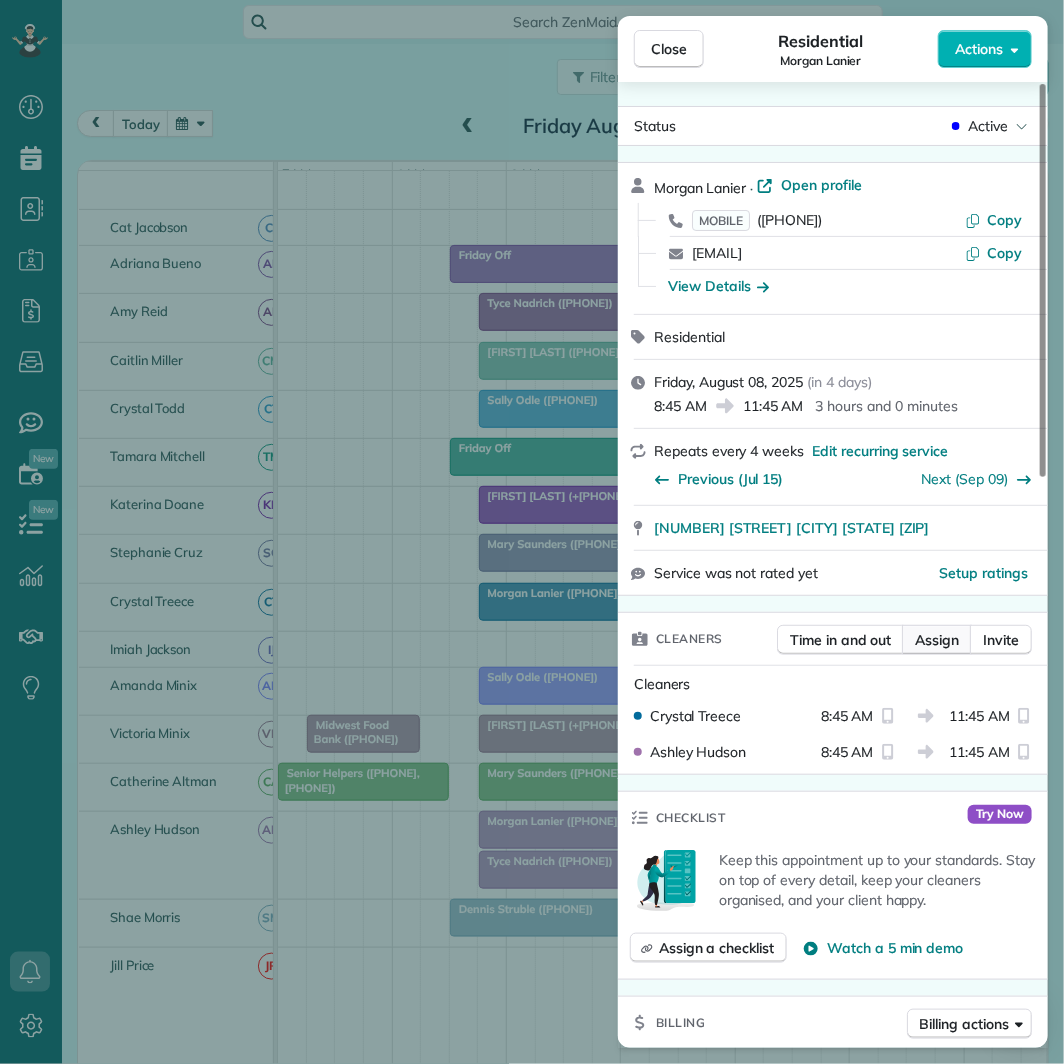 click on "Assign" at bounding box center [937, 640] 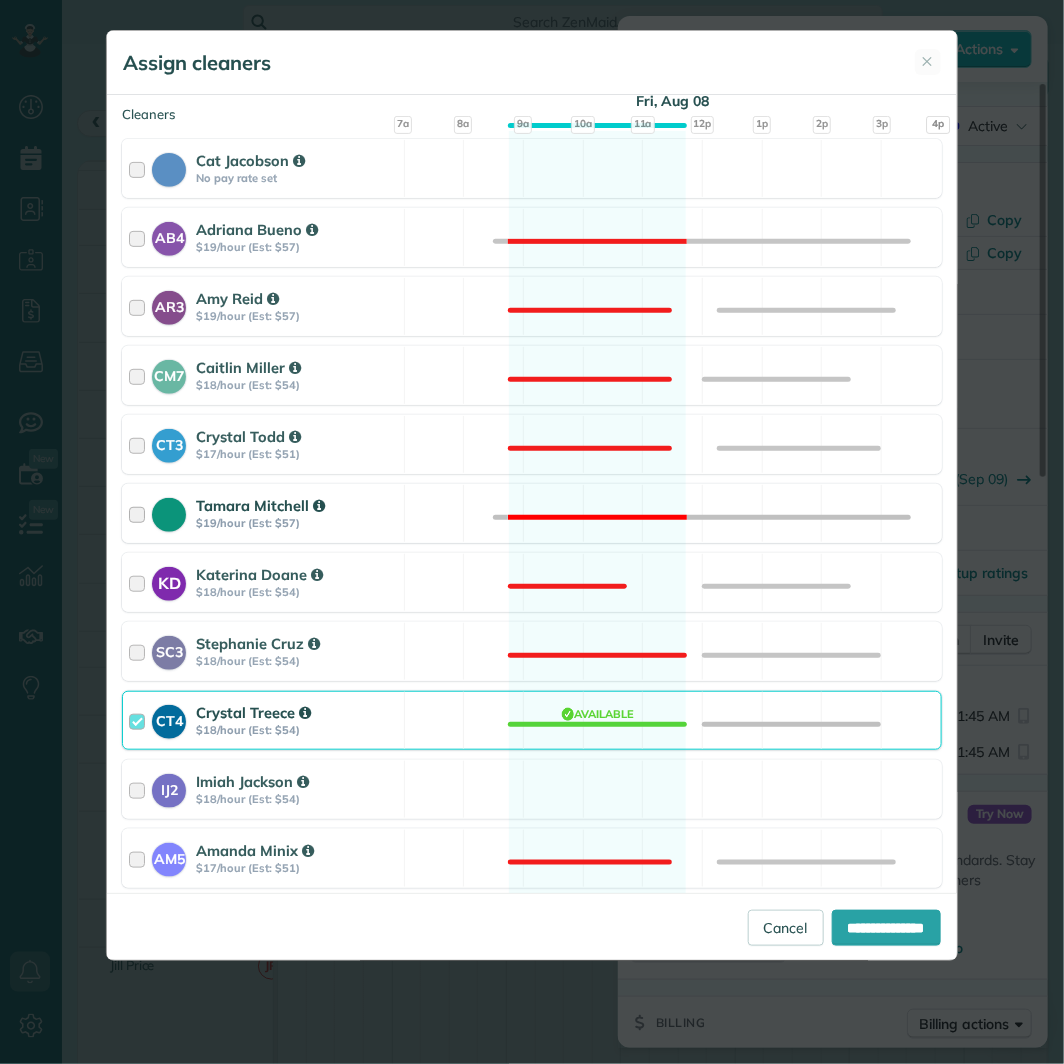 scroll, scrollTop: 623, scrollLeft: 0, axis: vertical 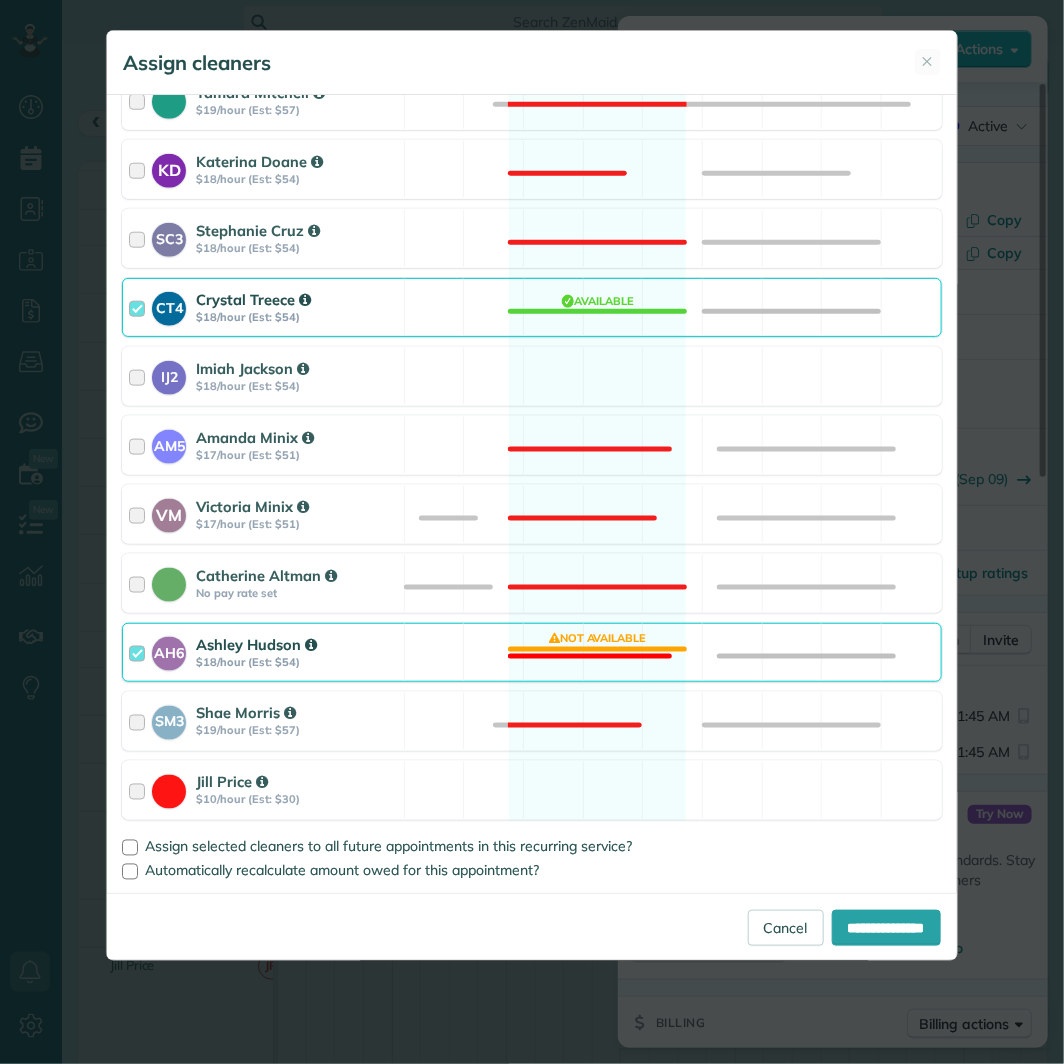 click on "AH6
Ashley Hudson
$18/hour (Est: $54)
Not available" at bounding box center [531, 652] 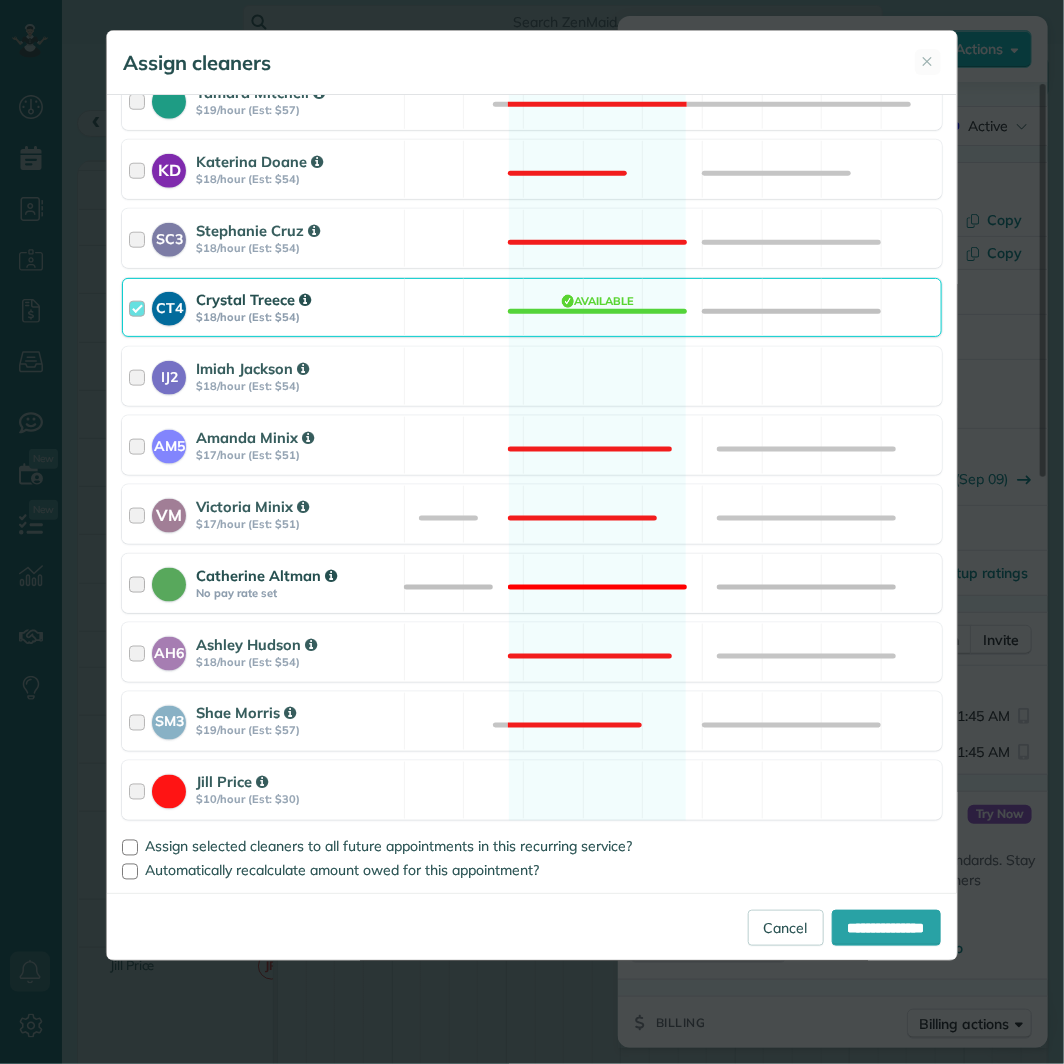 click on "Catherine Altman
No pay rate set
Not available" at bounding box center [531, 583] 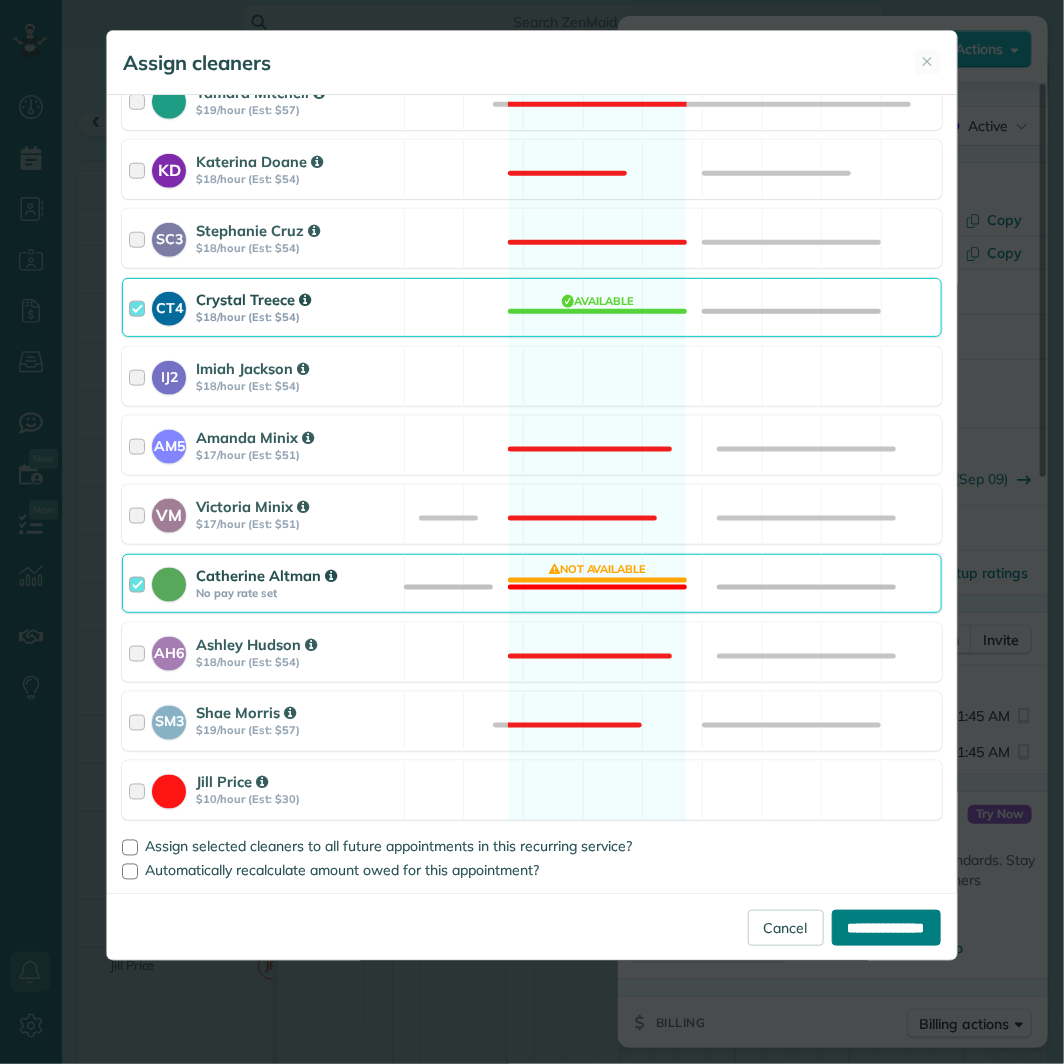 click on "**********" at bounding box center (886, 928) 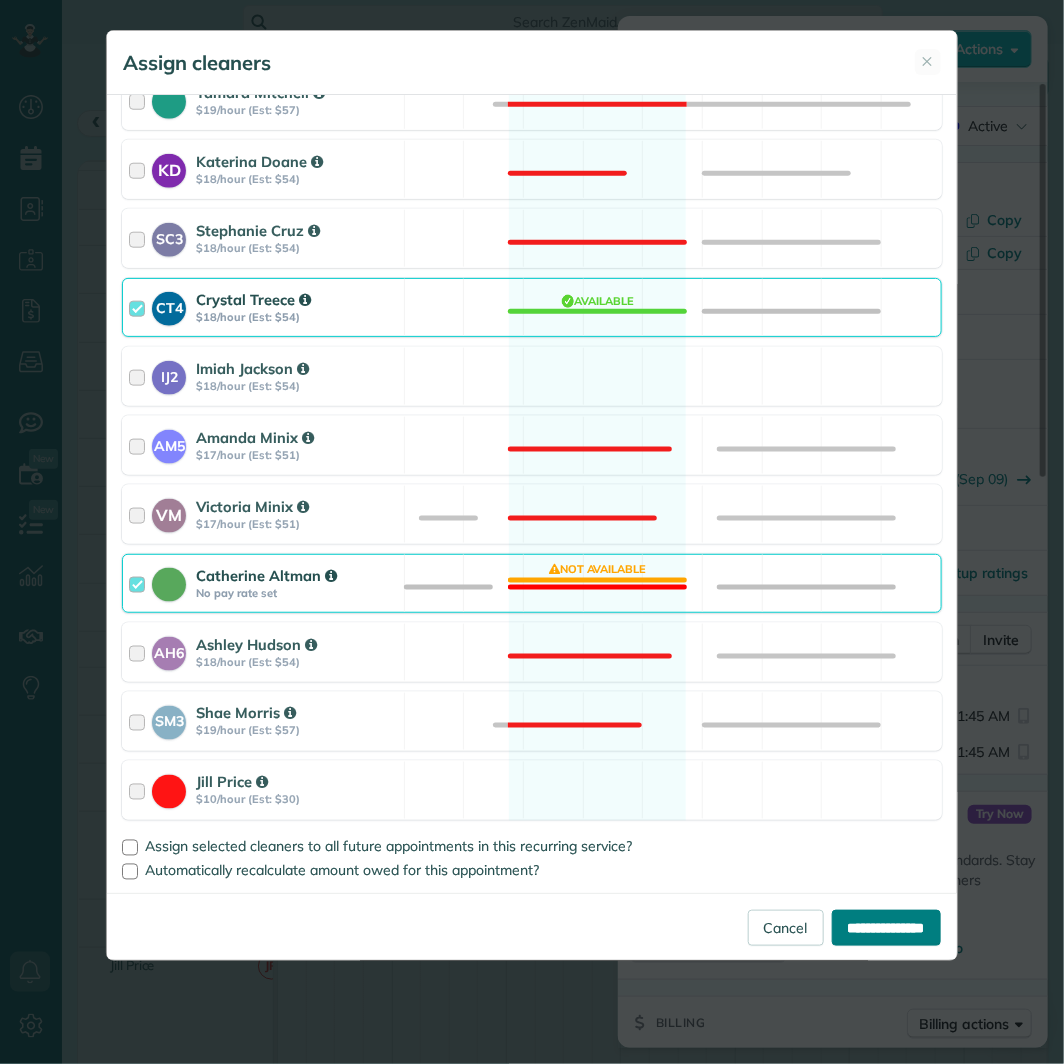 type on "**********" 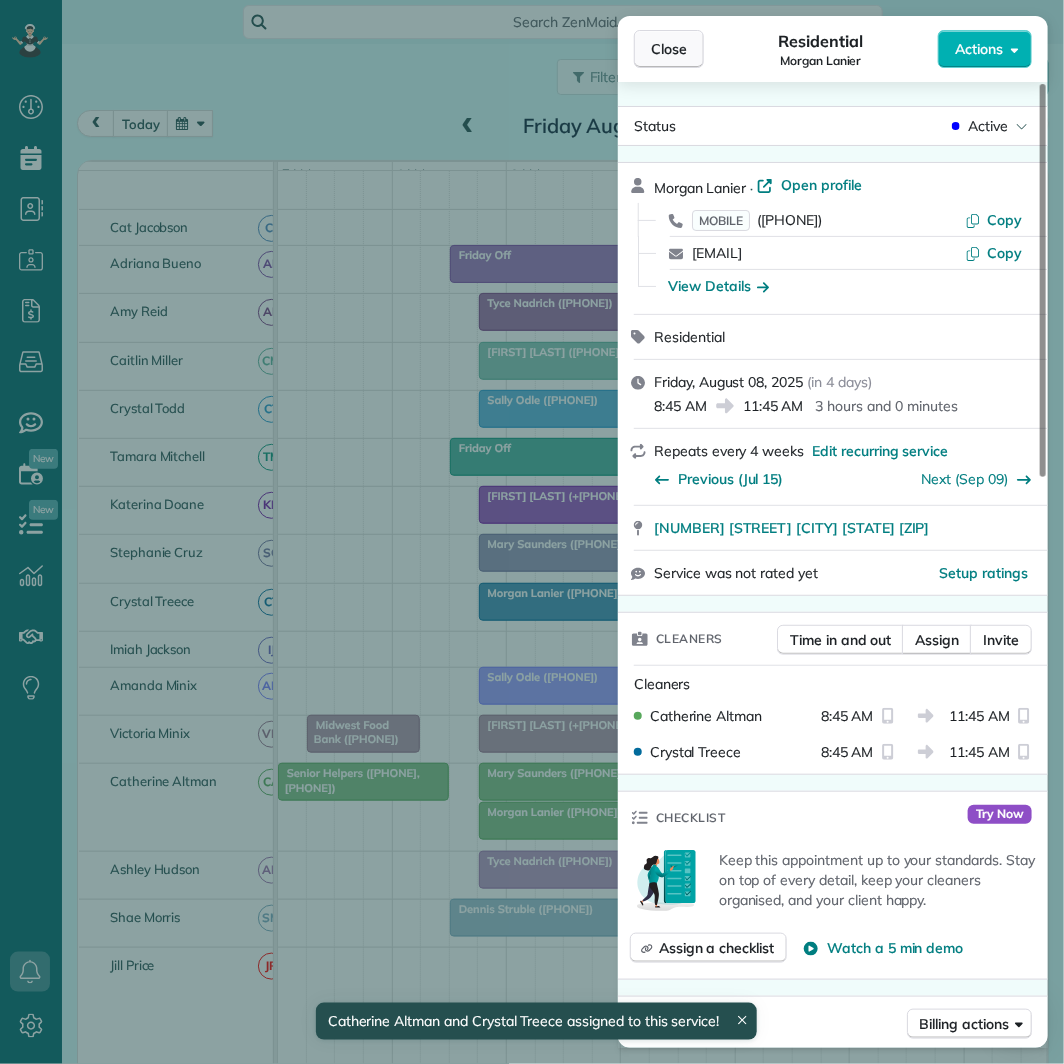 click on "Close" at bounding box center [669, 49] 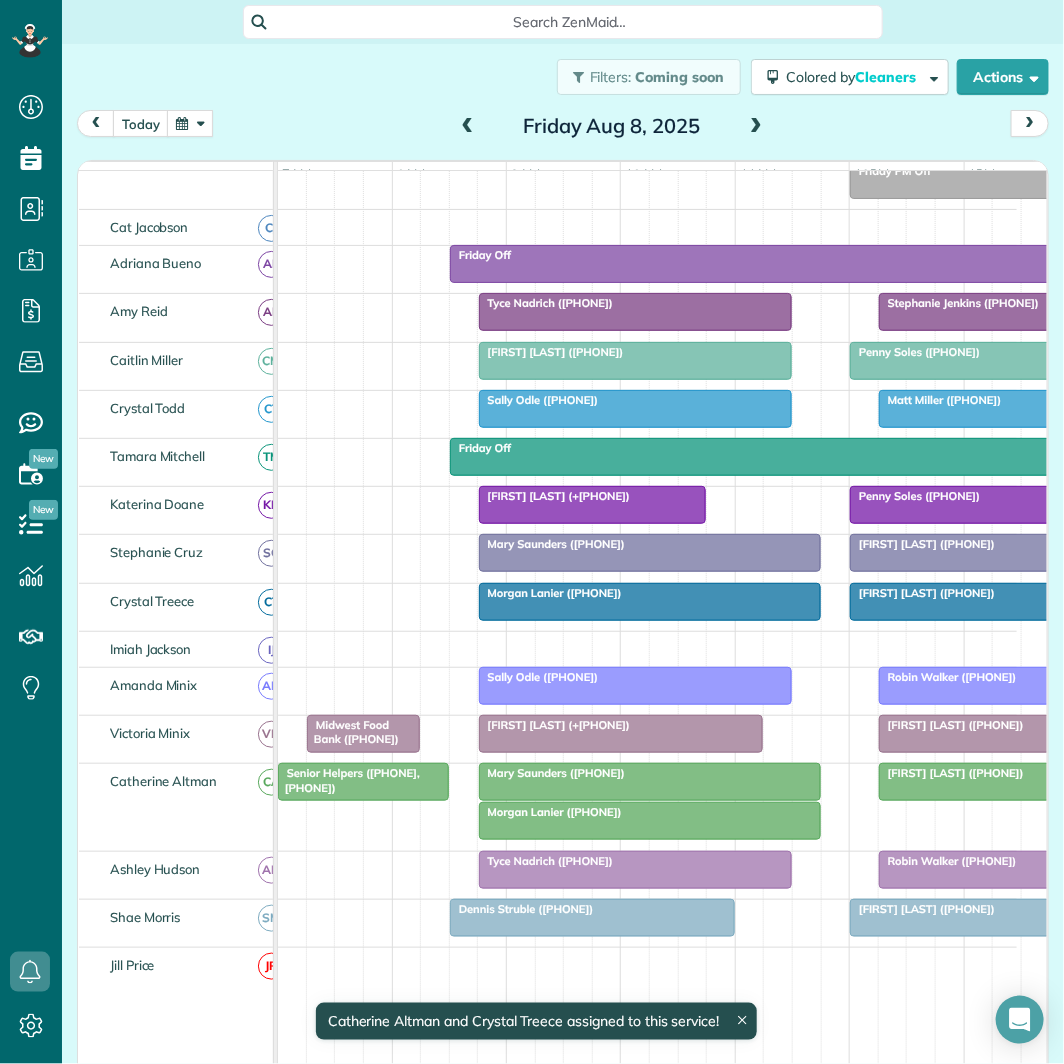 click at bounding box center (650, 782) 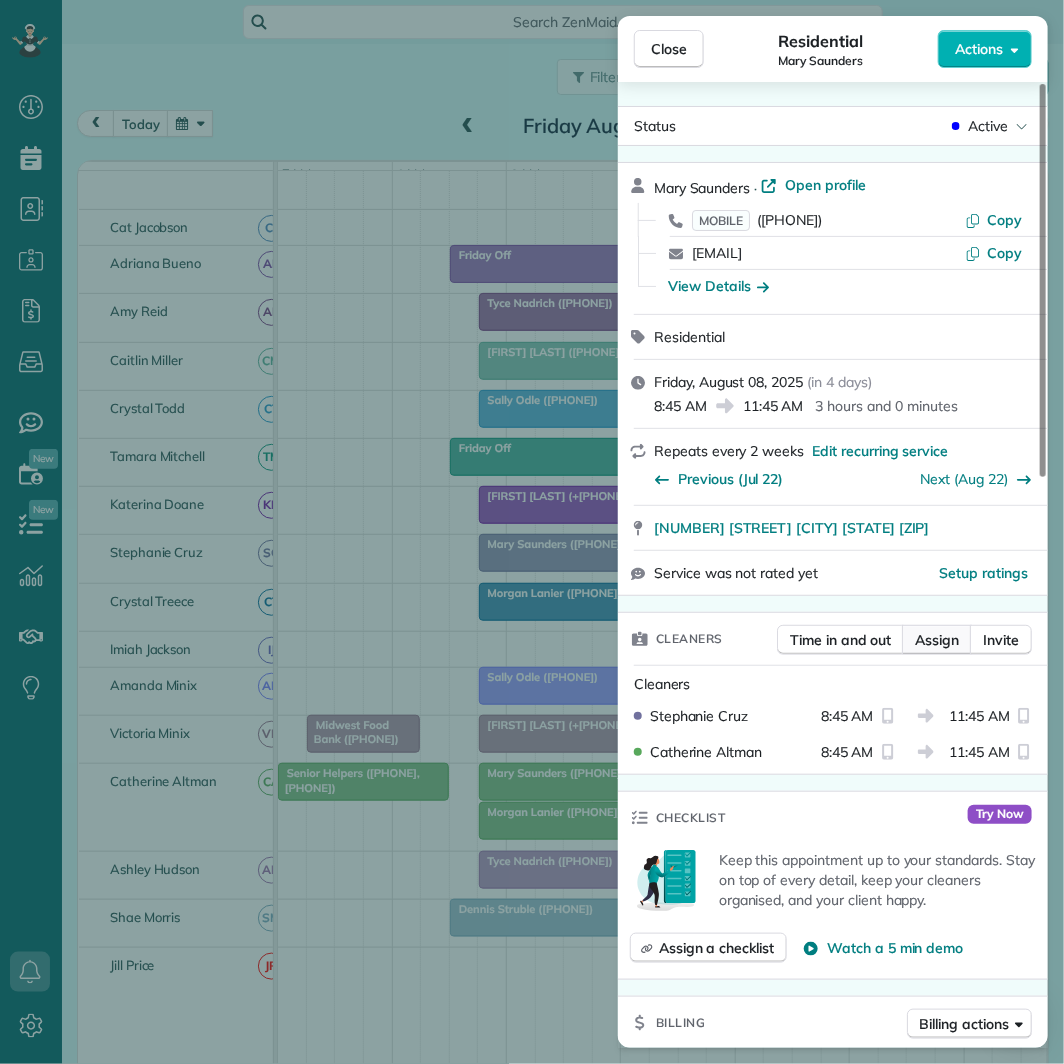 click on "Assign" at bounding box center (937, 640) 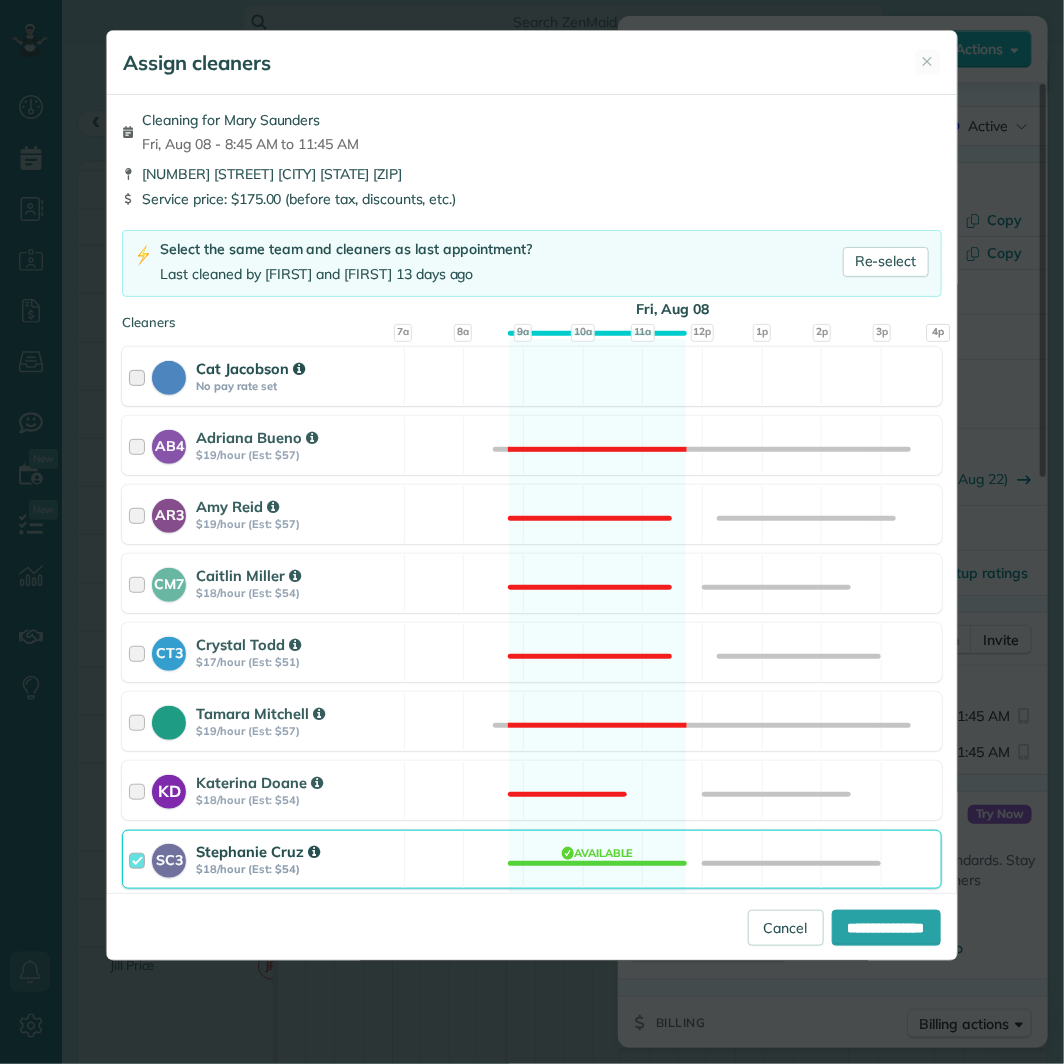 click on "Cat Jacobson
No pay rate set
Available" at bounding box center [531, 376] 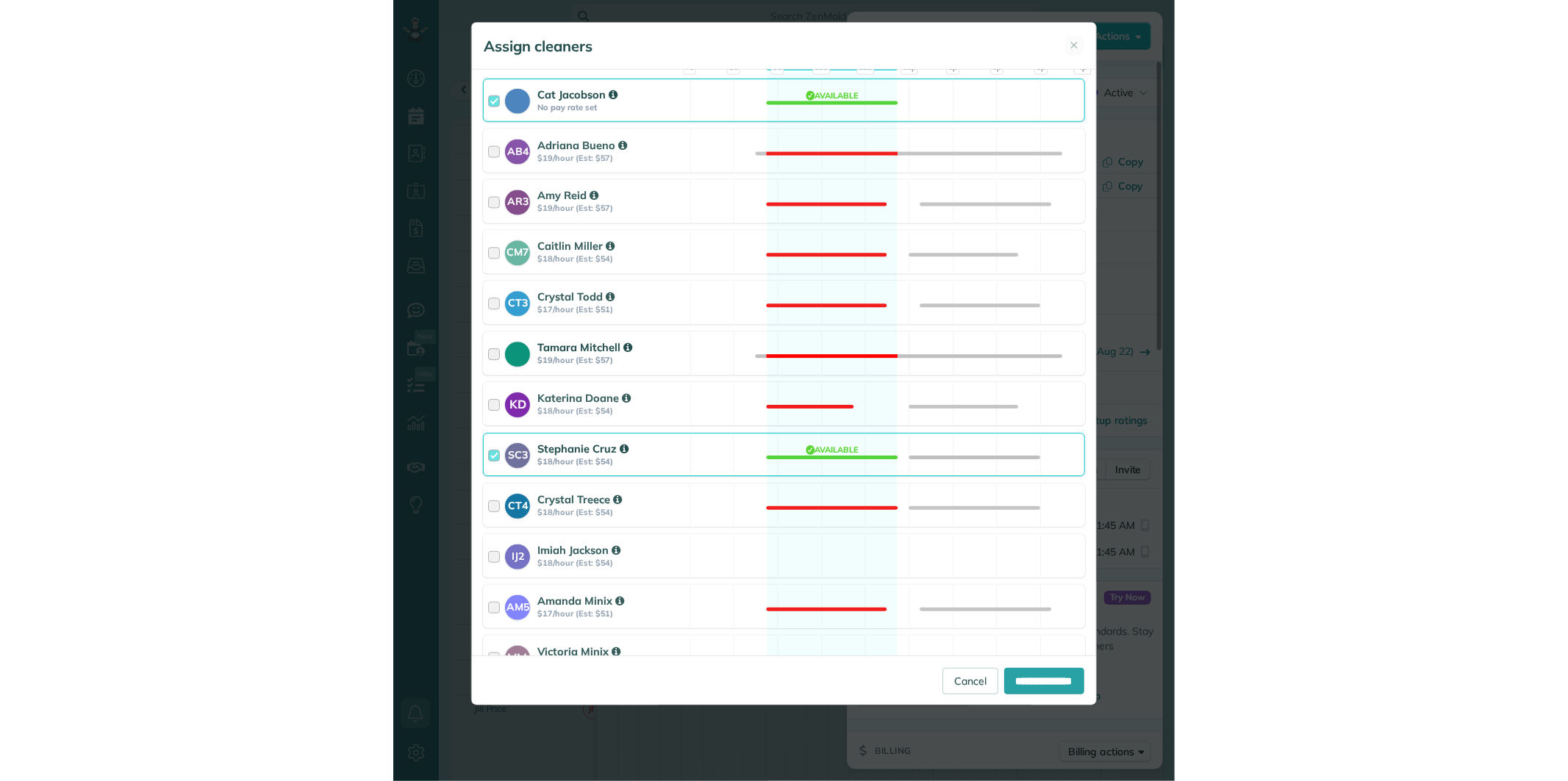 scroll, scrollTop: 326, scrollLeft: 0, axis: vertical 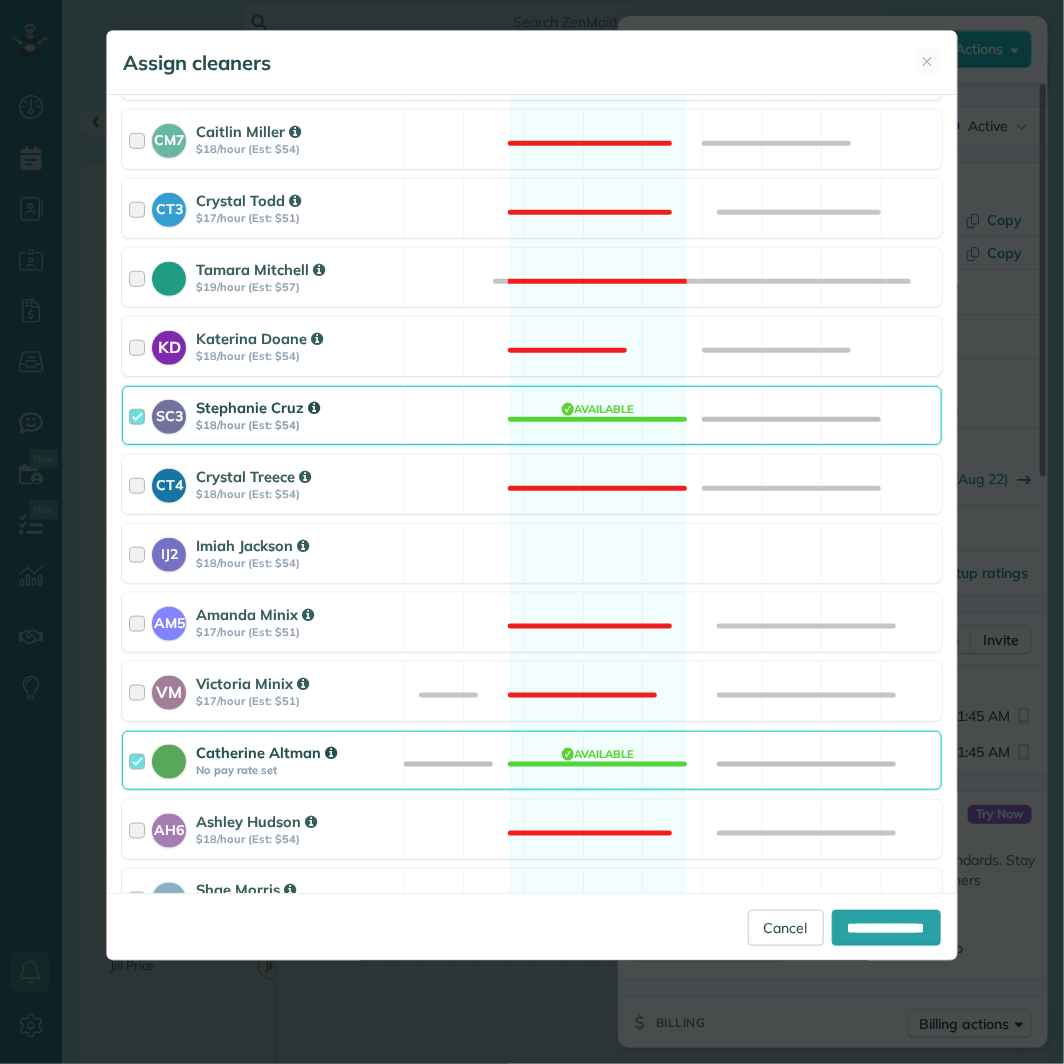 click on "Catherine Altman
No pay rate set
Available" at bounding box center [531, 760] 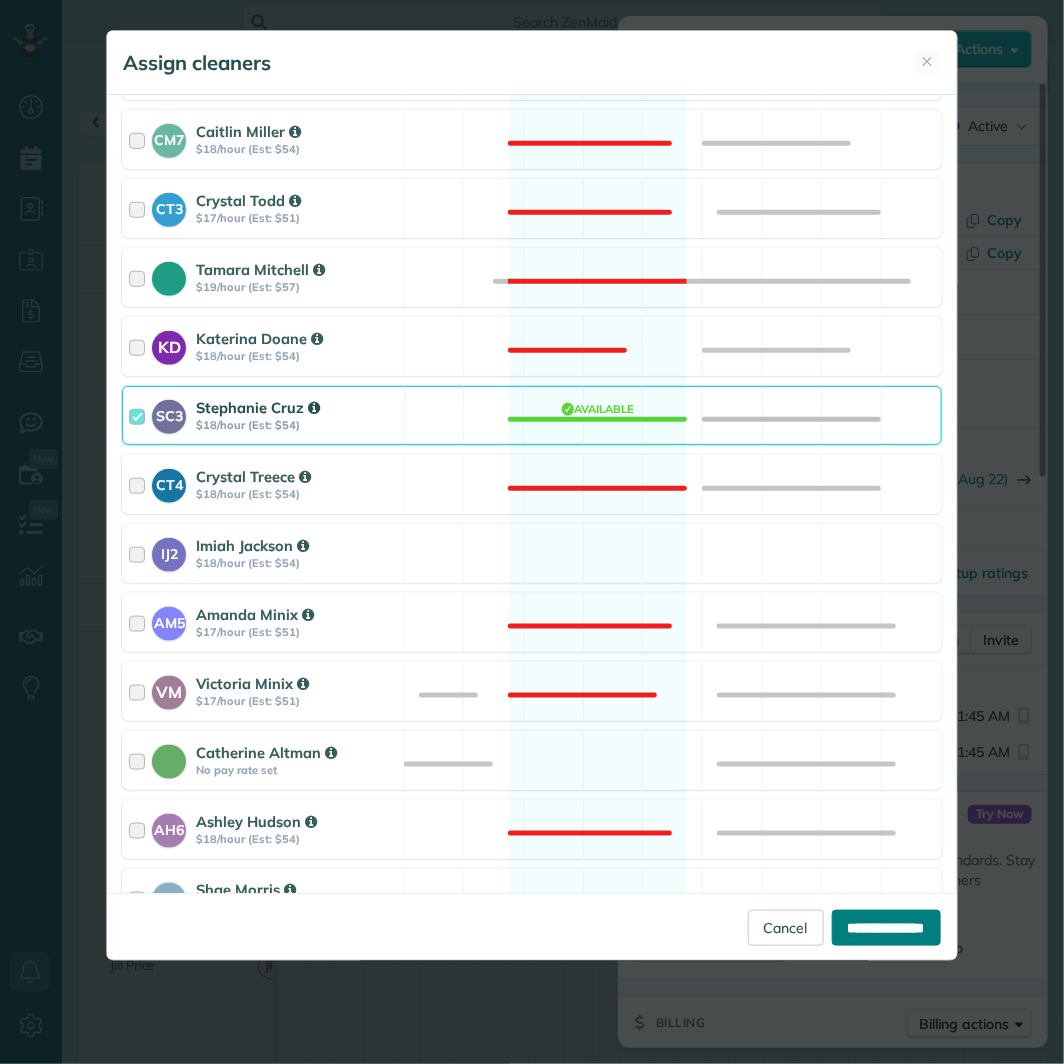 click on "**********" at bounding box center (886, 928) 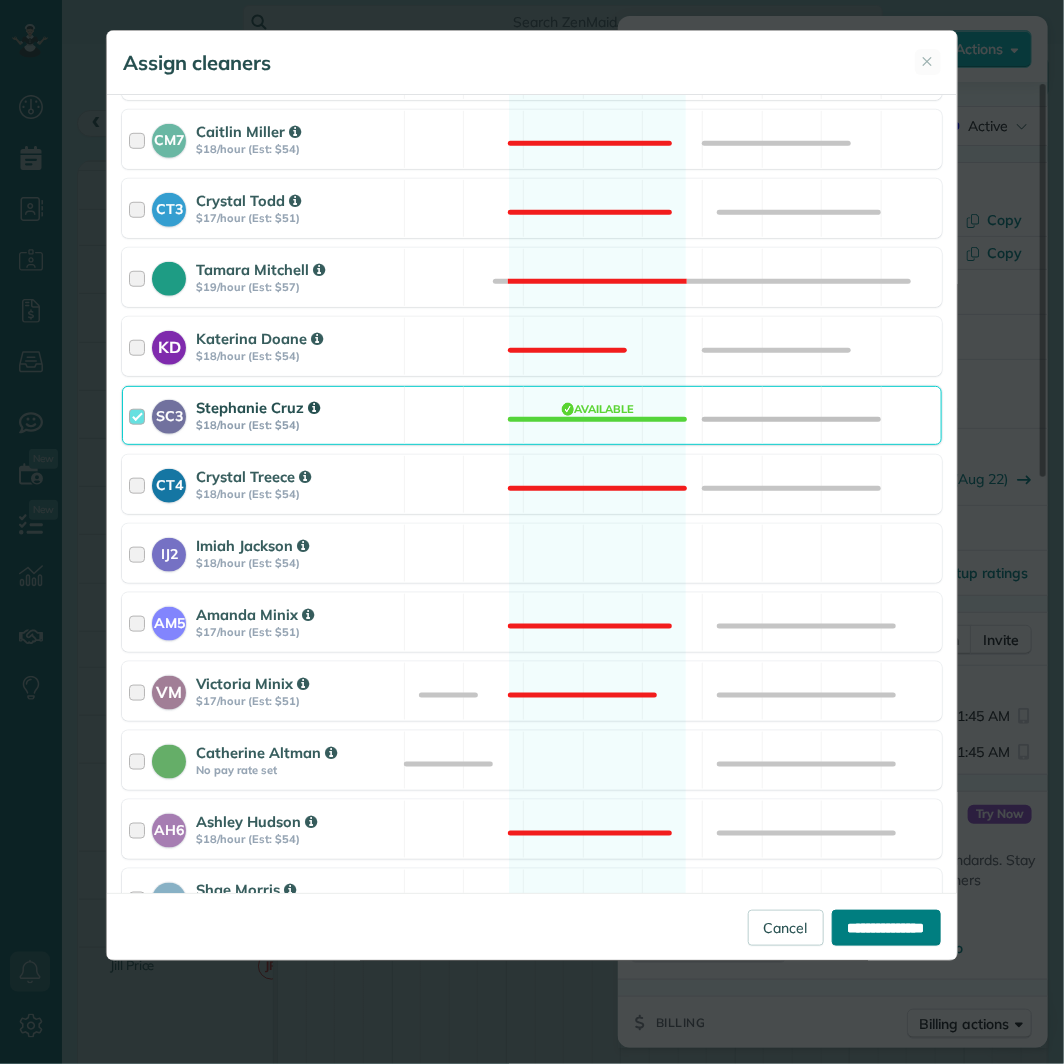 type on "**********" 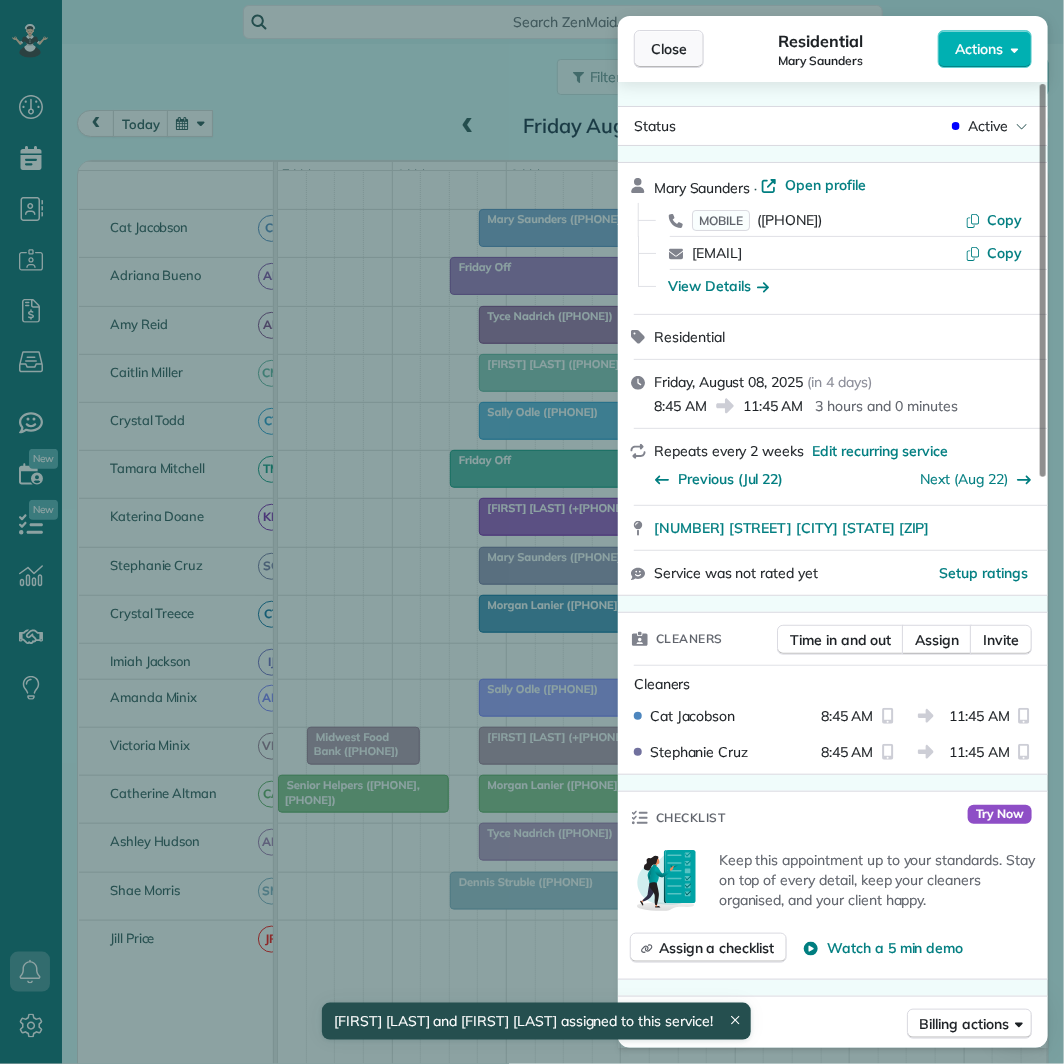 click on "Close" at bounding box center [669, 49] 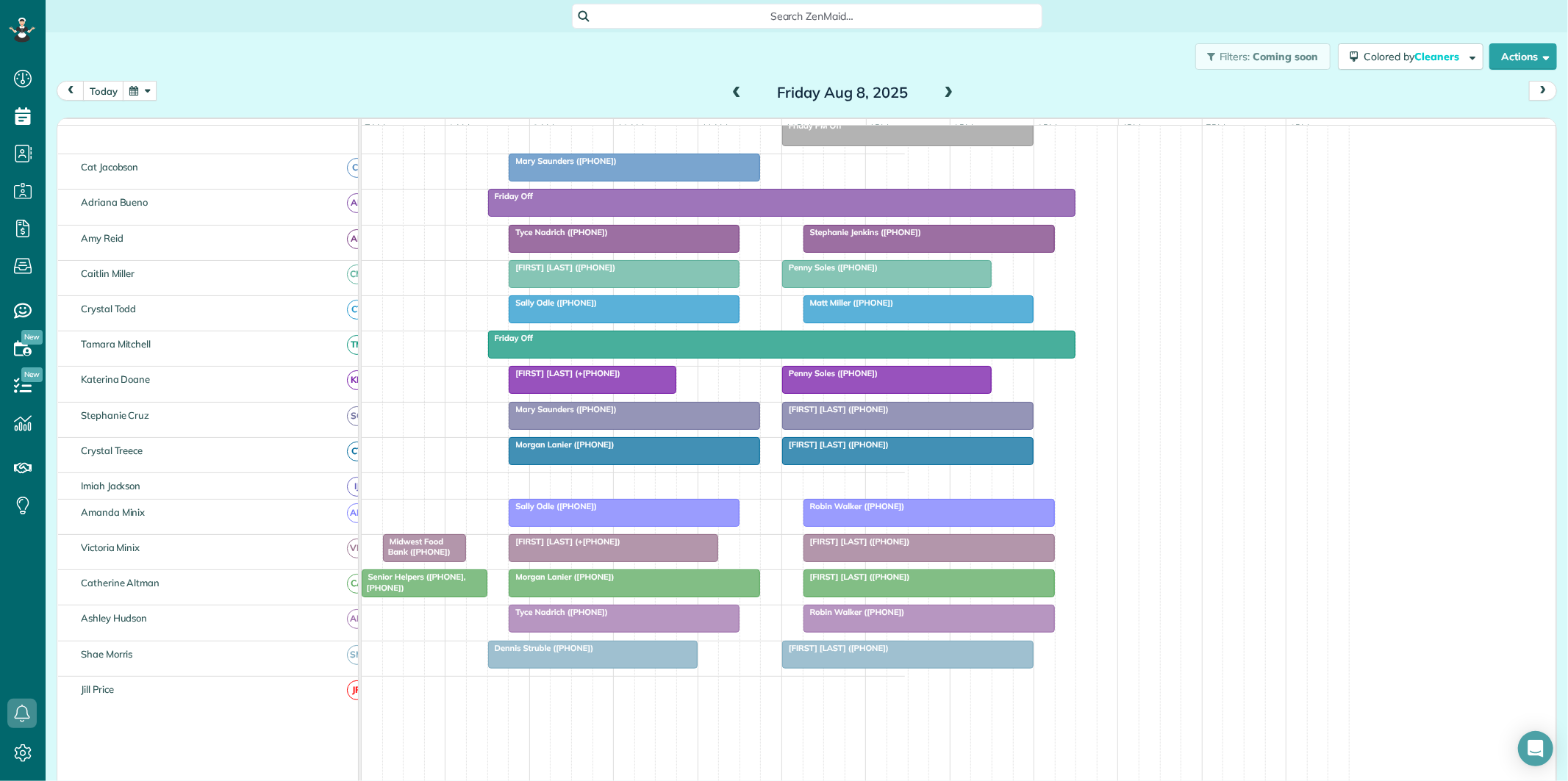 scroll, scrollTop: 781, scrollLeft: 46, axis: both 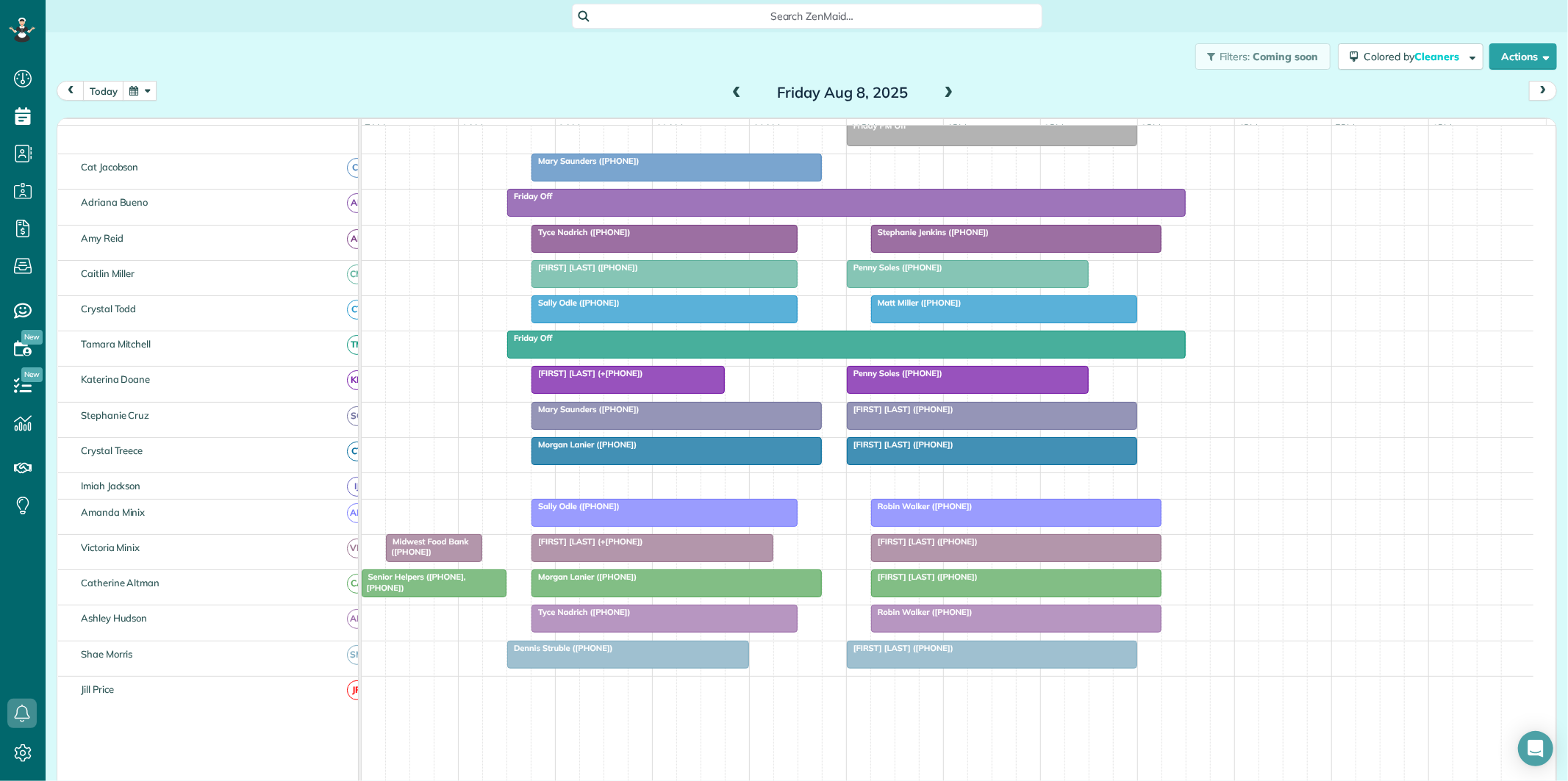 click at bounding box center [140, 90] 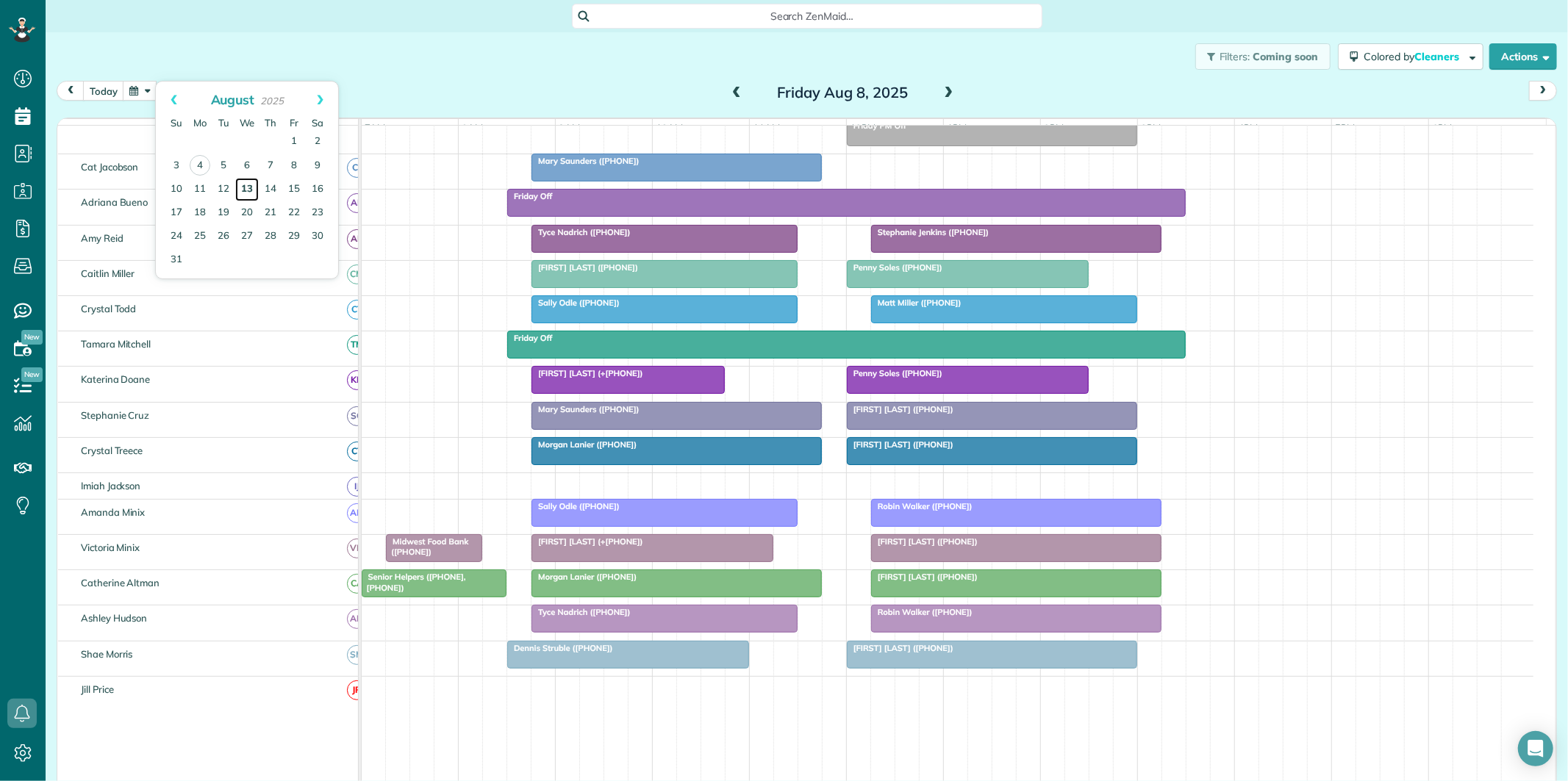click on "13" at bounding box center [247, 190] 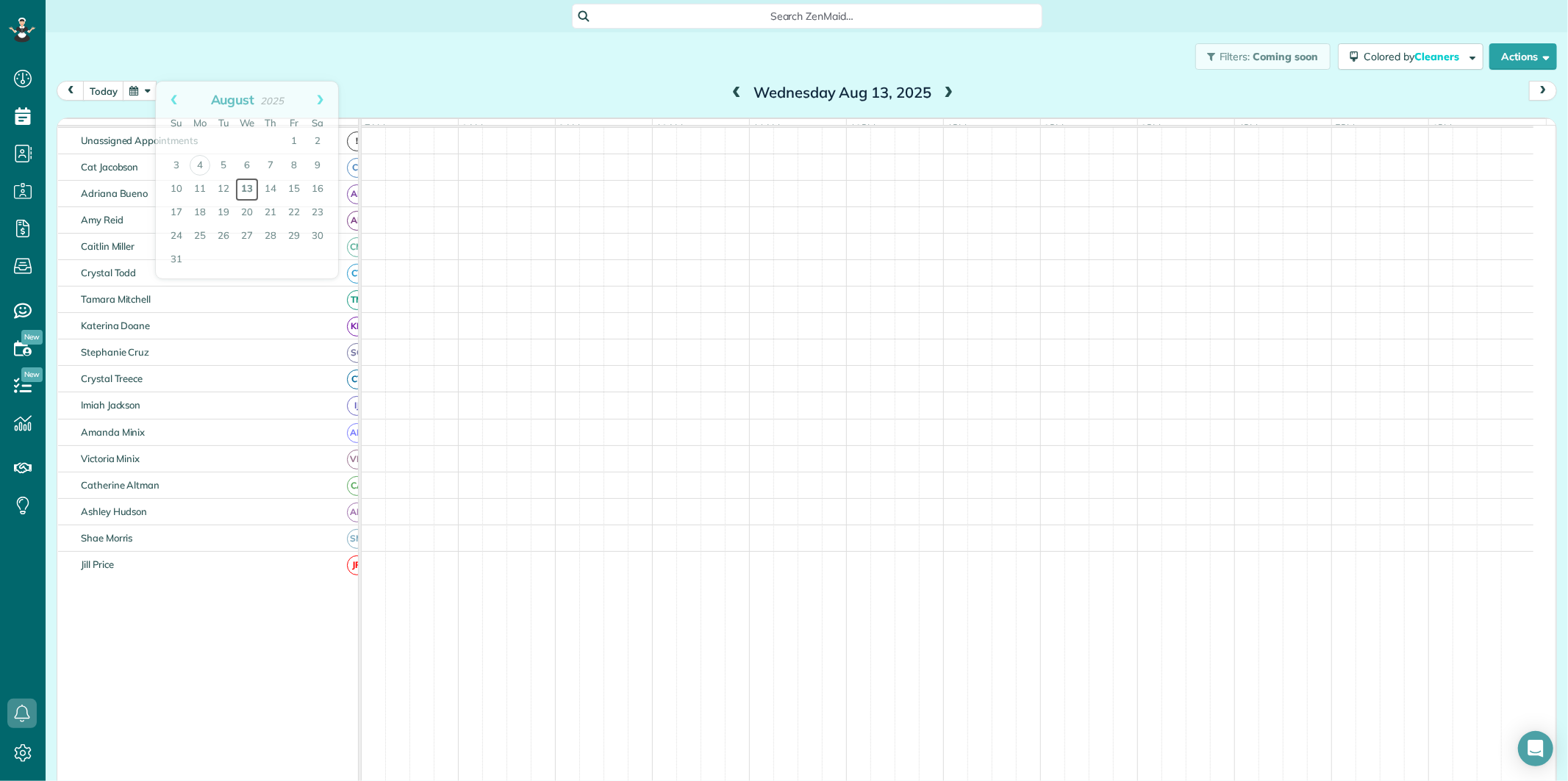 scroll, scrollTop: 55, scrollLeft: 0, axis: vertical 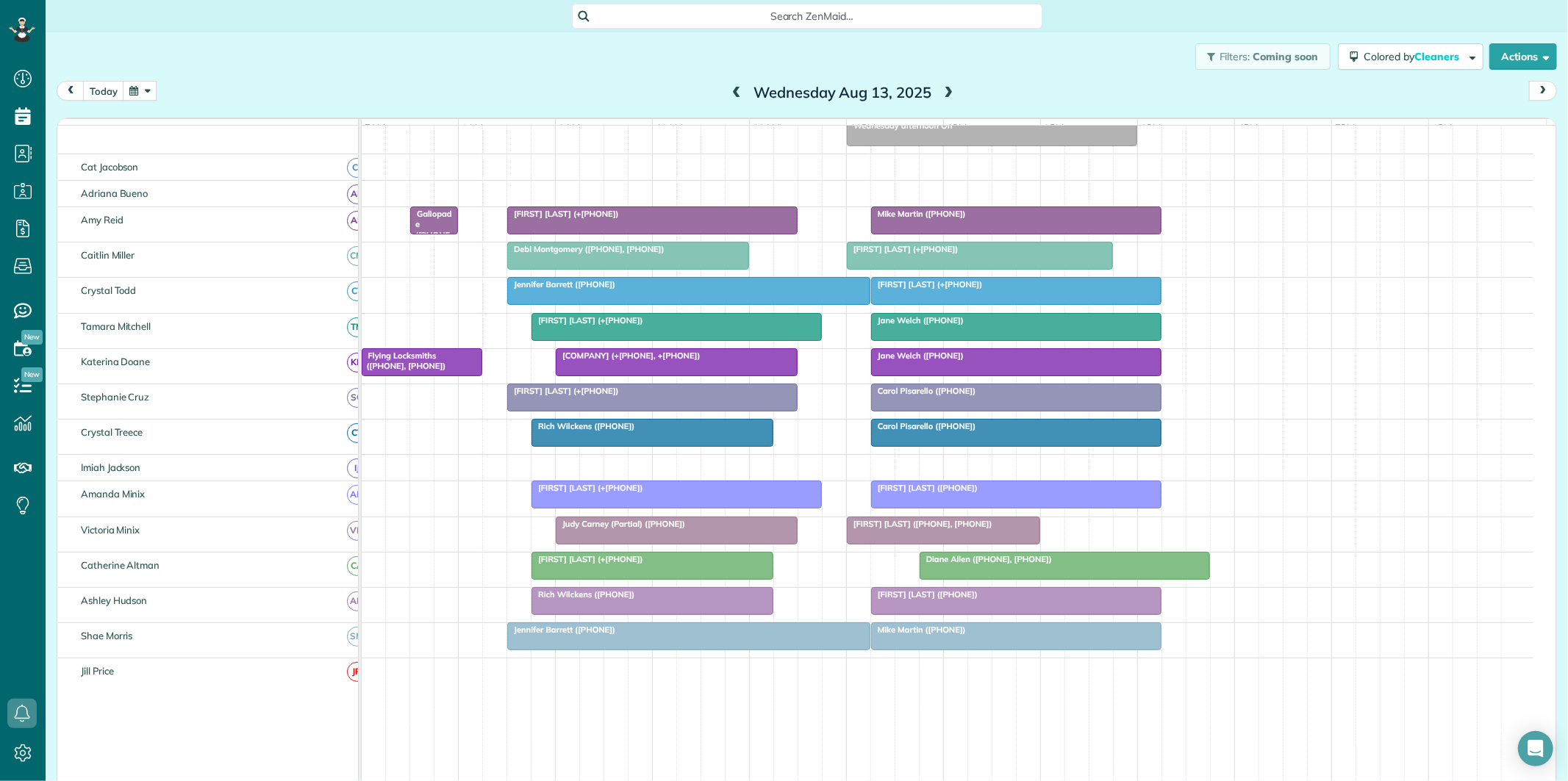 click at bounding box center [140, 90] 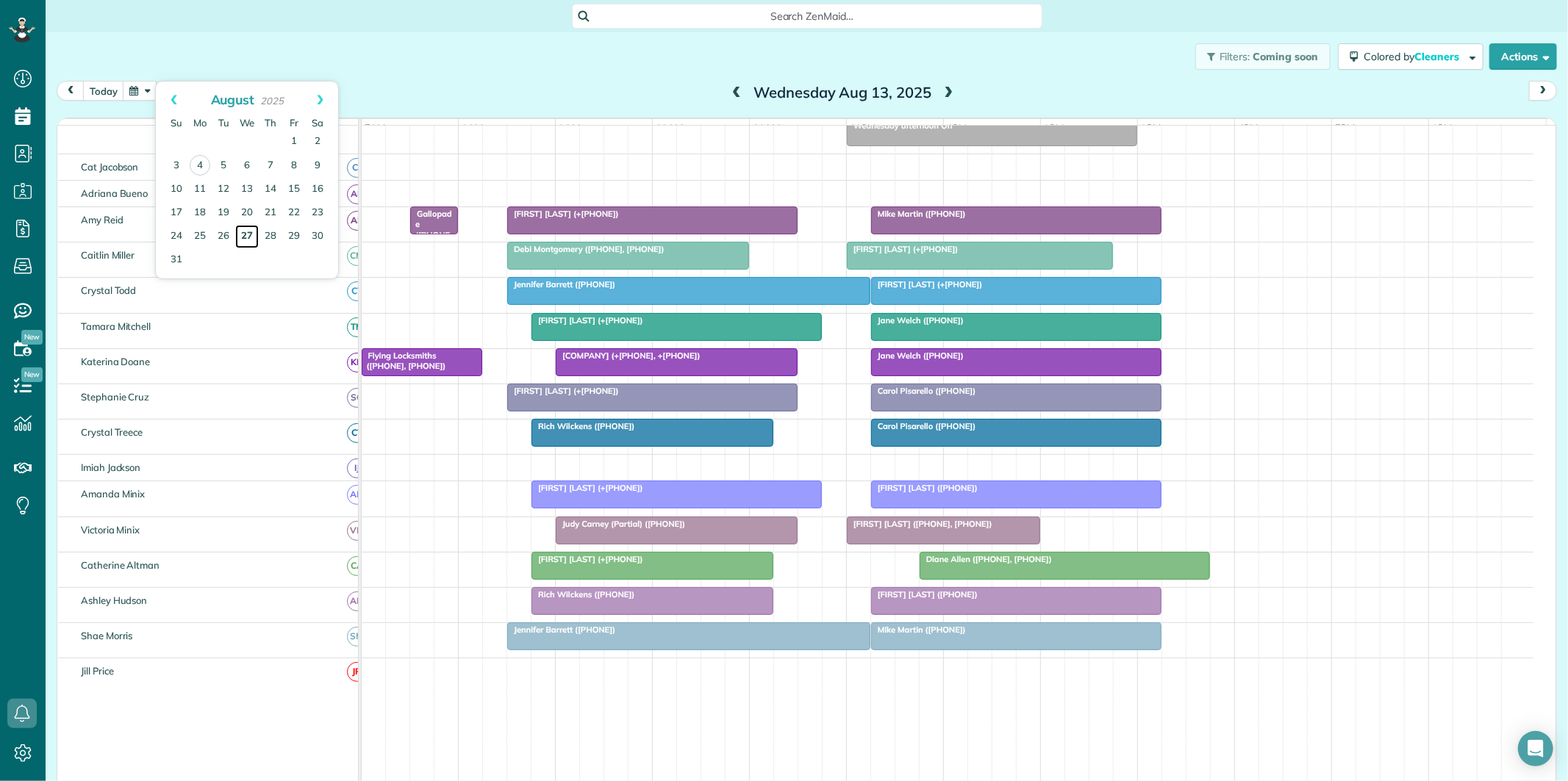 click on "27" at bounding box center [247, 237] 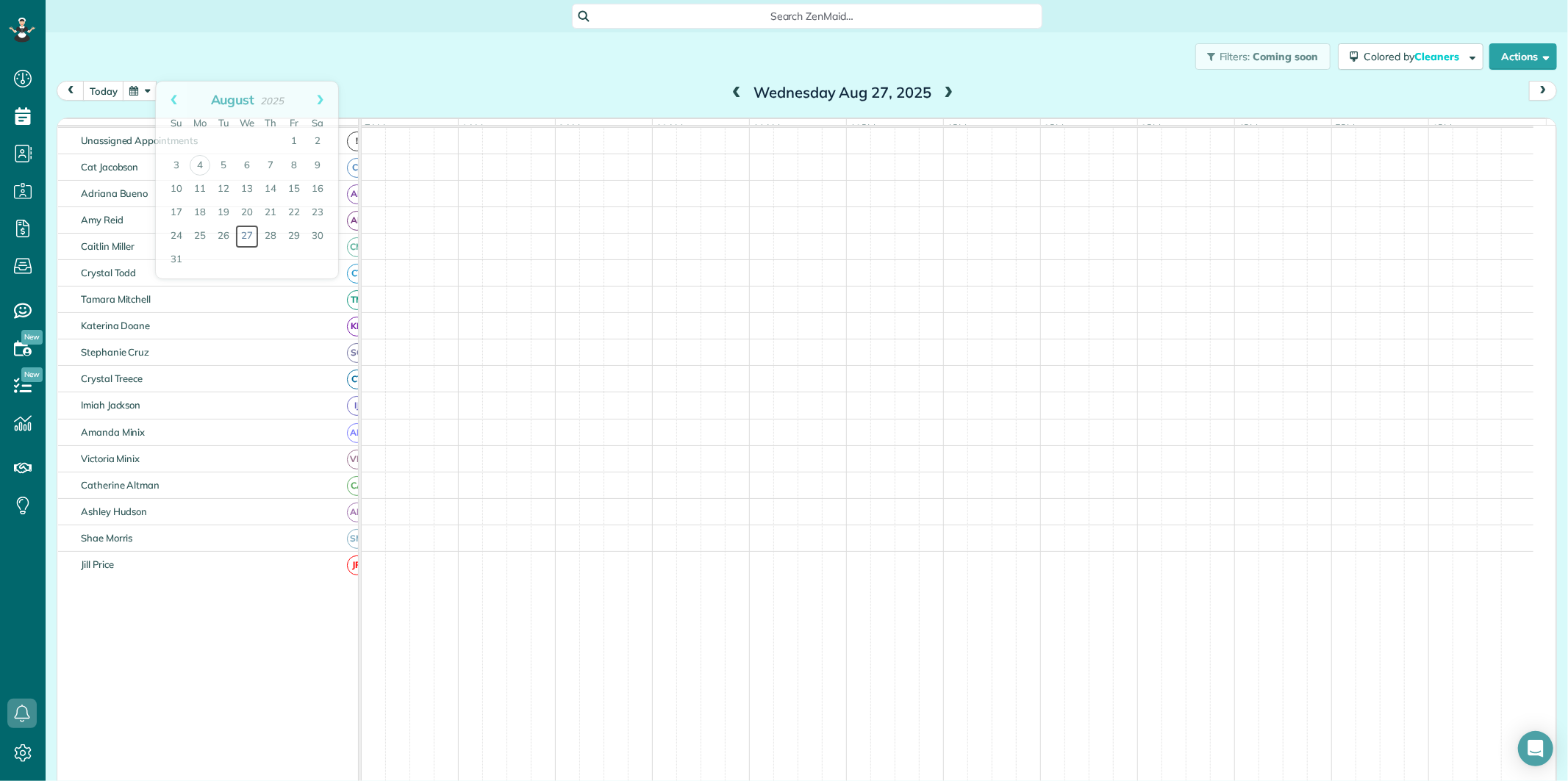 scroll, scrollTop: 55, scrollLeft: 0, axis: vertical 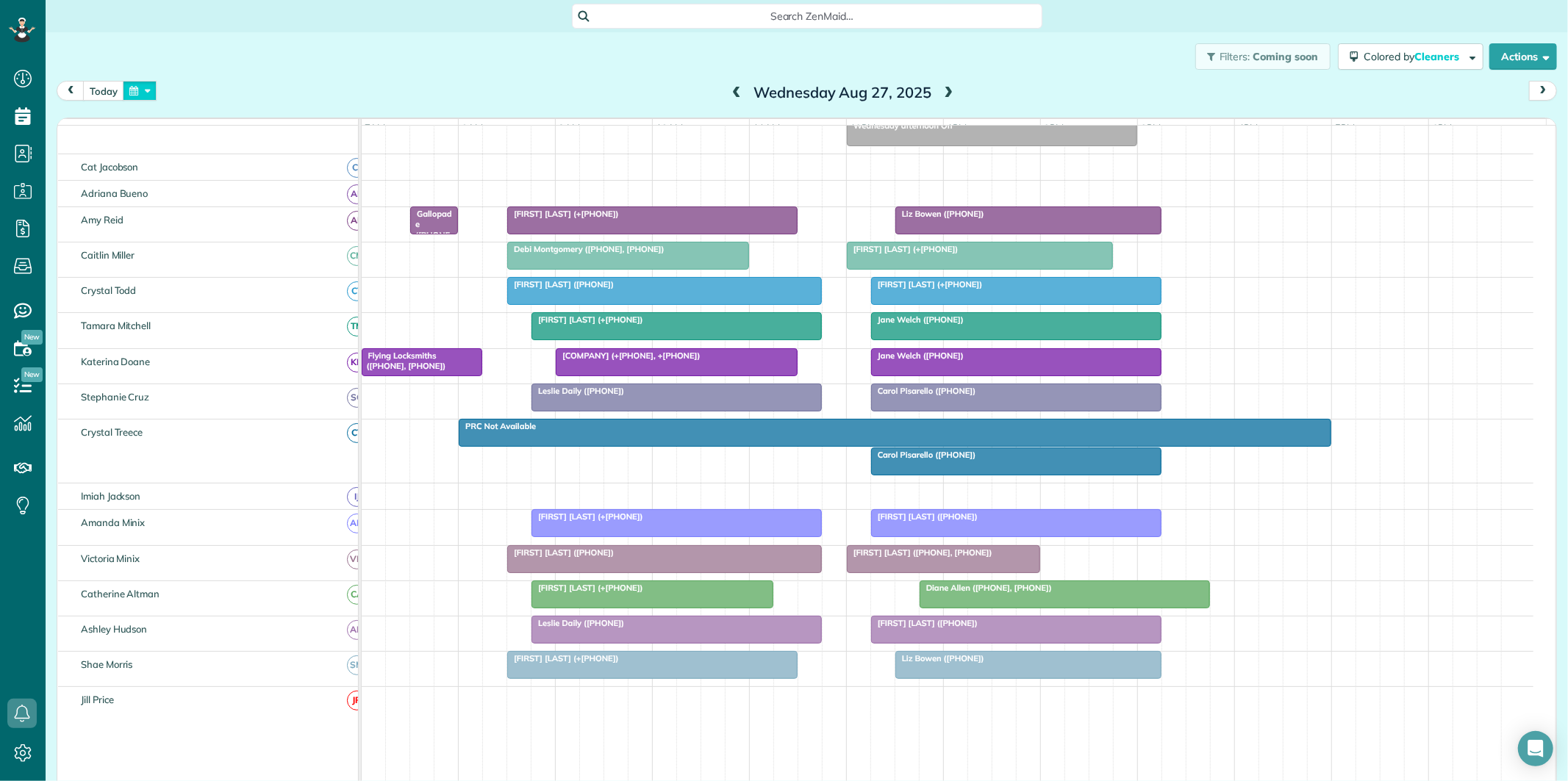 click at bounding box center [140, 90] 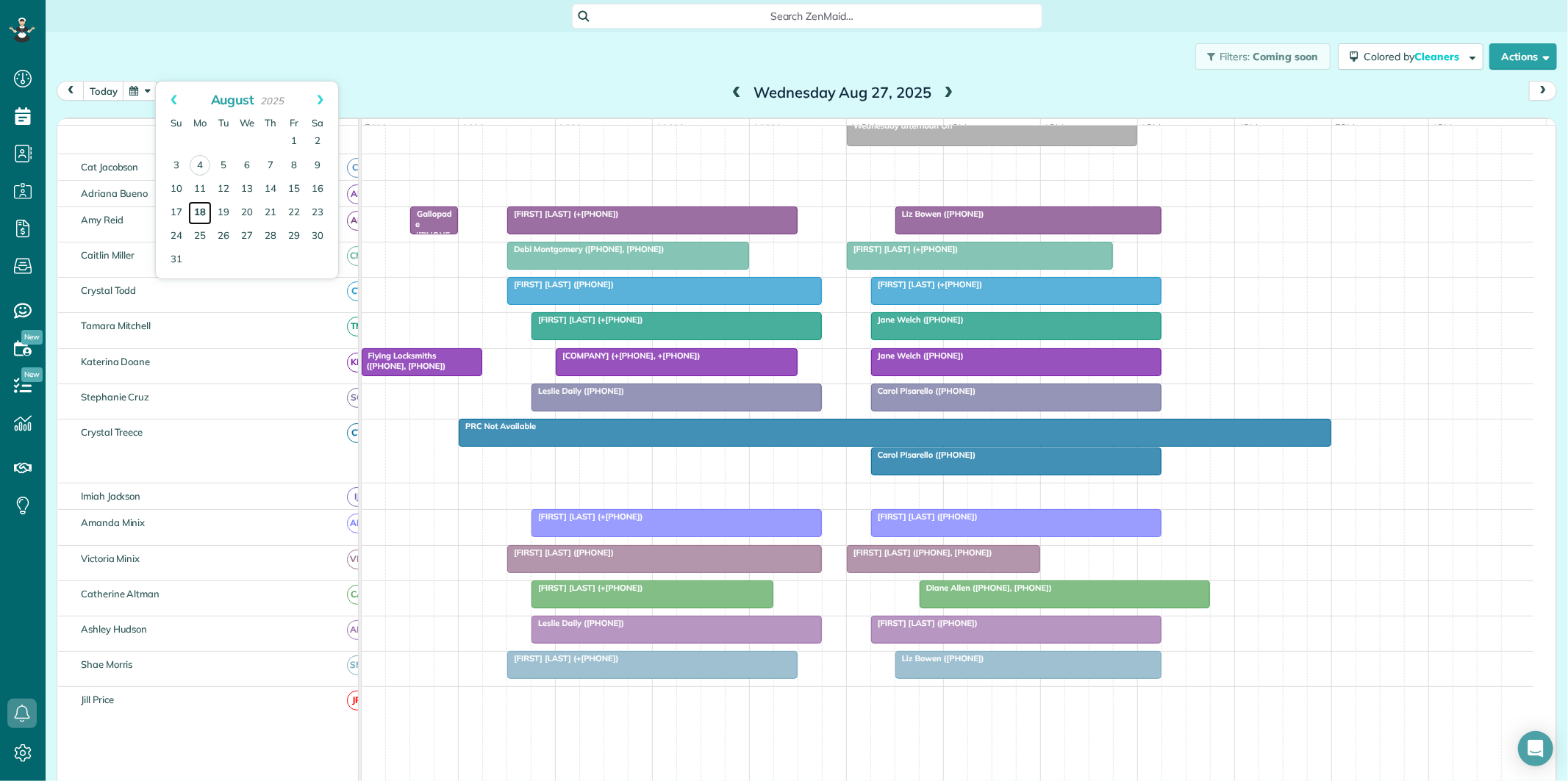 click on "18" at bounding box center [200, 213] 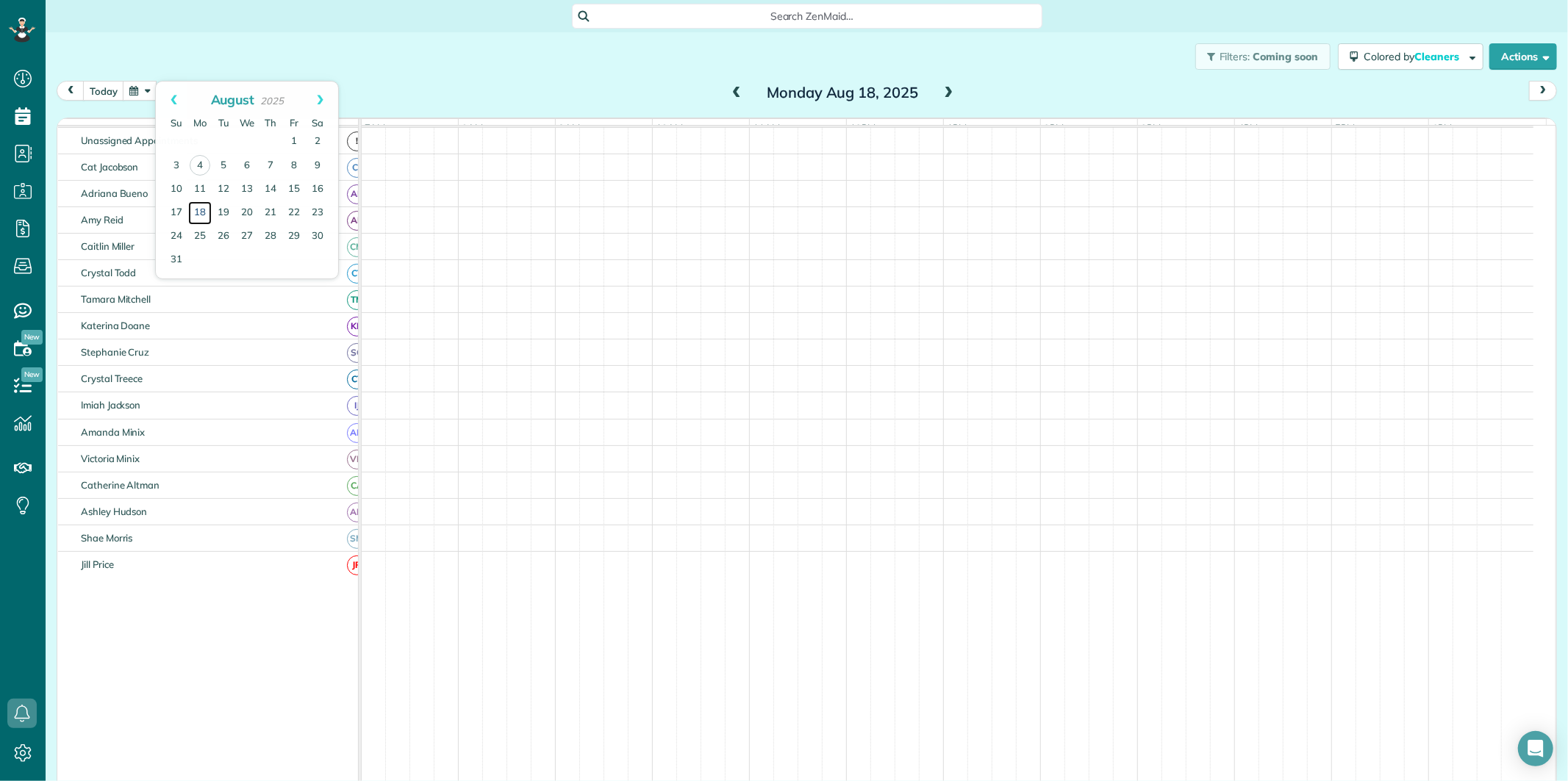 scroll, scrollTop: 55, scrollLeft: 0, axis: vertical 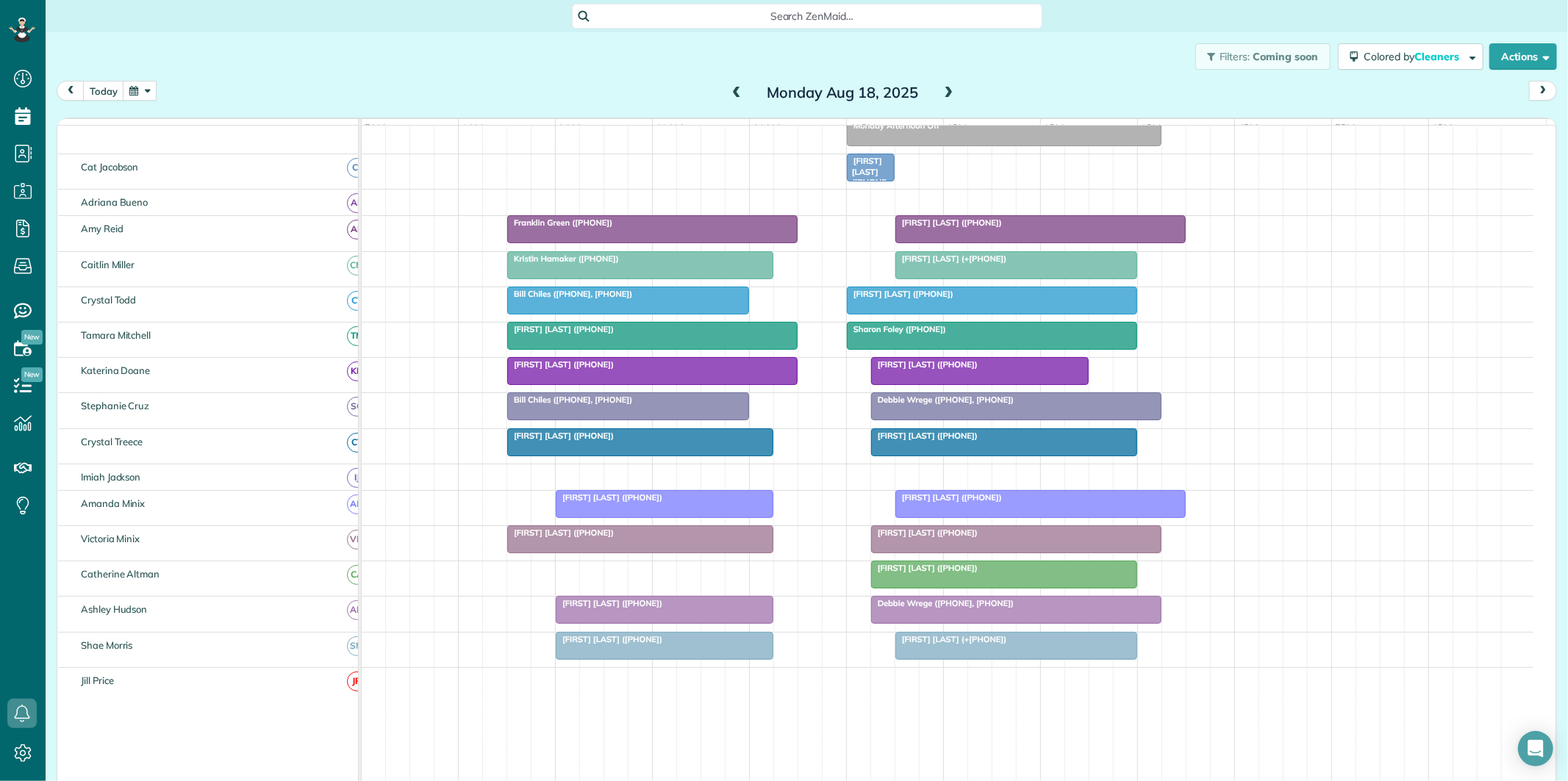 click at bounding box center [949, 93] 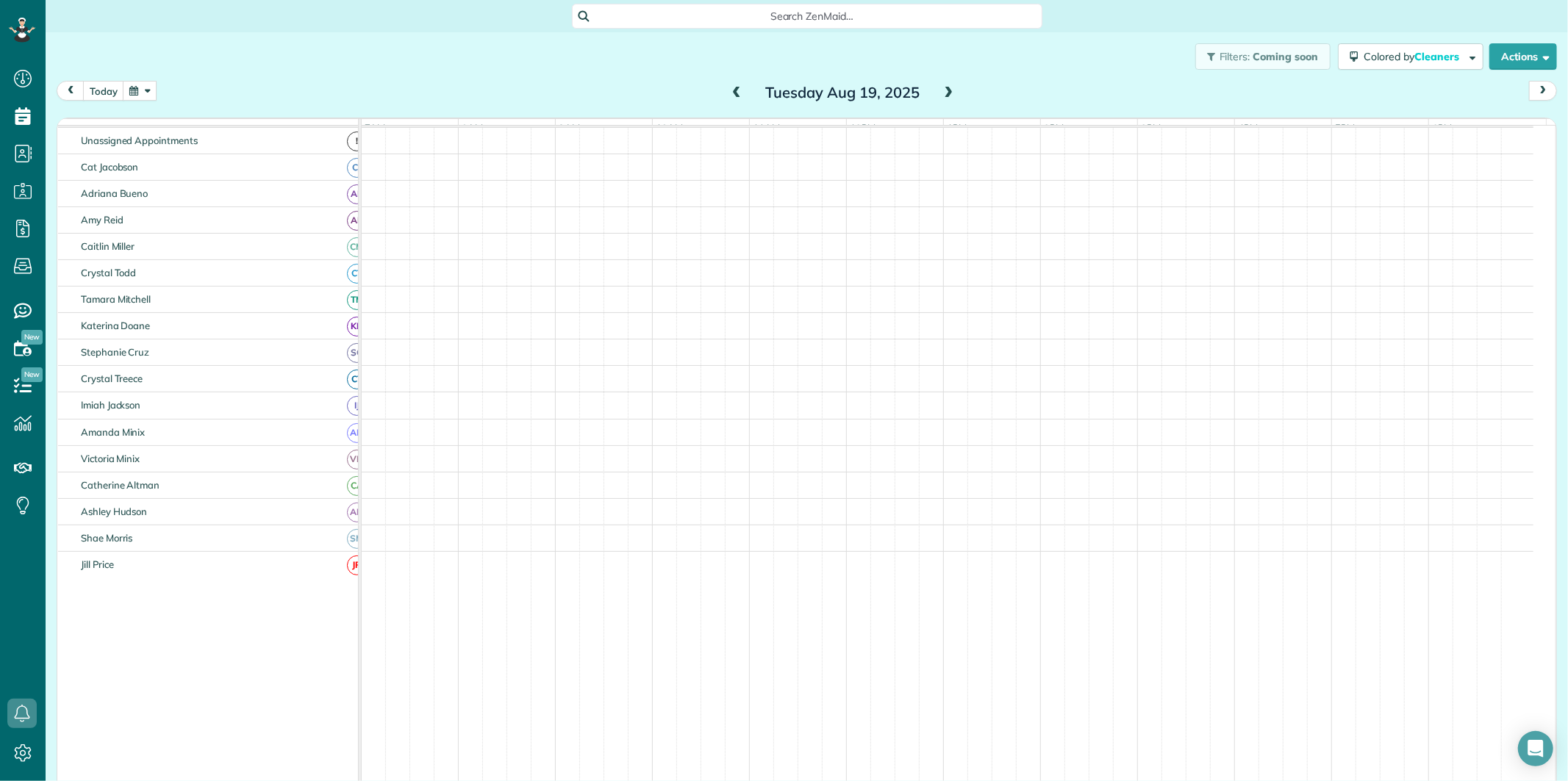 scroll, scrollTop: 55, scrollLeft: 0, axis: vertical 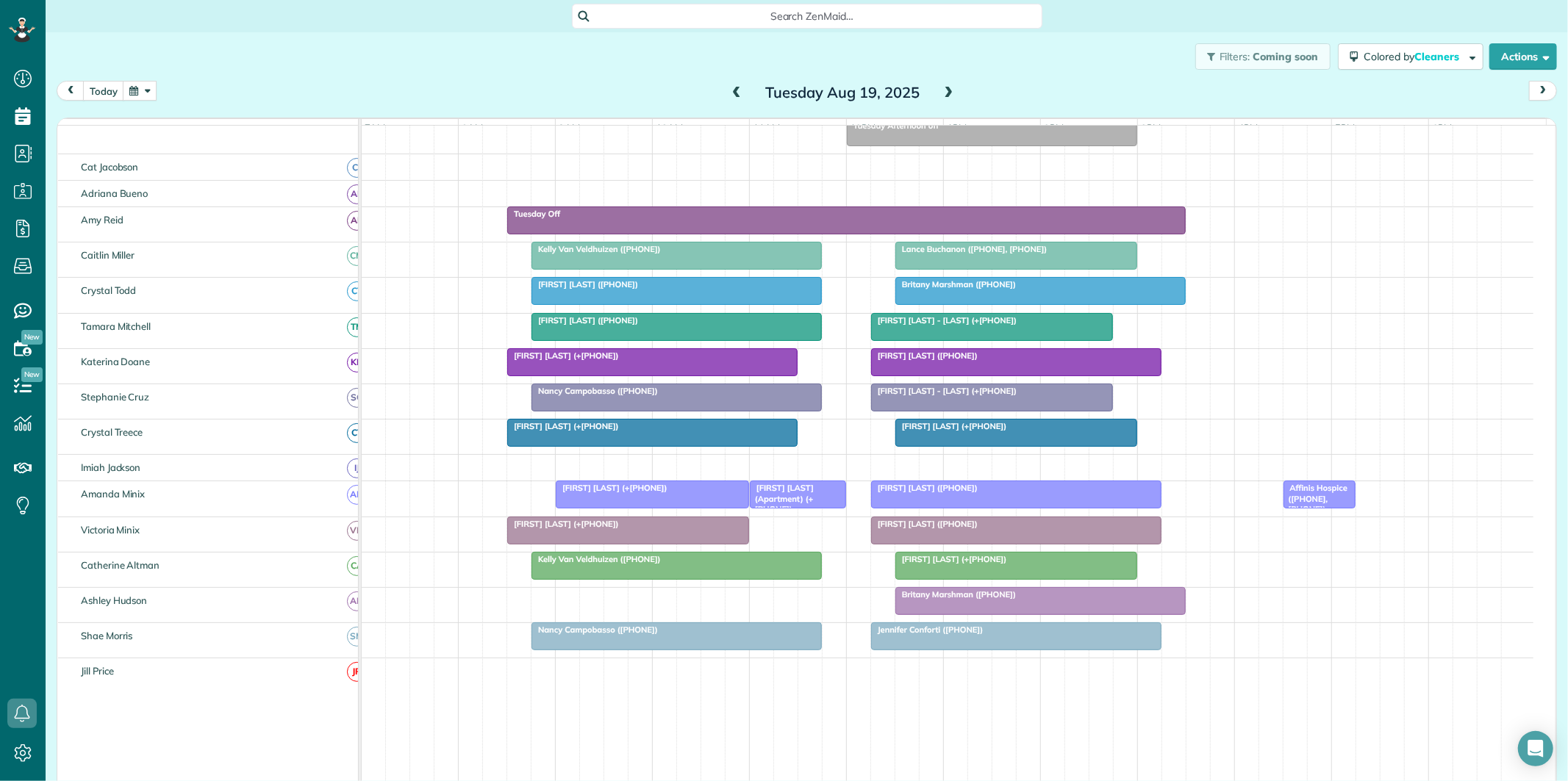 click at bounding box center [949, 93] 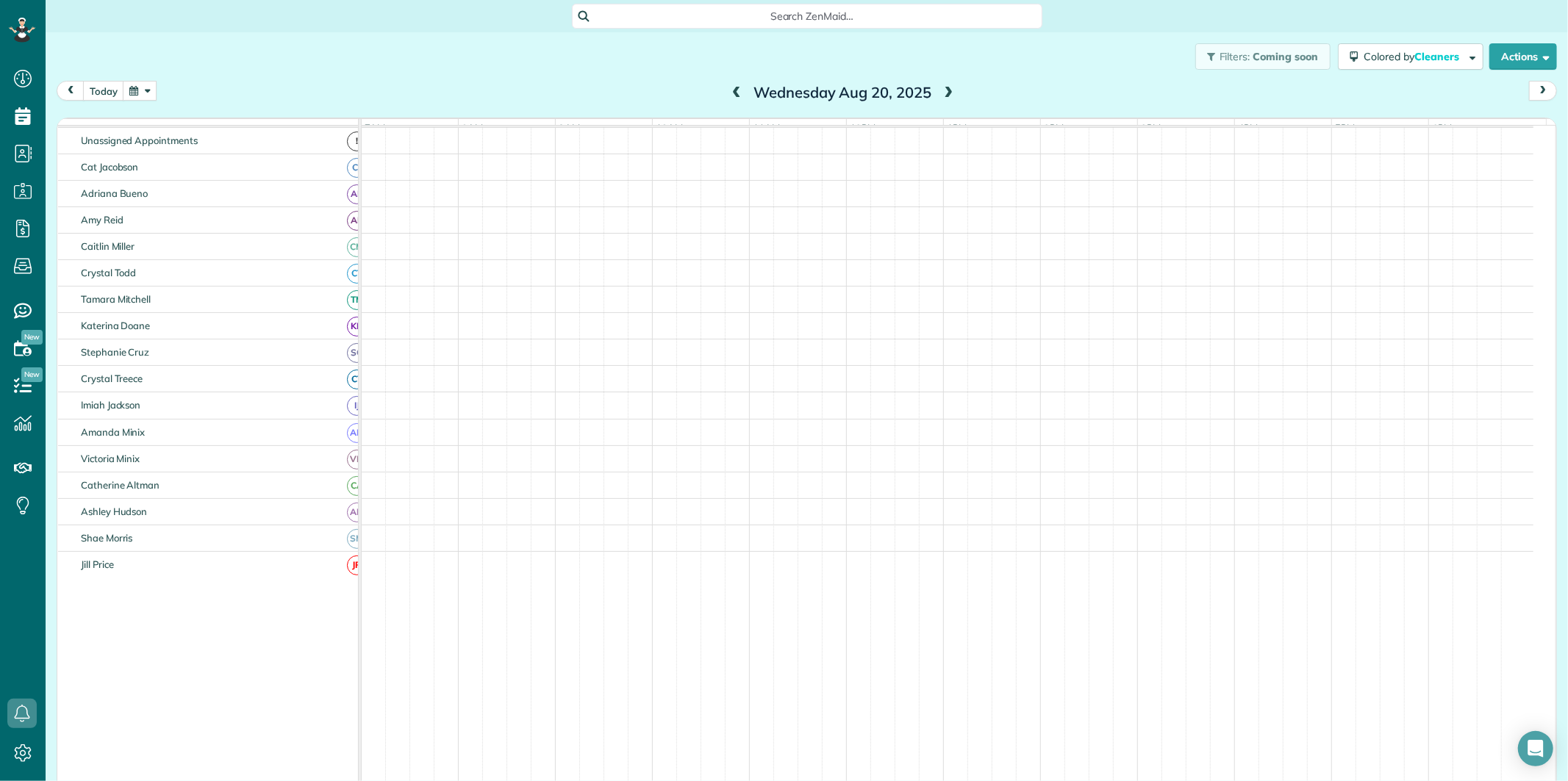 scroll, scrollTop: 55, scrollLeft: 0, axis: vertical 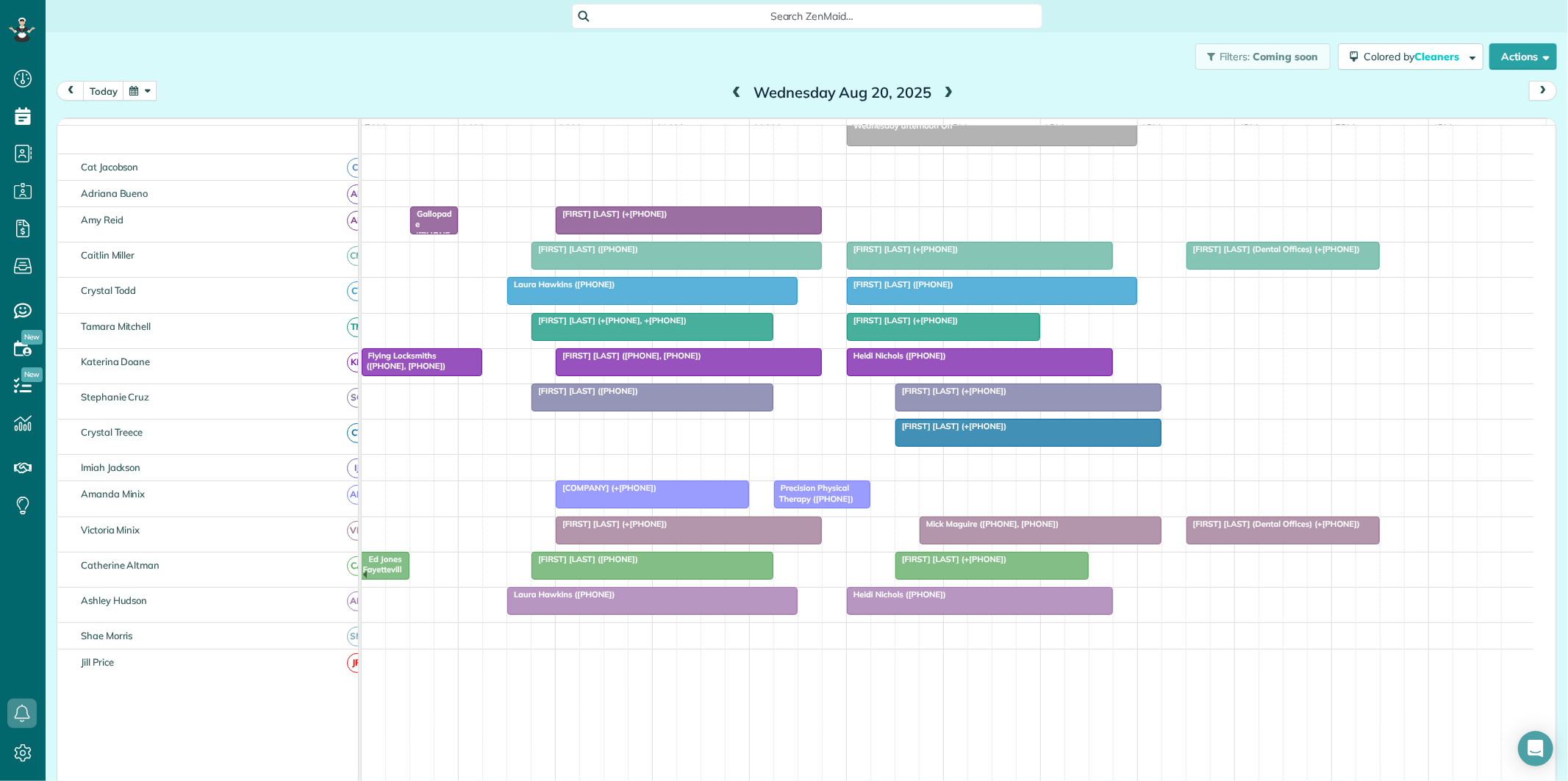 click at bounding box center [140, 90] 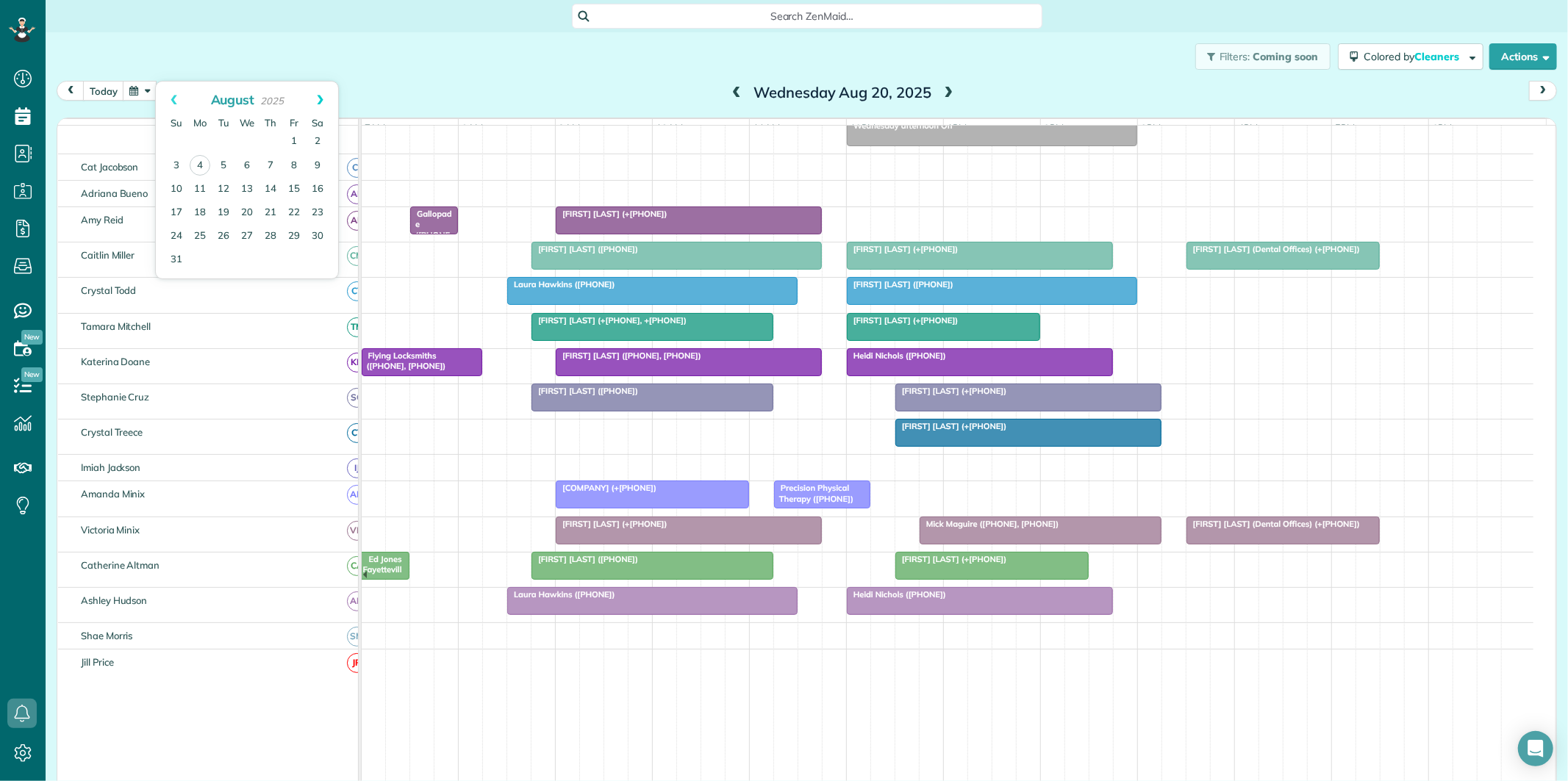 click on "Next" at bounding box center [320, 100] 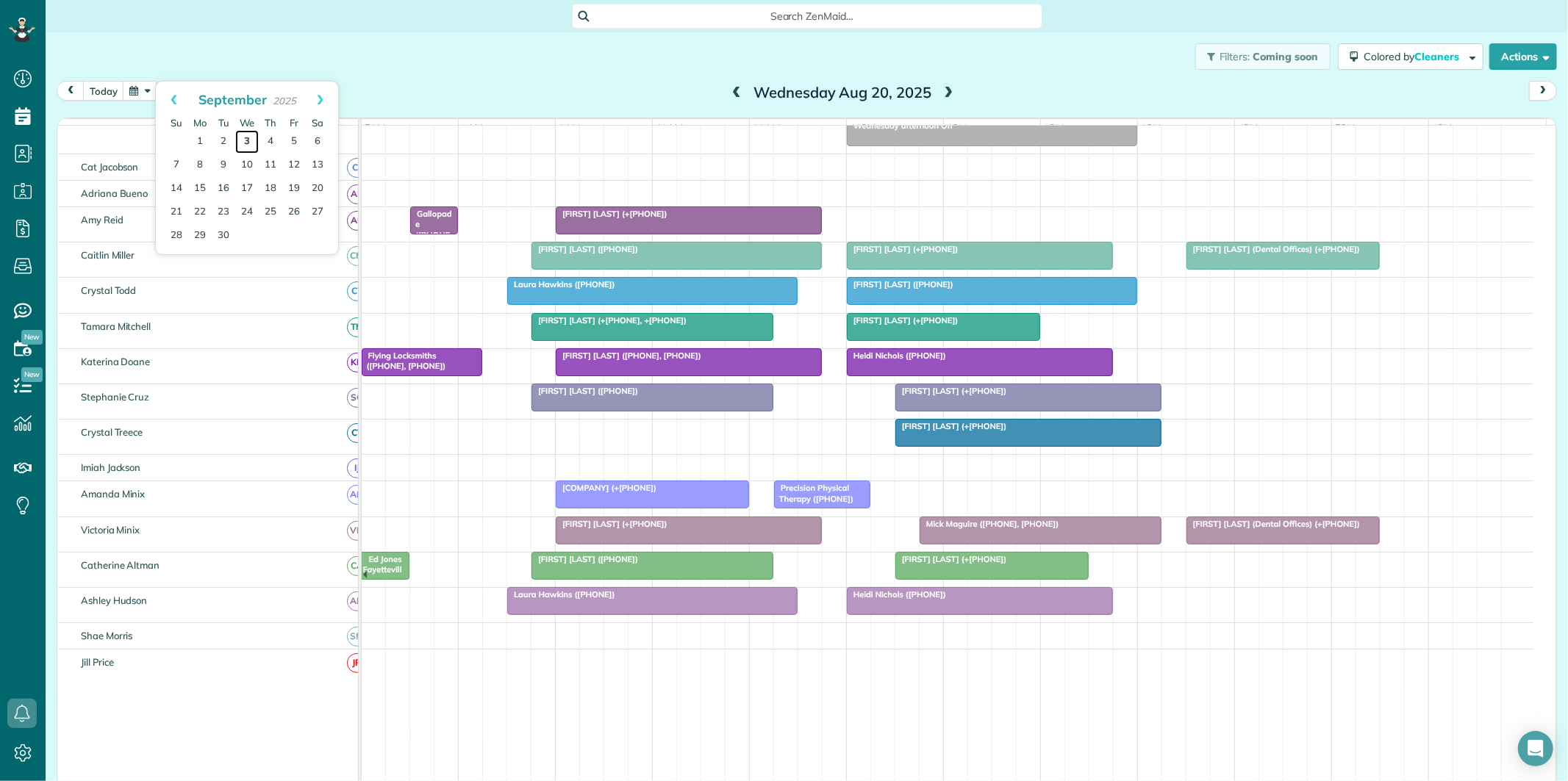 click on "3" at bounding box center (247, 142) 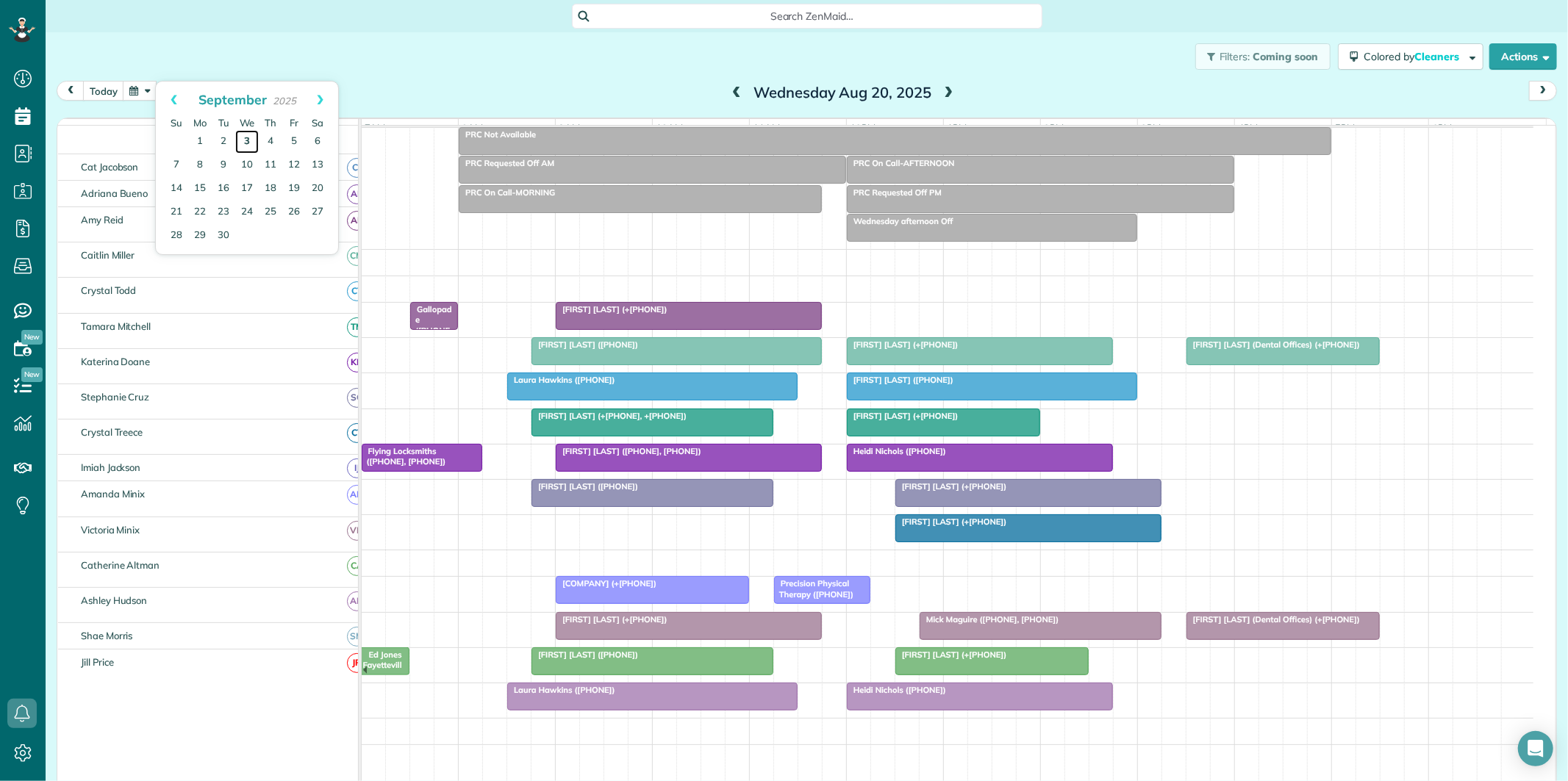 scroll, scrollTop: 55, scrollLeft: 0, axis: vertical 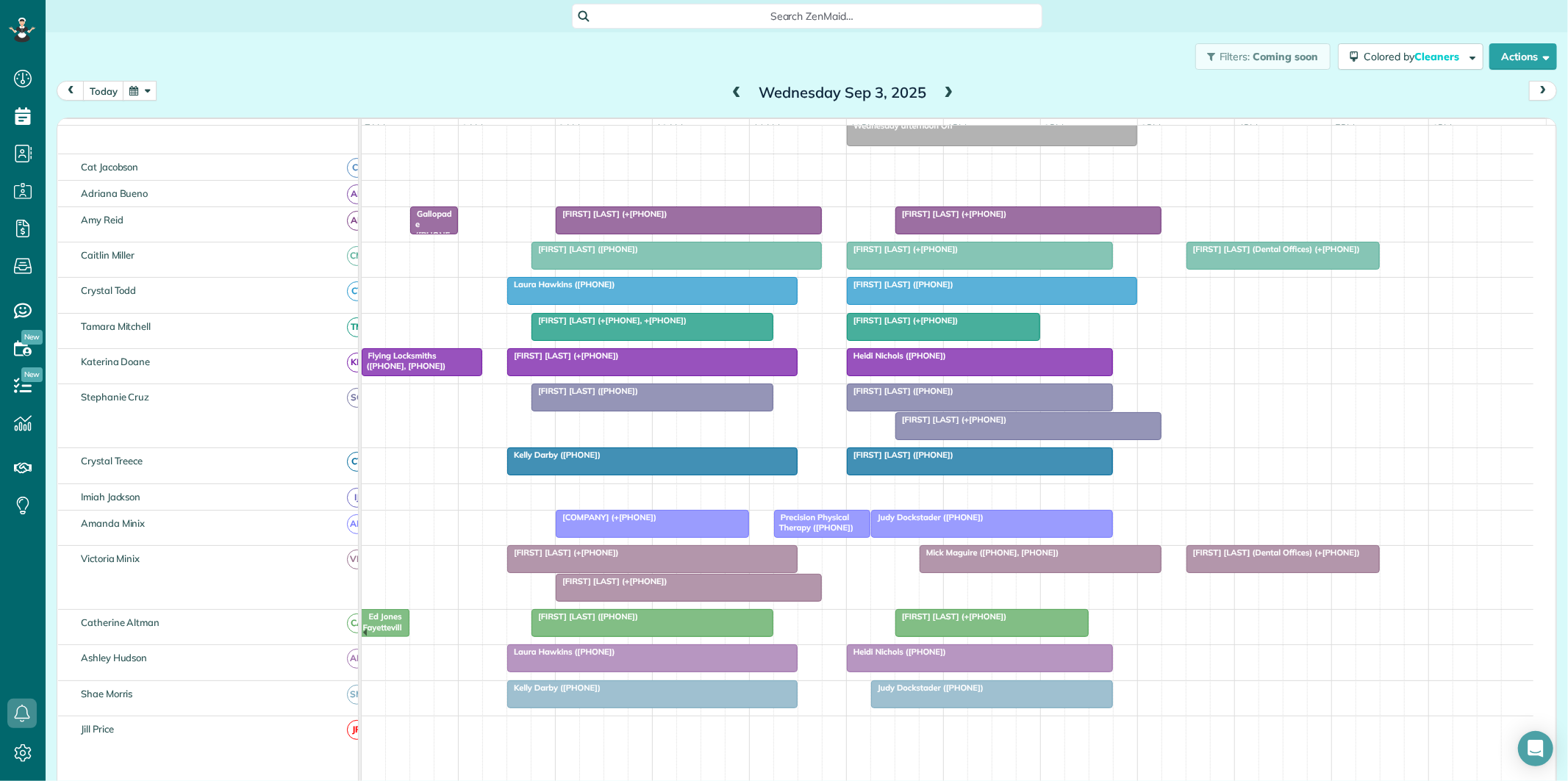 click at bounding box center [140, 90] 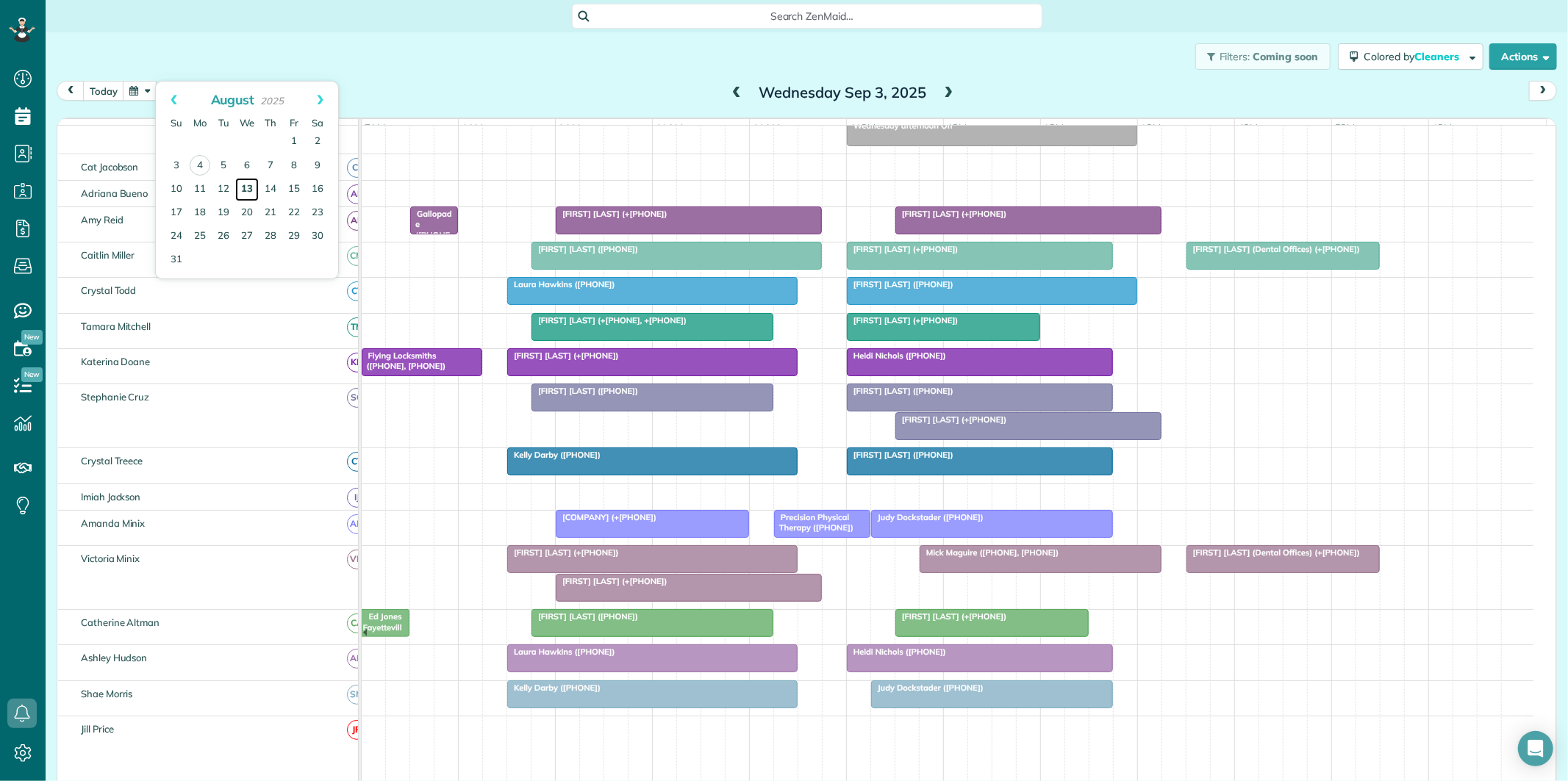 click on "13" at bounding box center (247, 190) 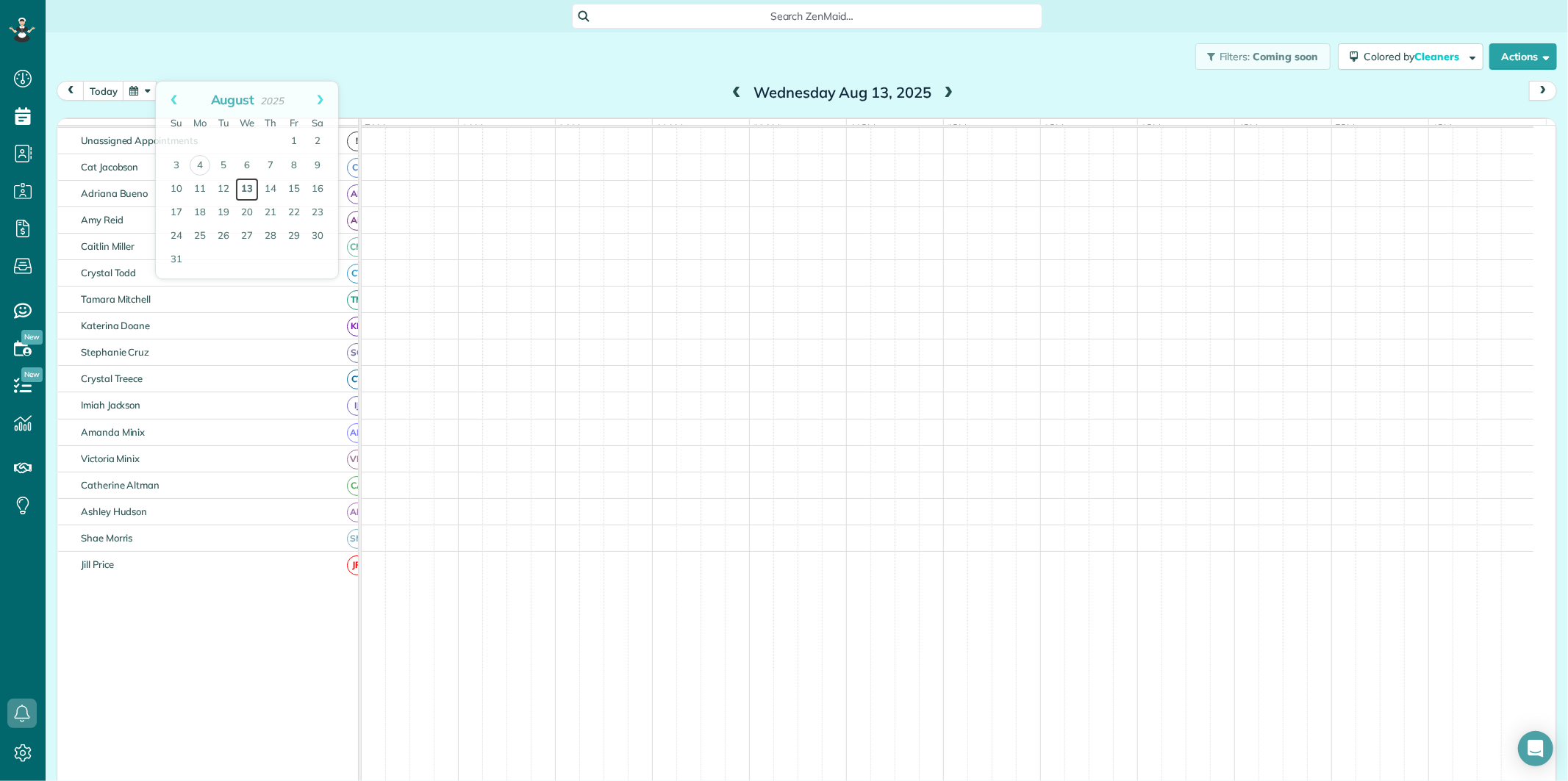 scroll, scrollTop: 55, scrollLeft: 0, axis: vertical 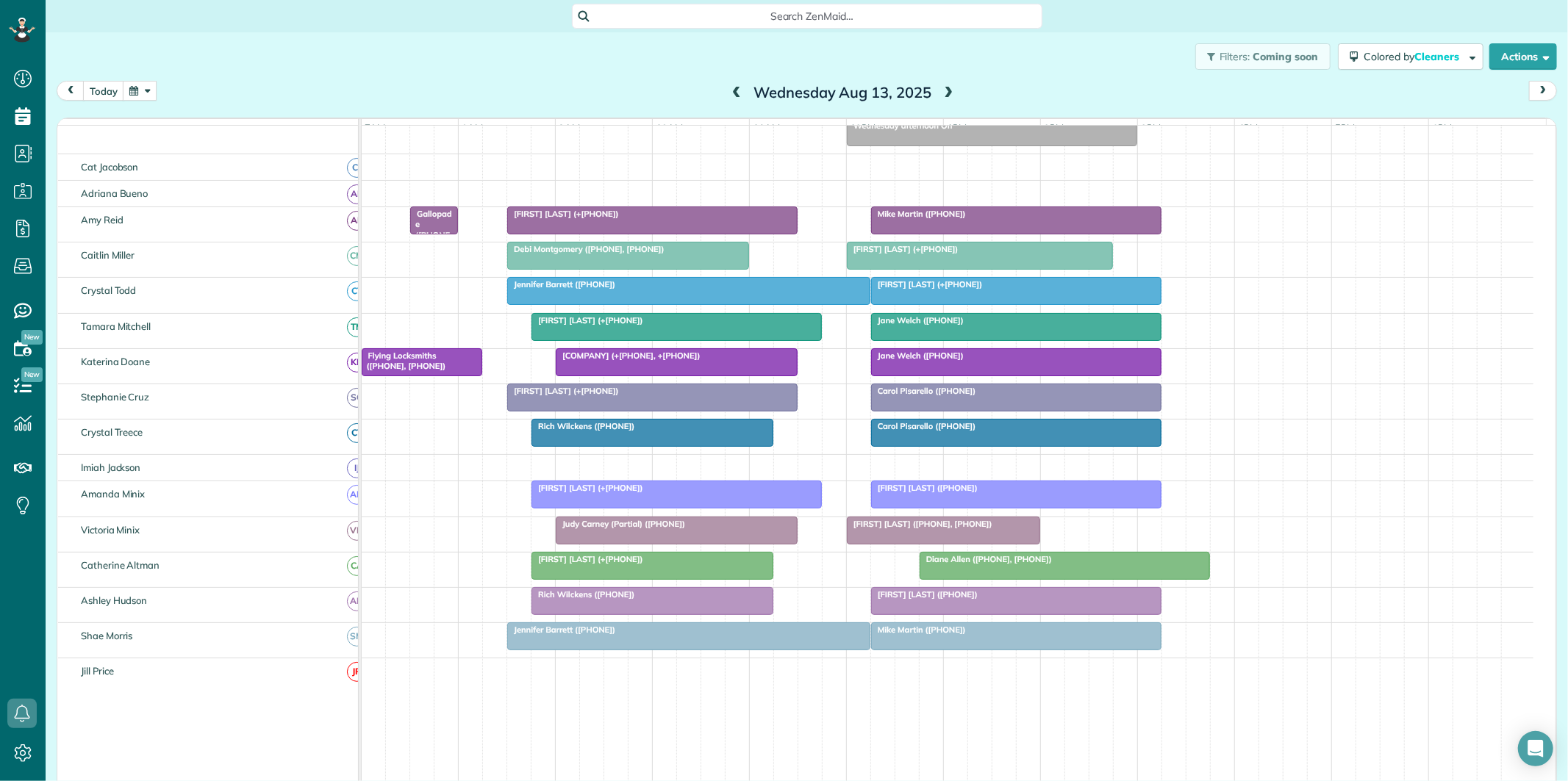 click on "[FIRST] [LAST] (+[PHONE])" at bounding box center (923, 426) 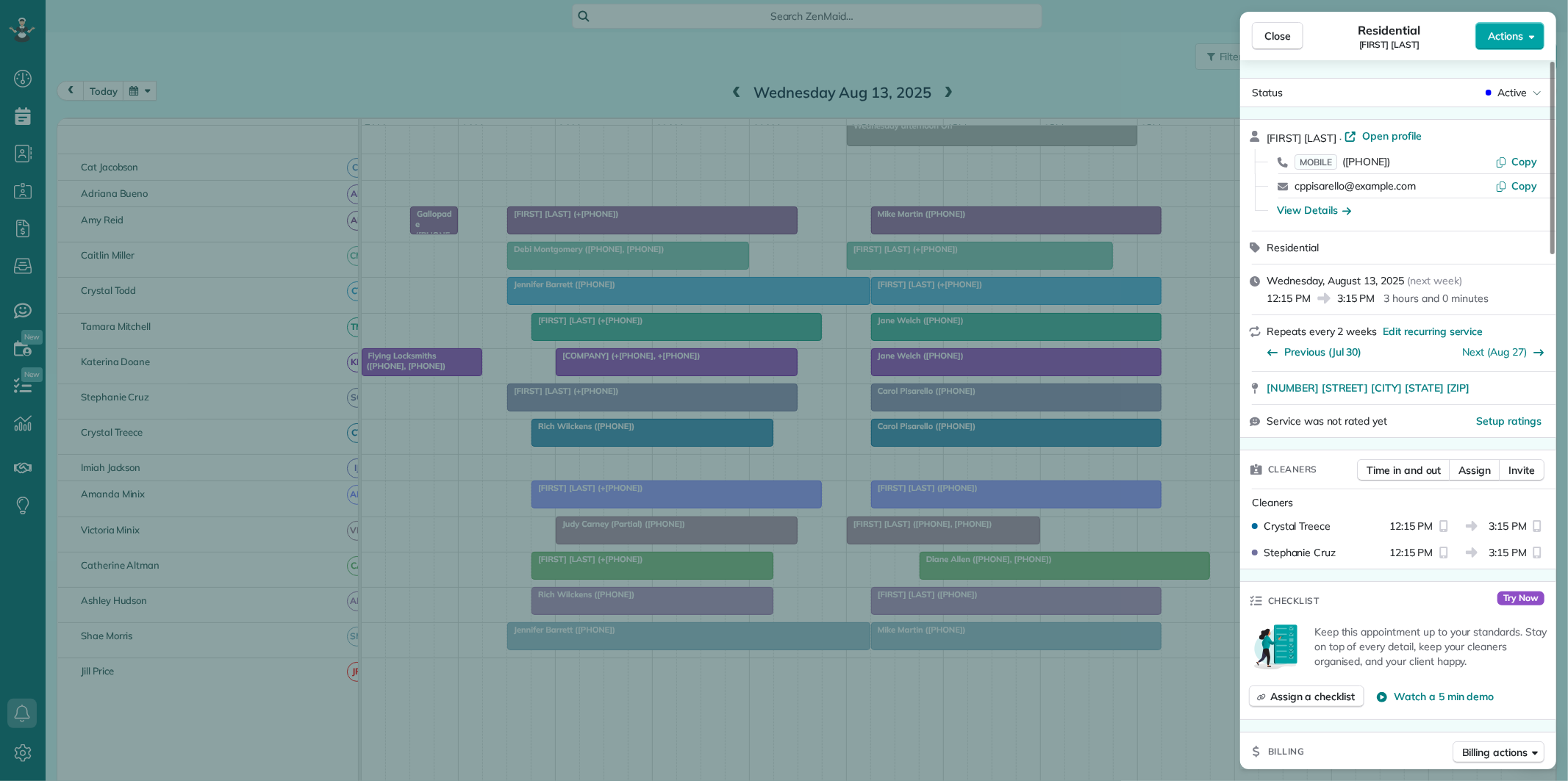 click on "Actions" at bounding box center [1506, 36] 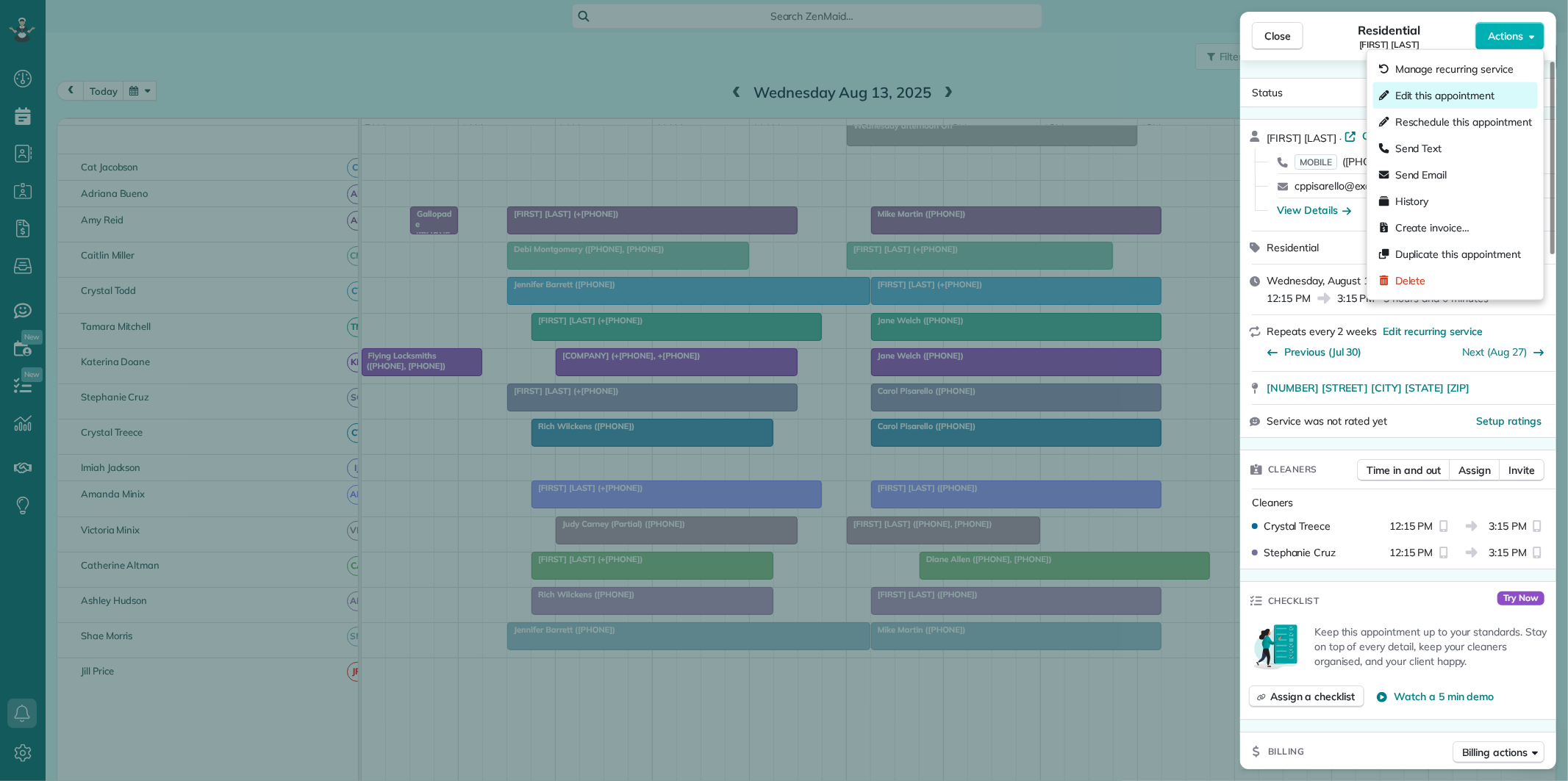 click on "Edit this appointment" at bounding box center (1445, 96) 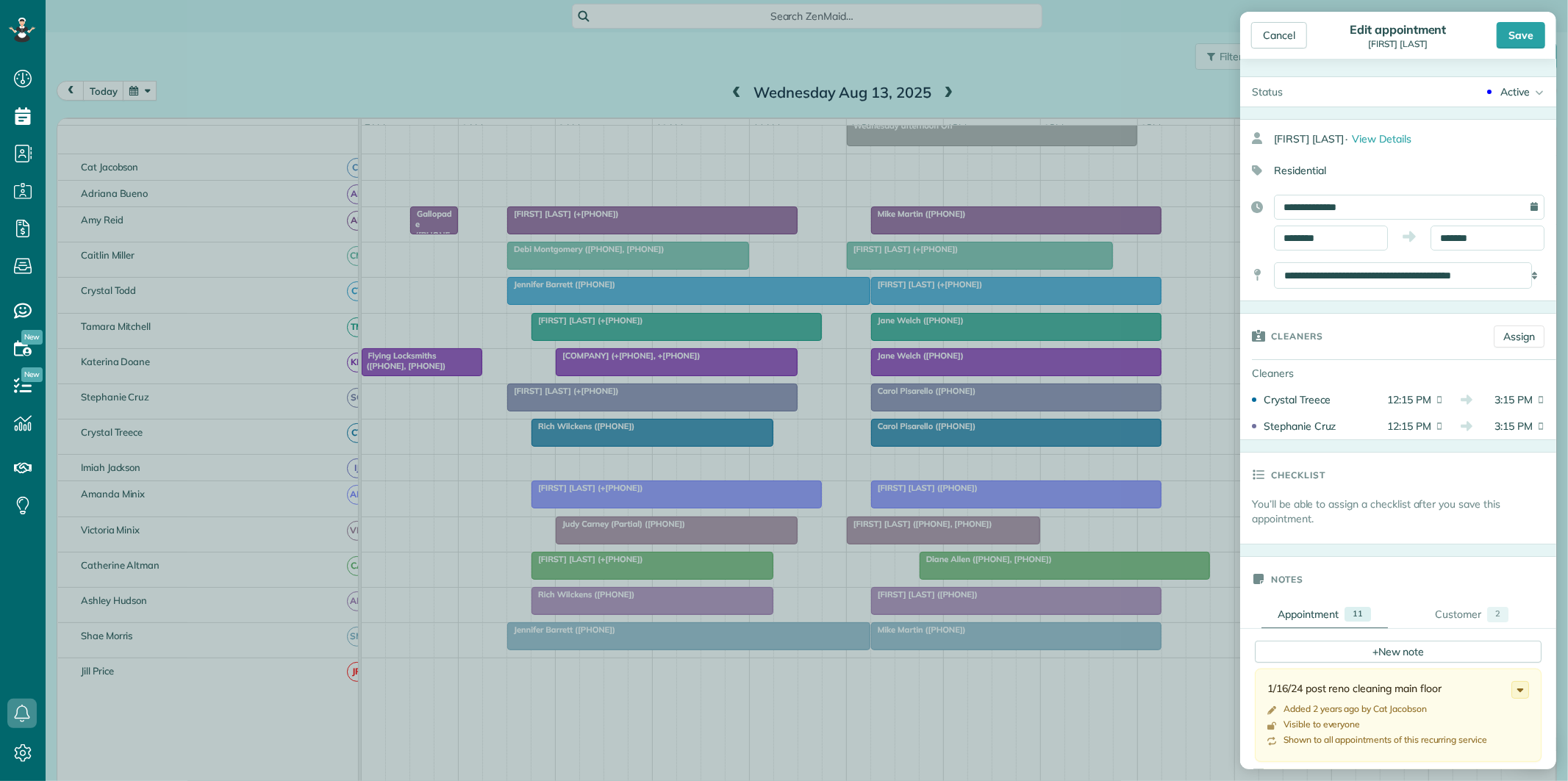 click on "Active" at bounding box center (1515, 92) 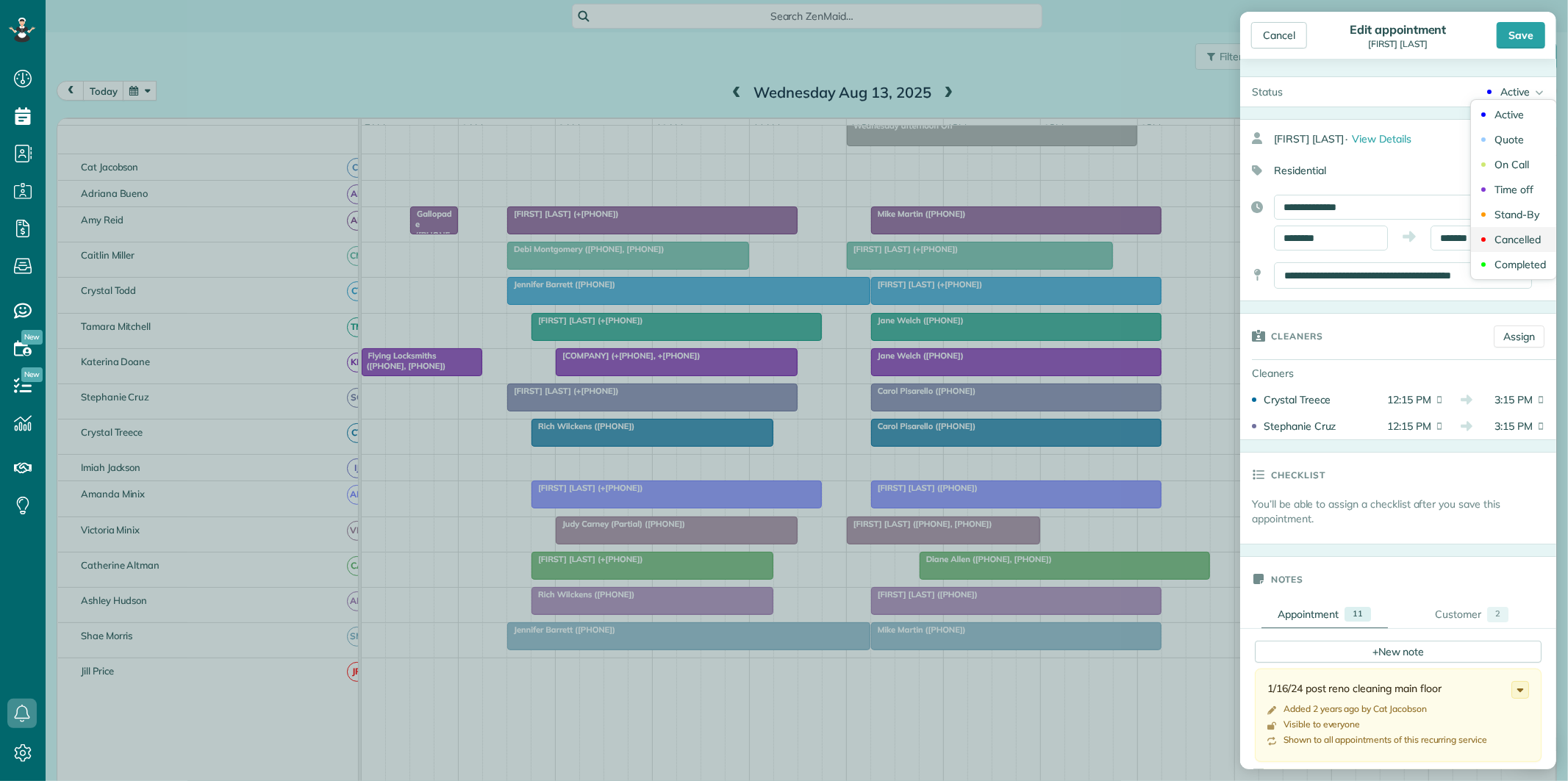 click on "Cancelled" at bounding box center (1517, 240) 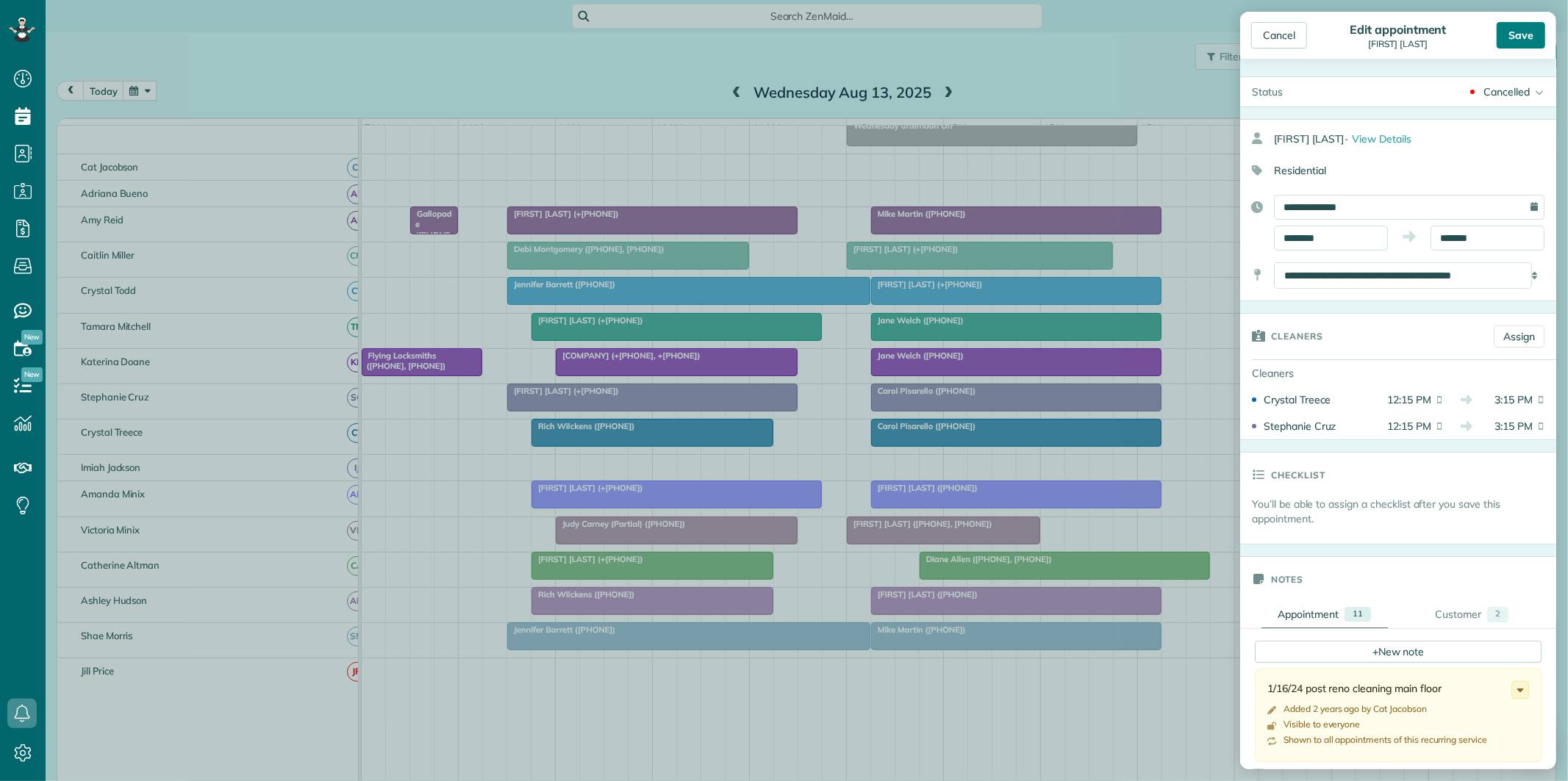 click on "Save" at bounding box center (1521, 35) 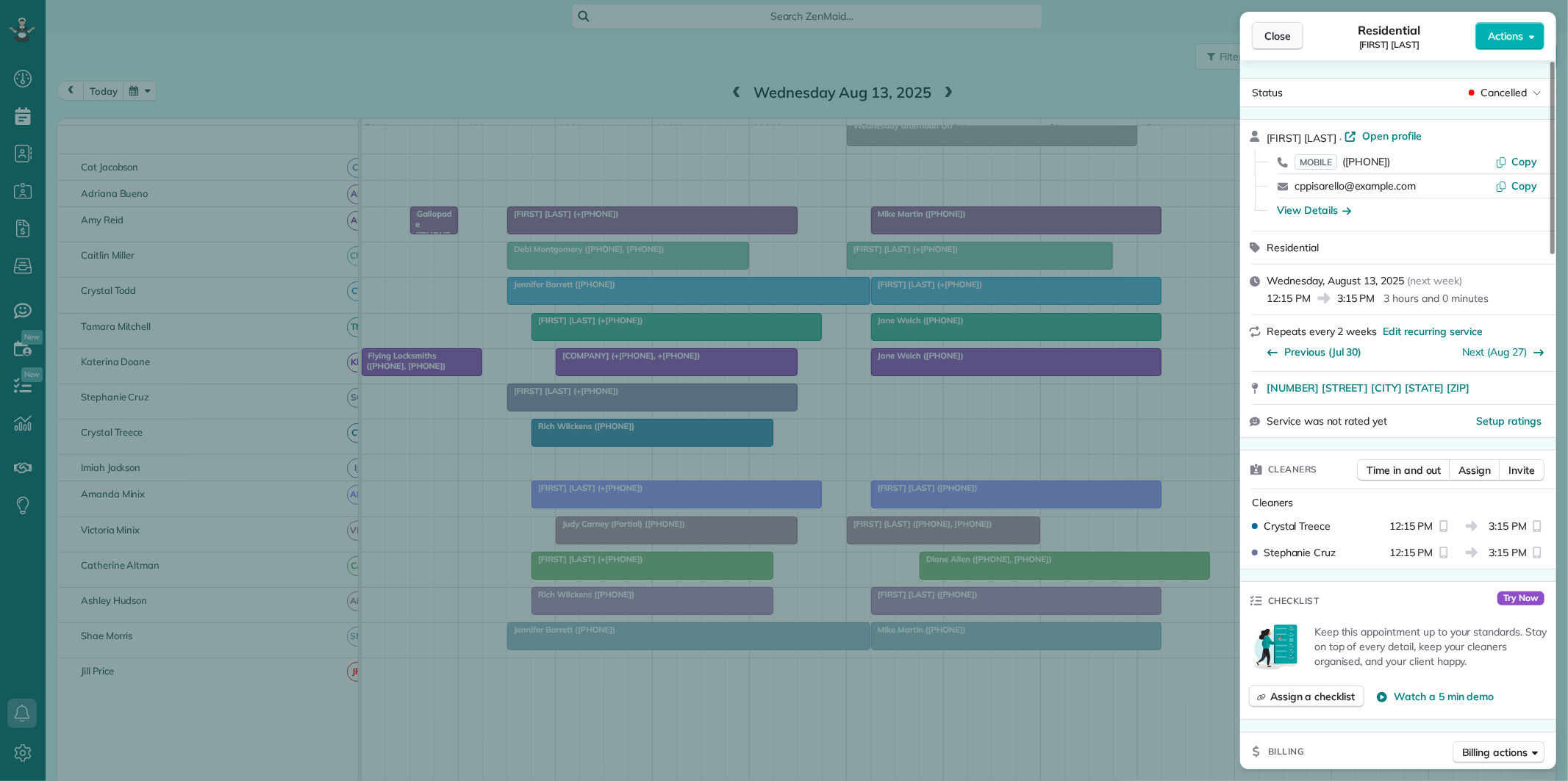 click on "Close" at bounding box center (1278, 36) 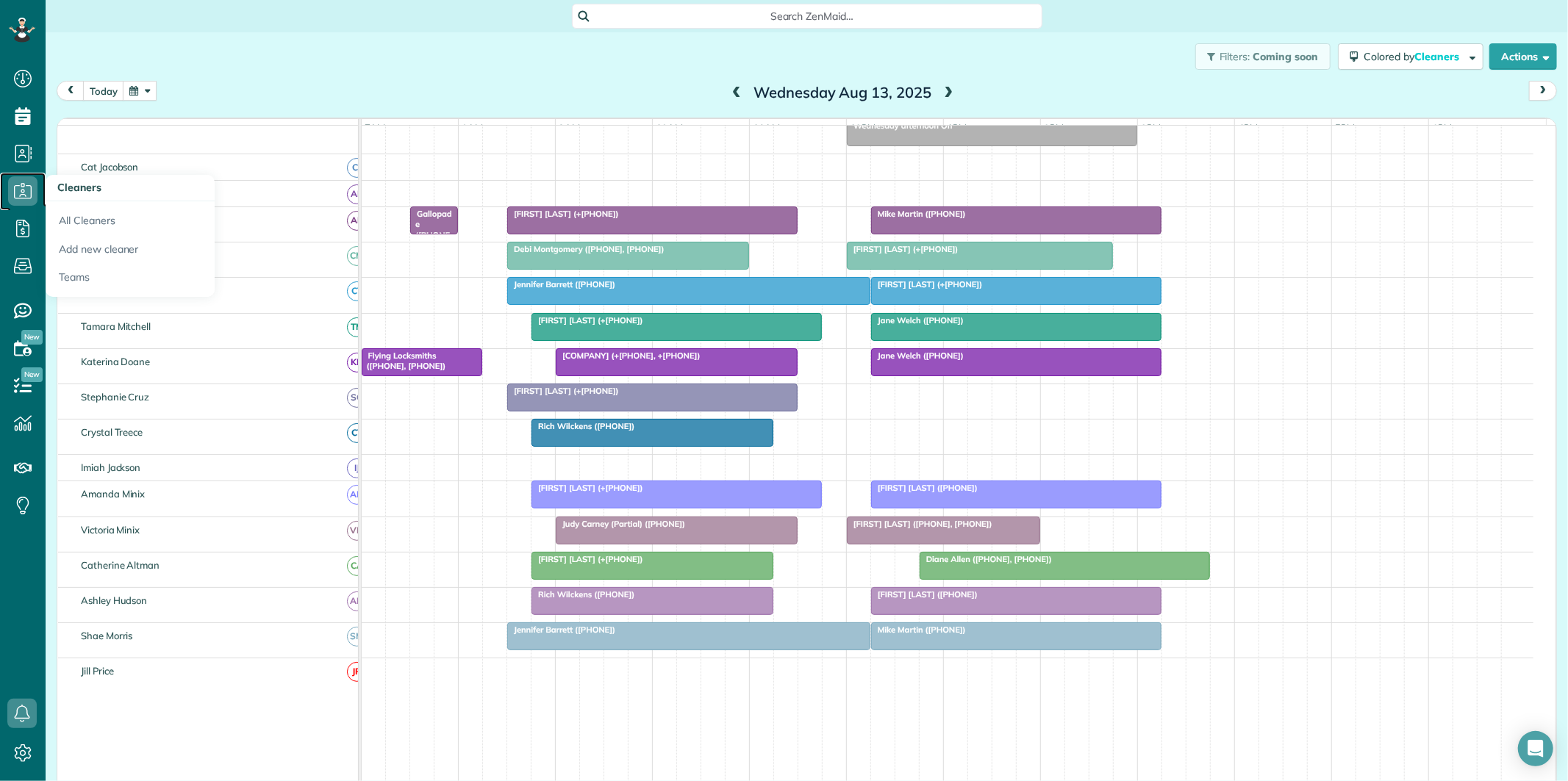 click 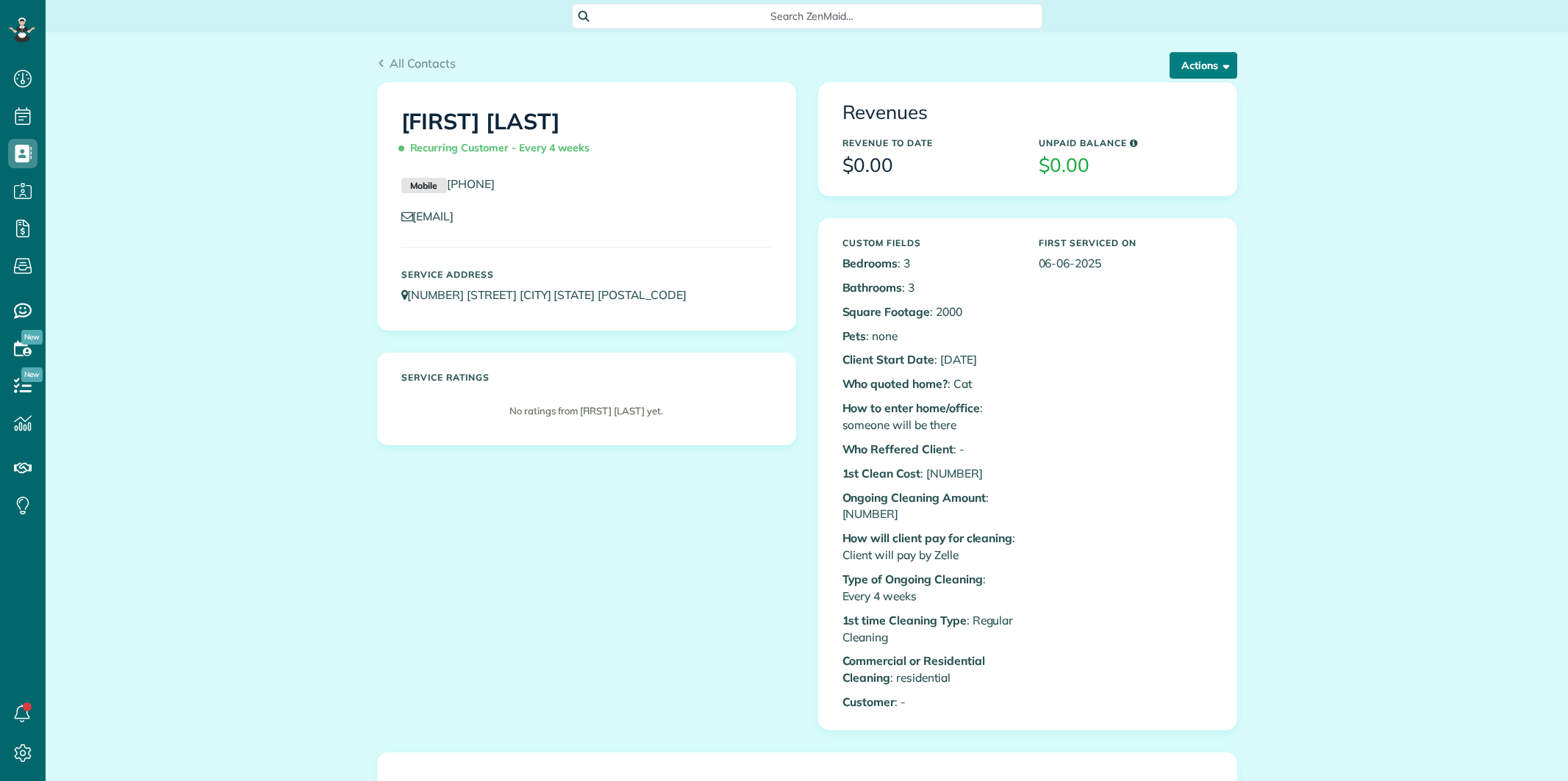 scroll, scrollTop: 0, scrollLeft: 0, axis: both 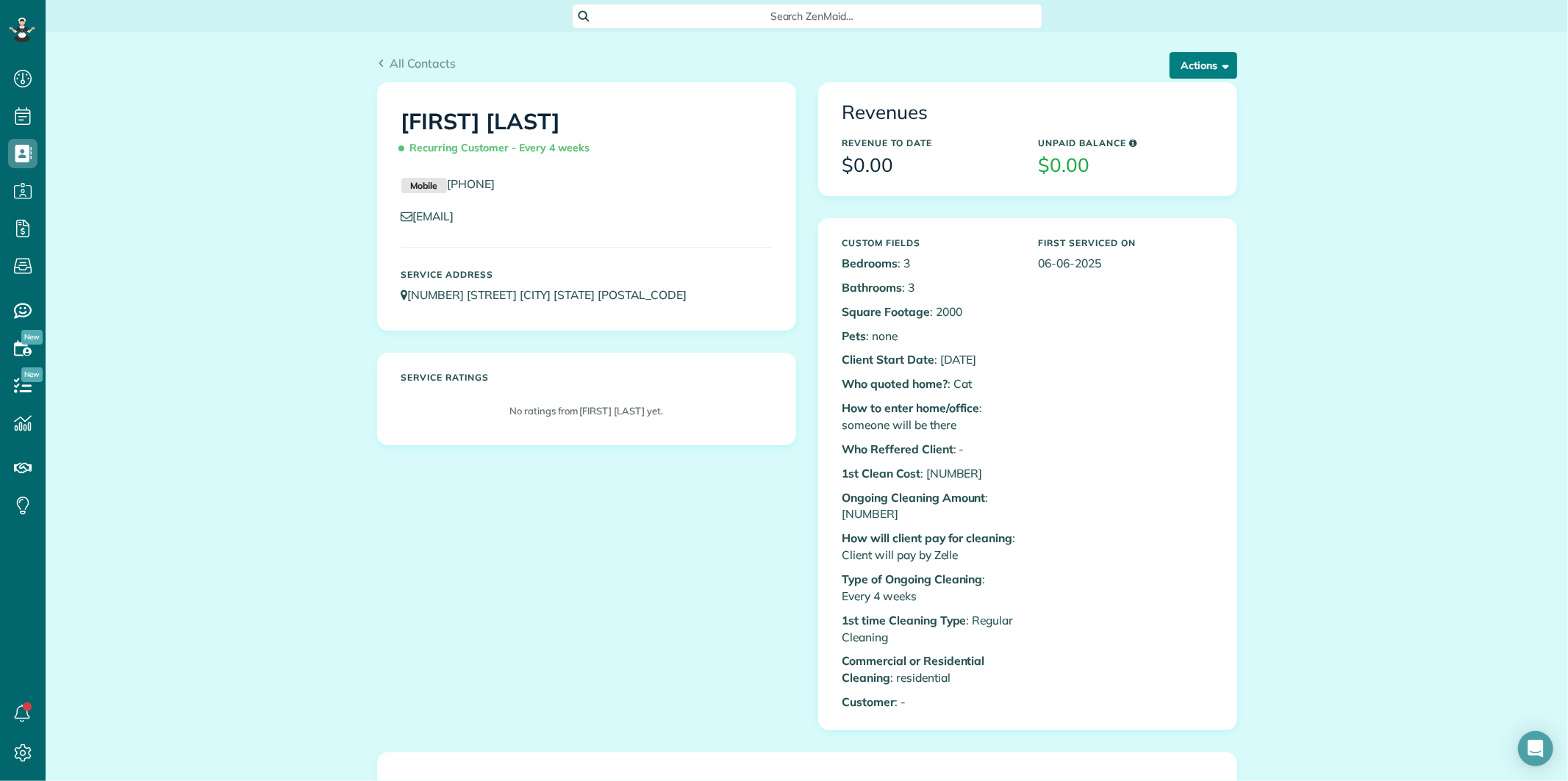 click on "Actions" at bounding box center (1203, 65) 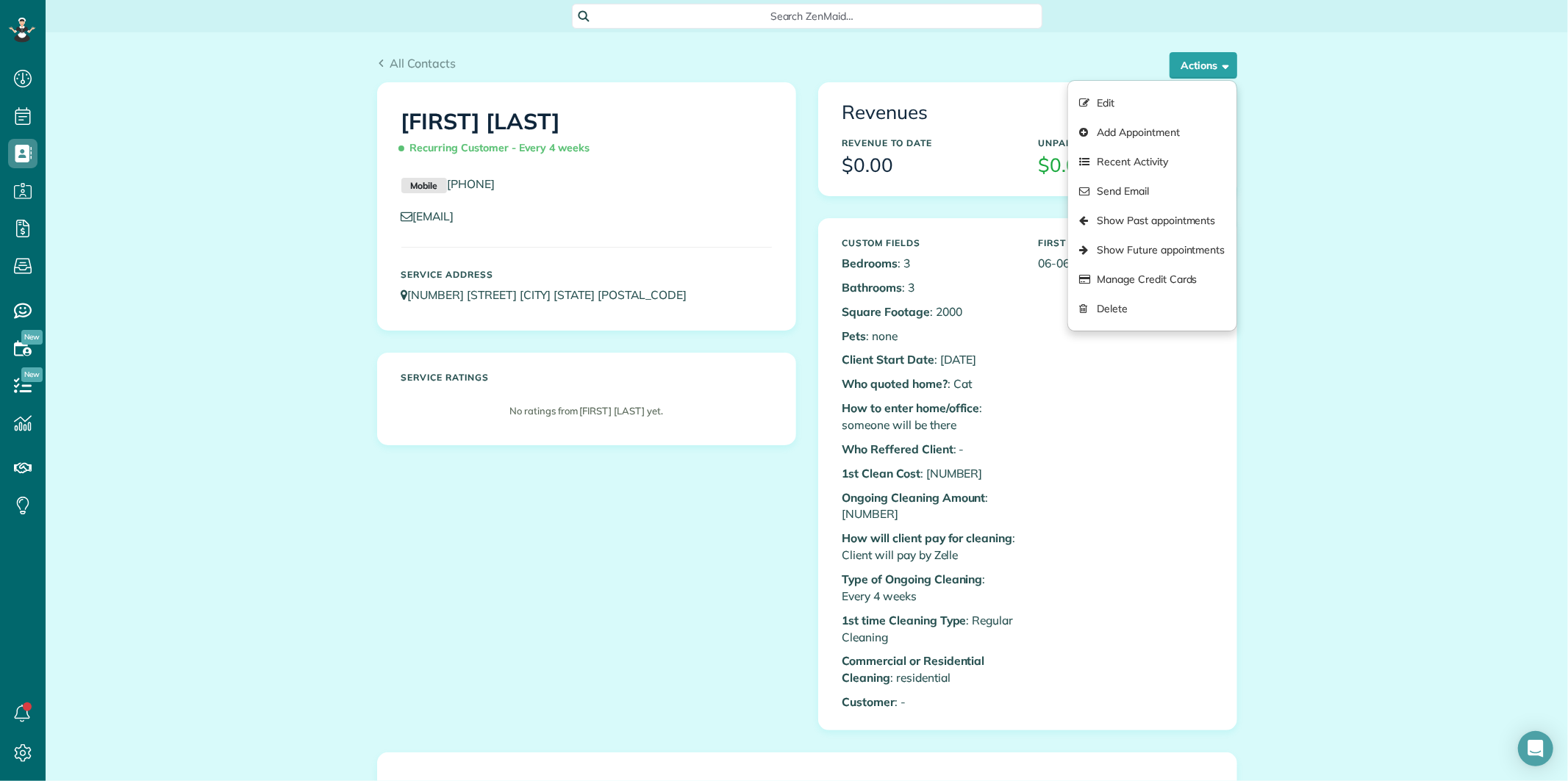 click on "All Contacts
Actions
Edit
Add Appointment
Recent Activity
Send Email
Show Past appointments
Show Future appointments
Manage Credit Cards
Delete" at bounding box center (806, 924) 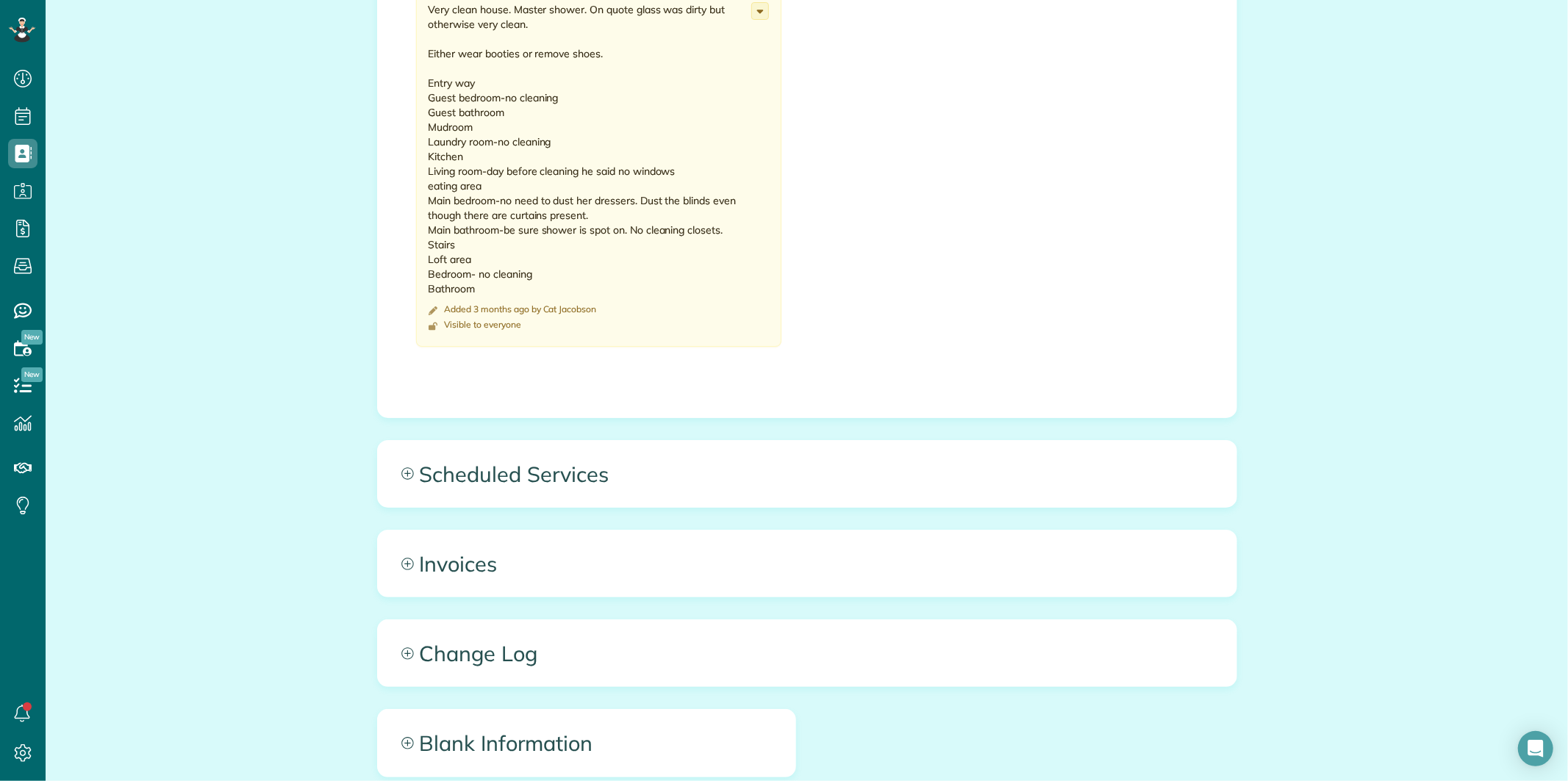 scroll, scrollTop: 1018, scrollLeft: 0, axis: vertical 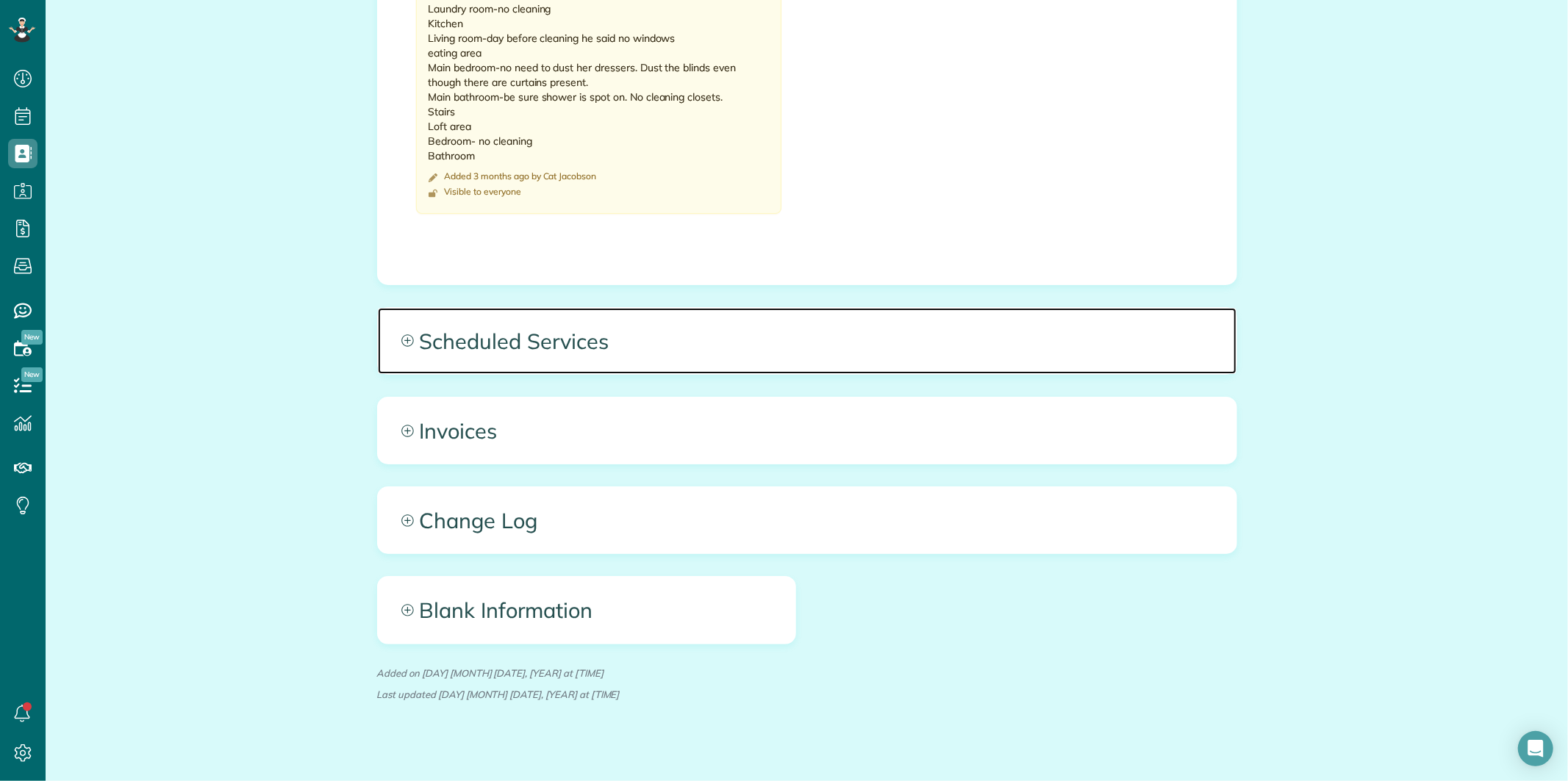 click 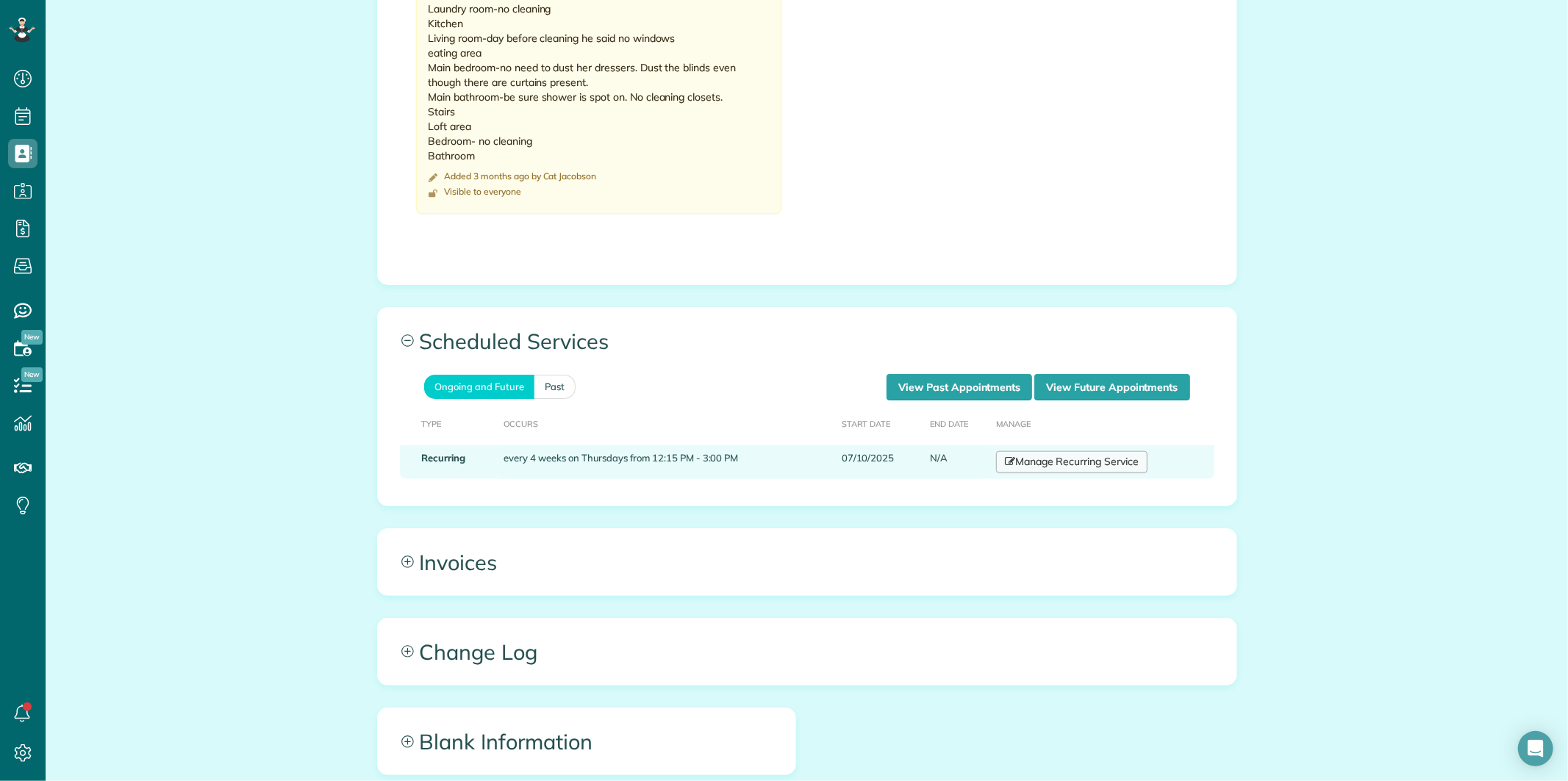 click on "Manage Recurring Service" at bounding box center [1072, 462] 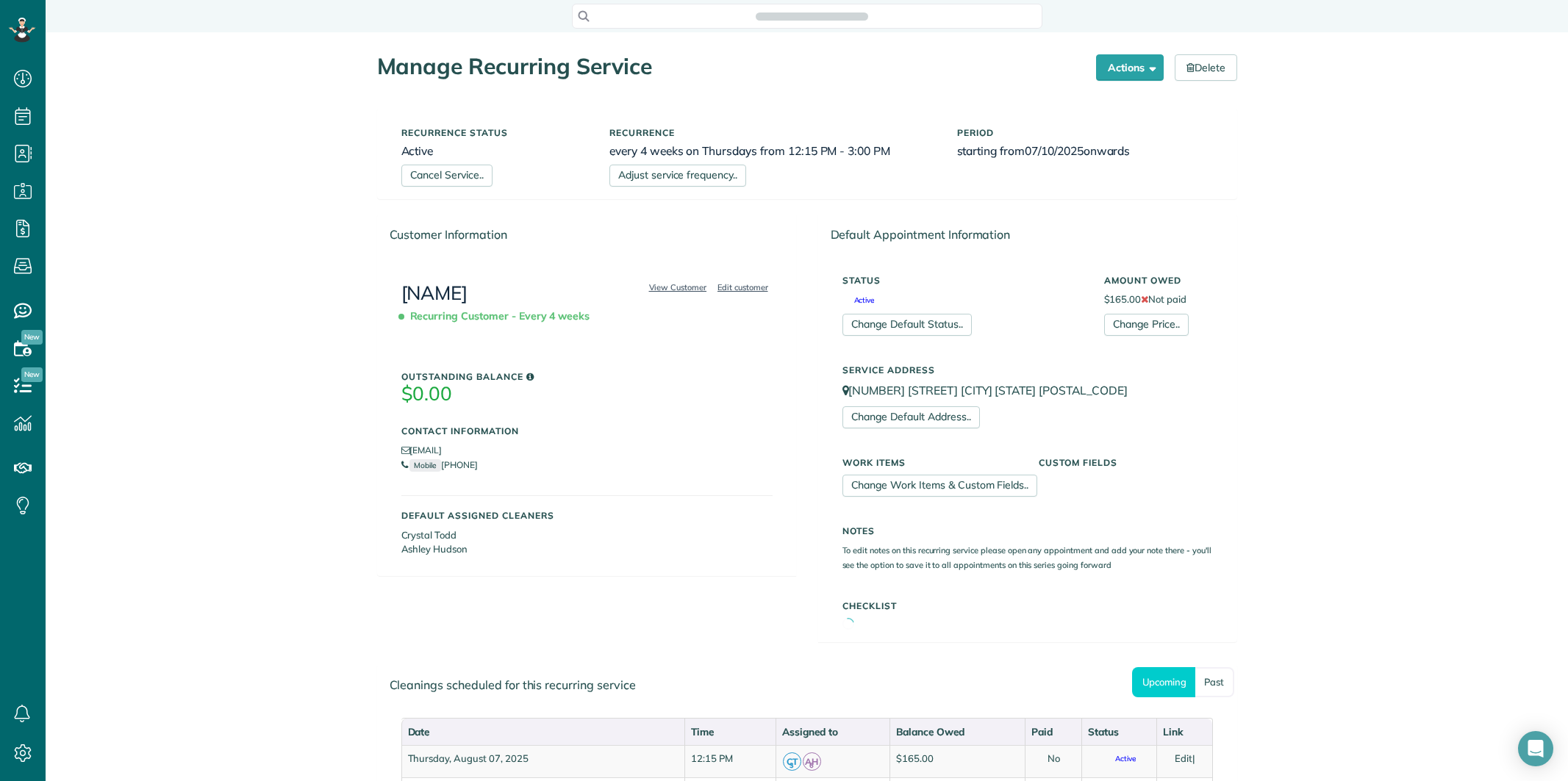 scroll, scrollTop: 0, scrollLeft: 0, axis: both 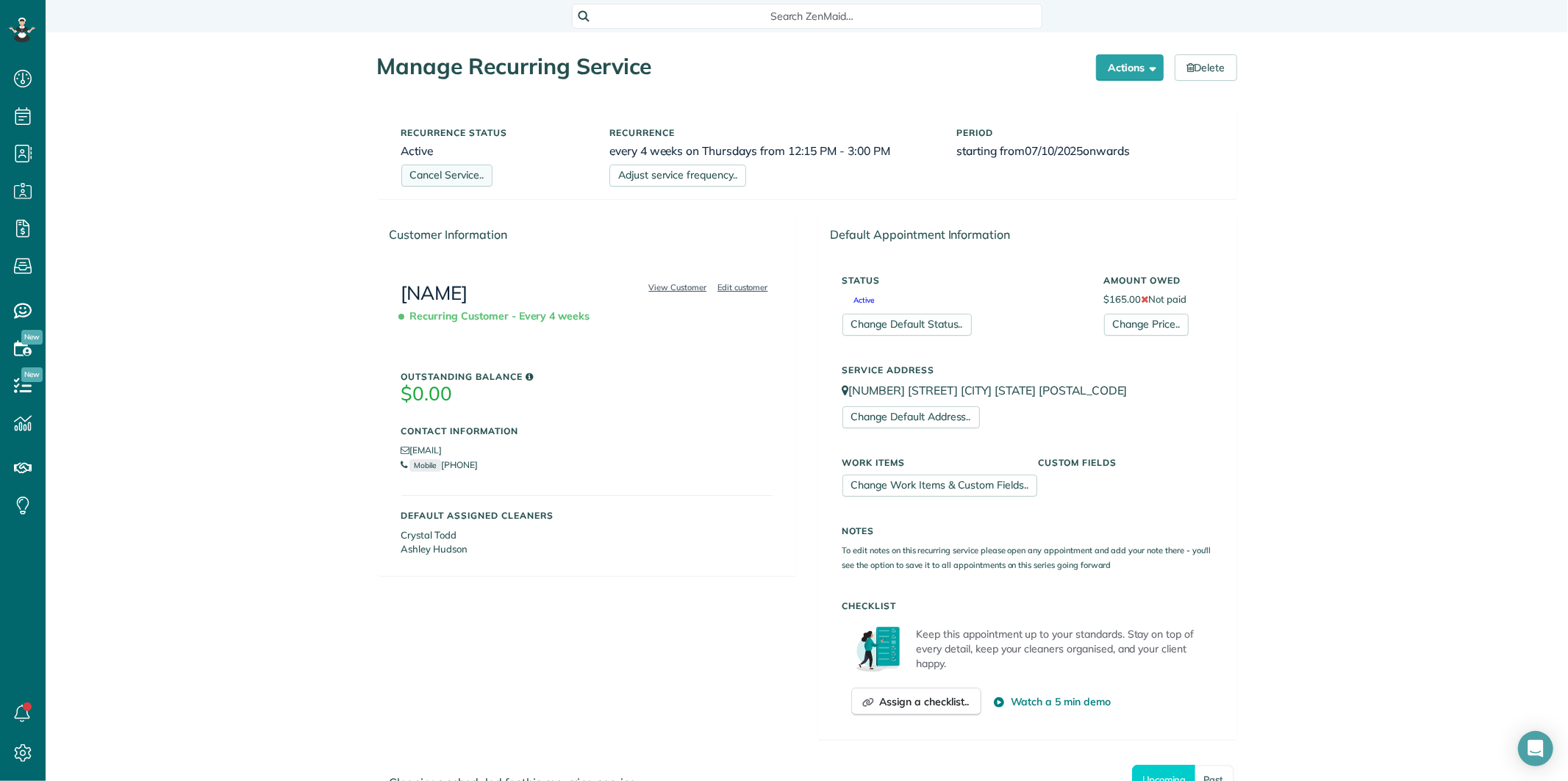 click on "Cancel Service.." at bounding box center [447, 176] 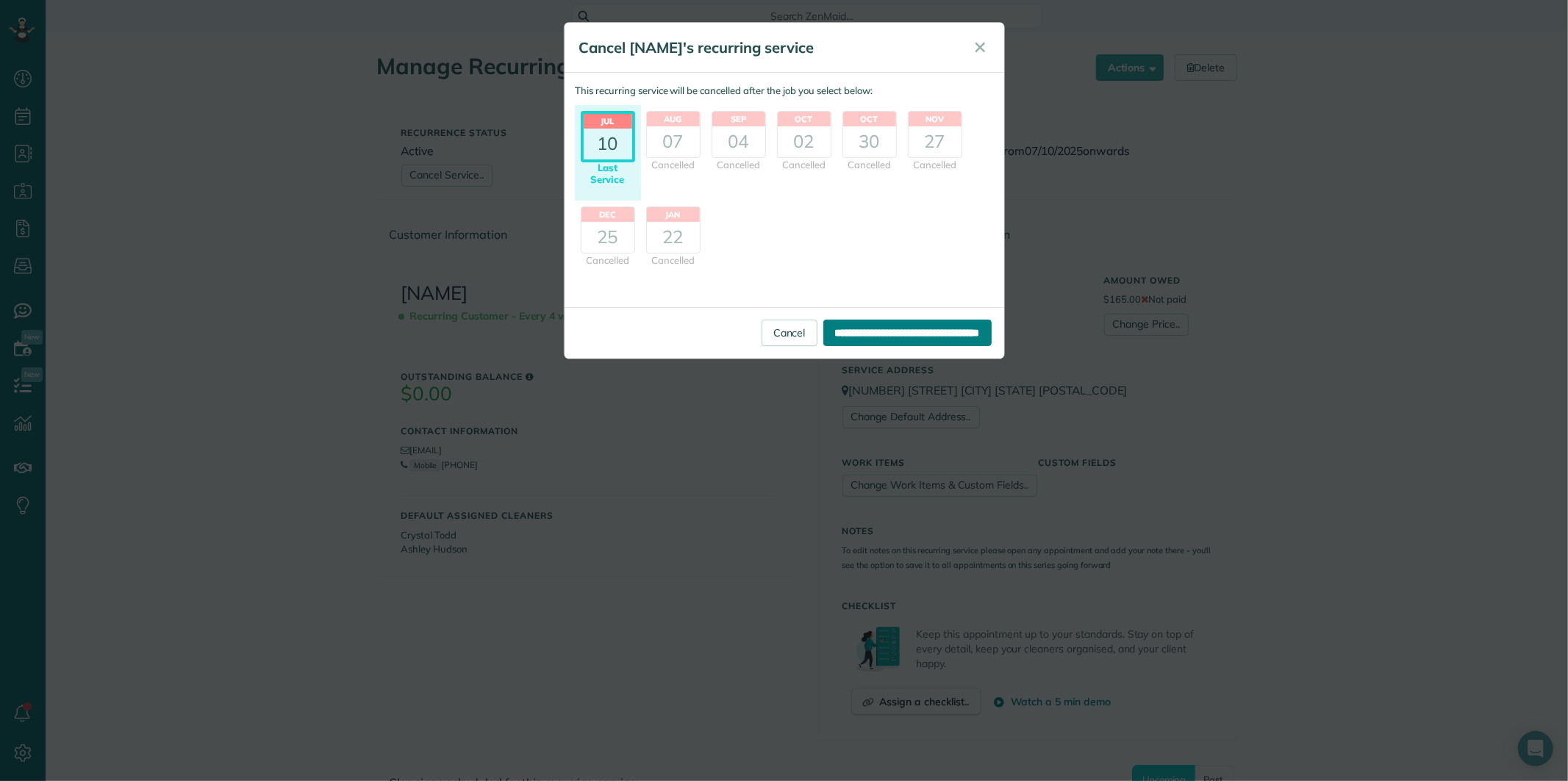 click on "**********" at bounding box center [907, 333] 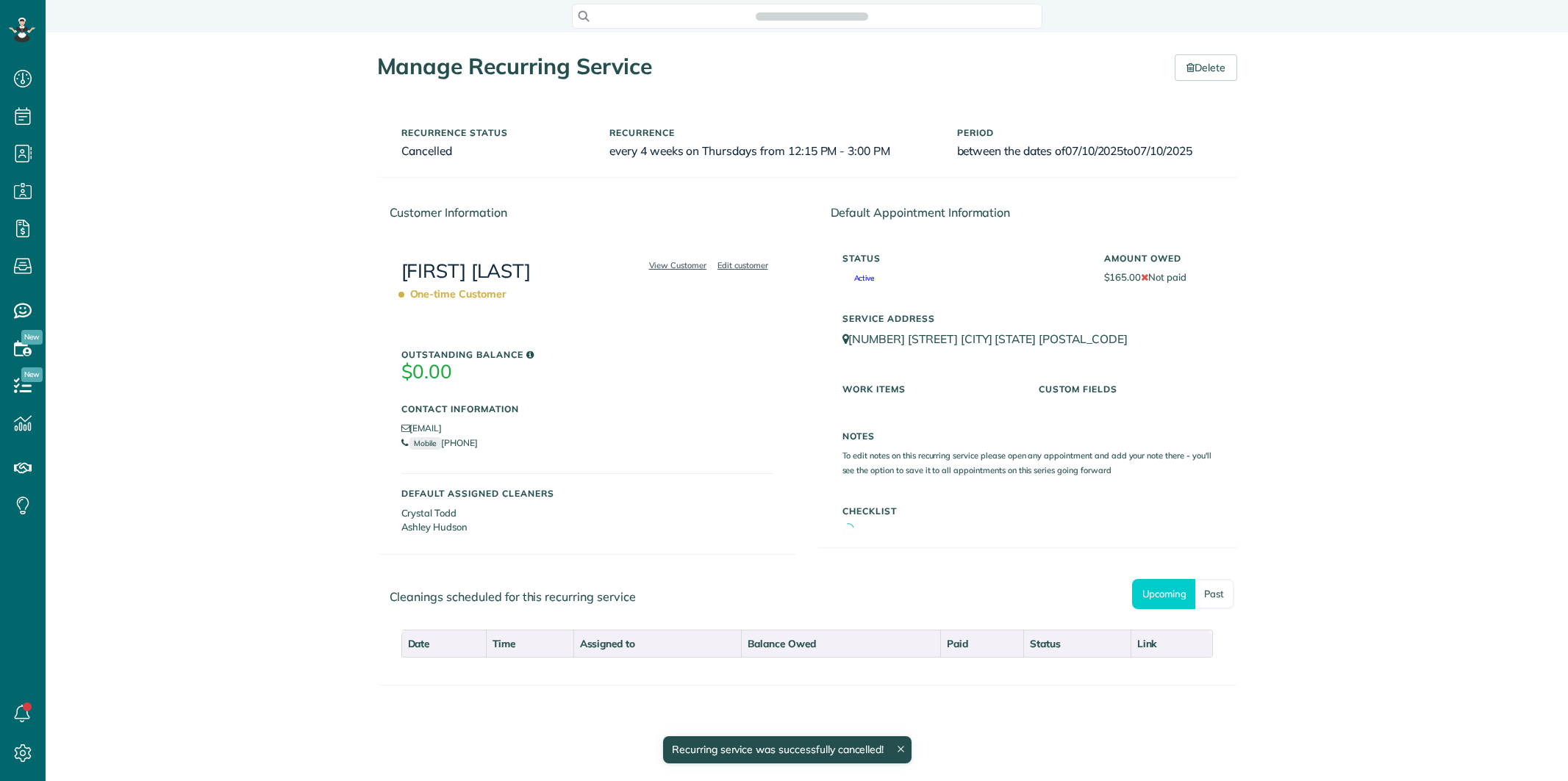 scroll, scrollTop: 0, scrollLeft: 0, axis: both 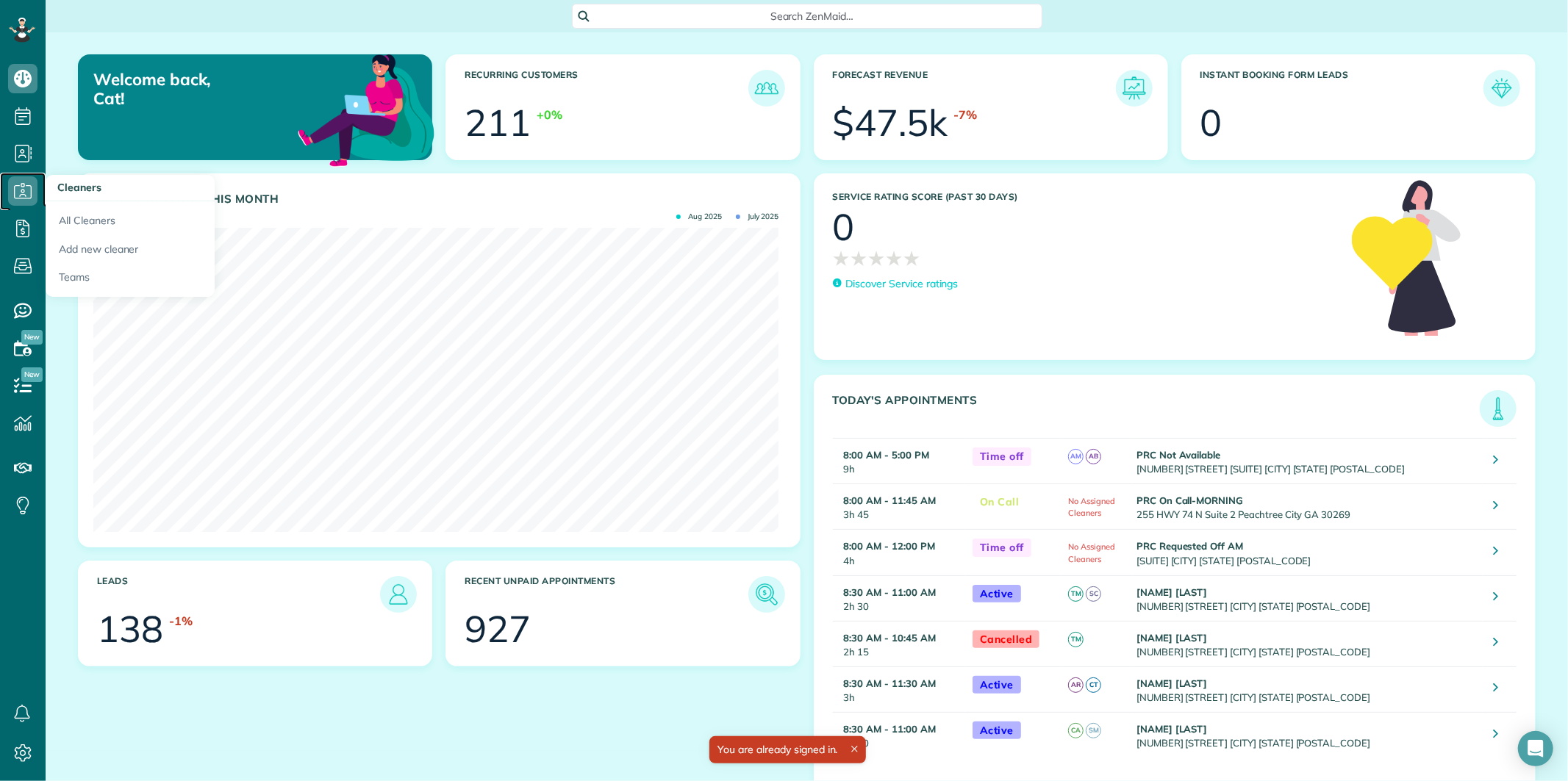 click 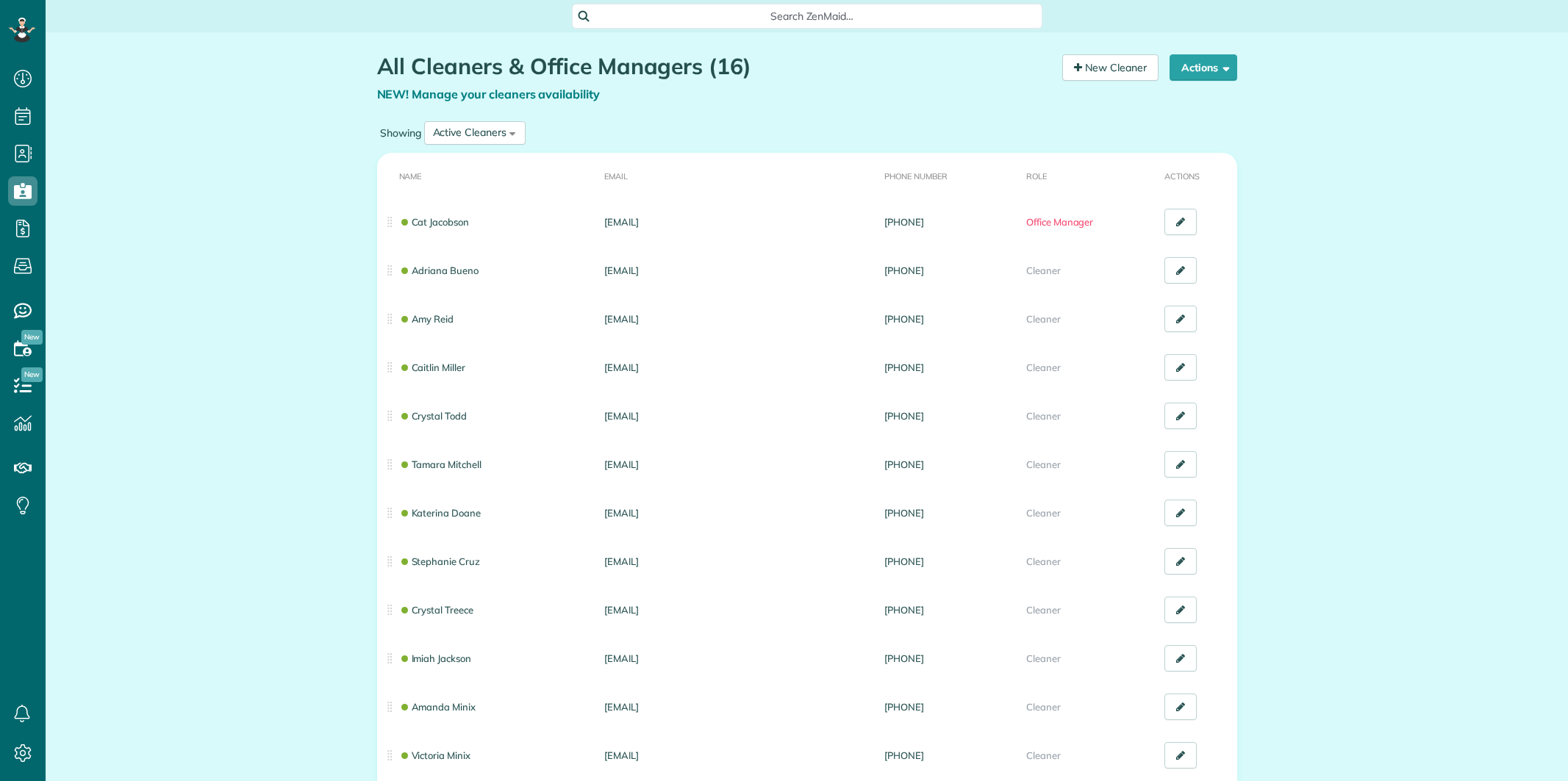 scroll, scrollTop: 0, scrollLeft: 0, axis: both 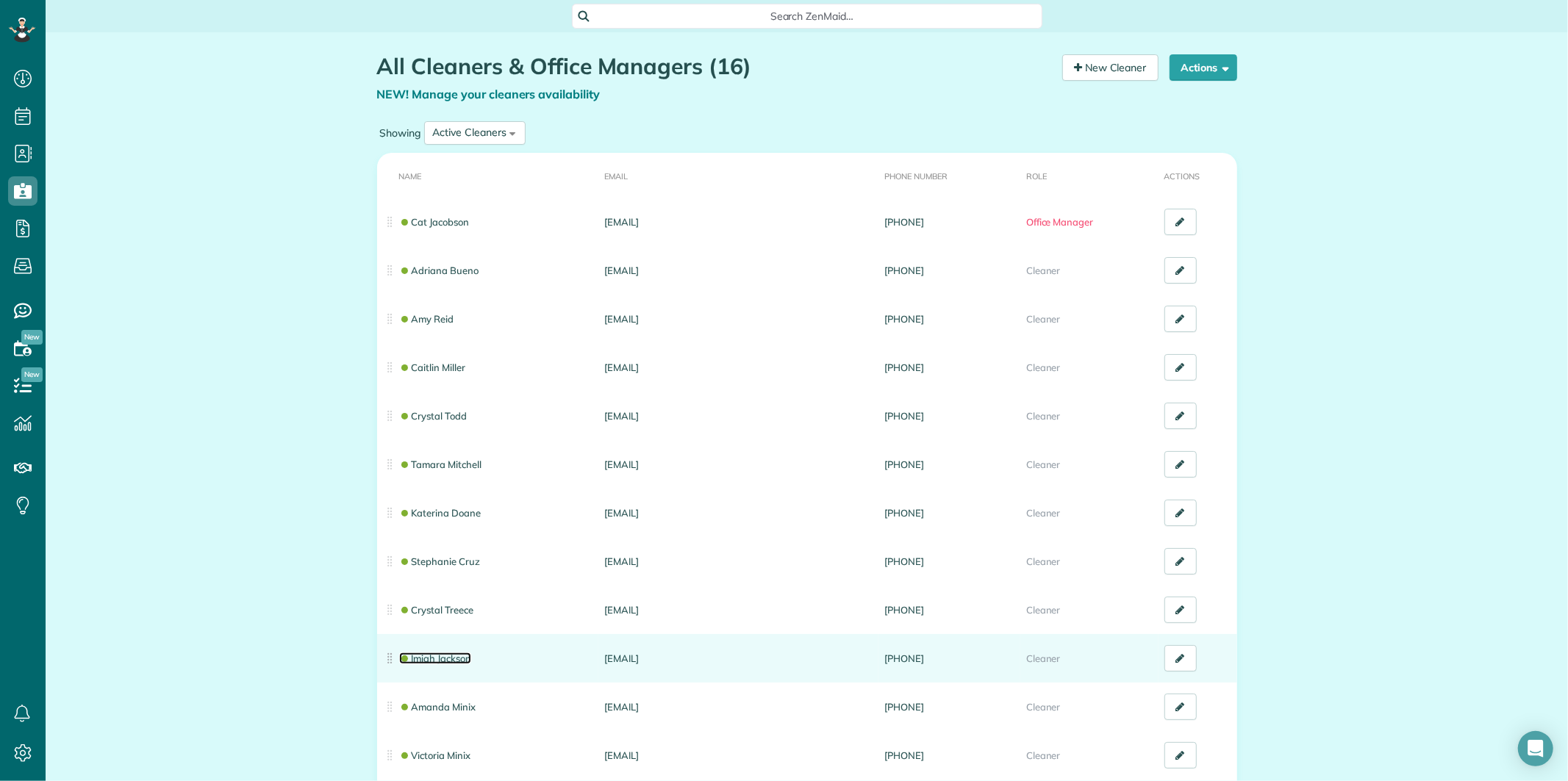click on "Imiah Jackson" at bounding box center [435, 658] 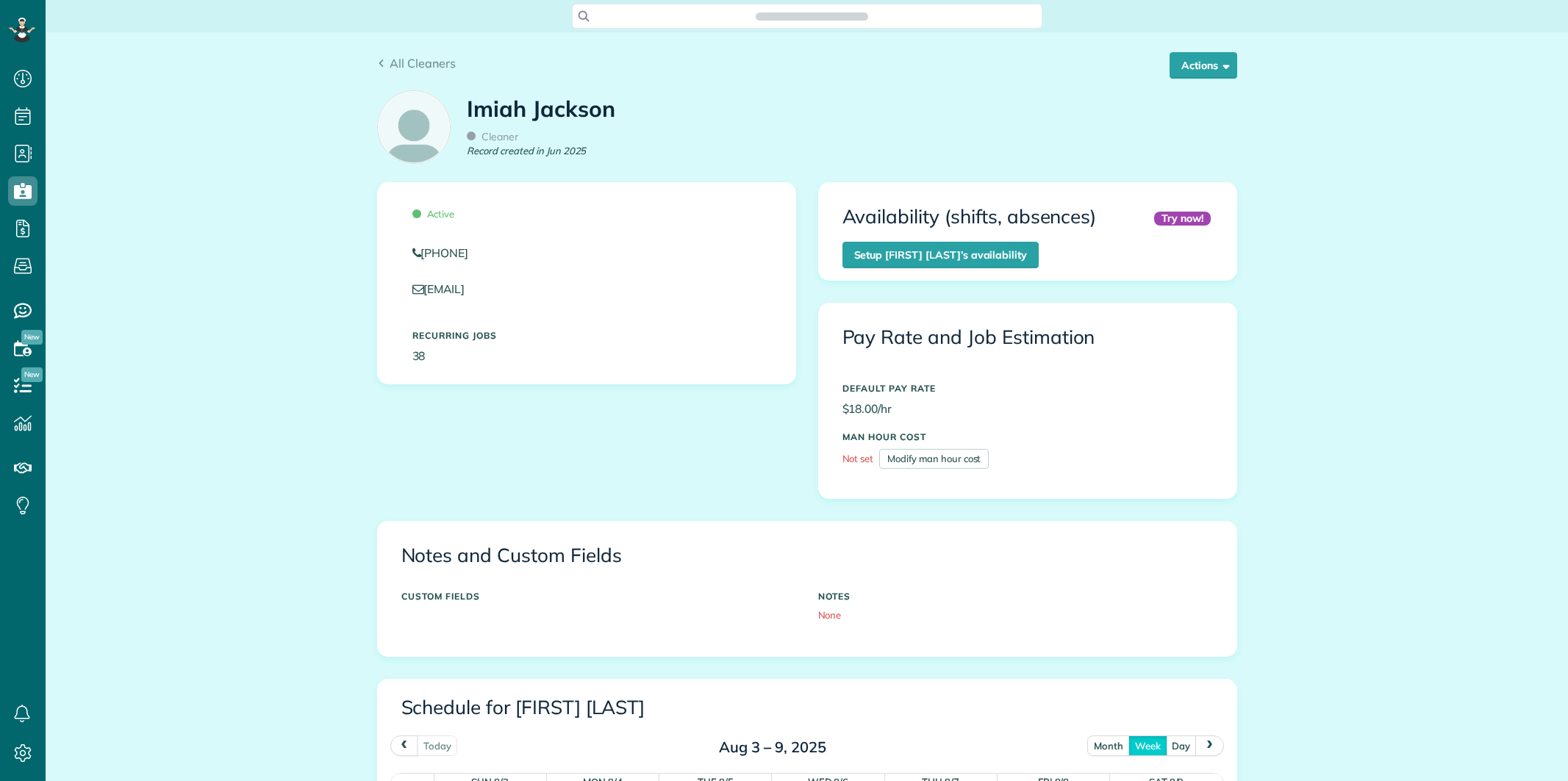 scroll, scrollTop: 0, scrollLeft: 0, axis: both 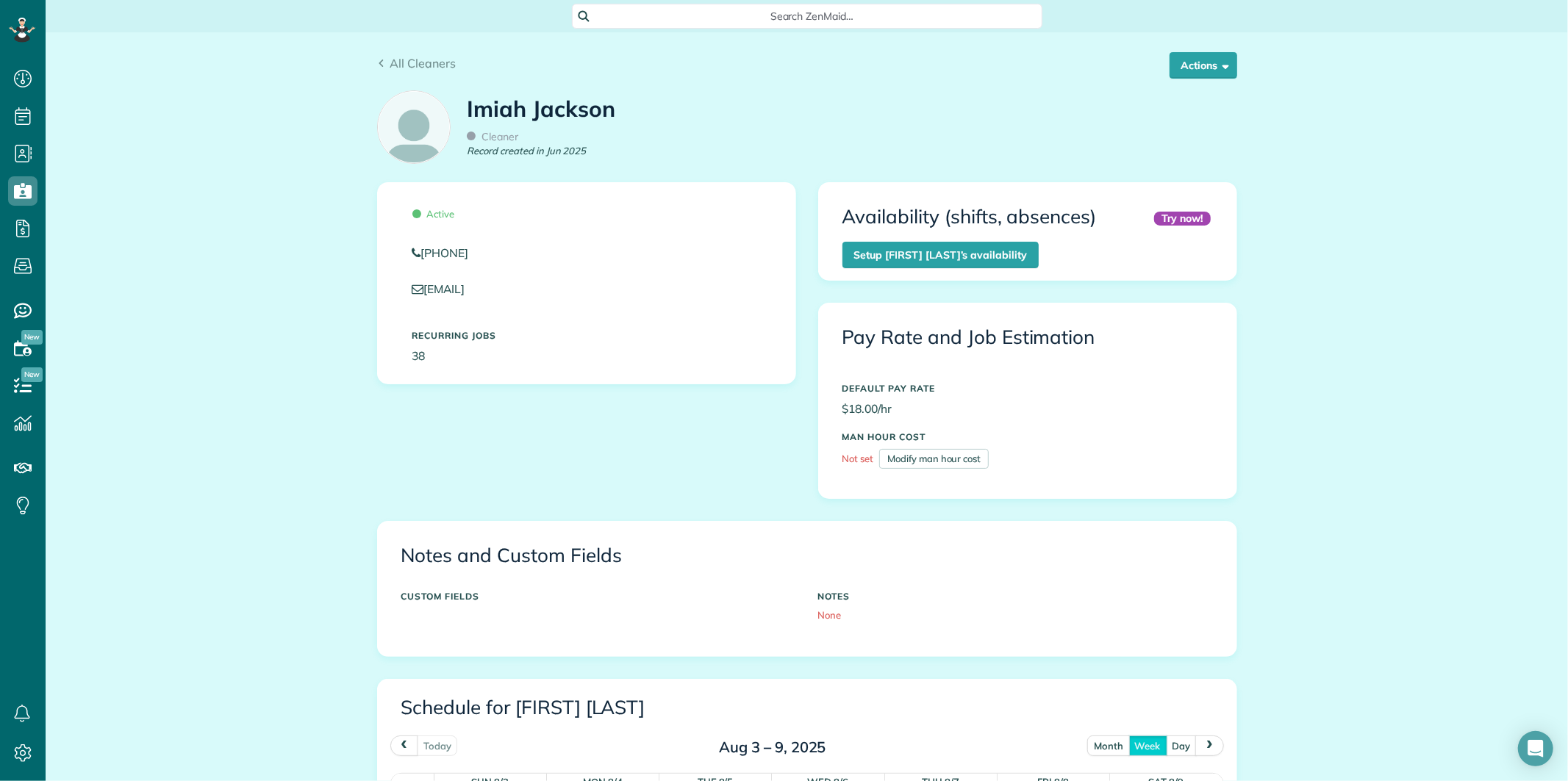 click on "month" at bounding box center (1109, 745) 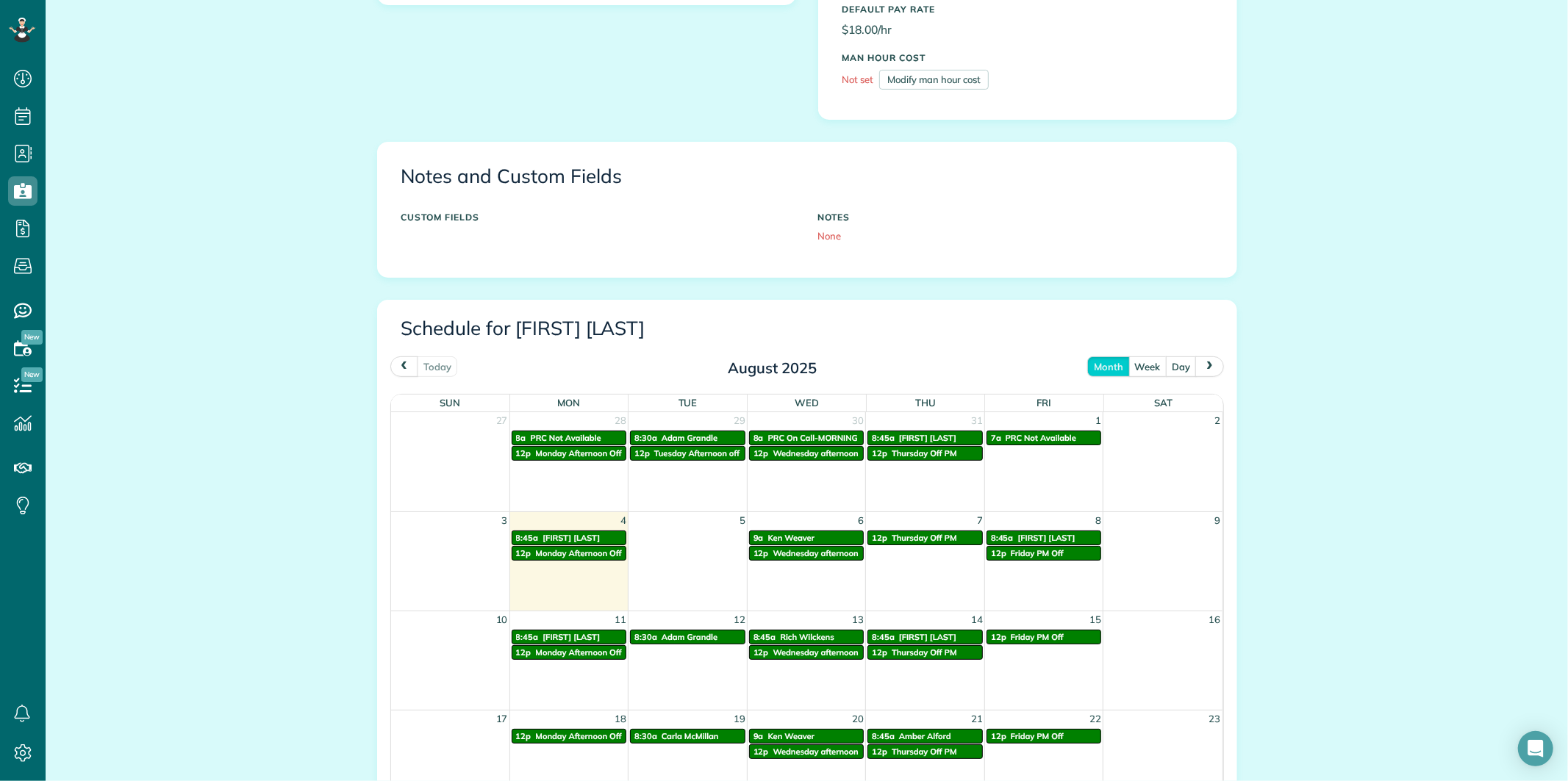 scroll, scrollTop: 408, scrollLeft: 0, axis: vertical 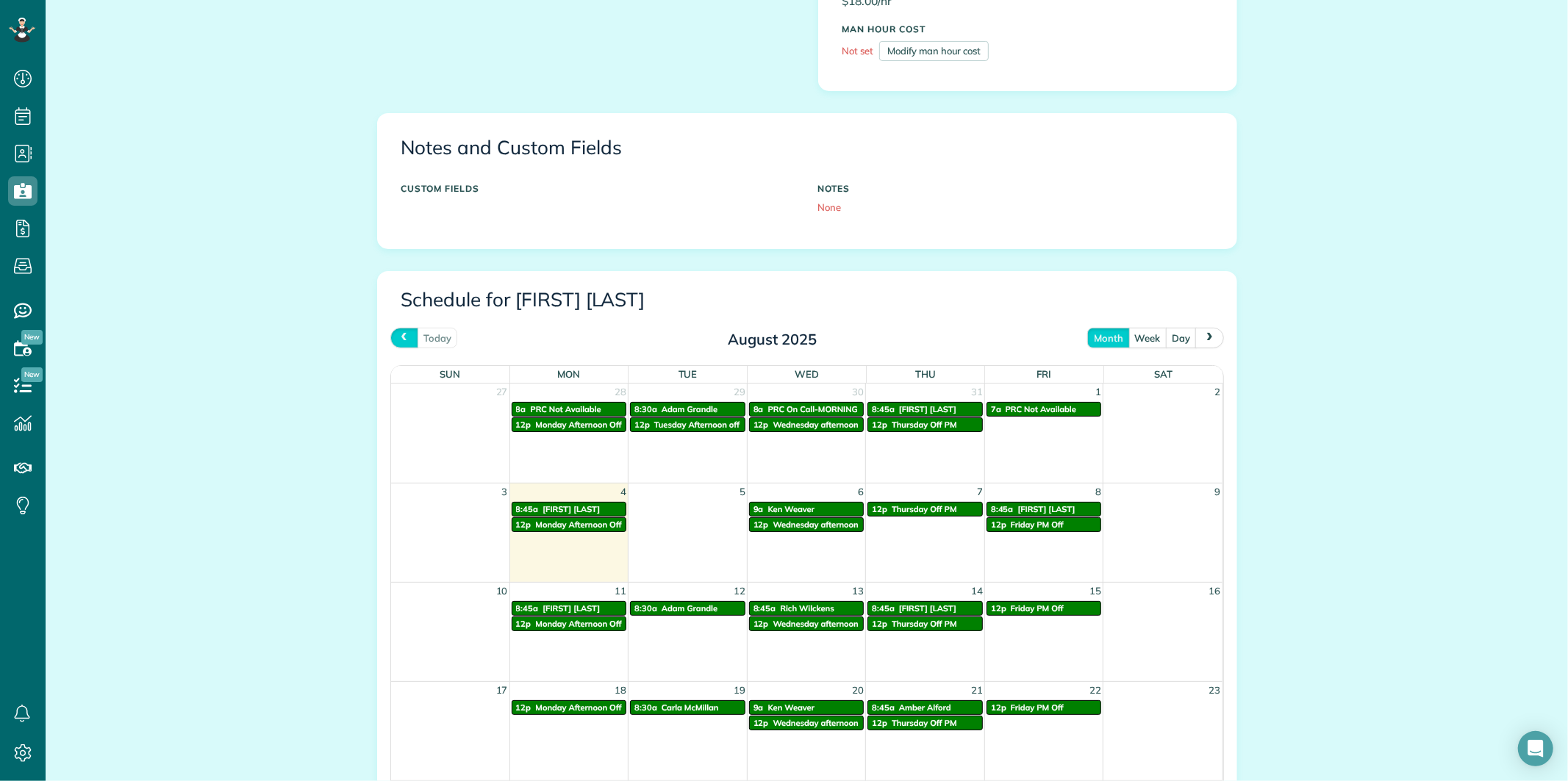 click at bounding box center [404, 337] 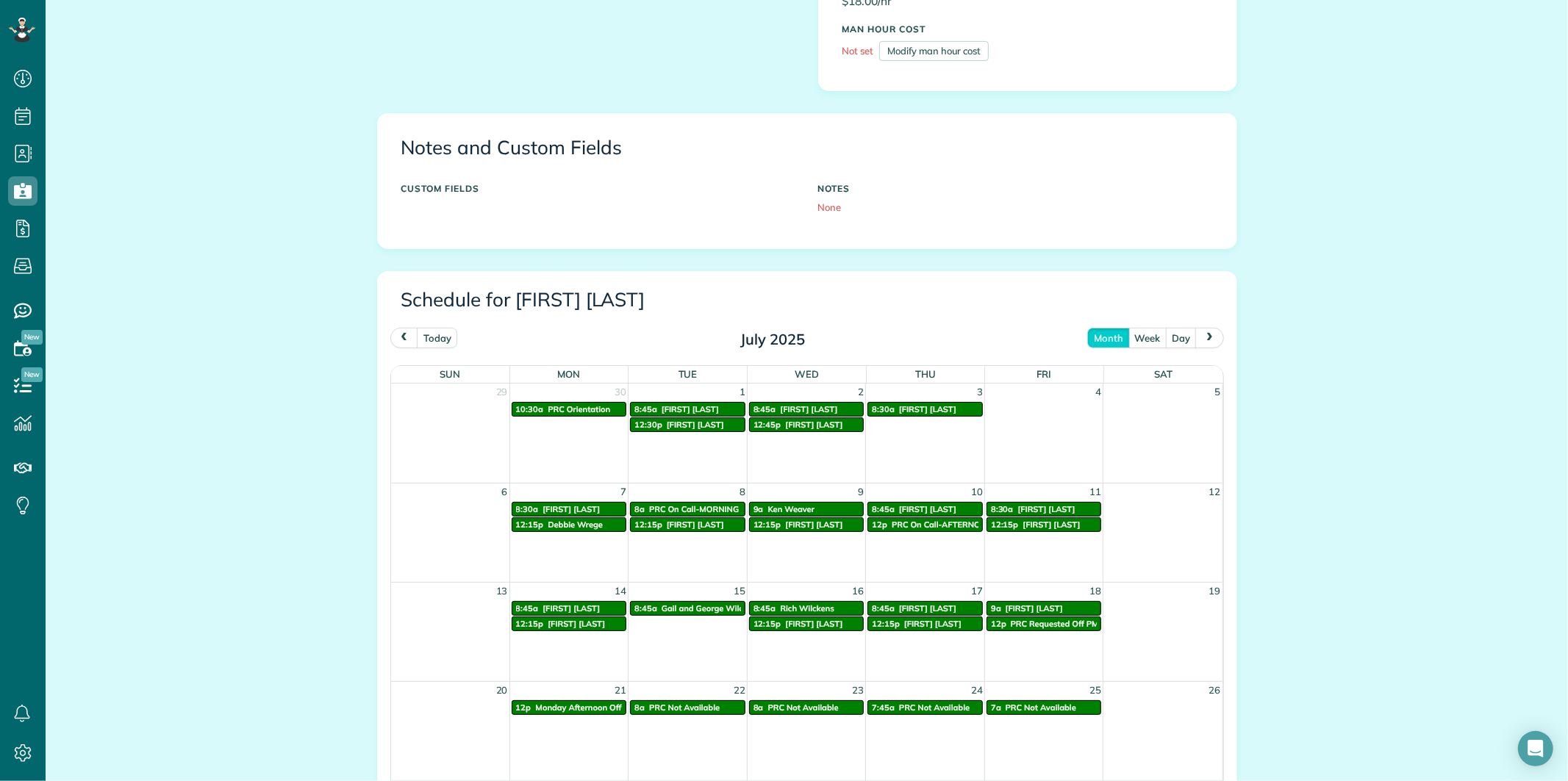 click at bounding box center [1210, 337] 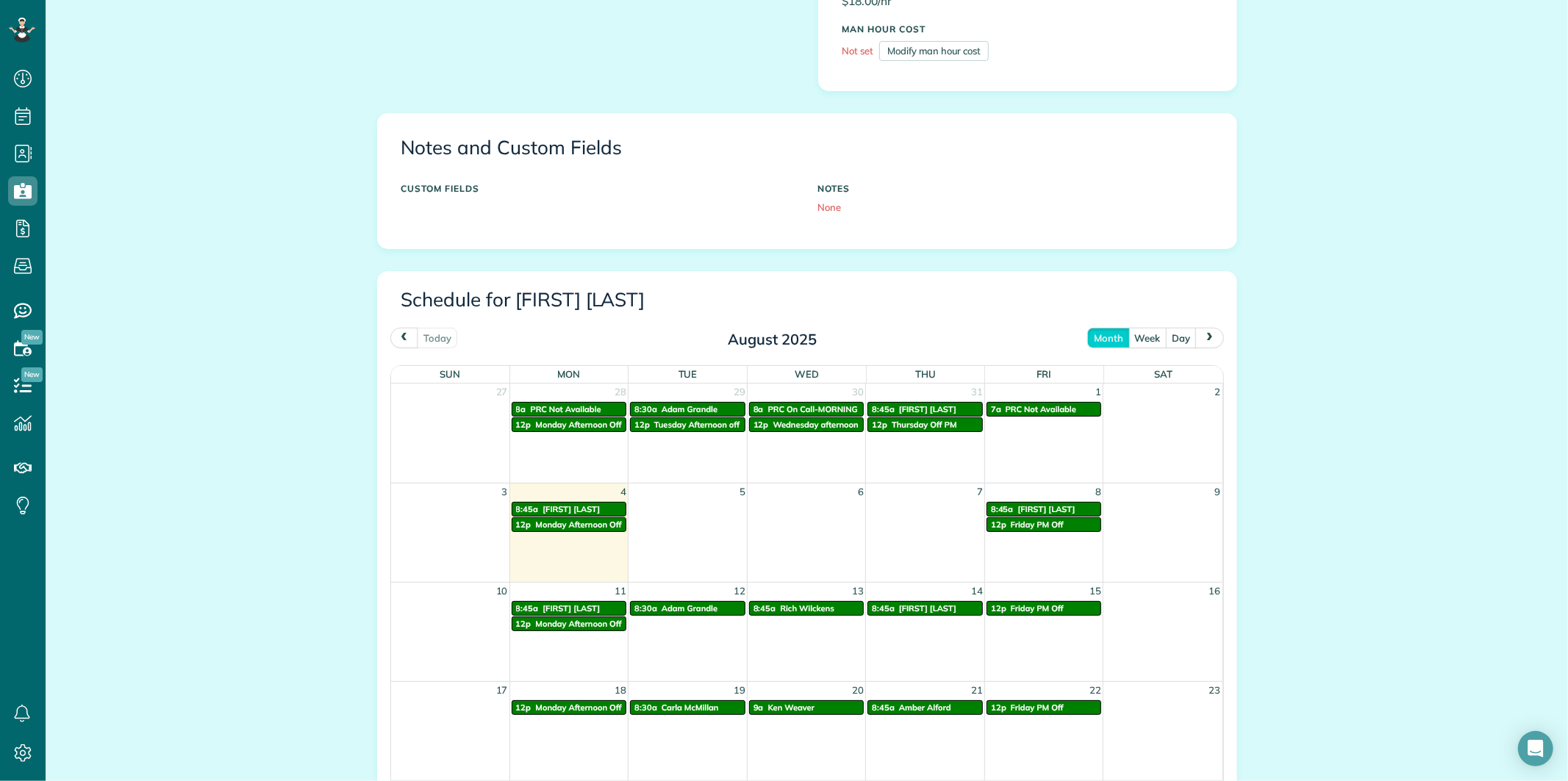 scroll, scrollTop: 489, scrollLeft: 0, axis: vertical 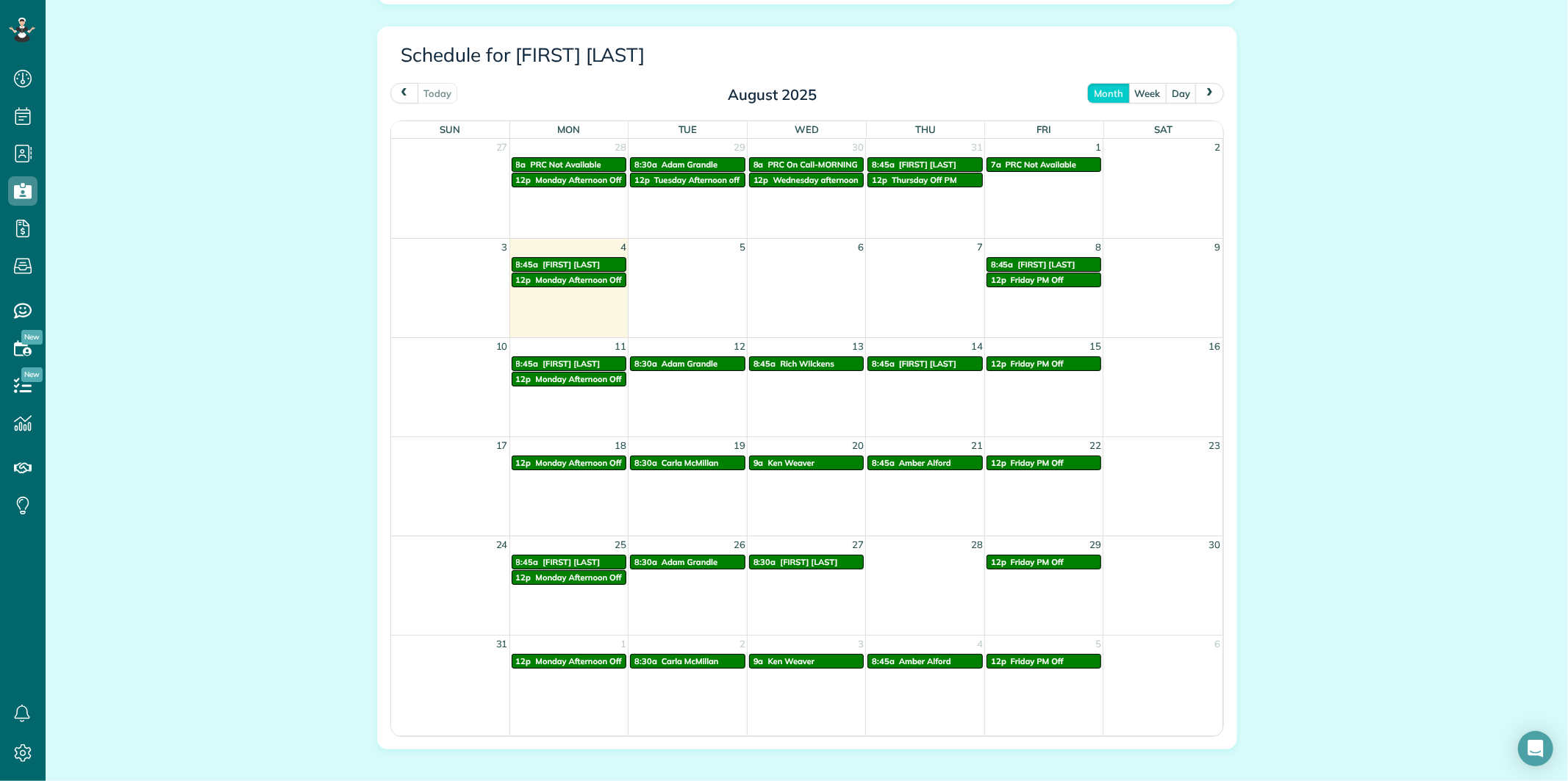 click at bounding box center (404, 93) 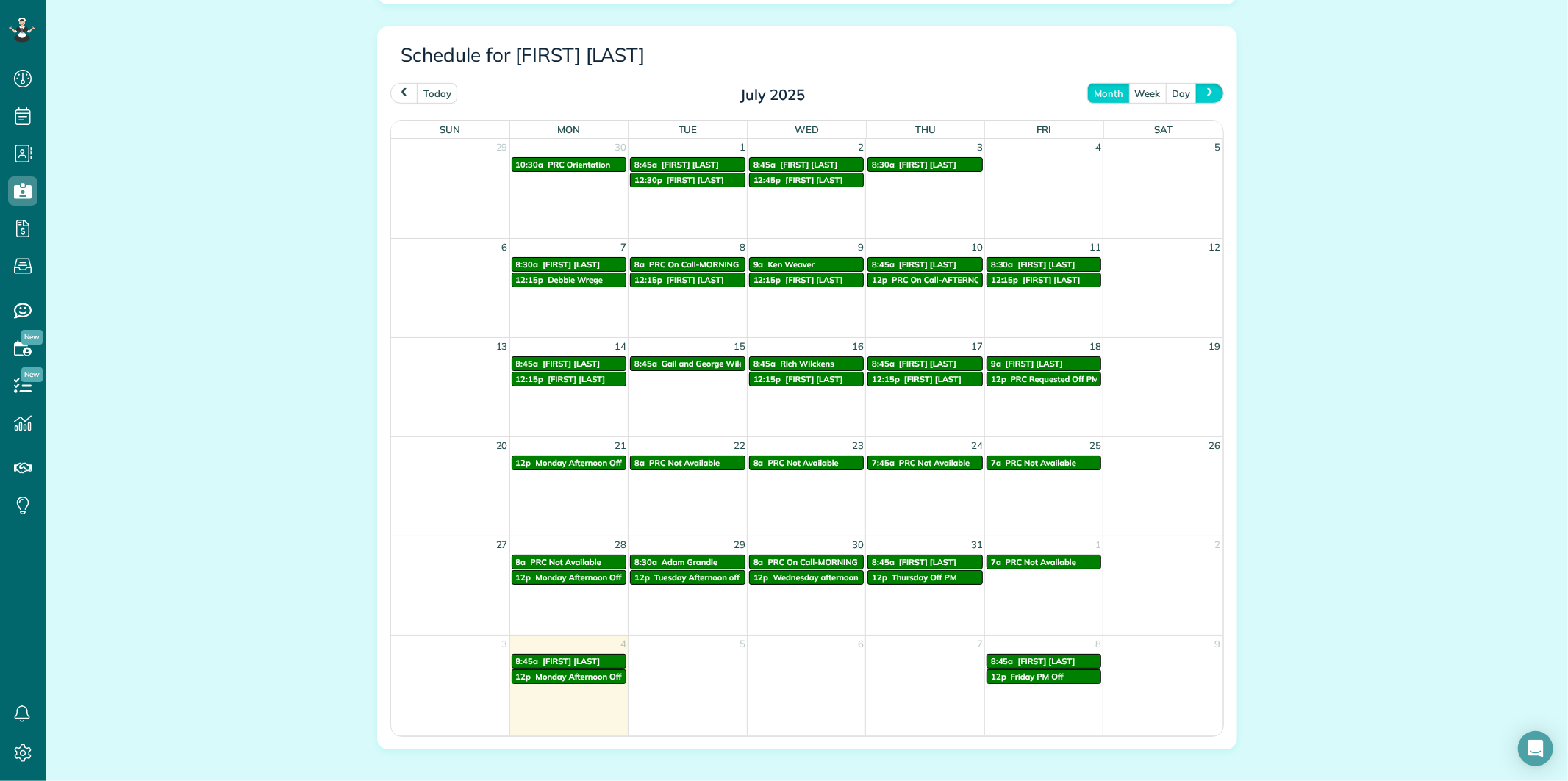 click at bounding box center [1209, 93] 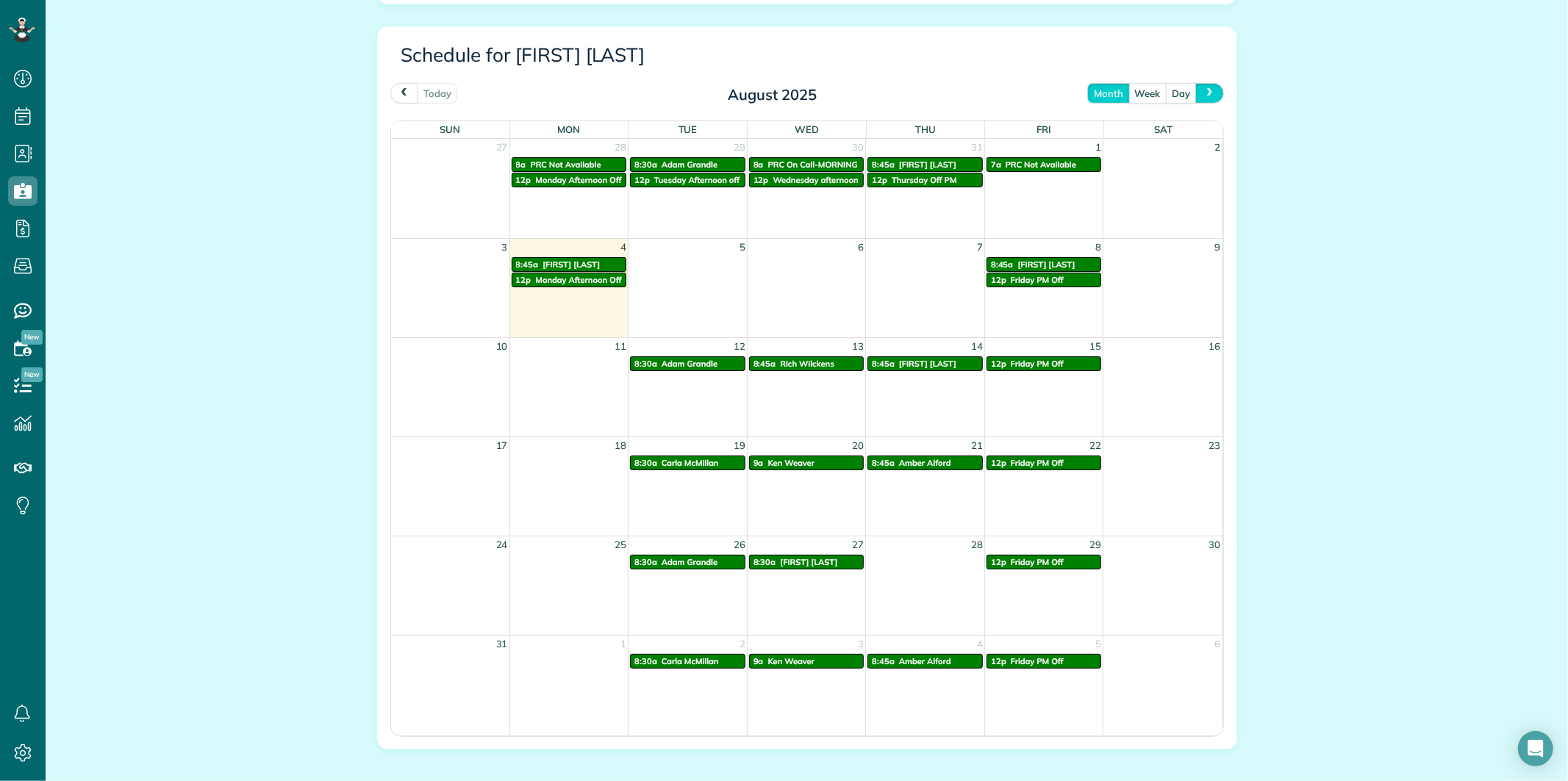 click at bounding box center (1210, 93) 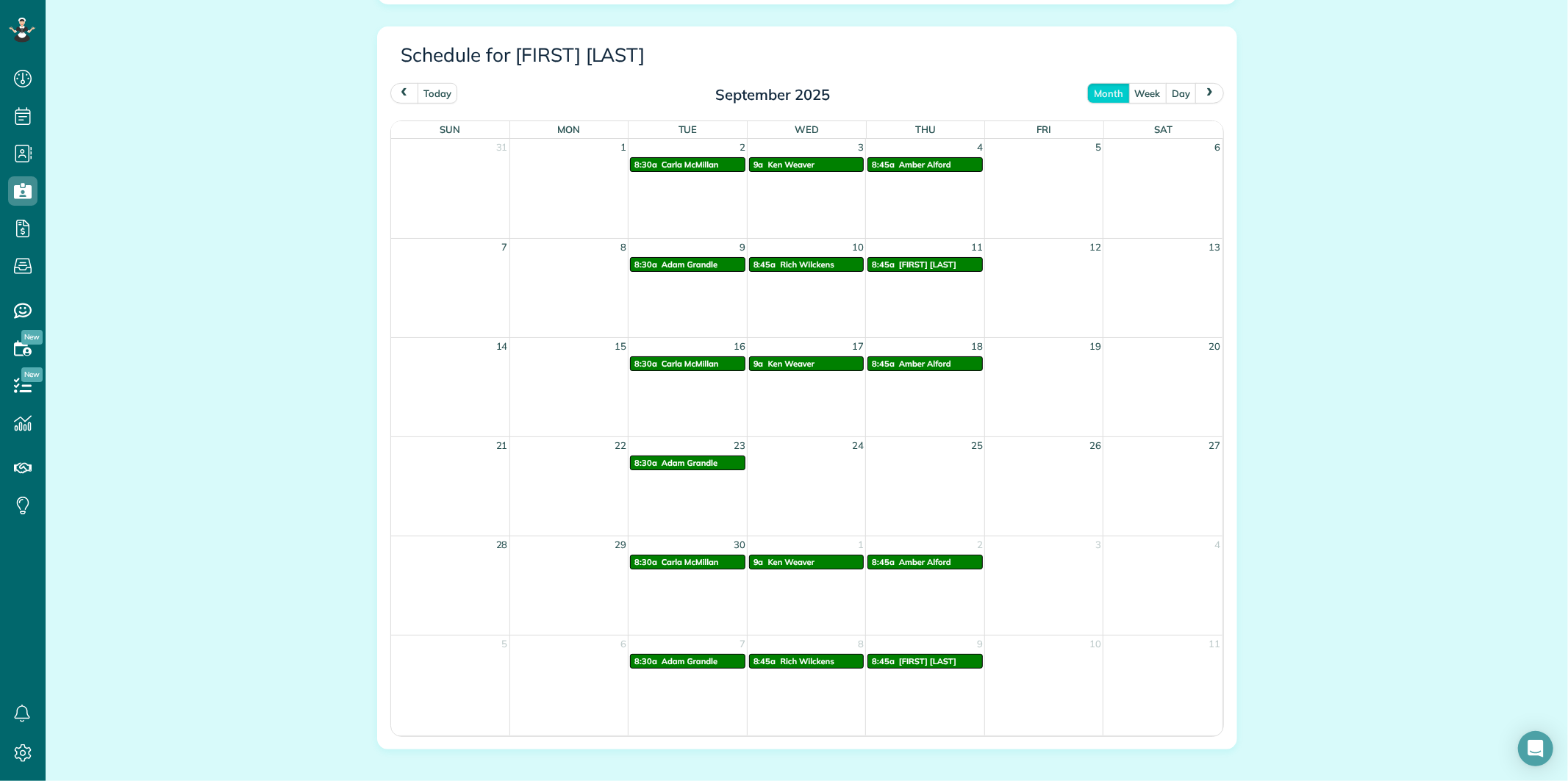click at bounding box center [404, 93] 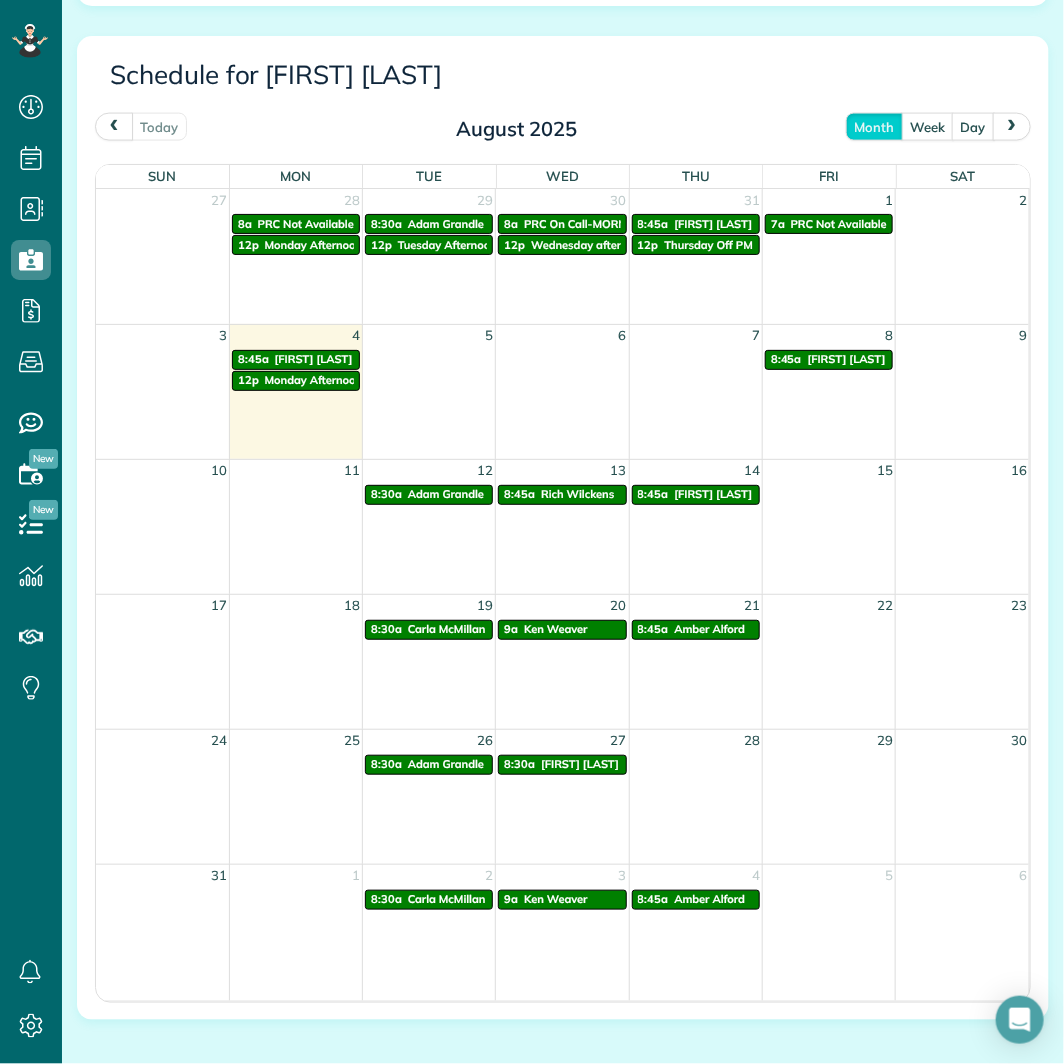 scroll, scrollTop: 1064, scrollLeft: 62, axis: both 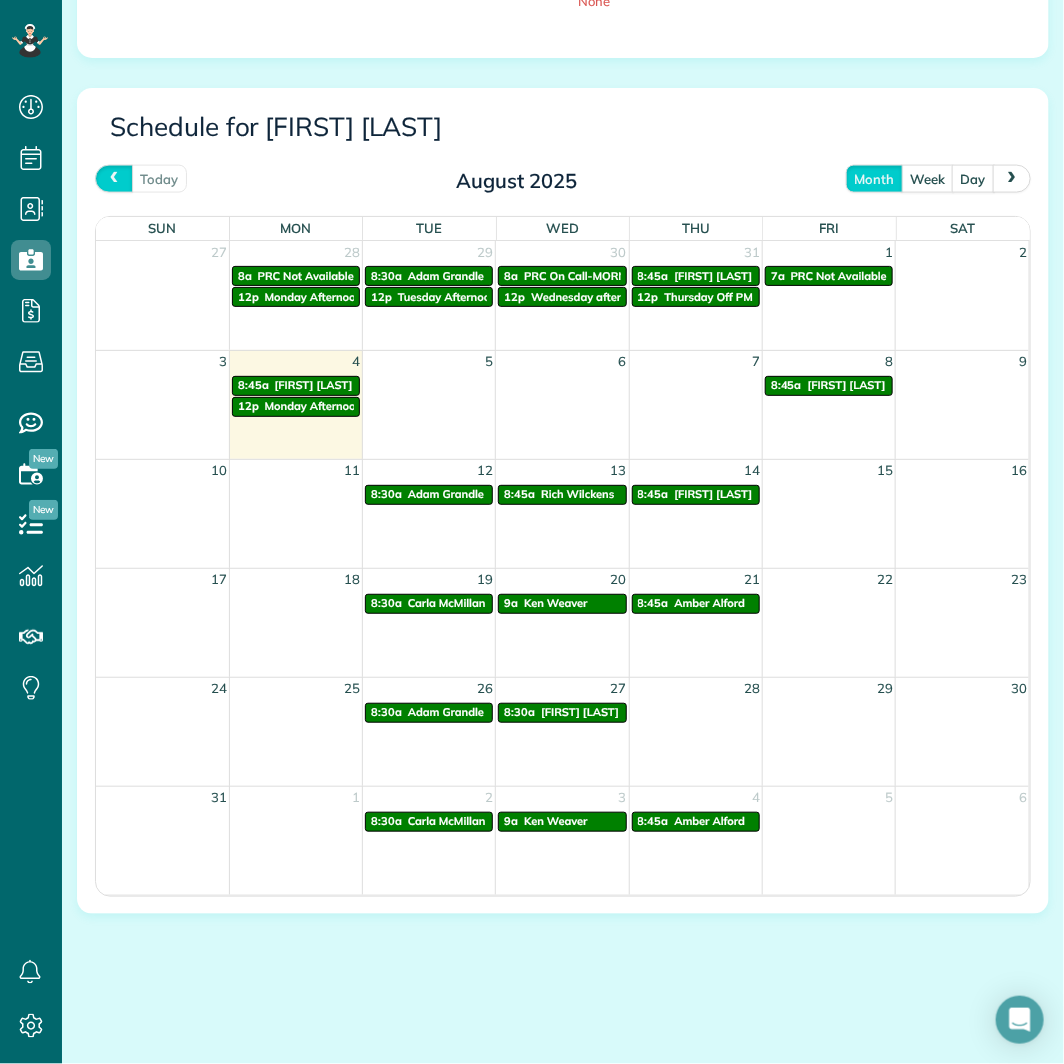 click at bounding box center [114, 178] 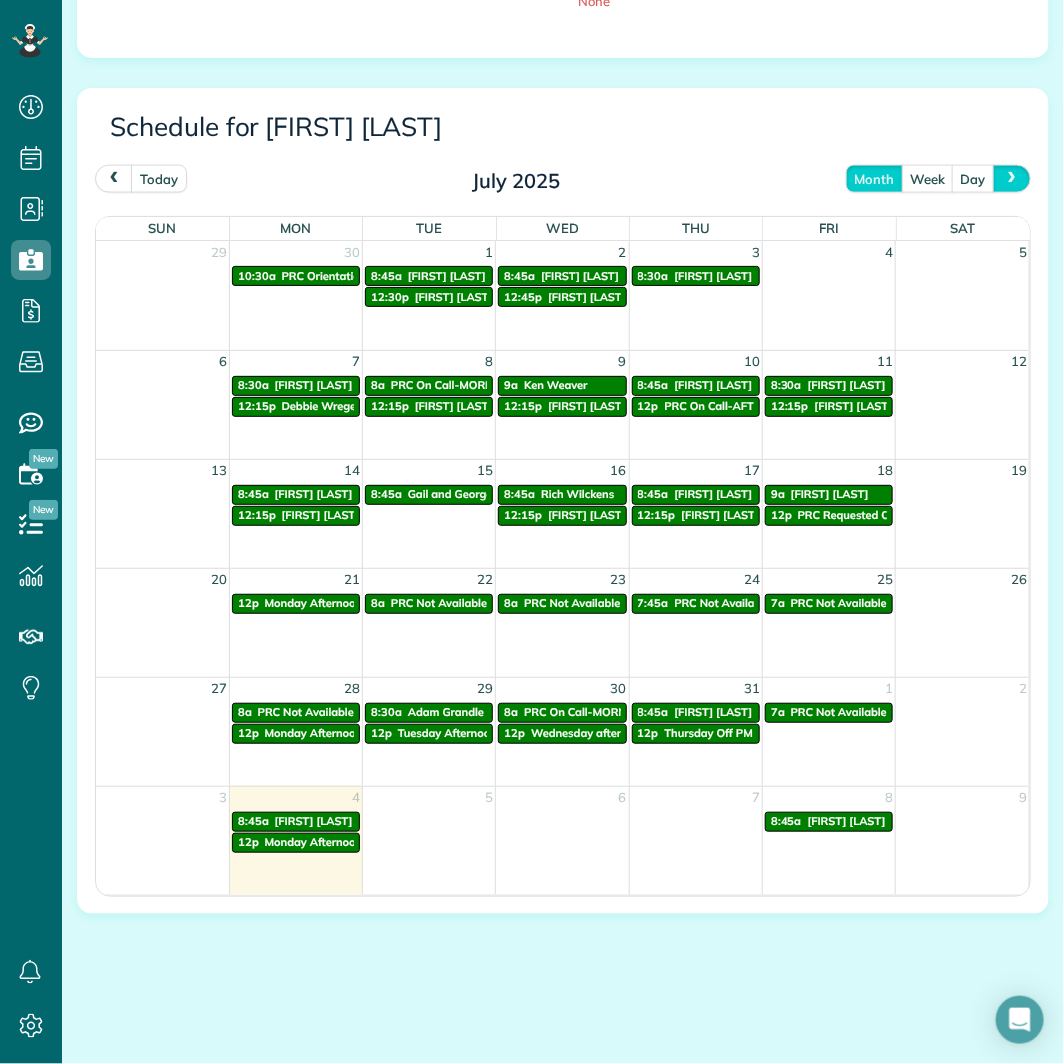 click at bounding box center (1012, 178) 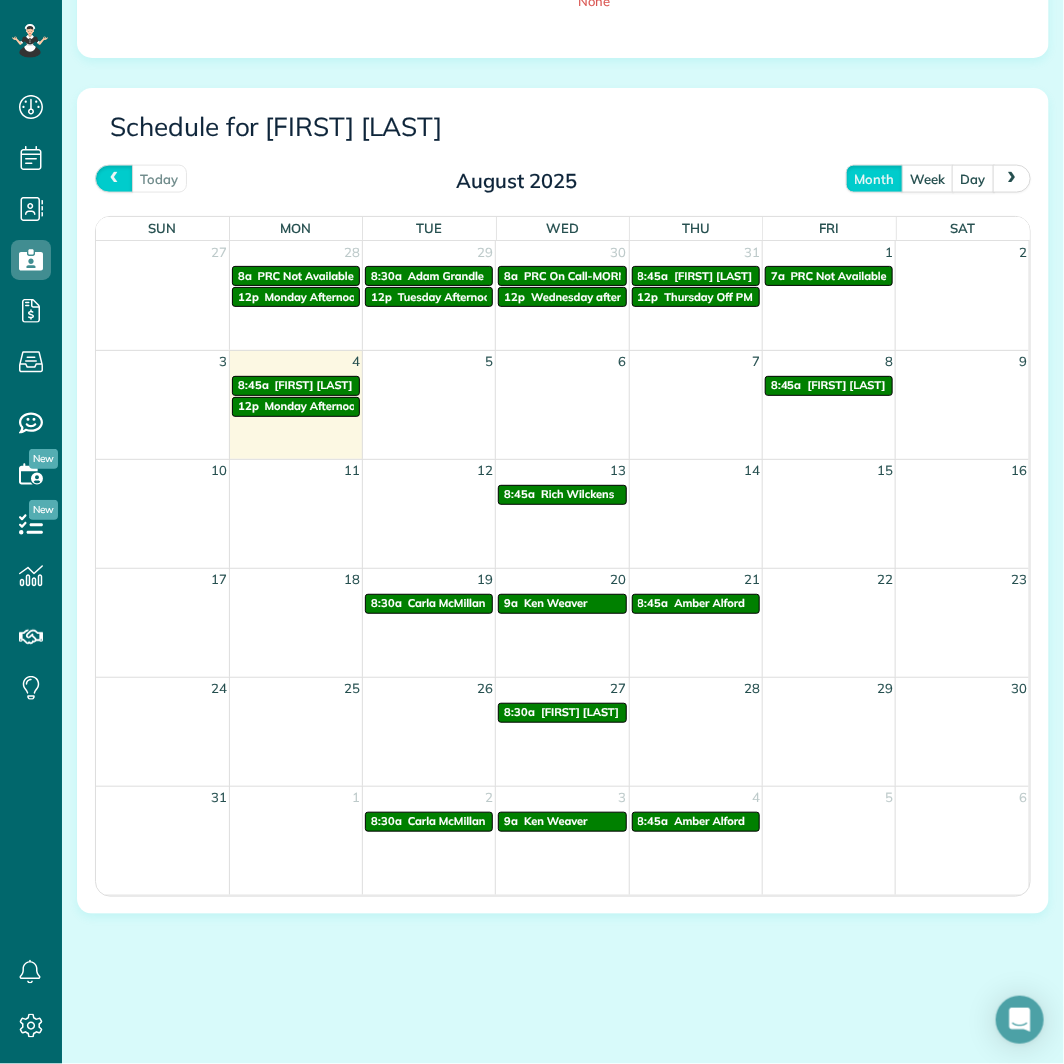 click at bounding box center (114, 178) 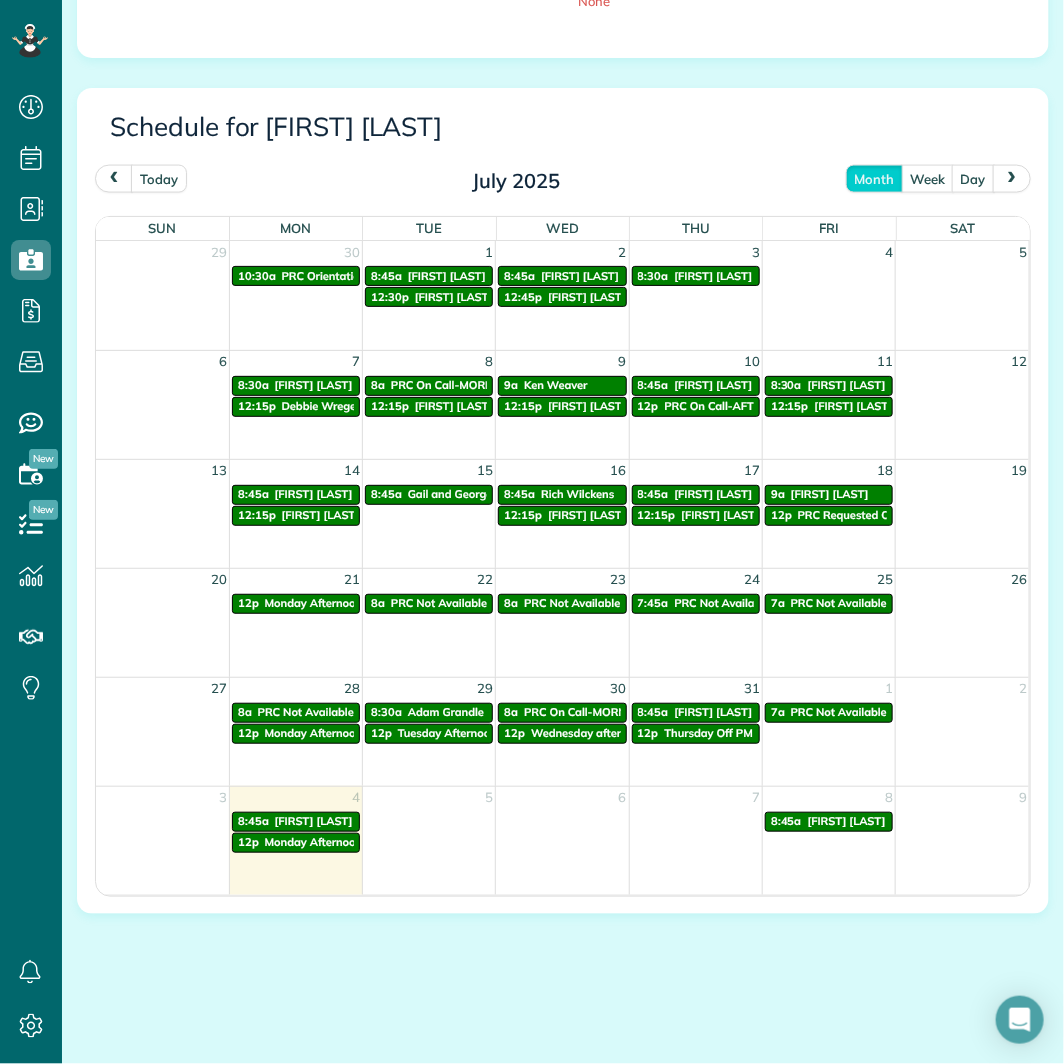 click at bounding box center (1012, 178) 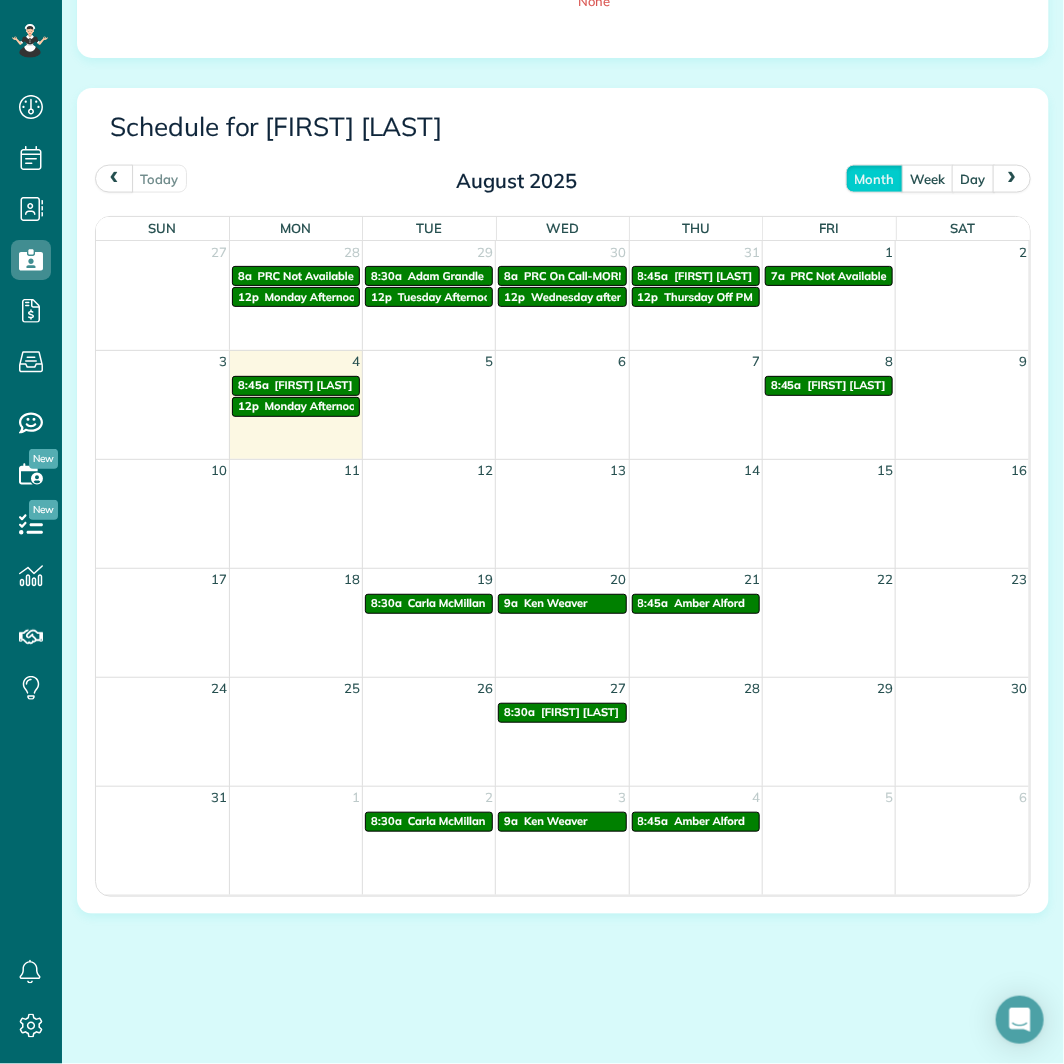 click at bounding box center [114, 178] 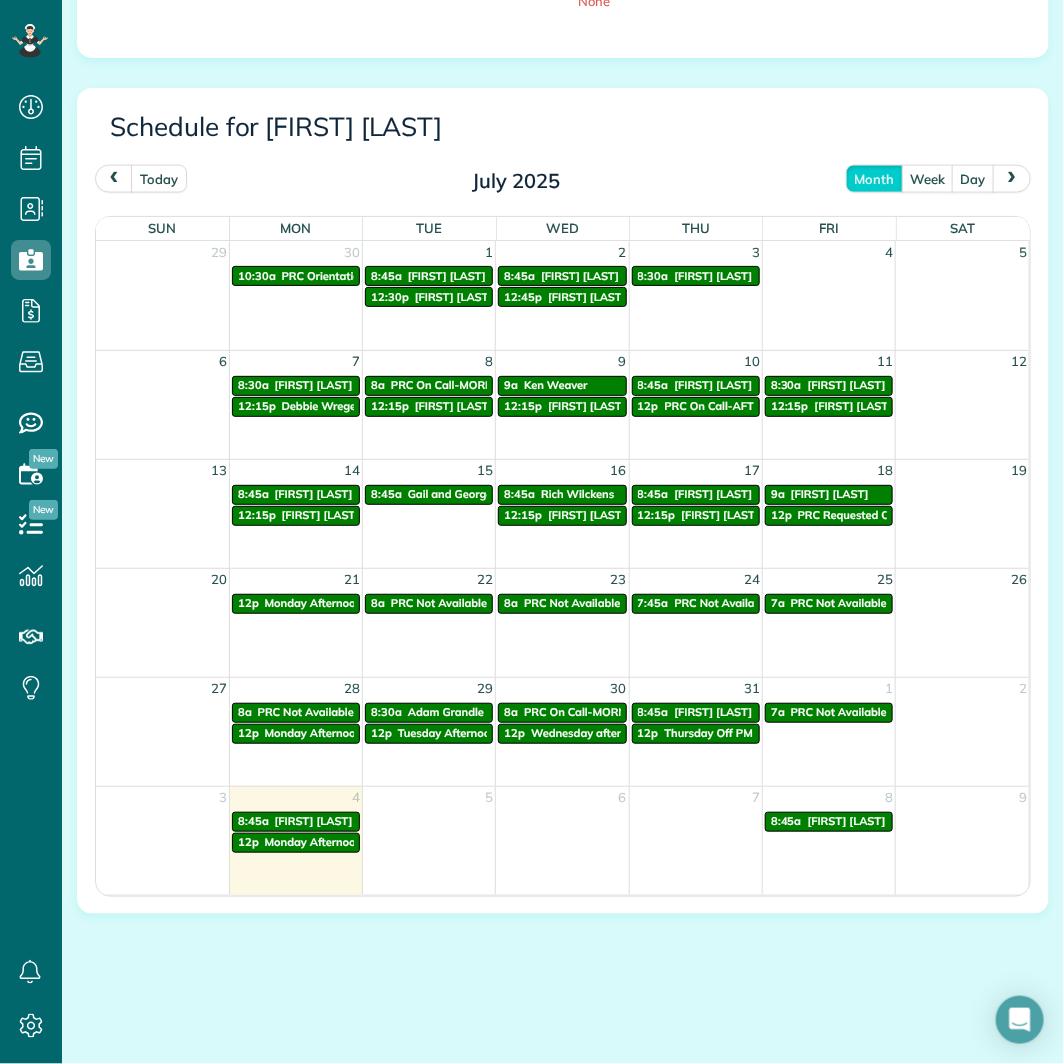 click at bounding box center (1012, 178) 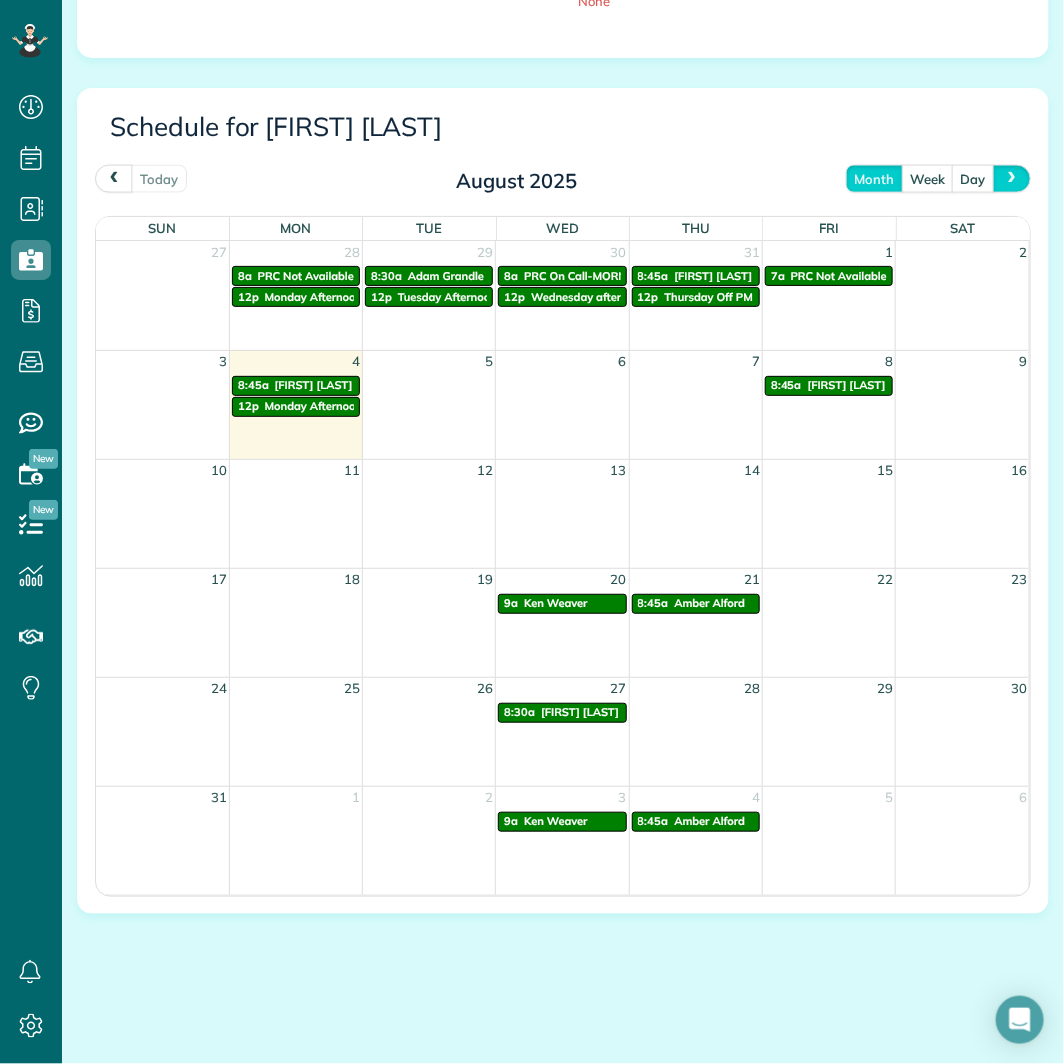 click at bounding box center (1012, 178) 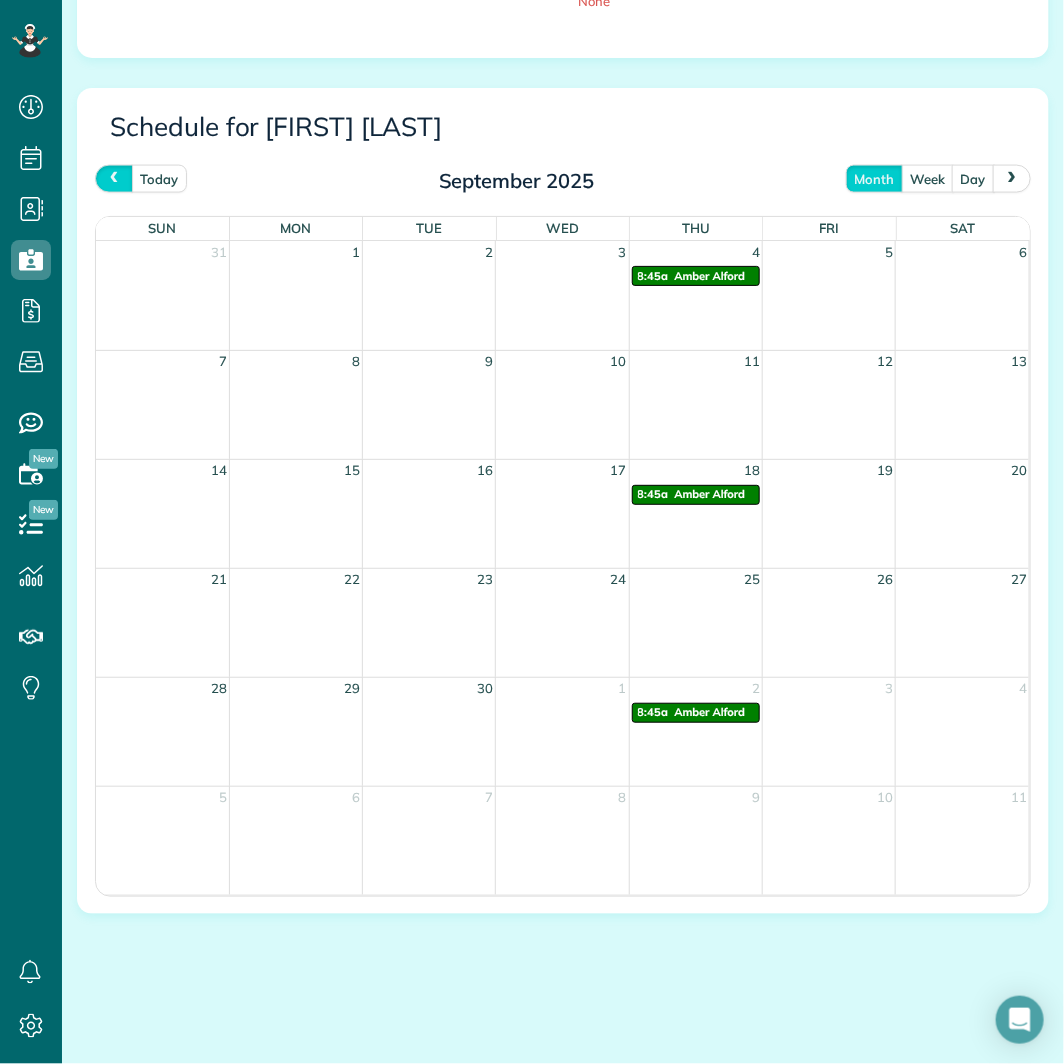 click at bounding box center (114, 178) 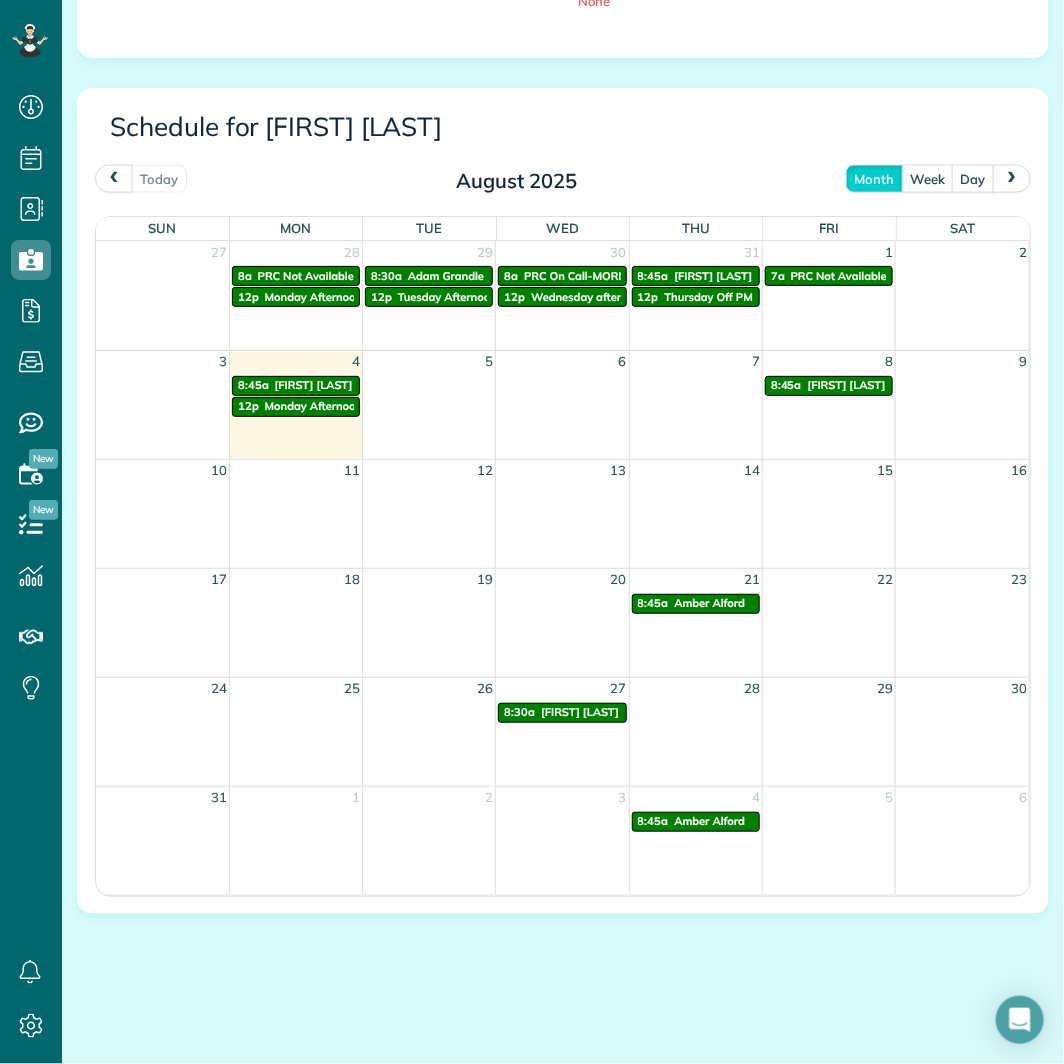 click at bounding box center (1012, 178) 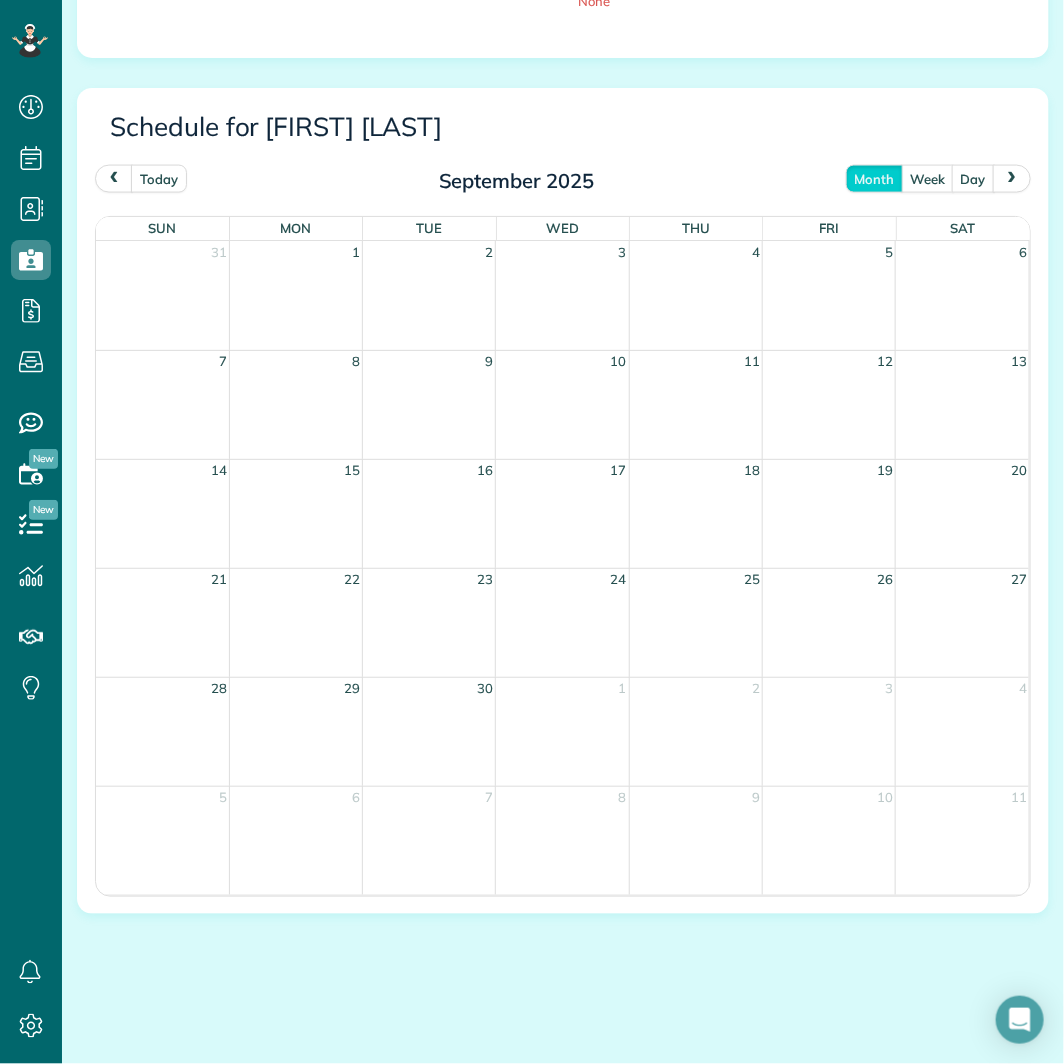 click at bounding box center (1012, 178) 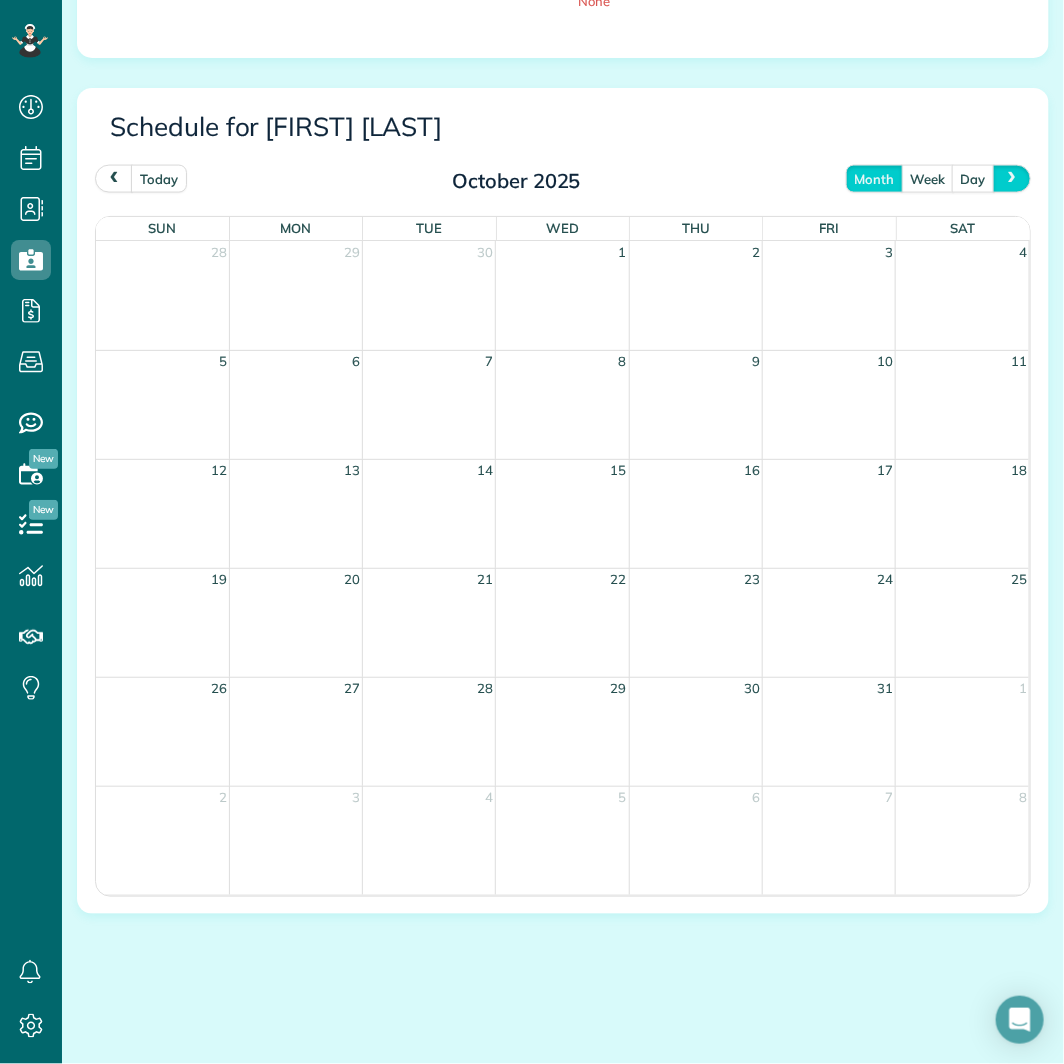 click at bounding box center [1012, 178] 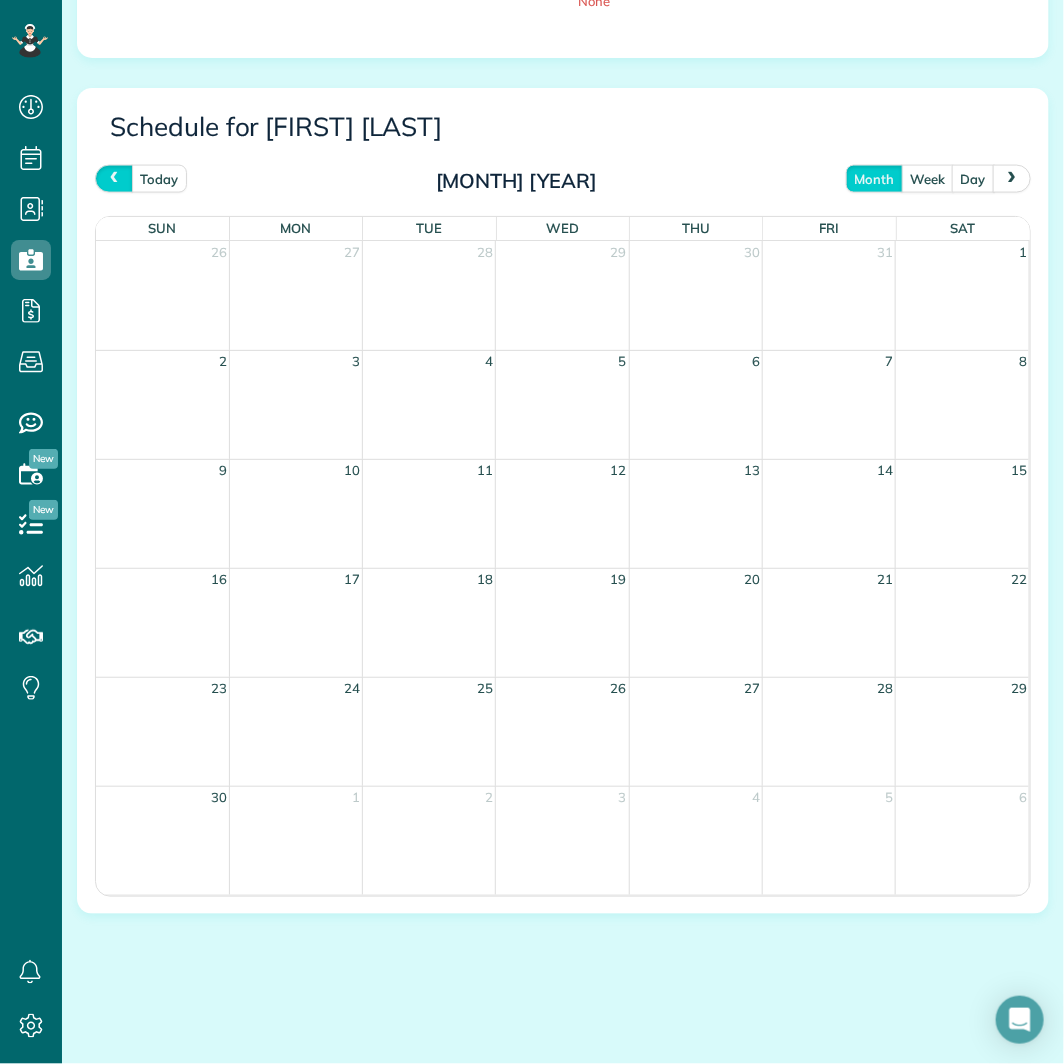 click at bounding box center (114, 178) 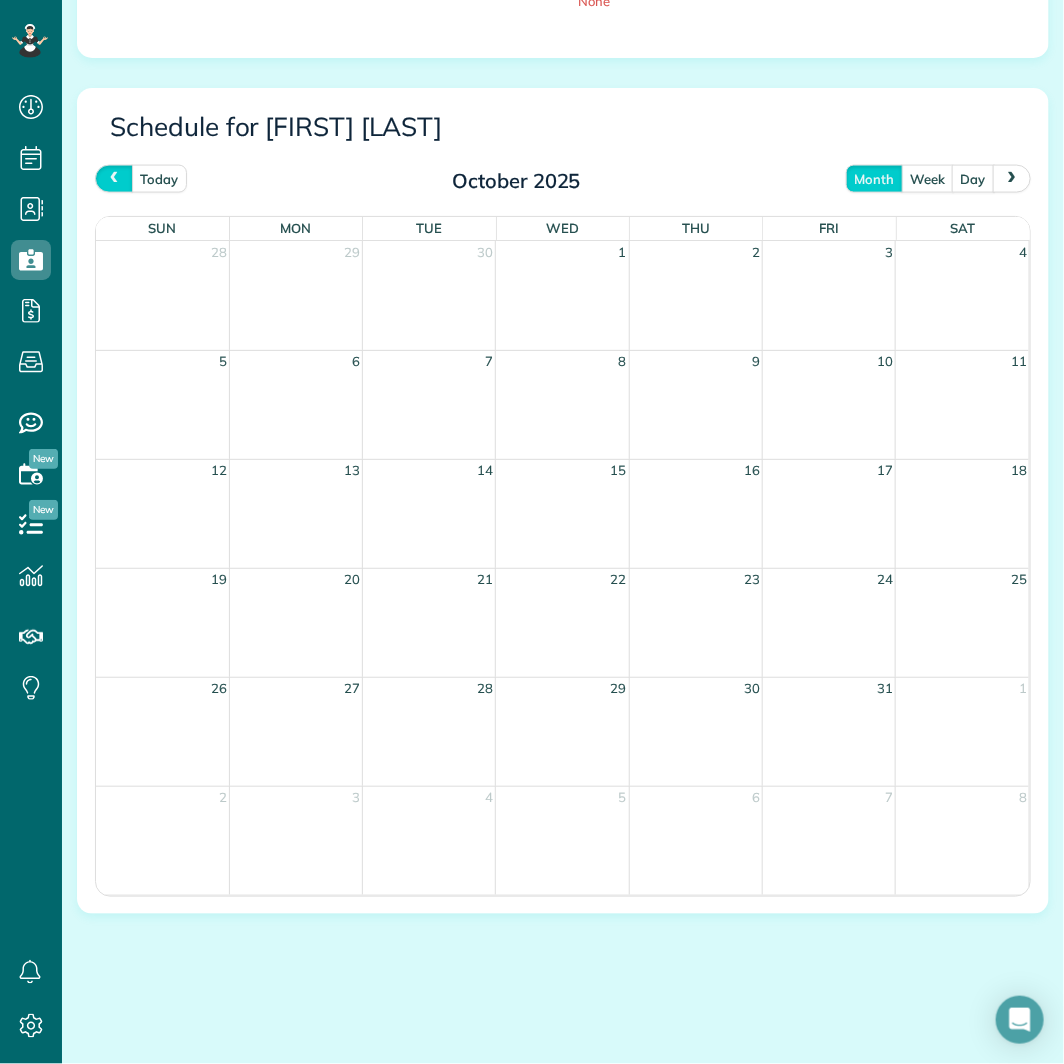 click at bounding box center (114, 178) 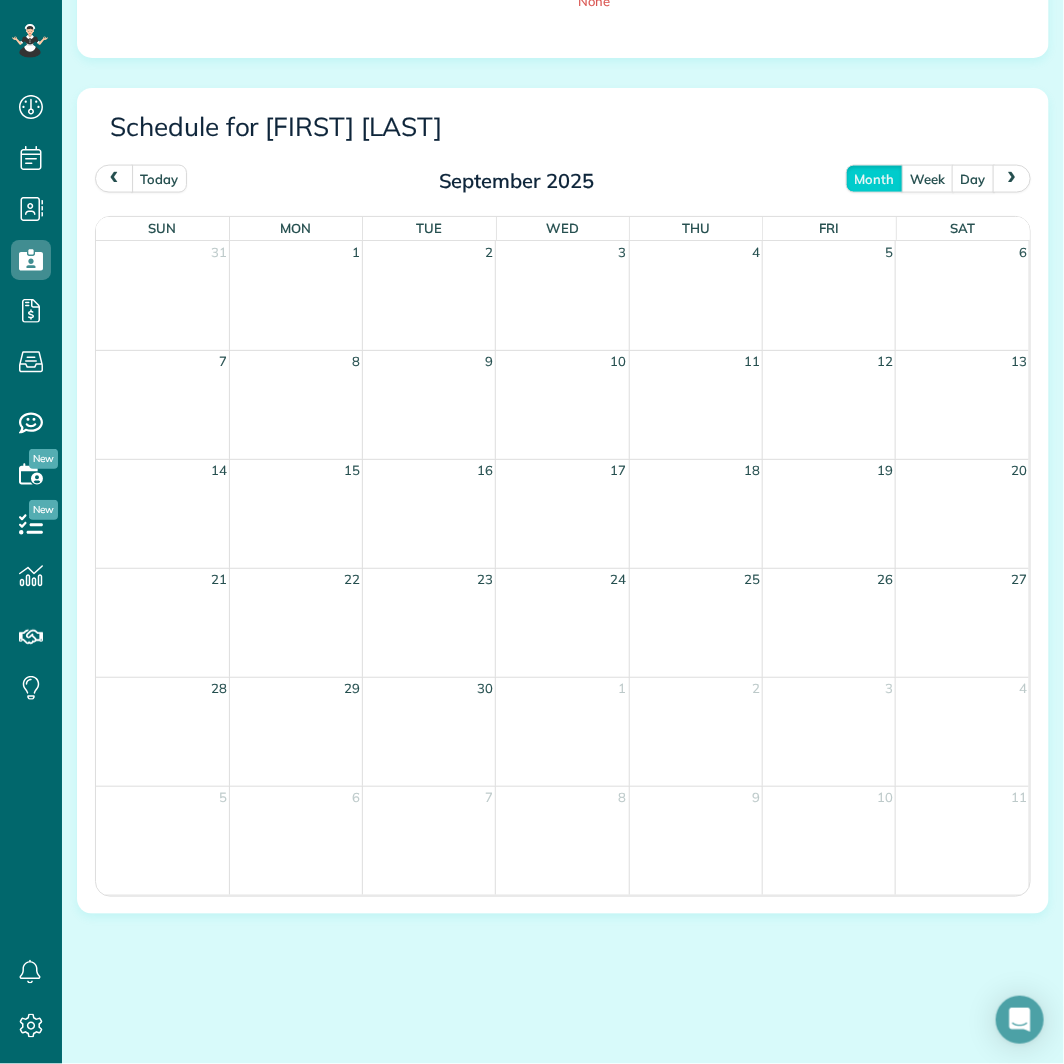 click at bounding box center (114, 178) 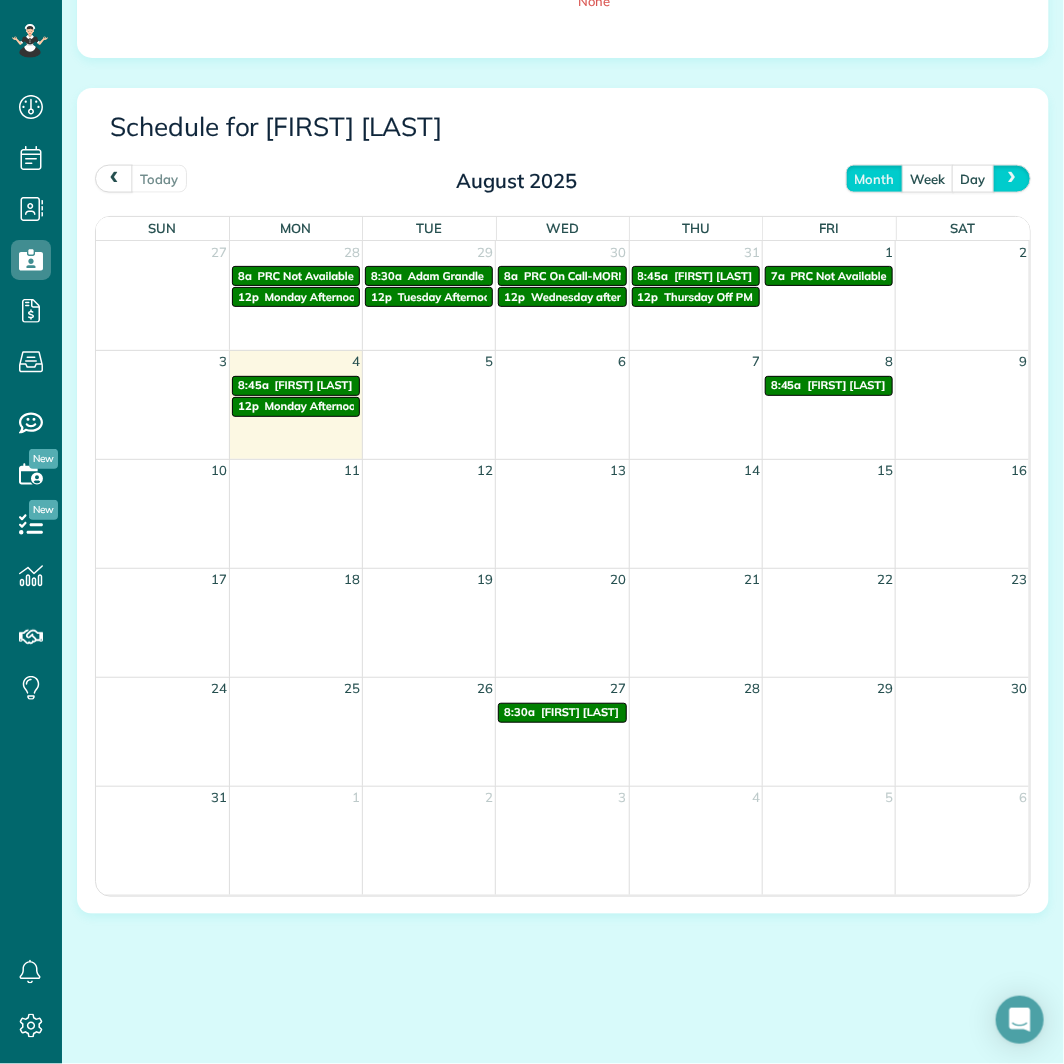 click at bounding box center (1012, 178) 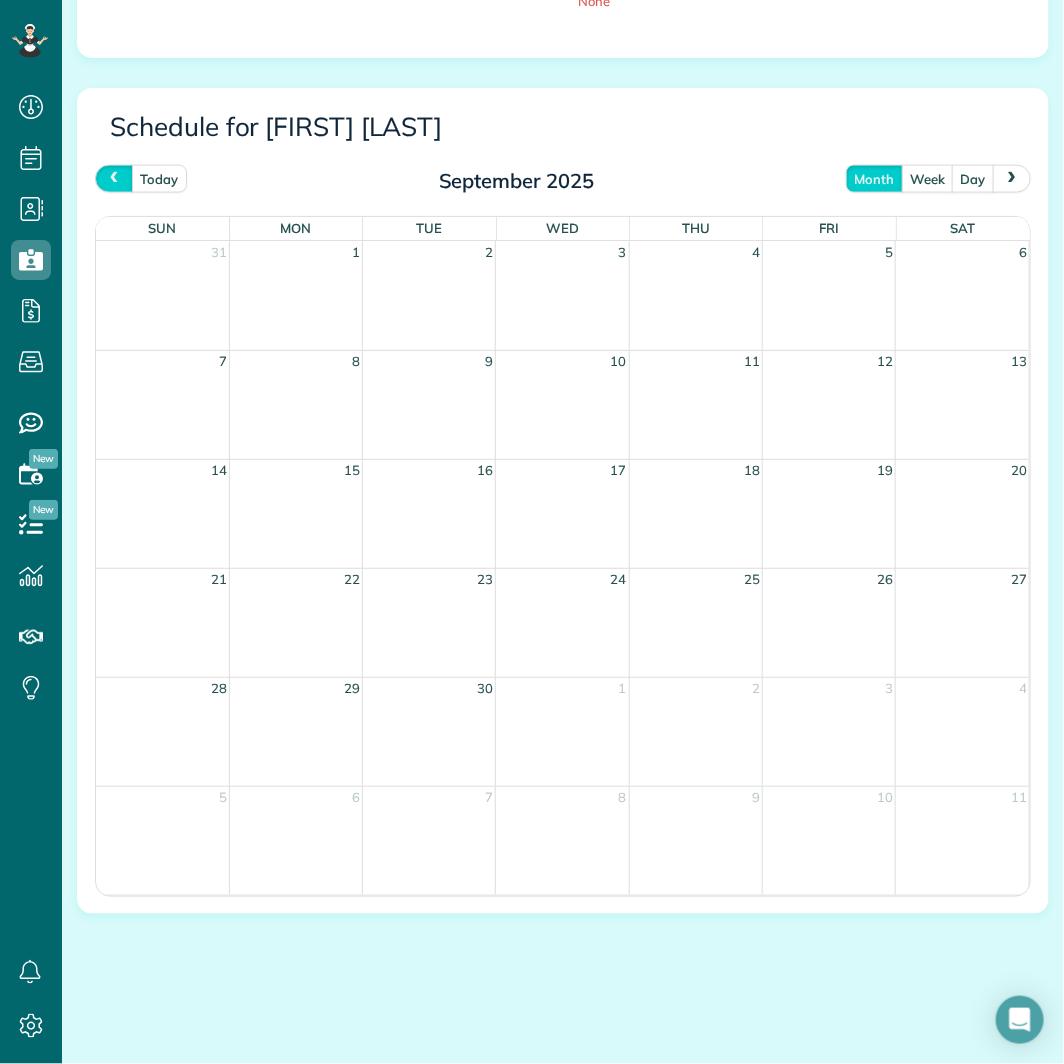 click at bounding box center (114, 178) 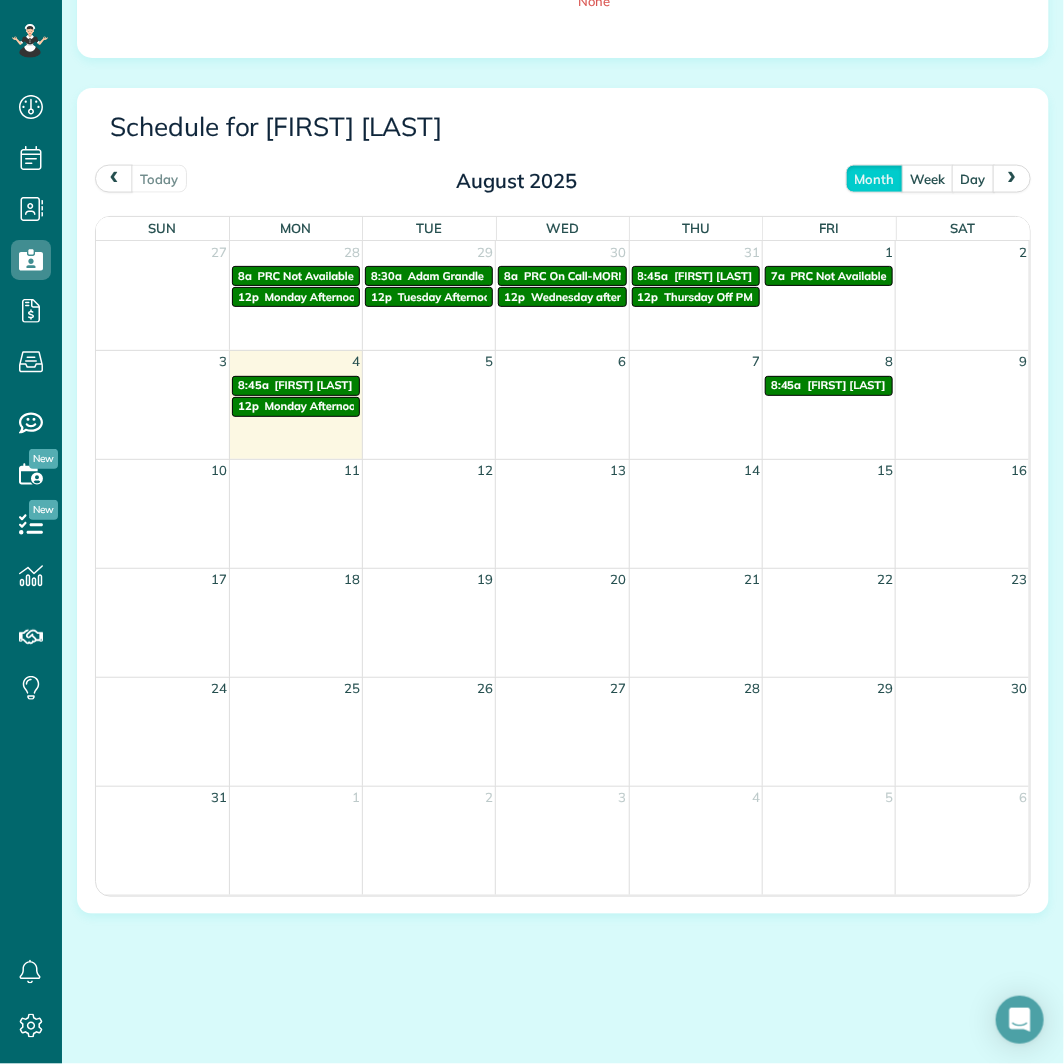 click at bounding box center (1012, 178) 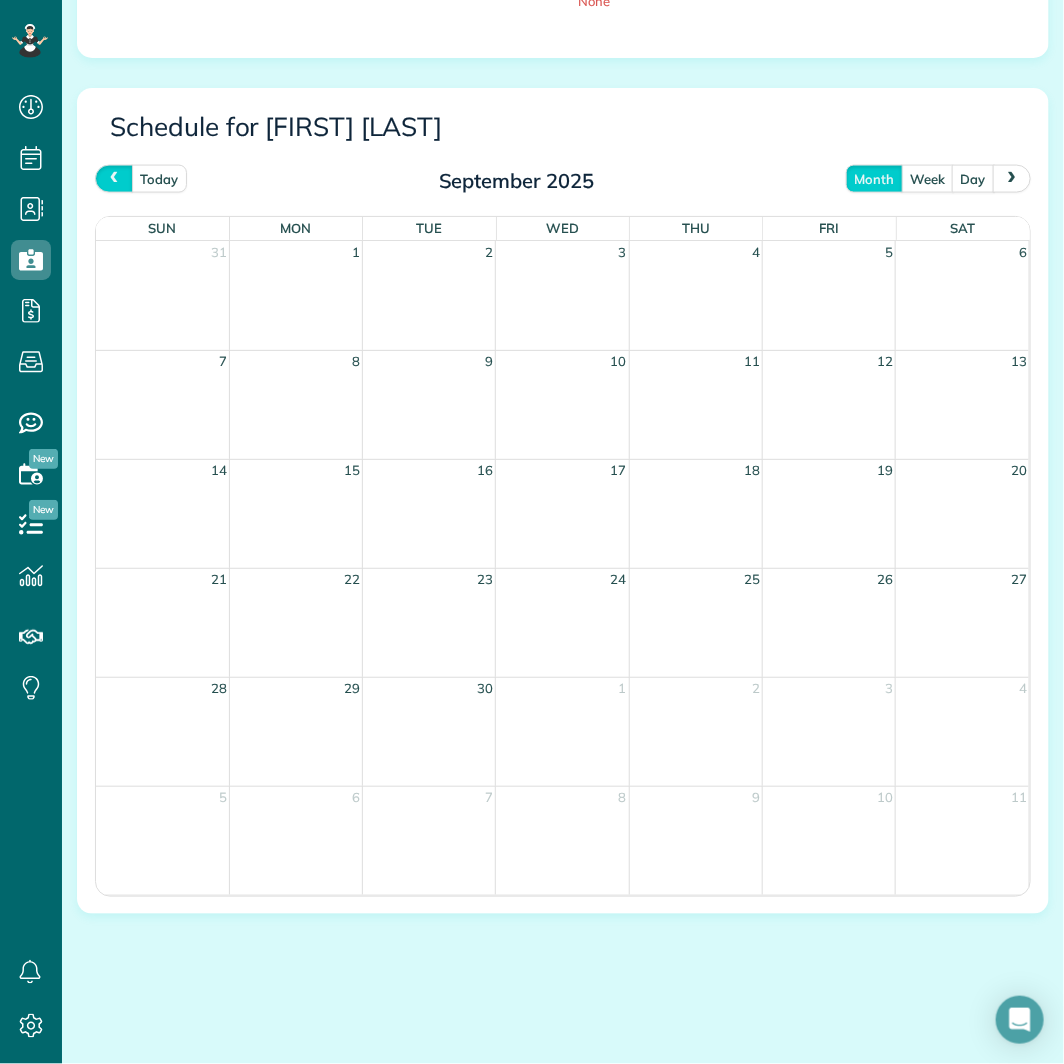 click at bounding box center (114, 178) 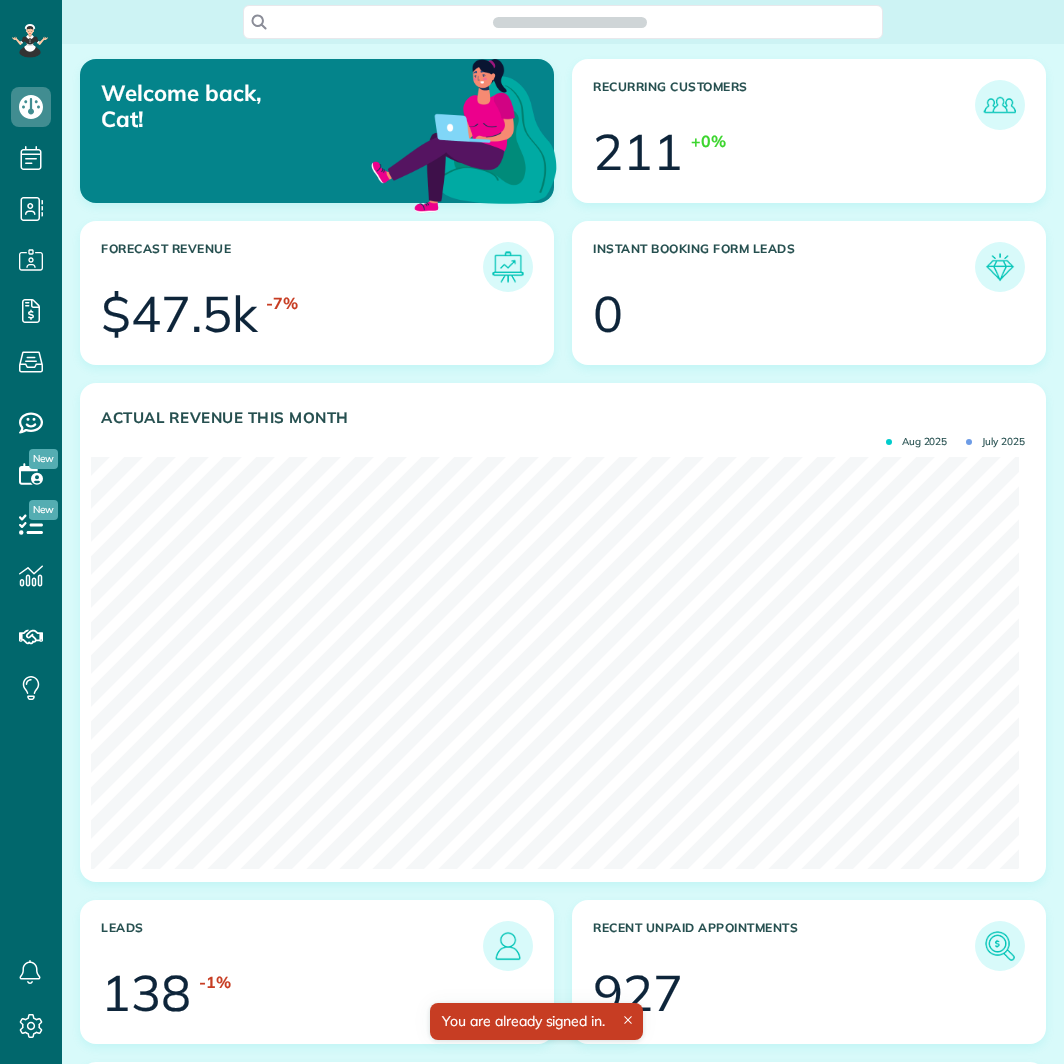 scroll, scrollTop: 0, scrollLeft: 0, axis: both 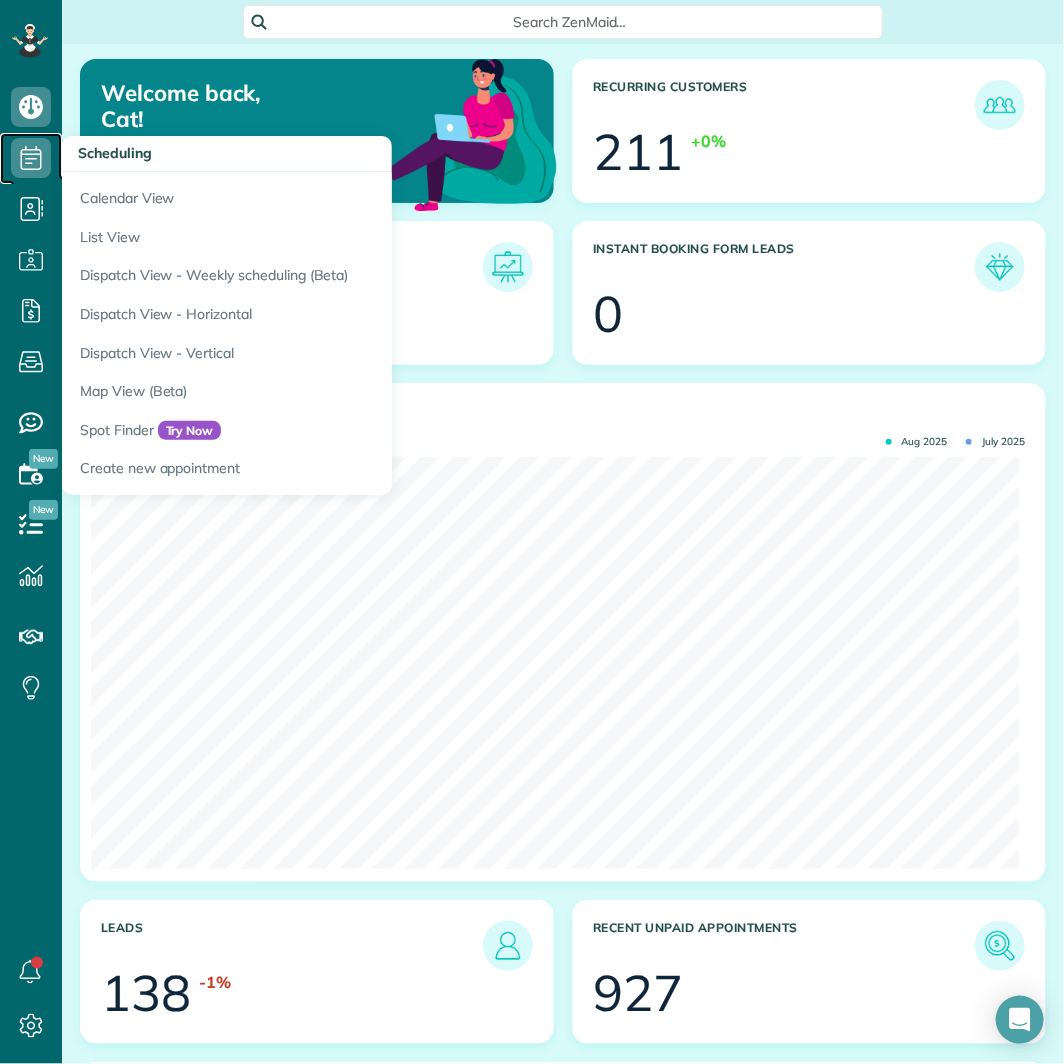 click 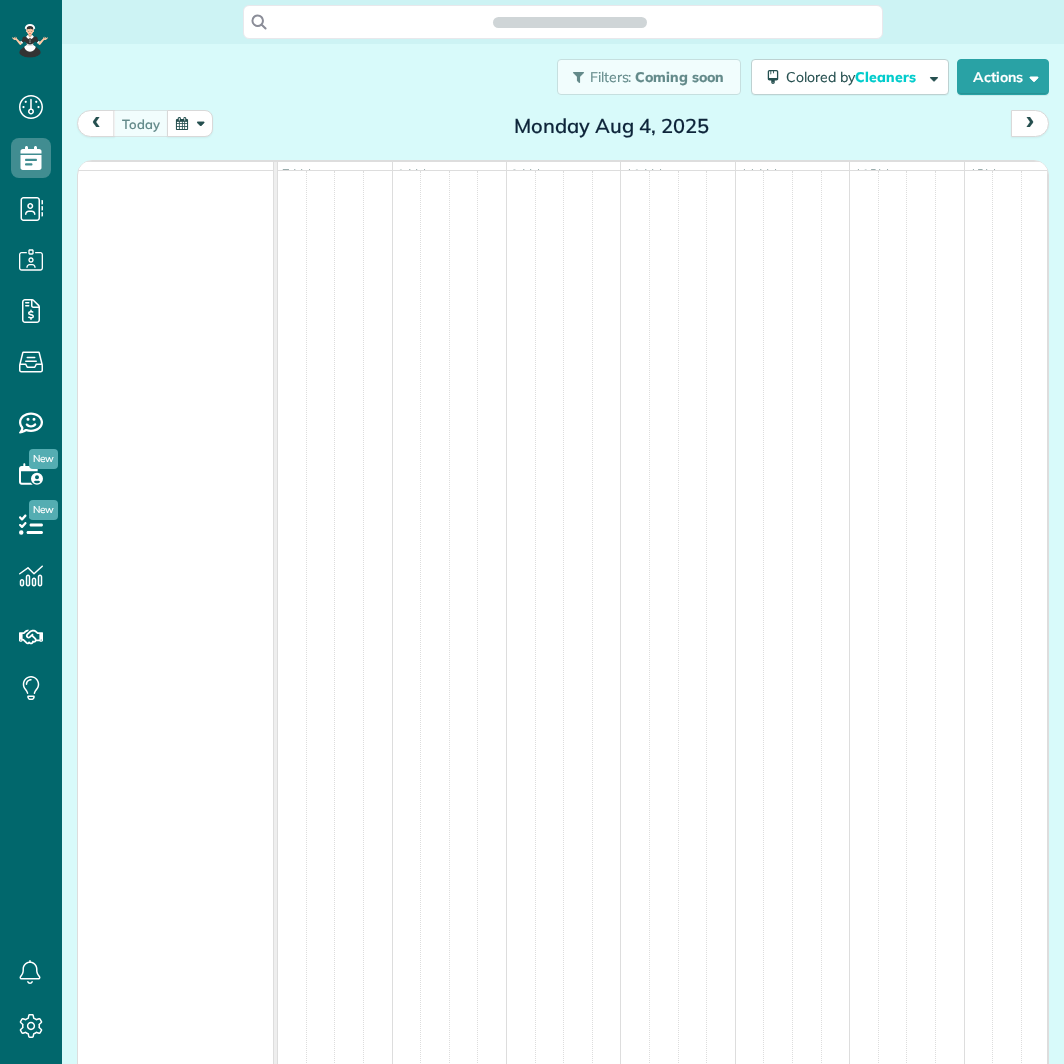 scroll, scrollTop: 0, scrollLeft: 0, axis: both 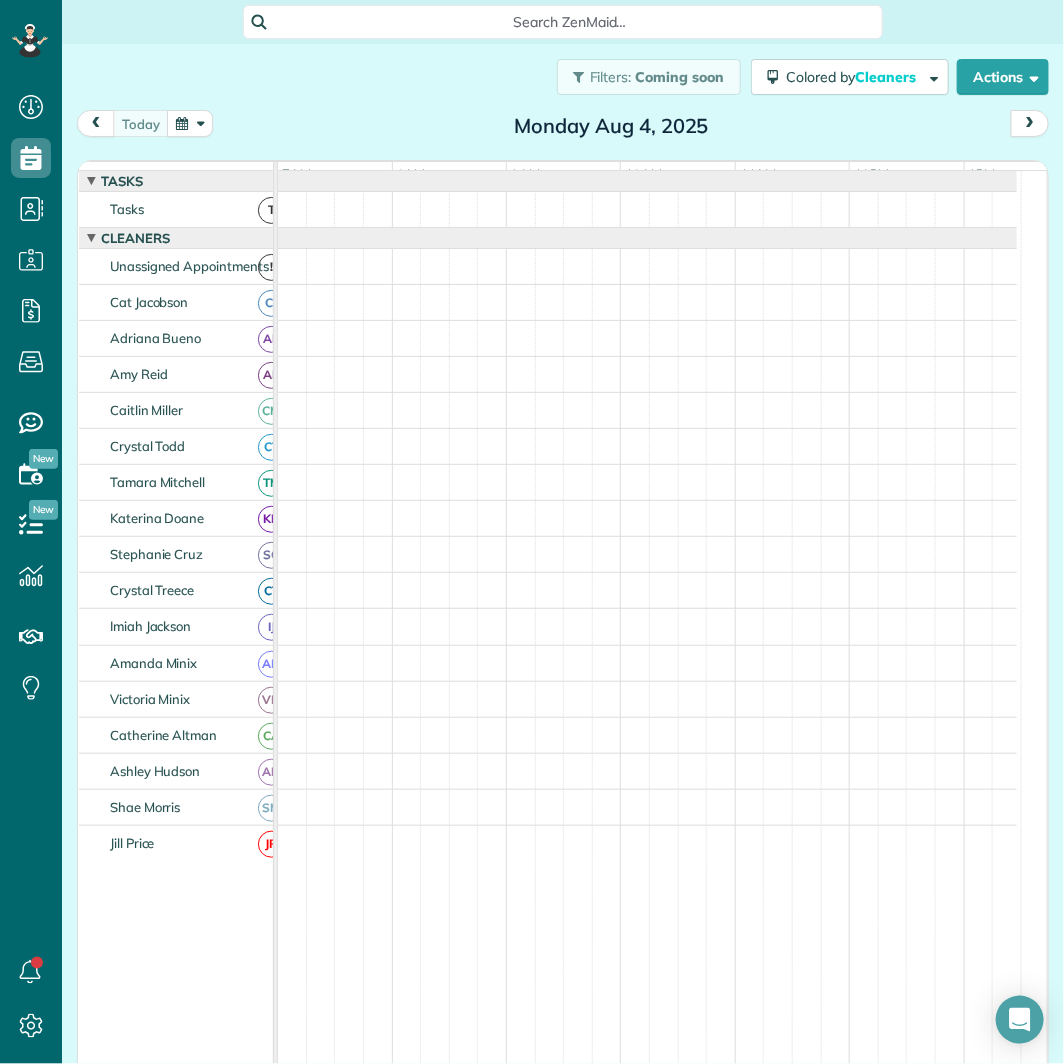 click at bounding box center [190, 123] 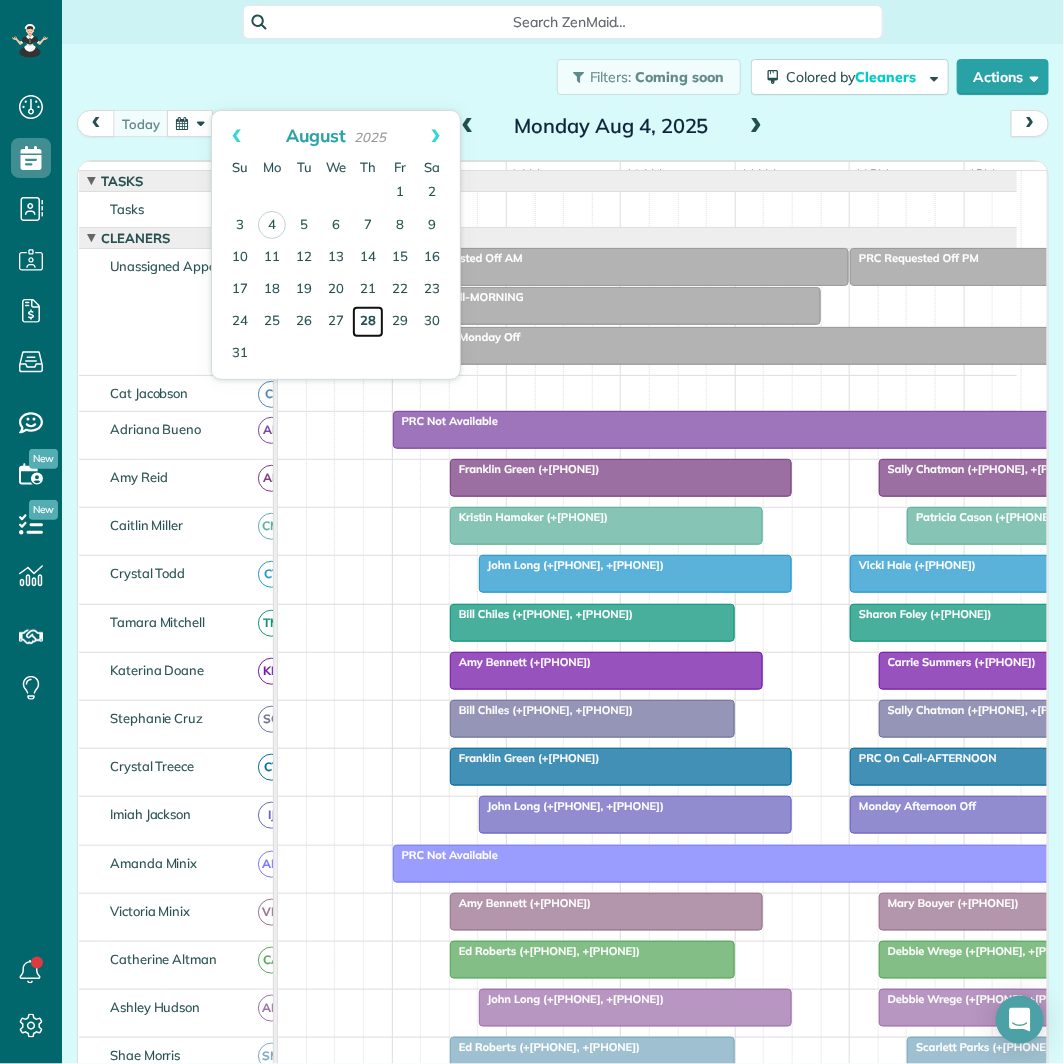 click on "28" at bounding box center (368, 322) 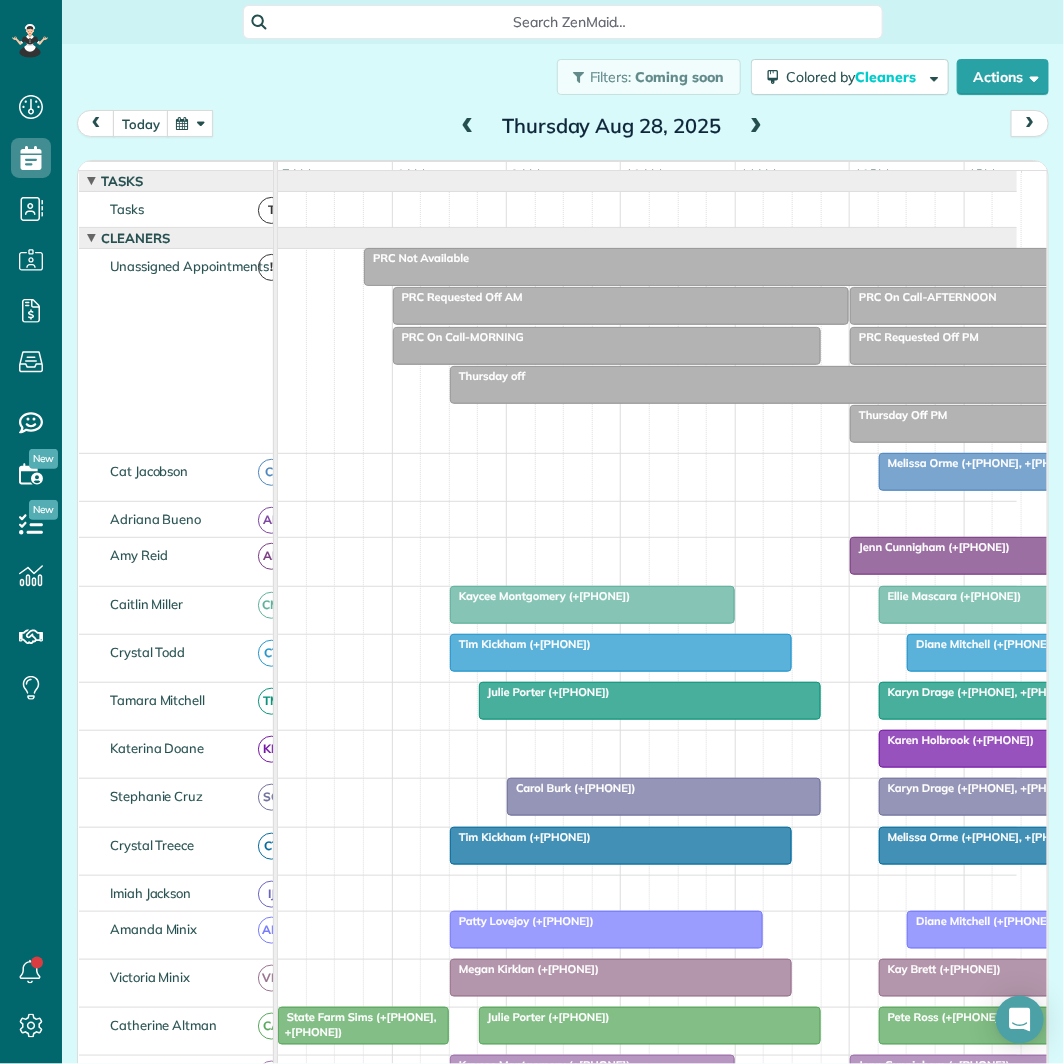 scroll, scrollTop: 111, scrollLeft: 0, axis: vertical 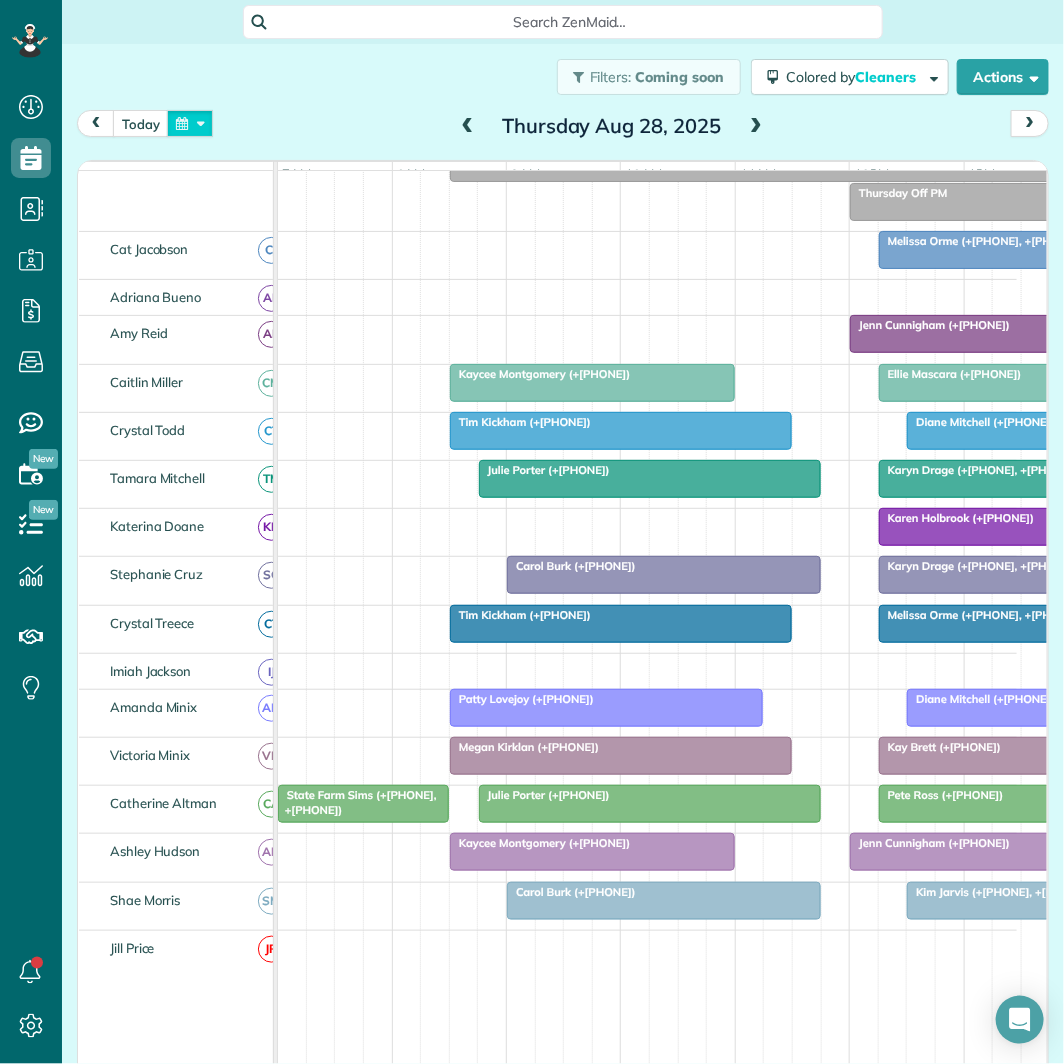 click at bounding box center [190, 123] 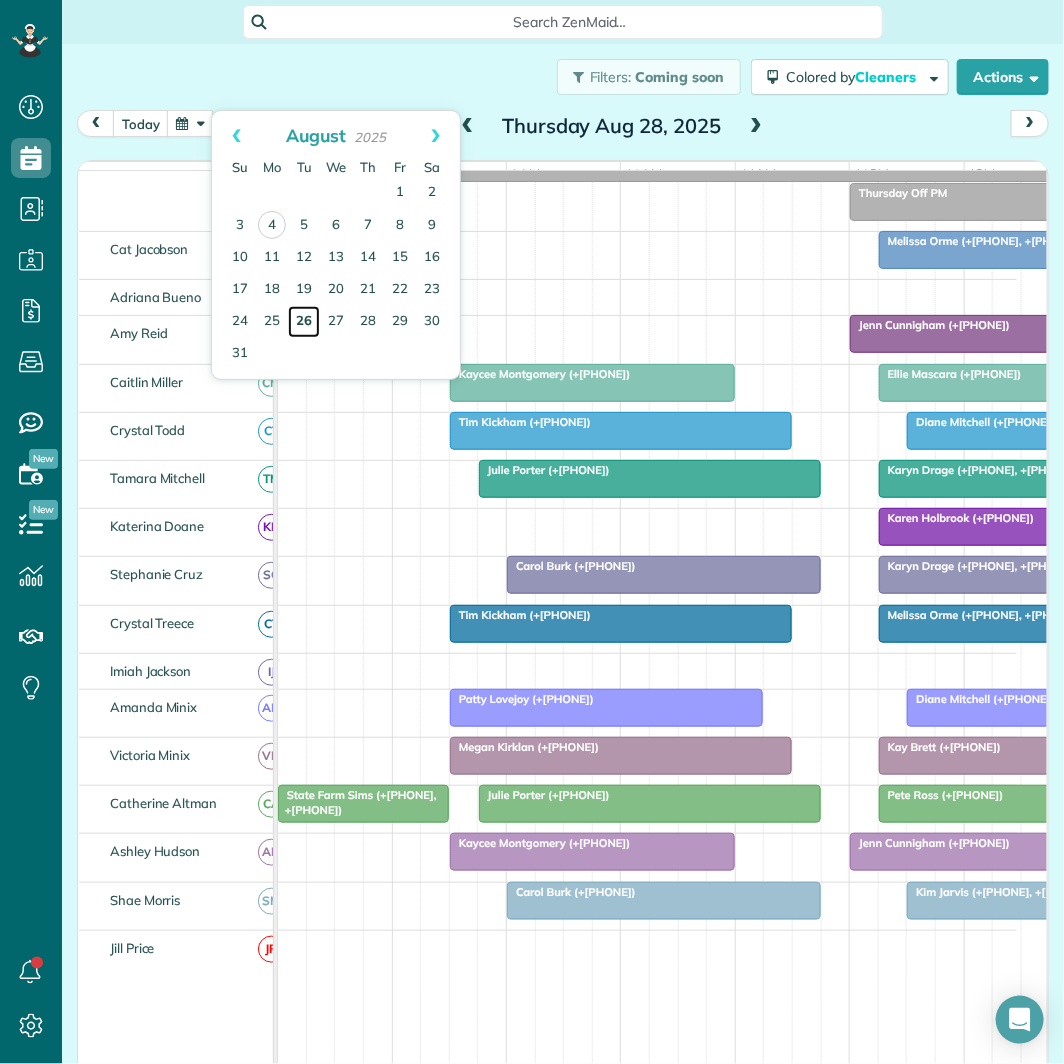click on "26" at bounding box center [304, 322] 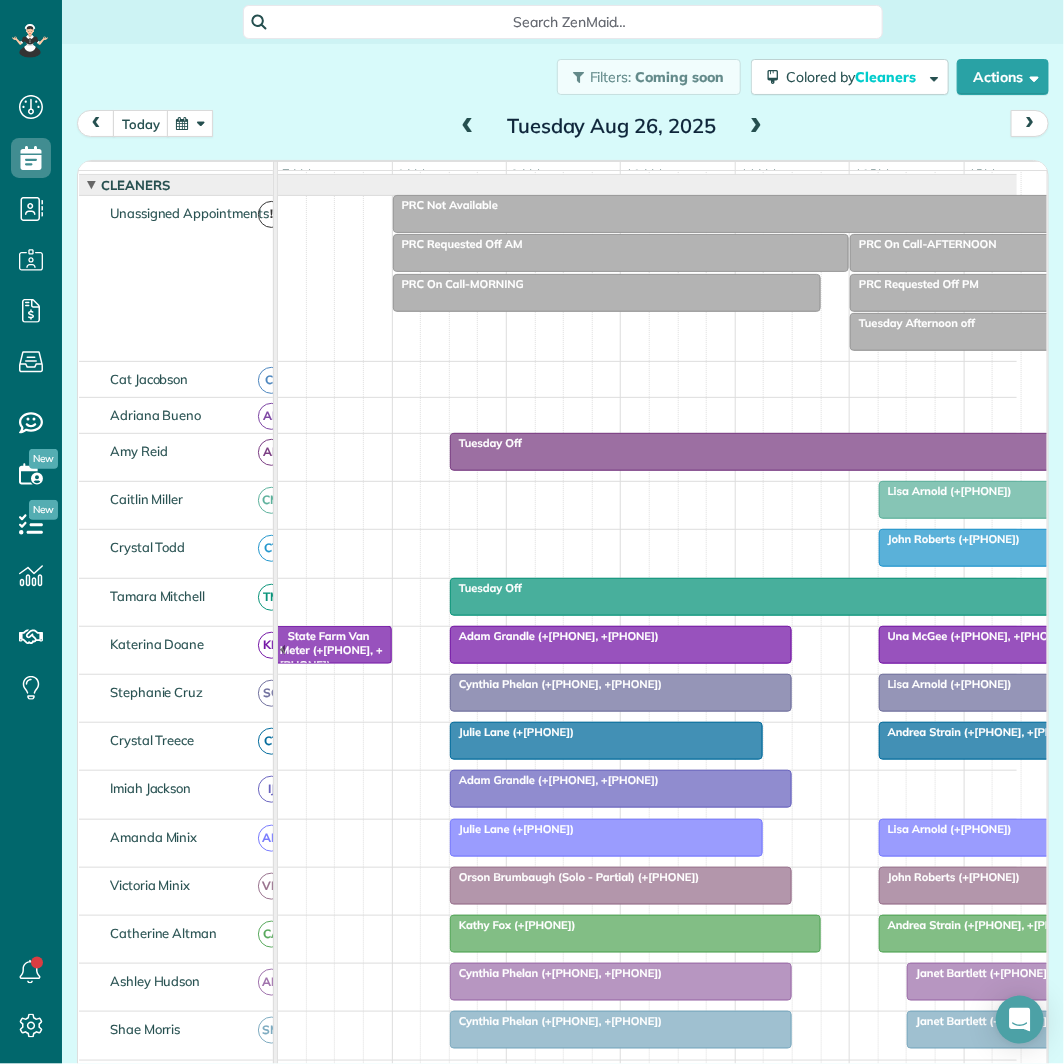 scroll, scrollTop: 275, scrollLeft: 0, axis: vertical 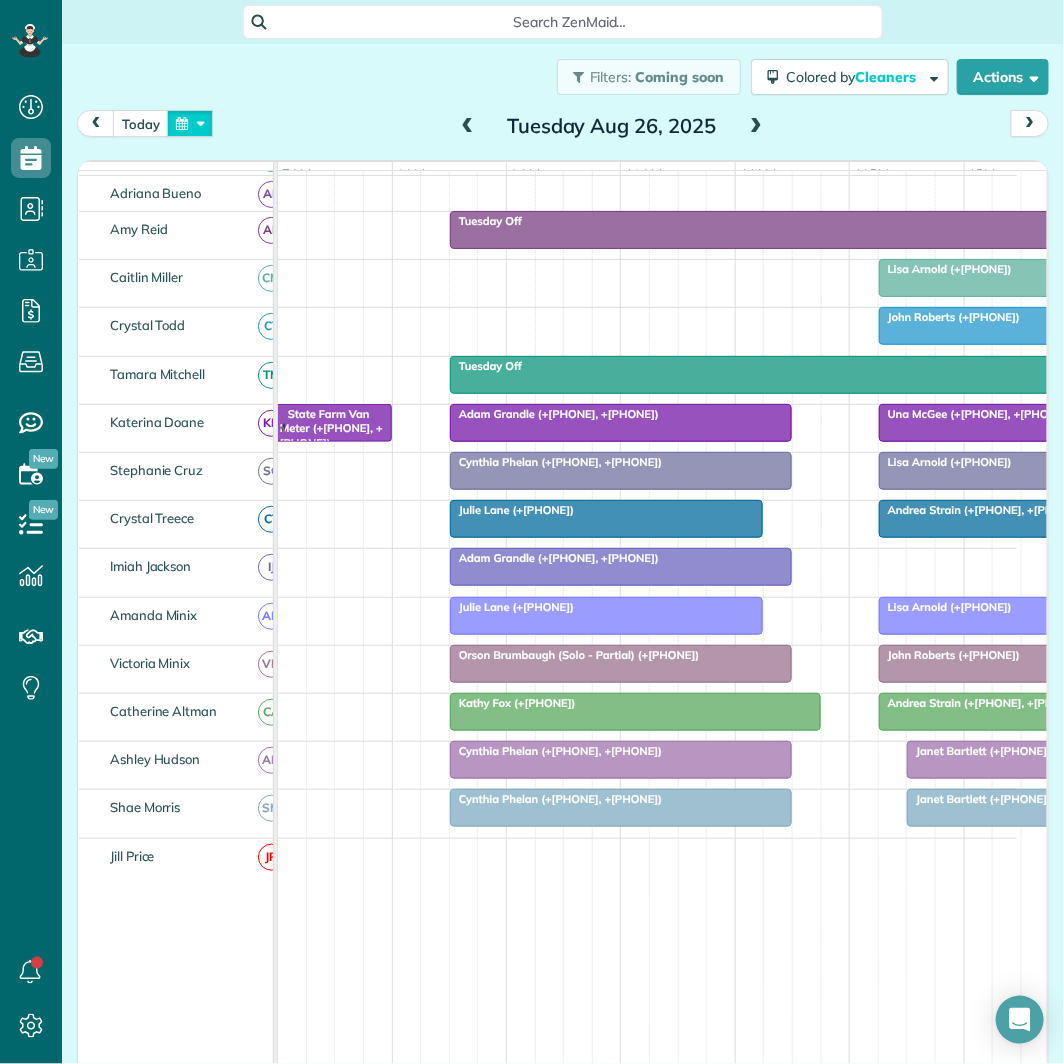 click at bounding box center [190, 123] 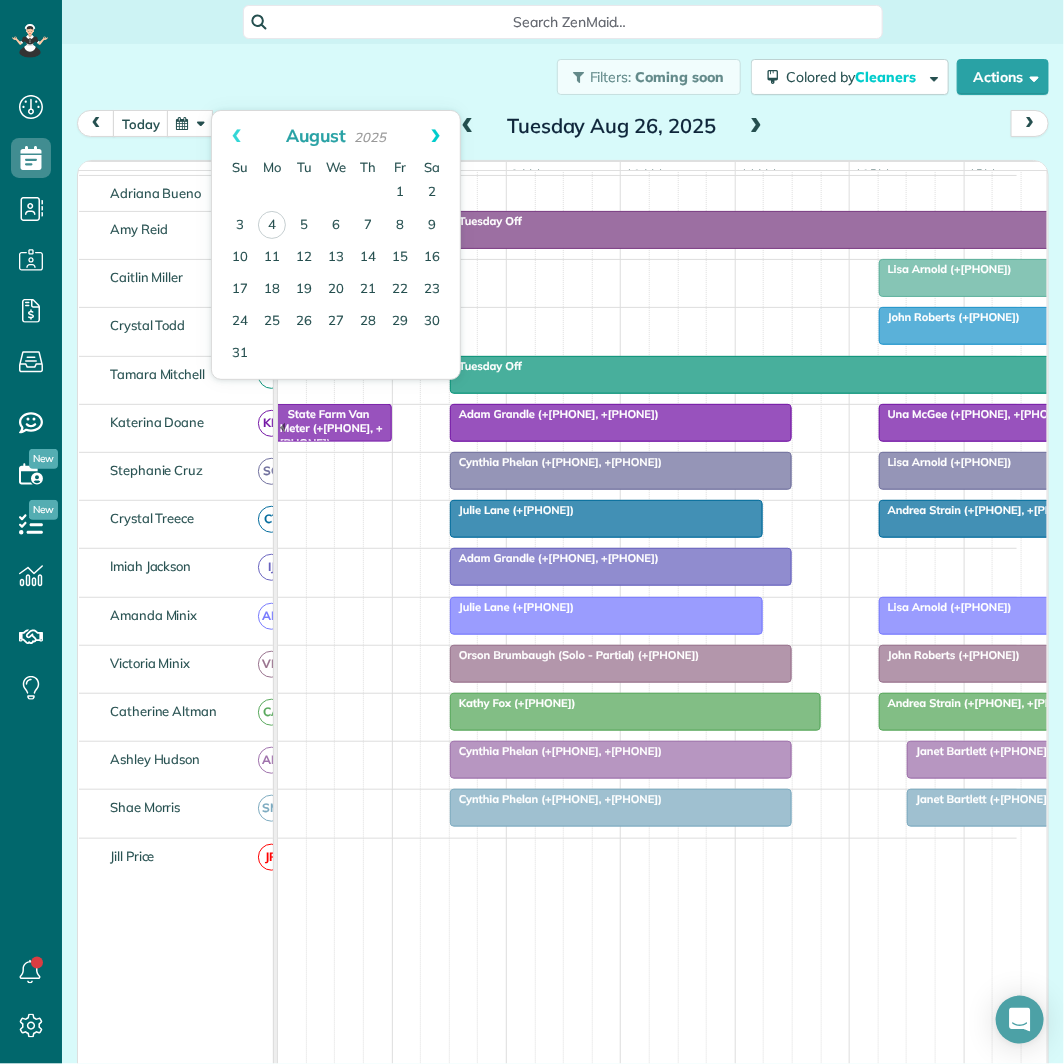 click on "Next" at bounding box center [435, 136] 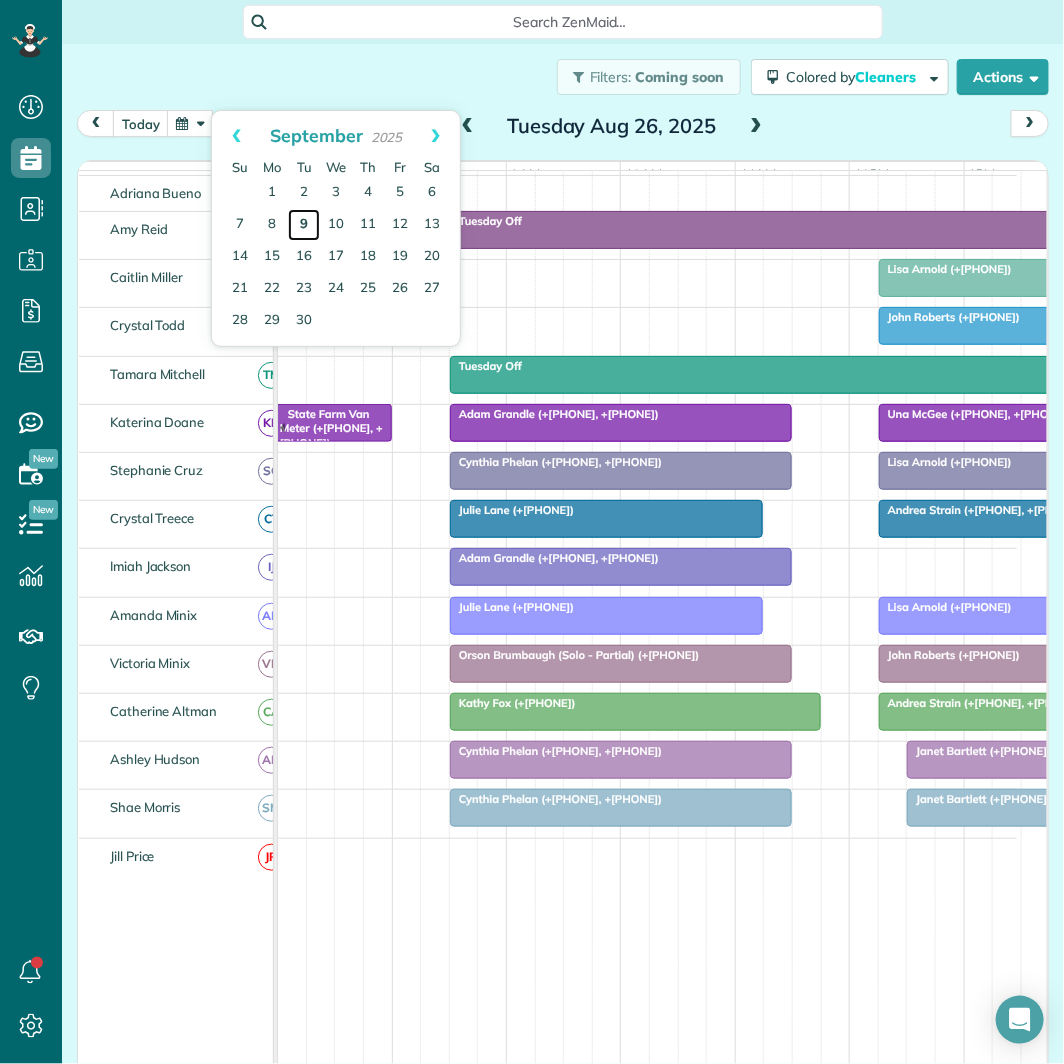 click on "9" at bounding box center [304, 225] 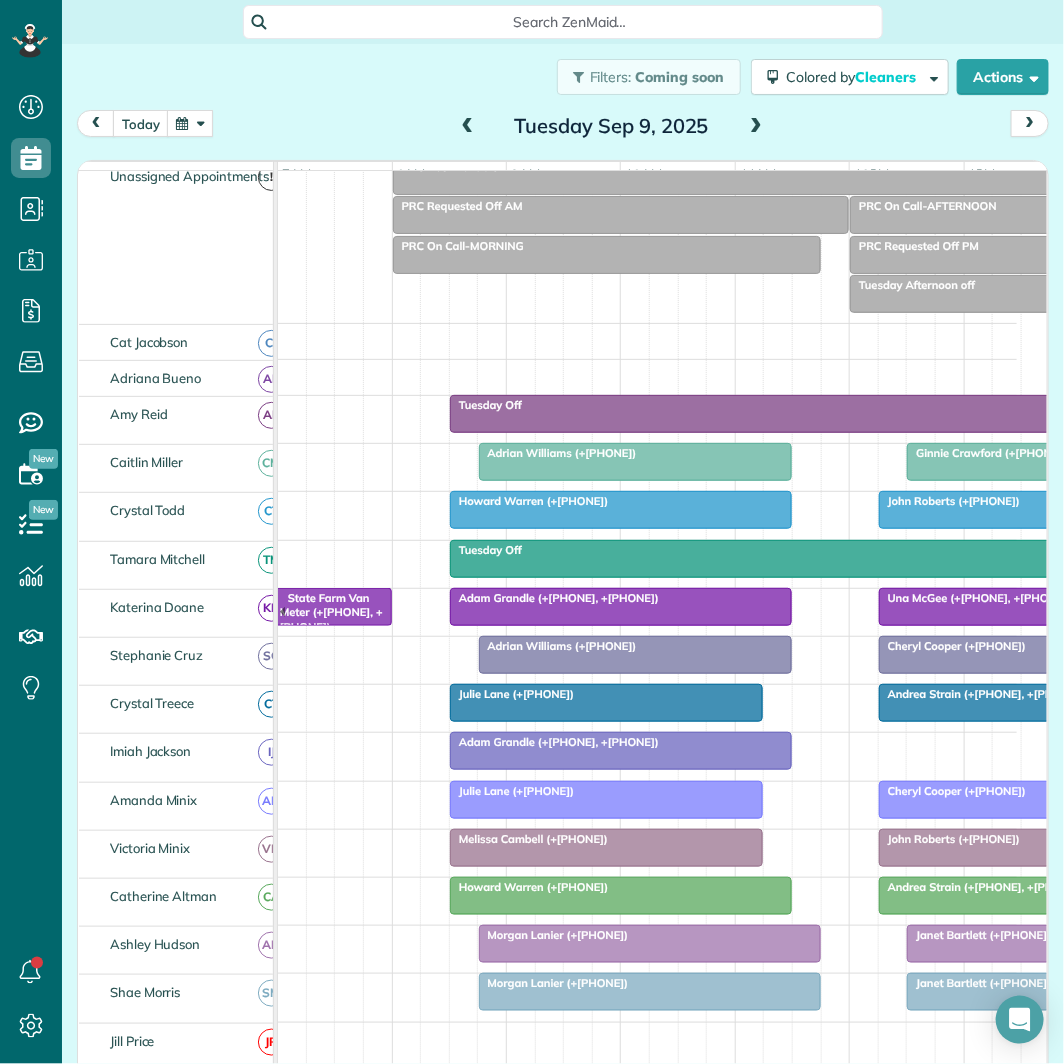 scroll, scrollTop: 221, scrollLeft: 0, axis: vertical 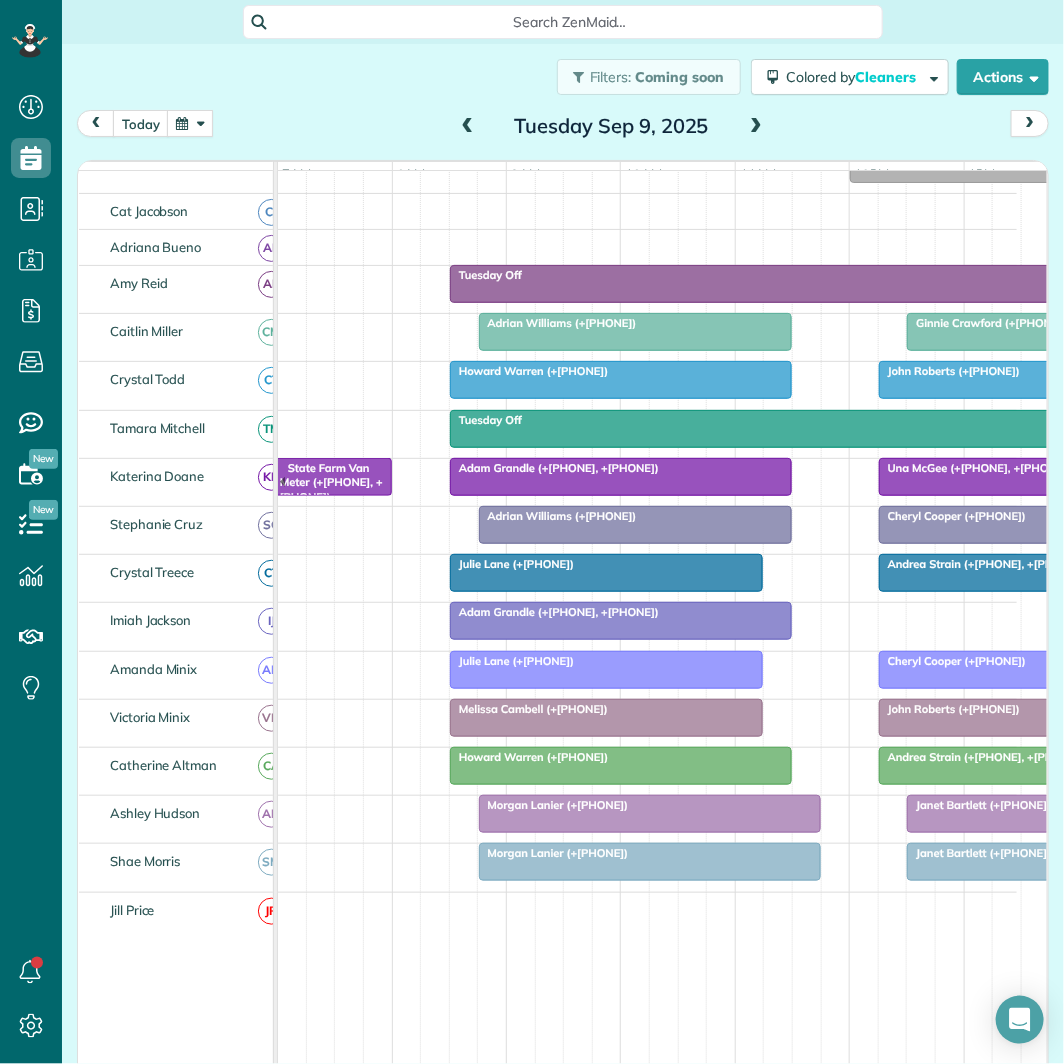 click at bounding box center (190, 123) 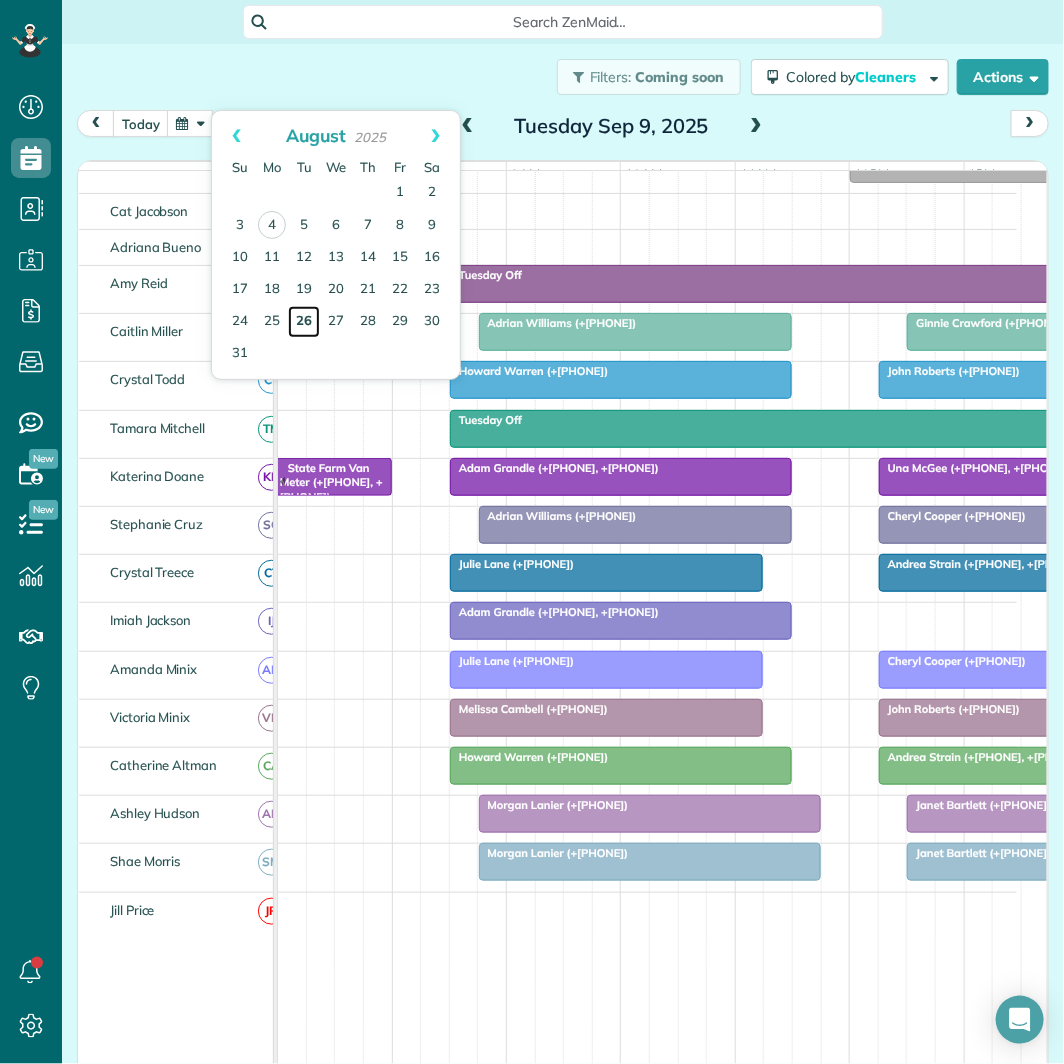 click on "26" at bounding box center [304, 322] 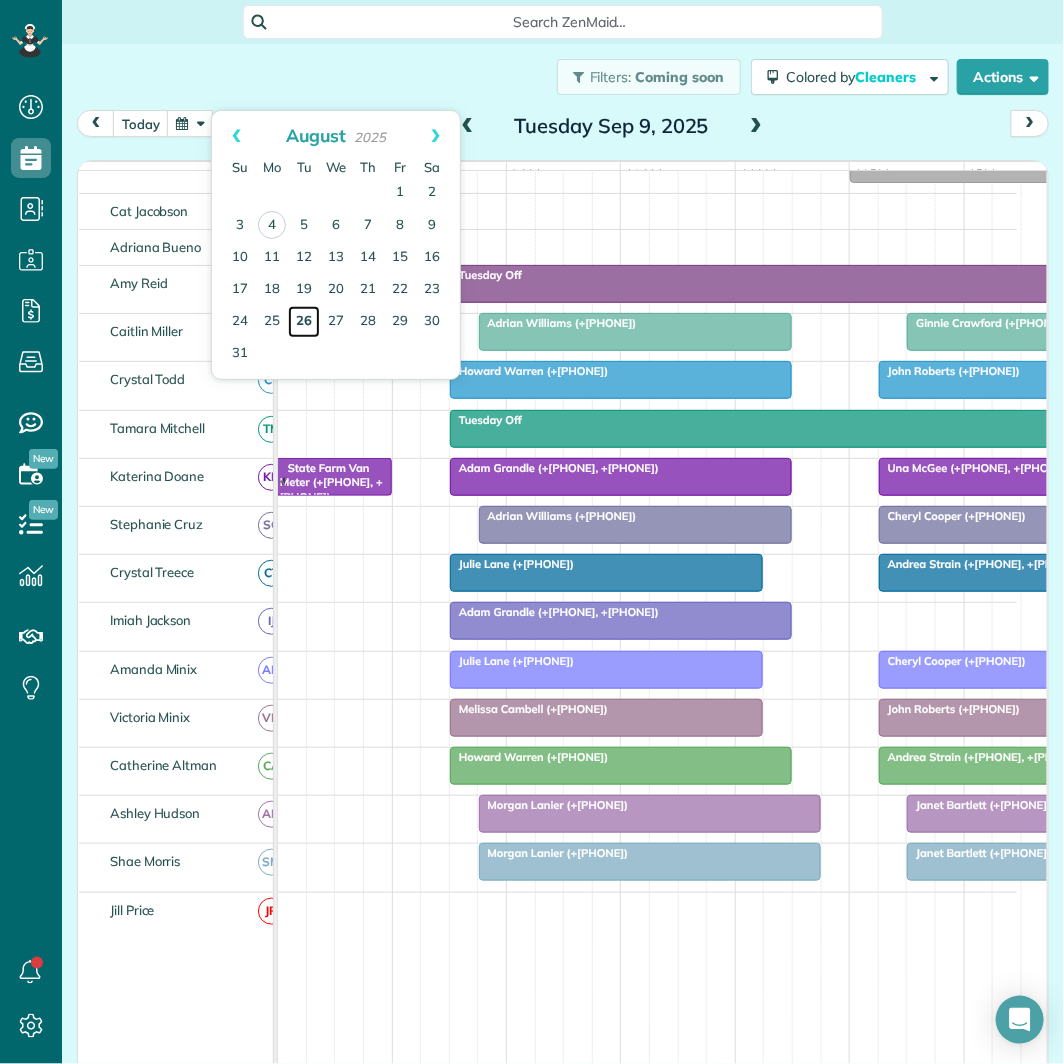 scroll, scrollTop: 91, scrollLeft: 0, axis: vertical 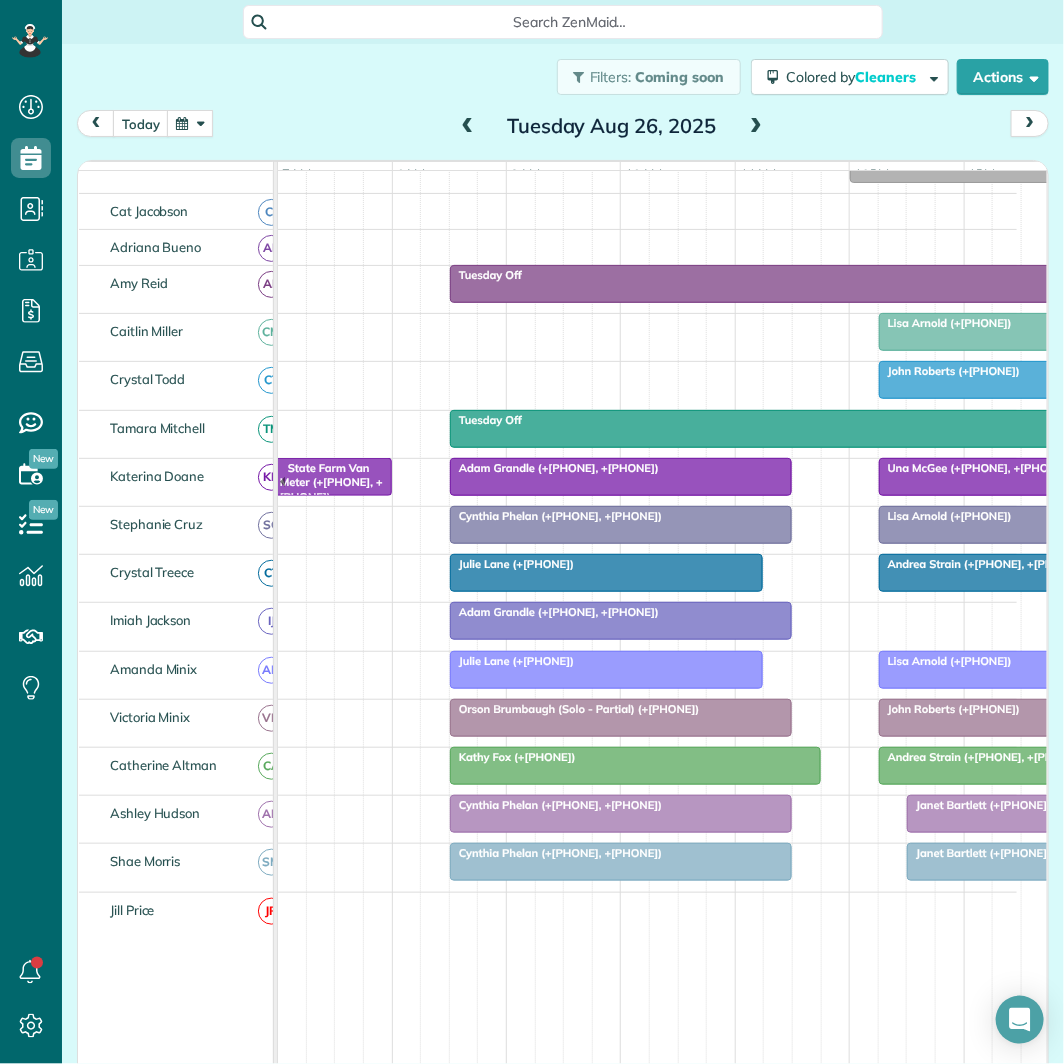 click on "Adam Grandle (+16788769327, +17706898094)" at bounding box center (554, 612) 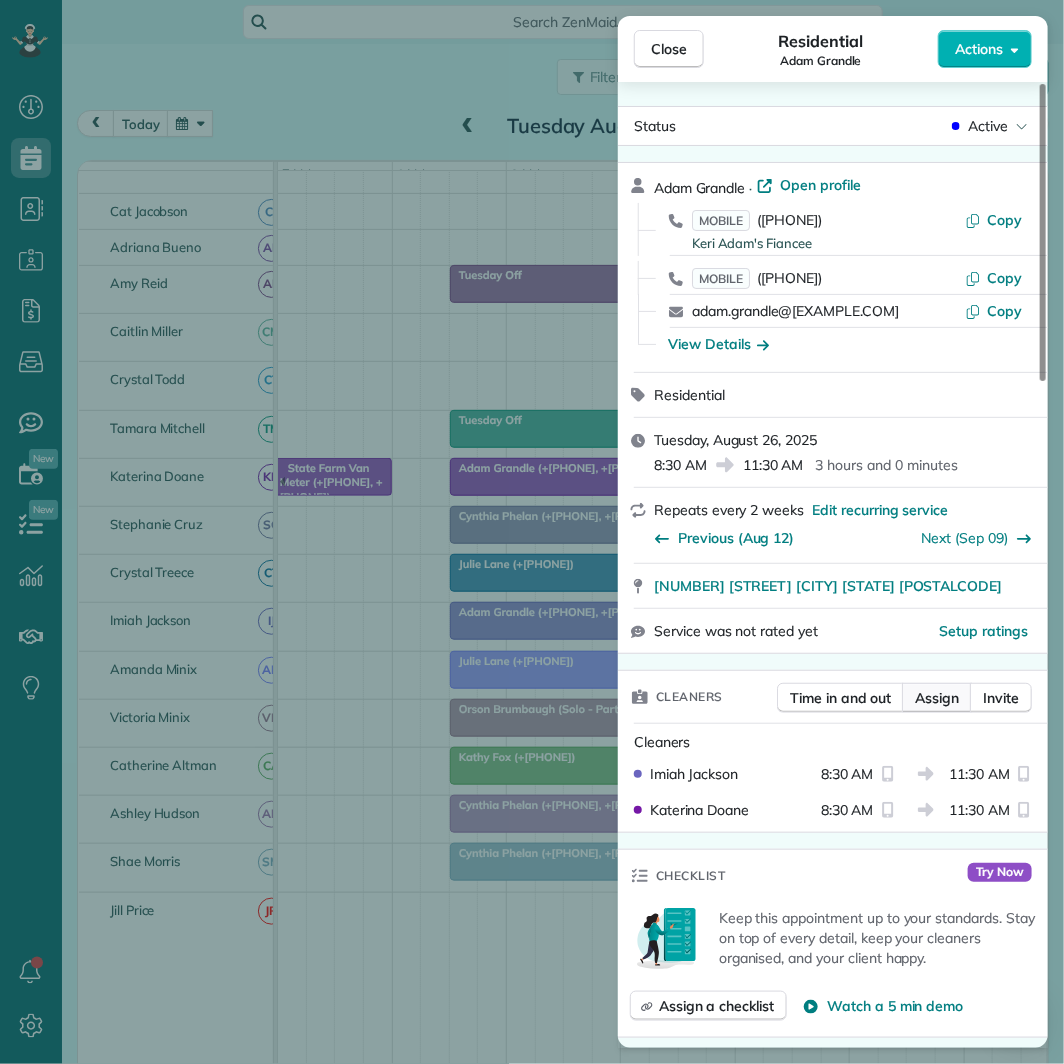 click on "Assign" at bounding box center [937, 698] 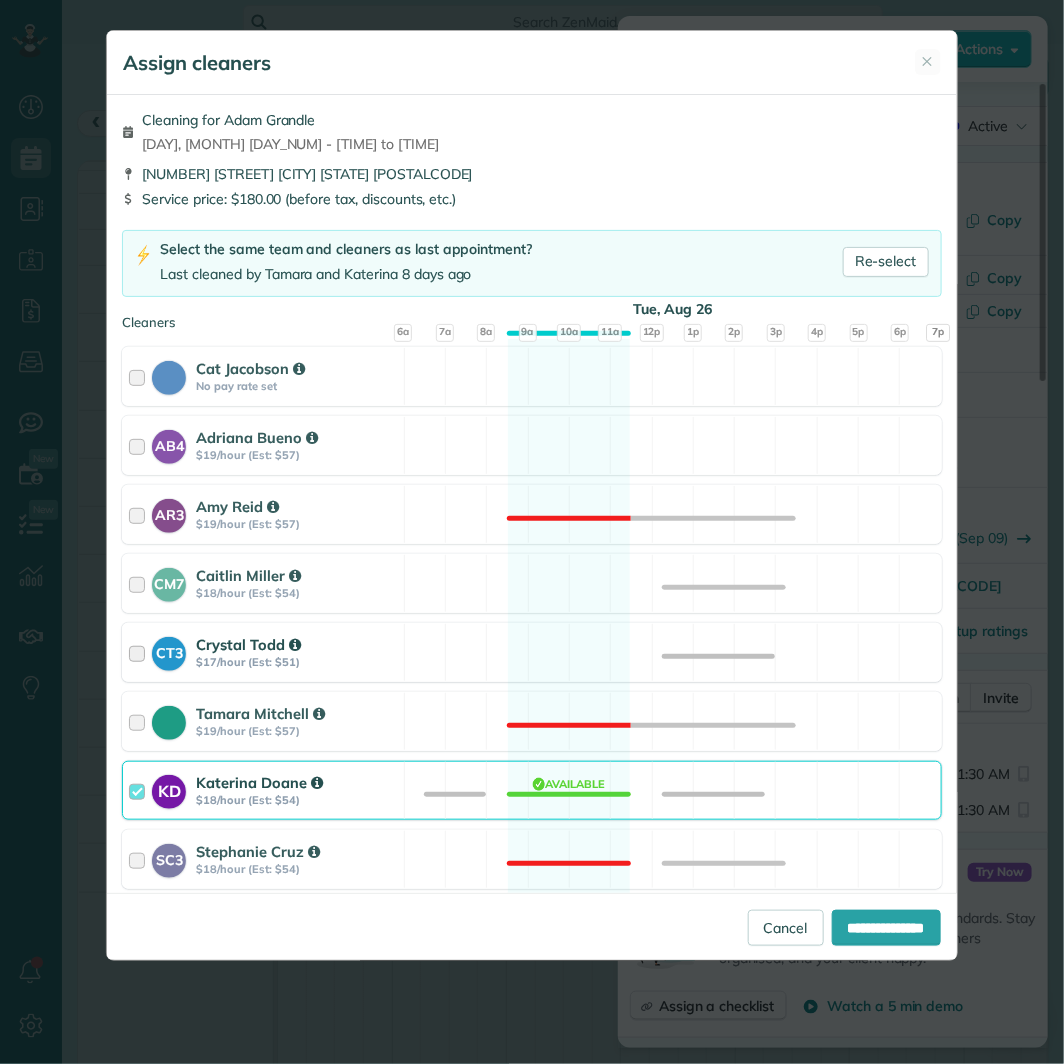 drag, startPoint x: 553, startPoint y: 651, endPoint x: 561, endPoint y: 661, distance: 12.806249 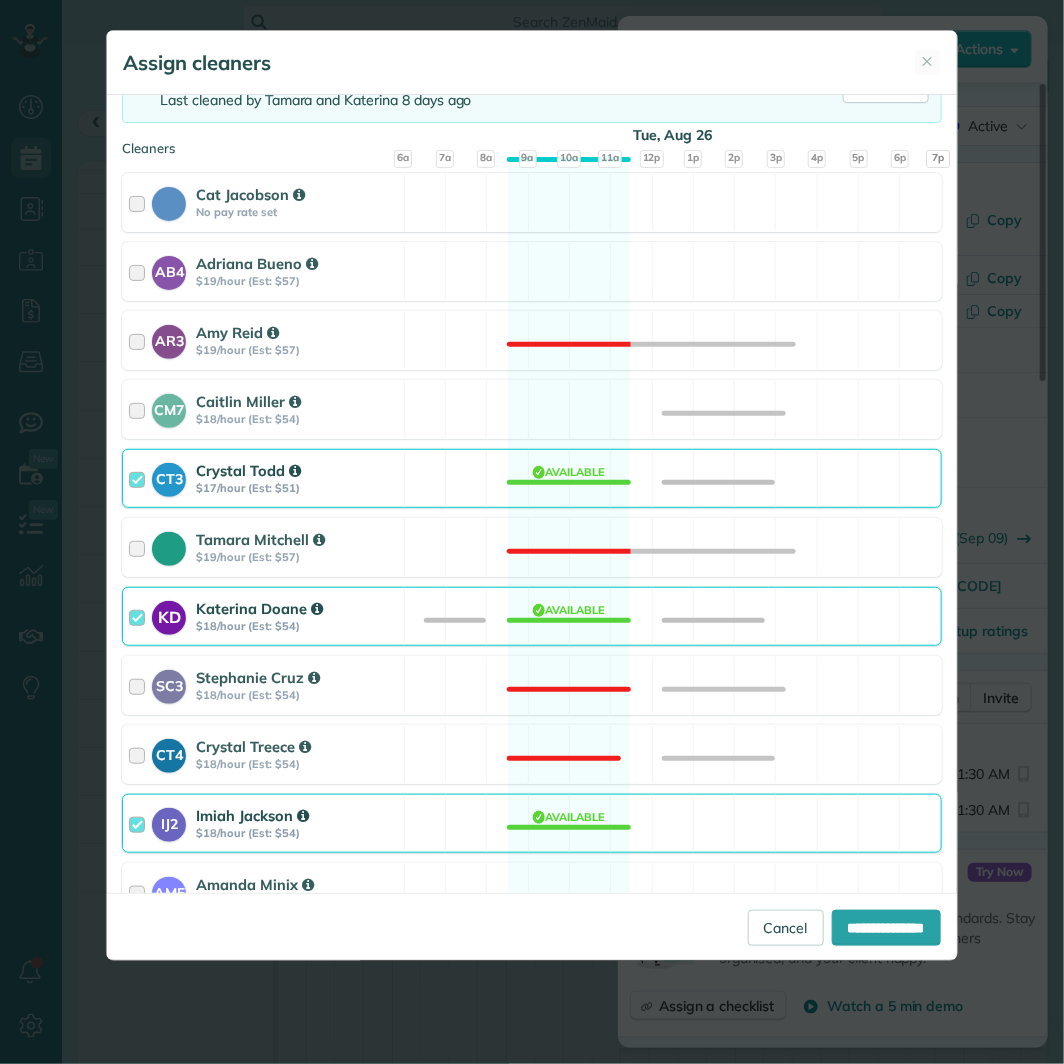 scroll, scrollTop: 555, scrollLeft: 0, axis: vertical 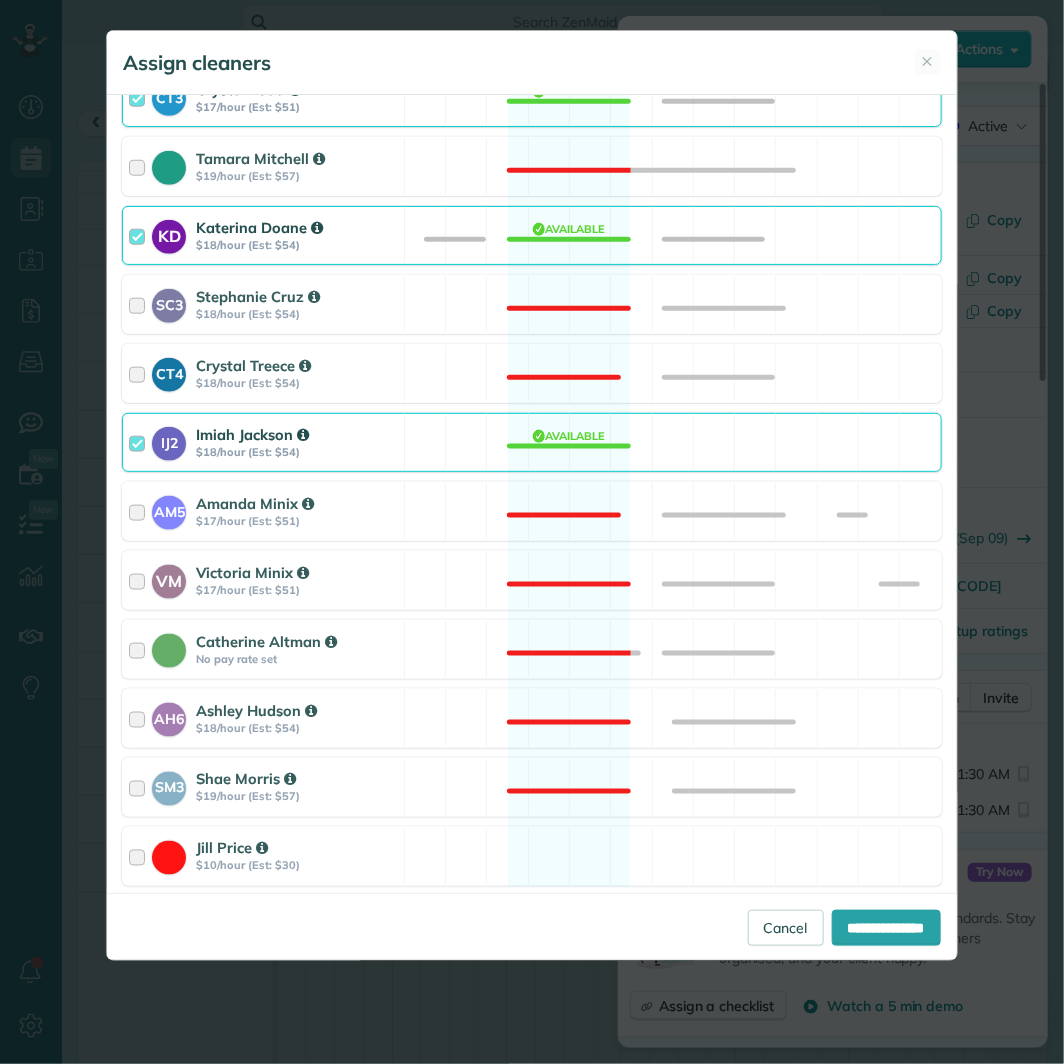 click on "IJ2
Imiah Jackson
$18/hour (Est: $54)
Available" at bounding box center [531, 442] 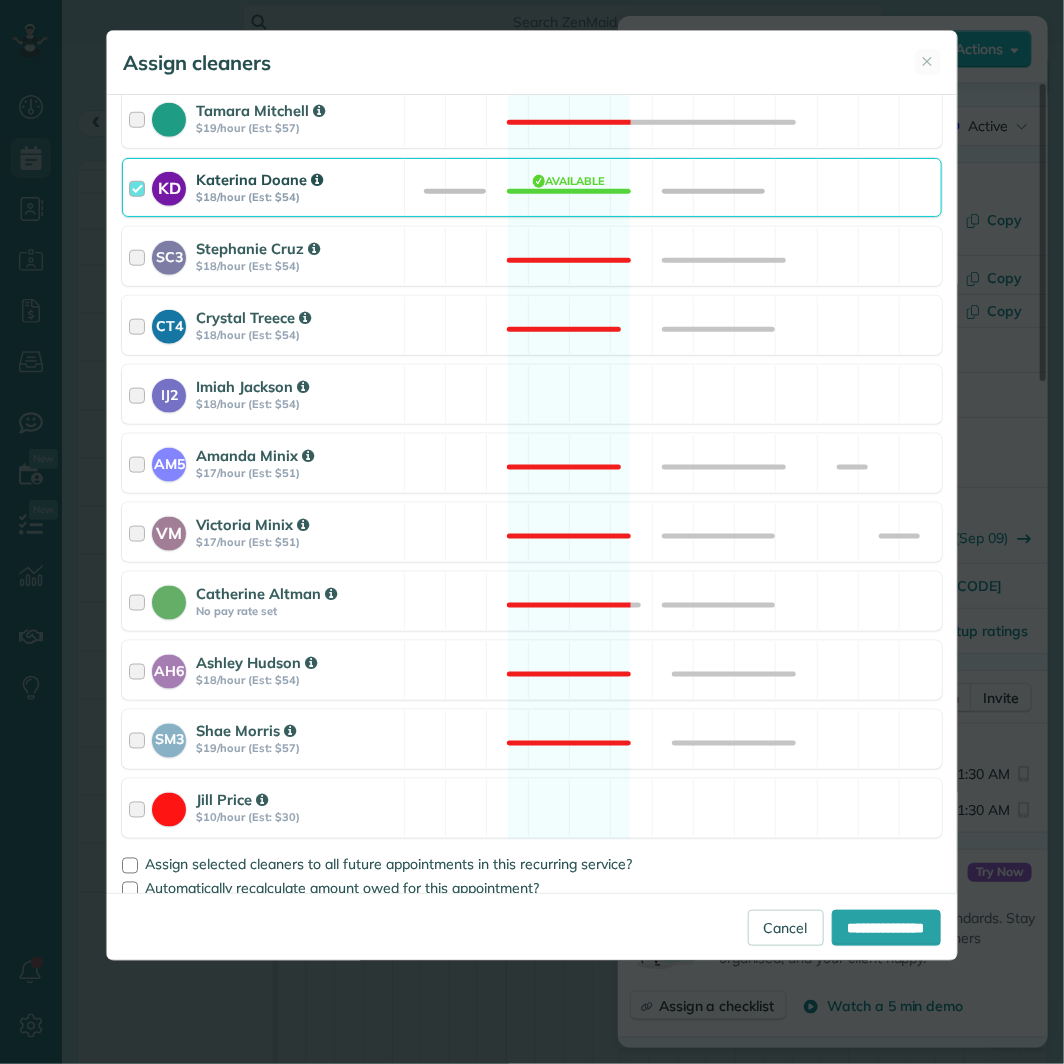 scroll, scrollTop: 623, scrollLeft: 0, axis: vertical 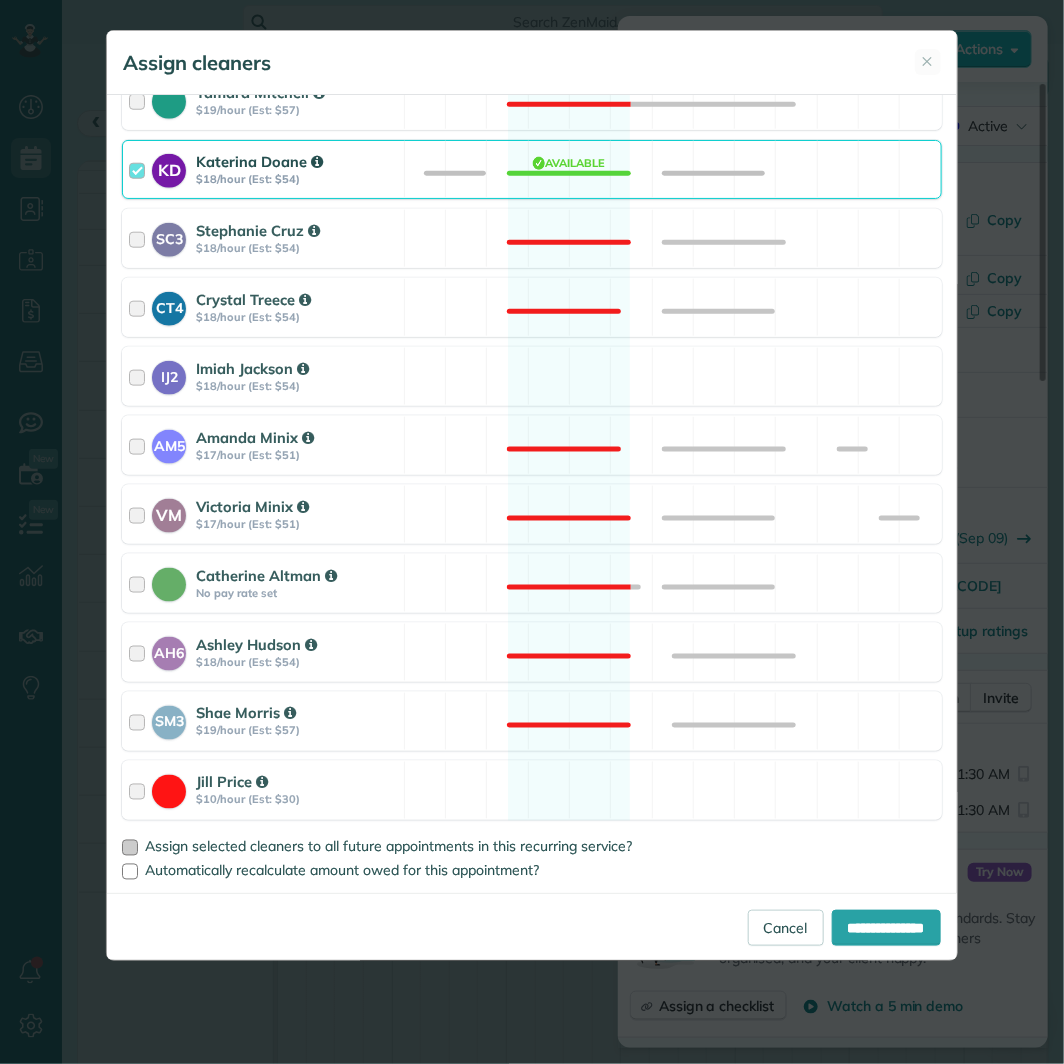 click on "Assign selected cleaners to all future appointments in this recurring service?" at bounding box center (531, 847) 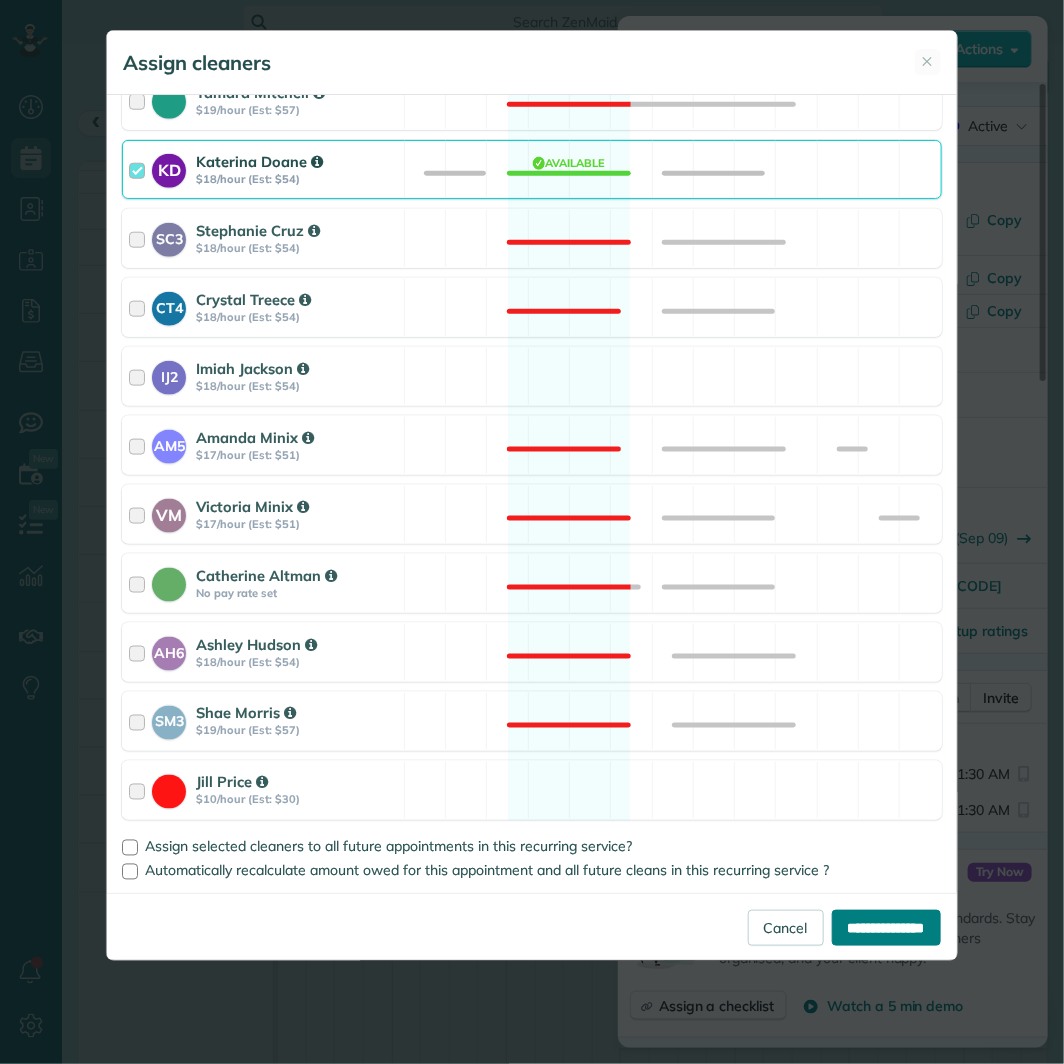 click on "**********" at bounding box center [886, 928] 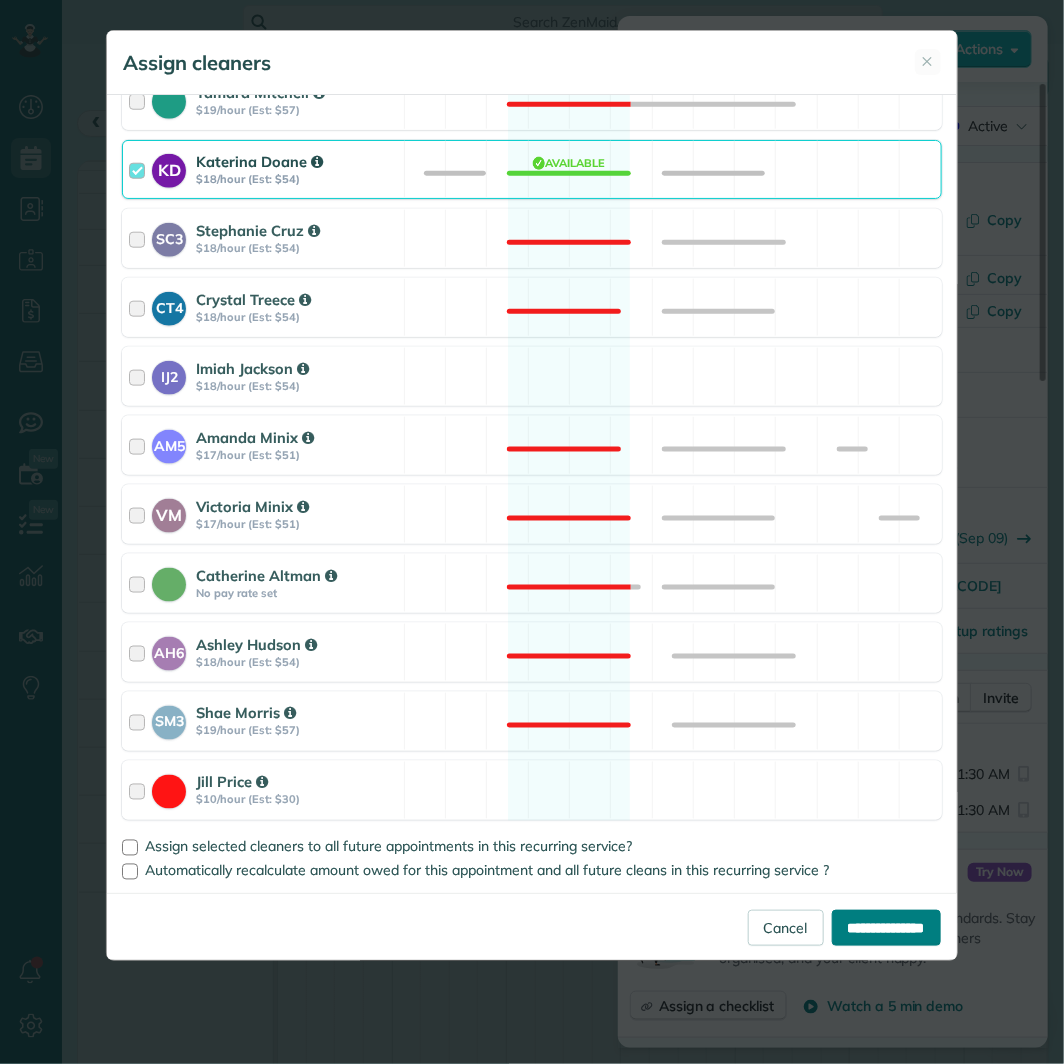 type on "**********" 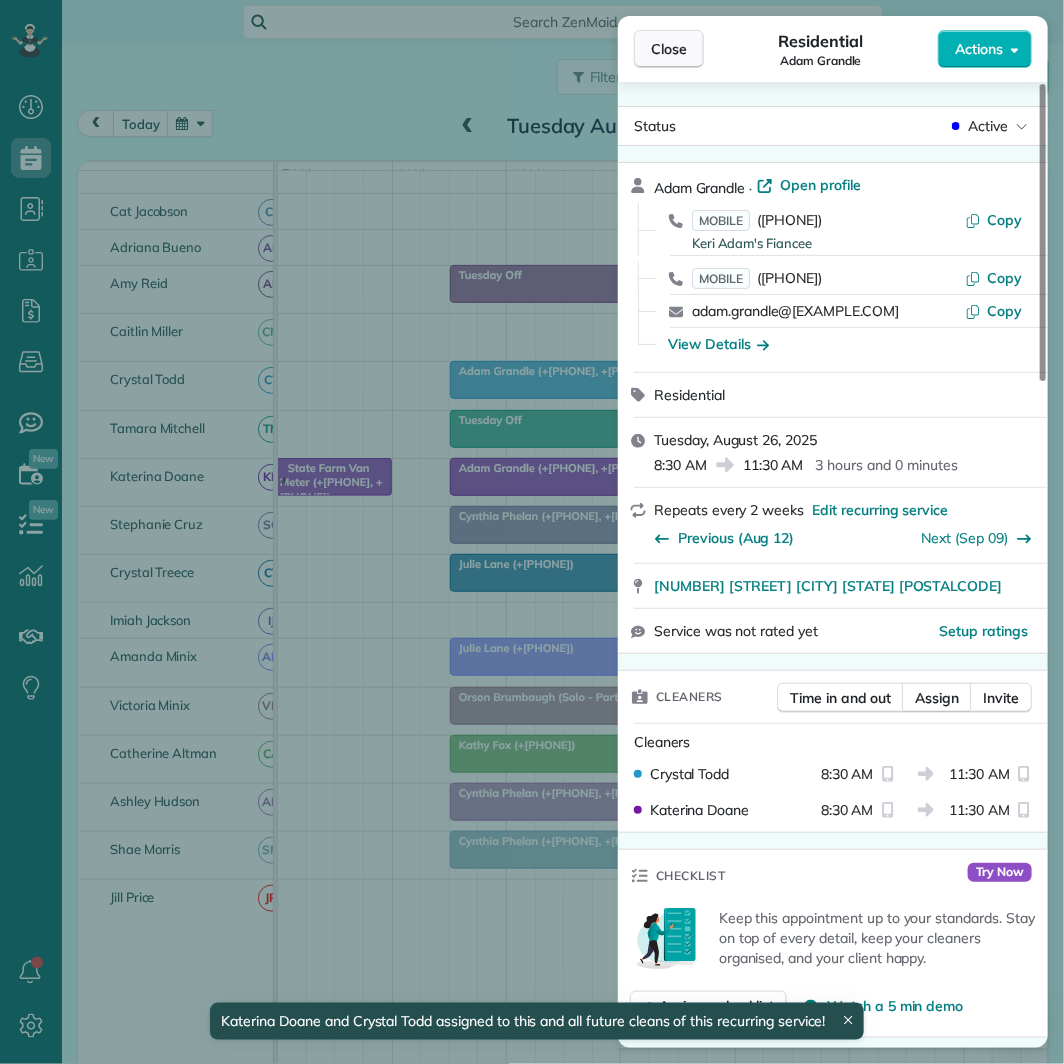 click on "Close" at bounding box center [669, 49] 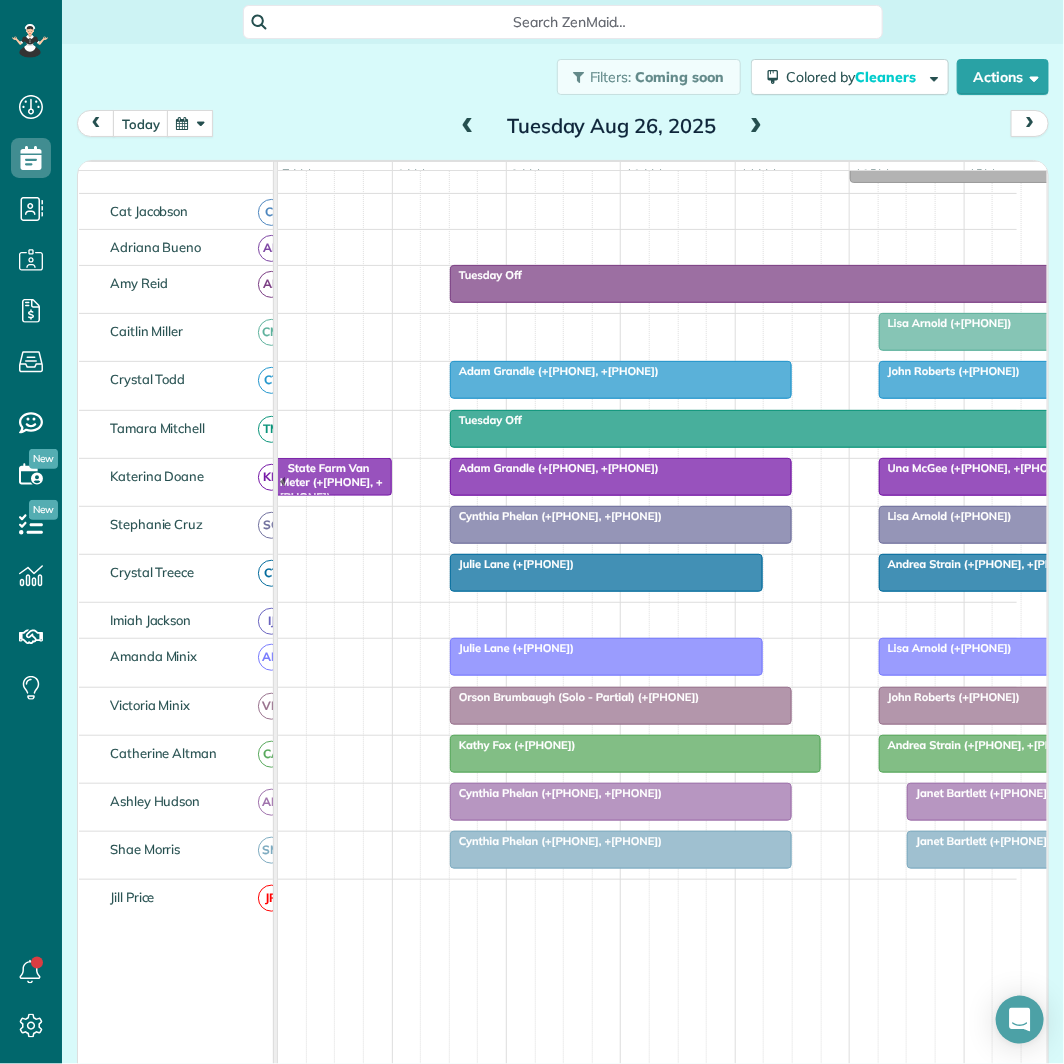 click at bounding box center [756, 127] 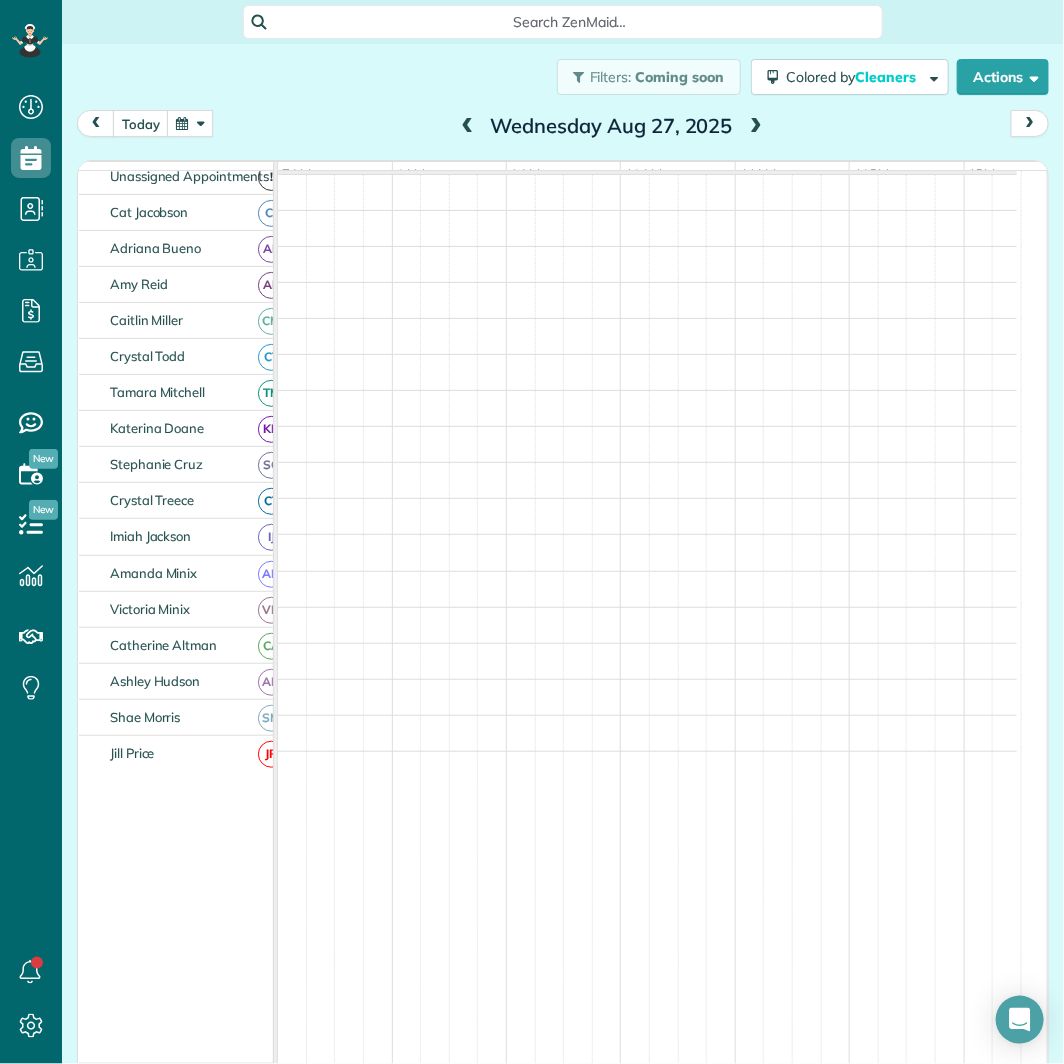 scroll, scrollTop: 91, scrollLeft: 0, axis: vertical 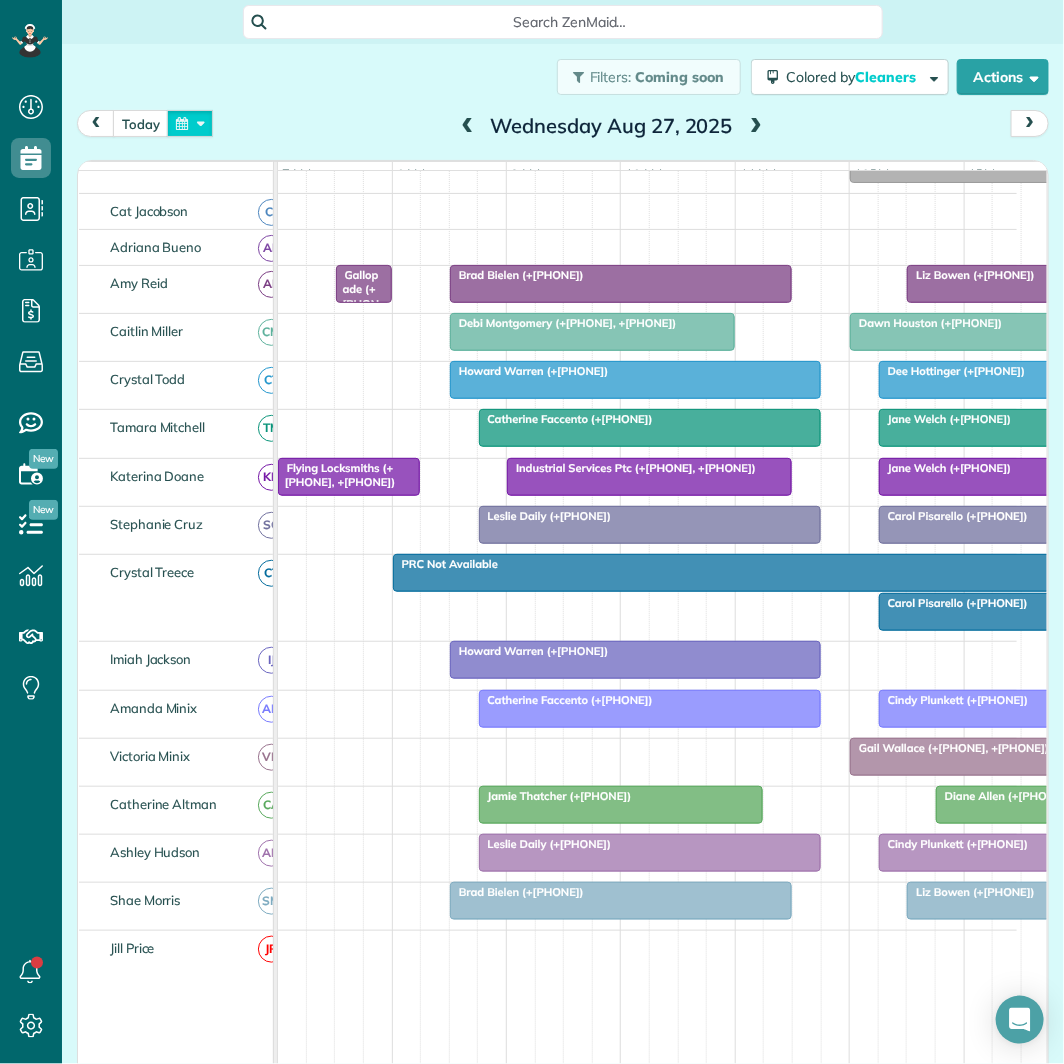 click at bounding box center (190, 123) 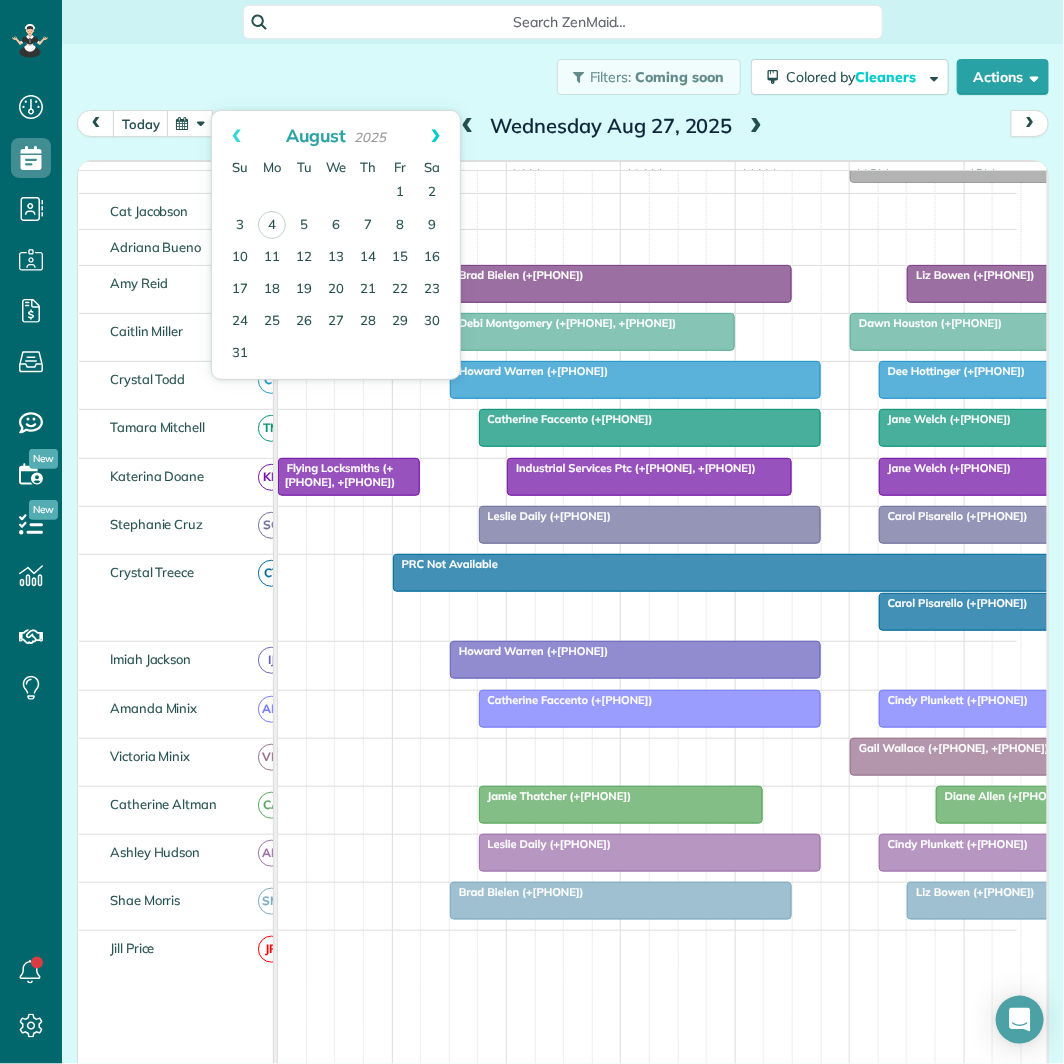 click on "Next" at bounding box center (435, 136) 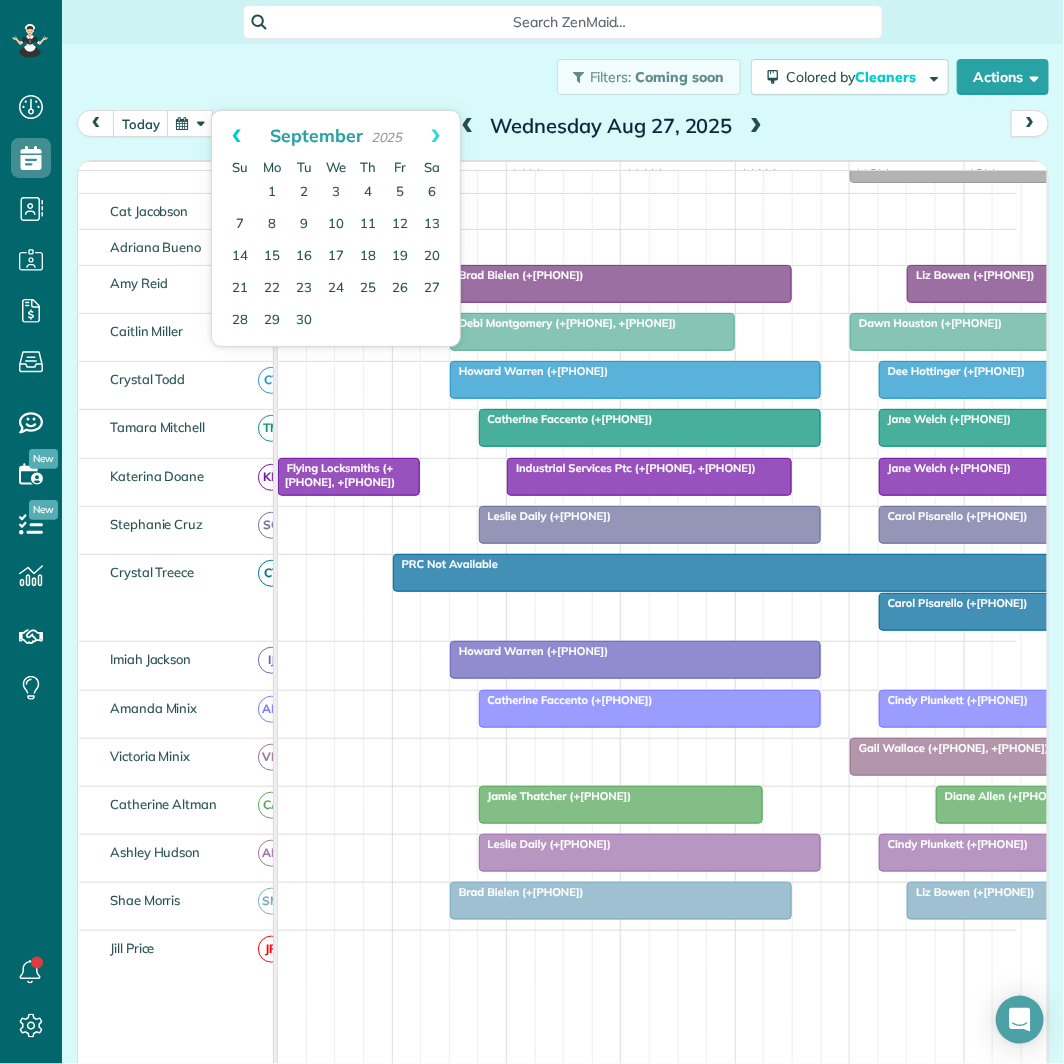 click on "Prev" at bounding box center [236, 136] 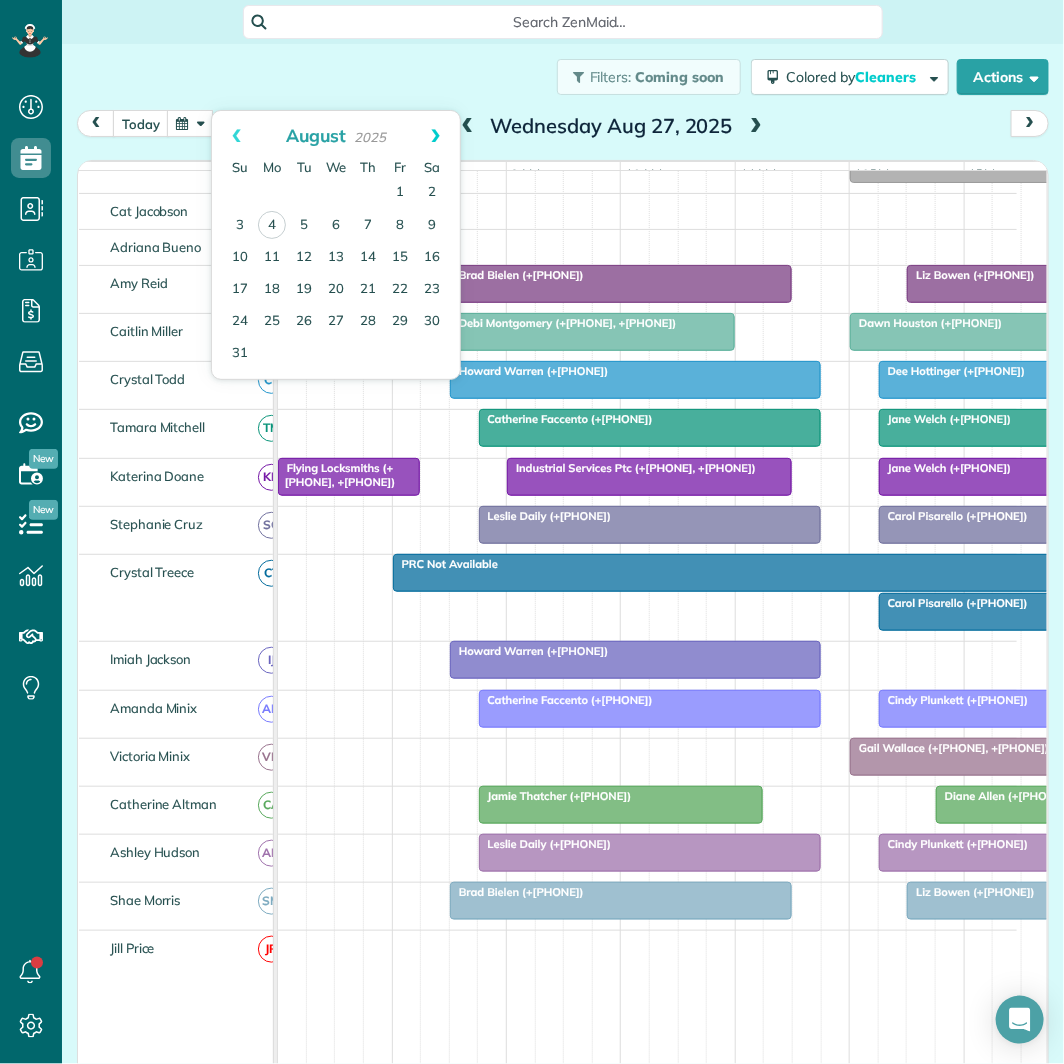 click on "Next" at bounding box center [435, 136] 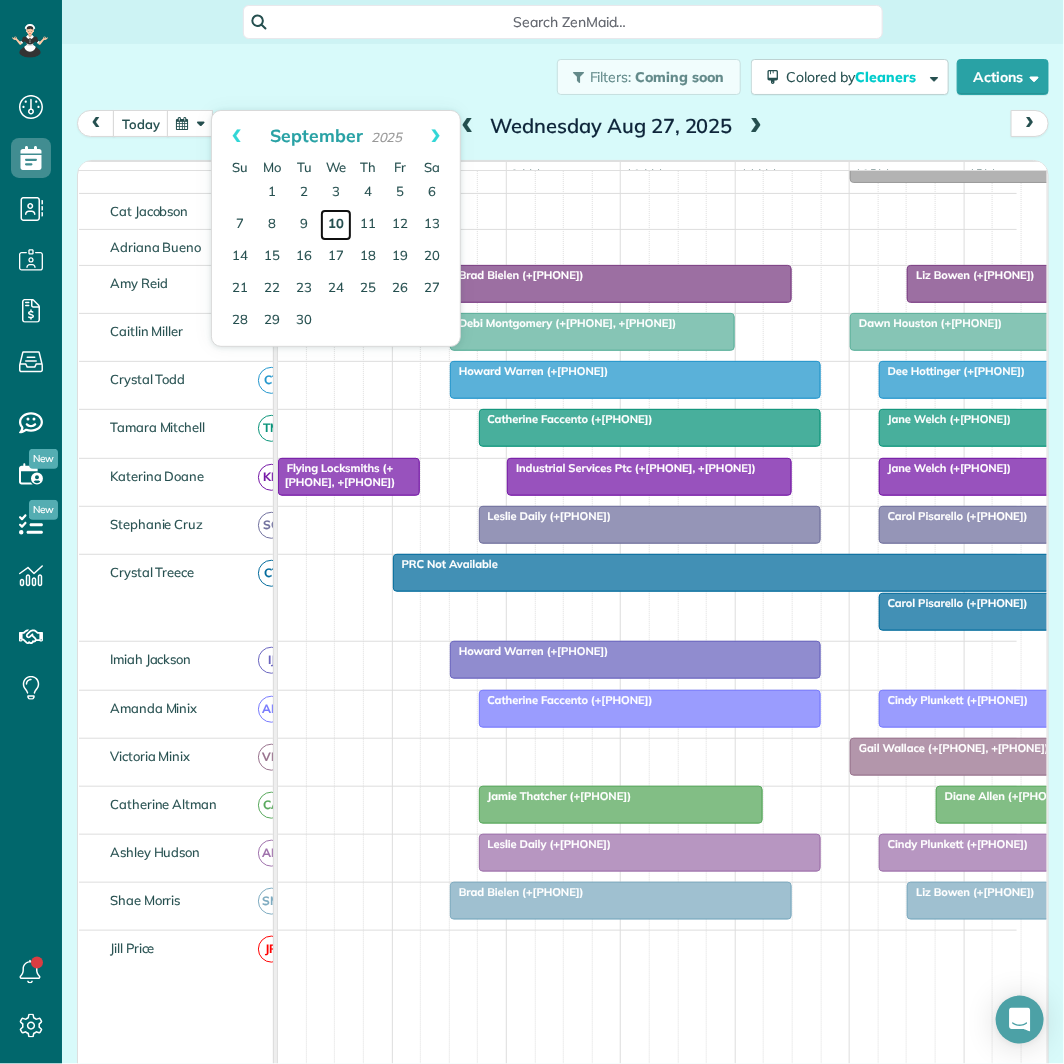 click on "10" at bounding box center [336, 225] 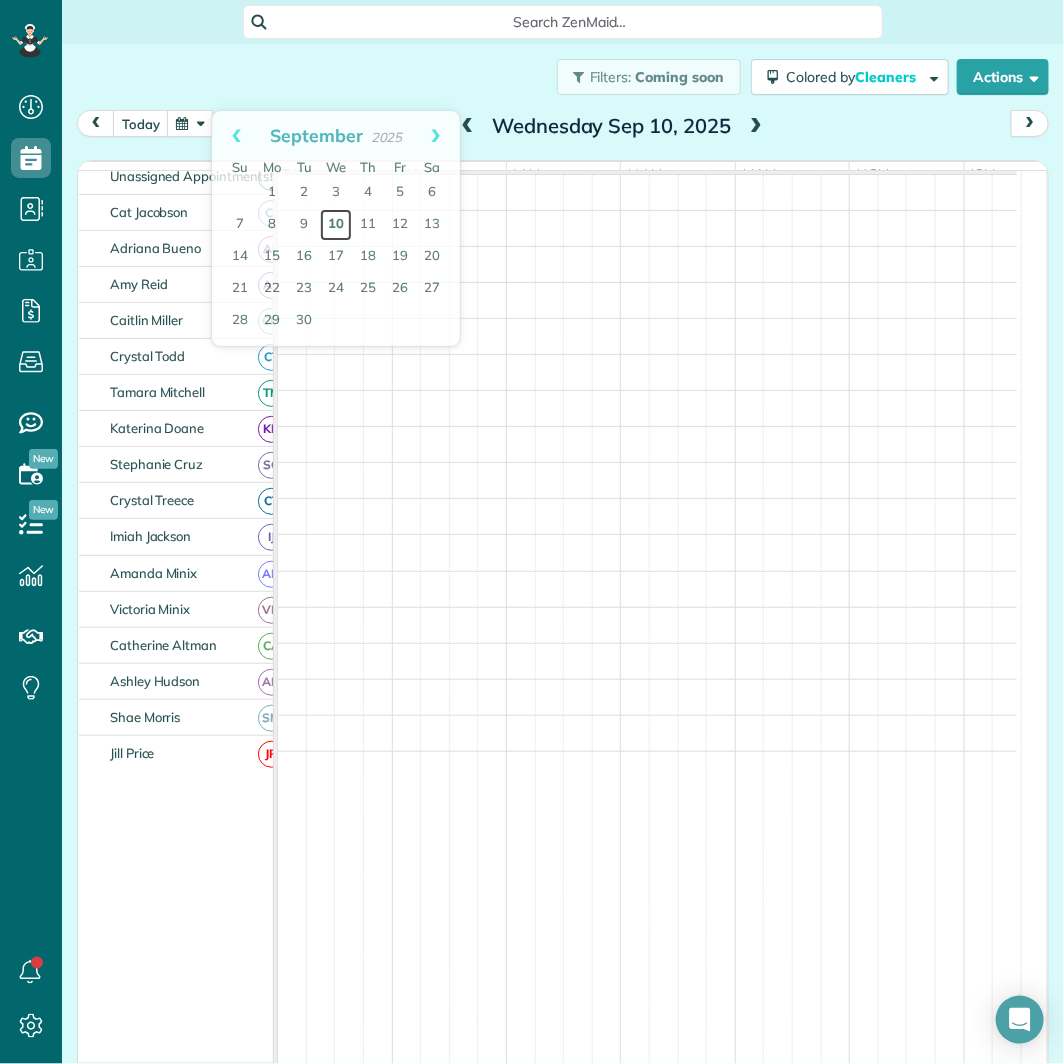 scroll, scrollTop: 91, scrollLeft: 0, axis: vertical 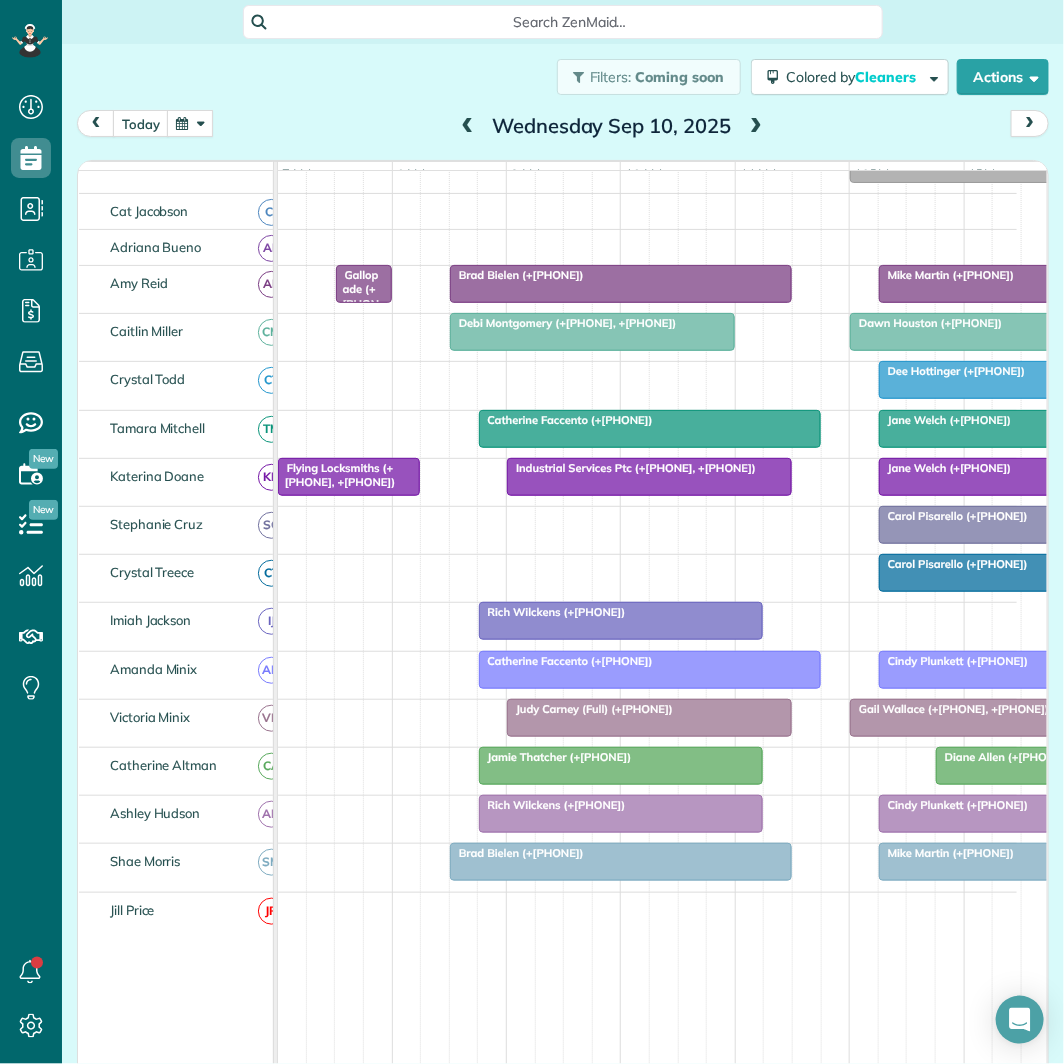 click at bounding box center [190, 123] 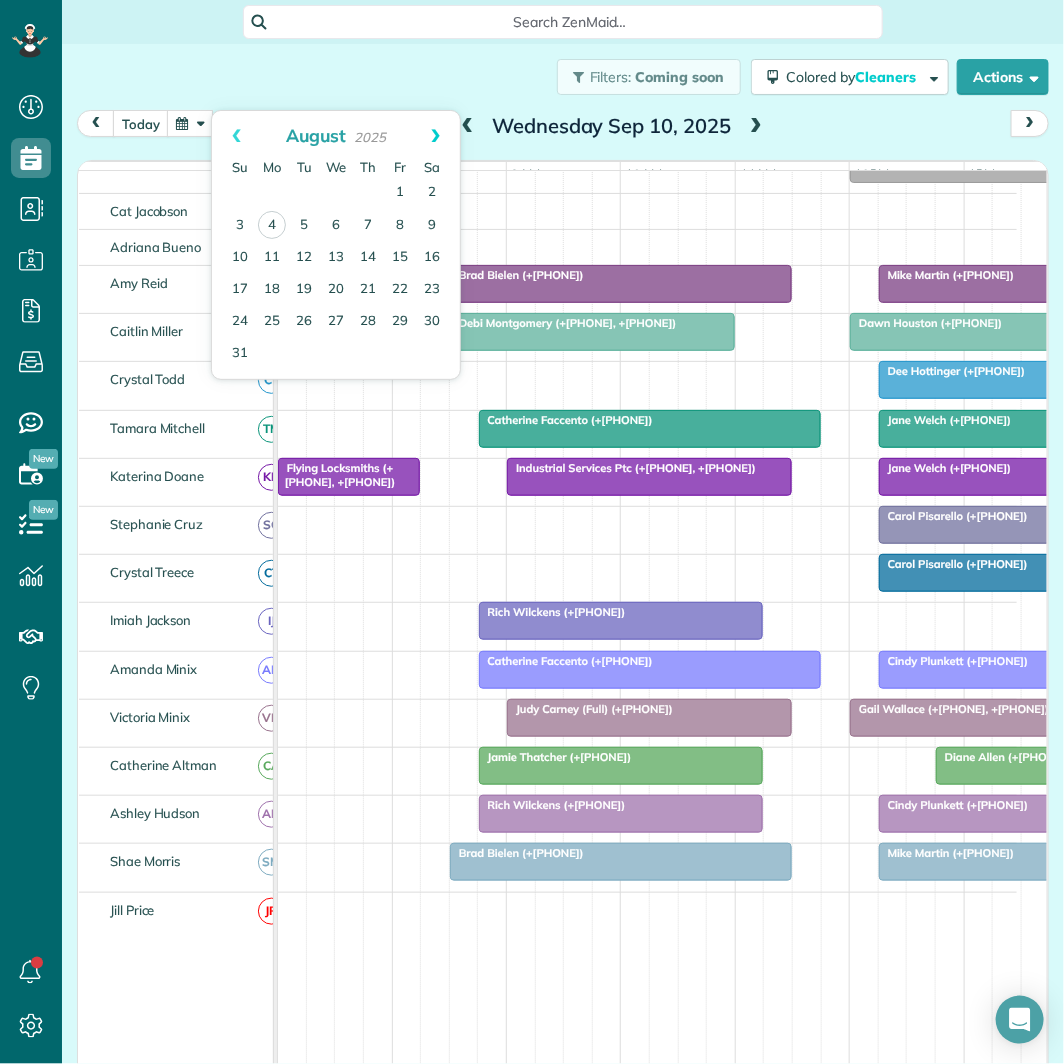 click on "Next" at bounding box center (435, 136) 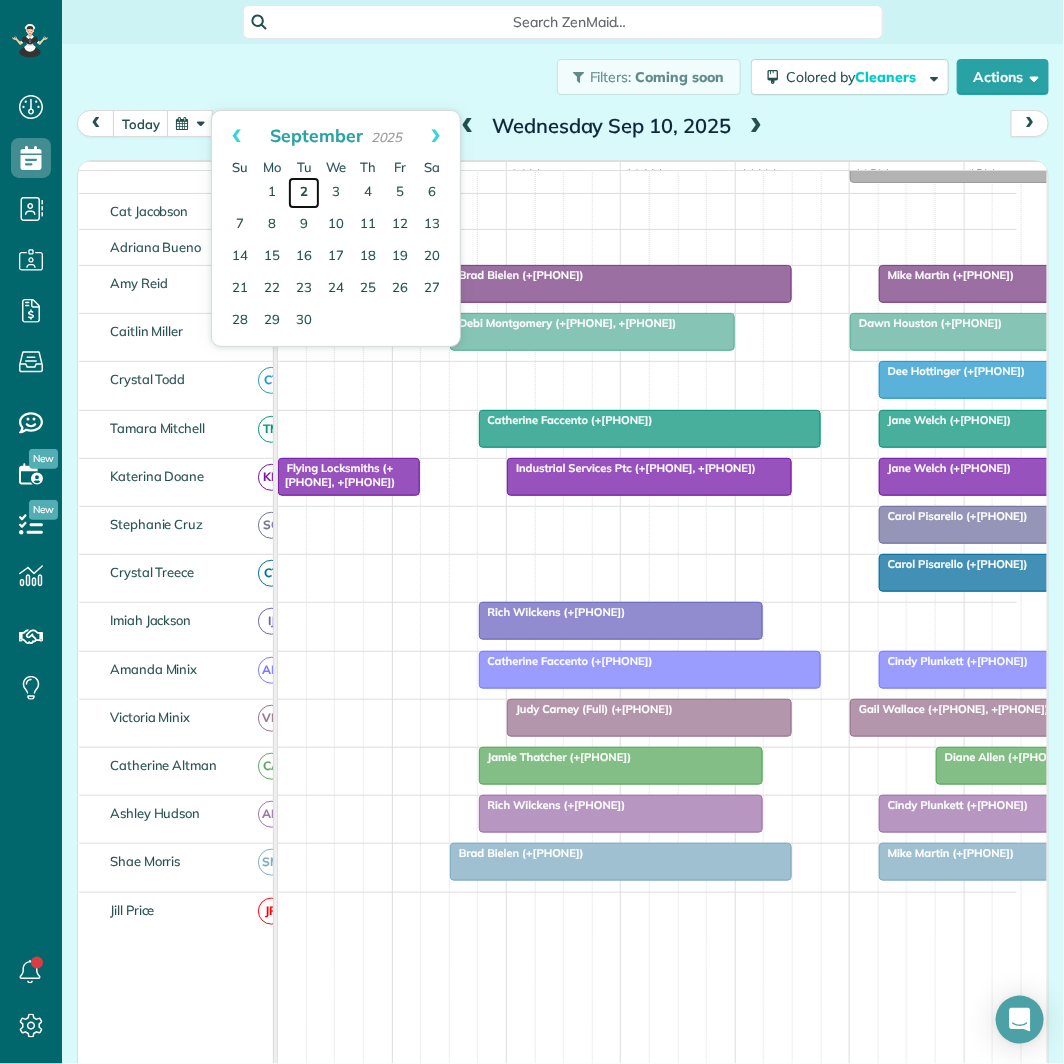 click on "2" at bounding box center [304, 193] 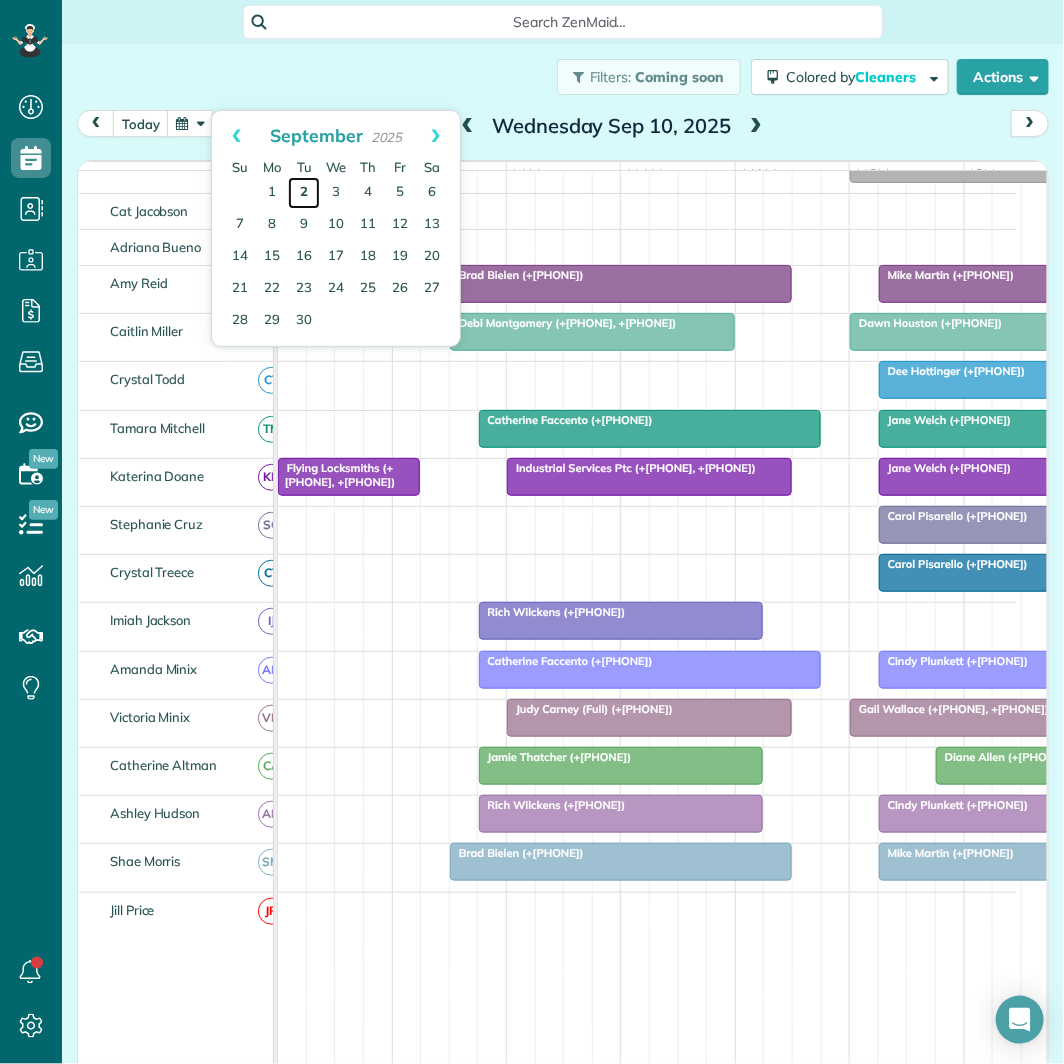 scroll, scrollTop: 90, scrollLeft: 0, axis: vertical 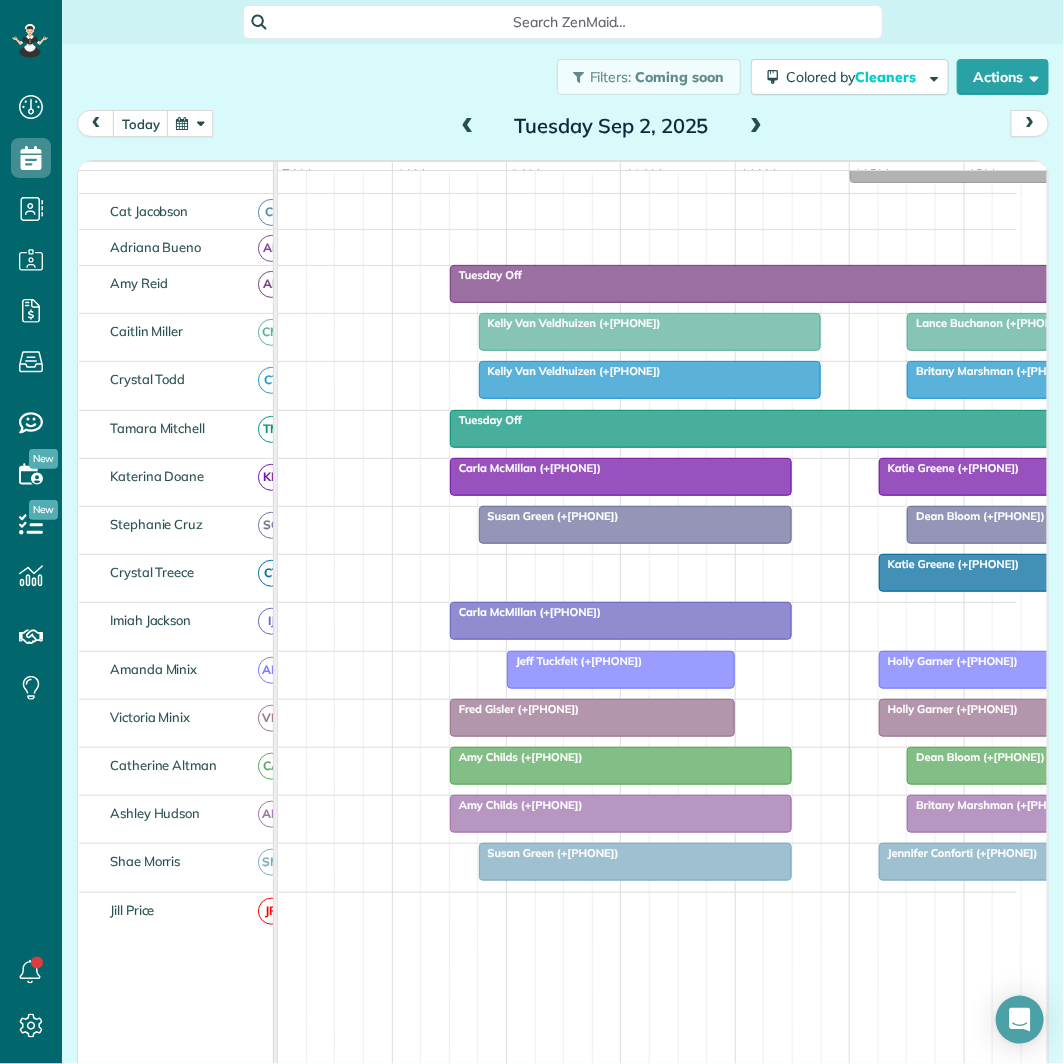click at bounding box center [756, 127] 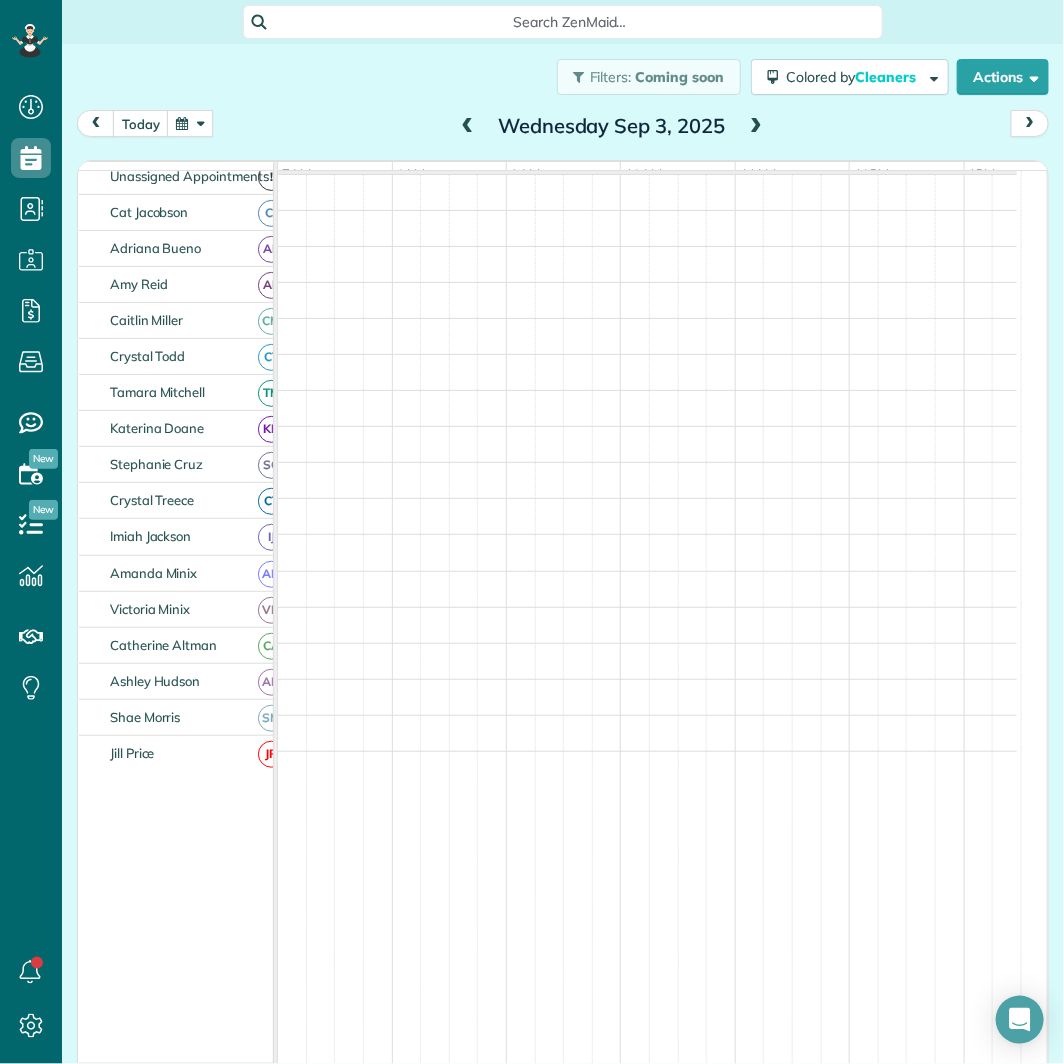 scroll, scrollTop: 91, scrollLeft: 0, axis: vertical 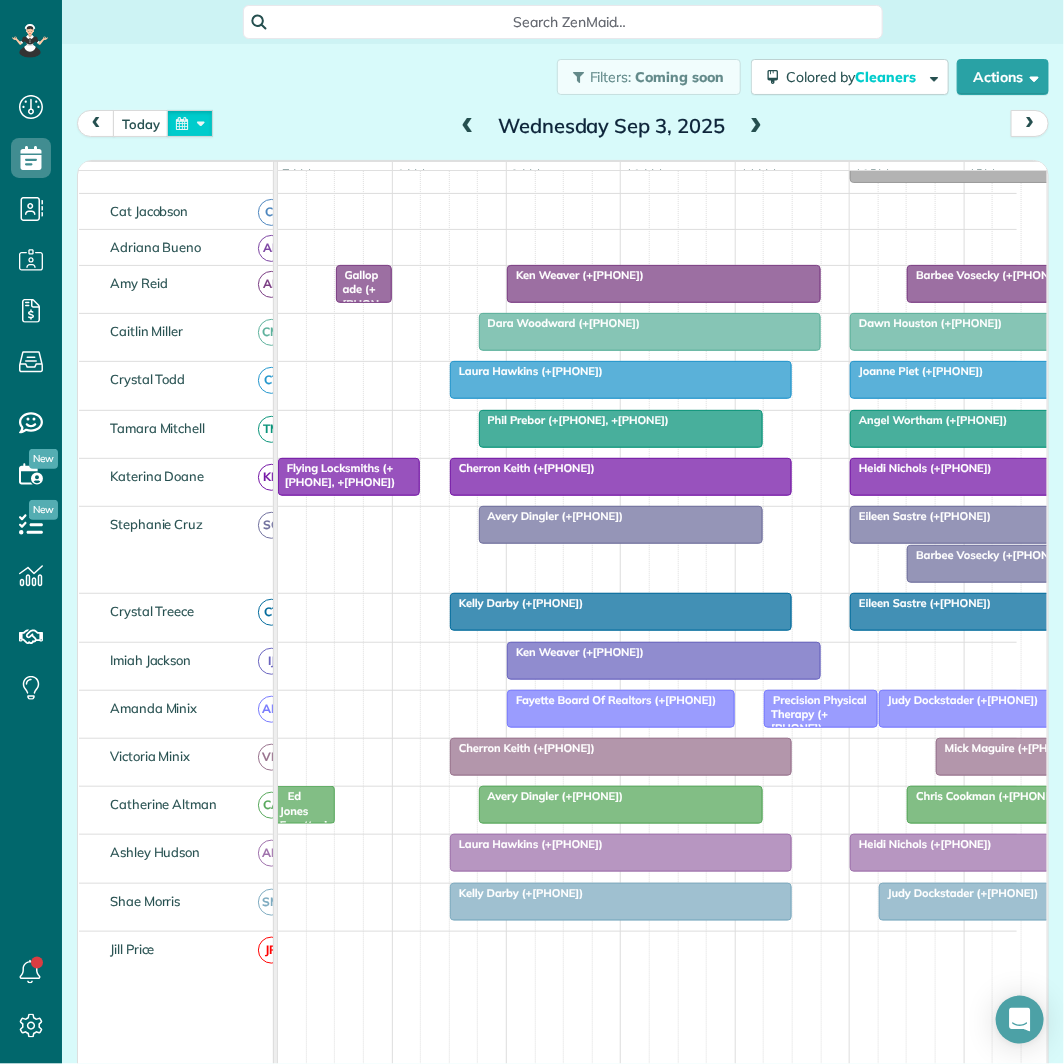 click at bounding box center [190, 123] 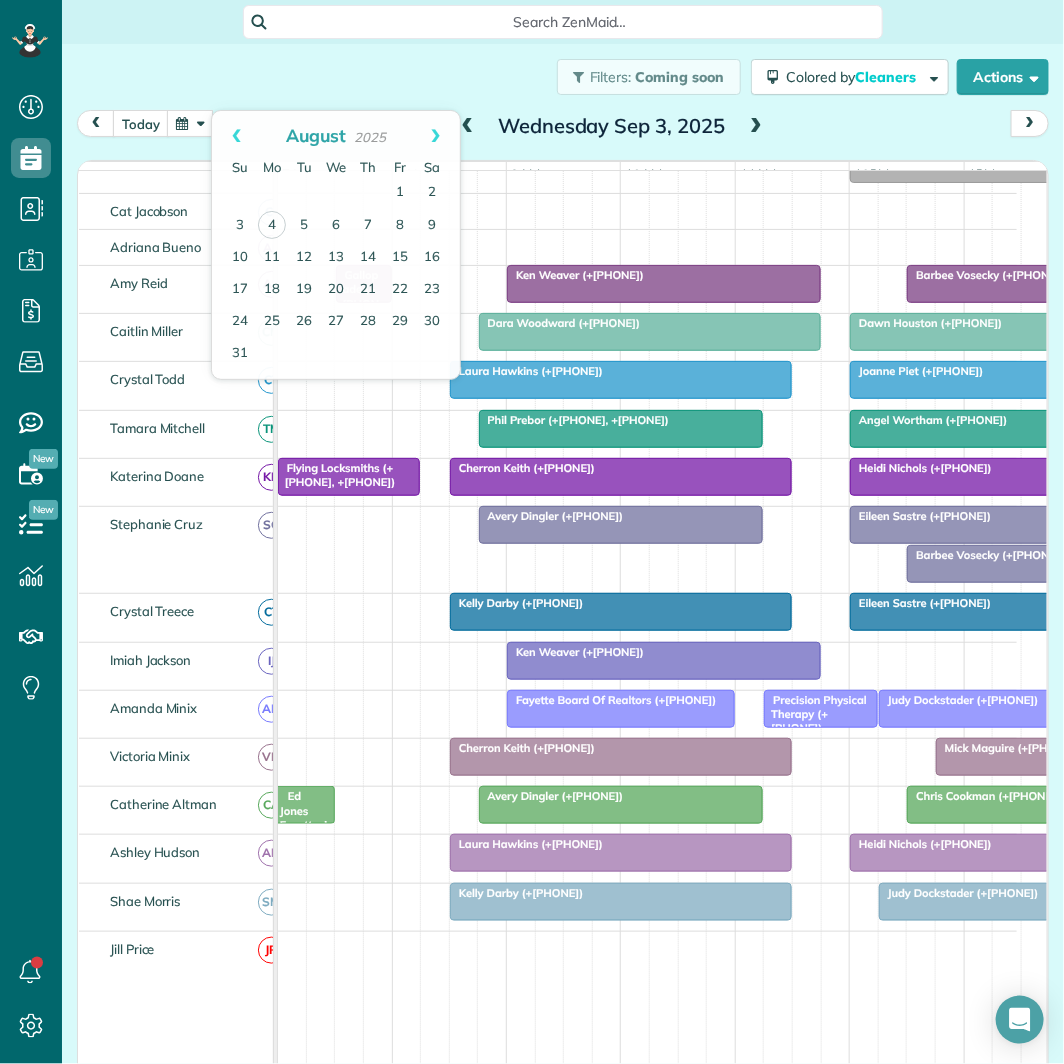 click on "Filters:   Coming soon
Colored by  Cleaners
Color by Cleaner
Color by Team
Color by Status
Color by Recurrence
Color by Paid/Unpaid
Filters  Default
Schedule Changes
Actions
Create Appointment
Create Task
Clock In/Out
Send Work Orders
Print Route Sheets
Today's Emails/Texts
Export data.." at bounding box center [563, 77] 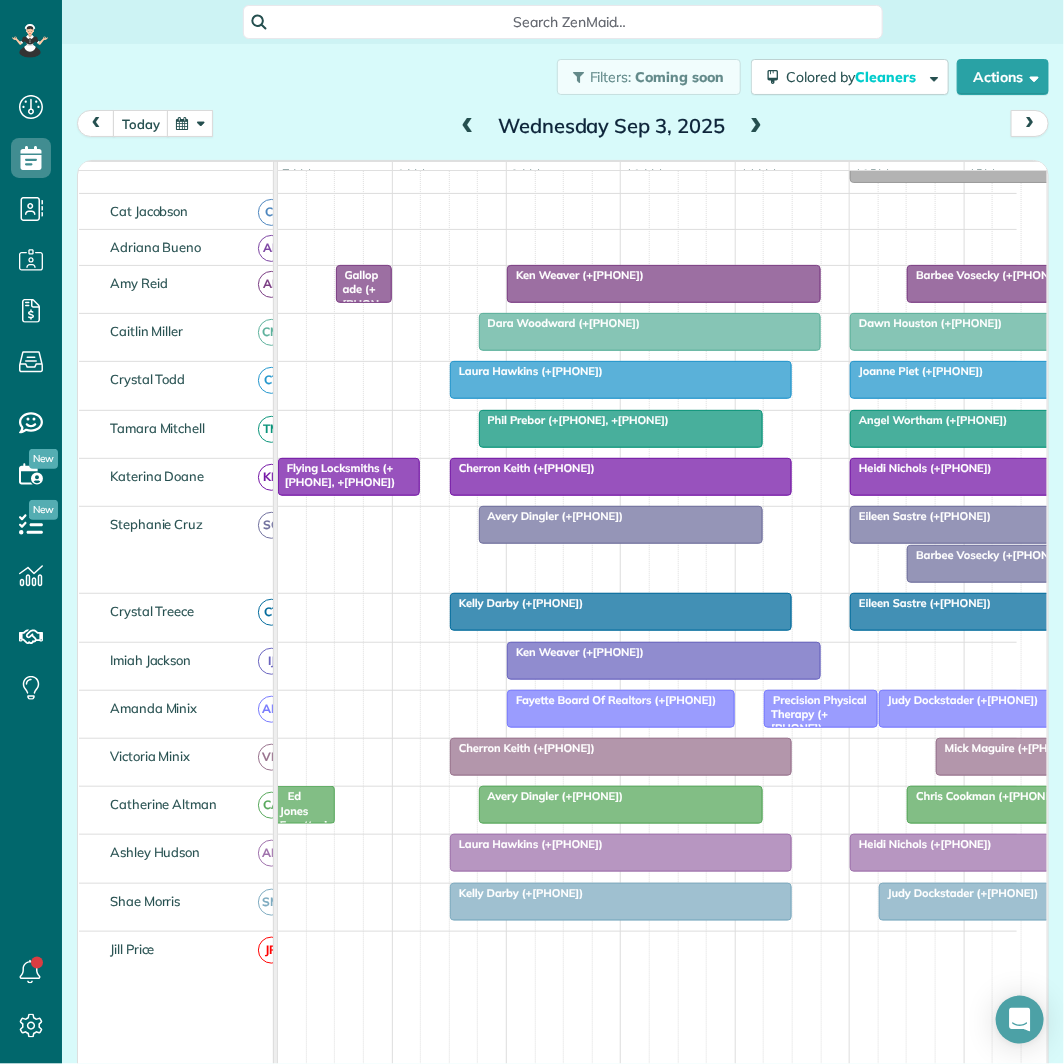 click at bounding box center [756, 127] 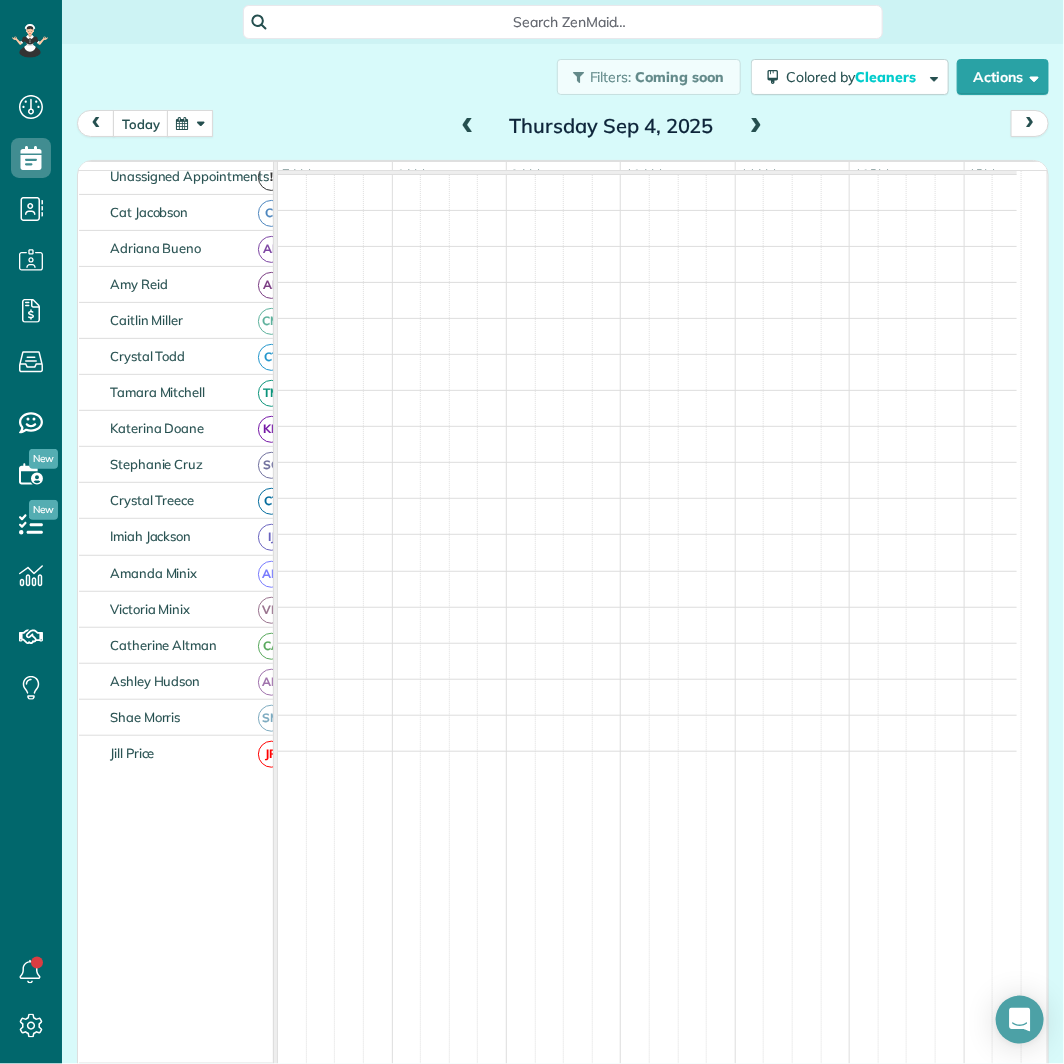 scroll, scrollTop: 91, scrollLeft: 0, axis: vertical 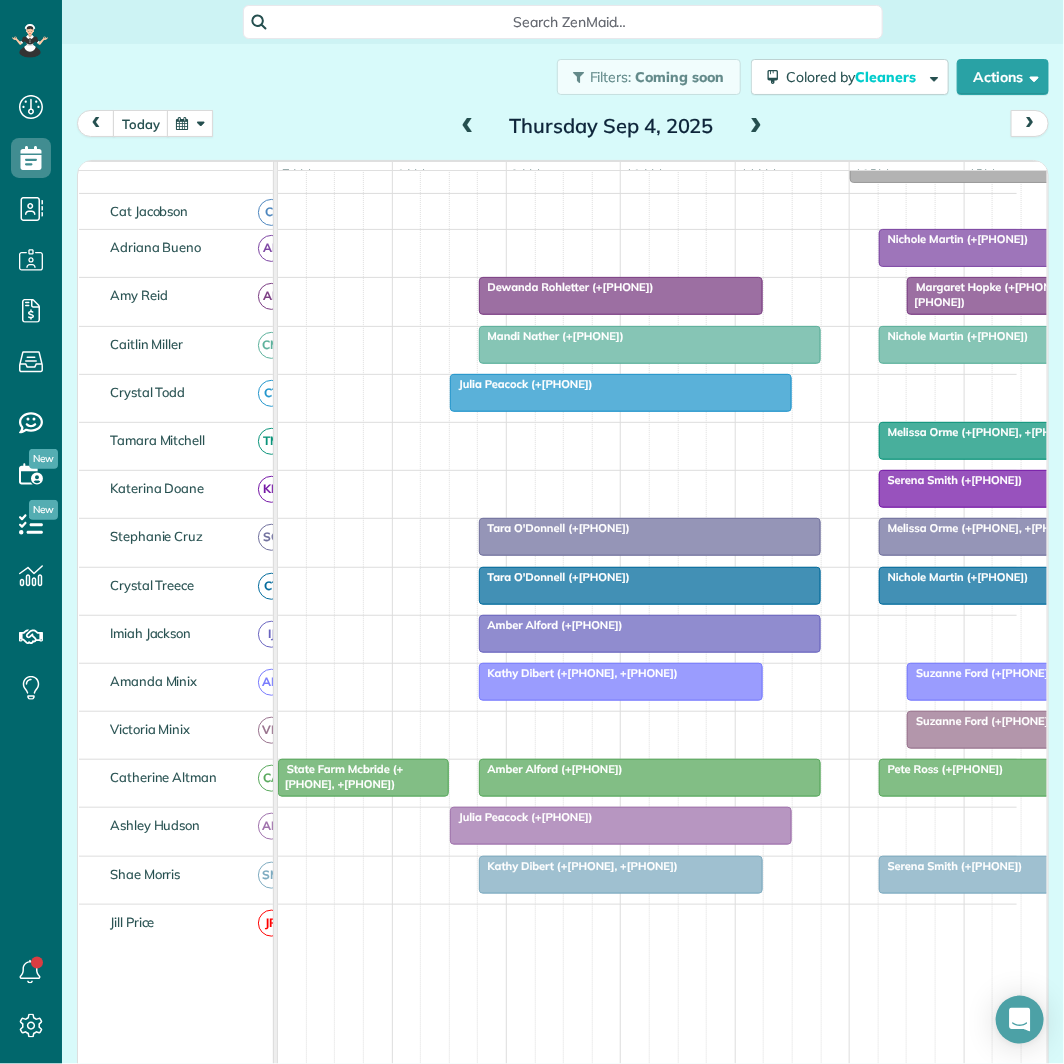 click at bounding box center (756, 127) 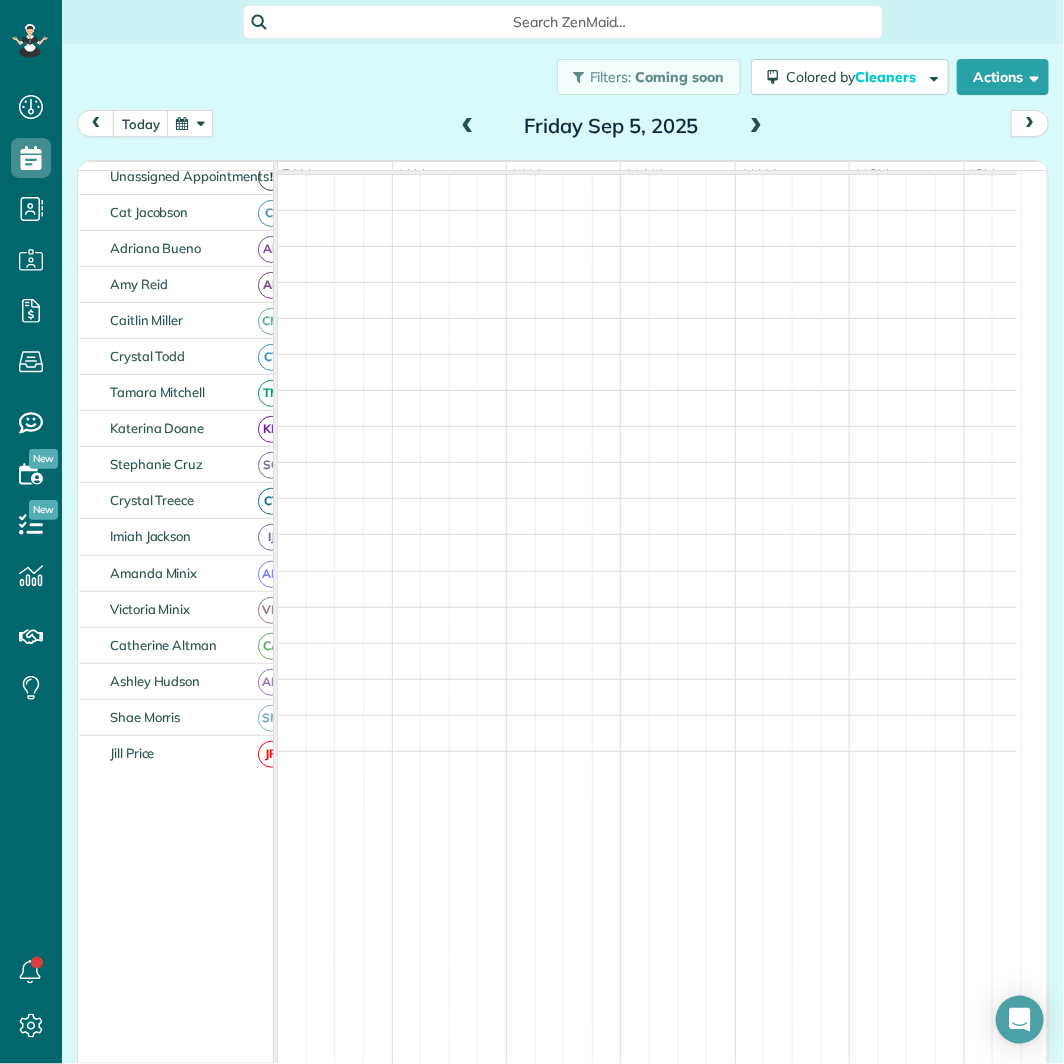scroll, scrollTop: 91, scrollLeft: 0, axis: vertical 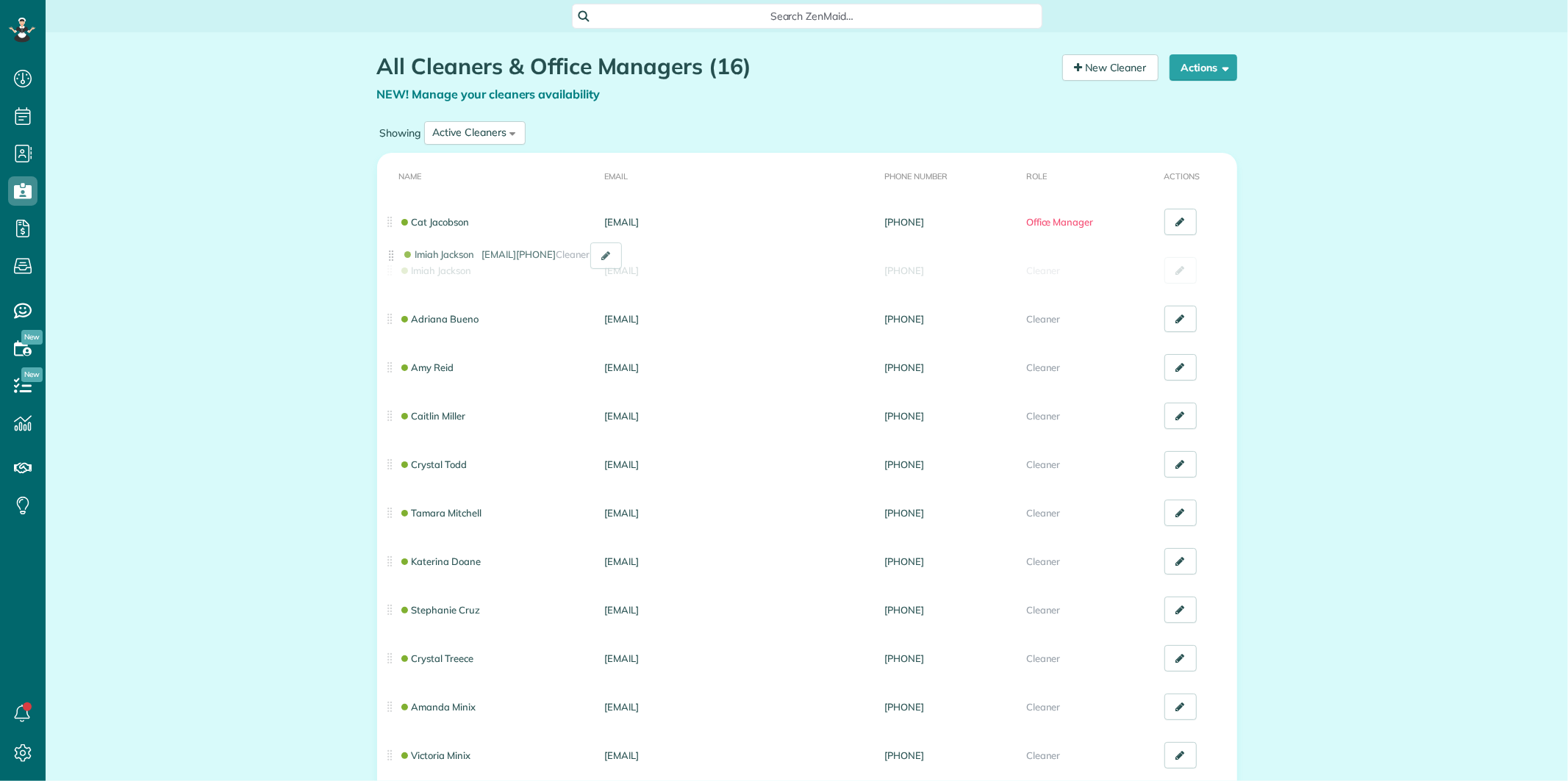 drag, startPoint x: 384, startPoint y: 661, endPoint x: 391, endPoint y: 268, distance: 393.06234 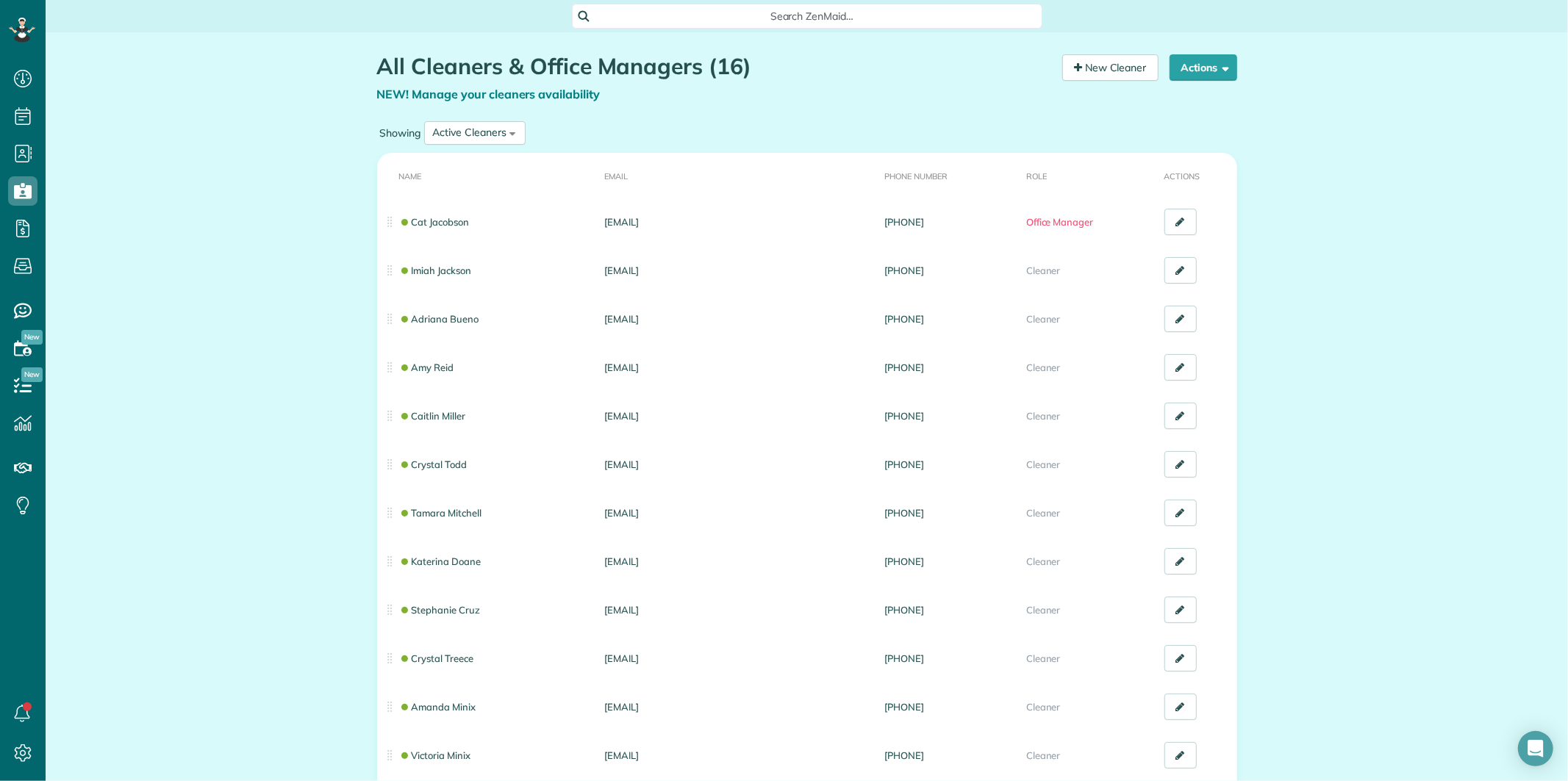 click on "All Cleaners & Office Managers (16)
NEW! Manage your cleaners availability
Your Cleaners [30 sec]
New Cleaner
Actions
Manage your cleaners availability
Team Management
Go to Payroll
Export data.." at bounding box center (806, 558) 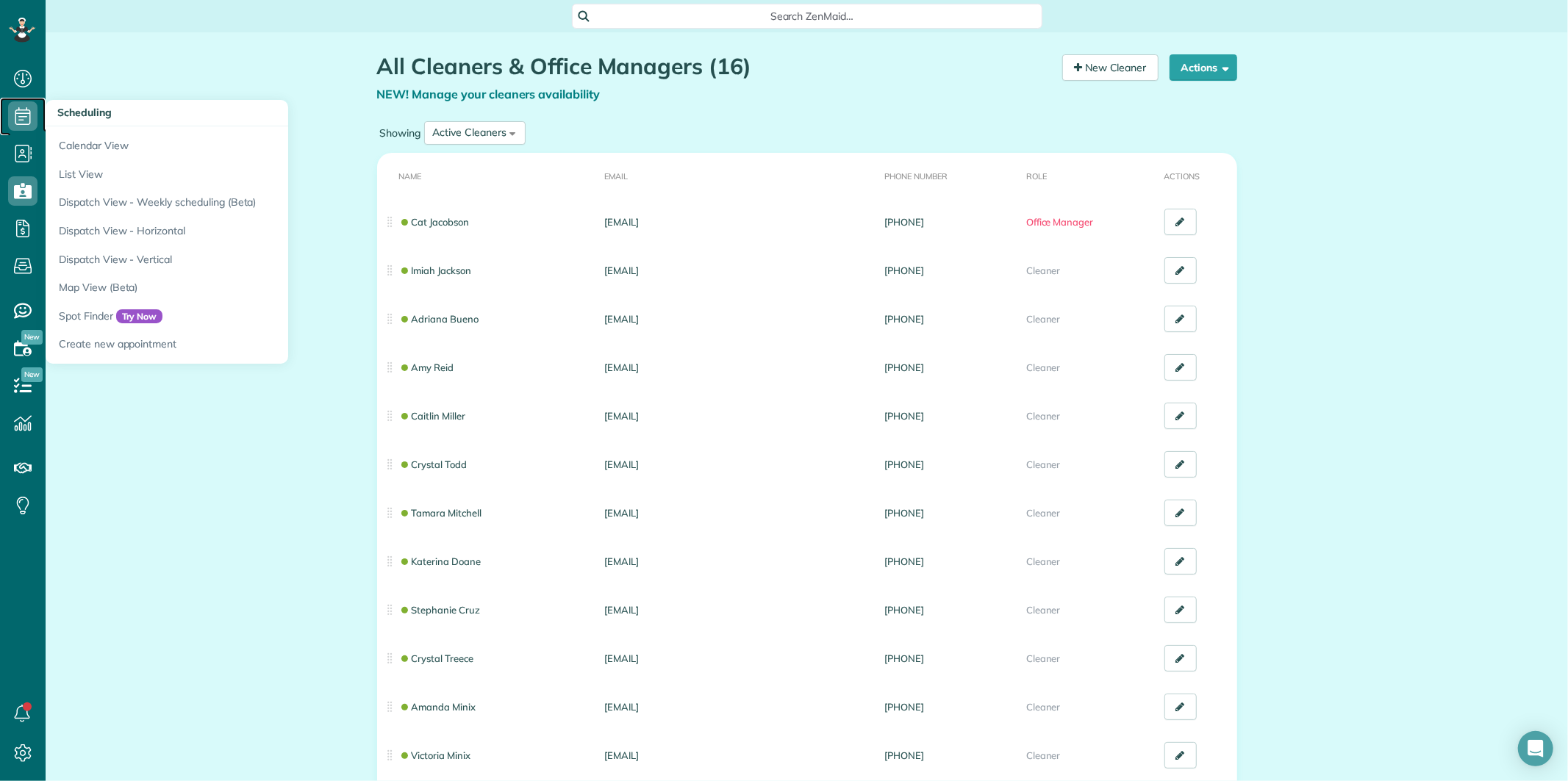click 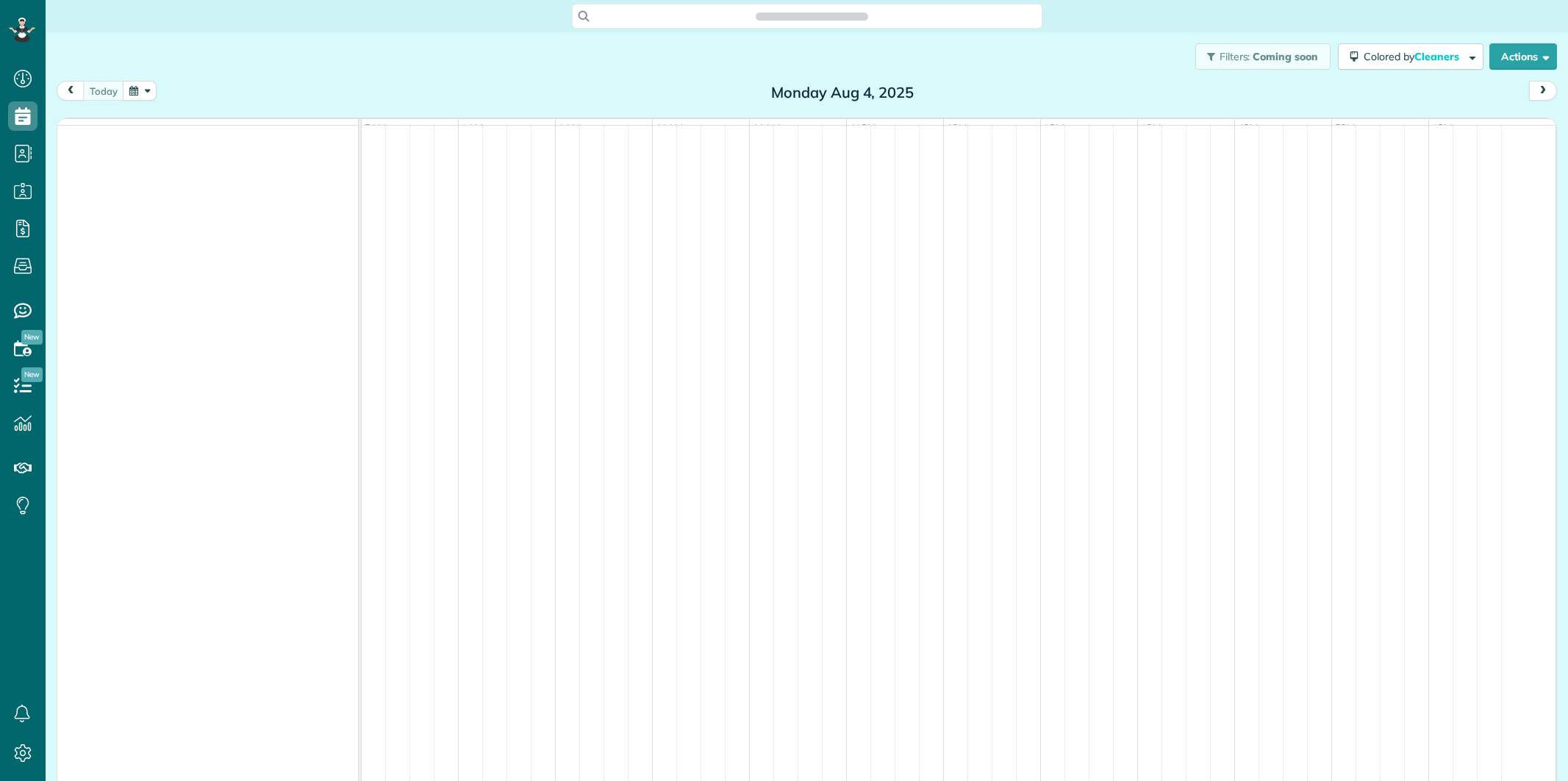 scroll, scrollTop: 0, scrollLeft: 0, axis: both 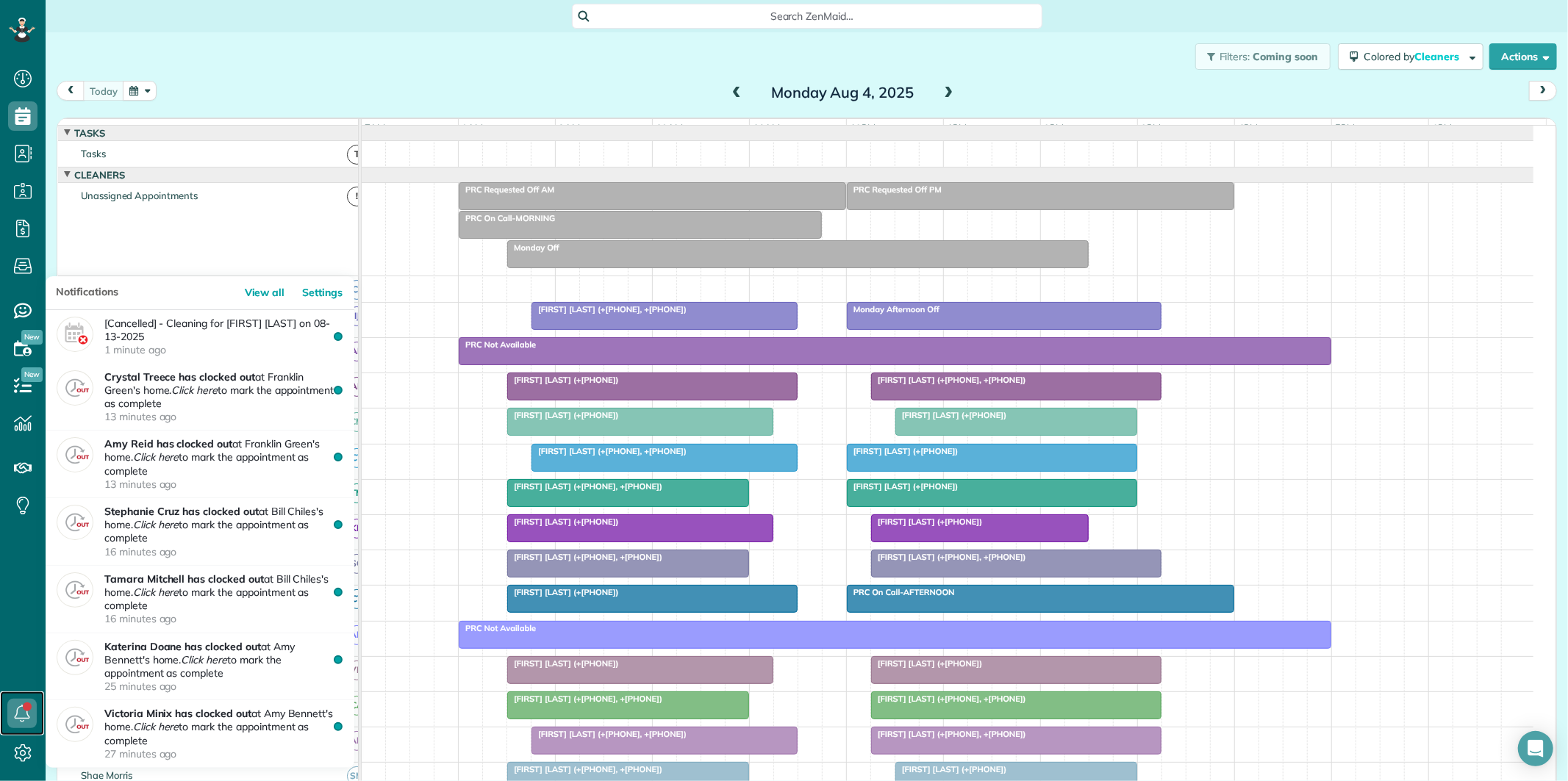 click 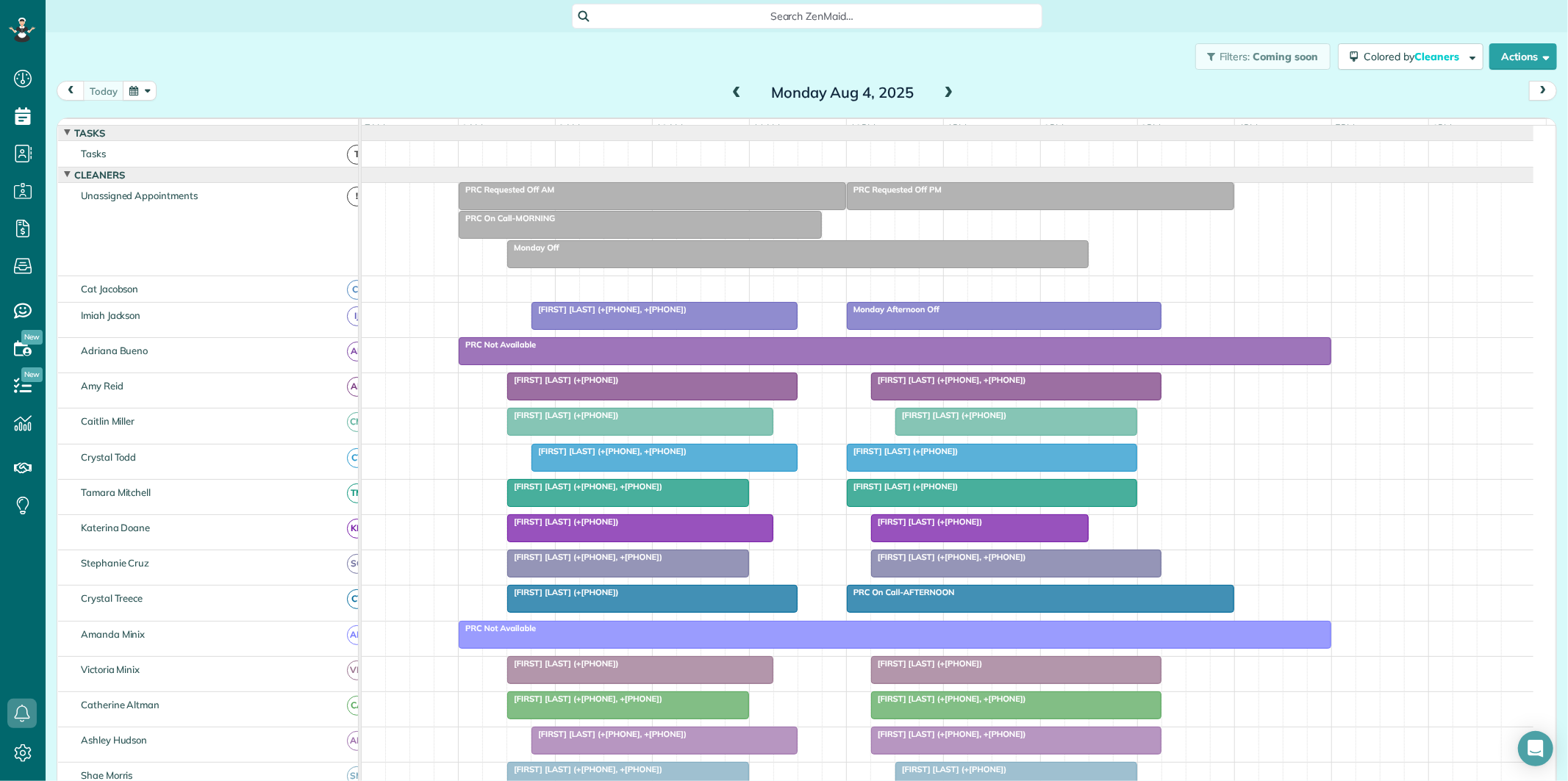 click on "Filters:   Coming soon
Colored by  Cleaners
Color by Cleaner
Color by Team
Color by Status
Color by Recurrence
Color by Paid/Unpaid
Filters  Default
Schedule Changes
Actions
Create Appointment
Create Task
Clock In/Out
Send Work Orders
Print Route Sheets
Today's Emails/Texts
Export data.." at bounding box center [806, 57] 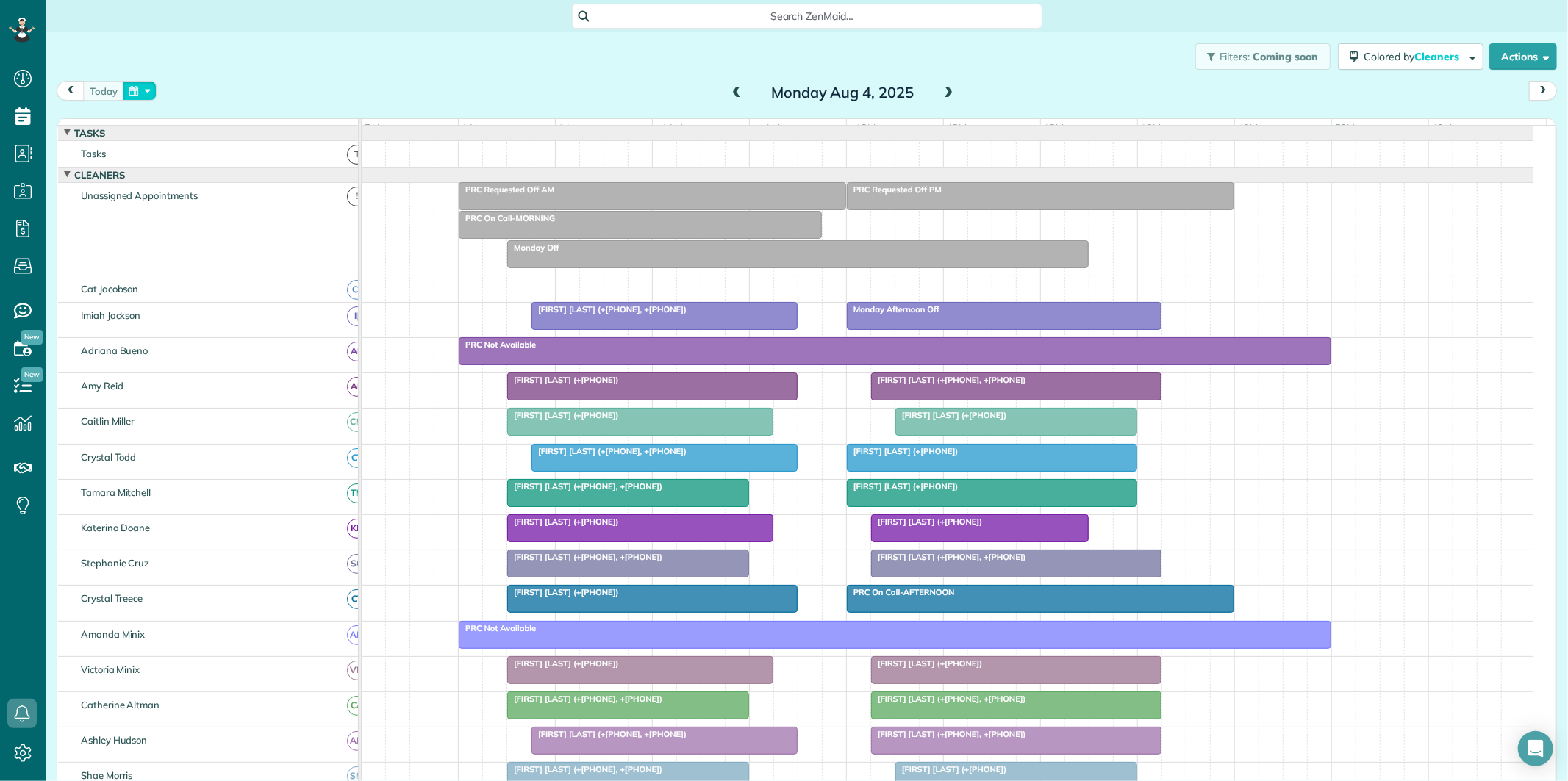 click at bounding box center (140, 90) 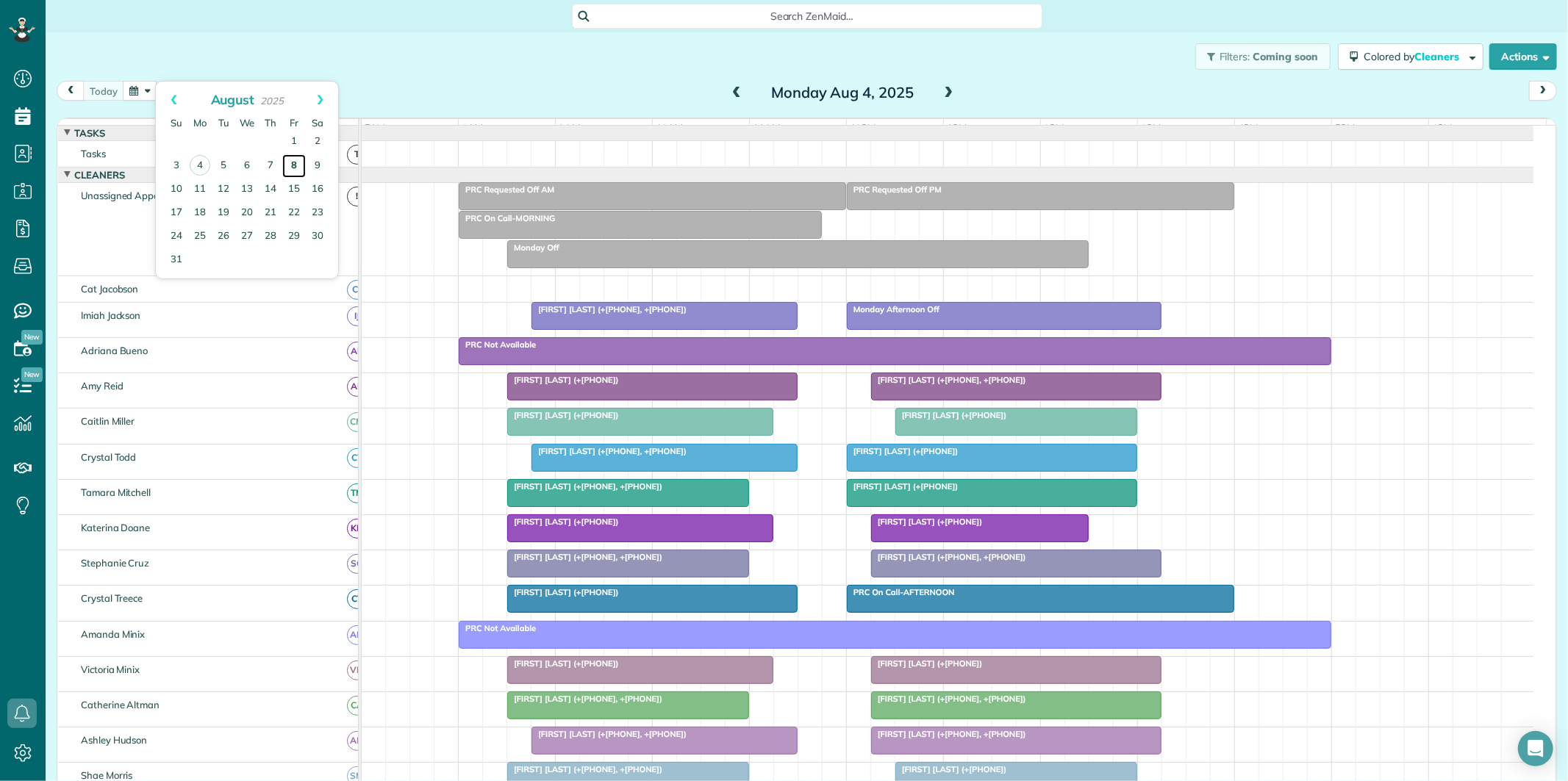click on "8" at bounding box center (294, 166) 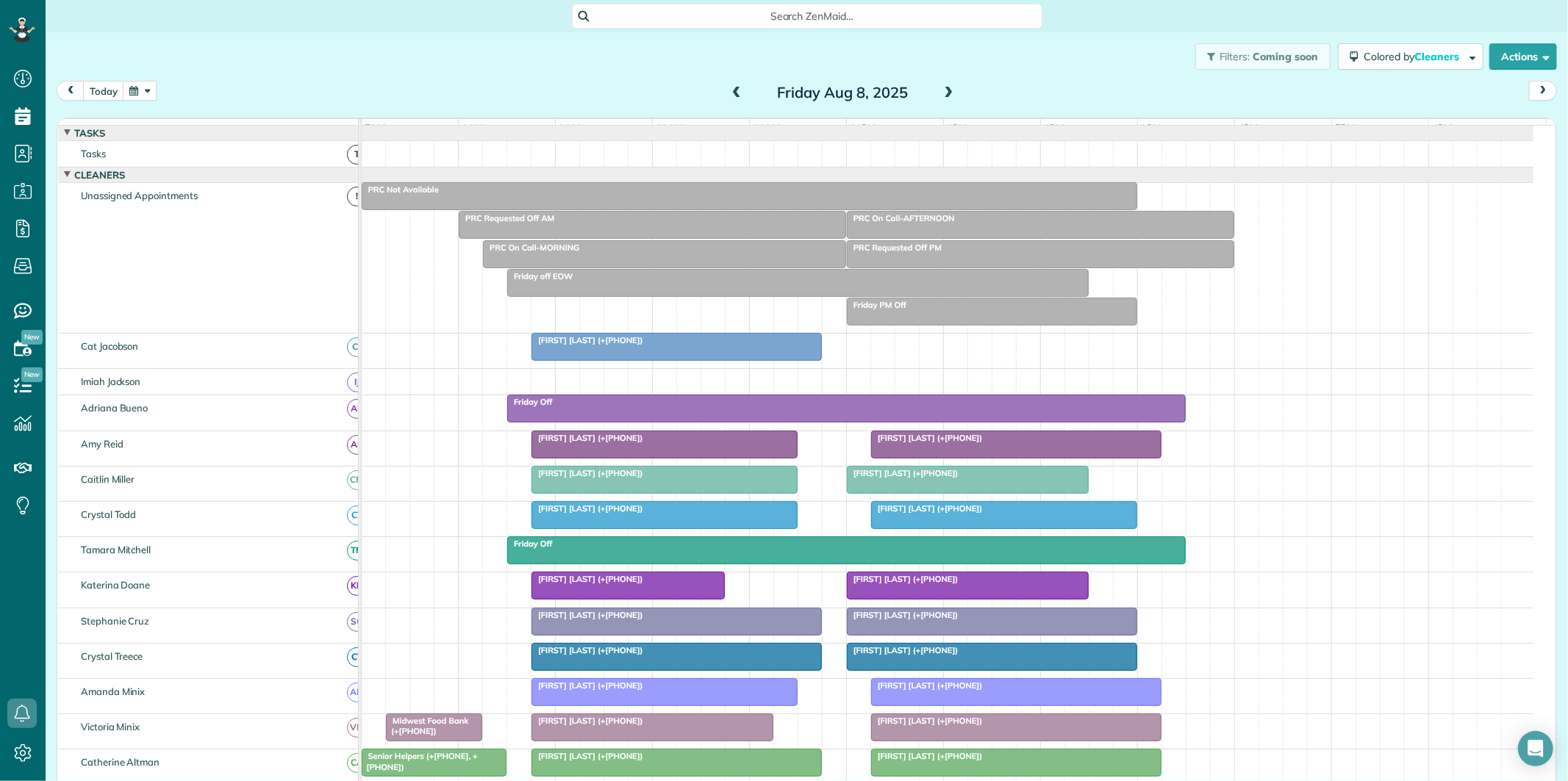 scroll, scrollTop: 89, scrollLeft: 0, axis: vertical 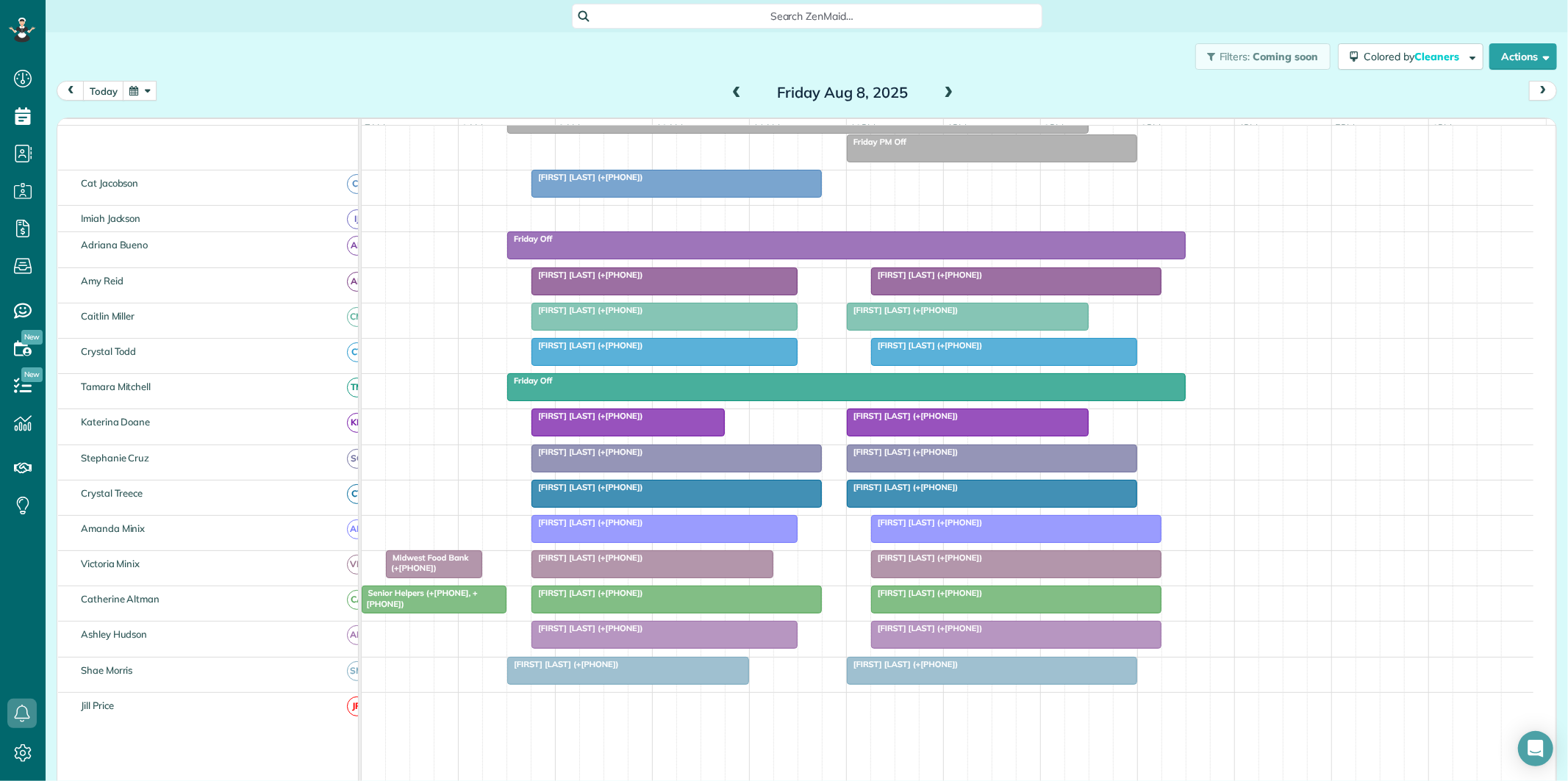 click at bounding box center [737, 93] 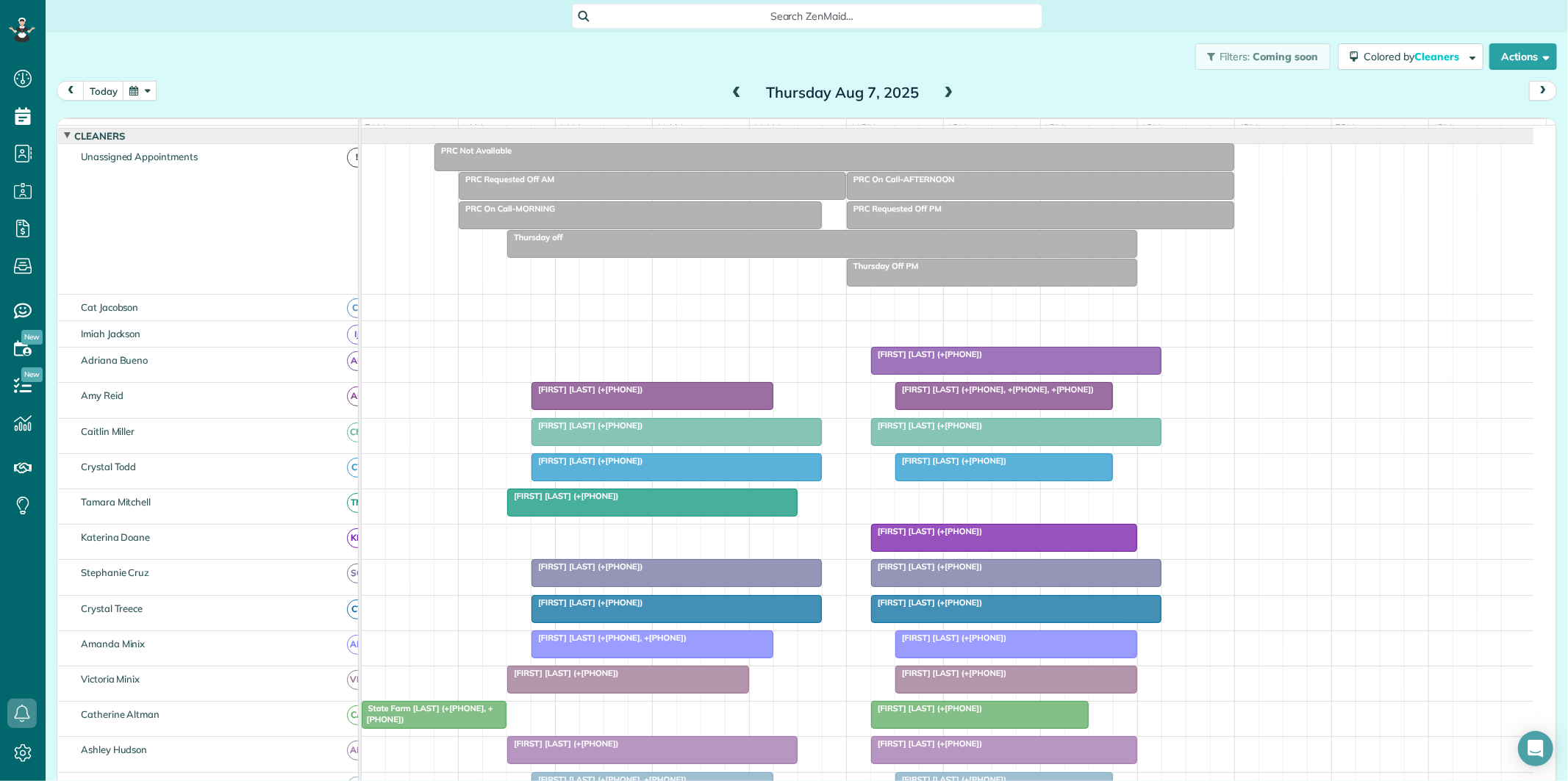 scroll, scrollTop: 112, scrollLeft: 0, axis: vertical 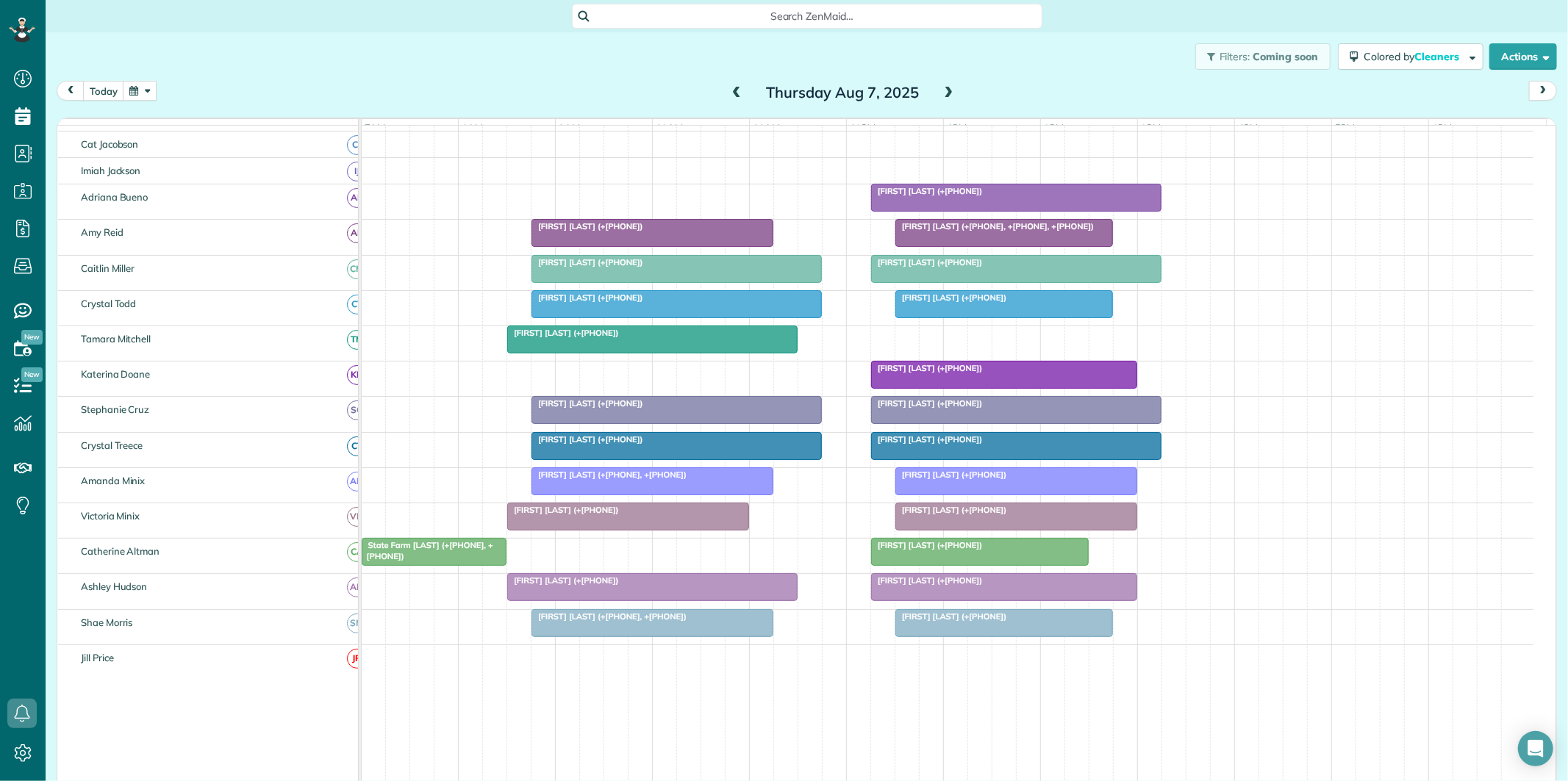 click at bounding box center [949, 93] 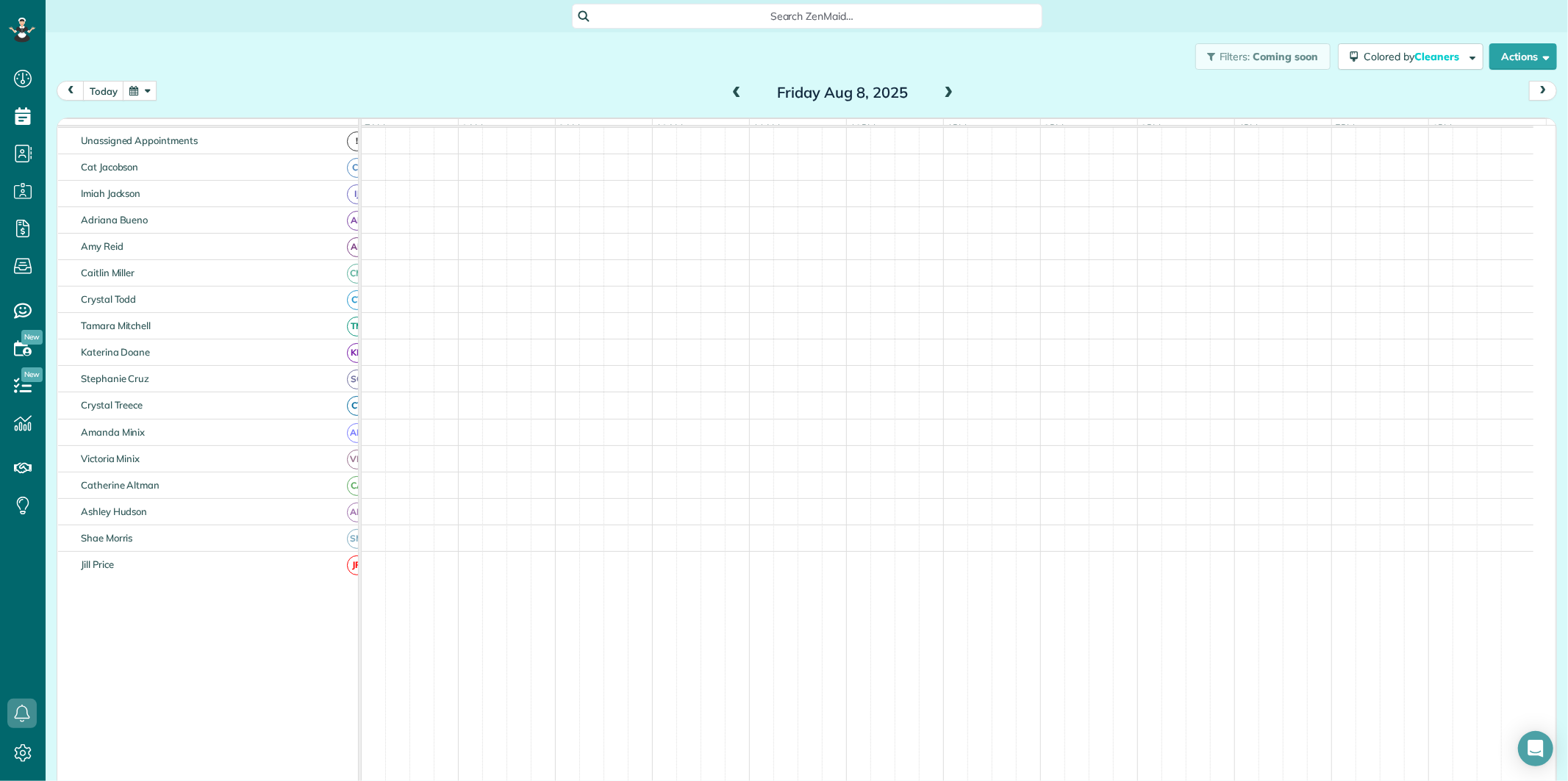 scroll, scrollTop: 55, scrollLeft: 0, axis: vertical 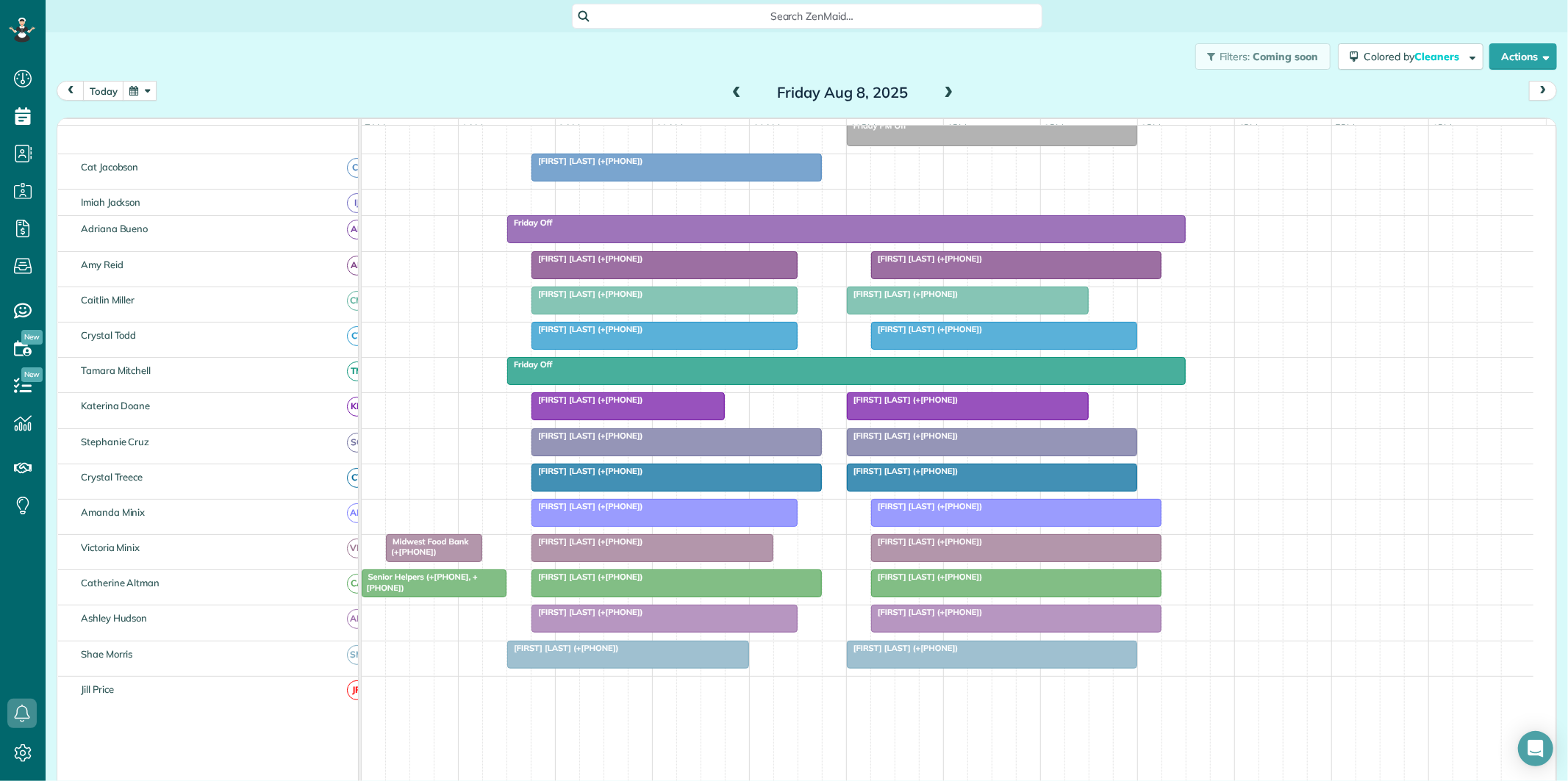 click at bounding box center (737, 93) 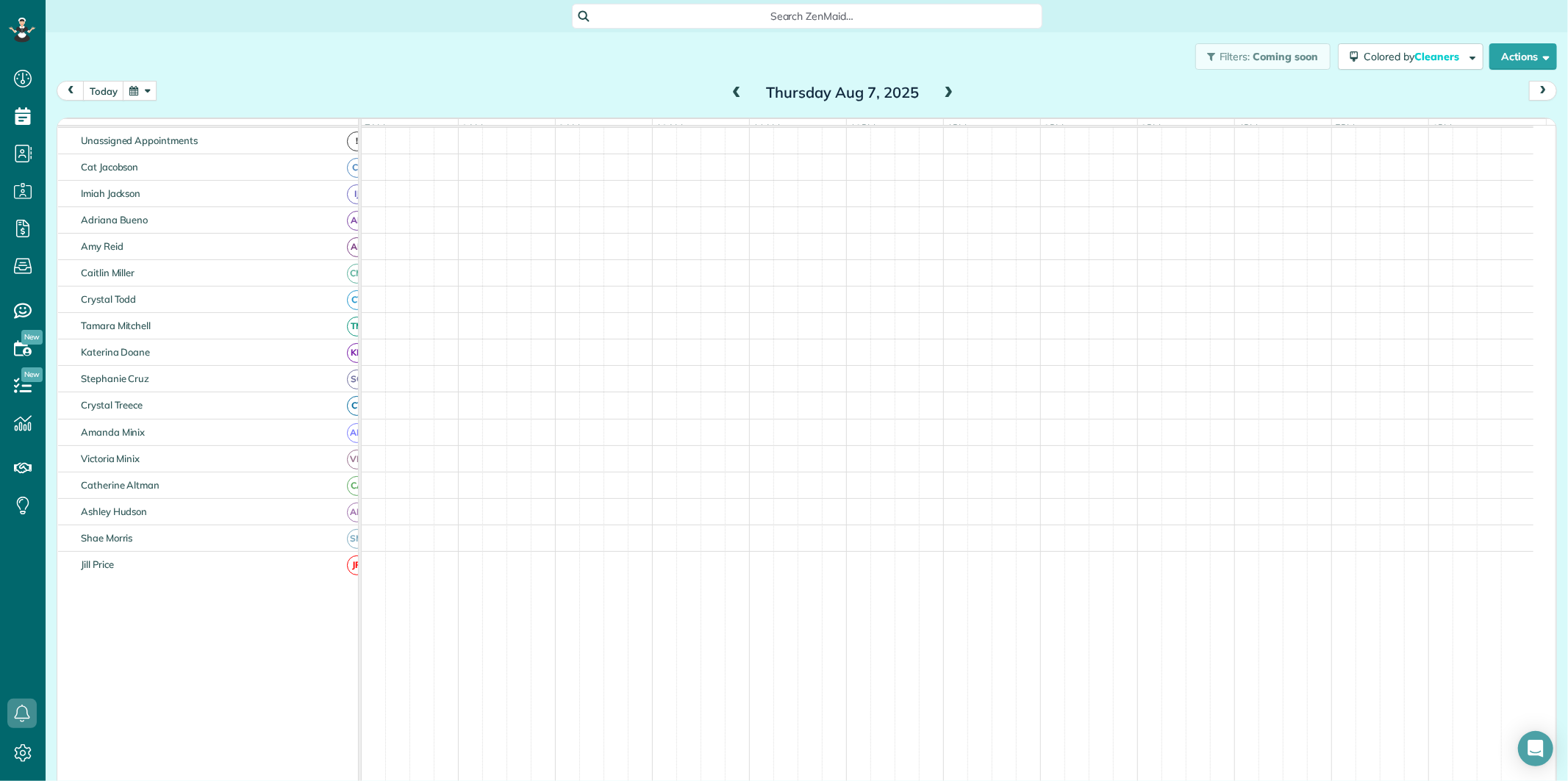 scroll, scrollTop: 179, scrollLeft: 0, axis: vertical 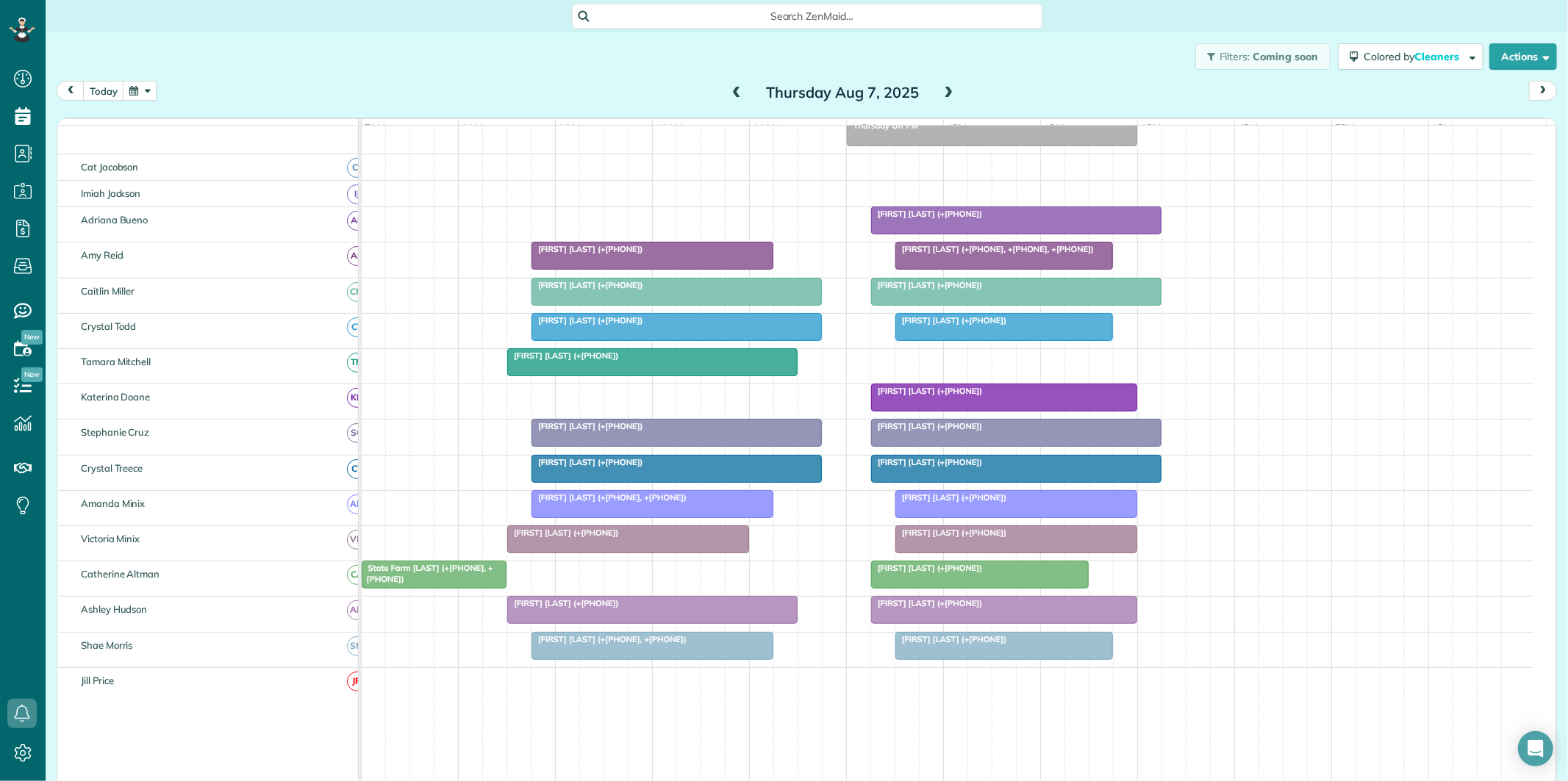 click at bounding box center [737, 93] 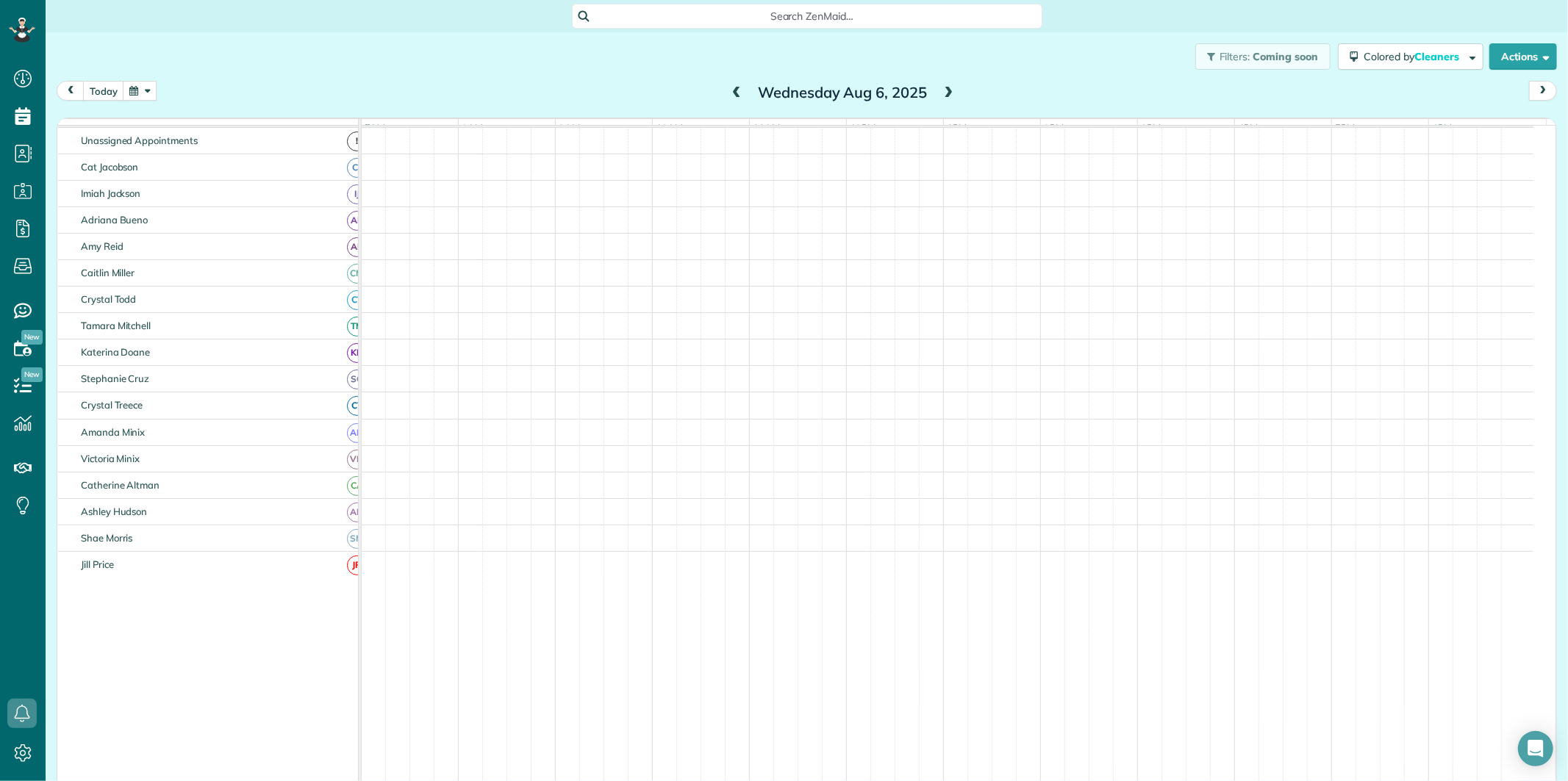 scroll, scrollTop: 55, scrollLeft: 0, axis: vertical 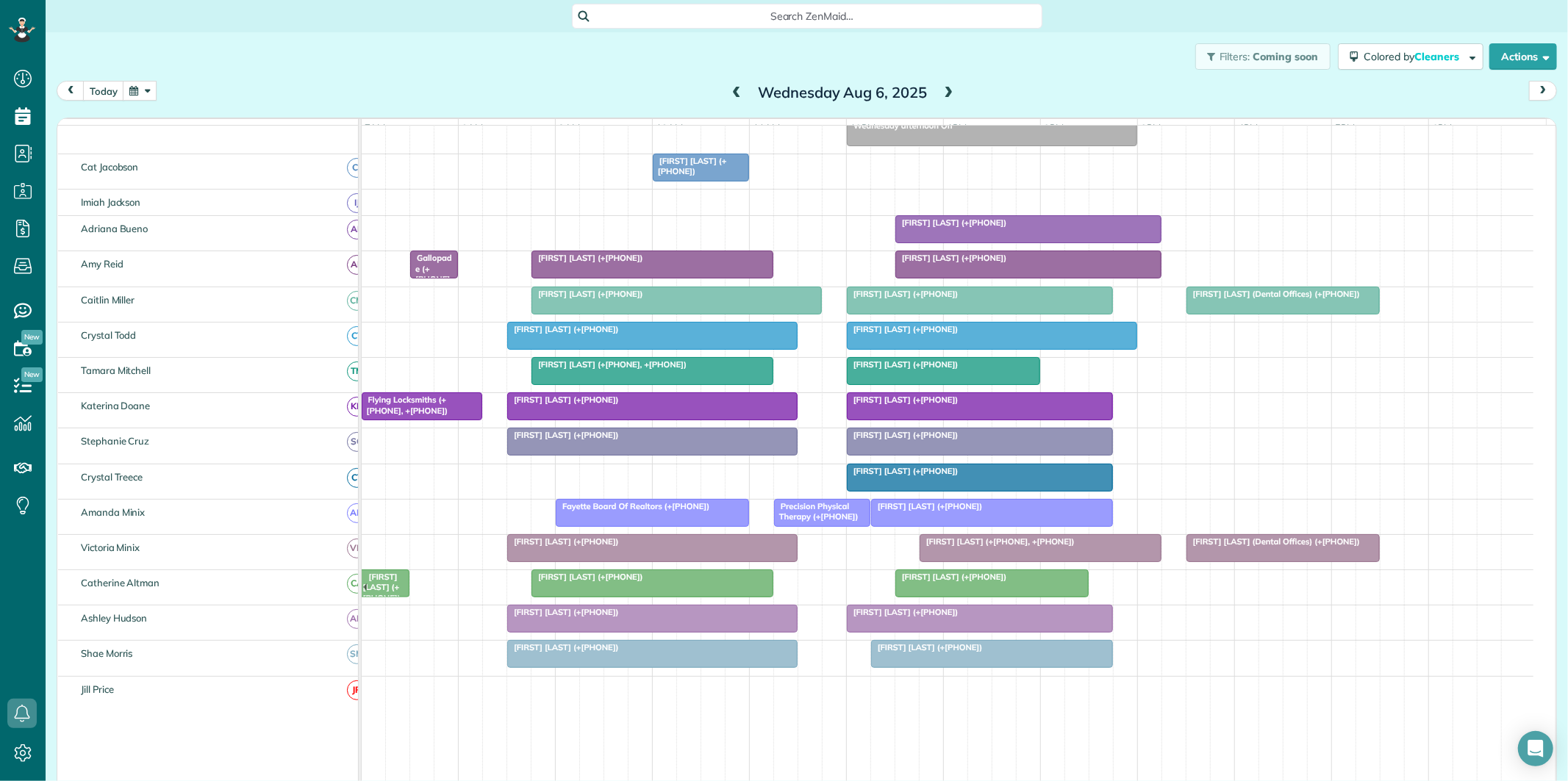 click at bounding box center (949, 93) 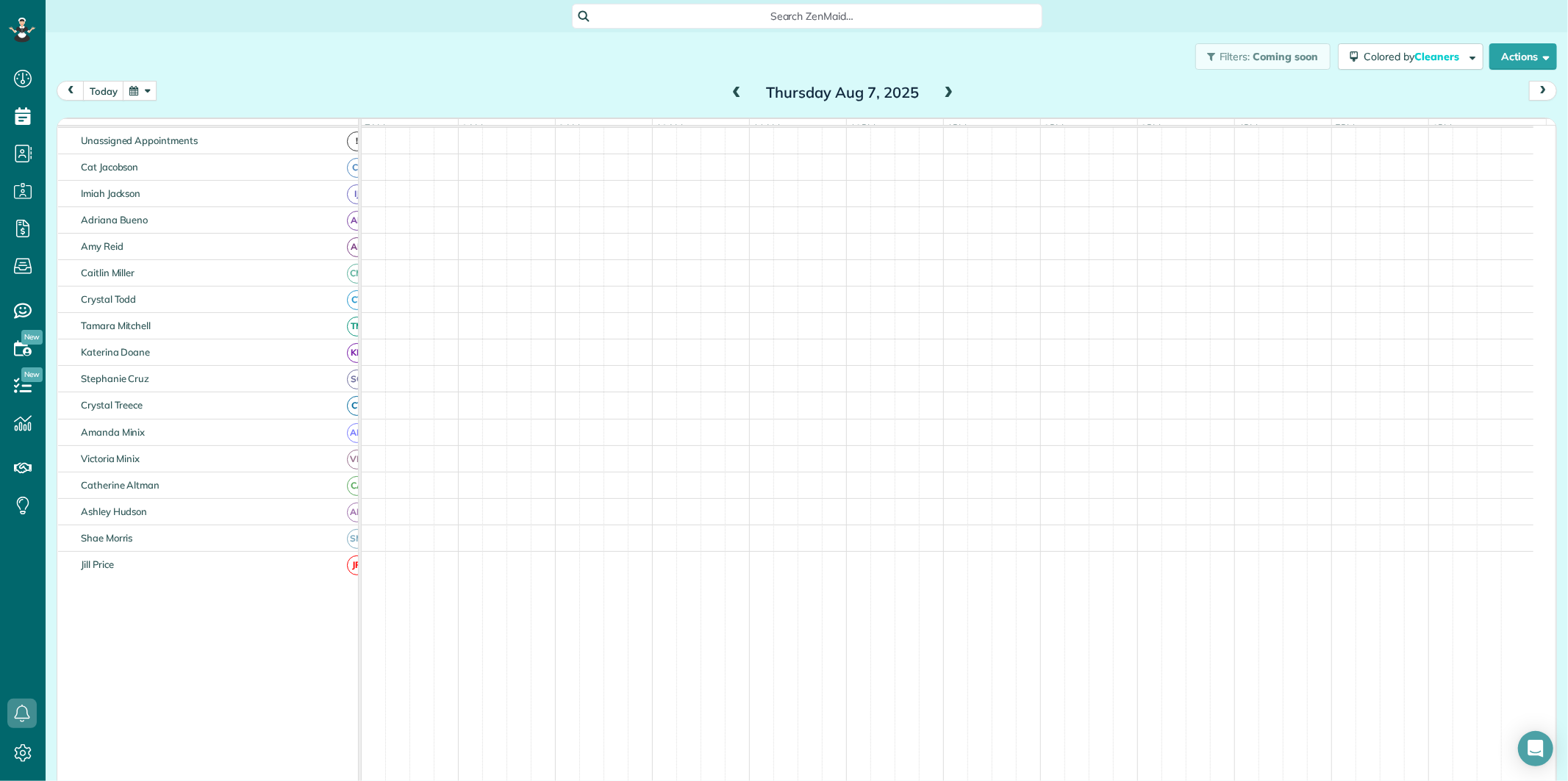 scroll, scrollTop: 55, scrollLeft: 0, axis: vertical 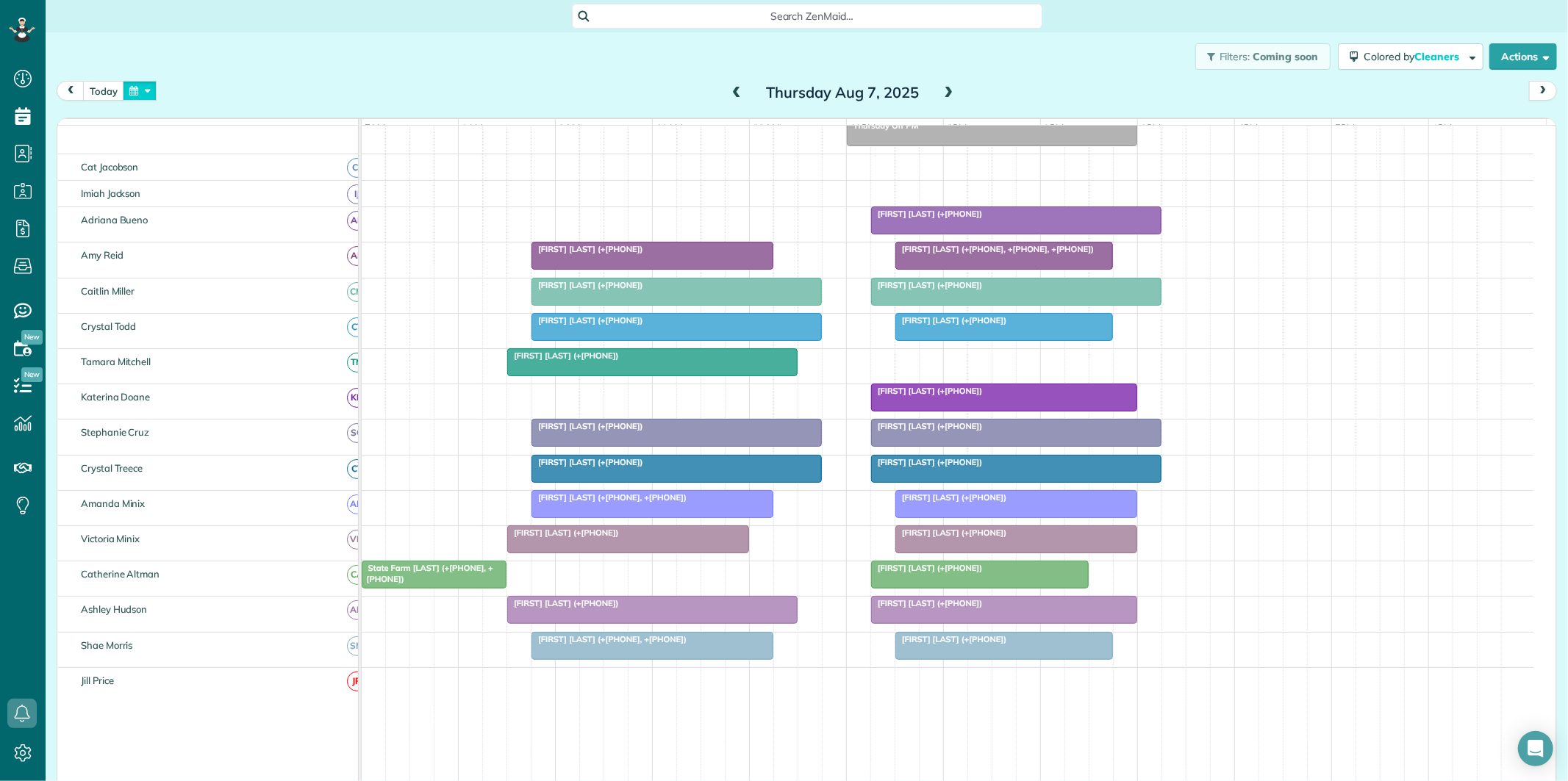 click at bounding box center (140, 90) 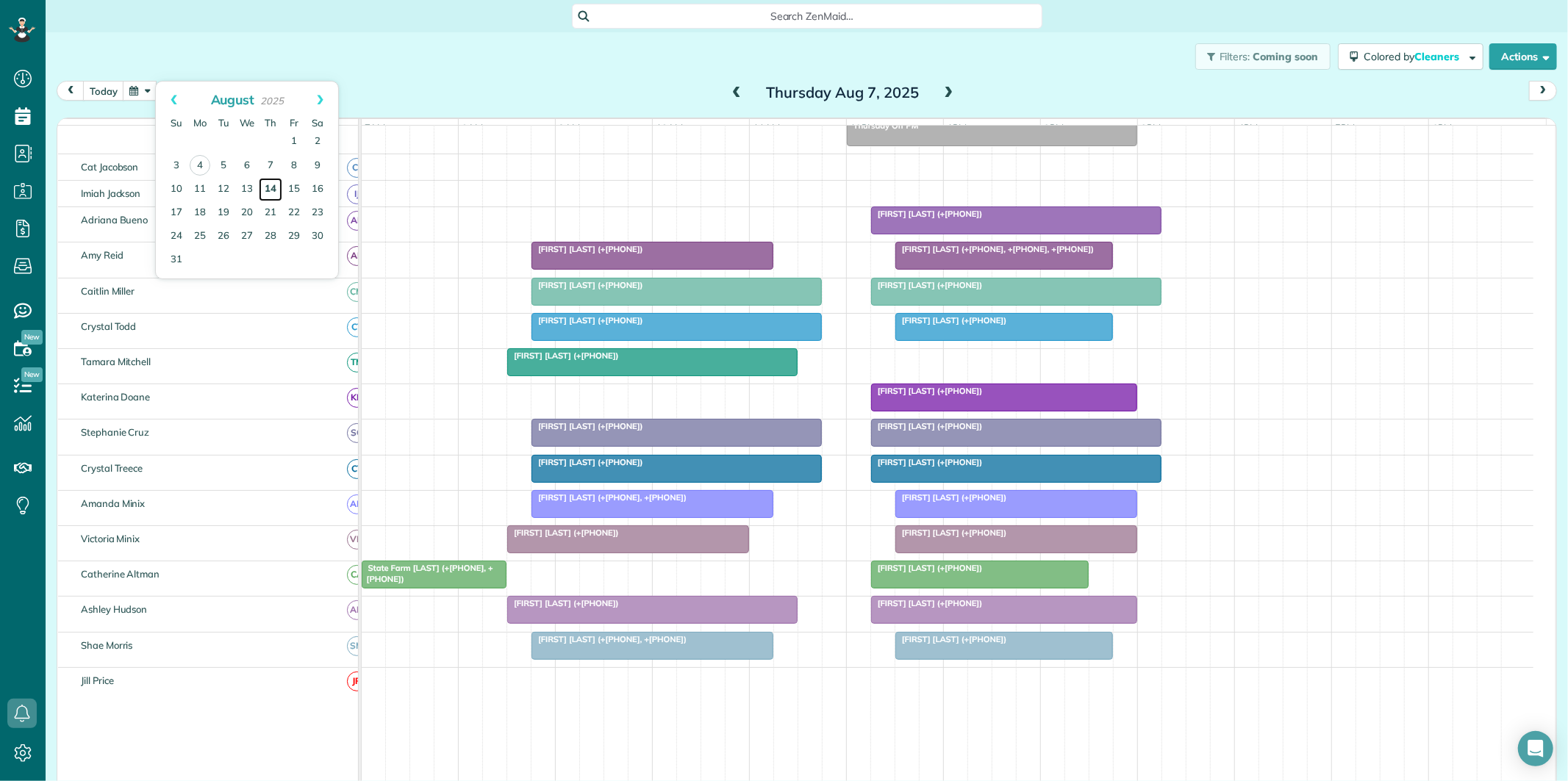 click on "14" at bounding box center (271, 190) 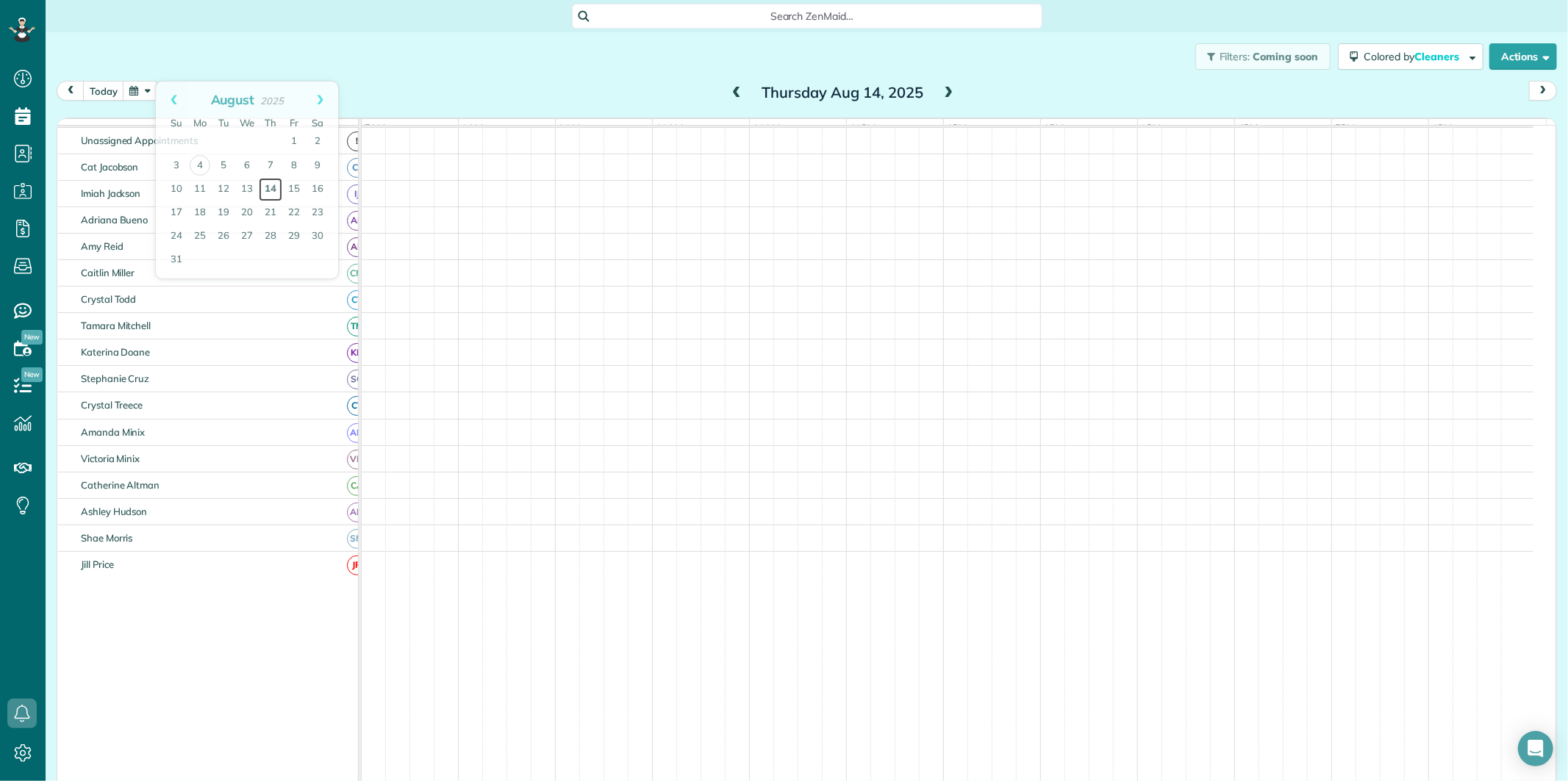scroll, scrollTop: 55, scrollLeft: 0, axis: vertical 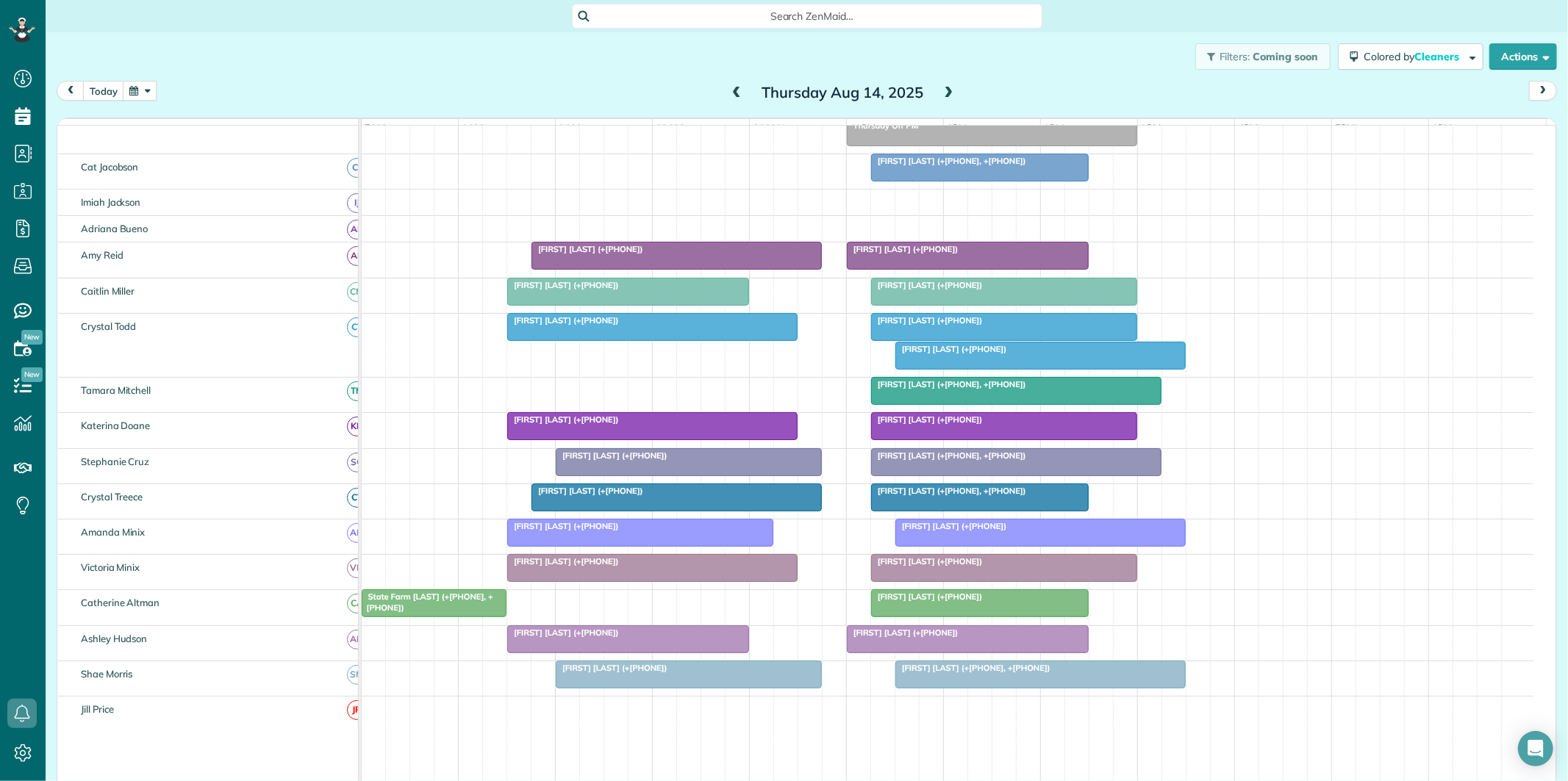click at bounding box center [949, 93] 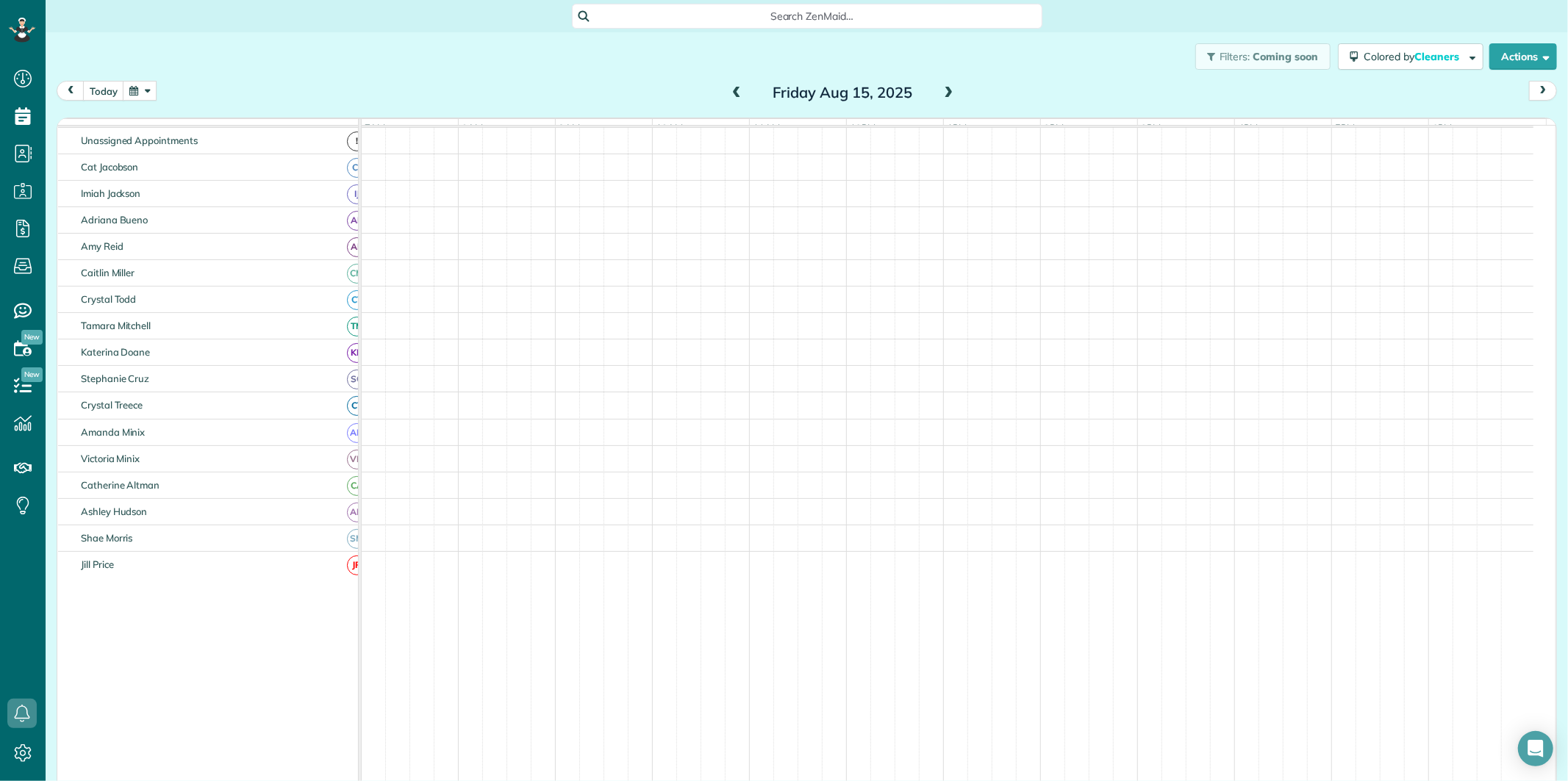 scroll, scrollTop: 55, scrollLeft: 0, axis: vertical 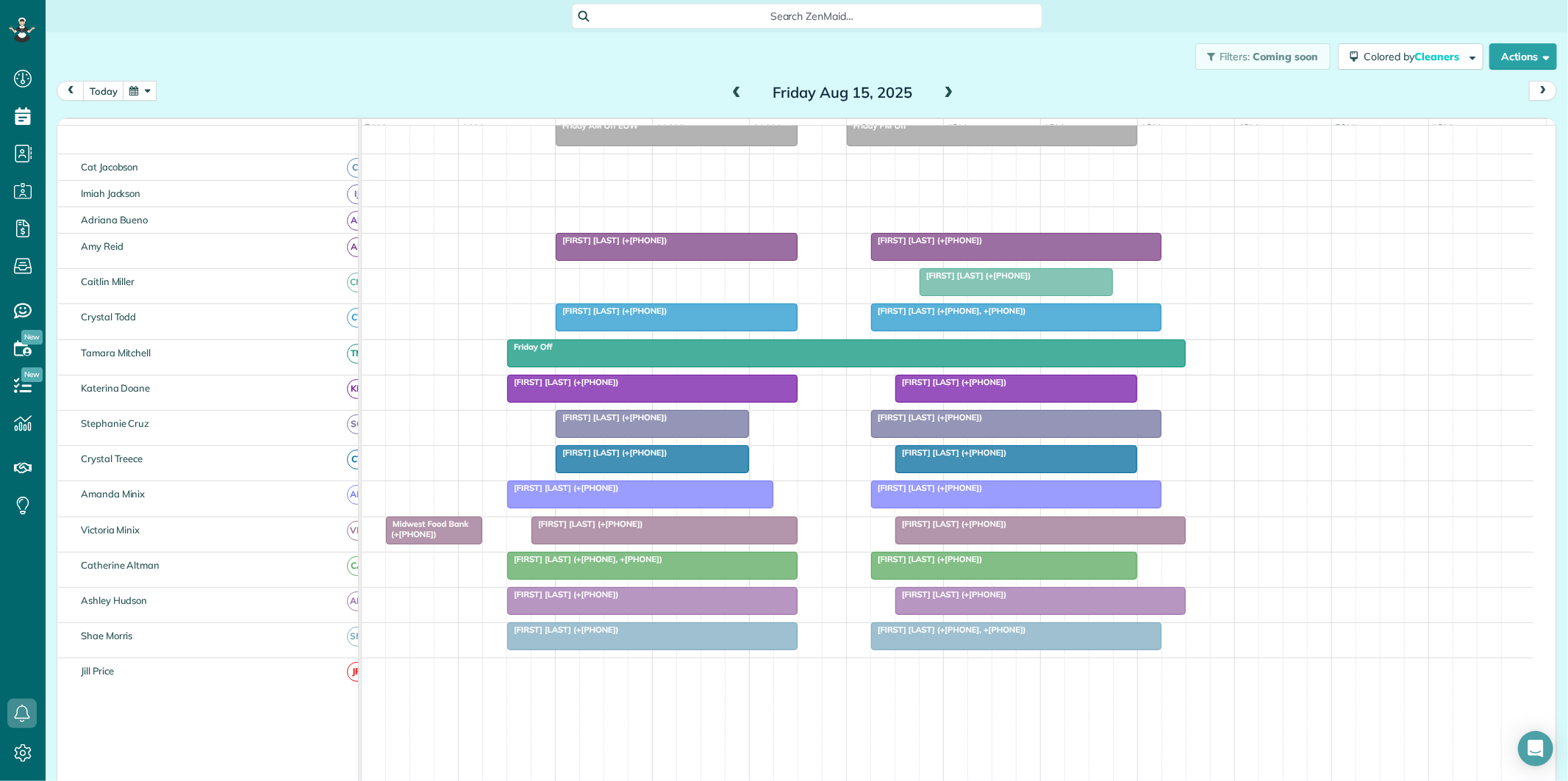 click at bounding box center (737, 93) 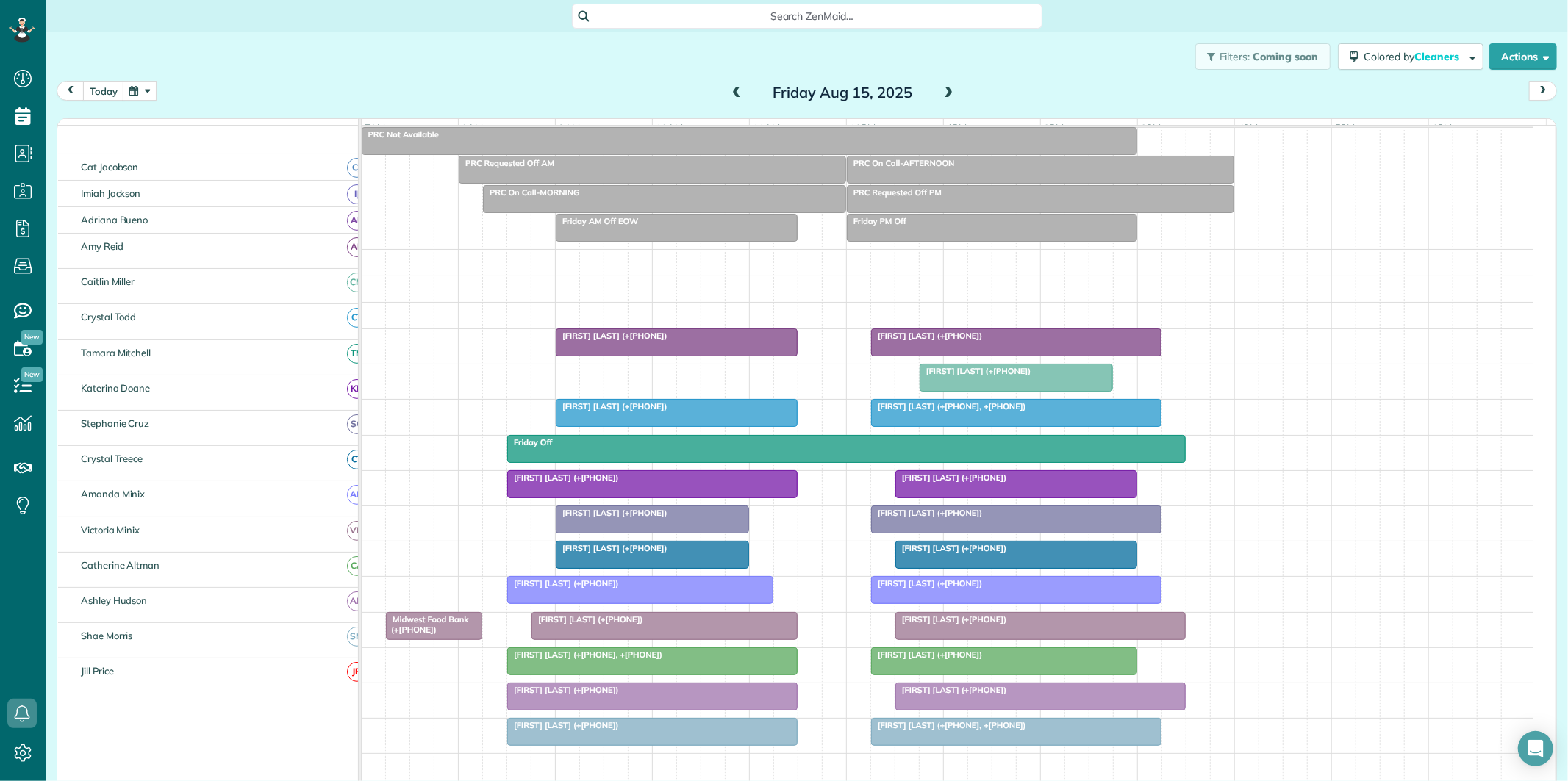 scroll, scrollTop: 55, scrollLeft: 0, axis: vertical 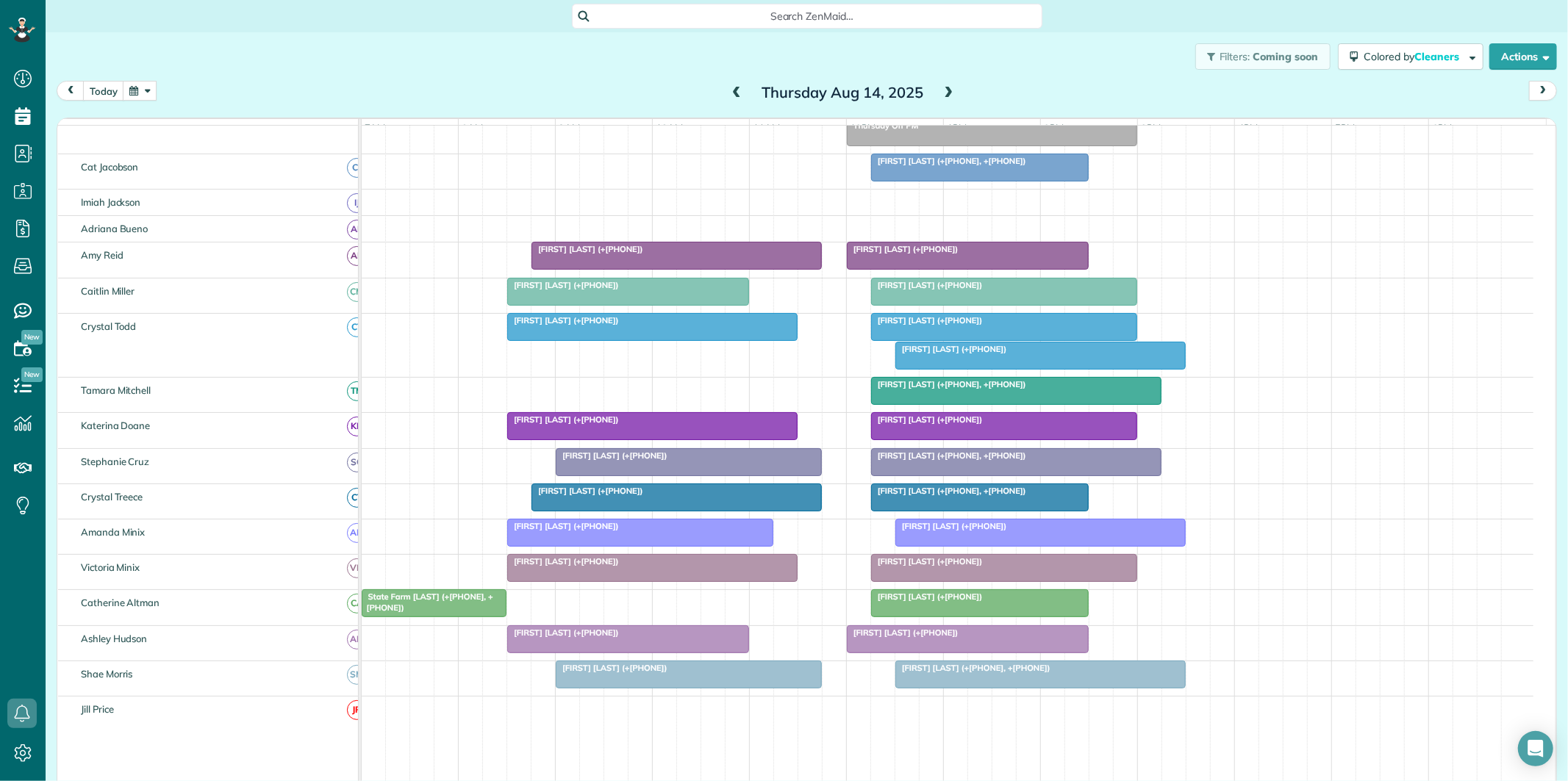 click at bounding box center (737, 93) 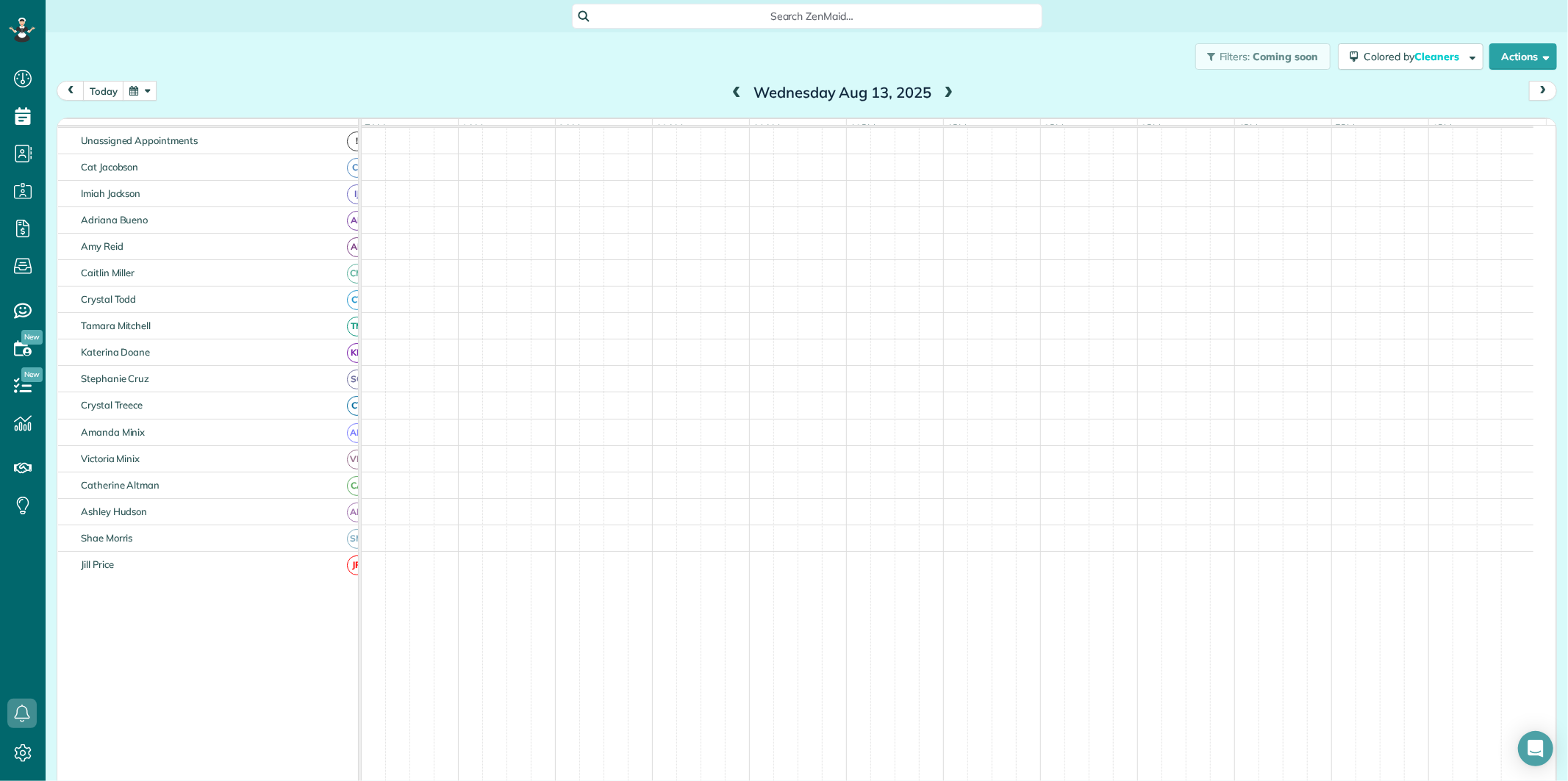 scroll, scrollTop: 55, scrollLeft: 0, axis: vertical 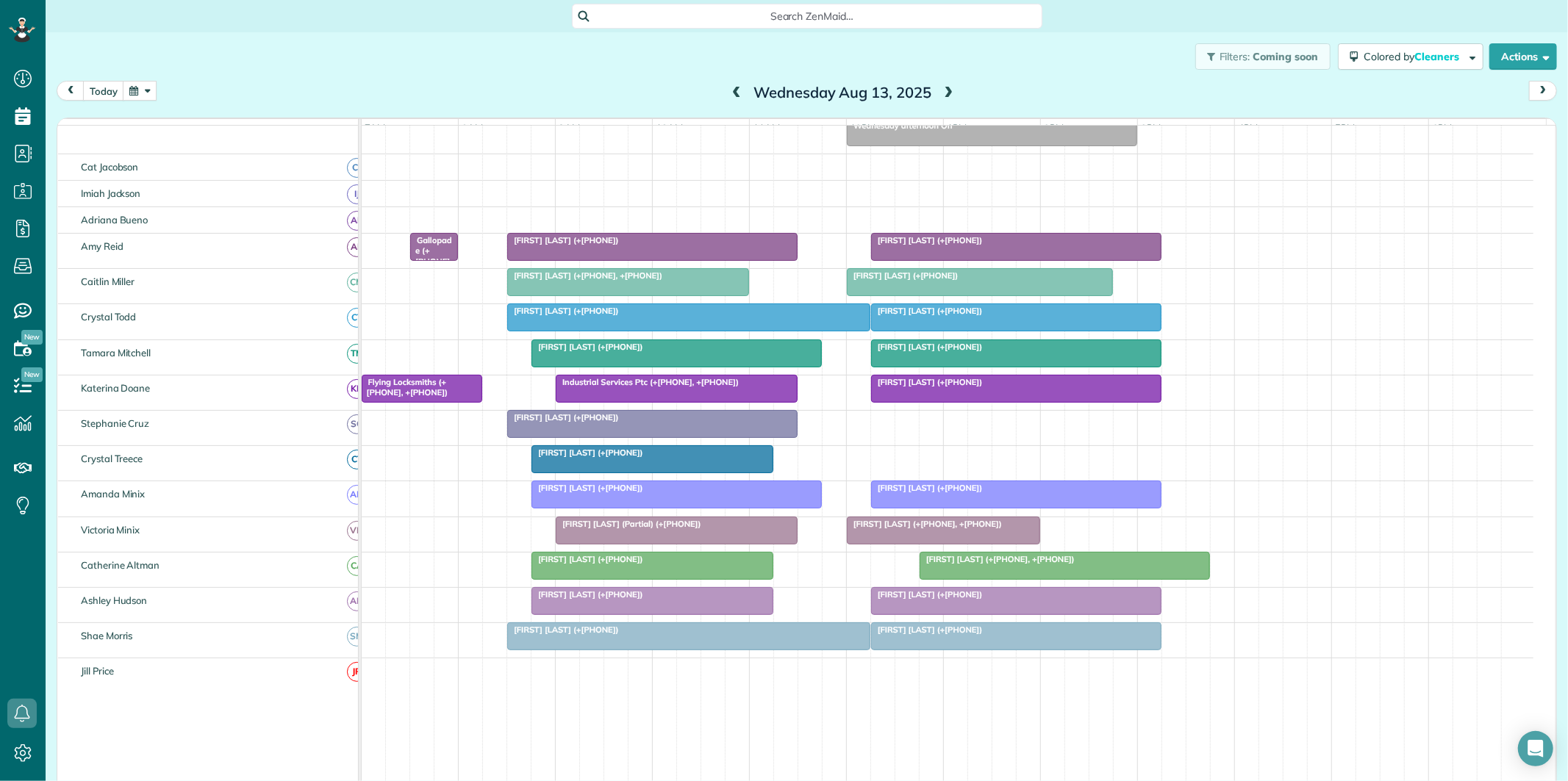 click at bounding box center (949, 93) 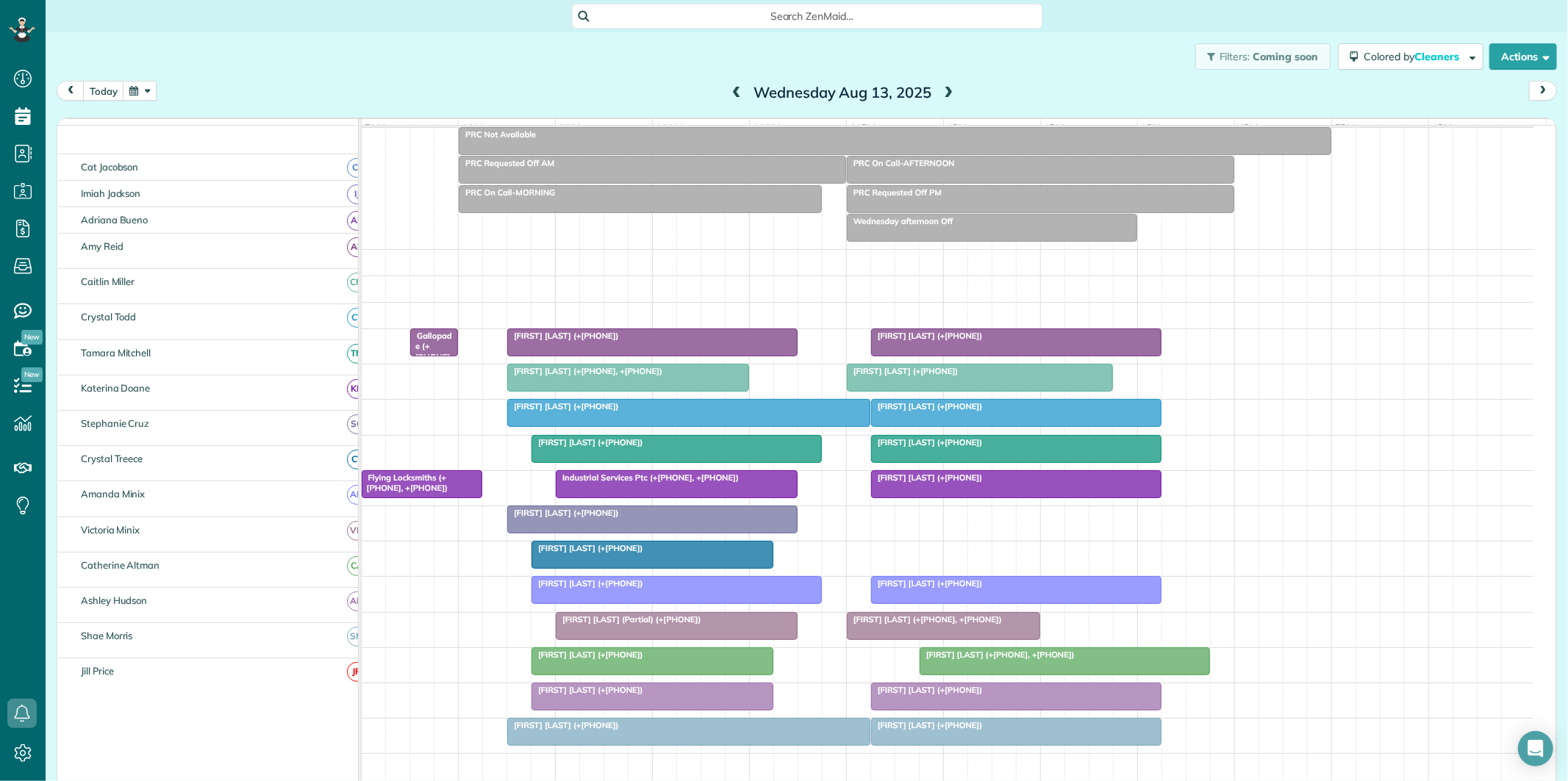 scroll, scrollTop: 55, scrollLeft: 0, axis: vertical 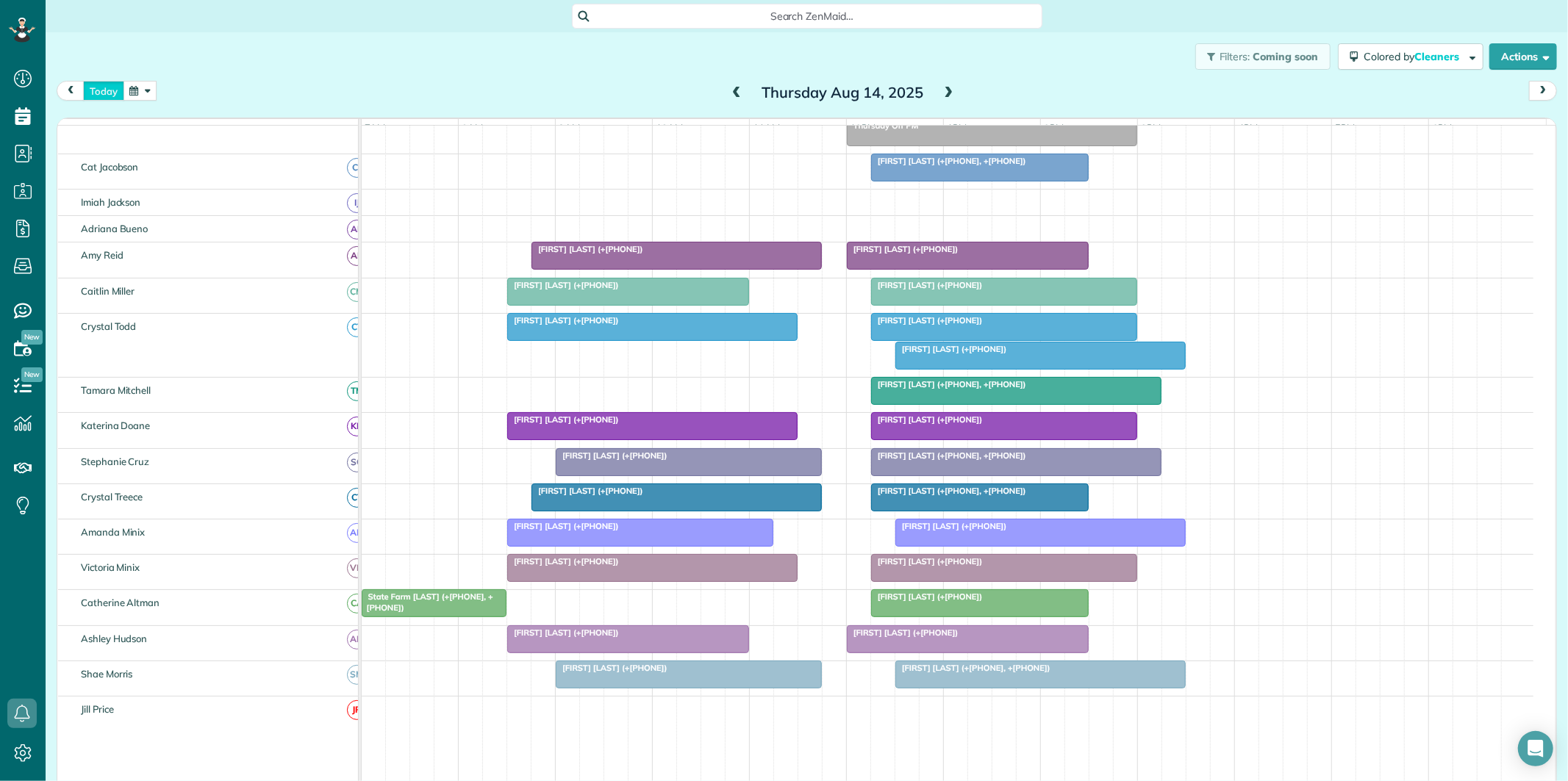 click on "today" at bounding box center (104, 90) 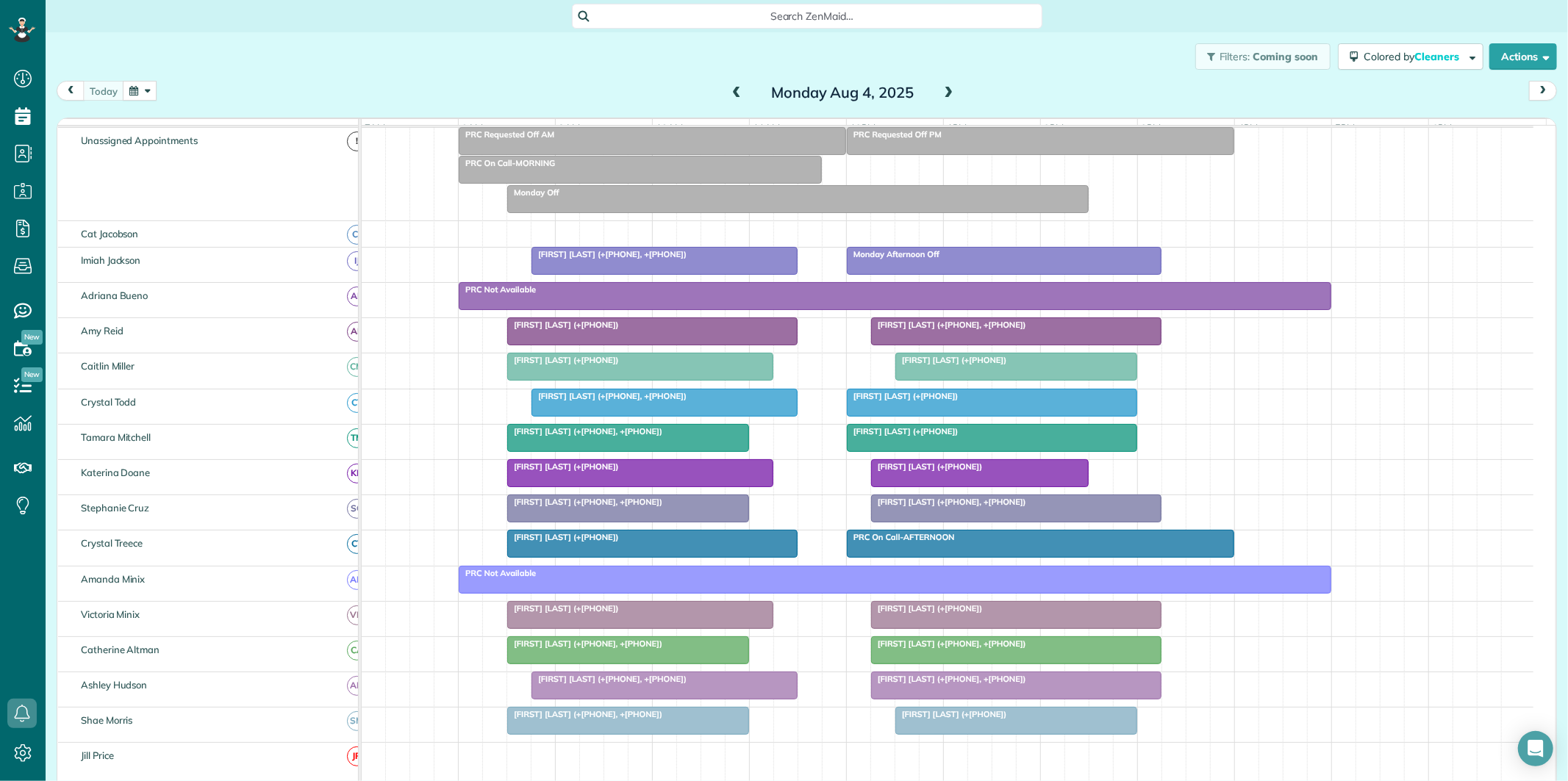 scroll, scrollTop: 122, scrollLeft: 0, axis: vertical 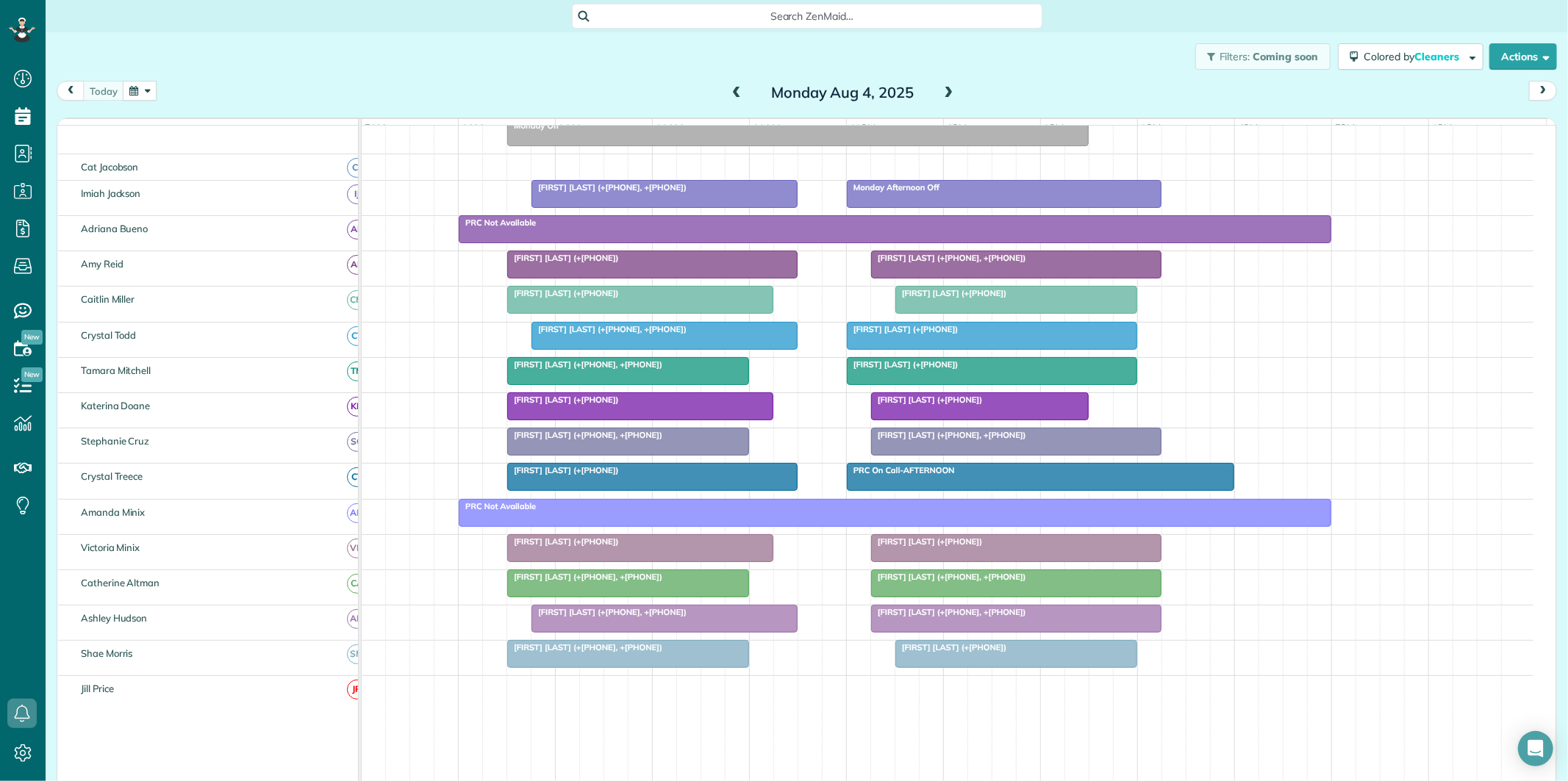 click at bounding box center (949, 93) 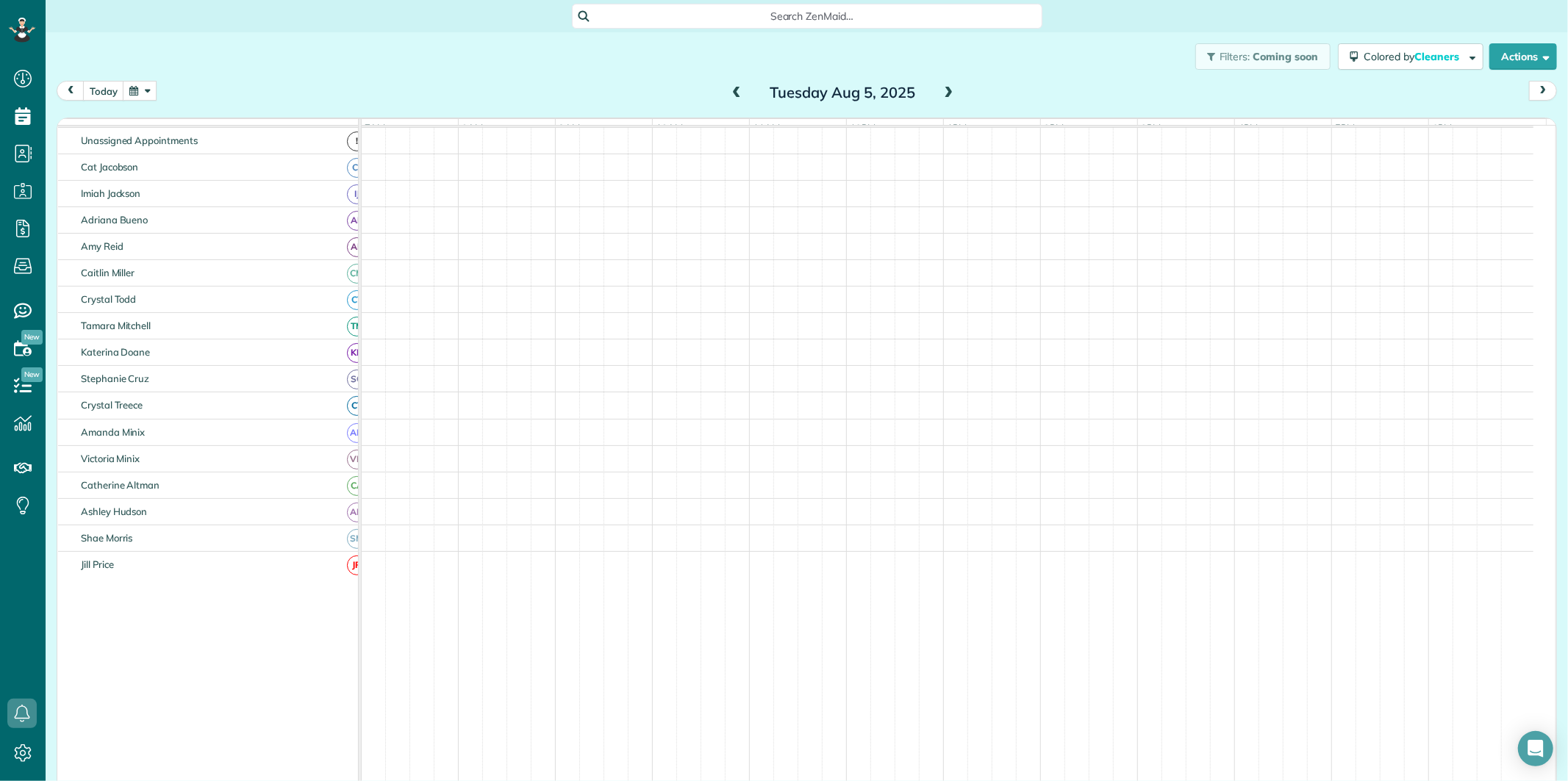 scroll, scrollTop: 55, scrollLeft: 0, axis: vertical 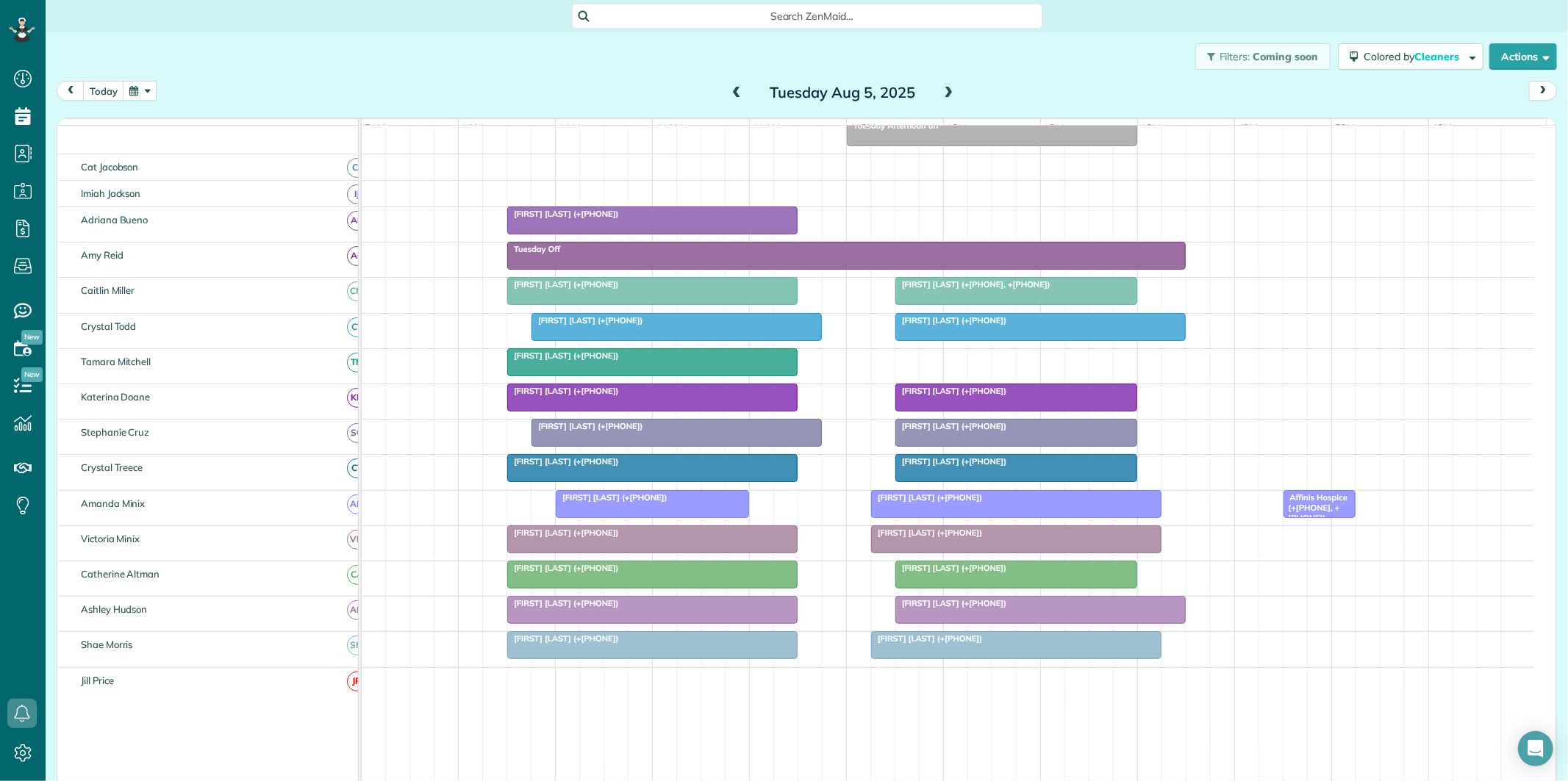 click at bounding box center (737, 93) 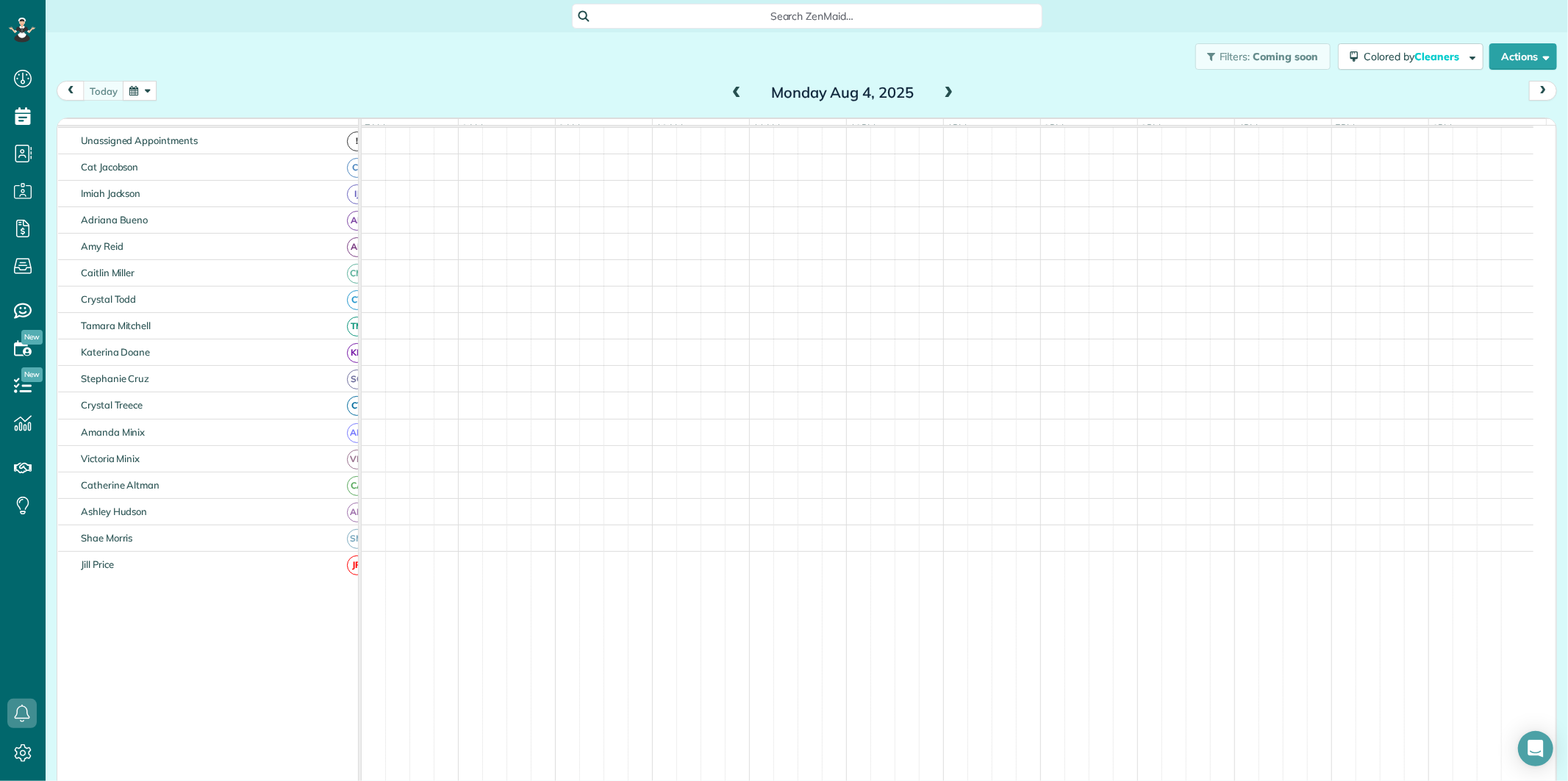 scroll, scrollTop: 55, scrollLeft: 0, axis: vertical 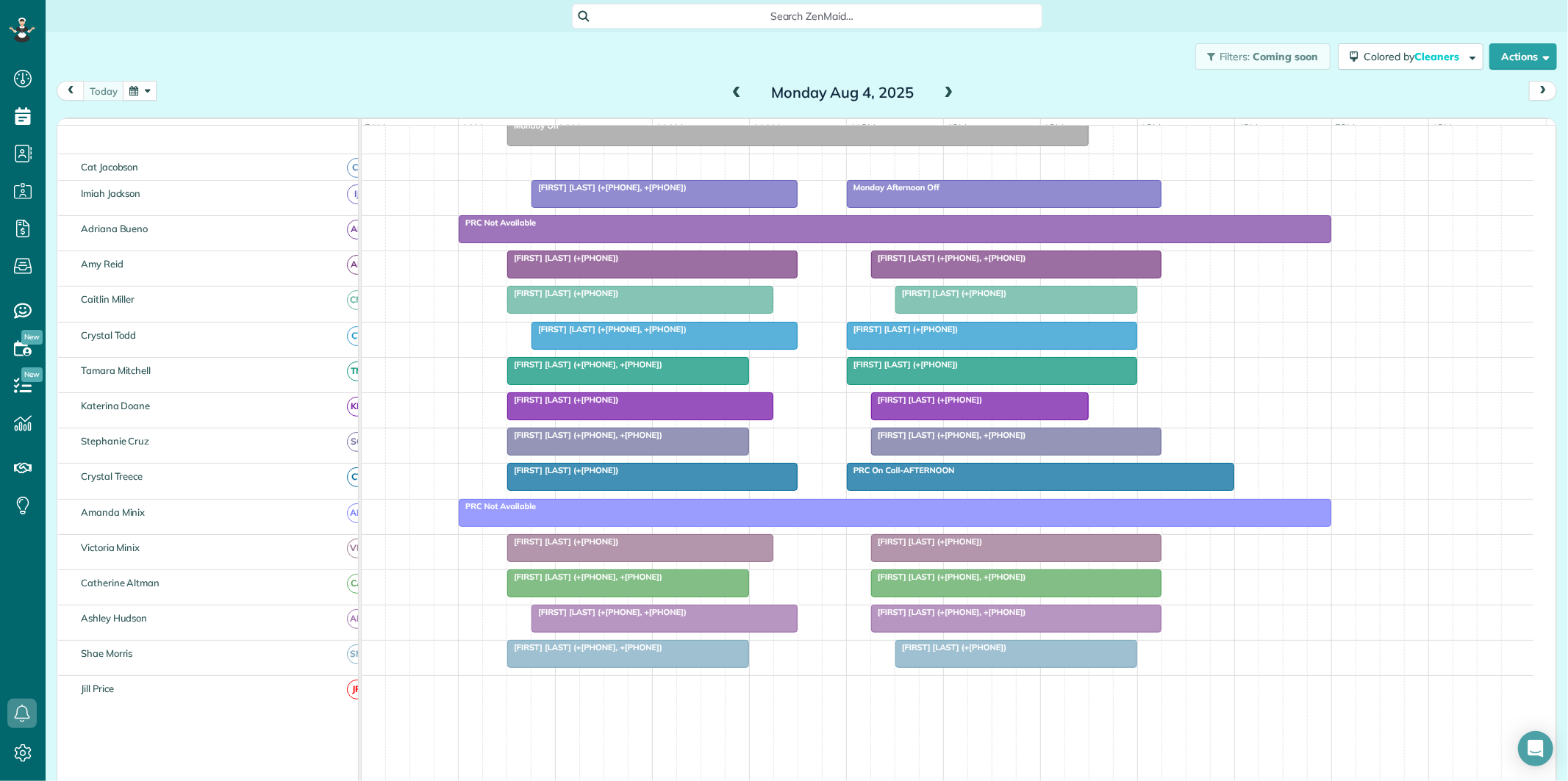 click at bounding box center (949, 93) 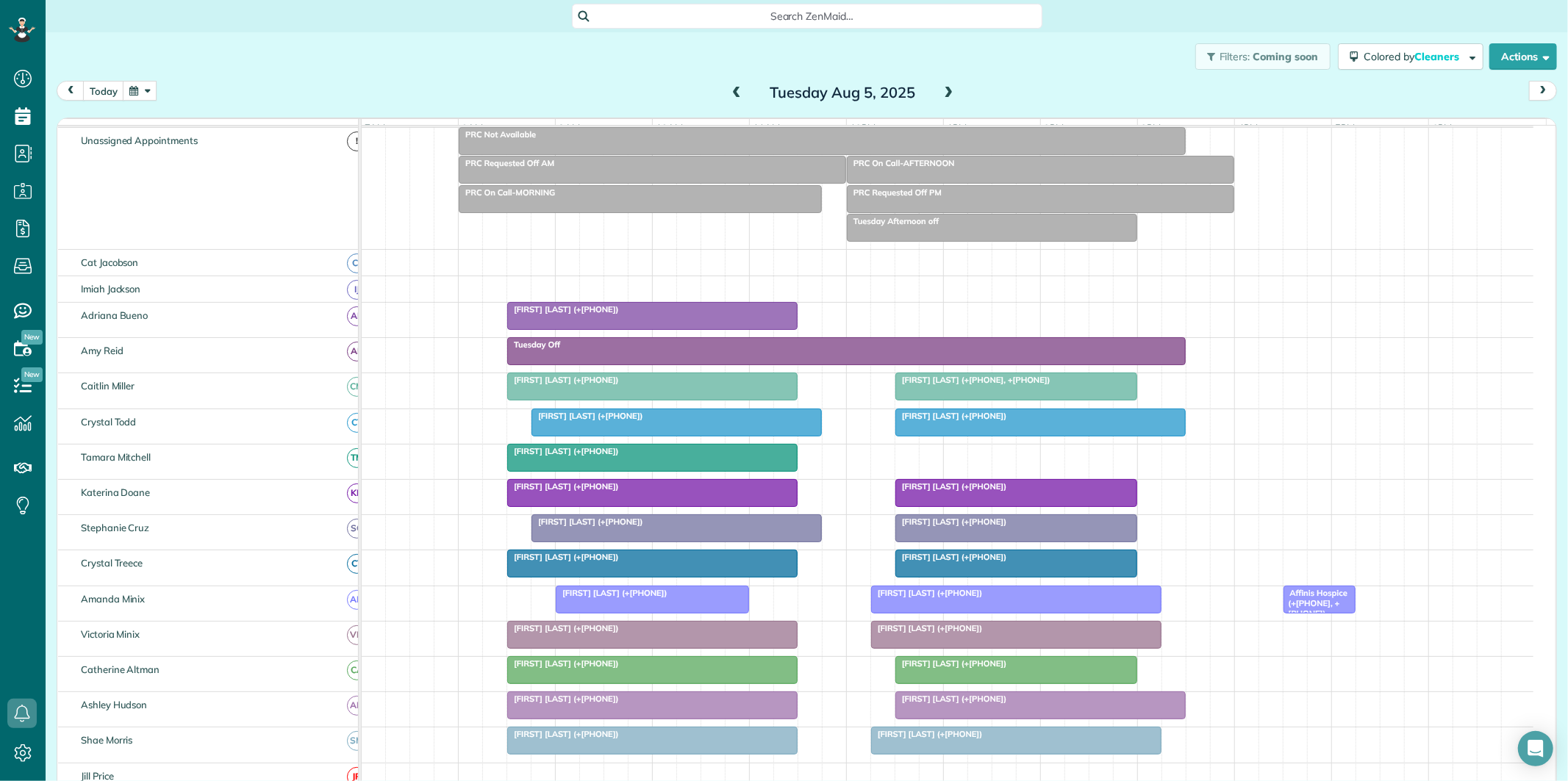 scroll, scrollTop: 151, scrollLeft: 0, axis: vertical 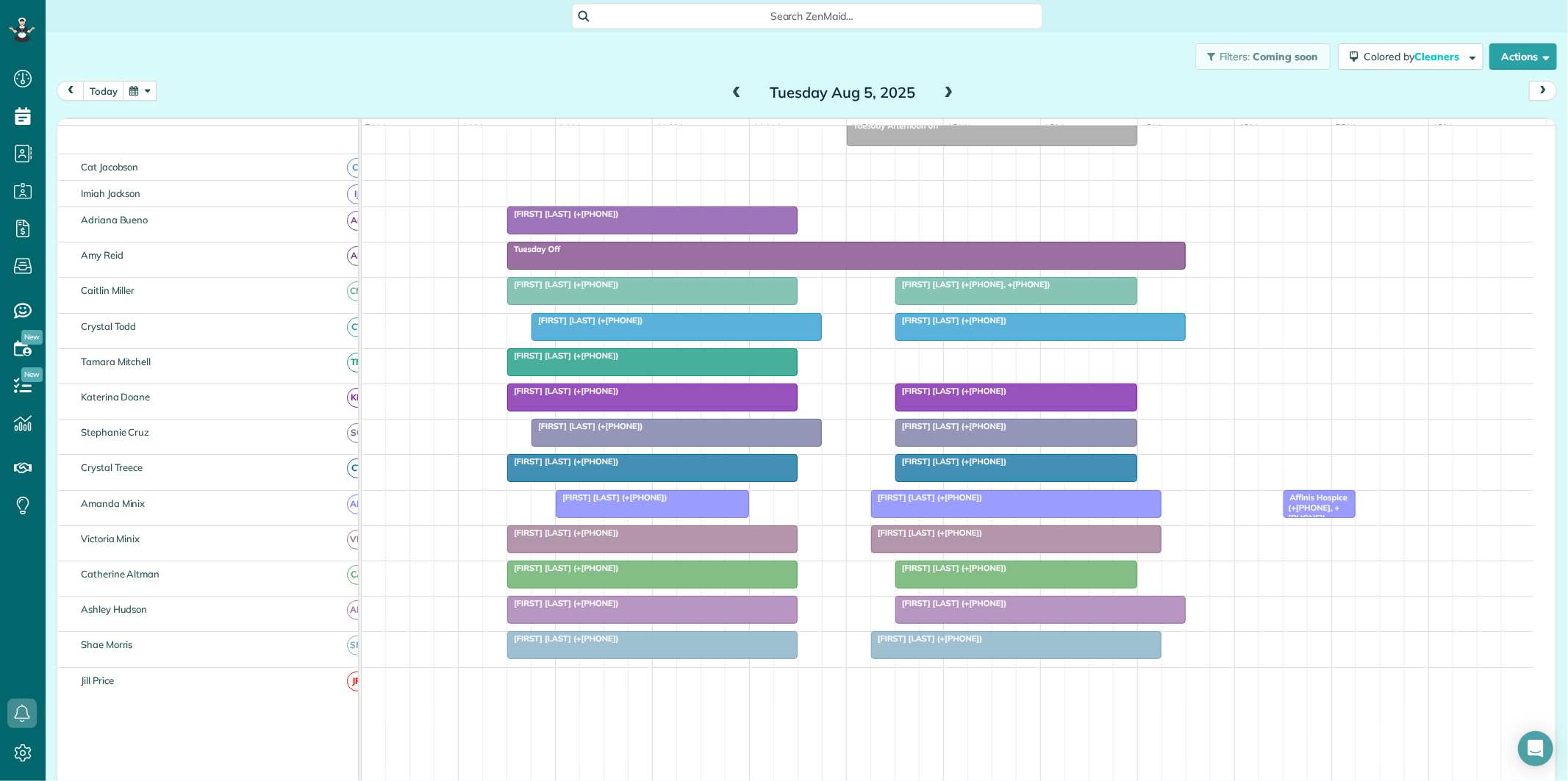 click at bounding box center (949, 93) 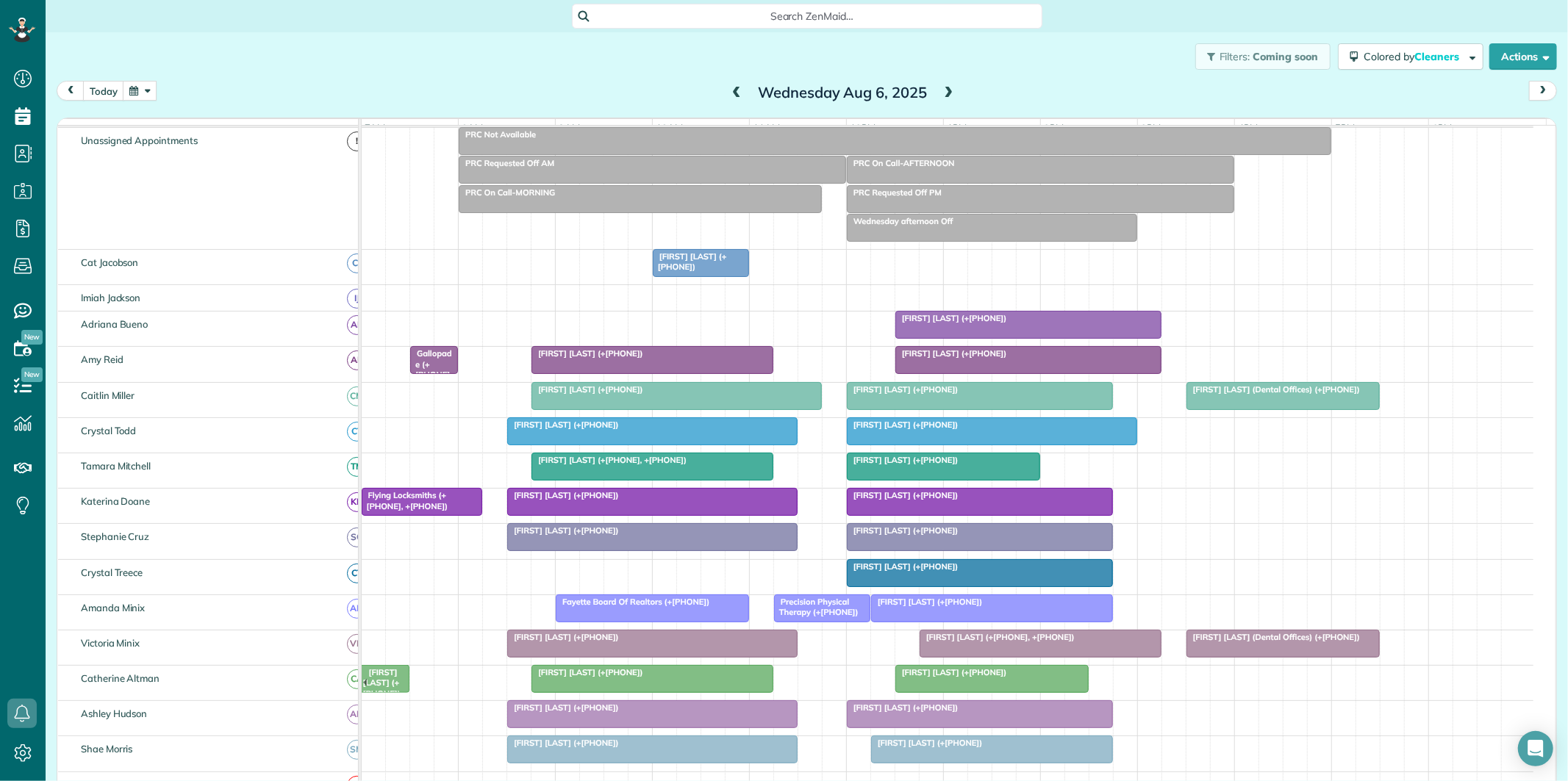 scroll, scrollTop: 151, scrollLeft: 0, axis: vertical 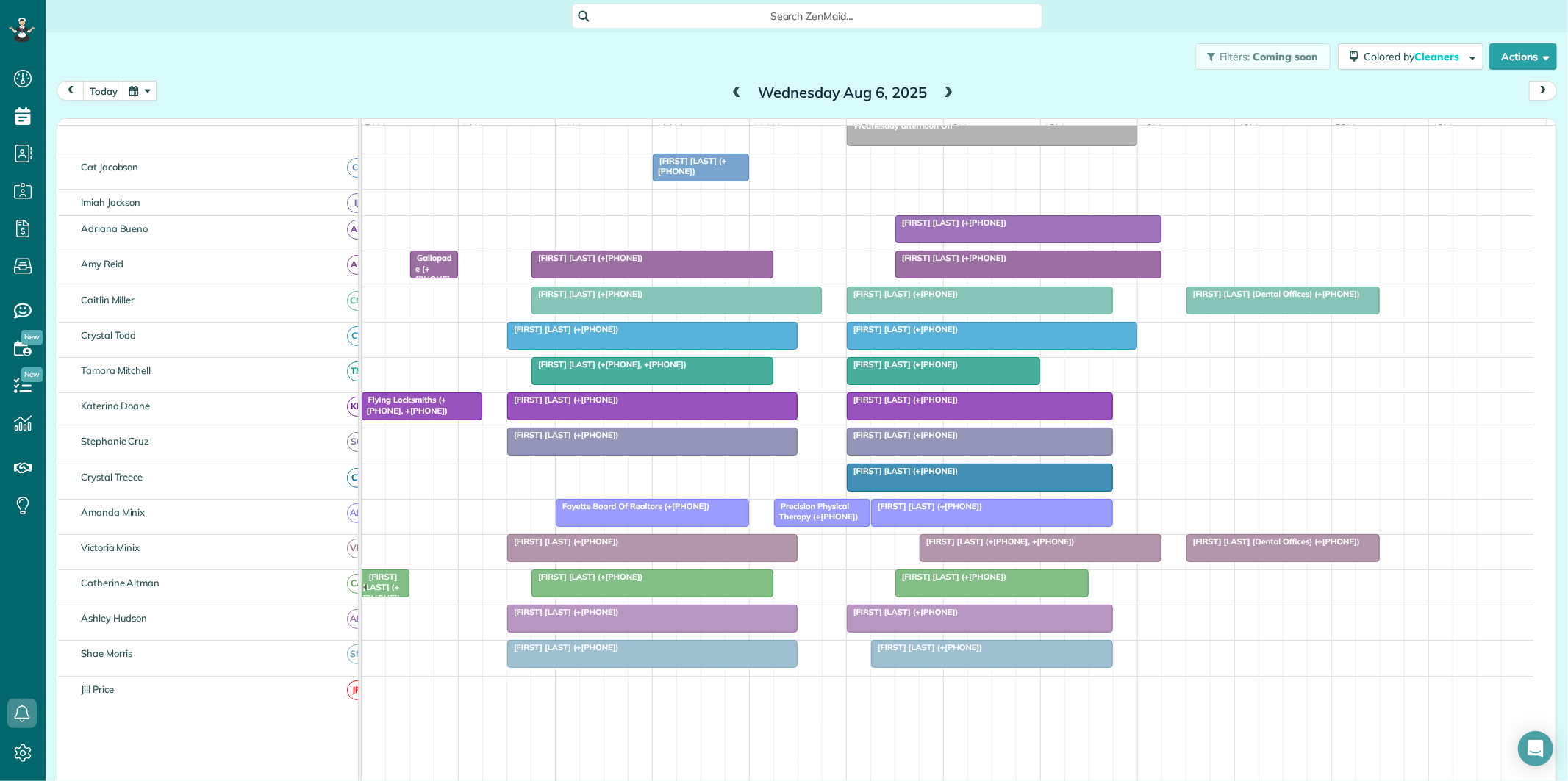 click at bounding box center [949, 93] 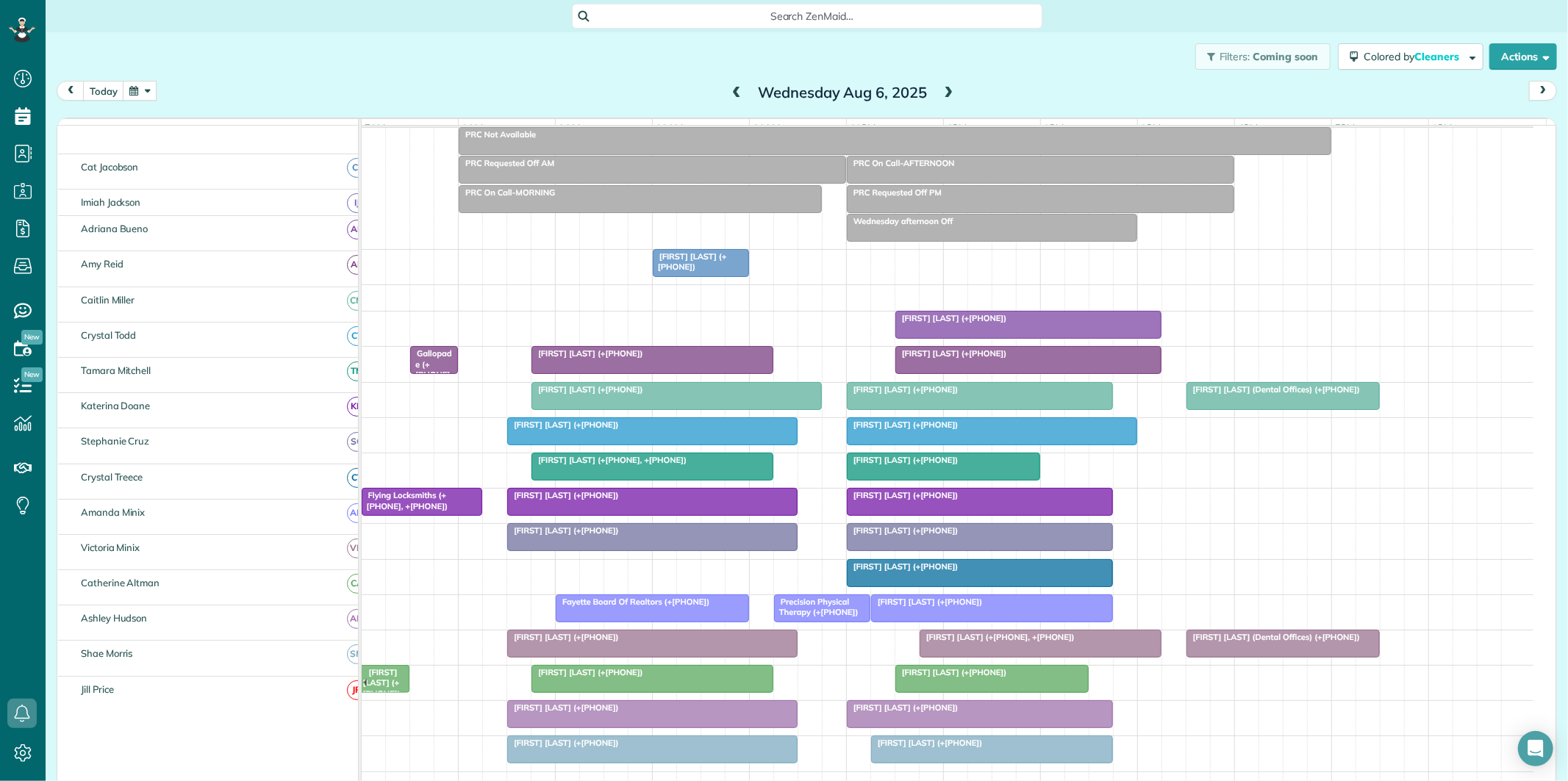 scroll, scrollTop: 55, scrollLeft: 0, axis: vertical 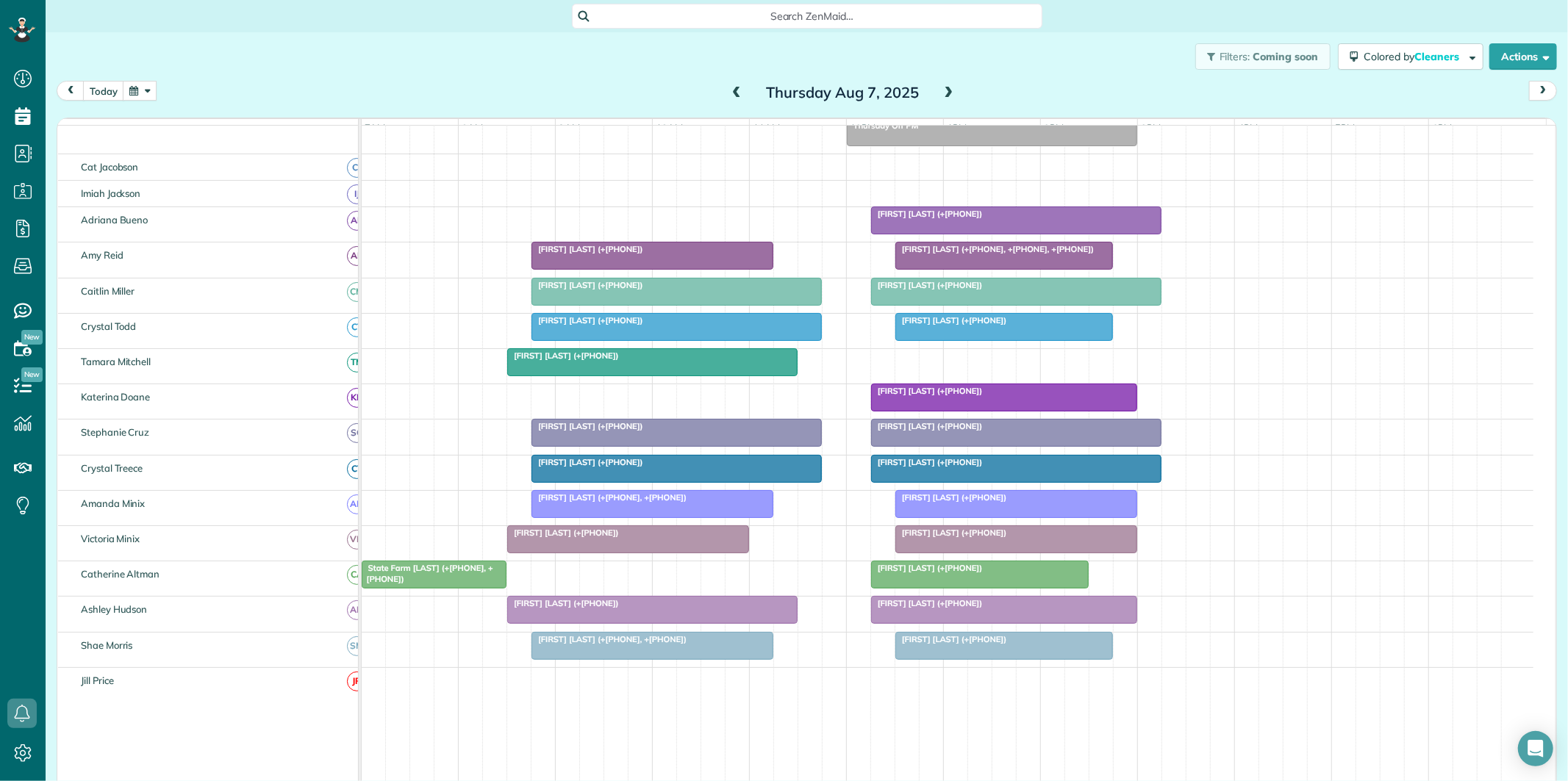 click at bounding box center (949, 93) 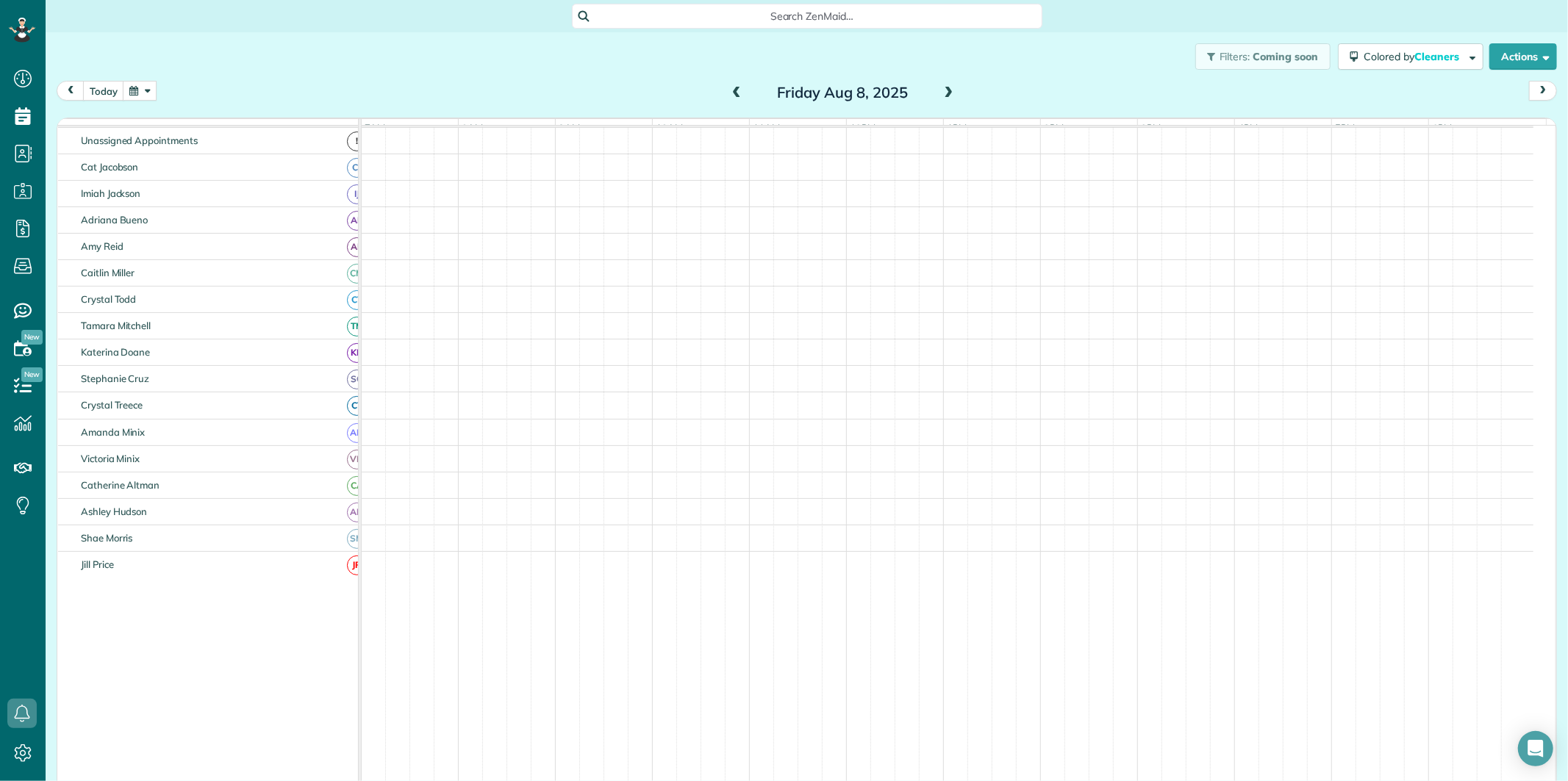 scroll, scrollTop: 55, scrollLeft: 0, axis: vertical 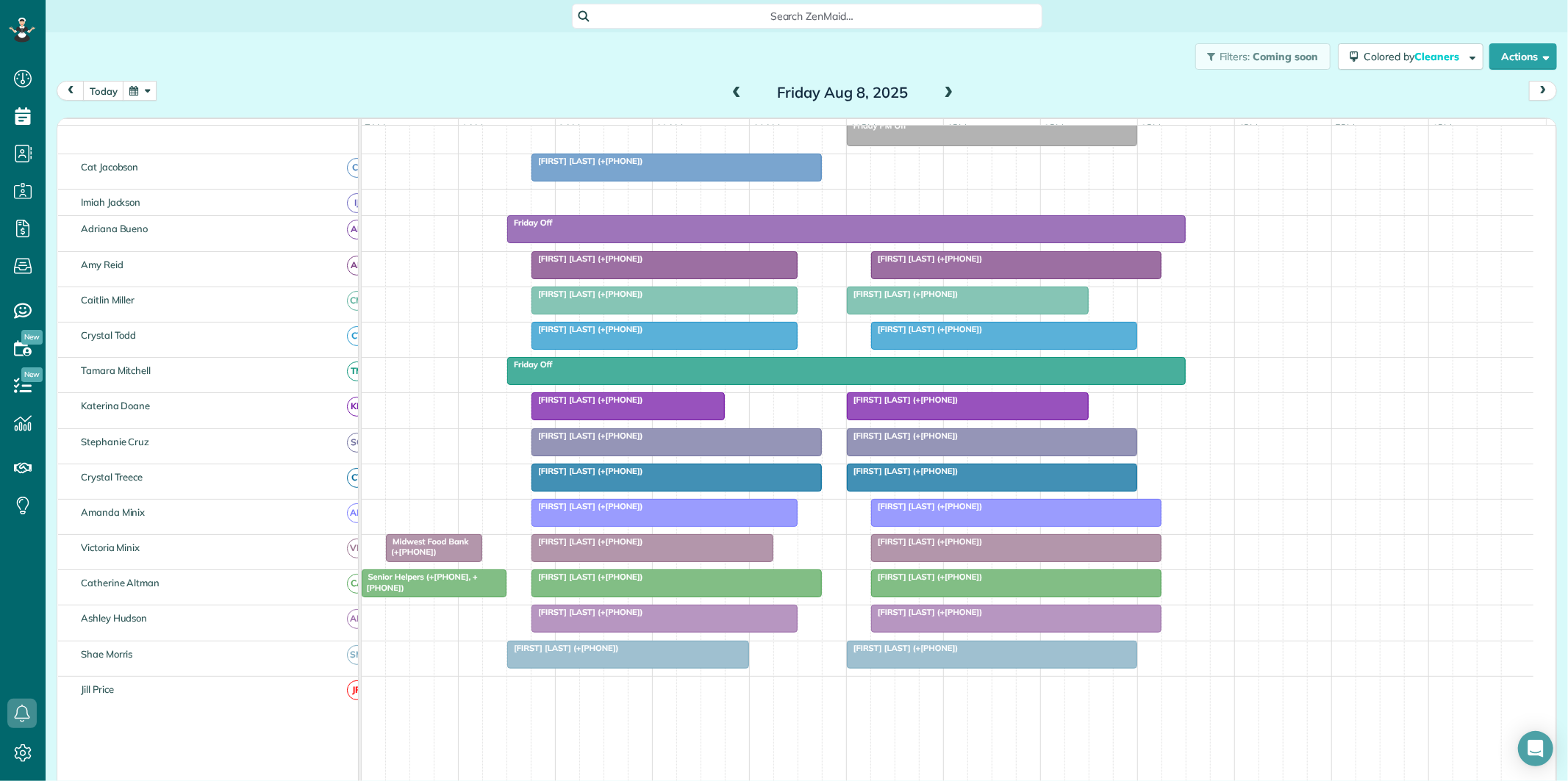 click at bounding box center (737, 93) 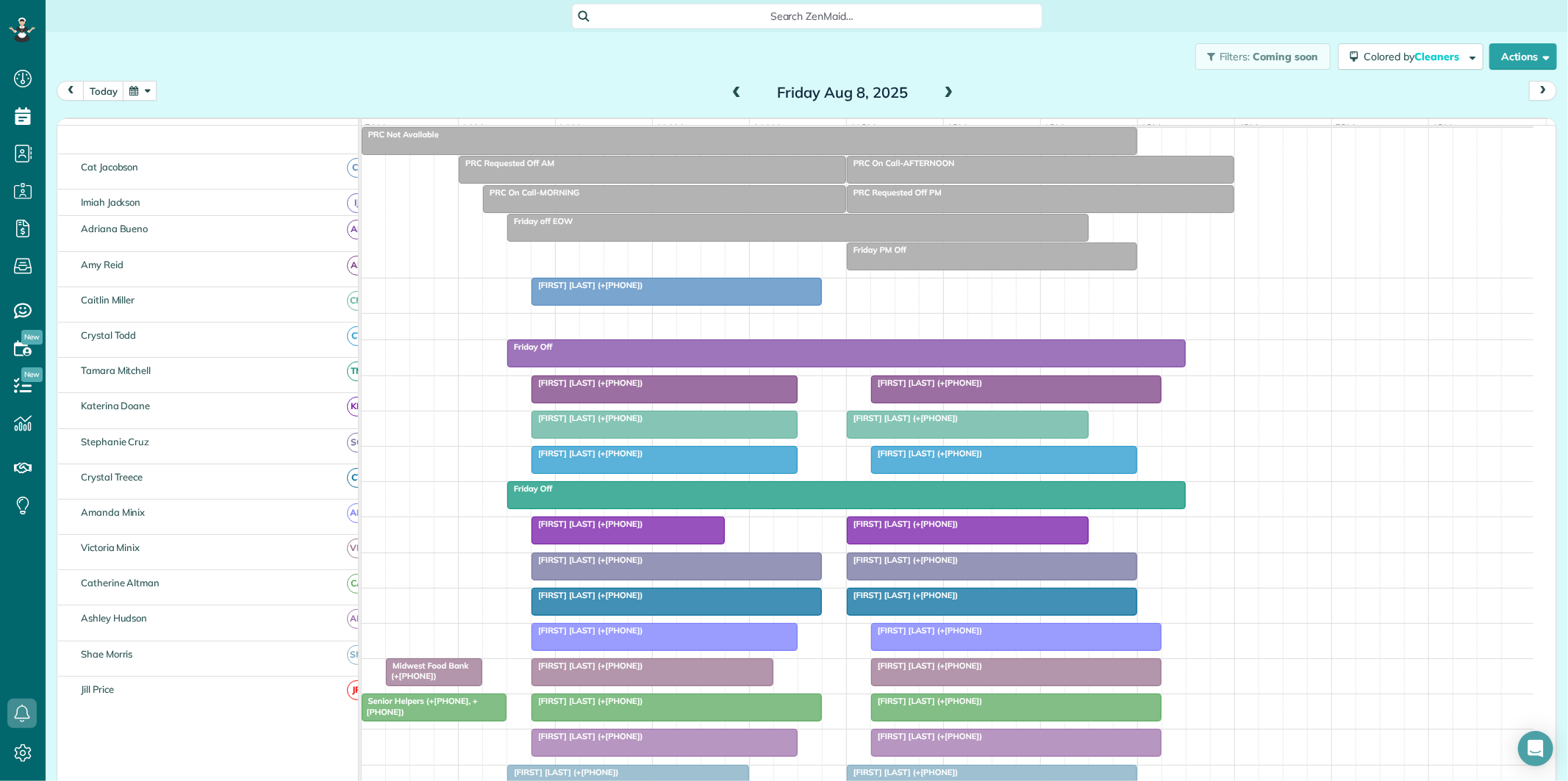 scroll, scrollTop: 55, scrollLeft: 0, axis: vertical 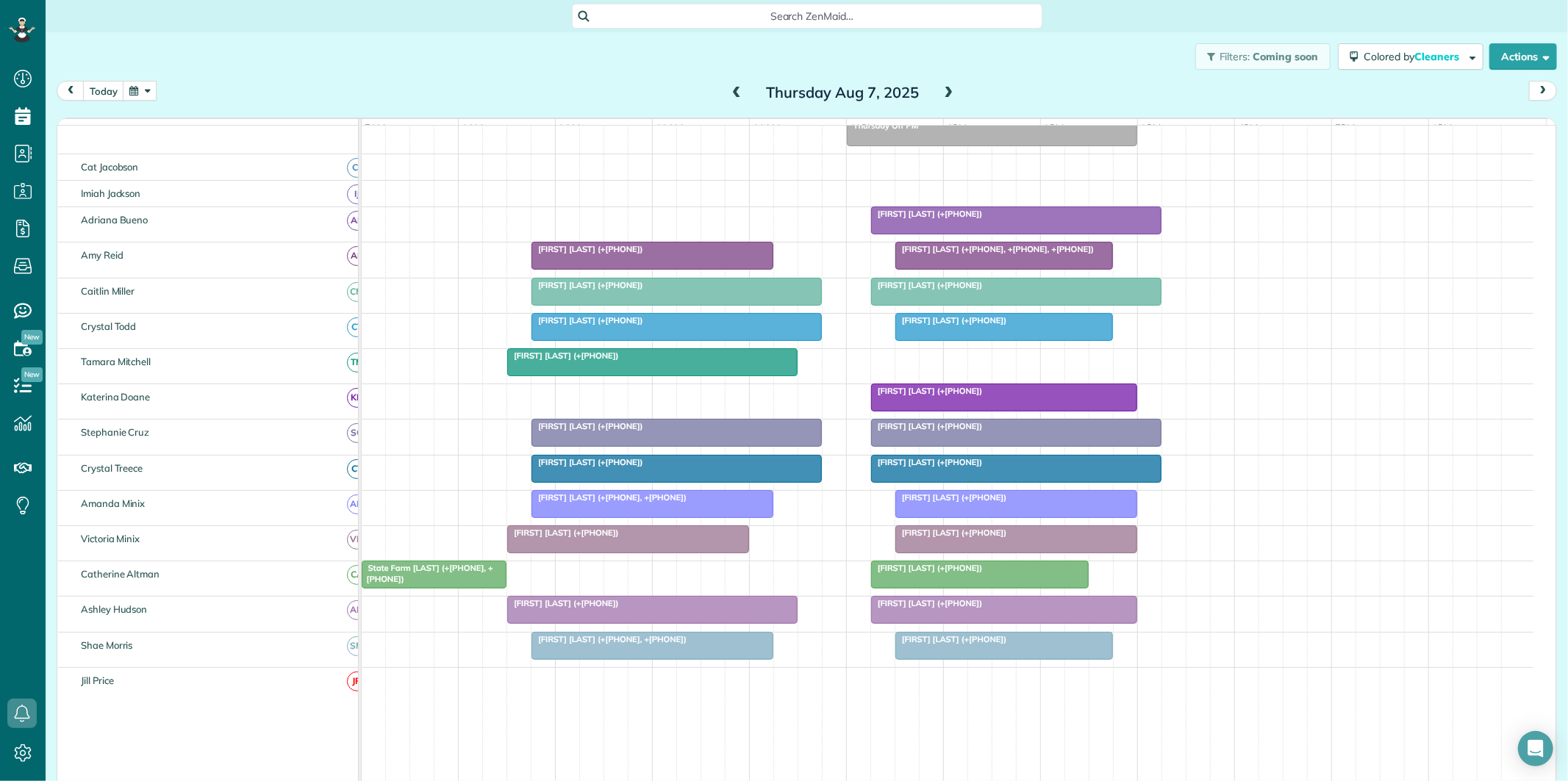 click at bounding box center (140, 90) 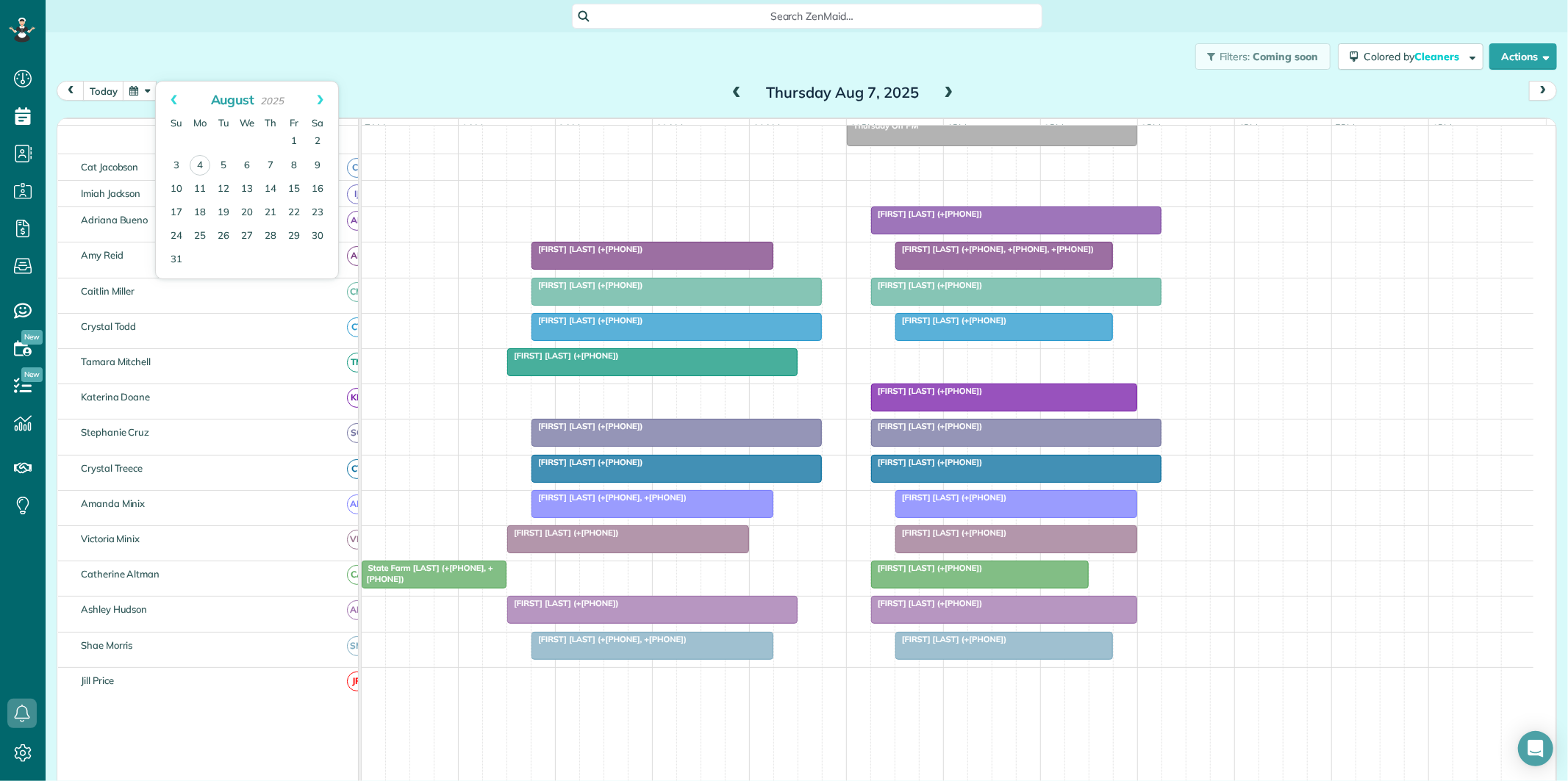click at bounding box center (223, 142) 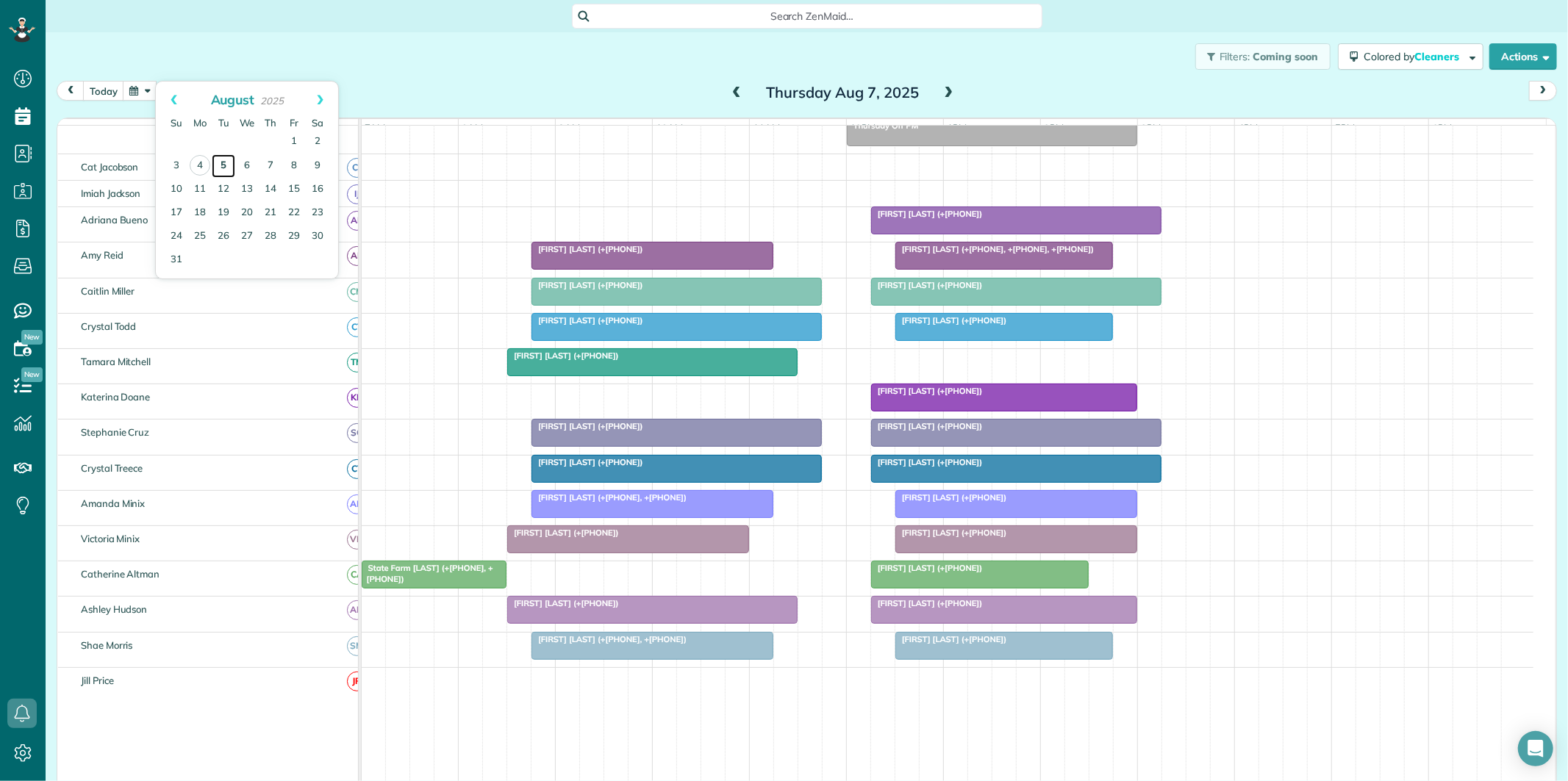 click on "5" at bounding box center [223, 166] 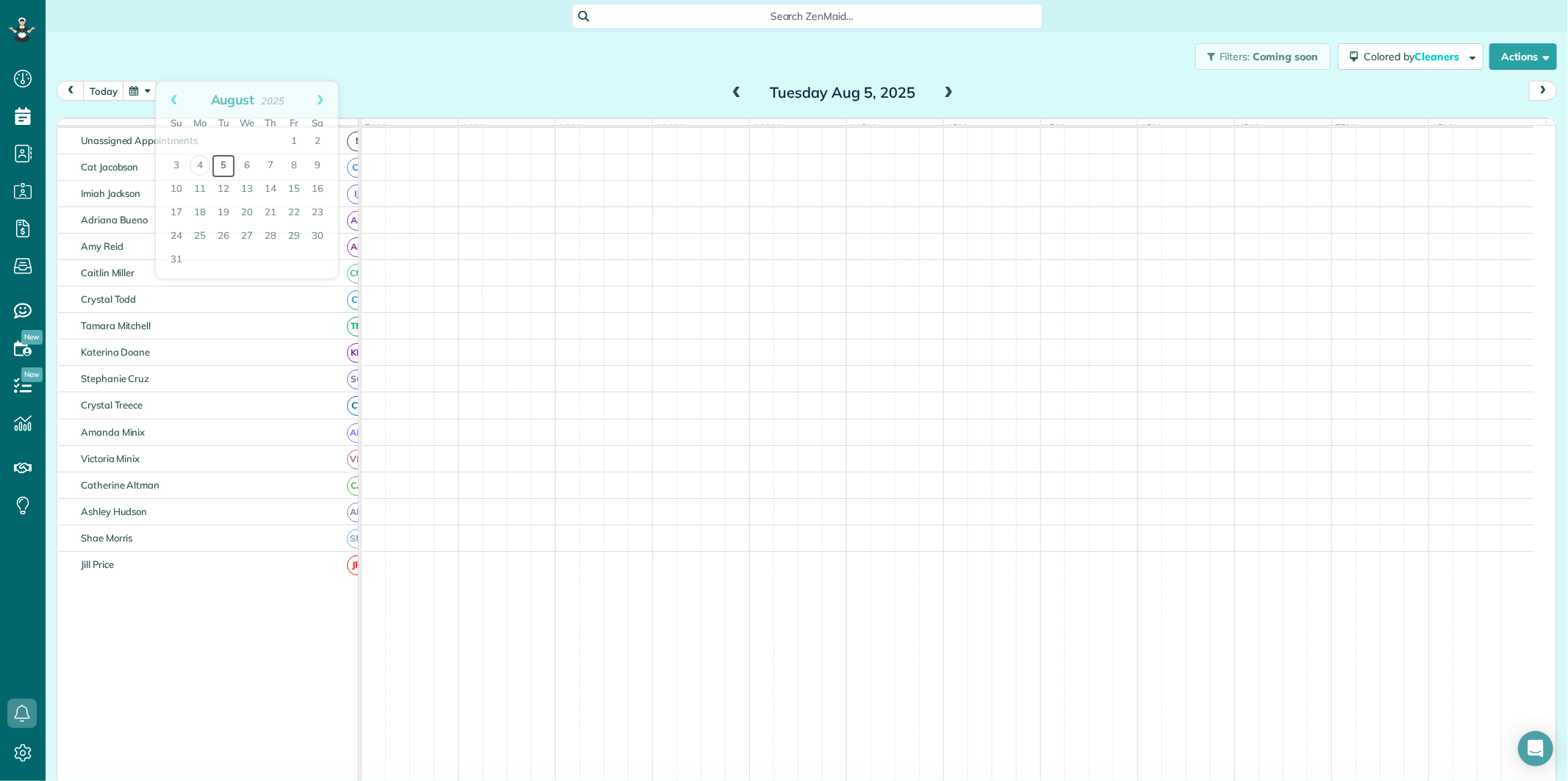 scroll, scrollTop: 55, scrollLeft: 0, axis: vertical 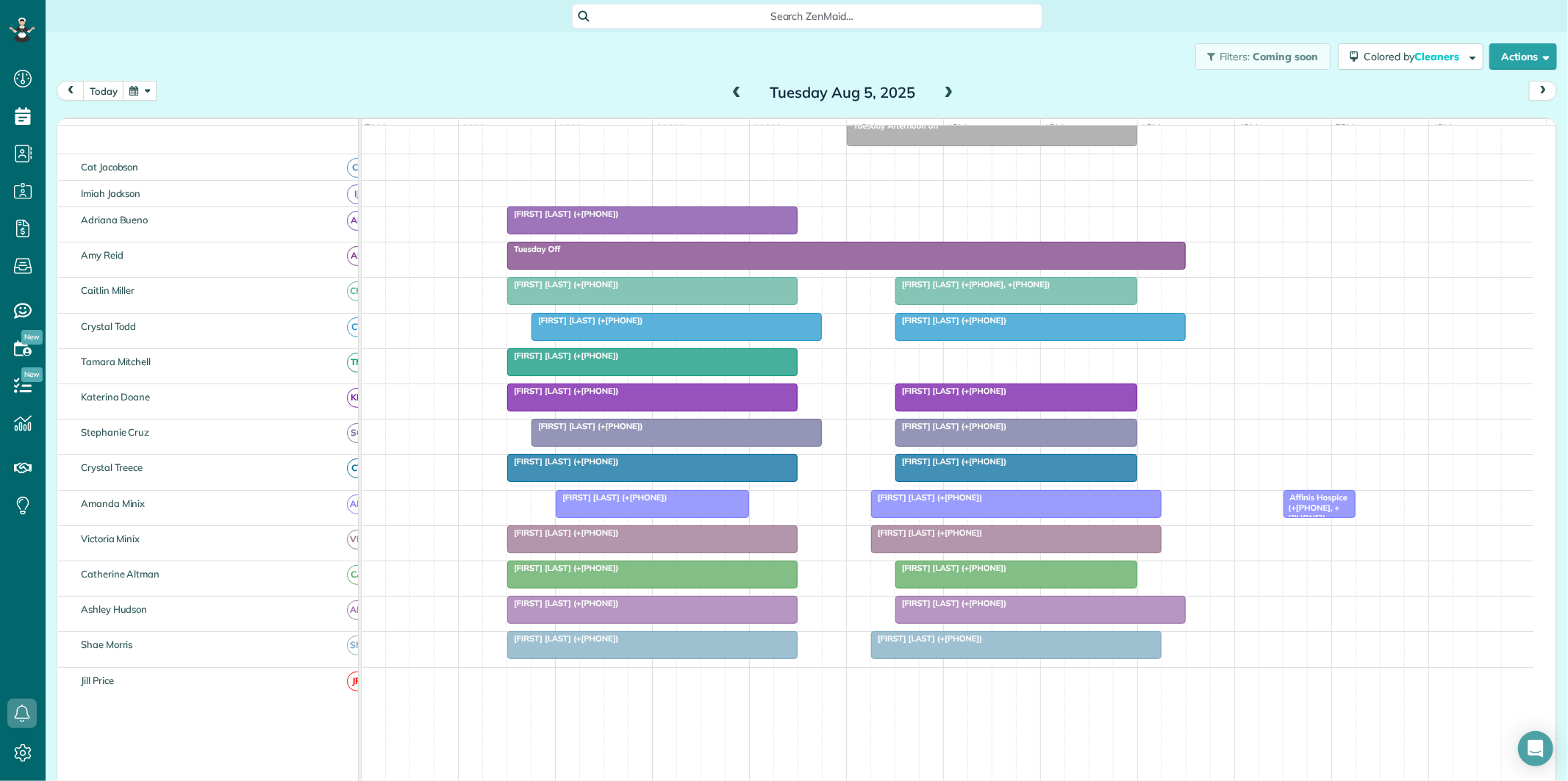 click on "[FIRST] [LAST] (+[PHONE])" at bounding box center (951, 426) 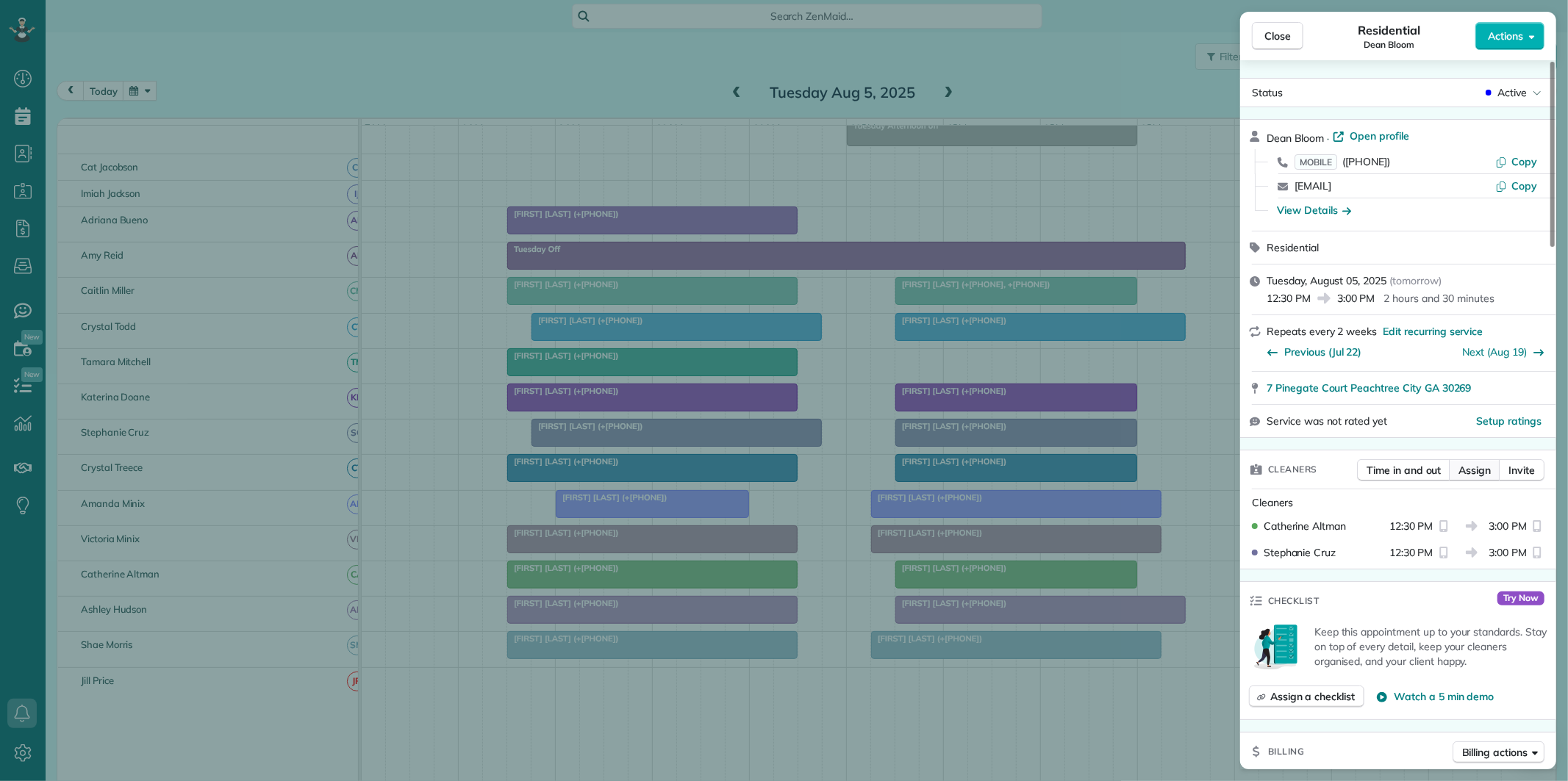 click on "Assign" at bounding box center (1475, 470) 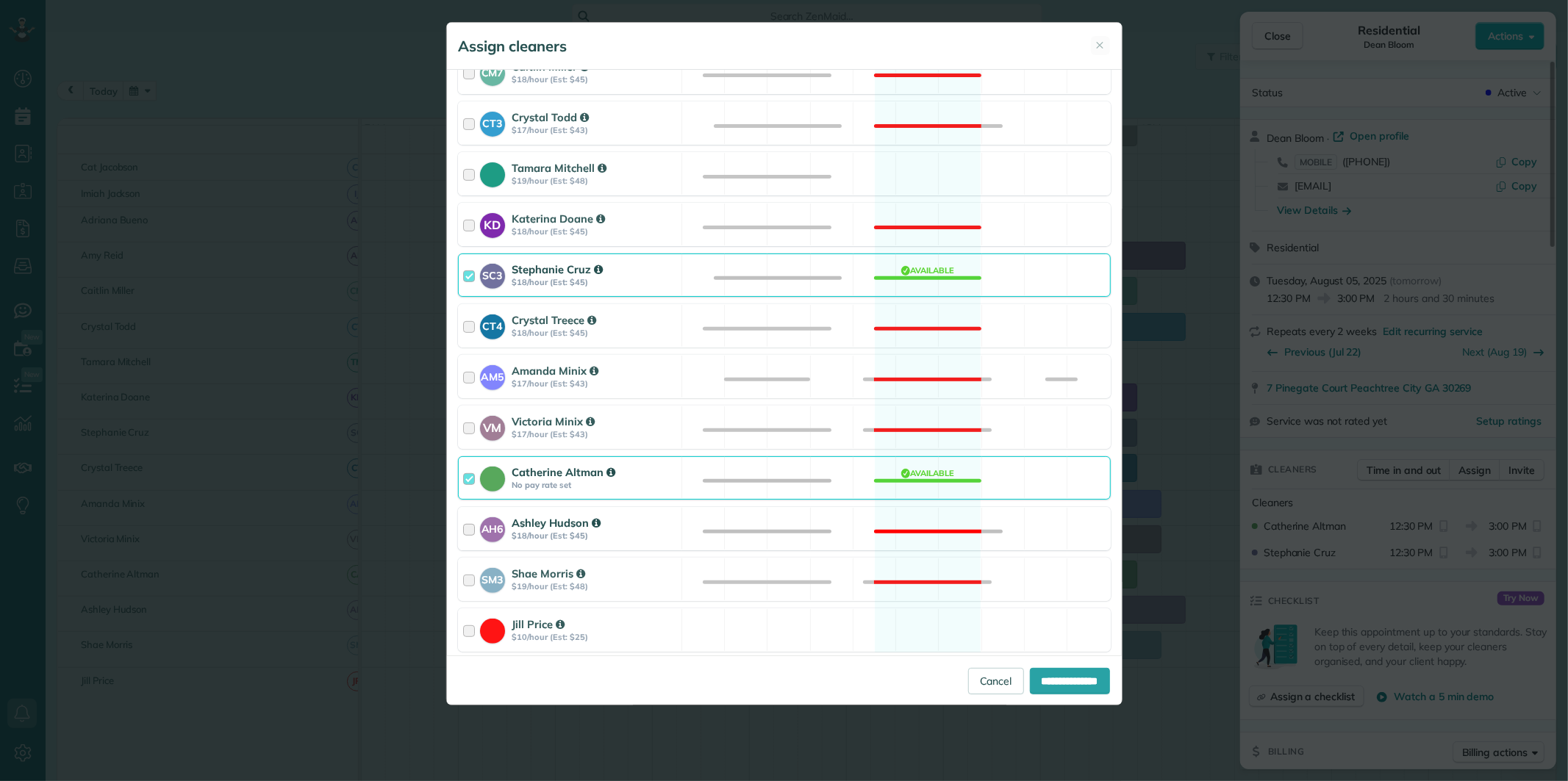 scroll, scrollTop: 408, scrollLeft: 0, axis: vertical 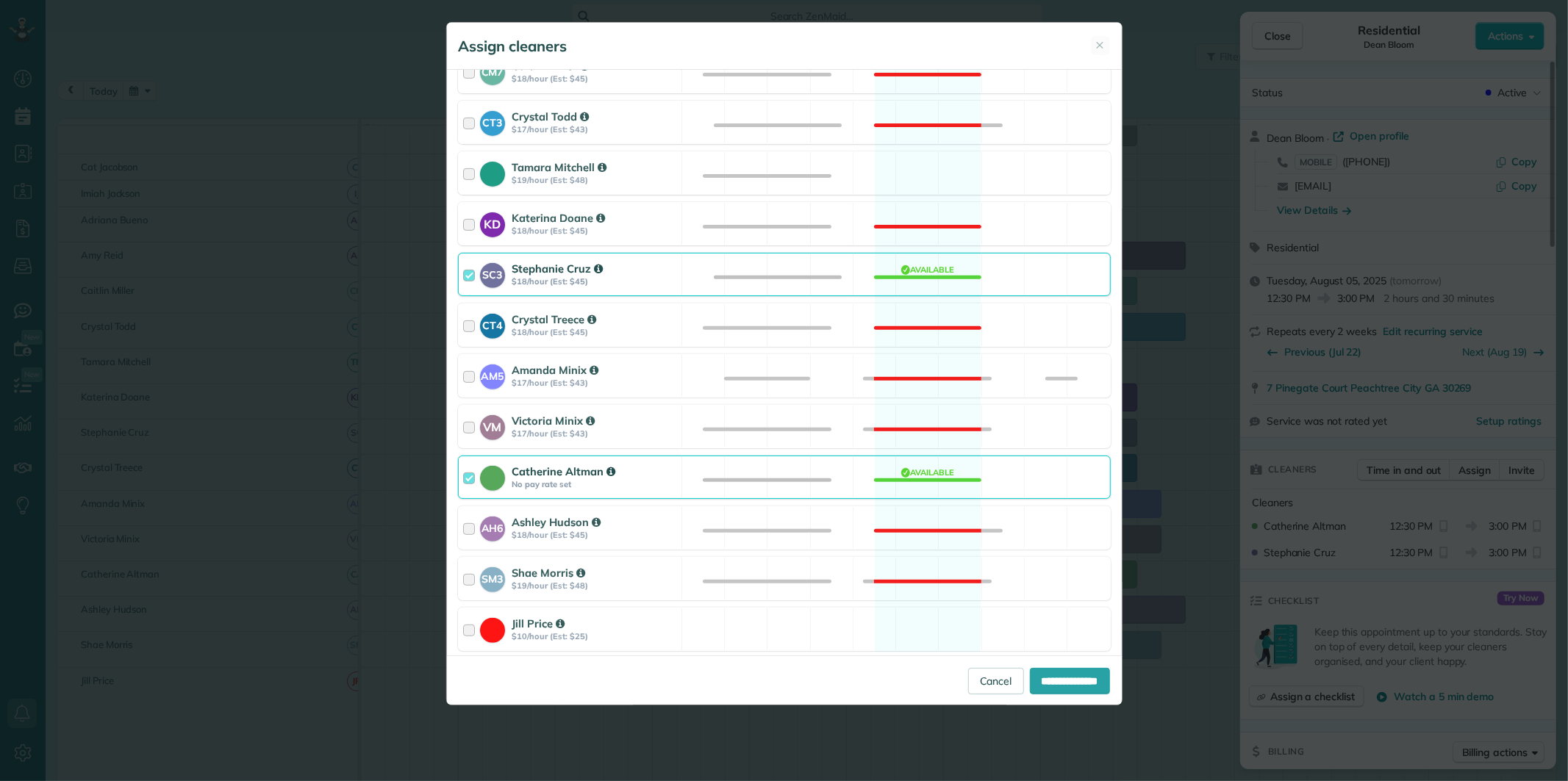 drag, startPoint x: 910, startPoint y: 319, endPoint x: 912, endPoint y: 295, distance: 24.08319 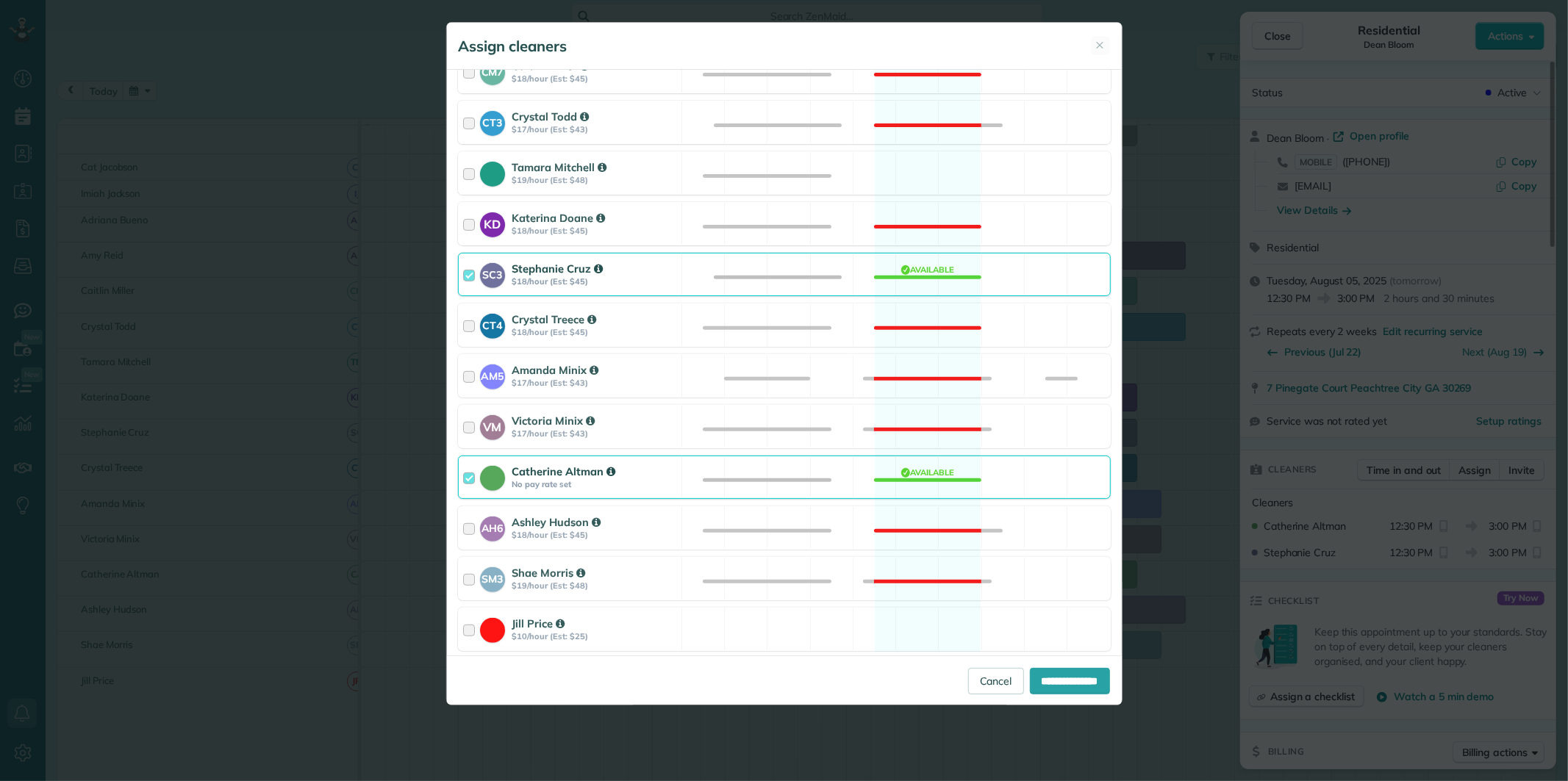 click on "CT4
[FIRST] [LAST]
$18/hour (Est: $45)
Not available" at bounding box center [784, 325] 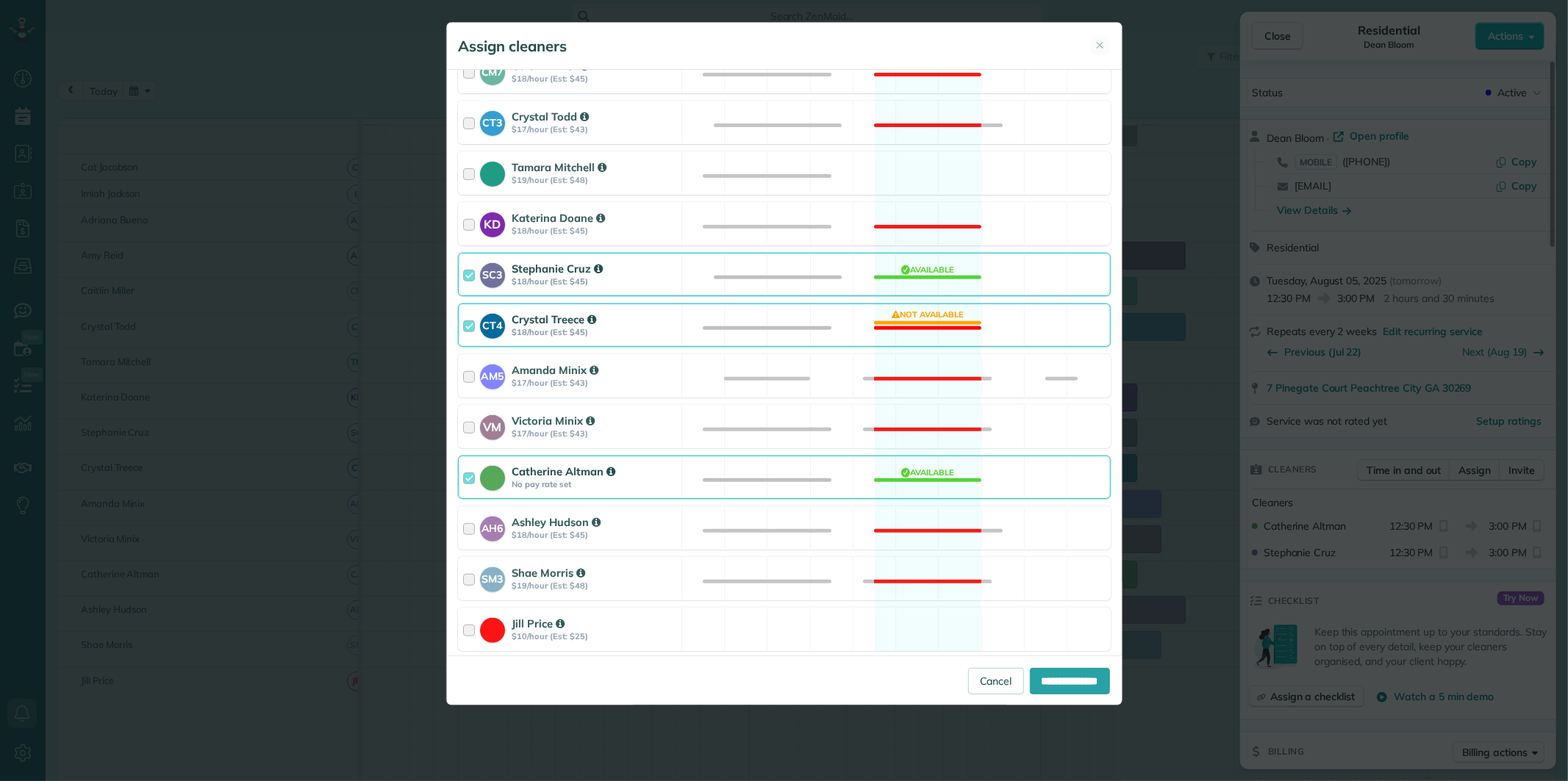 click on "SC3
[FIRST] [LAST]
$18/hour (Est: $45)
Available" at bounding box center [784, 274] 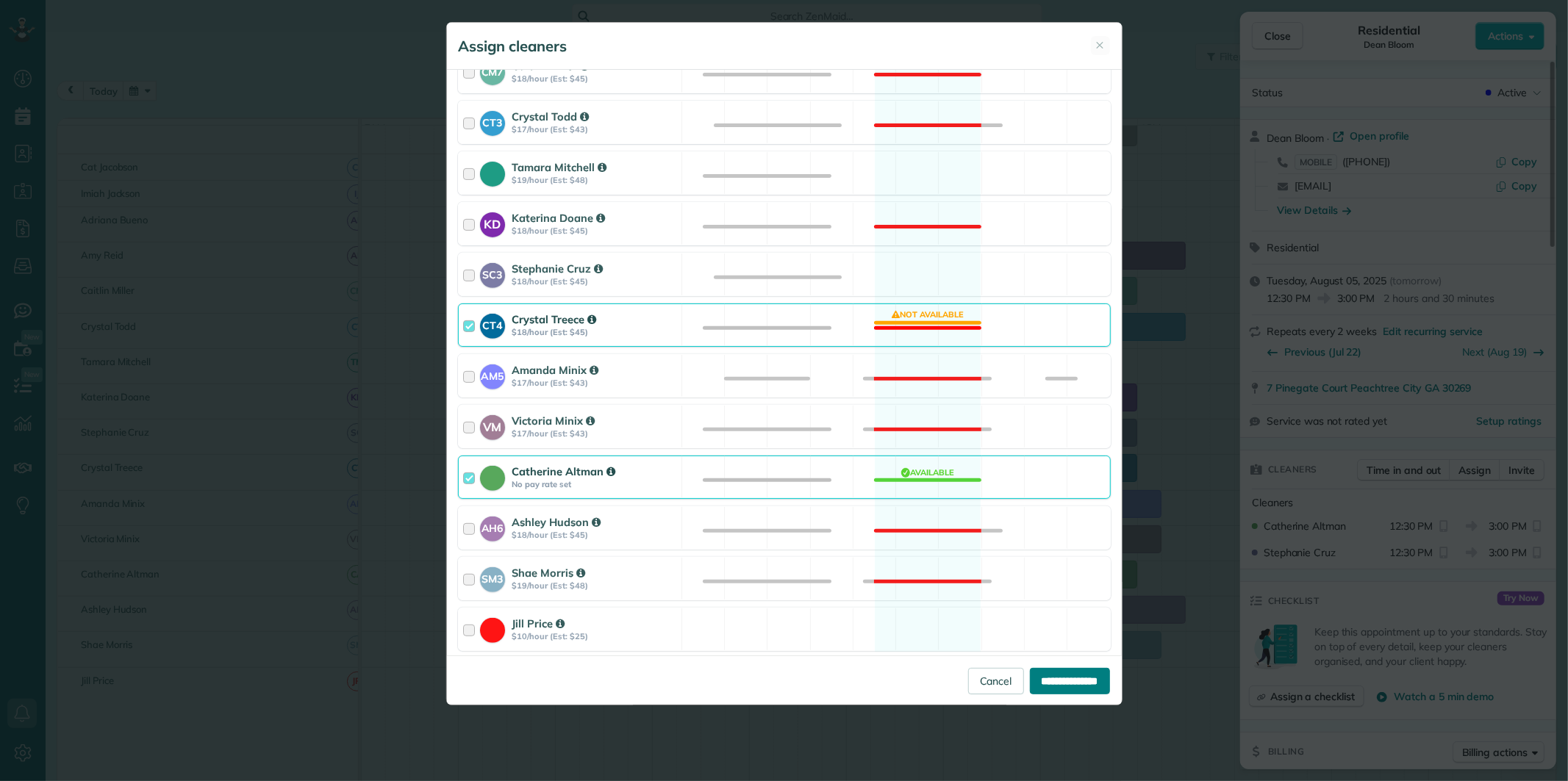 click on "**********" at bounding box center [1070, 681] 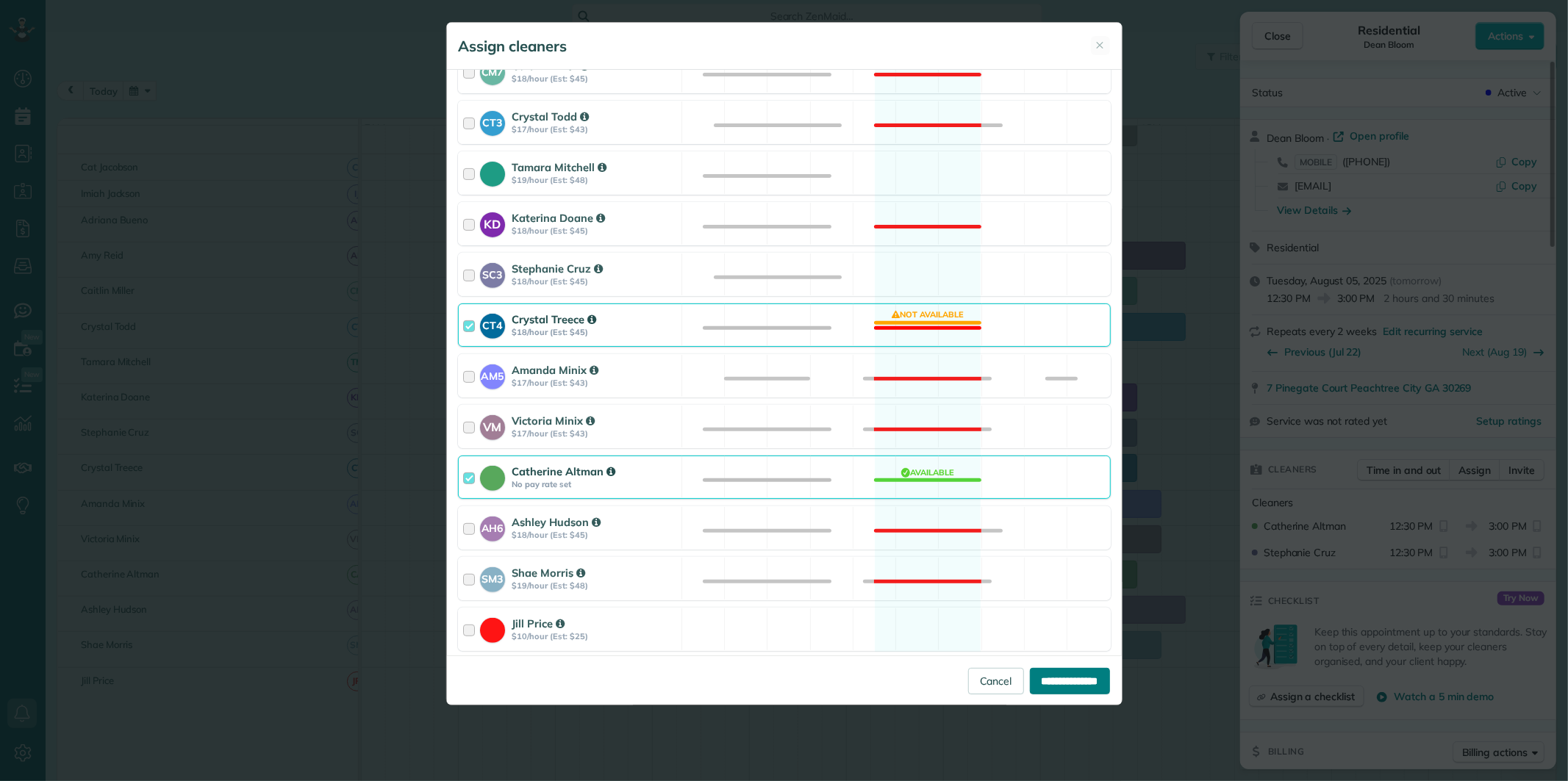 type on "**********" 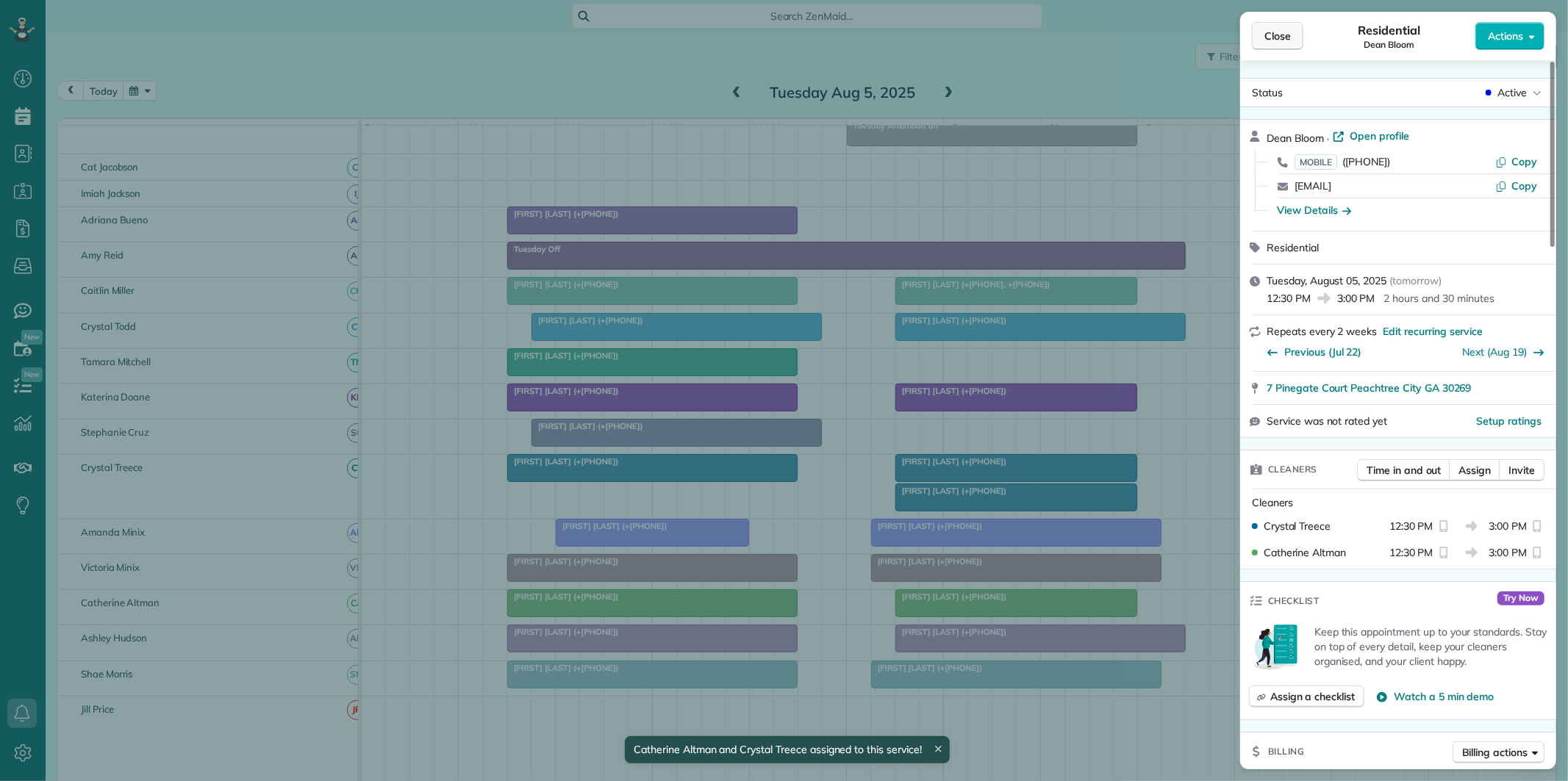 click on "Close" at bounding box center (1278, 36) 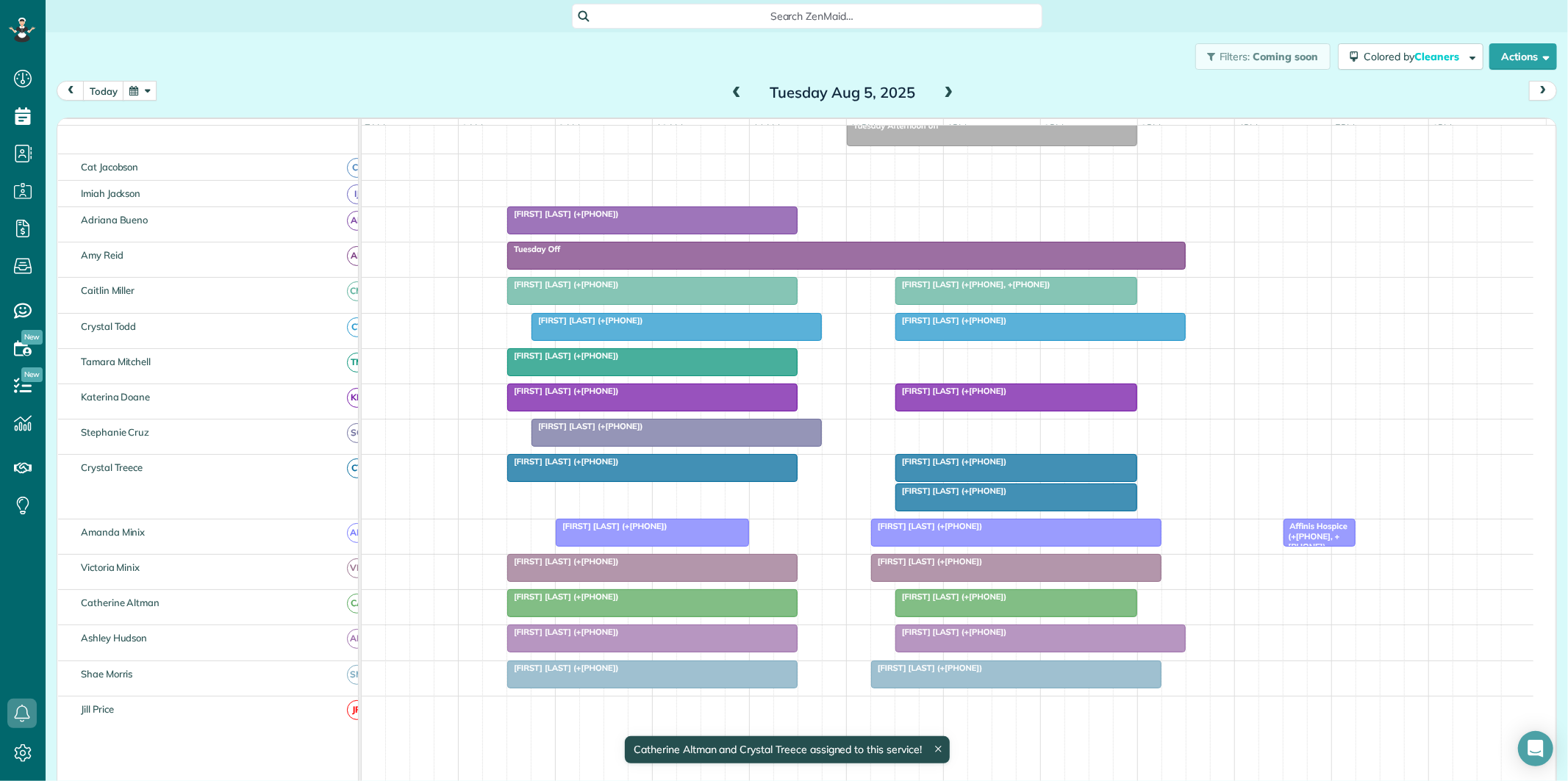 click on "[FIRST] [LAST] (+[PHONE])" at bounding box center [1016, 491] 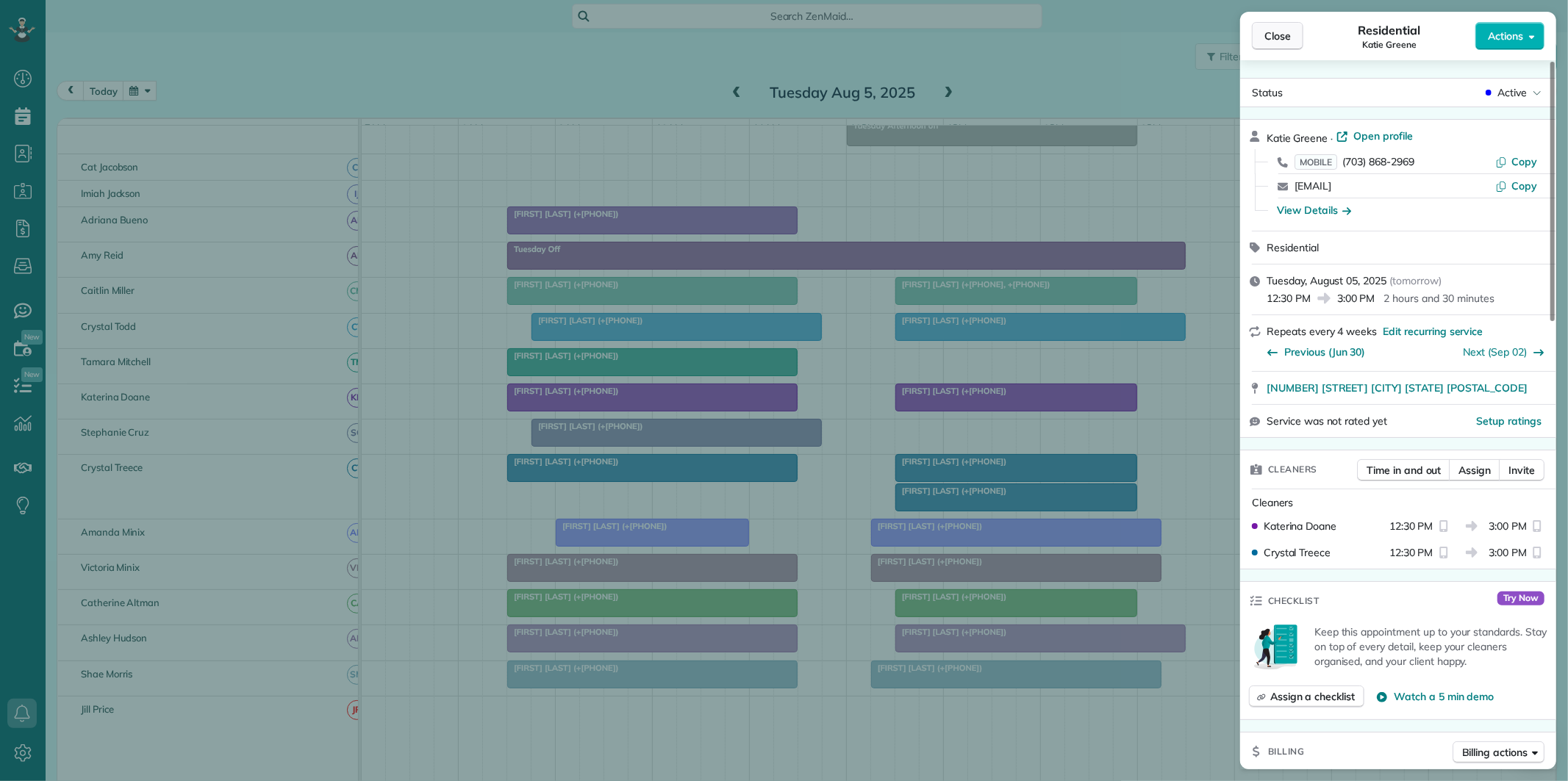 click on "Close" at bounding box center [1278, 36] 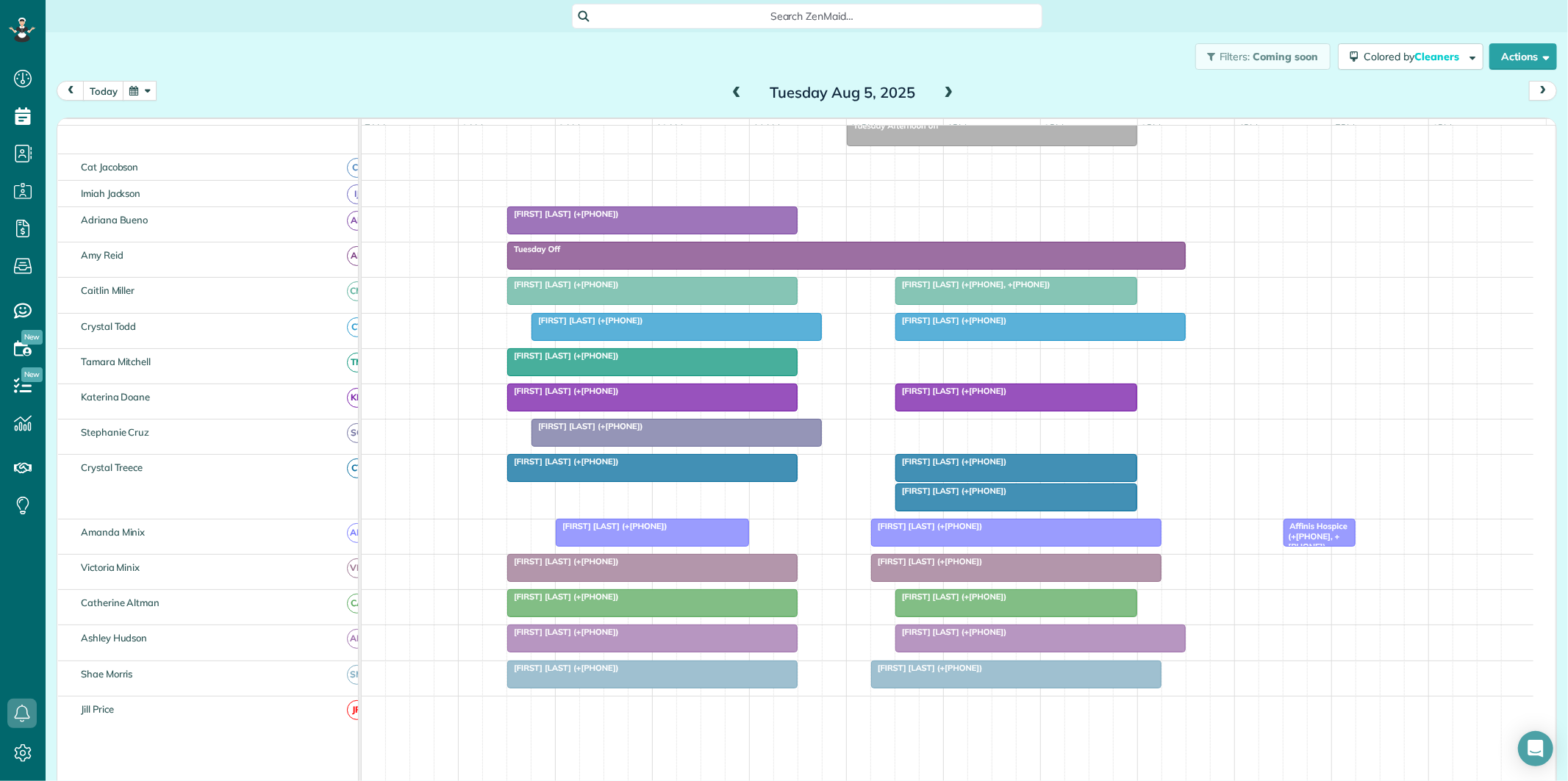 click at bounding box center (1016, 468) 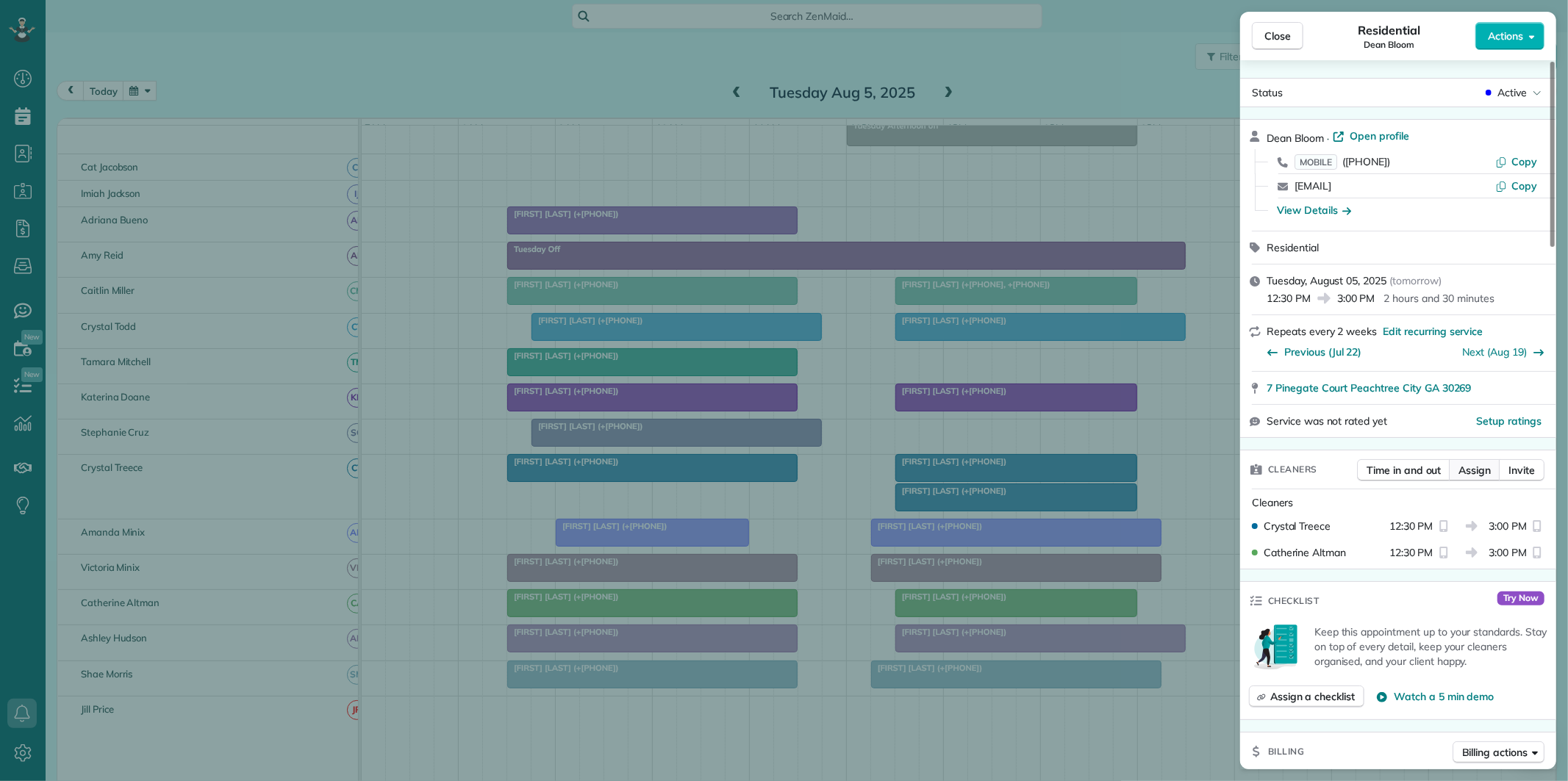 click on "Assign" at bounding box center (1475, 470) 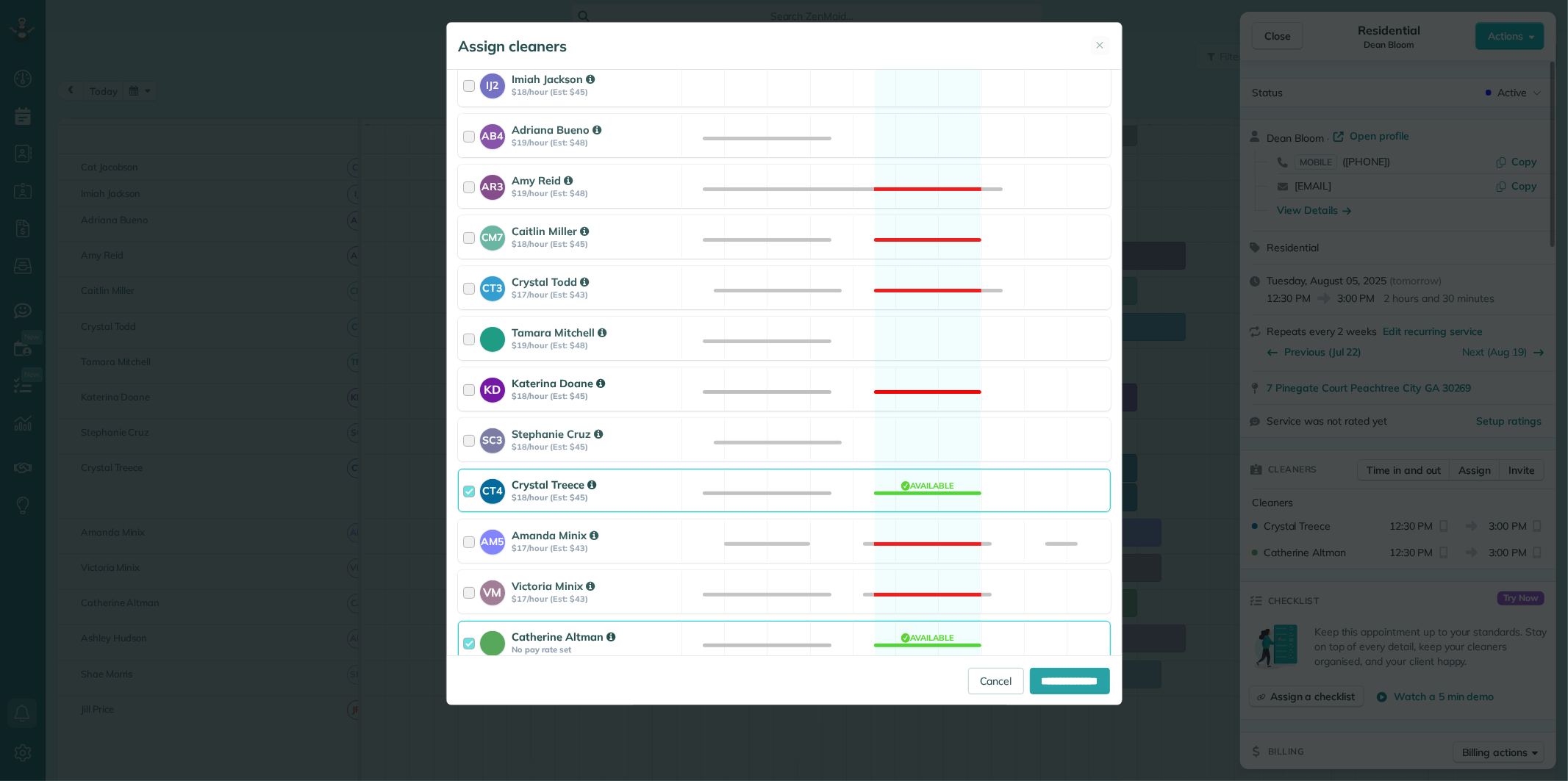 scroll, scrollTop: 245, scrollLeft: 0, axis: vertical 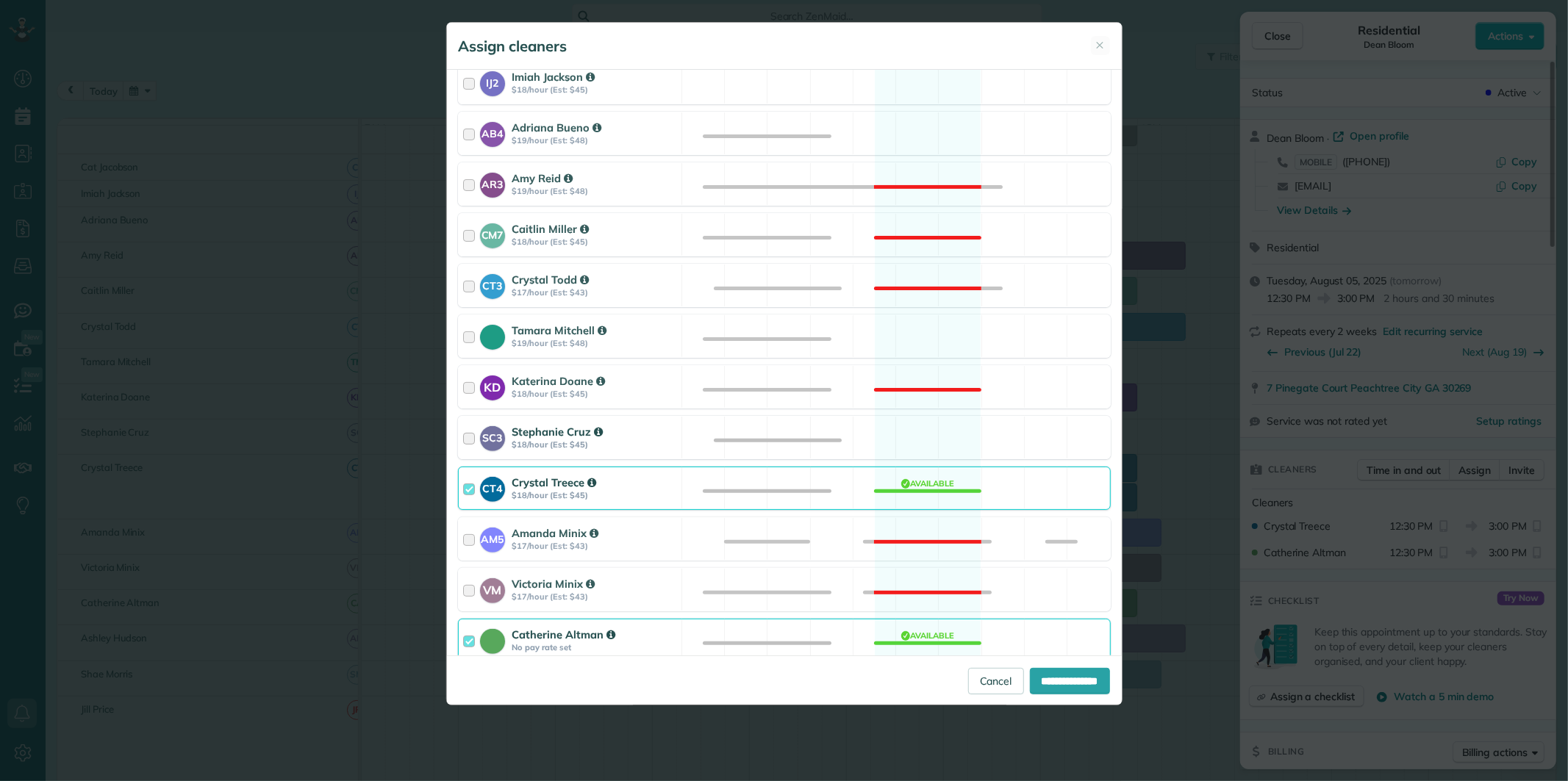 click on "SC3
[FIRST] [LAST]
$18/hour (Est: $45)
Available" at bounding box center (784, 437) 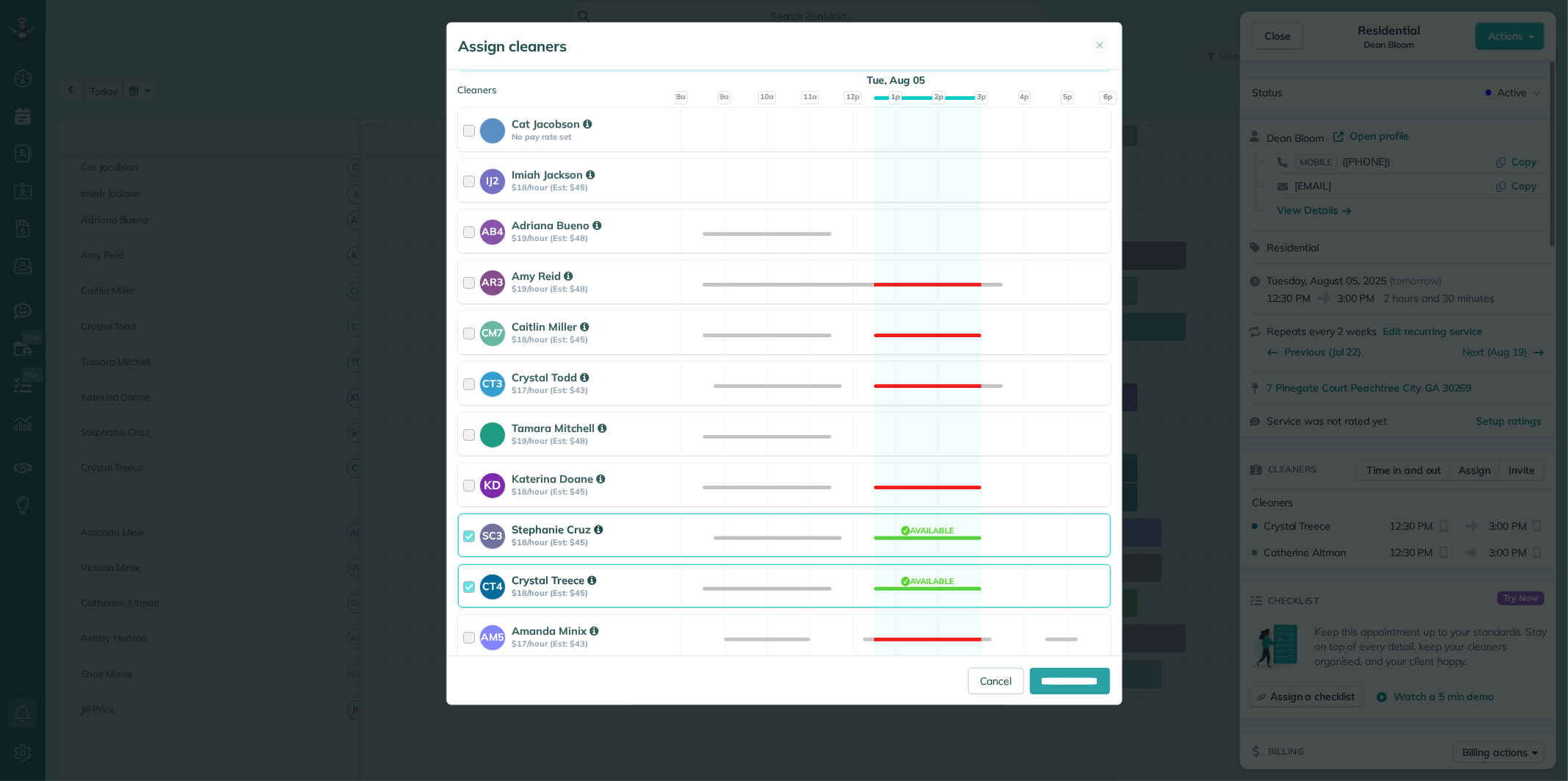 scroll, scrollTop: 326, scrollLeft: 0, axis: vertical 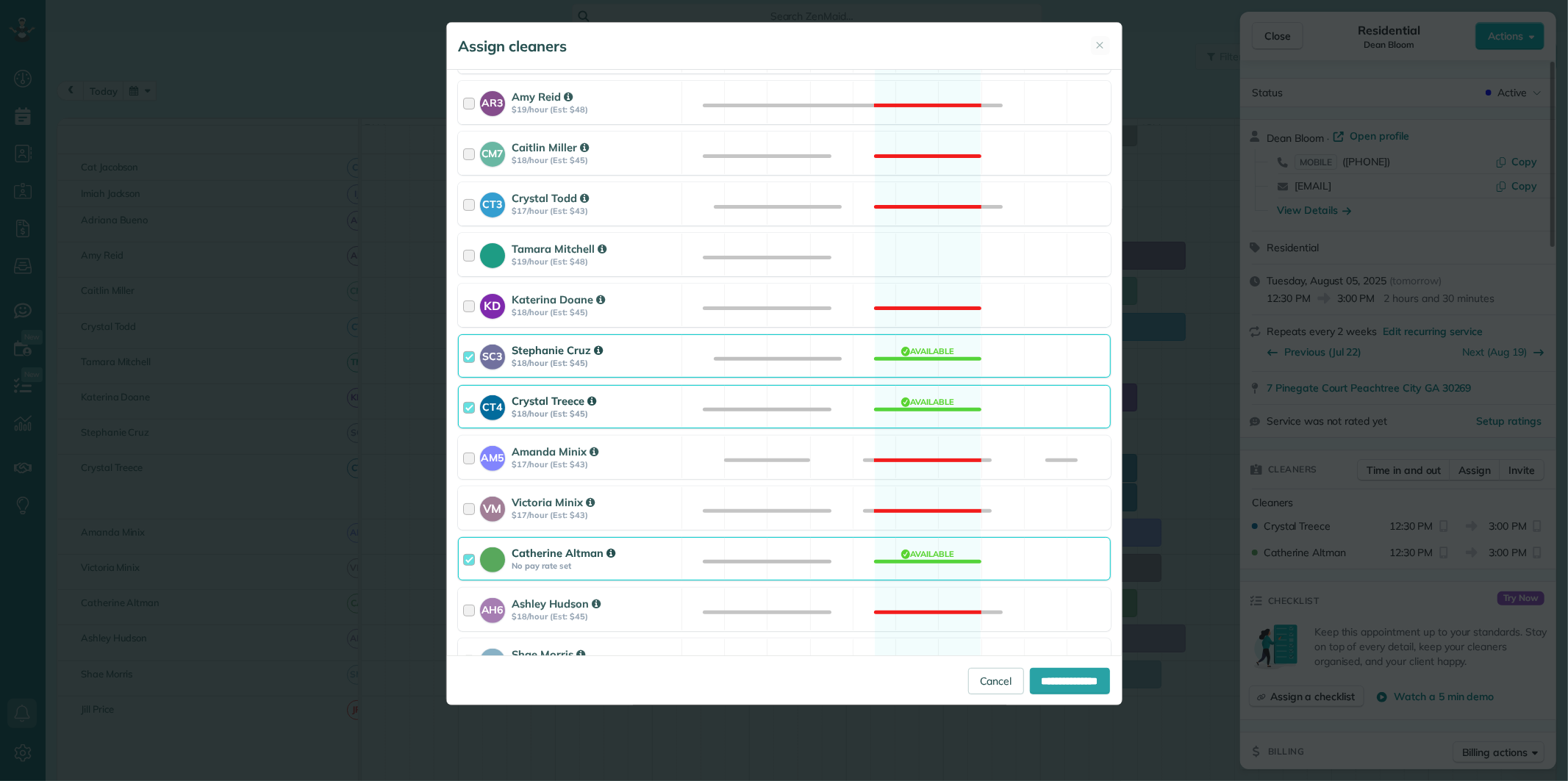 click on "CT4
[FIRST] [LAST]
$18/hour (Est: $45)
Available" at bounding box center (784, 406) 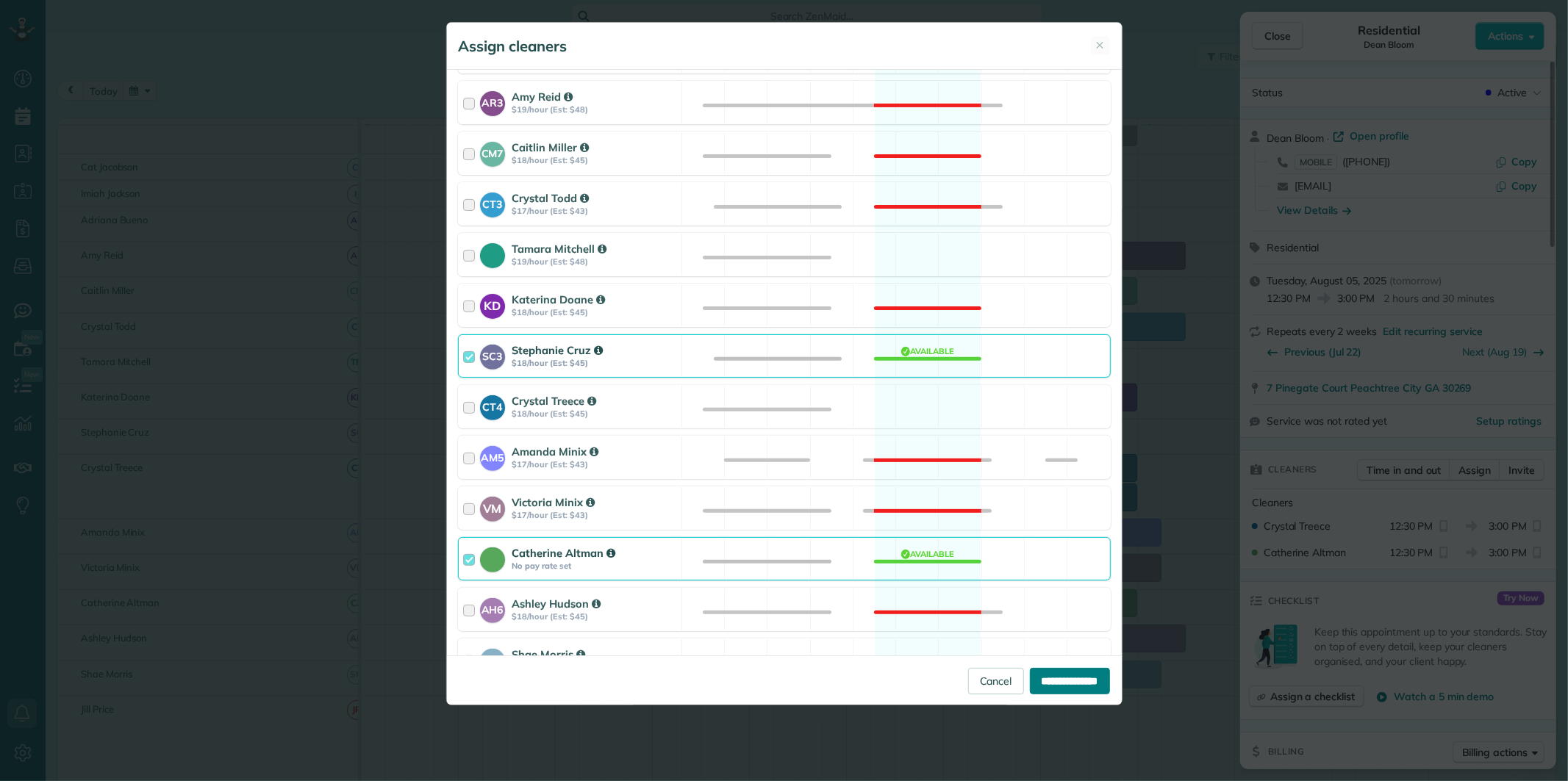 click on "**********" at bounding box center [1070, 681] 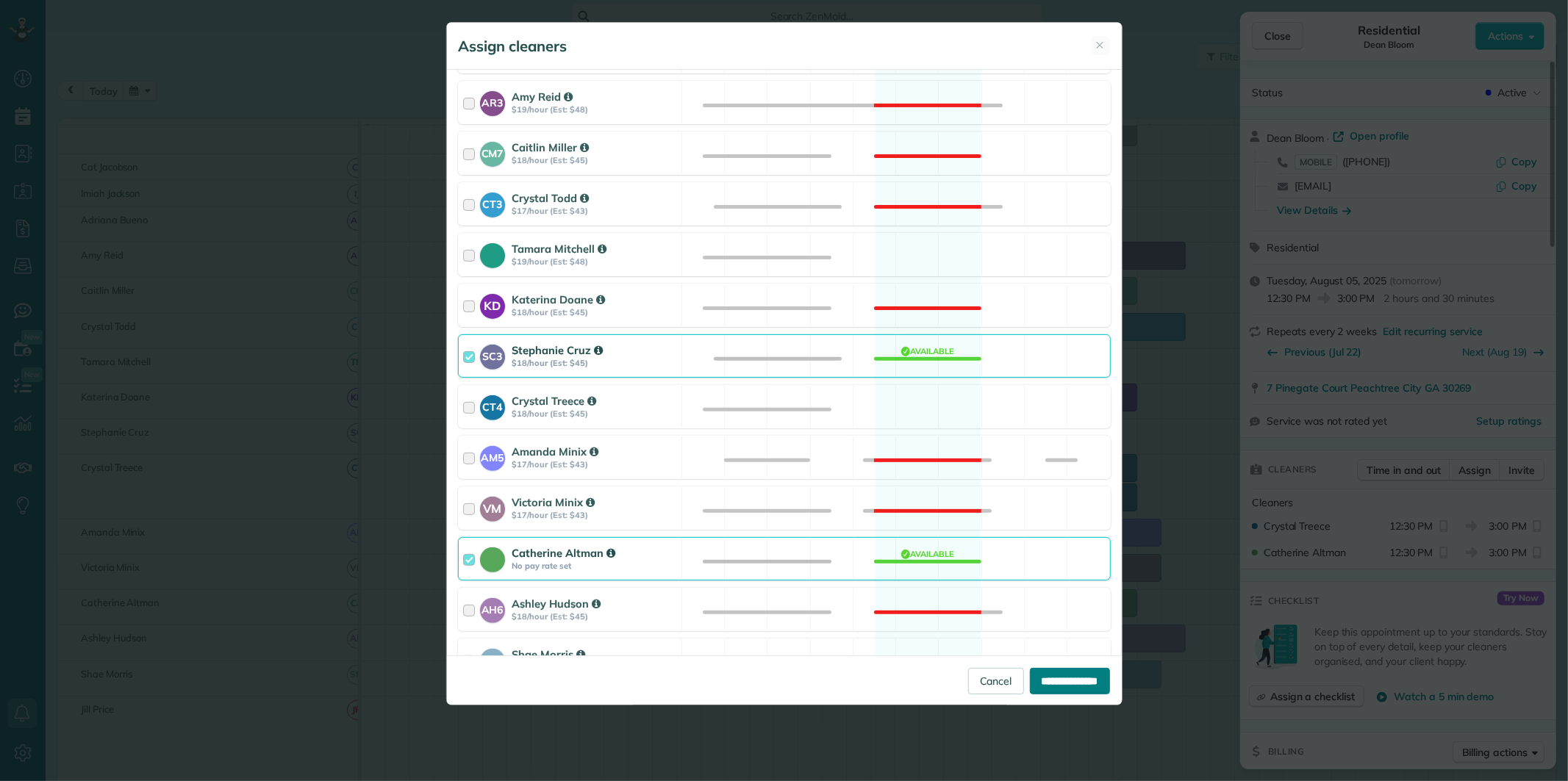 type on "**********" 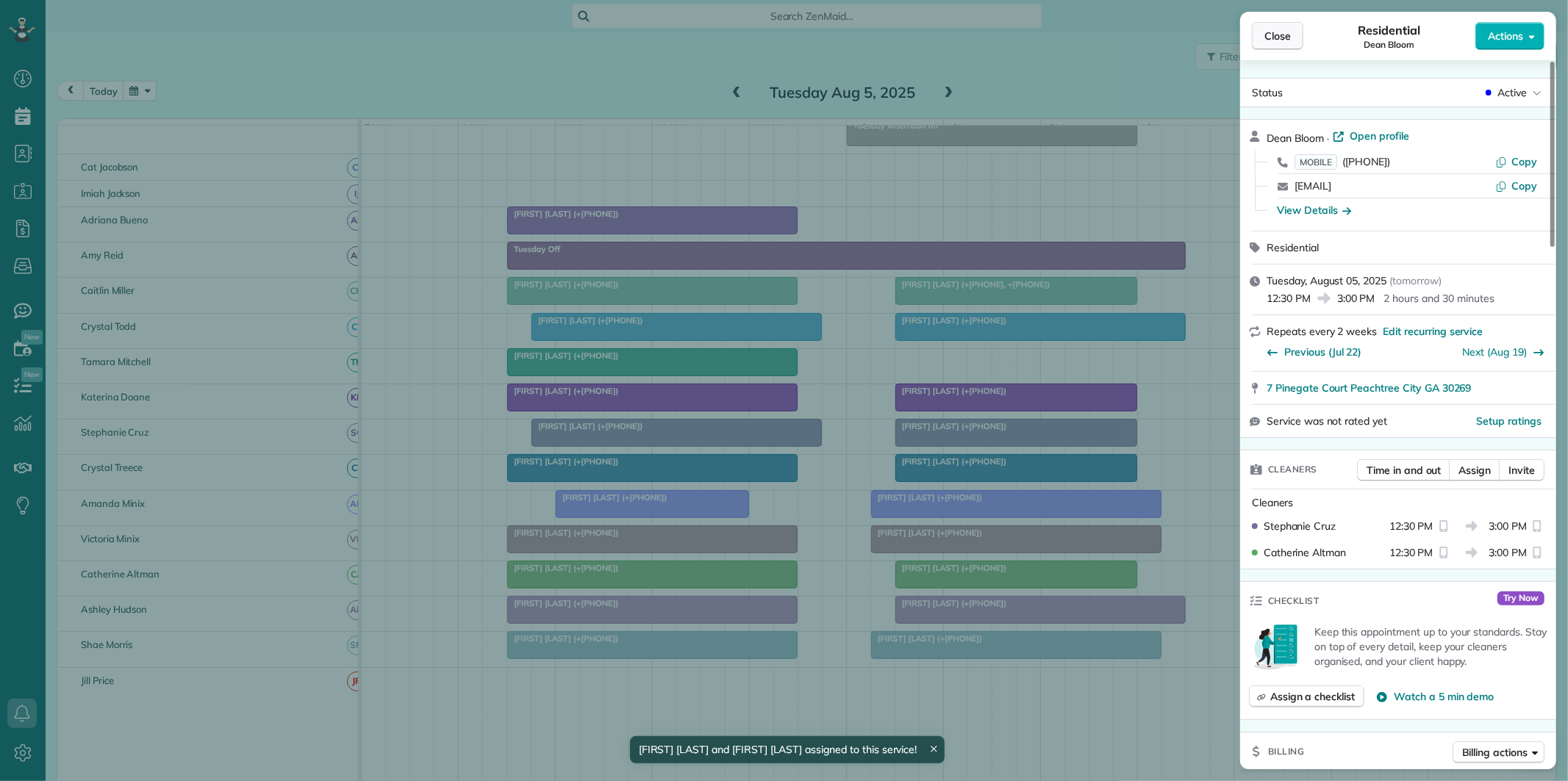 click on "Close" at bounding box center (1278, 36) 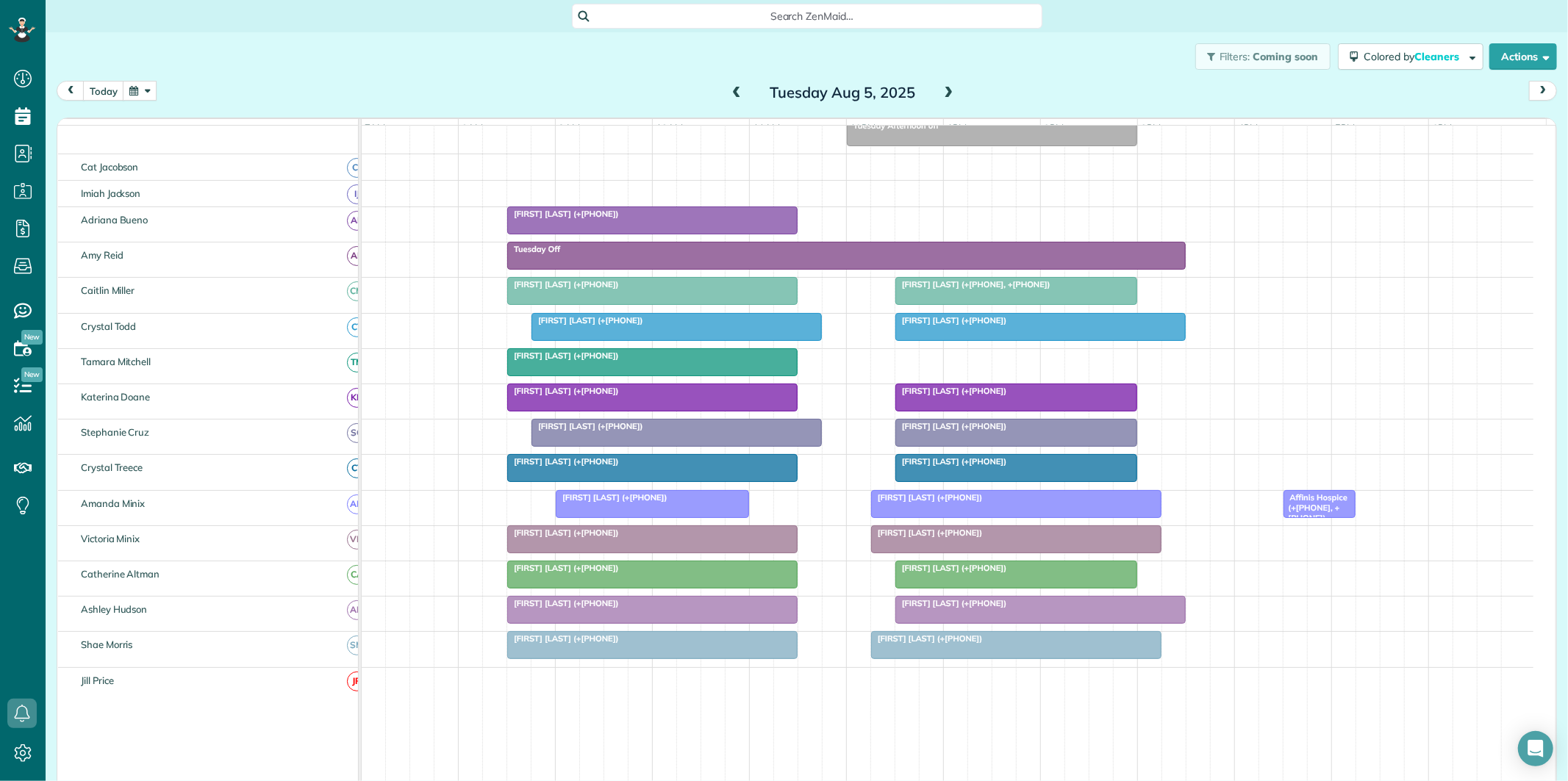 click at bounding box center (949, 93) 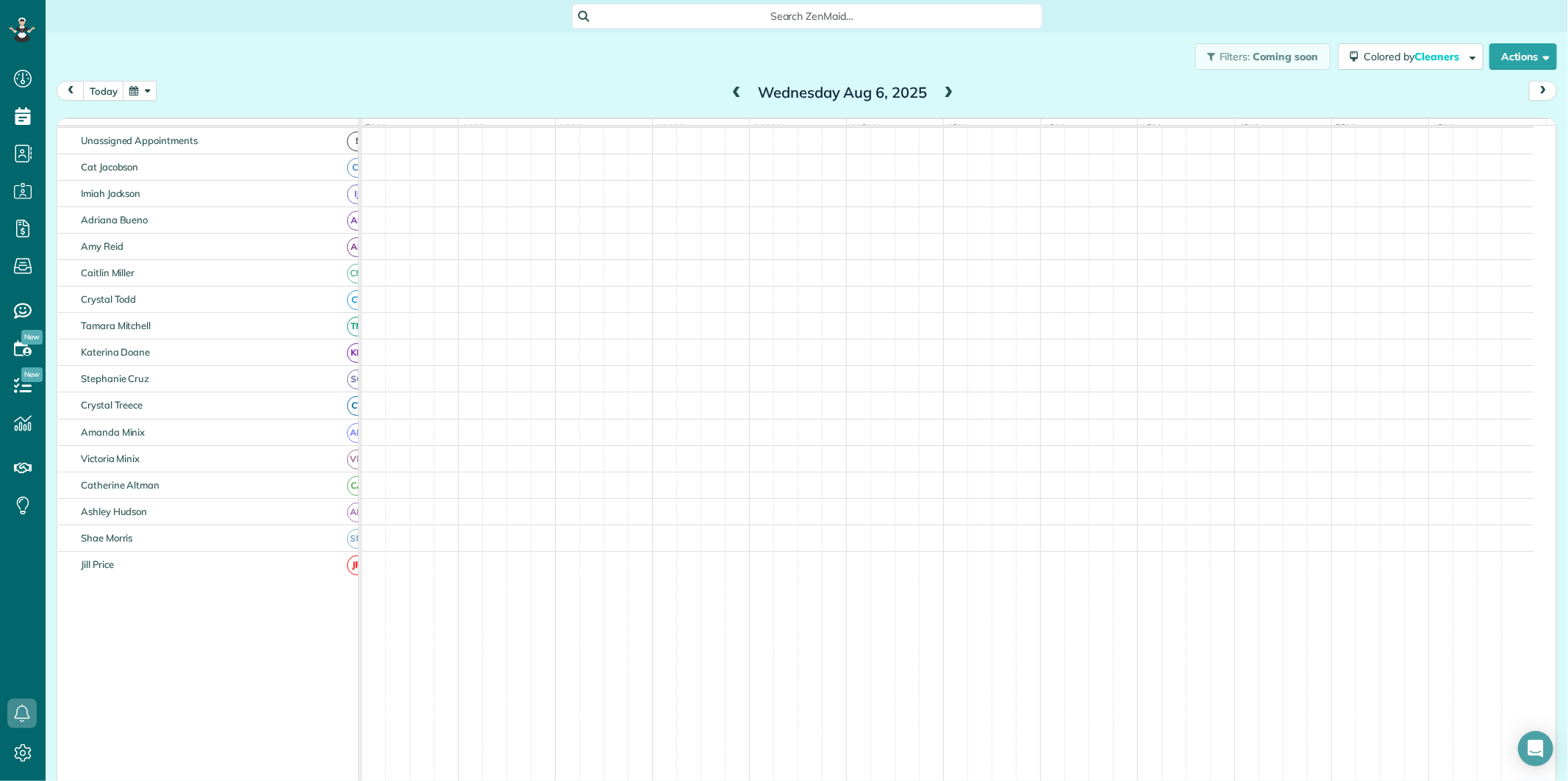 scroll, scrollTop: 151, scrollLeft: 0, axis: vertical 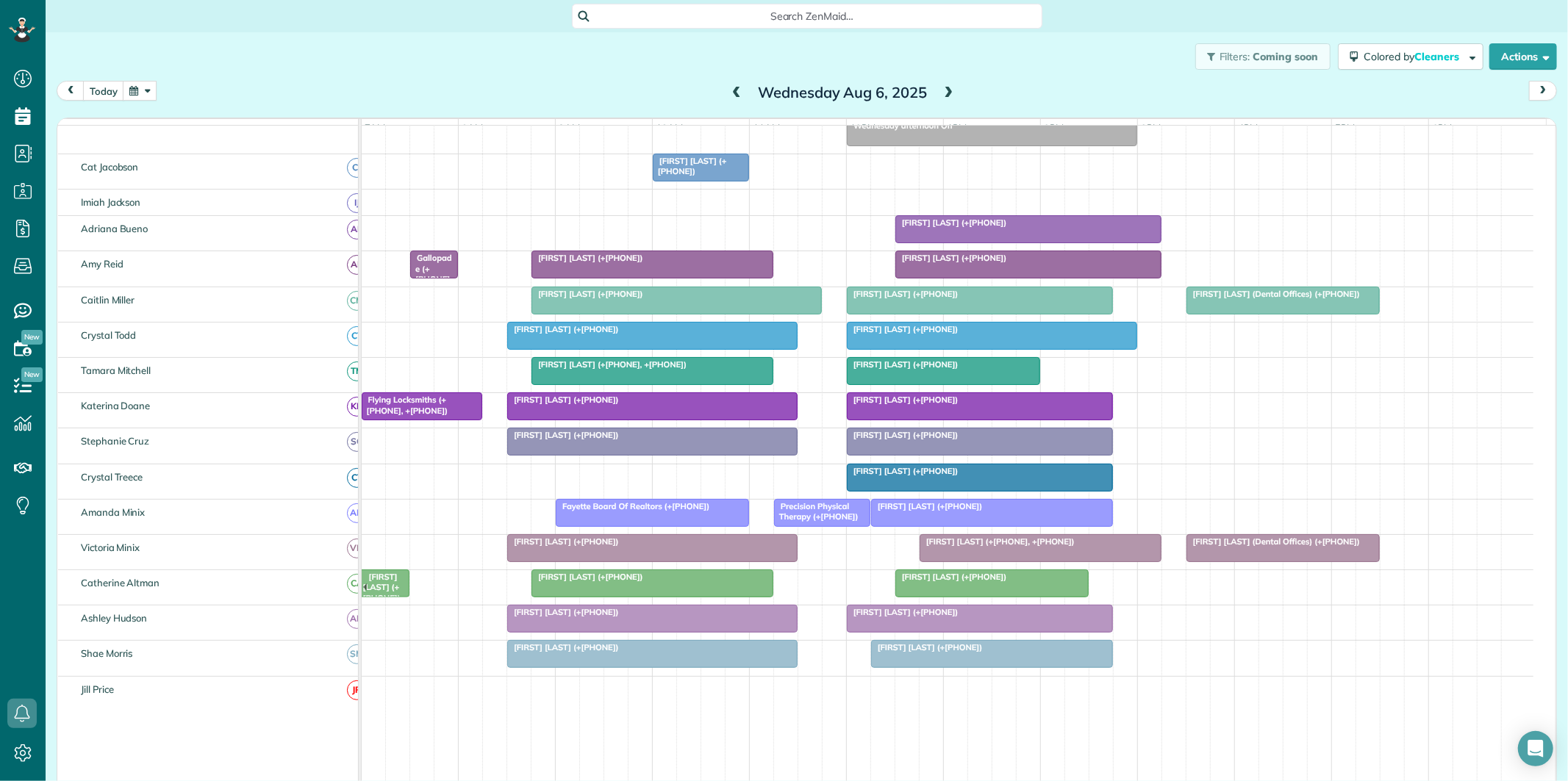 click on "[FIRST] [LAST] (+[PHONE])" at bounding box center (587, 258) 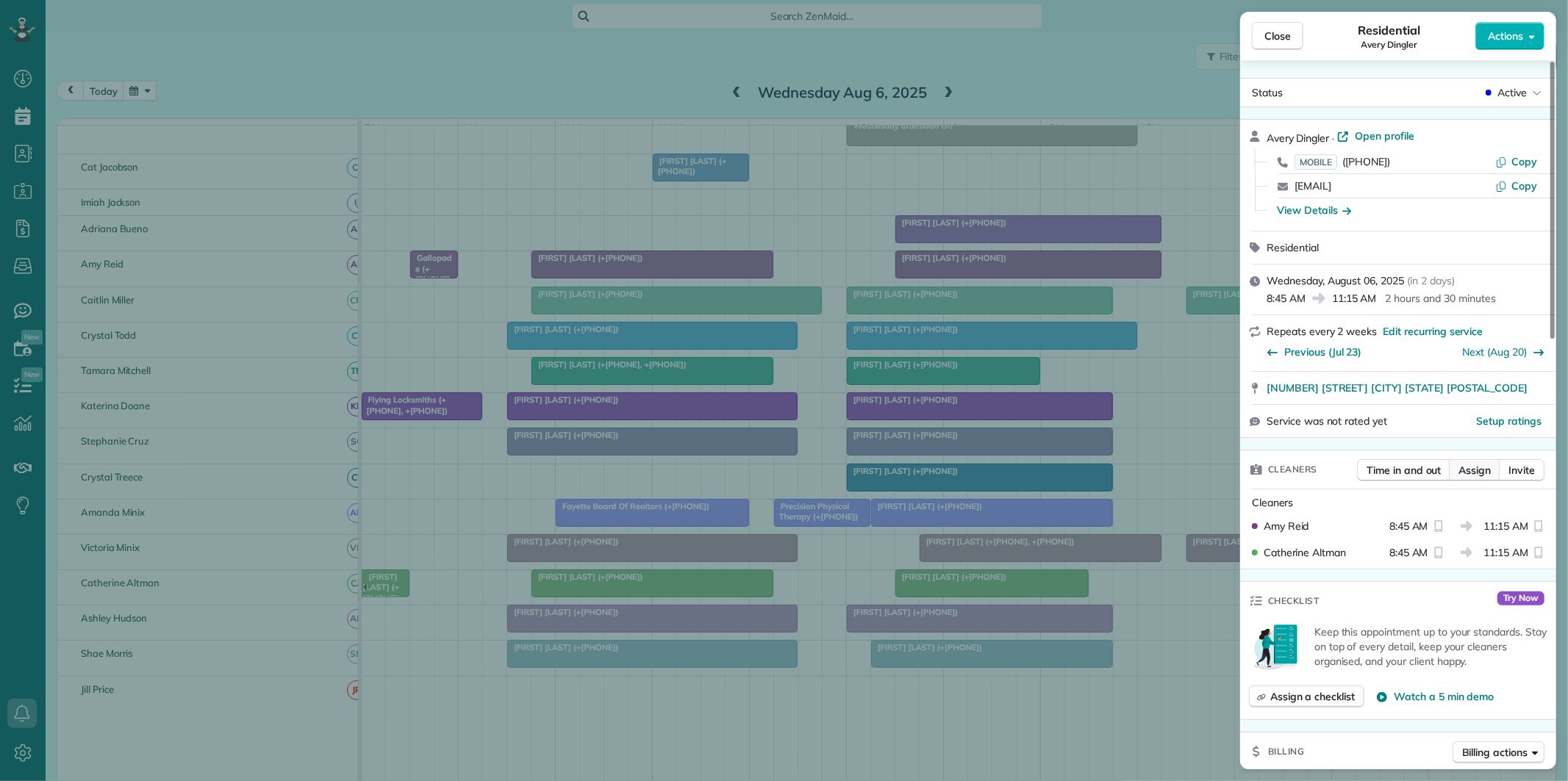 click on "Assign" at bounding box center [1475, 470] 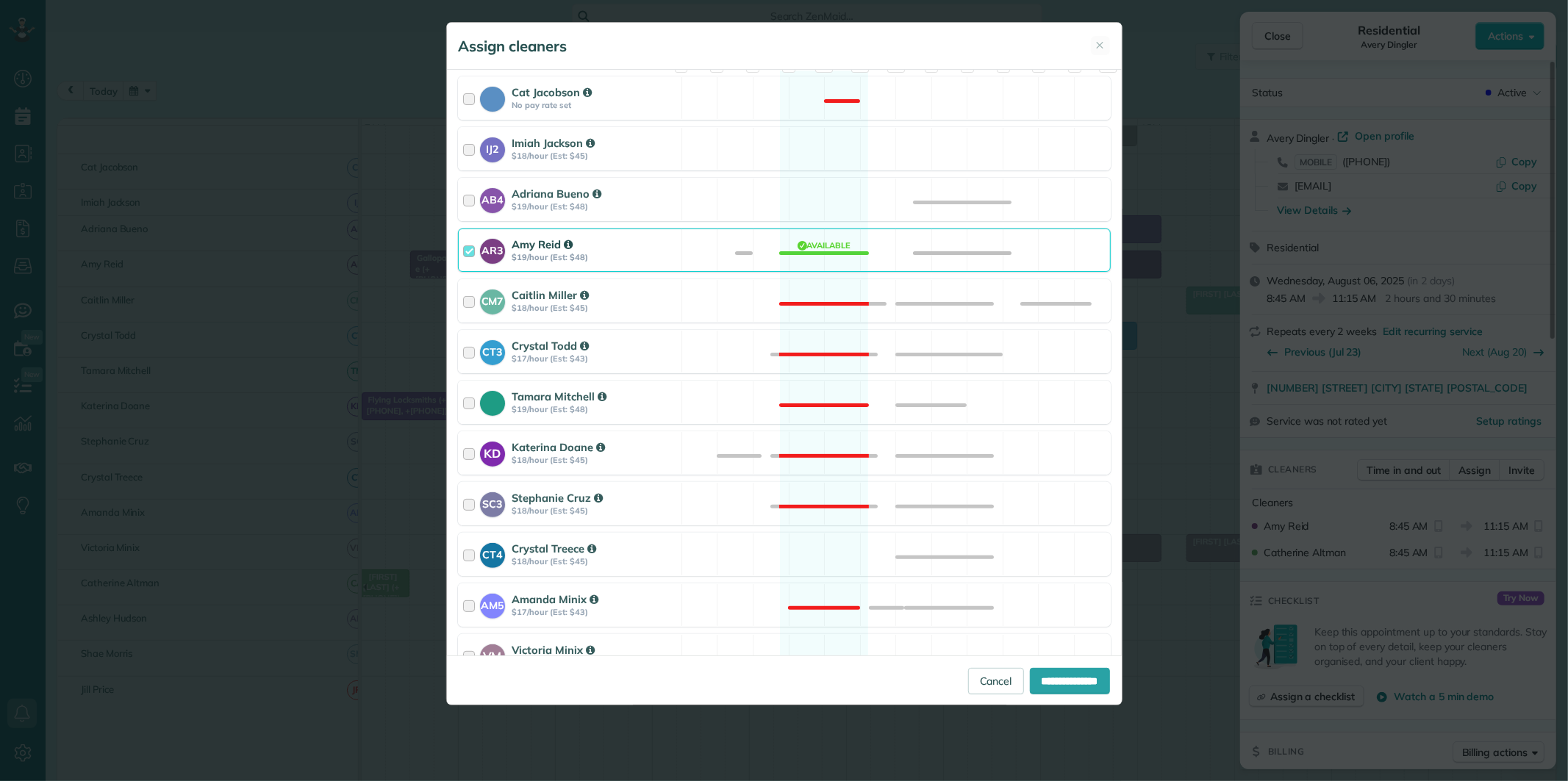 scroll, scrollTop: 326, scrollLeft: 0, axis: vertical 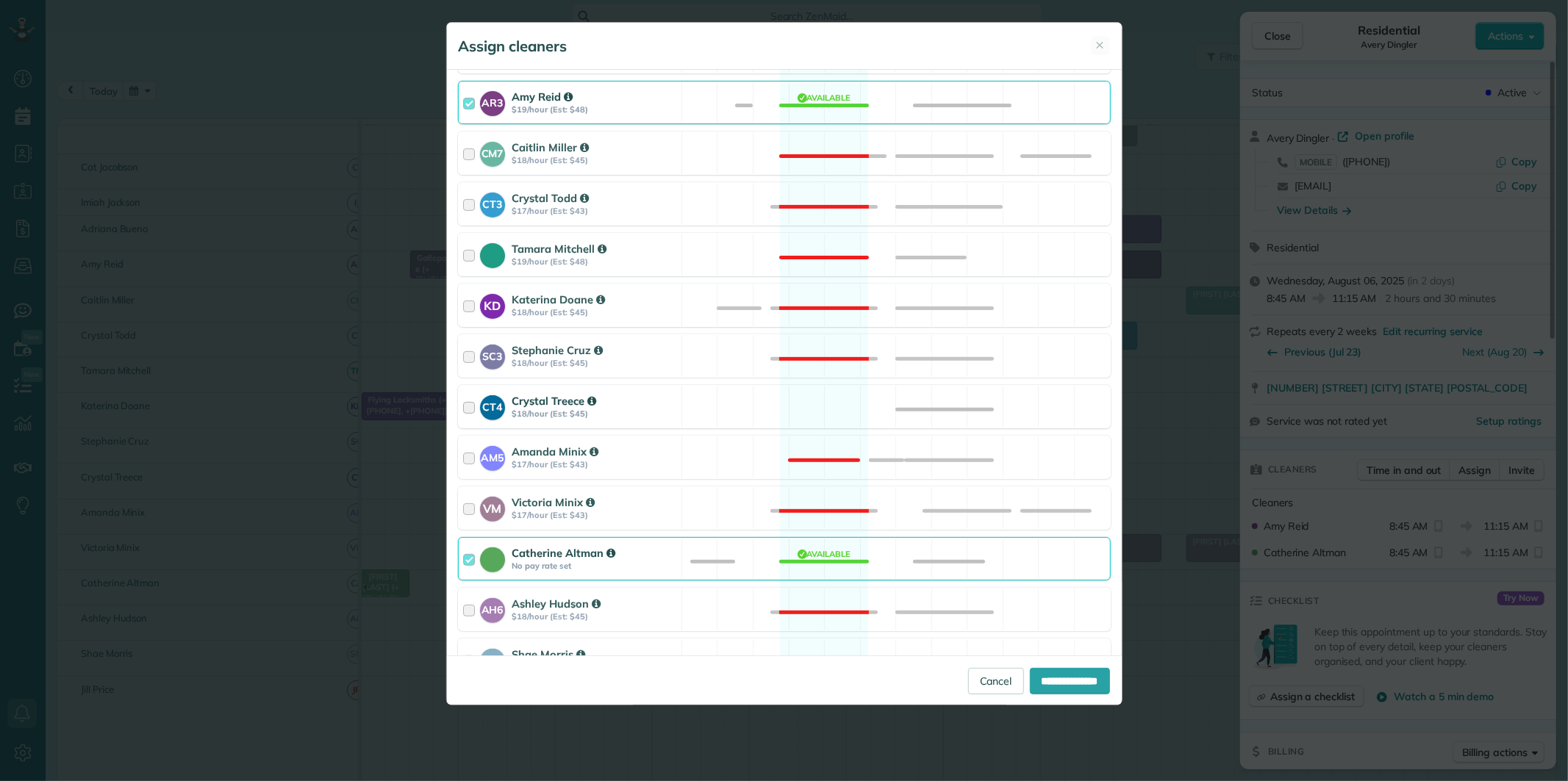drag, startPoint x: 826, startPoint y: 406, endPoint x: 855, endPoint y: 425, distance: 34.669872 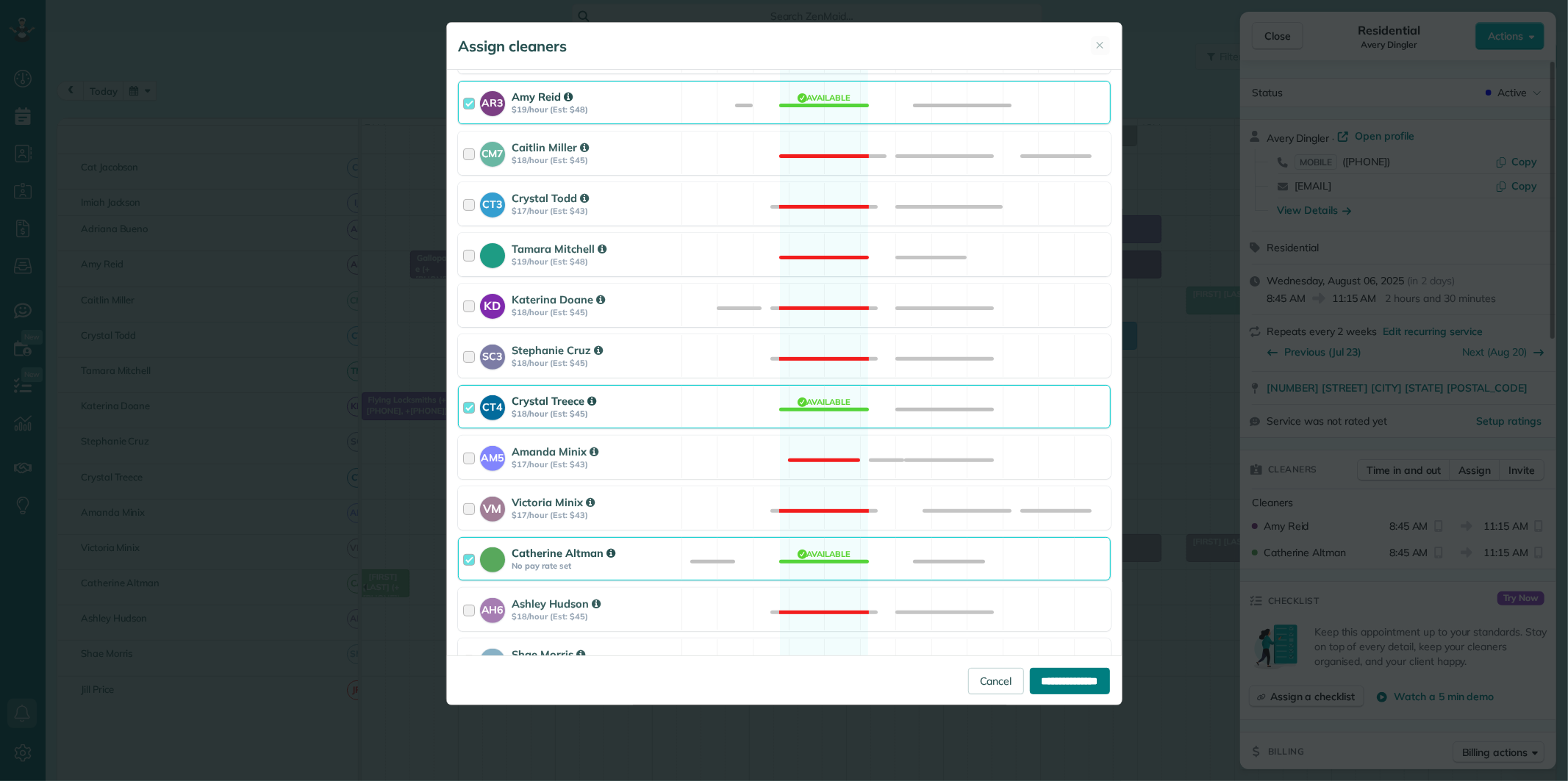 click on "**********" at bounding box center (1070, 681) 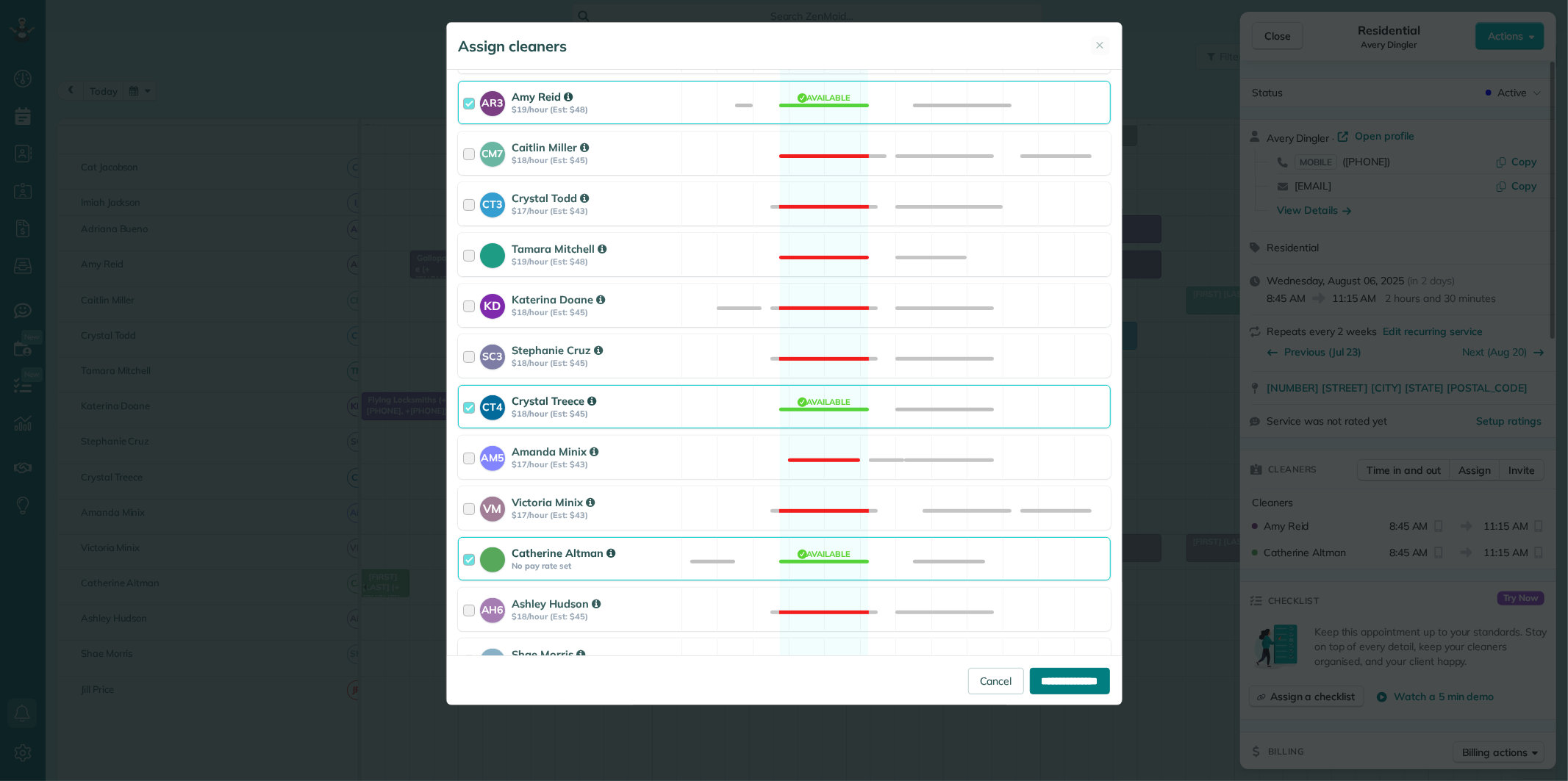 type on "**********" 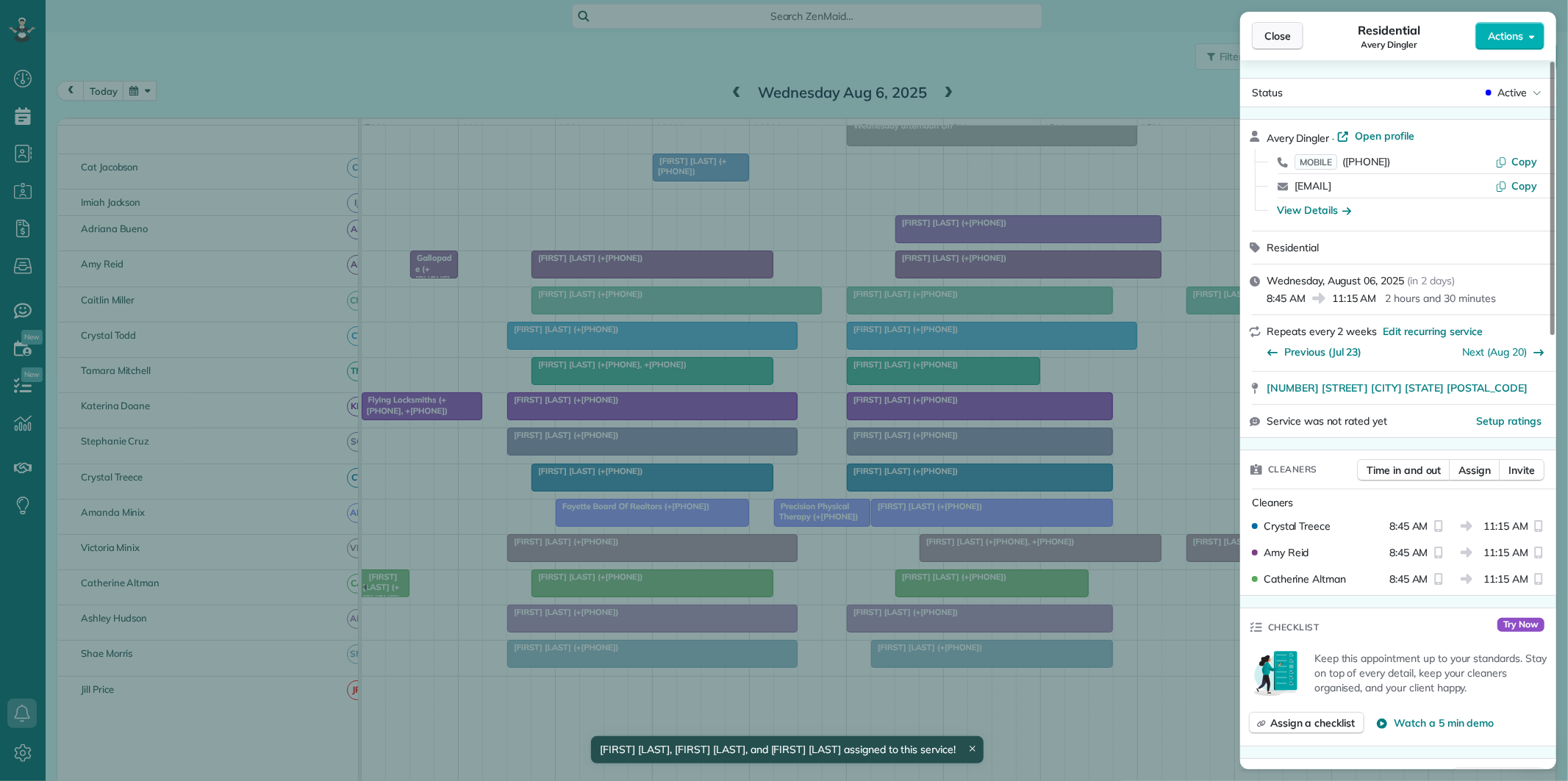 click on "Close" at bounding box center [1278, 36] 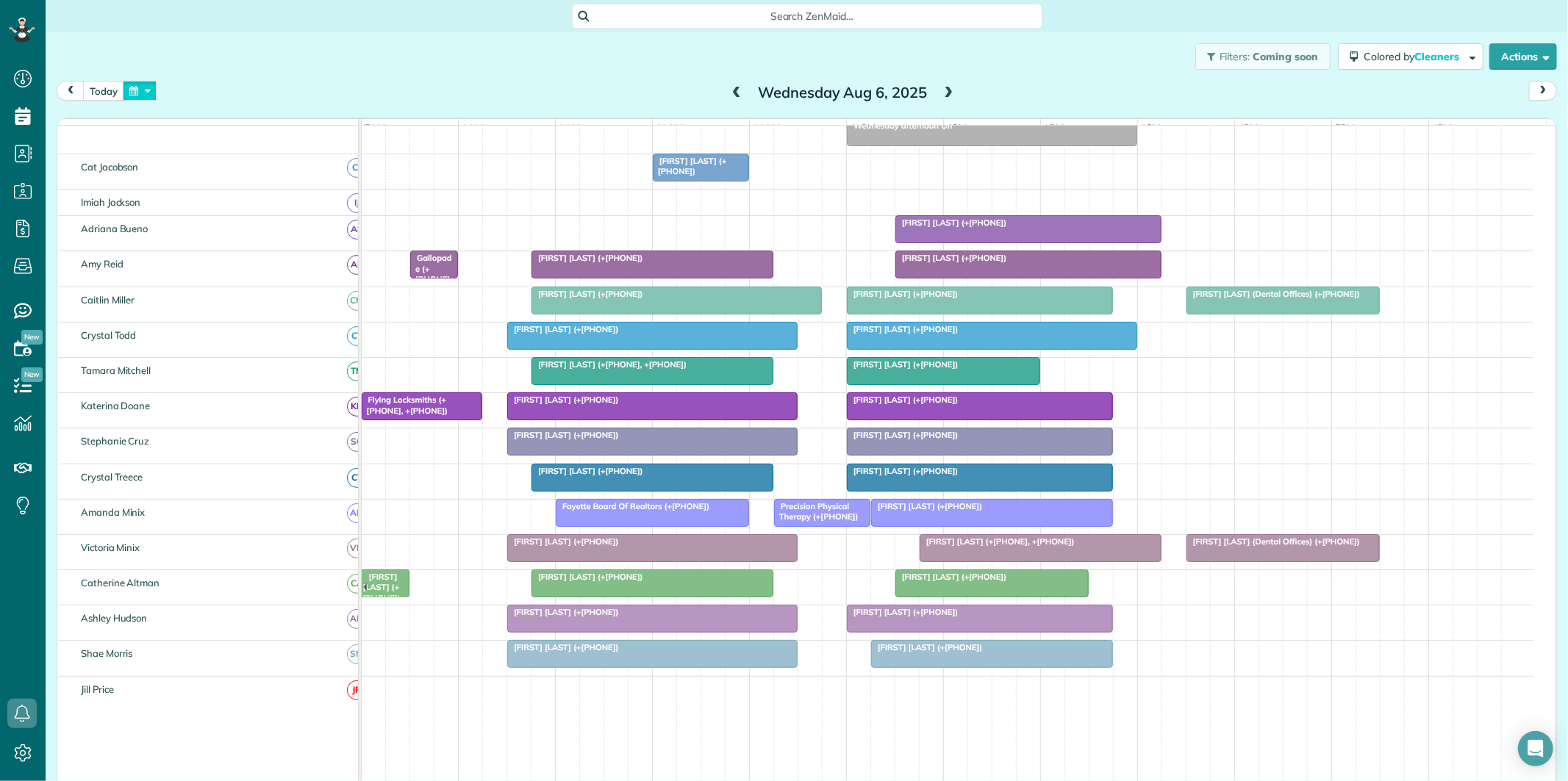 click at bounding box center [140, 90] 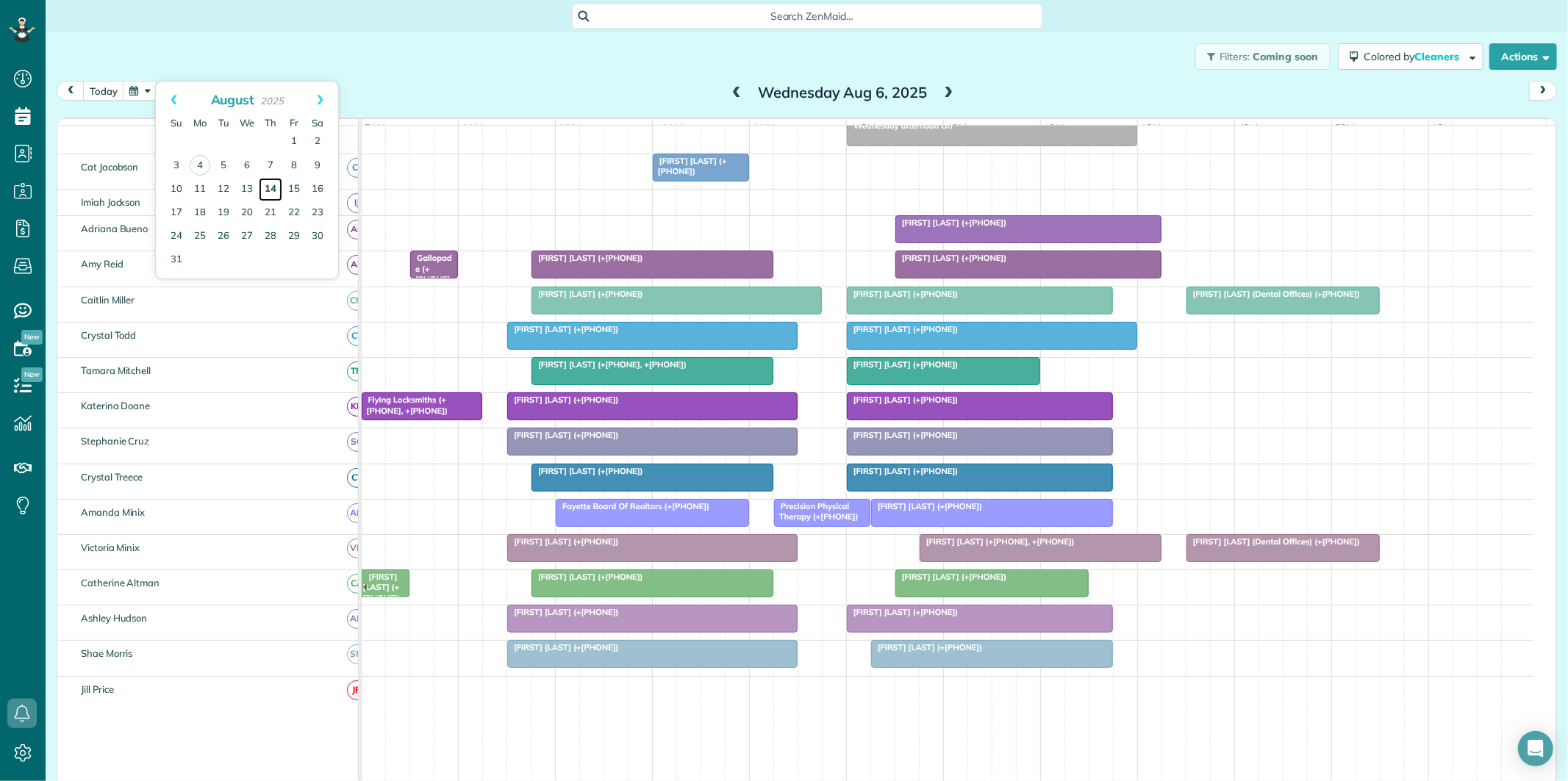 click on "14" at bounding box center (271, 190) 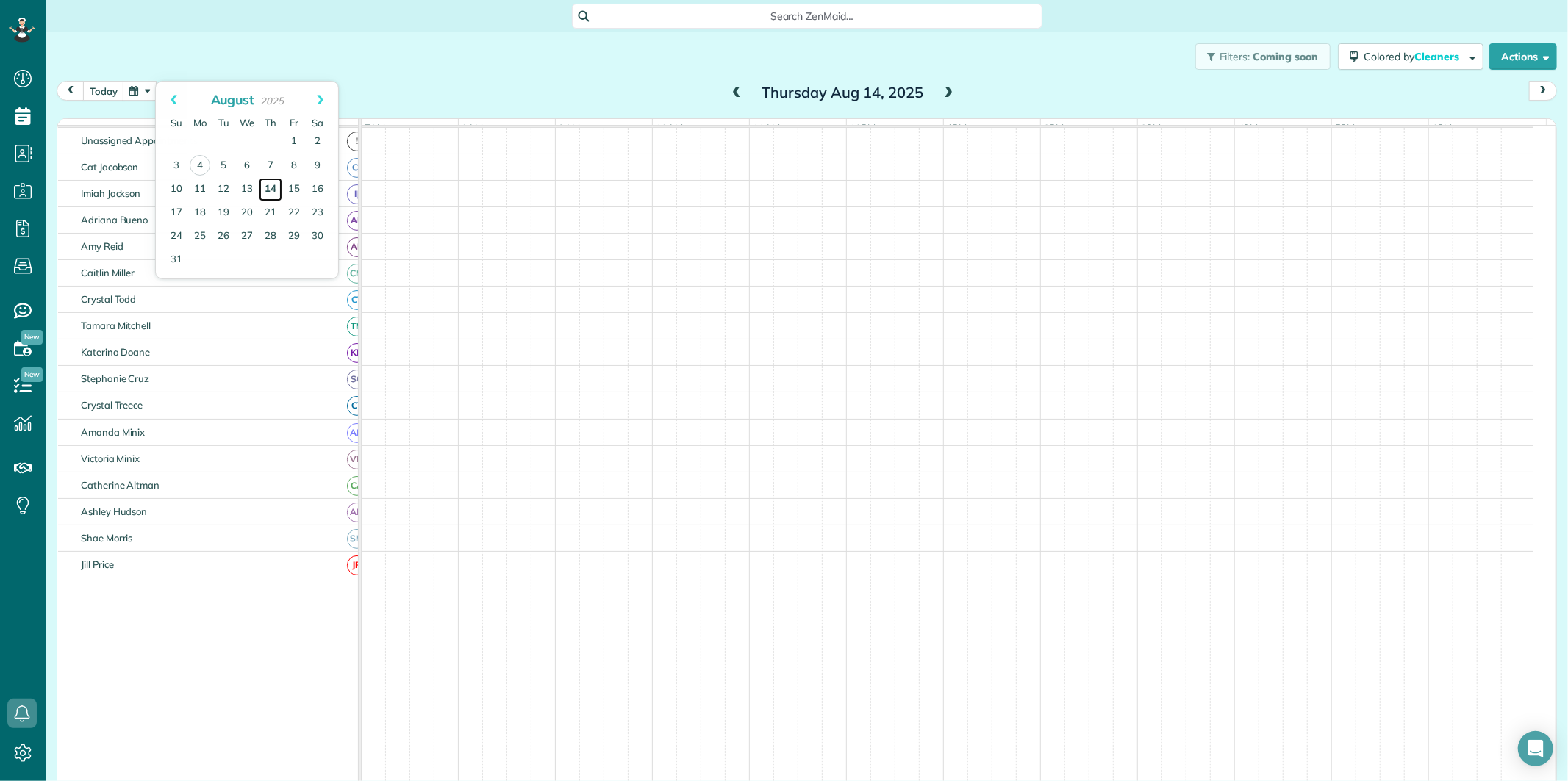 scroll, scrollTop: 55, scrollLeft: 0, axis: vertical 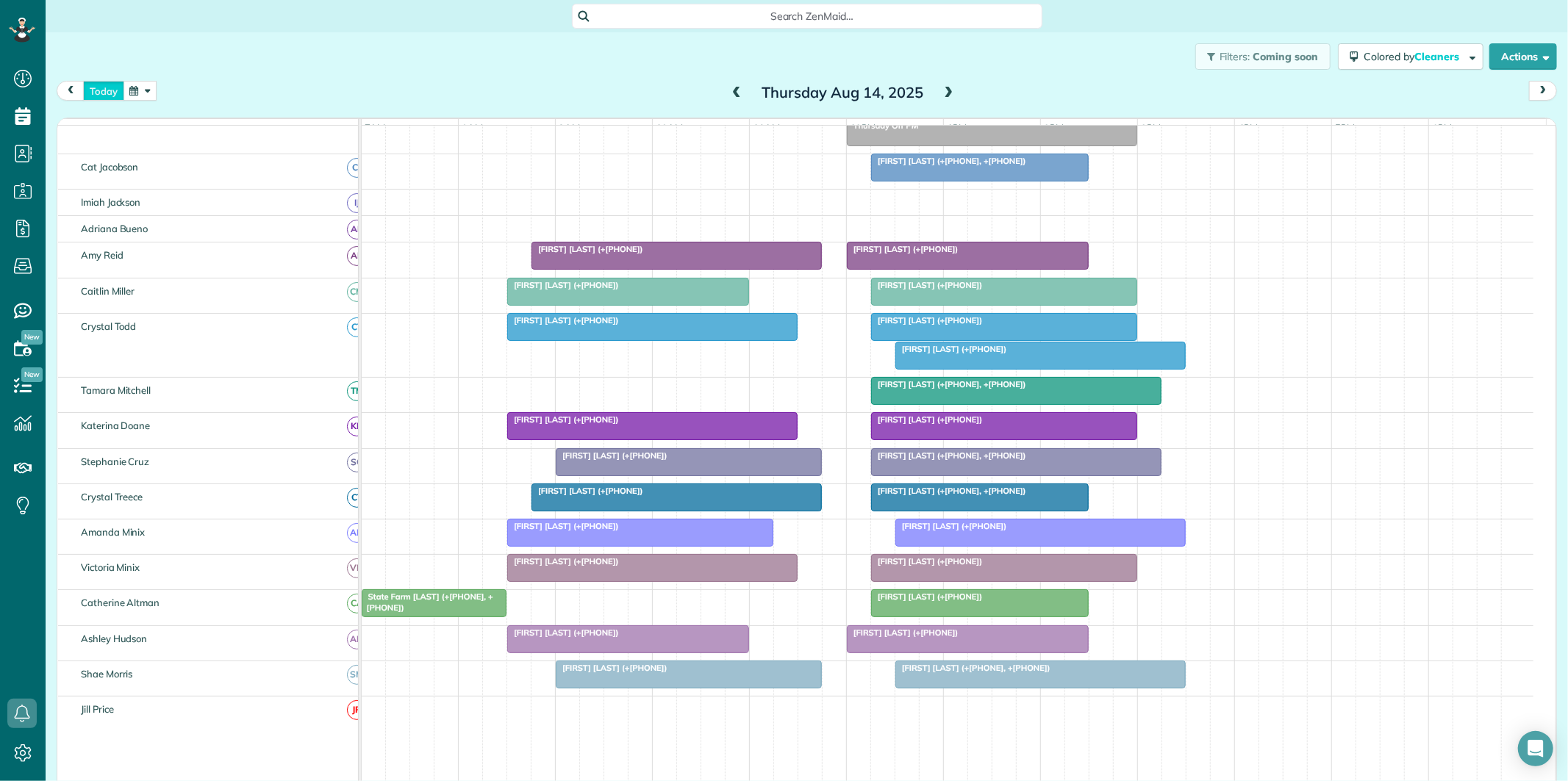 click on "today" at bounding box center (104, 90) 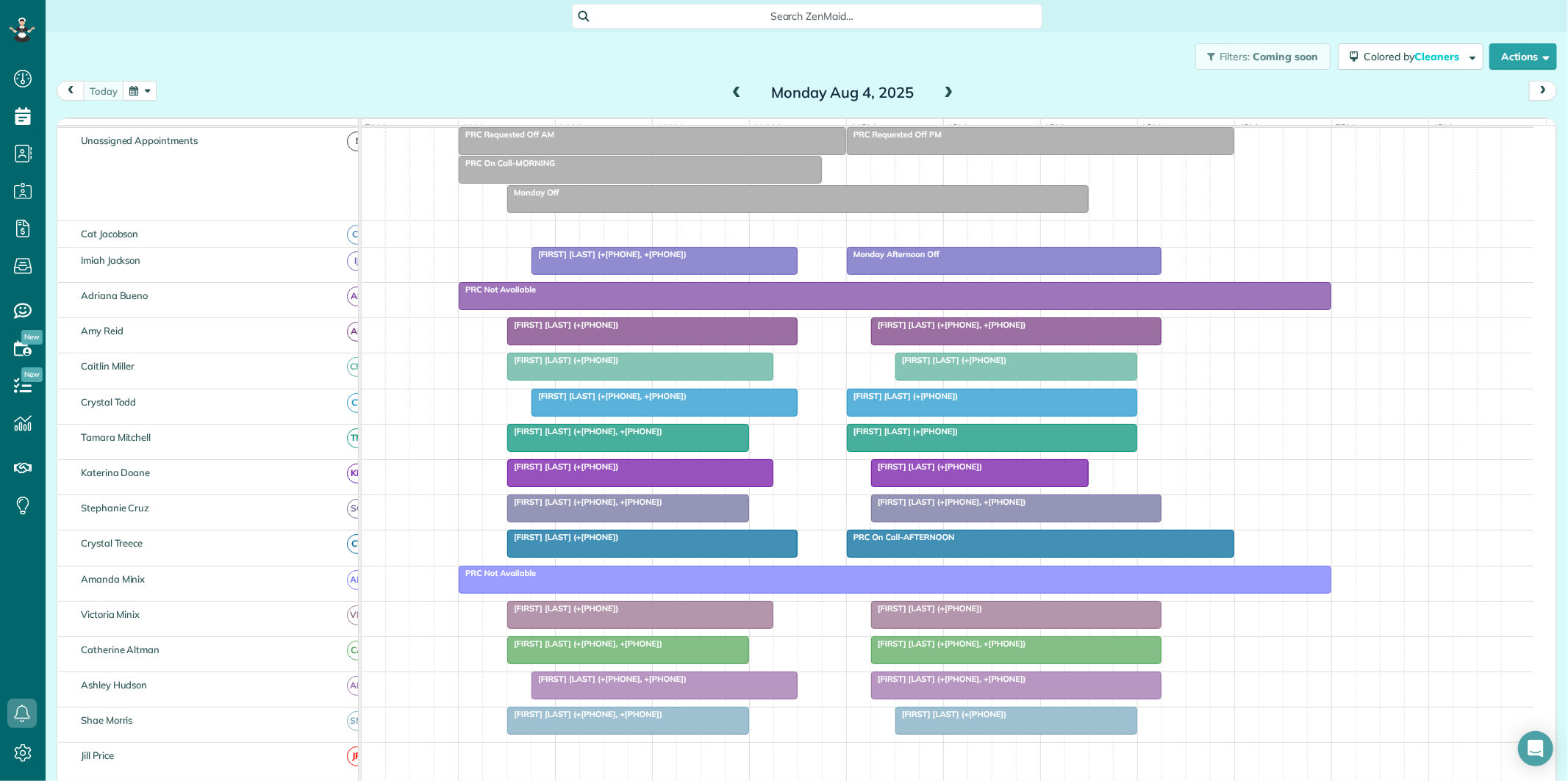 scroll, scrollTop: 122, scrollLeft: 0, axis: vertical 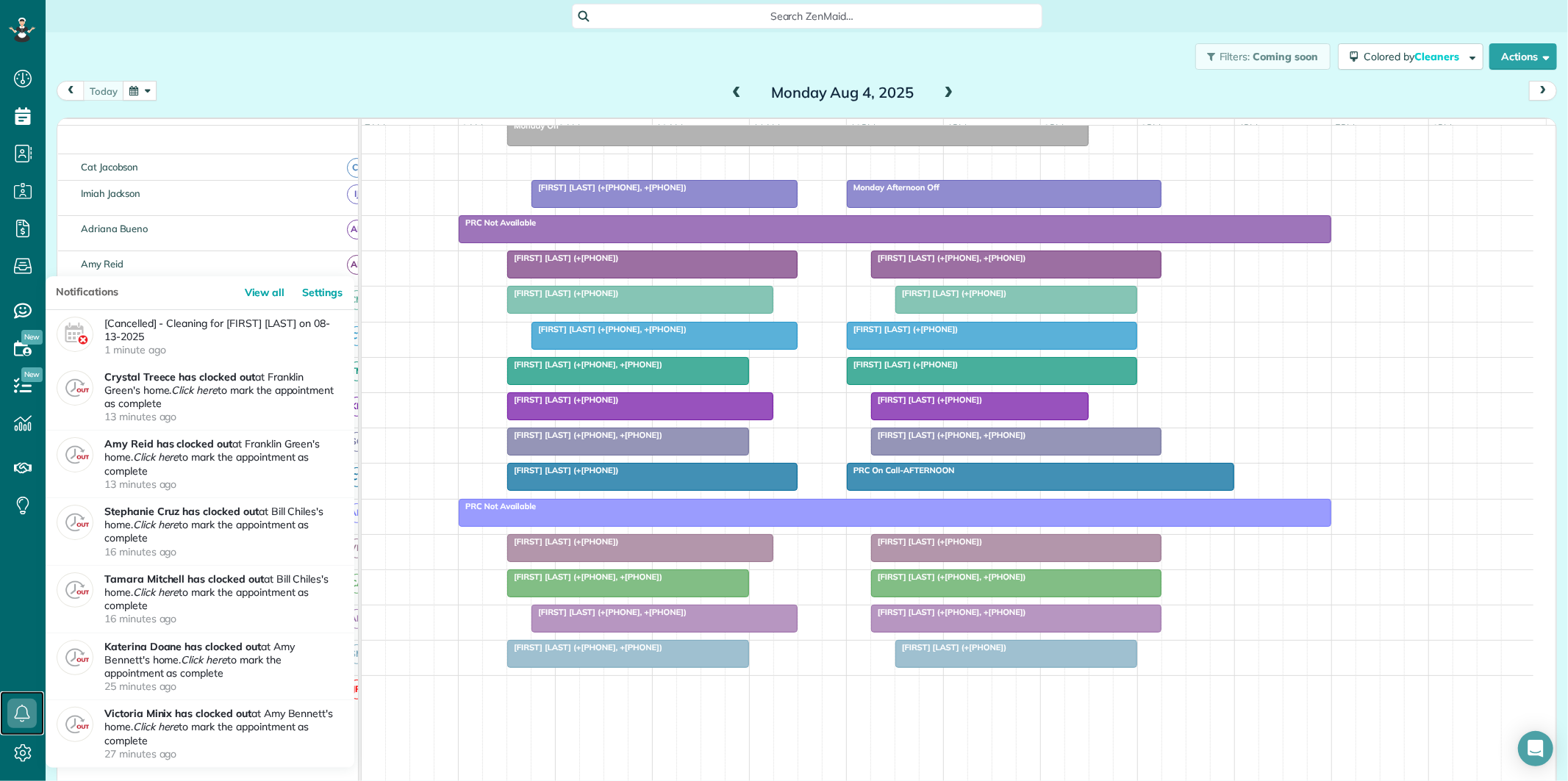 click 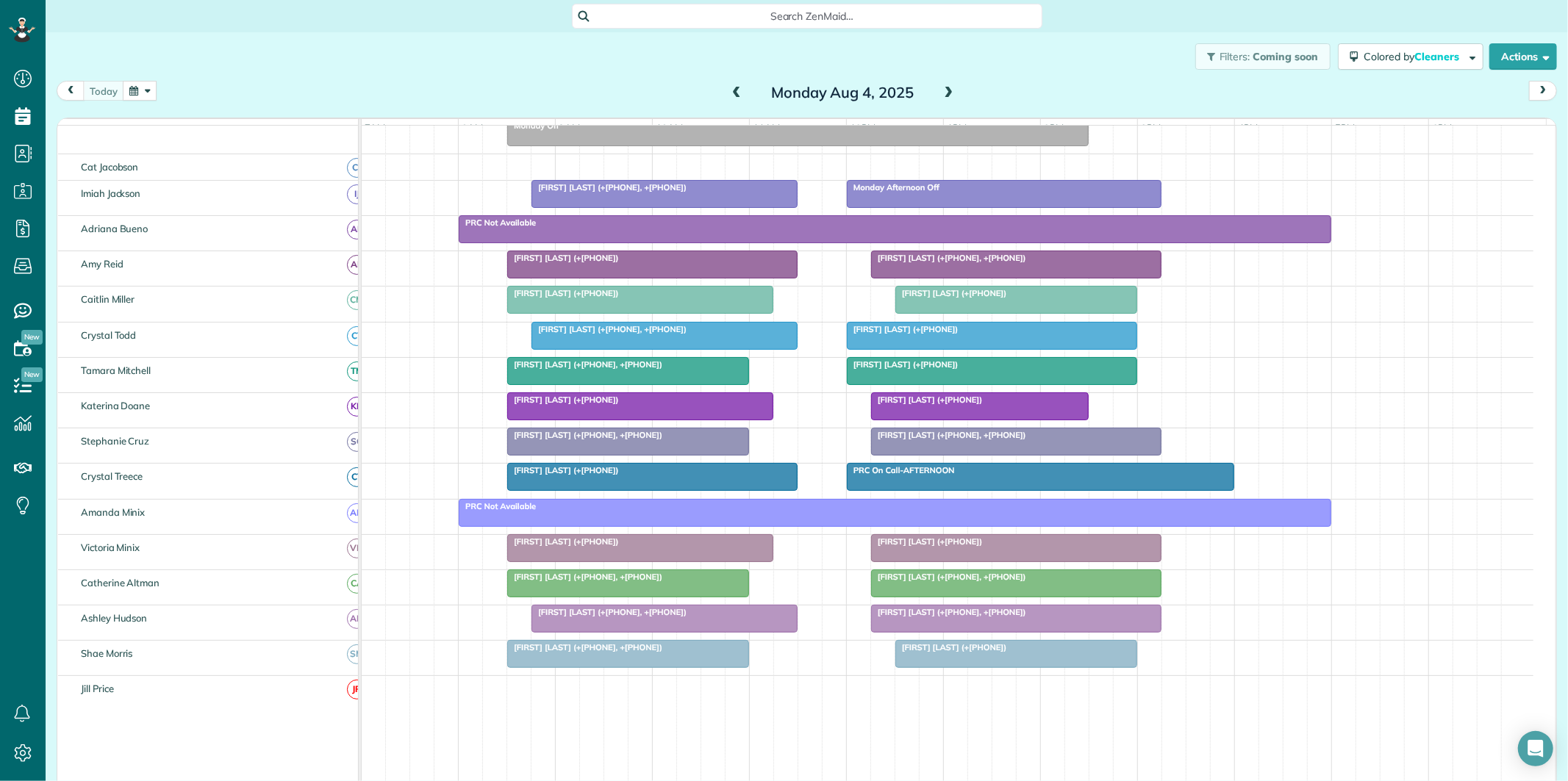 click on "today   Monday Aug 4, 2025" at bounding box center [806, 94] 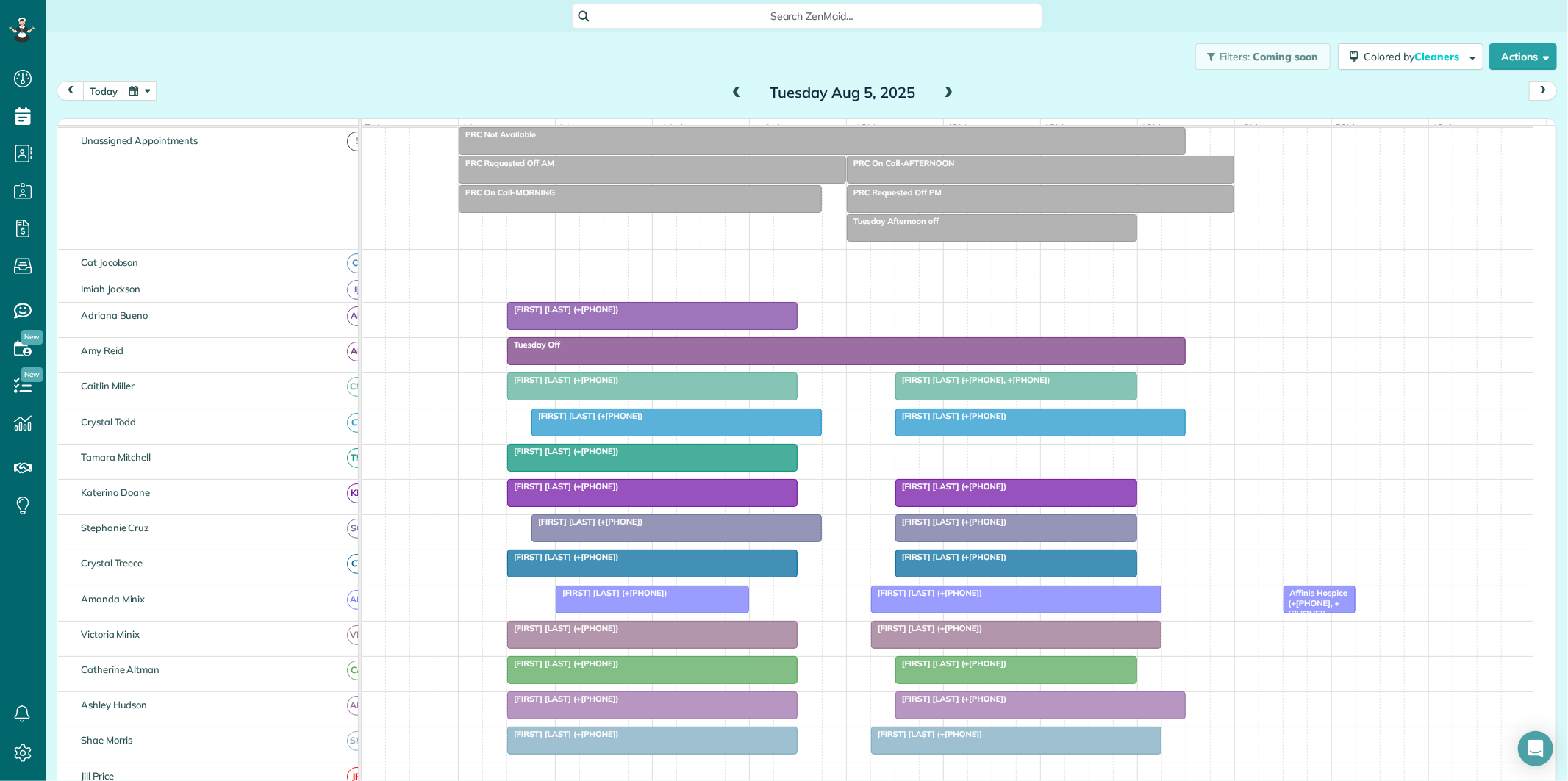 scroll, scrollTop: 151, scrollLeft: 0, axis: vertical 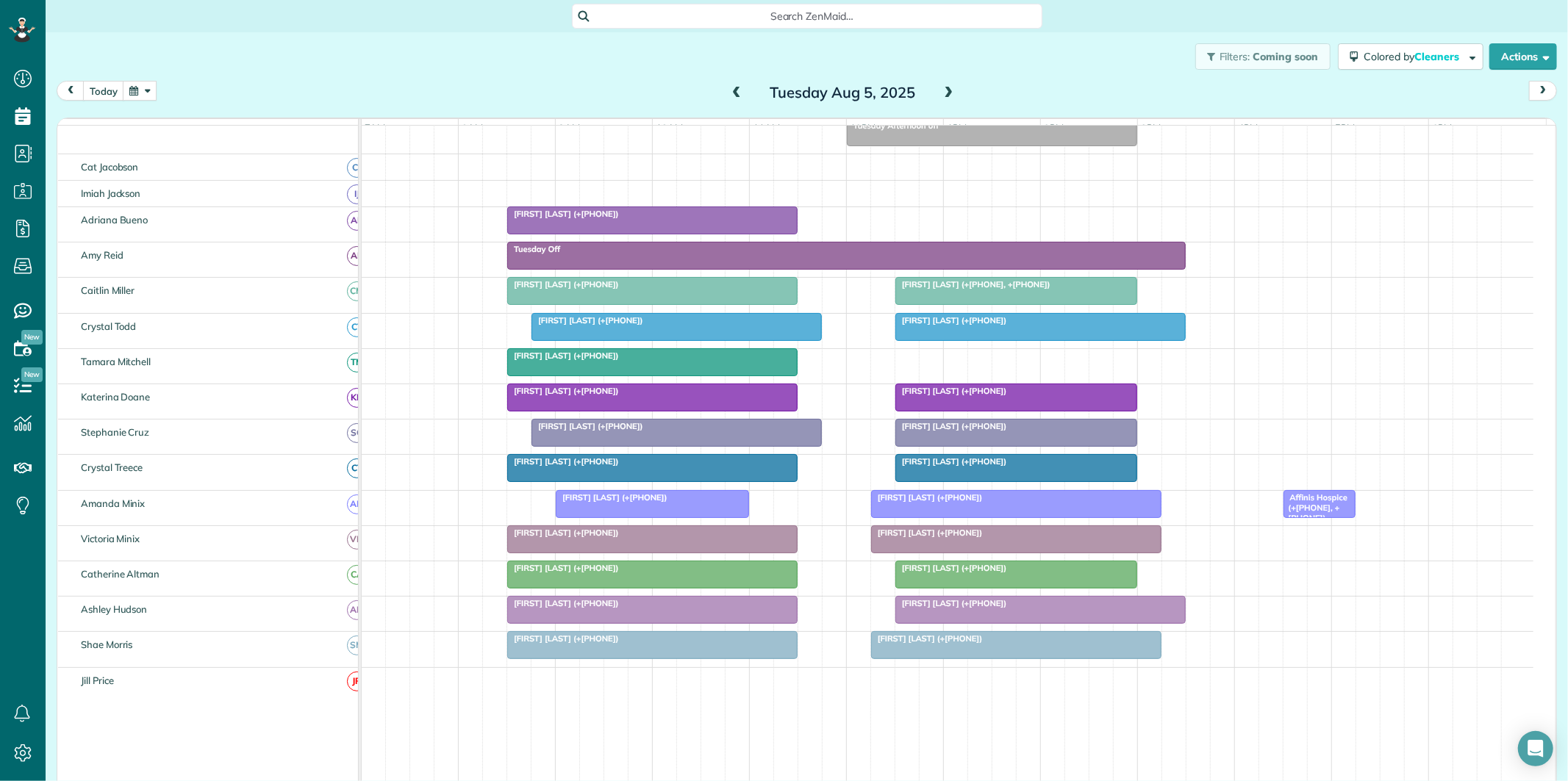 click at bounding box center (949, 93) 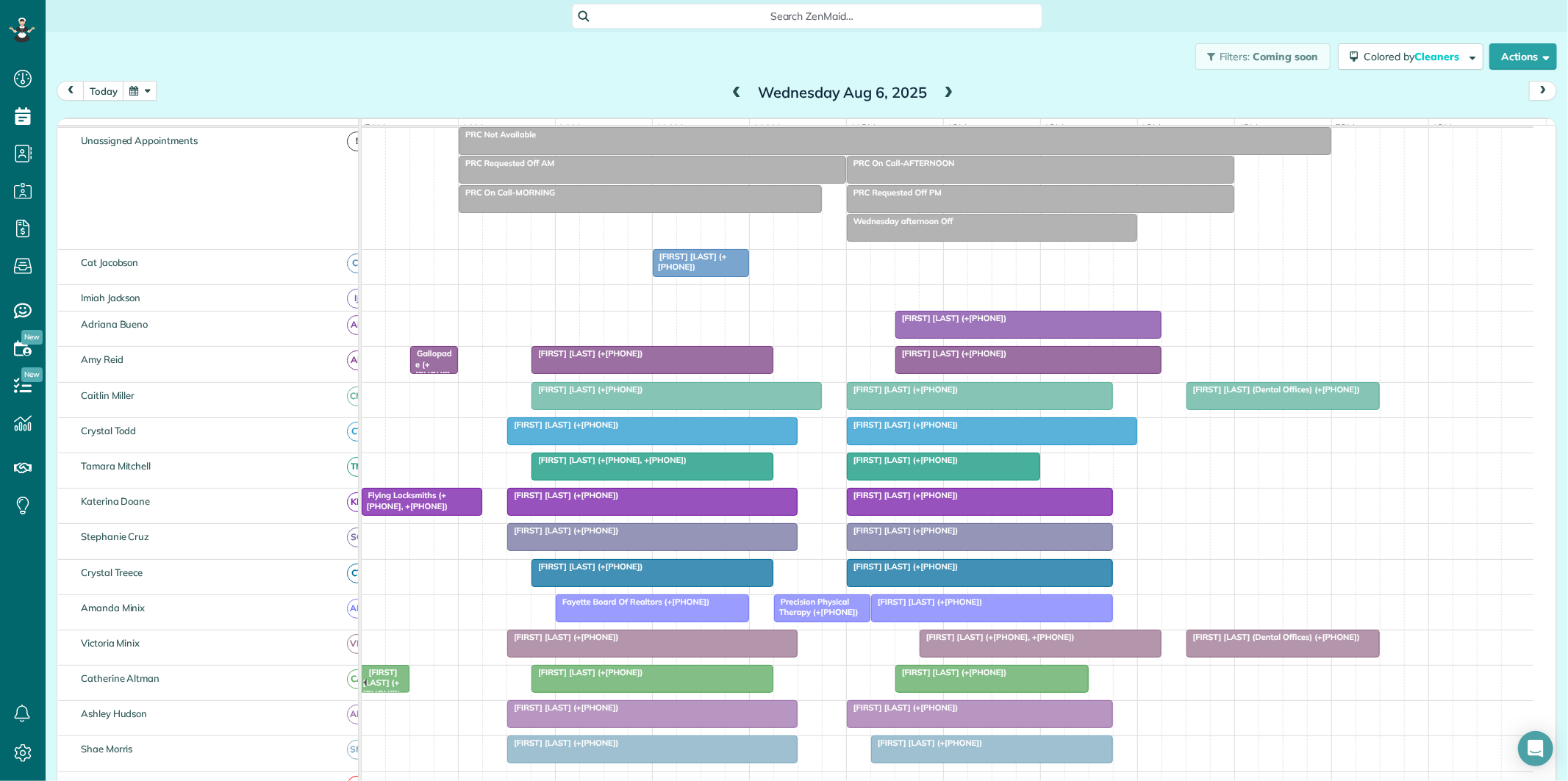 scroll, scrollTop: 151, scrollLeft: 0, axis: vertical 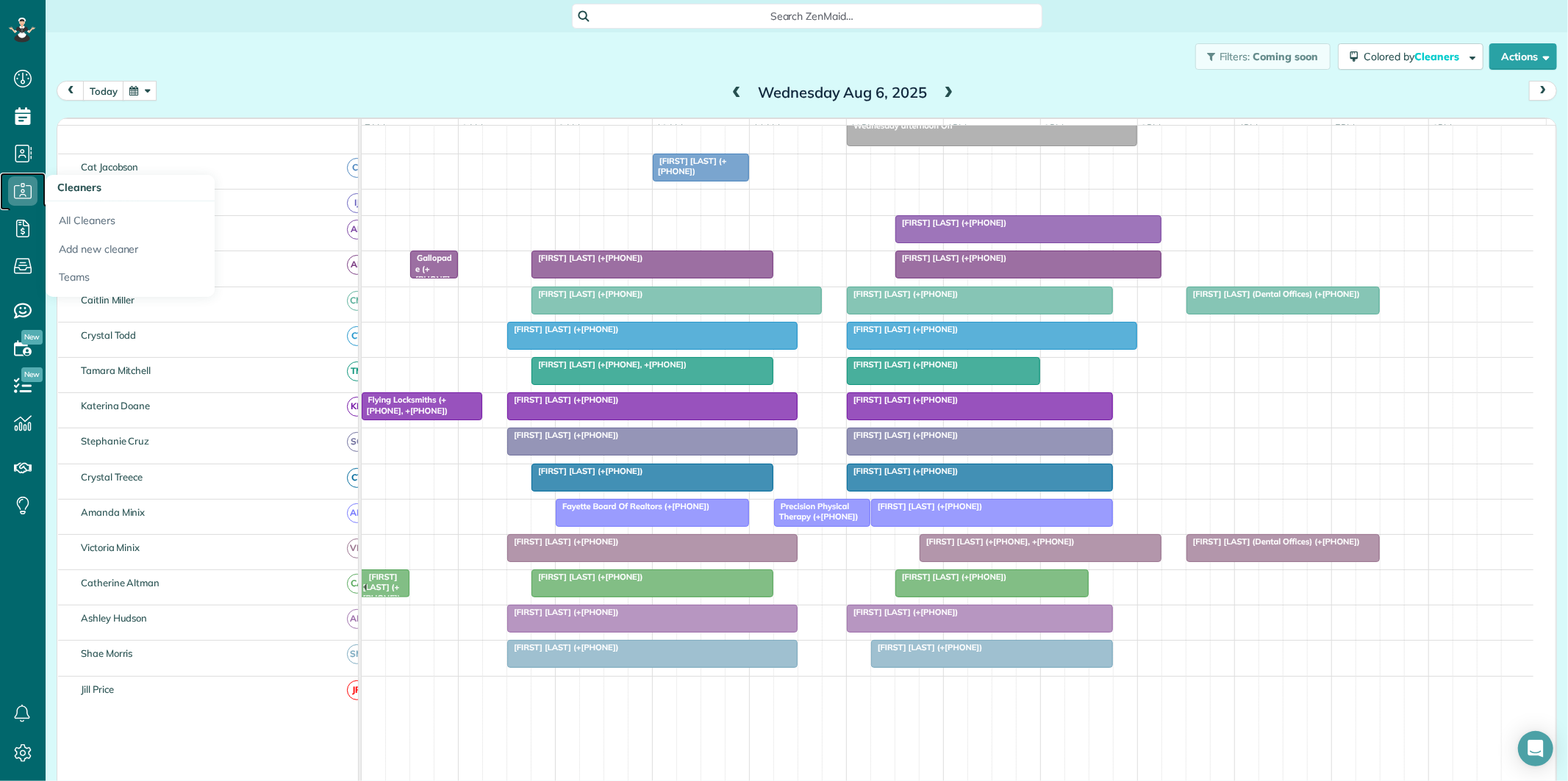 click 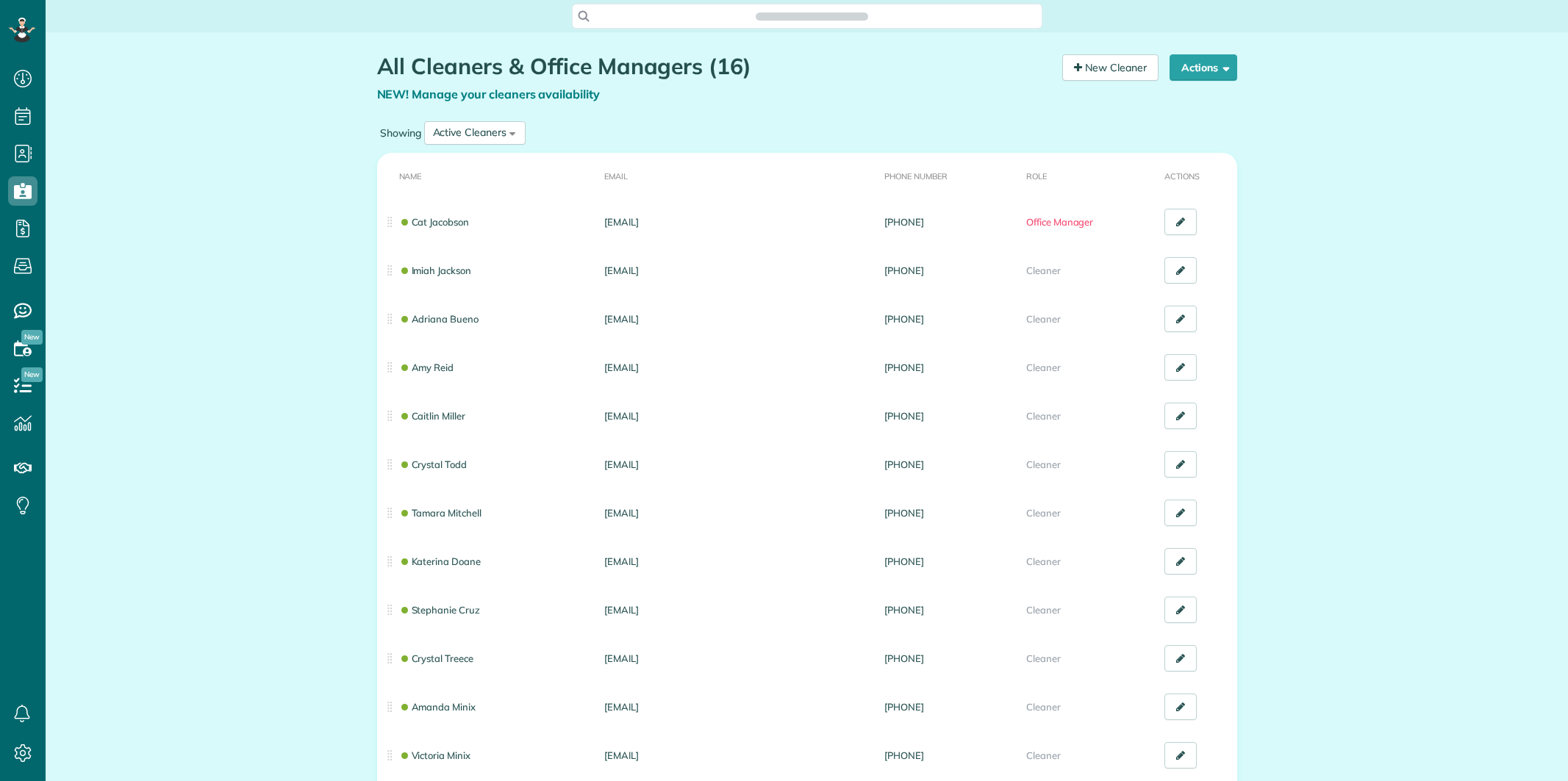 scroll, scrollTop: 0, scrollLeft: 0, axis: both 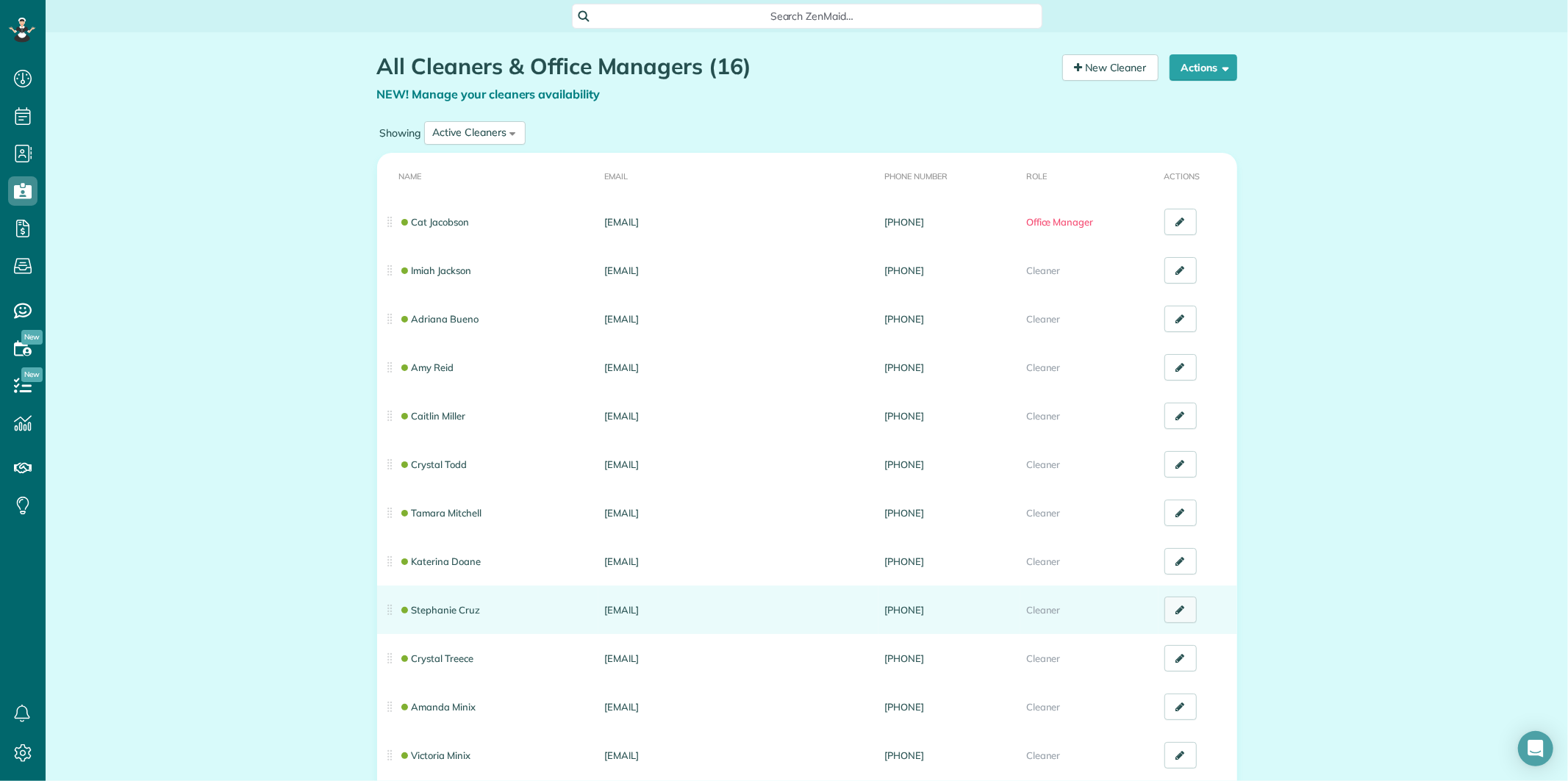 click at bounding box center (1181, 610) 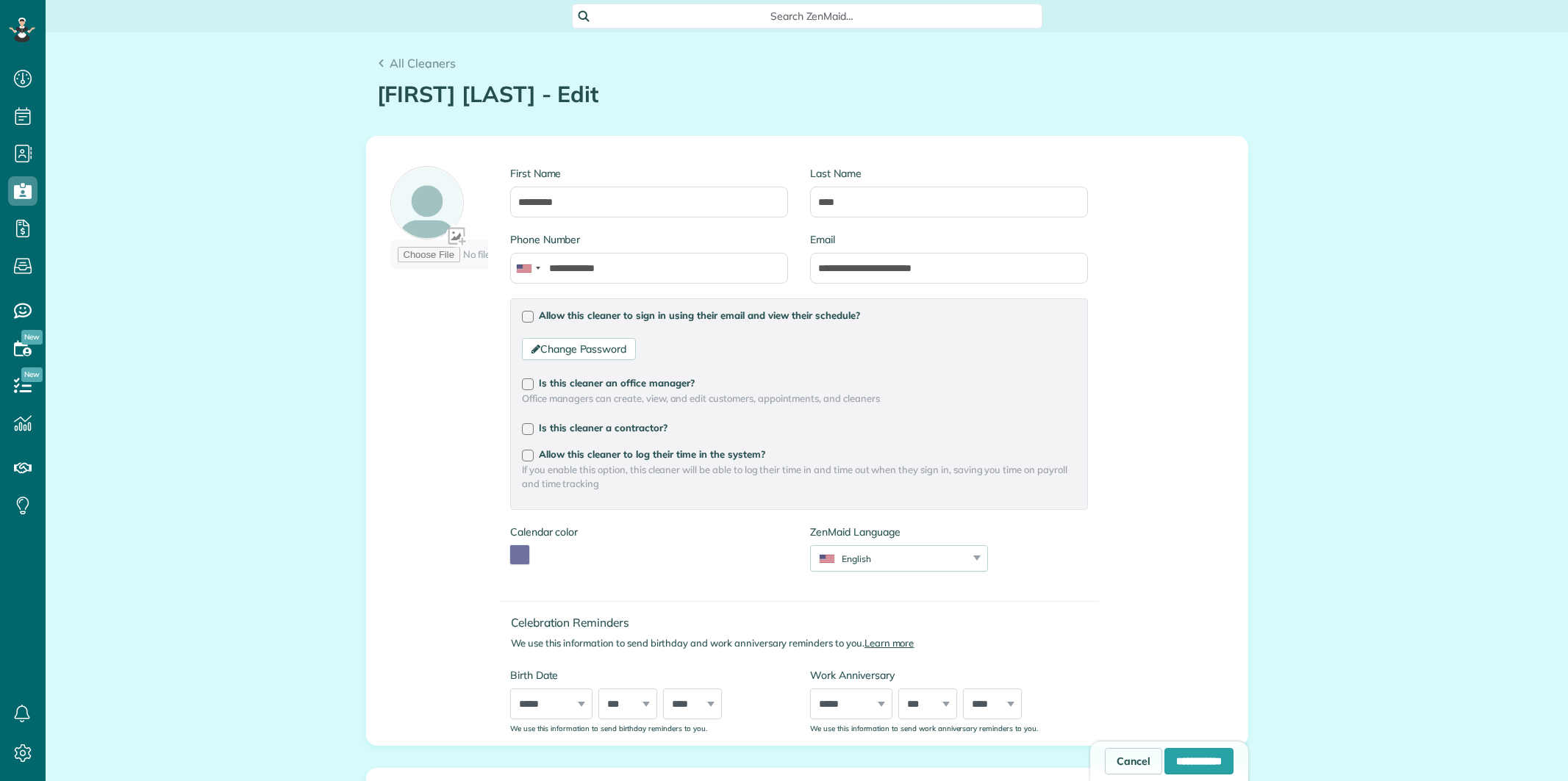 scroll, scrollTop: 0, scrollLeft: 0, axis: both 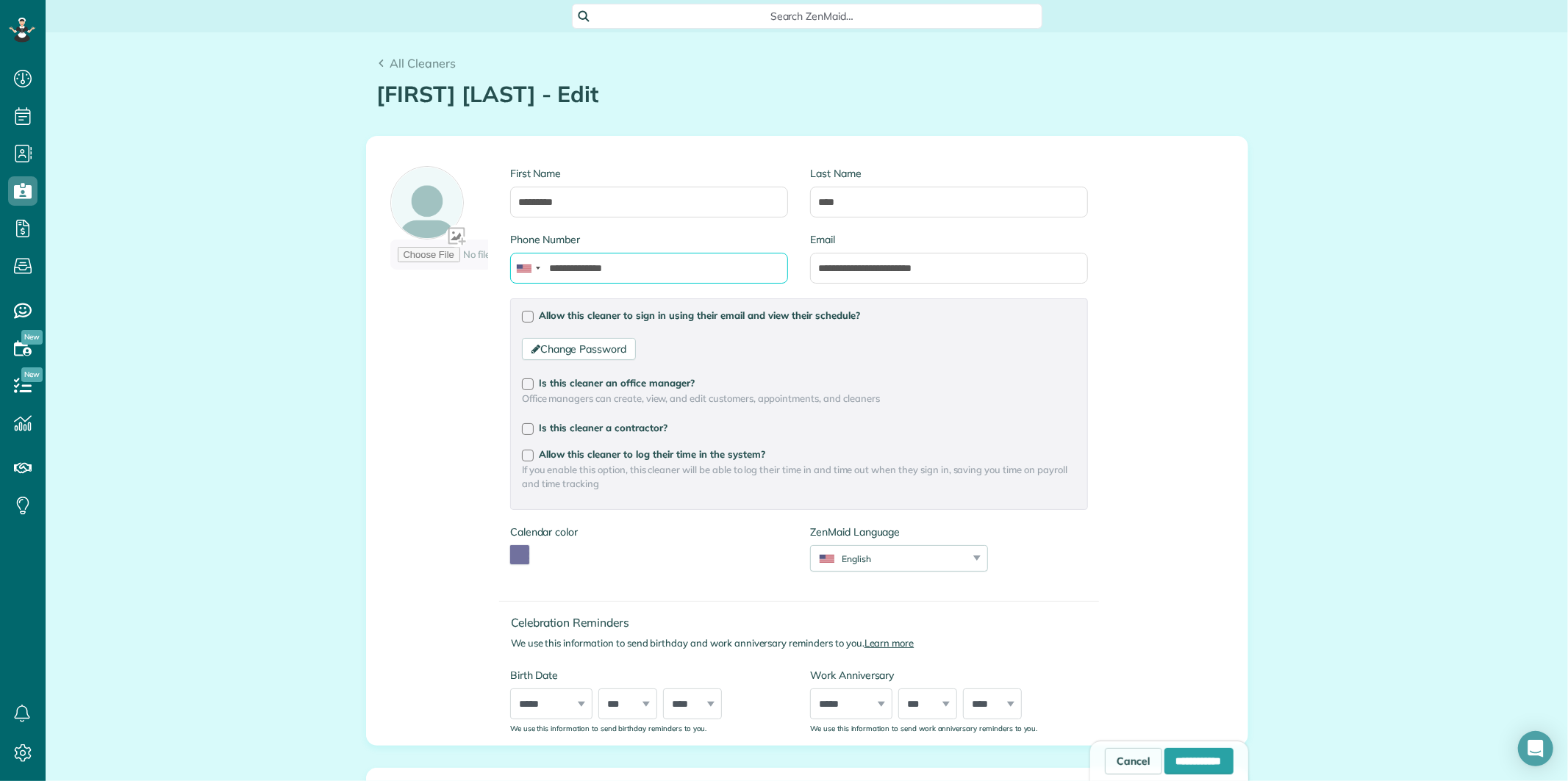 drag, startPoint x: 637, startPoint y: 270, endPoint x: 542, endPoint y: 281, distance: 95.63472 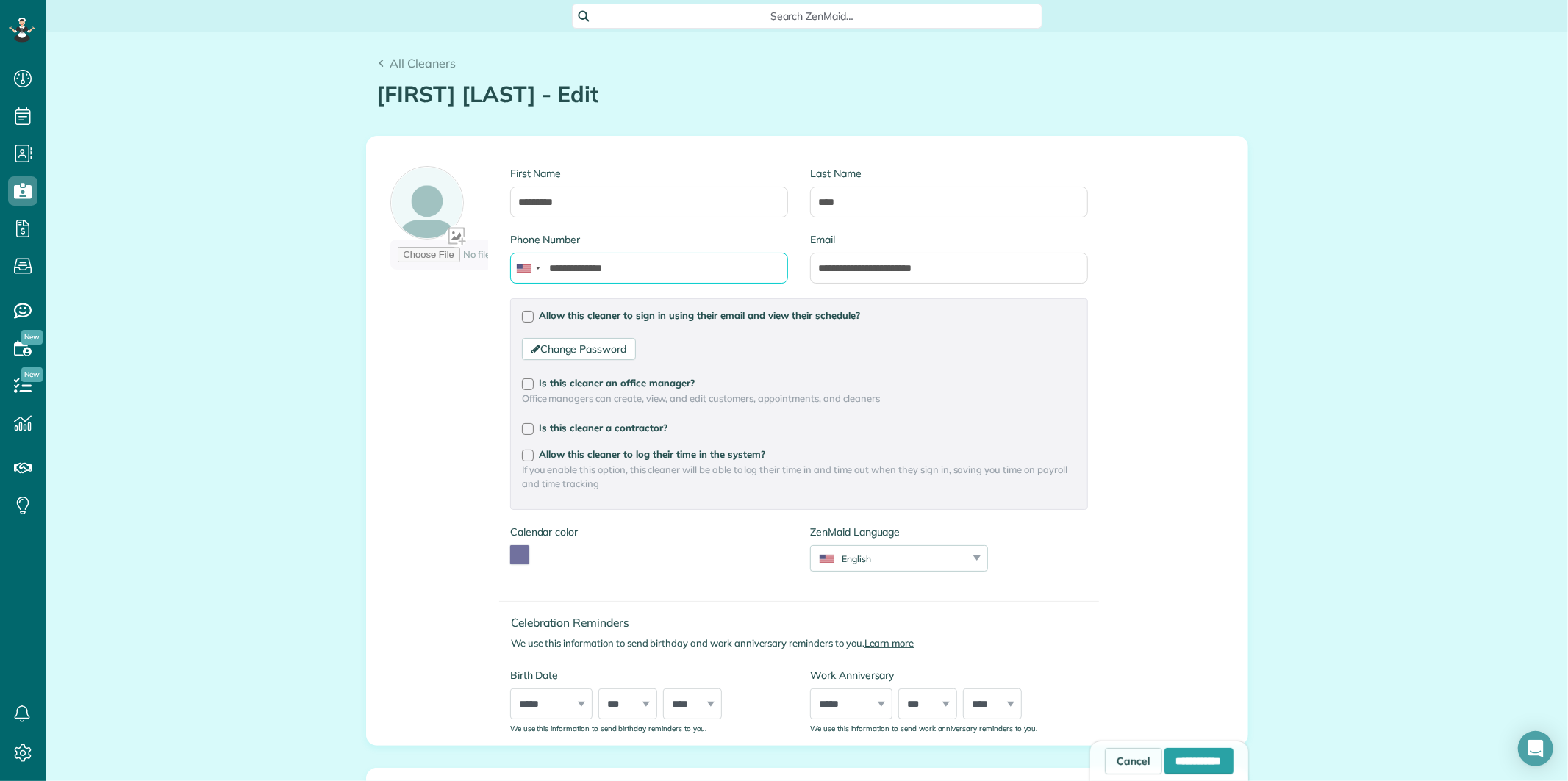 click on "**********" at bounding box center (649, 268) 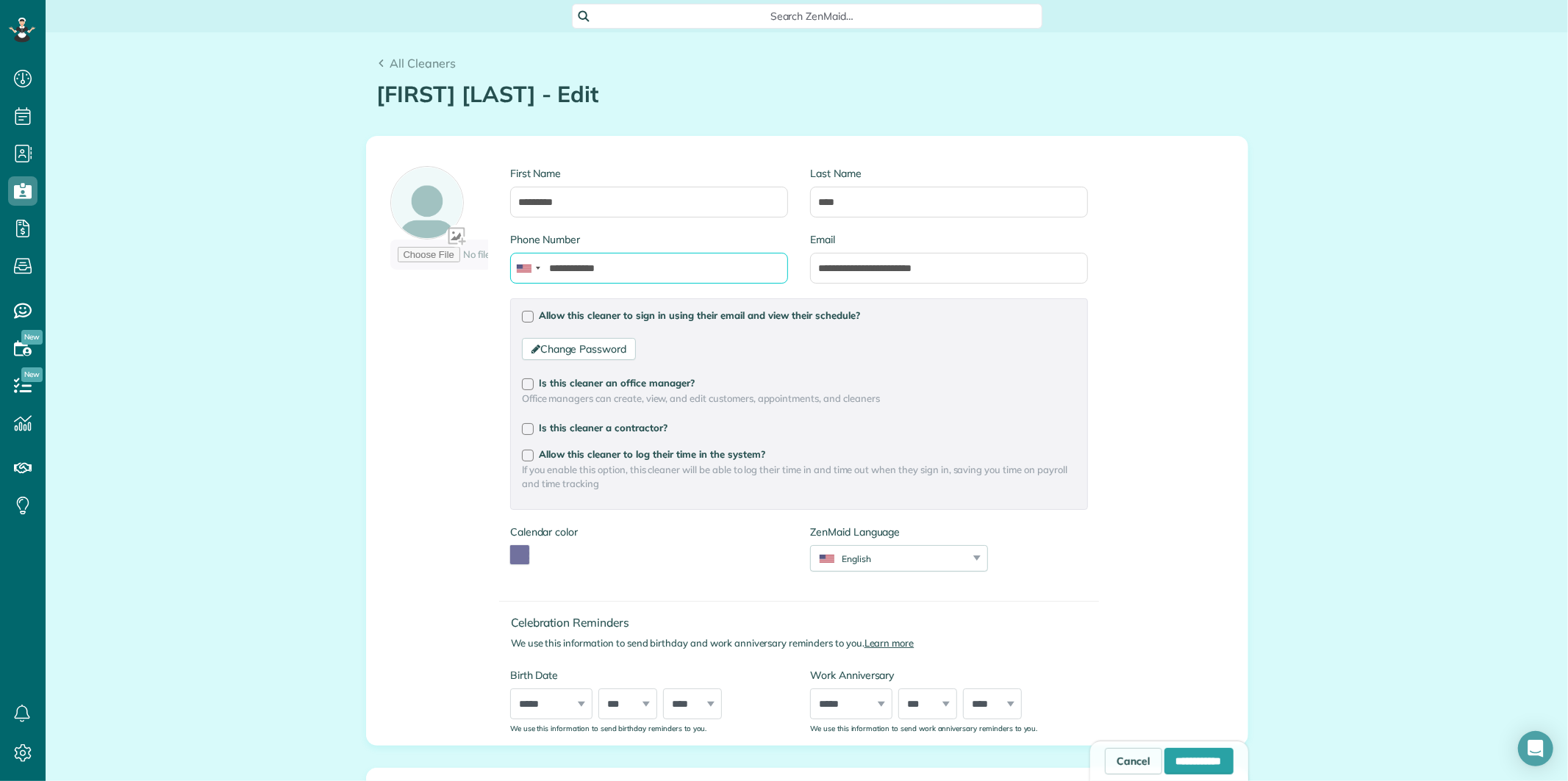 click on "**********" at bounding box center (649, 268) 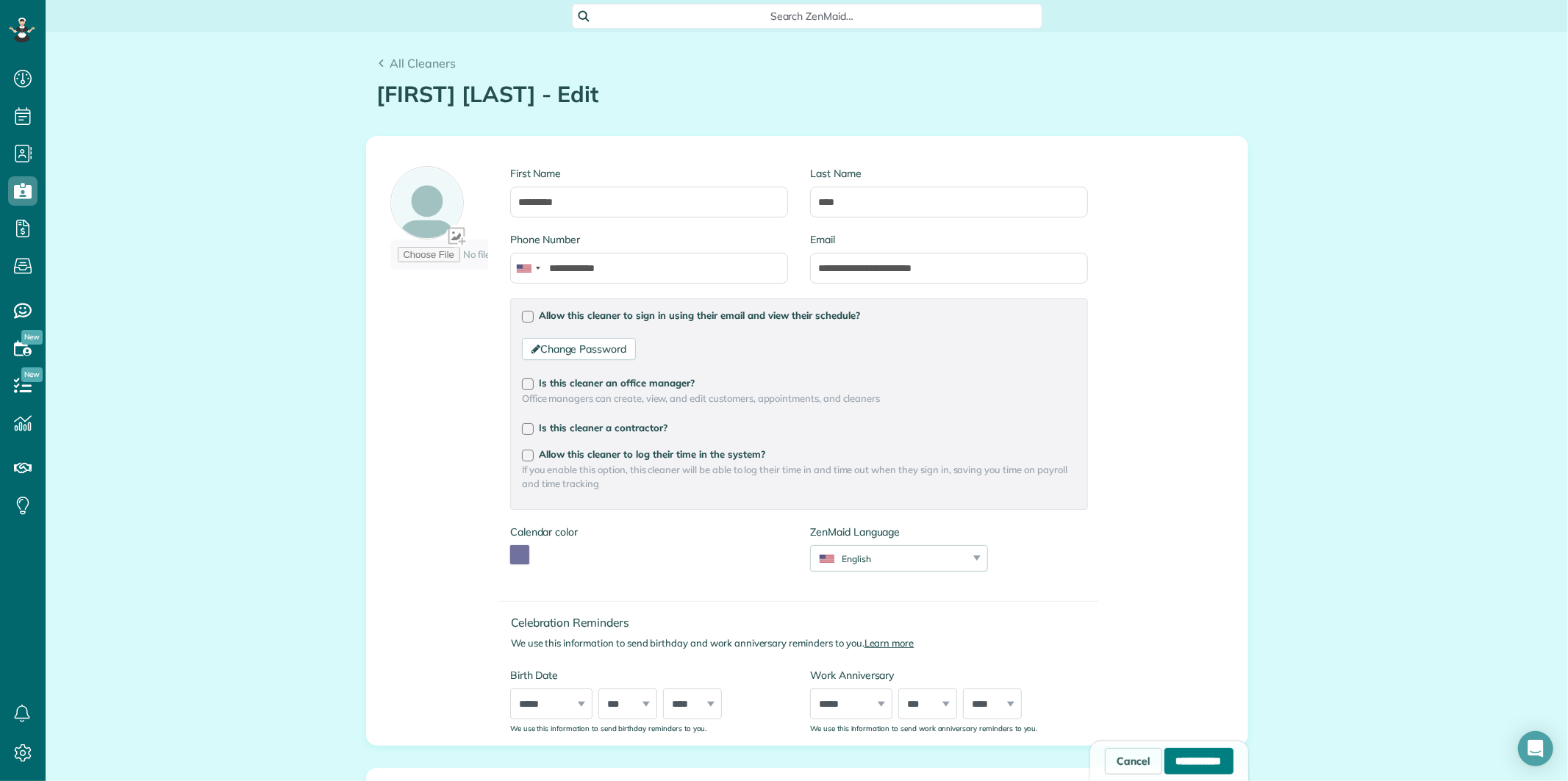 click on "**********" at bounding box center [1199, 761] 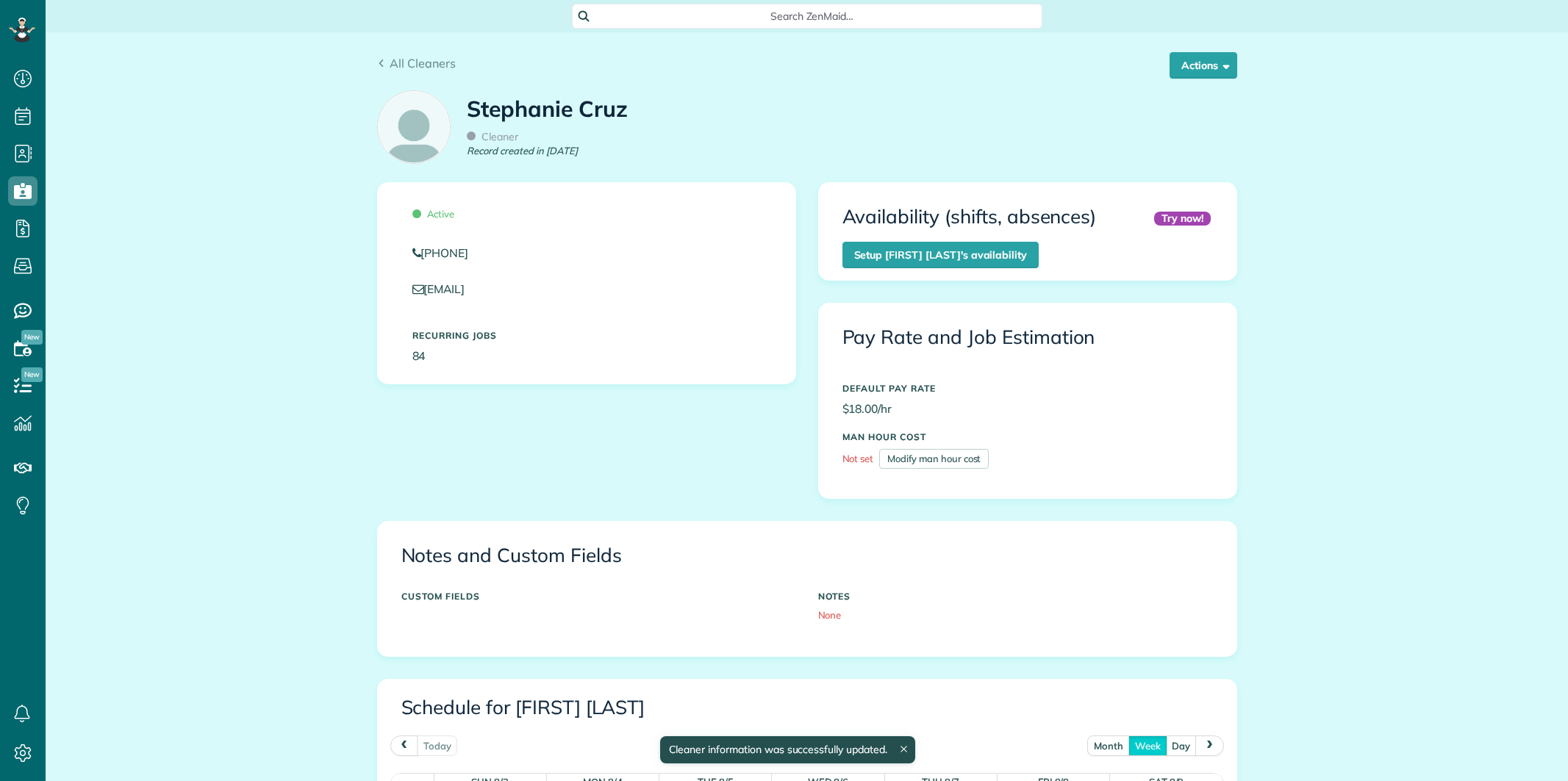 scroll, scrollTop: 0, scrollLeft: 0, axis: both 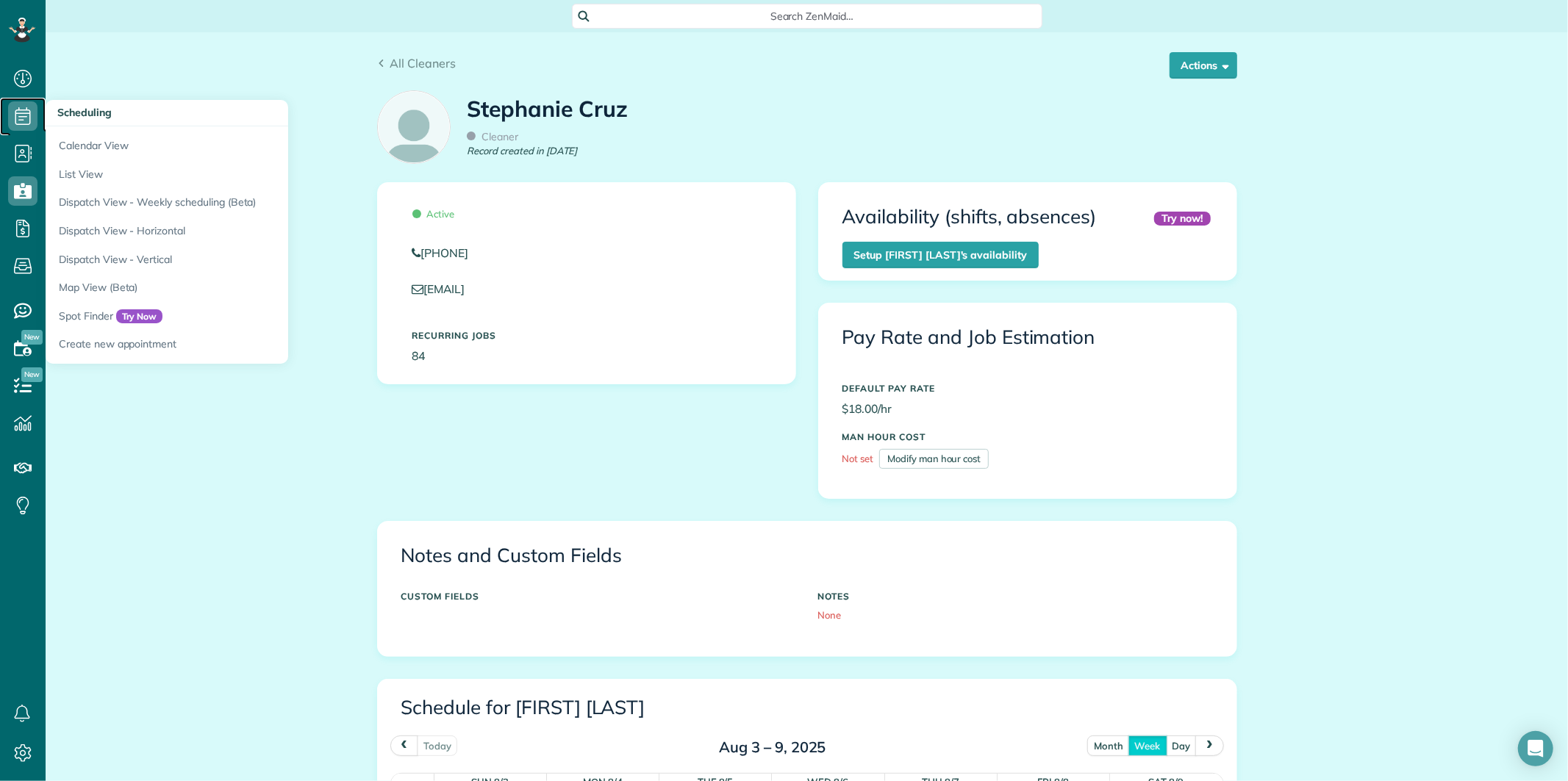 click 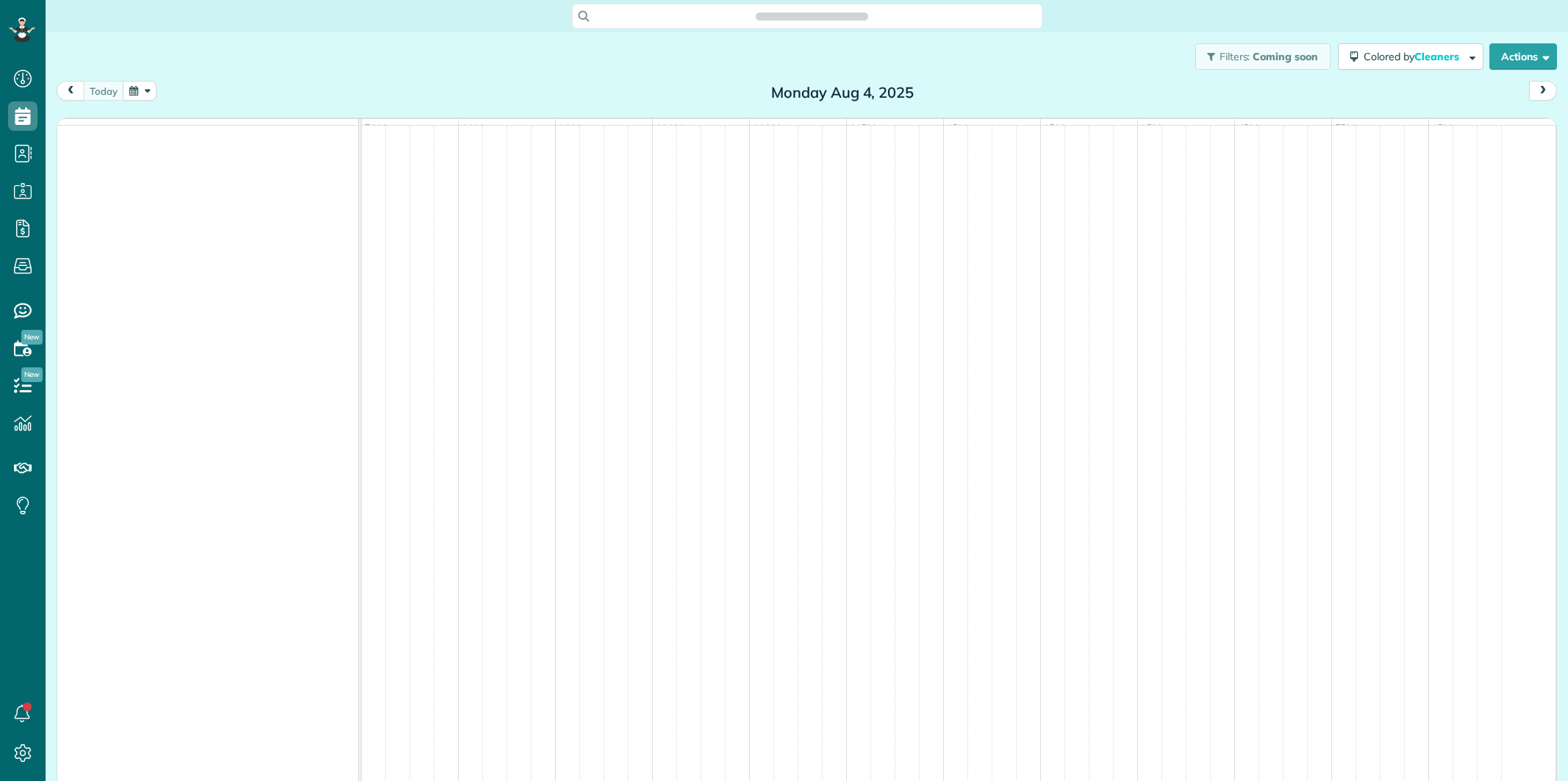 scroll, scrollTop: 0, scrollLeft: 0, axis: both 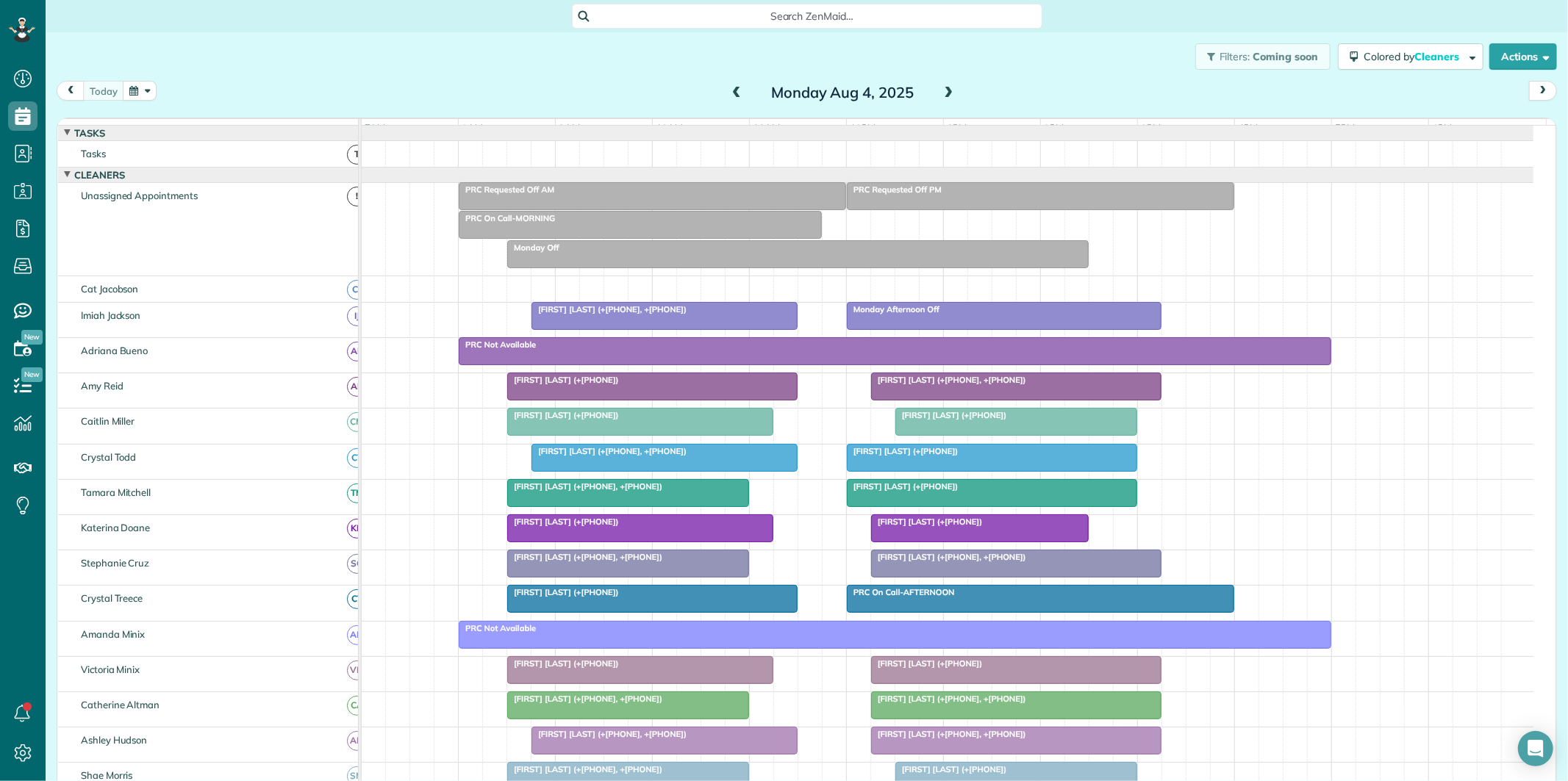 click at bounding box center (949, 93) 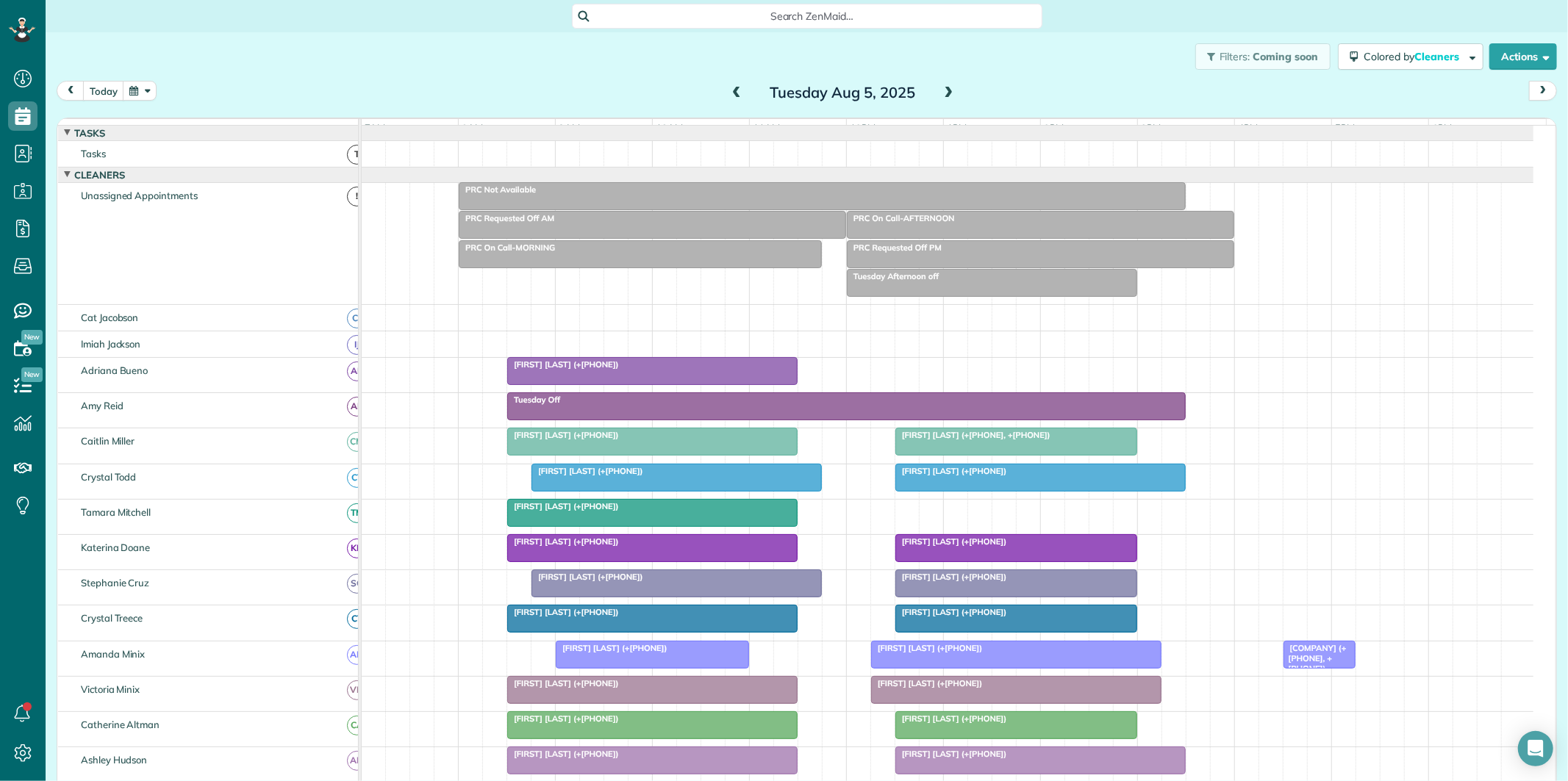 scroll, scrollTop: 32, scrollLeft: 0, axis: vertical 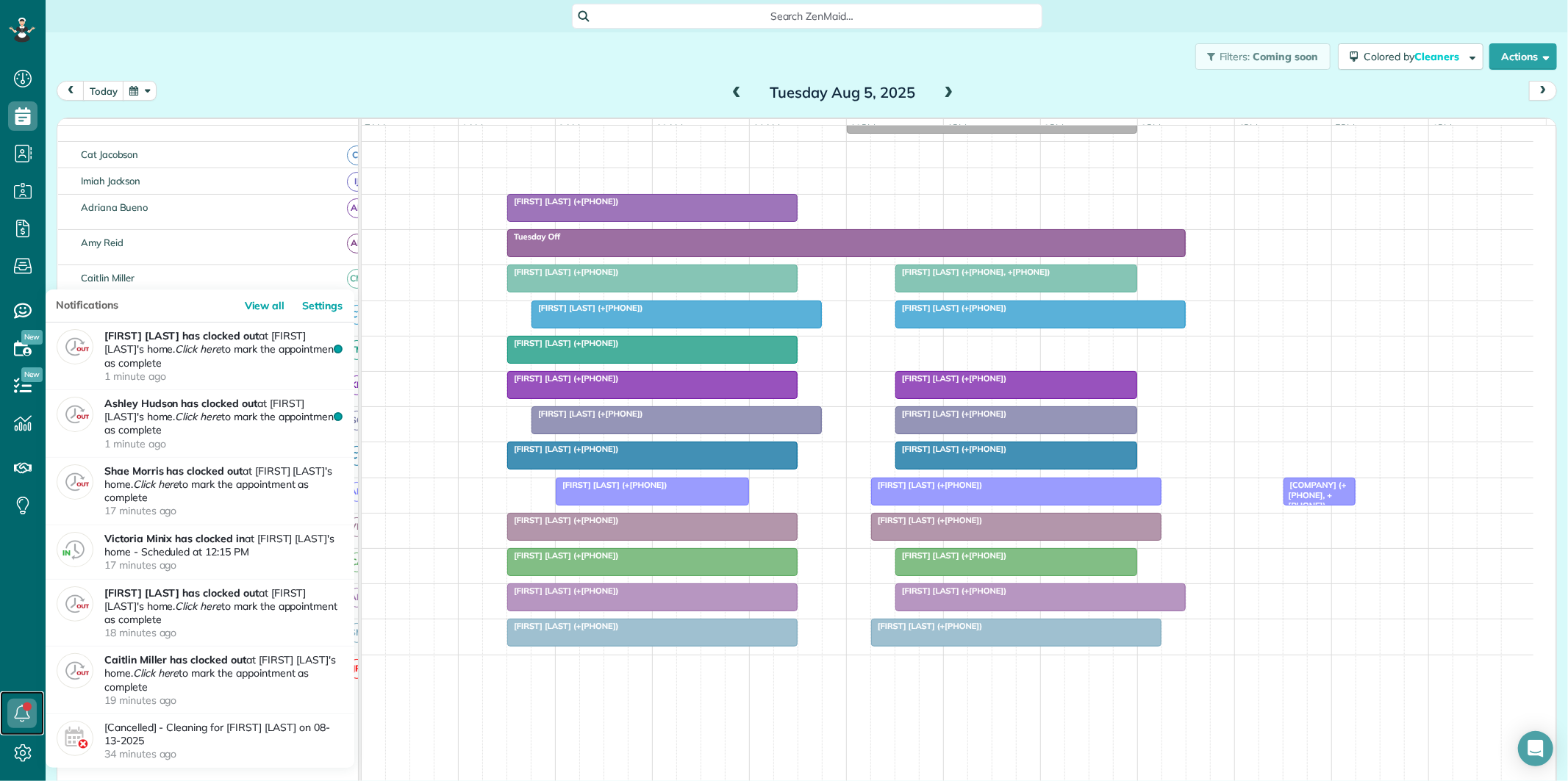 click 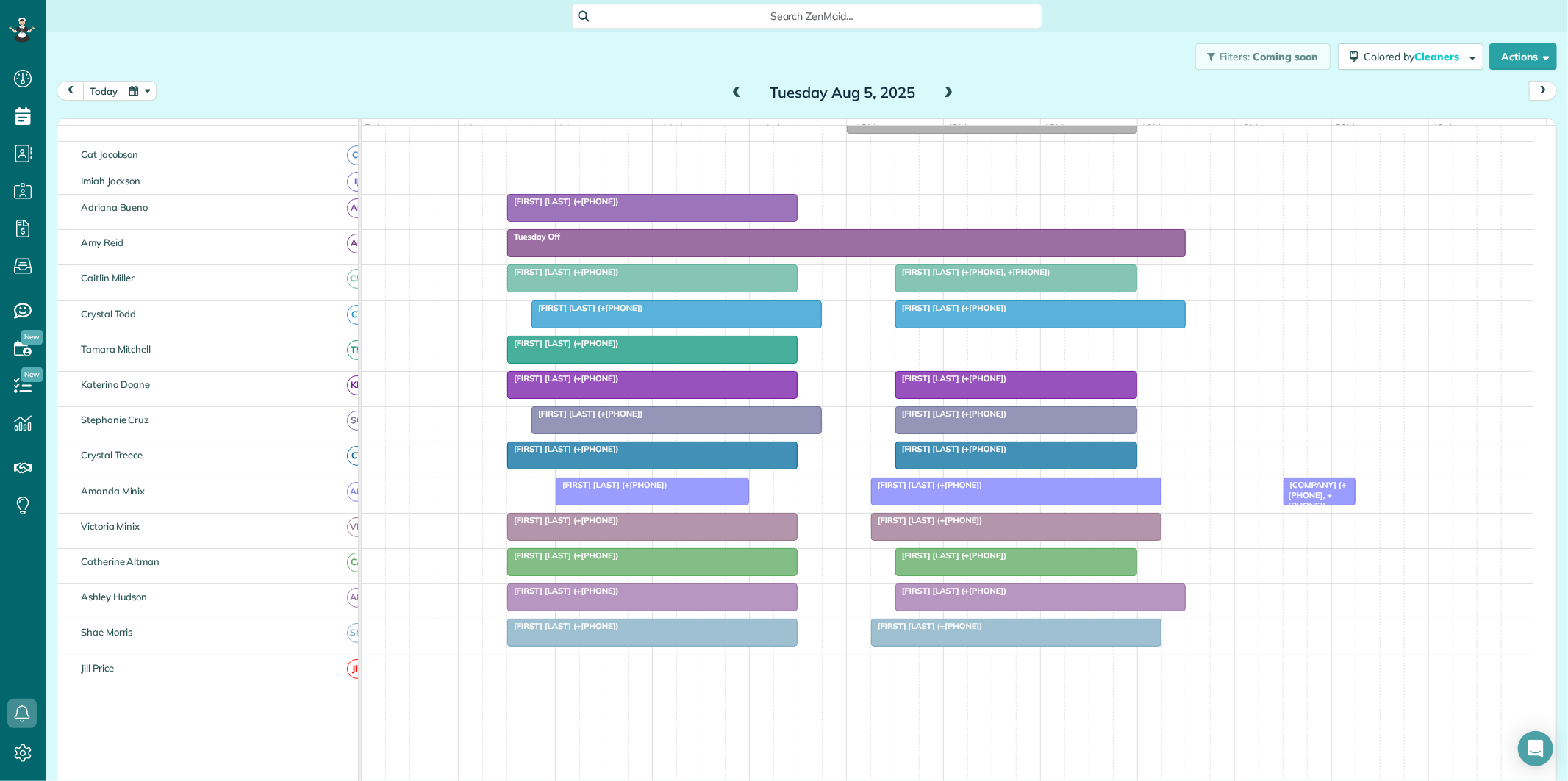 click on "Filters:   Coming soon
Colored by  Cleaners
Color by Cleaner
Color by Team
Color by Status
Color by Recurrence
Color by Paid/Unpaid
Filters  Default
Schedule Changes
Actions
Create Appointment
Create Task
Clock In/Out
Send Work Orders
Print Route Sheets
Today's Emails/Texts
Export data.." at bounding box center [806, 57] 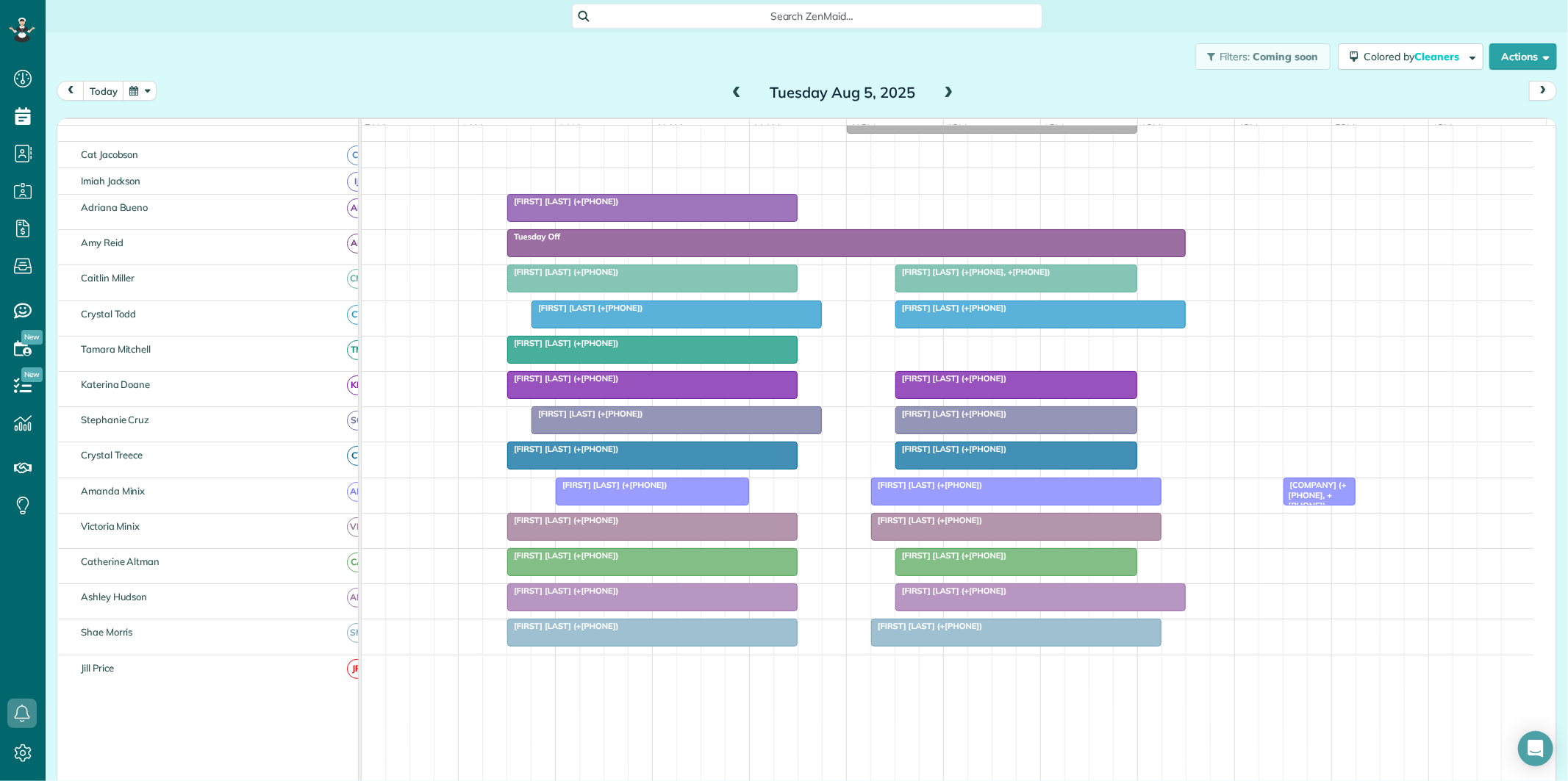 click at bounding box center (949, 93) 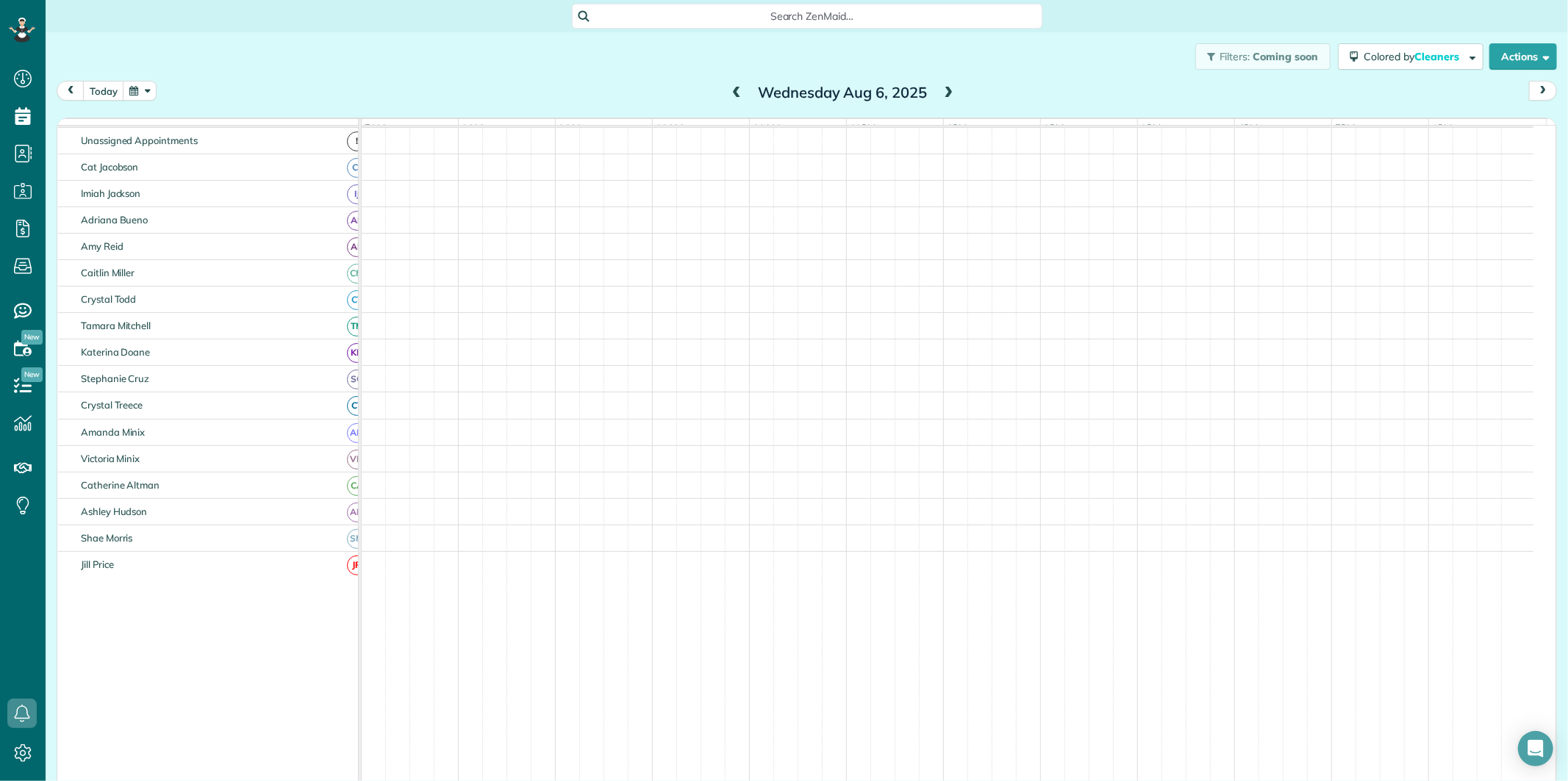 scroll, scrollTop: 55, scrollLeft: 0, axis: vertical 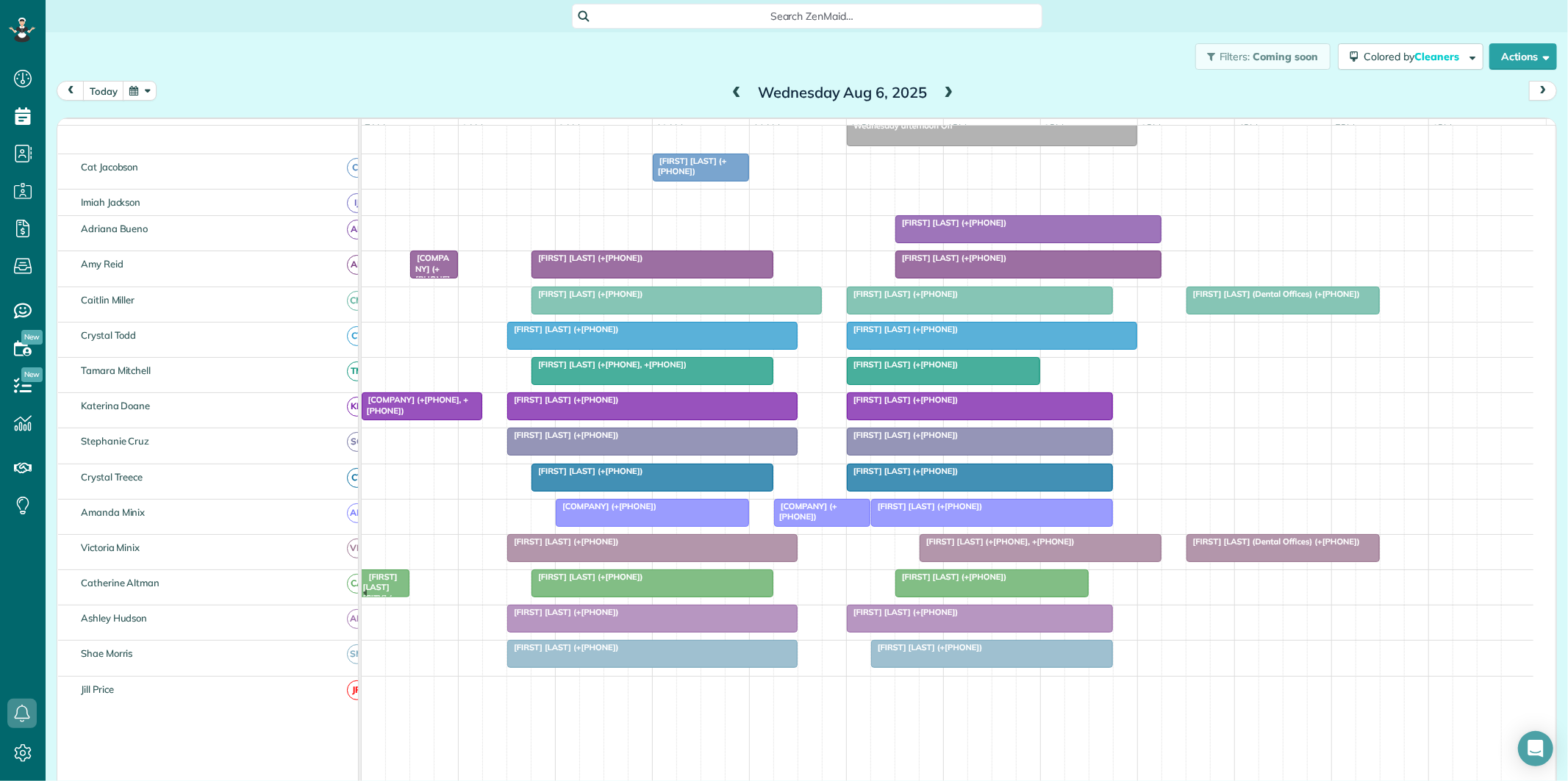 click on "Wednesday Aug 6, 2025" at bounding box center (842, 93) 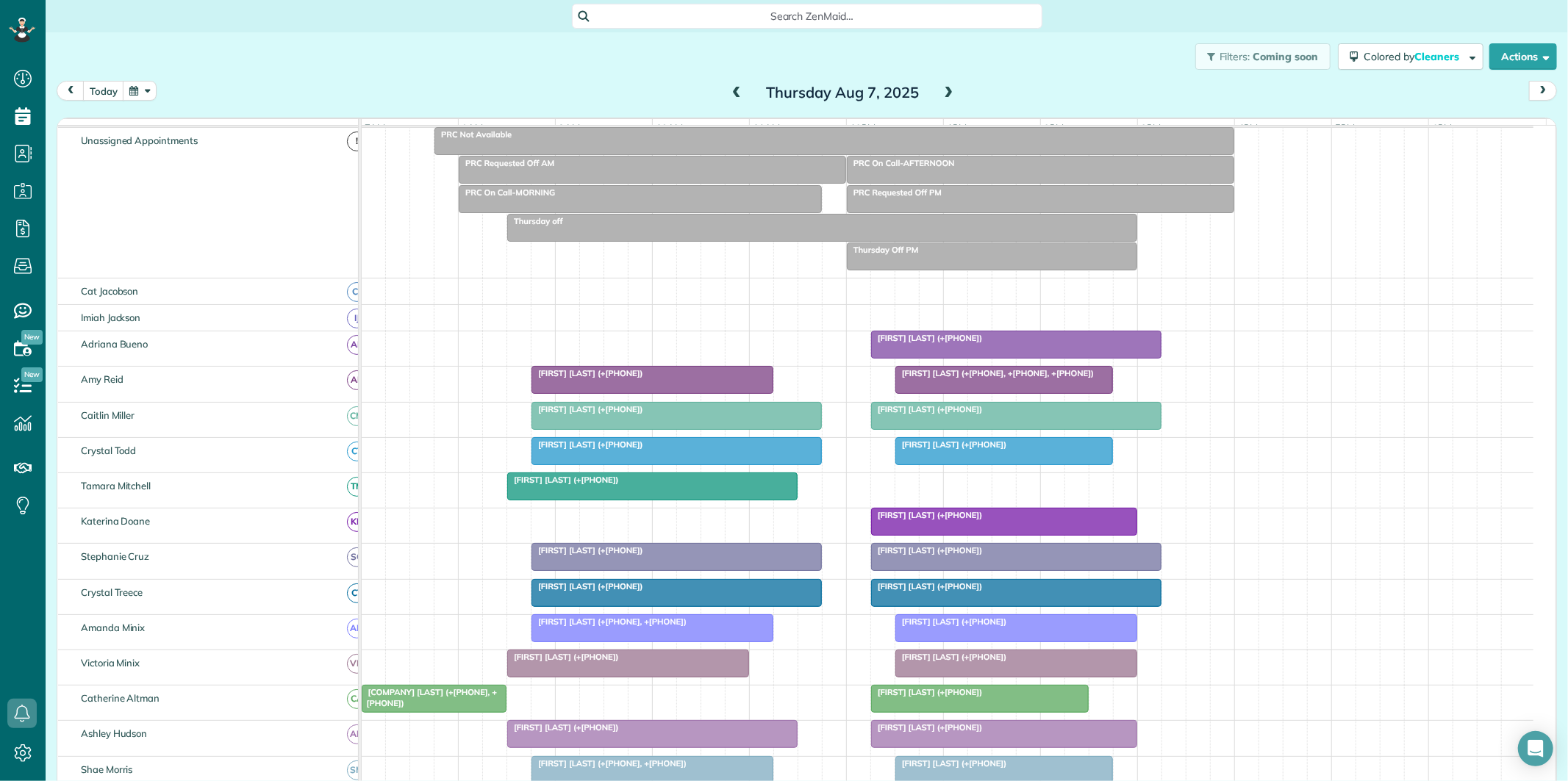 scroll, scrollTop: 179, scrollLeft: 0, axis: vertical 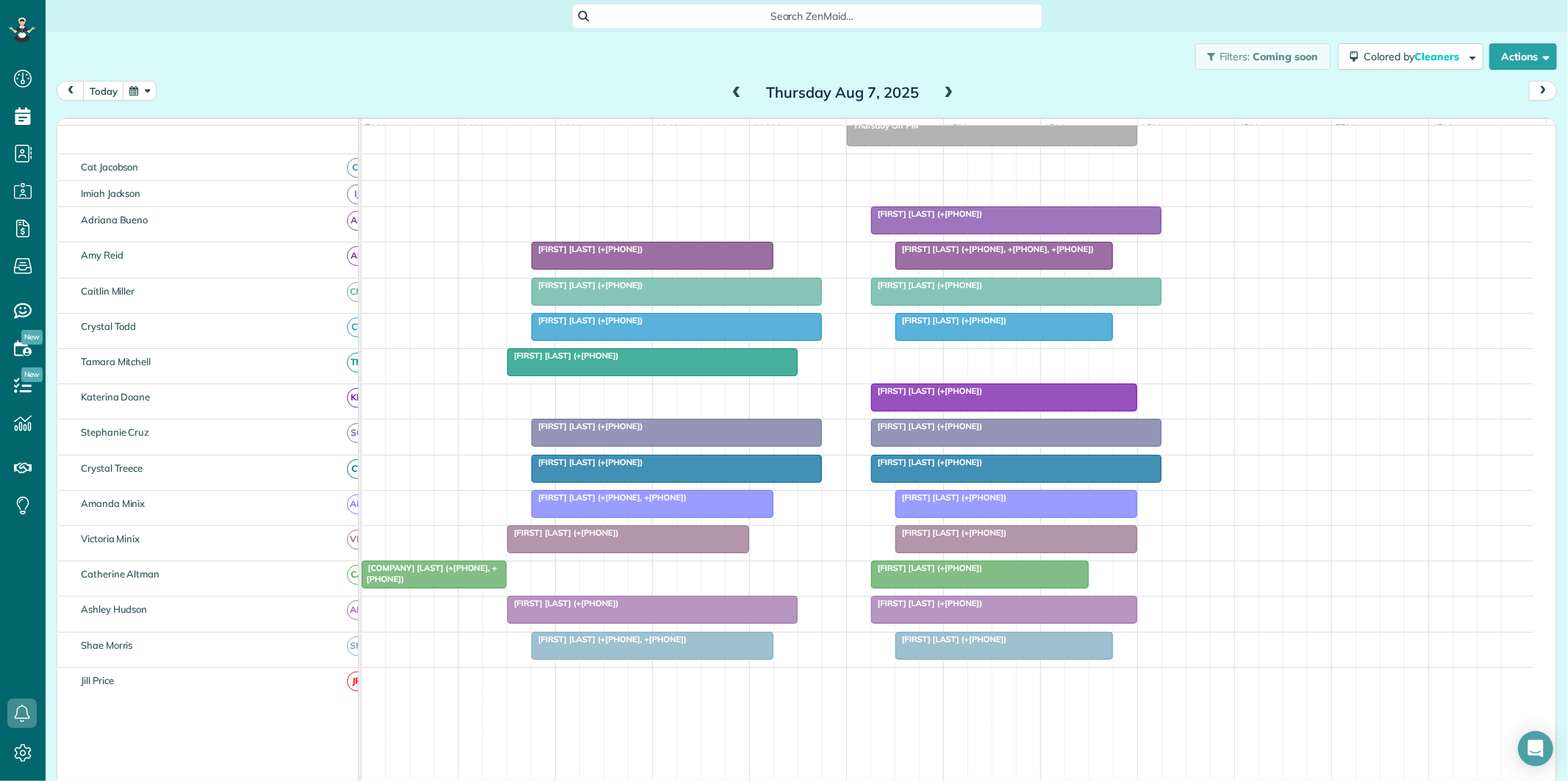 click at bounding box center (949, 93) 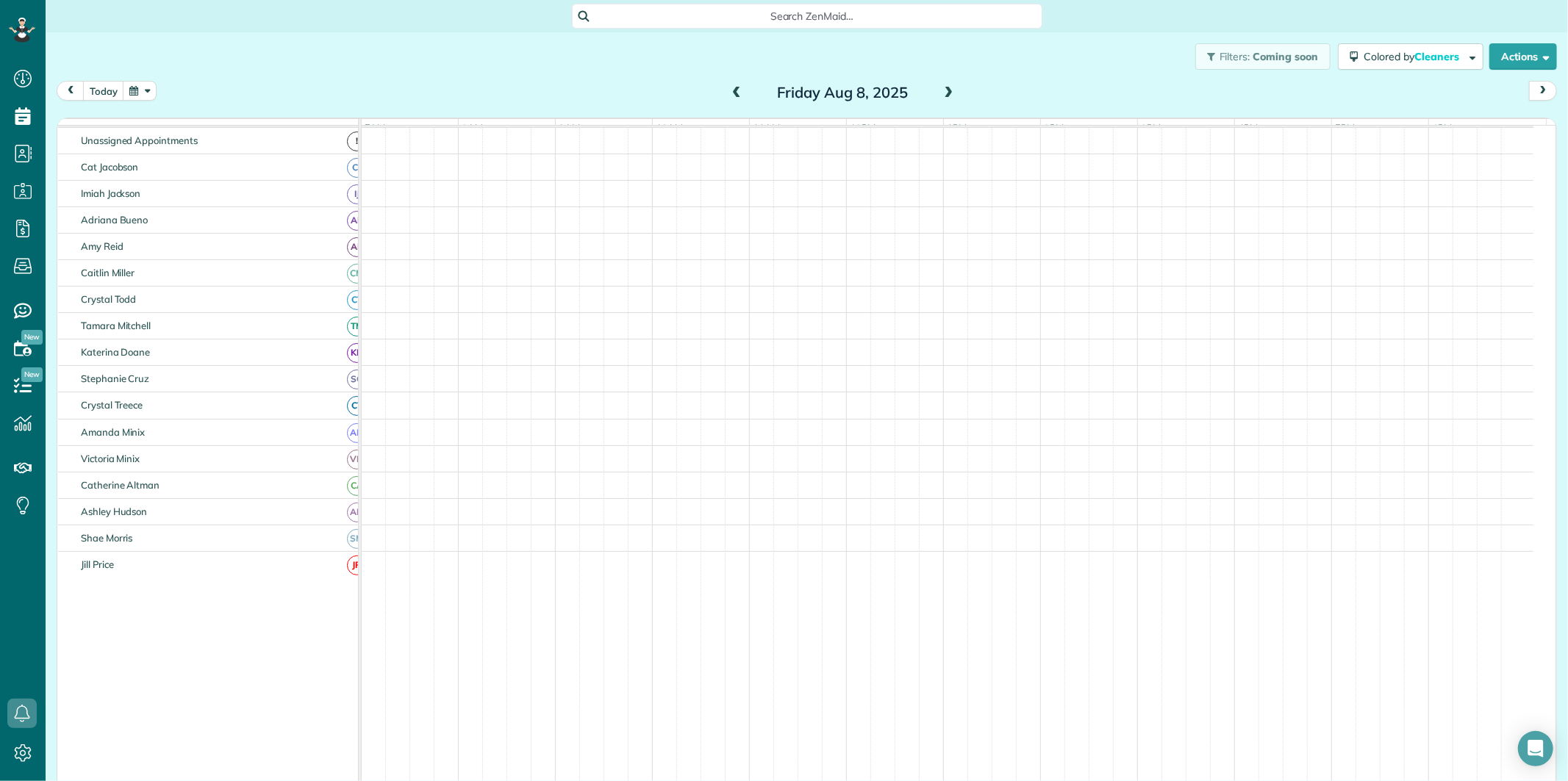 scroll, scrollTop: 55, scrollLeft: 0, axis: vertical 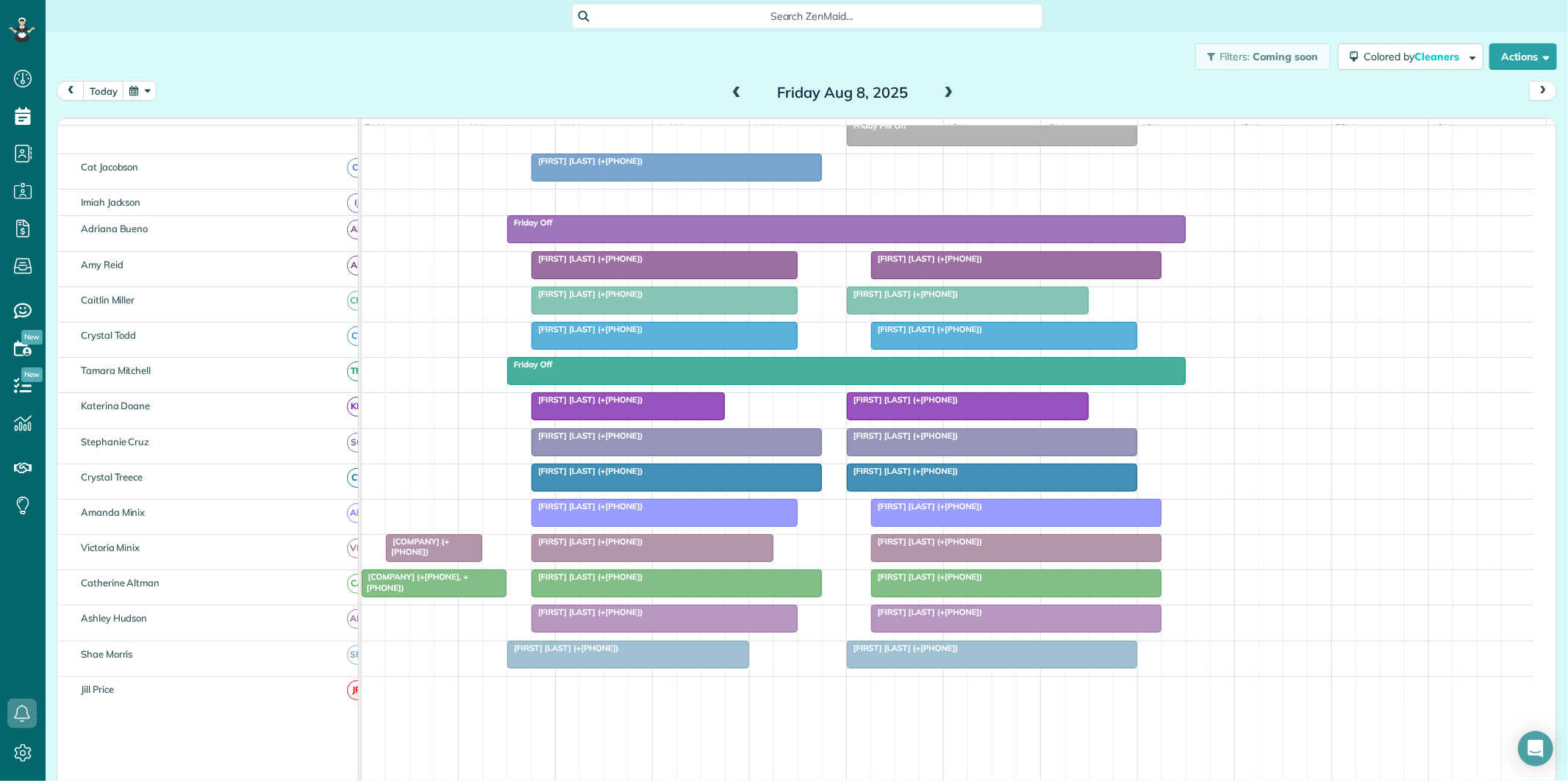 click at bounding box center [737, 93] 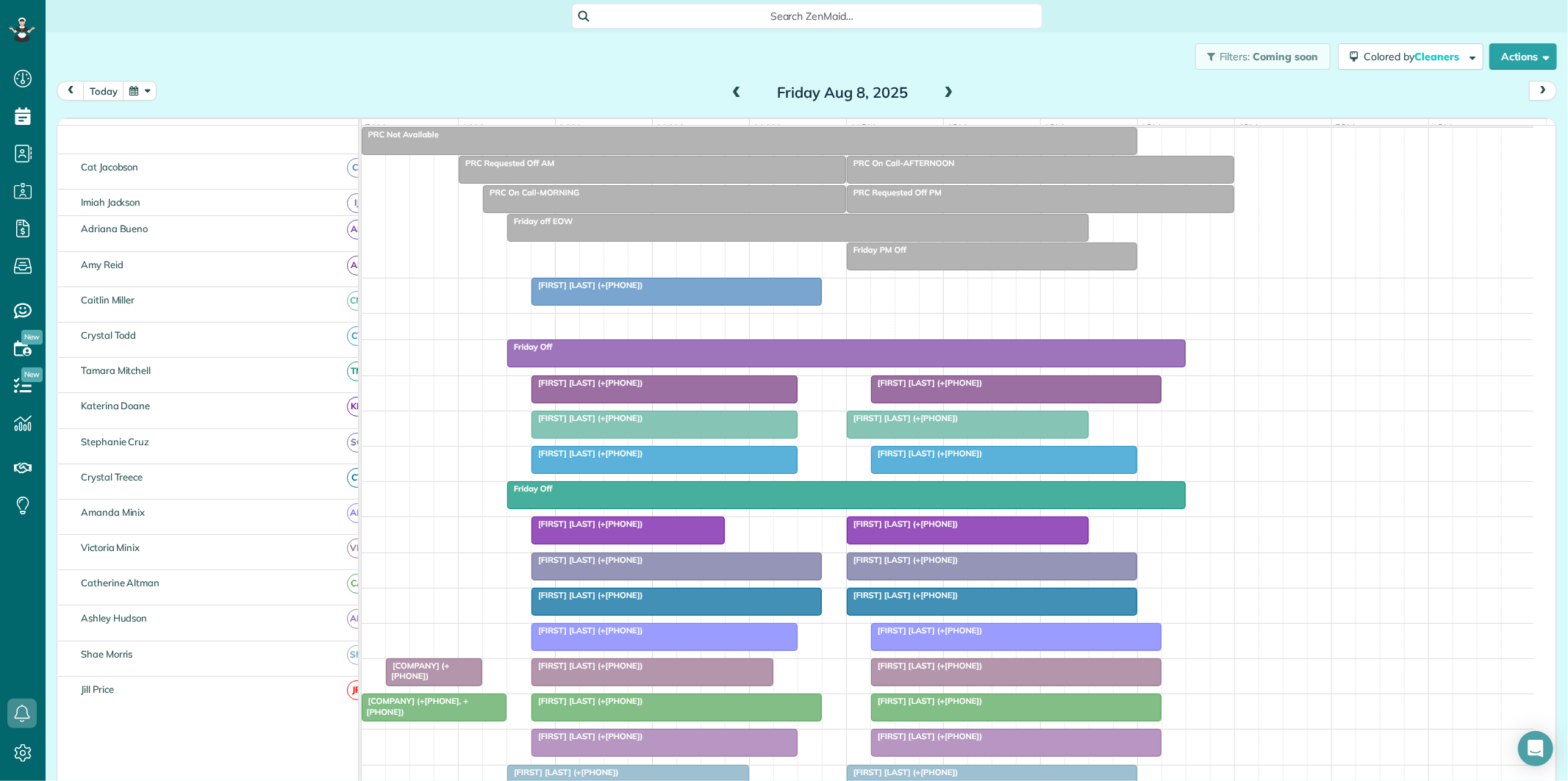 scroll, scrollTop: 55, scrollLeft: 0, axis: vertical 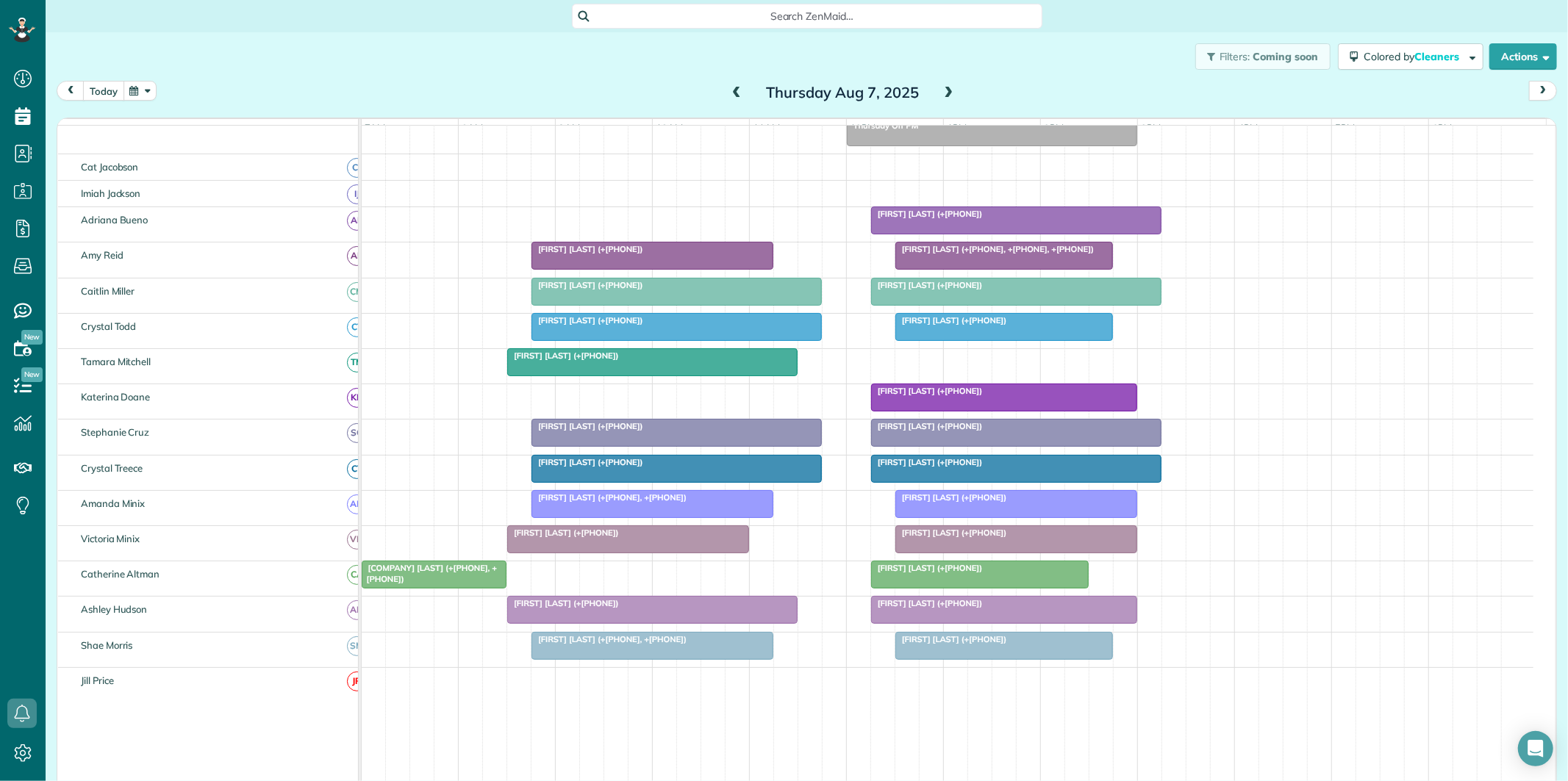 click on "today" at bounding box center [104, 90] 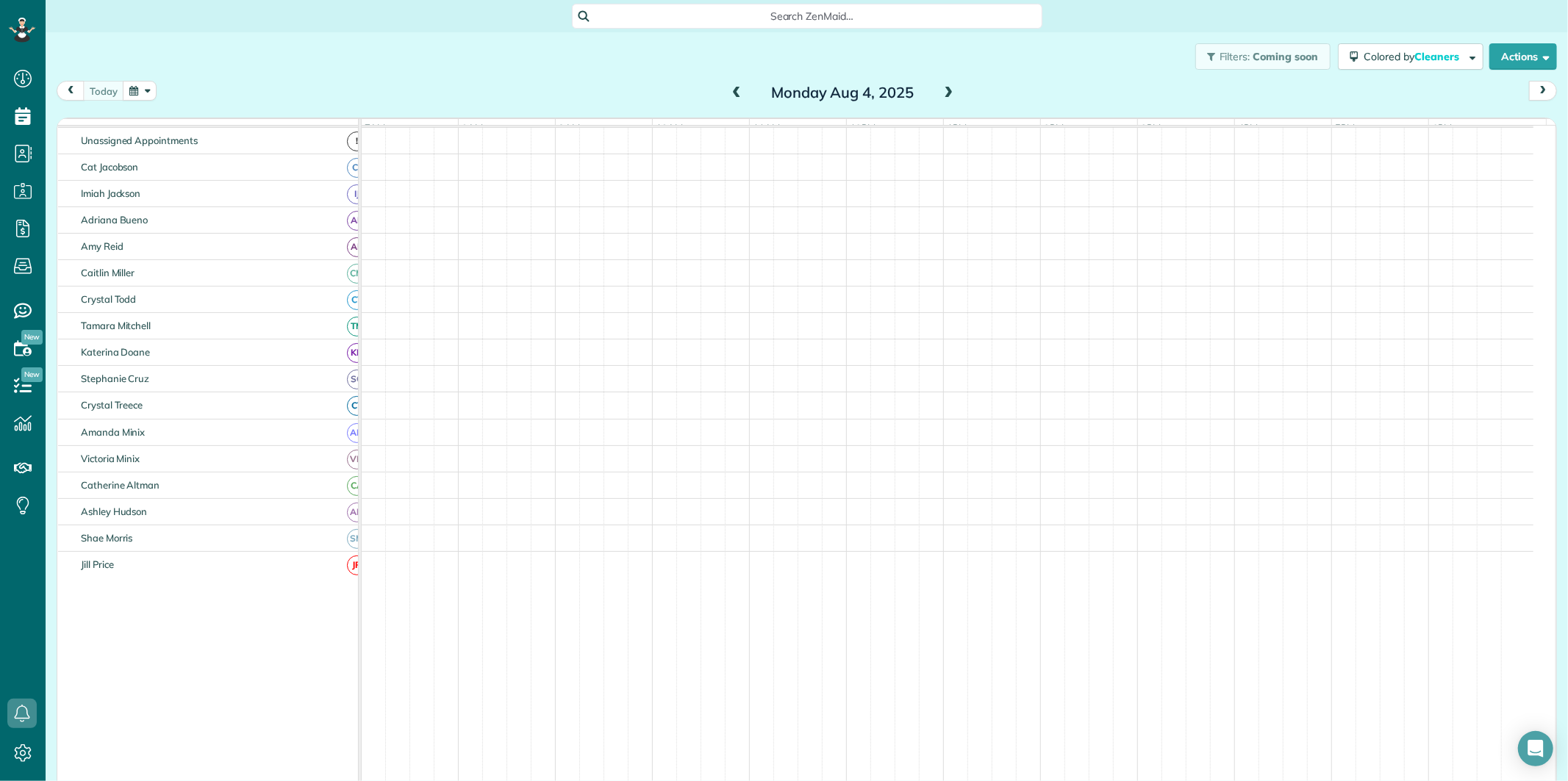scroll, scrollTop: 55, scrollLeft: 0, axis: vertical 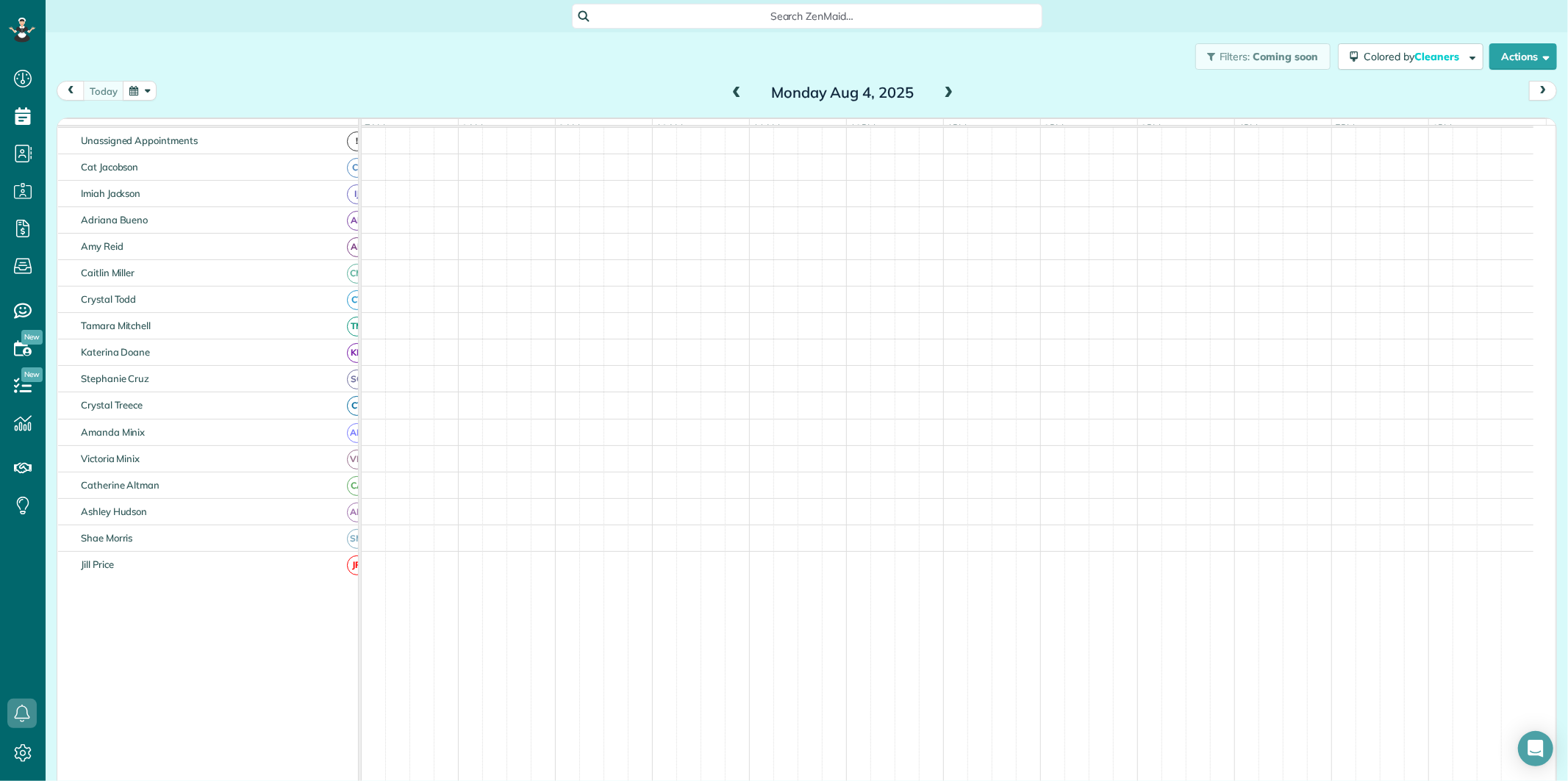 click at bounding box center [949, 93] 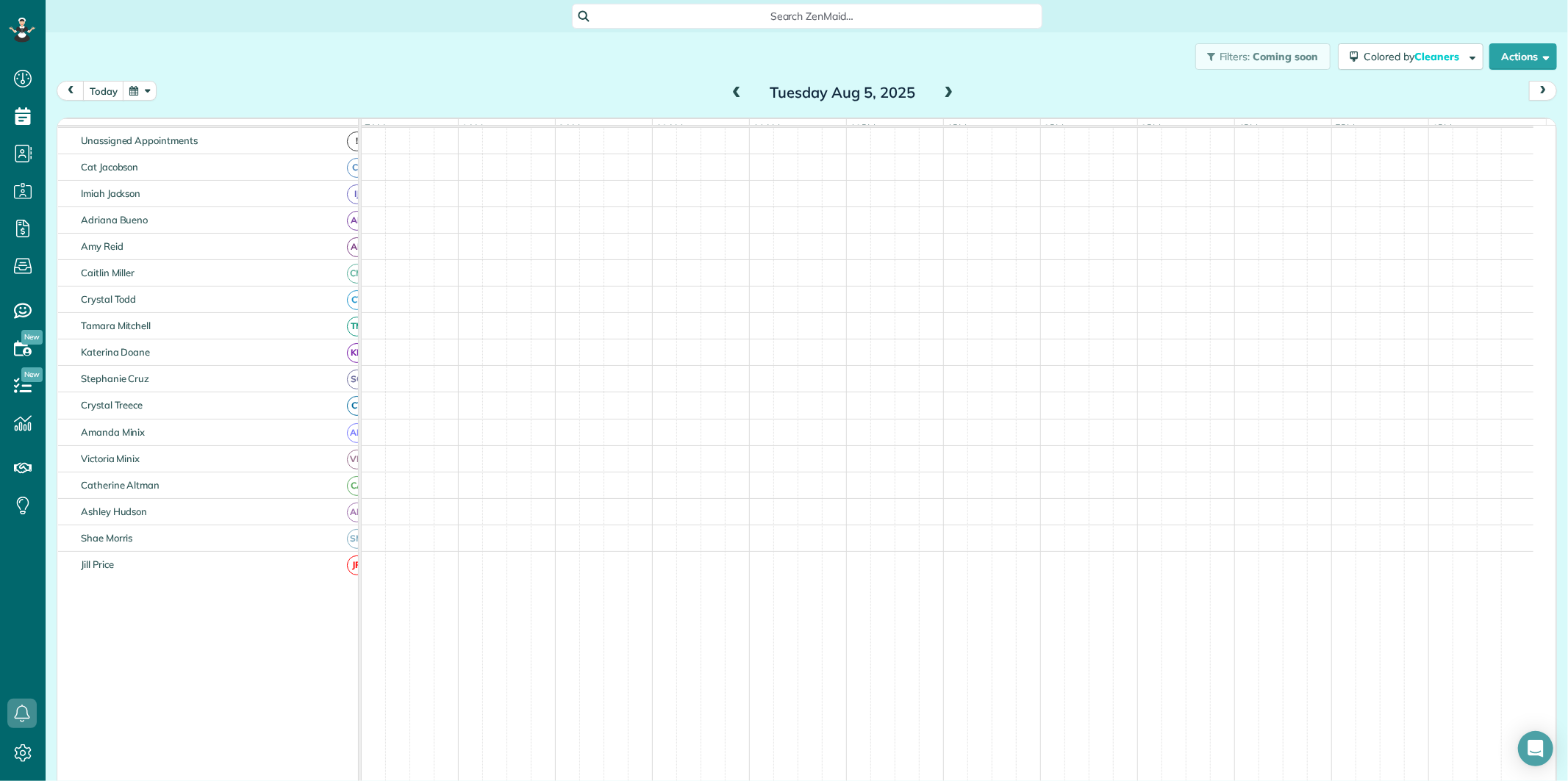 click at bounding box center (949, 93) 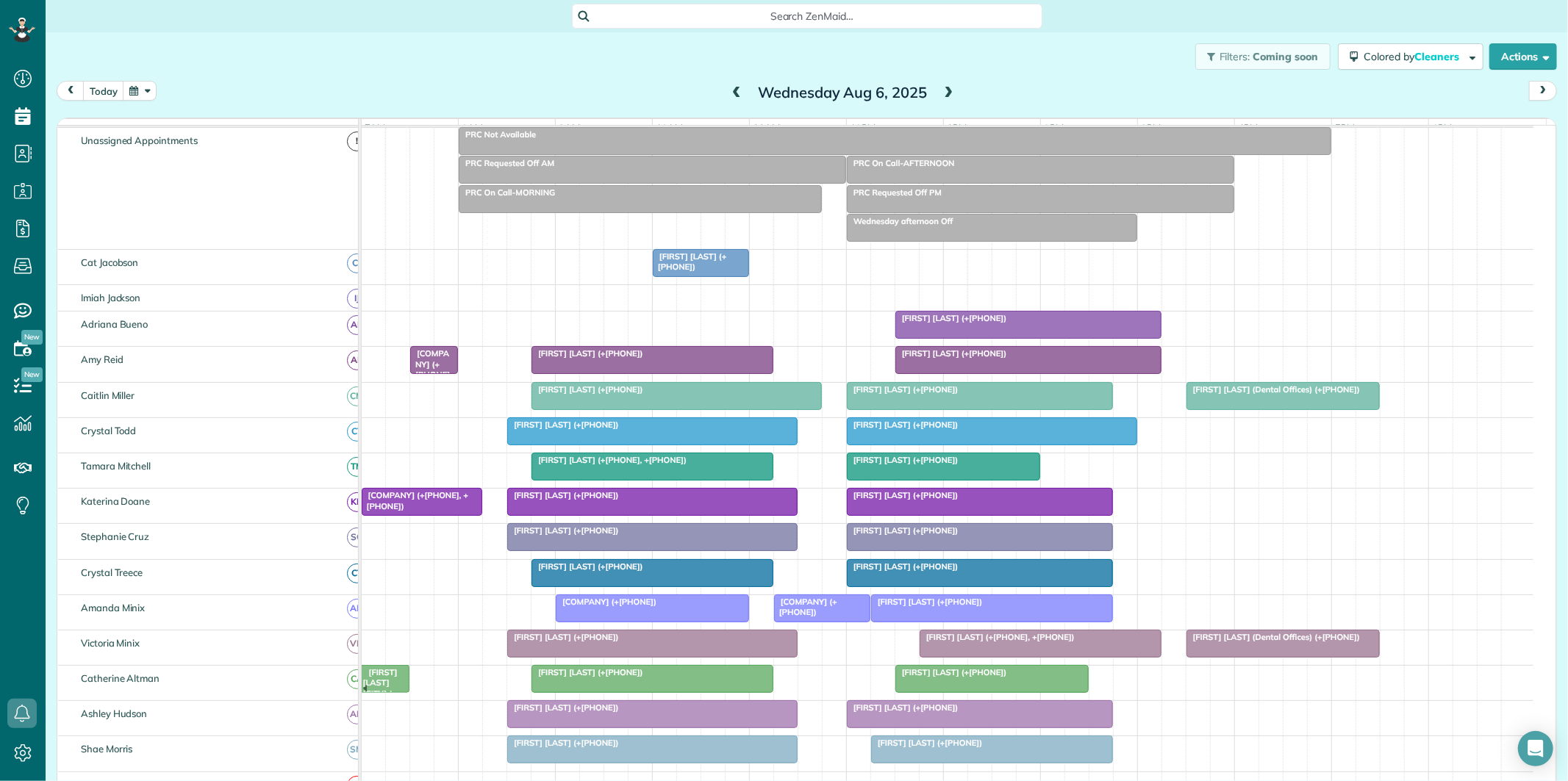 scroll, scrollTop: 55, scrollLeft: 0, axis: vertical 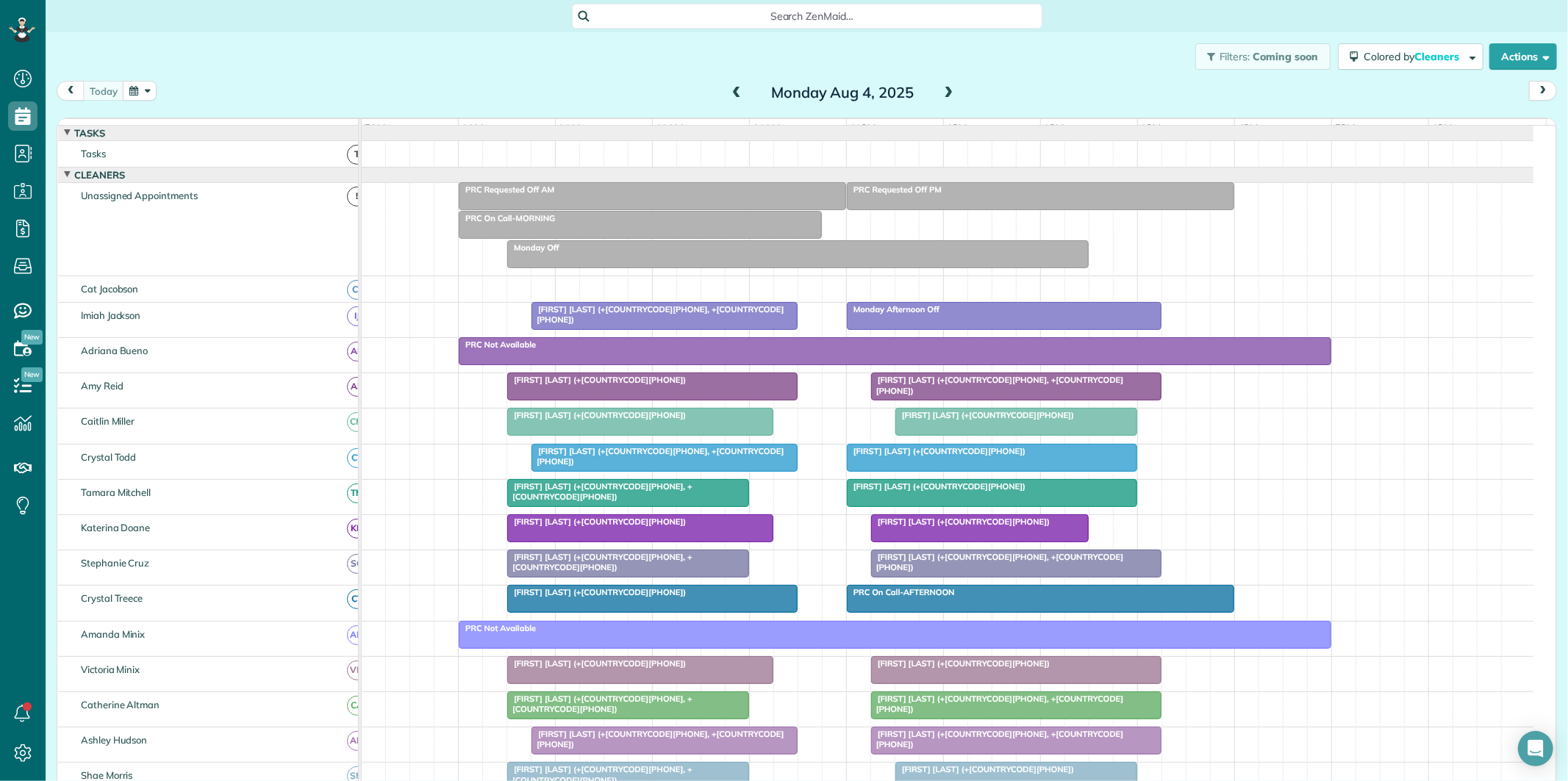 click at bounding box center [949, 93] 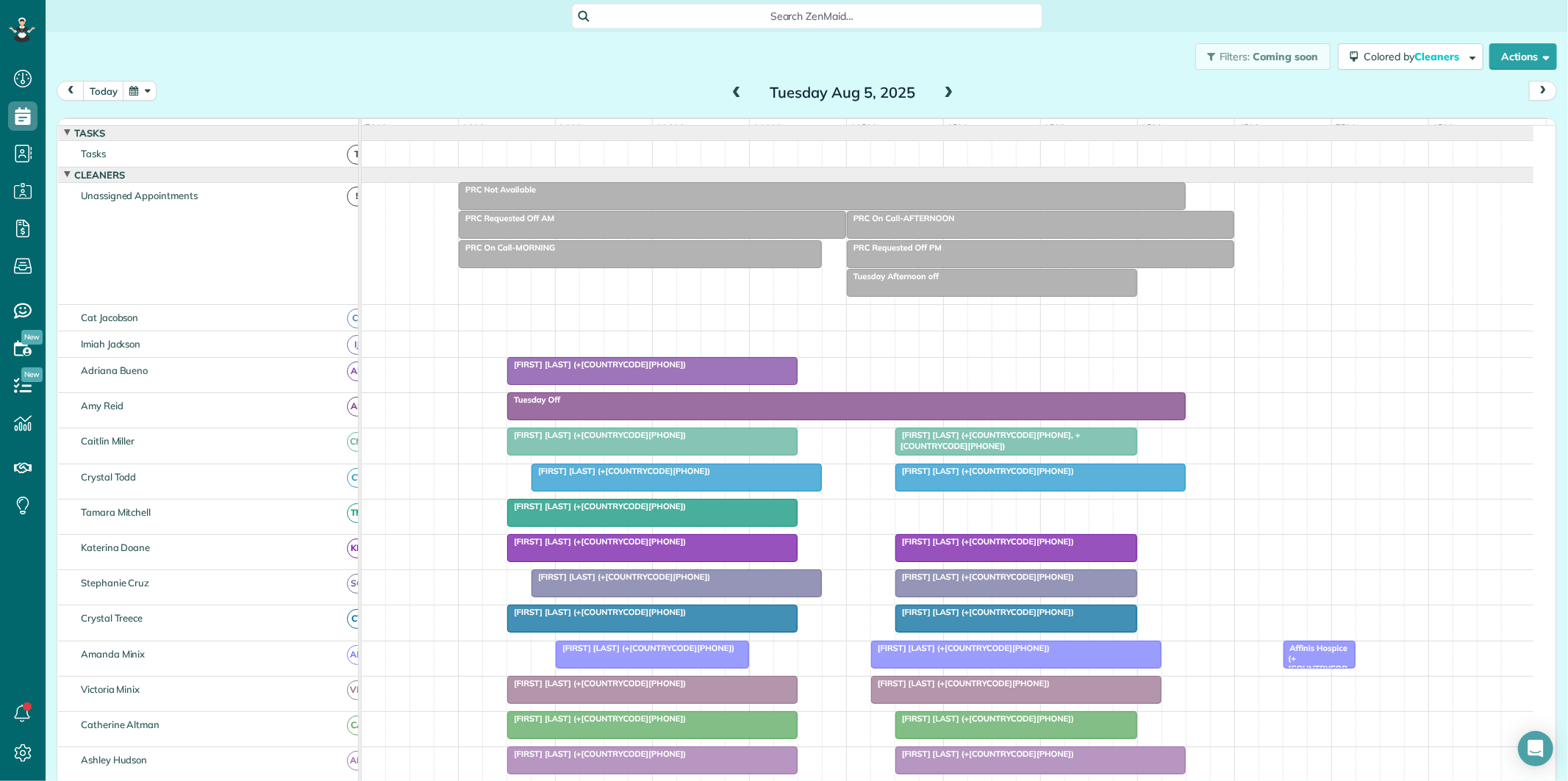 scroll, scrollTop: 32, scrollLeft: 0, axis: vertical 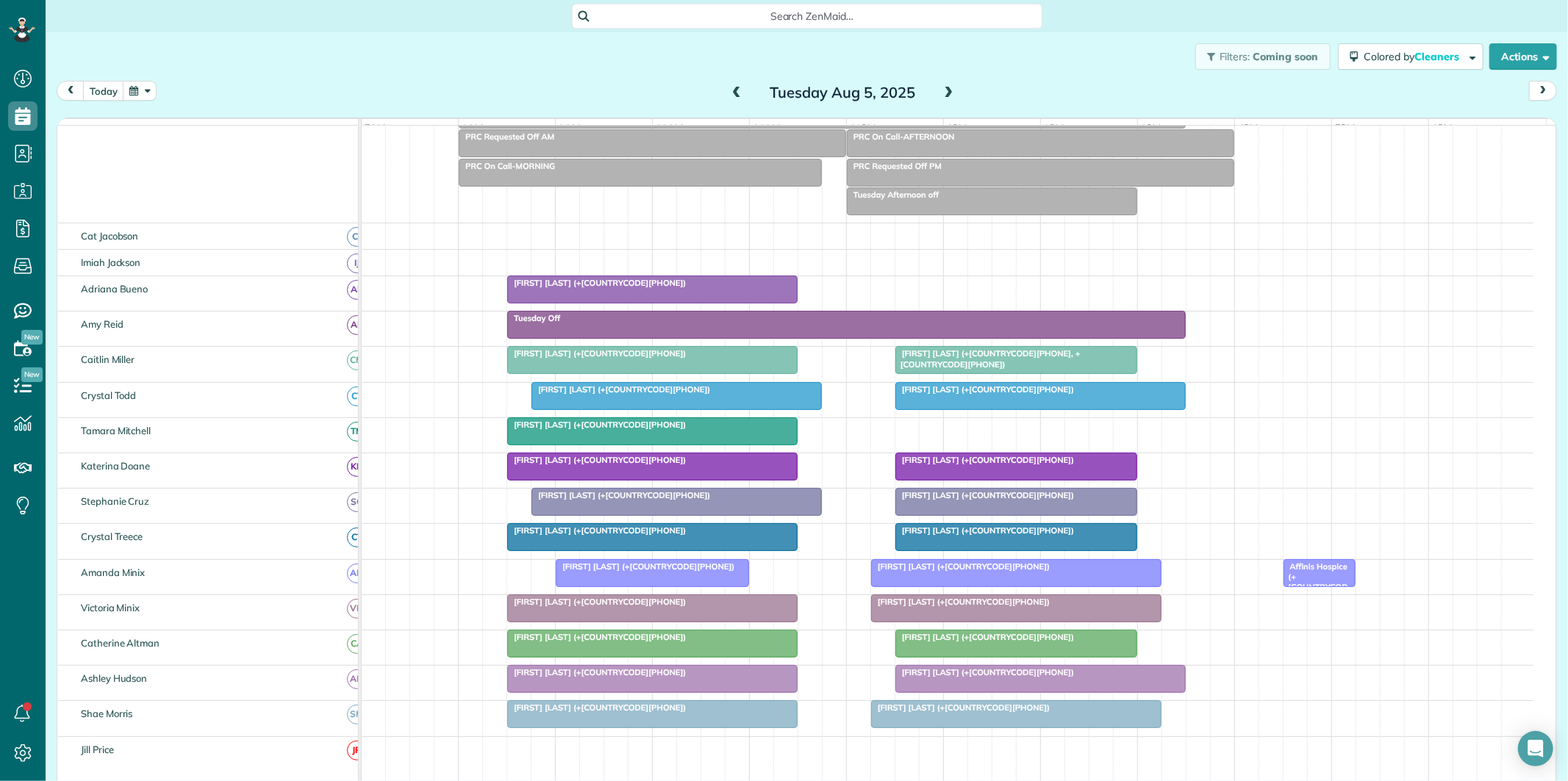 click at bounding box center (949, 93) 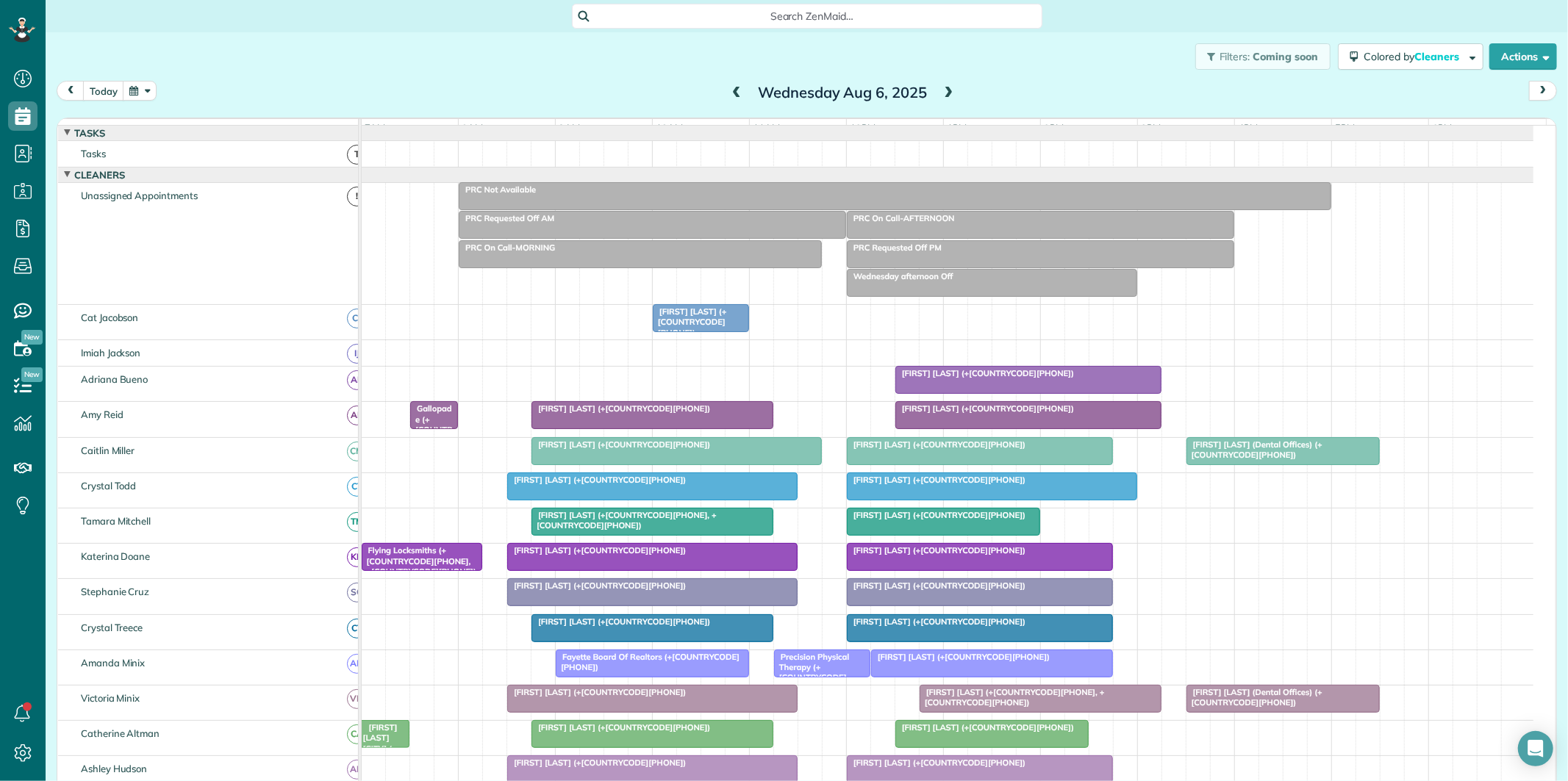 scroll, scrollTop: 83, scrollLeft: 0, axis: vertical 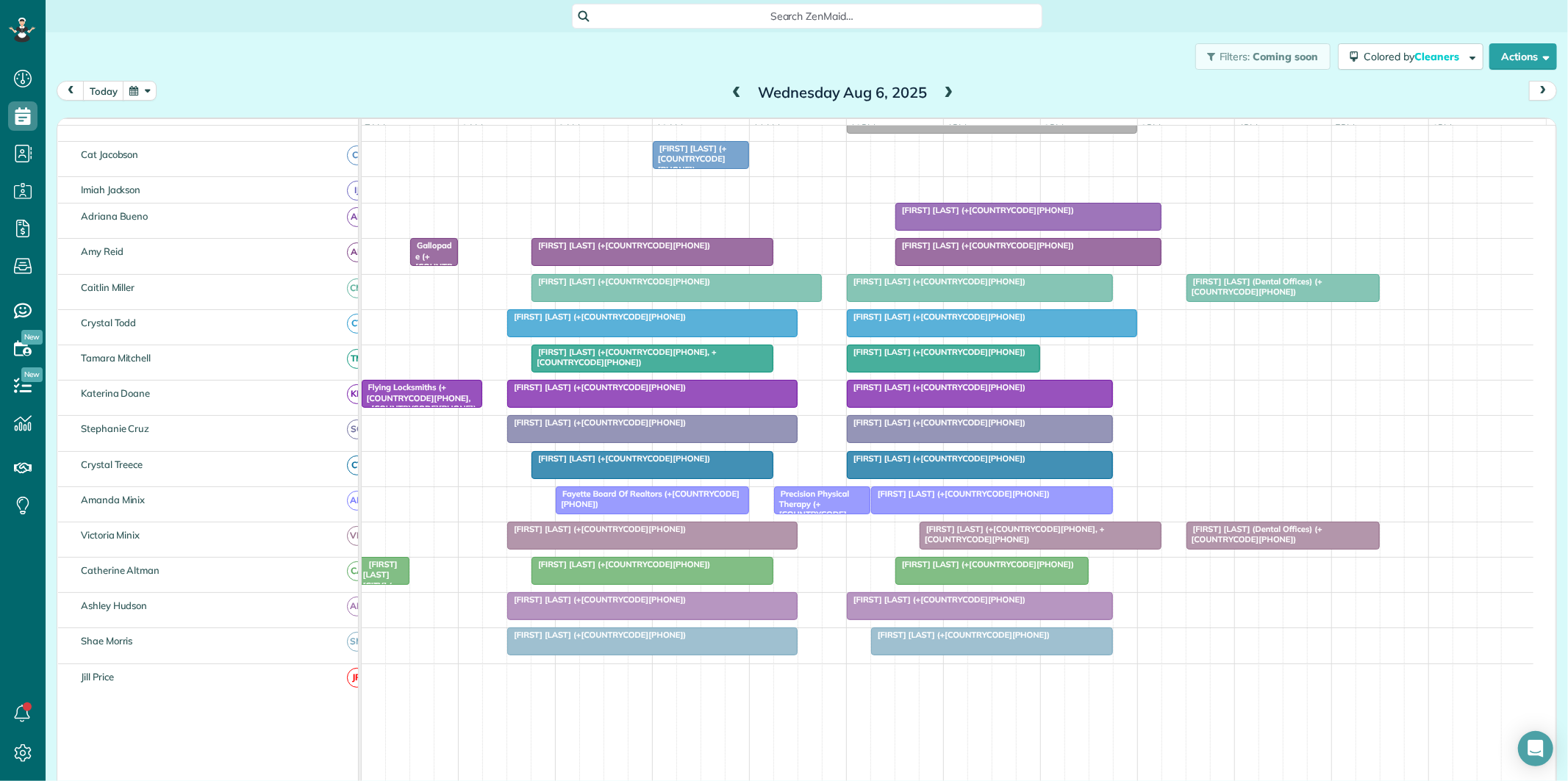 click at bounding box center [140, 90] 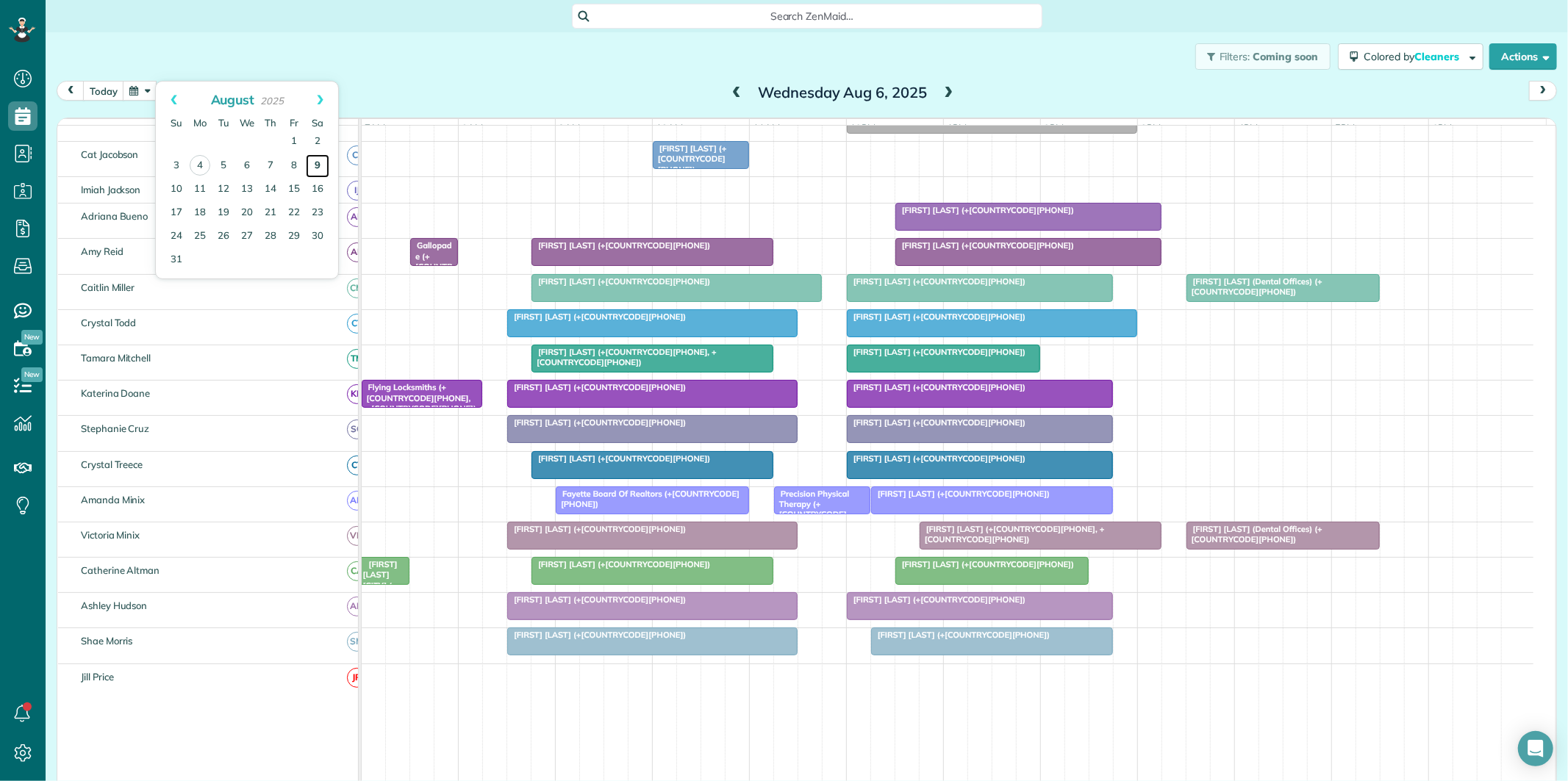 click on "9" at bounding box center (318, 166) 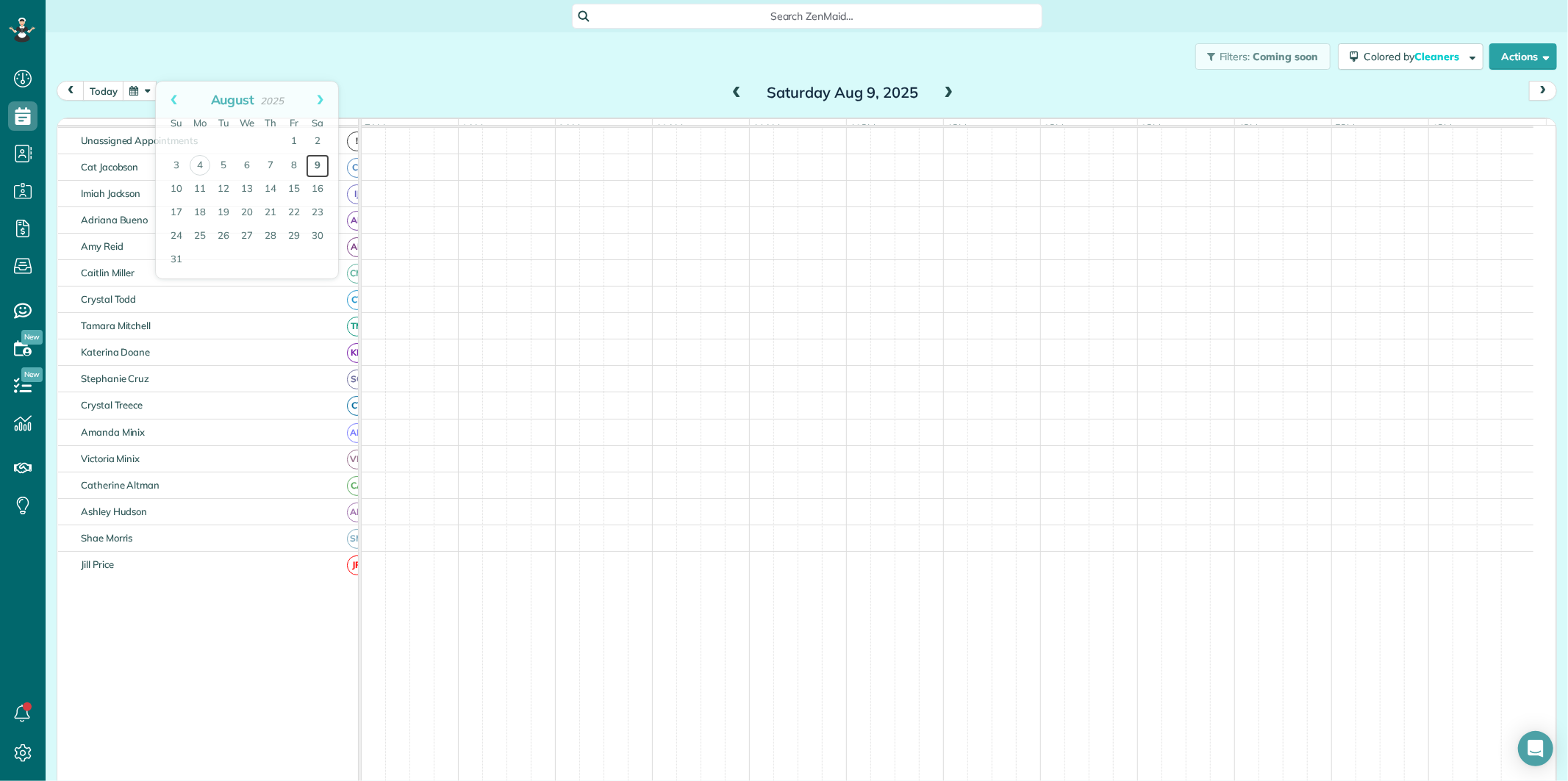 scroll, scrollTop: 55, scrollLeft: 0, axis: vertical 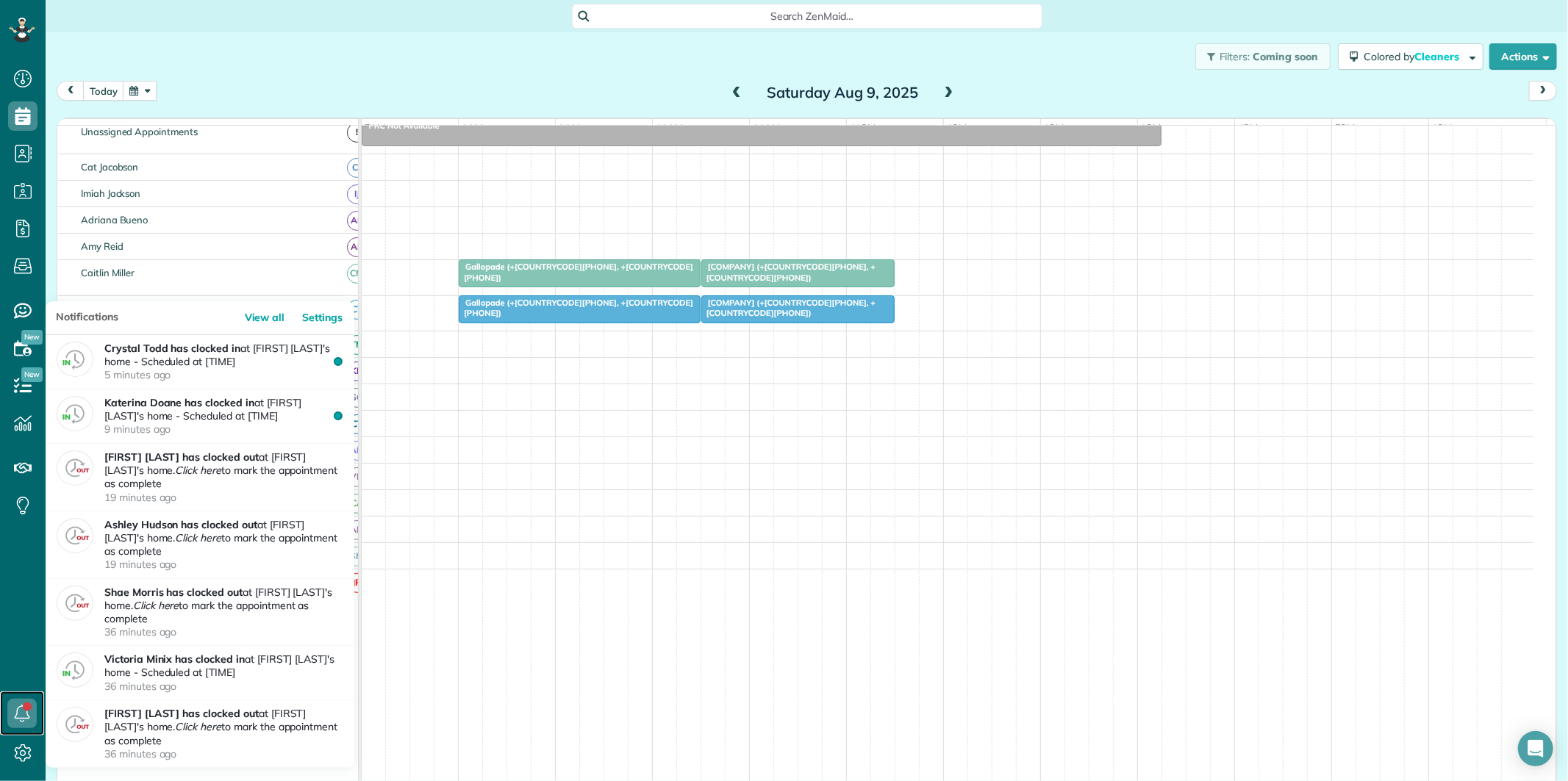 click 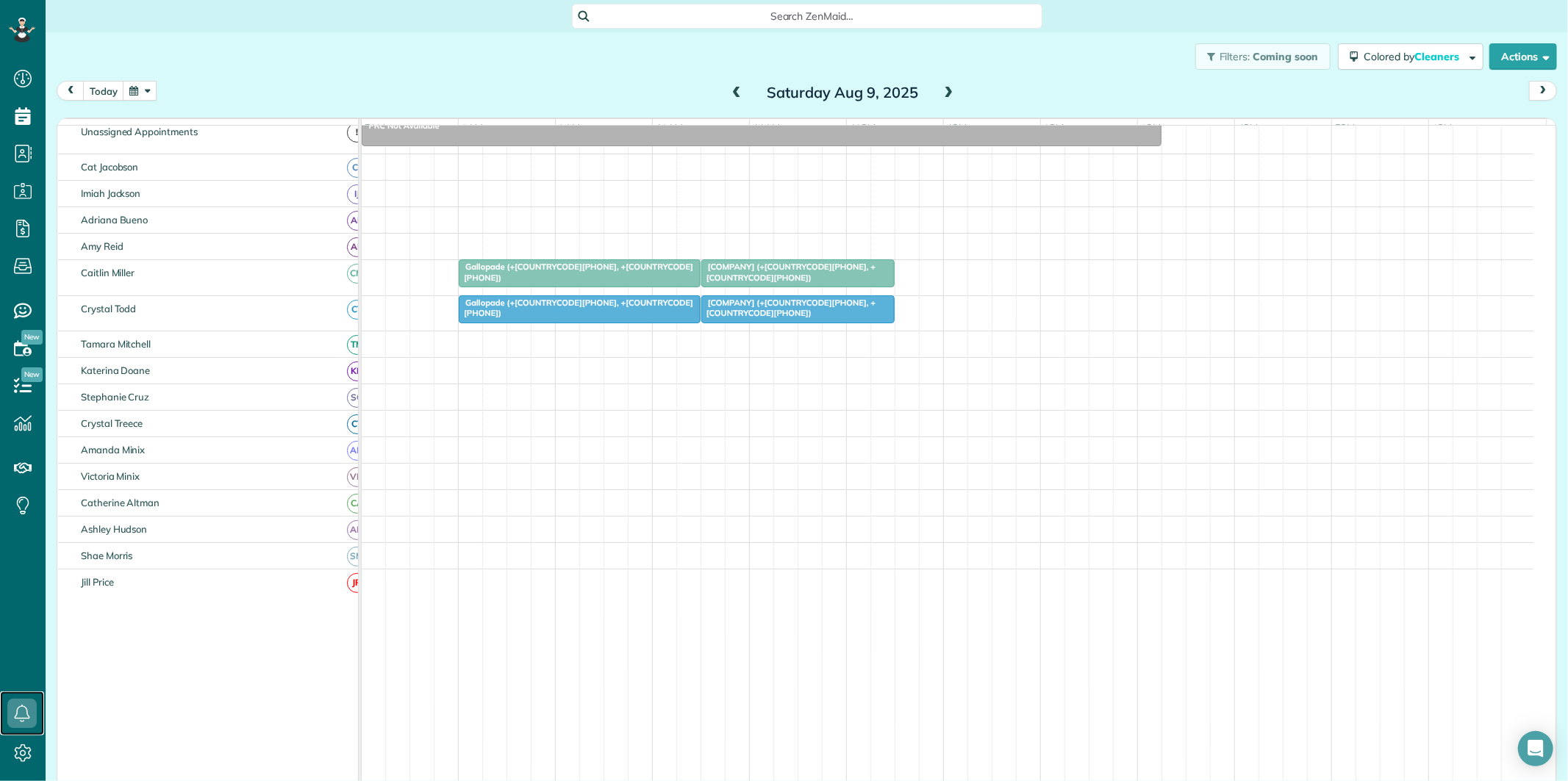 click on "[COMPANY] (+[COUNTRYCODE][PHONE], +[COUNTRYCODE][PHONE])" at bounding box center [798, 272] 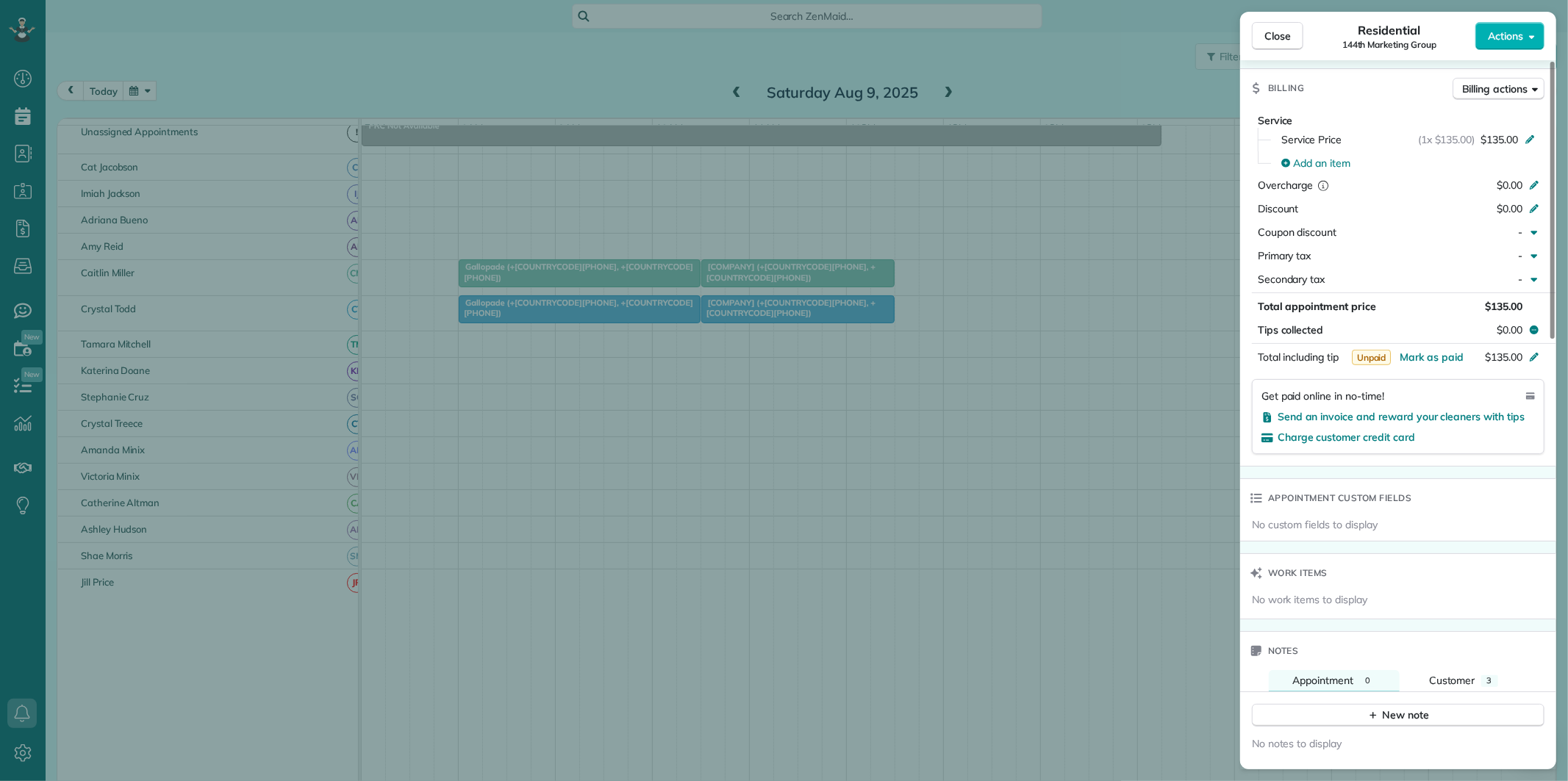 scroll, scrollTop: 985, scrollLeft: 0, axis: vertical 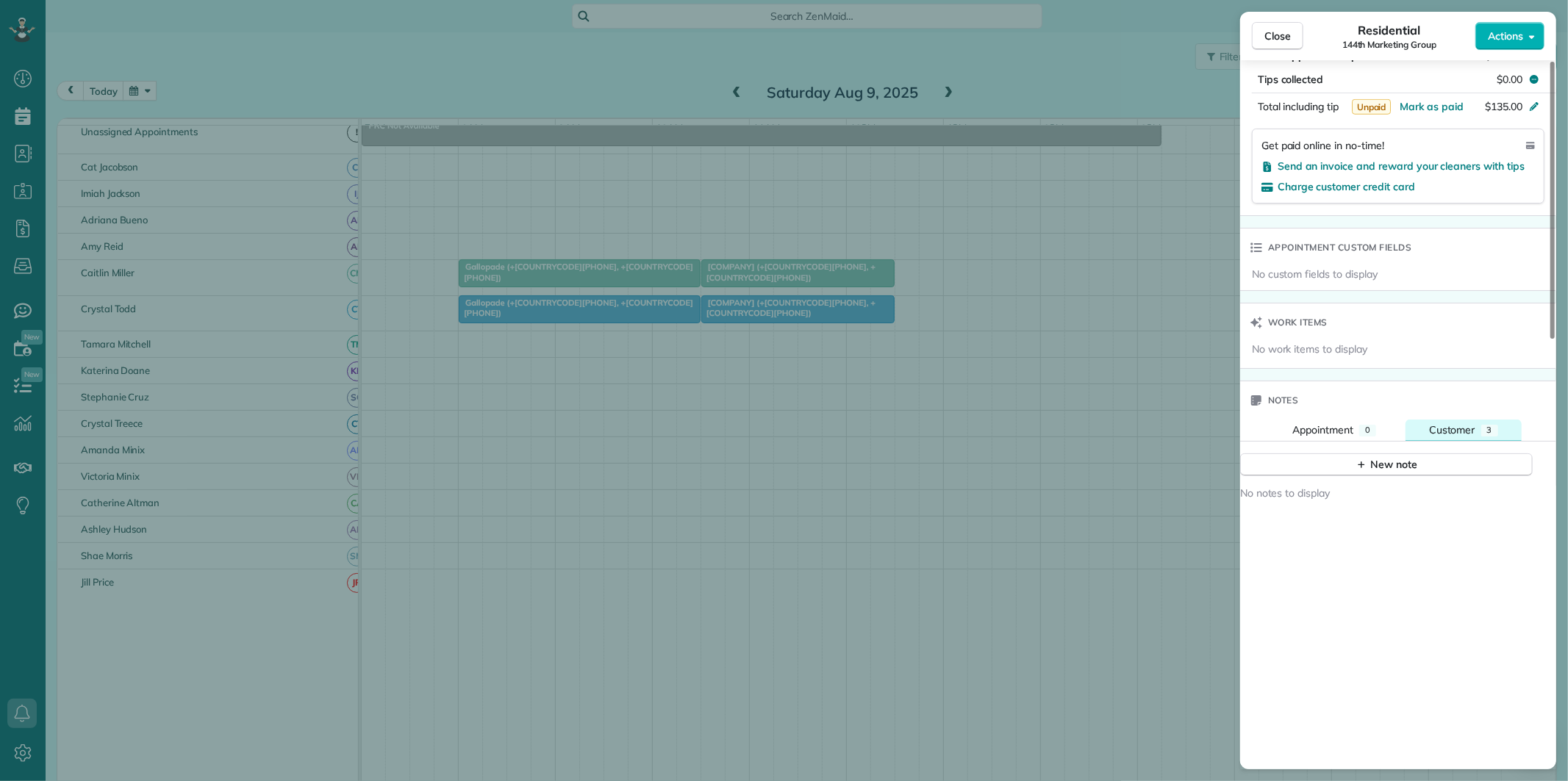 click on "Customer" at bounding box center (1452, 430) 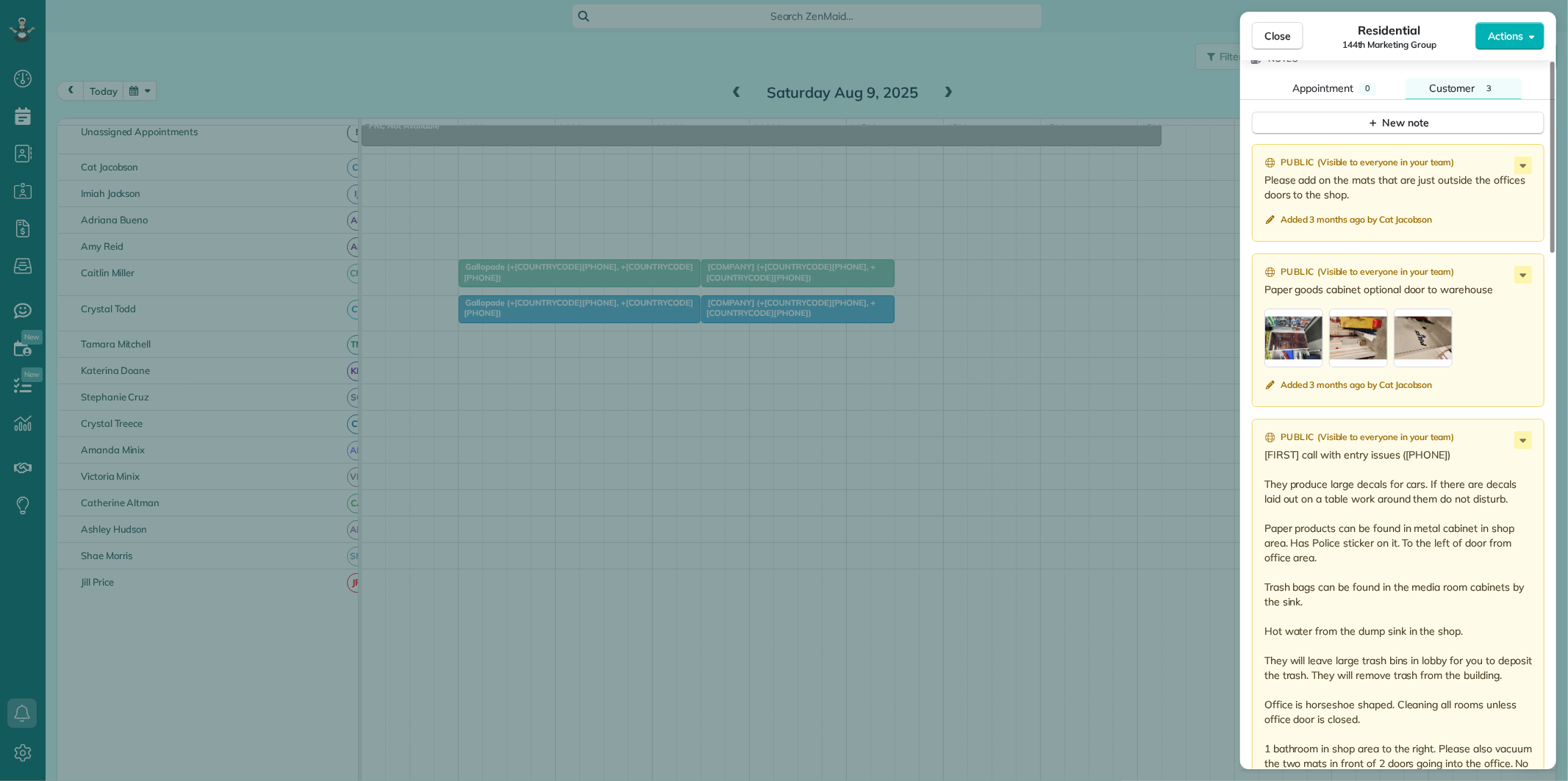 scroll, scrollTop: 1311, scrollLeft: 0, axis: vertical 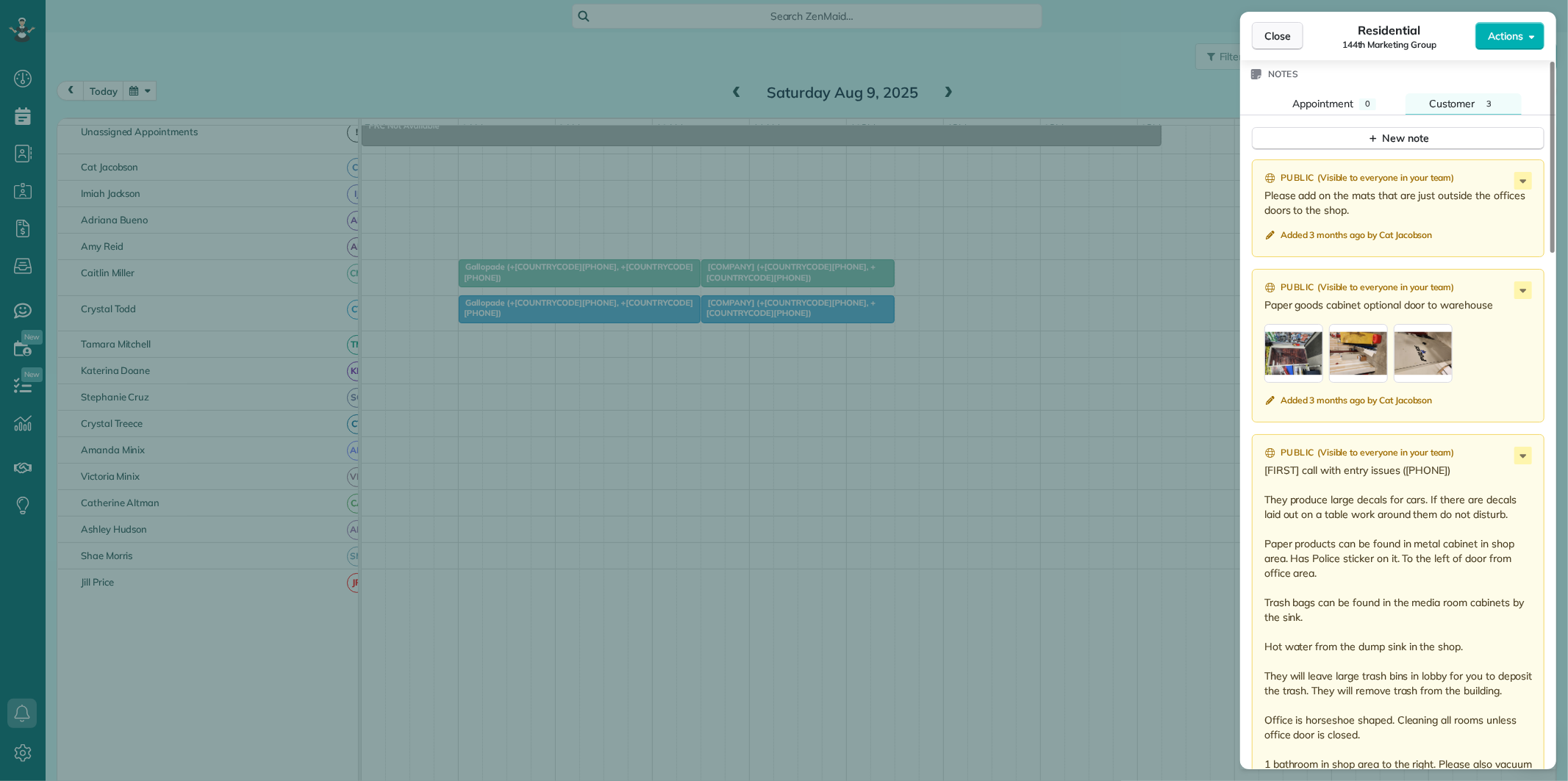 click on "Close" at bounding box center [1278, 36] 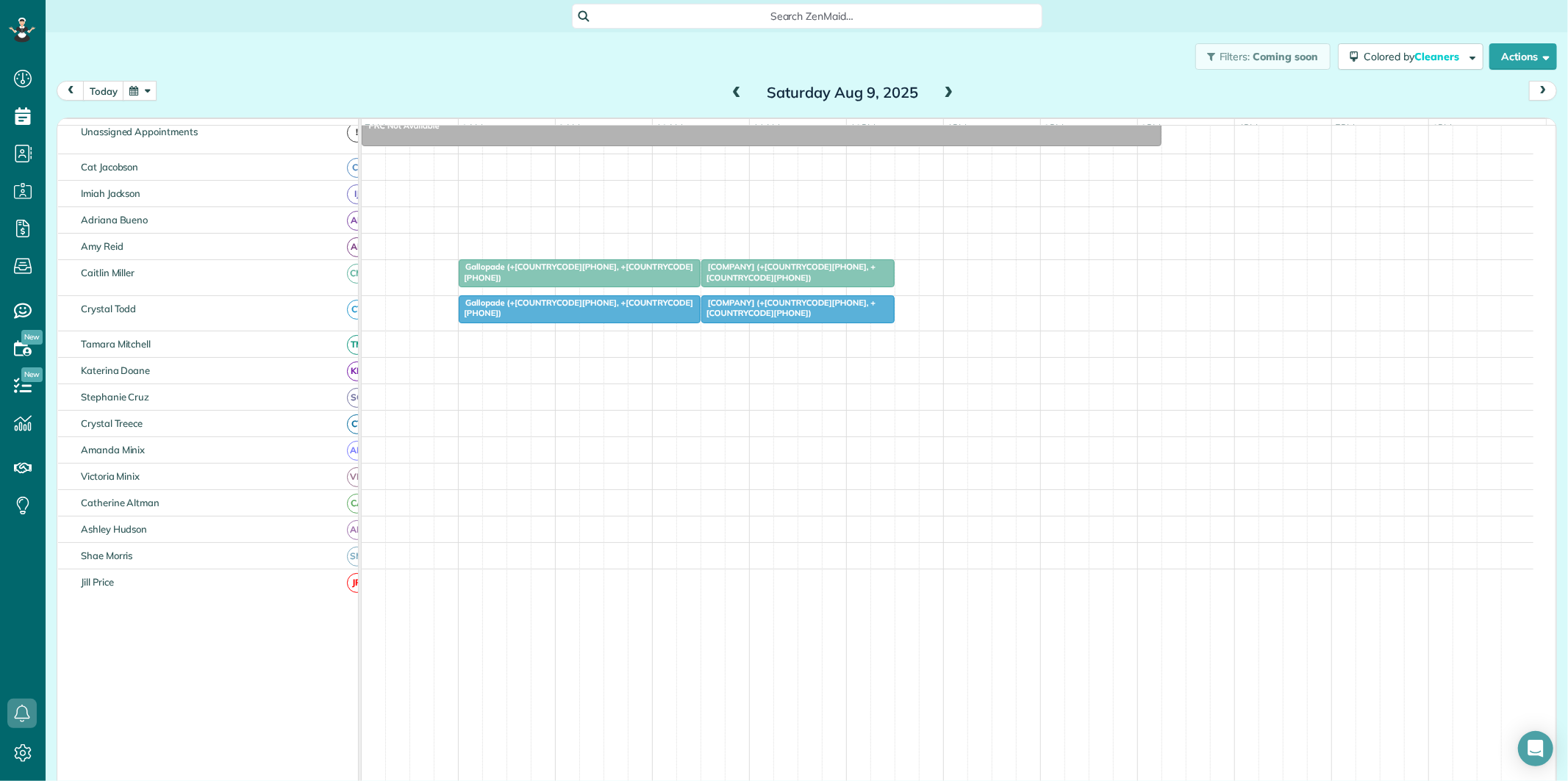 click on "Search ZenMaid…" at bounding box center (812, 16) 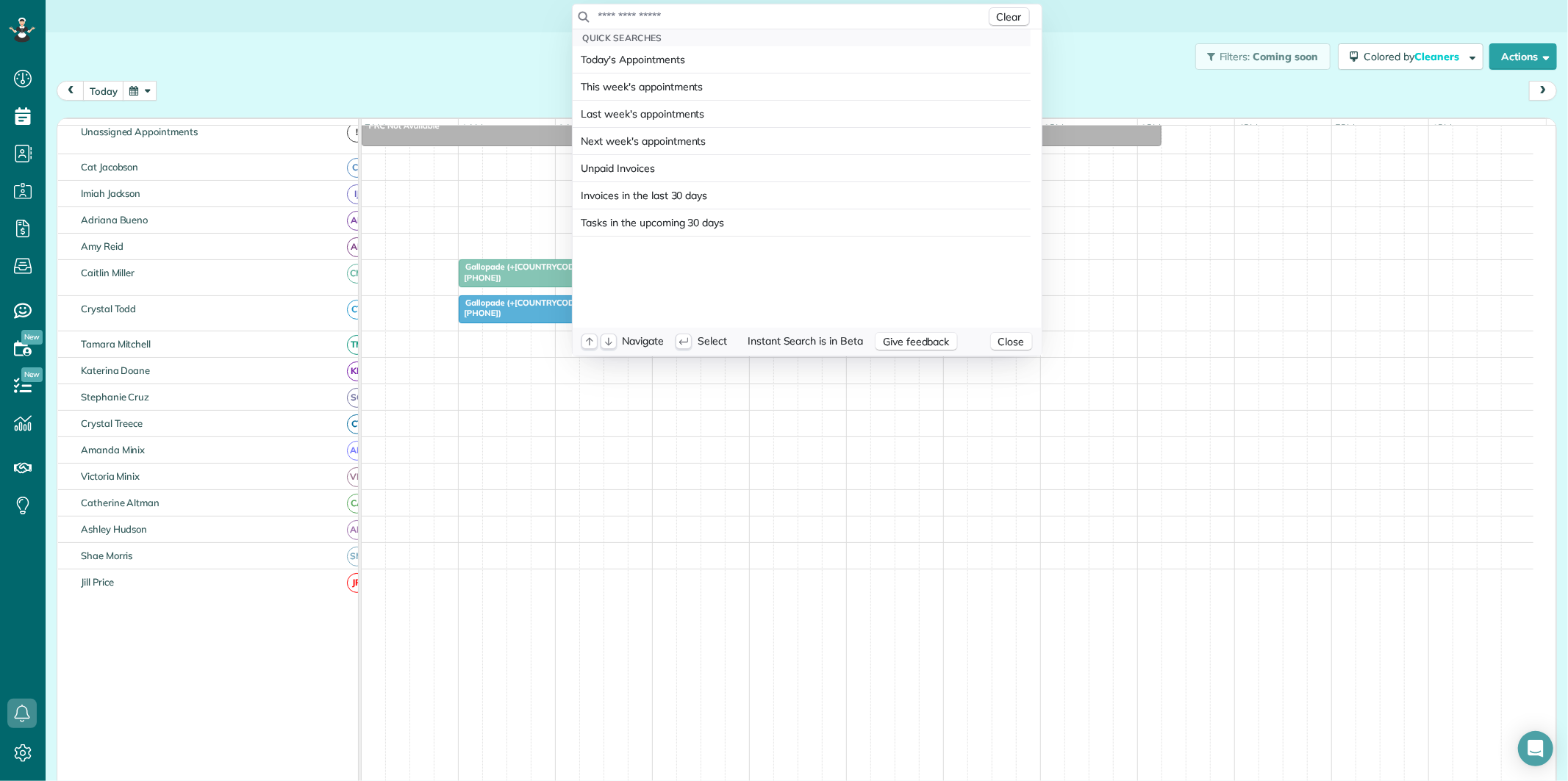 click at bounding box center (792, 16) 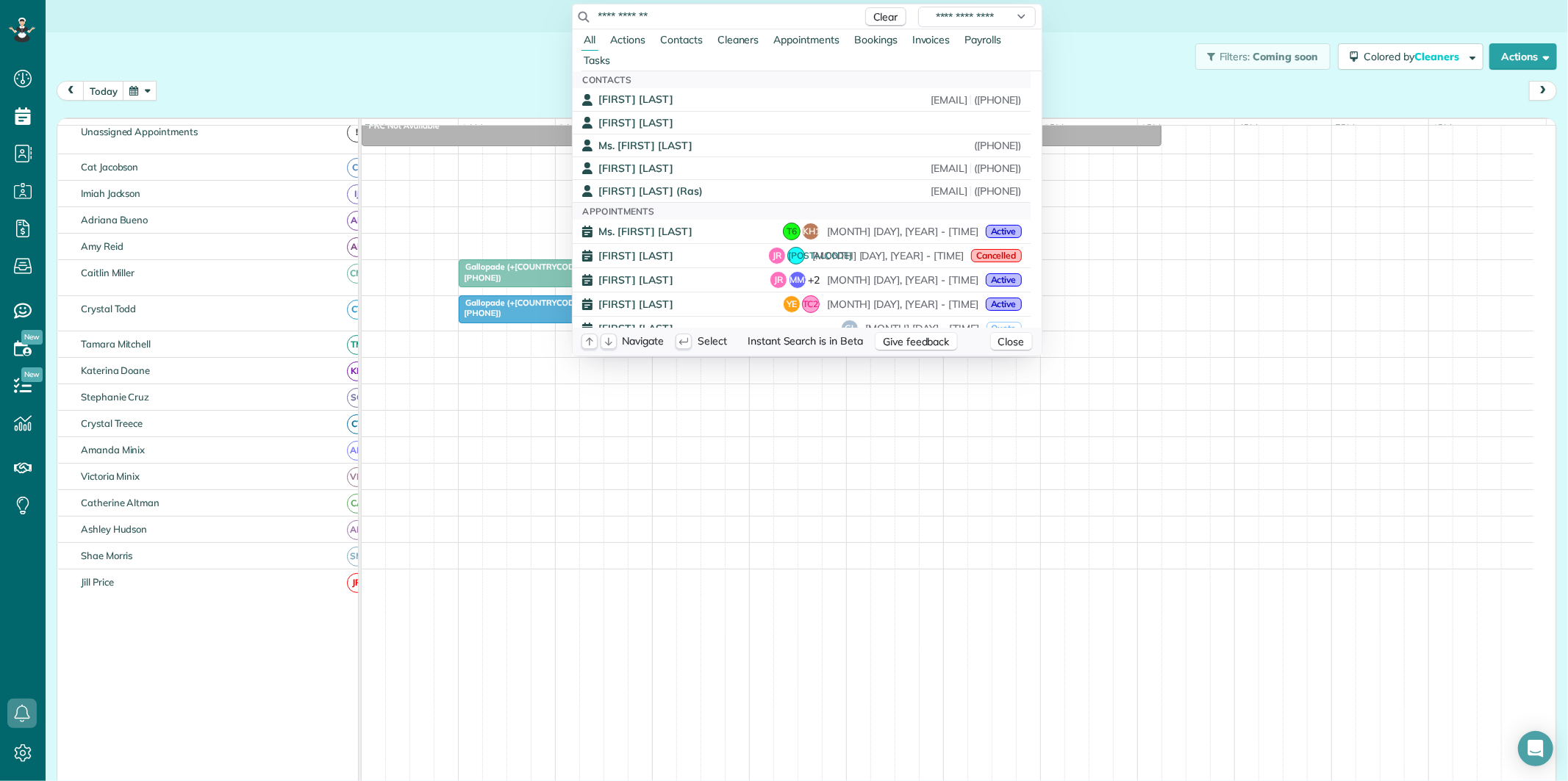 type on "**********" 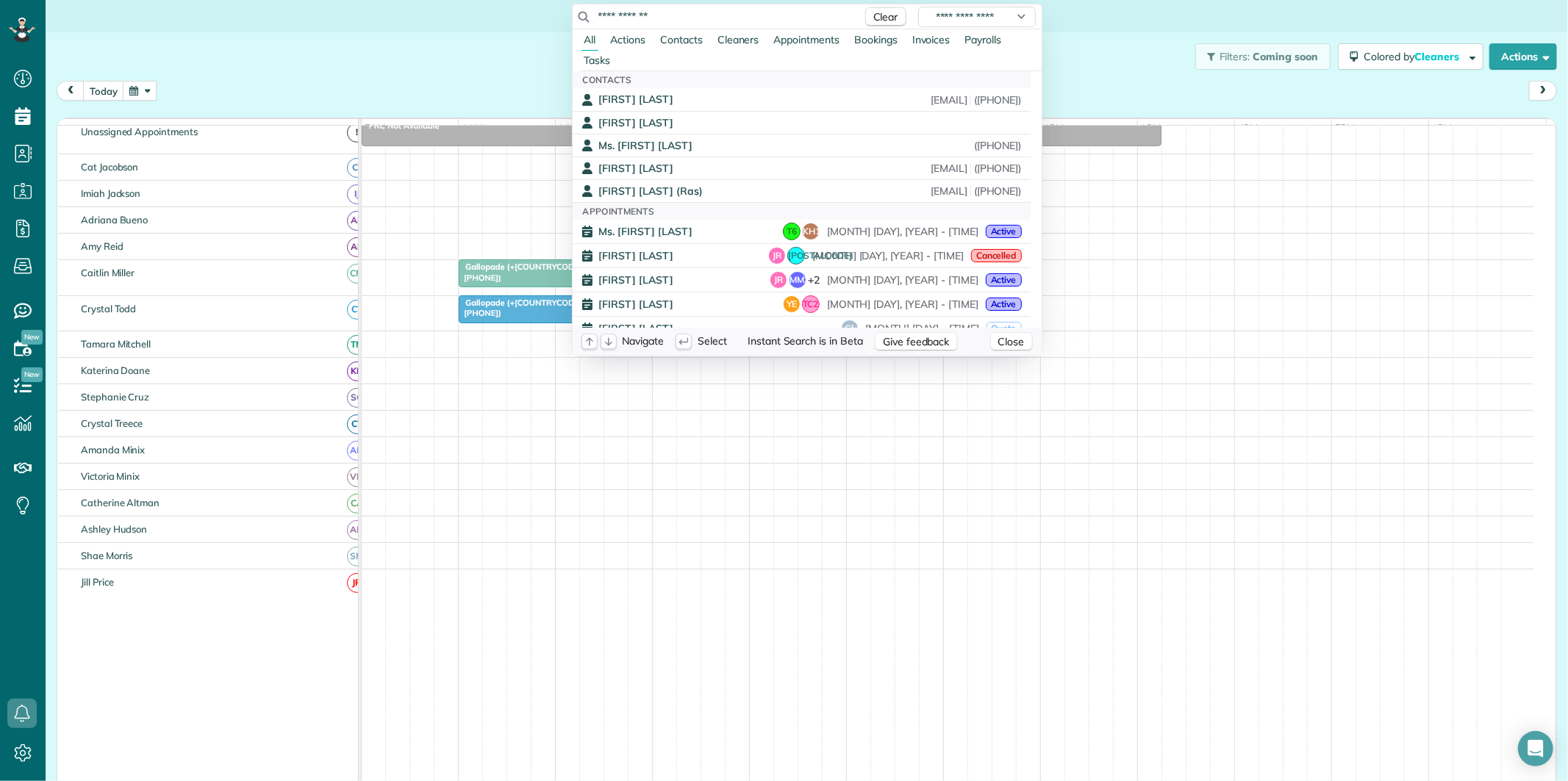 click on "Dashboard
Scheduling
Calendar View
List View
Dispatch View - Weekly scheduling (Beta)" at bounding box center (784, 390) 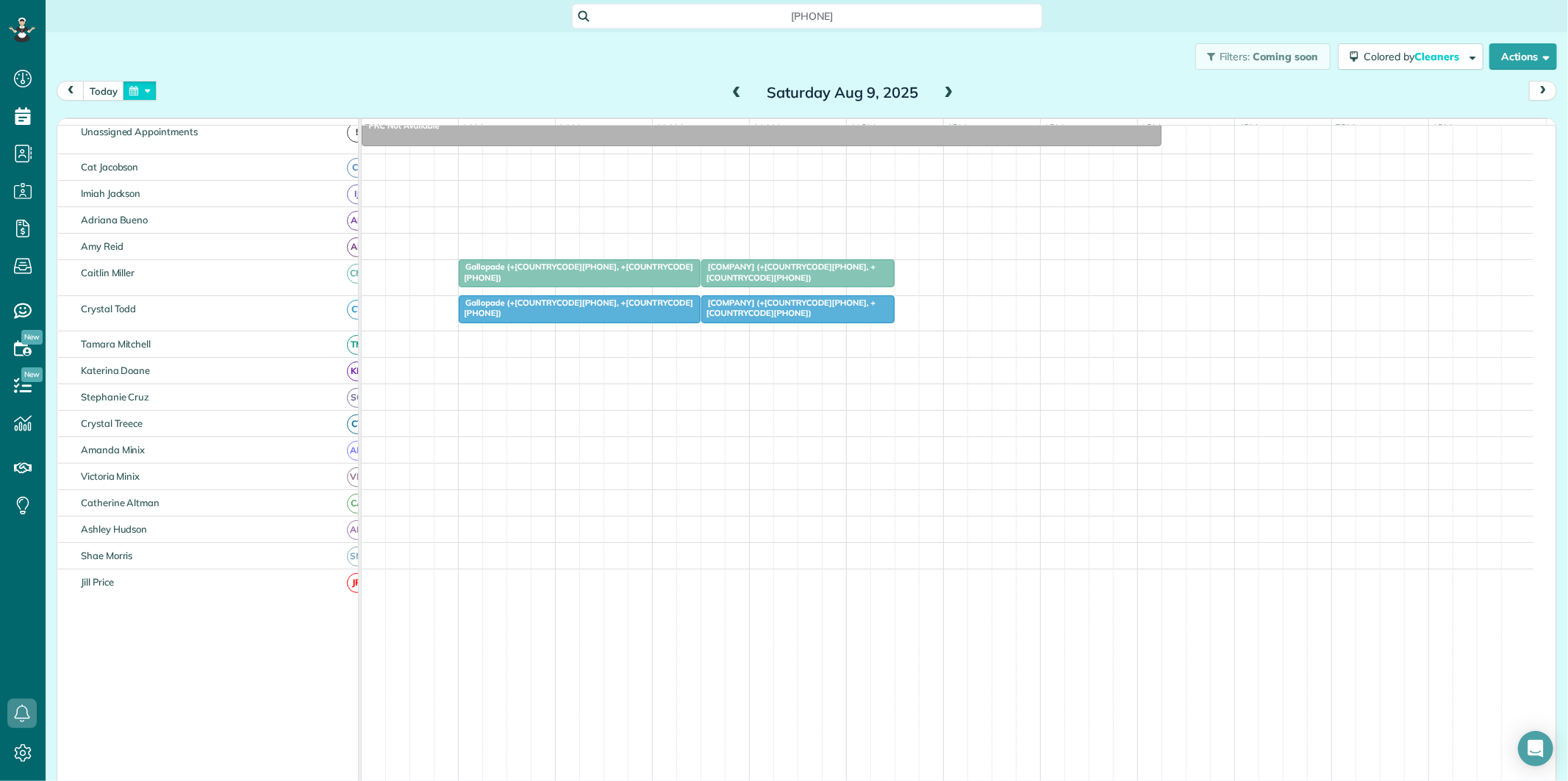 click at bounding box center (140, 90) 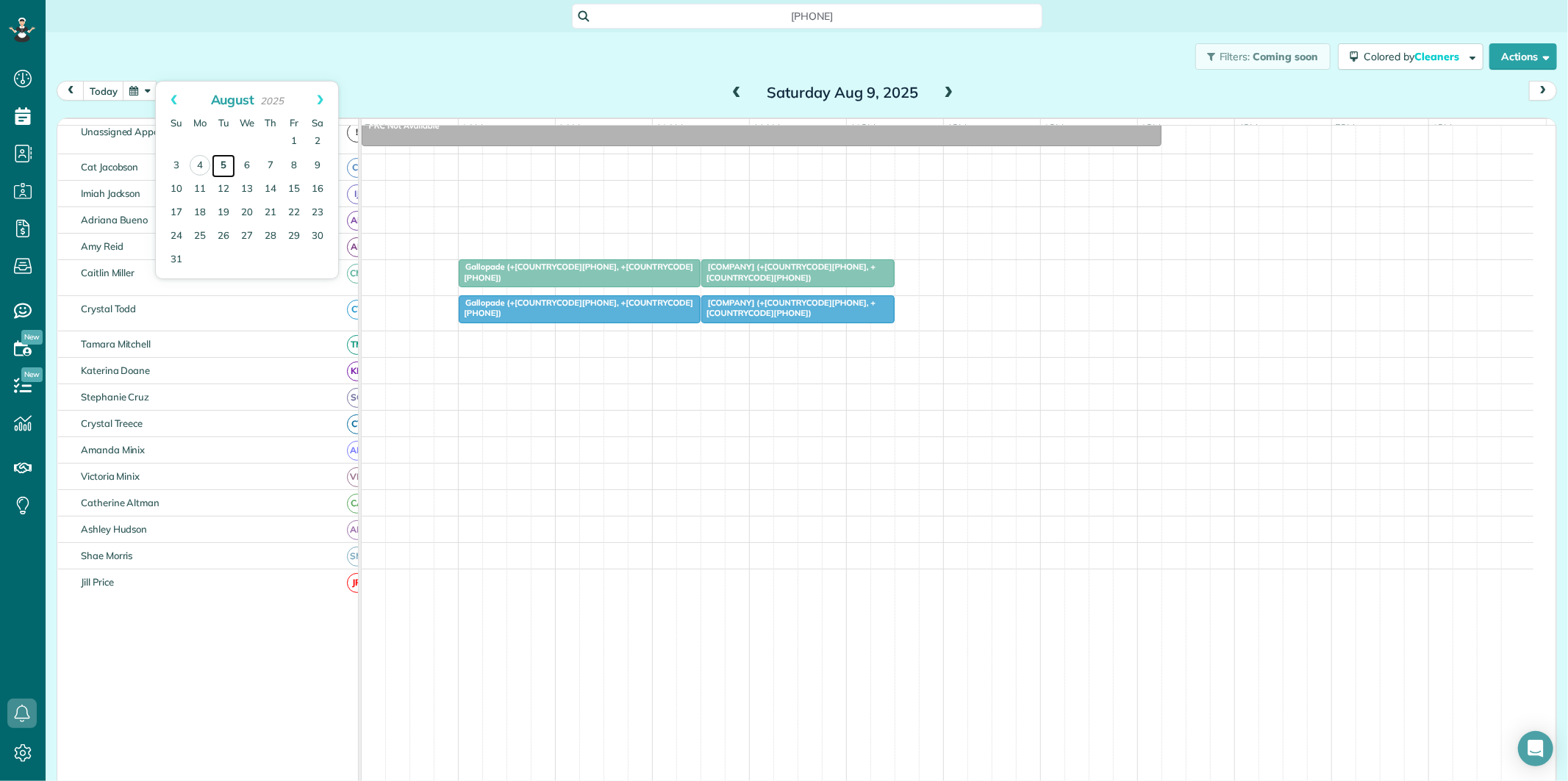 click on "5" at bounding box center [223, 166] 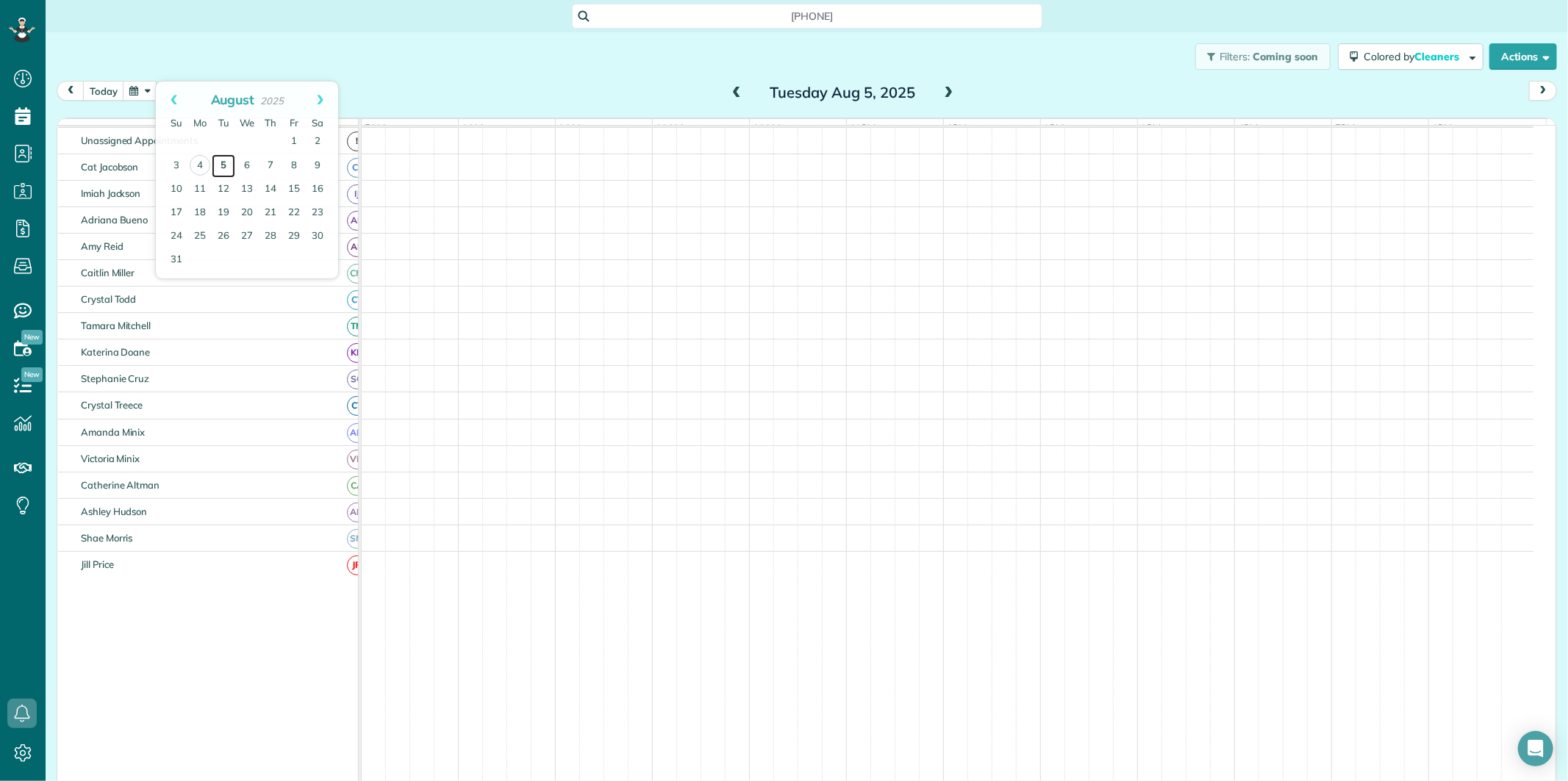 scroll, scrollTop: 55, scrollLeft: 0, axis: vertical 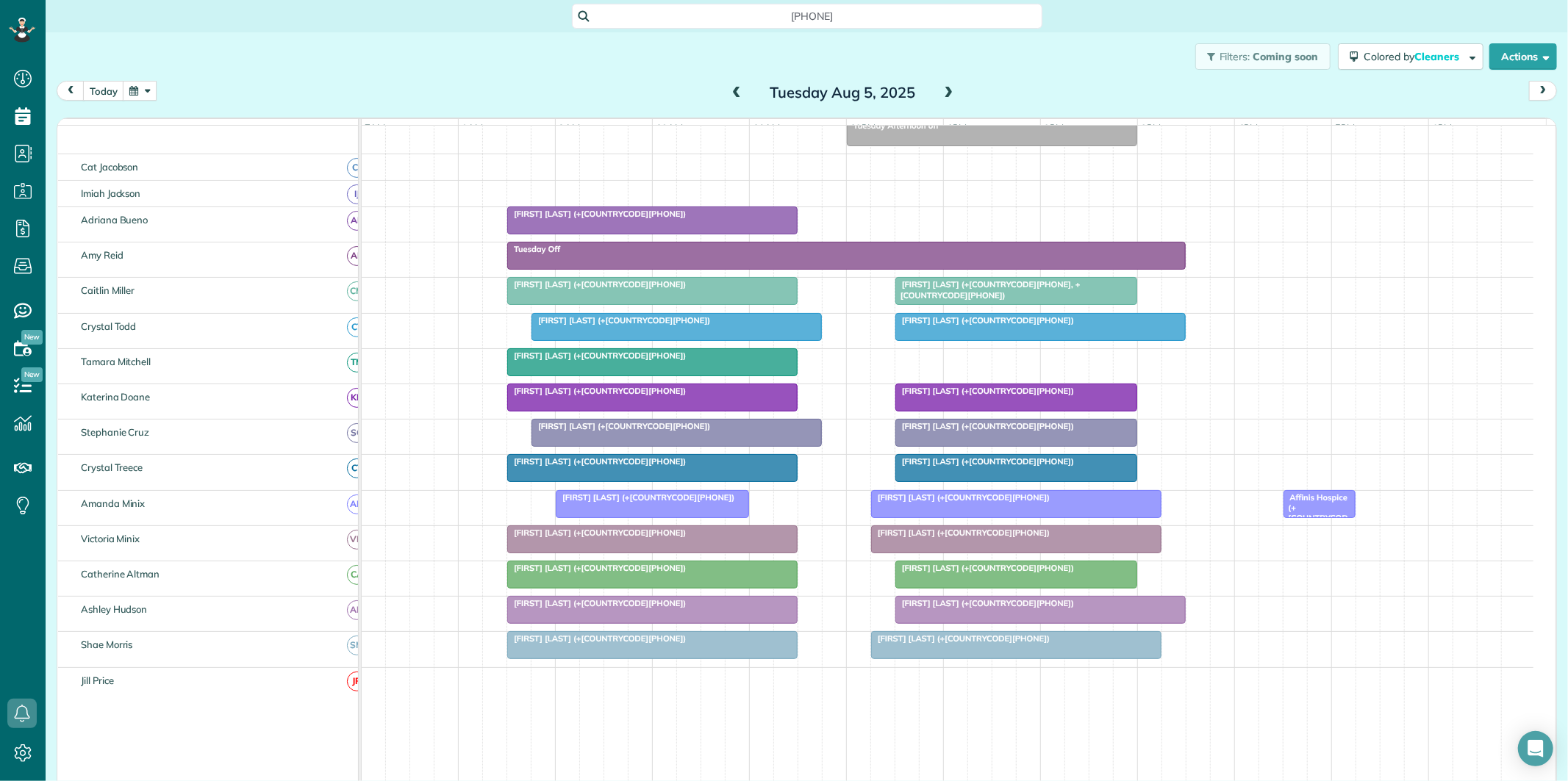click at bounding box center [949, 93] 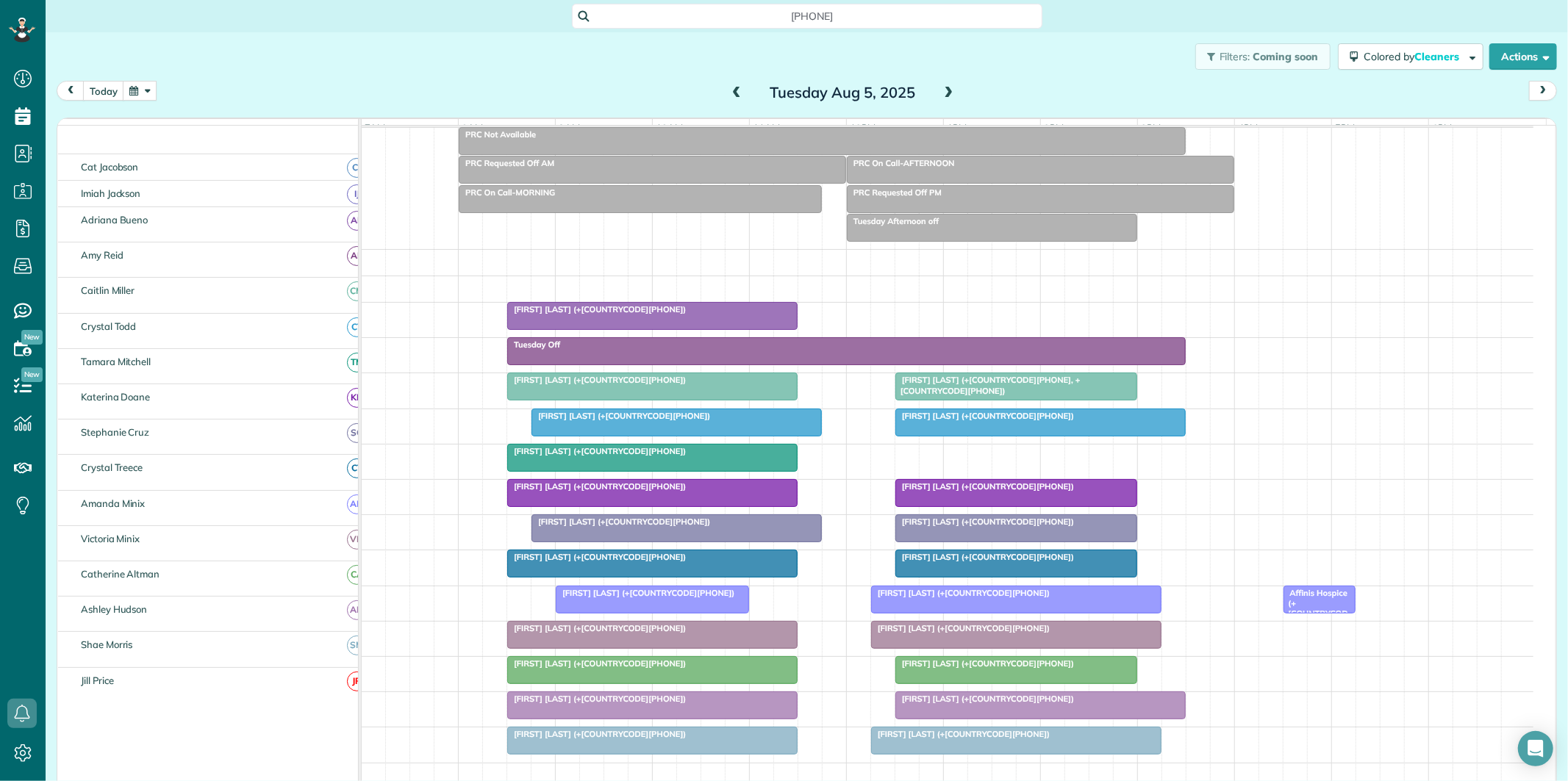 scroll, scrollTop: 55, scrollLeft: 0, axis: vertical 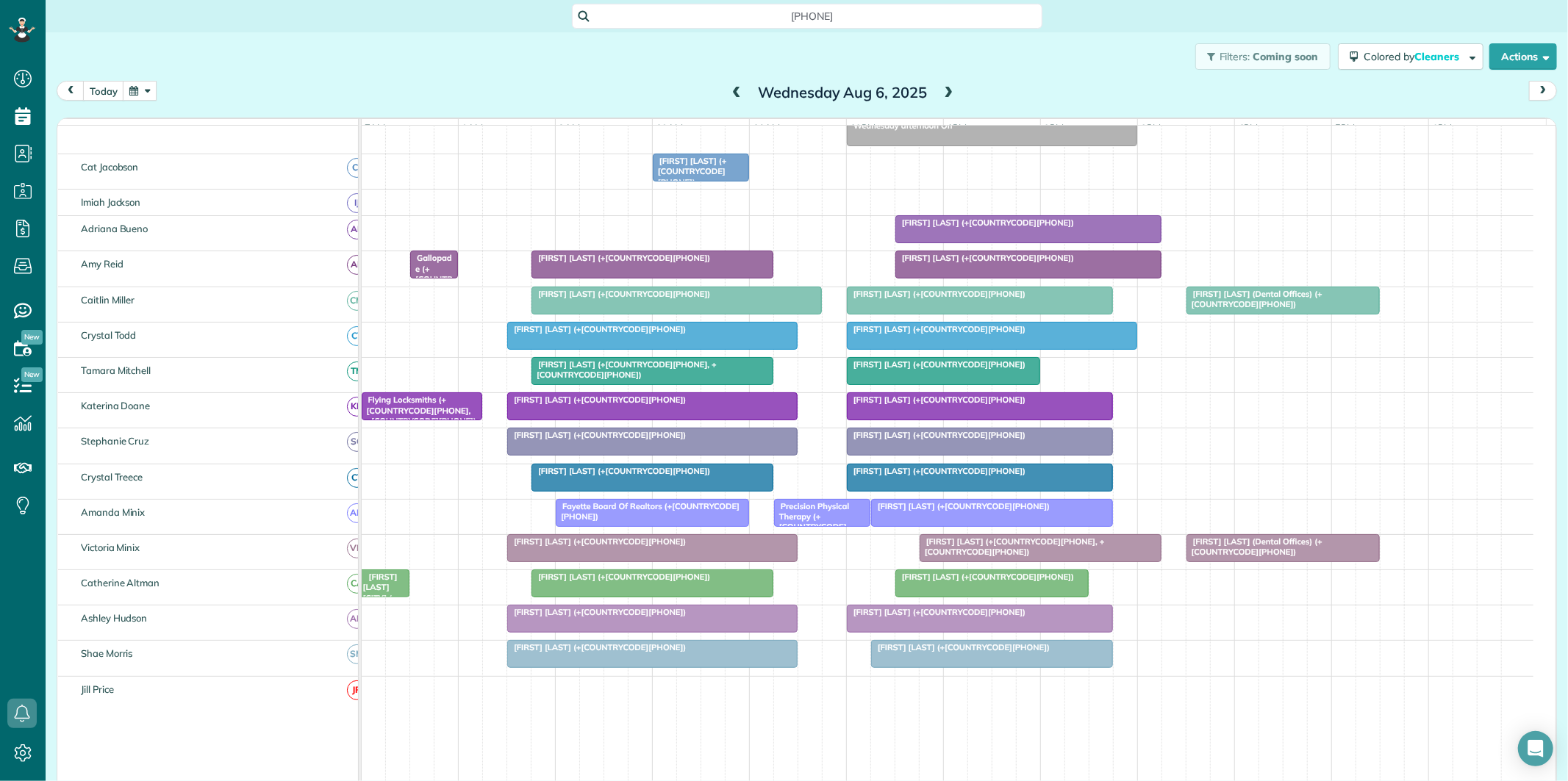 click at bounding box center [737, 93] 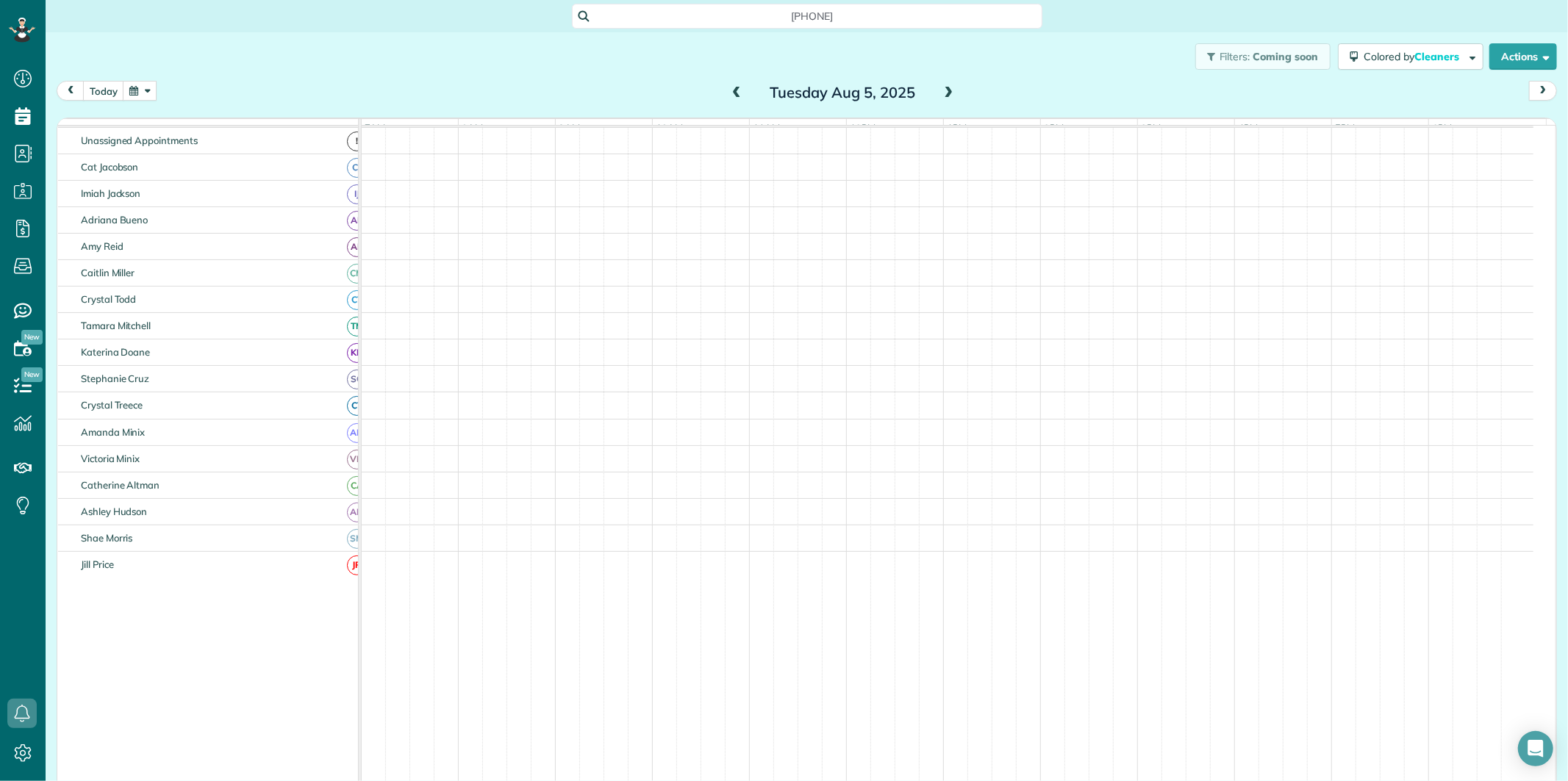 scroll, scrollTop: 55, scrollLeft: 0, axis: vertical 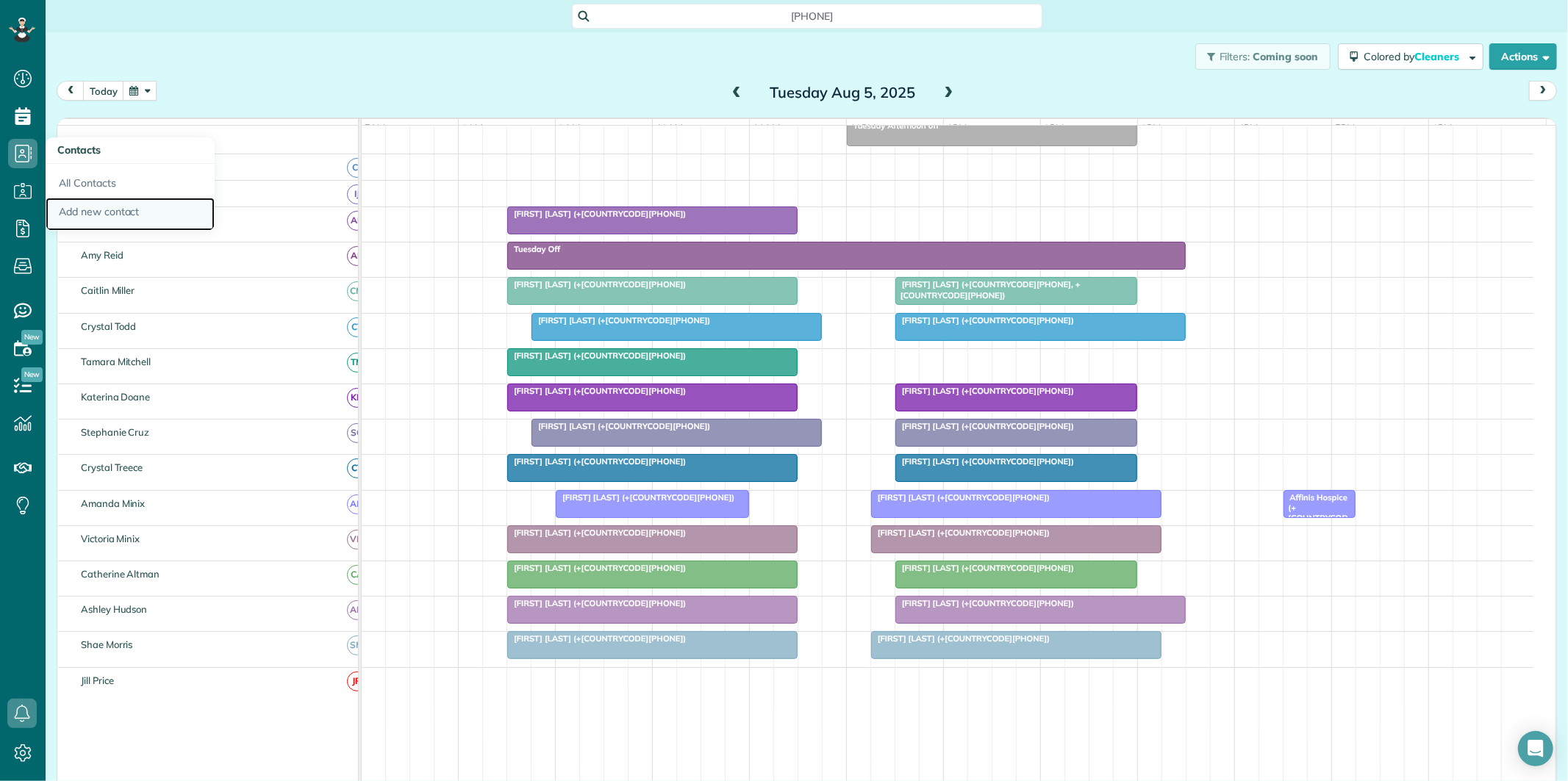 click on "Add new contact" at bounding box center [130, 215] 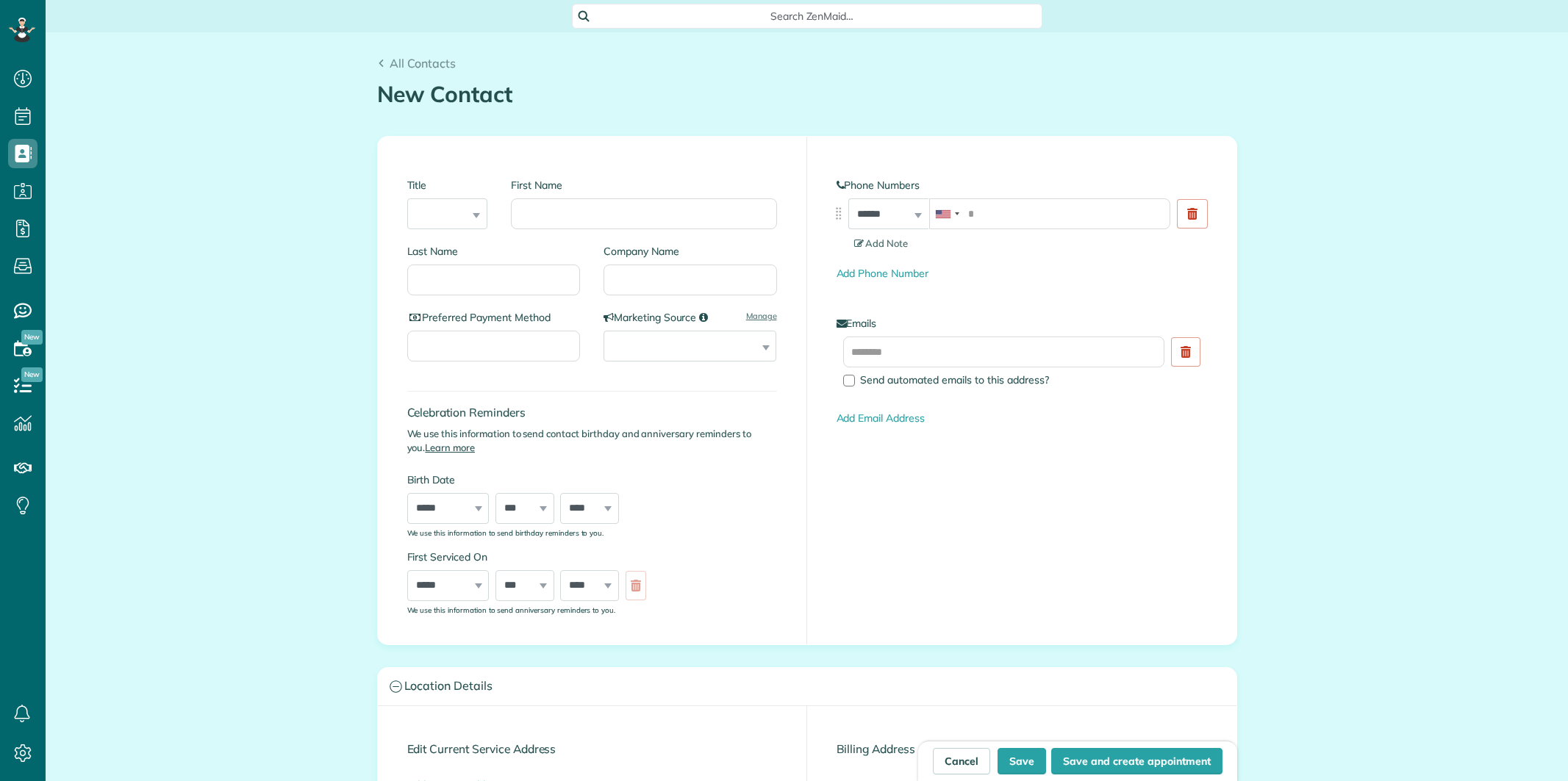 scroll, scrollTop: 0, scrollLeft: 0, axis: both 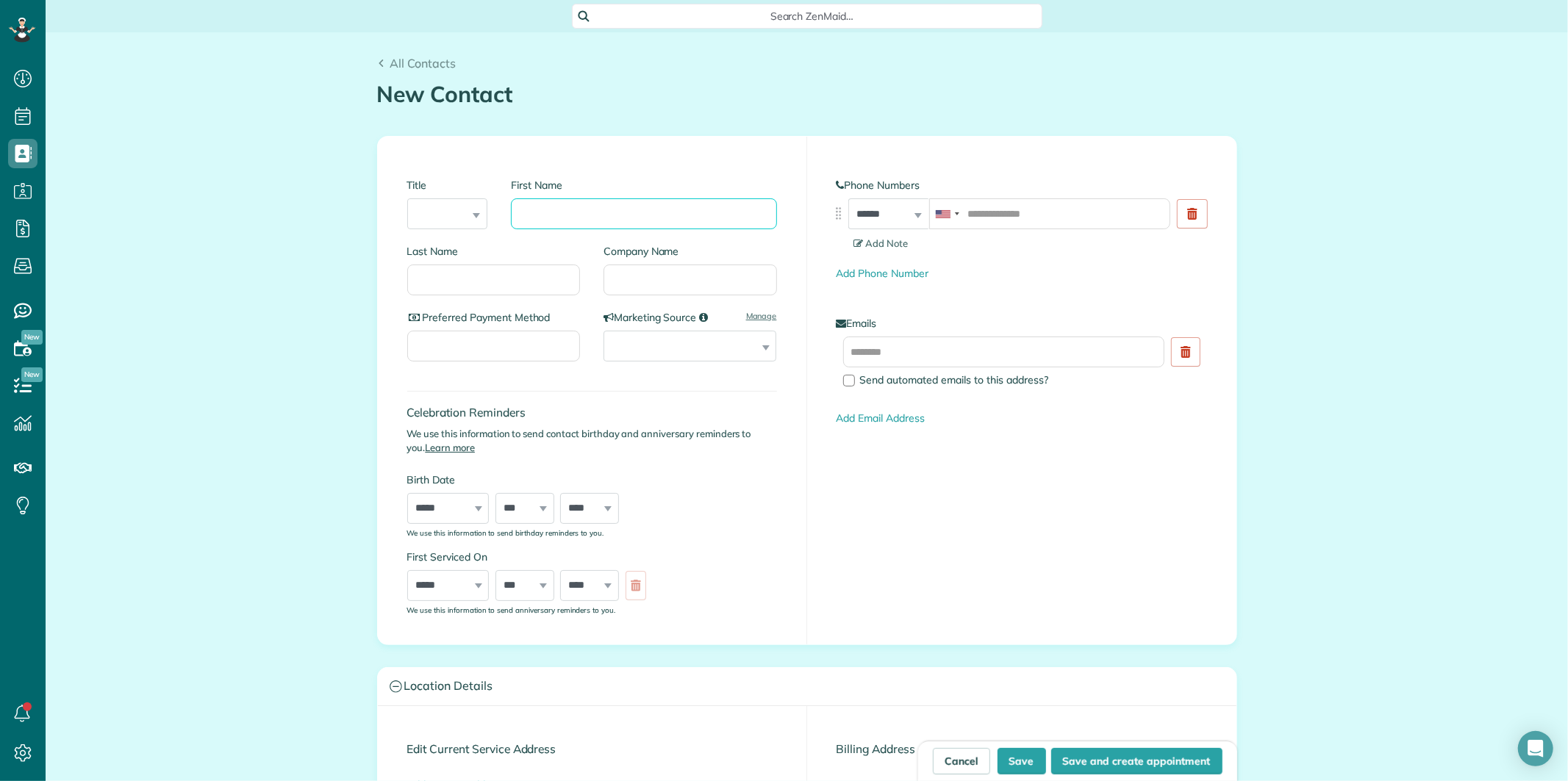 click on "First Name" at bounding box center (643, 214) 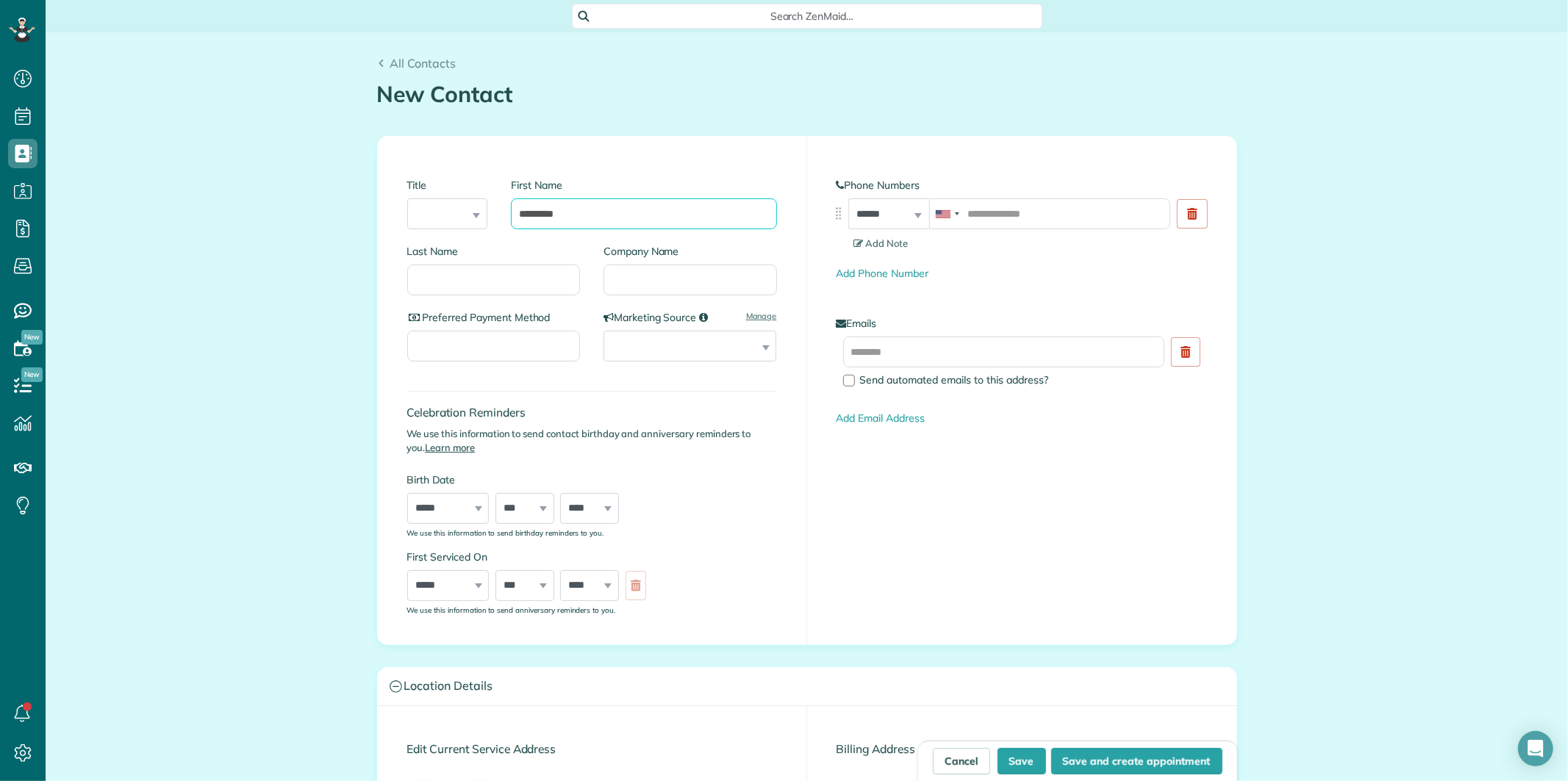type on "*********" 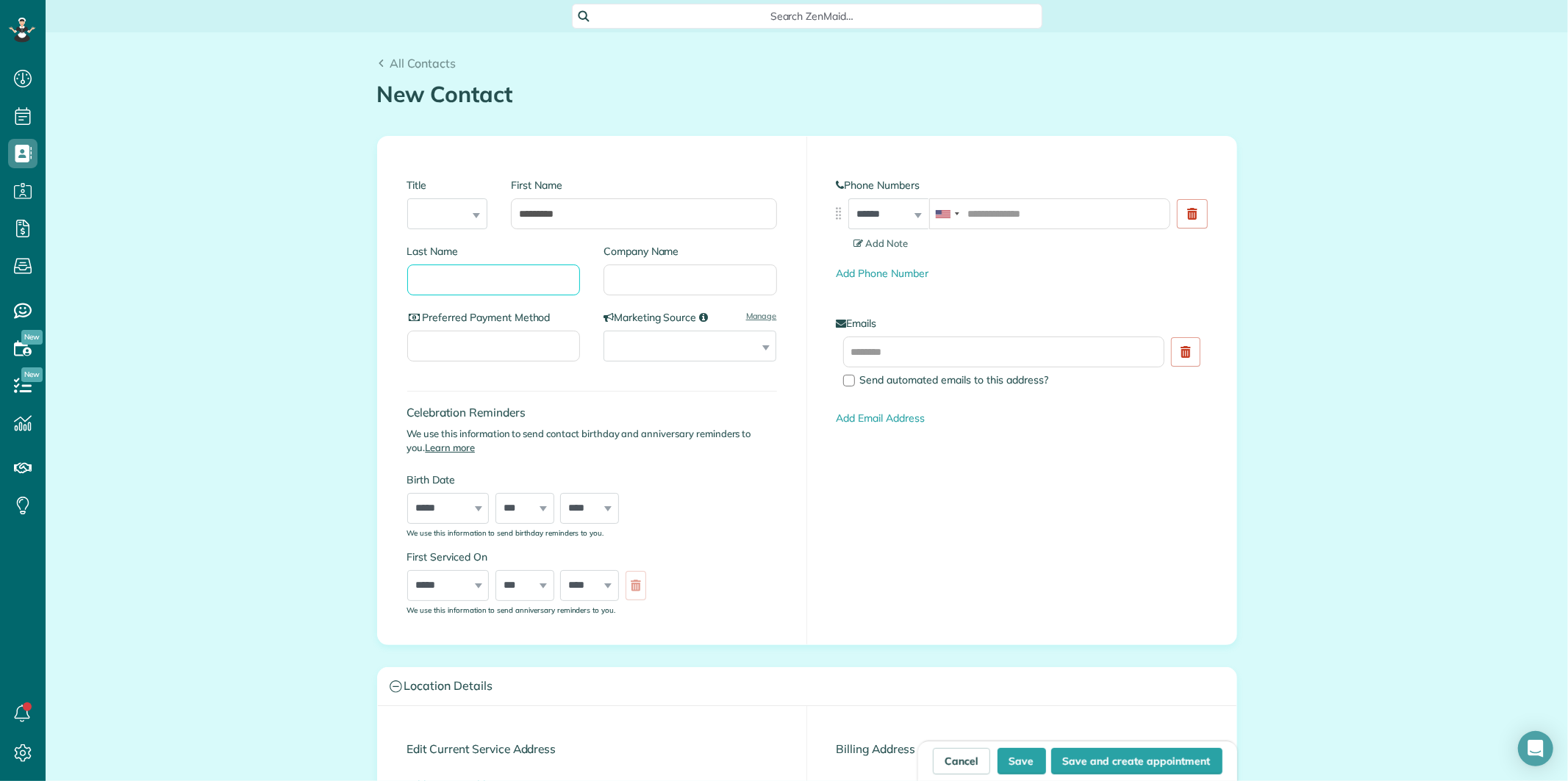 click on "Last Name" at bounding box center (494, 280) 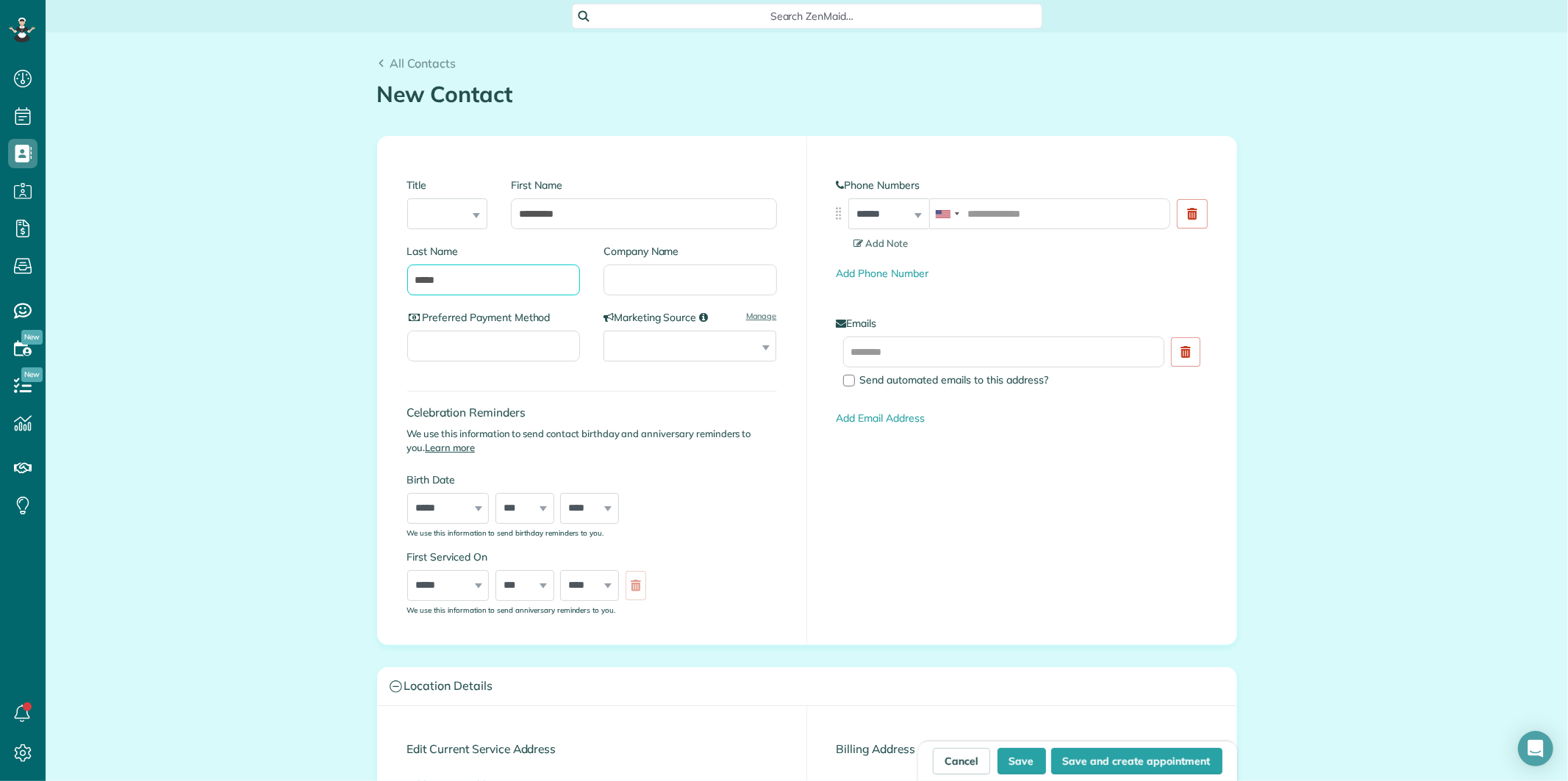 type on "*****" 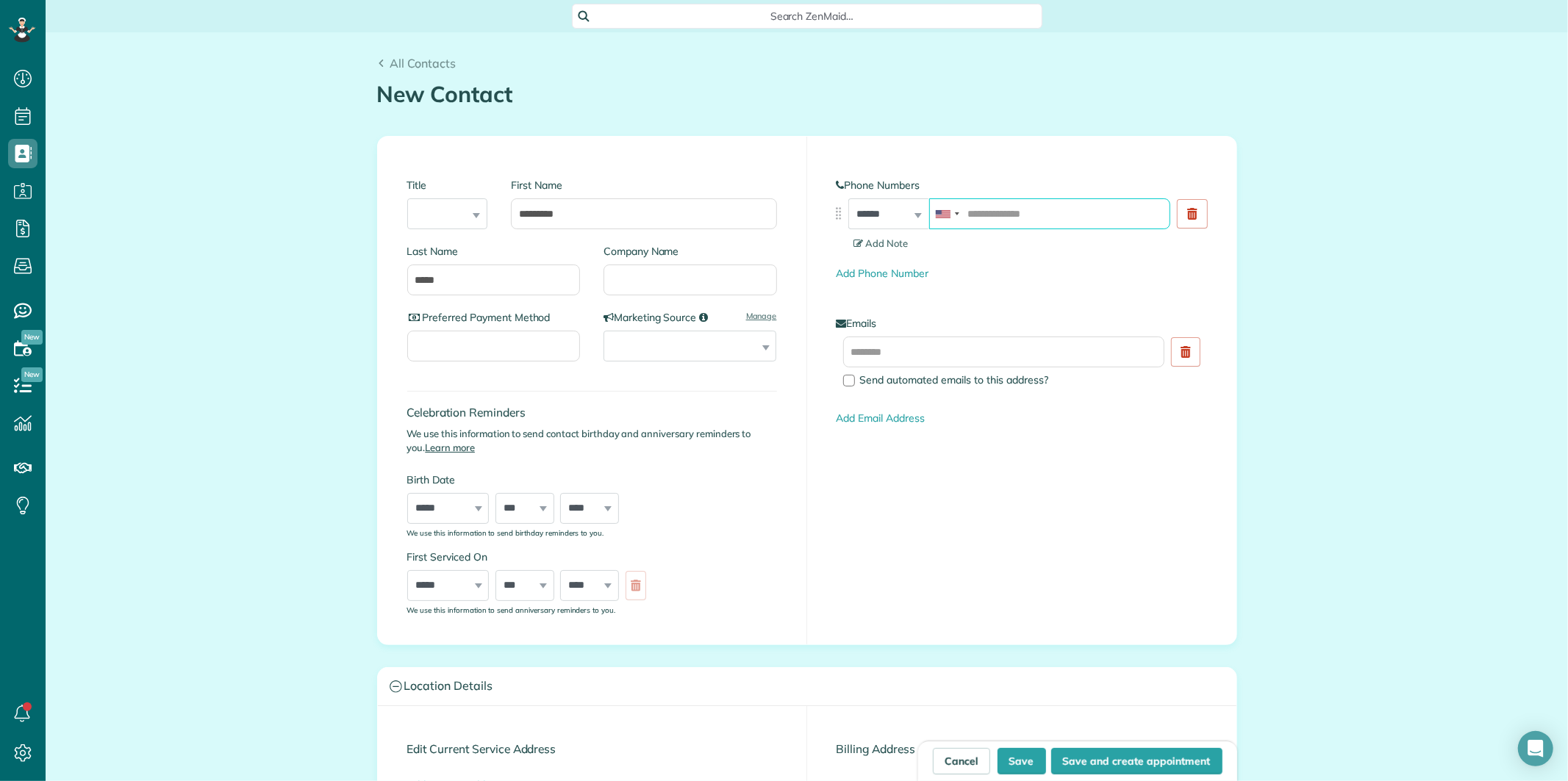 click at bounding box center [1050, 214] 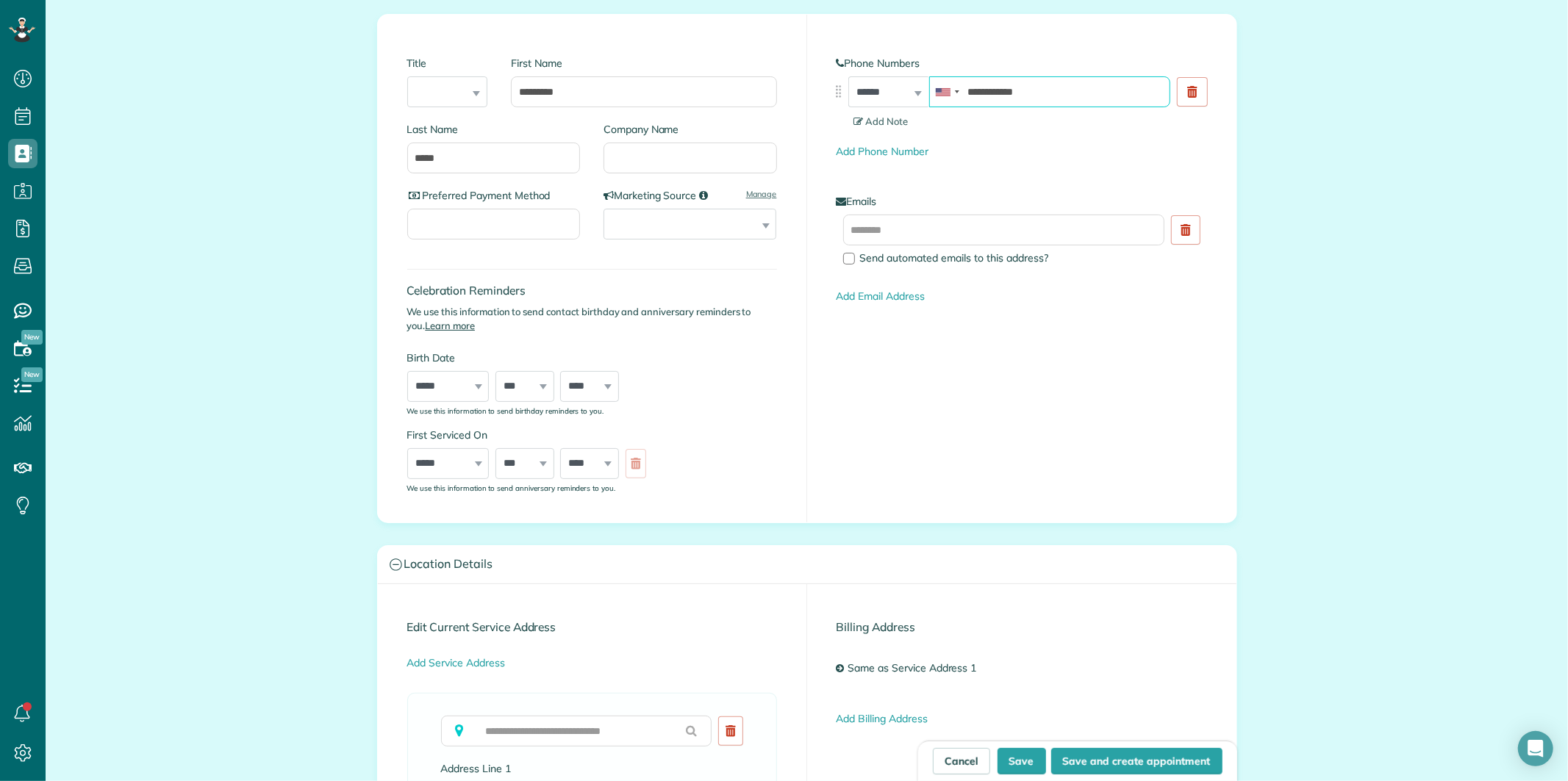 scroll, scrollTop: 245, scrollLeft: 0, axis: vertical 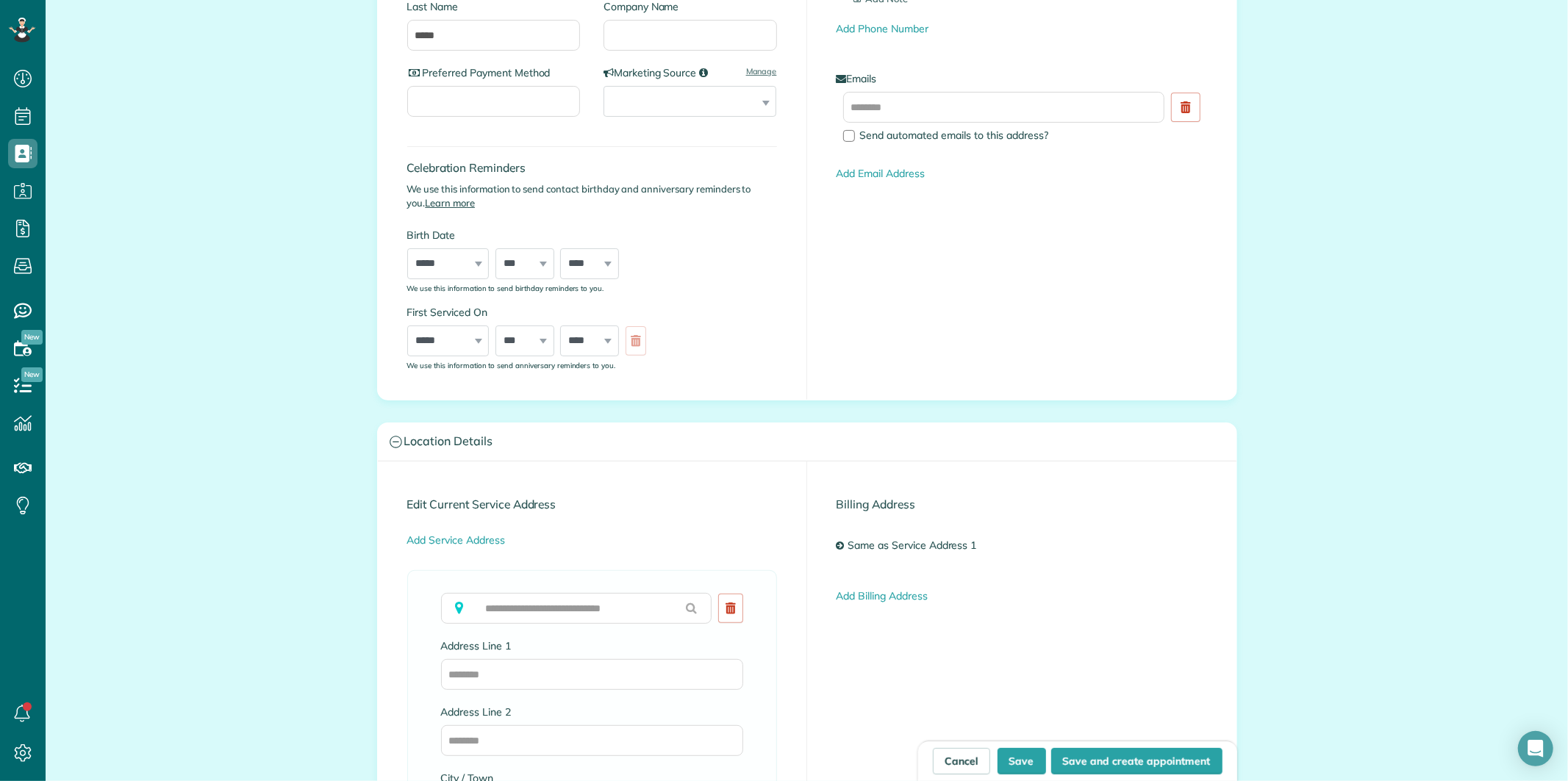 type on "**********" 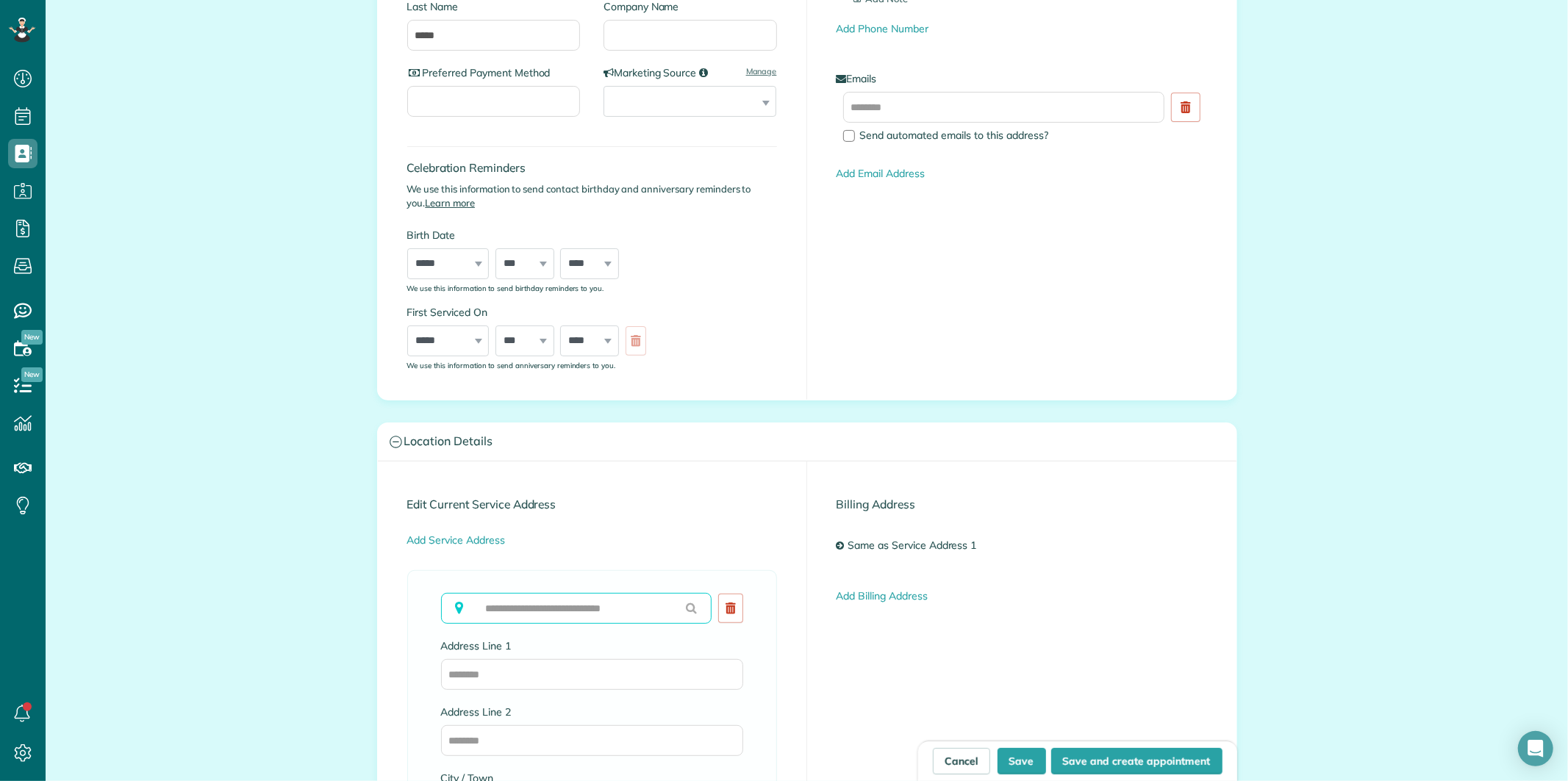 click at bounding box center [576, 608] 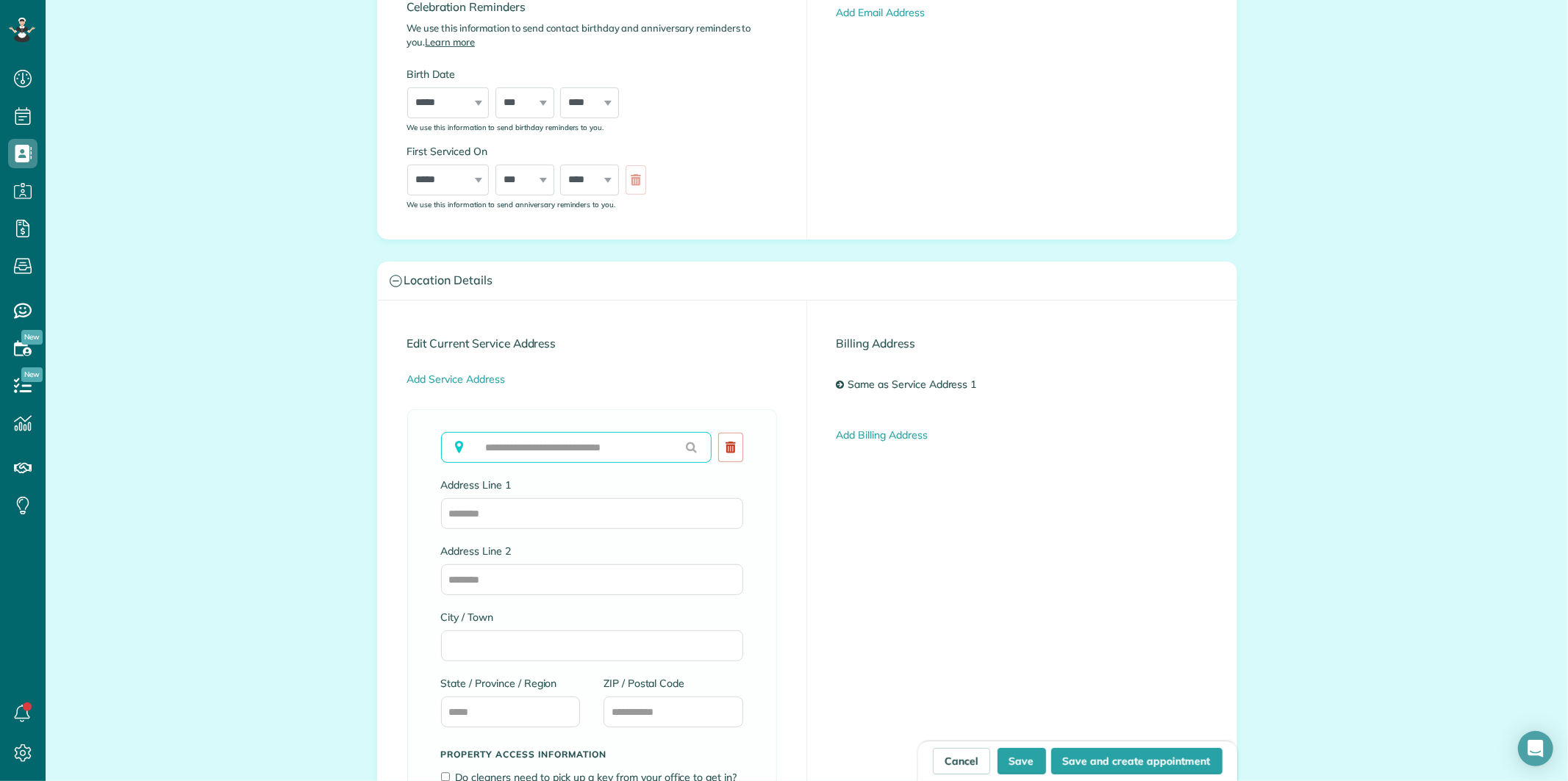 scroll, scrollTop: 408, scrollLeft: 0, axis: vertical 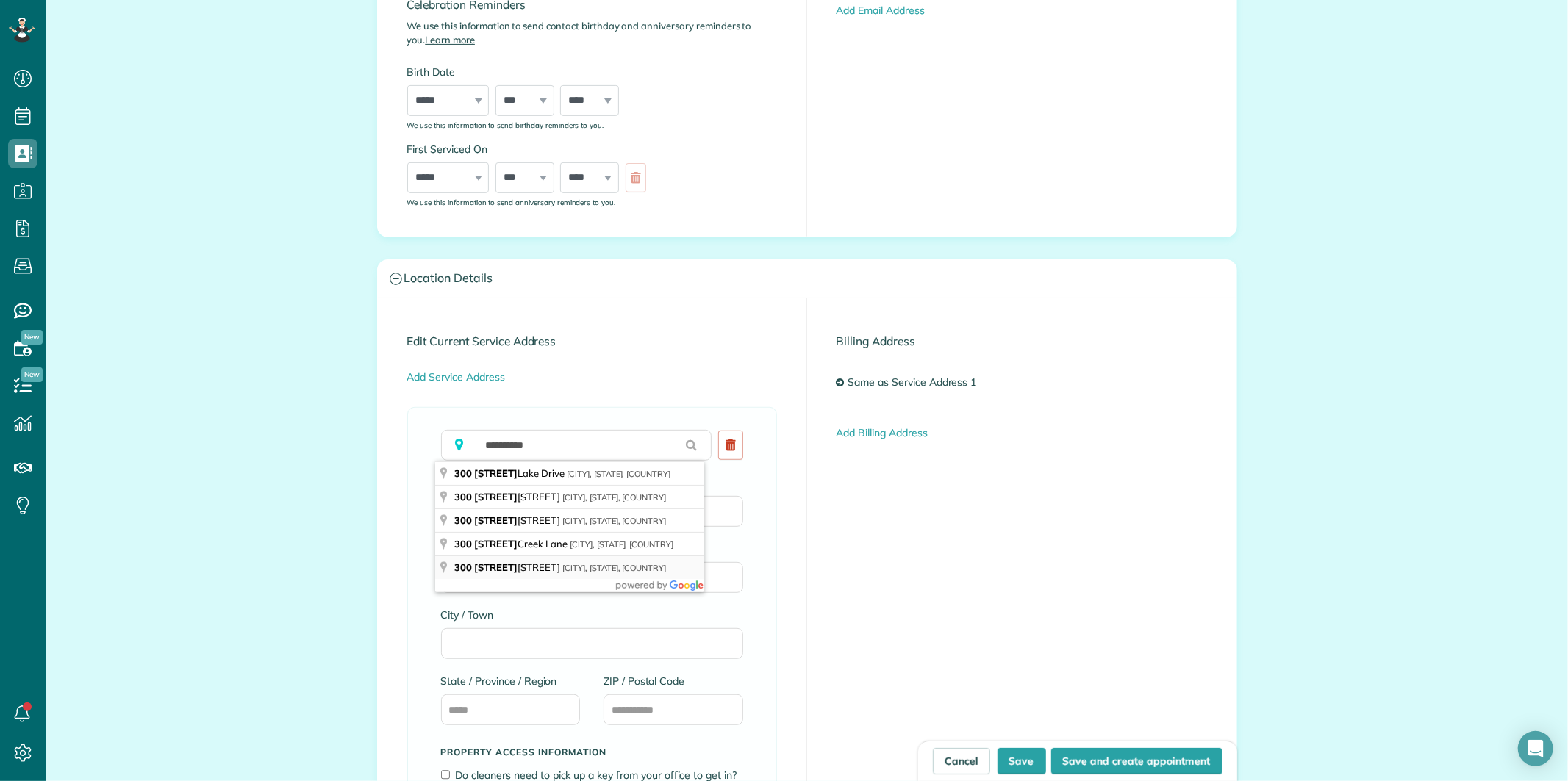 type on "**********" 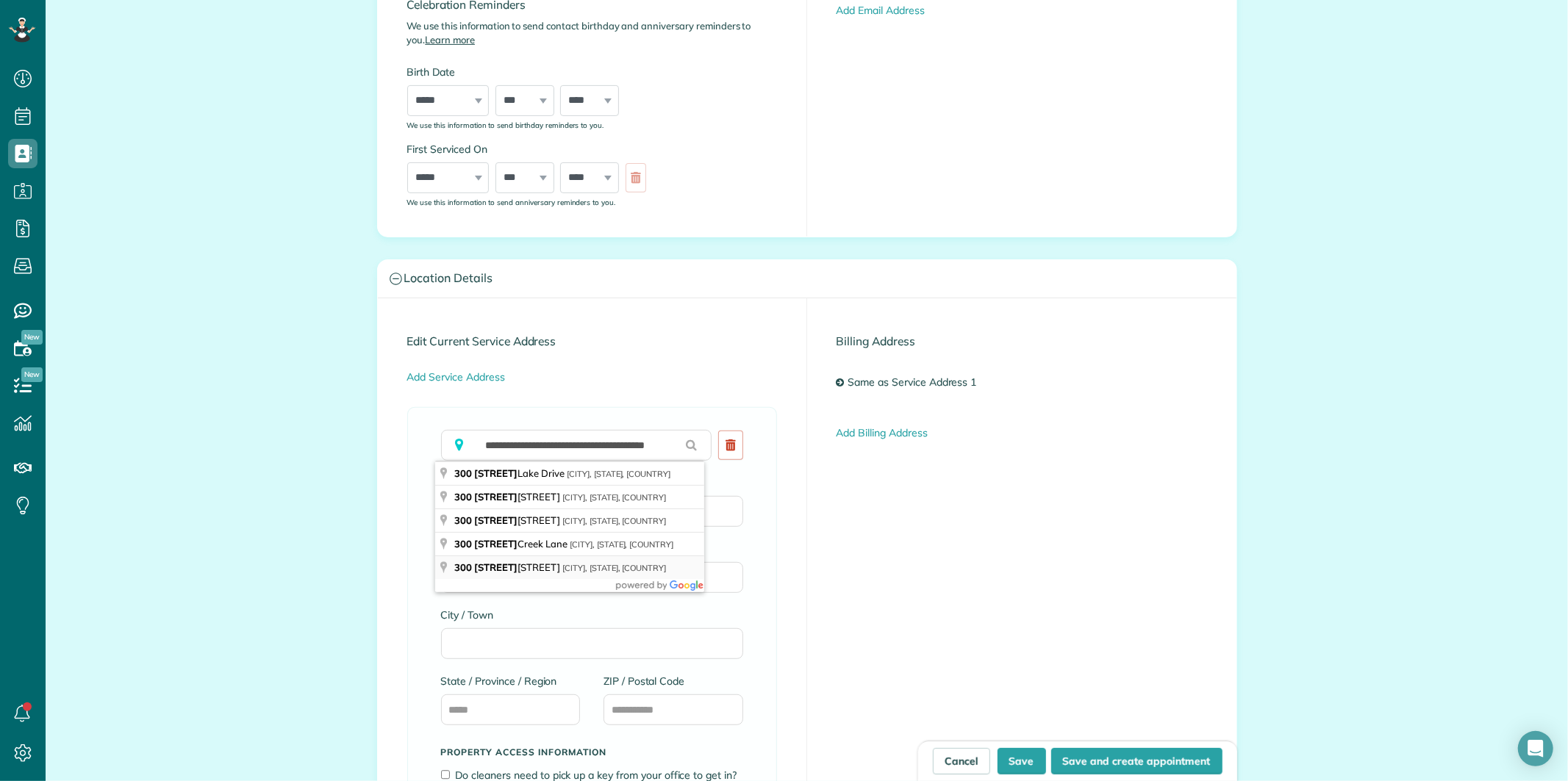 type on "**********" 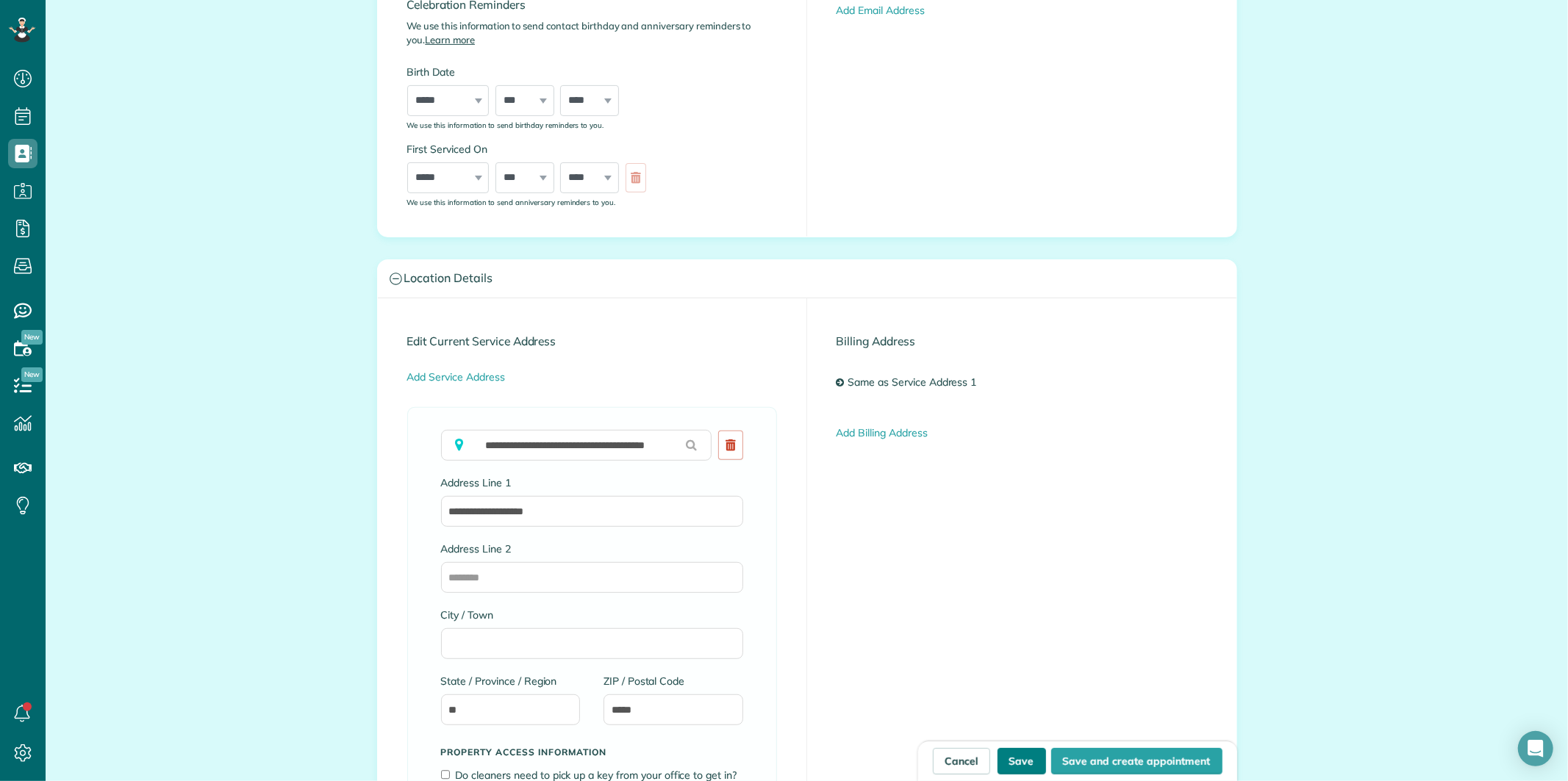 click on "Save" at bounding box center (1022, 761) 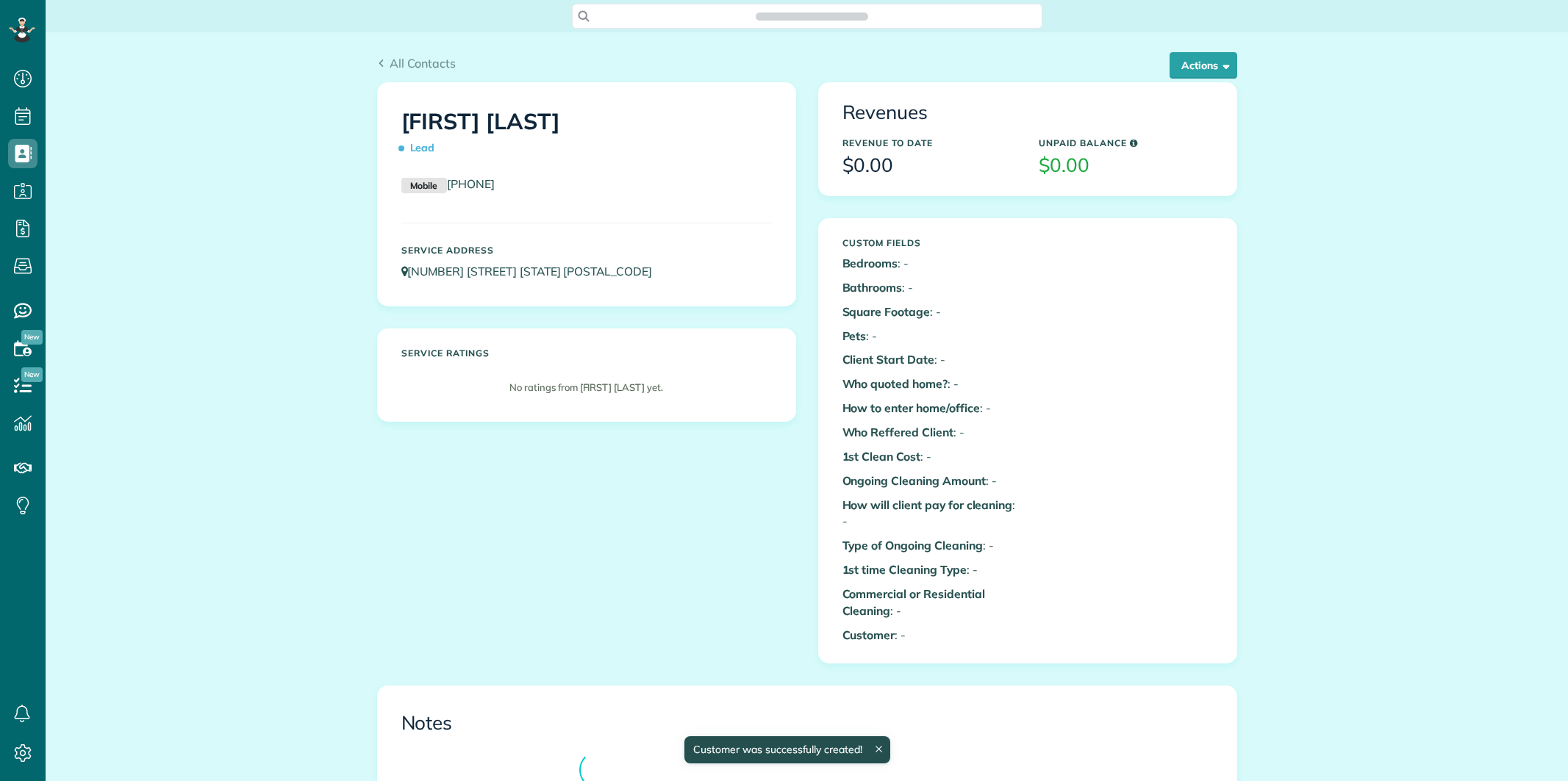 scroll, scrollTop: 0, scrollLeft: 0, axis: both 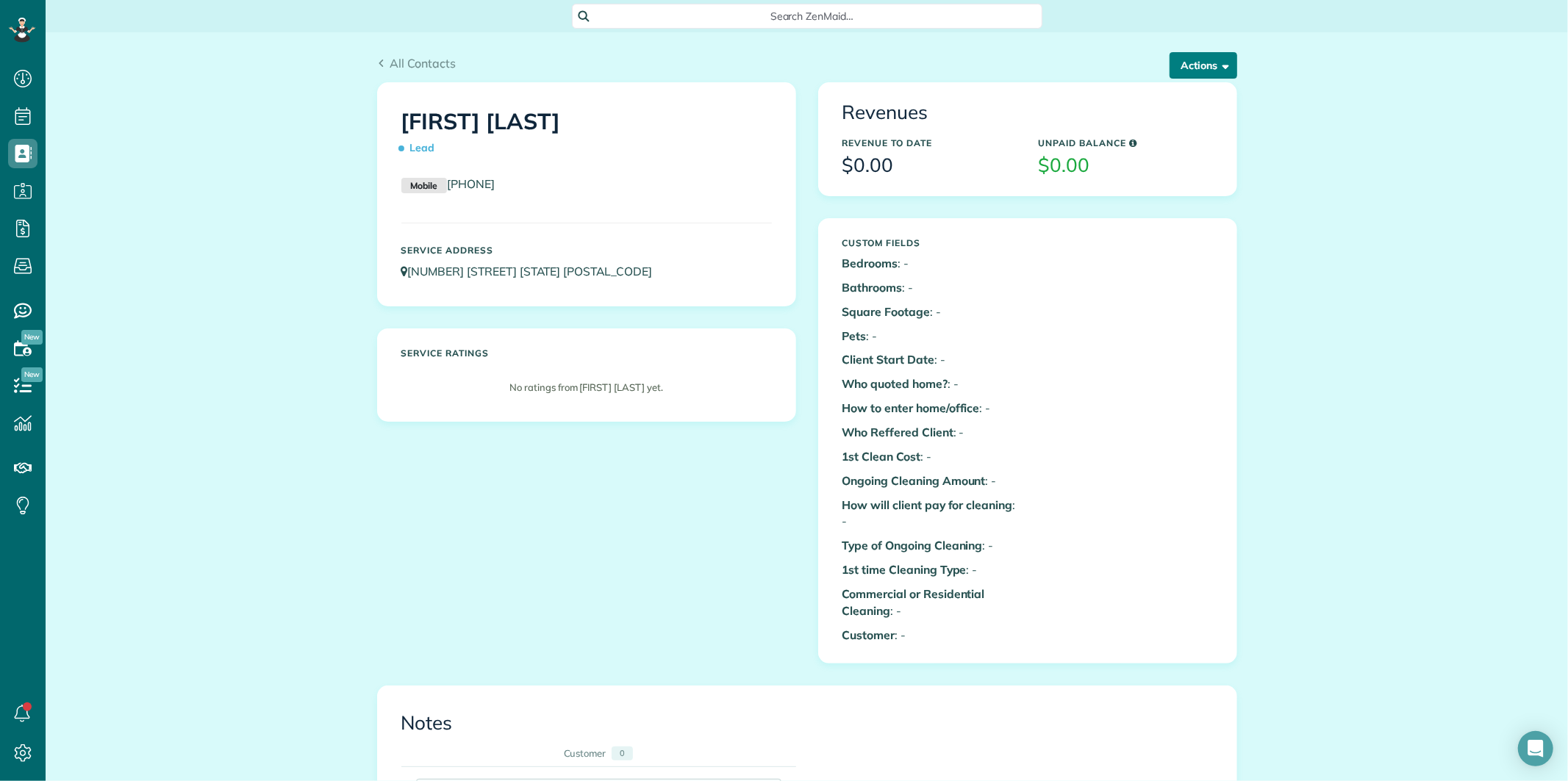 click on "Actions" at bounding box center [1203, 65] 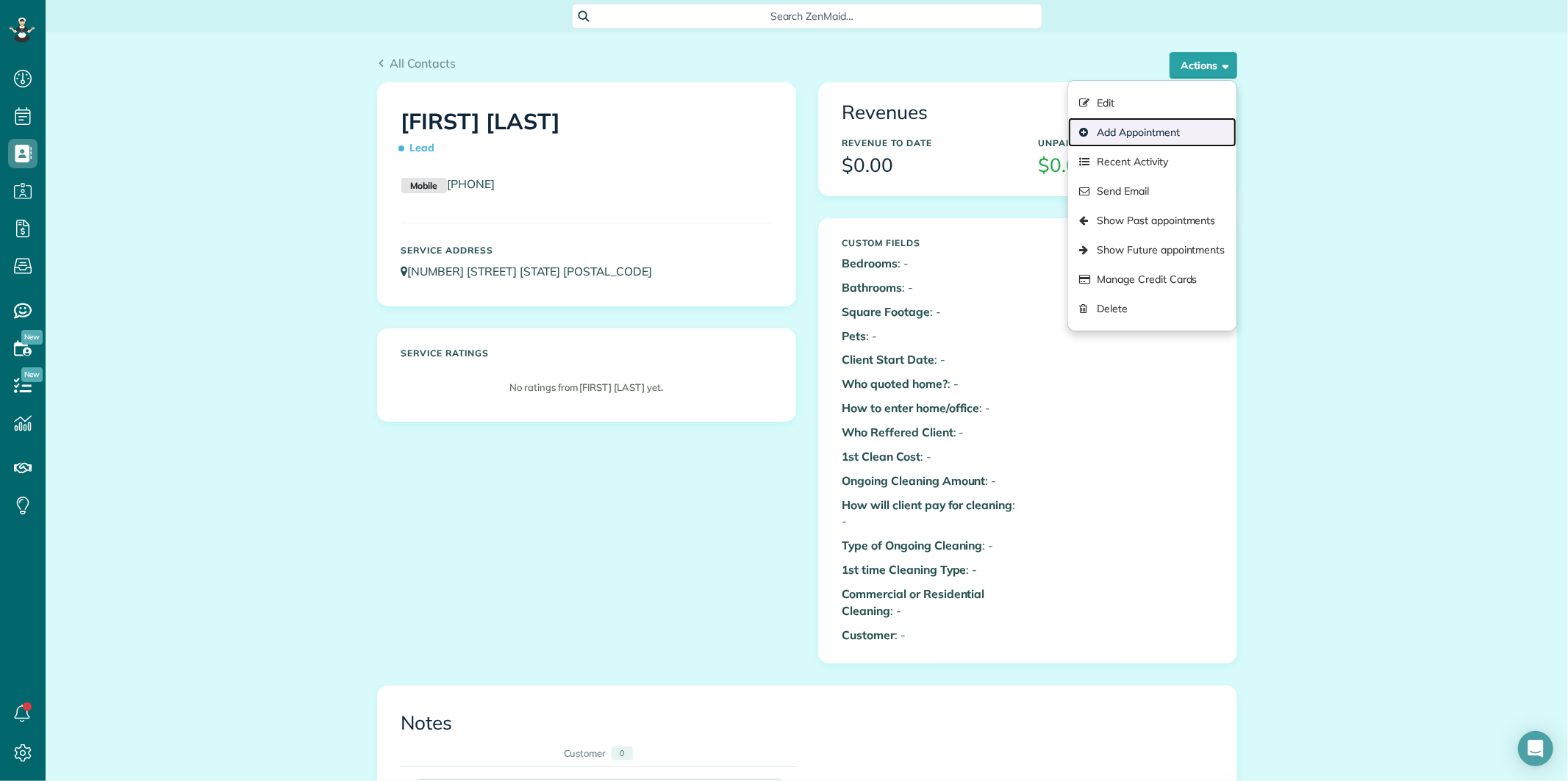 click on "Add Appointment" at bounding box center [1152, 132] 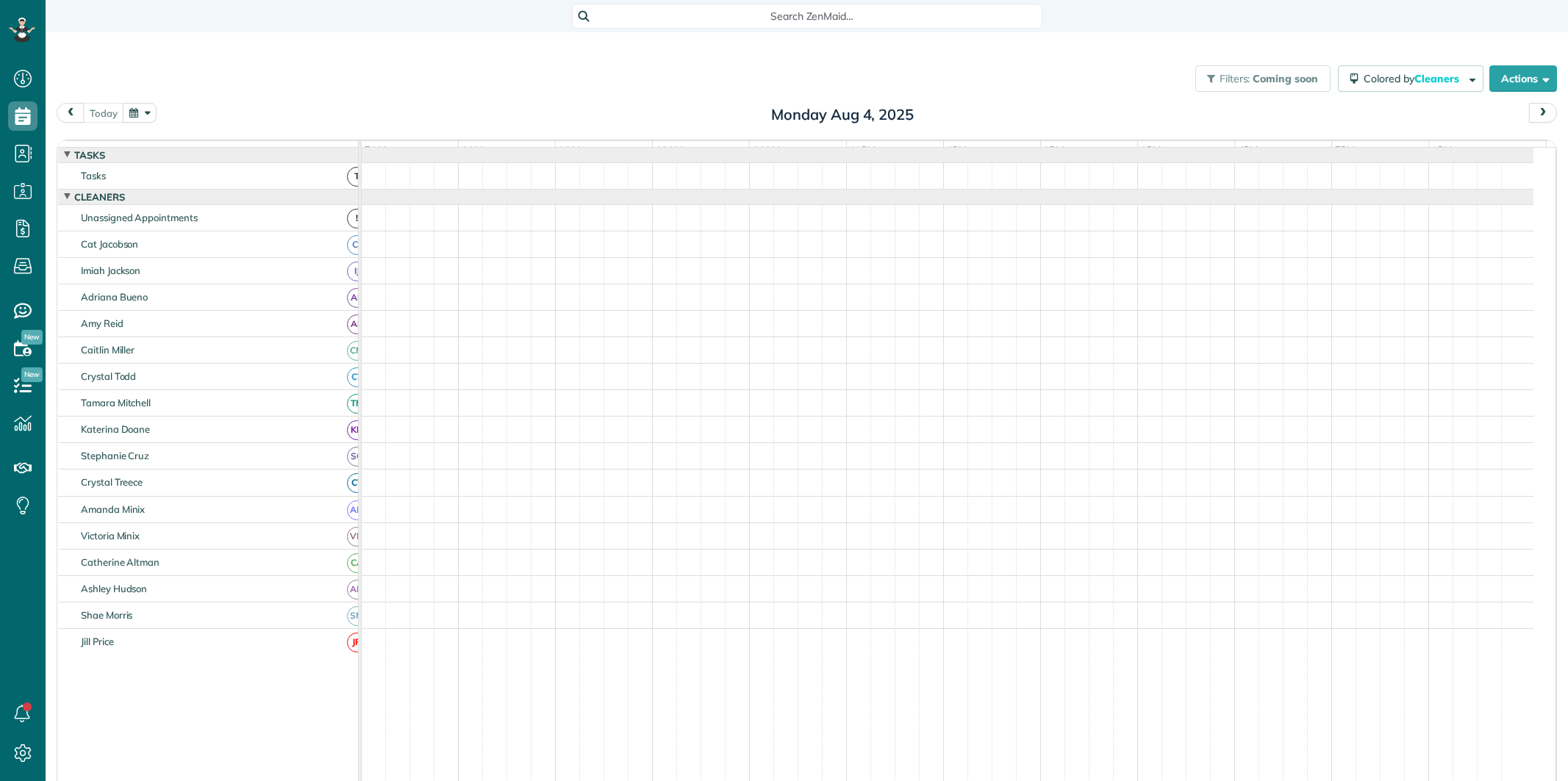 scroll, scrollTop: 0, scrollLeft: 0, axis: both 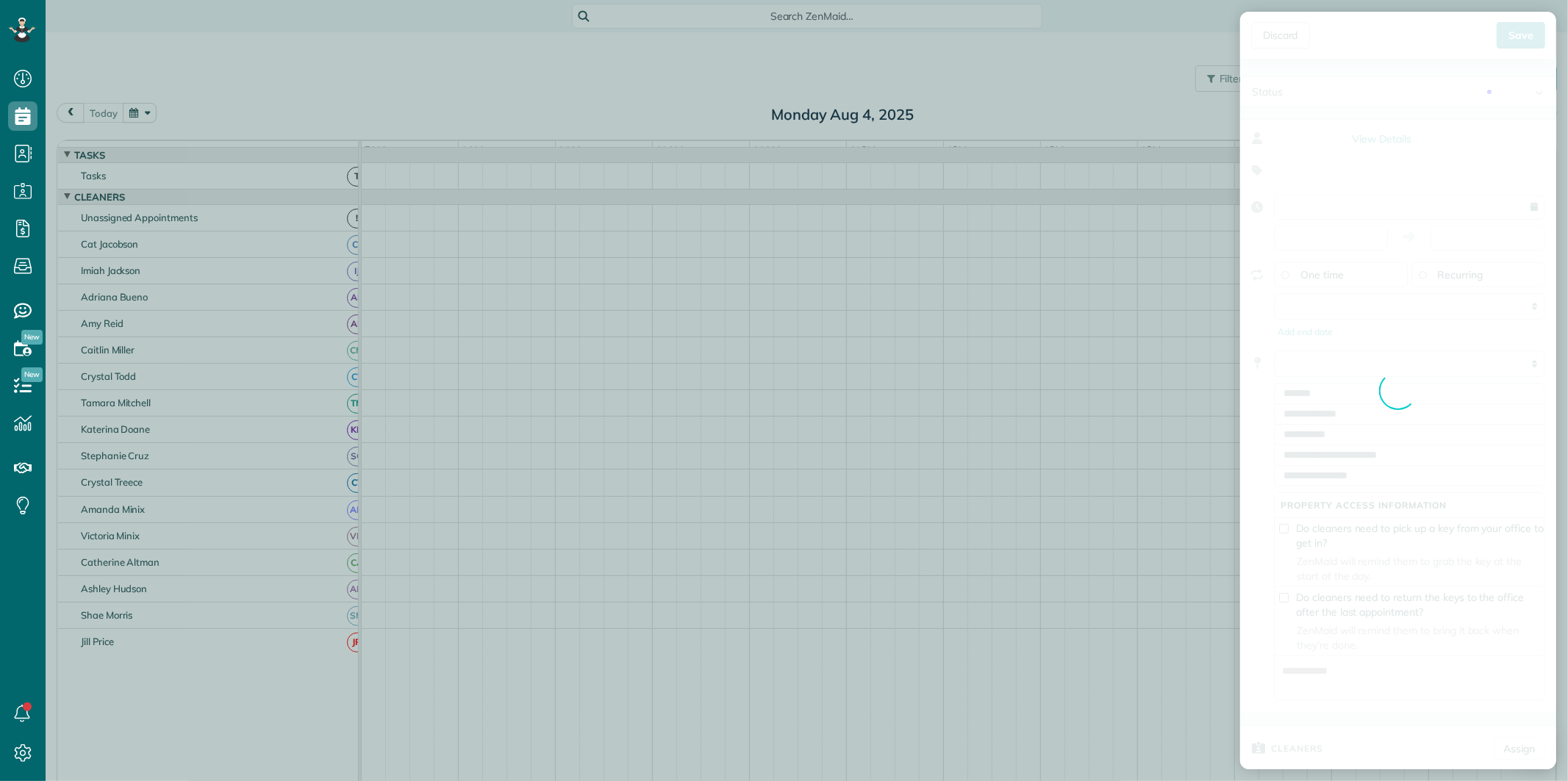 type on "**********" 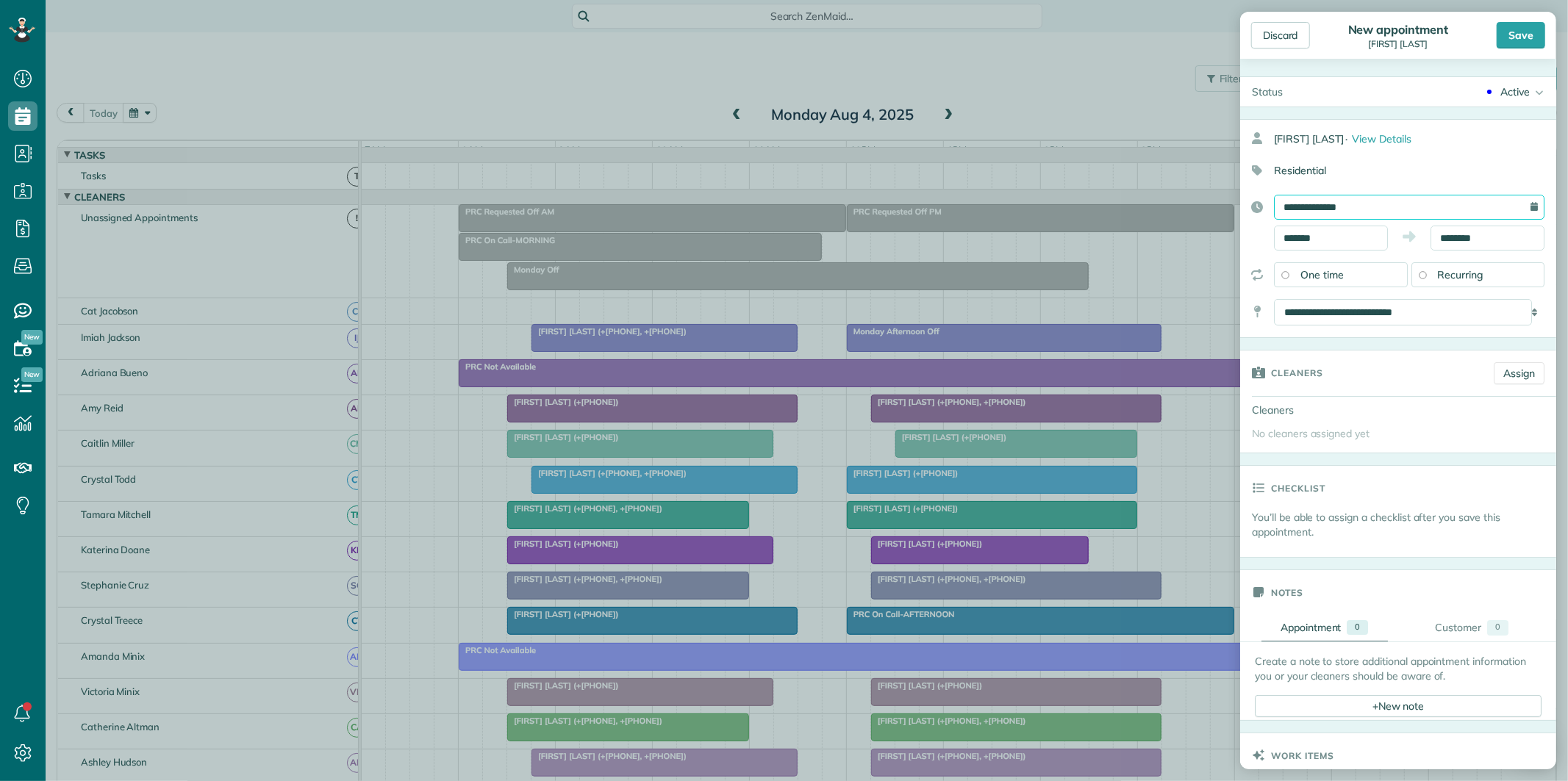 click on "**********" at bounding box center (1409, 207) 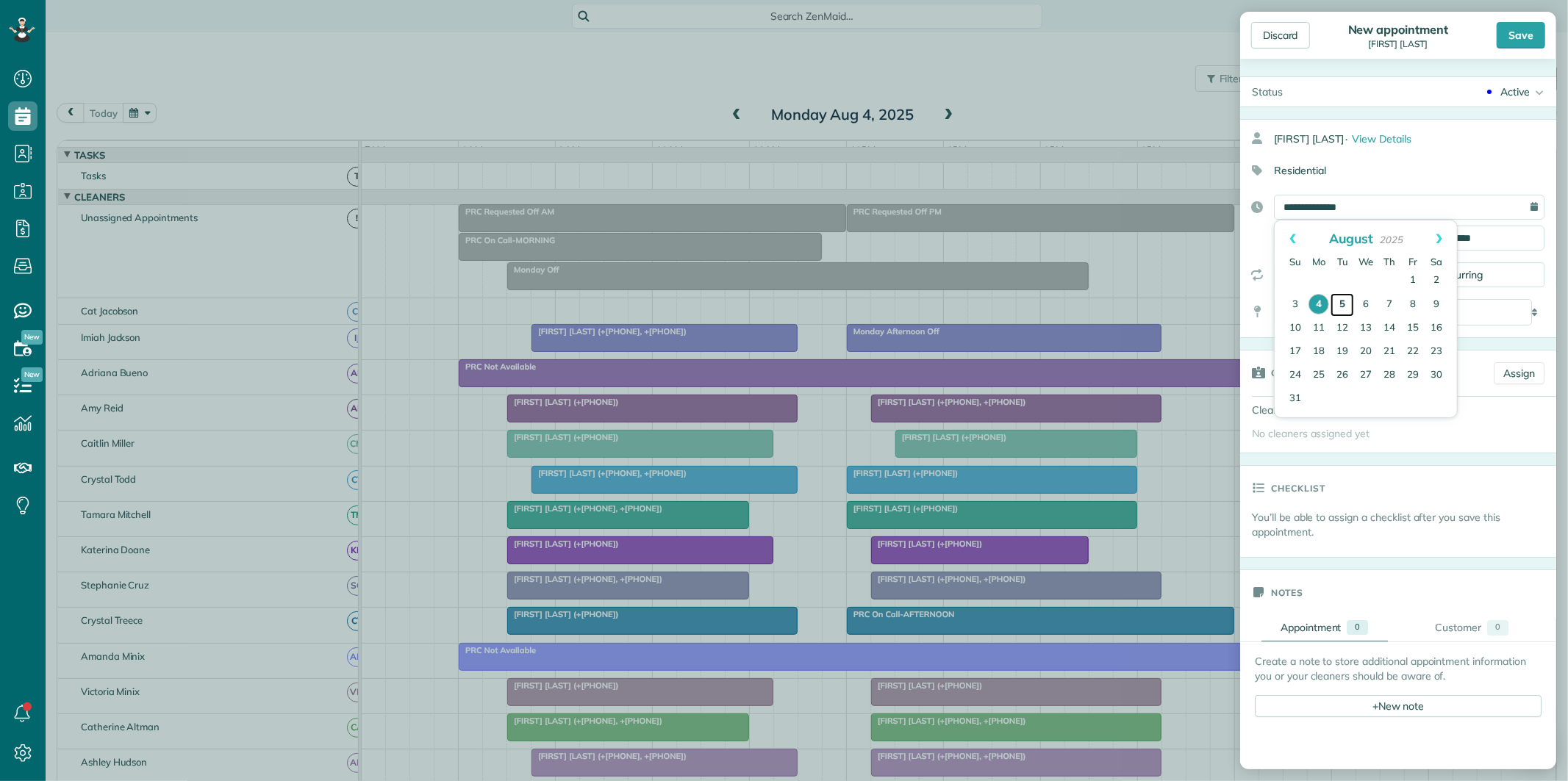 click on "5" at bounding box center (1342, 305) 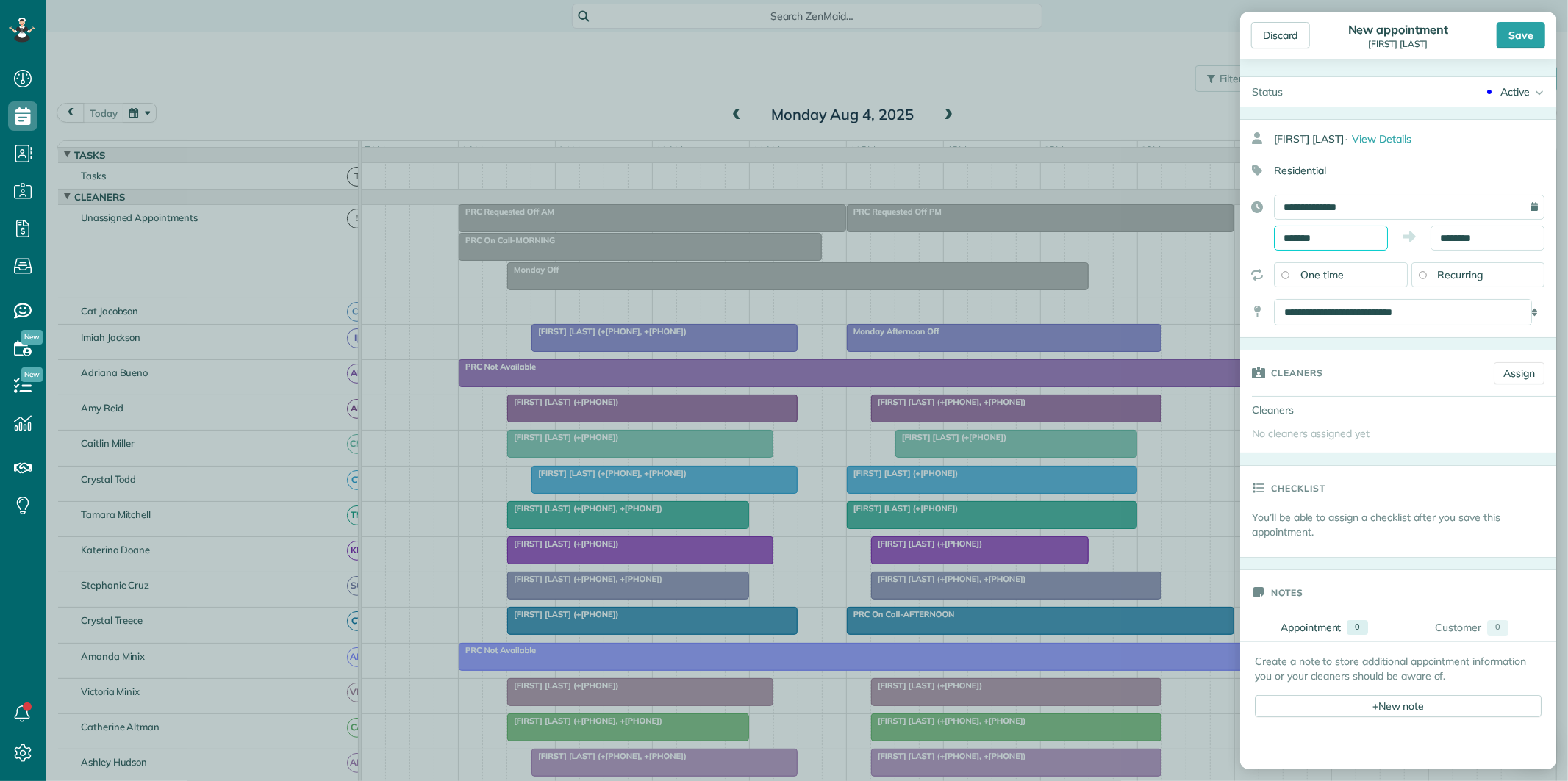 click on "*******" at bounding box center (1331, 238) 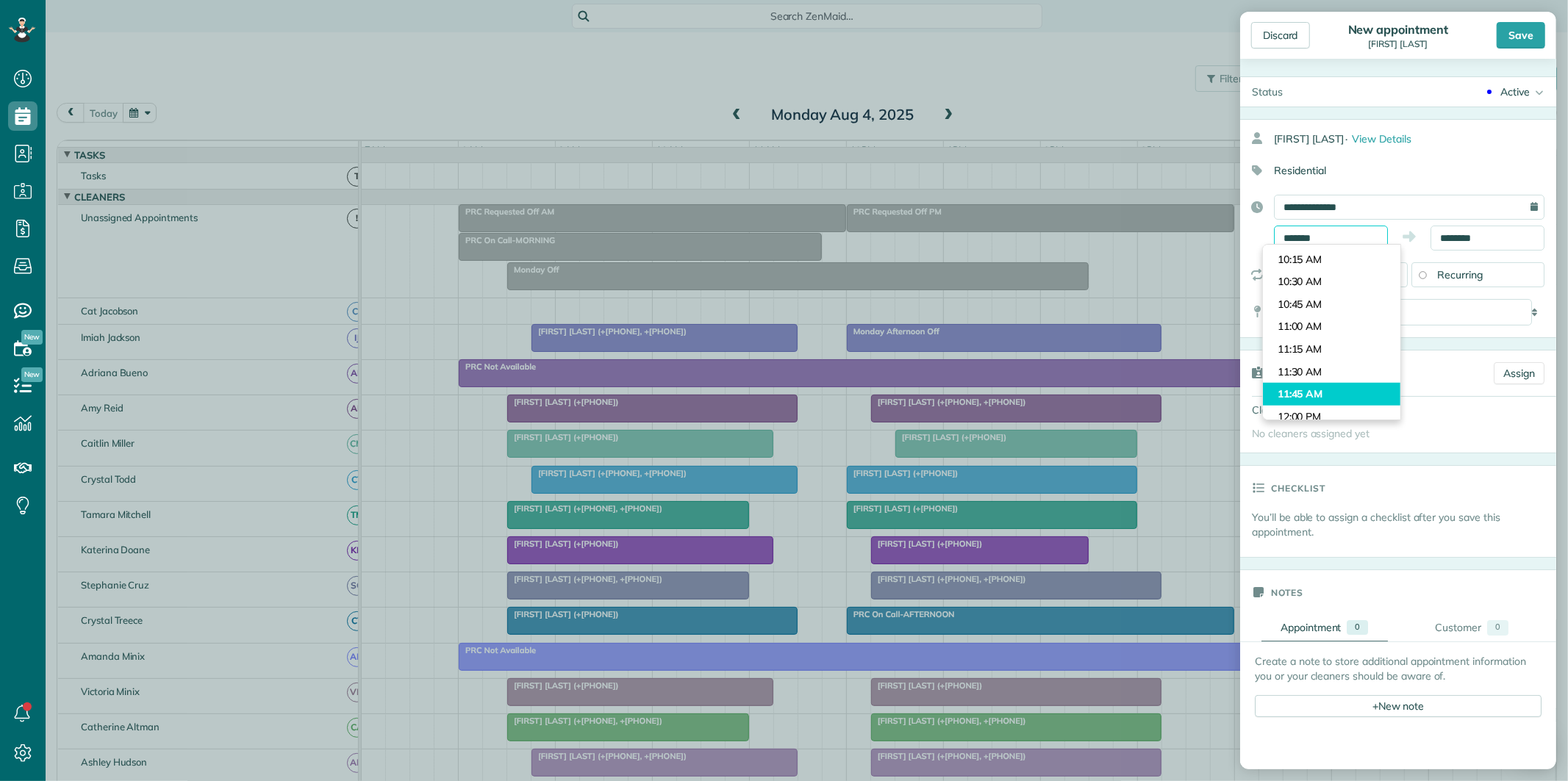 scroll, scrollTop: 926, scrollLeft: 0, axis: vertical 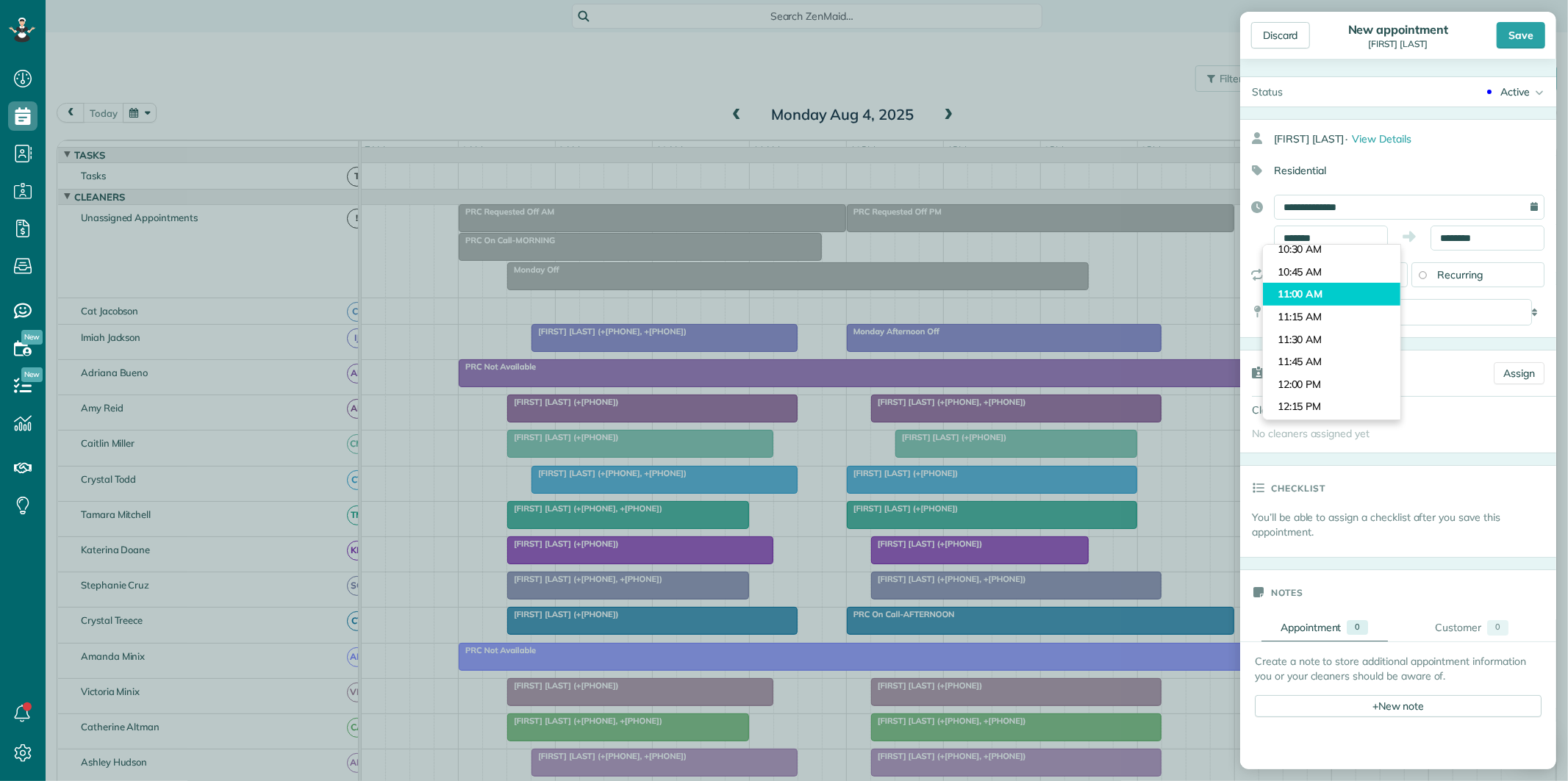 type on "********" 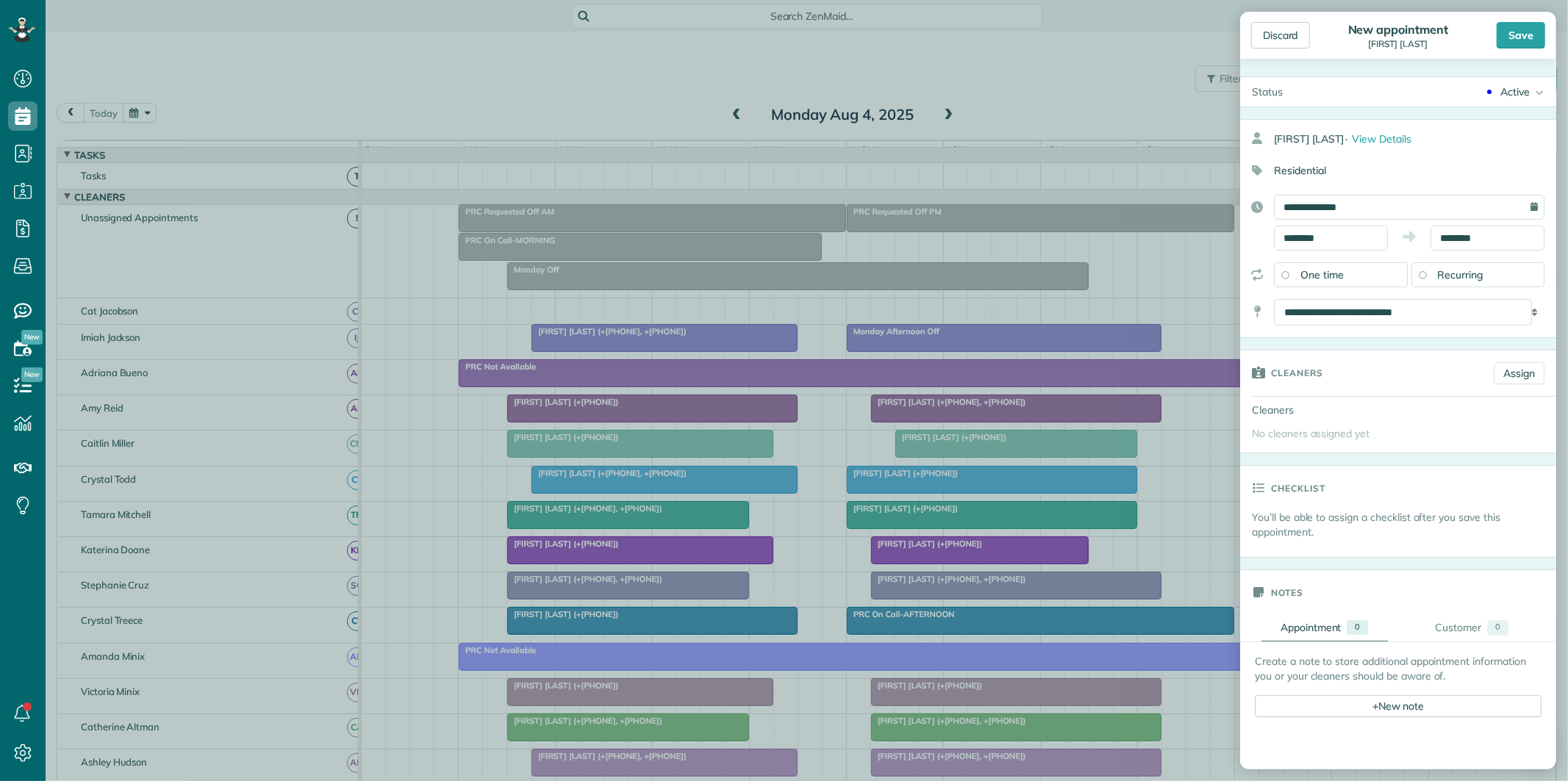 click on "Dashboard
Scheduling
Calendar View
List View
Dispatch View - Weekly scheduling (Beta)" at bounding box center (784, 390) 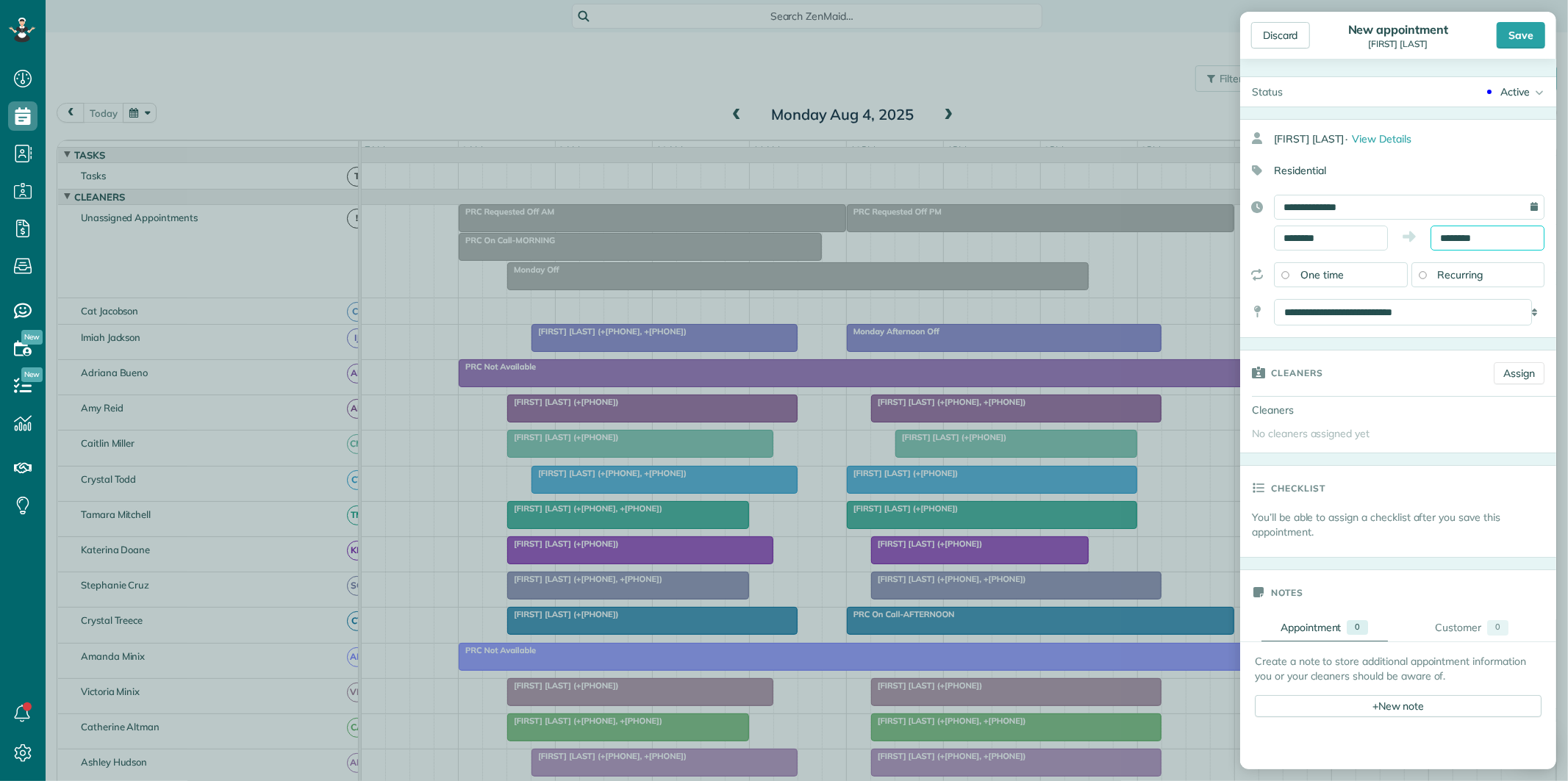 click on "Dashboard
Scheduling
Calendar View
List View
Dispatch View - Weekly scheduling (Beta)" at bounding box center [784, 390] 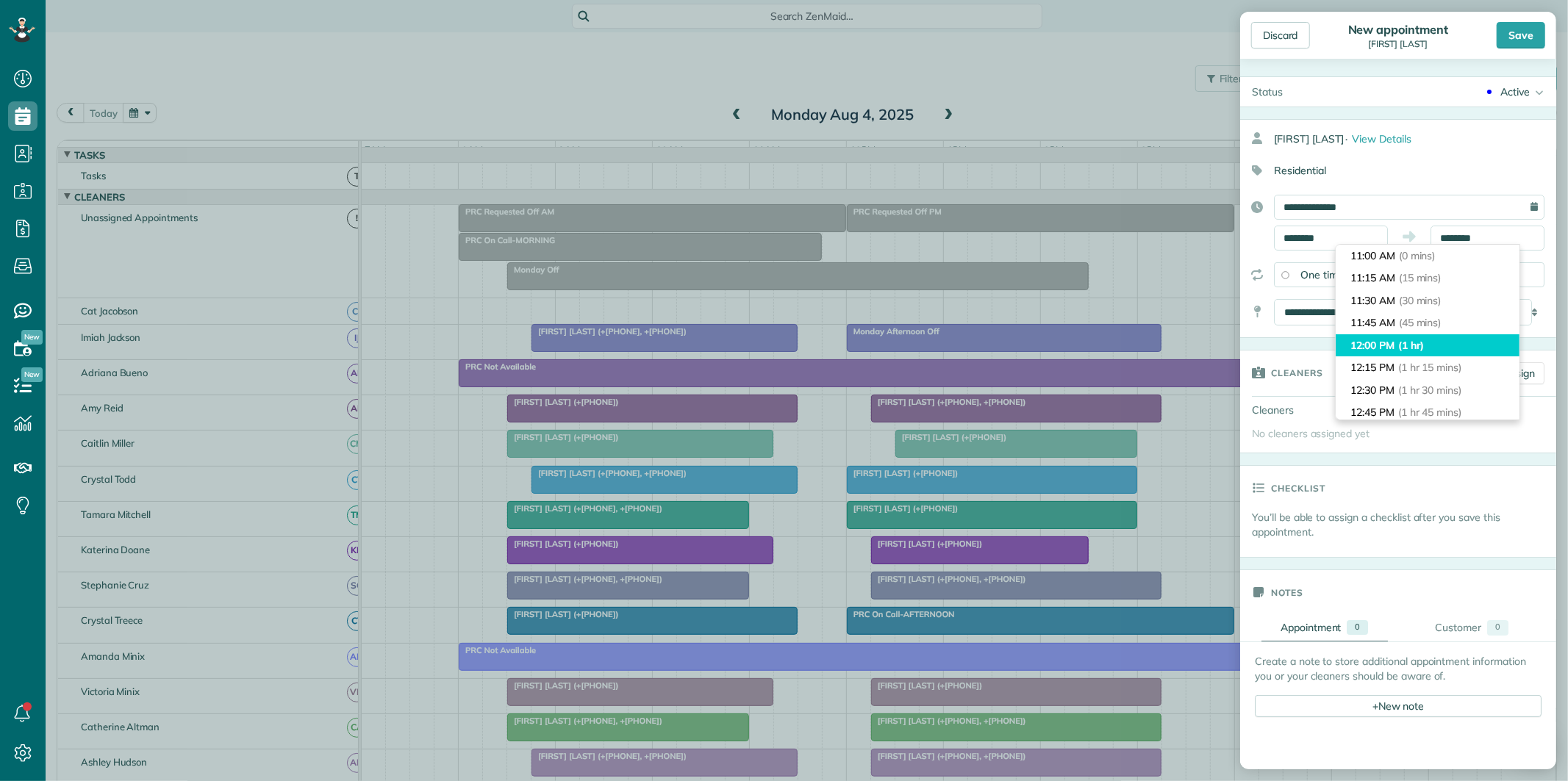 type on "********" 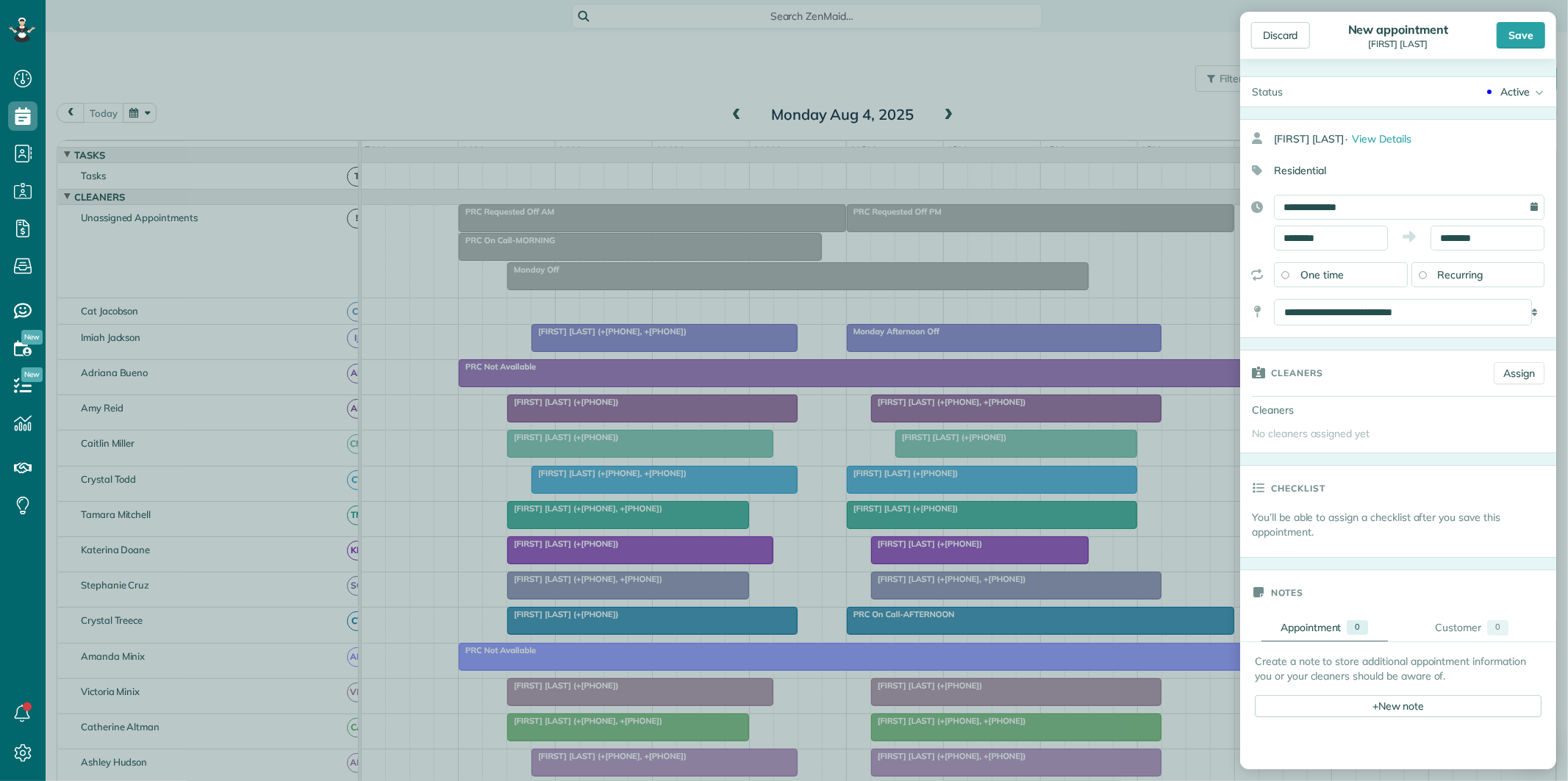 click 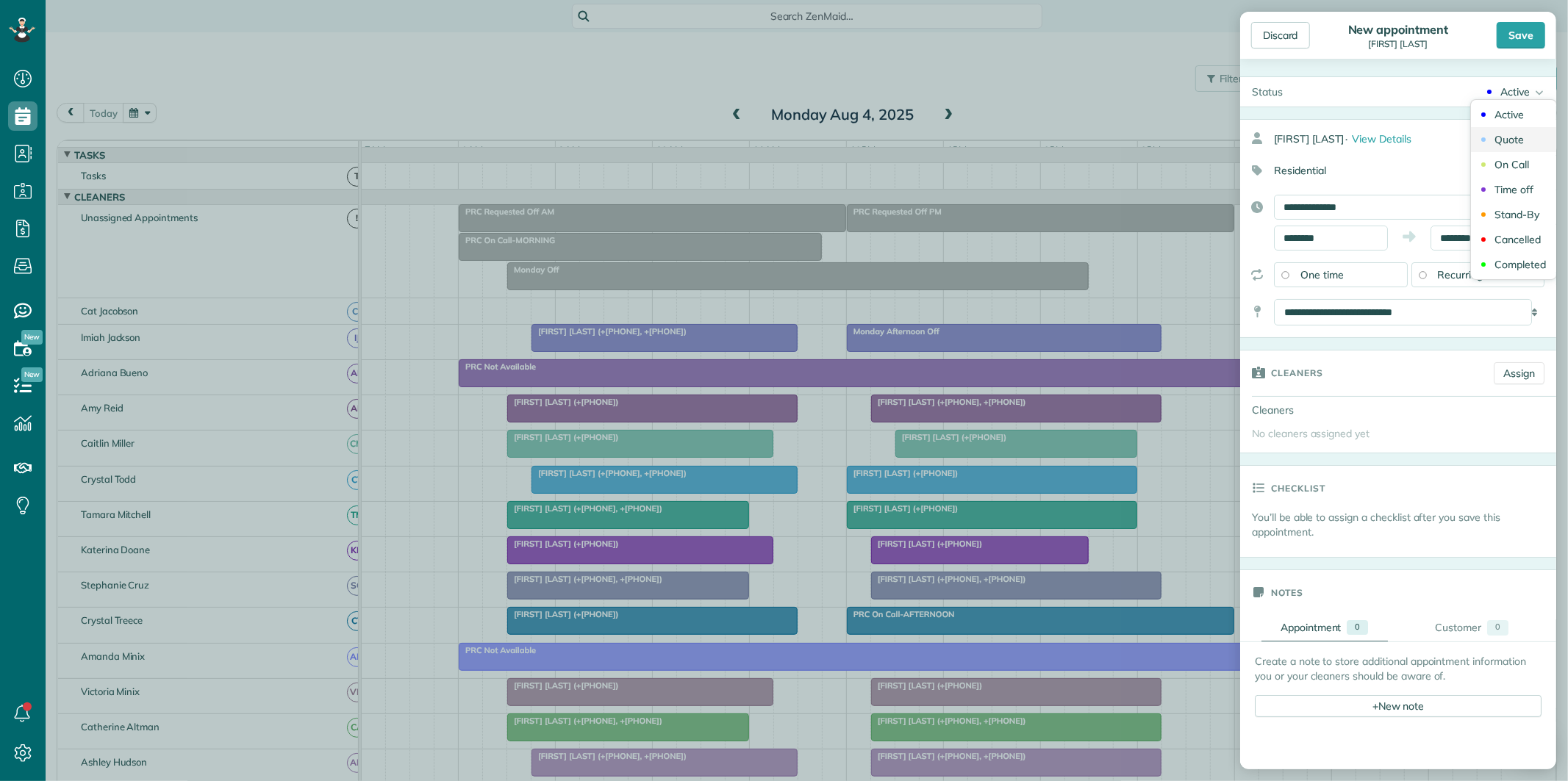 click on "Quote" at bounding box center (1509, 140) 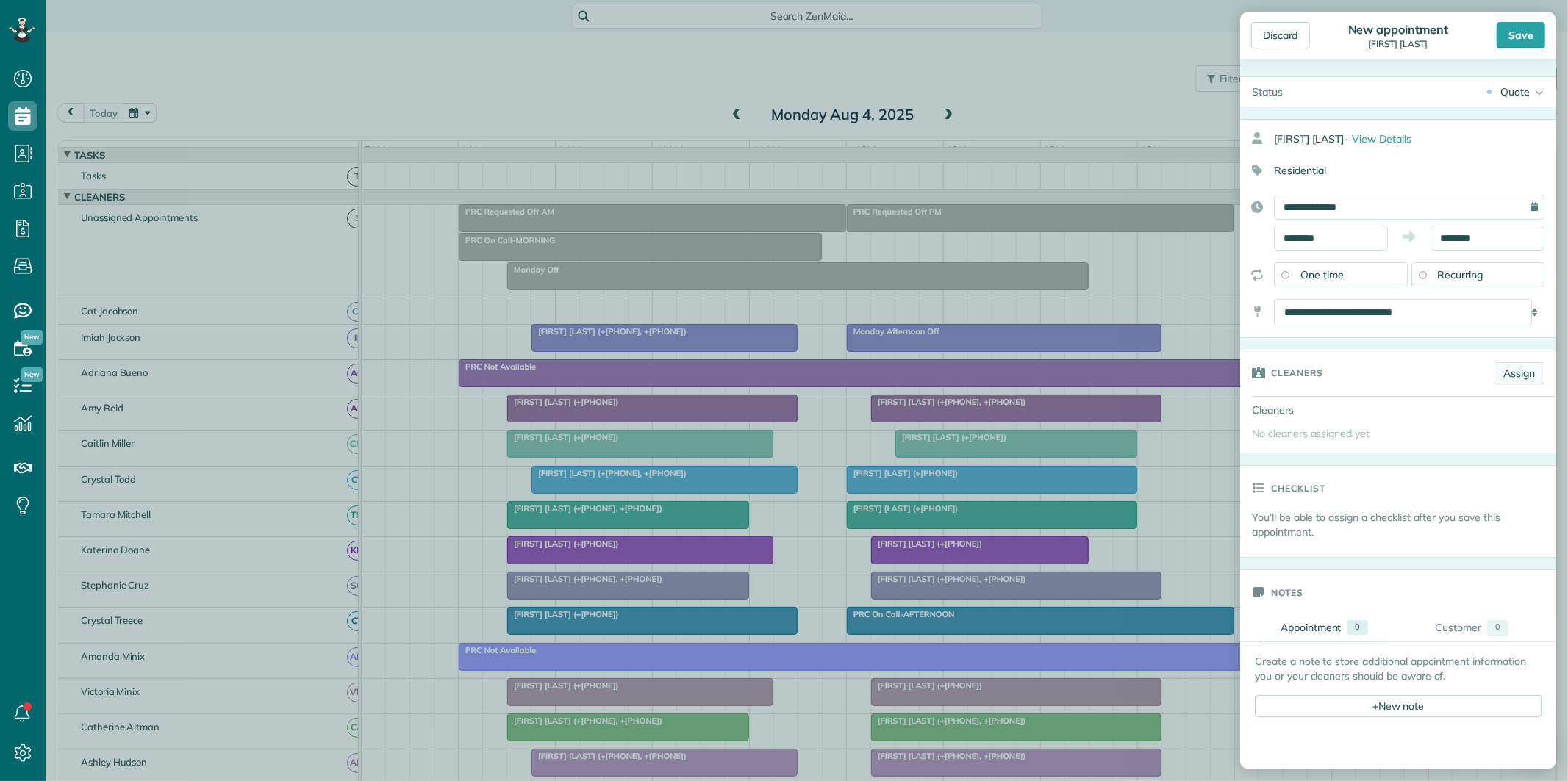 click on "Assign" at bounding box center (1519, 373) 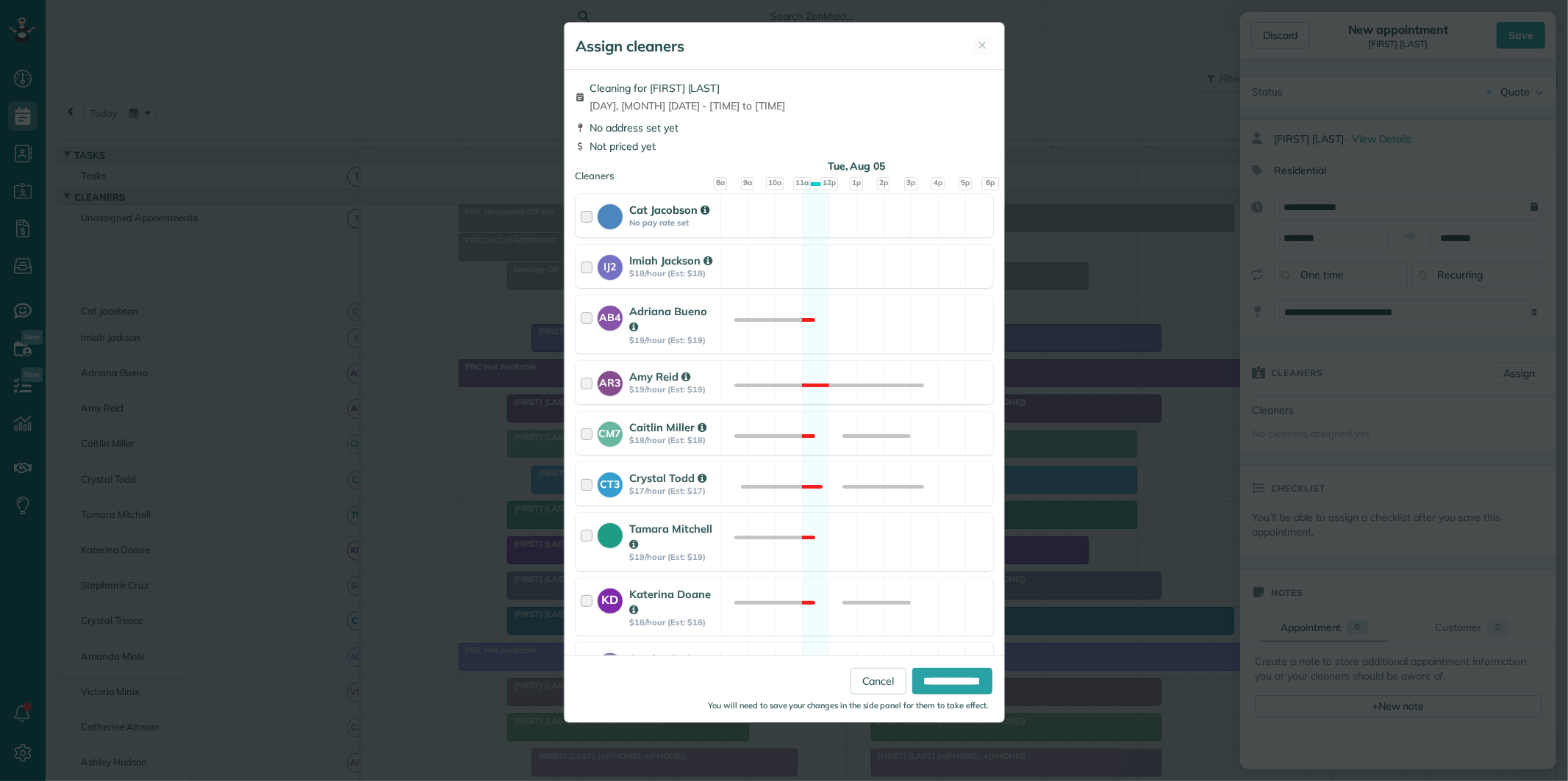click on "Cat Jacobson
No pay rate set
Available" at bounding box center (784, 215) 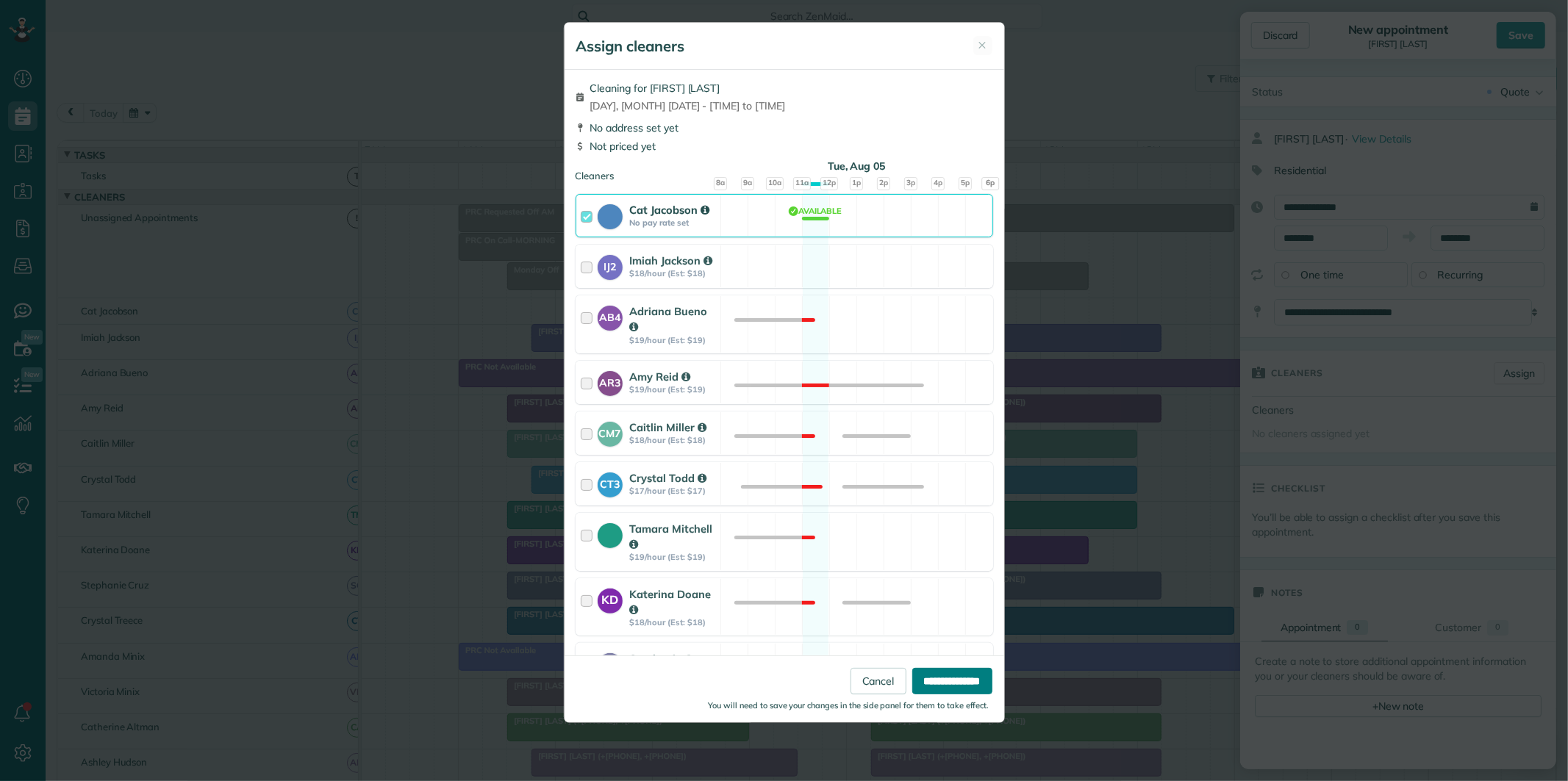 click on "**********" at bounding box center (952, 681) 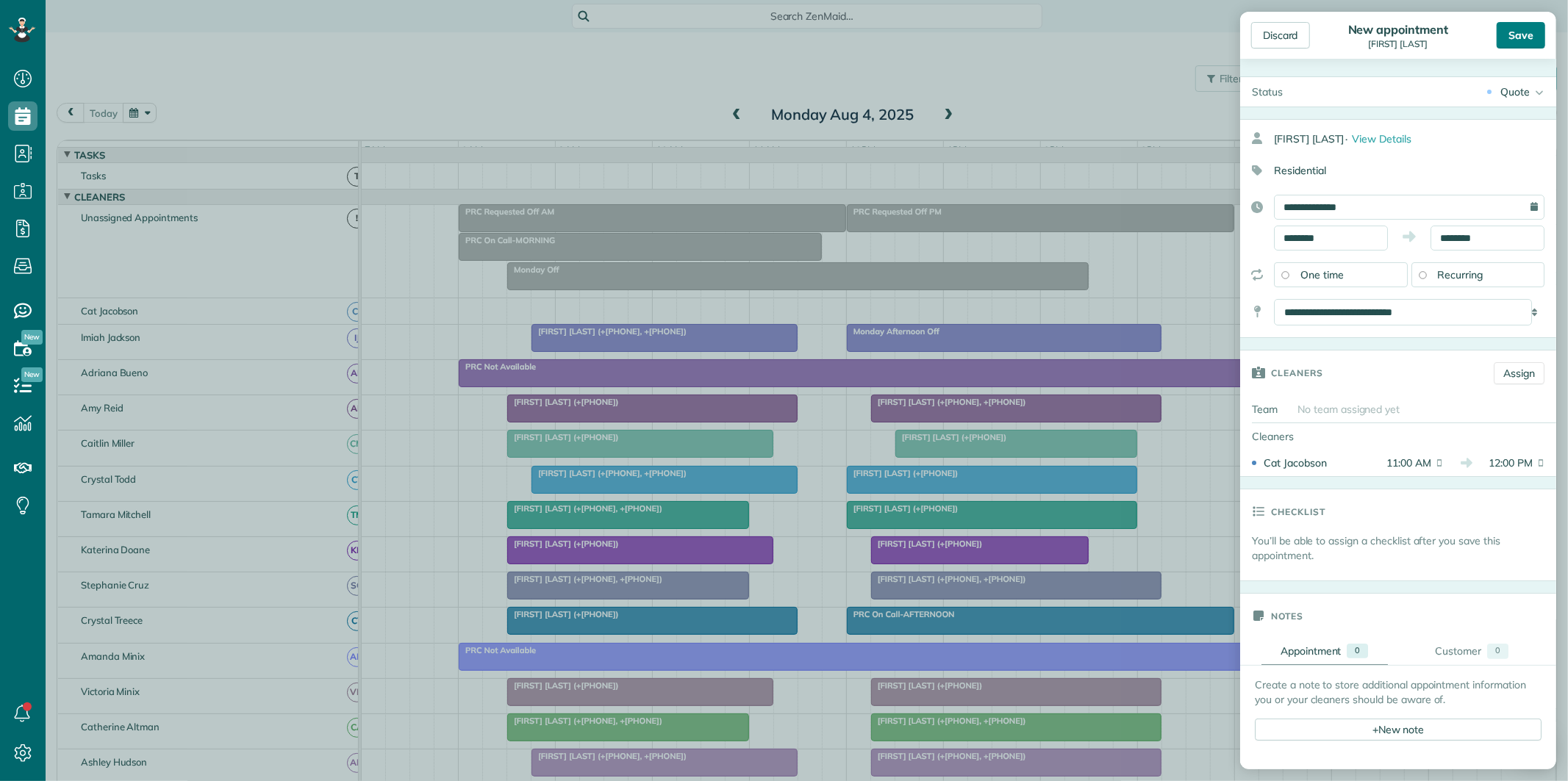 click on "Save" at bounding box center (1521, 35) 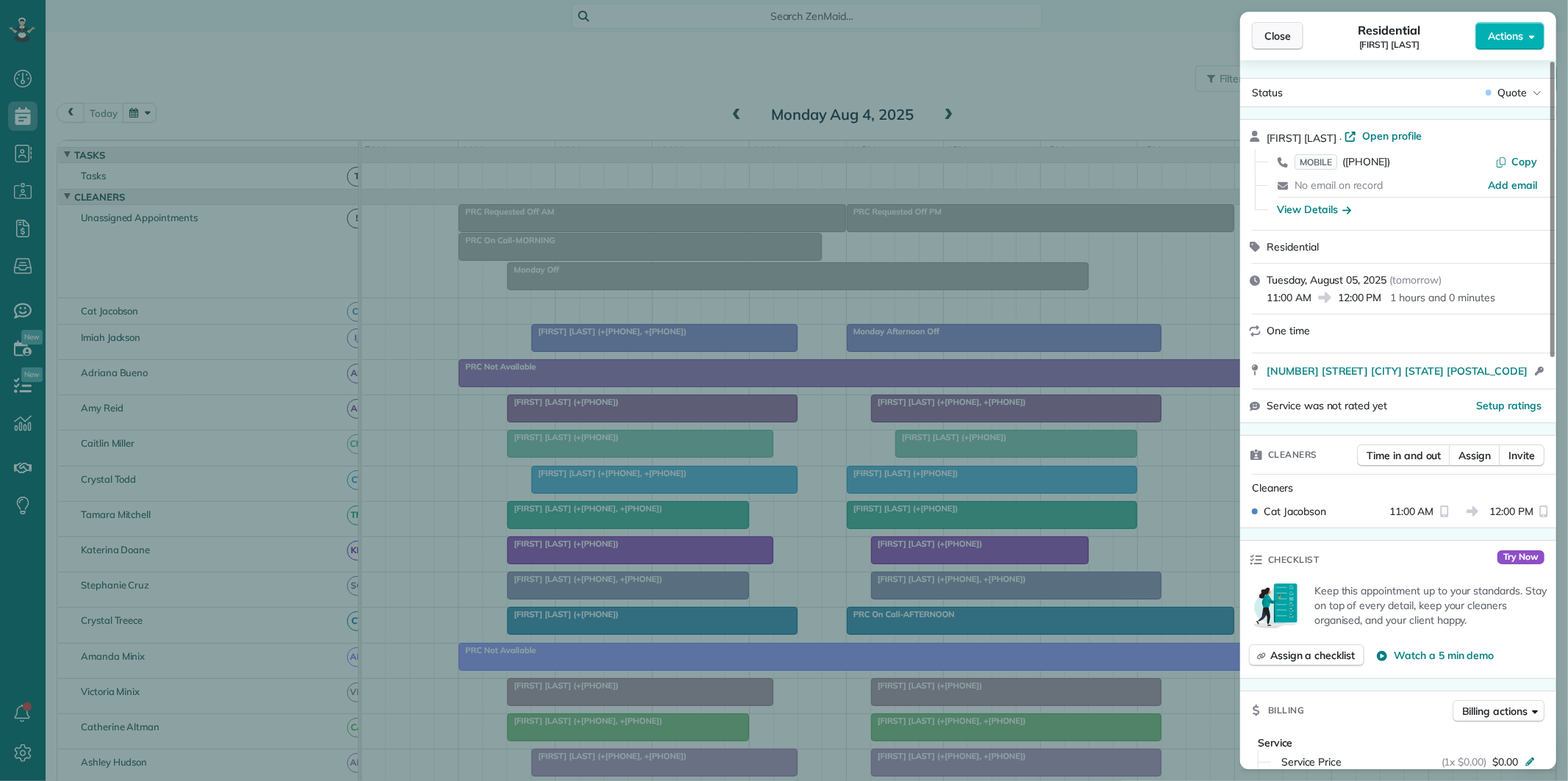 click on "Close" at bounding box center (1278, 36) 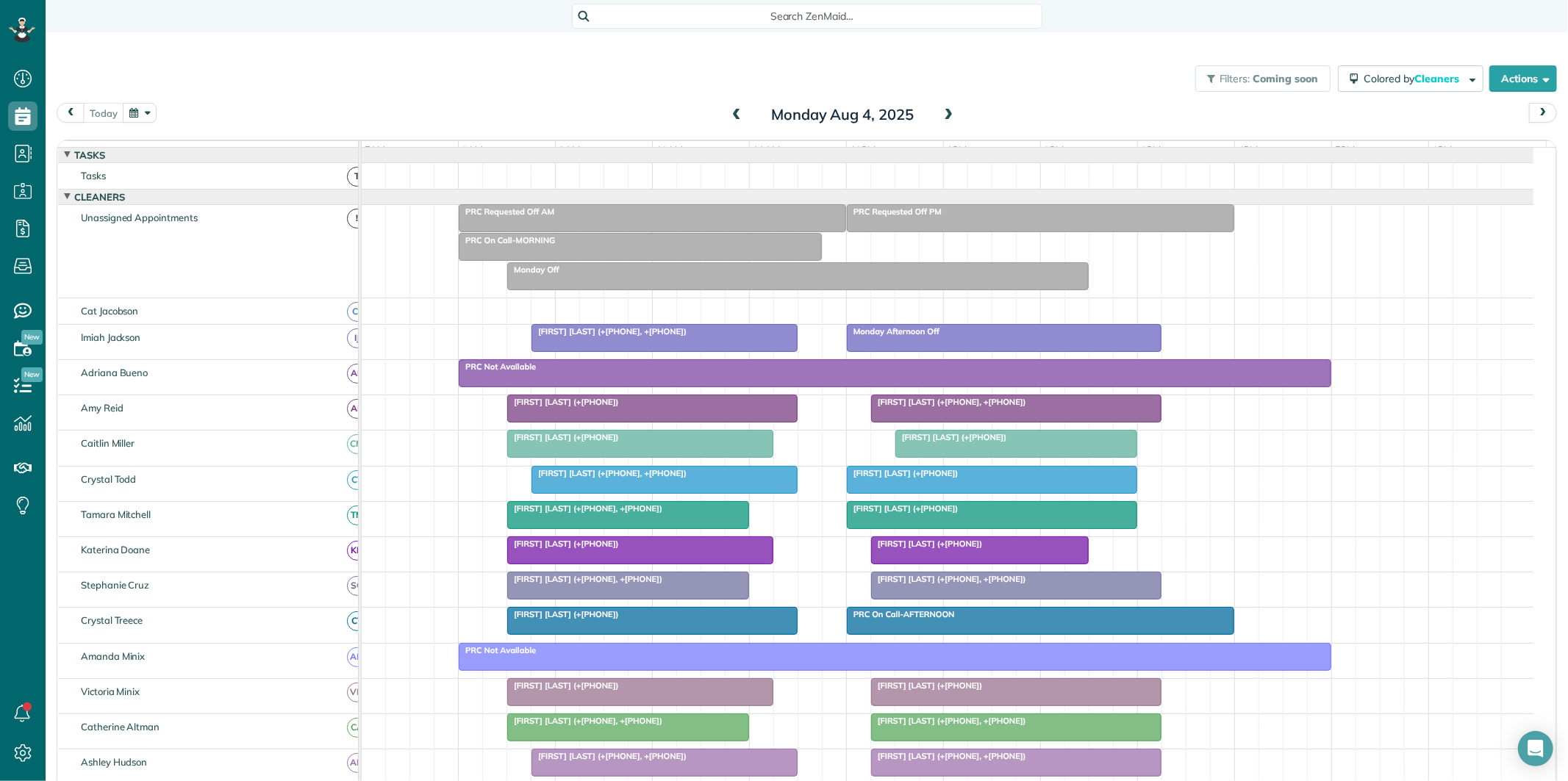 click at bounding box center [949, 115] 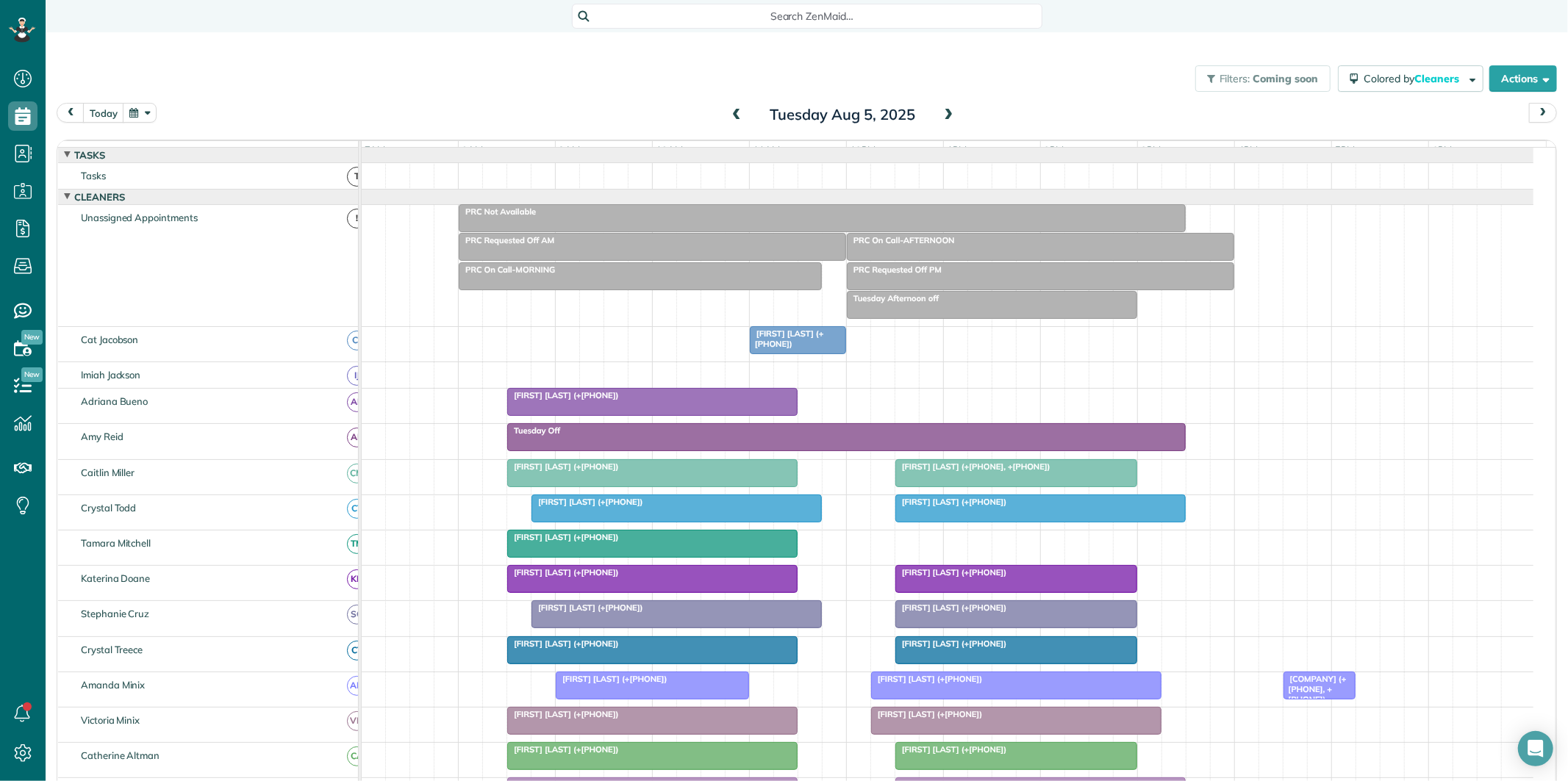 click at bounding box center [737, 115] 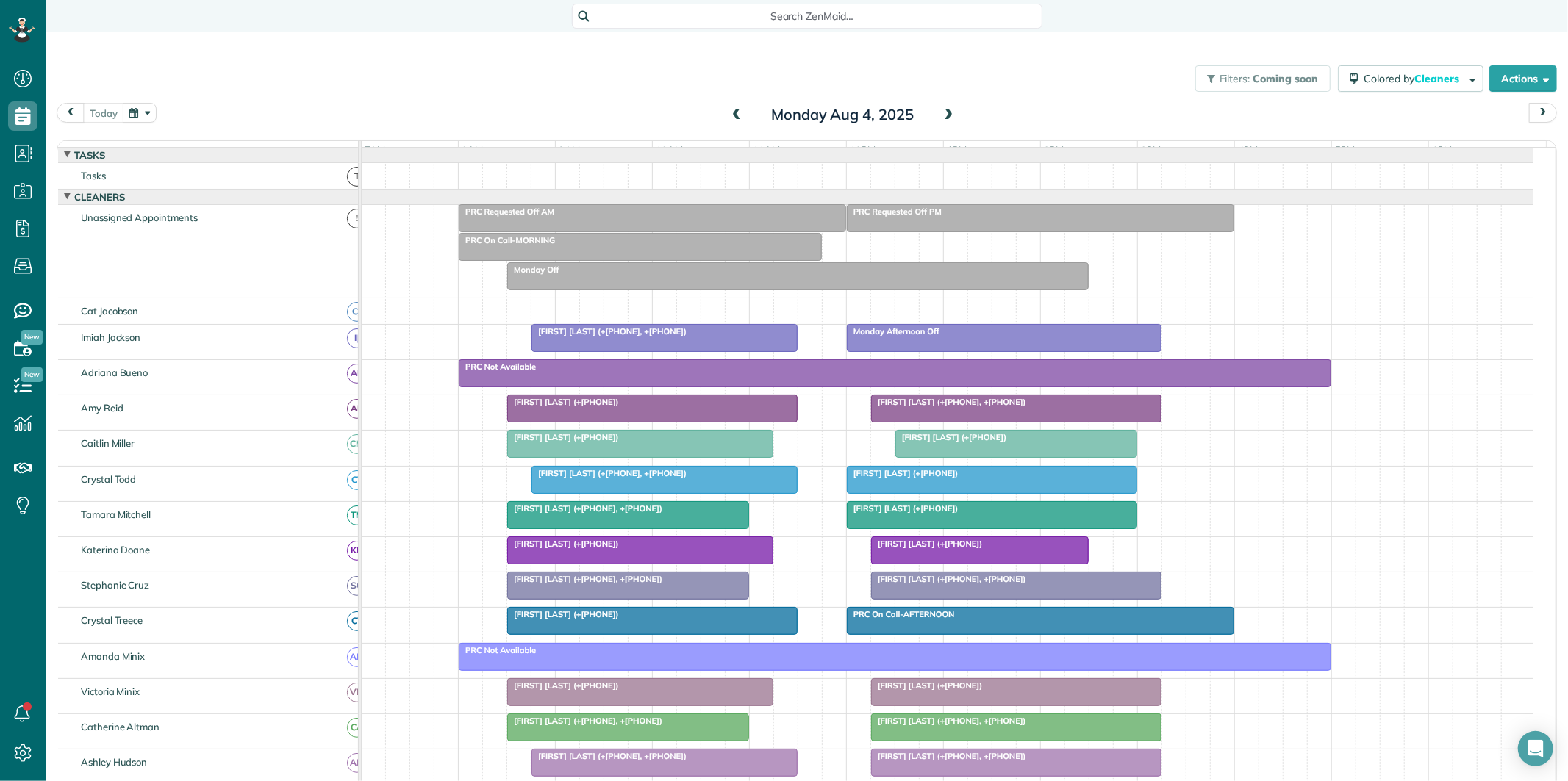 click on "[FIRST] [LAST] (+[PHONE])" at bounding box center (640, 437) 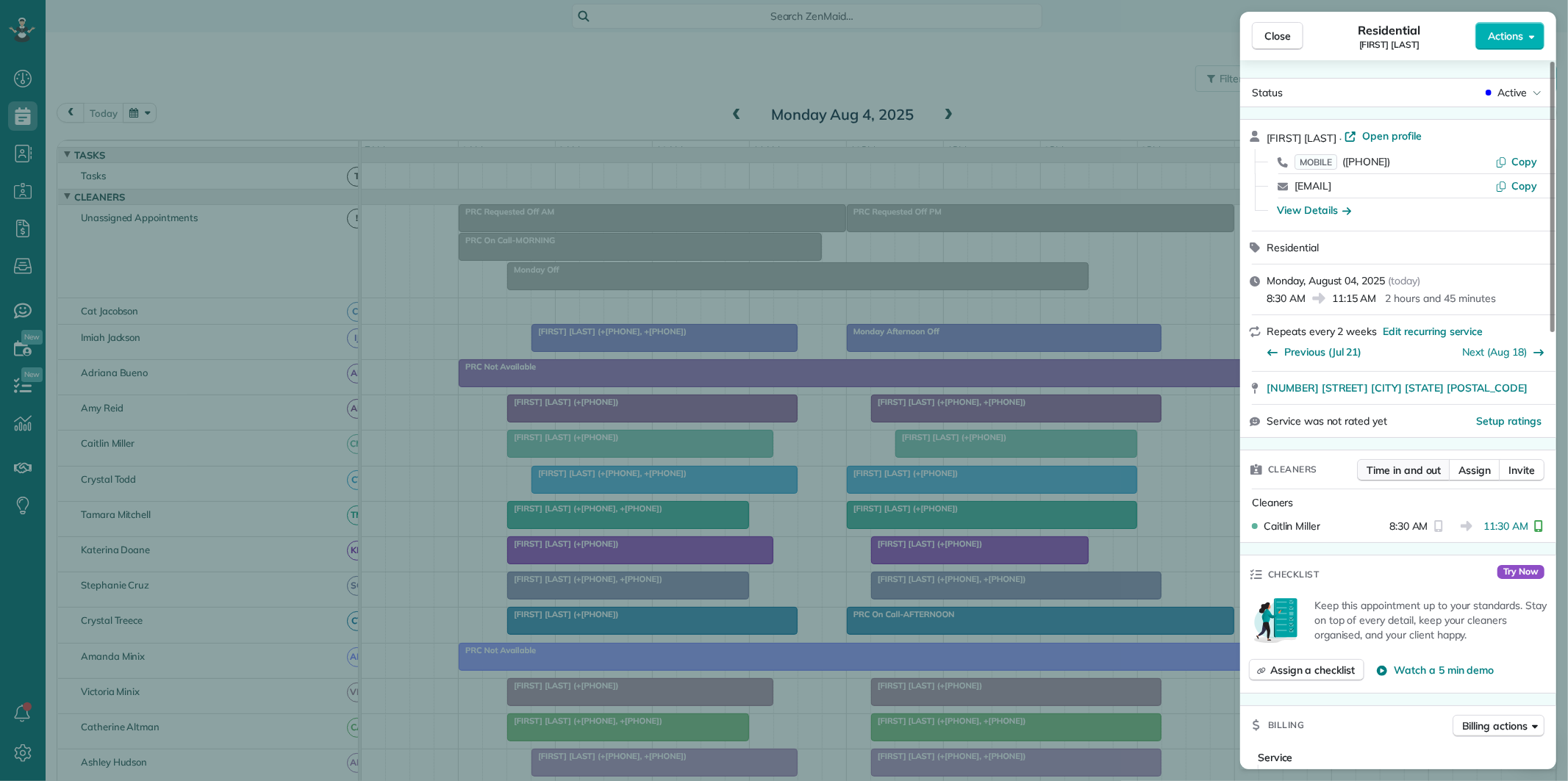 click on "Time in and out" at bounding box center (1403, 470) 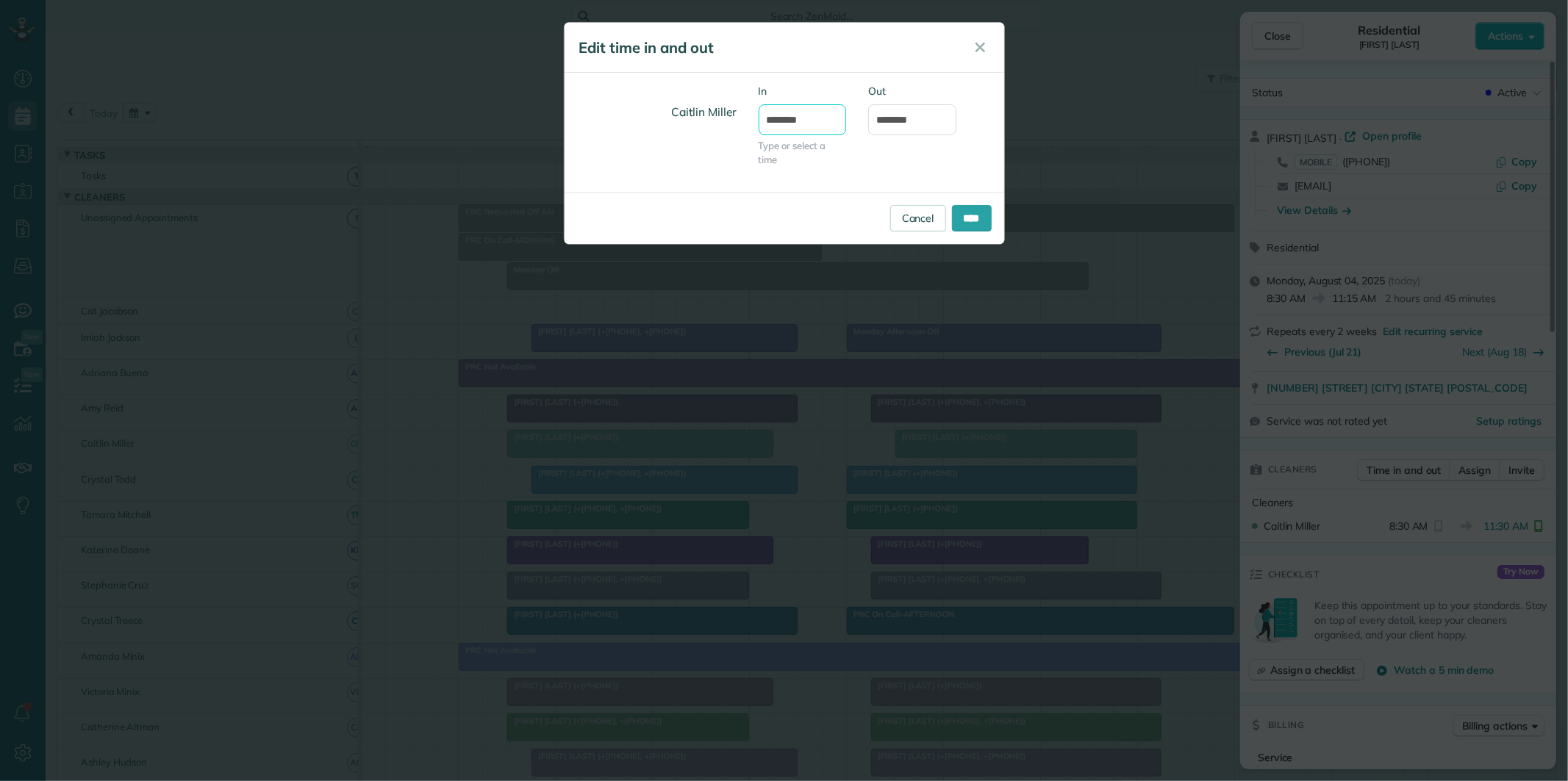 click on "*******" at bounding box center [803, 120] 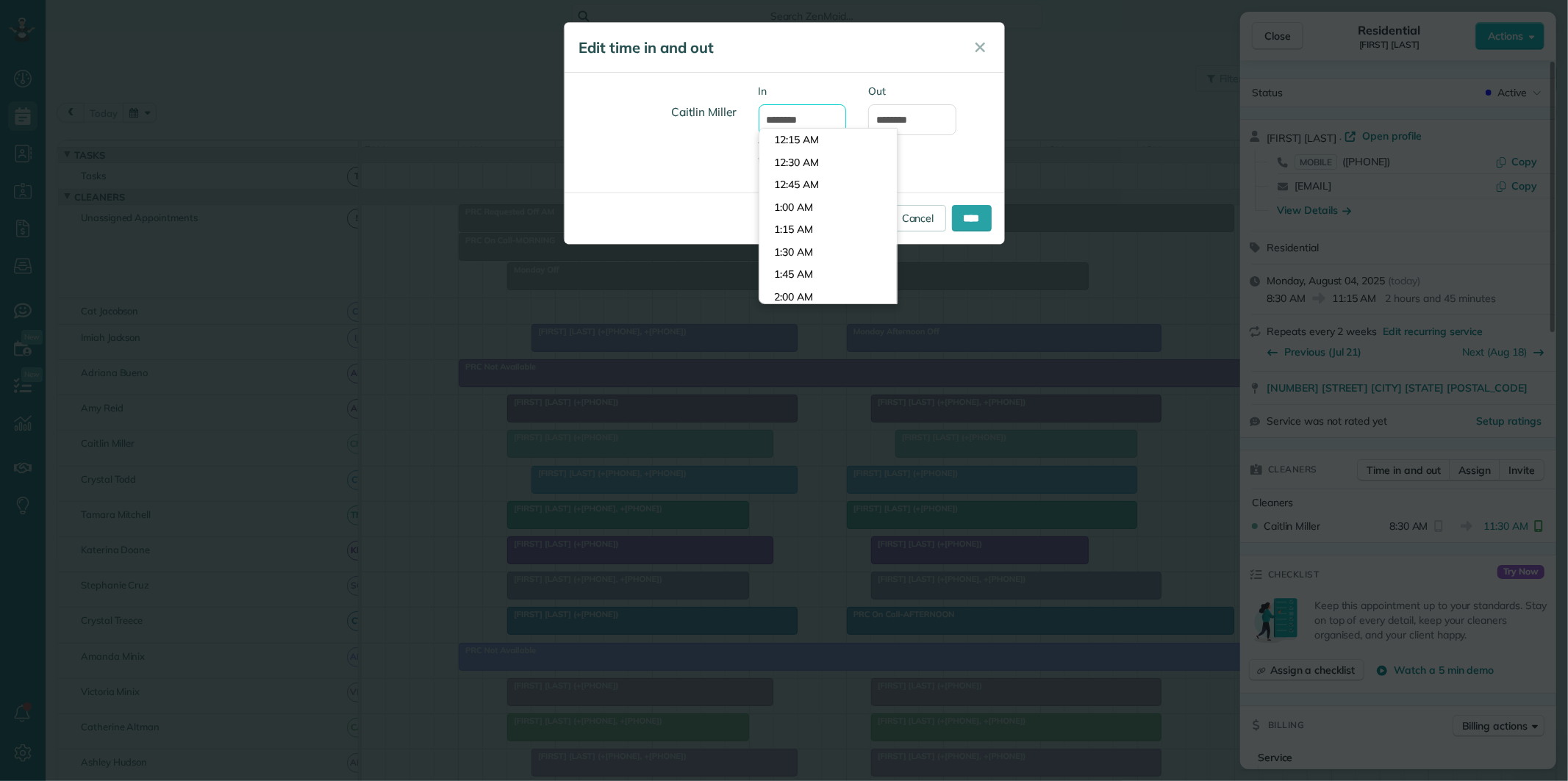 scroll, scrollTop: 717, scrollLeft: 0, axis: vertical 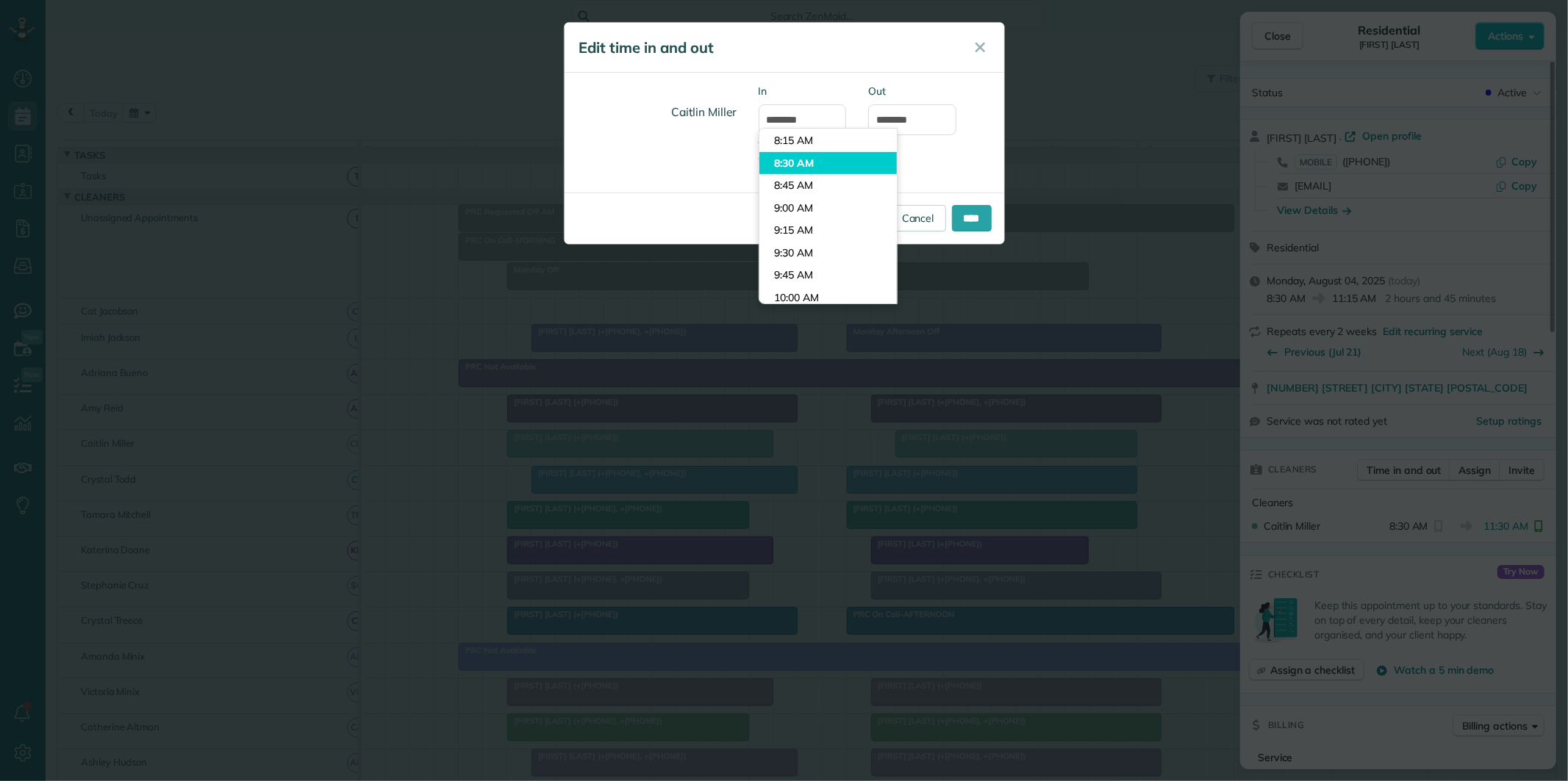 type on "*******" 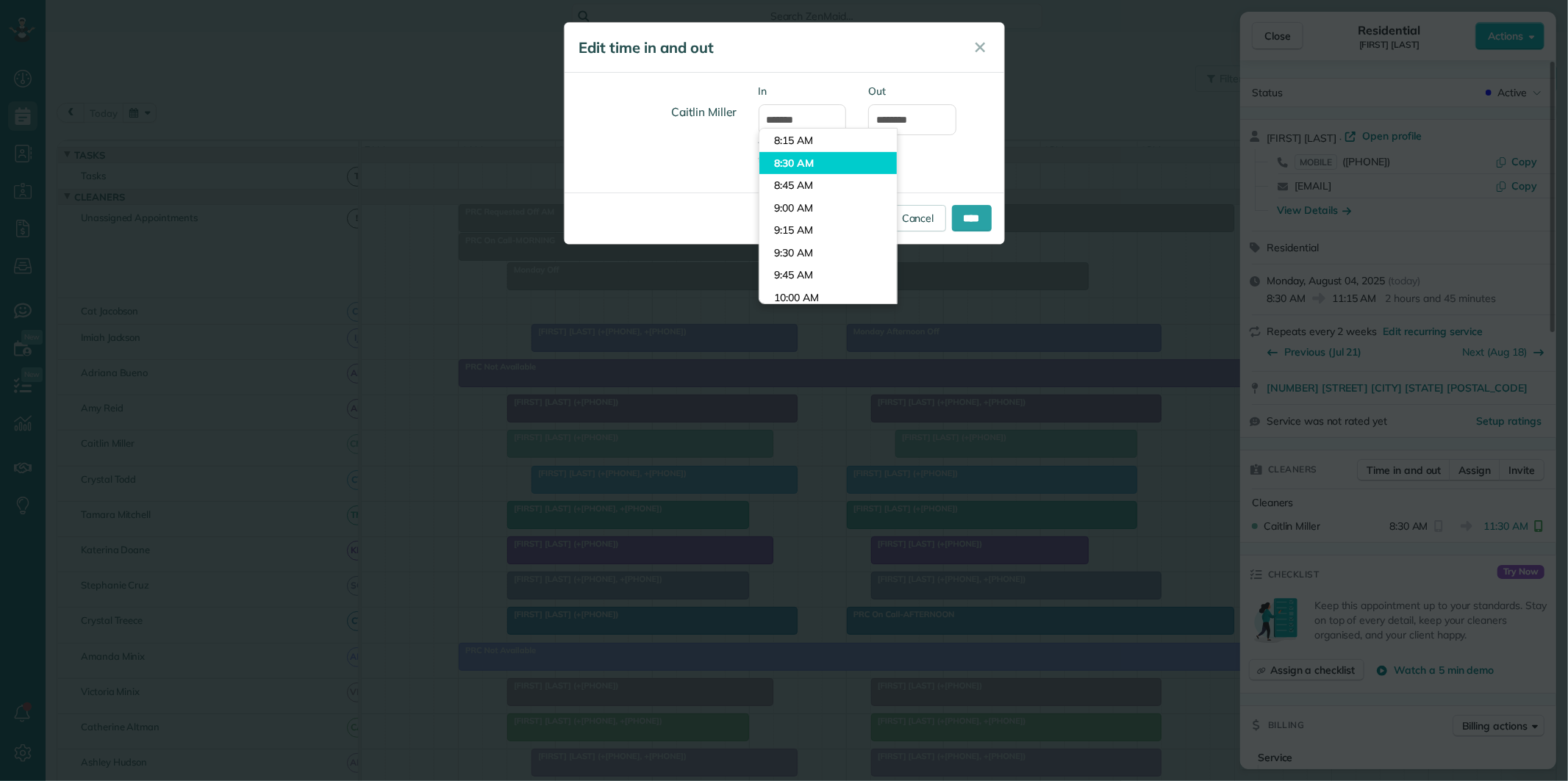 click on "Dashboard
Scheduling
Calendar View
List View
Dispatch View - Weekly scheduling (Beta)" at bounding box center (784, 390) 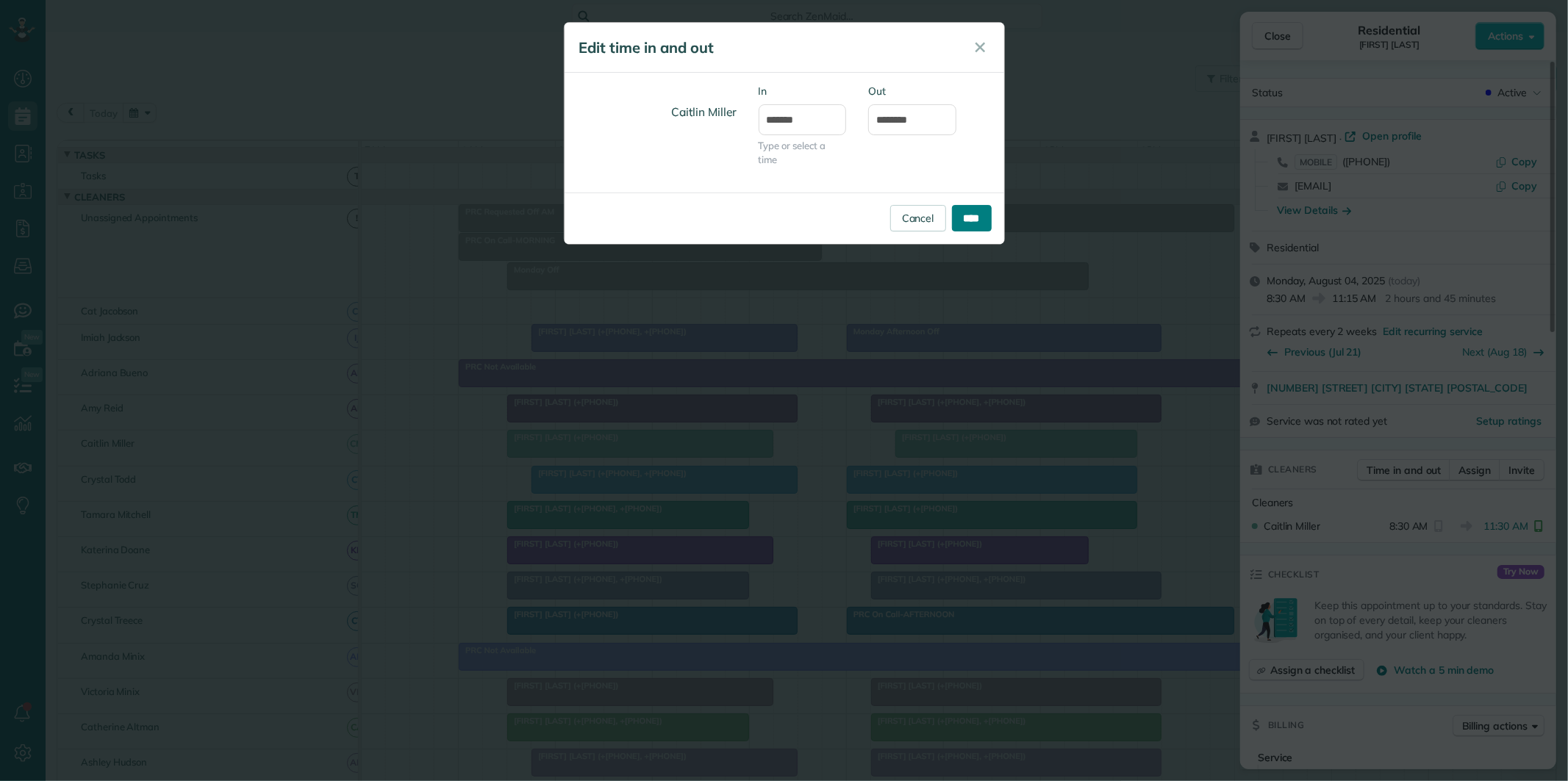 click on "****" at bounding box center [972, 218] 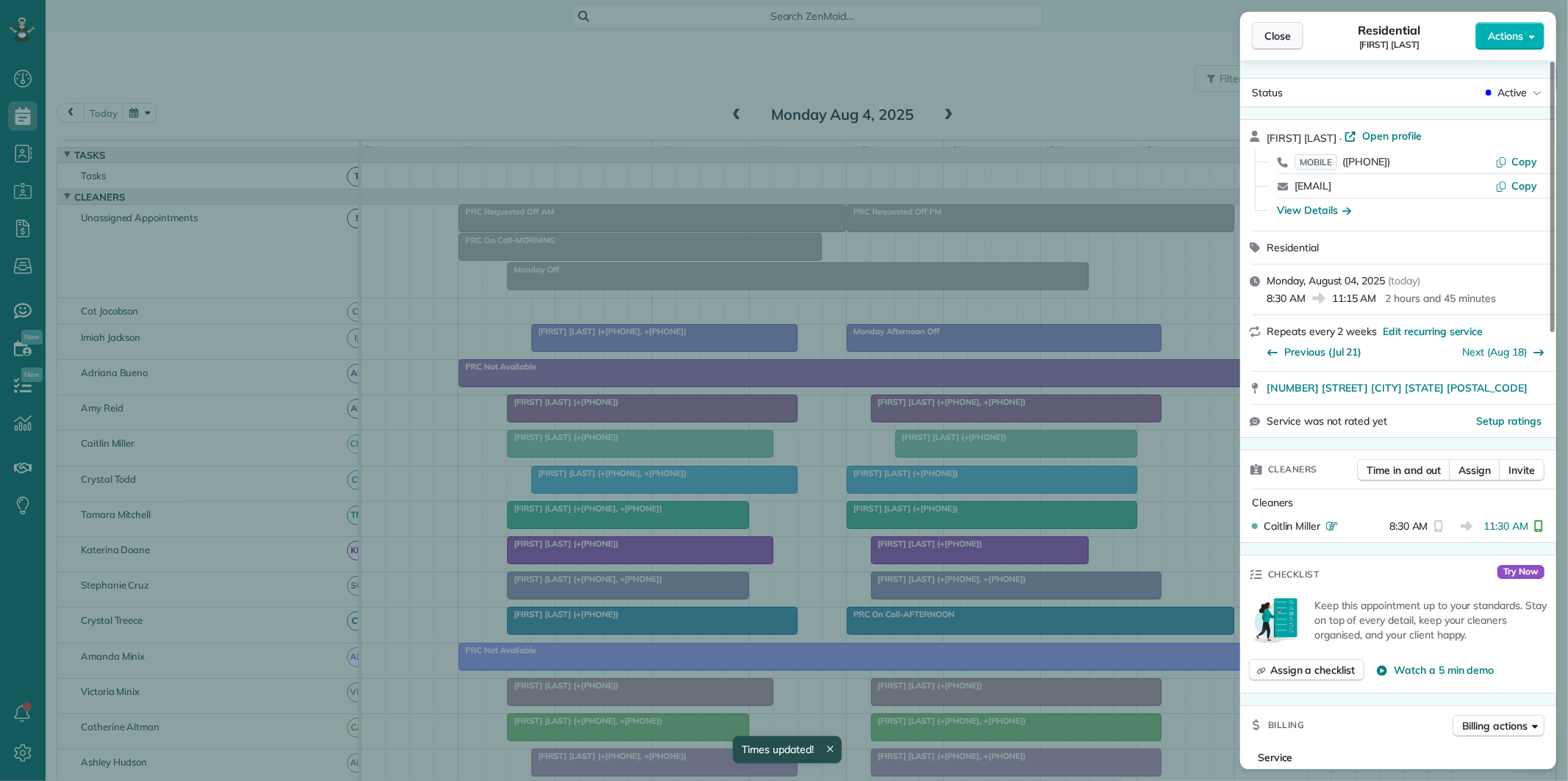click on "Close" at bounding box center [1278, 36] 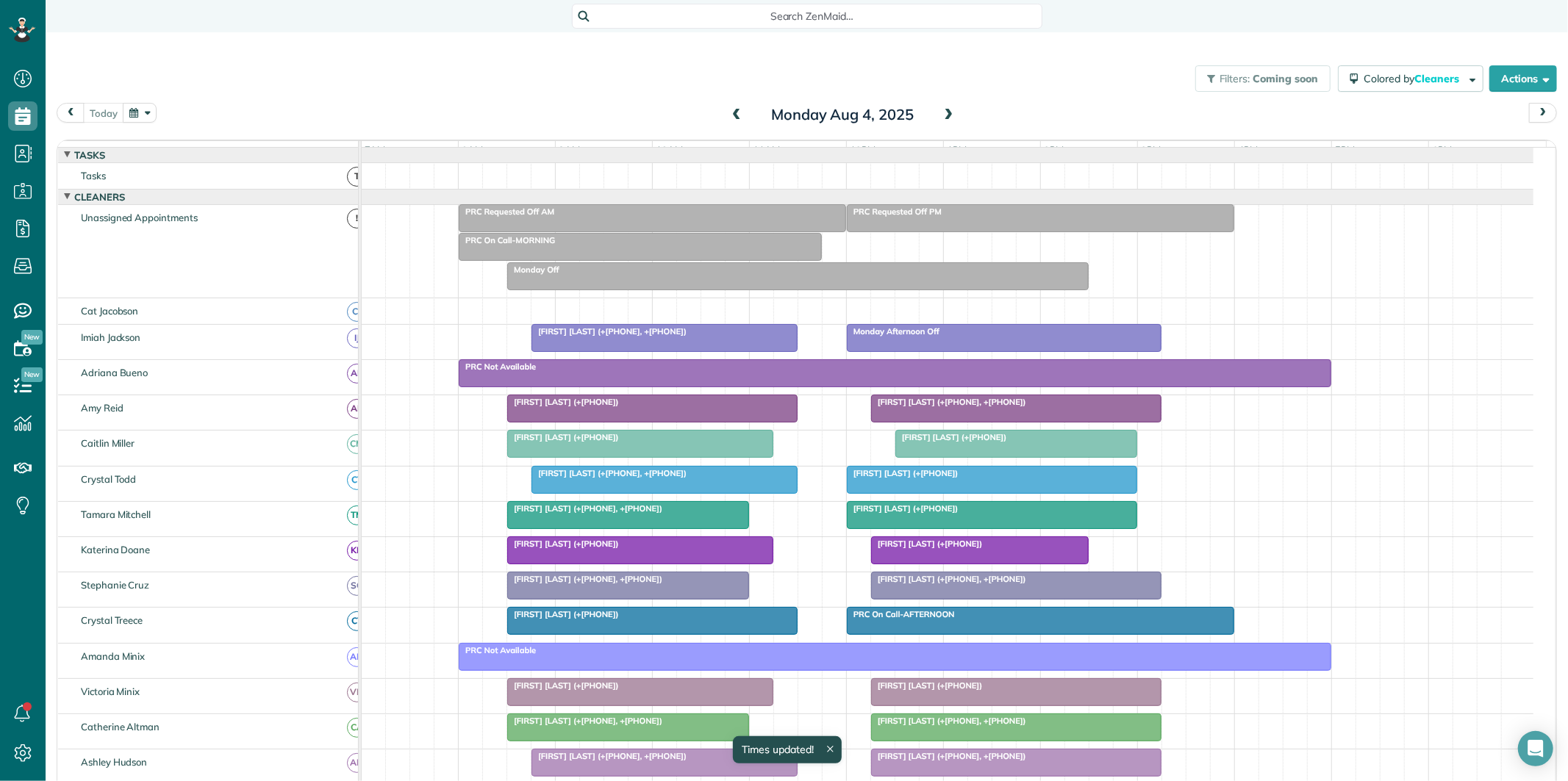 click at bounding box center (665, 338) 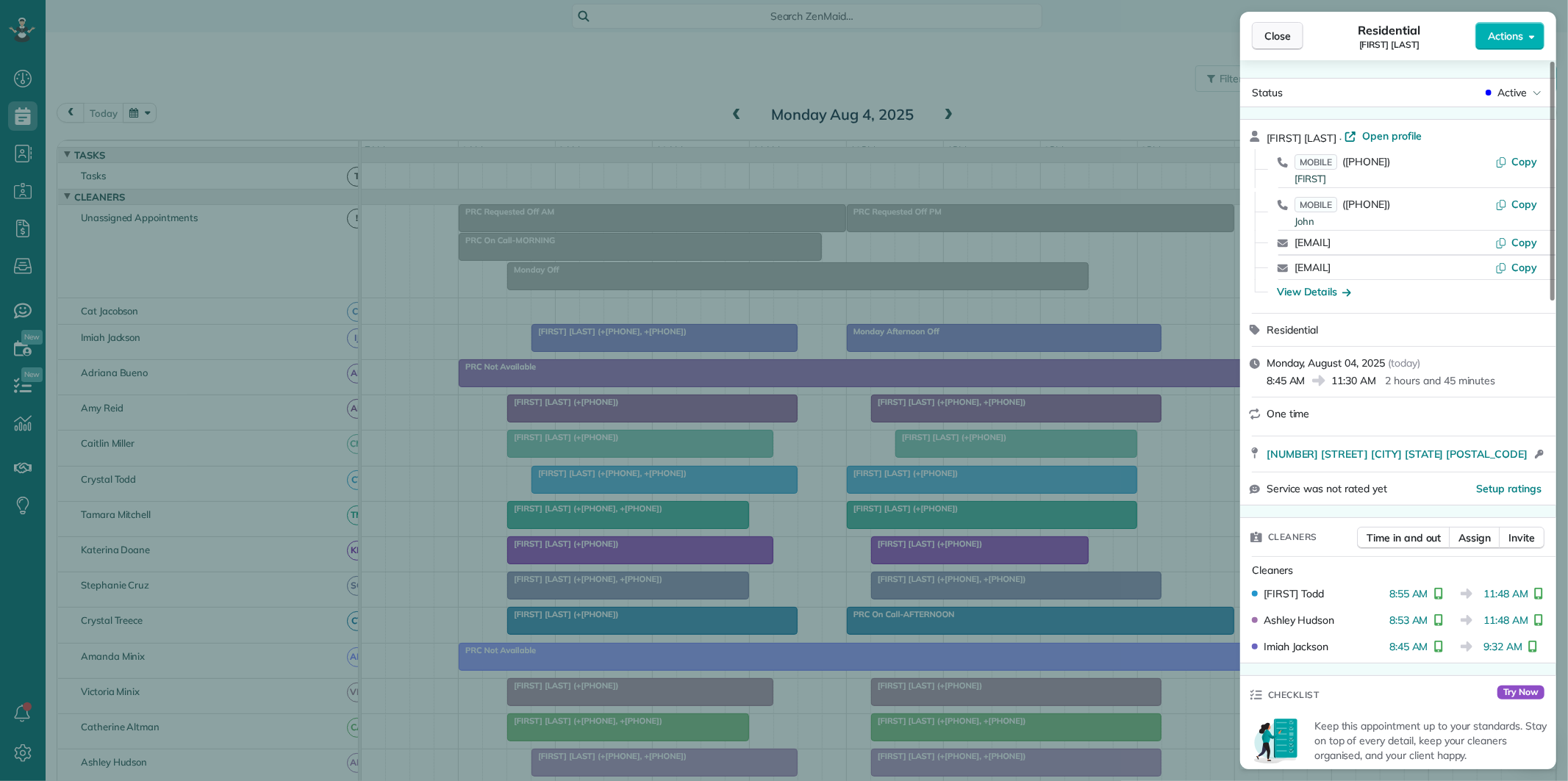 click on "Close" at bounding box center (1278, 36) 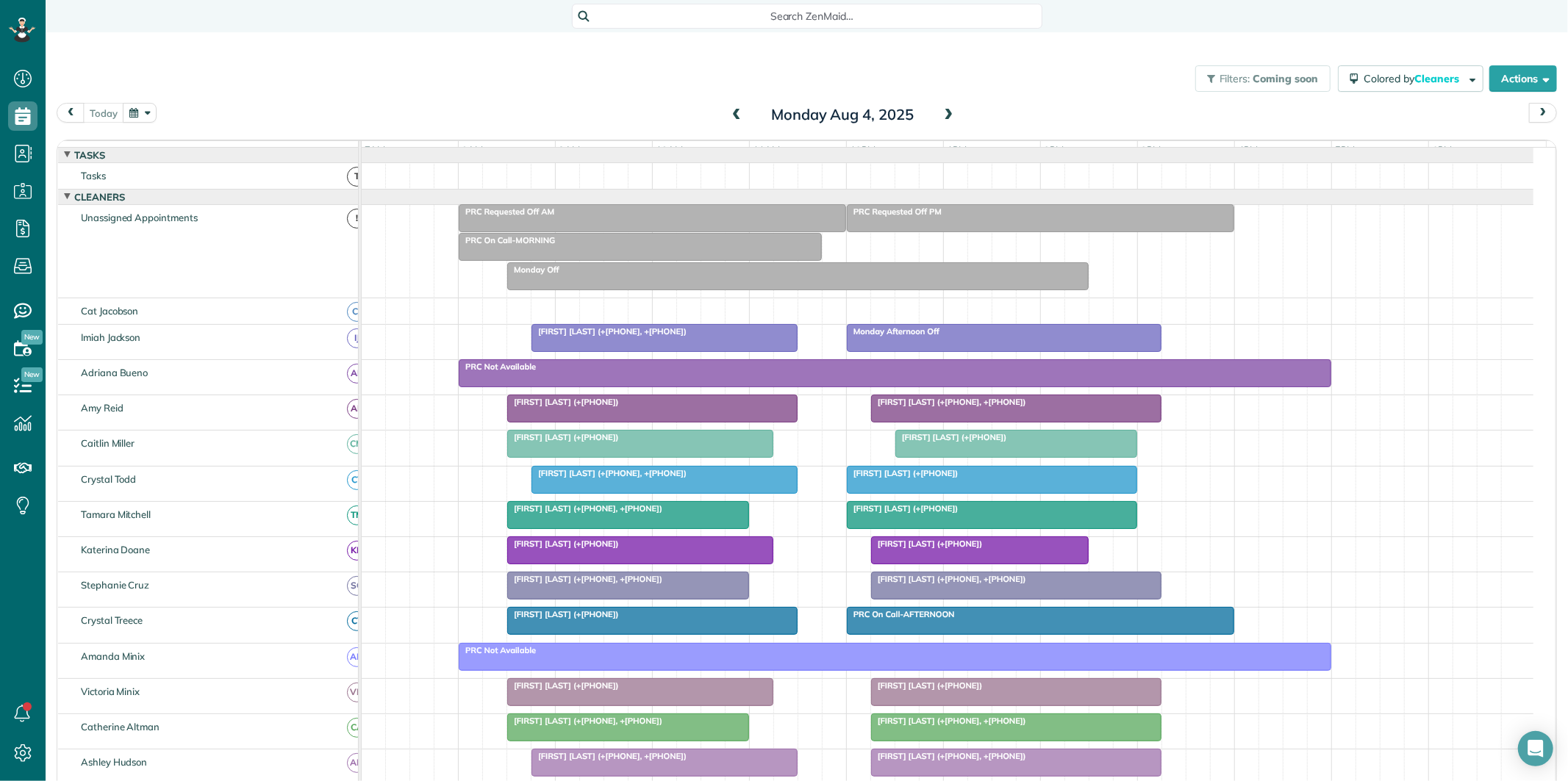 click at bounding box center [652, 409] 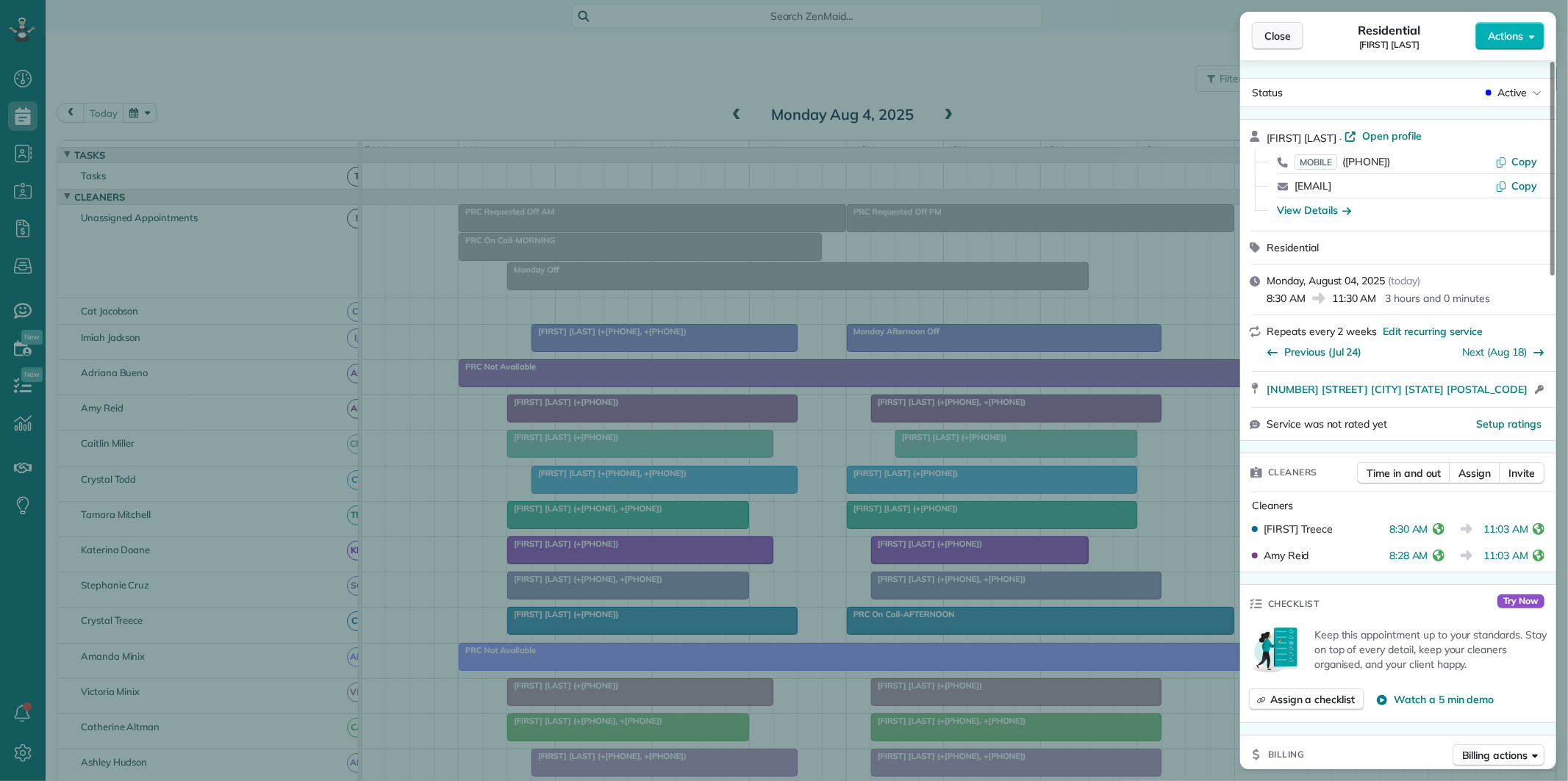 click on "Close" at bounding box center [1278, 36] 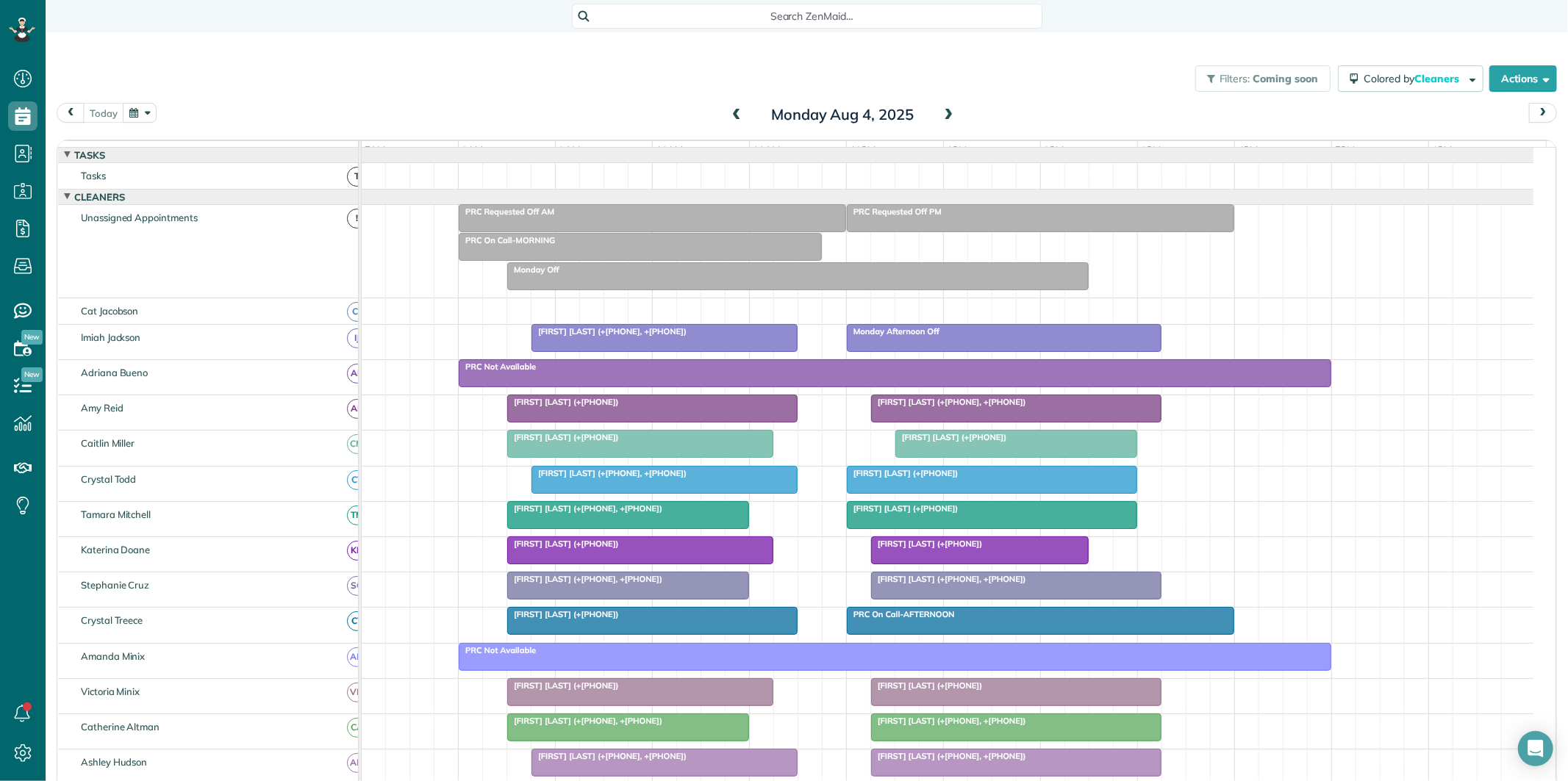 scroll, scrollTop: 82, scrollLeft: 0, axis: vertical 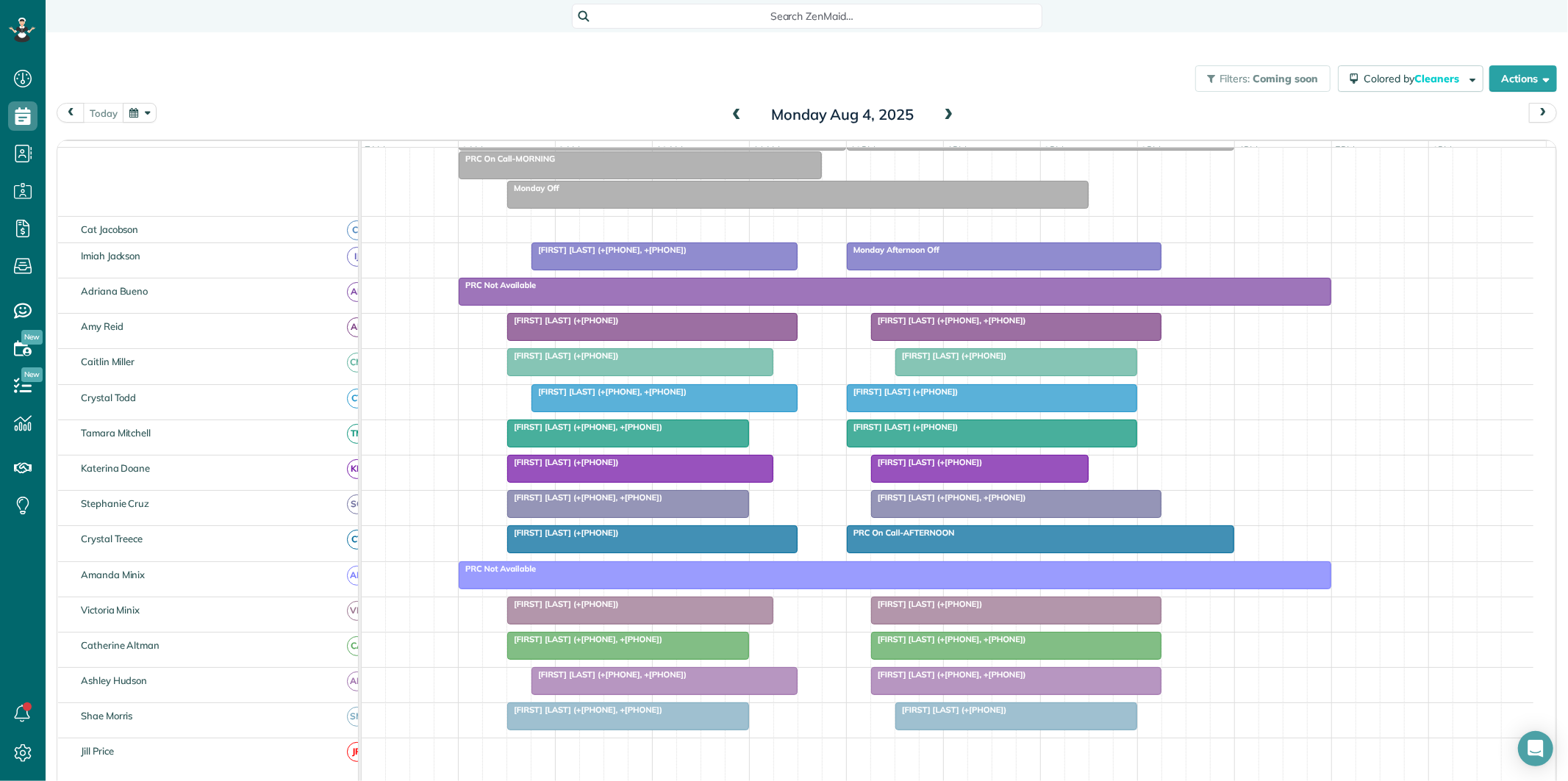 click on "[FIRST] [LAST] (+[PHONE], +[PHONE])" at bounding box center (609, 392) 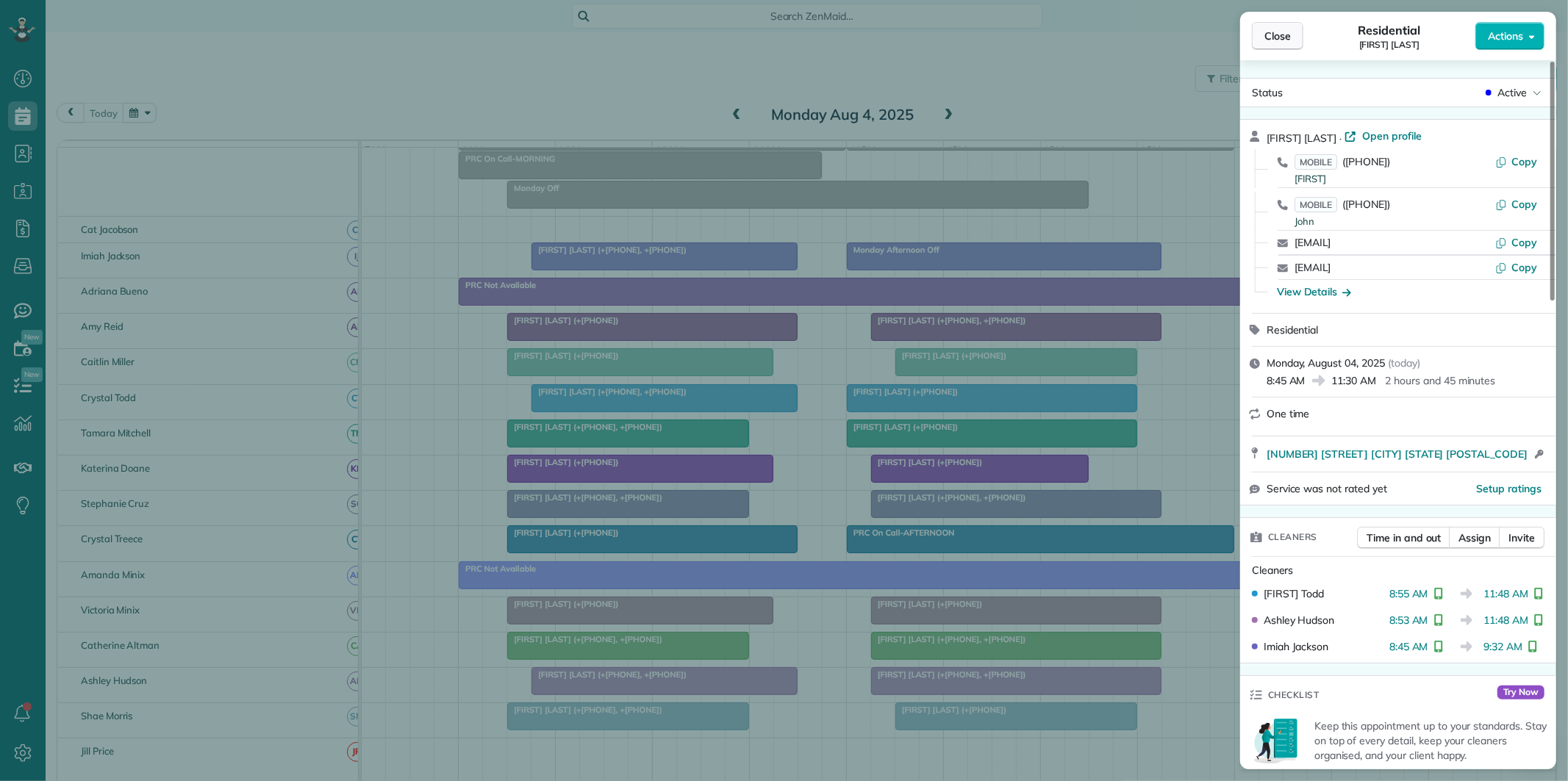 click on "Close" at bounding box center (1278, 36) 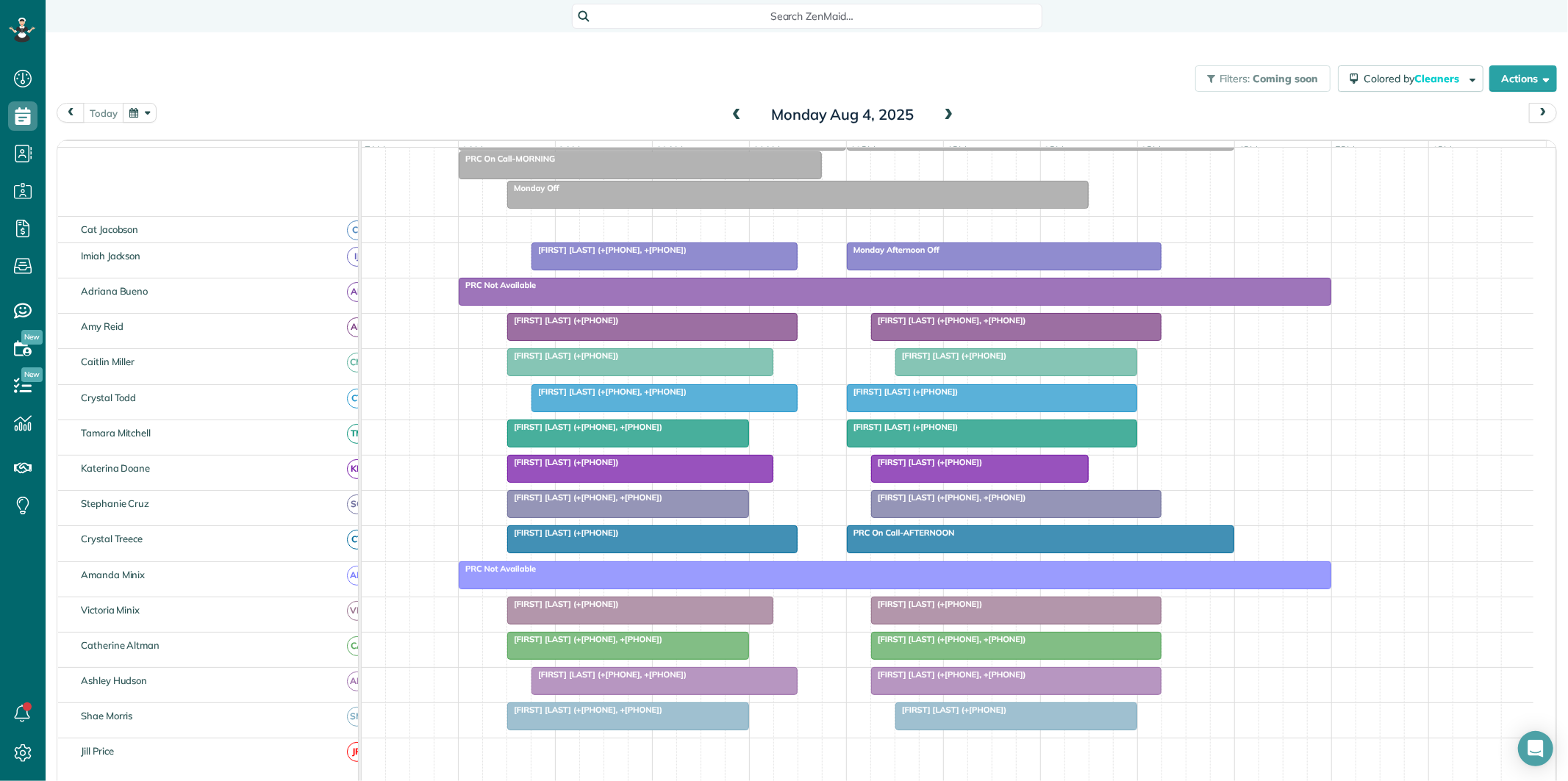 click at bounding box center [628, 433] 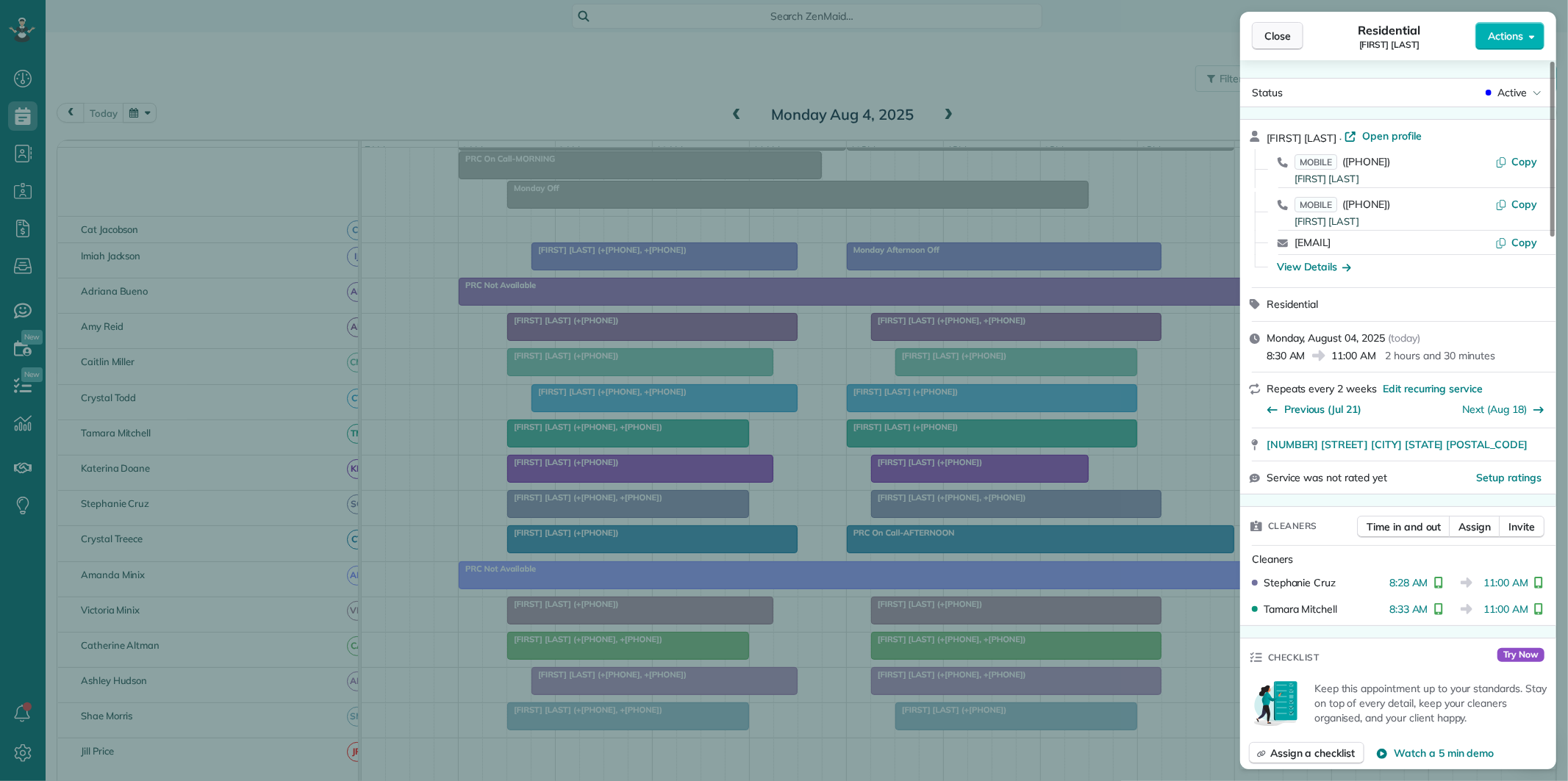 click on "Close" at bounding box center [1278, 36] 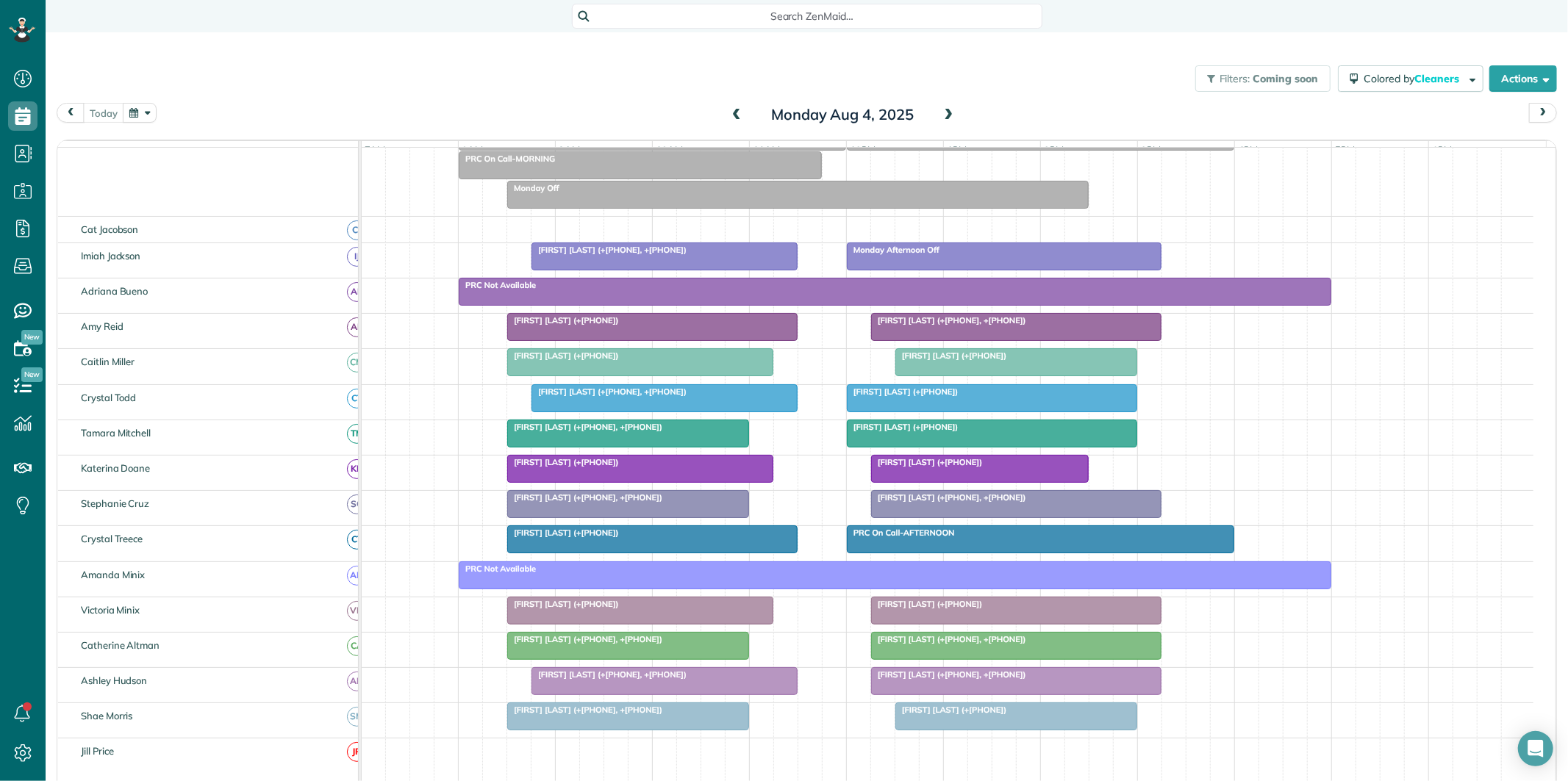 click on "[FIRST] [LAST] (+[PHONE])" at bounding box center [903, 427] 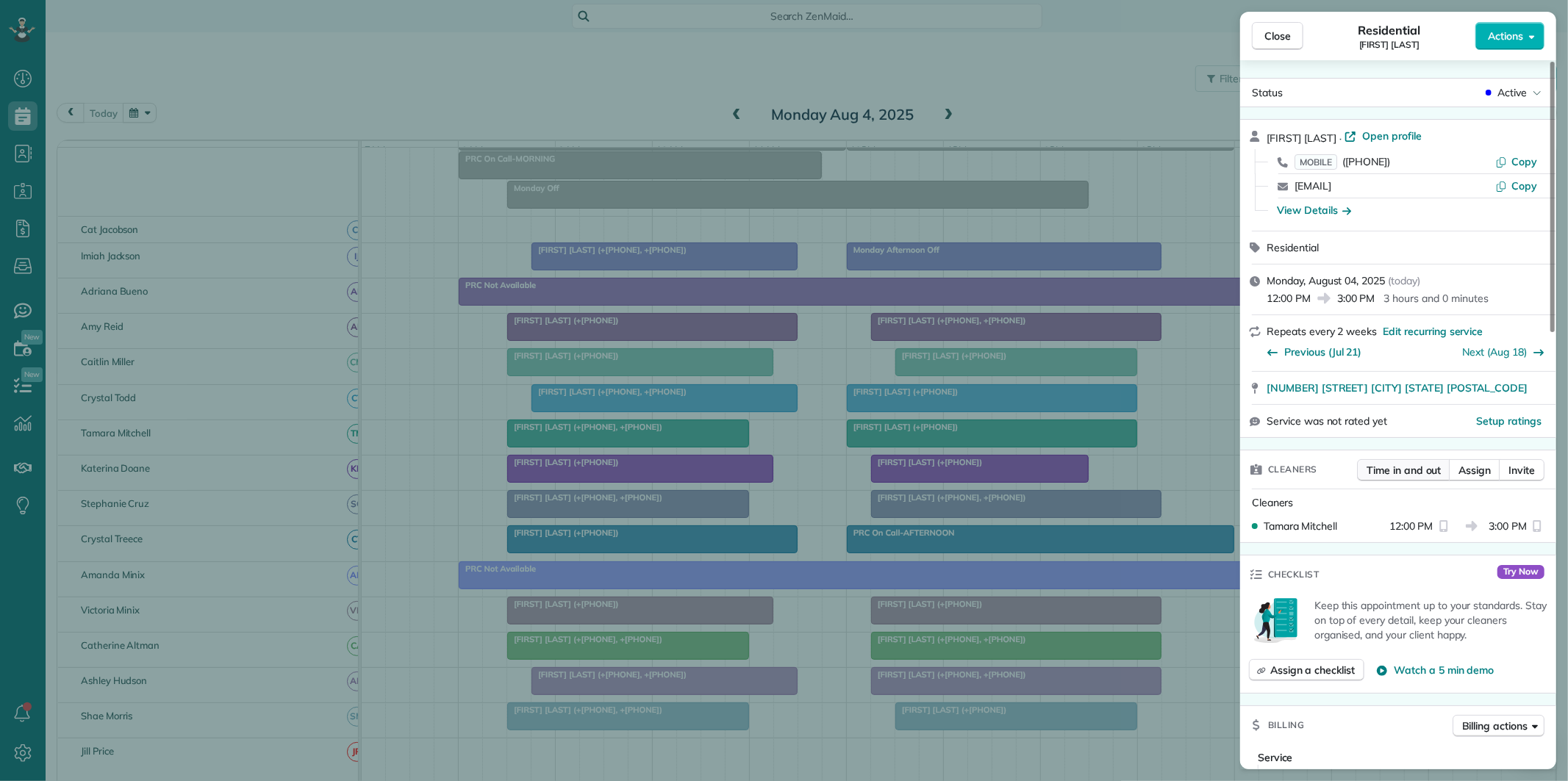 click on "Time in and out" at bounding box center (1403, 470) 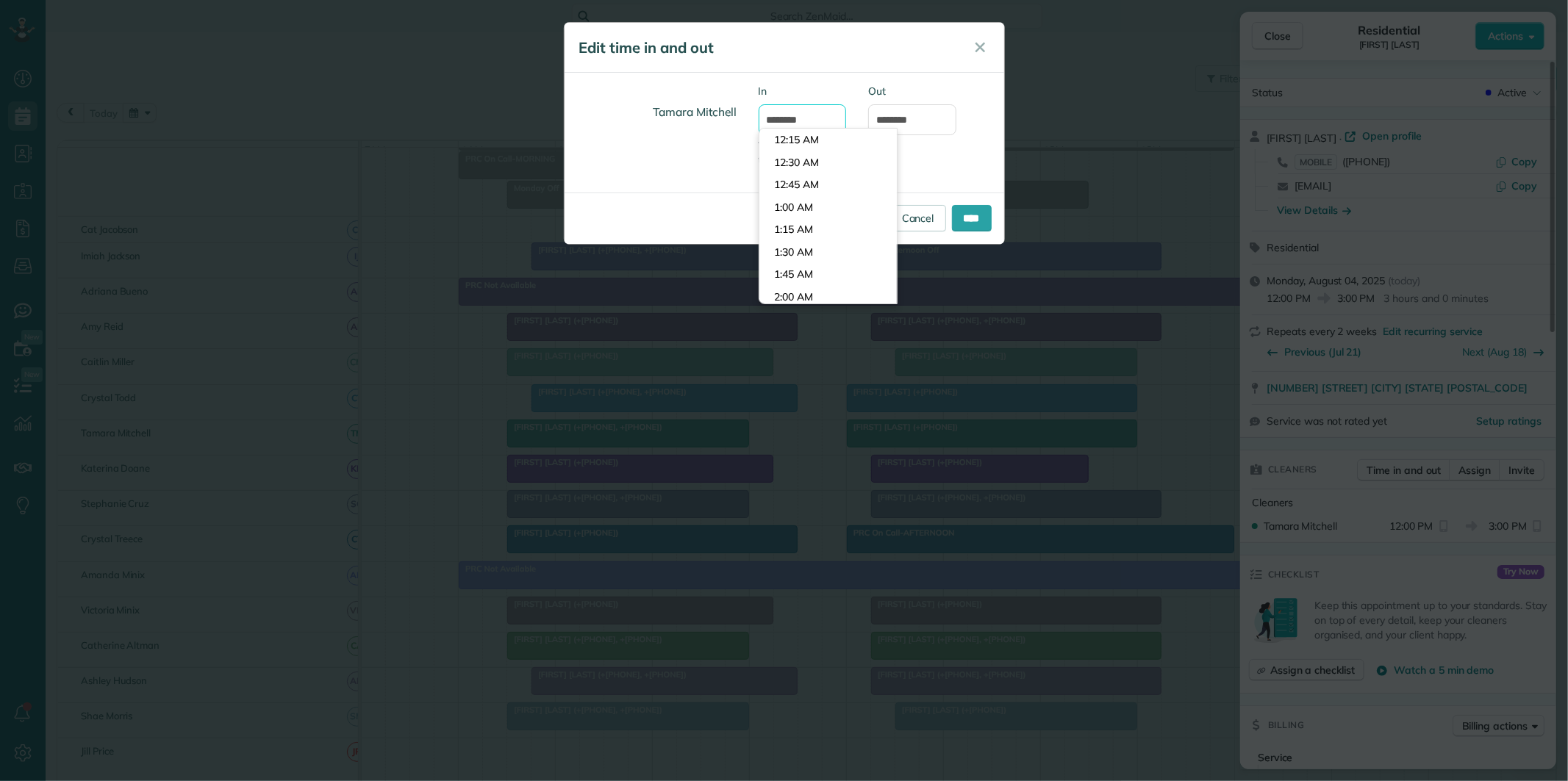 click on "********" at bounding box center (803, 120) 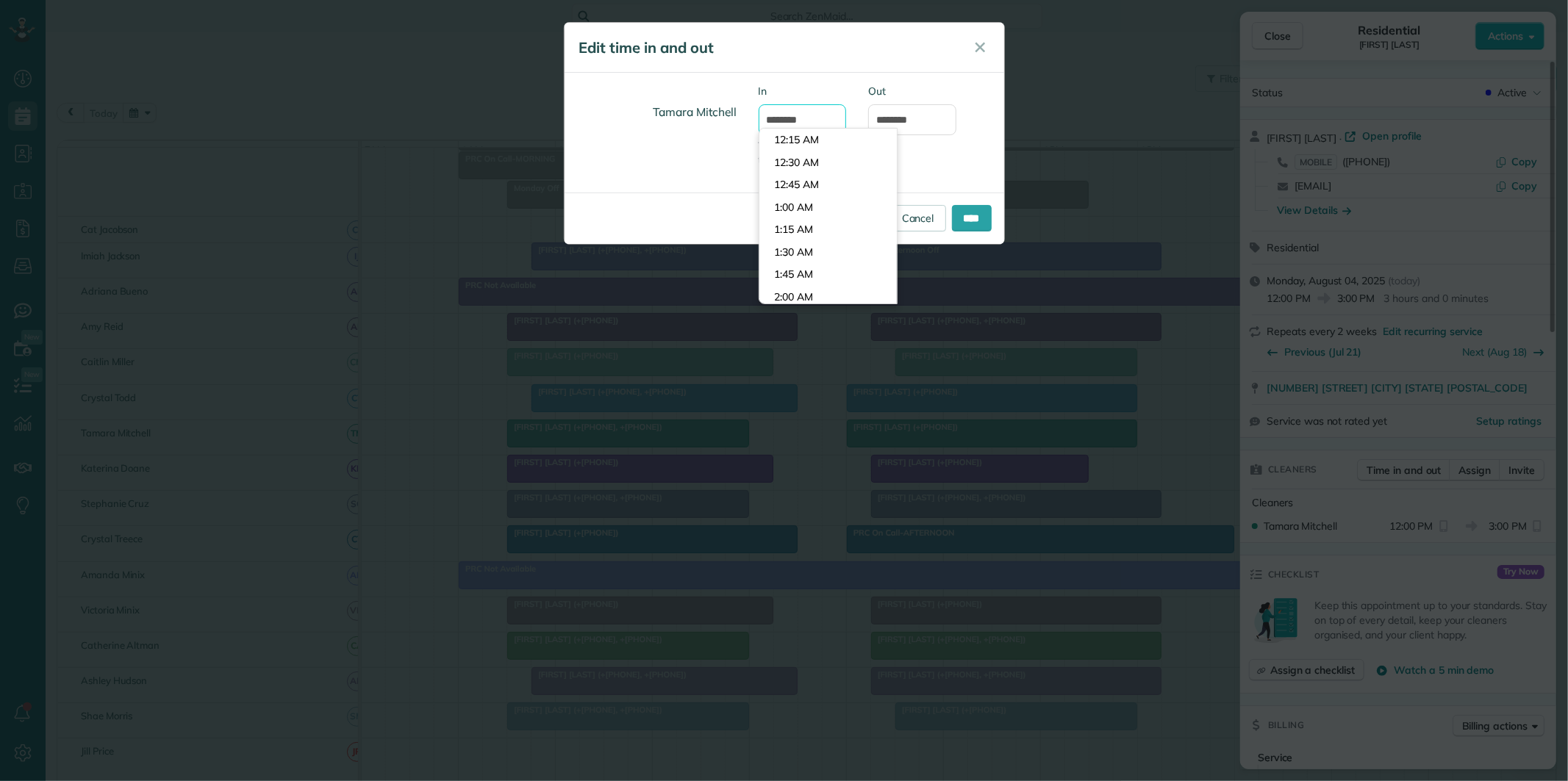 scroll, scrollTop: 1032, scrollLeft: 0, axis: vertical 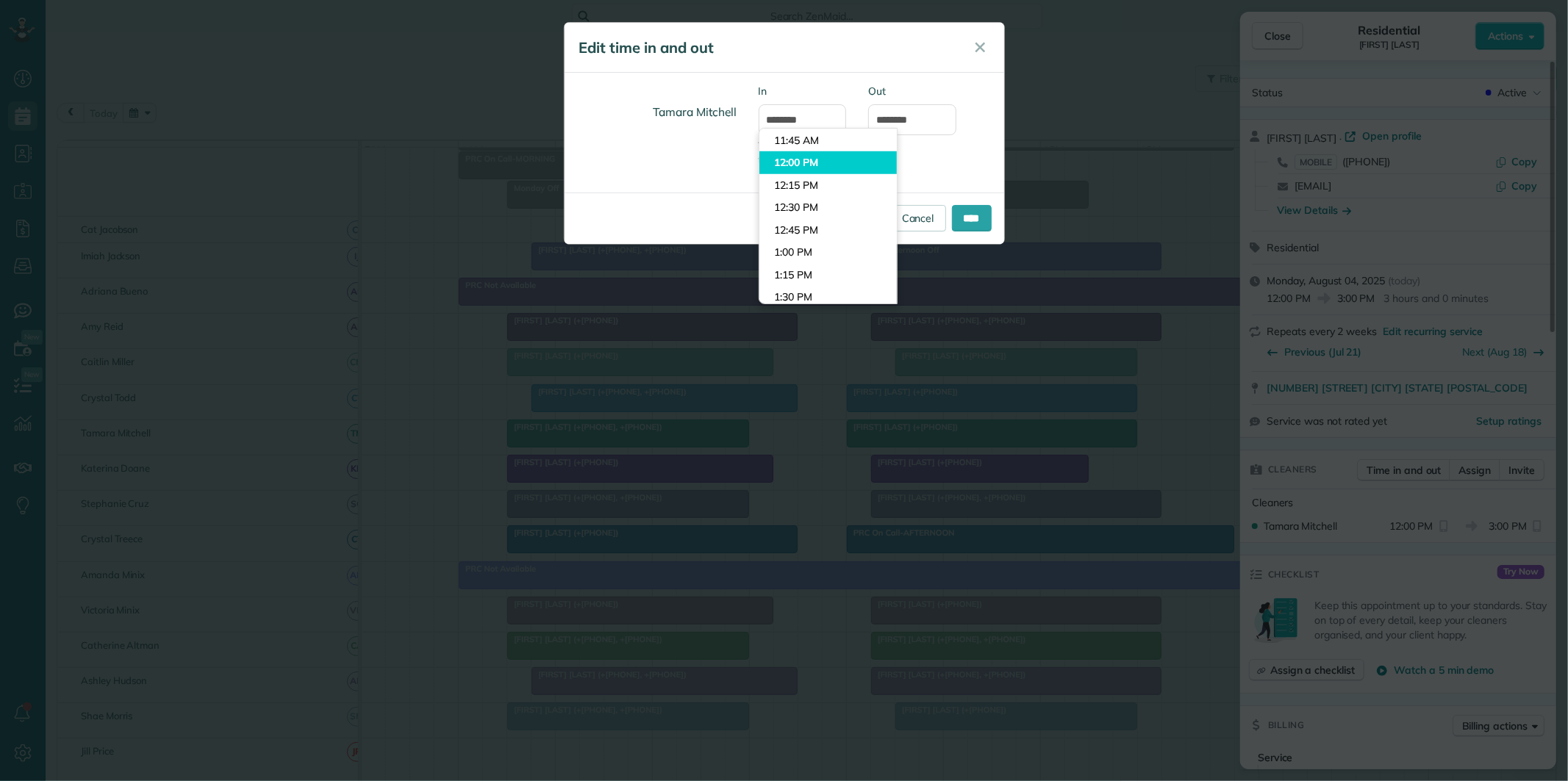 click on "12:00 PM" at bounding box center (828, 162) 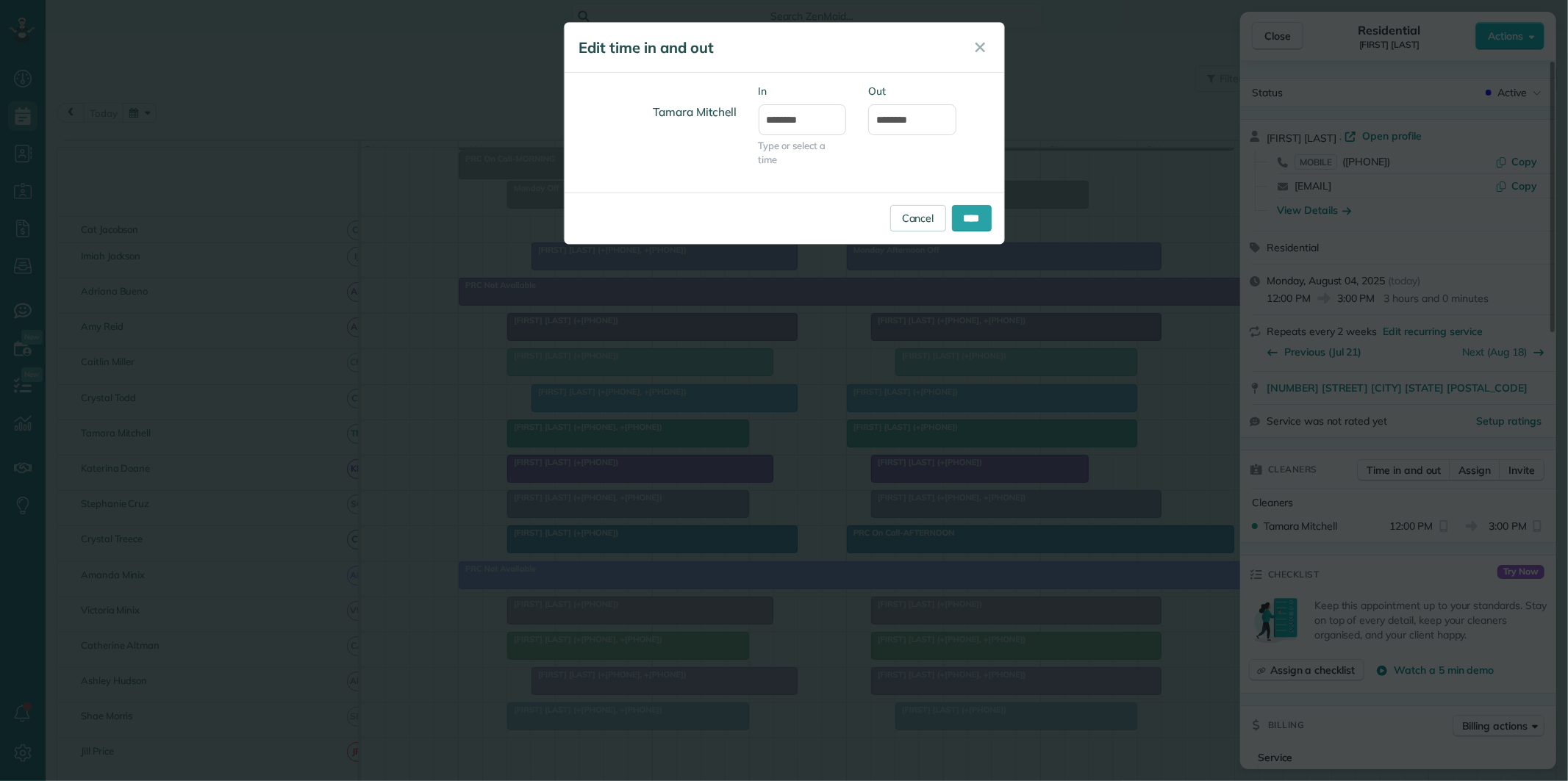 click on "Cancel
****" at bounding box center (784, 218) 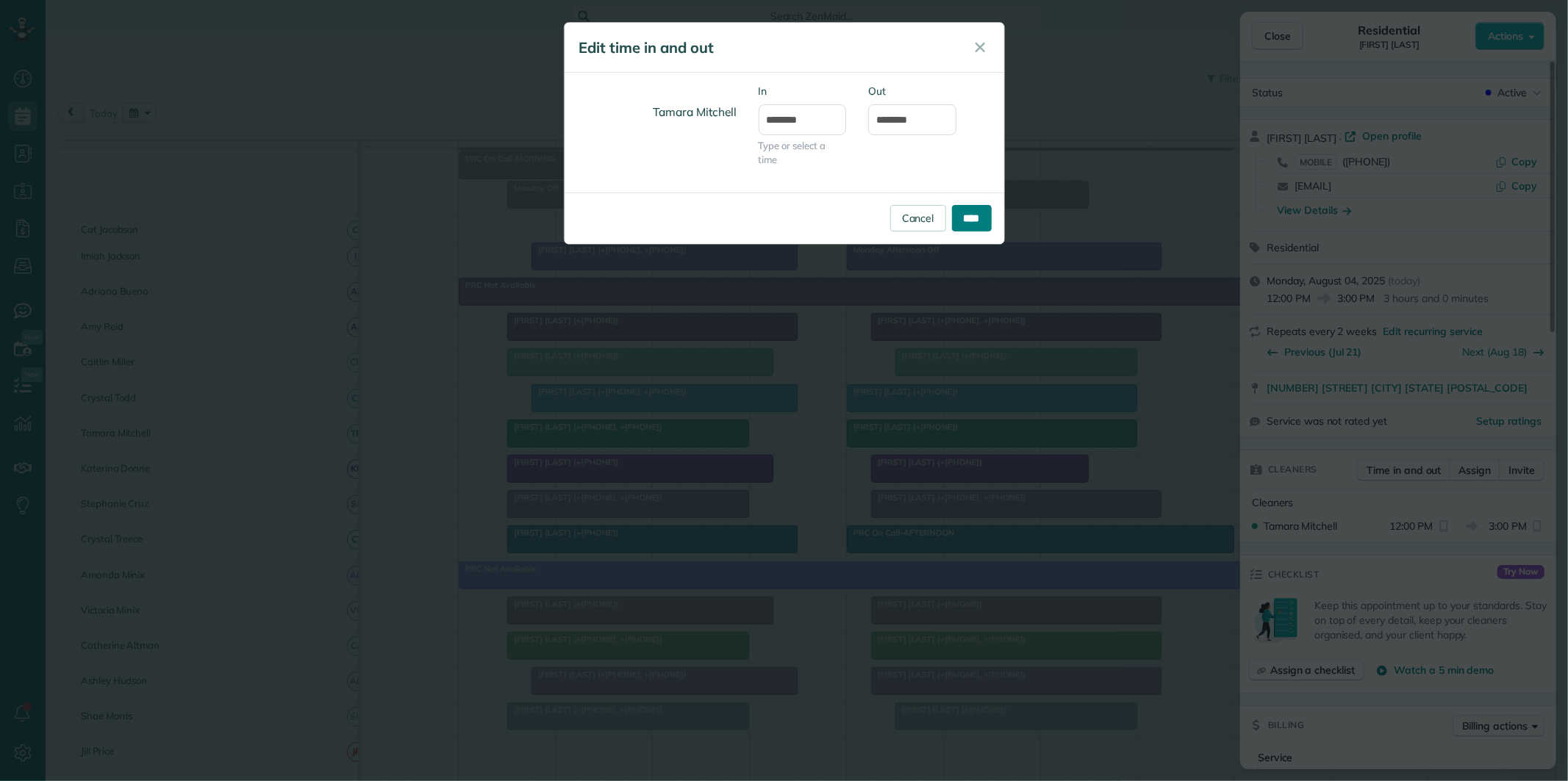 click on "****" at bounding box center (972, 218) 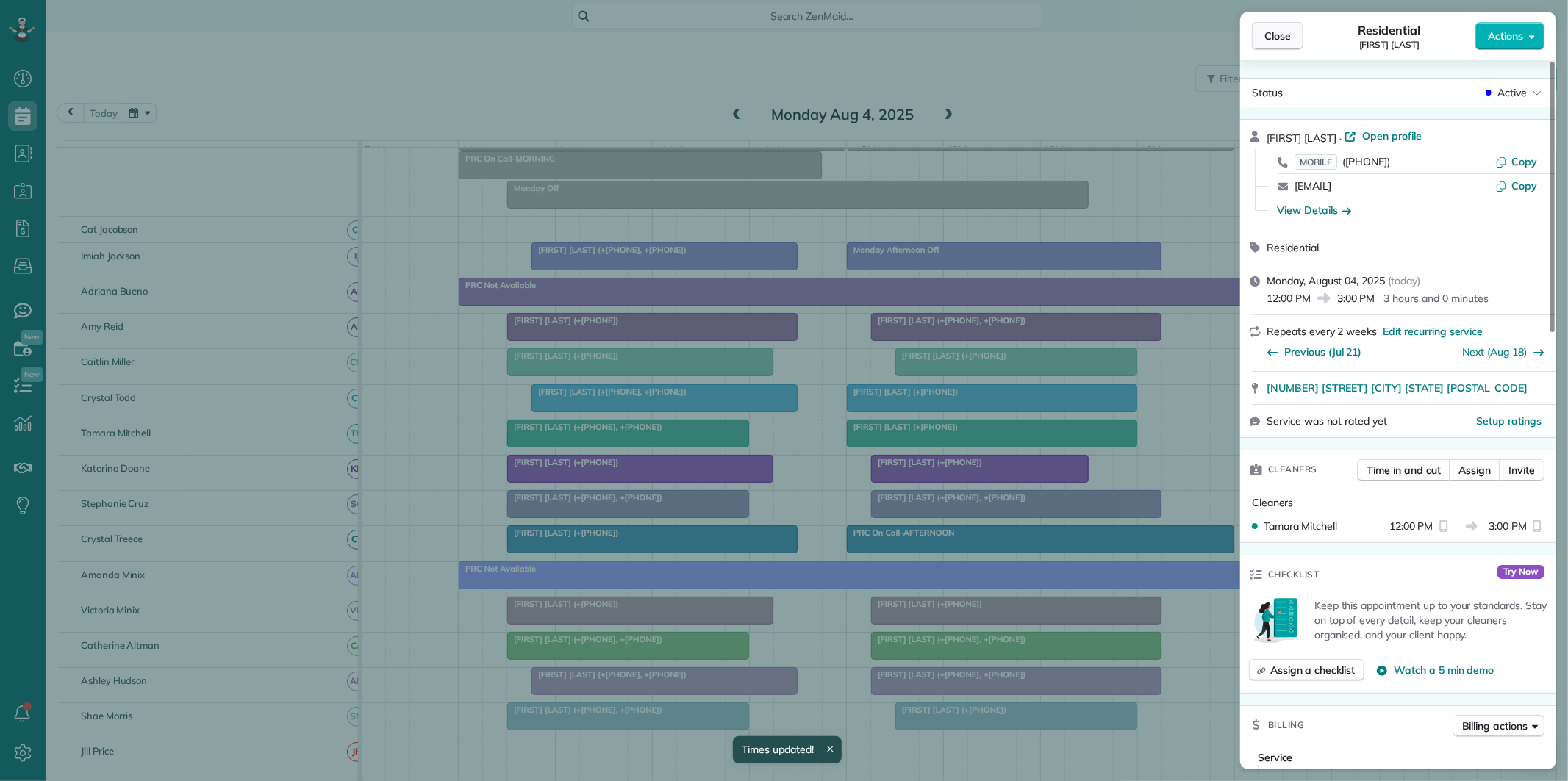 click on "Close" at bounding box center [1278, 36] 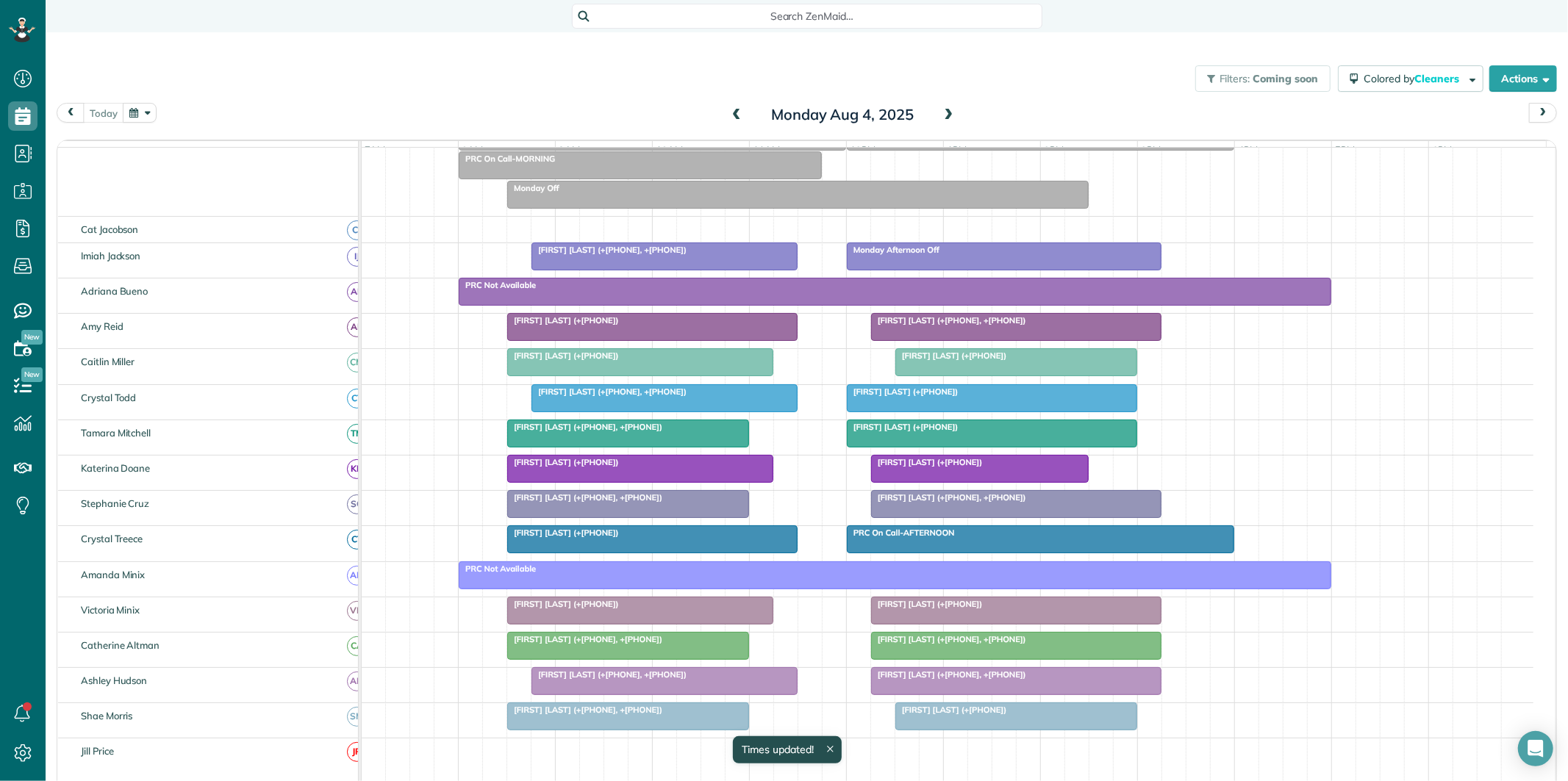 click on "[FIRST] [LAST] (+[PHONE])" at bounding box center [640, 462] 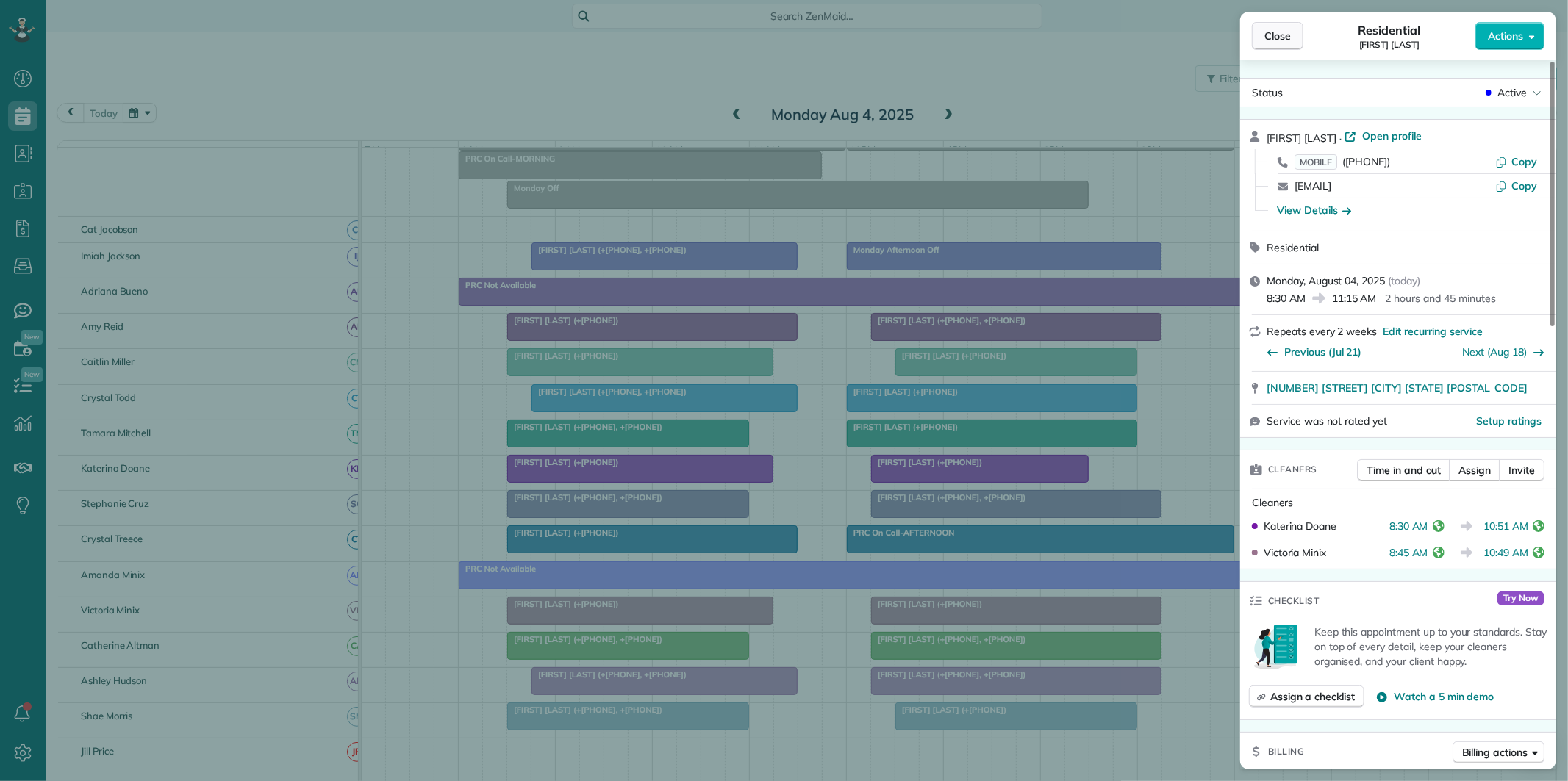click on "Close" at bounding box center [1278, 36] 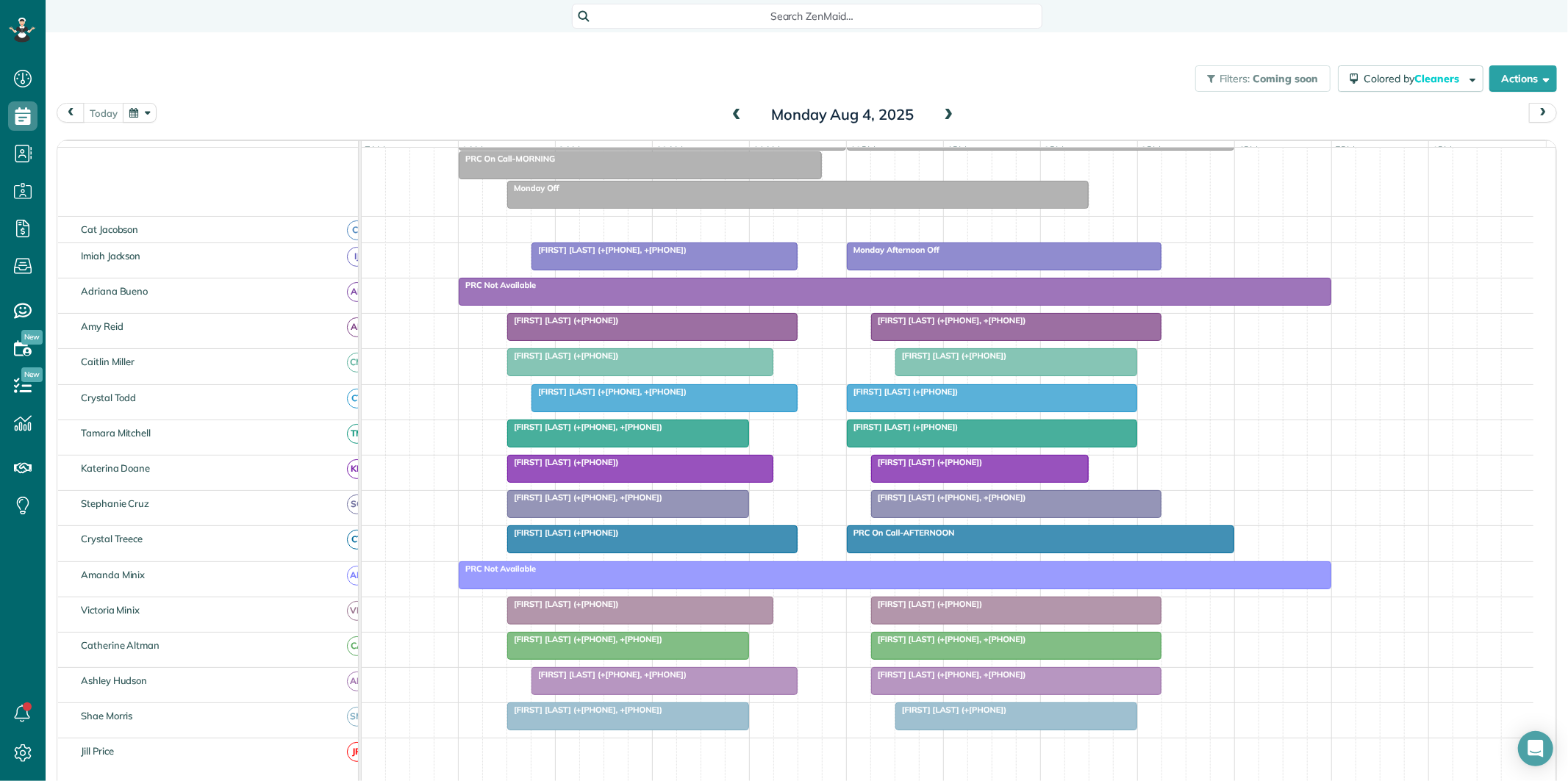 scroll, scrollTop: 136, scrollLeft: 0, axis: vertical 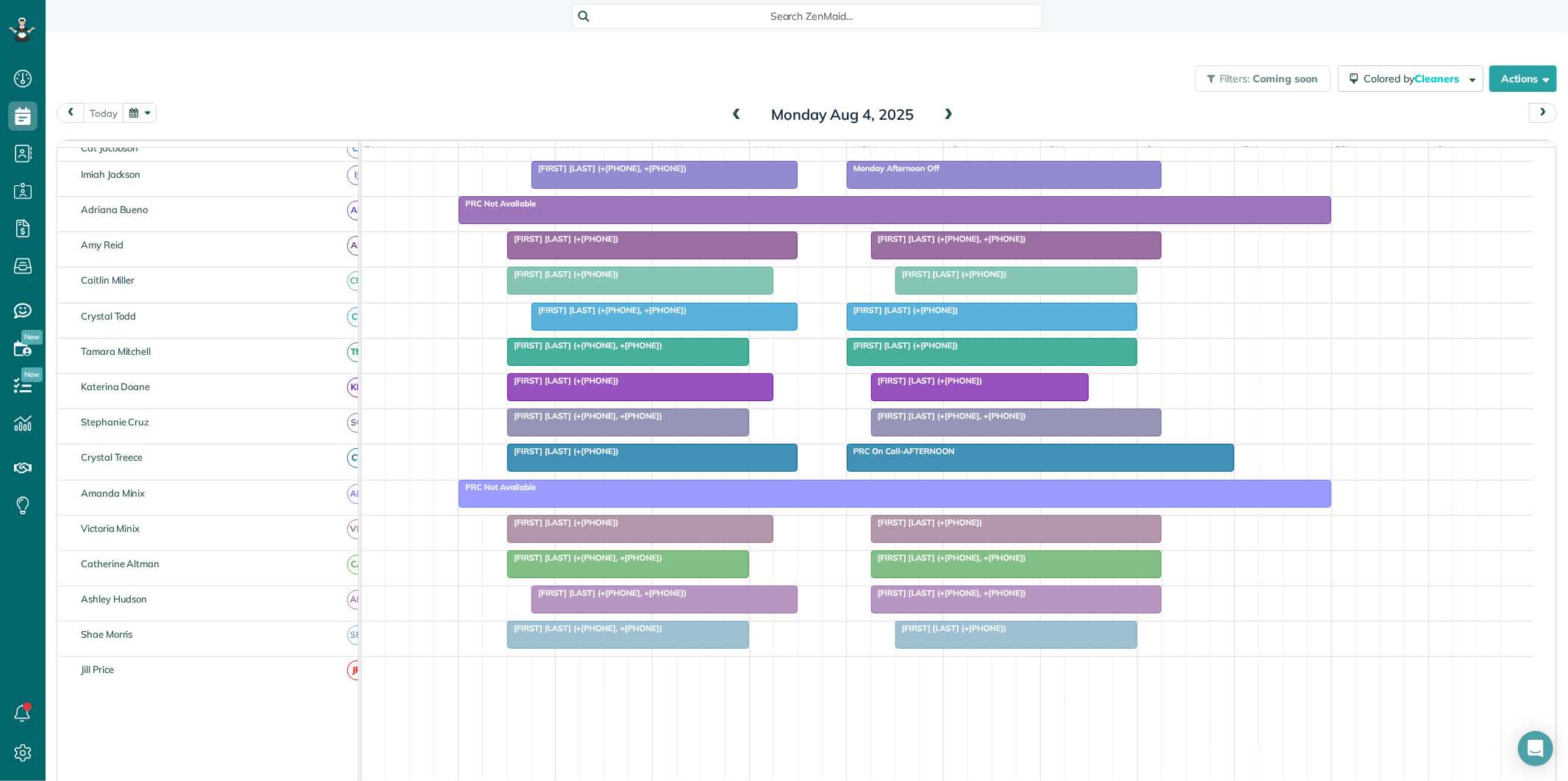 click at bounding box center [628, 564] 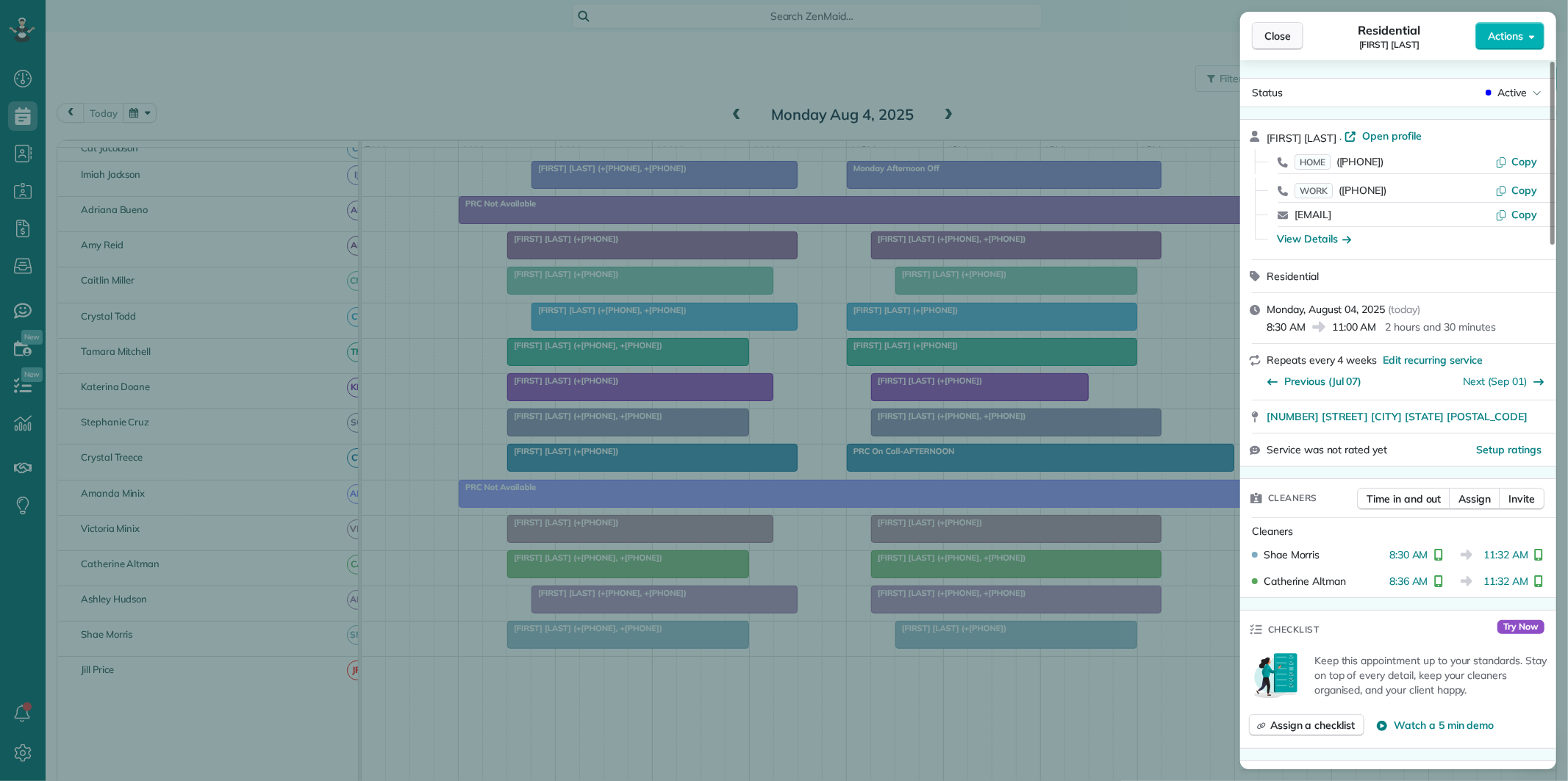 click on "Close" at bounding box center (1278, 36) 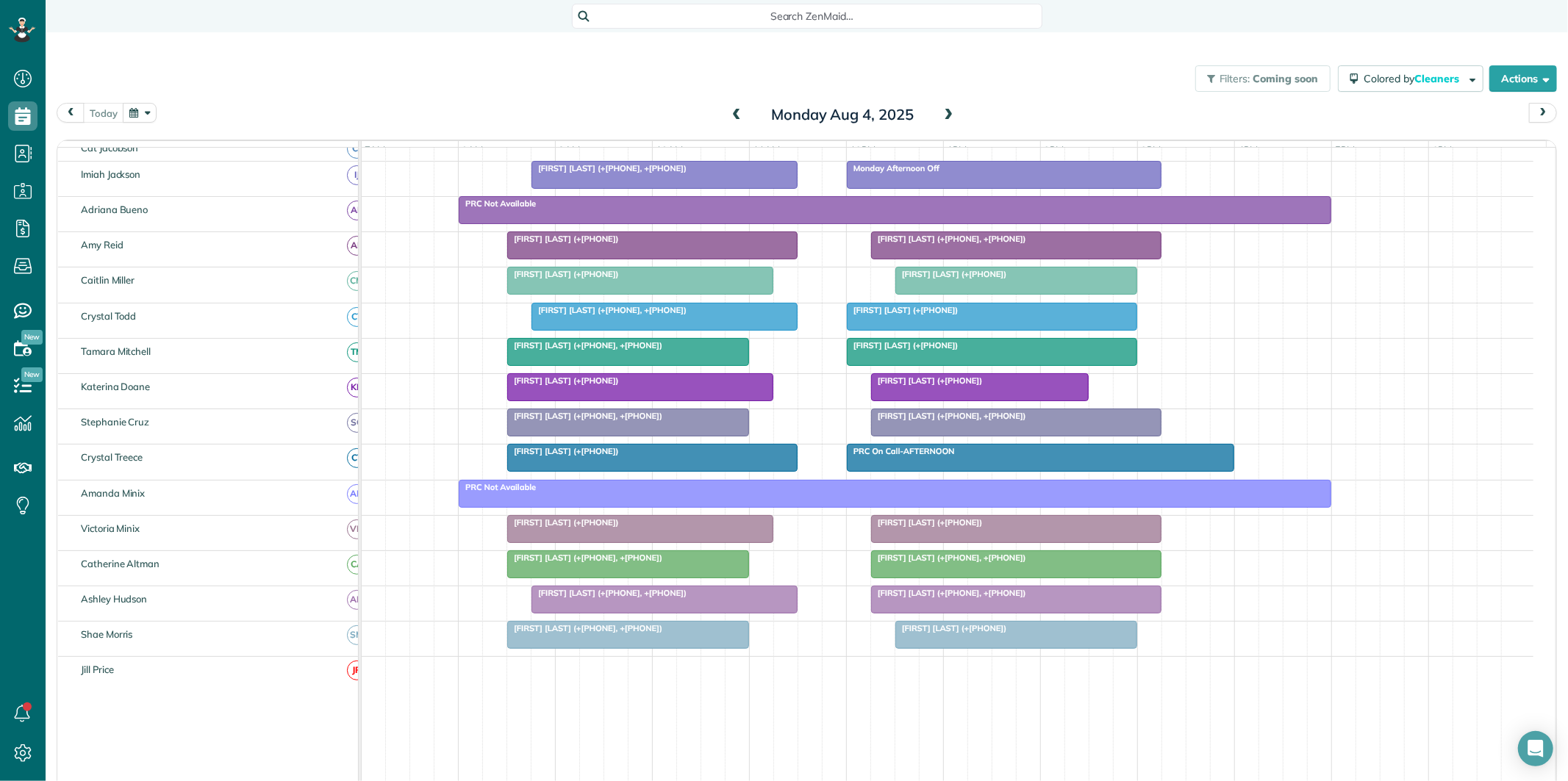 click on "[FIRST] [LAST] (+[PHONE])" at bounding box center (951, 628) 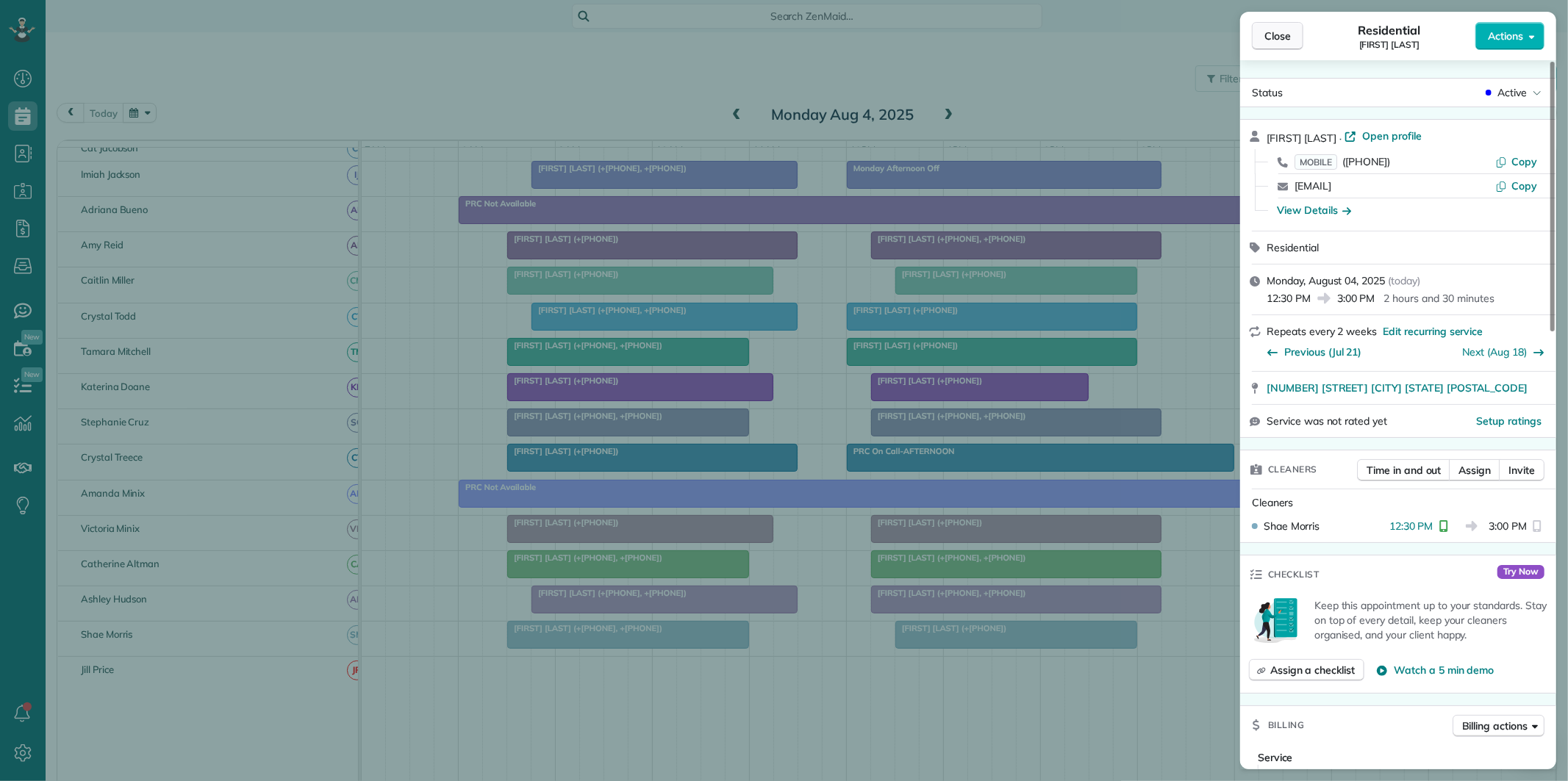click on "Close" at bounding box center (1278, 36) 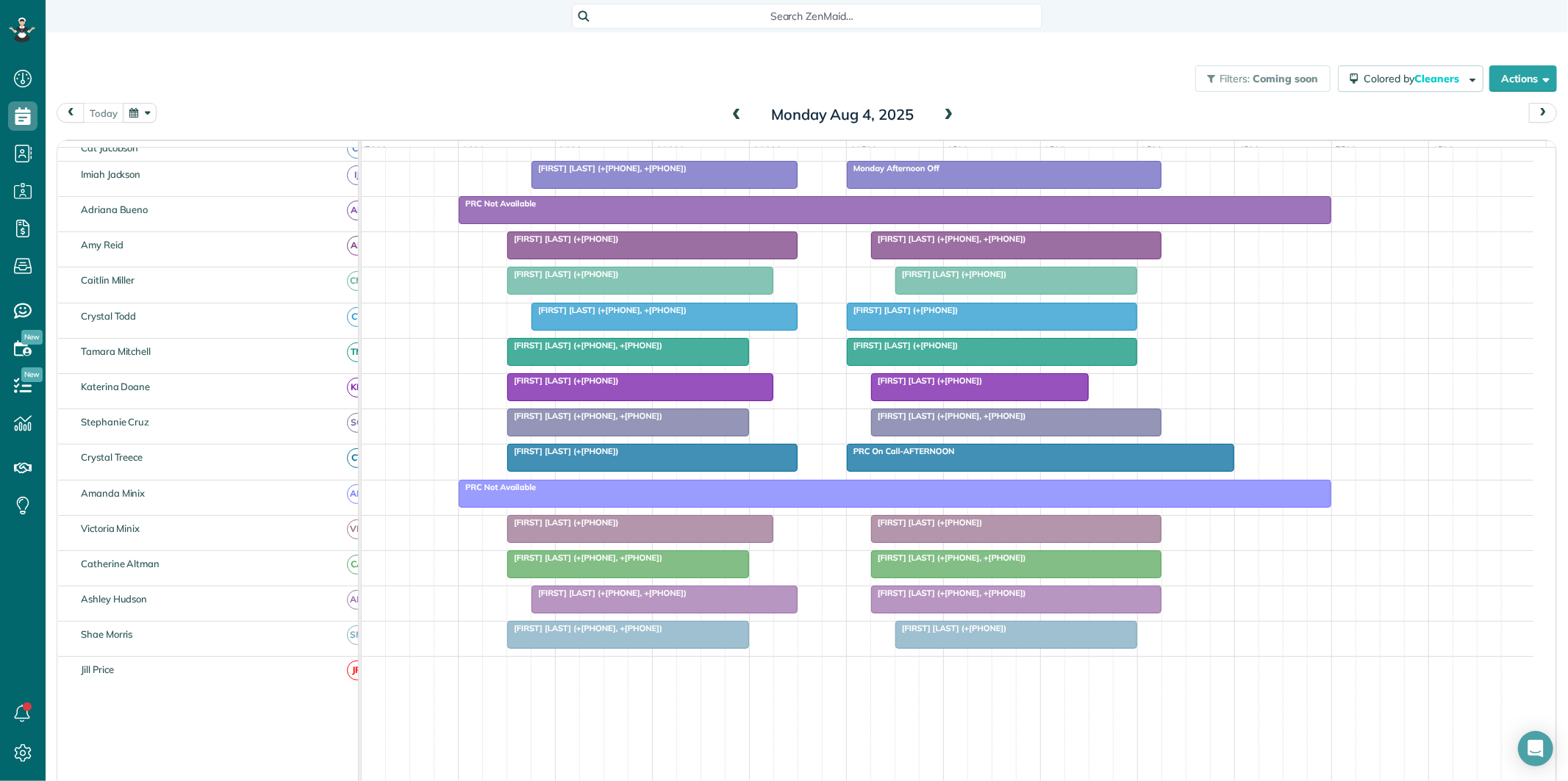 click on "[FIRST] [LAST] (+[PHONE], +[PHONE])" at bounding box center (948, 593) 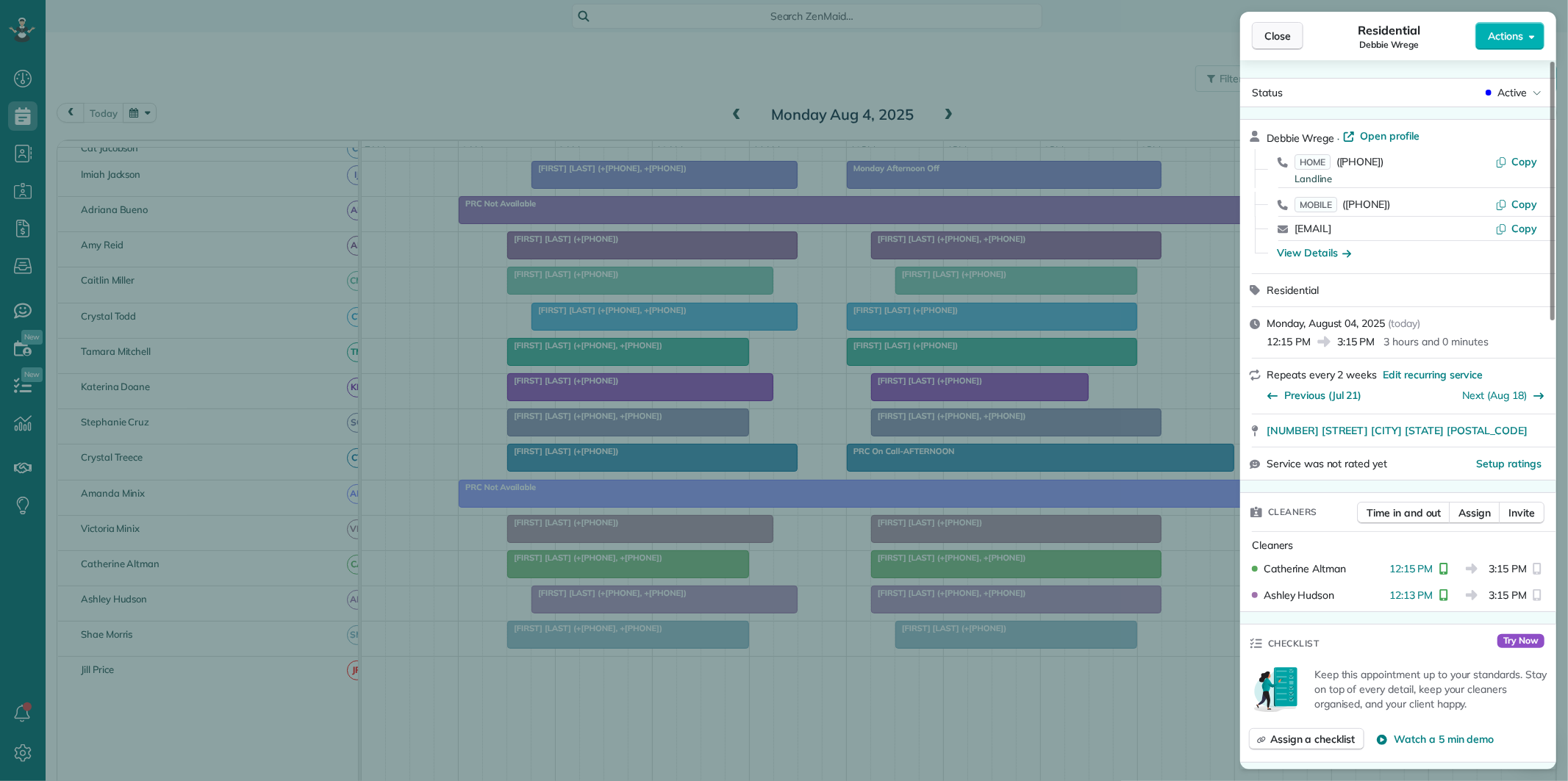 click on "Close" at bounding box center (1278, 36) 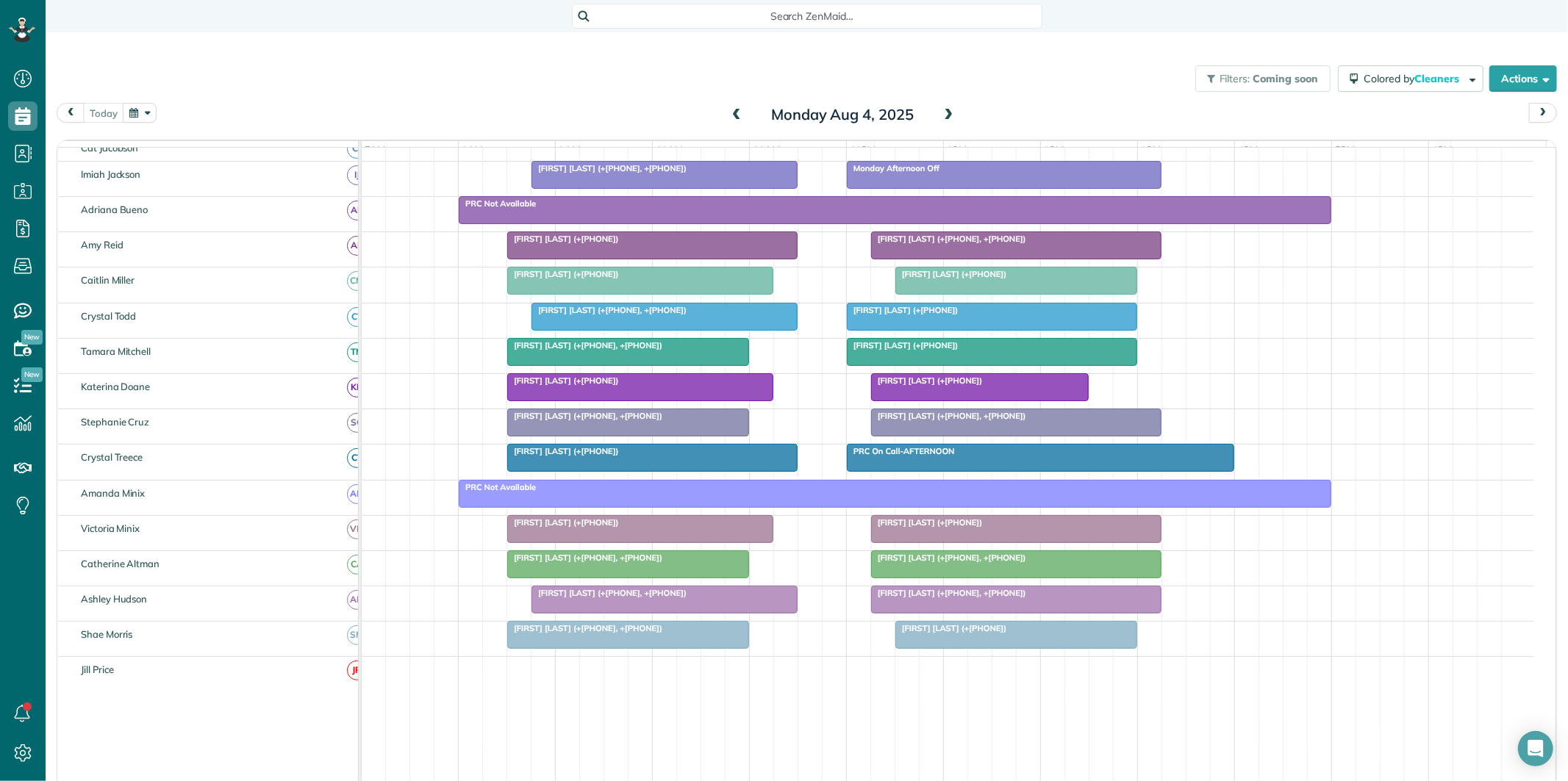 click at bounding box center [1016, 529] 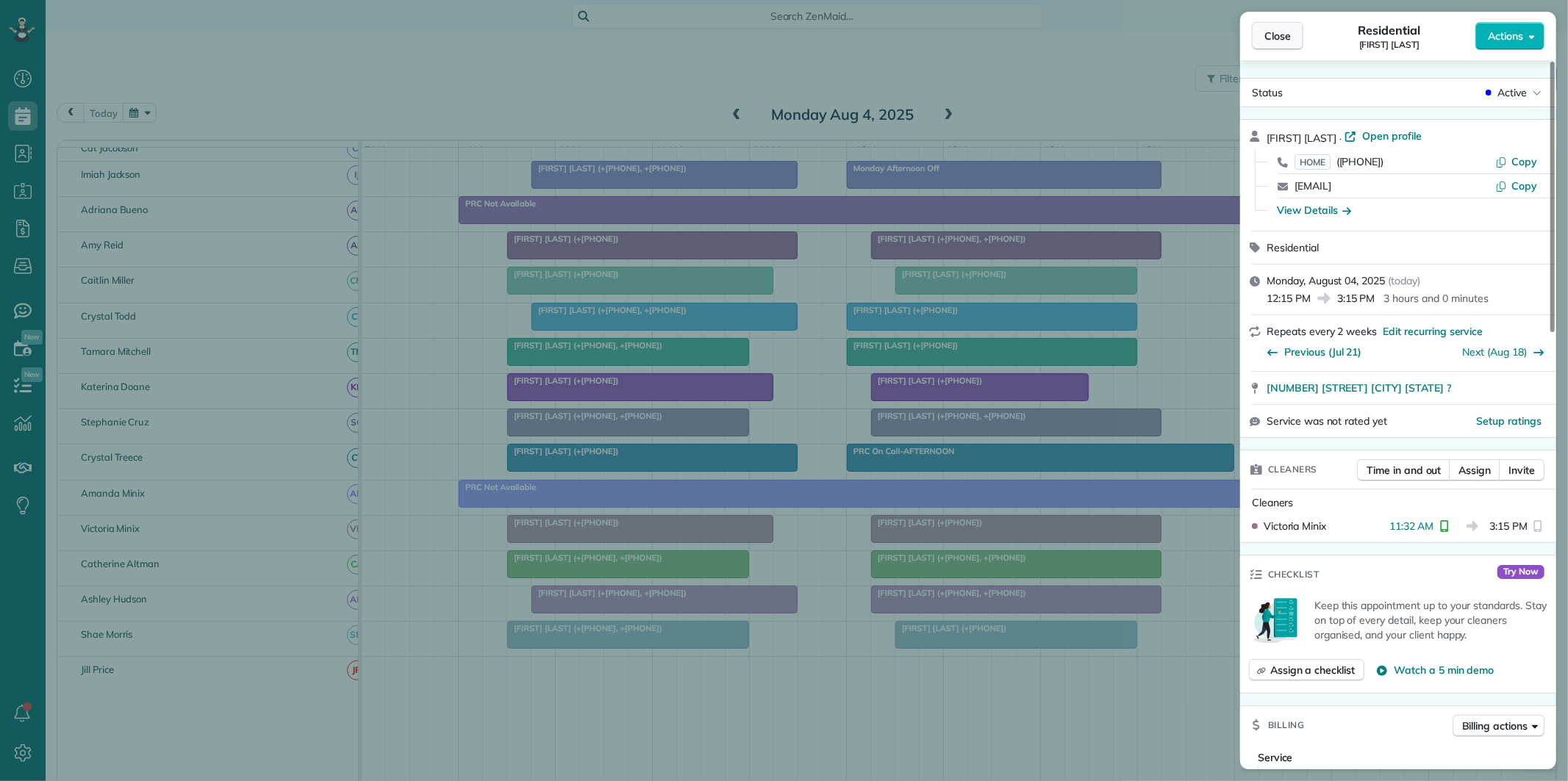 click on "Close" at bounding box center (1278, 36) 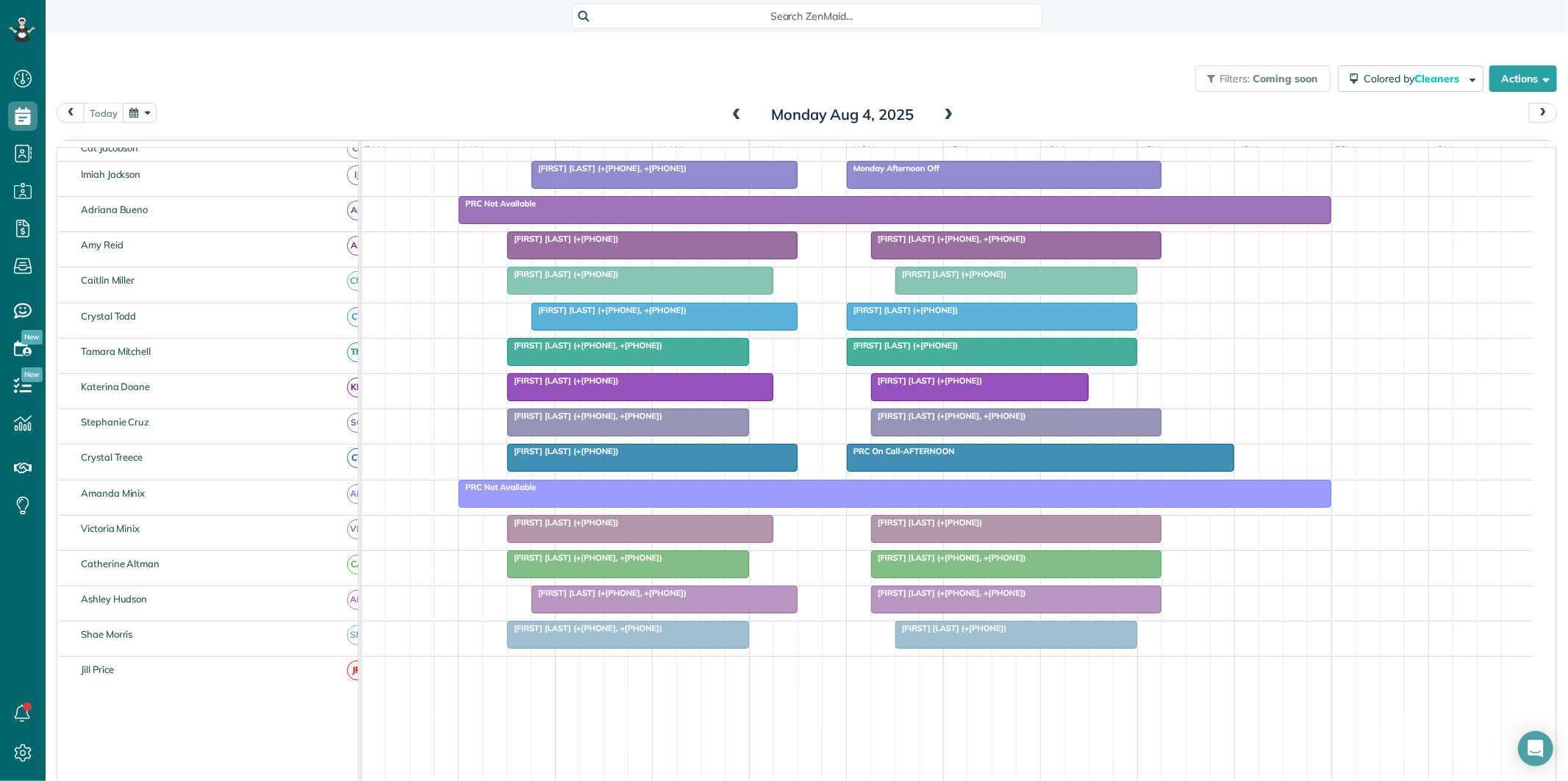 click at bounding box center (1016, 422) 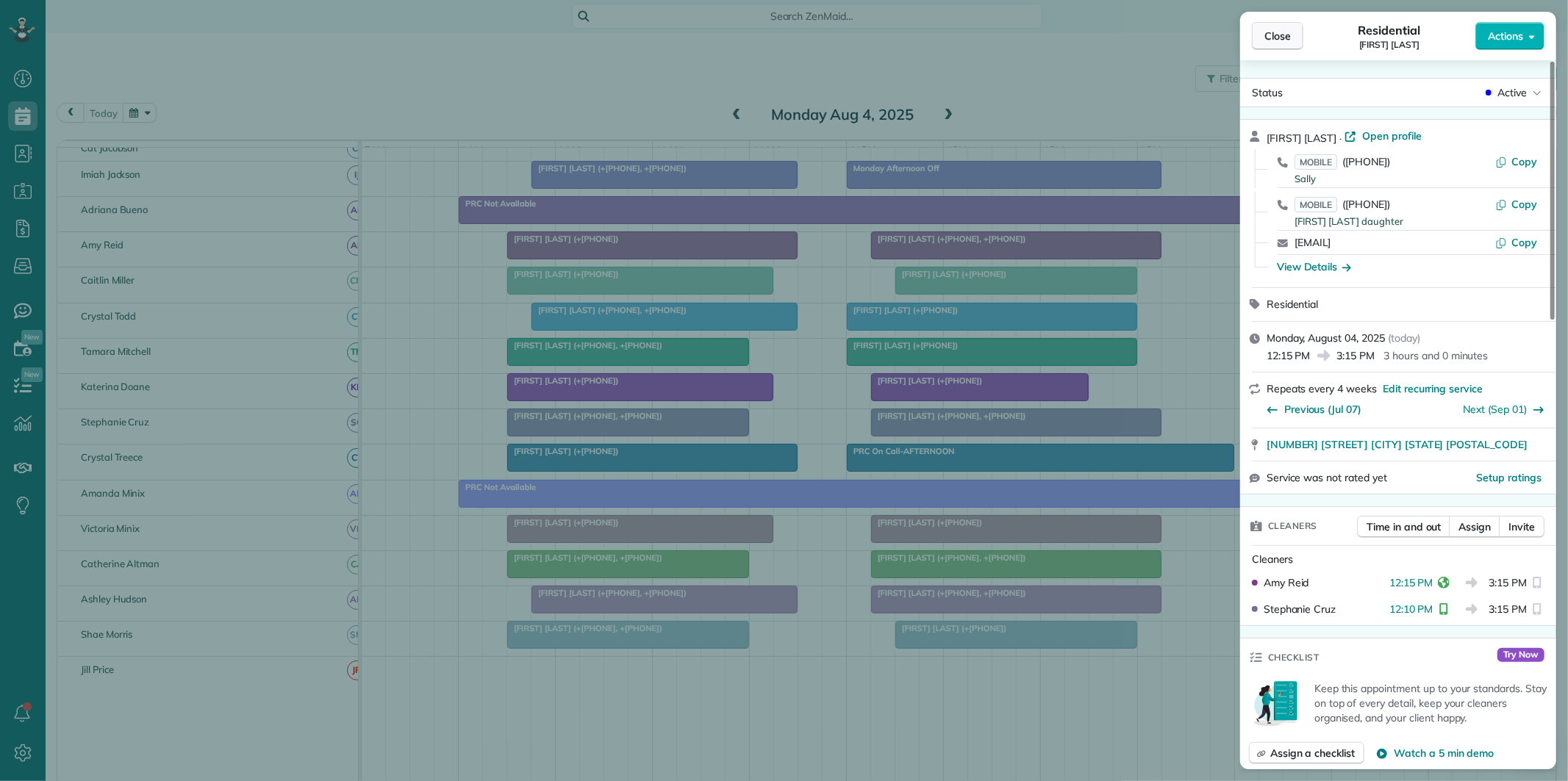 click on "Close" at bounding box center [1278, 36] 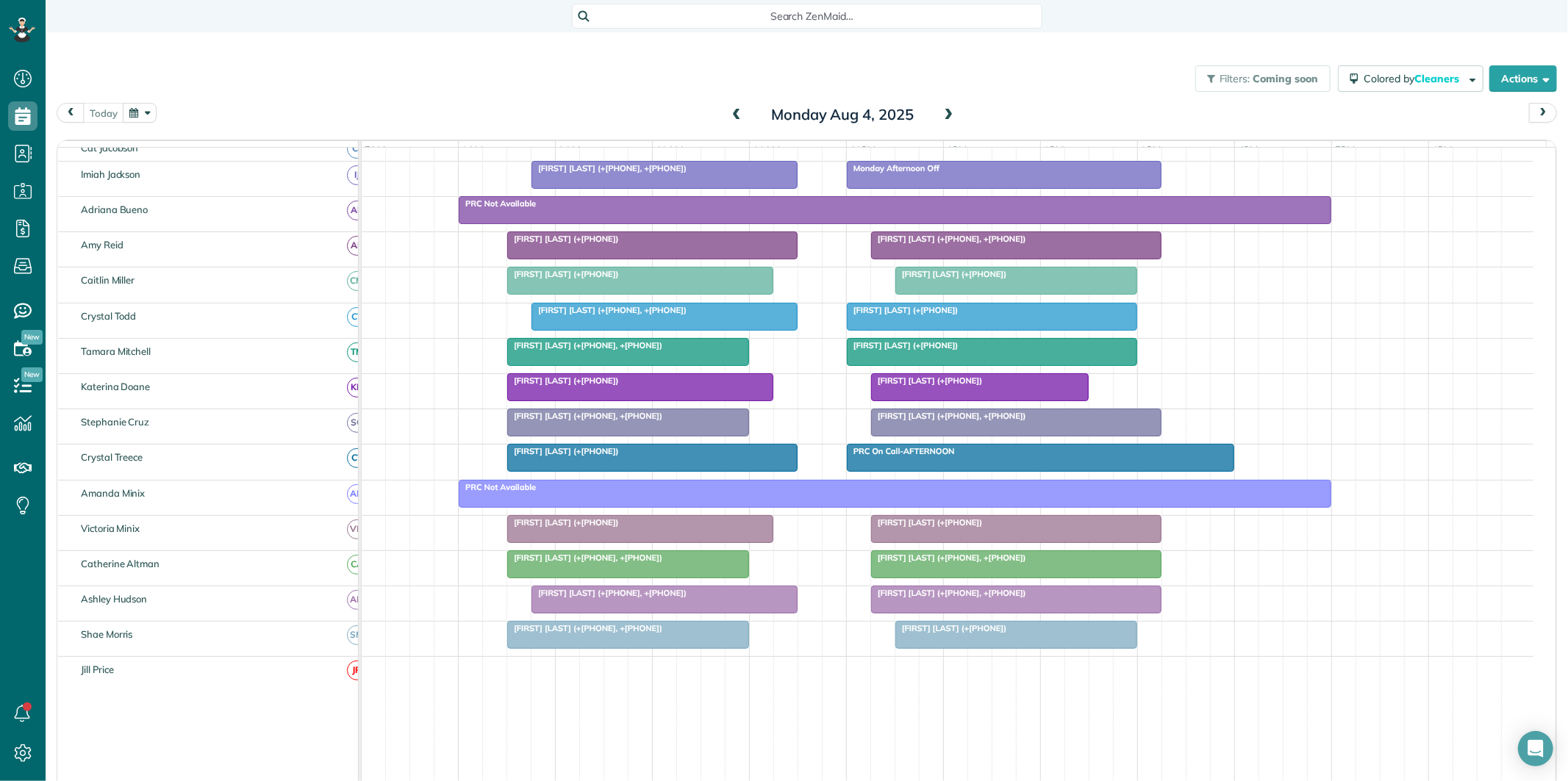 click at bounding box center (980, 387) 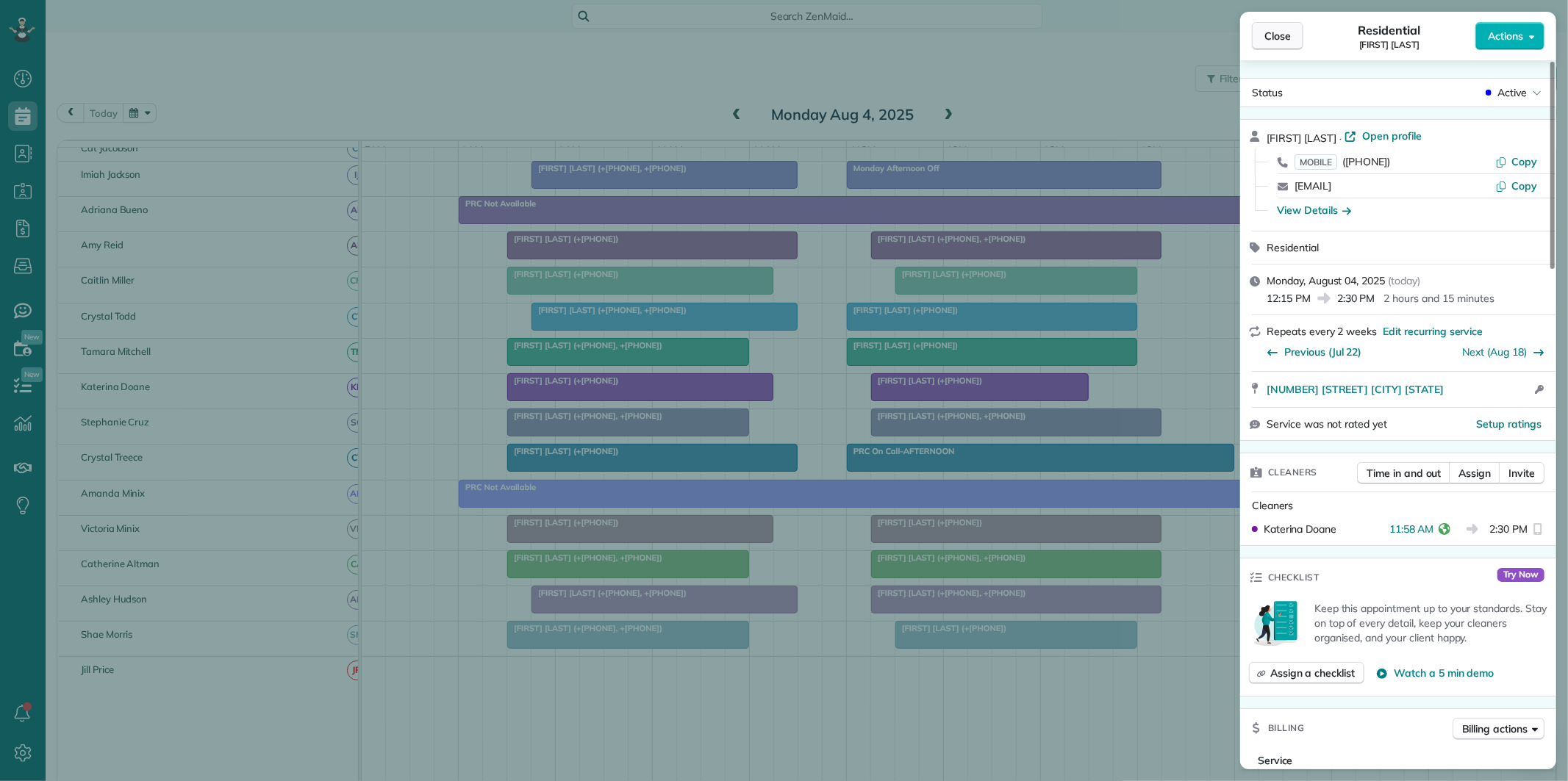 click on "Close" at bounding box center [1278, 36] 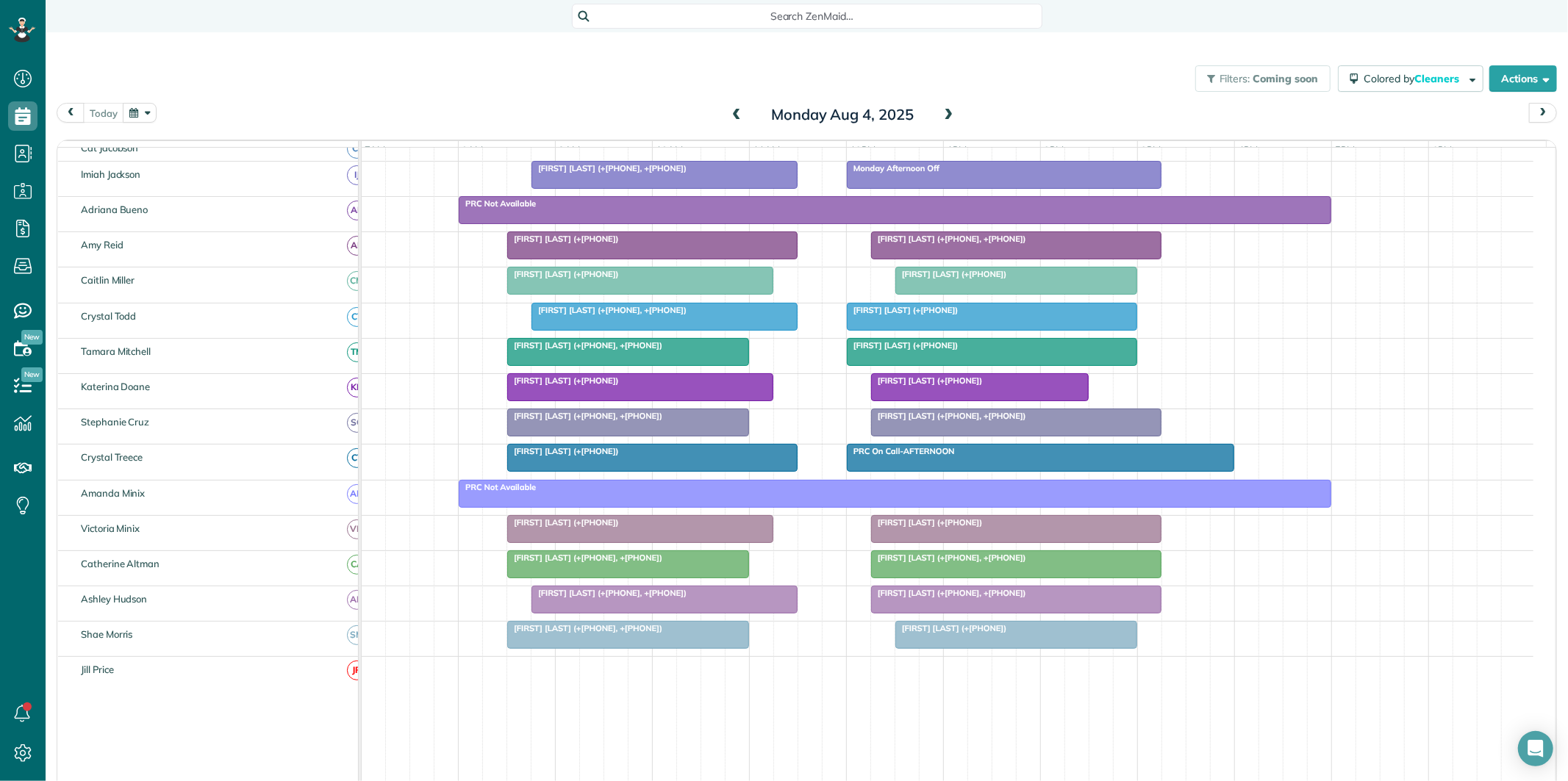 click at bounding box center (992, 317) 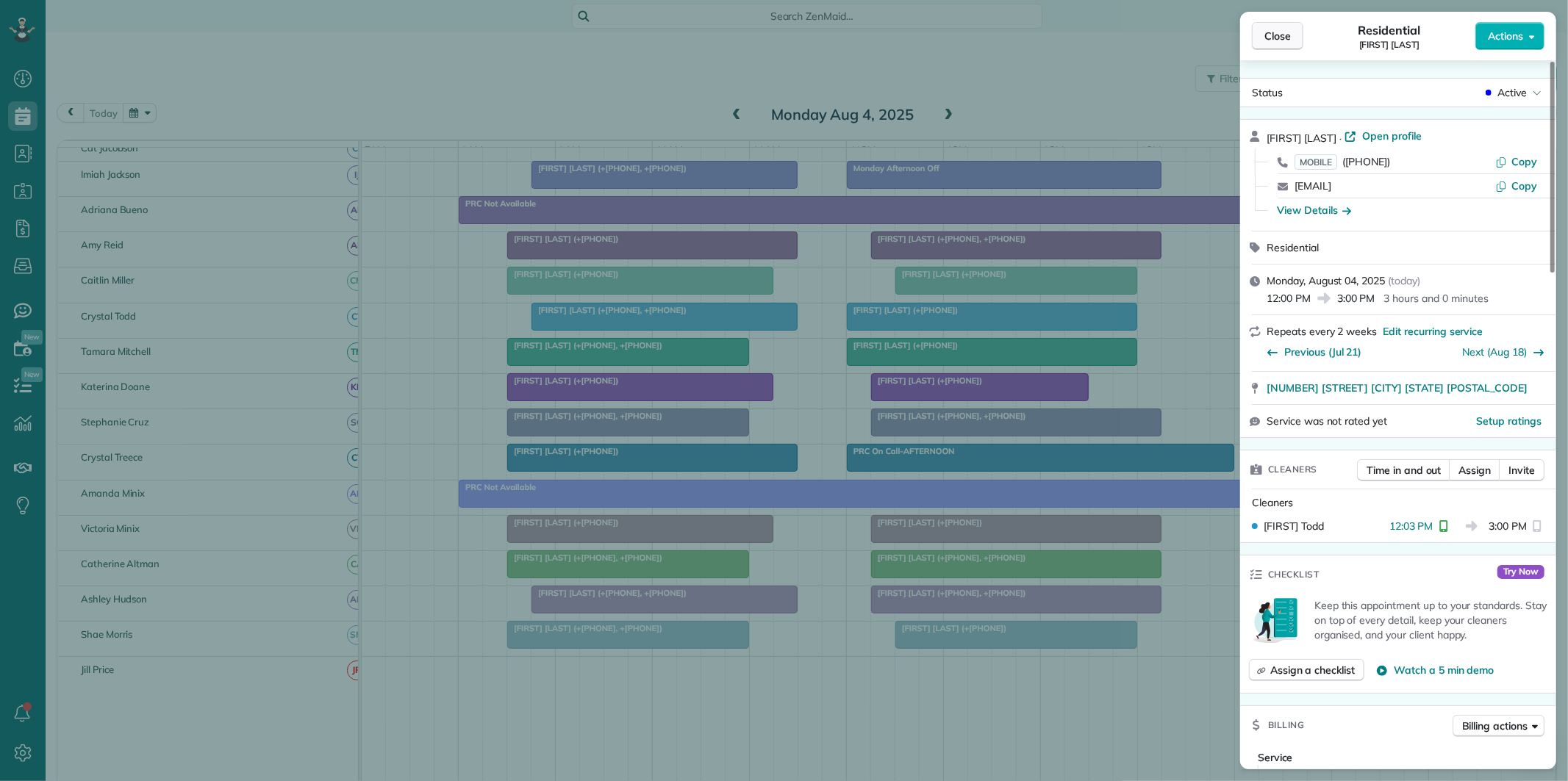 click on "Close" at bounding box center (1278, 36) 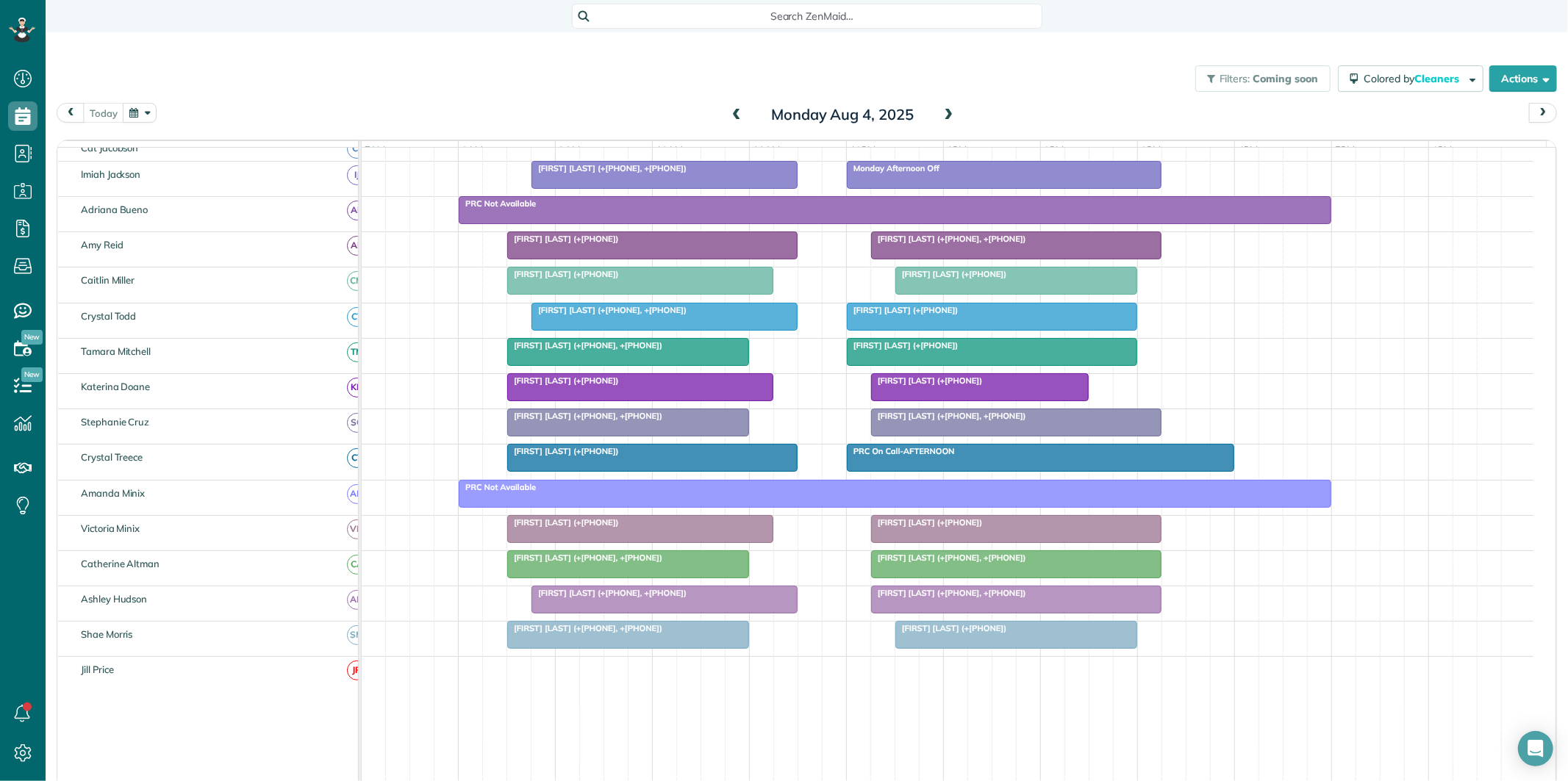 click at bounding box center (1016, 281) 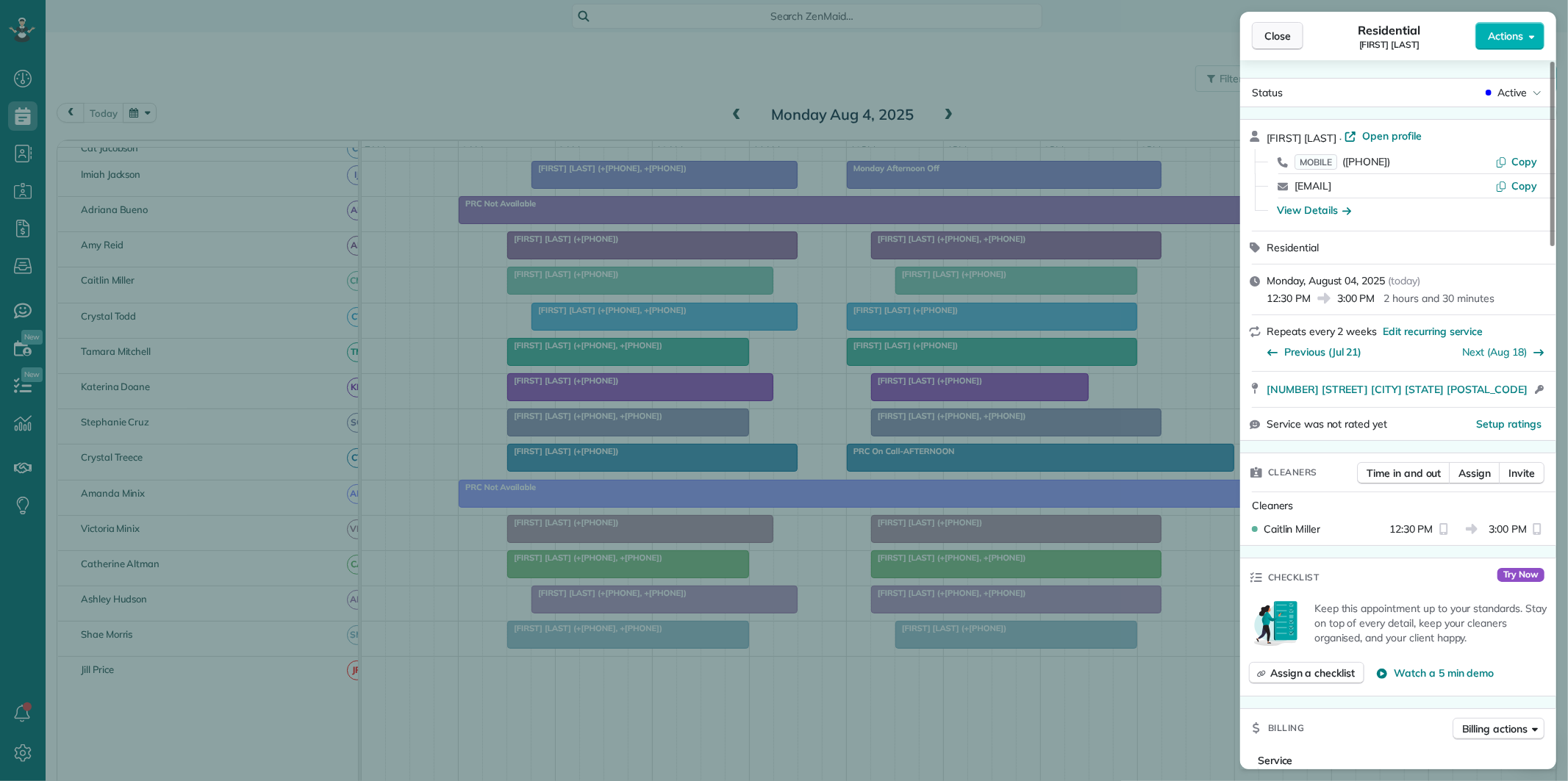 click on "Close" at bounding box center [1278, 36] 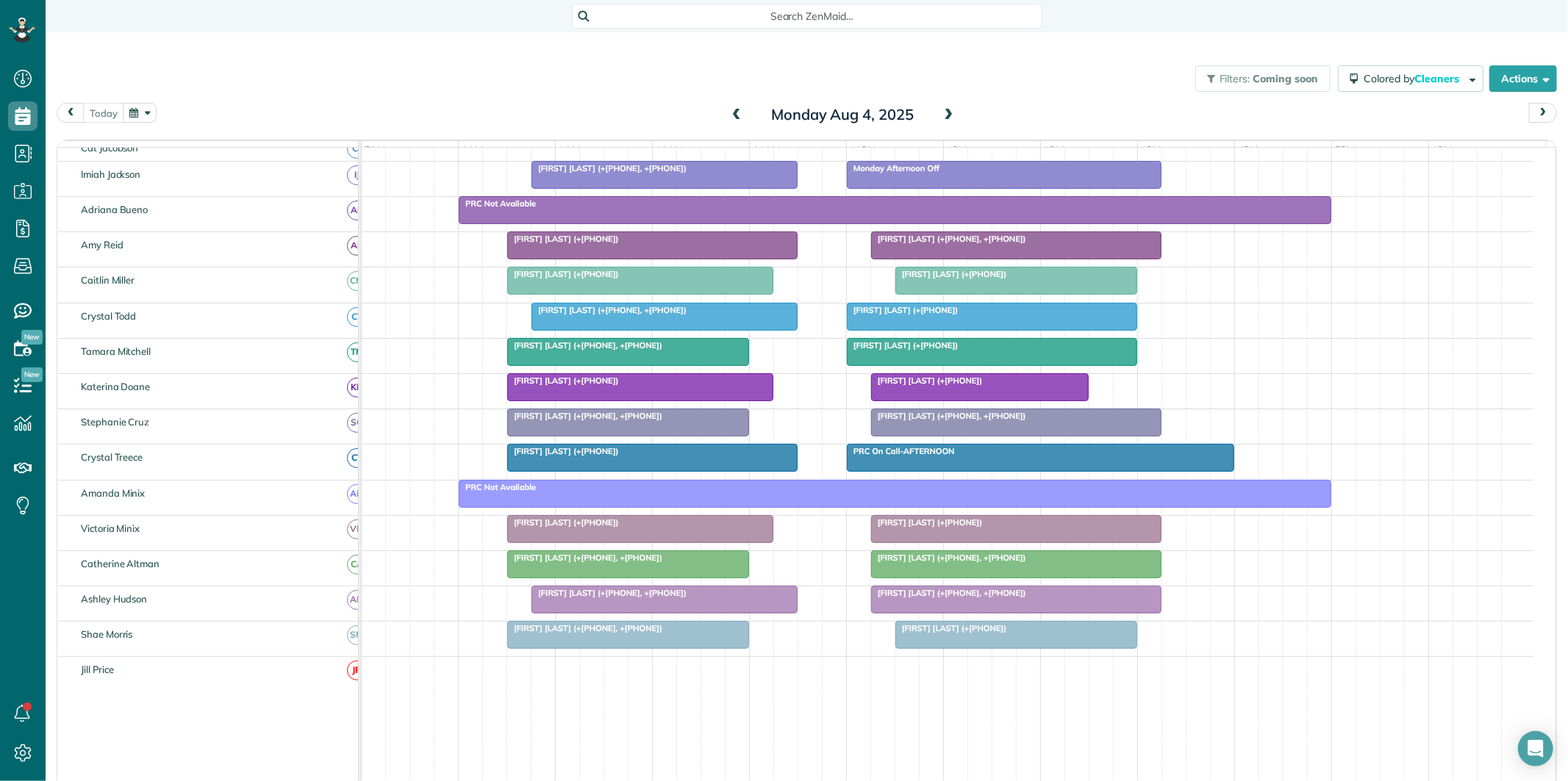 click at bounding box center [949, 115] 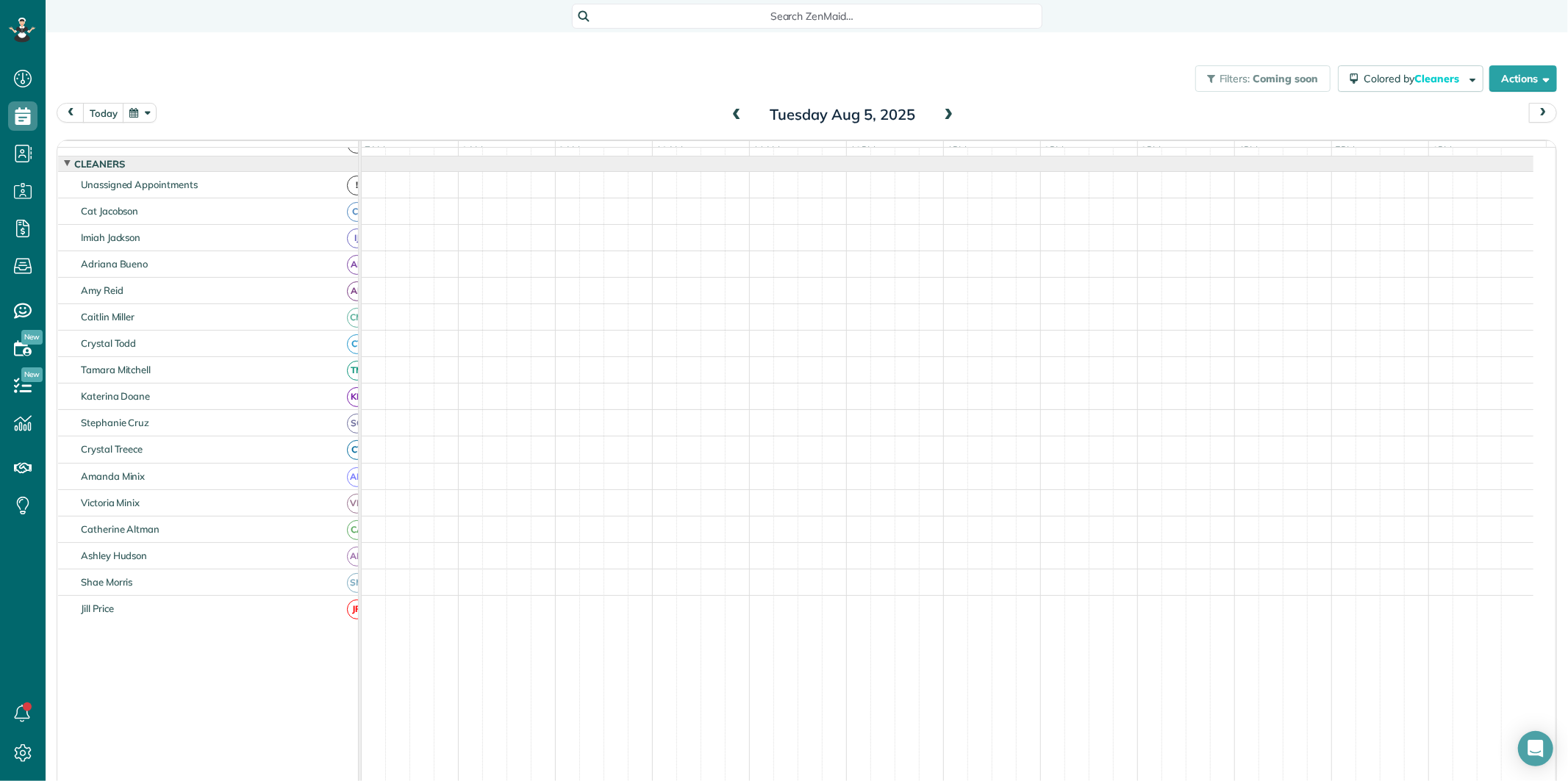 scroll, scrollTop: 33, scrollLeft: 0, axis: vertical 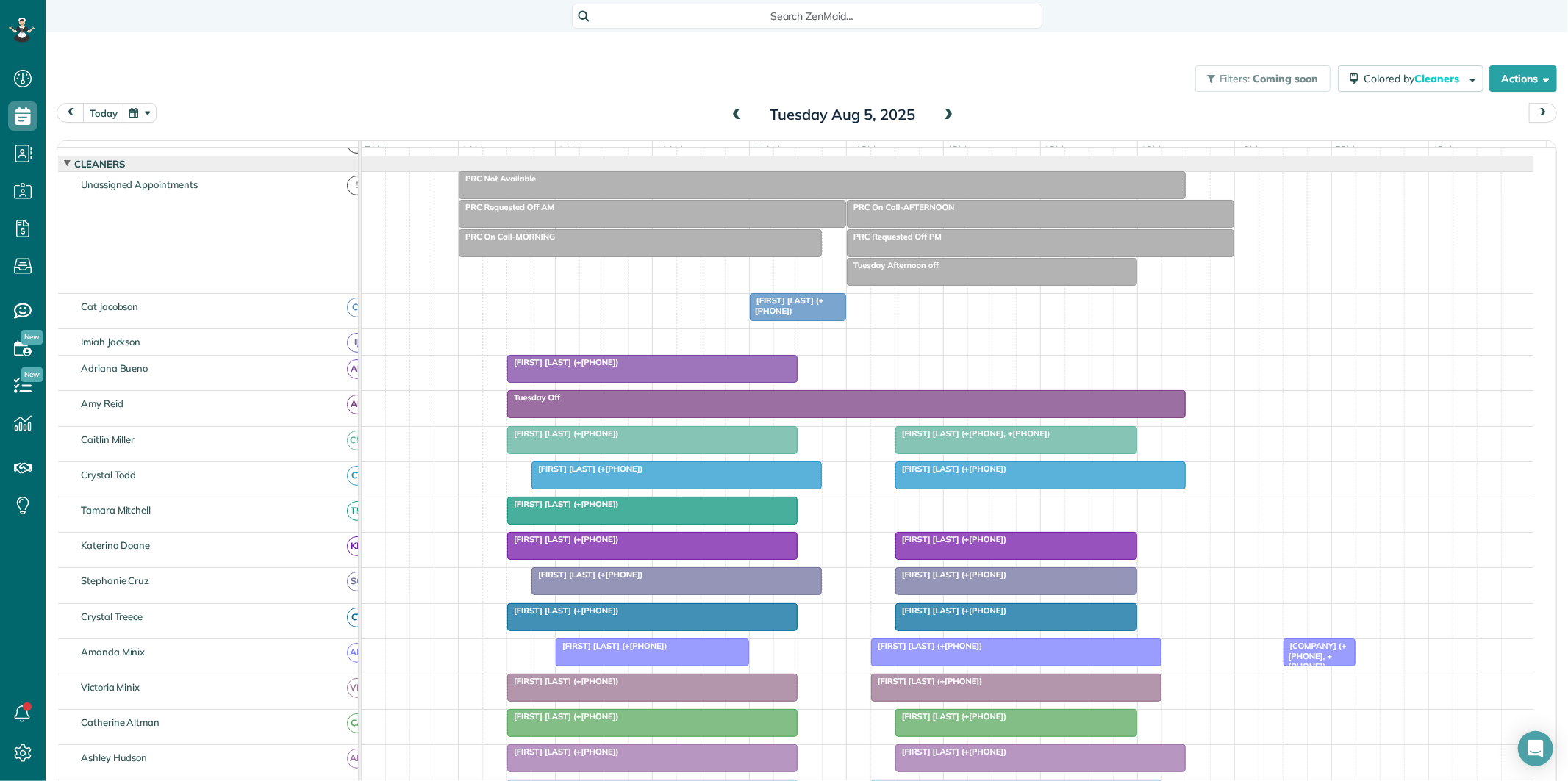 click at bounding box center (949, 115) 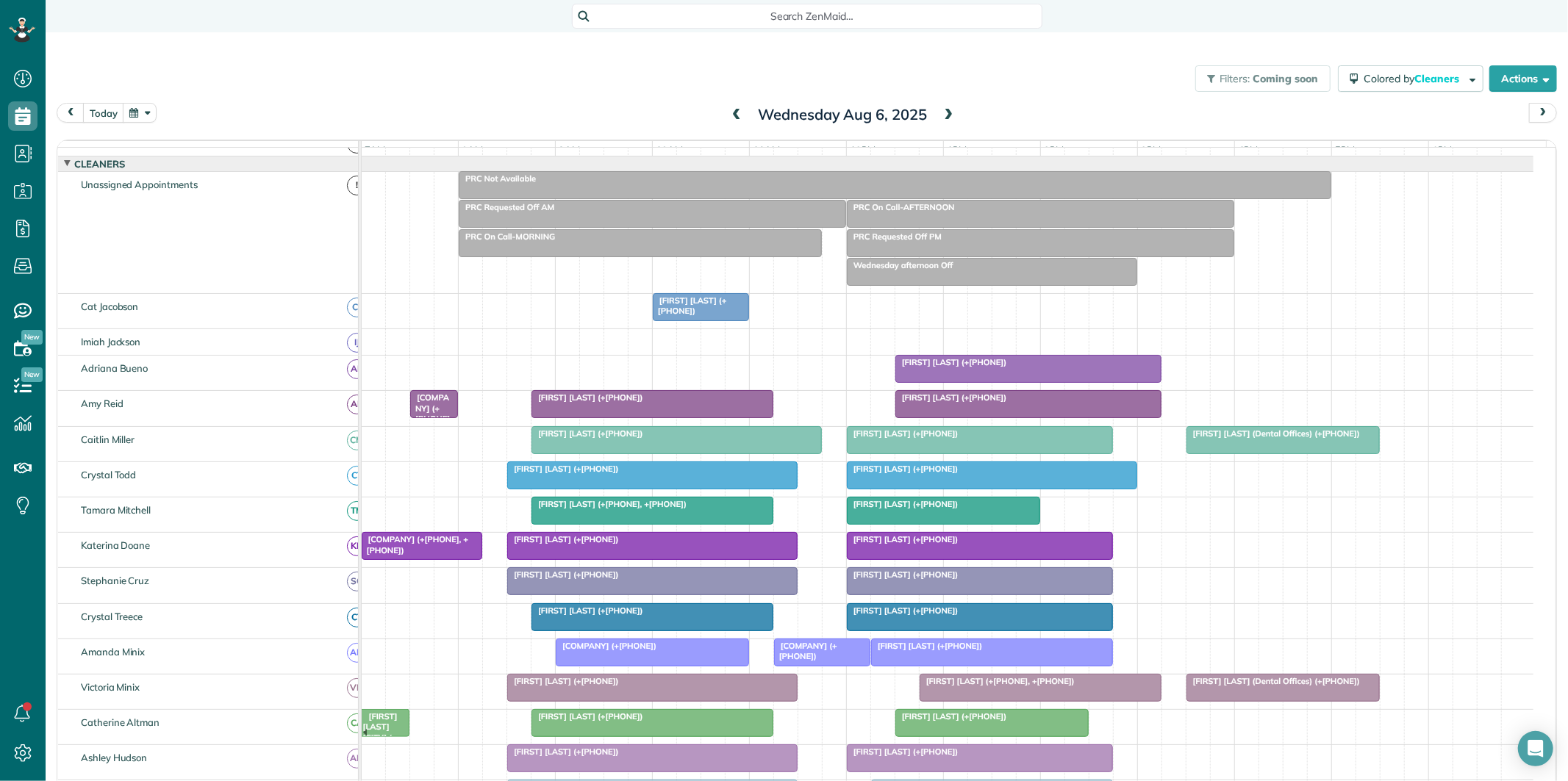 scroll, scrollTop: 92, scrollLeft: 0, axis: vertical 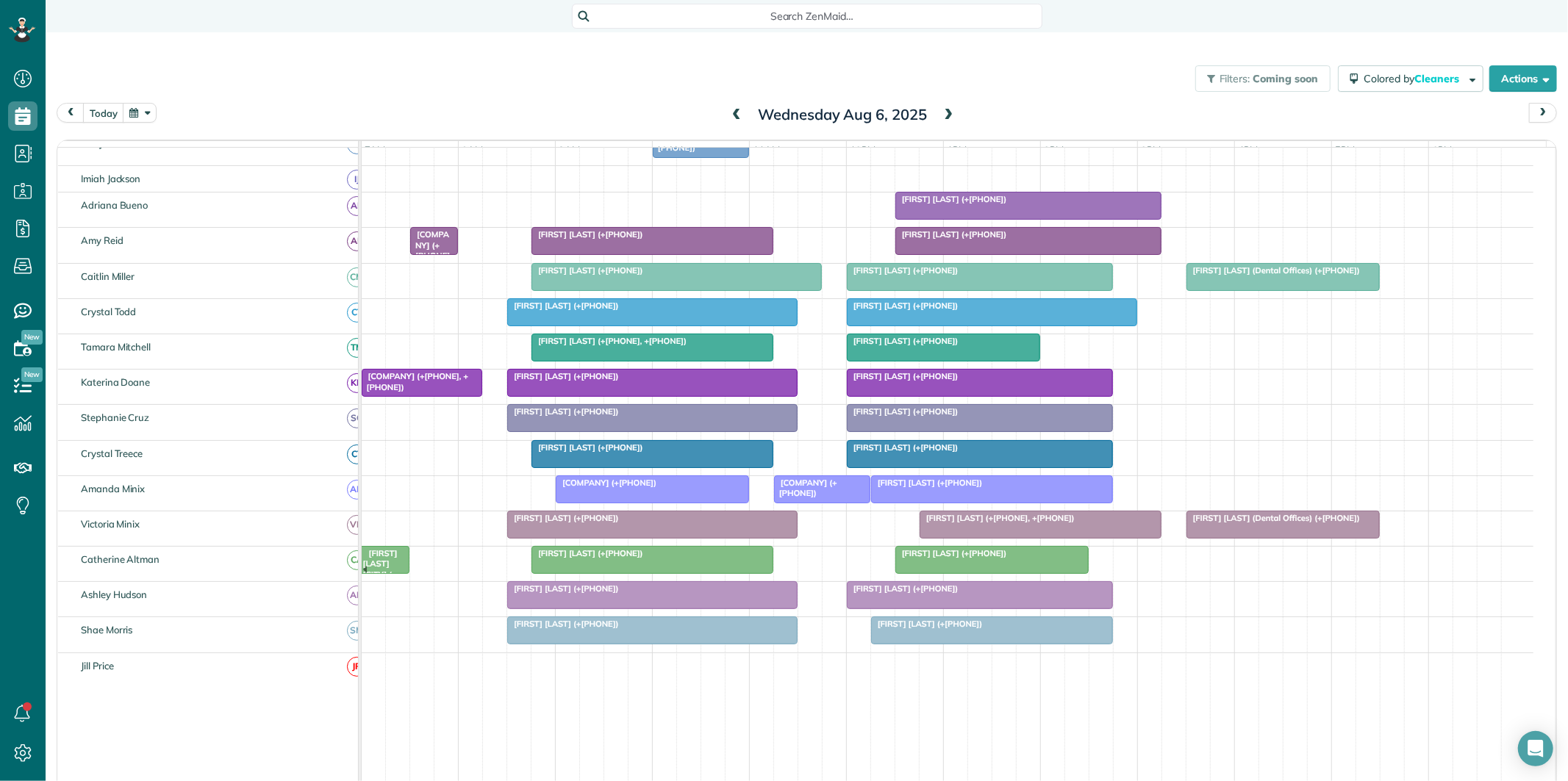 click at bounding box center [652, 454] 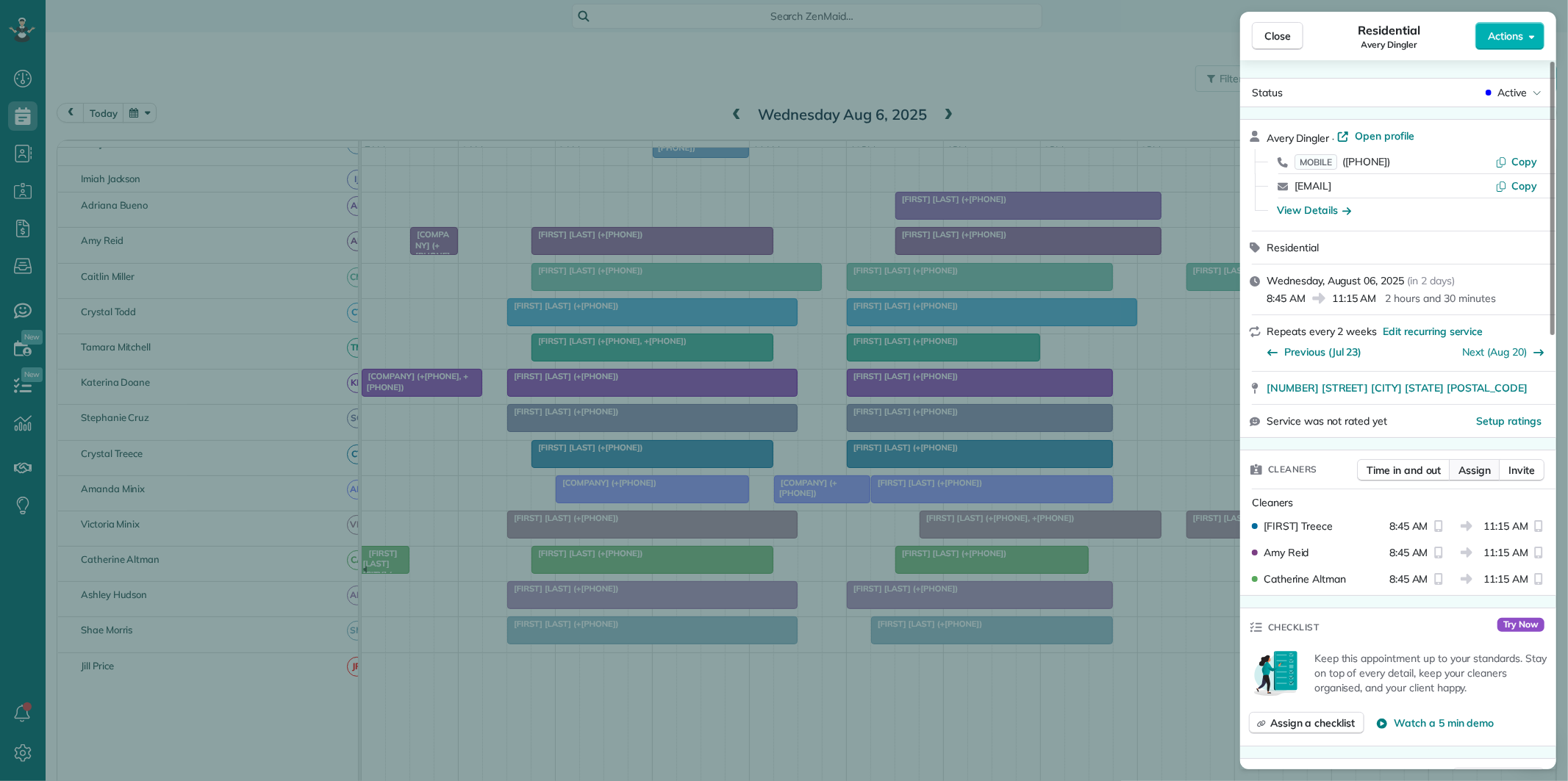 click on "Assign" at bounding box center (1475, 470) 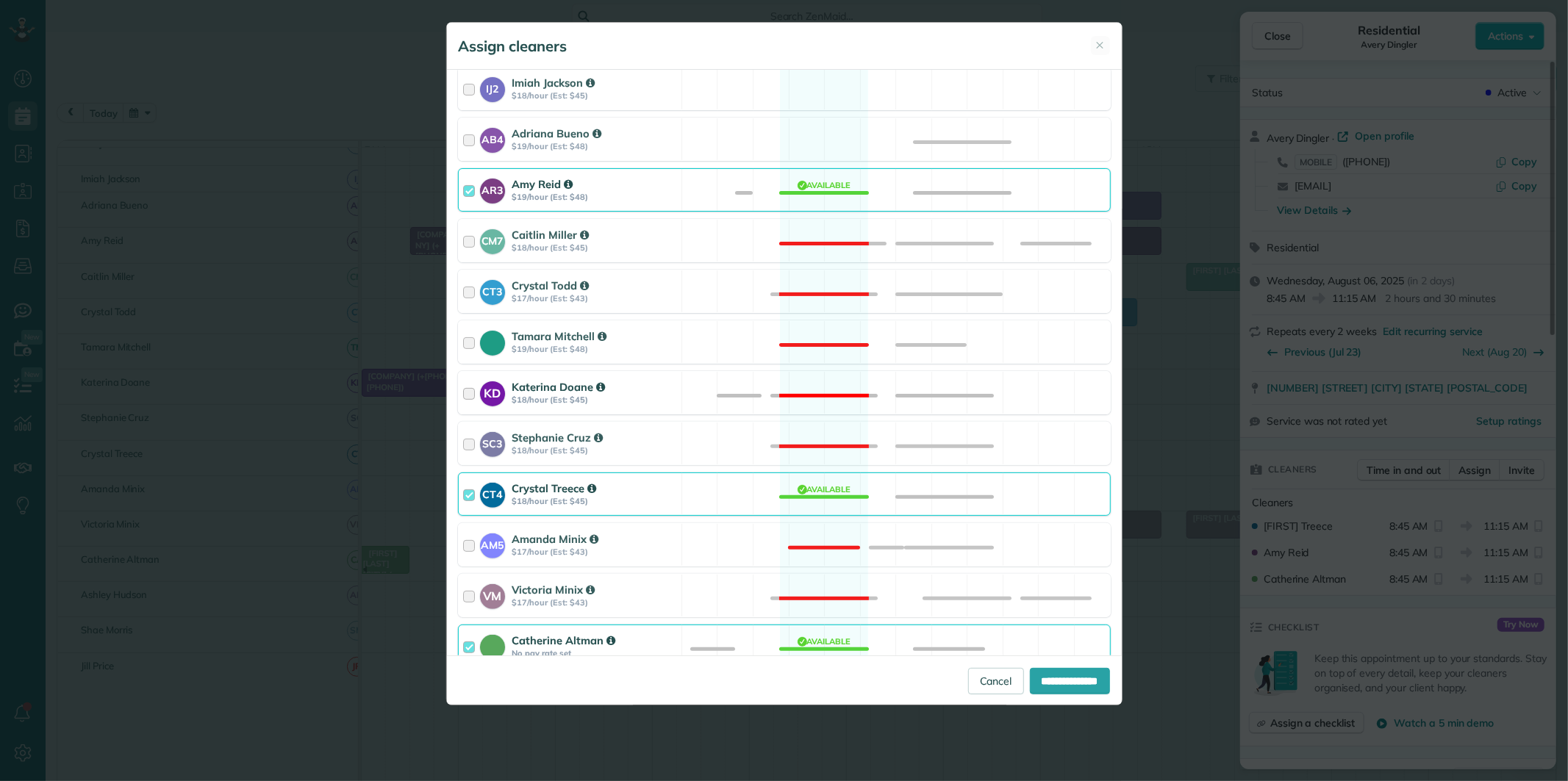 scroll, scrollTop: 245, scrollLeft: 0, axis: vertical 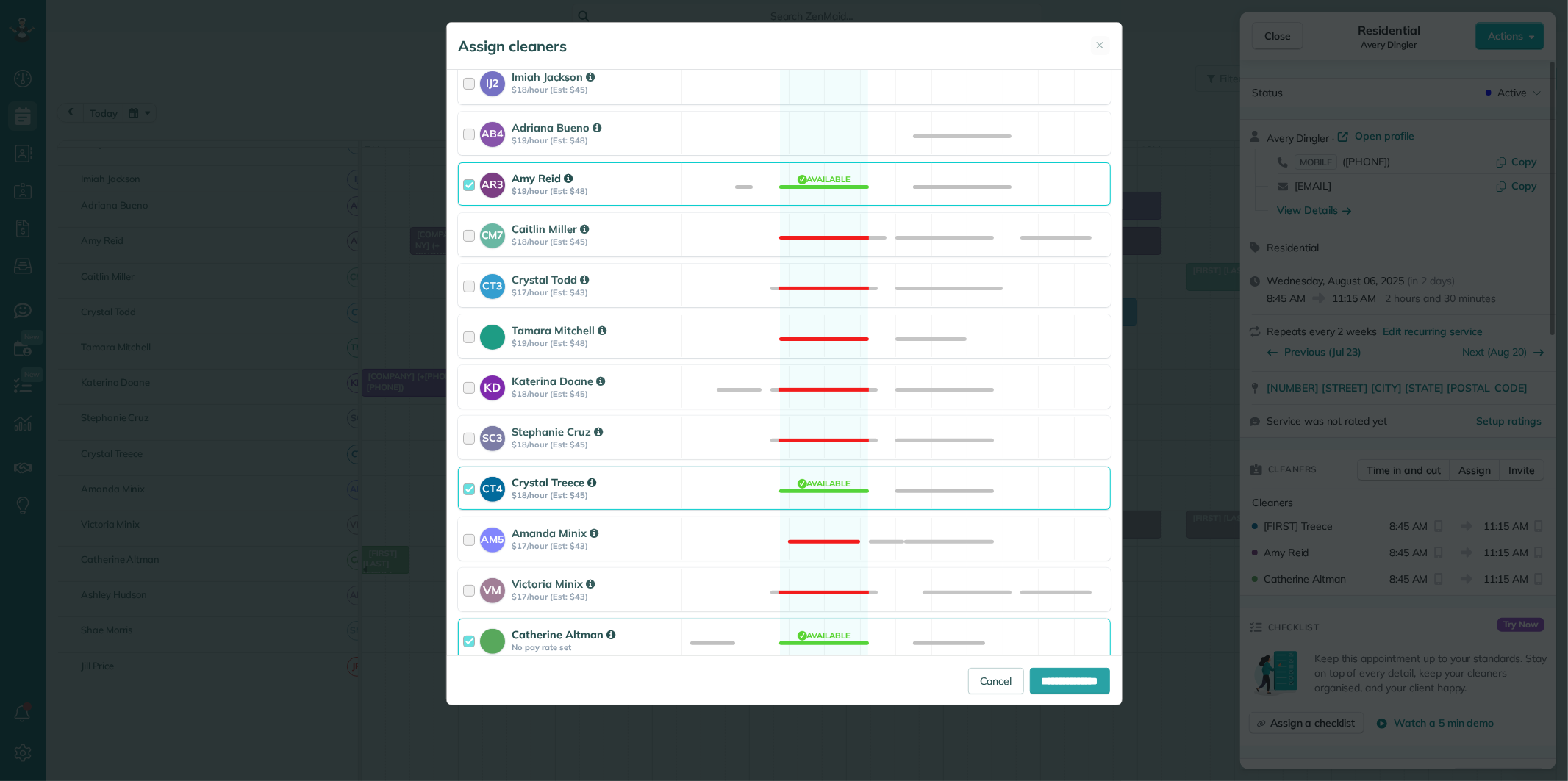 click on "CT4
Crystal Treece
$18/hour (Est: $45)
Available" at bounding box center [784, 488] 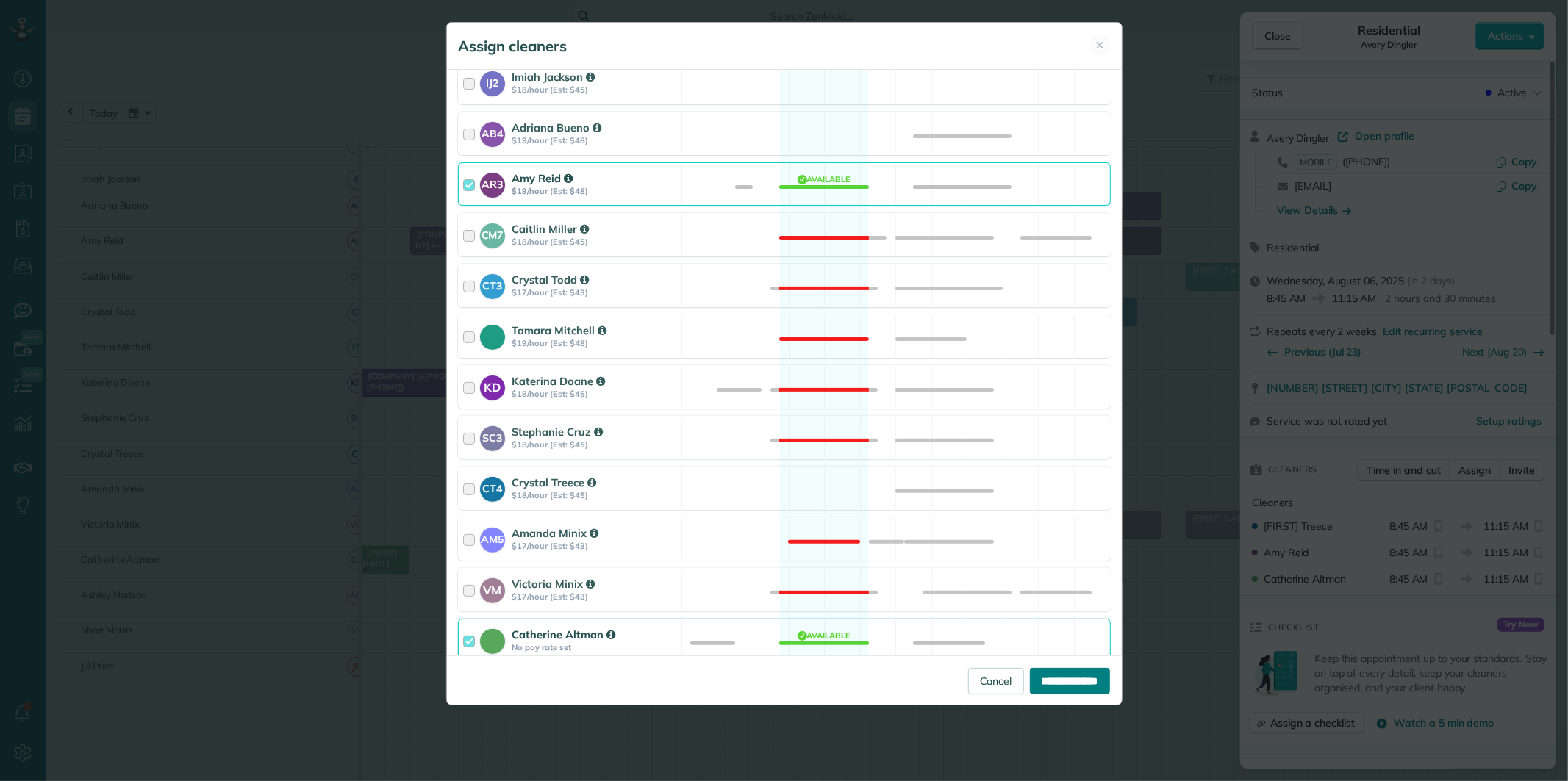 click on "**********" at bounding box center [1070, 681] 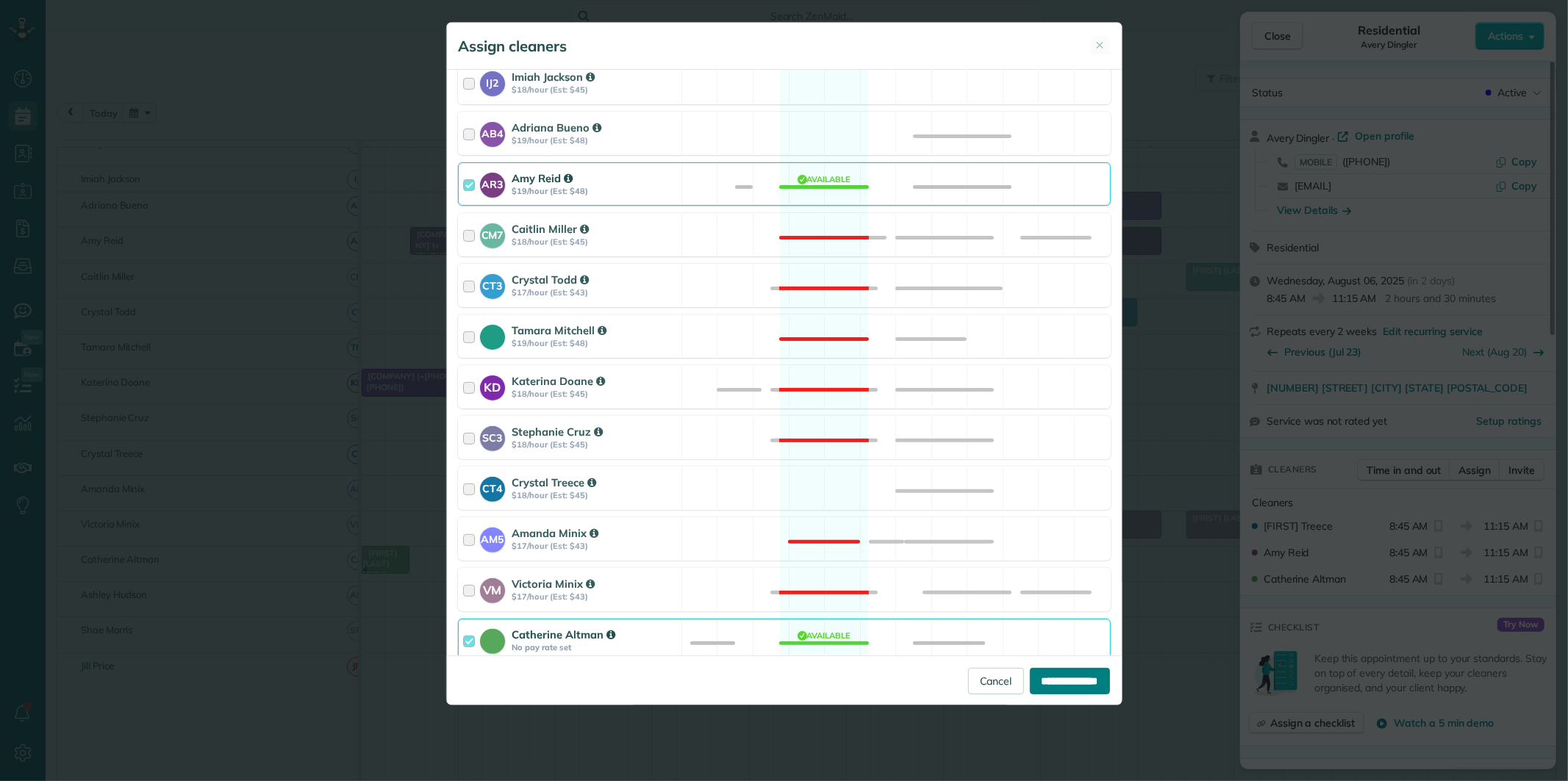 type on "**********" 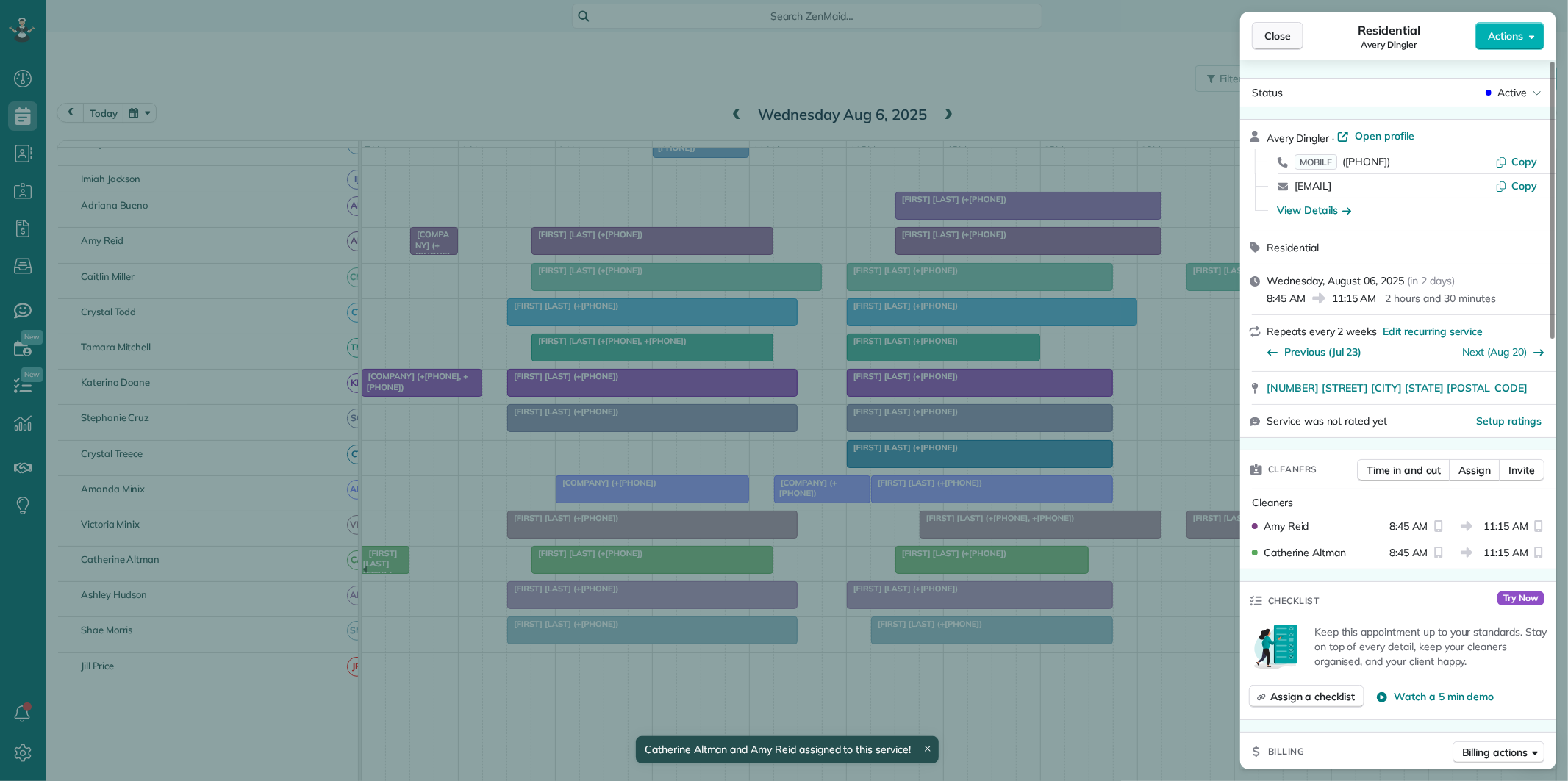 click on "Close" at bounding box center (1278, 36) 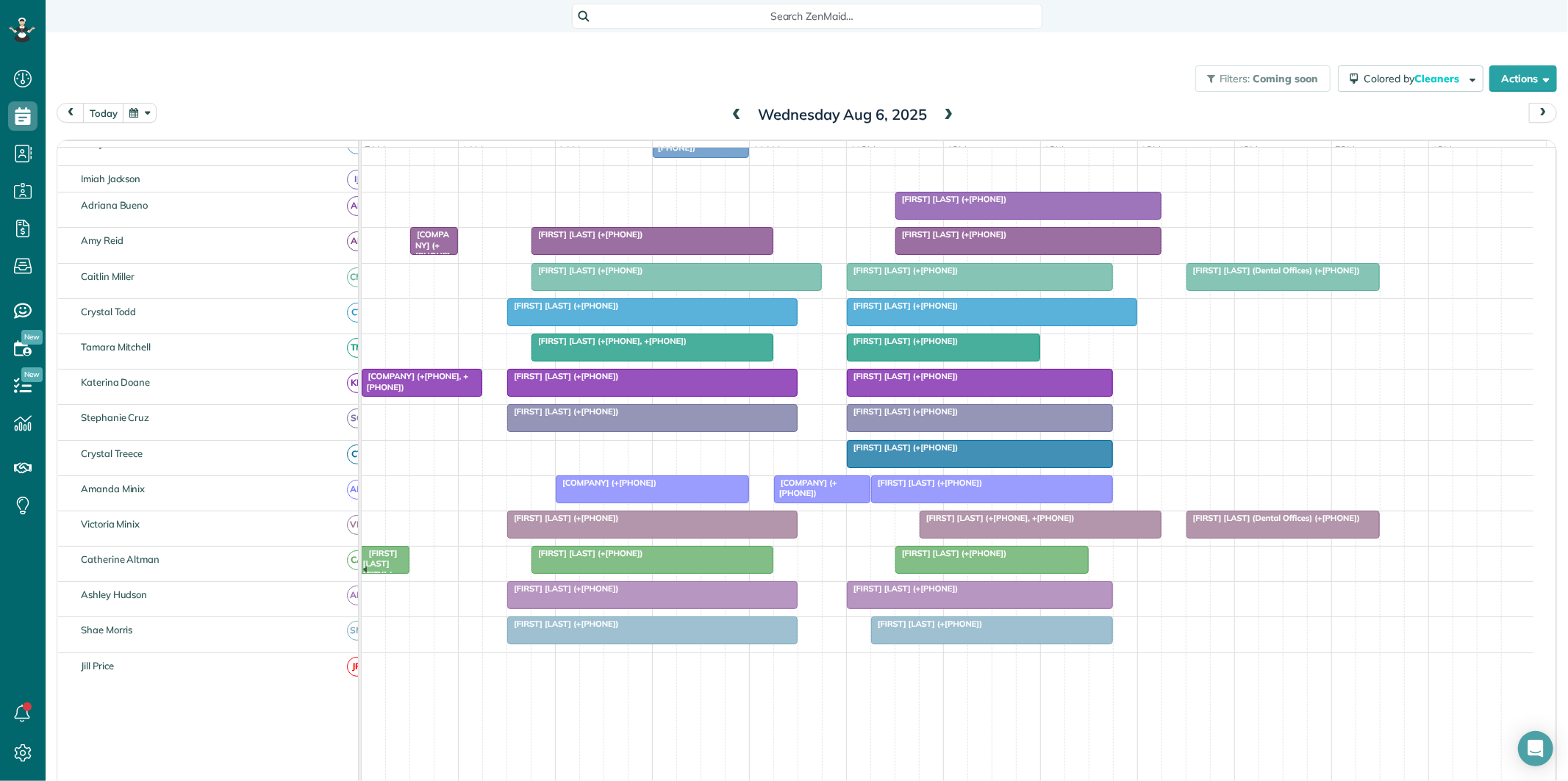 click at bounding box center (949, 115) 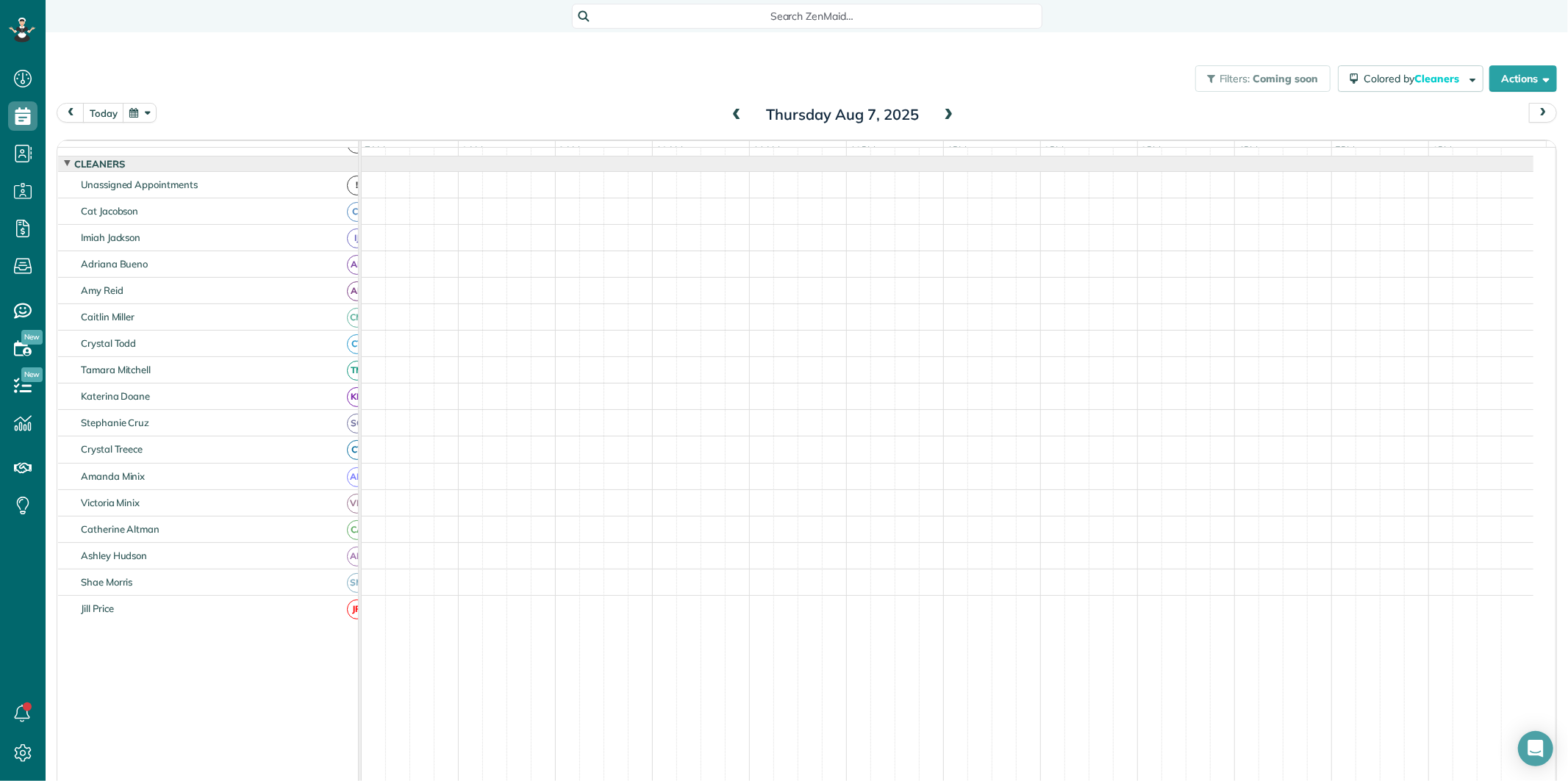 scroll, scrollTop: 33, scrollLeft: 0, axis: vertical 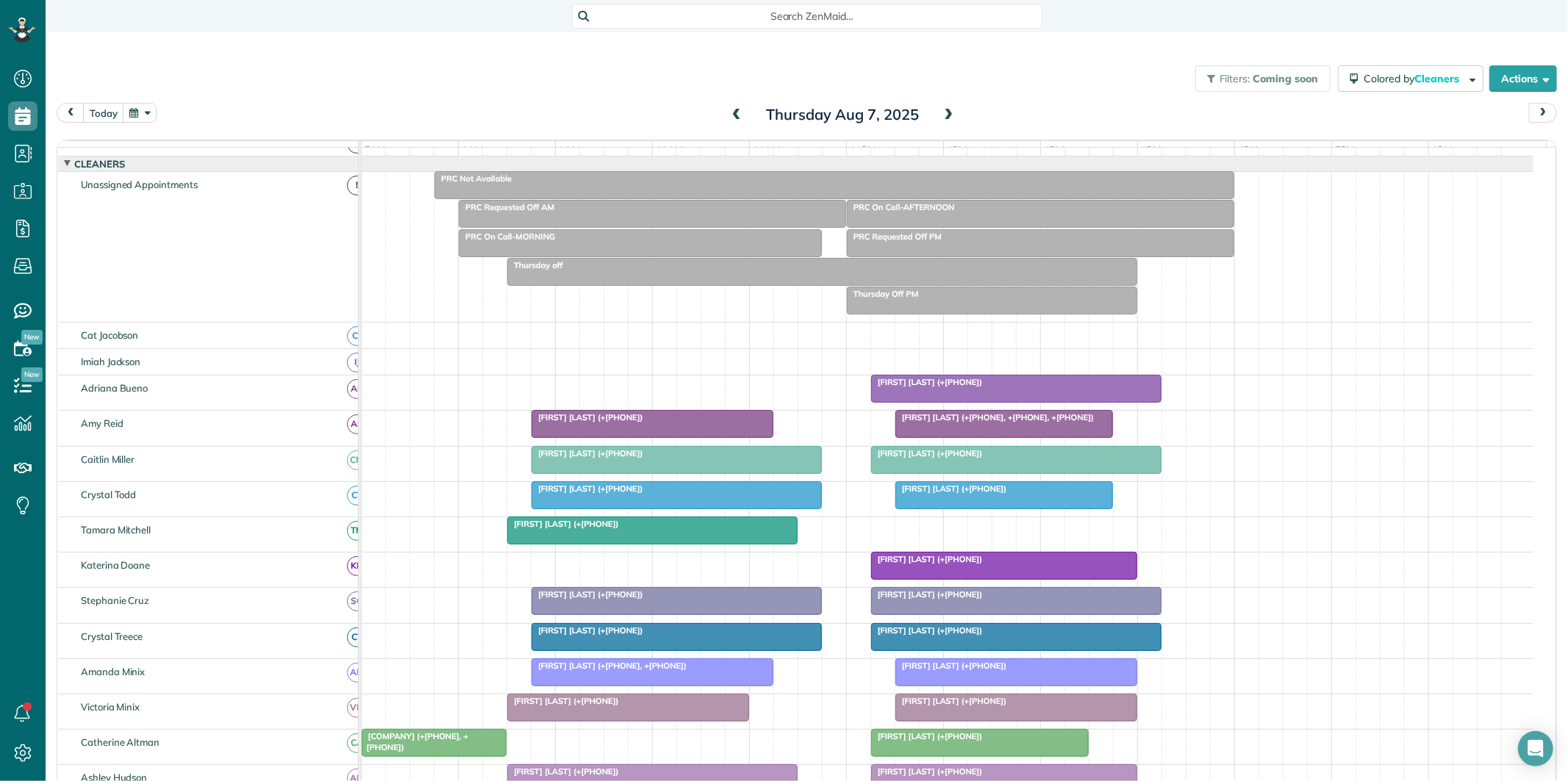 click at bounding box center [652, 214] 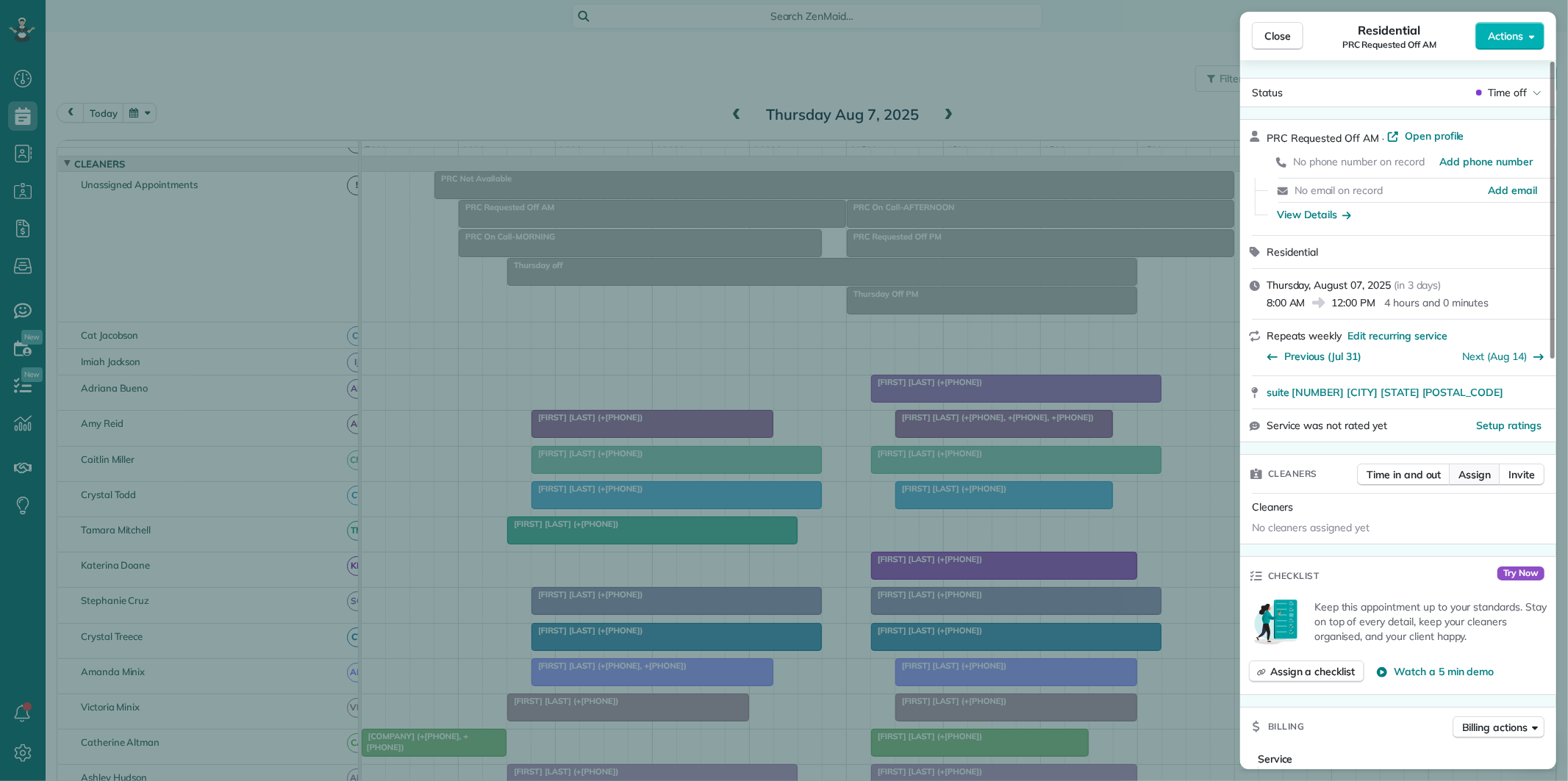 click on "Assign" at bounding box center [1475, 475] 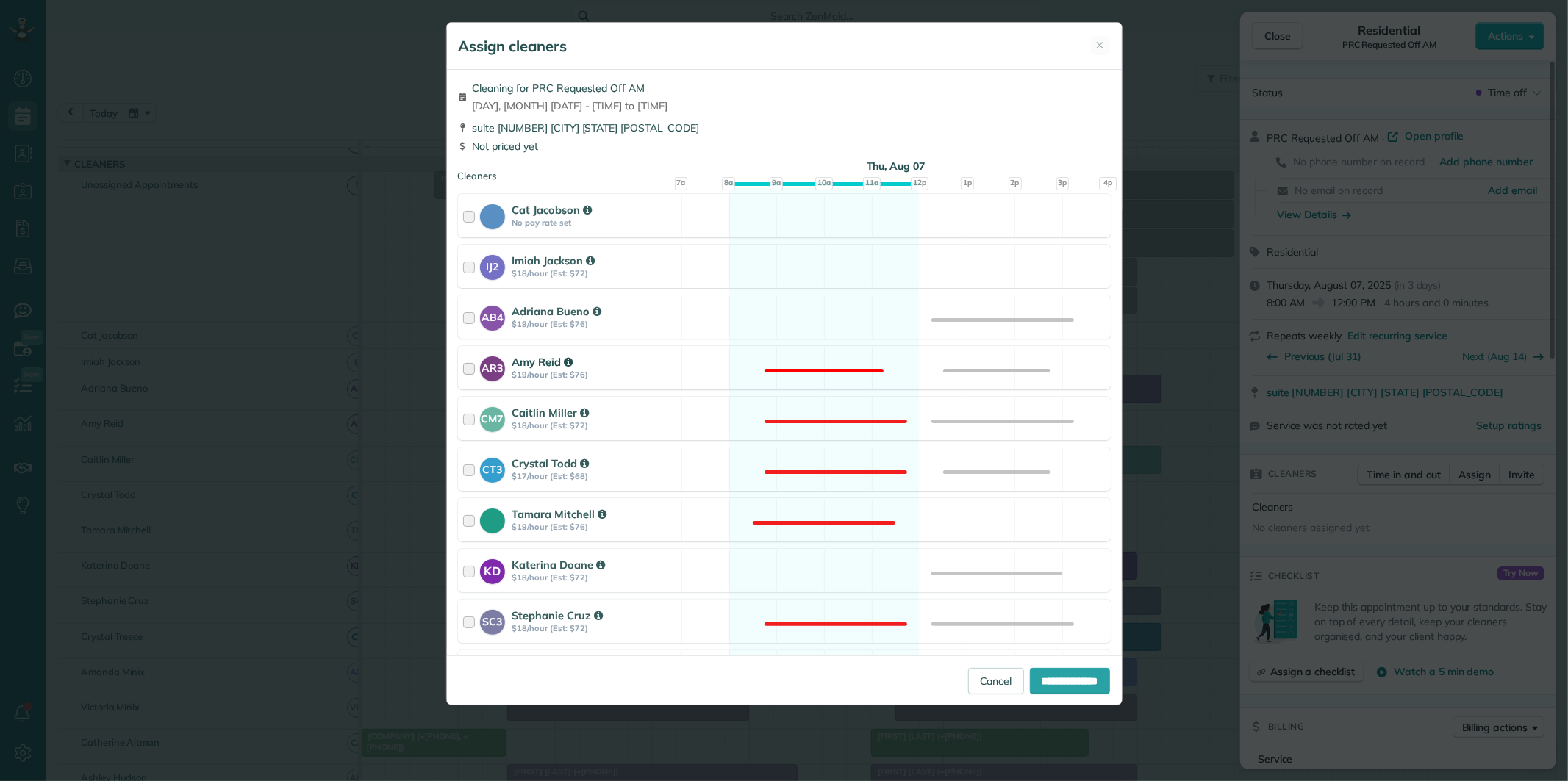 click on "AR3
Amy Reid
$19/hour (Est: $76)
Not available" at bounding box center [784, 367] 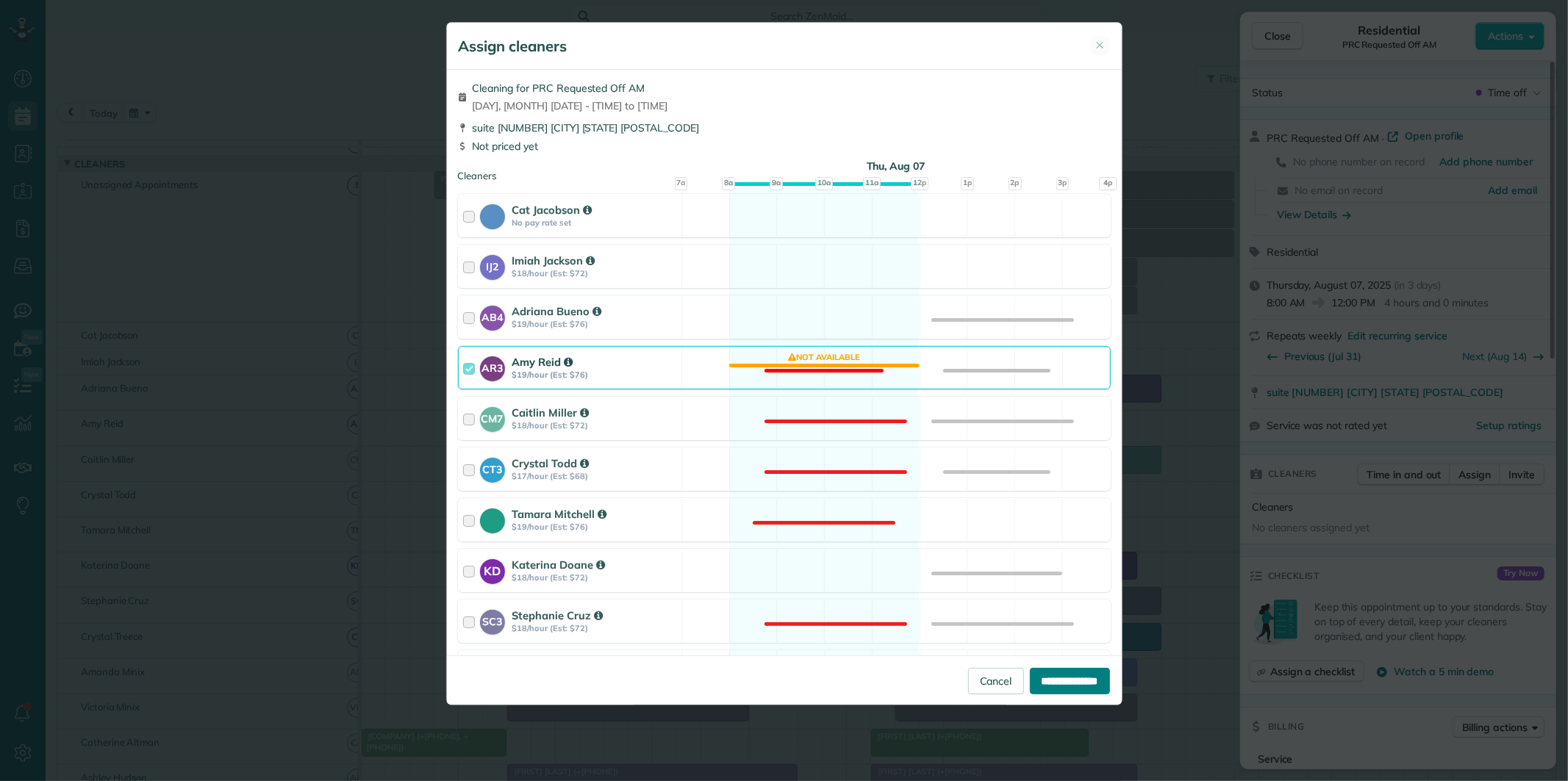 click on "**********" at bounding box center [1070, 681] 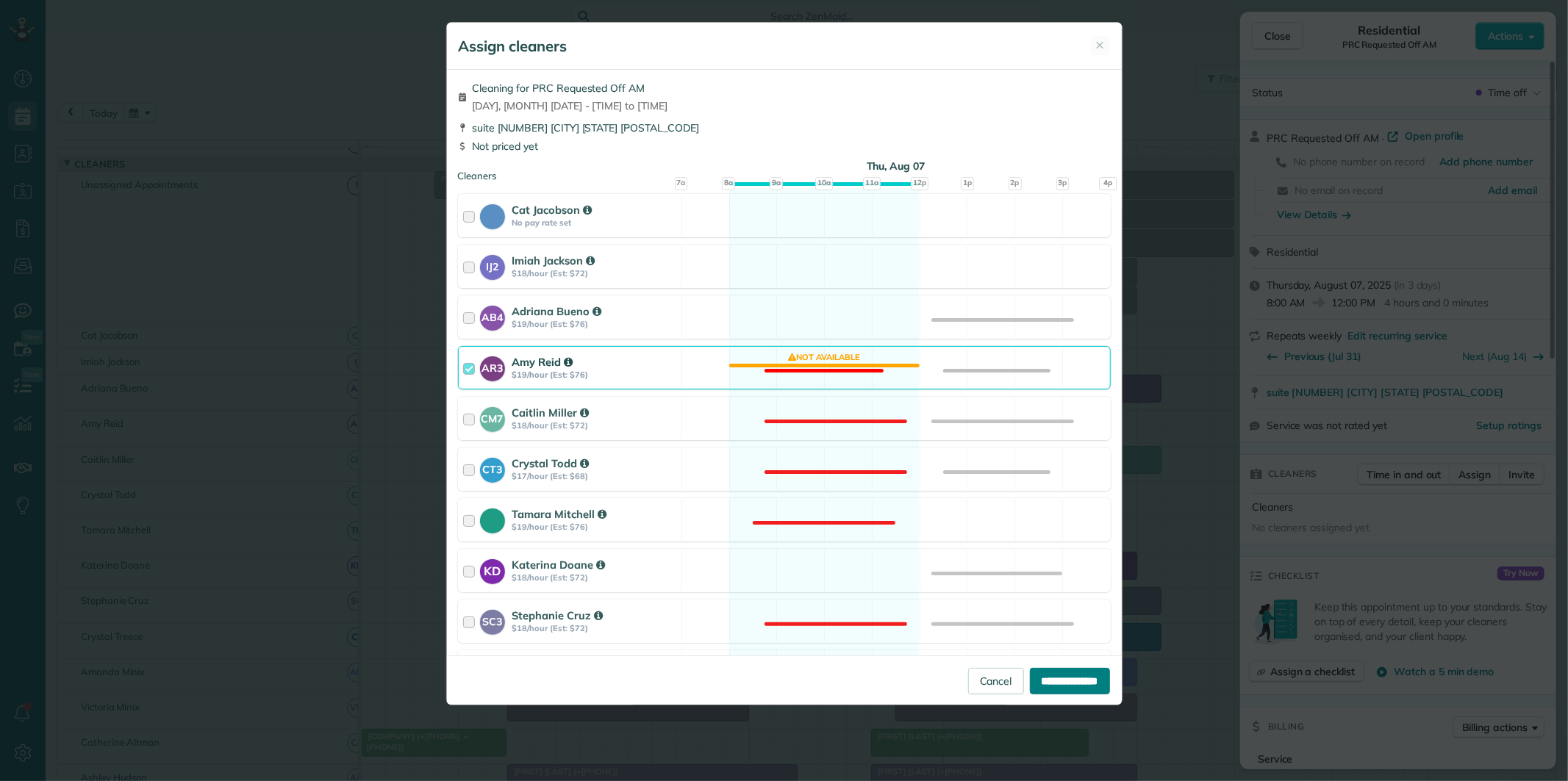 type on "**********" 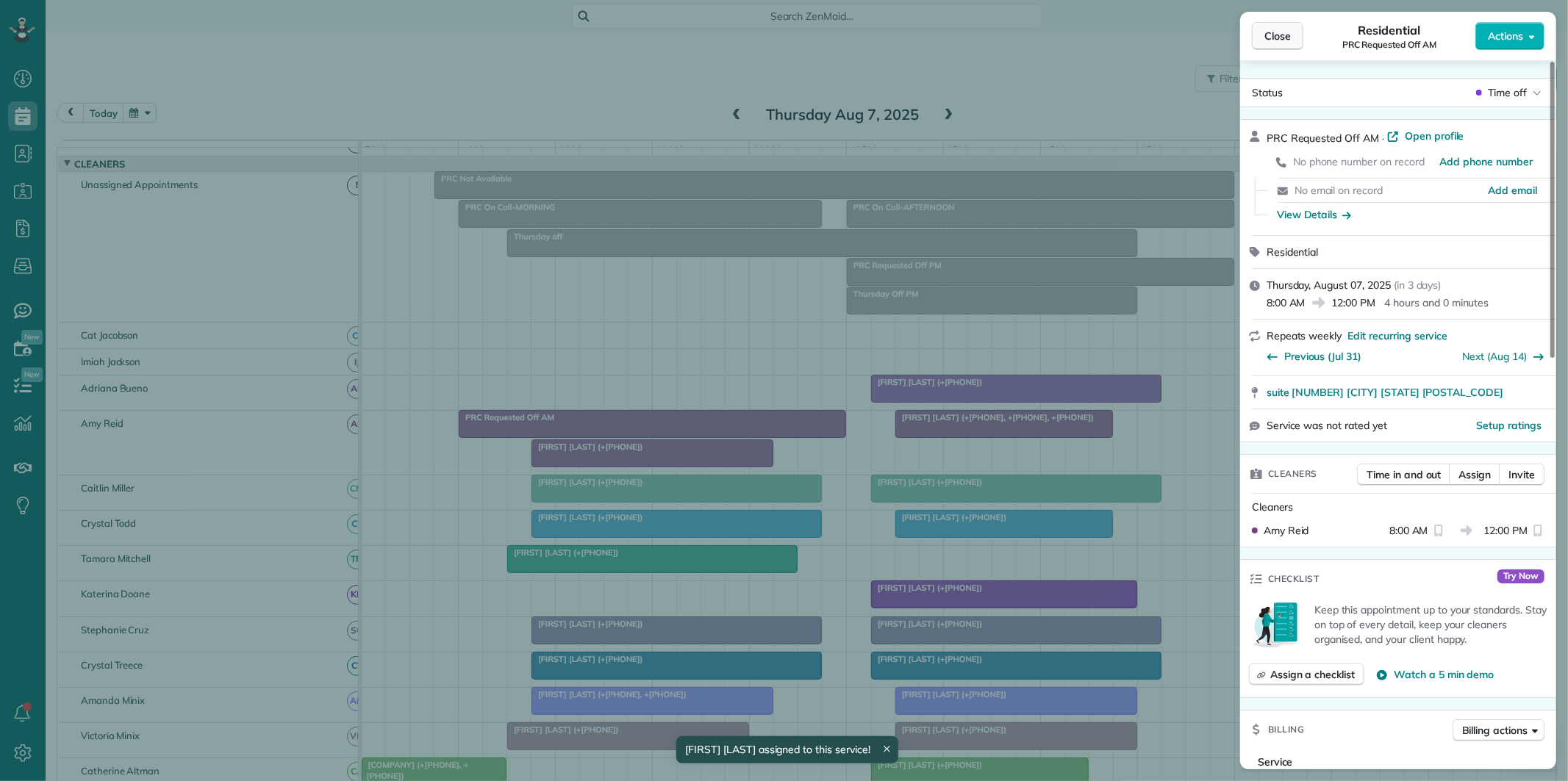 click on "Close" at bounding box center [1278, 36] 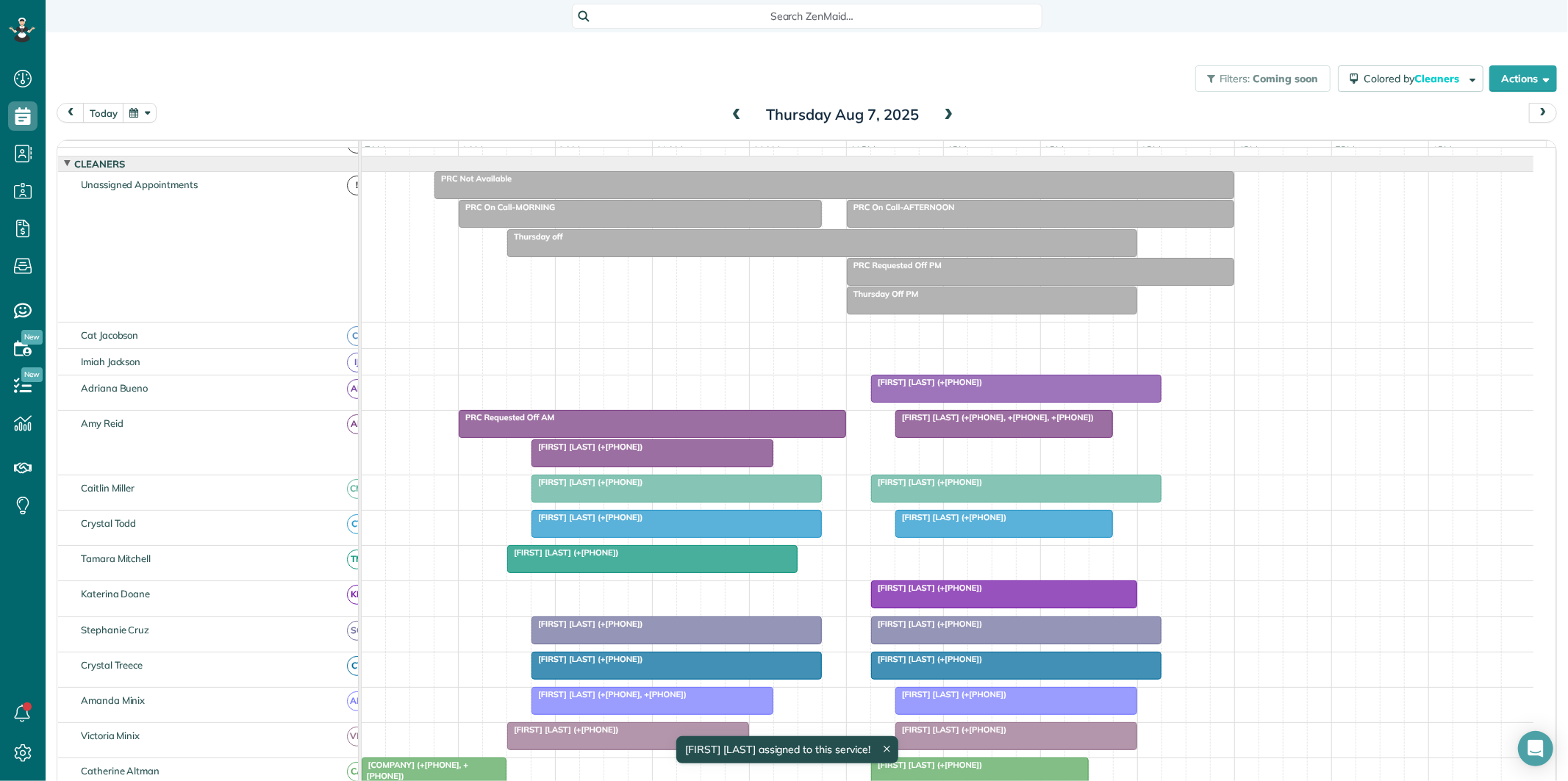 scroll, scrollTop: 93, scrollLeft: 0, axis: vertical 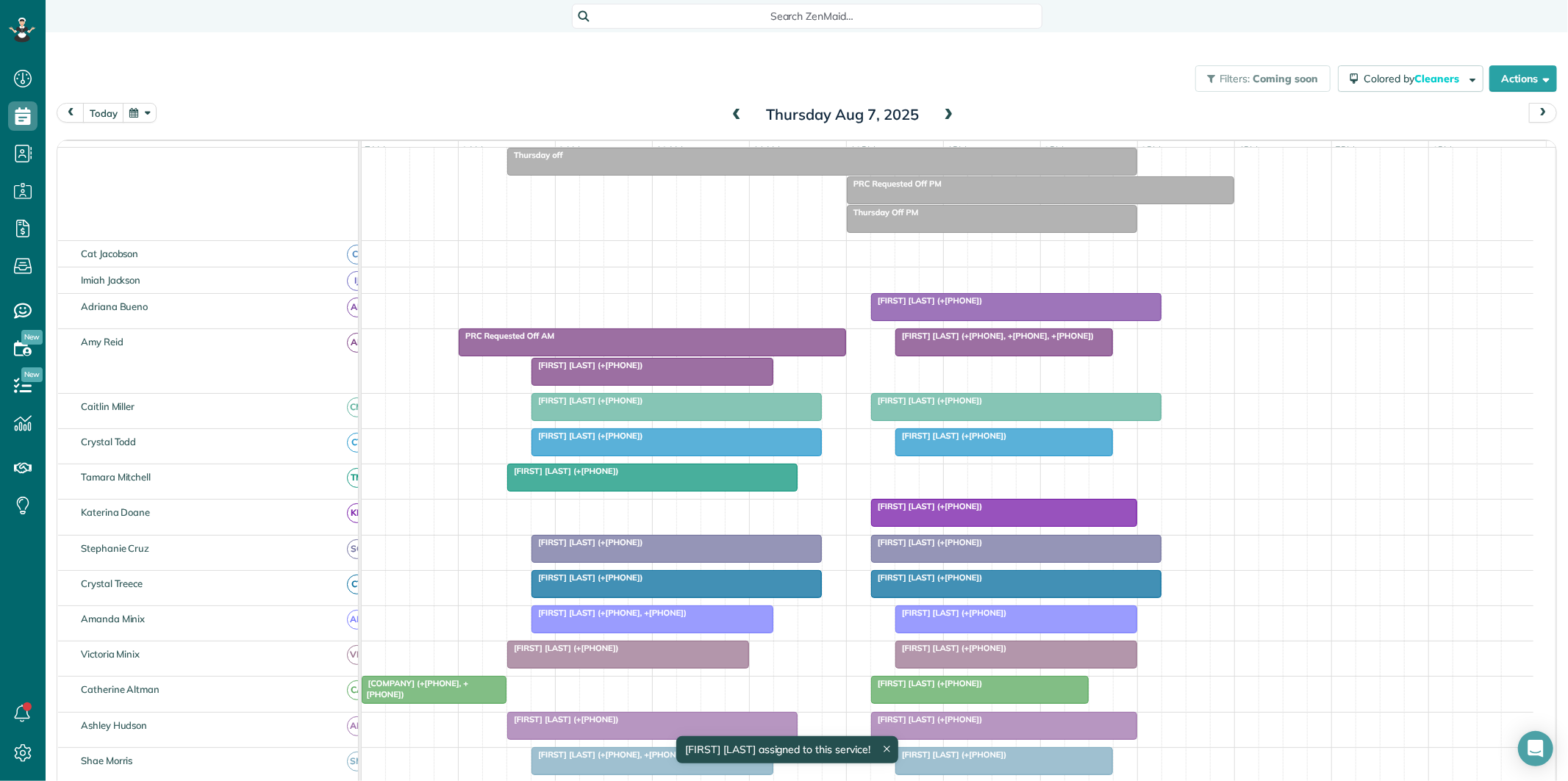 click at bounding box center [652, 342] 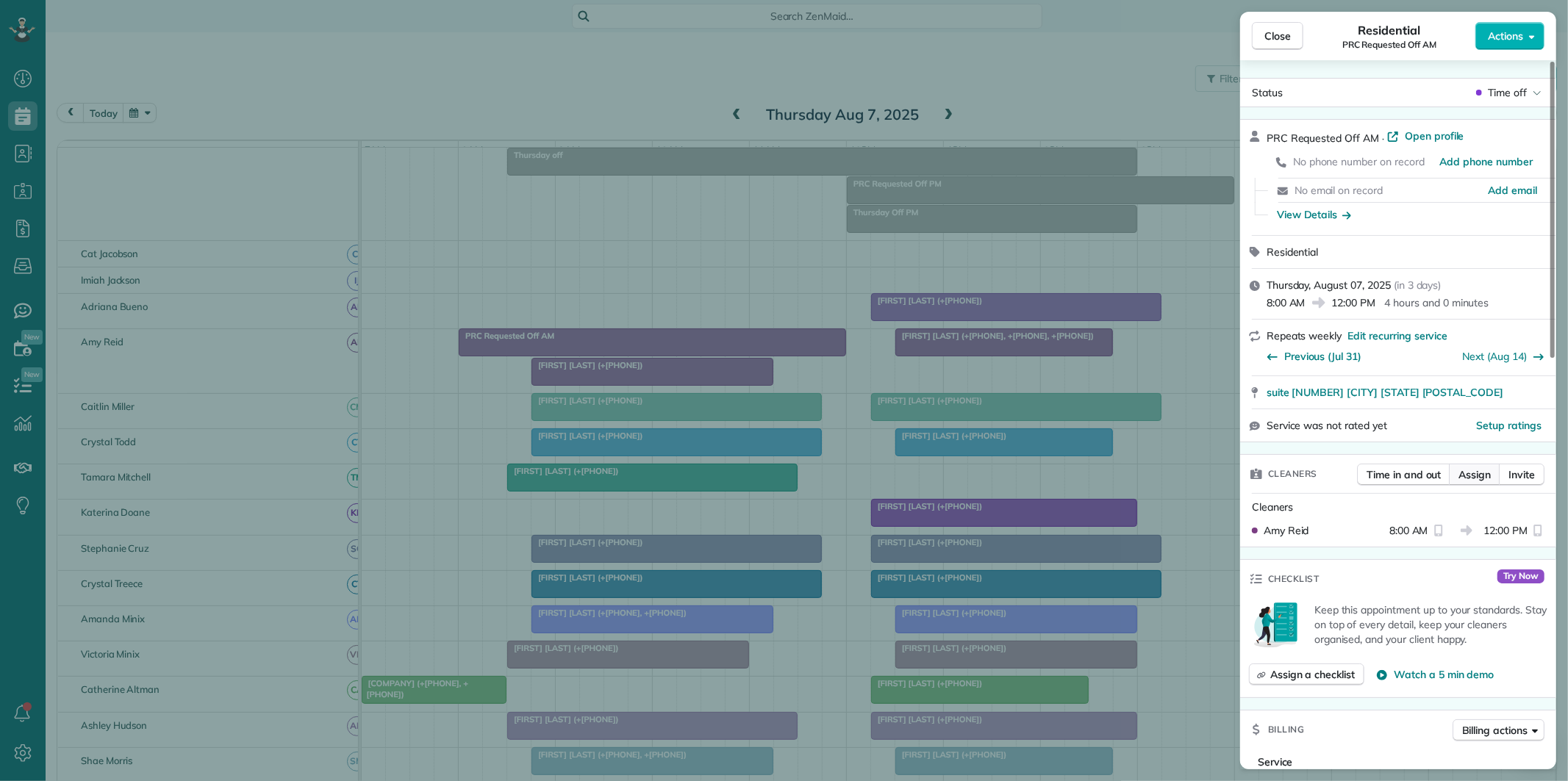 click on "Assign" at bounding box center [1475, 475] 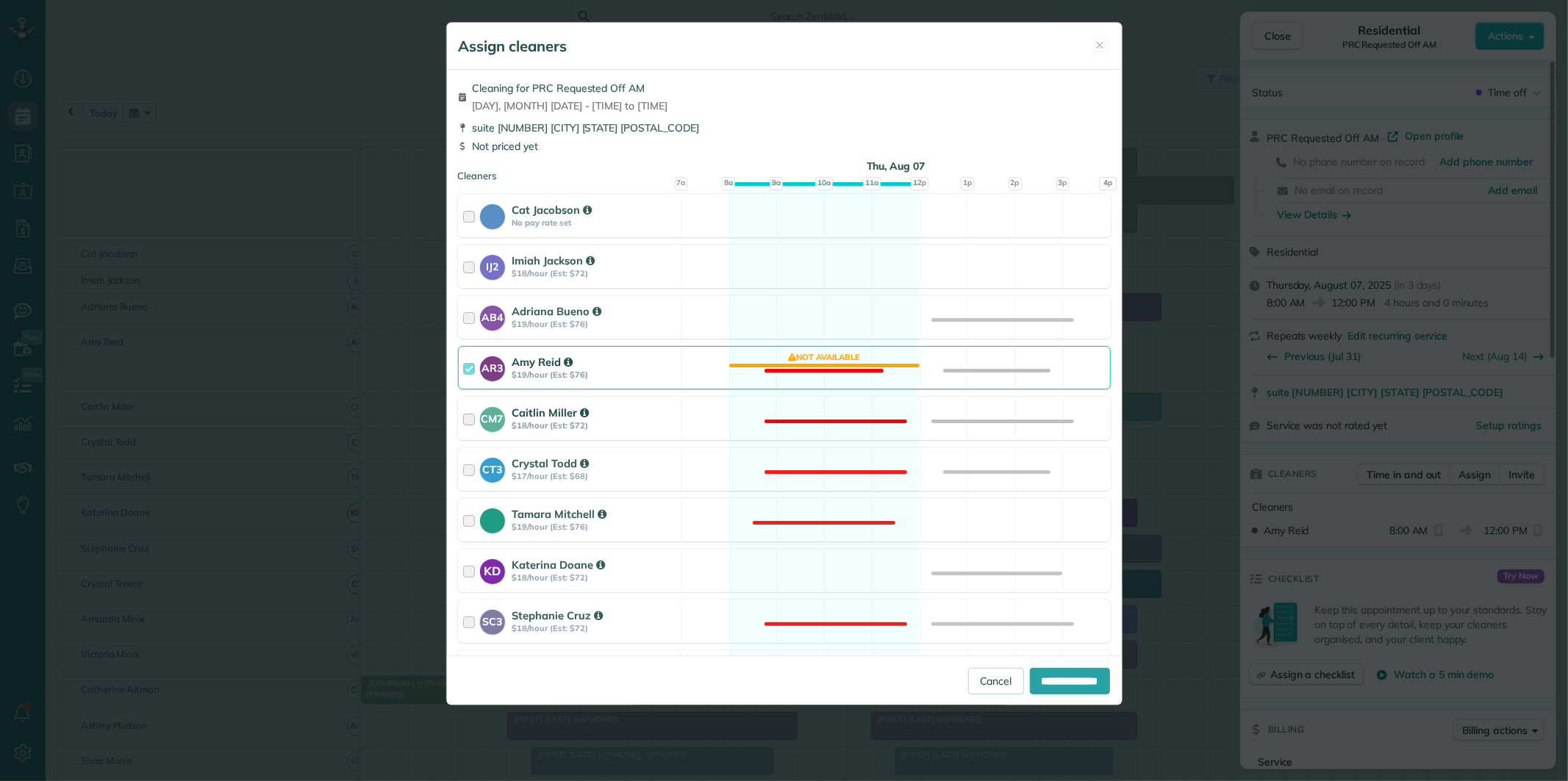 drag, startPoint x: 828, startPoint y: 355, endPoint x: 827, endPoint y: 417, distance: 62.00806 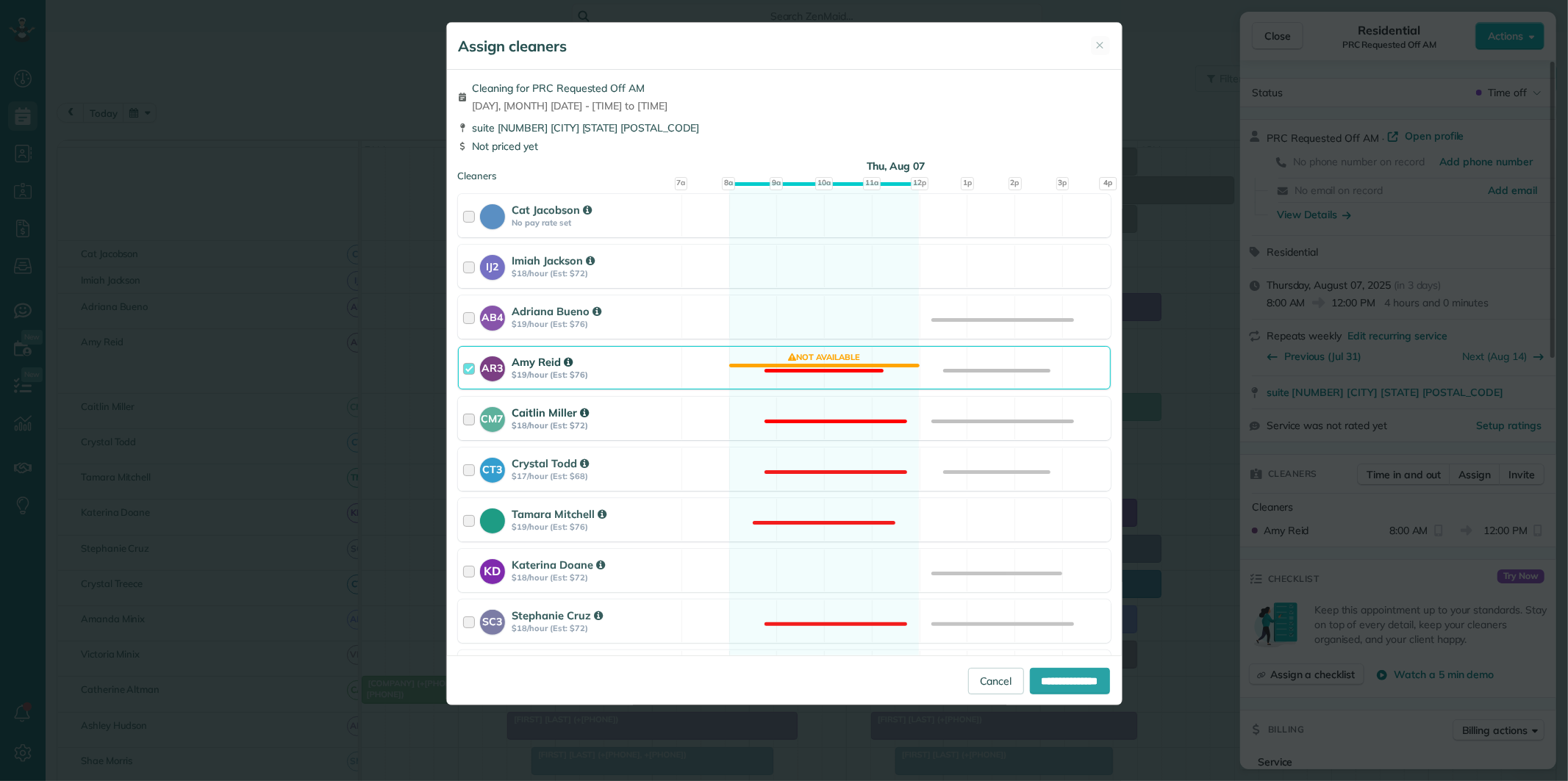 click on "AR3
Amy Reid
$19/hour (Est: $76)
Not available" at bounding box center [784, 367] 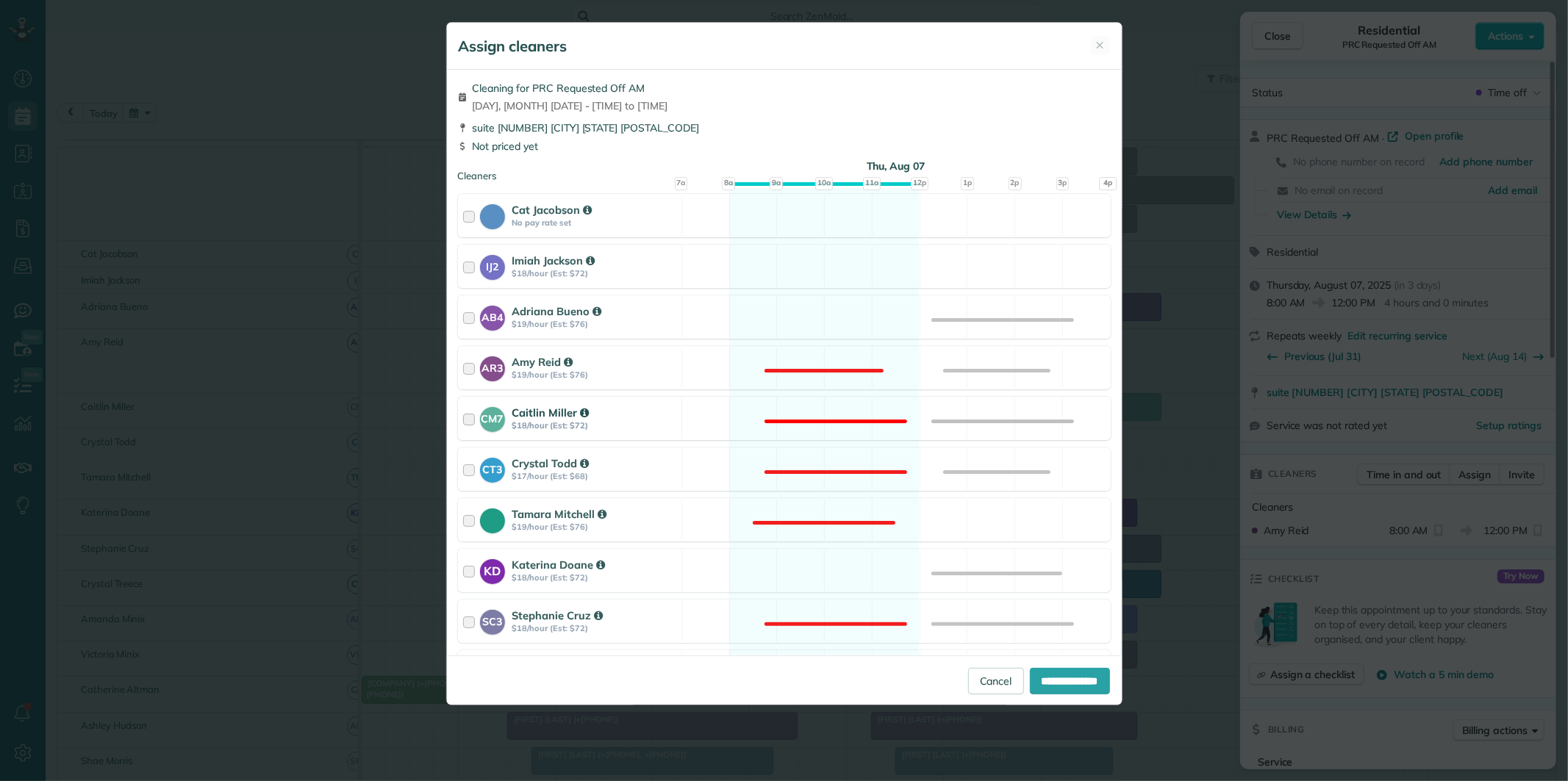 click on "CM7
Caitlin Miller
$18/hour (Est: $72)
Not available" at bounding box center [784, 418] 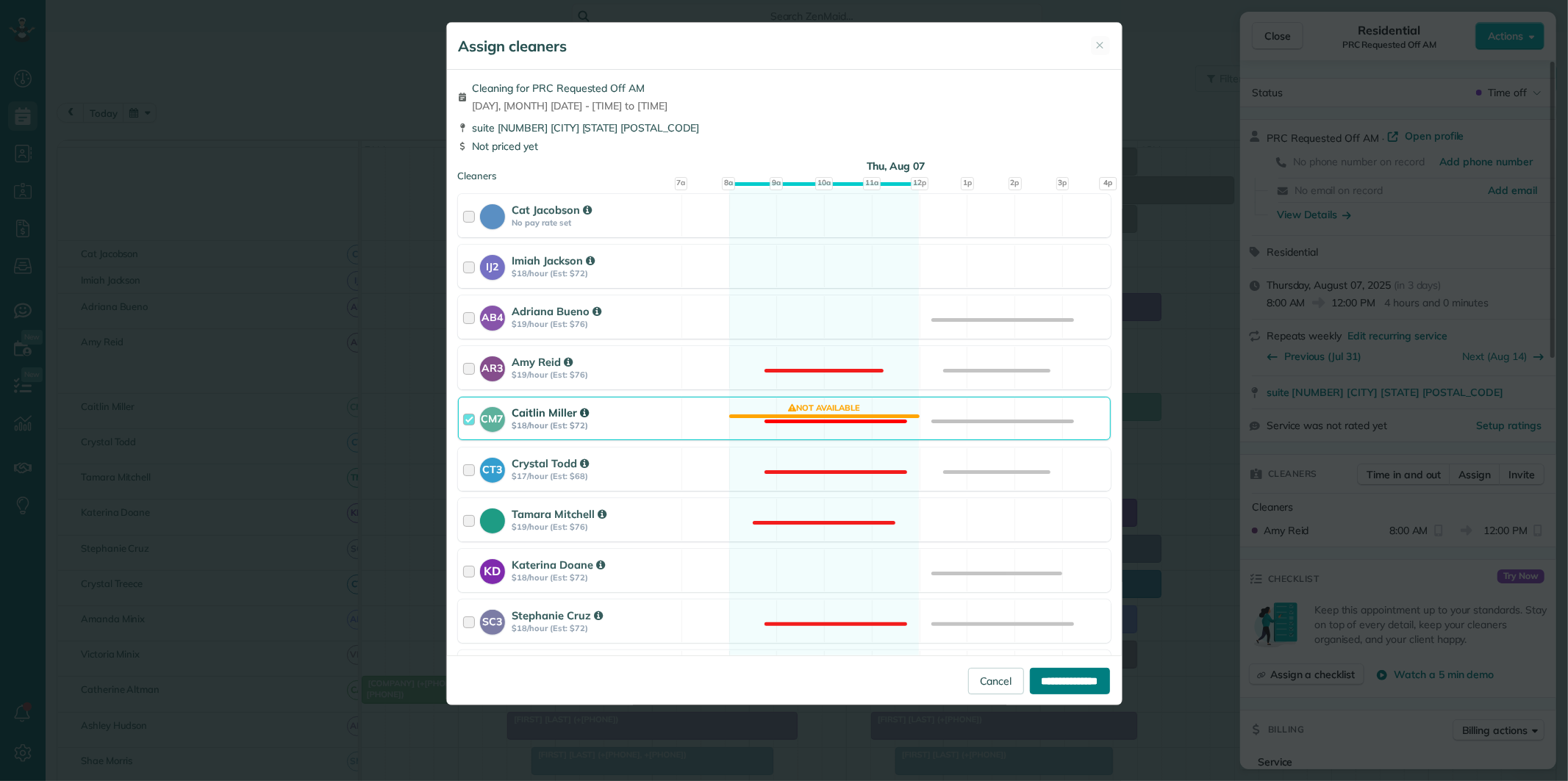 click on "**********" at bounding box center (1070, 681) 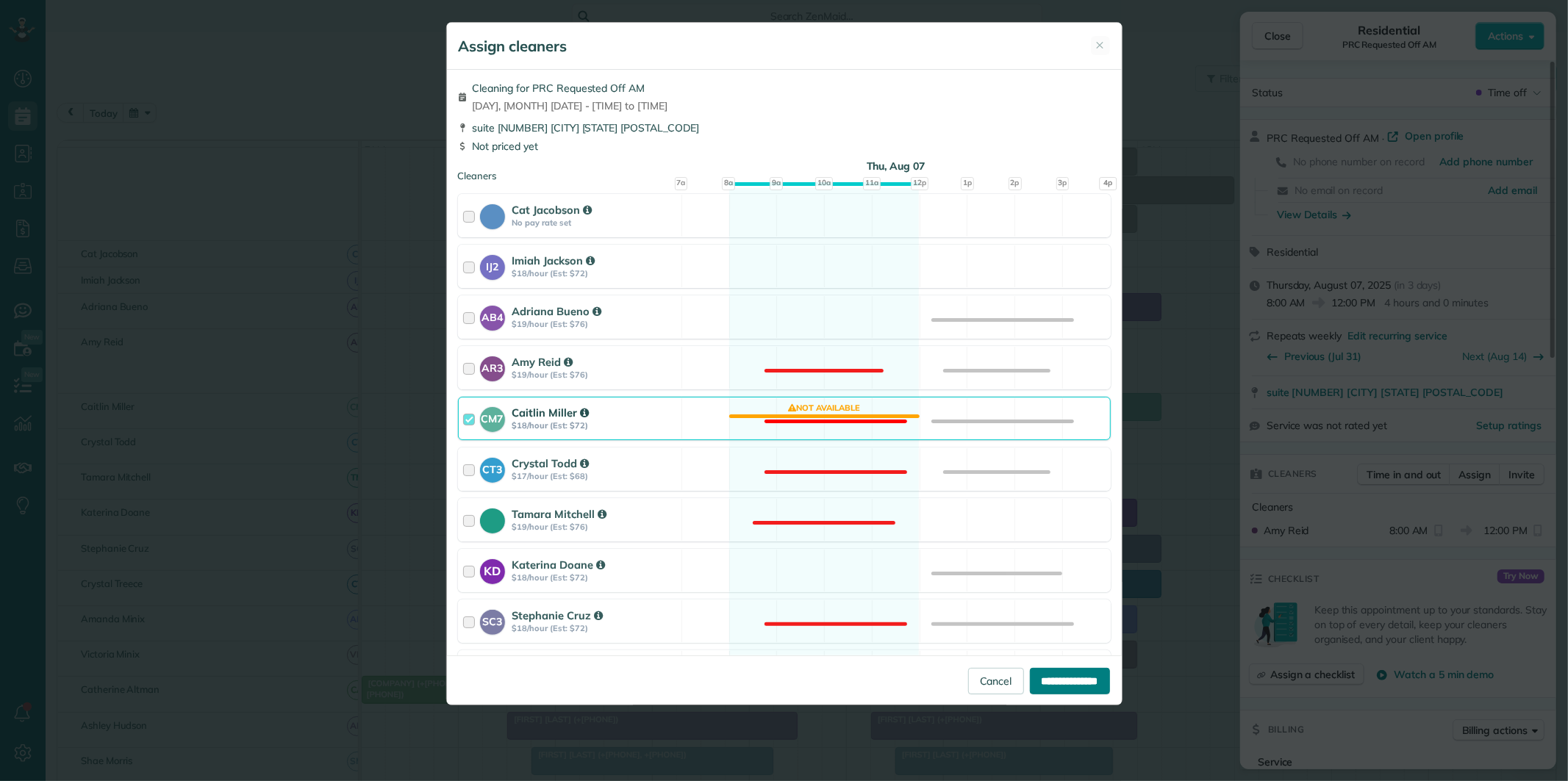 type on "**********" 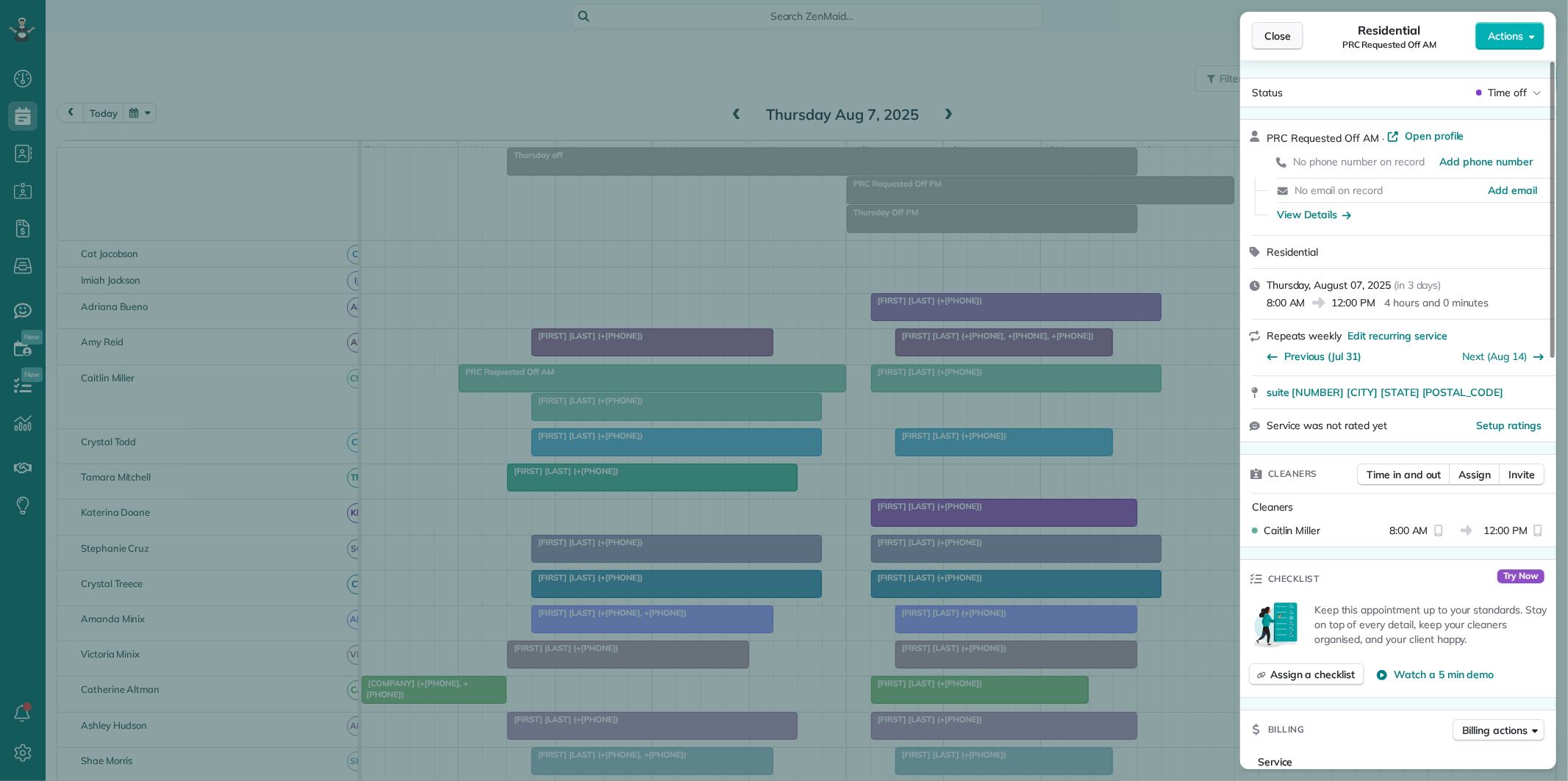 click on "Close" at bounding box center [1278, 36] 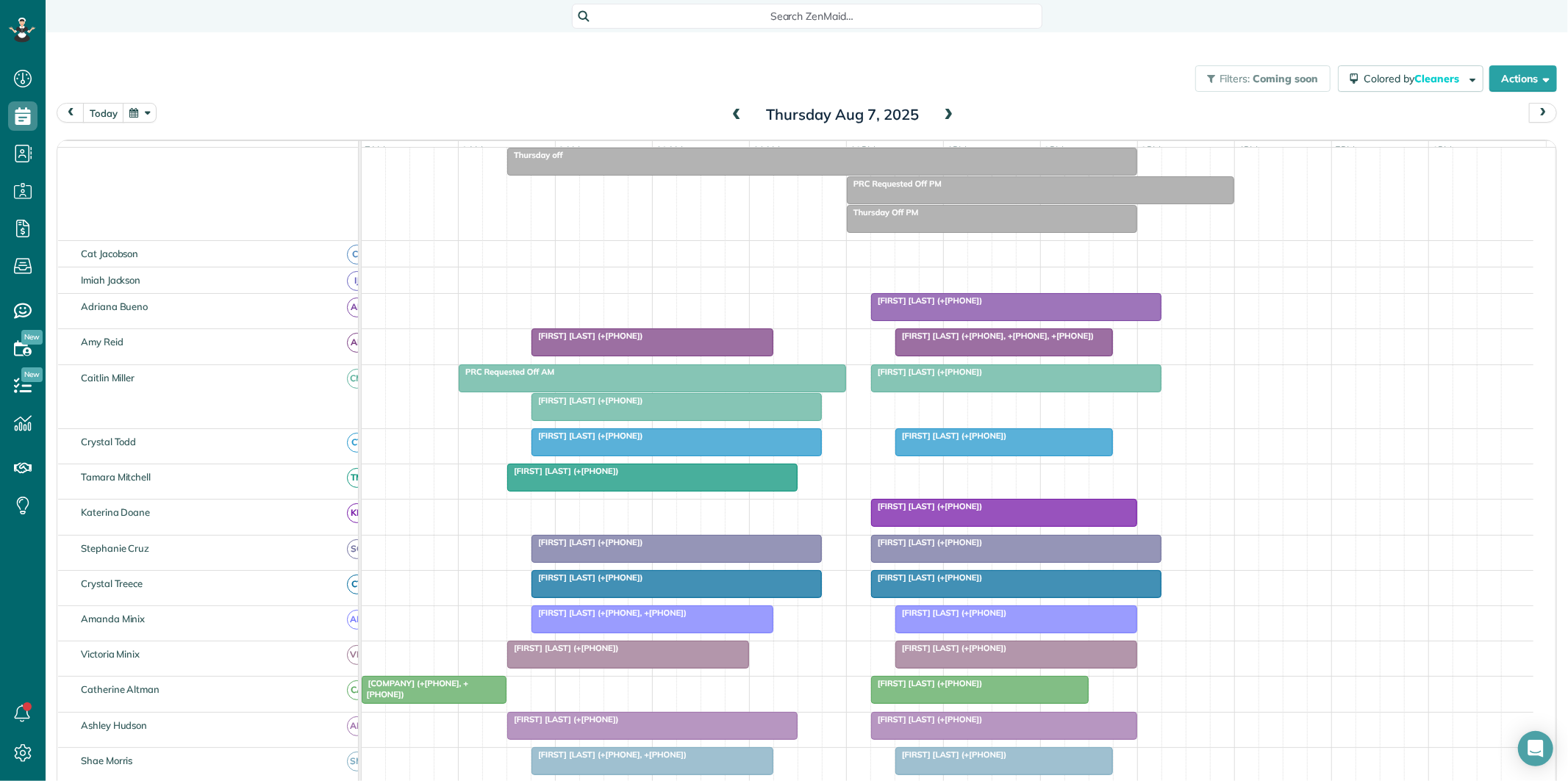 scroll, scrollTop: 184, scrollLeft: 0, axis: vertical 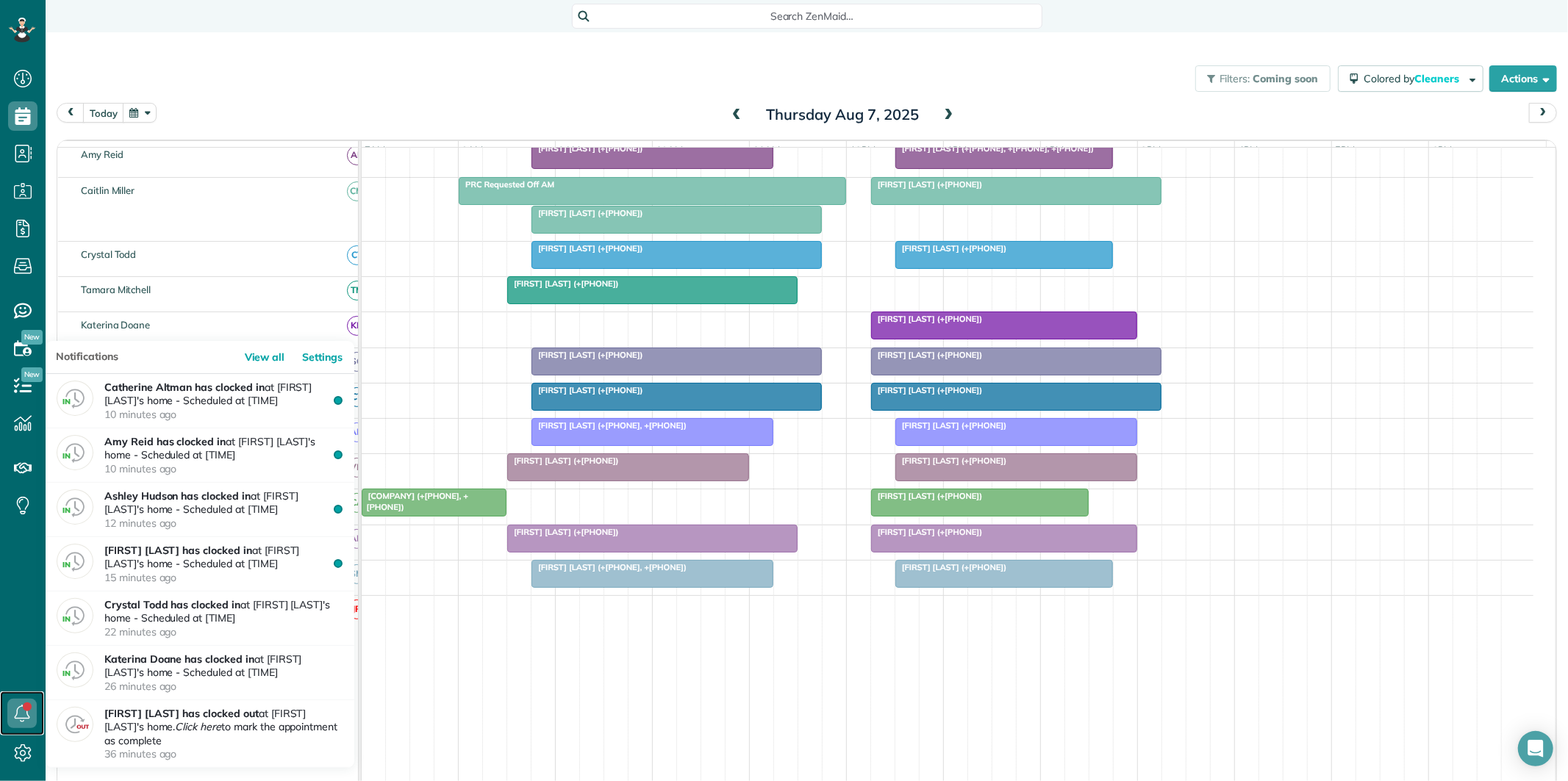 click 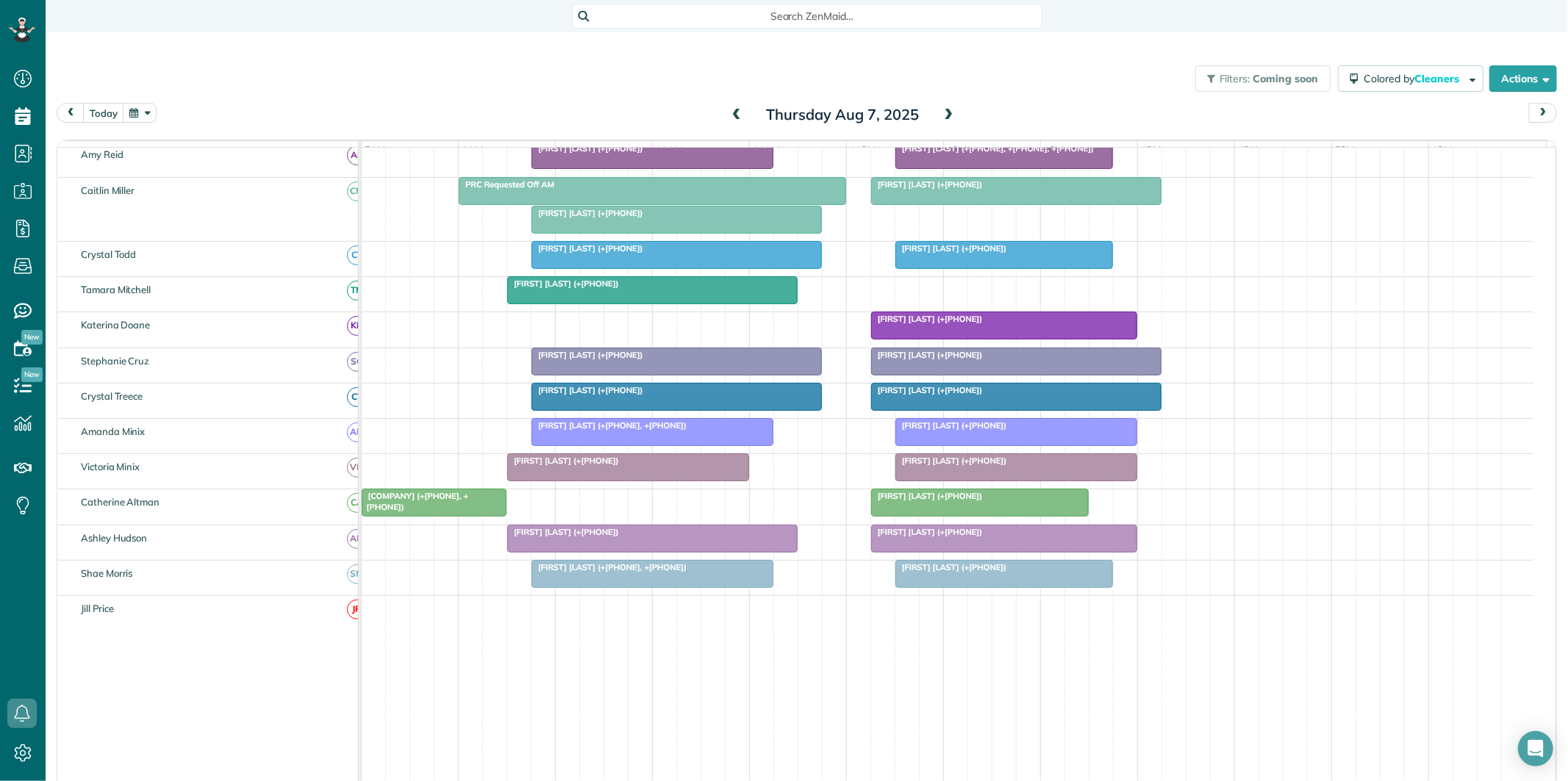 click at bounding box center [949, 115] 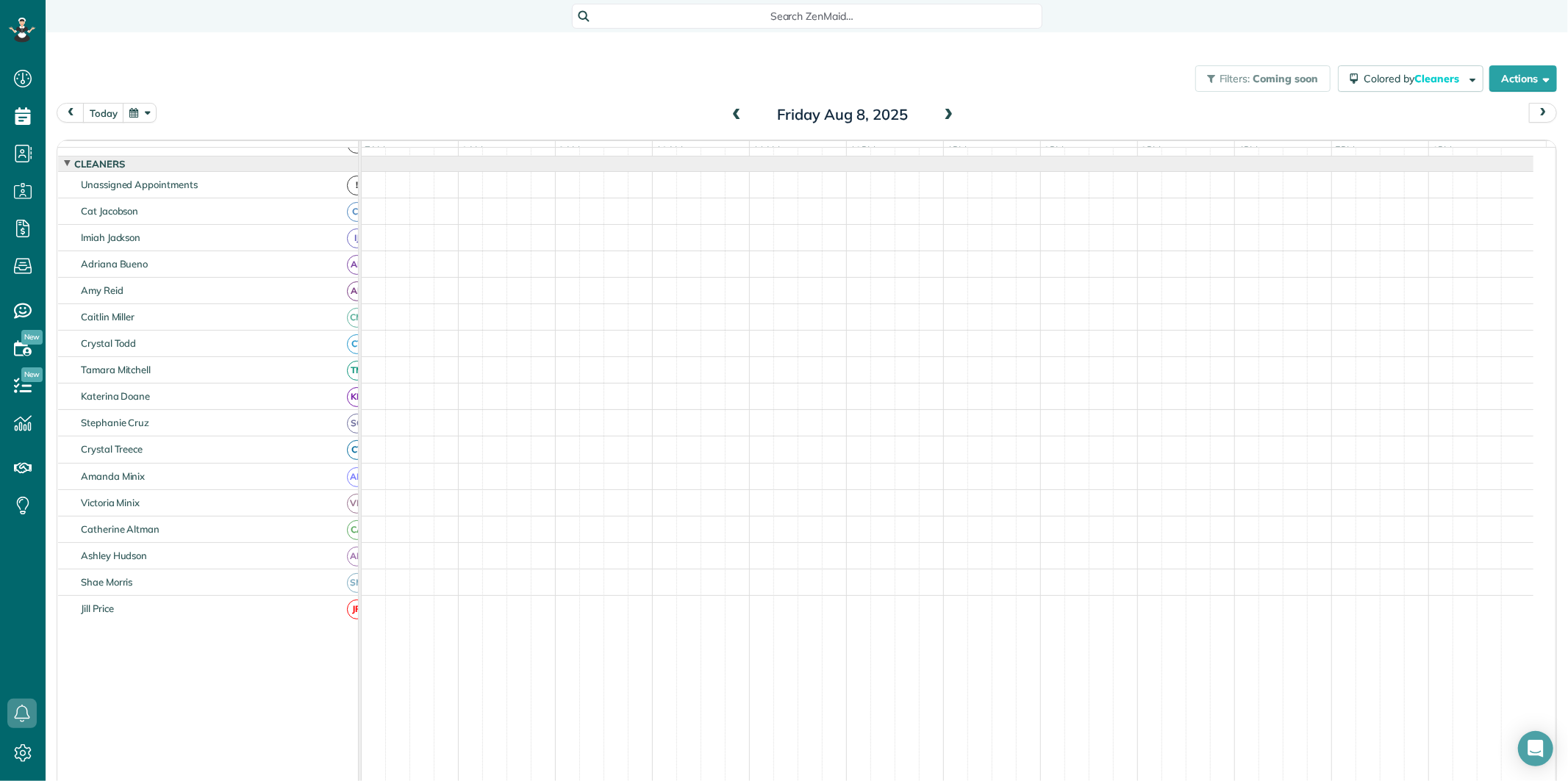 scroll, scrollTop: 33, scrollLeft: 0, axis: vertical 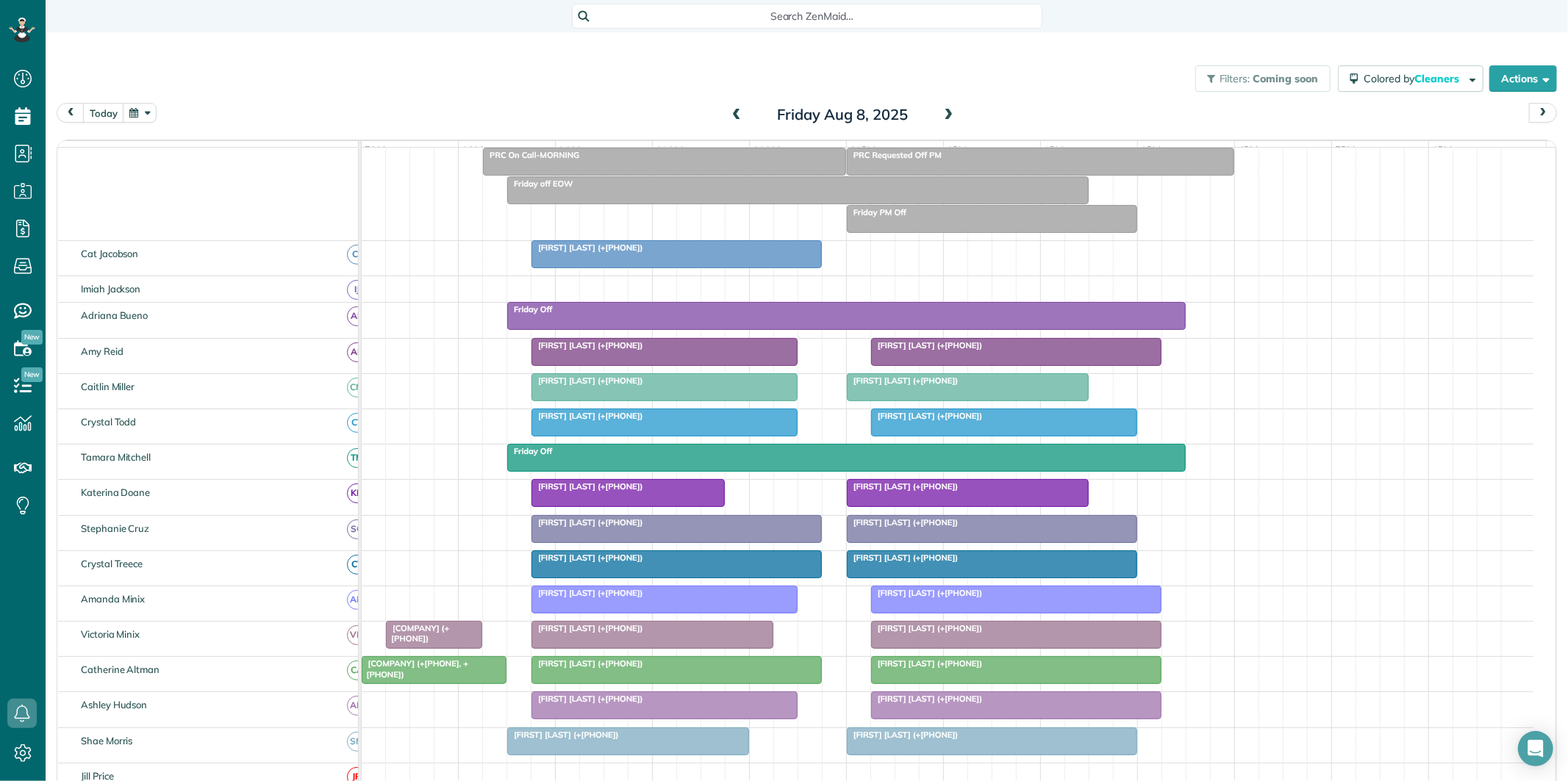click at bounding box center [737, 115] 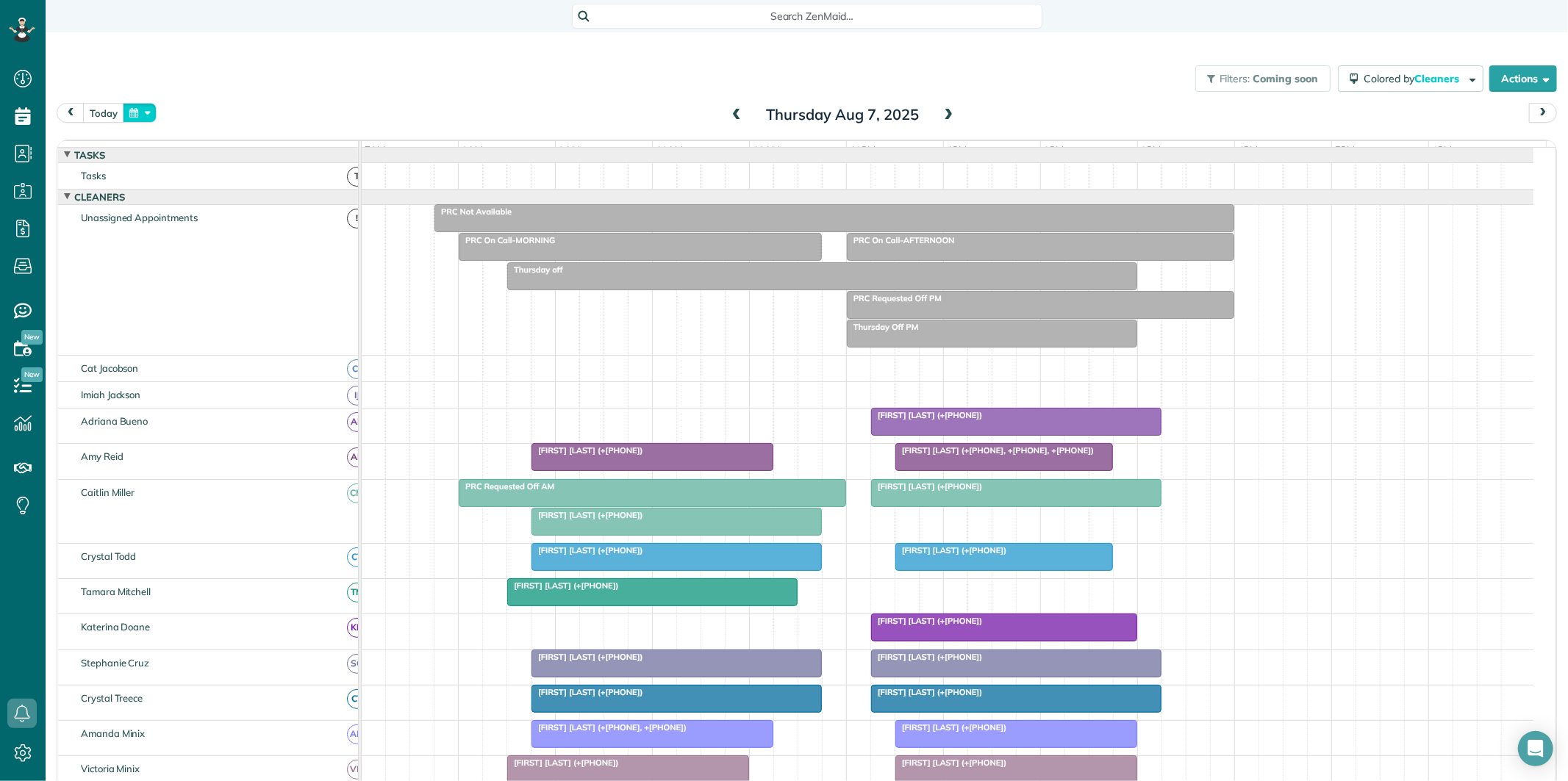 click at bounding box center [140, 112] 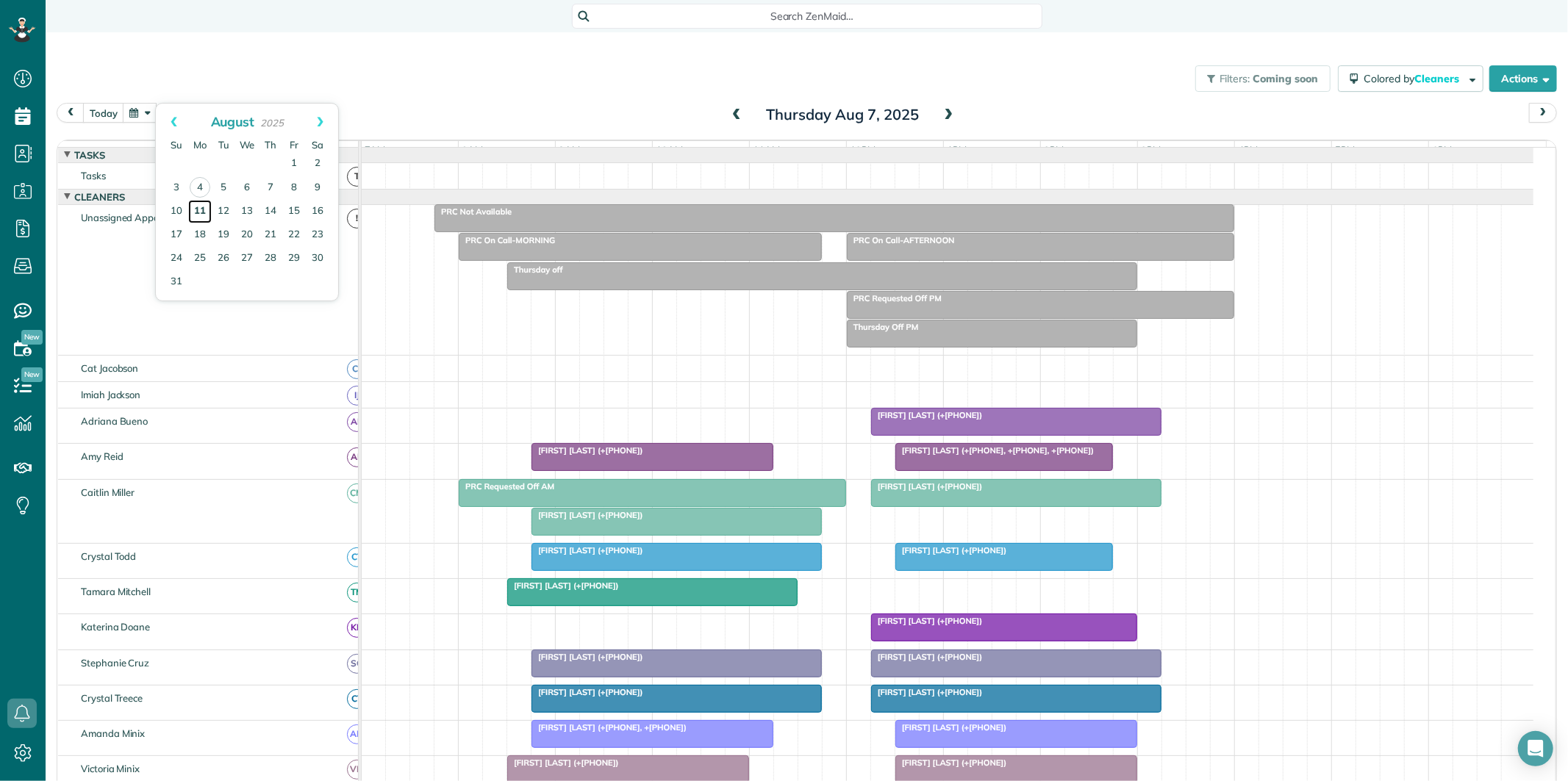 click on "11" at bounding box center [200, 212] 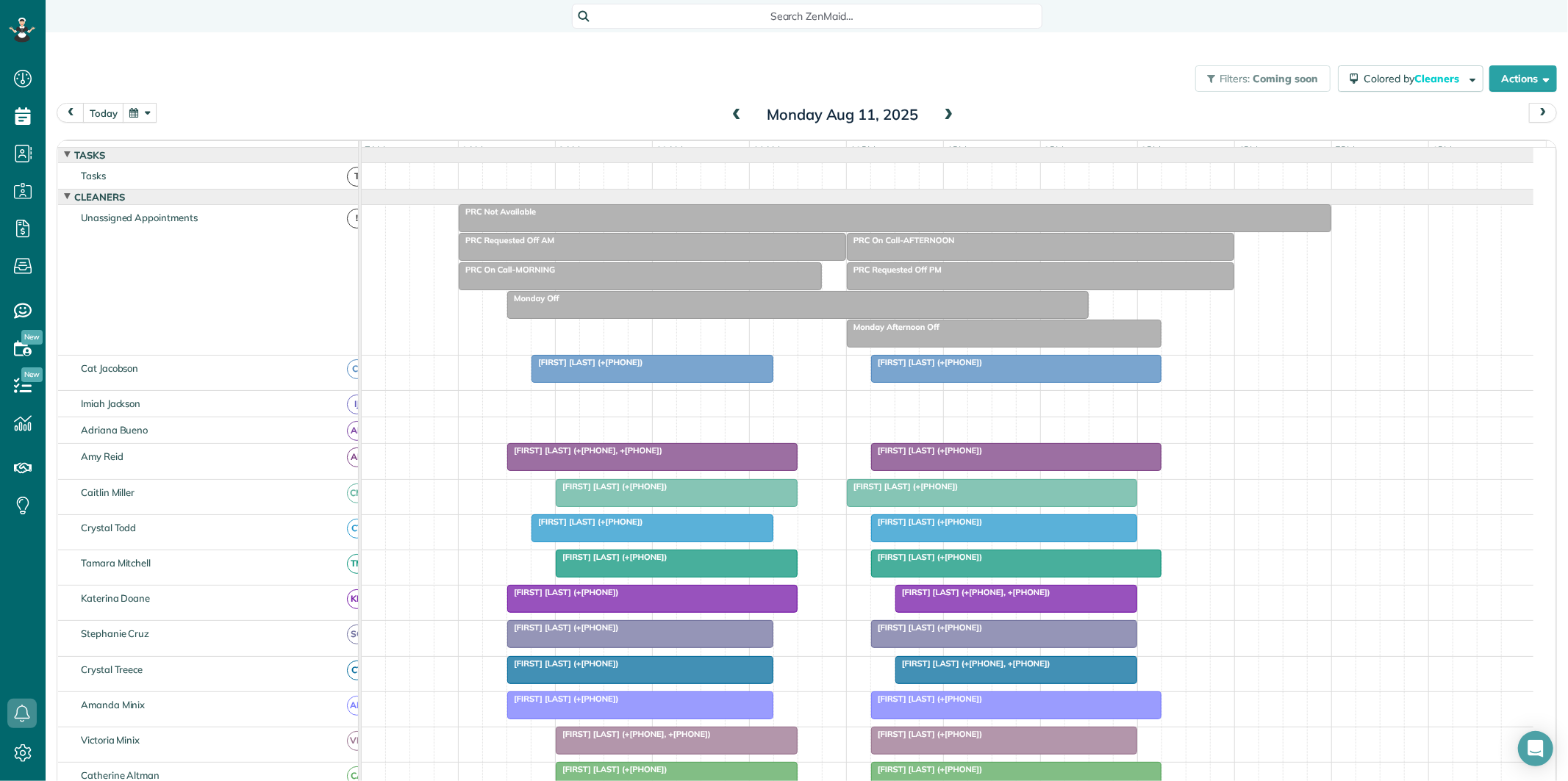 scroll, scrollTop: 112, scrollLeft: 0, axis: vertical 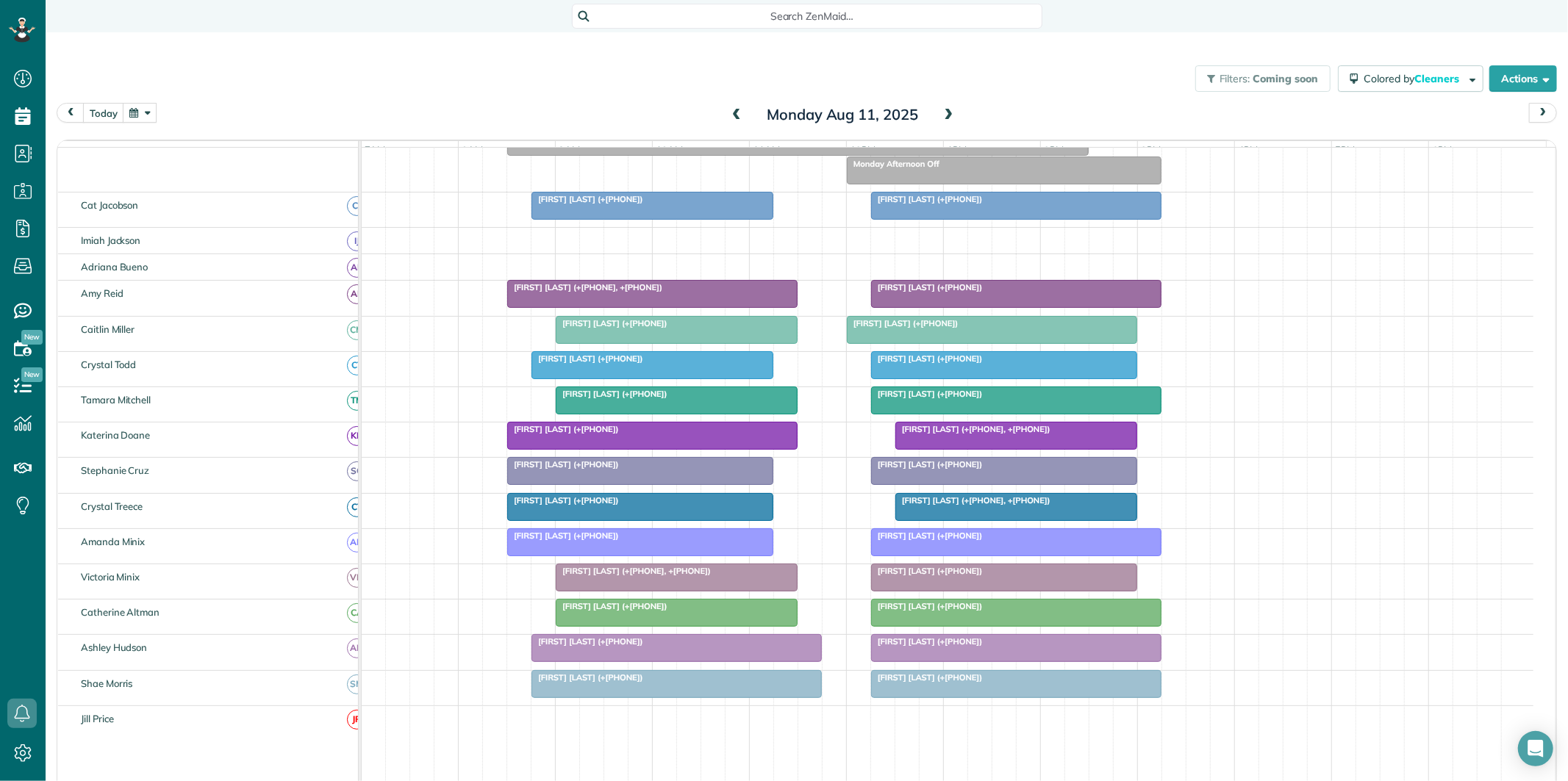 click at bounding box center [949, 115] 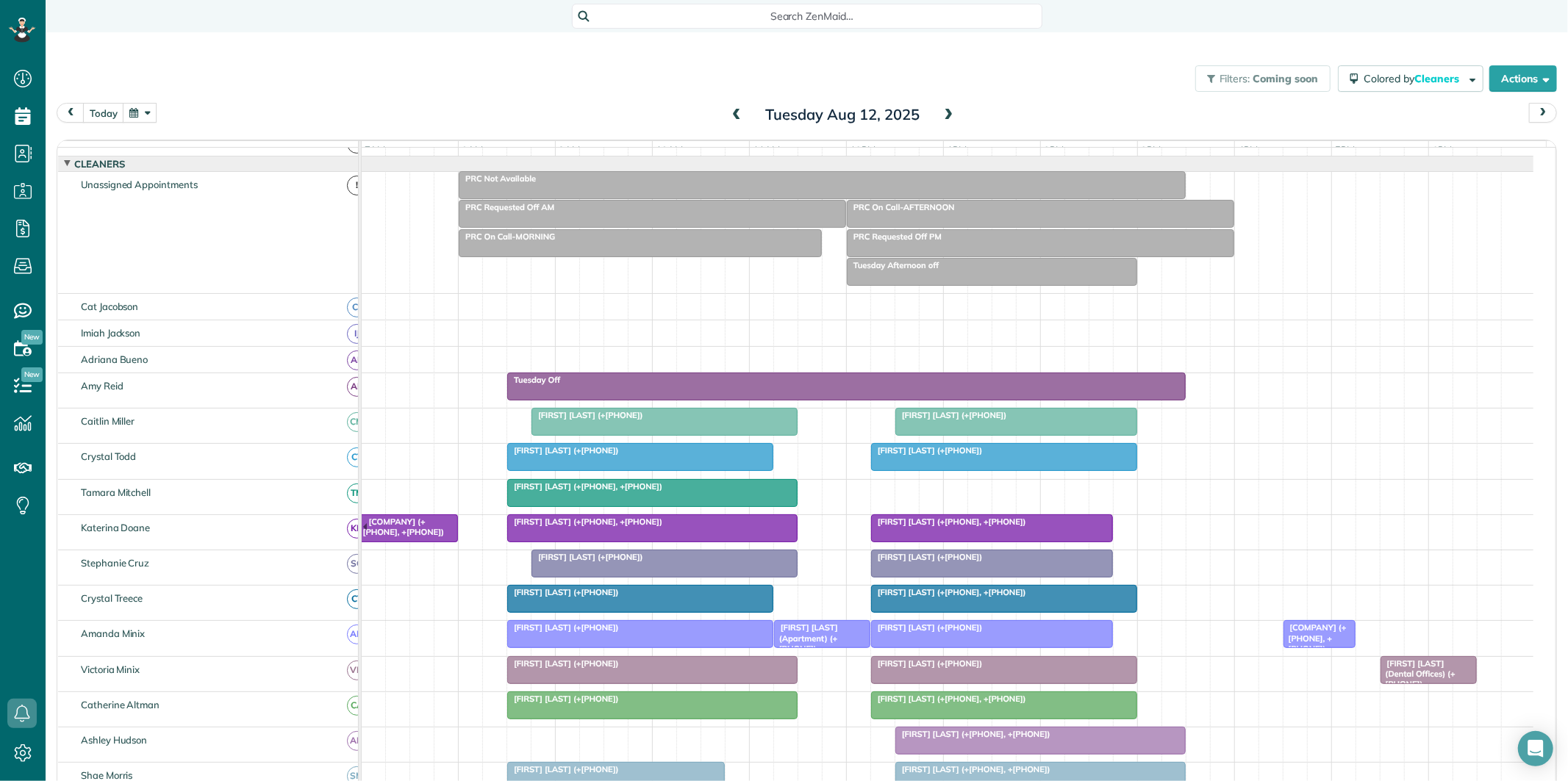 scroll, scrollTop: 98, scrollLeft: 0, axis: vertical 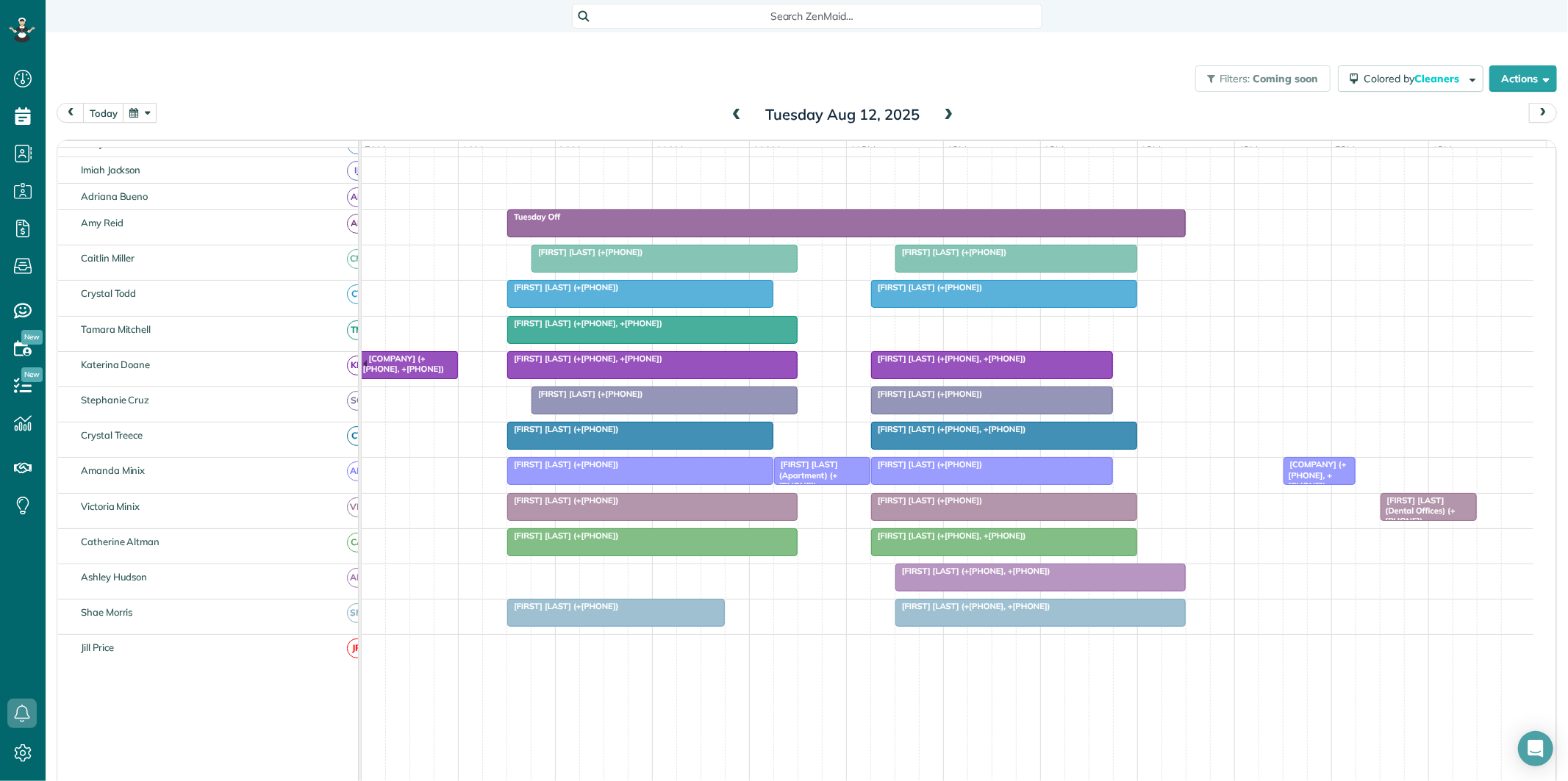 click at bounding box center (737, 115) 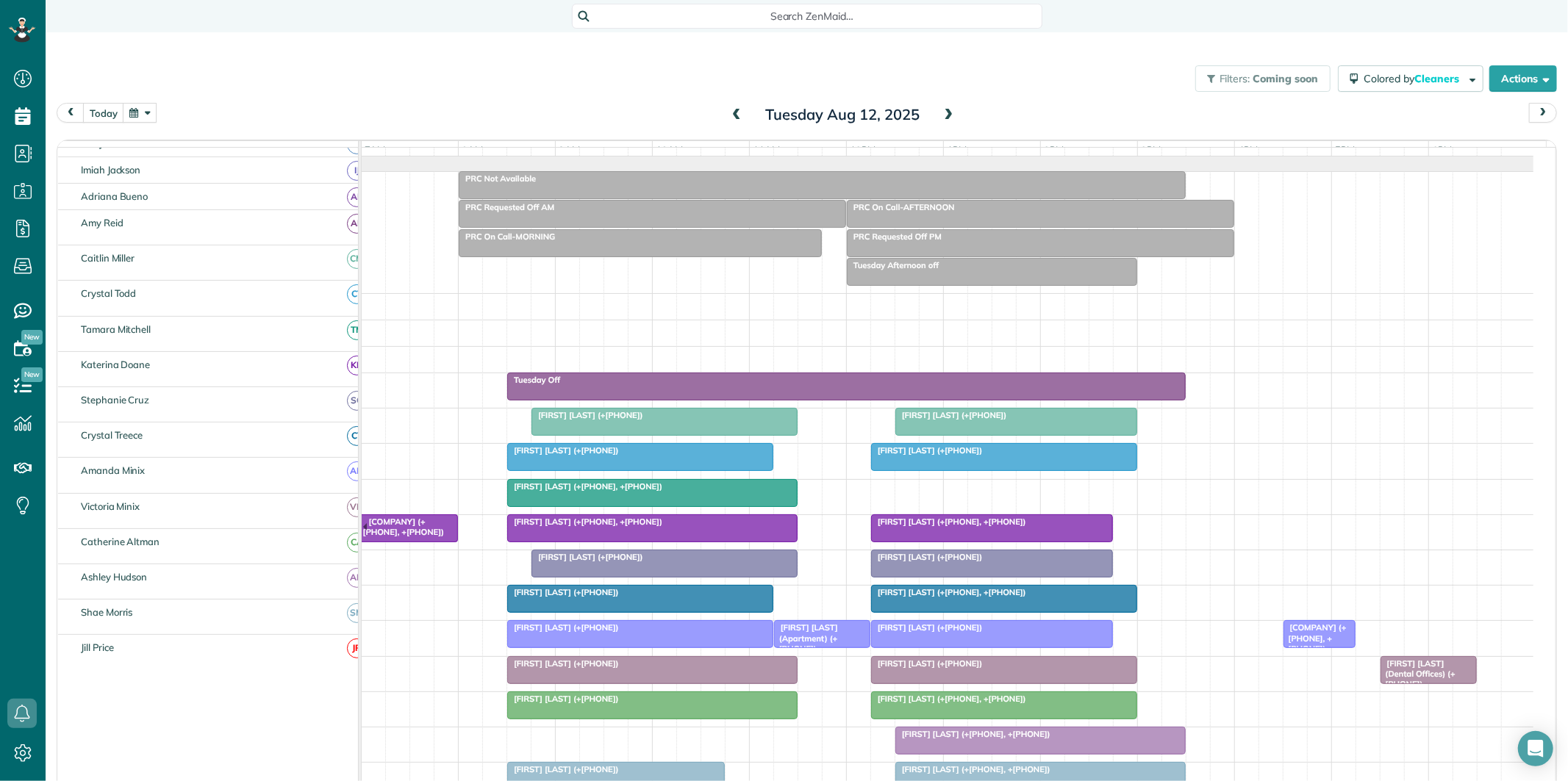 scroll, scrollTop: 33, scrollLeft: 0, axis: vertical 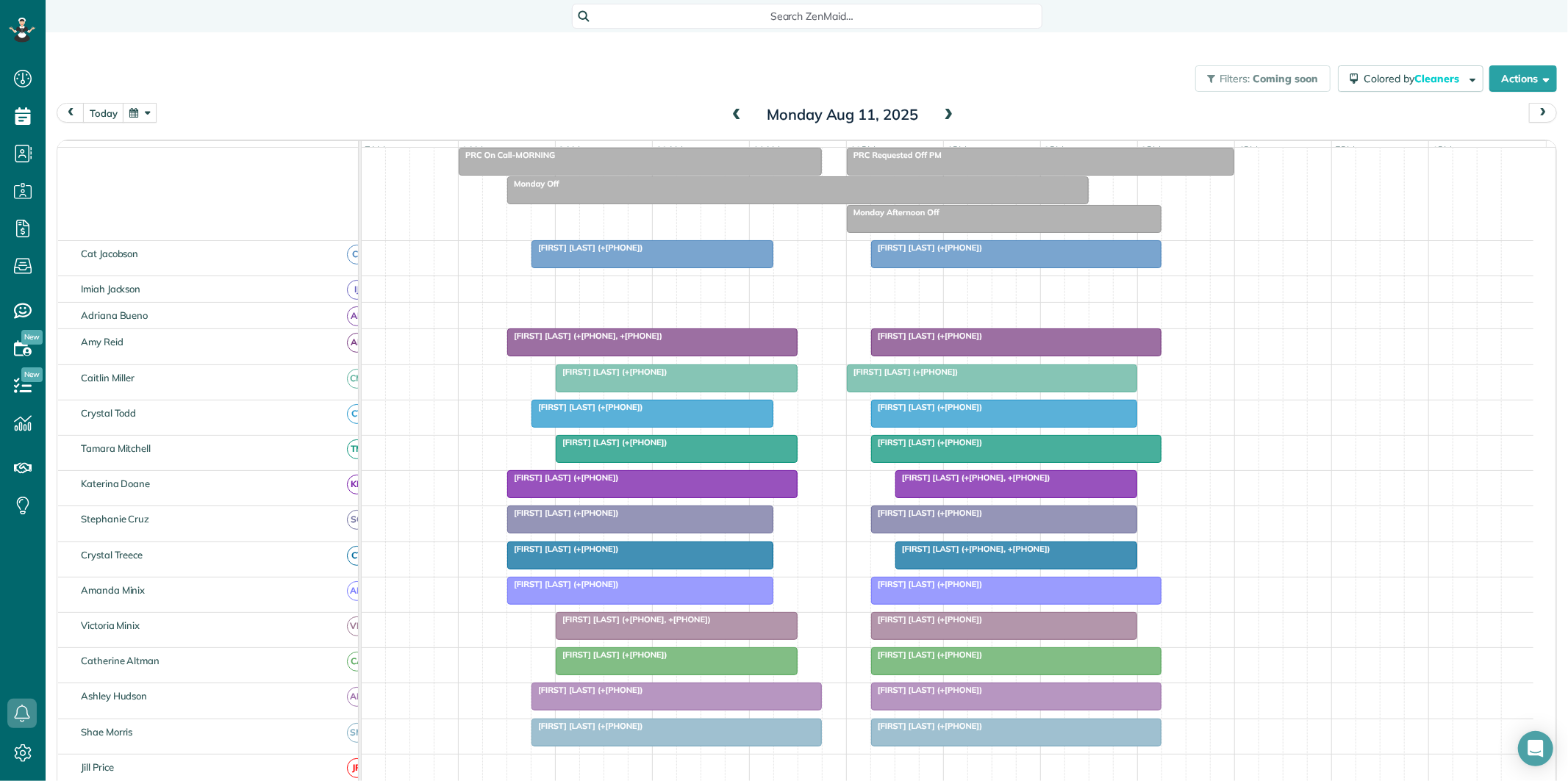 click at bounding box center (949, 115) 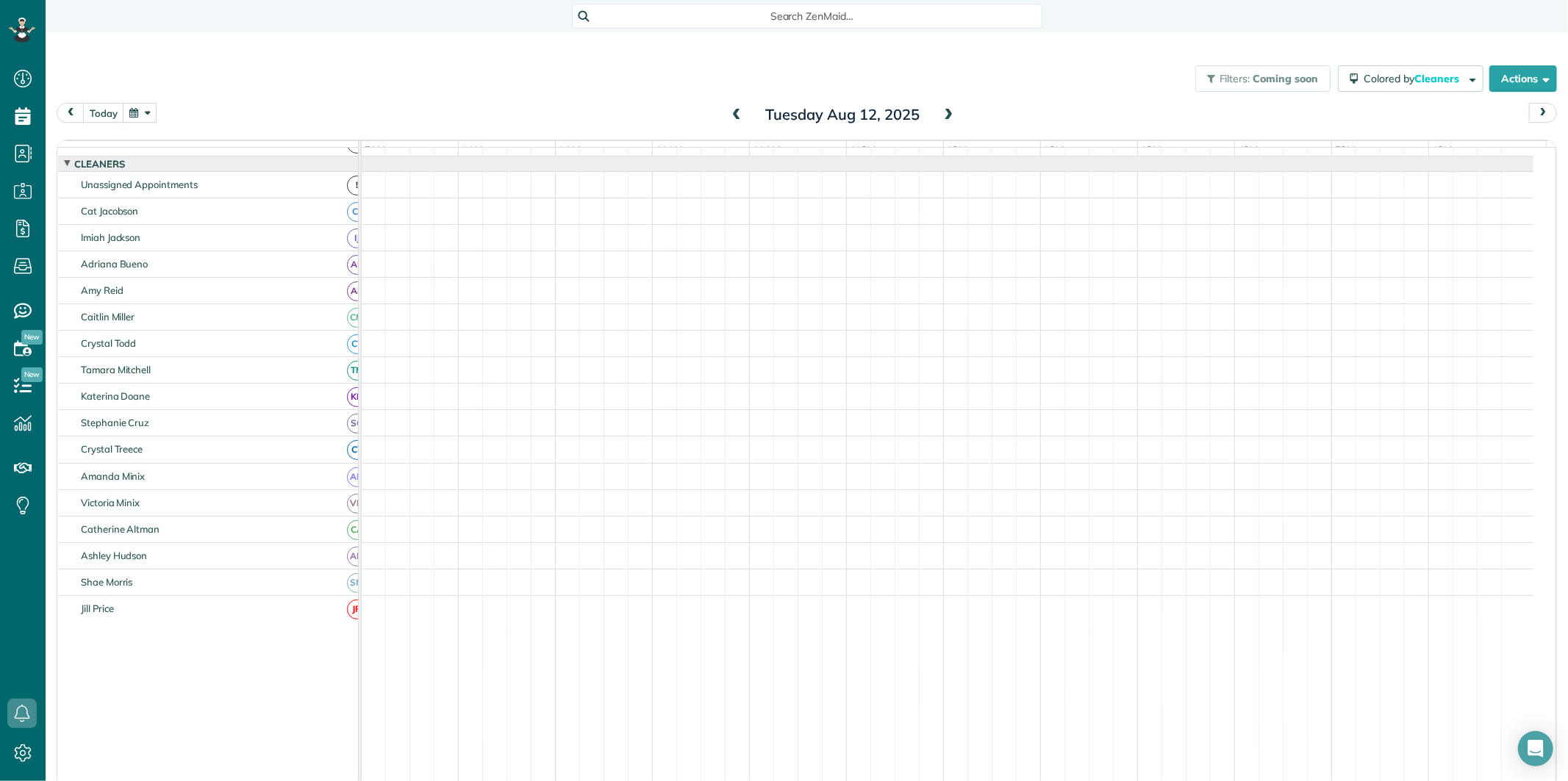 scroll, scrollTop: 0, scrollLeft: 0, axis: both 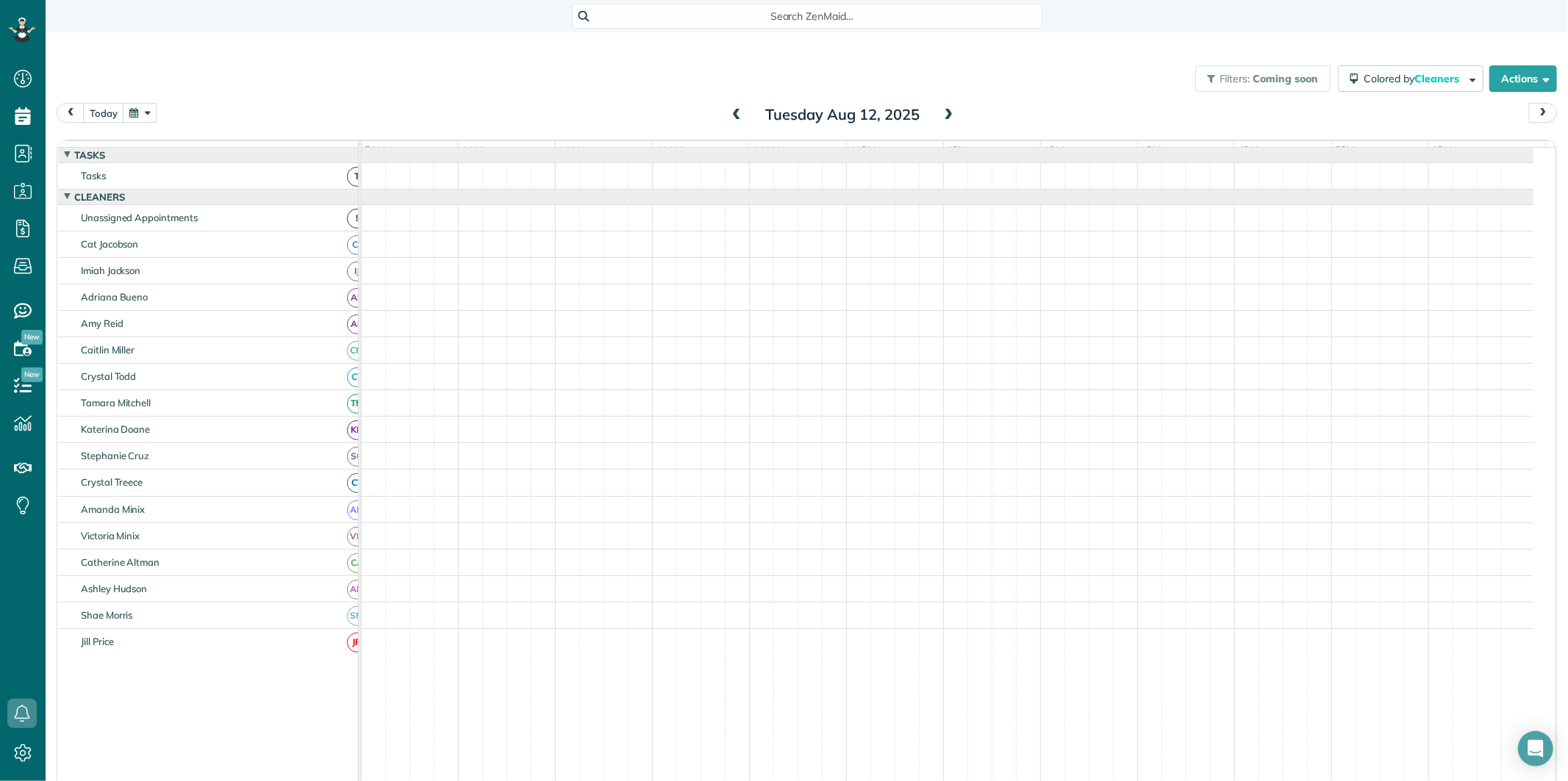click on "Filters:   Coming soon
Colored by  Cleaners
Color by Cleaner
Color by Team
Color by Status
Color by Recurrence
Color by Paid/Unpaid
Filters  Default
Schedule Changes
Actions
Create Appointment
Create Task
Clock In/Out
Send Work Orders
Print Route Sheets
Today's Emails/Texts
Export data.." at bounding box center (806, 79) 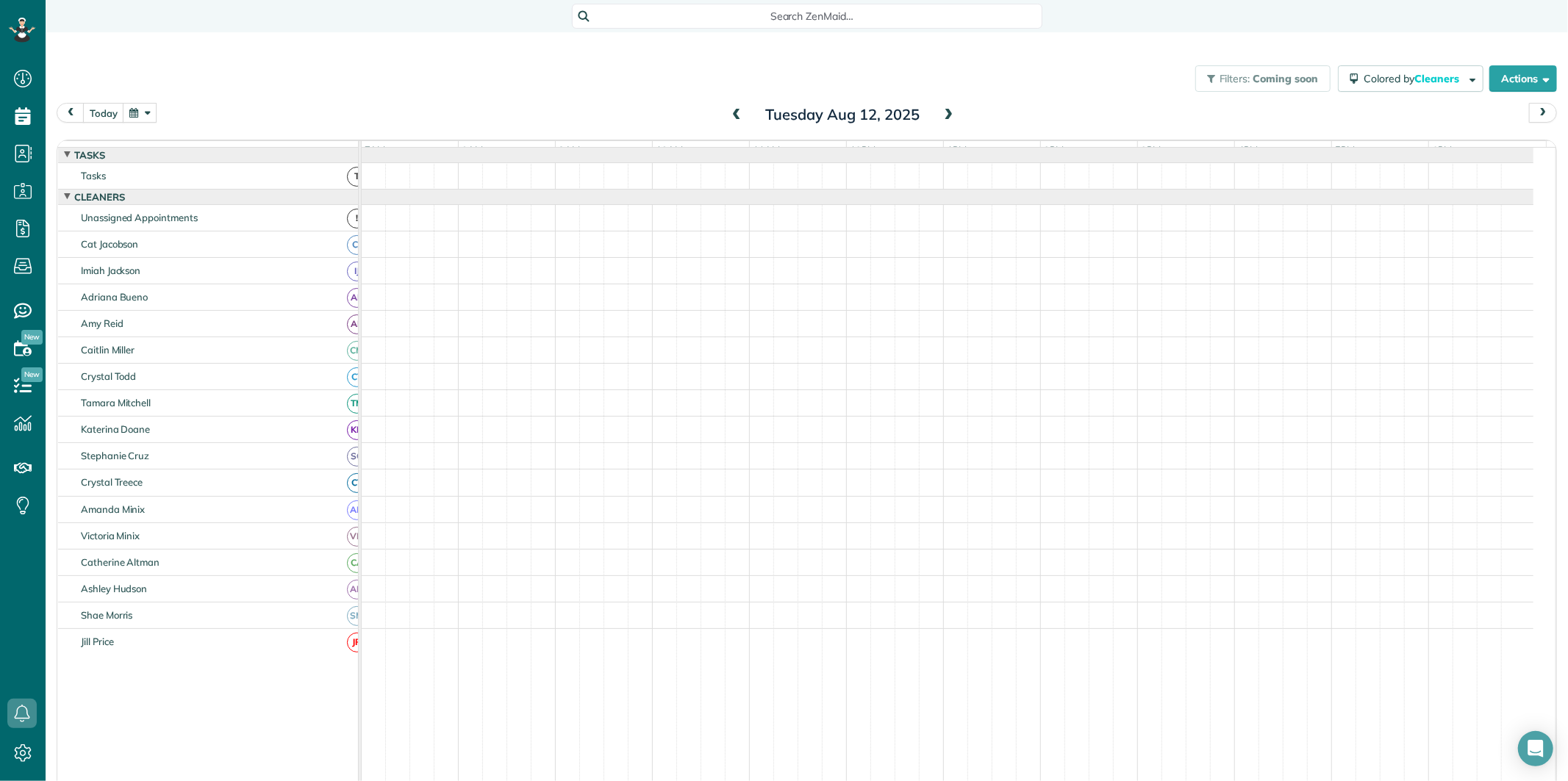 click at bounding box center [949, 115] 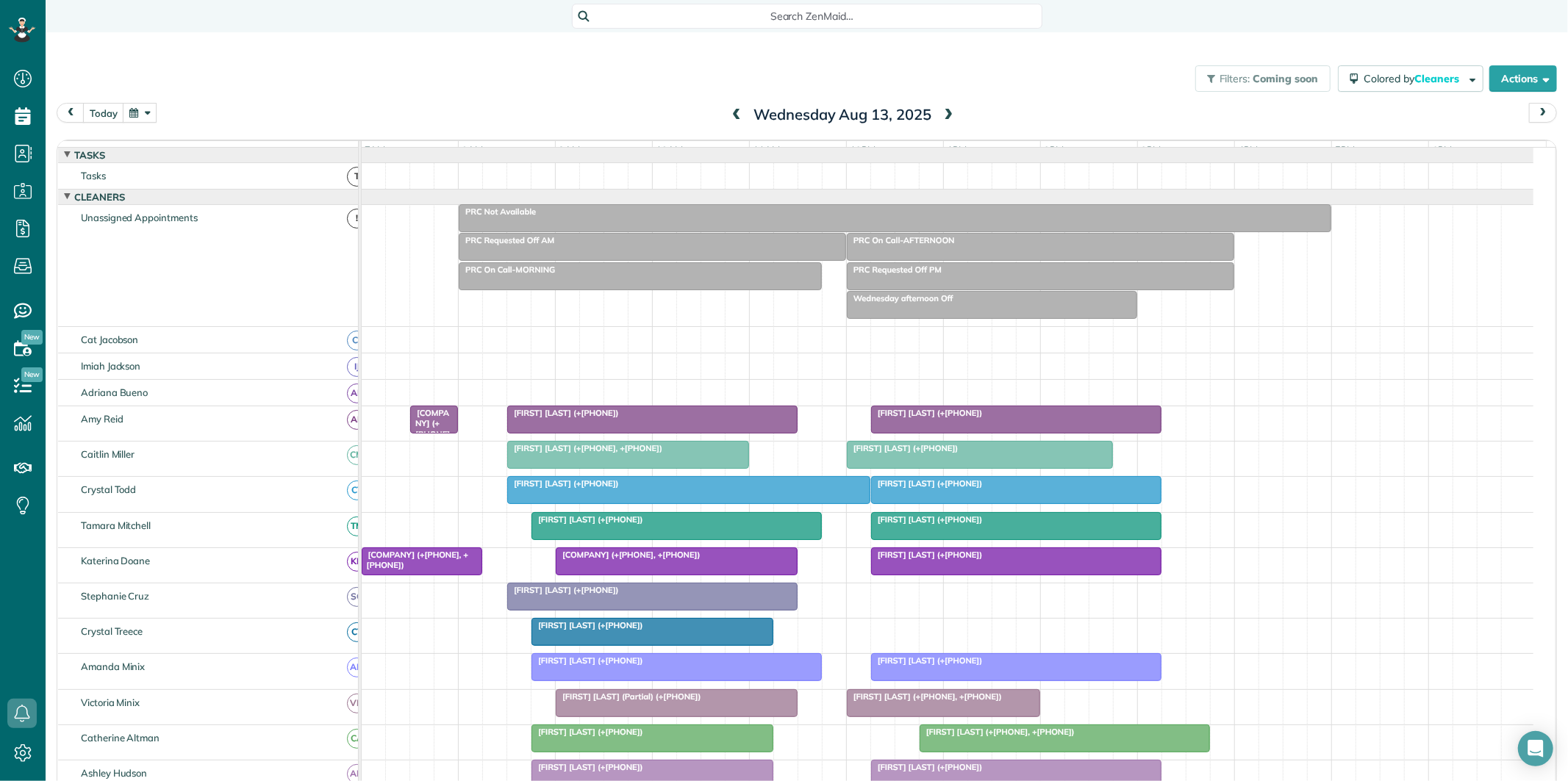scroll, scrollTop: 236, scrollLeft: 0, axis: vertical 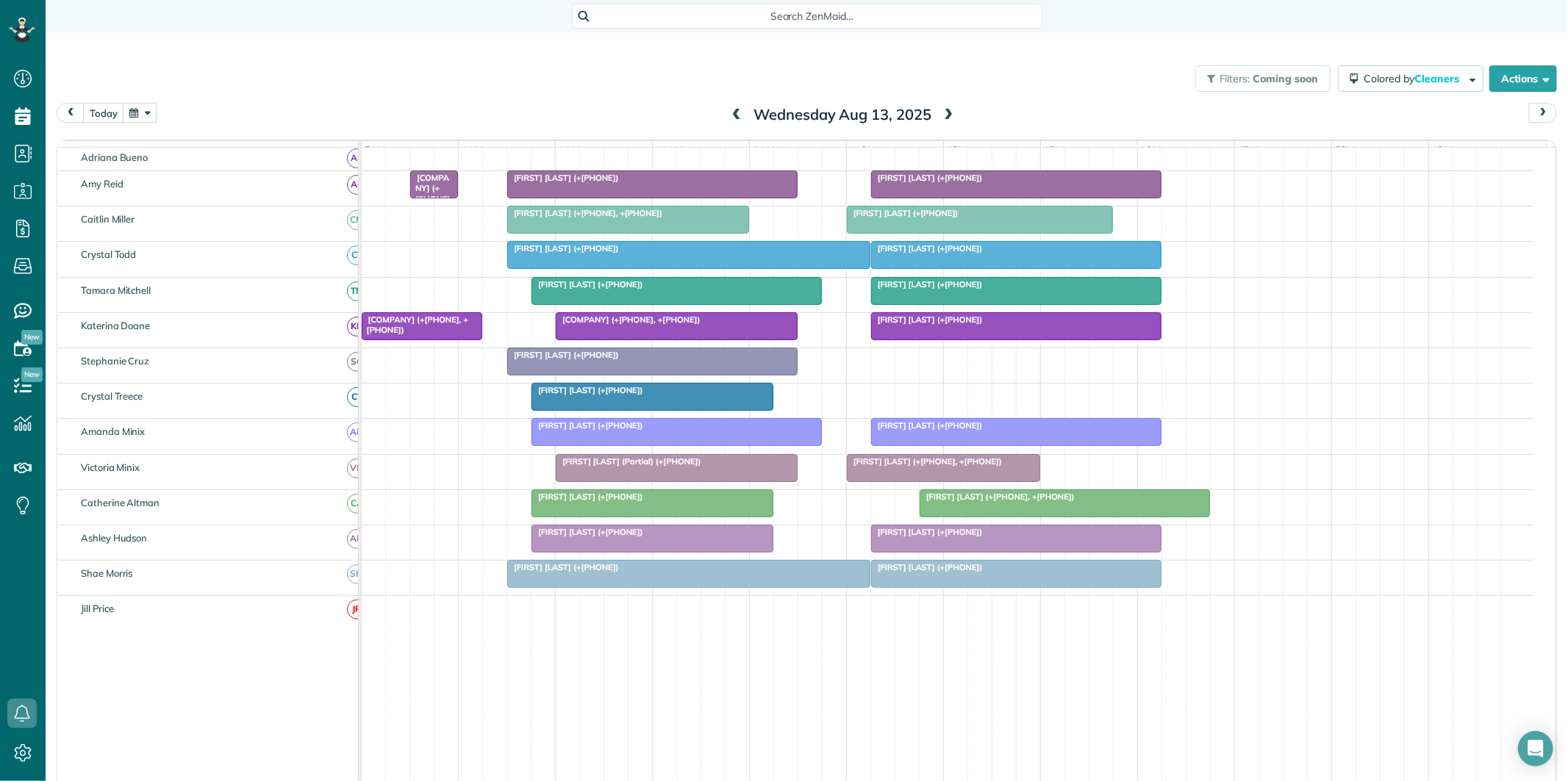 click at bounding box center [949, 115] 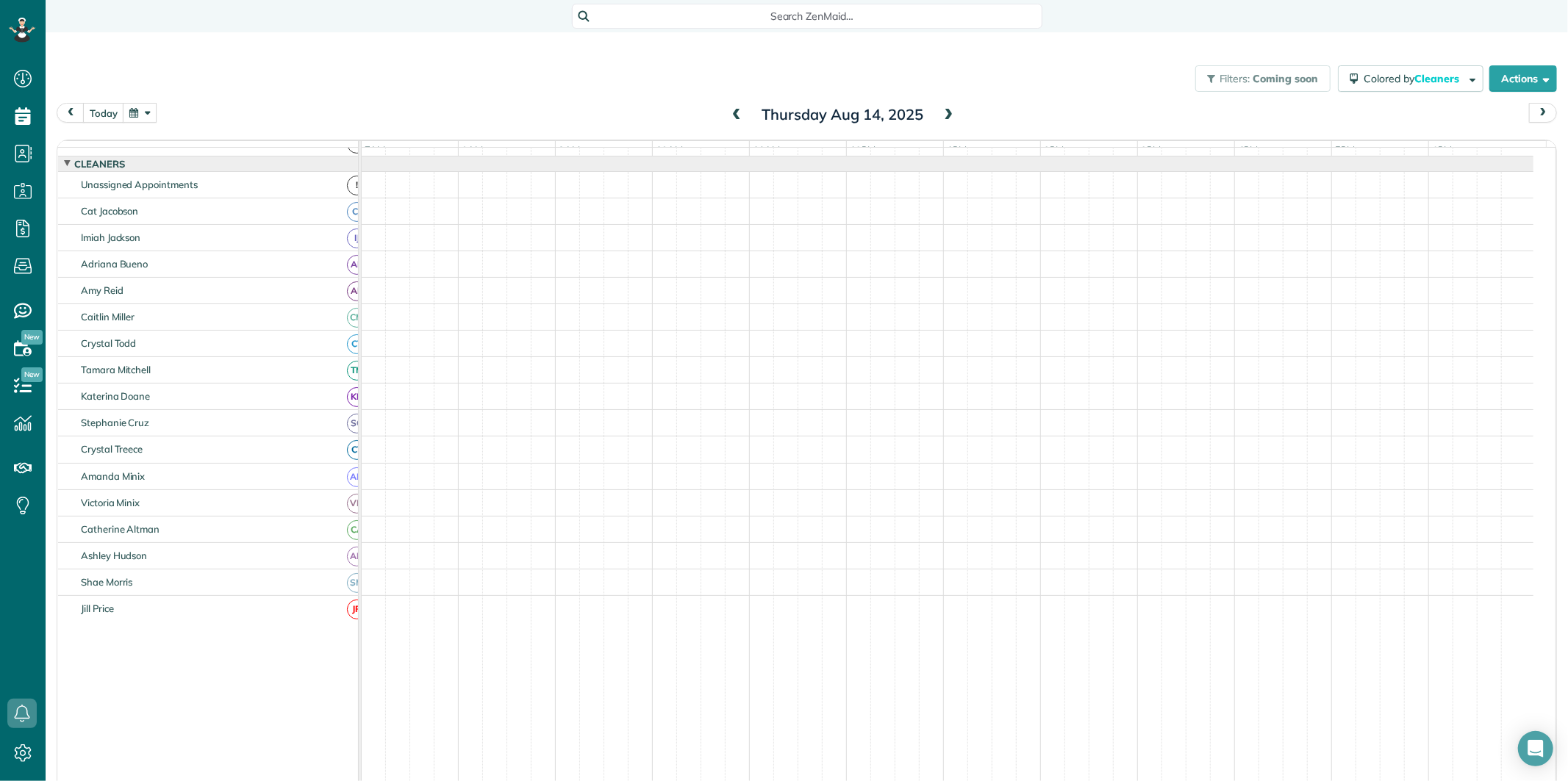 scroll, scrollTop: 33, scrollLeft: 0, axis: vertical 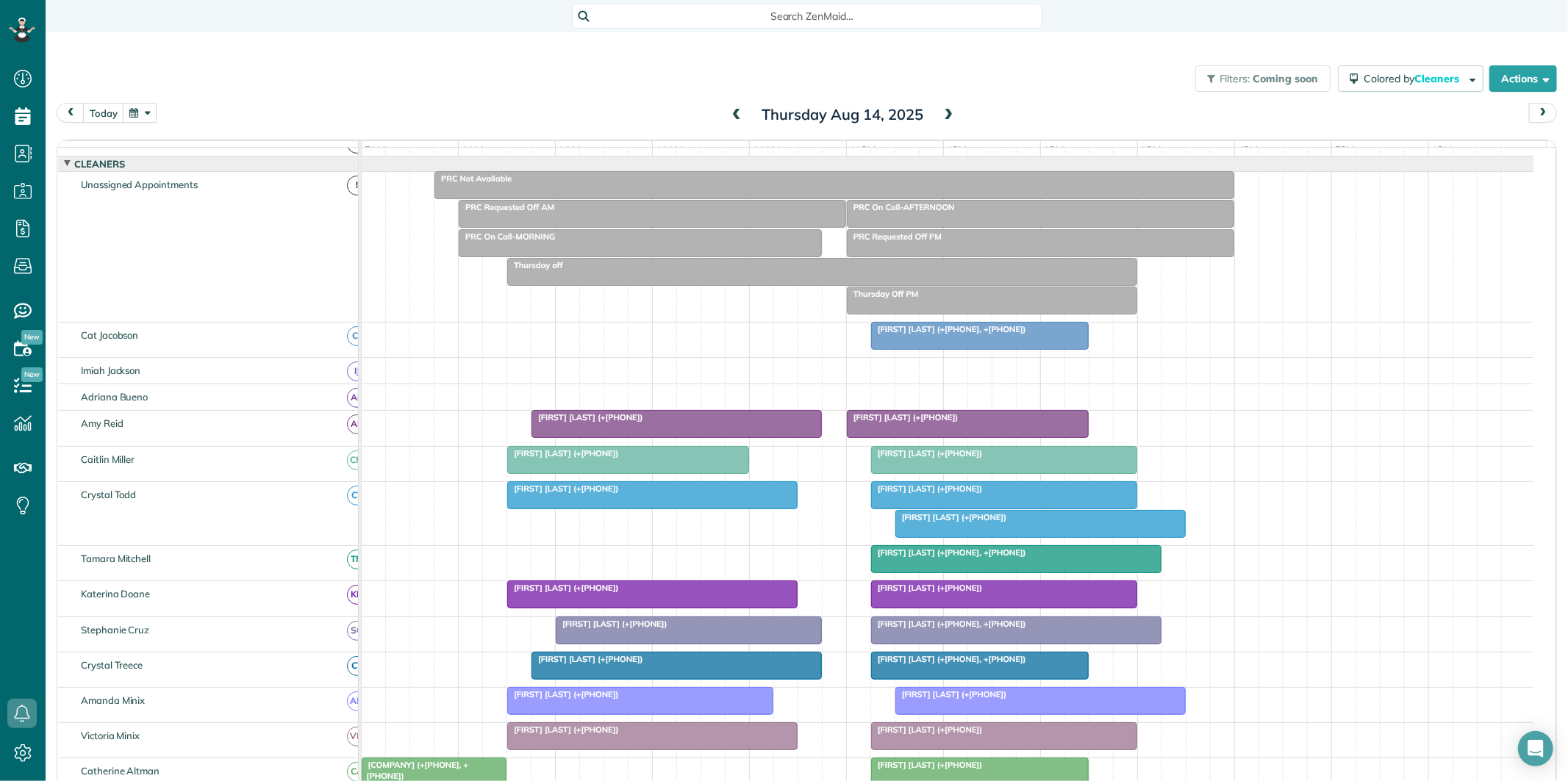 click at bounding box center (949, 115) 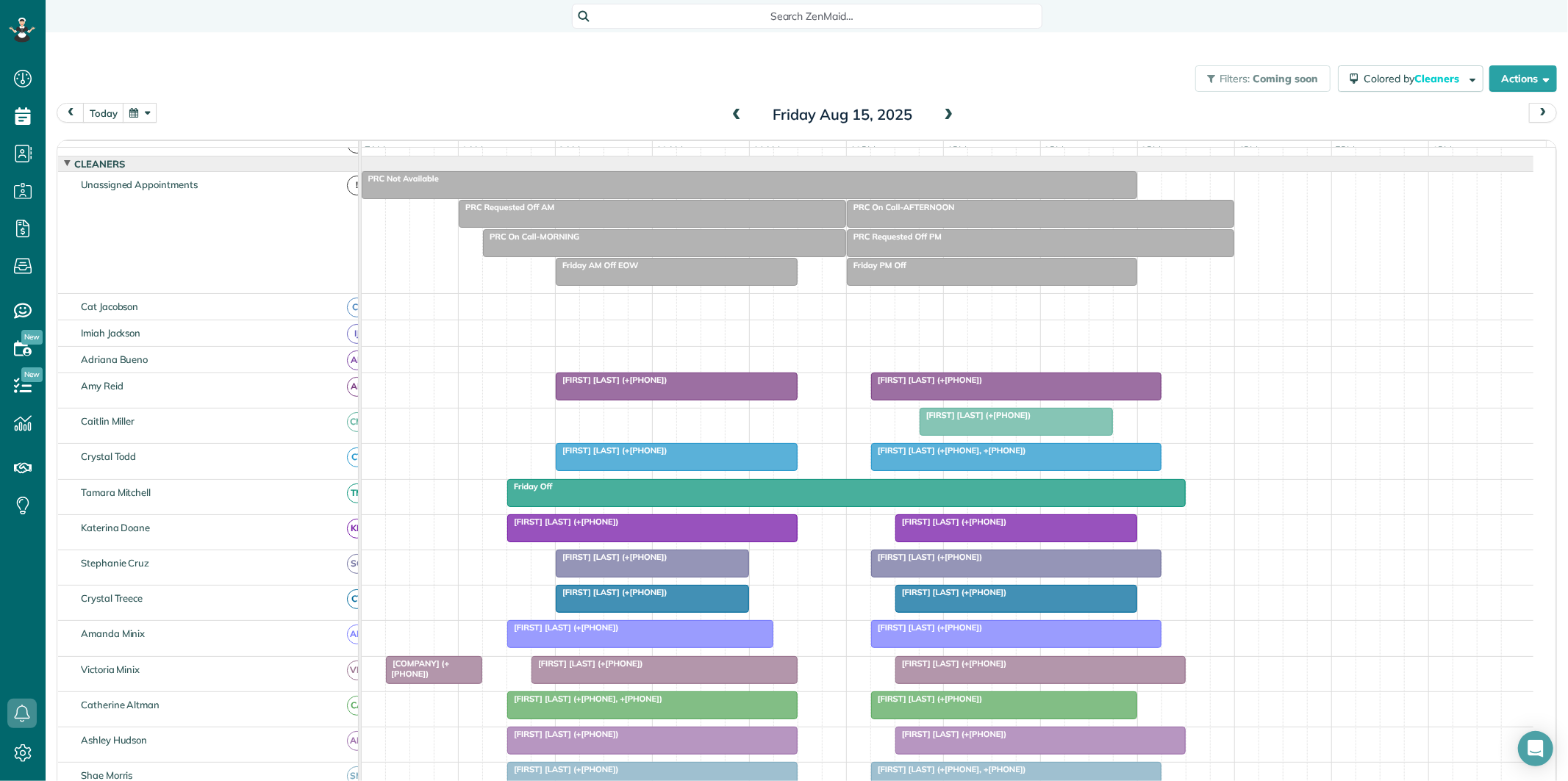 scroll, scrollTop: 162, scrollLeft: 0, axis: vertical 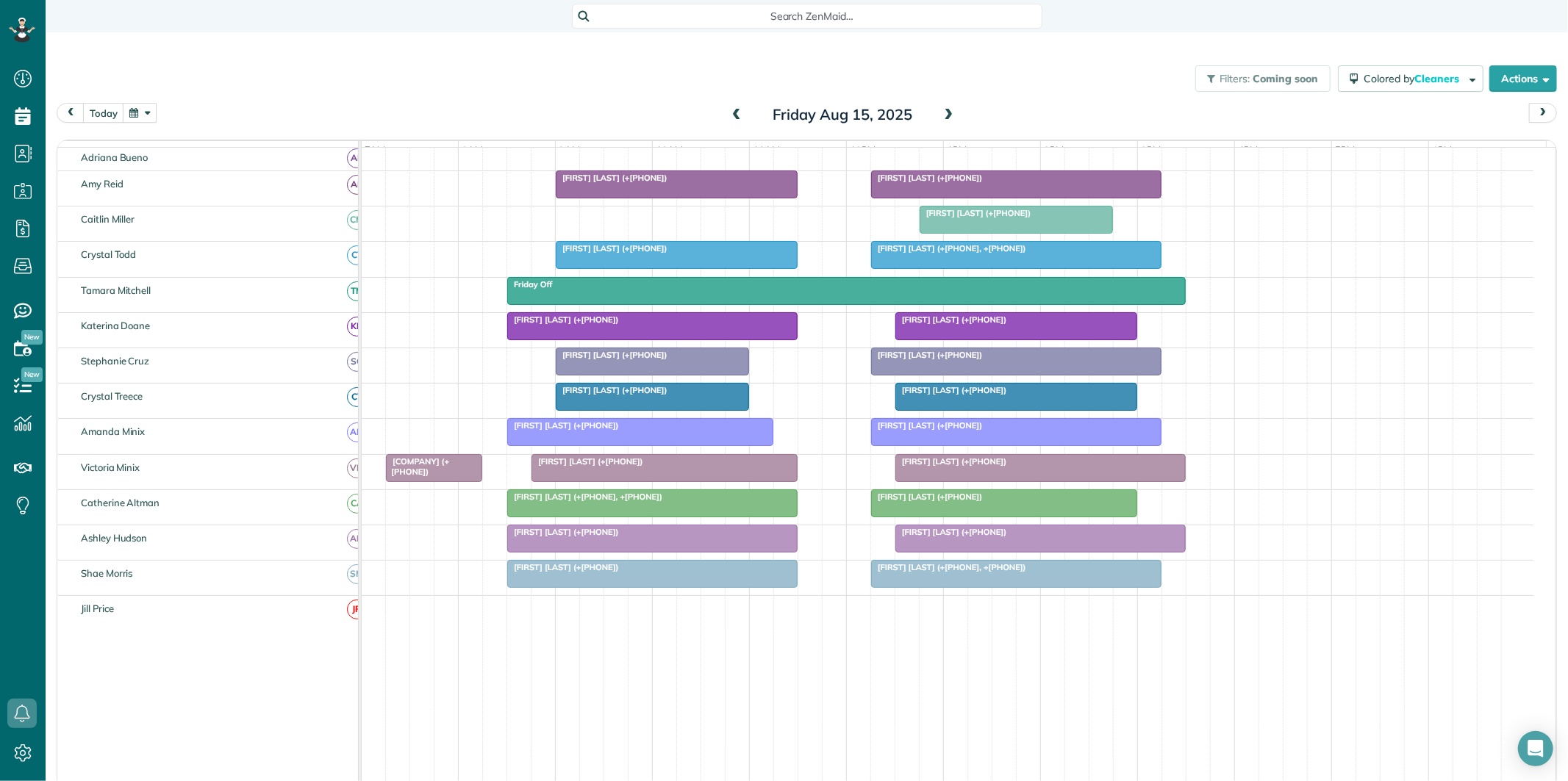click at bounding box center (737, 115) 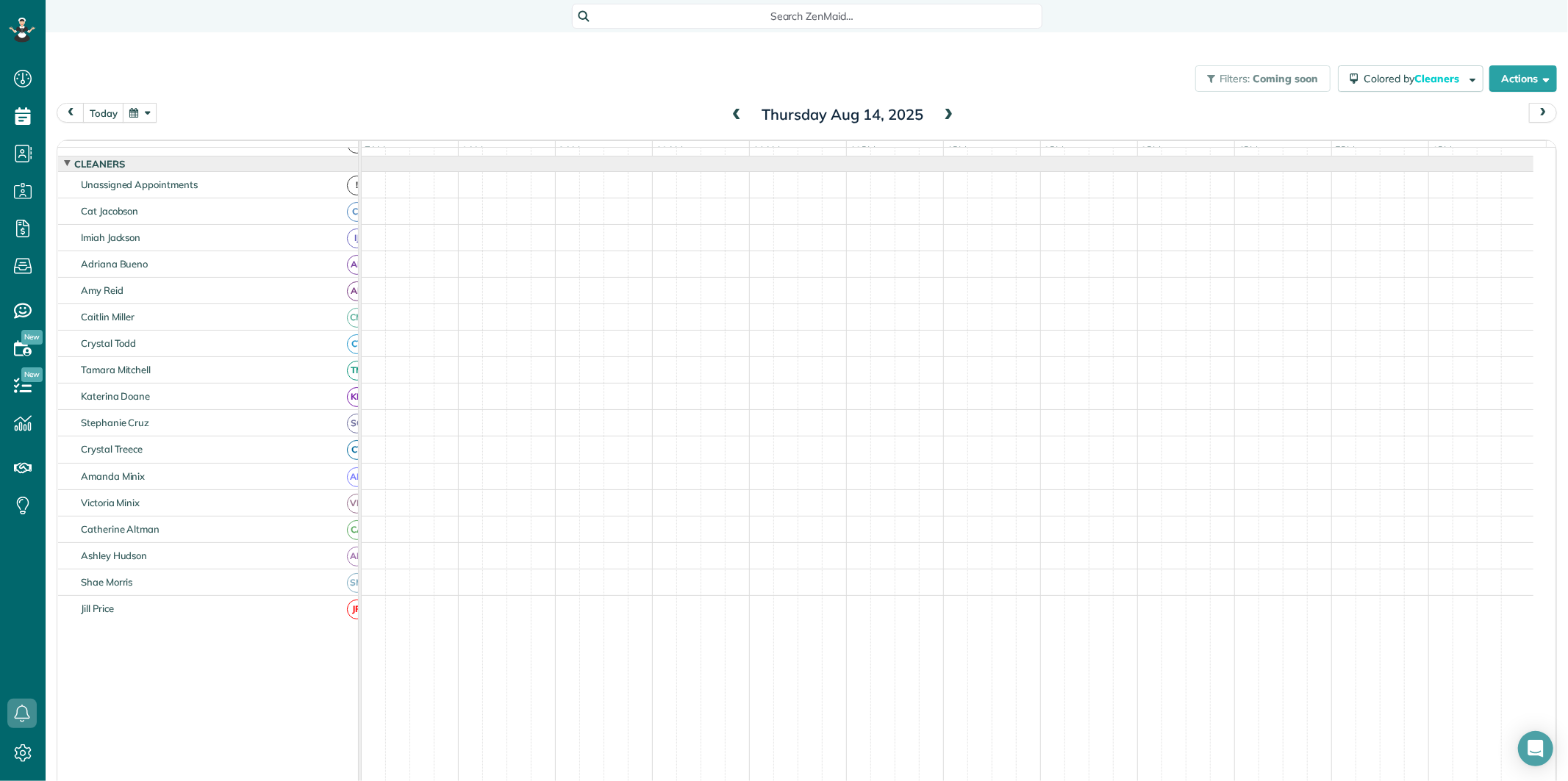 scroll, scrollTop: 33, scrollLeft: 0, axis: vertical 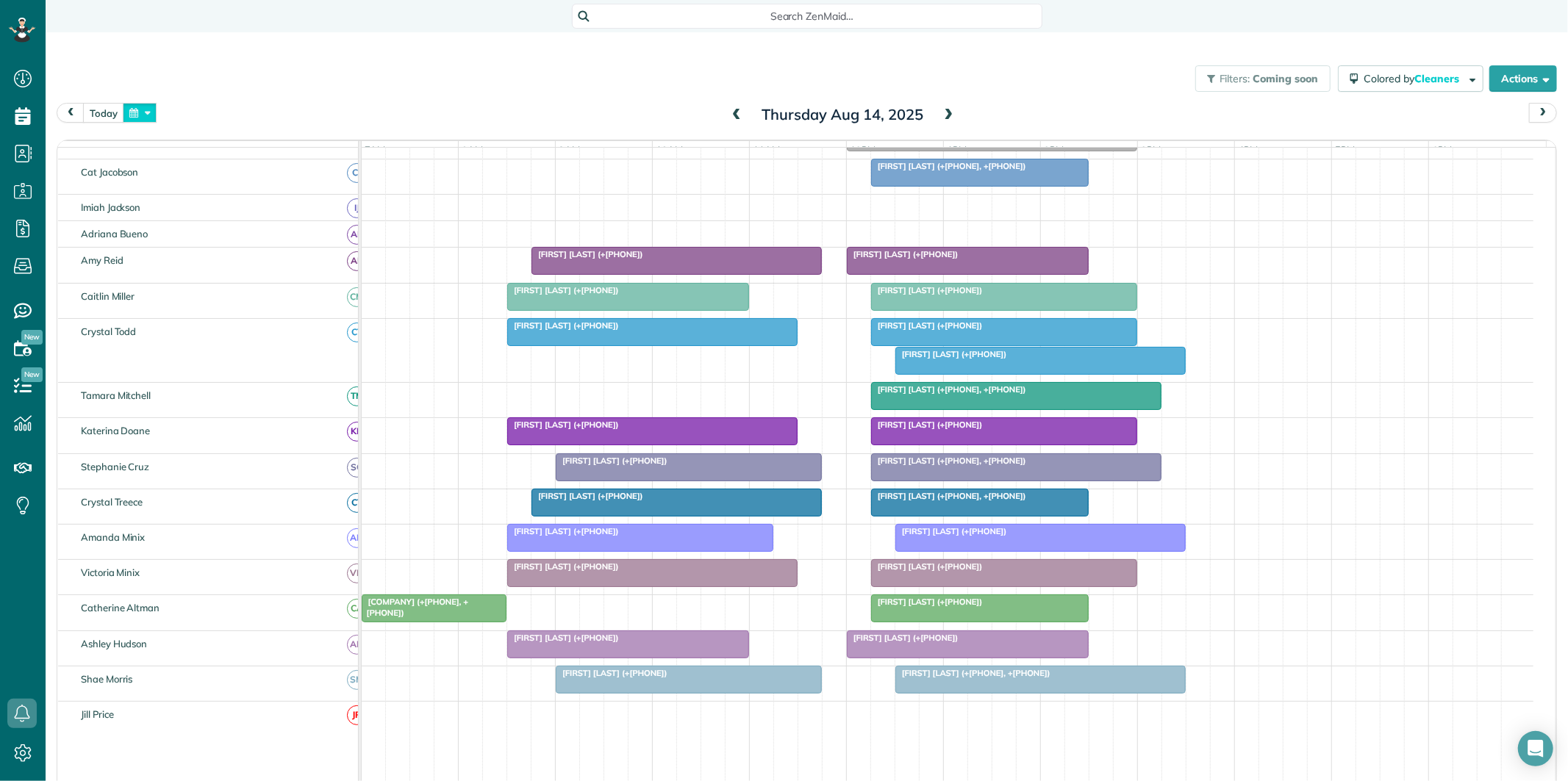 click at bounding box center (140, 112) 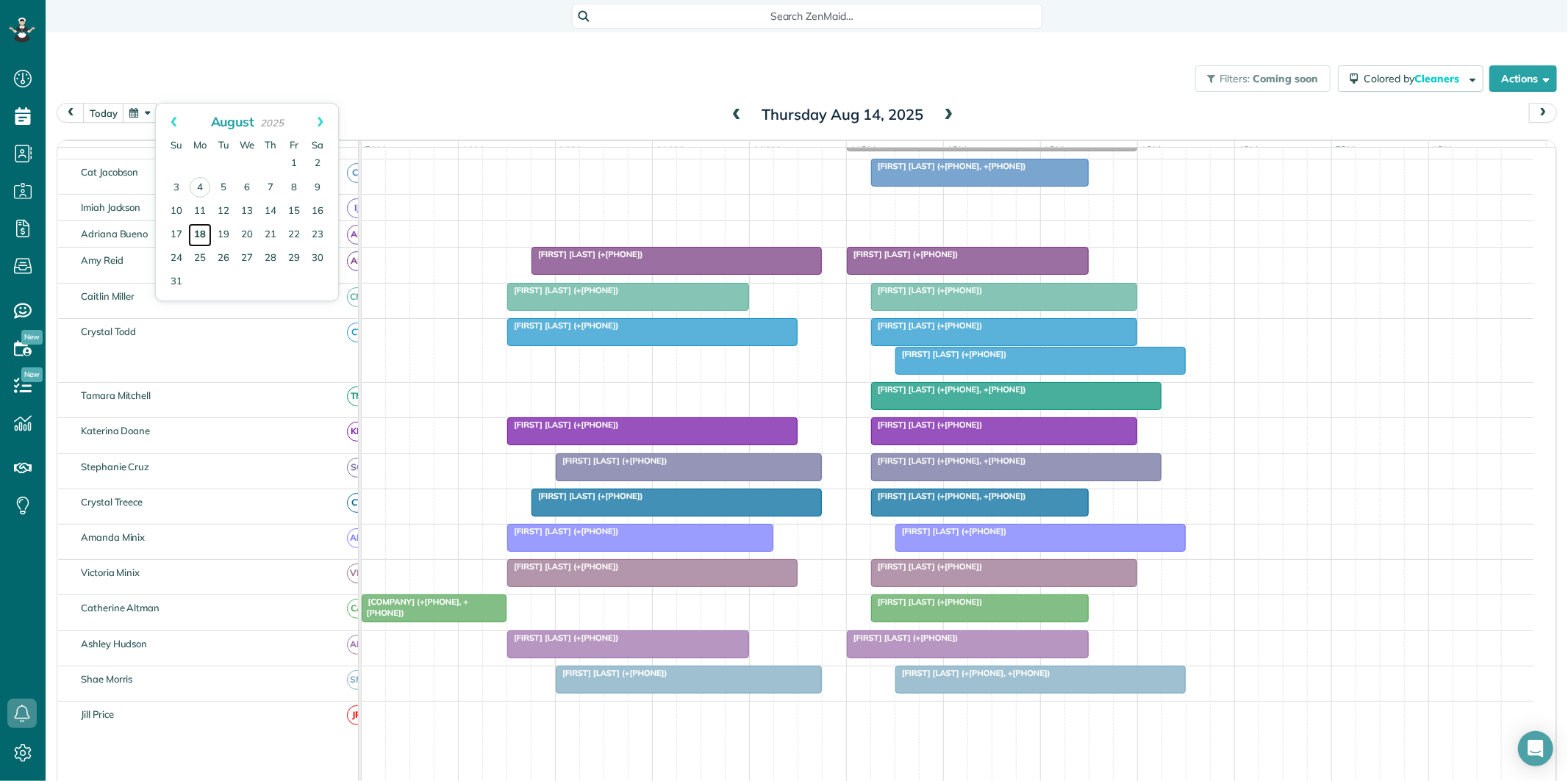 click on "18" at bounding box center (200, 235) 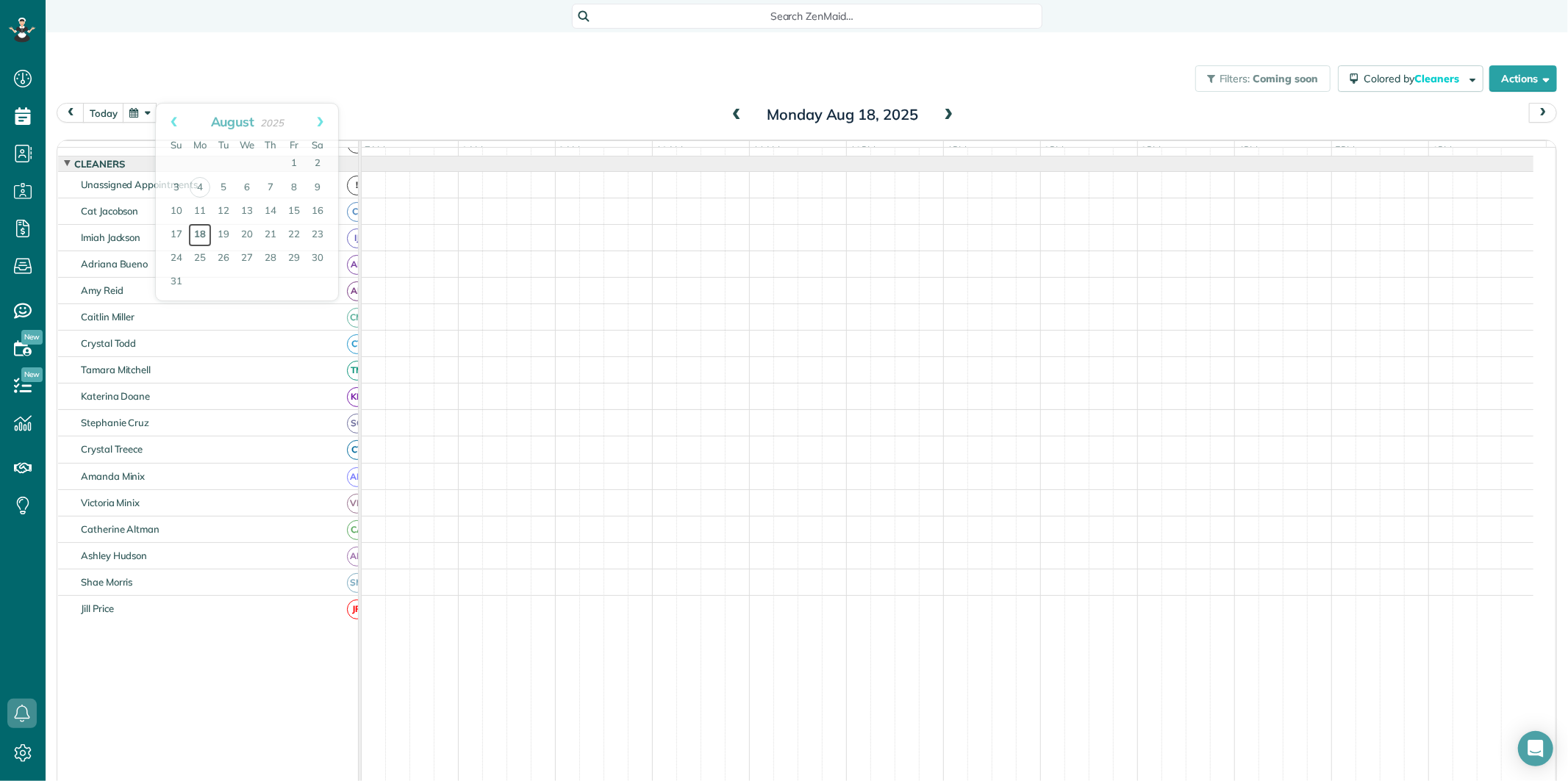 scroll, scrollTop: 33, scrollLeft: 0, axis: vertical 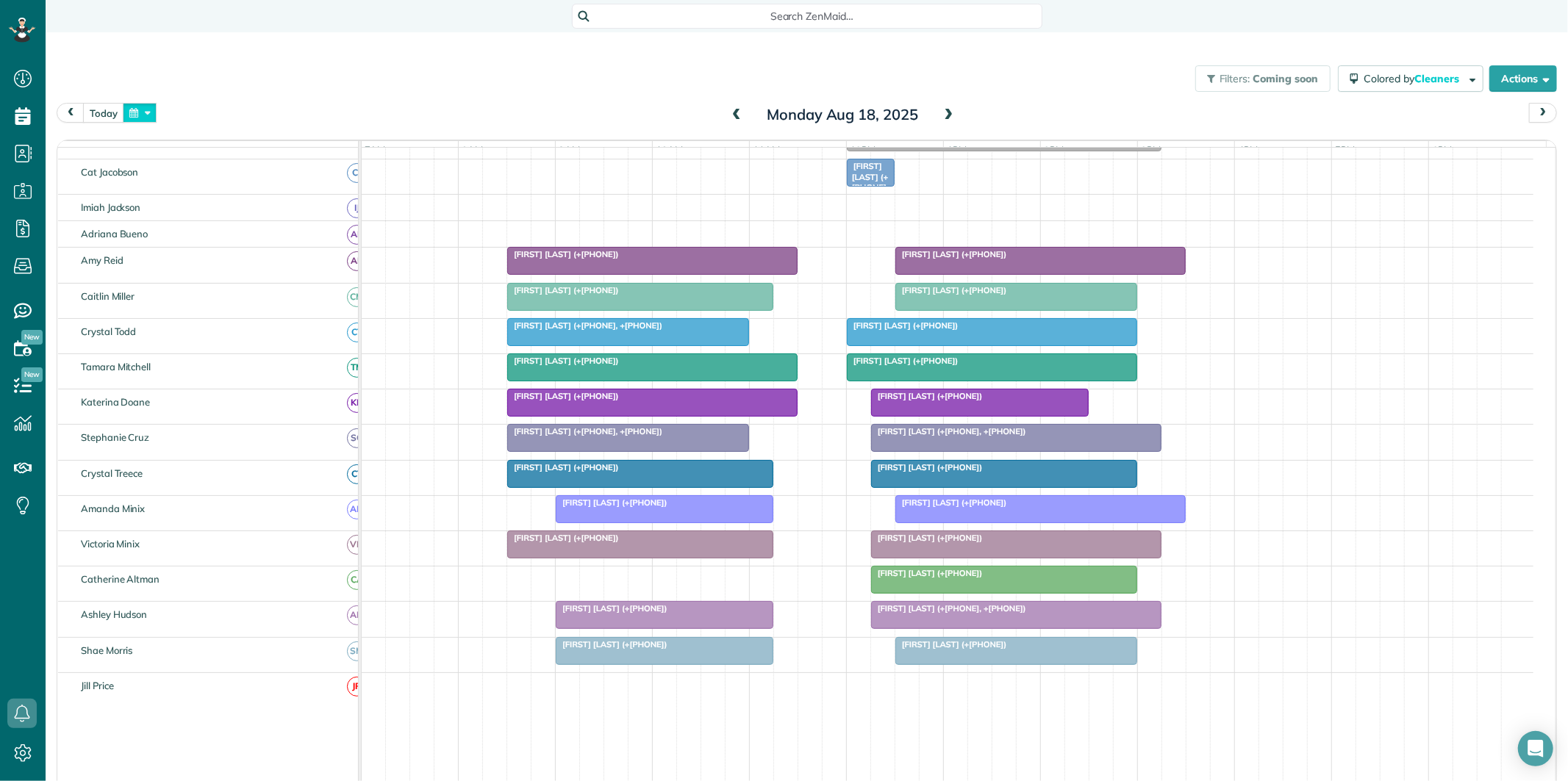 click at bounding box center (140, 112) 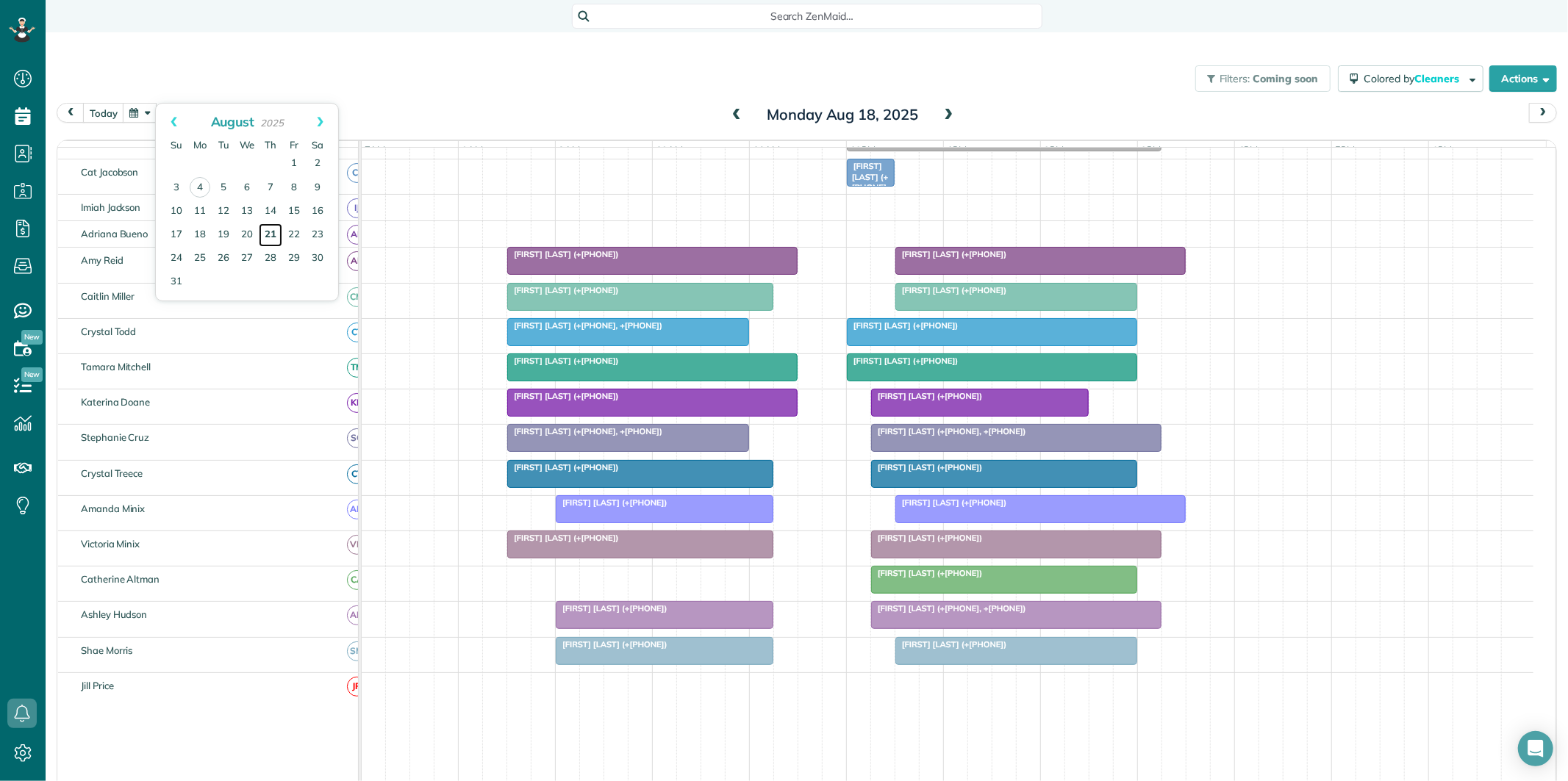 click on "21" at bounding box center [271, 235] 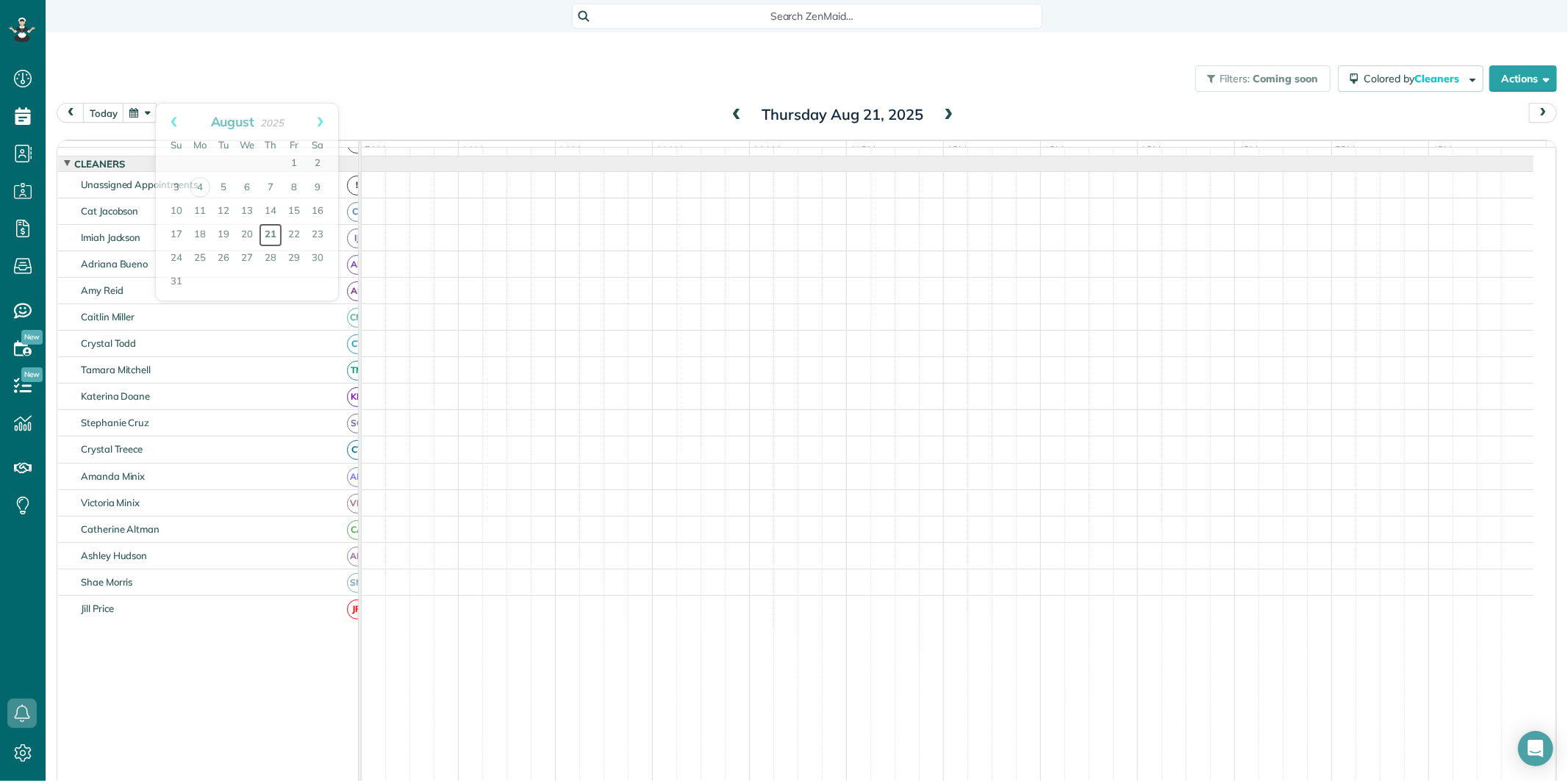 scroll, scrollTop: 33, scrollLeft: 0, axis: vertical 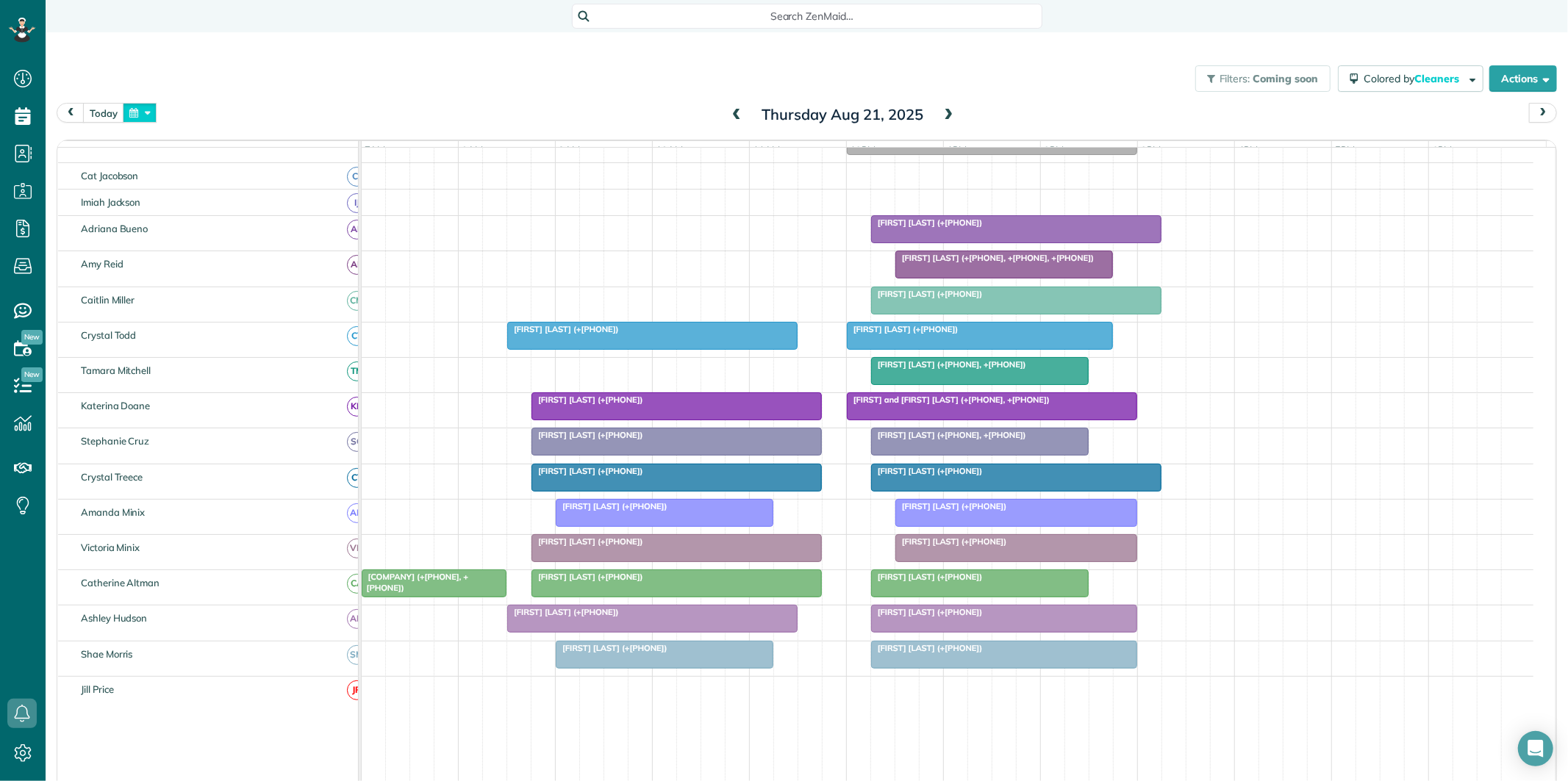 click at bounding box center [140, 112] 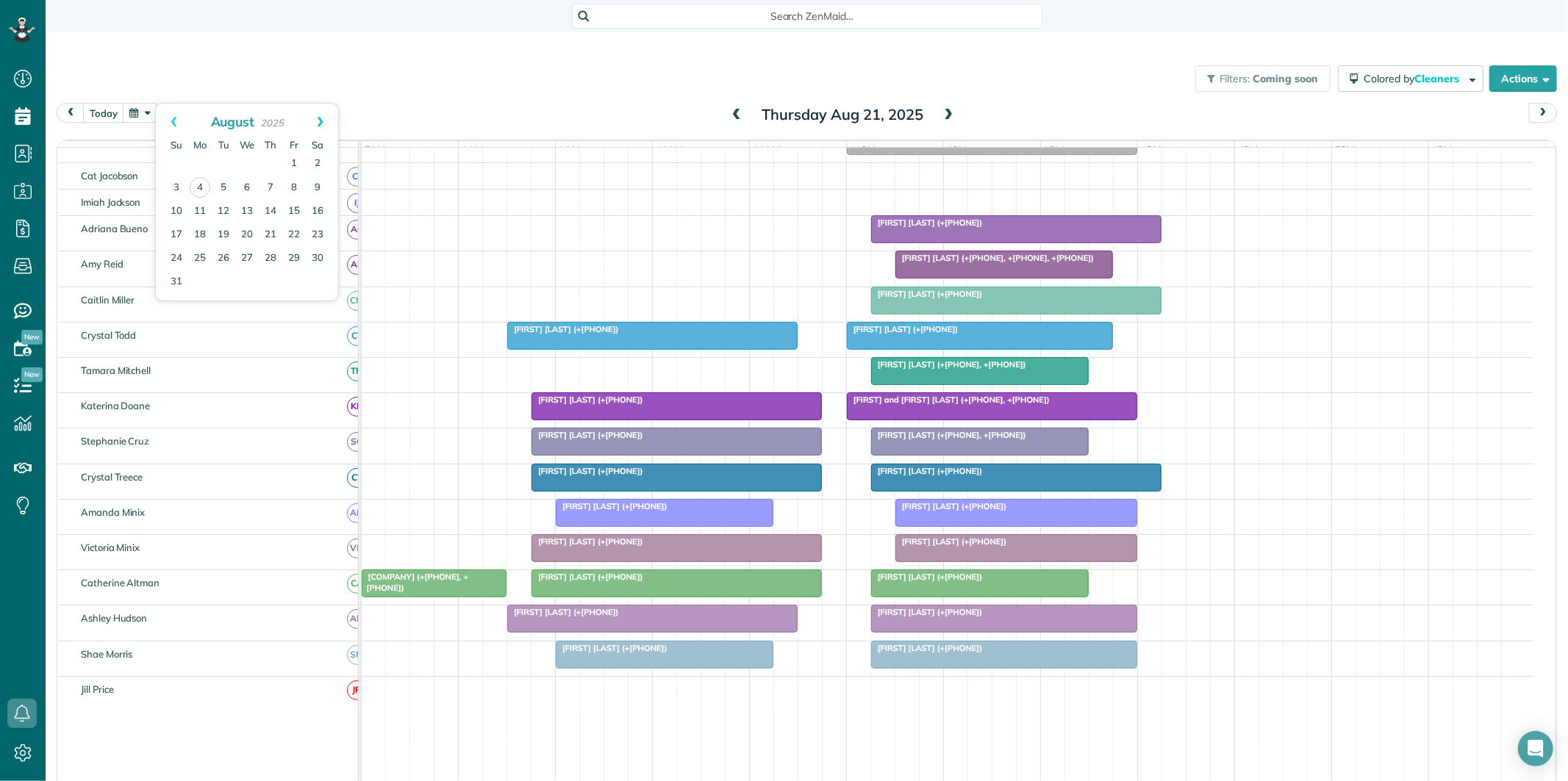 click on "Next" at bounding box center [320, 122] 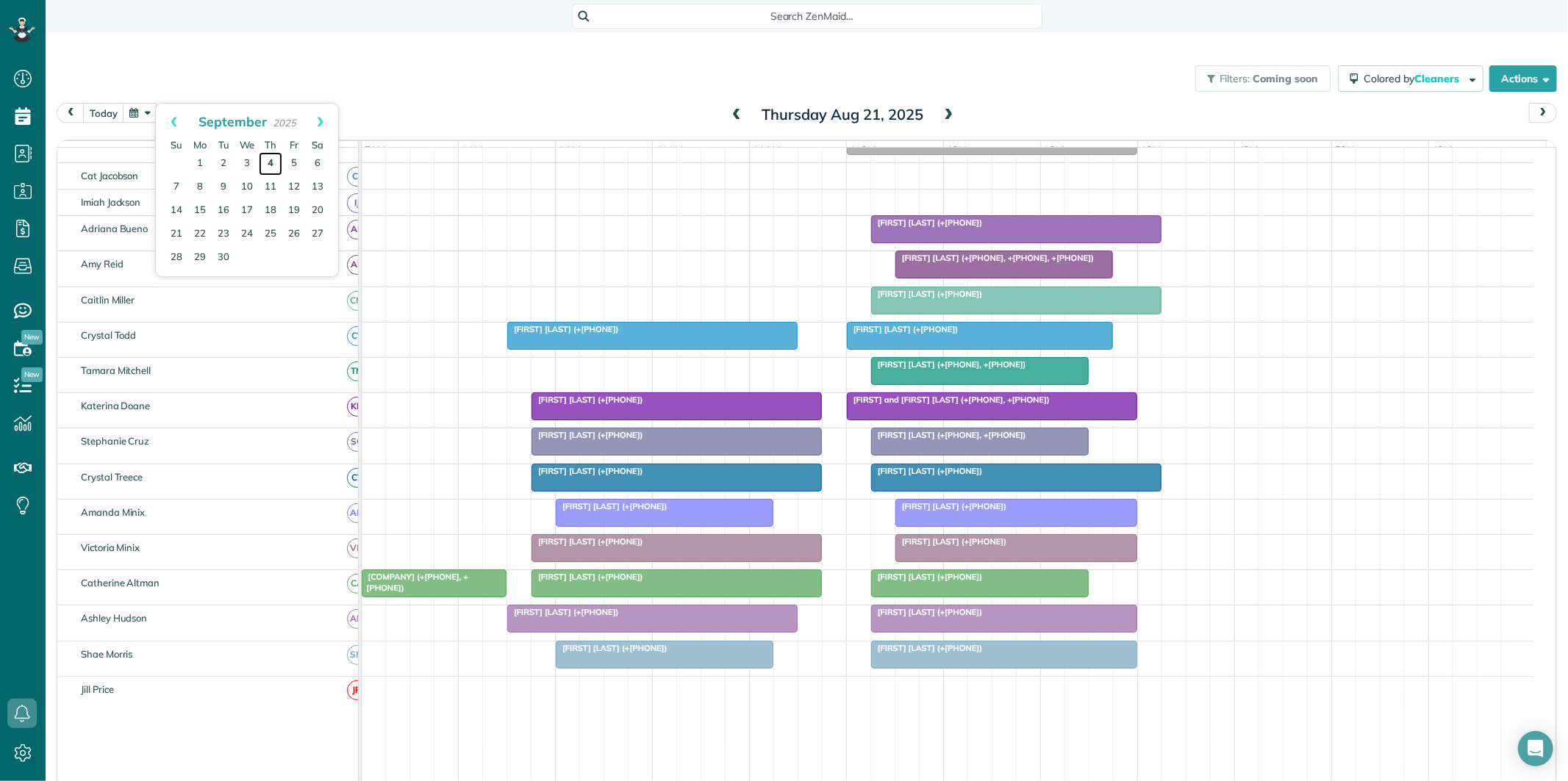 click on "4" at bounding box center [271, 164] 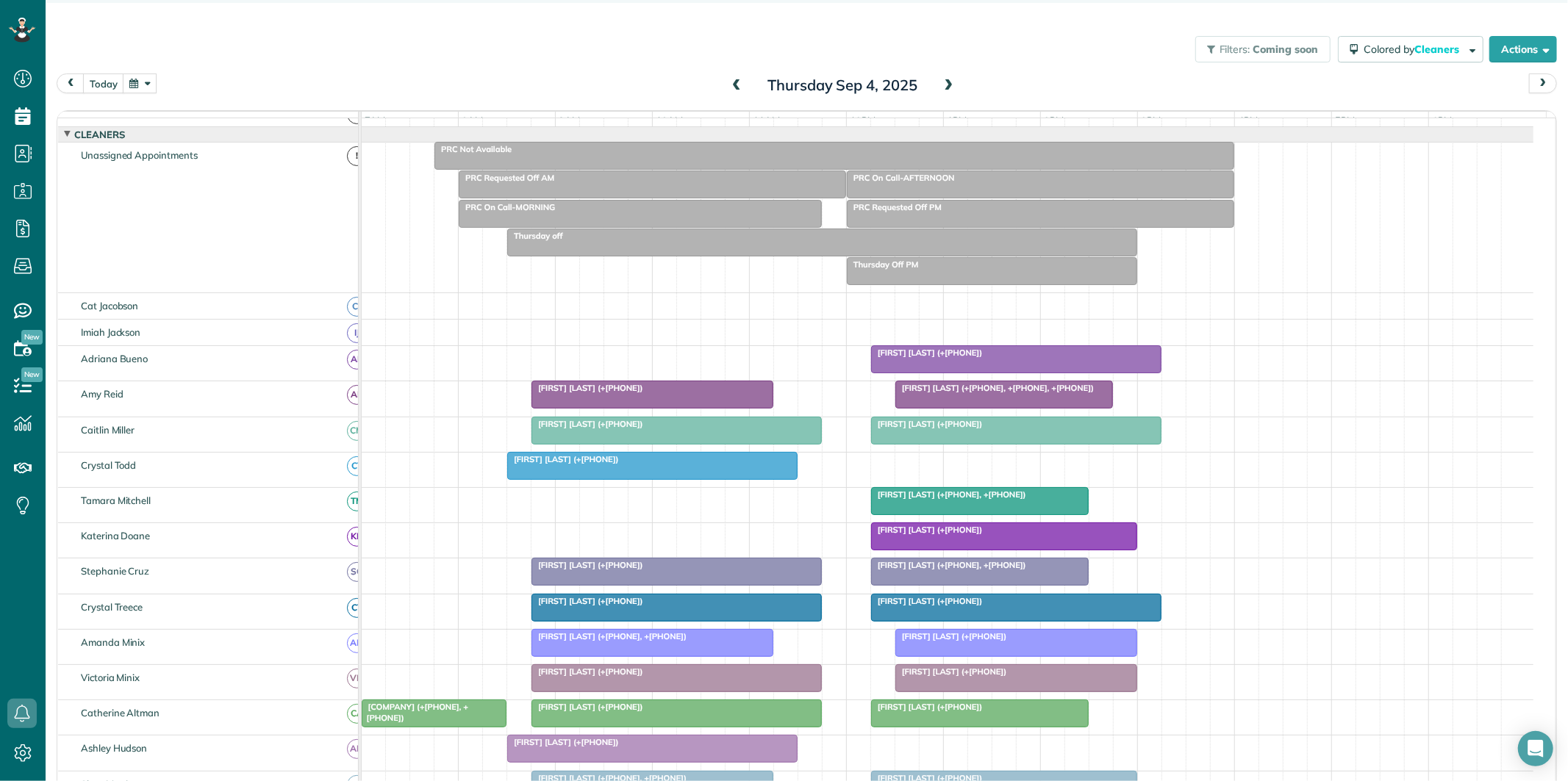 scroll, scrollTop: 46, scrollLeft: 0, axis: vertical 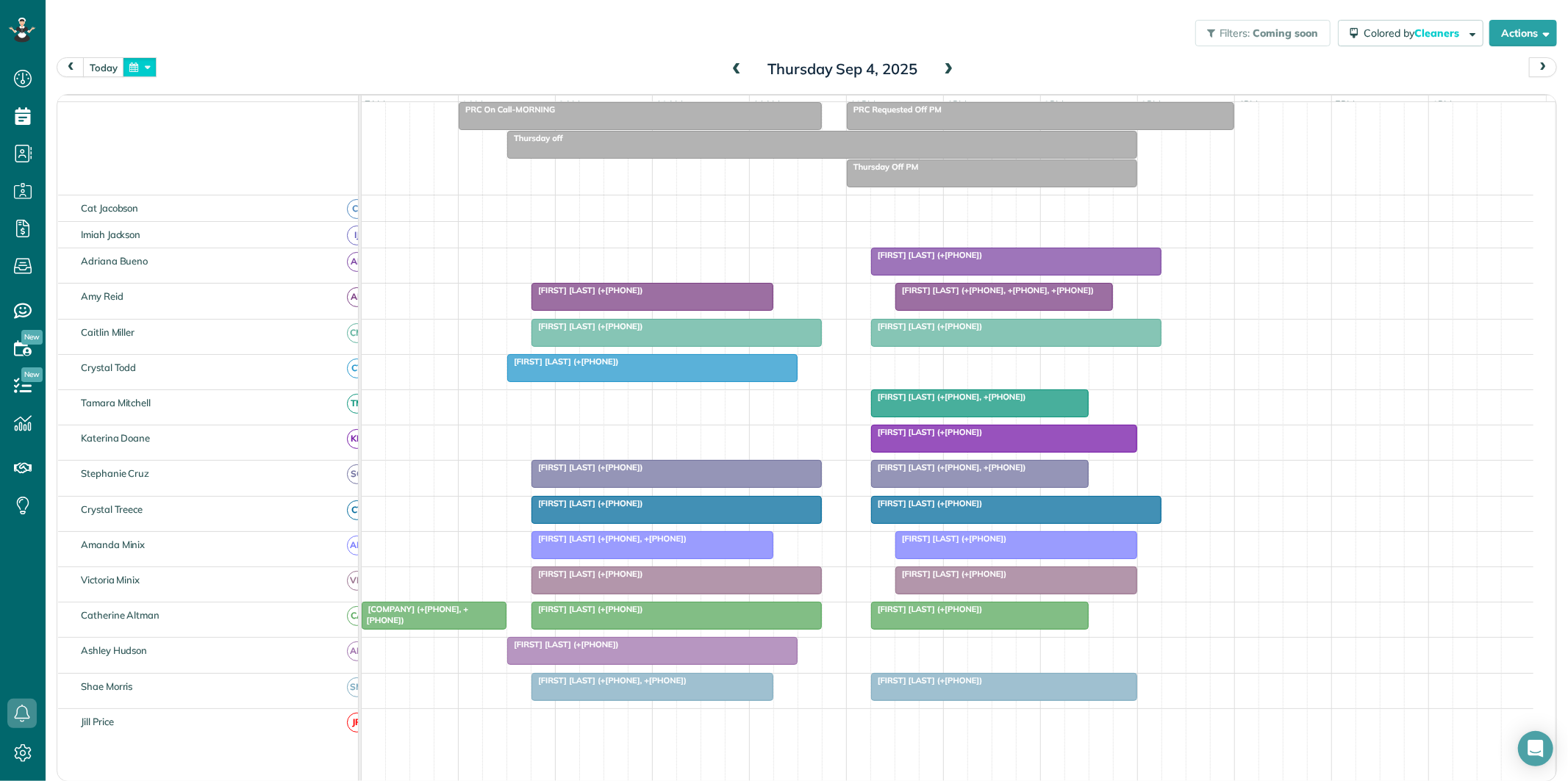 click at bounding box center (140, 67) 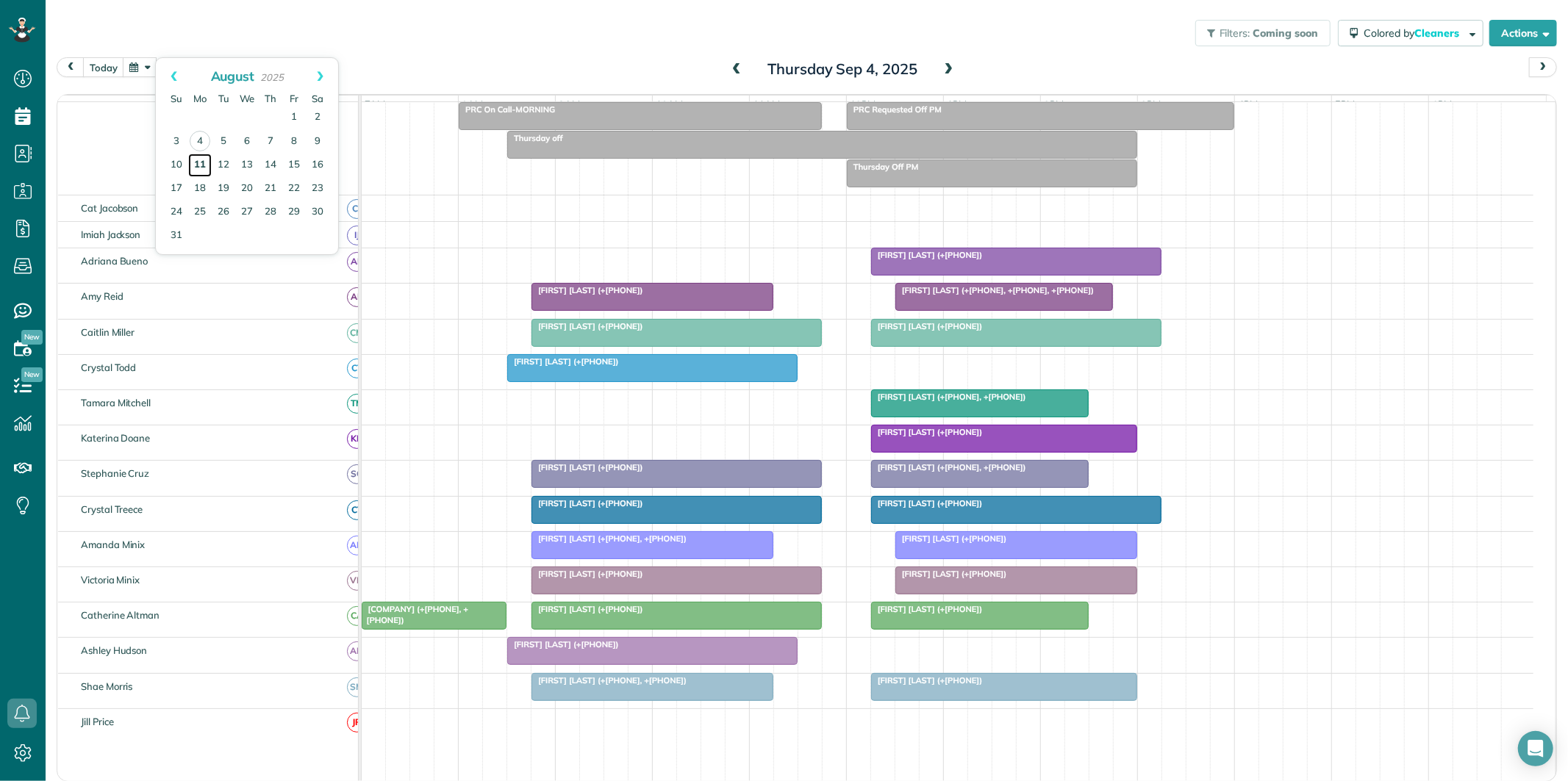 click on "11" at bounding box center [200, 165] 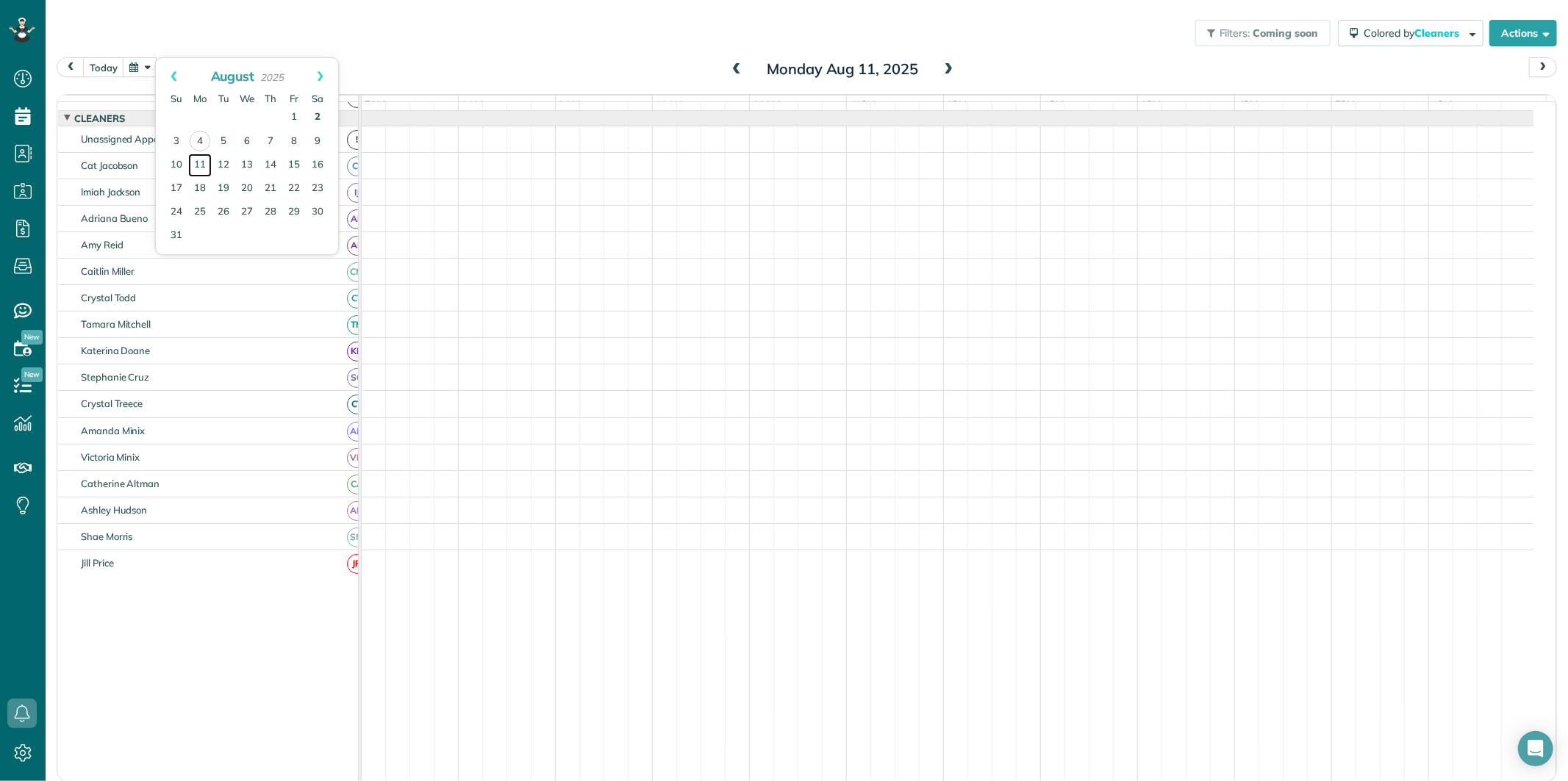 scroll, scrollTop: 0, scrollLeft: 0, axis: both 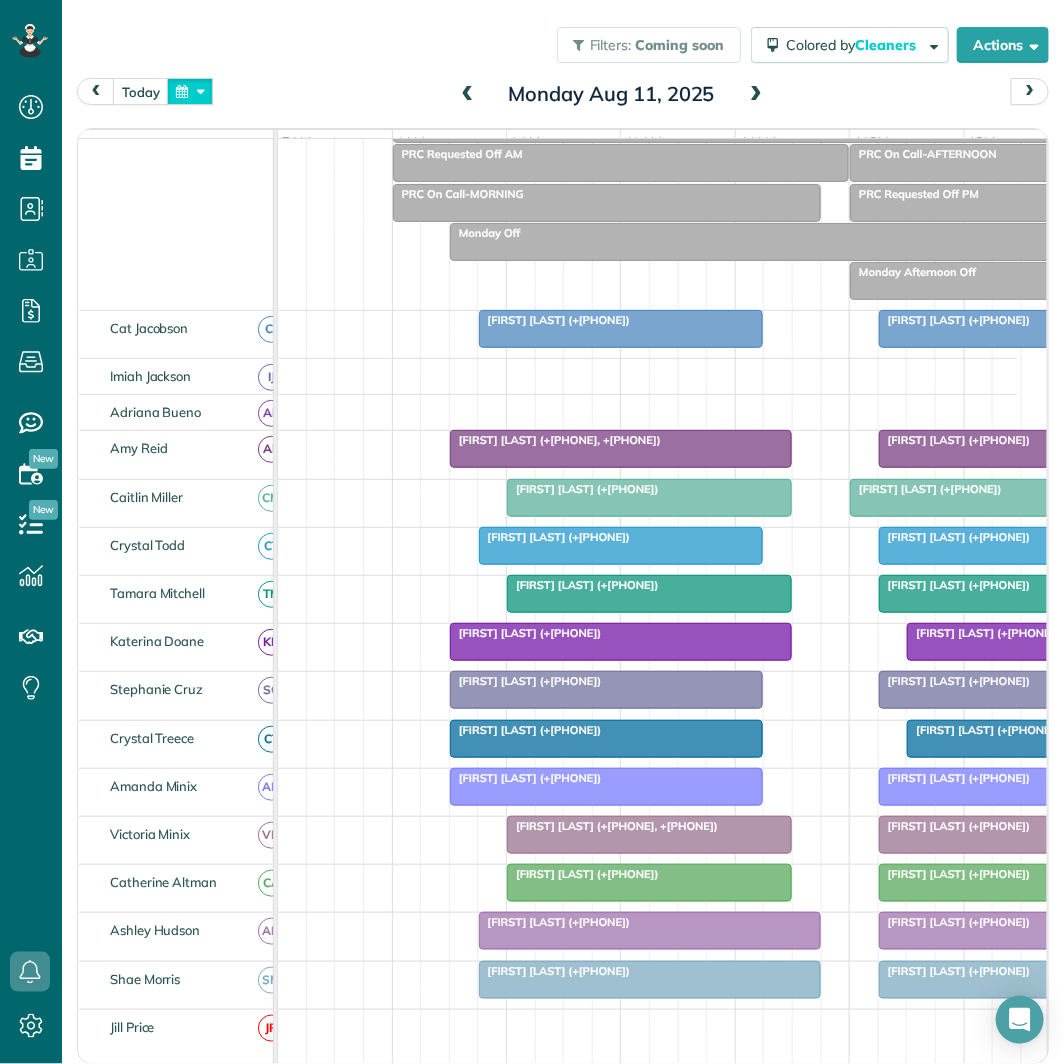 click at bounding box center [190, 91] 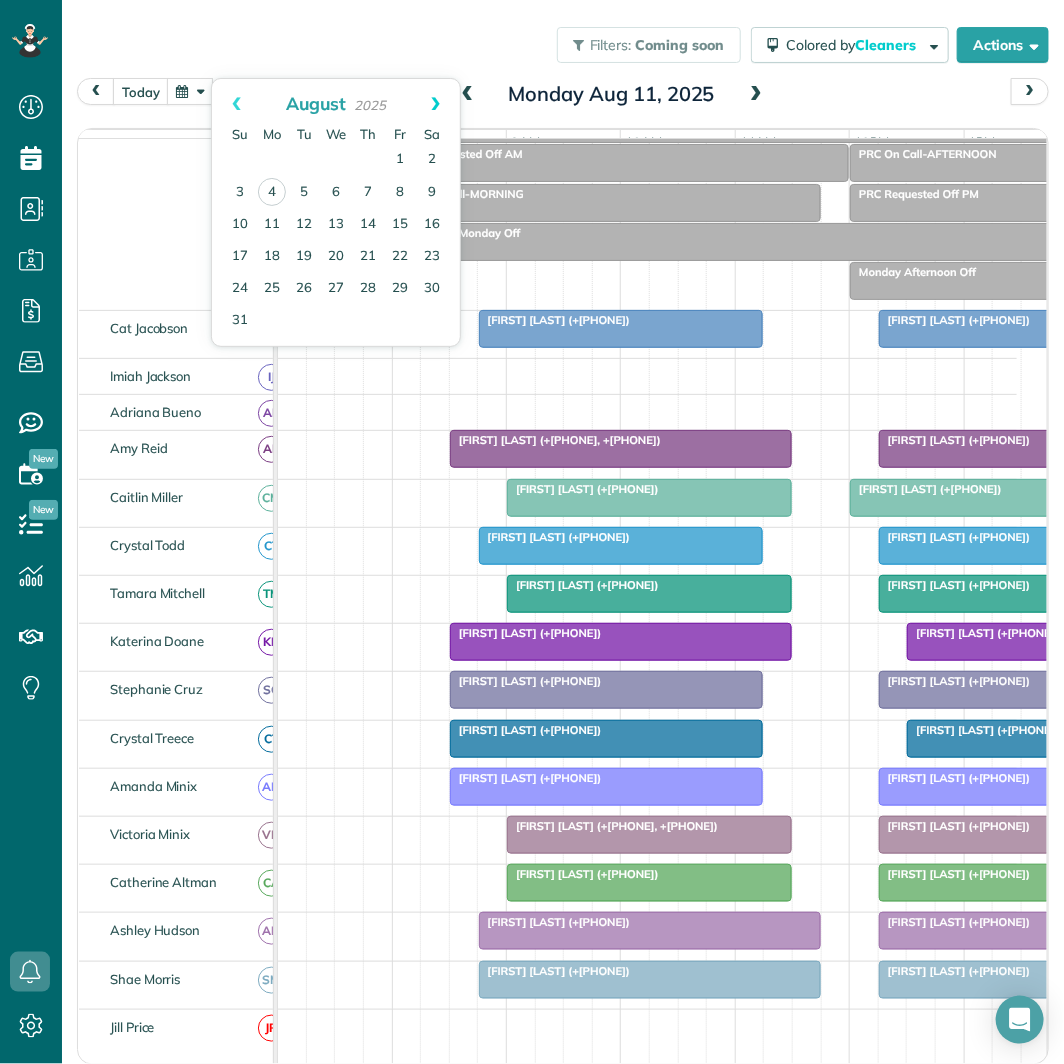 click on "Next" at bounding box center (435, 104) 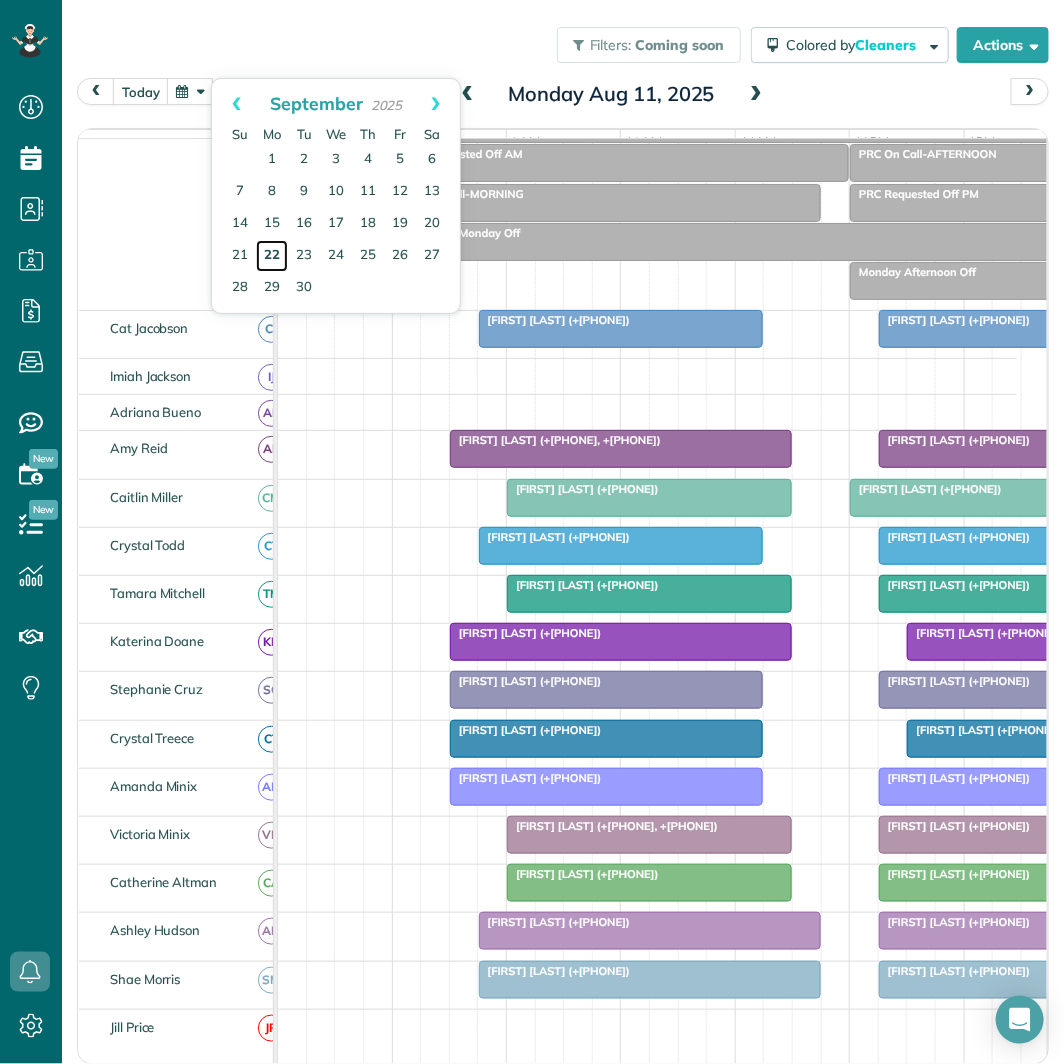 click on "22" at bounding box center [272, 256] 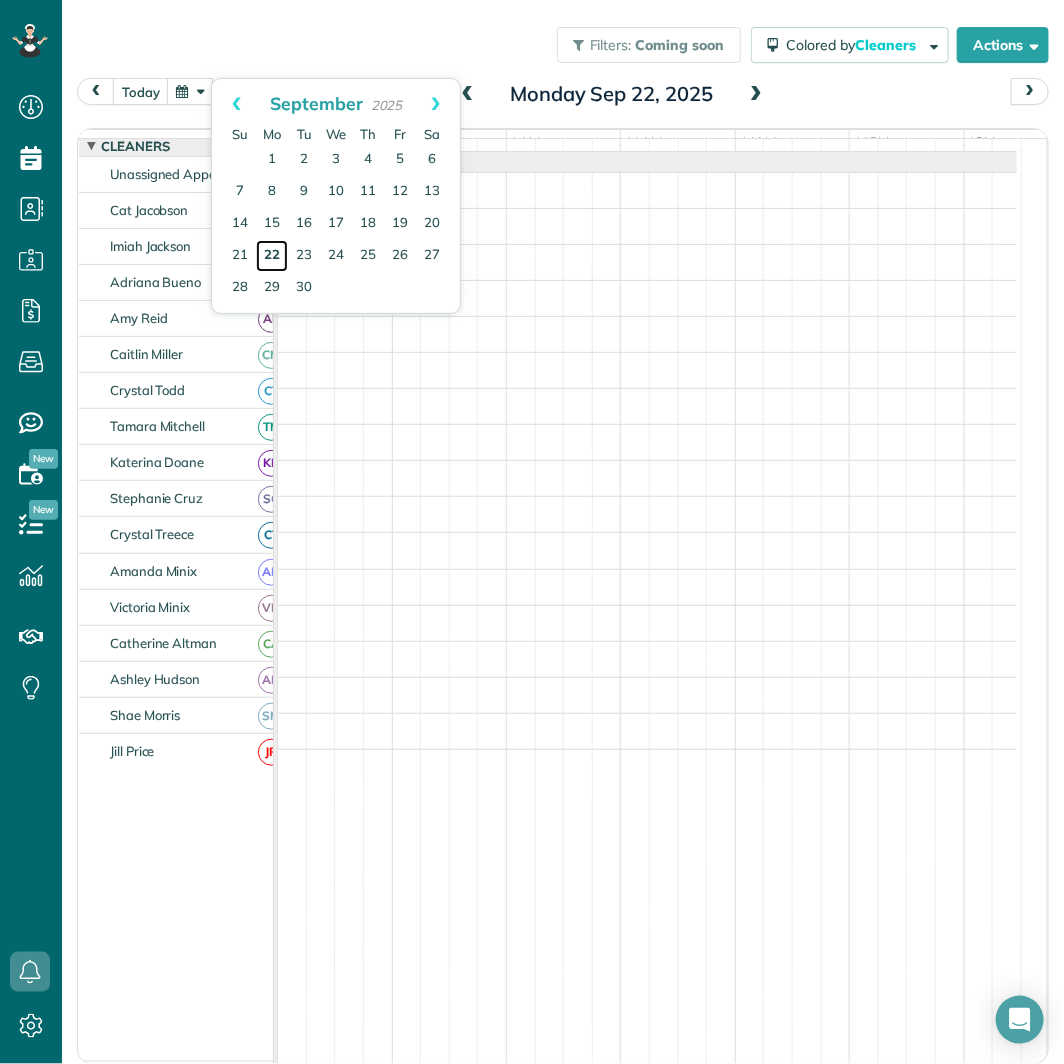 scroll, scrollTop: 0, scrollLeft: 0, axis: both 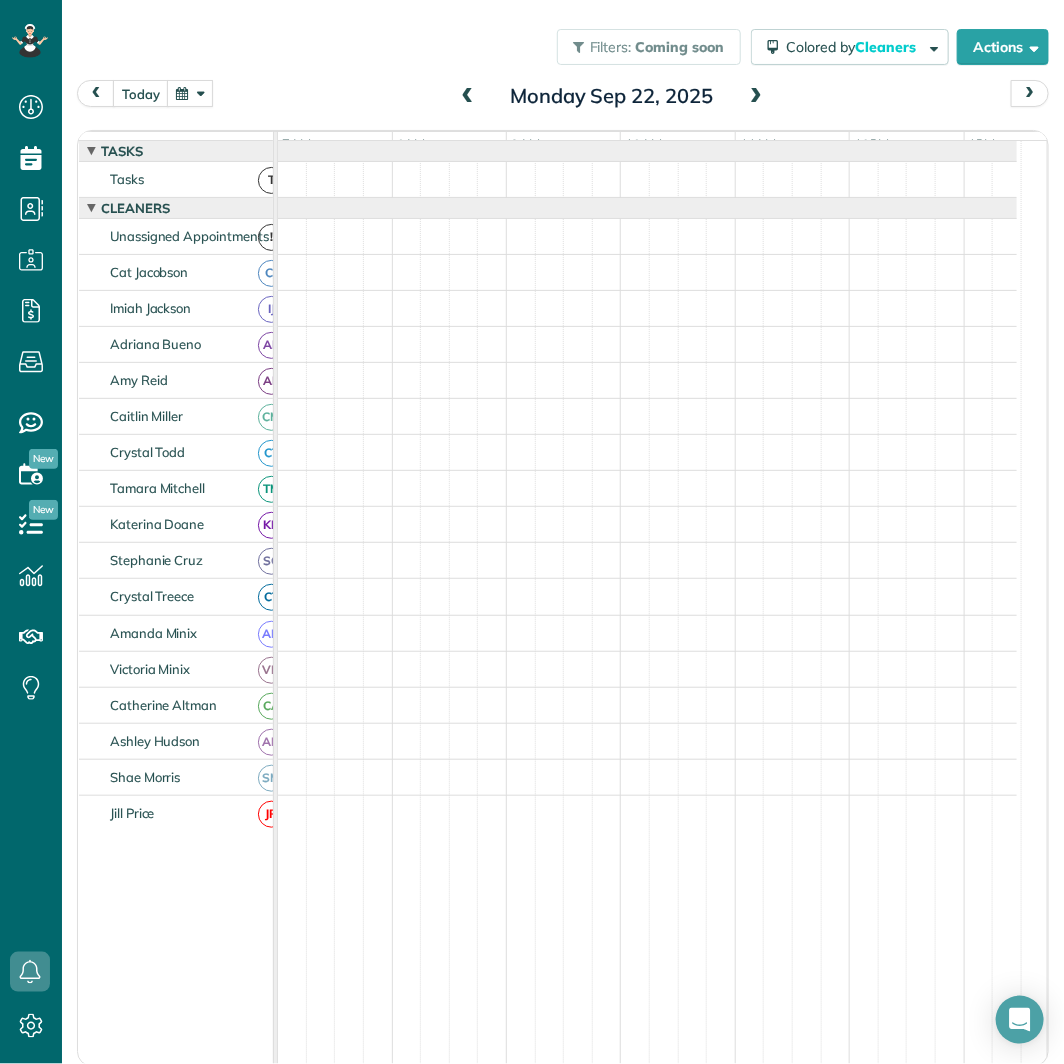 click on "Filters:   Coming soon
Colored by  Cleaners
Color by Cleaner
Color by Team
Color by Status
Color by Recurrence
Color by Paid/Unpaid
Filters  Default
Schedule Changes
Actions
Create Appointment
Create Task
Clock In/Out
Send Work Orders
Print Route Sheets
Today's Emails/Texts
Export data.." at bounding box center [563, 47] 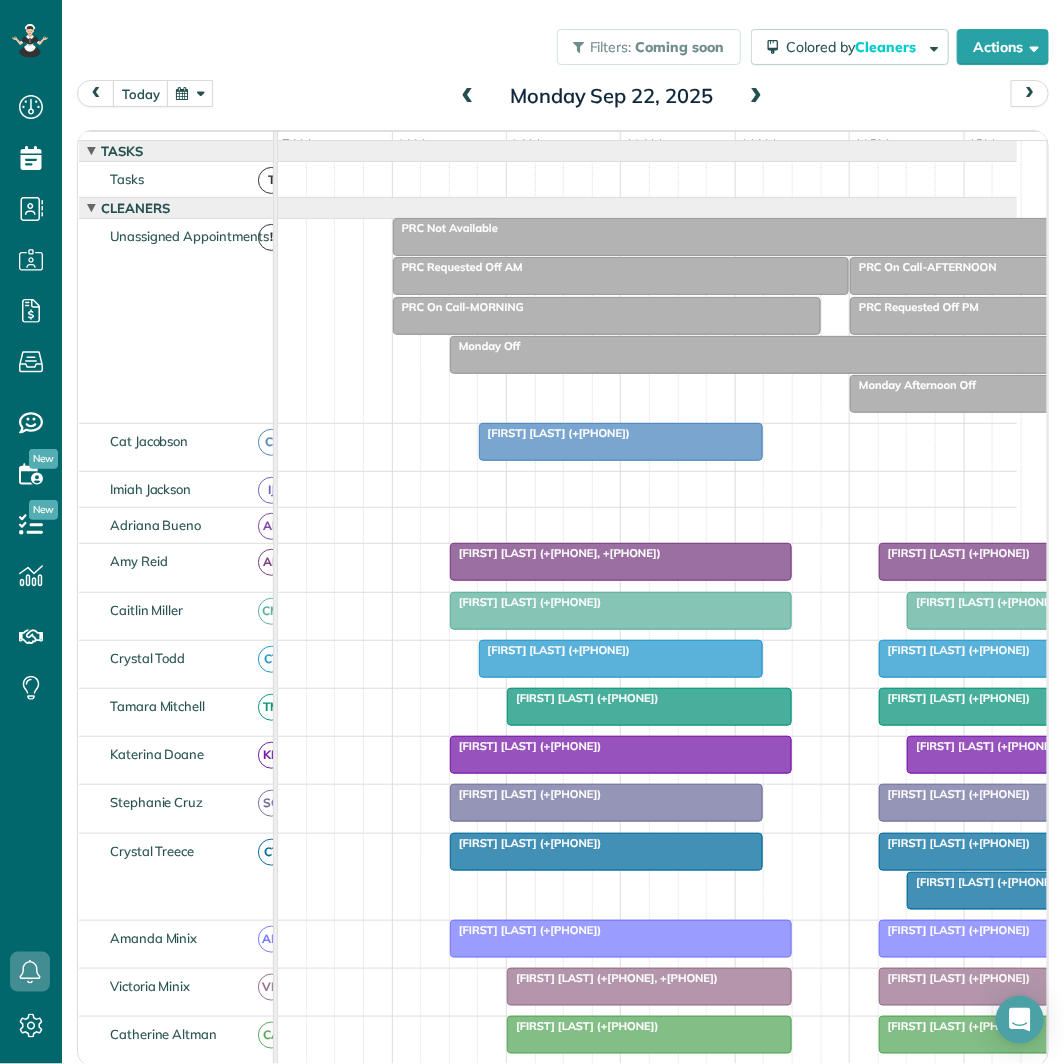 scroll, scrollTop: 20, scrollLeft: 0, axis: vertical 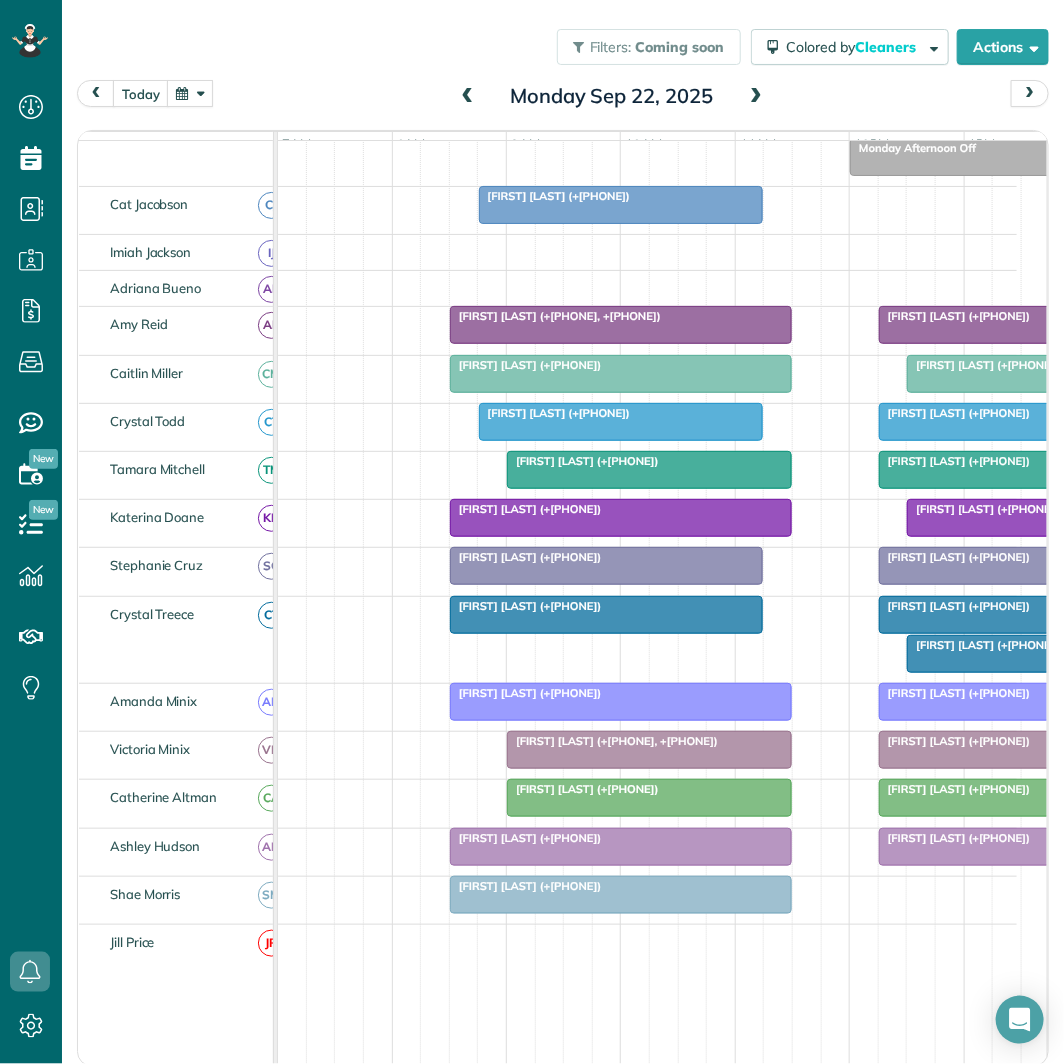 click at bounding box center [190, 93] 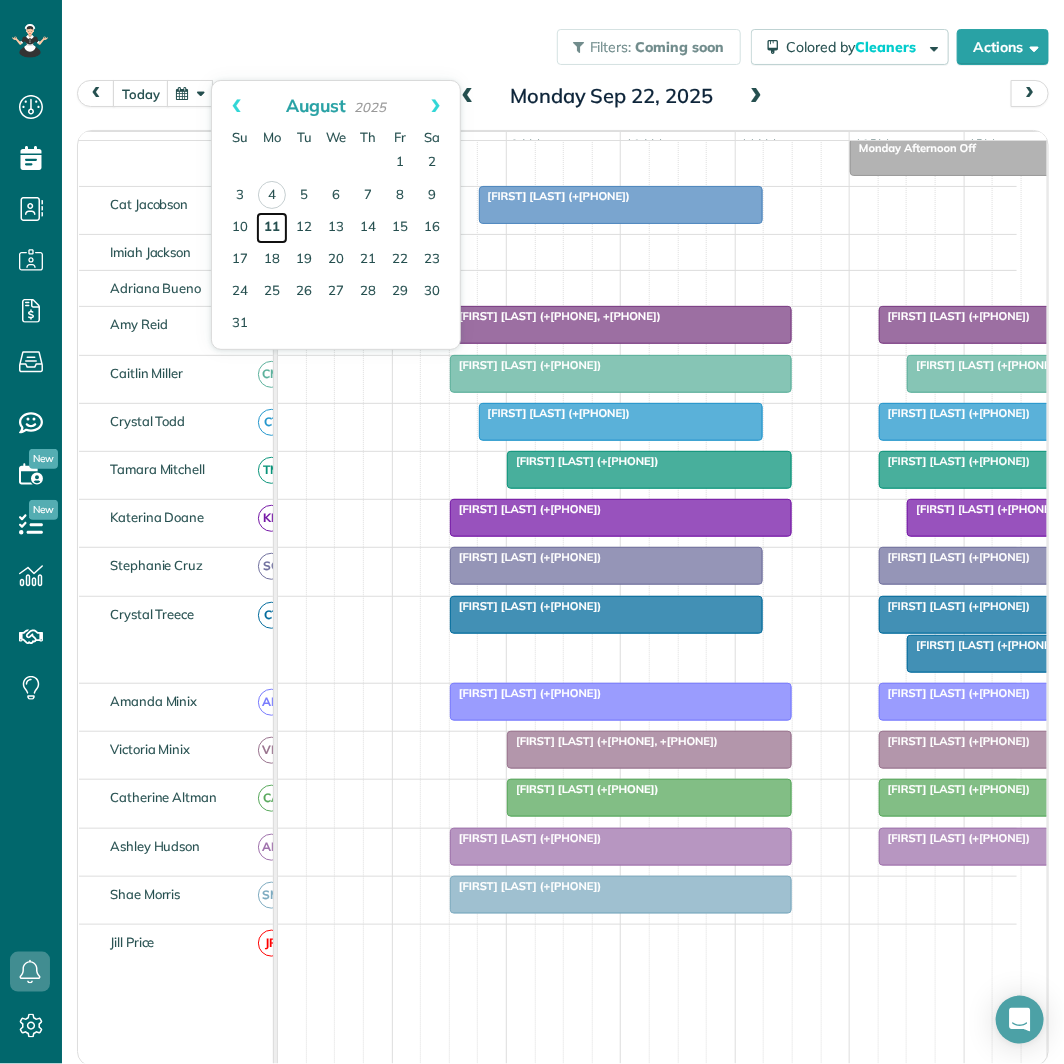 click on "11" at bounding box center (272, 228) 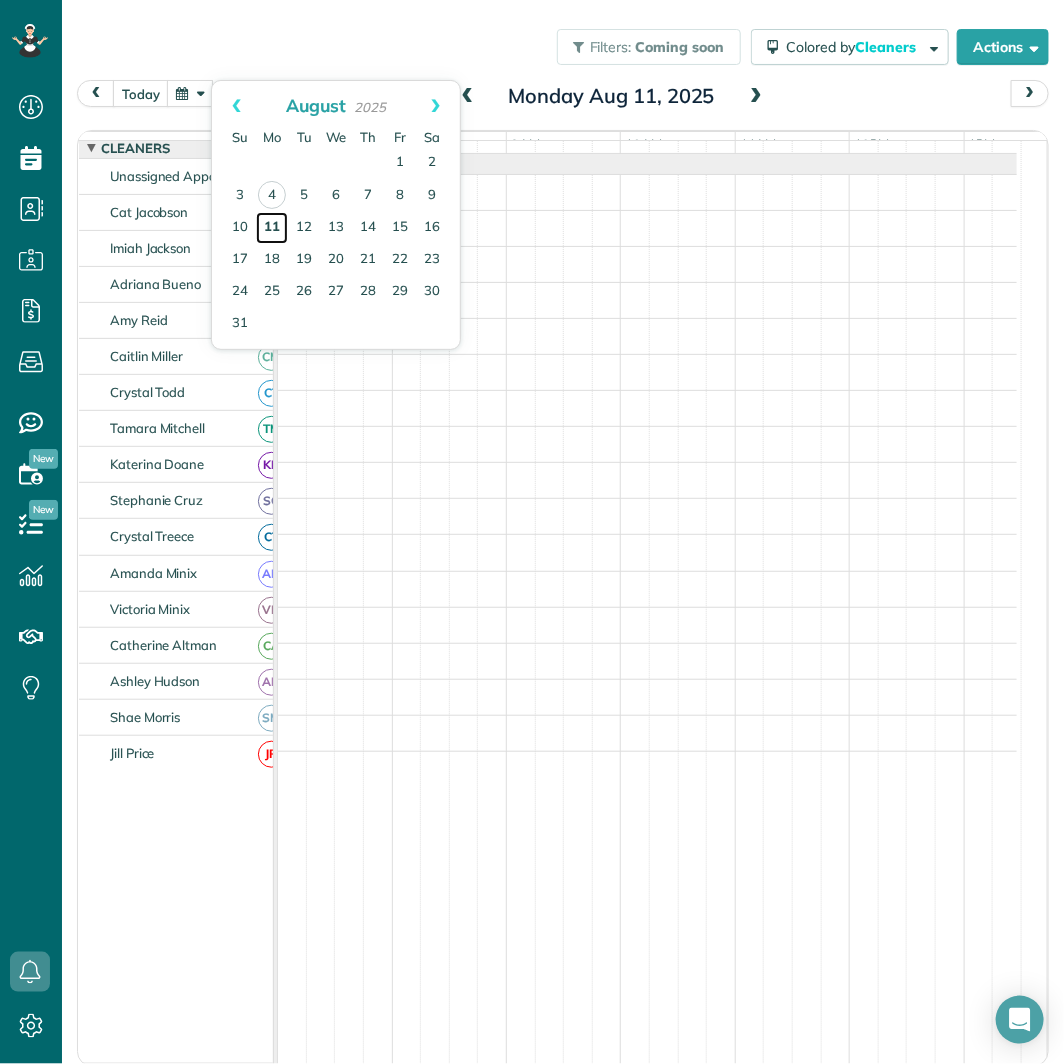 scroll, scrollTop: 61, scrollLeft: 0, axis: vertical 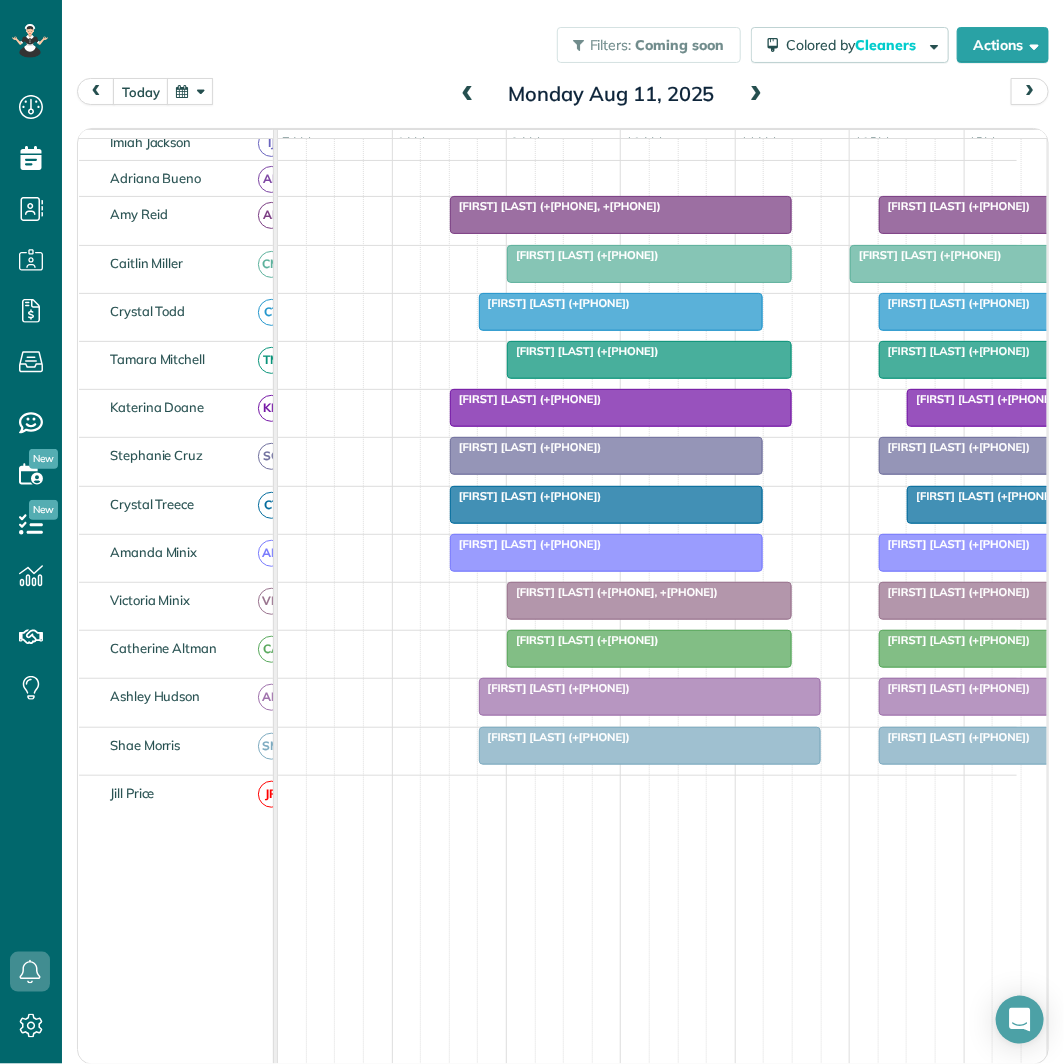 click at bounding box center [468, 95] 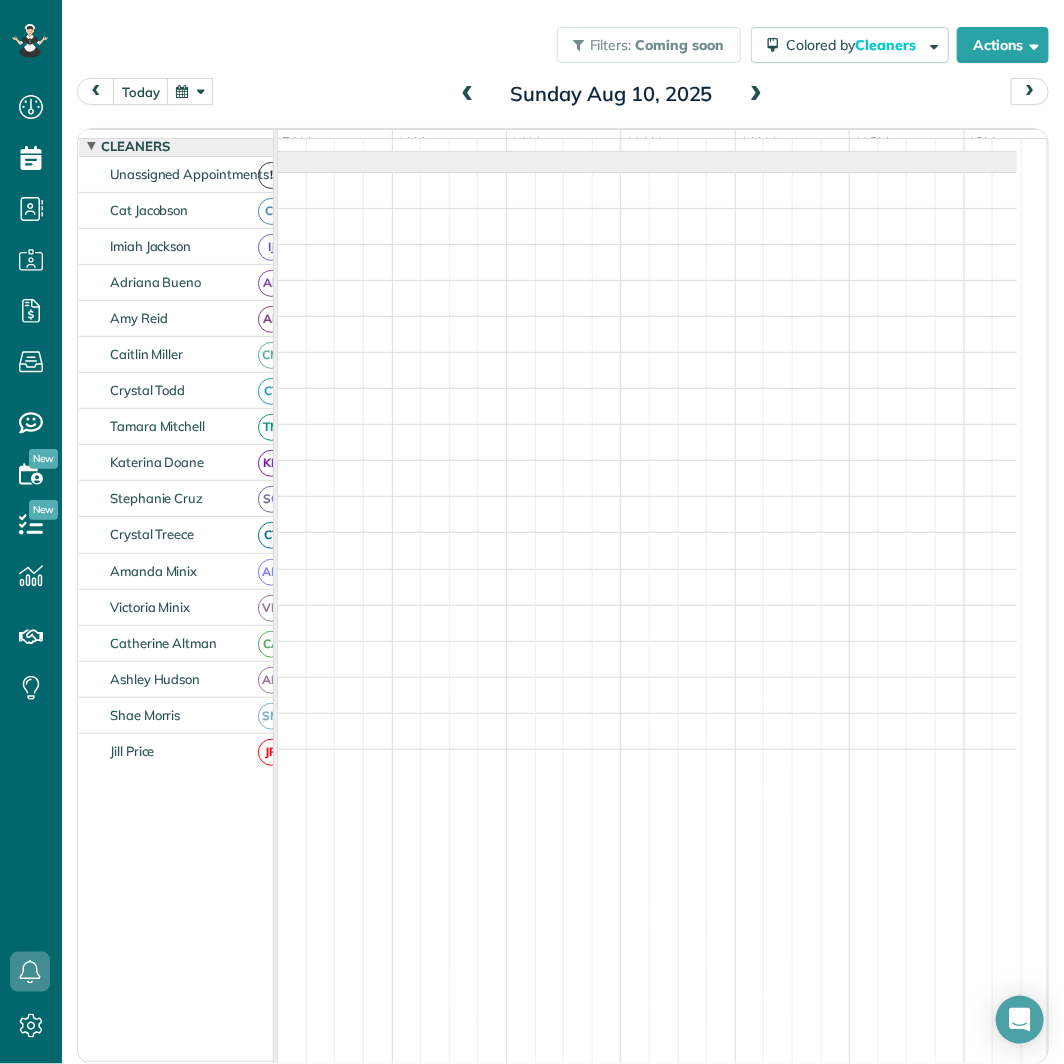 scroll, scrollTop: 61, scrollLeft: 0, axis: vertical 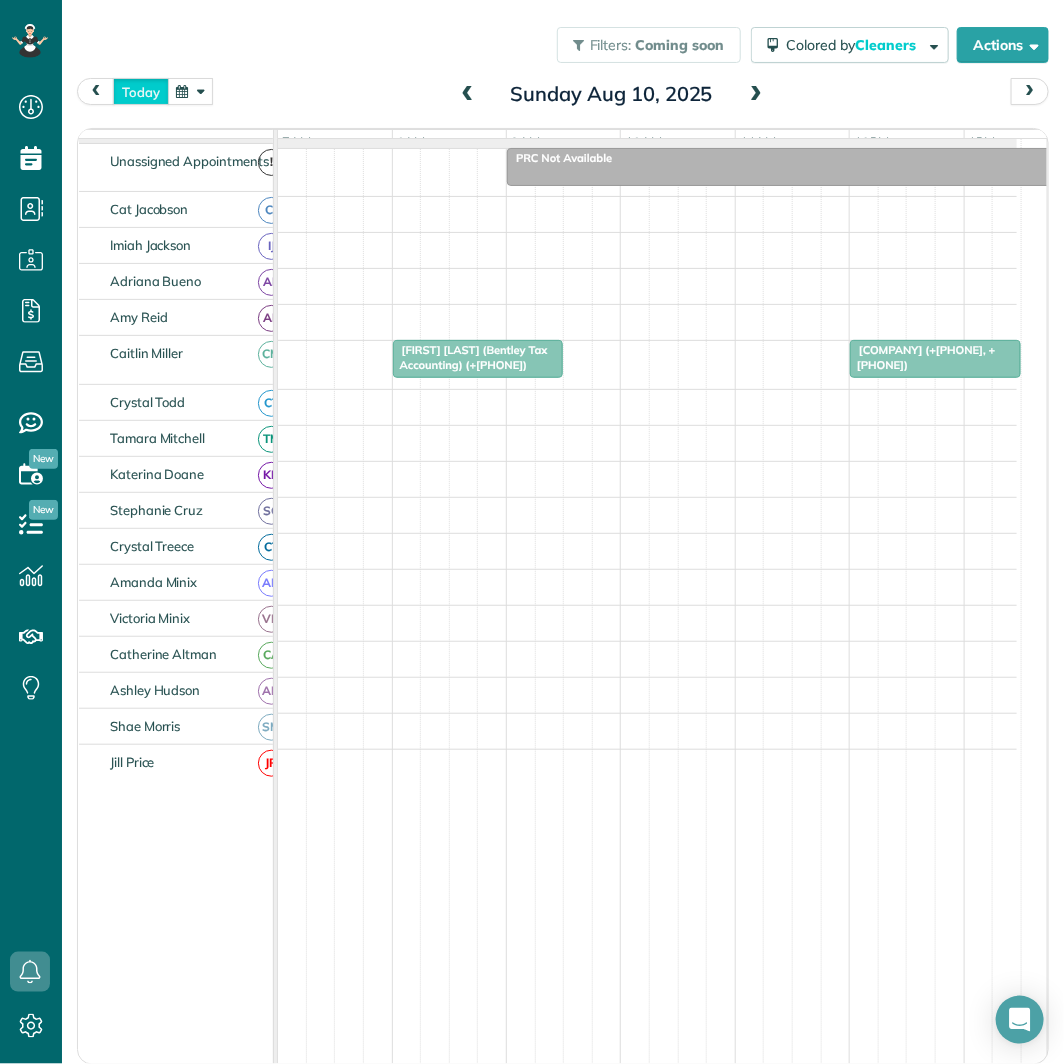 click on "today" at bounding box center [141, 91] 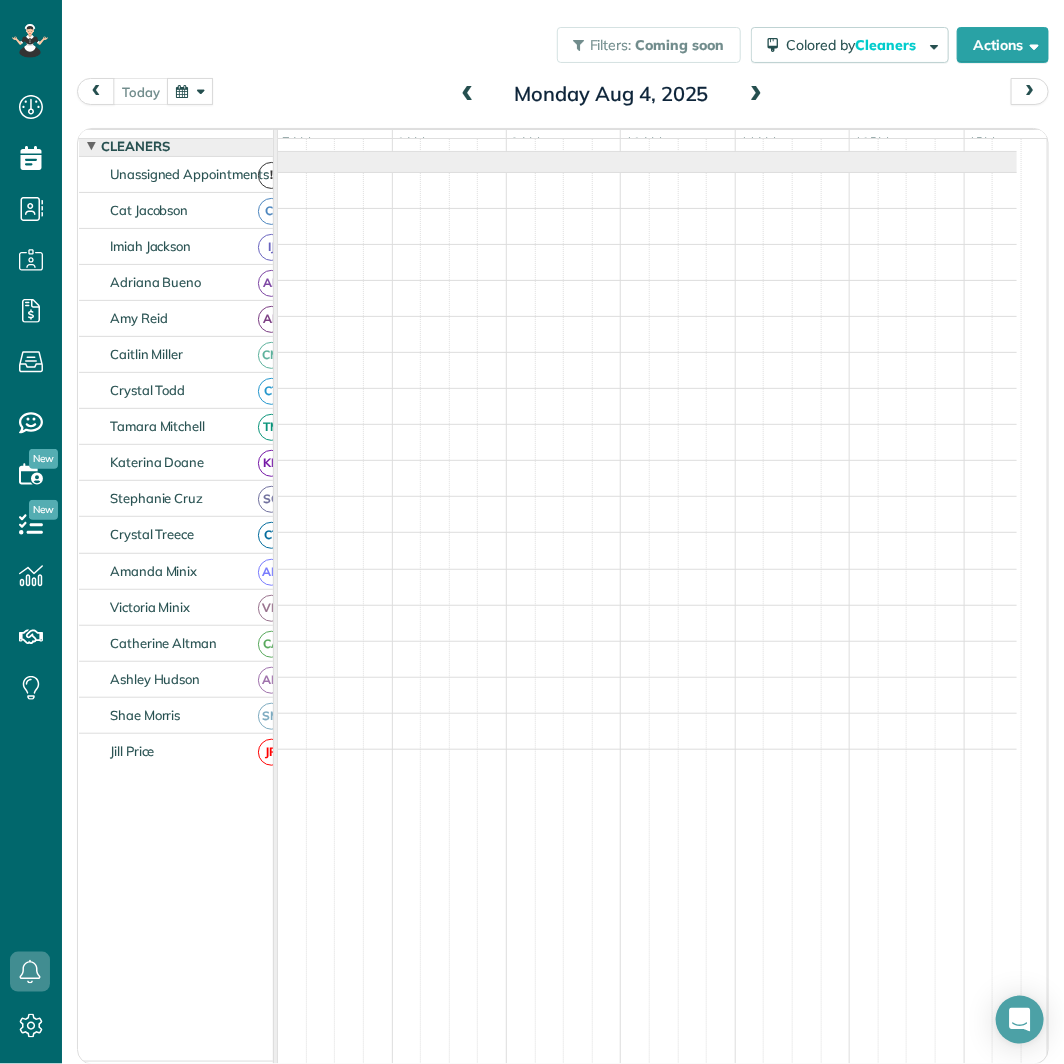 scroll, scrollTop: 61, scrollLeft: 0, axis: vertical 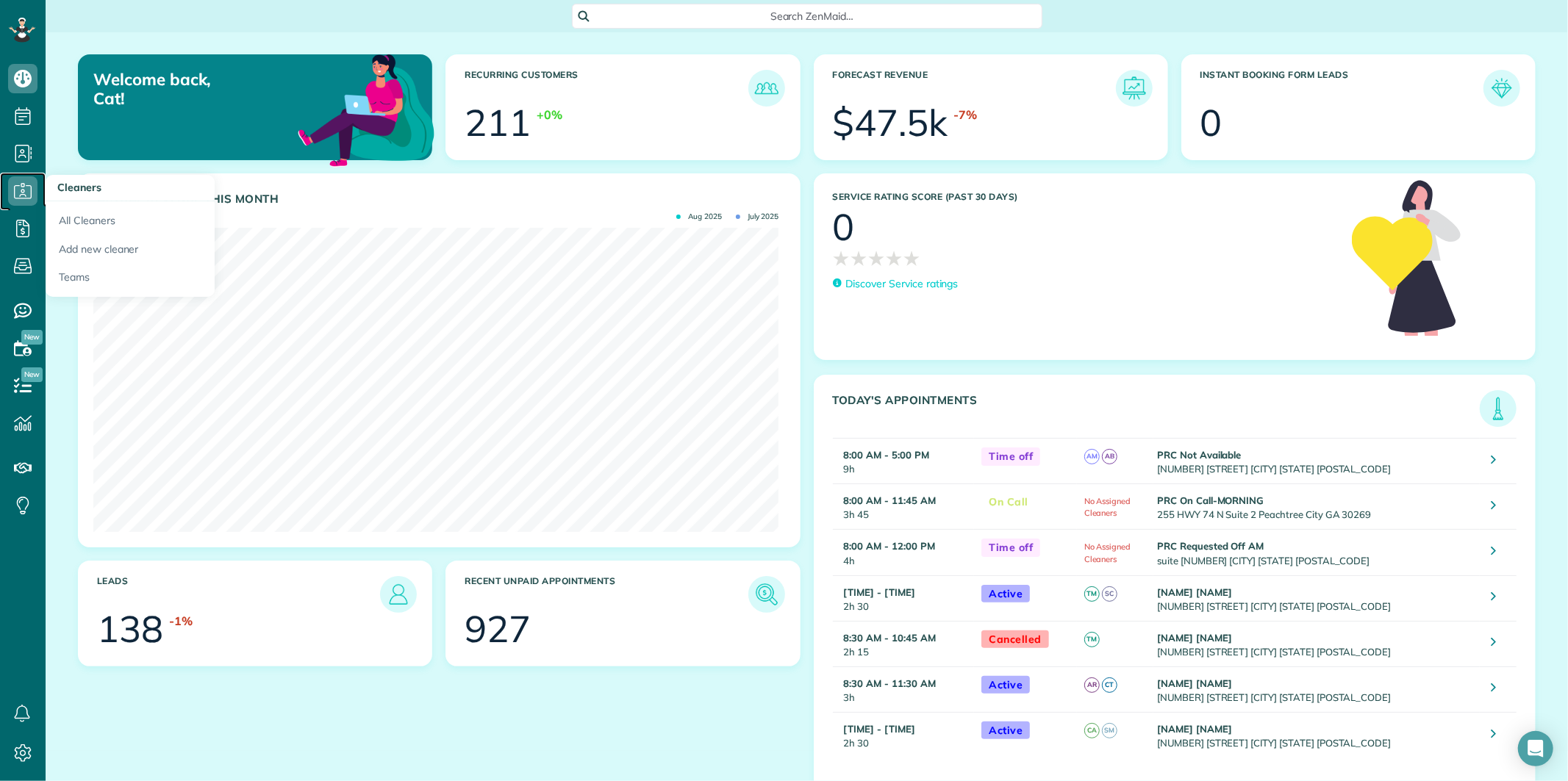 click 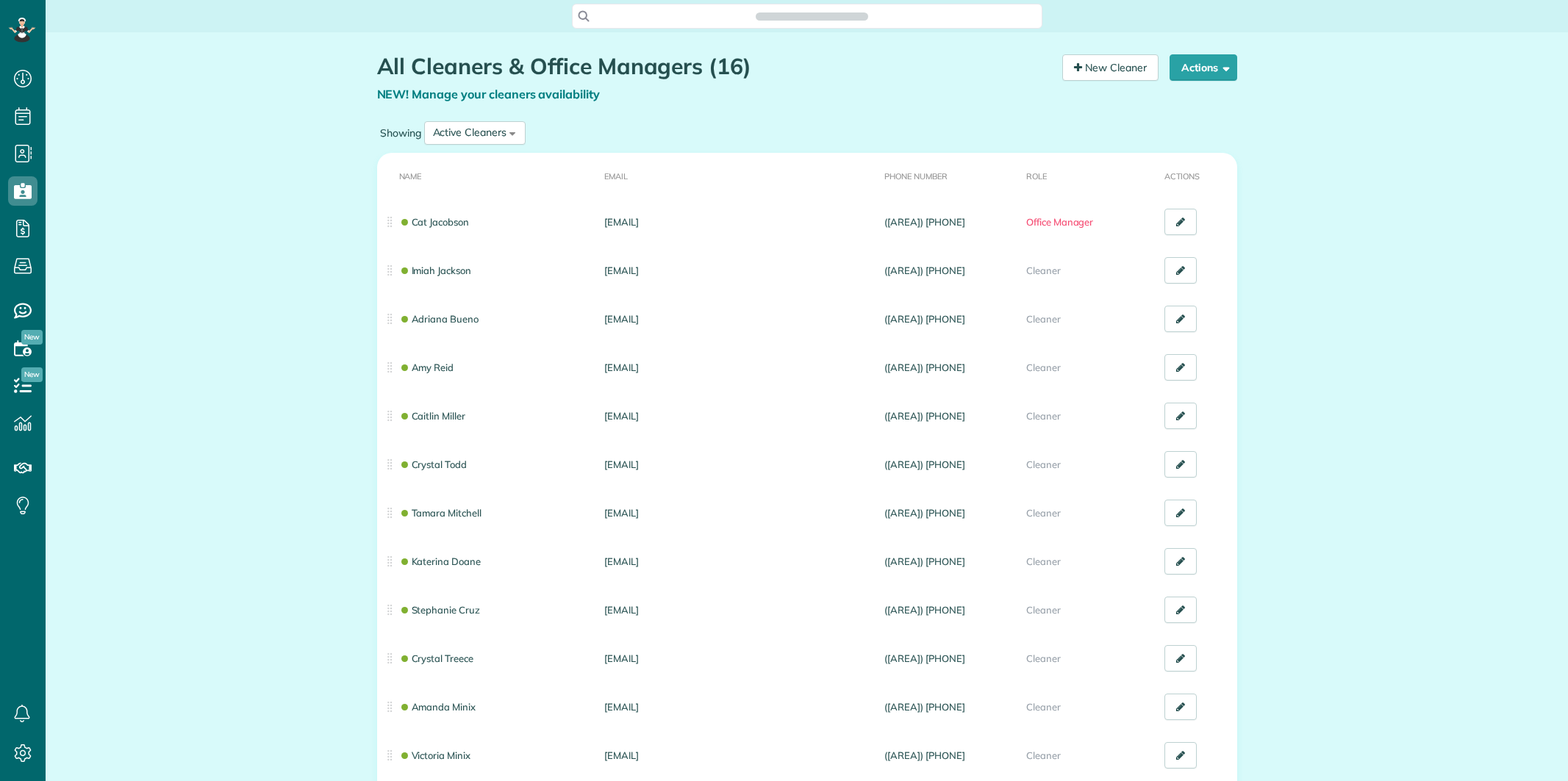 scroll, scrollTop: 0, scrollLeft: 0, axis: both 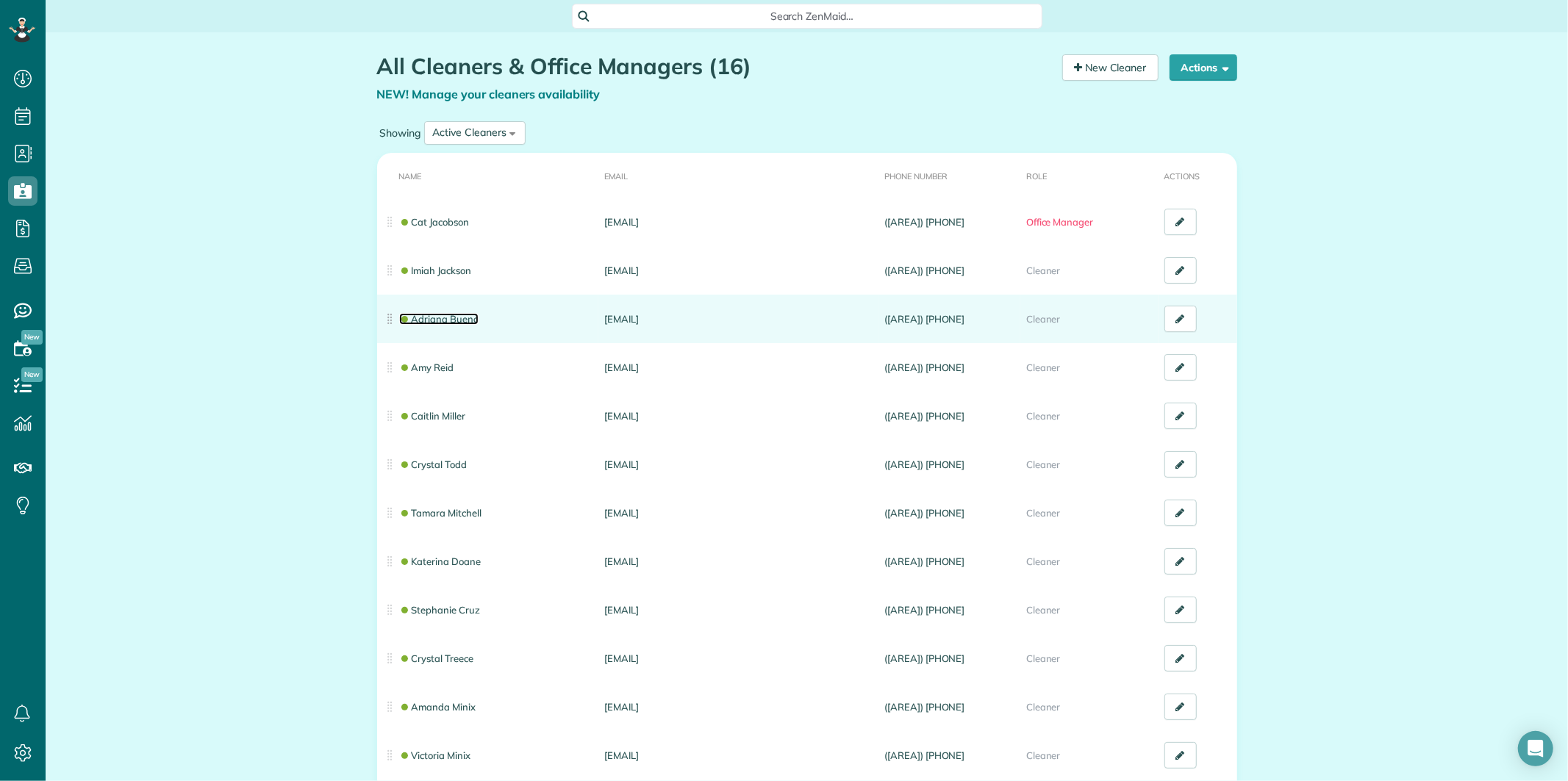 click on "Adriana Bueno" at bounding box center [439, 319] 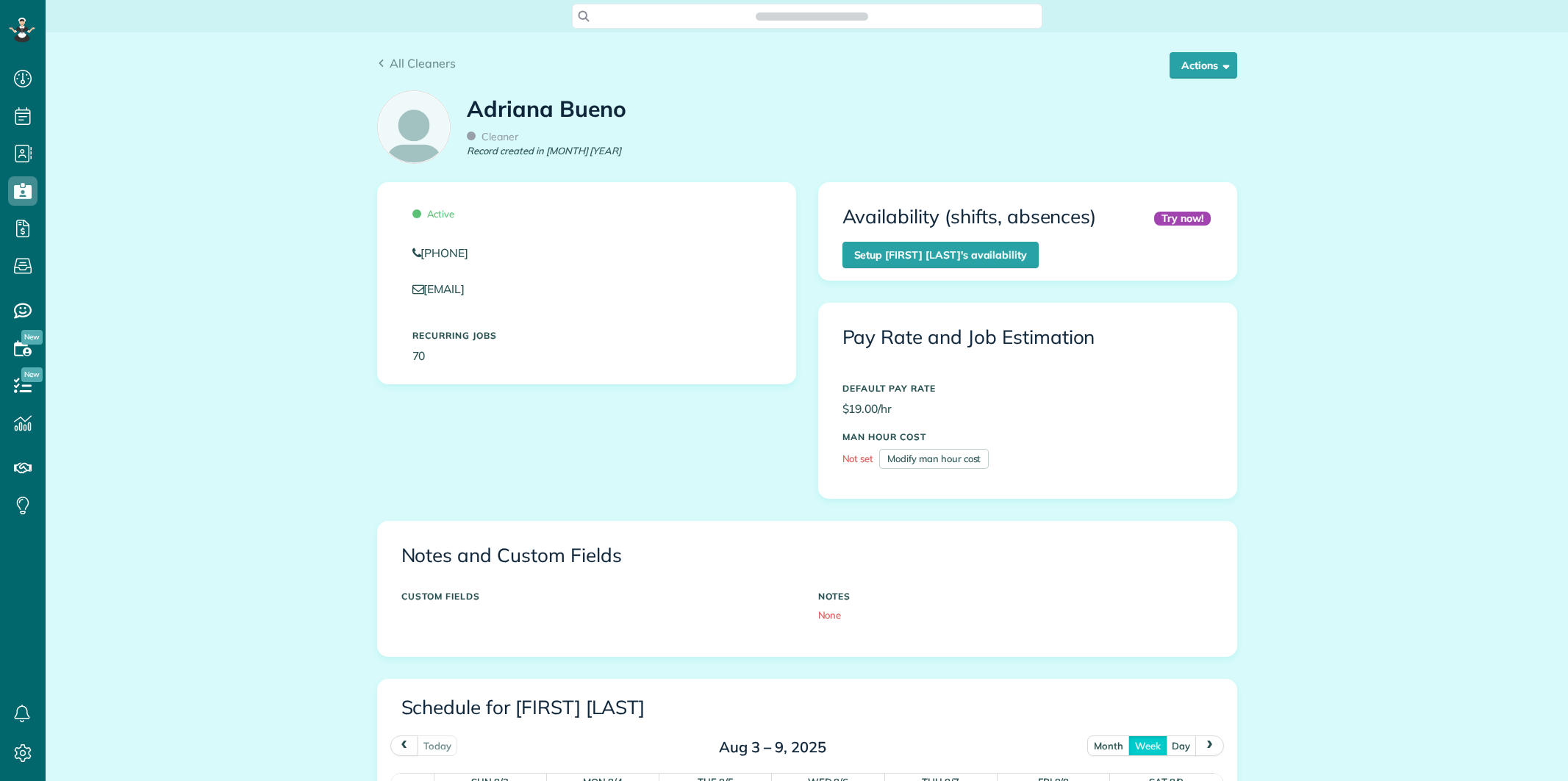 scroll, scrollTop: 0, scrollLeft: 0, axis: both 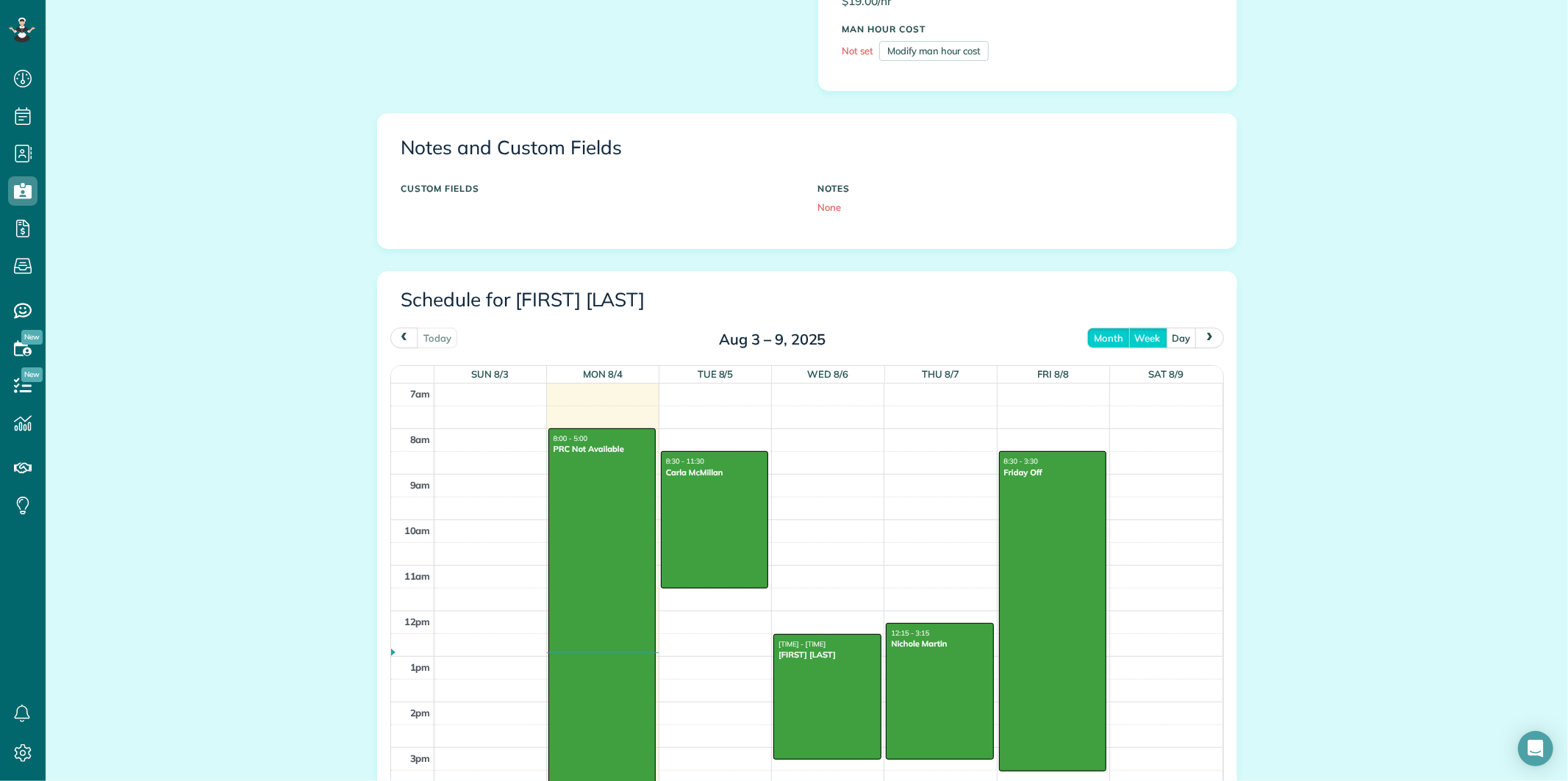 click on "month" at bounding box center (1109, 337) 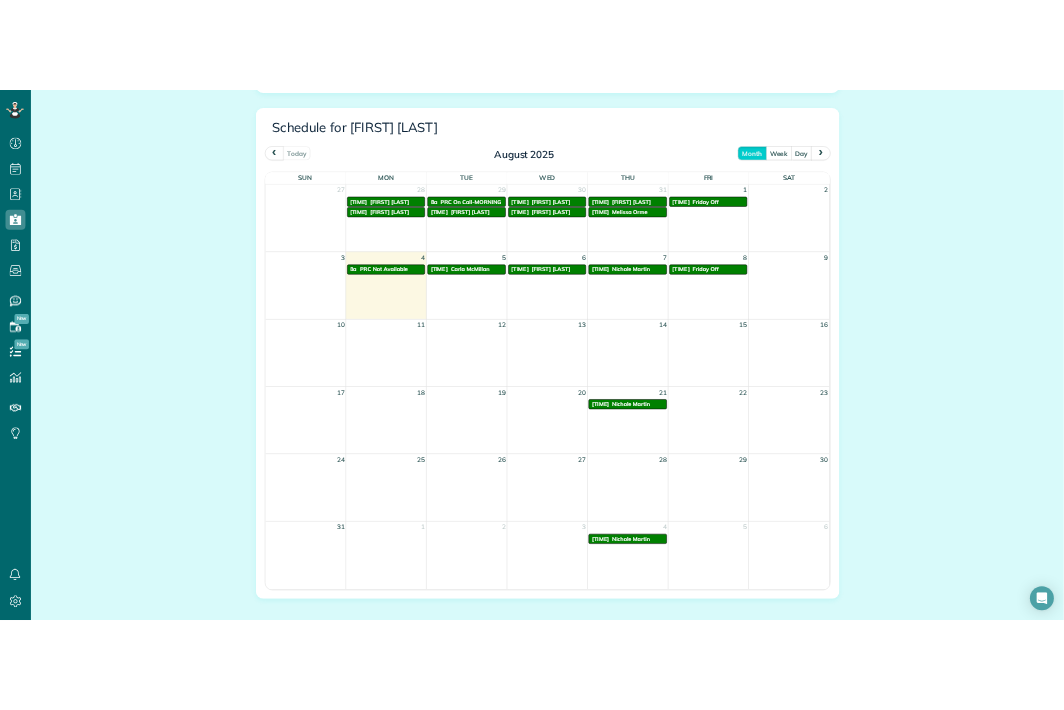 scroll, scrollTop: 777, scrollLeft: 0, axis: vertical 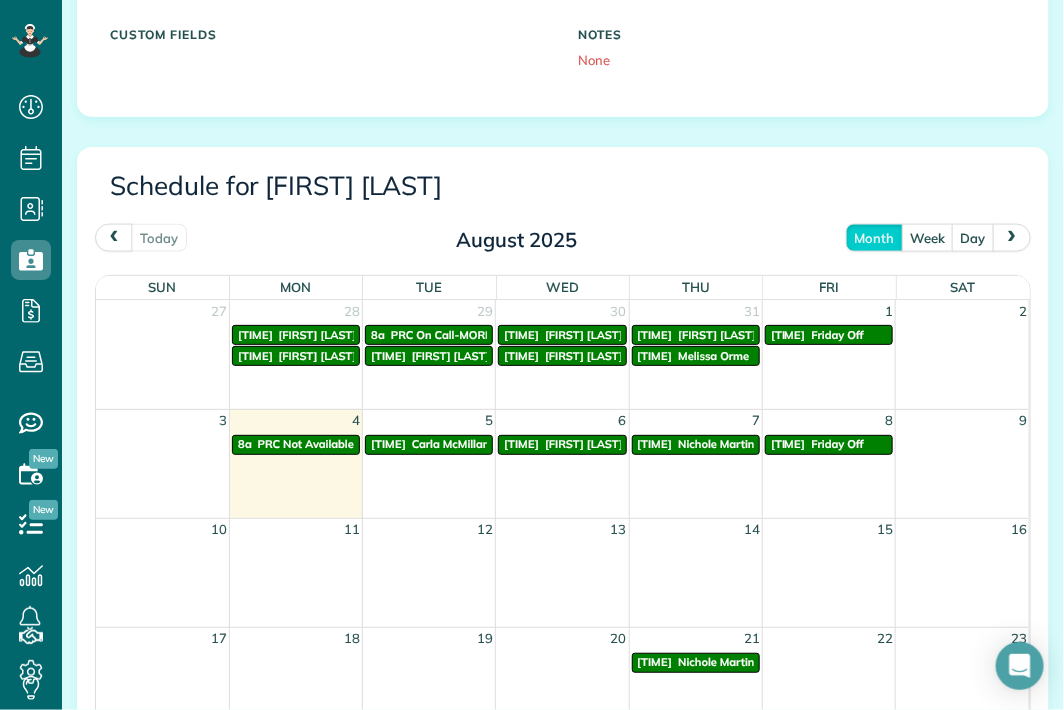 type 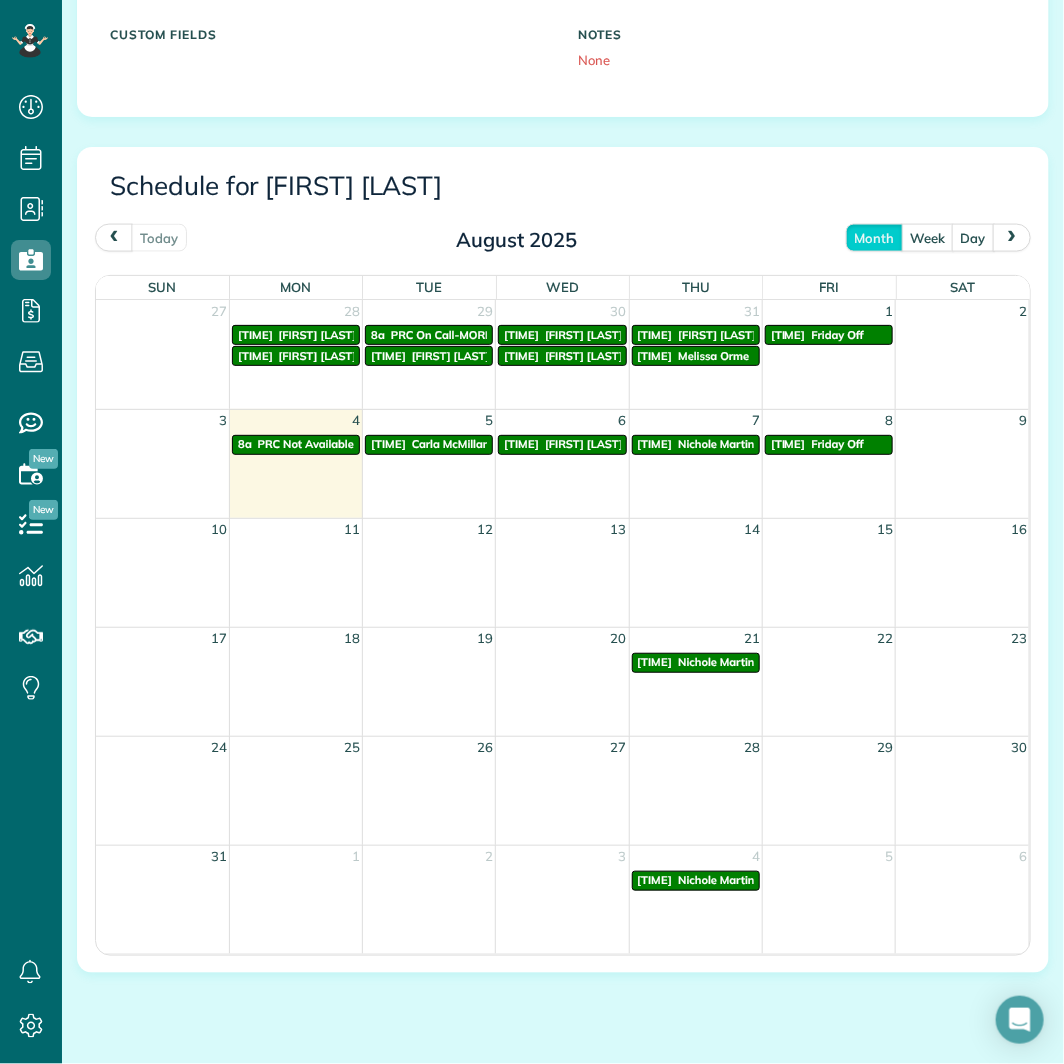 scroll, scrollTop: 1064, scrollLeft: 62, axis: both 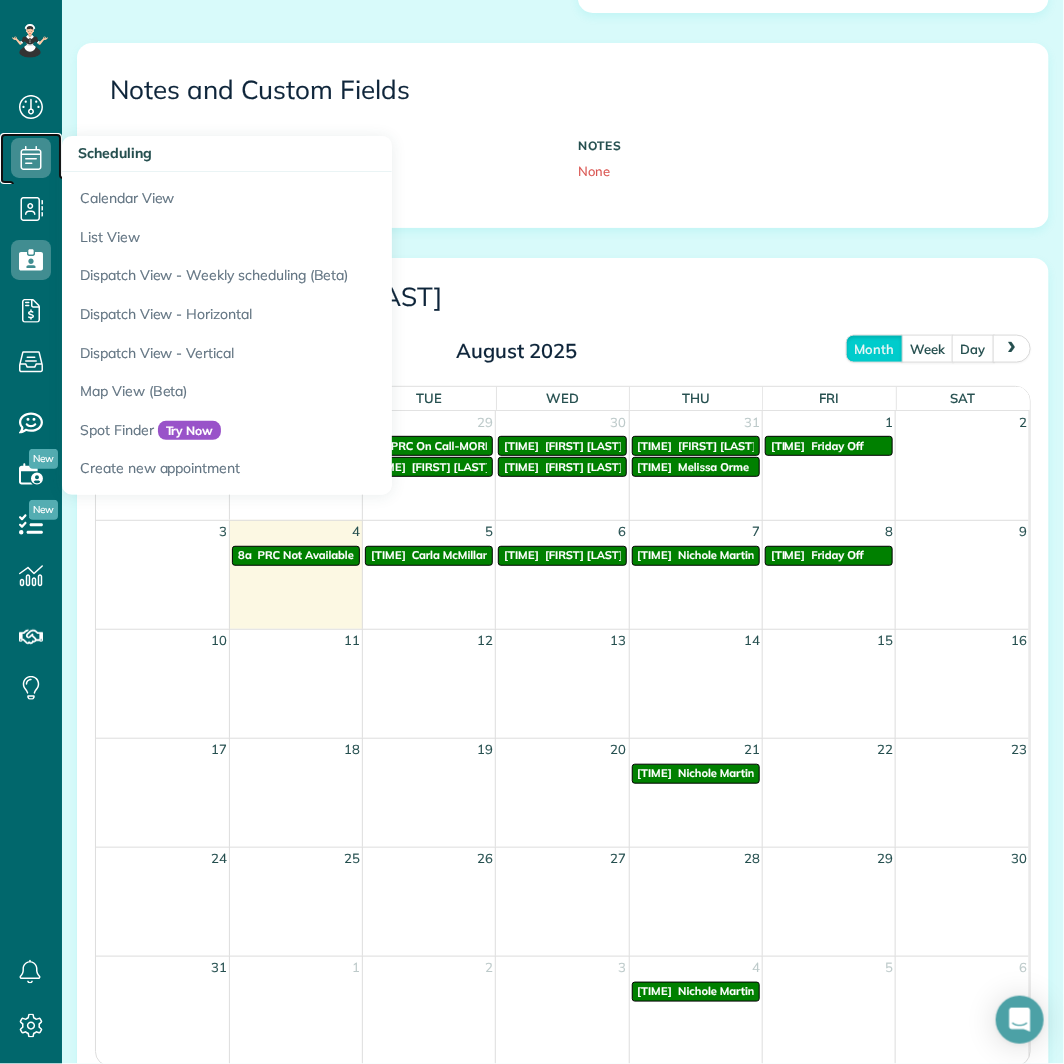 click 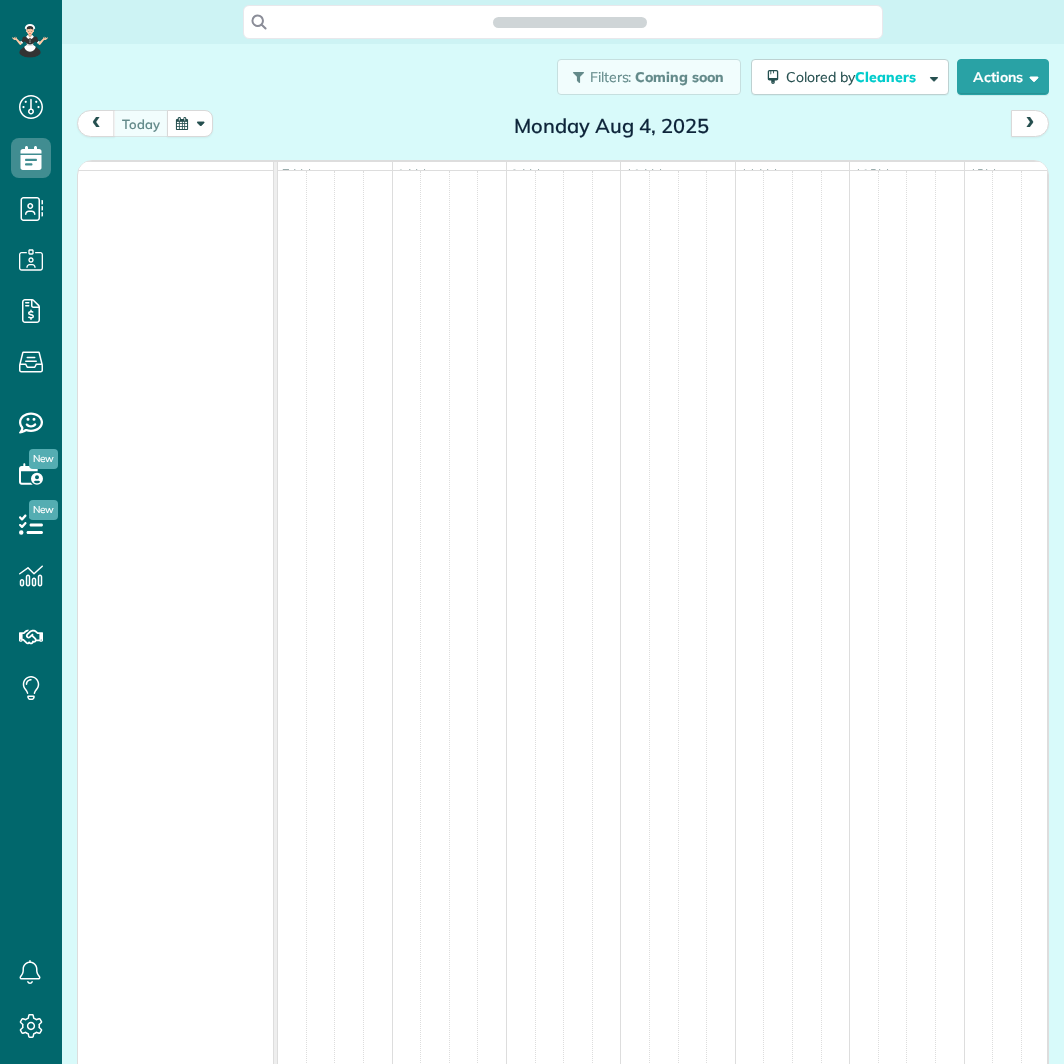 scroll, scrollTop: 0, scrollLeft: 0, axis: both 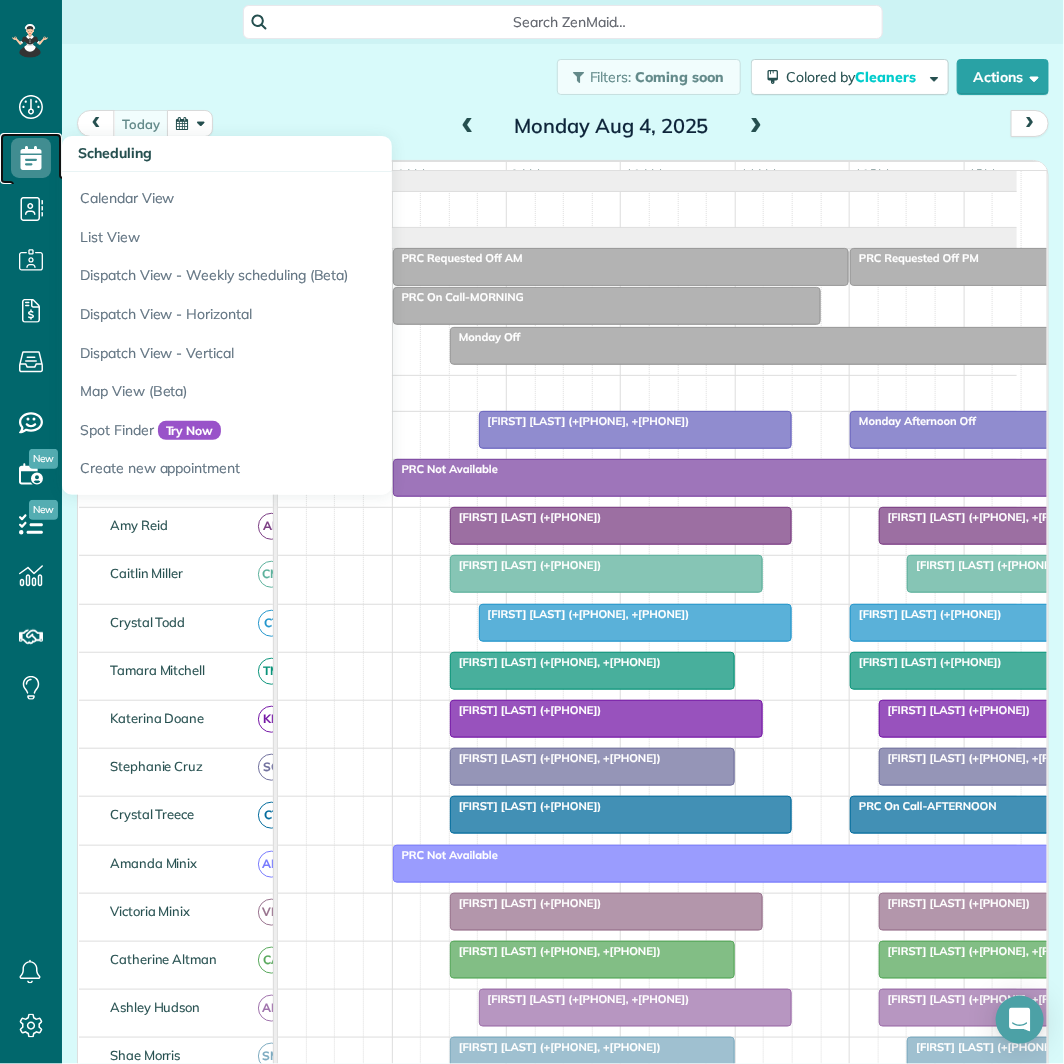 click 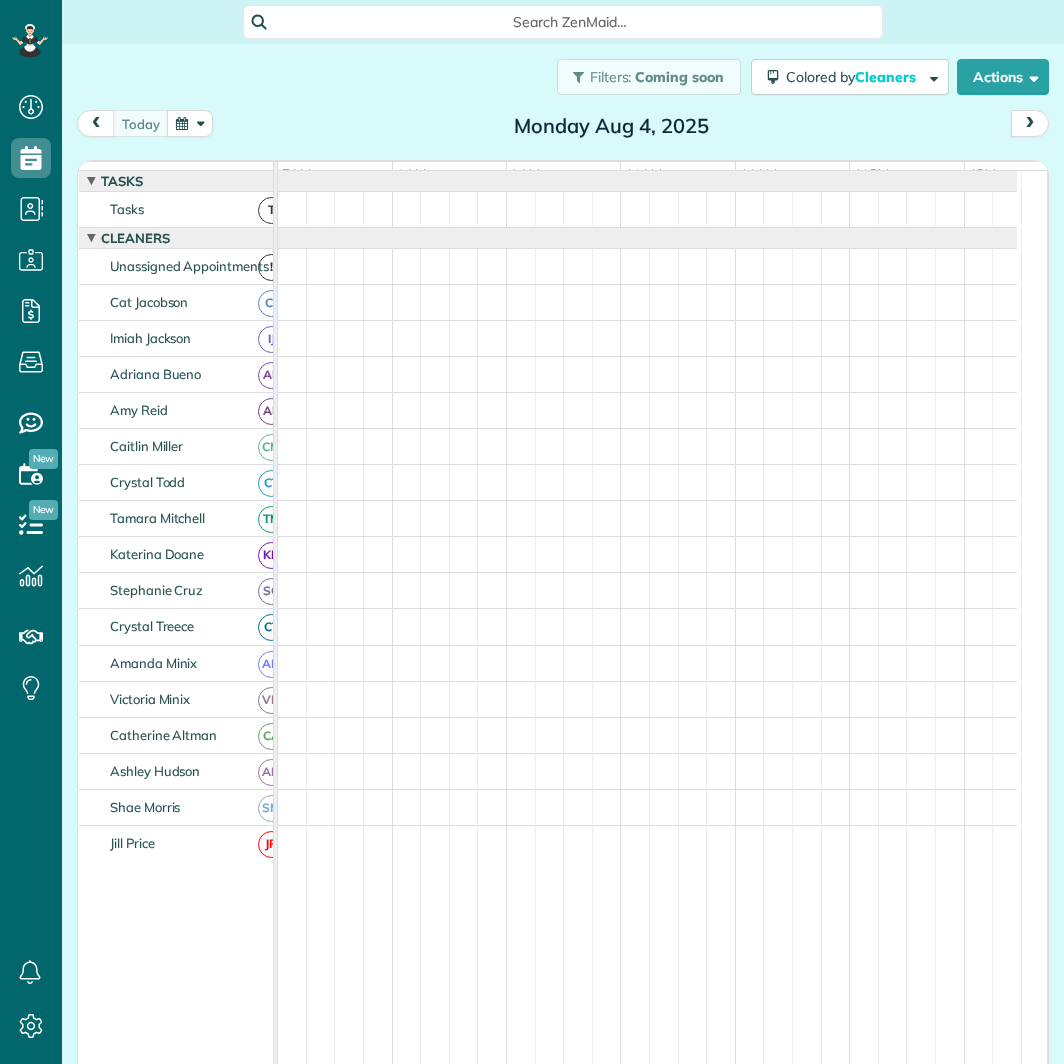 scroll, scrollTop: 0, scrollLeft: 0, axis: both 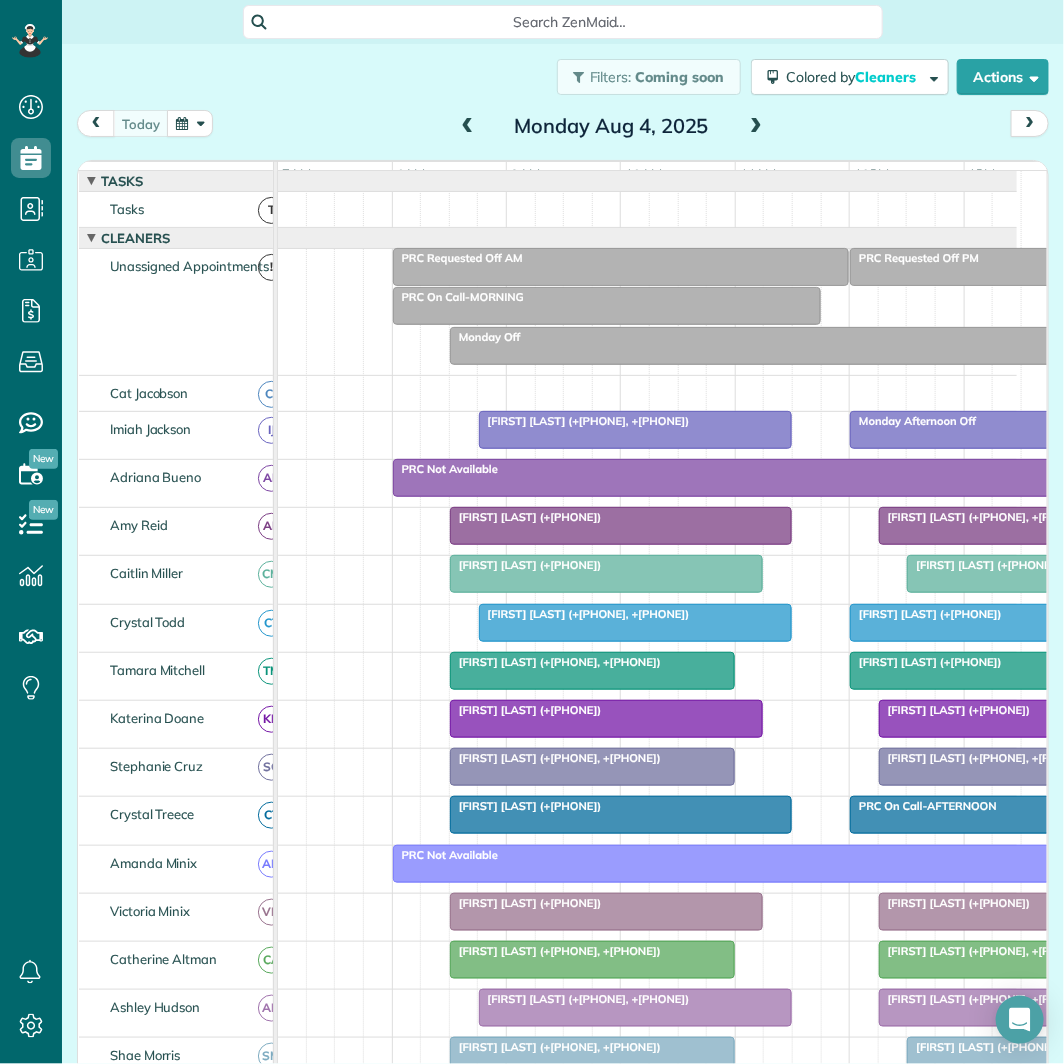 click at bounding box center (190, 123) 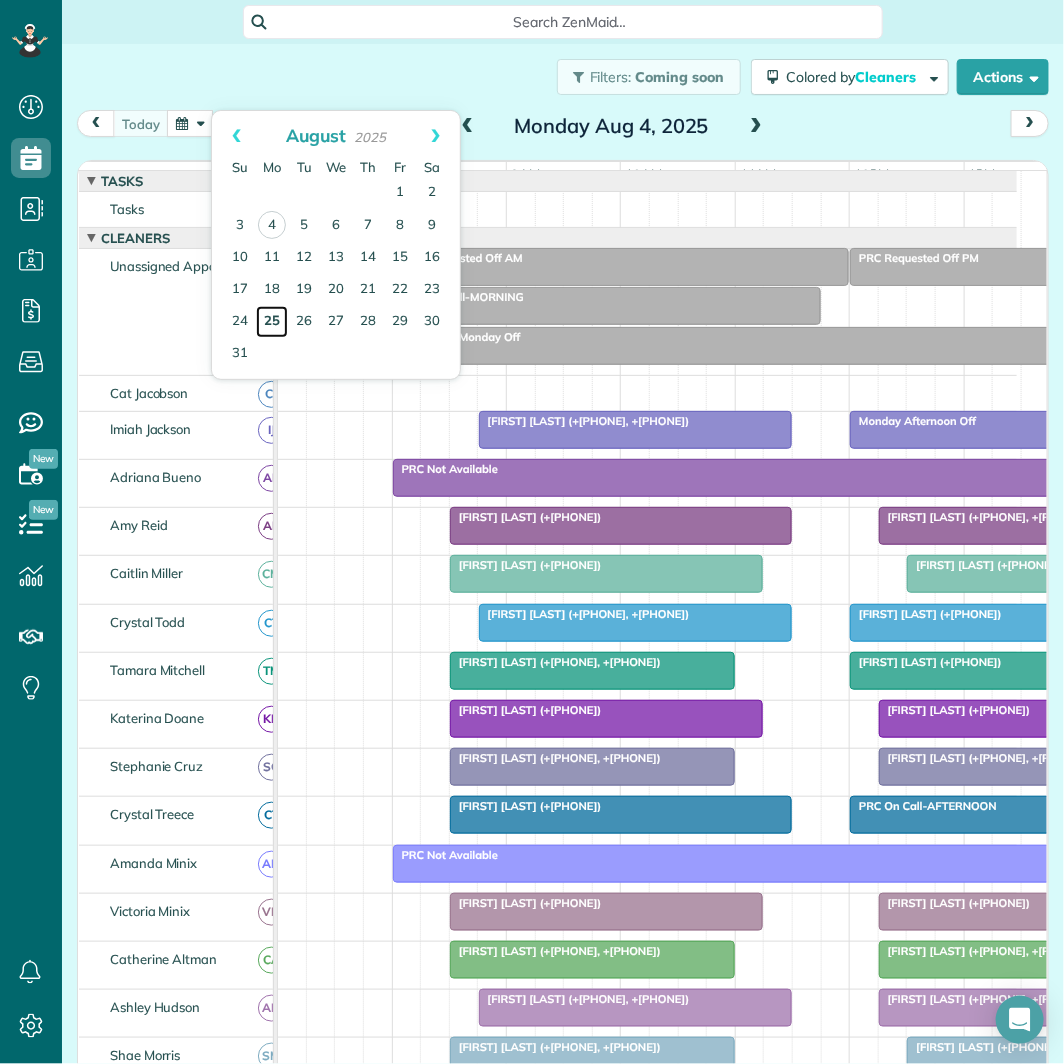 click on "25" at bounding box center [272, 322] 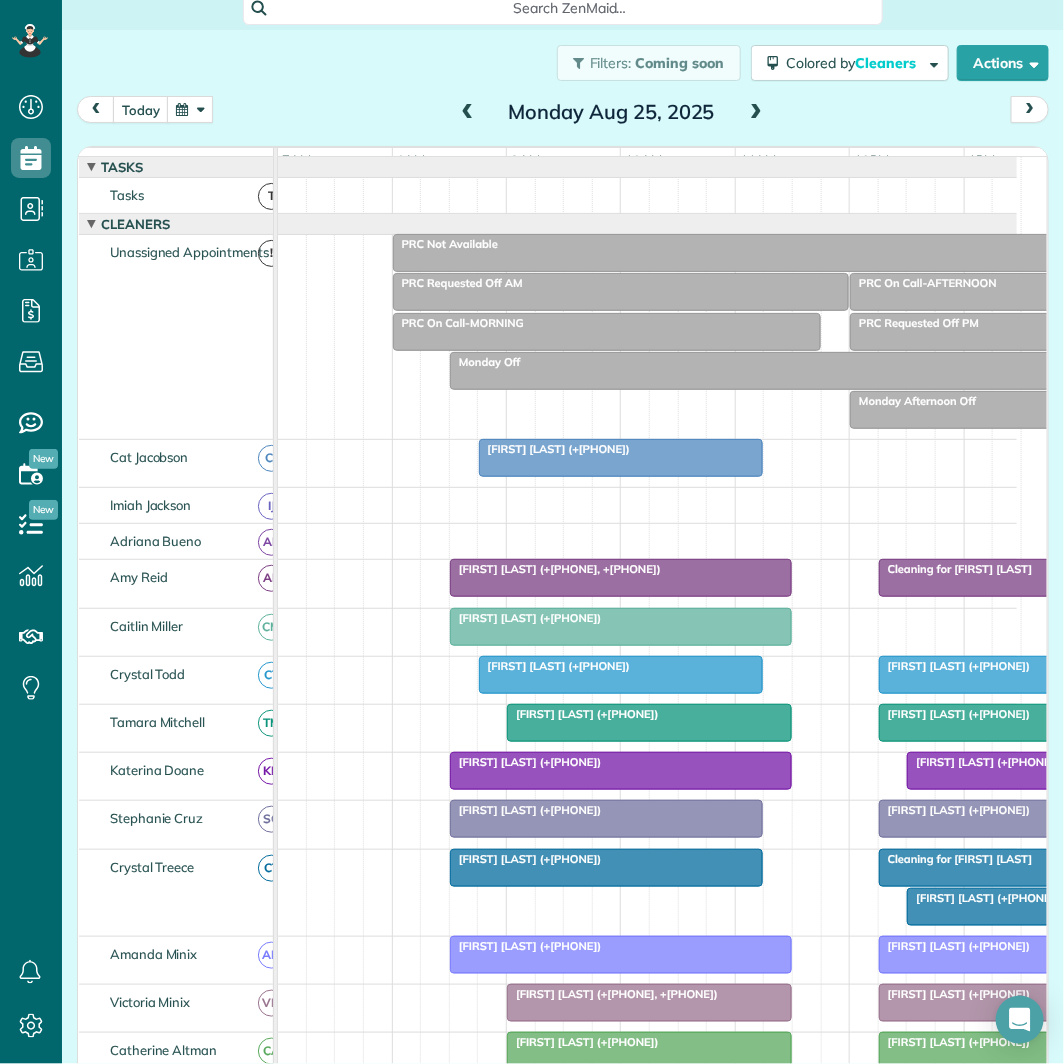 scroll, scrollTop: 32, scrollLeft: 0, axis: vertical 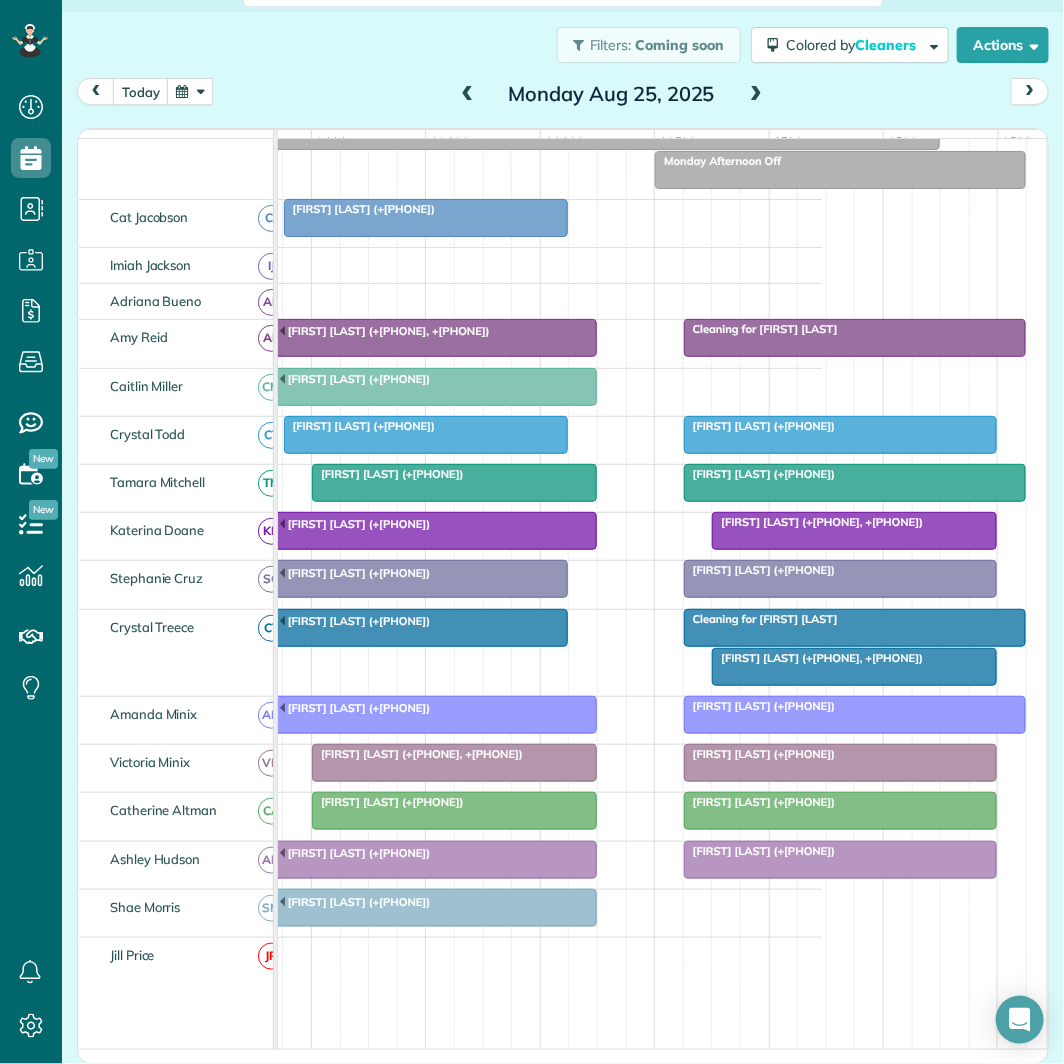 click on "Cleaning for [FIRST] [LAST]" at bounding box center [761, 619] 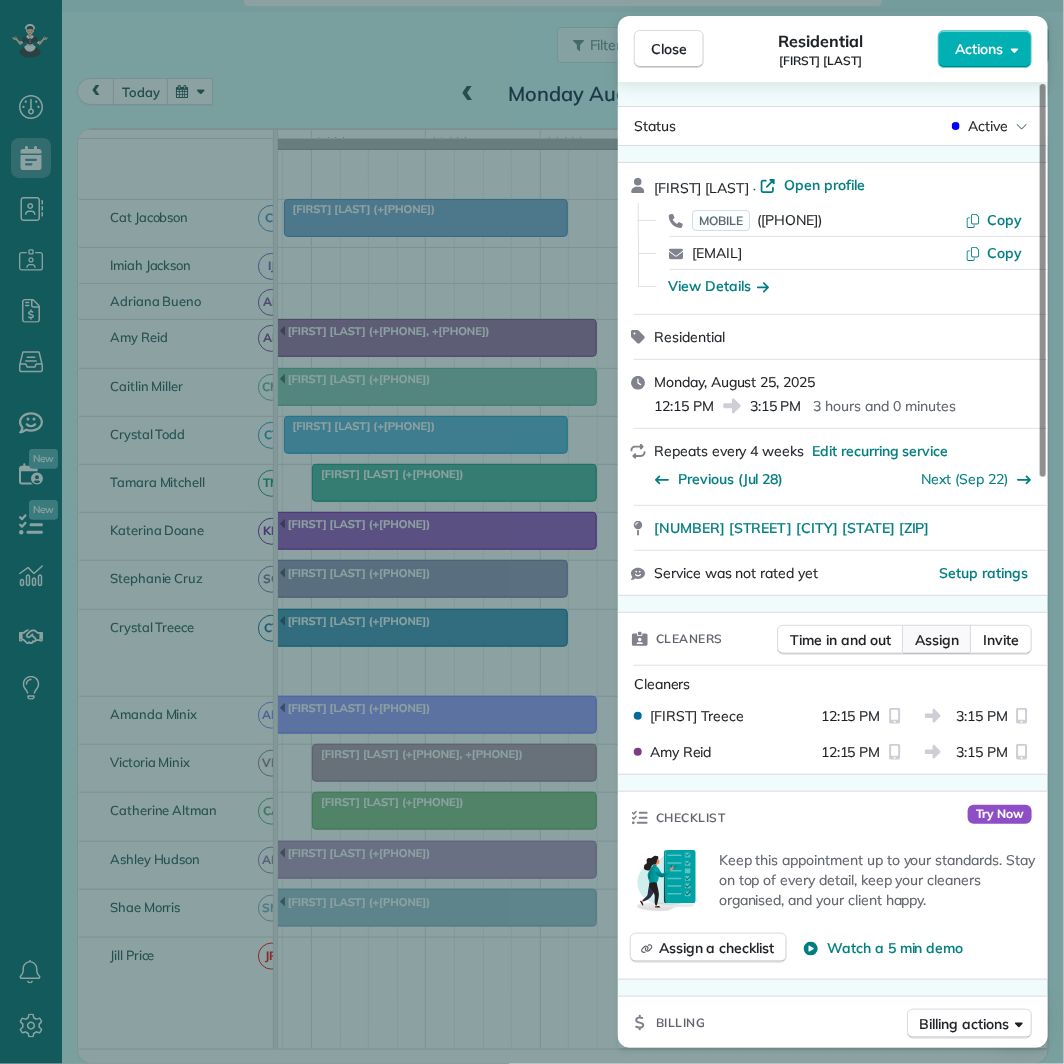 click on "Assign" at bounding box center [937, 640] 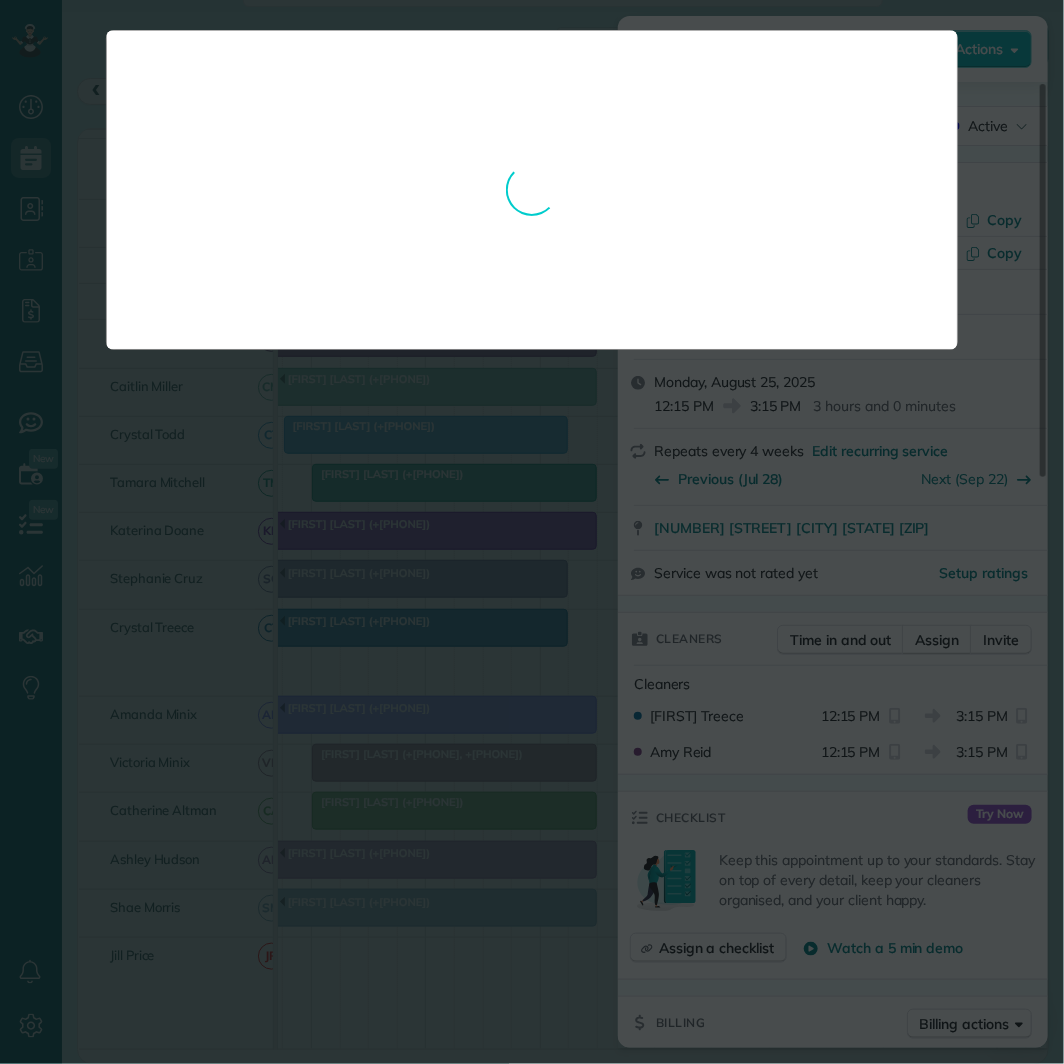 click at bounding box center [532, 532] 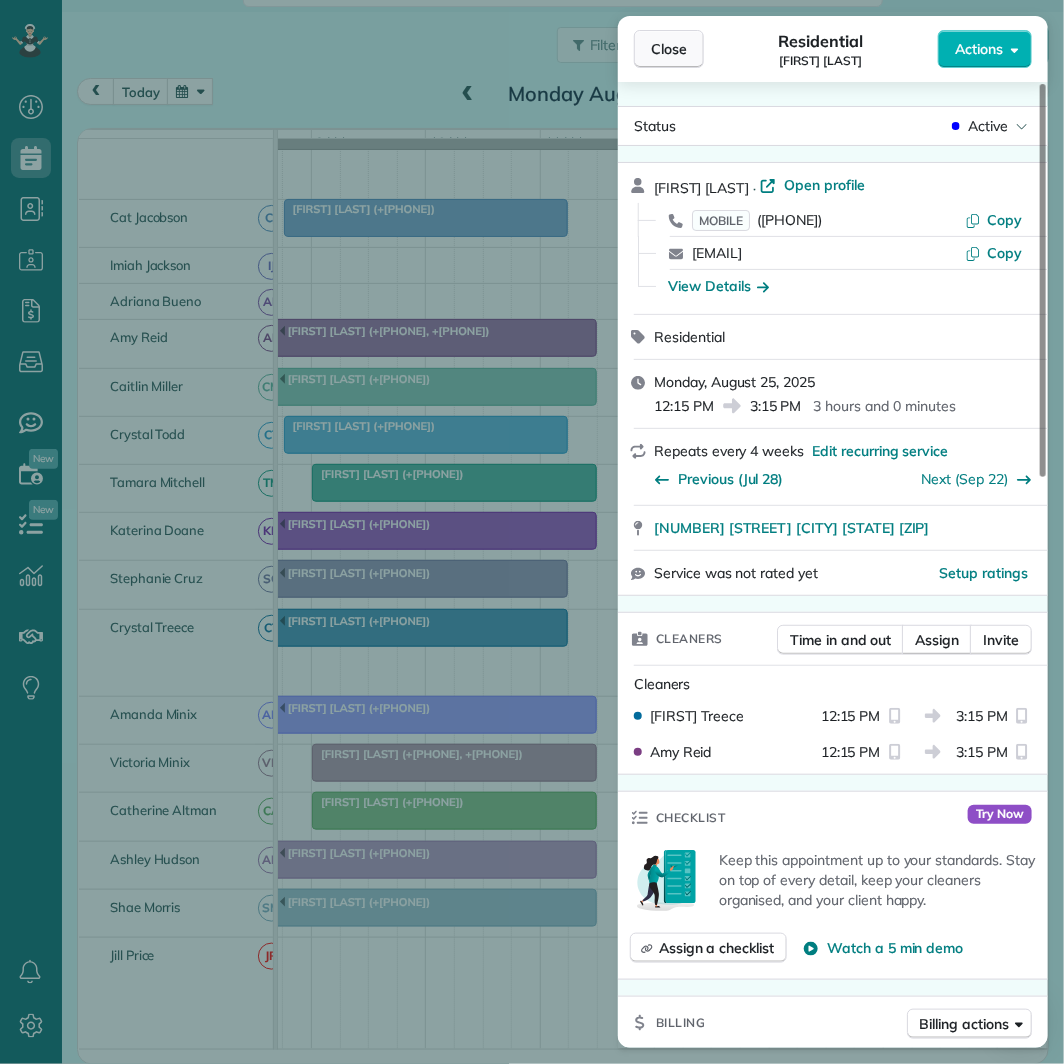 click on "Close" at bounding box center (669, 49) 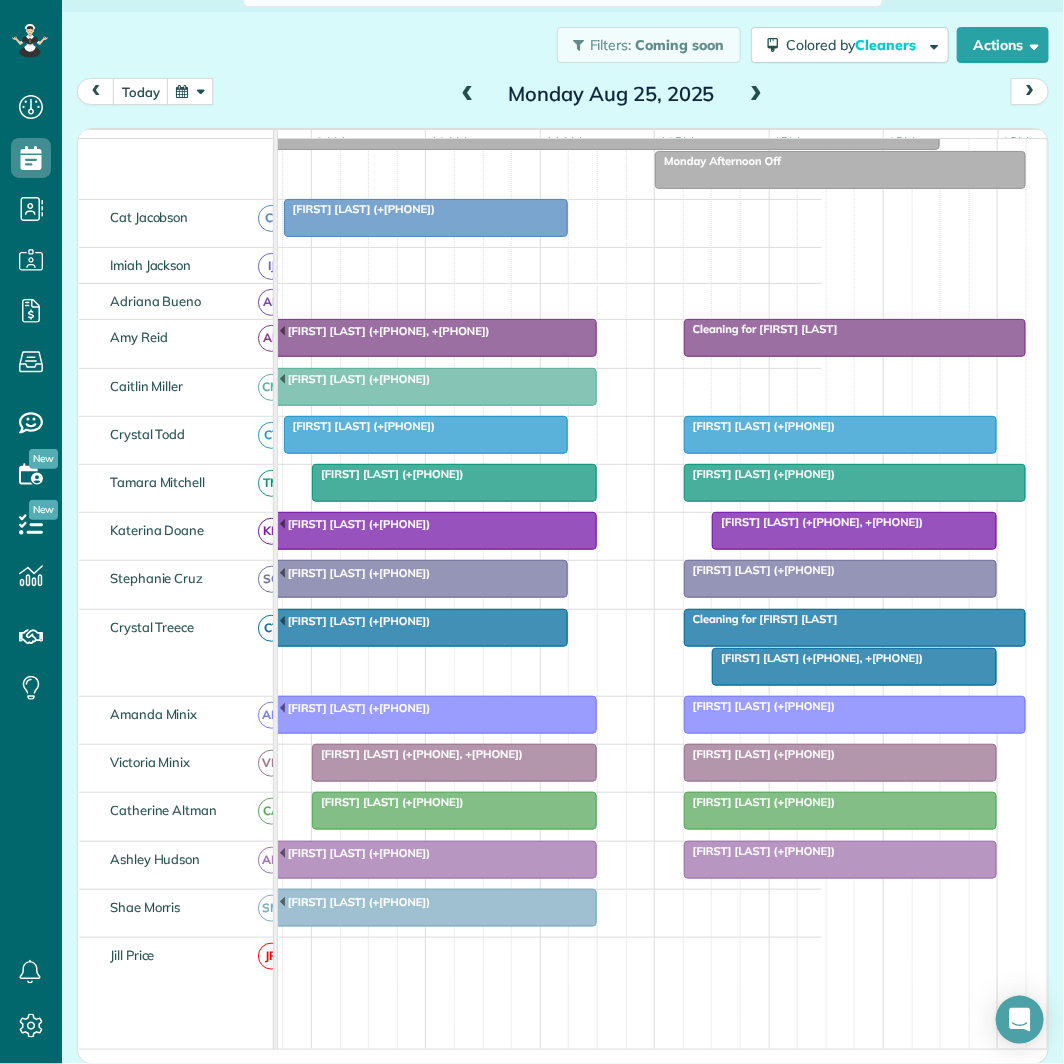 click at bounding box center [855, 628] 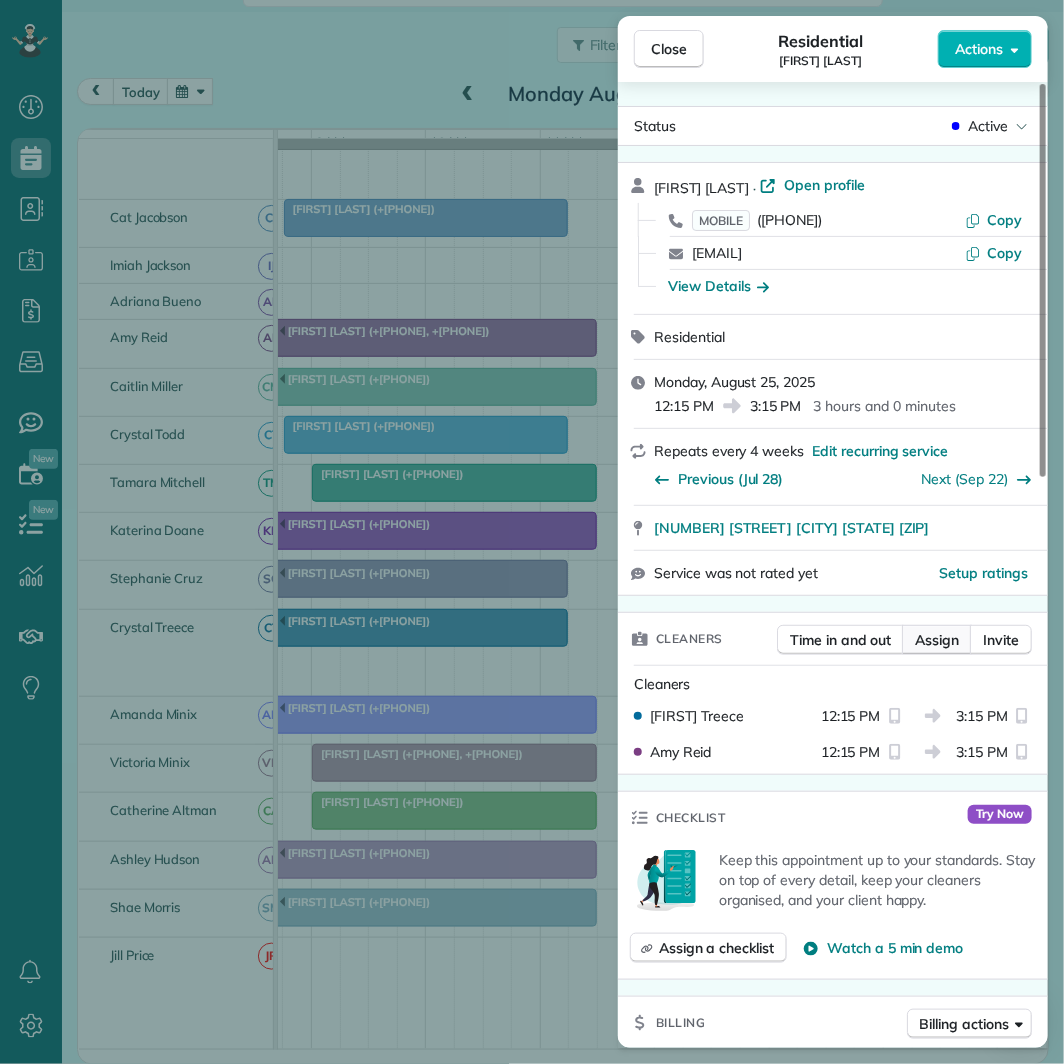click on "Assign" at bounding box center (937, 640) 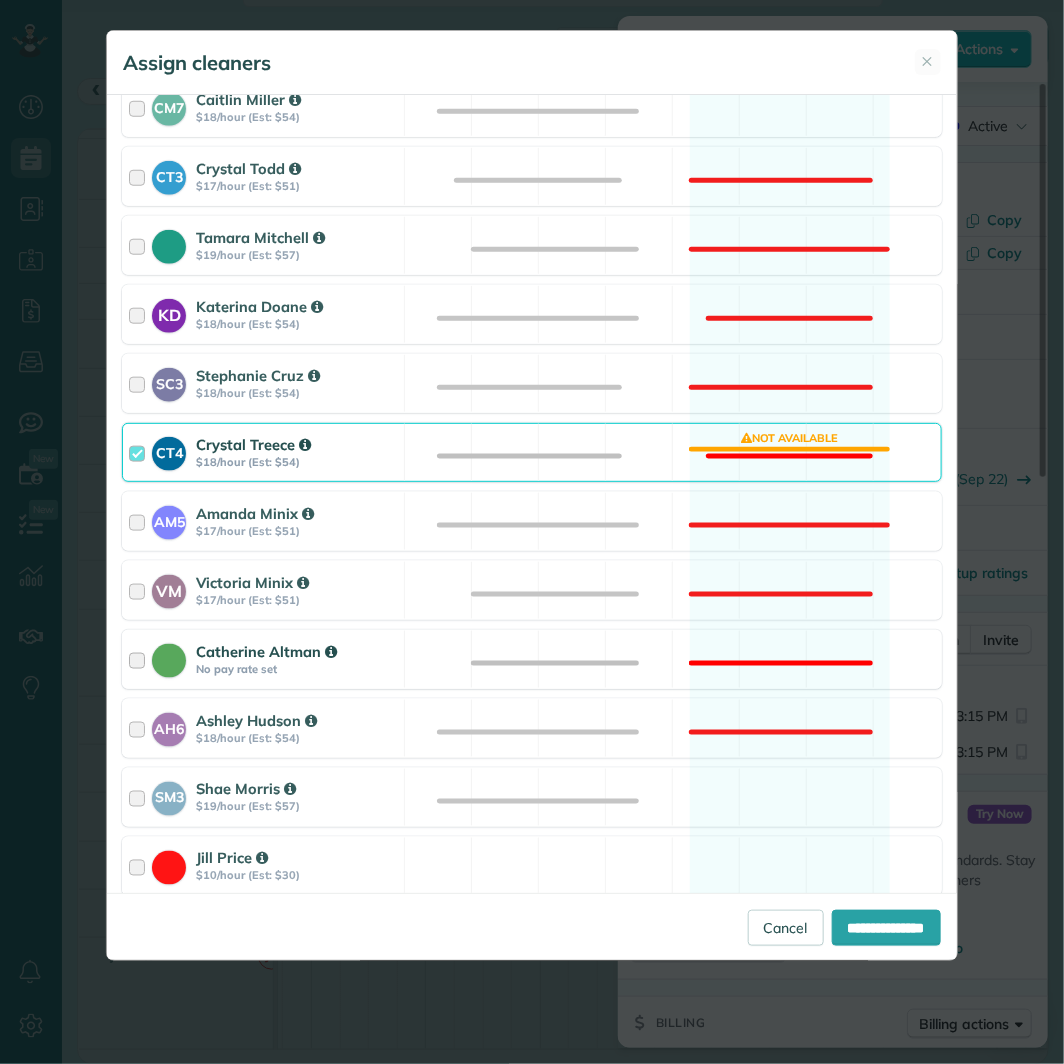 scroll, scrollTop: 623, scrollLeft: 0, axis: vertical 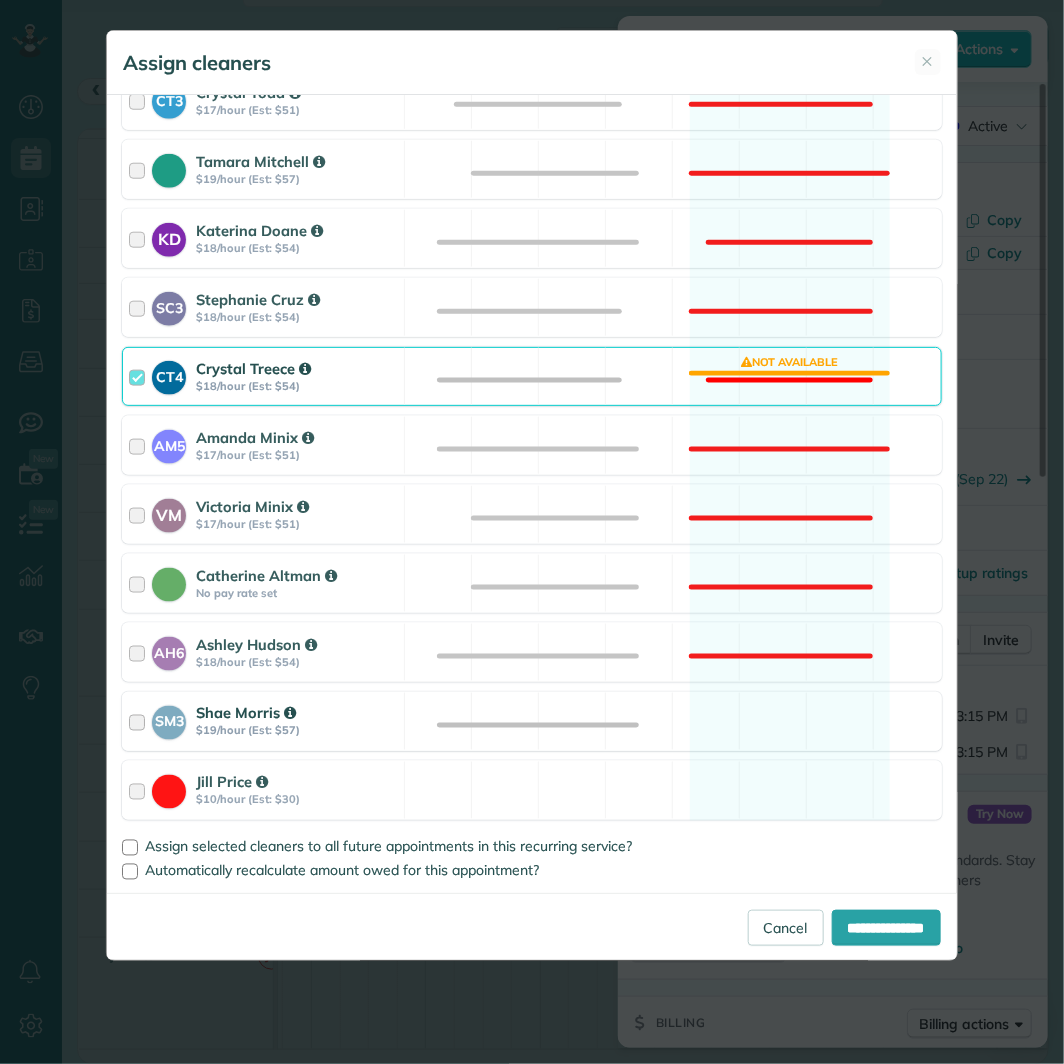 click on "SM3
[FIRST] [LAST]
$19/hour (Est: $57)
Available" at bounding box center [531, 721] 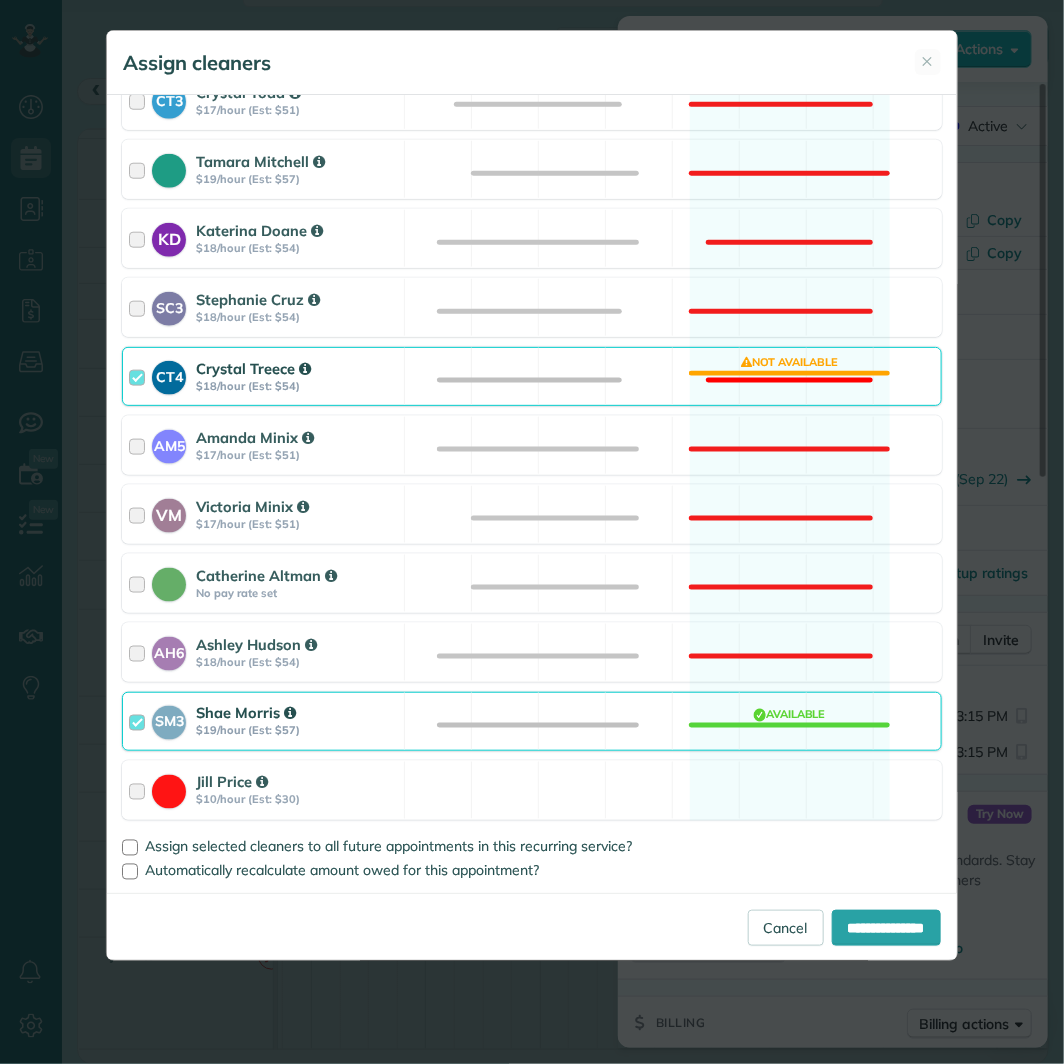 click on "CT4
[FIRST] [LAST]
$18/hour (Est: $54)
Not available" at bounding box center [531, 376] 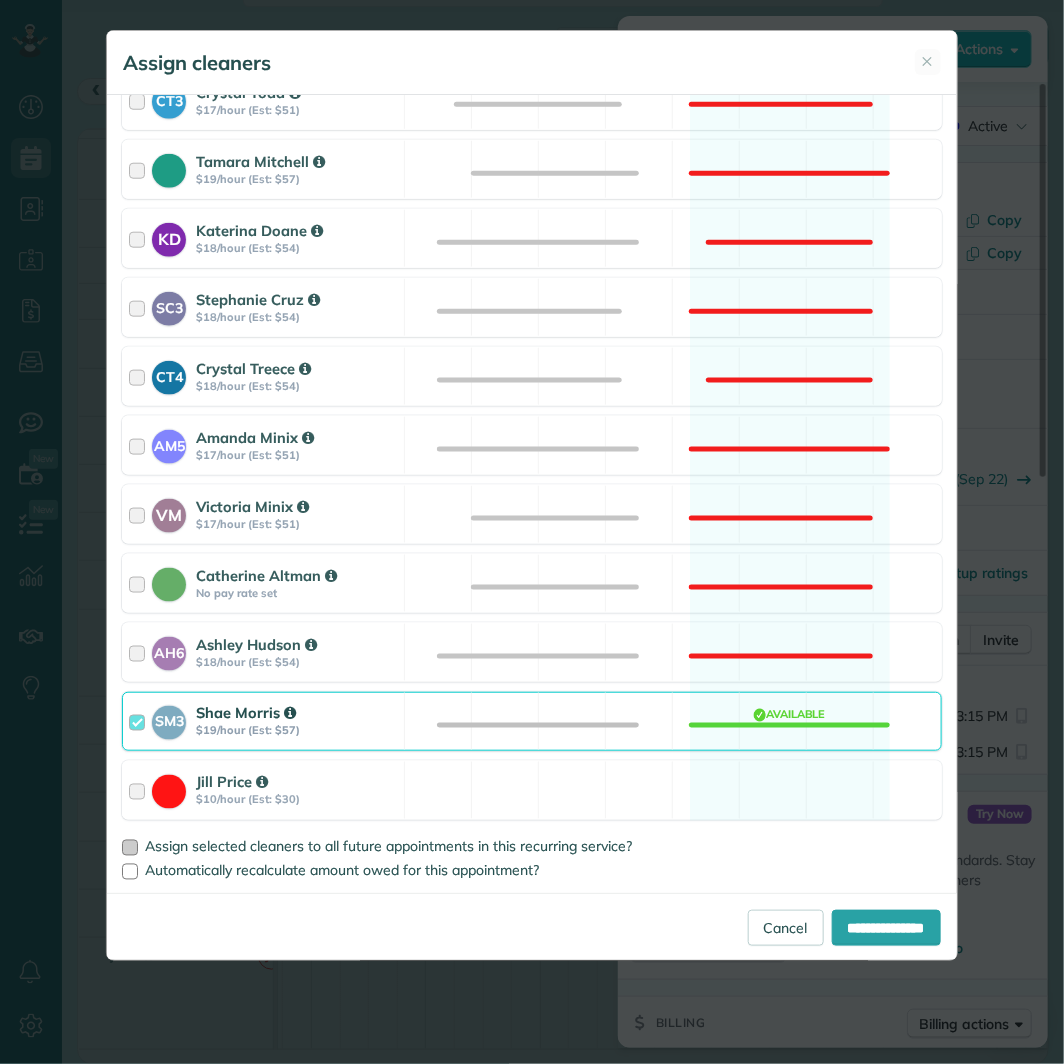 click at bounding box center [130, 848] 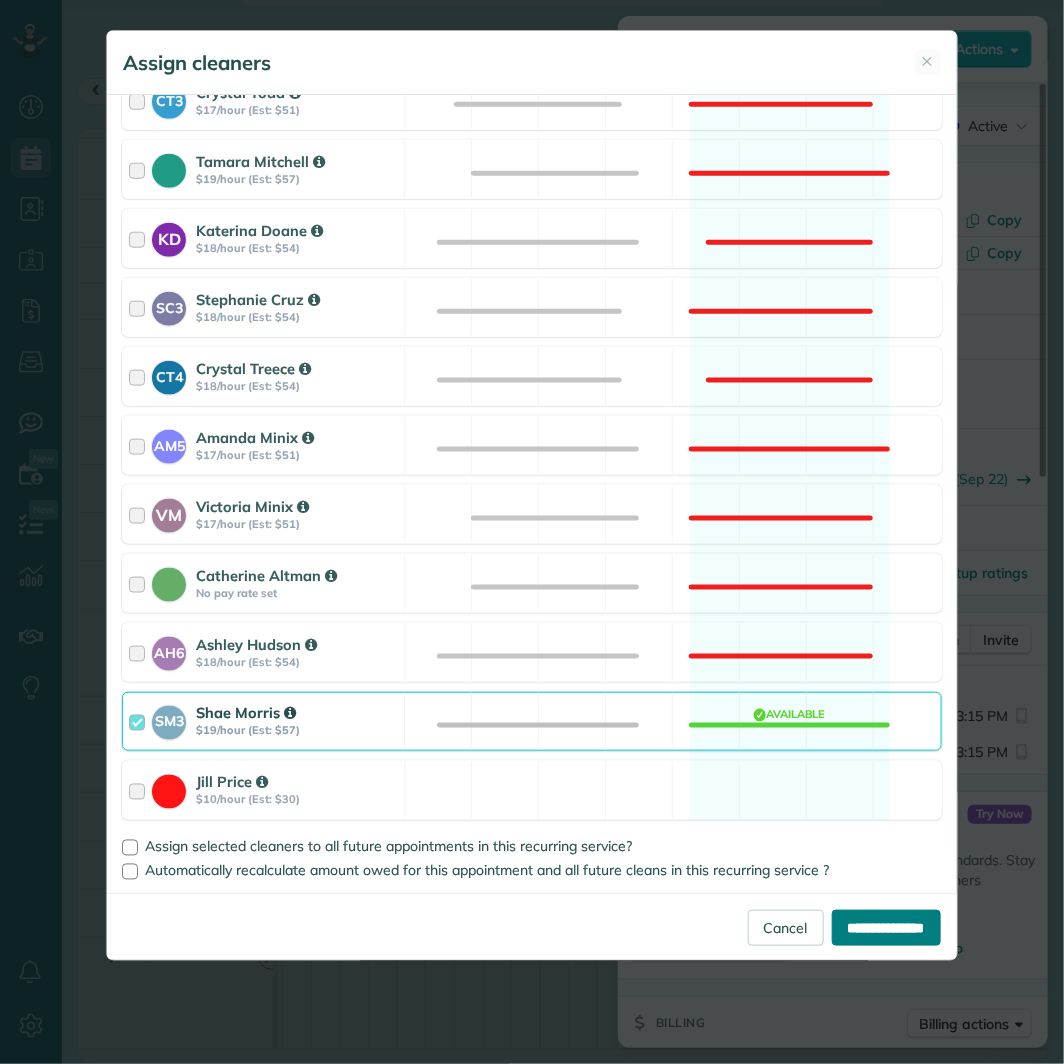 click on "**********" at bounding box center [886, 928] 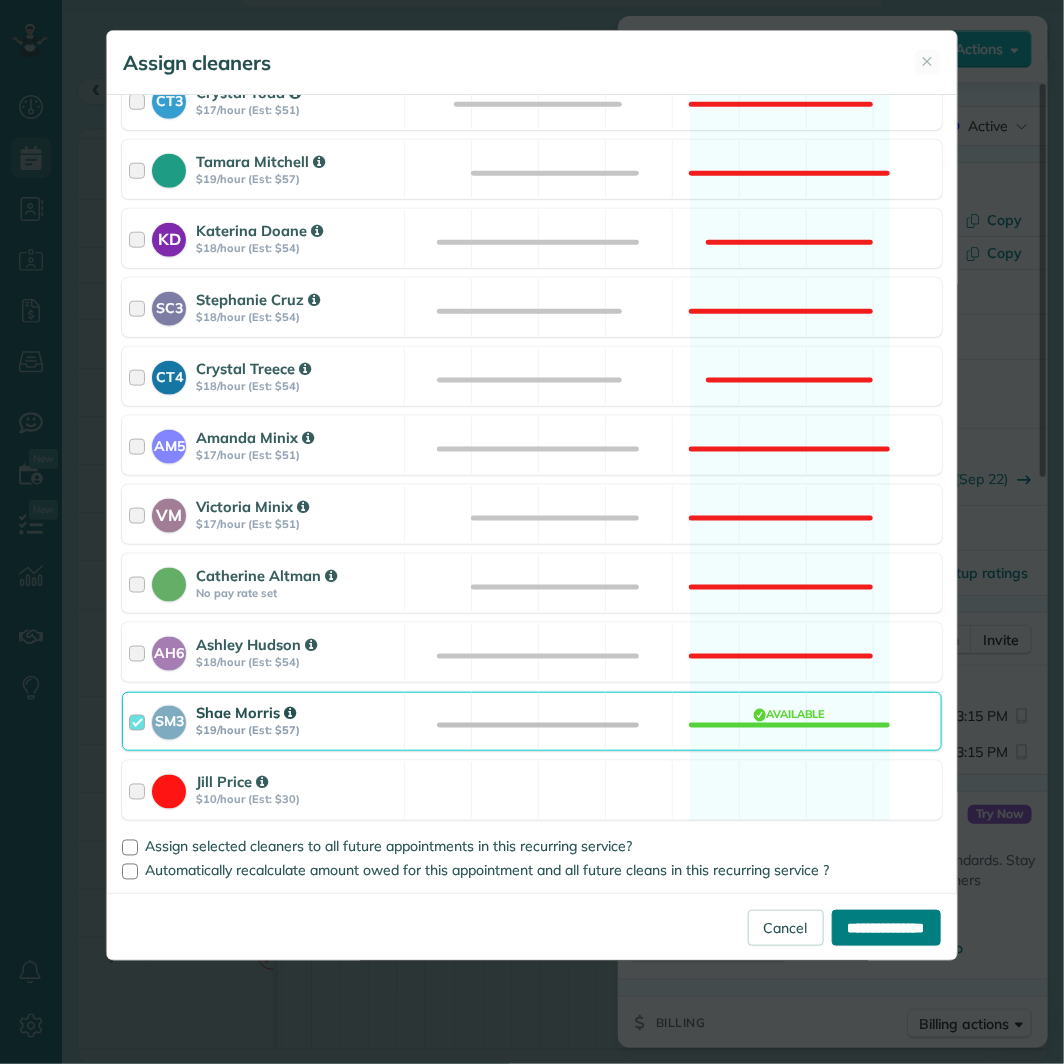 type on "**********" 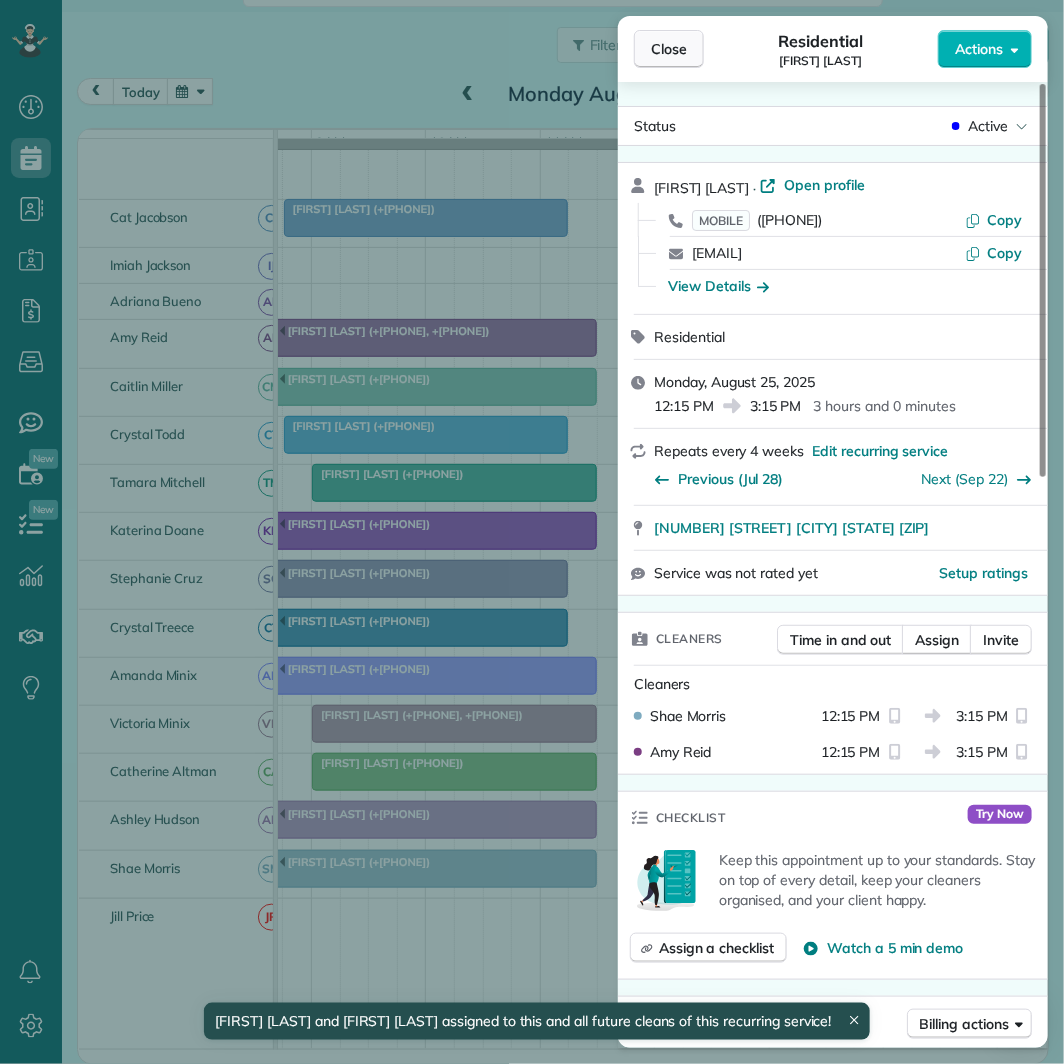click on "Close" at bounding box center (669, 49) 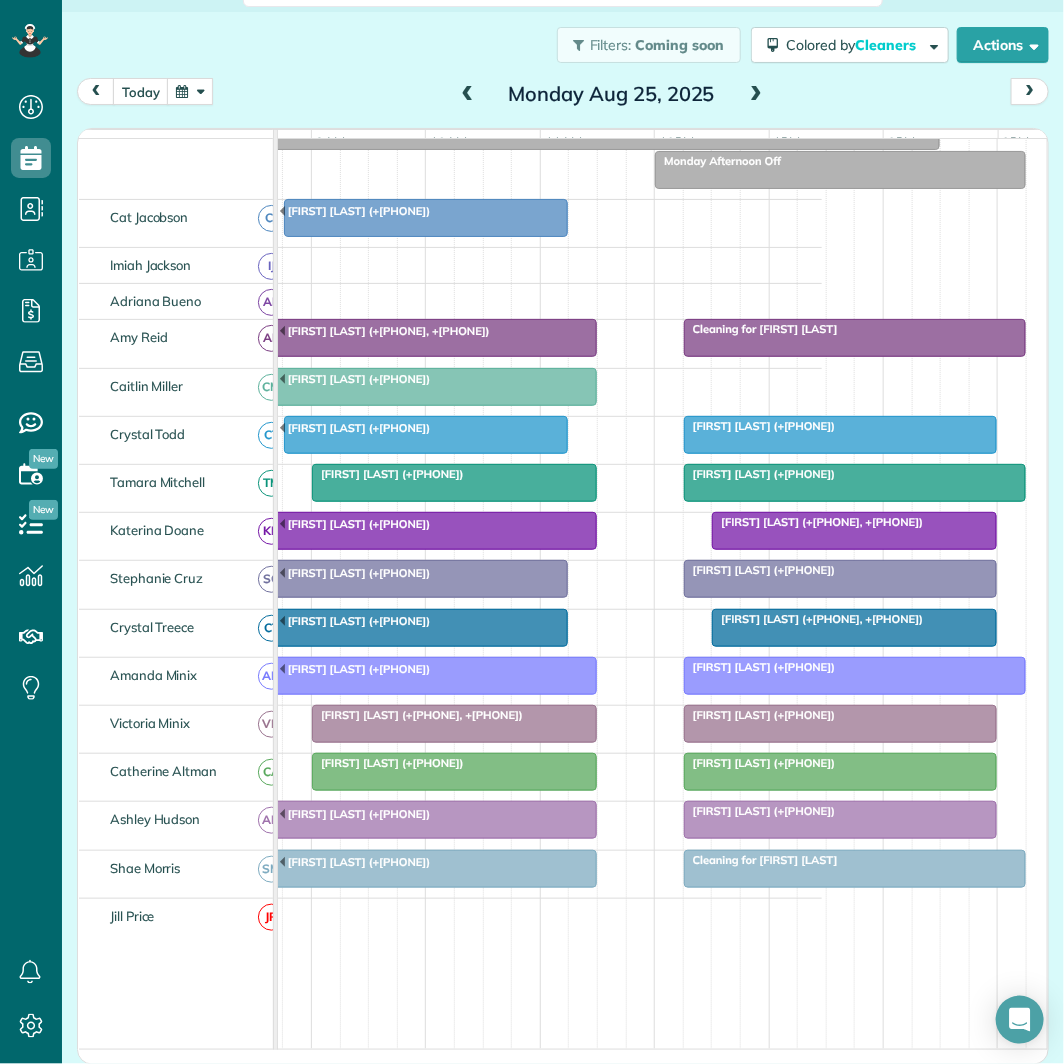 scroll, scrollTop: 222, scrollLeft: 317, axis: both 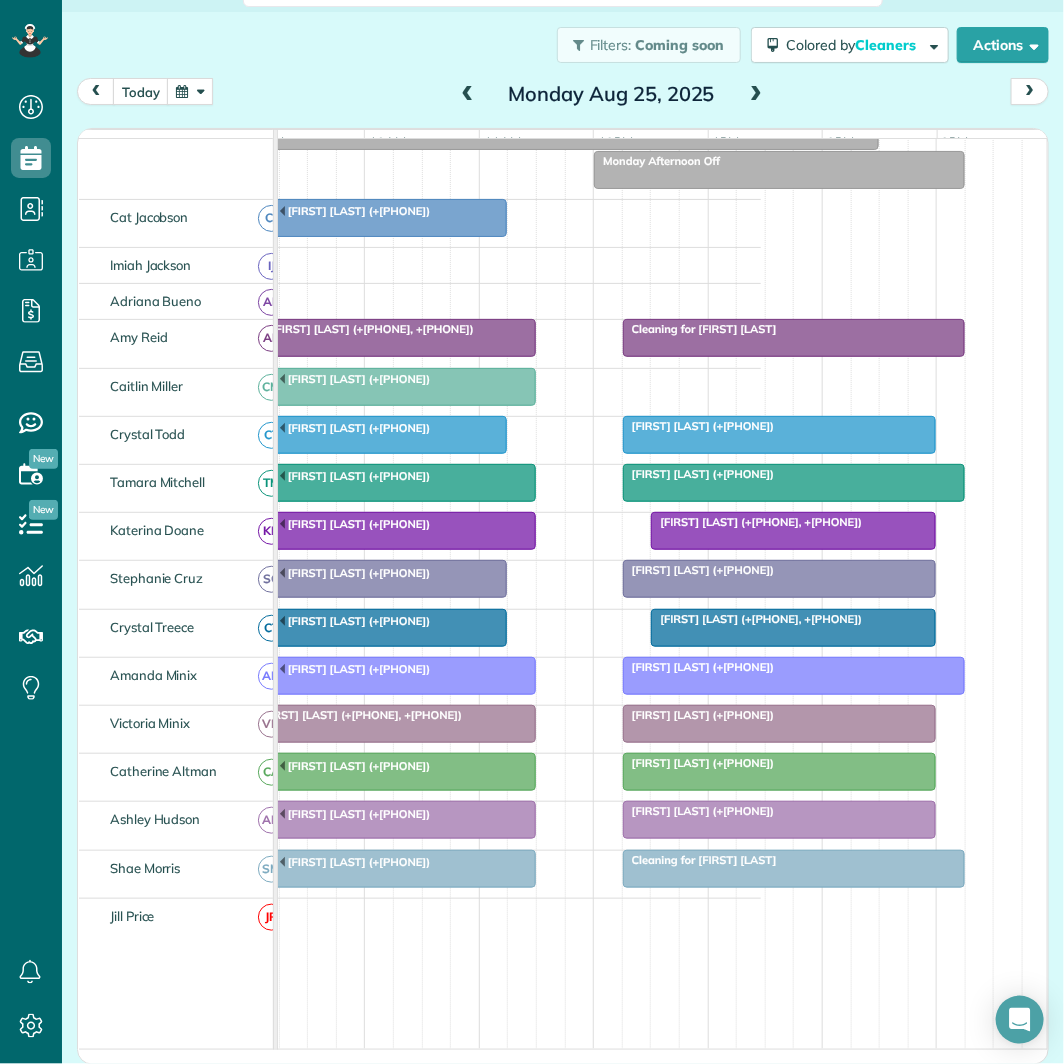 click at bounding box center (756, 95) 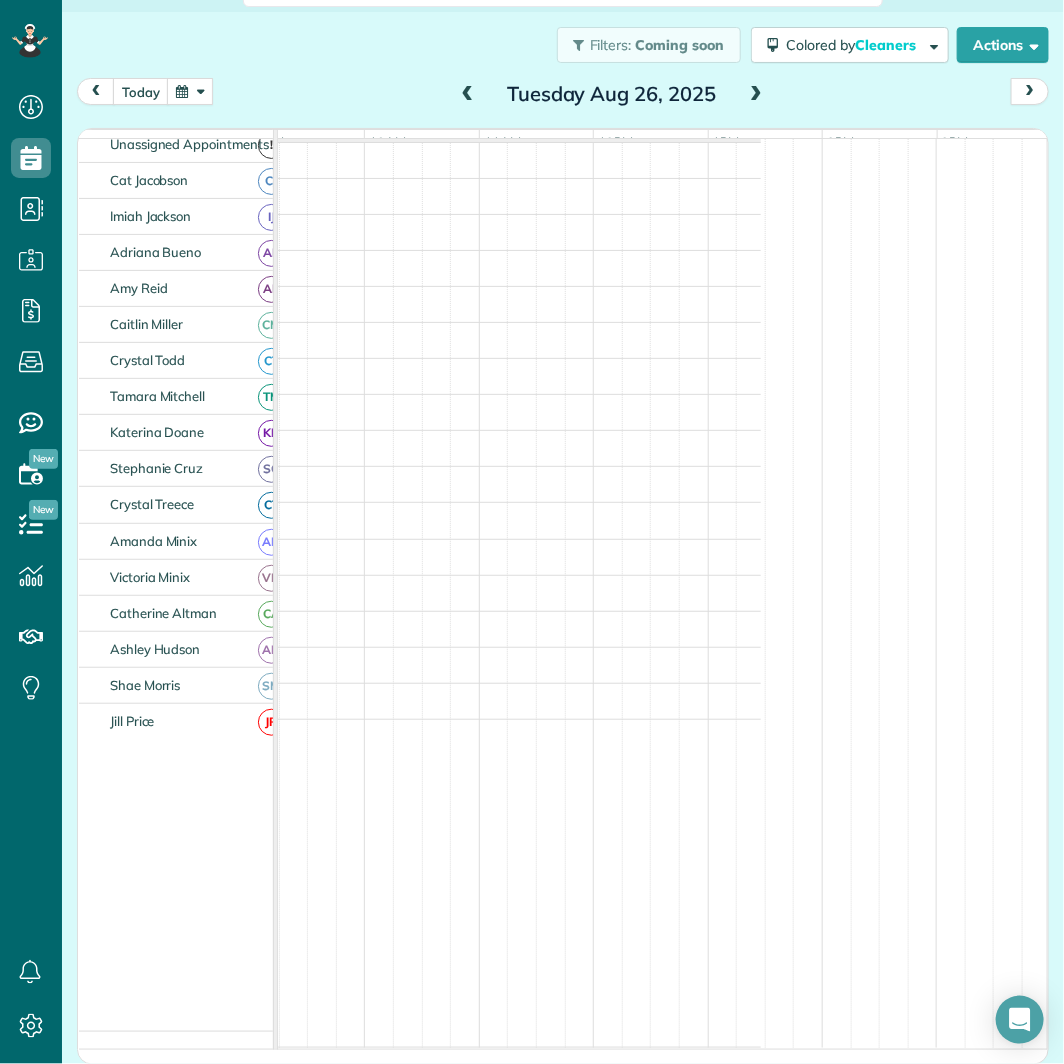 scroll, scrollTop: 0, scrollLeft: 0, axis: both 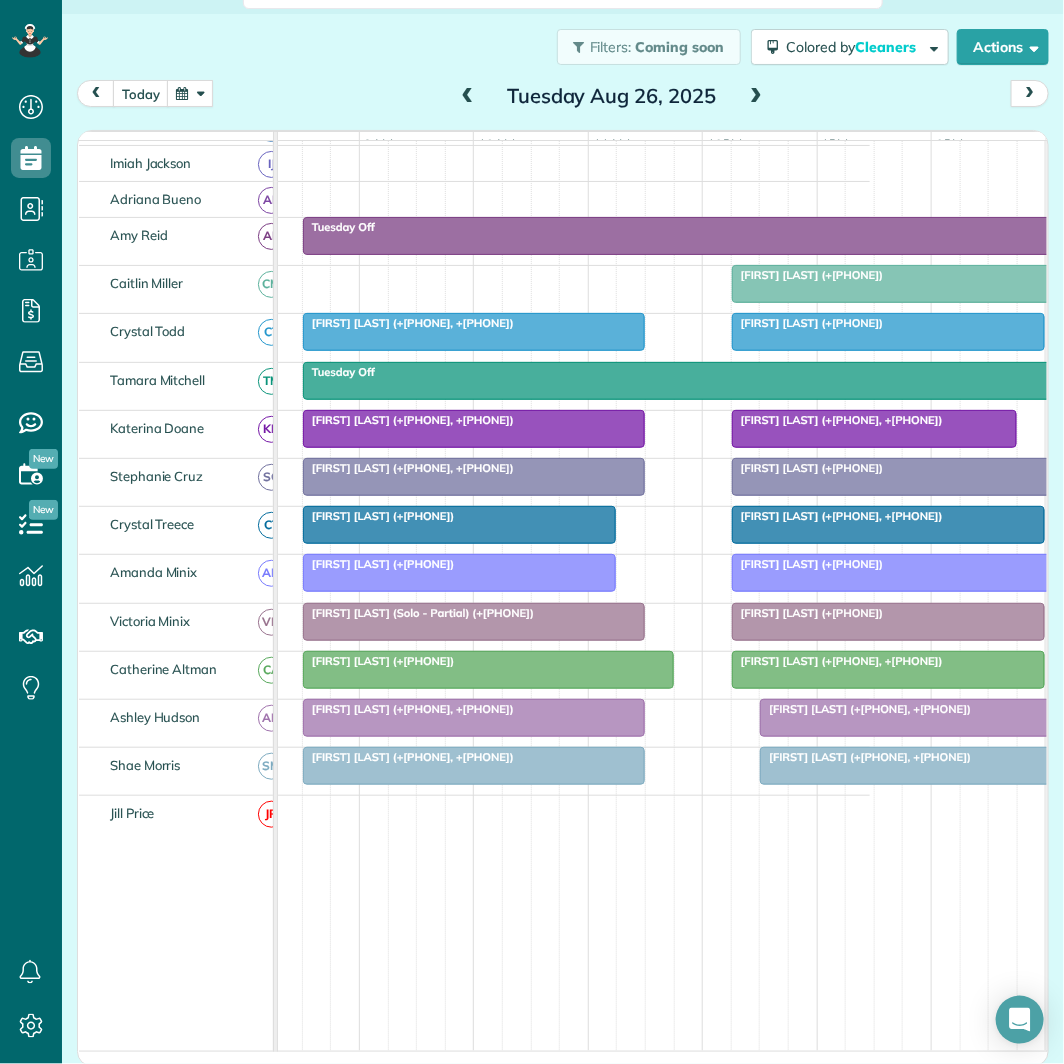 click at bounding box center (756, 97) 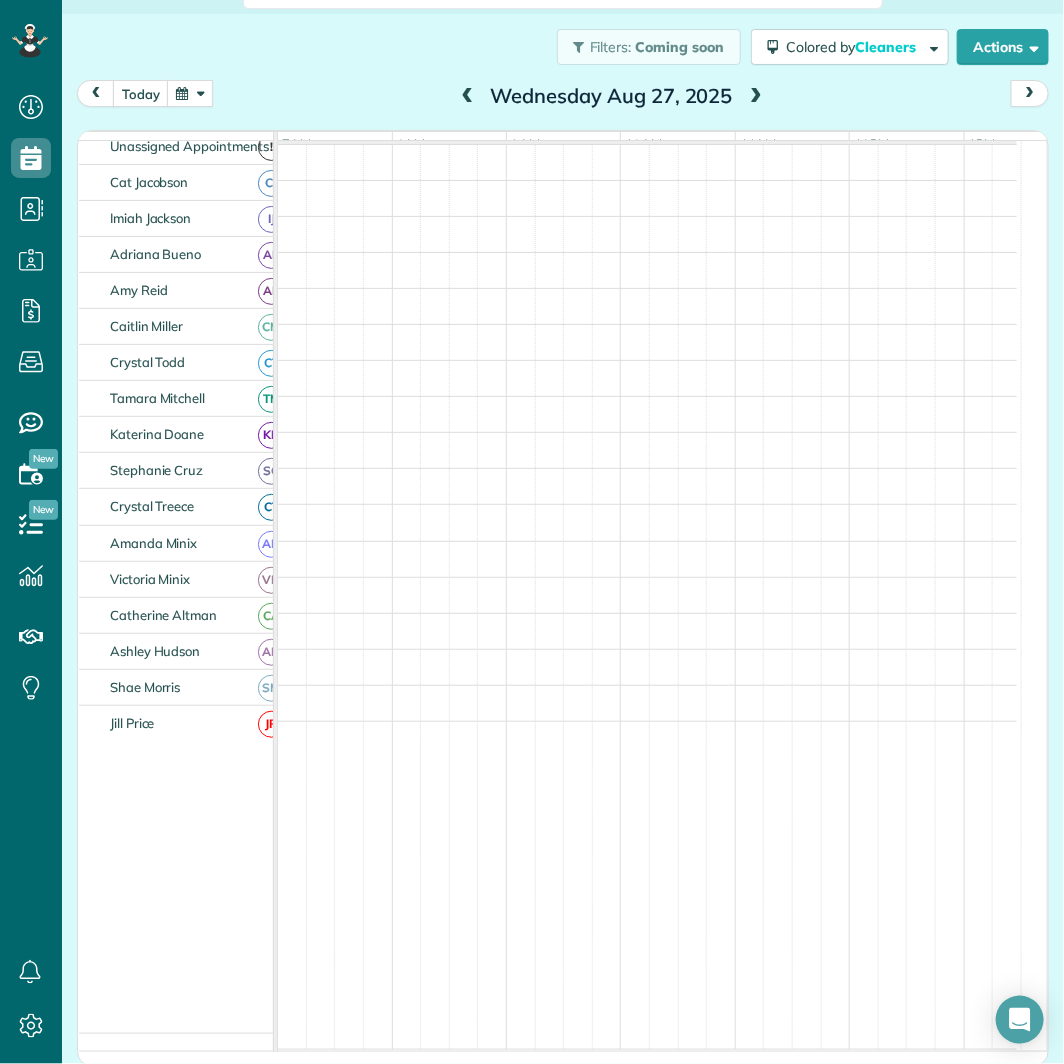 scroll, scrollTop: 182, scrollLeft: 0, axis: vertical 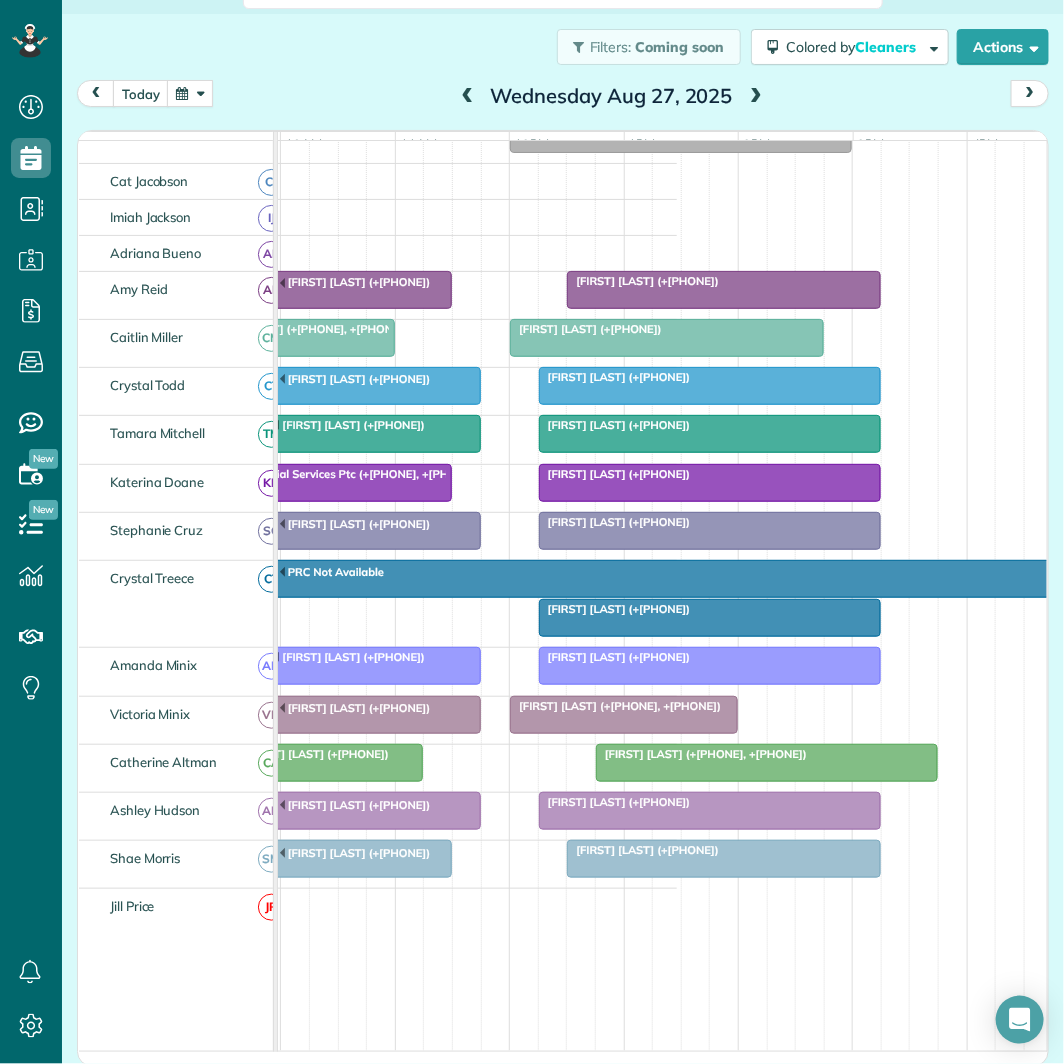 click at bounding box center [756, 97] 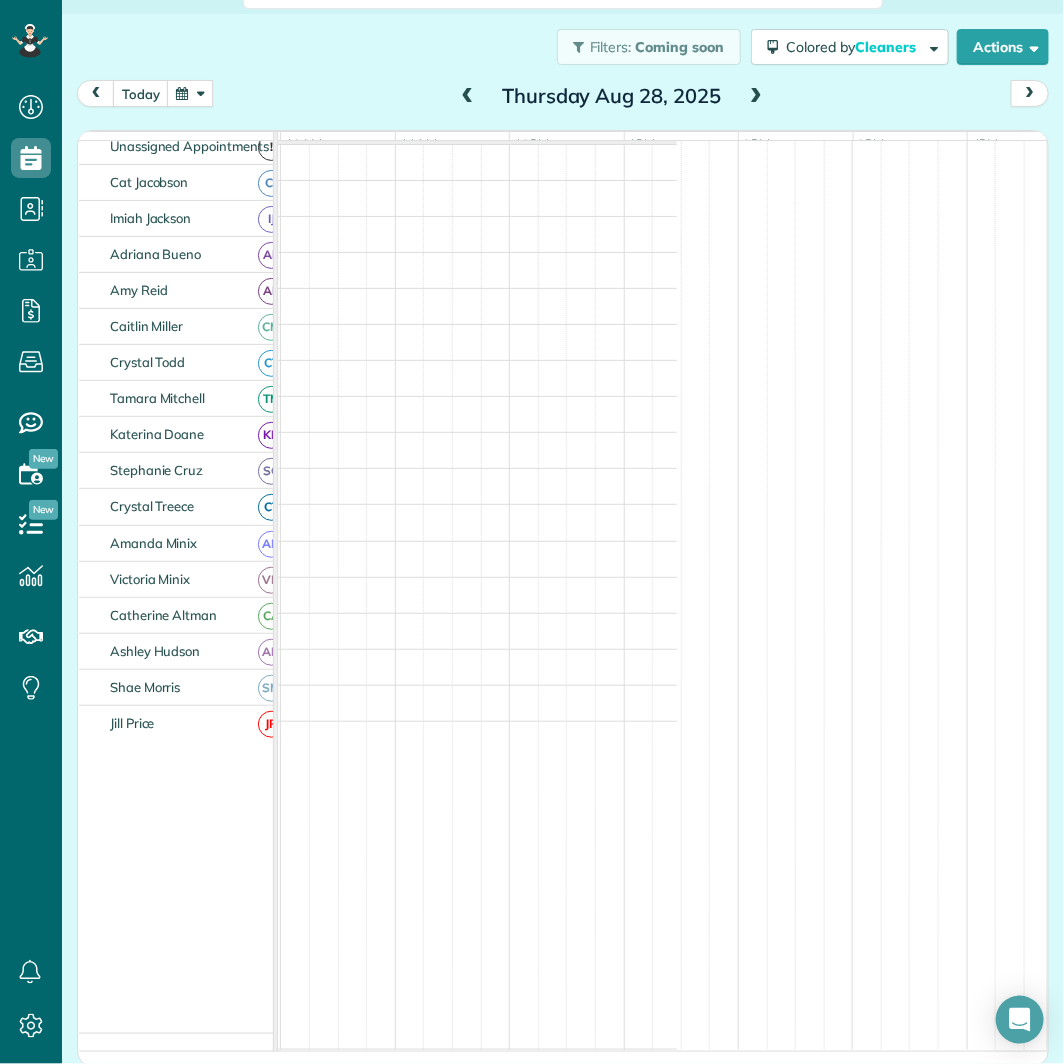 scroll, scrollTop: 0, scrollLeft: 0, axis: both 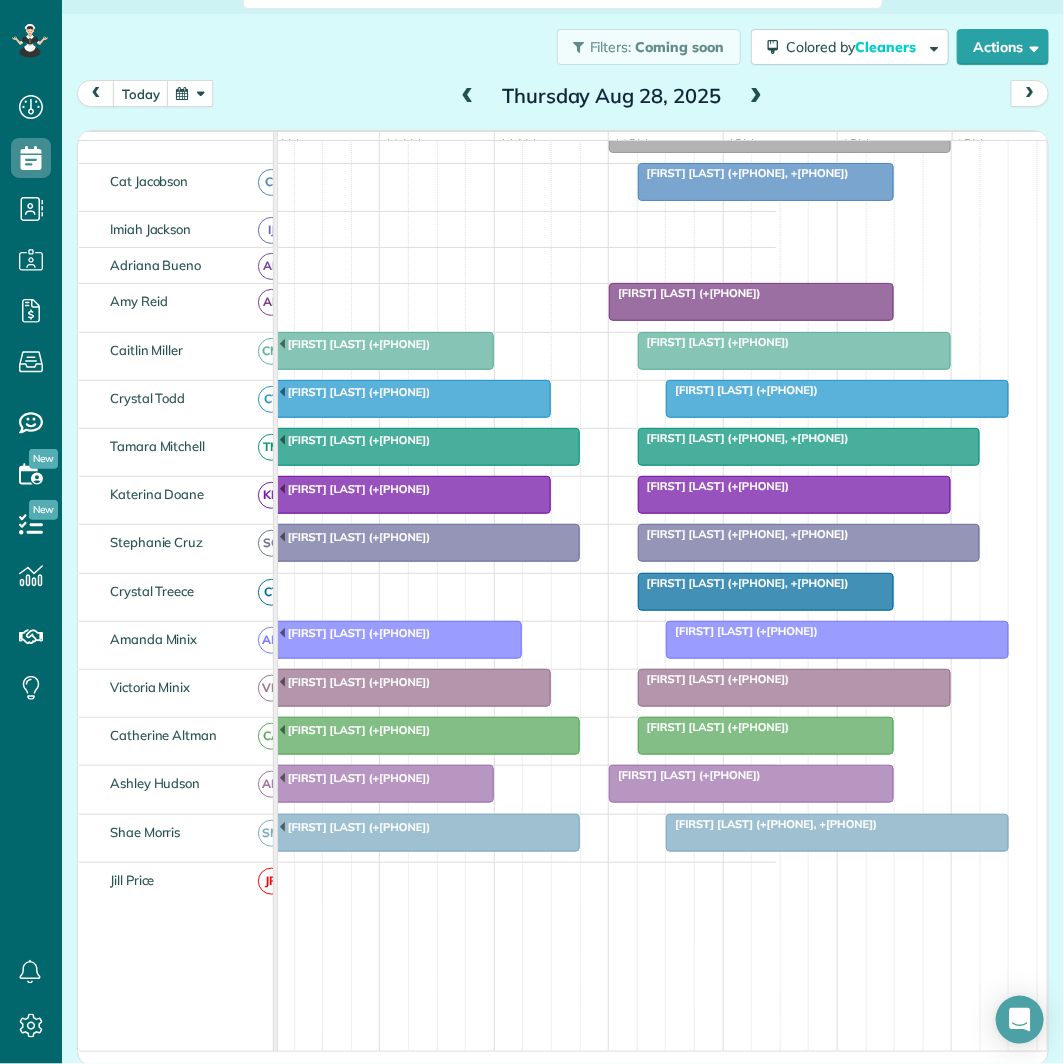 click at bounding box center [756, 97] 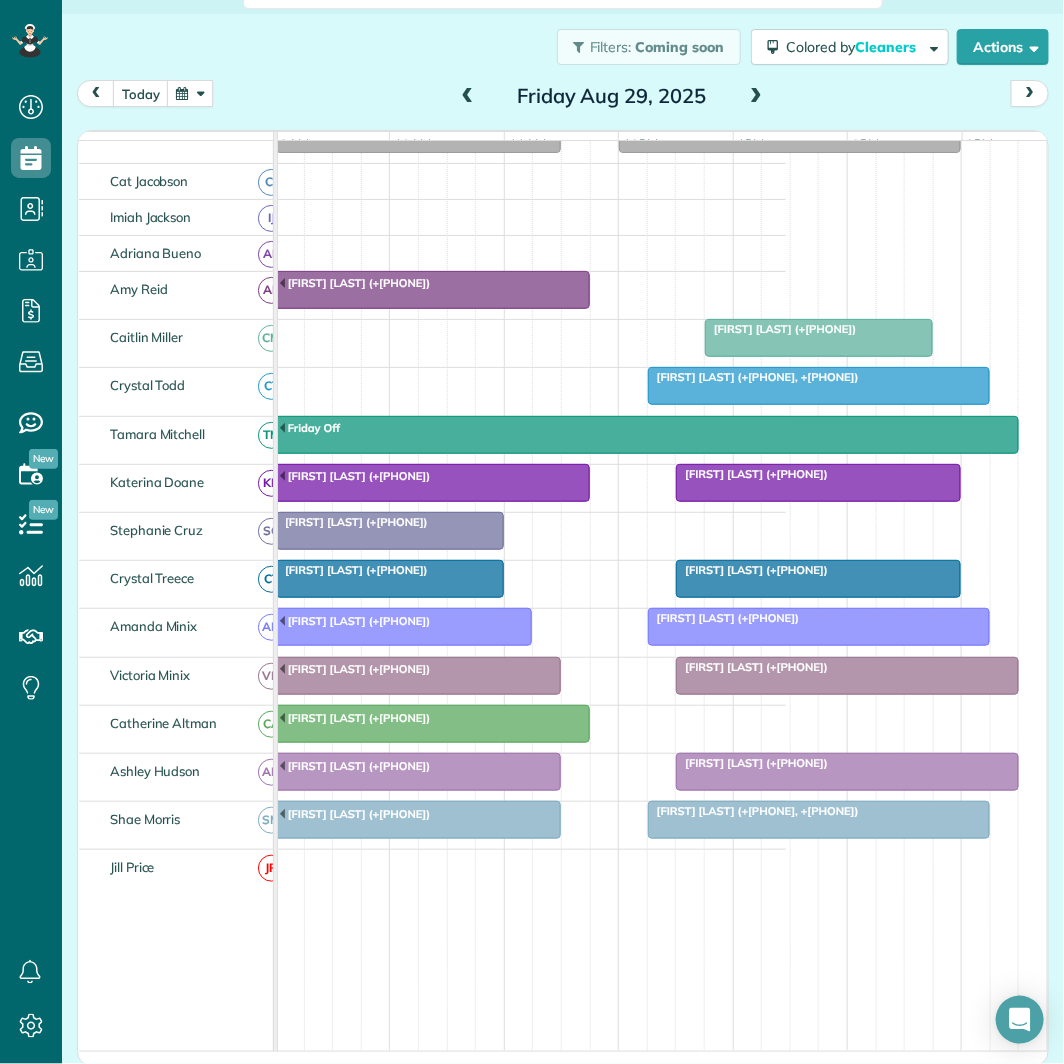 click at bounding box center (190, 93) 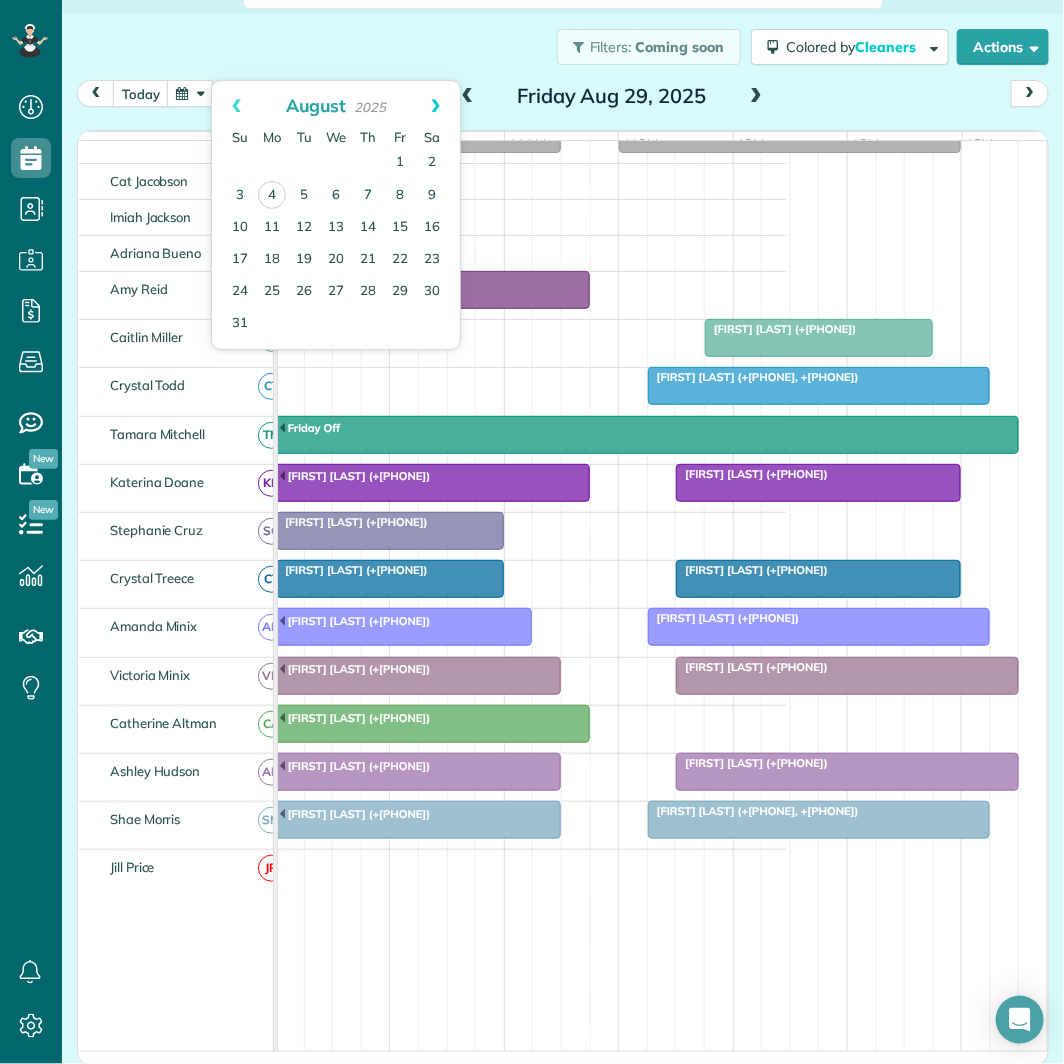 click on "Next" at bounding box center (435, 106) 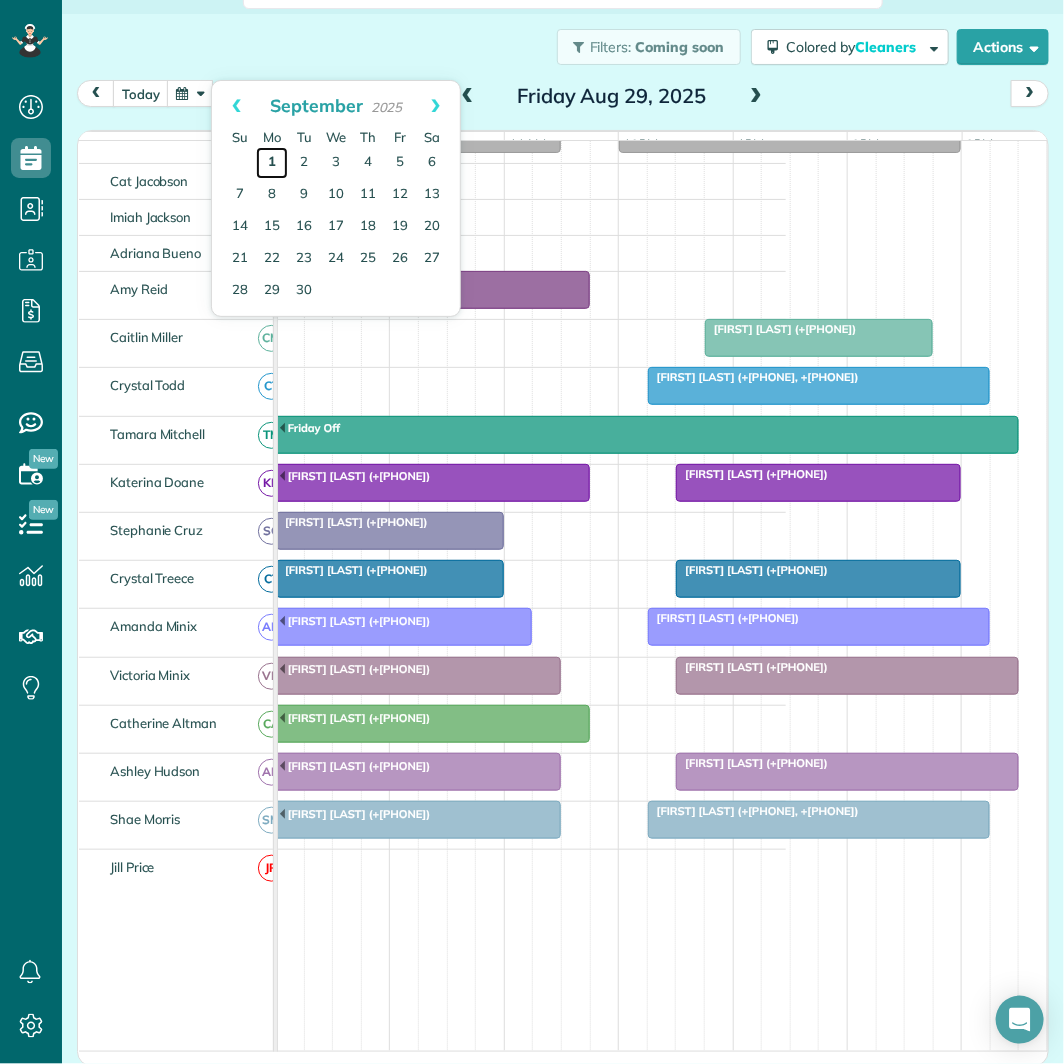 click on "1" at bounding box center (272, 163) 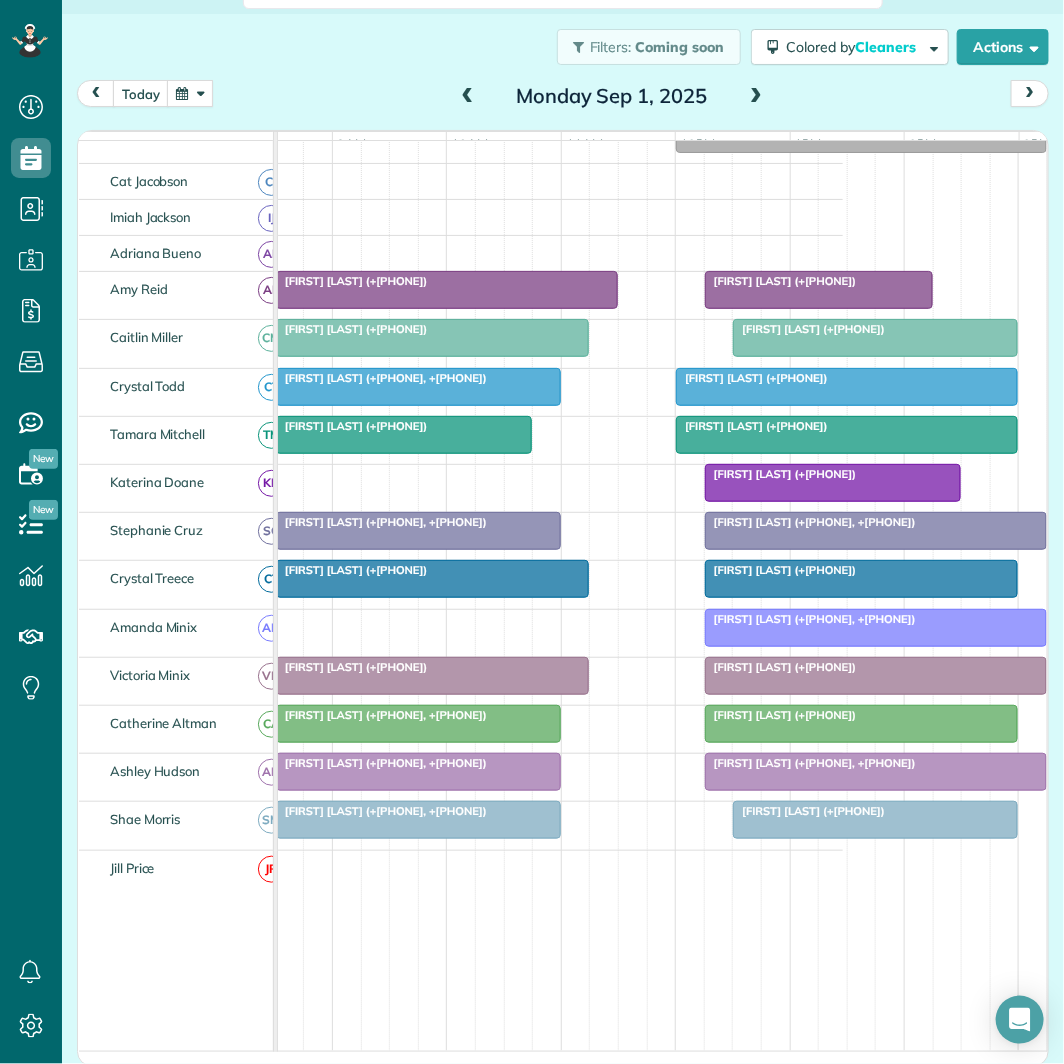 click at bounding box center (756, 97) 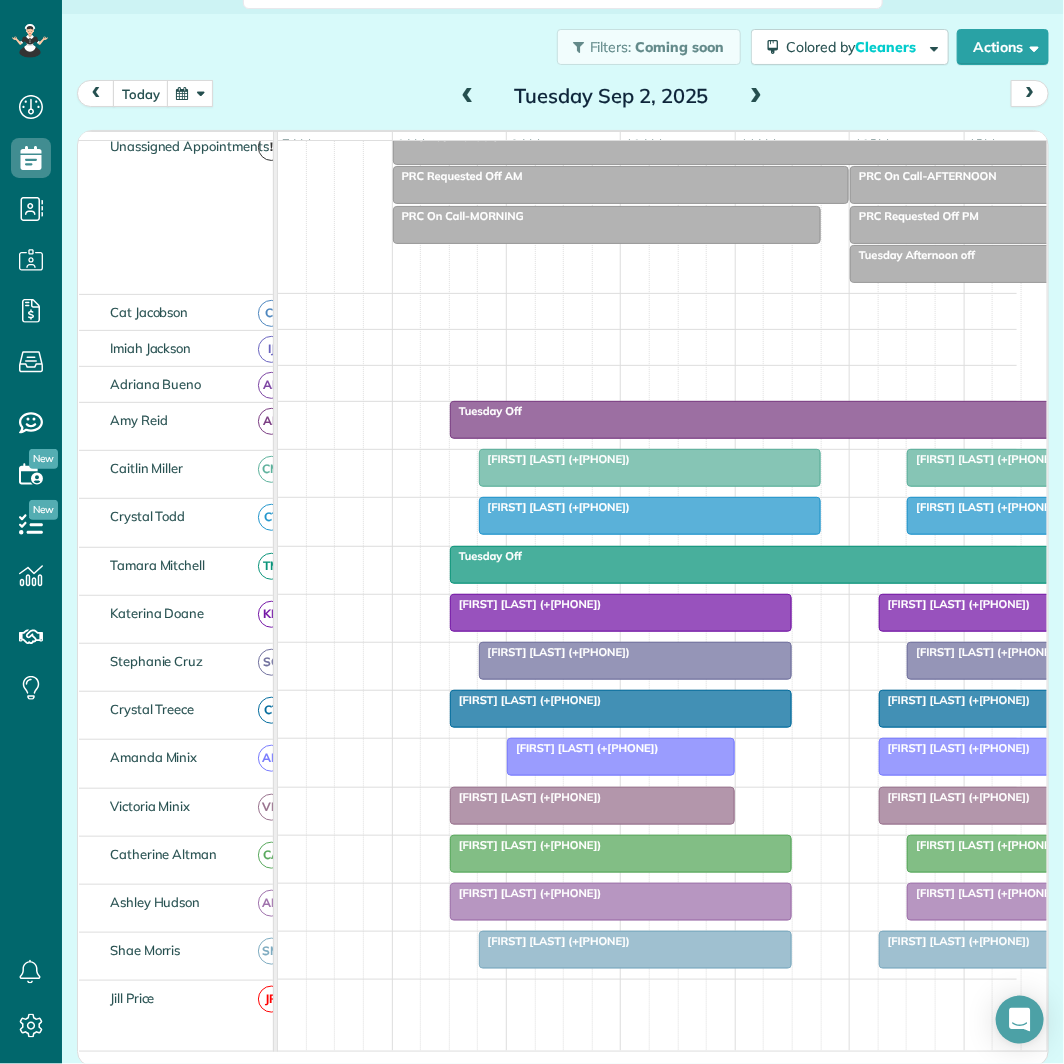 scroll, scrollTop: 221, scrollLeft: 0, axis: vertical 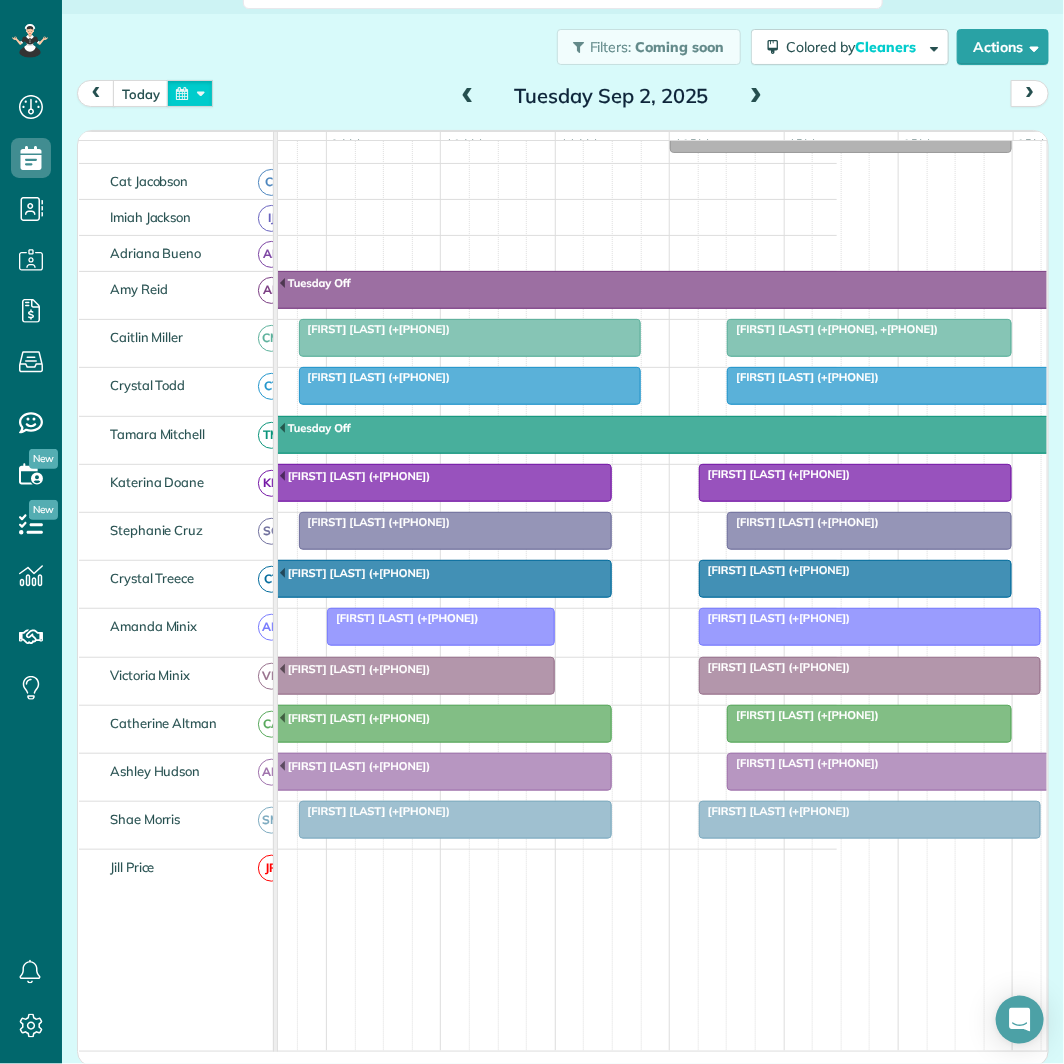 click at bounding box center [190, 93] 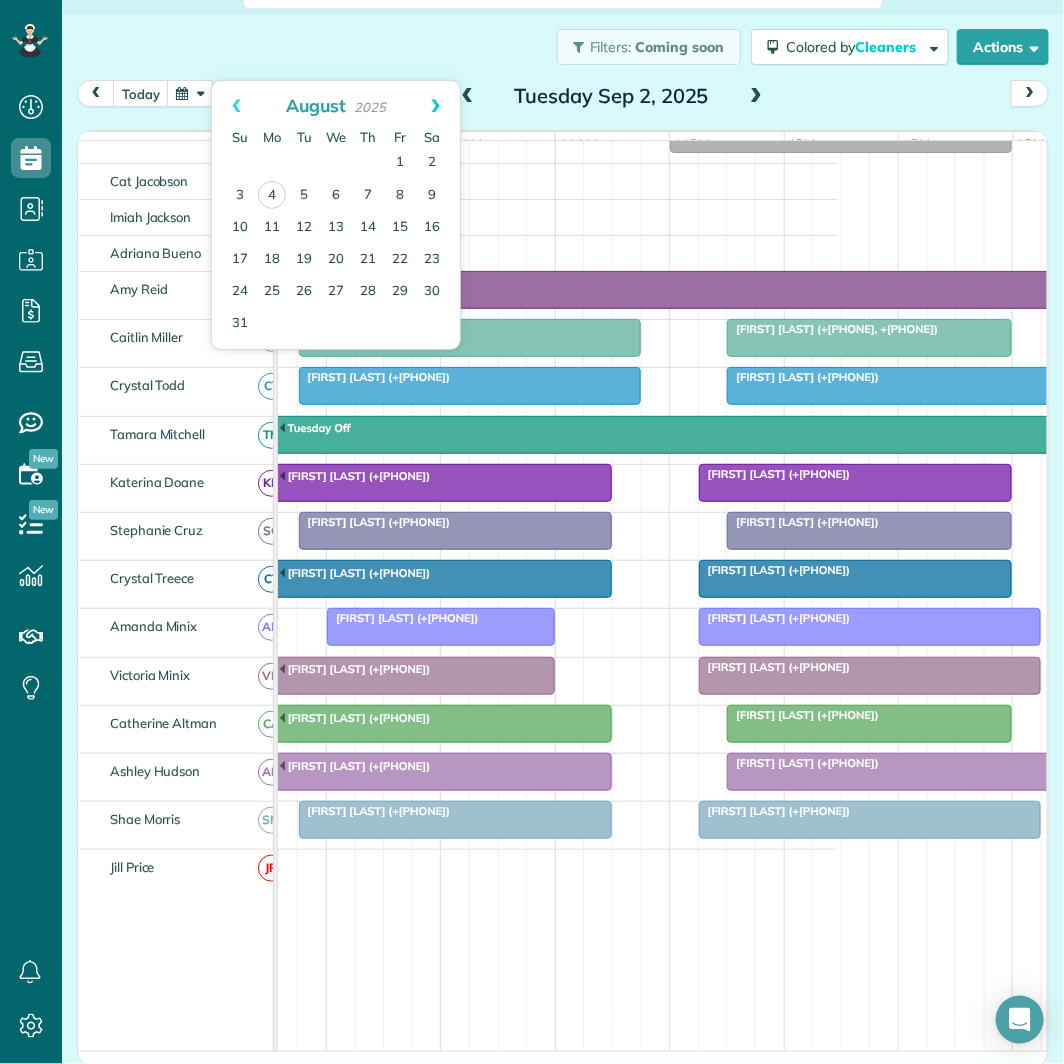 click on "Next" at bounding box center [435, 106] 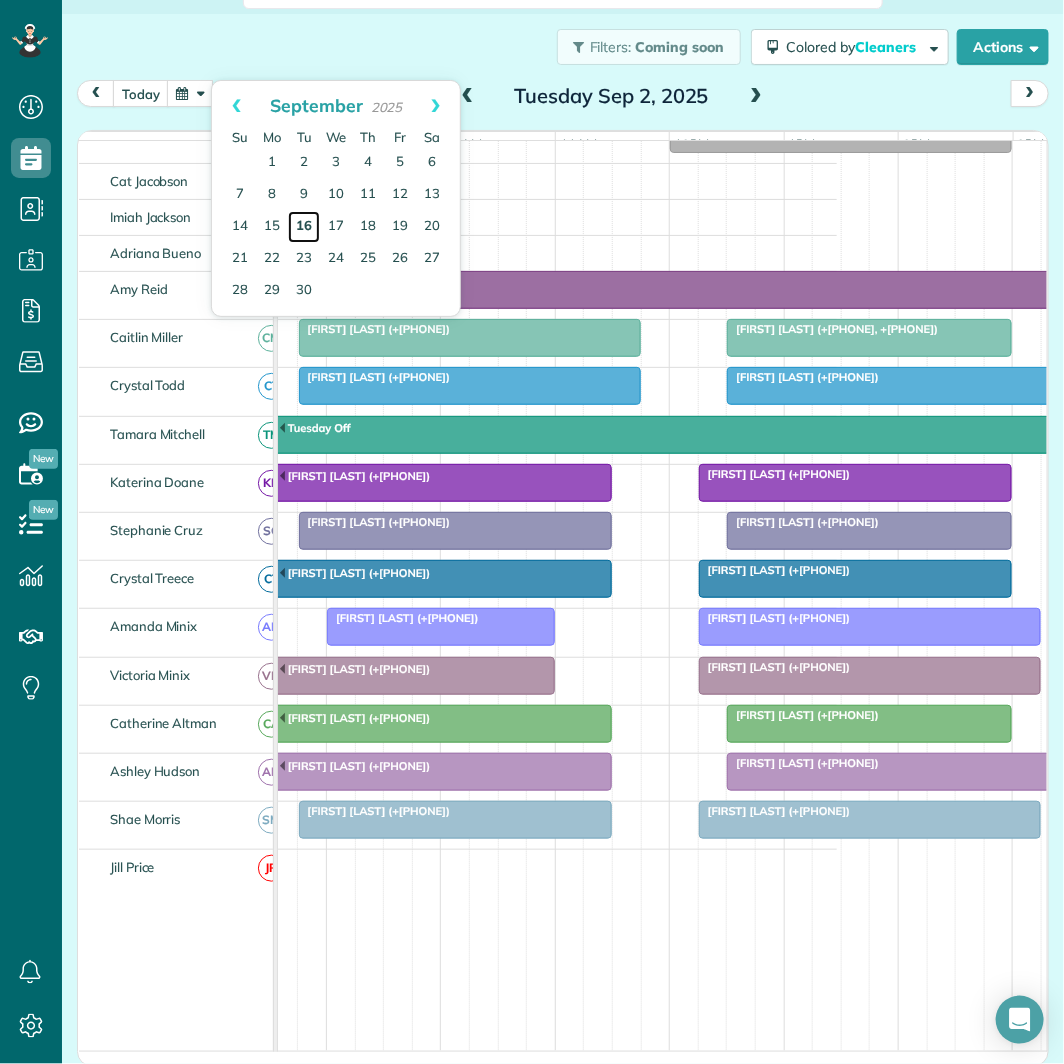 click on "16" at bounding box center (304, 227) 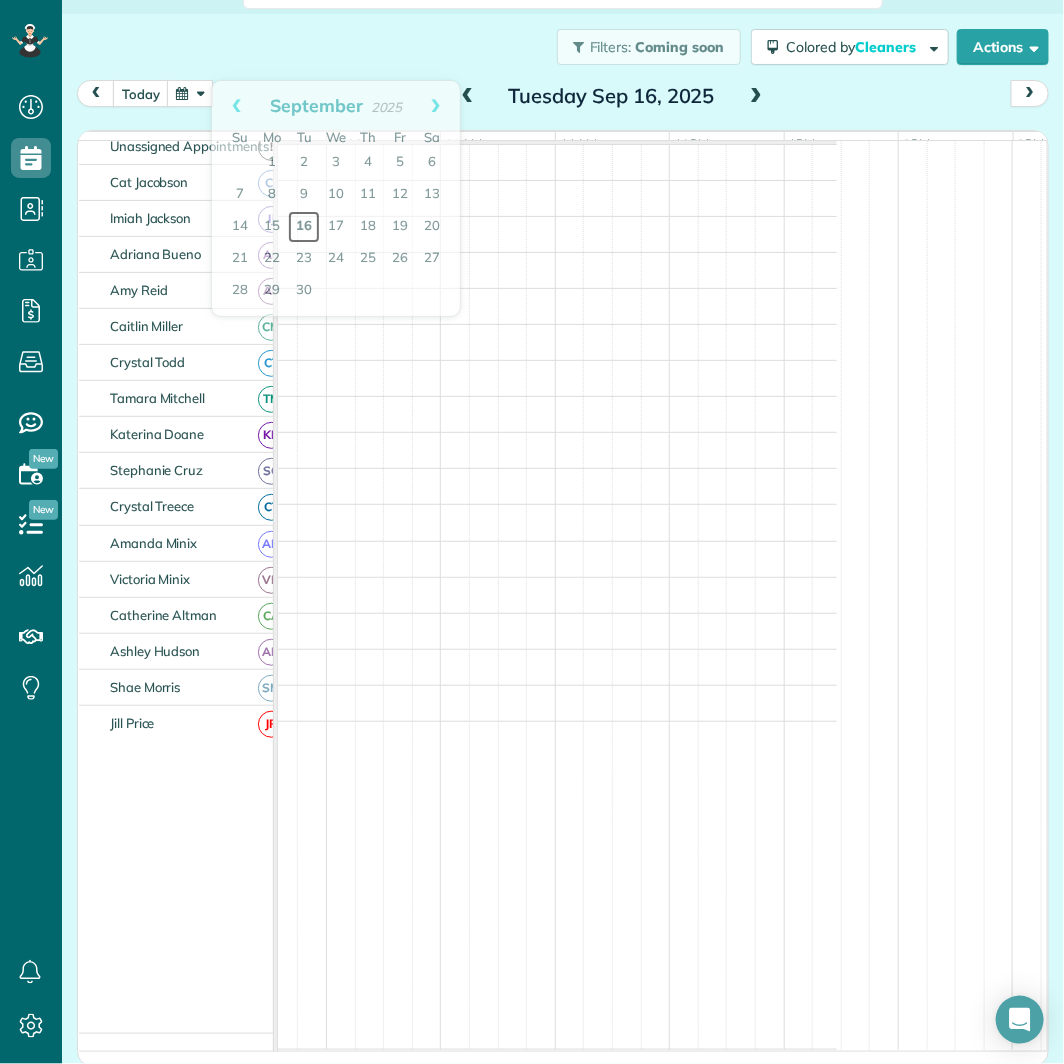 scroll, scrollTop: 0, scrollLeft: 0, axis: both 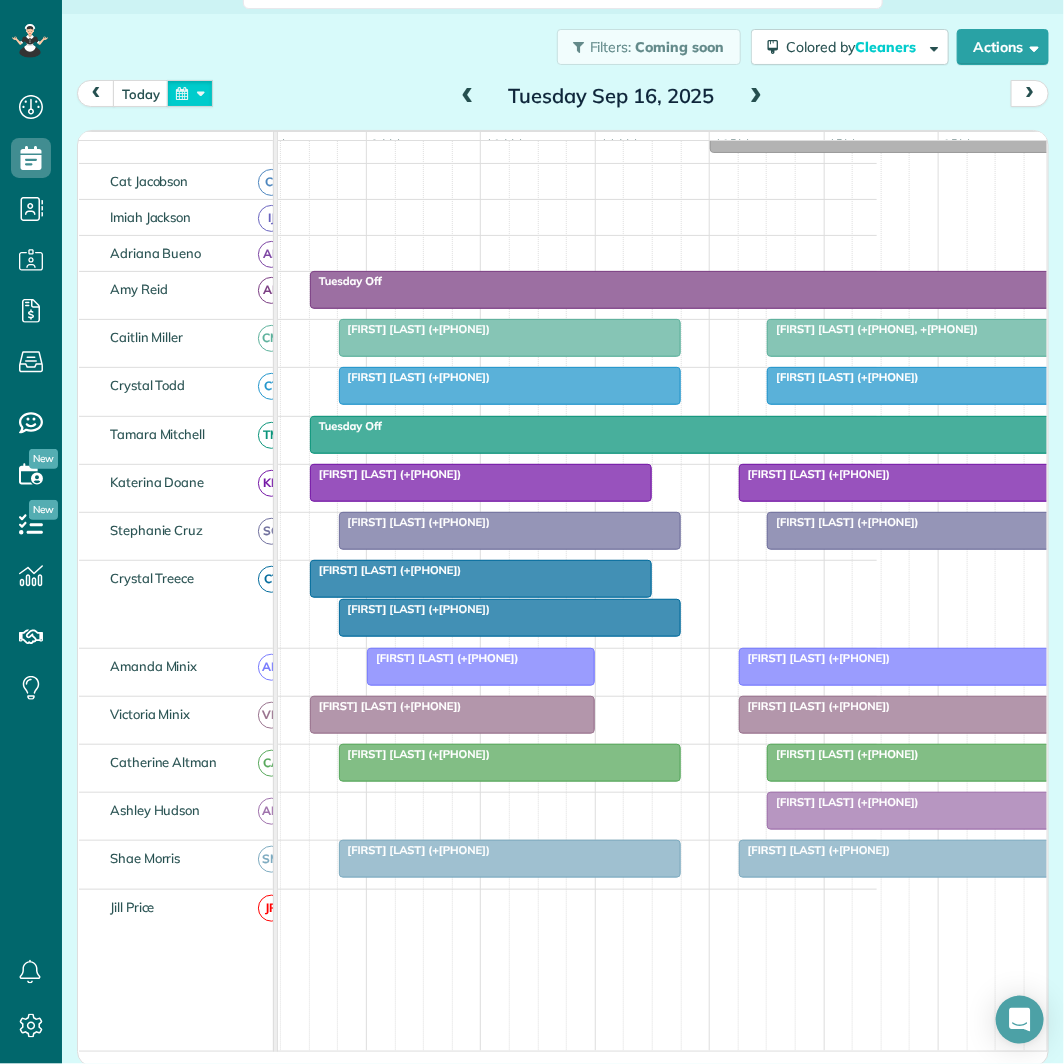 click at bounding box center [190, 93] 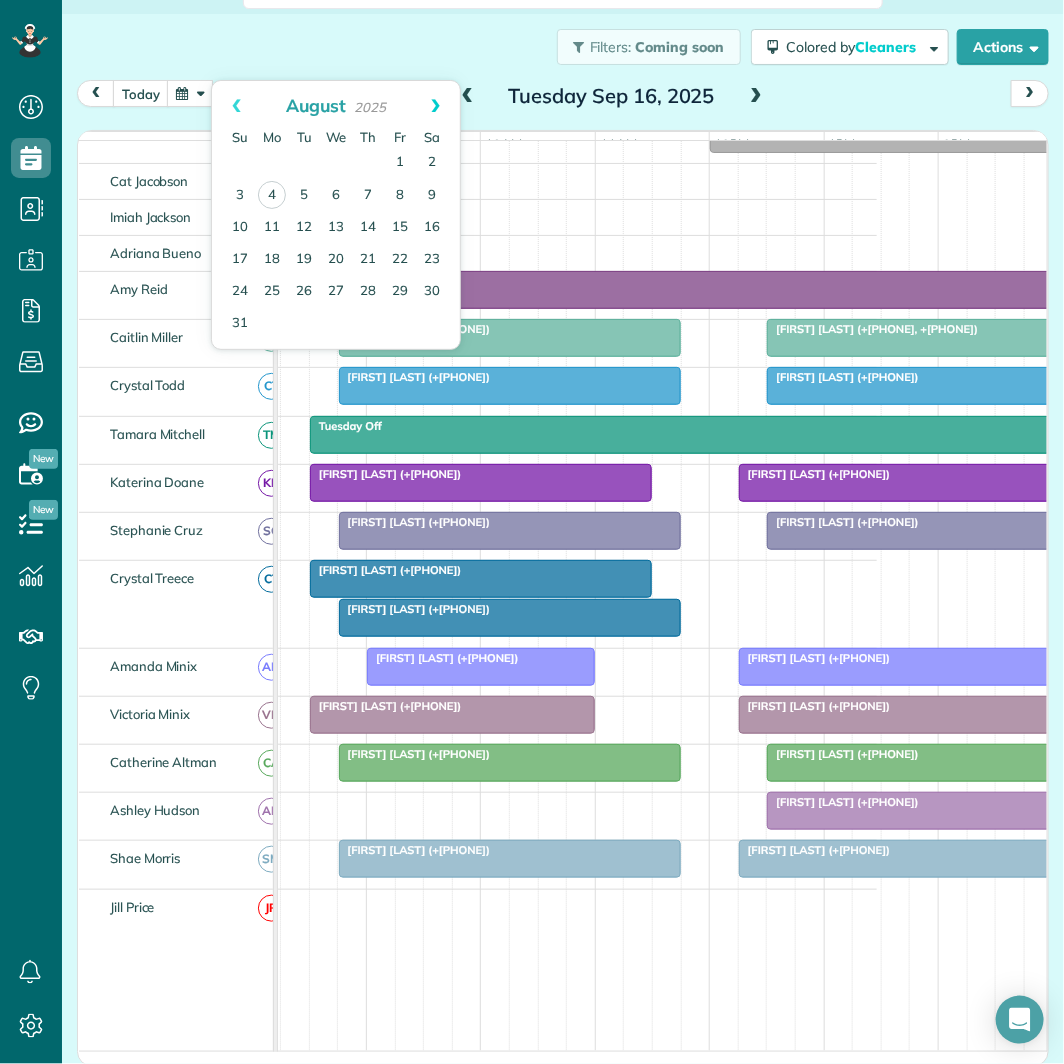 click on "Next" at bounding box center (435, 106) 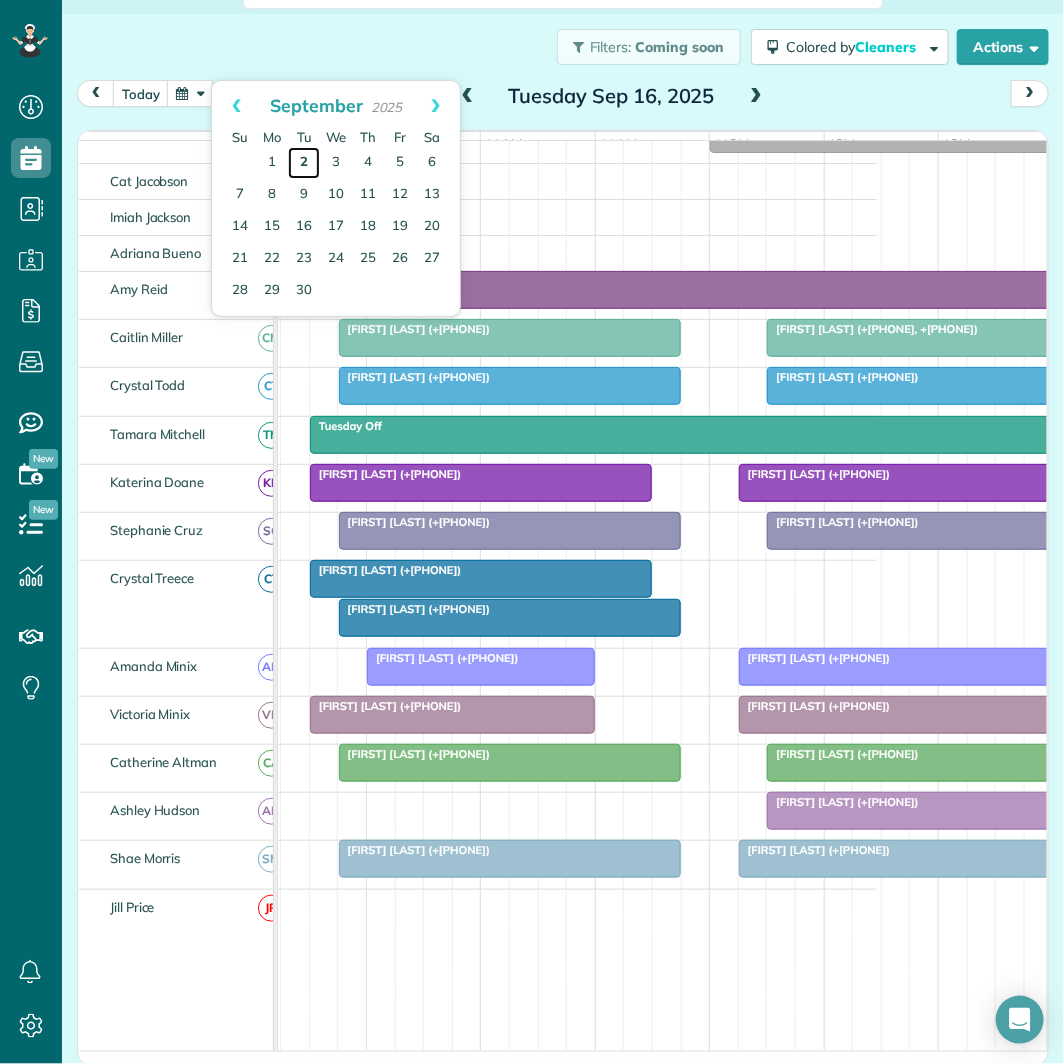 click on "2" at bounding box center [304, 163] 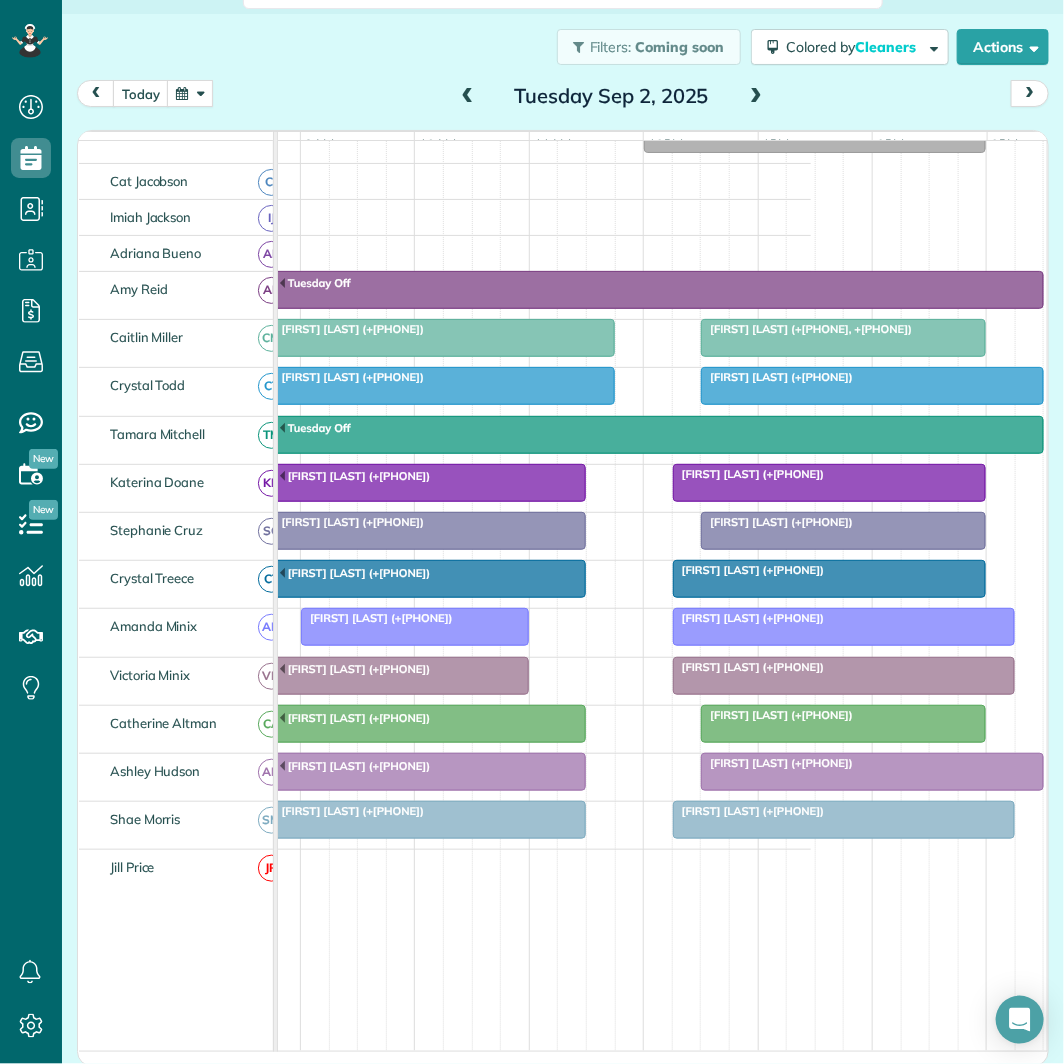 click at bounding box center [756, 97] 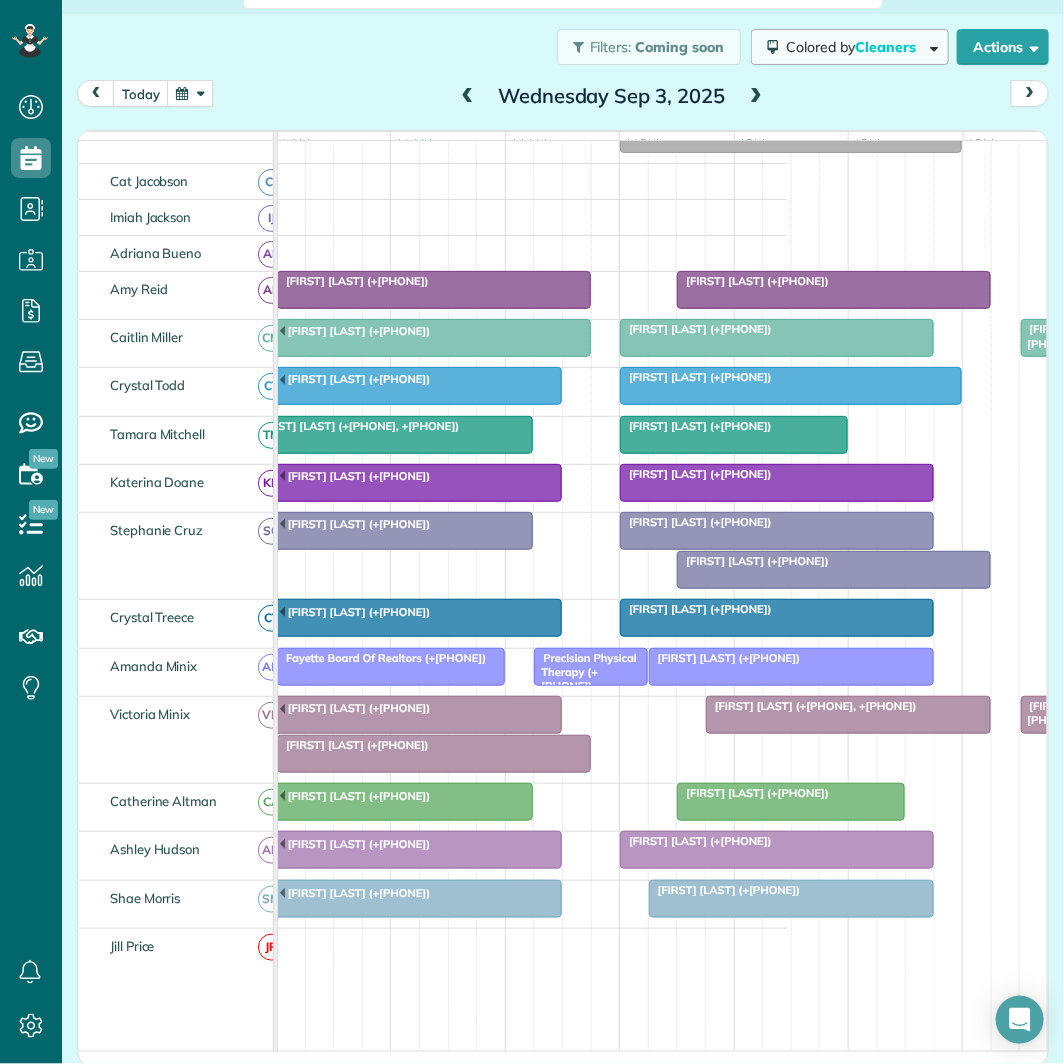 click on "Colored by  Cleaners" at bounding box center (854, 47) 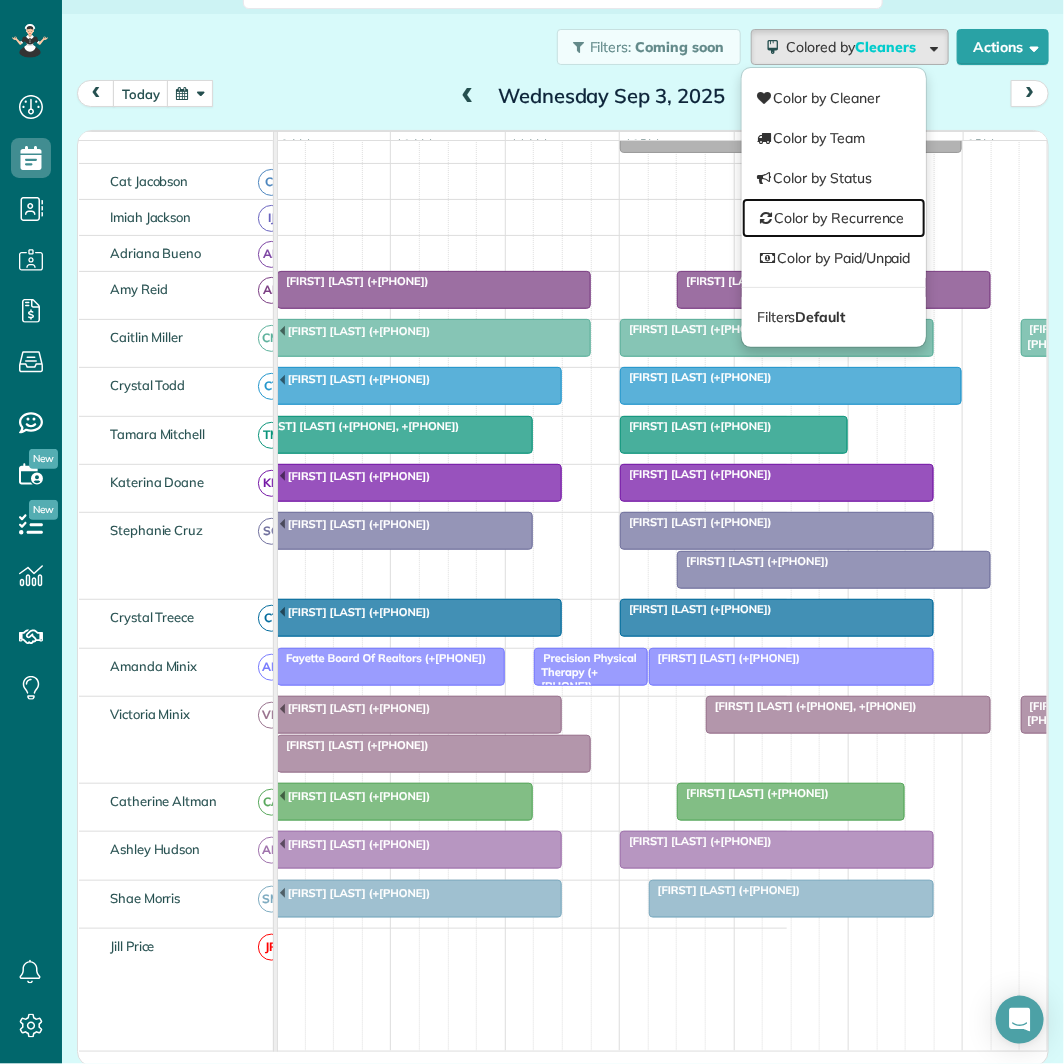 click on "Color by Recurrence" at bounding box center [834, 218] 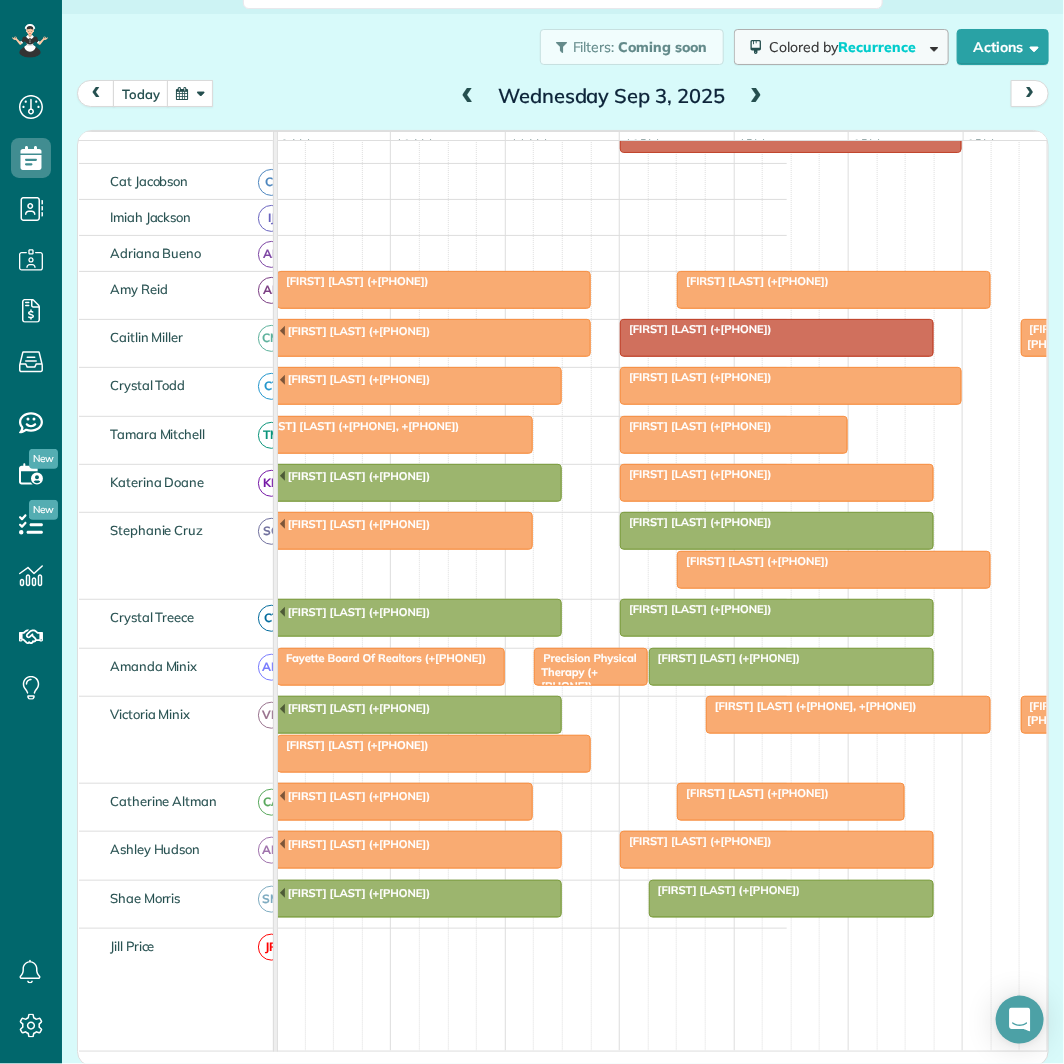 click on "Recurrence" at bounding box center (878, 47) 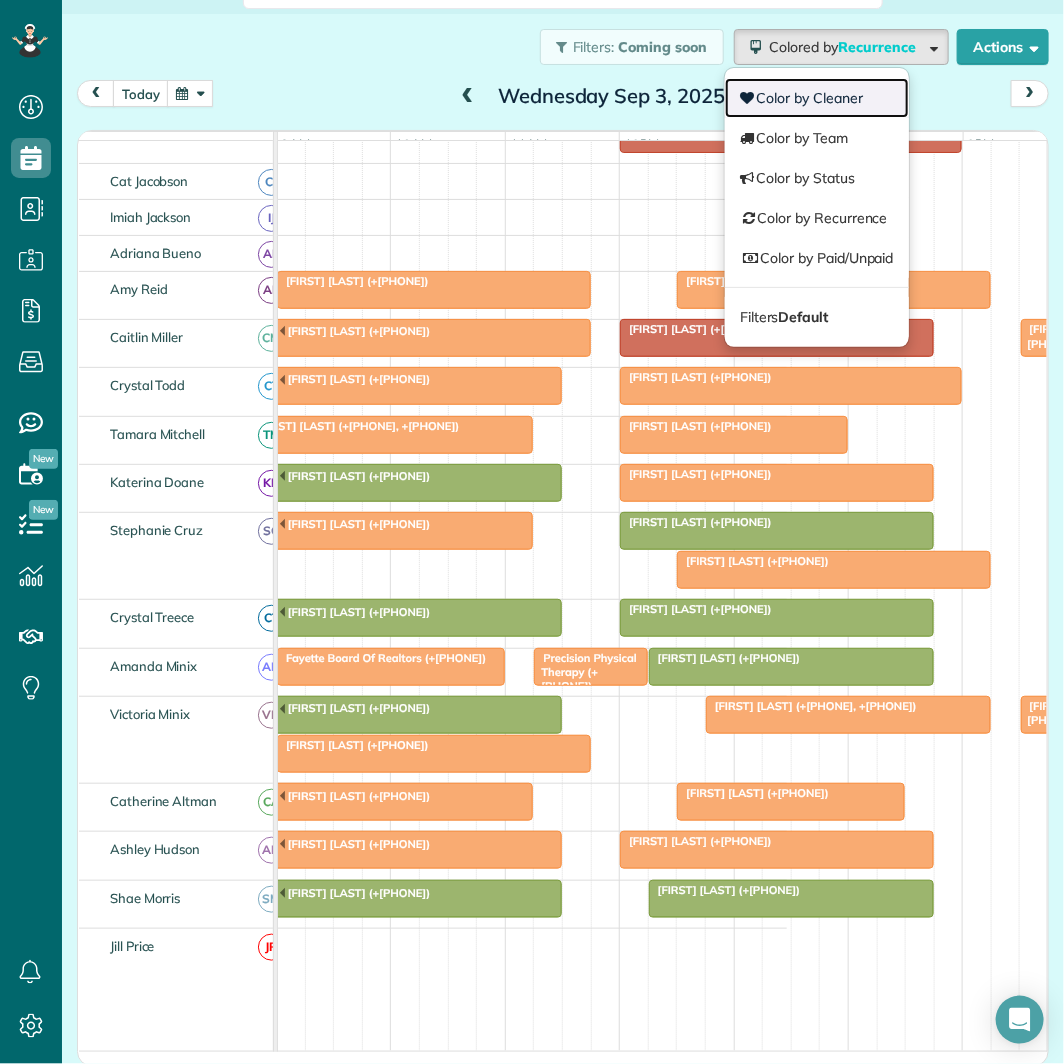click on "Color by Cleaner" at bounding box center [817, 98] 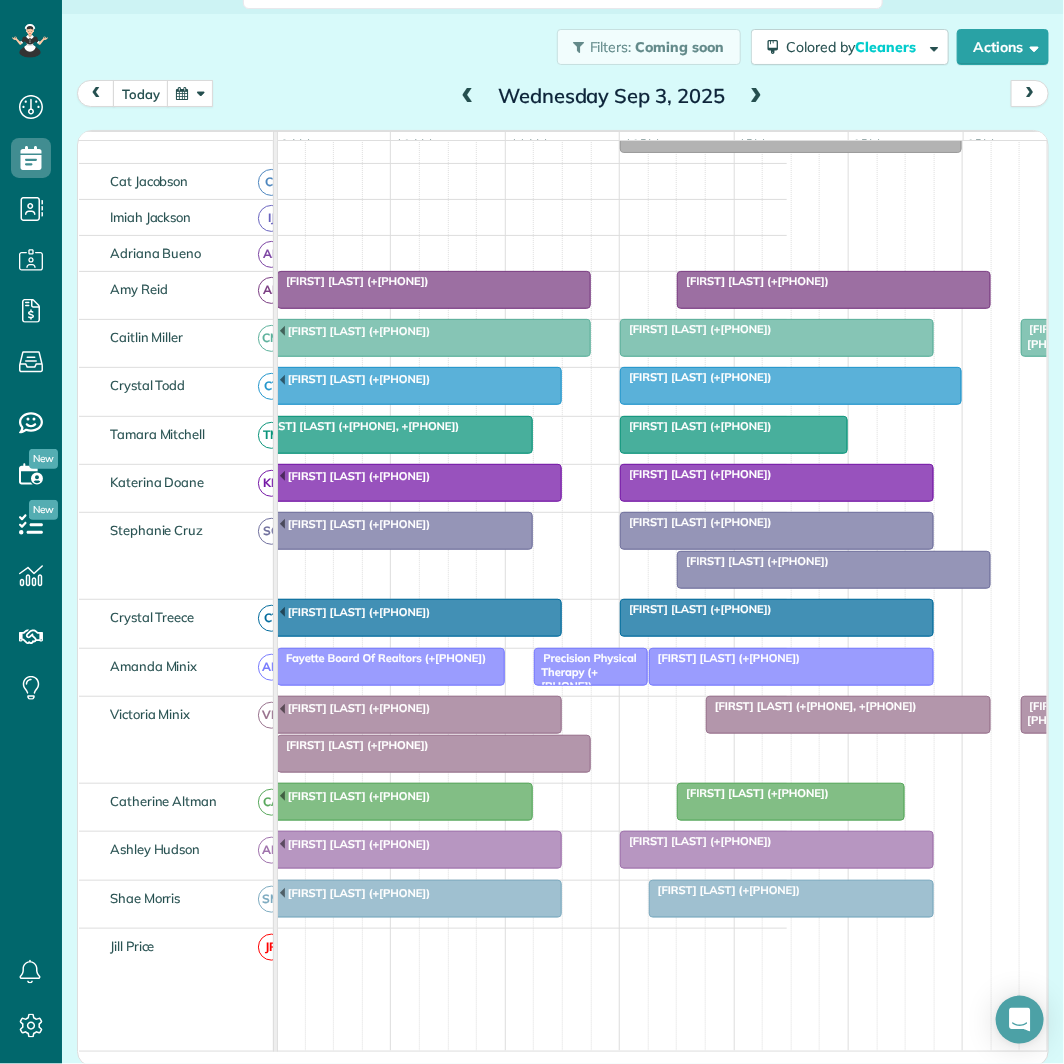 click at bounding box center [756, 97] 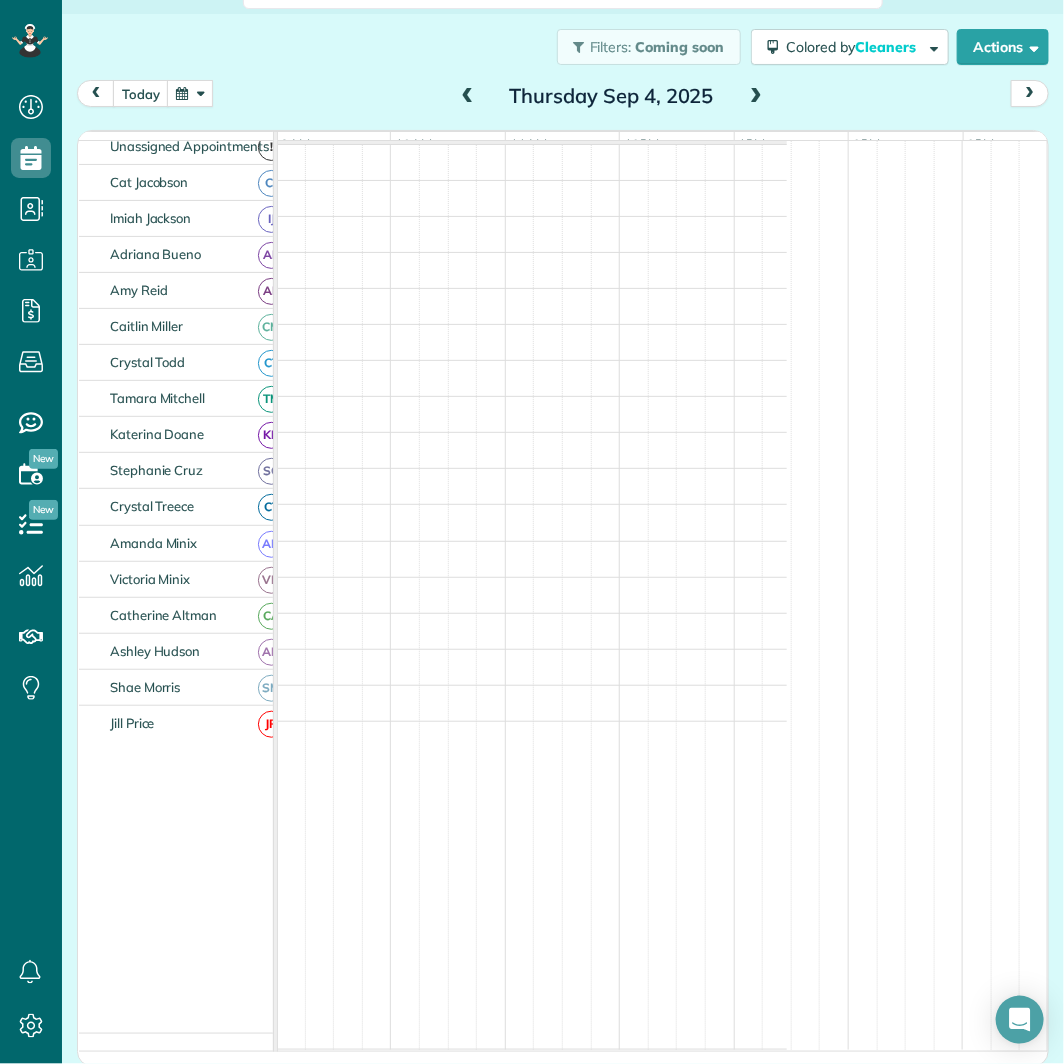 scroll, scrollTop: 0, scrollLeft: 0, axis: both 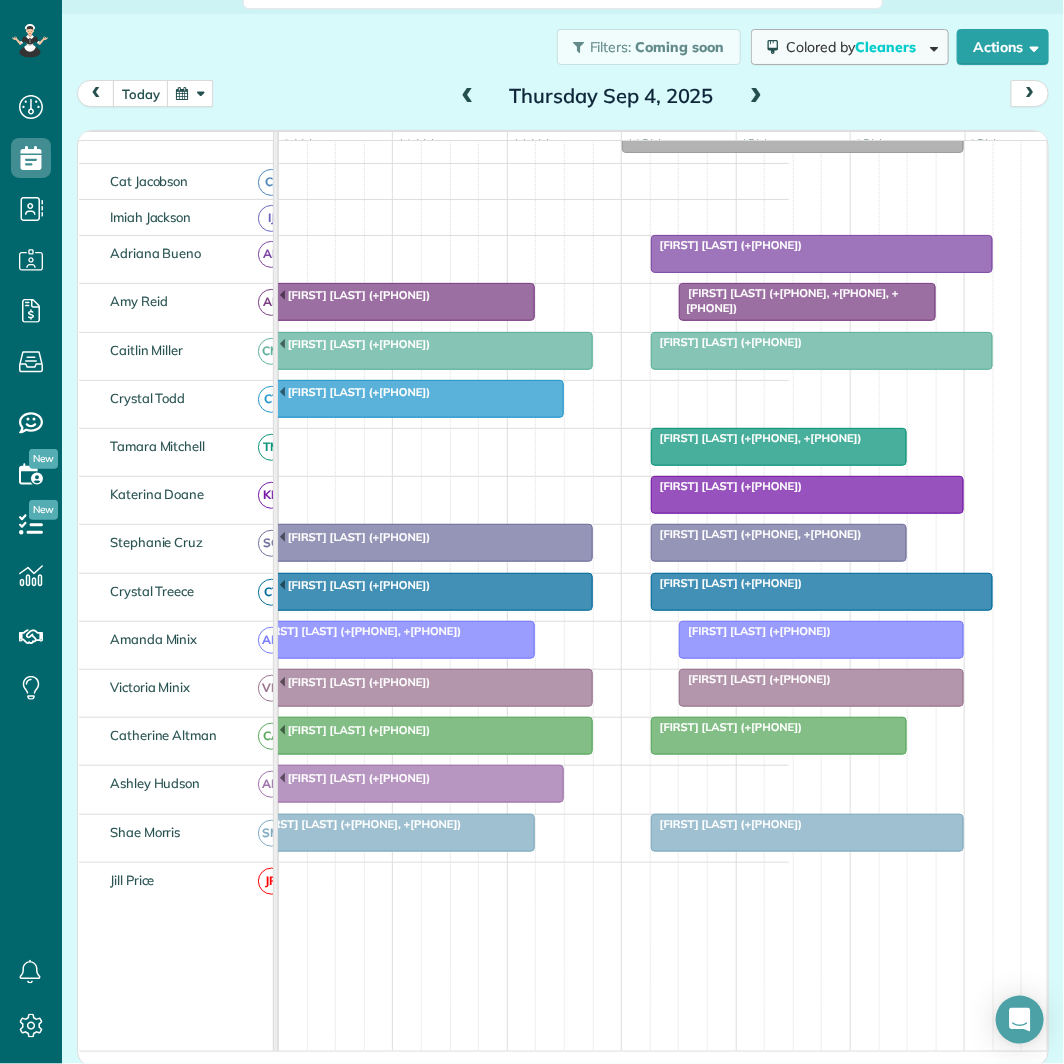 click on "Colored by  Cleaners" at bounding box center [854, 47] 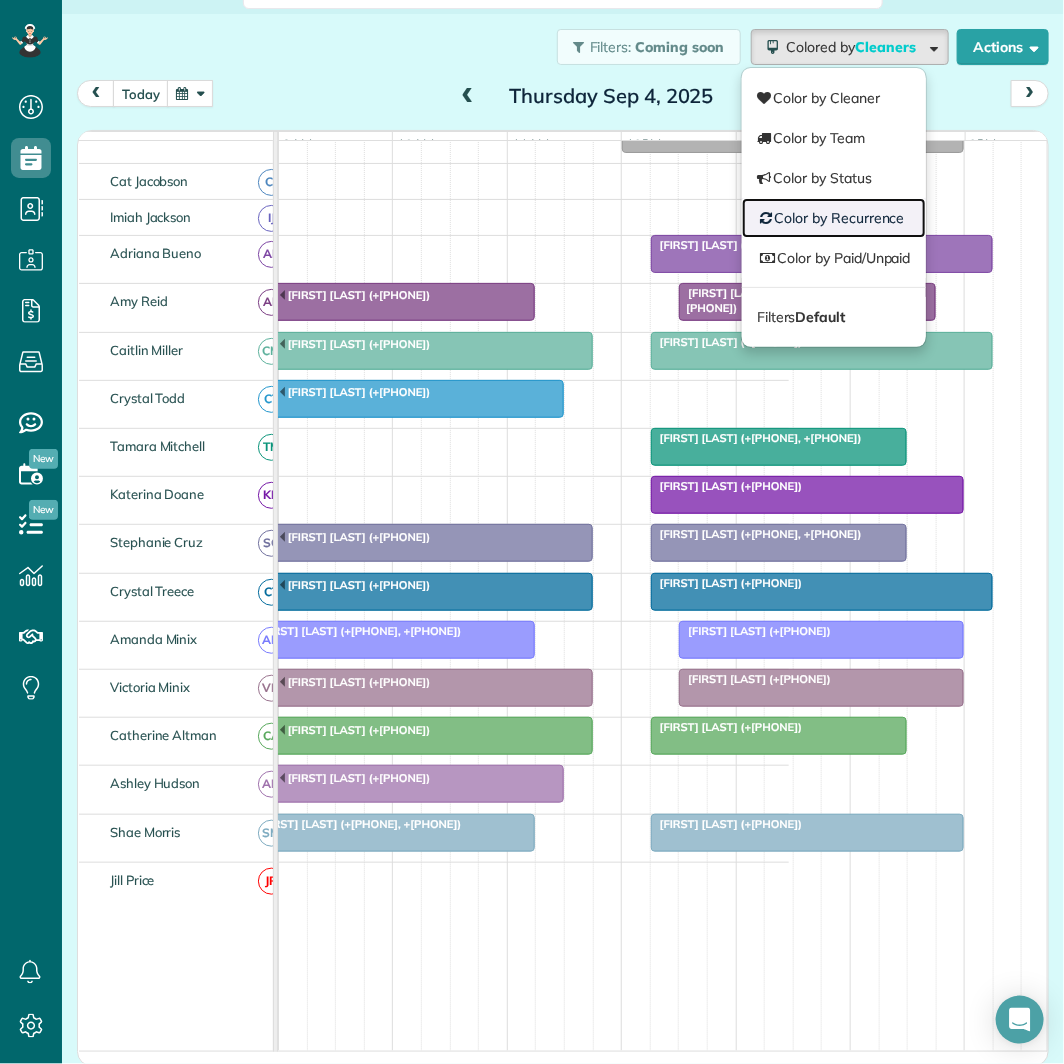 click on "Color by Recurrence" at bounding box center [834, 218] 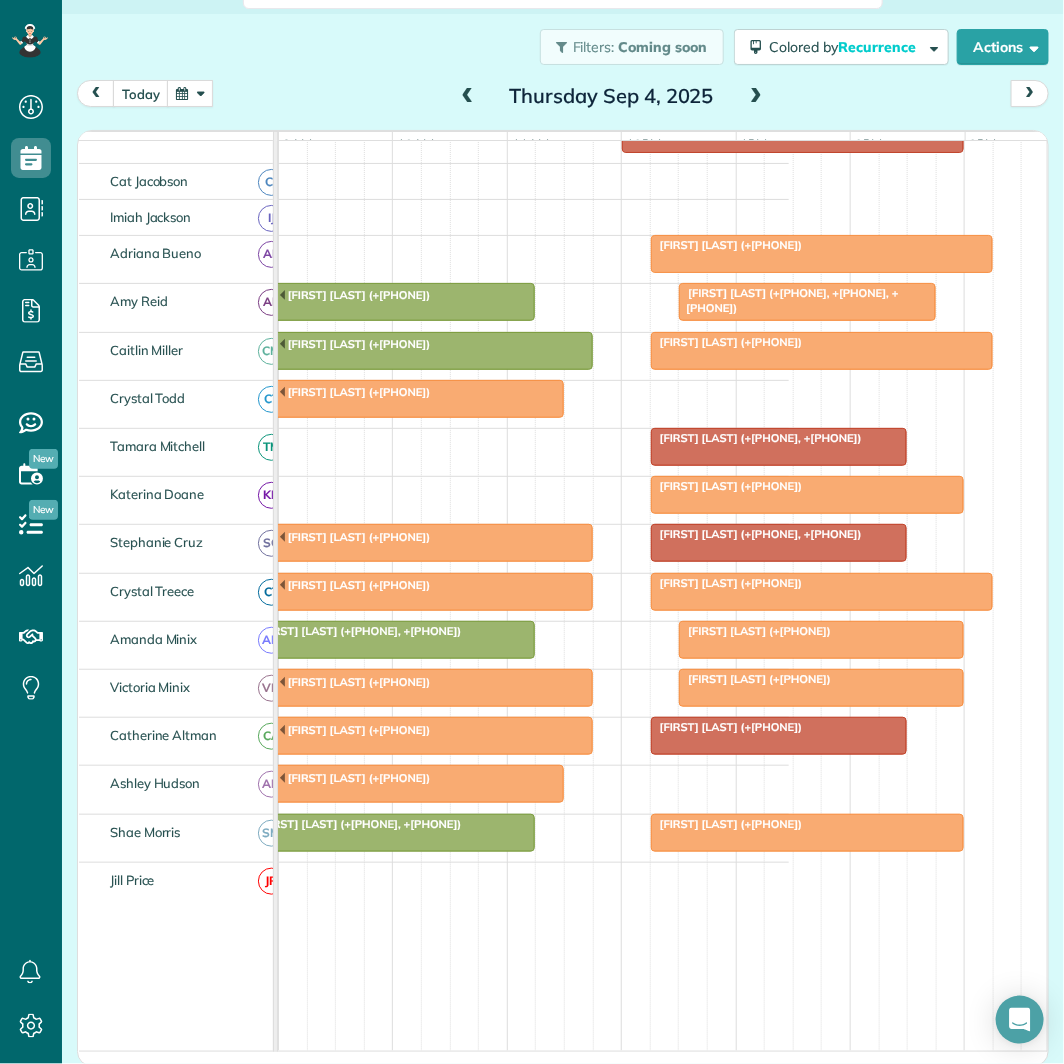 click at bounding box center [756, 97] 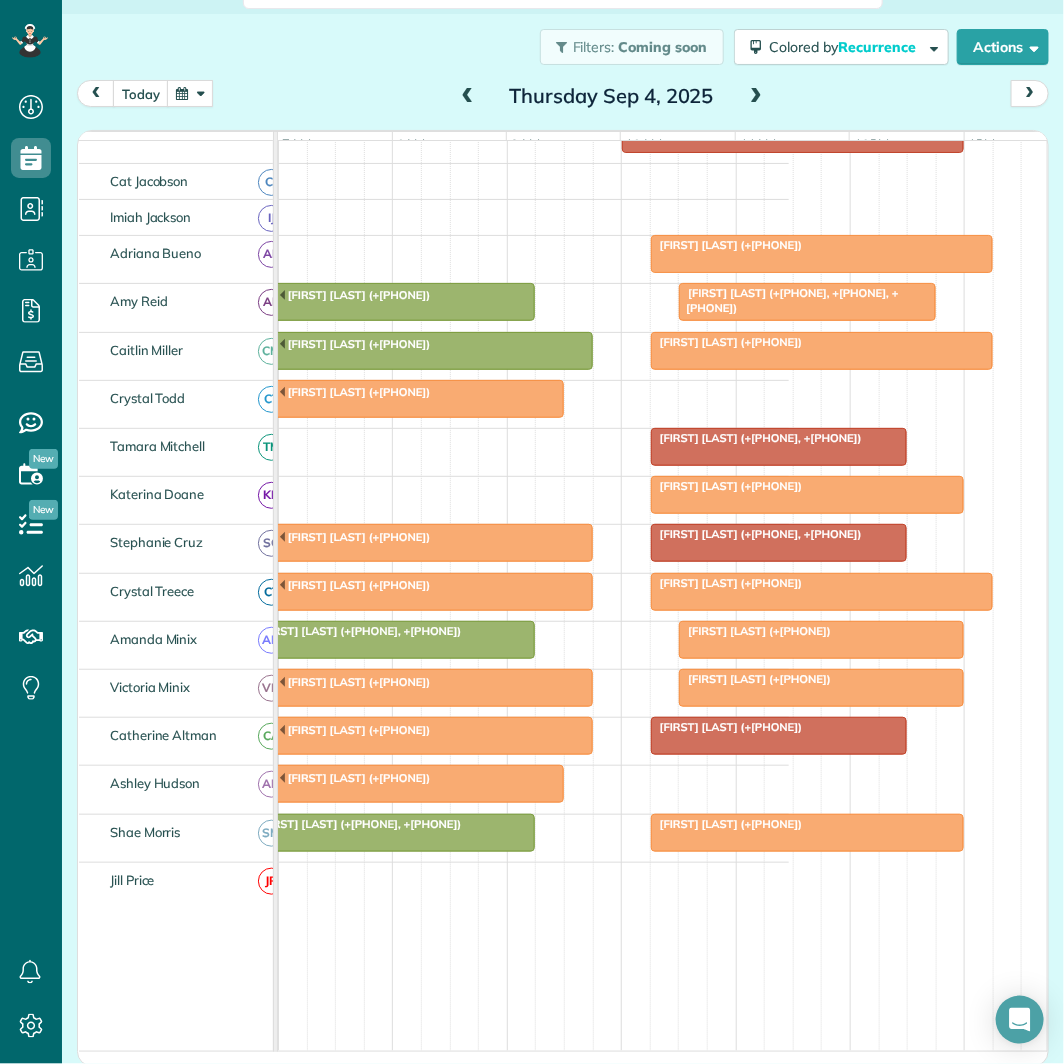 scroll, scrollTop: 91, scrollLeft: 0, axis: vertical 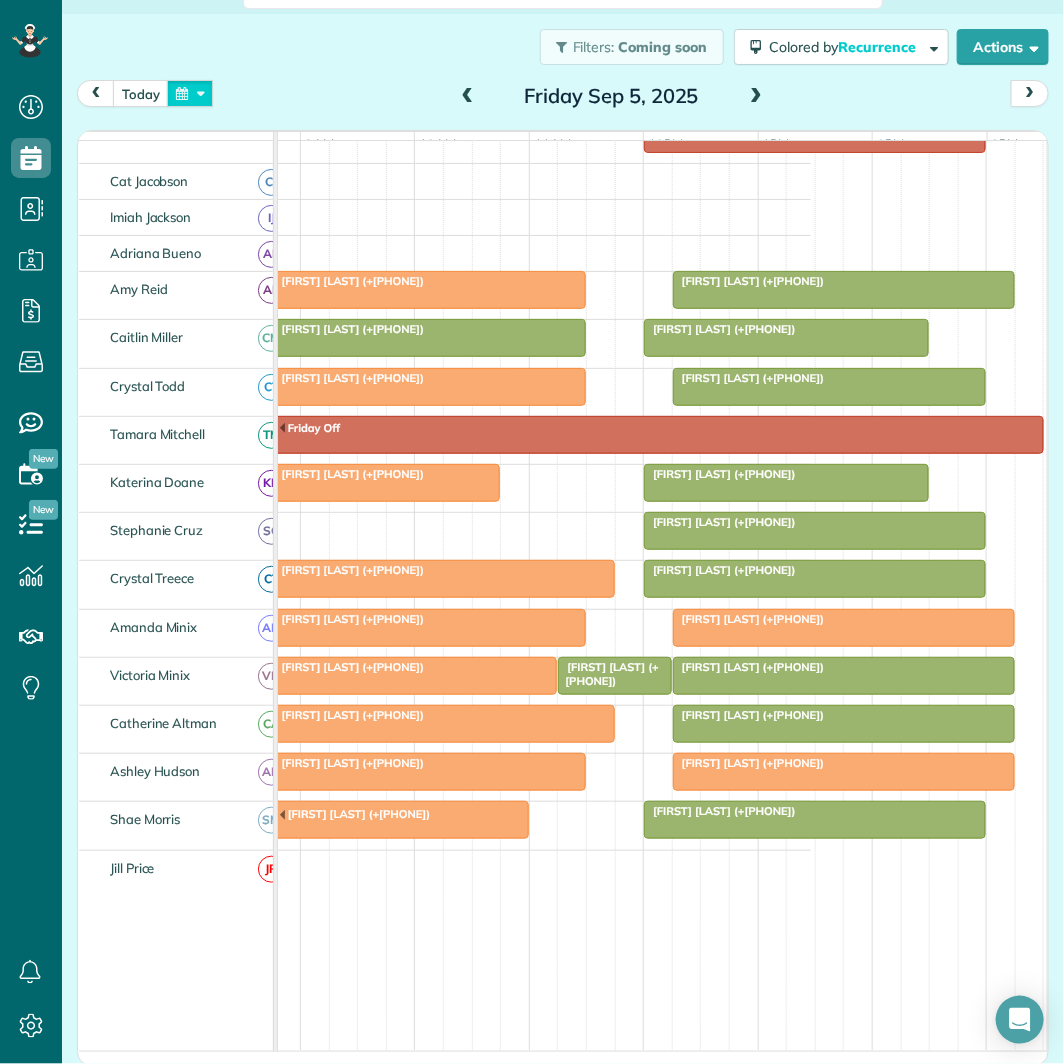 click at bounding box center (190, 93) 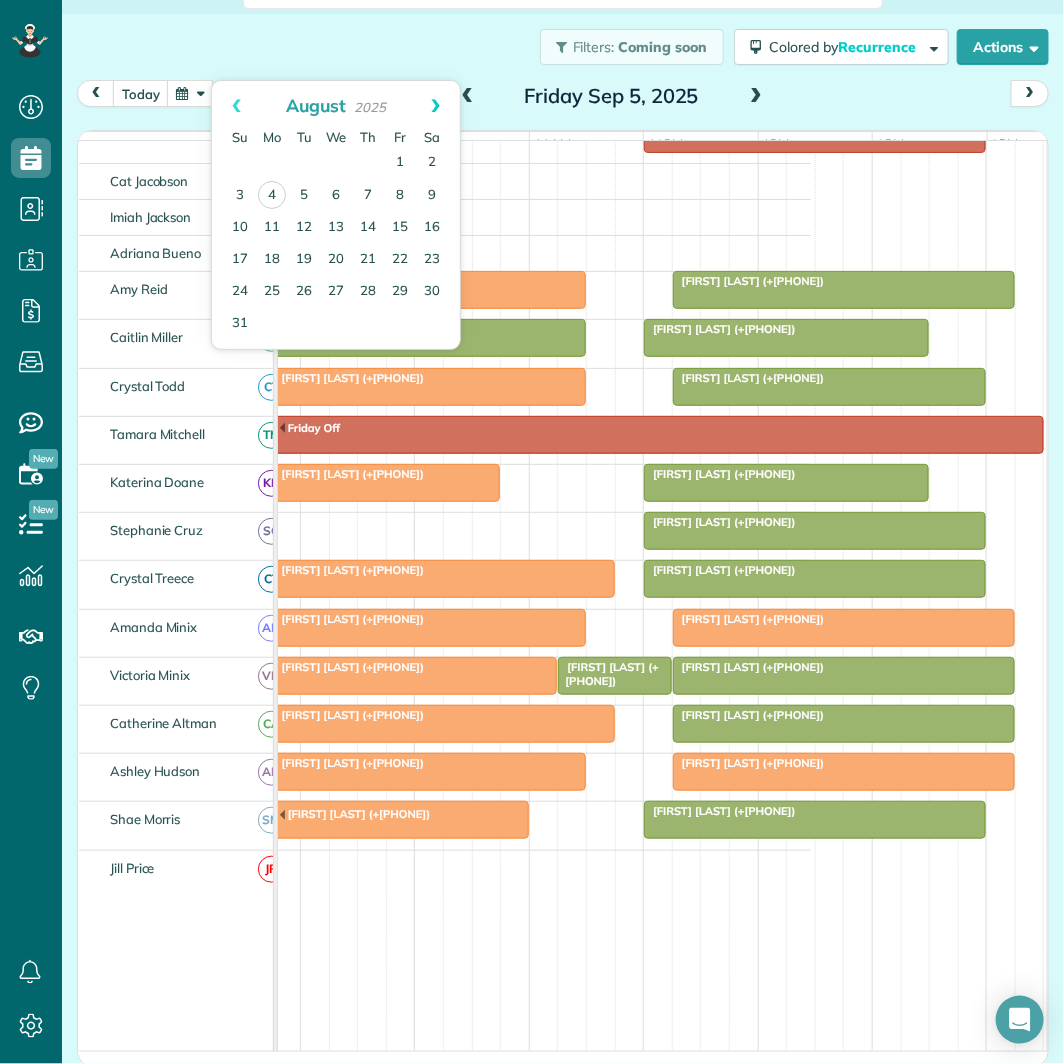 click on "Next" at bounding box center [435, 106] 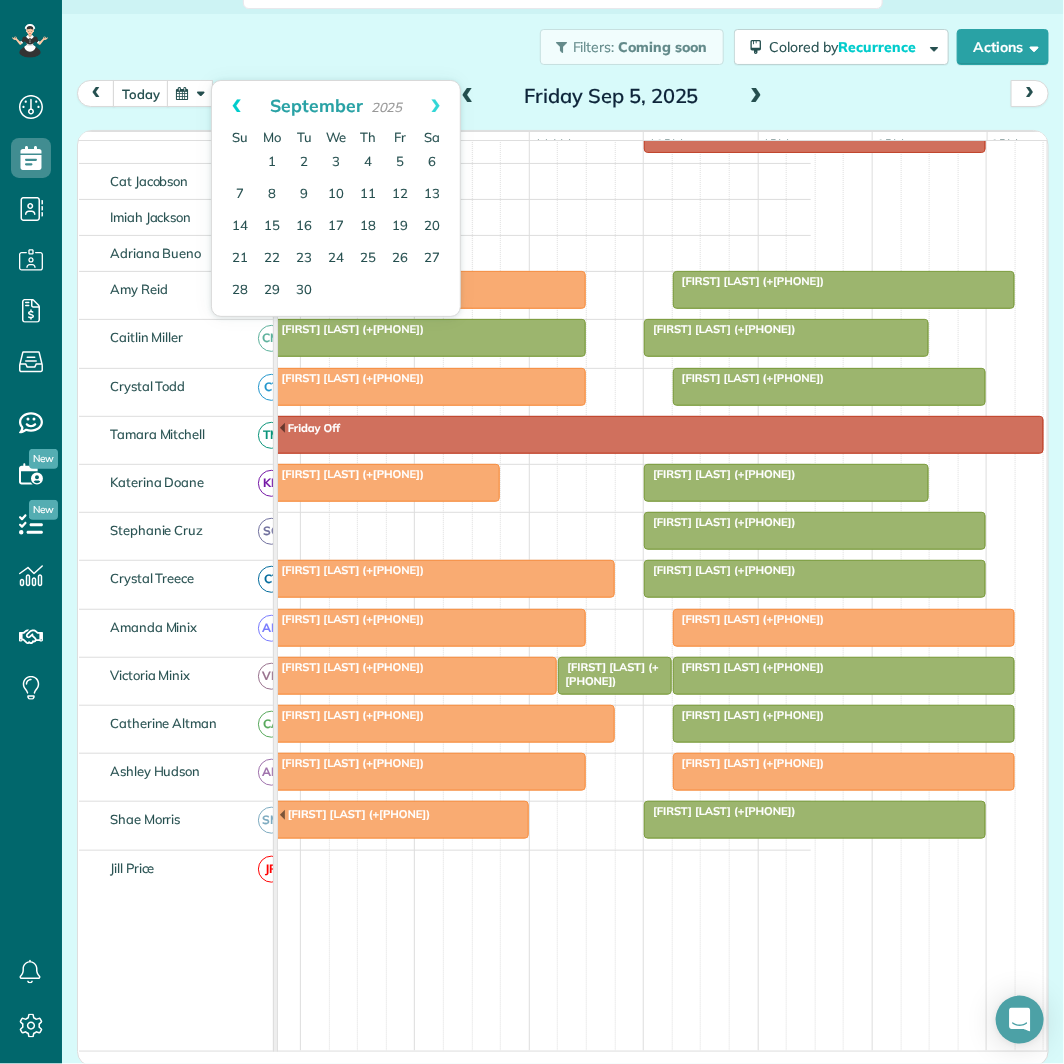 click on "Prev" at bounding box center [236, 106] 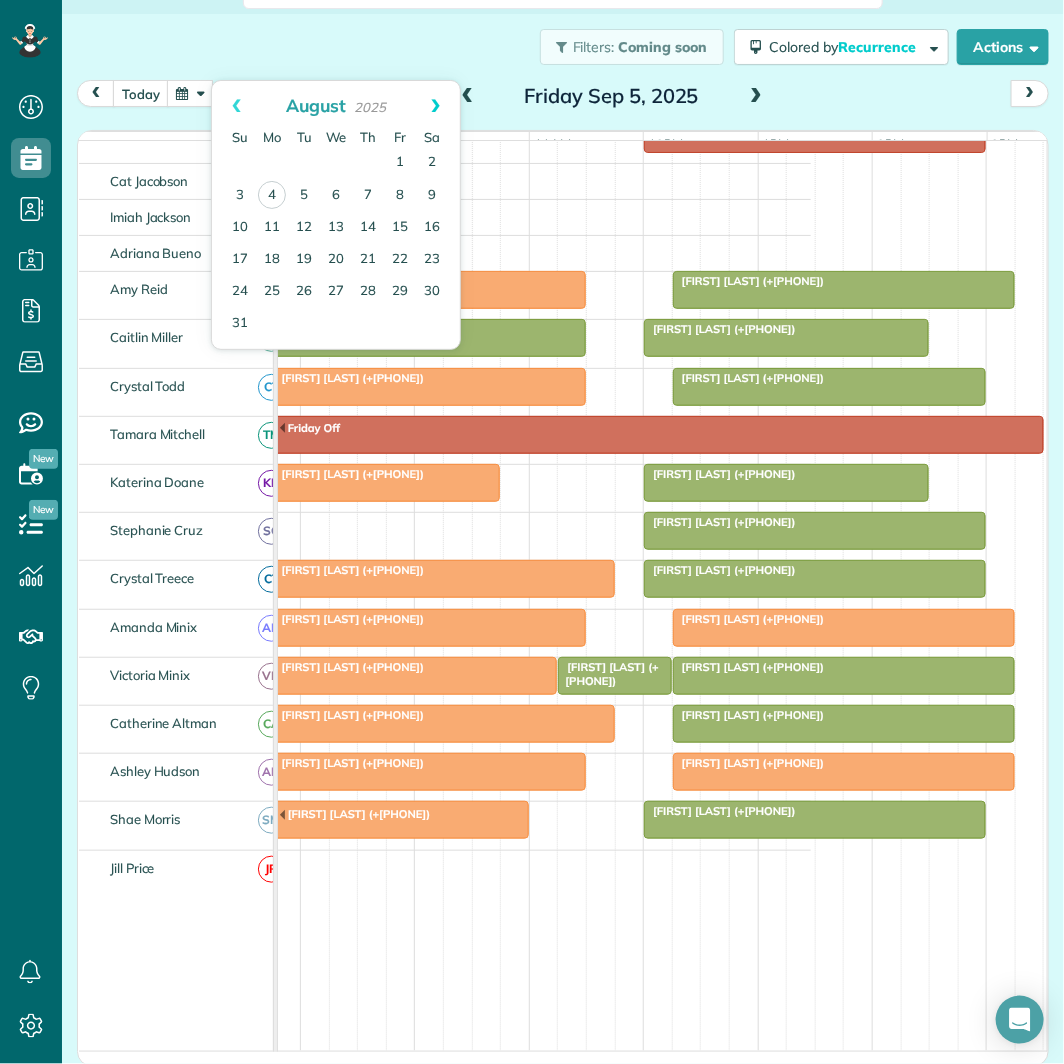 click on "Next" at bounding box center [435, 106] 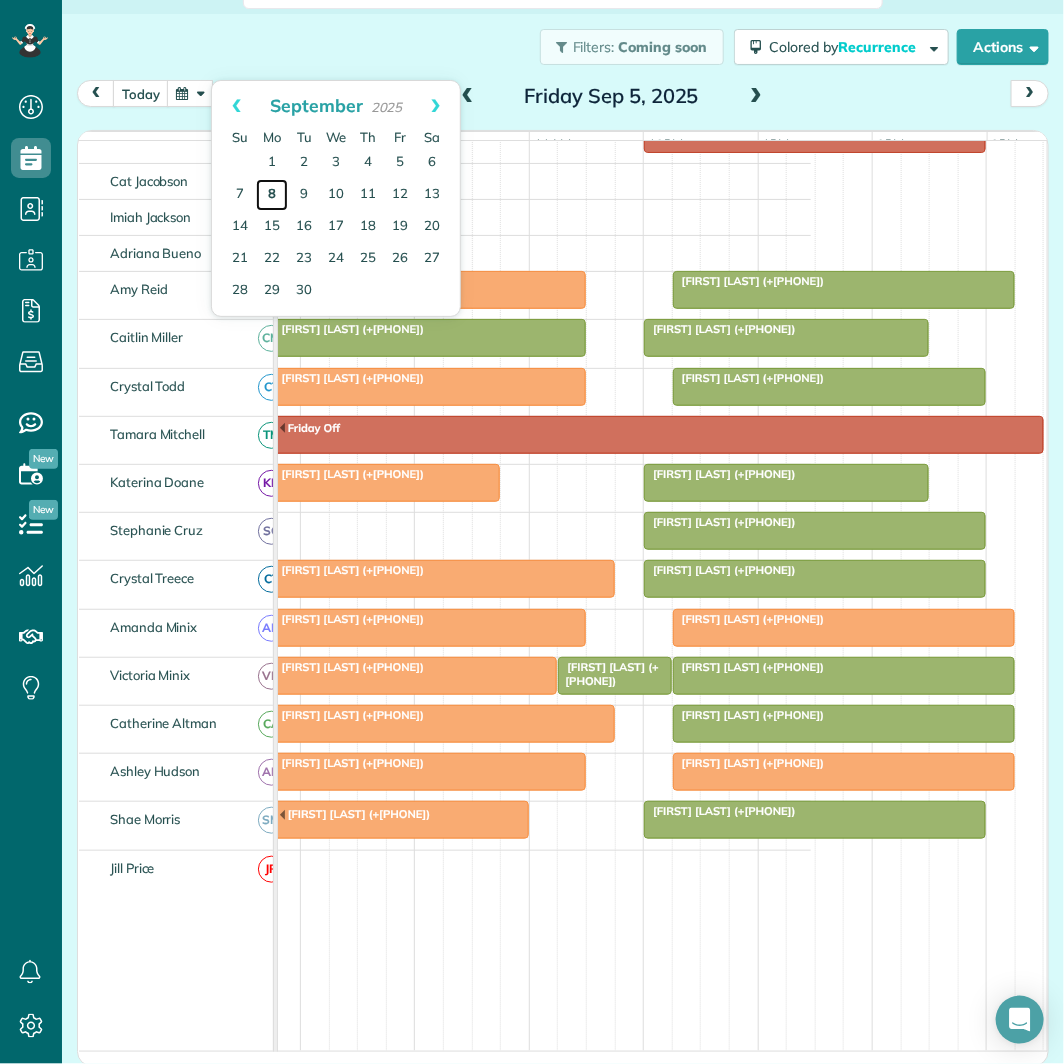 click on "8" at bounding box center [272, 195] 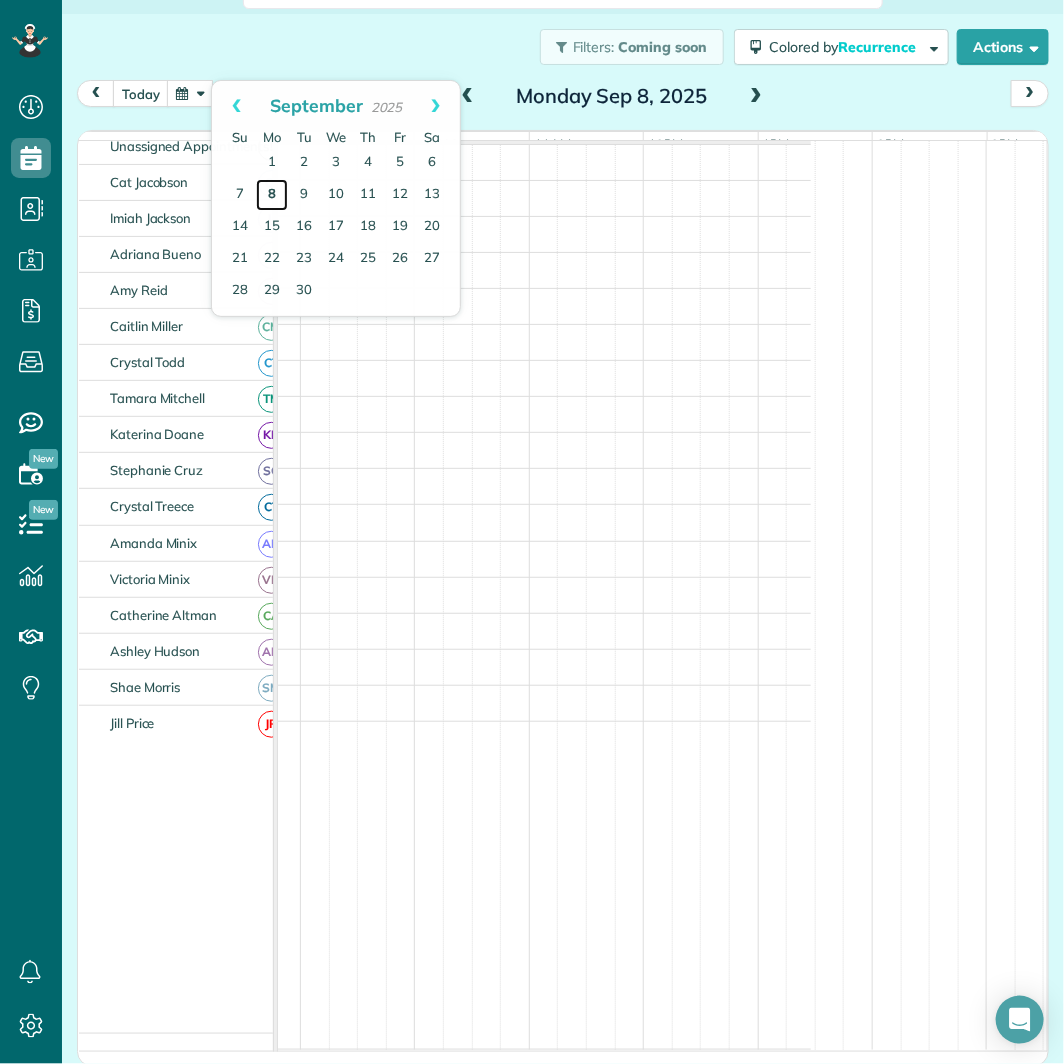 scroll, scrollTop: 0, scrollLeft: 0, axis: both 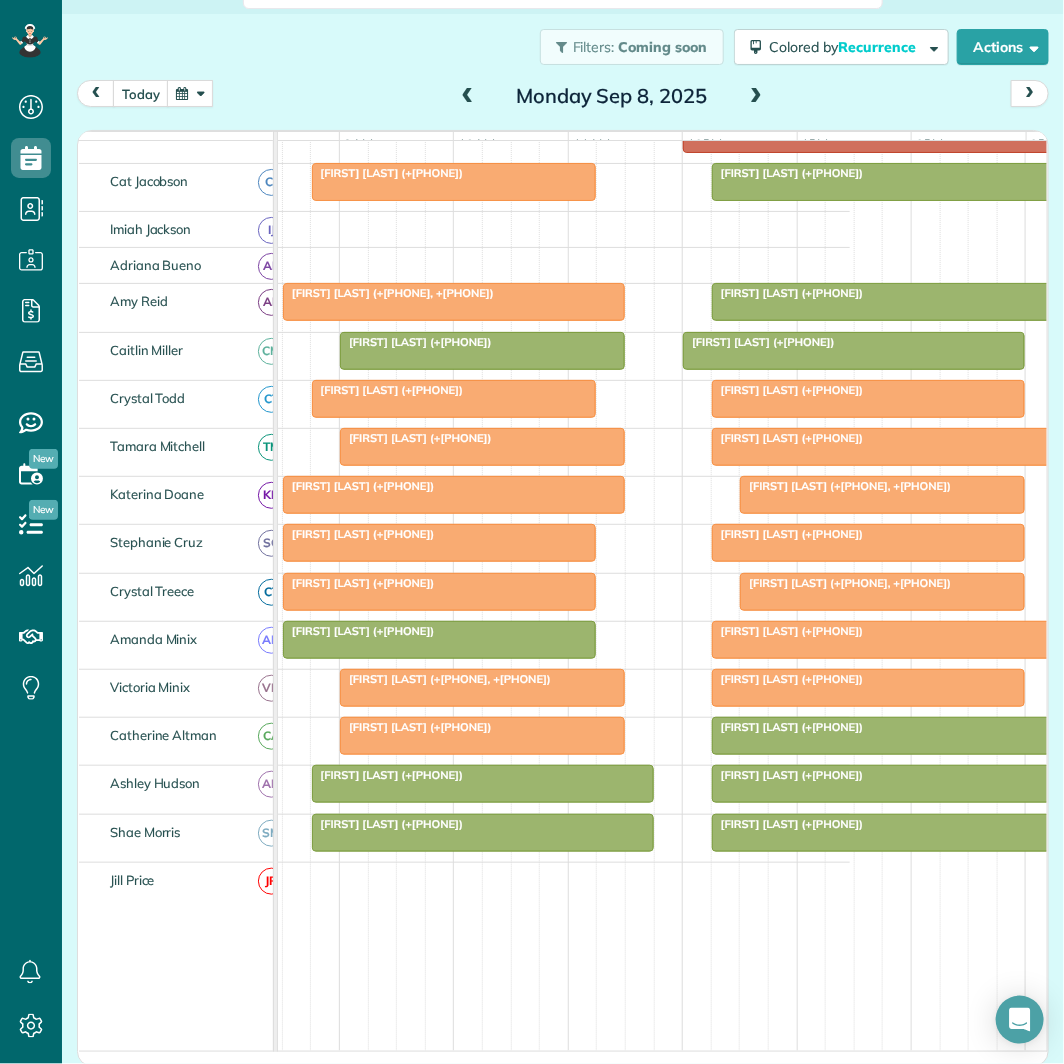 click at bounding box center (756, 97) 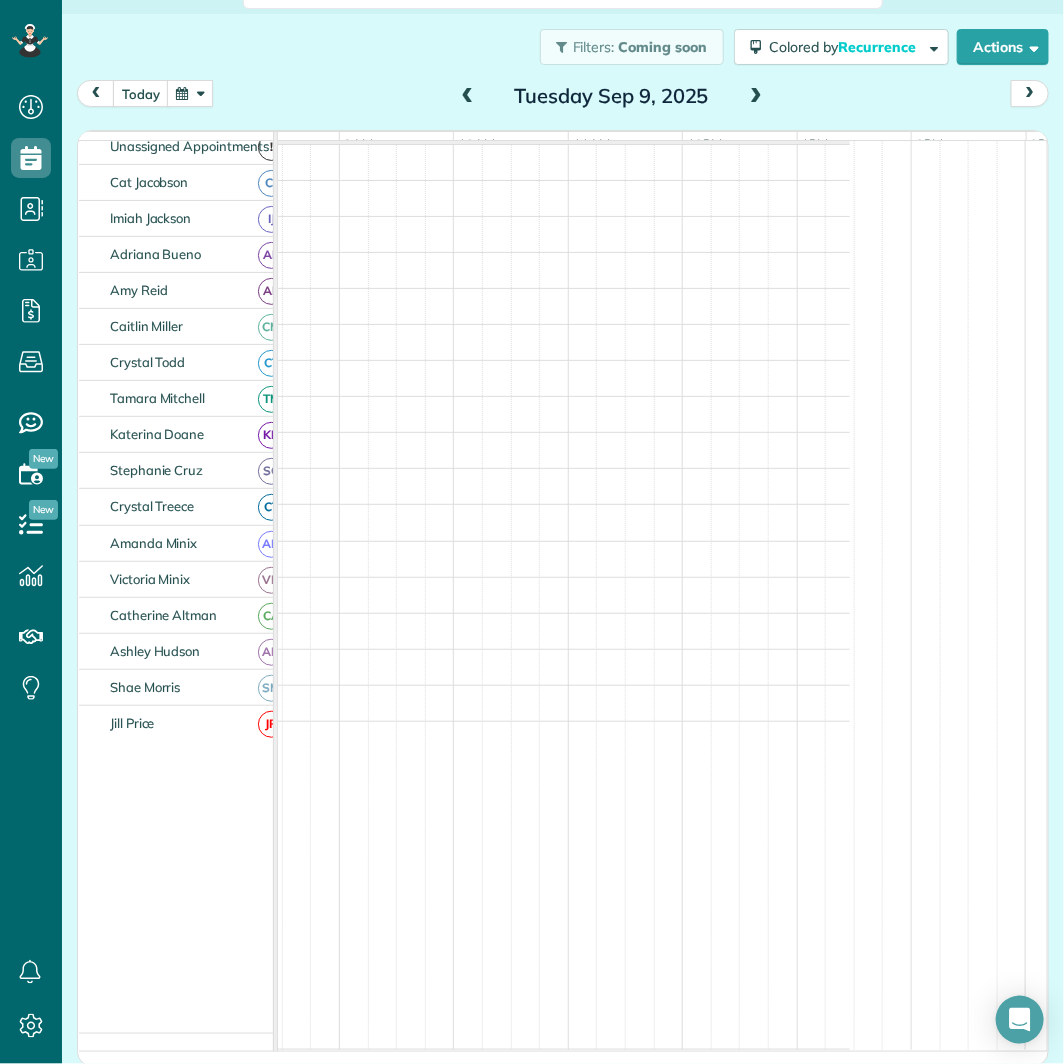 scroll, scrollTop: 0, scrollLeft: 0, axis: both 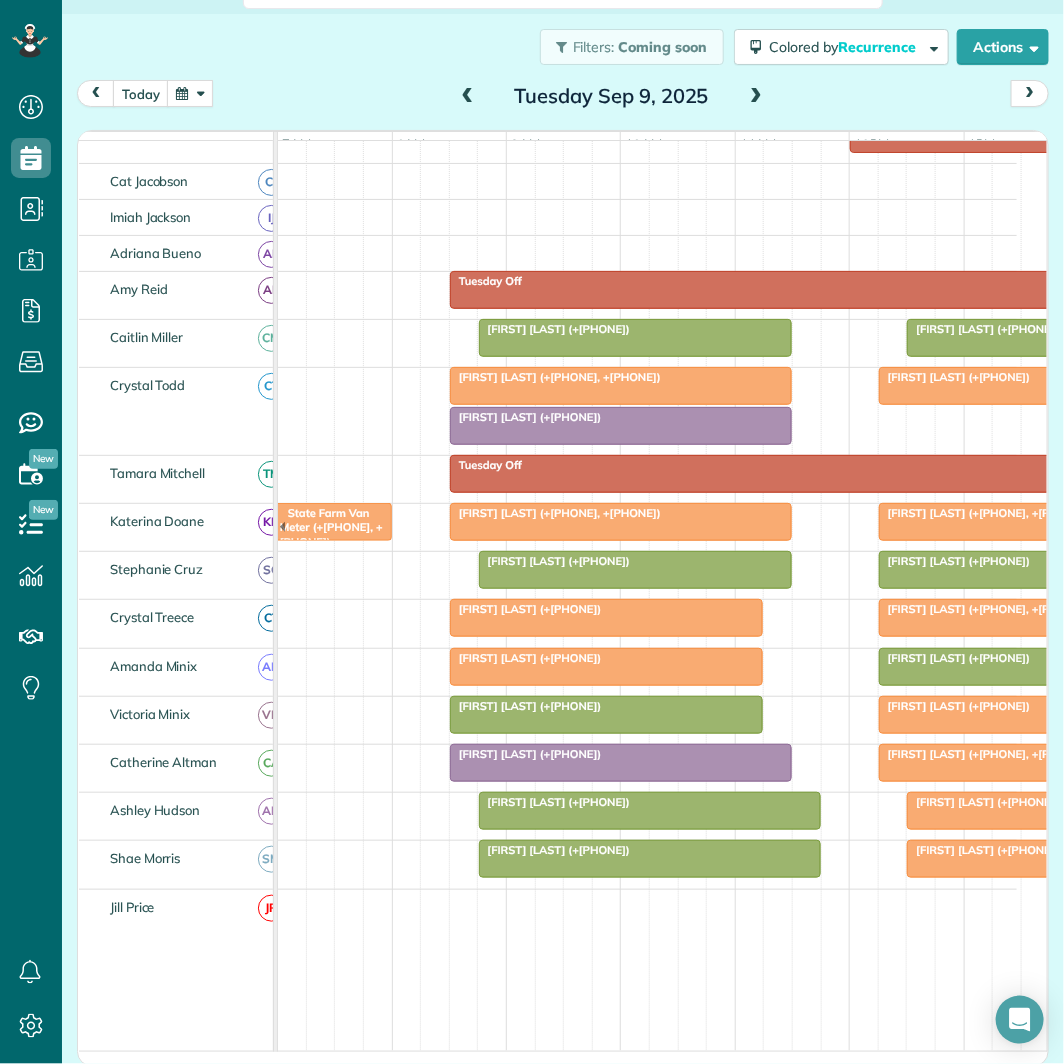 click at bounding box center (756, 97) 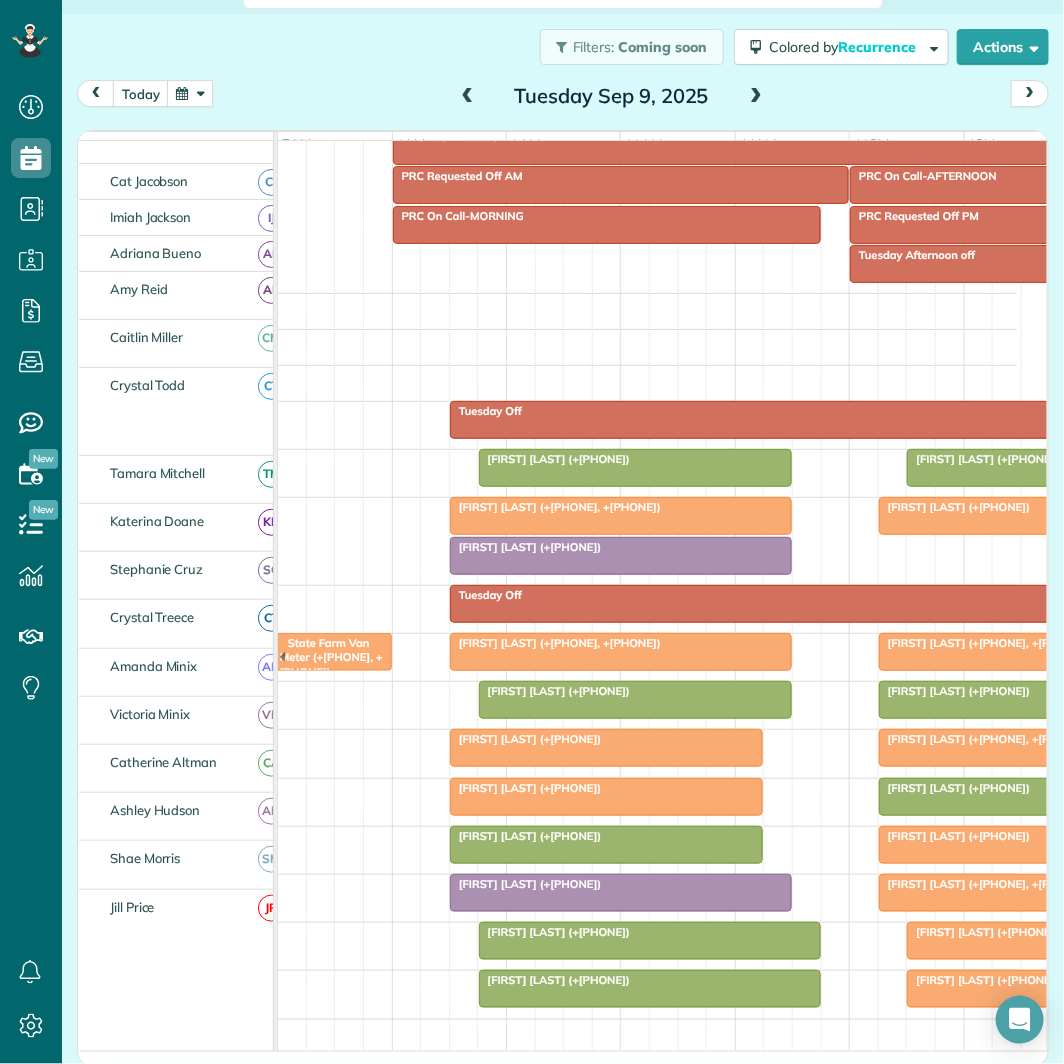 scroll, scrollTop: 90, scrollLeft: 0, axis: vertical 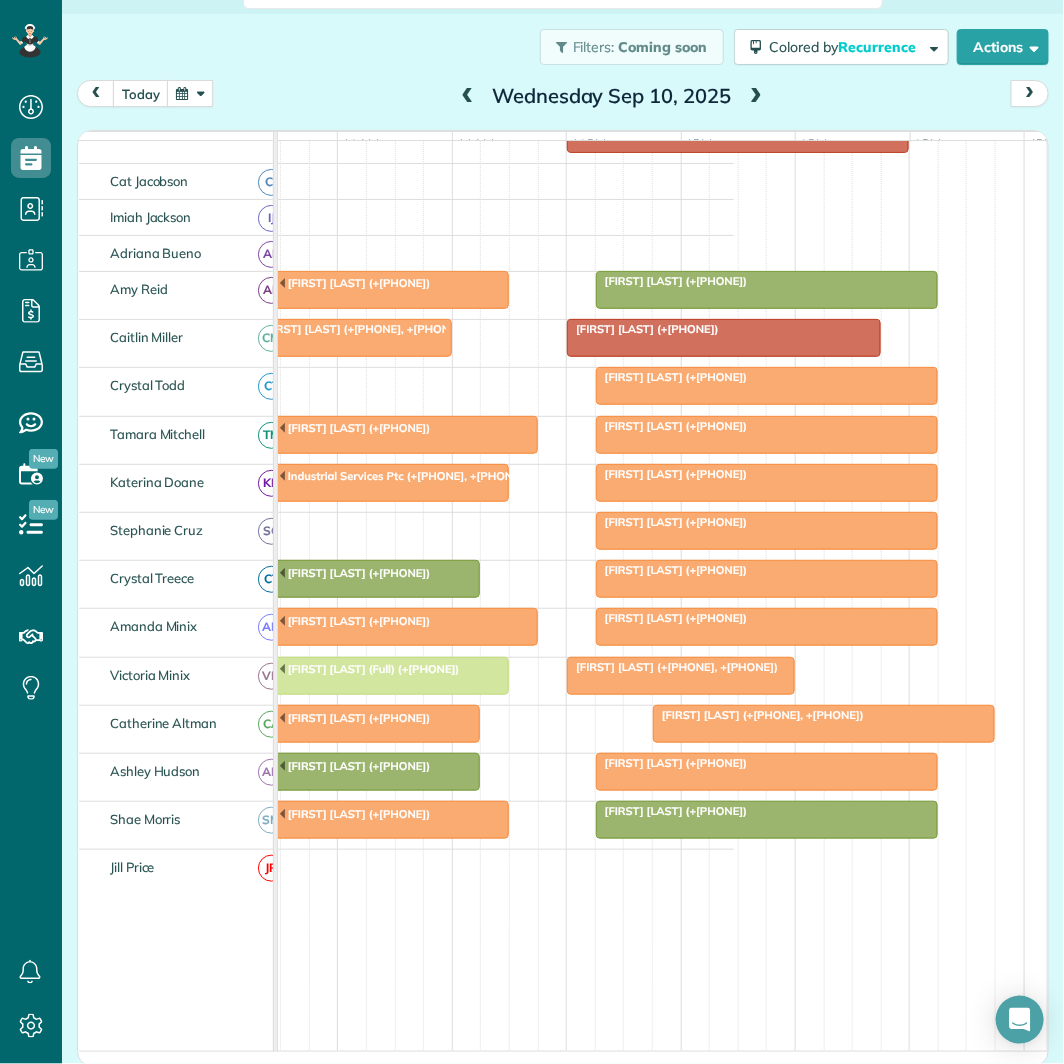 click at bounding box center (756, 97) 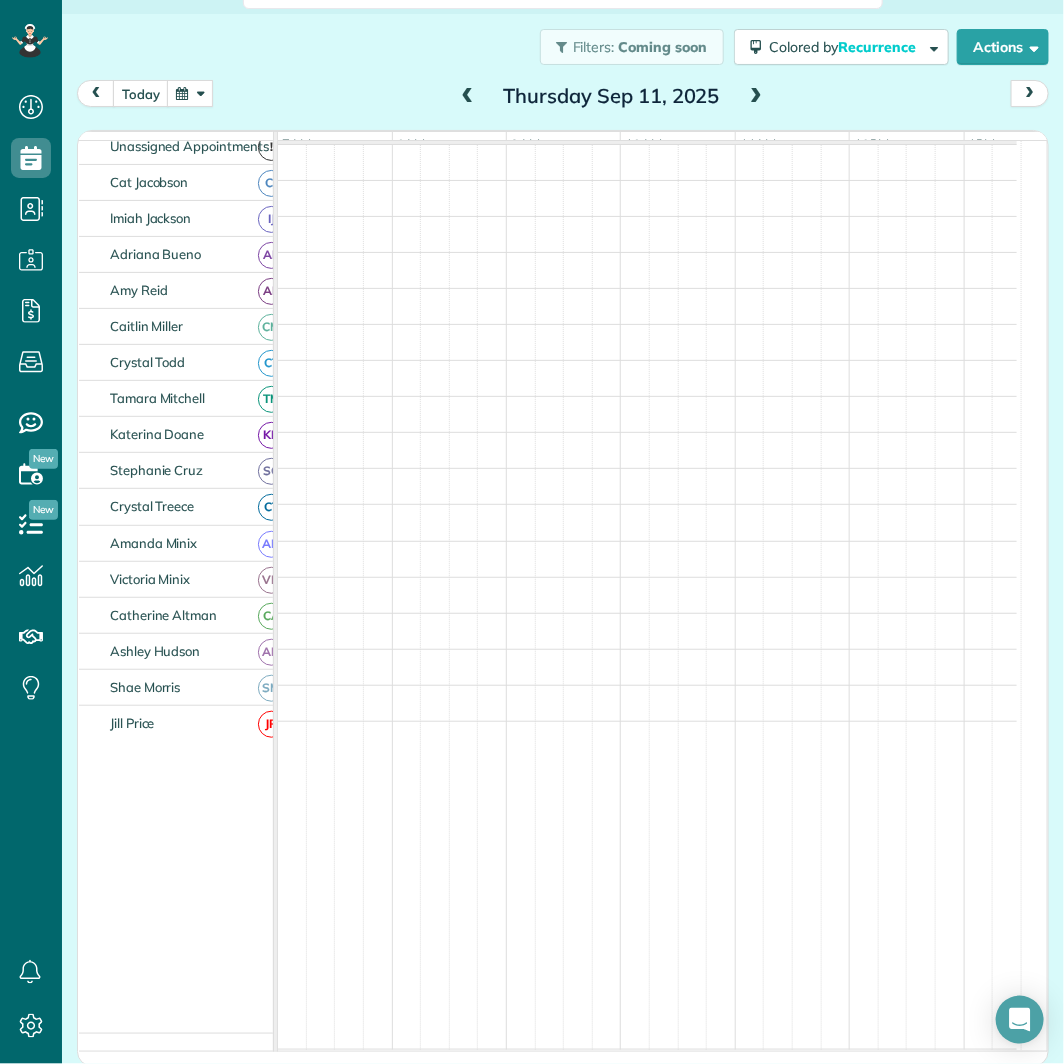 scroll, scrollTop: 221, scrollLeft: 0, axis: vertical 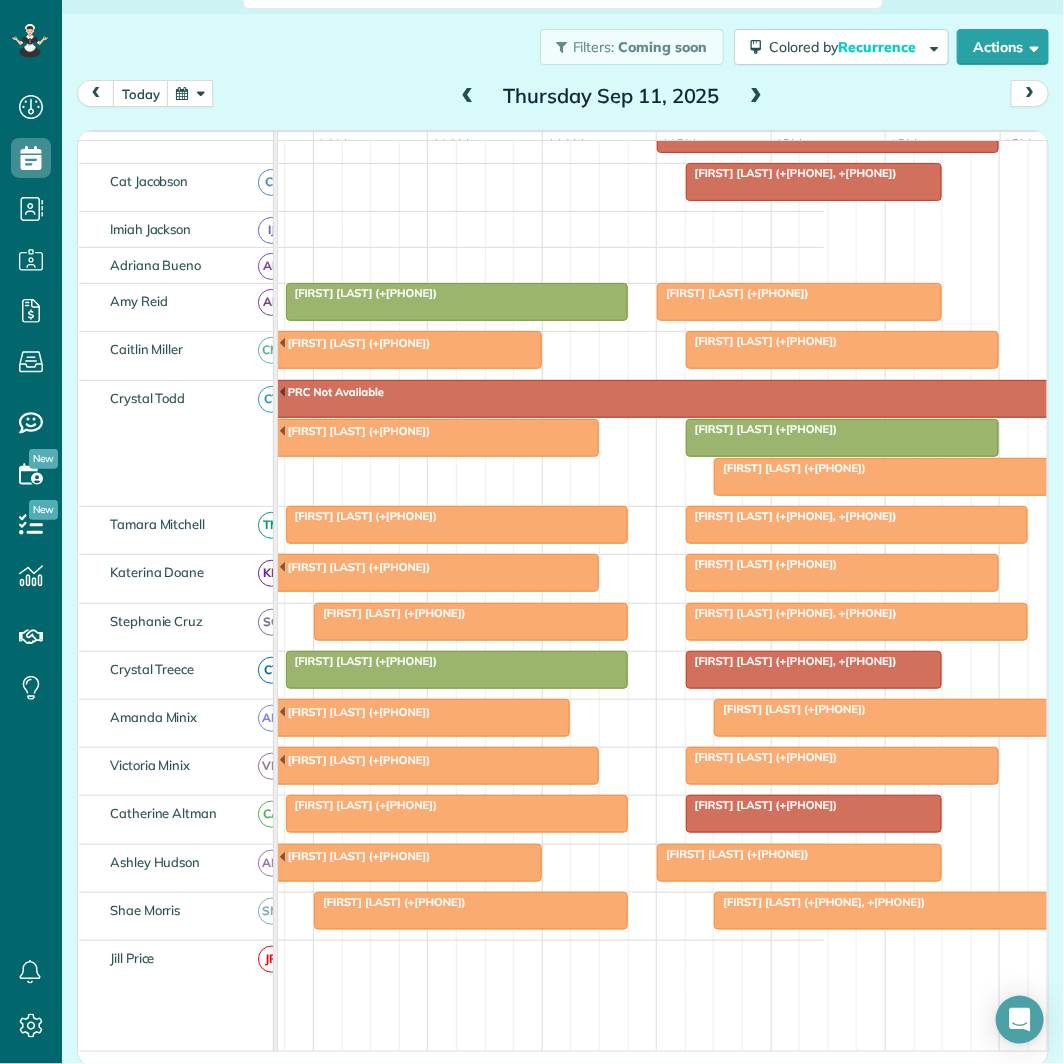 click at bounding box center (756, 97) 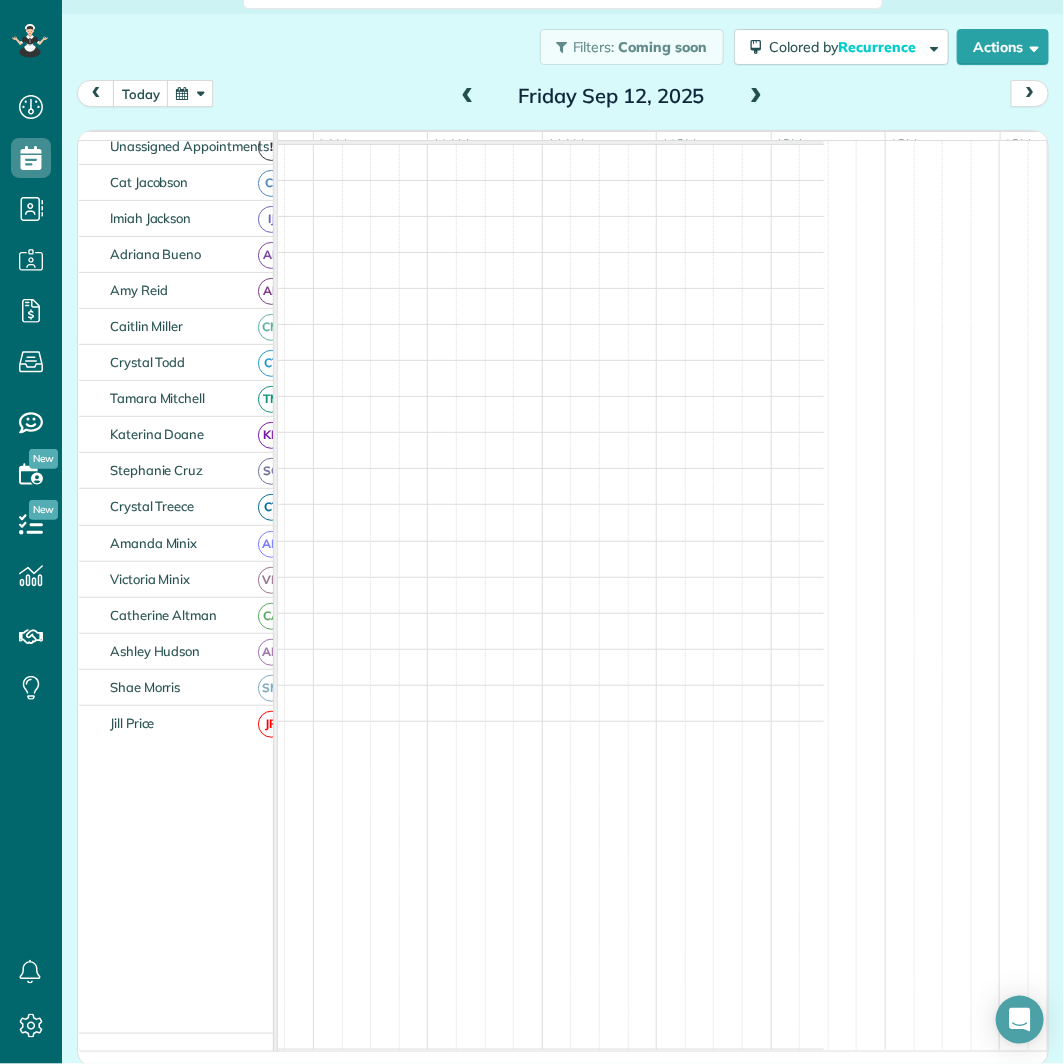 scroll, scrollTop: 0, scrollLeft: 0, axis: both 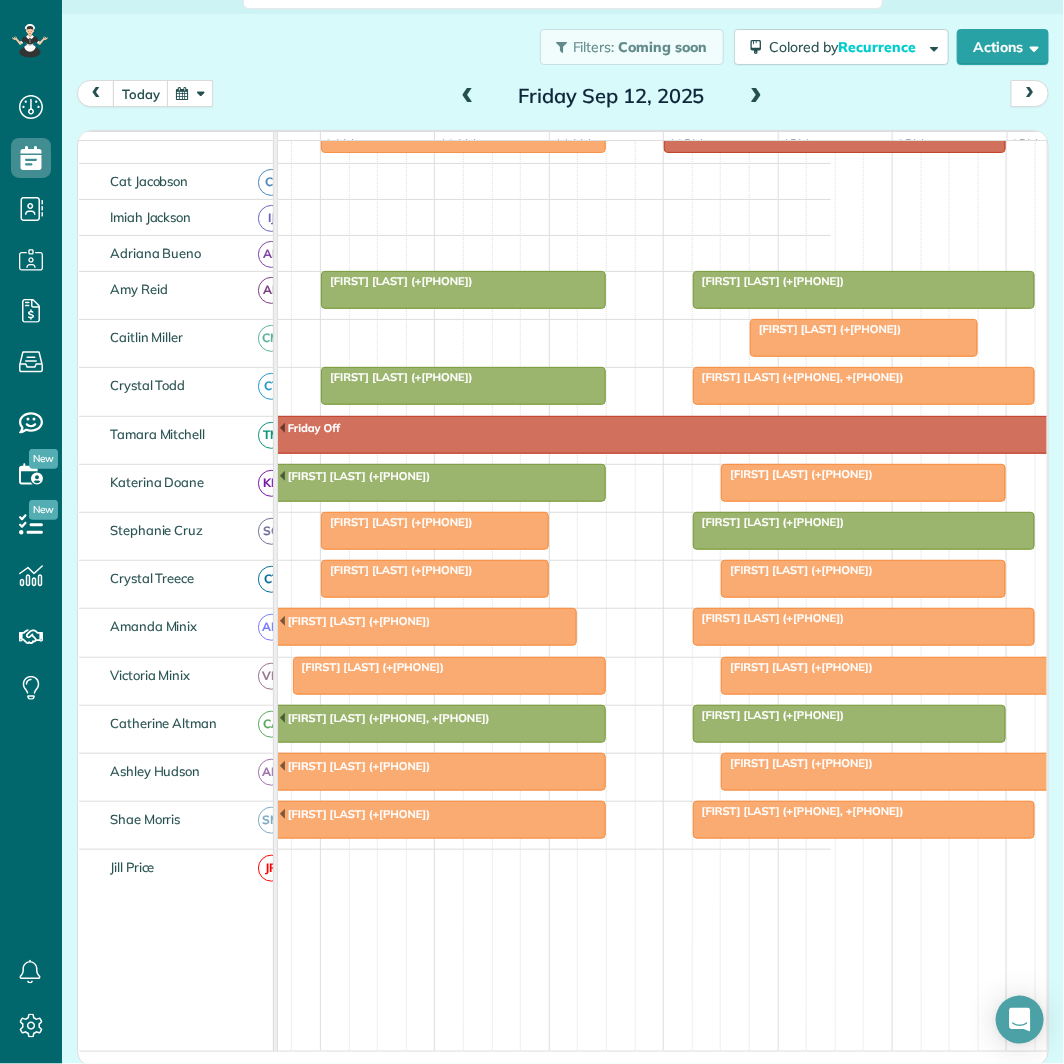 click at bounding box center [190, 93] 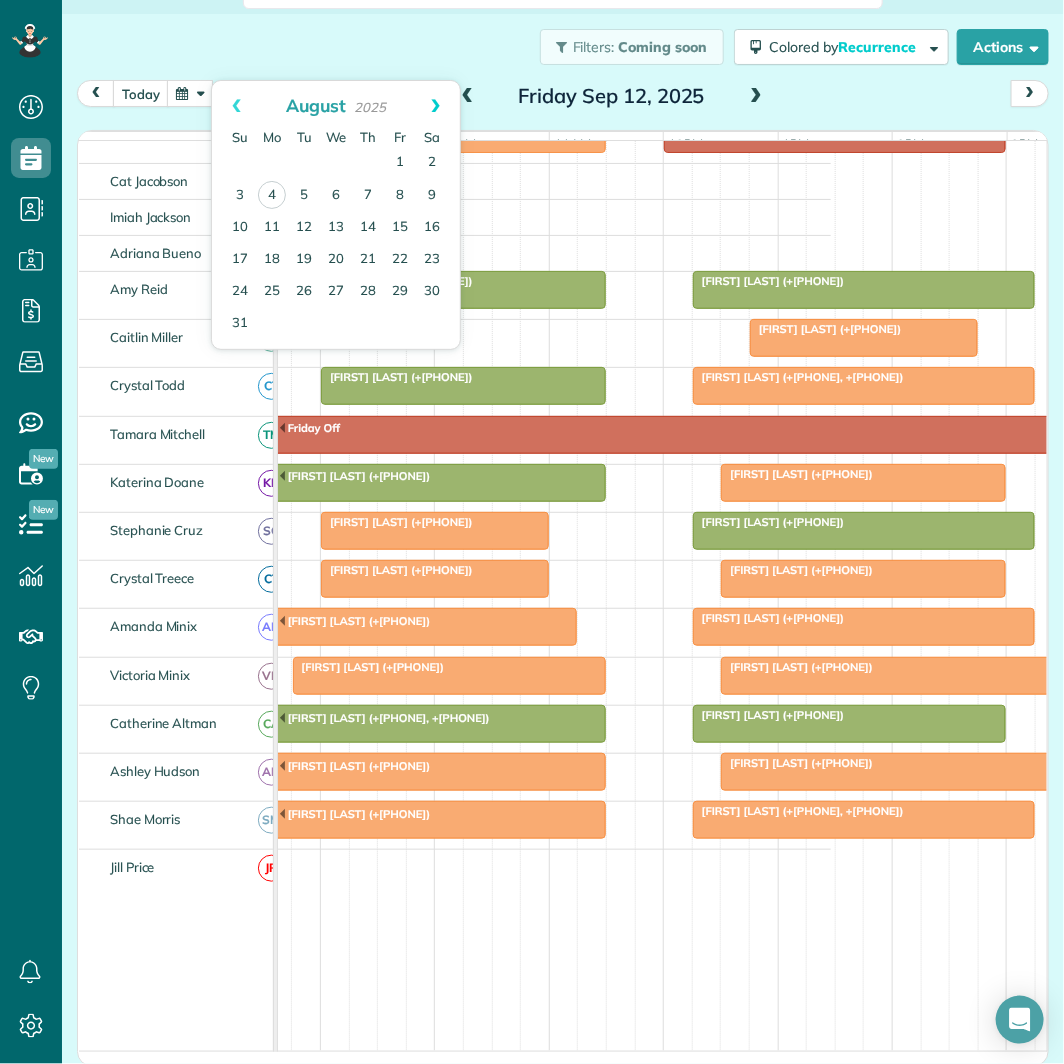 click on "Next" at bounding box center (435, 106) 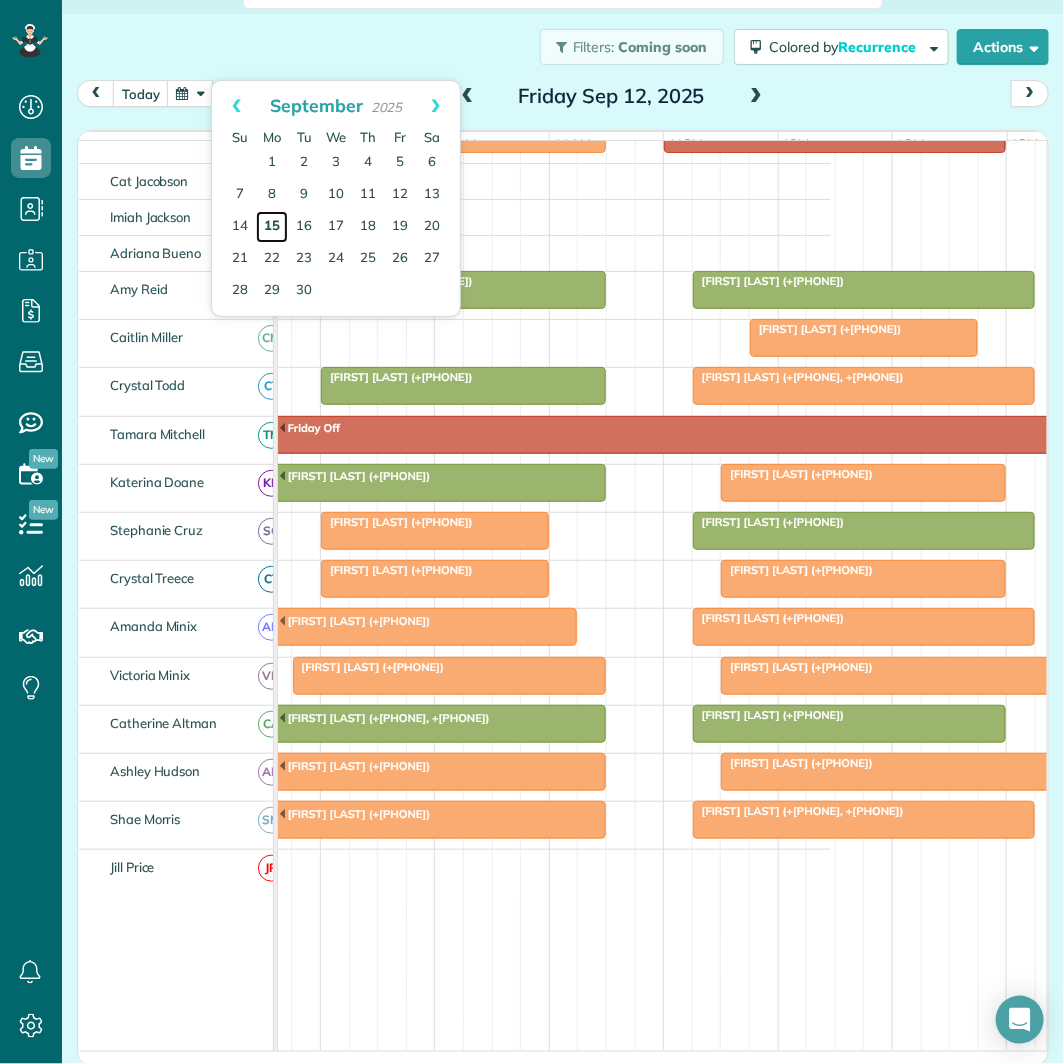 click on "15" at bounding box center (272, 227) 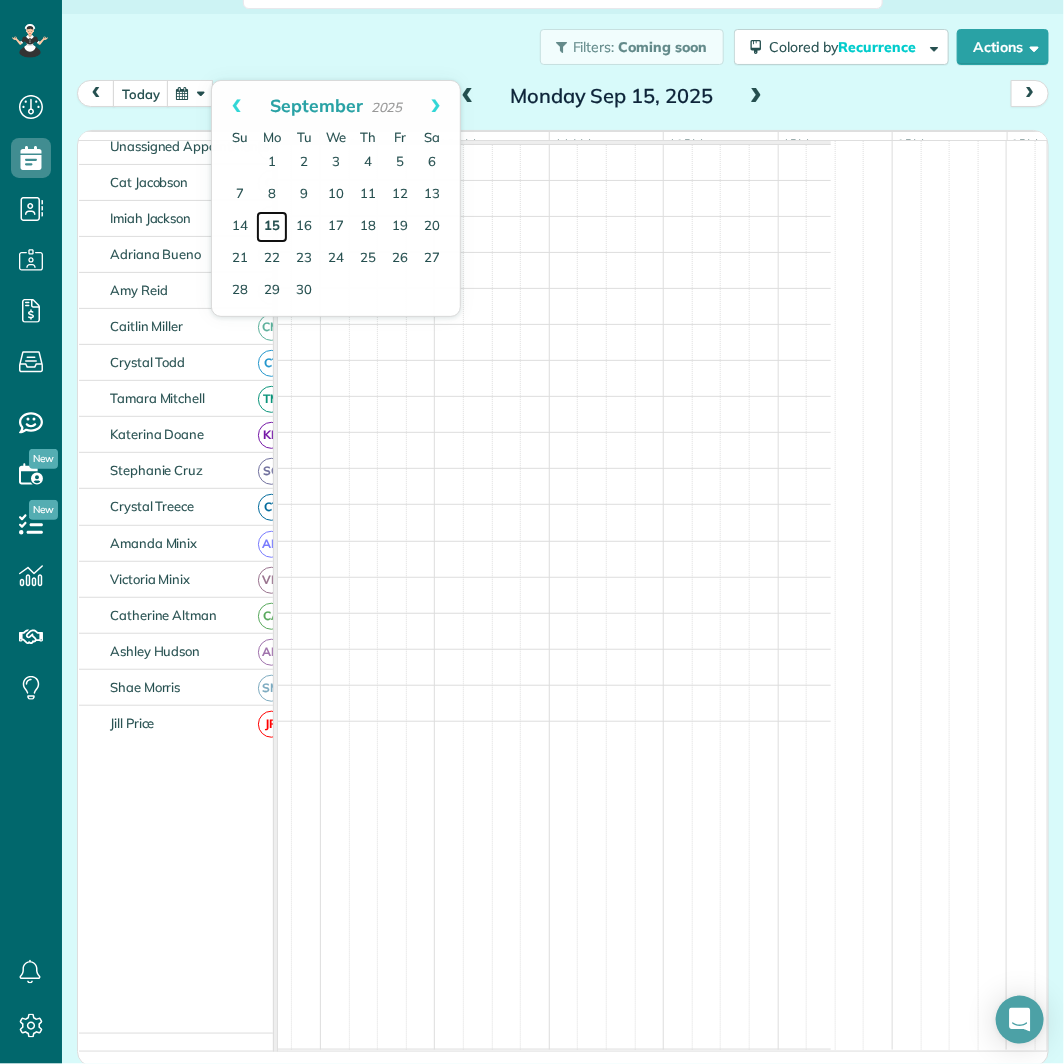 scroll, scrollTop: 0, scrollLeft: 0, axis: both 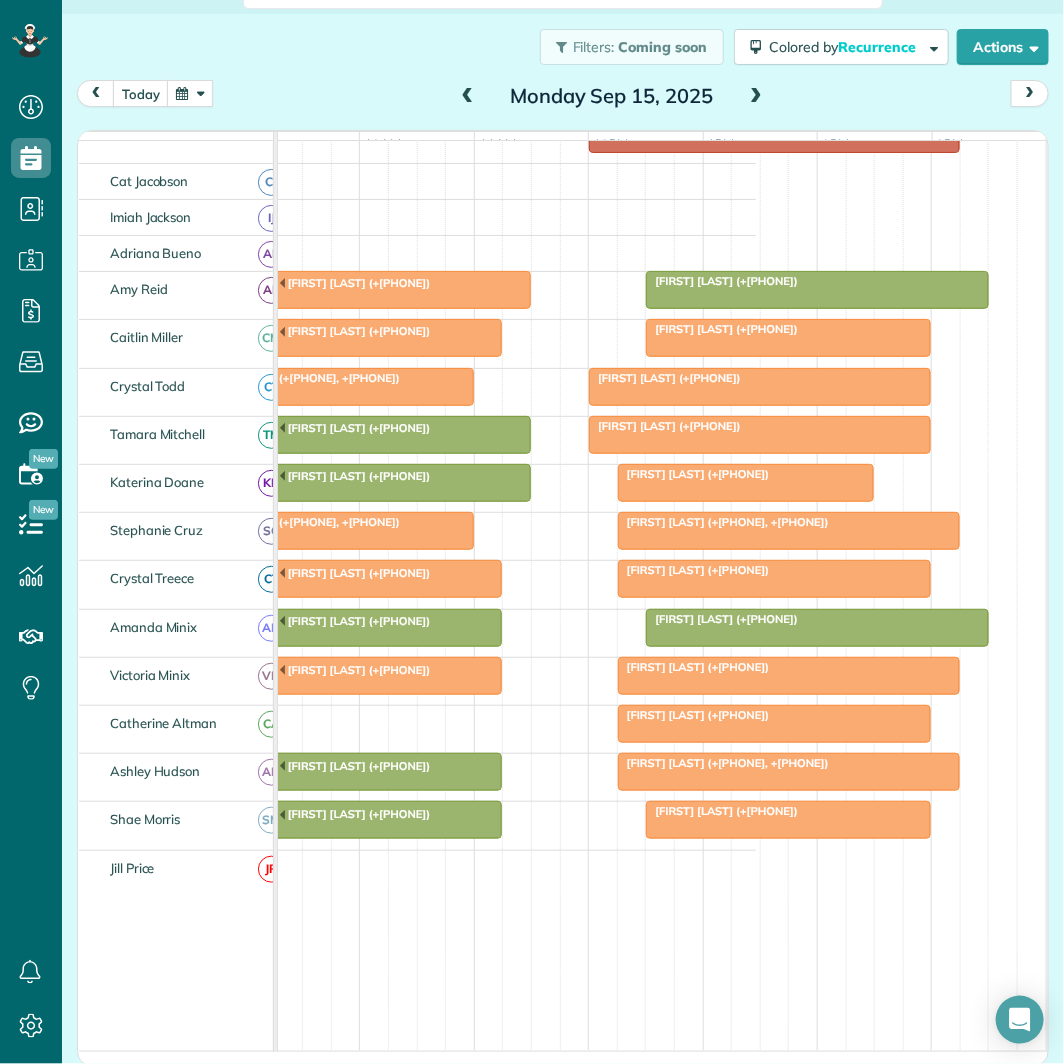 click at bounding box center [756, 97] 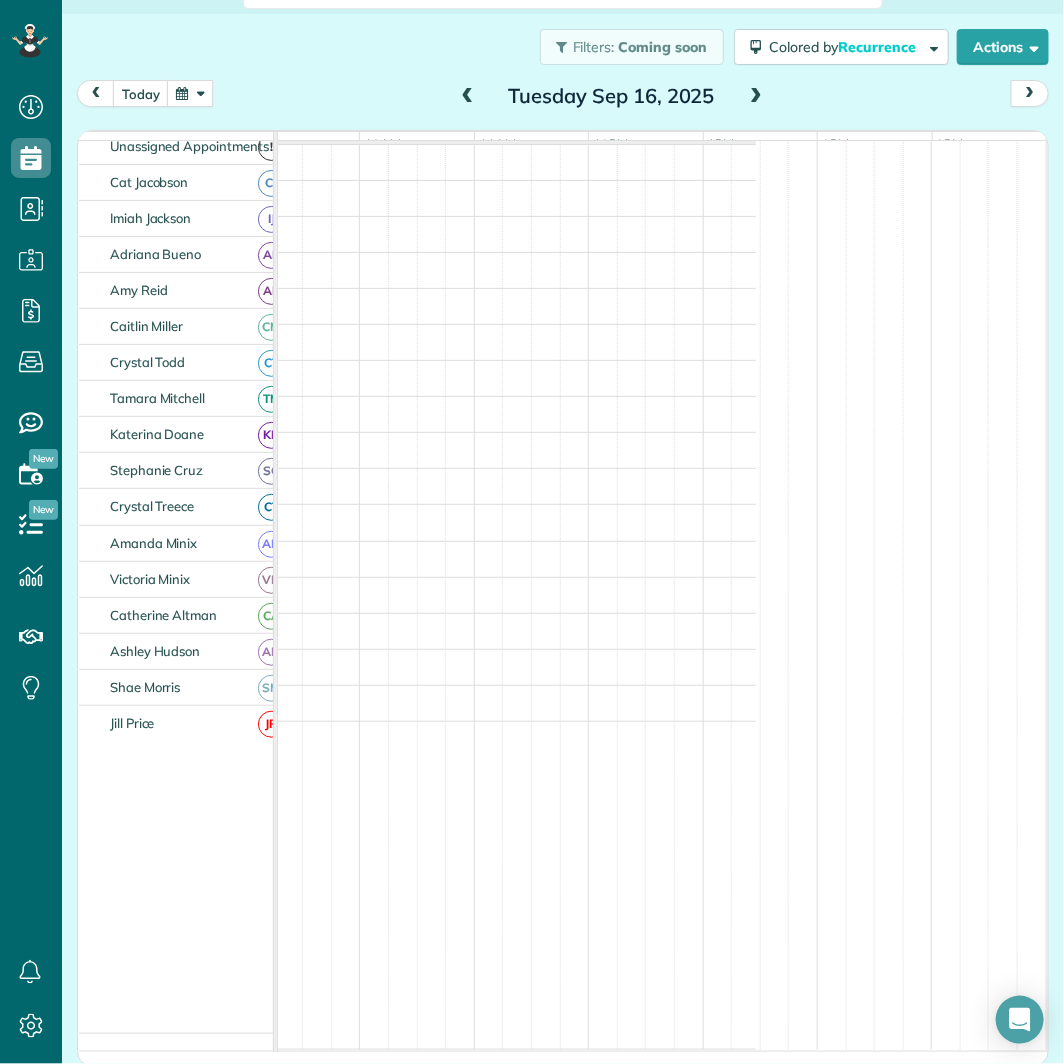scroll, scrollTop: 0, scrollLeft: 0, axis: both 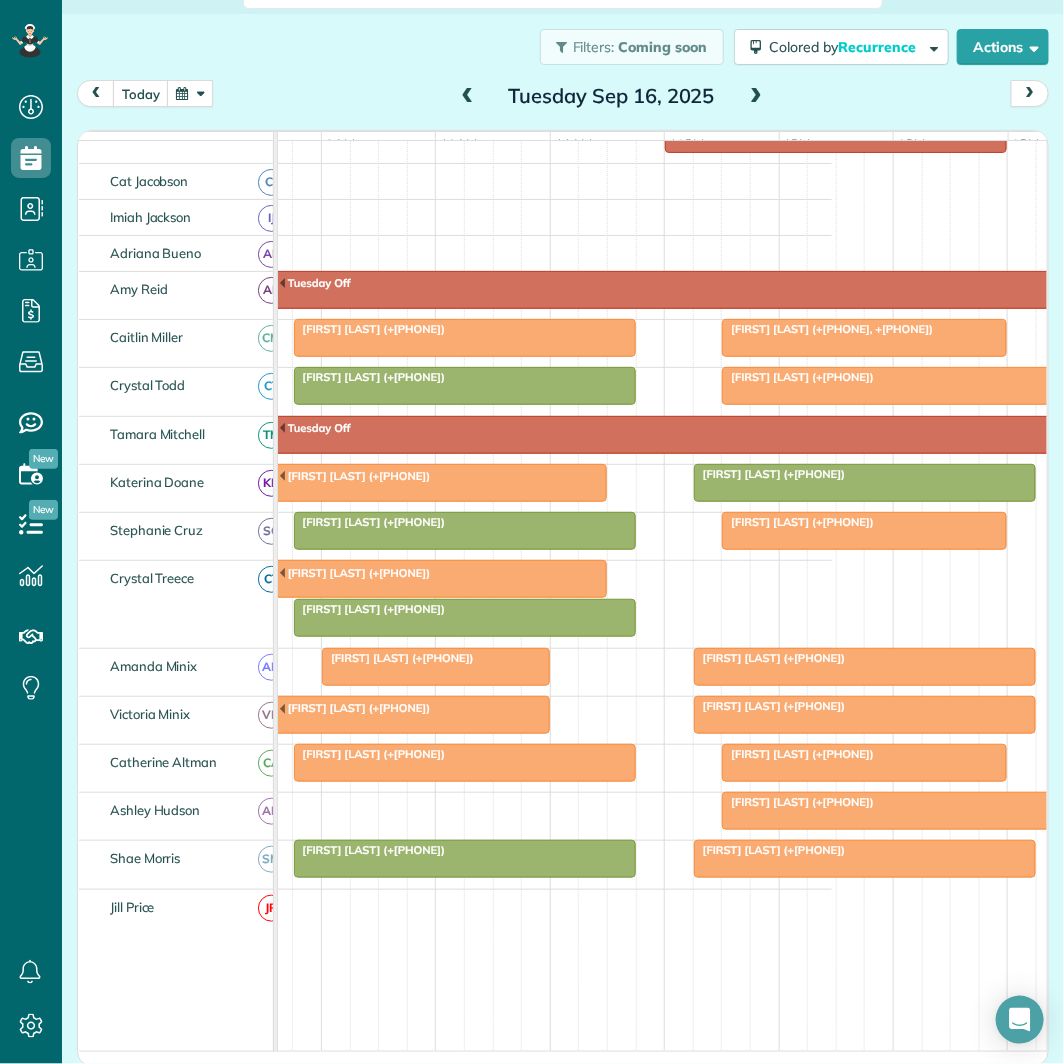 click at bounding box center (756, 97) 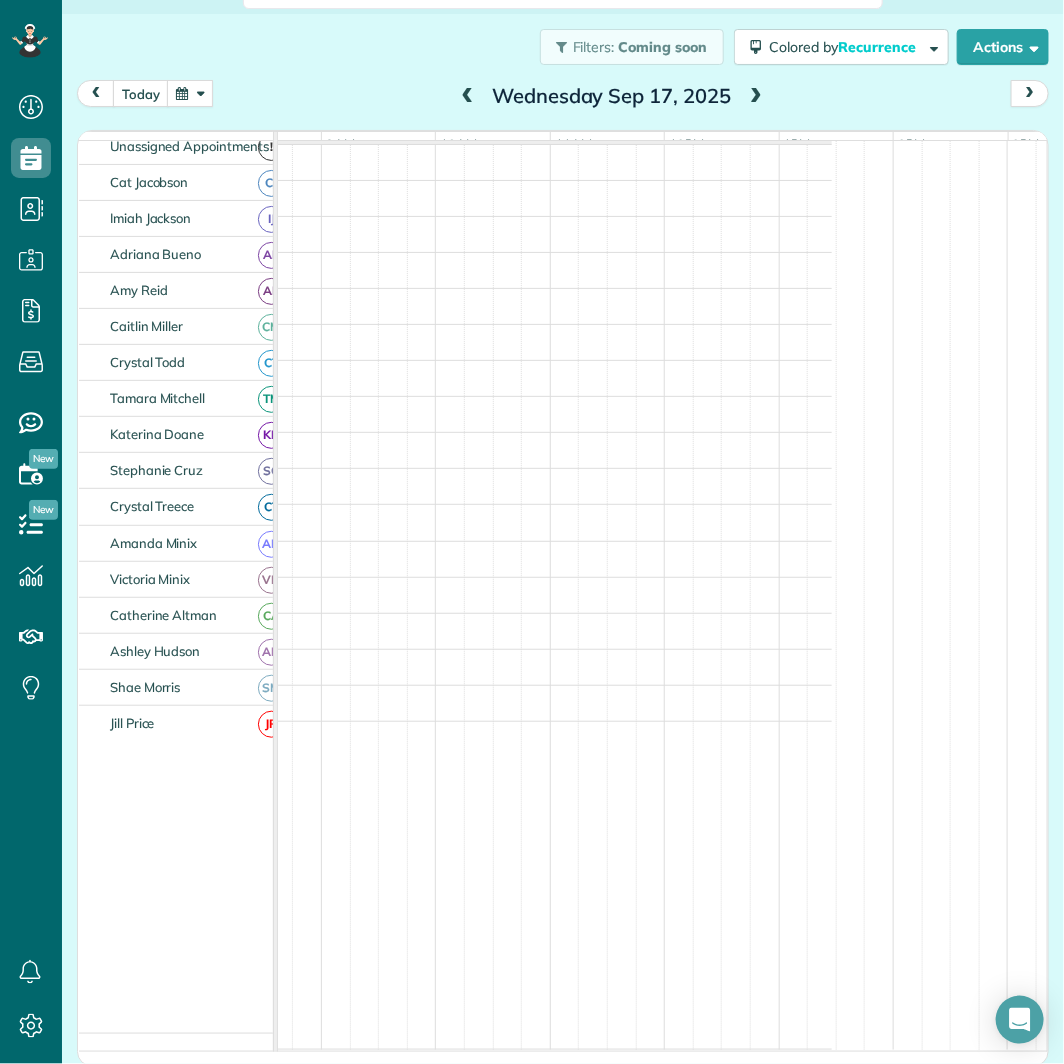 scroll, scrollTop: 0, scrollLeft: 0, axis: both 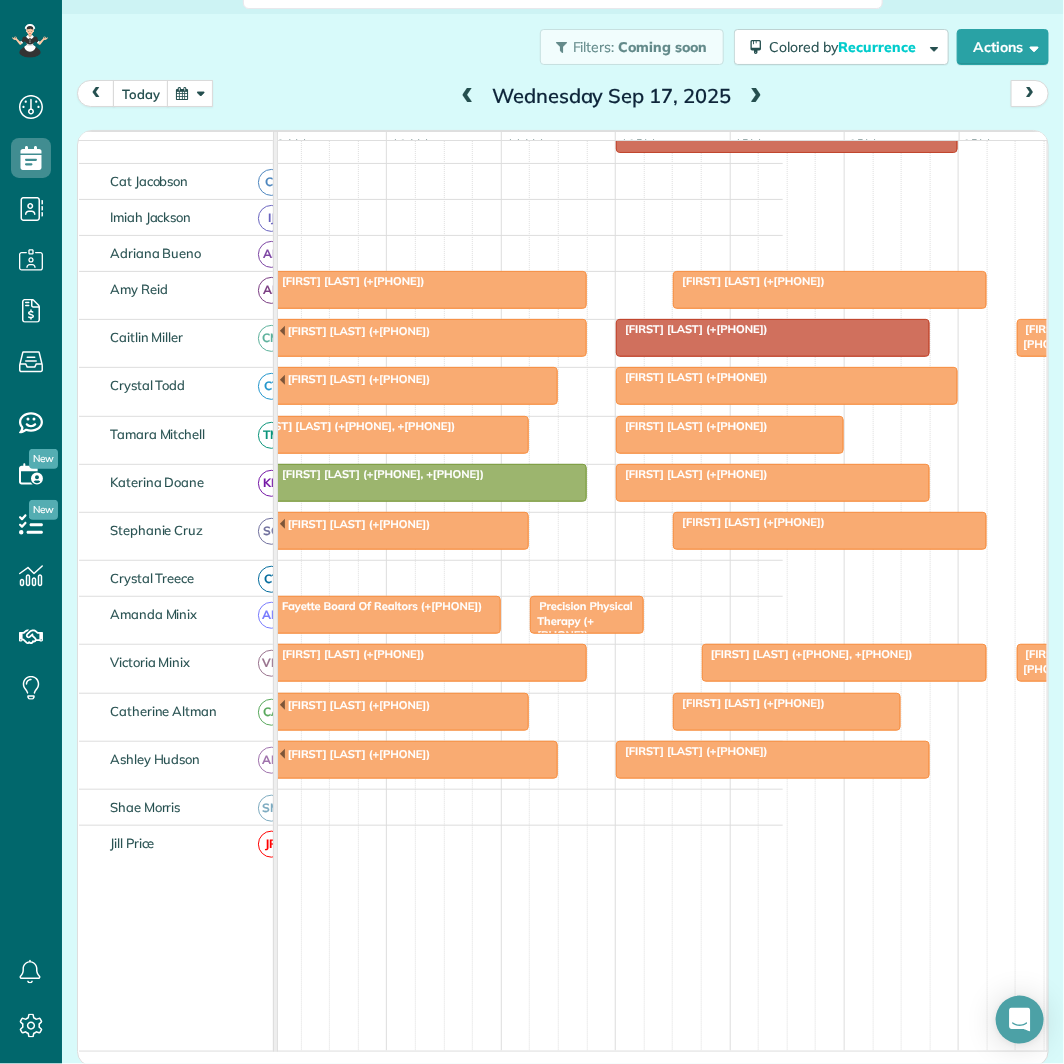 click at bounding box center (756, 97) 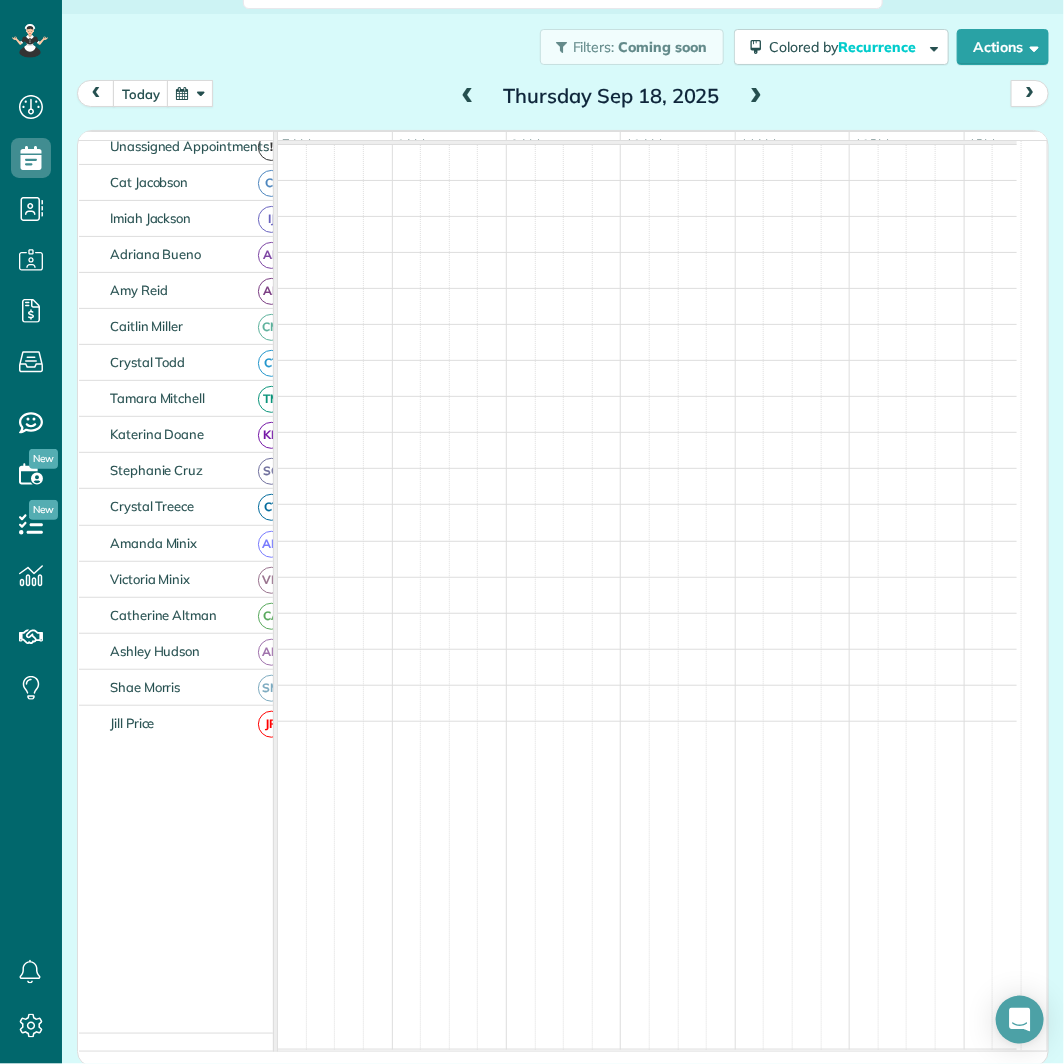 scroll, scrollTop: 260, scrollLeft: 0, axis: vertical 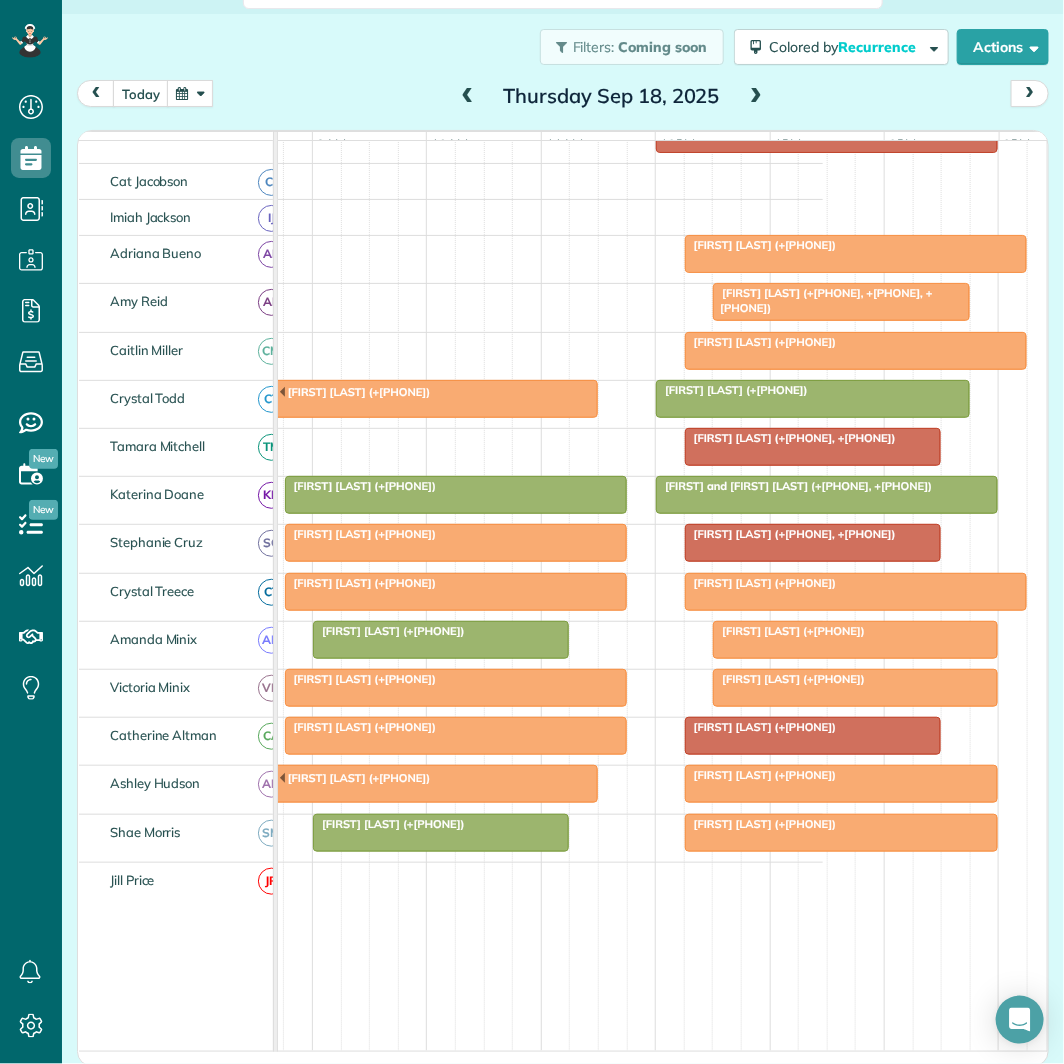 click at bounding box center (756, 97) 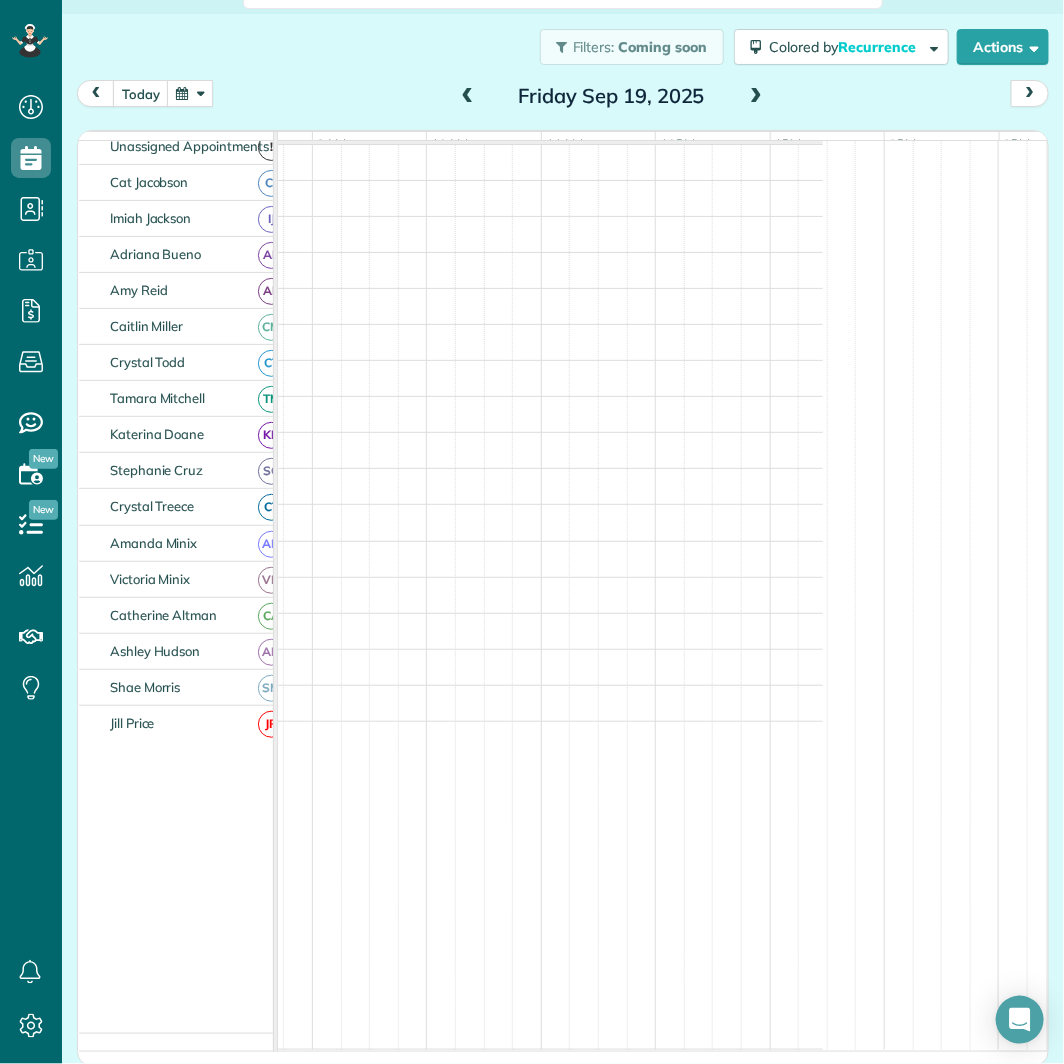 scroll, scrollTop: 0, scrollLeft: 0, axis: both 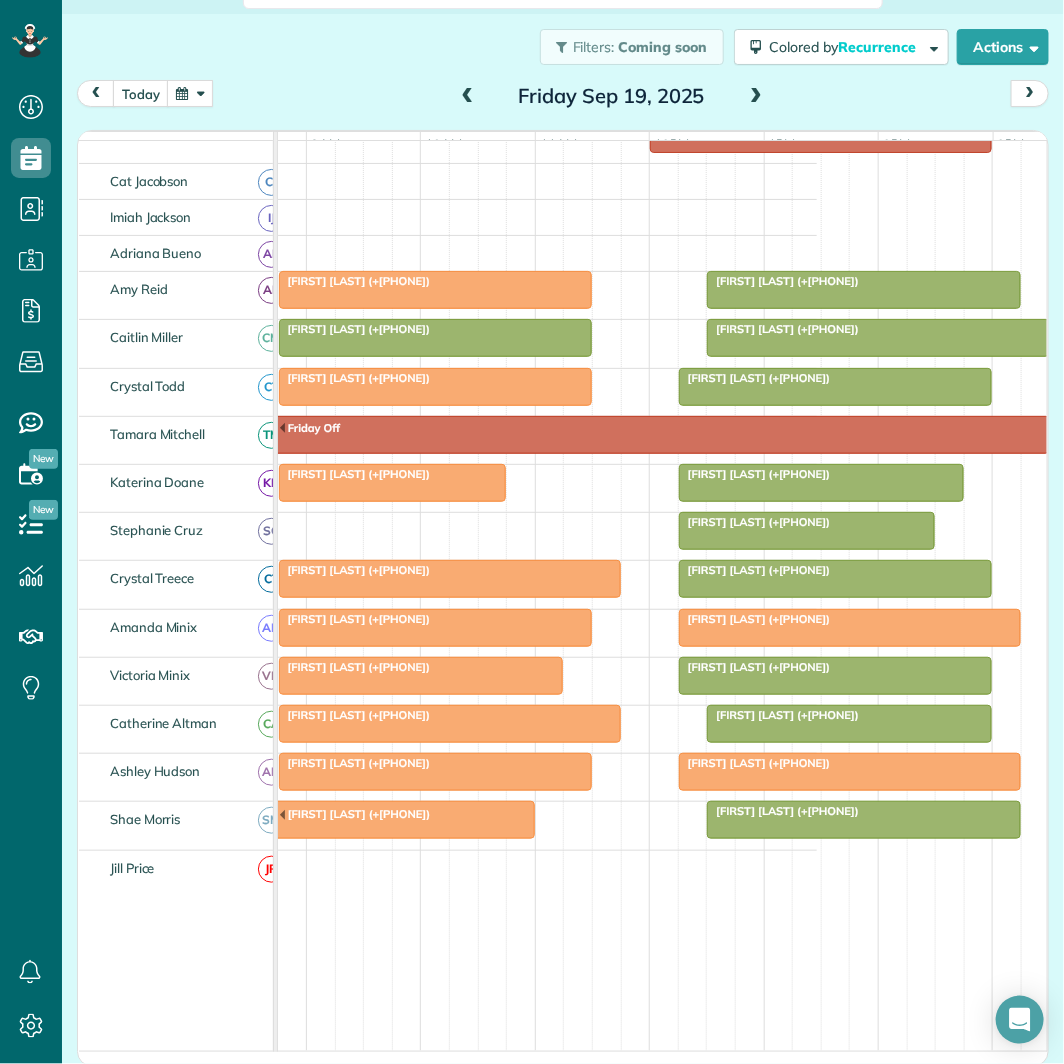 click at bounding box center (190, 93) 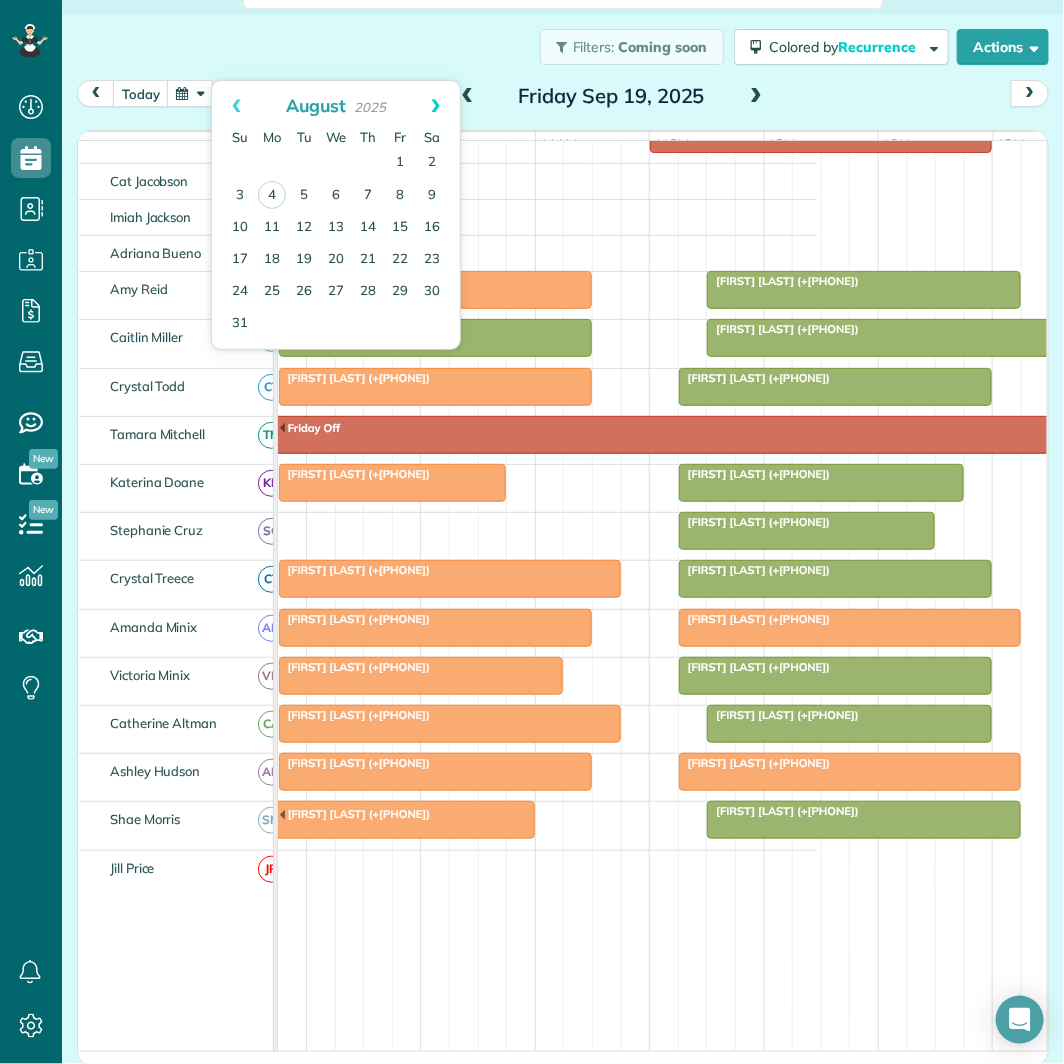 click on "Next" at bounding box center [435, 106] 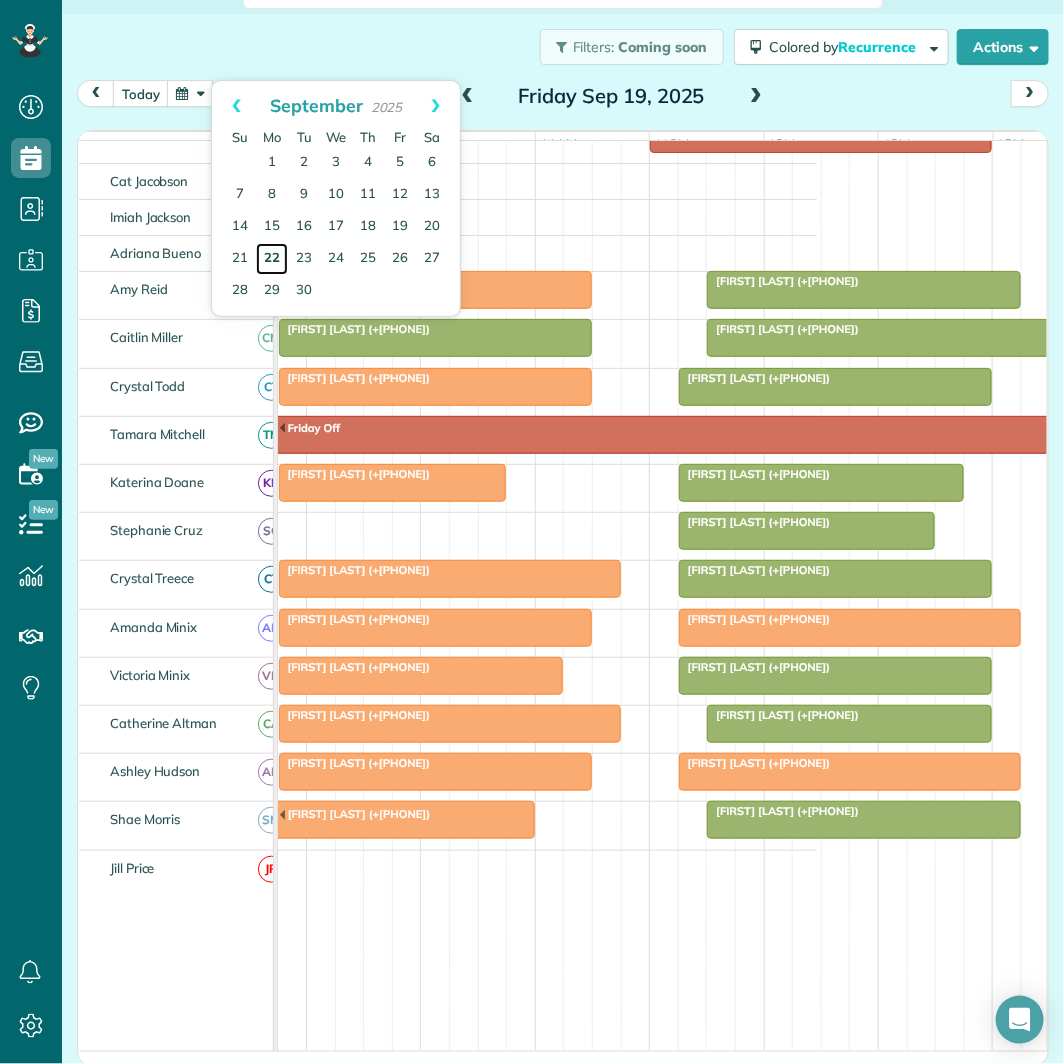 click on "22" at bounding box center [272, 259] 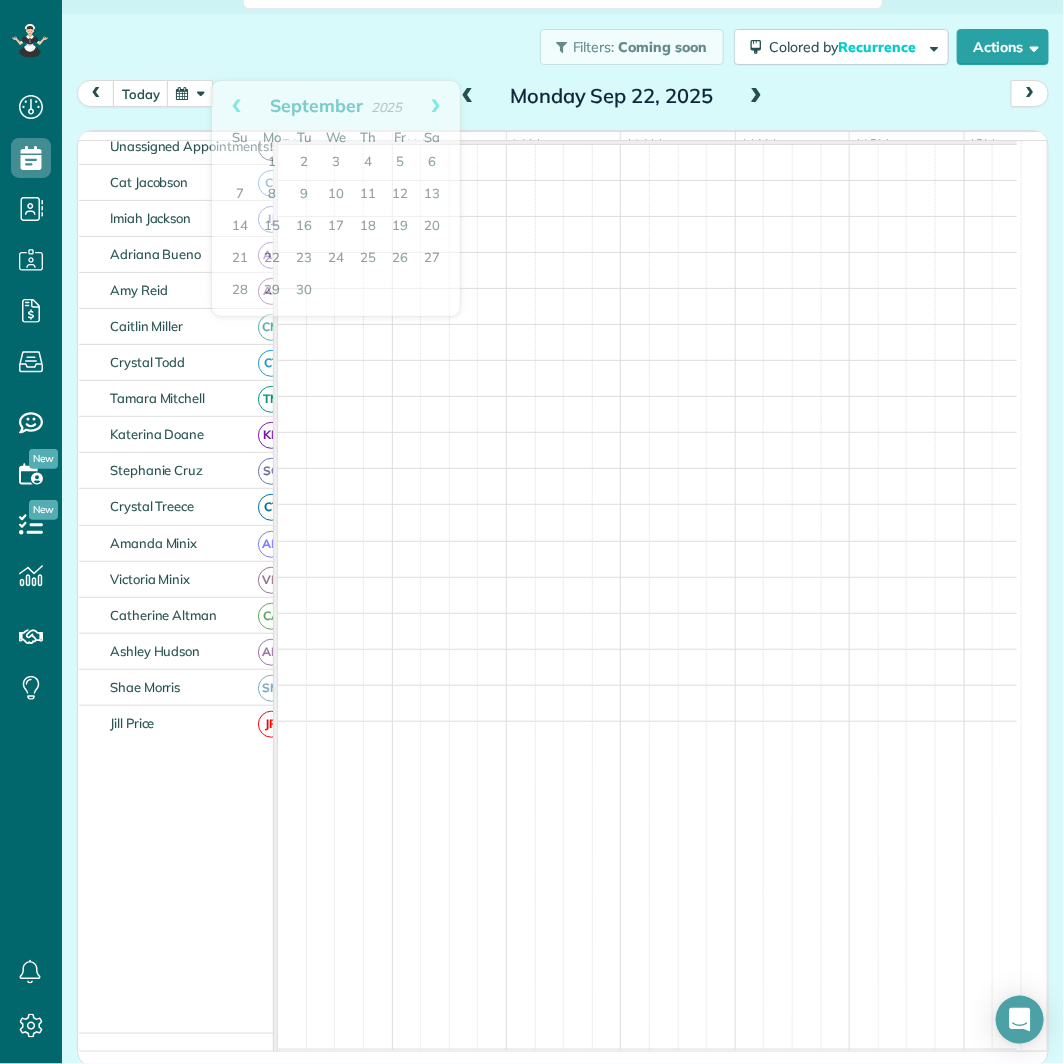 scroll, scrollTop: 260, scrollLeft: 0, axis: vertical 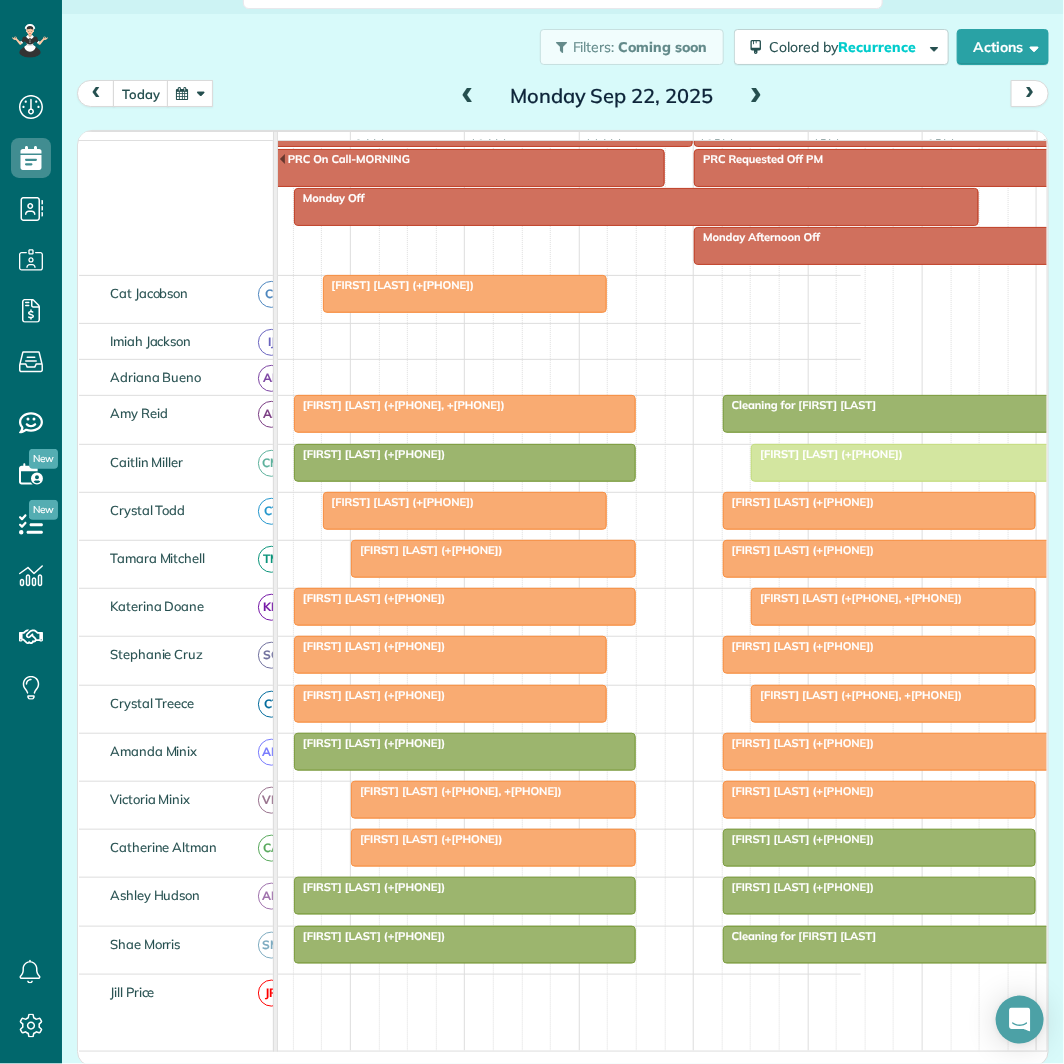 click at bounding box center [756, 97] 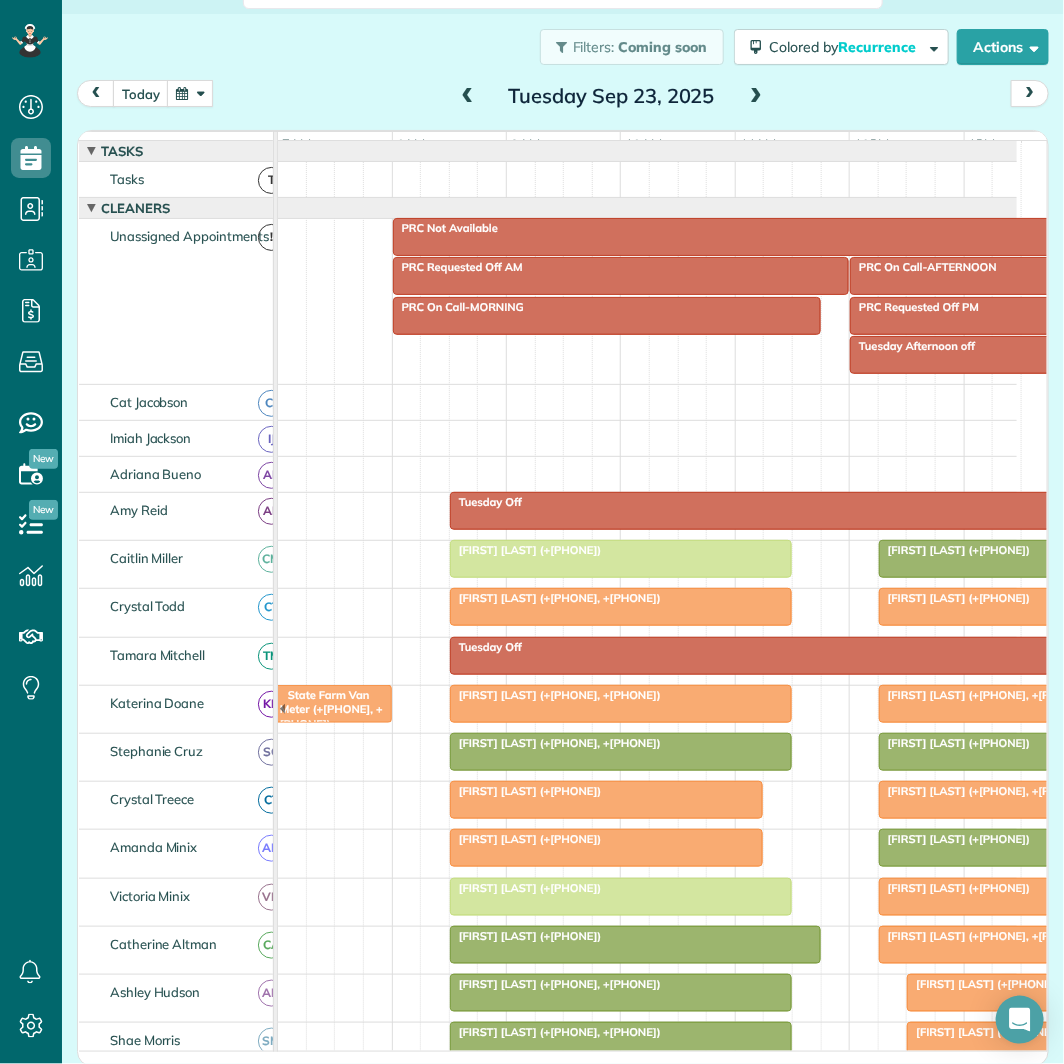 scroll, scrollTop: 0, scrollLeft: 80, axis: horizontal 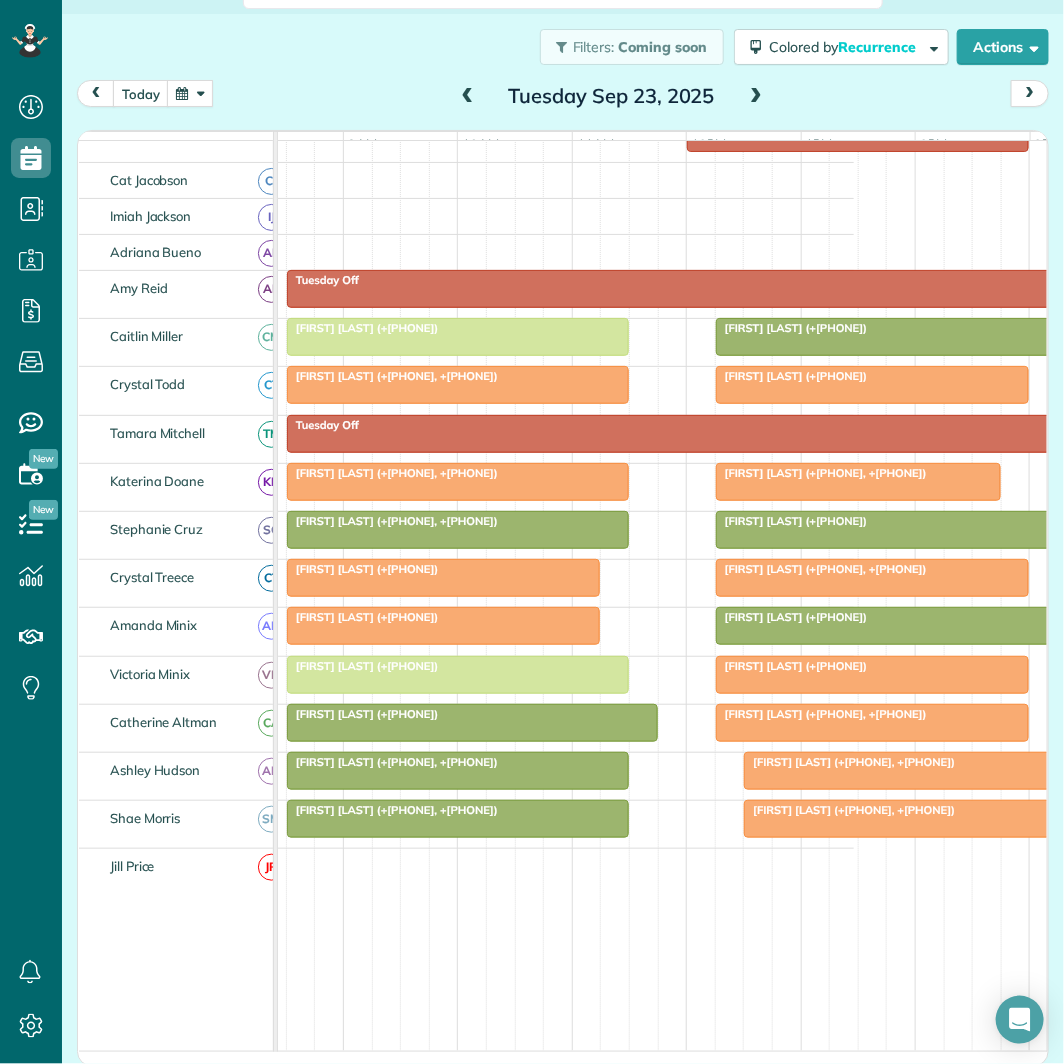 click at bounding box center (756, 97) 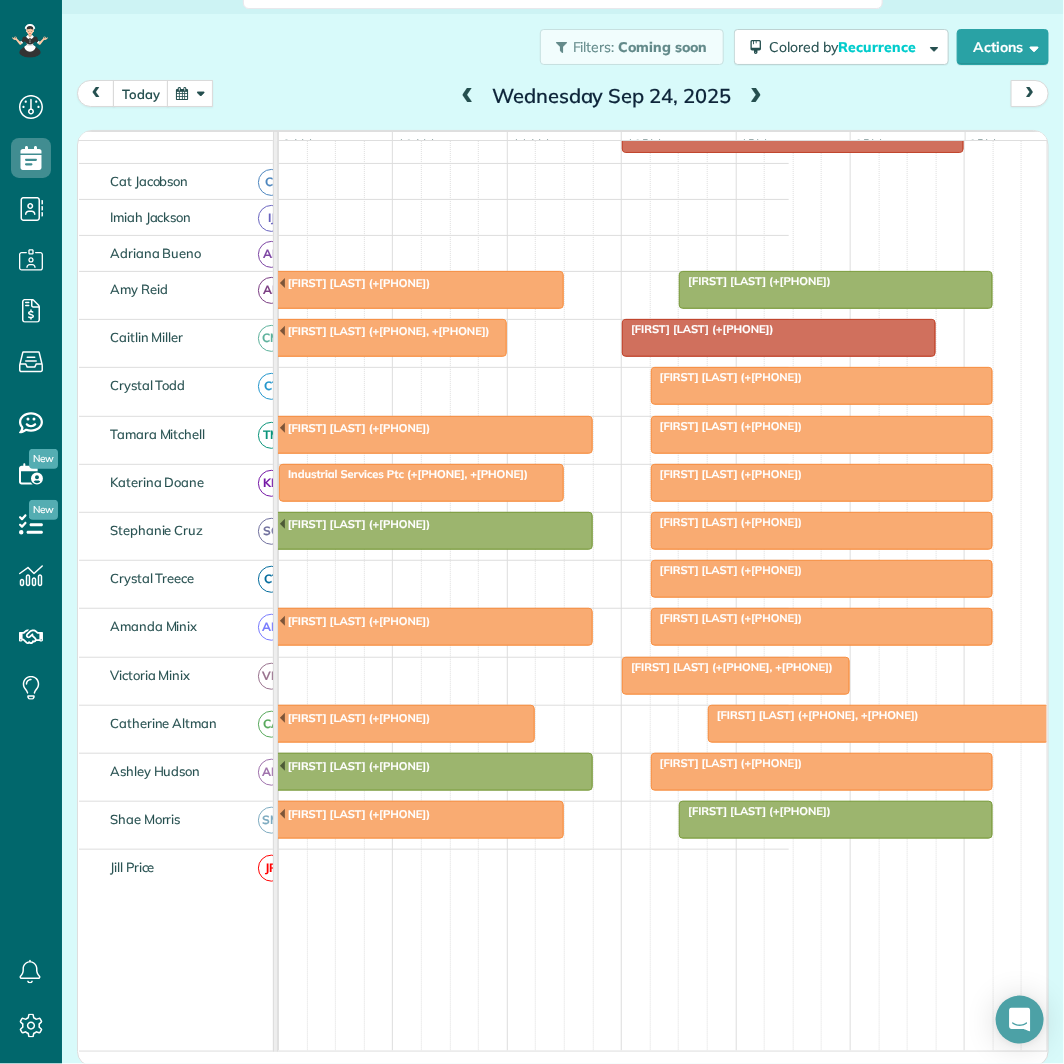 click at bounding box center (756, 97) 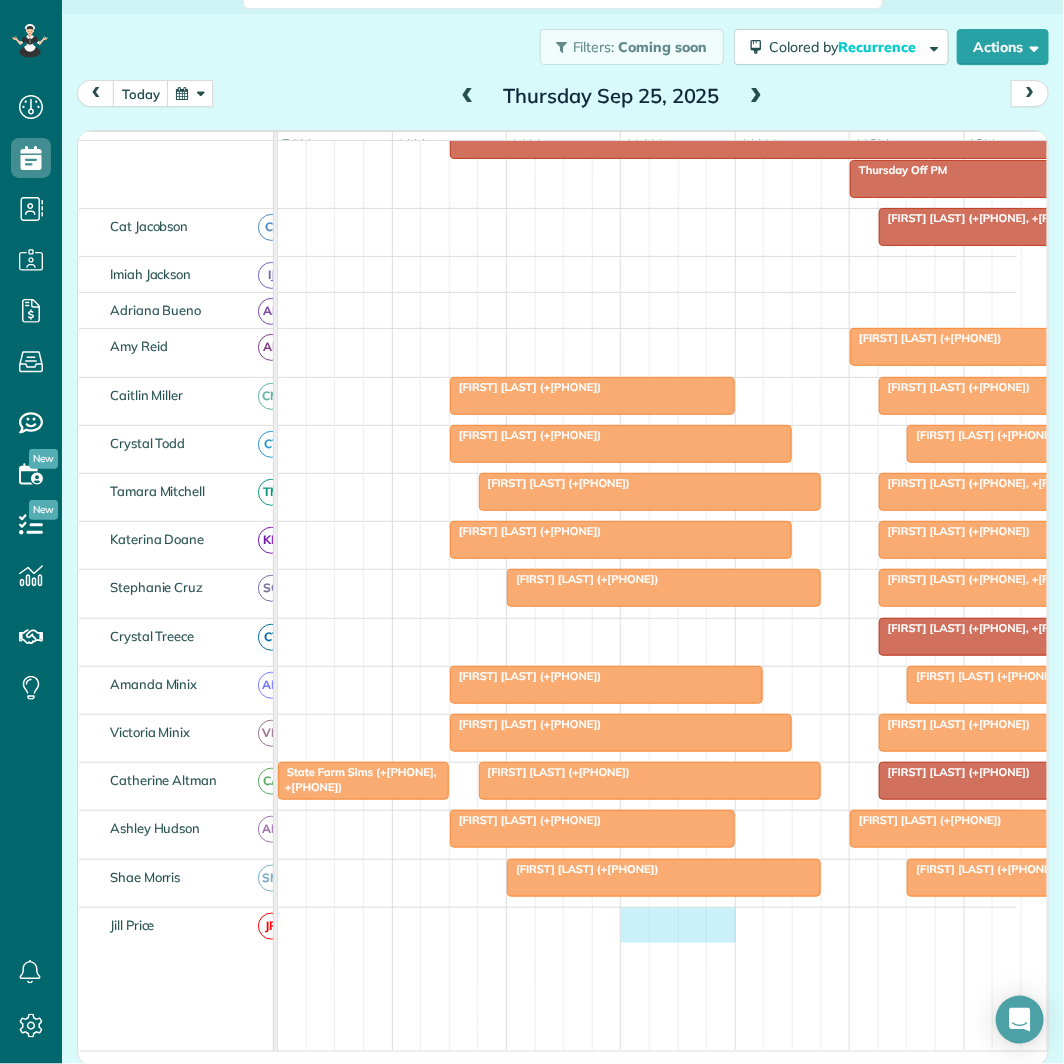 drag, startPoint x: 624, startPoint y: 1048, endPoint x: 706, endPoint y: 1050, distance: 82.02438 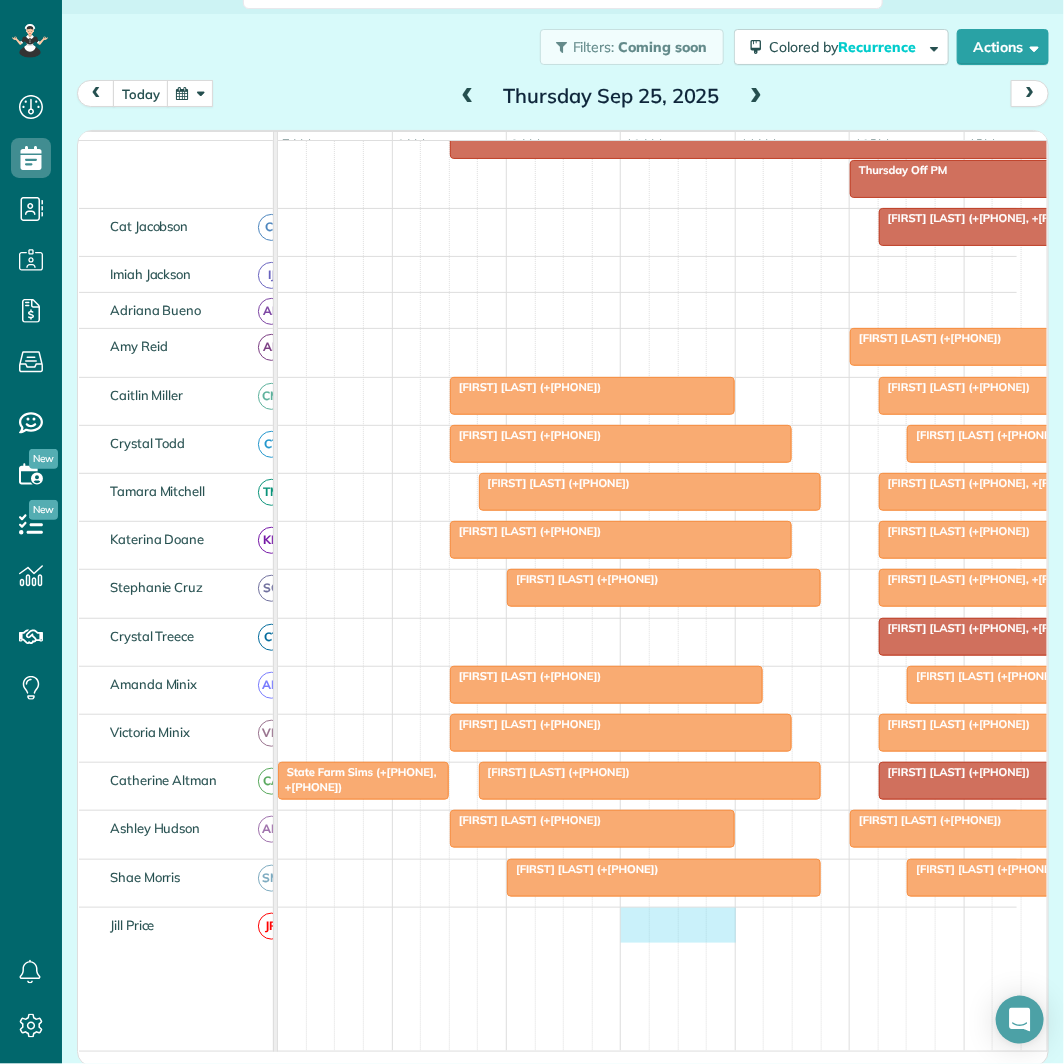click at bounding box center [647, 1071] 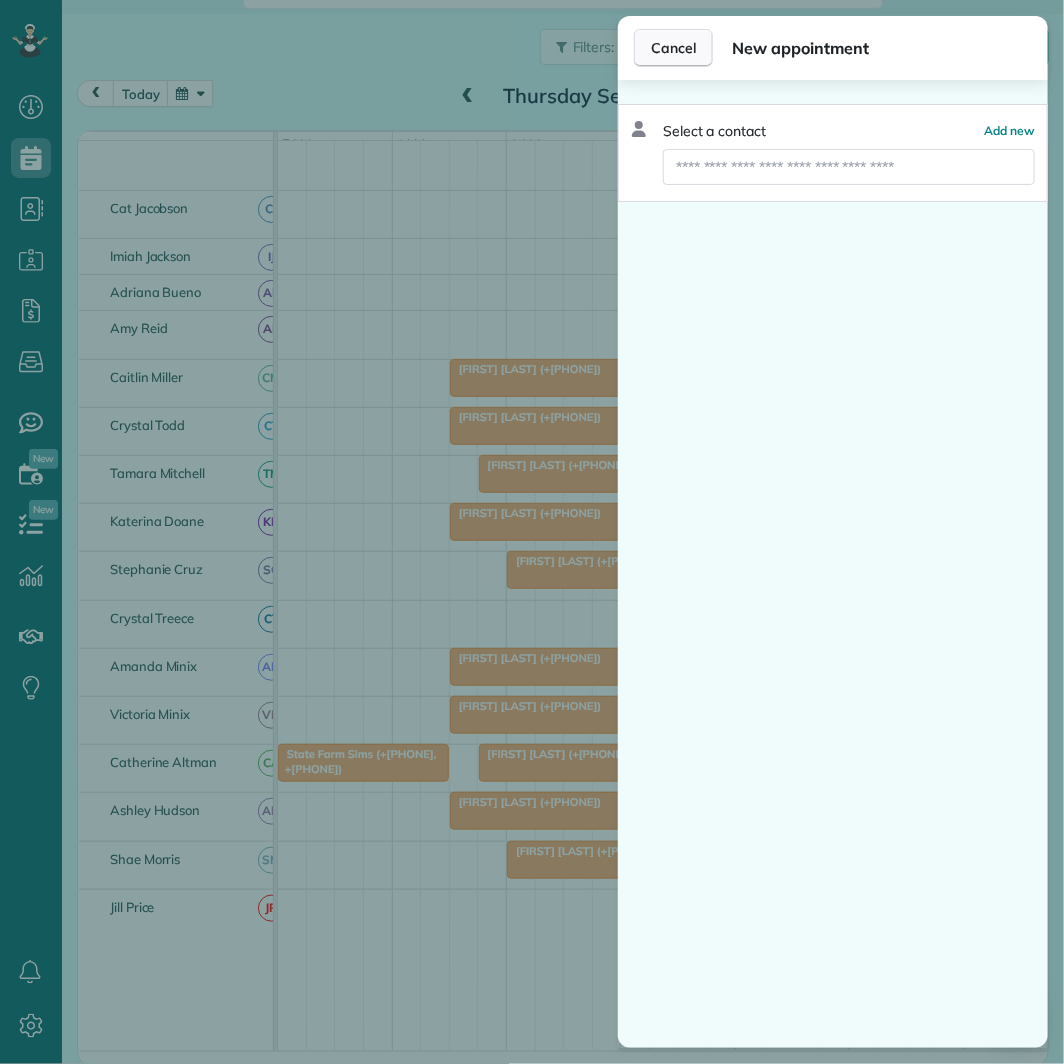 click on "Cancel" at bounding box center (673, 48) 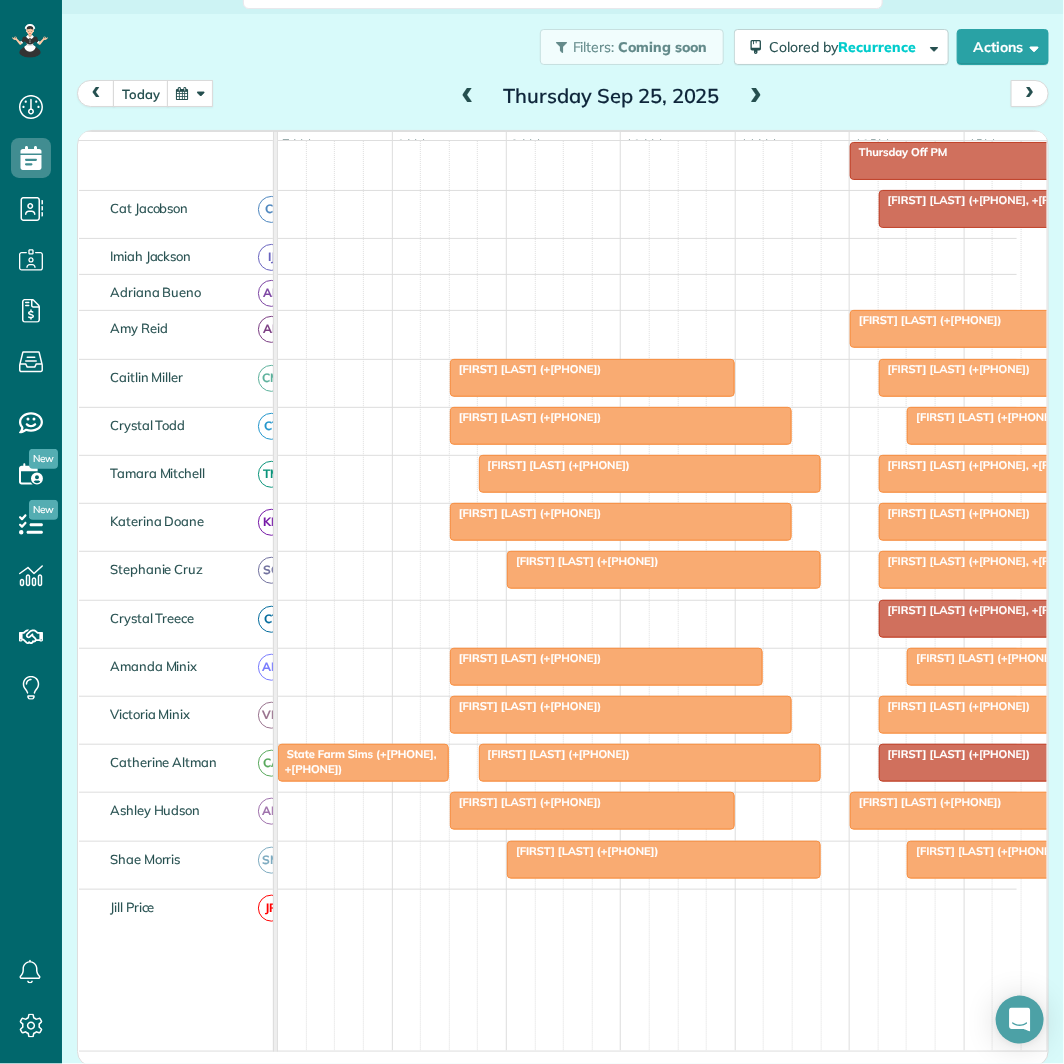 click at bounding box center [756, 97] 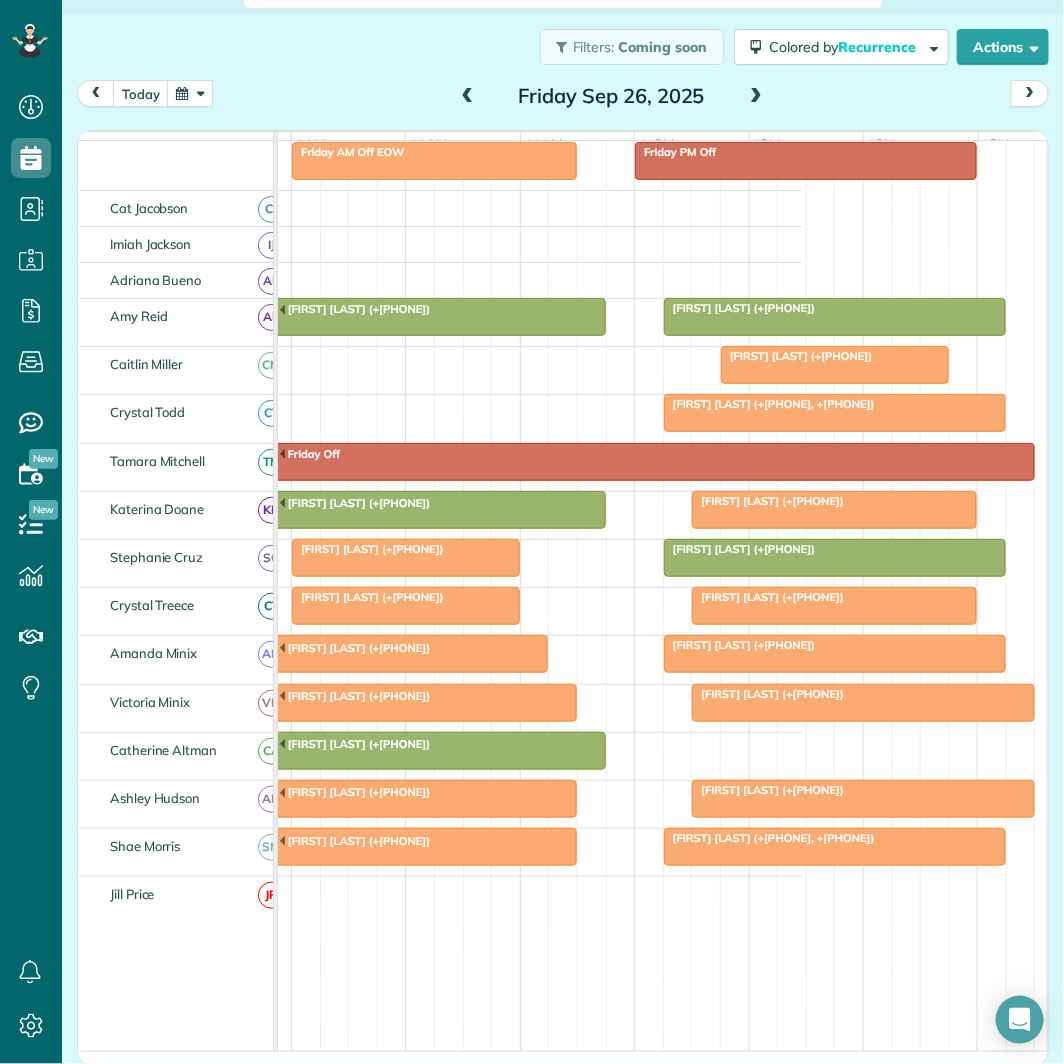 click at bounding box center [190, 93] 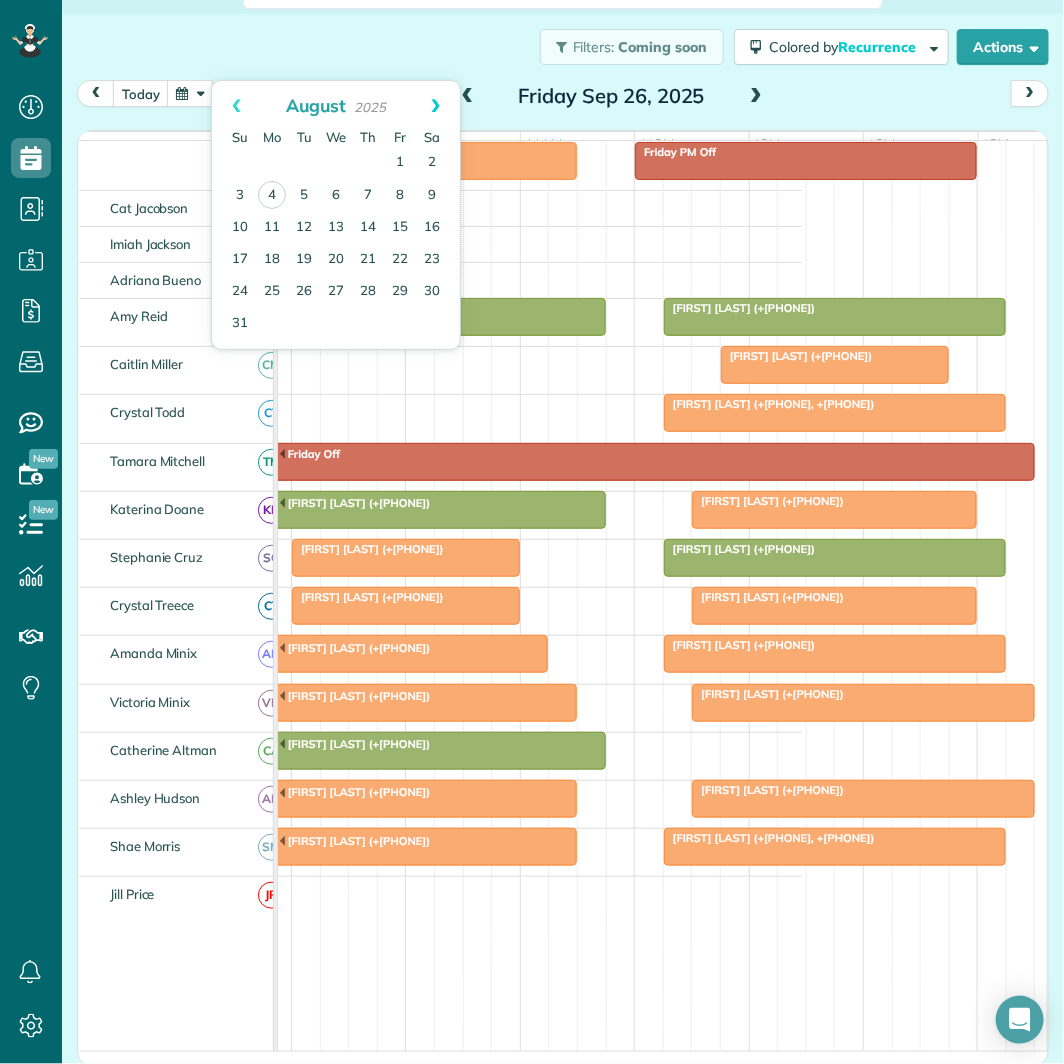 click on "Next" at bounding box center (435, 106) 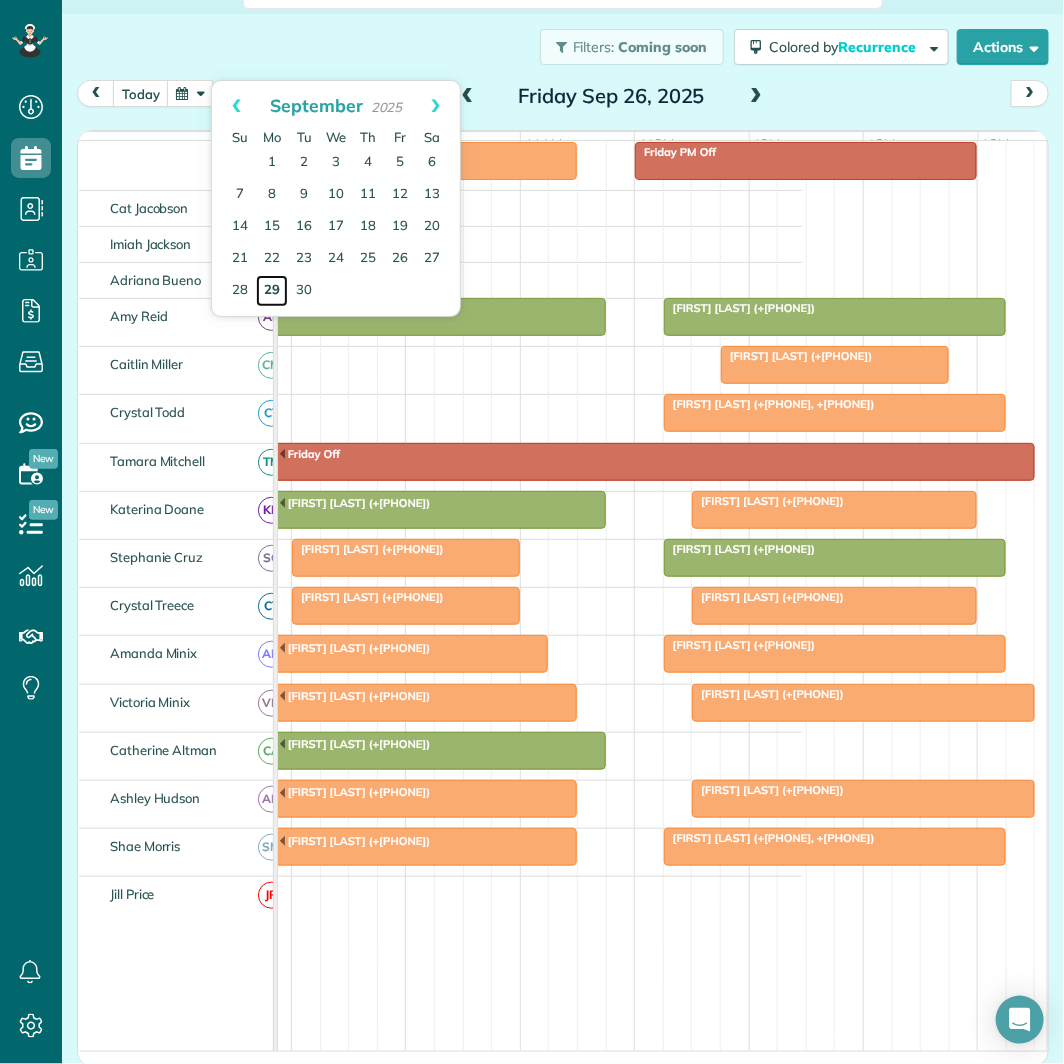 click on "29" at bounding box center [272, 291] 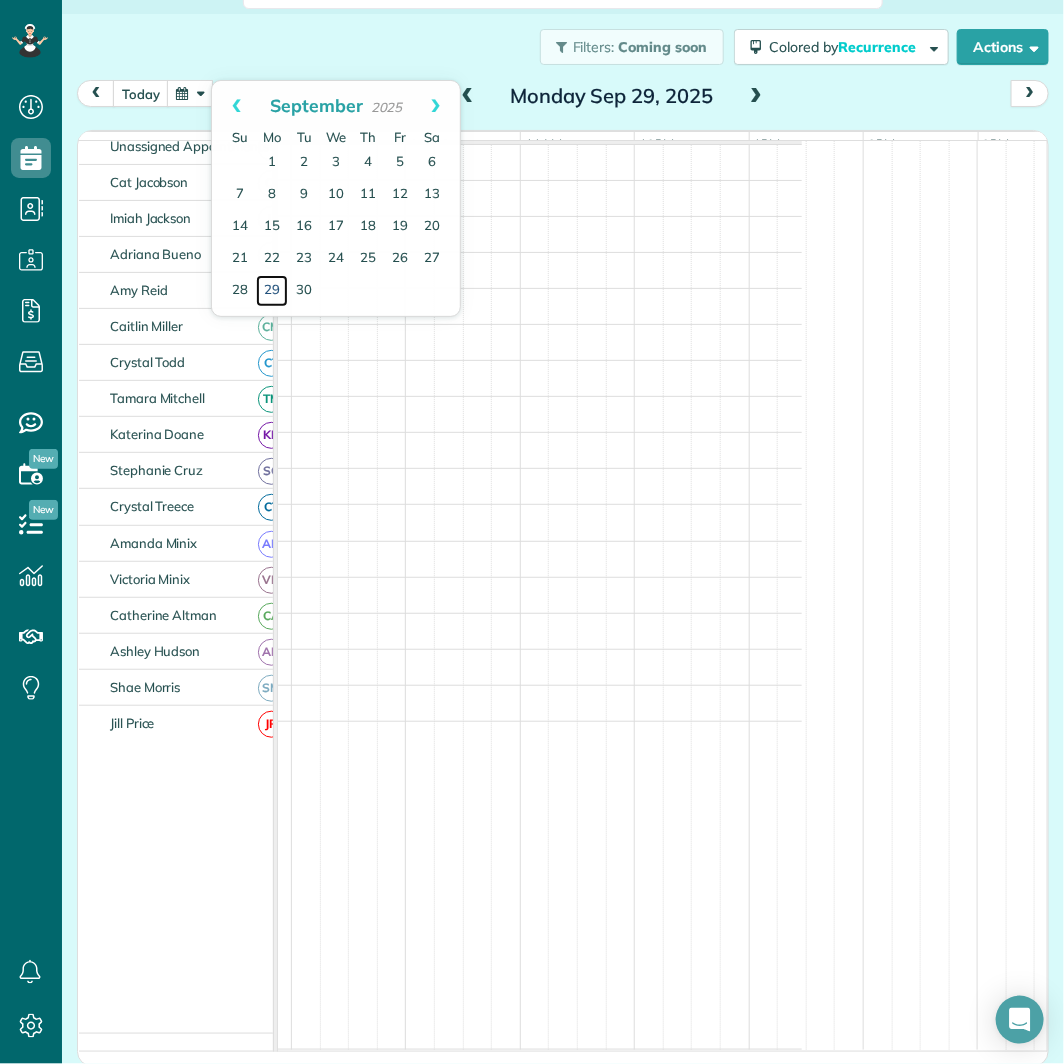 scroll, scrollTop: 0, scrollLeft: 0, axis: both 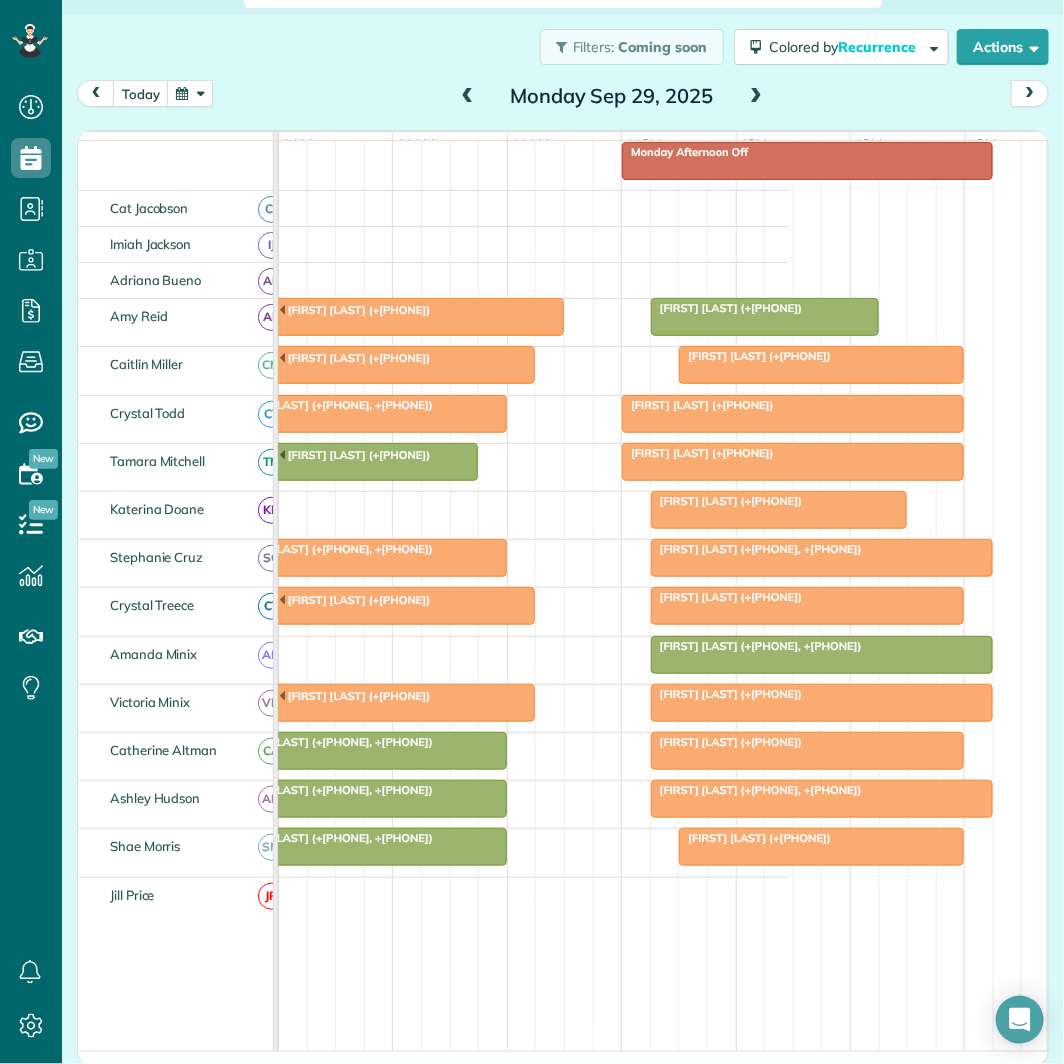 click at bounding box center (756, 97) 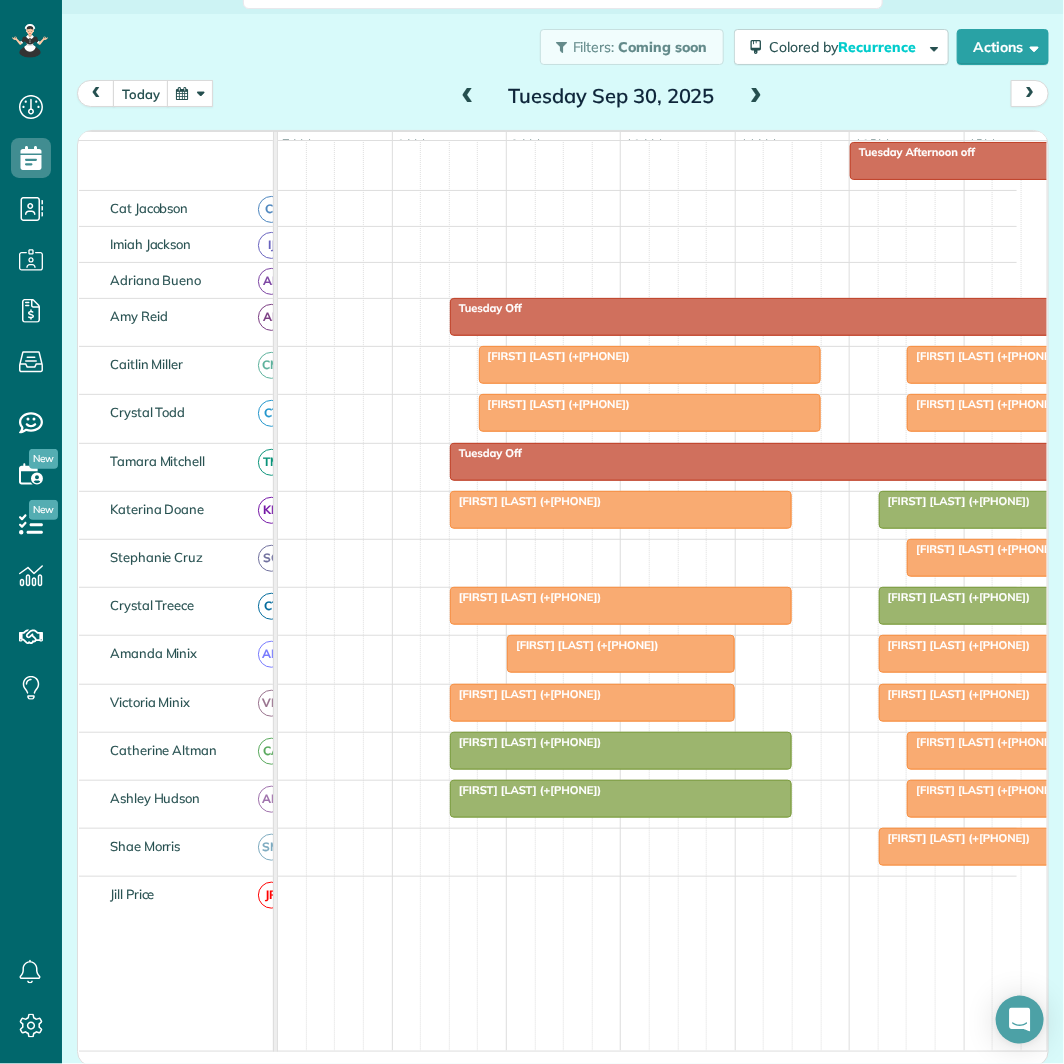 scroll, scrollTop: 194, scrollLeft: 4, axis: both 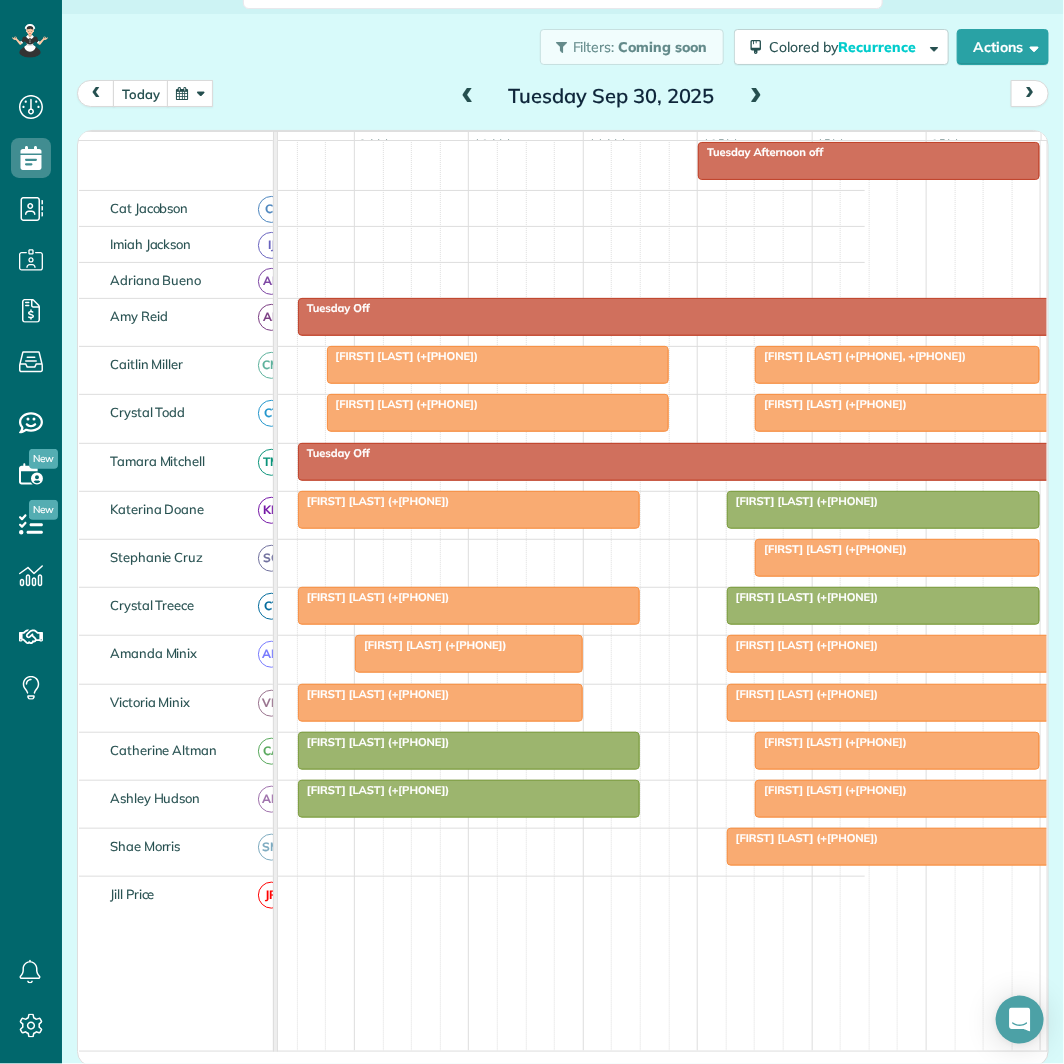 click at bounding box center (756, 97) 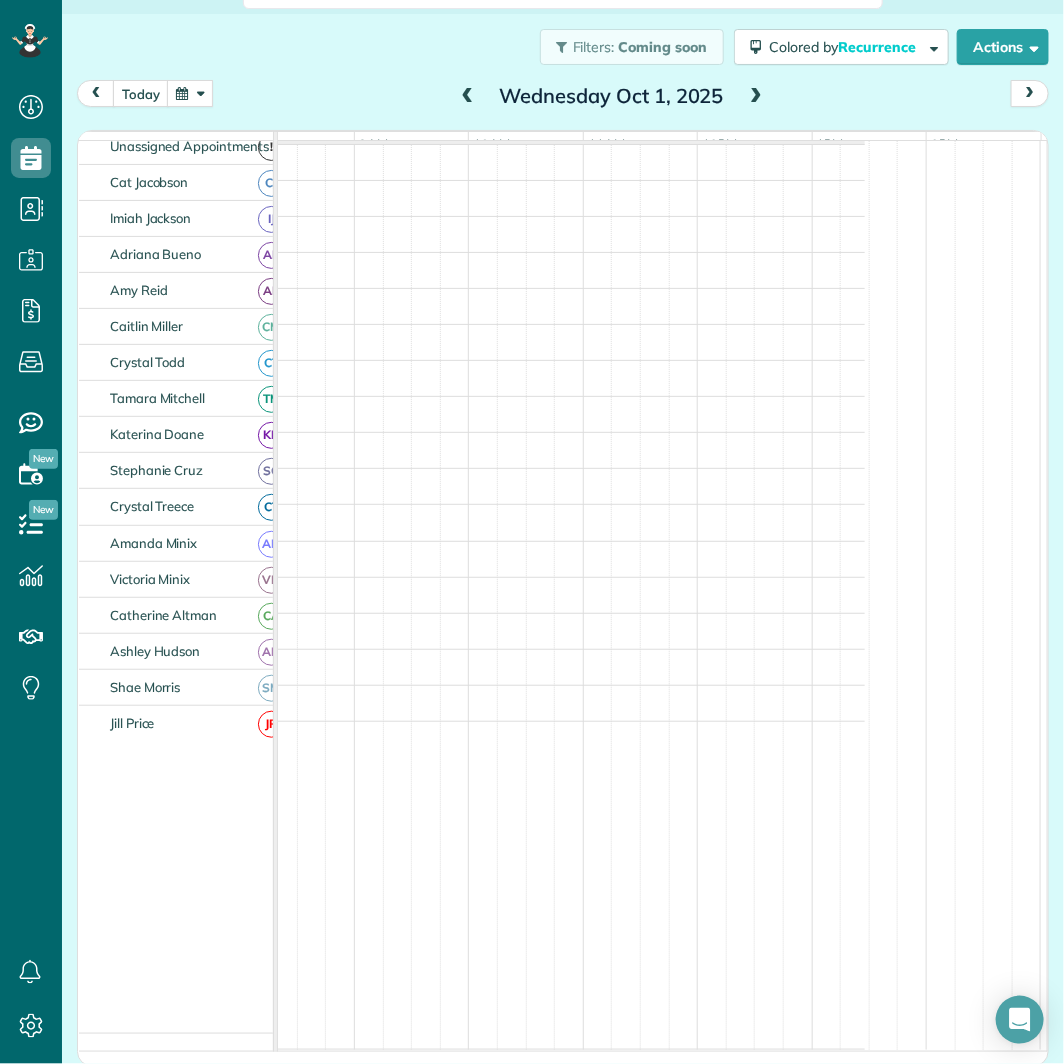 scroll, scrollTop: 0, scrollLeft: 0, axis: both 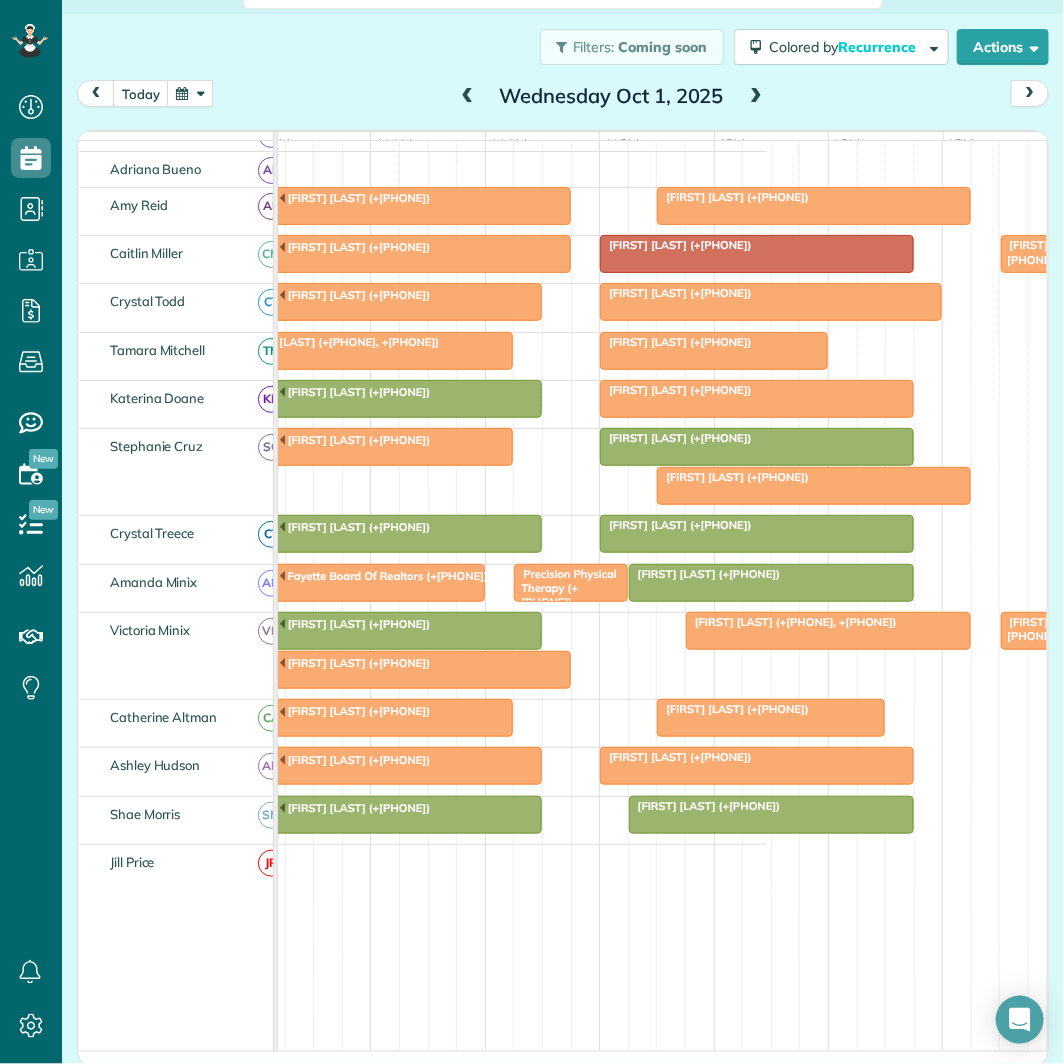 click at bounding box center (756, 97) 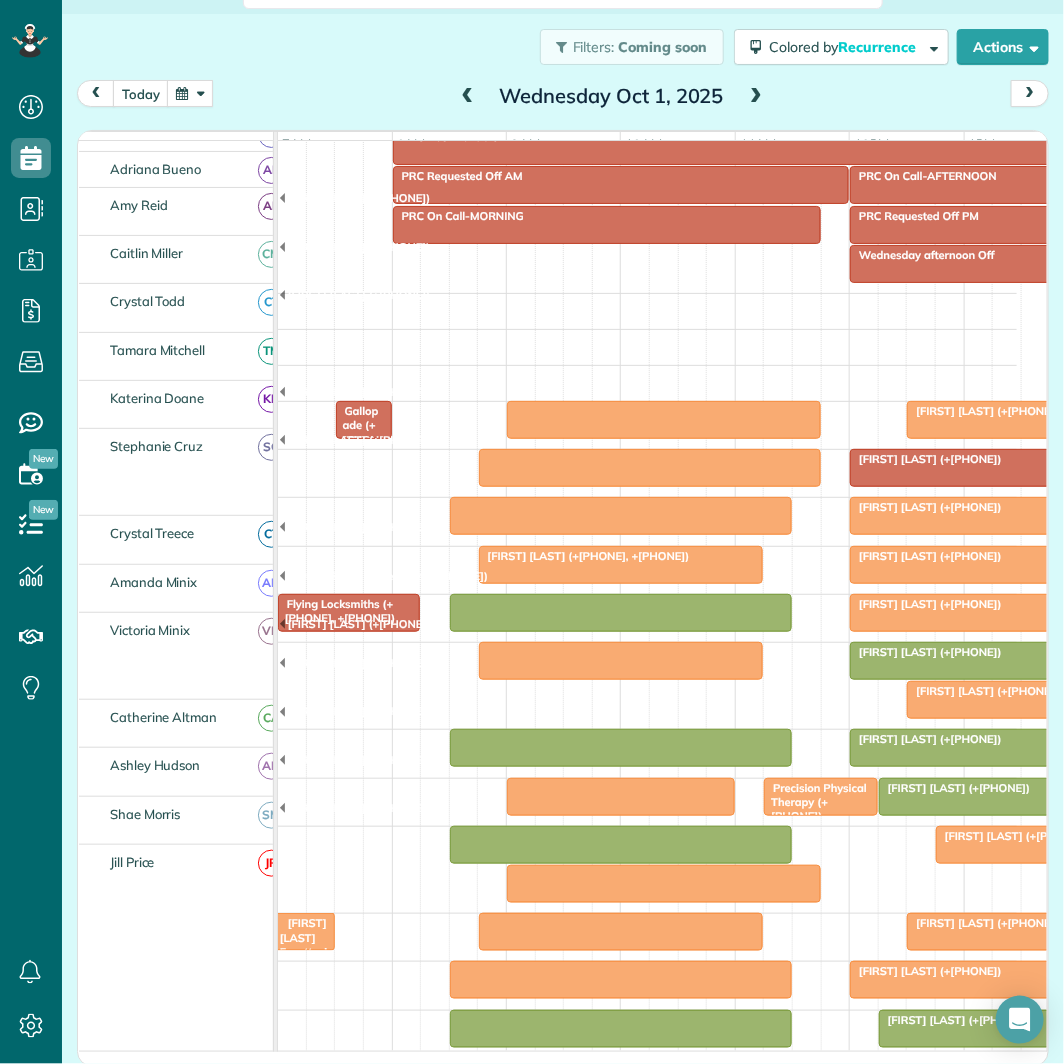 scroll, scrollTop: 90, scrollLeft: 0, axis: vertical 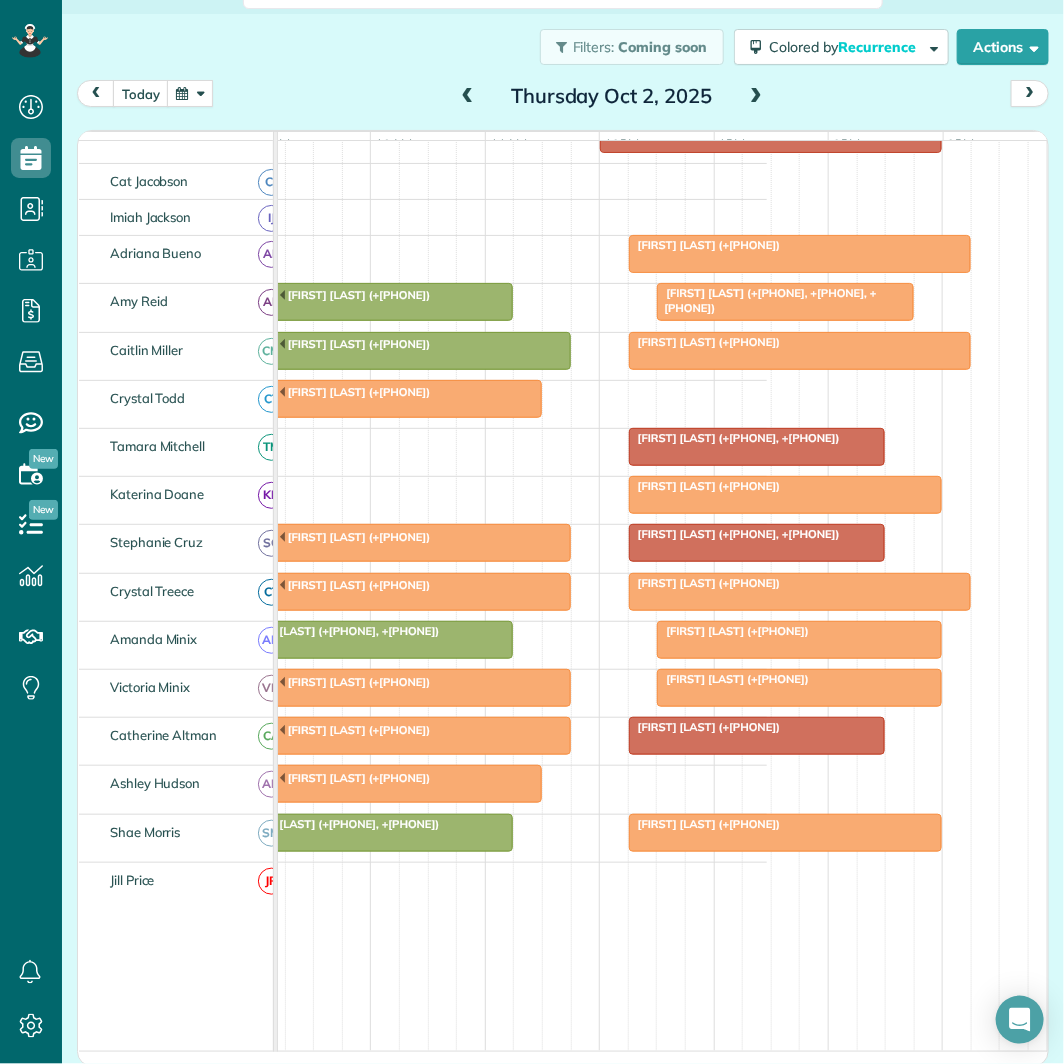 click at bounding box center (756, 97) 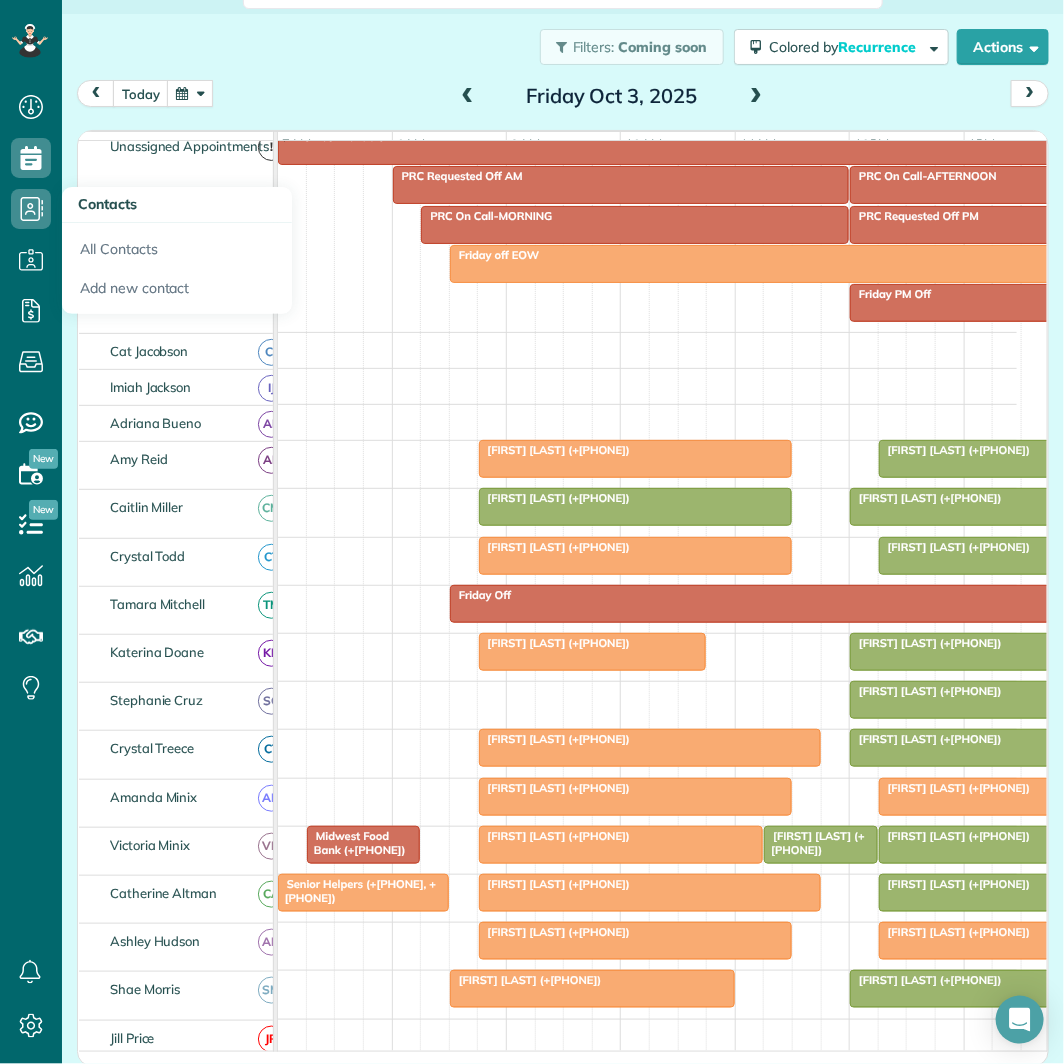 scroll, scrollTop: 260, scrollLeft: 0, axis: vertical 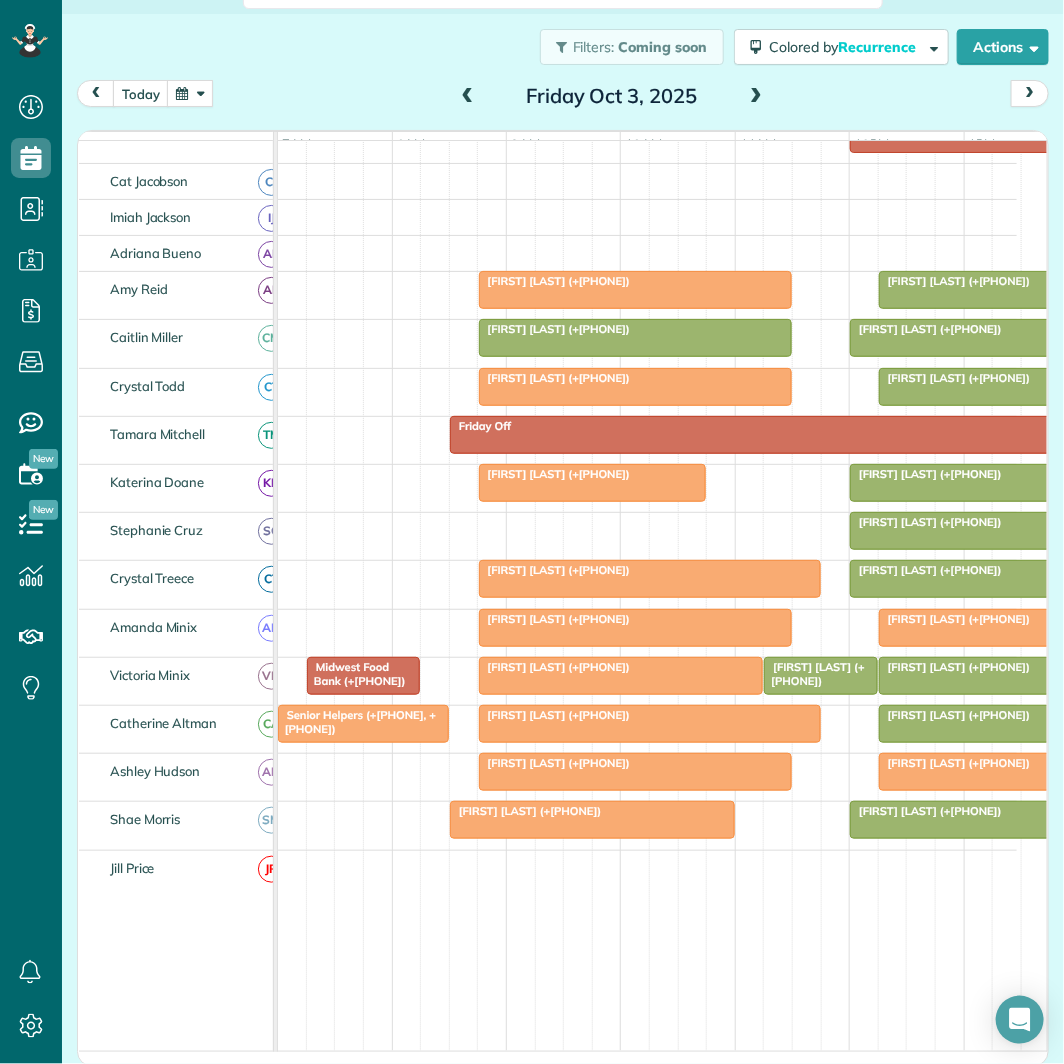 click at bounding box center [190, 93] 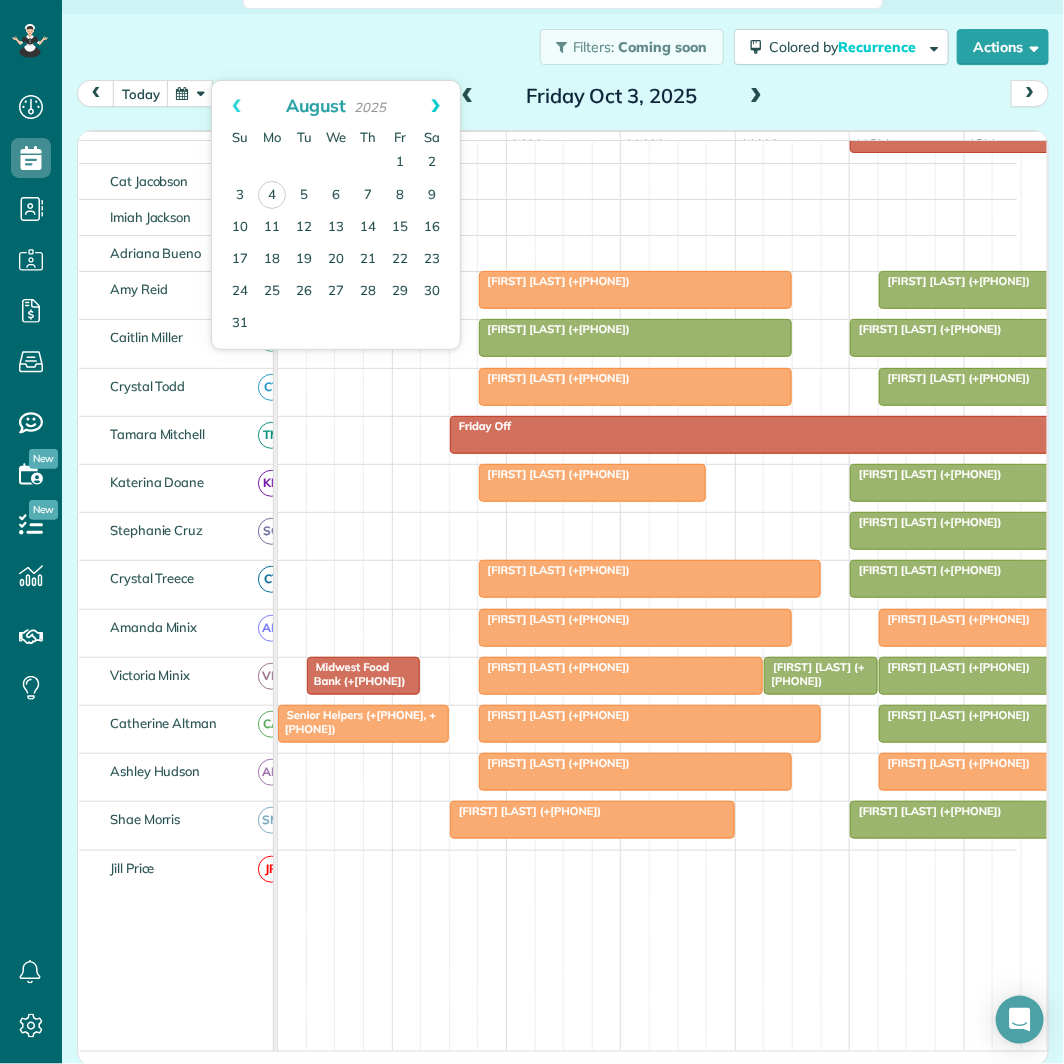click on "Next" at bounding box center [435, 106] 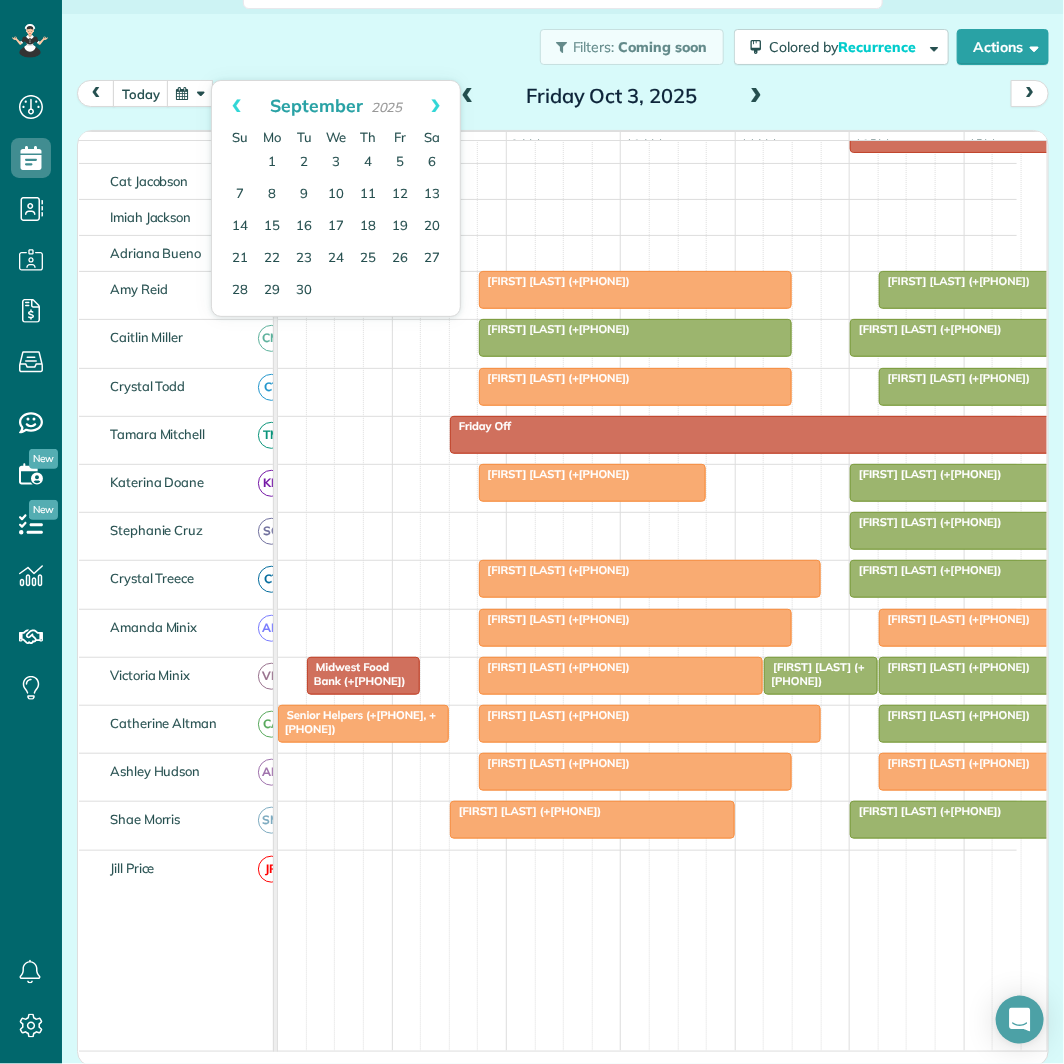 click on "Next" at bounding box center [435, 106] 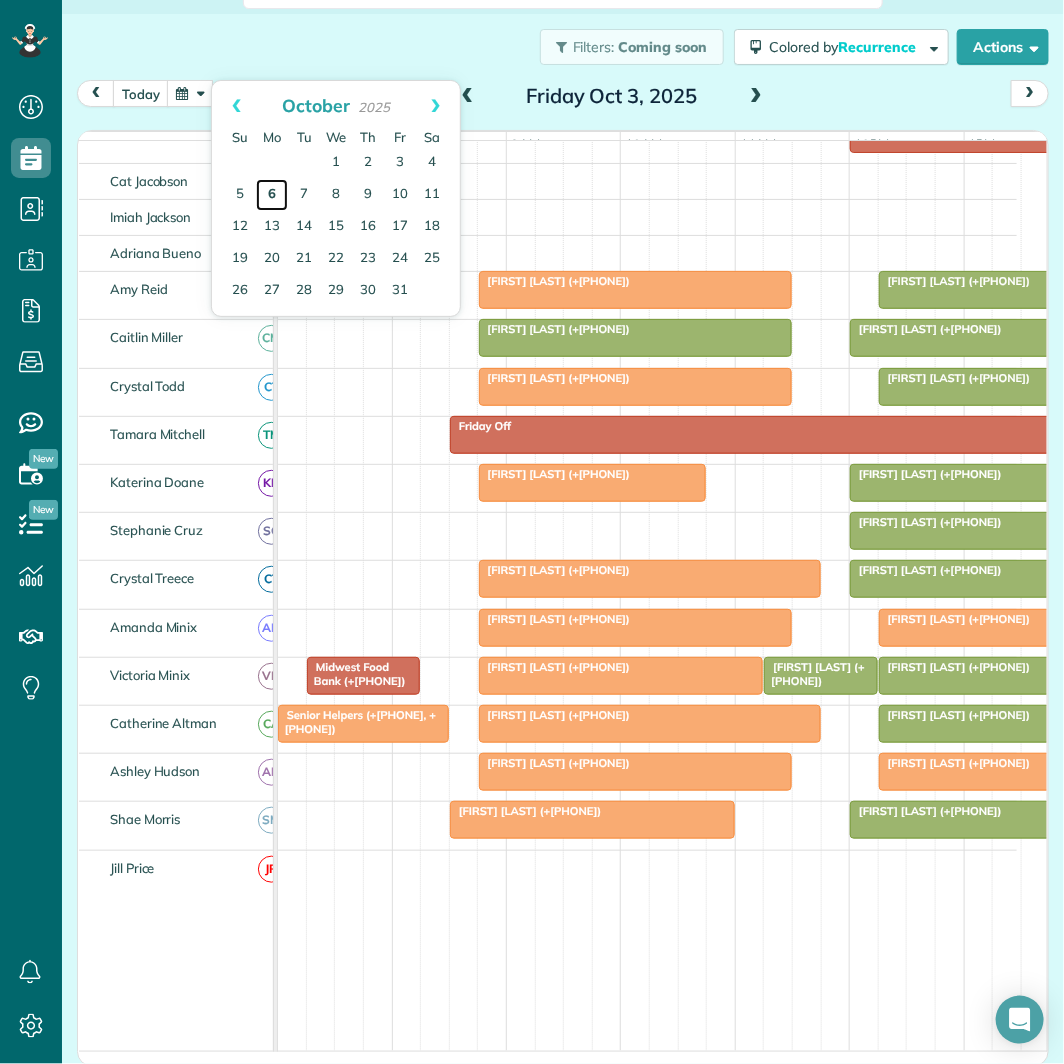 click on "6" at bounding box center (272, 195) 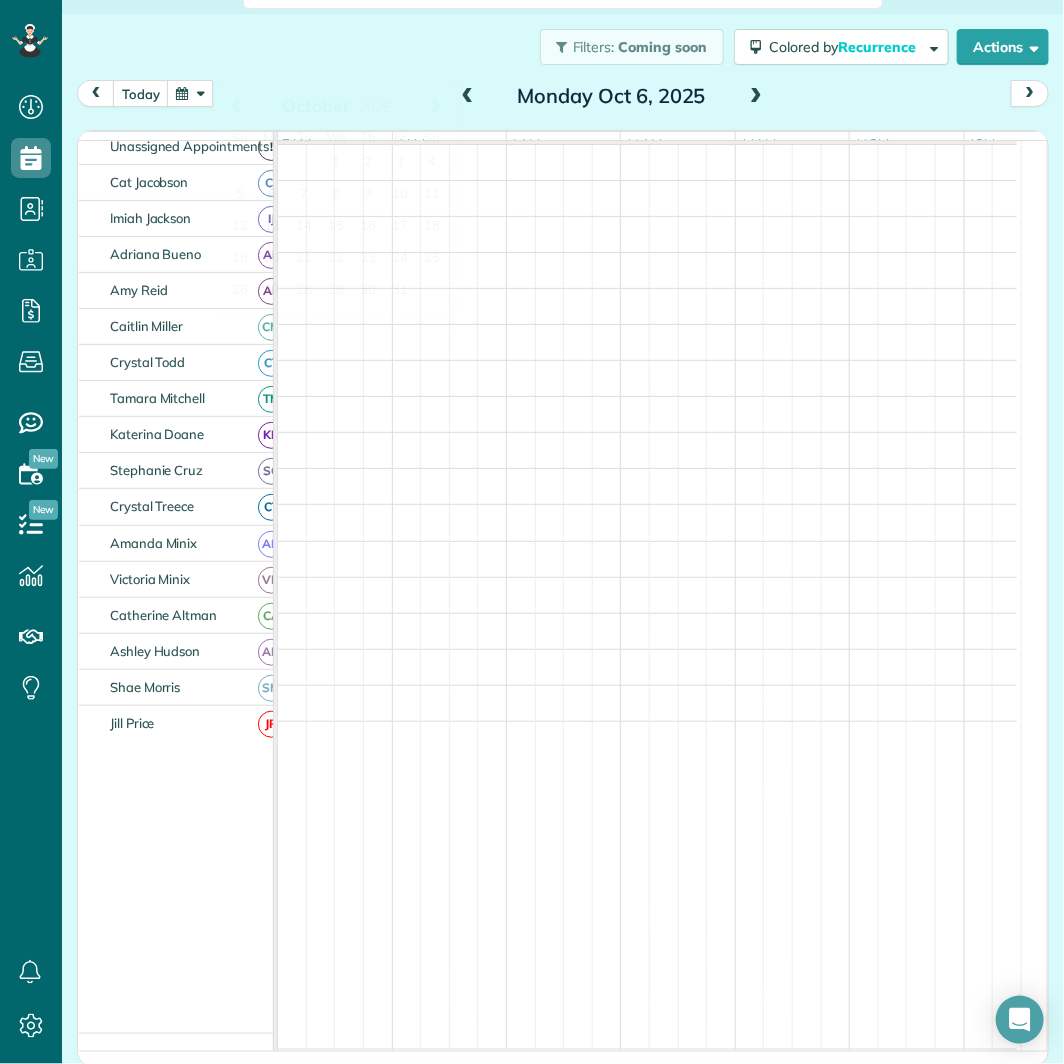 scroll, scrollTop: 260, scrollLeft: 0, axis: vertical 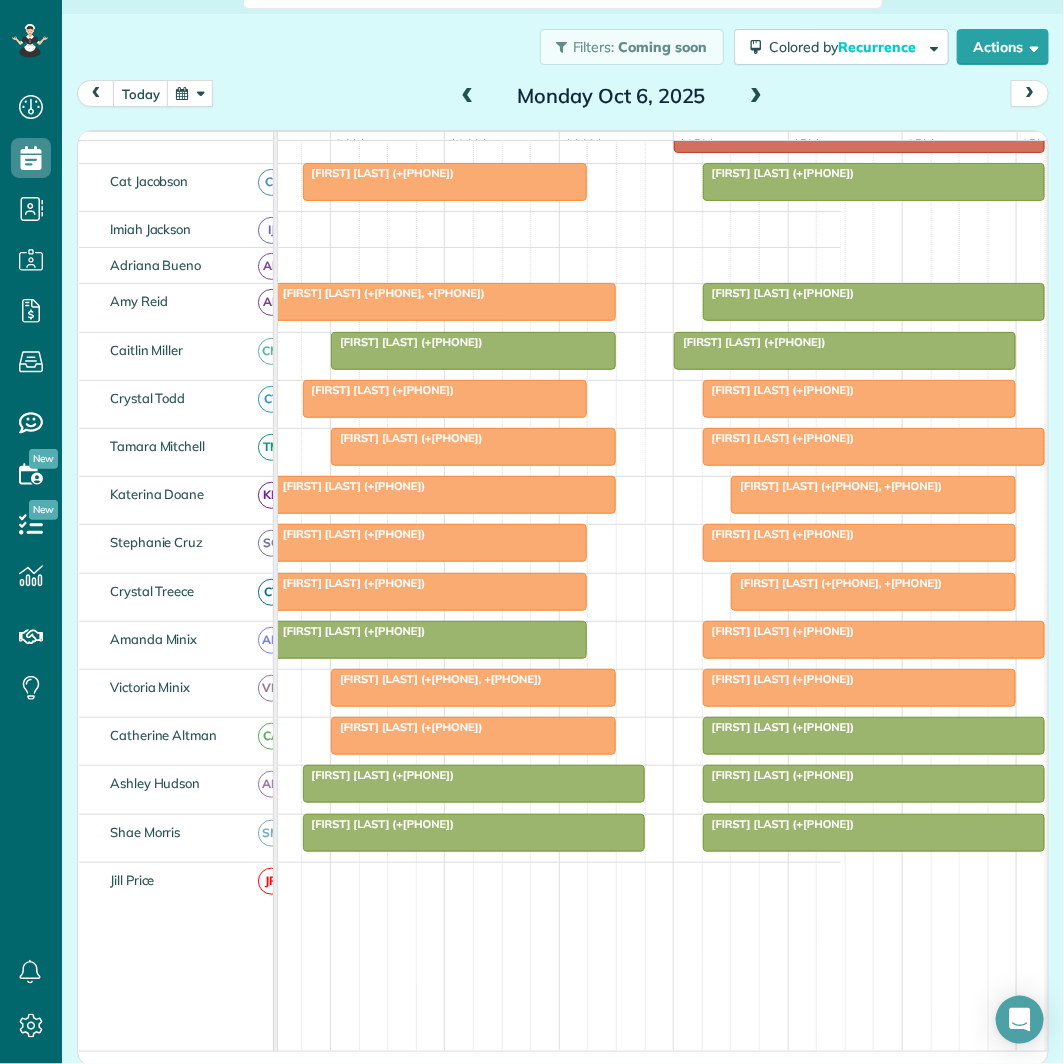 click at bounding box center (756, 97) 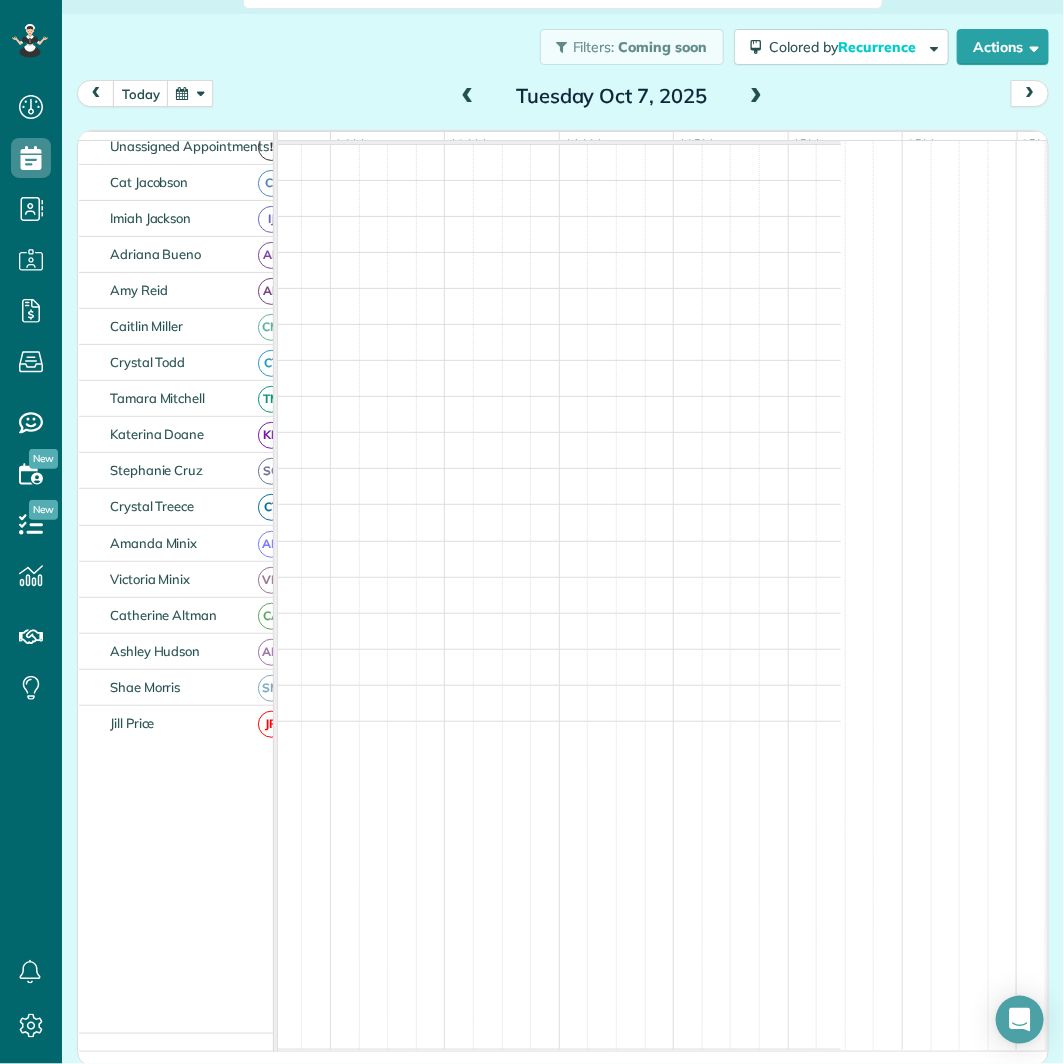 scroll, scrollTop: 0, scrollLeft: 0, axis: both 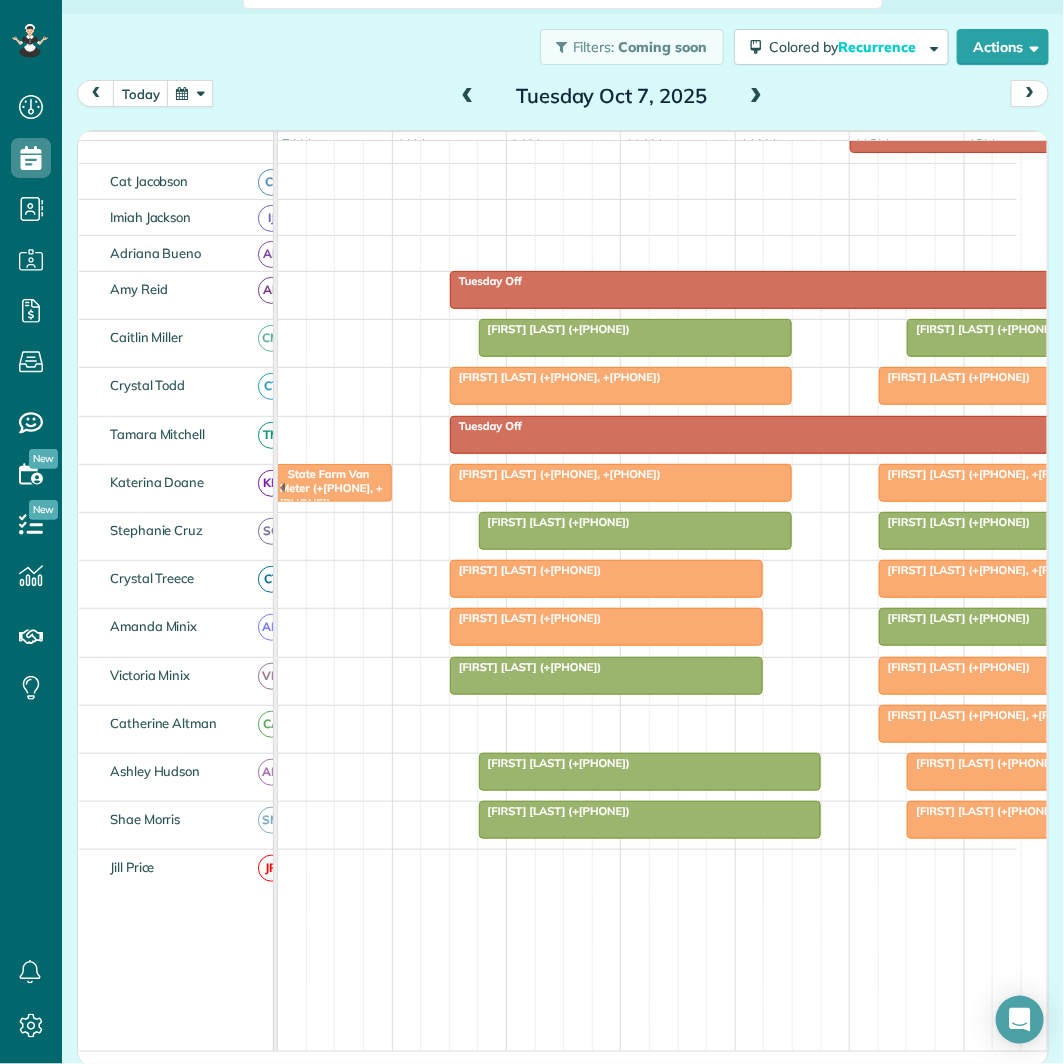 click at bounding box center [756, 97] 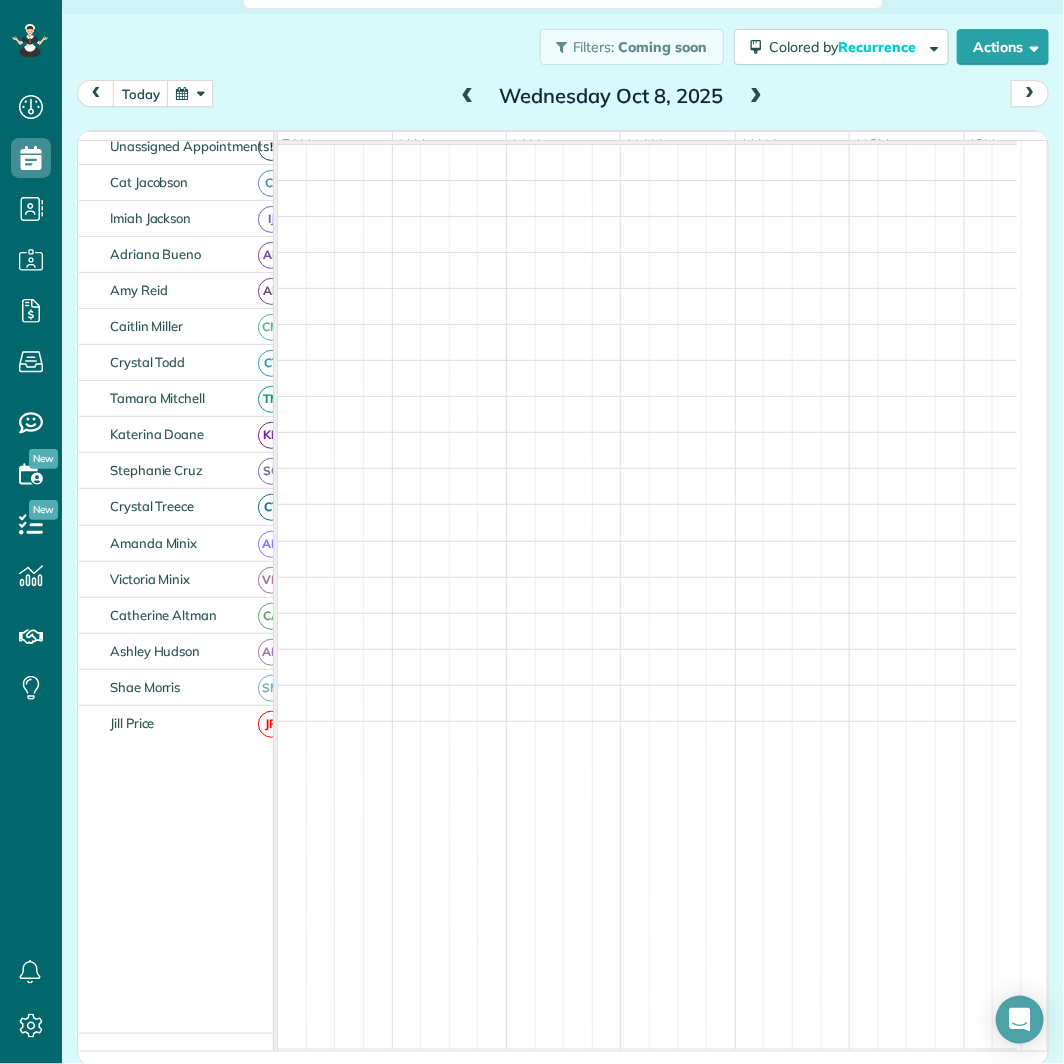 scroll, scrollTop: 91, scrollLeft: 0, axis: vertical 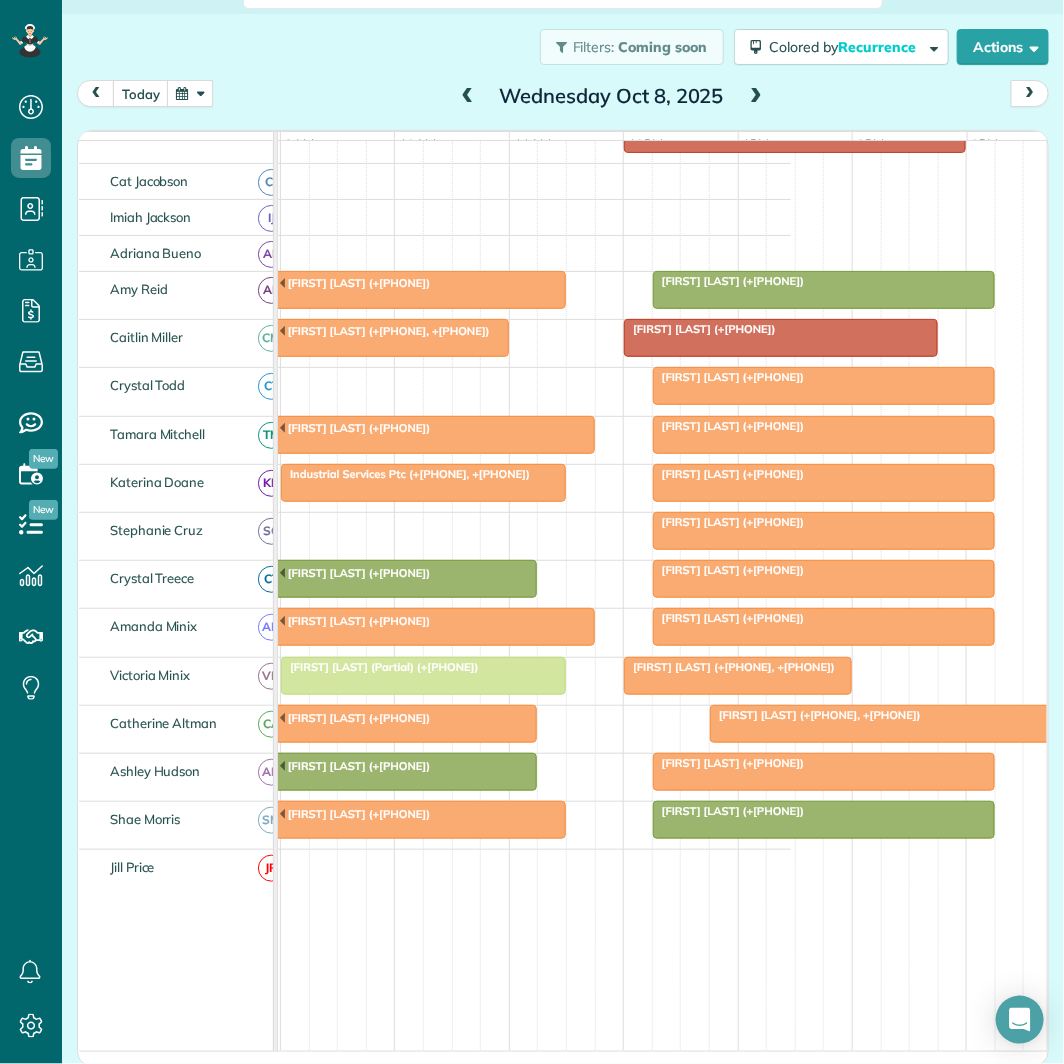 click at bounding box center (756, 97) 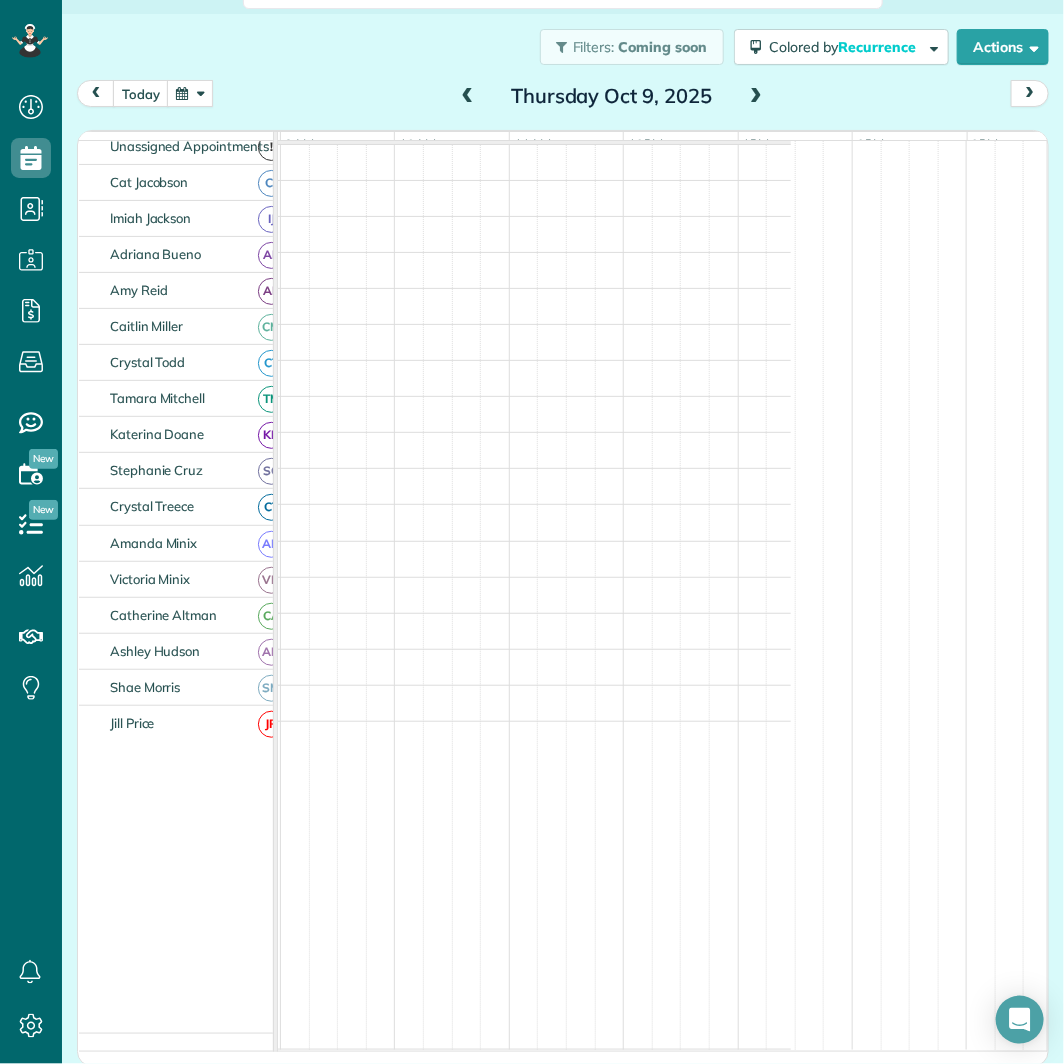 scroll, scrollTop: 0, scrollLeft: 0, axis: both 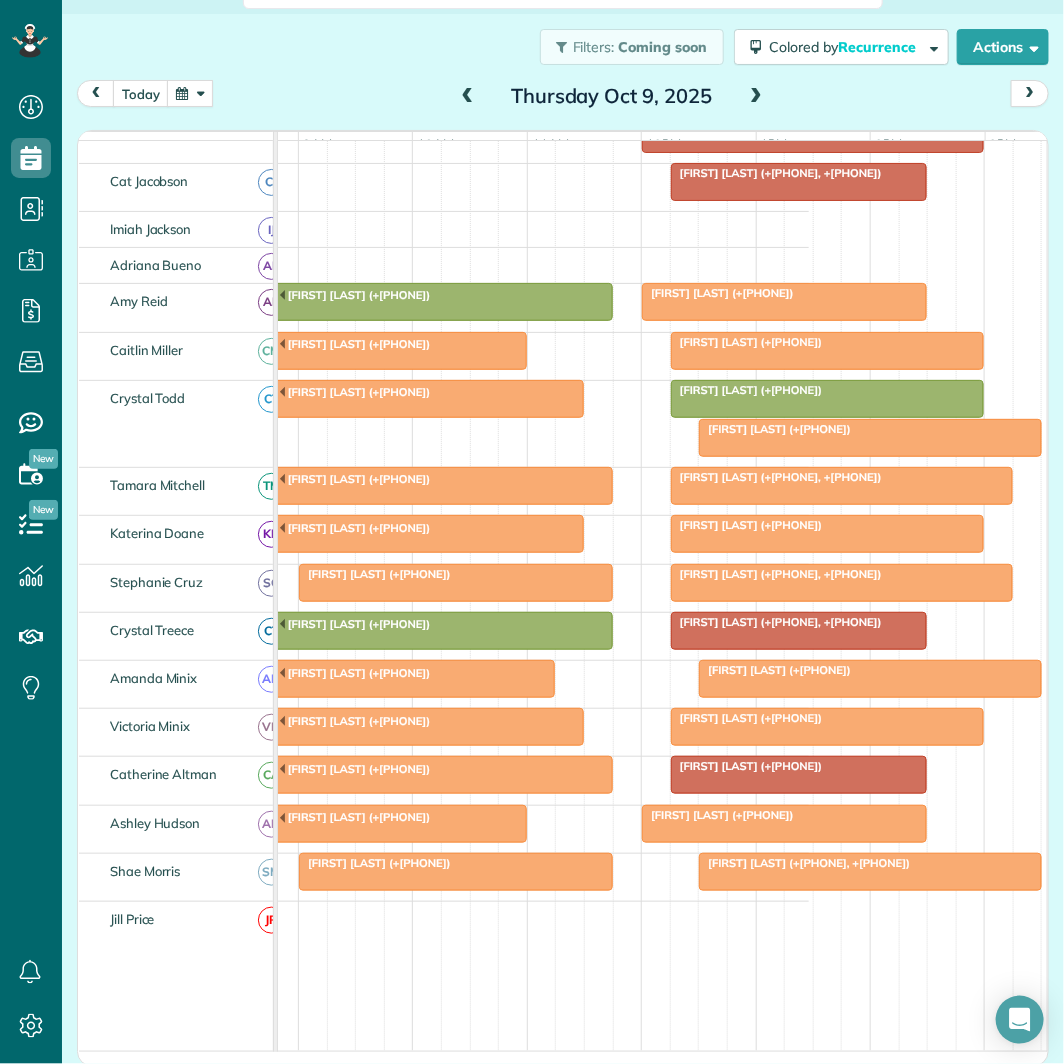 click at bounding box center [756, 97] 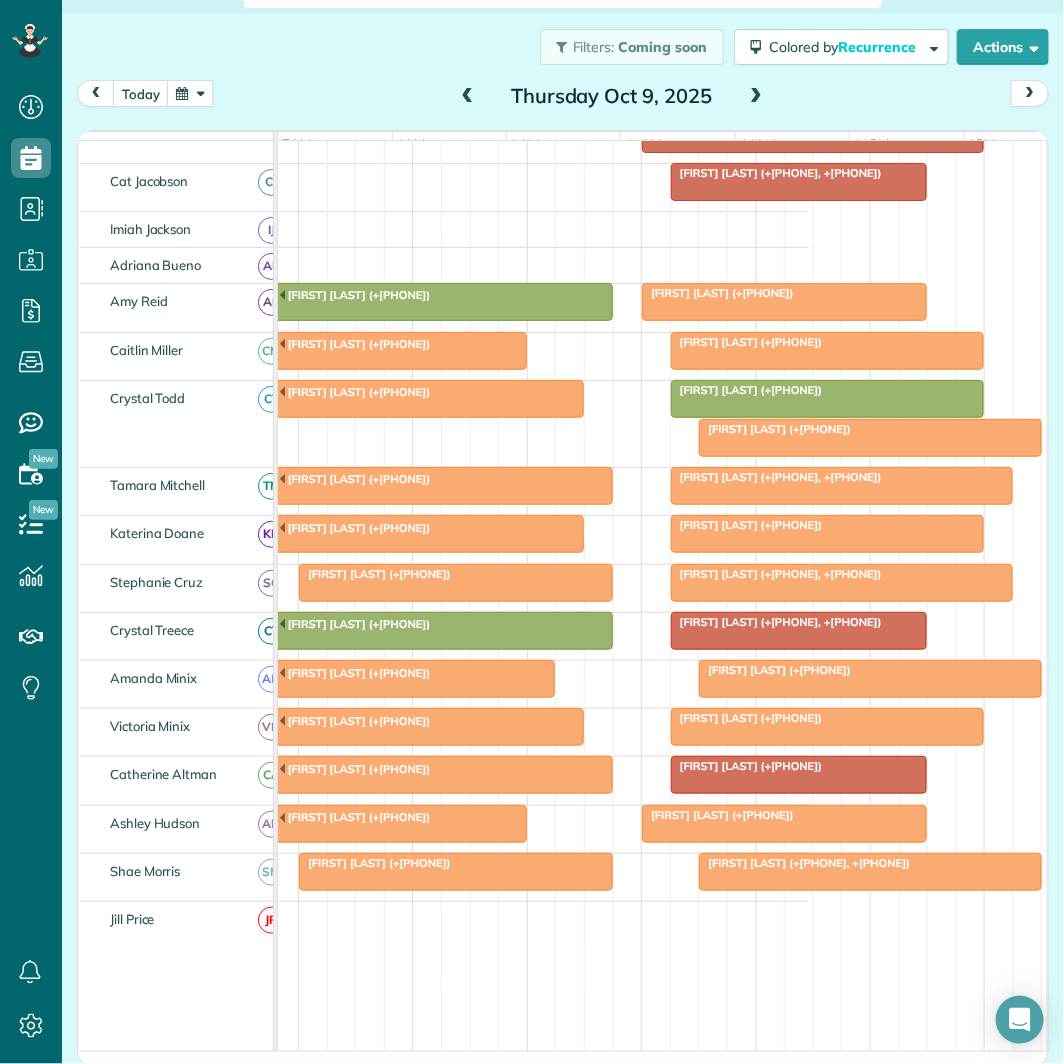 scroll, scrollTop: 91, scrollLeft: 0, axis: vertical 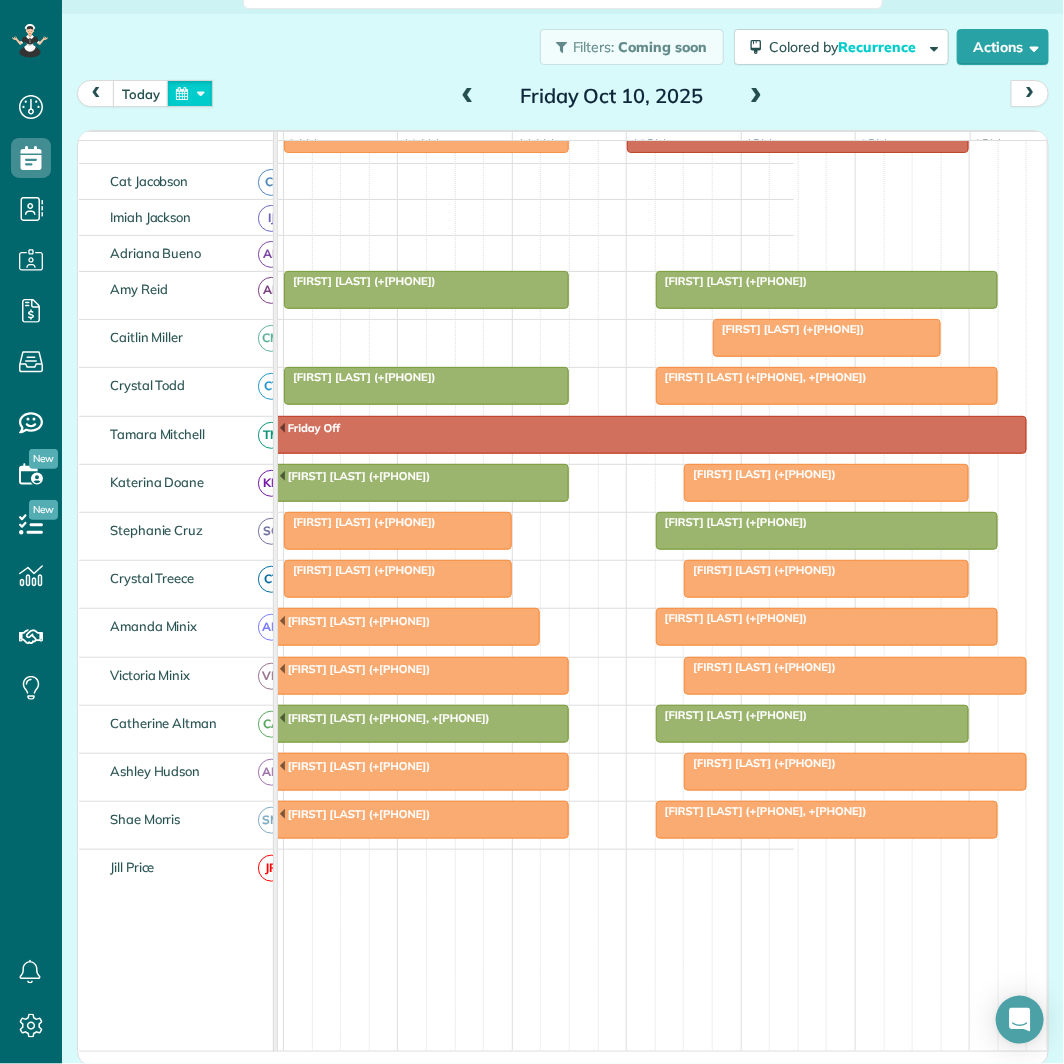 click at bounding box center (190, 93) 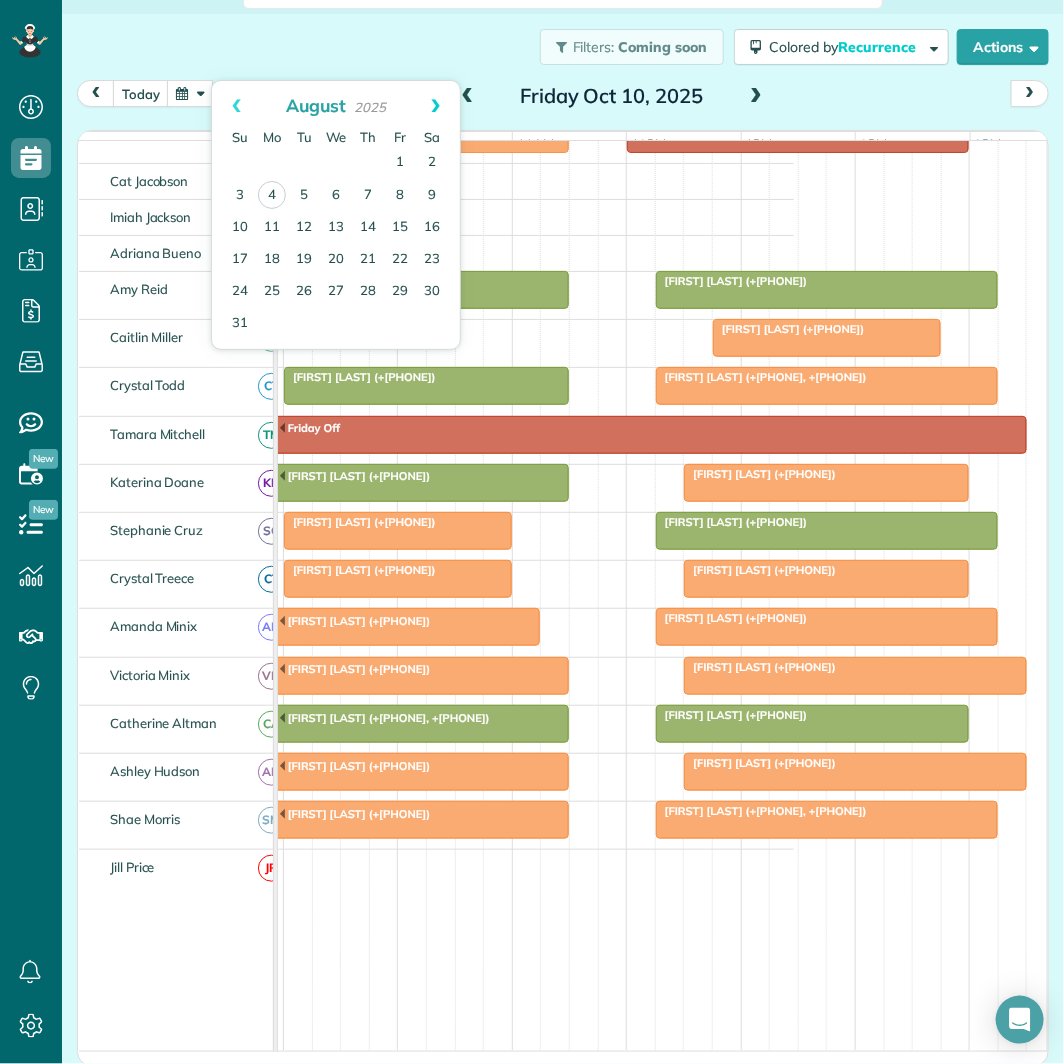 click on "Next" at bounding box center (435, 106) 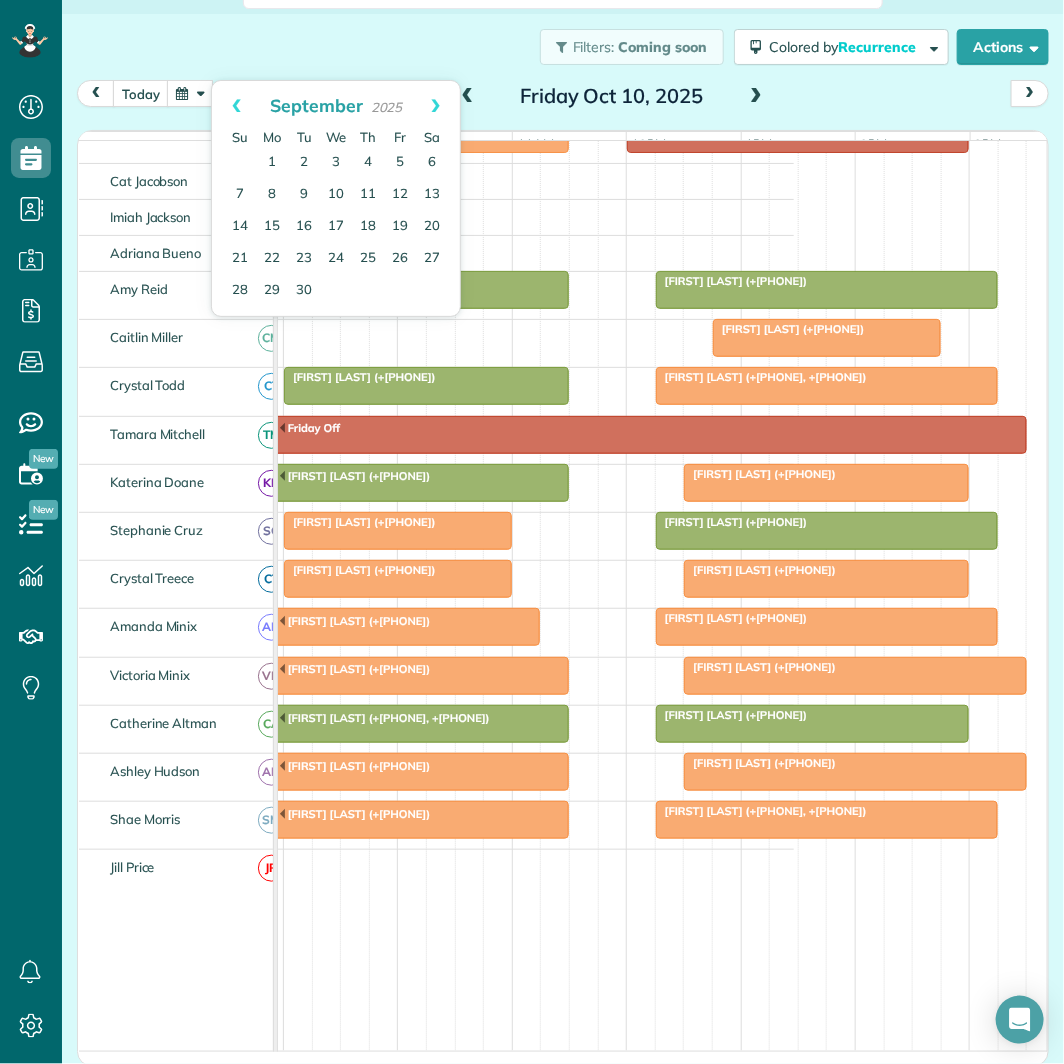 click on "Next" at bounding box center (435, 106) 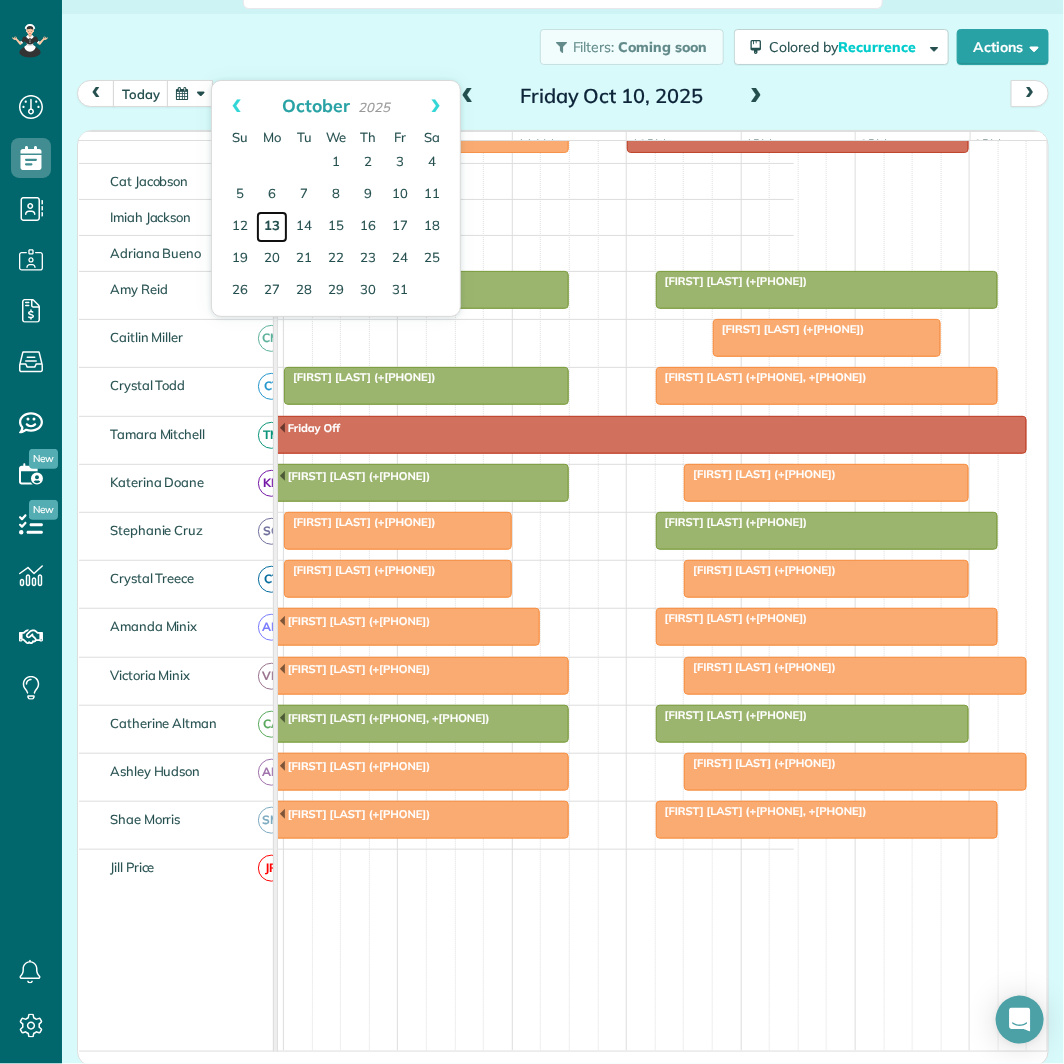 click on "13" at bounding box center (272, 227) 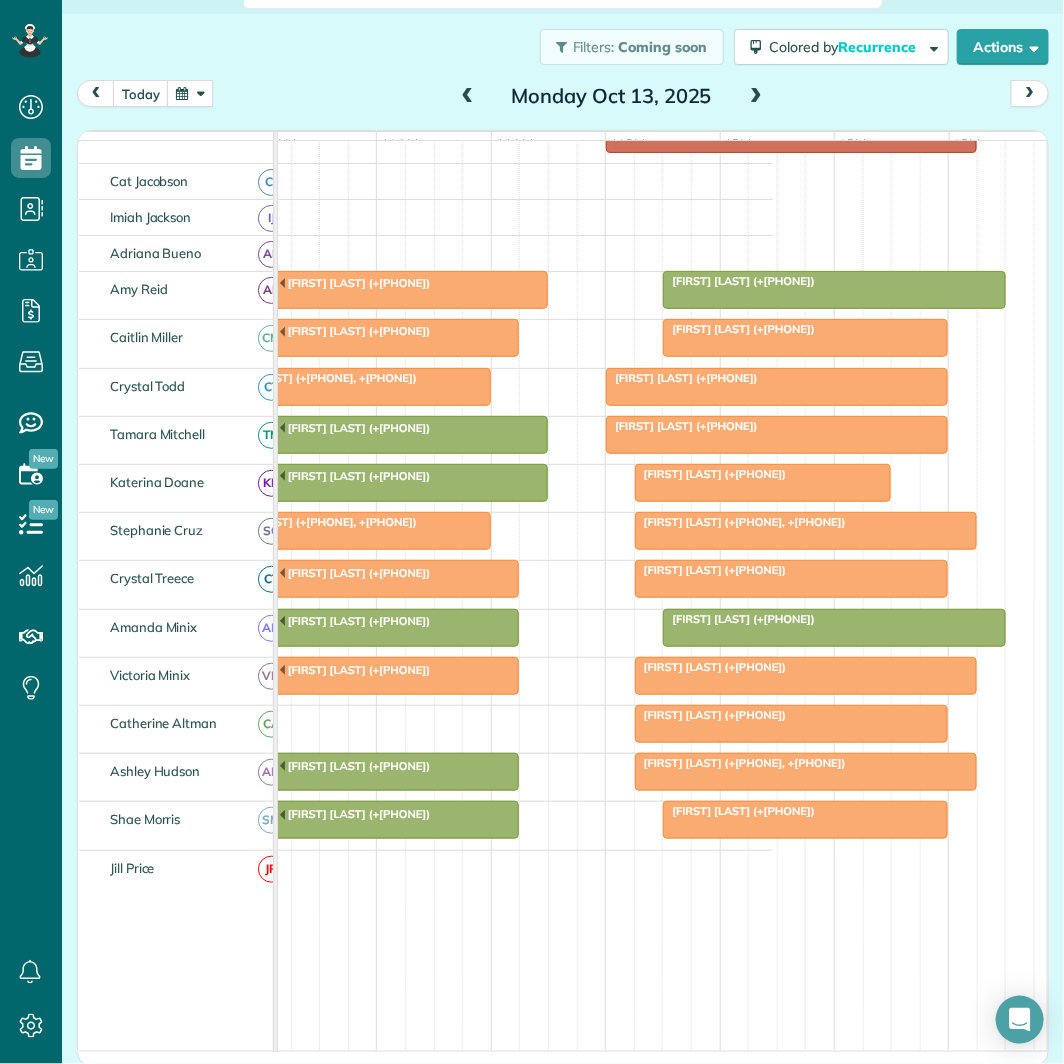 click at bounding box center (756, 97) 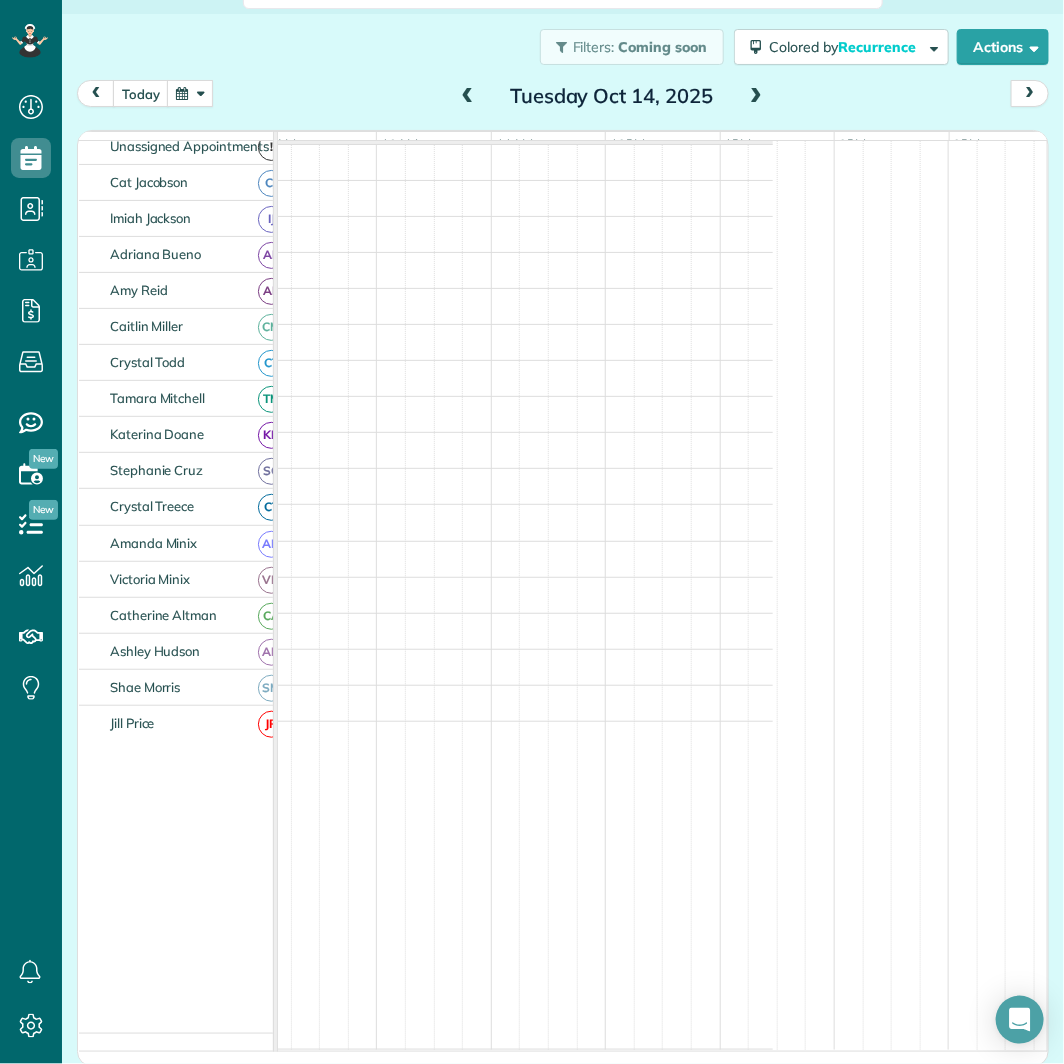 scroll, scrollTop: 0, scrollLeft: 0, axis: both 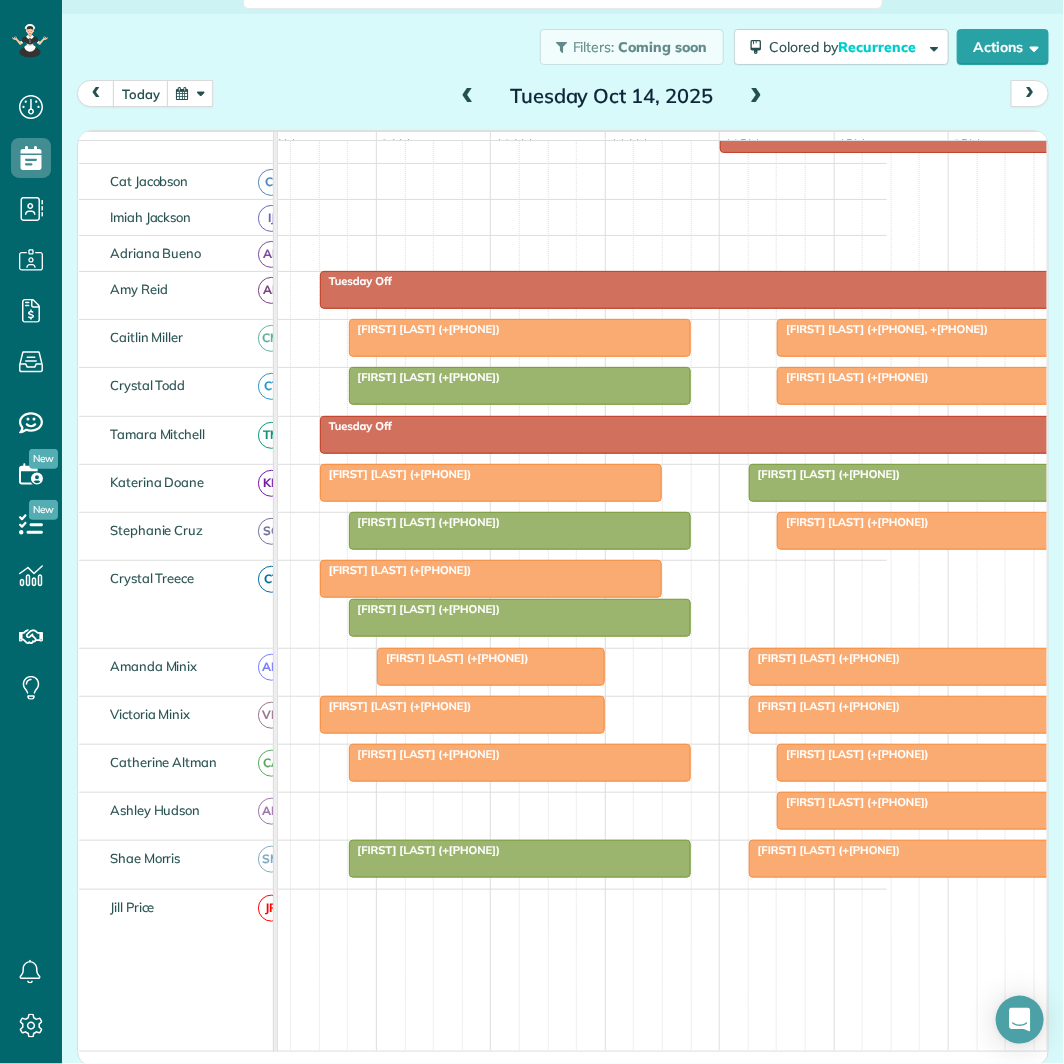 click at bounding box center [756, 97] 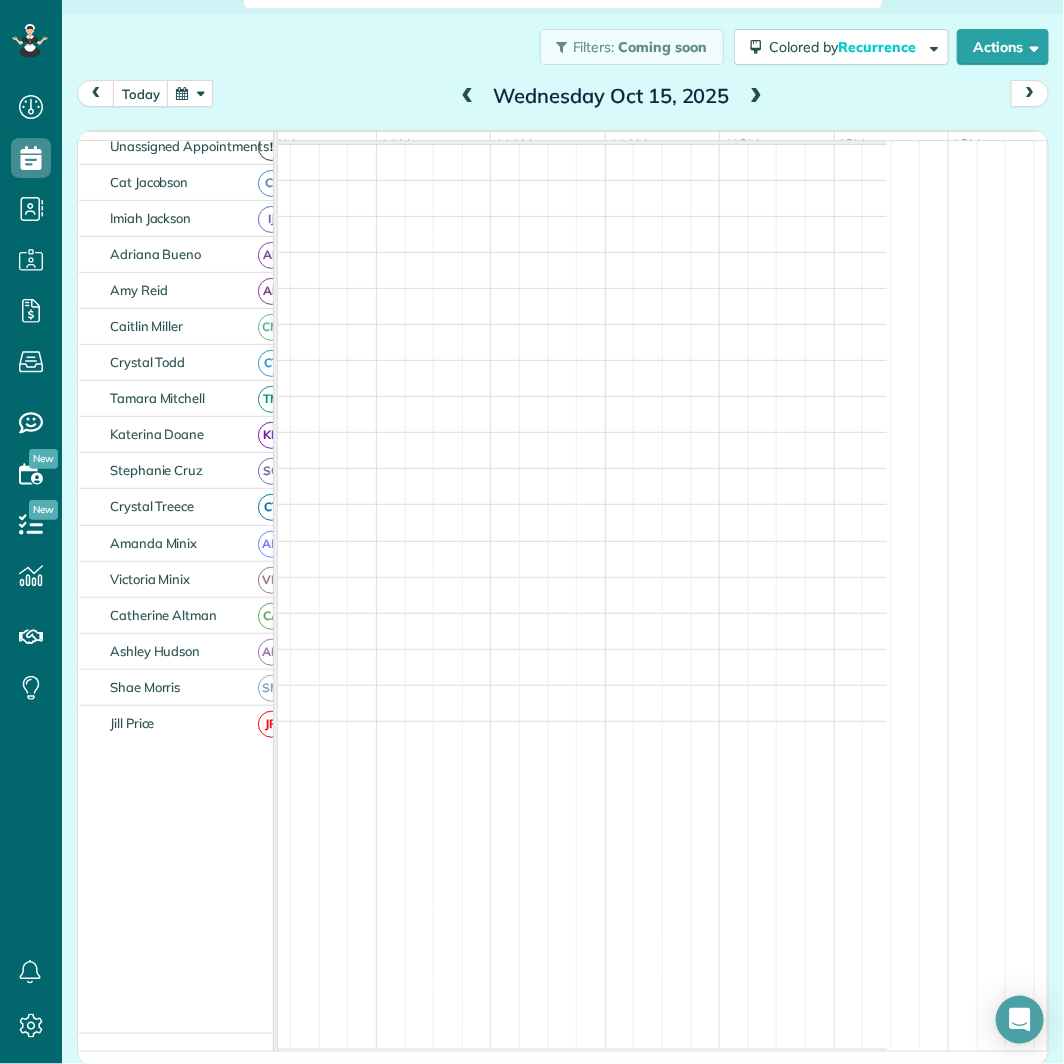 scroll, scrollTop: 0, scrollLeft: 0, axis: both 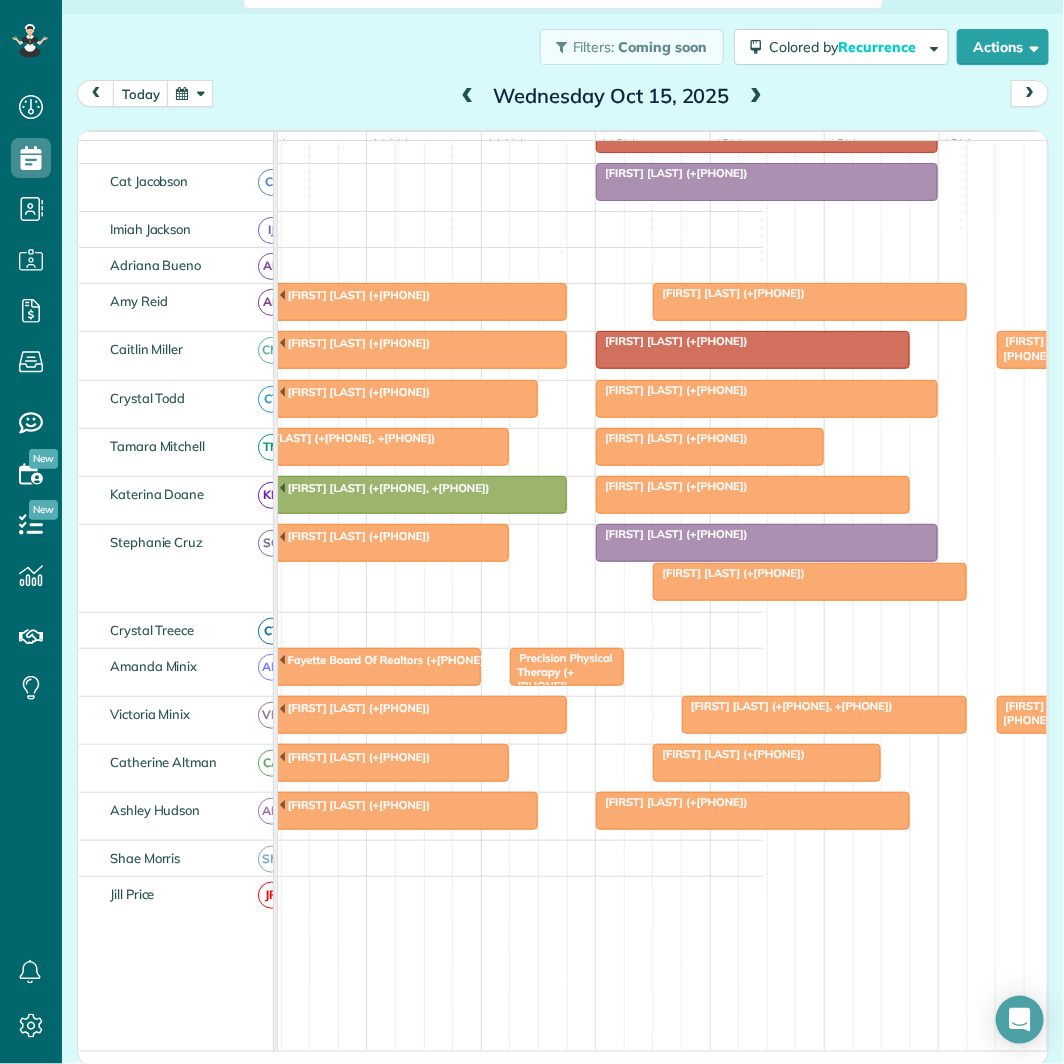 click at bounding box center (756, 97) 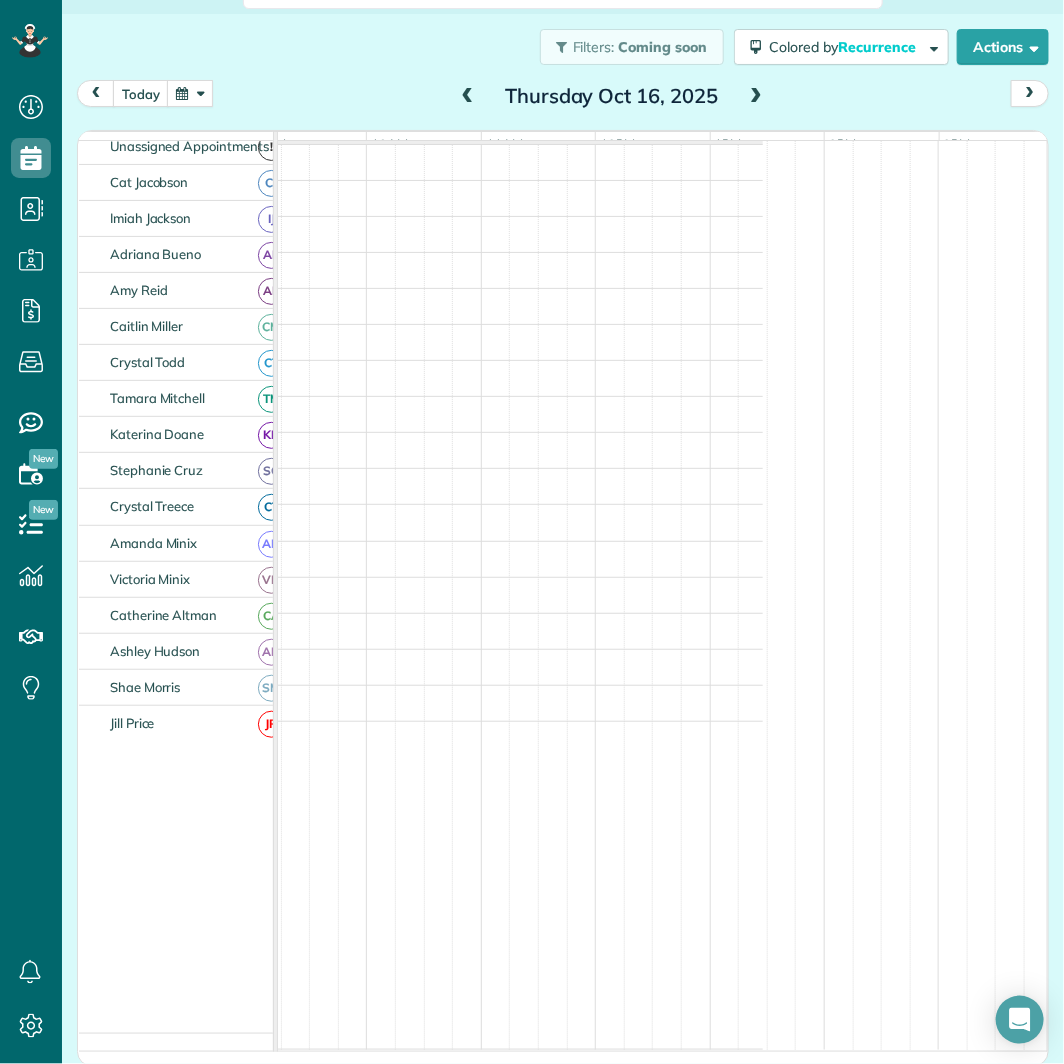 scroll, scrollTop: 0, scrollLeft: 0, axis: both 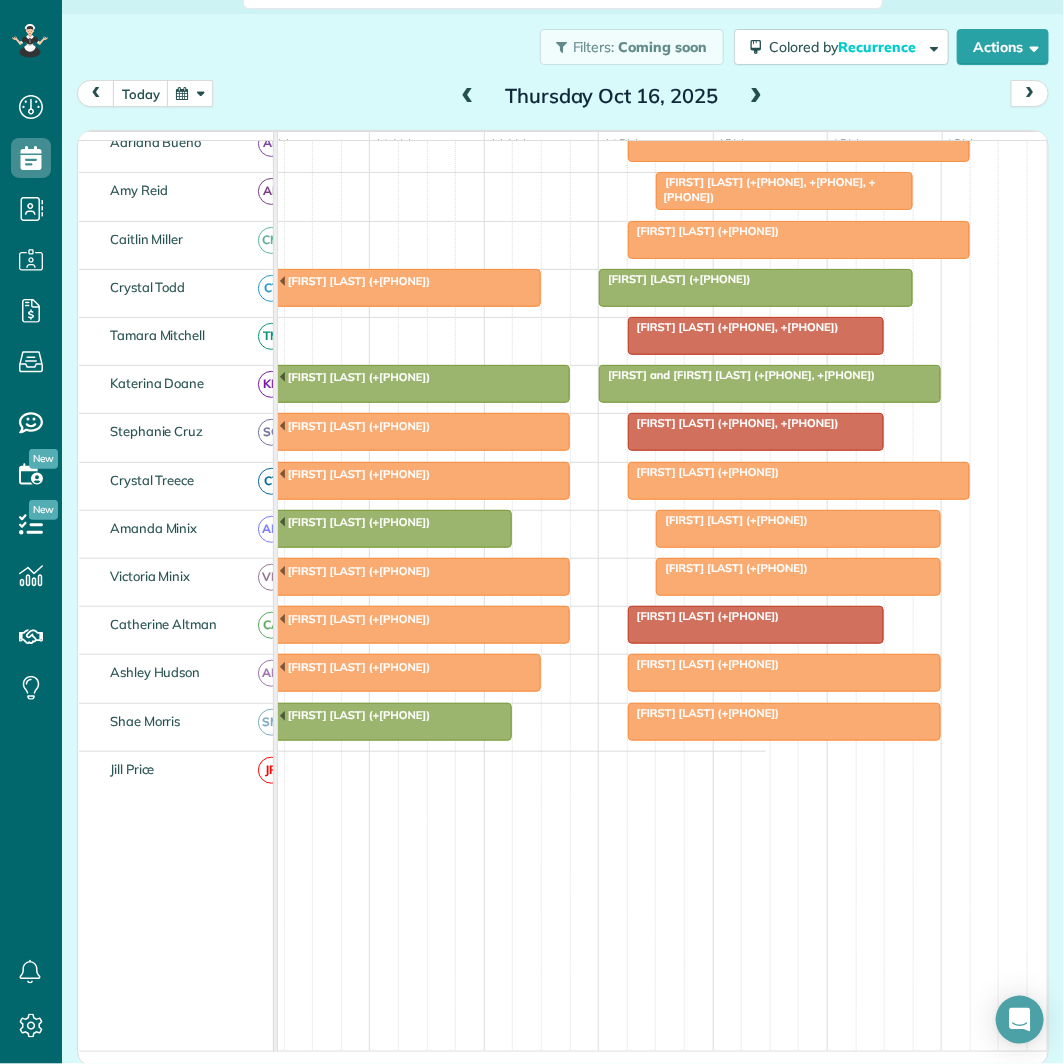 click at bounding box center (756, 97) 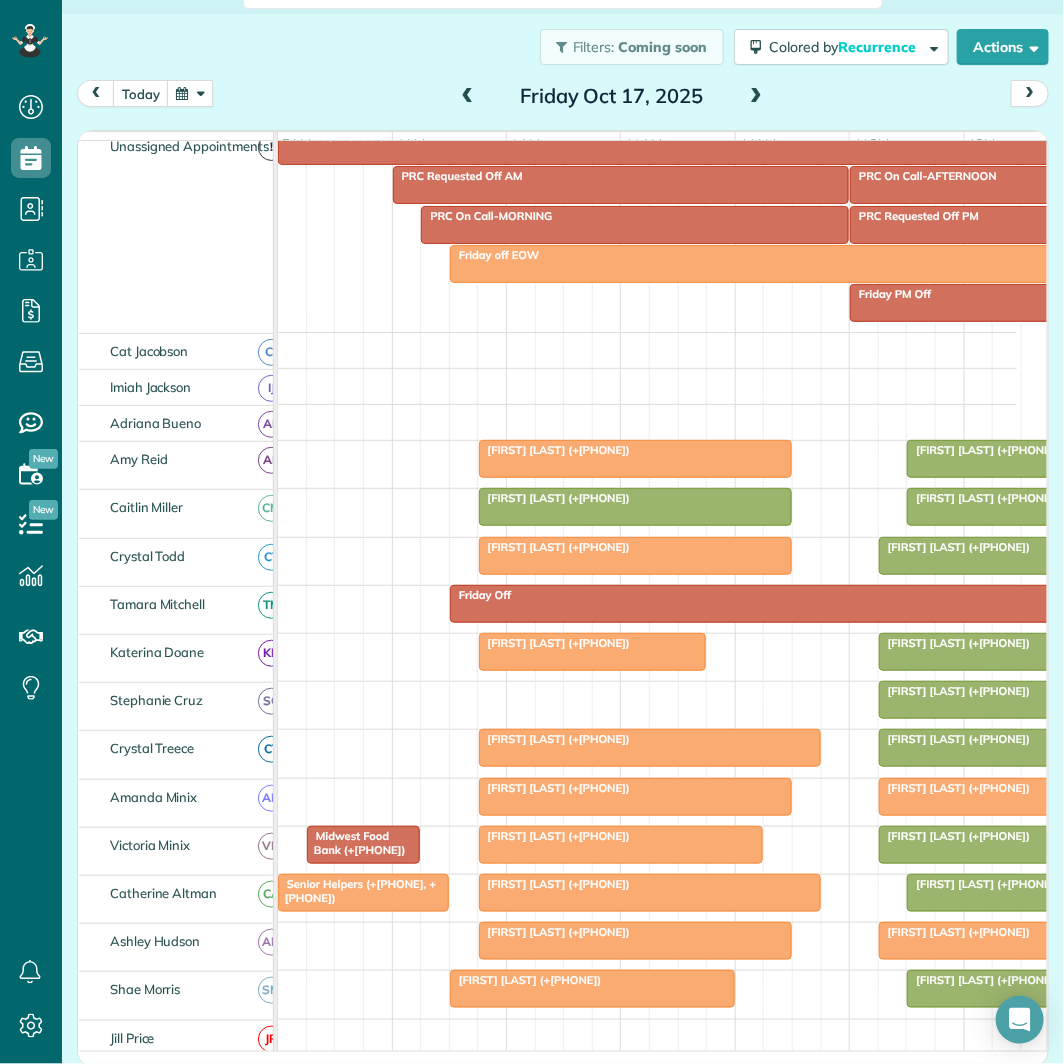 scroll, scrollTop: 260, scrollLeft: 0, axis: vertical 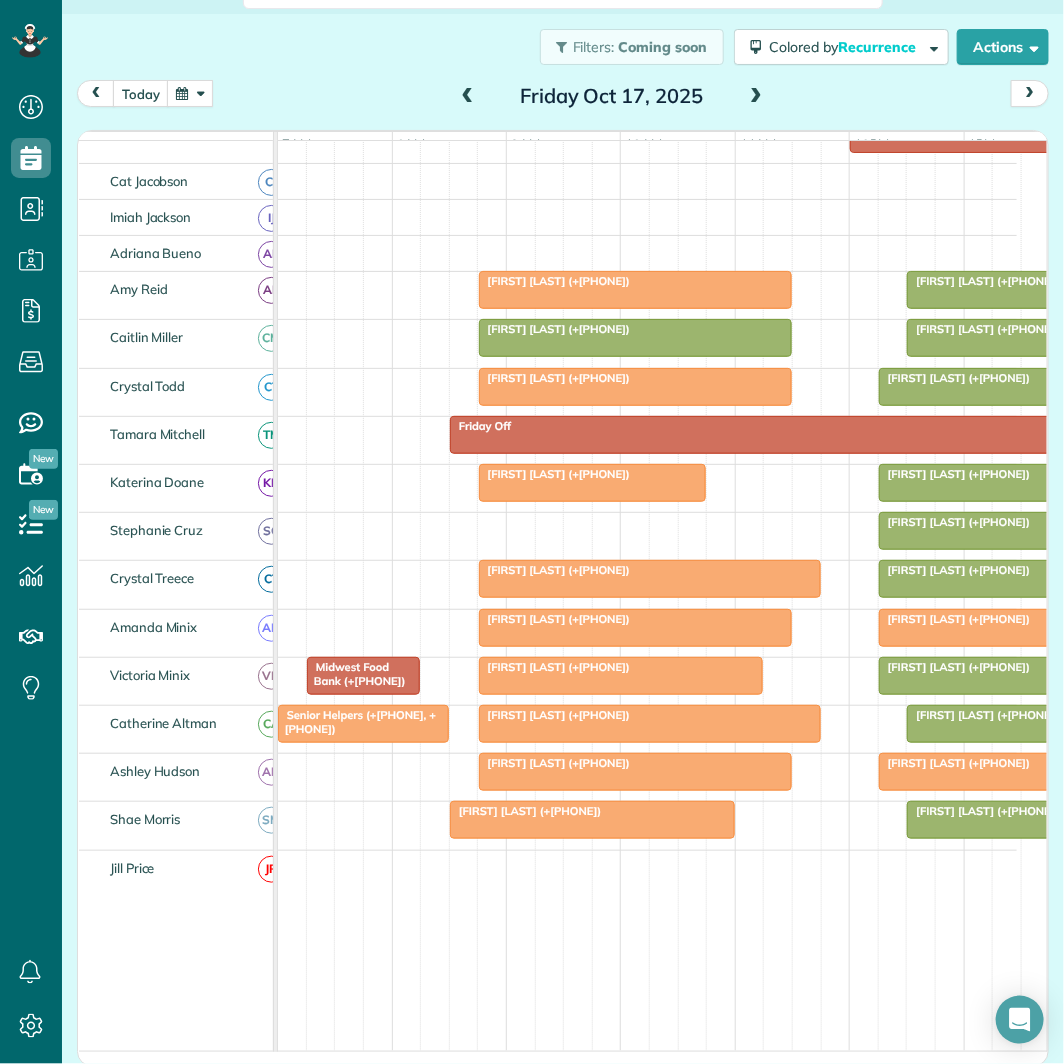 click at bounding box center (190, 93) 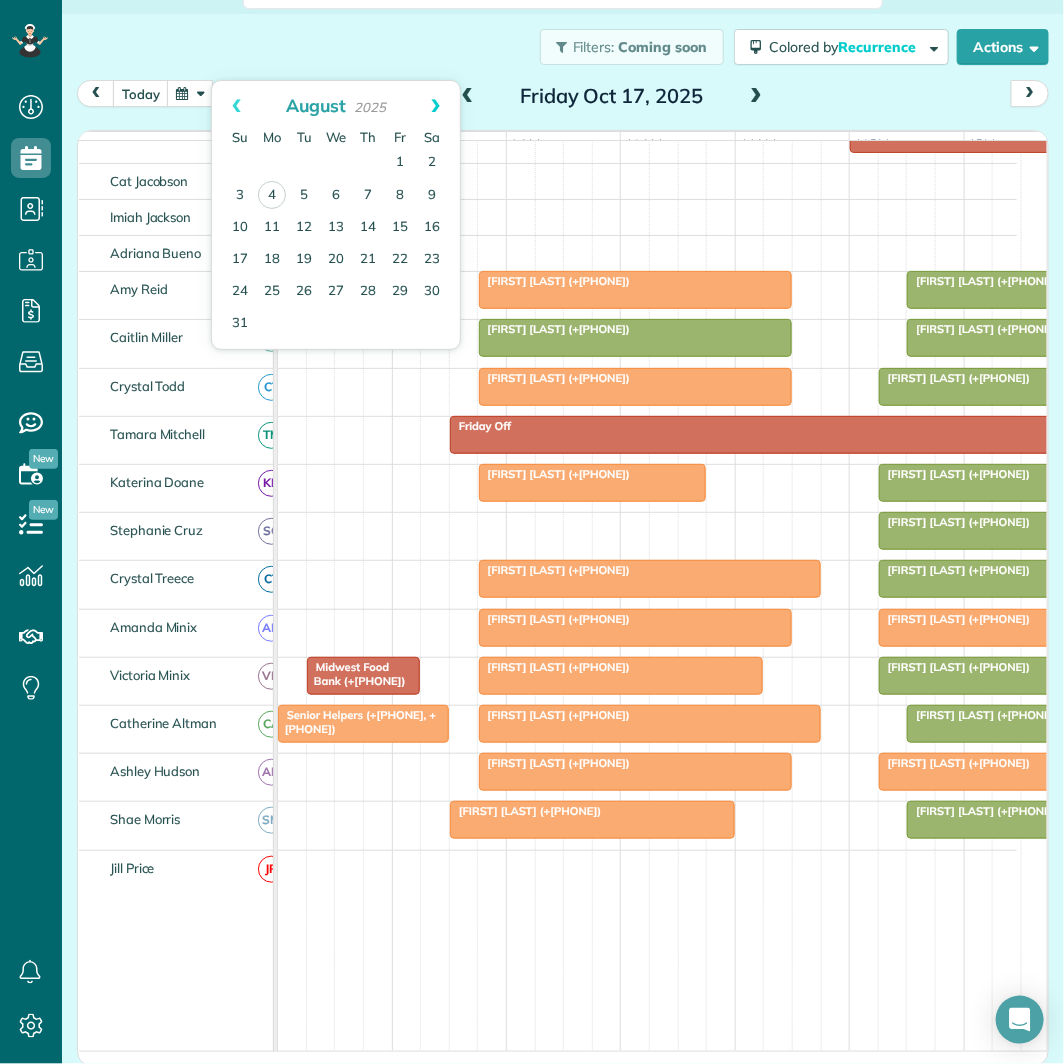 click on "Next" at bounding box center (435, 106) 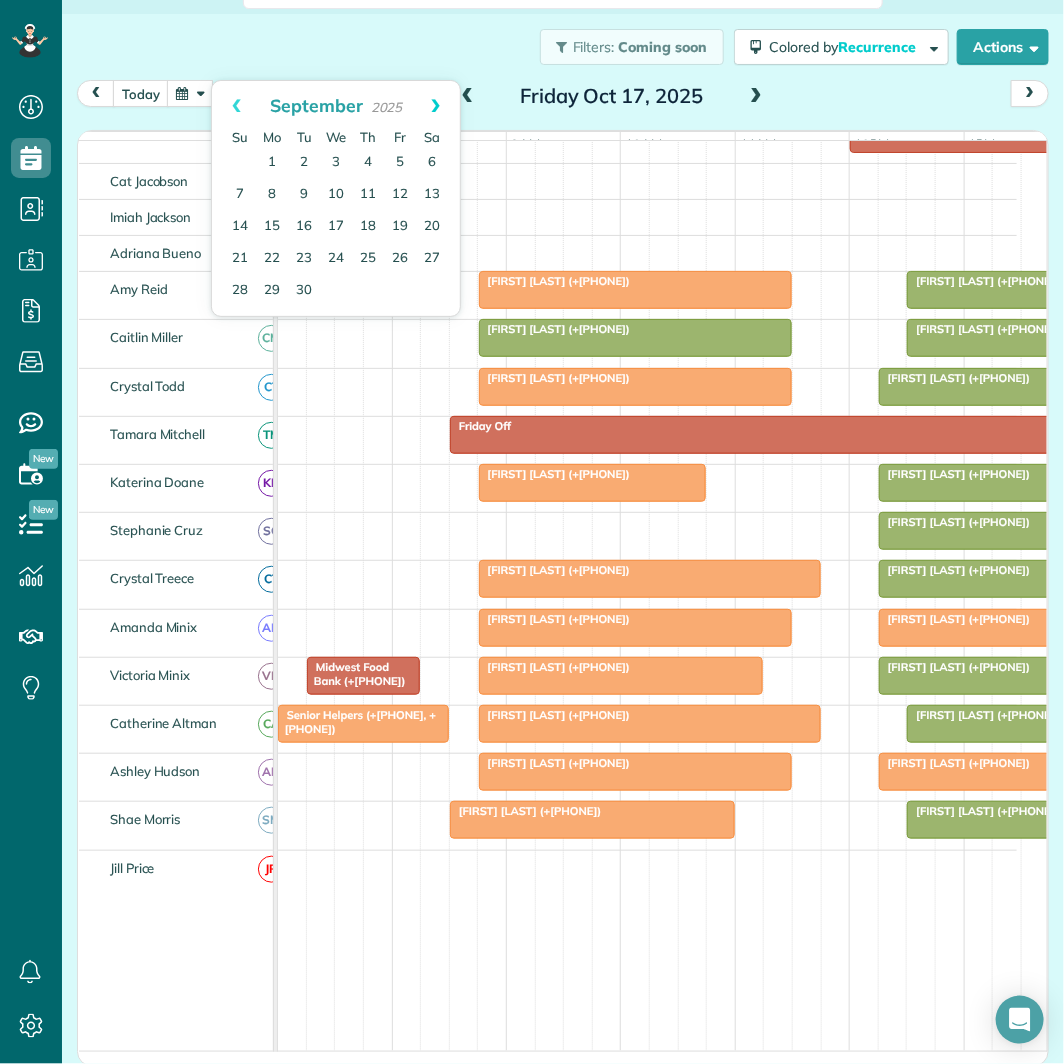 click on "Next" at bounding box center (435, 106) 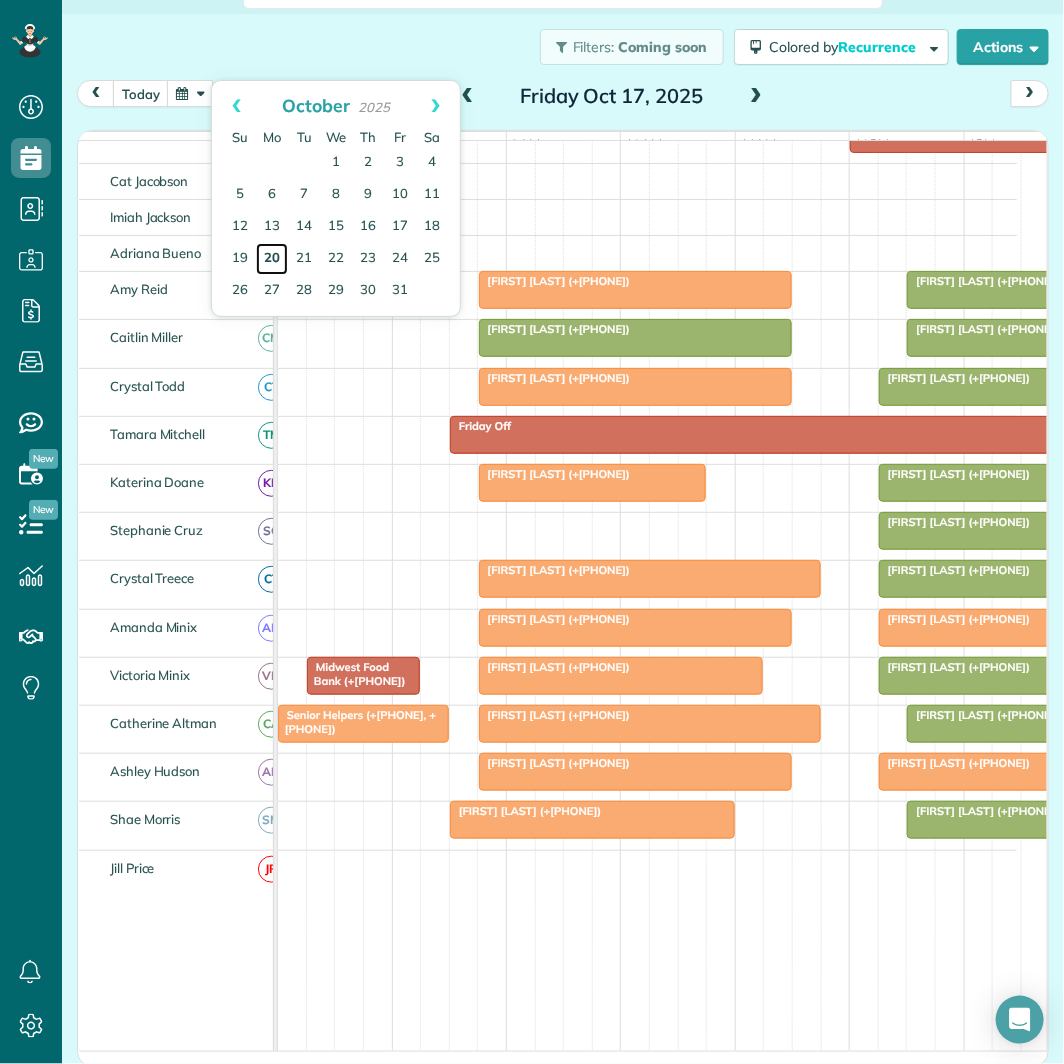 click on "20" at bounding box center (272, 259) 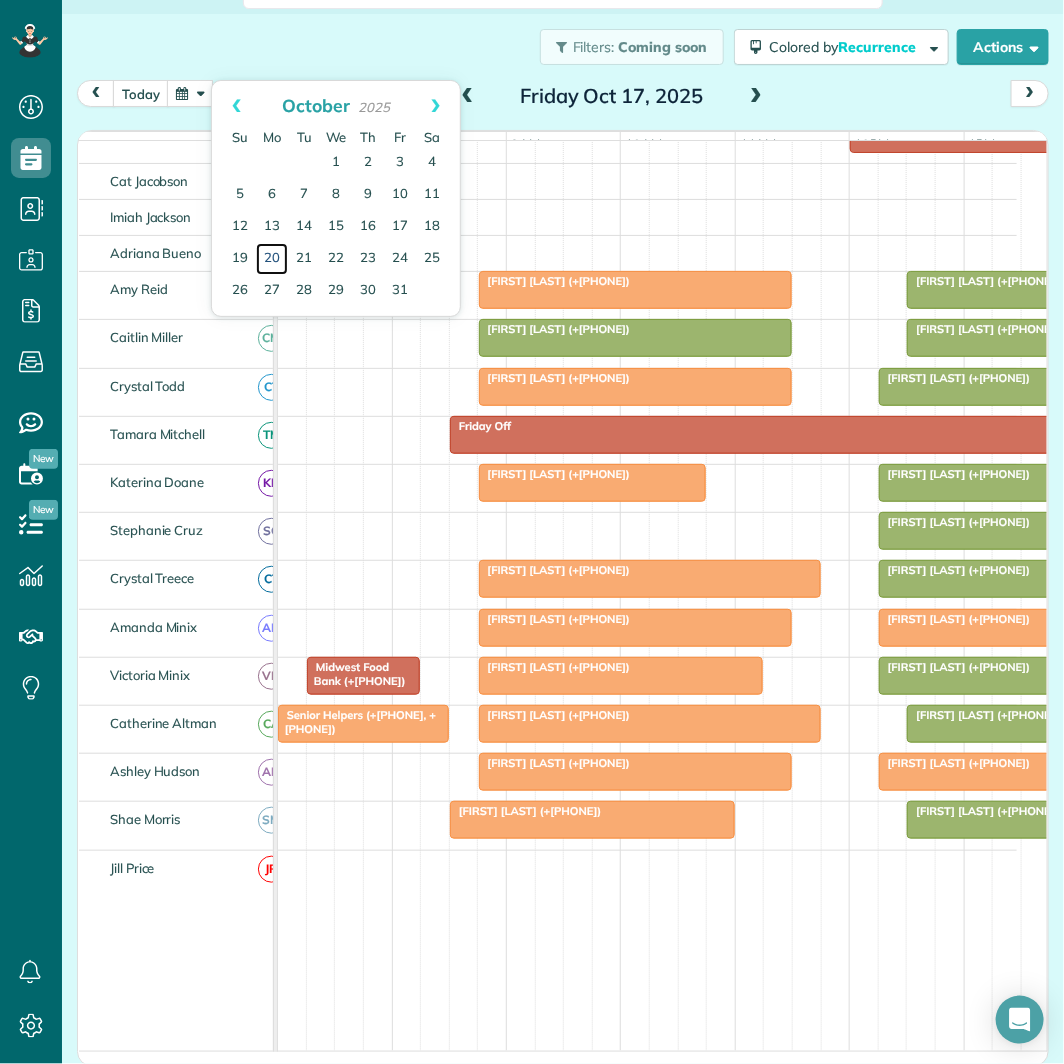 scroll, scrollTop: 91, scrollLeft: 0, axis: vertical 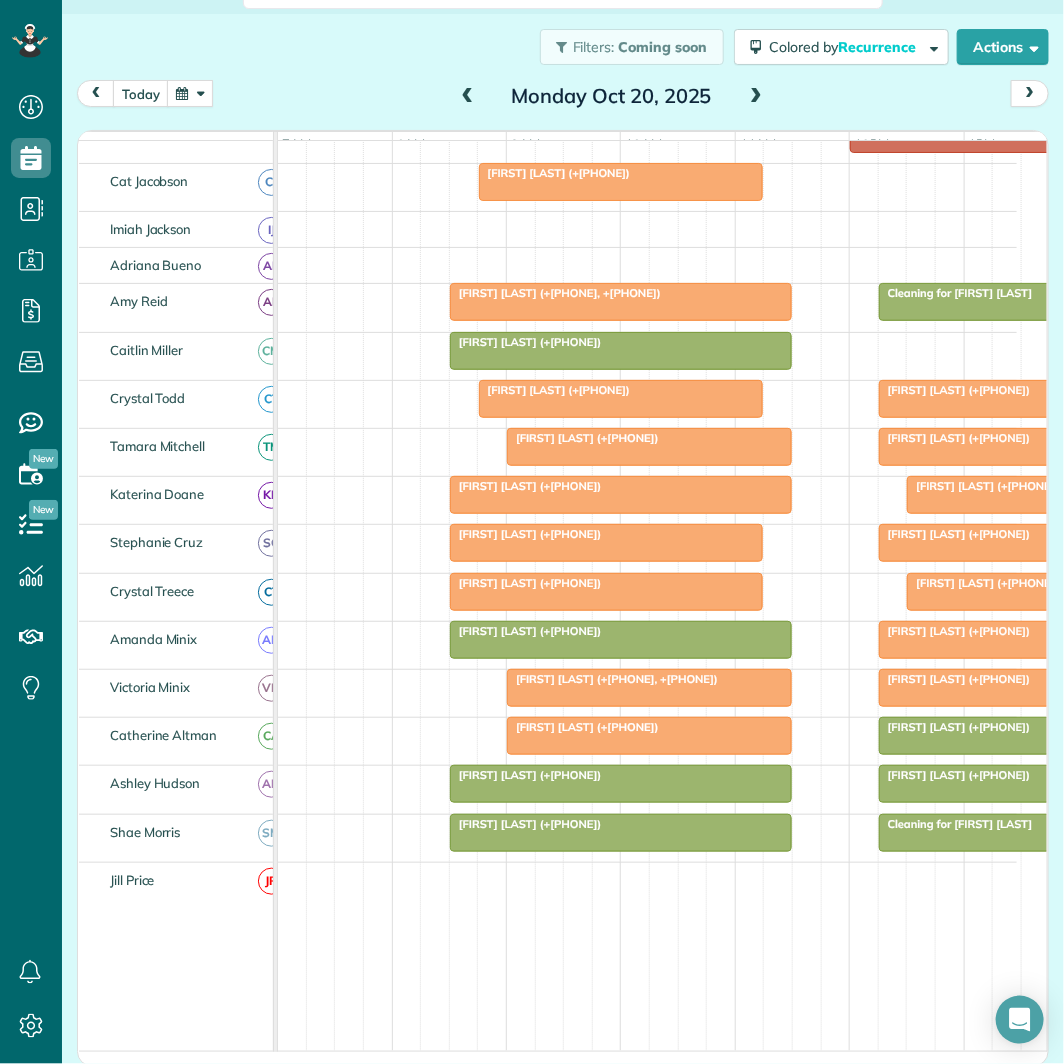 click at bounding box center [756, 97] 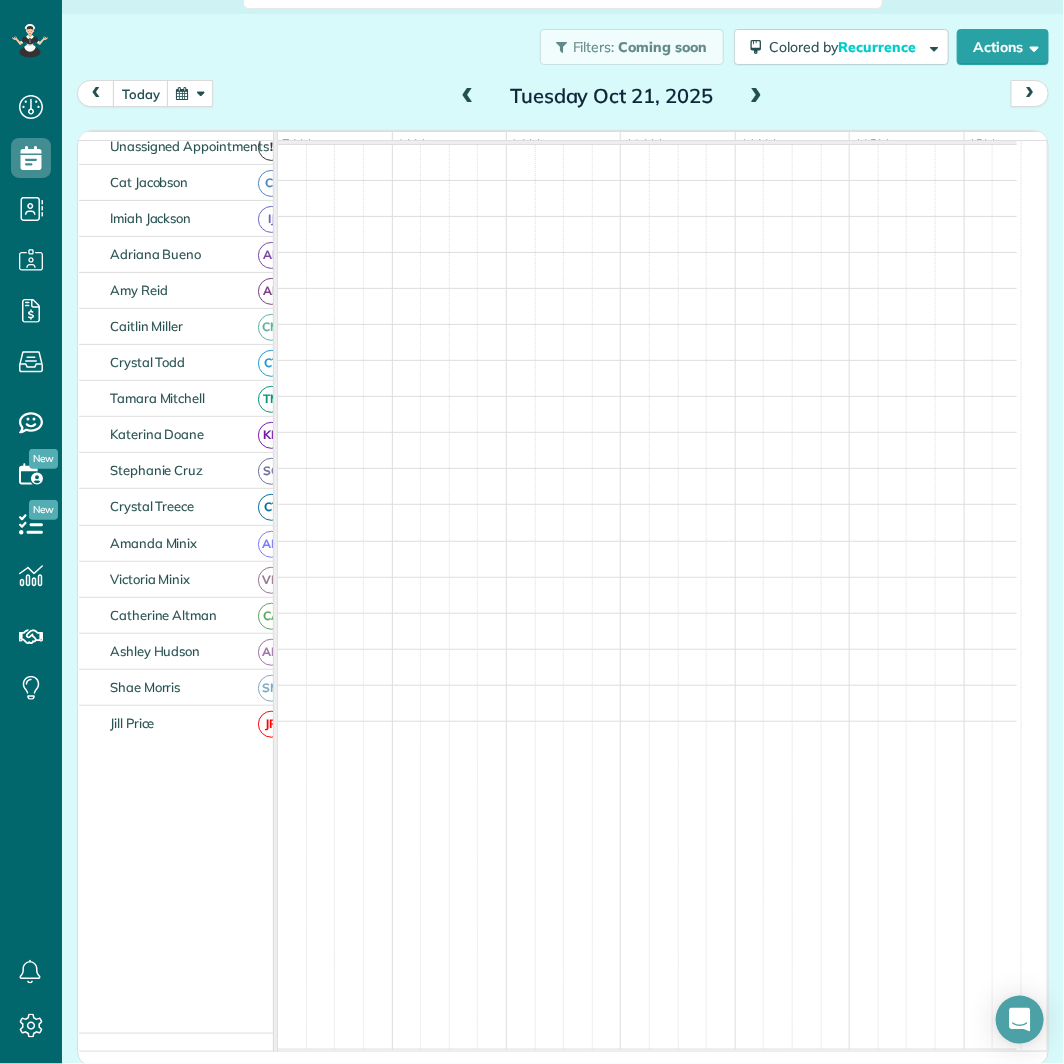 scroll, scrollTop: 91, scrollLeft: 0, axis: vertical 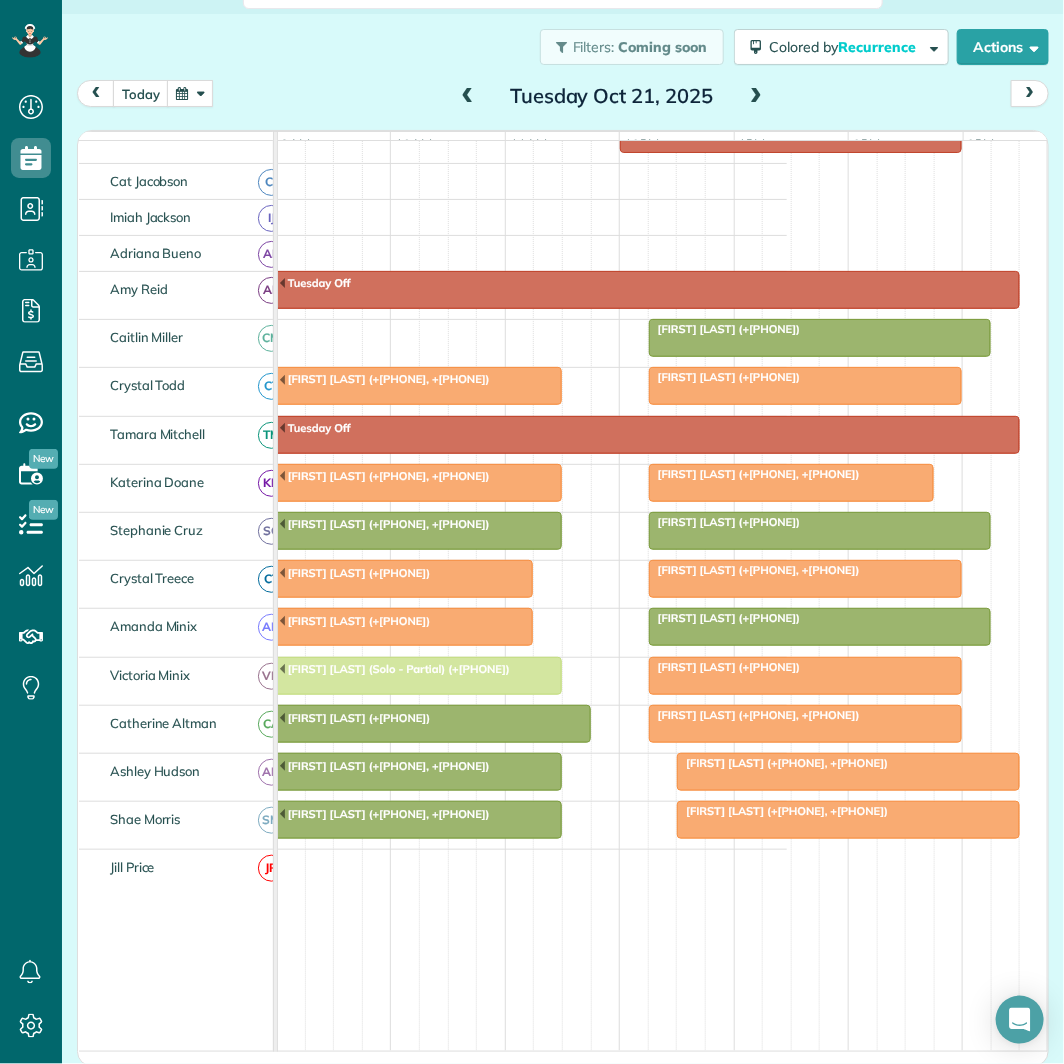 click at bounding box center (756, 97) 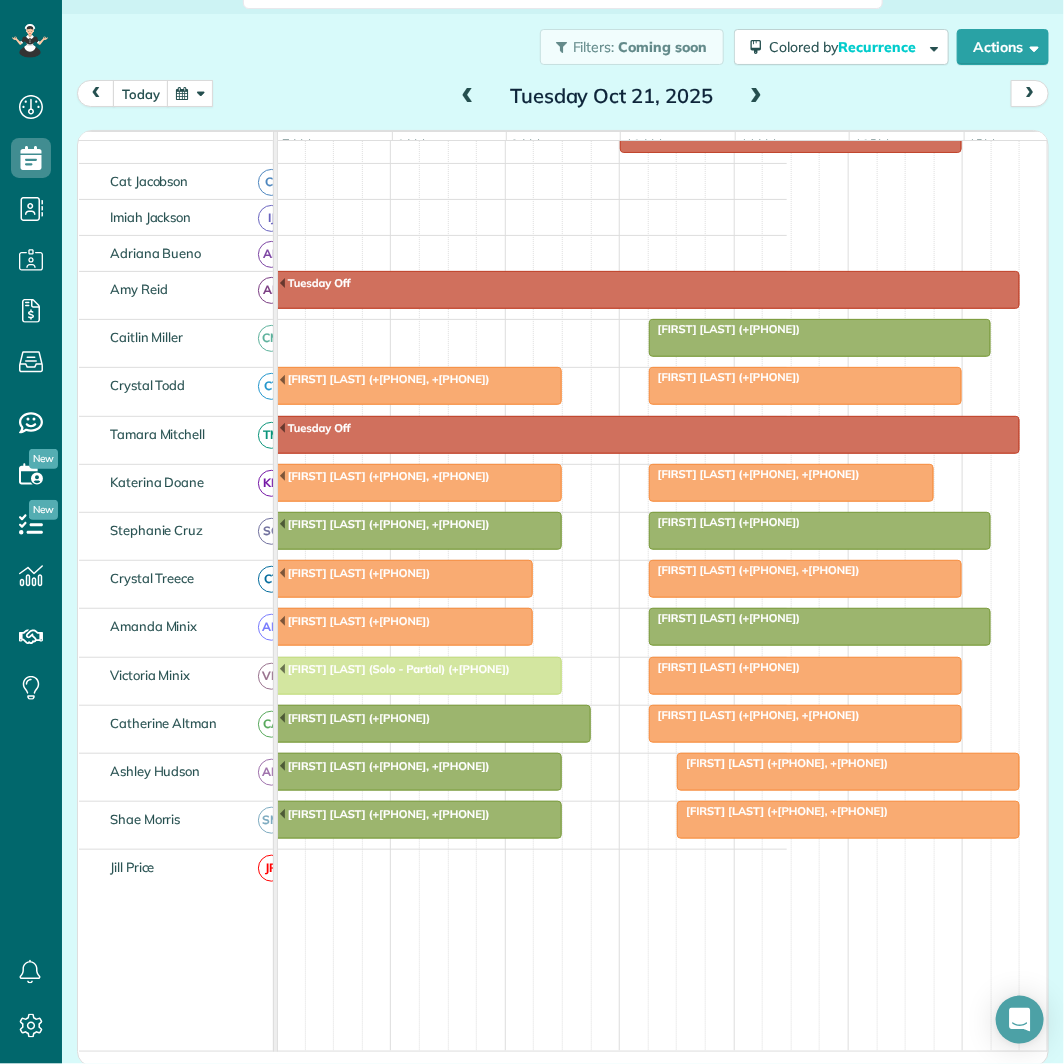 scroll, scrollTop: 91, scrollLeft: 0, axis: vertical 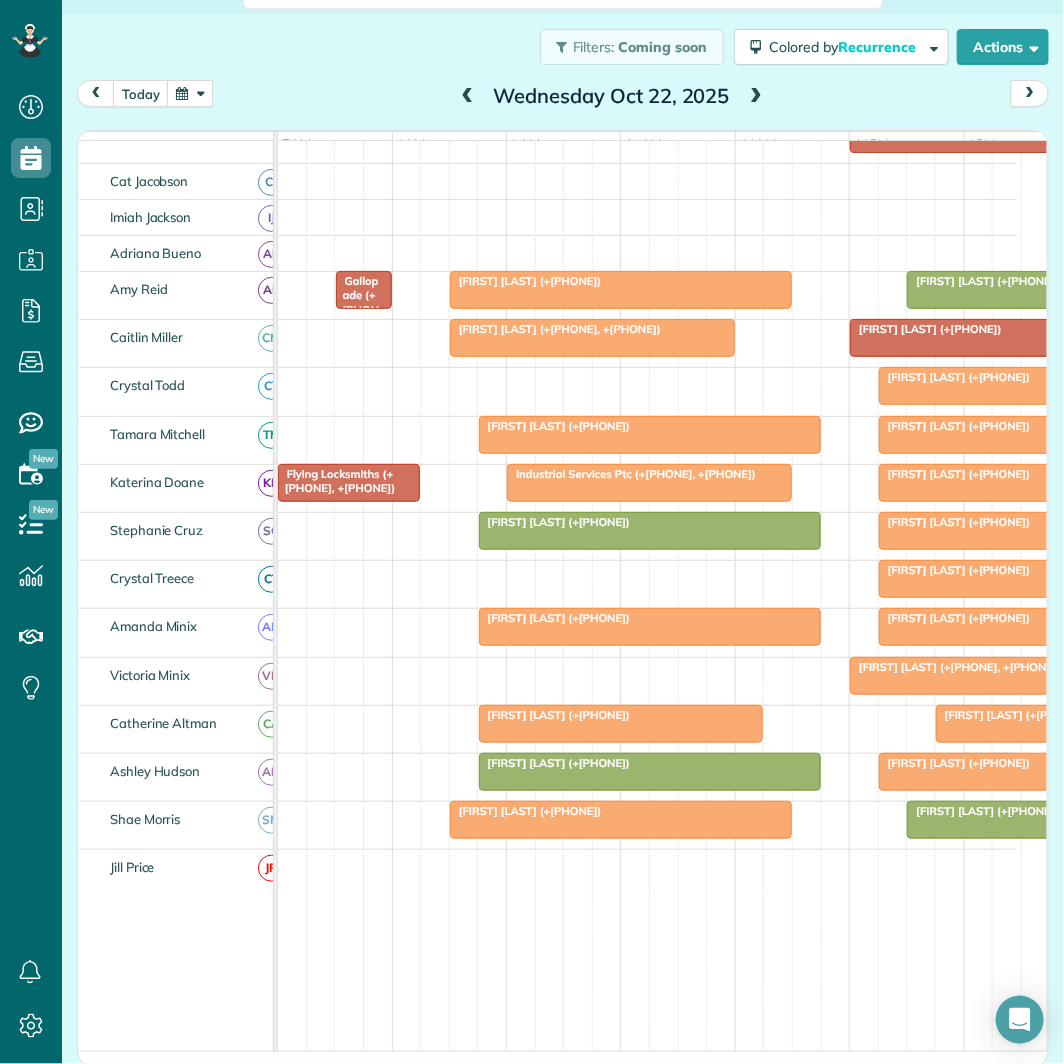 click at bounding box center (756, 97) 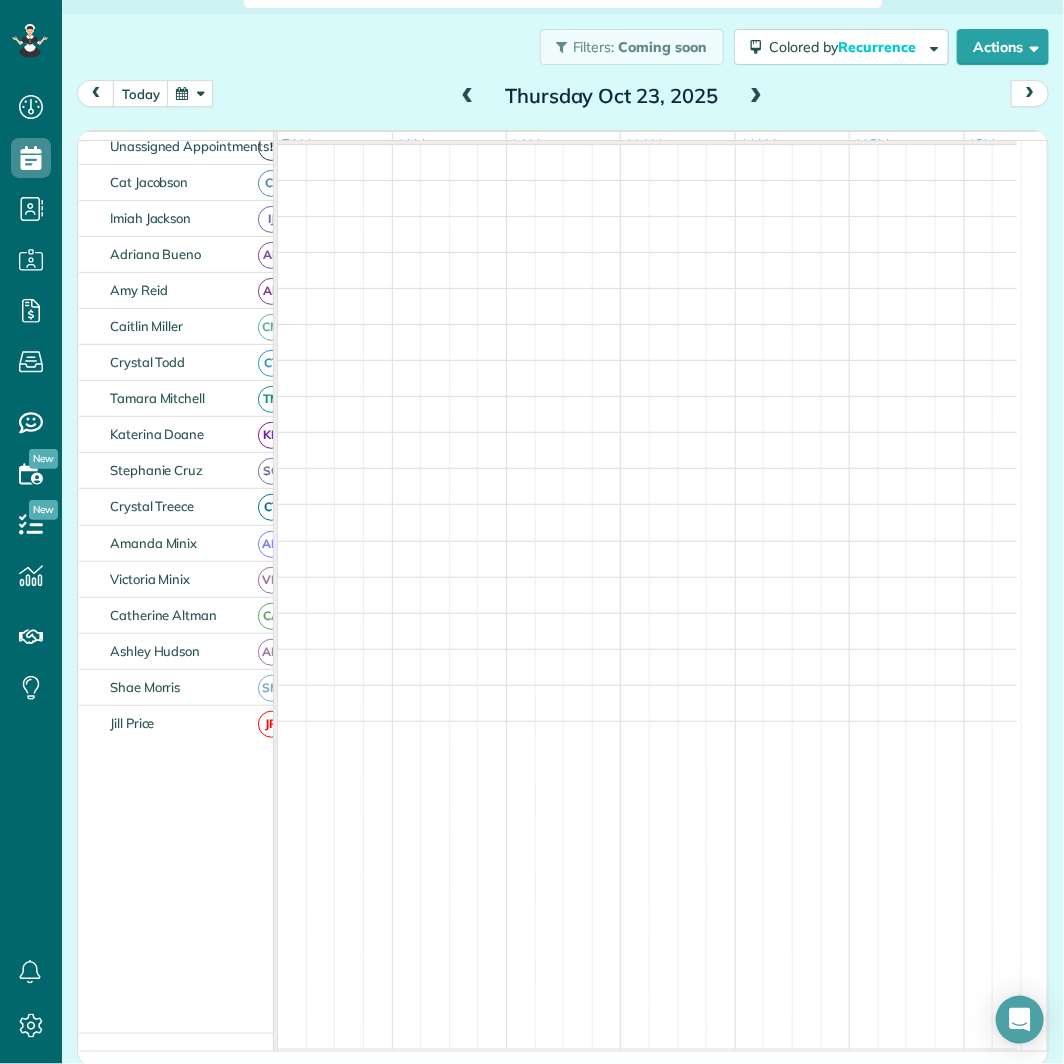 scroll, scrollTop: 91, scrollLeft: 0, axis: vertical 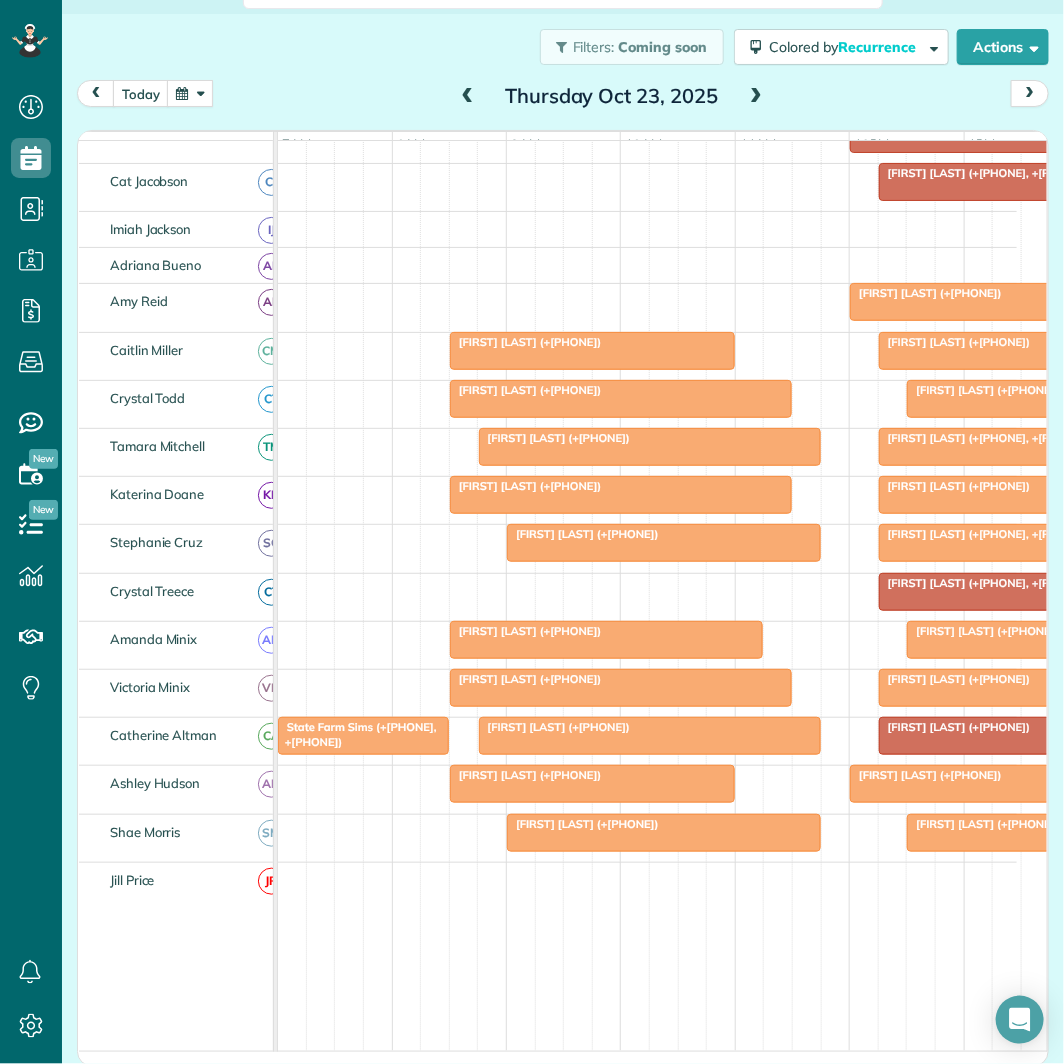 click at bounding box center [756, 97] 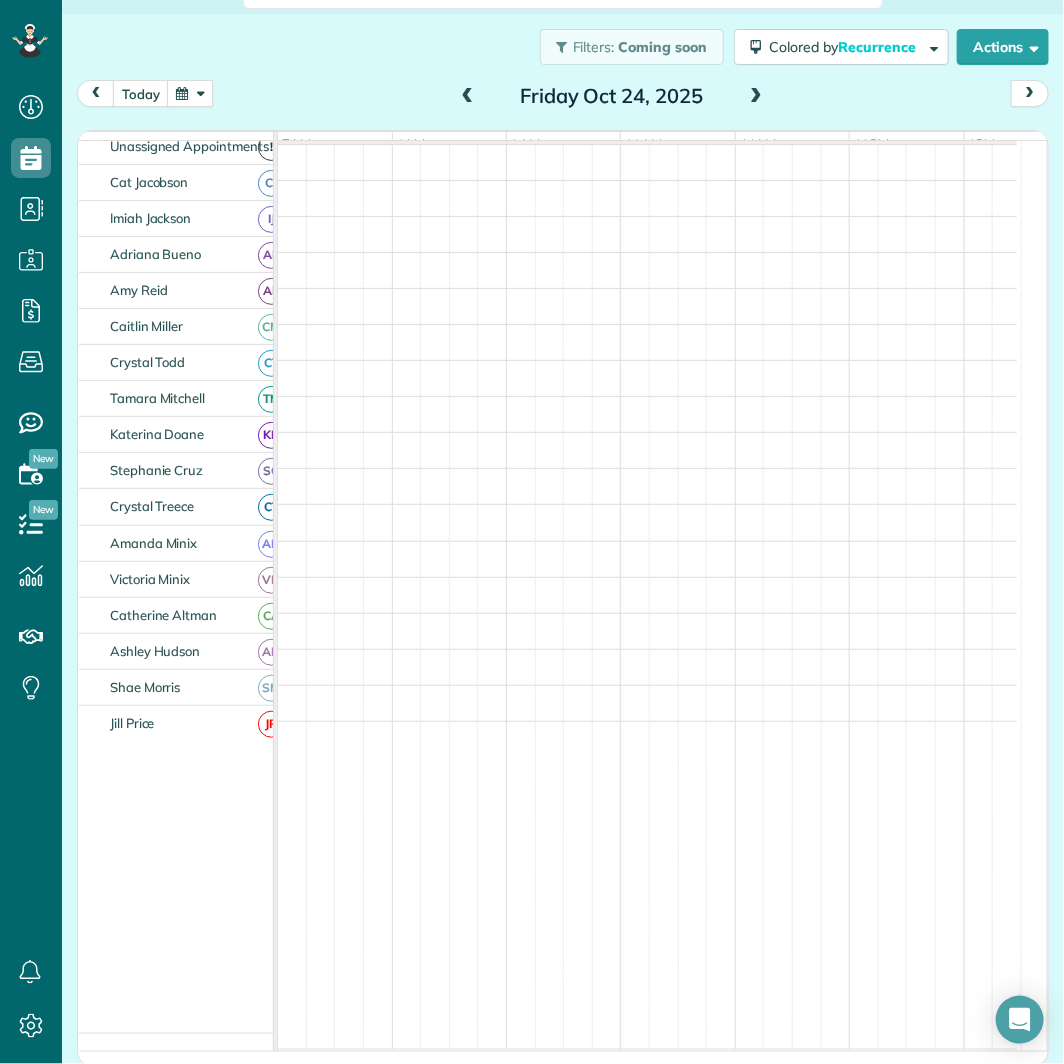 scroll, scrollTop: 91, scrollLeft: 0, axis: vertical 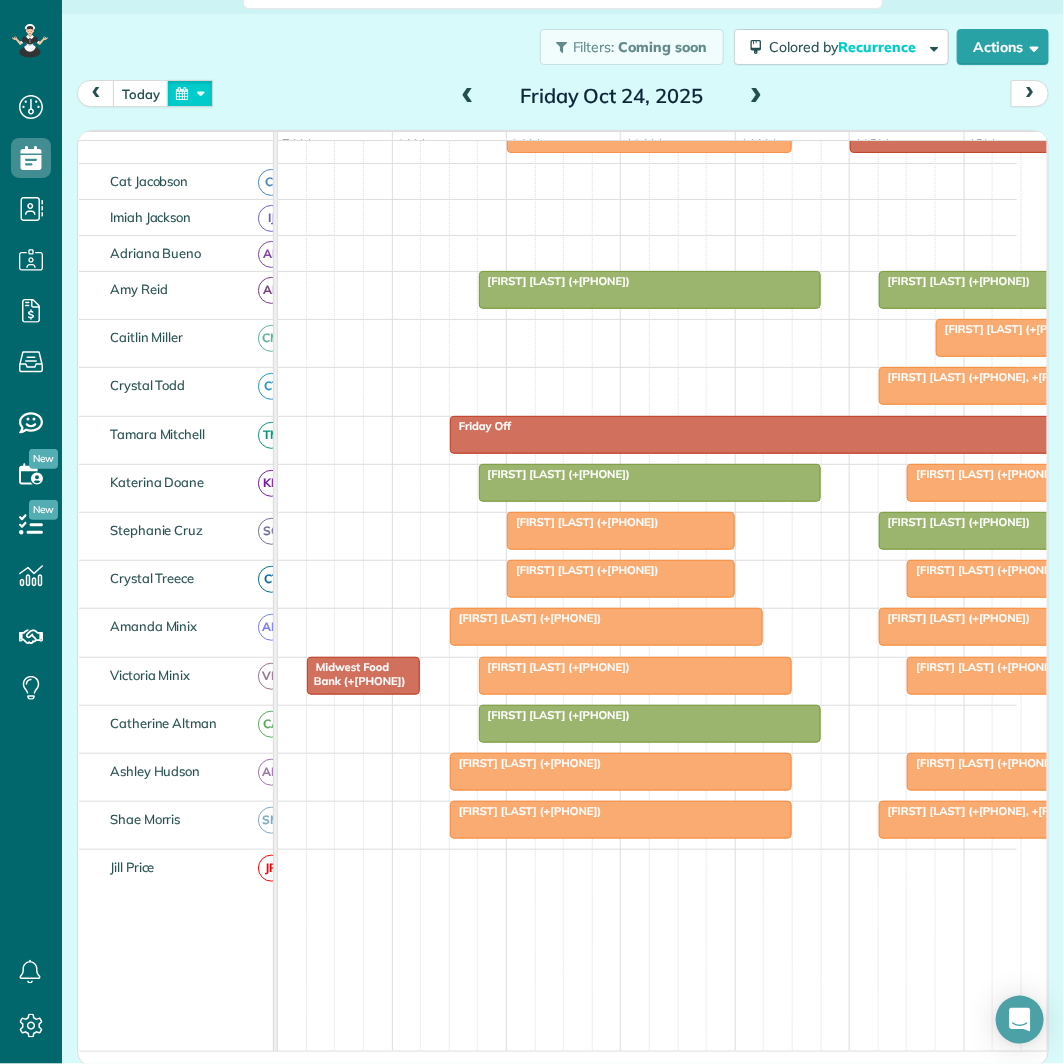 click at bounding box center [190, 93] 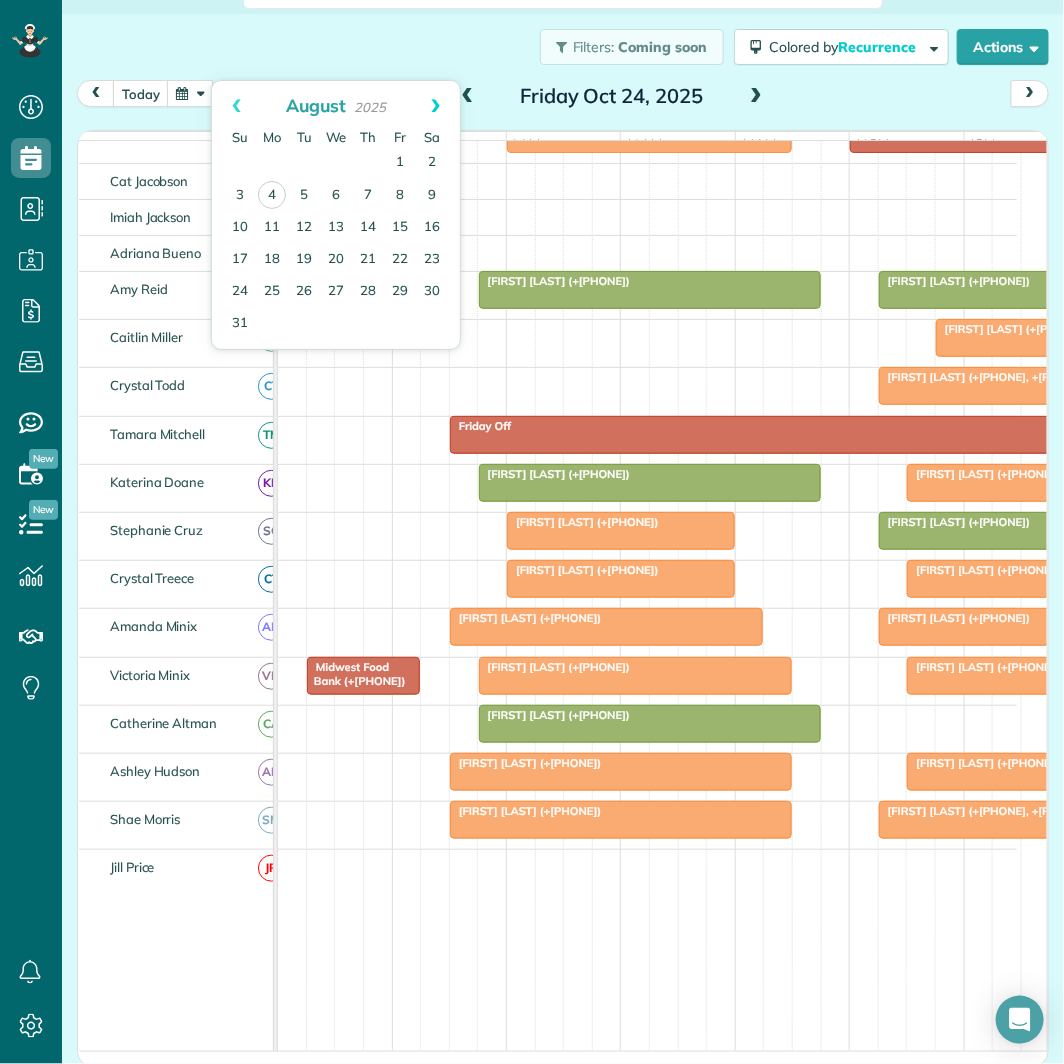 click on "Next" at bounding box center (435, 106) 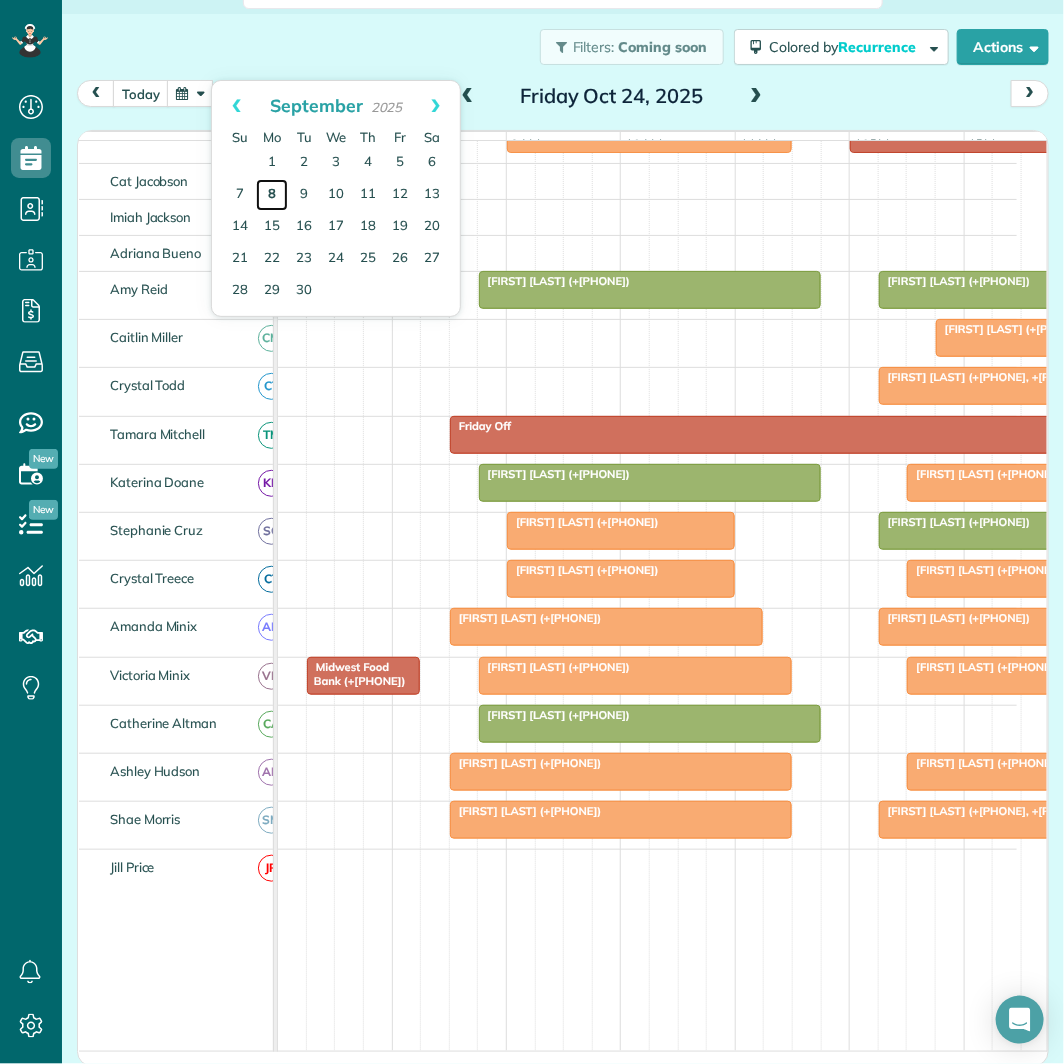 click on "8" at bounding box center (272, 195) 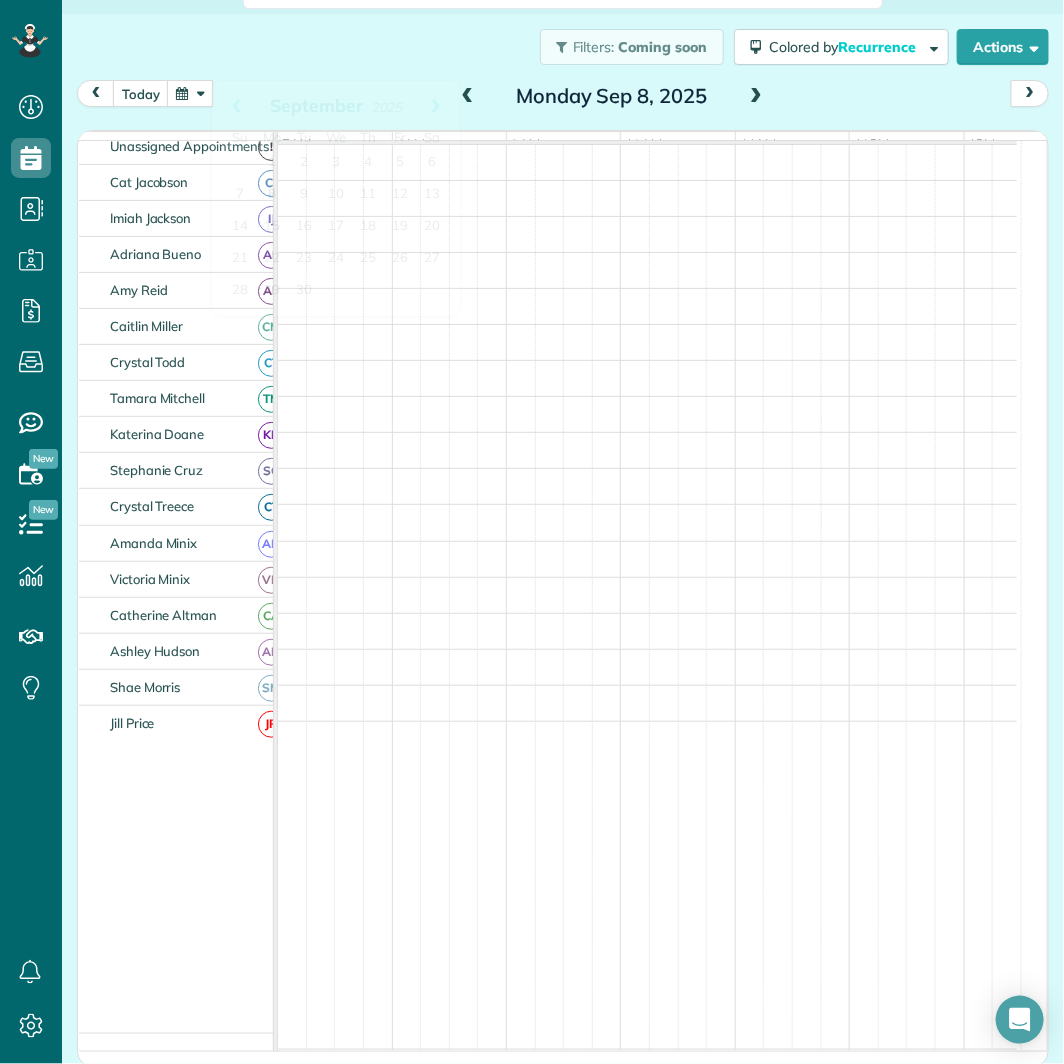 scroll, scrollTop: 260, scrollLeft: 0, axis: vertical 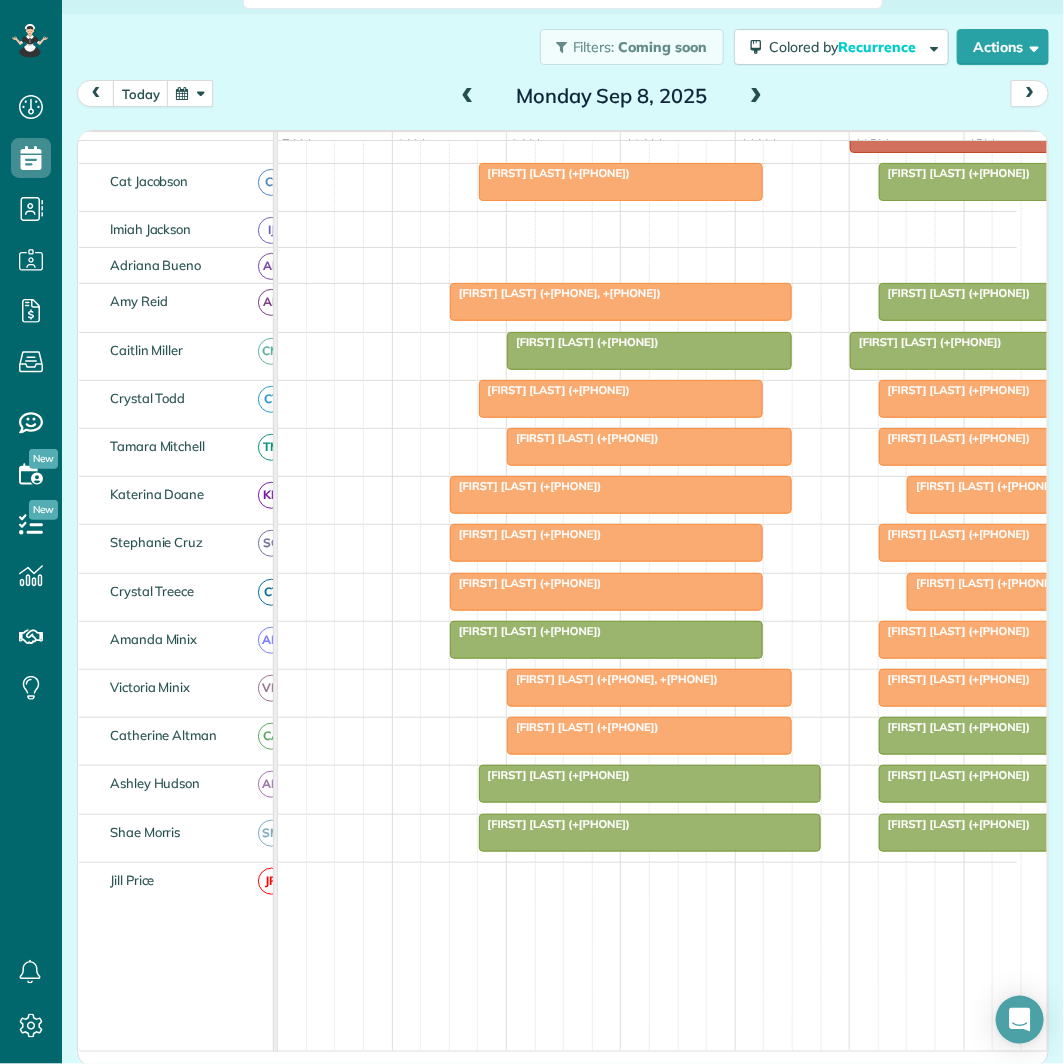 click at bounding box center (190, 93) 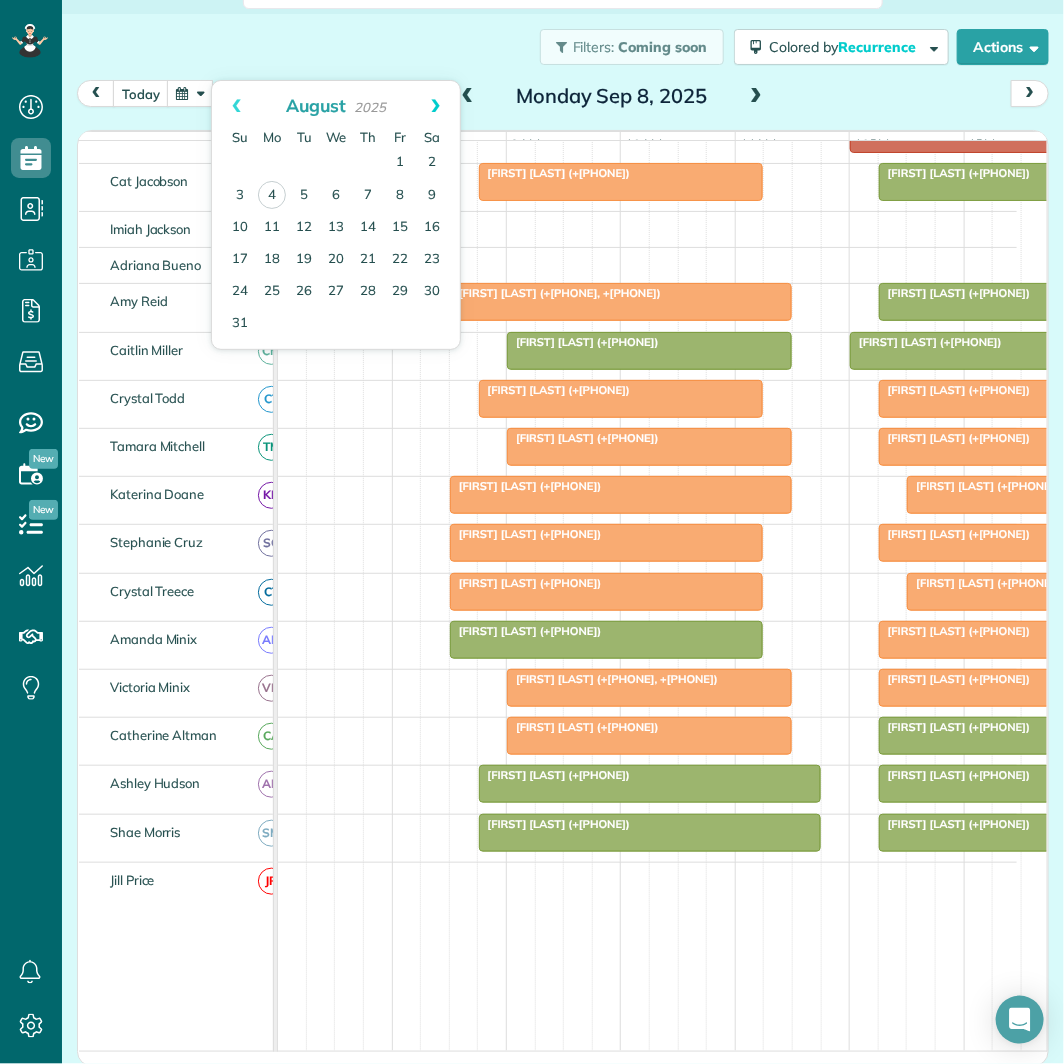 click on "Next" at bounding box center [435, 106] 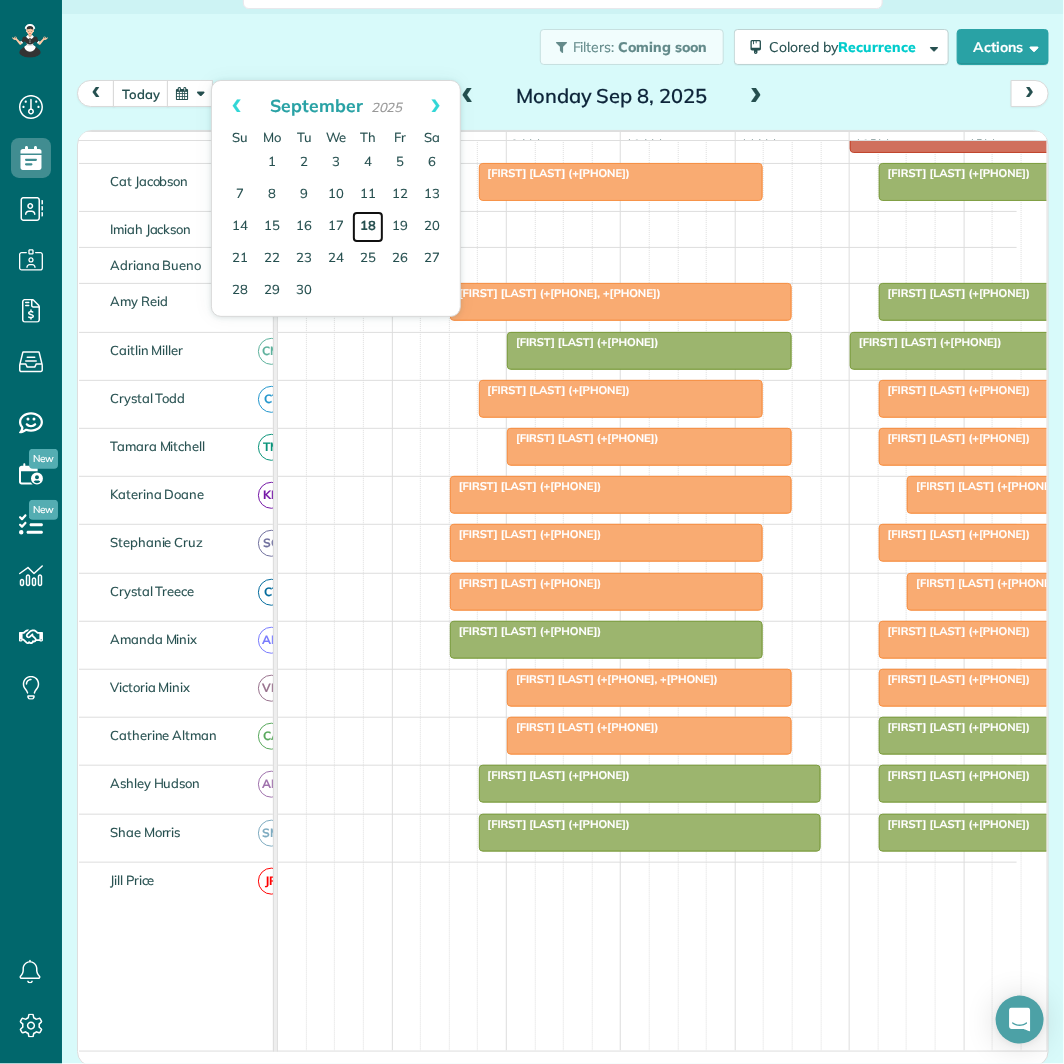 click on "18" at bounding box center (368, 227) 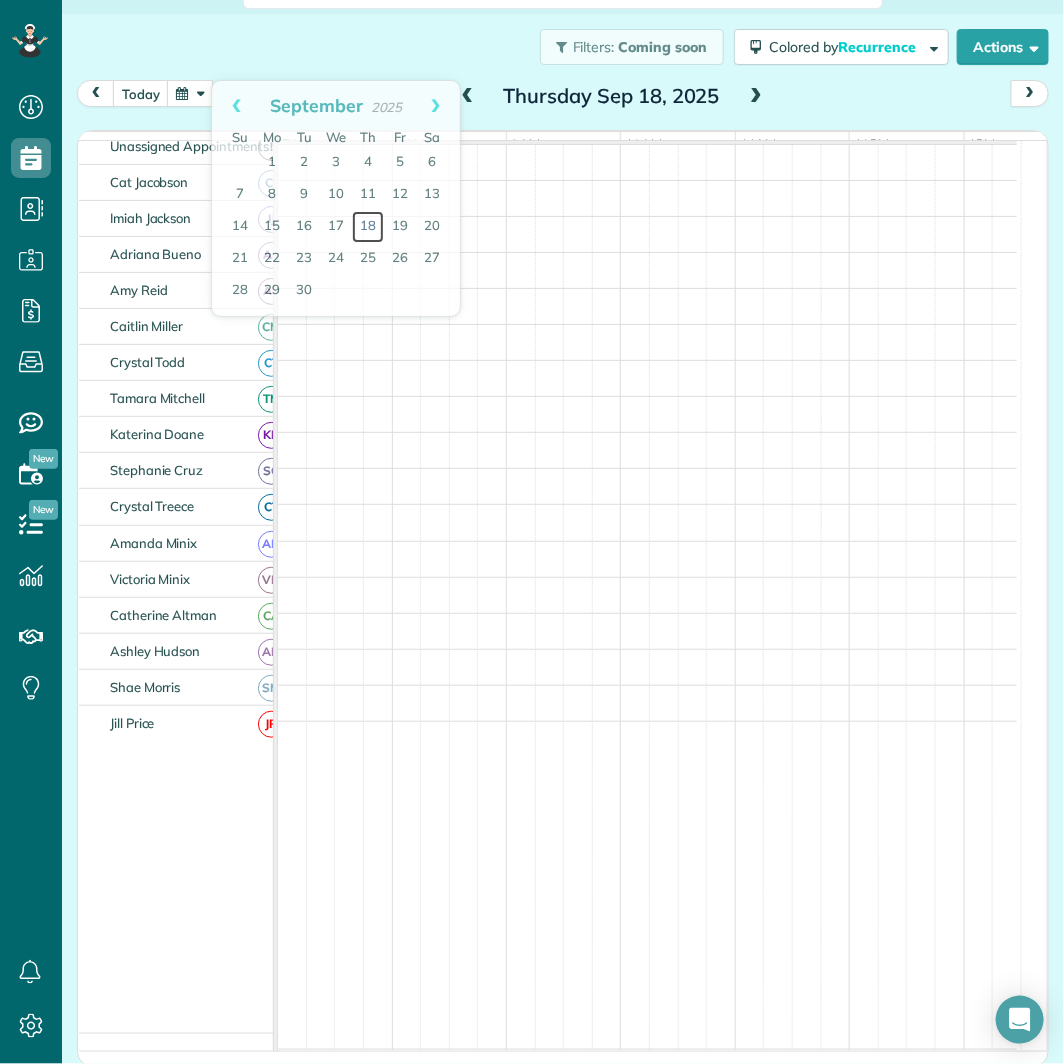 scroll, scrollTop: 91, scrollLeft: 0, axis: vertical 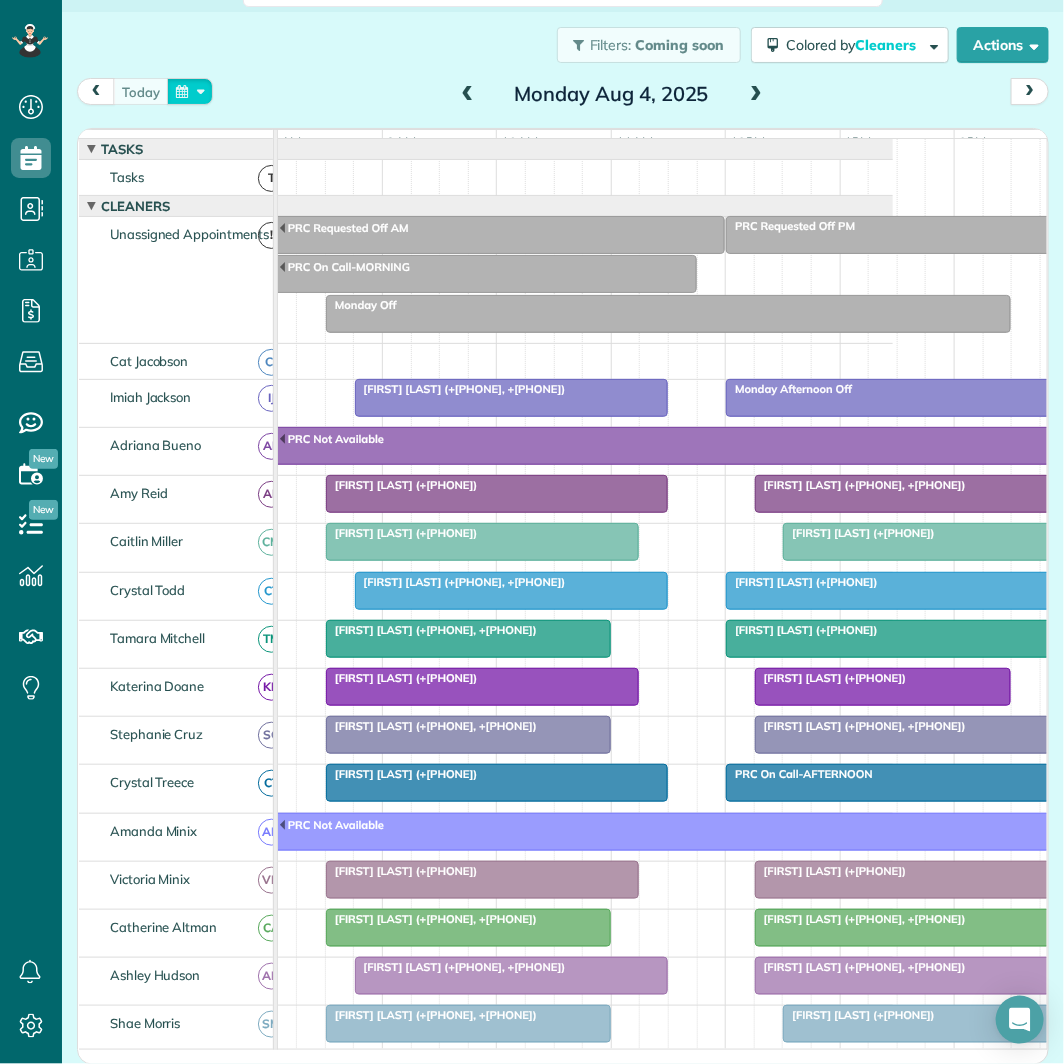 click at bounding box center [190, 91] 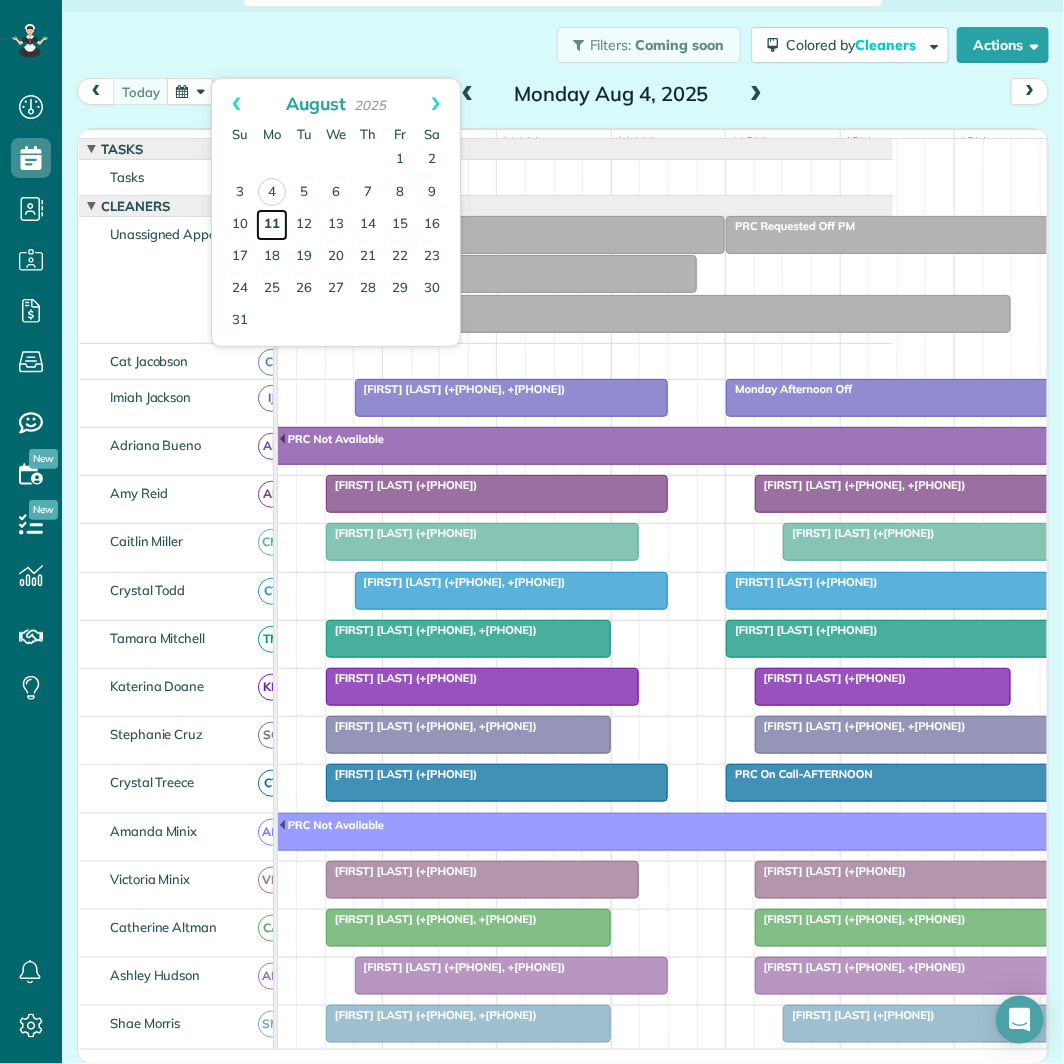 click on "11" at bounding box center [272, 225] 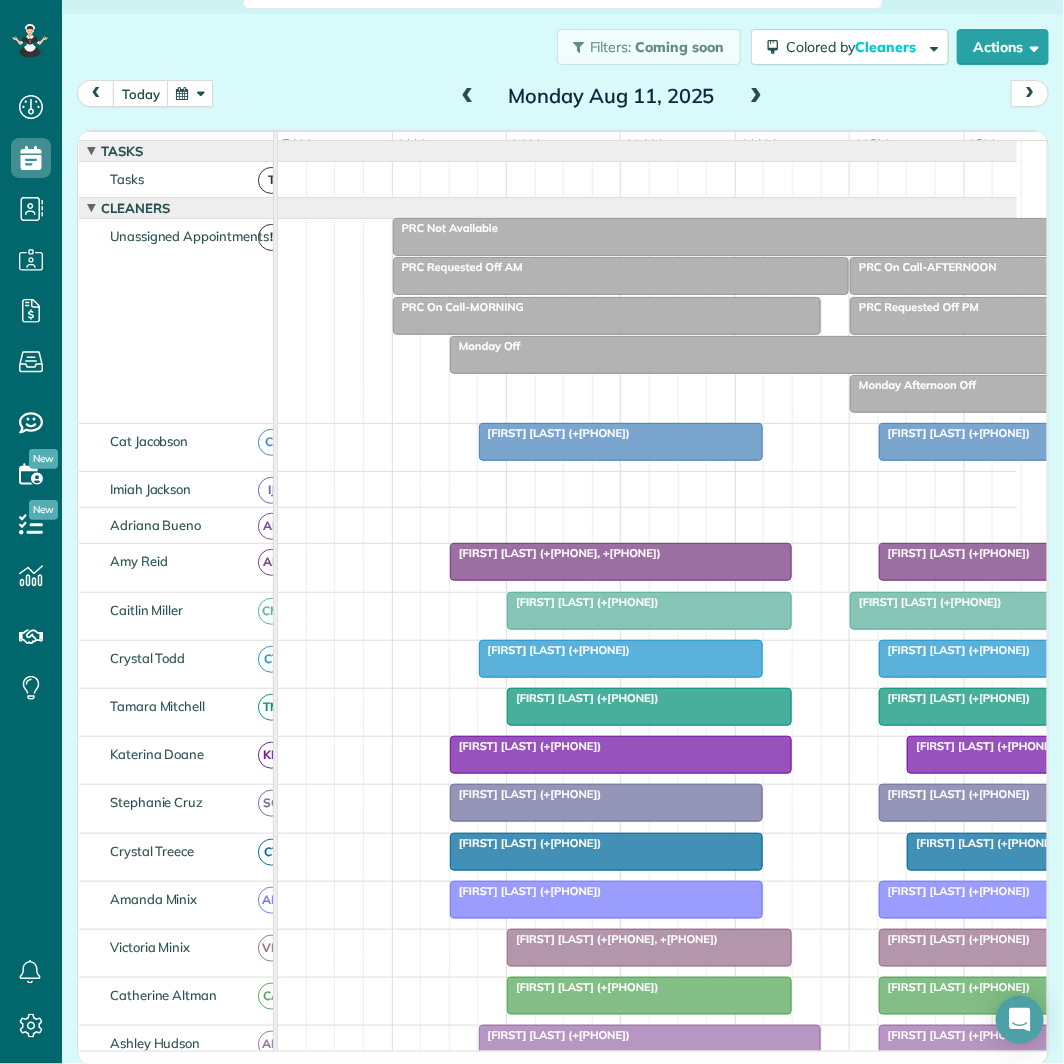 scroll, scrollTop: 0, scrollLeft: 95, axis: horizontal 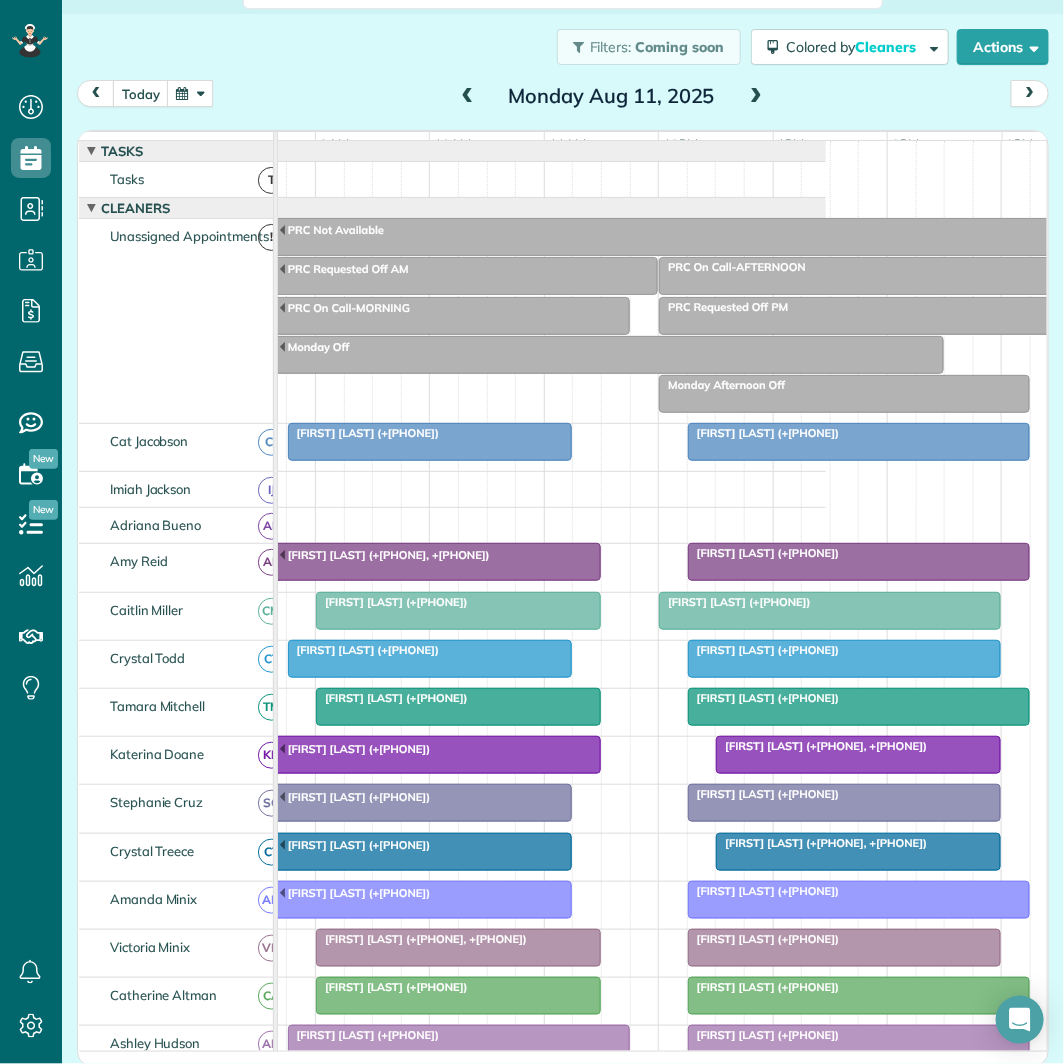 click at bounding box center (756, 97) 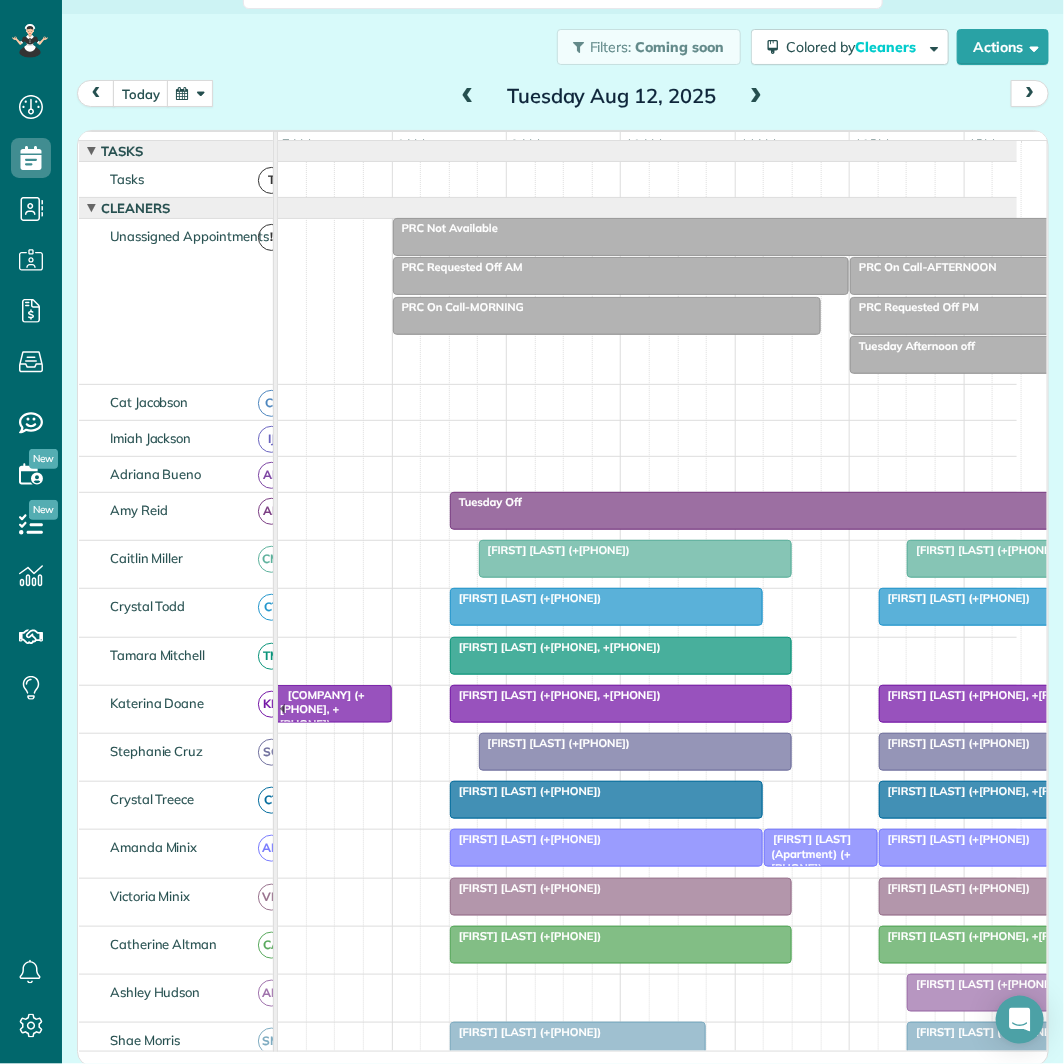scroll, scrollTop: 75, scrollLeft: 0, axis: vertical 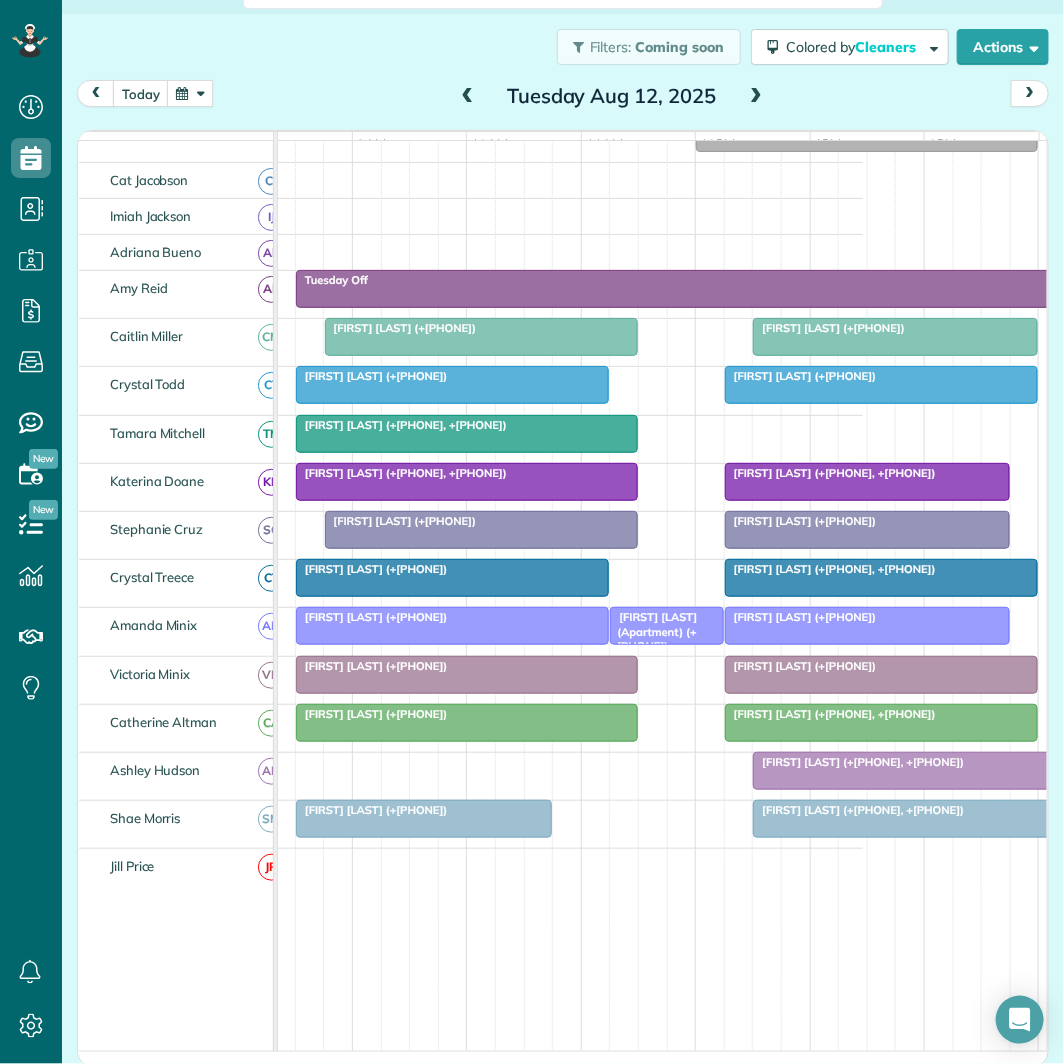 click at bounding box center (756, 97) 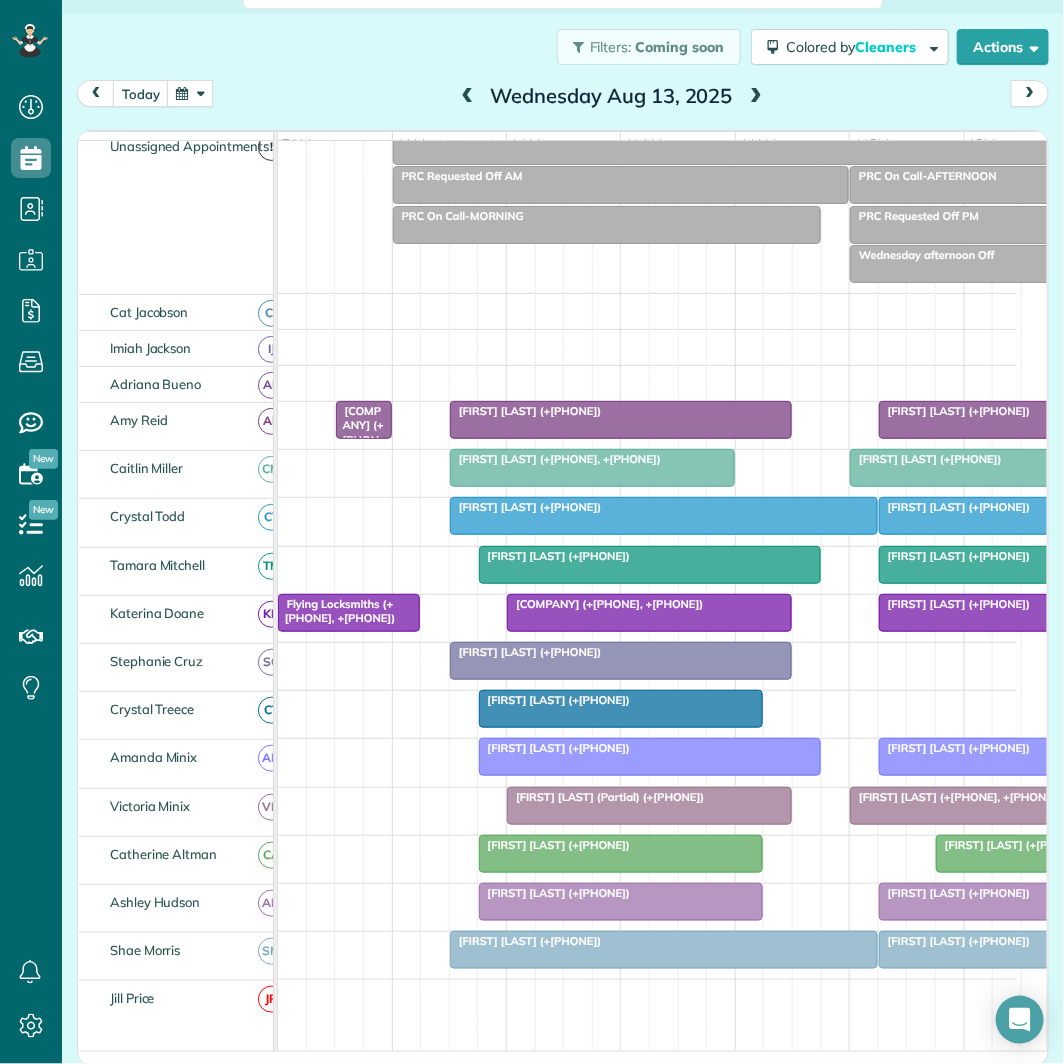 scroll, scrollTop: 221, scrollLeft: 0, axis: vertical 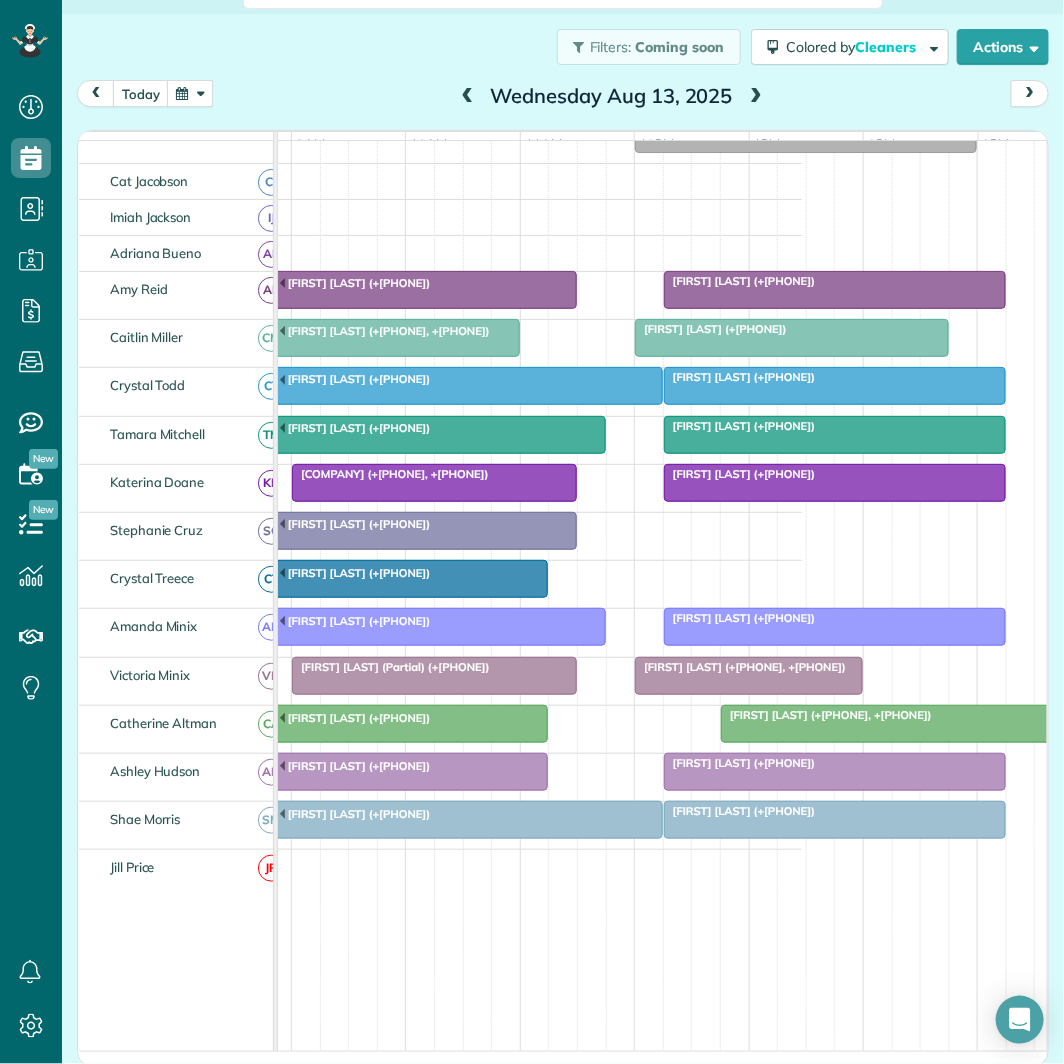 click at bounding box center (756, 97) 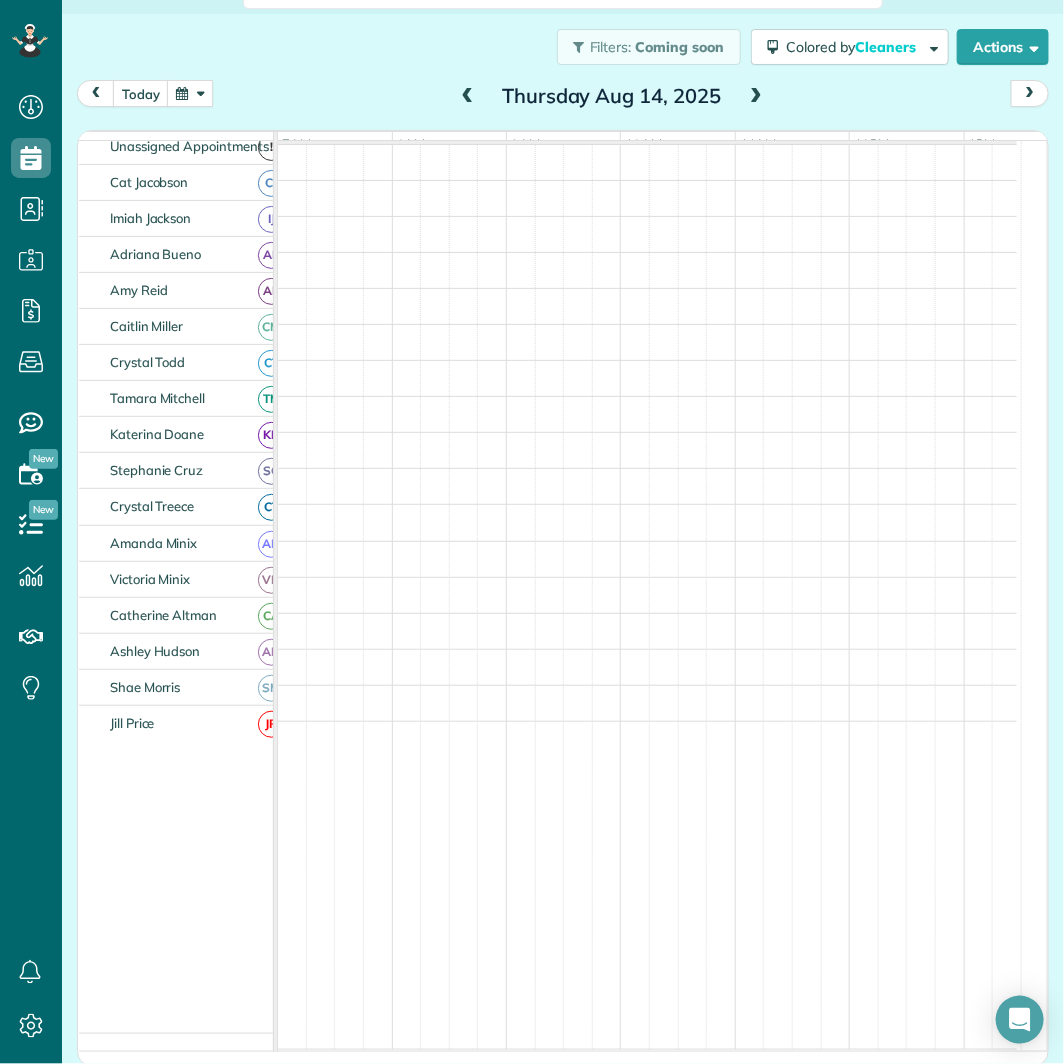 scroll, scrollTop: 260, scrollLeft: 0, axis: vertical 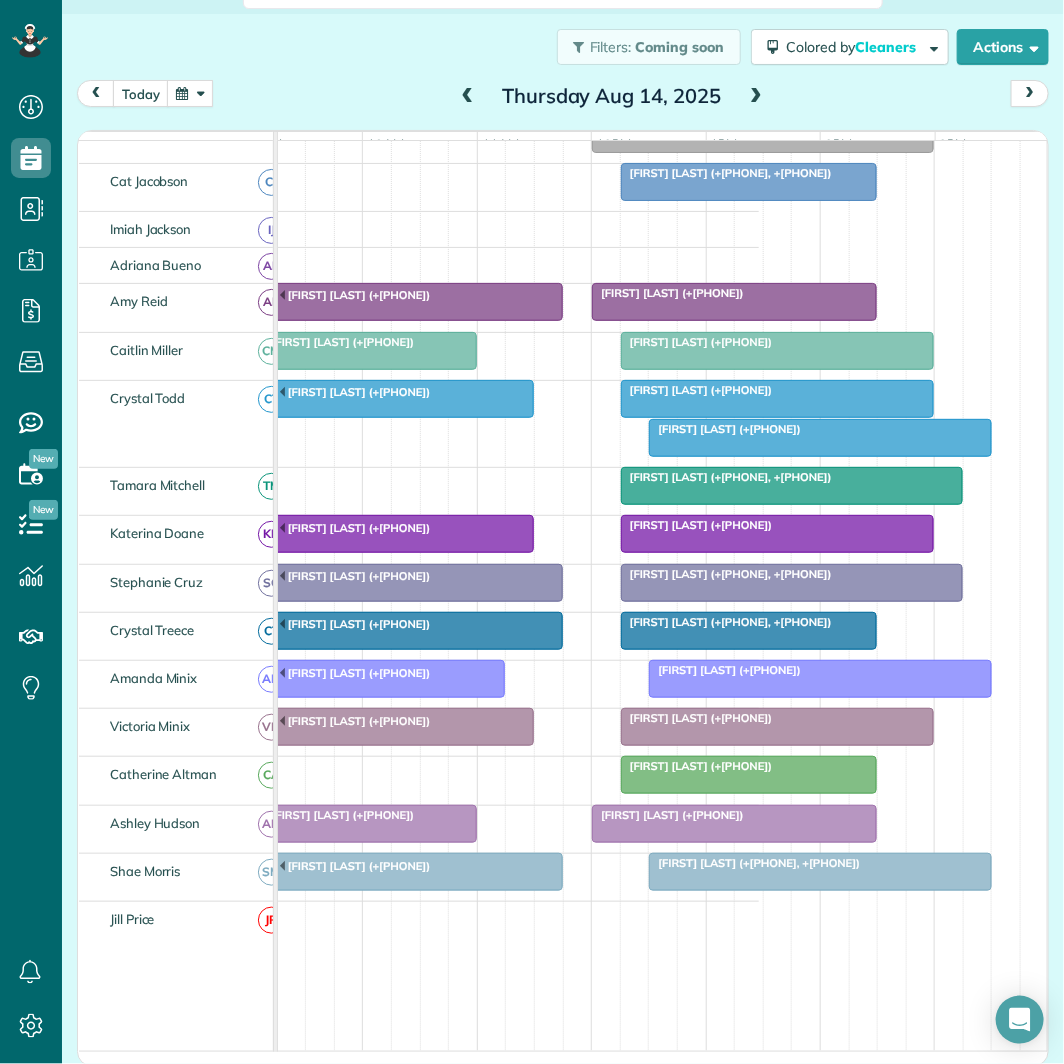 click at bounding box center [756, 97] 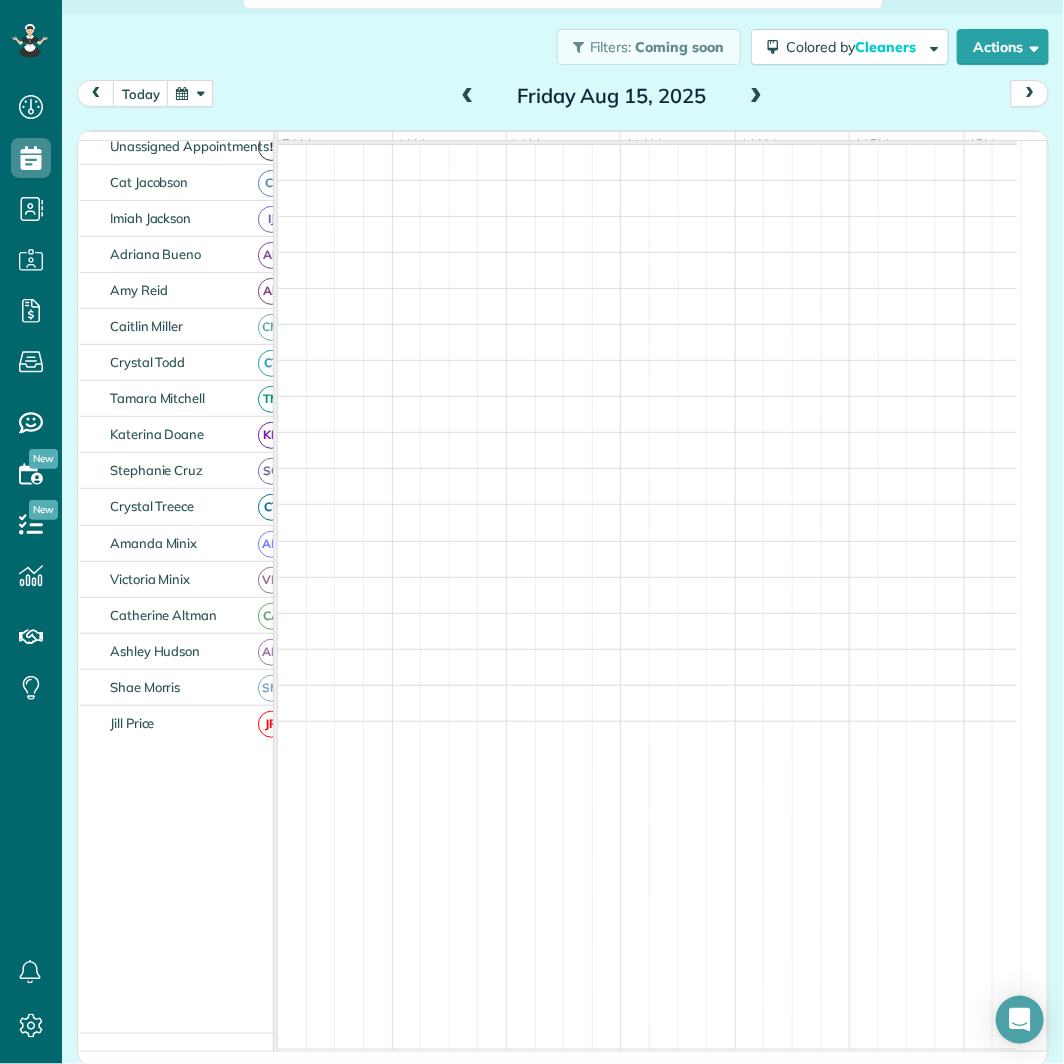 scroll, scrollTop: 221, scrollLeft: 0, axis: vertical 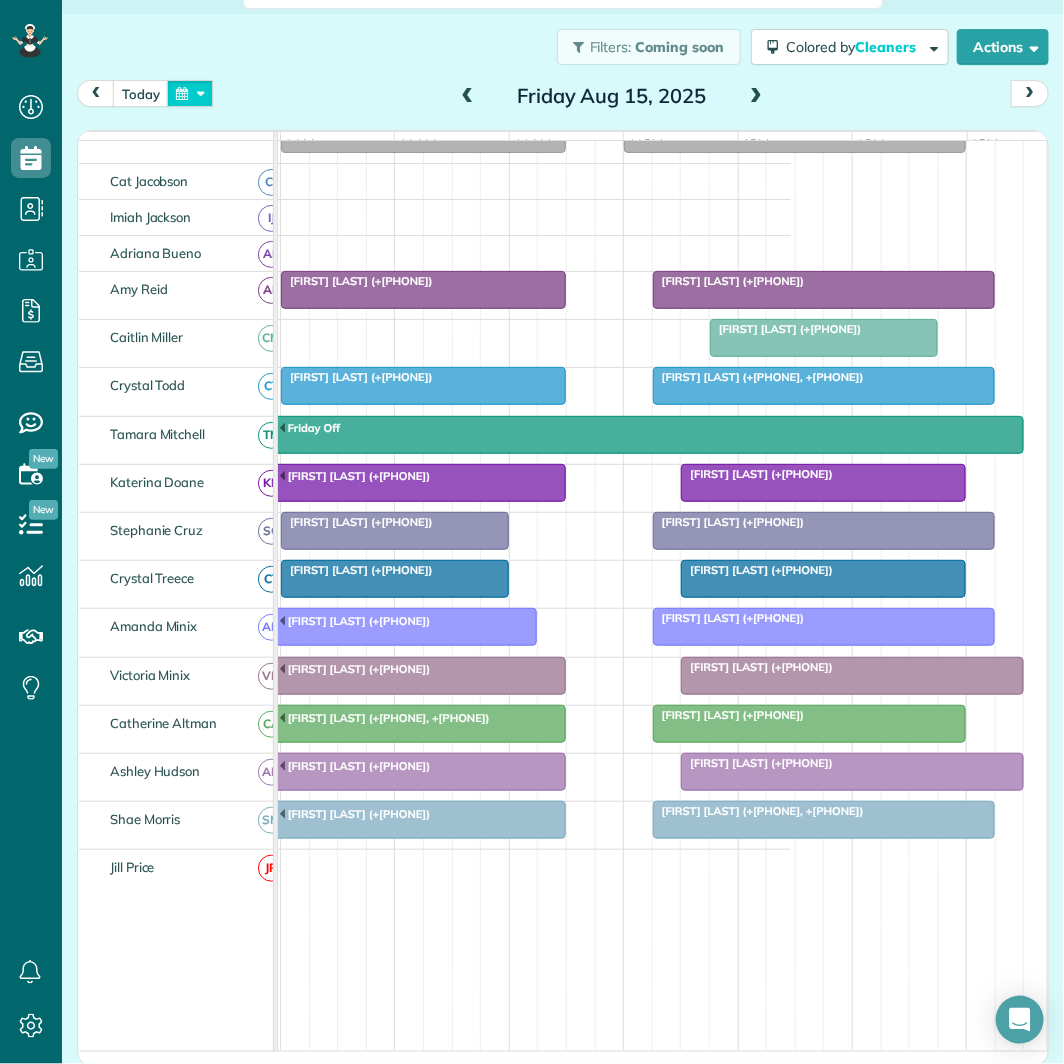 click at bounding box center [190, 93] 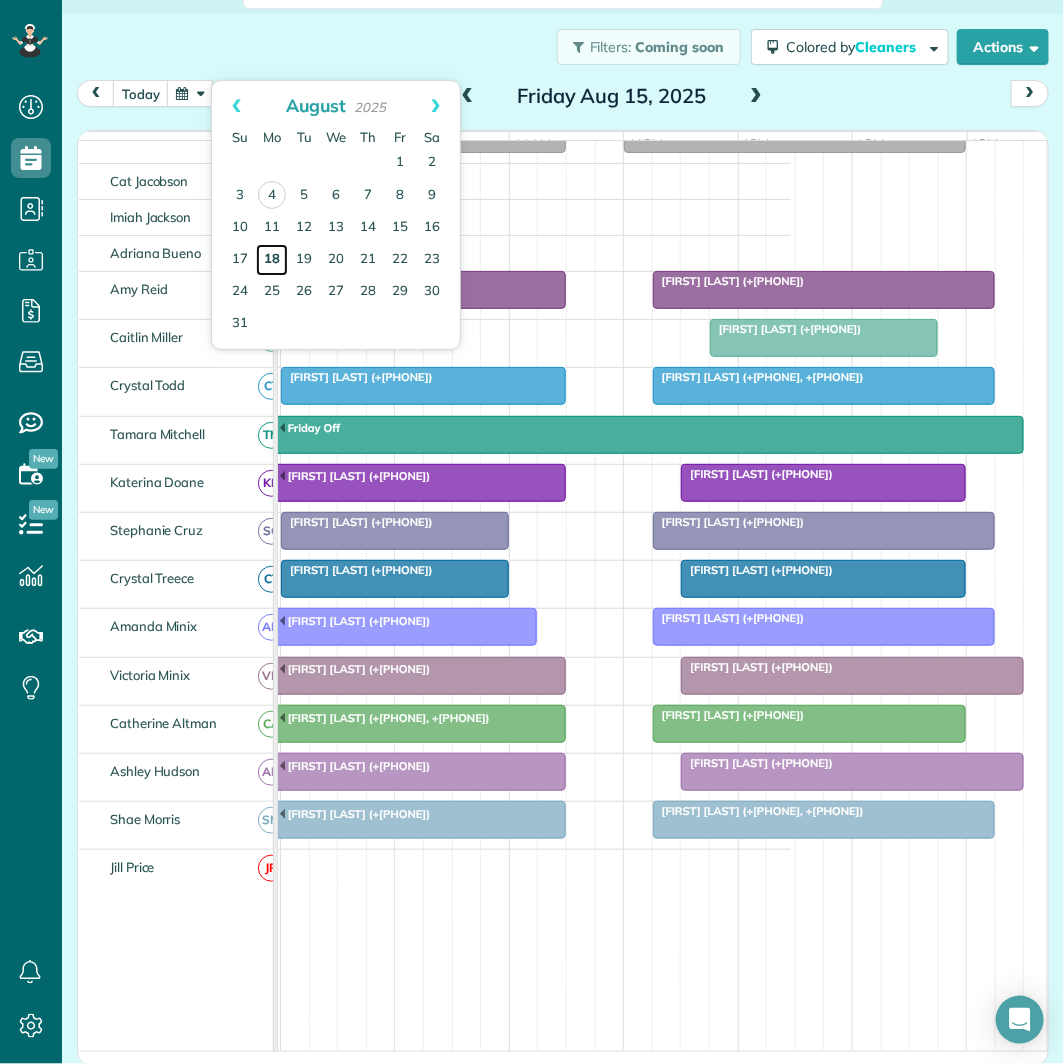 click on "18" at bounding box center (272, 260) 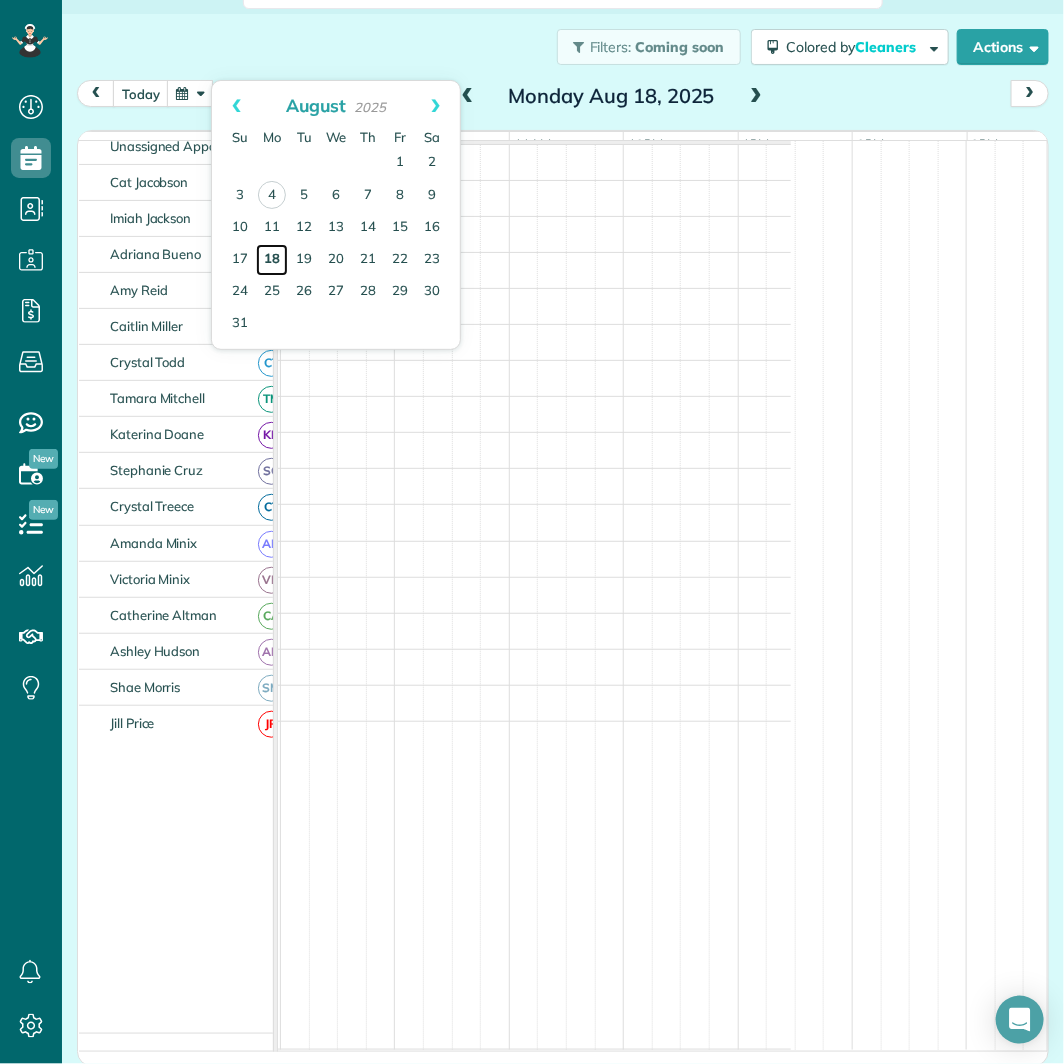 scroll, scrollTop: 0, scrollLeft: 0, axis: both 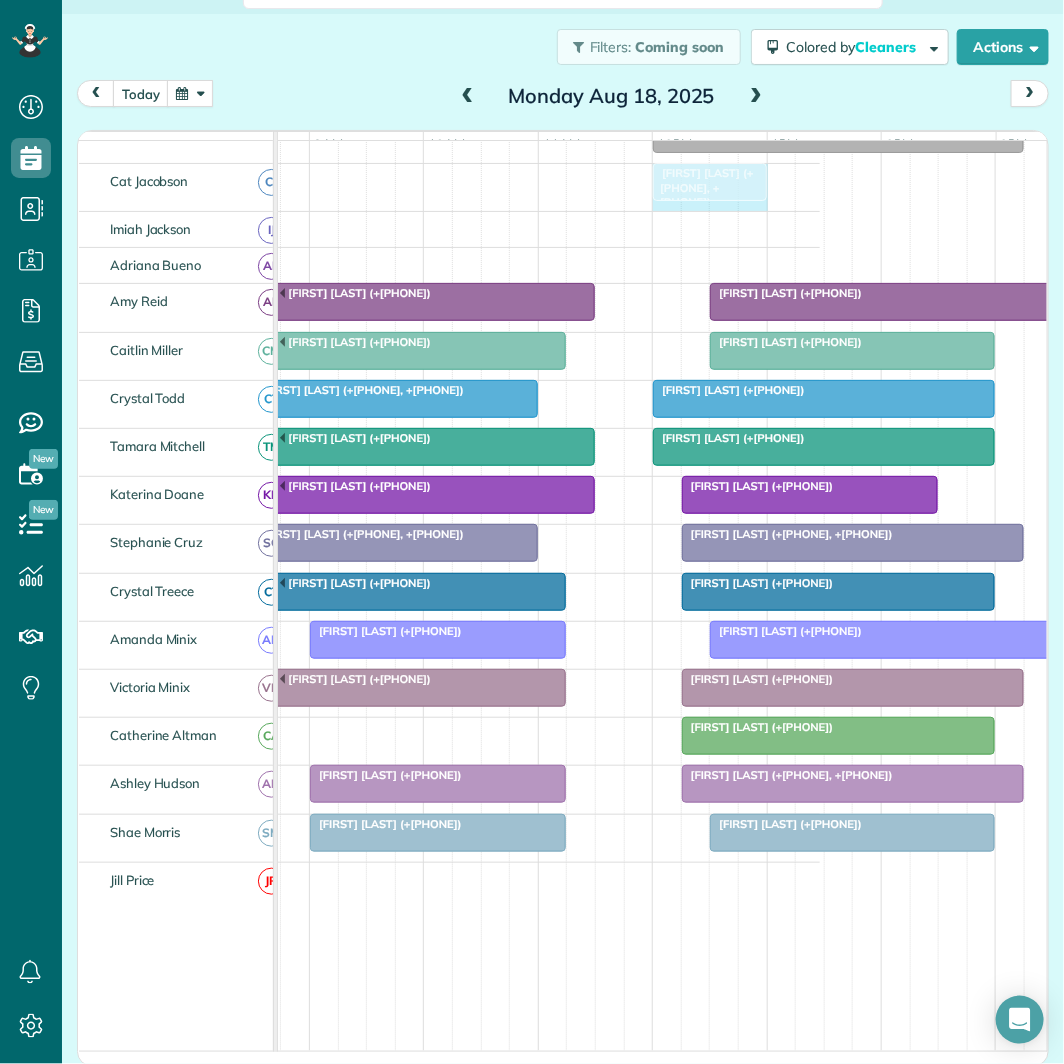drag, startPoint x: 702, startPoint y: 197, endPoint x: 735, endPoint y: 194, distance: 33.13608 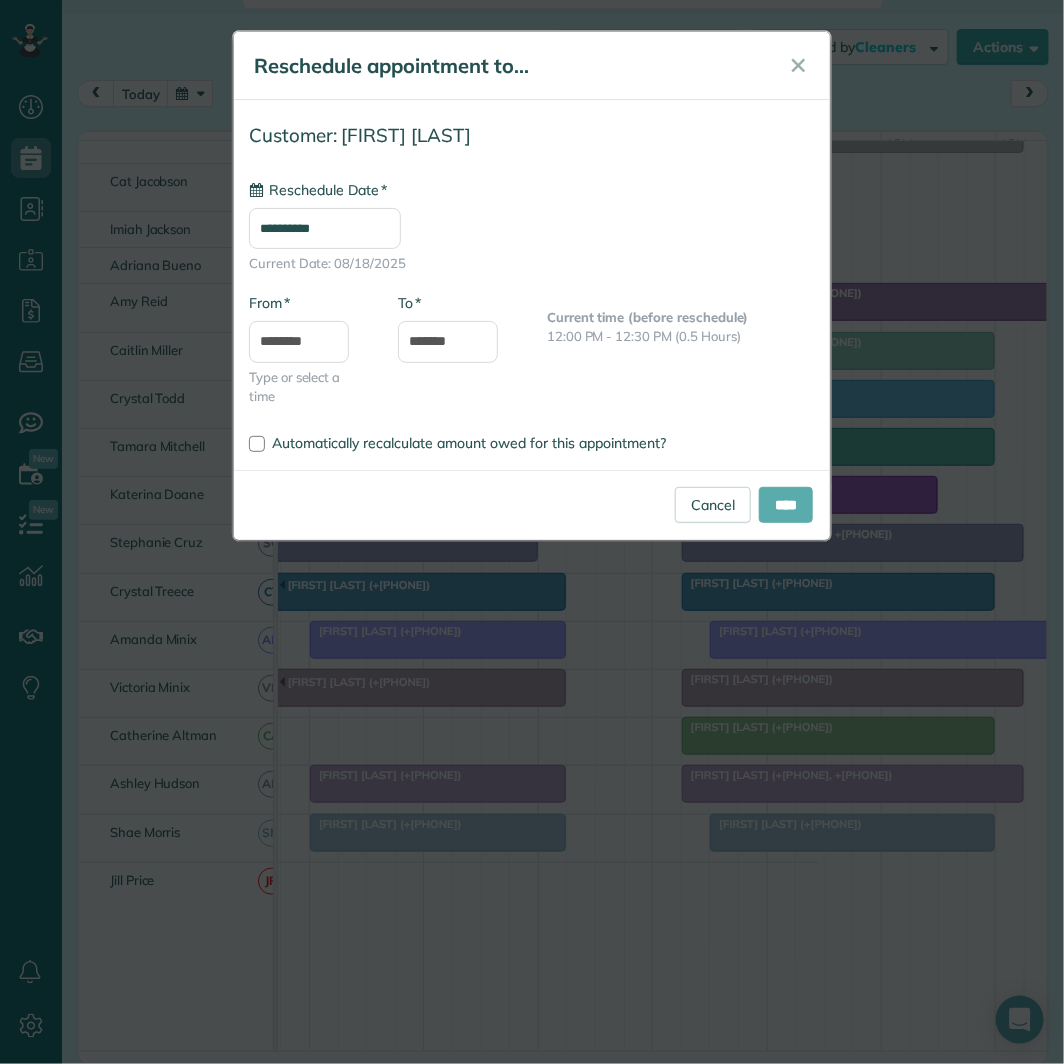 type on "**********" 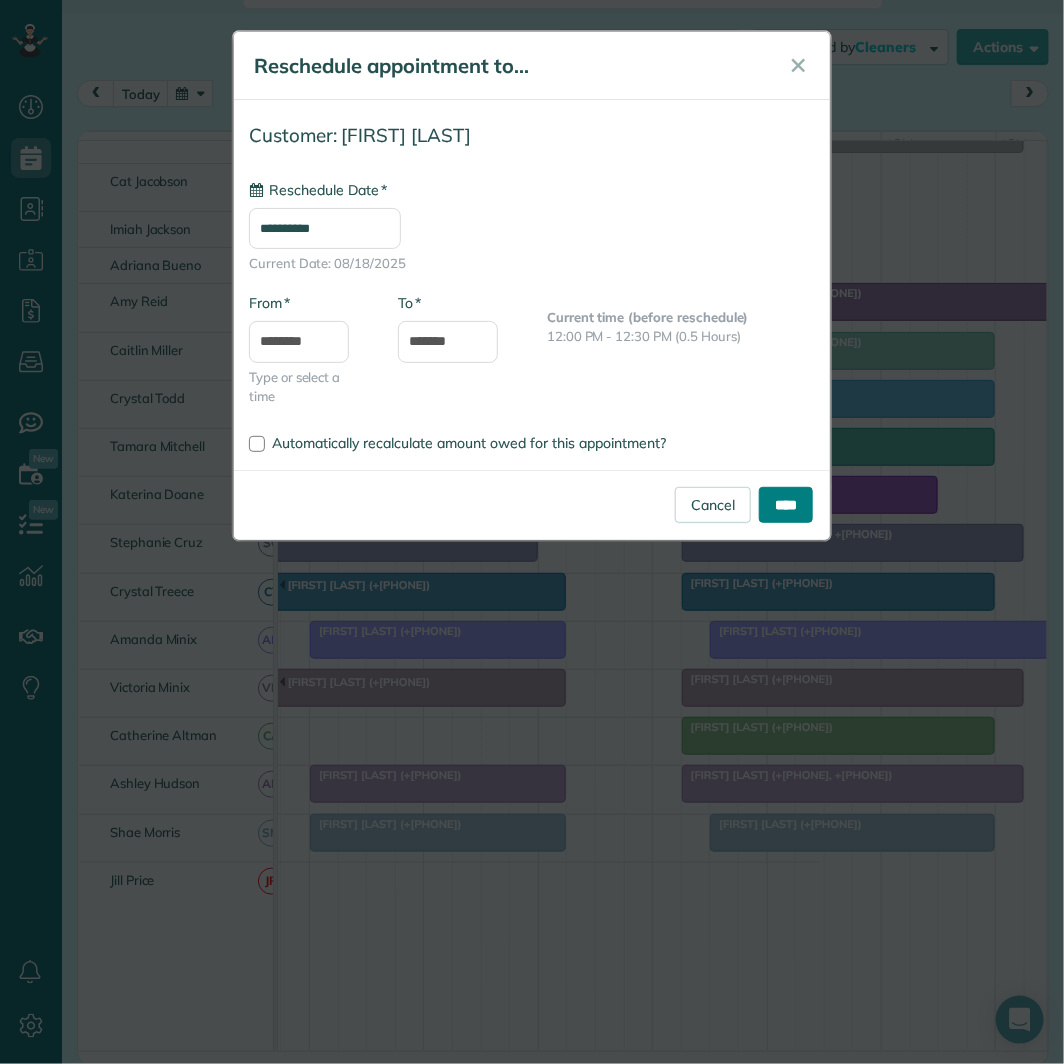 click on "****" at bounding box center [786, 505] 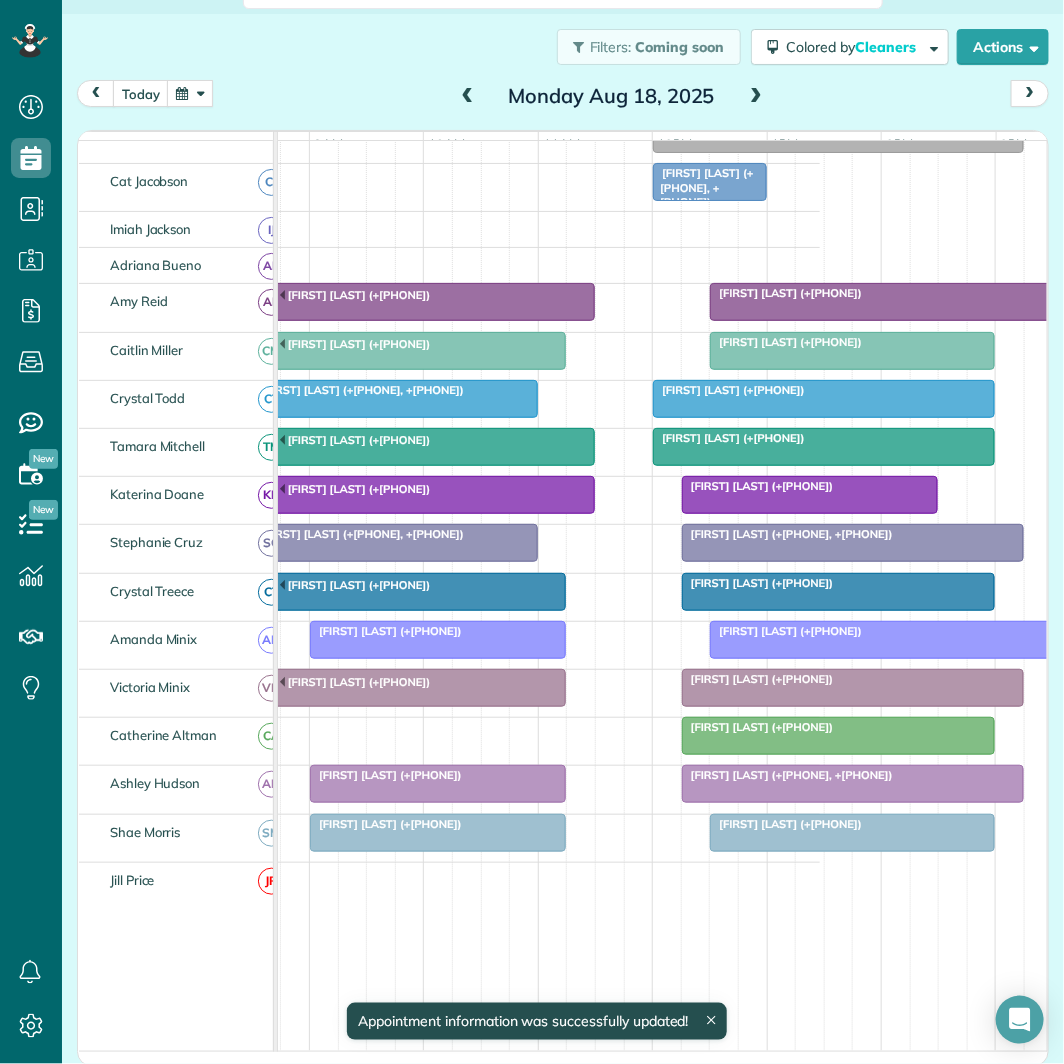 click at bounding box center [756, 97] 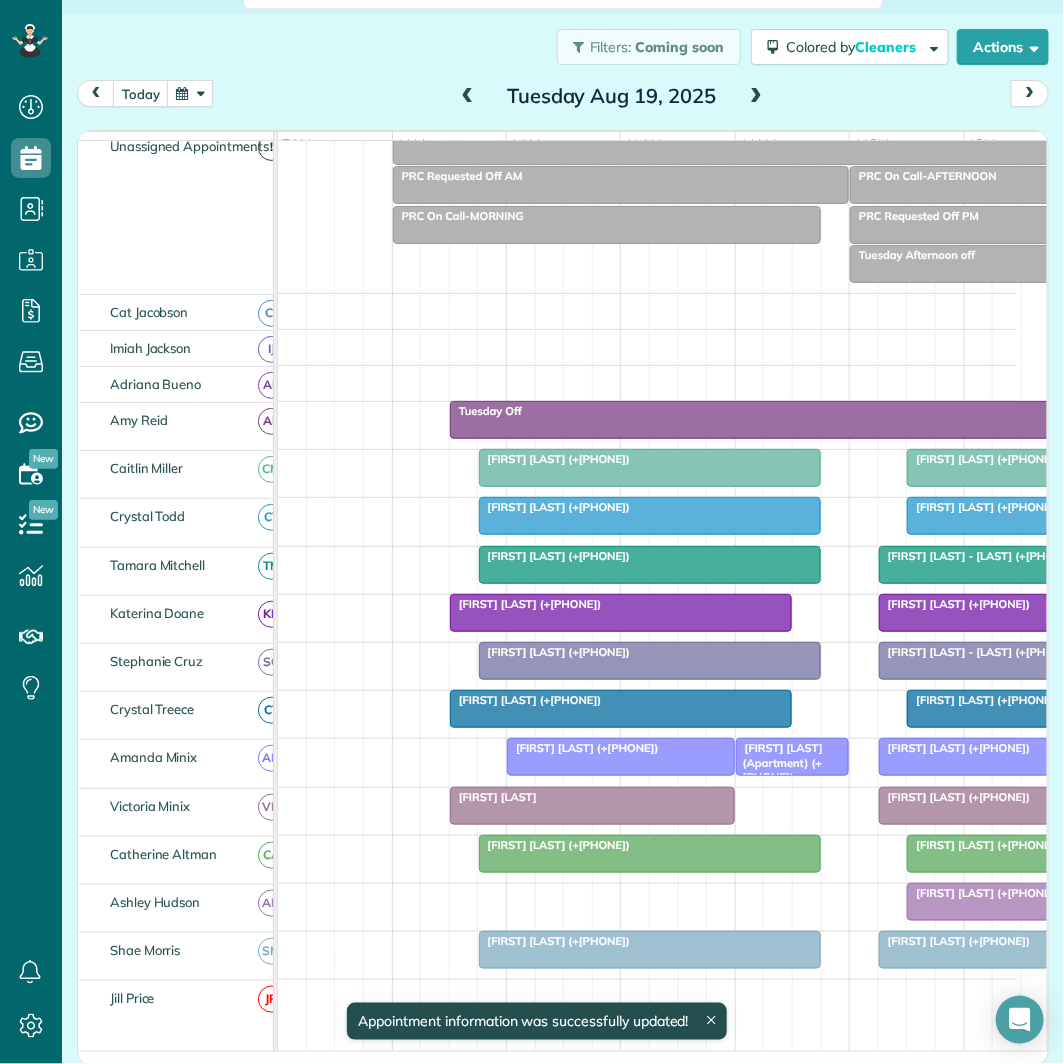 scroll, scrollTop: 221, scrollLeft: 0, axis: vertical 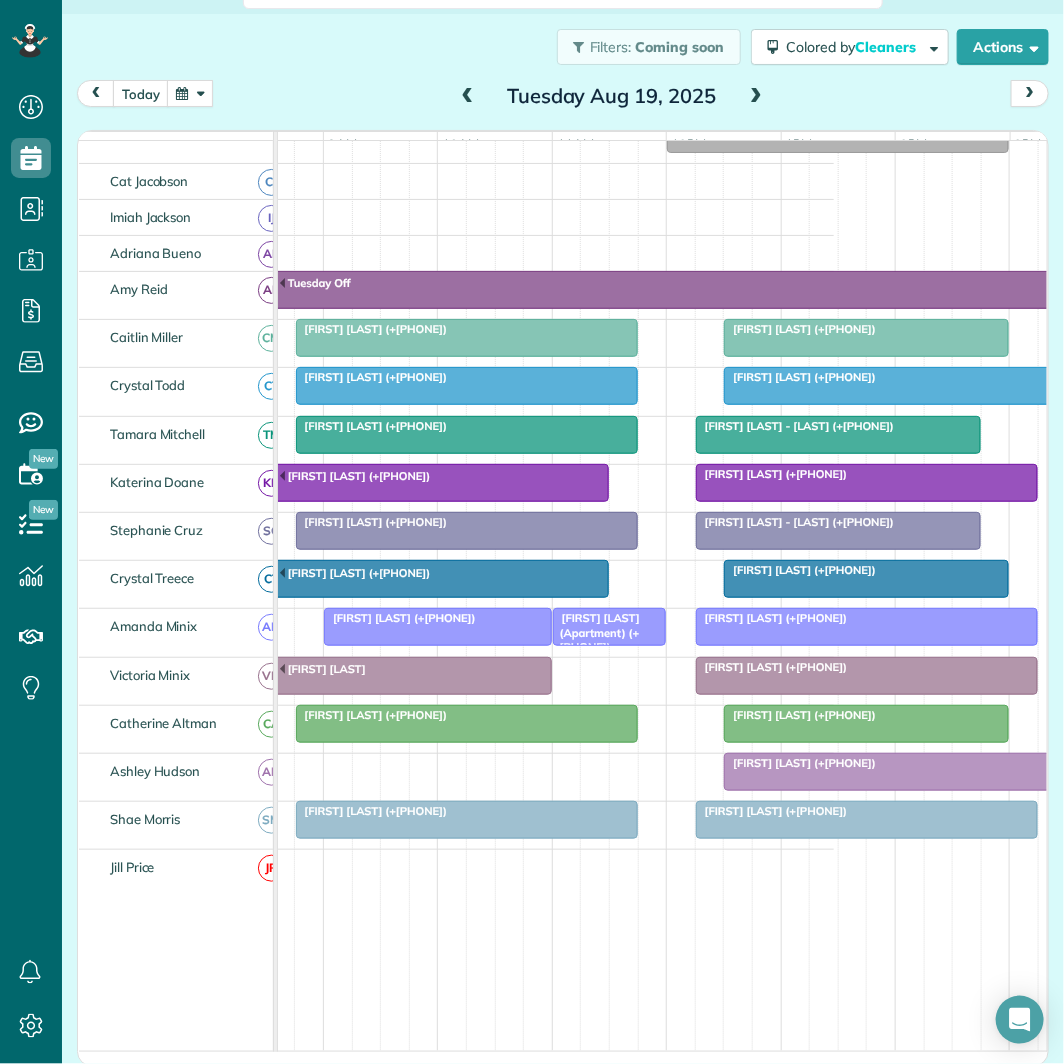 click at bounding box center [756, 97] 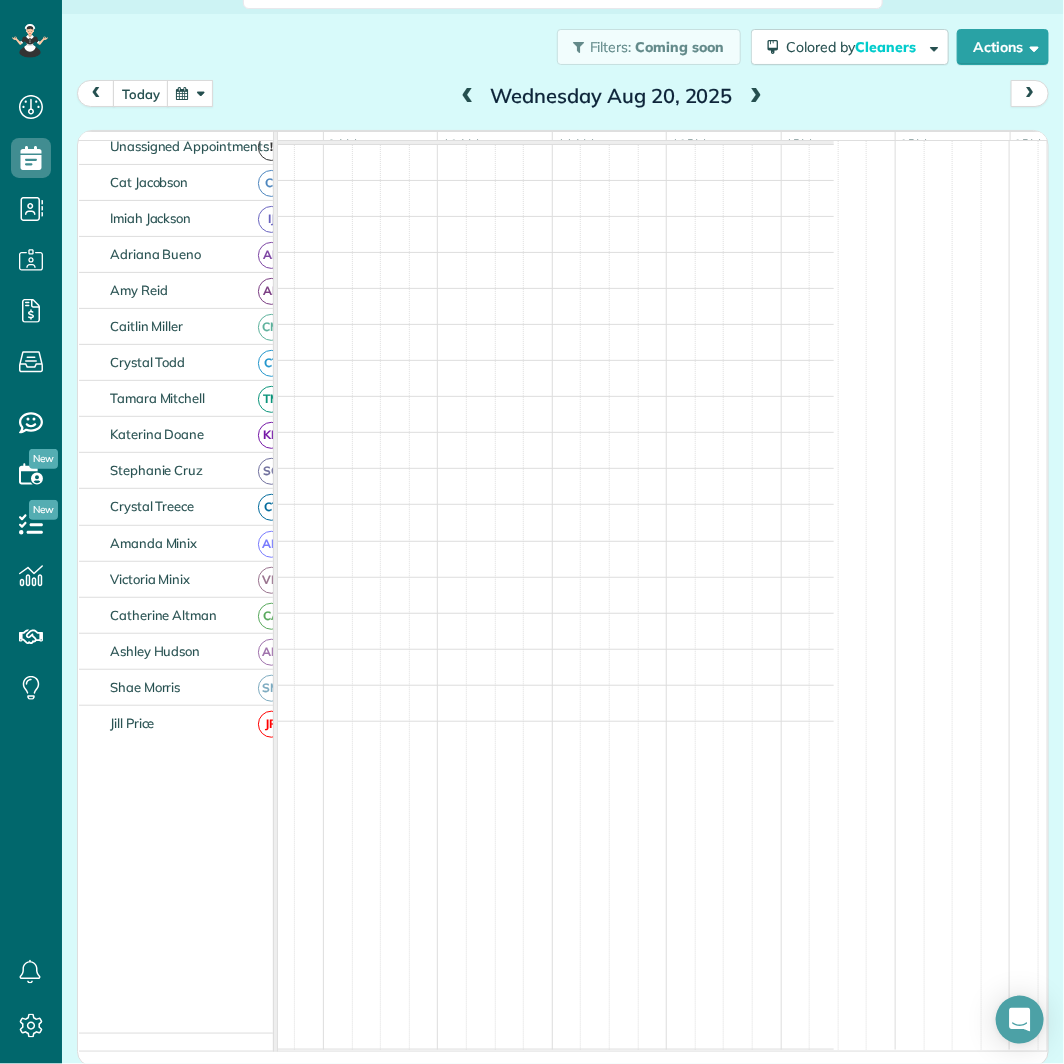 scroll, scrollTop: 0, scrollLeft: 0, axis: both 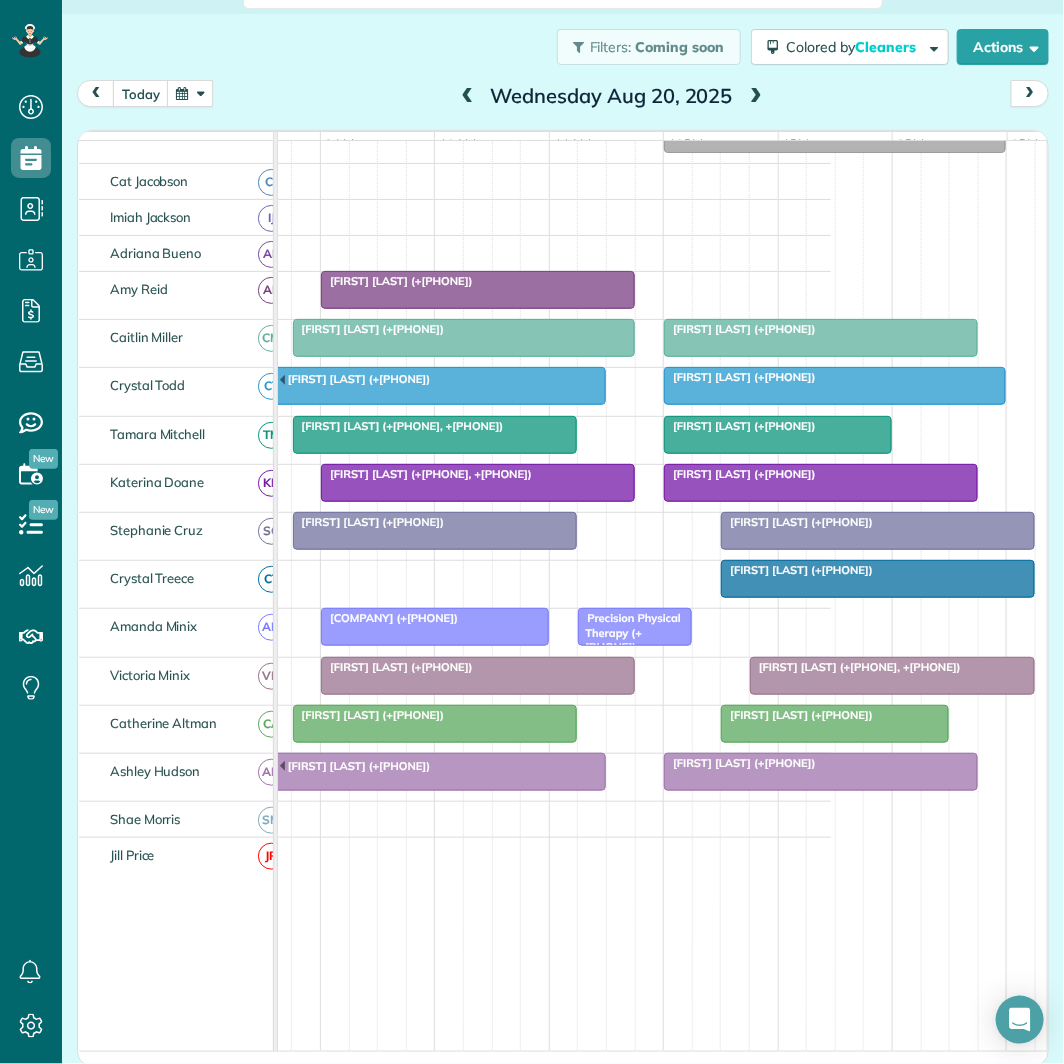 click at bounding box center (756, 97) 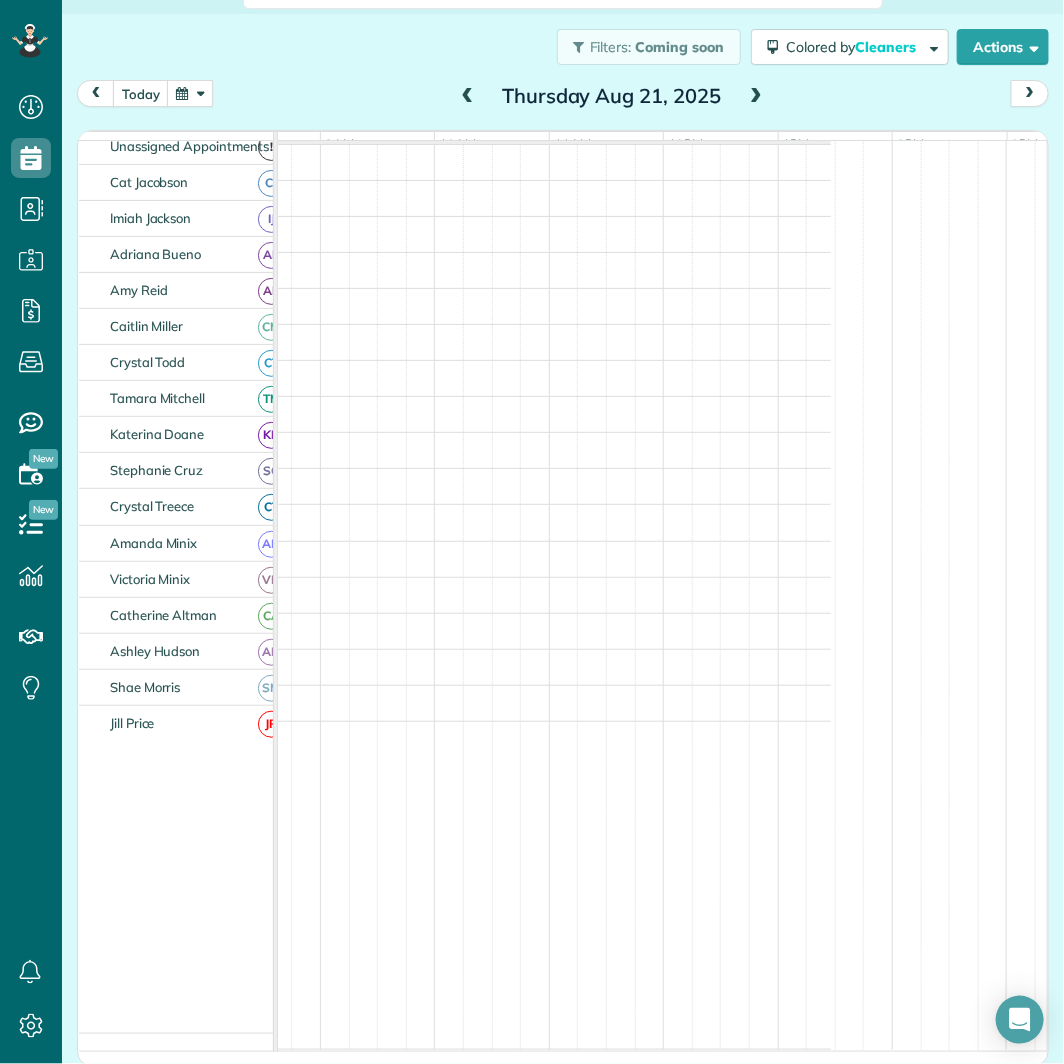scroll, scrollTop: 0, scrollLeft: 0, axis: both 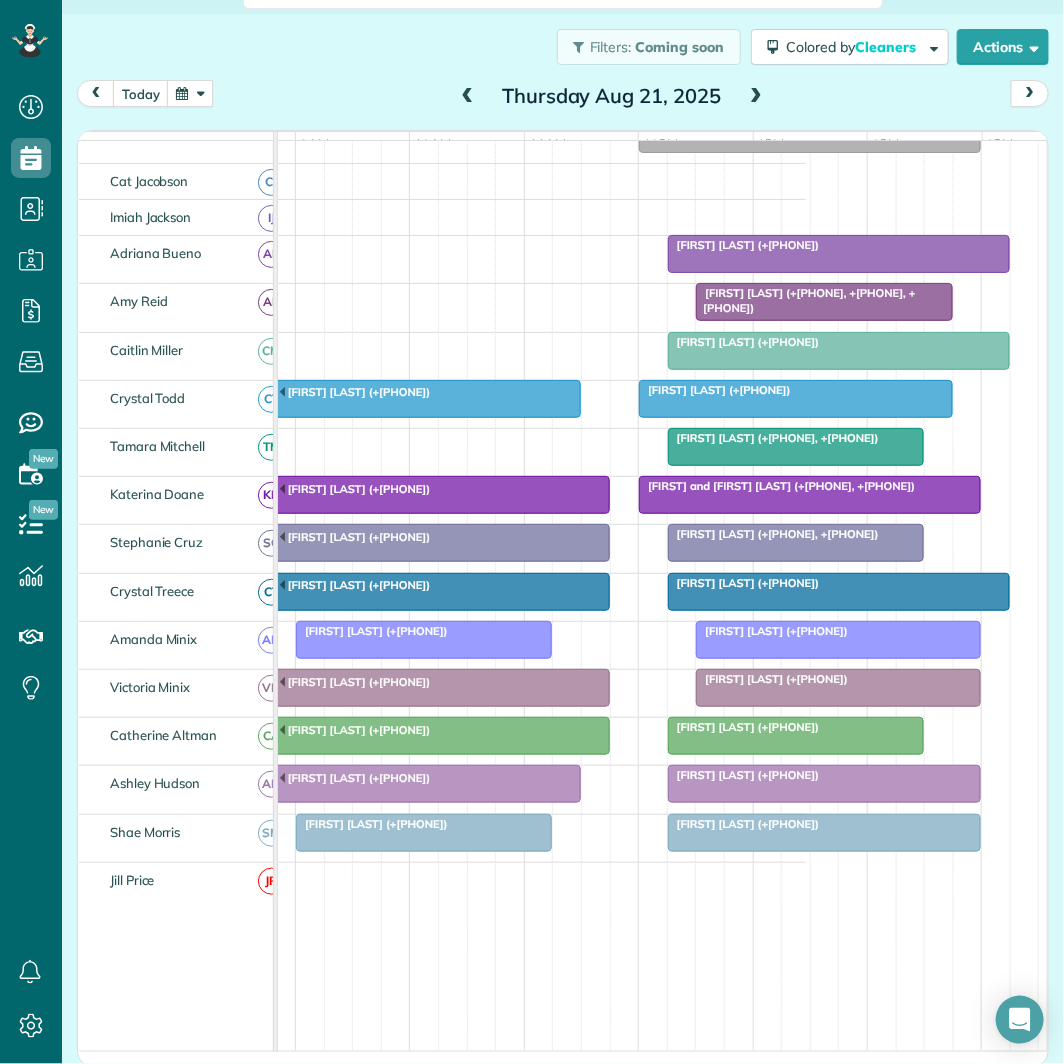 click at bounding box center (756, 97) 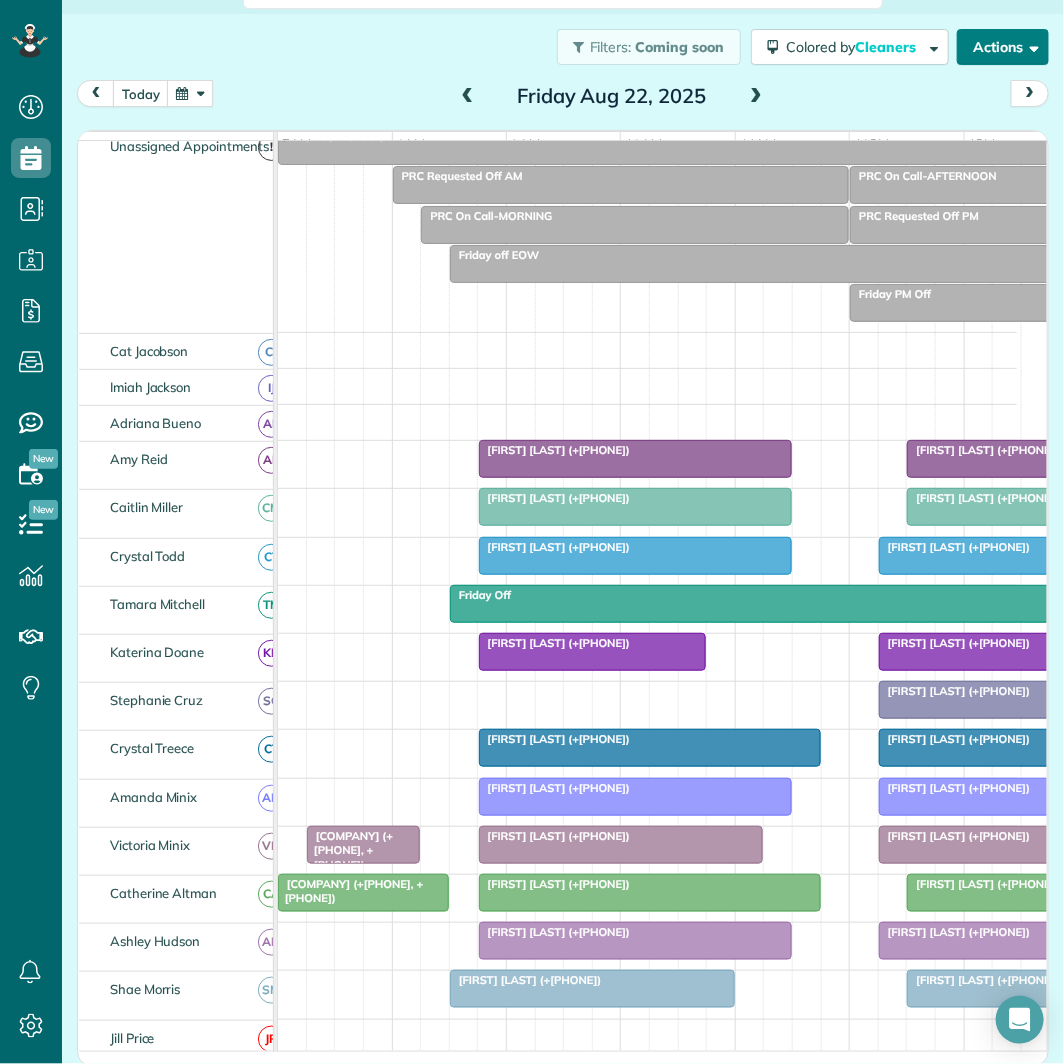 scroll, scrollTop: 260, scrollLeft: 0, axis: vertical 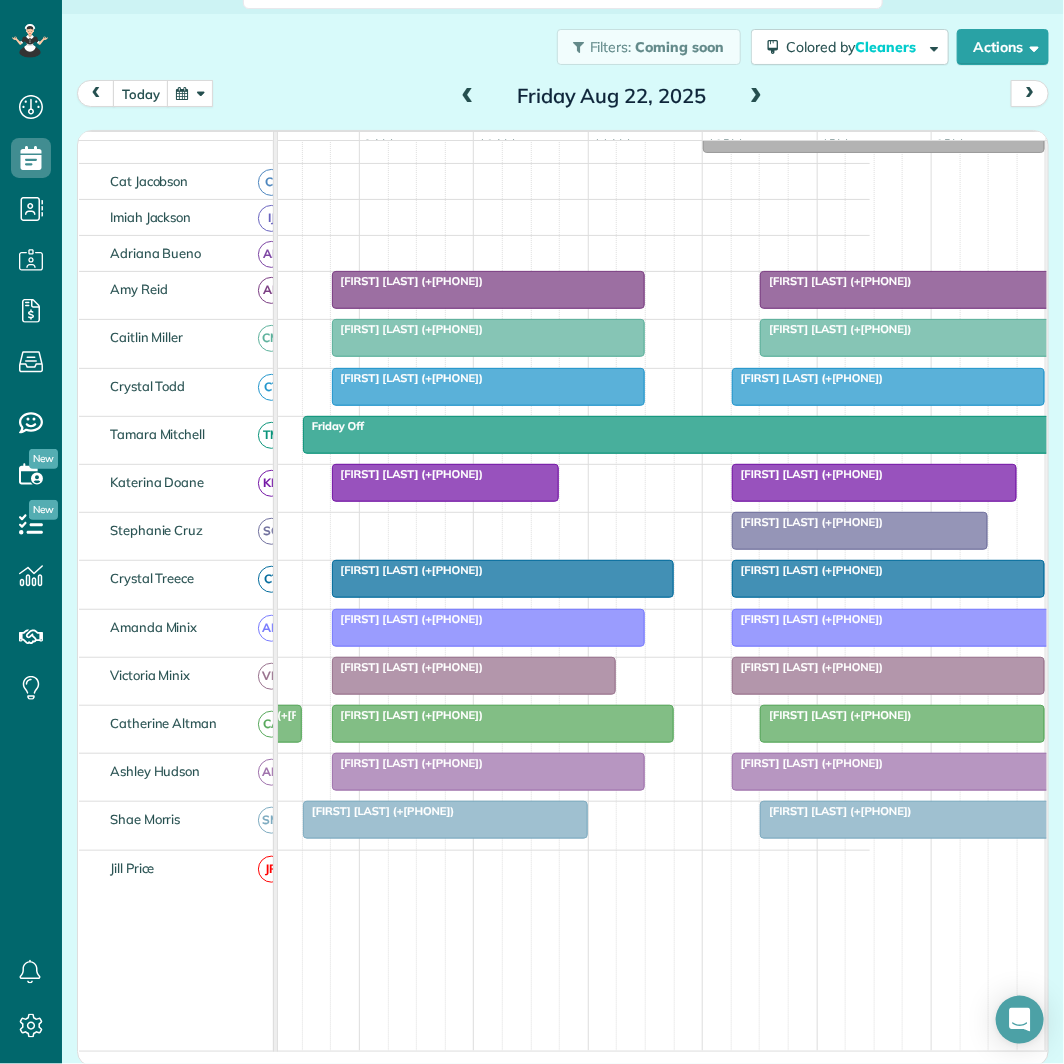click at bounding box center [190, 93] 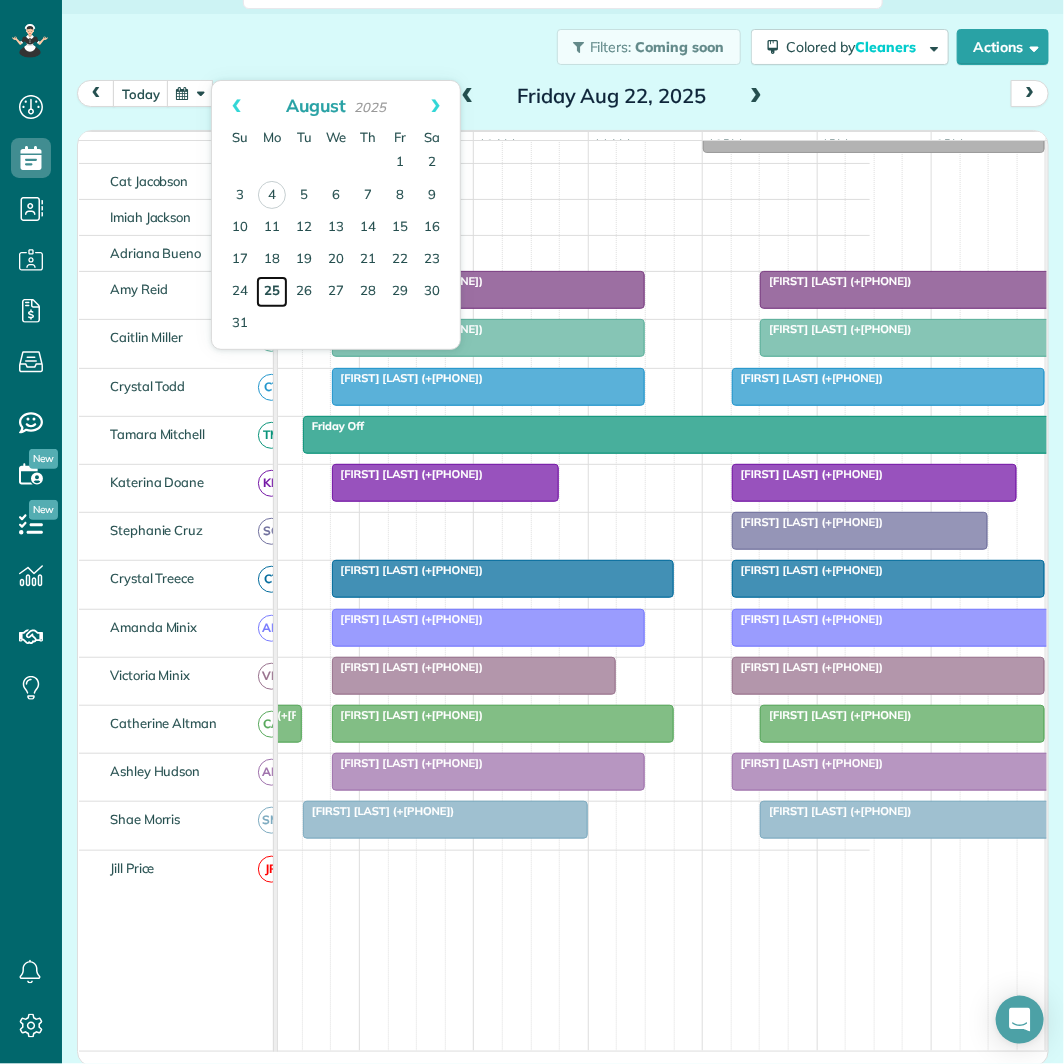 click on "25" at bounding box center (272, 292) 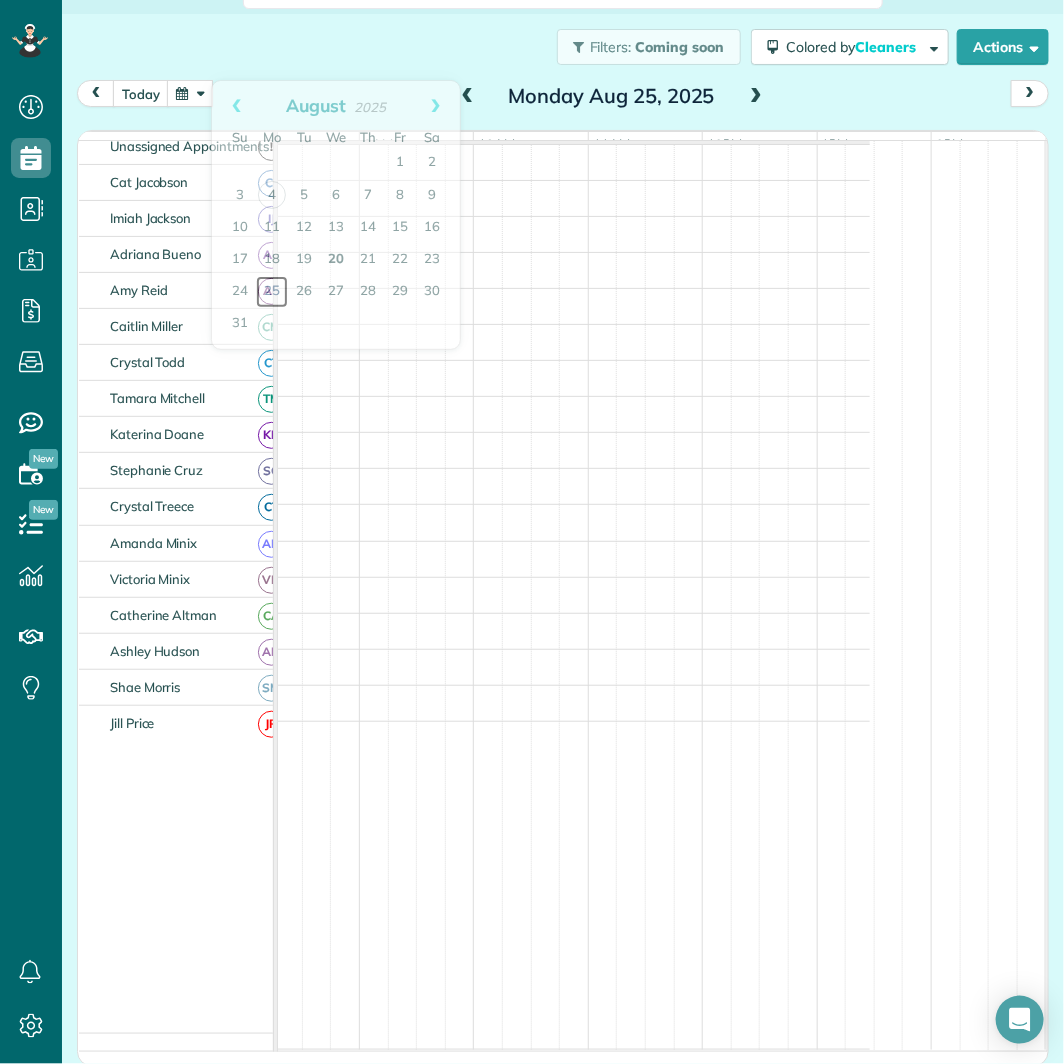 scroll, scrollTop: 0, scrollLeft: 0, axis: both 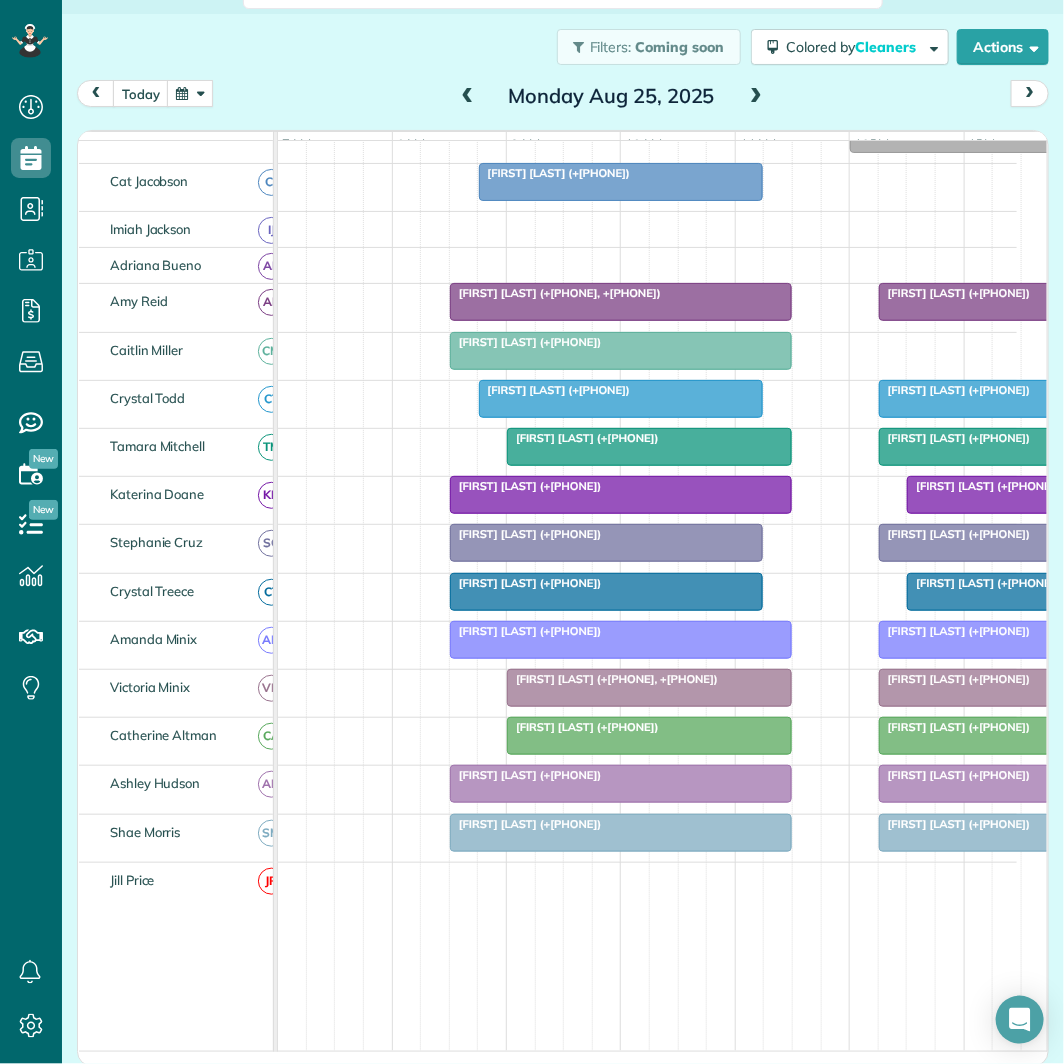 click at bounding box center [756, 97] 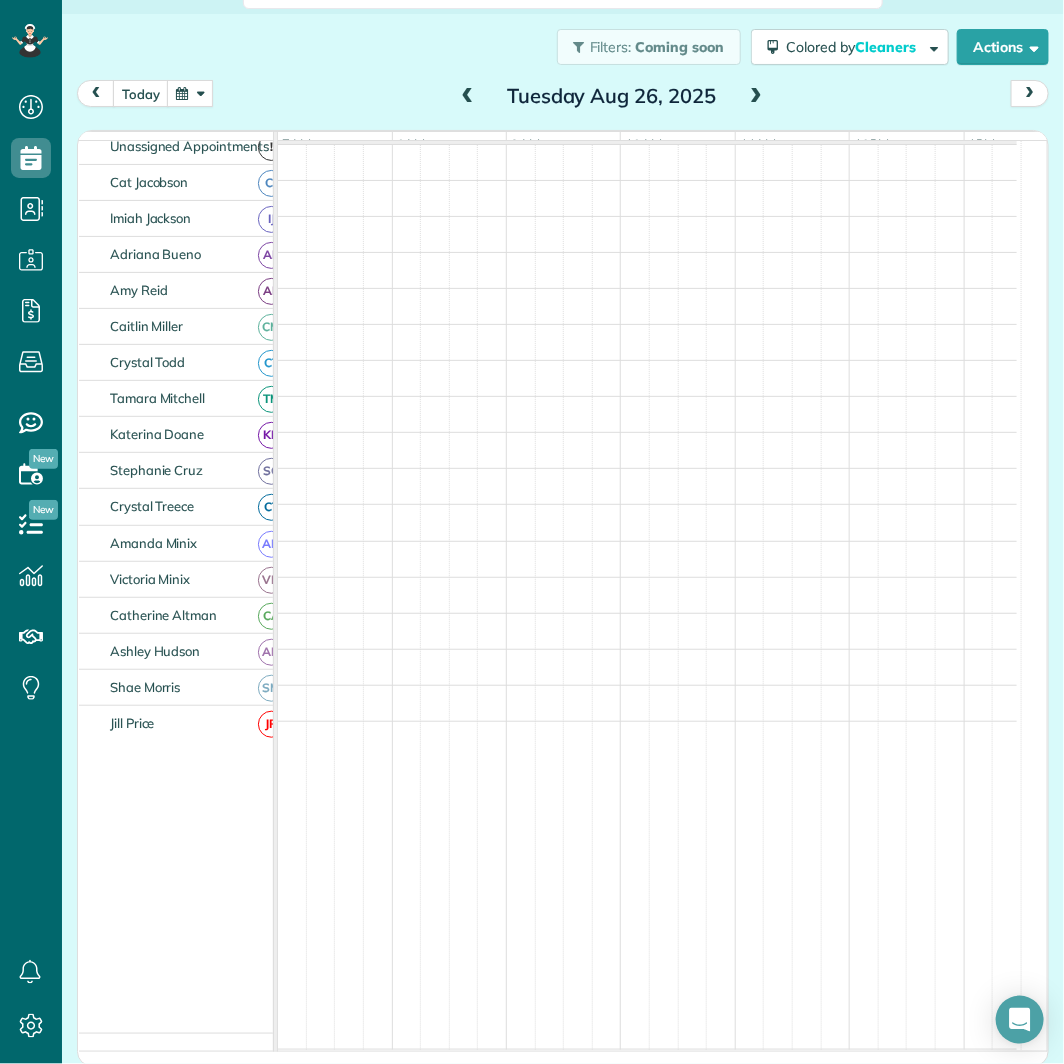 scroll, scrollTop: 221, scrollLeft: 0, axis: vertical 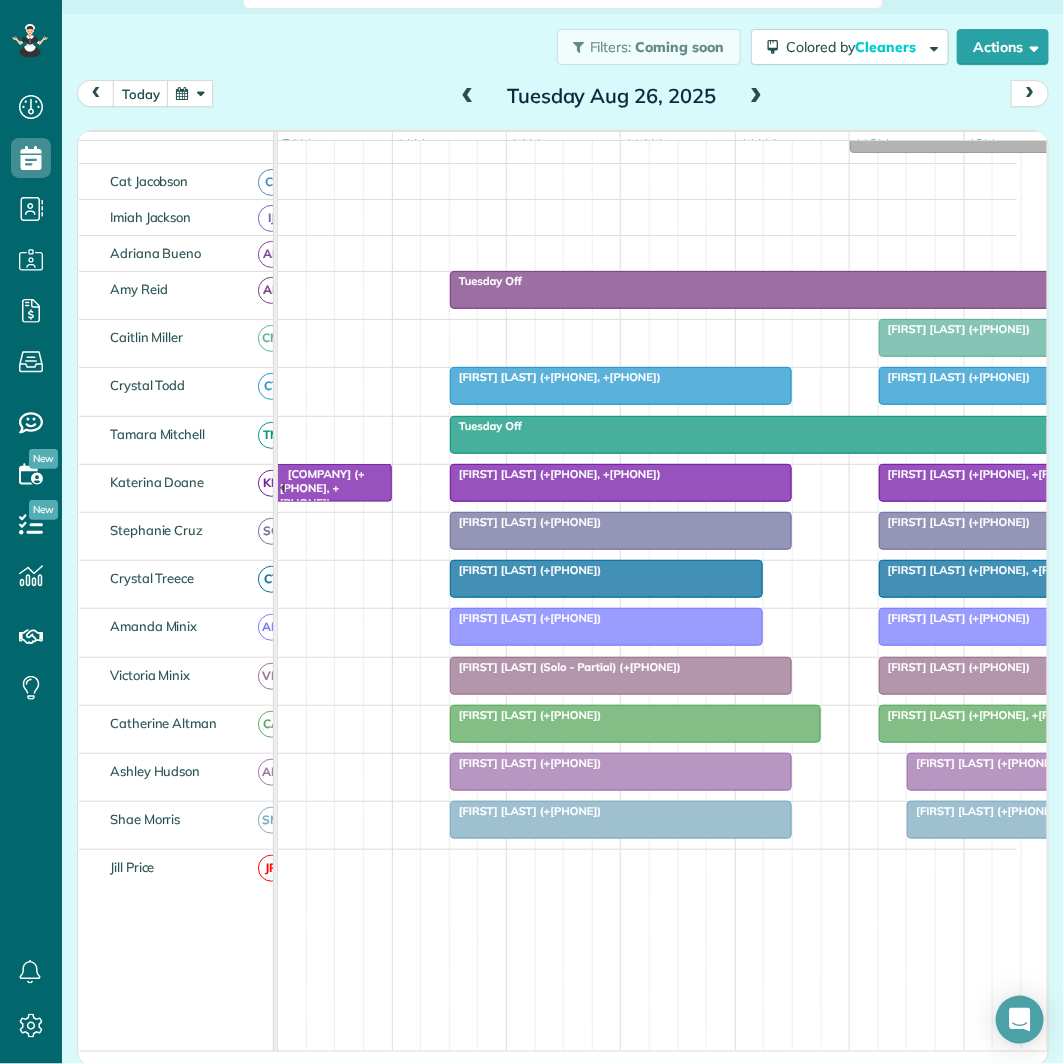 click at bounding box center (756, 97) 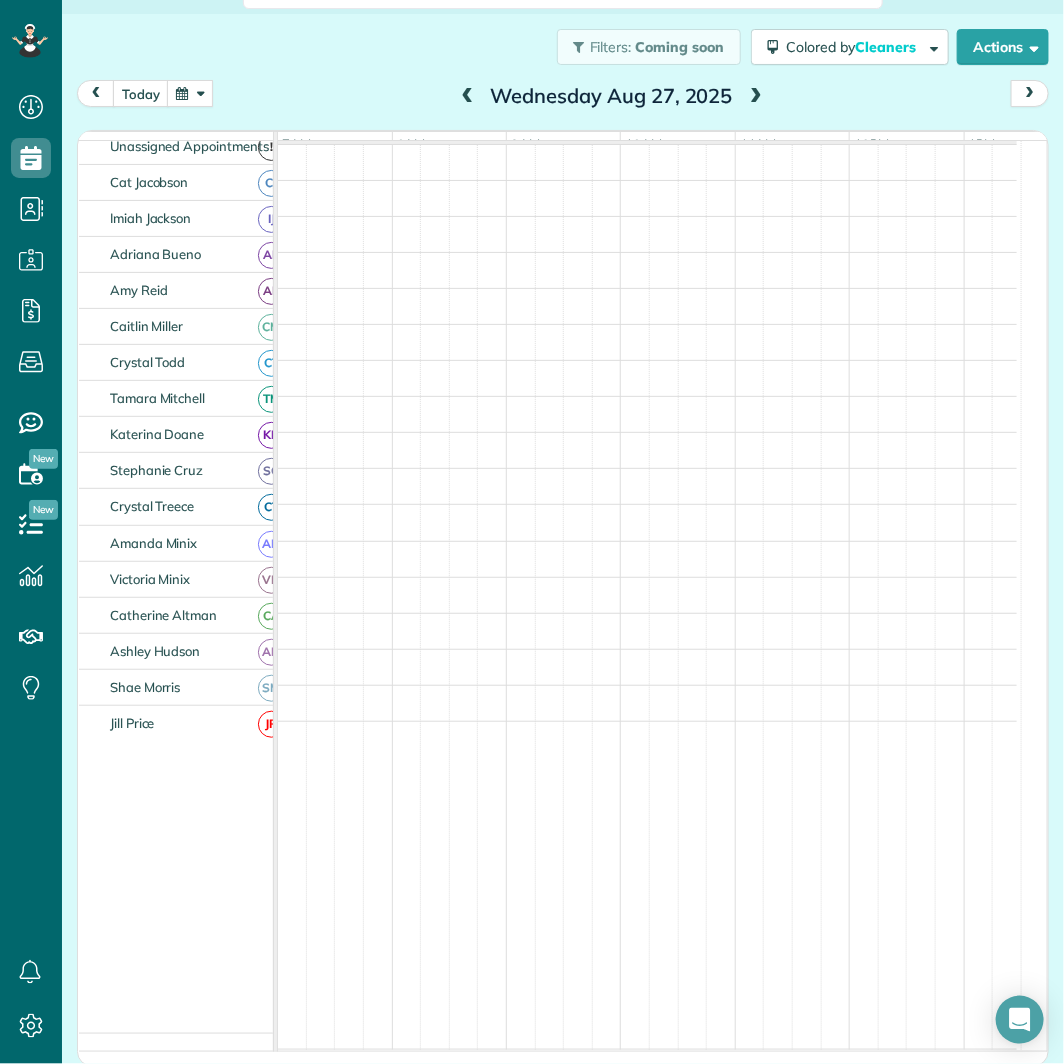 scroll, scrollTop: 91, scrollLeft: 0, axis: vertical 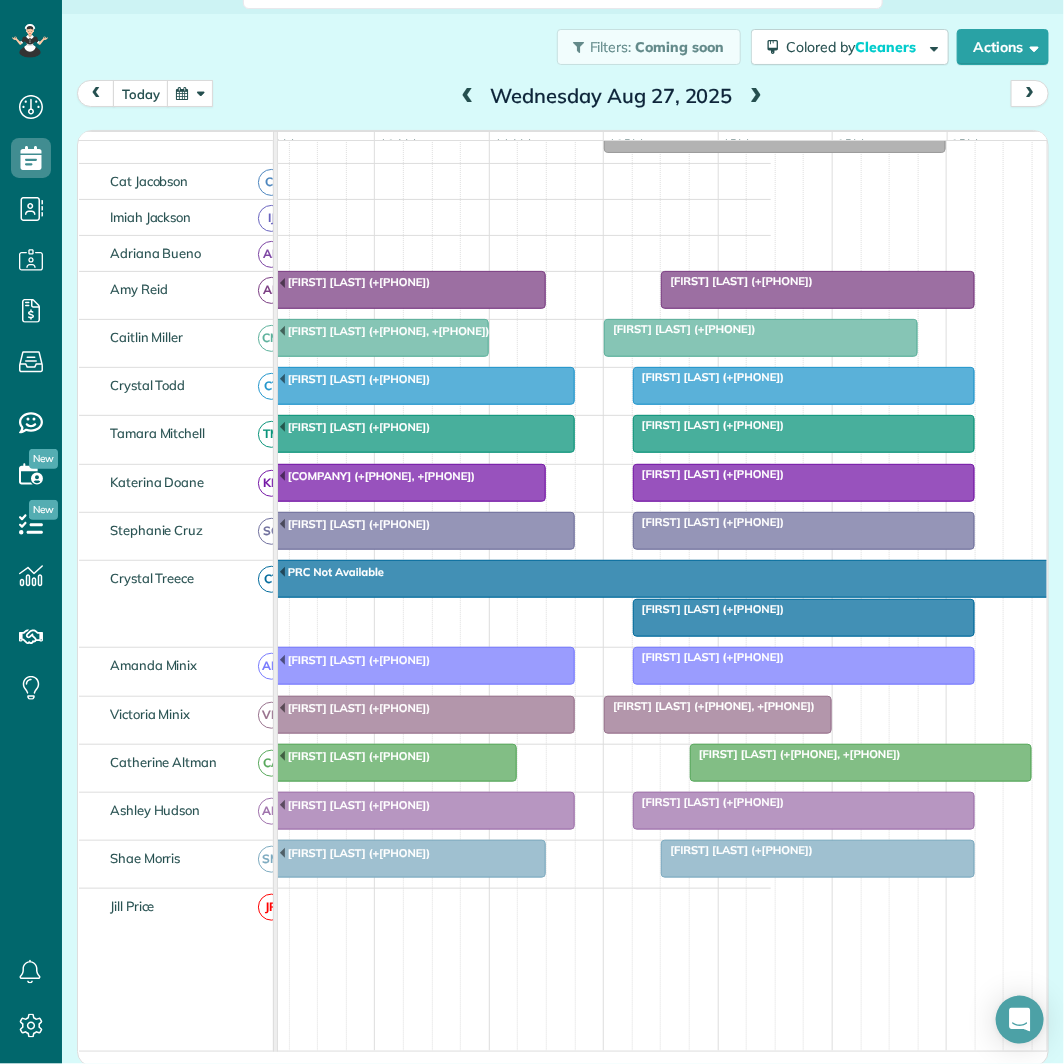 click at bounding box center (804, 618) 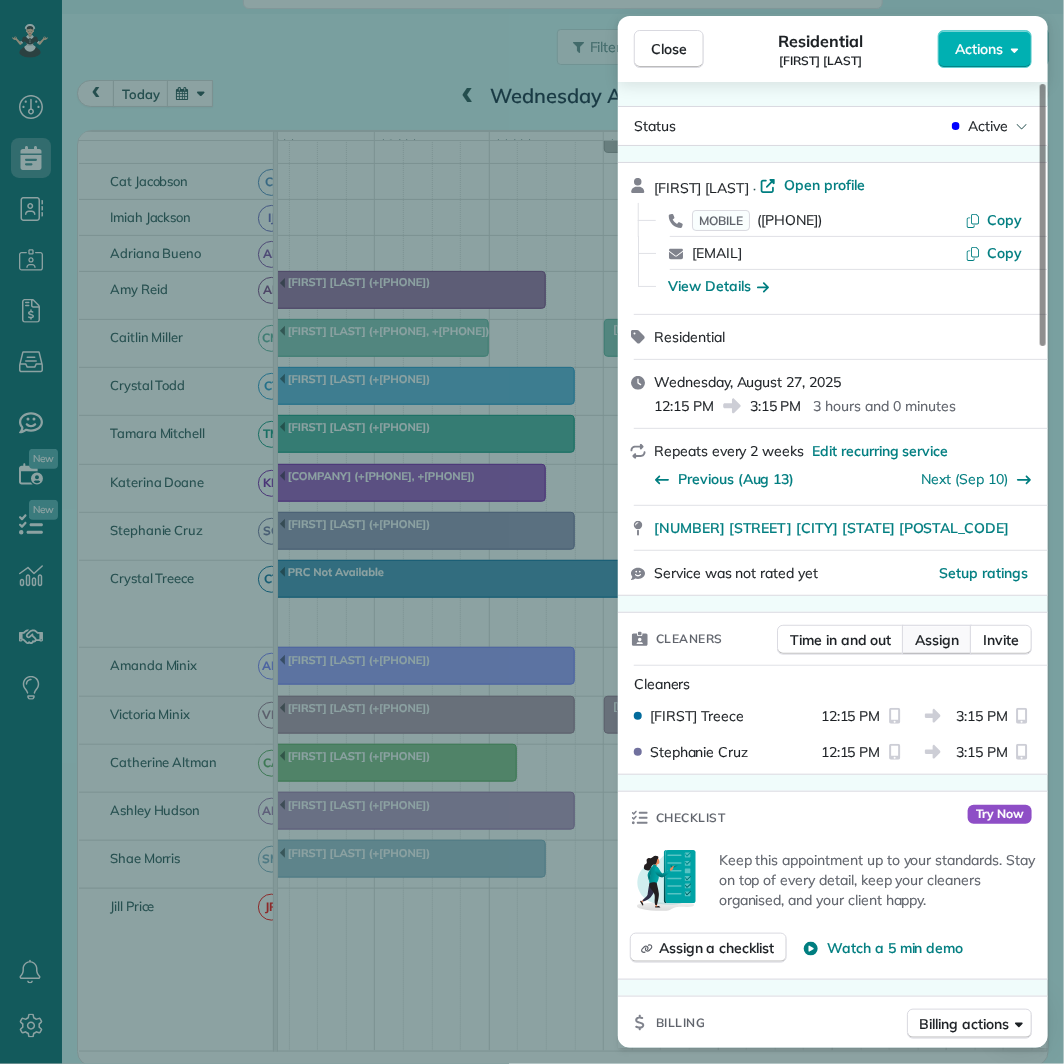 click on "Assign" at bounding box center [937, 640] 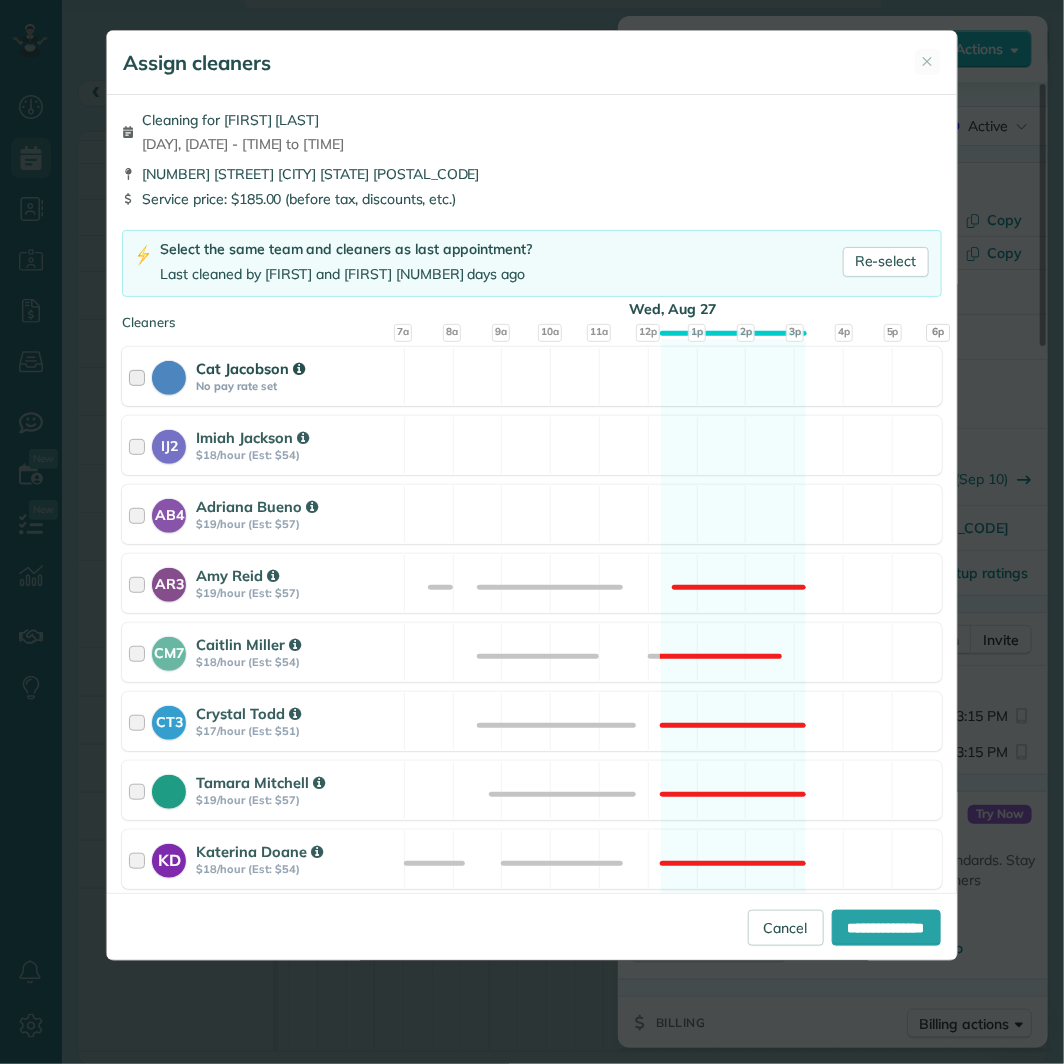click on "[FIRST] [LAST]
No pay rate set
Available" at bounding box center (531, 376) 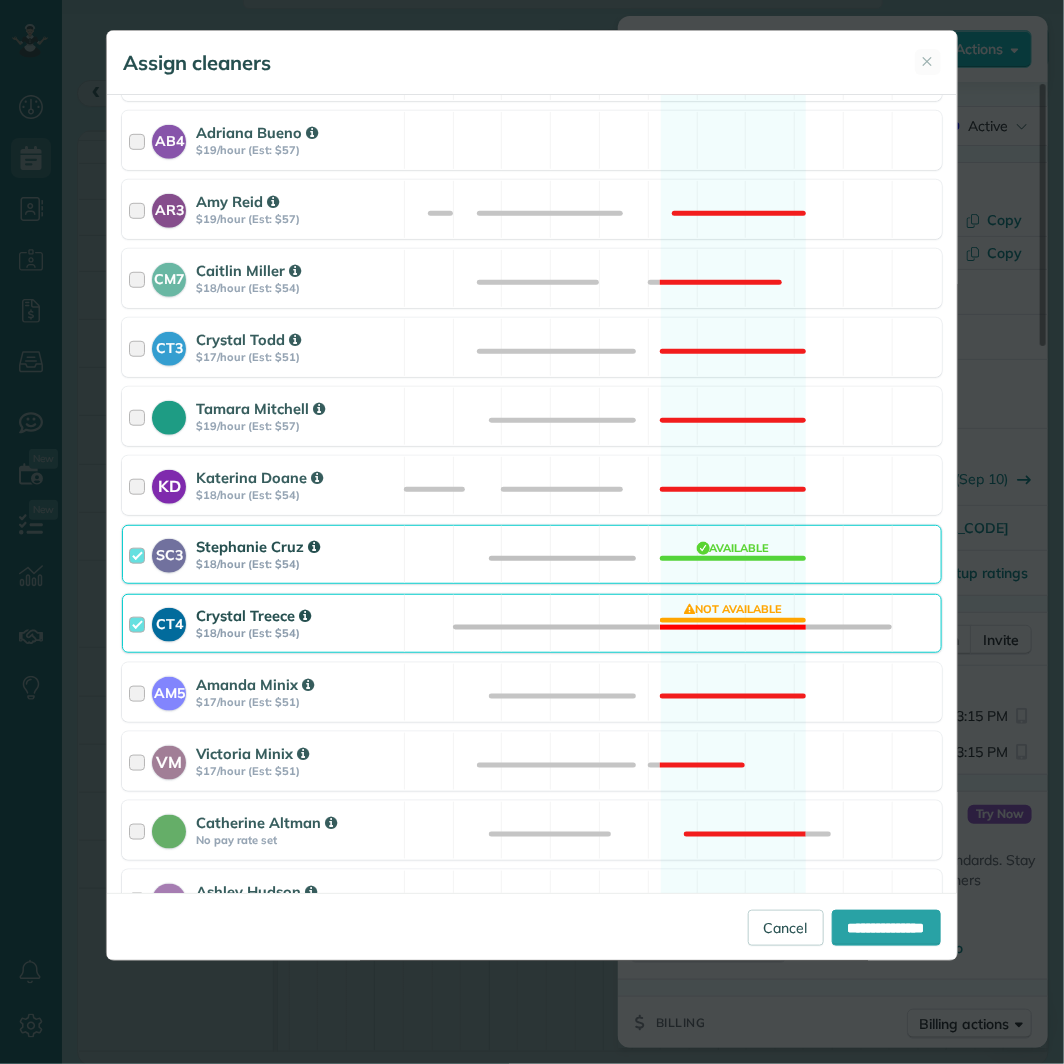 scroll, scrollTop: 444, scrollLeft: 0, axis: vertical 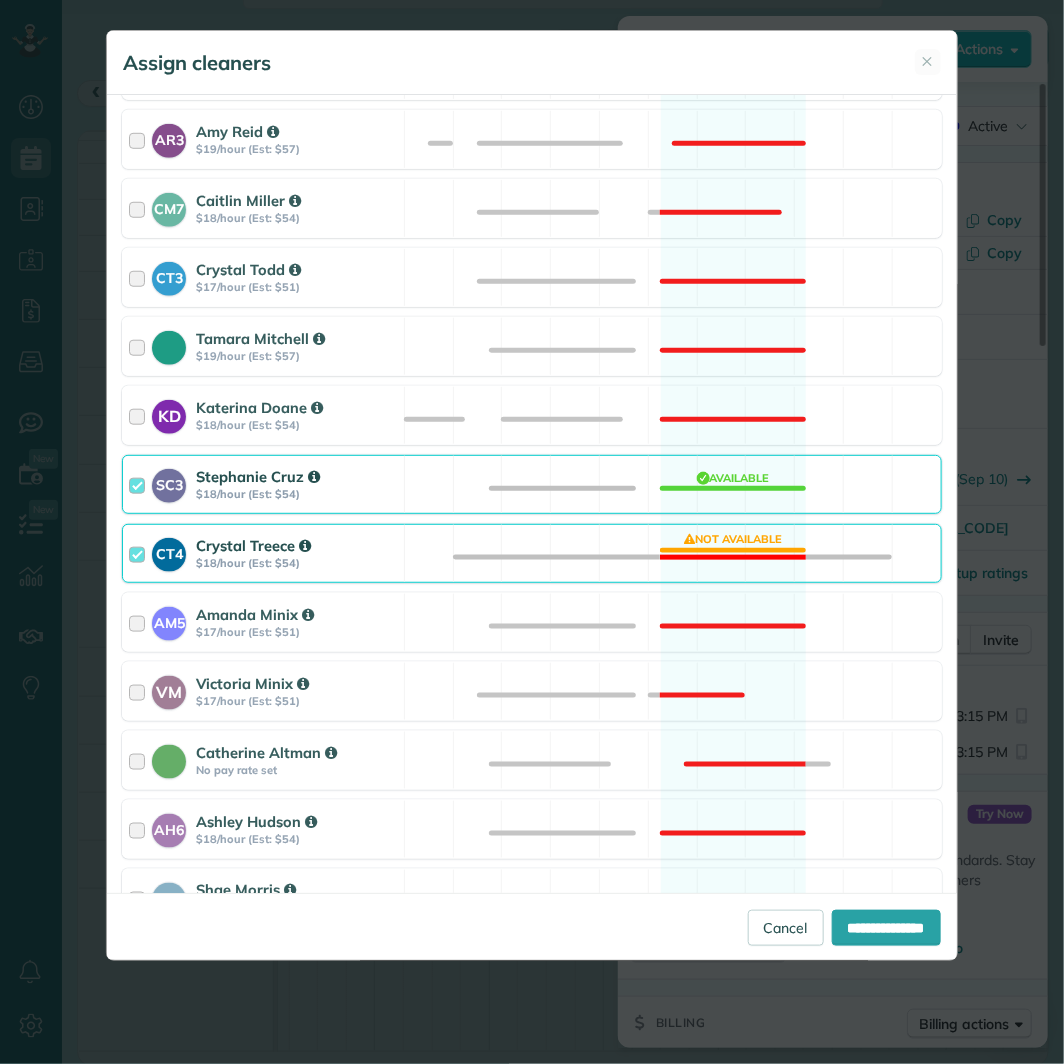 click on "CT4
[FIRST] [LAST]
$[PRICE]/hour (Est: $[PRICE])
Not available" at bounding box center (531, 553) 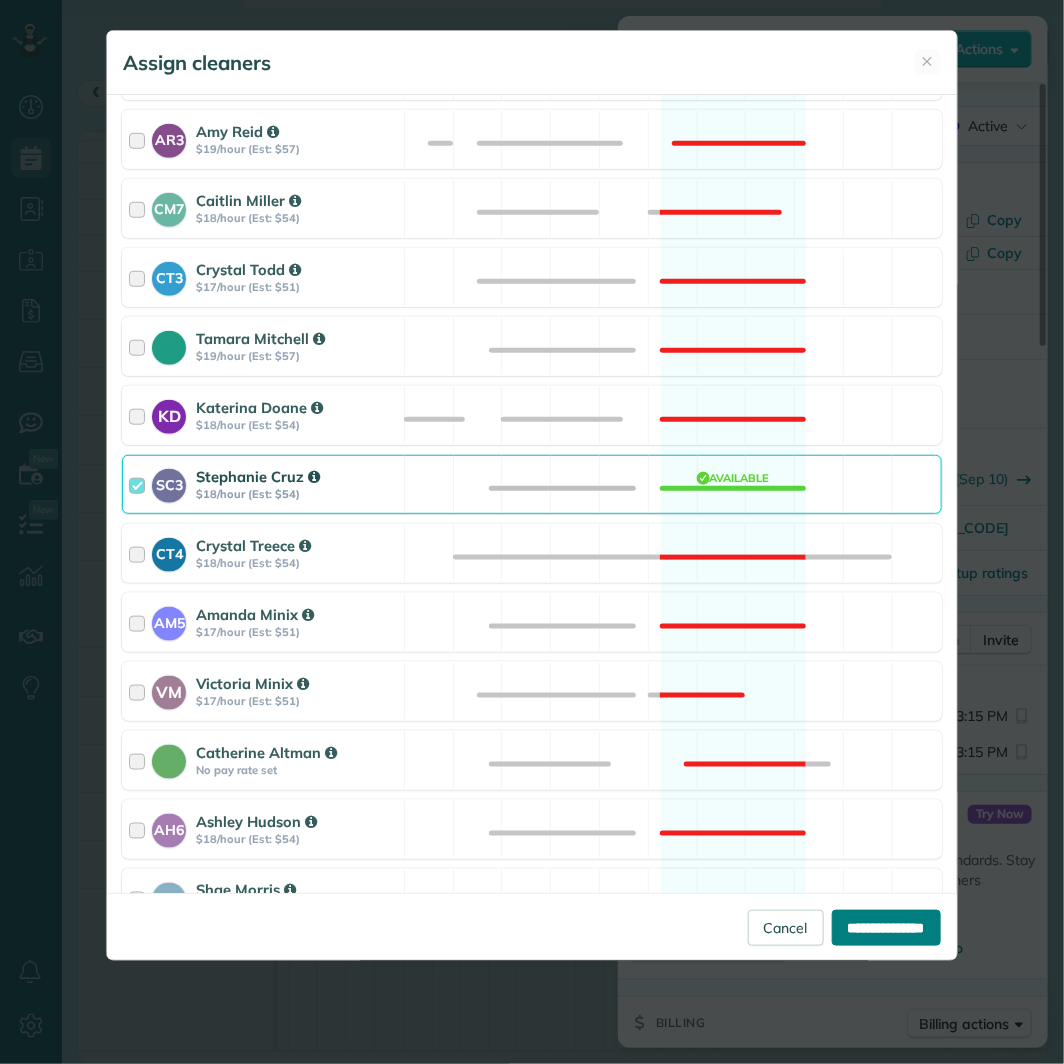 click on "**********" at bounding box center [886, 928] 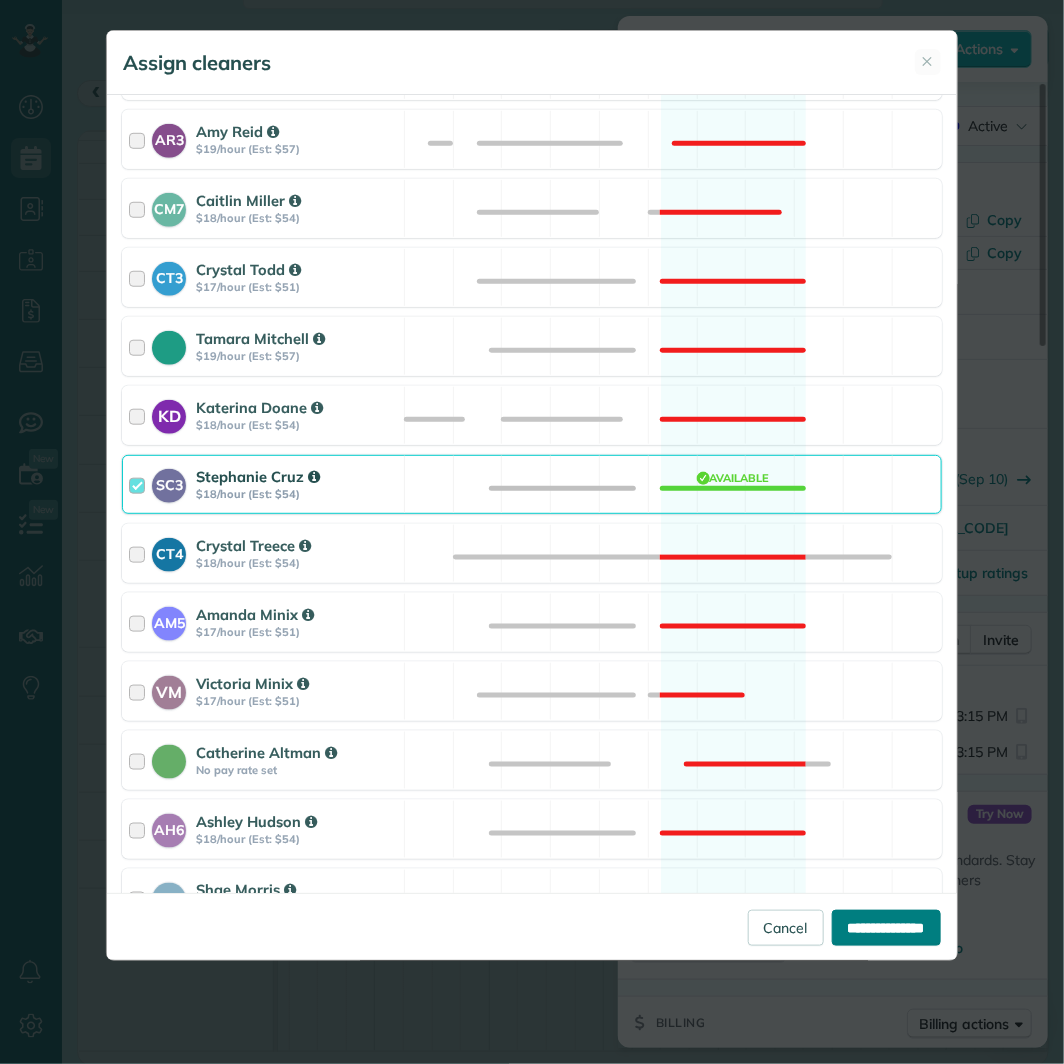 type on "**********" 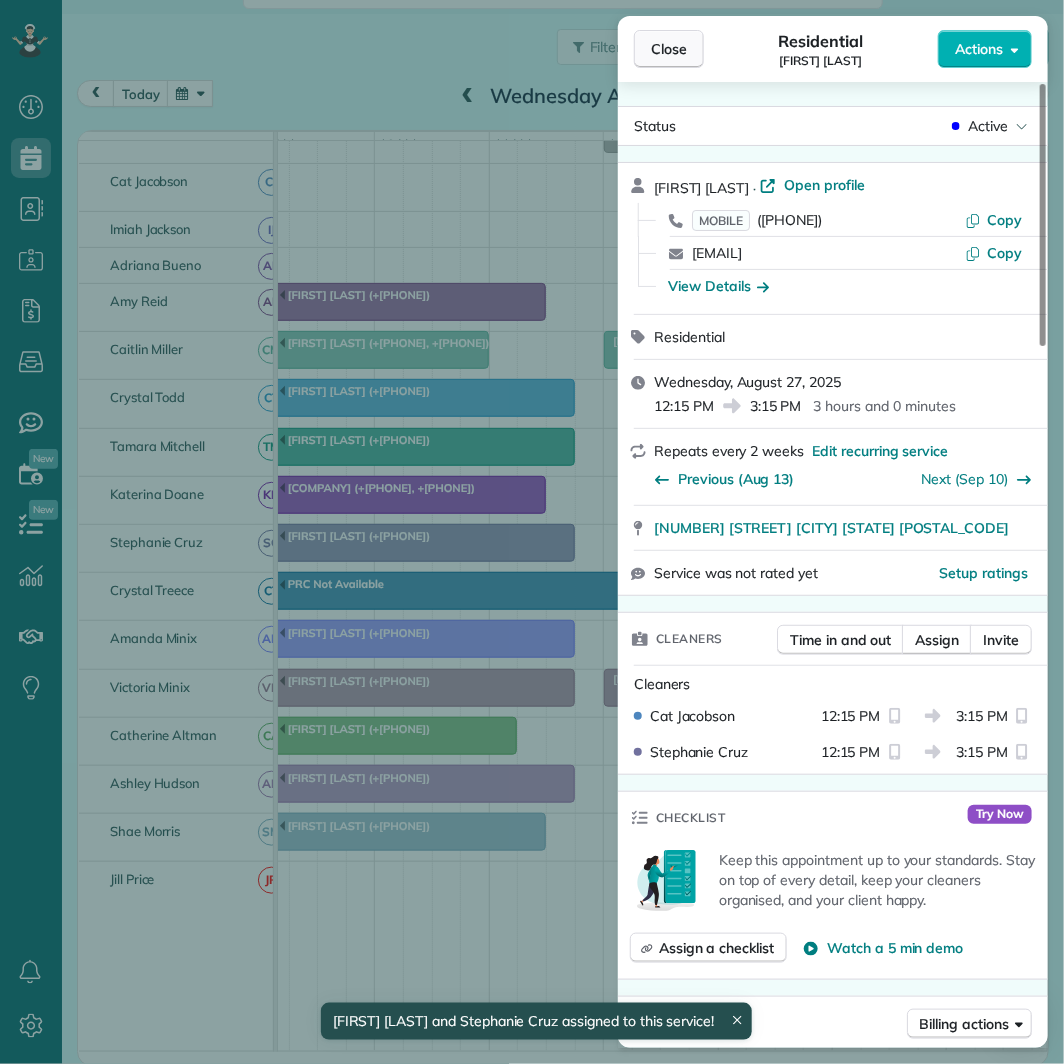 click on "Close" at bounding box center [669, 49] 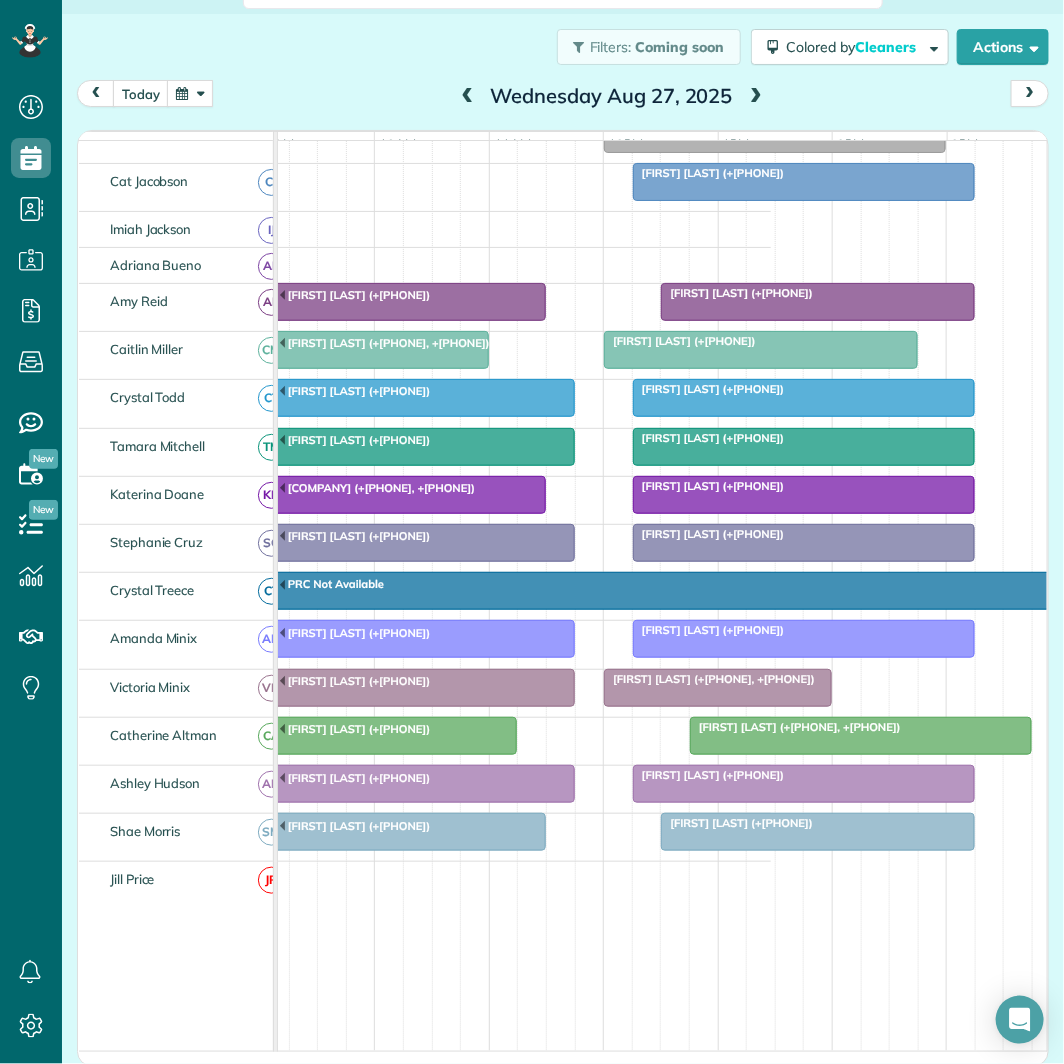 click at bounding box center [756, 97] 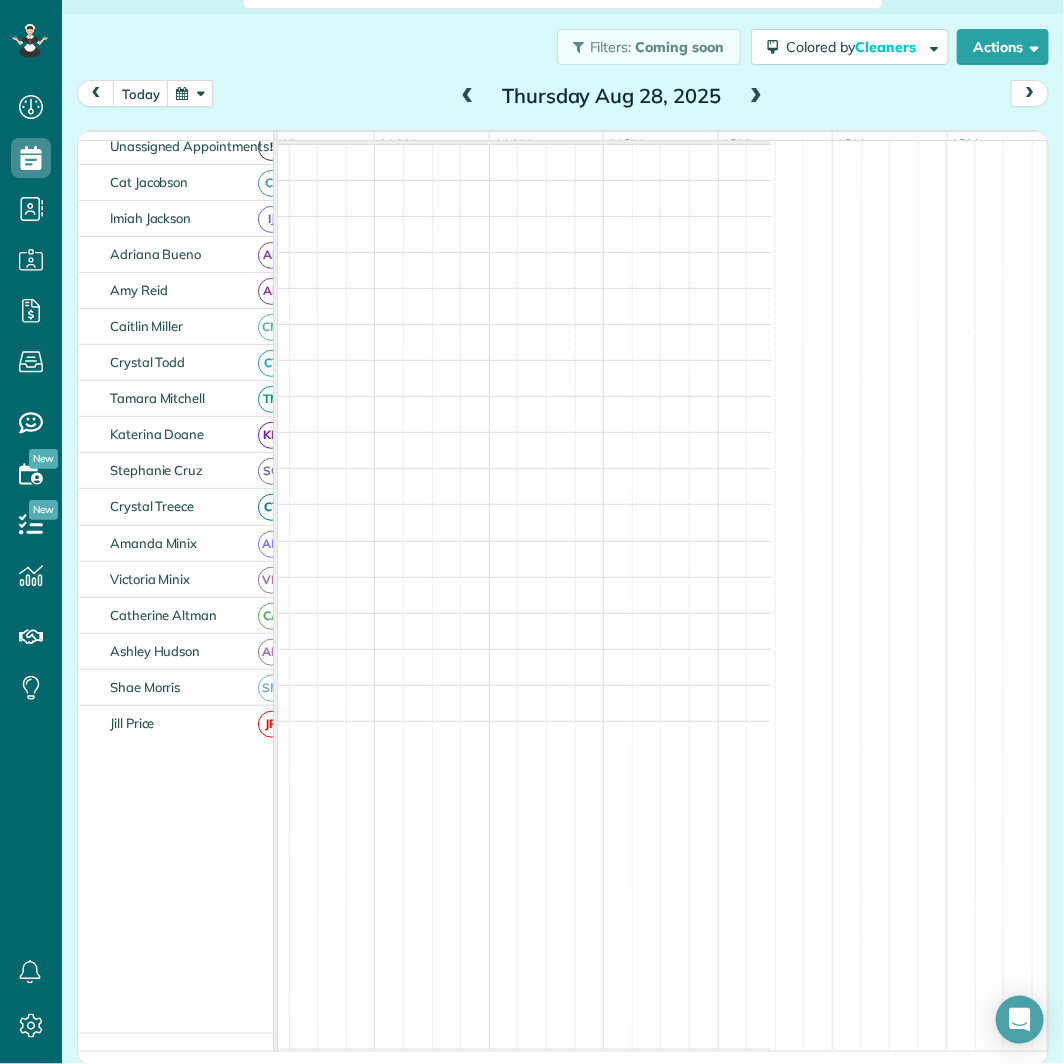 scroll, scrollTop: 0, scrollLeft: 0, axis: both 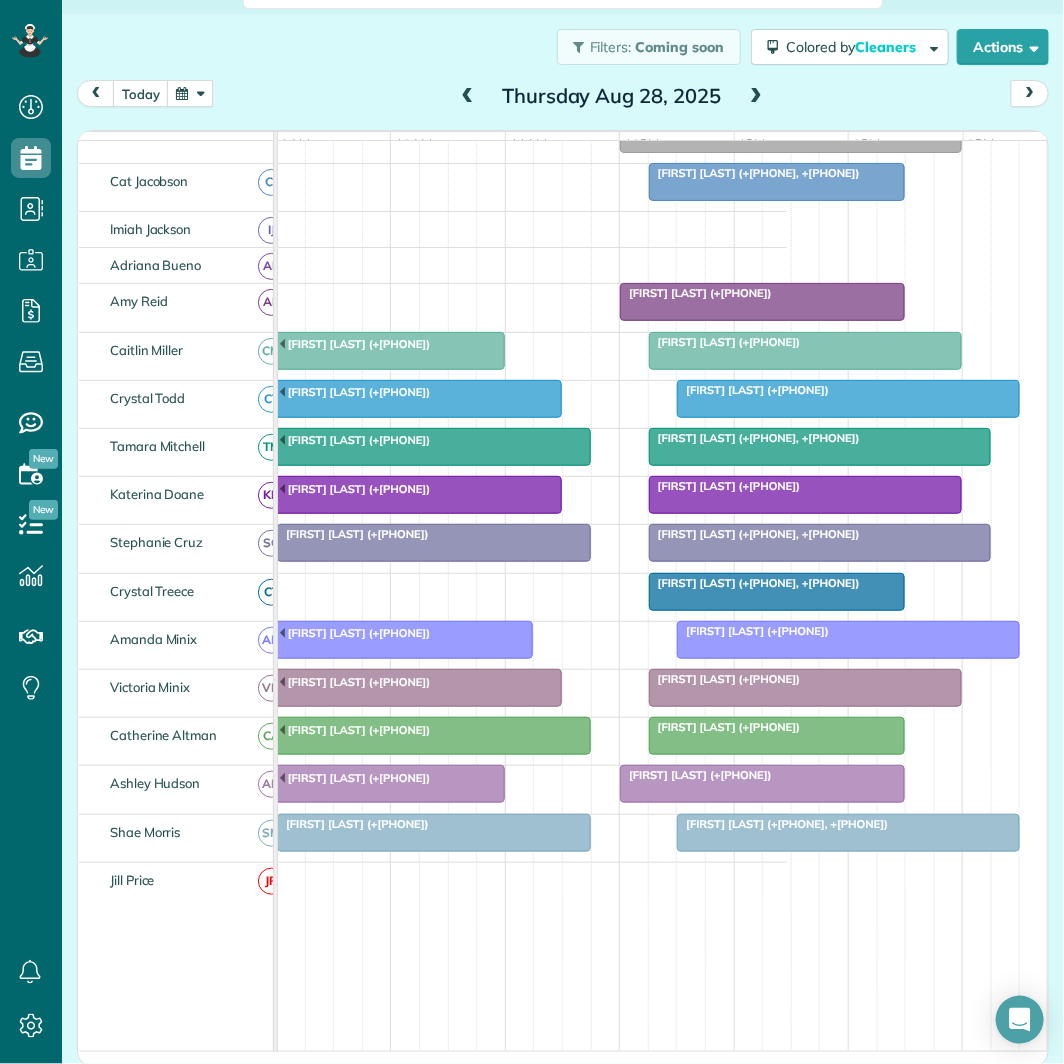 click at bounding box center (756, 97) 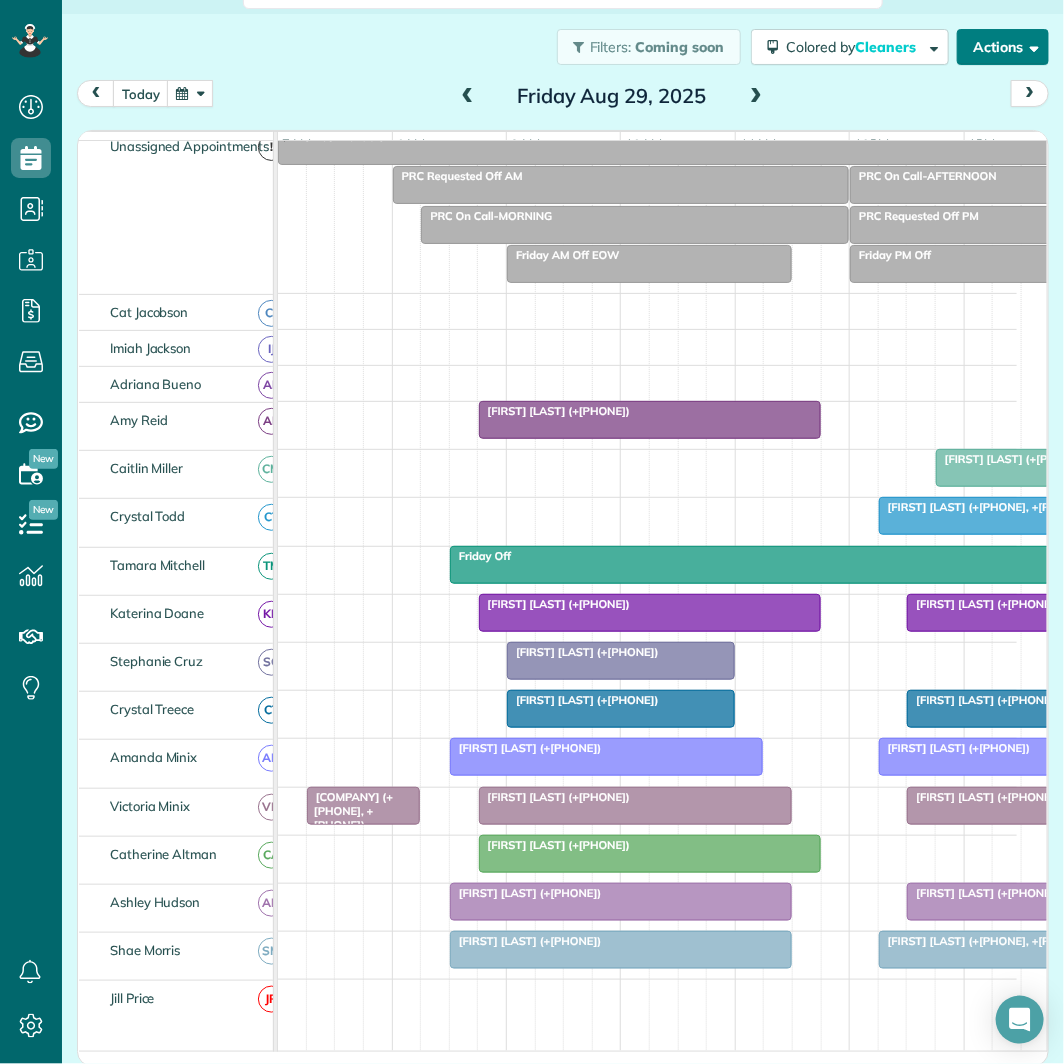 scroll, scrollTop: 221, scrollLeft: 0, axis: vertical 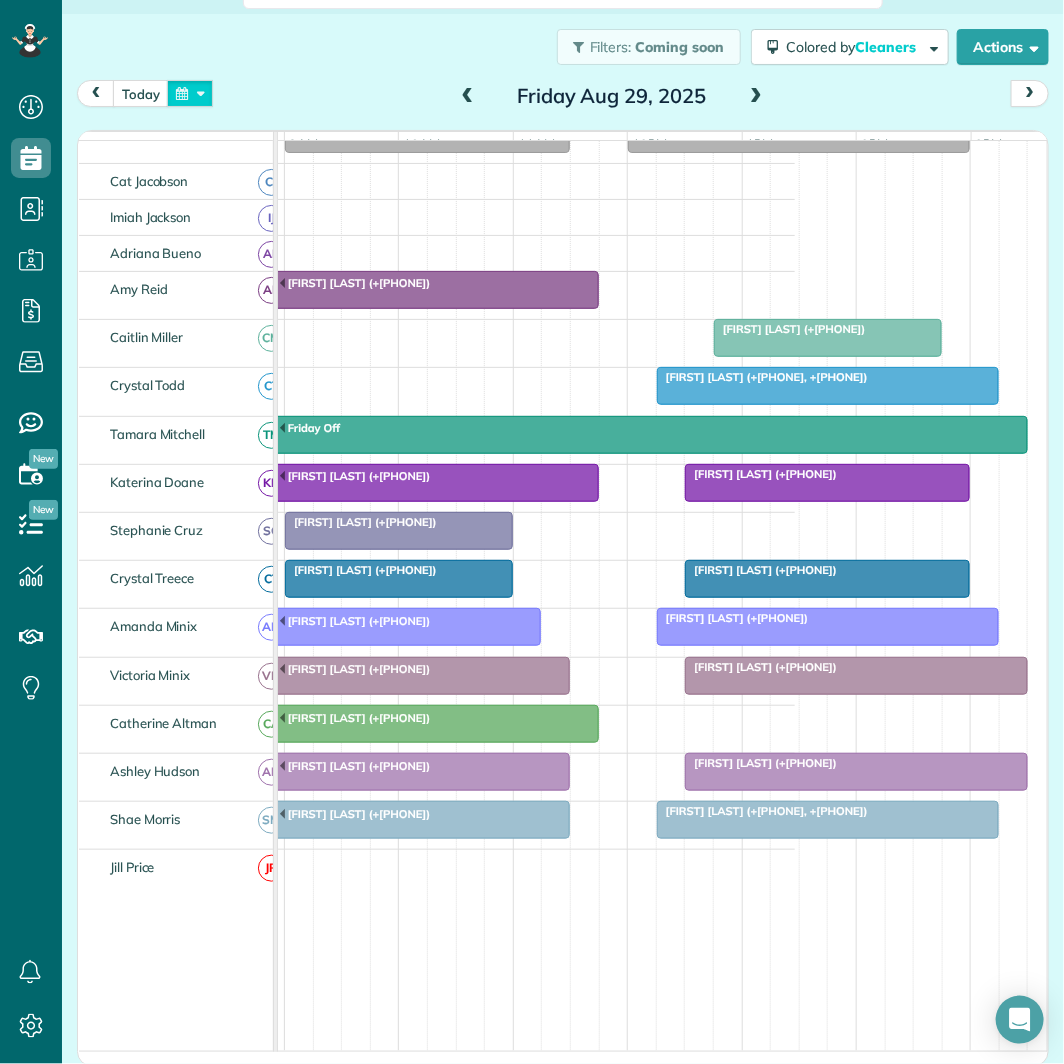 click at bounding box center (190, 93) 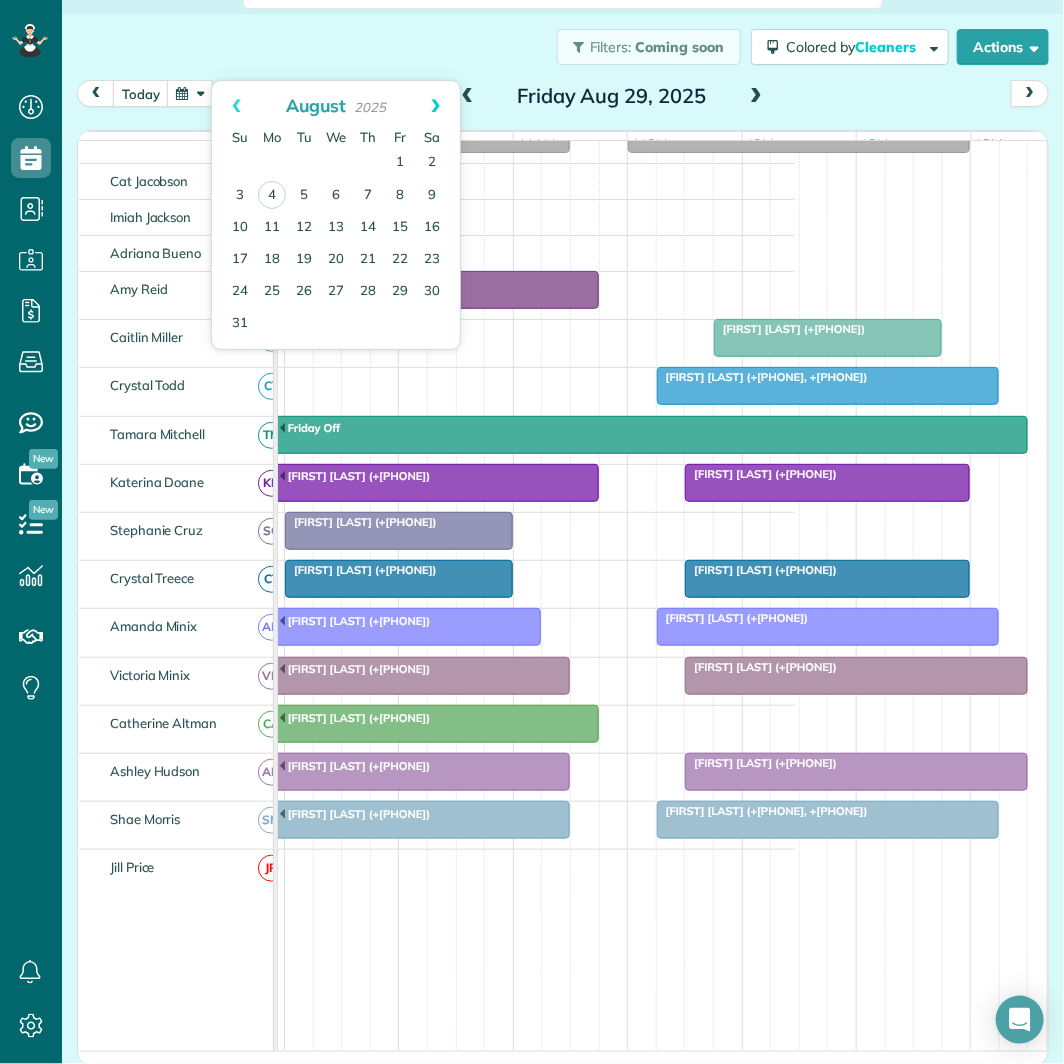 click on "Next" at bounding box center (435, 106) 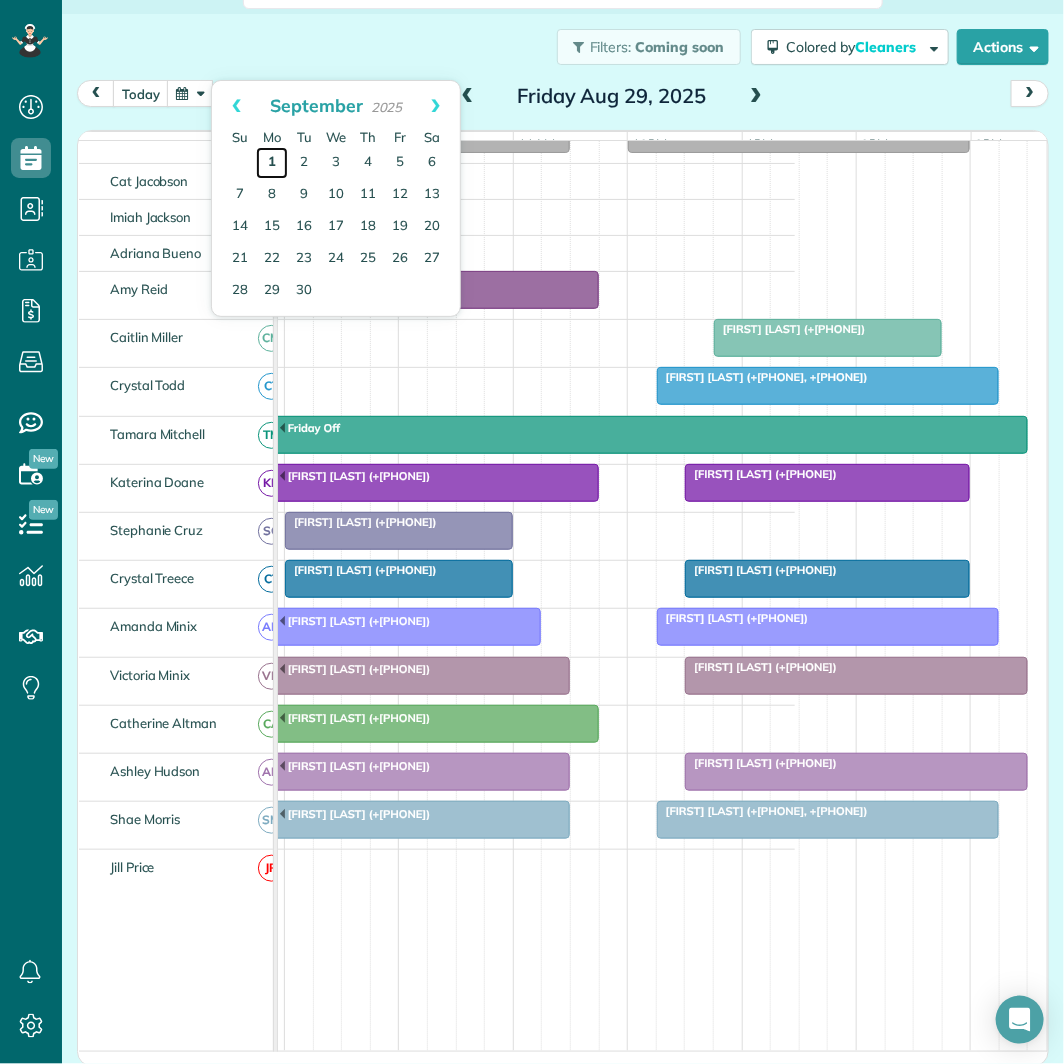 click on "1" at bounding box center (272, 163) 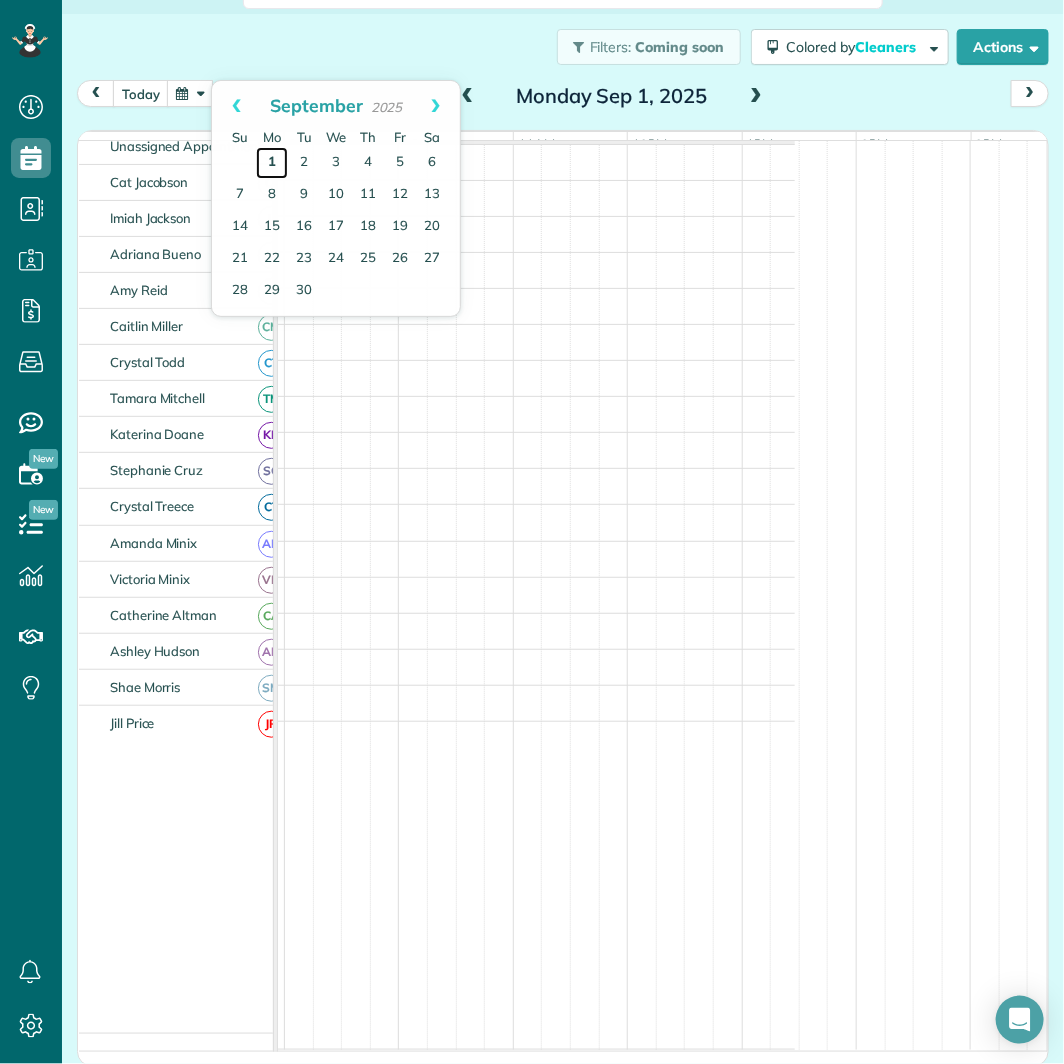 scroll, scrollTop: 0, scrollLeft: 0, axis: both 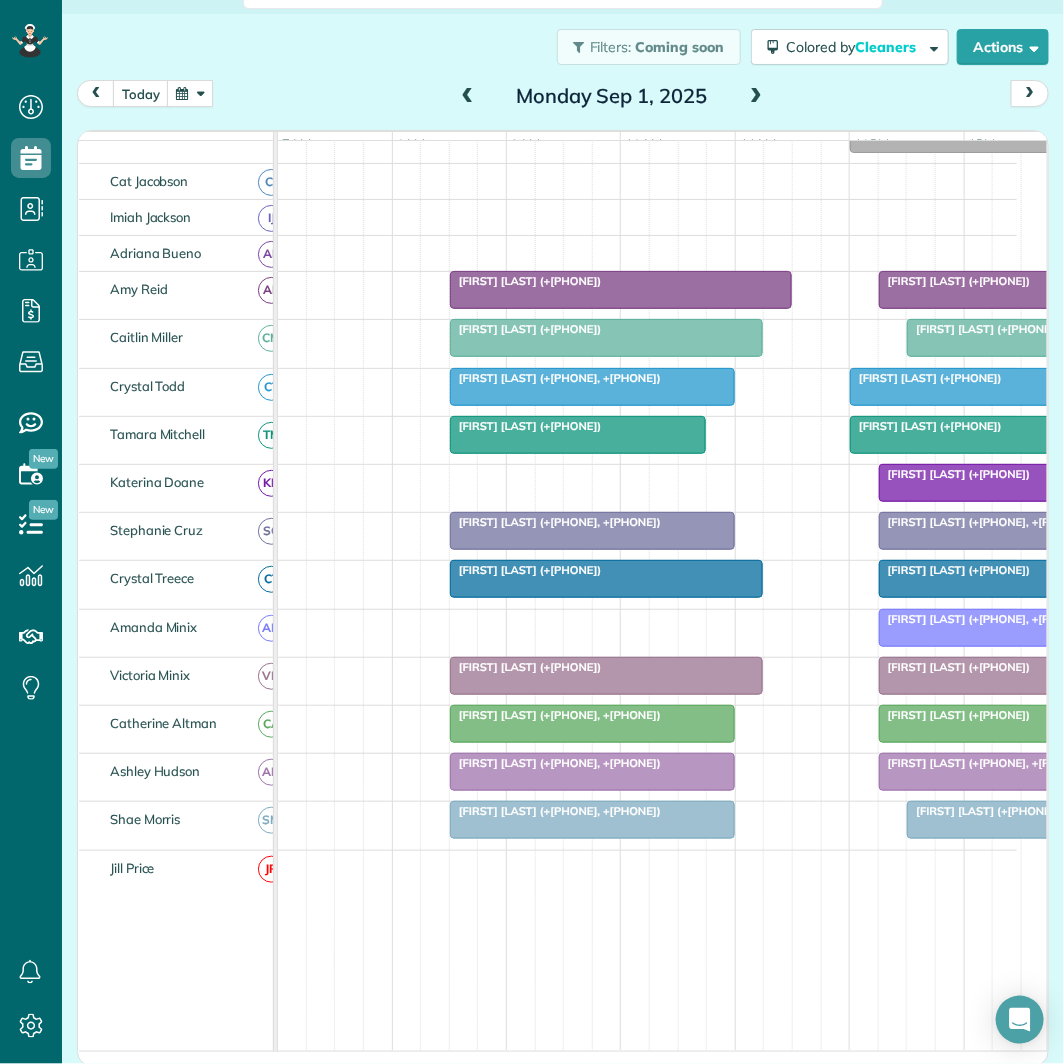 click at bounding box center [756, 97] 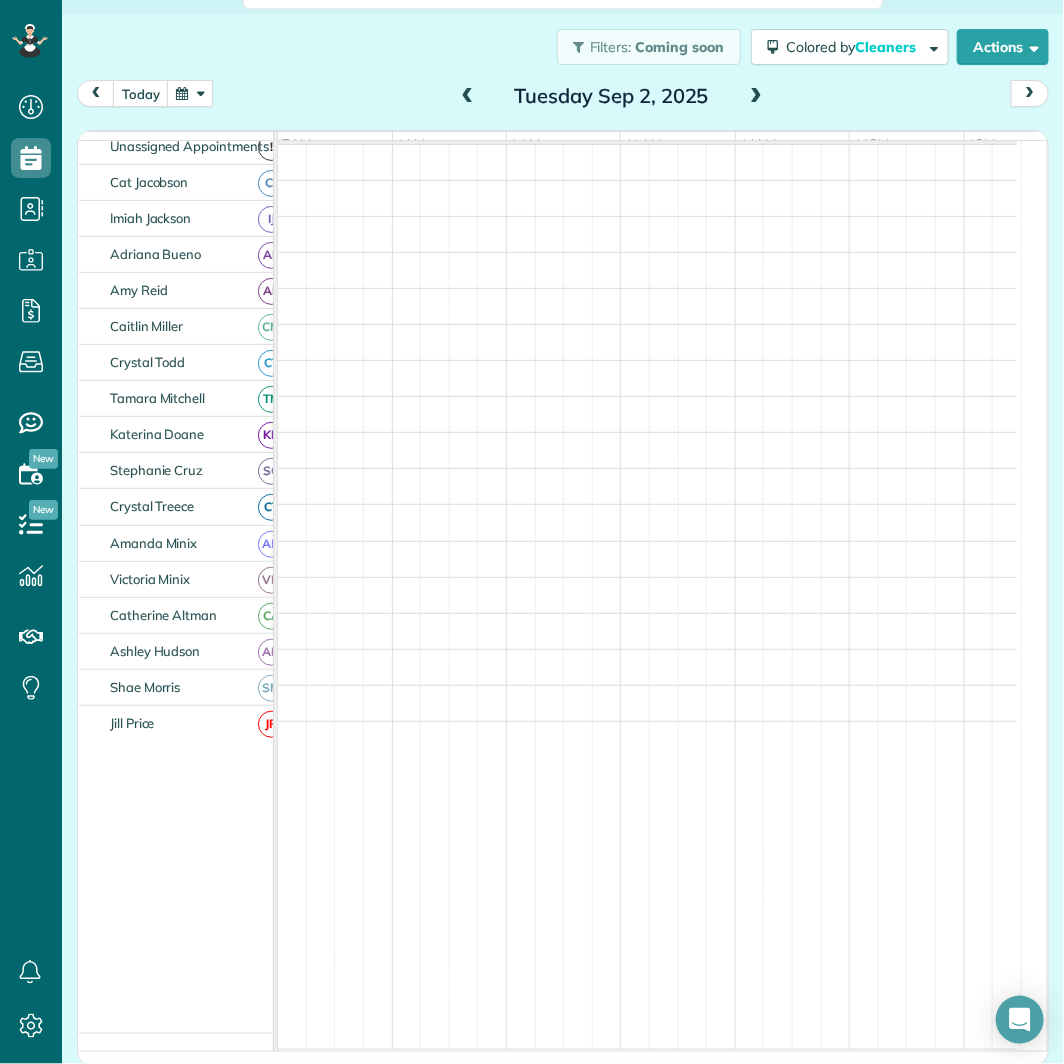 scroll, scrollTop: 91, scrollLeft: 0, axis: vertical 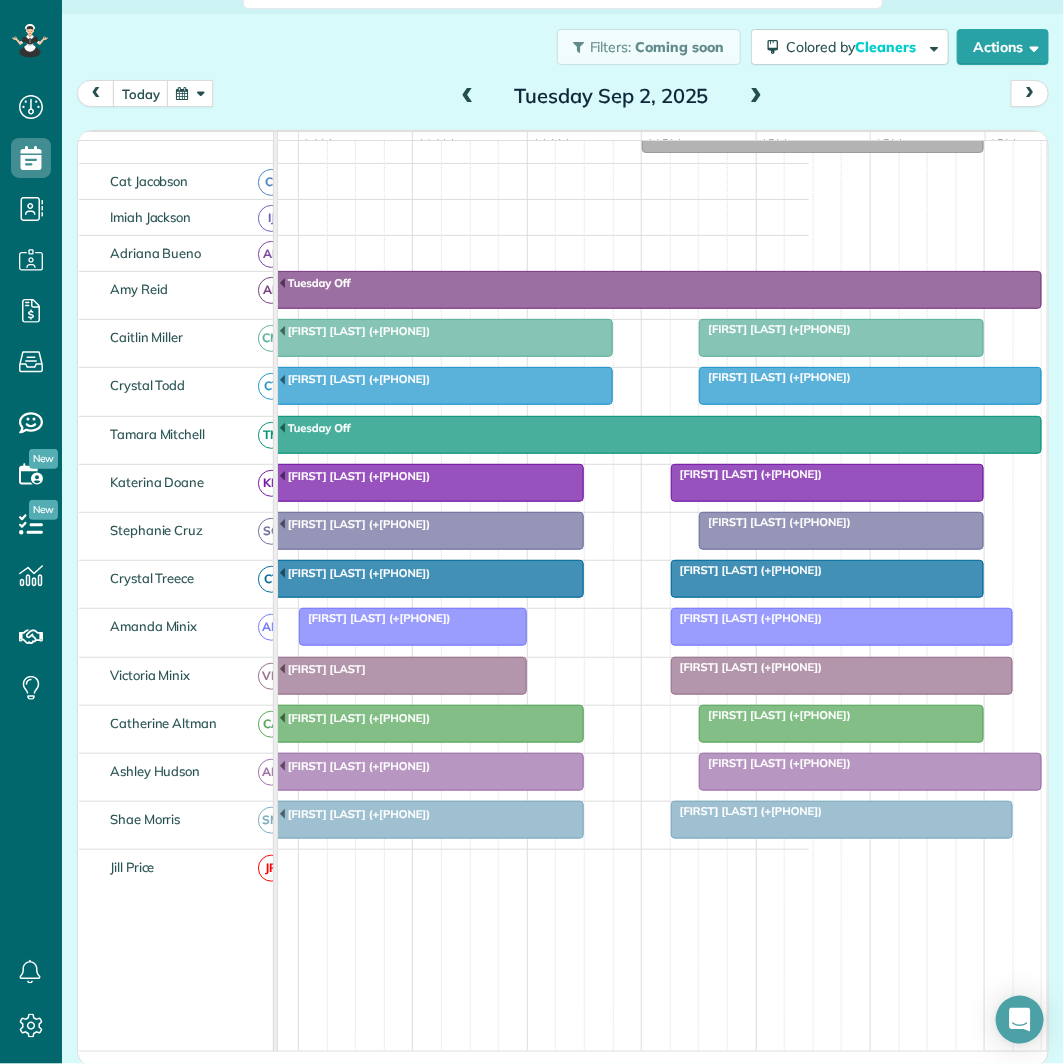 click at bounding box center [756, 97] 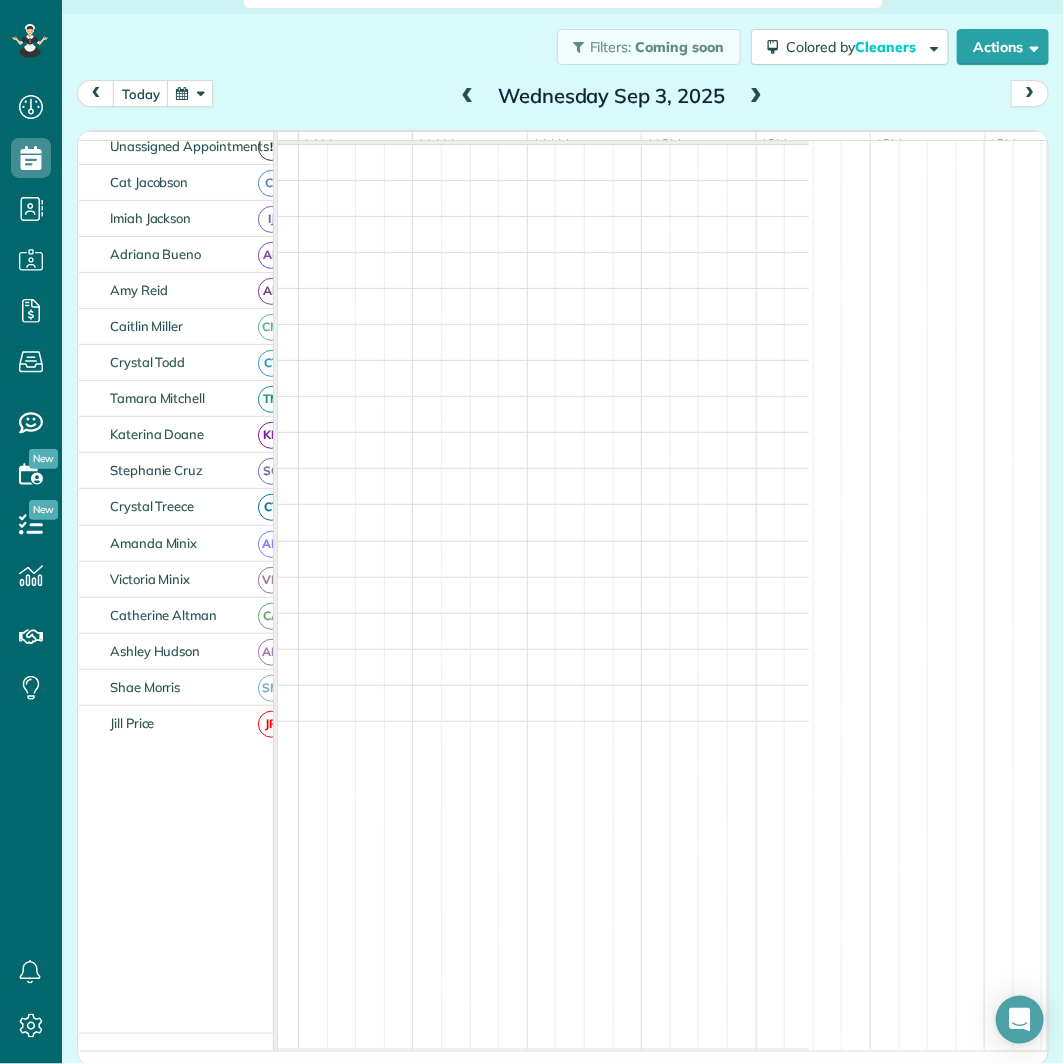 scroll, scrollTop: 0, scrollLeft: 0, axis: both 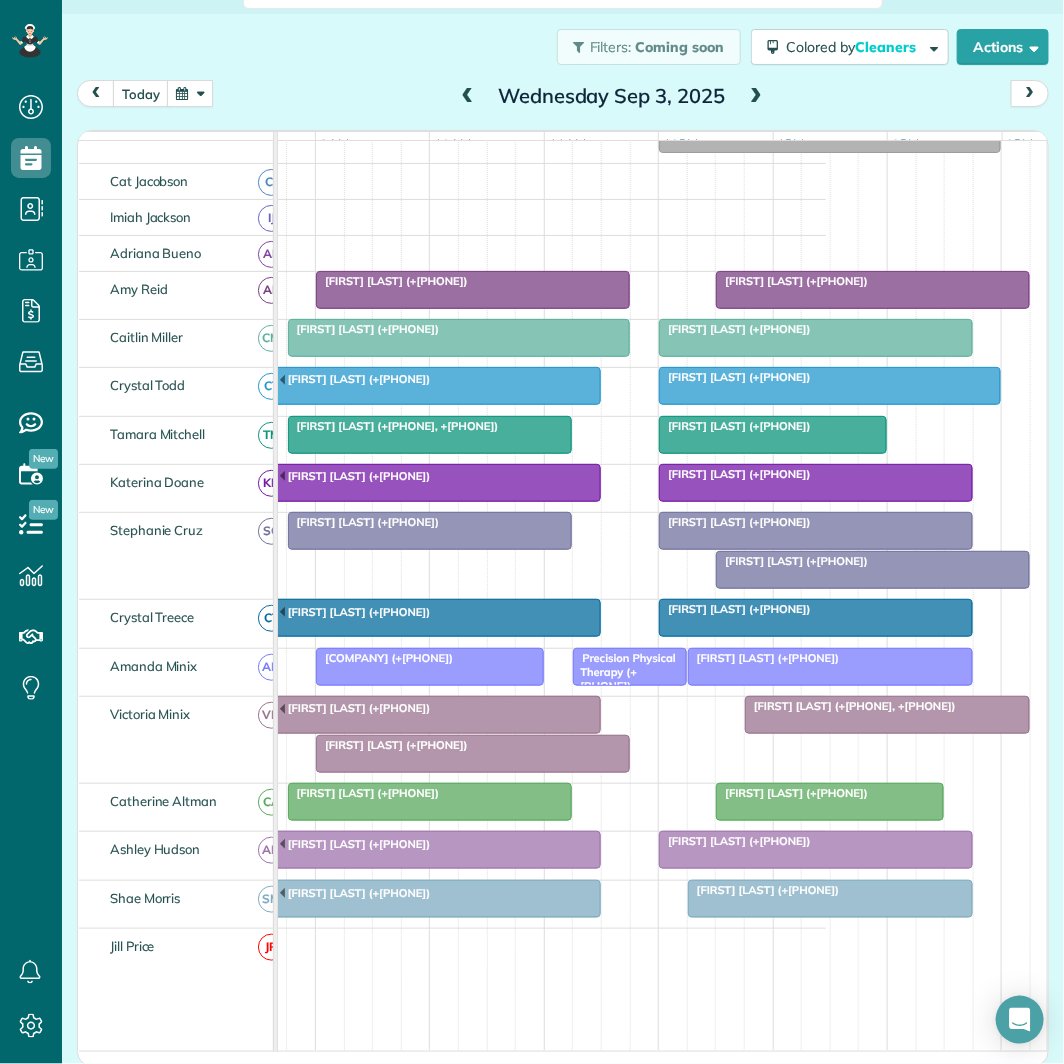 click at bounding box center (756, 97) 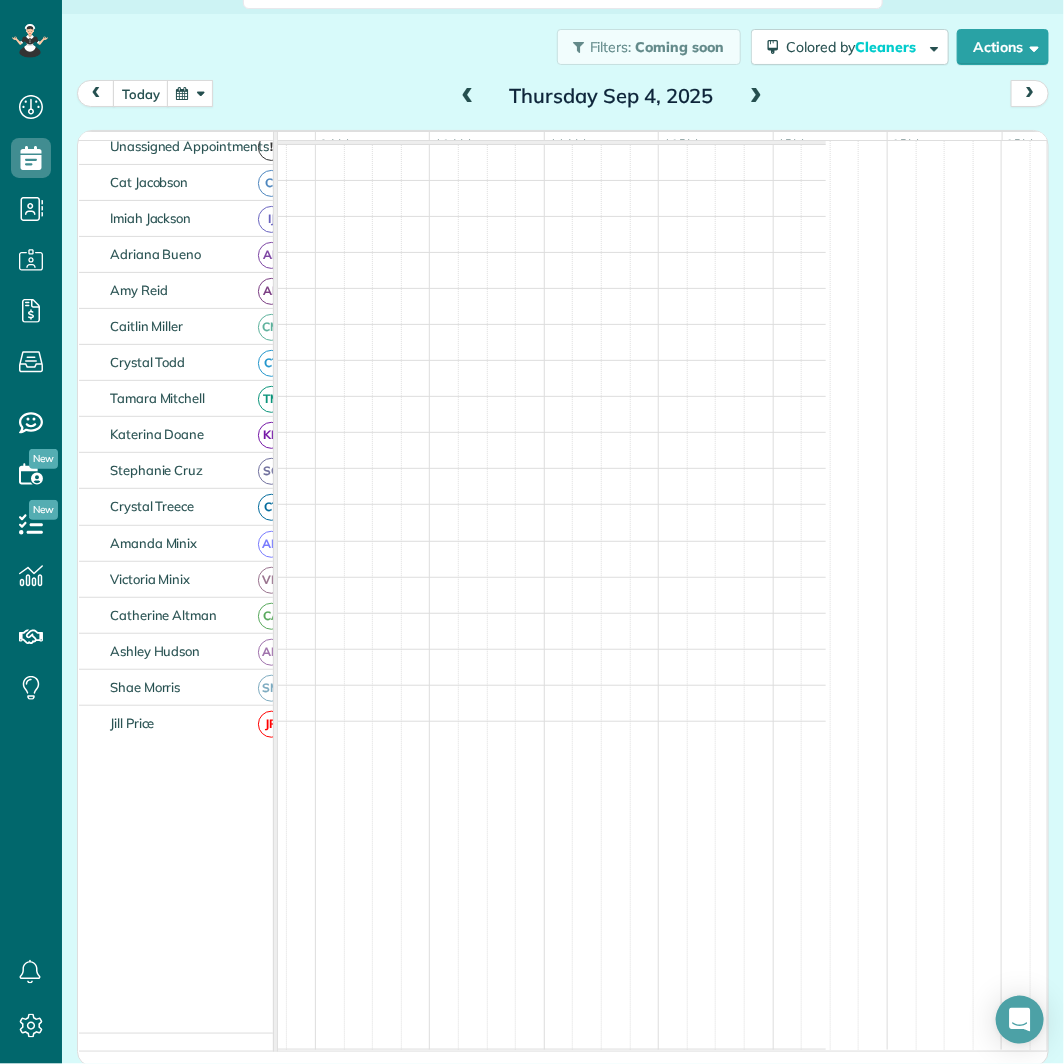 scroll, scrollTop: 0, scrollLeft: 0, axis: both 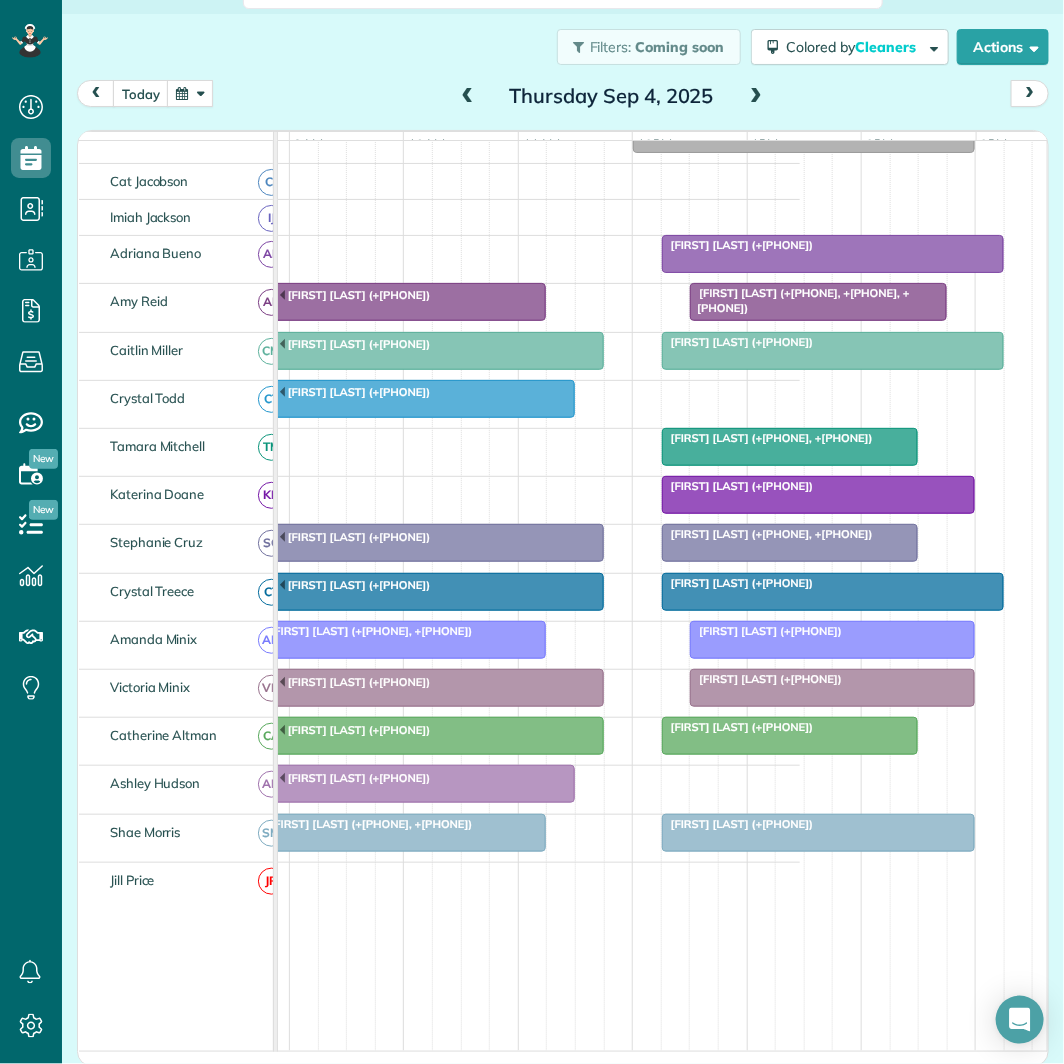 click at bounding box center (756, 97) 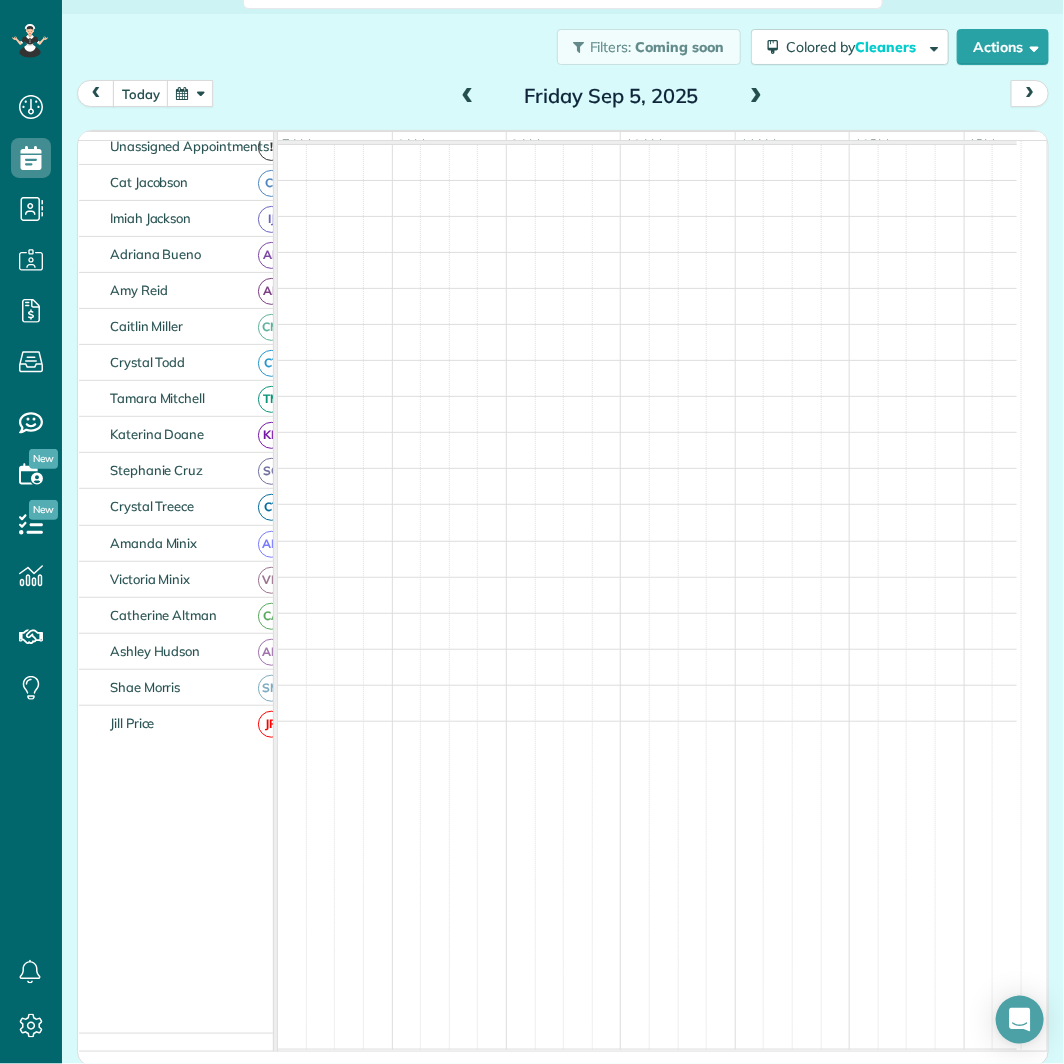 scroll, scrollTop: 260, scrollLeft: 0, axis: vertical 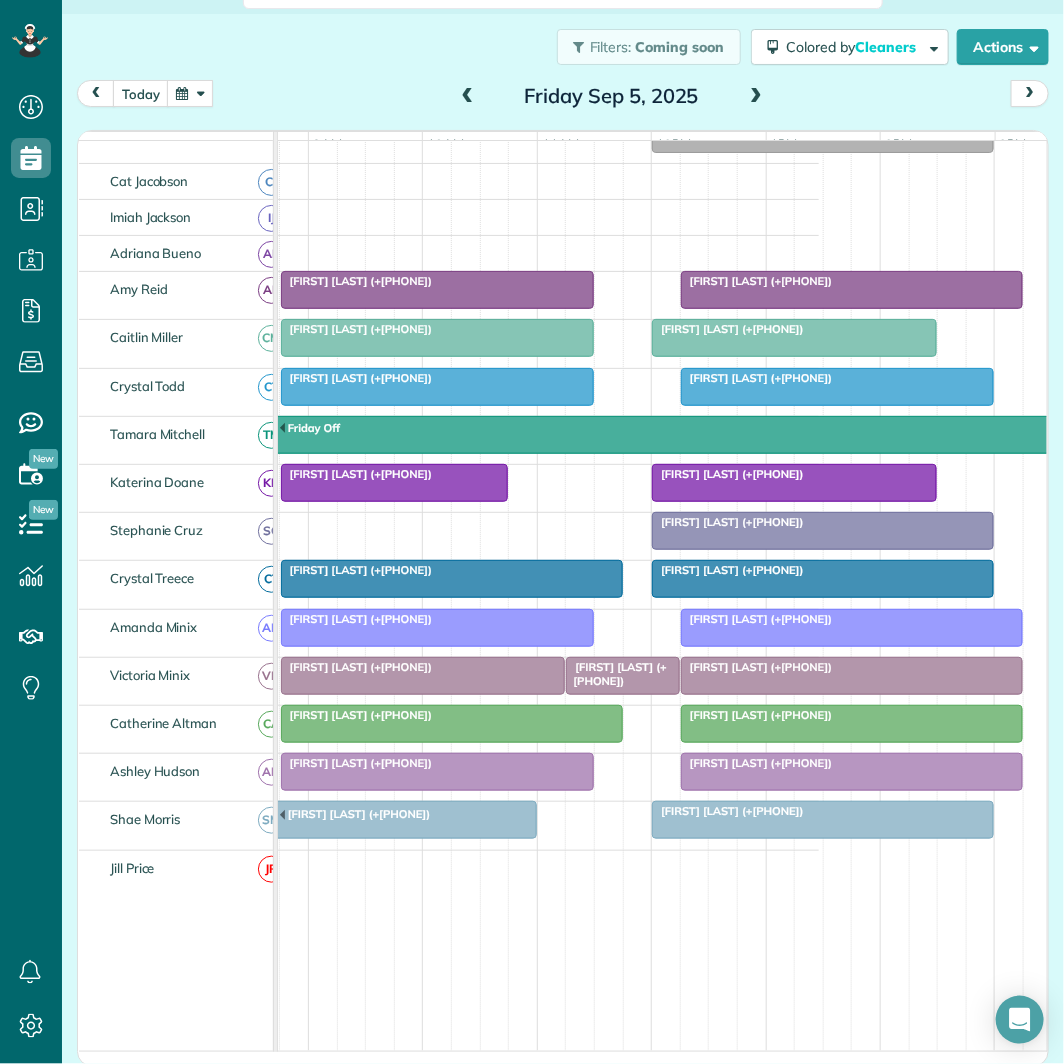 click at bounding box center [190, 93] 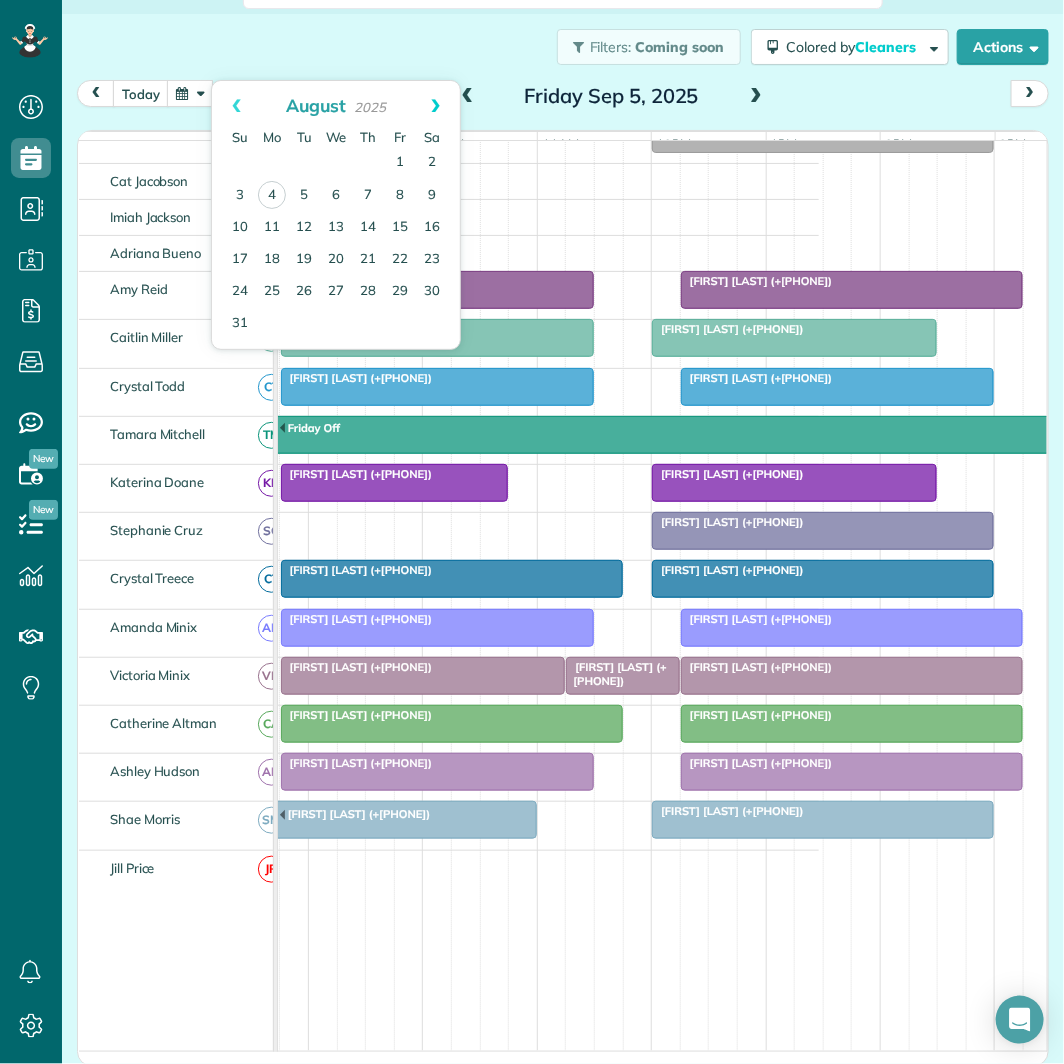 click on "Next" at bounding box center [435, 106] 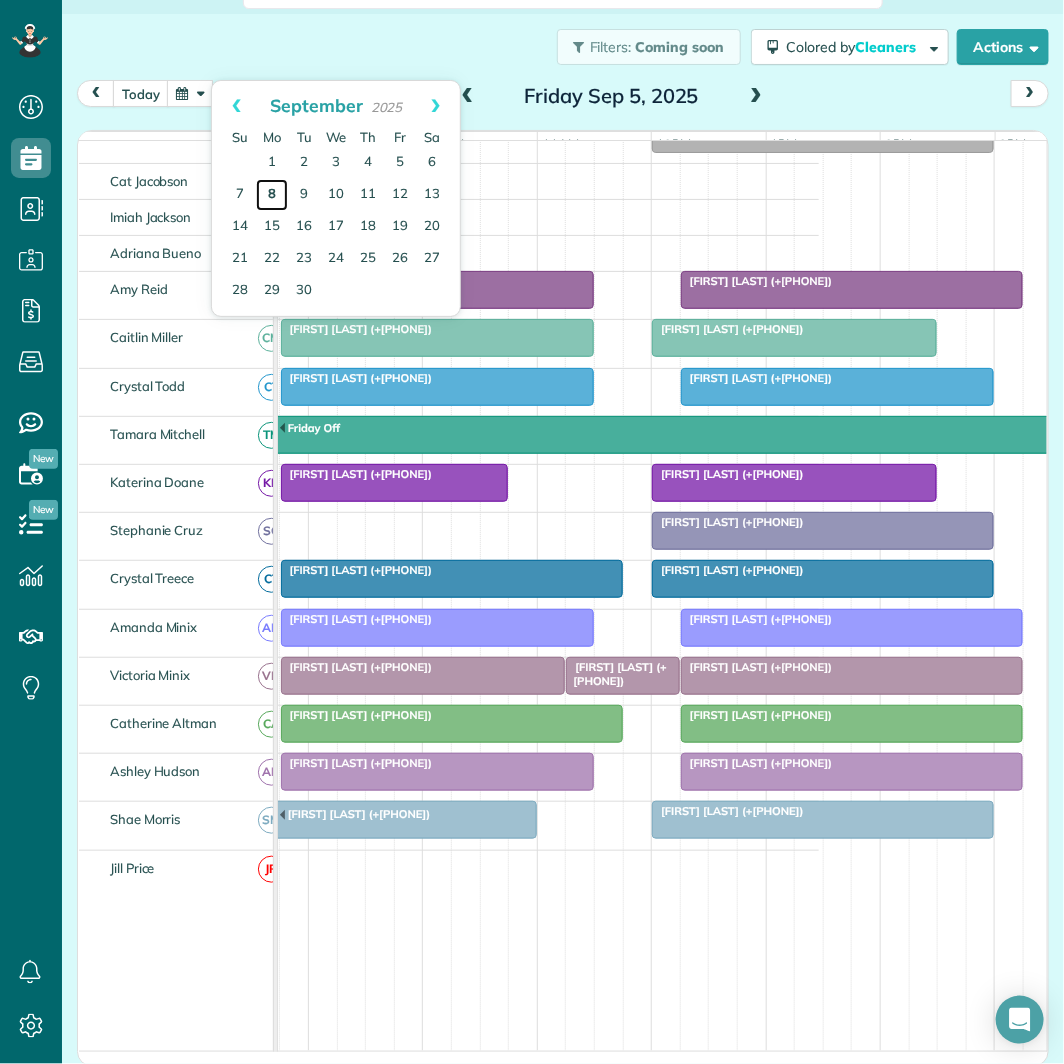 click on "8" at bounding box center (272, 195) 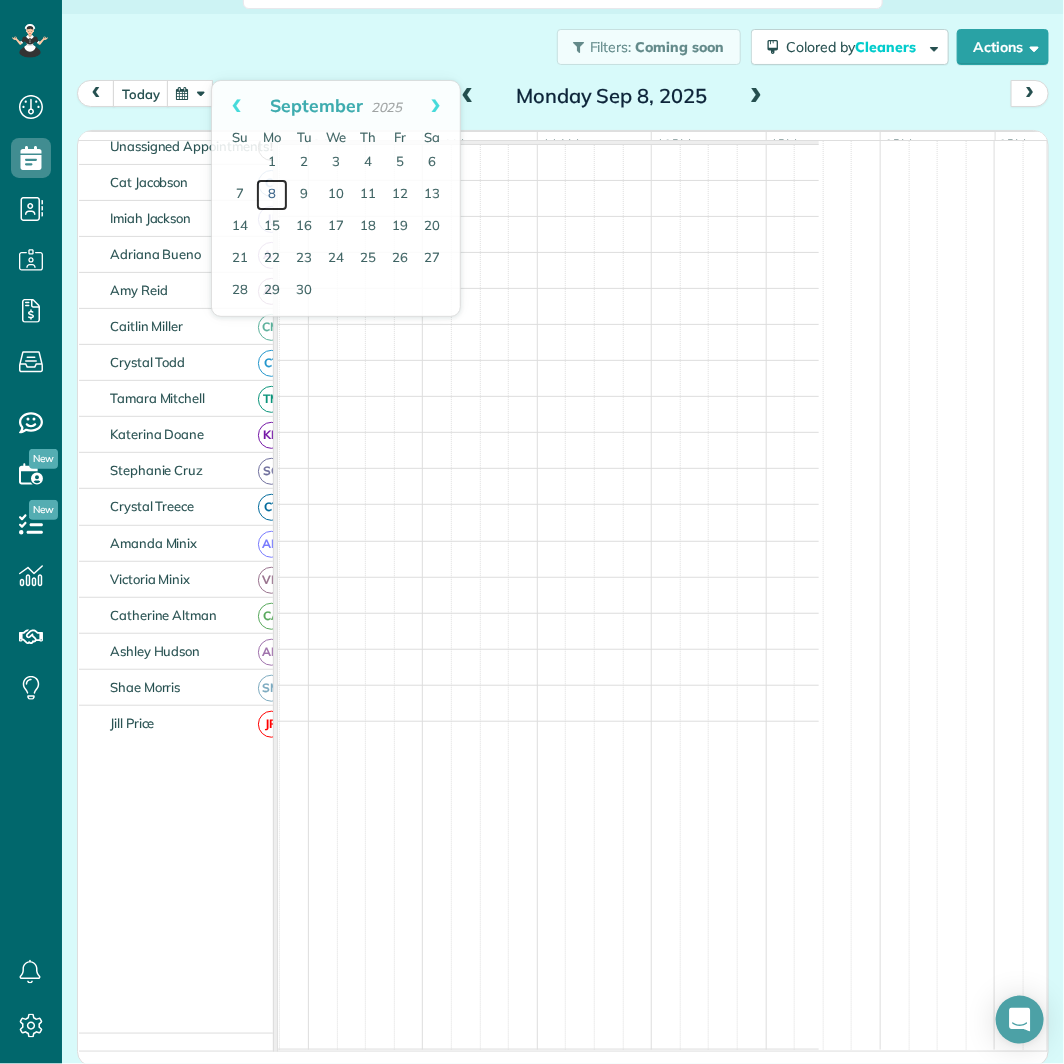 scroll, scrollTop: 0, scrollLeft: 0, axis: both 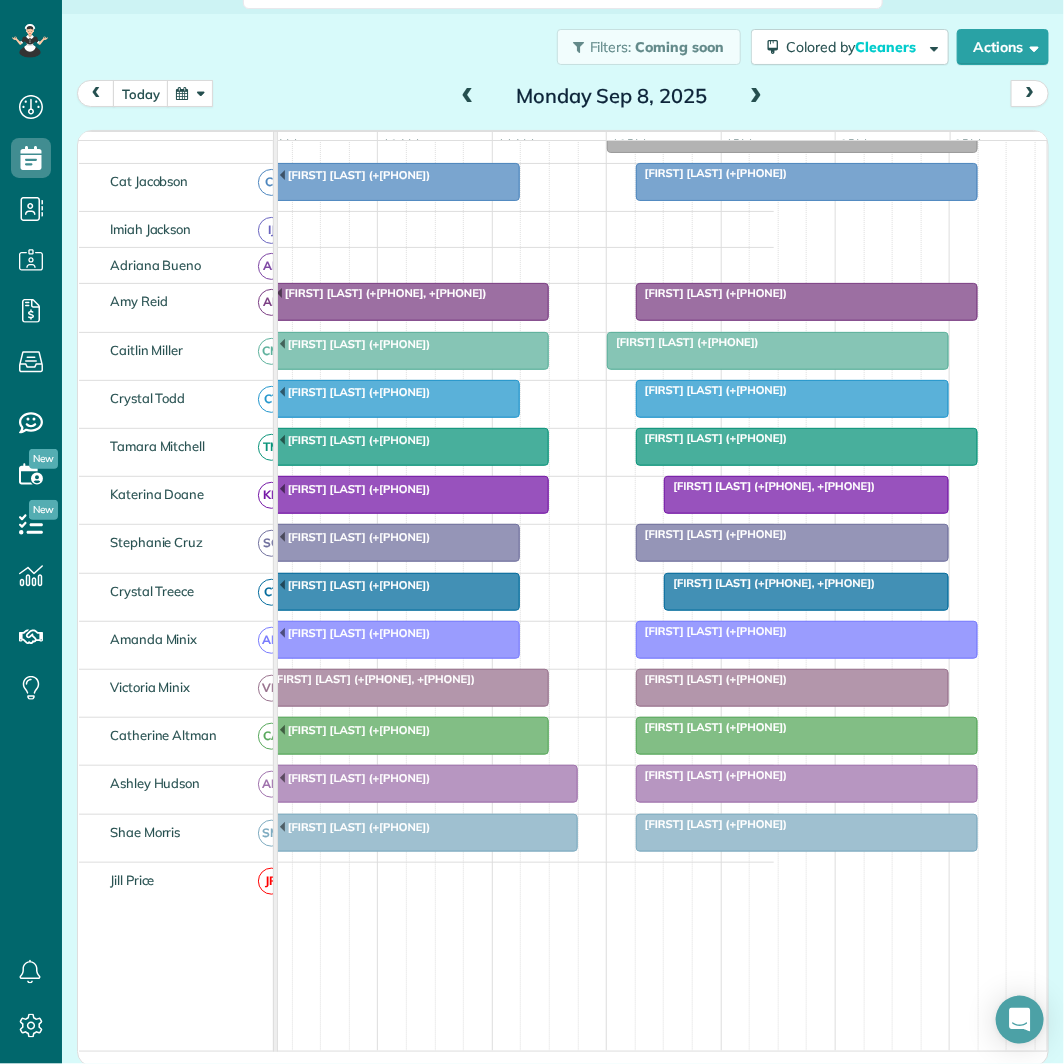 click at bounding box center (756, 97) 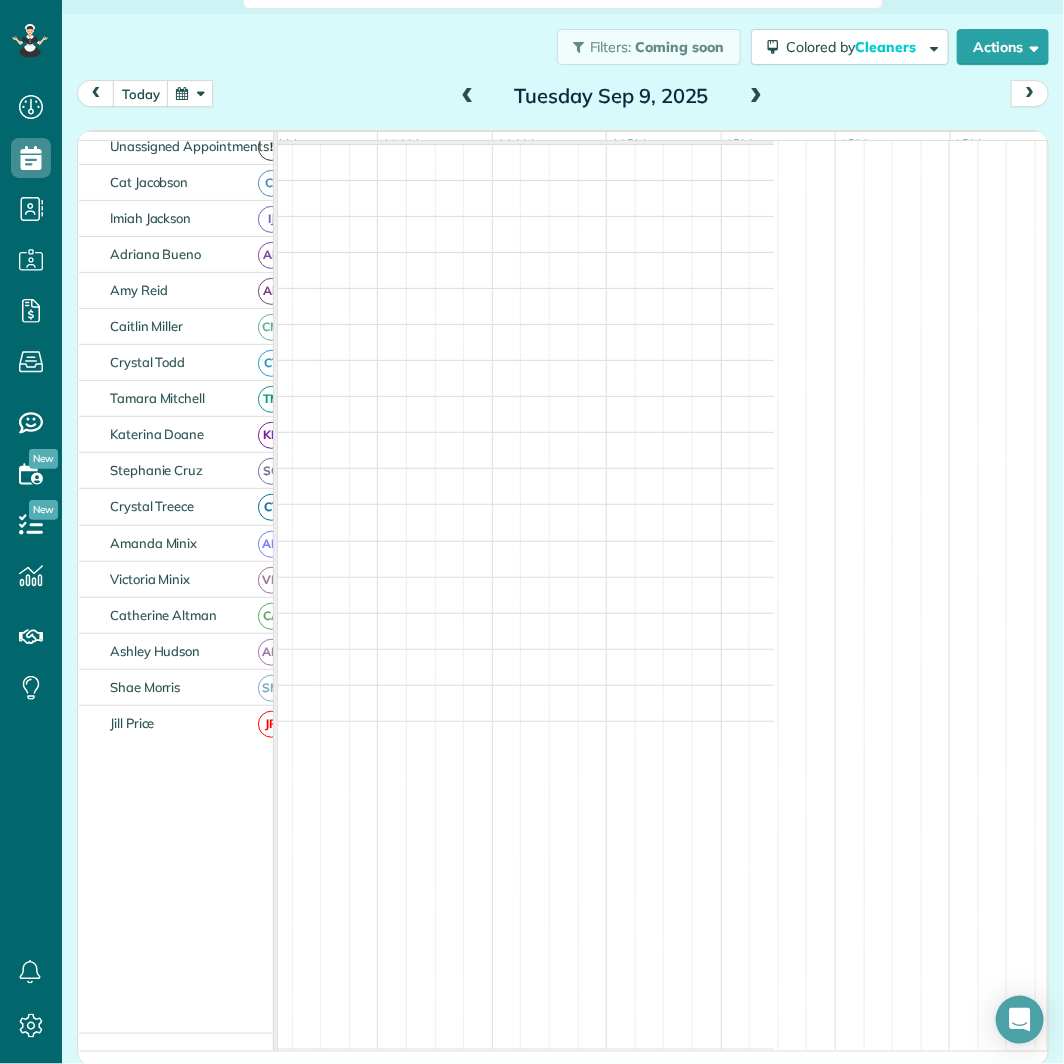 scroll, scrollTop: 0, scrollLeft: 0, axis: both 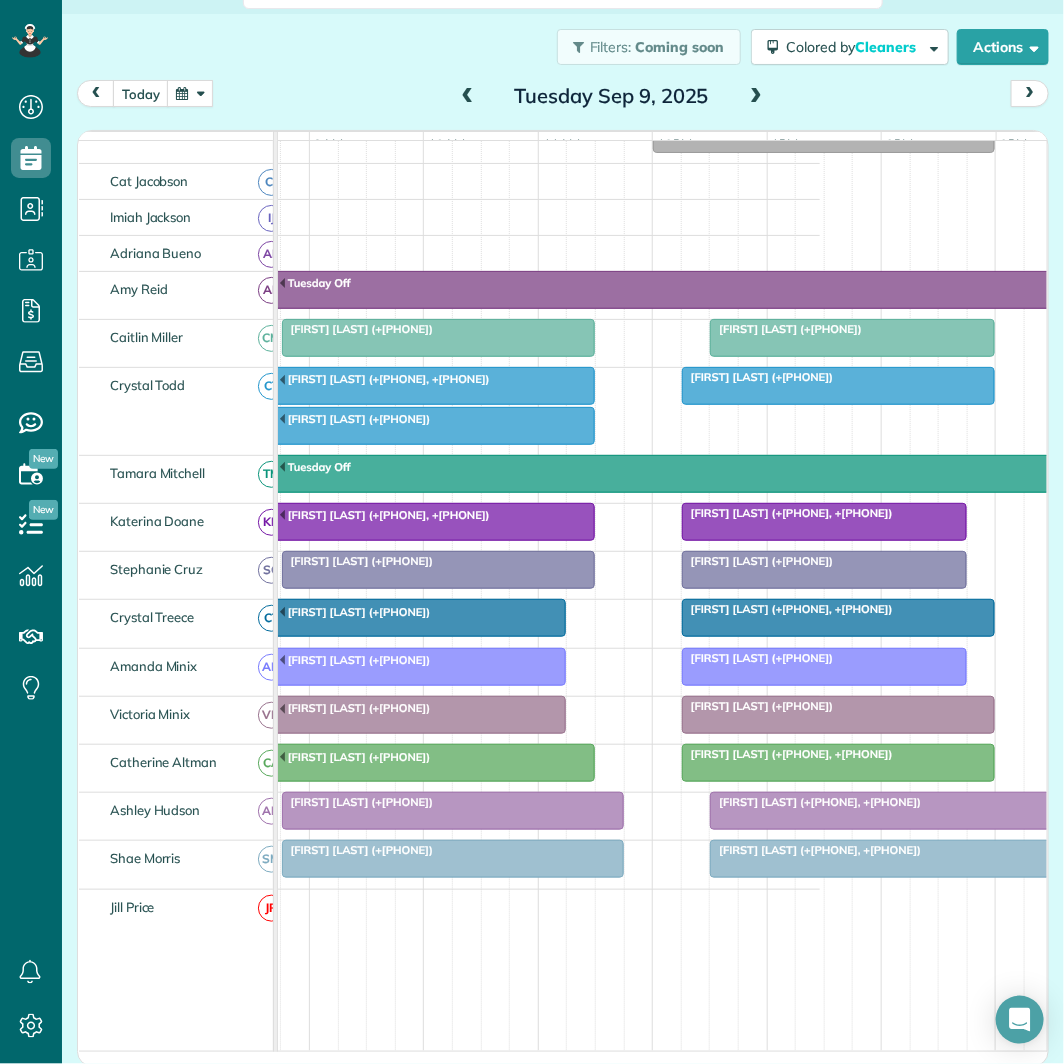 click at bounding box center [756, 97] 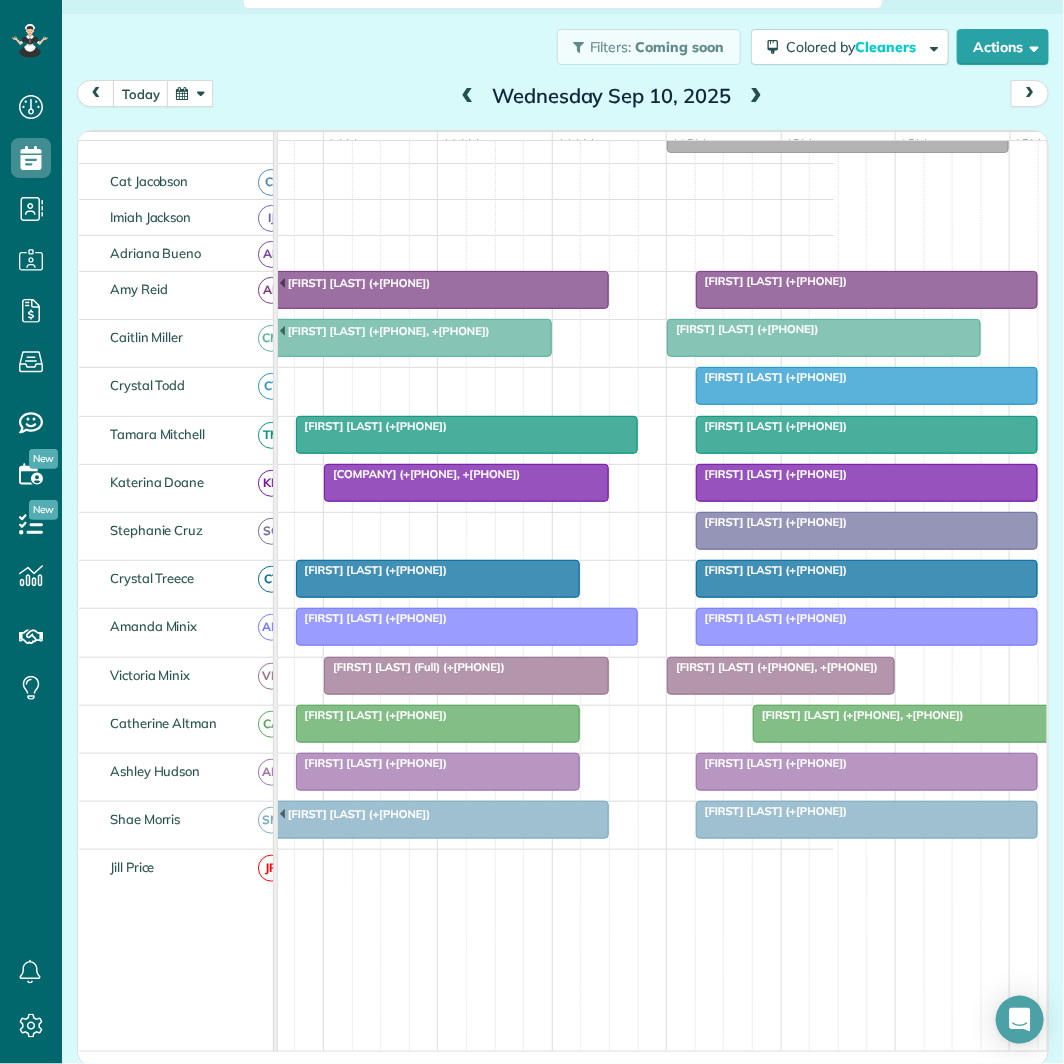 click at bounding box center (756, 97) 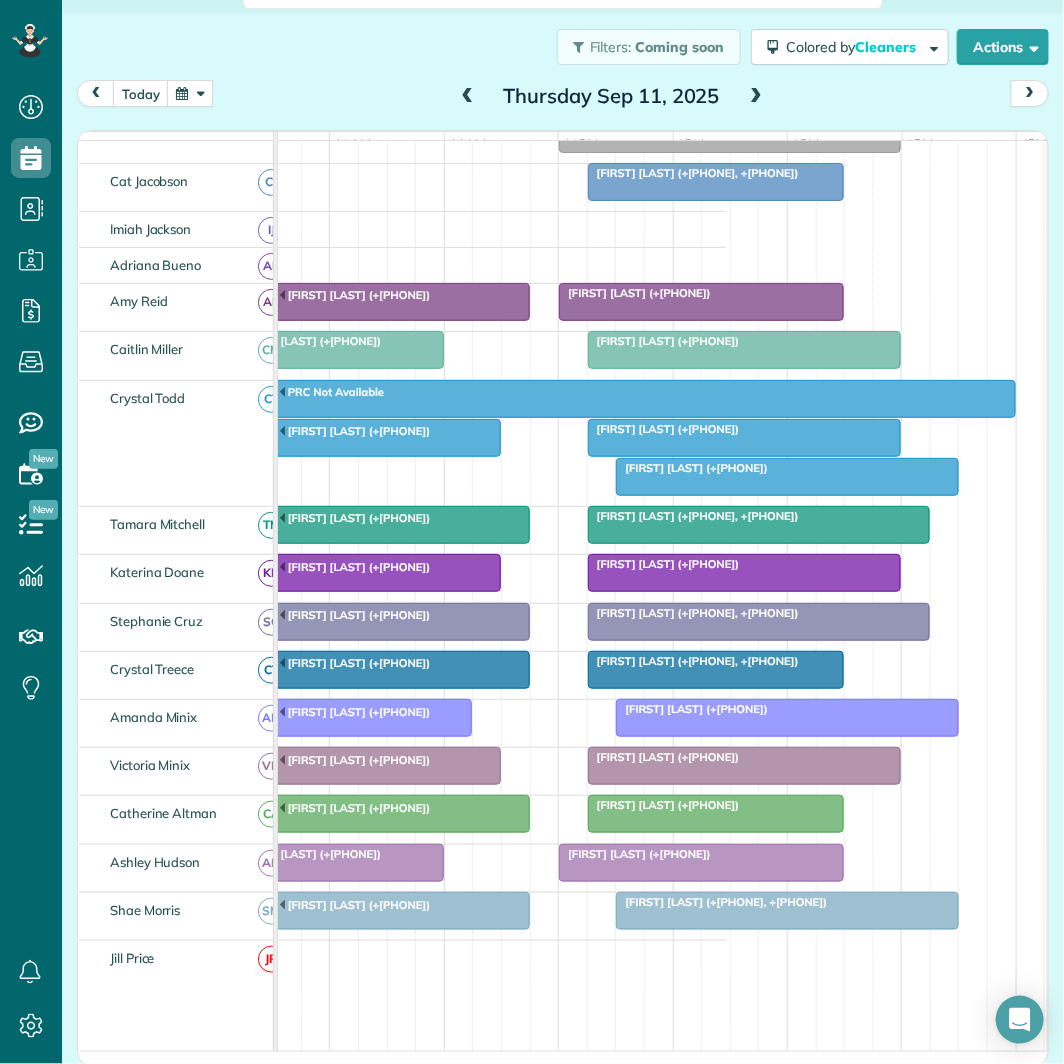 click at bounding box center (756, 97) 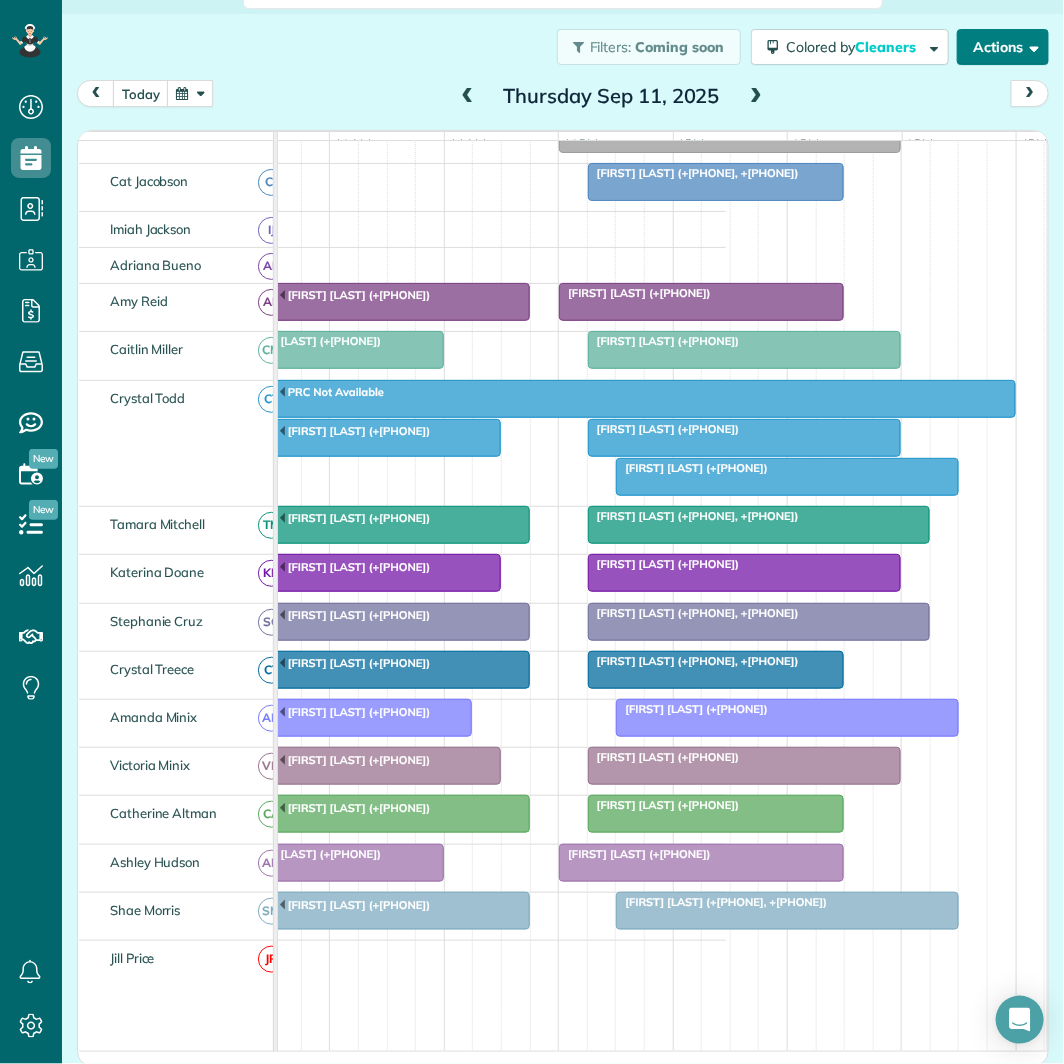 scroll, scrollTop: 0, scrollLeft: 0, axis: both 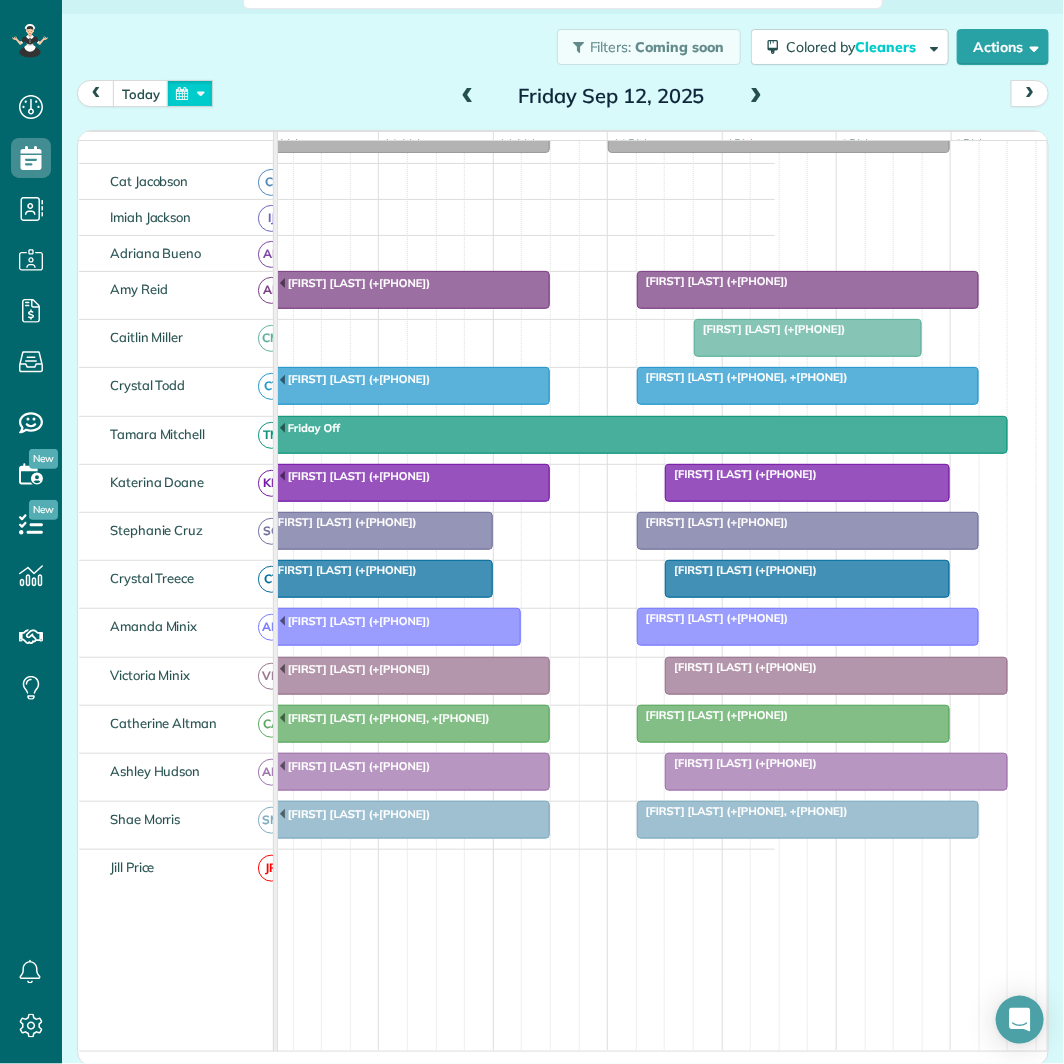 click at bounding box center [190, 93] 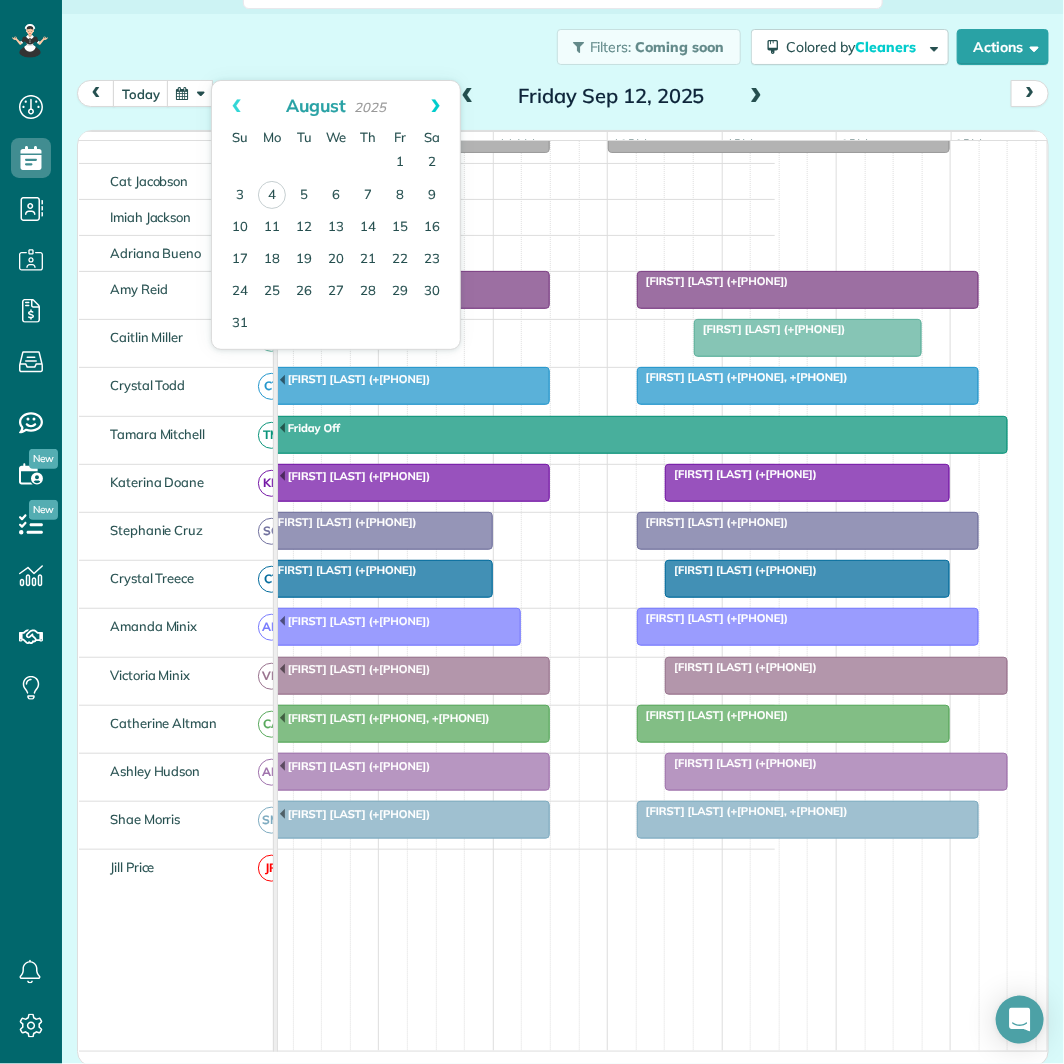 click on "Next" at bounding box center [435, 106] 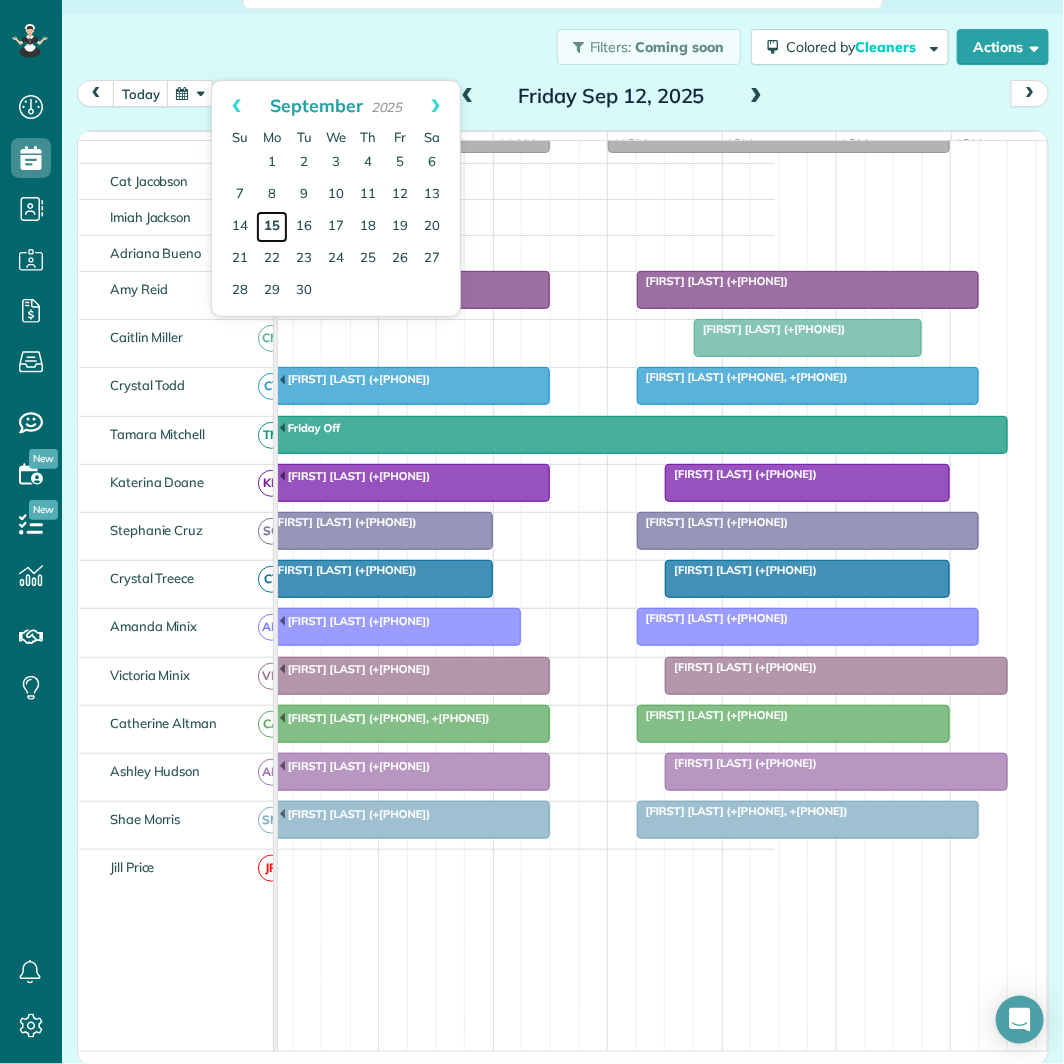 click on "15" at bounding box center (272, 227) 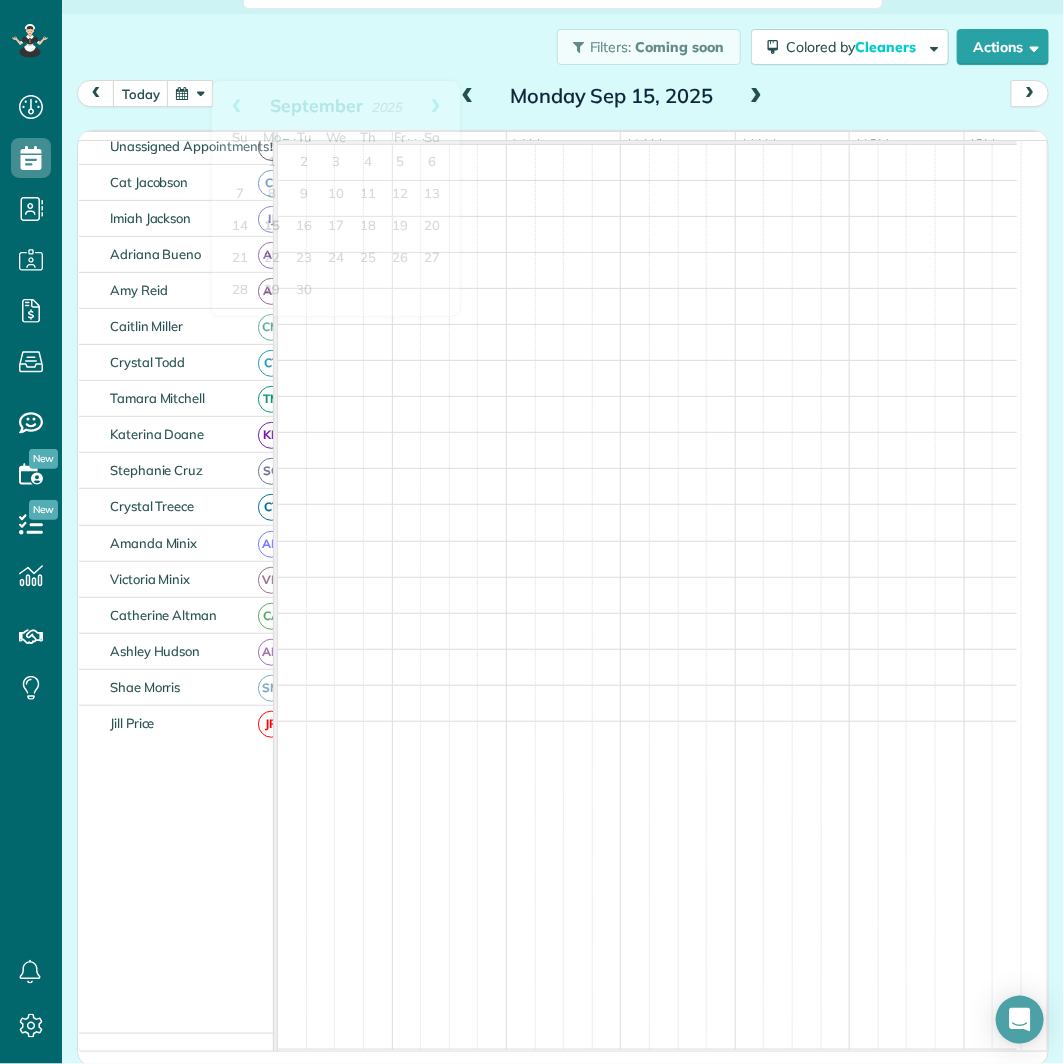 scroll, scrollTop: 260, scrollLeft: 0, axis: vertical 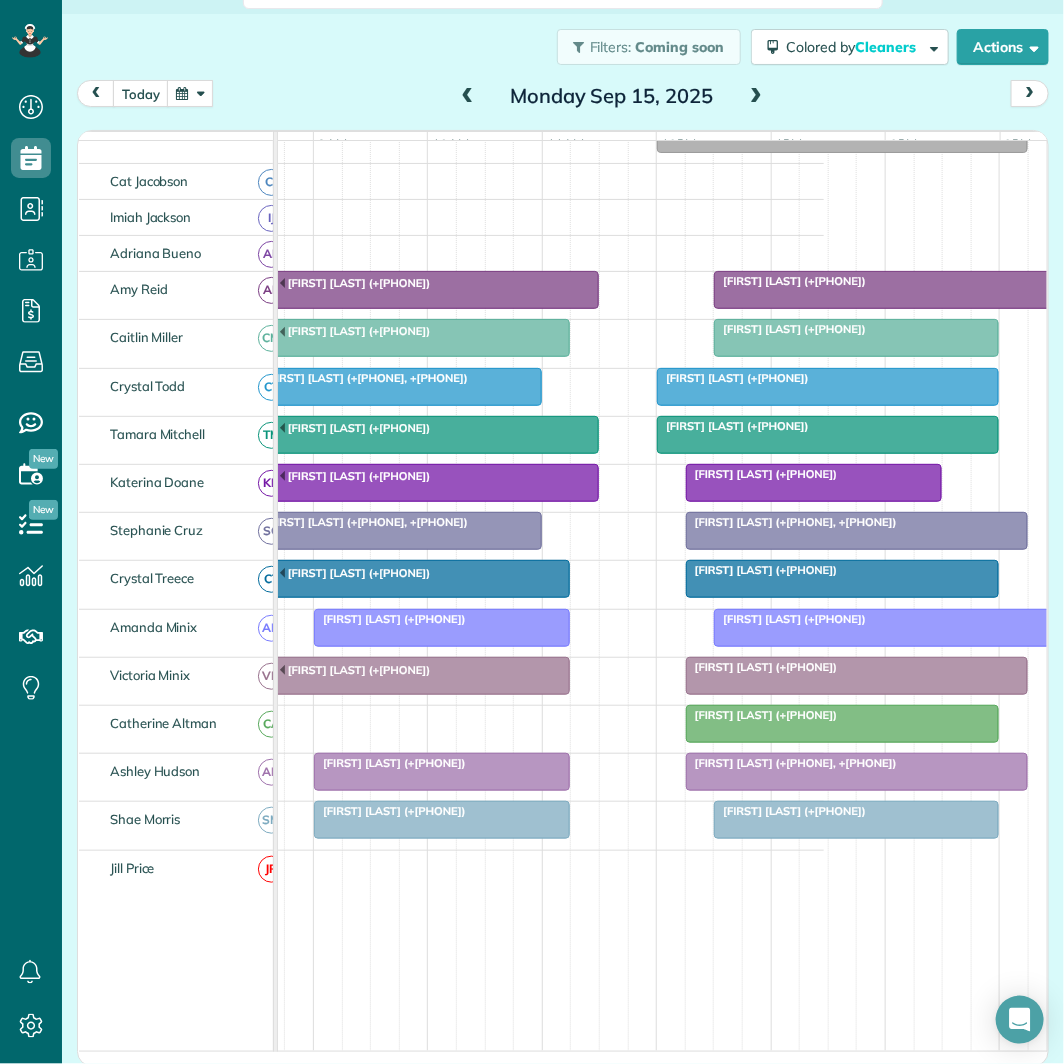 click at bounding box center [756, 97] 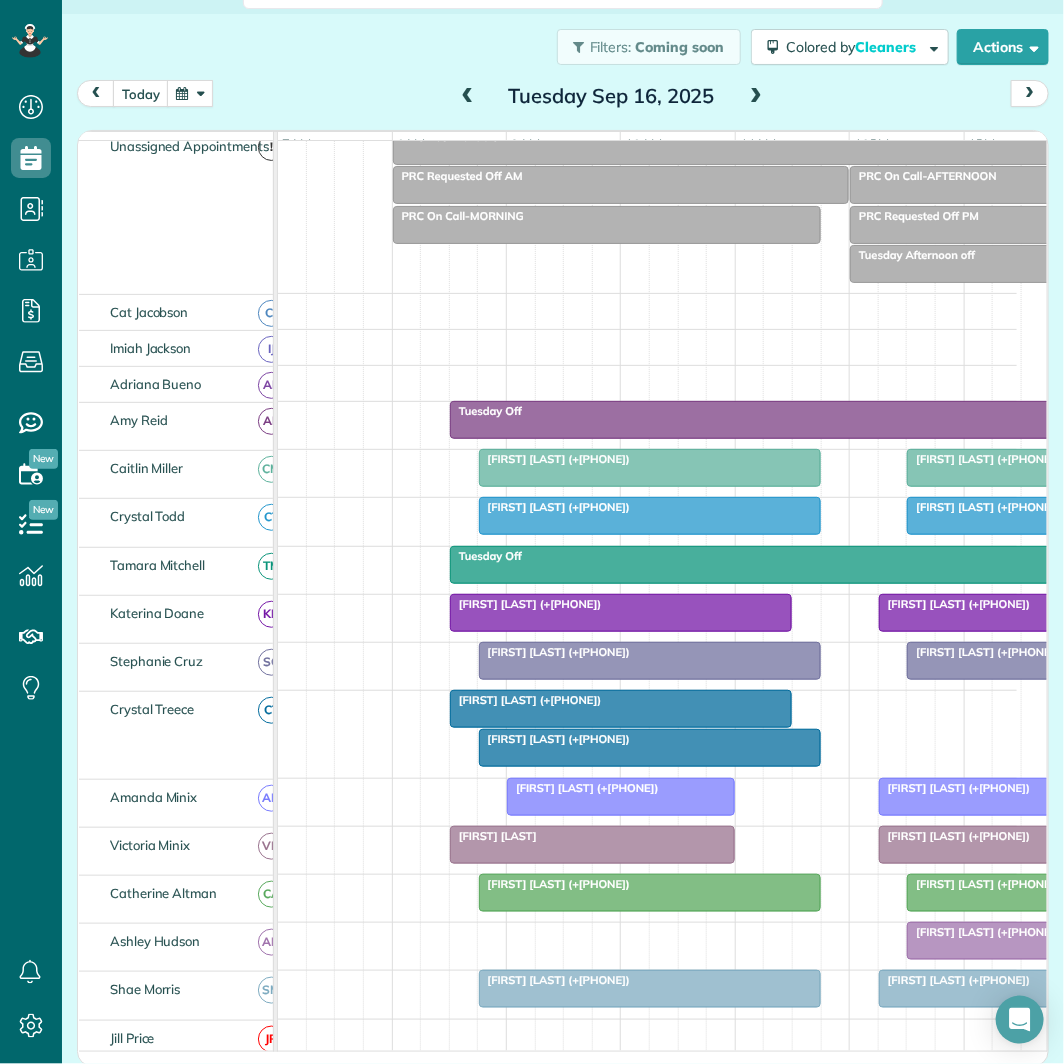 scroll, scrollTop: 221, scrollLeft: 0, axis: vertical 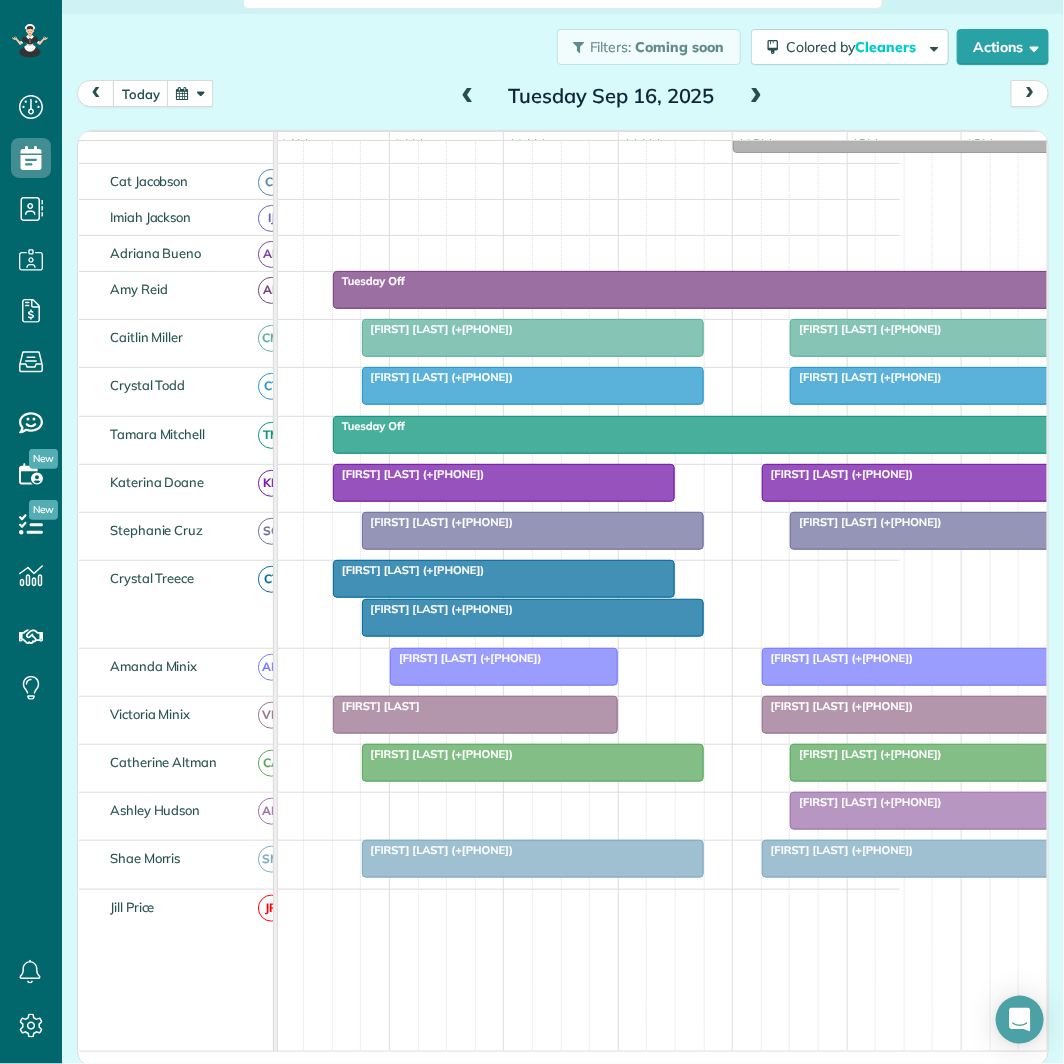 click at bounding box center (756, 97) 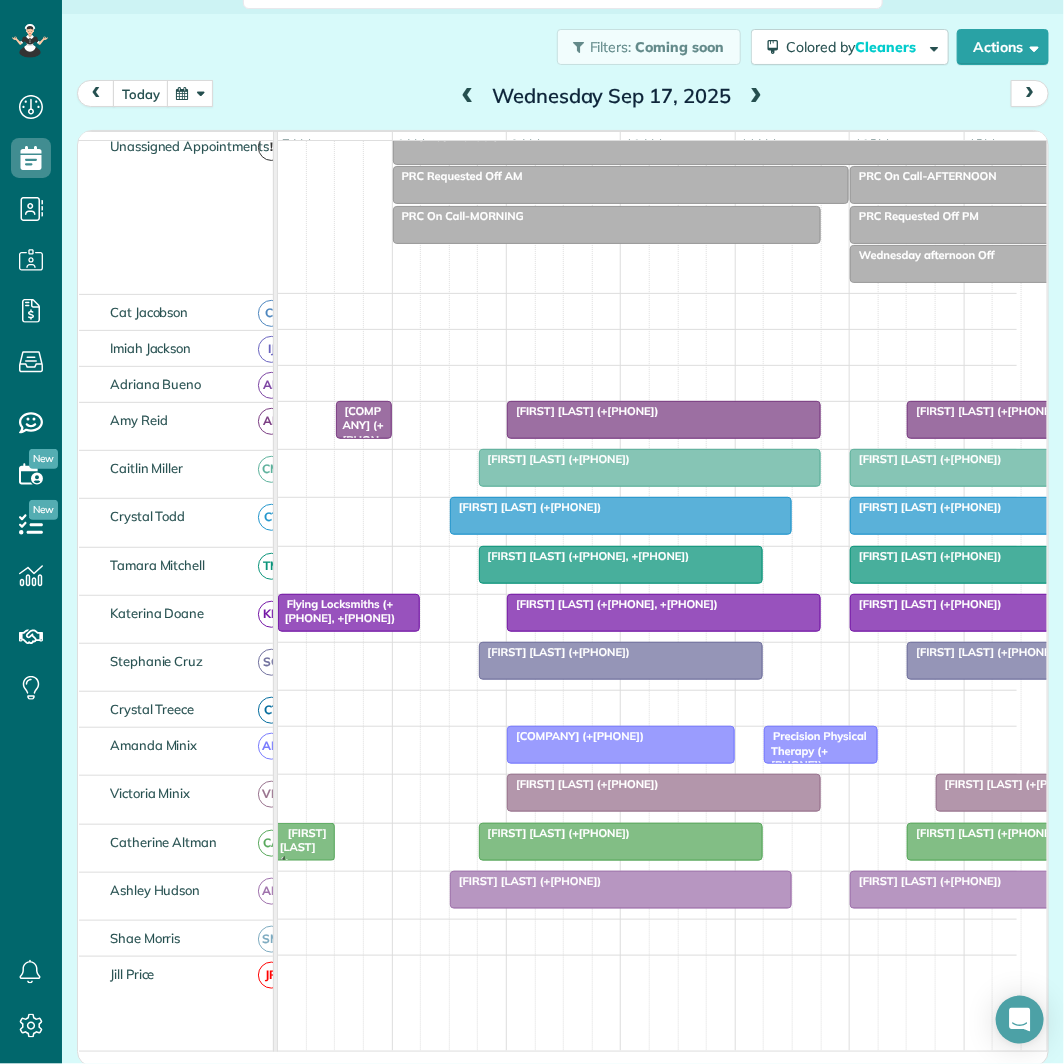 scroll, scrollTop: 221, scrollLeft: 0, axis: vertical 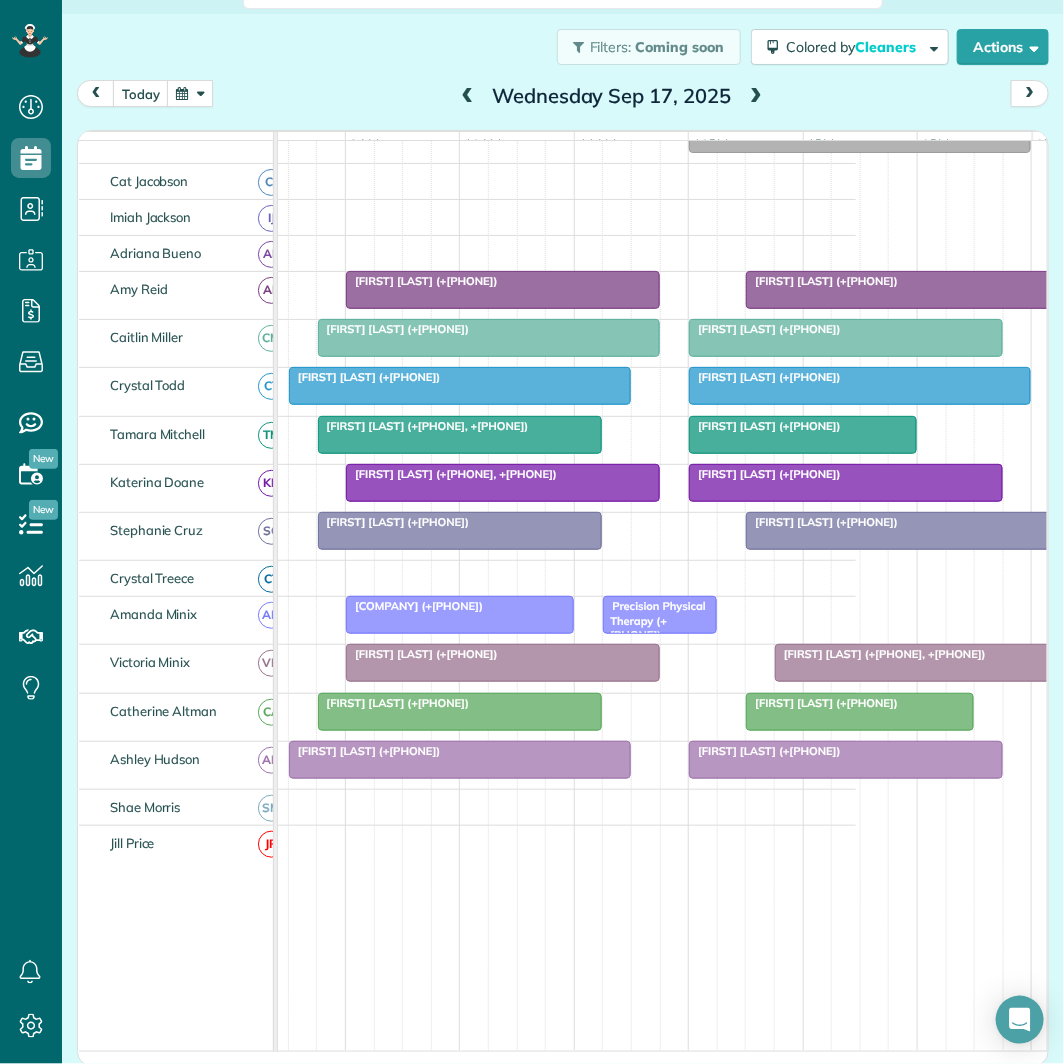 click at bounding box center [756, 97] 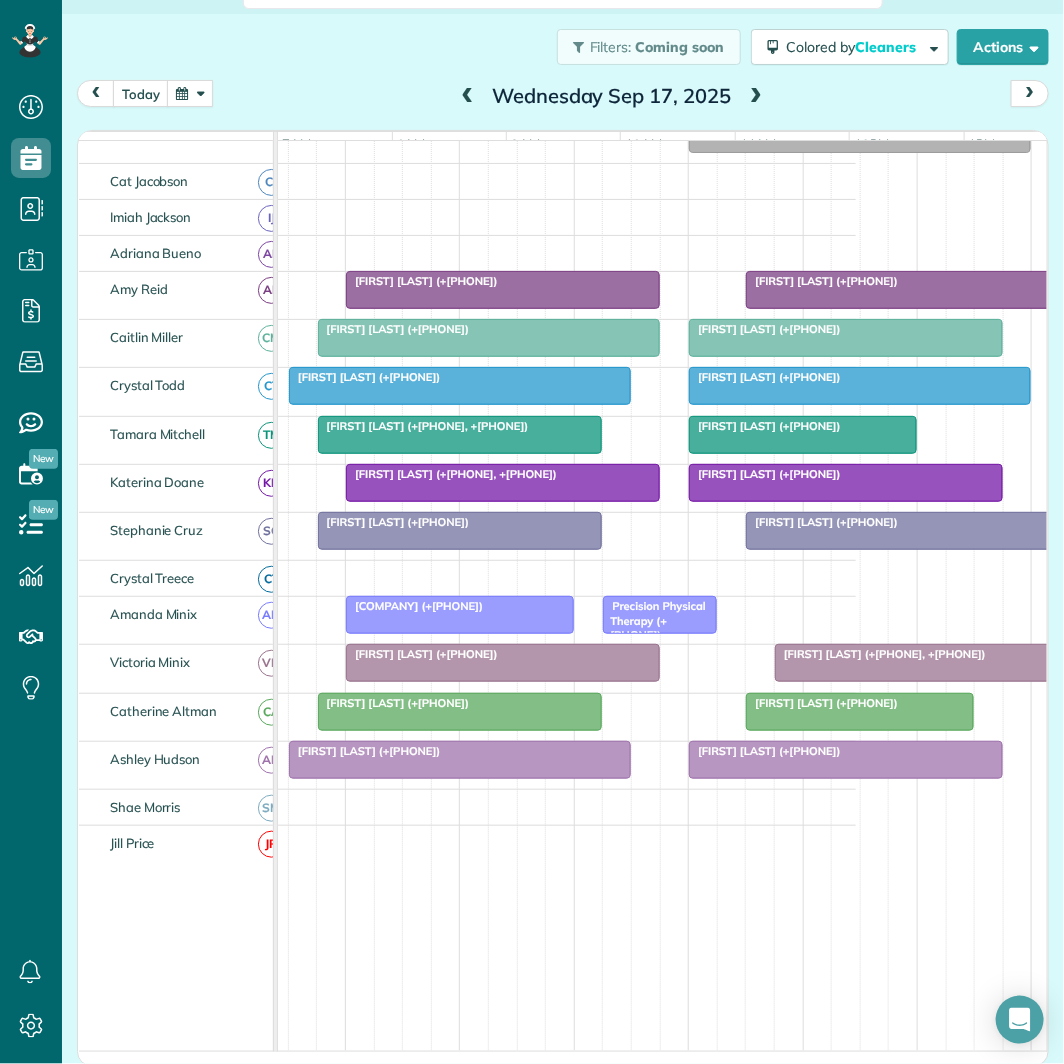 scroll, scrollTop: 91, scrollLeft: 0, axis: vertical 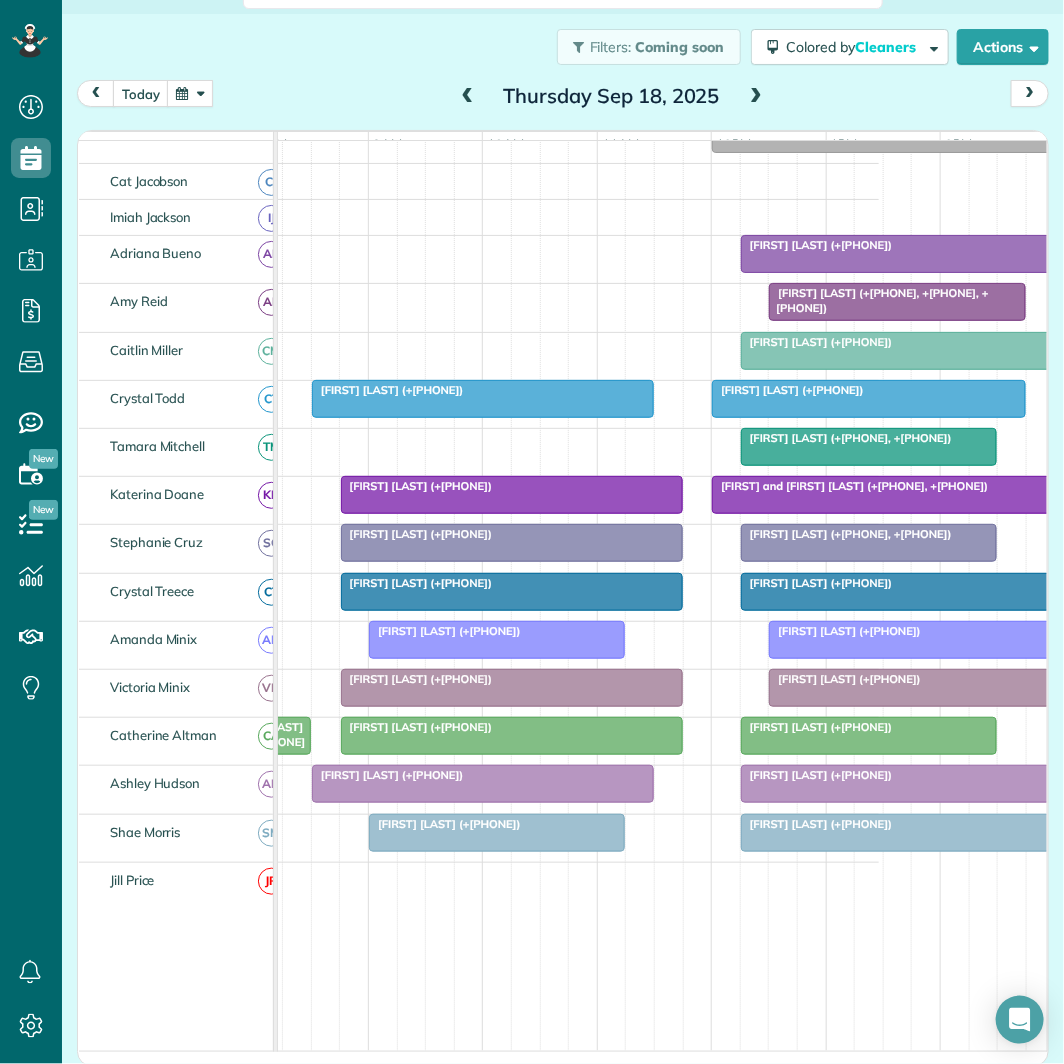 click at bounding box center (756, 97) 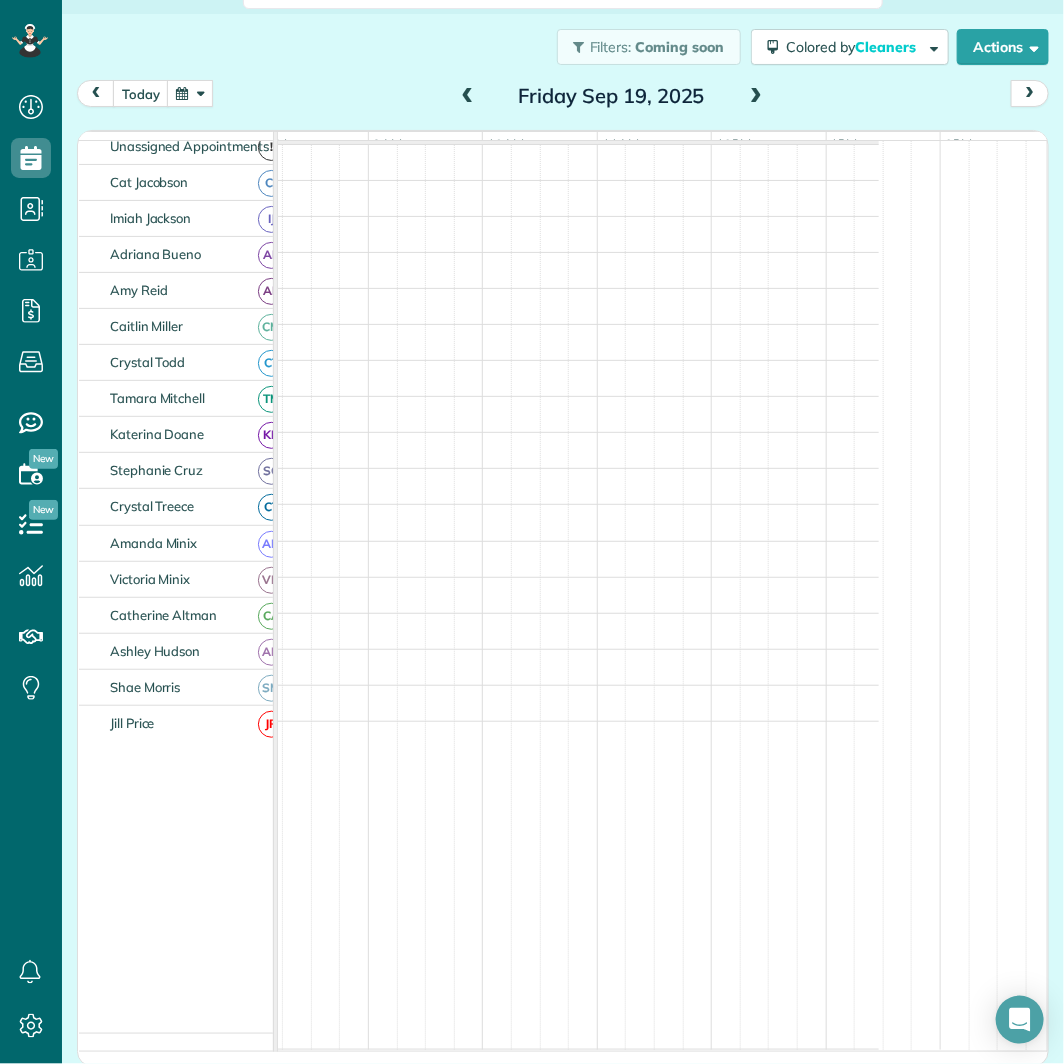 scroll, scrollTop: 0, scrollLeft: 0, axis: both 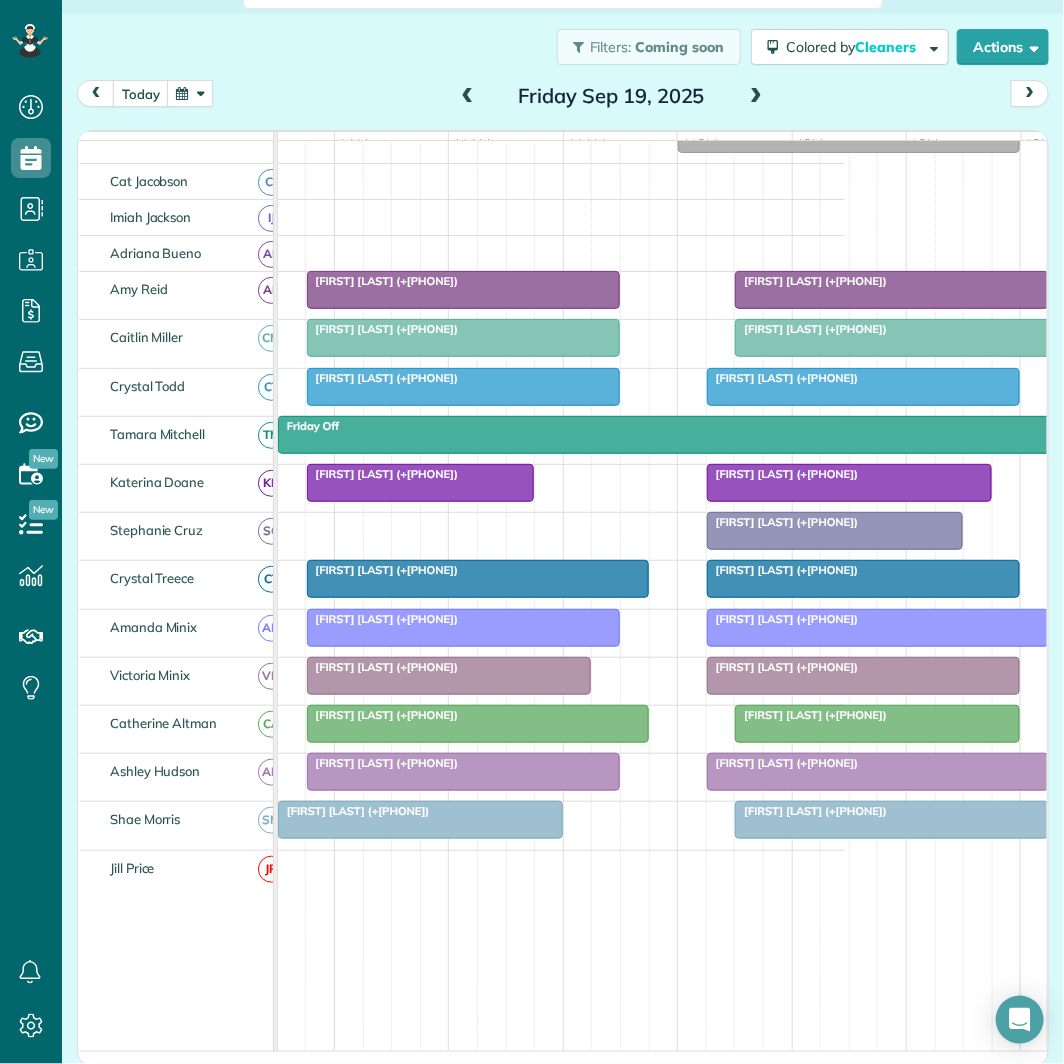 click at bounding box center (190, 93) 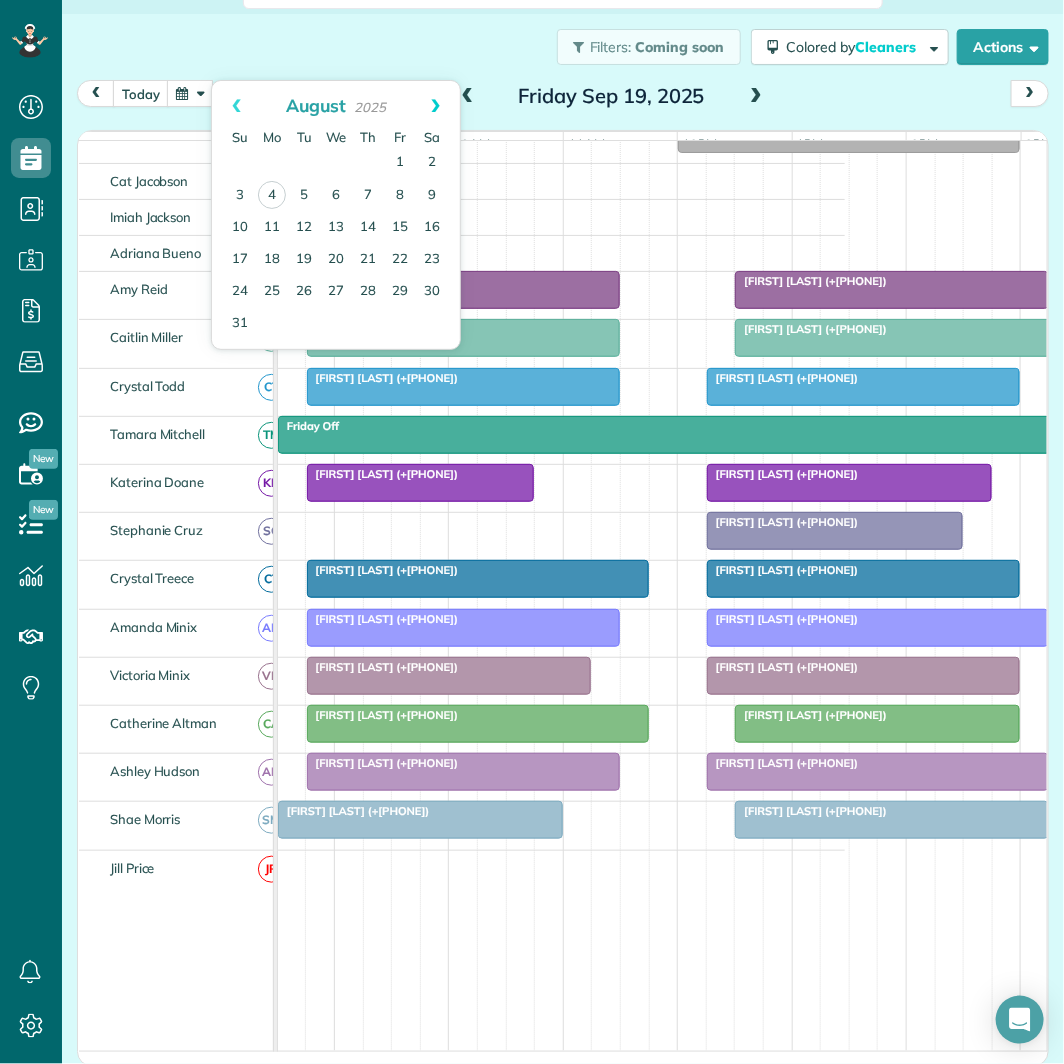 click on "Next" at bounding box center (435, 106) 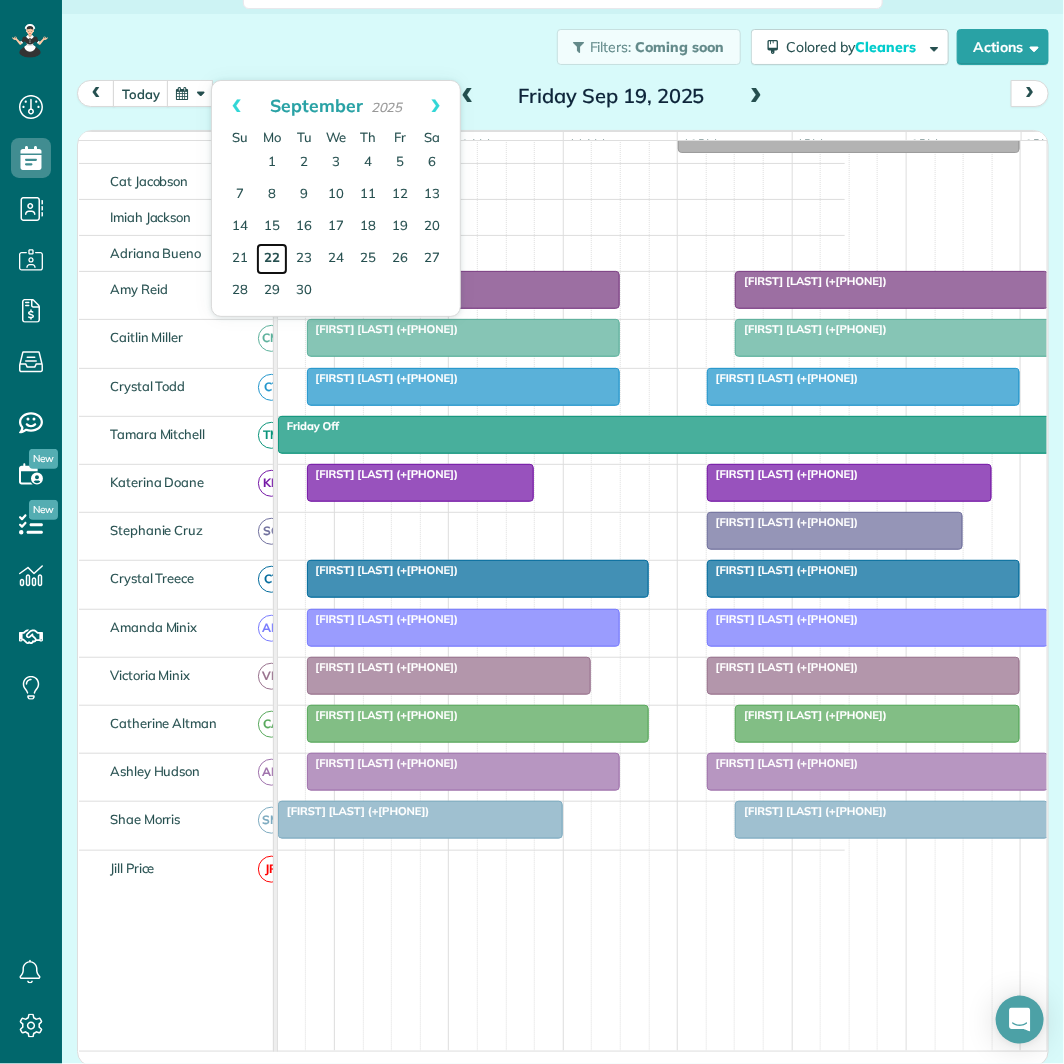 click on "22" at bounding box center (272, 259) 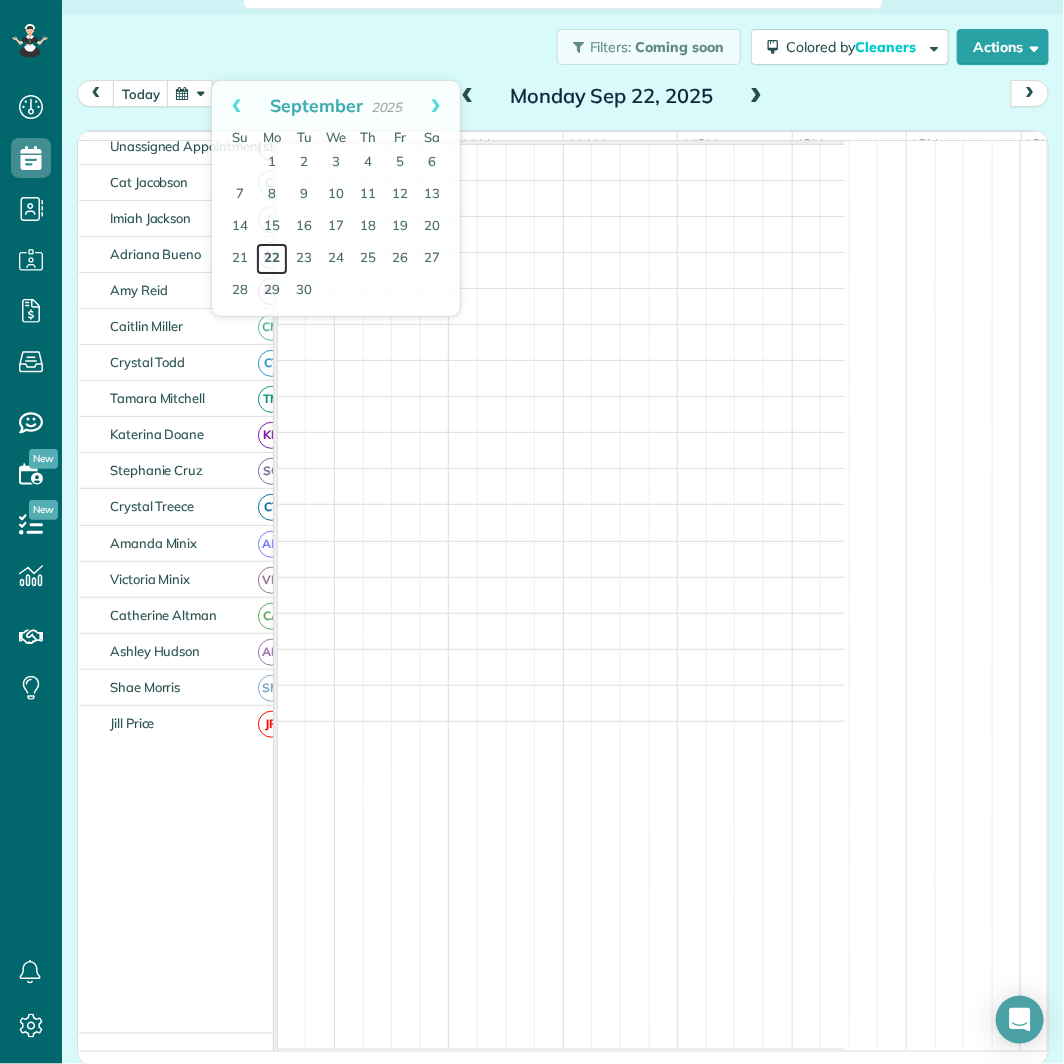 scroll, scrollTop: 0, scrollLeft: 0, axis: both 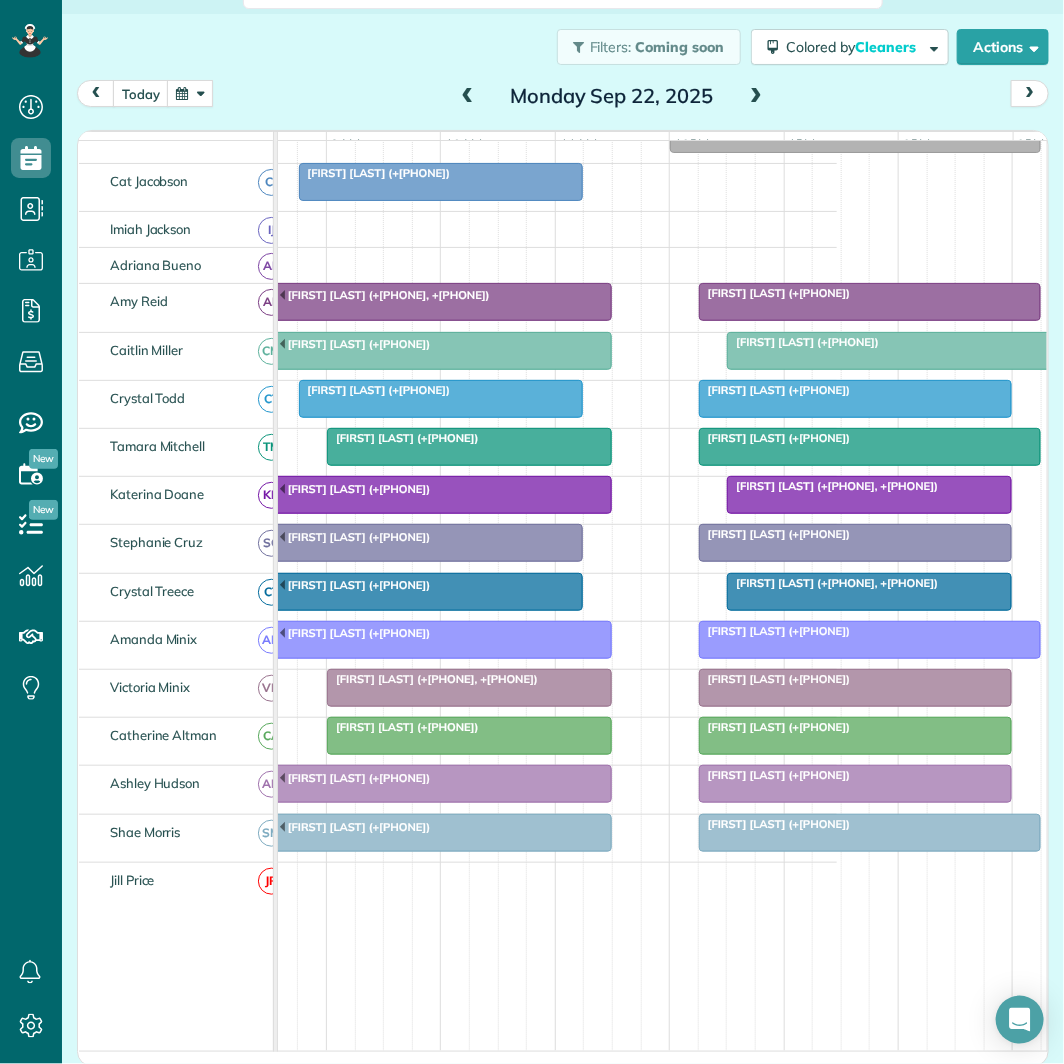 click at bounding box center [756, 97] 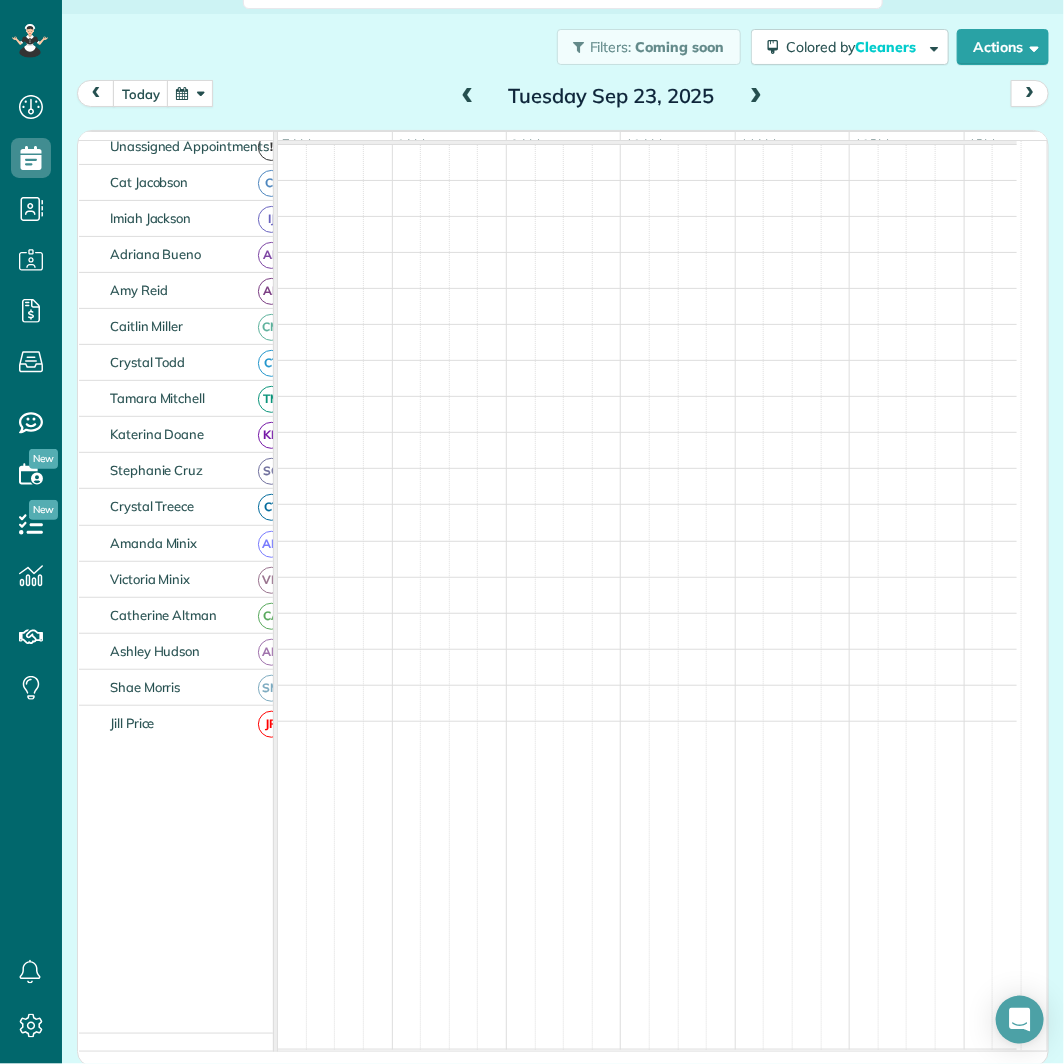scroll, scrollTop: 221, scrollLeft: 0, axis: vertical 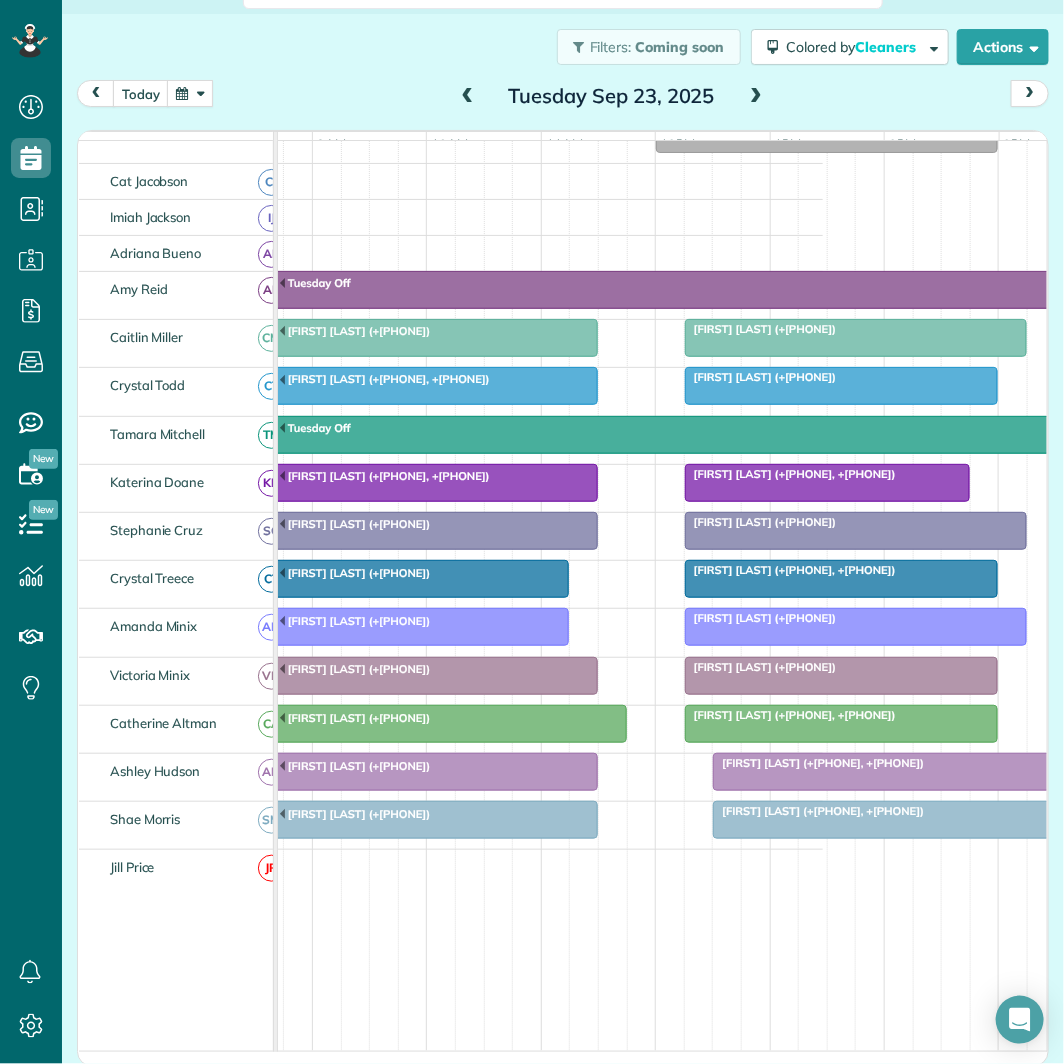 click at bounding box center [756, 97] 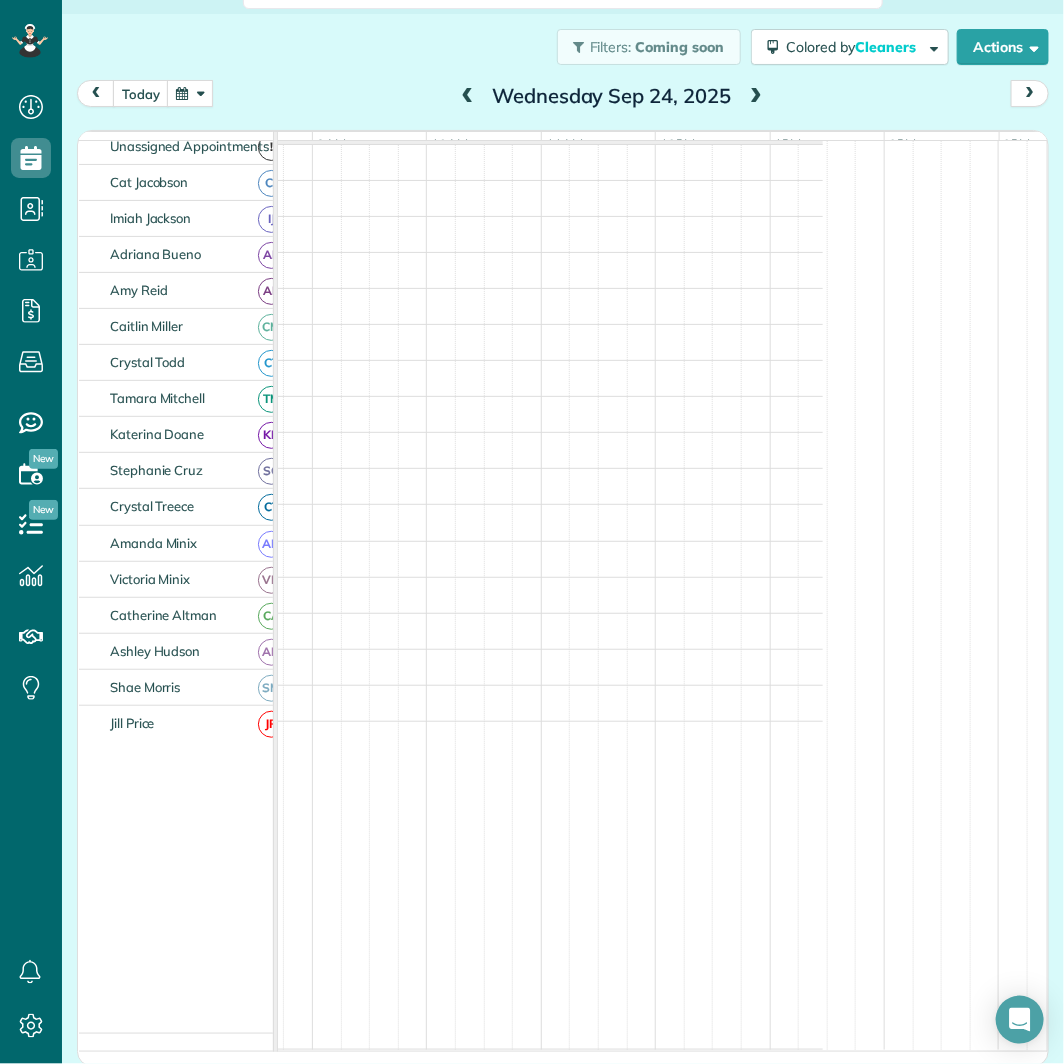 scroll, scrollTop: 0, scrollLeft: 0, axis: both 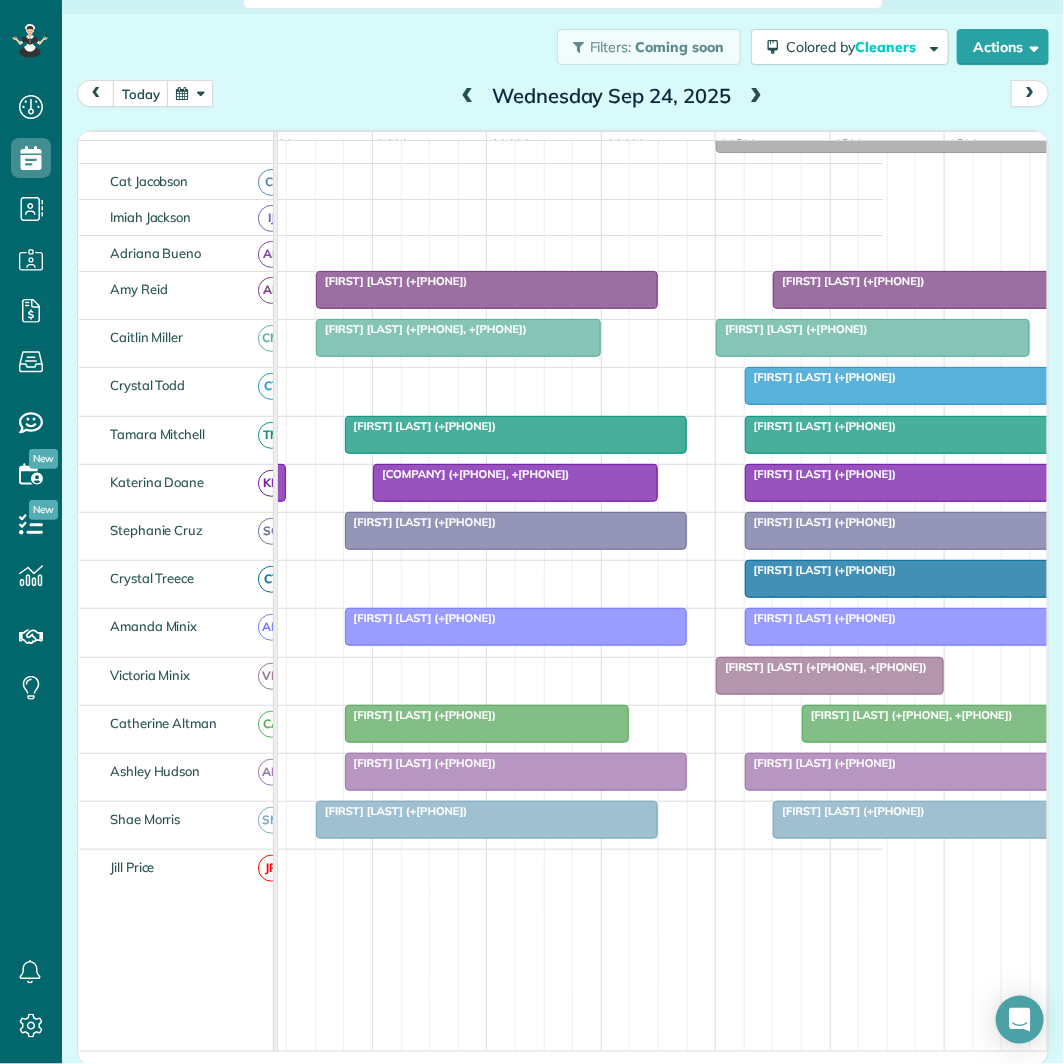 click at bounding box center (756, 97) 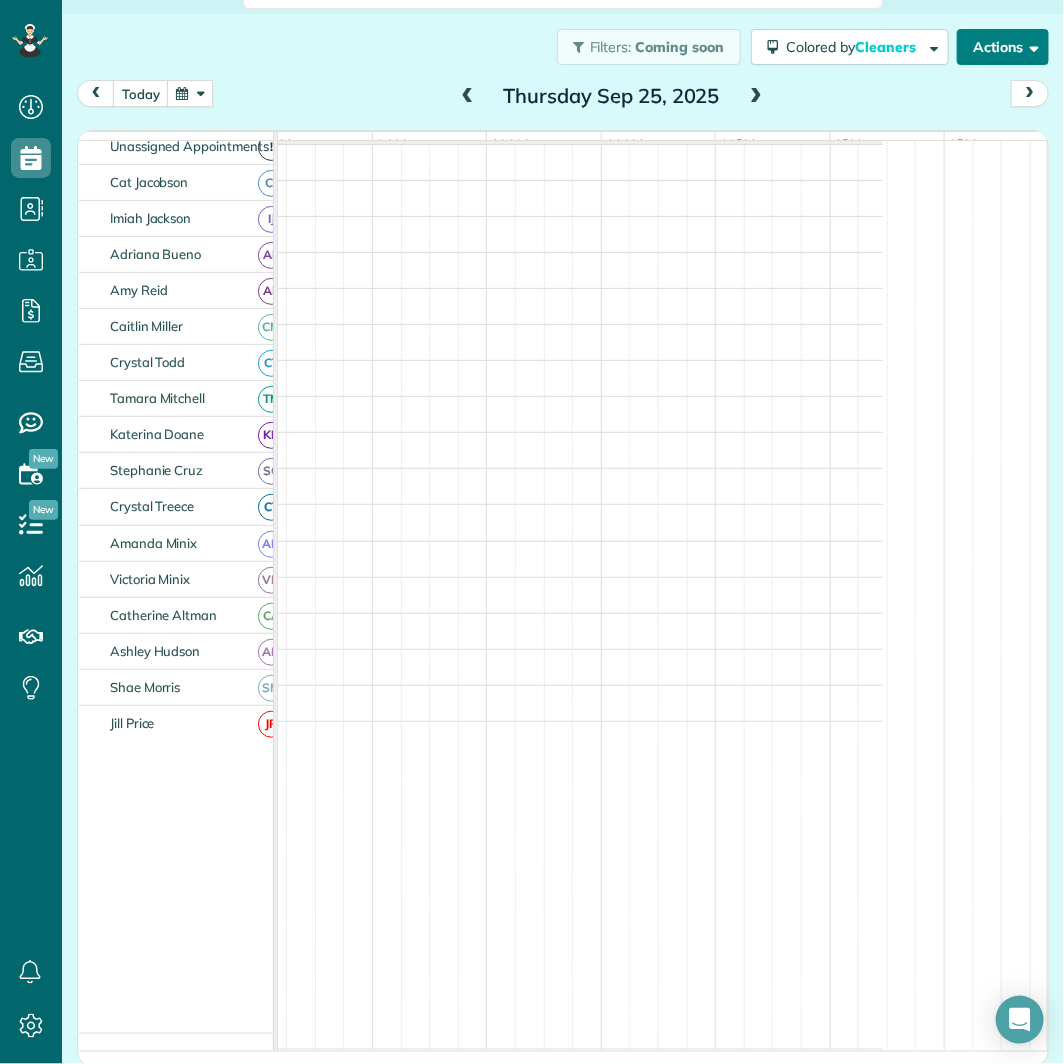 scroll, scrollTop: 0, scrollLeft: 0, axis: both 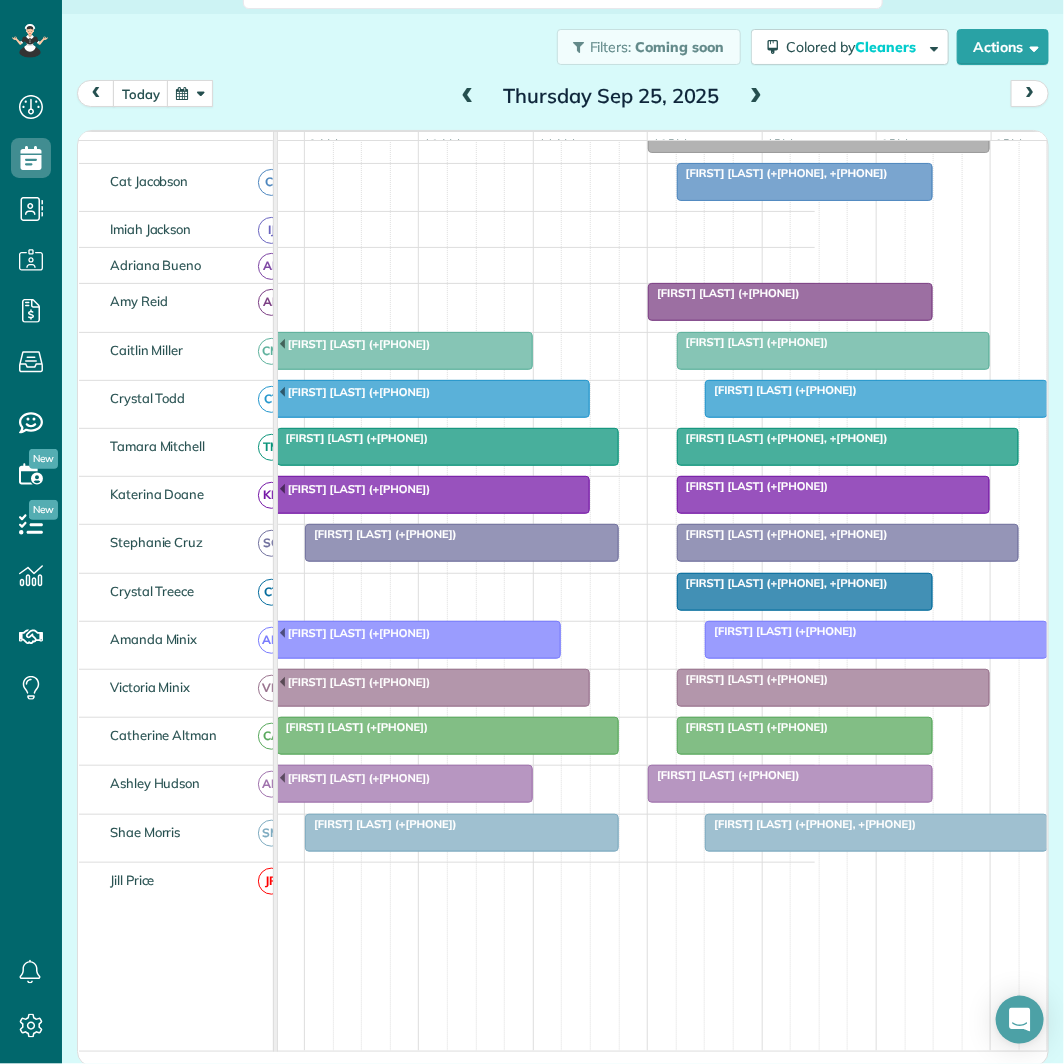 click at bounding box center (756, 97) 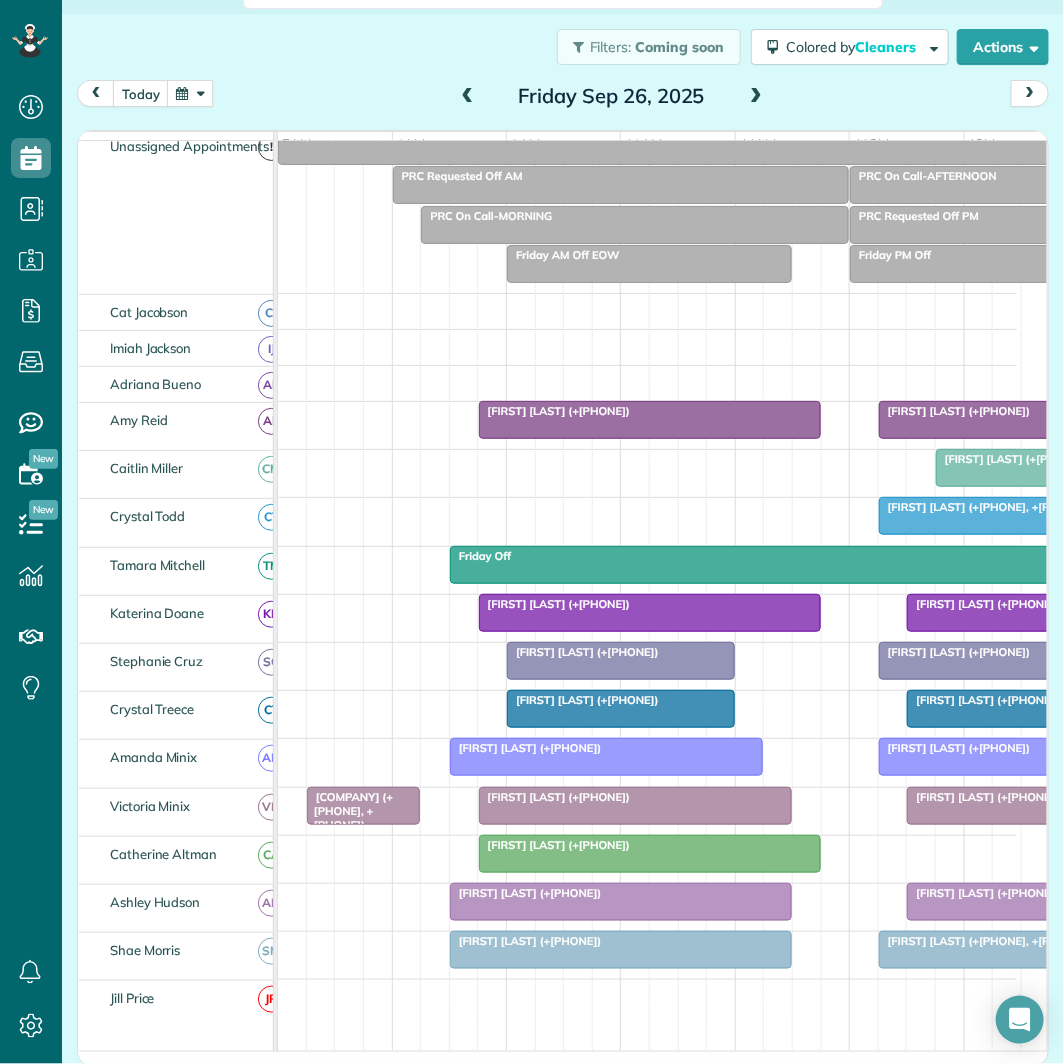 scroll, scrollTop: 221, scrollLeft: 0, axis: vertical 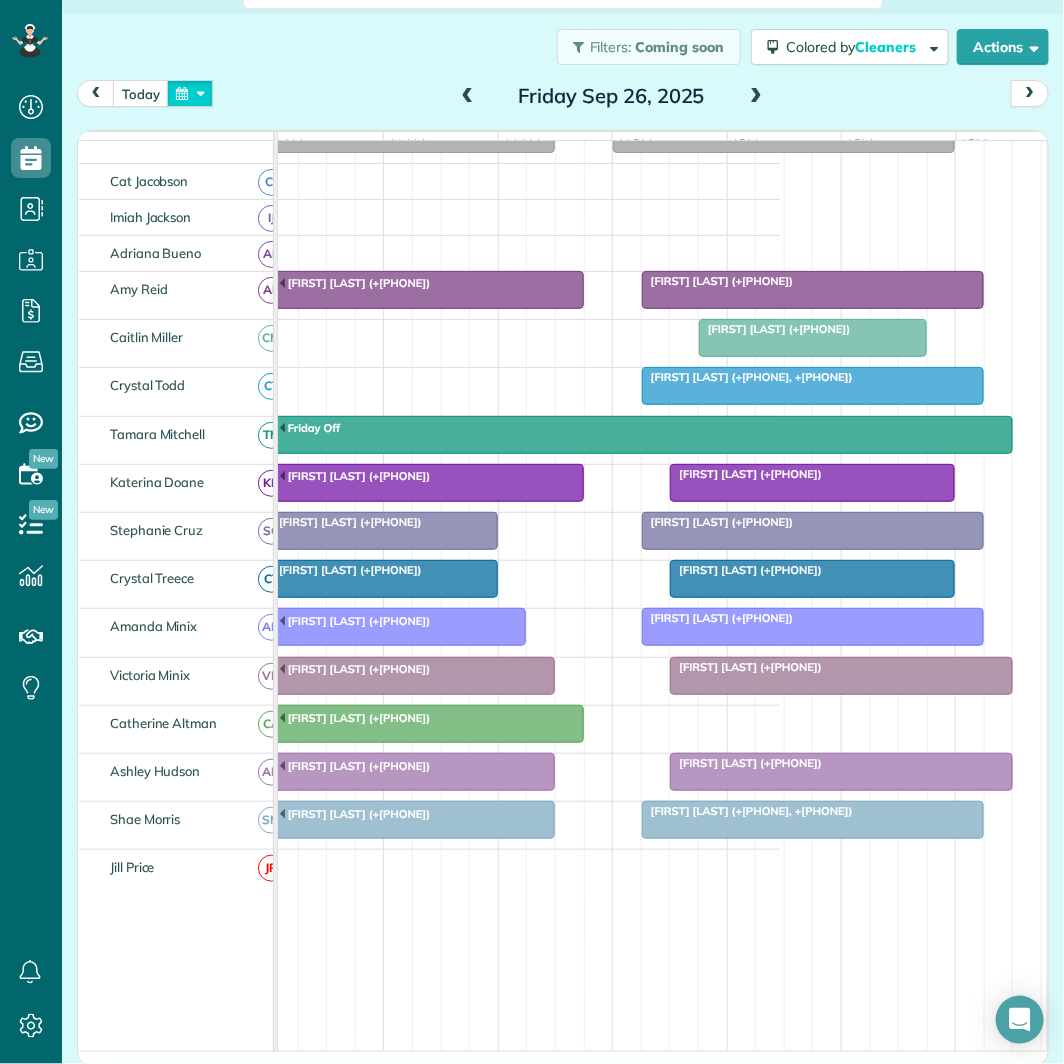 click at bounding box center [190, 93] 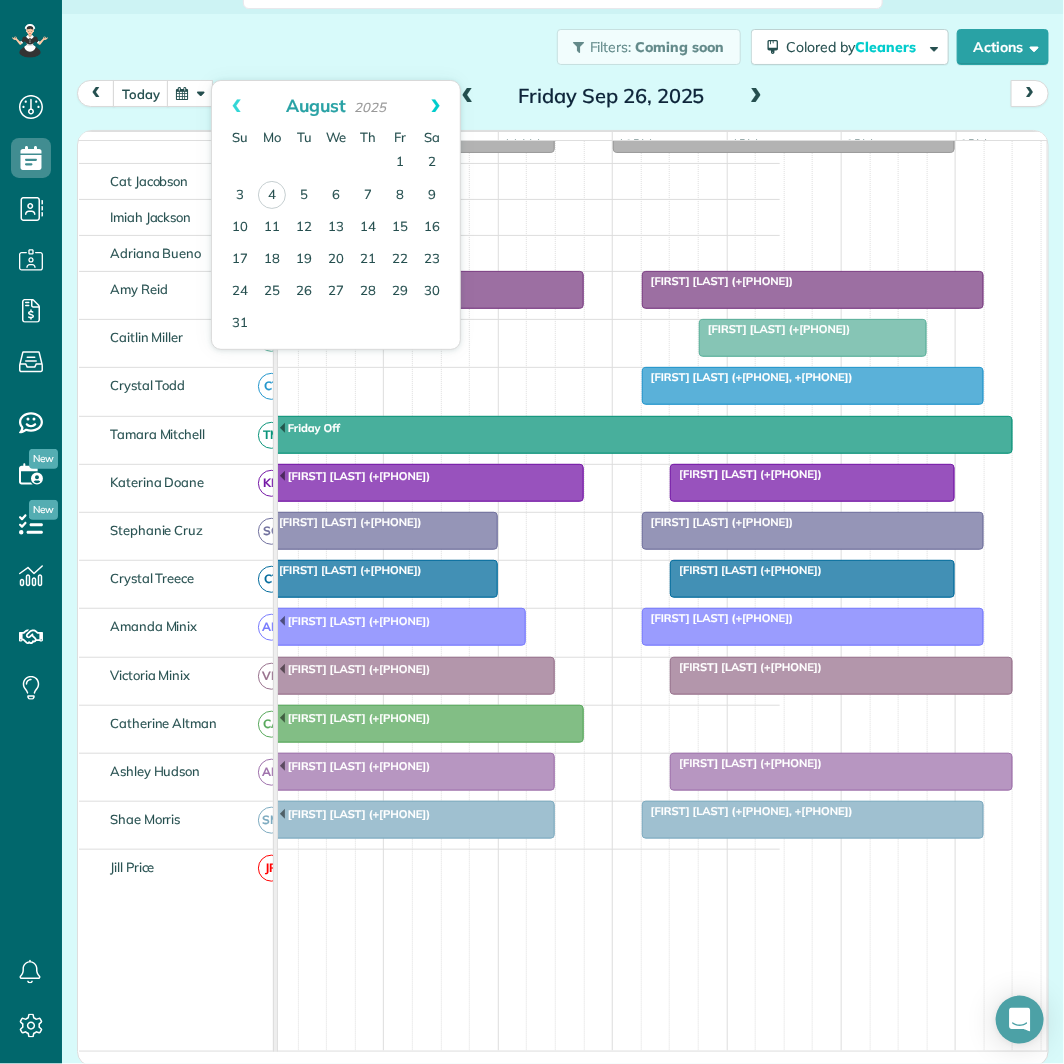 click on "Next" at bounding box center [435, 106] 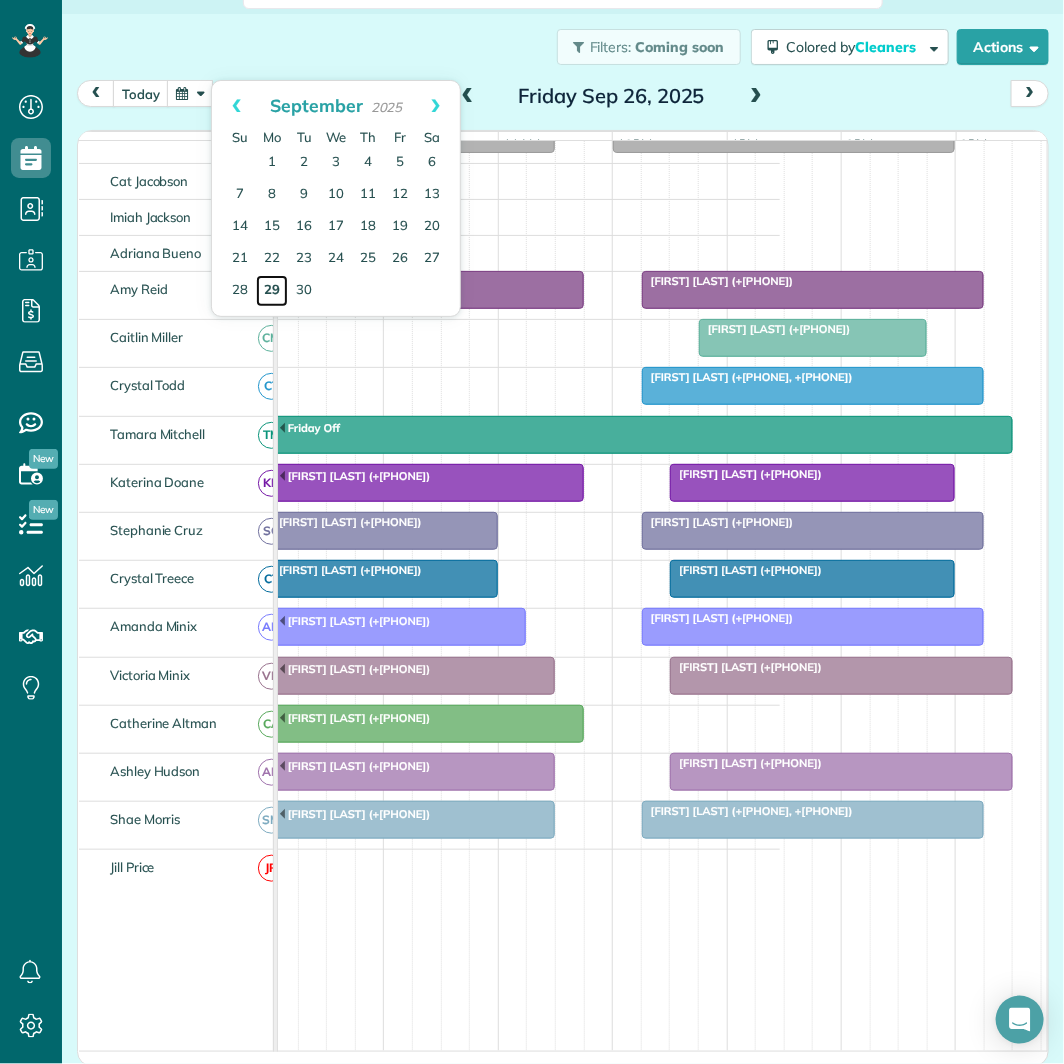 click on "29" at bounding box center [272, 291] 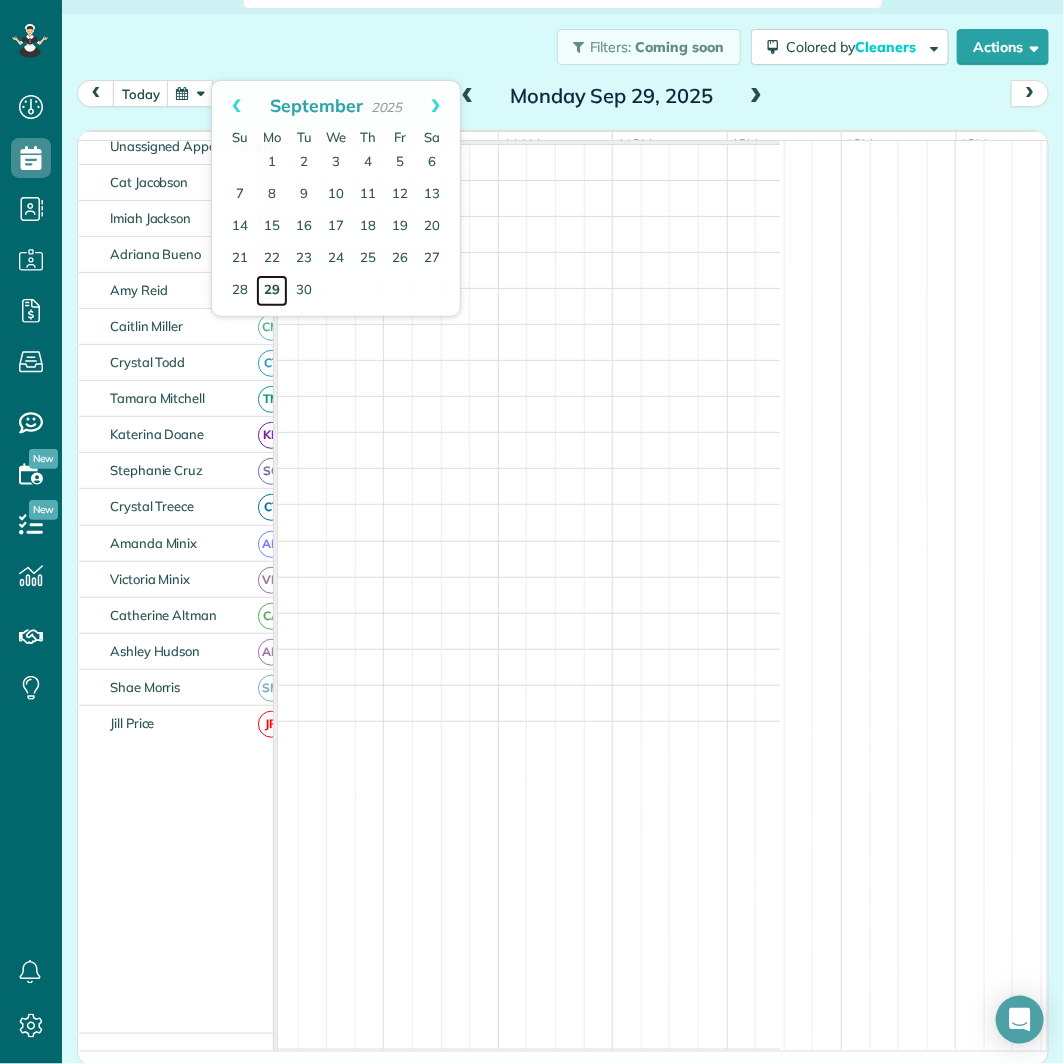 scroll, scrollTop: 0, scrollLeft: 0, axis: both 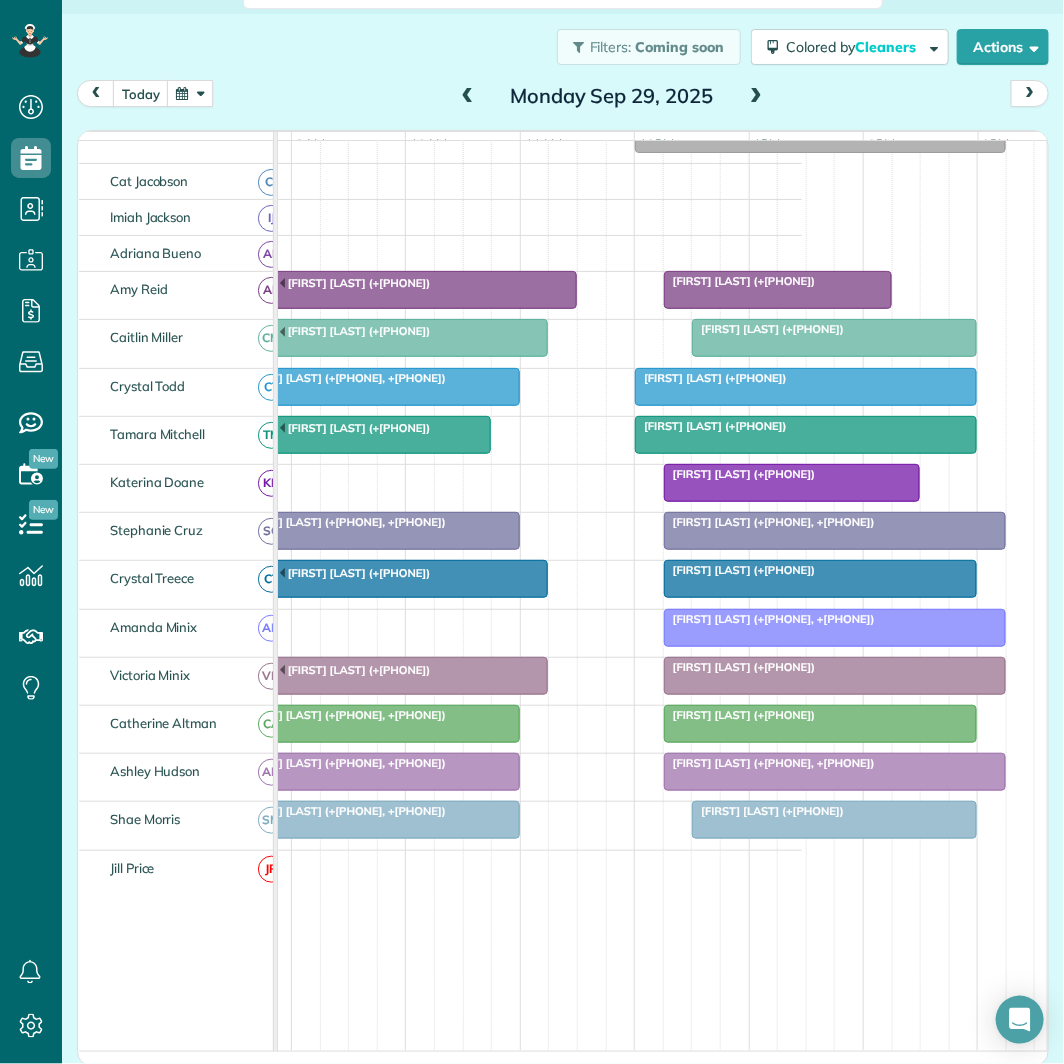 click at bounding box center [756, 97] 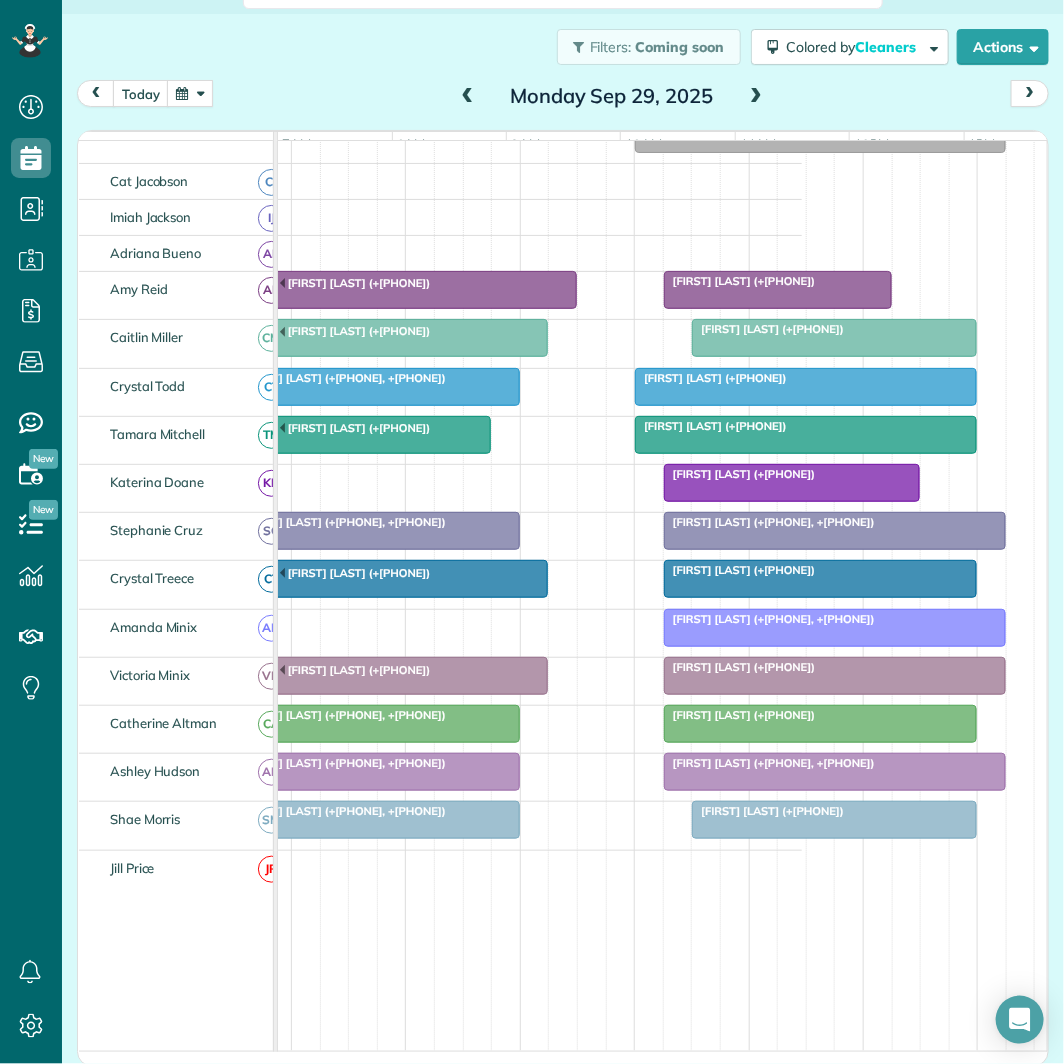 scroll, scrollTop: 91, scrollLeft: 0, axis: vertical 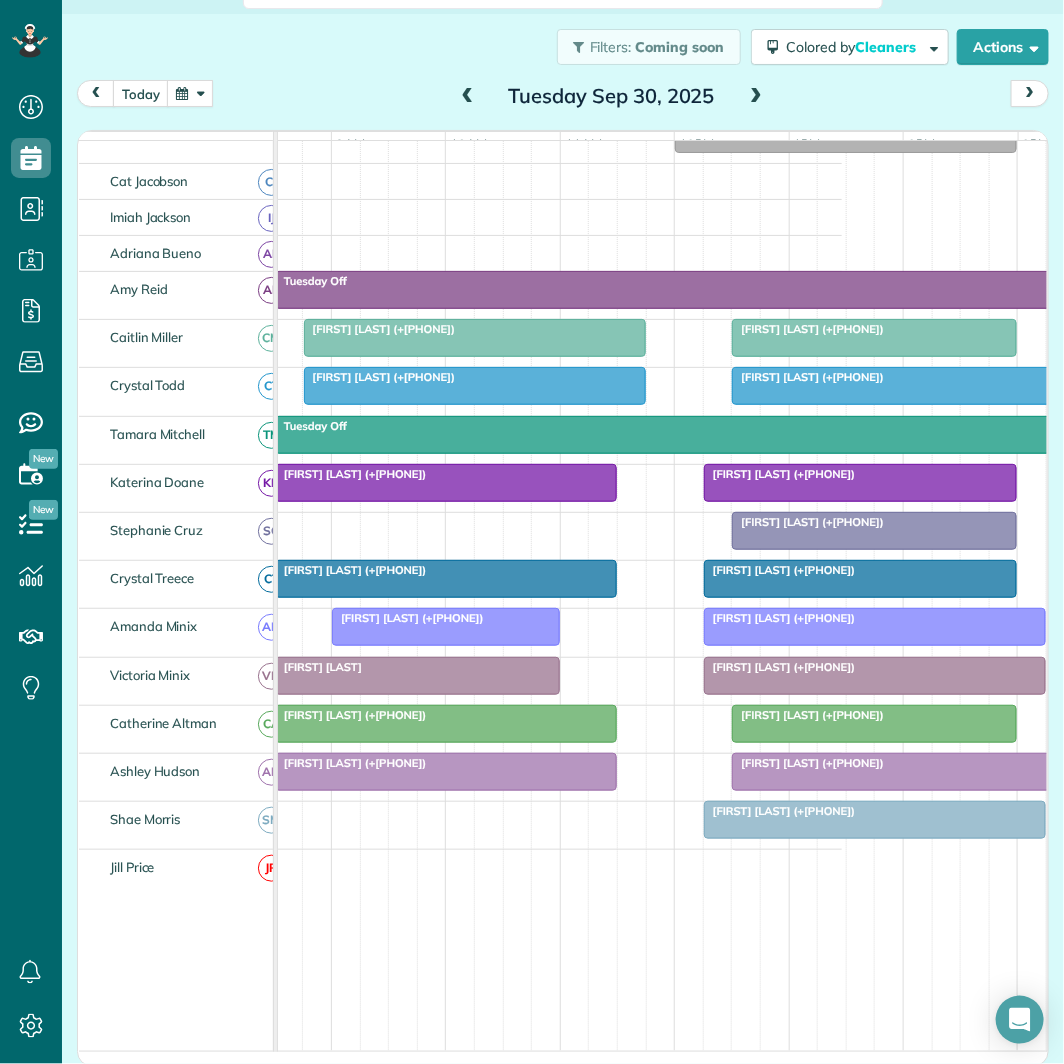 click at bounding box center (756, 97) 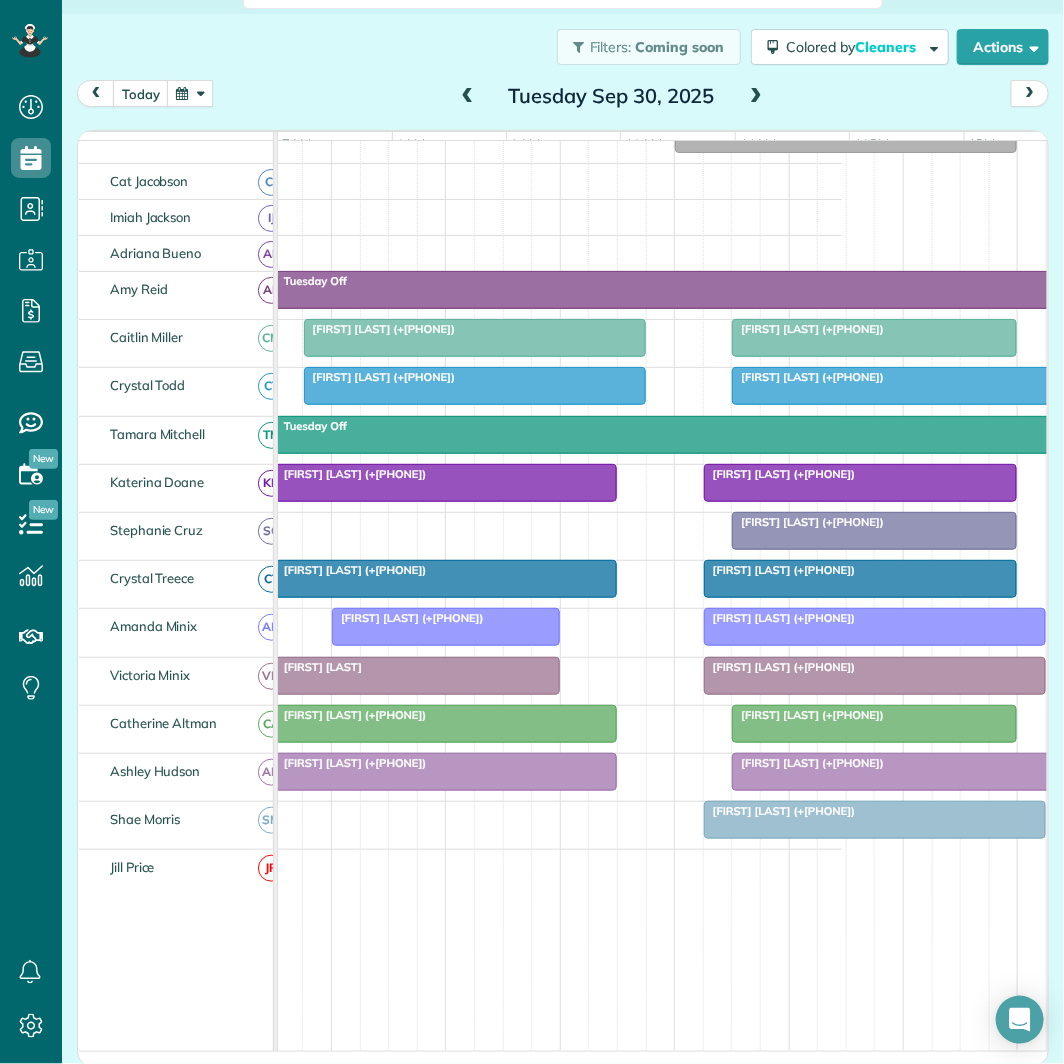 scroll, scrollTop: 91, scrollLeft: 0, axis: vertical 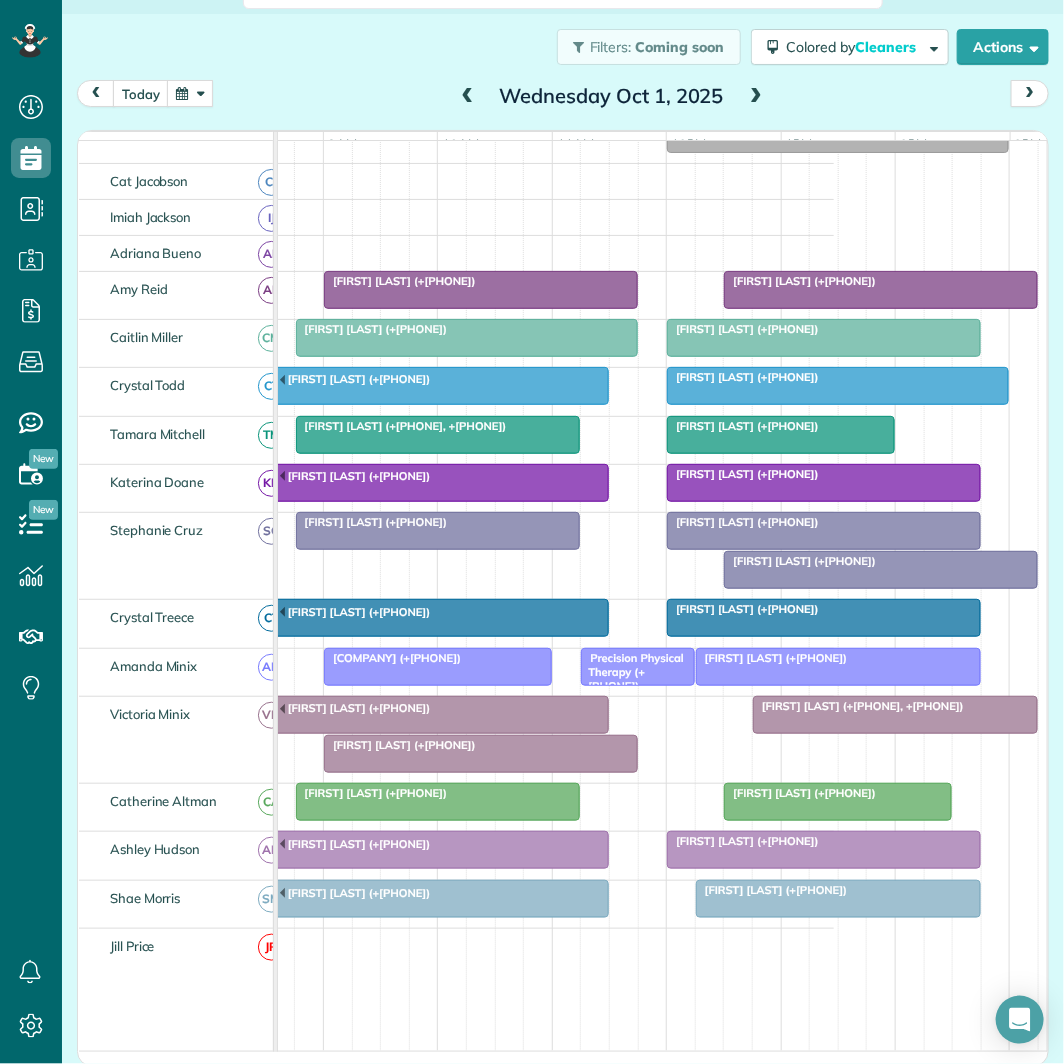 click at bounding box center (756, 97) 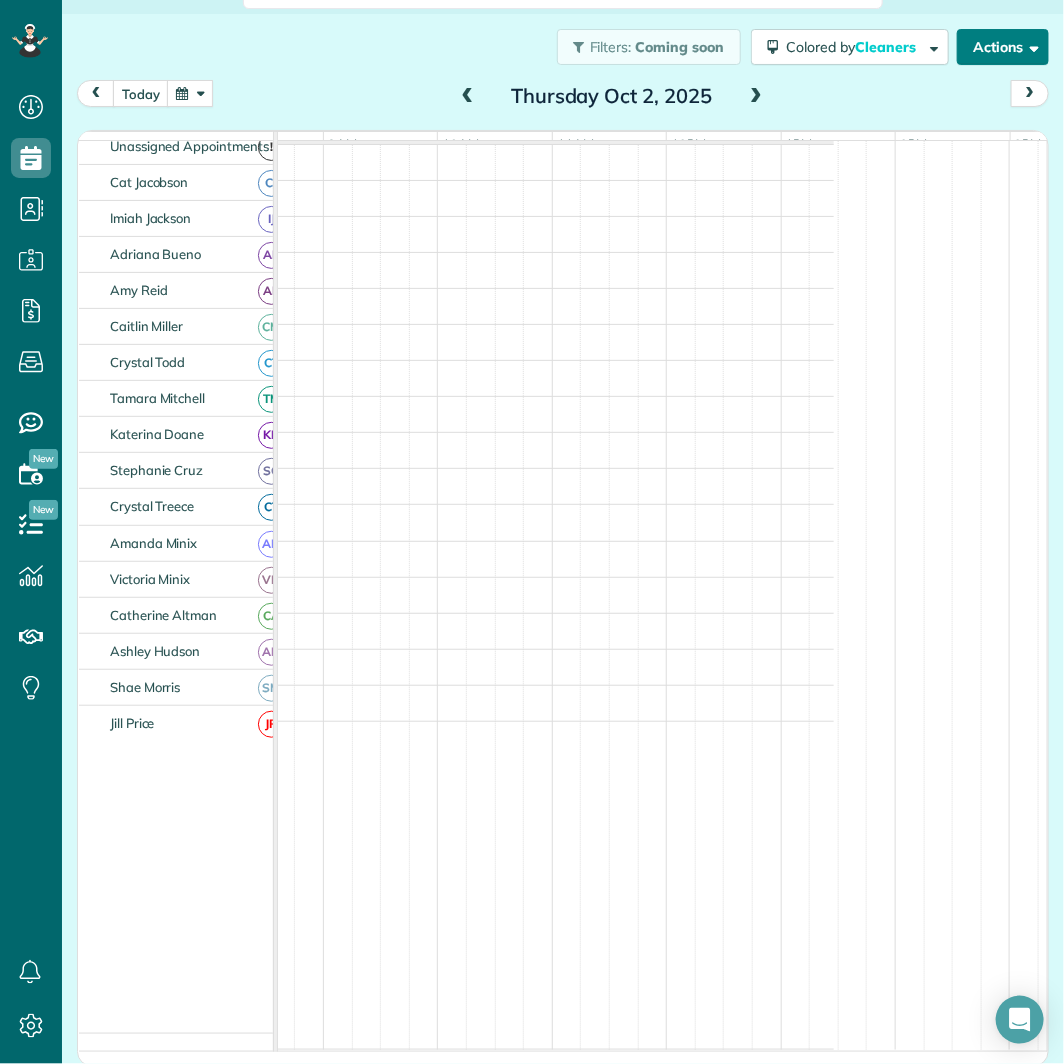 scroll, scrollTop: 0, scrollLeft: 0, axis: both 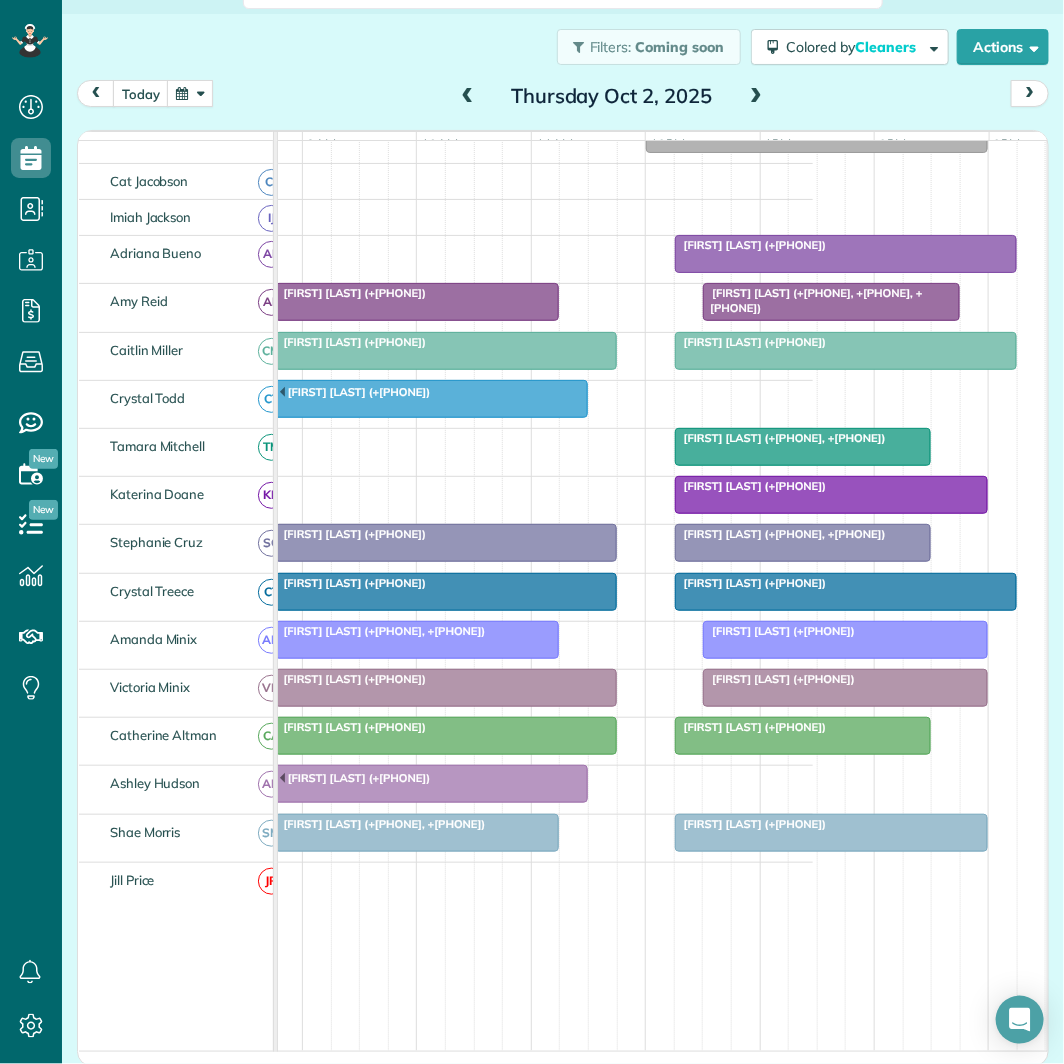 click at bounding box center [756, 97] 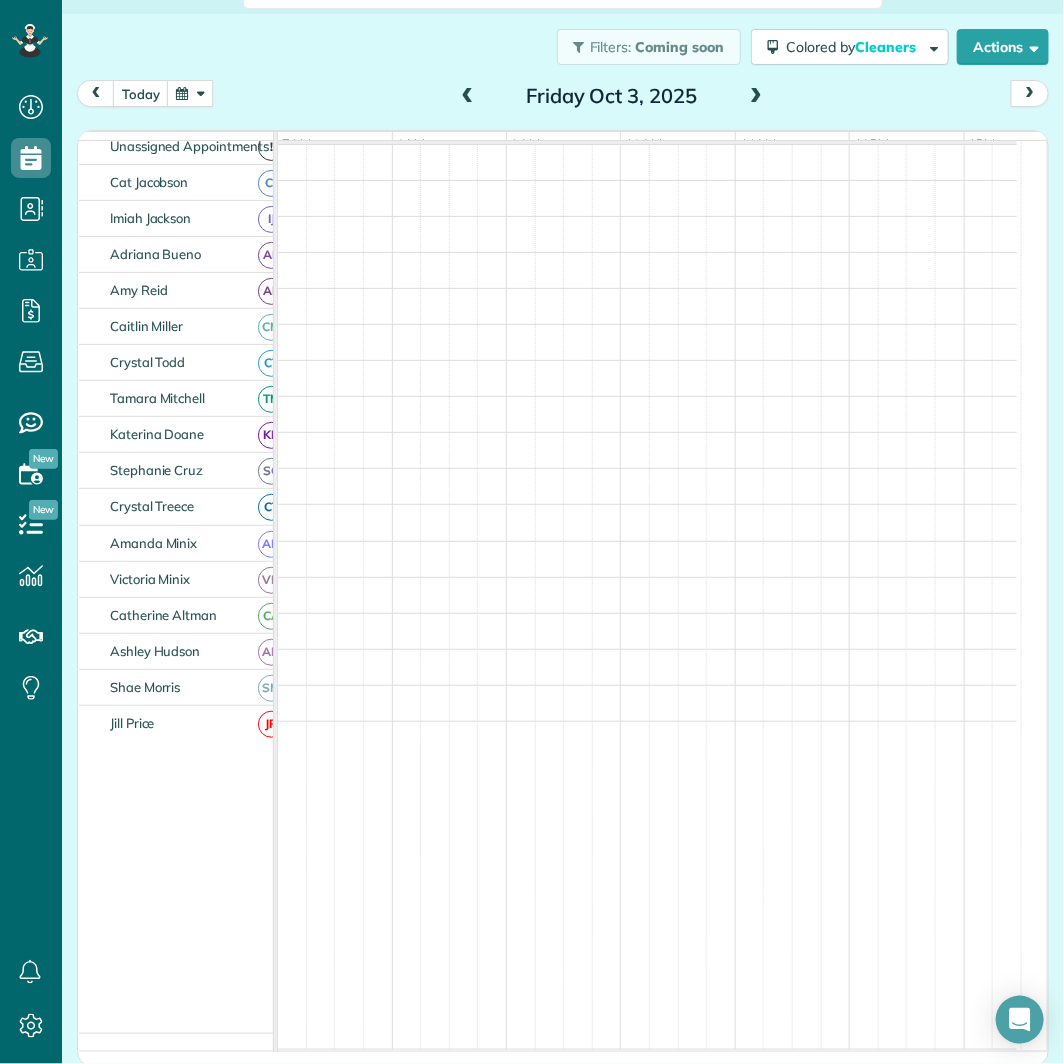 scroll, scrollTop: 260, scrollLeft: 0, axis: vertical 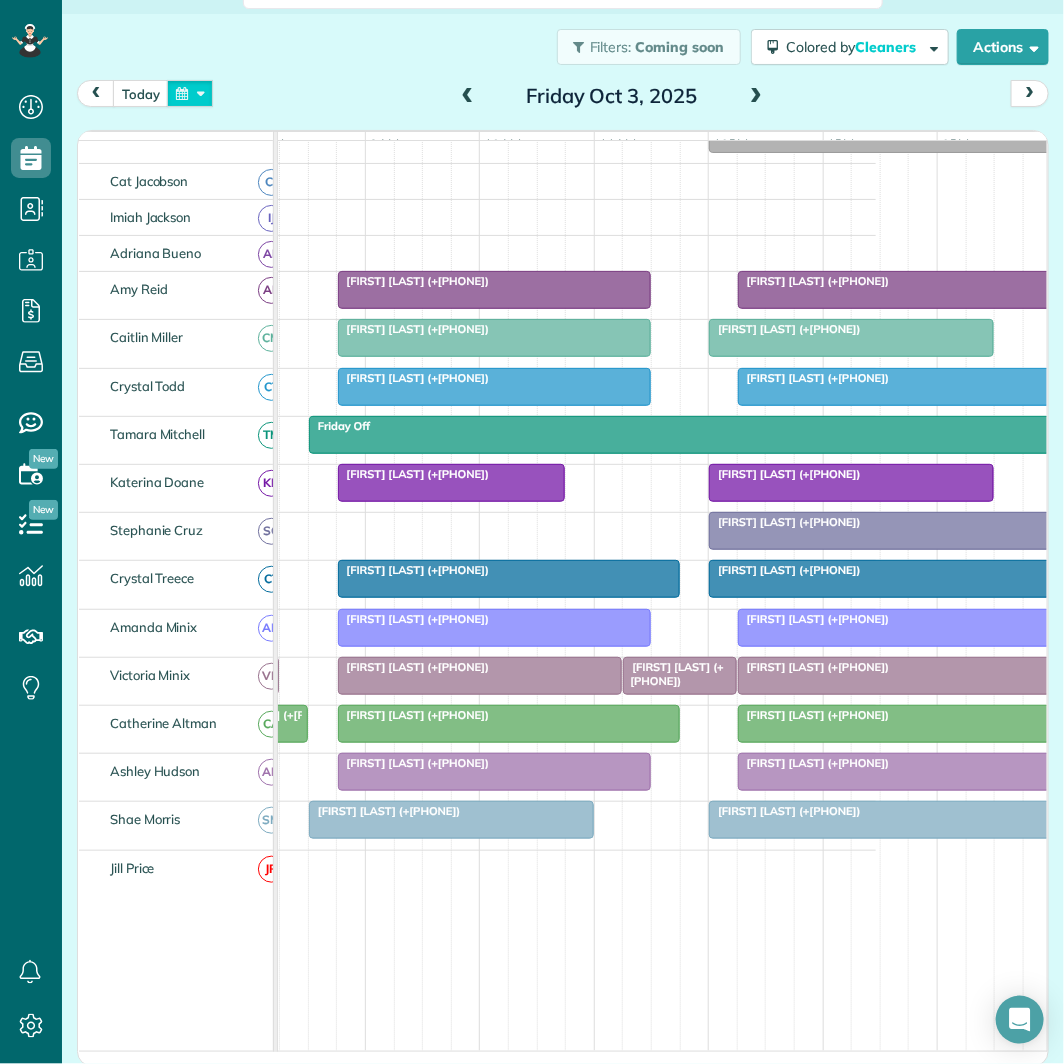 click at bounding box center (190, 93) 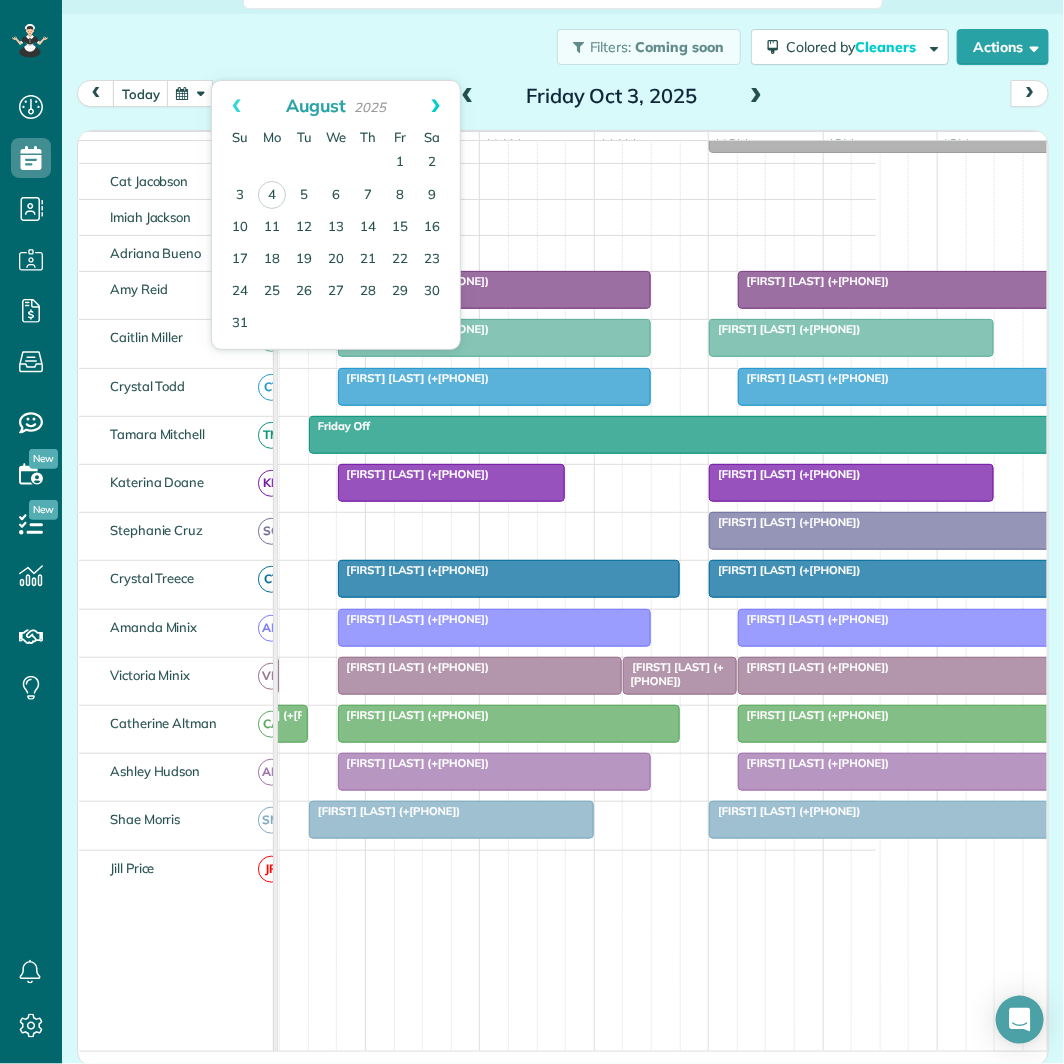 click on "Next" at bounding box center [435, 106] 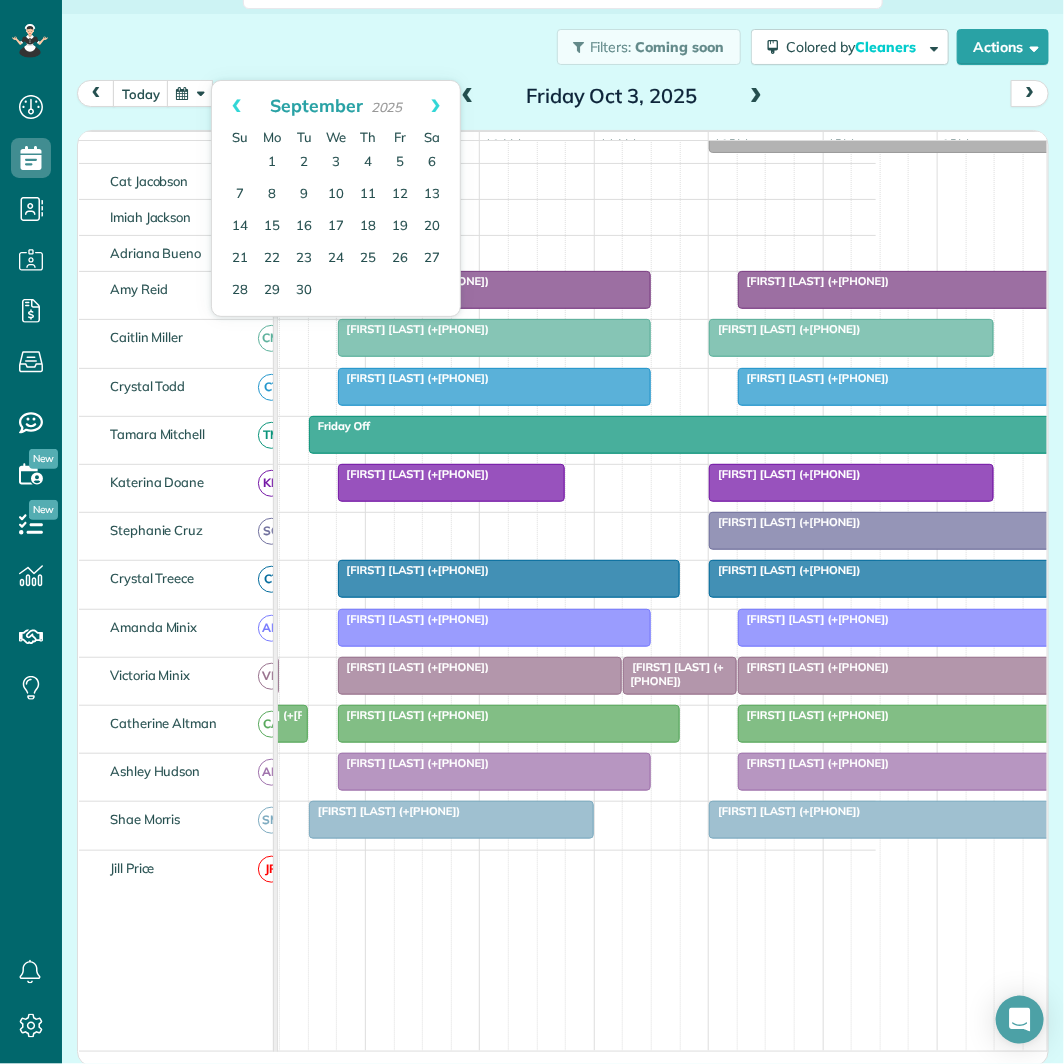 click on "Next" at bounding box center [435, 106] 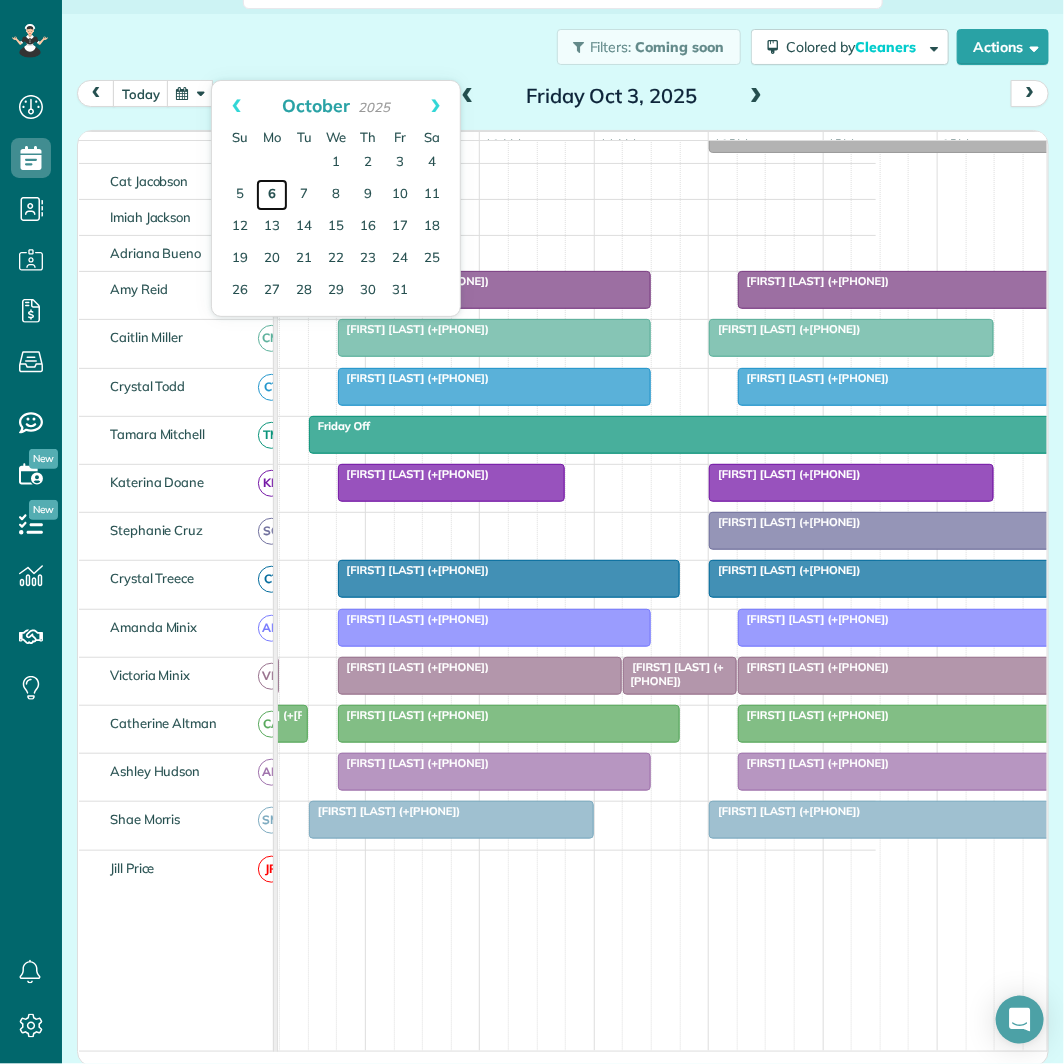 click on "6" at bounding box center (272, 195) 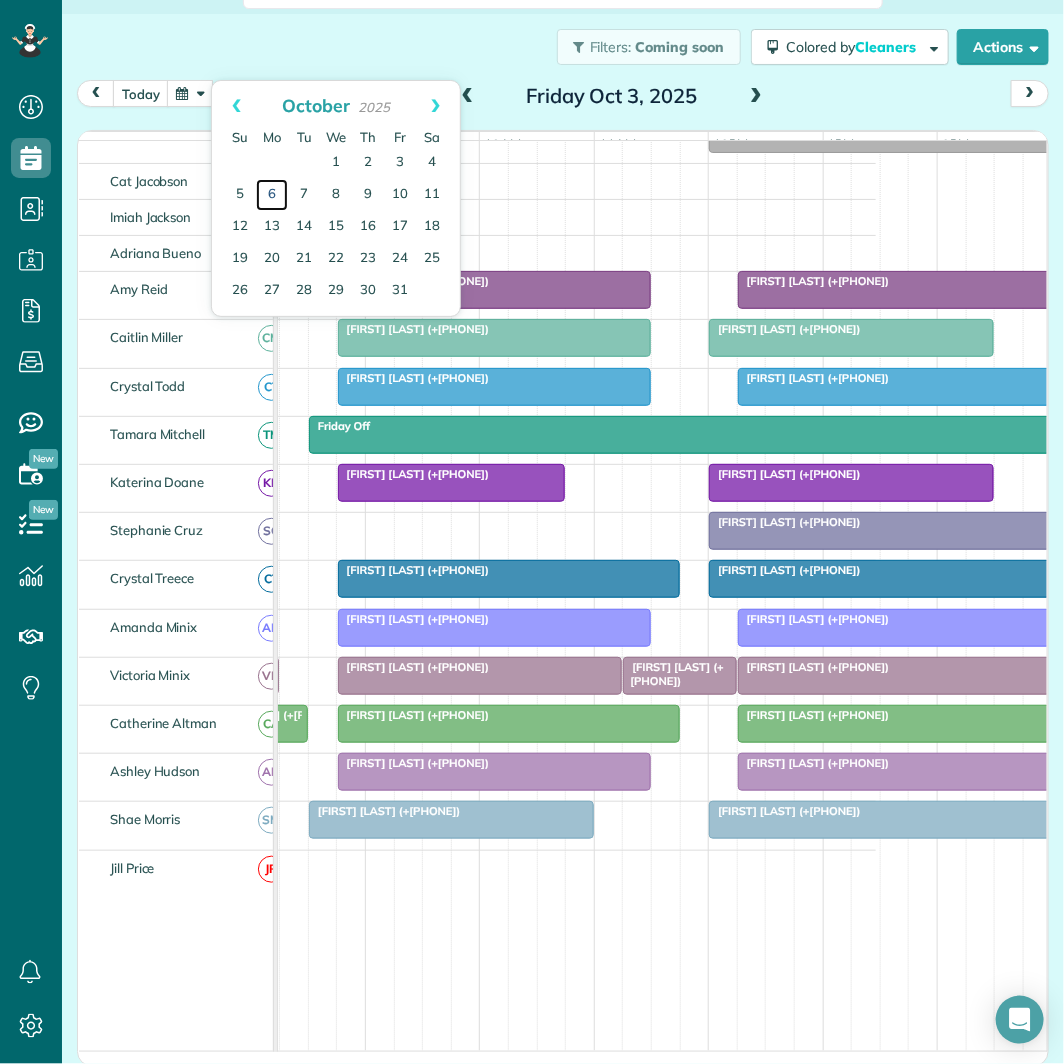 scroll, scrollTop: 0, scrollLeft: 0, axis: both 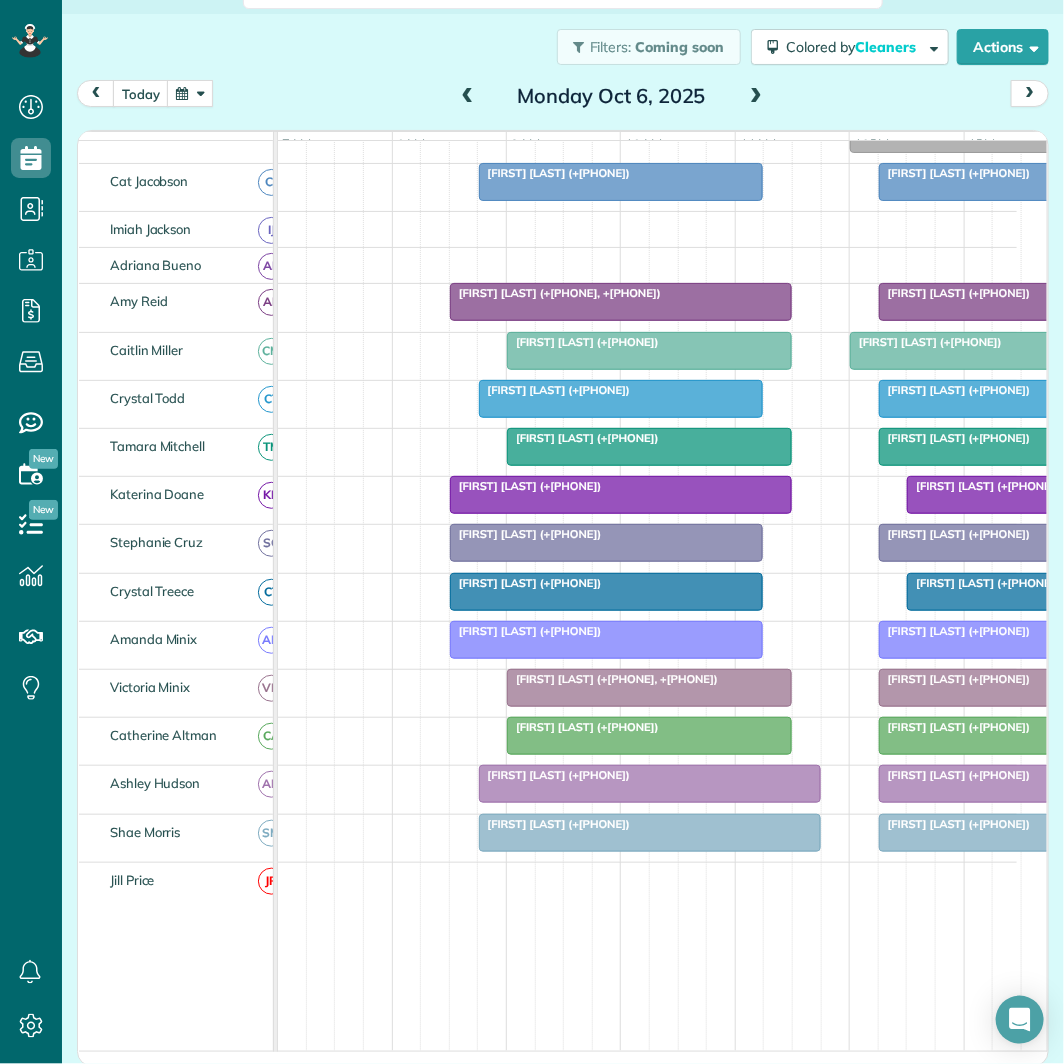 click at bounding box center [756, 97] 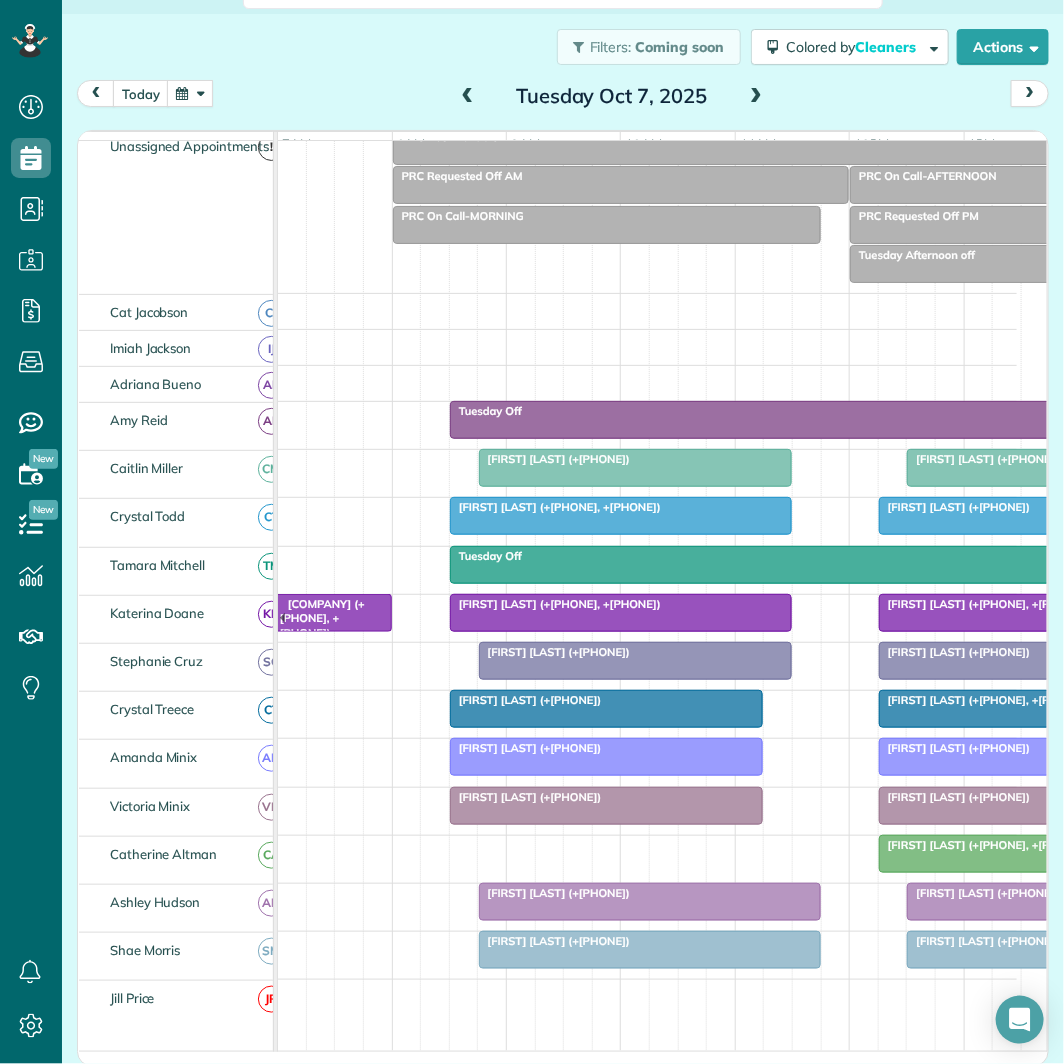scroll, scrollTop: 221, scrollLeft: 0, axis: vertical 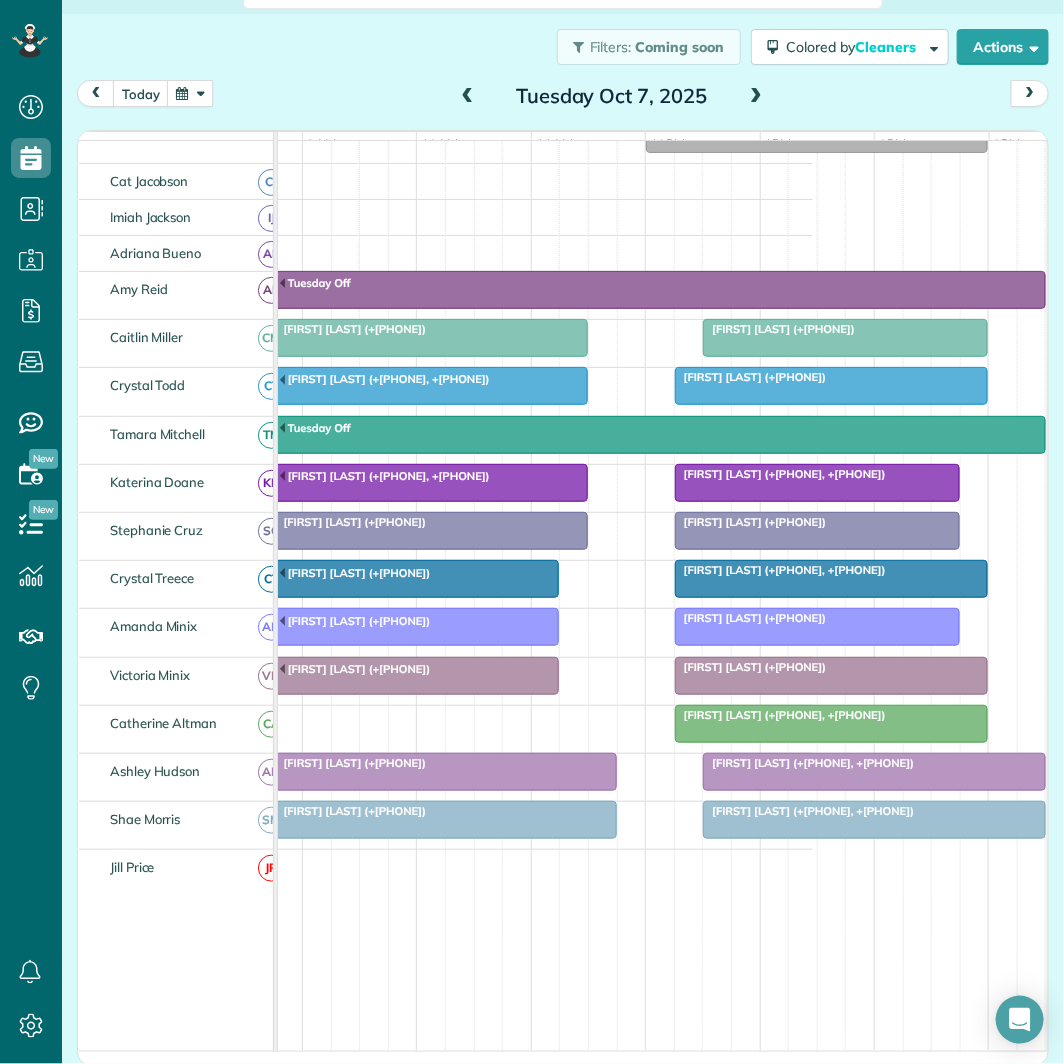 click at bounding box center [756, 97] 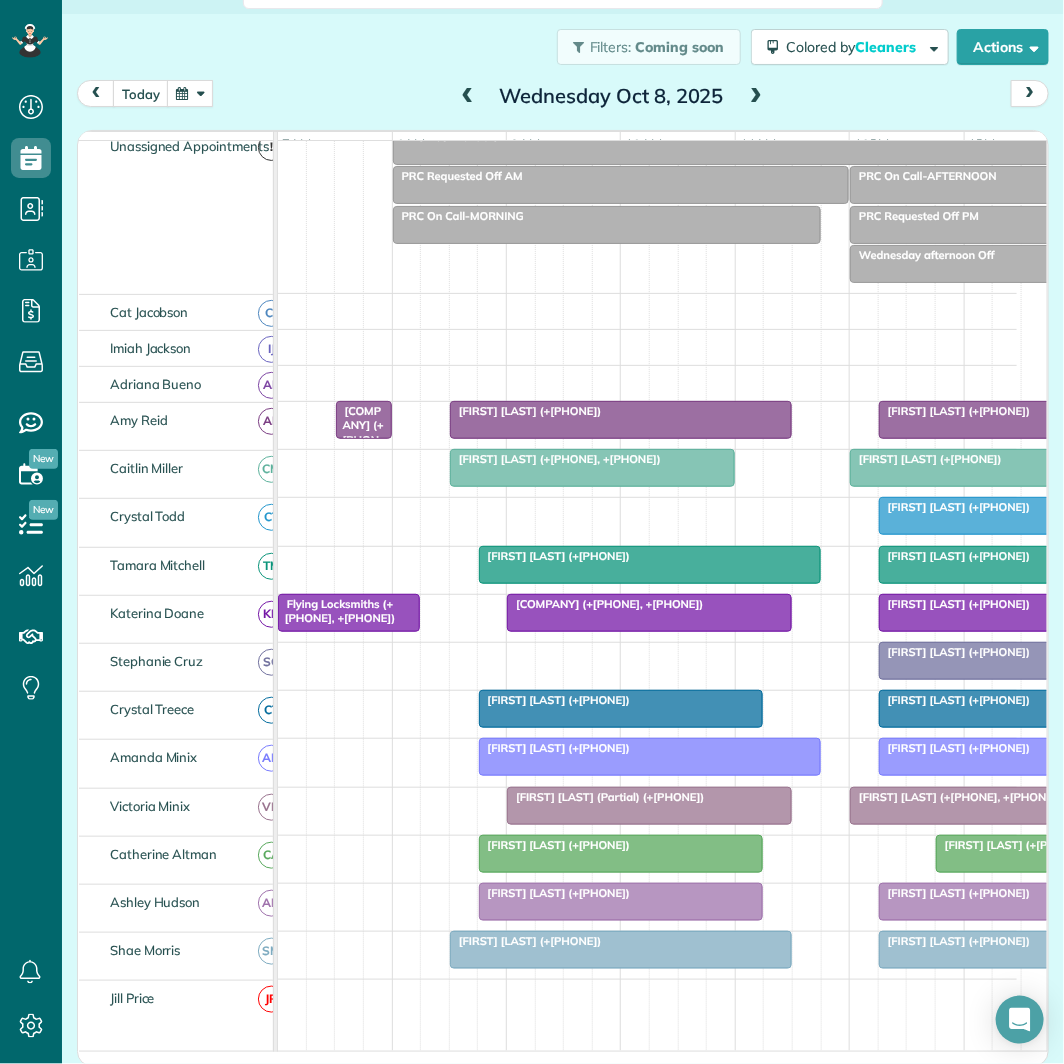 scroll, scrollTop: 221, scrollLeft: 0, axis: vertical 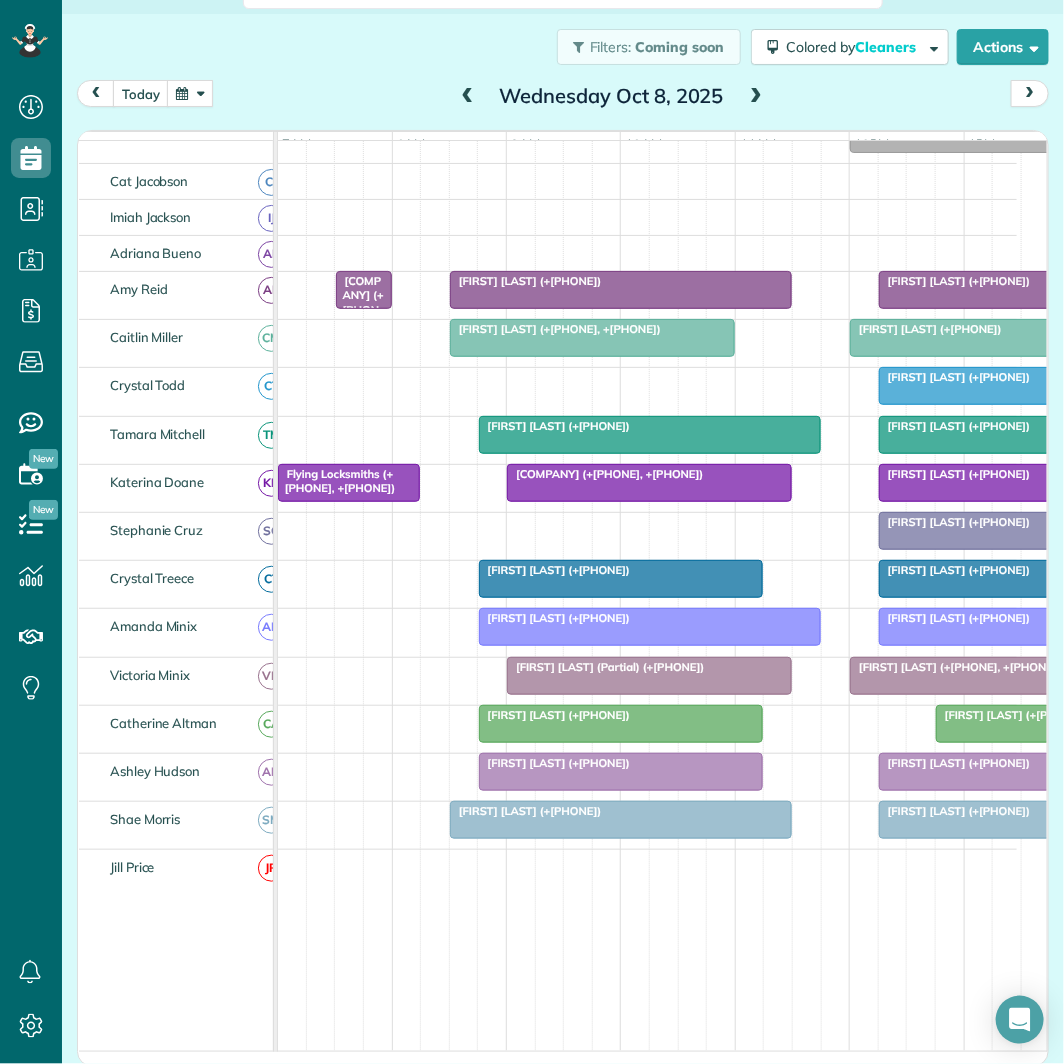 click at bounding box center [756, 97] 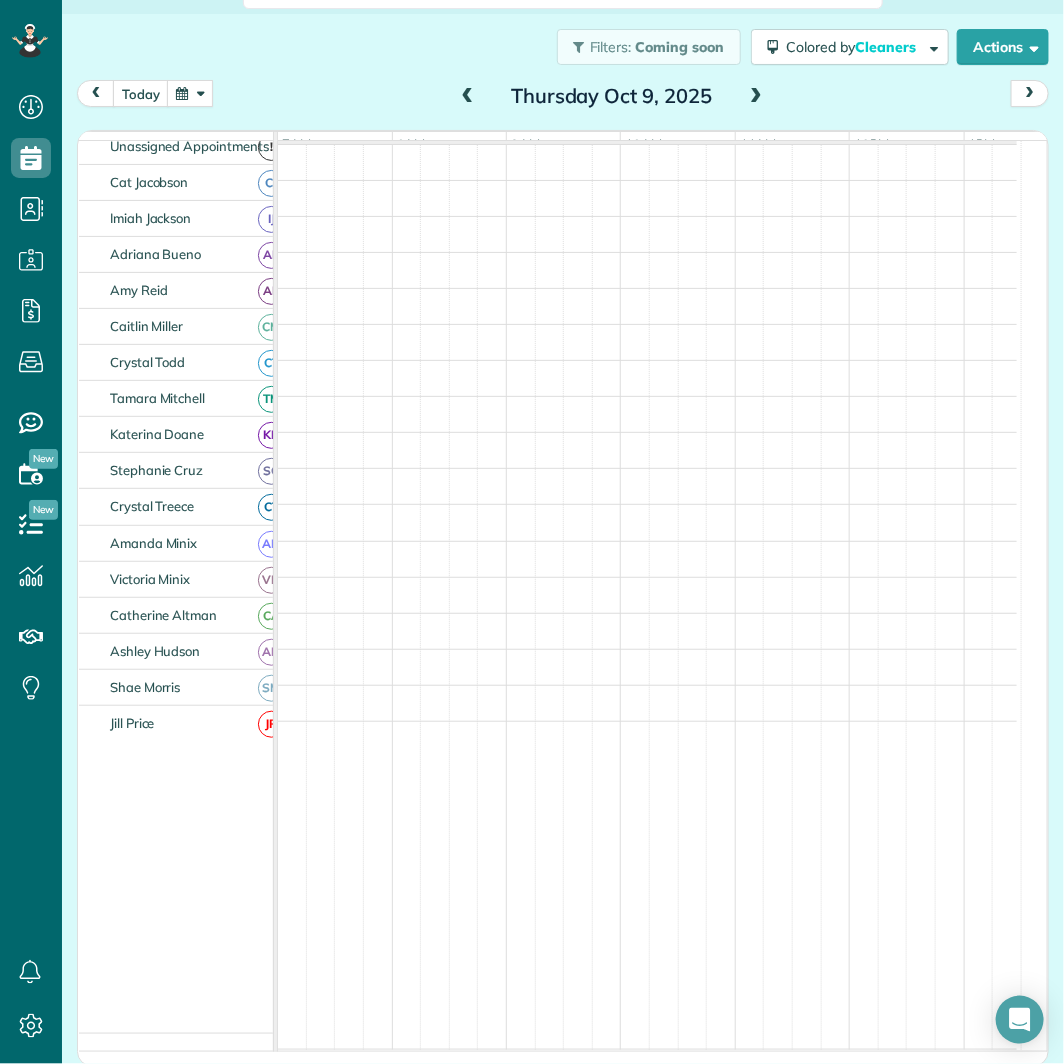 scroll, scrollTop: 91, scrollLeft: 0, axis: vertical 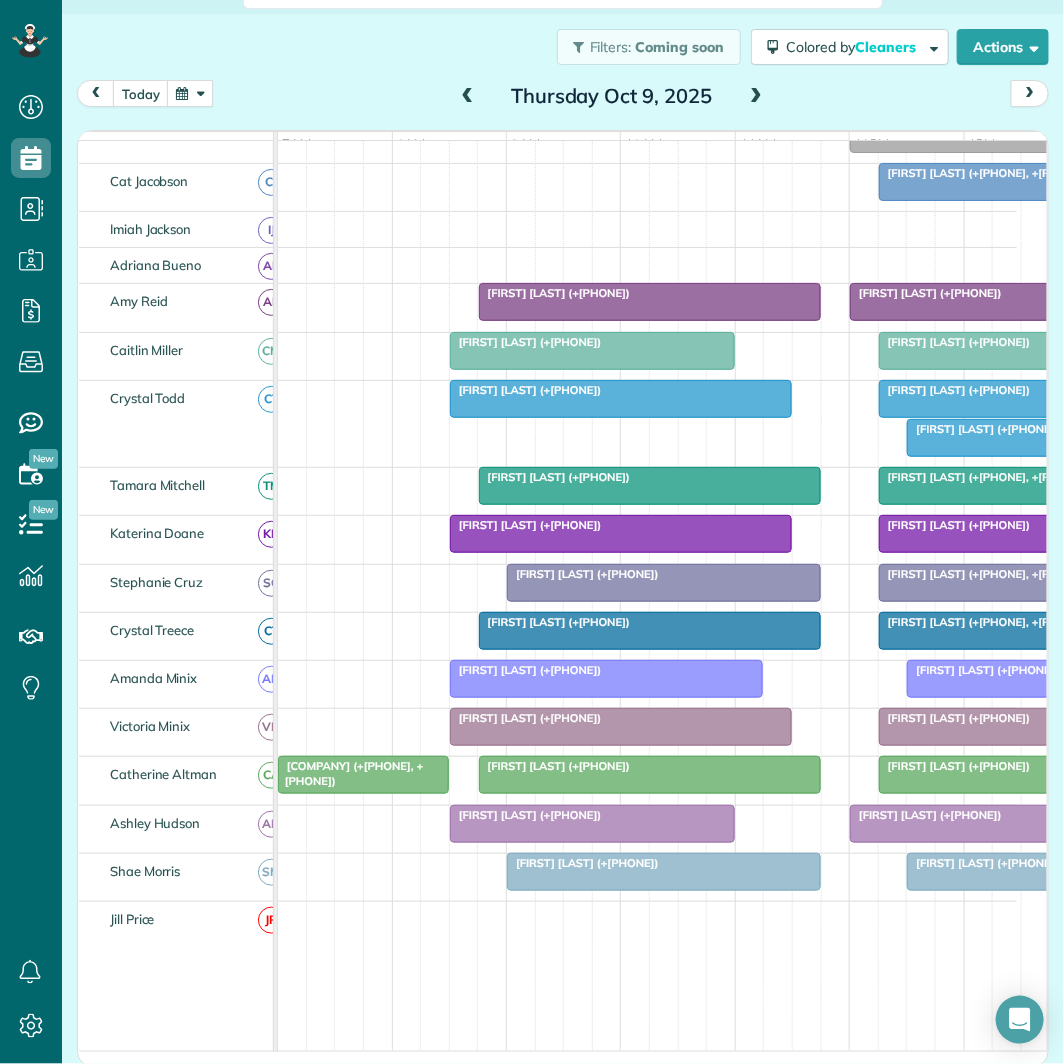 click at bounding box center (756, 97) 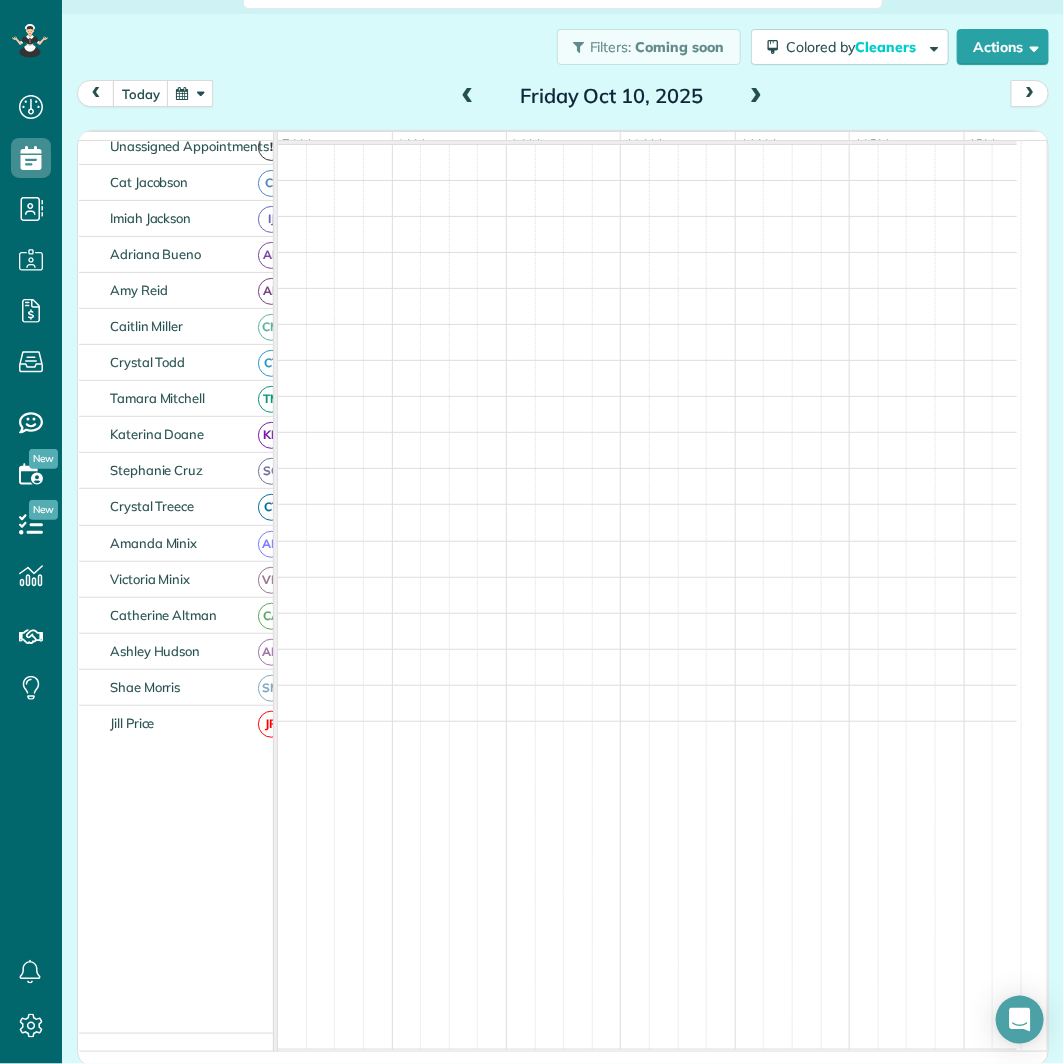 scroll, scrollTop: 91, scrollLeft: 0, axis: vertical 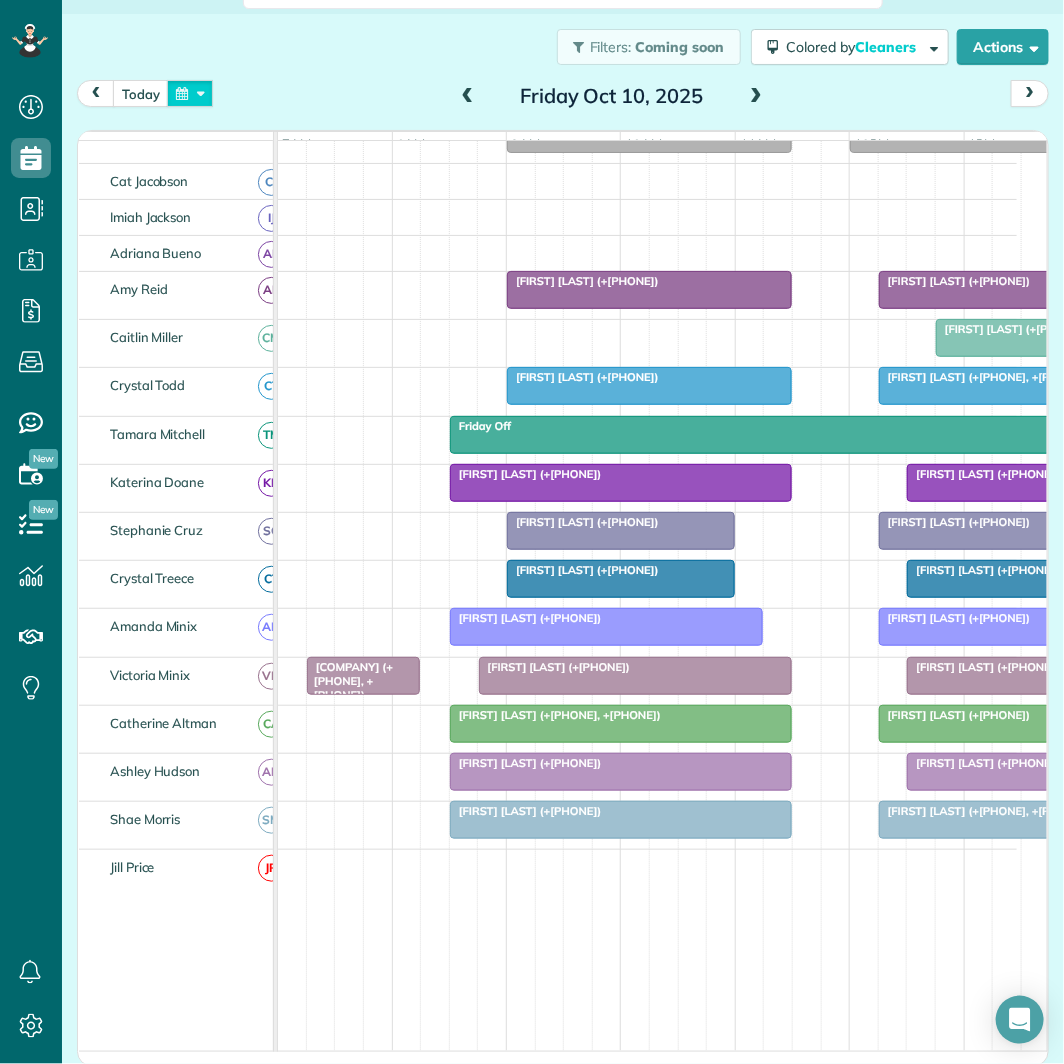 click at bounding box center (190, 93) 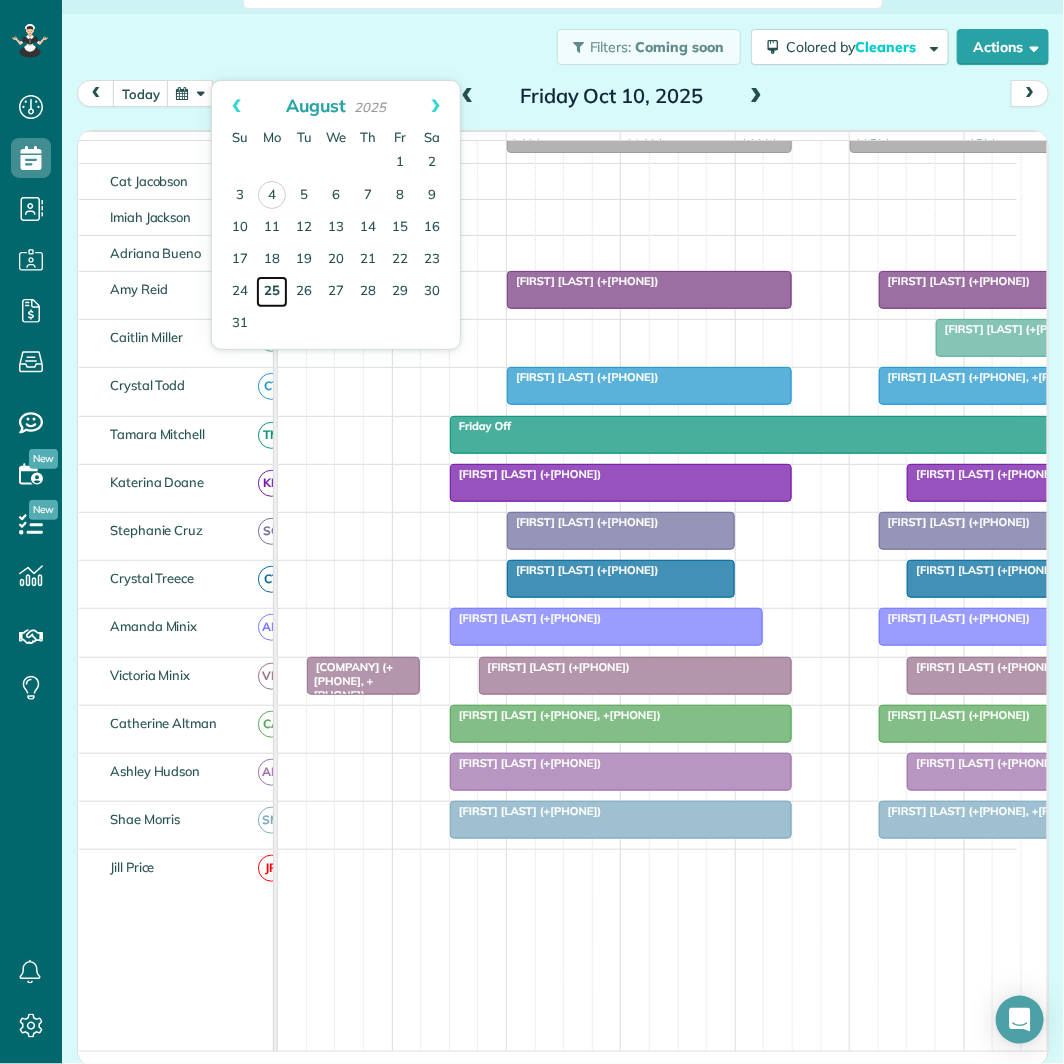 click on "25" at bounding box center (272, 292) 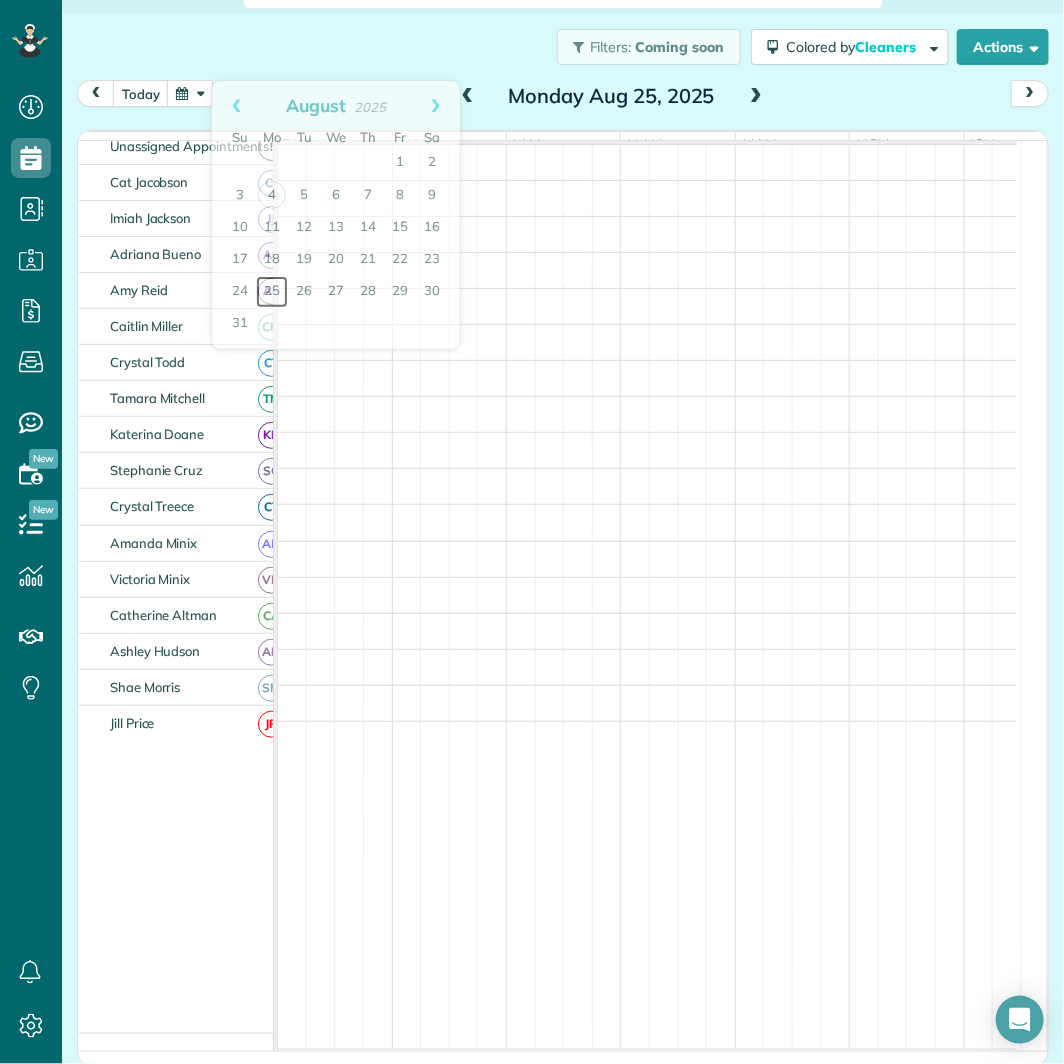 scroll, scrollTop: 91, scrollLeft: 0, axis: vertical 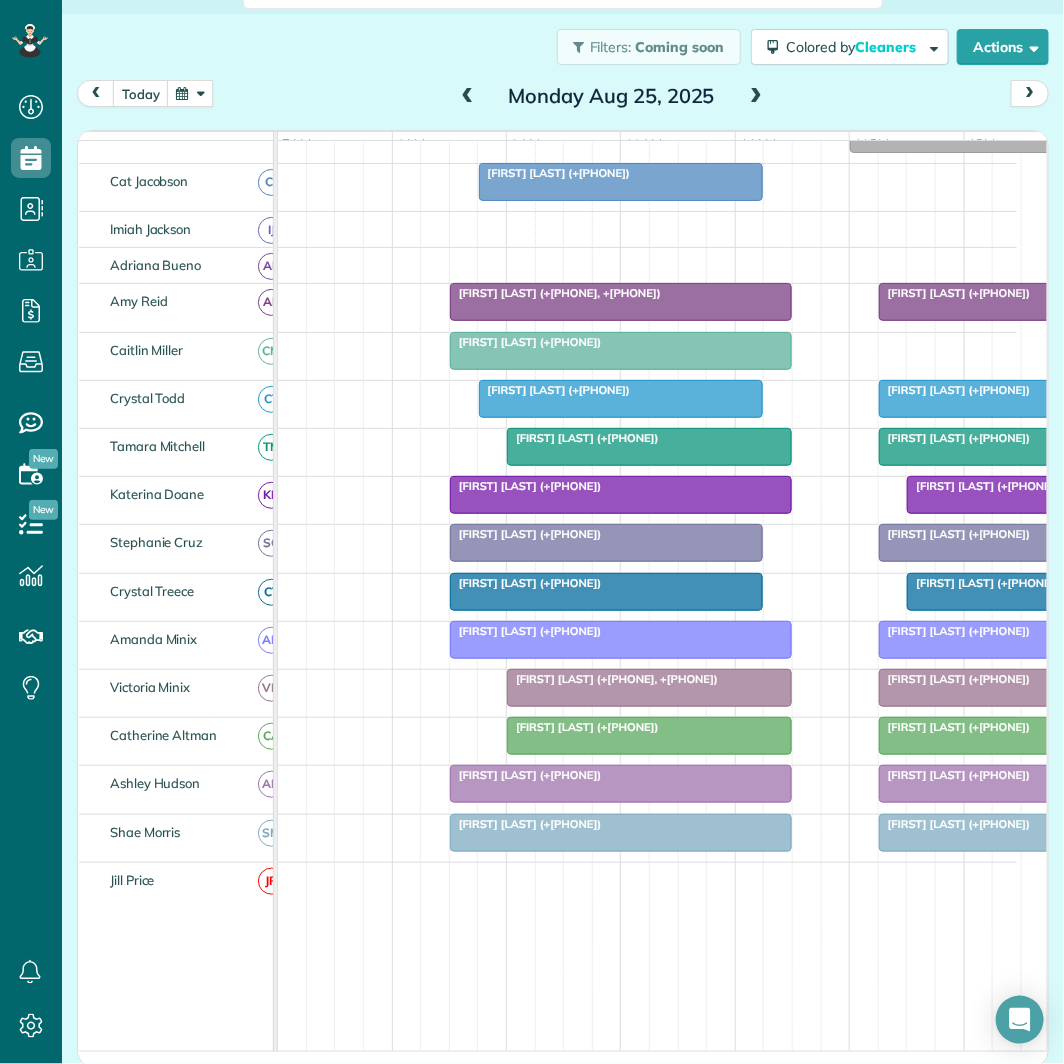 click at bounding box center [756, 97] 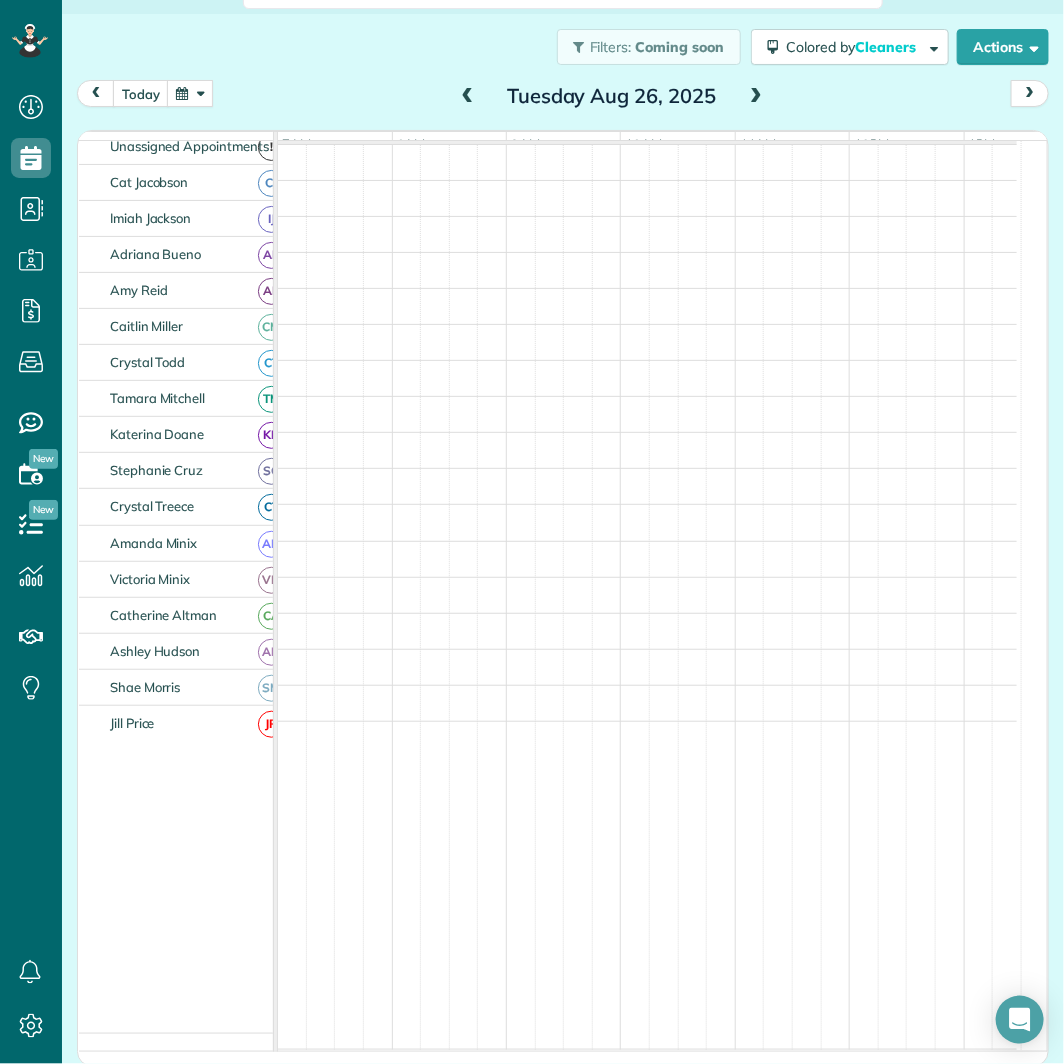 scroll, scrollTop: 91, scrollLeft: 0, axis: vertical 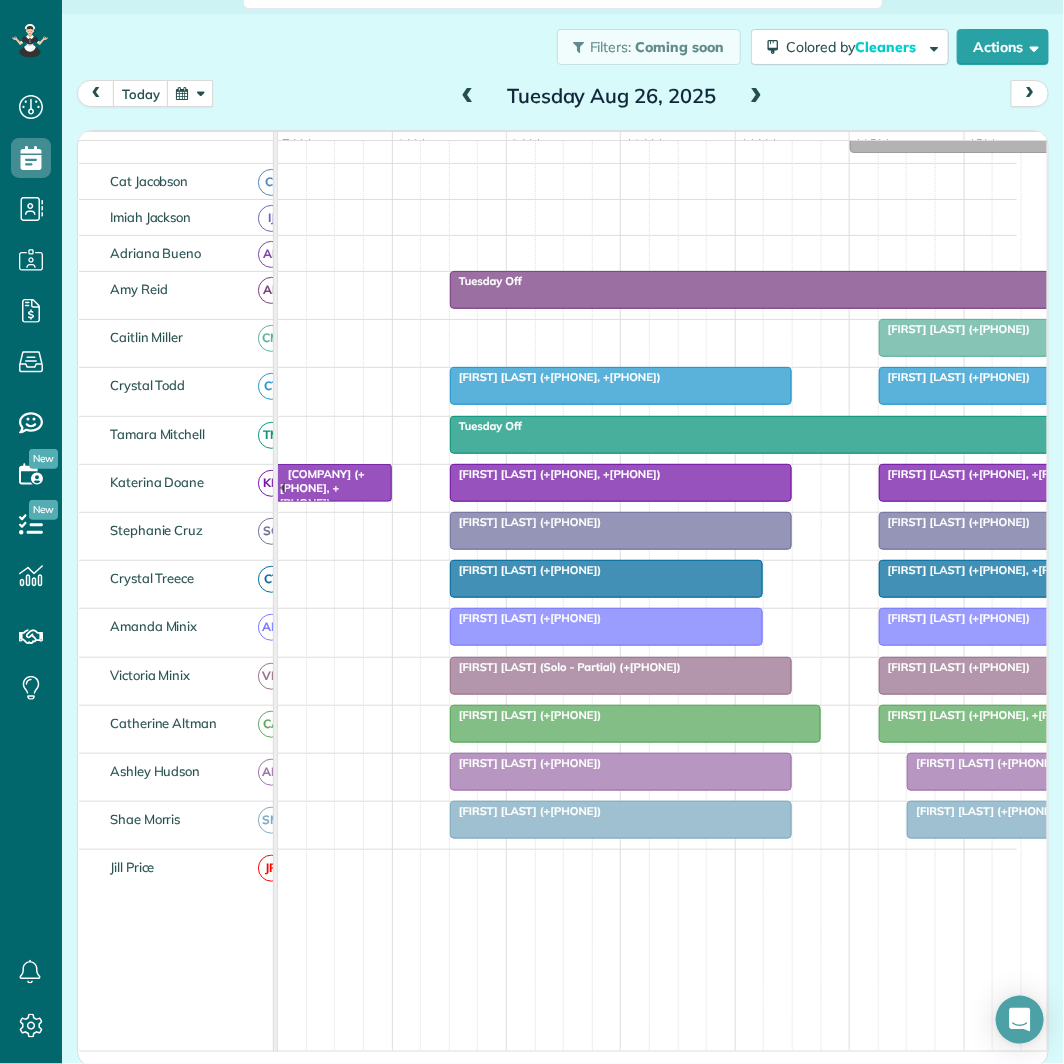 click at bounding box center [756, 97] 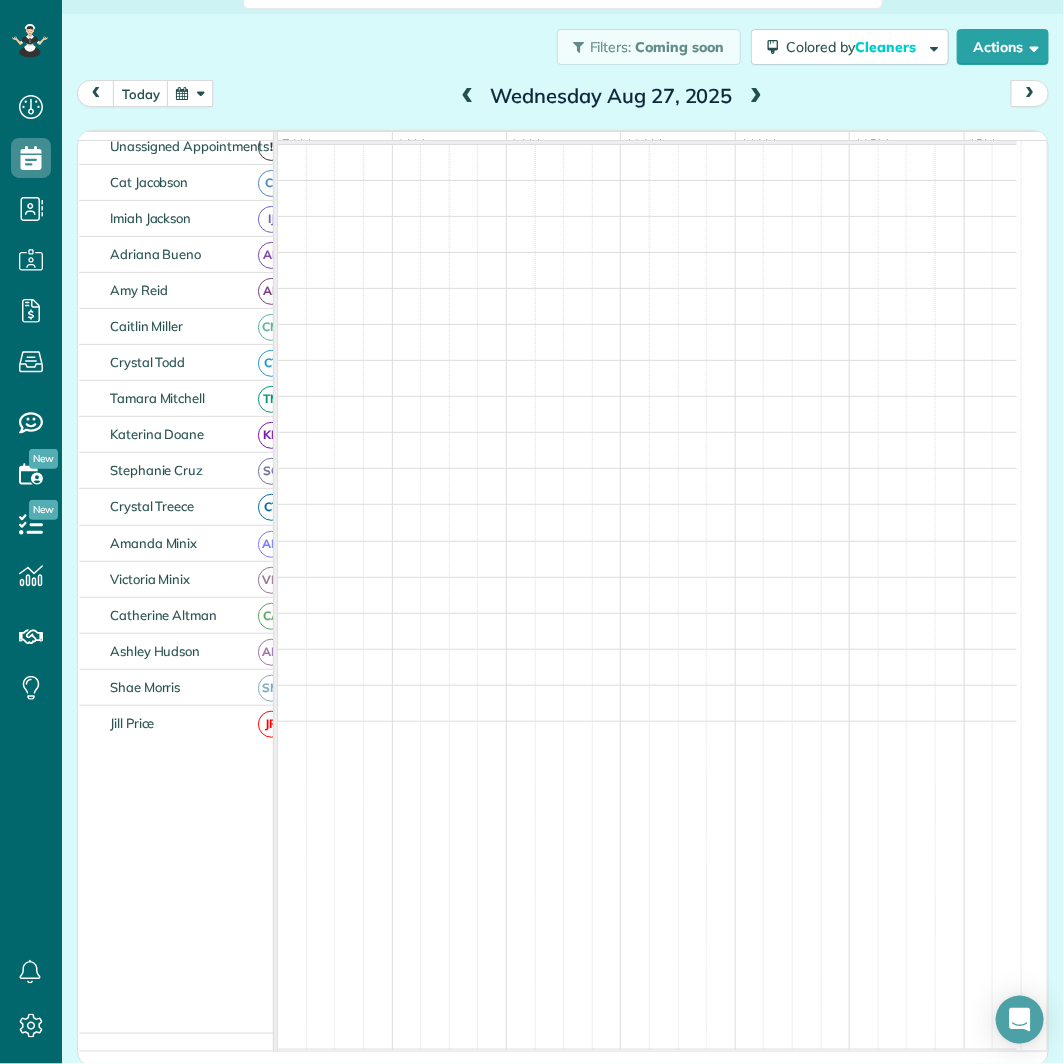 scroll, scrollTop: 91, scrollLeft: 0, axis: vertical 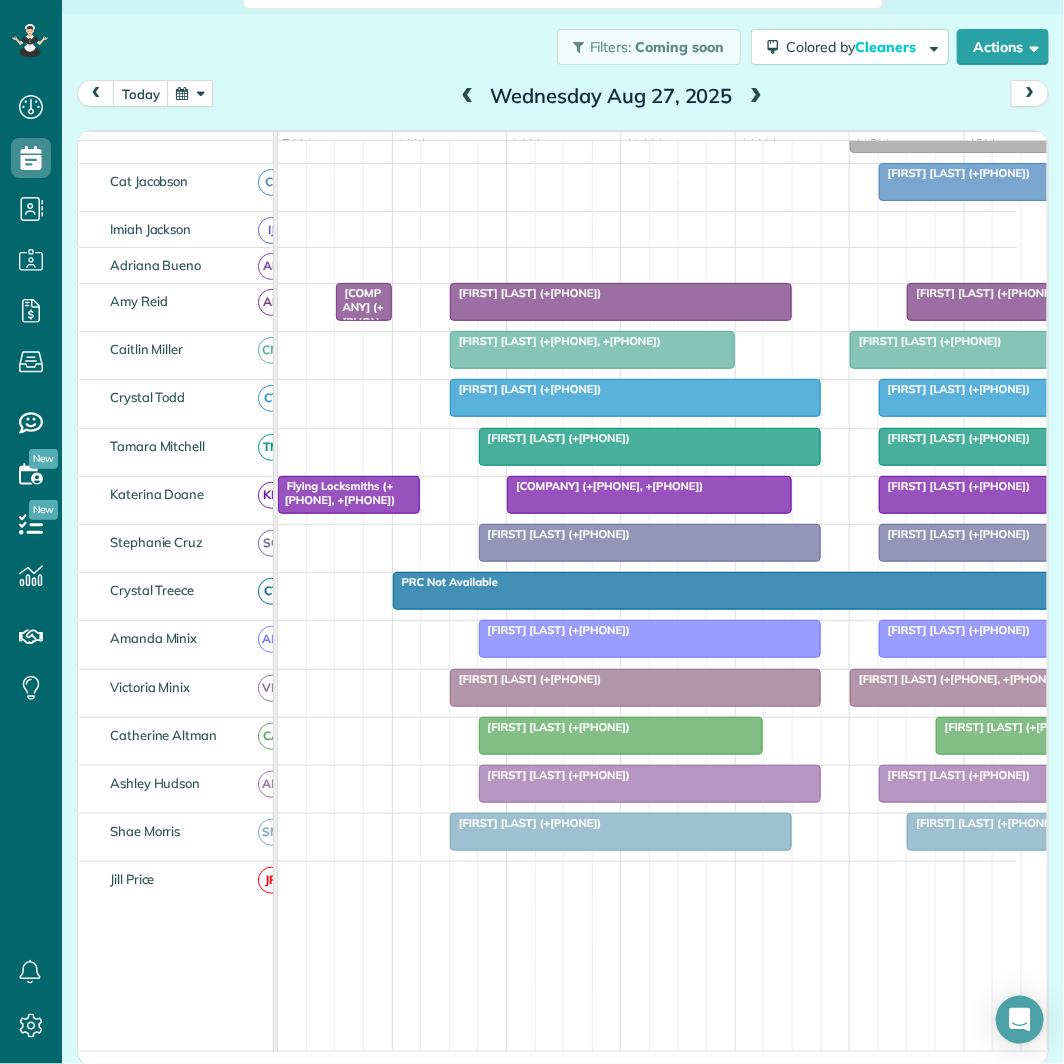 click at bounding box center (756, 97) 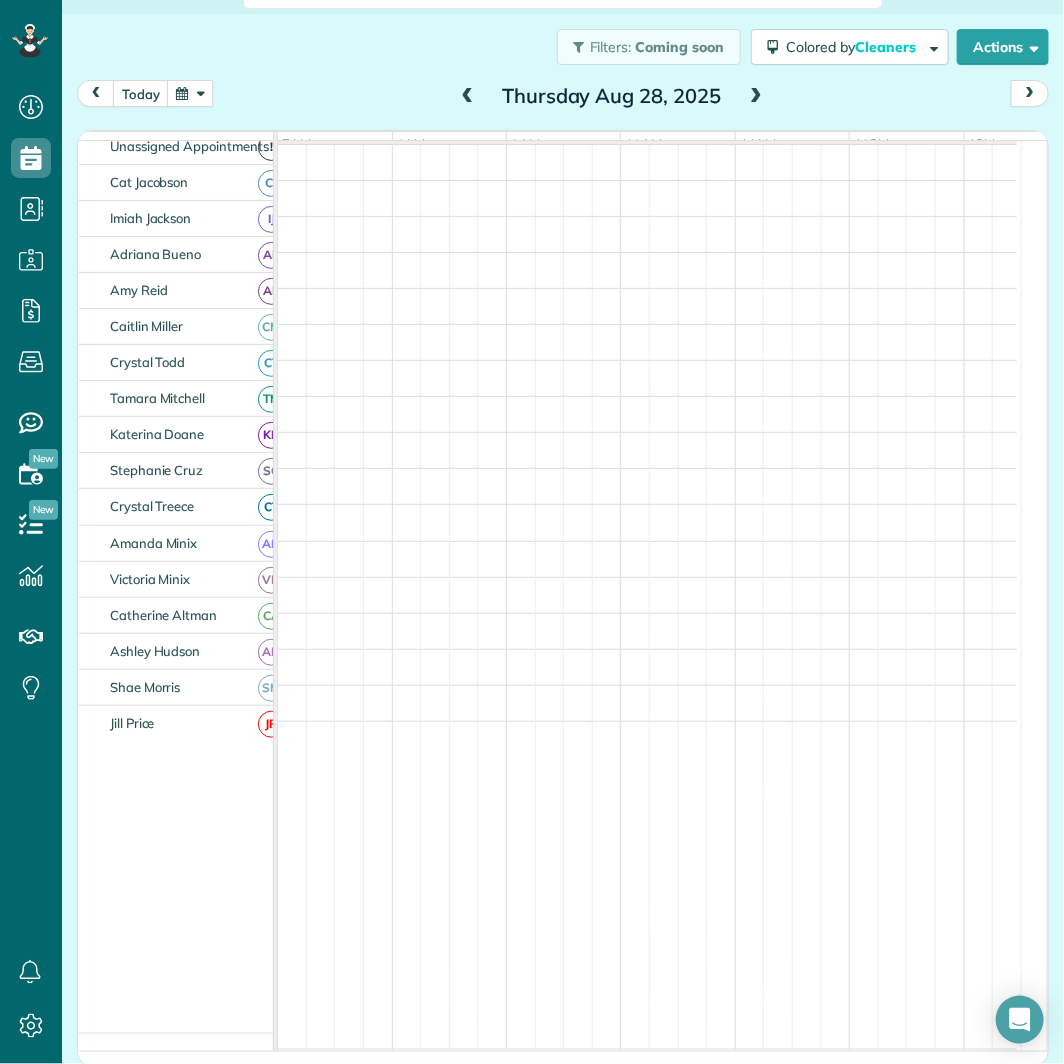 scroll, scrollTop: 91, scrollLeft: 0, axis: vertical 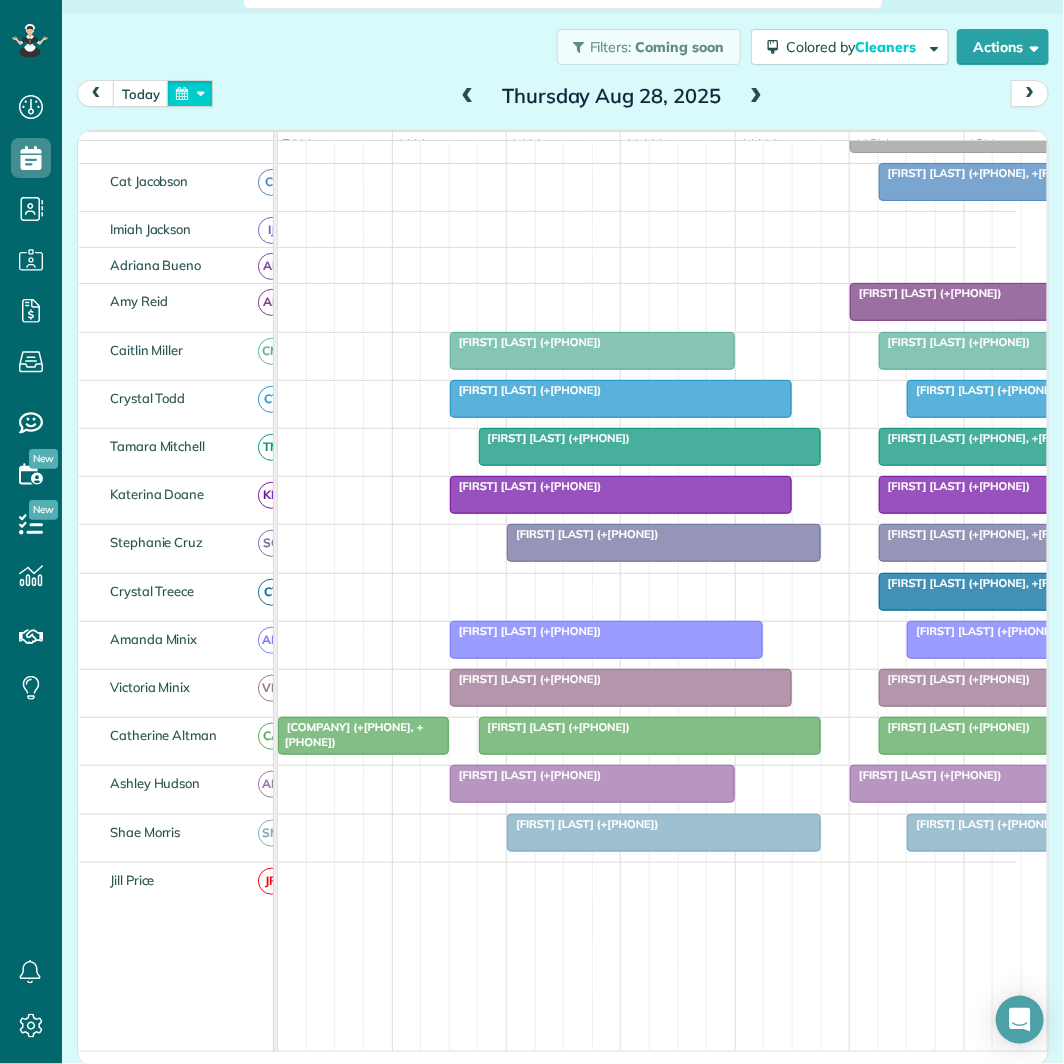 click at bounding box center (190, 93) 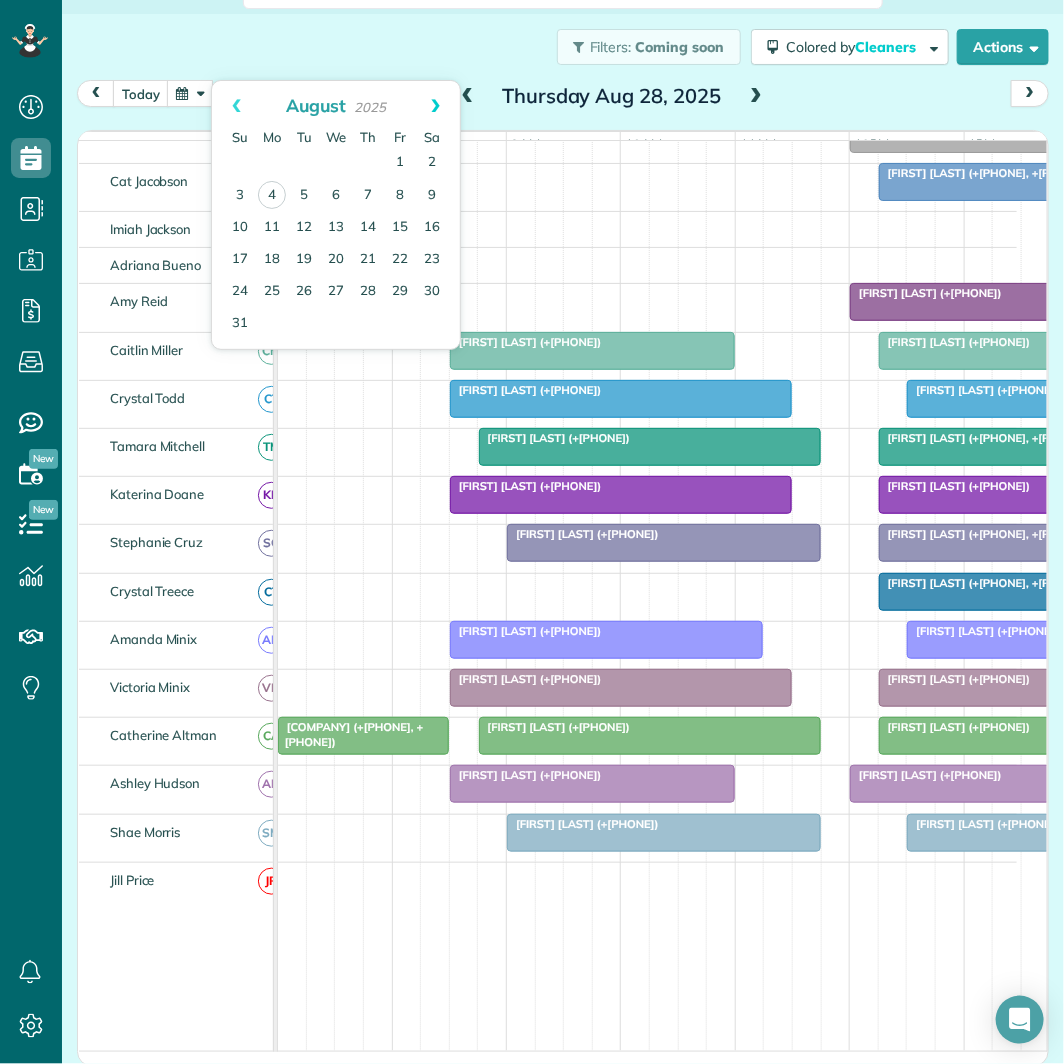 click on "Next" at bounding box center (435, 106) 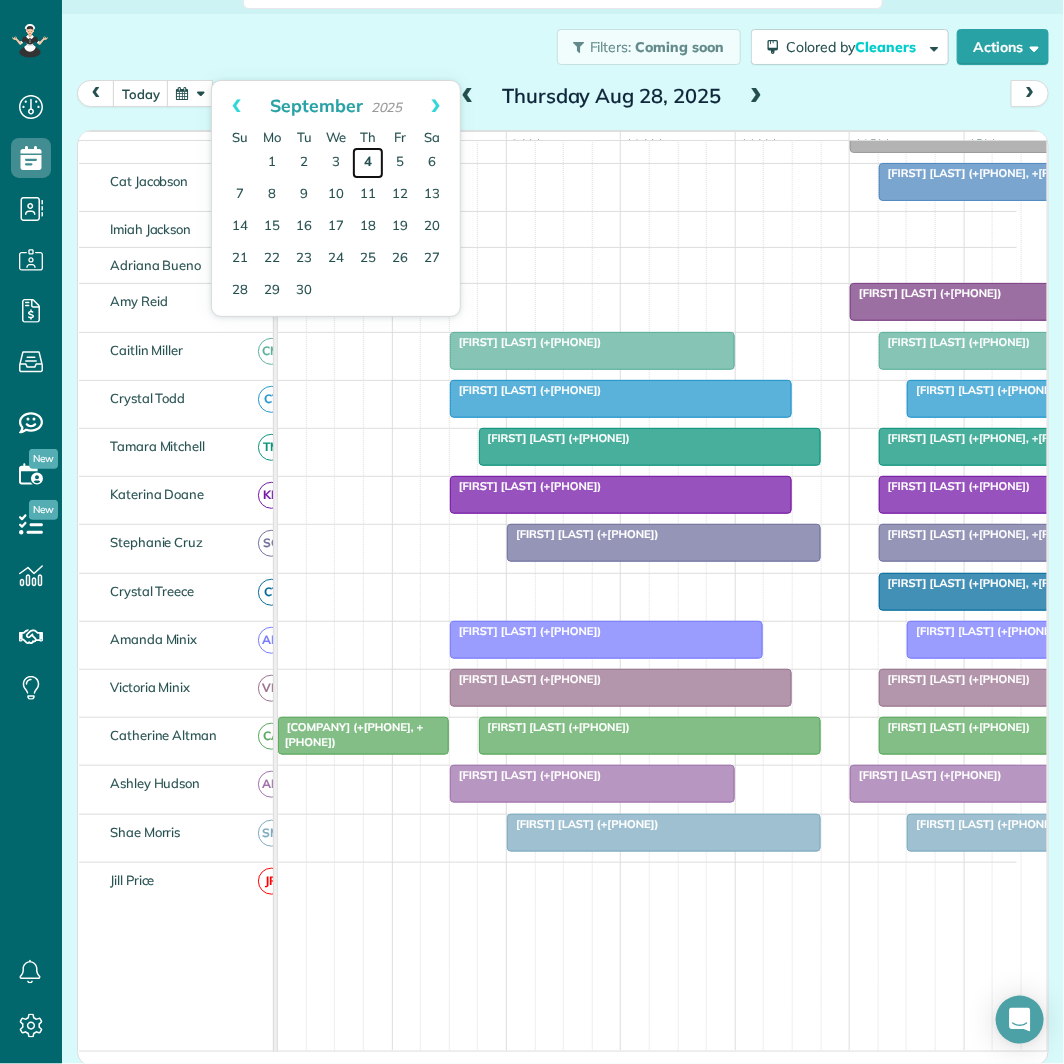 click on "4" at bounding box center (368, 163) 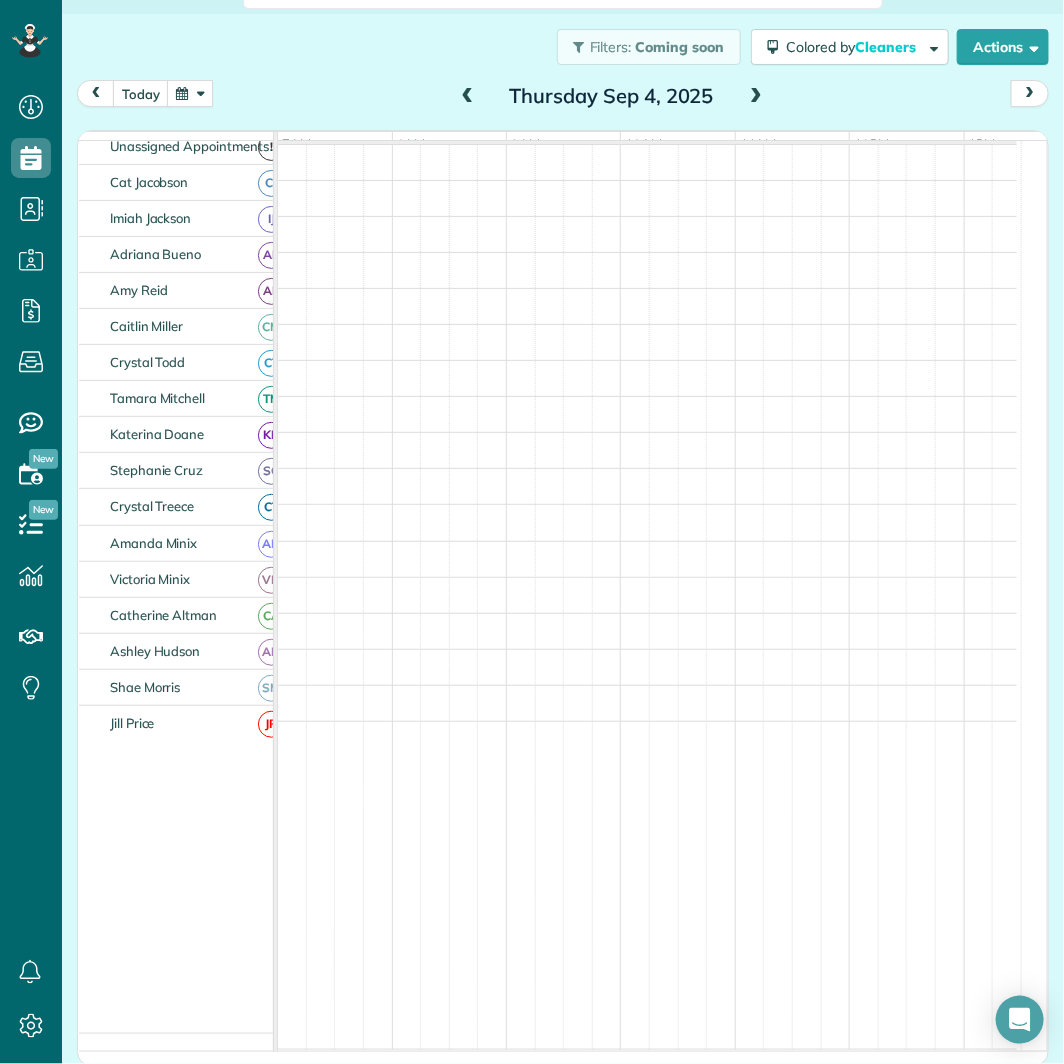 scroll, scrollTop: 260, scrollLeft: 0, axis: vertical 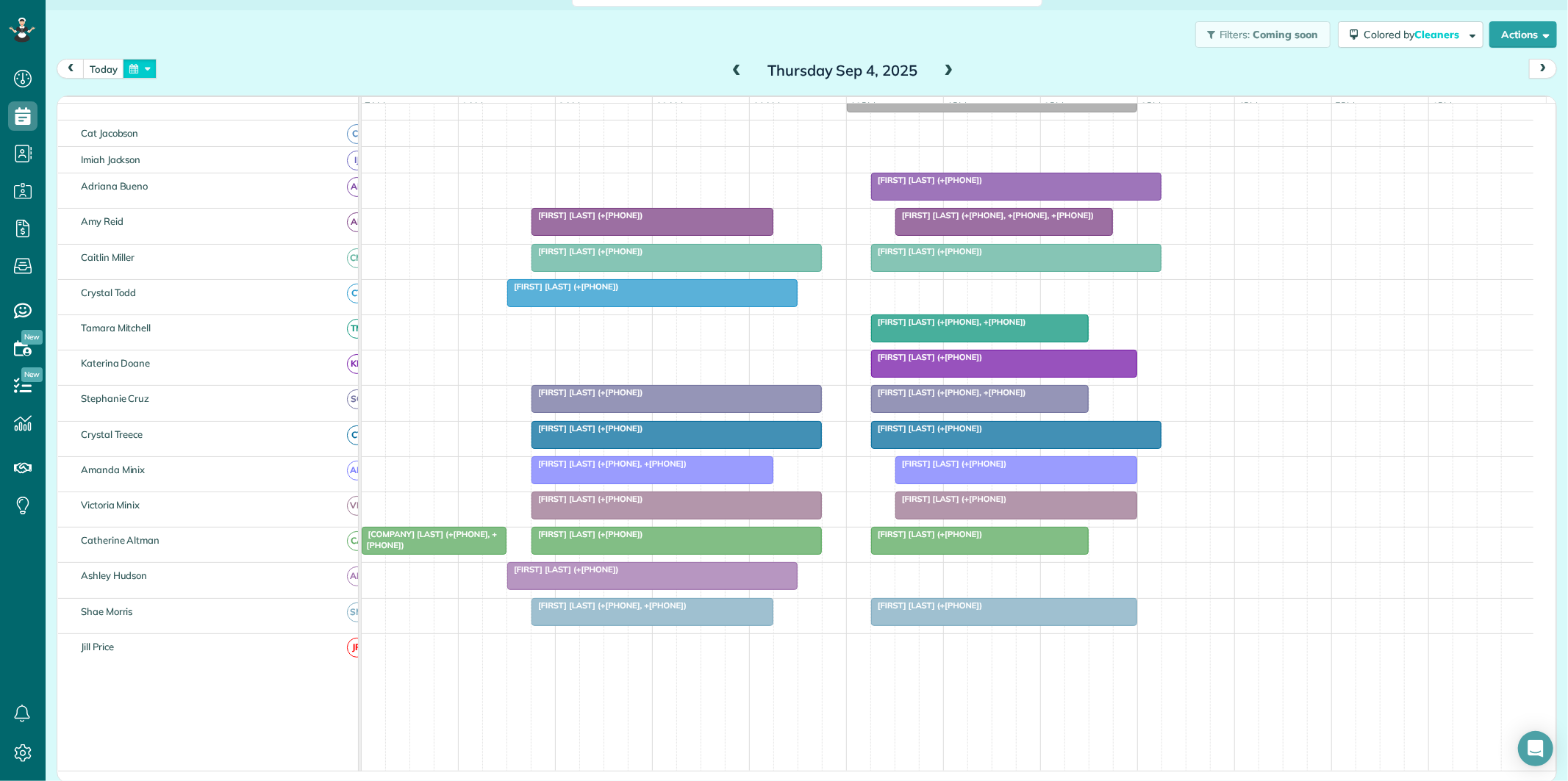 click at bounding box center (140, 68) 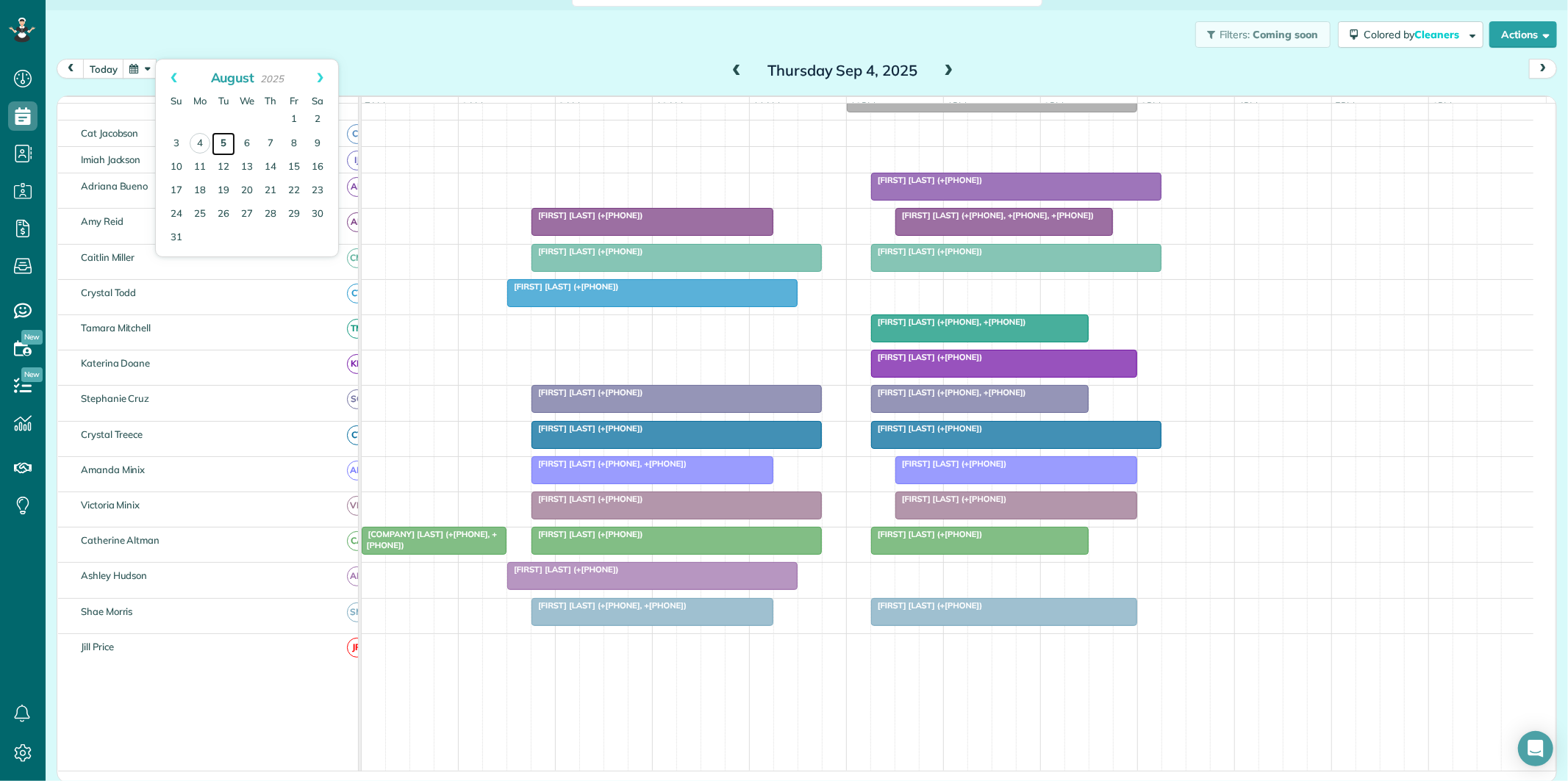 click on "5" at bounding box center [223, 144] 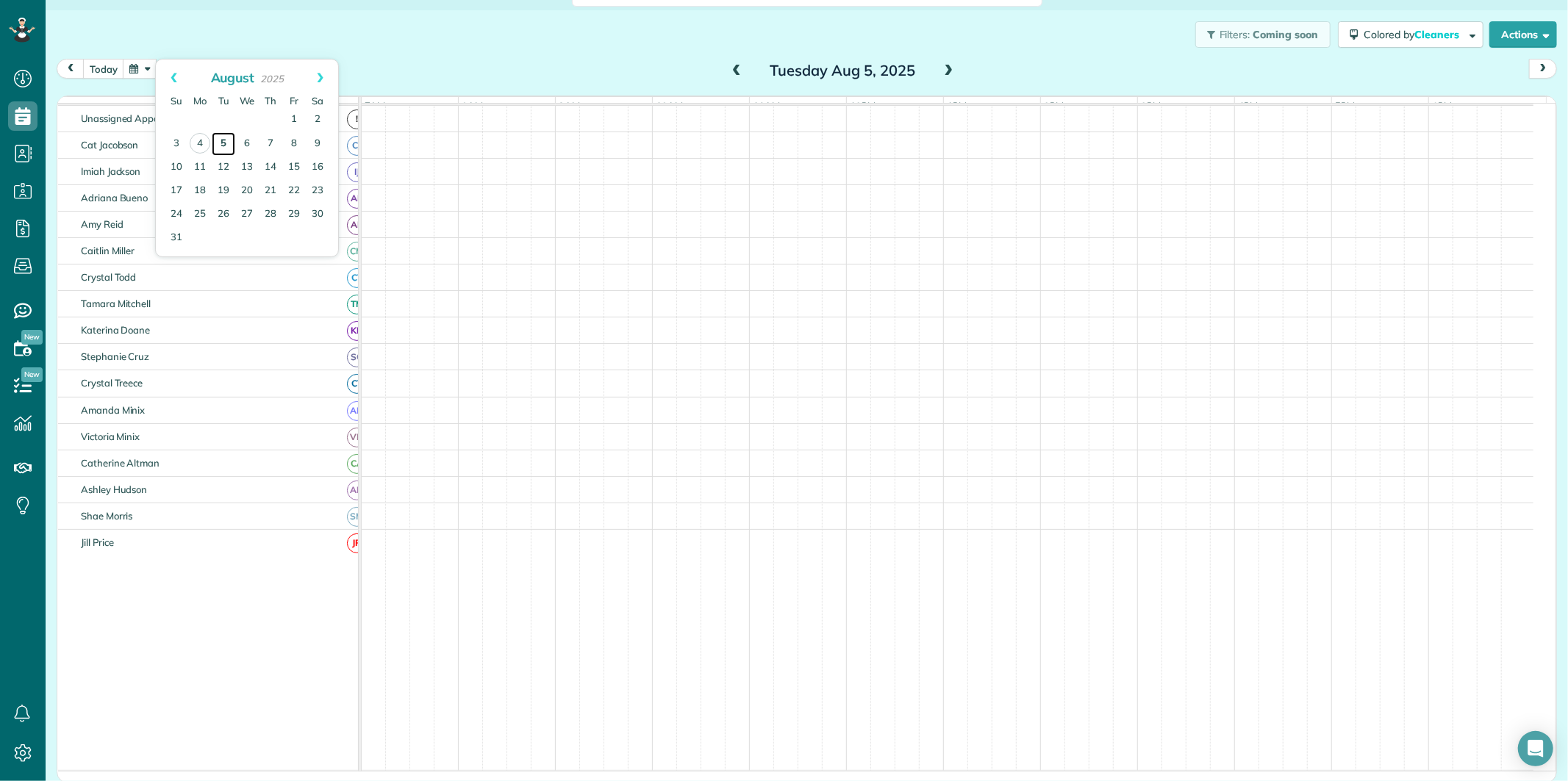 scroll, scrollTop: 55, scrollLeft: 0, axis: vertical 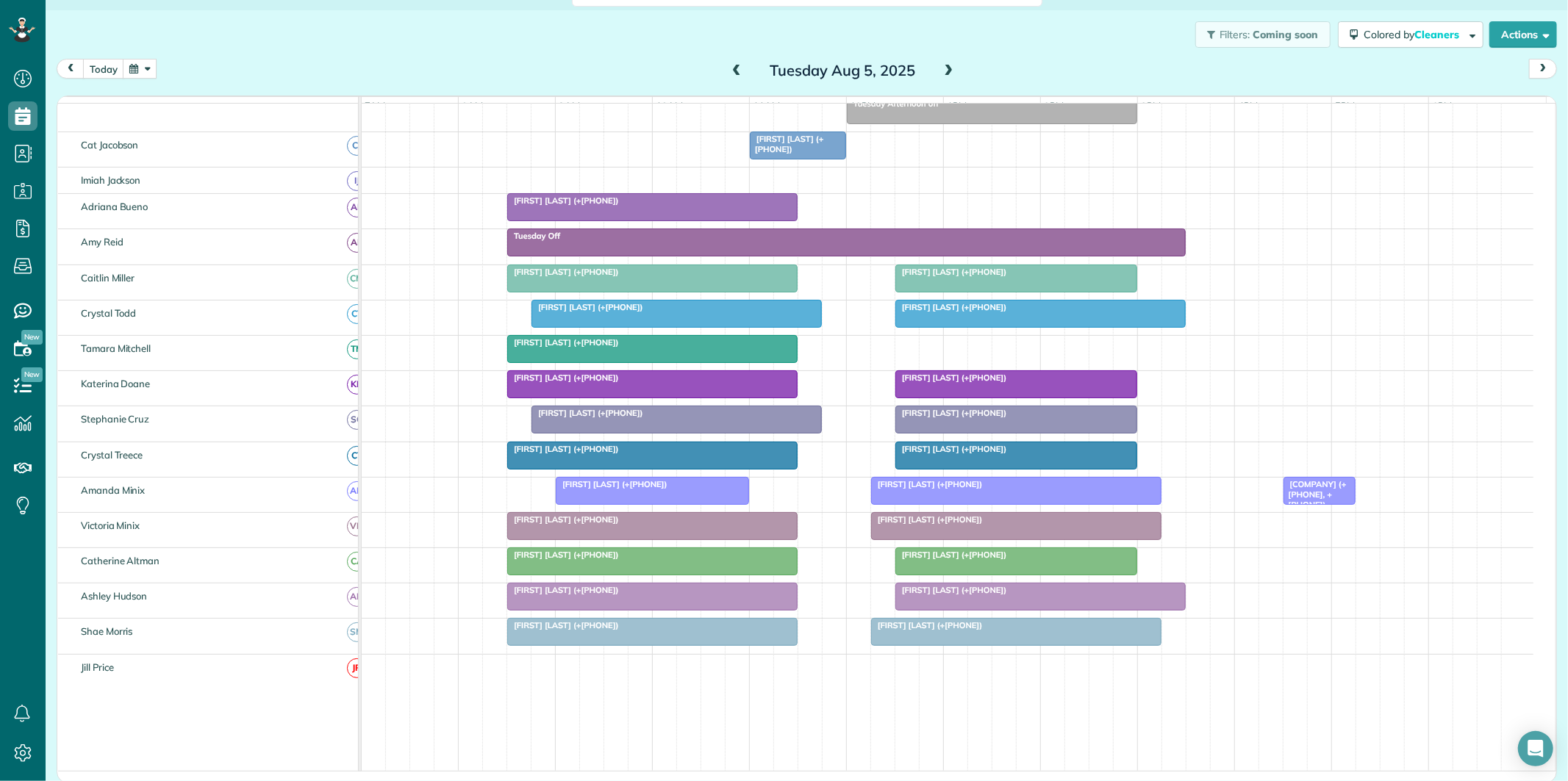 click at bounding box center [949, 71] 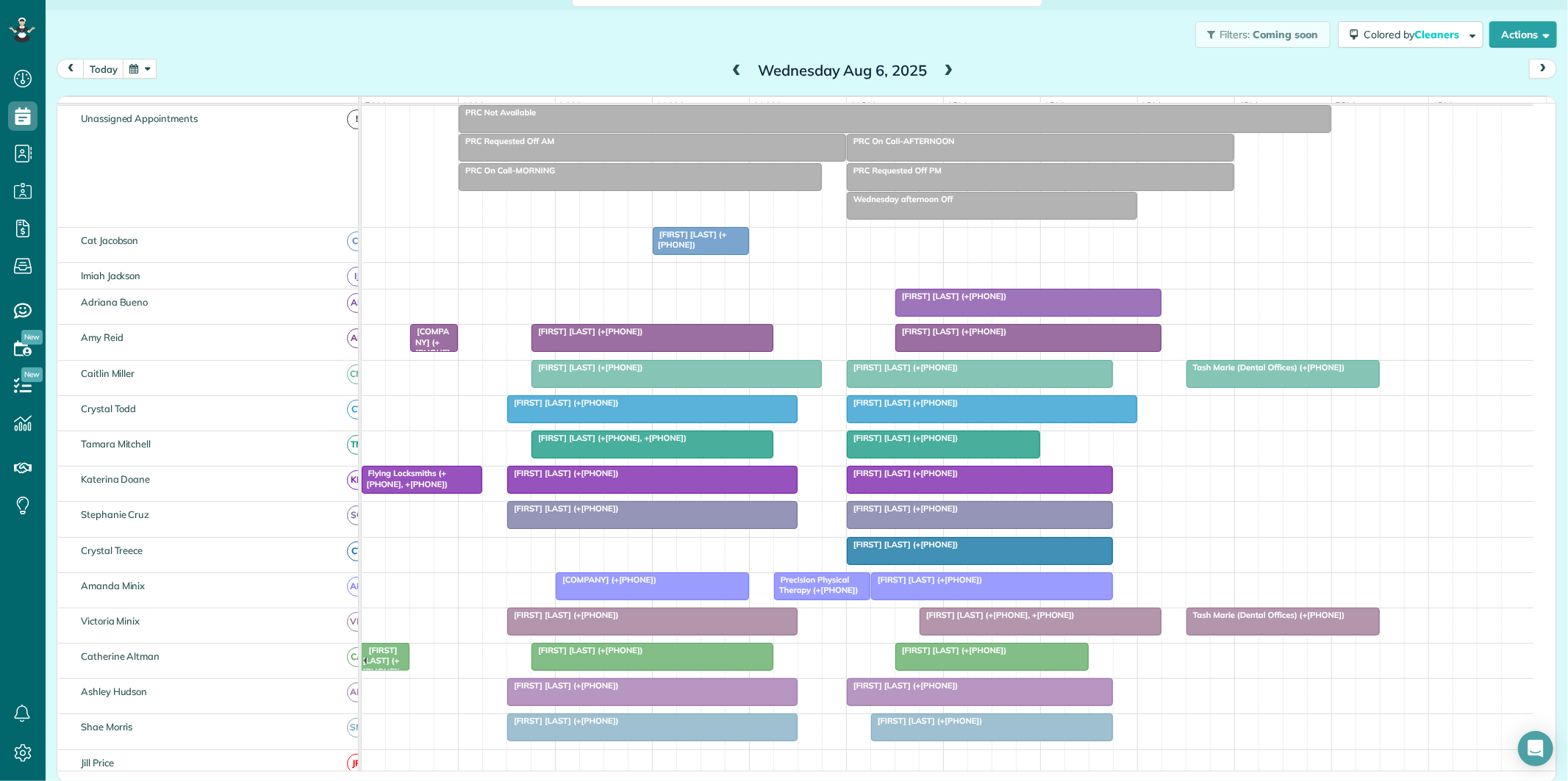 scroll, scrollTop: 151, scrollLeft: 0, axis: vertical 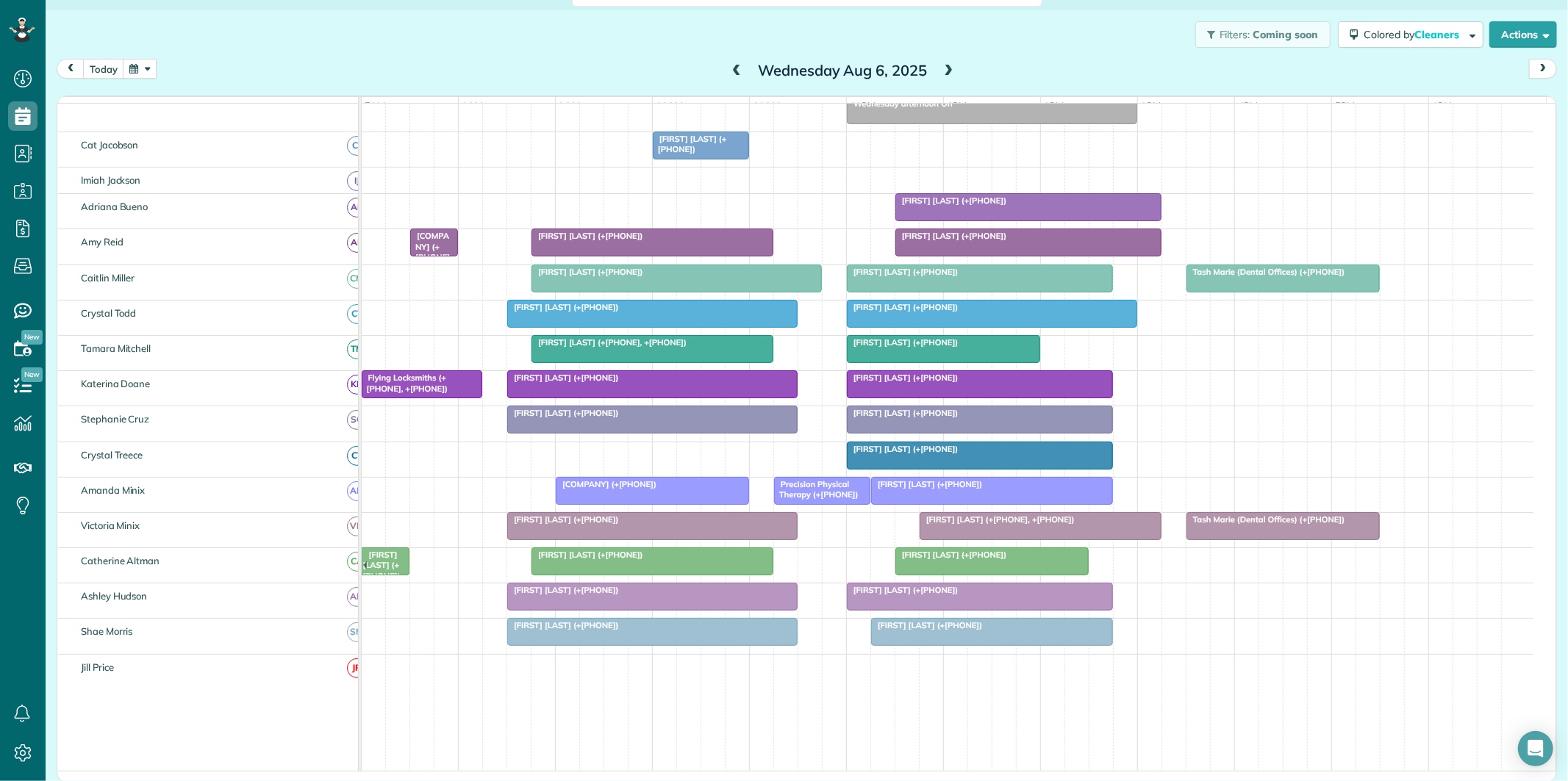 click at bounding box center (949, 71) 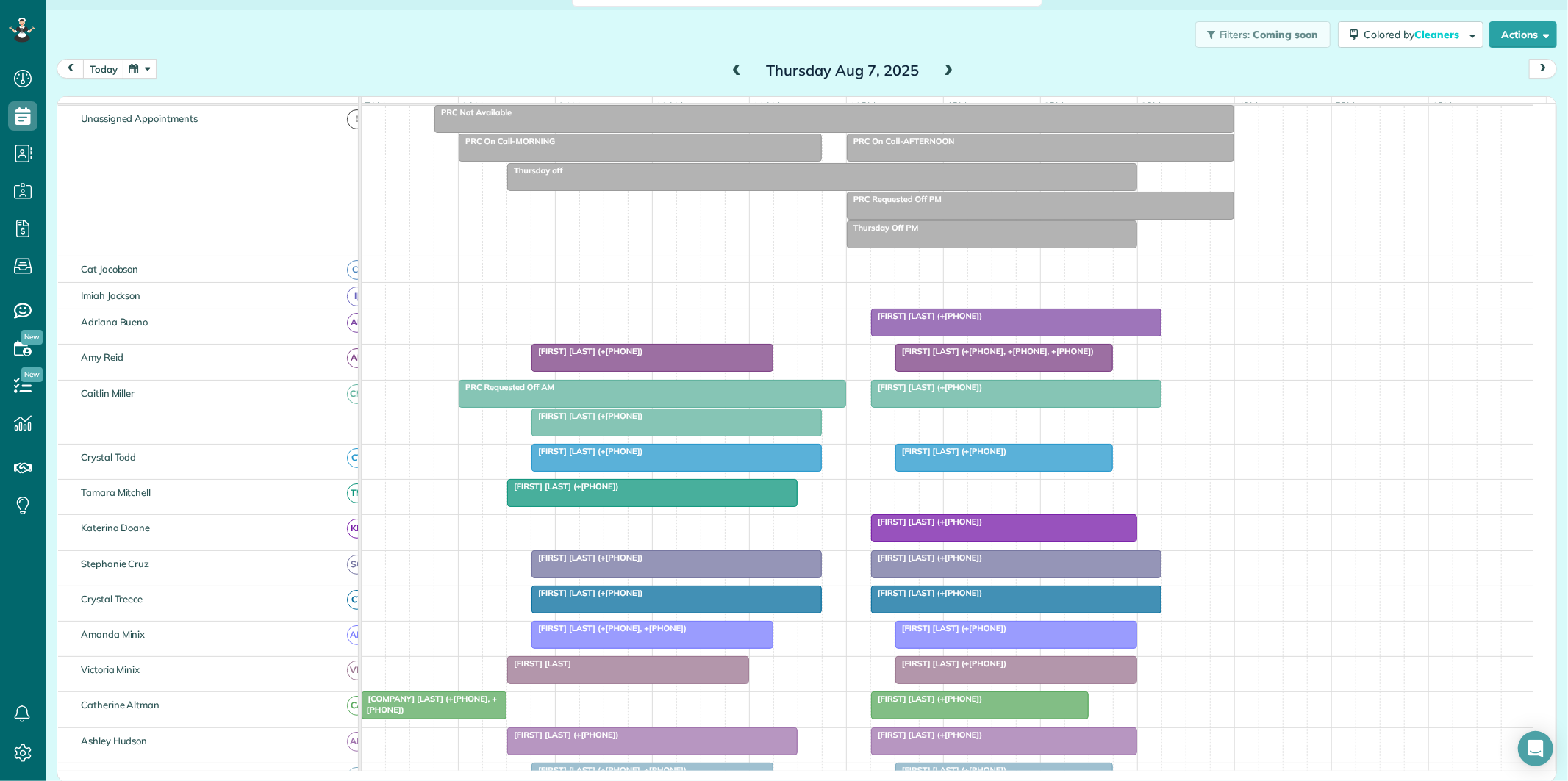 scroll, scrollTop: 179, scrollLeft: 0, axis: vertical 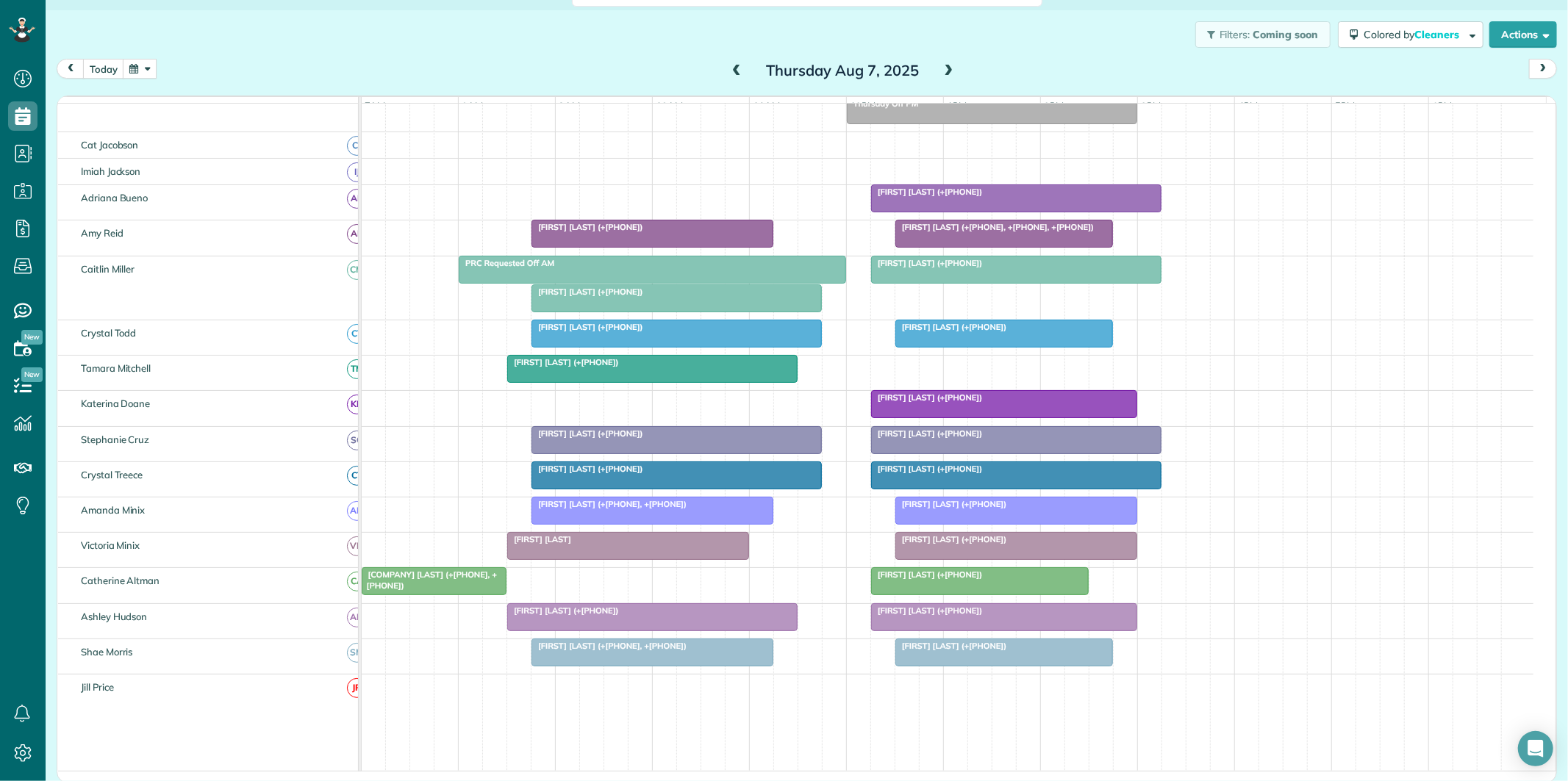 click at bounding box center (949, 71) 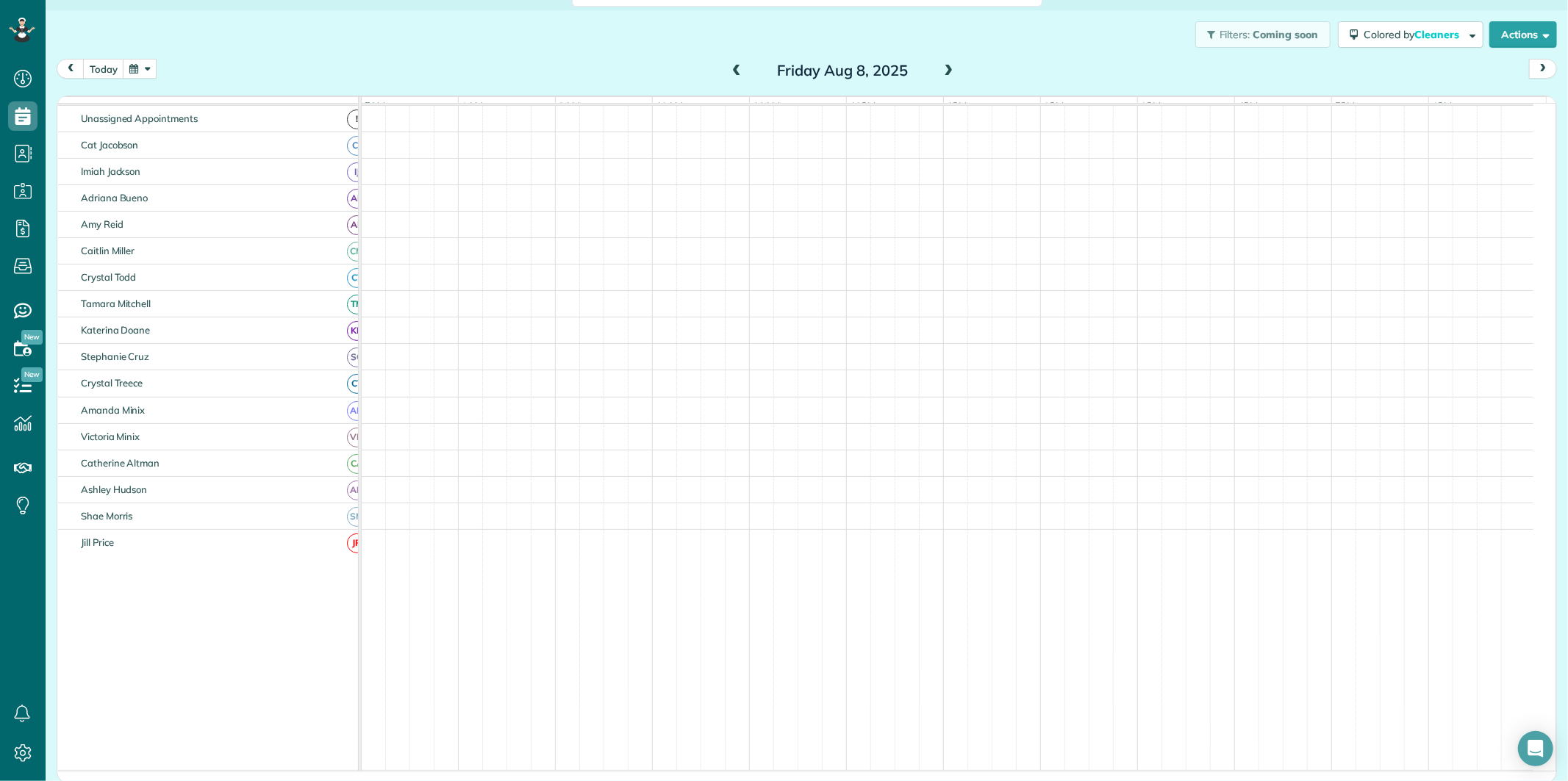 scroll, scrollTop: 179, scrollLeft: 0, axis: vertical 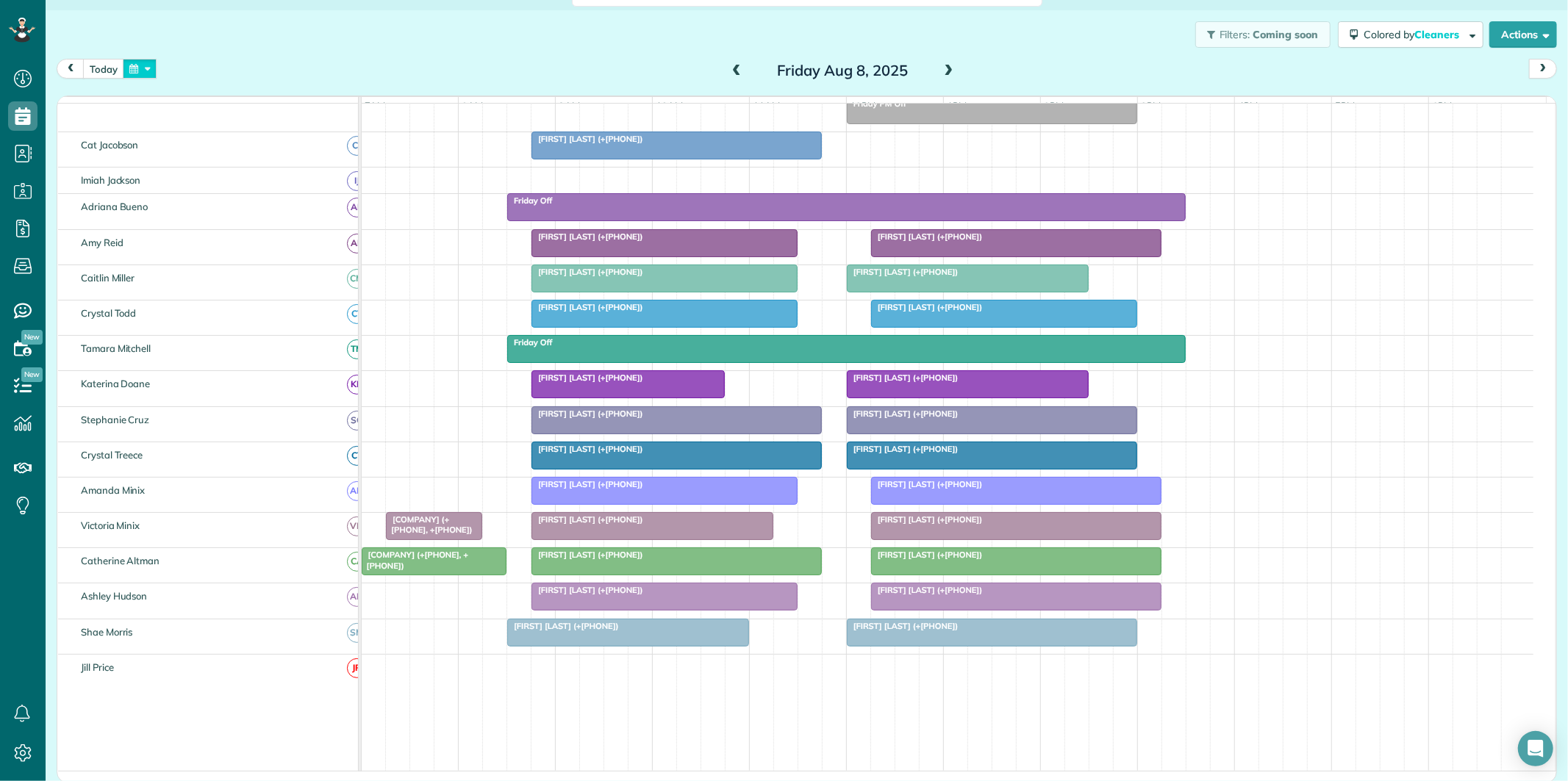 click at bounding box center [140, 68] 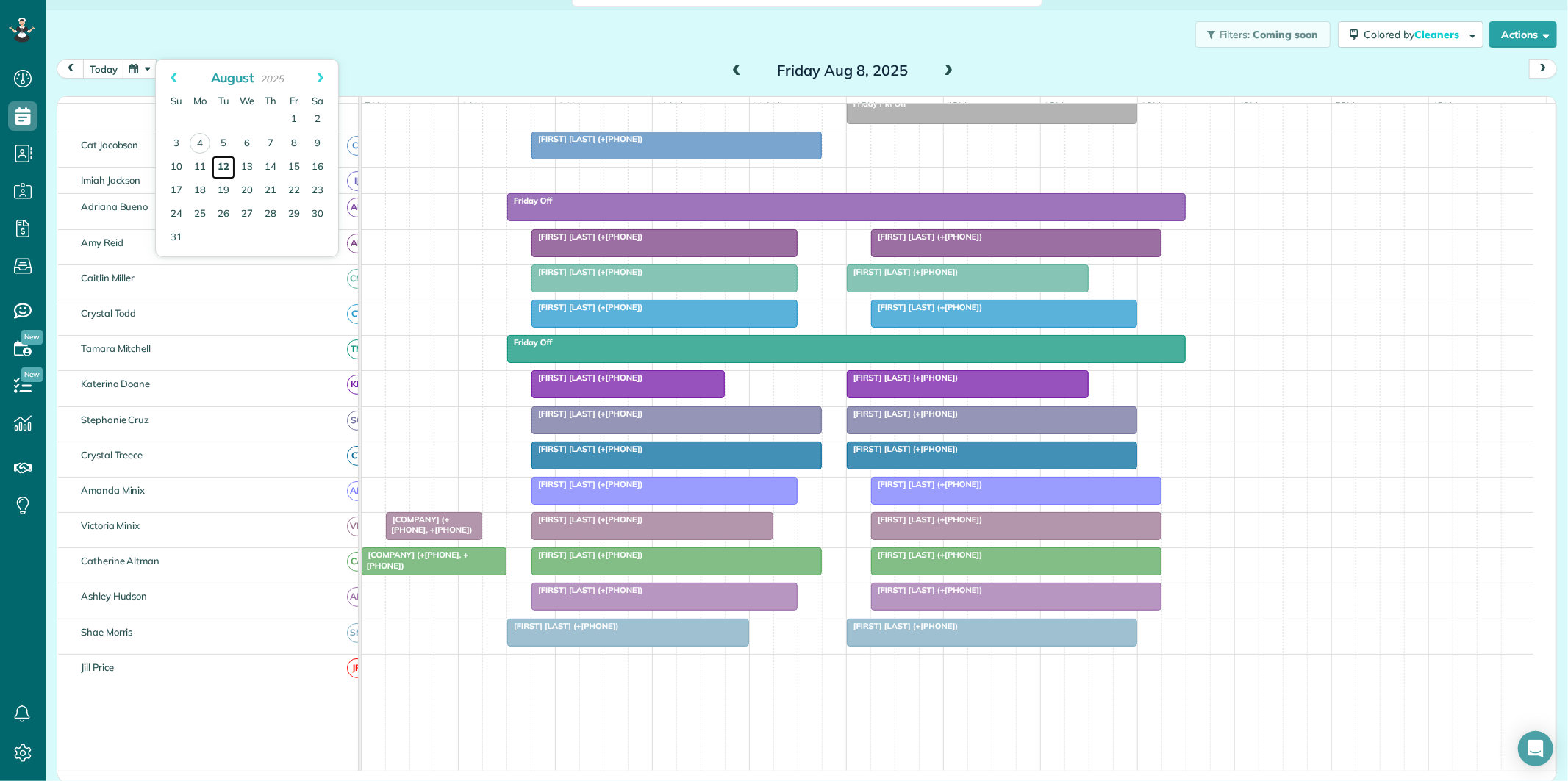 click on "12" at bounding box center (223, 168) 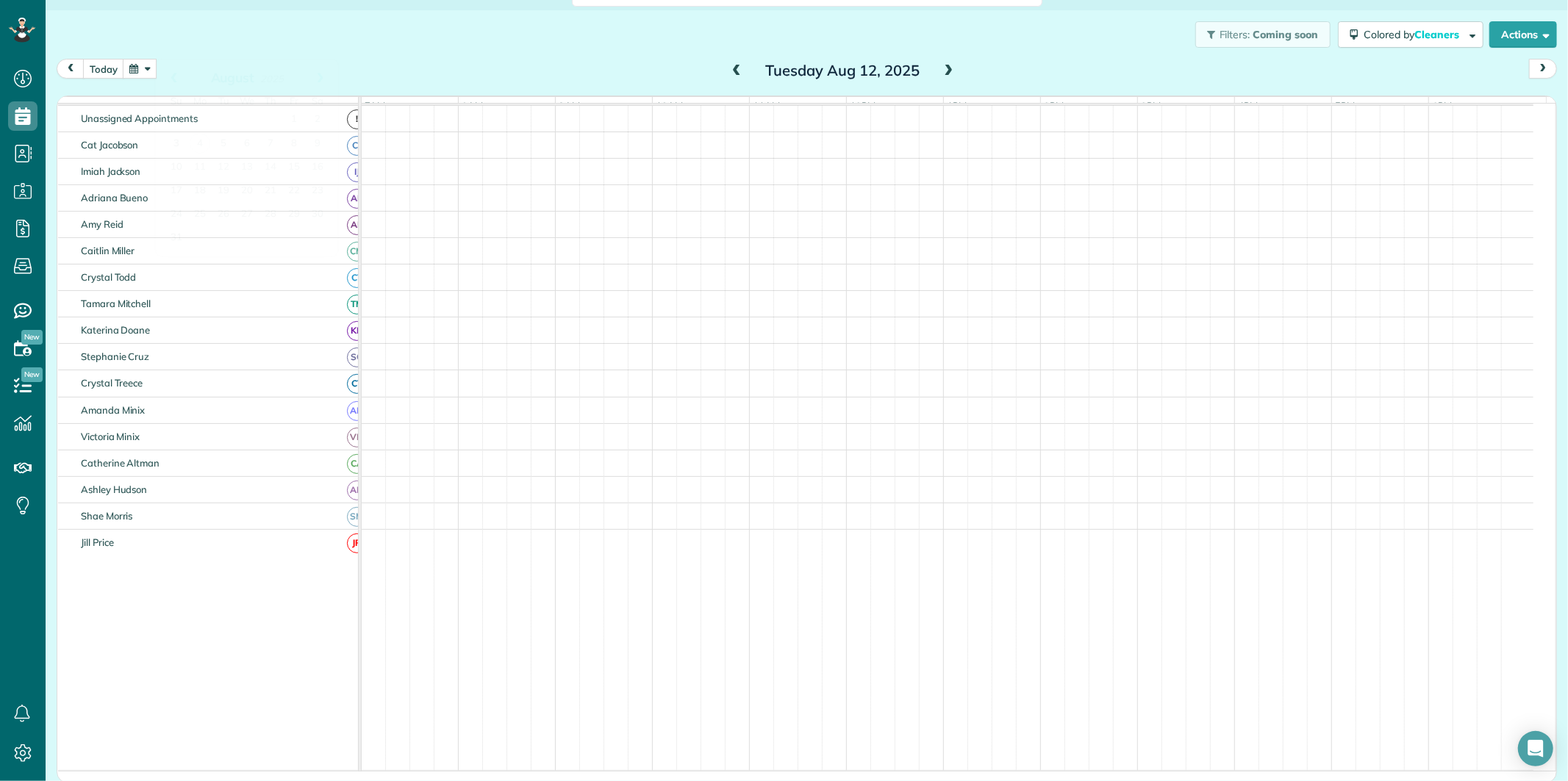 scroll, scrollTop: 151, scrollLeft: 0, axis: vertical 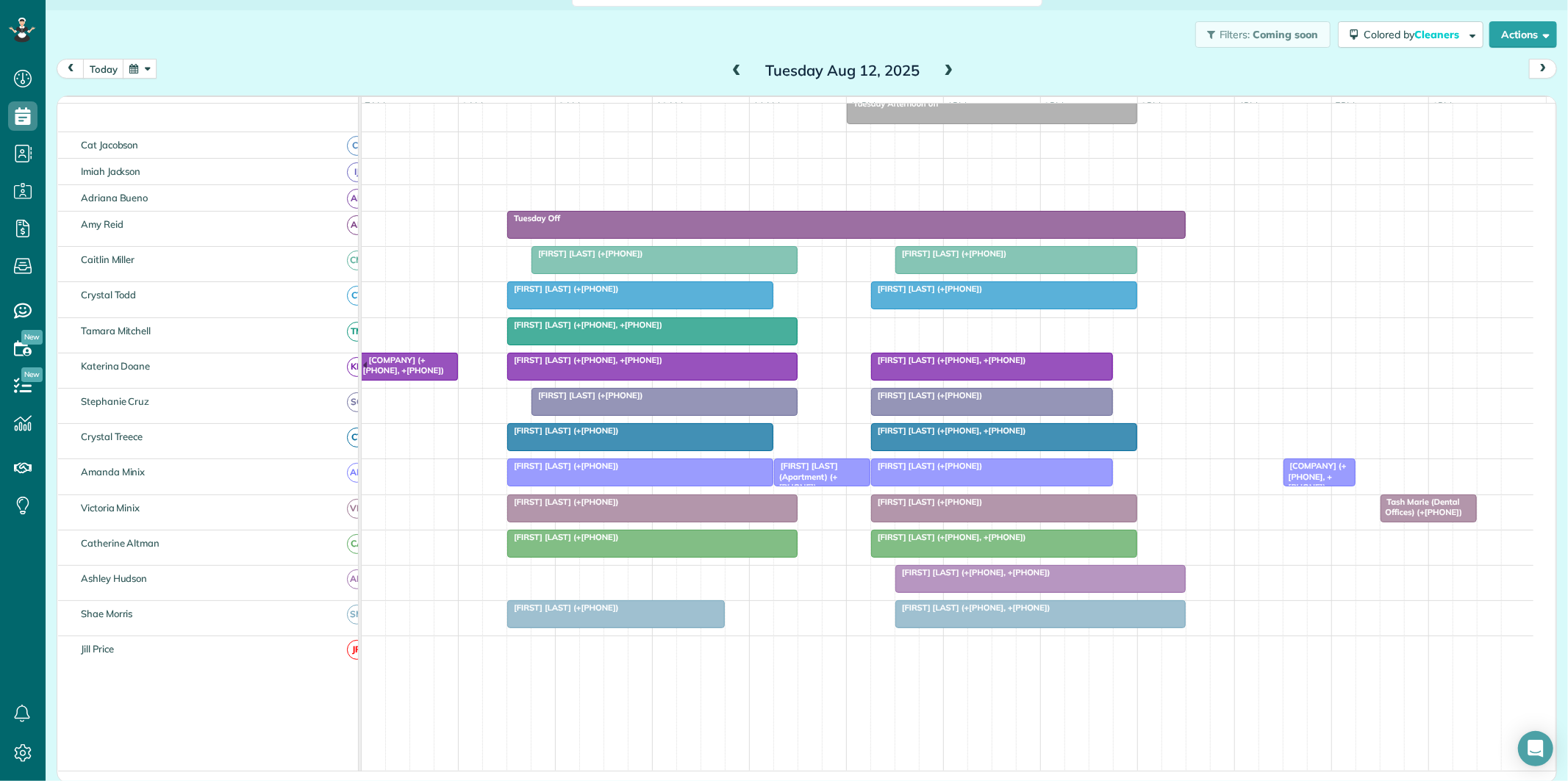 click at bounding box center (949, 71) 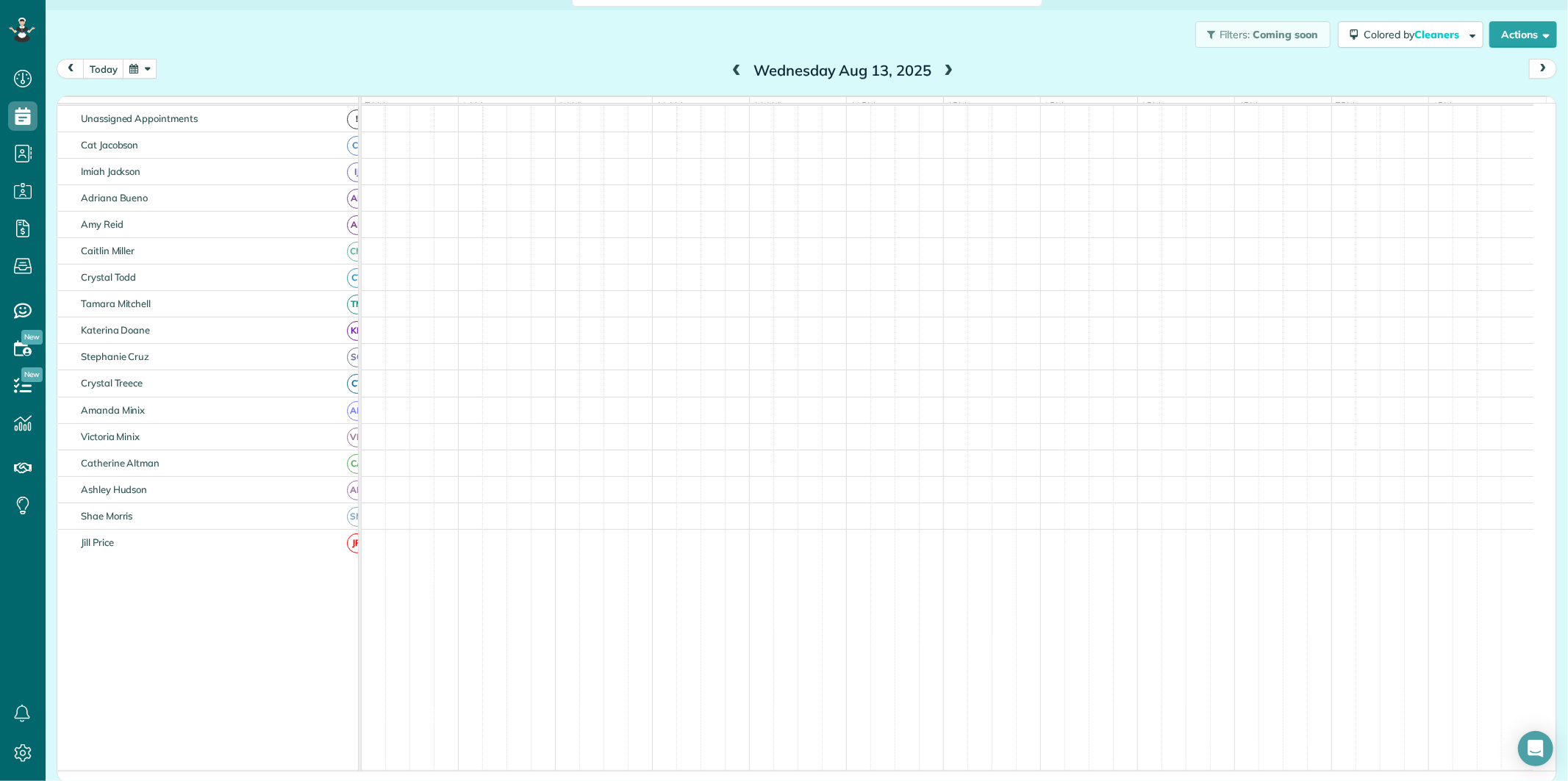 scroll, scrollTop: 151, scrollLeft: 0, axis: vertical 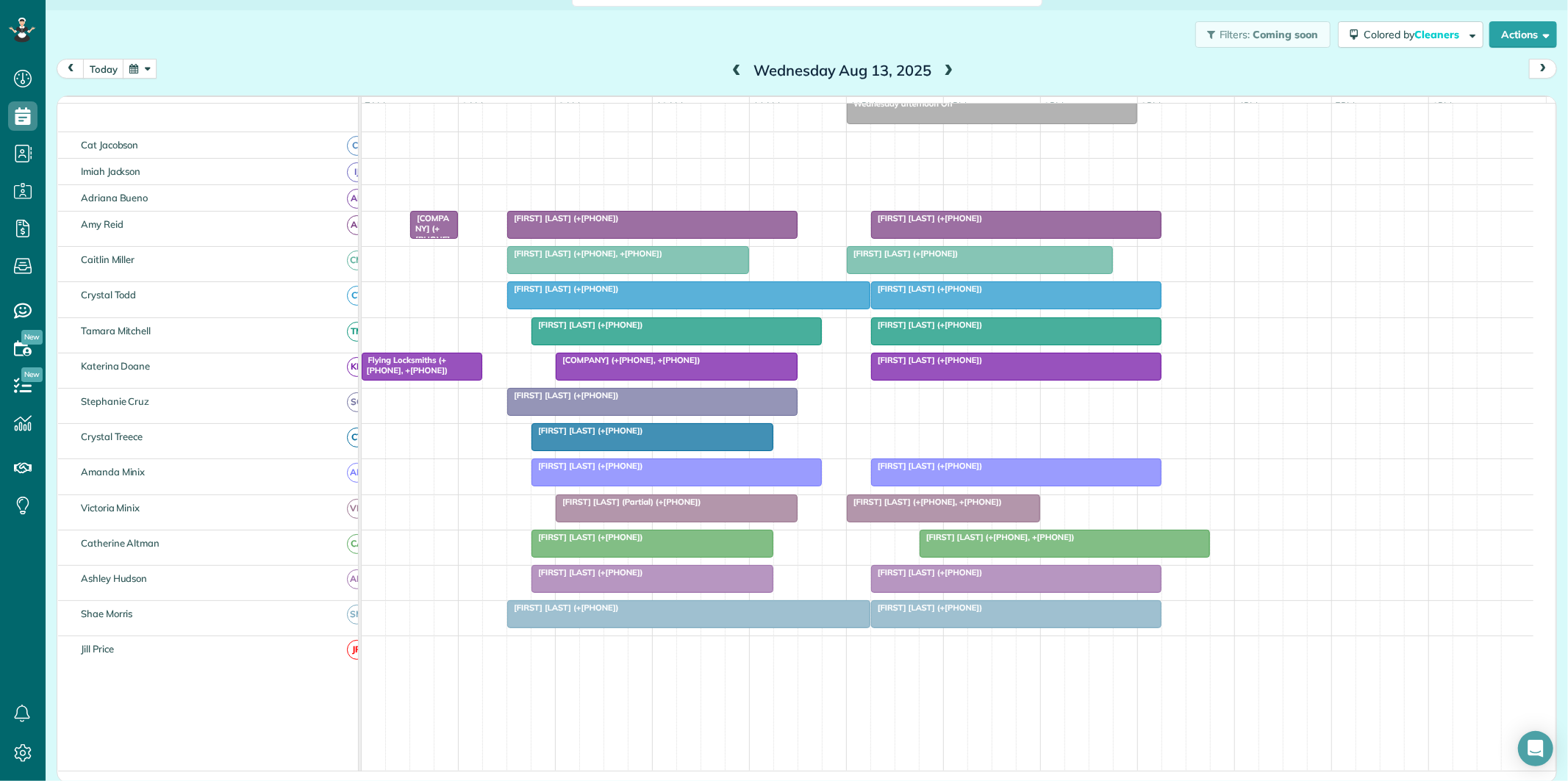 click at bounding box center (949, 71) 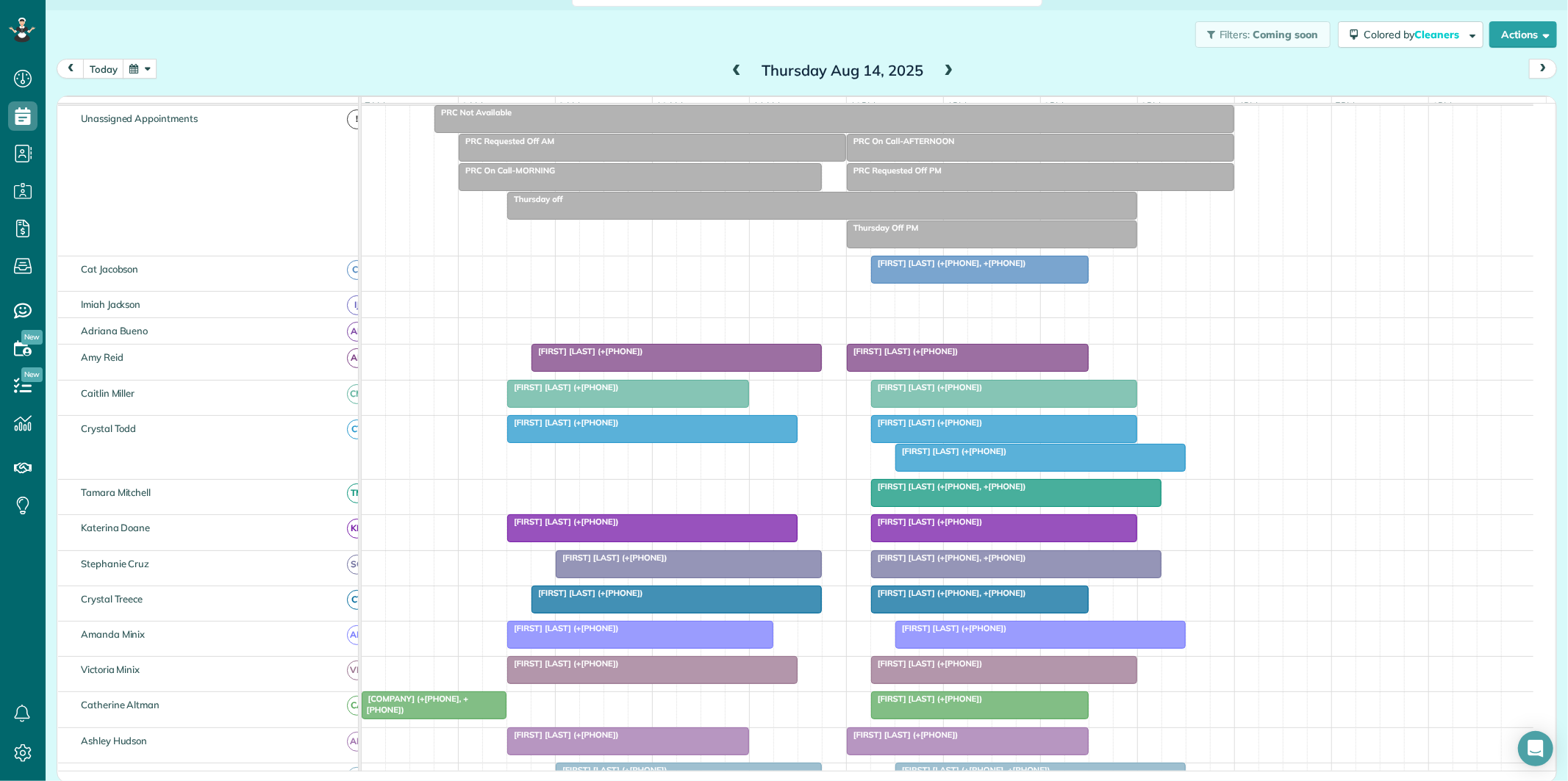 scroll, scrollTop: 179, scrollLeft: 0, axis: vertical 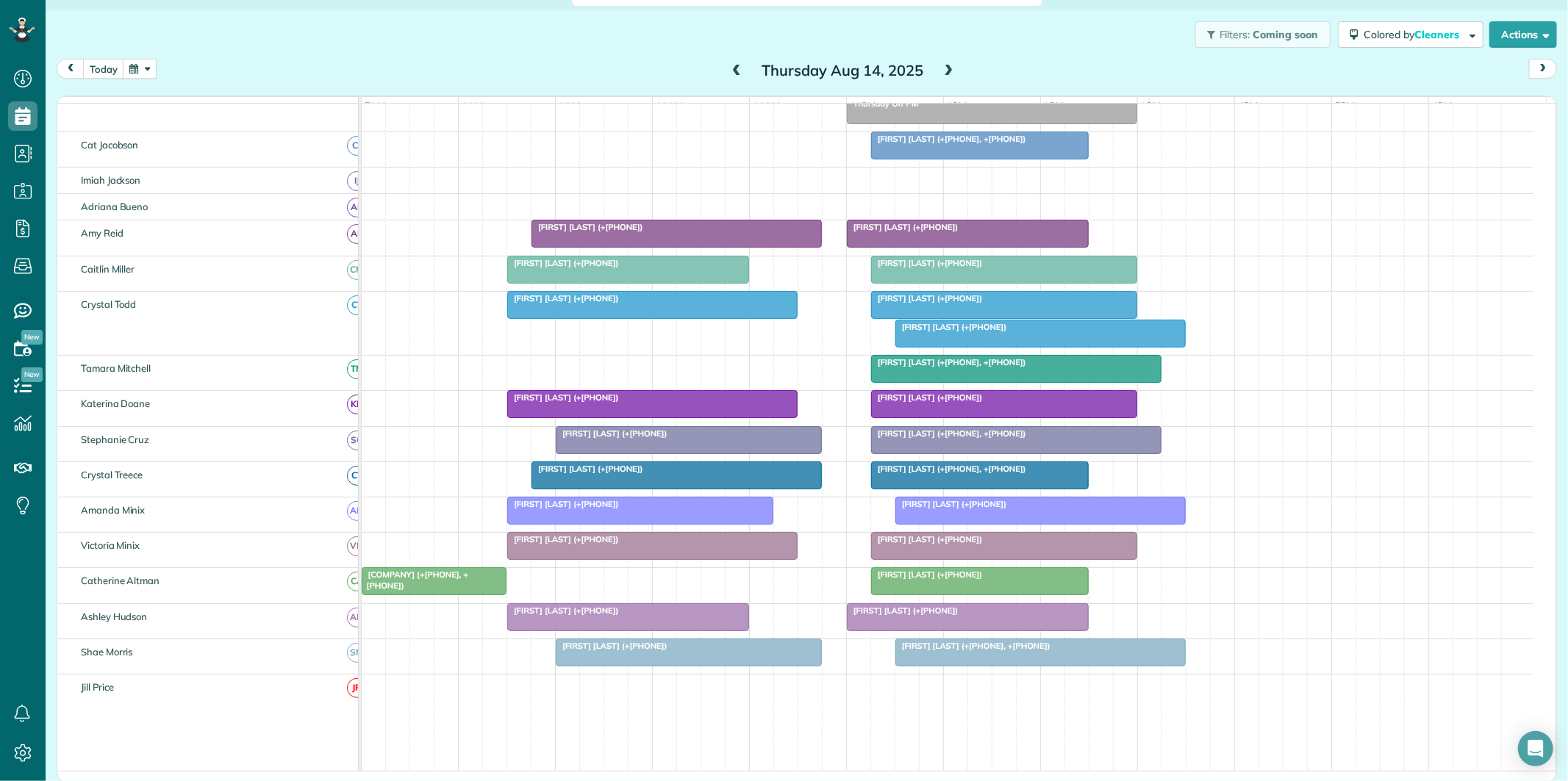 click at bounding box center (140, 68) 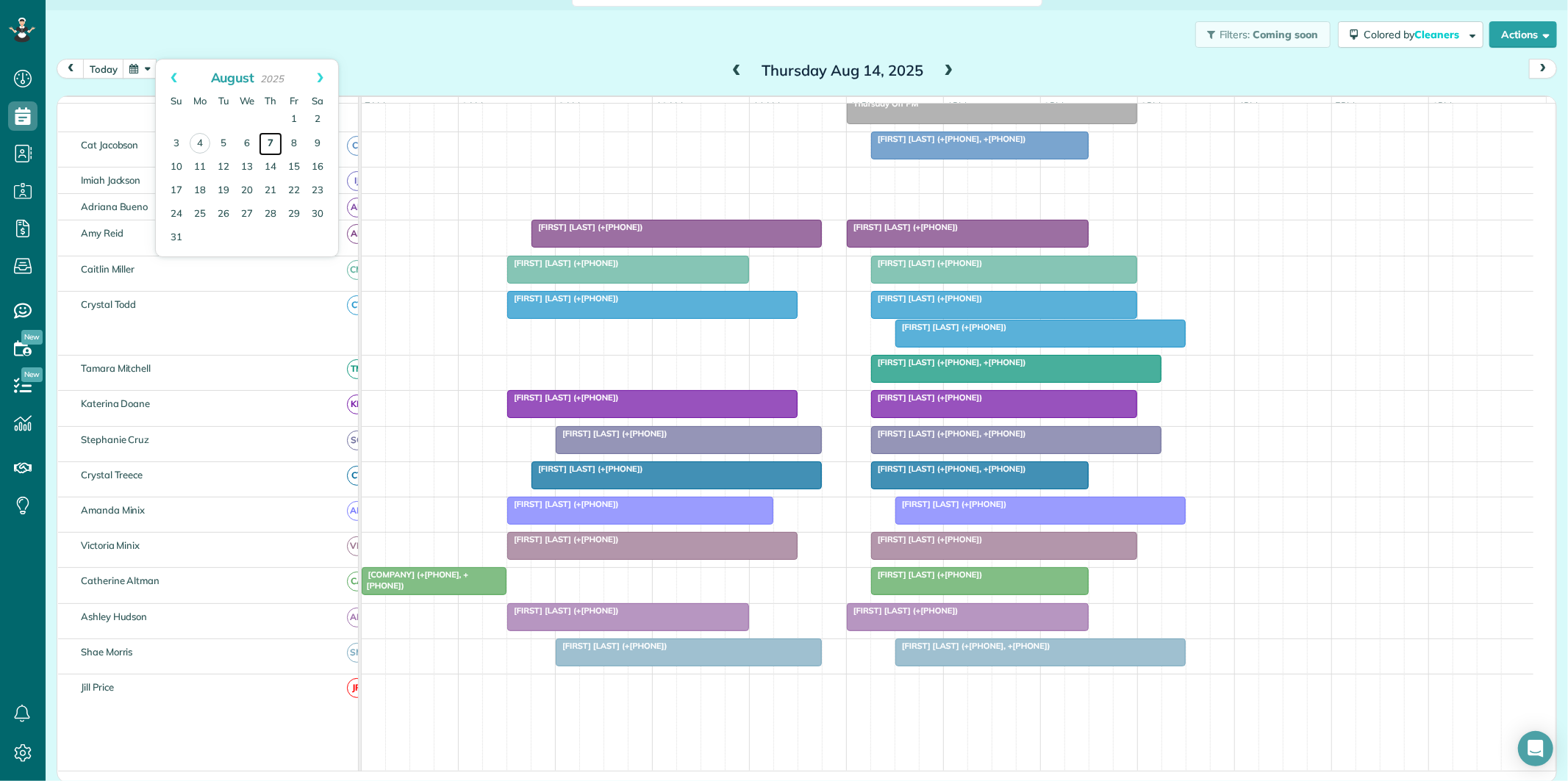 click on "7" at bounding box center [271, 144] 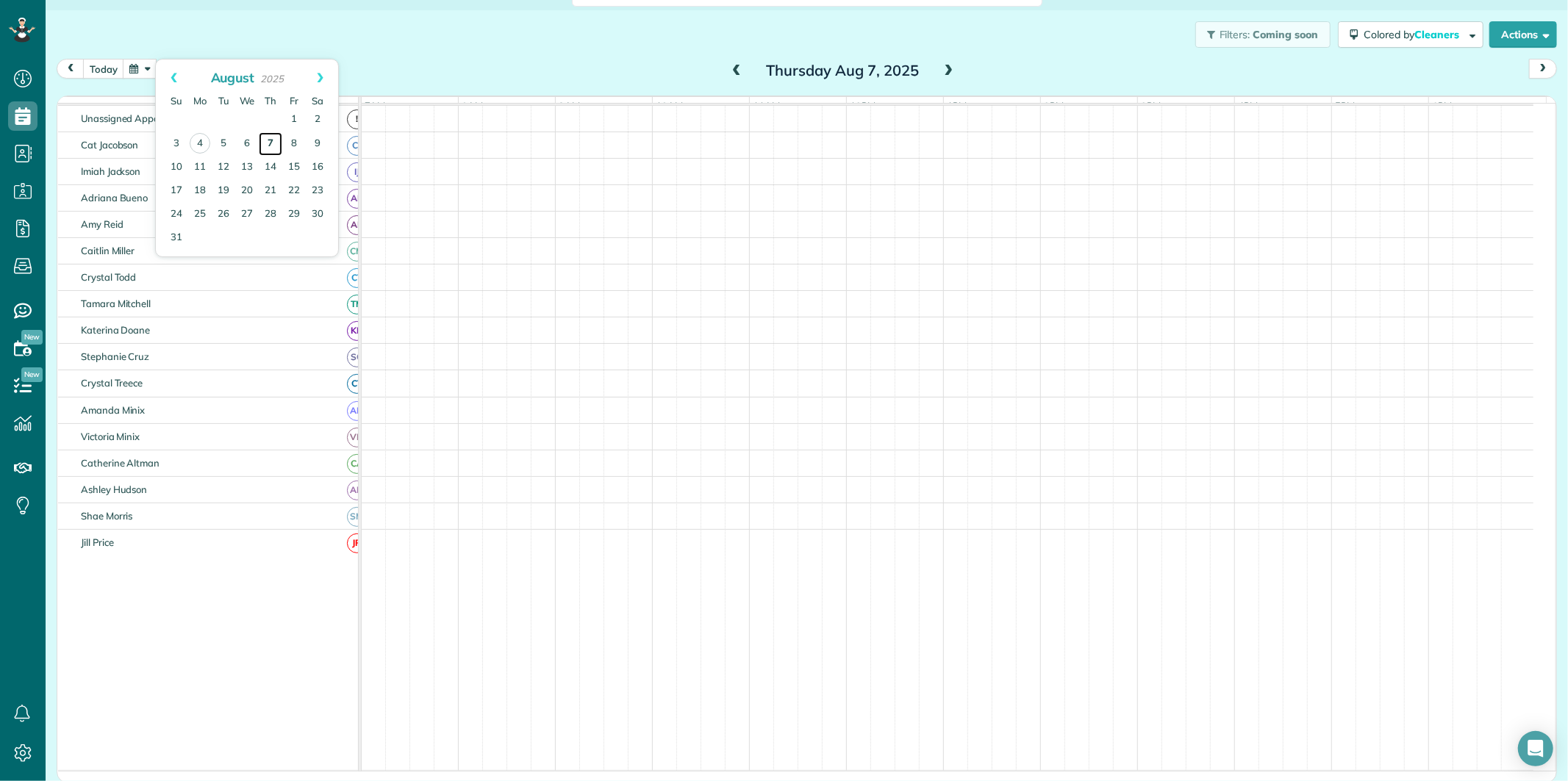 scroll, scrollTop: 55, scrollLeft: 0, axis: vertical 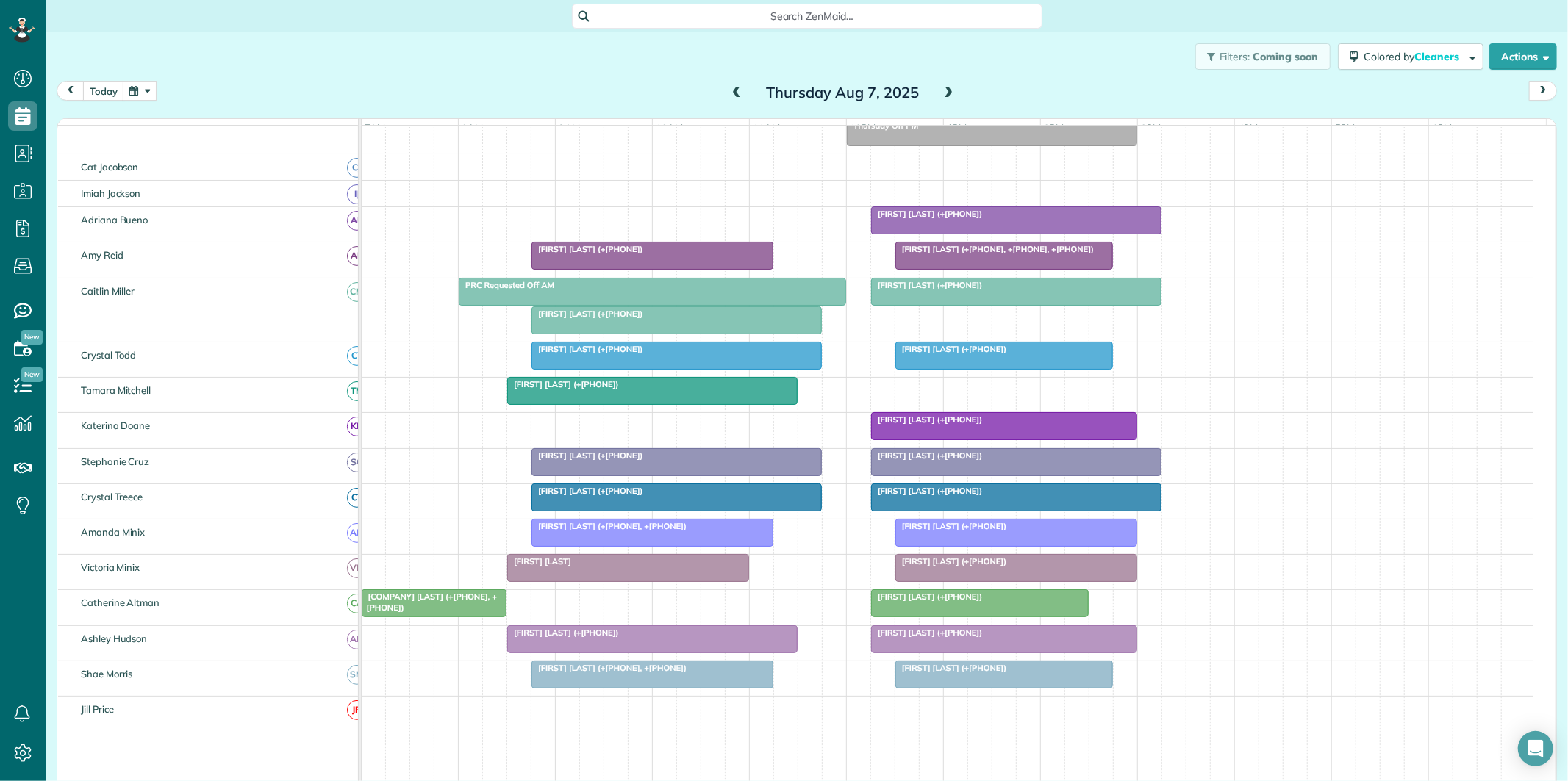 click on "Search ZenMaid…" at bounding box center [812, 16] 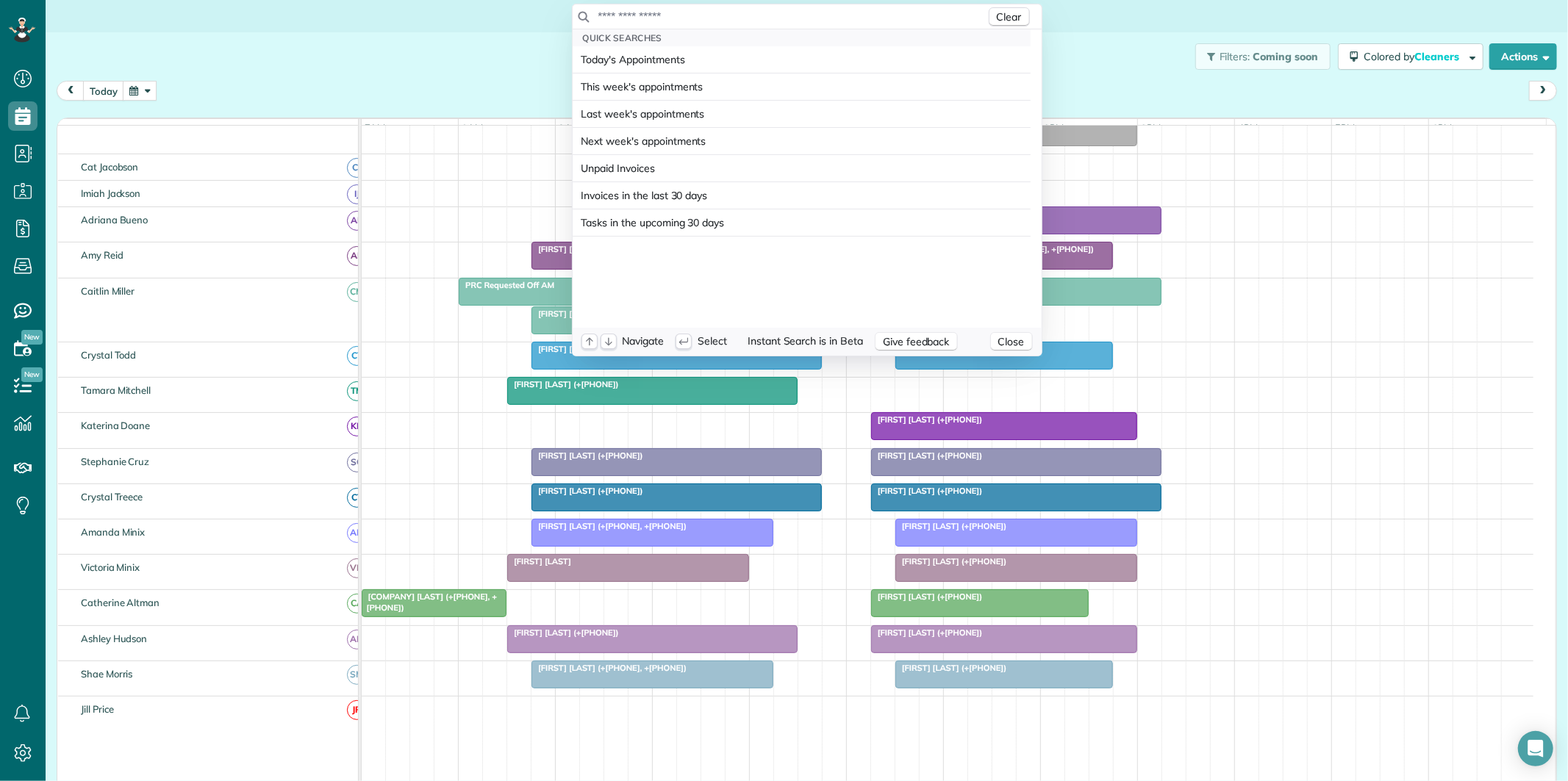 click at bounding box center (792, 16) 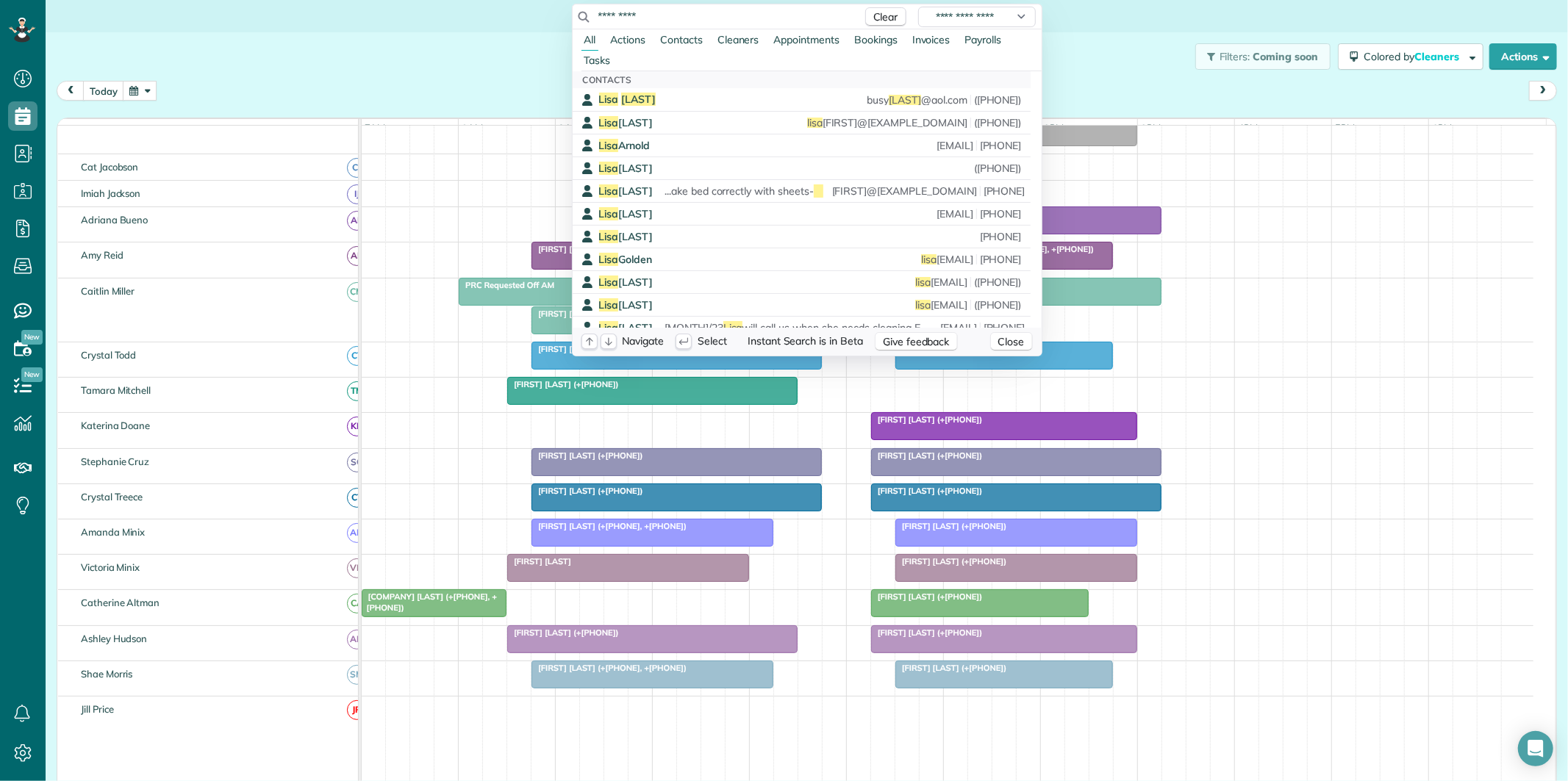 type on "*********" 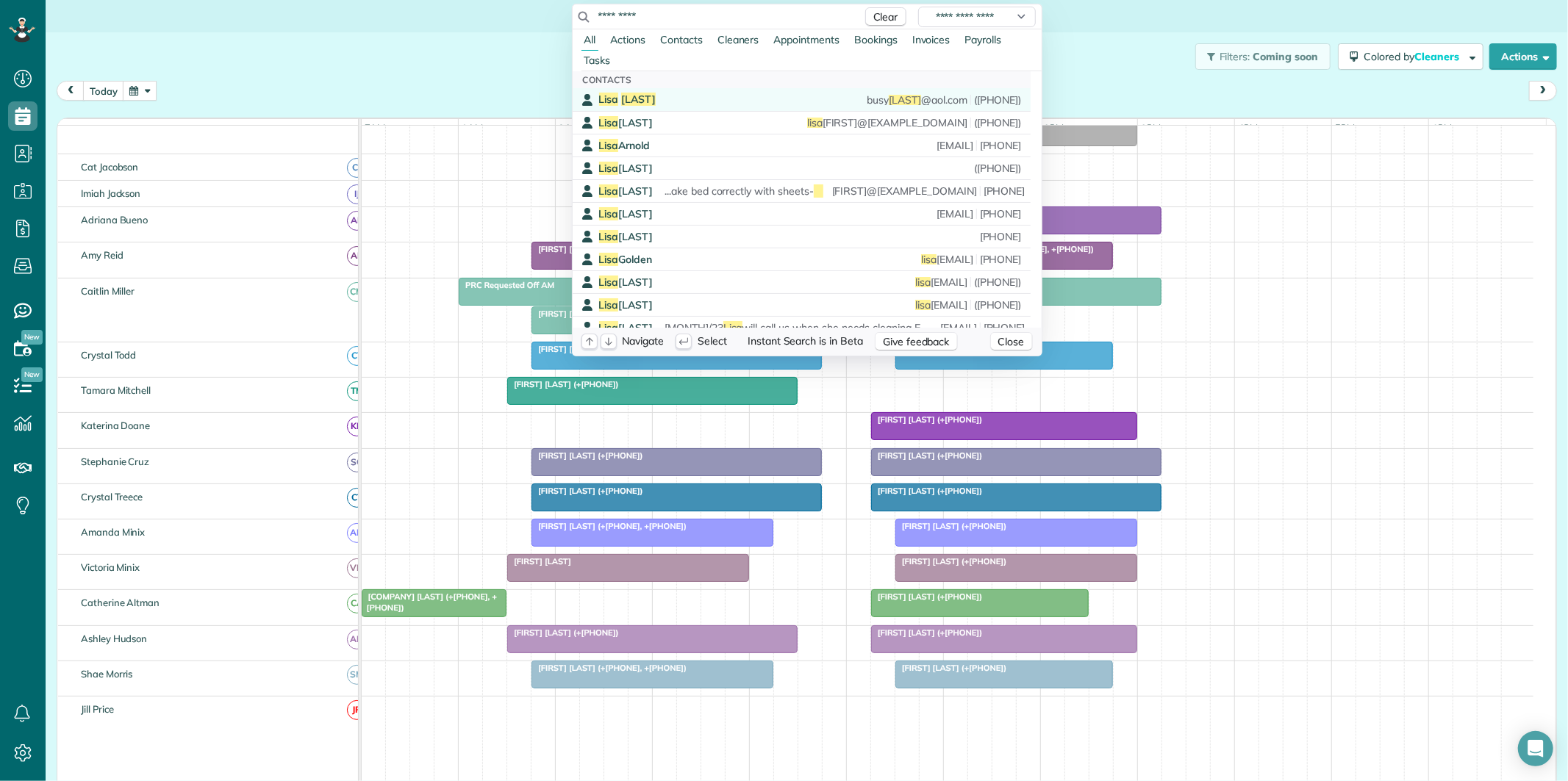click on "Lisa   Bunn busy bunn @aol.com (404) 317-1752" at bounding box center [810, 99] 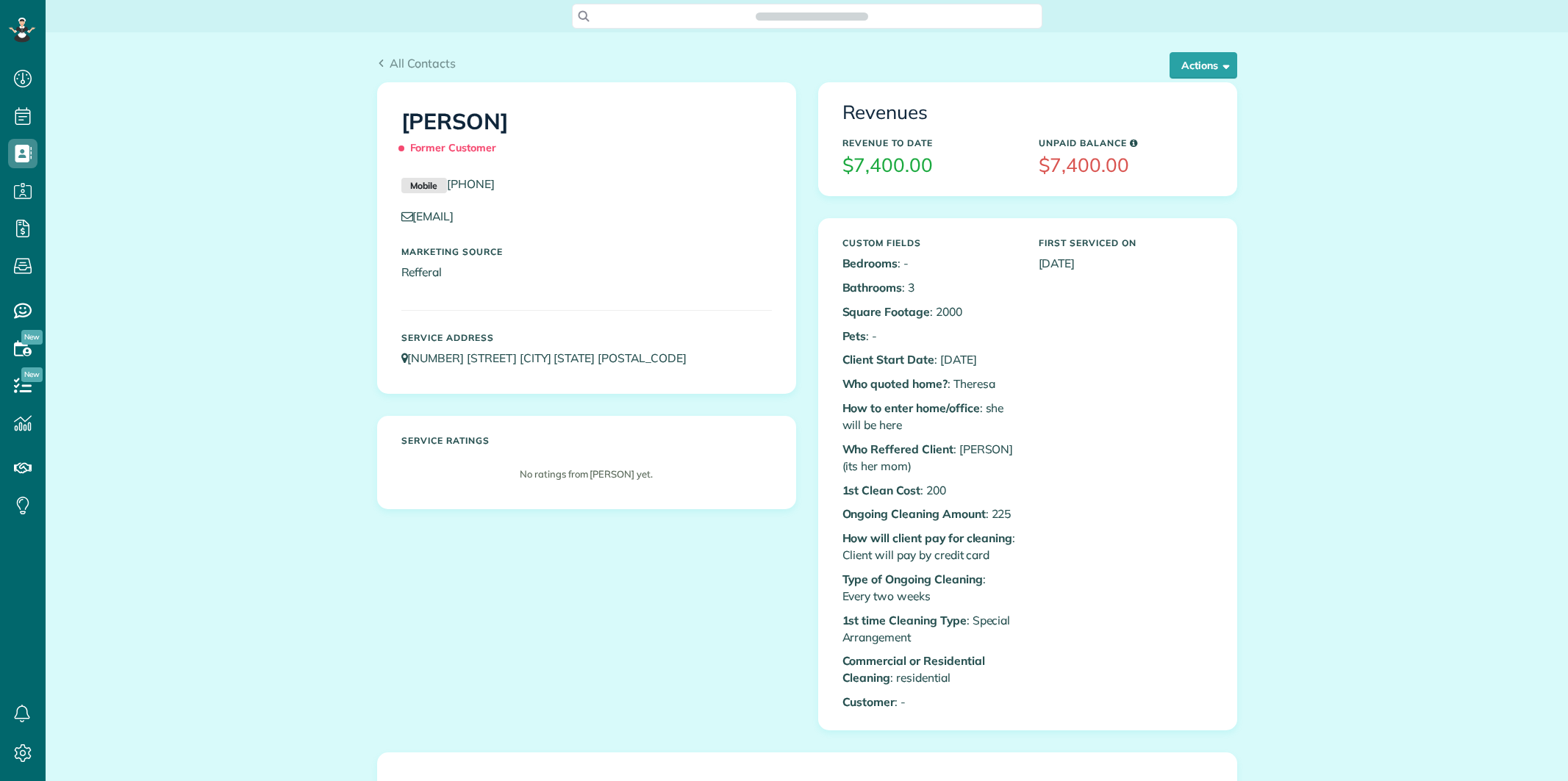 scroll, scrollTop: 0, scrollLeft: 0, axis: both 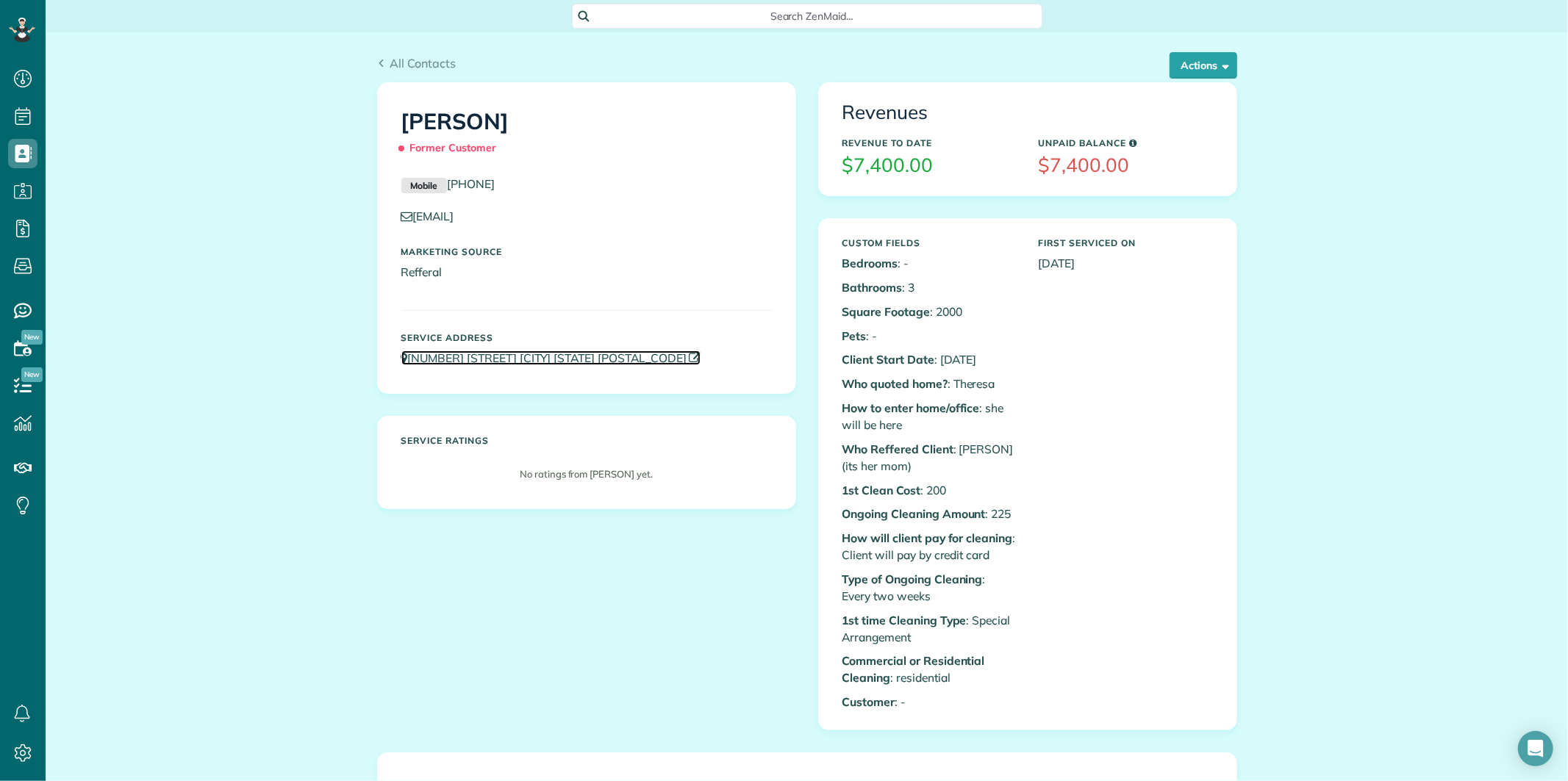 click on "[NUMBER] [STREET] [CITY] [STATE] [POSTAL_CODE]" at bounding box center (551, 358) 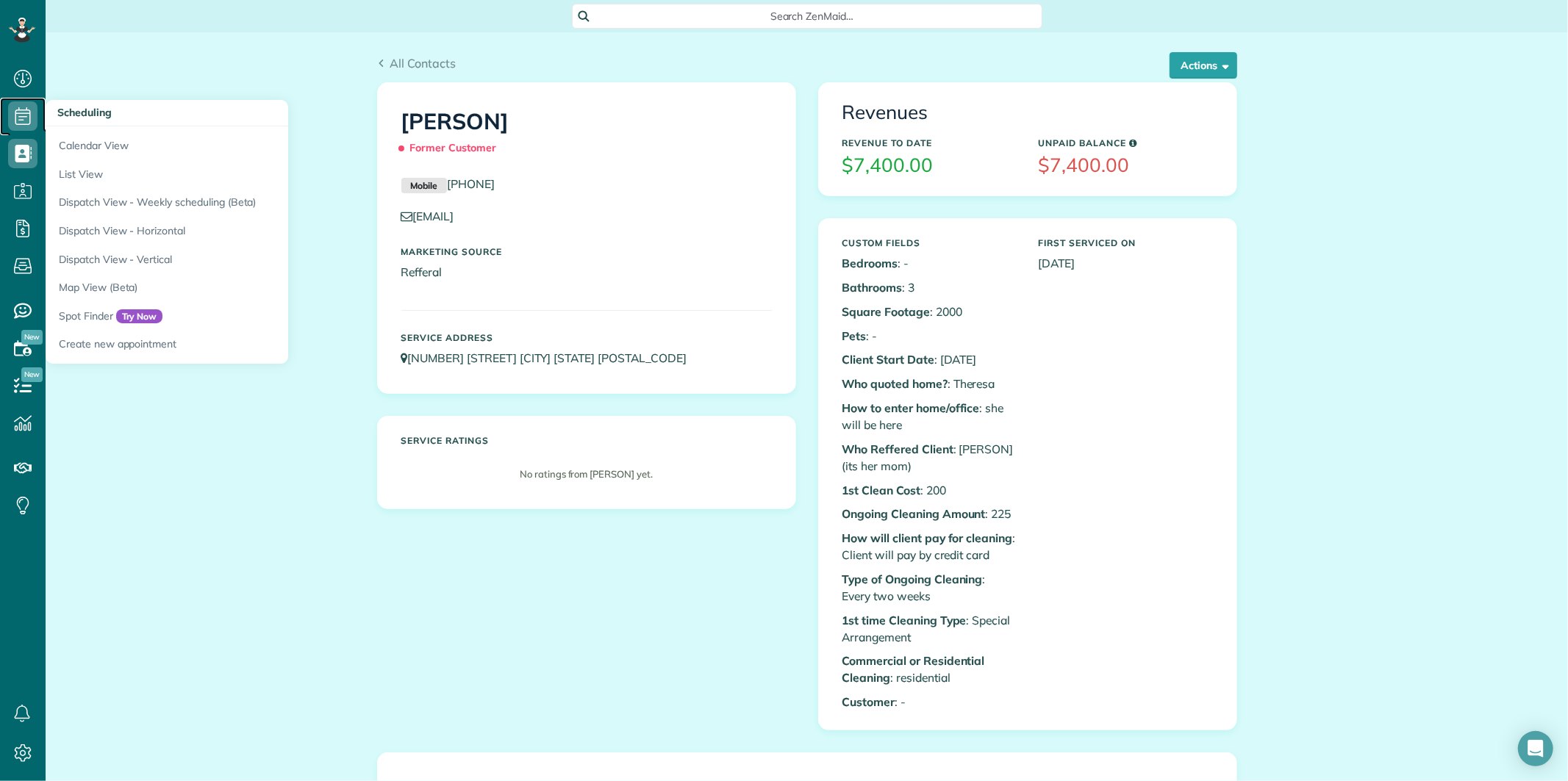 click 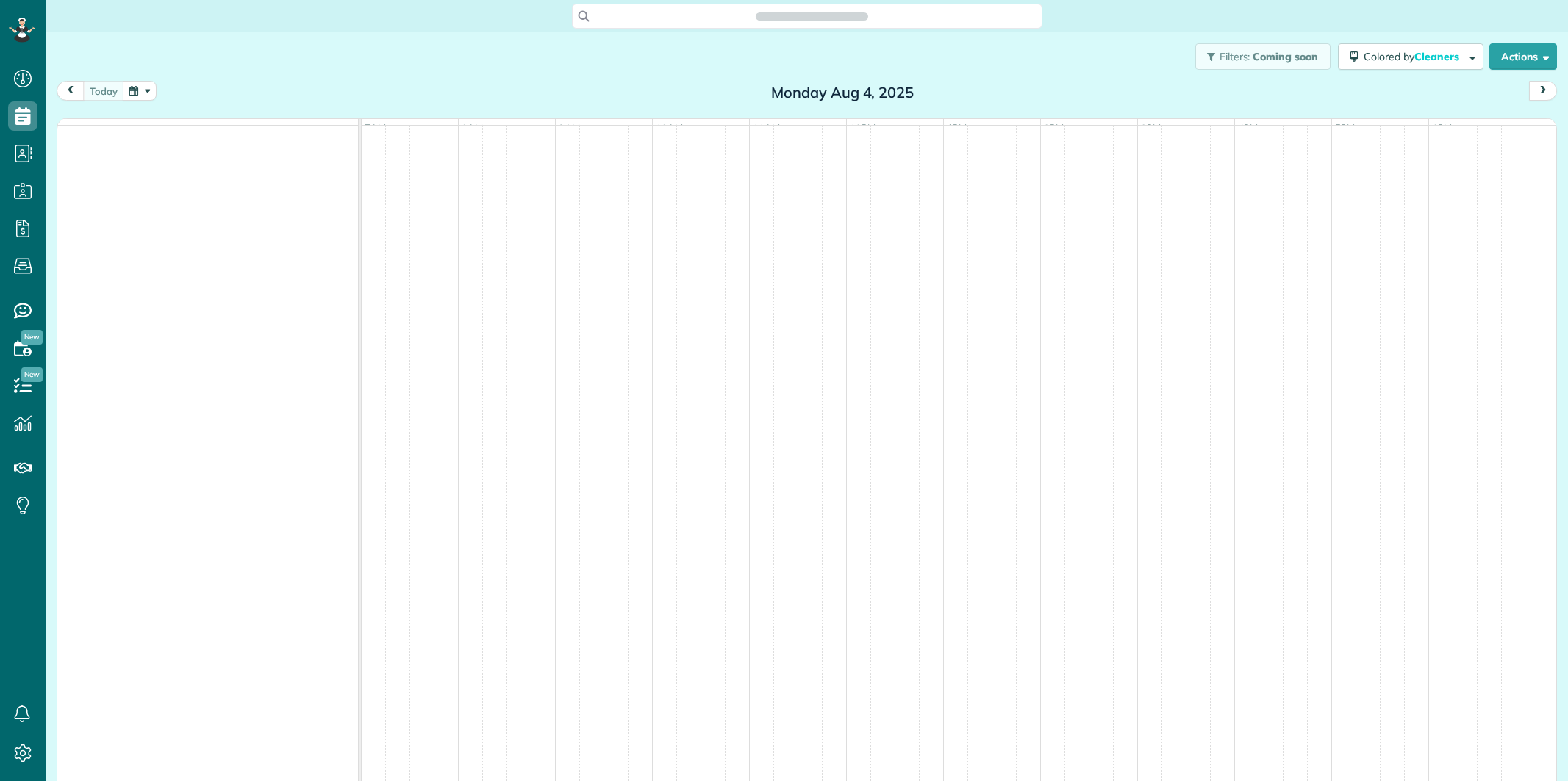 scroll, scrollTop: 0, scrollLeft: 0, axis: both 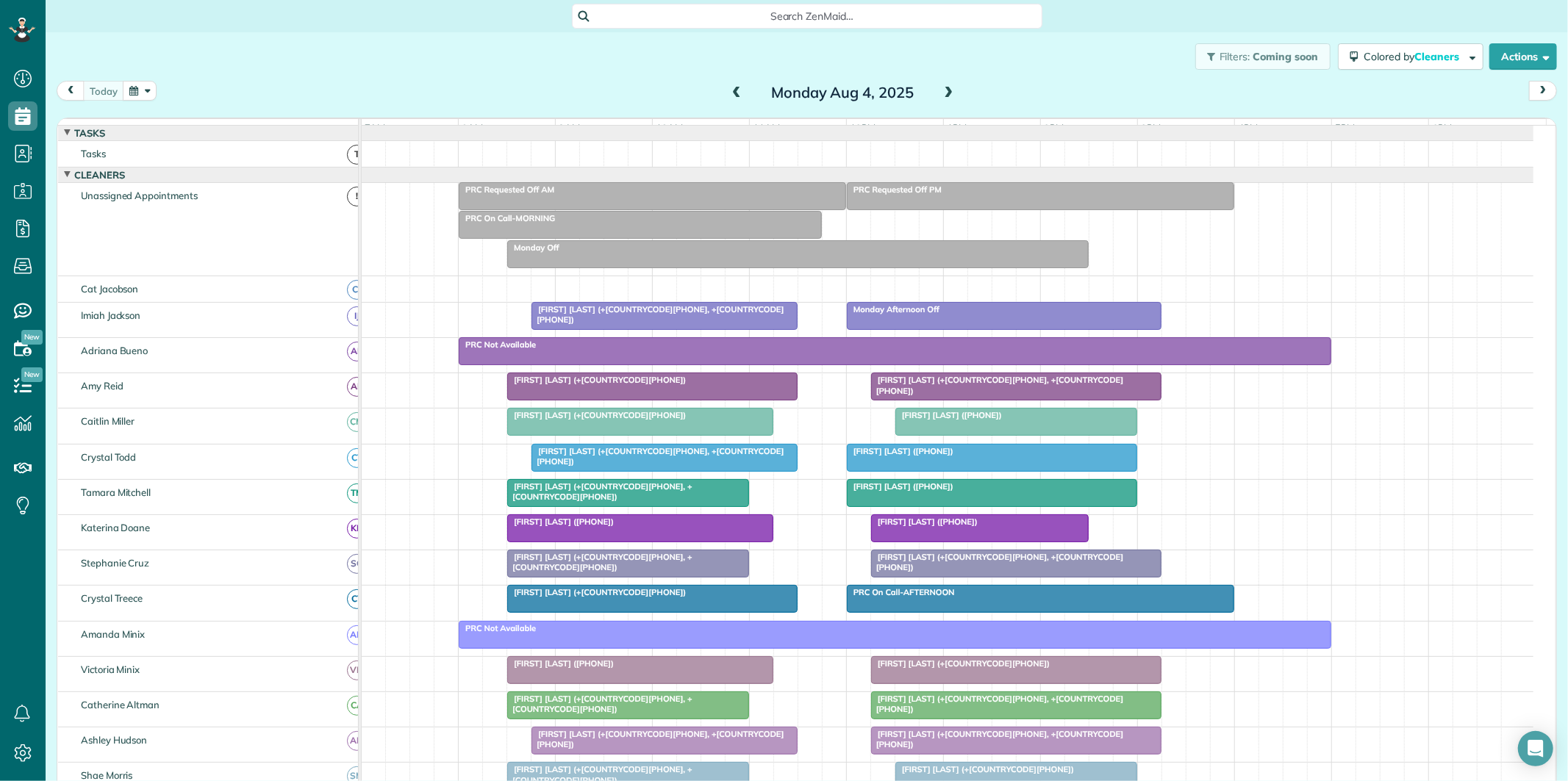click at bounding box center (949, 93) 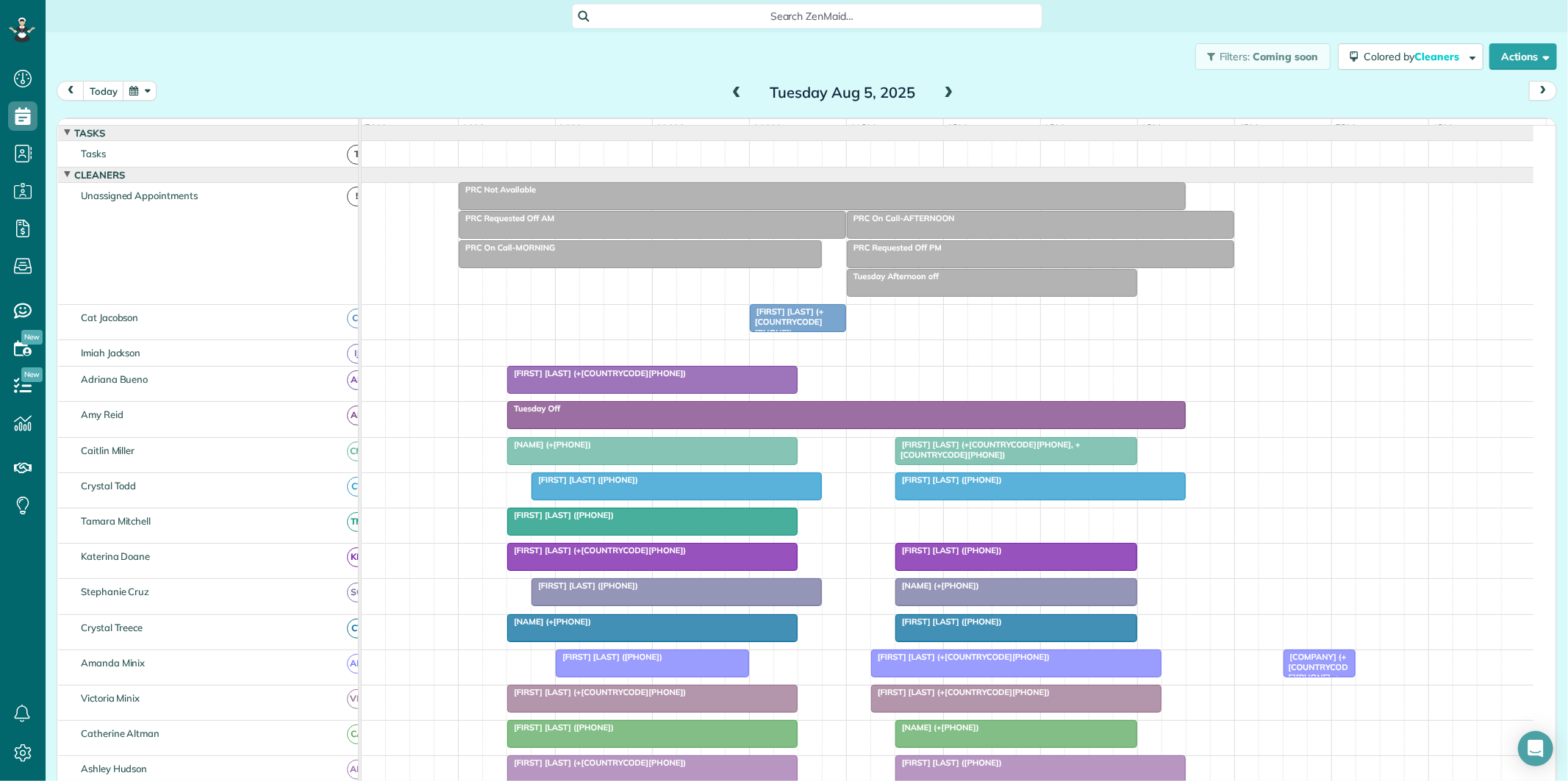 click at bounding box center [949, 93] 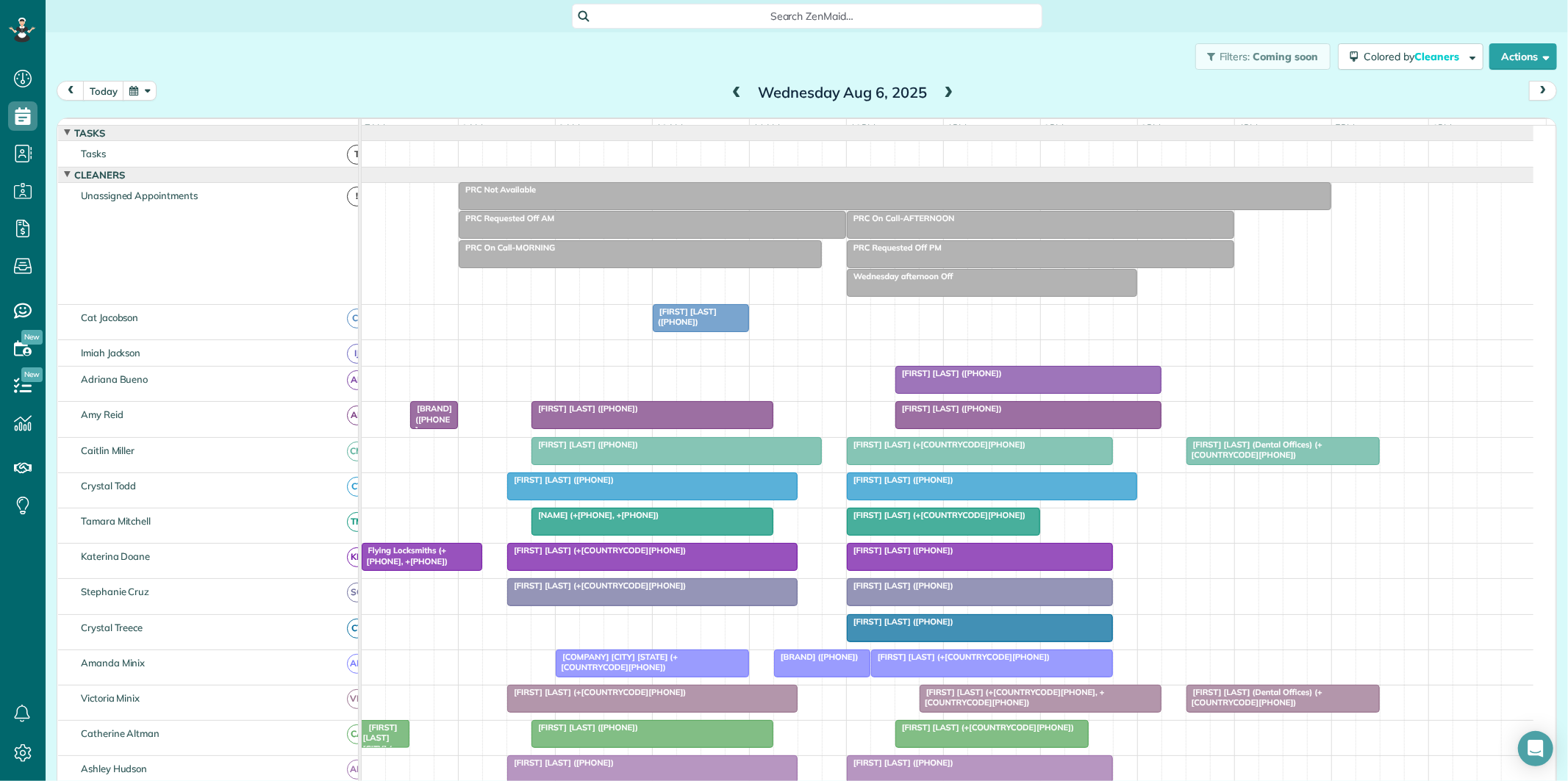 scroll, scrollTop: 82, scrollLeft: 0, axis: vertical 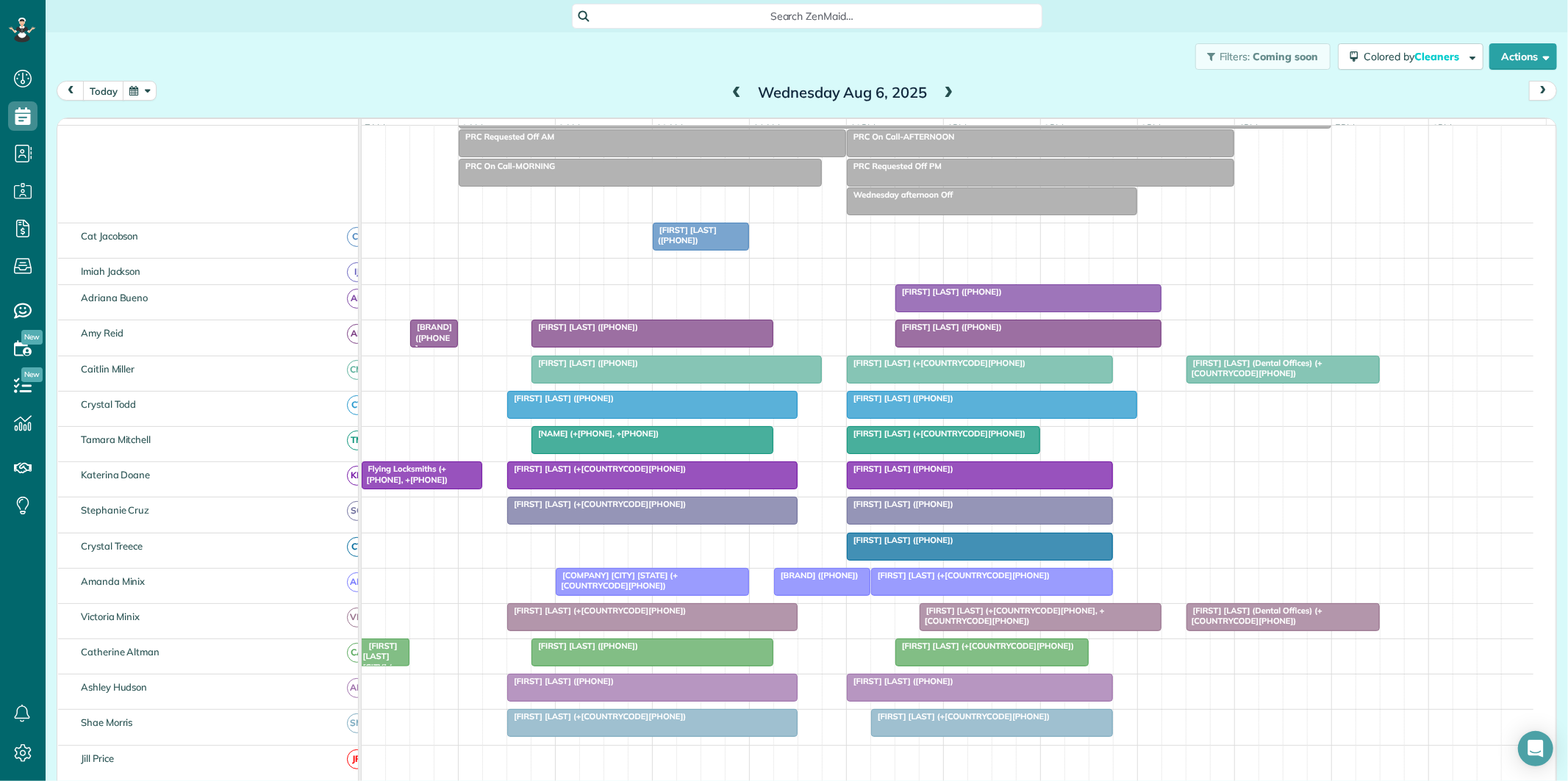 click at bounding box center [949, 93] 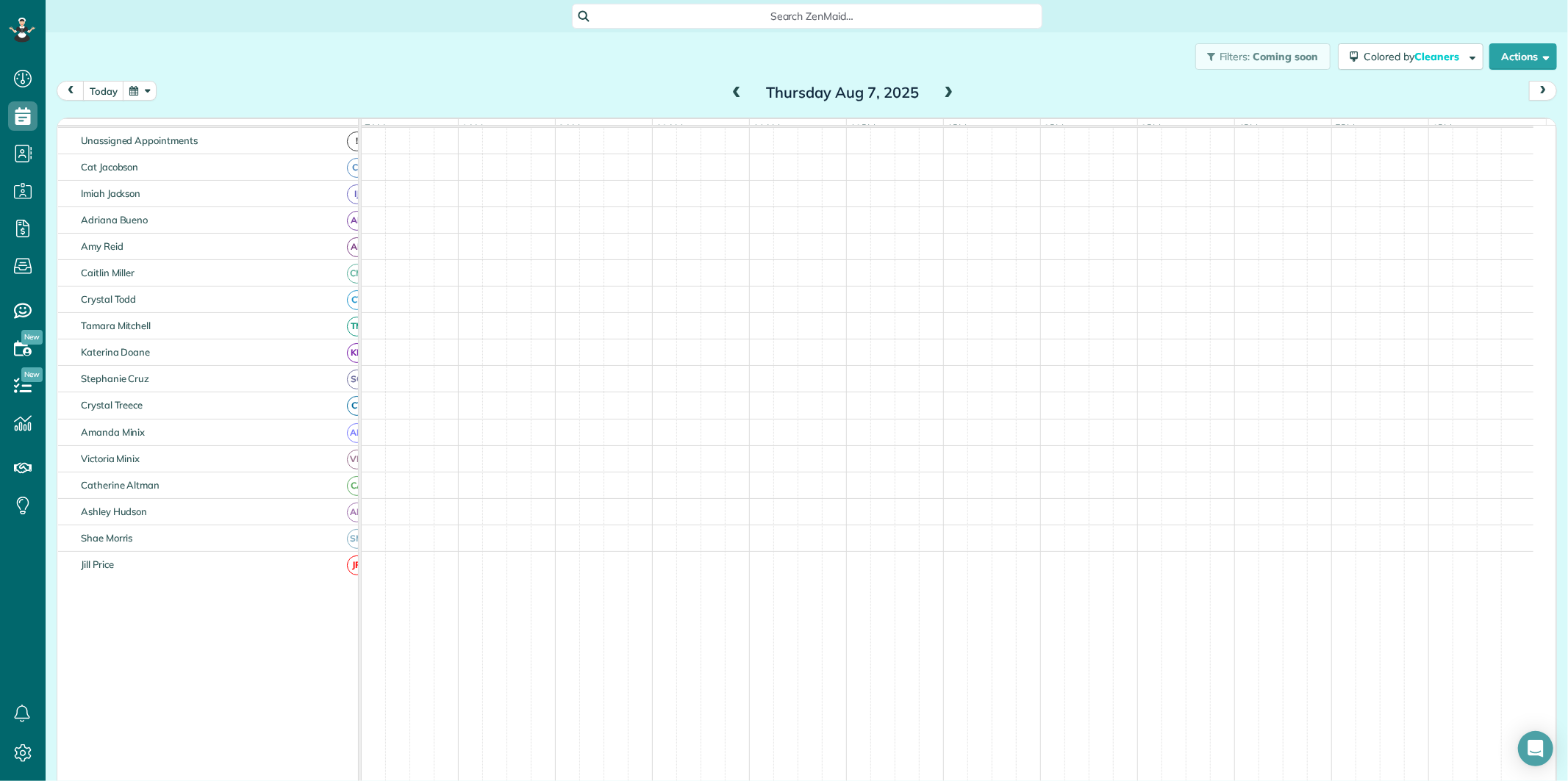 scroll, scrollTop: 0, scrollLeft: 0, axis: both 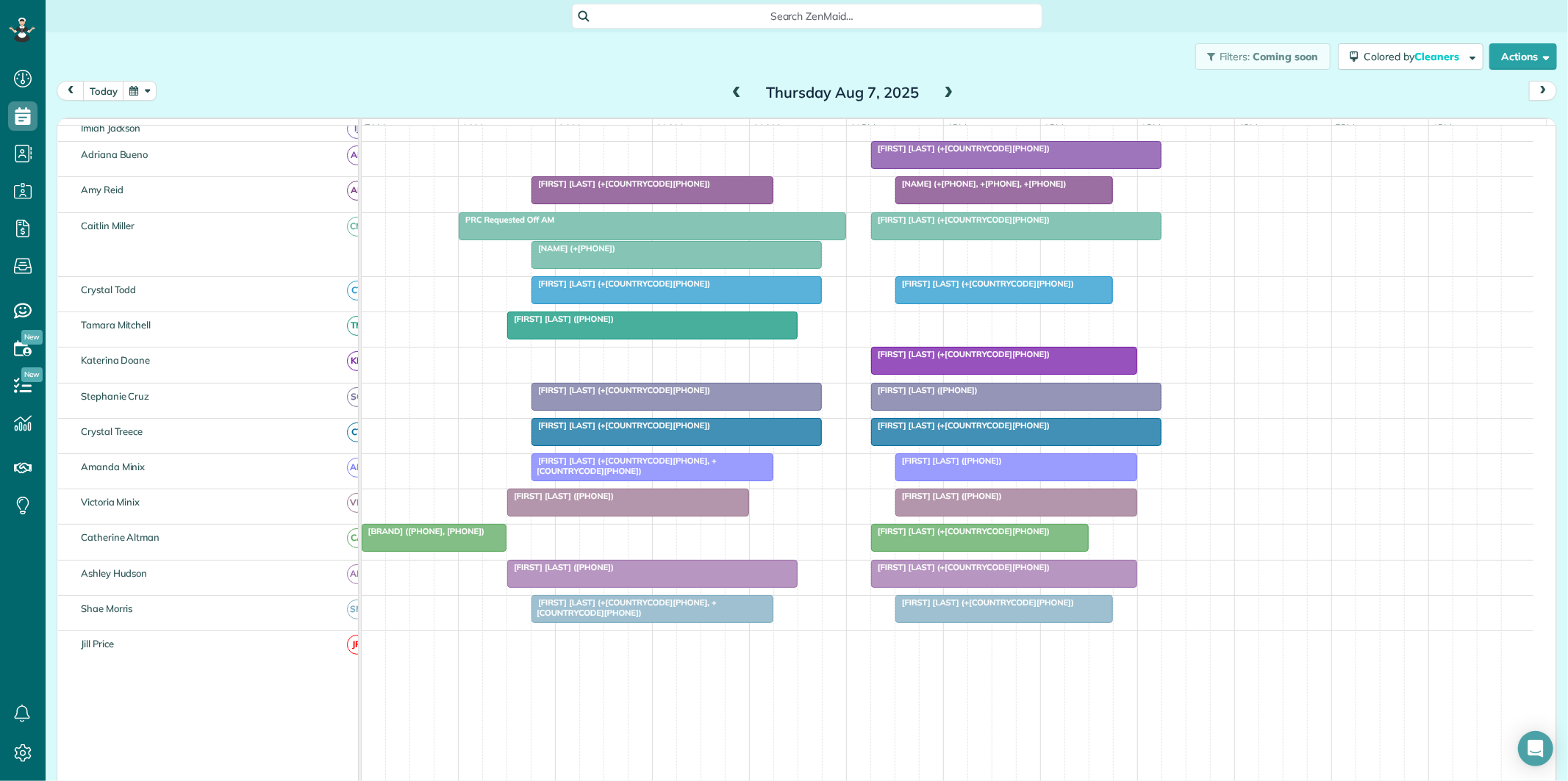 click on "[BRAND] ([PHONE], [PHONE])" at bounding box center [434, 531] 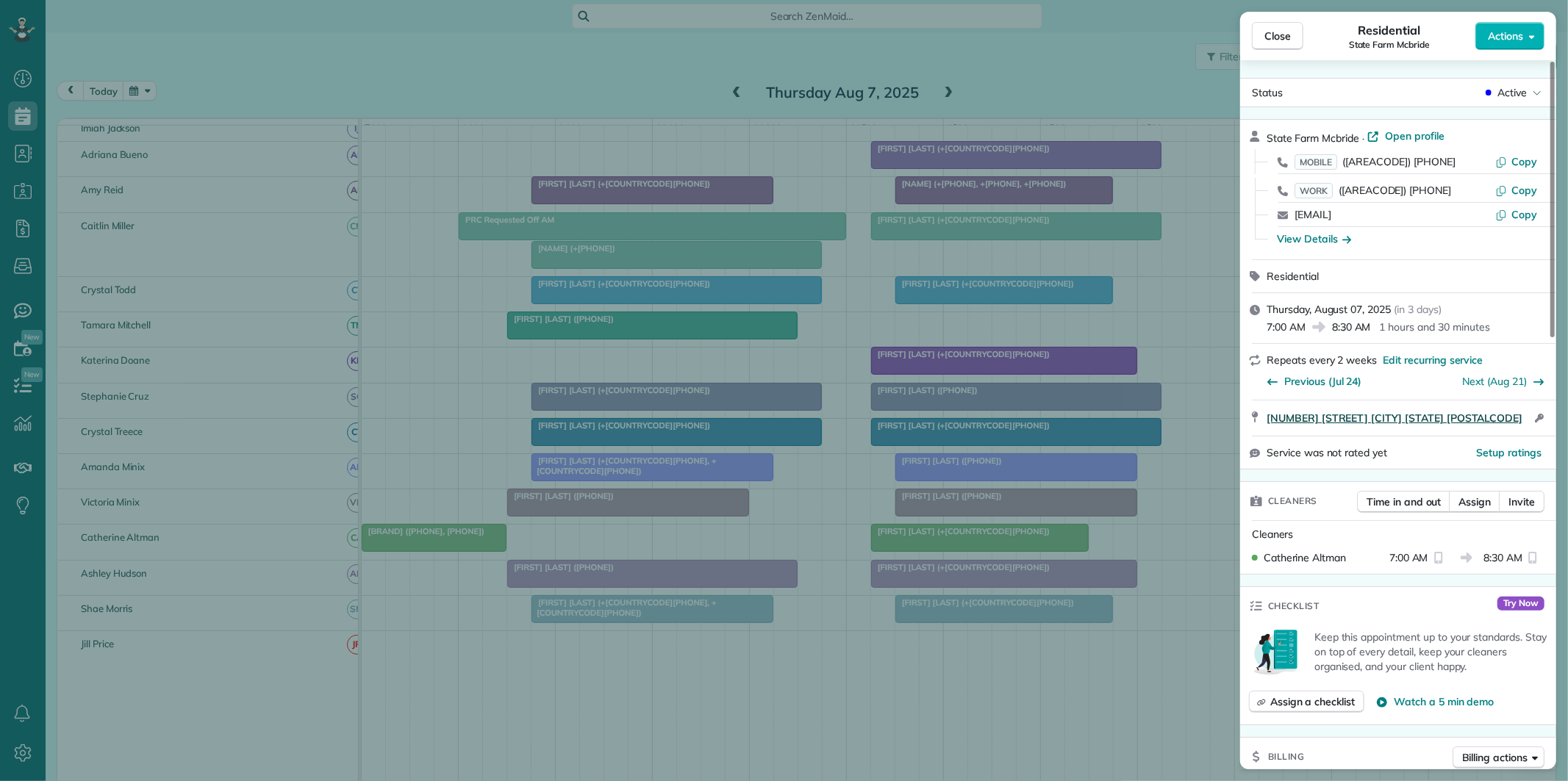 click on "[NUMBER] [STREET] [CITY] [STATE] [POSTALCODE]" at bounding box center (1395, 418) 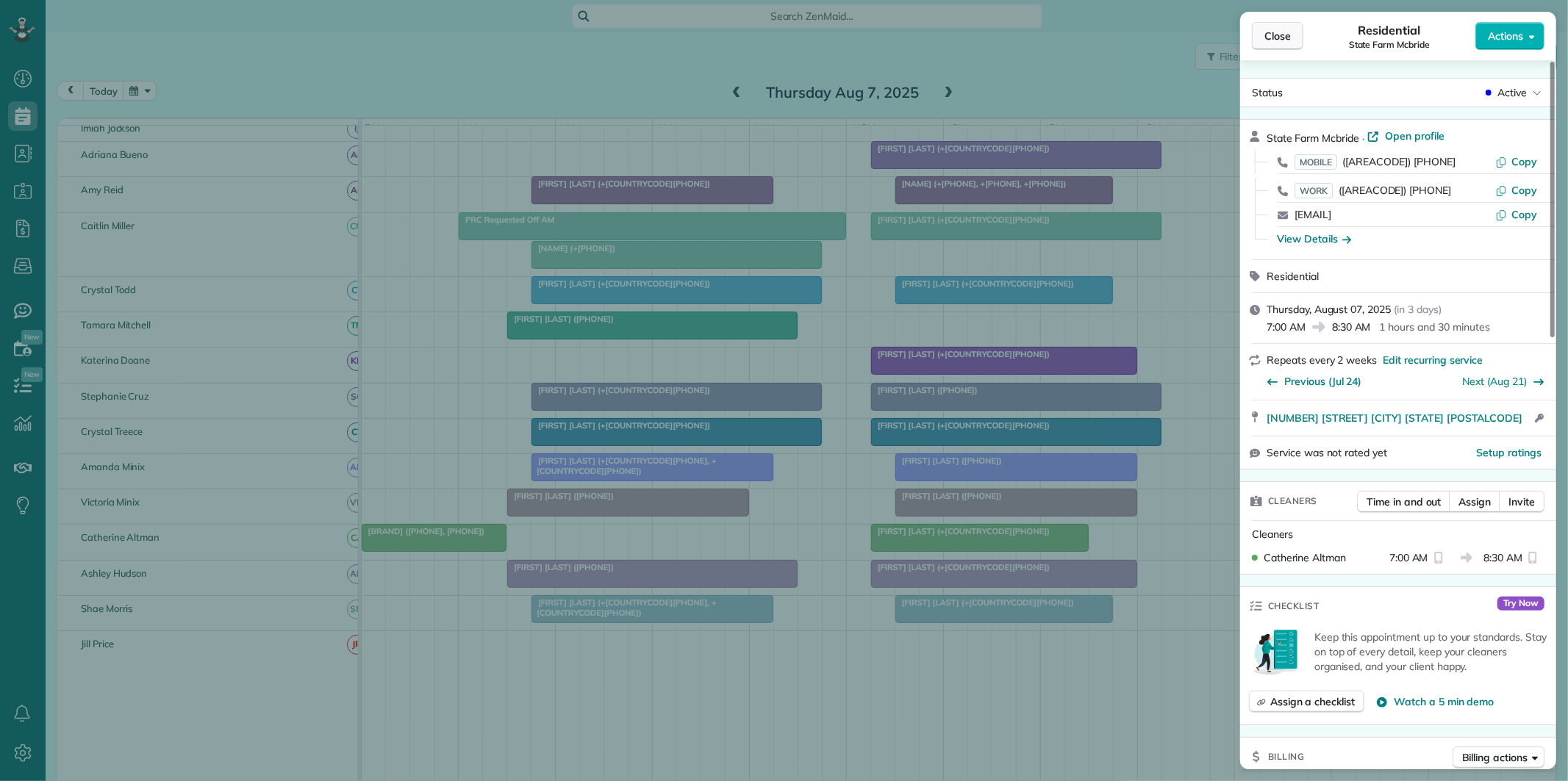 click on "Close" at bounding box center [1278, 36] 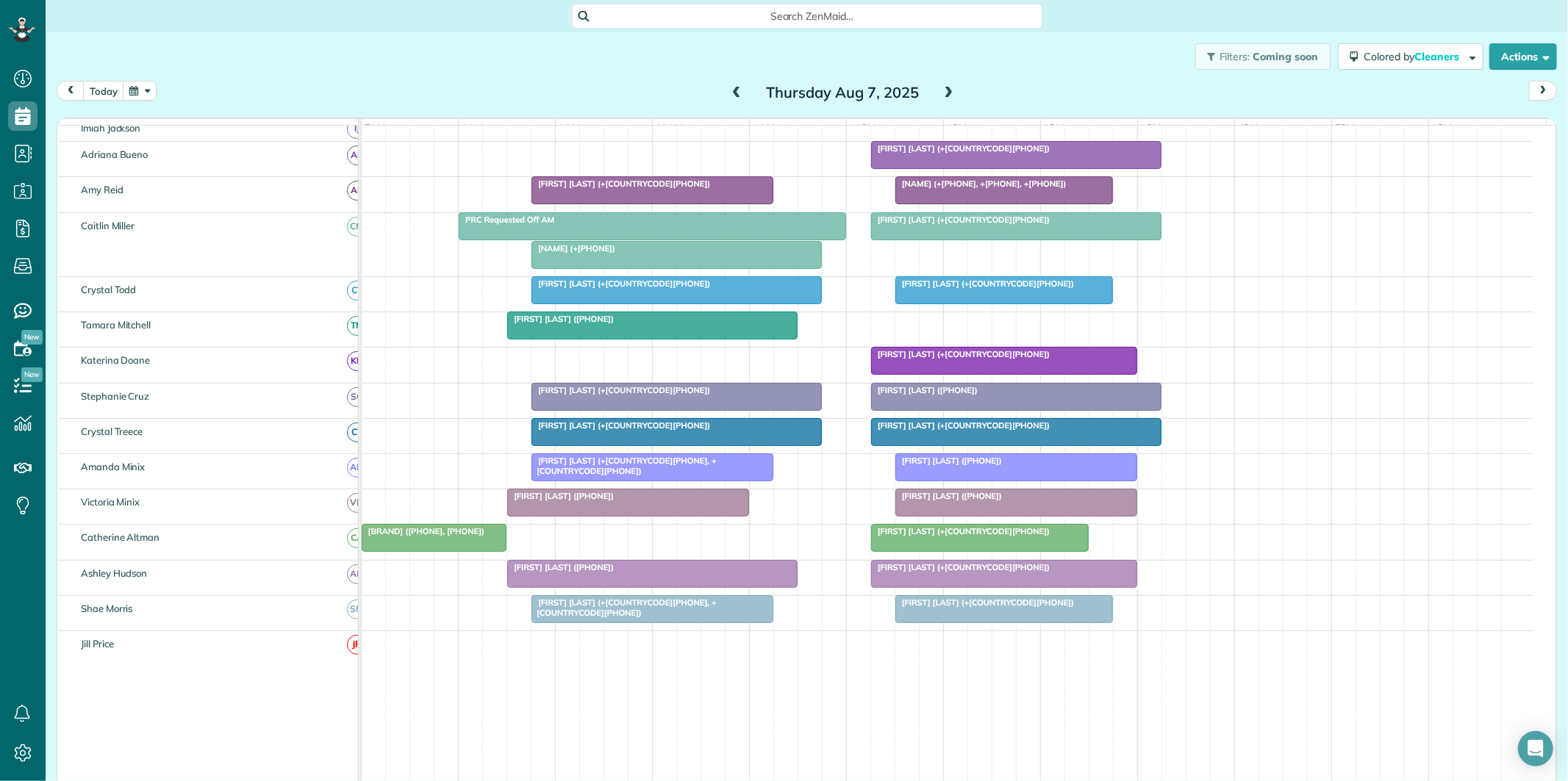 click at bounding box center [1016, 467] 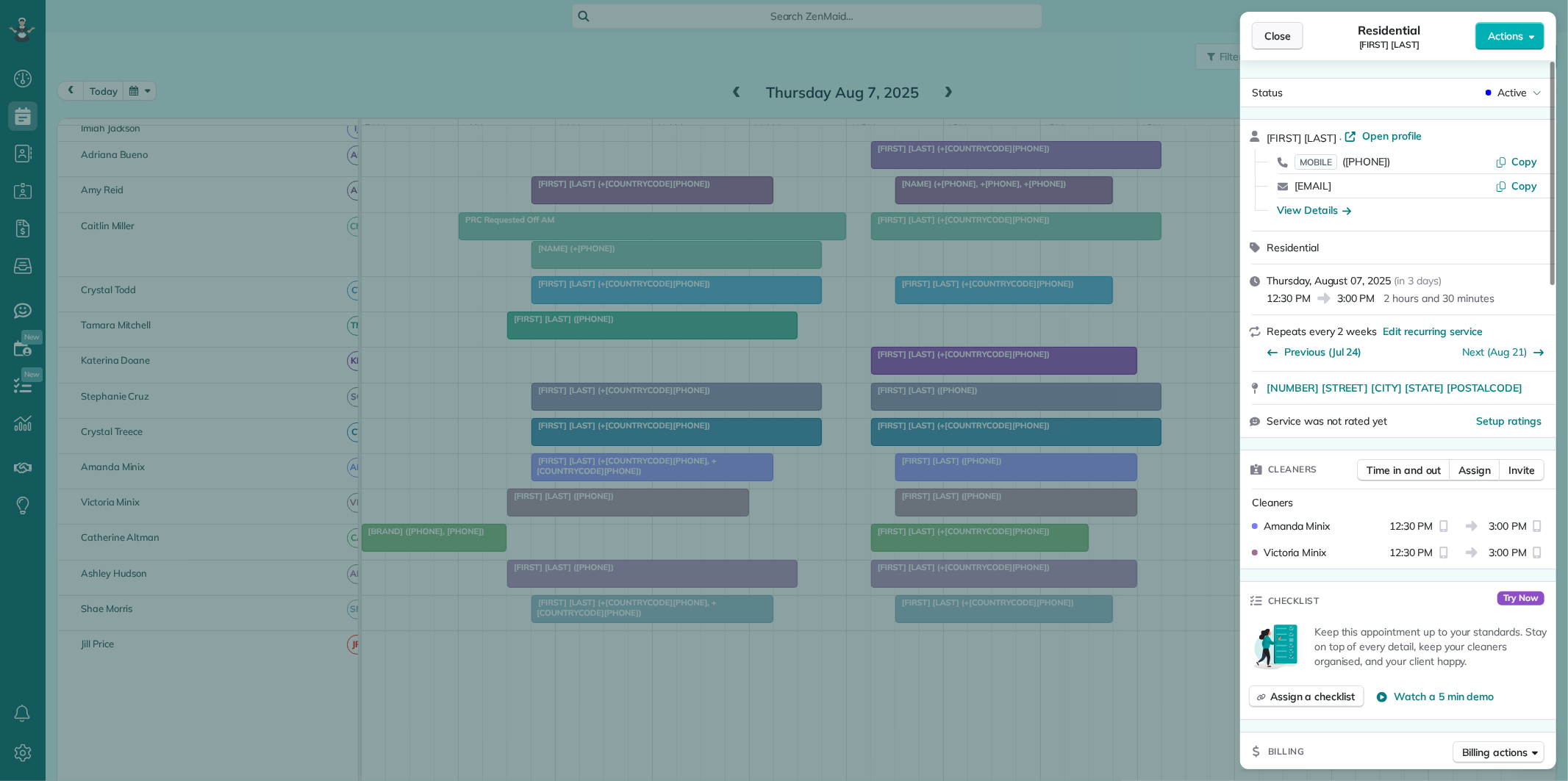 click on "Close" at bounding box center (1278, 36) 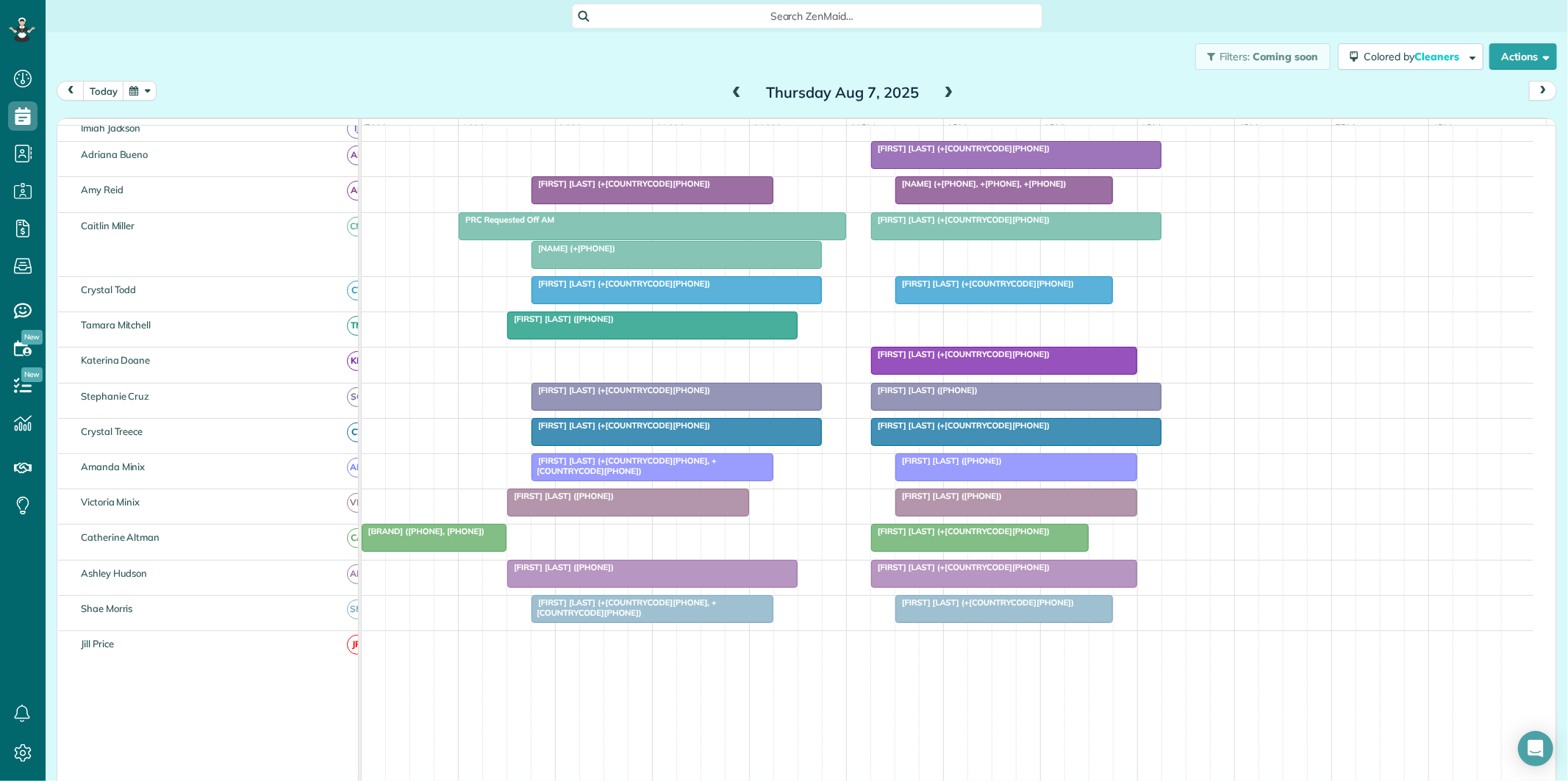 click at bounding box center [140, 90] 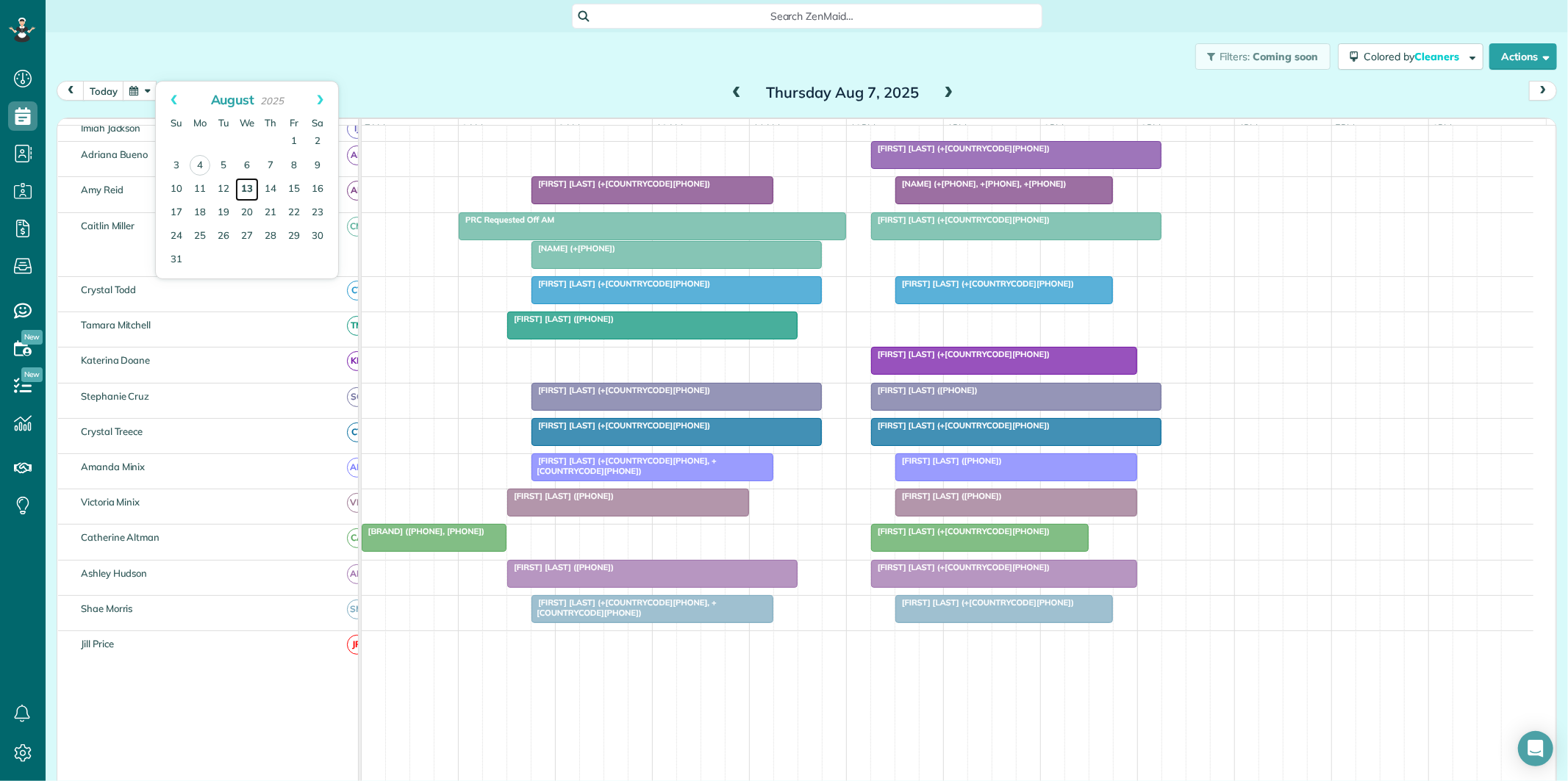 click on "13" at bounding box center [247, 190] 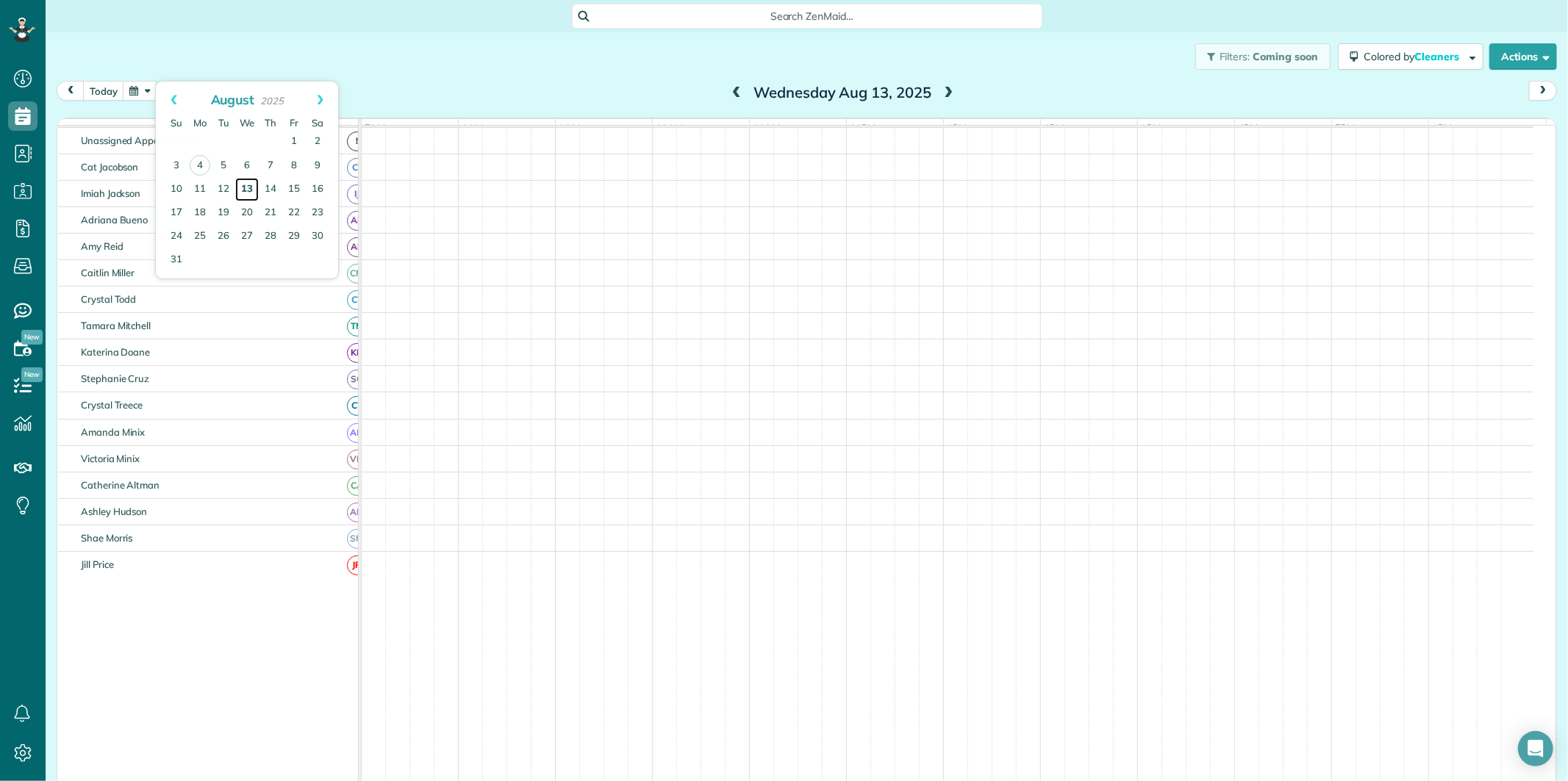 scroll, scrollTop: 55, scrollLeft: 0, axis: vertical 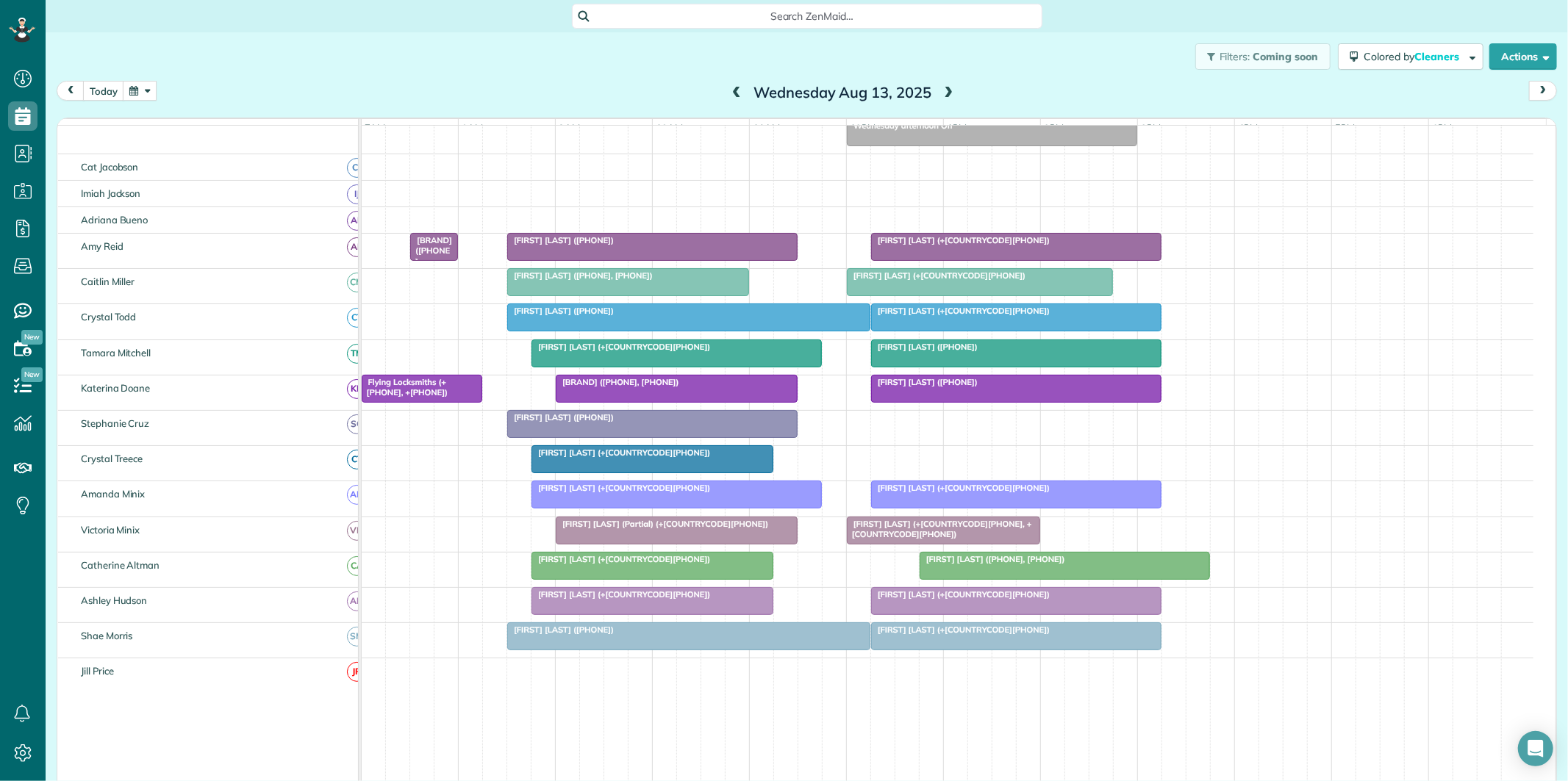 click at bounding box center (949, 93) 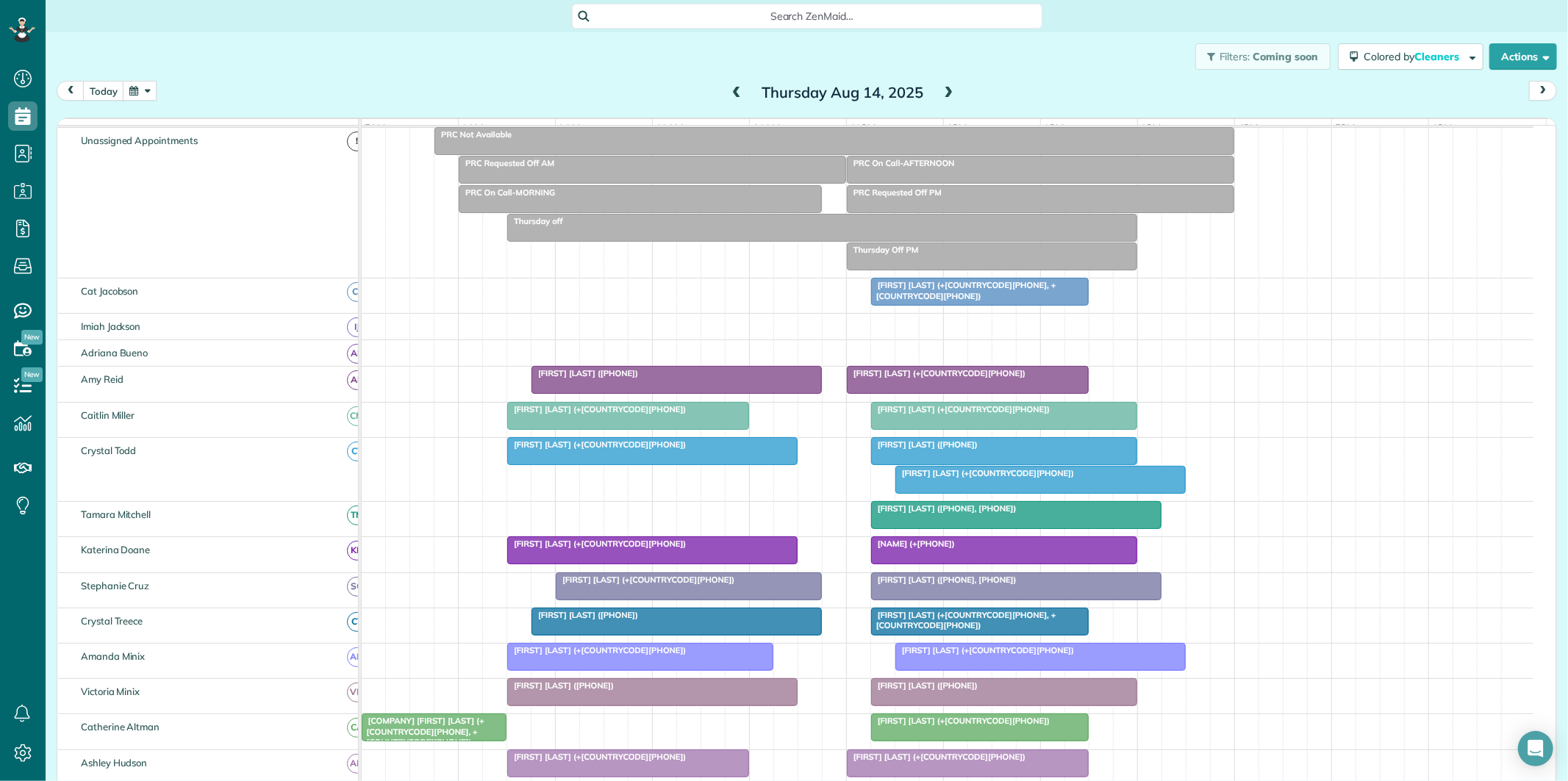 scroll, scrollTop: 179, scrollLeft: 0, axis: vertical 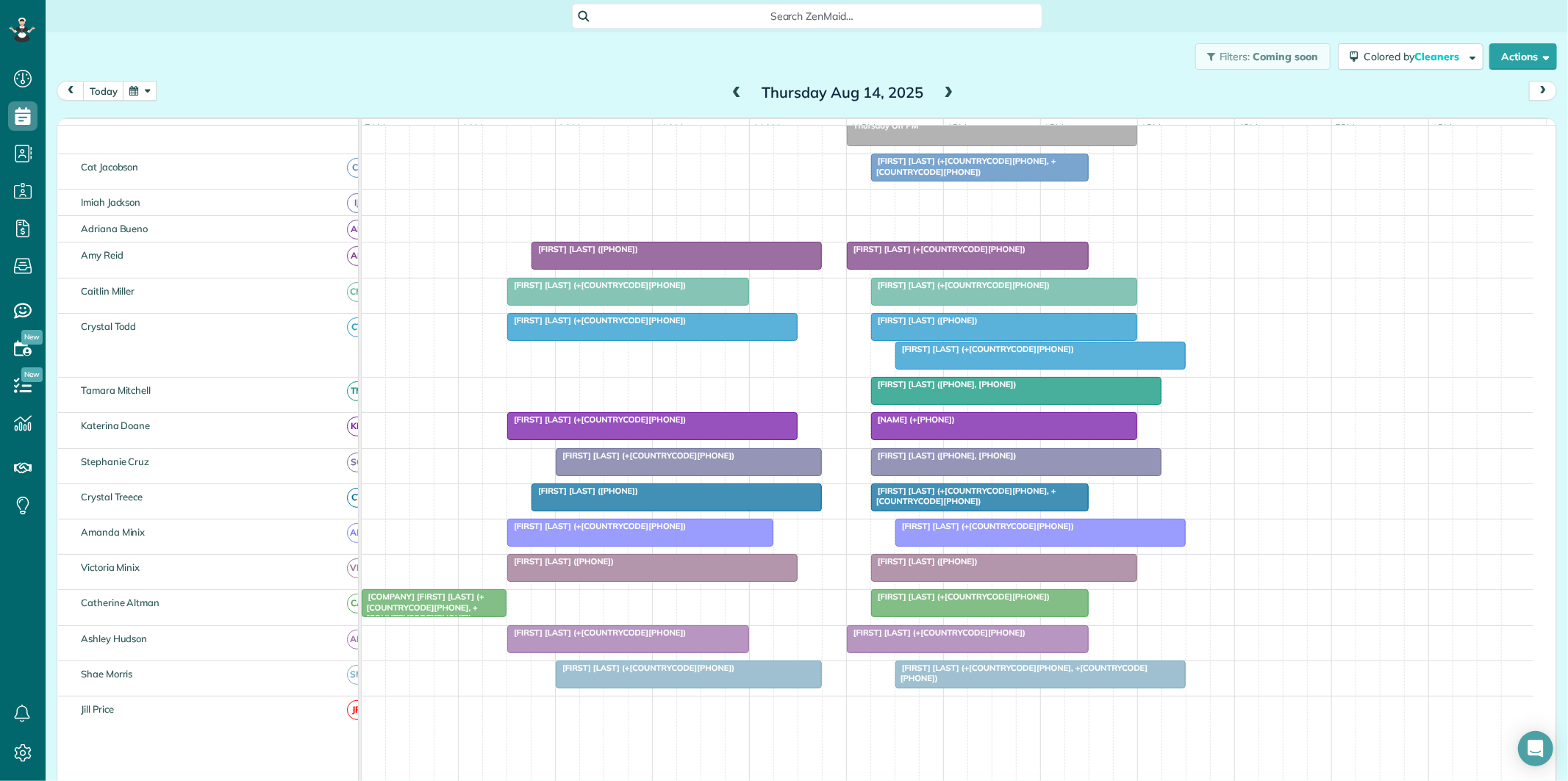 click at bounding box center (737, 93) 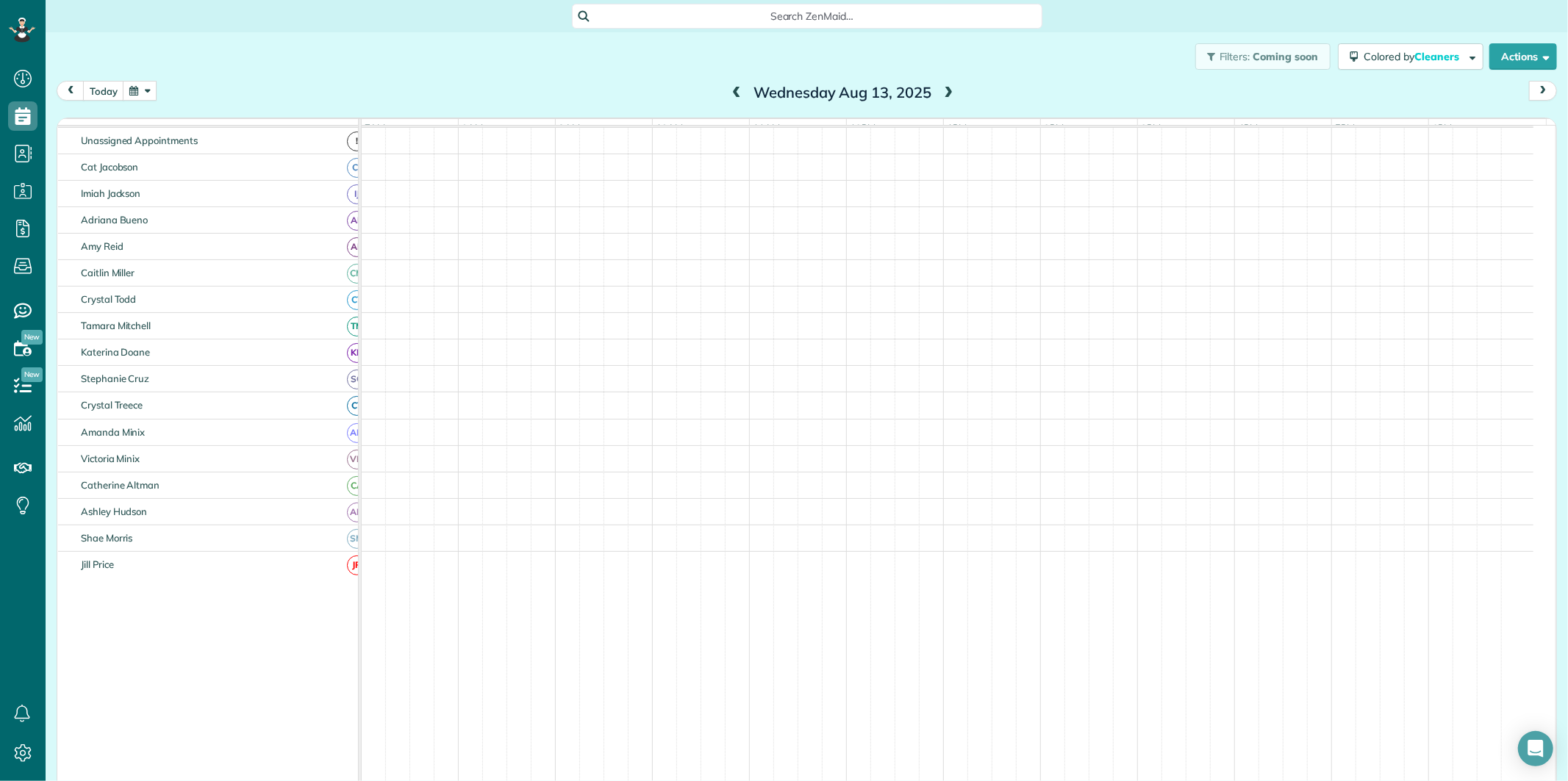 scroll, scrollTop: 55, scrollLeft: 0, axis: vertical 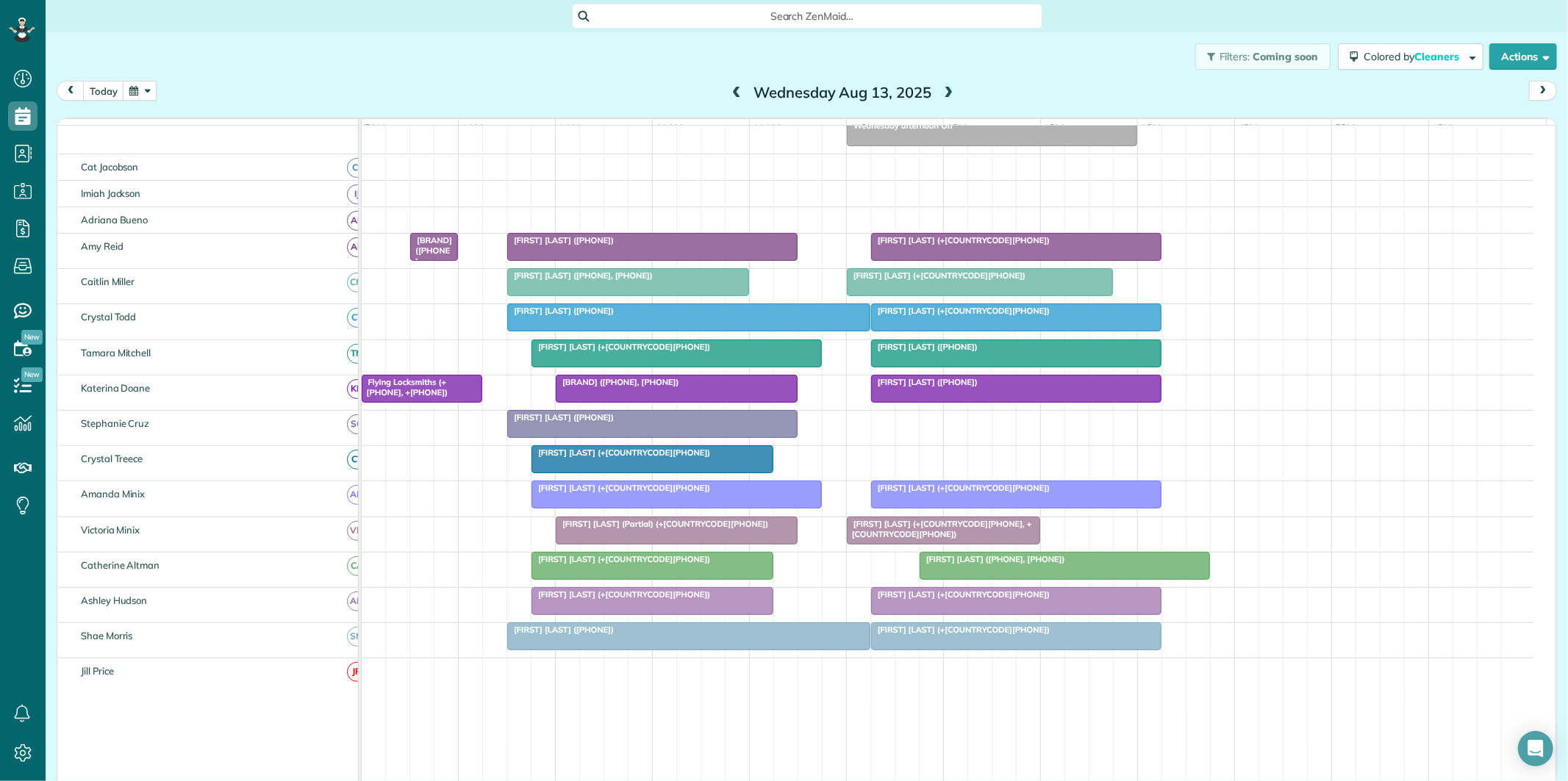 click at bounding box center [949, 93] 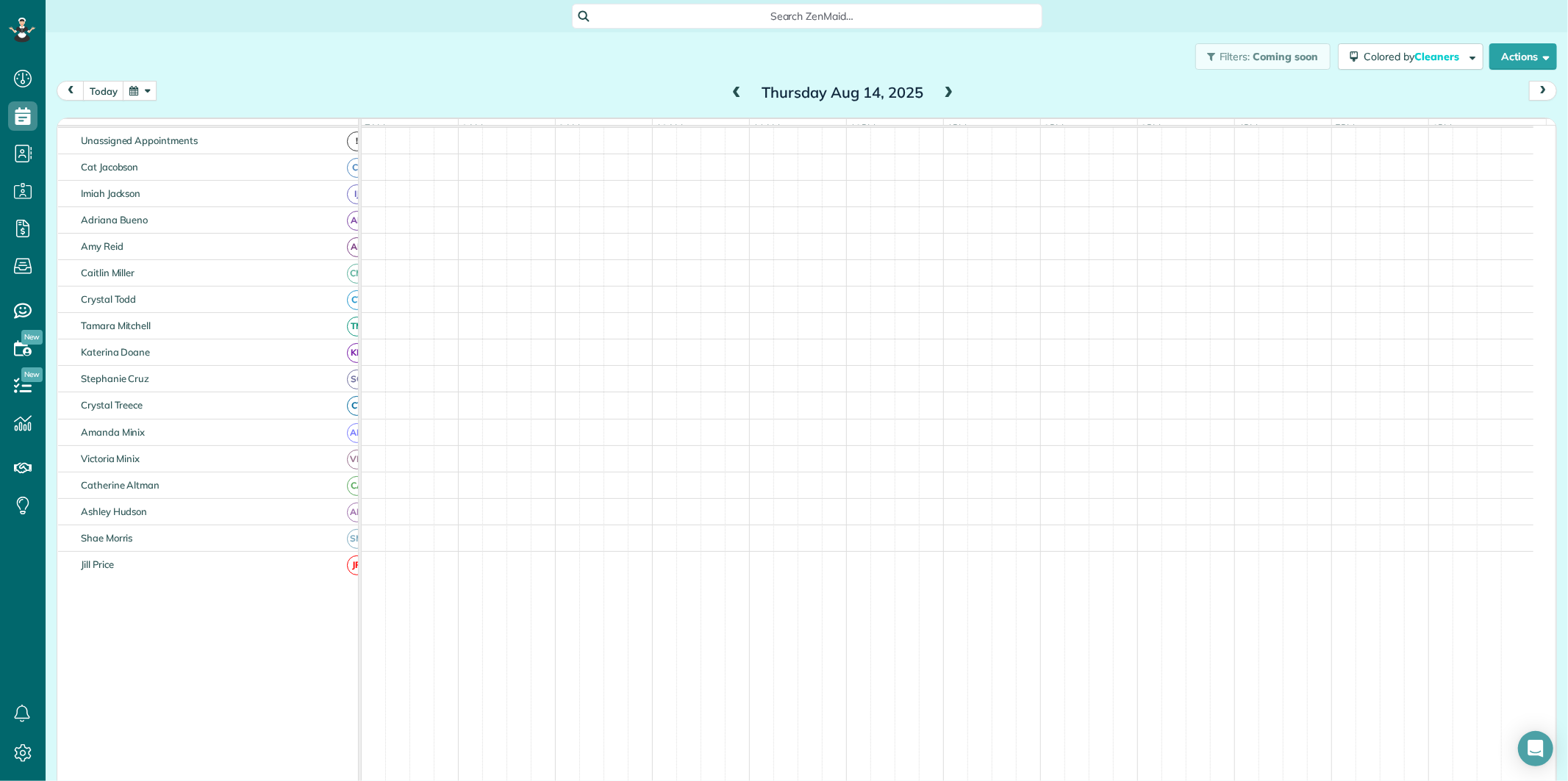 scroll, scrollTop: 55, scrollLeft: 0, axis: vertical 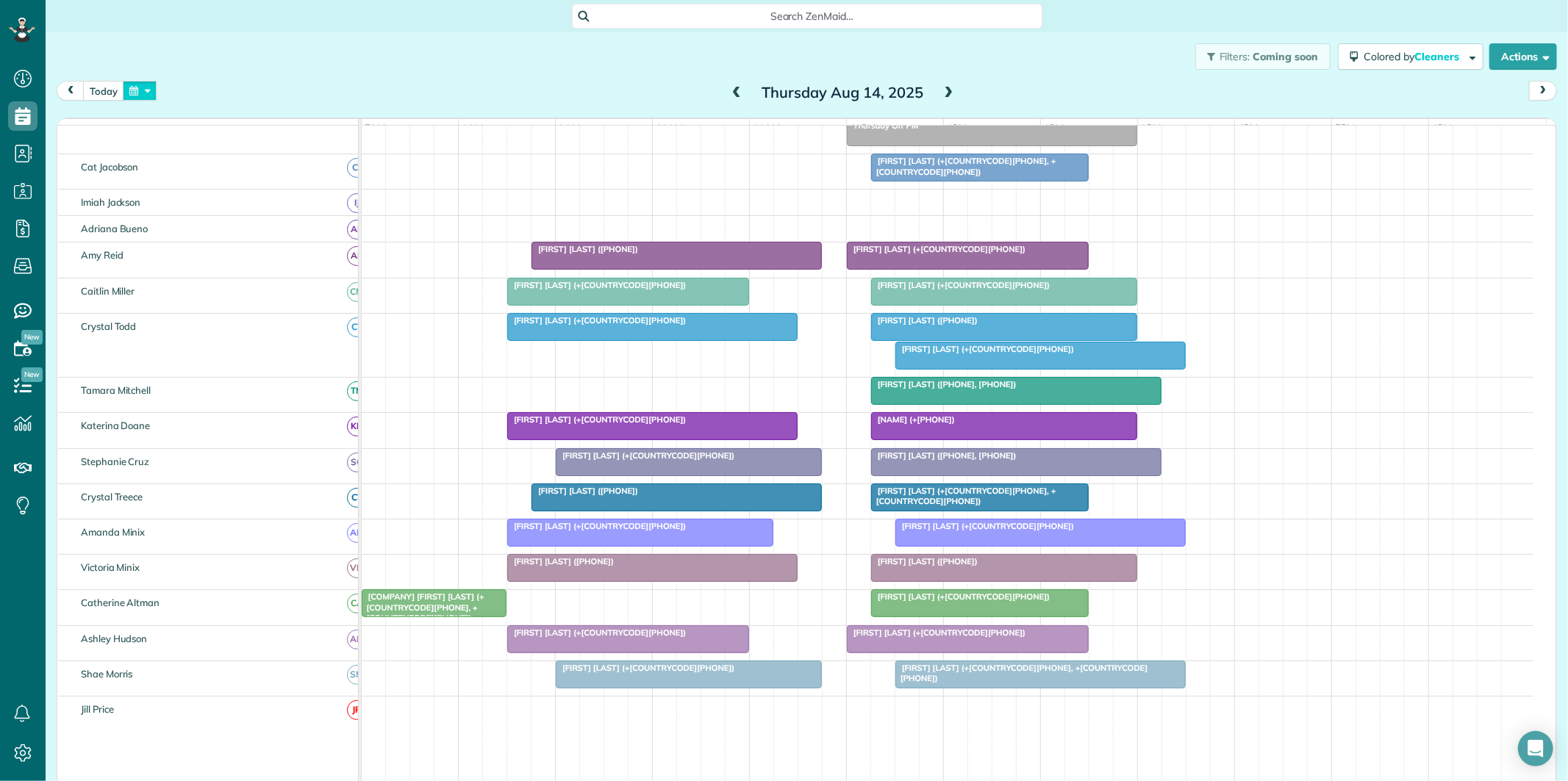 click at bounding box center (140, 90) 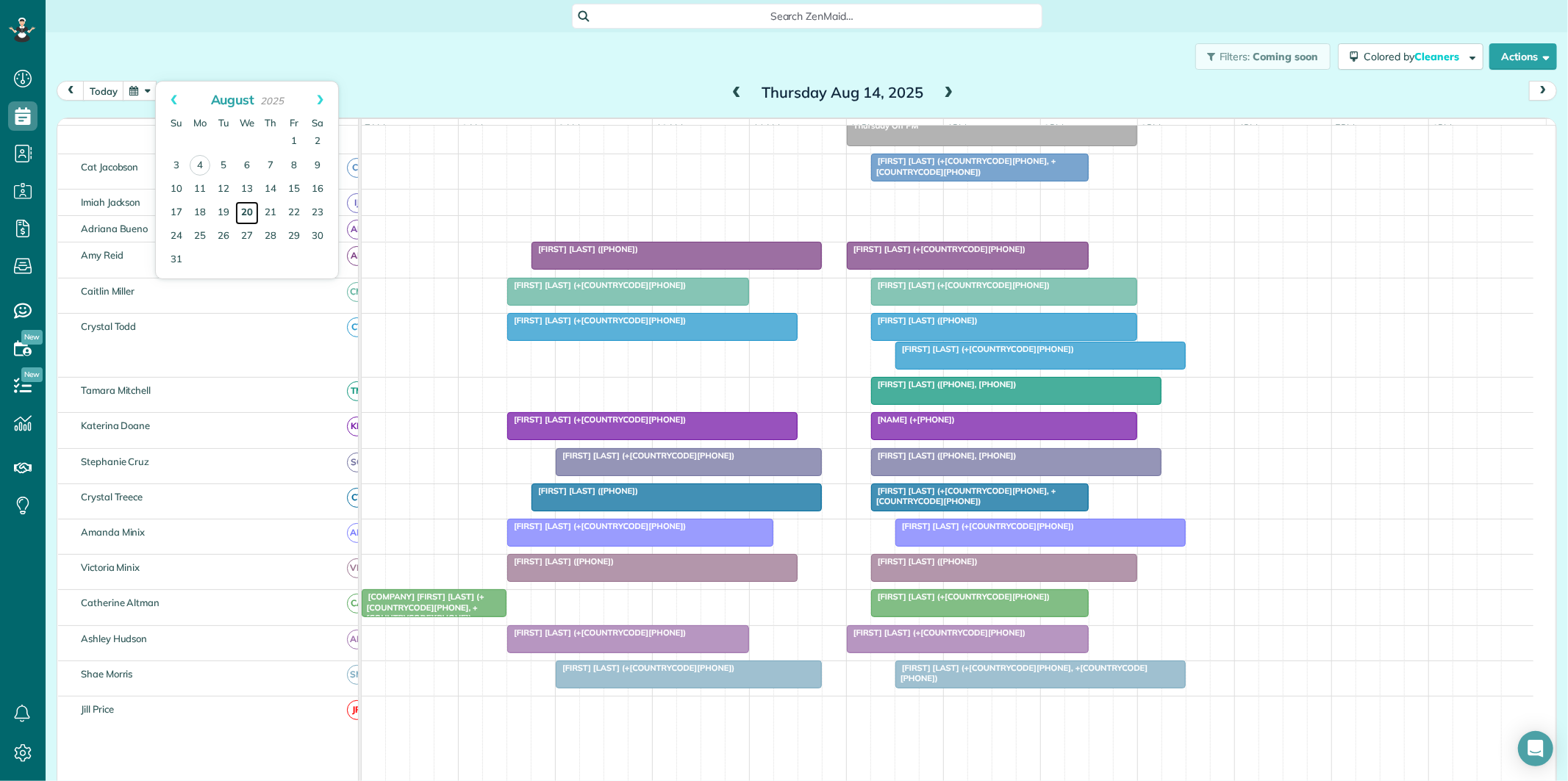 click on "20" at bounding box center [247, 213] 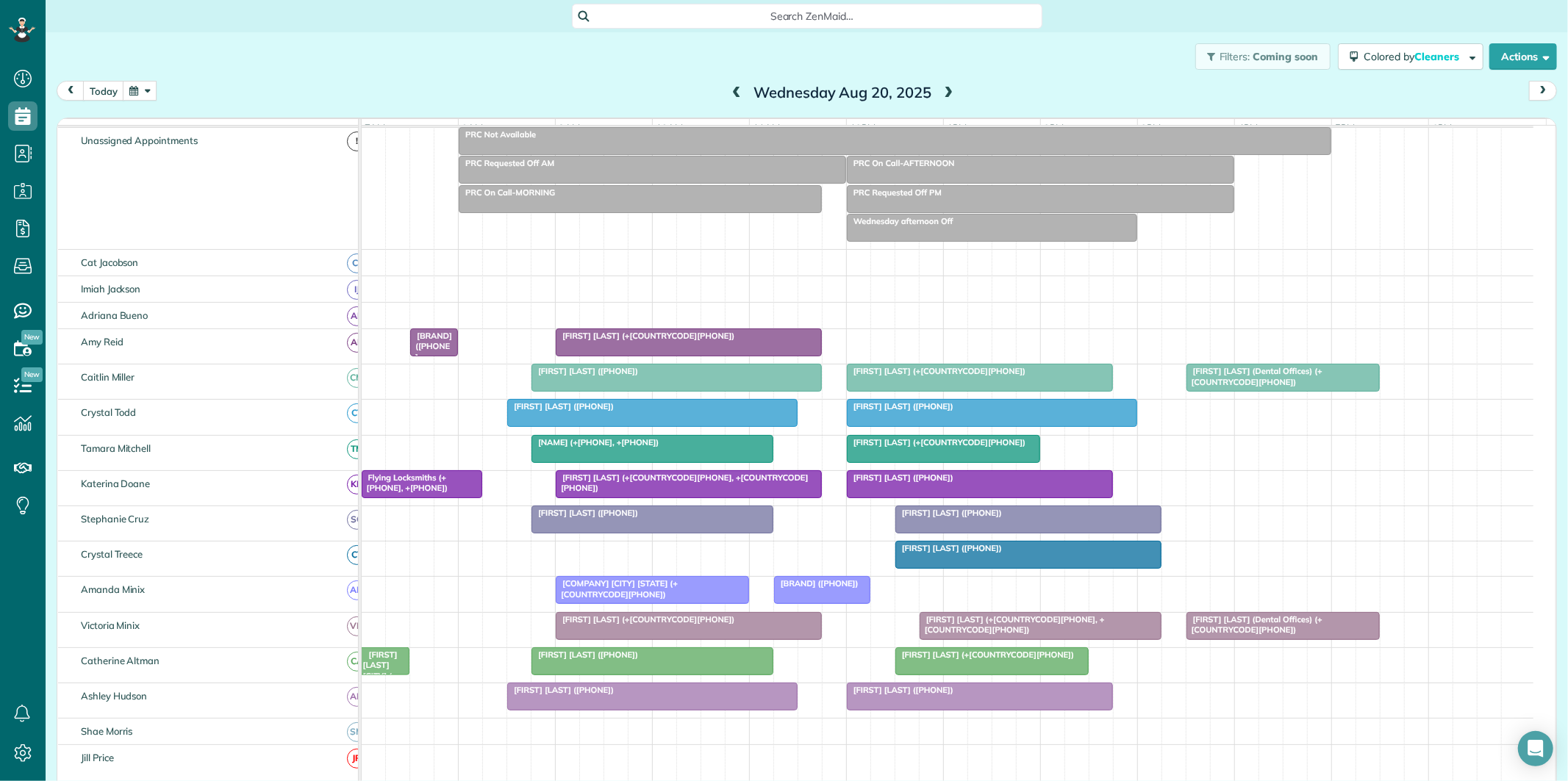 scroll, scrollTop: 151, scrollLeft: 0, axis: vertical 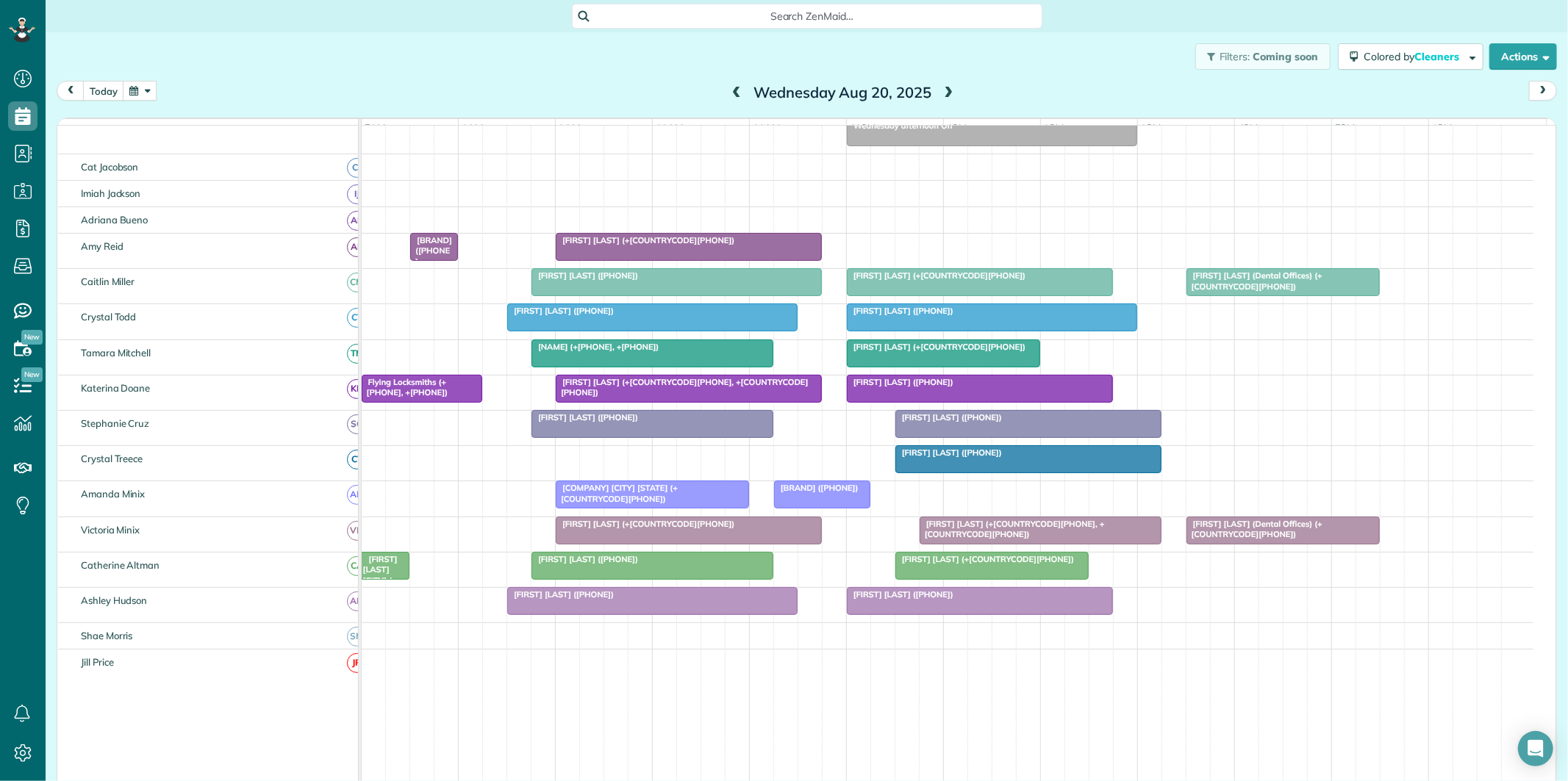 click at bounding box center [949, 93] 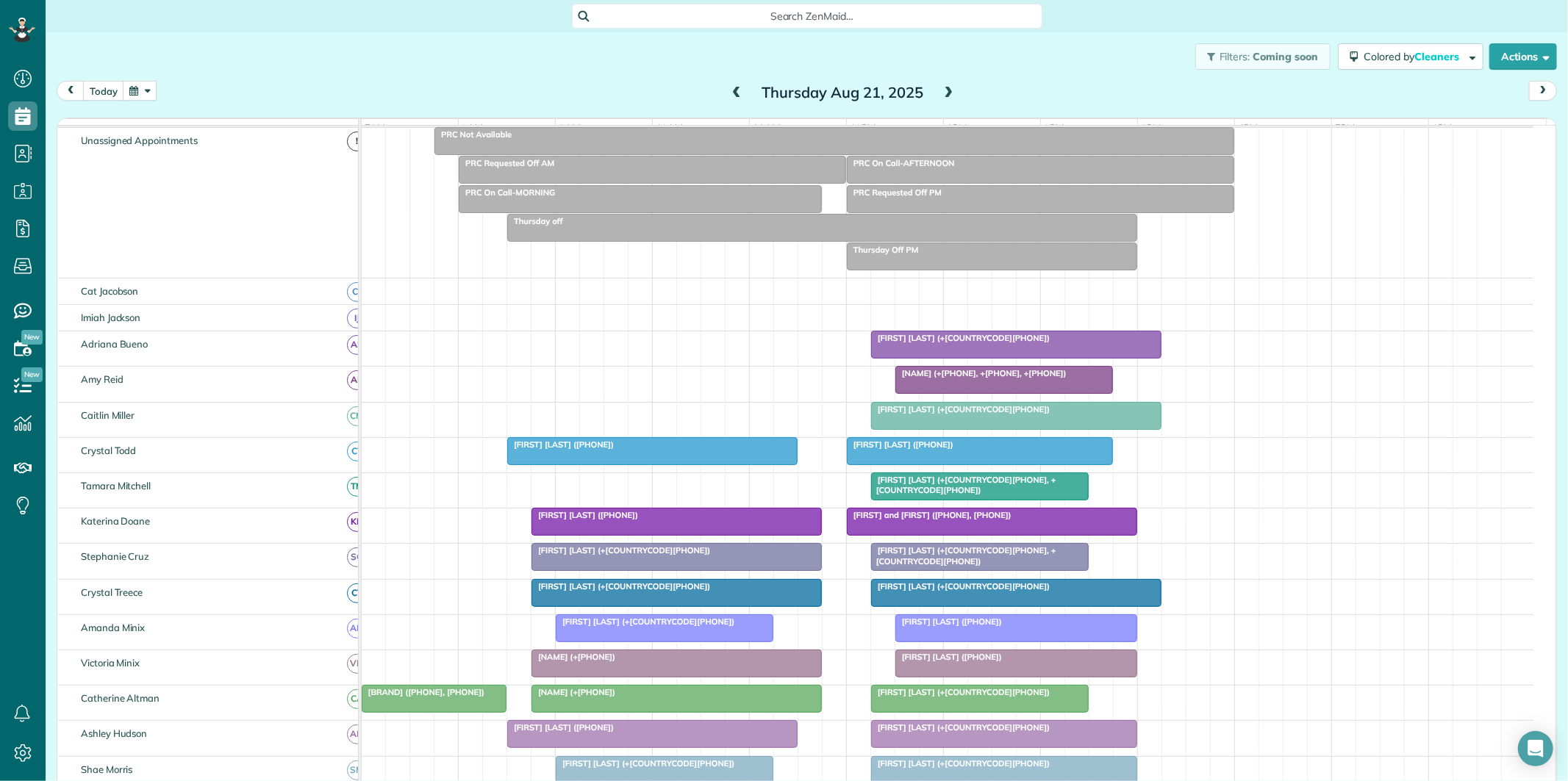 scroll, scrollTop: 179, scrollLeft: 0, axis: vertical 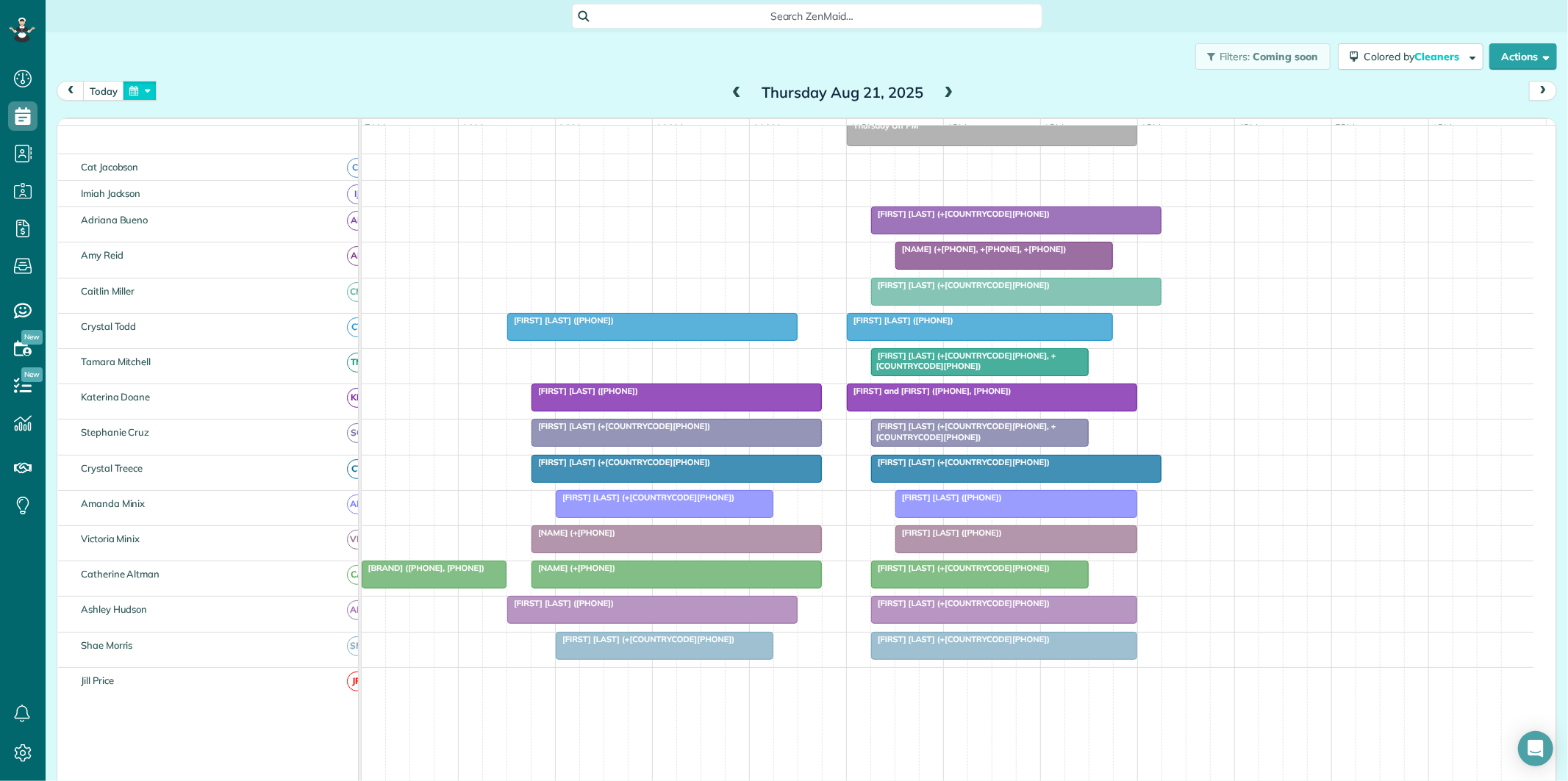 click at bounding box center [140, 90] 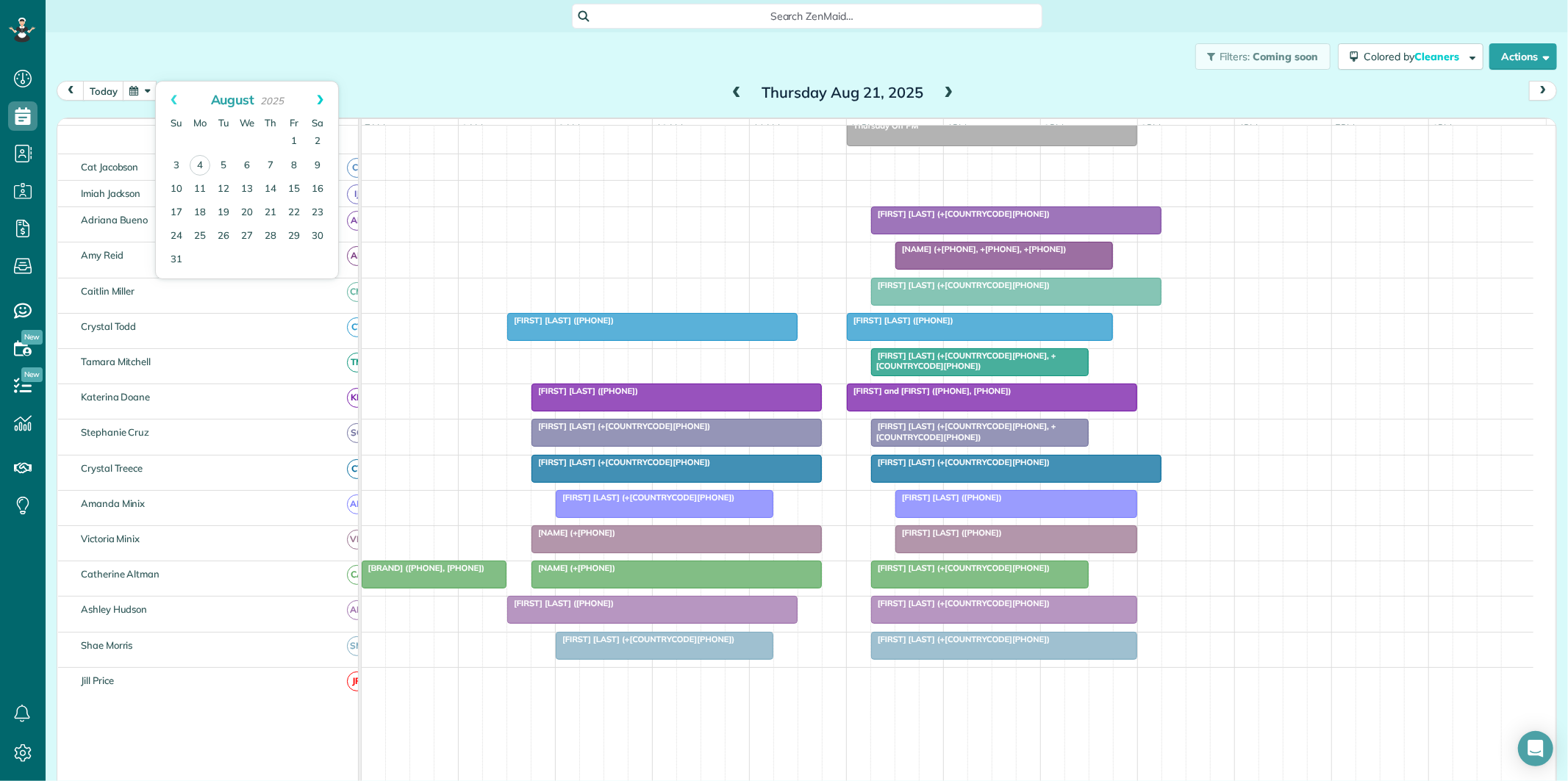 click on "Next" at bounding box center (320, 100) 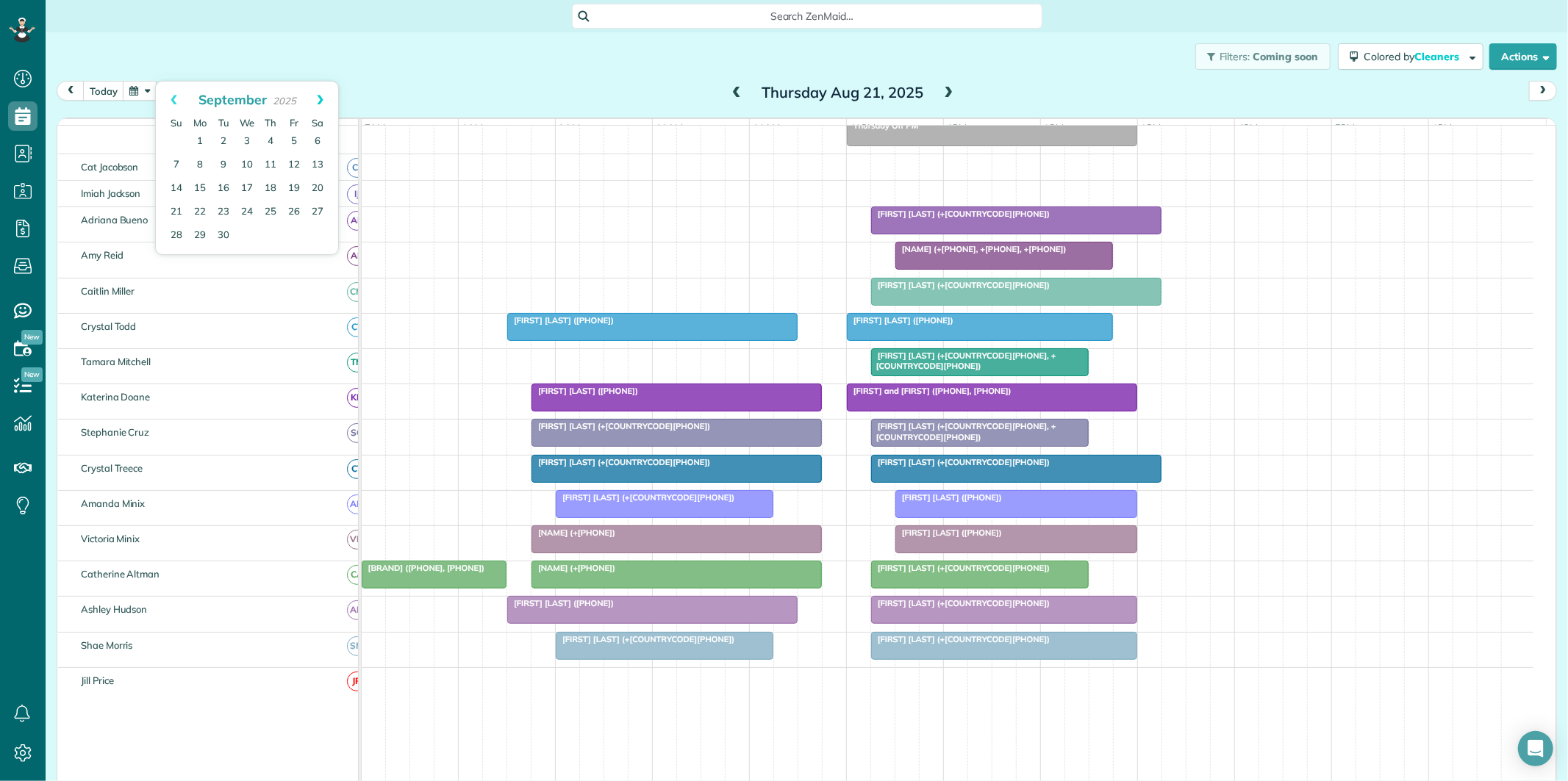 click on "Next" at bounding box center (320, 100) 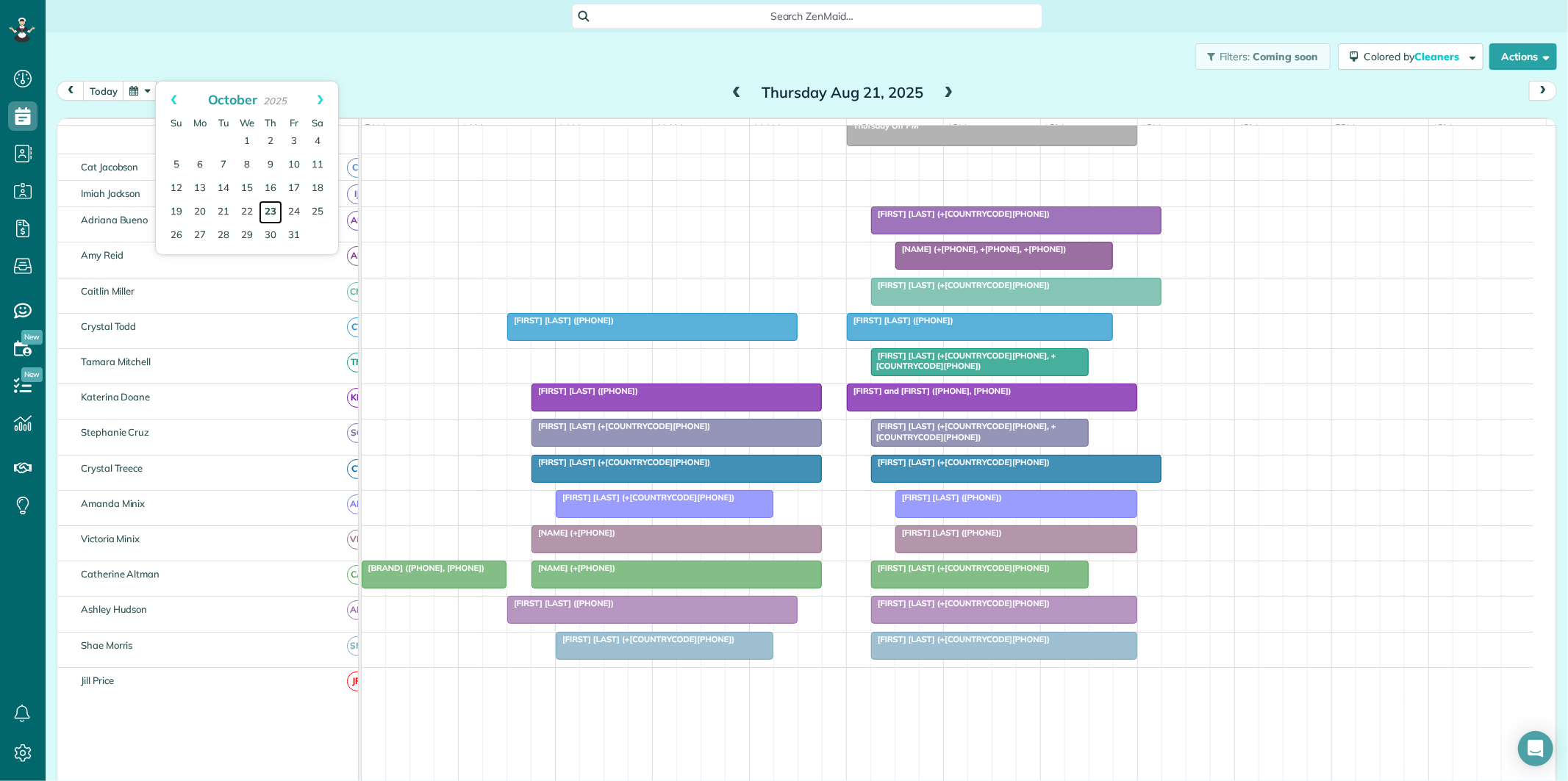 click on "23" at bounding box center [271, 212] 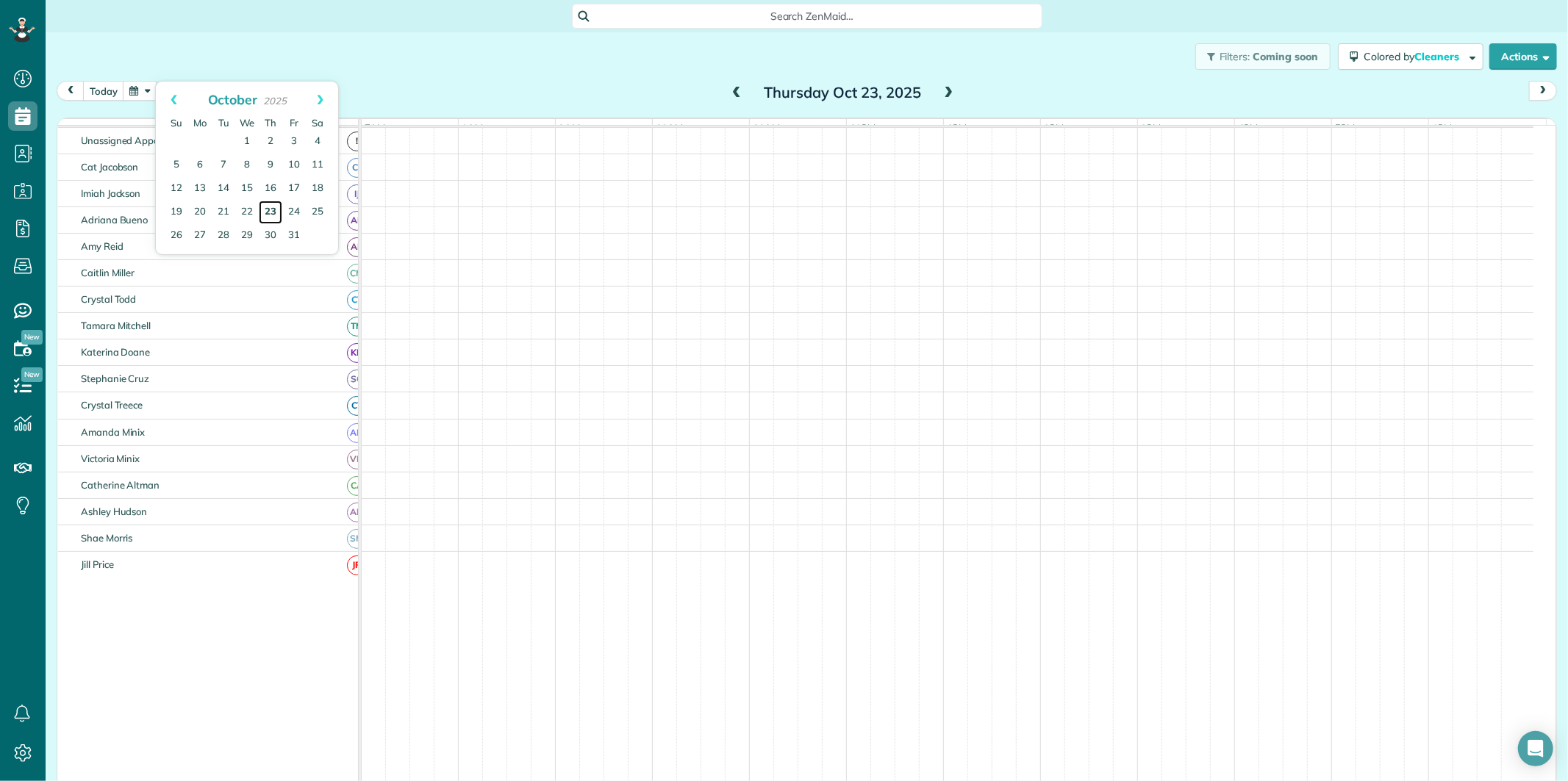 scroll, scrollTop: 55, scrollLeft: 0, axis: vertical 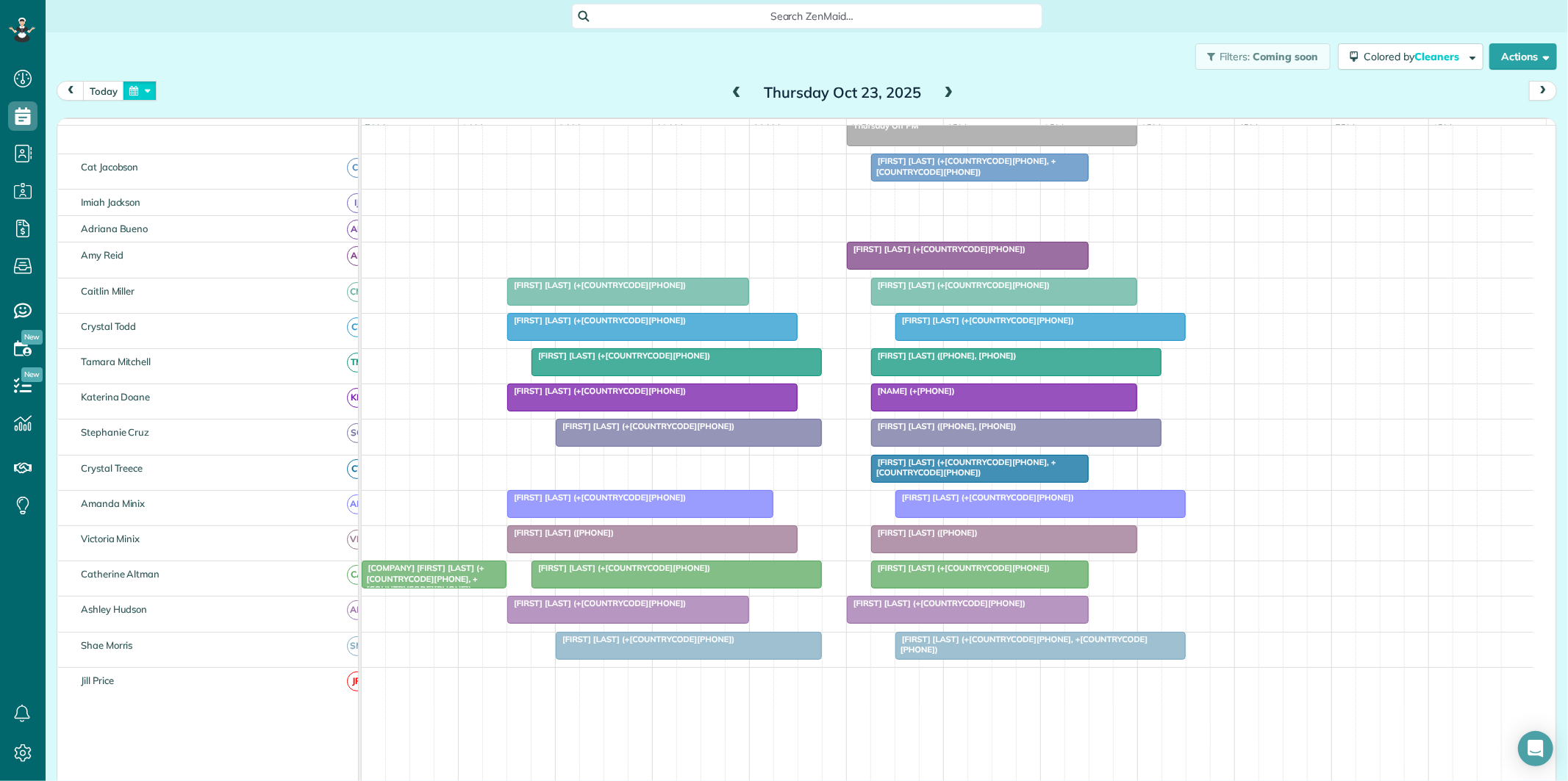 click at bounding box center (140, 90) 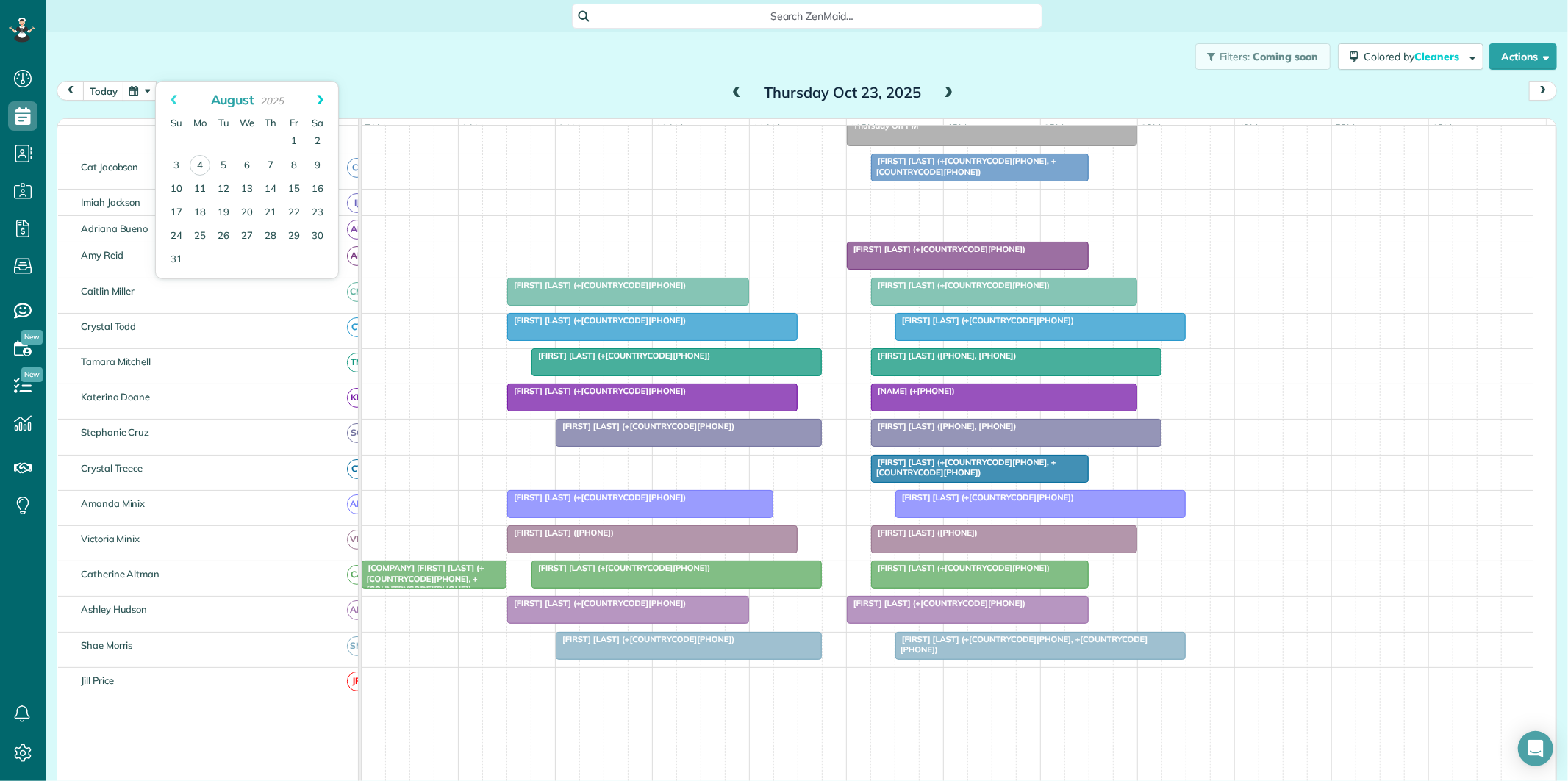 click on "Next" at bounding box center [320, 100] 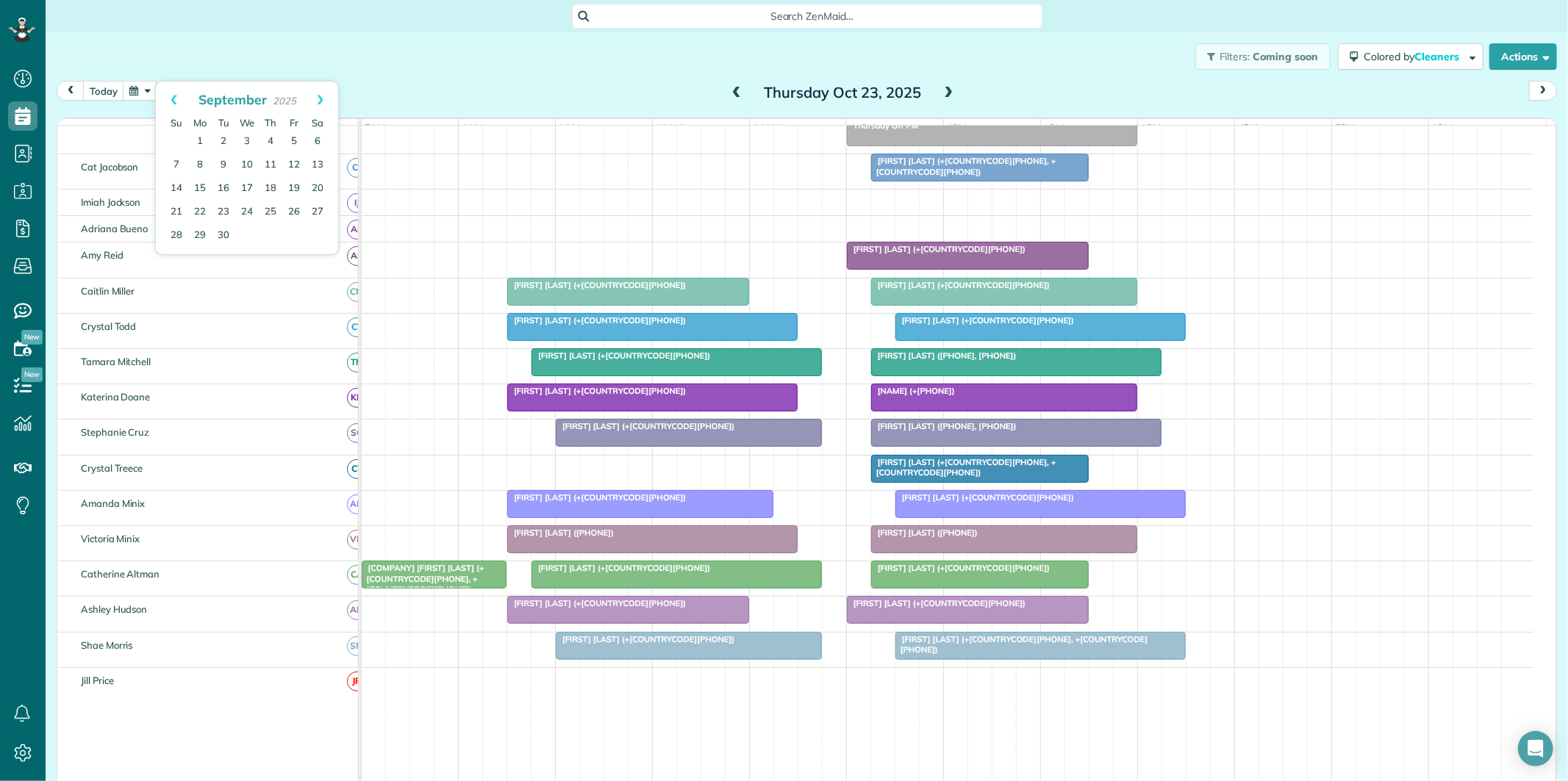 click on "Next" at bounding box center (320, 100) 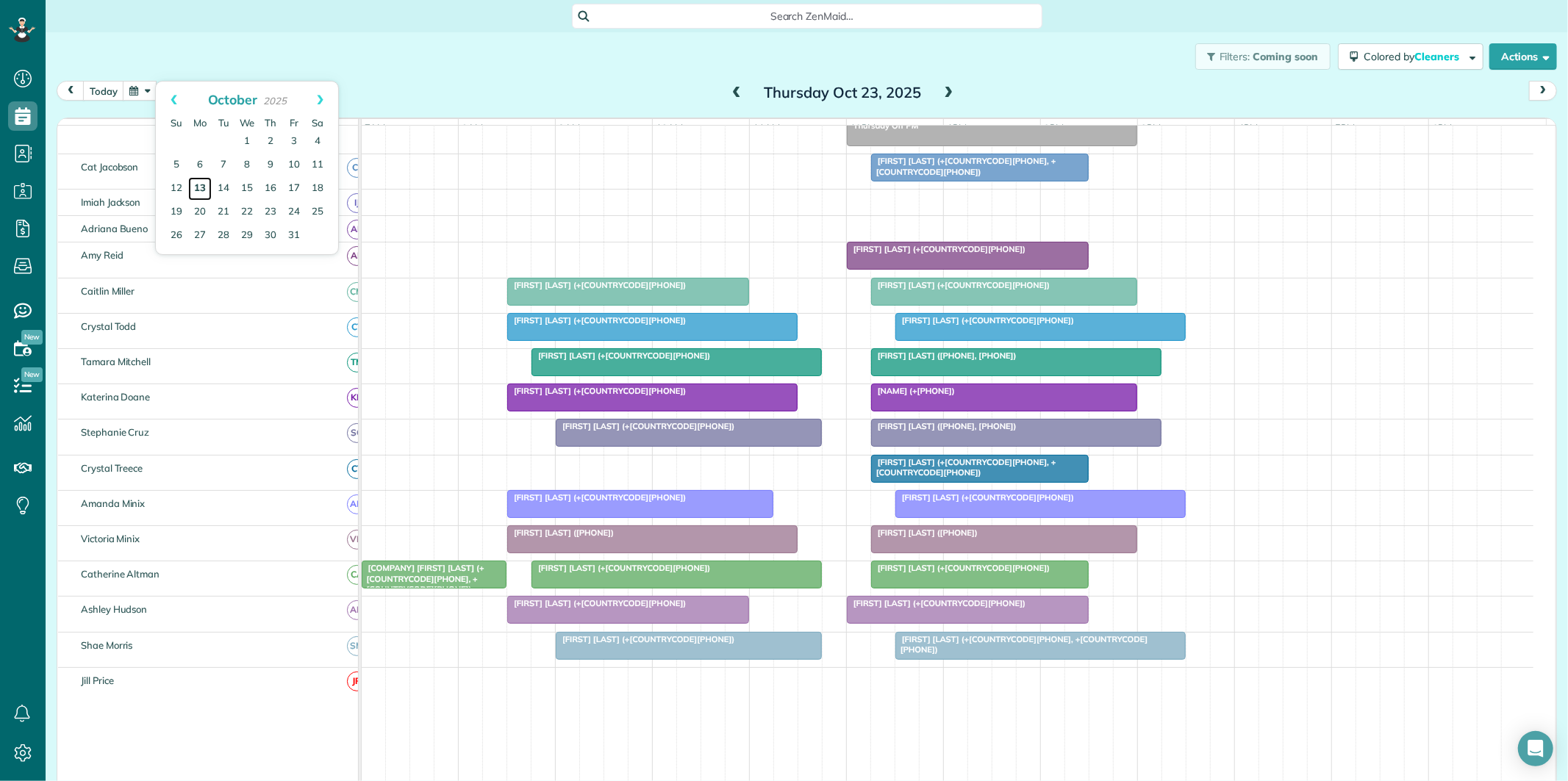 click on "13" at bounding box center [200, 189] 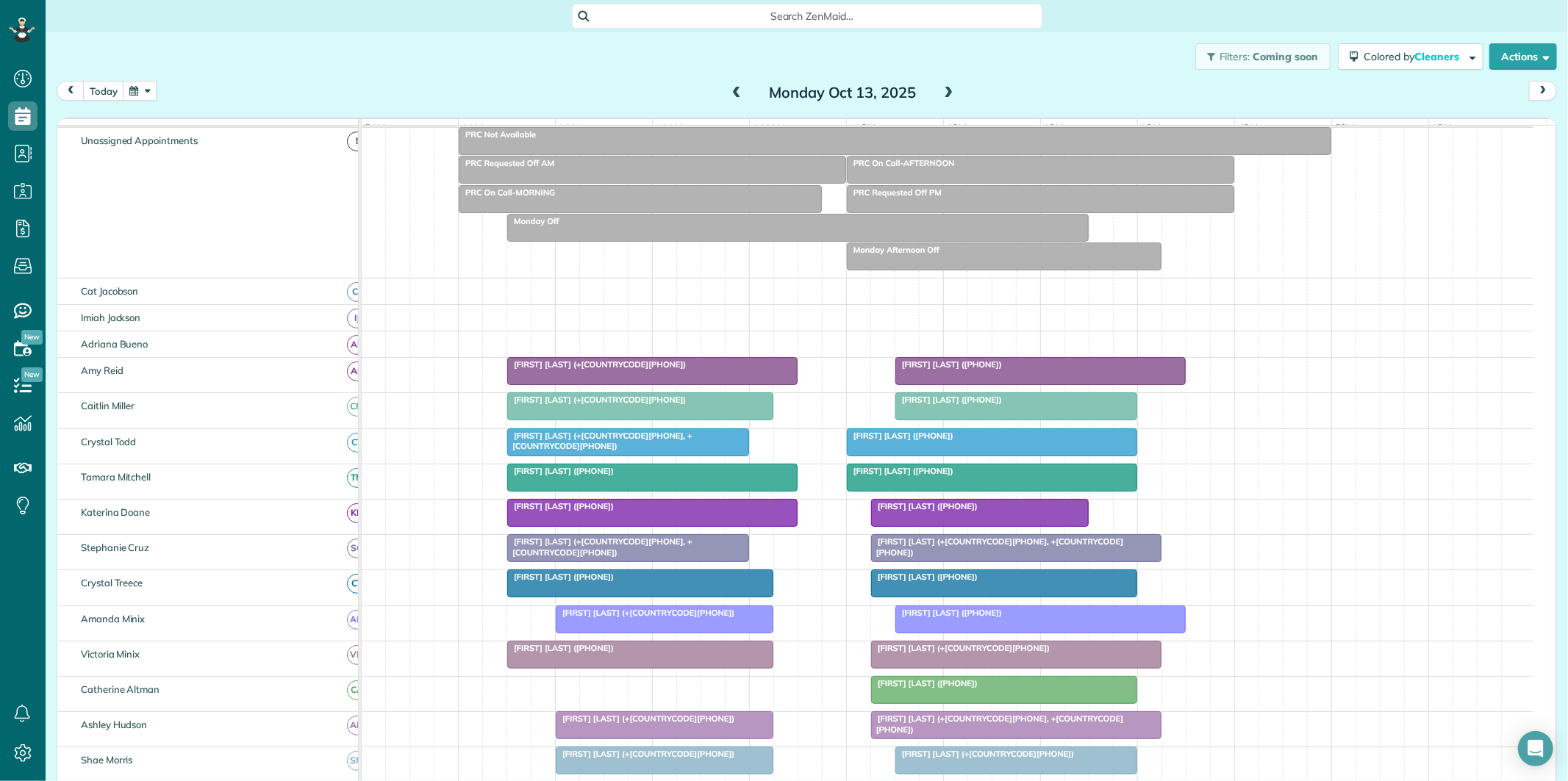 scroll, scrollTop: 179, scrollLeft: 0, axis: vertical 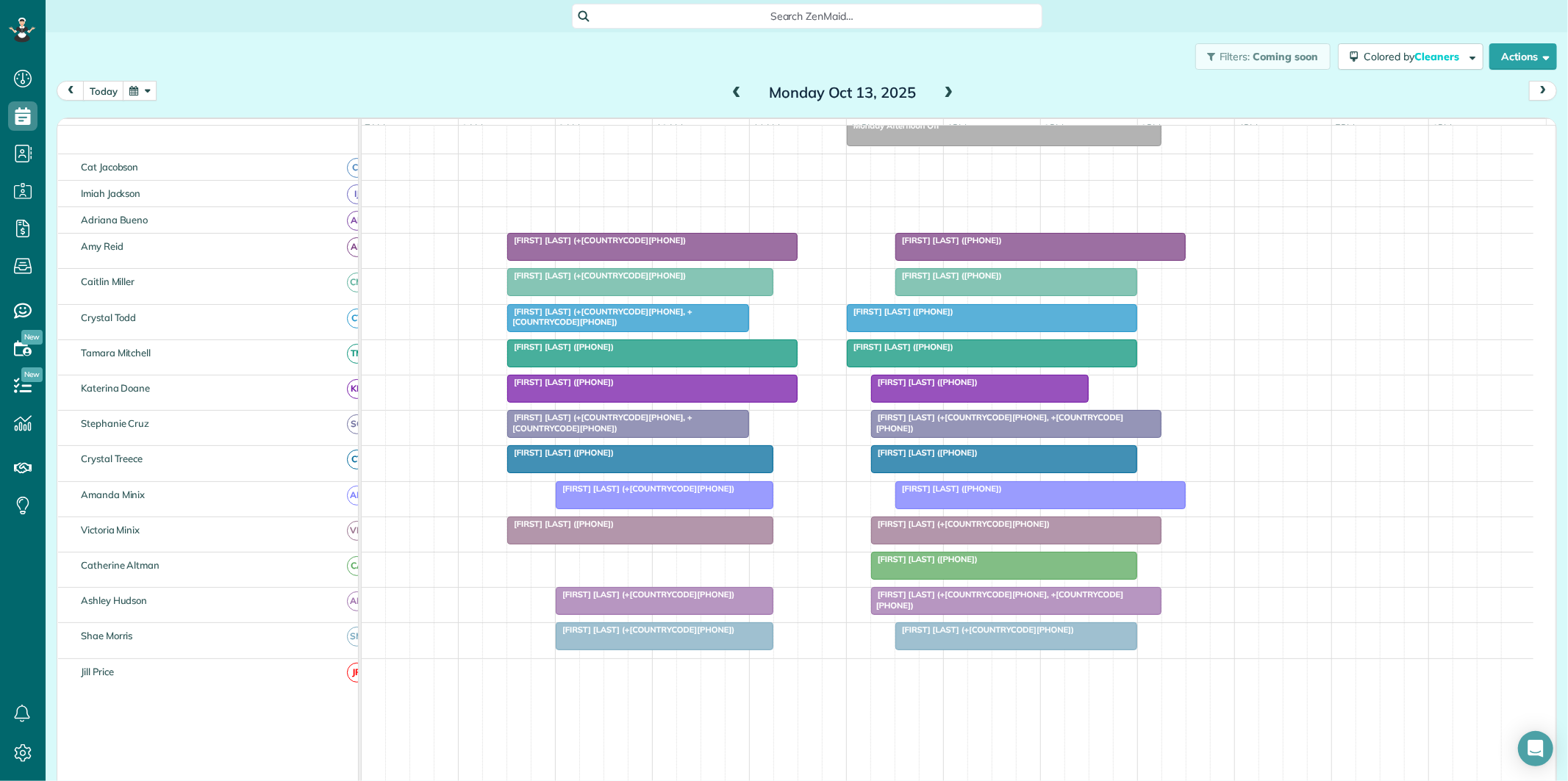 click at bounding box center [949, 93] 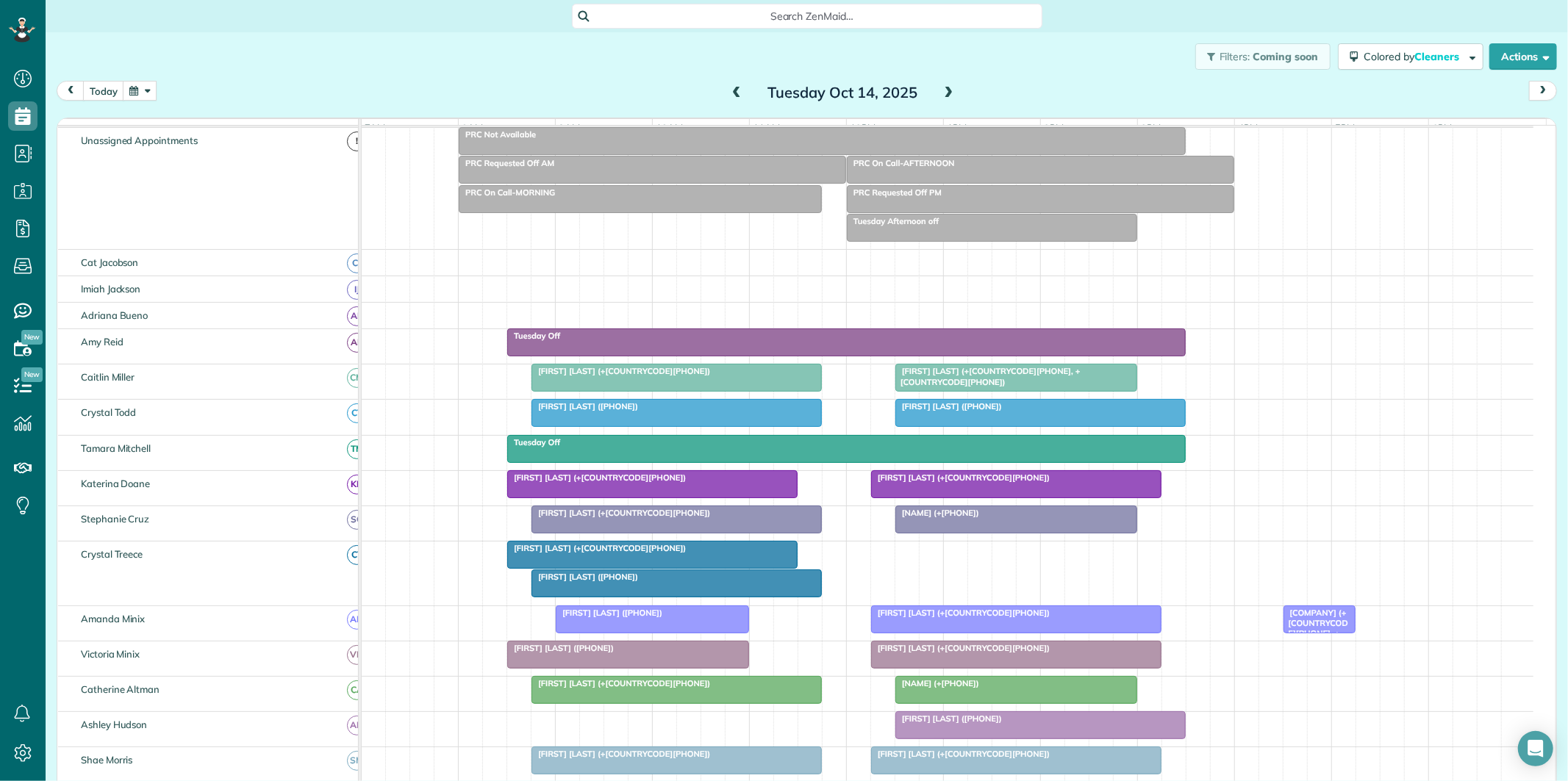 scroll, scrollTop: 151, scrollLeft: 0, axis: vertical 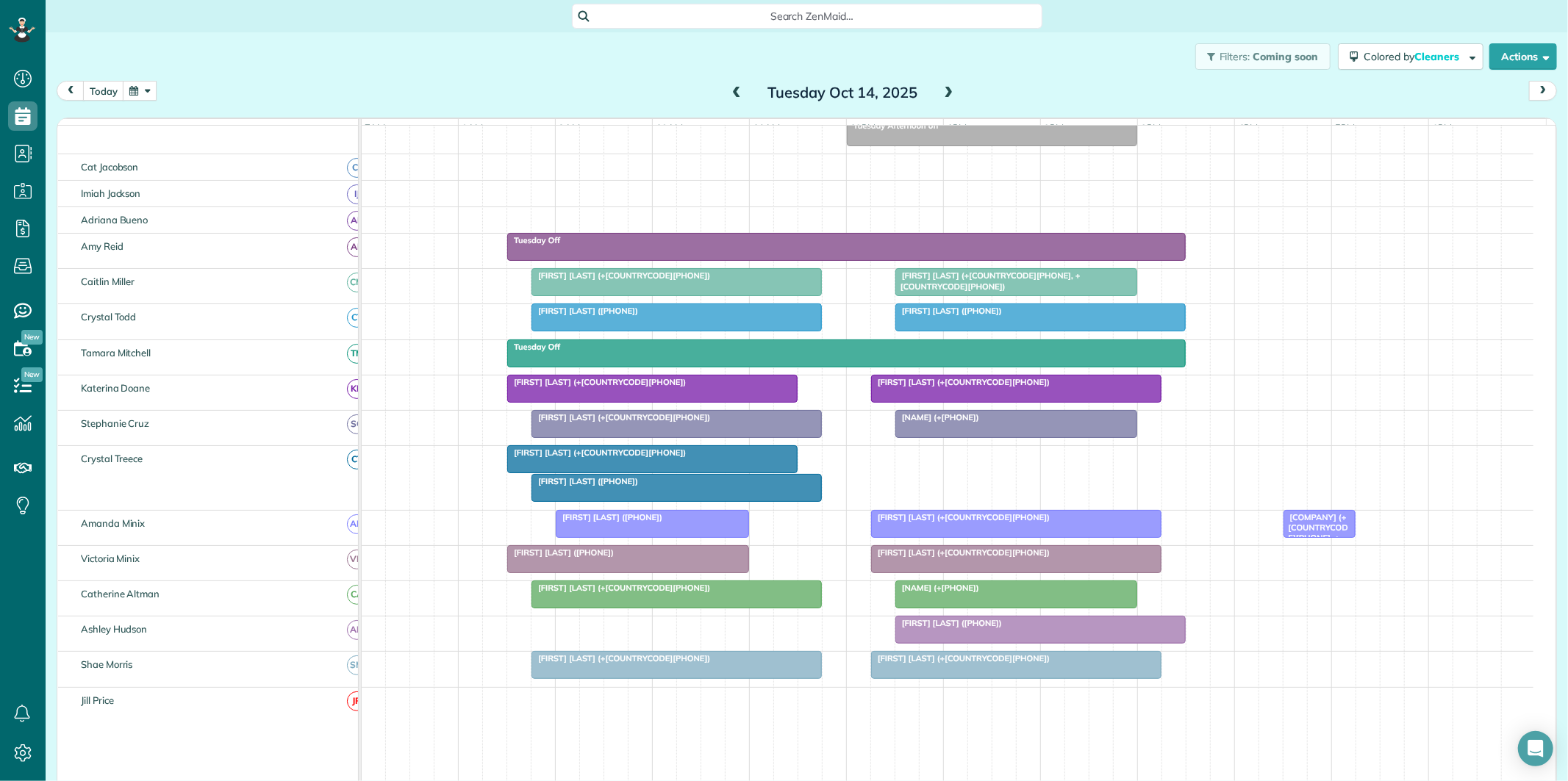click at bounding box center (949, 93) 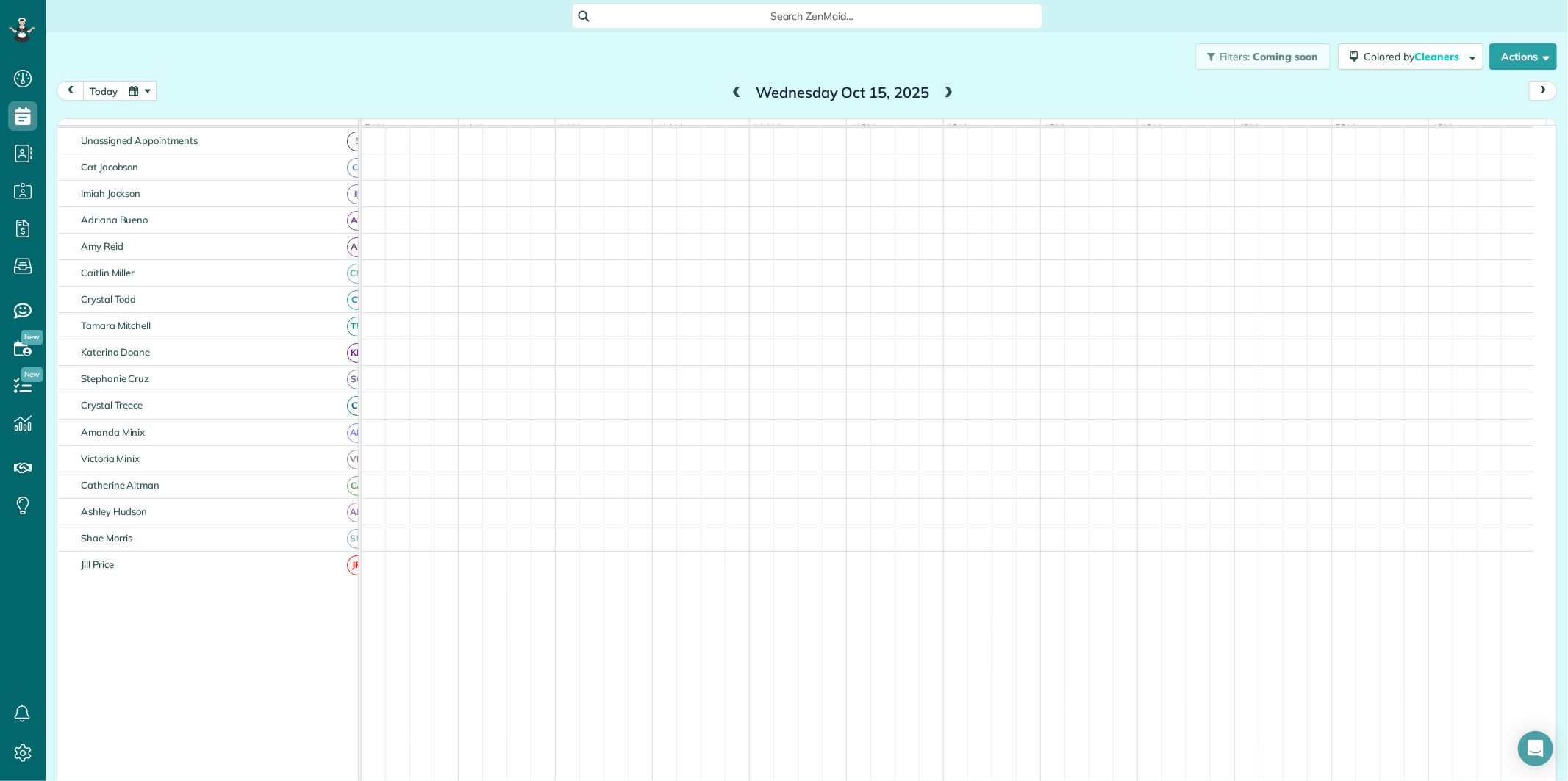 scroll, scrollTop: 55, scrollLeft: 0, axis: vertical 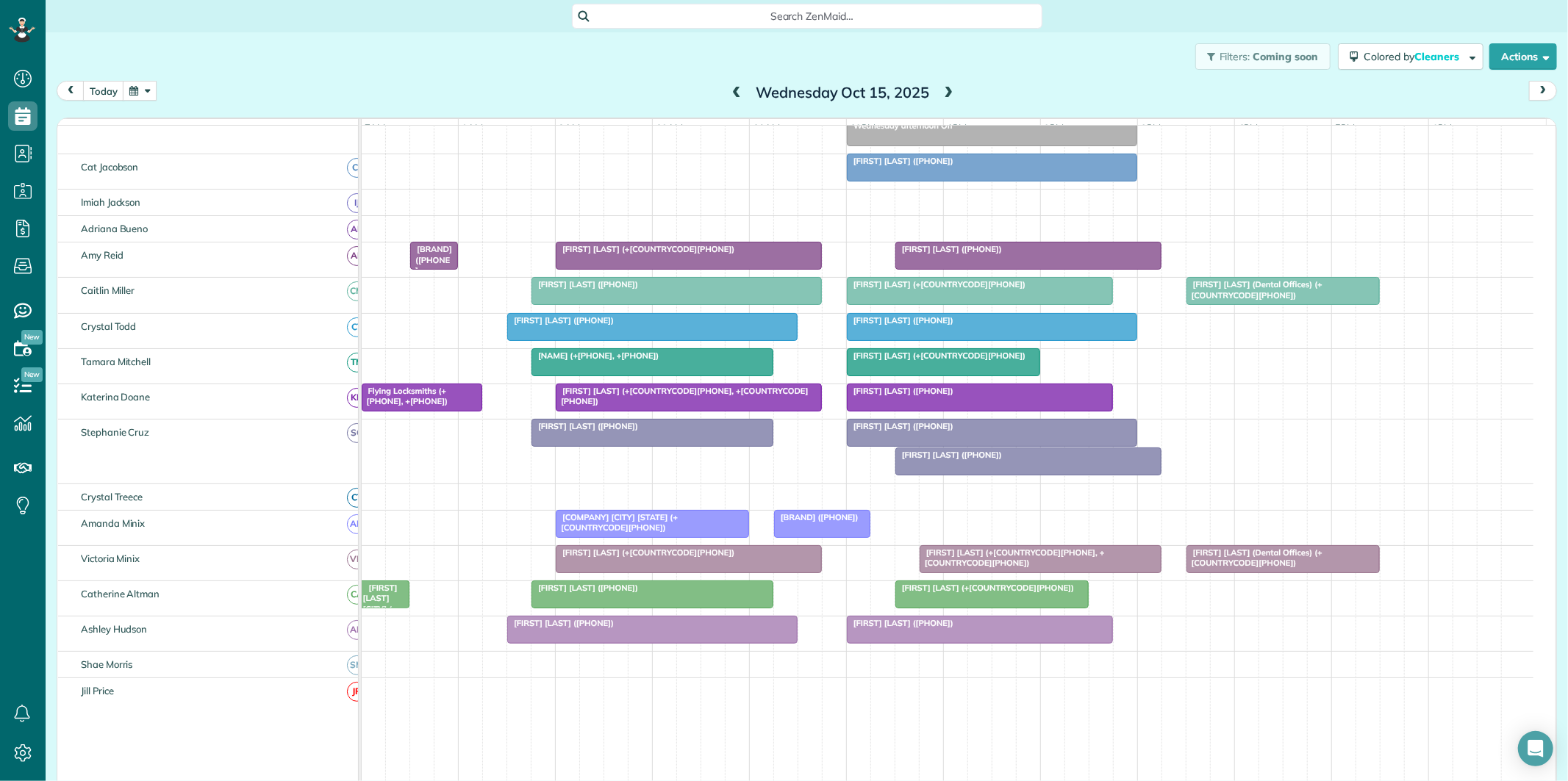 click at bounding box center [140, 90] 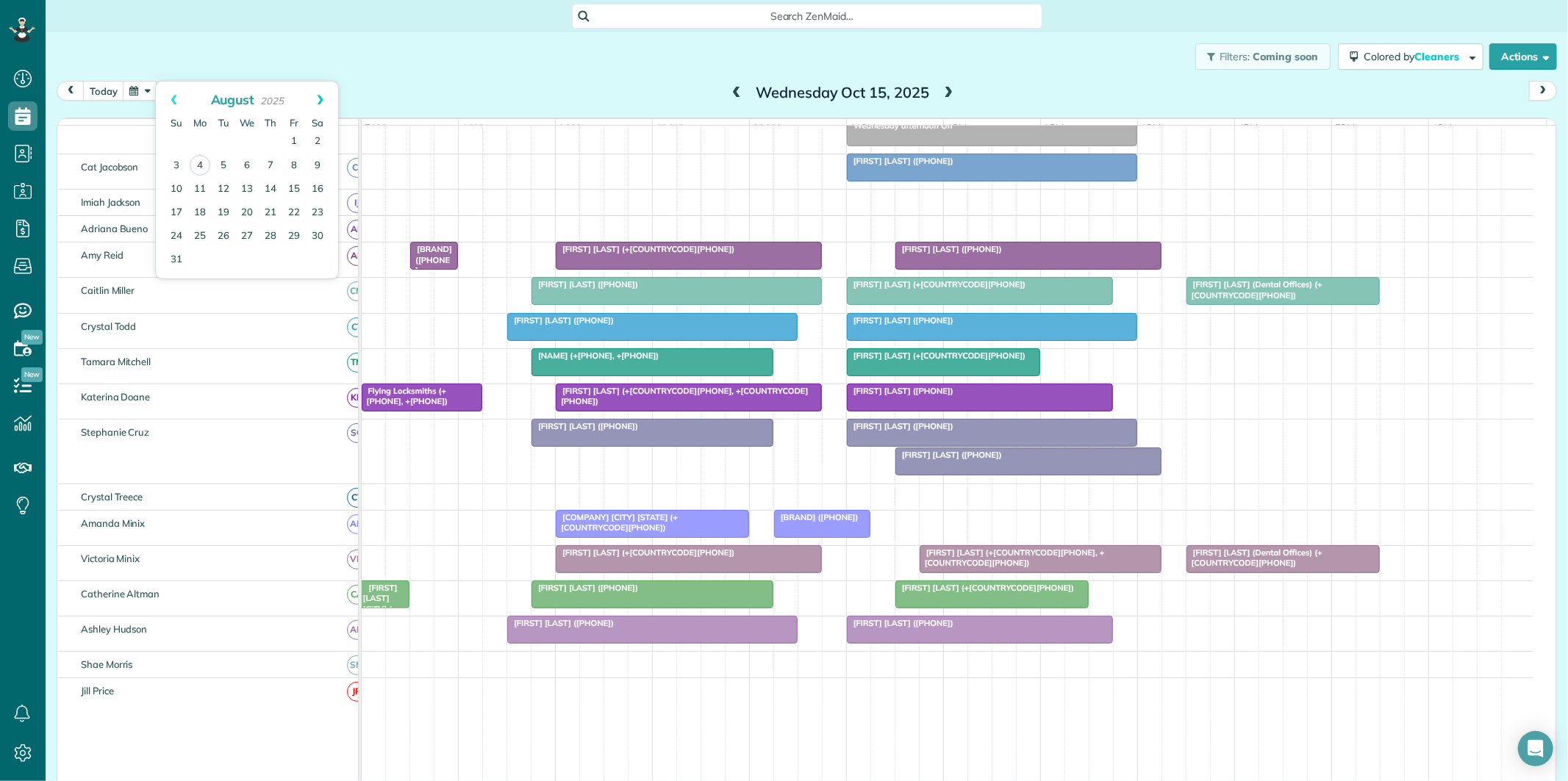 click on "Next" at bounding box center [320, 100] 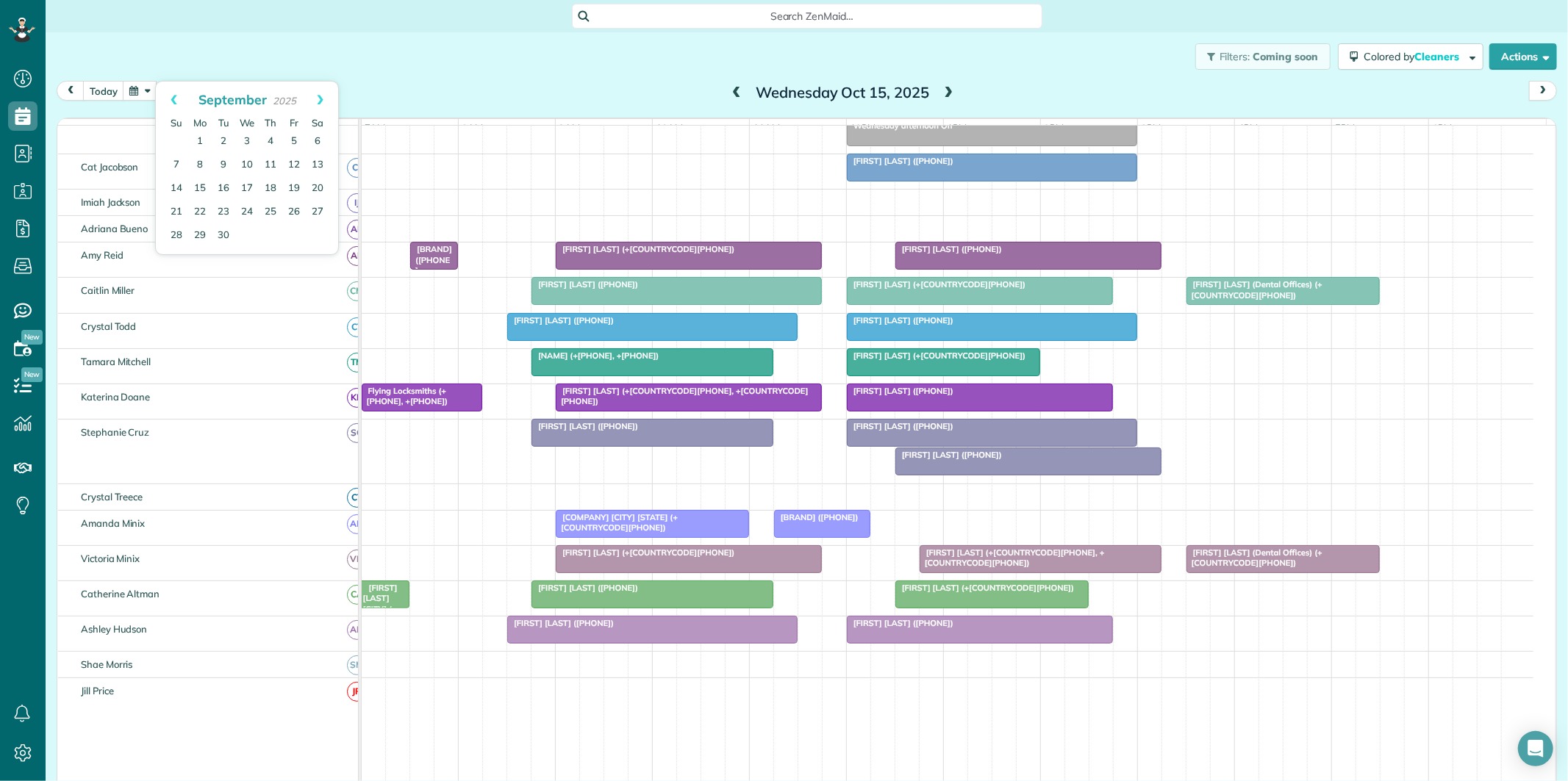 click on "Next" at bounding box center [320, 100] 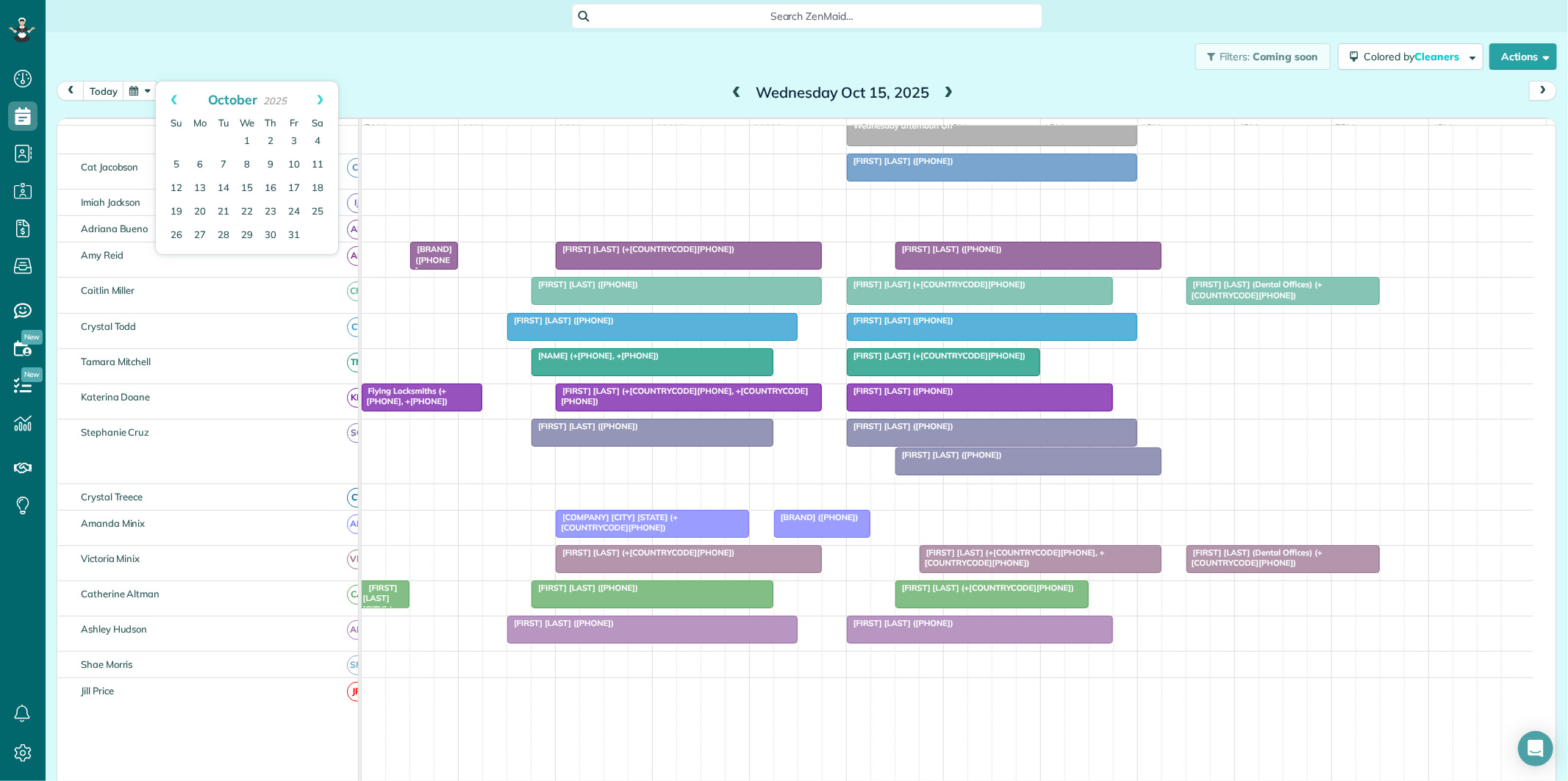 click on "Next" at bounding box center (320, 100) 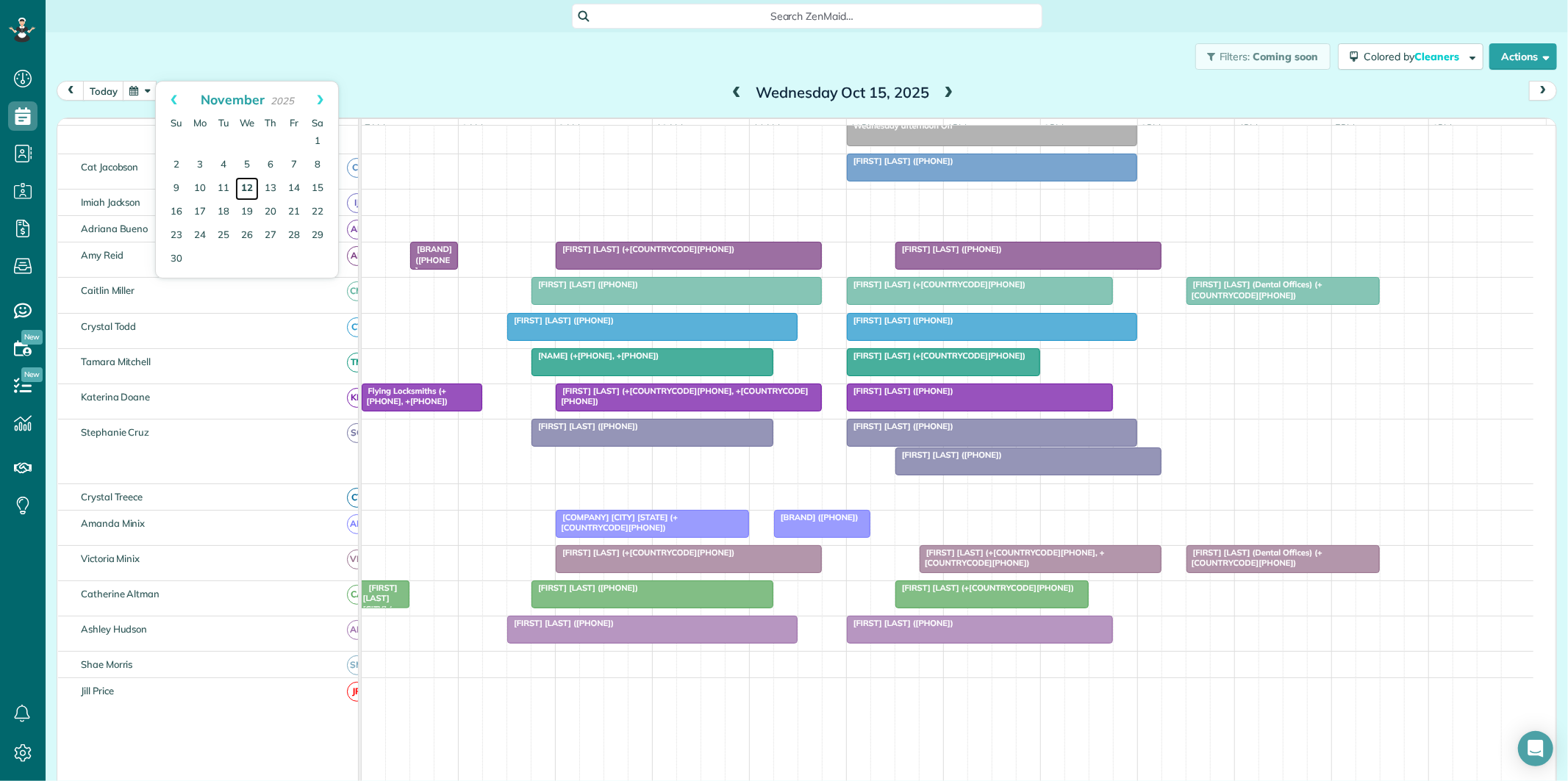 click on "12" at bounding box center [247, 189] 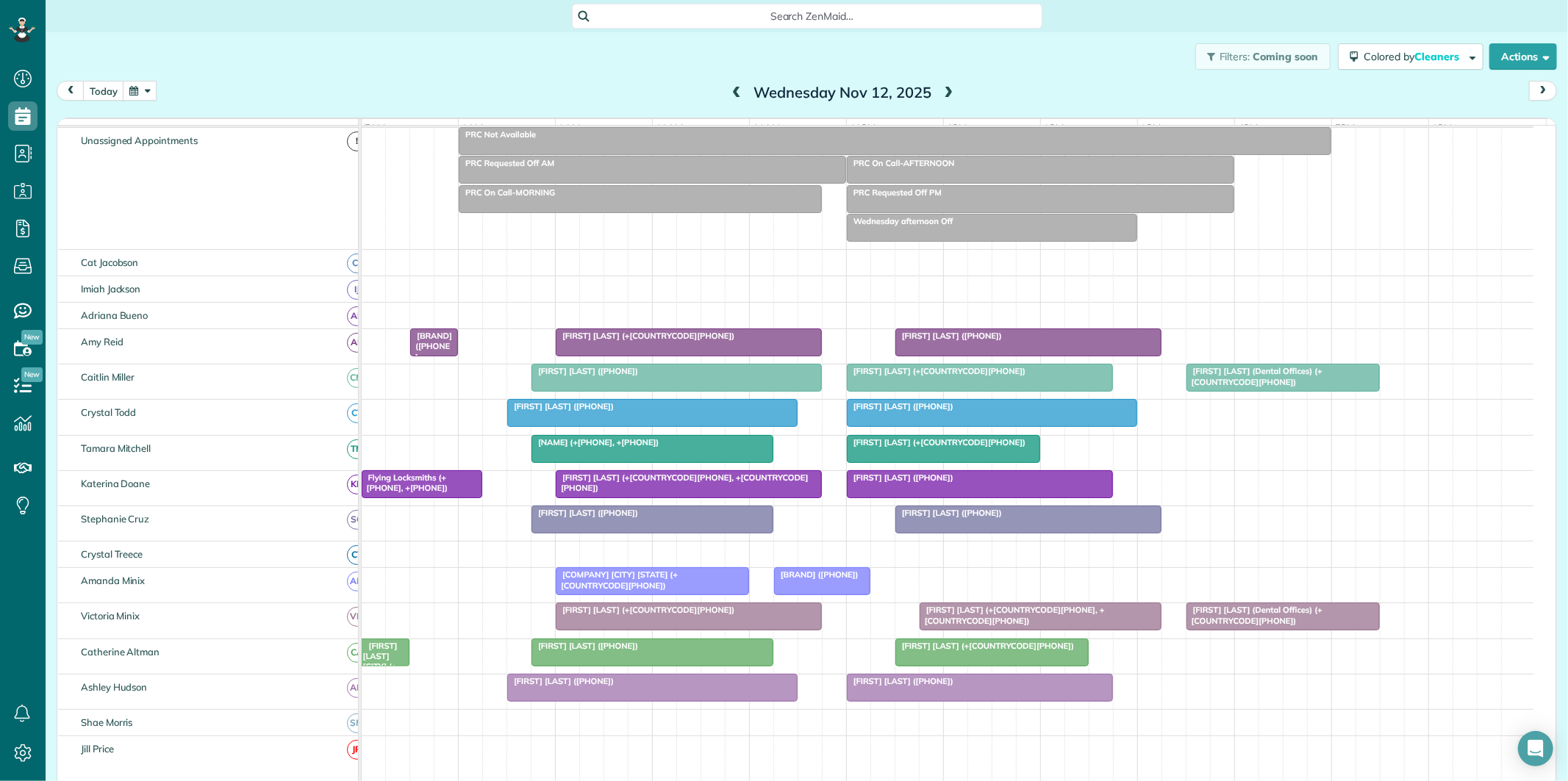 scroll, scrollTop: 151, scrollLeft: 0, axis: vertical 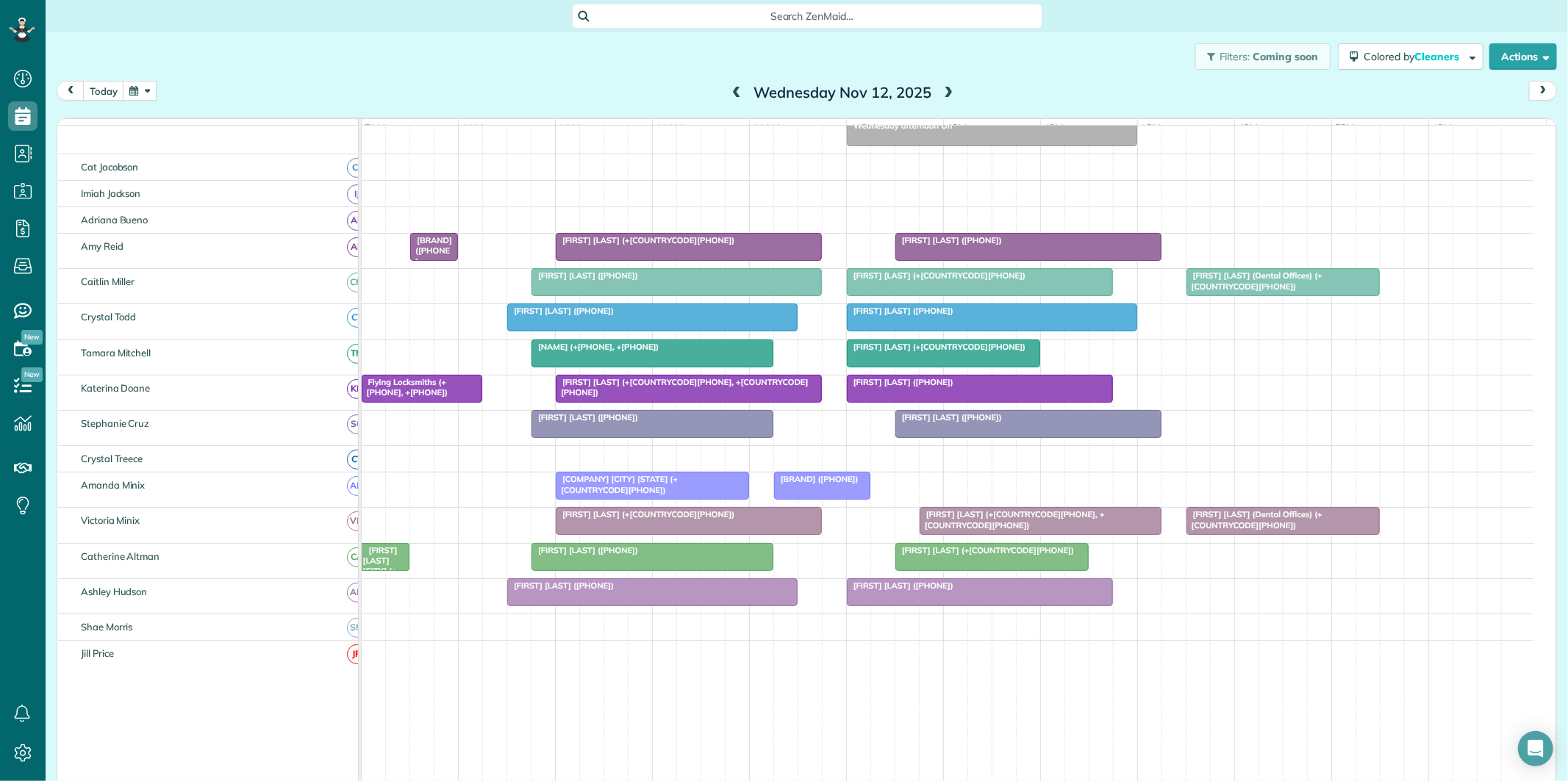 click at bounding box center [949, 93] 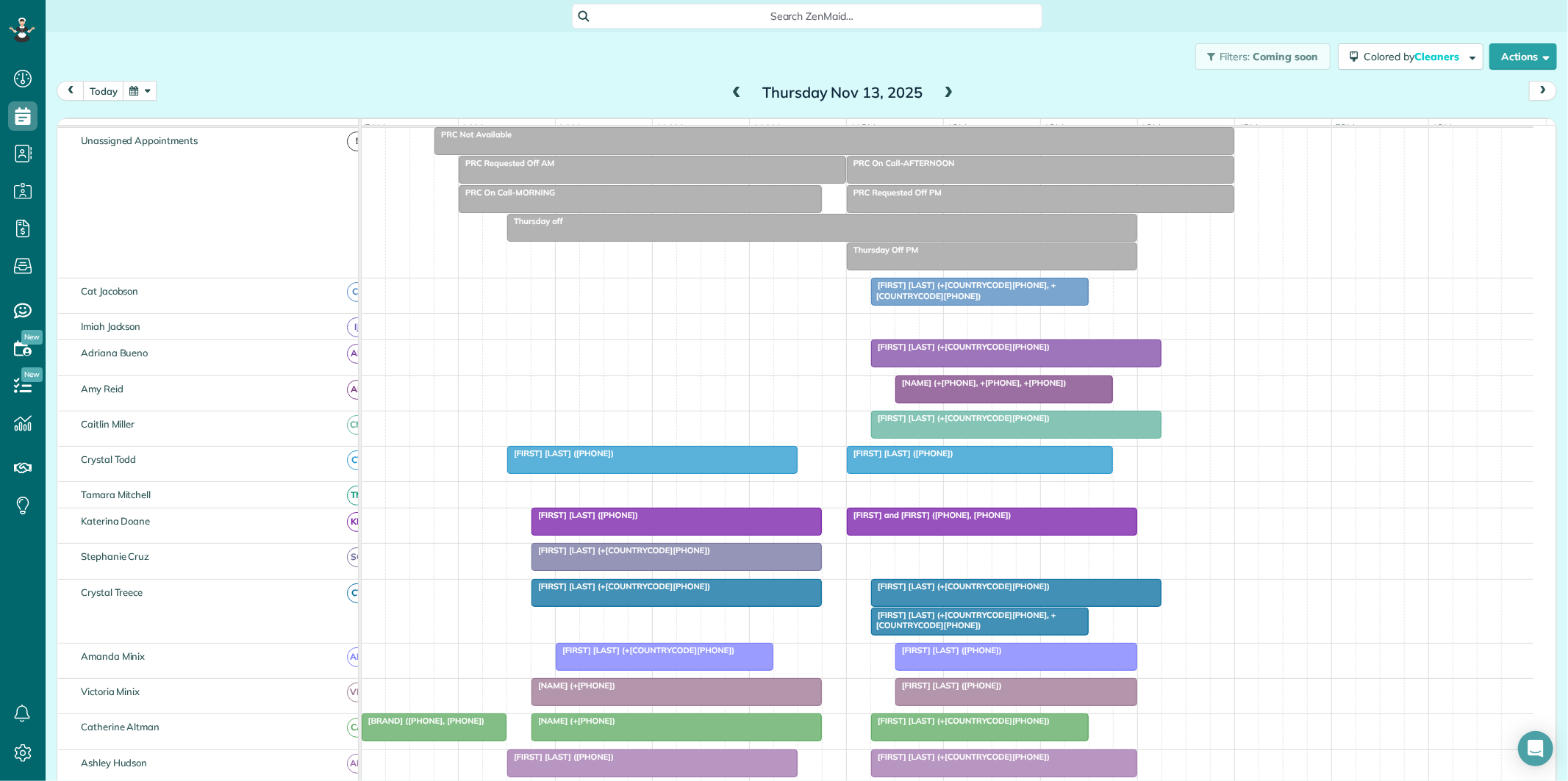 scroll, scrollTop: 179, scrollLeft: 0, axis: vertical 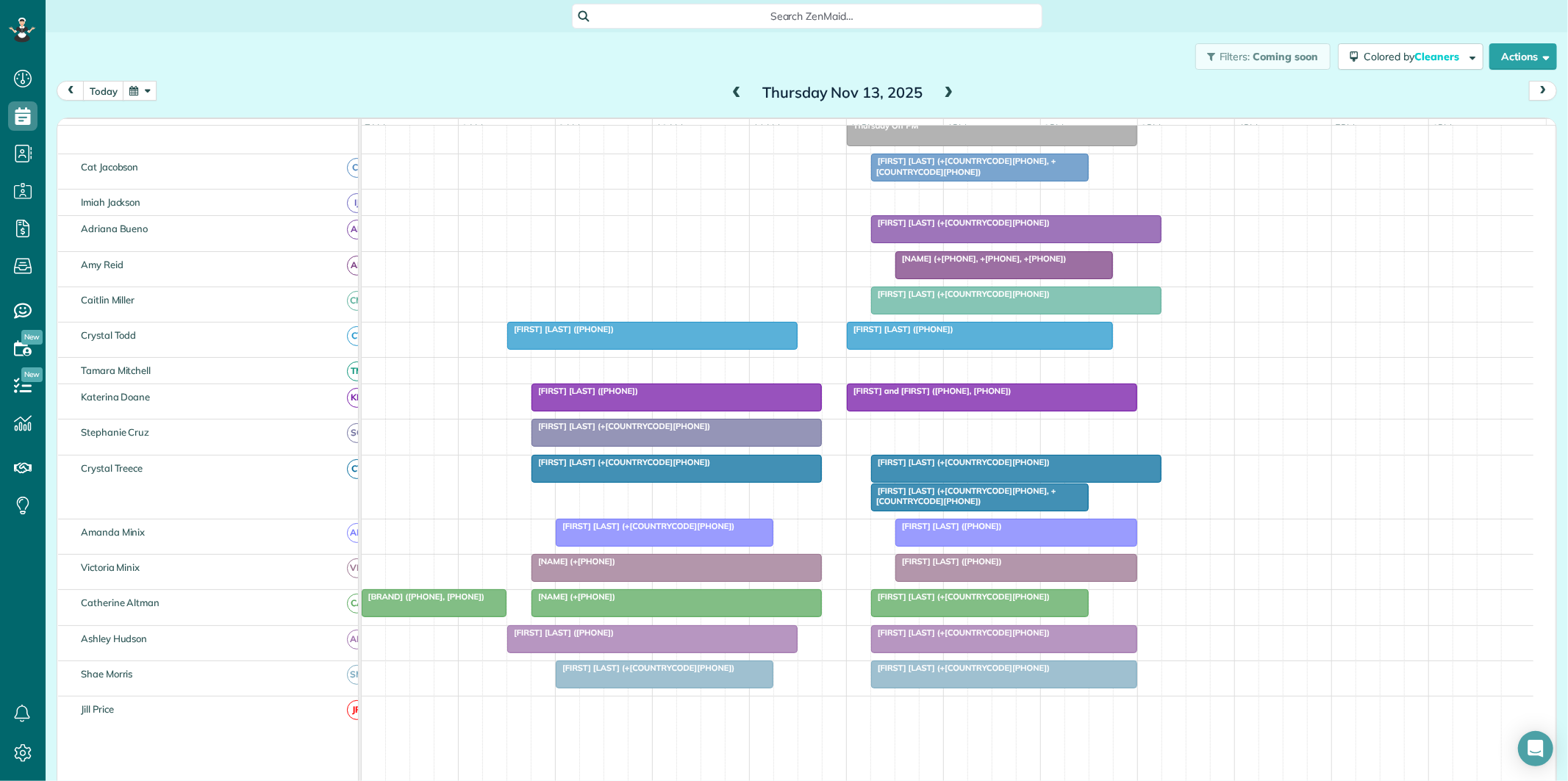 click at bounding box center (949, 93) 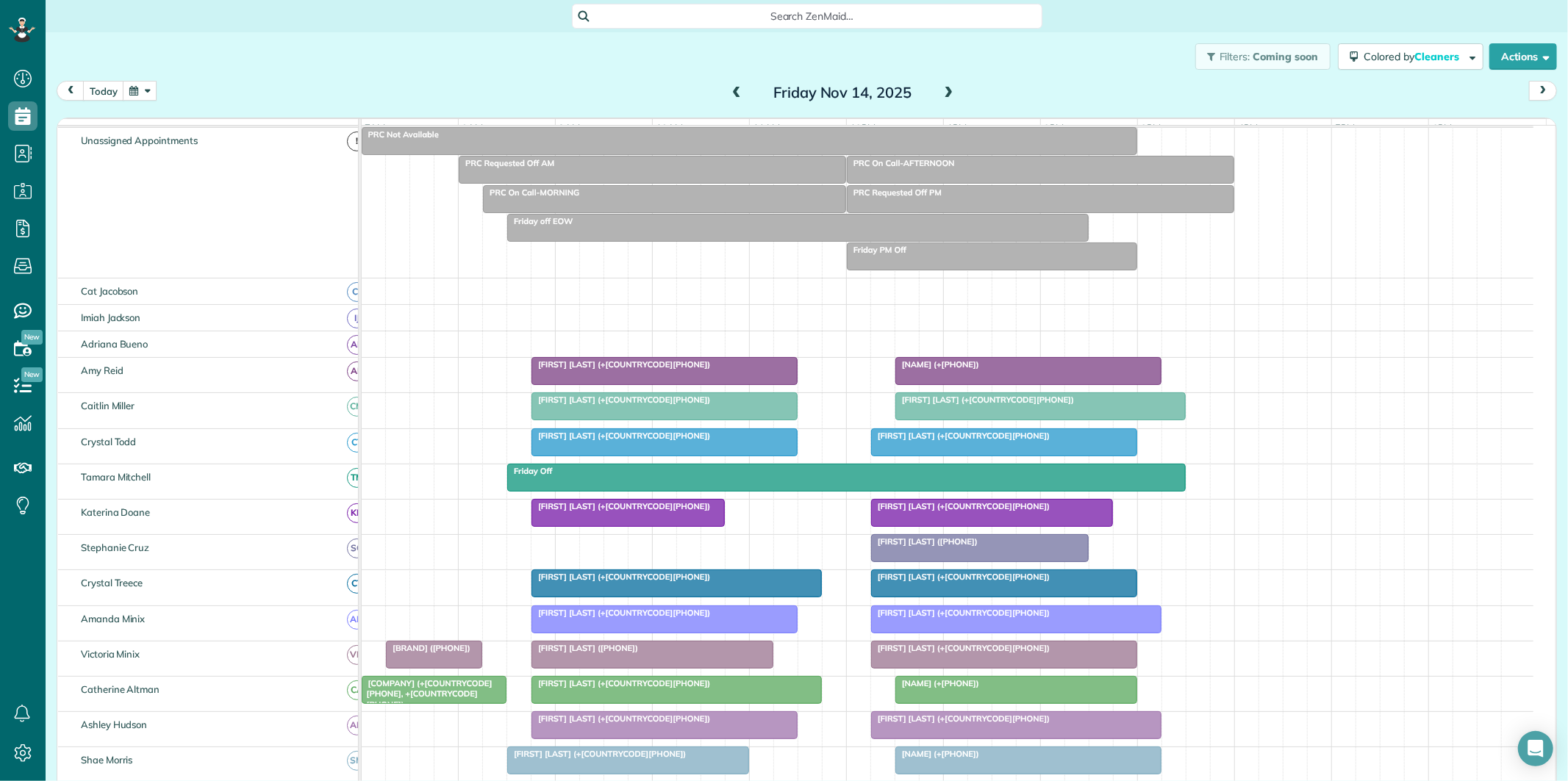 scroll, scrollTop: 179, scrollLeft: 0, axis: vertical 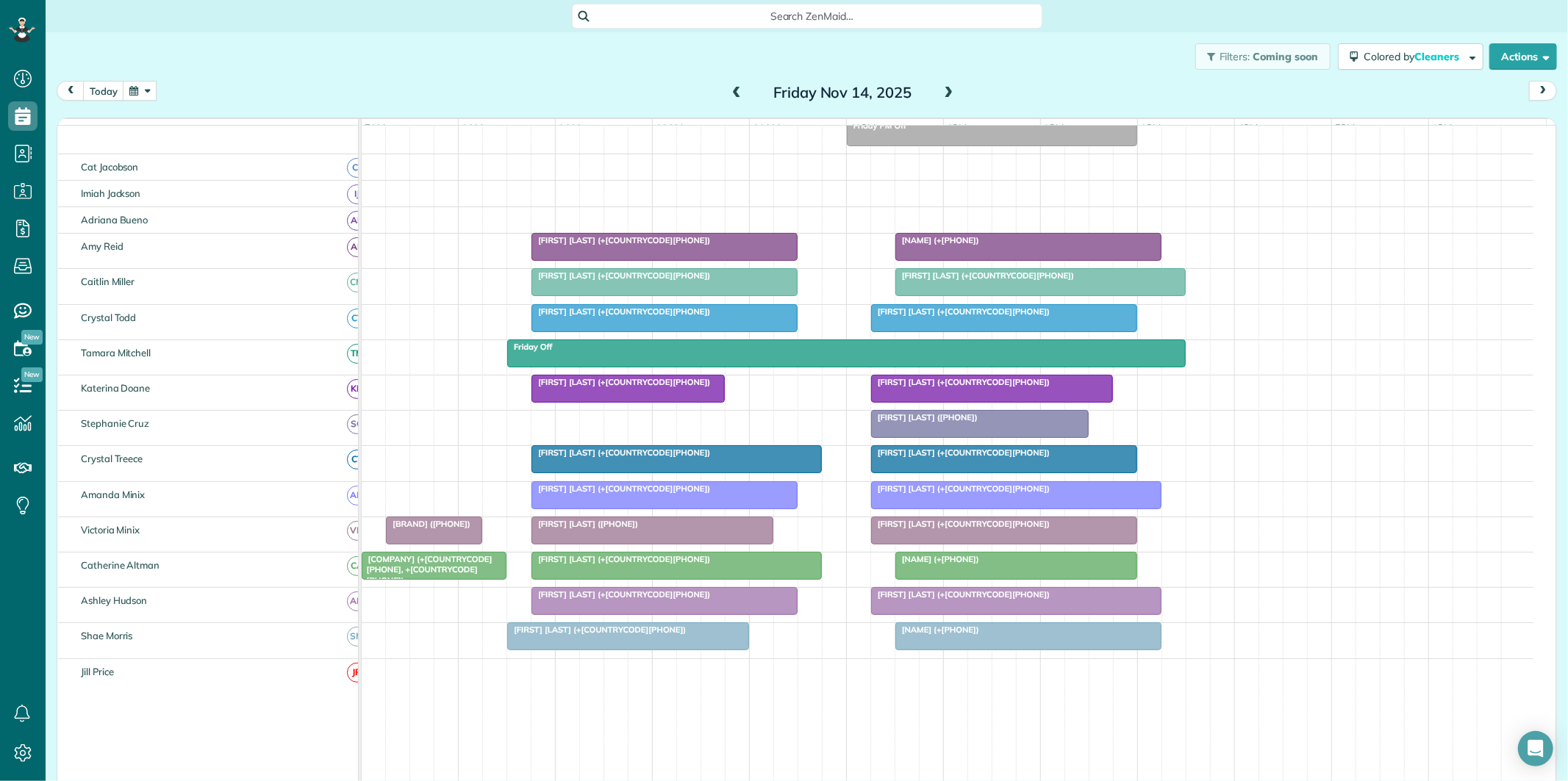 click on "[DAY] [DAY_NAME] [MONTH] [DAY_NUM], [YEAR]" at bounding box center (806, 94) 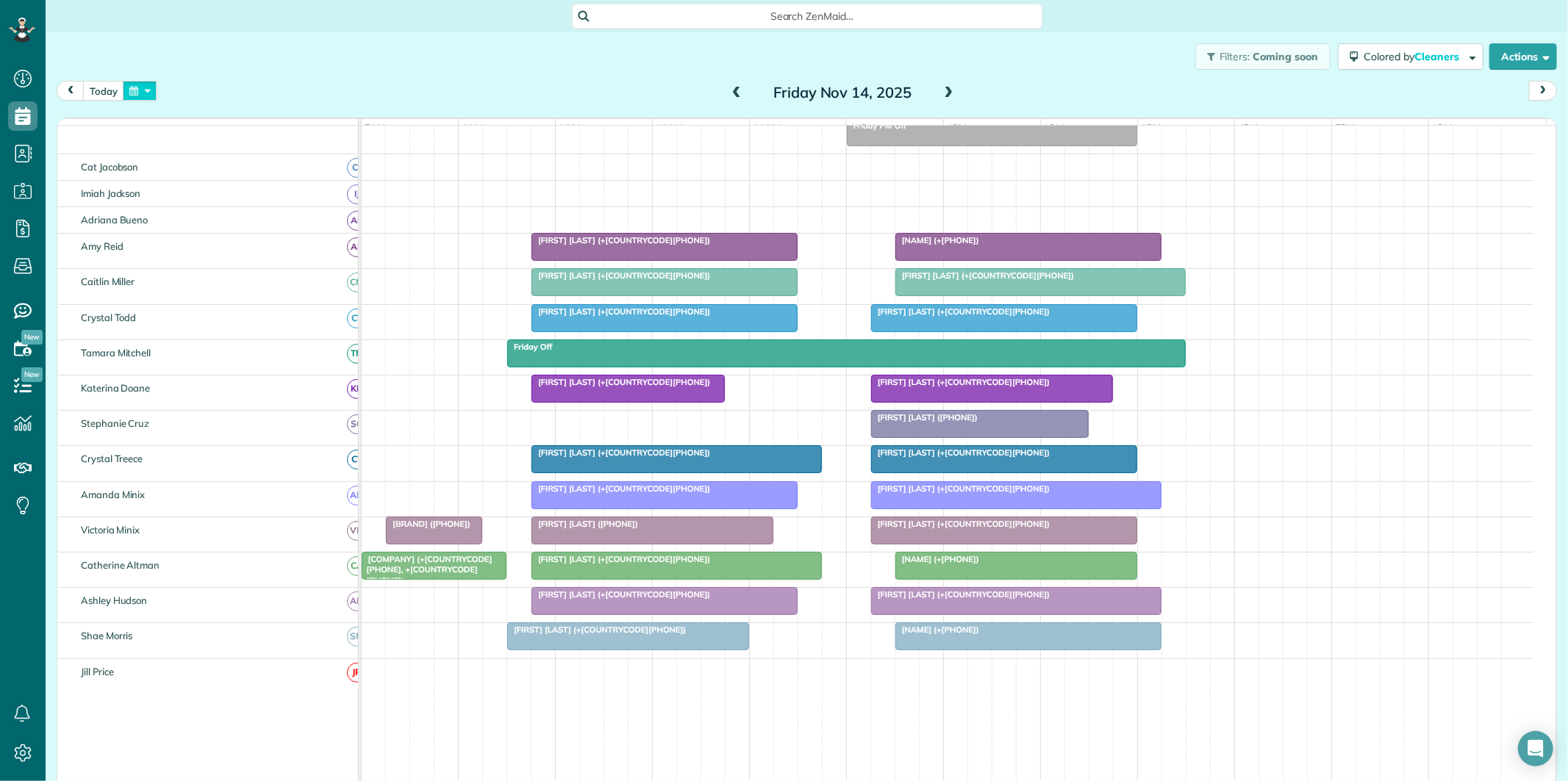 click at bounding box center (140, 90) 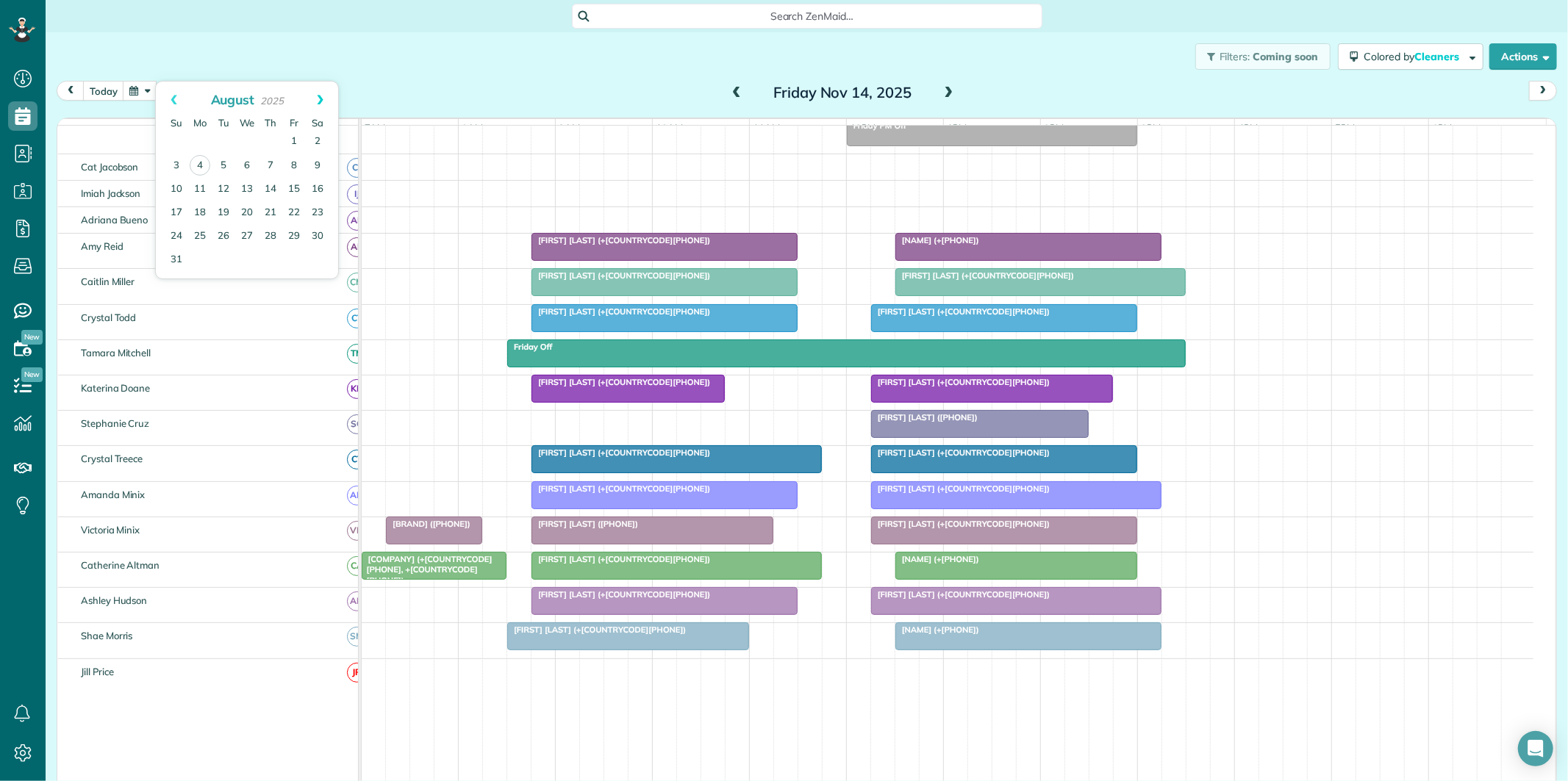 click on "Next" at bounding box center [320, 100] 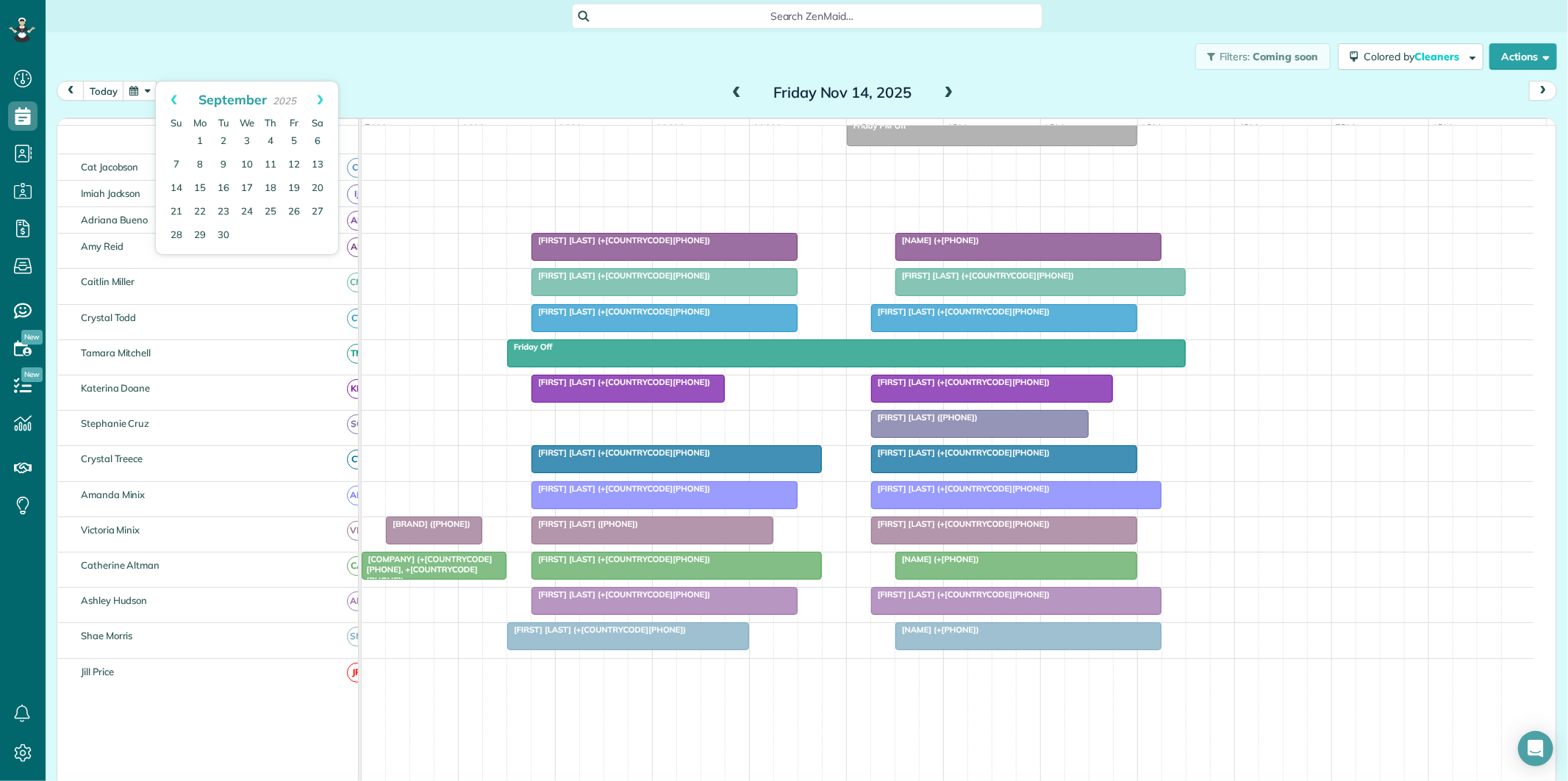 click on "Next" at bounding box center (320, 100) 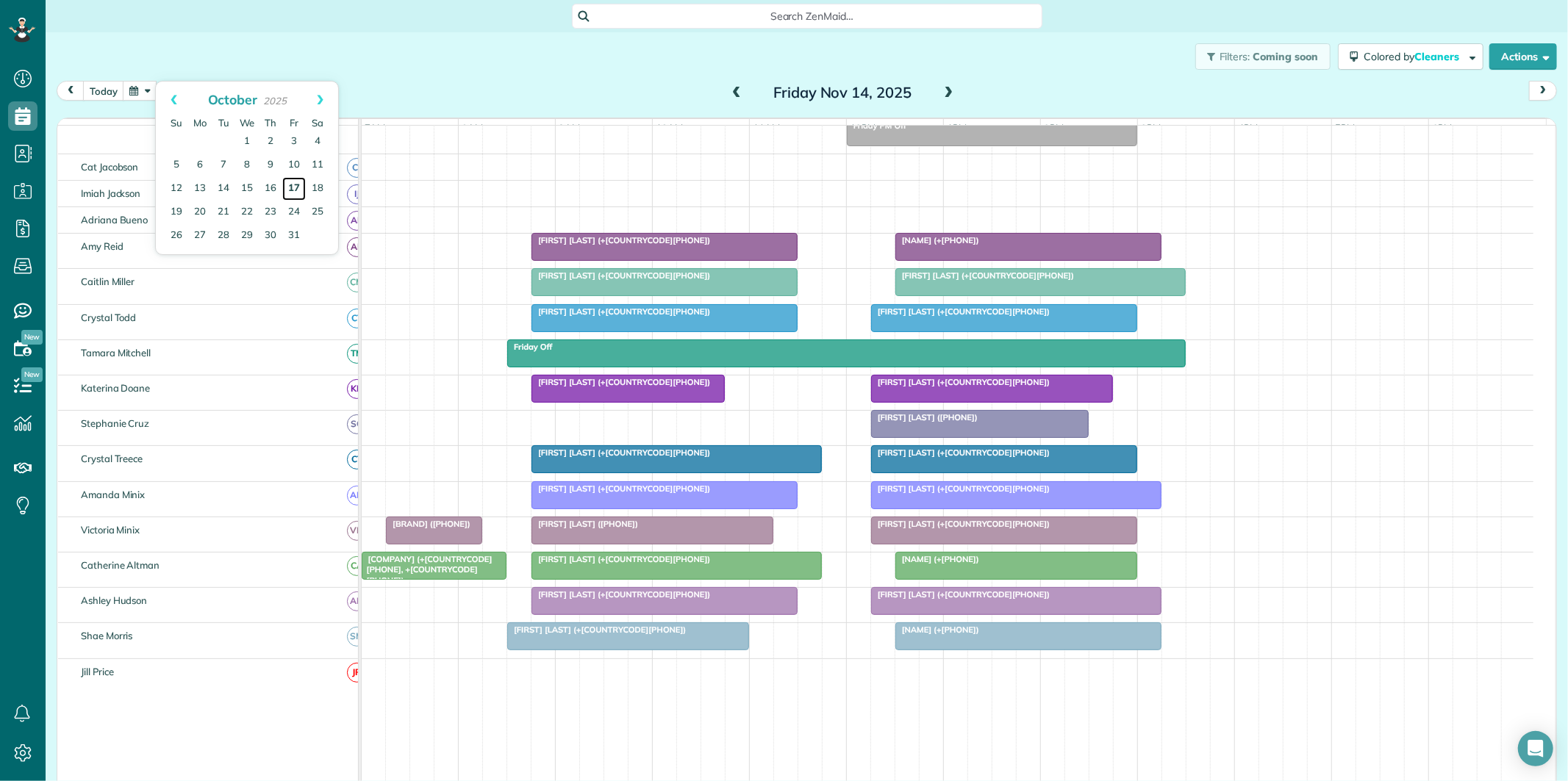 click on "17" at bounding box center [294, 189] 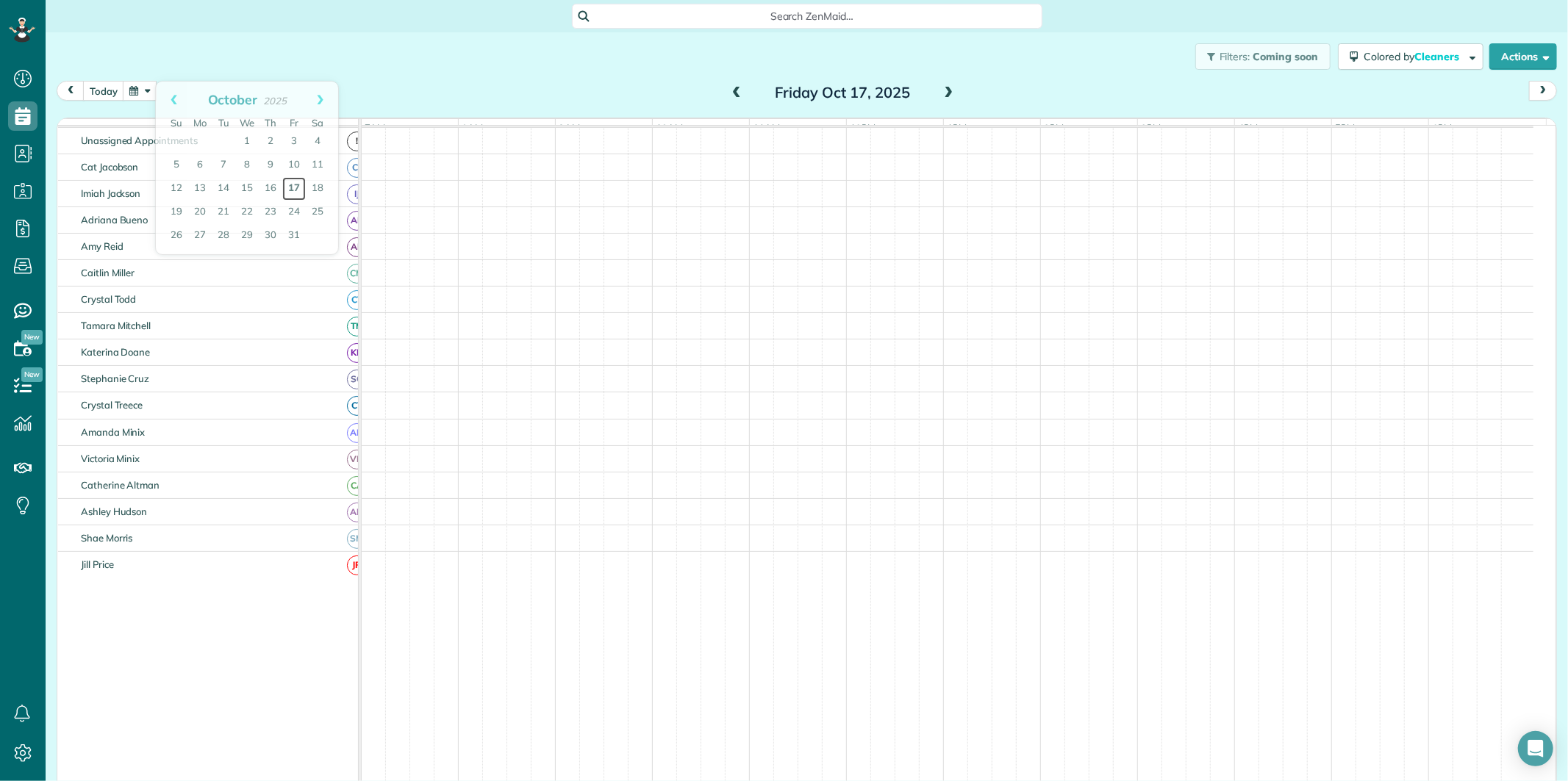 scroll, scrollTop: 55, scrollLeft: 0, axis: vertical 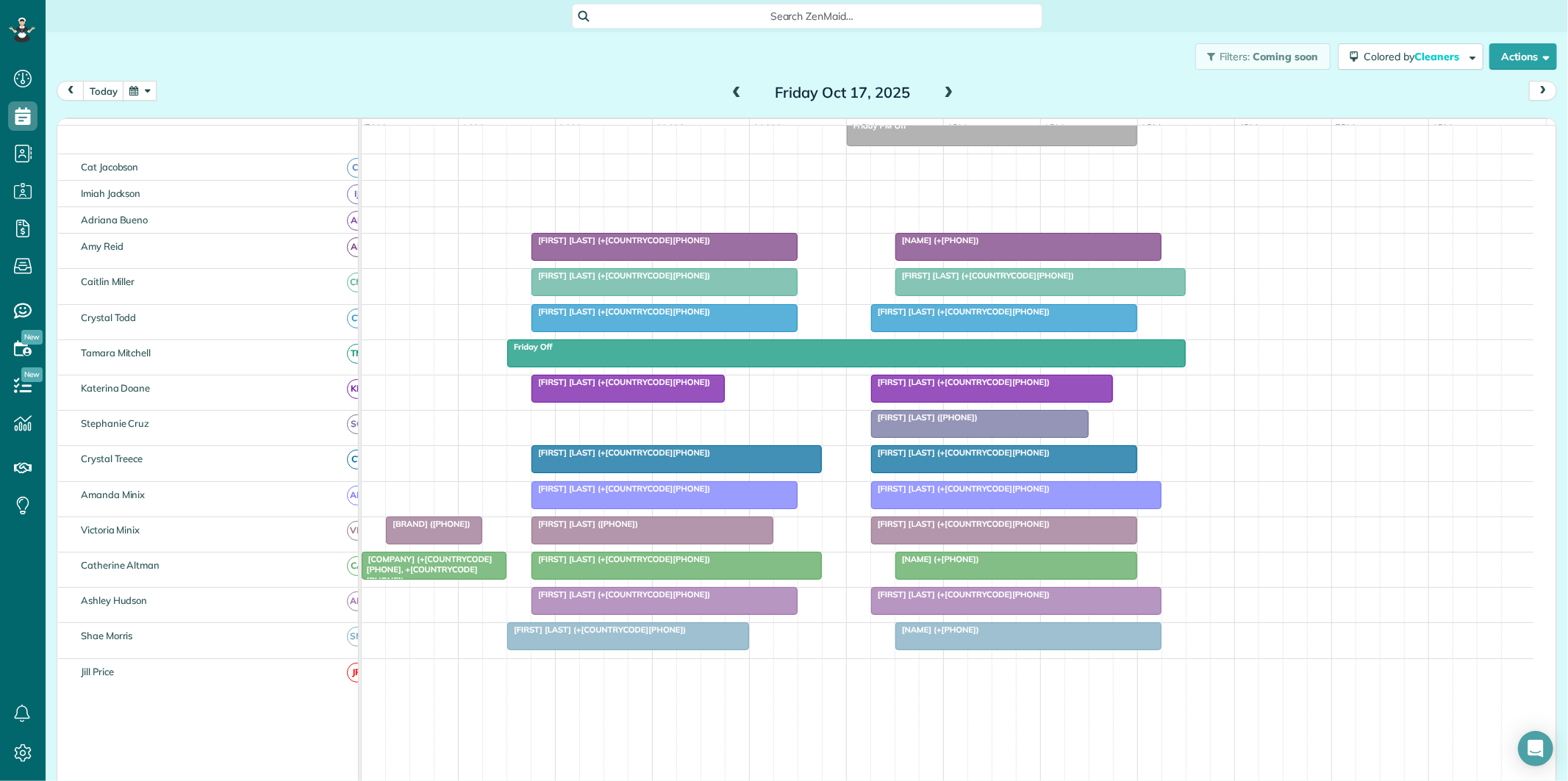 click at bounding box center [737, 93] 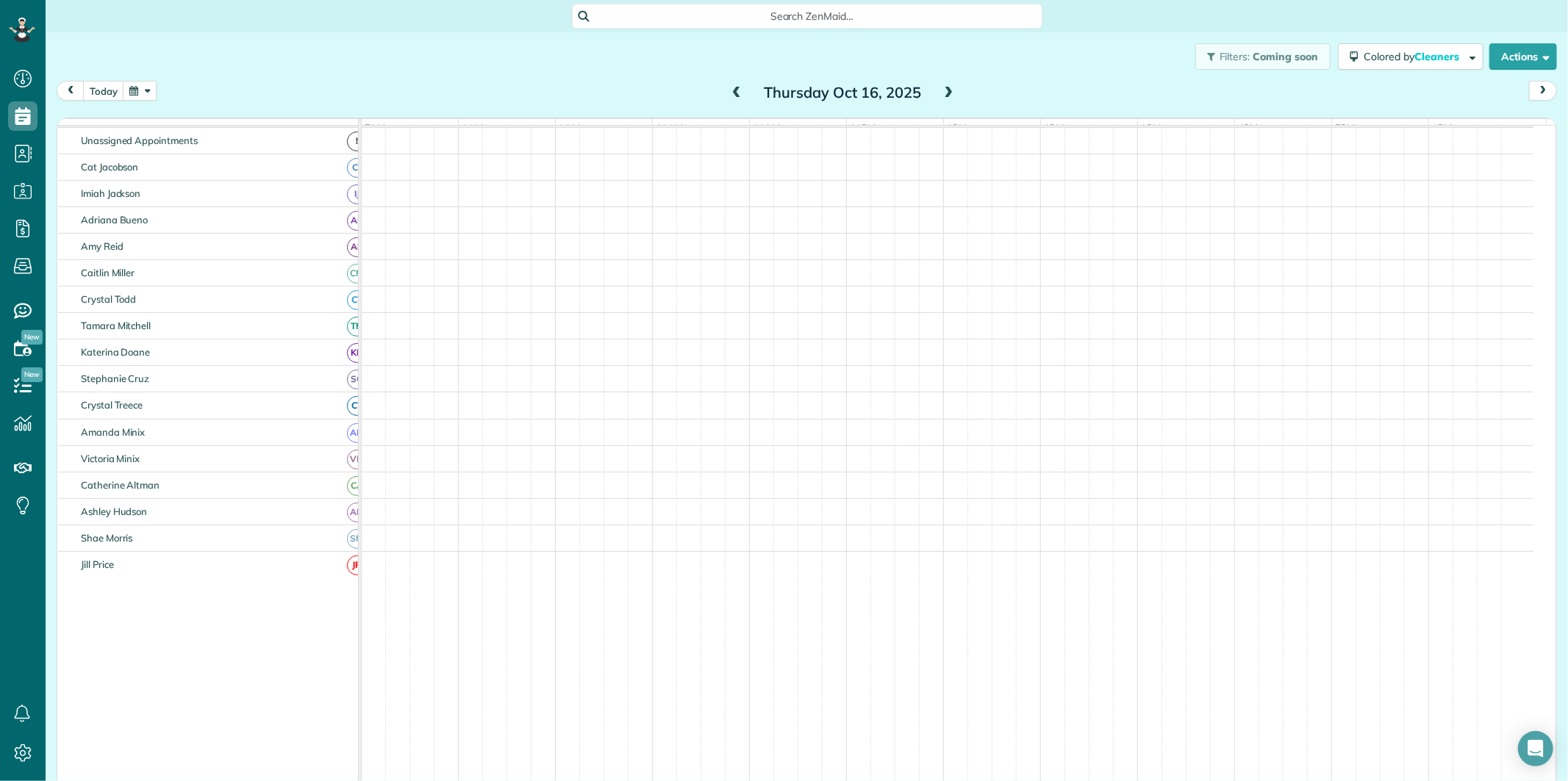 scroll, scrollTop: 55, scrollLeft: 0, axis: vertical 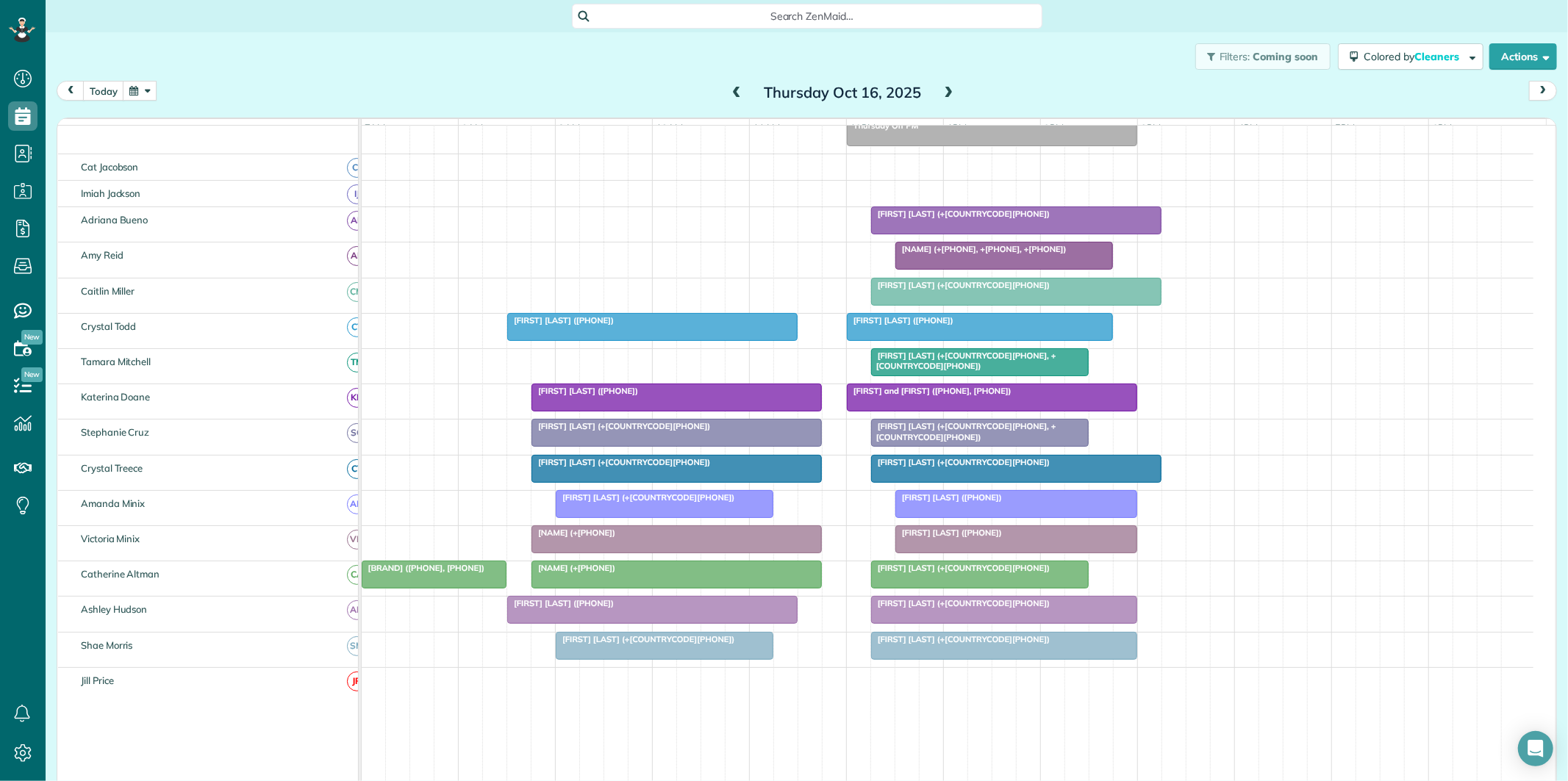 click at bounding box center [737, 93] 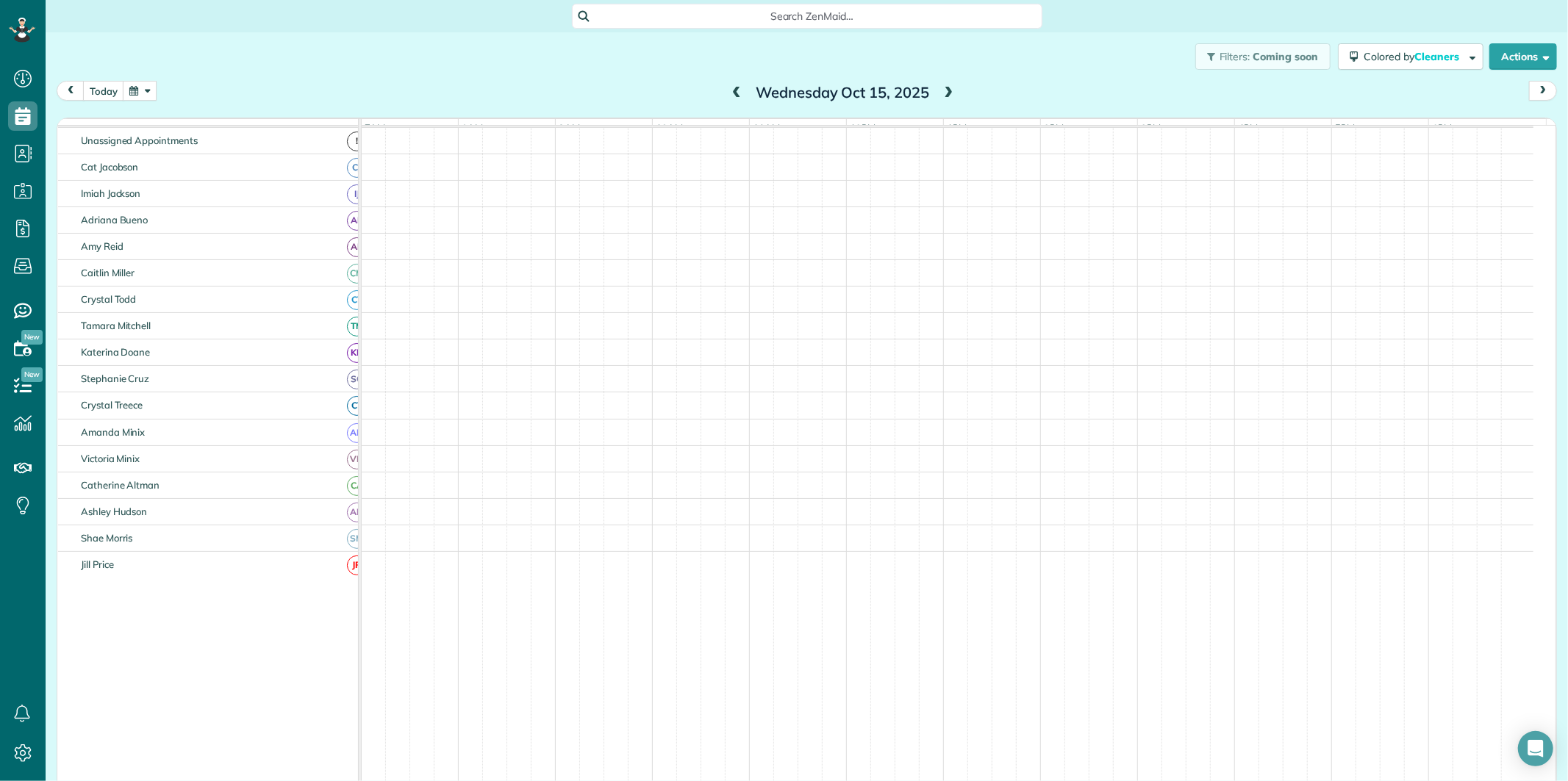 scroll, scrollTop: 55, scrollLeft: 0, axis: vertical 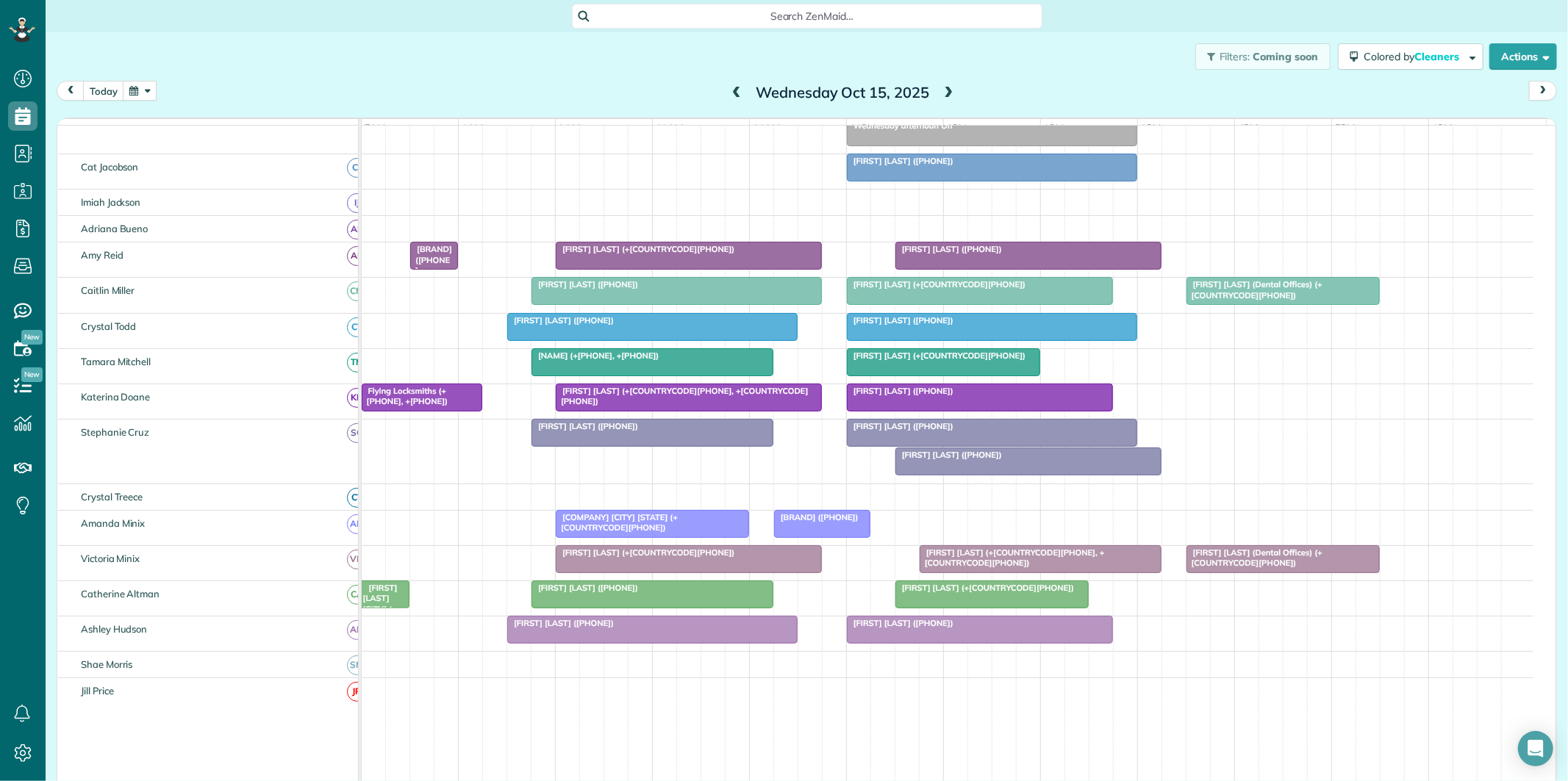 click at bounding box center [737, 93] 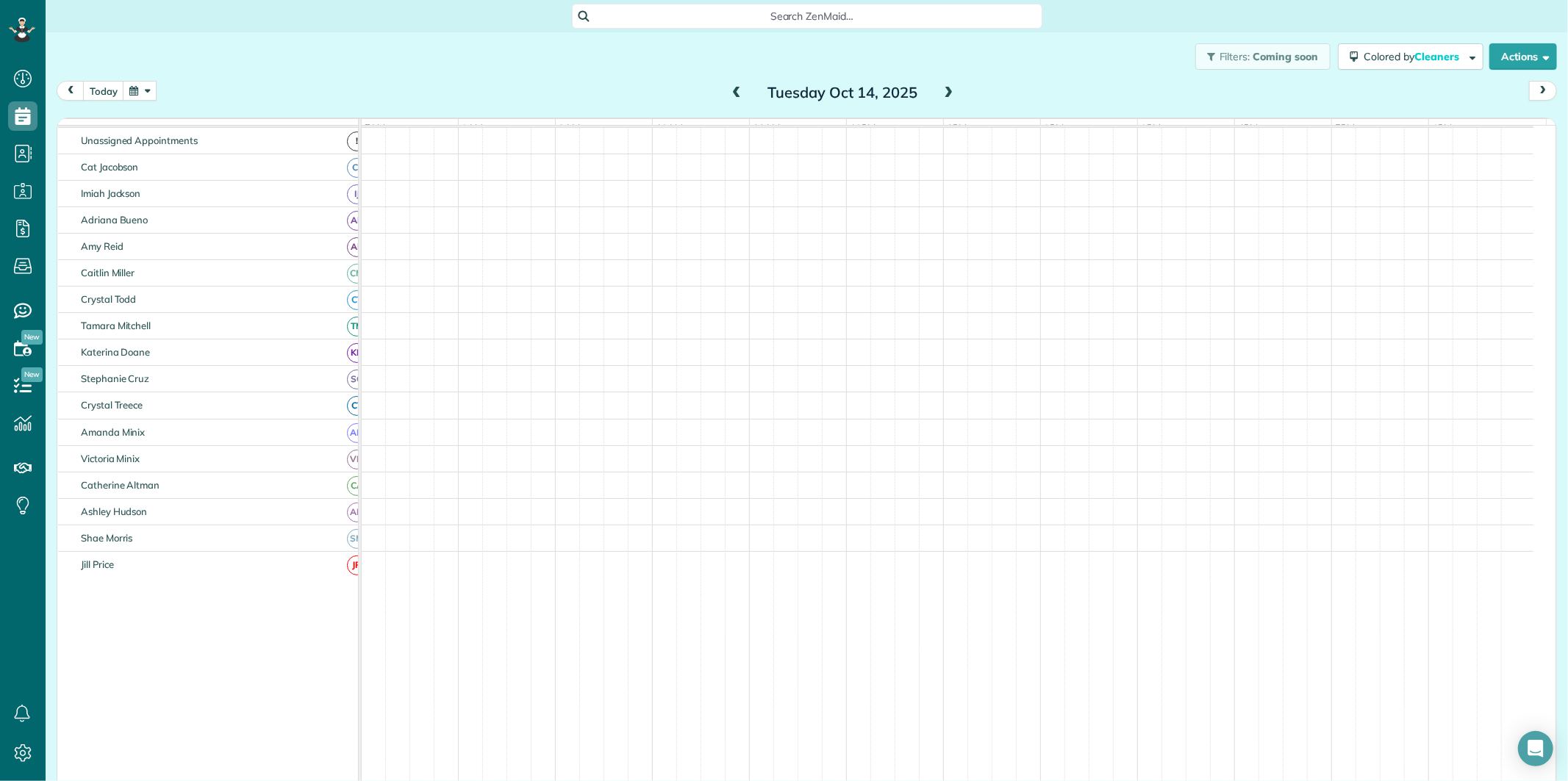 scroll, scrollTop: 55, scrollLeft: 0, axis: vertical 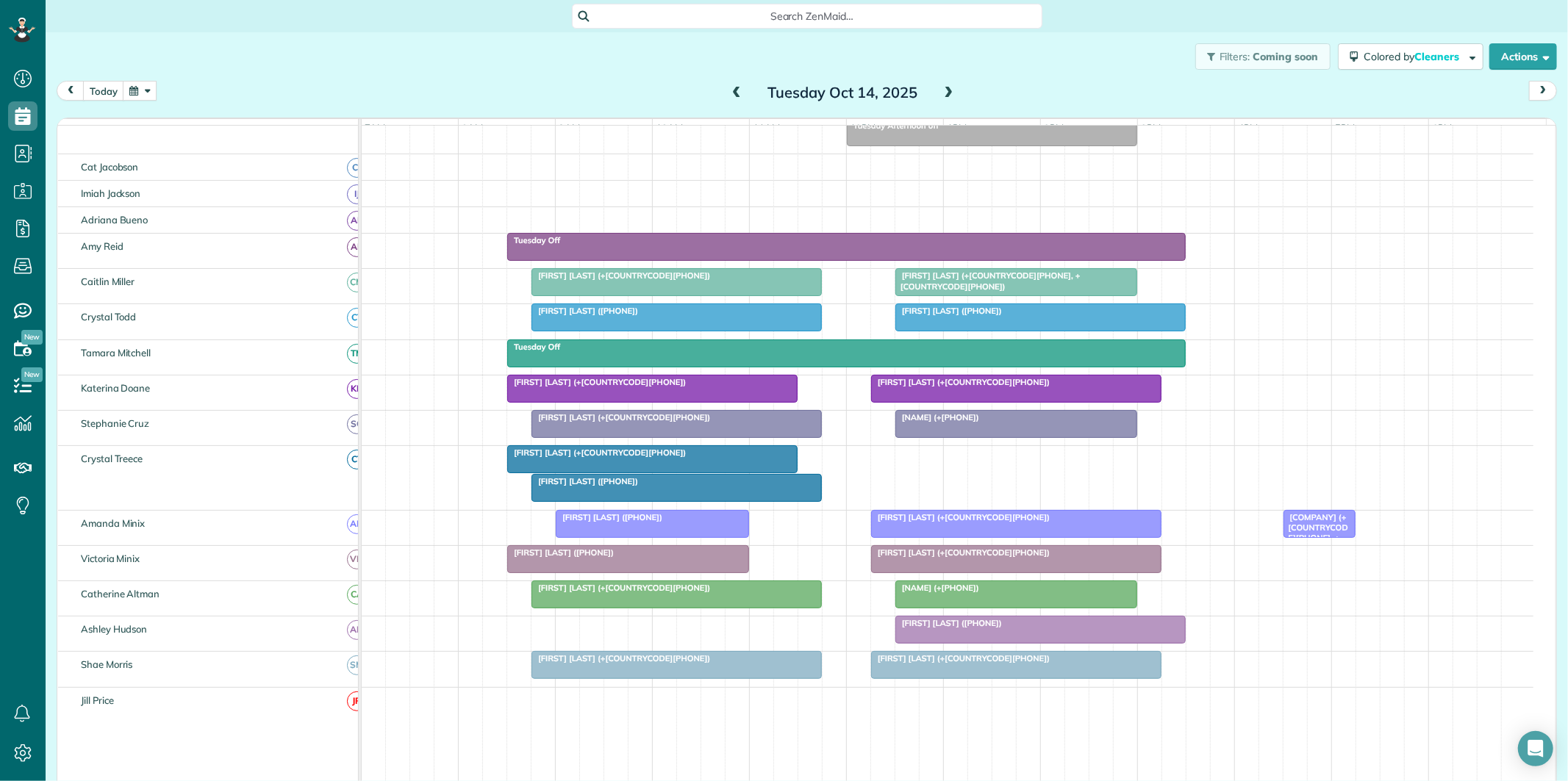 click at bounding box center [737, 93] 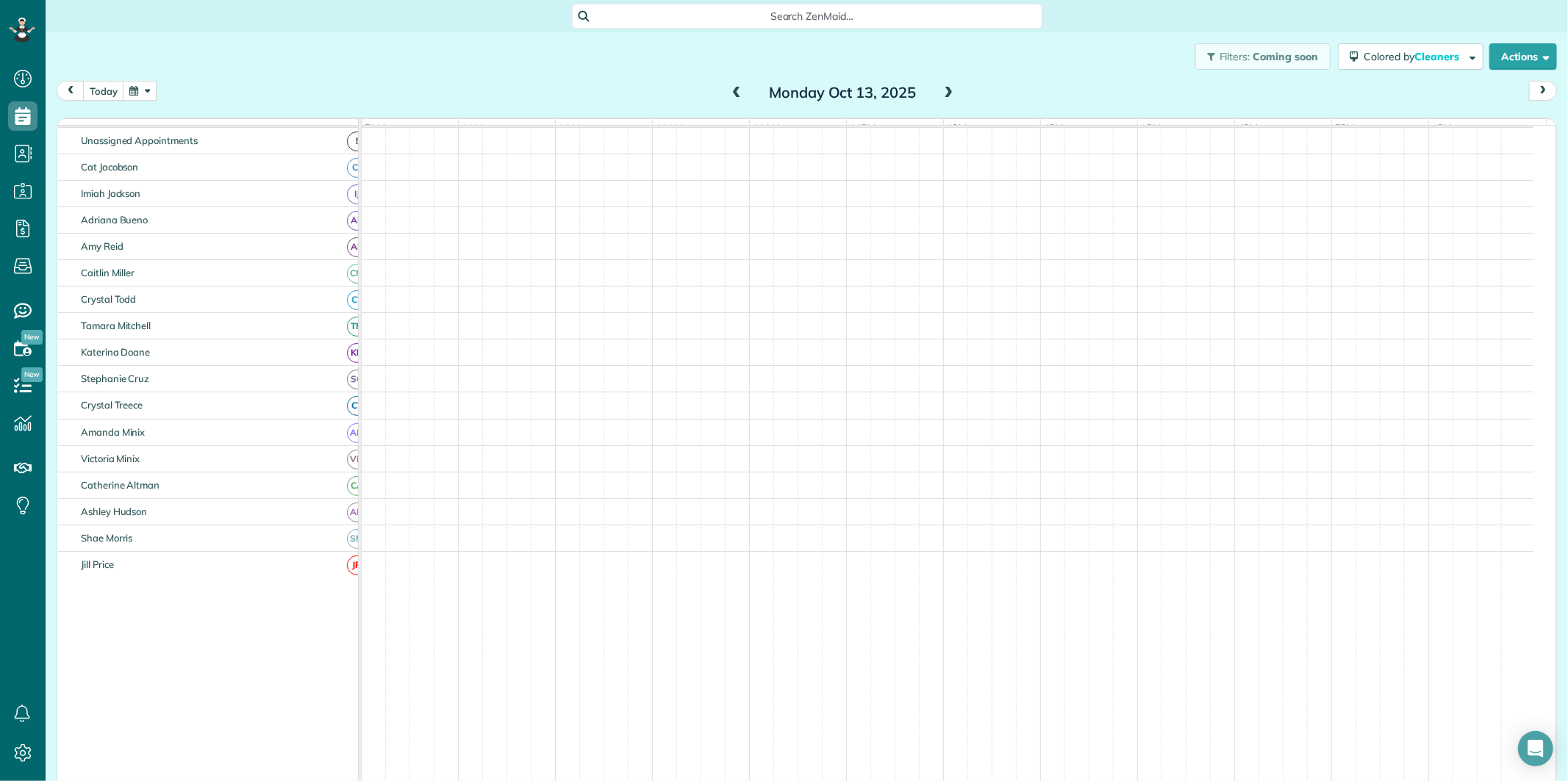 scroll, scrollTop: 55, scrollLeft: 0, axis: vertical 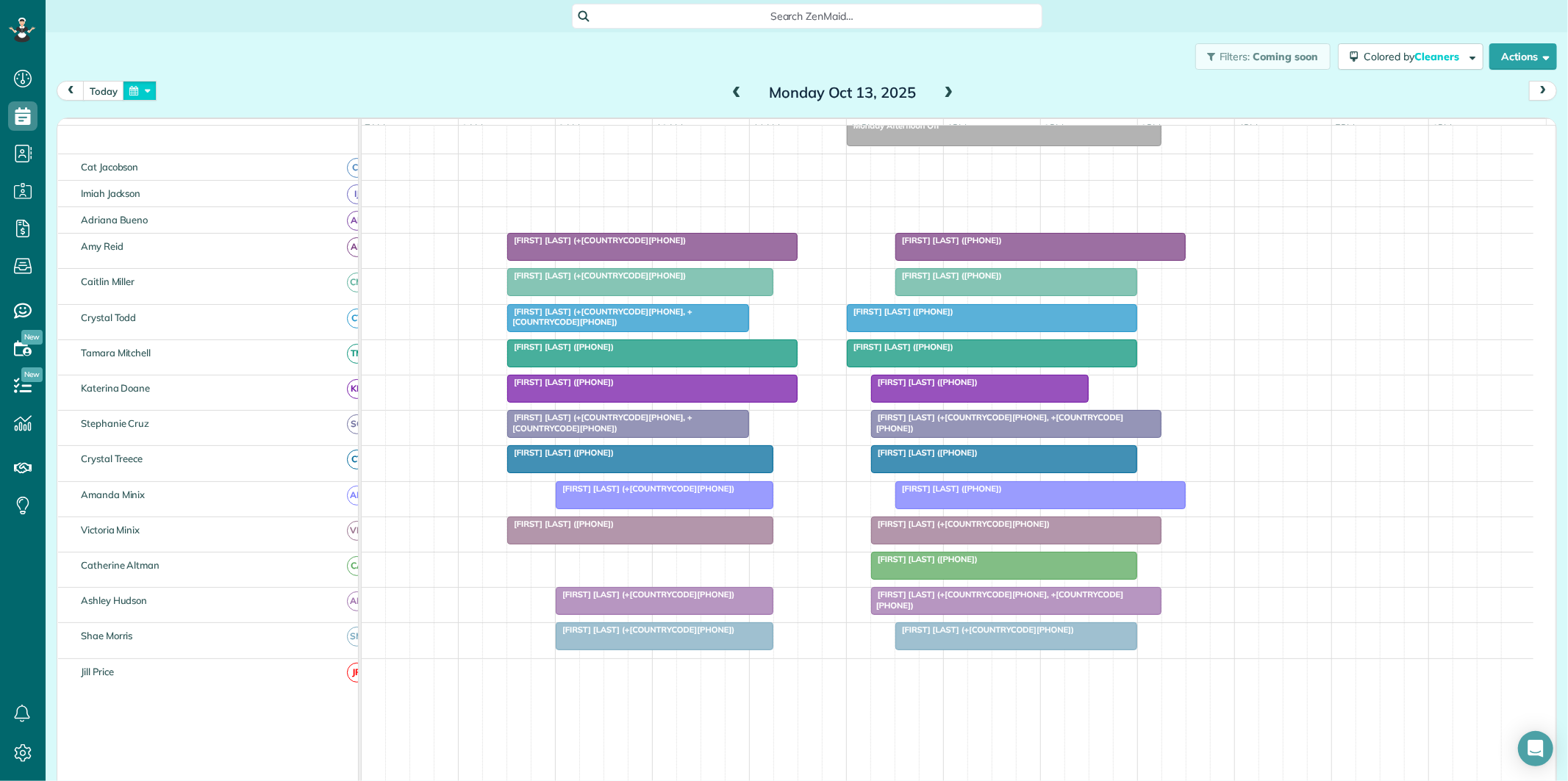 click at bounding box center (140, 90) 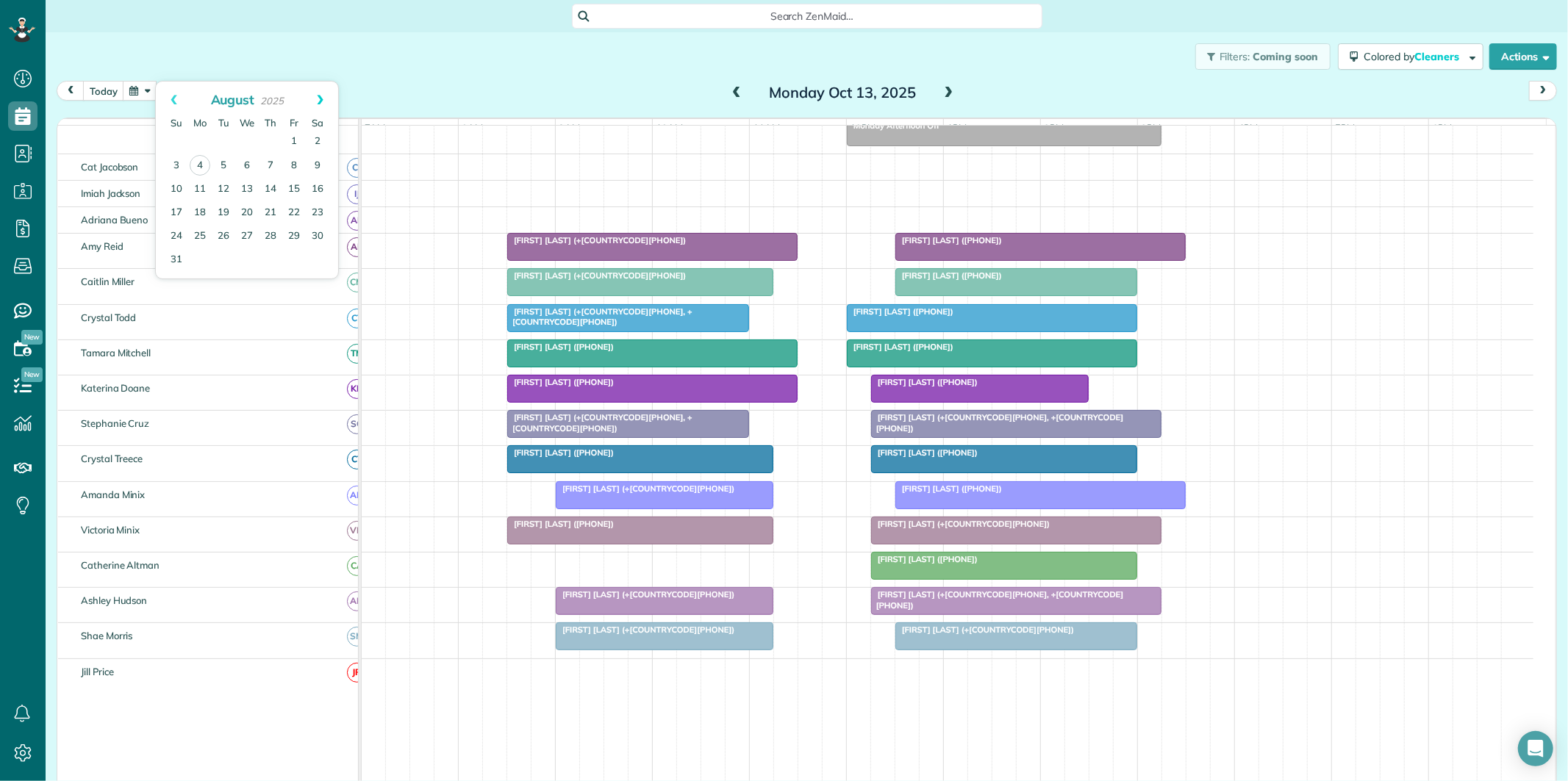 click on "Next" at bounding box center [320, 100] 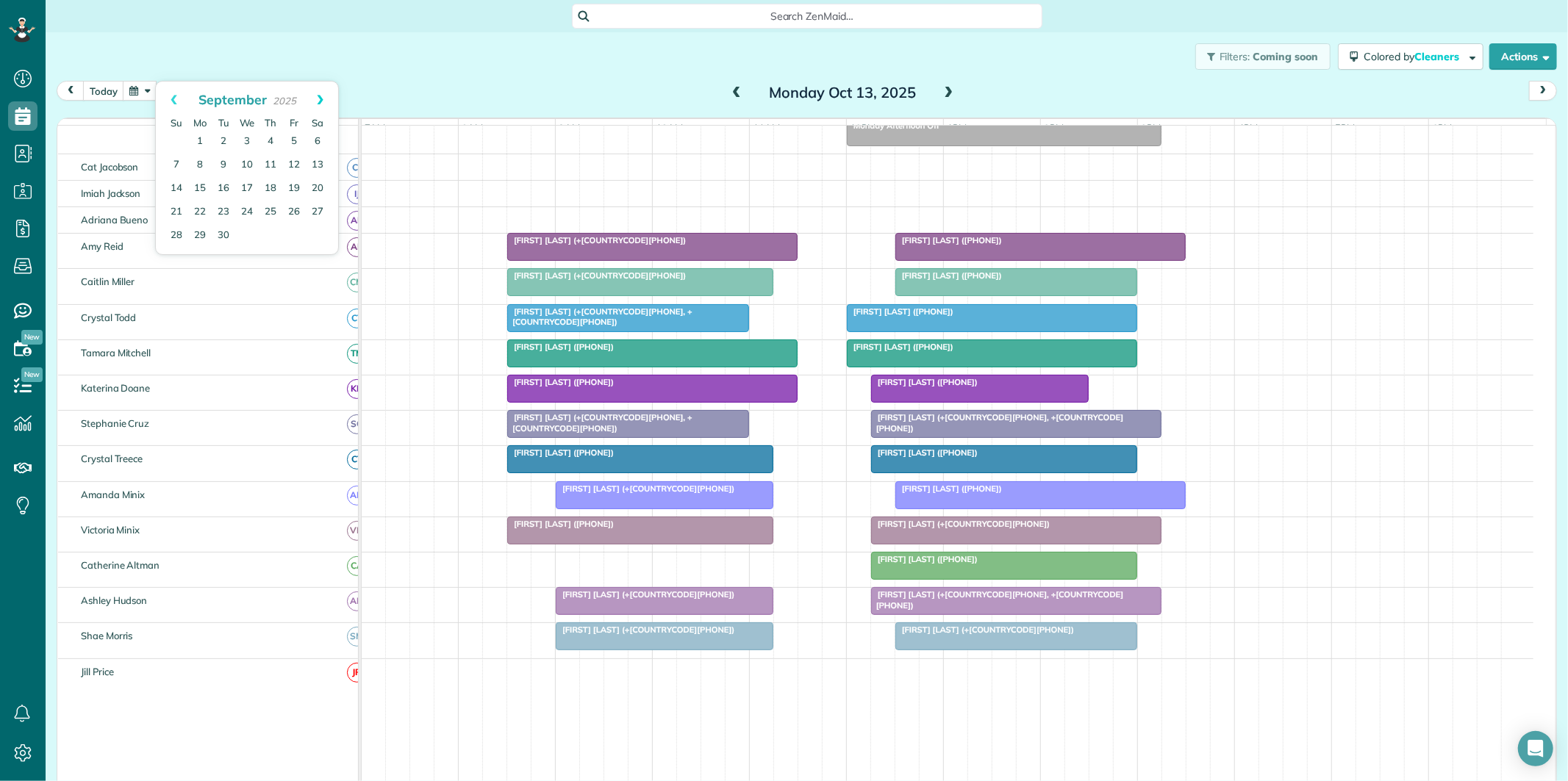 click on "Next" at bounding box center [320, 100] 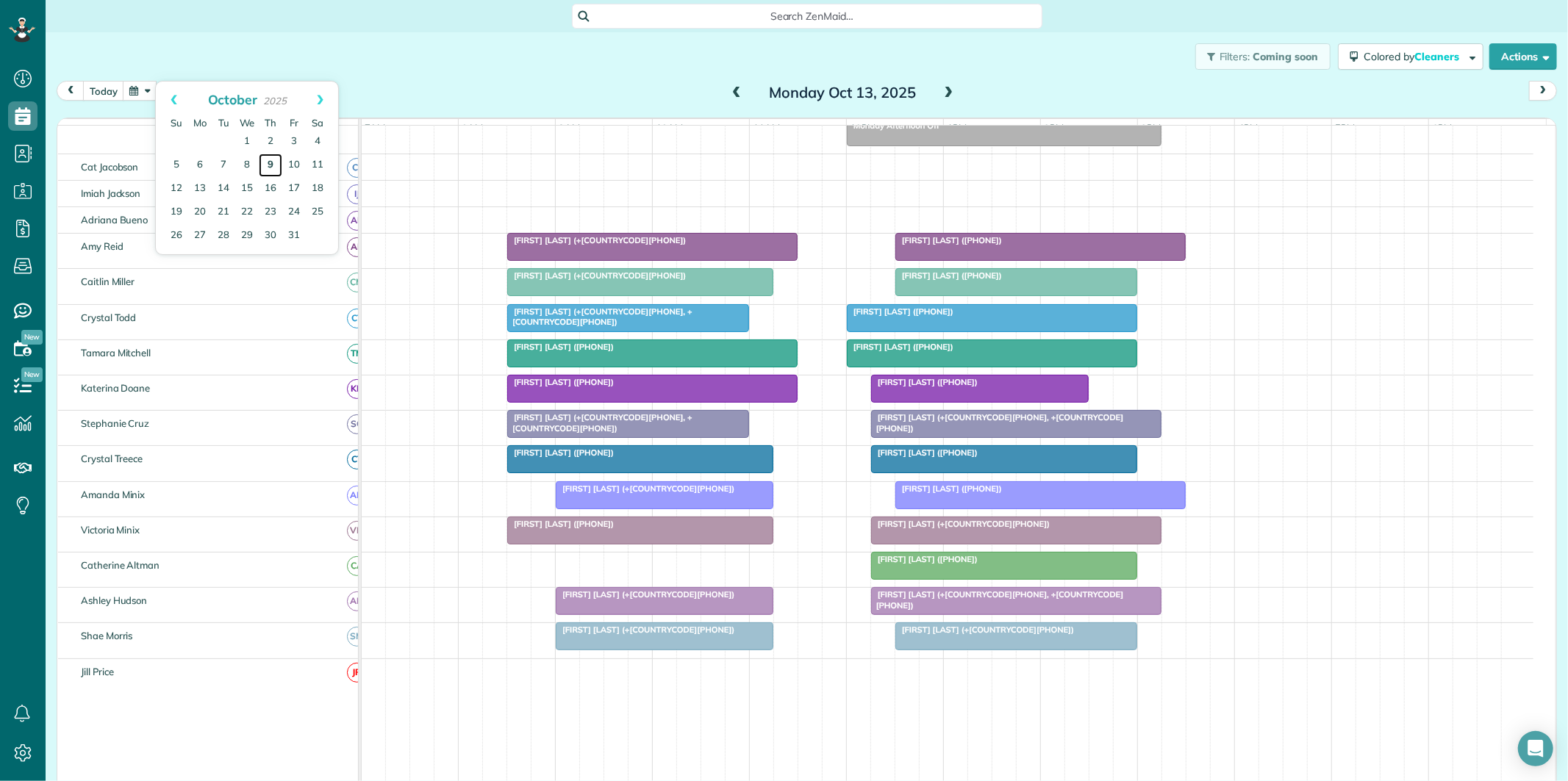 click on "9" at bounding box center [271, 165] 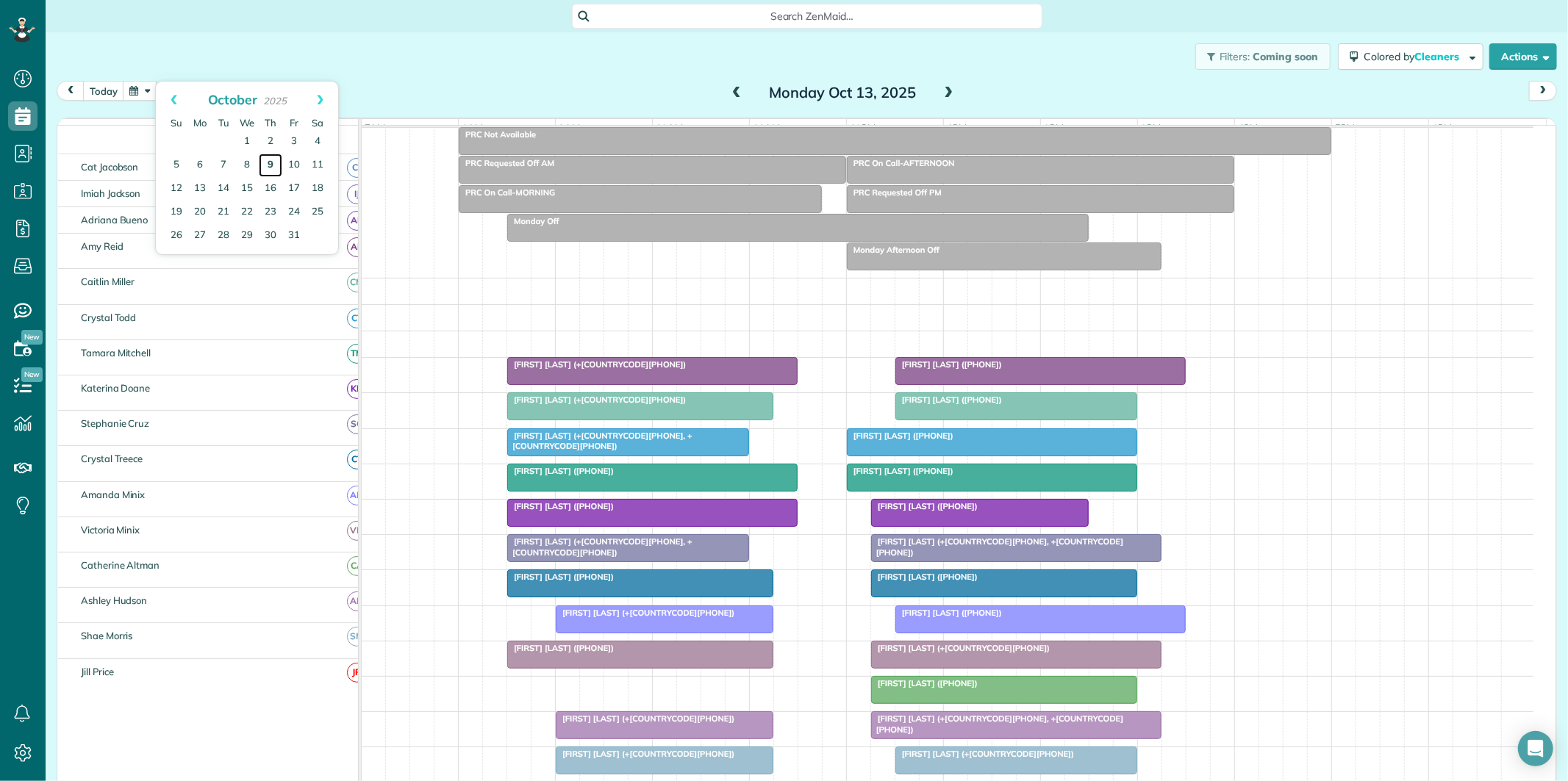 scroll, scrollTop: 55, scrollLeft: 0, axis: vertical 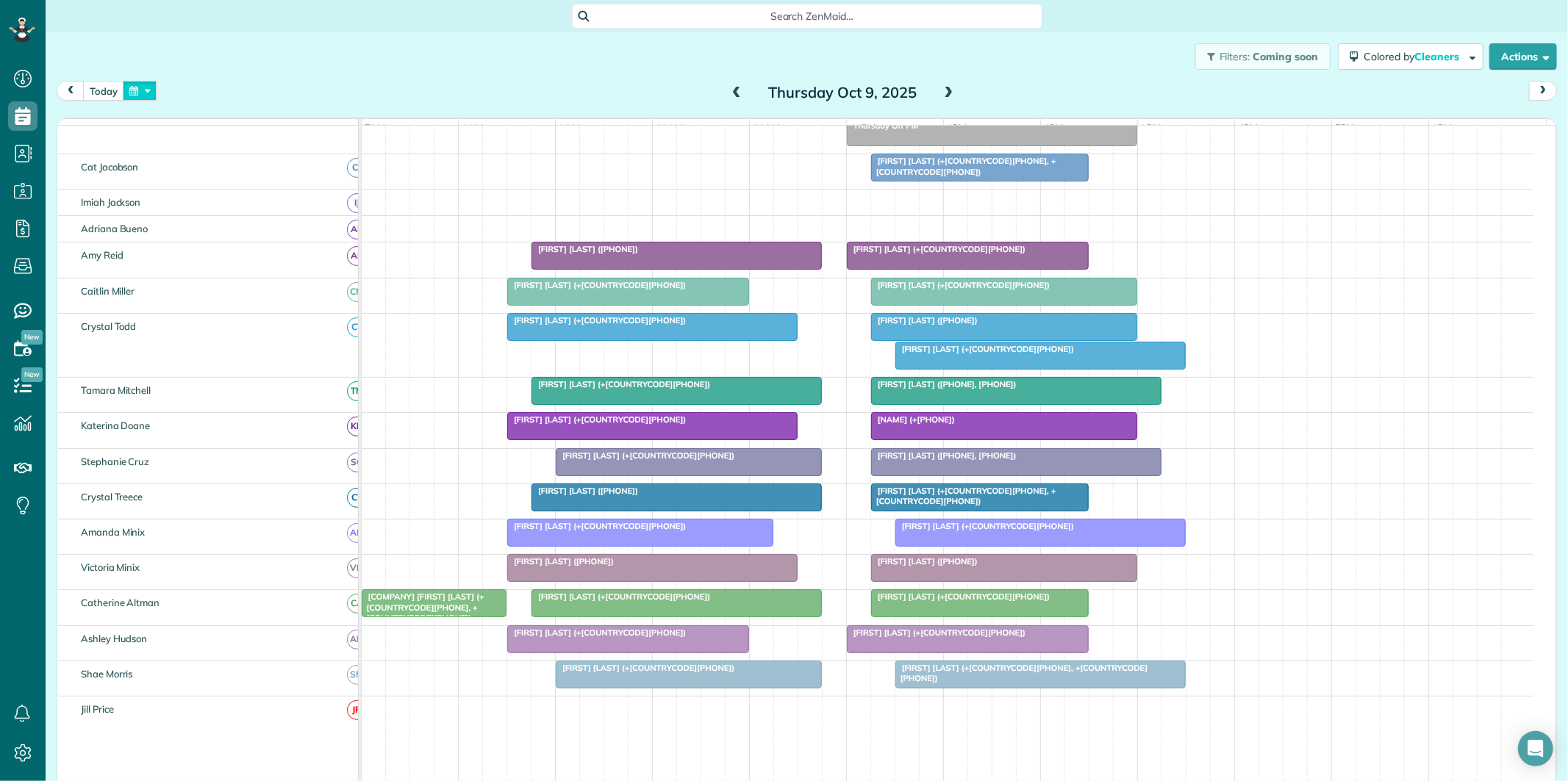 click at bounding box center (140, 90) 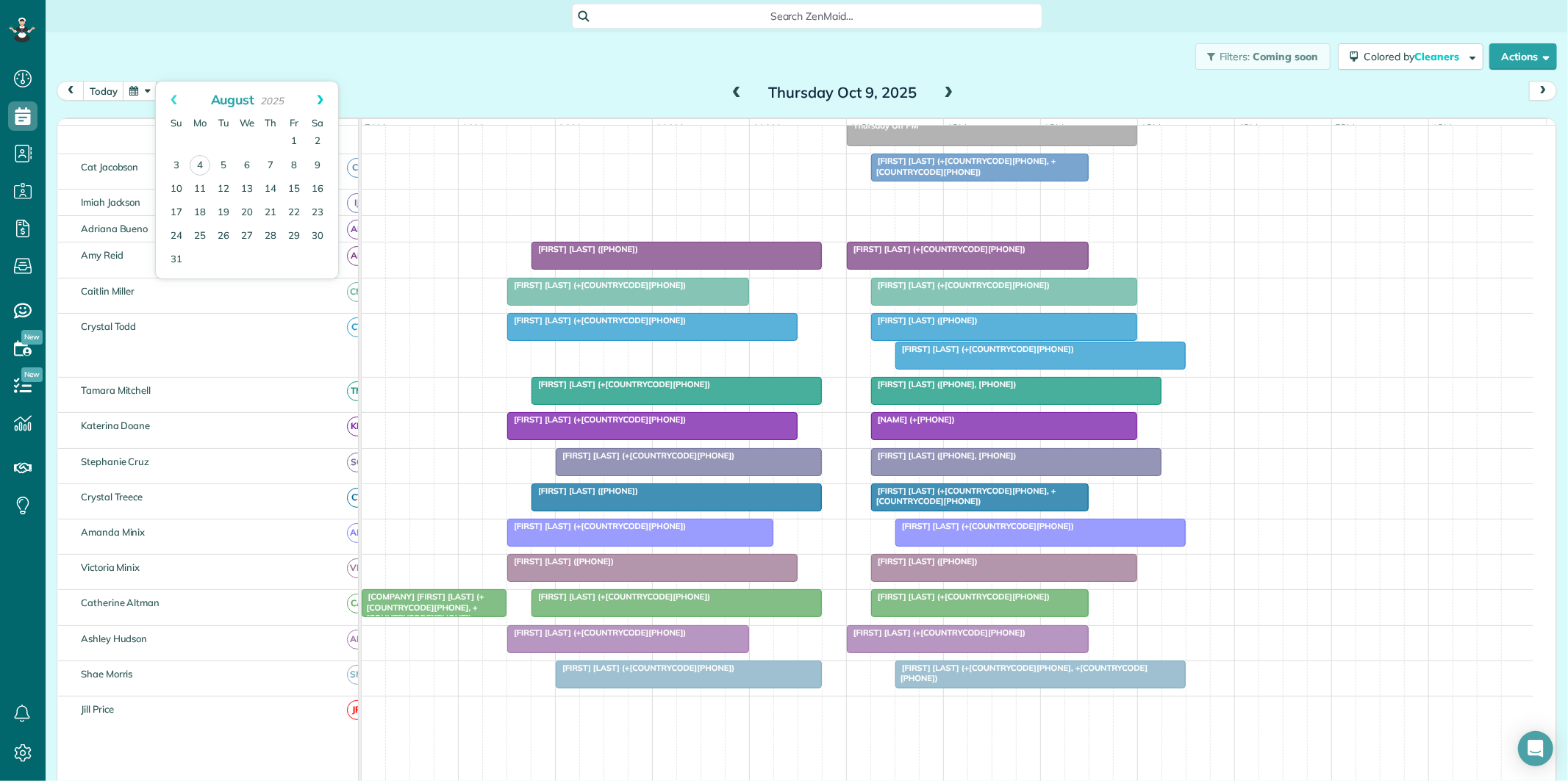 click on "Next" at bounding box center [320, 100] 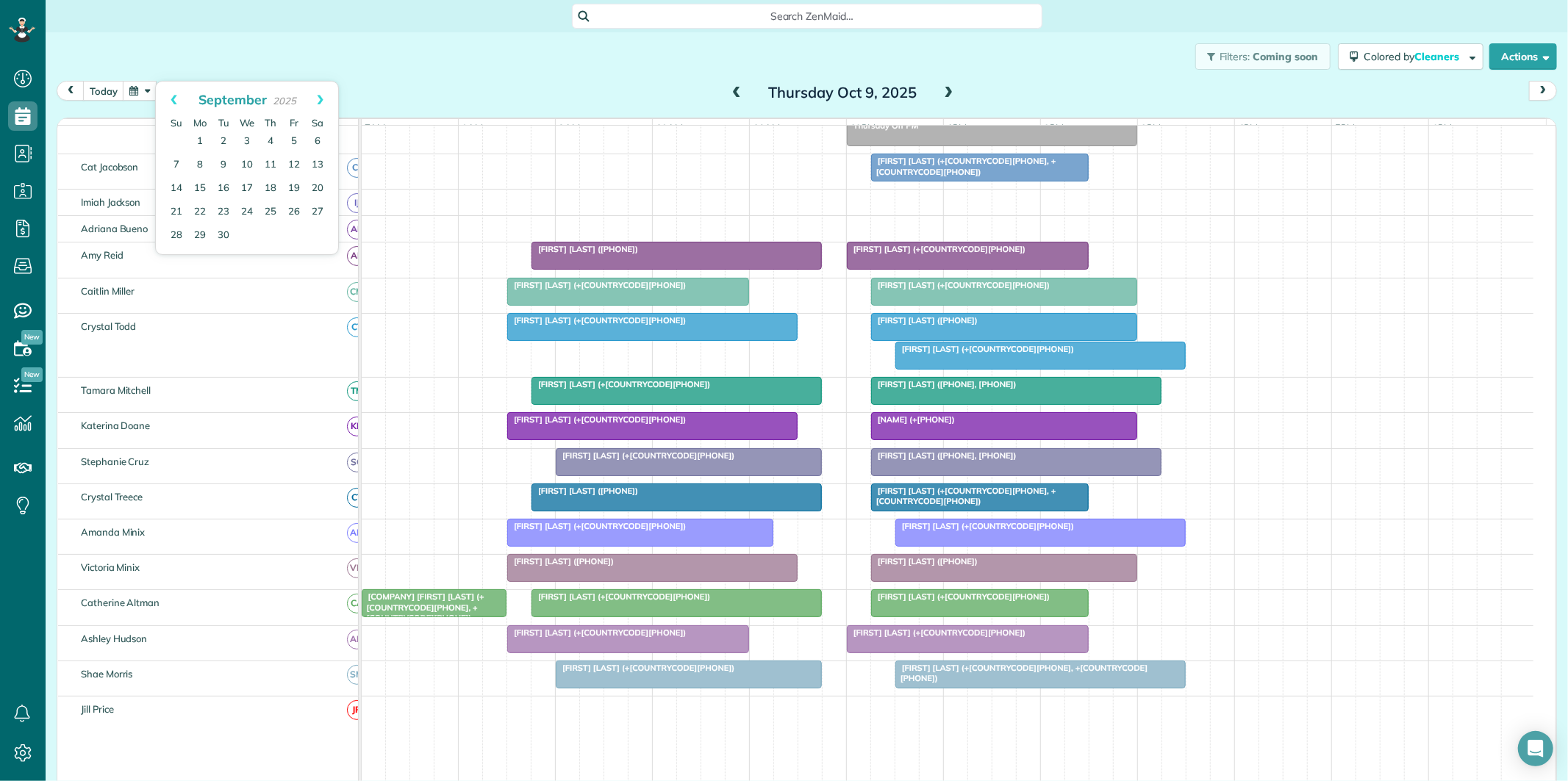 click on "Next" at bounding box center (320, 100) 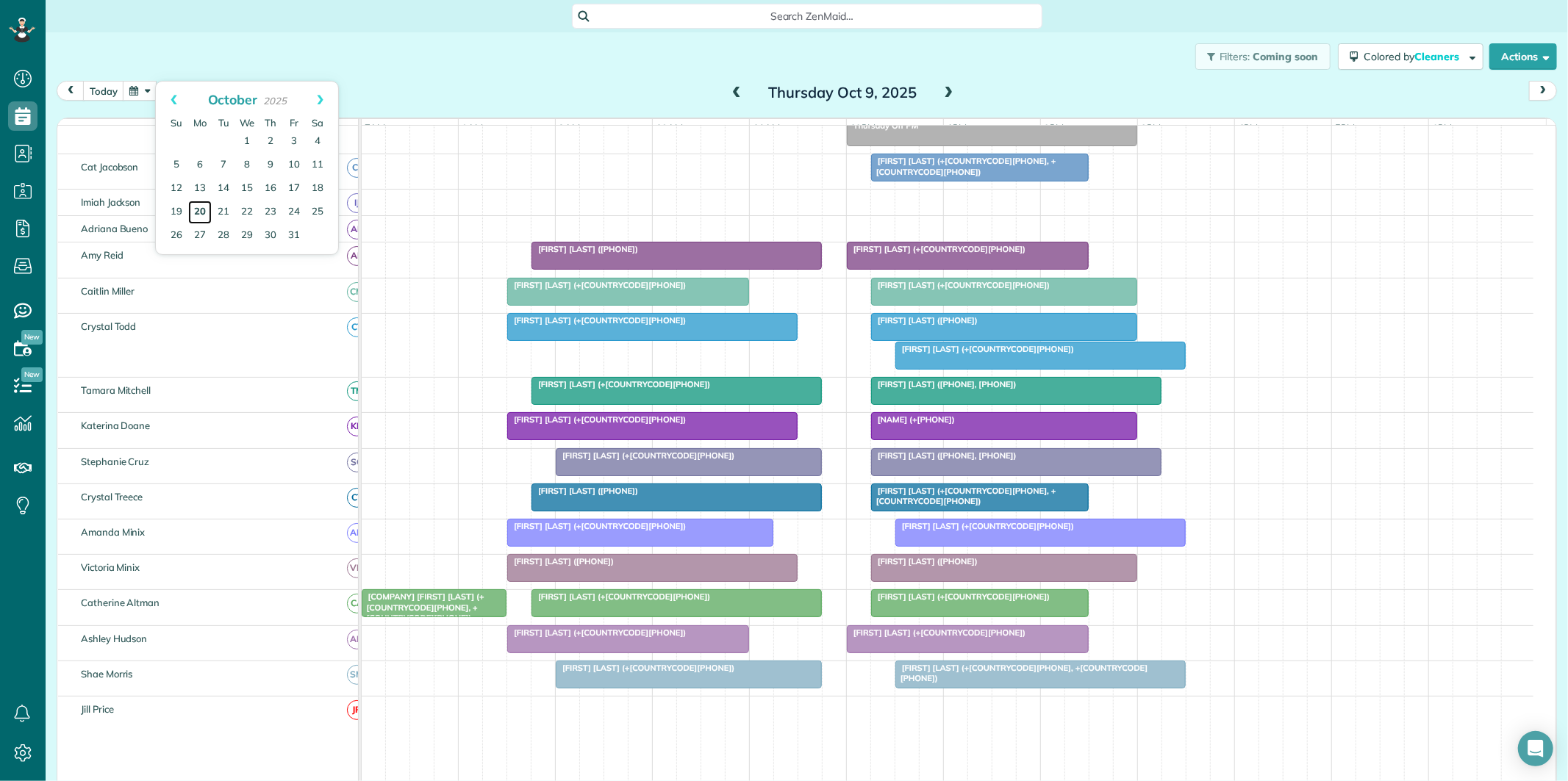 click on "20" at bounding box center [200, 212] 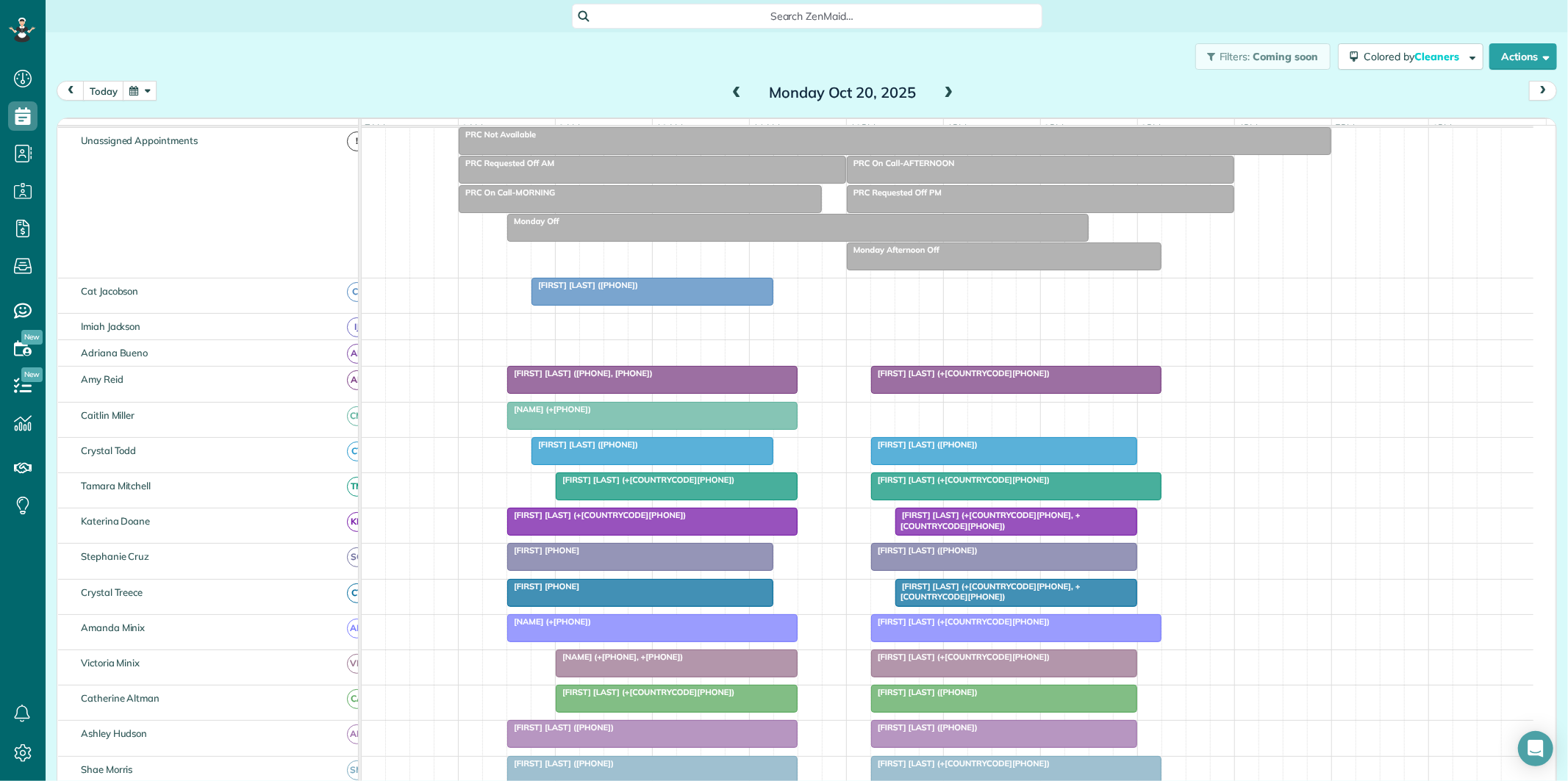 scroll, scrollTop: 179, scrollLeft: 0, axis: vertical 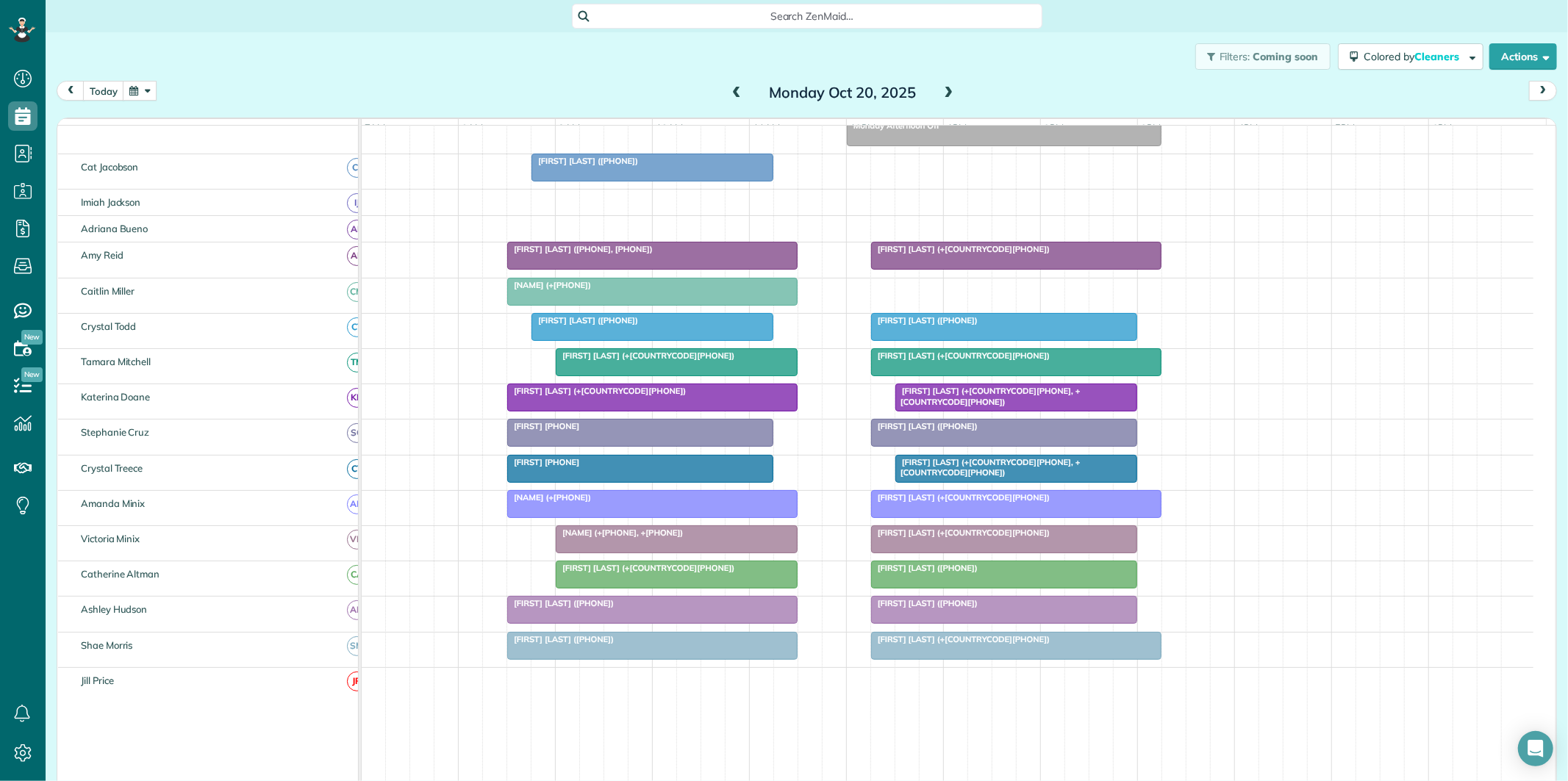 click at bounding box center [949, 93] 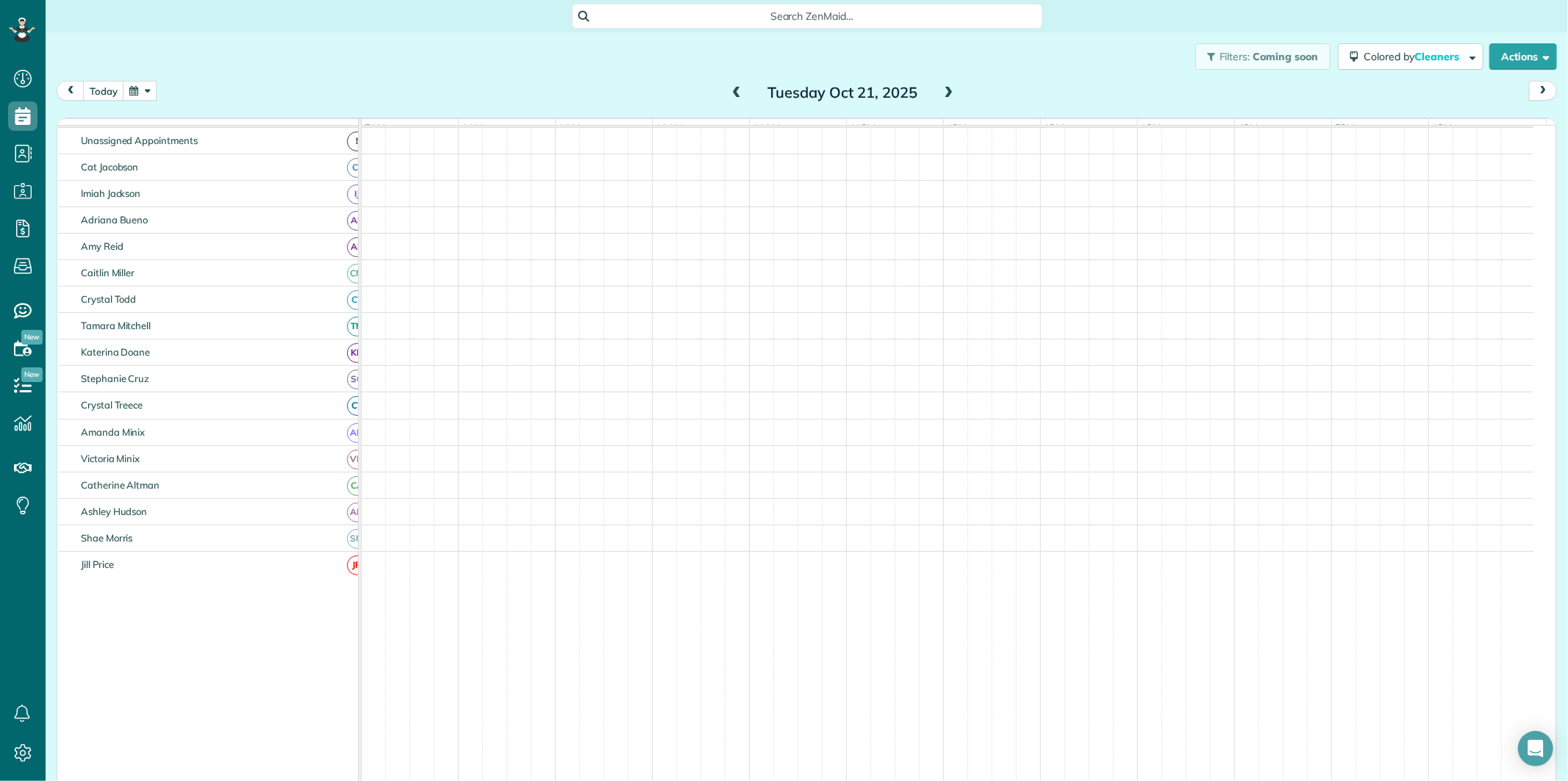 scroll, scrollTop: 55, scrollLeft: 0, axis: vertical 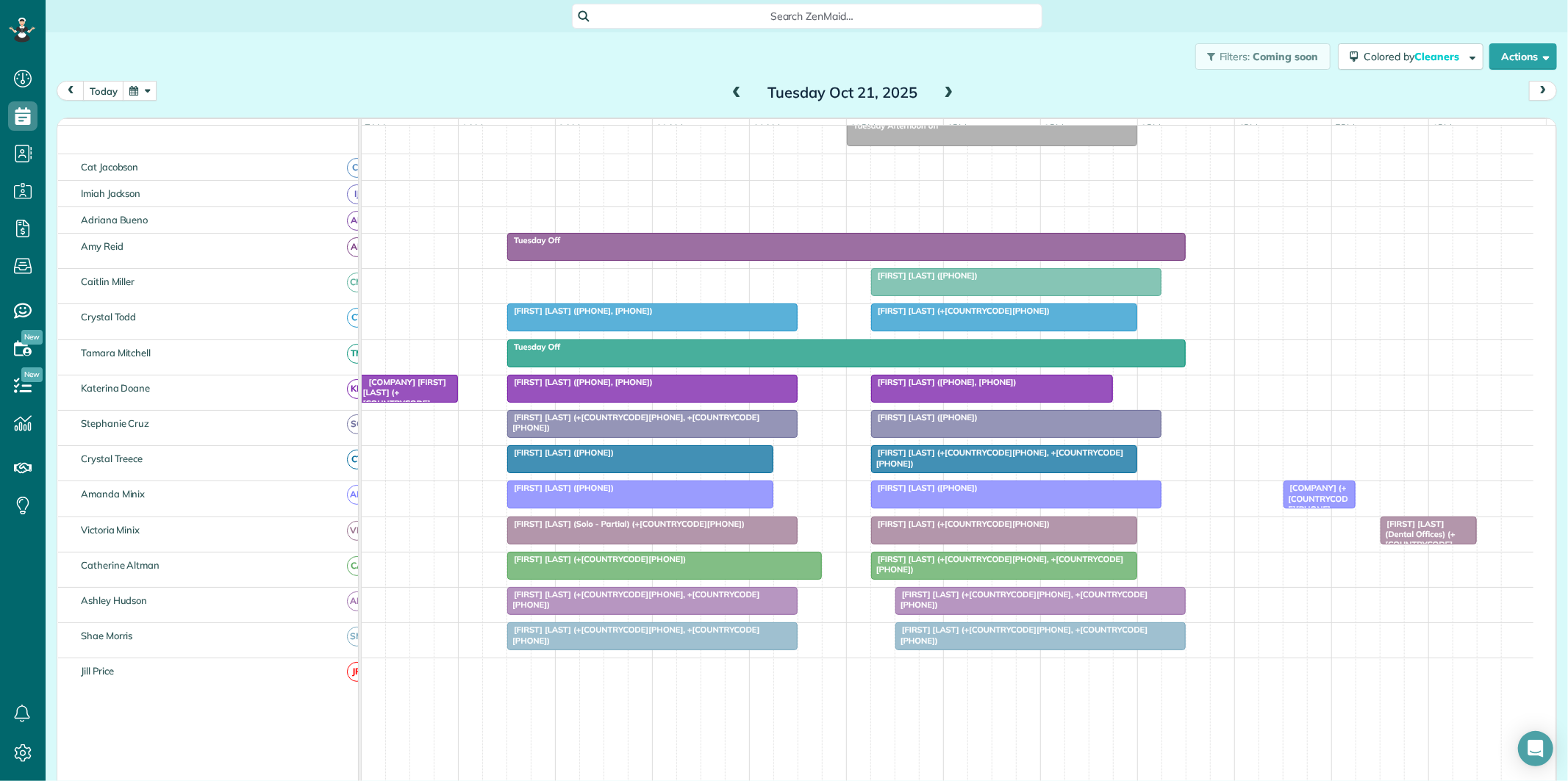 click at bounding box center (949, 93) 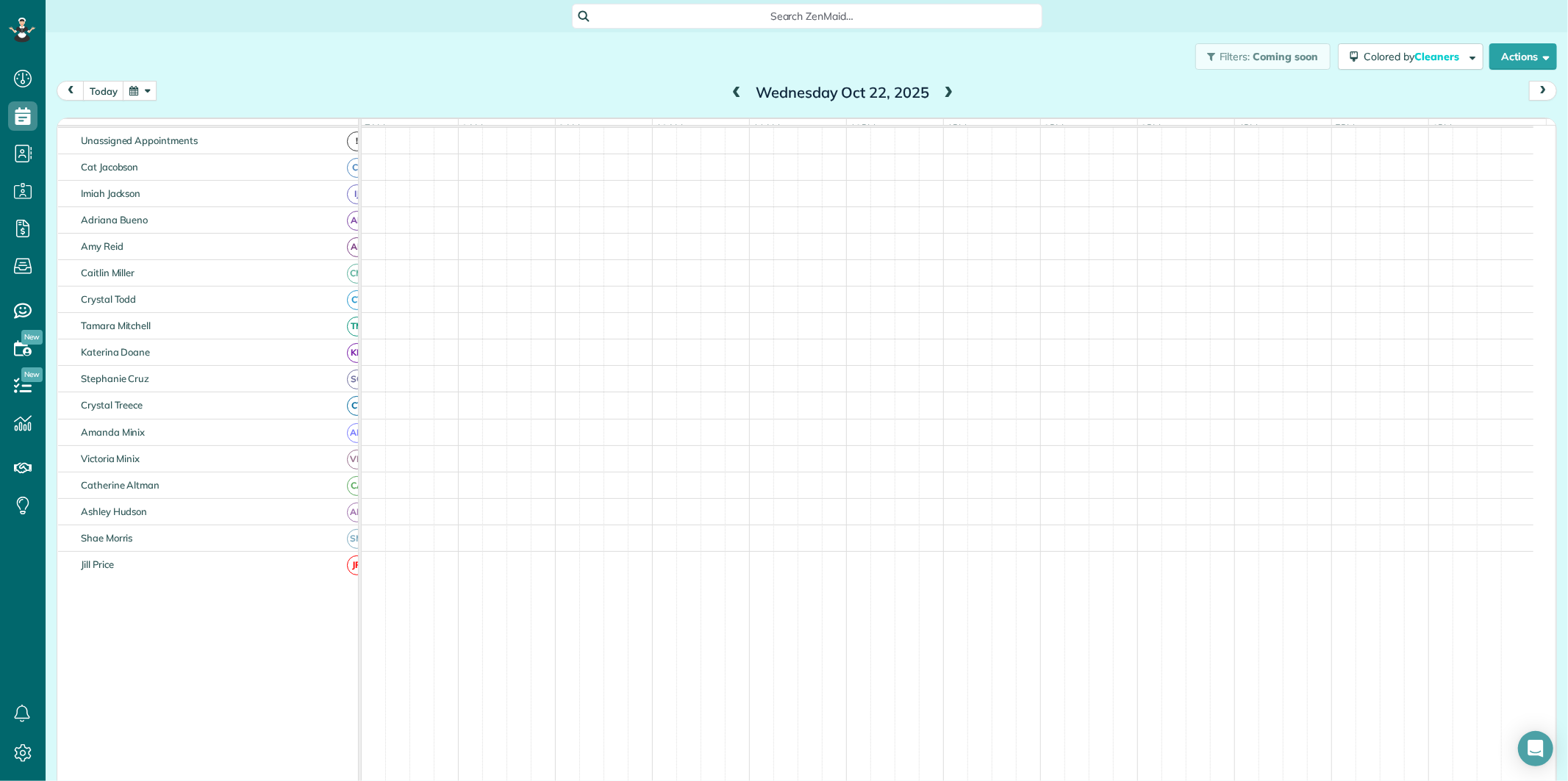 scroll, scrollTop: 55, scrollLeft: 0, axis: vertical 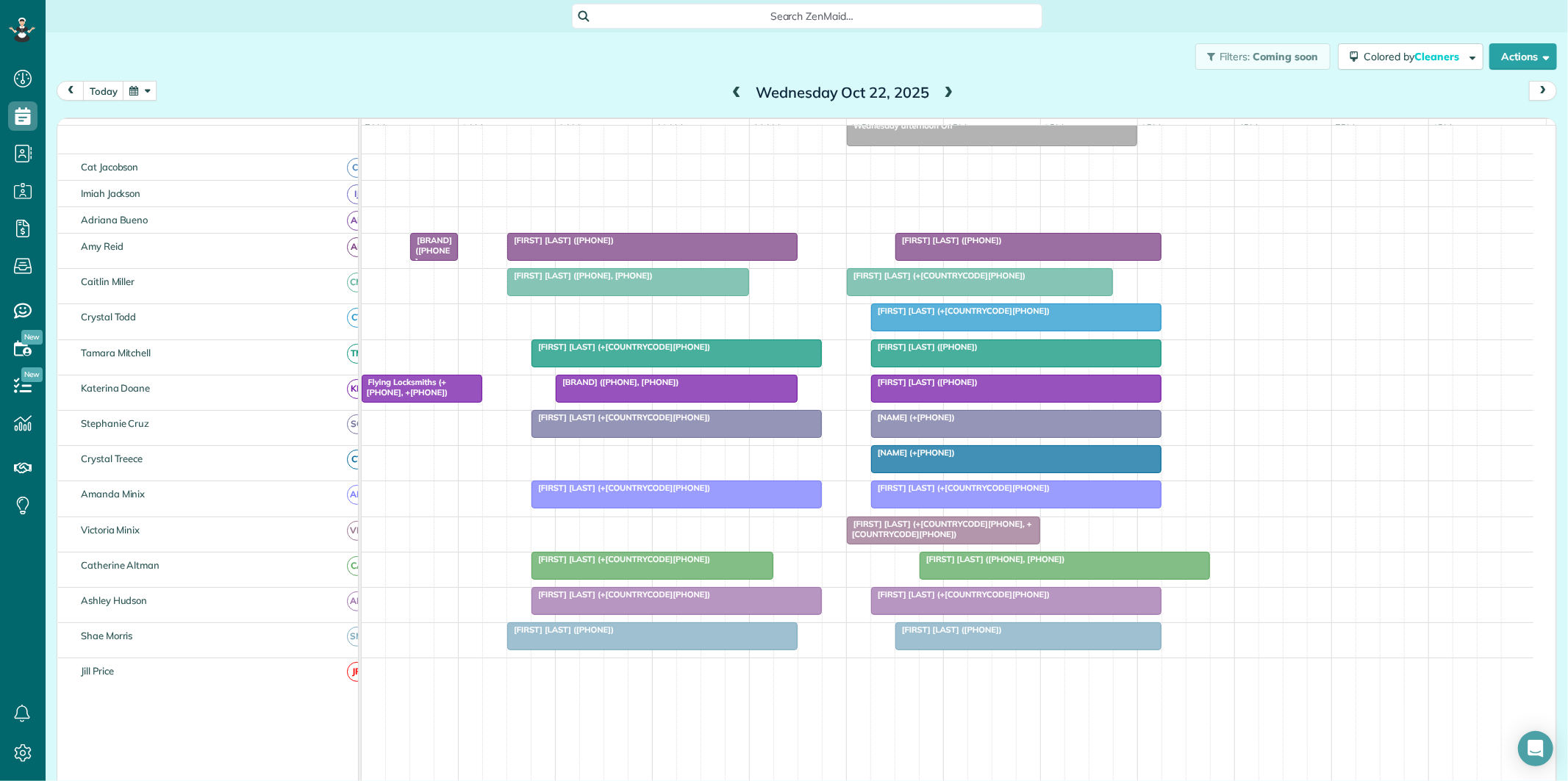 click at bounding box center (140, 90) 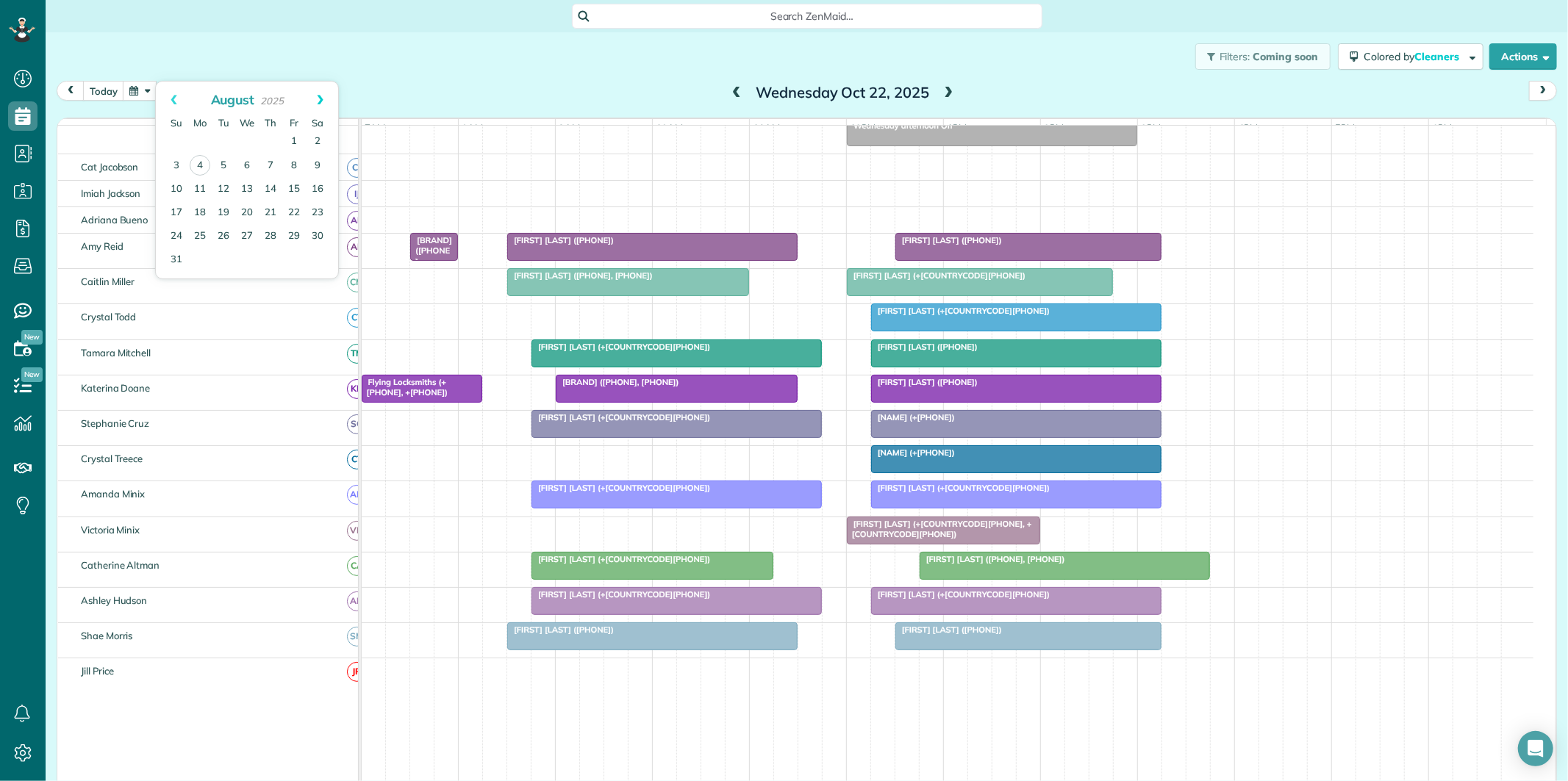 click on "Next" at bounding box center [320, 100] 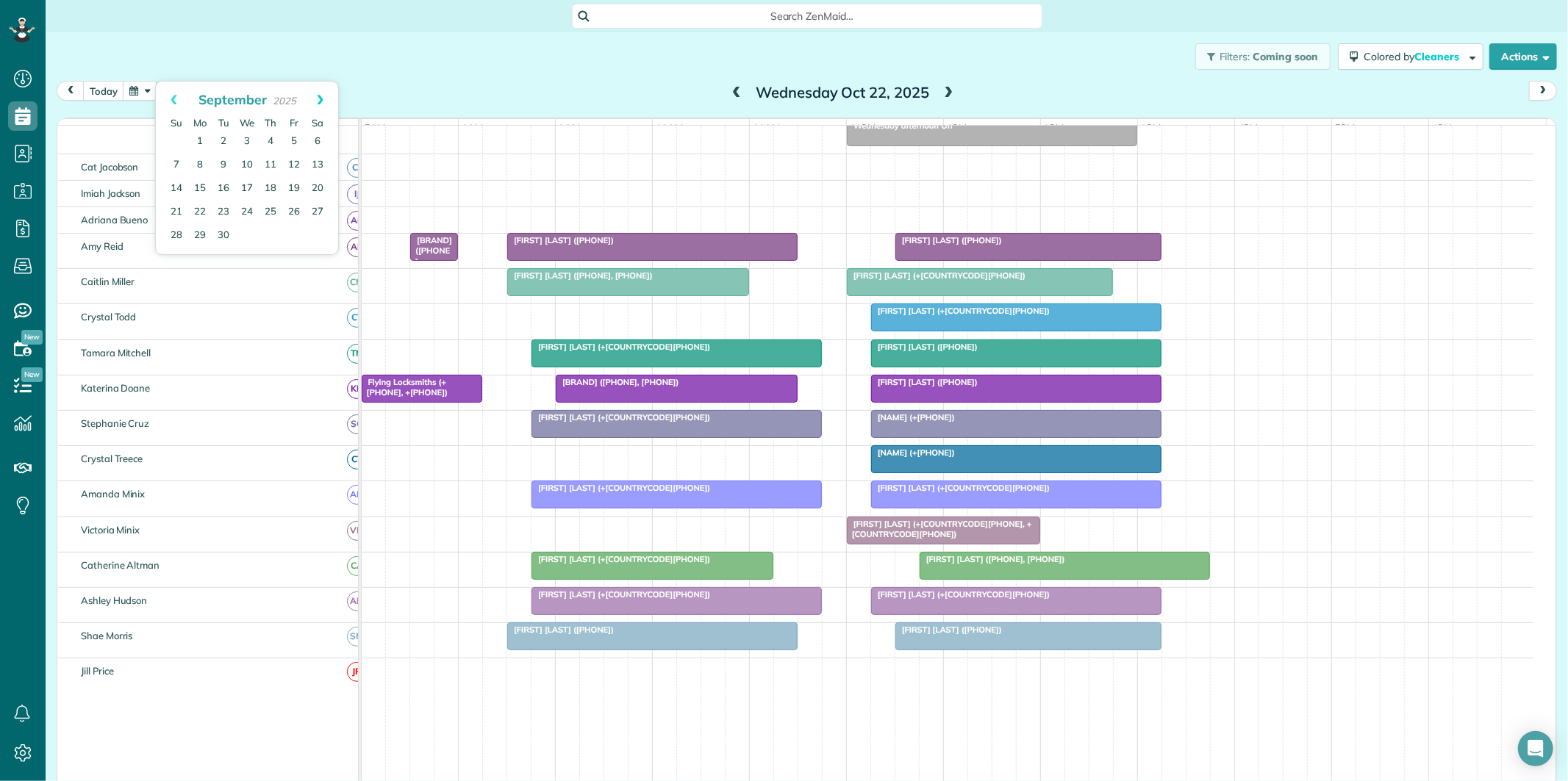 click on "Next" at bounding box center [320, 100] 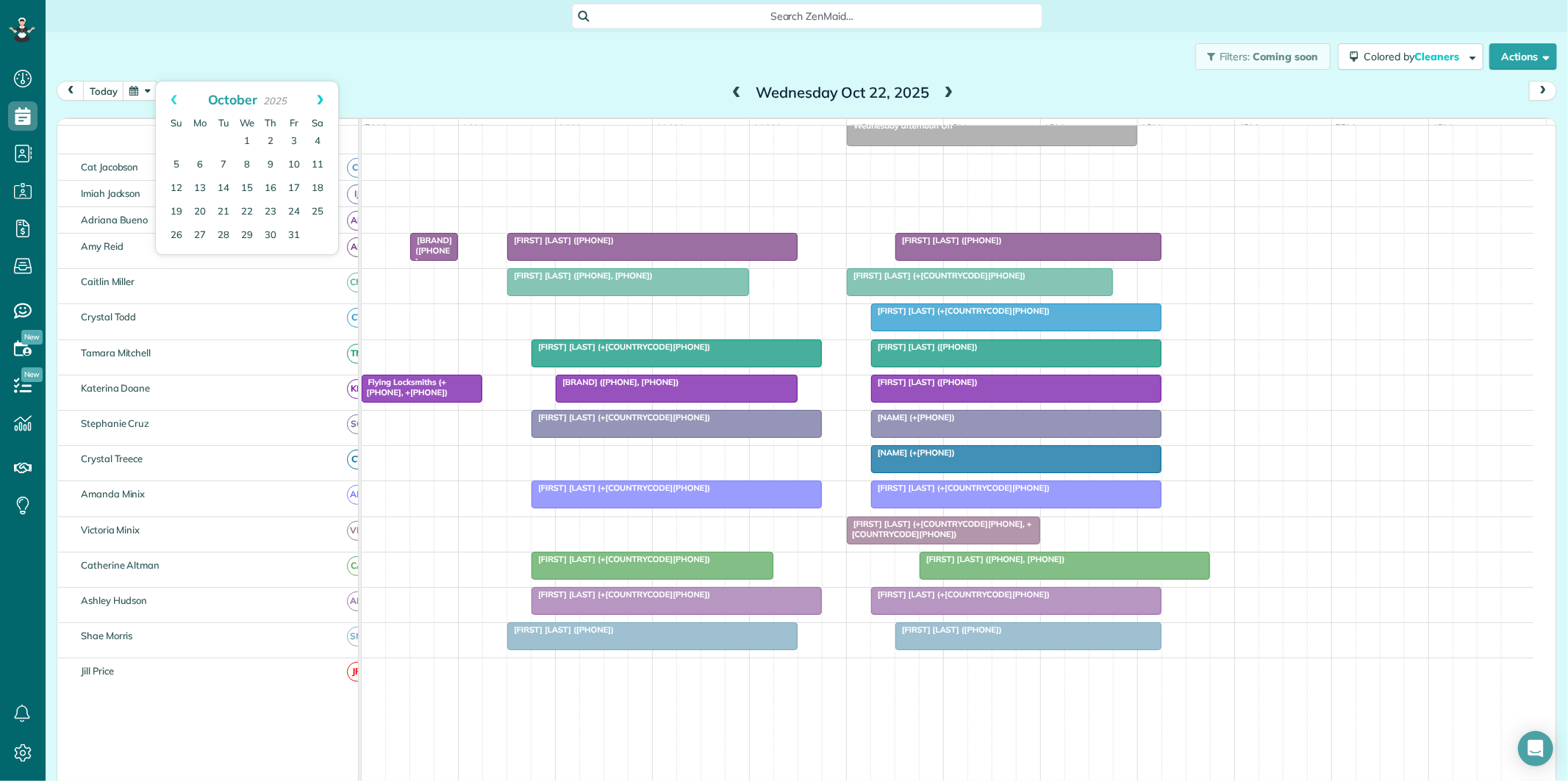 click on "Next" at bounding box center [320, 100] 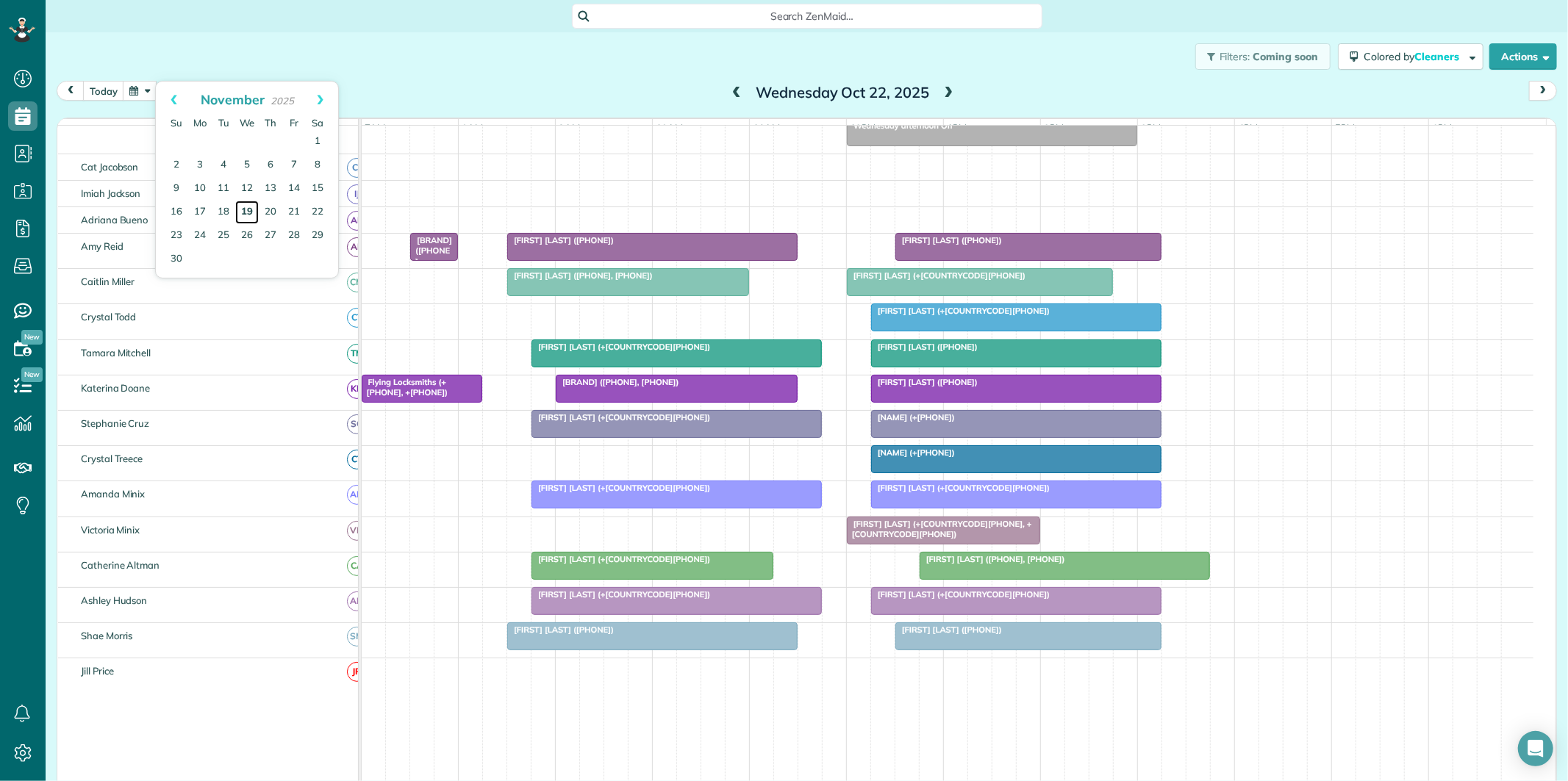 click on "19" at bounding box center (247, 212) 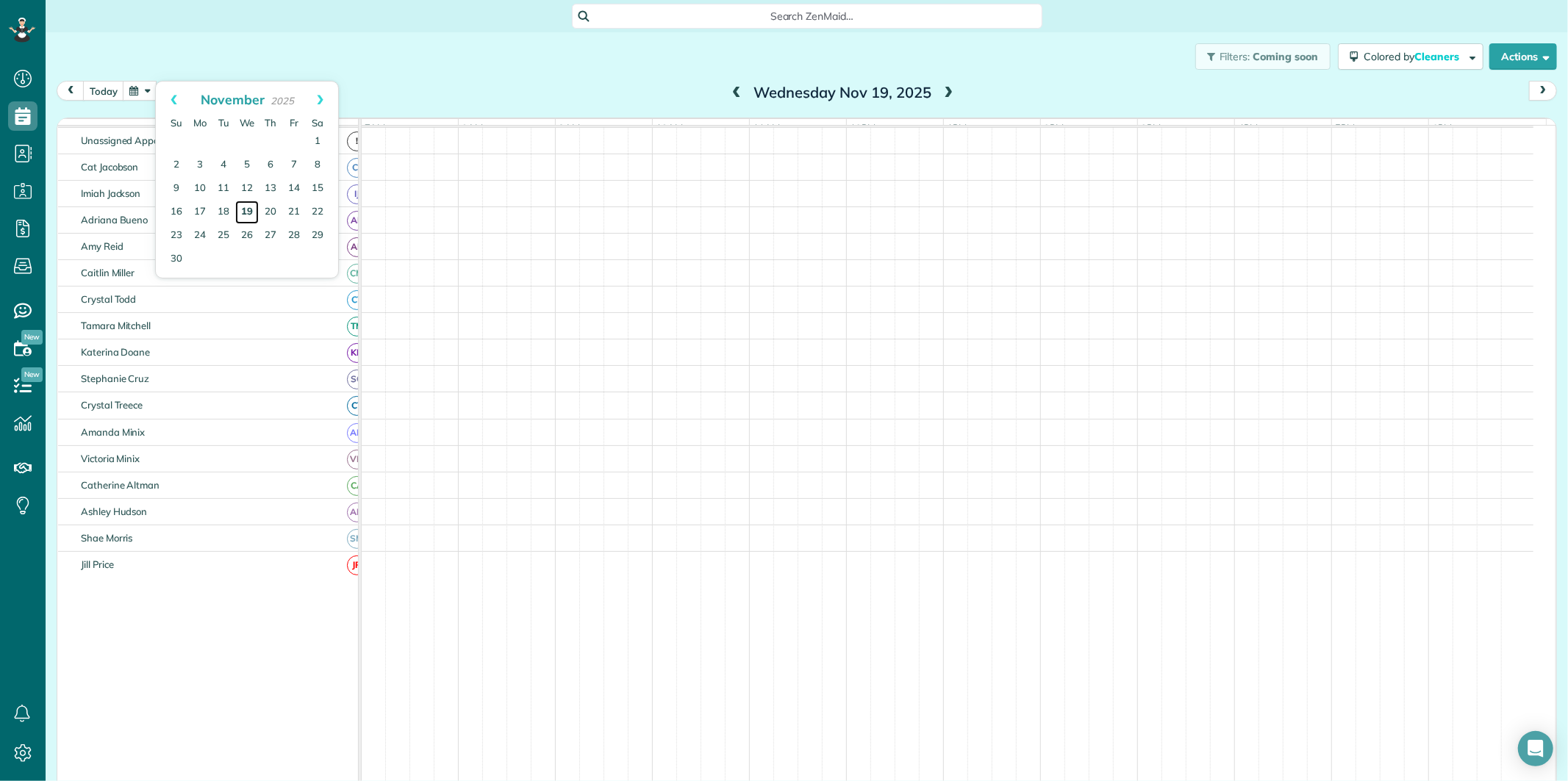 scroll, scrollTop: 55, scrollLeft: 0, axis: vertical 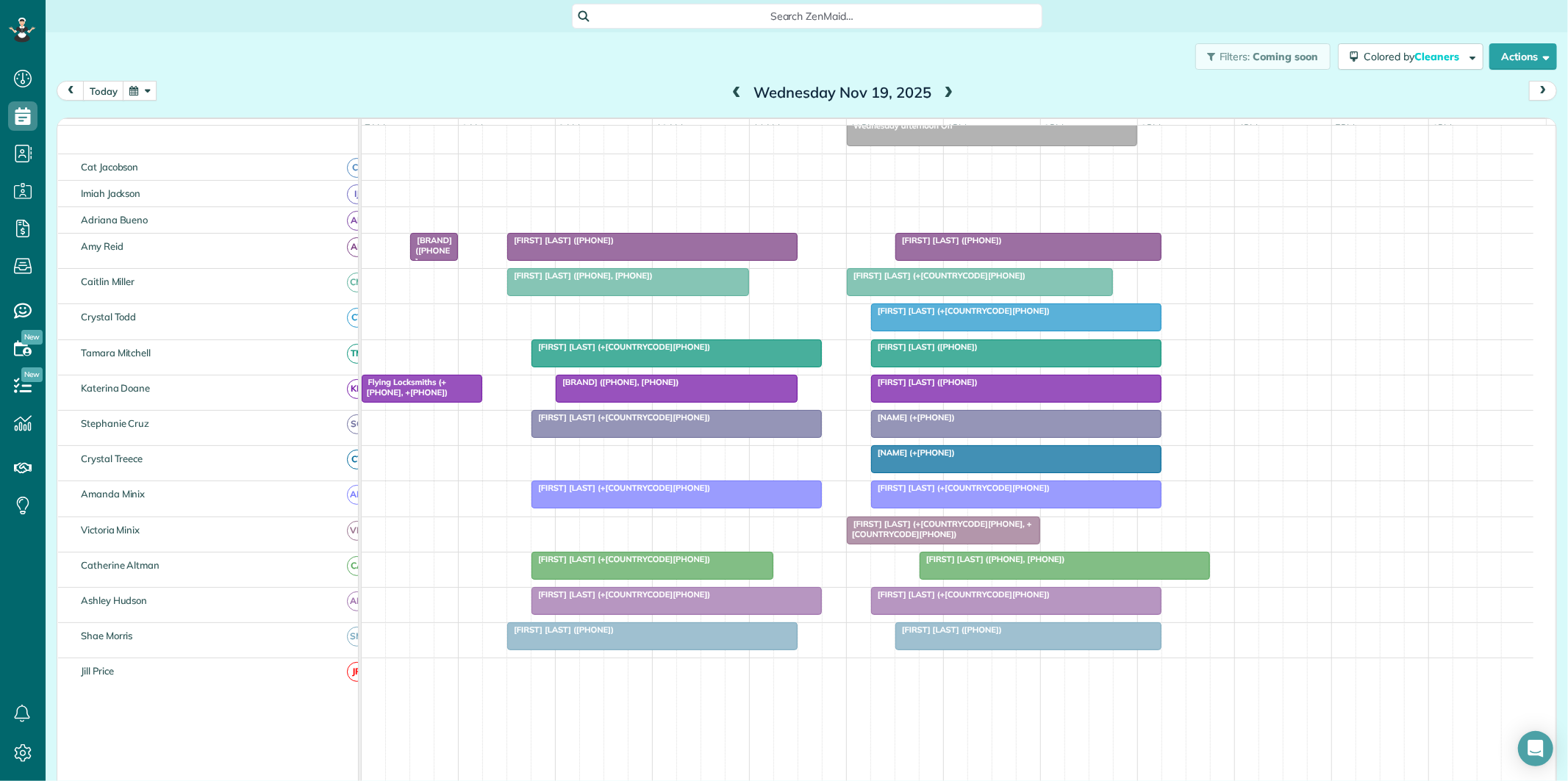 click at bounding box center [140, 90] 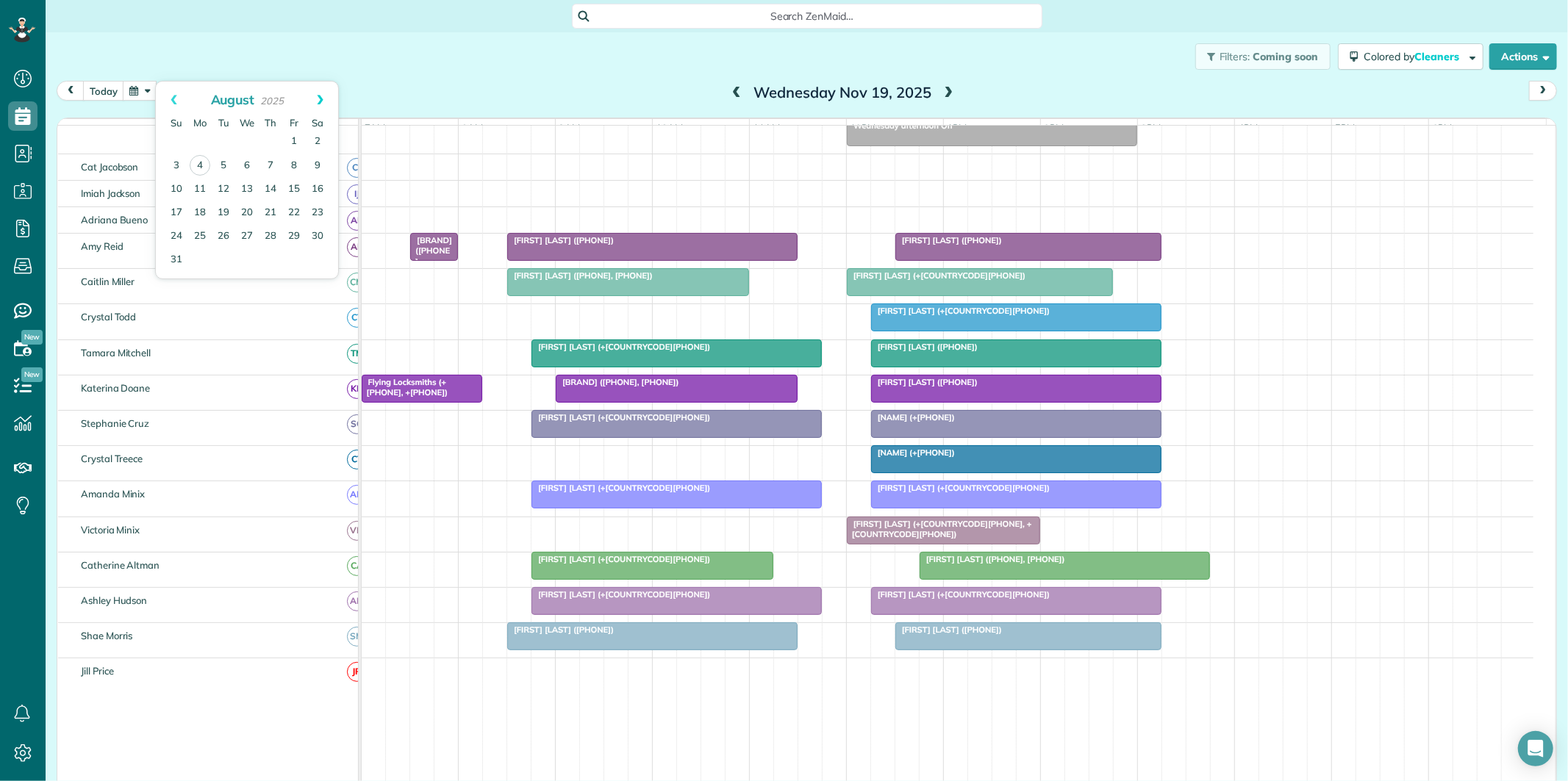 click on "Next" at bounding box center [320, 100] 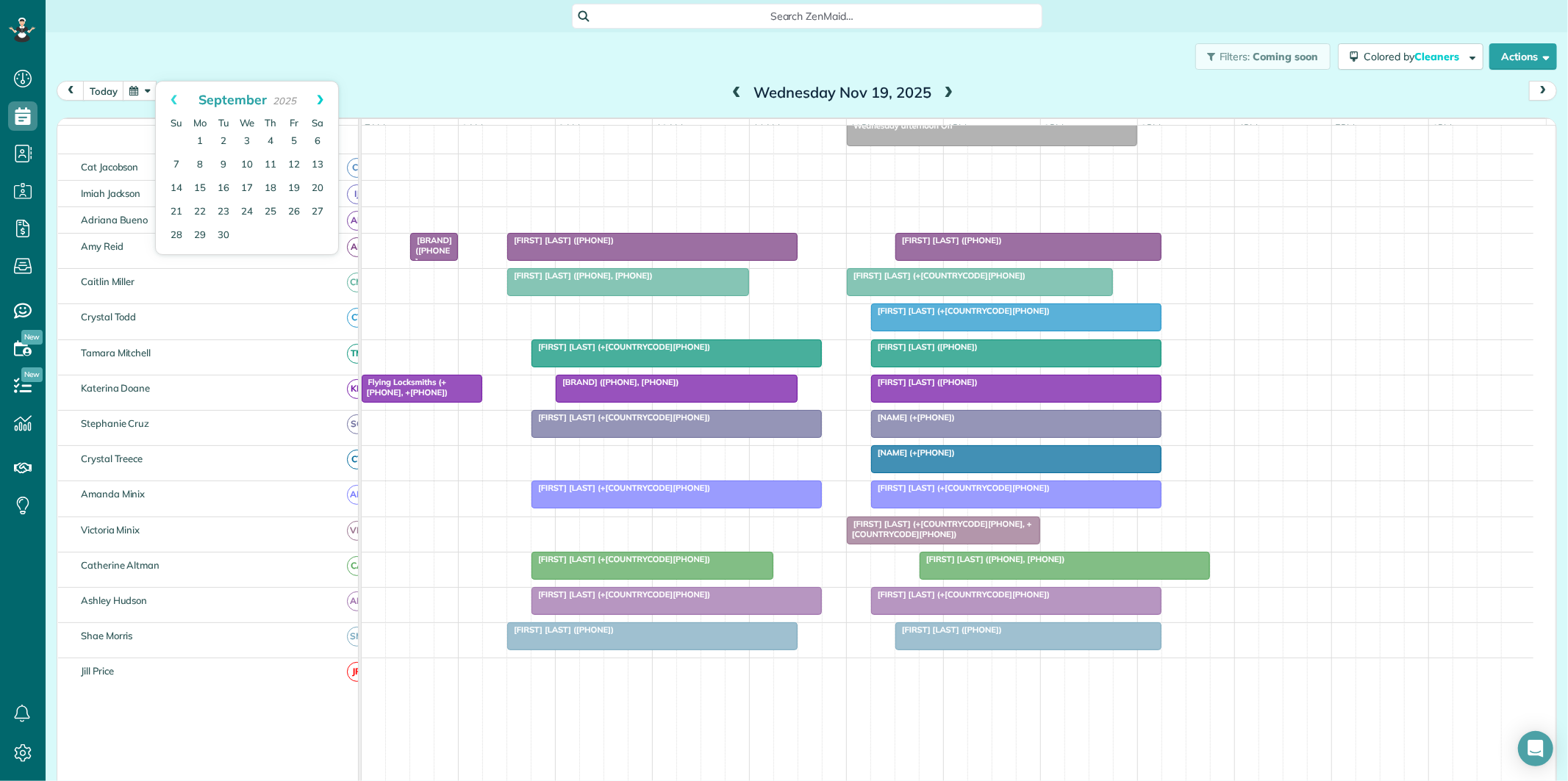 click on "Next" at bounding box center [320, 100] 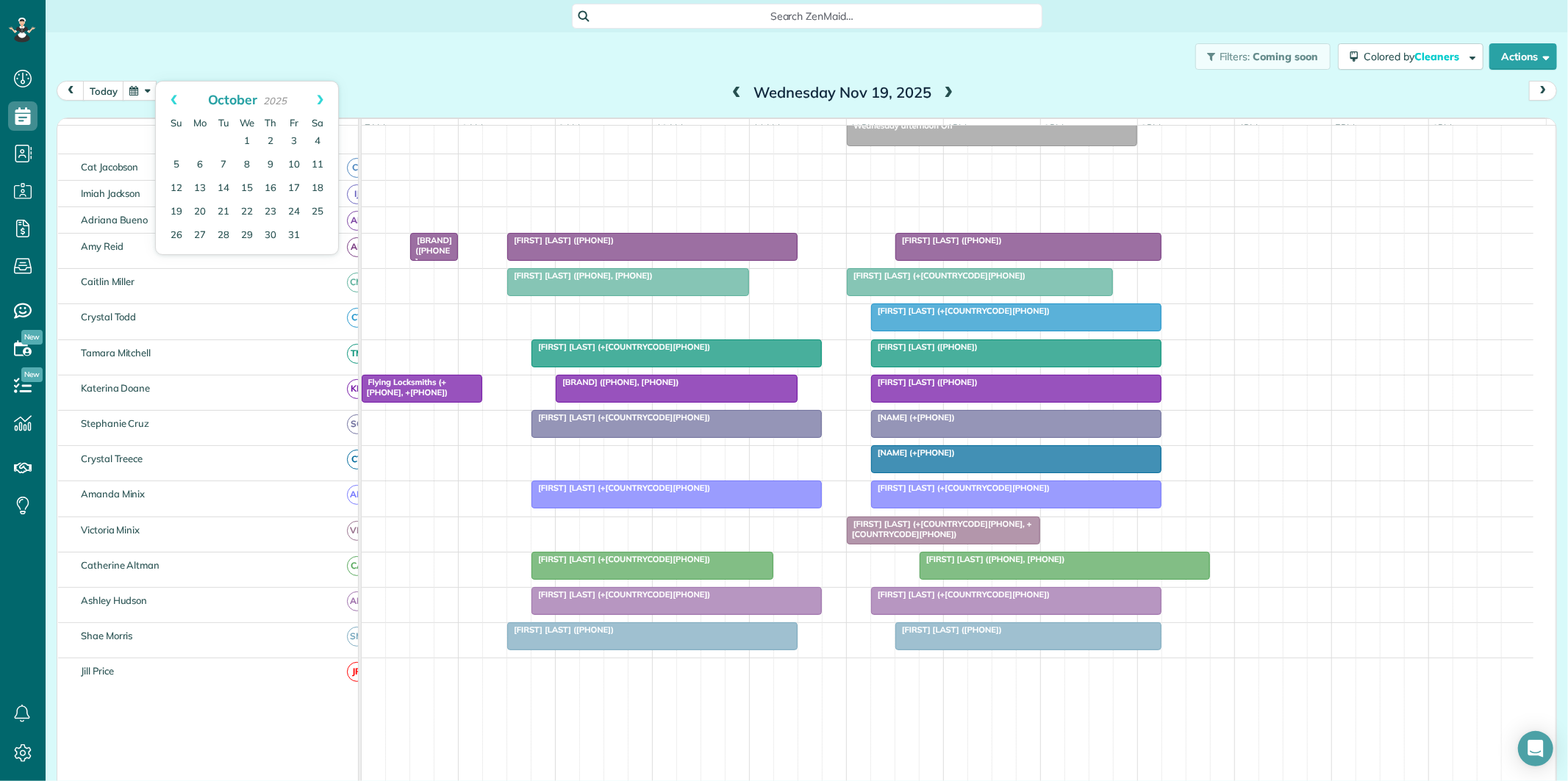 click on "Filters:   Coming soon
Colored by  Cleaners
Color by Cleaner
Color by Team
Color by Status
Color by Recurrence
Color by Paid/Unpaid
Filters  Default
Schedule Changes
Actions
Create Appointment
Create Task
Clock In/Out
Send Work Orders
Print Route Sheets
Today's Emails/Texts
Export data.." at bounding box center [806, 57] 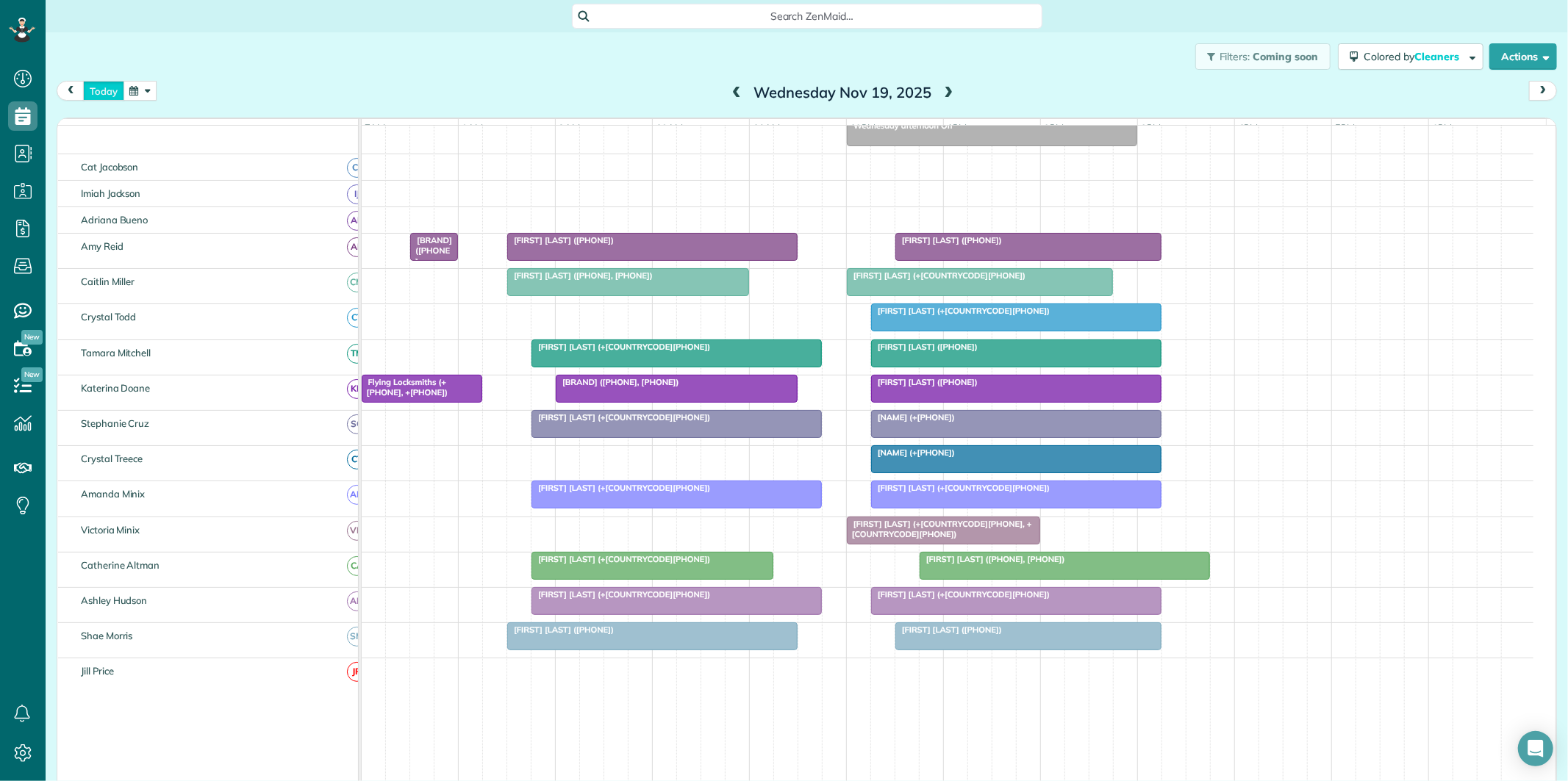 click on "today" at bounding box center [104, 90] 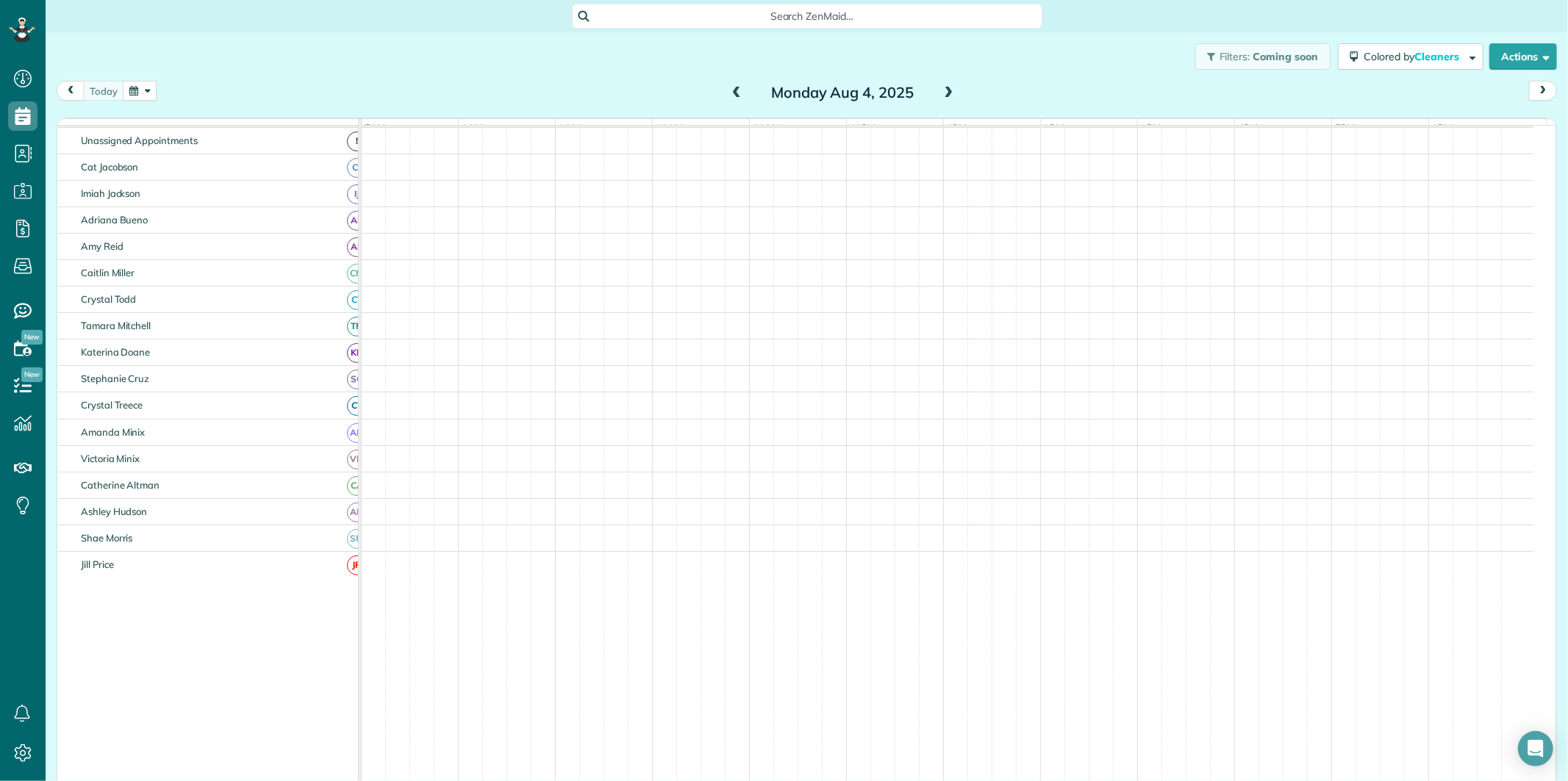 scroll, scrollTop: 122, scrollLeft: 0, axis: vertical 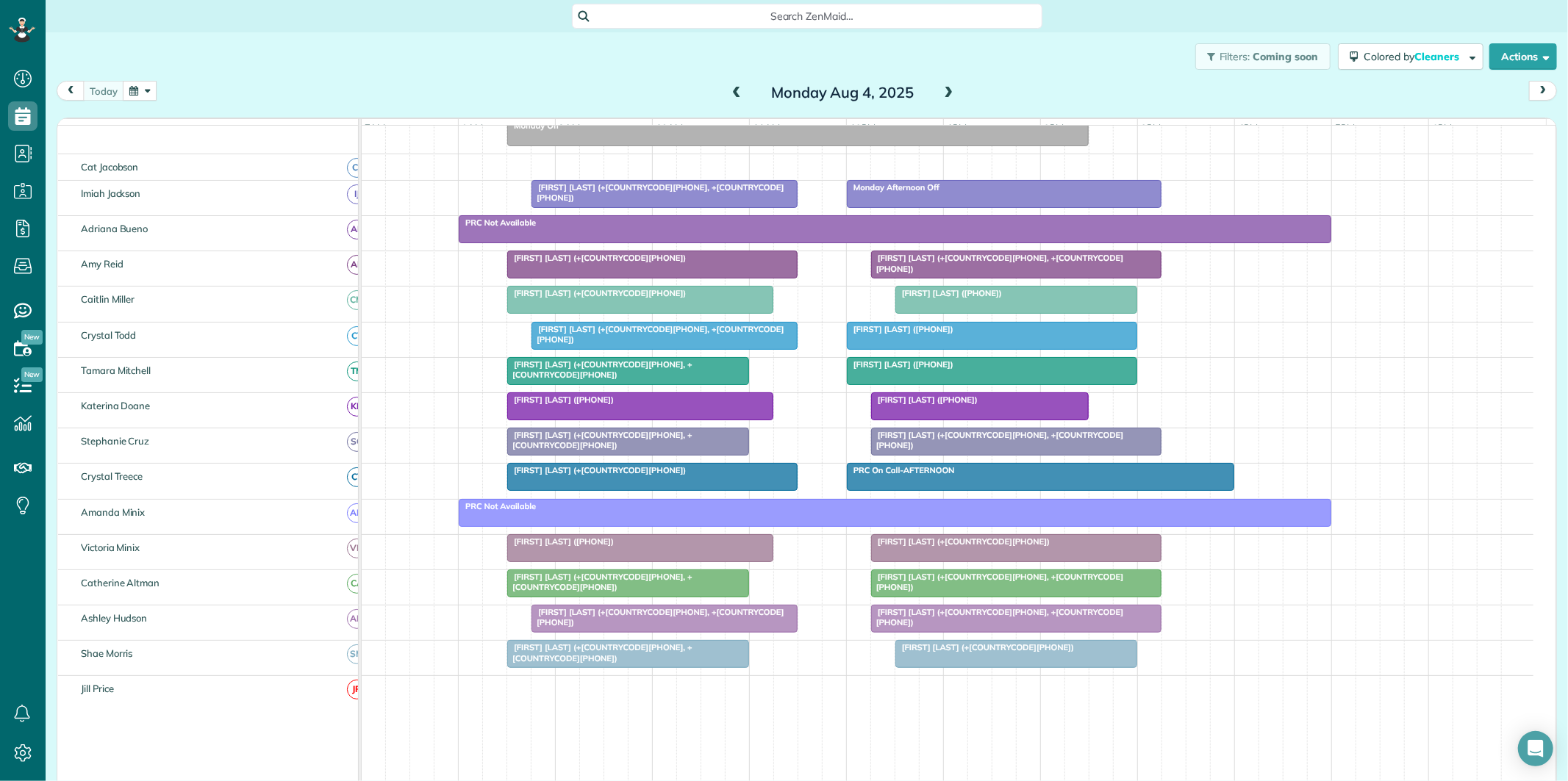 click at bounding box center (140, 90) 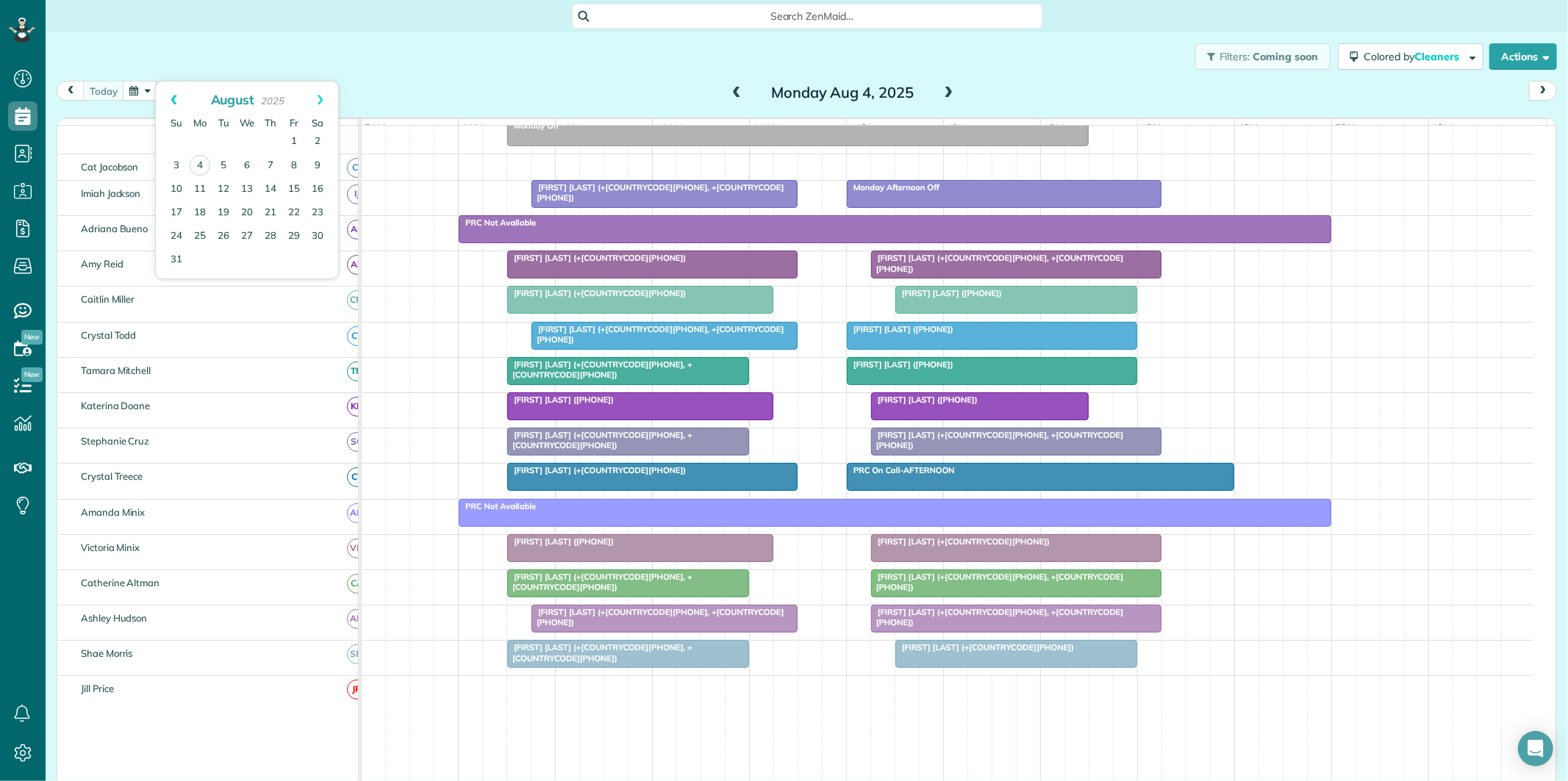 click on "Prev" at bounding box center (173, 100) 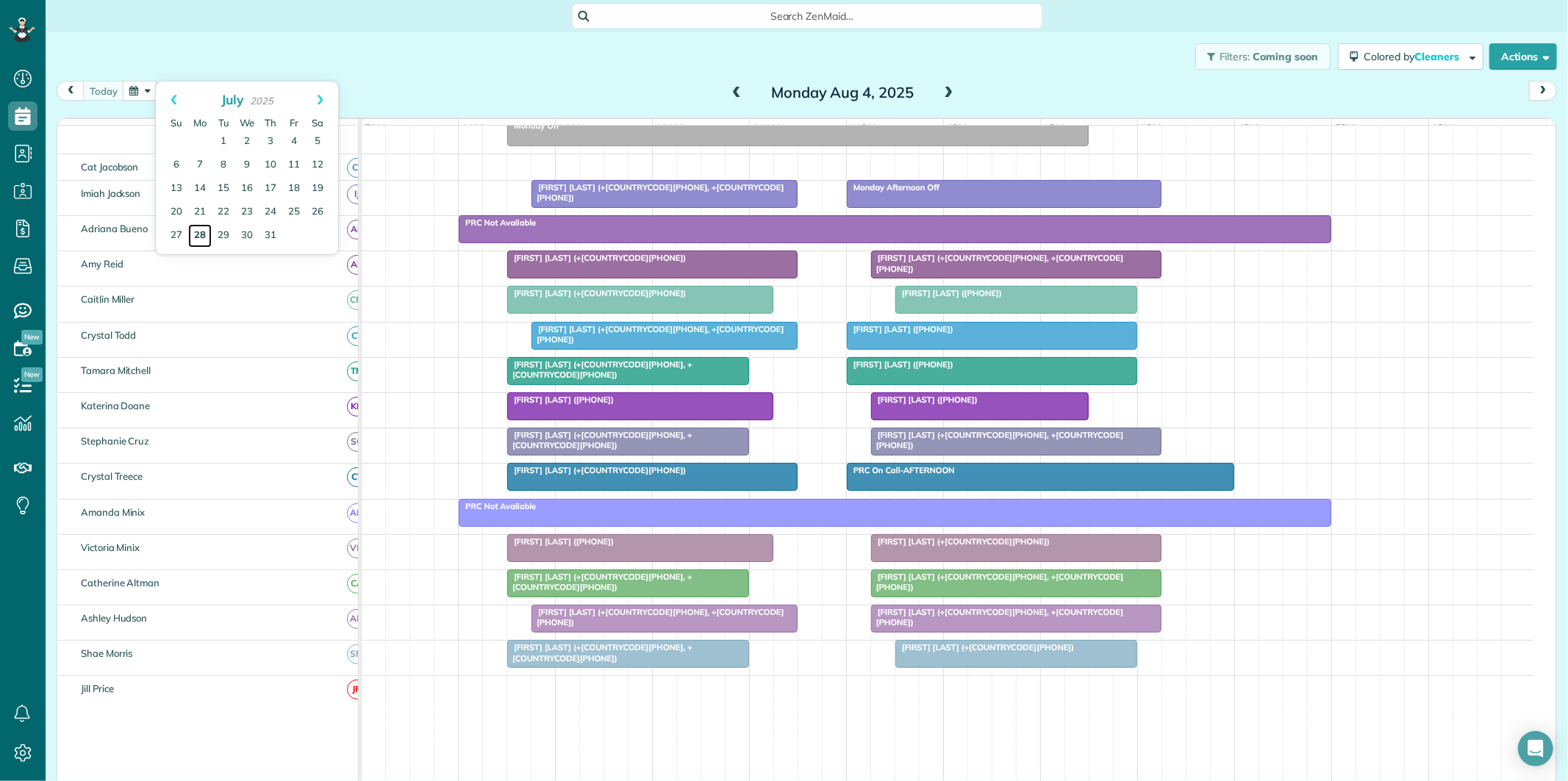 click on "28" at bounding box center (200, 236) 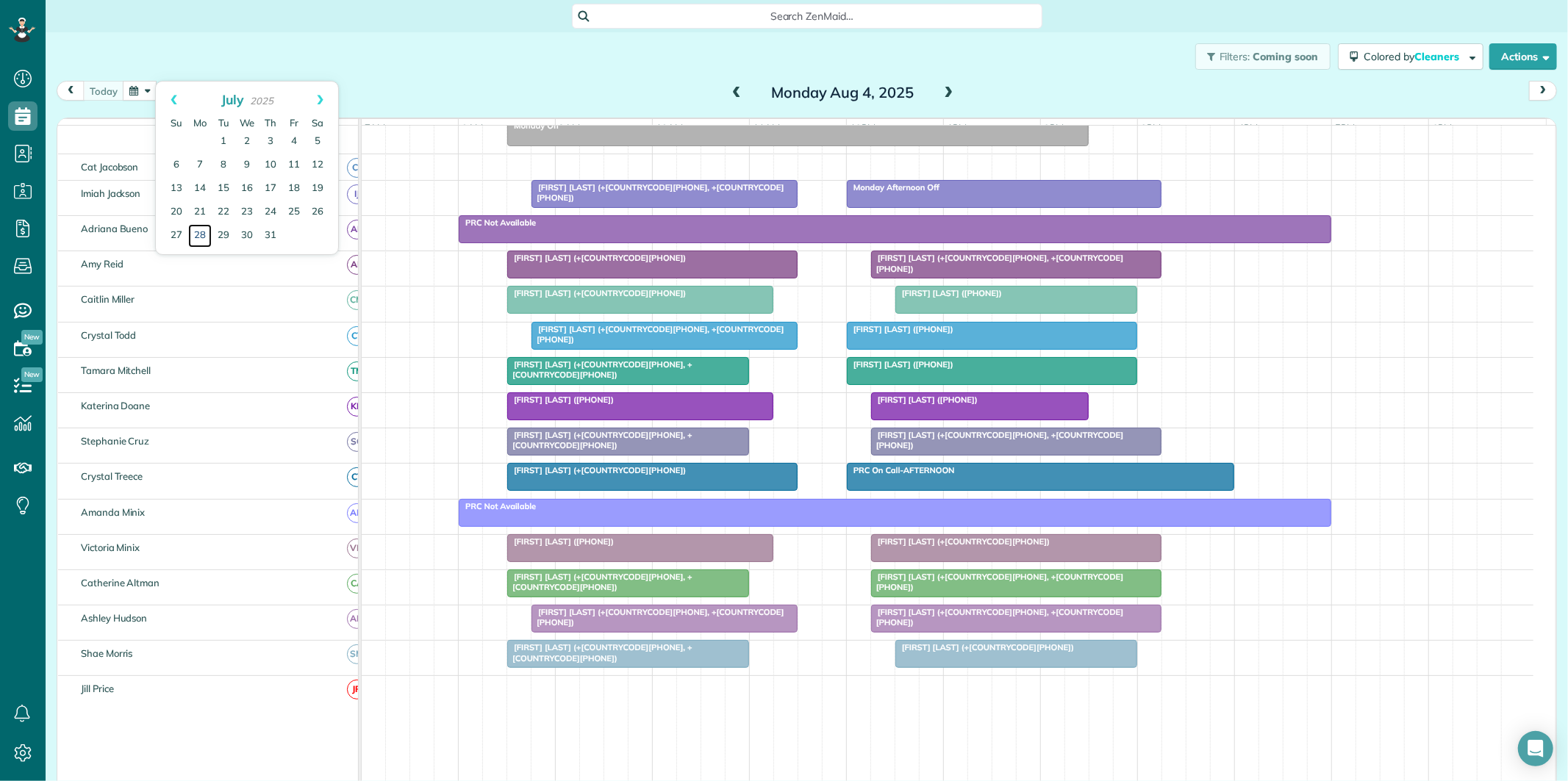 scroll, scrollTop: 55, scrollLeft: 0, axis: vertical 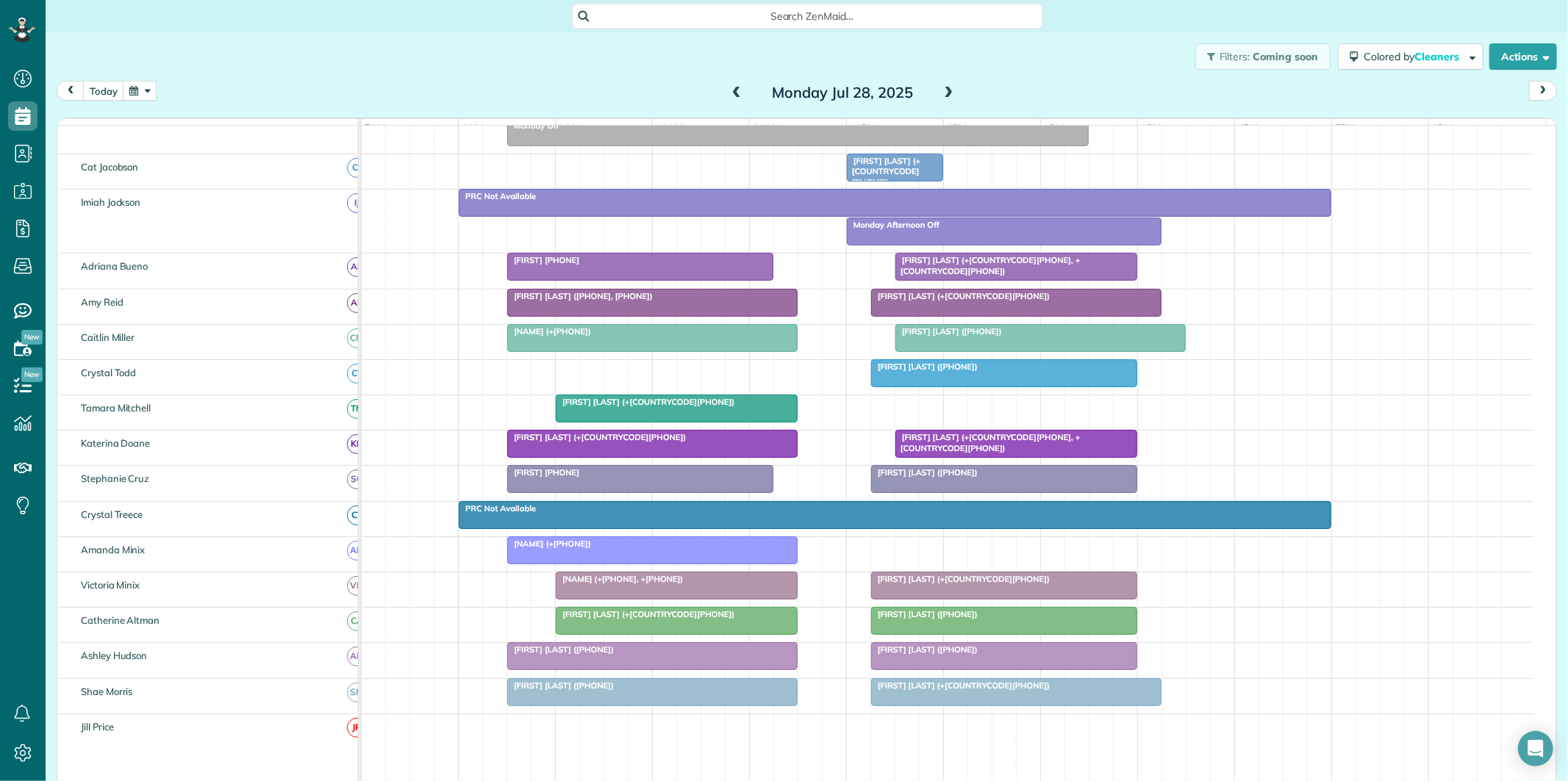 click at bounding box center [640, 267] 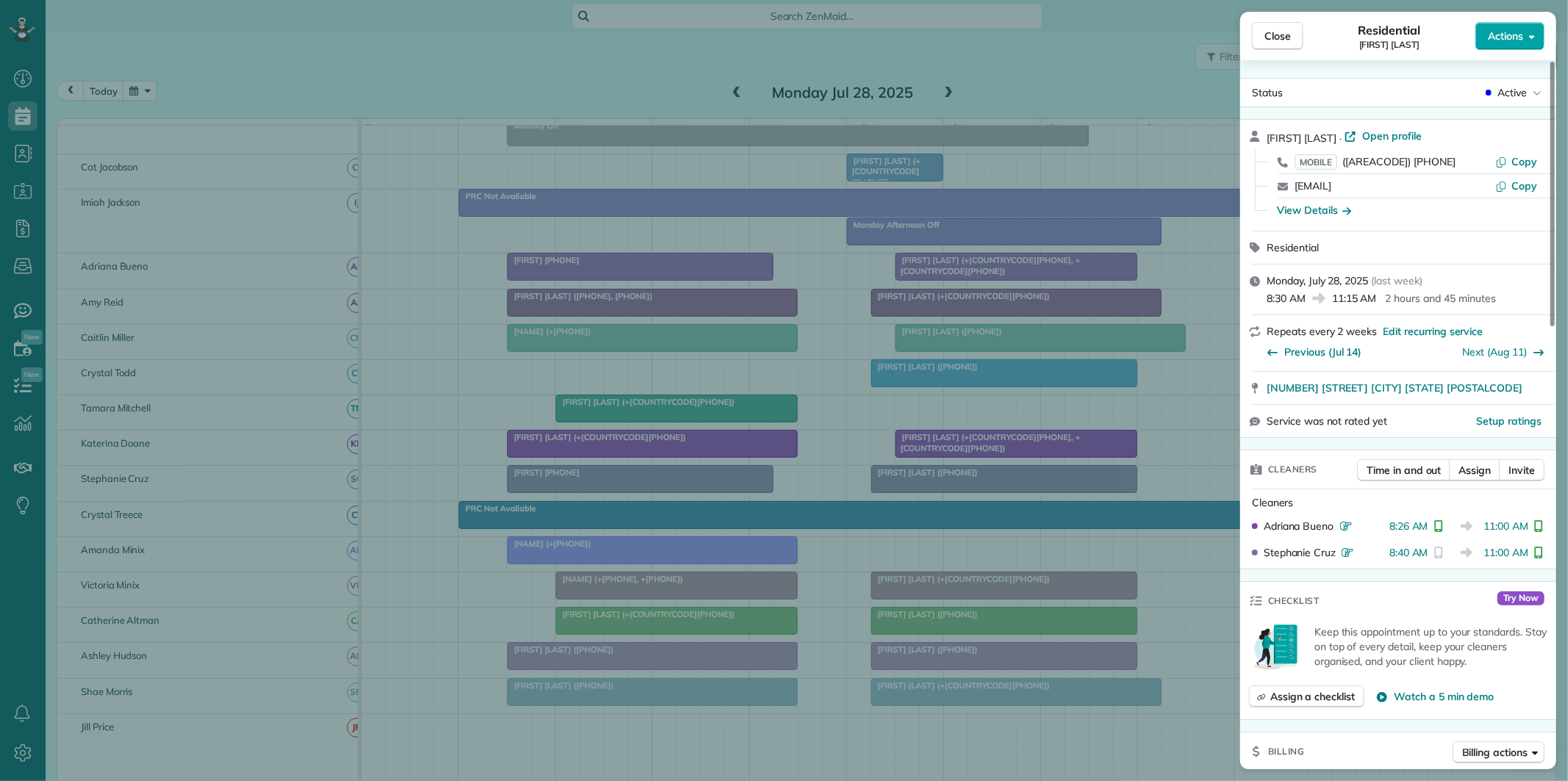 click on "Actions" at bounding box center [1506, 36] 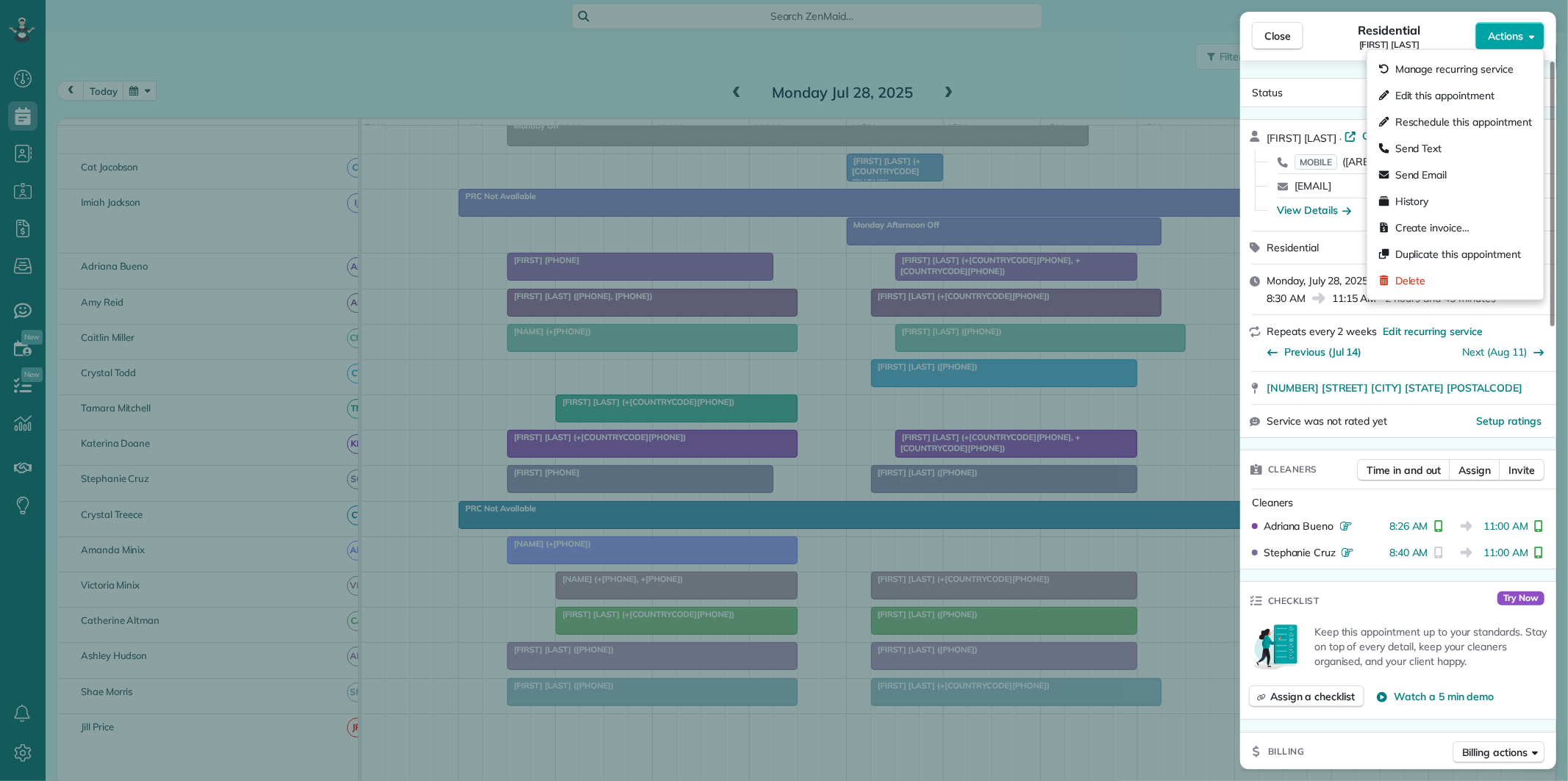 click on "Actions" at bounding box center (1506, 36) 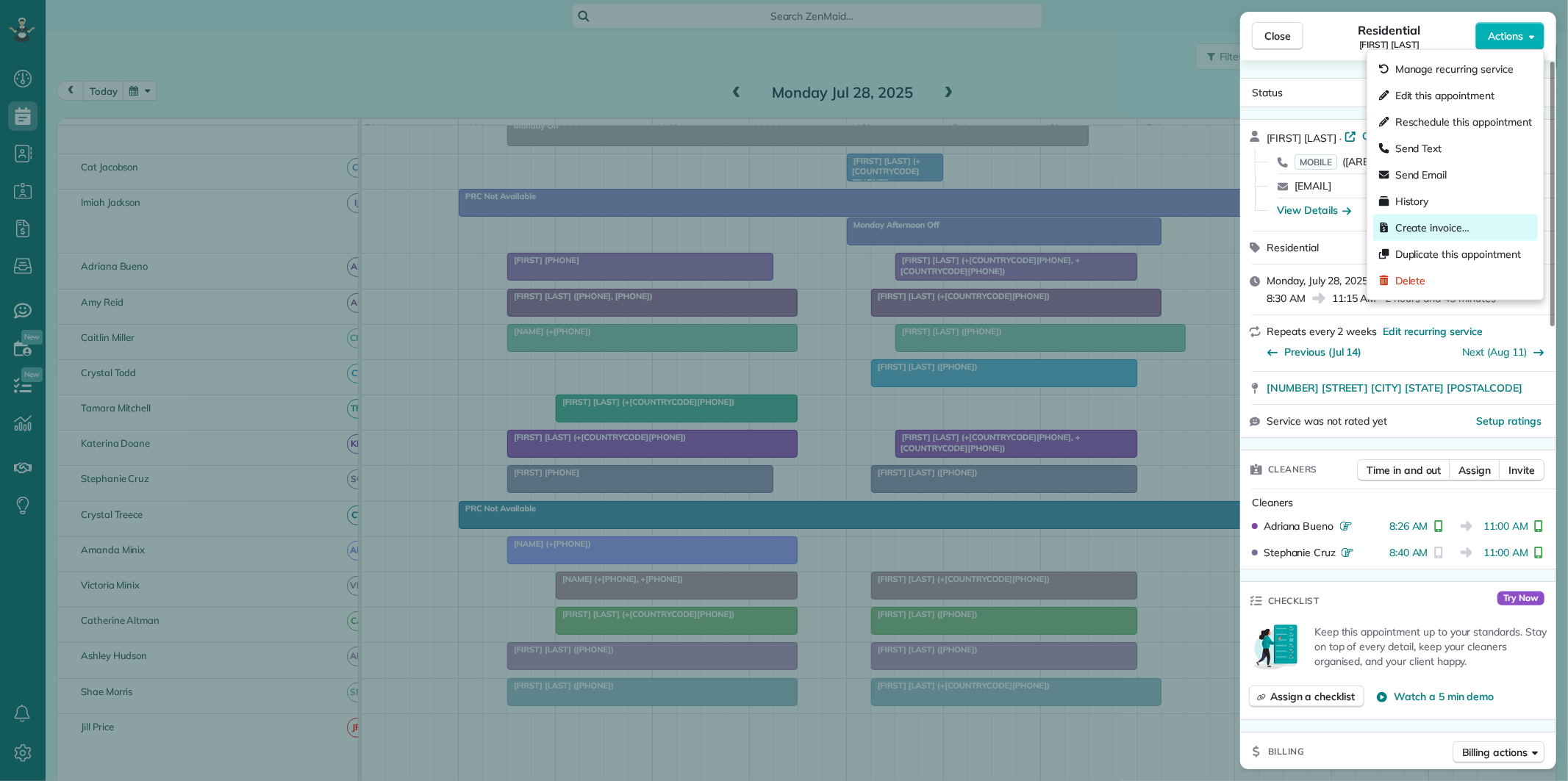 click on "Create invoice…" at bounding box center (1432, 228) 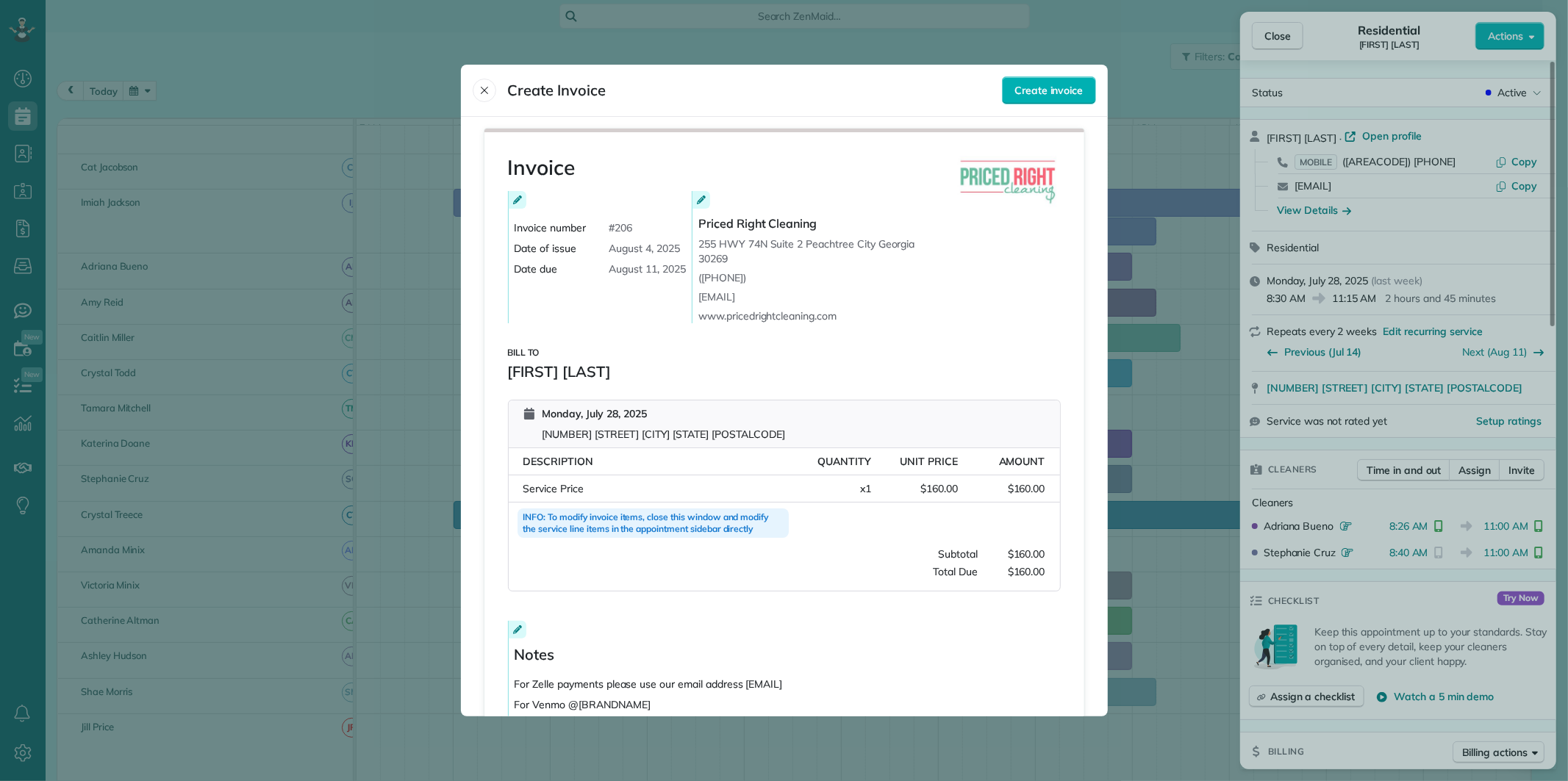 scroll, scrollTop: 105, scrollLeft: 0, axis: vertical 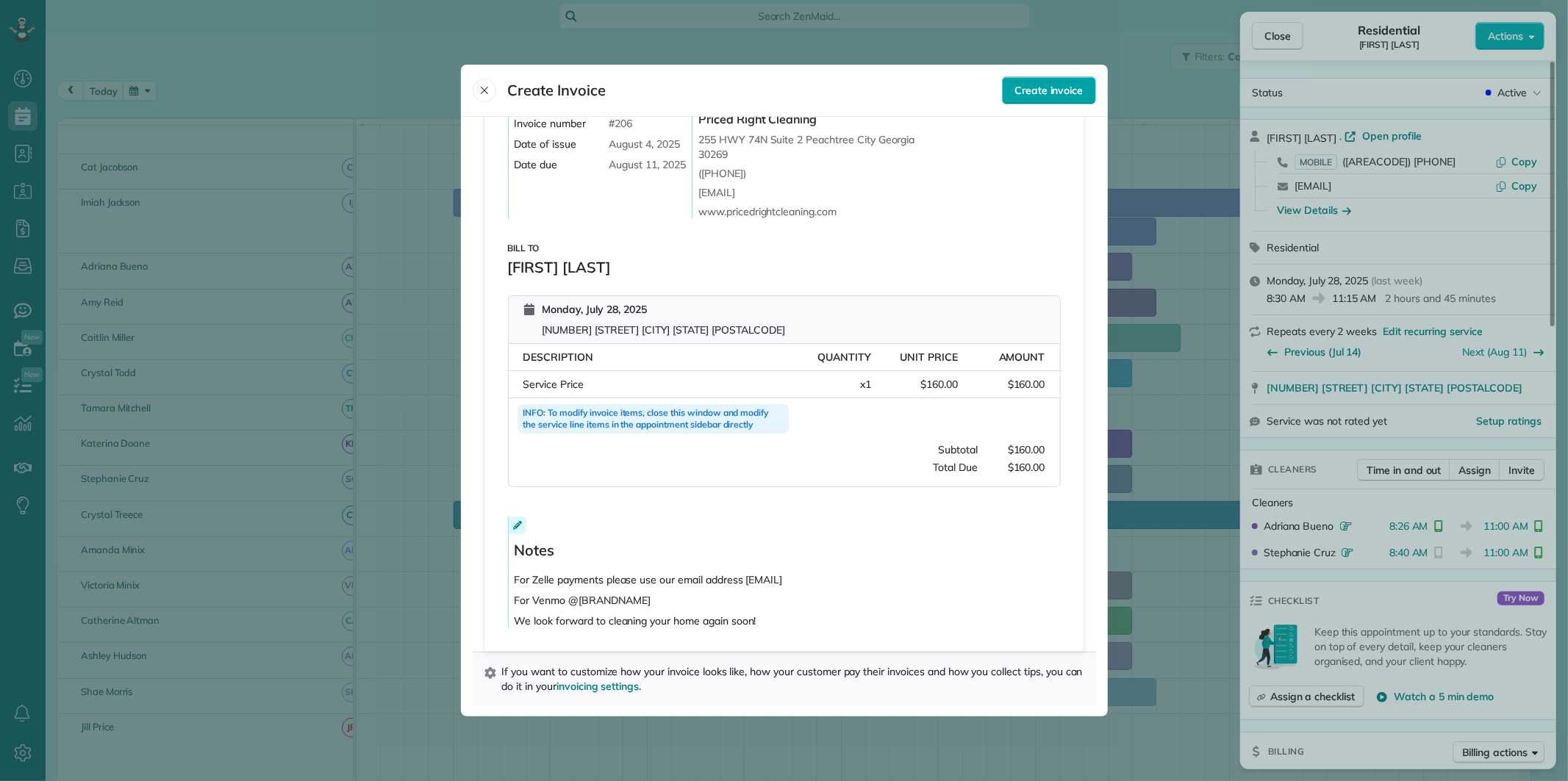 click on "Create invoice" at bounding box center (1048, 90) 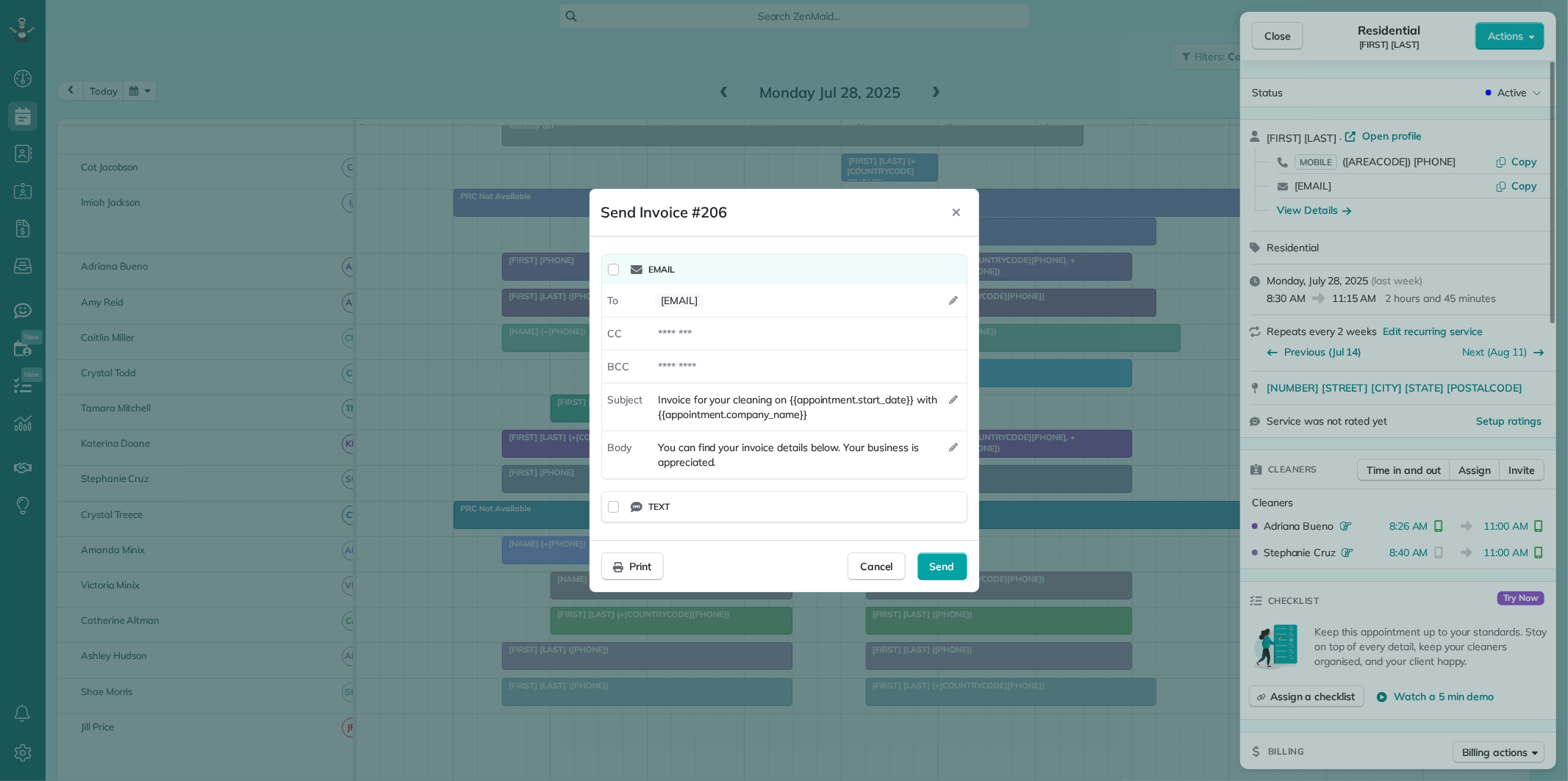 click on "Send" at bounding box center (942, 566) 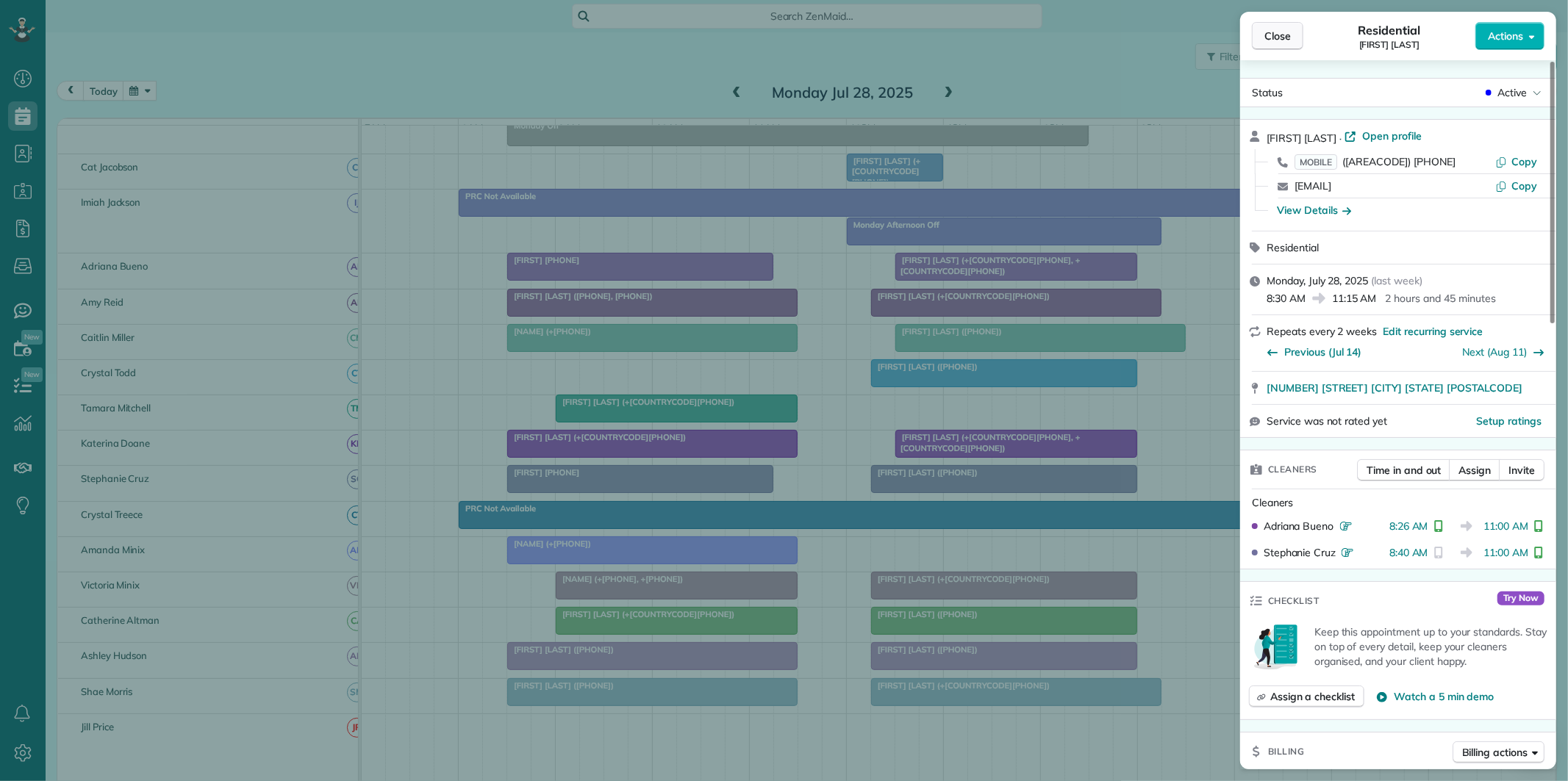 click on "Close" at bounding box center (1278, 36) 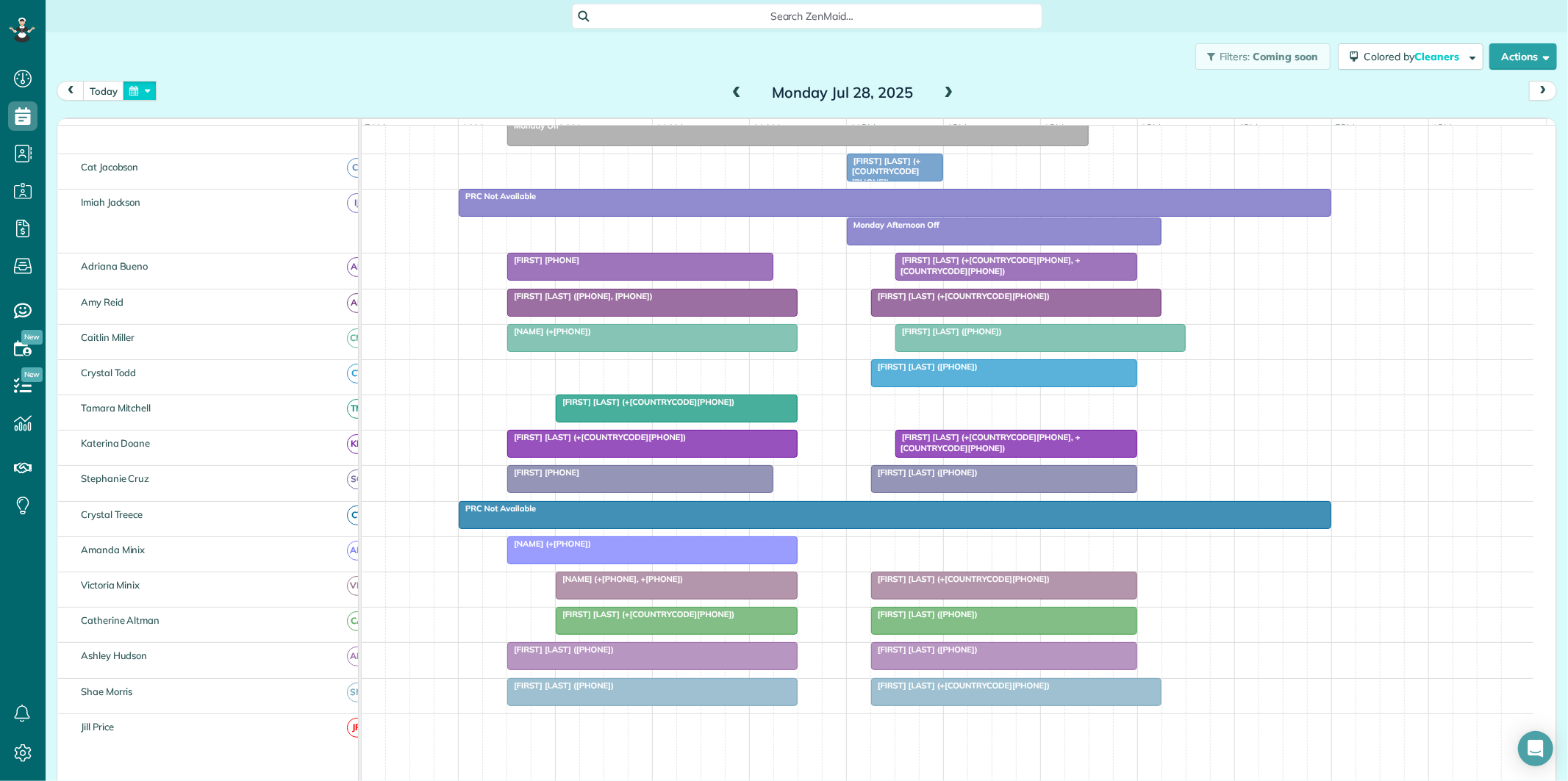 click at bounding box center [140, 90] 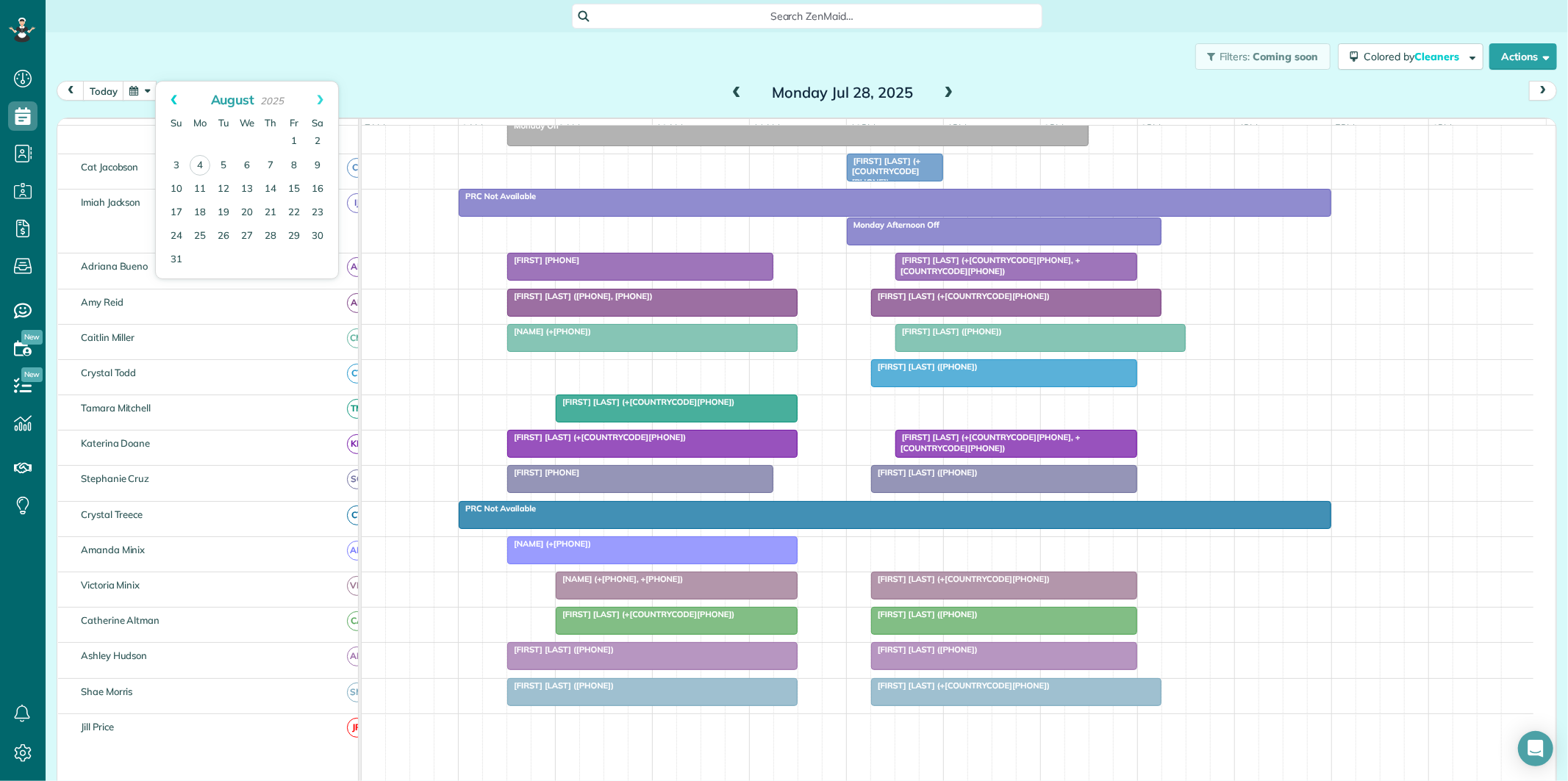 click on "Prev" at bounding box center (173, 100) 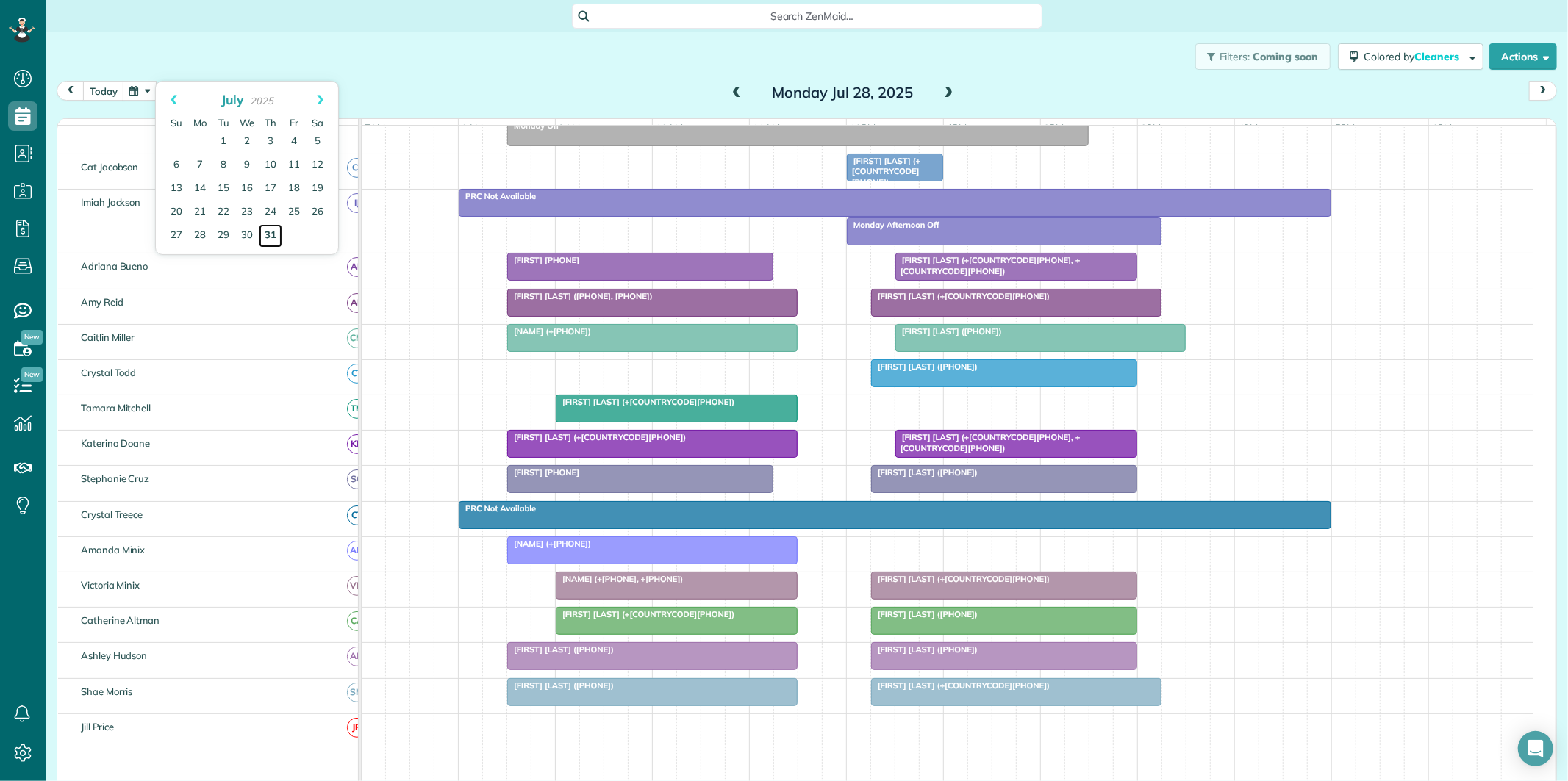 click on "31" at bounding box center [271, 236] 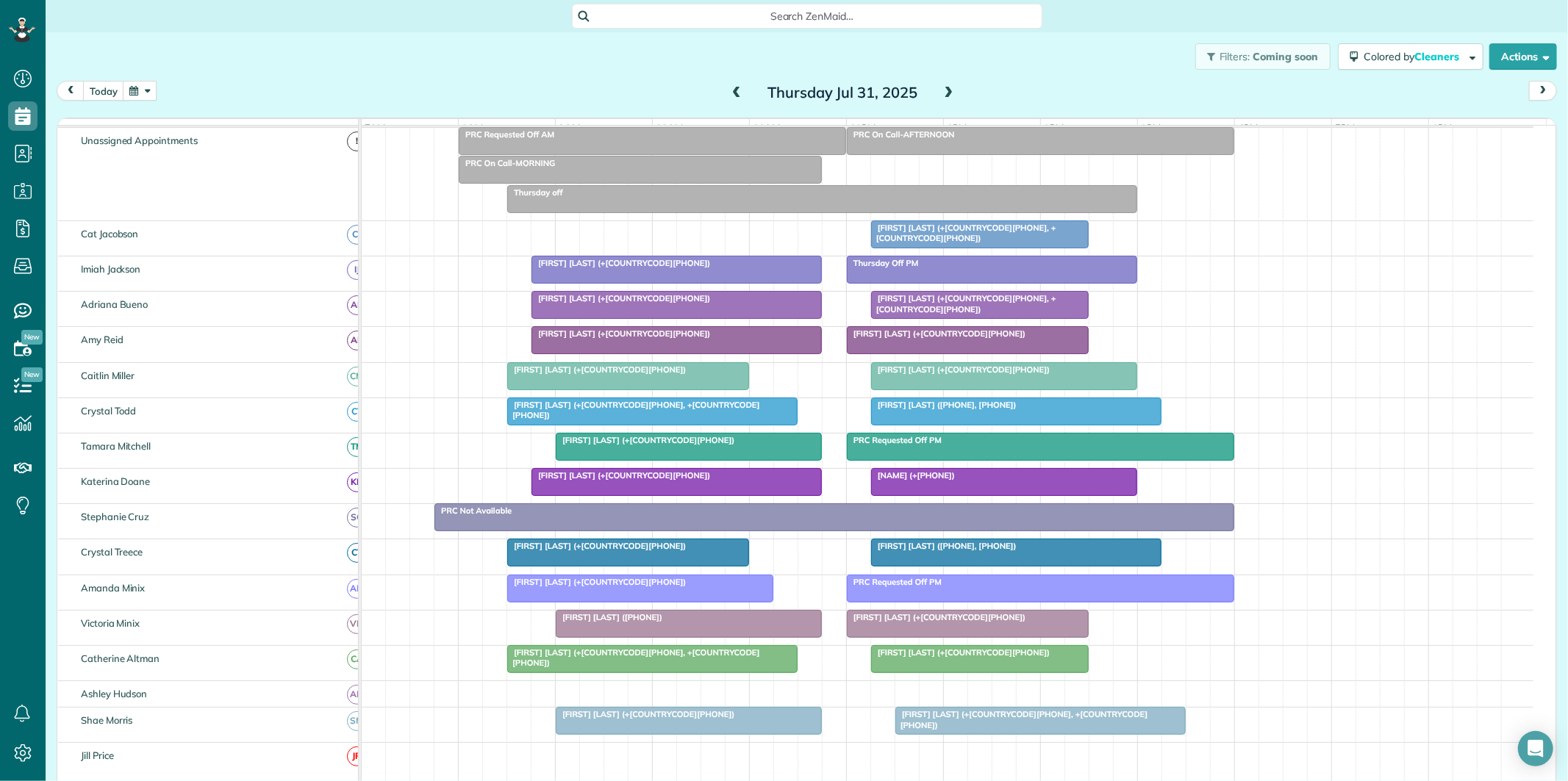 scroll, scrollTop: 122, scrollLeft: 0, axis: vertical 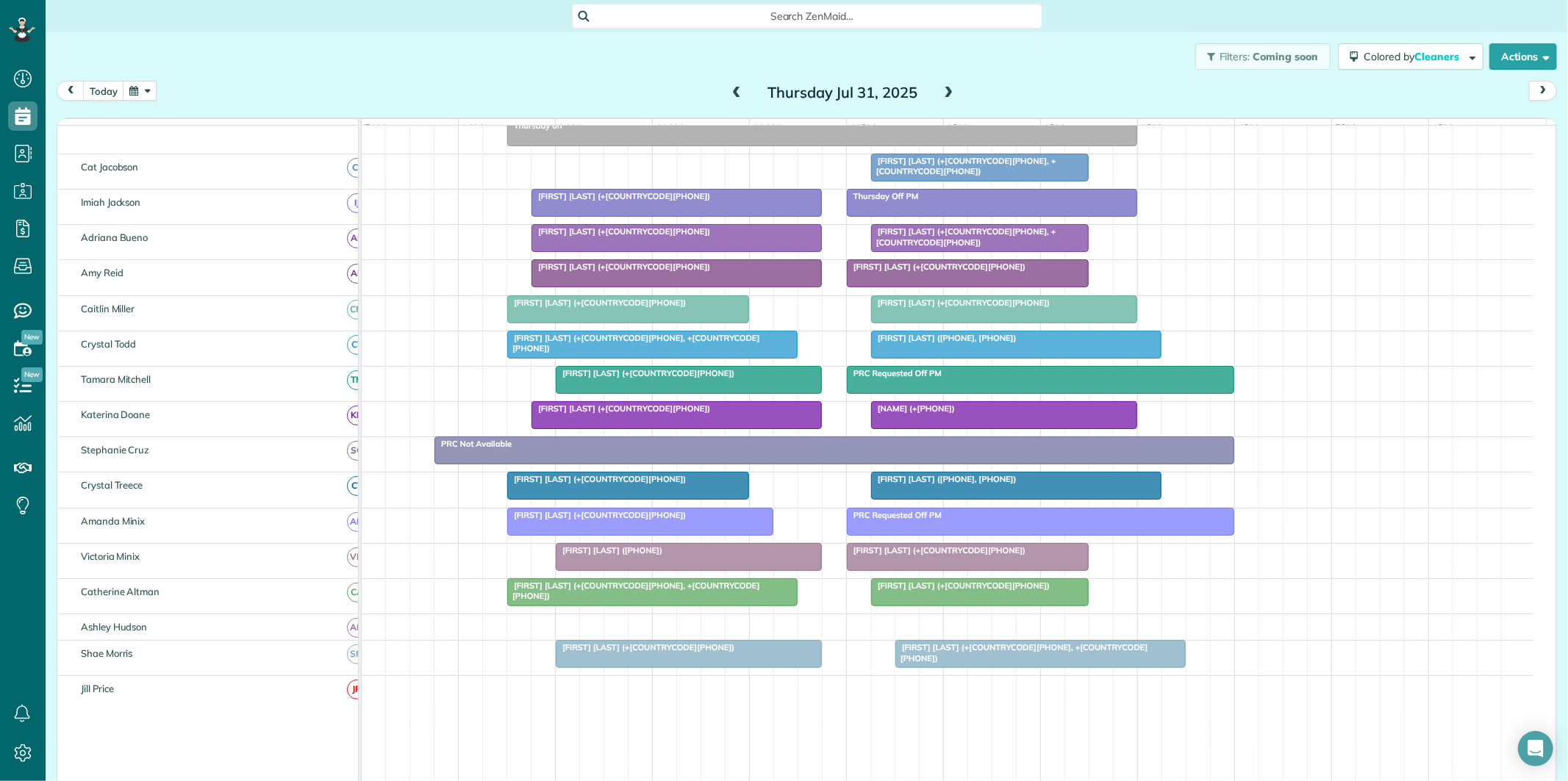click at bounding box center [980, 238] 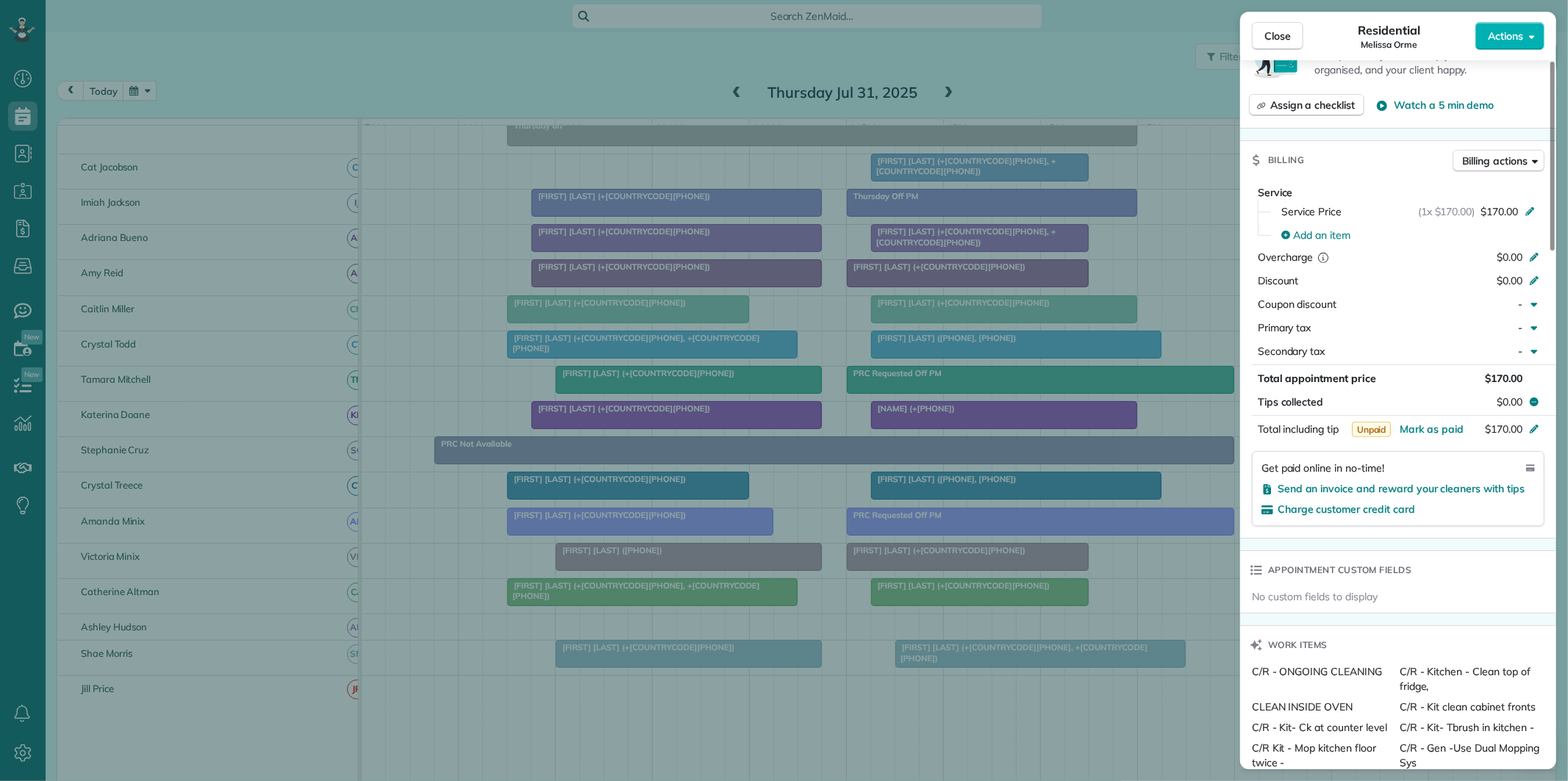 scroll, scrollTop: 577, scrollLeft: 0, axis: vertical 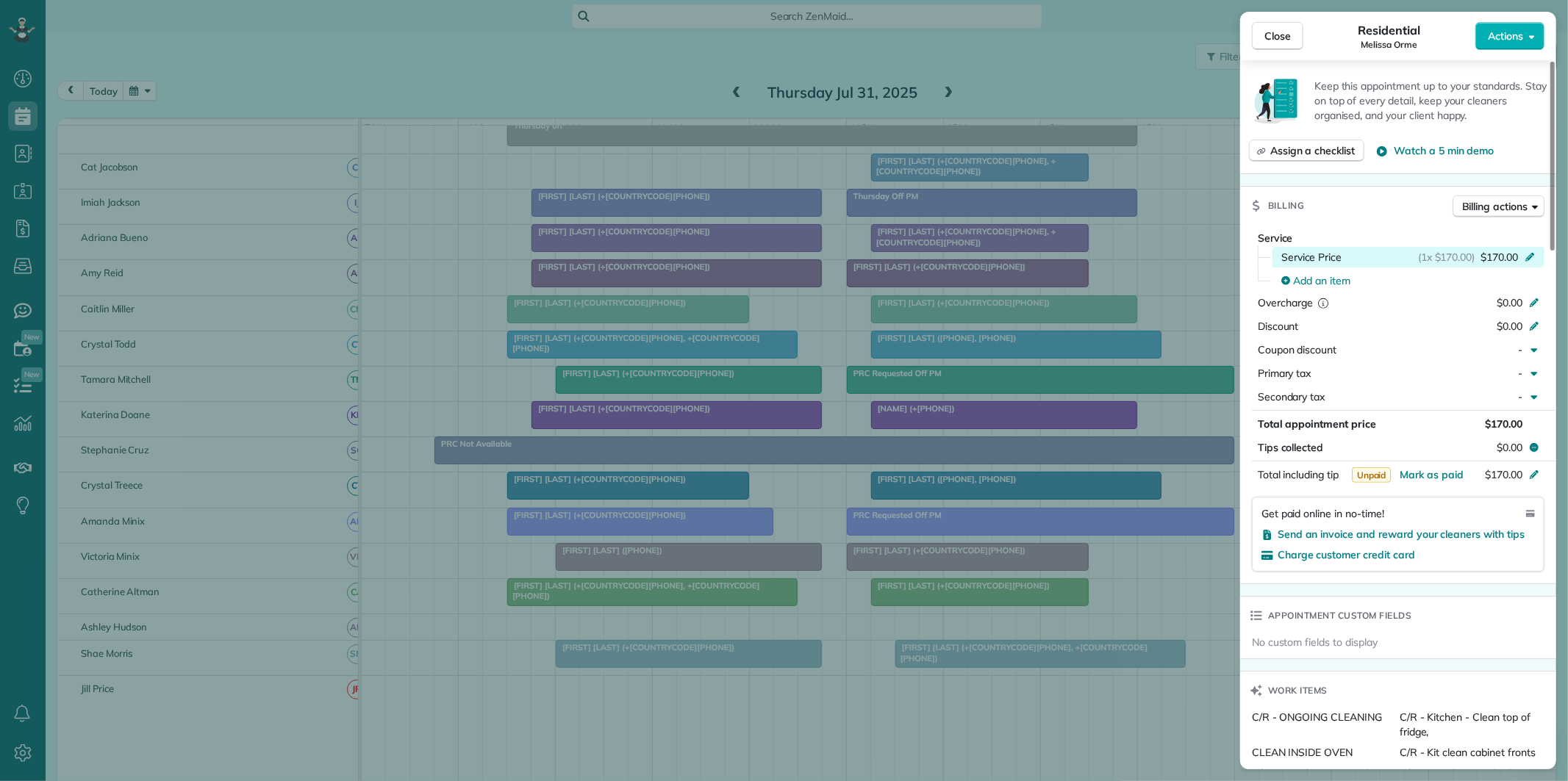 click 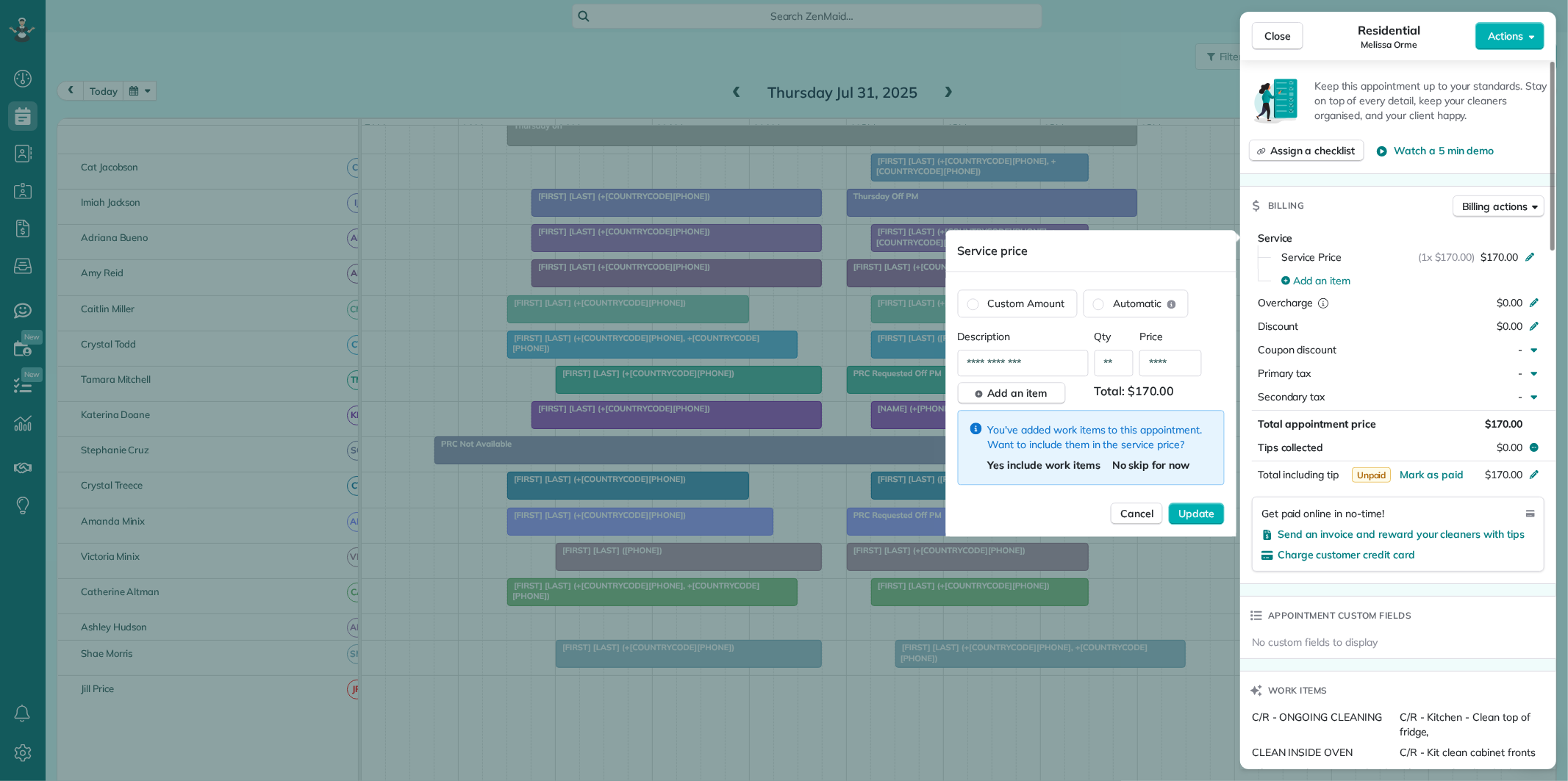 click on "****" at bounding box center [1170, 363] 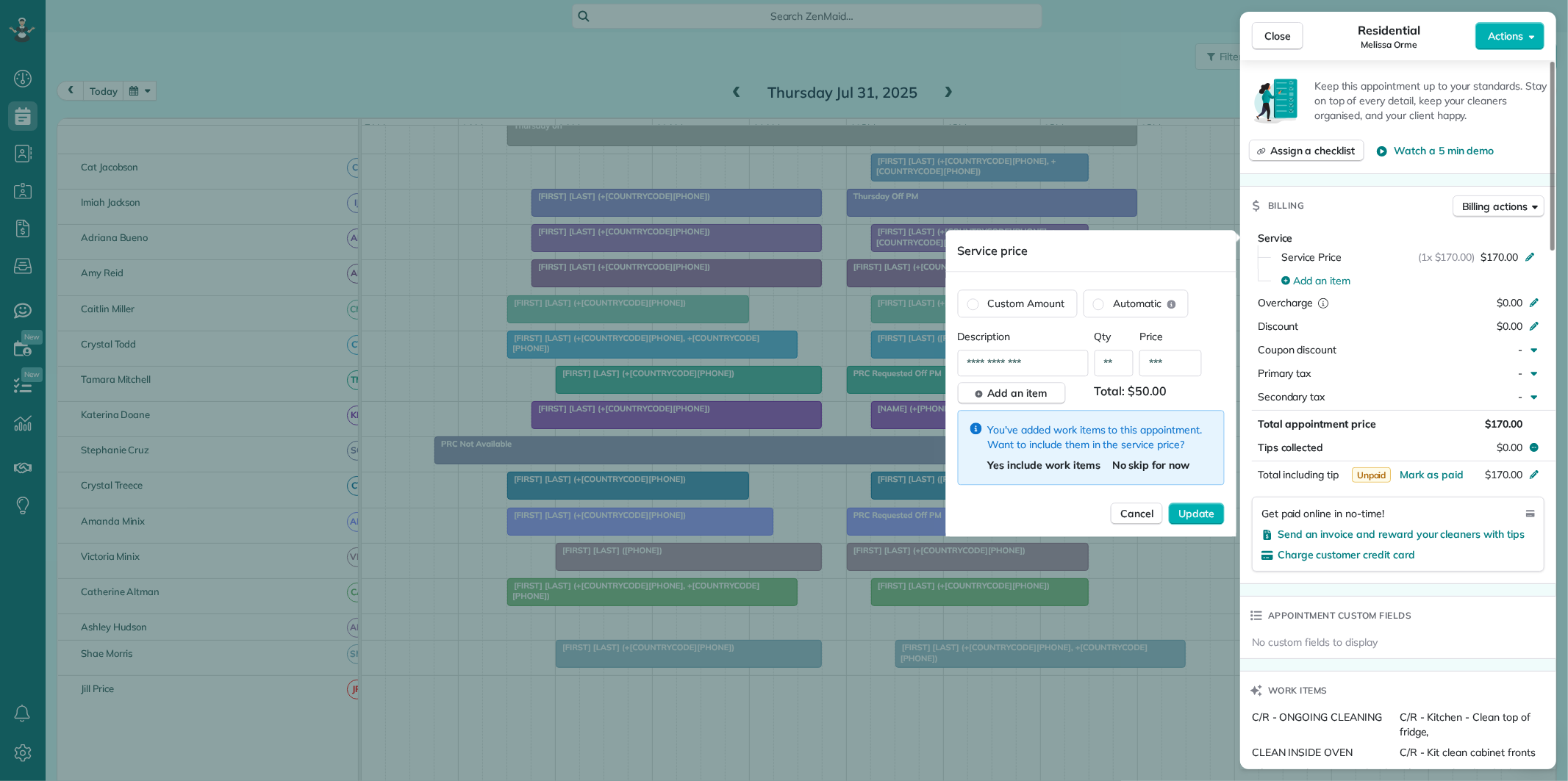 type on "***" 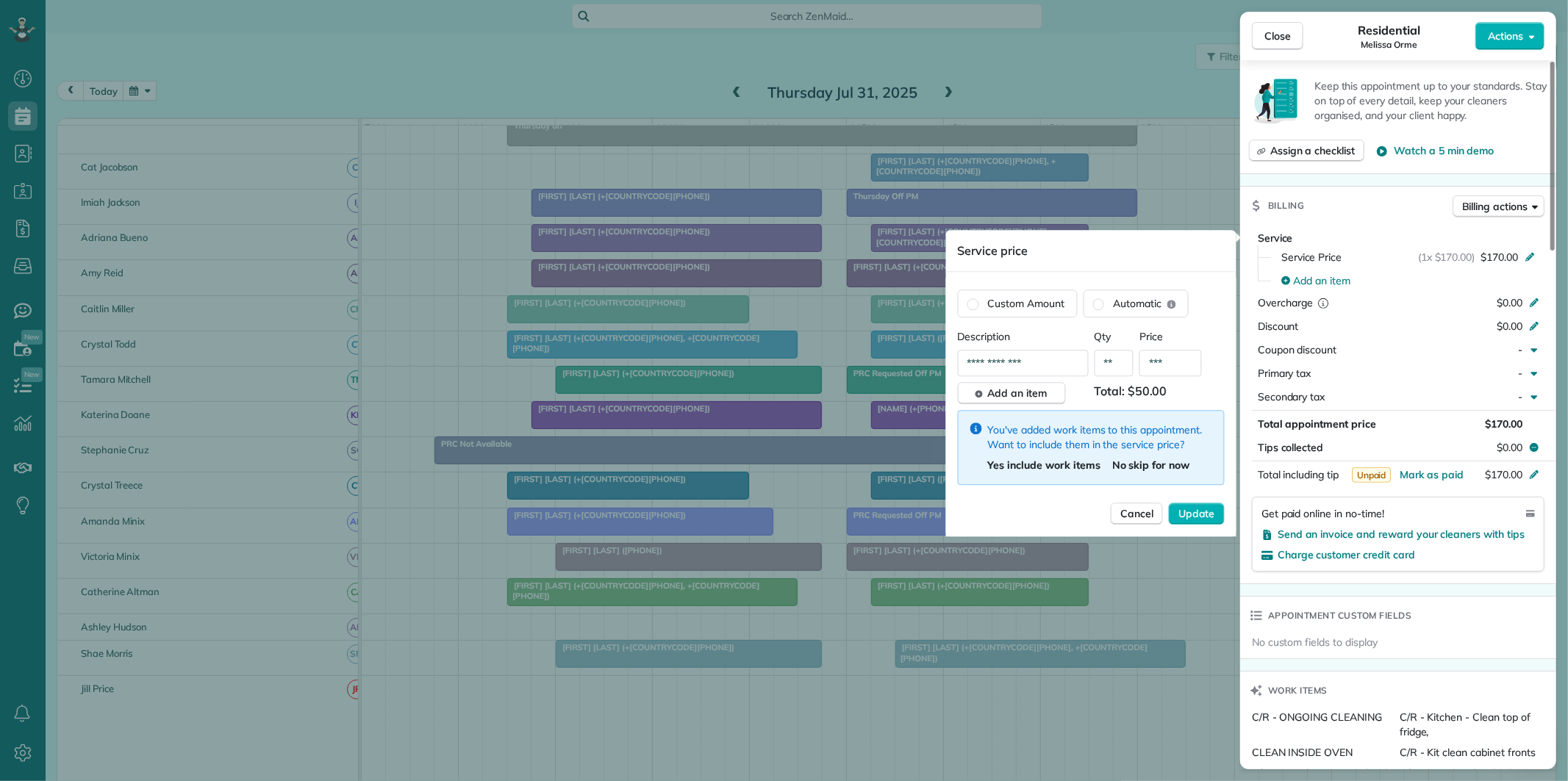 click on "**********" at bounding box center [1023, 363] 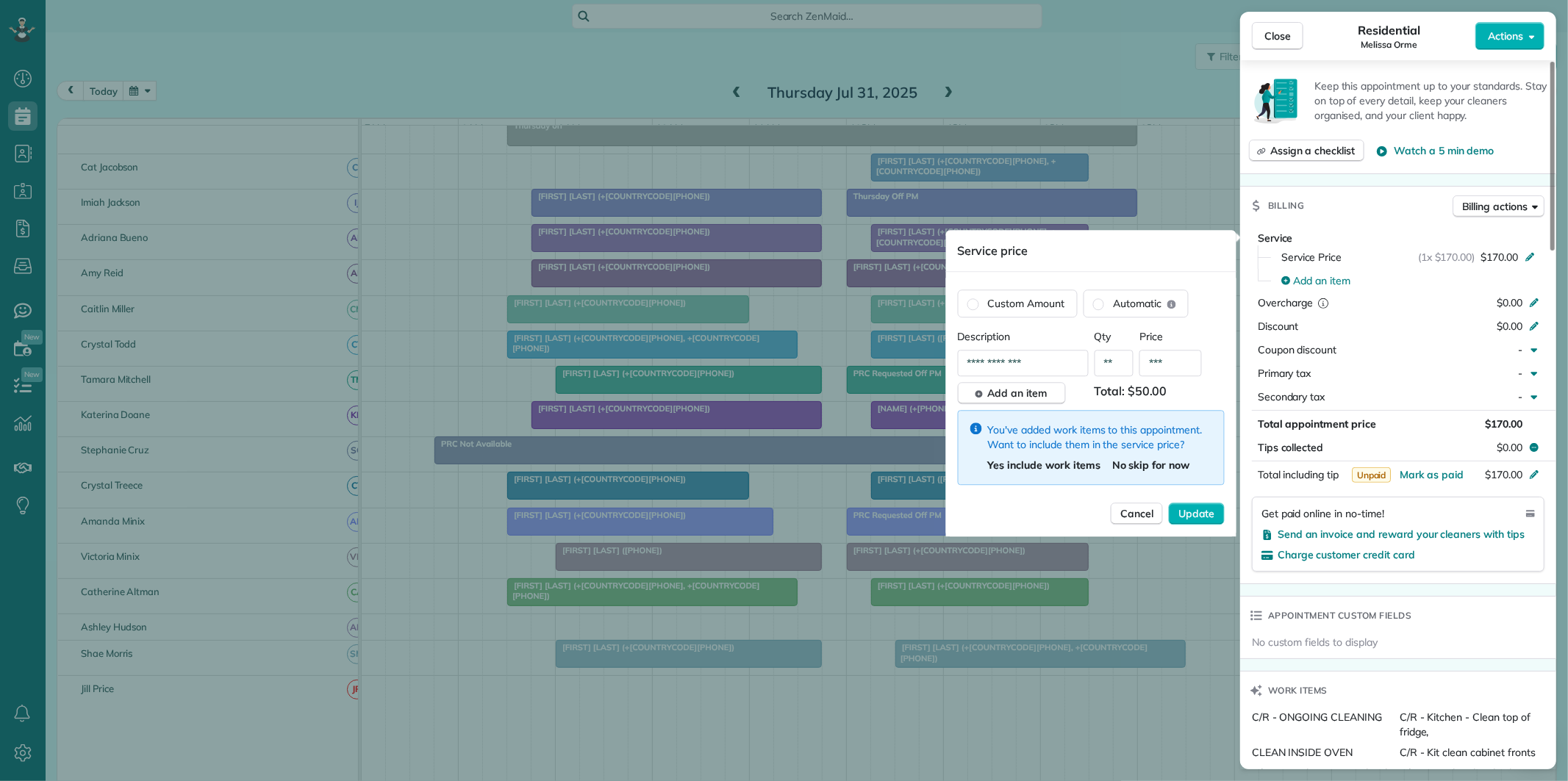 drag, startPoint x: 1040, startPoint y: 364, endPoint x: 967, endPoint y: 372, distance: 73.43705 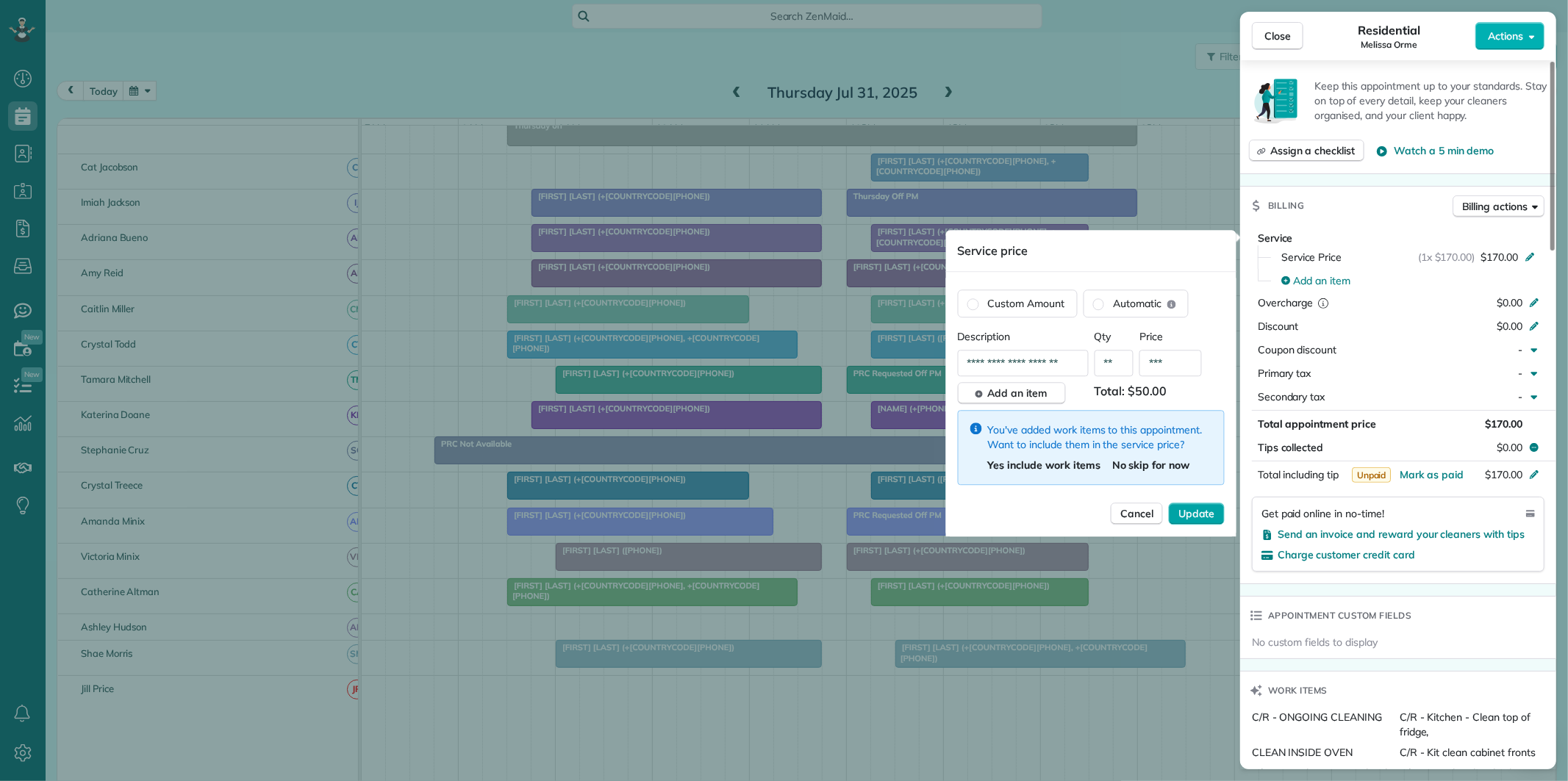 type on "**********" 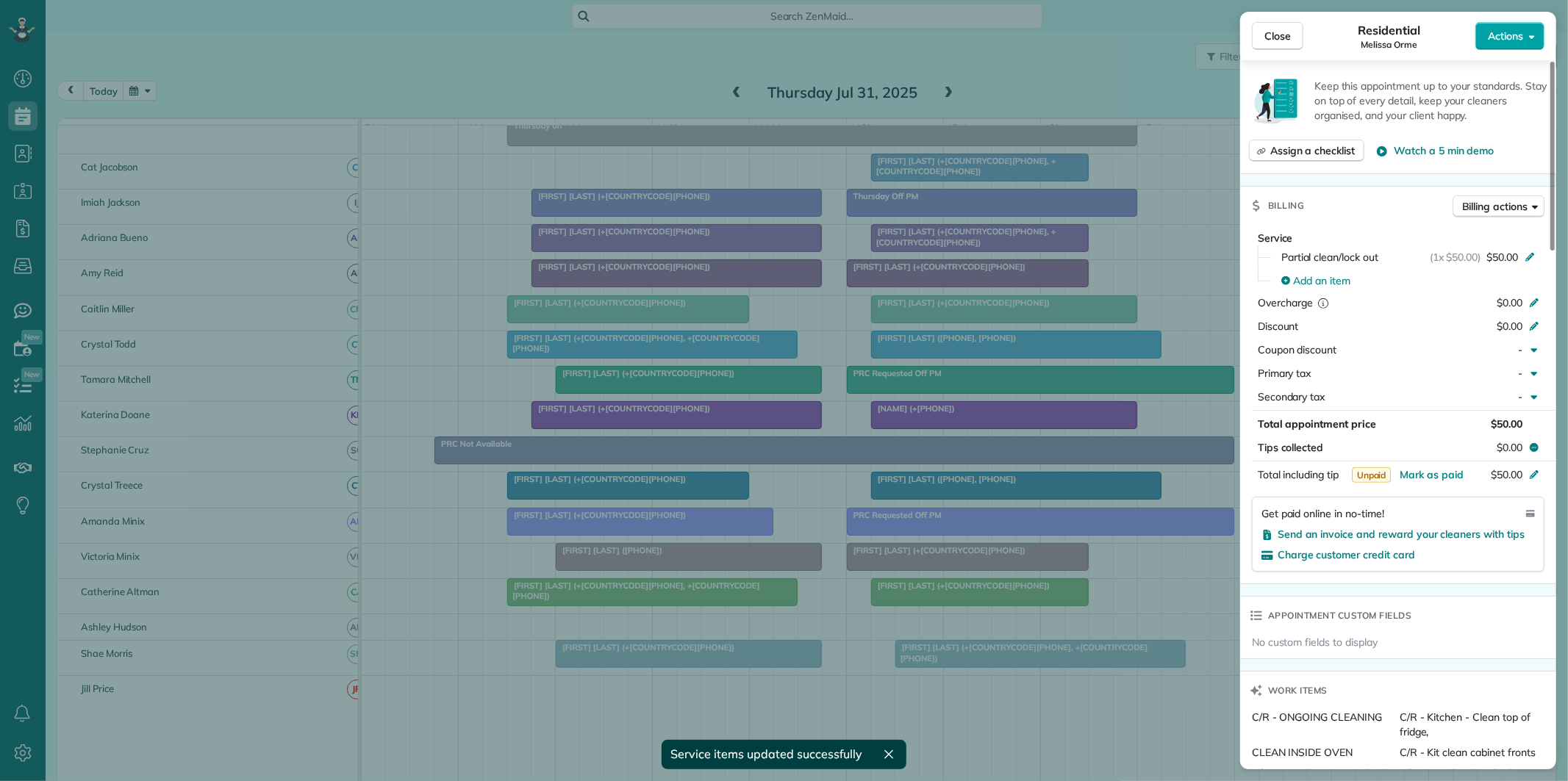 click on "Actions" at bounding box center (1506, 36) 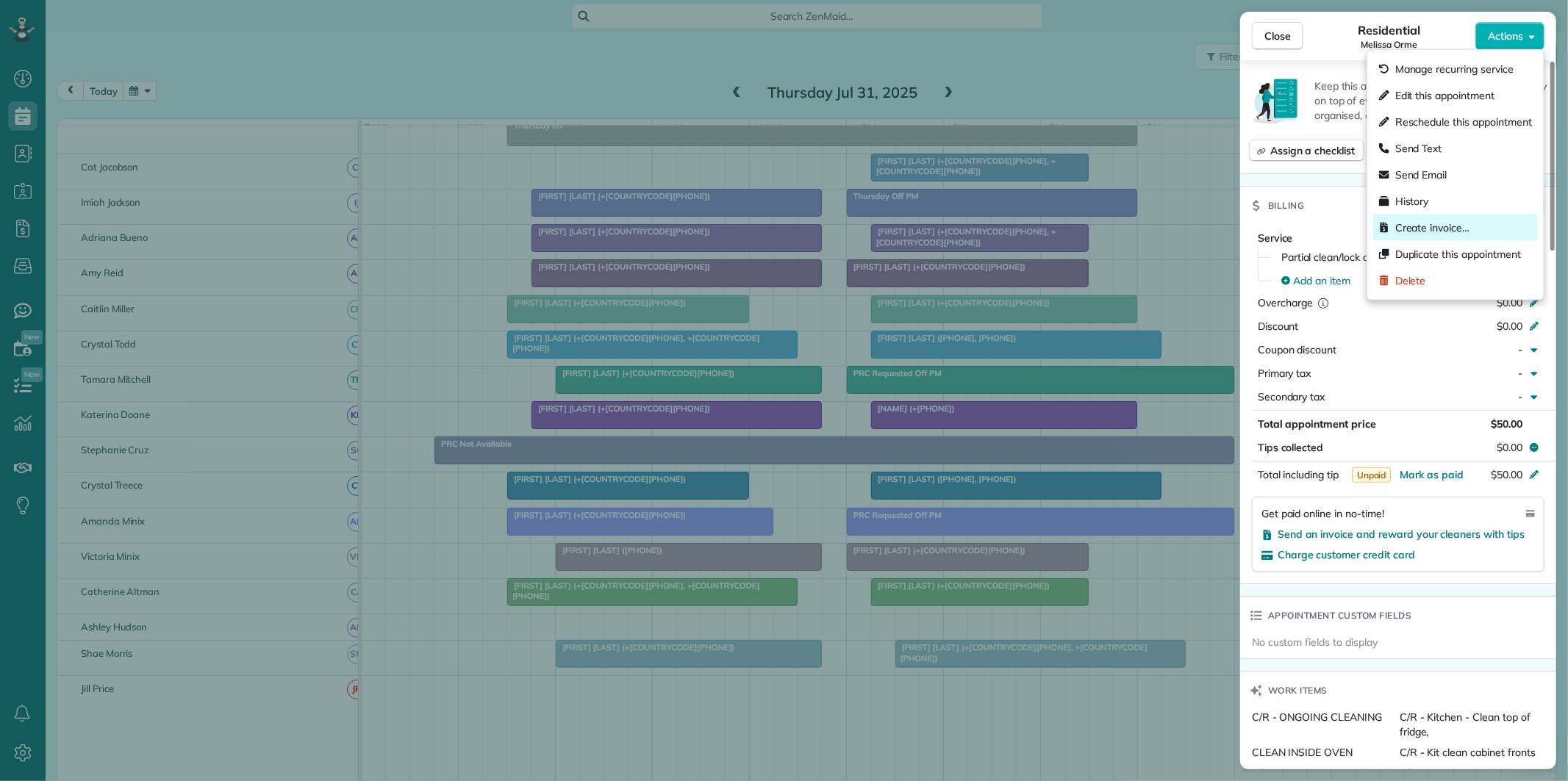click on "Create invoice…" at bounding box center [1432, 228] 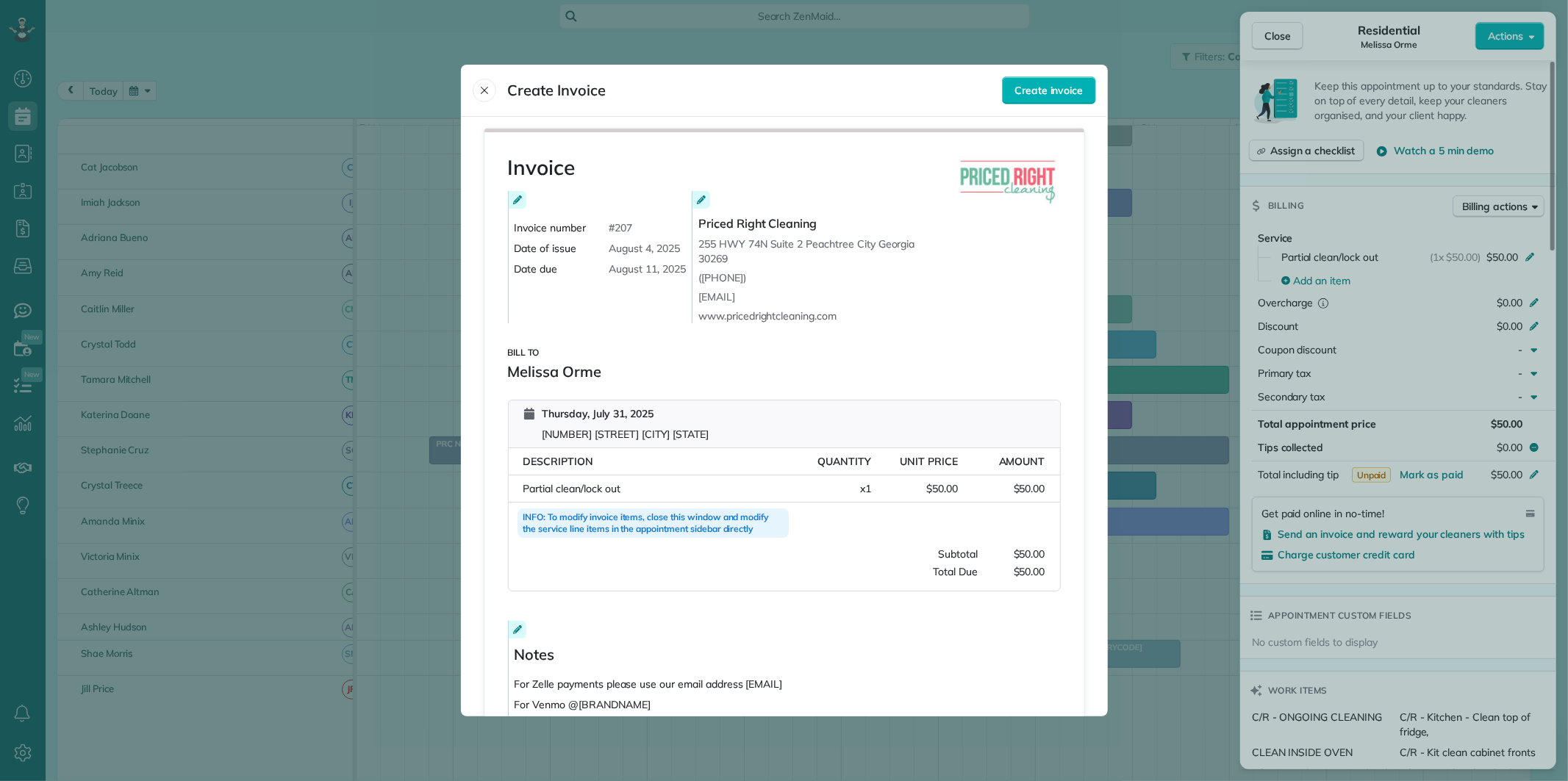 scroll, scrollTop: 105, scrollLeft: 0, axis: vertical 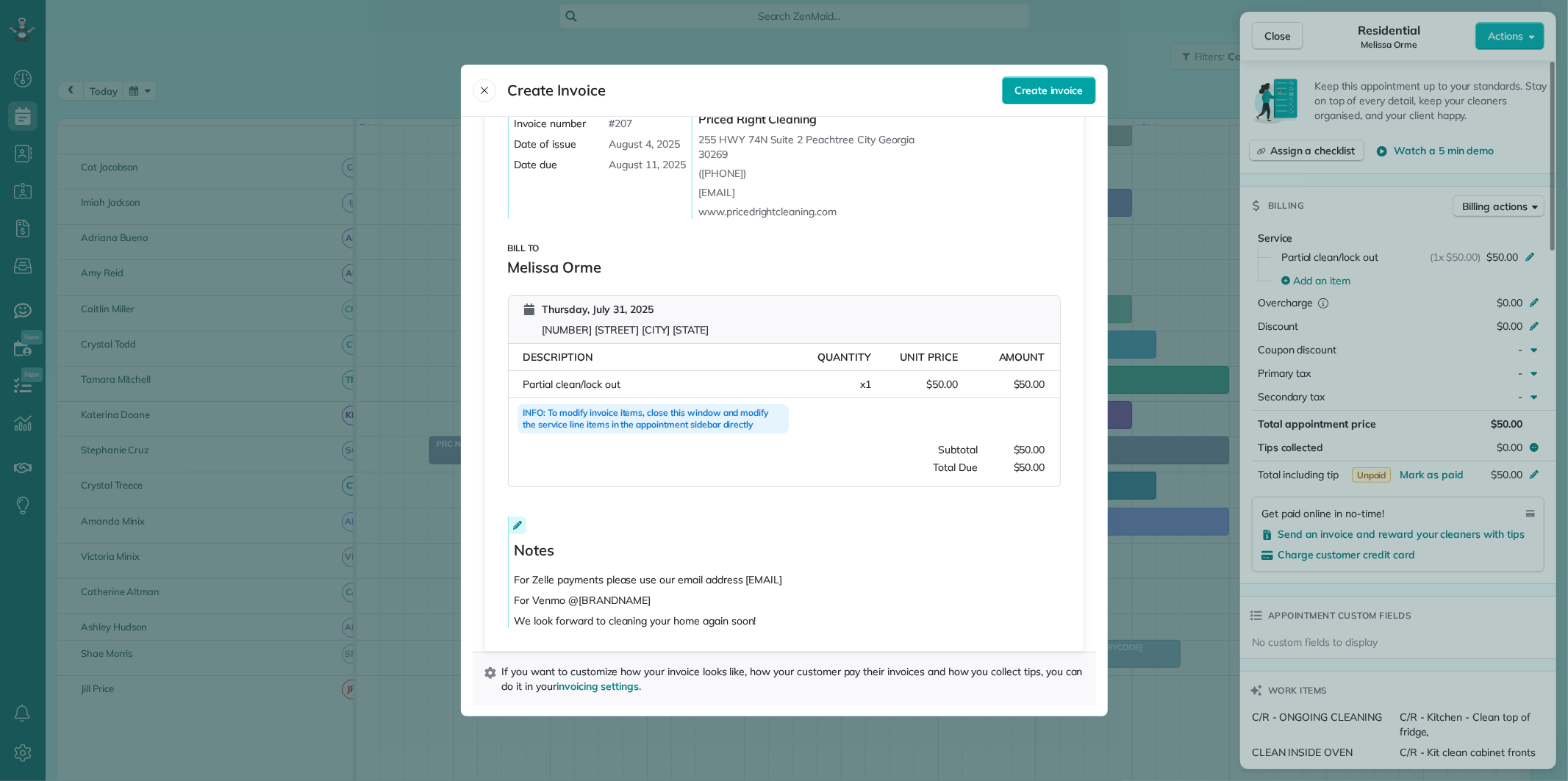 click on "Create invoice" at bounding box center [1048, 90] 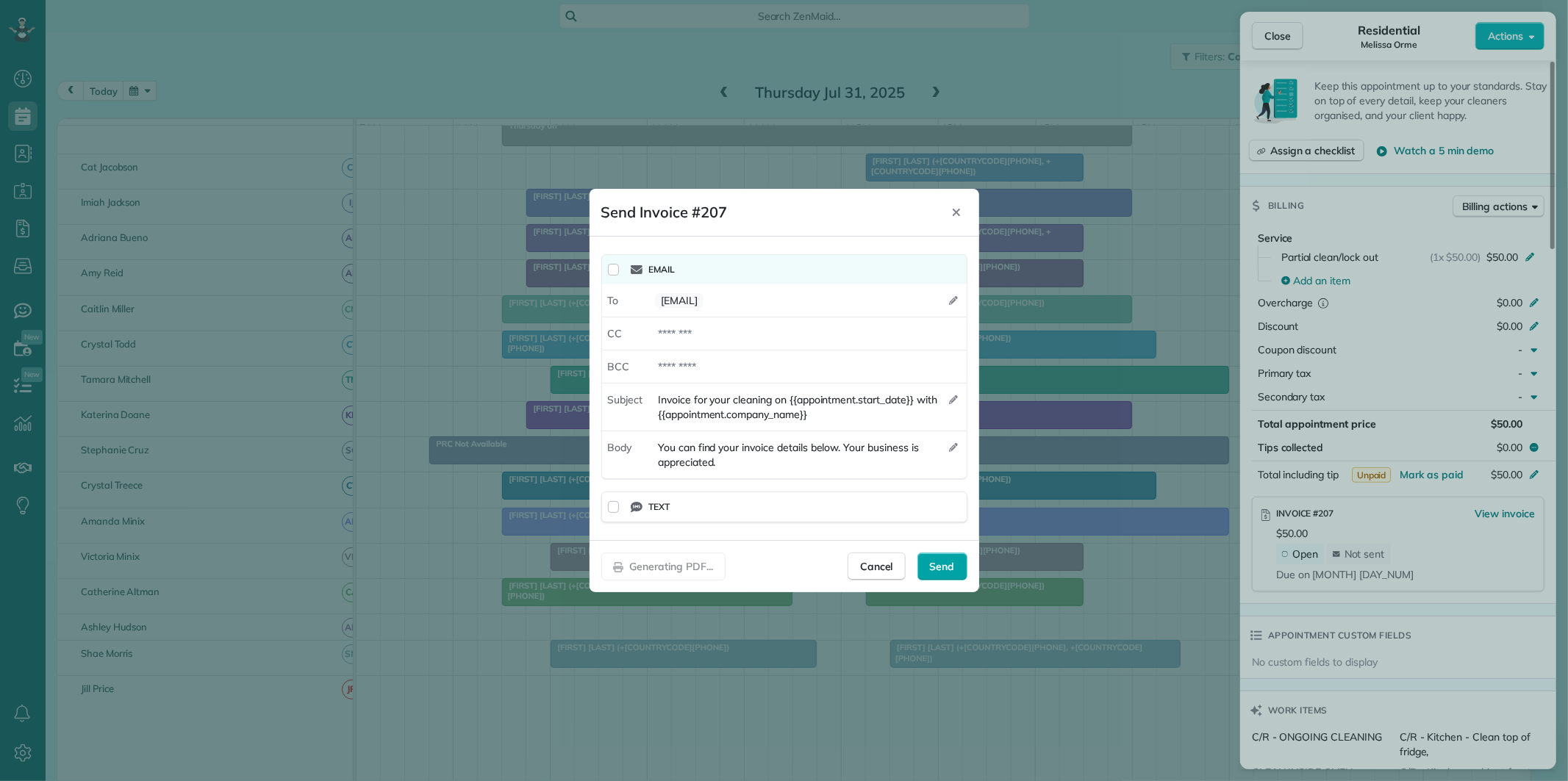 click on "Send" at bounding box center (942, 566) 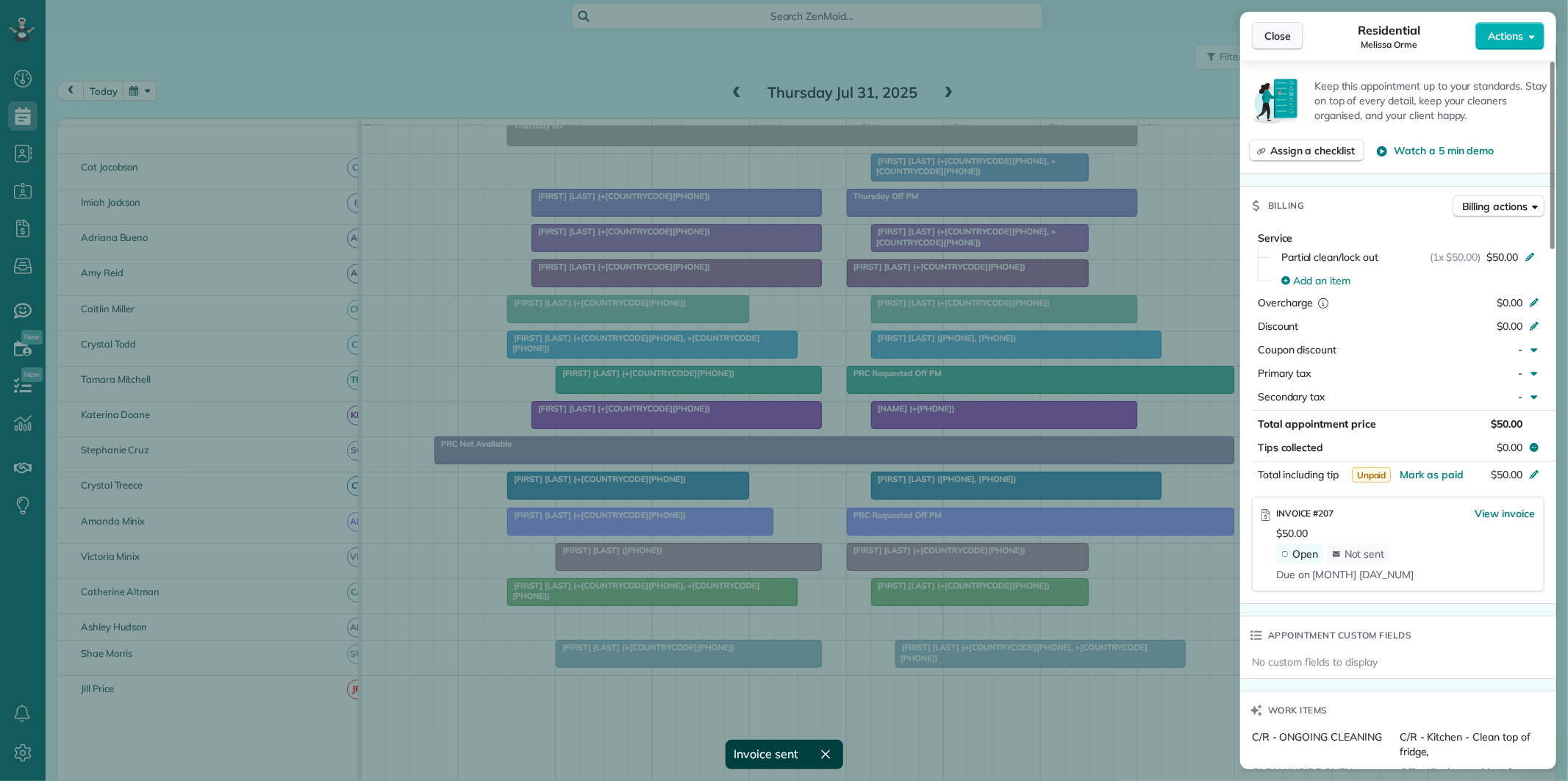 click on "Close" at bounding box center [1278, 36] 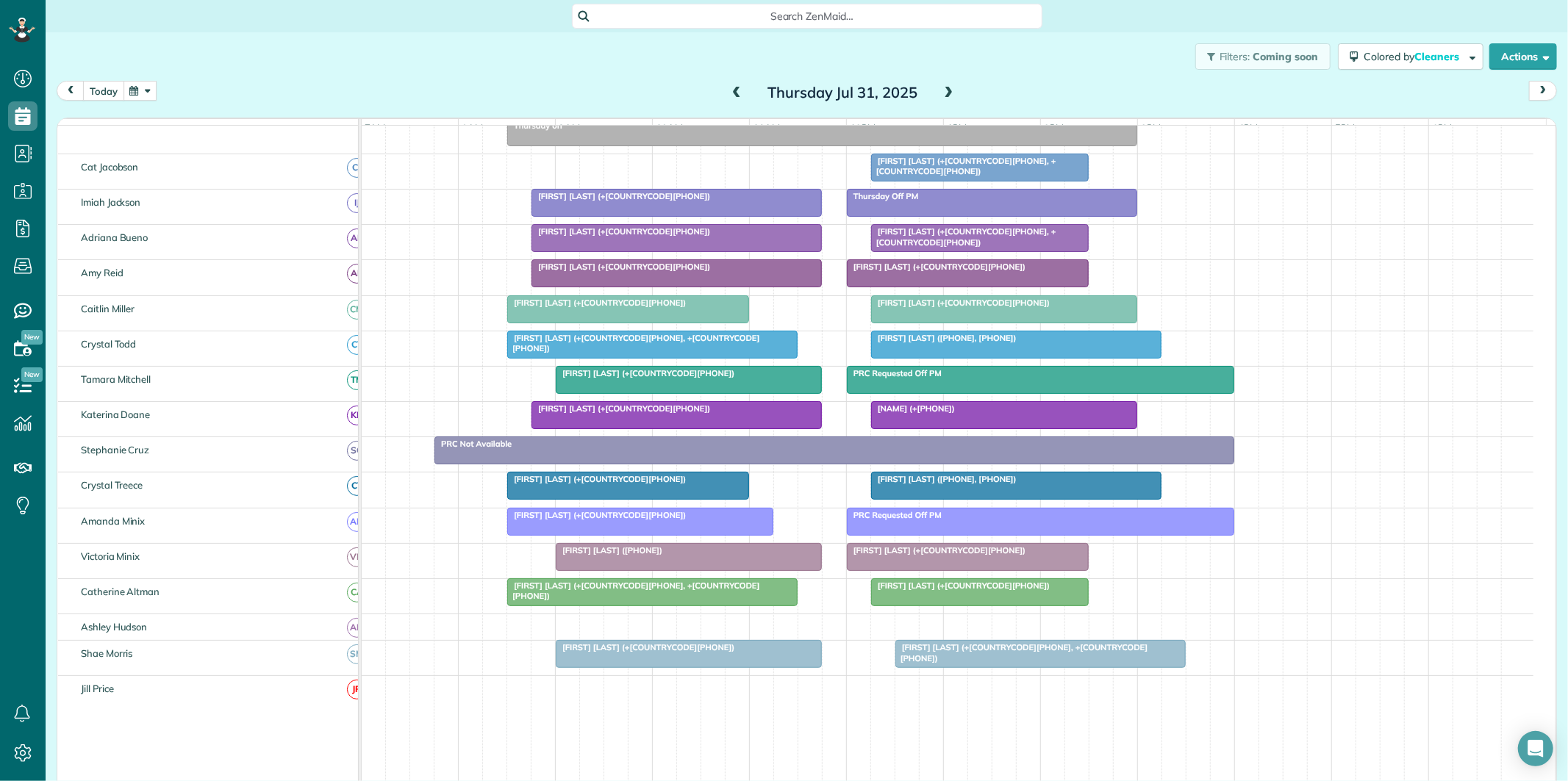 click on "today" at bounding box center (104, 90) 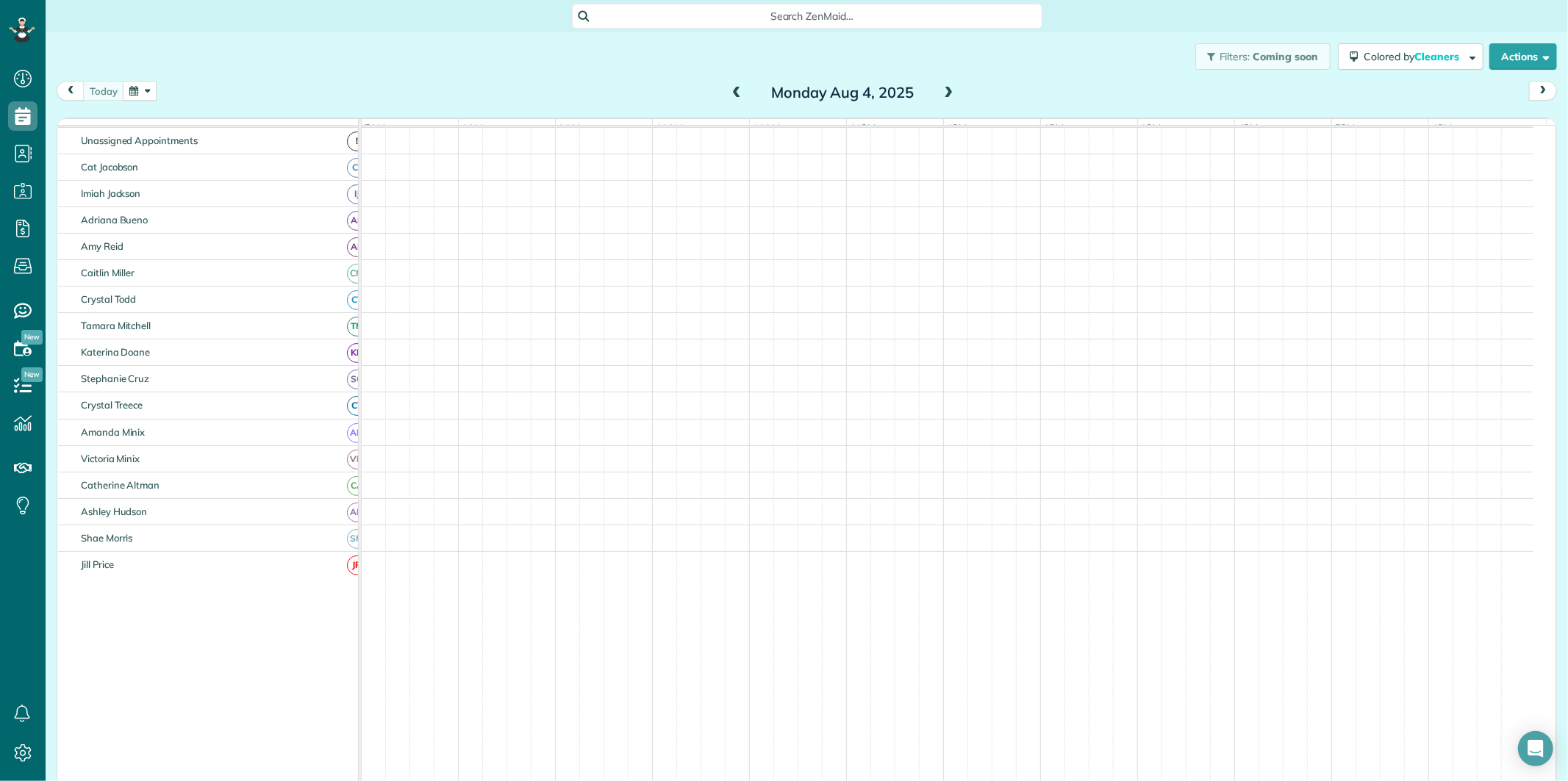 scroll, scrollTop: 55, scrollLeft: 0, axis: vertical 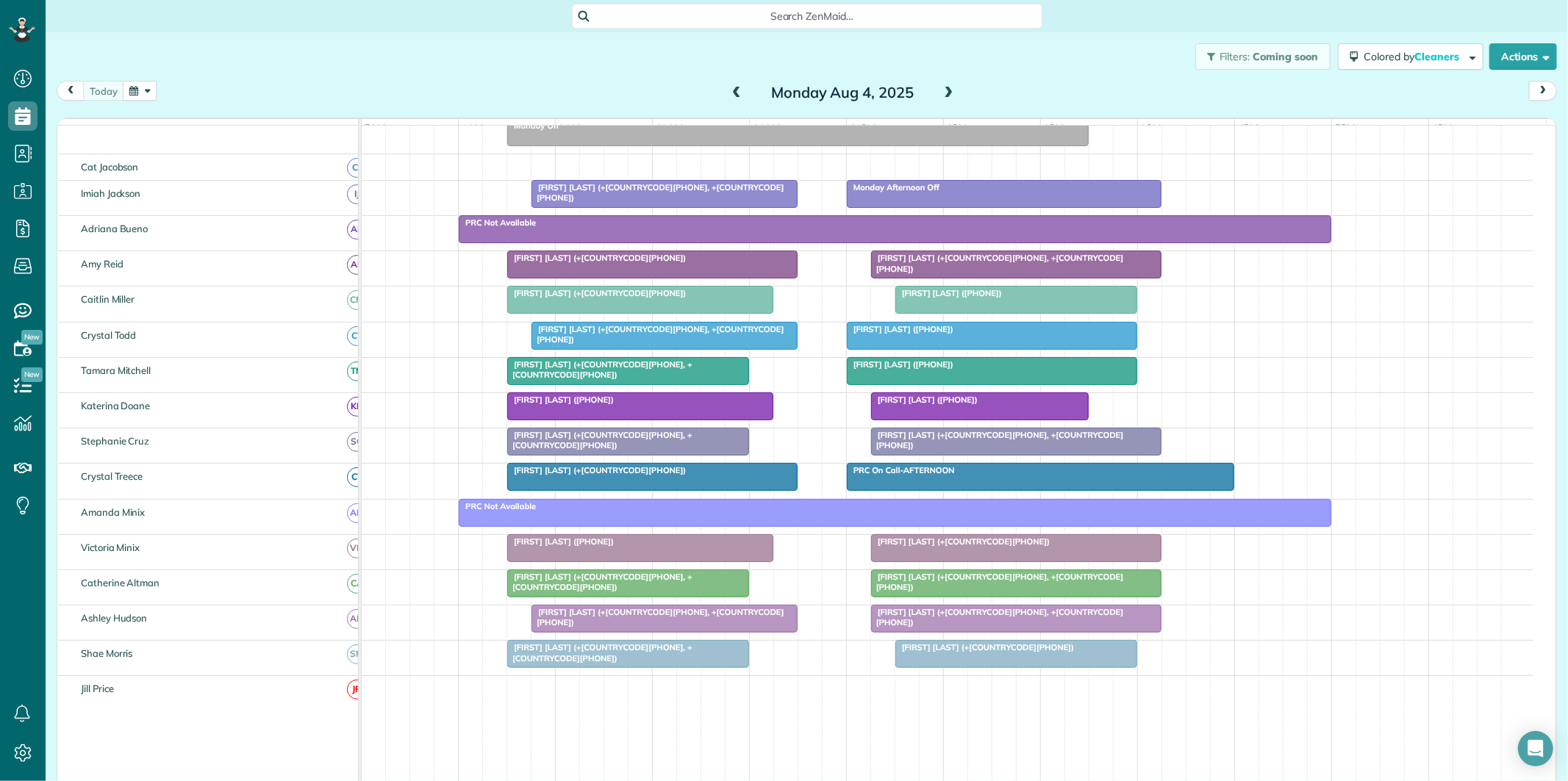 click at bounding box center (949, 93) 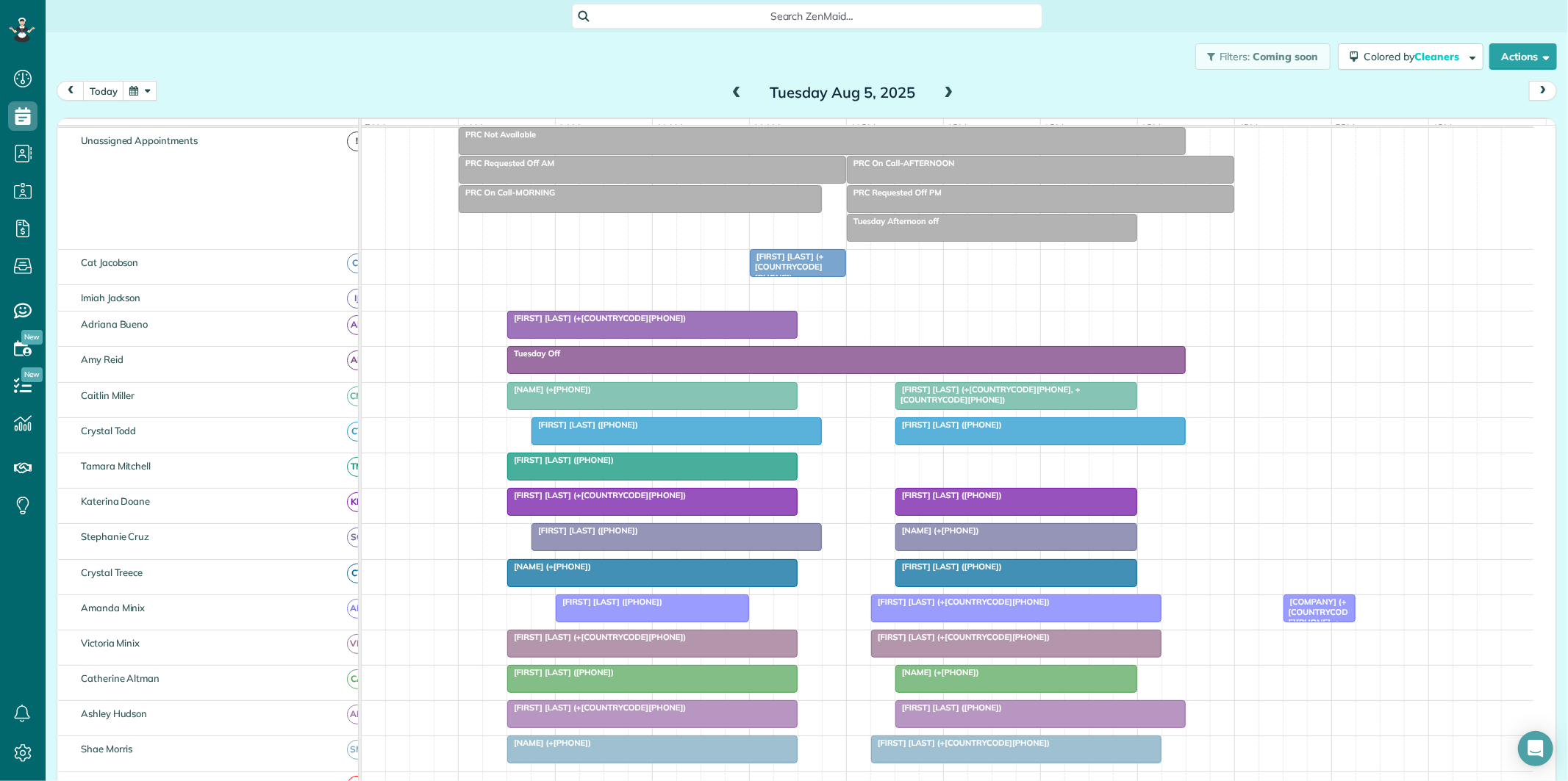 scroll, scrollTop: 151, scrollLeft: 0, axis: vertical 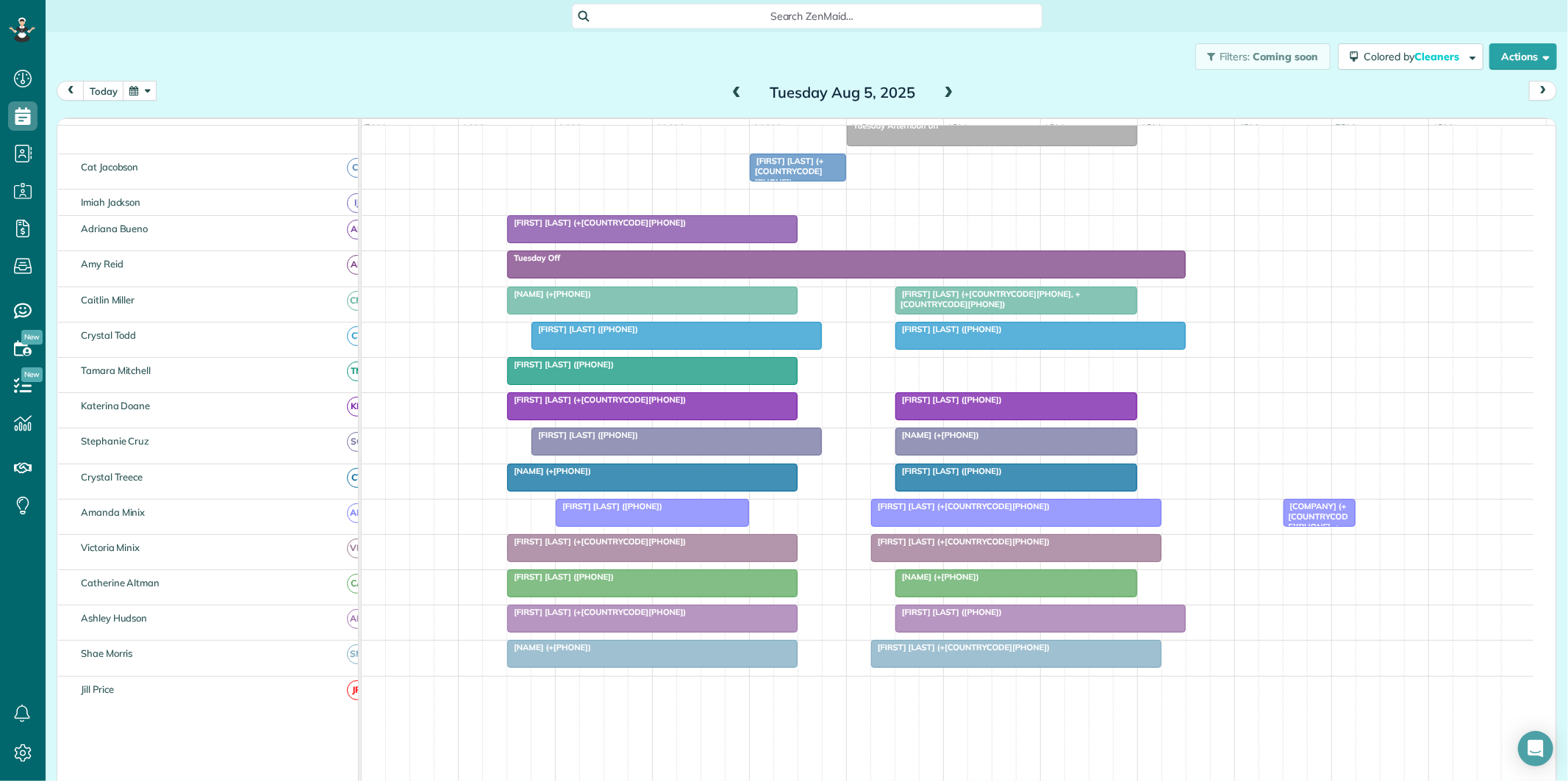 click at bounding box center (949, 93) 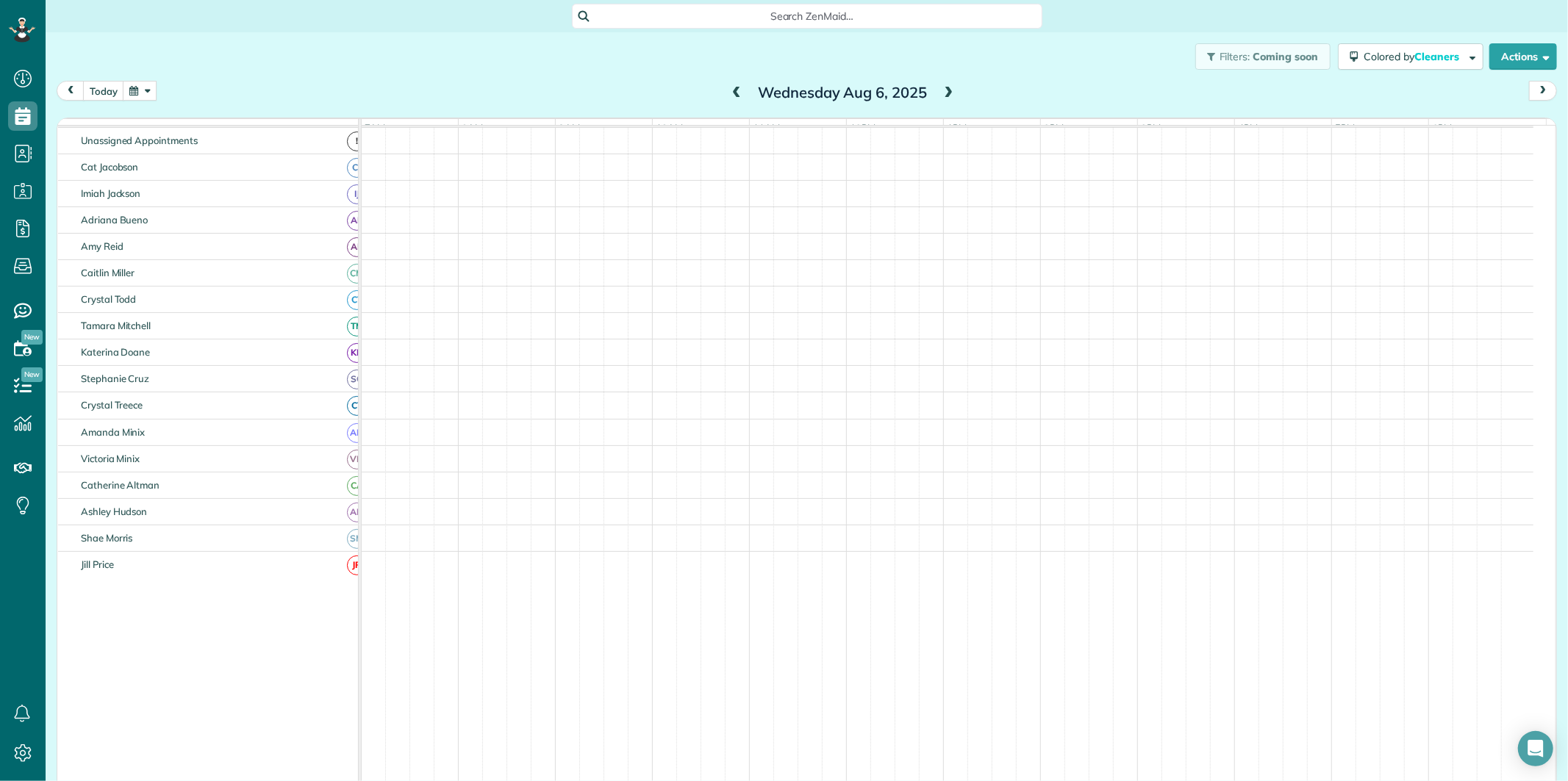 scroll, scrollTop: 55, scrollLeft: 0, axis: vertical 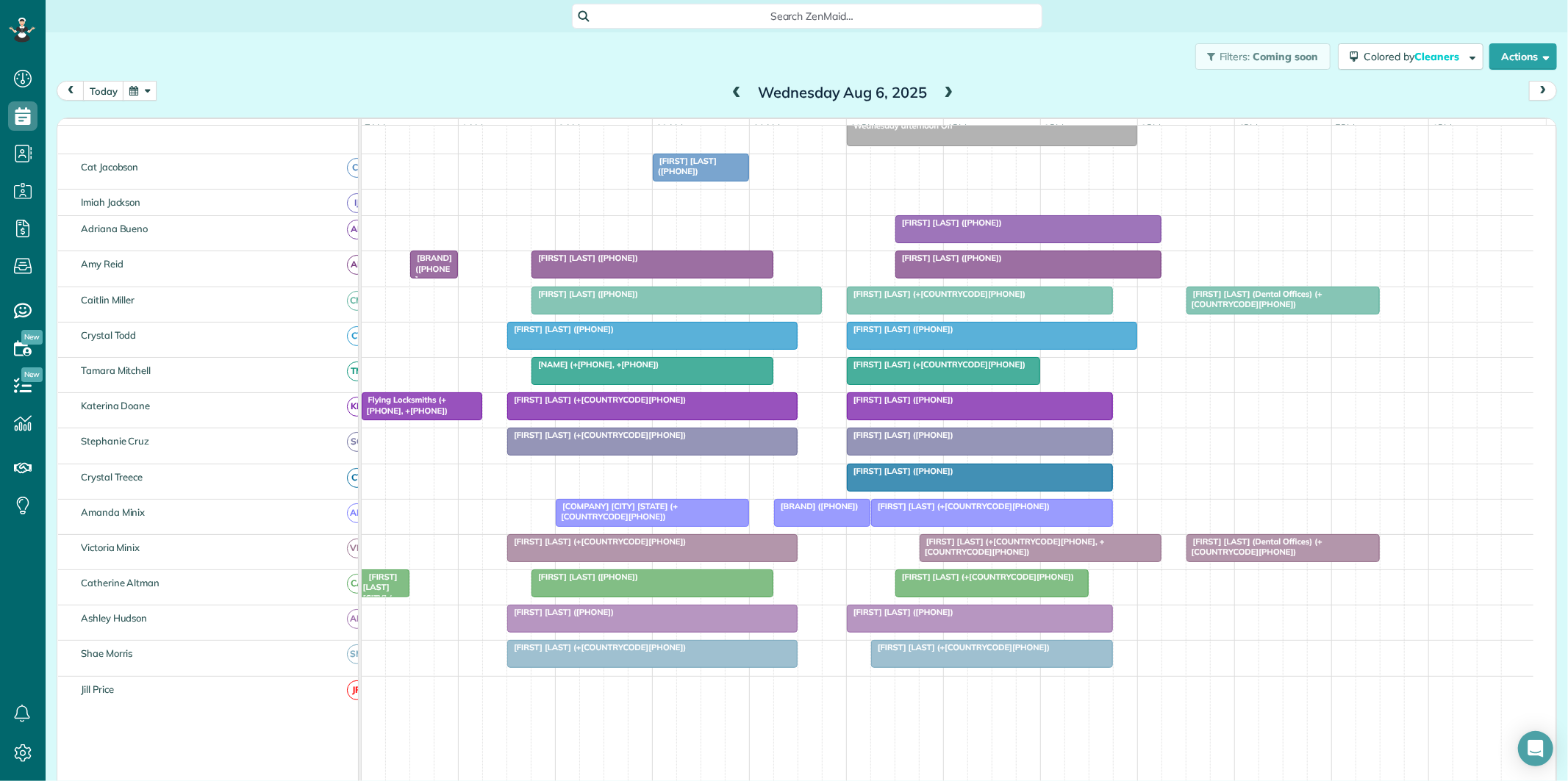 click at bounding box center (949, 93) 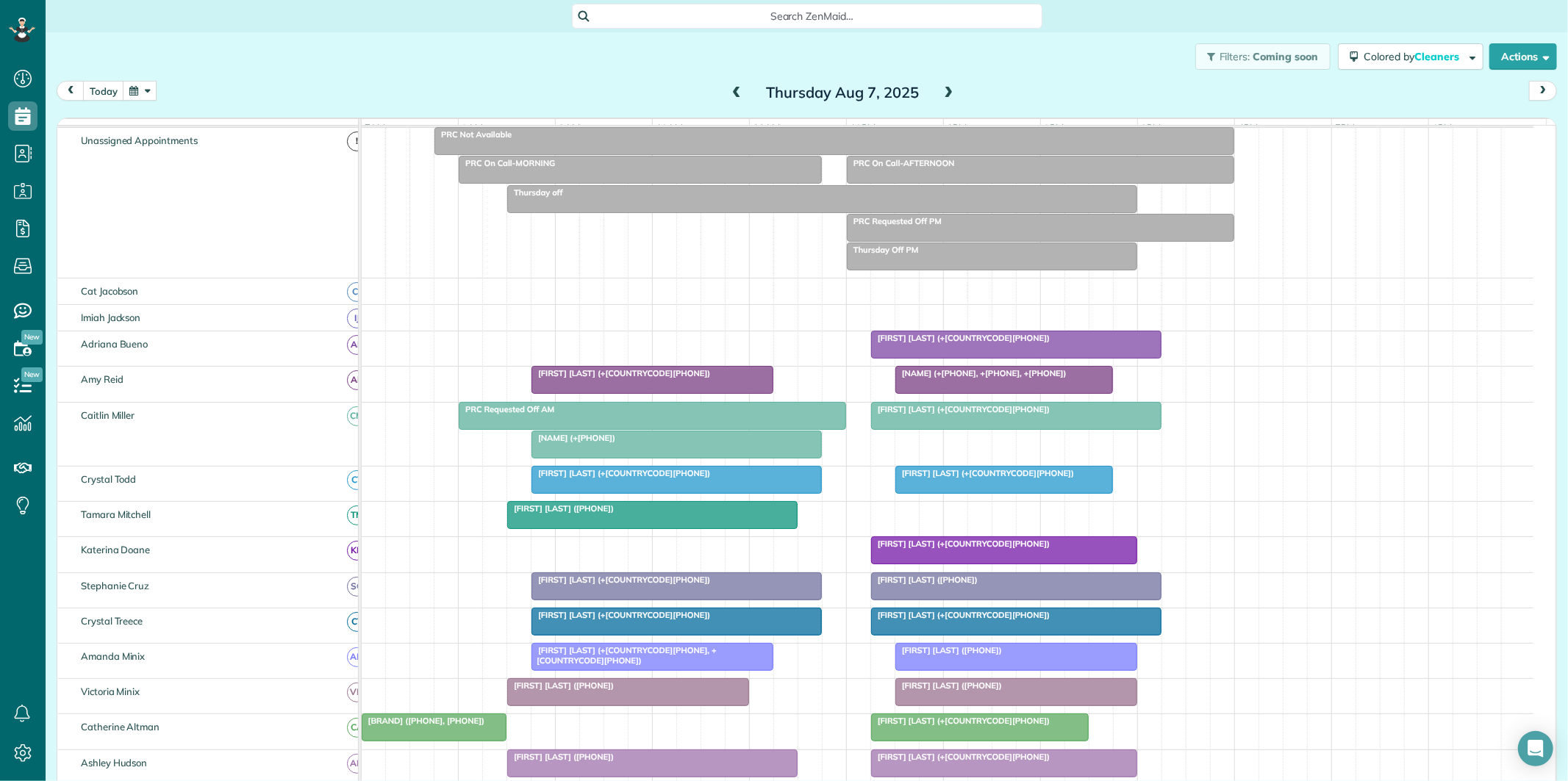 scroll, scrollTop: 179, scrollLeft: 0, axis: vertical 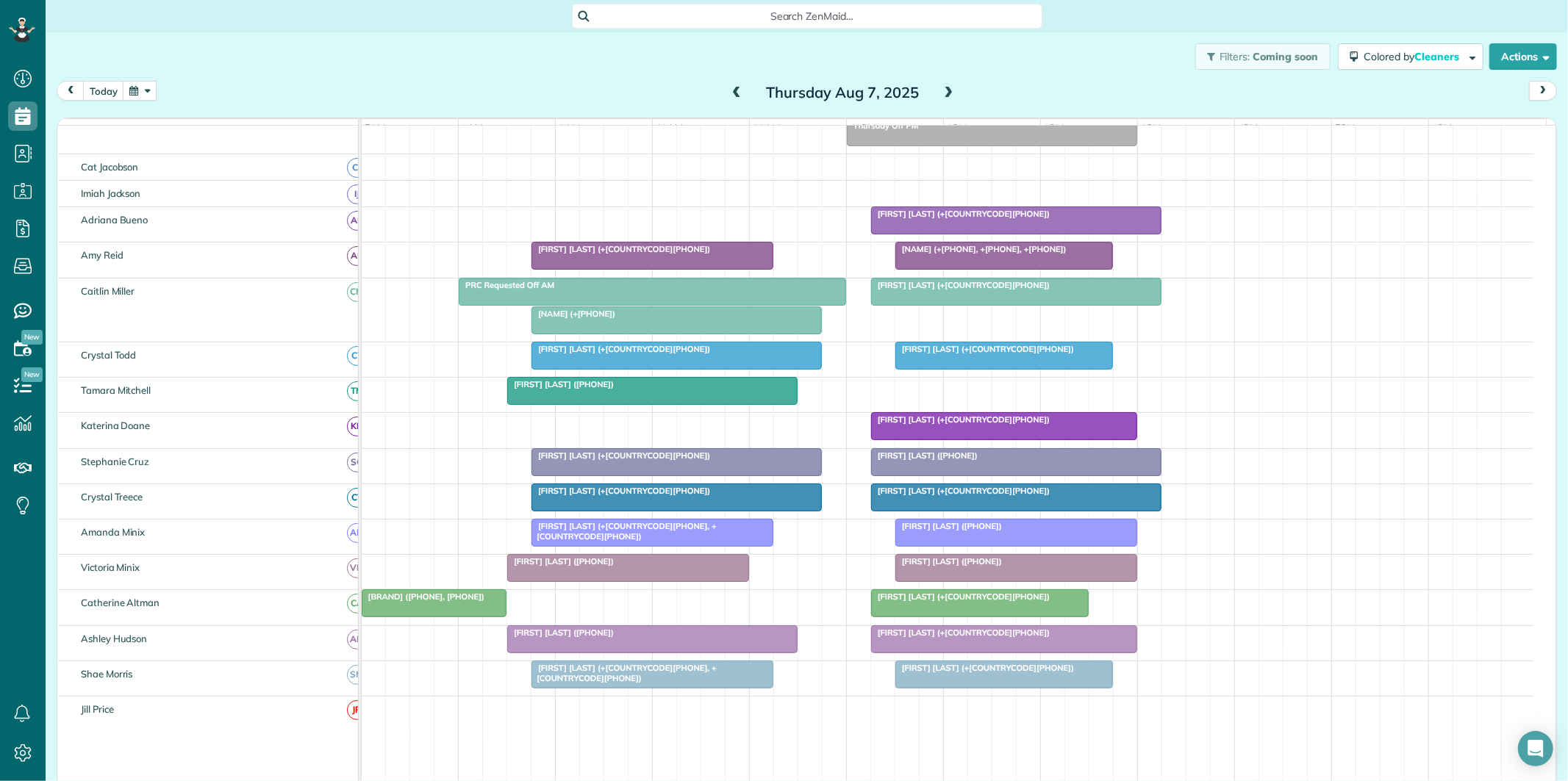 click at bounding box center (949, 93) 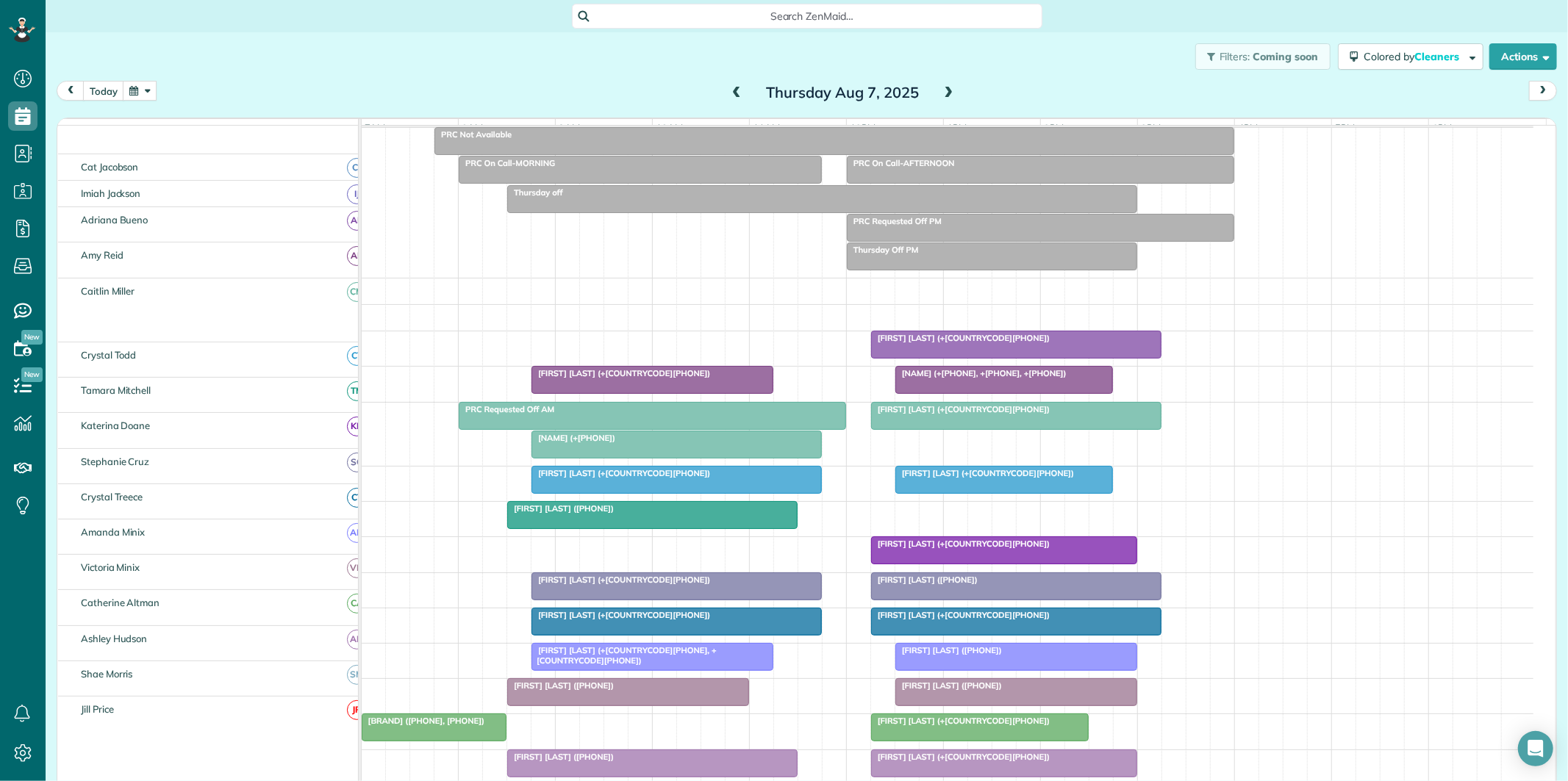 scroll, scrollTop: 55, scrollLeft: 0, axis: vertical 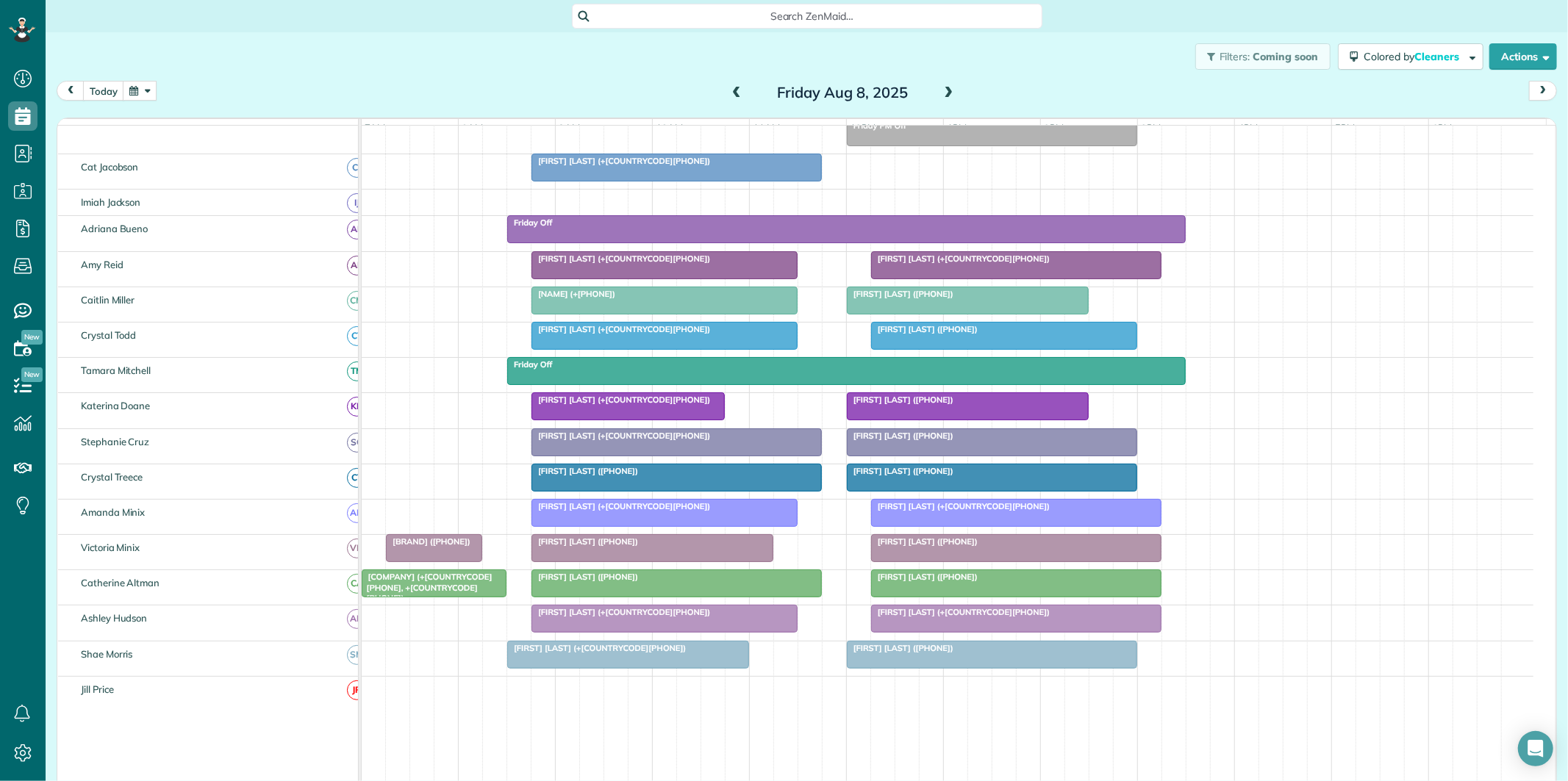 click on "[FIRST] [LAST] (+[COUNTRYCODE][PHONE])" at bounding box center [676, 161] 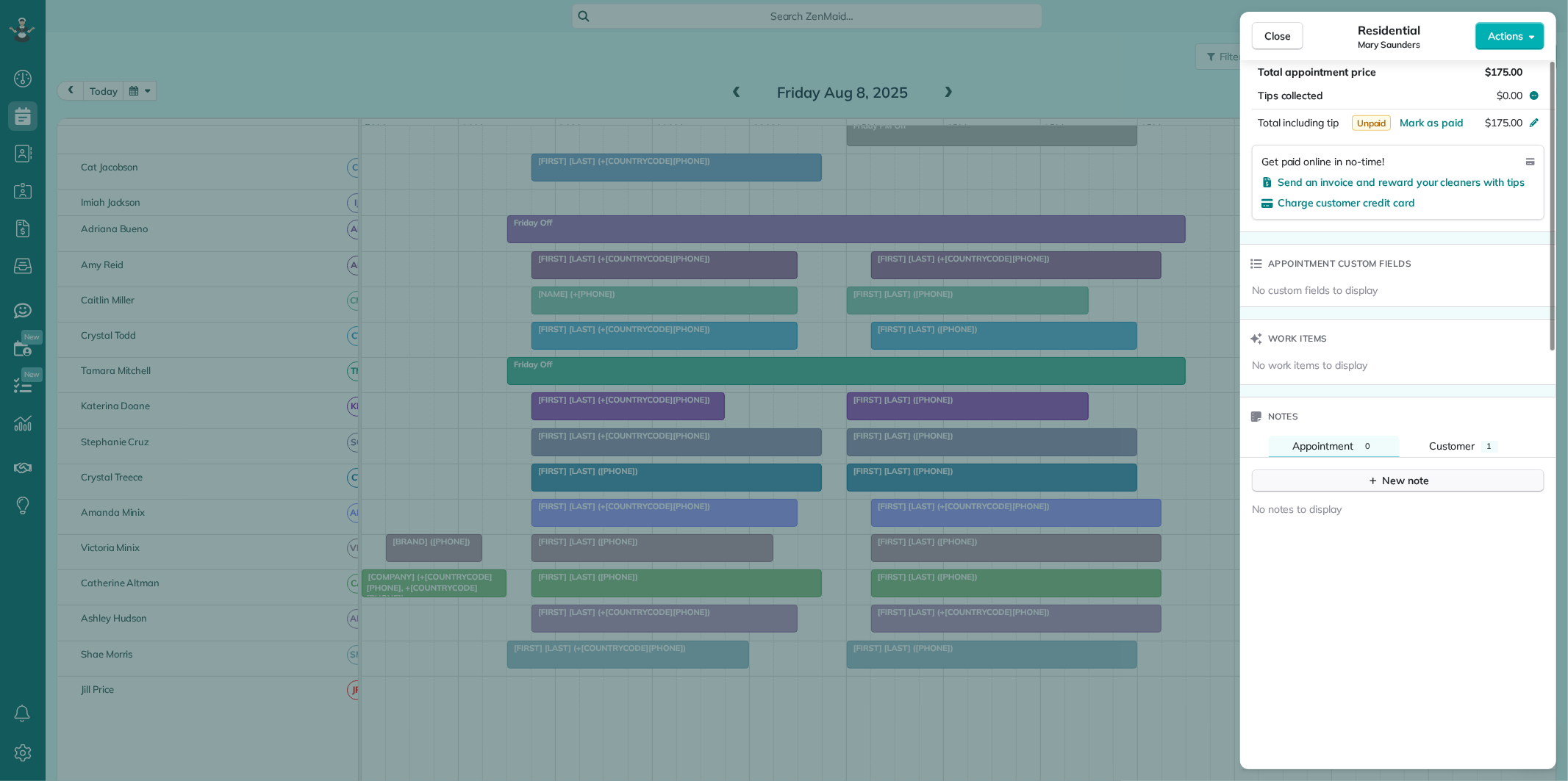 scroll, scrollTop: 1026, scrollLeft: 0, axis: vertical 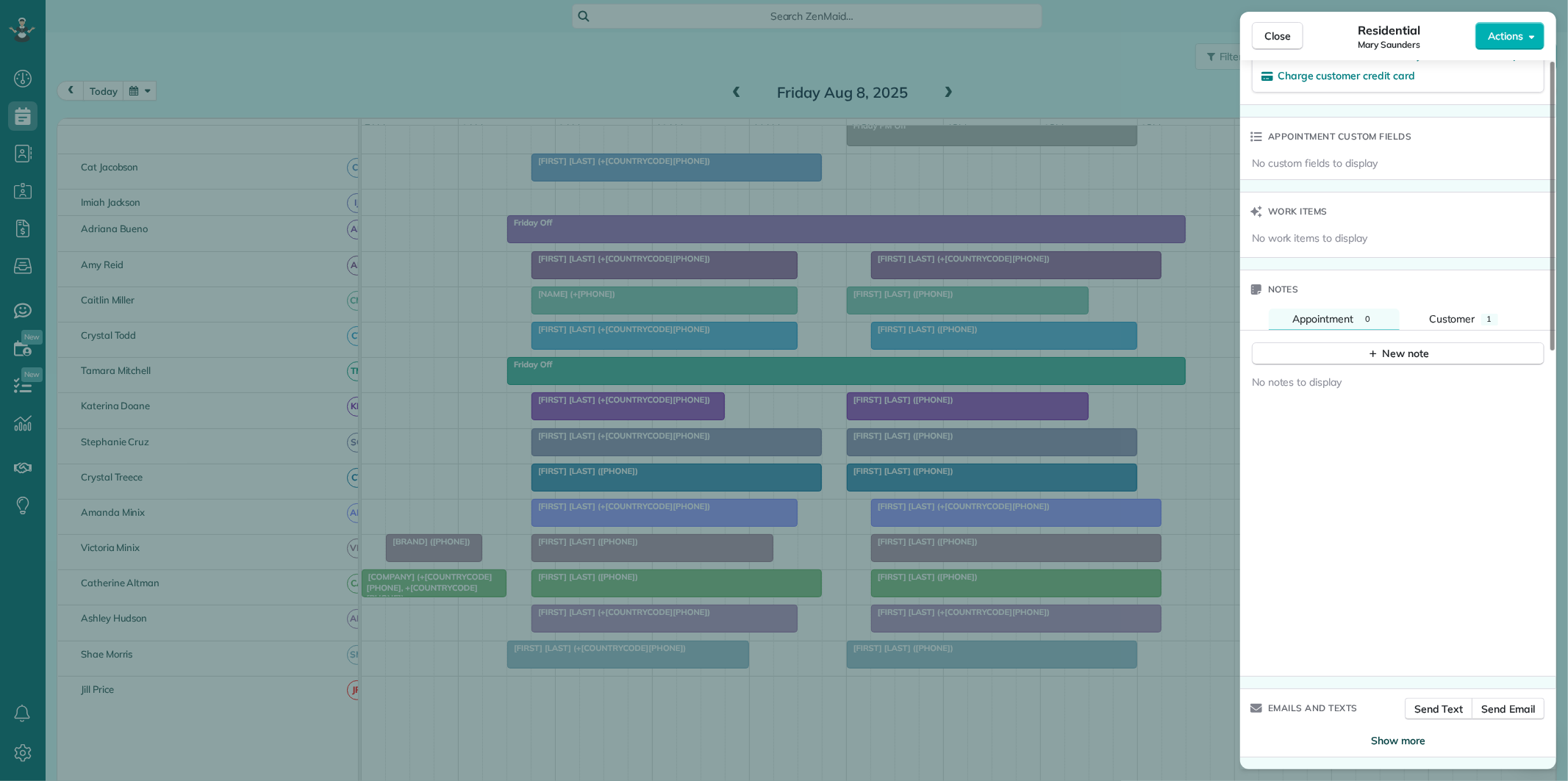 click on "Show more" at bounding box center (1398, 741) 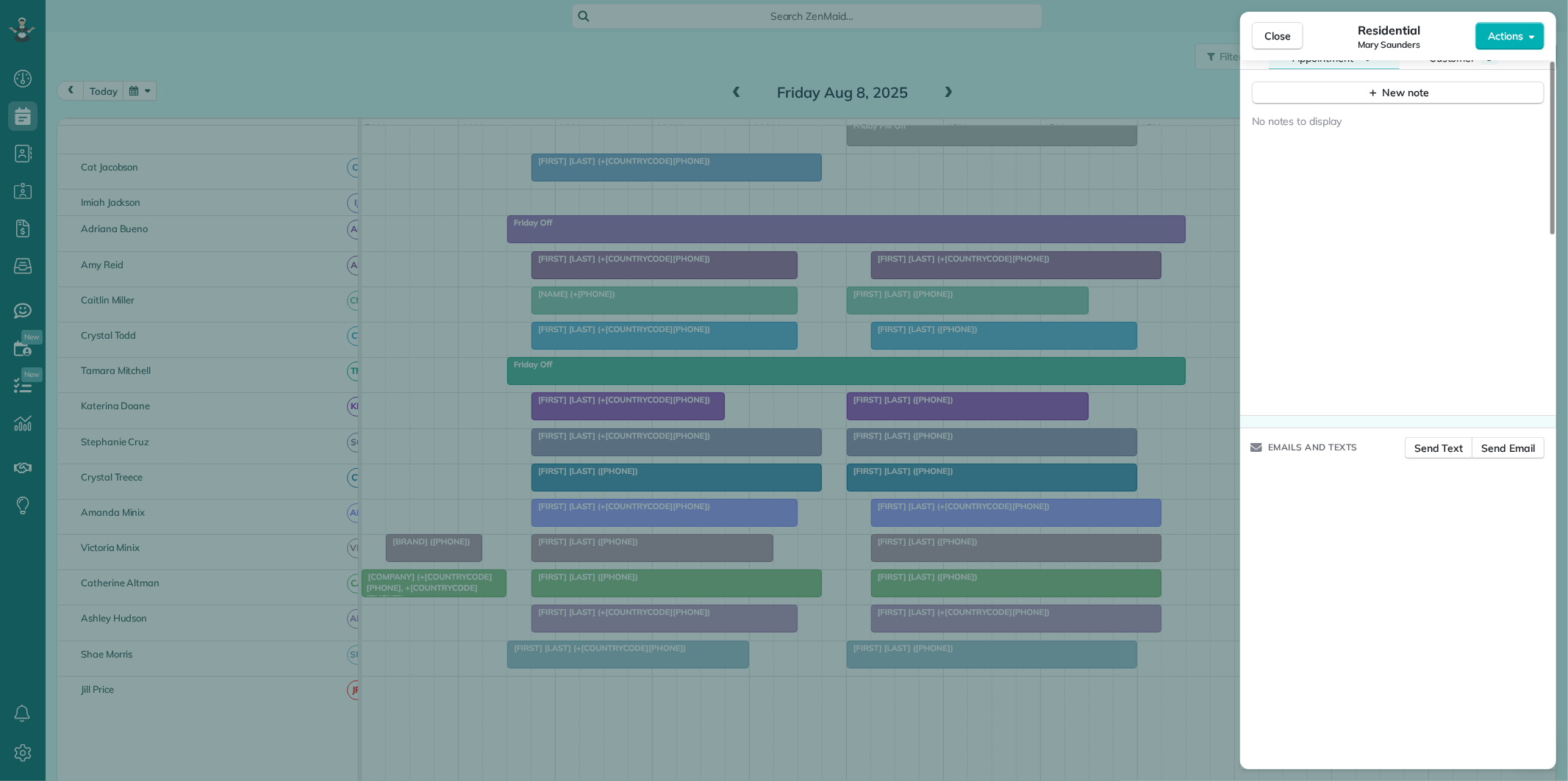 scroll, scrollTop: 1339, scrollLeft: 0, axis: vertical 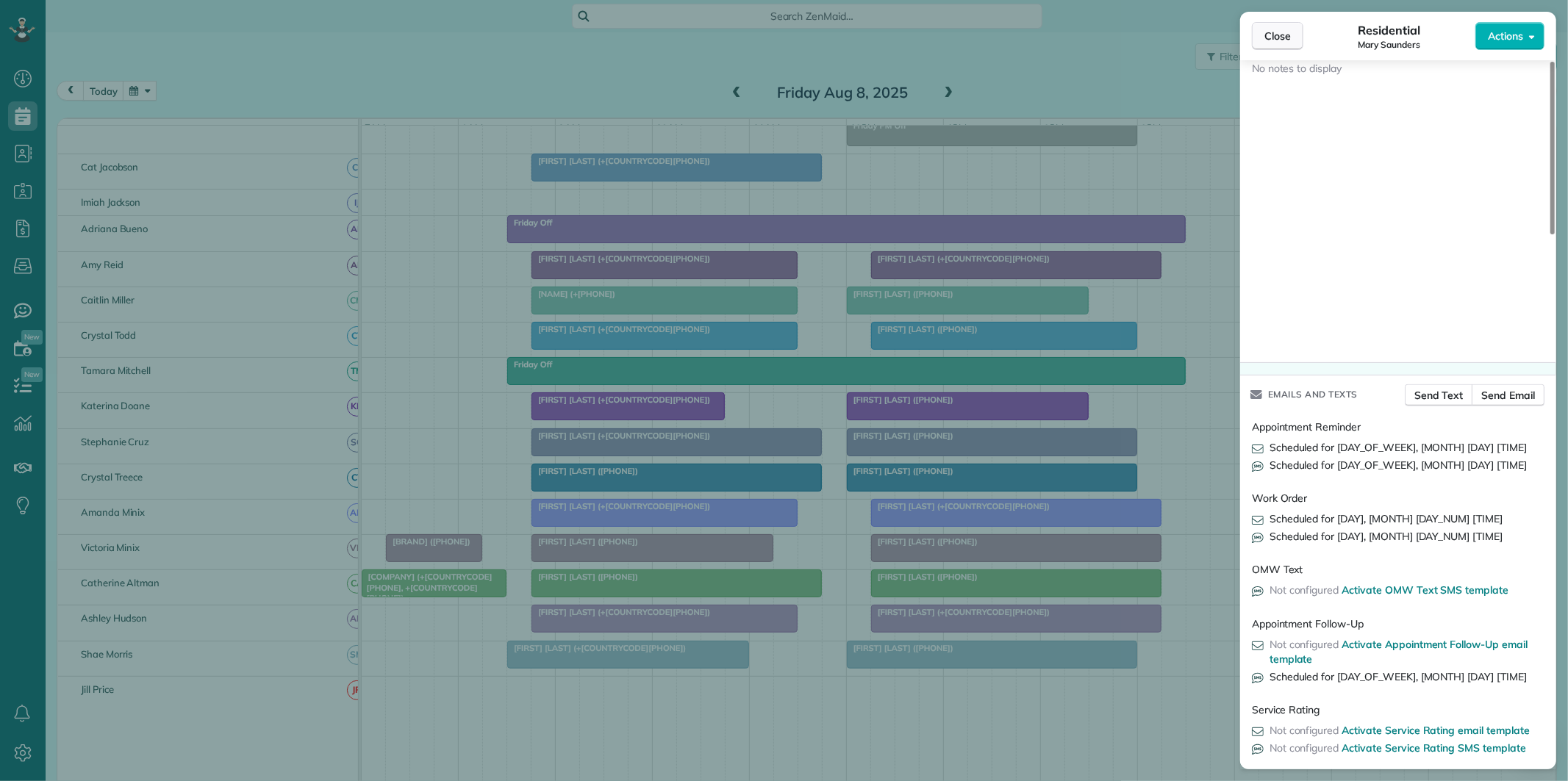 click on "Close" at bounding box center [1278, 36] 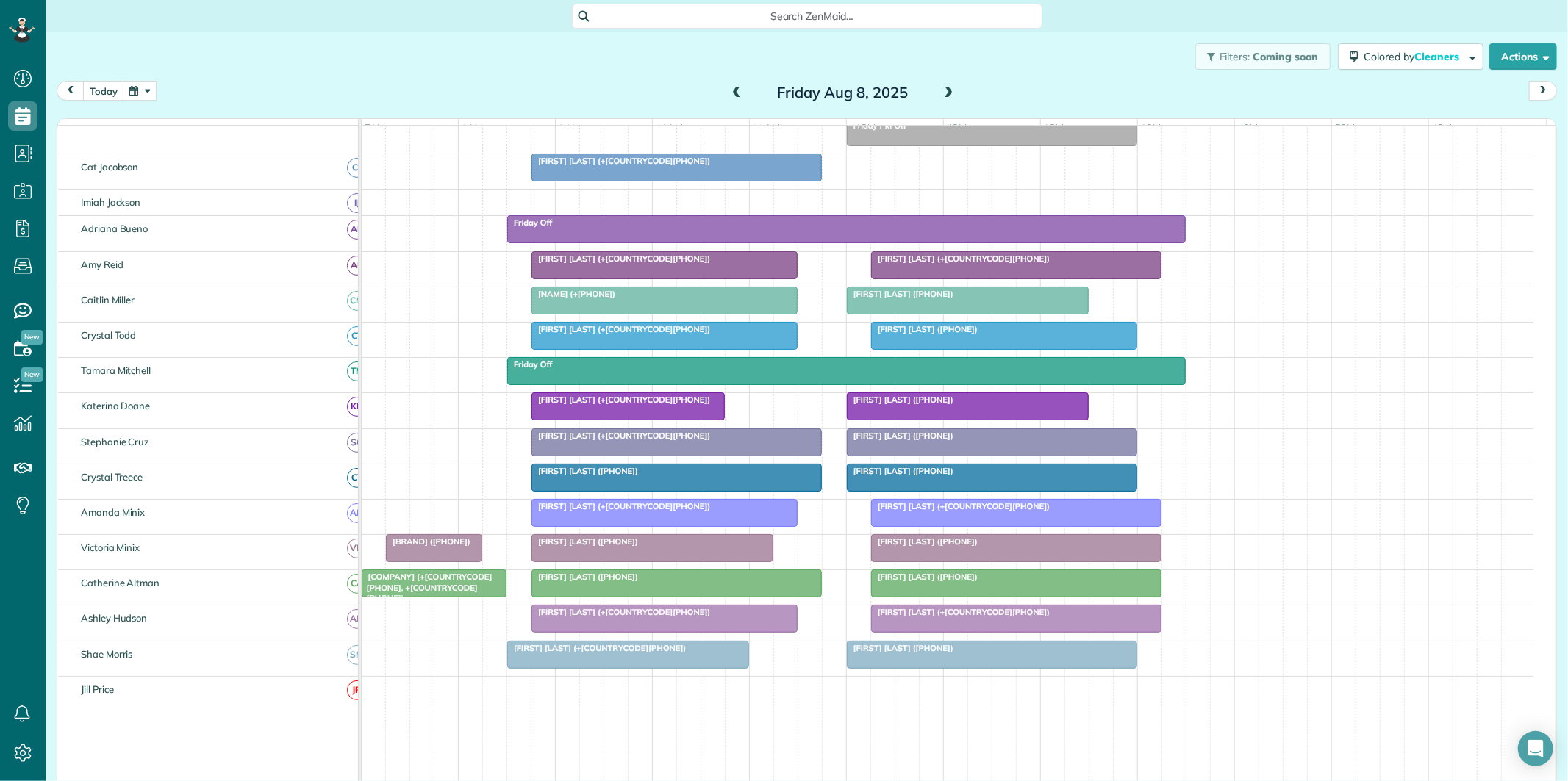 click at bounding box center (737, 93) 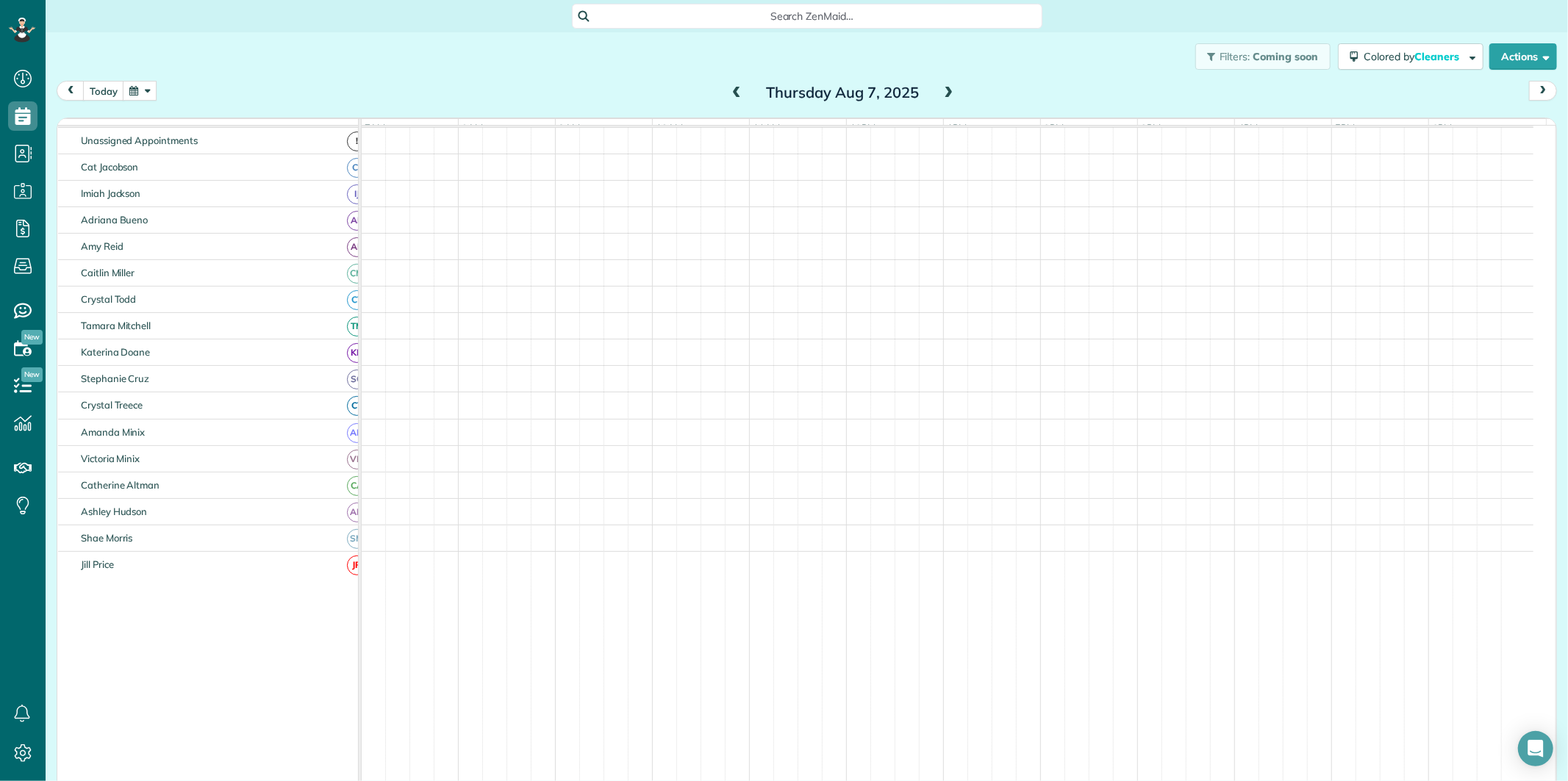 scroll, scrollTop: 55, scrollLeft: 0, axis: vertical 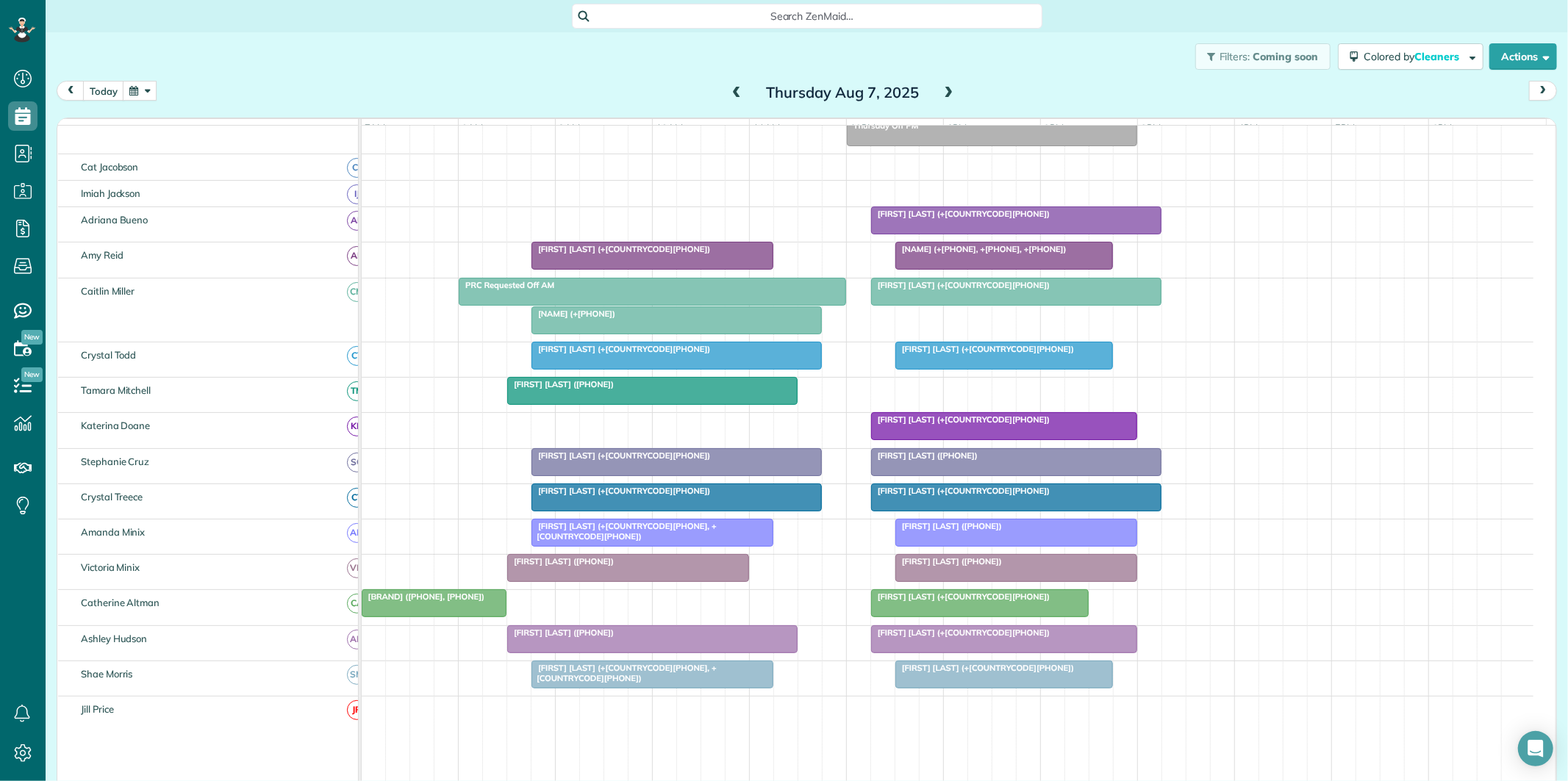 click at bounding box center (140, 90) 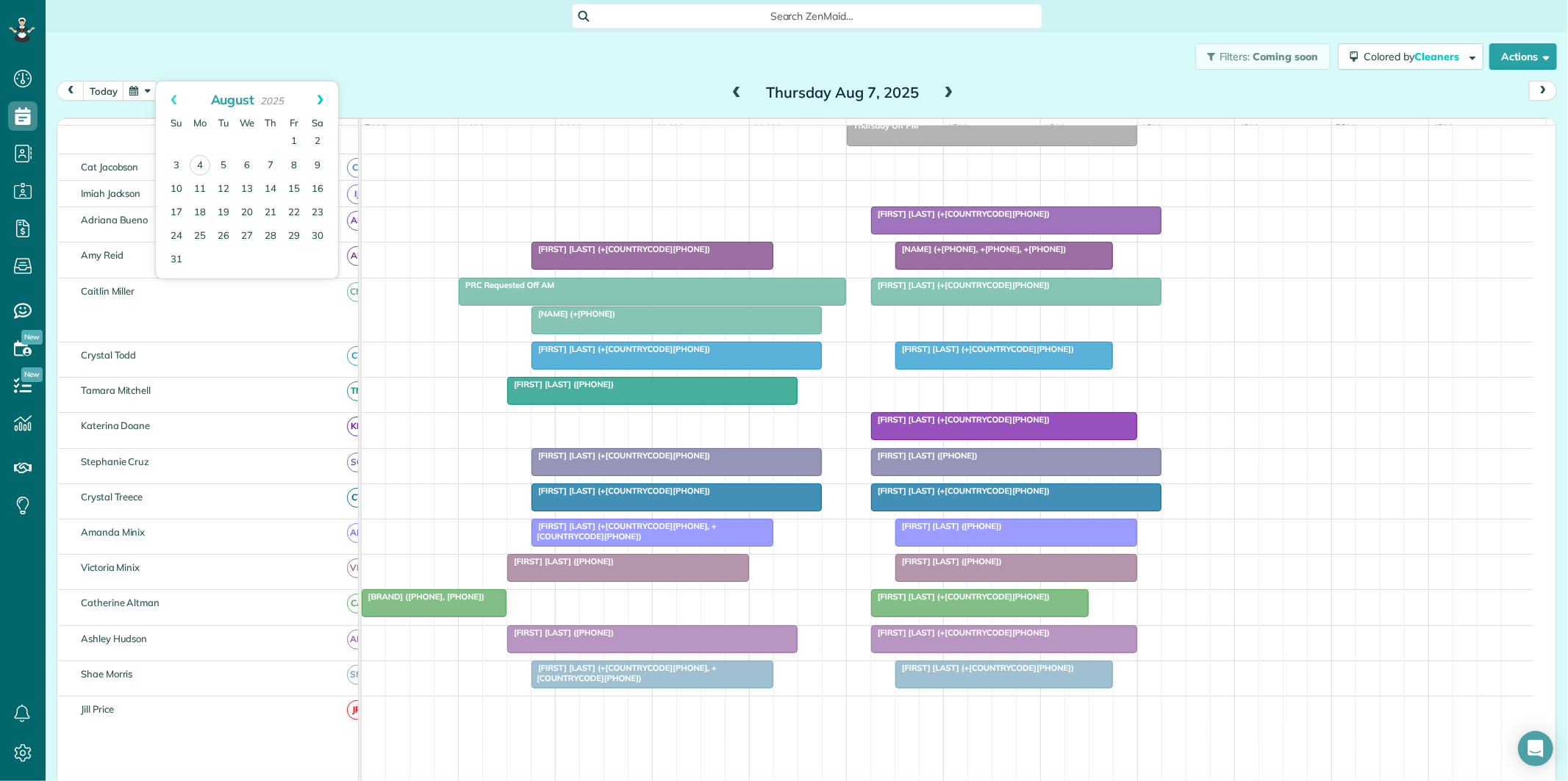 click on "Next" at bounding box center (320, 100) 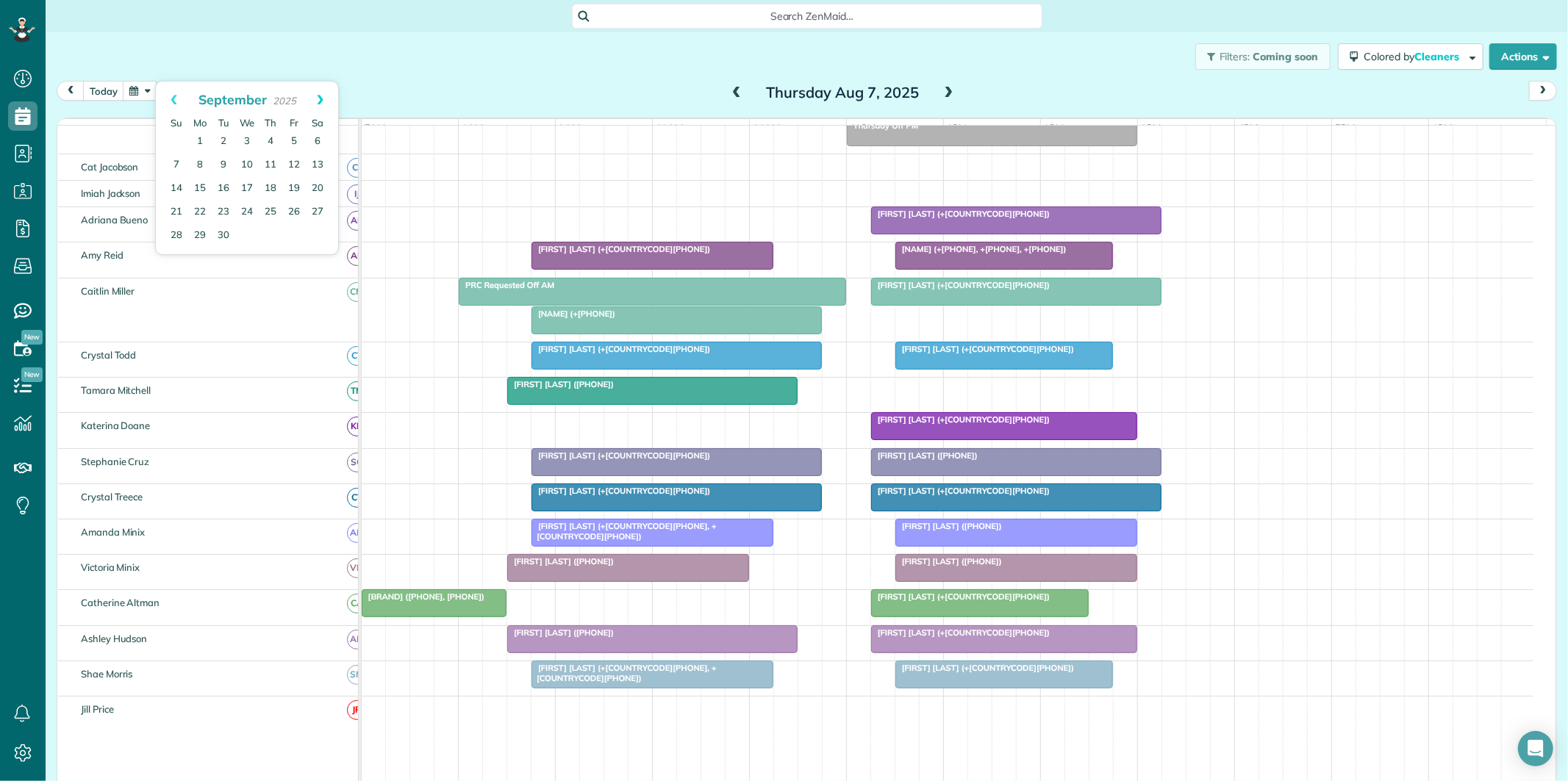 click on "Next" at bounding box center (320, 100) 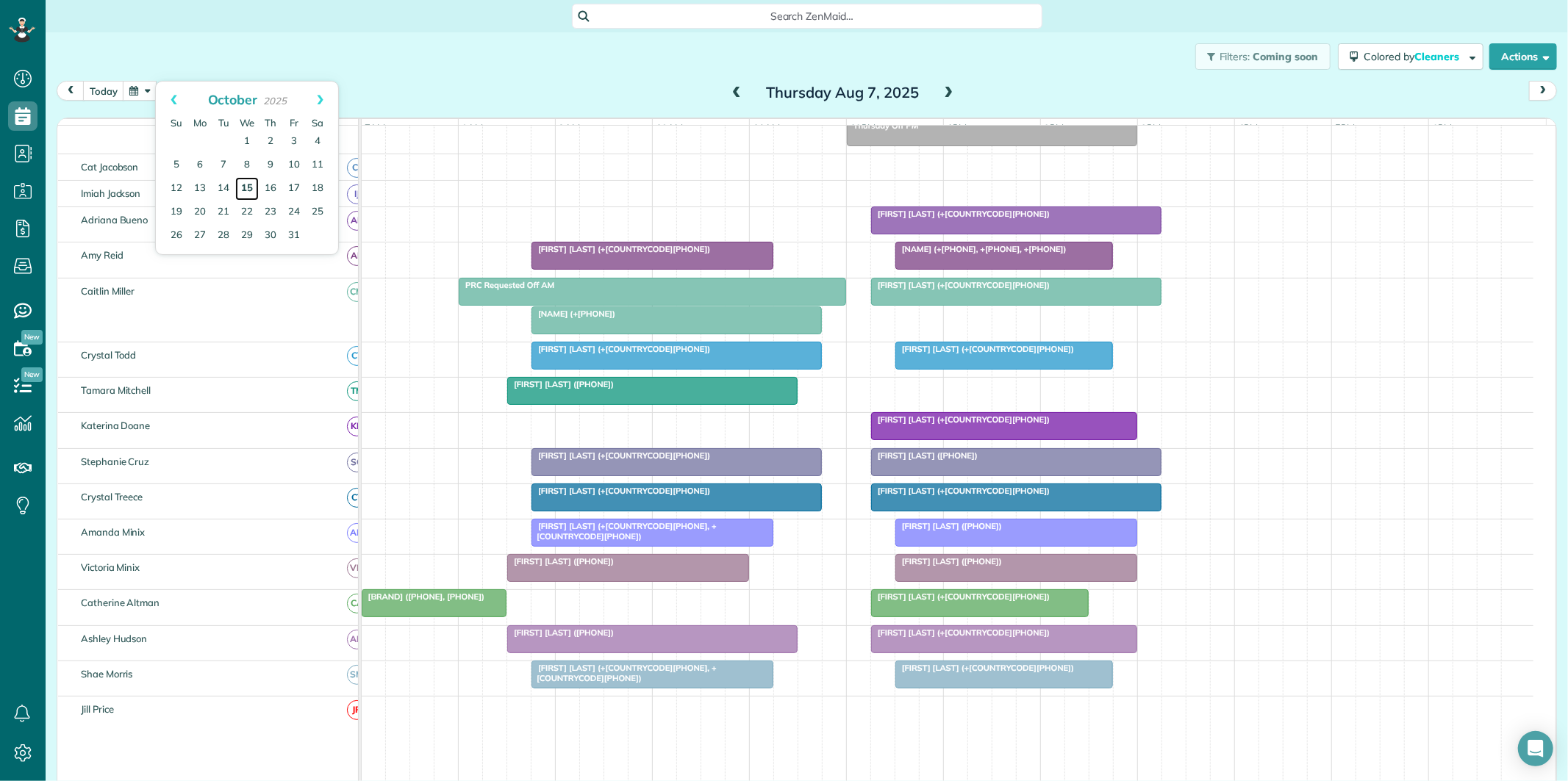 click on "15" at bounding box center (247, 189) 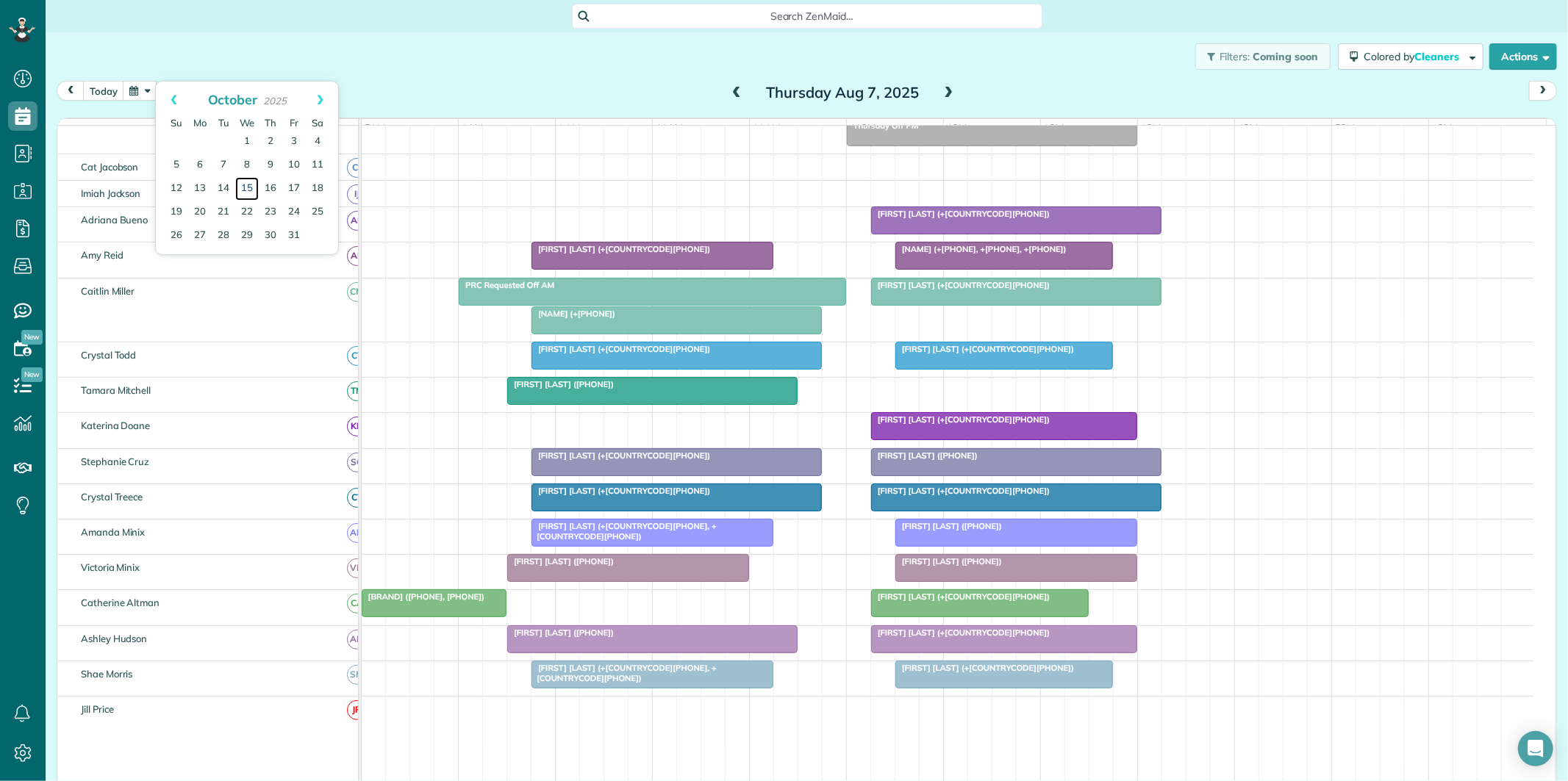 scroll, scrollTop: 55, scrollLeft: 0, axis: vertical 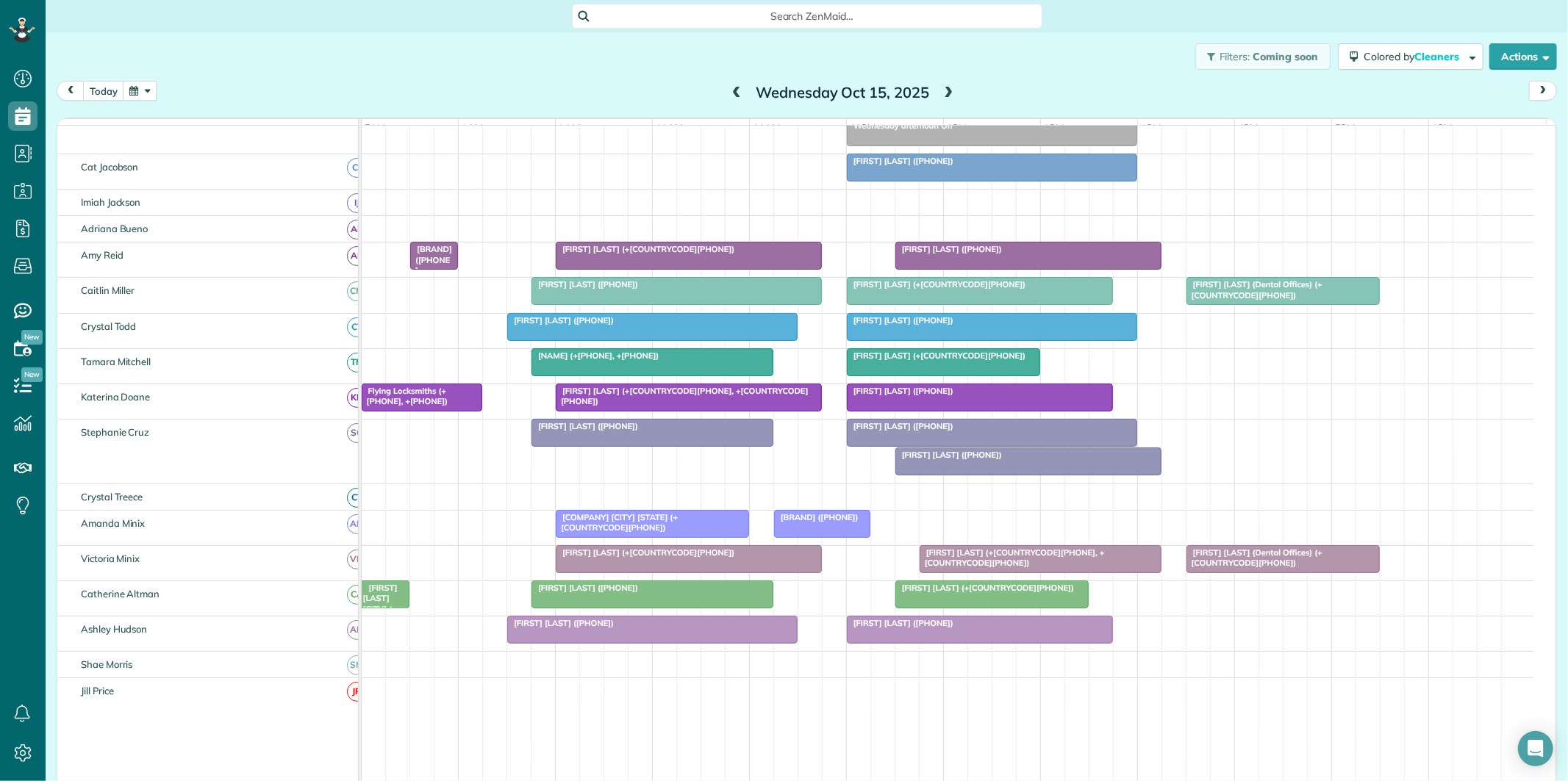 click at bounding box center (140, 90) 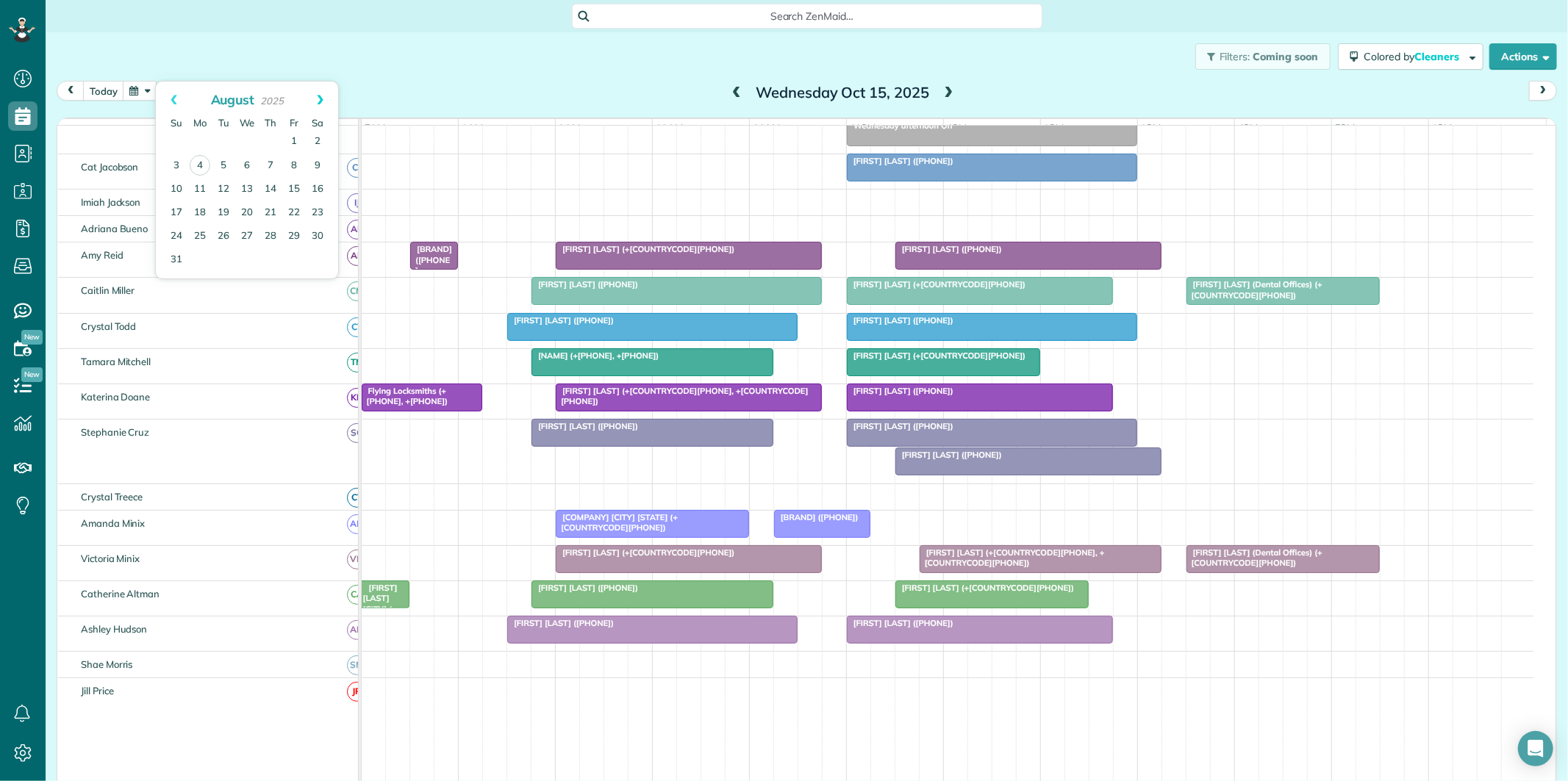 click on "Next" at bounding box center (320, 100) 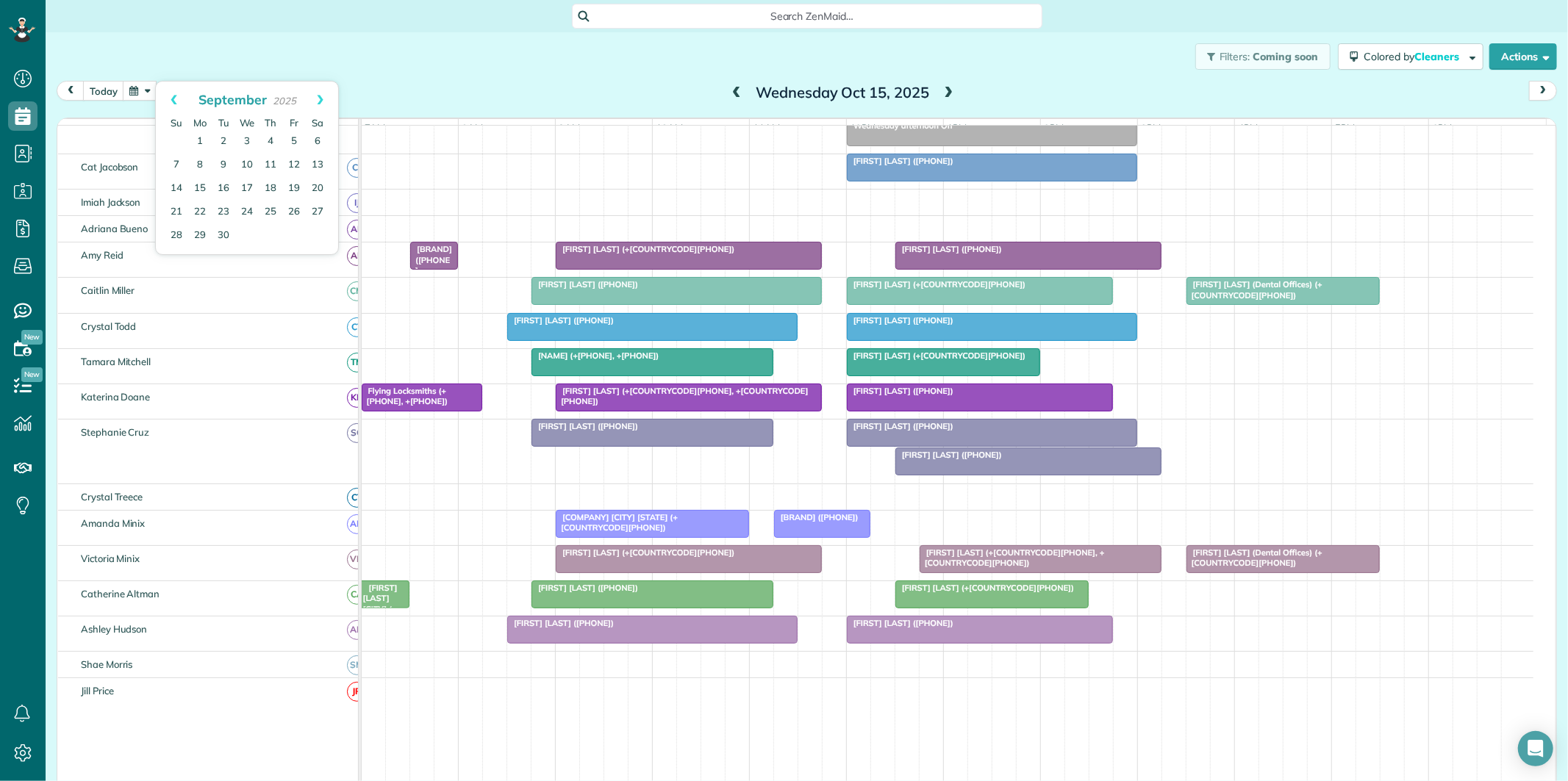 click on "Next" at bounding box center (320, 100) 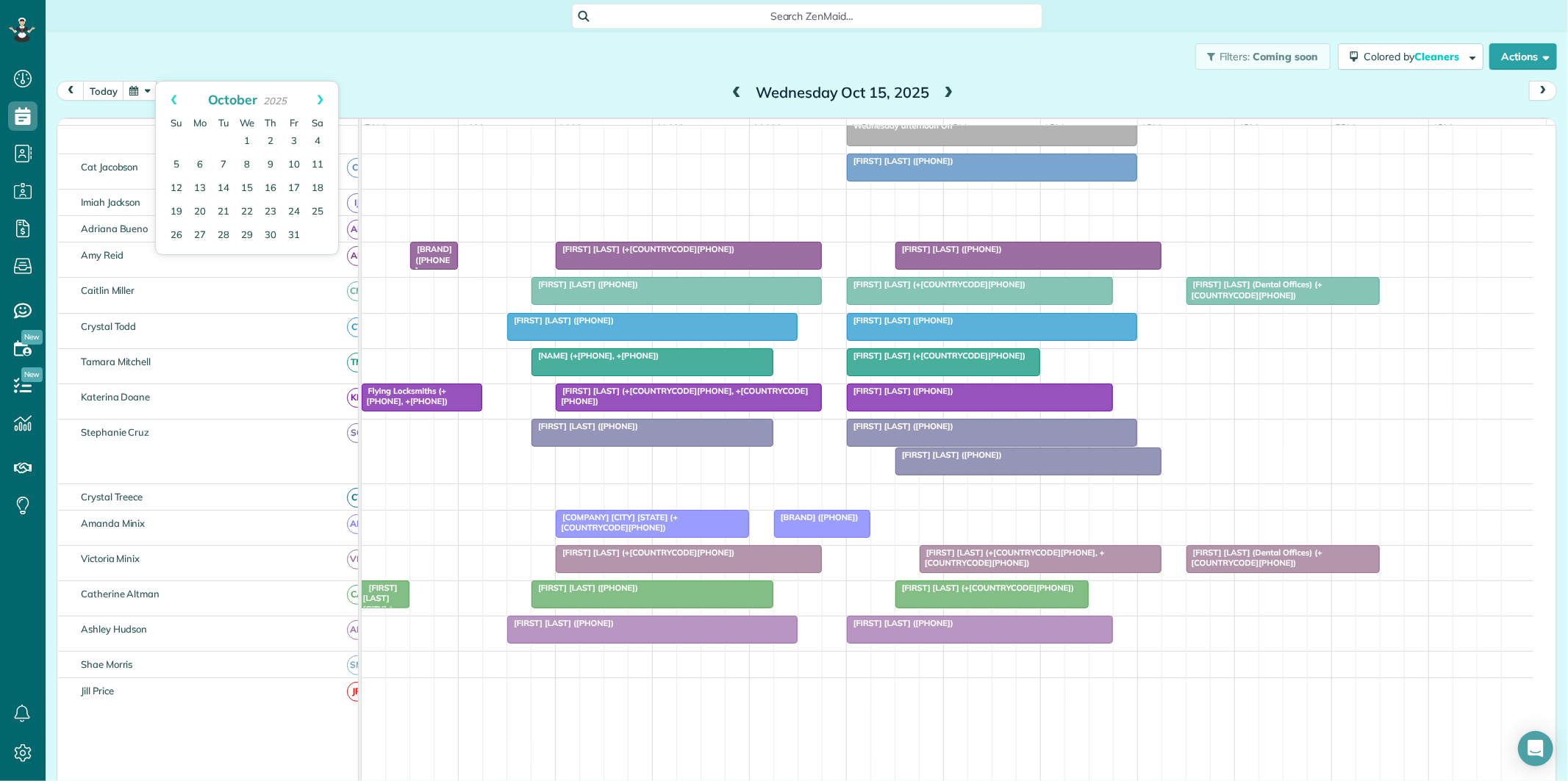 click on "Next" at bounding box center [320, 100] 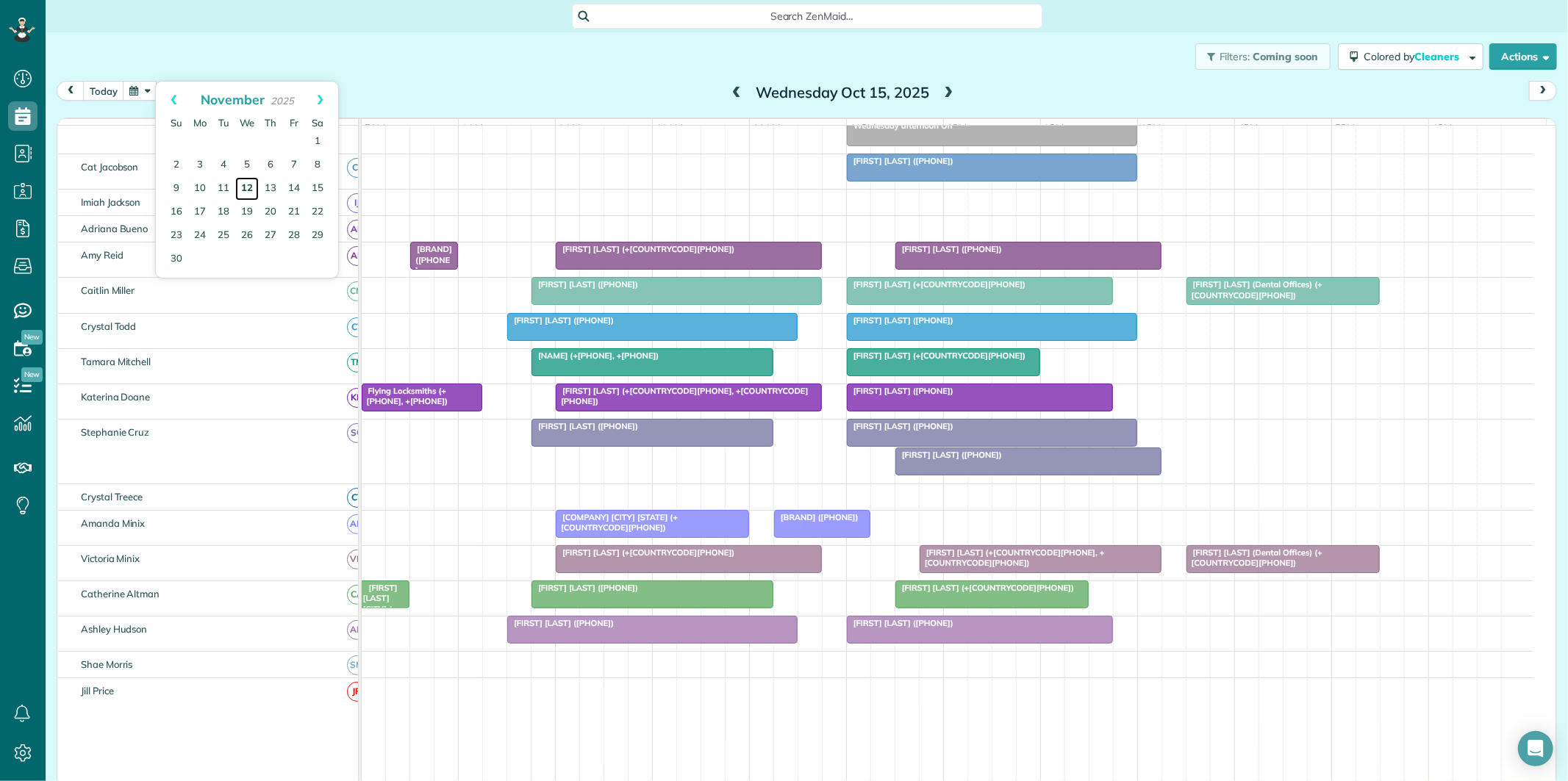 click on "12" at bounding box center [247, 189] 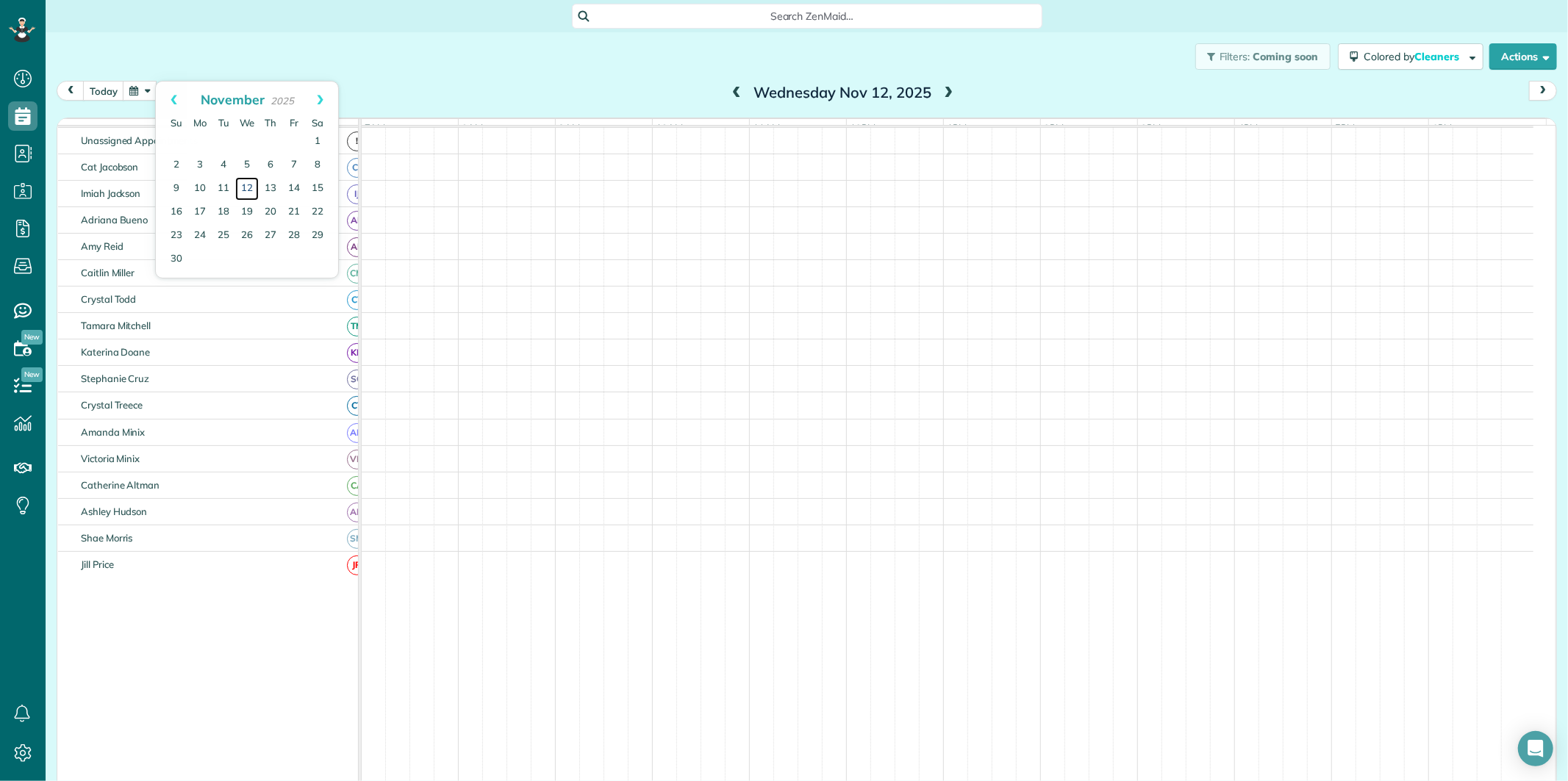 scroll, scrollTop: 55, scrollLeft: 0, axis: vertical 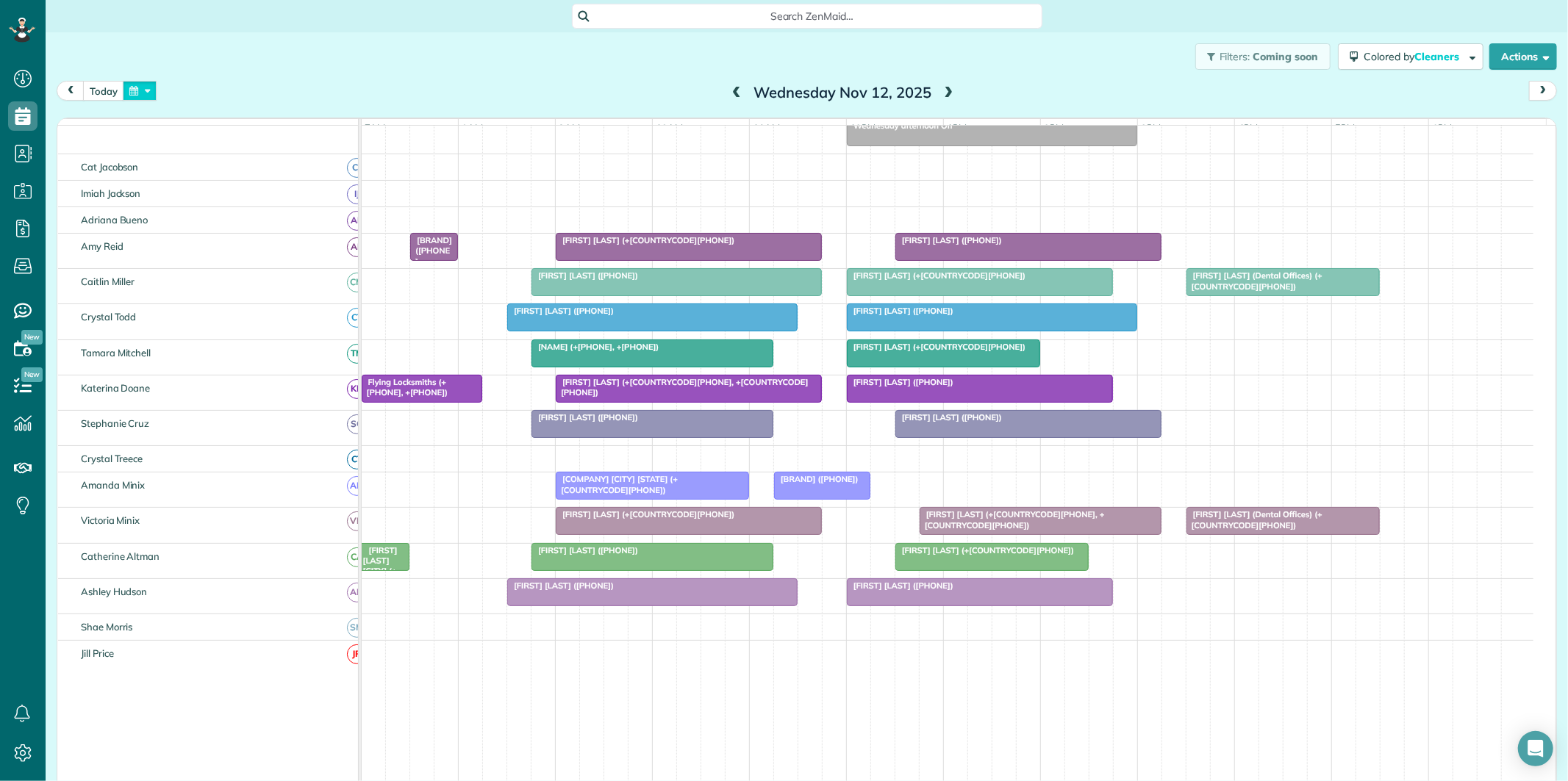 click at bounding box center (140, 90) 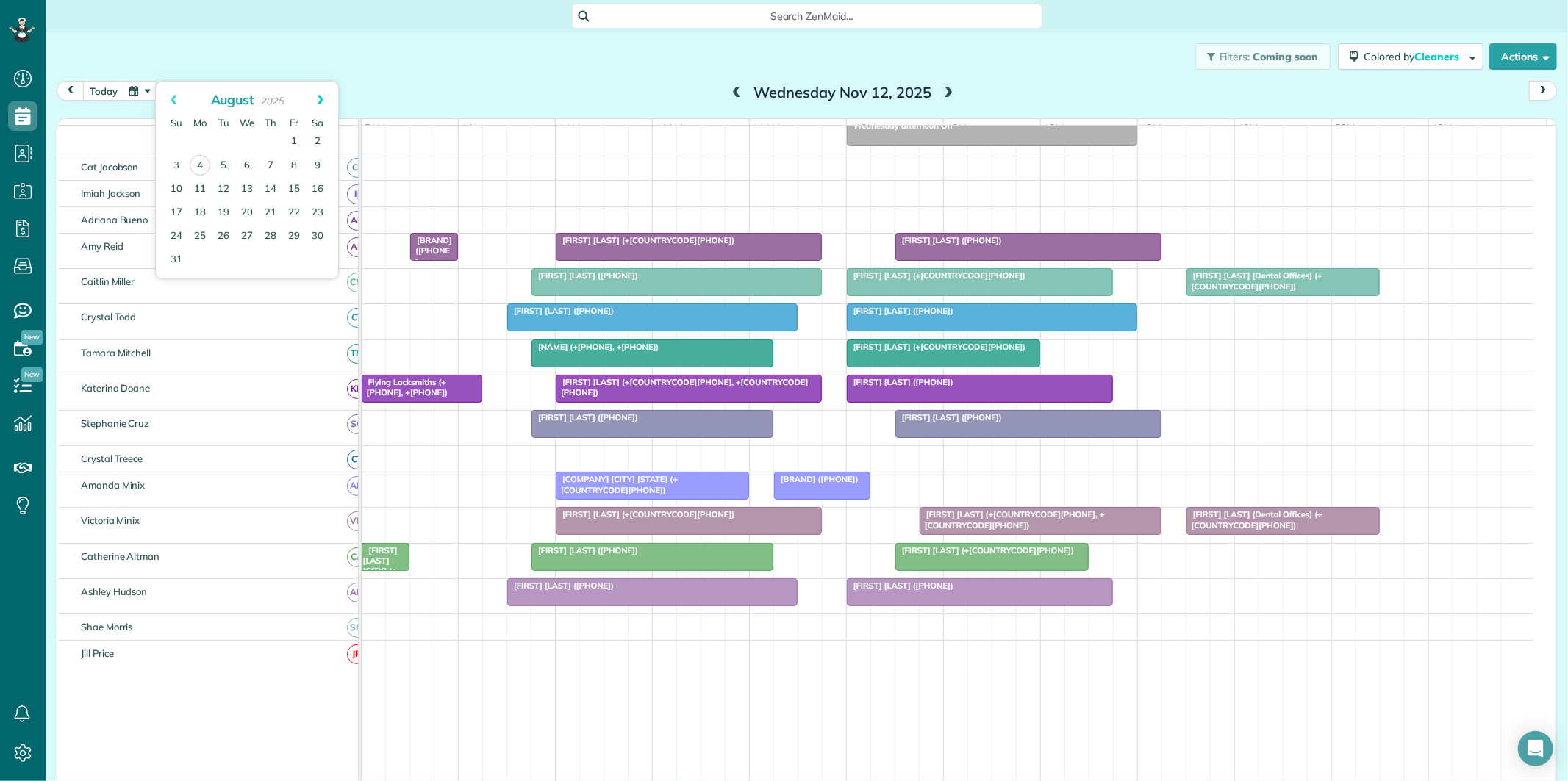 click on "Next" at bounding box center [320, 100] 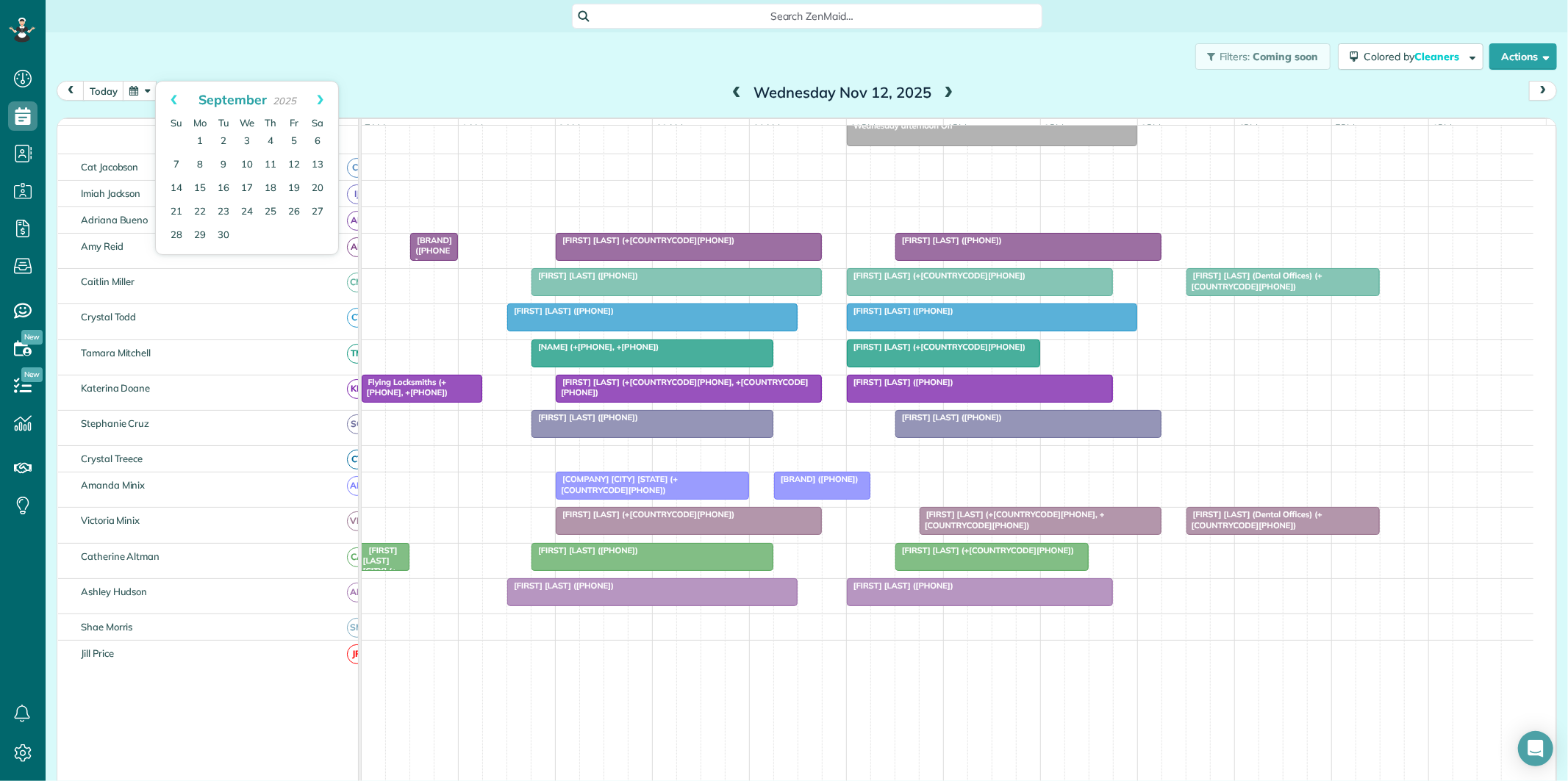 click on "Next" at bounding box center [320, 100] 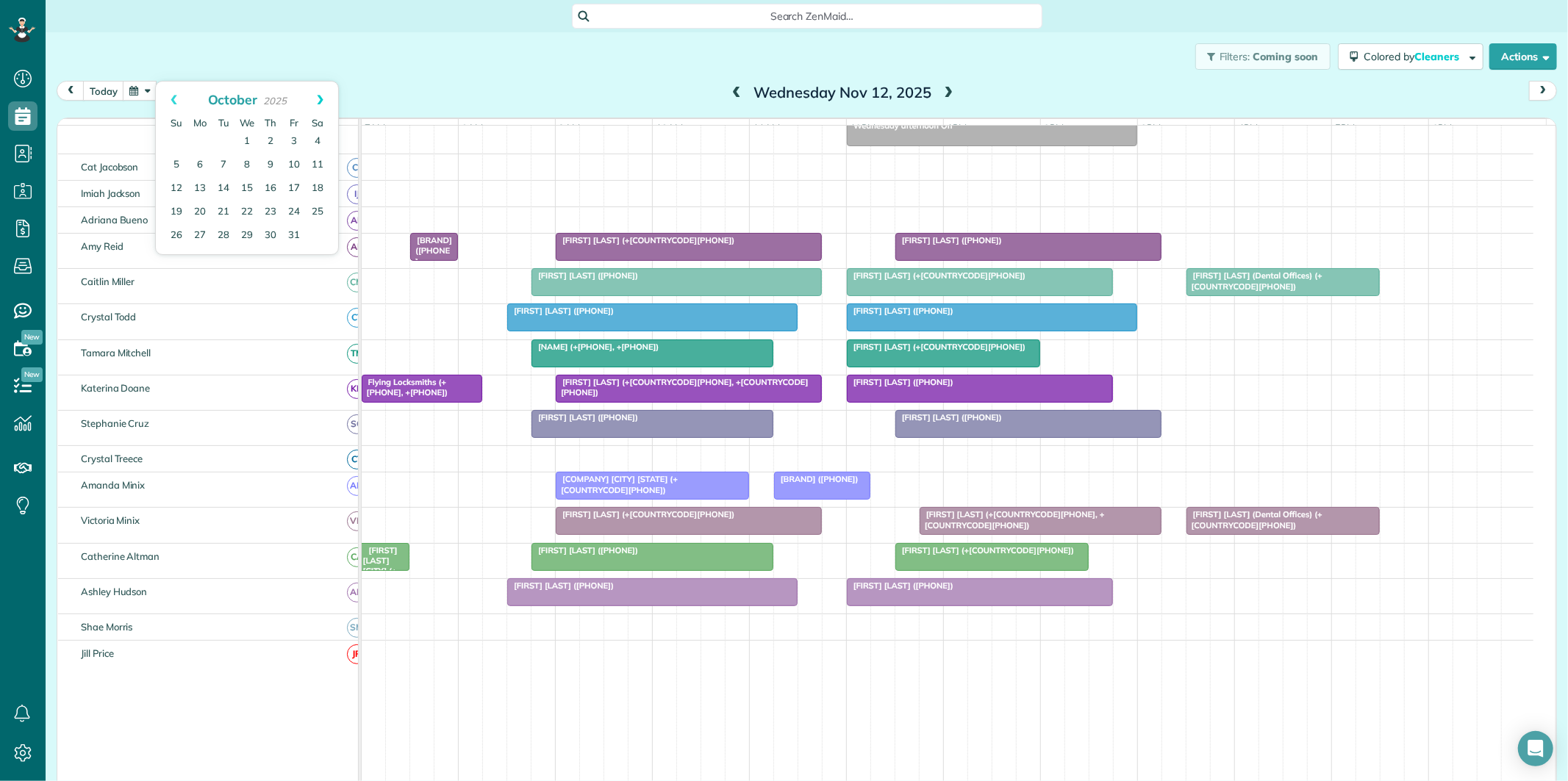 click on "Next" at bounding box center [320, 100] 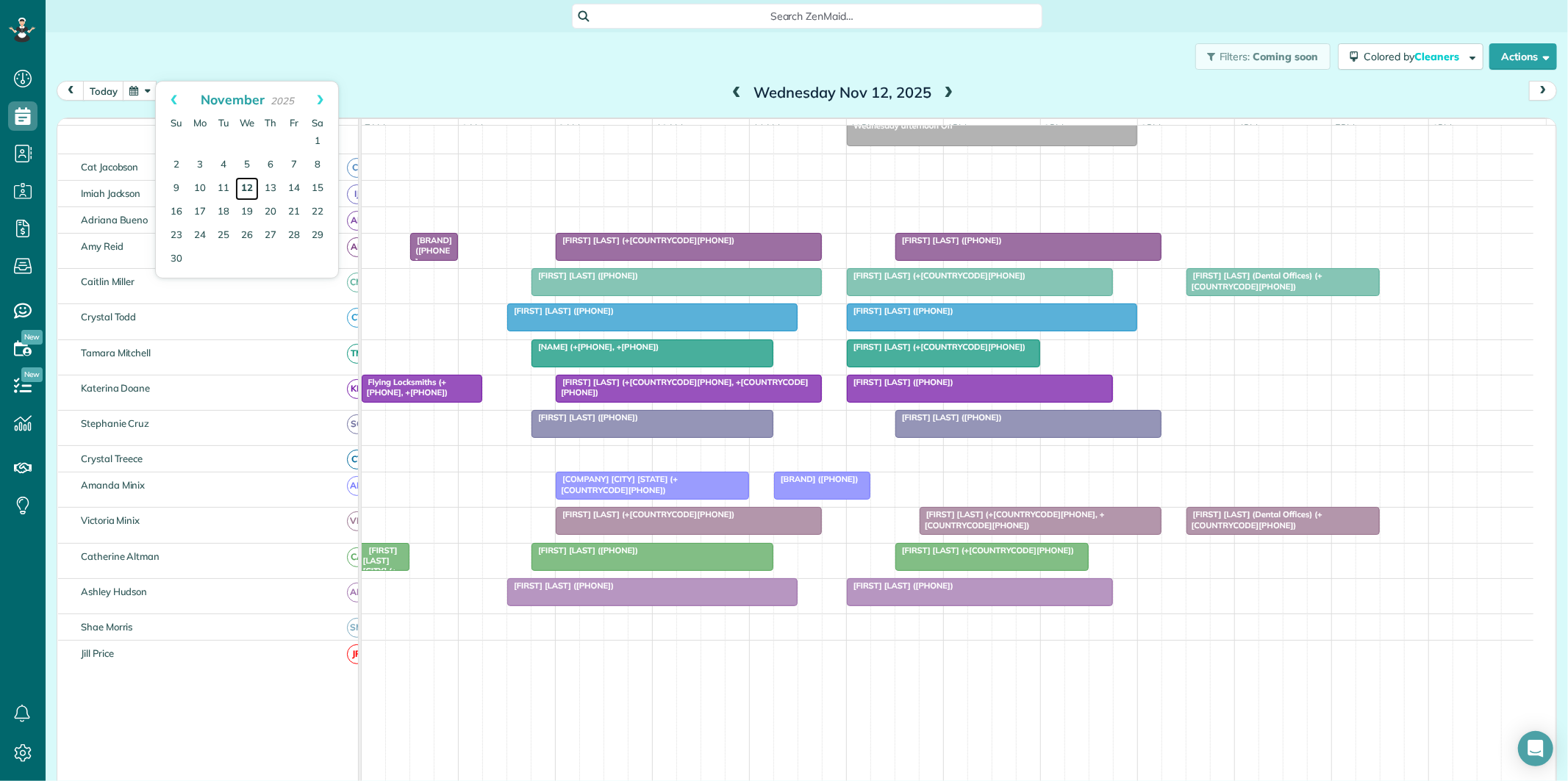 click on "12" at bounding box center (247, 189) 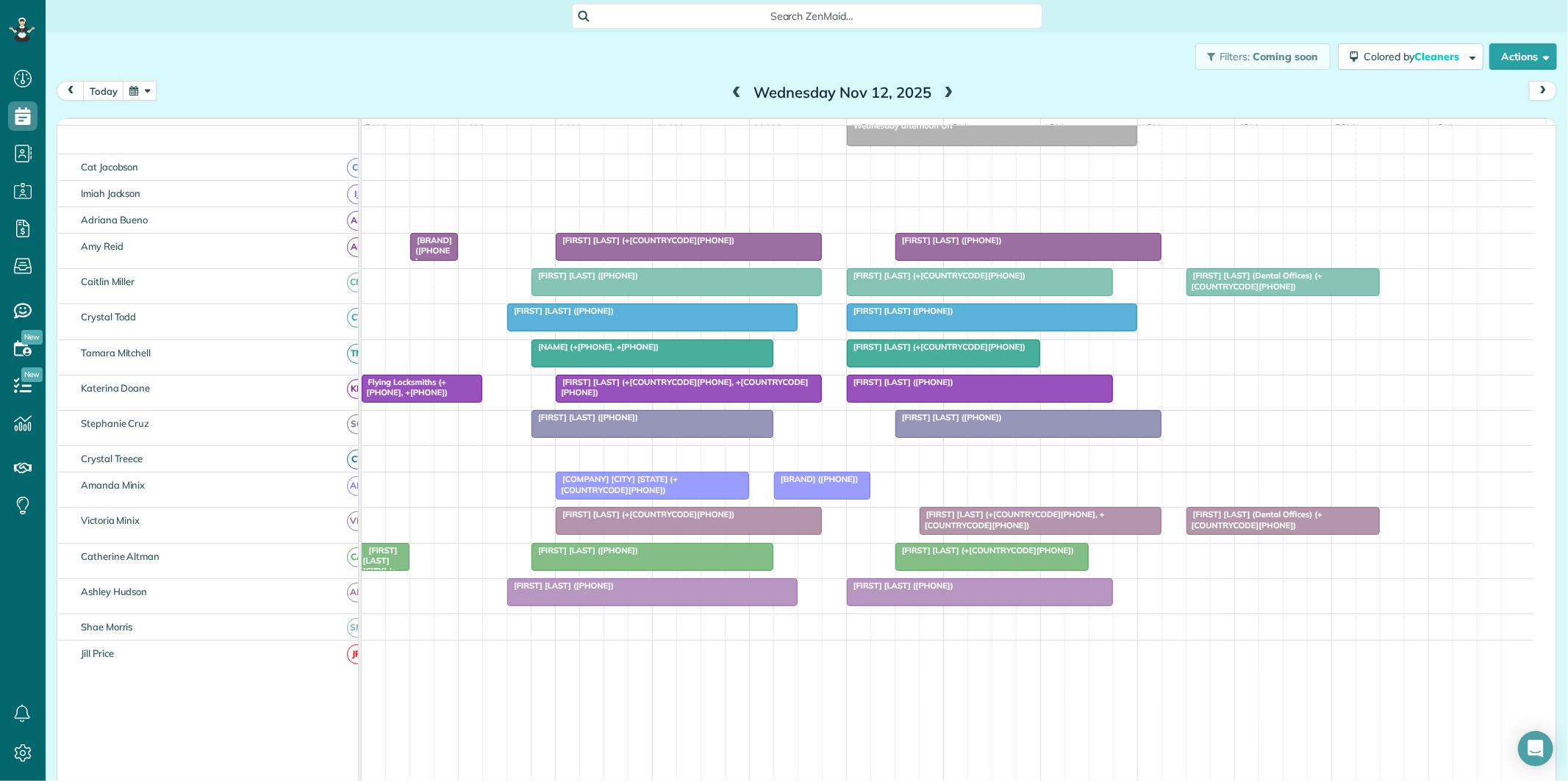 click at bounding box center [140, 90] 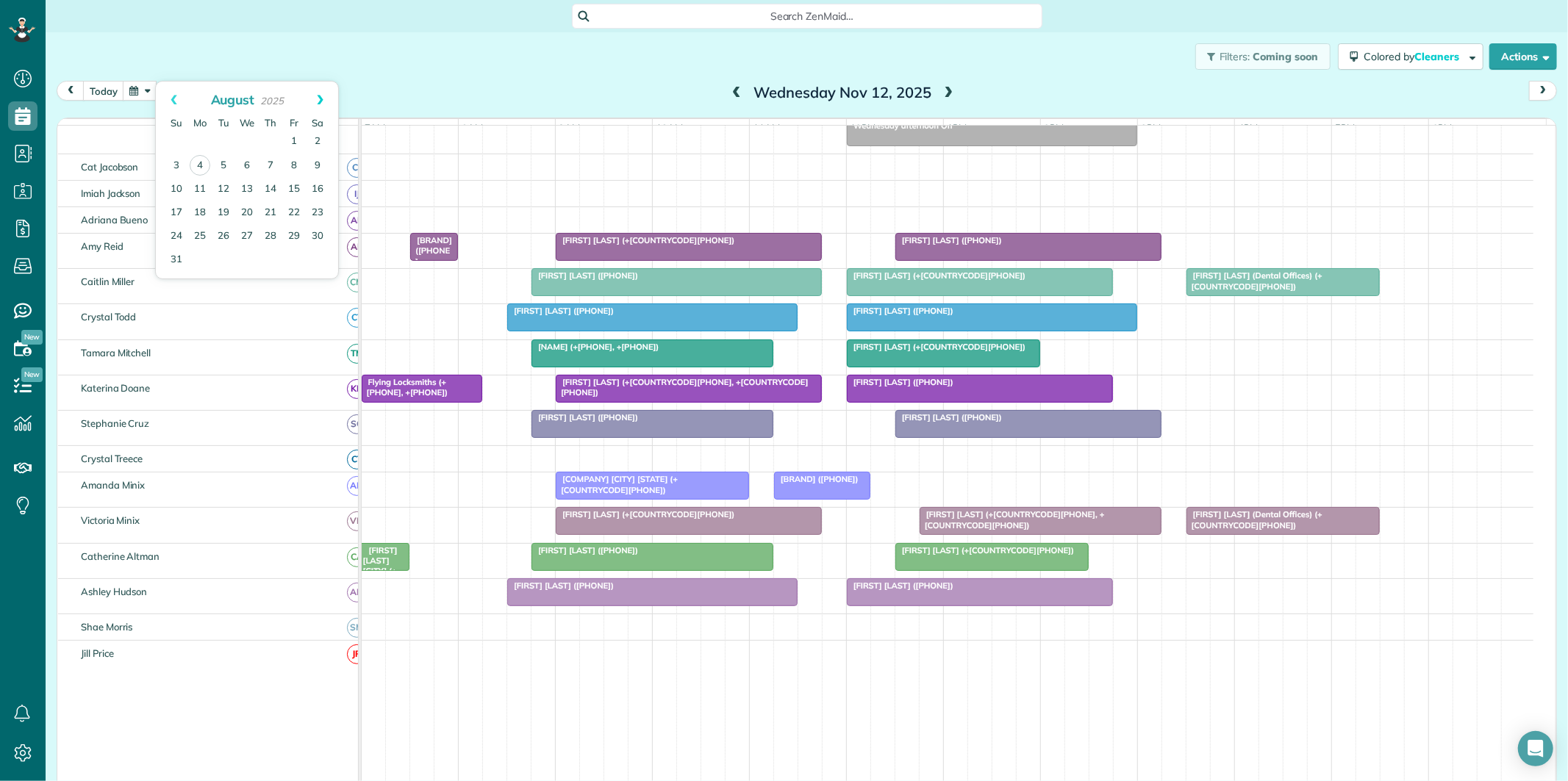 click on "Next" at bounding box center (320, 100) 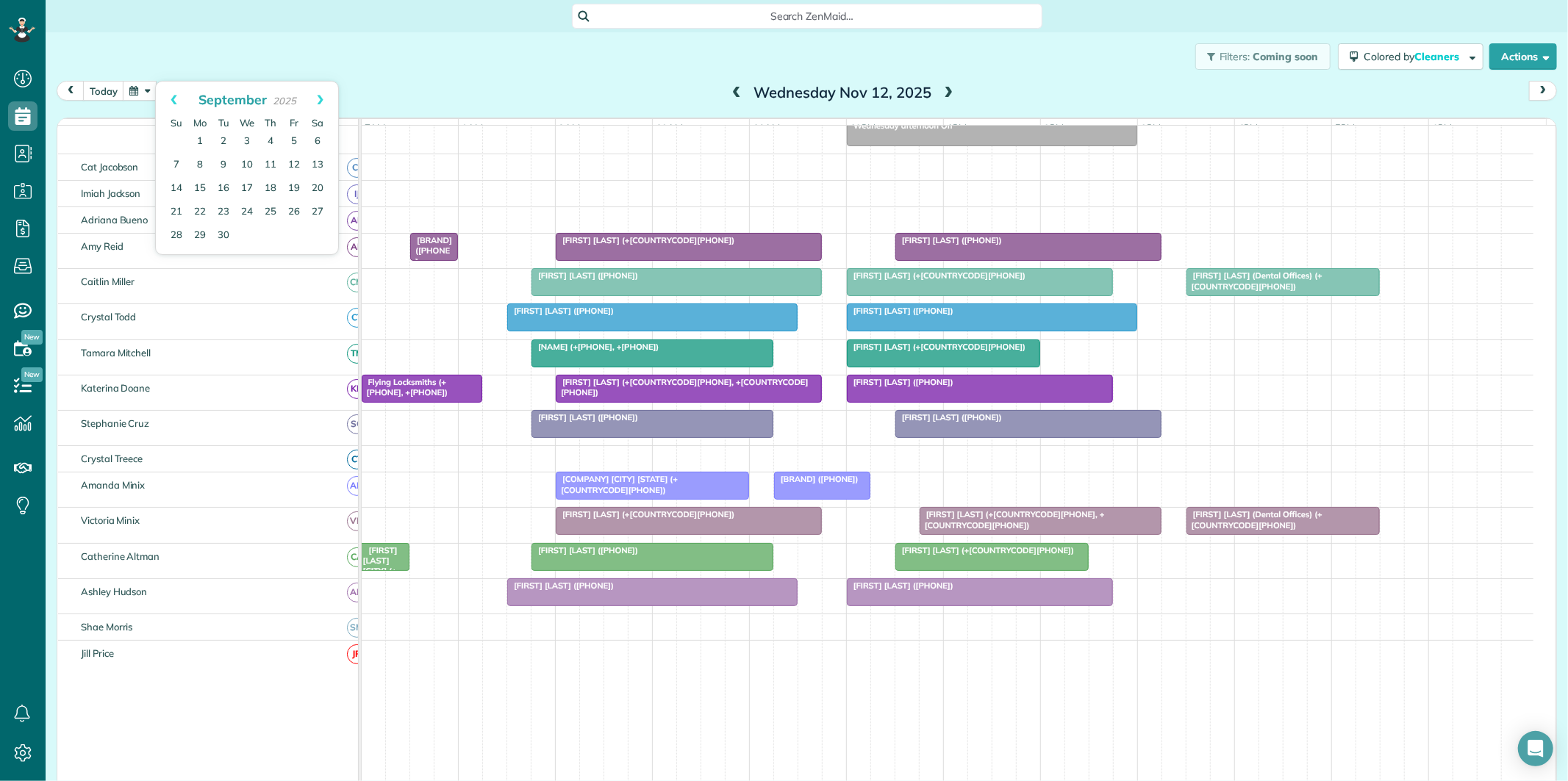click on "Next" at bounding box center [320, 100] 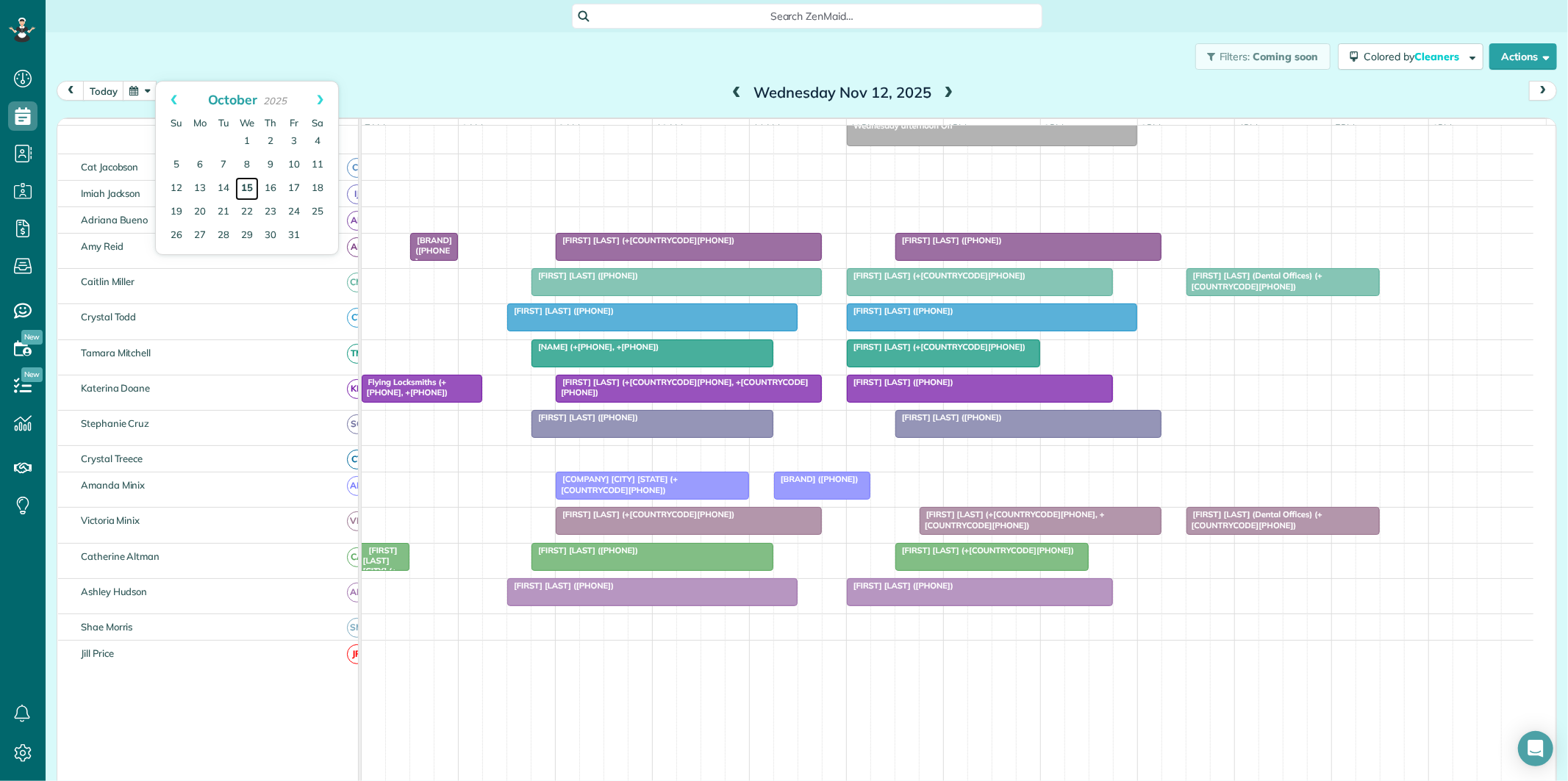 click on "15" at bounding box center [247, 189] 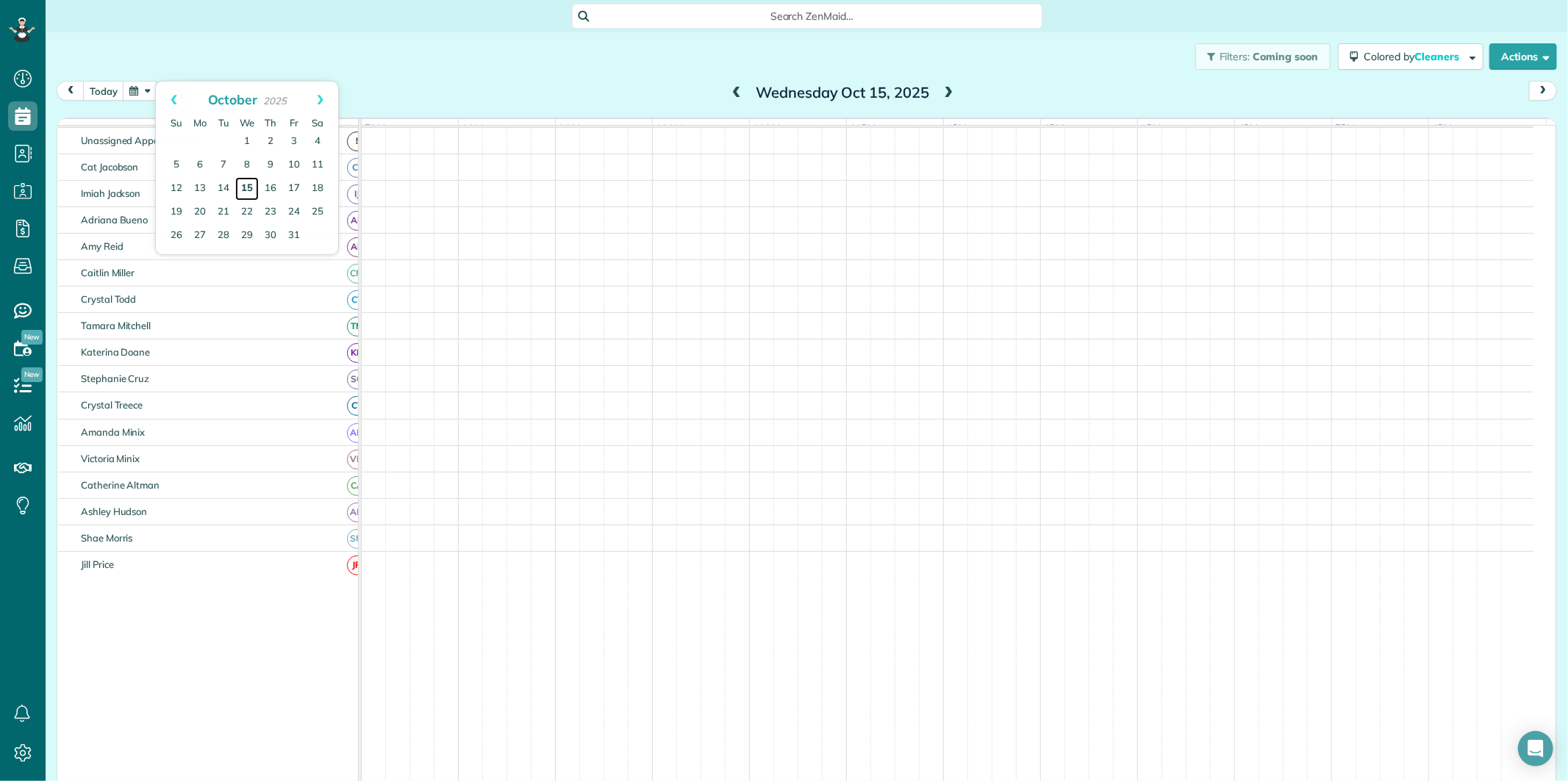 scroll, scrollTop: 55, scrollLeft: 0, axis: vertical 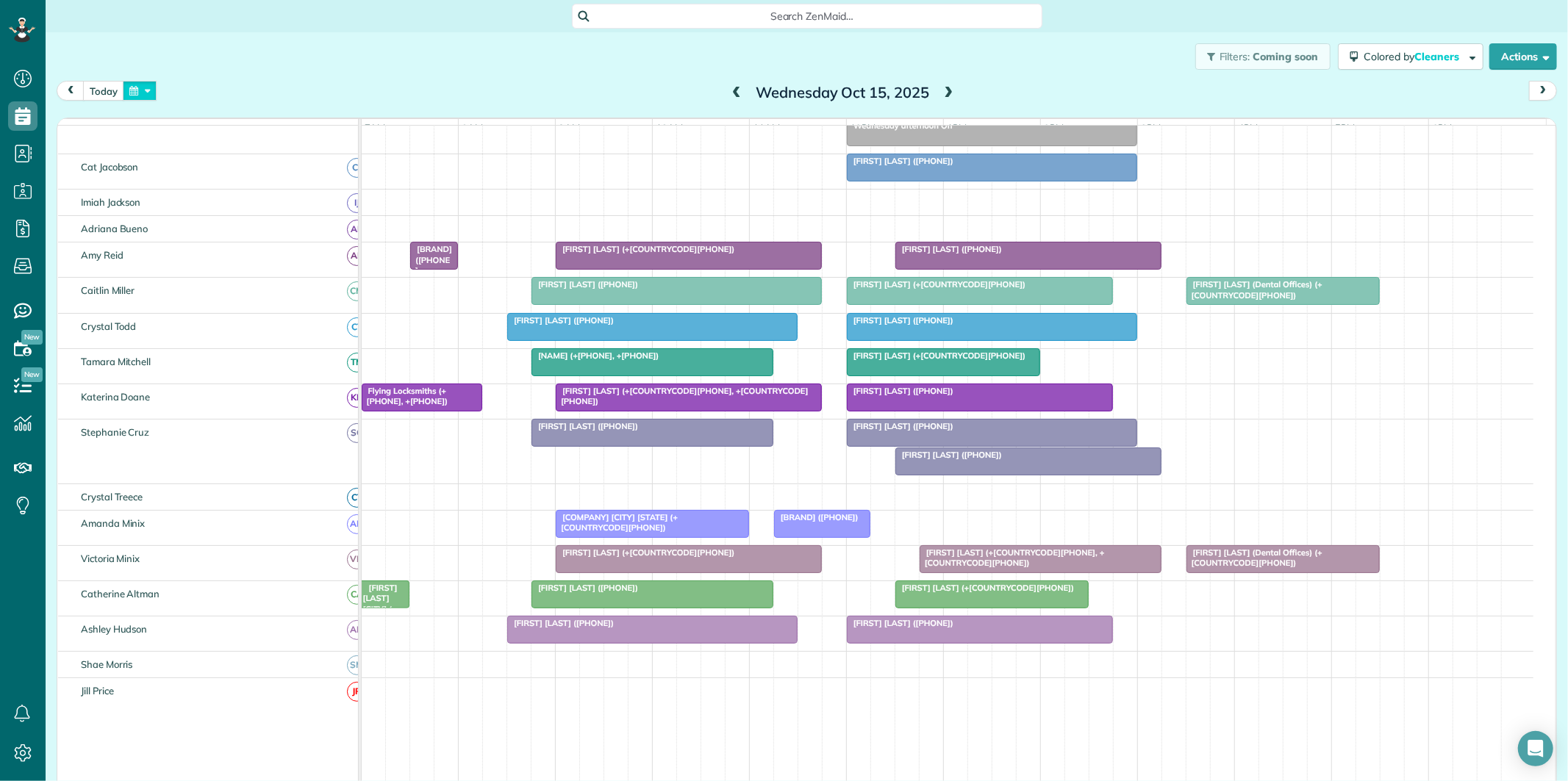 click at bounding box center [140, 90] 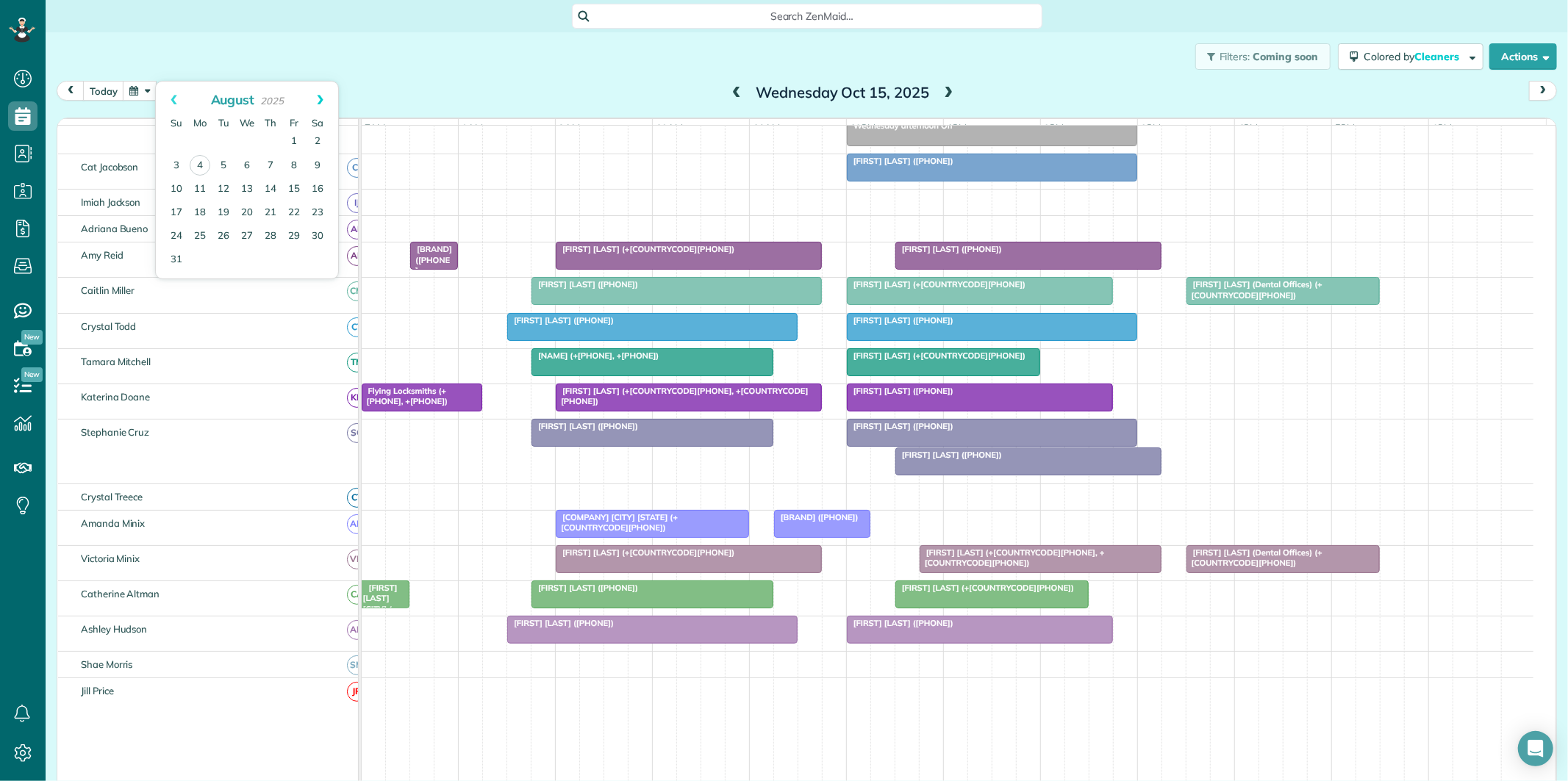 click on "Next" at bounding box center (320, 100) 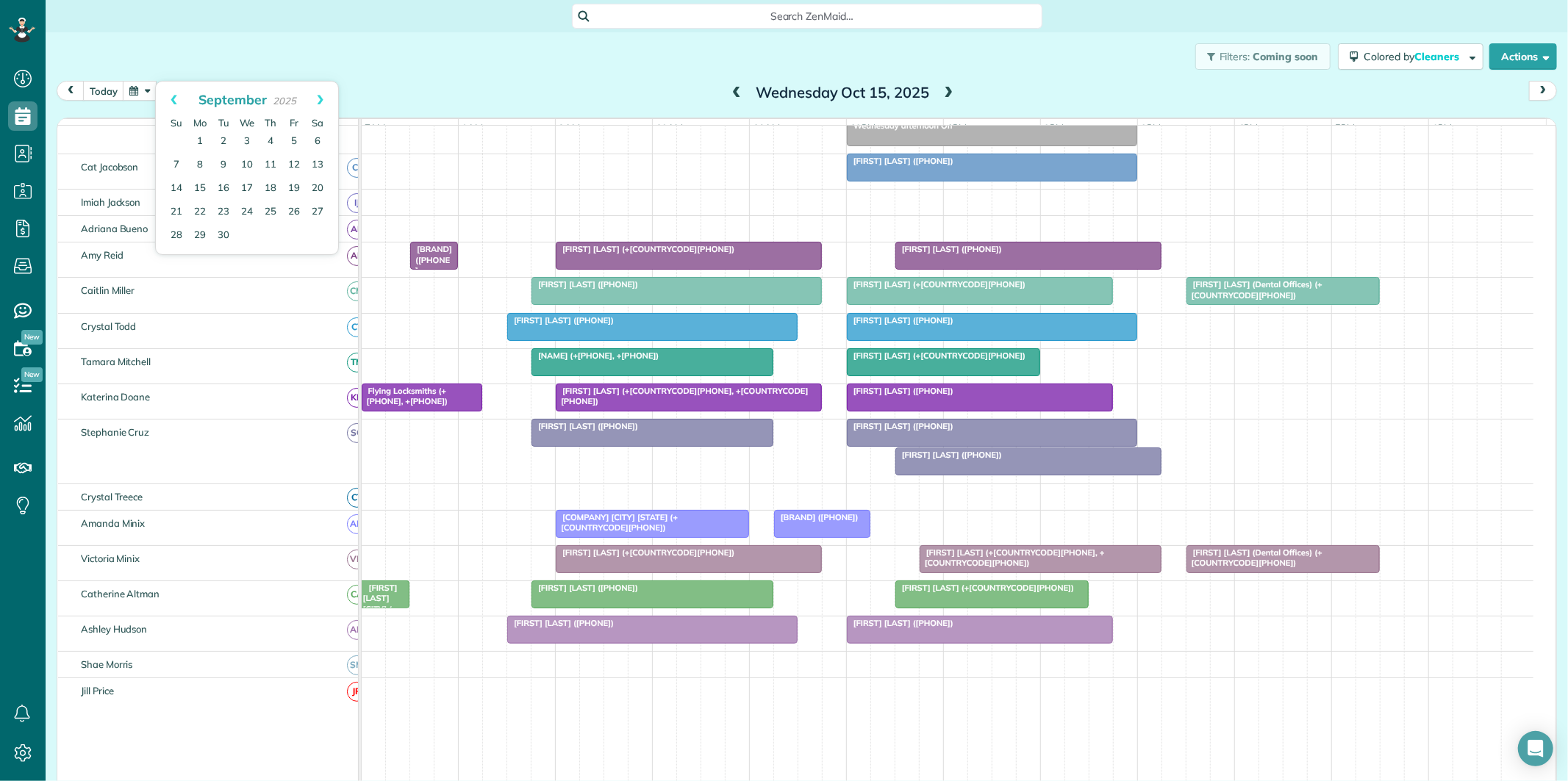 click on "Next" at bounding box center (320, 100) 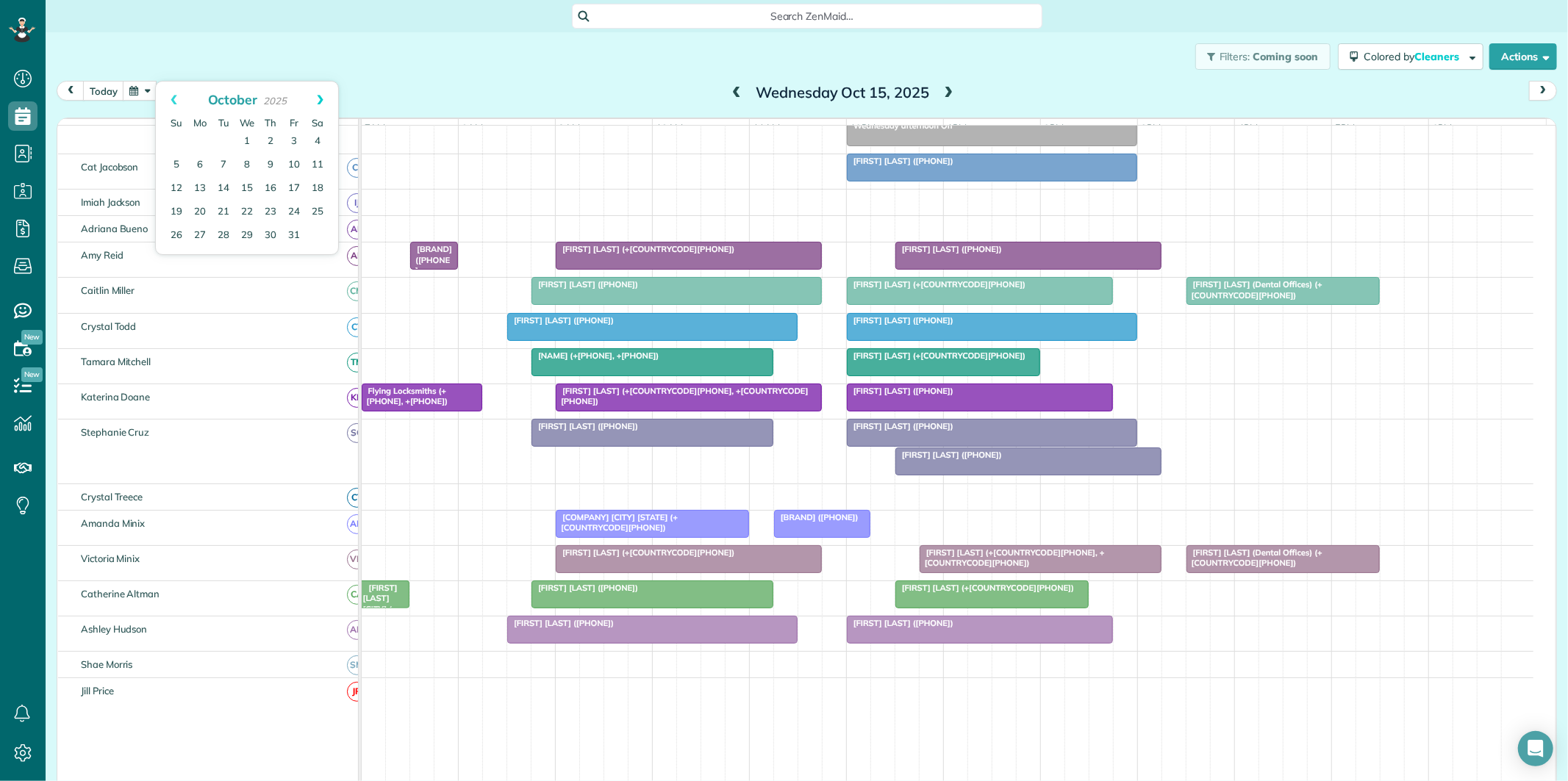 click on "Next" at bounding box center (320, 100) 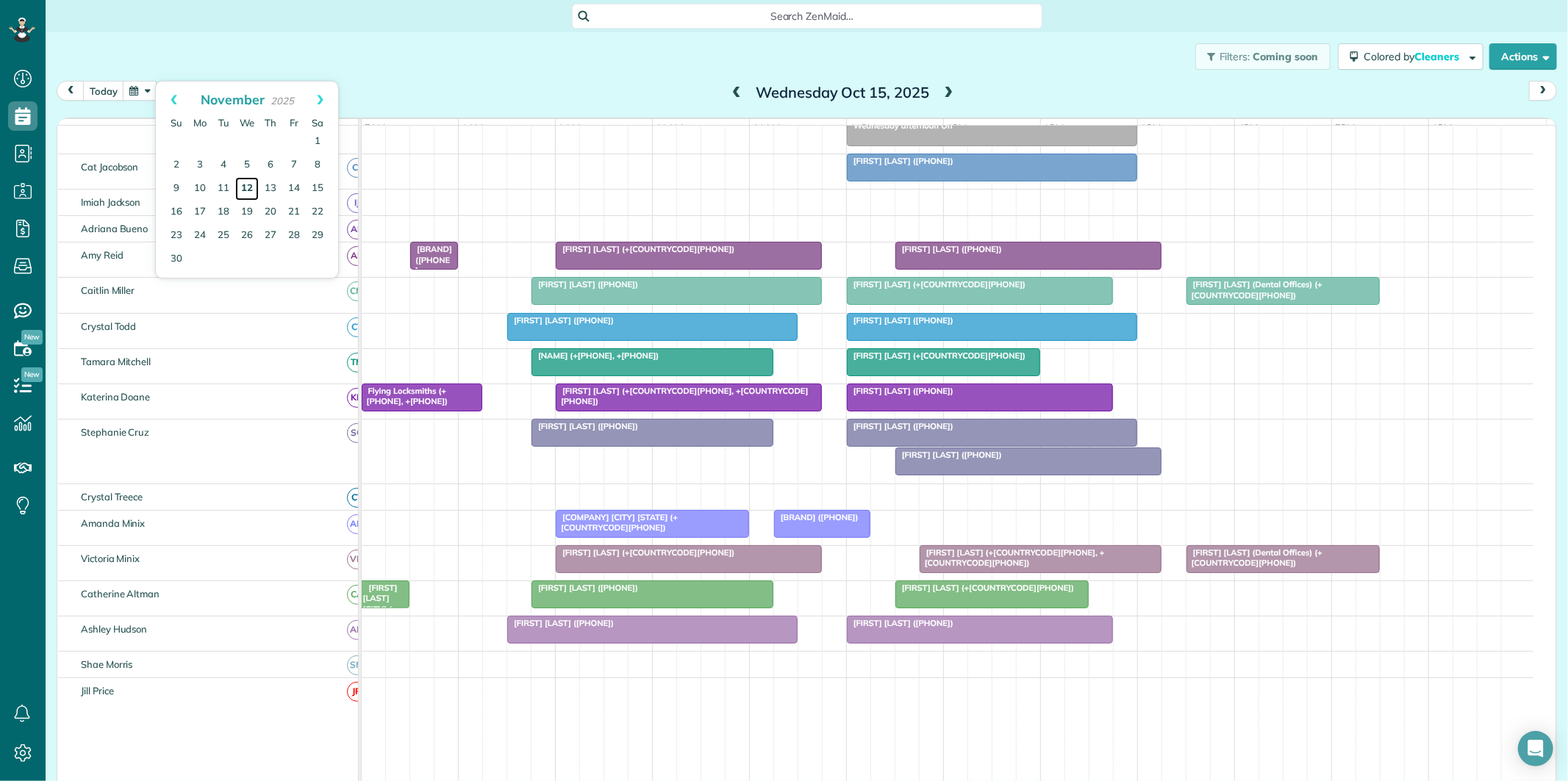 click on "12" at bounding box center (247, 189) 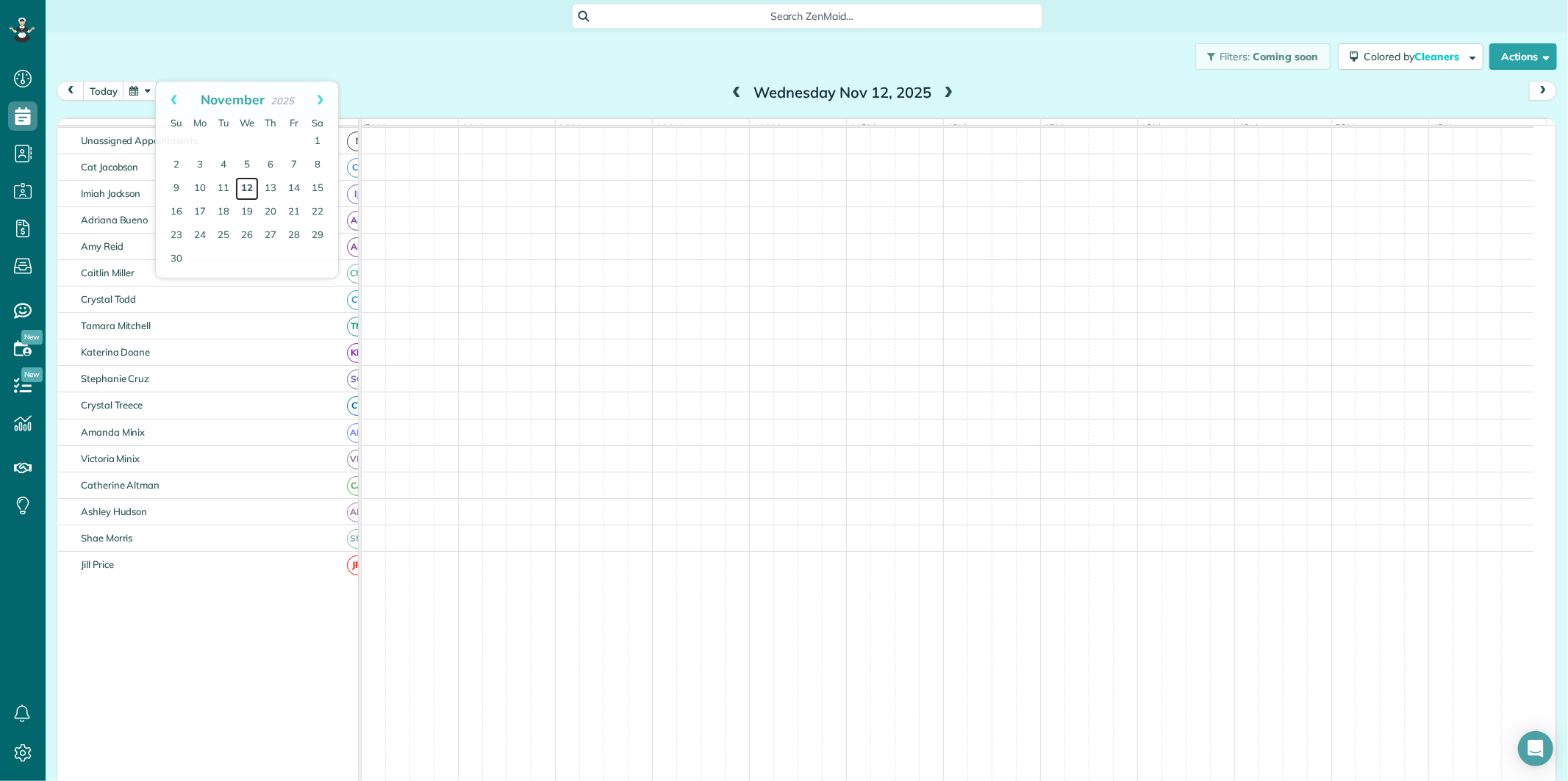 scroll, scrollTop: 55, scrollLeft: 0, axis: vertical 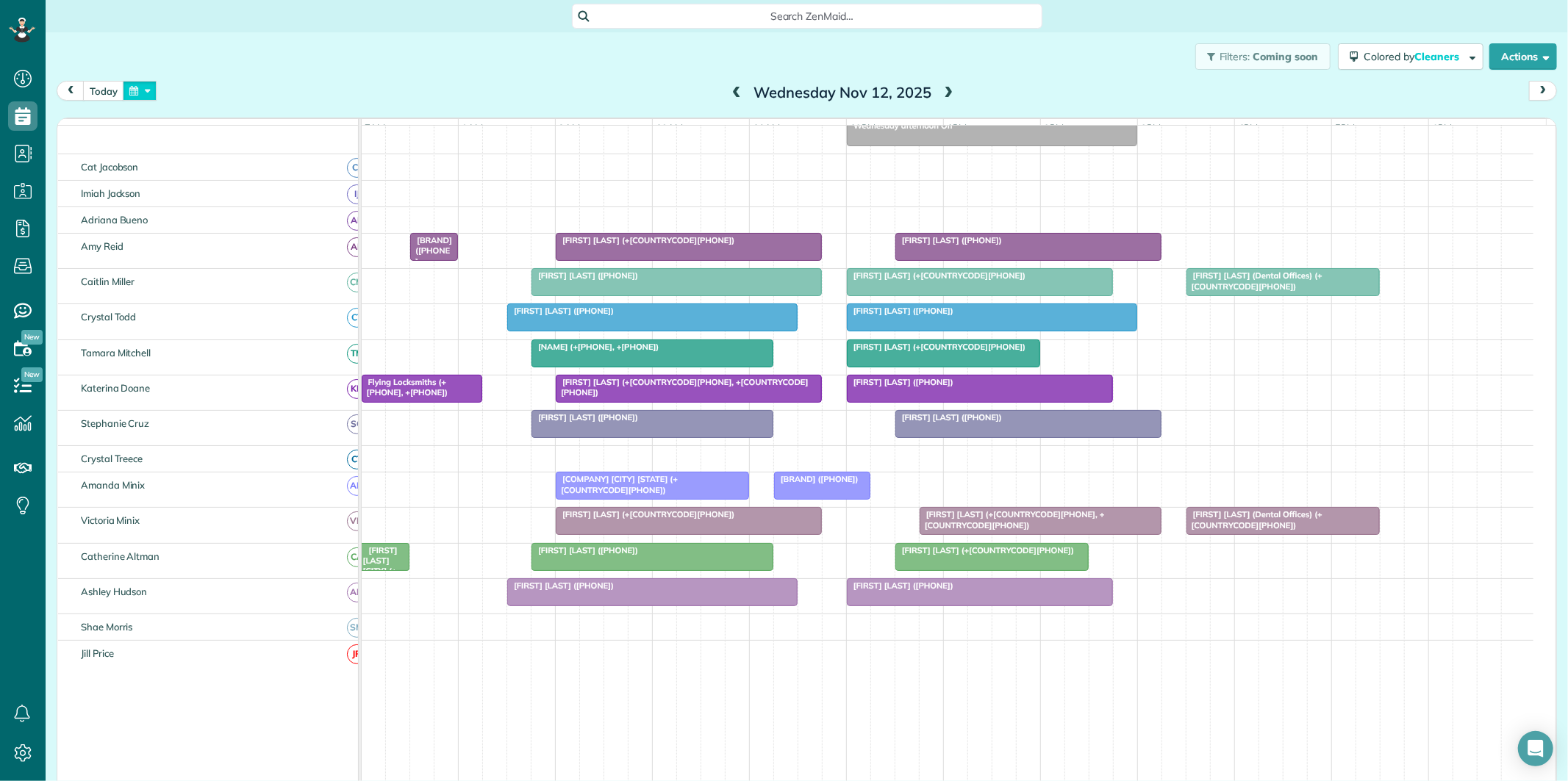 click at bounding box center [140, 90] 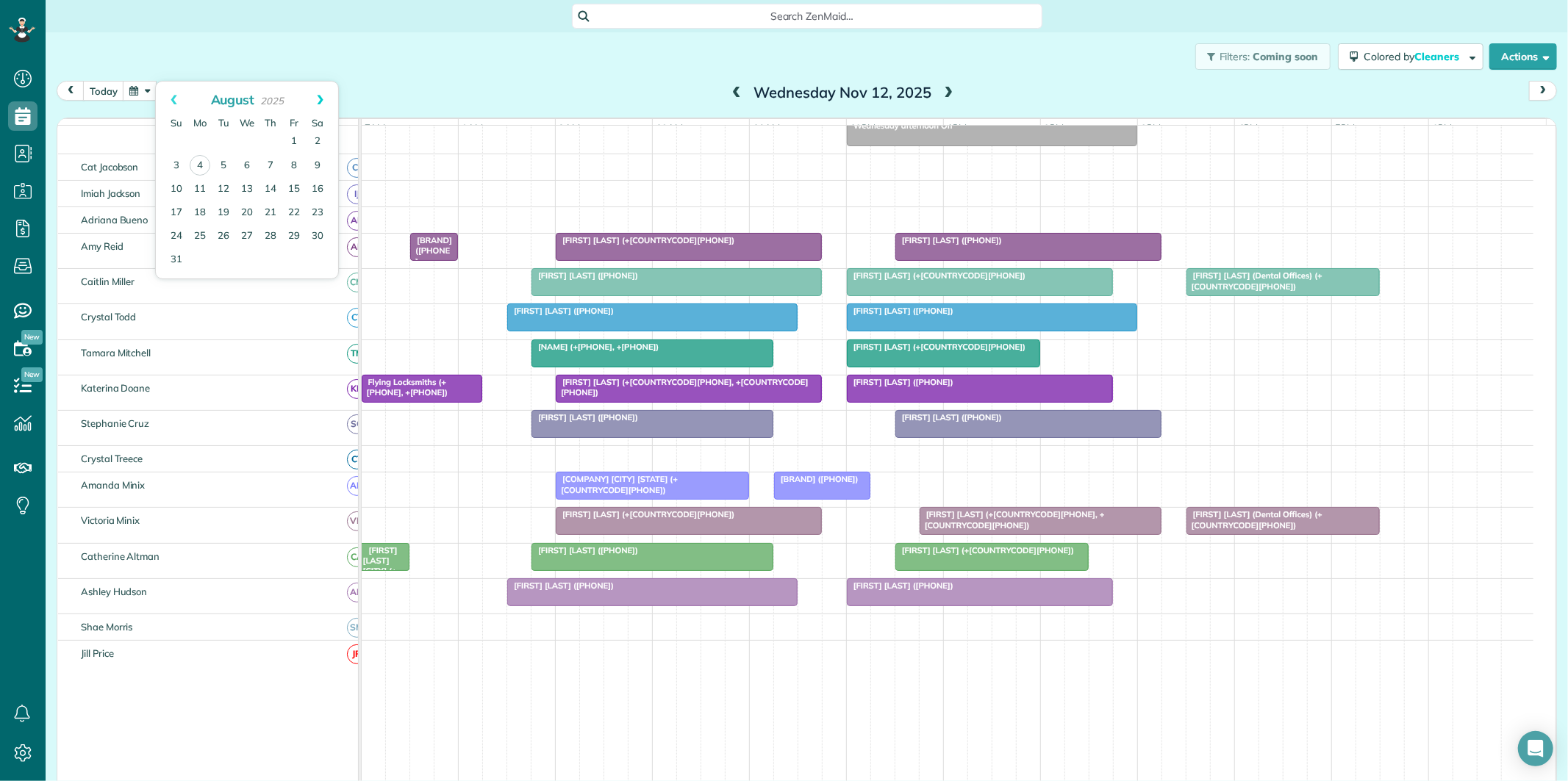 click on "Next" at bounding box center [320, 100] 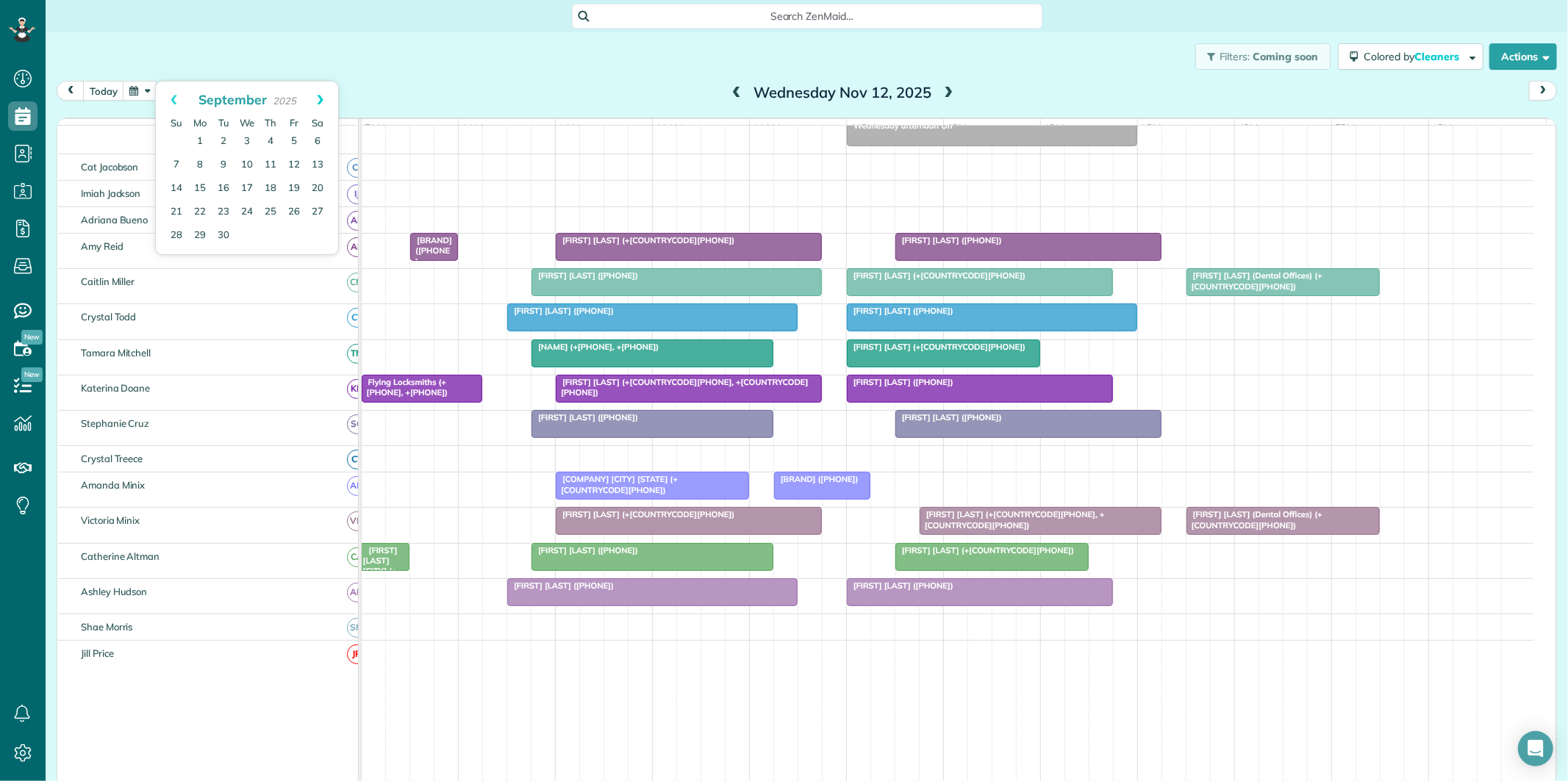 click on "Next" at bounding box center [320, 100] 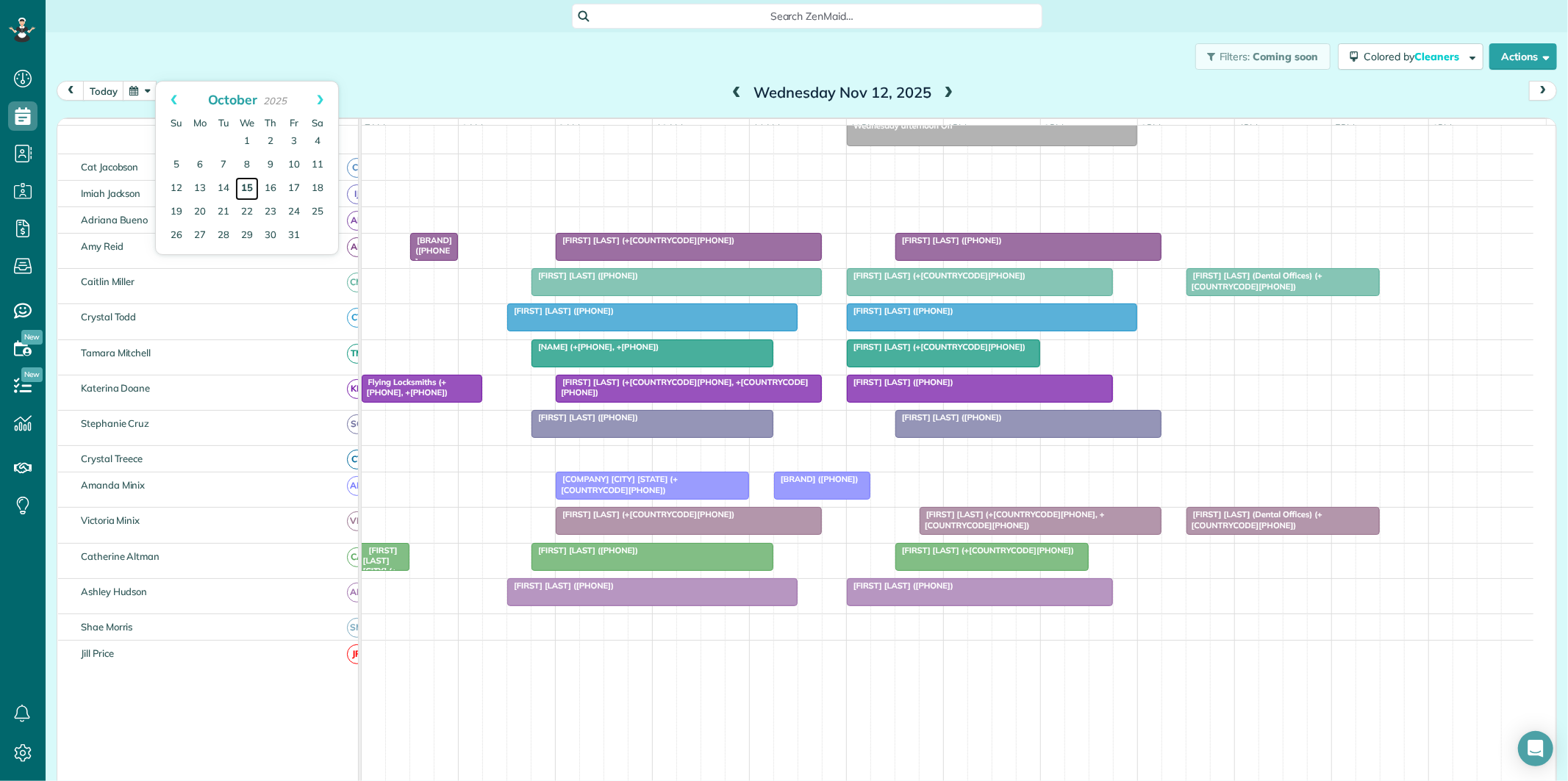 click on "15" at bounding box center (247, 189) 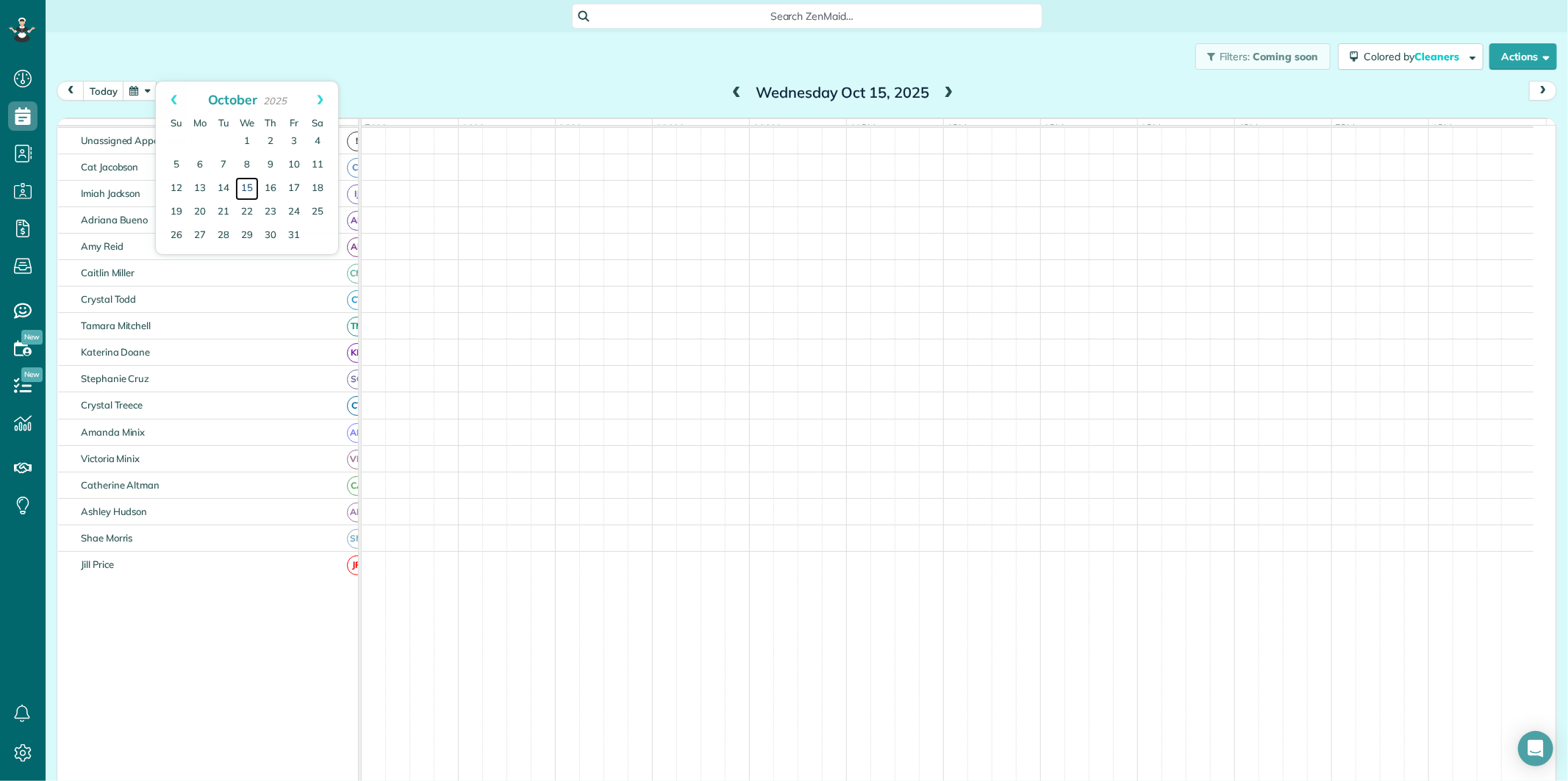 scroll, scrollTop: 55, scrollLeft: 0, axis: vertical 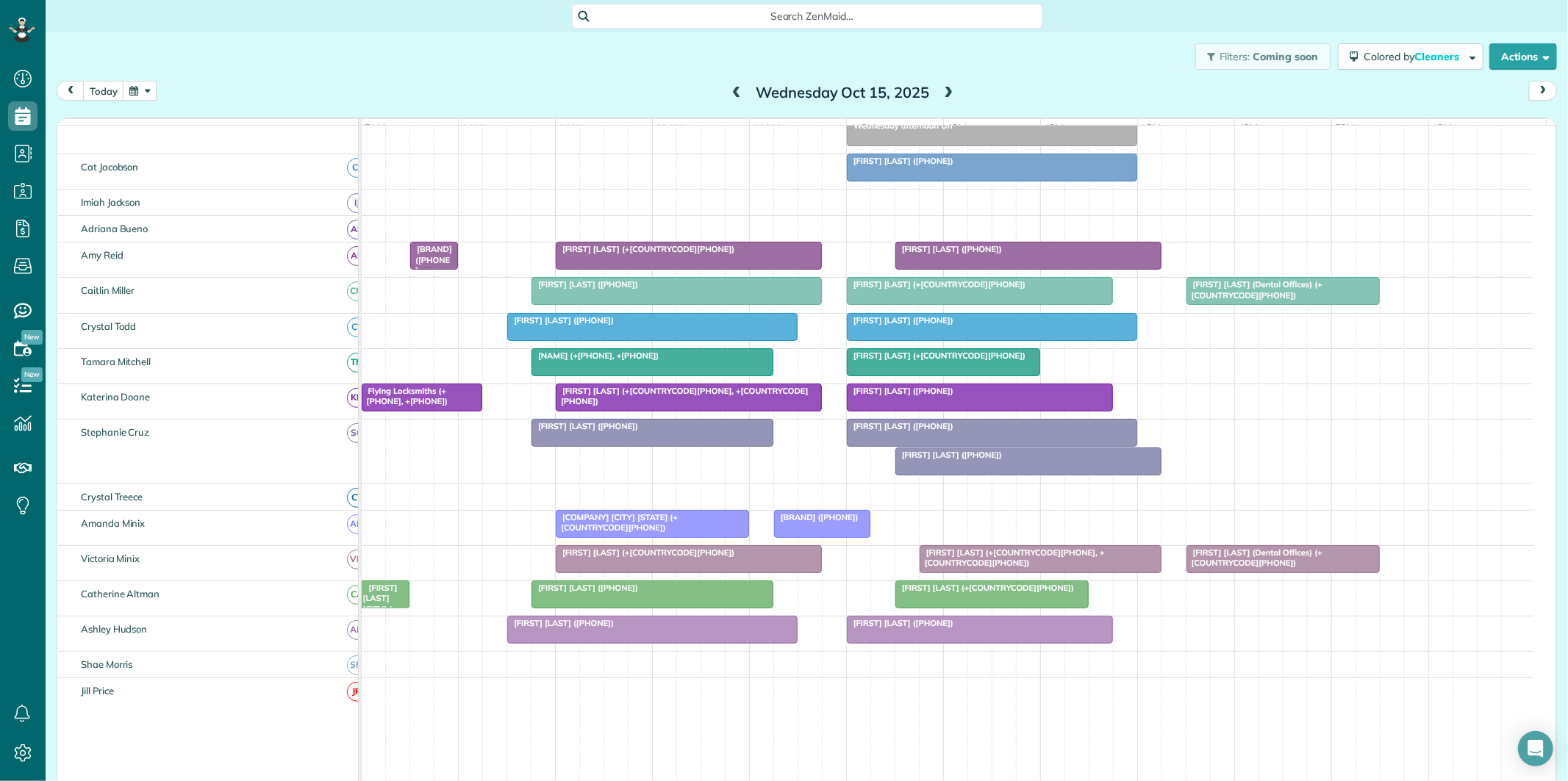 click at bounding box center [1028, 461] 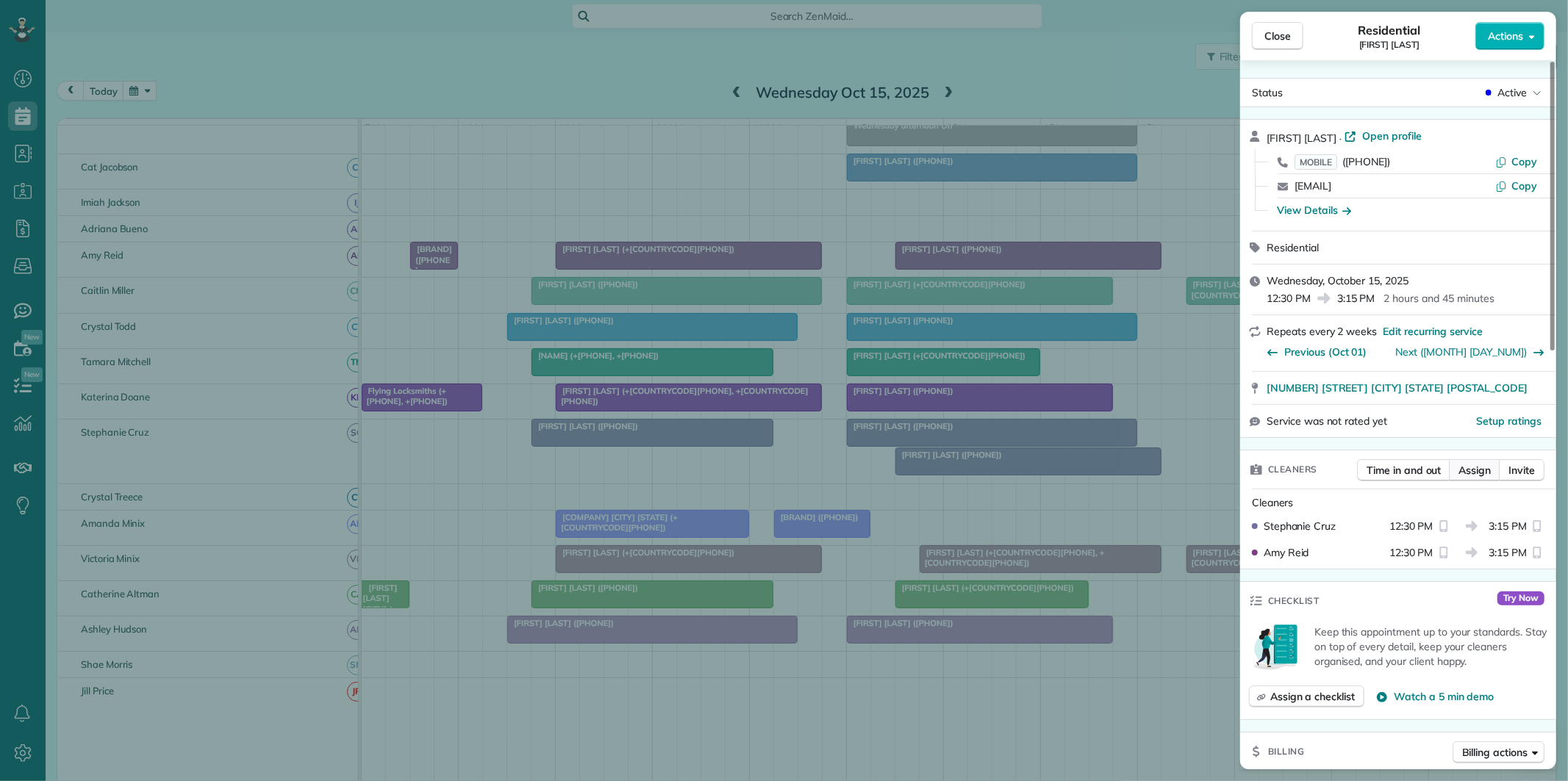 click on "Assign" at bounding box center (1475, 470) 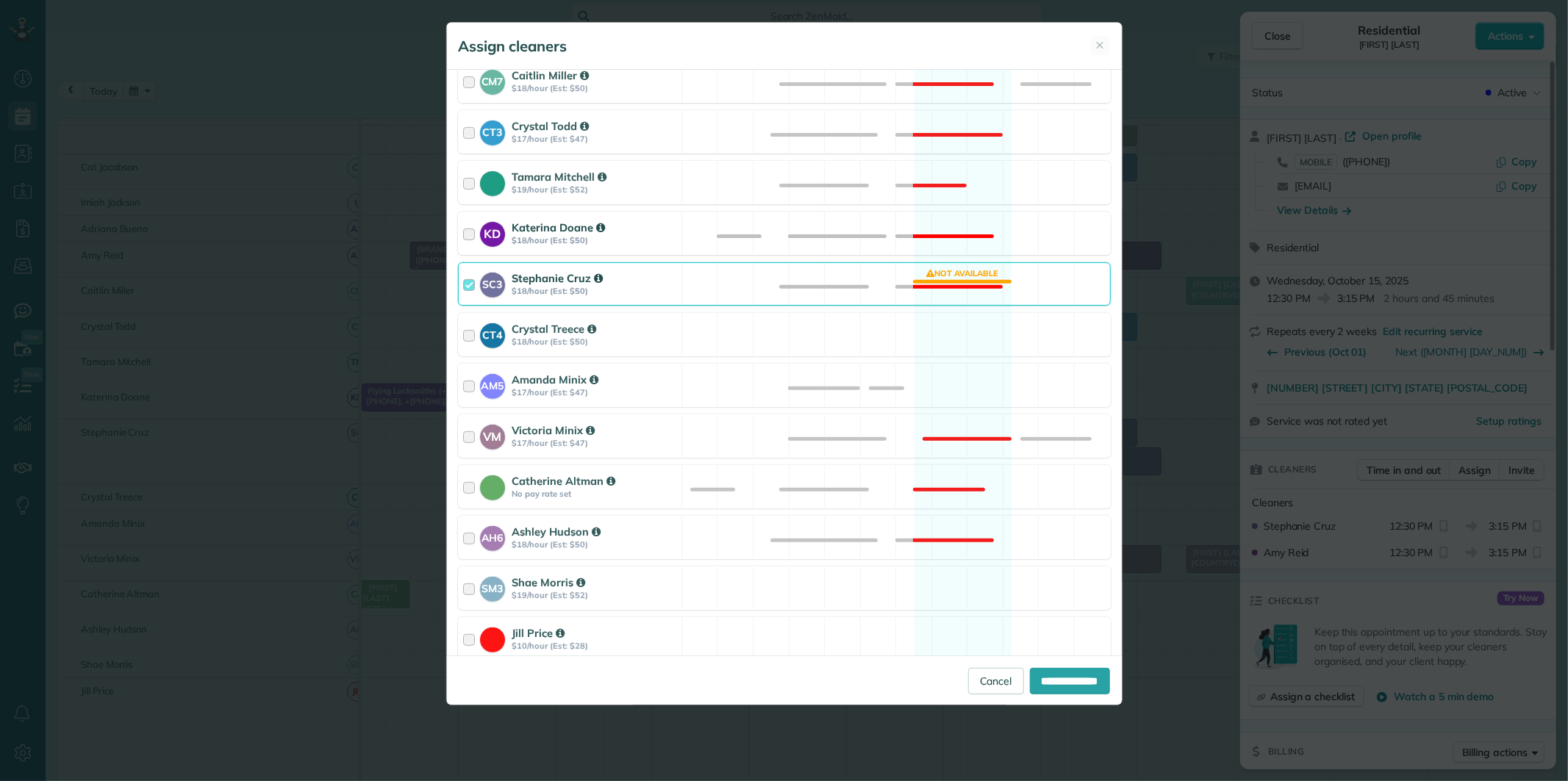 scroll, scrollTop: 408, scrollLeft: 0, axis: vertical 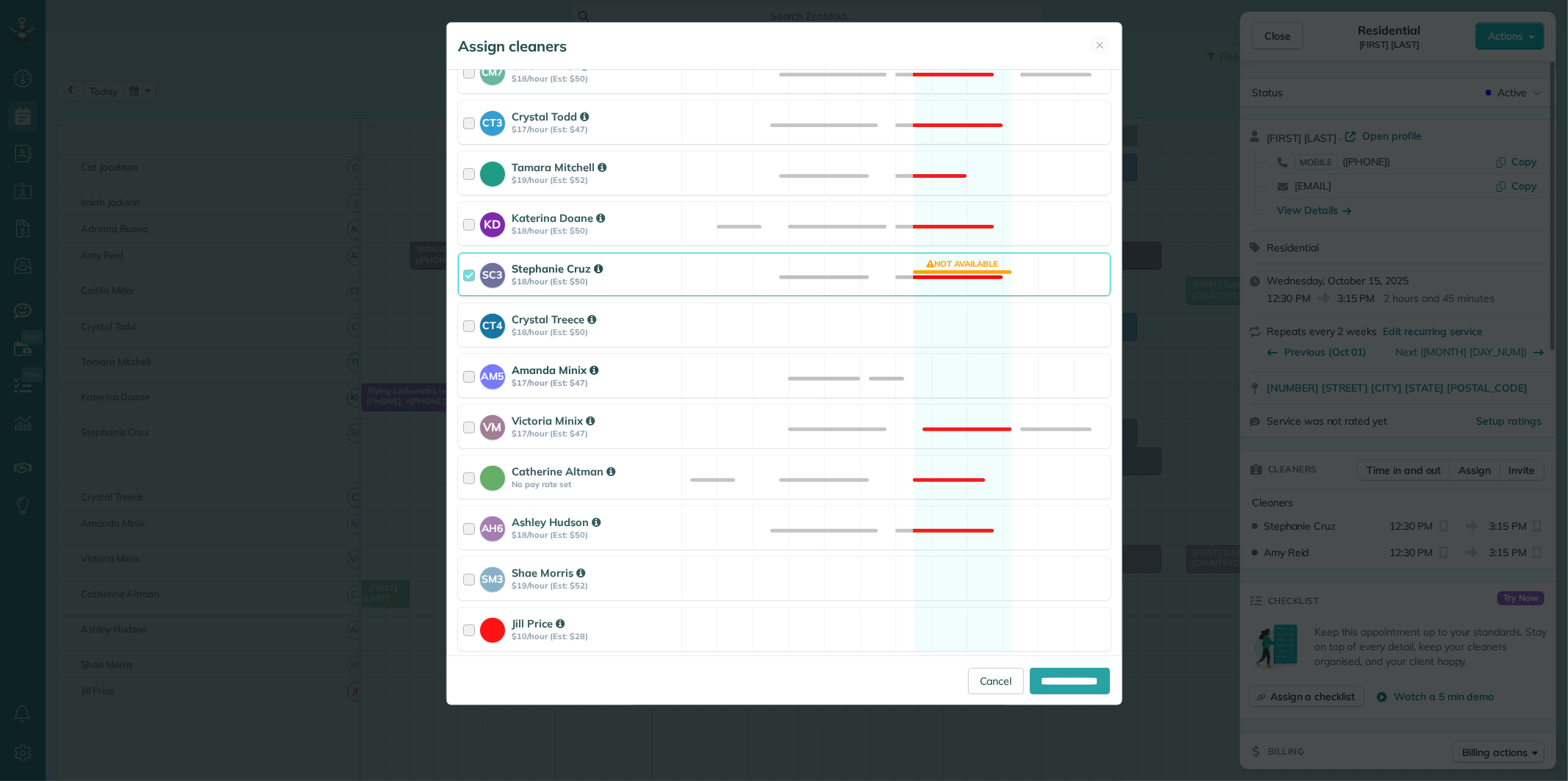 click on "[FIRST] [LAST]" at bounding box center [784, 375] 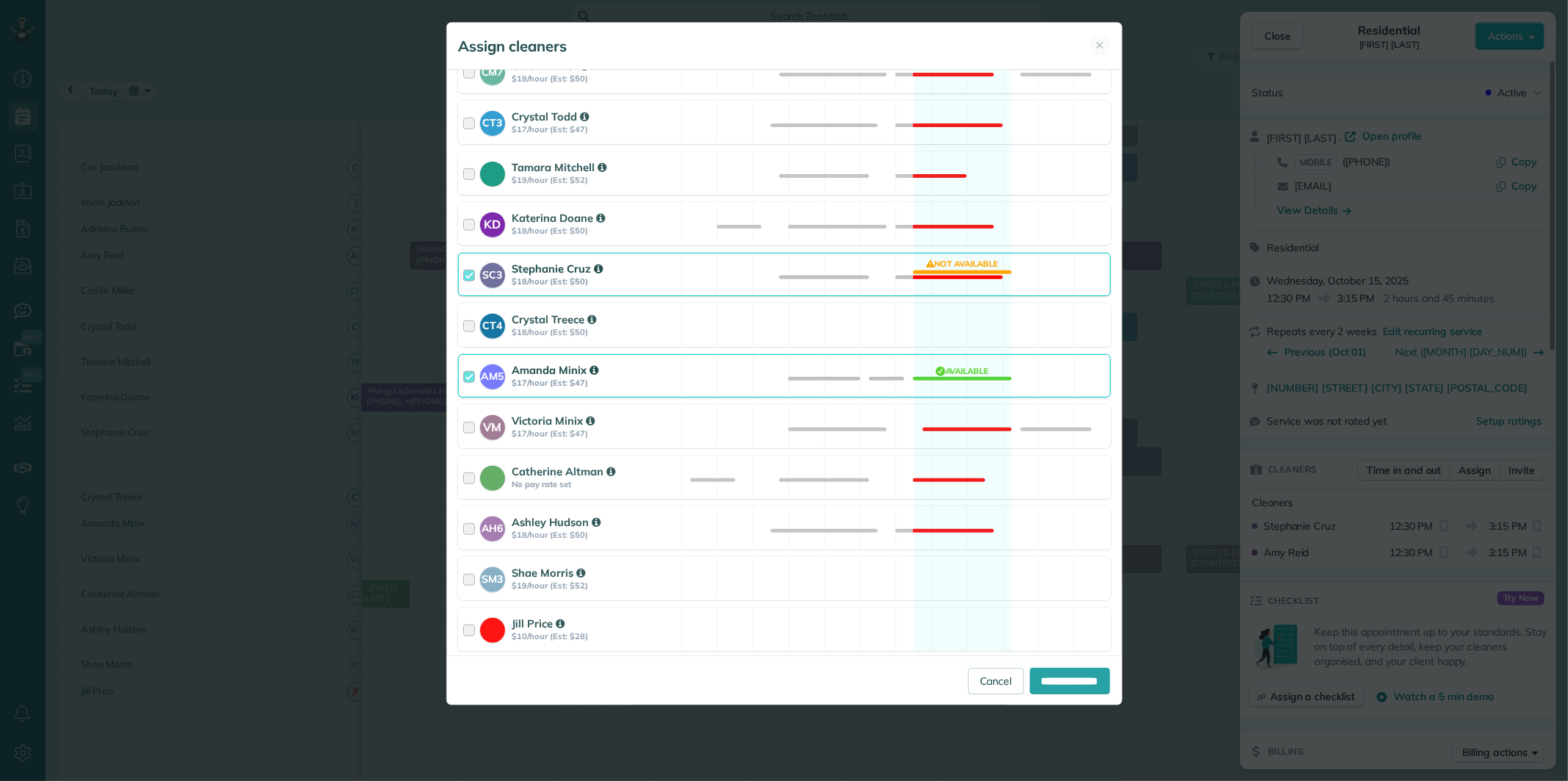 click on "SC3
[FIRST] [LAST]
$18/hour (Est: $50)
Not available" at bounding box center (784, 274) 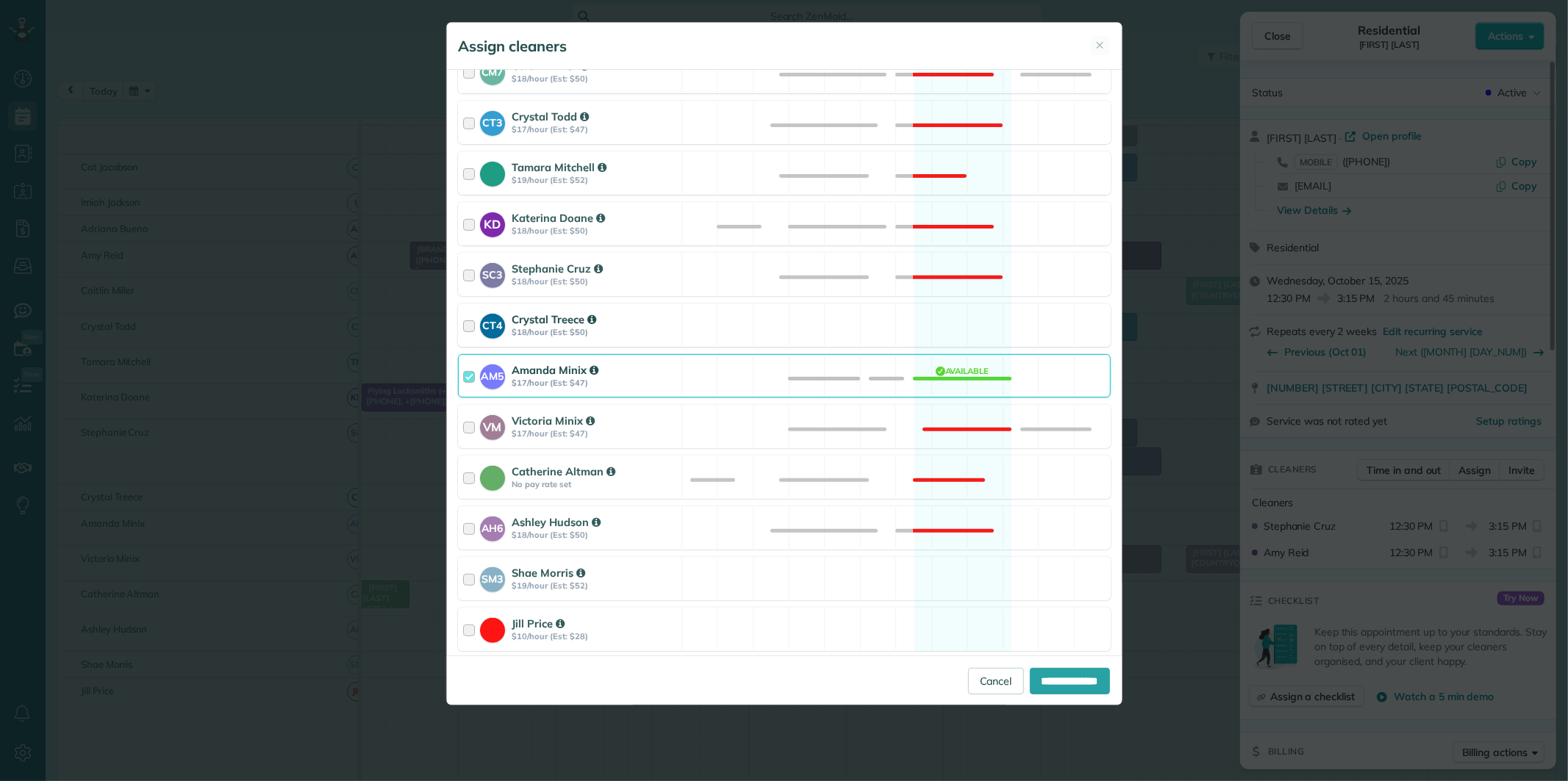 click on "[FIRST] [LAST]" at bounding box center [784, 325] 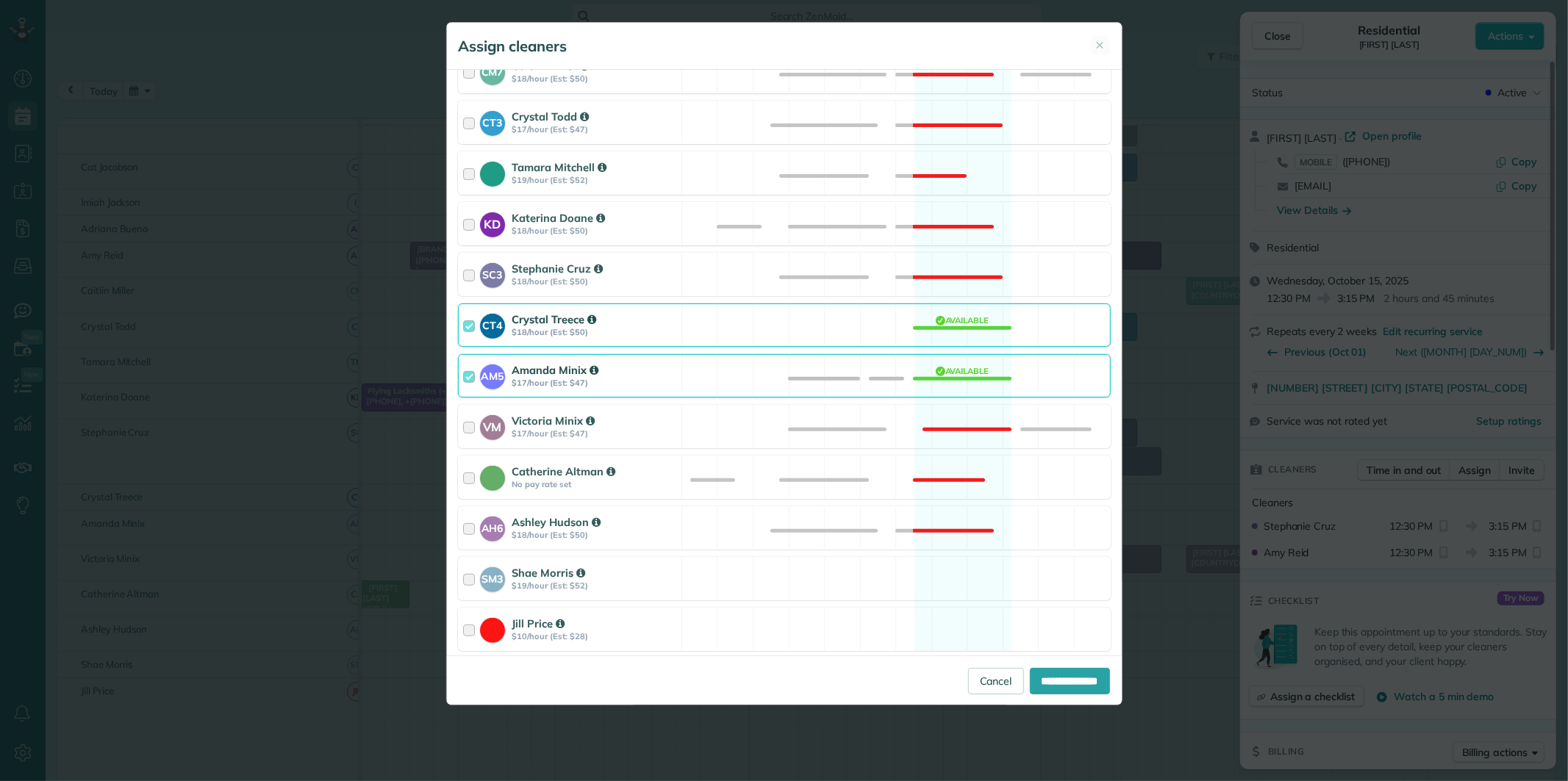 click on "[FIRST] [LAST]" at bounding box center (784, 375) 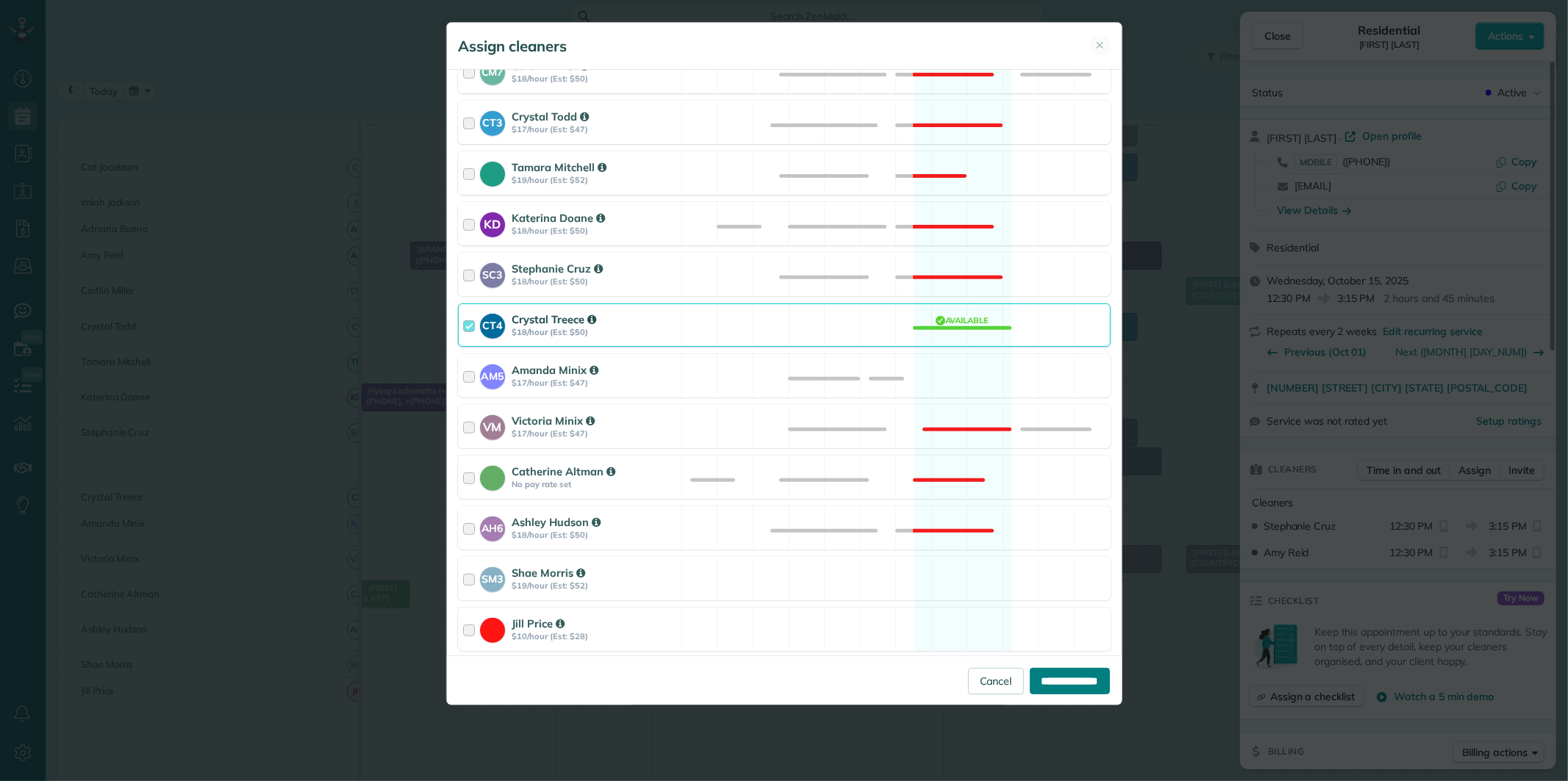 click on "**********" at bounding box center (1070, 681) 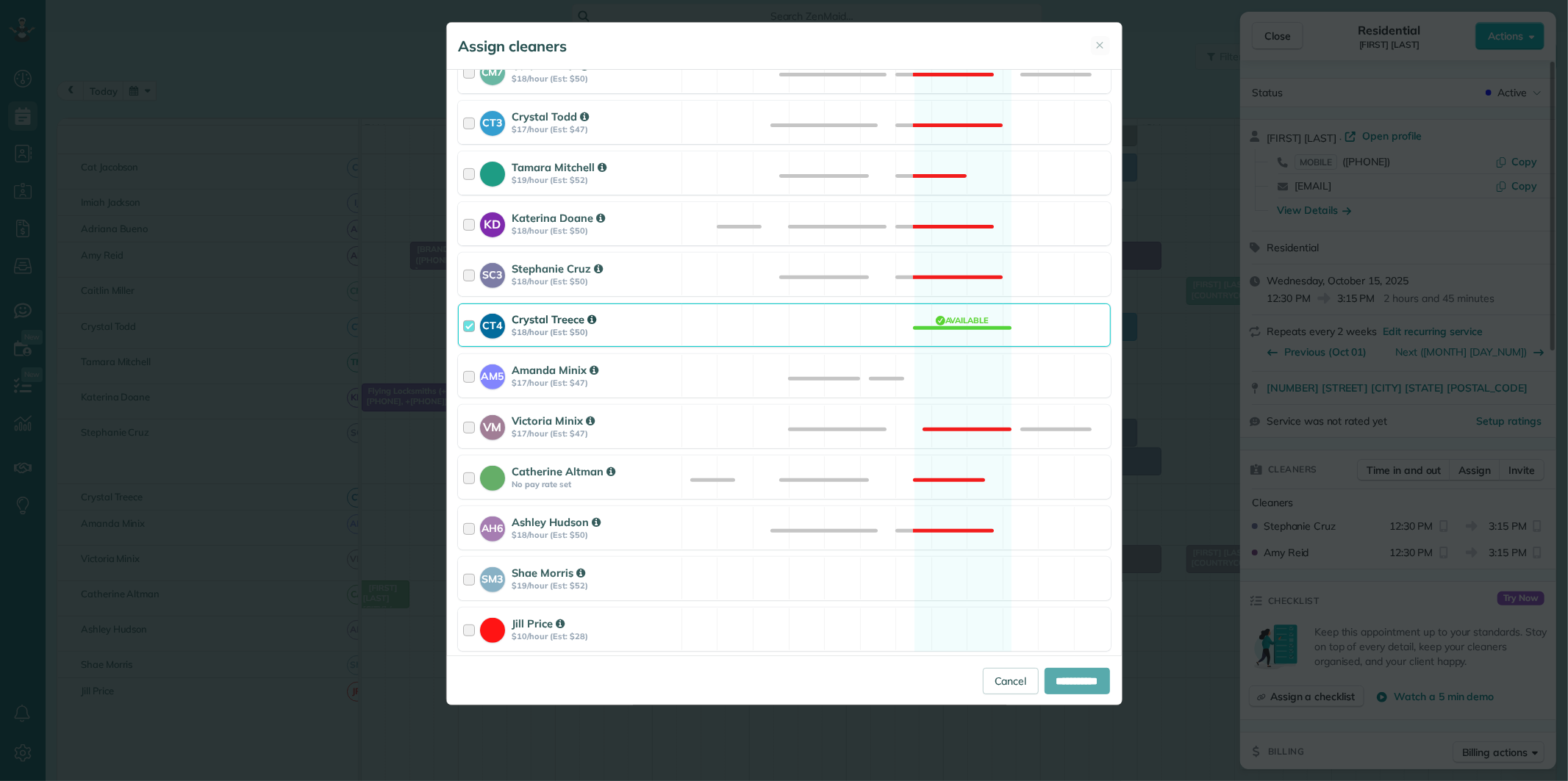 type on "**********" 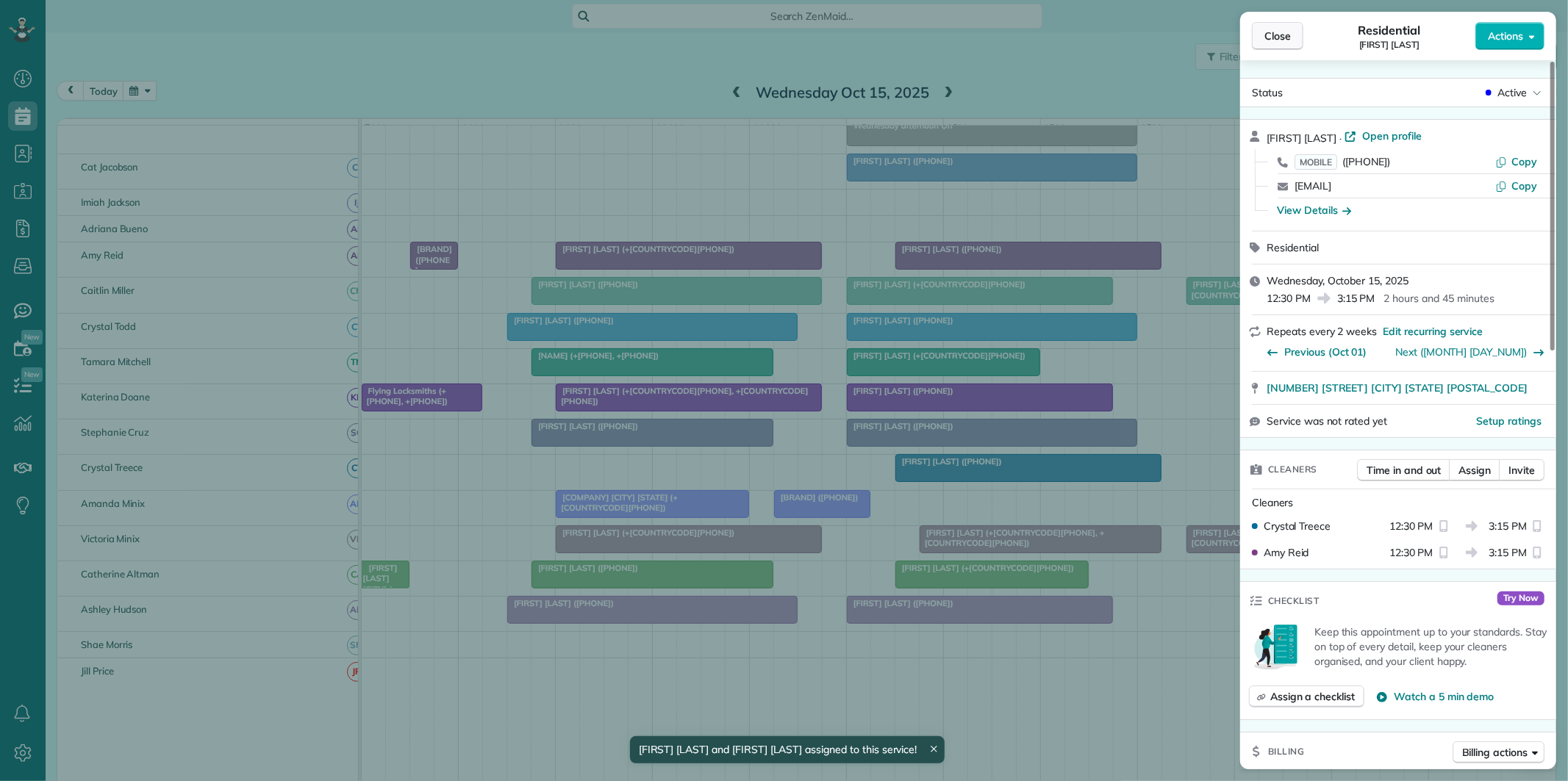 click on "Close" at bounding box center [1278, 36] 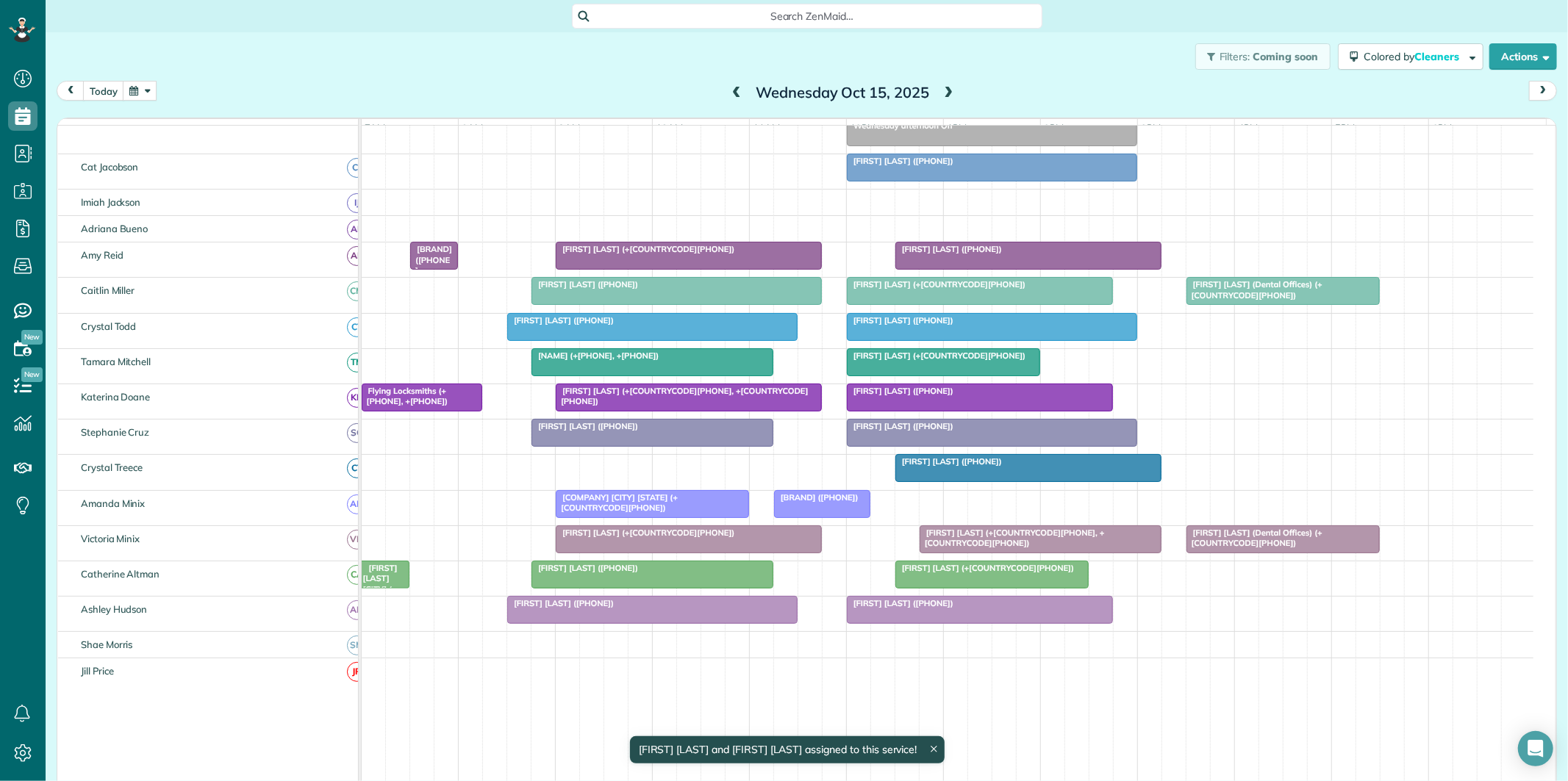 click on "[FIRST] [LAST] ([PHONE])" at bounding box center (900, 161) 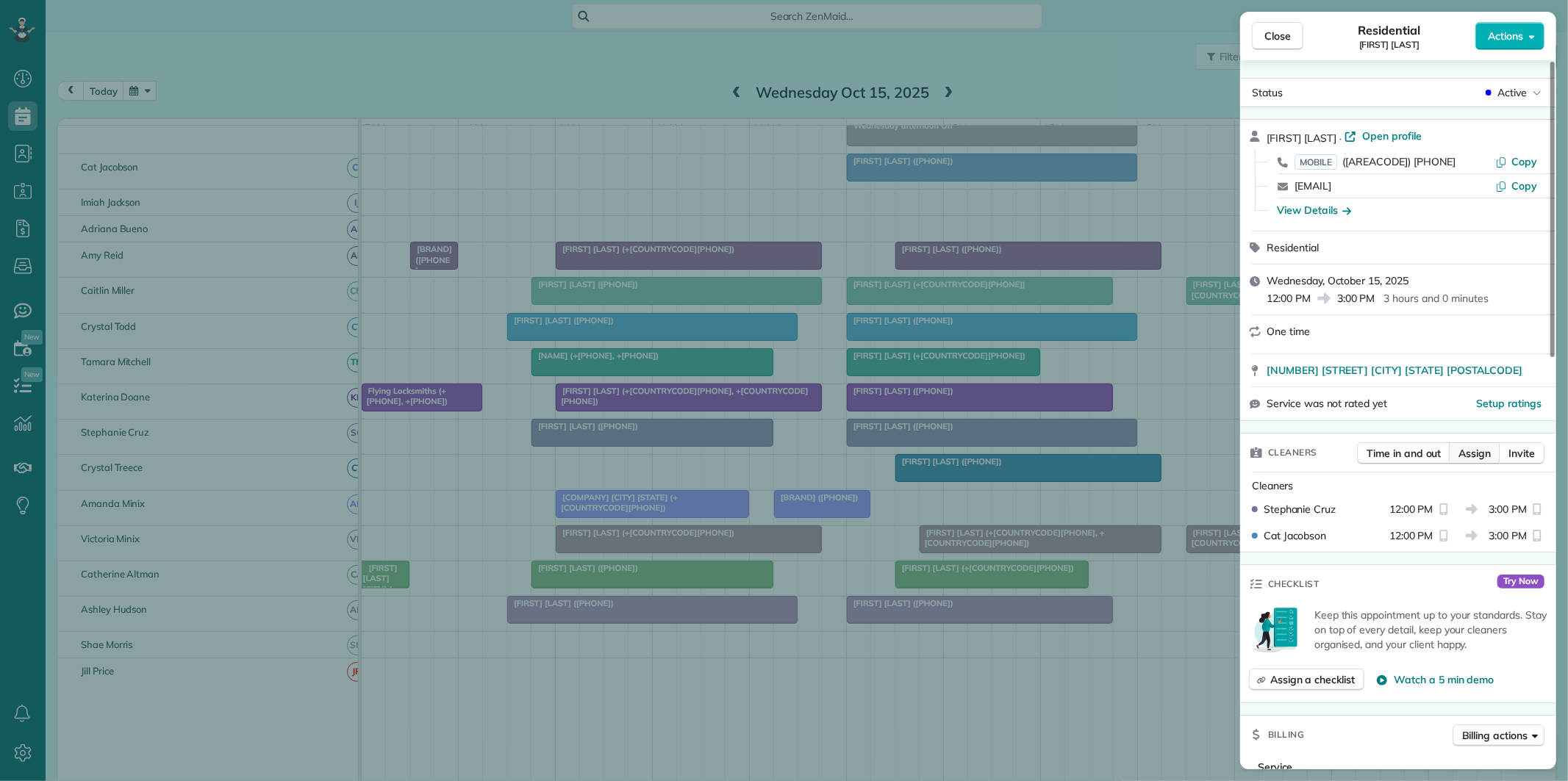 click on "Assign" at bounding box center (1475, 453) 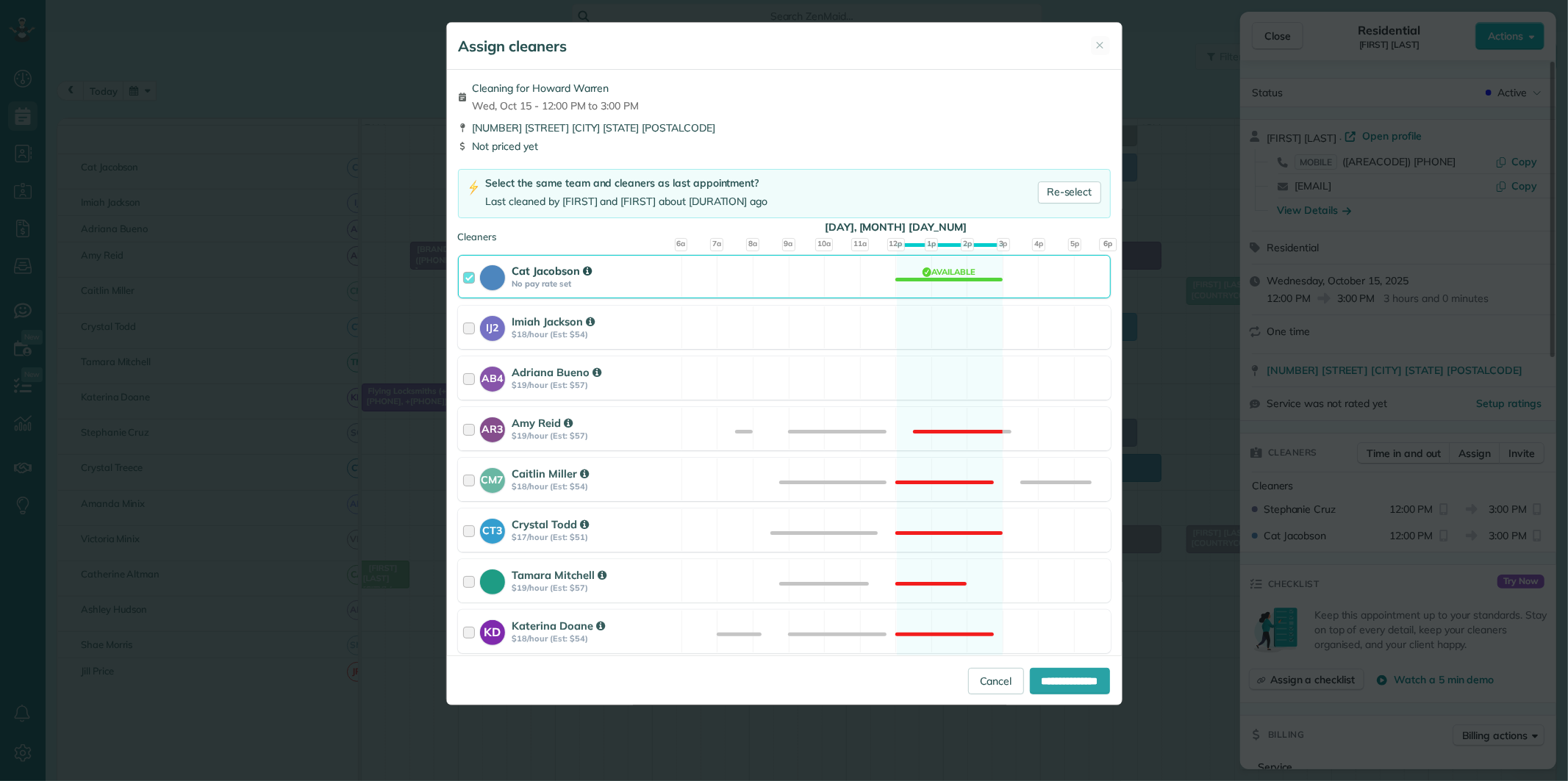 click on "[FIRST] [LAST]
No pay rate set
Available" at bounding box center (784, 276) 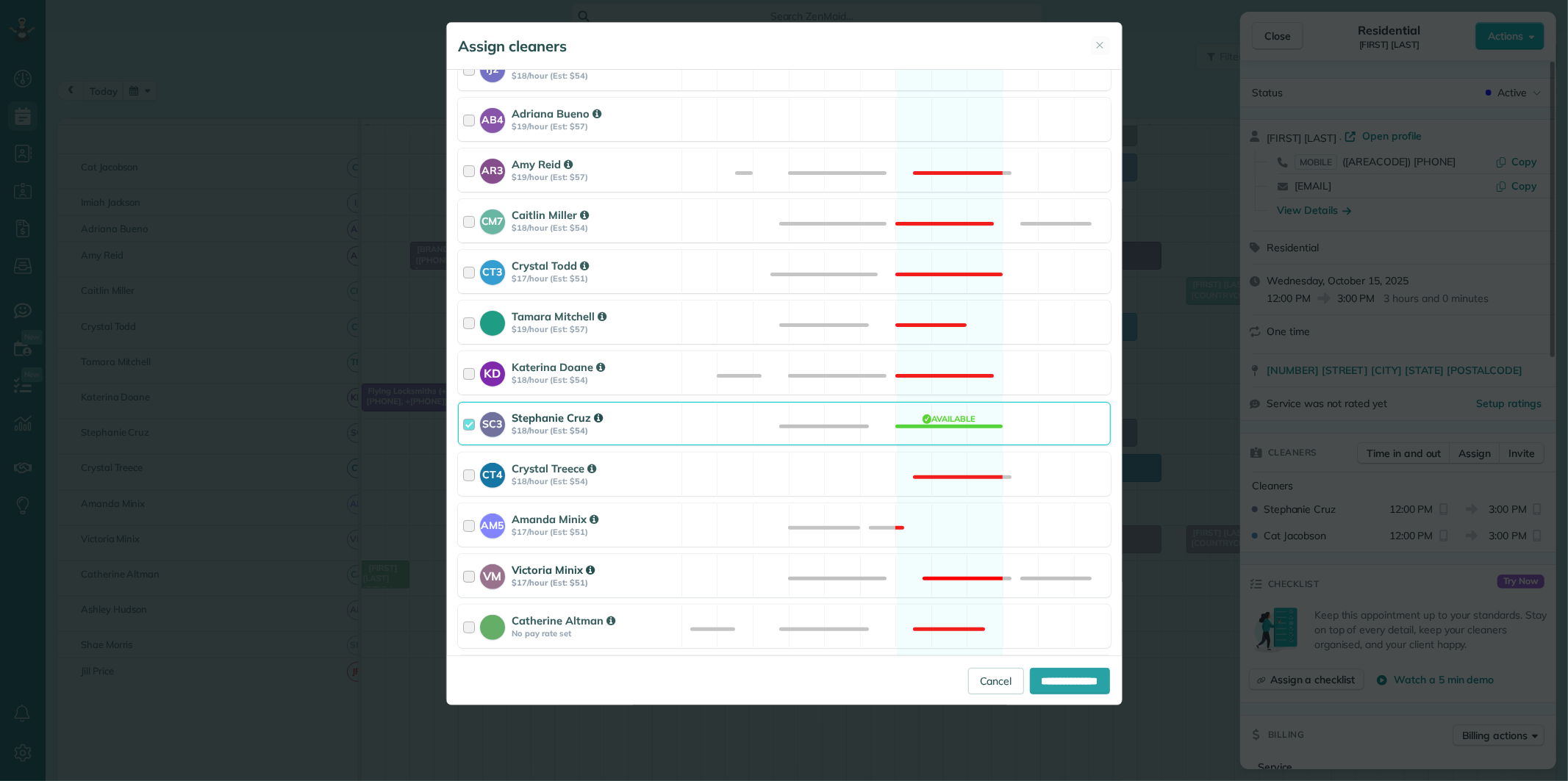 scroll, scrollTop: 442, scrollLeft: 0, axis: vertical 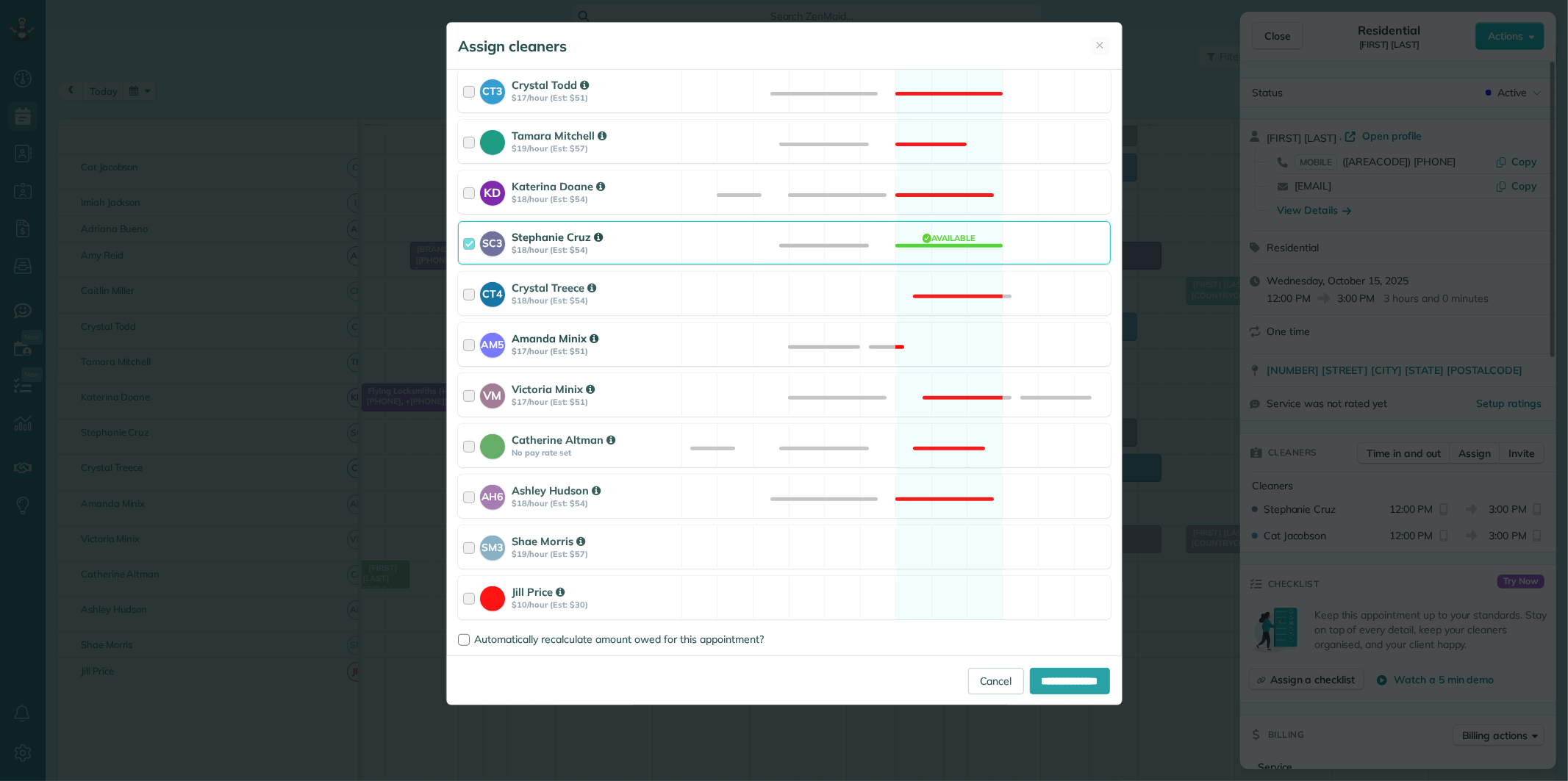 click on "SC3
[FIRST] [LAST]
$17/hour (Est: $51)
Not available" at bounding box center (784, 344) 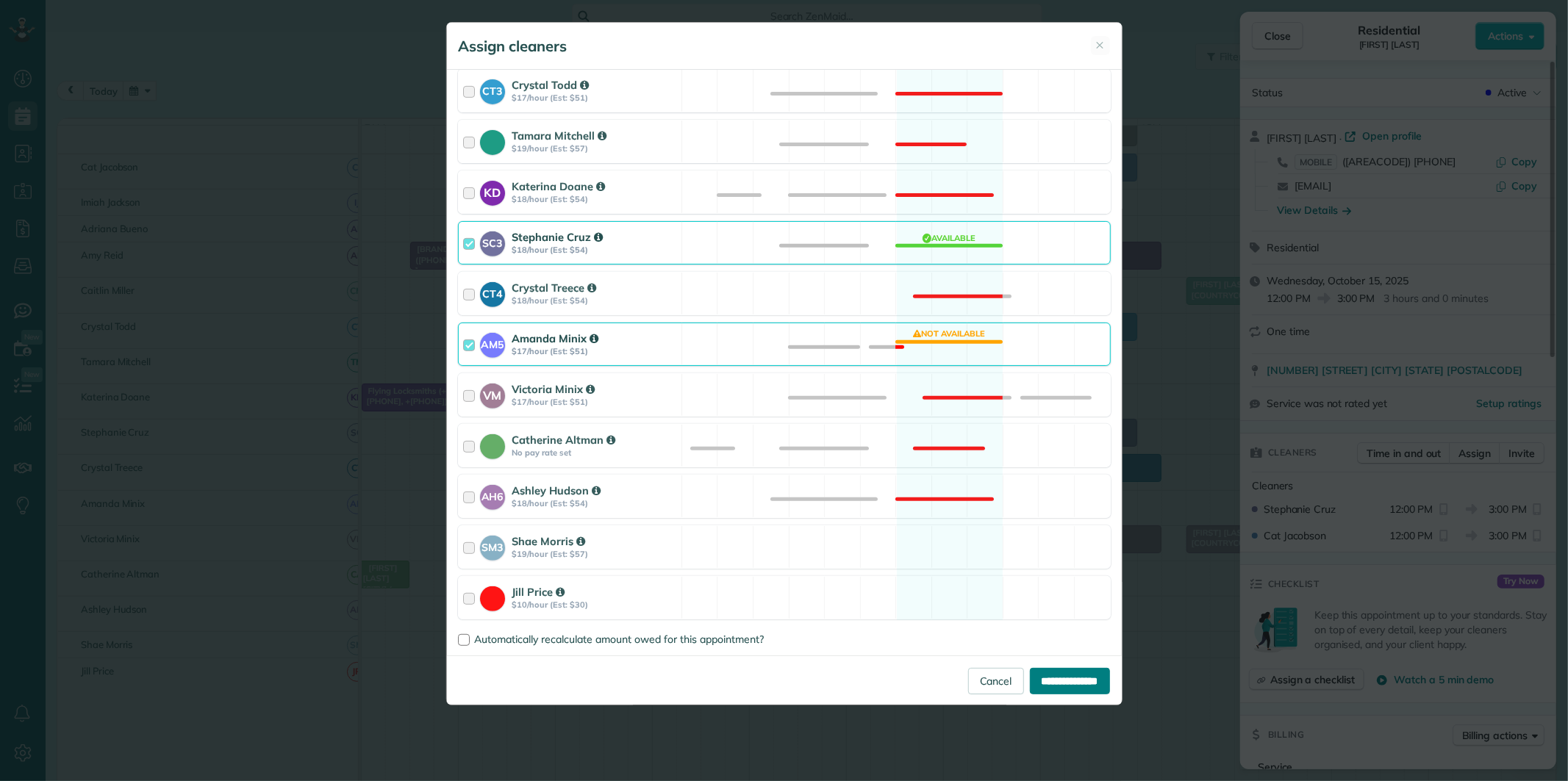 click on "**********" at bounding box center [1070, 681] 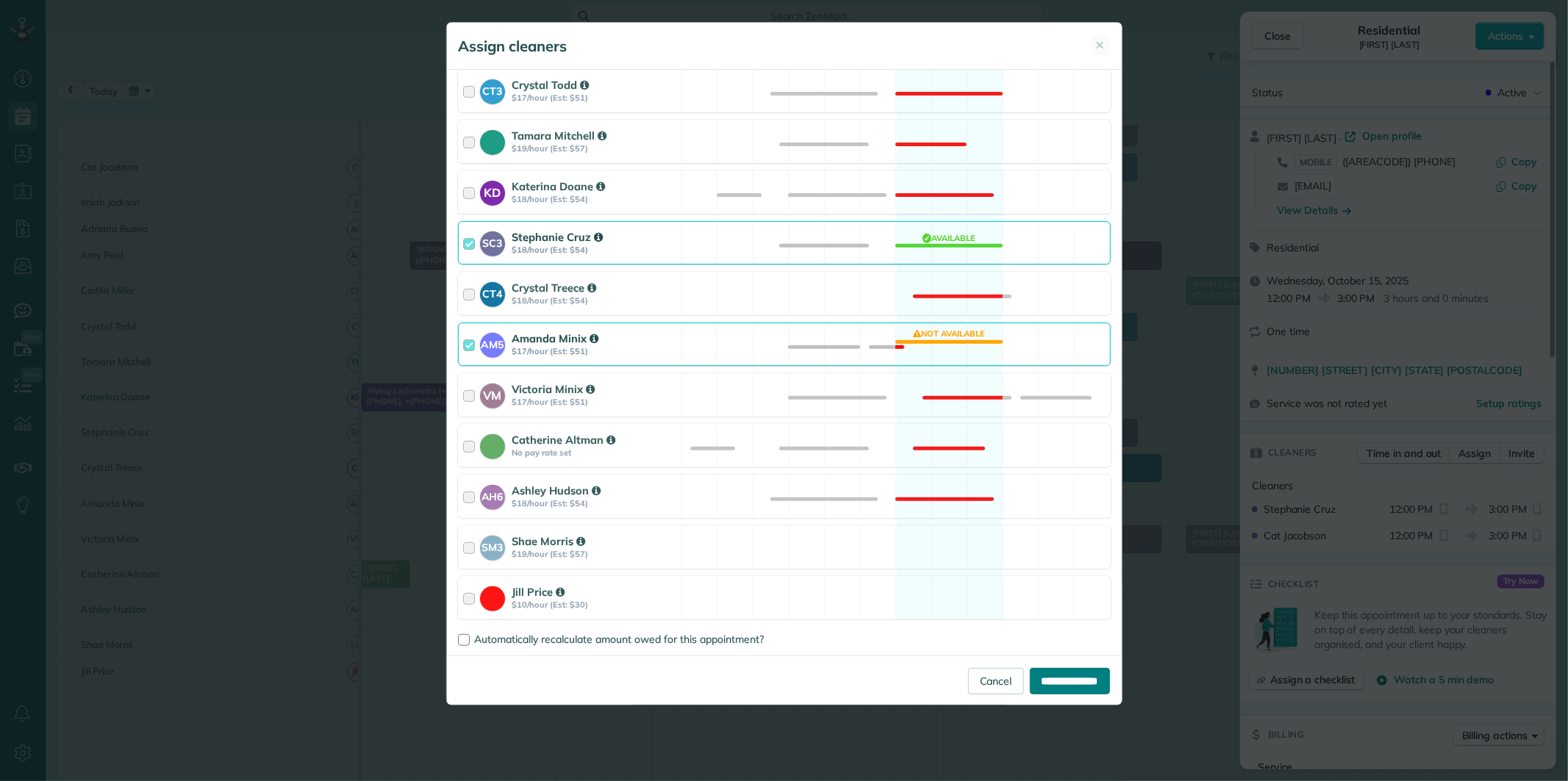 type on "**********" 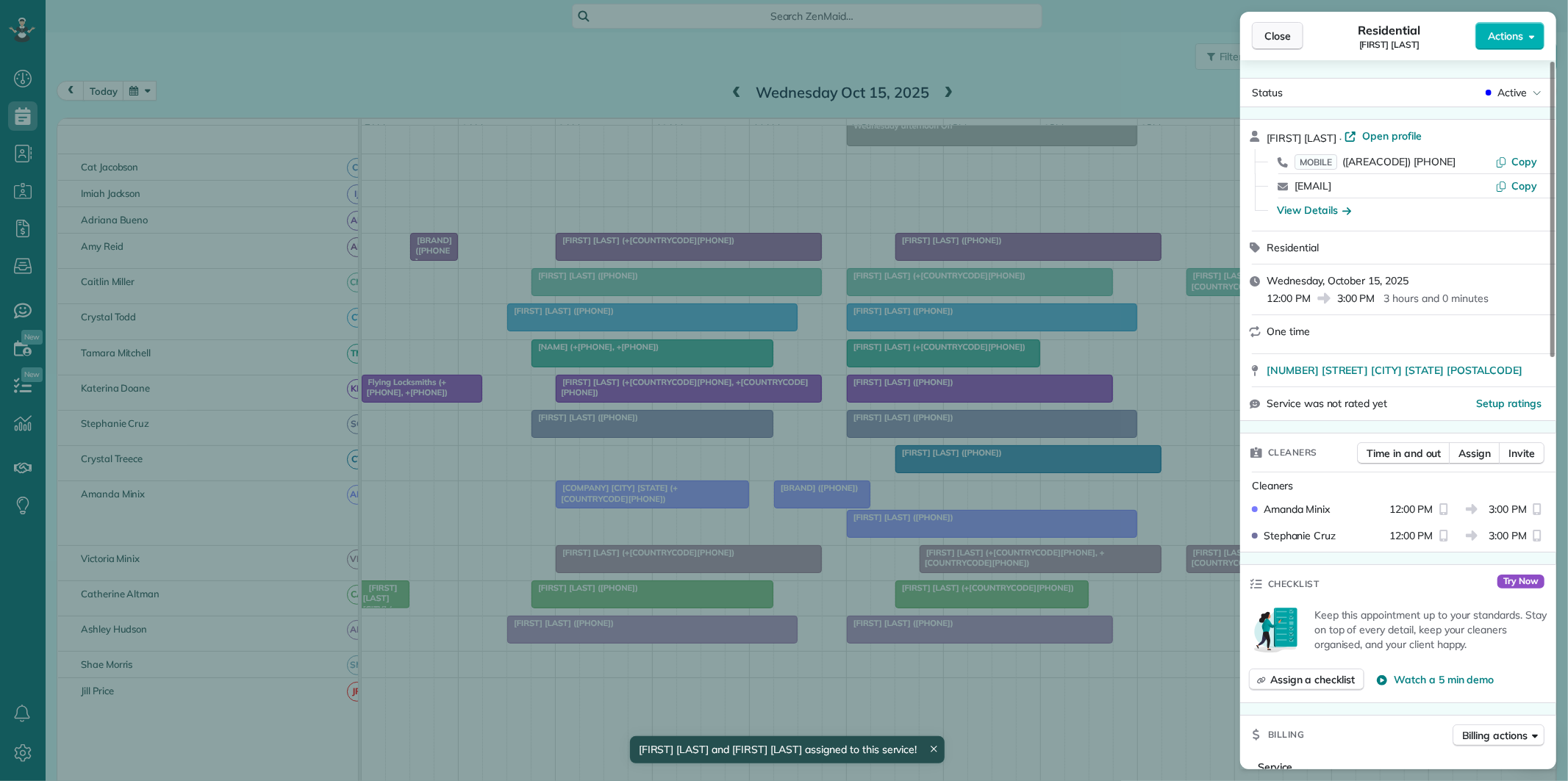 click on "Close" at bounding box center [1278, 36] 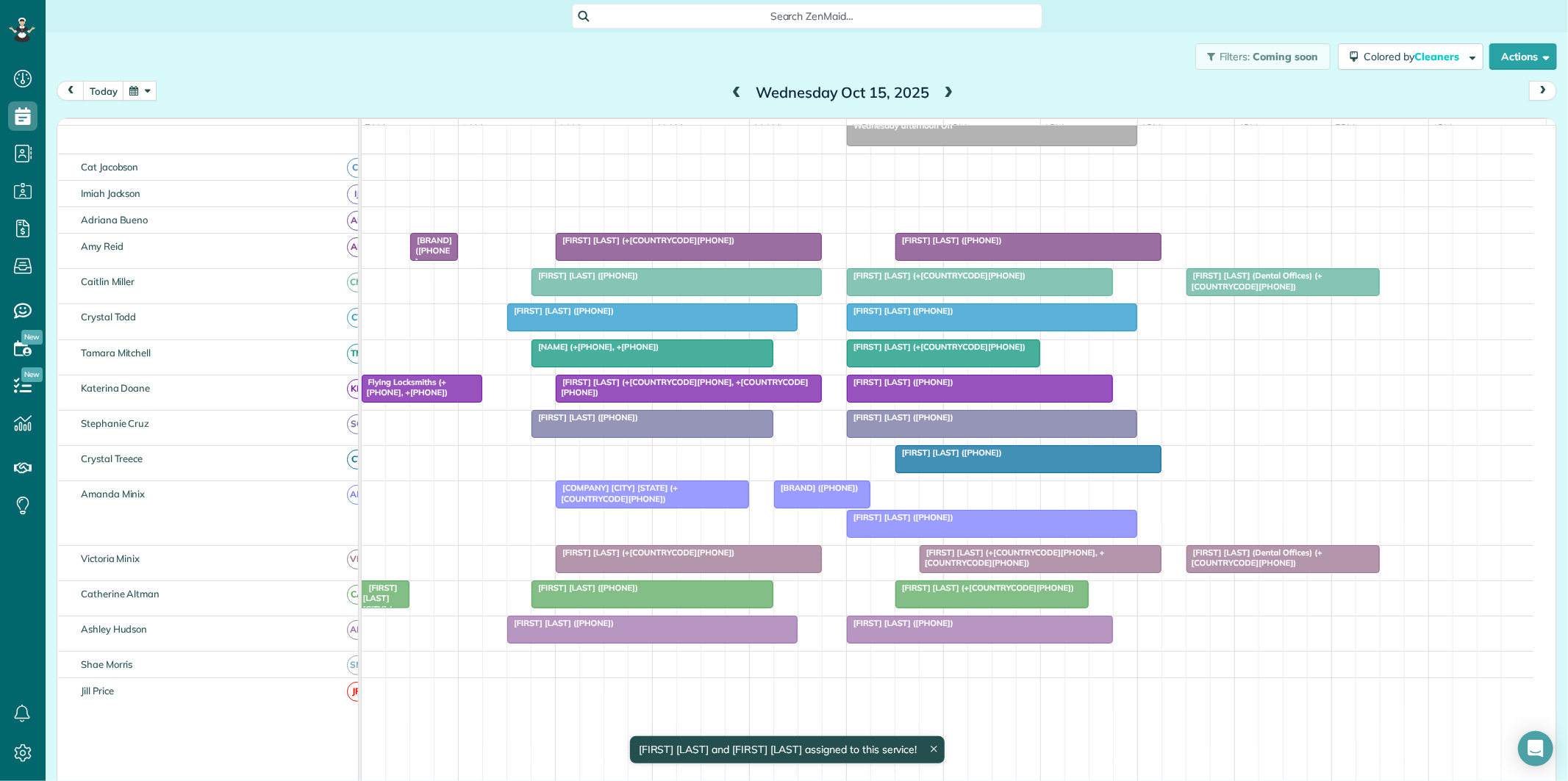 click at bounding box center (140, 90) 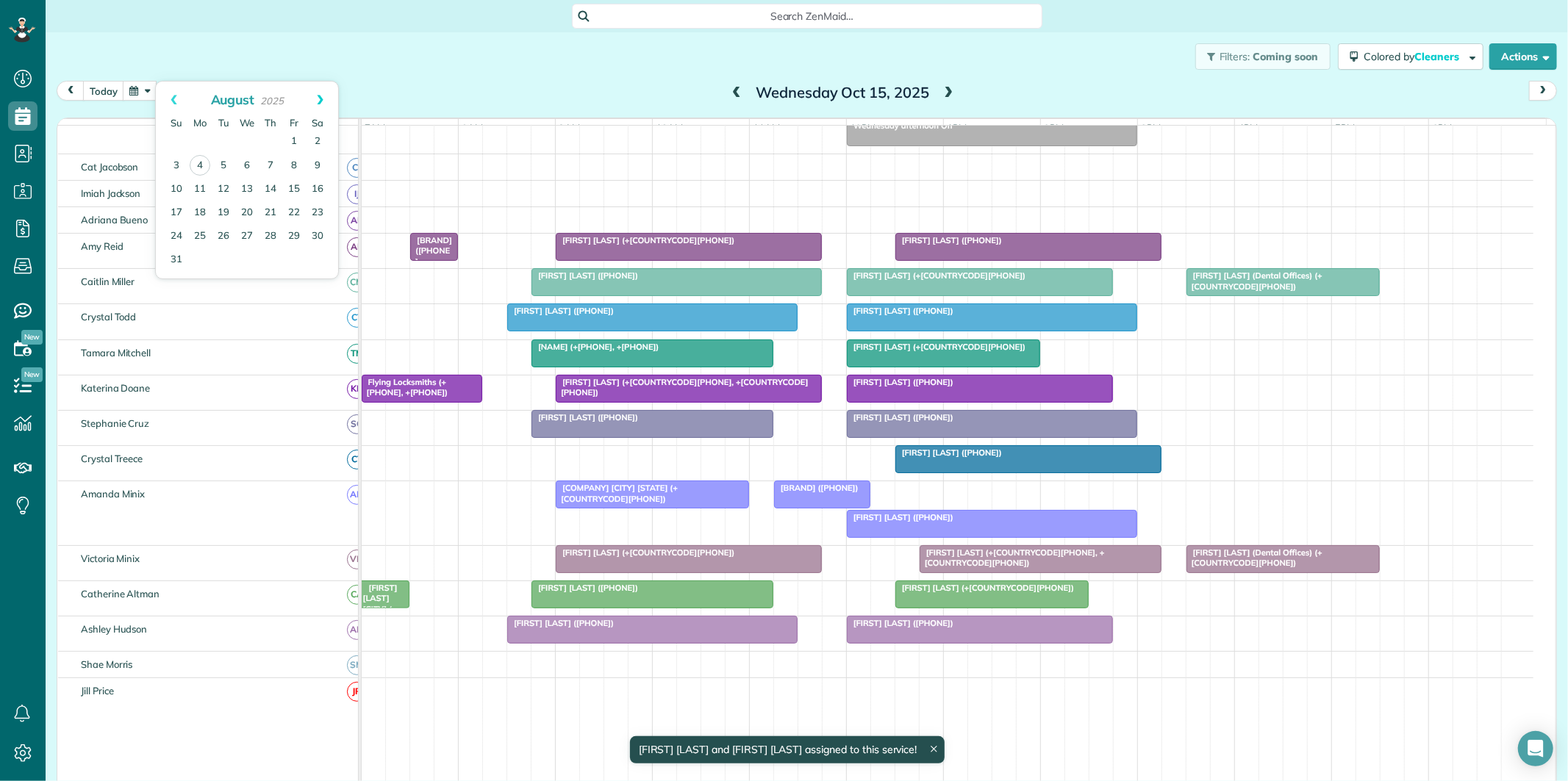 click on "Next" at bounding box center [320, 100] 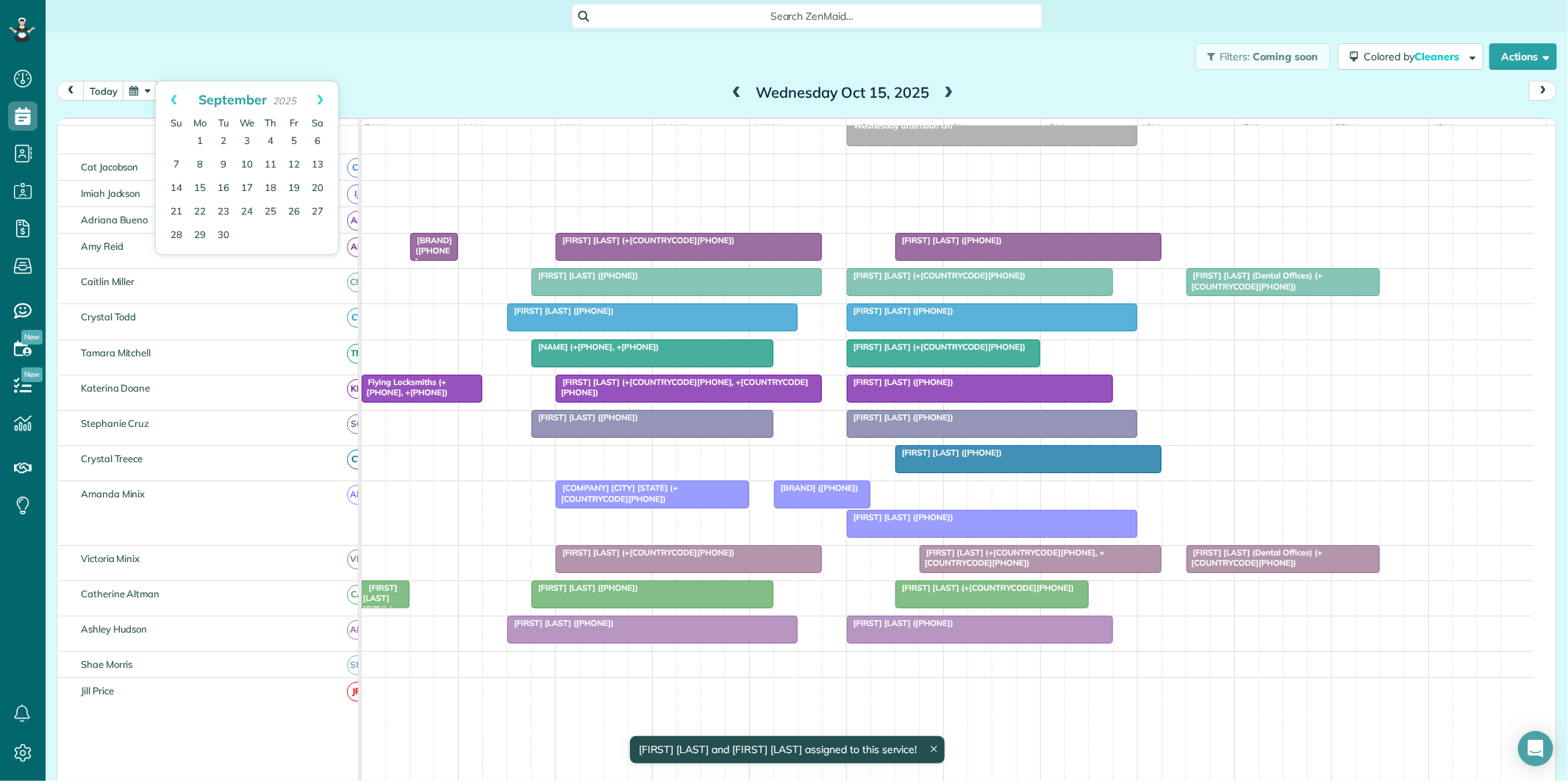 click on "Next" at bounding box center [320, 100] 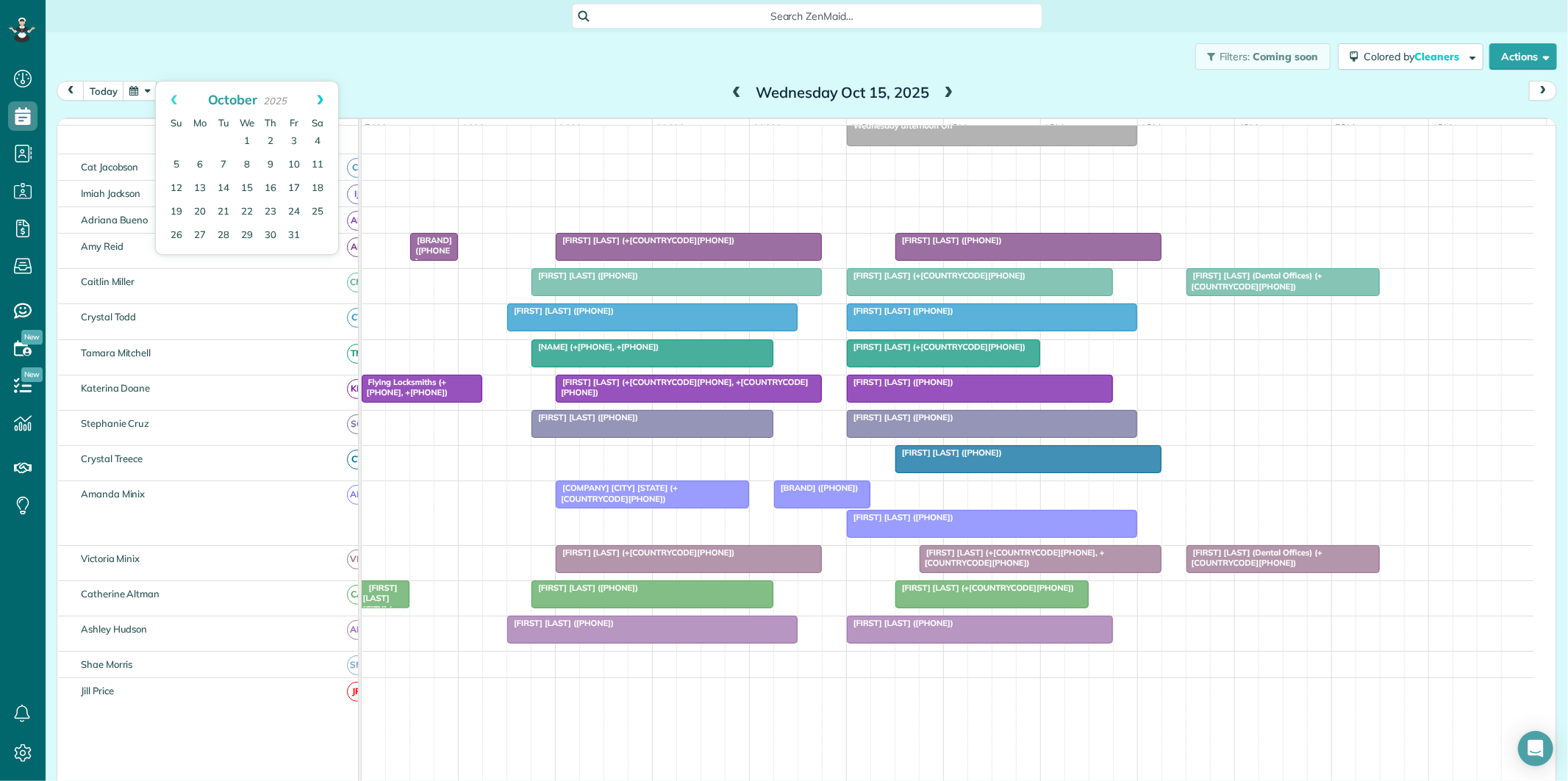 click on "Next" at bounding box center (320, 100) 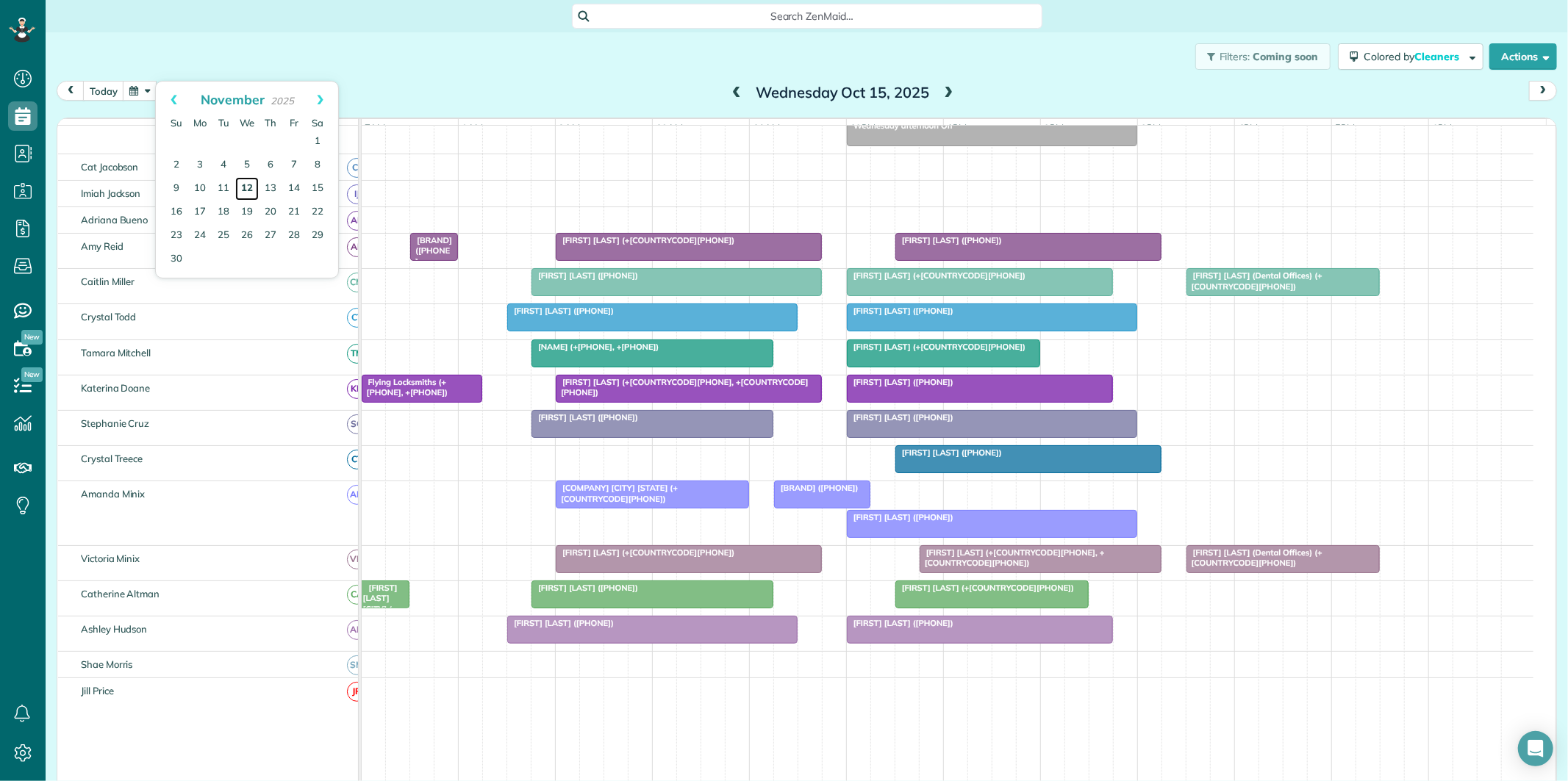 click on "12" at bounding box center (247, 189) 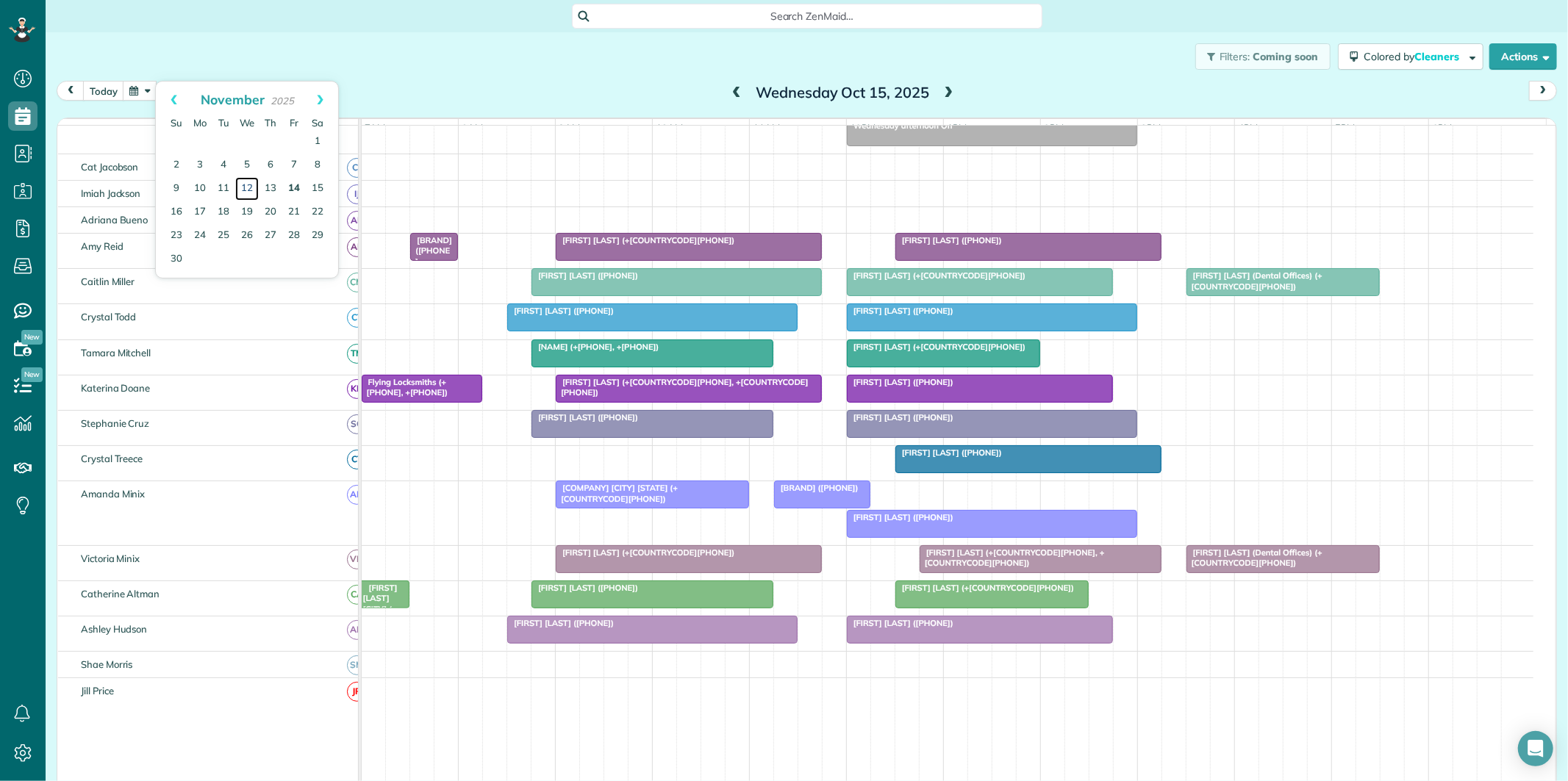 scroll, scrollTop: 55, scrollLeft: 0, axis: vertical 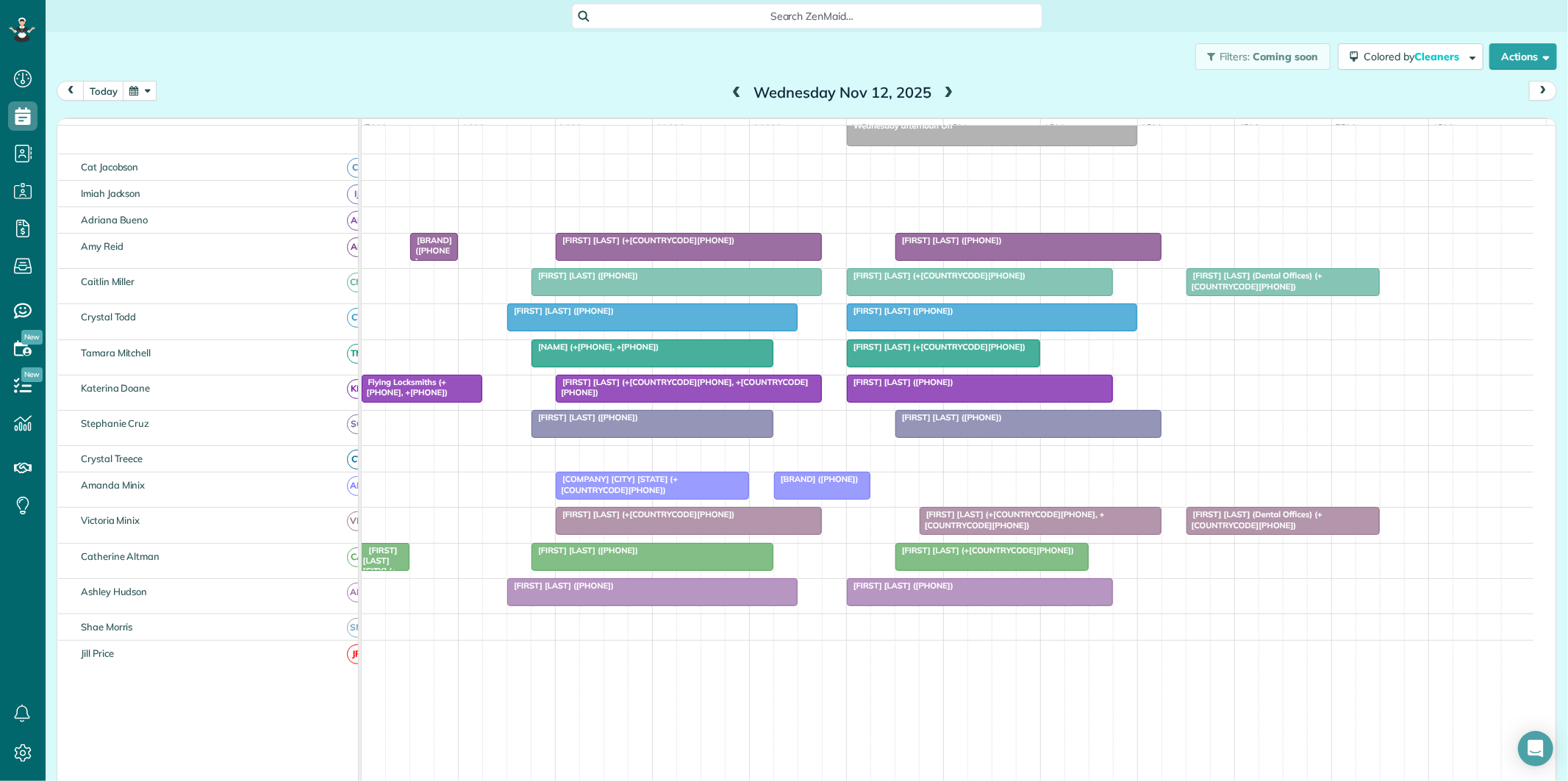 click on "[FIRST] [LAST] ([PHONE])" at bounding box center (948, 417) 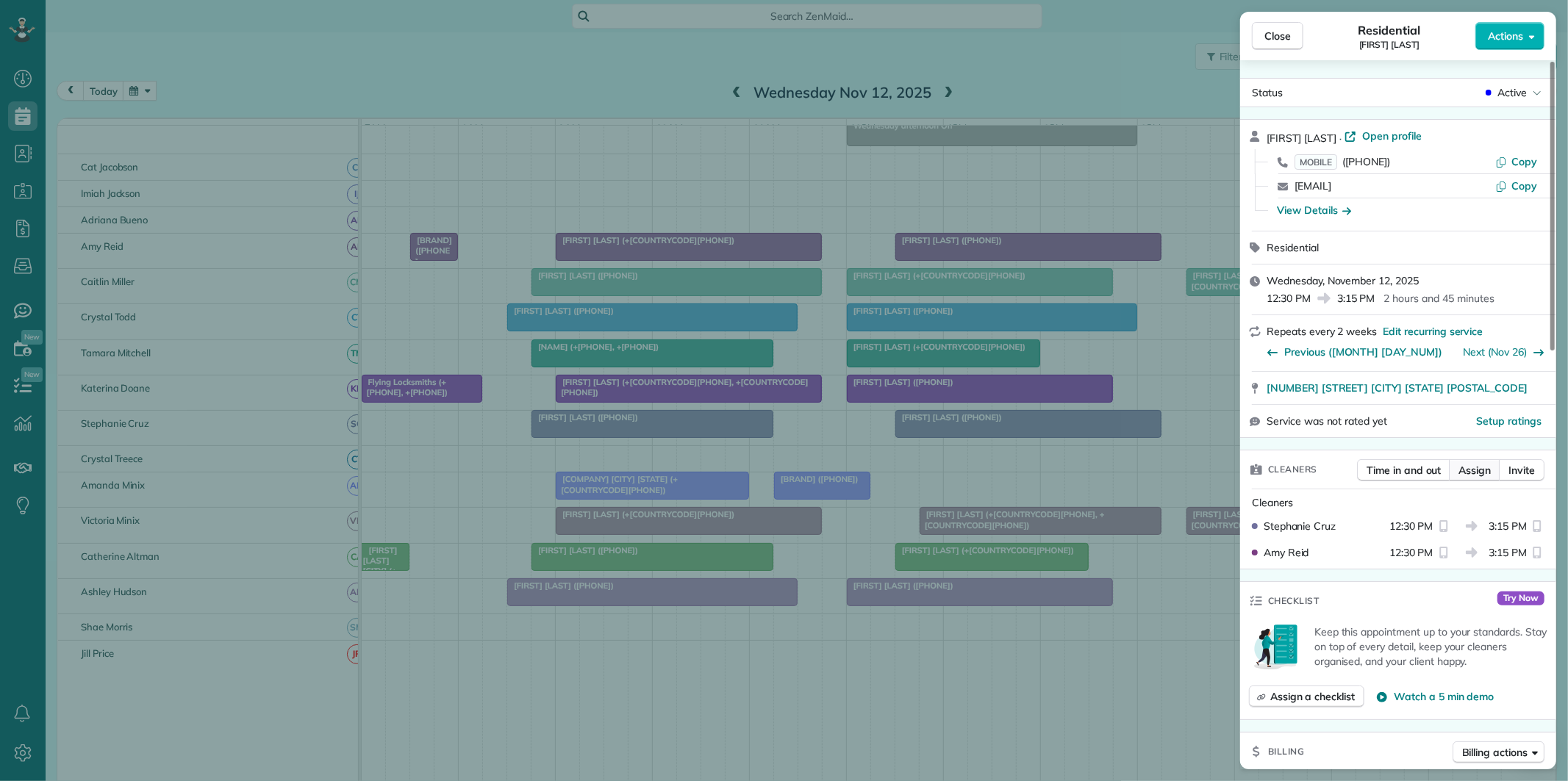 click on "Assign" at bounding box center [1475, 470] 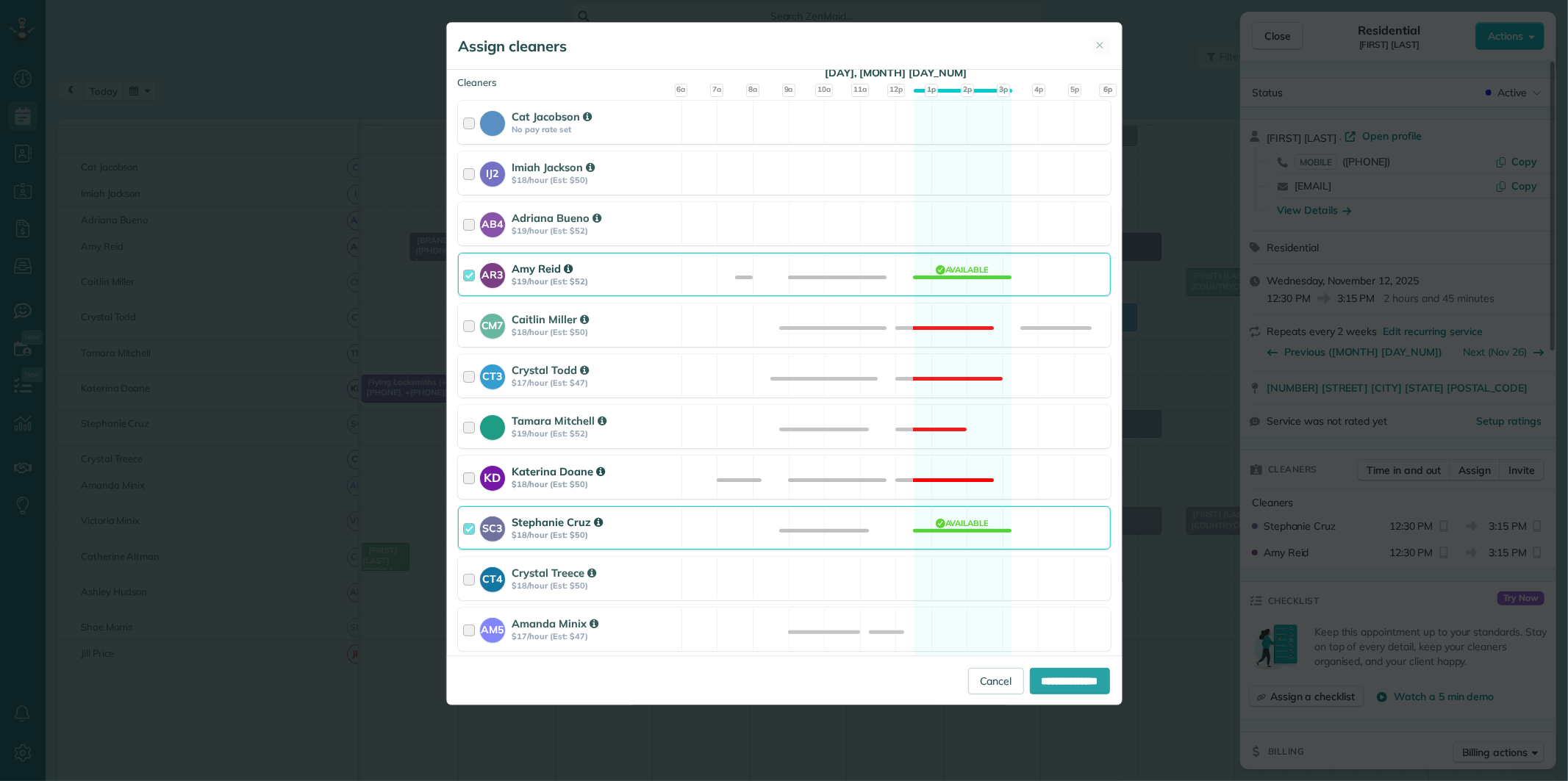 scroll, scrollTop: 326, scrollLeft: 0, axis: vertical 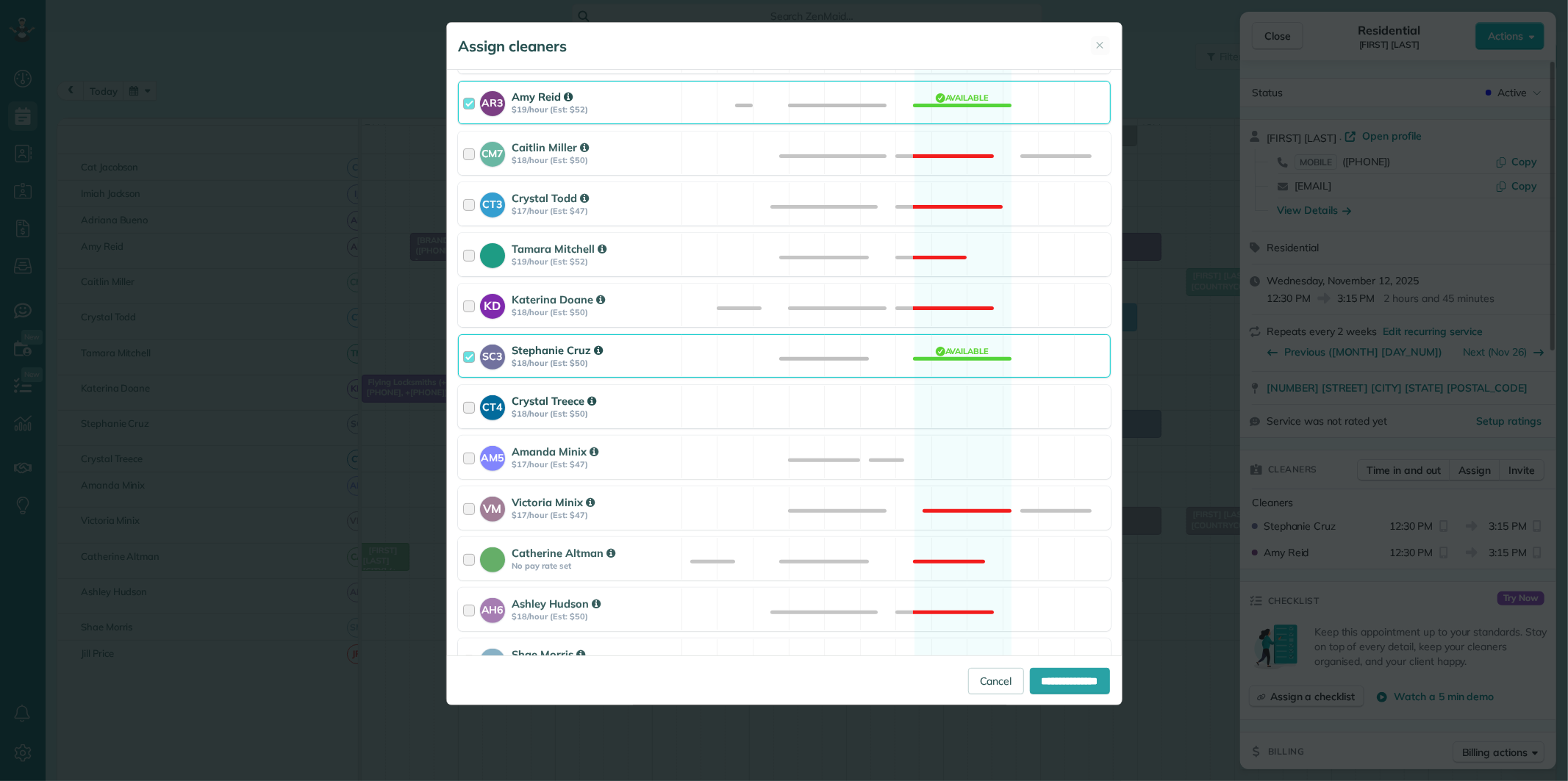 click on "[FIRST] [LAST]" at bounding box center [784, 406] 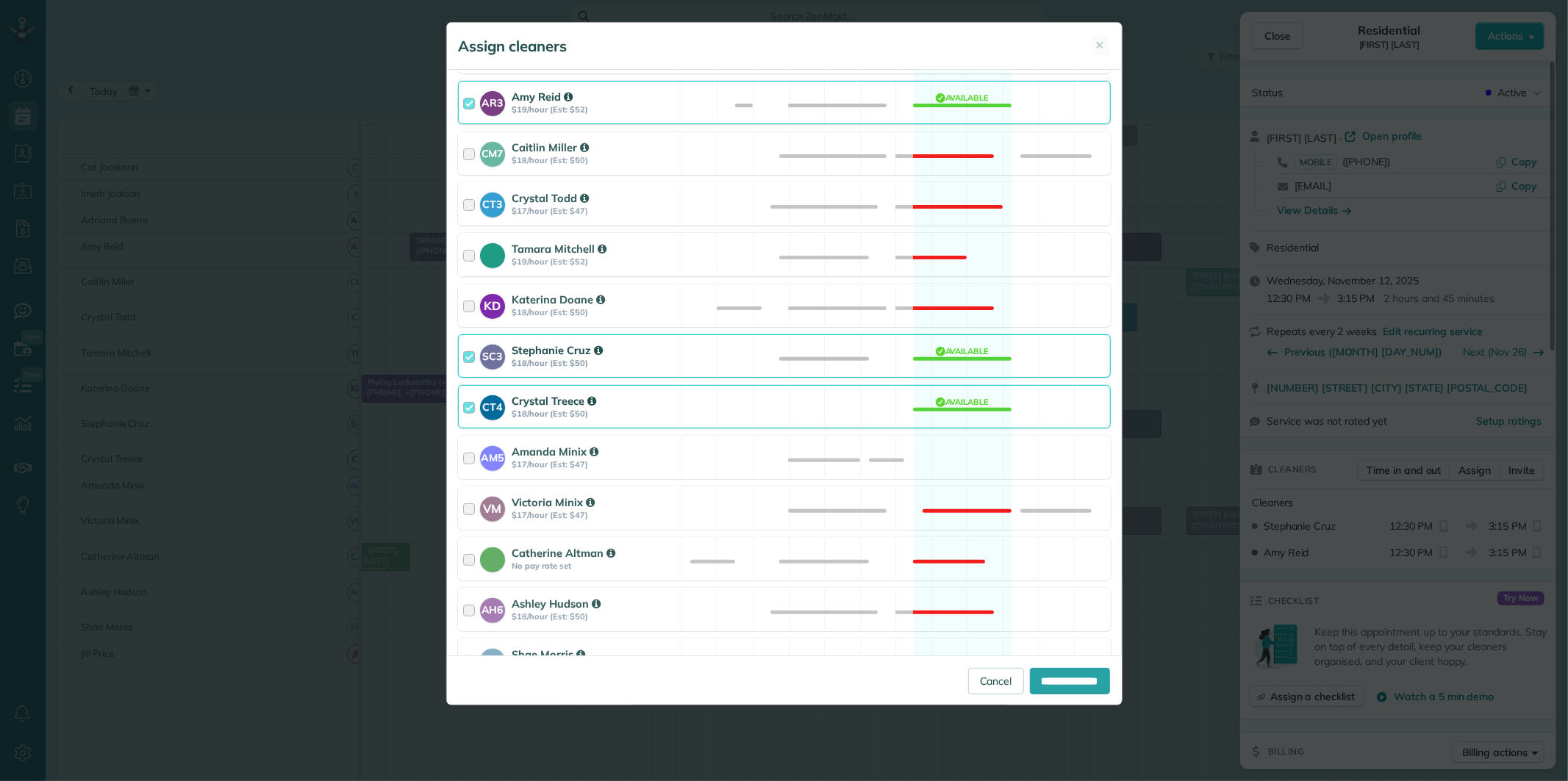 click on "[NAME]
$18/hour (Est: $50)
Available" at bounding box center (784, 356) 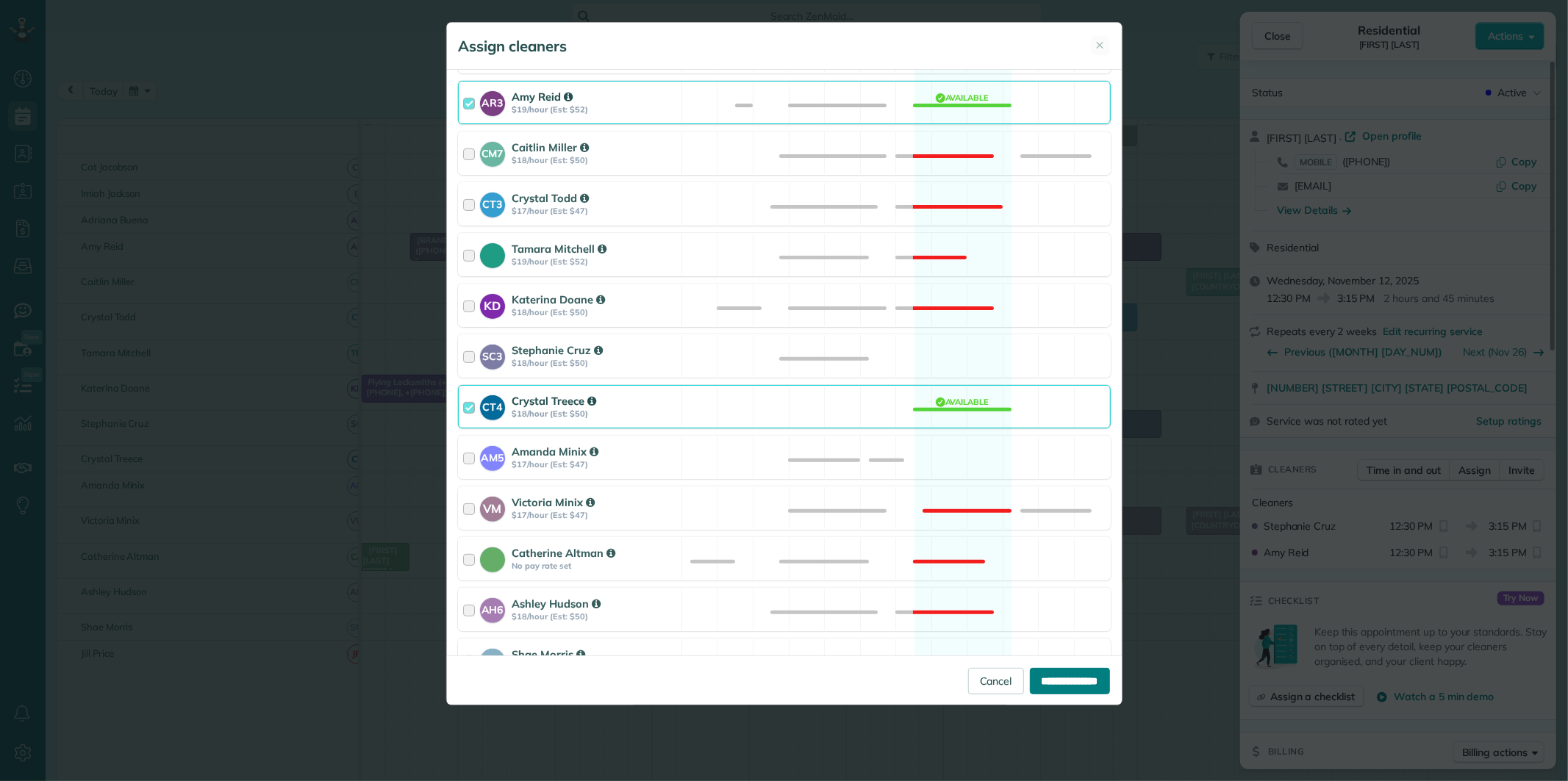 click on "**********" at bounding box center [1070, 681] 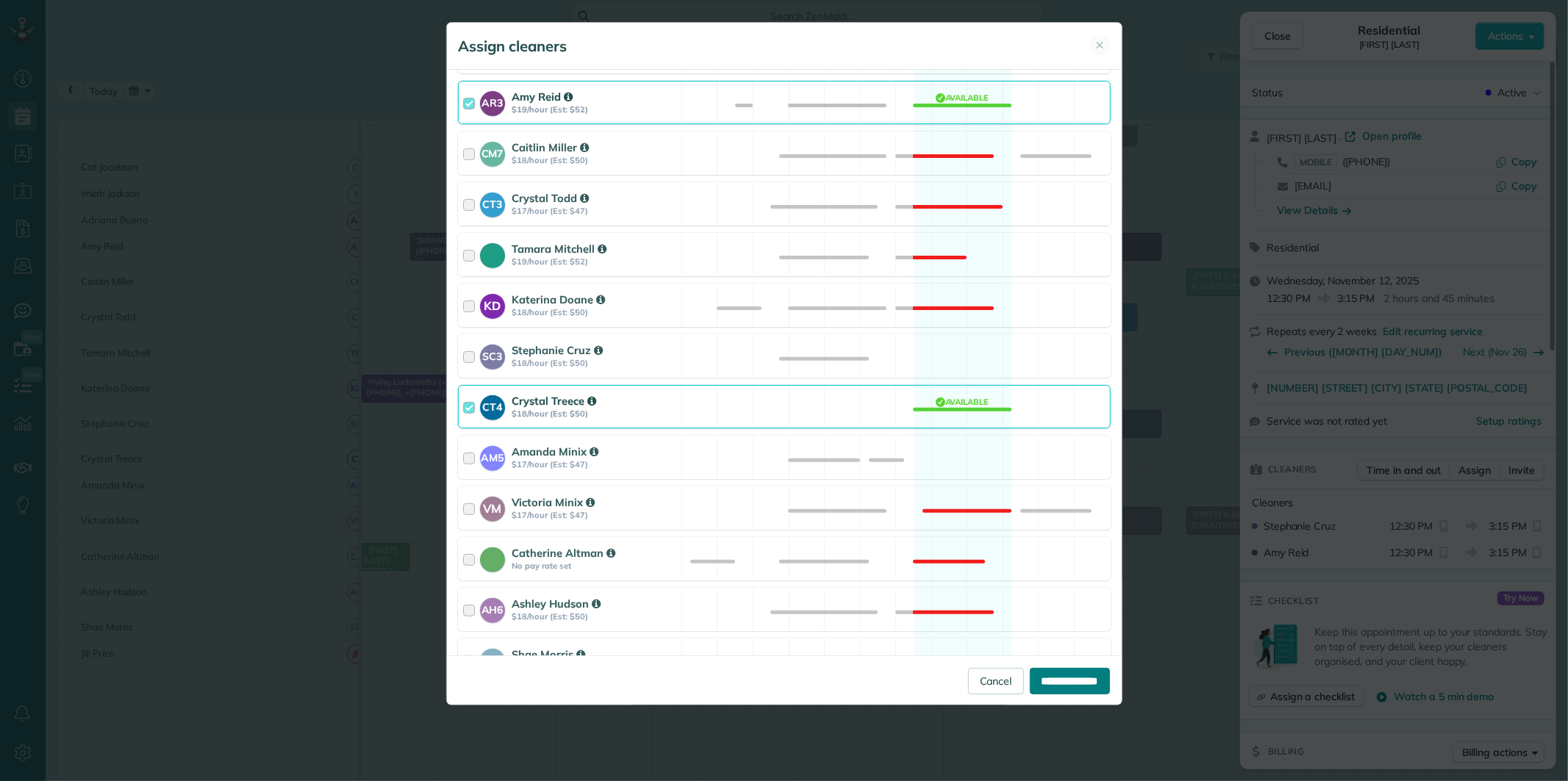 type on "**********" 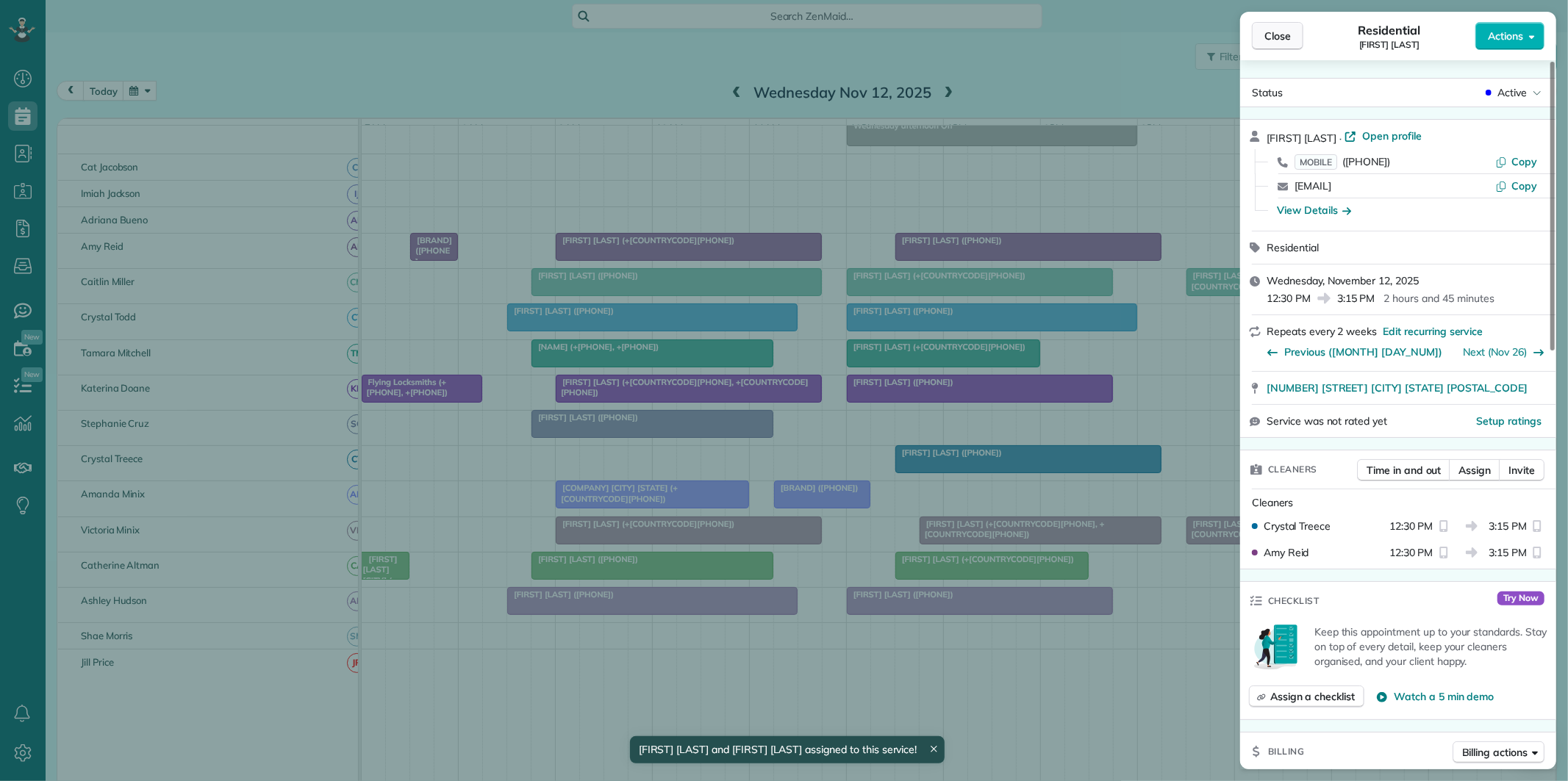 click on "Close" at bounding box center (1278, 36) 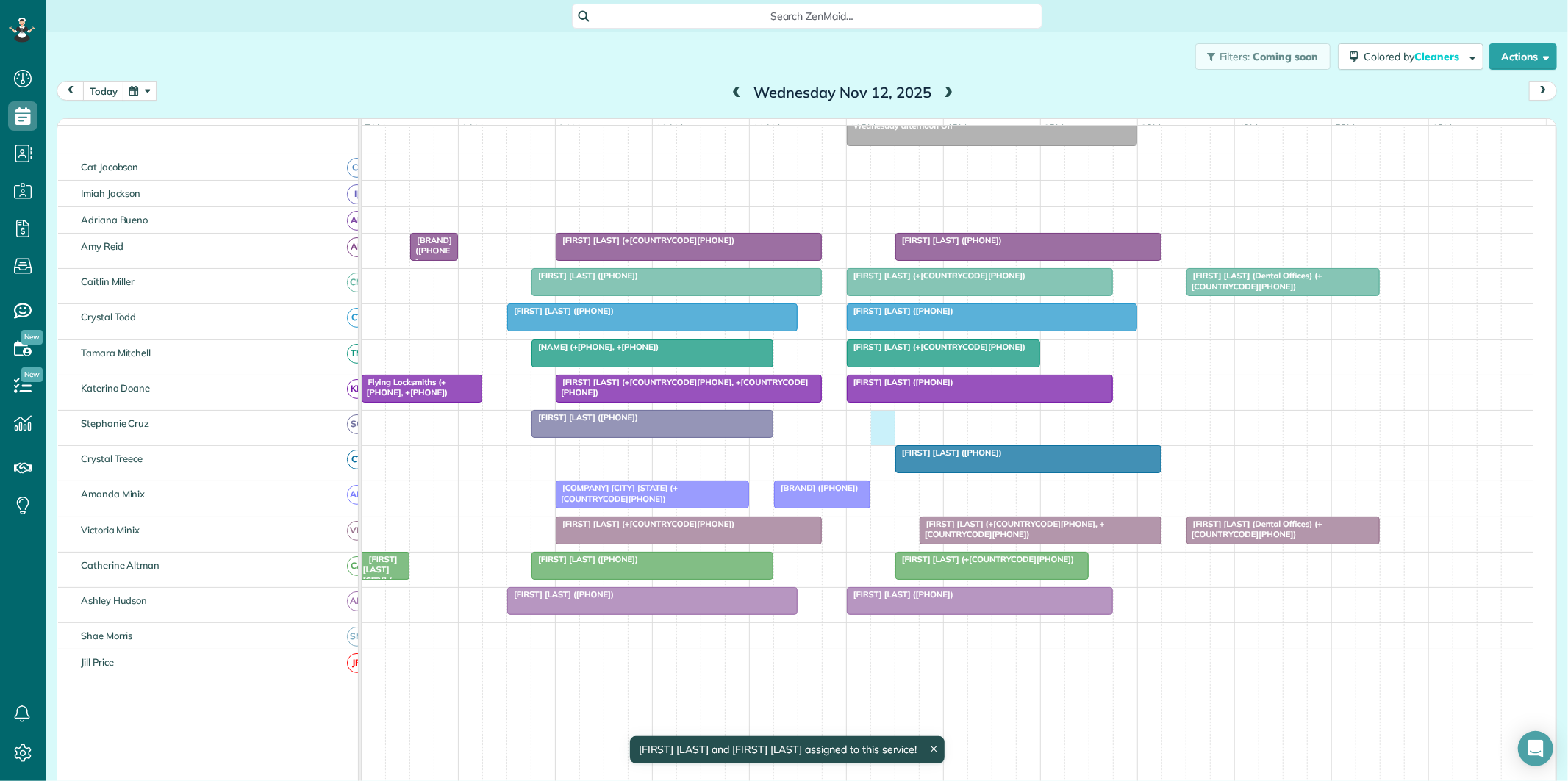 click on "[FIRST] [LAST] ([PHONE])" at bounding box center (948, 428) 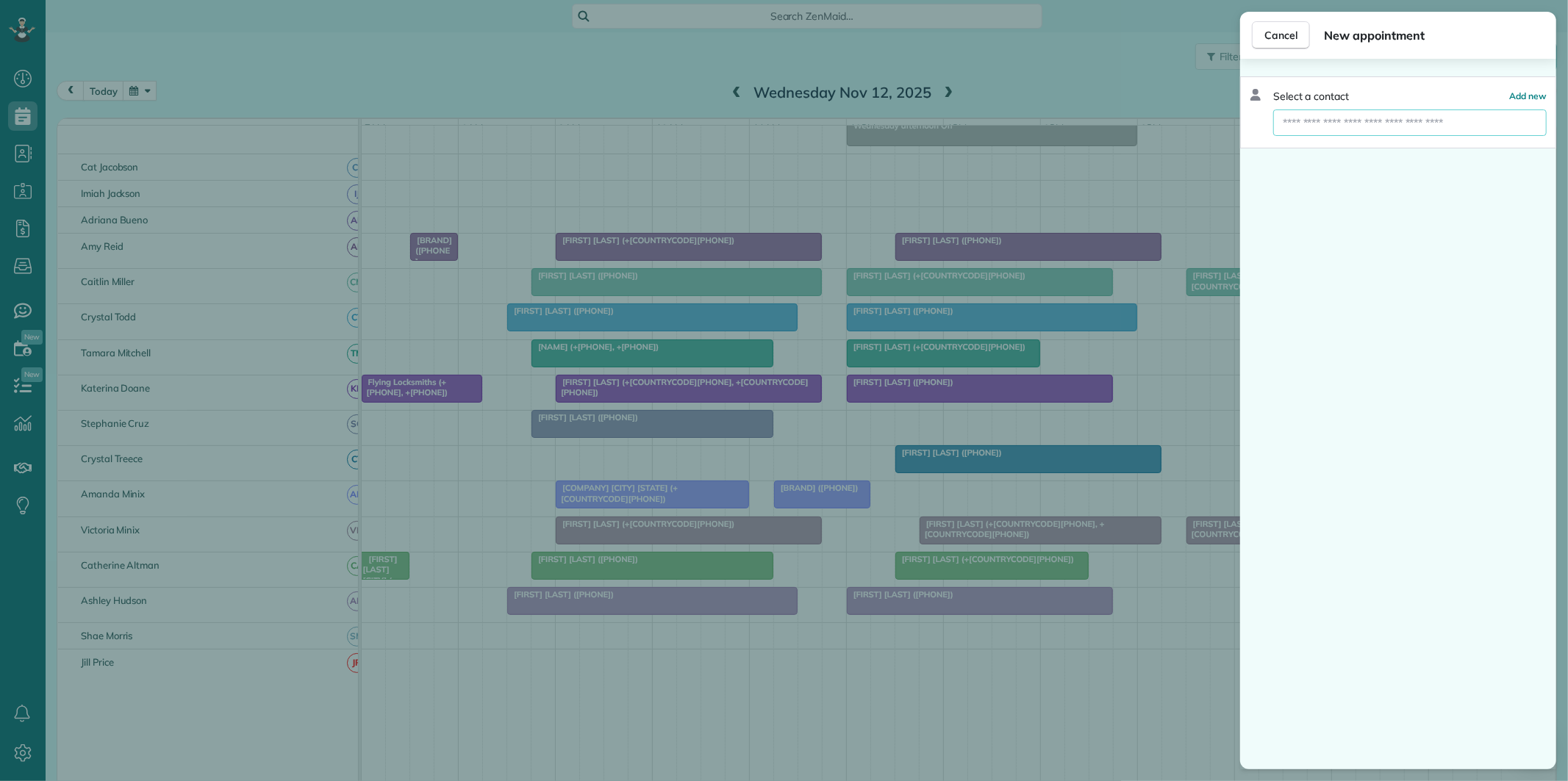 click at bounding box center (1410, 123) 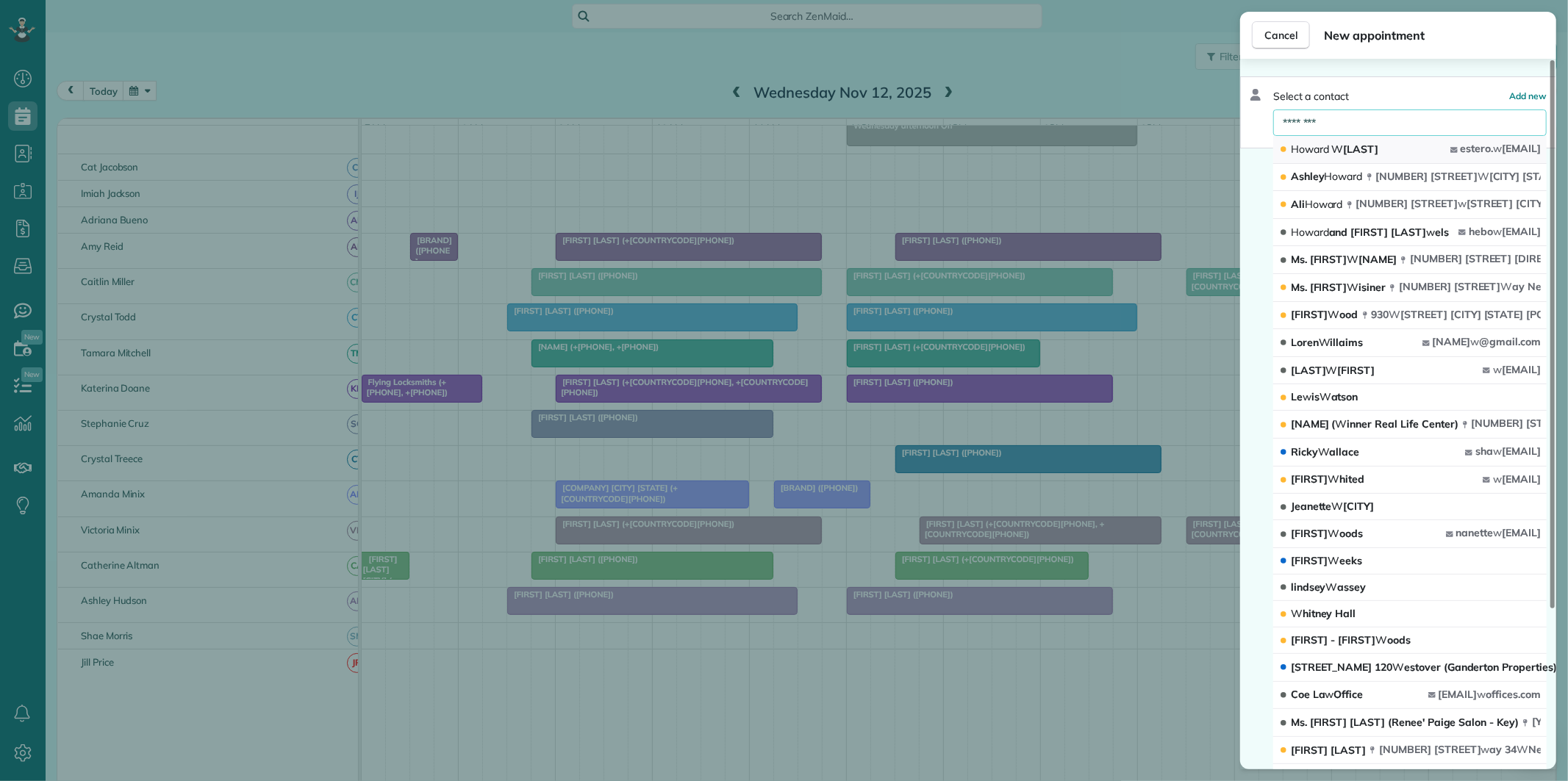 type on "********" 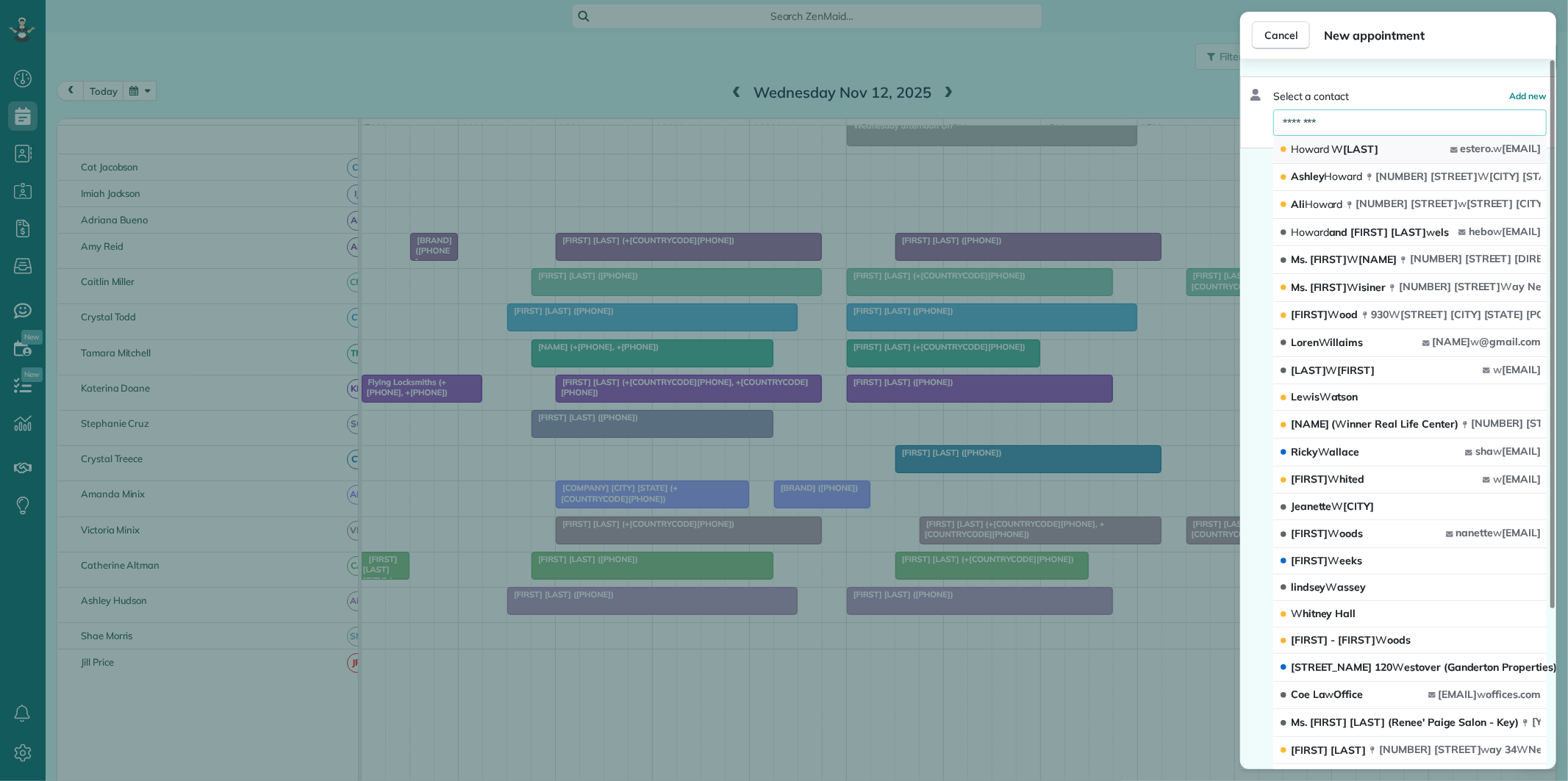 click on "W" 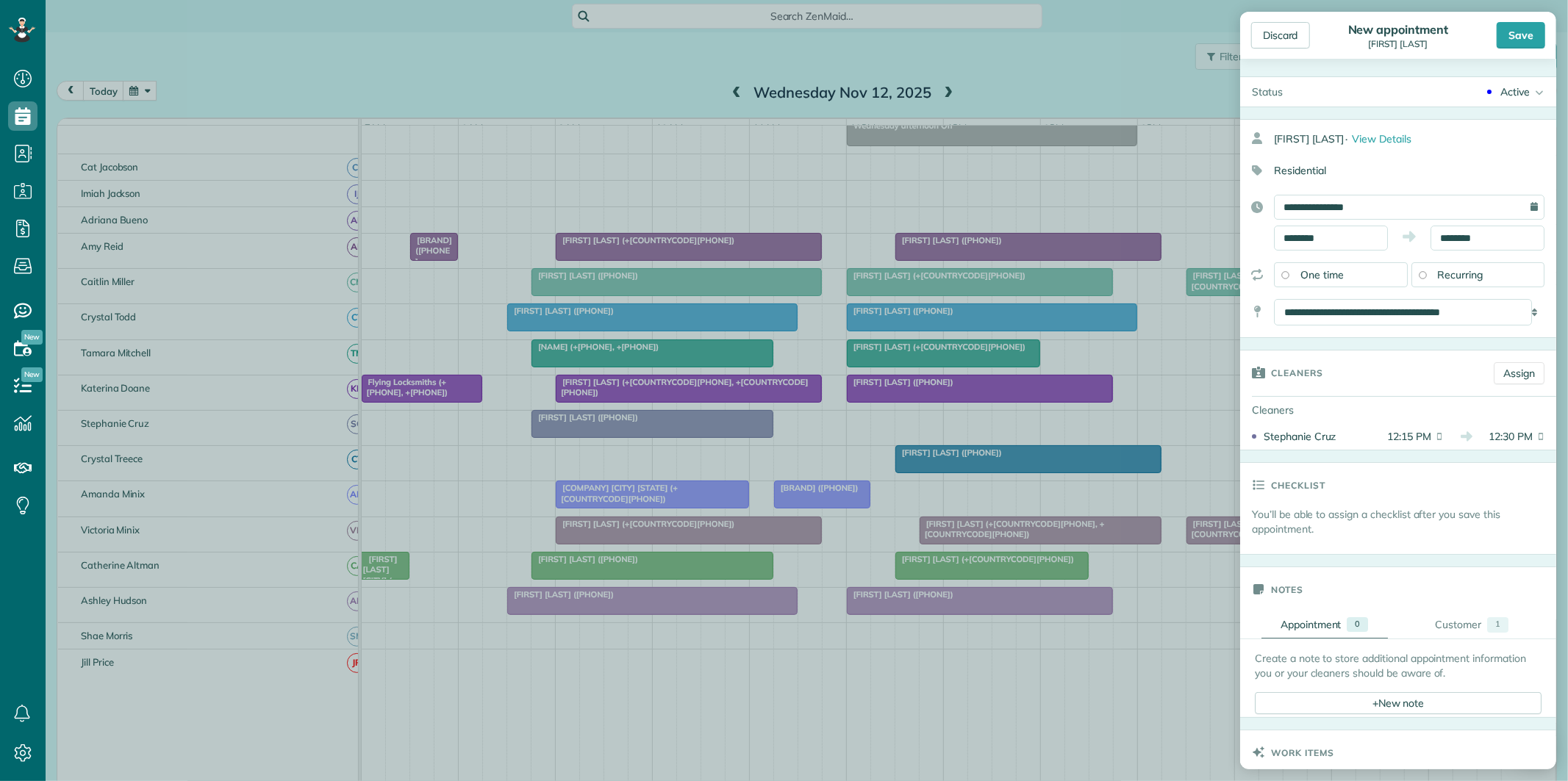 click on "Recurring" at bounding box center [1478, 275] 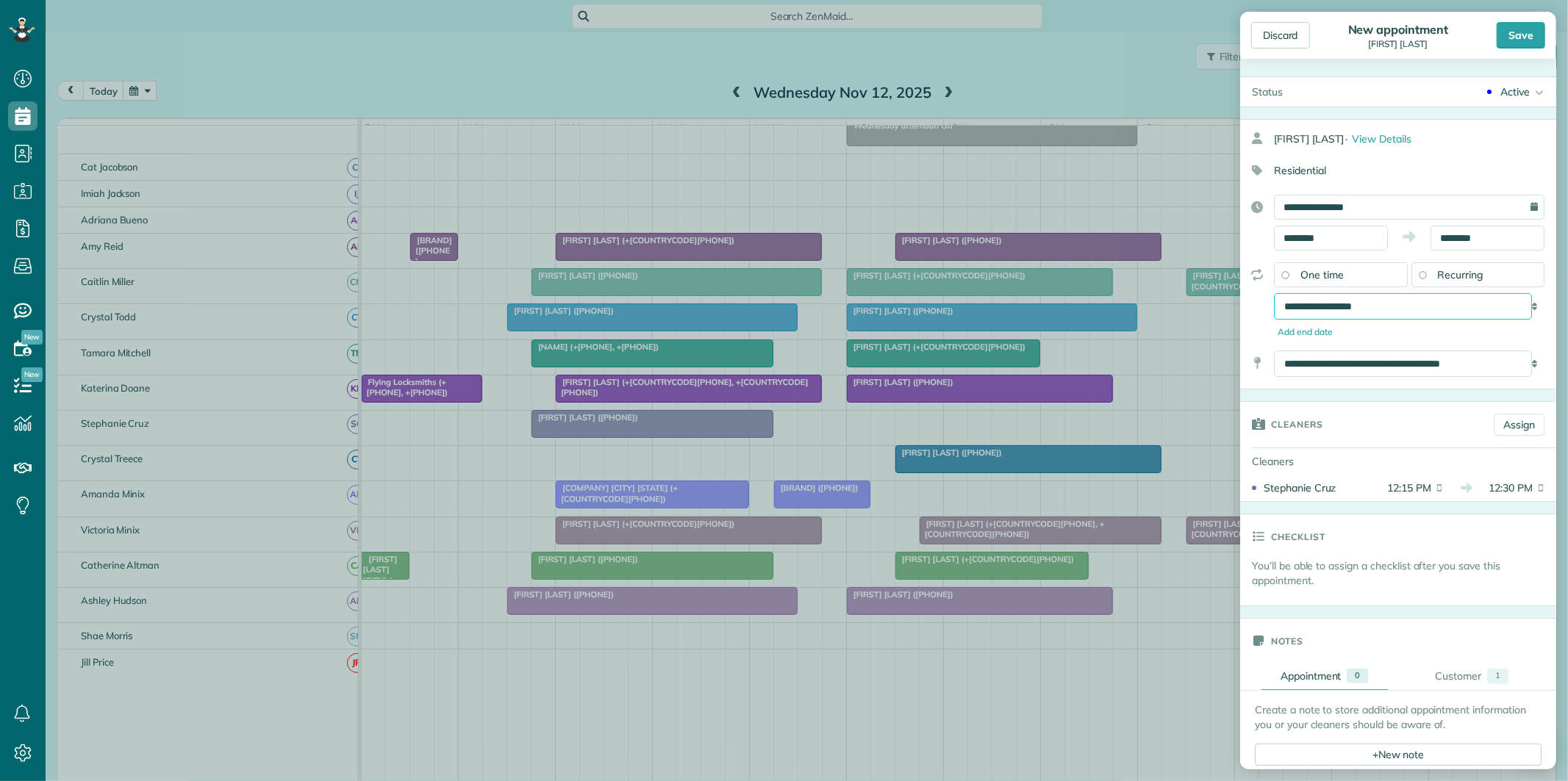 click on "**********" at bounding box center [1403, 306] 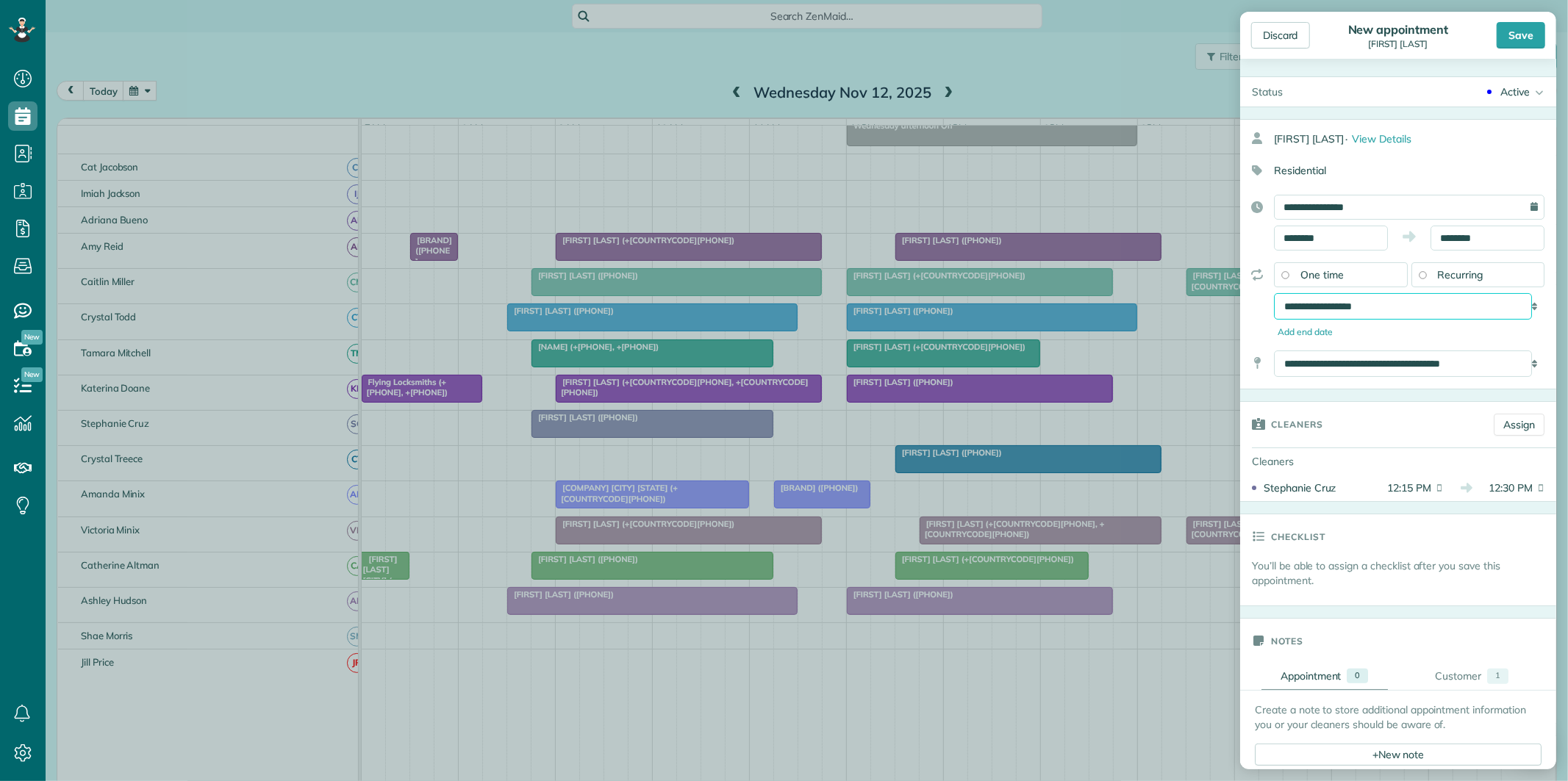 select on "**********" 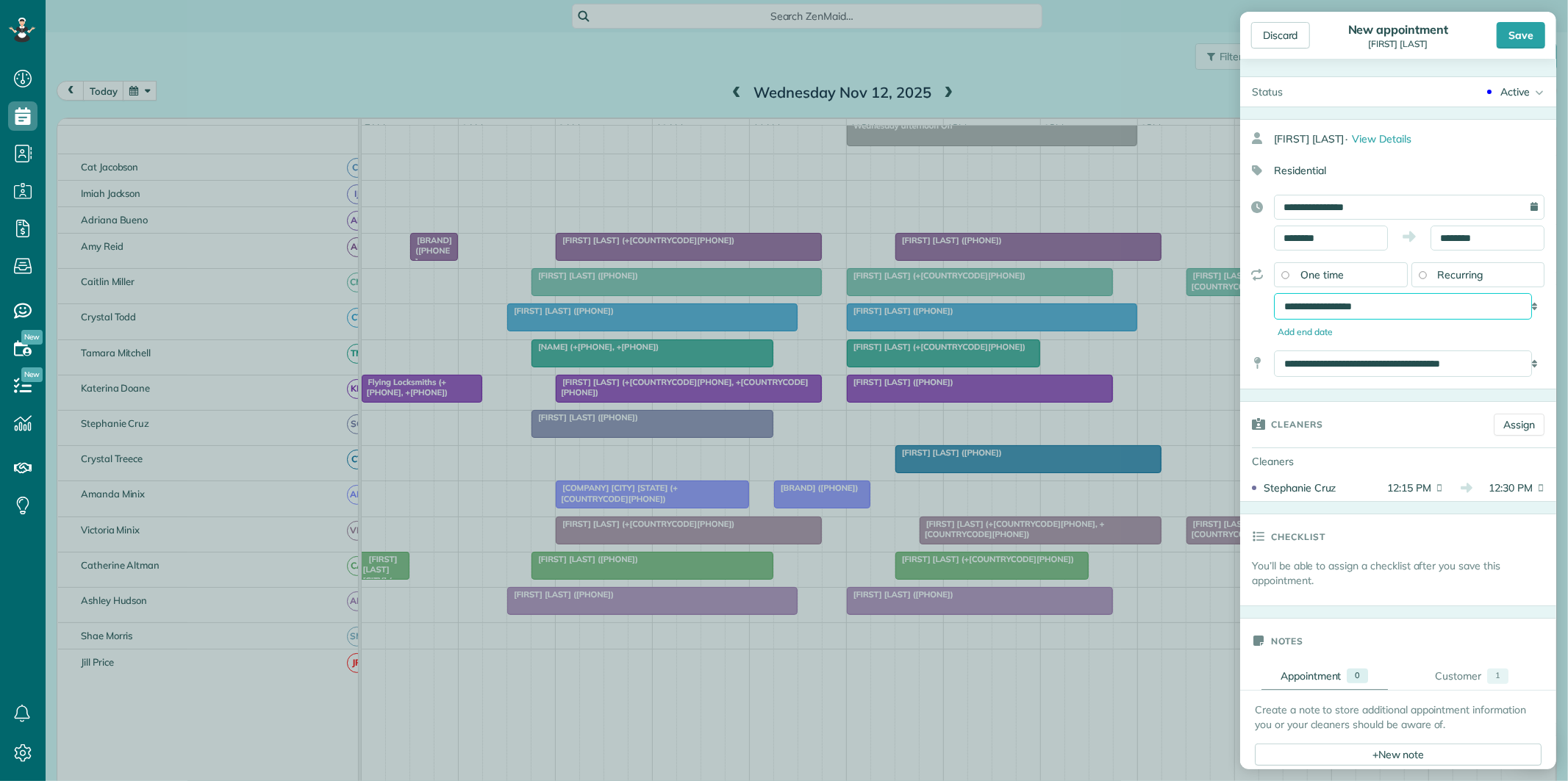 click on "**********" at bounding box center (1403, 306) 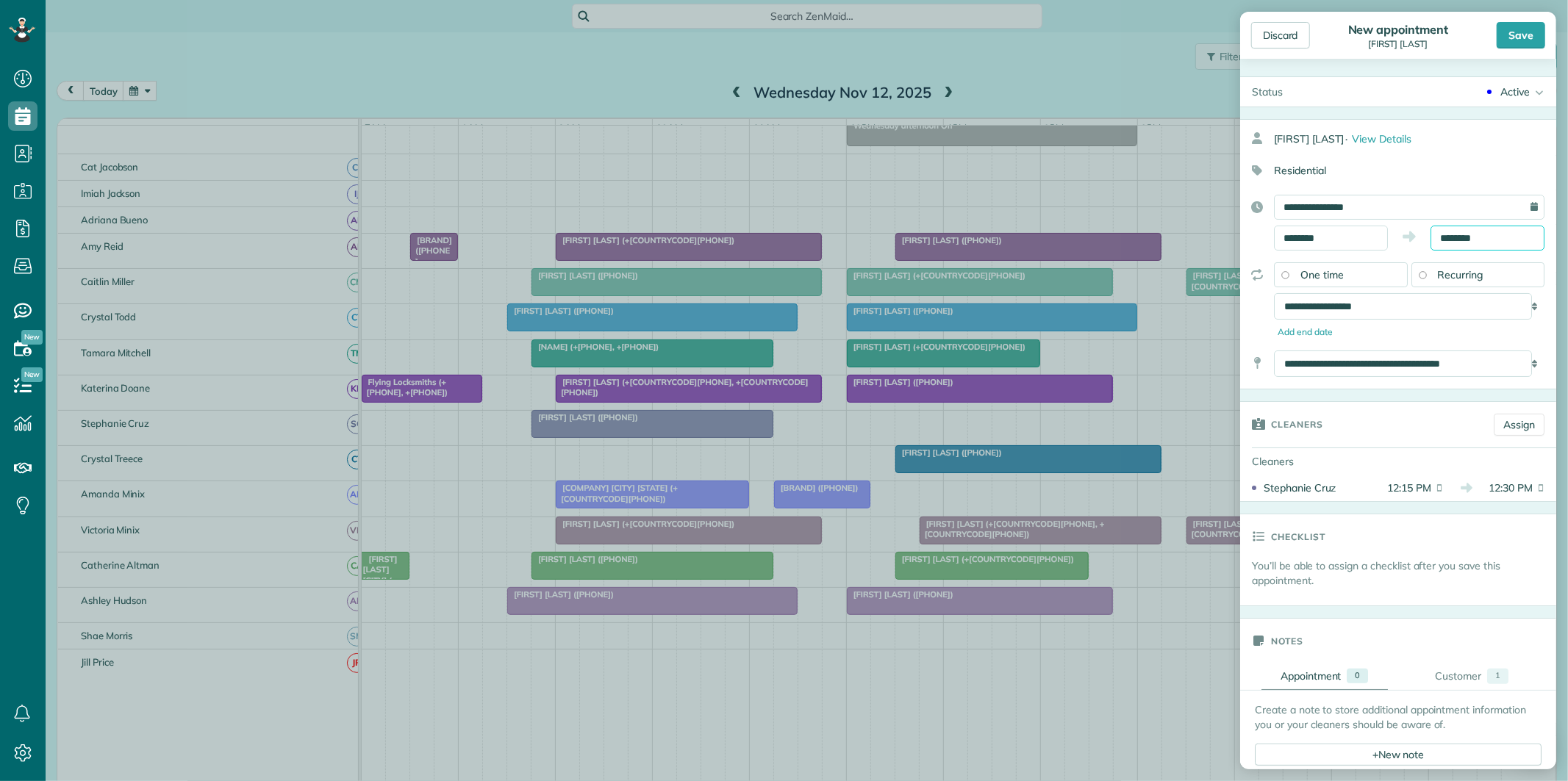click on "********" at bounding box center (1487, 238) 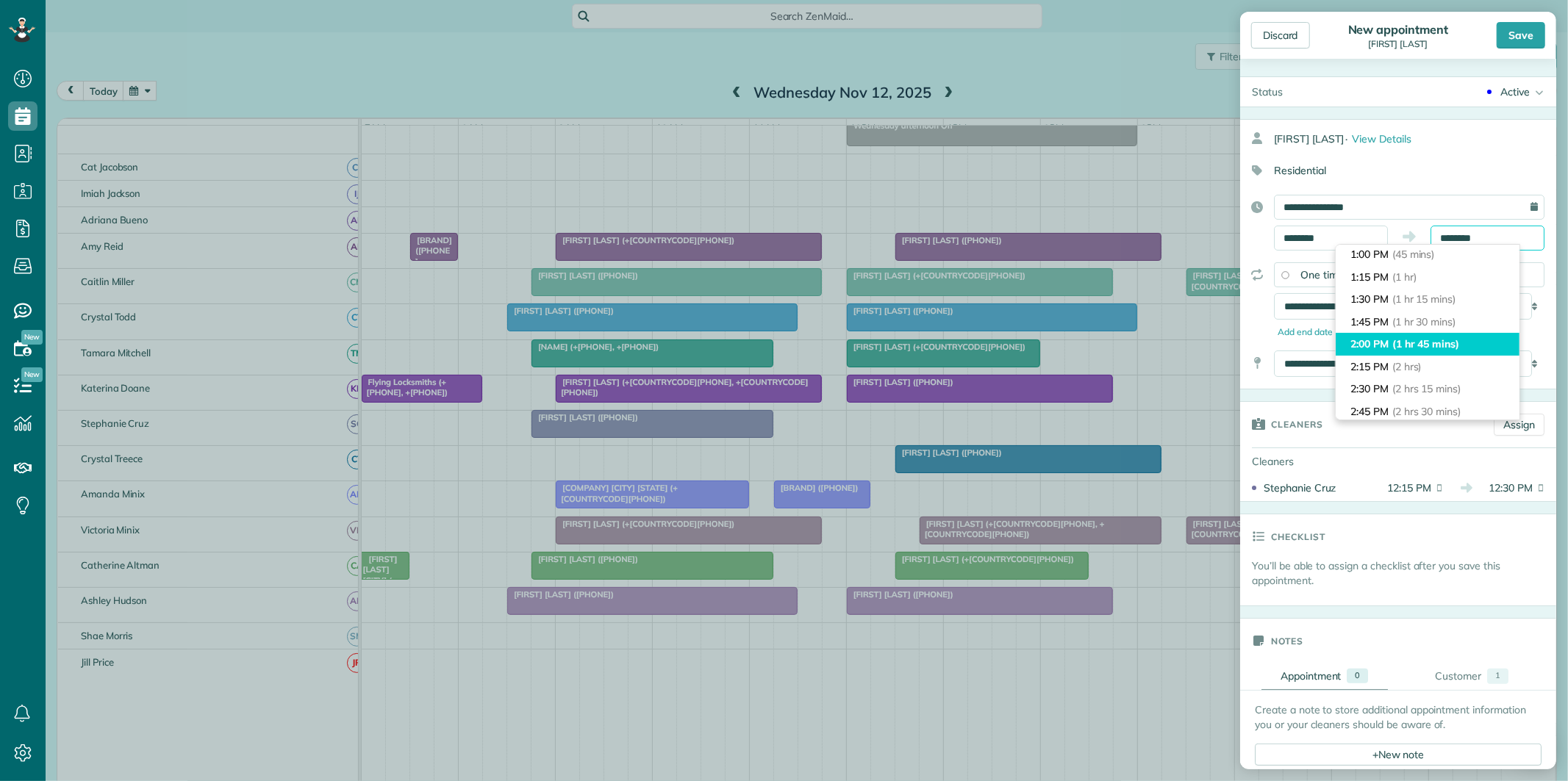 scroll, scrollTop: 163, scrollLeft: 0, axis: vertical 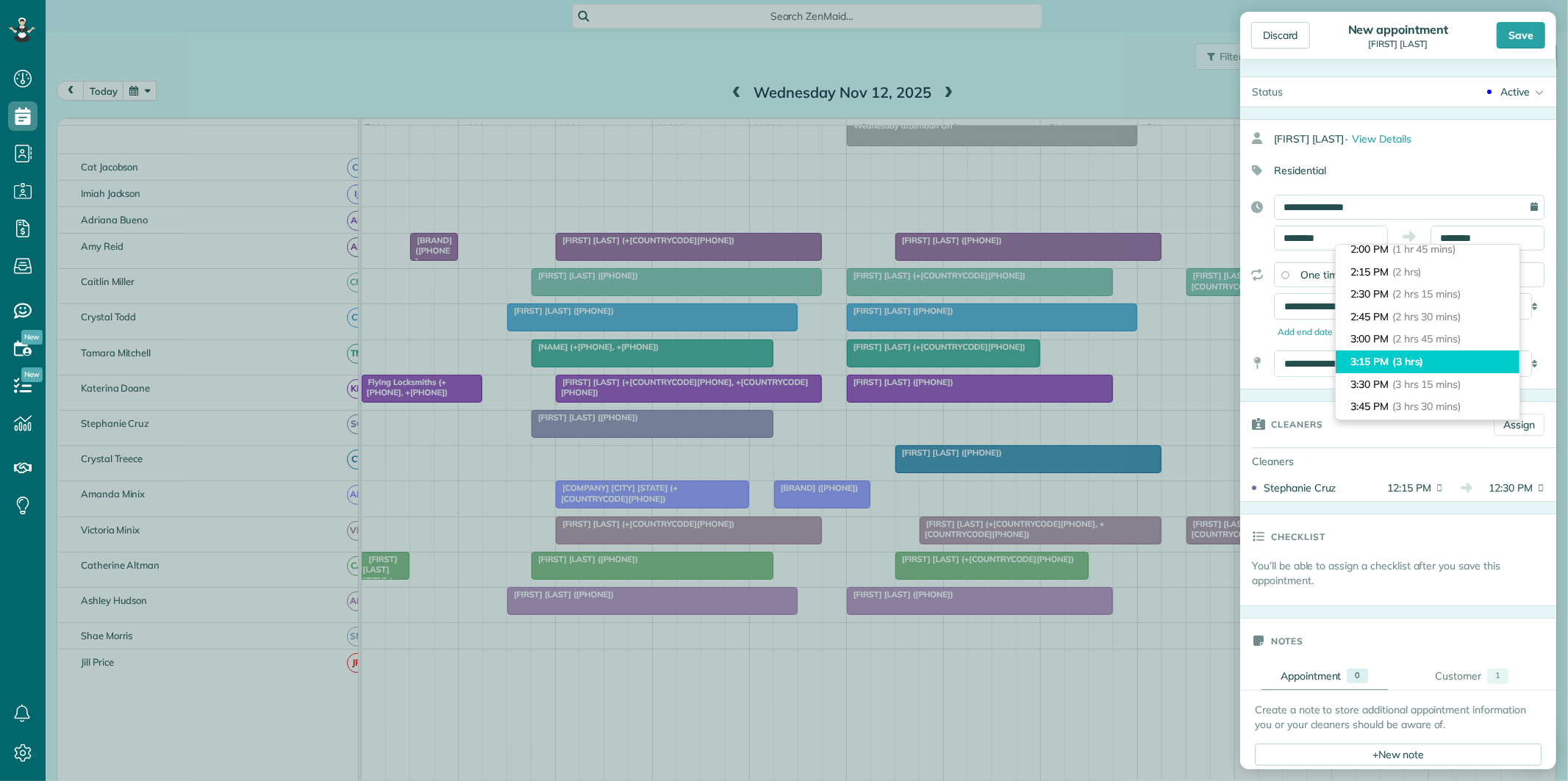 type on "*******" 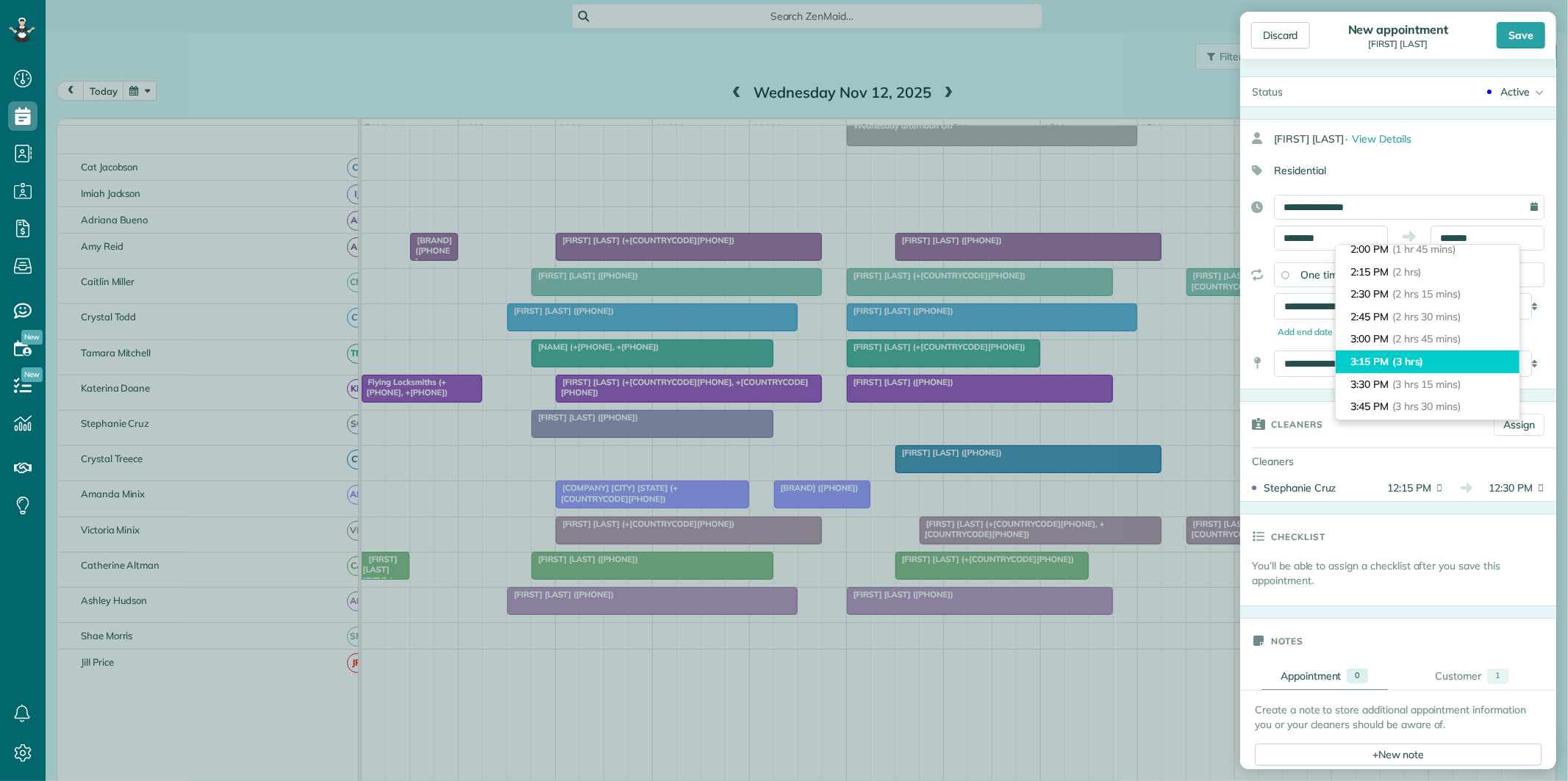 click on "3:15 PM  (3 hrs)" at bounding box center [1428, 361] 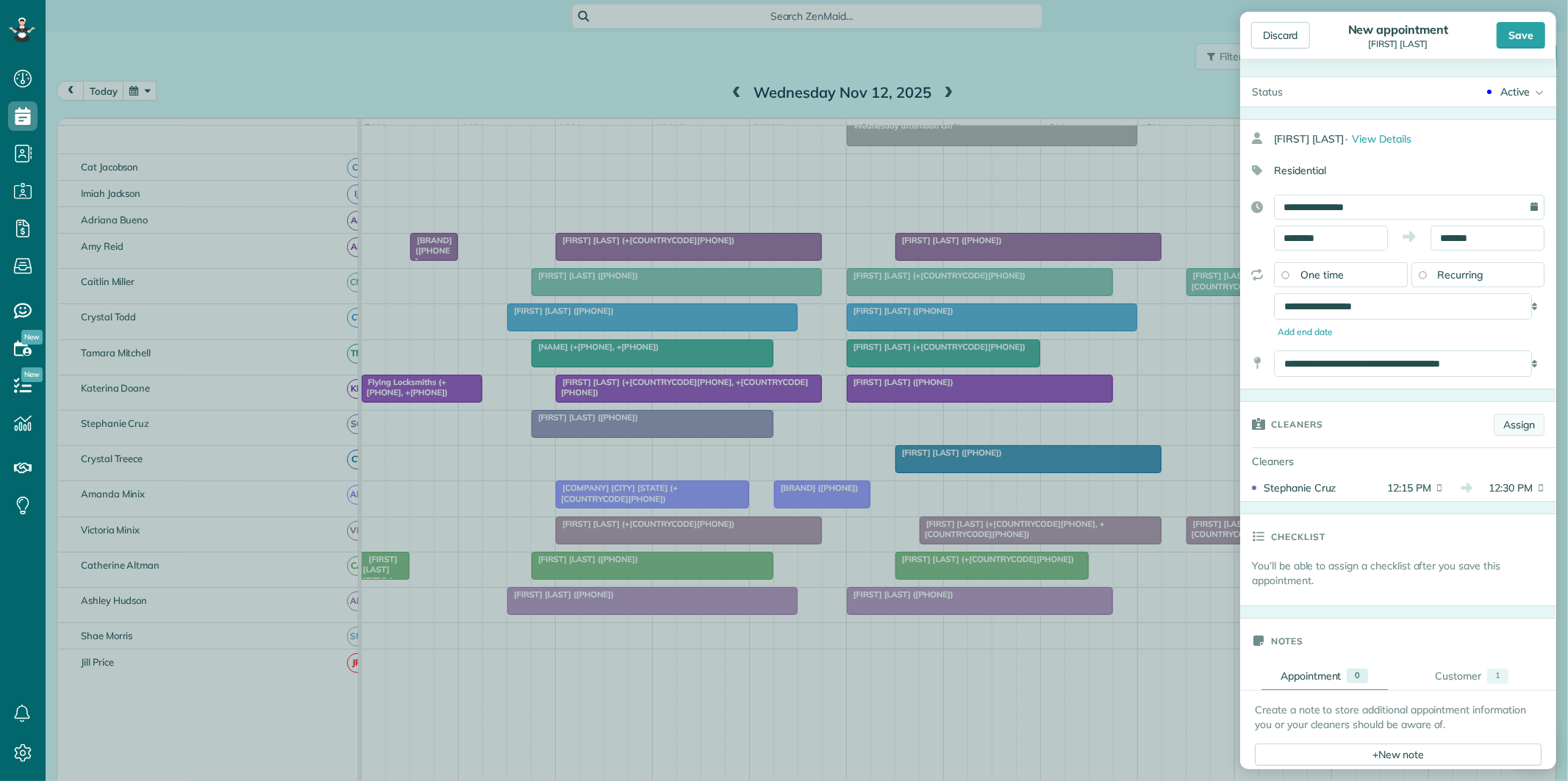 click on "Assign" at bounding box center [1519, 425] 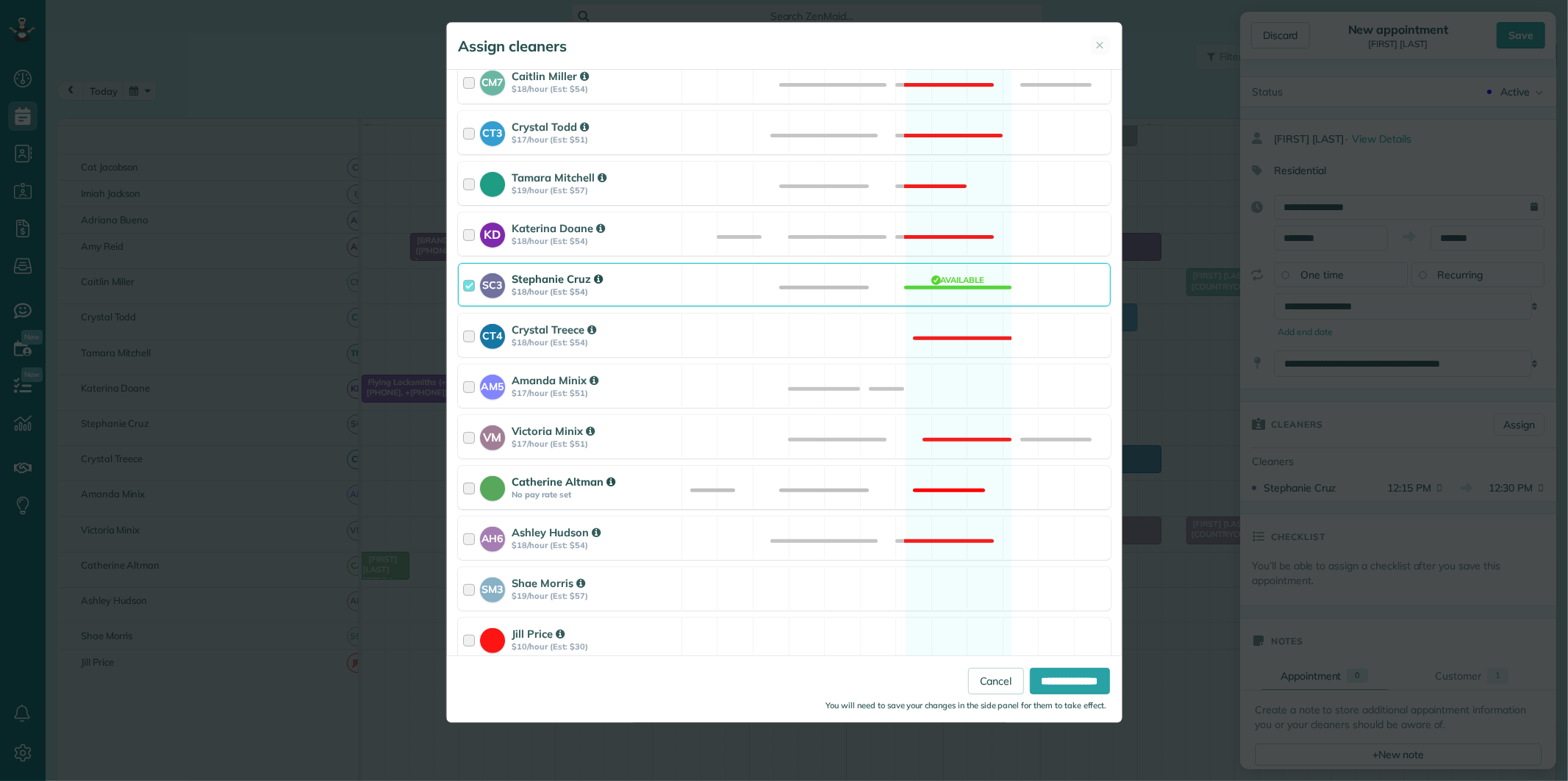 scroll, scrollTop: 408, scrollLeft: 0, axis: vertical 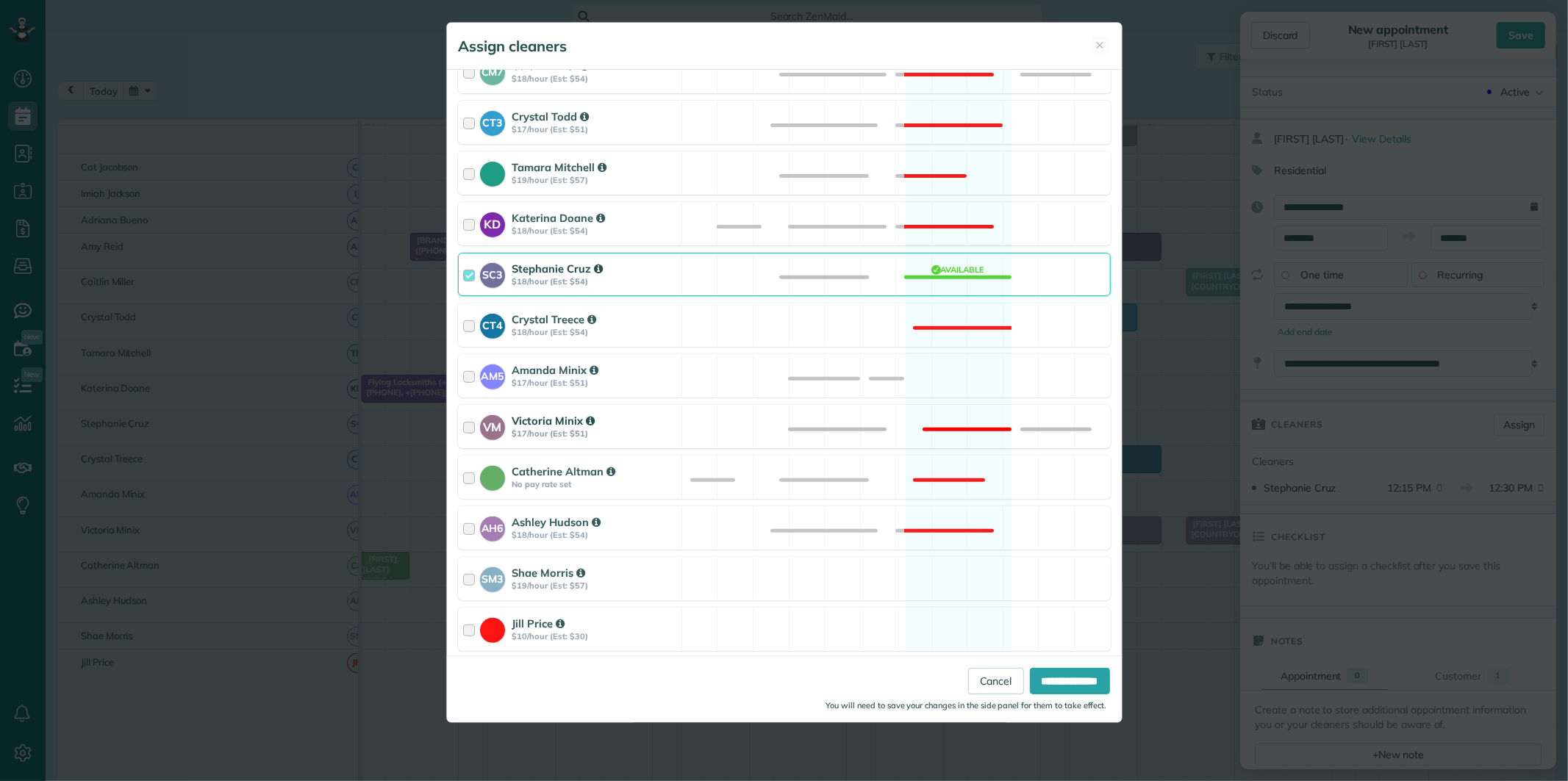 drag, startPoint x: 975, startPoint y: 370, endPoint x: 1004, endPoint y: 407, distance: 47.010637 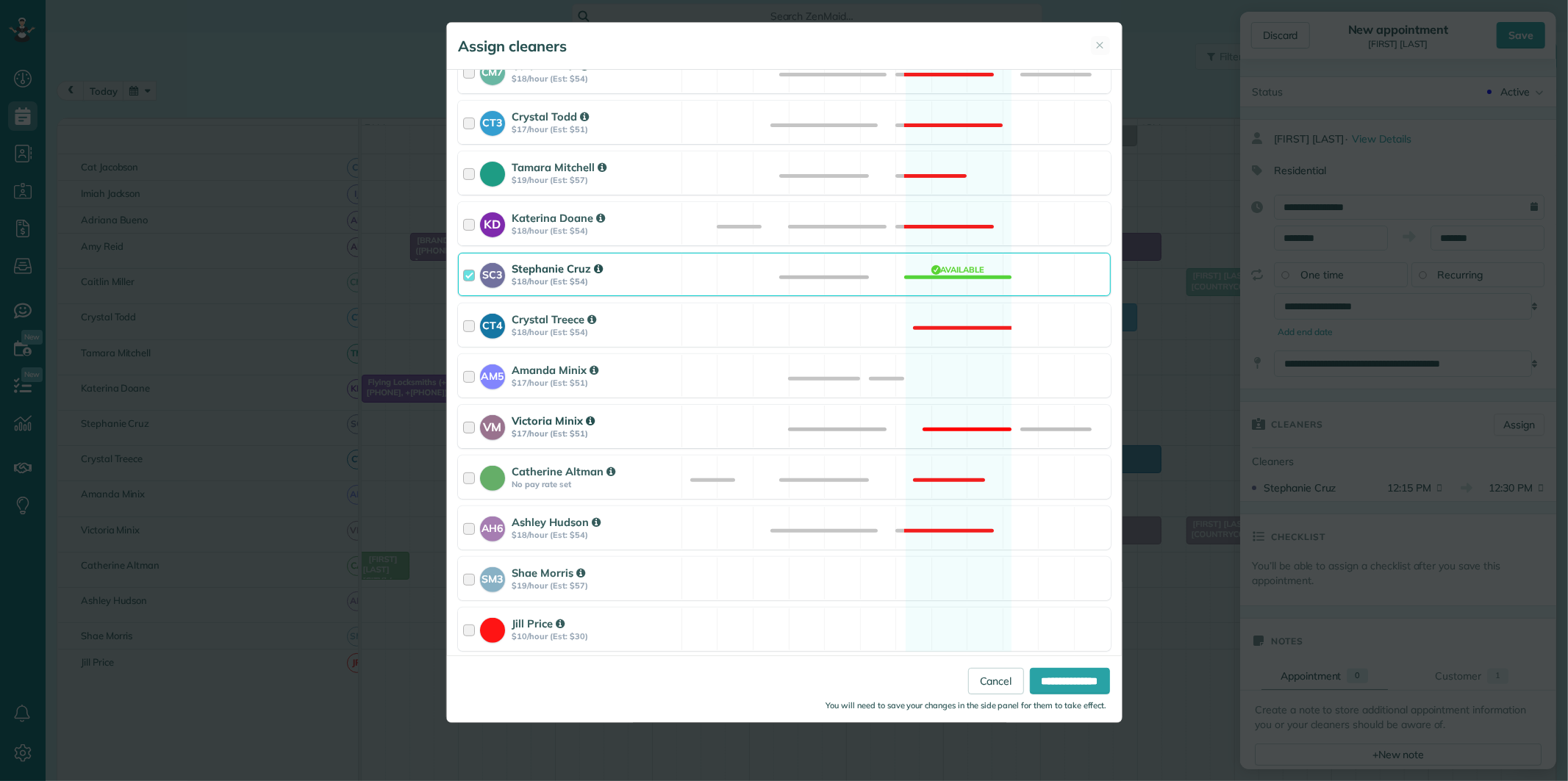 click on "[FIRST] [LAST]" at bounding box center (784, 375) 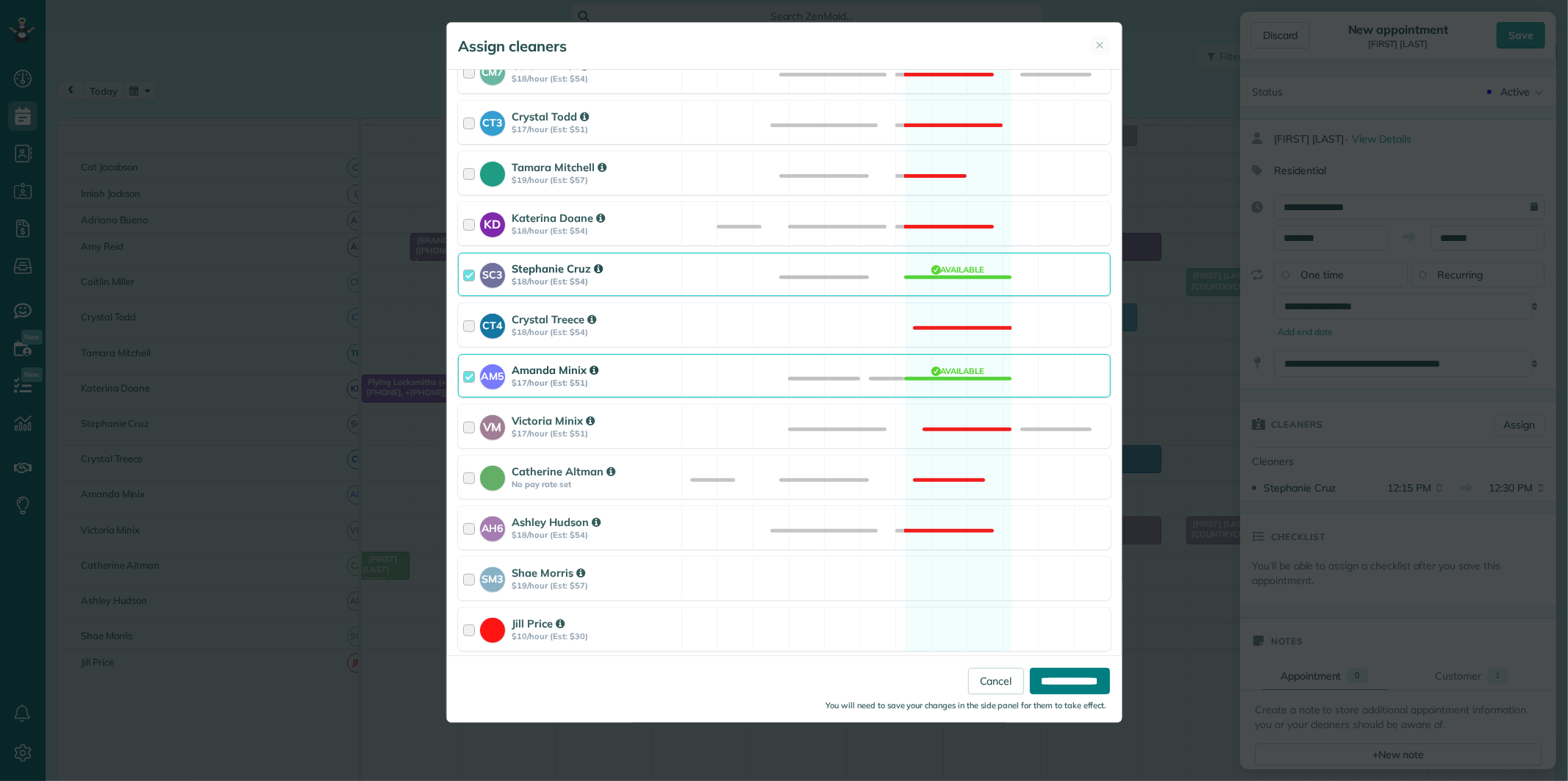 click on "**********" at bounding box center [1070, 681] 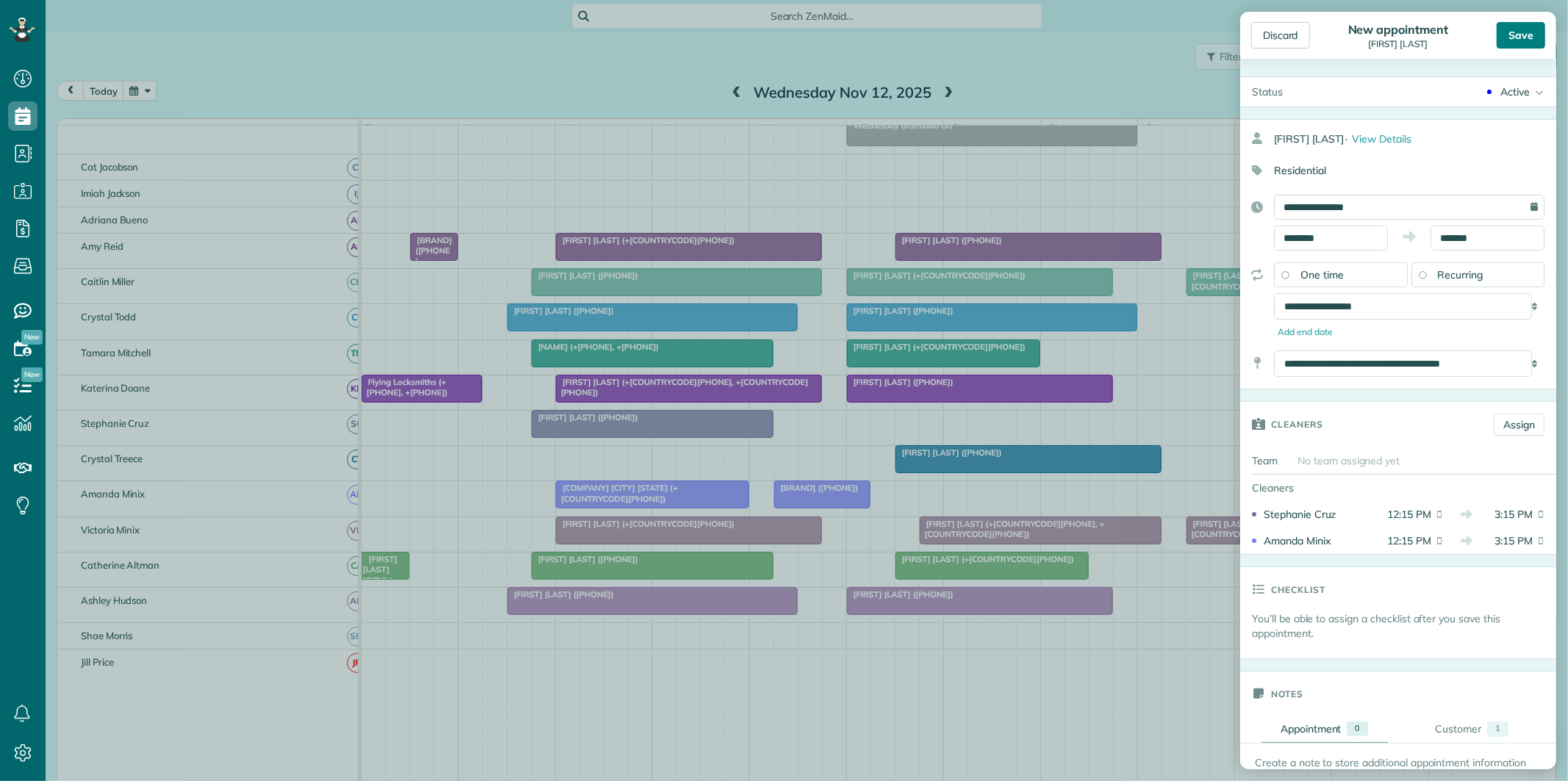 click on "Save" at bounding box center [1521, 35] 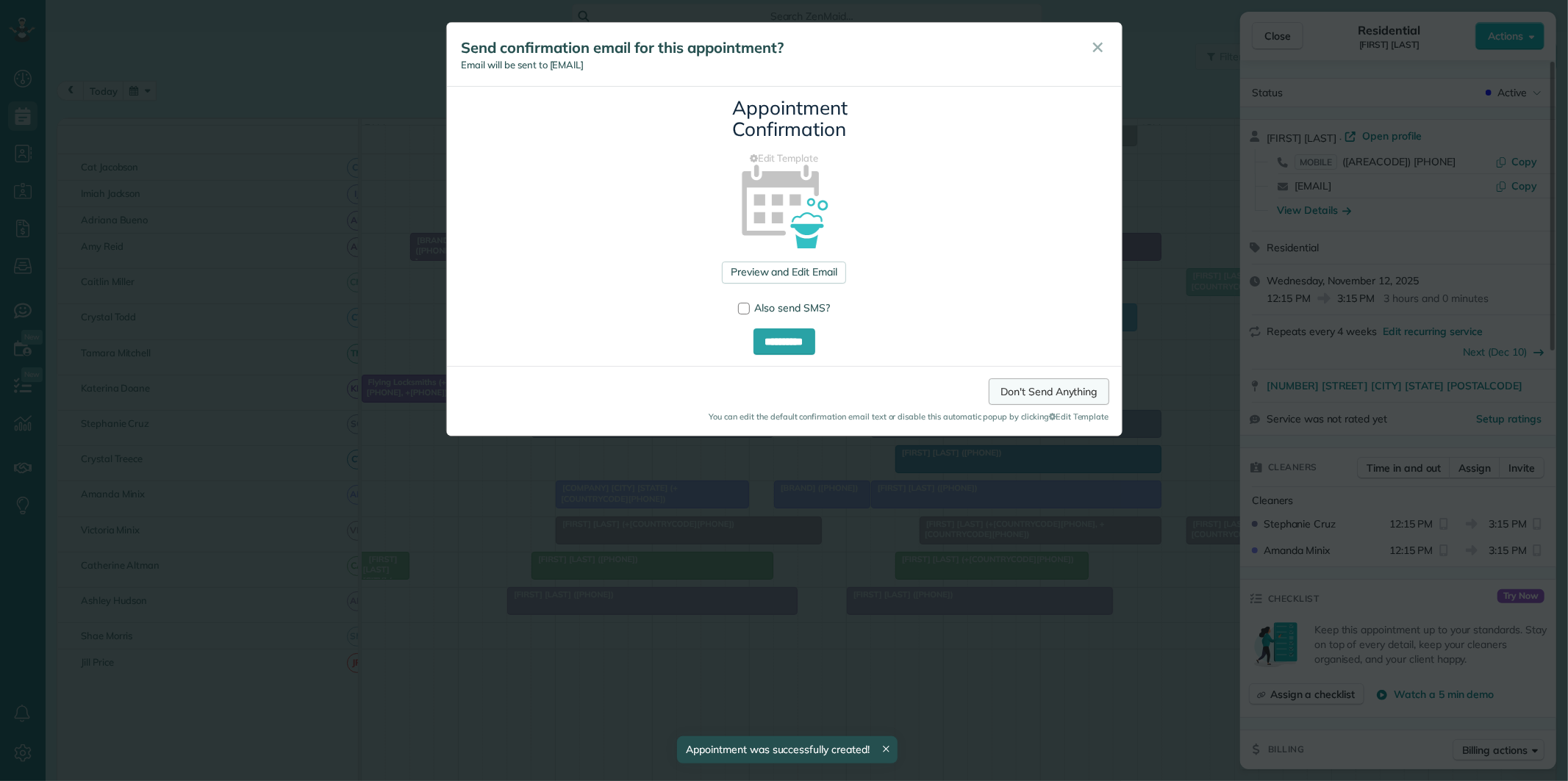 click on "Don't Send Anything" at bounding box center [1048, 392] 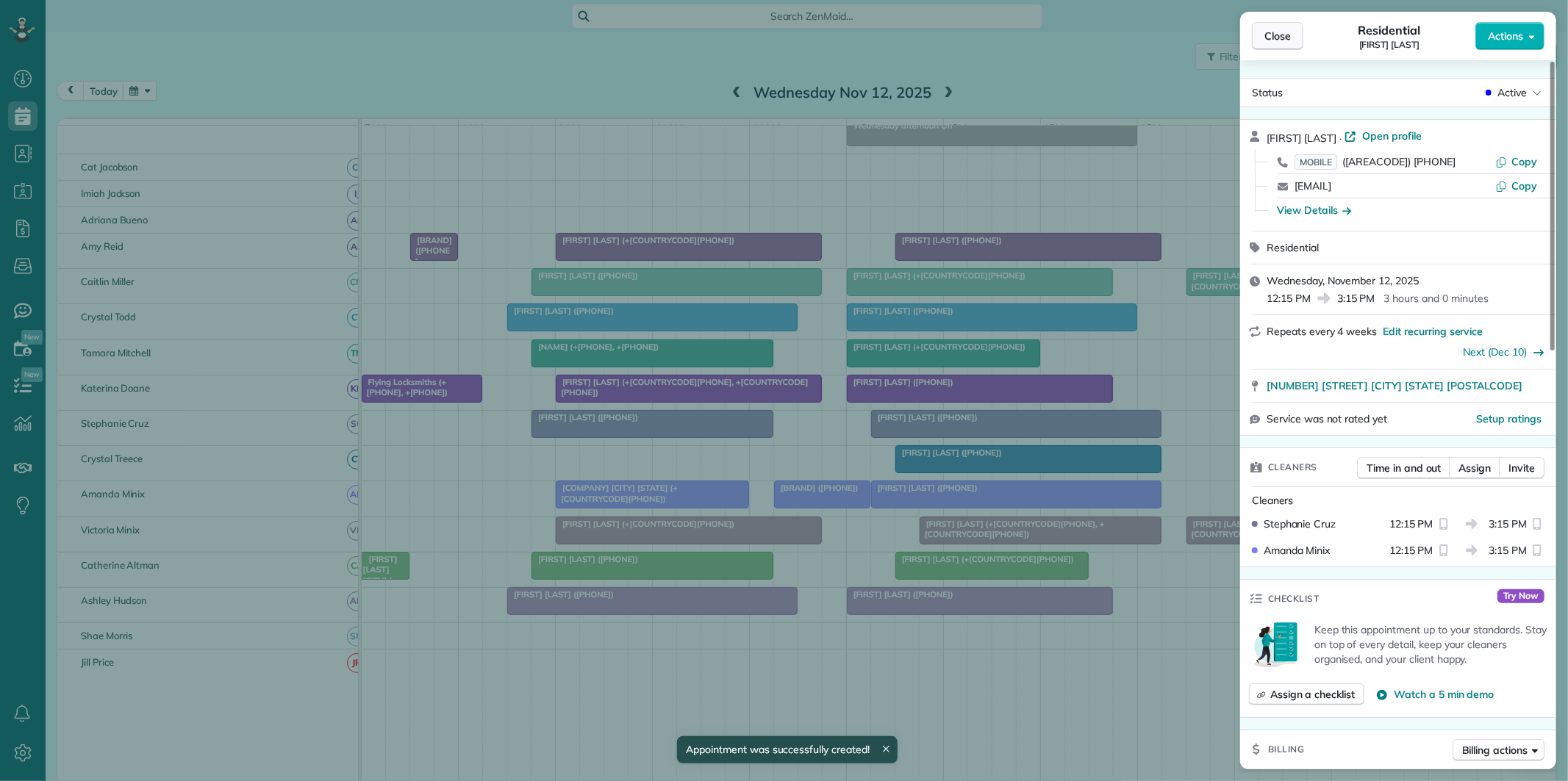 click on "Close" at bounding box center [1278, 36] 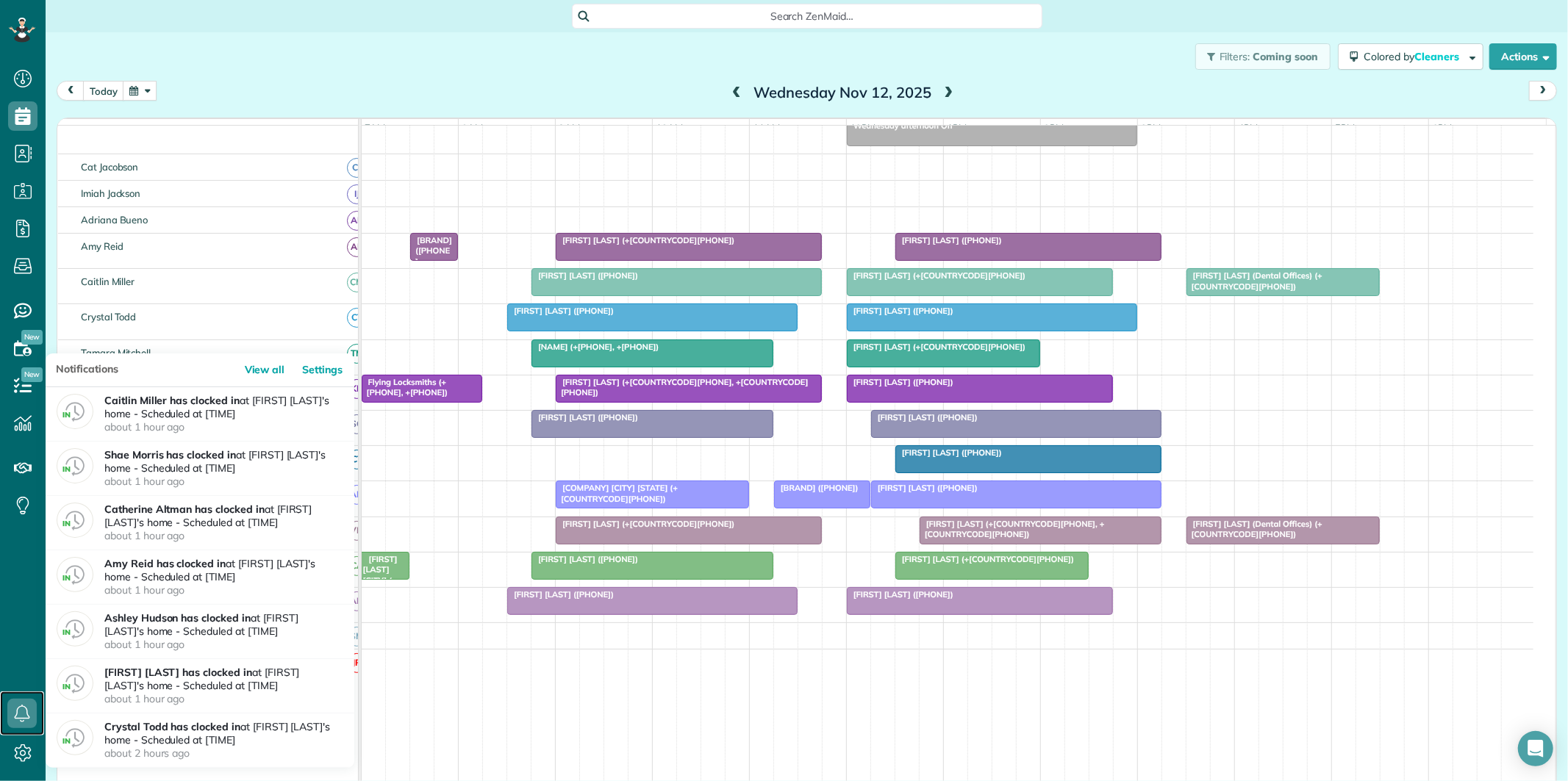click 